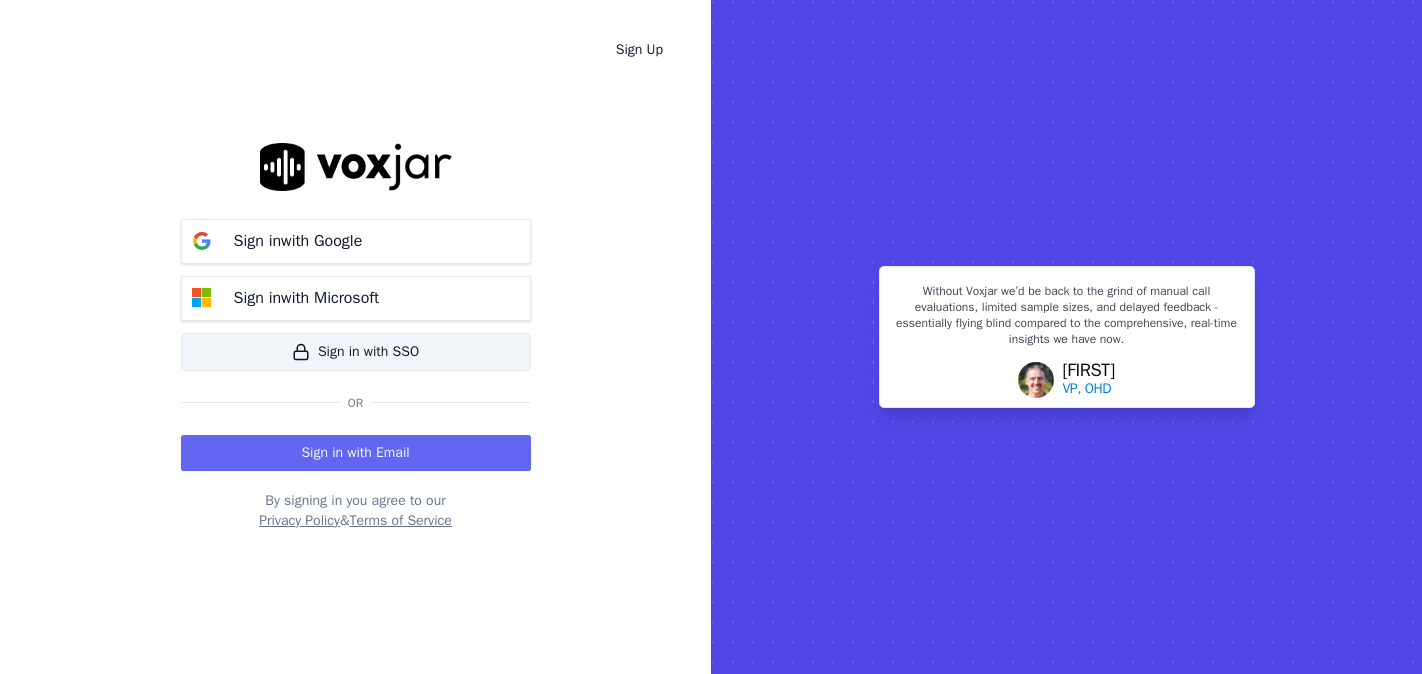 scroll, scrollTop: 0, scrollLeft: 0, axis: both 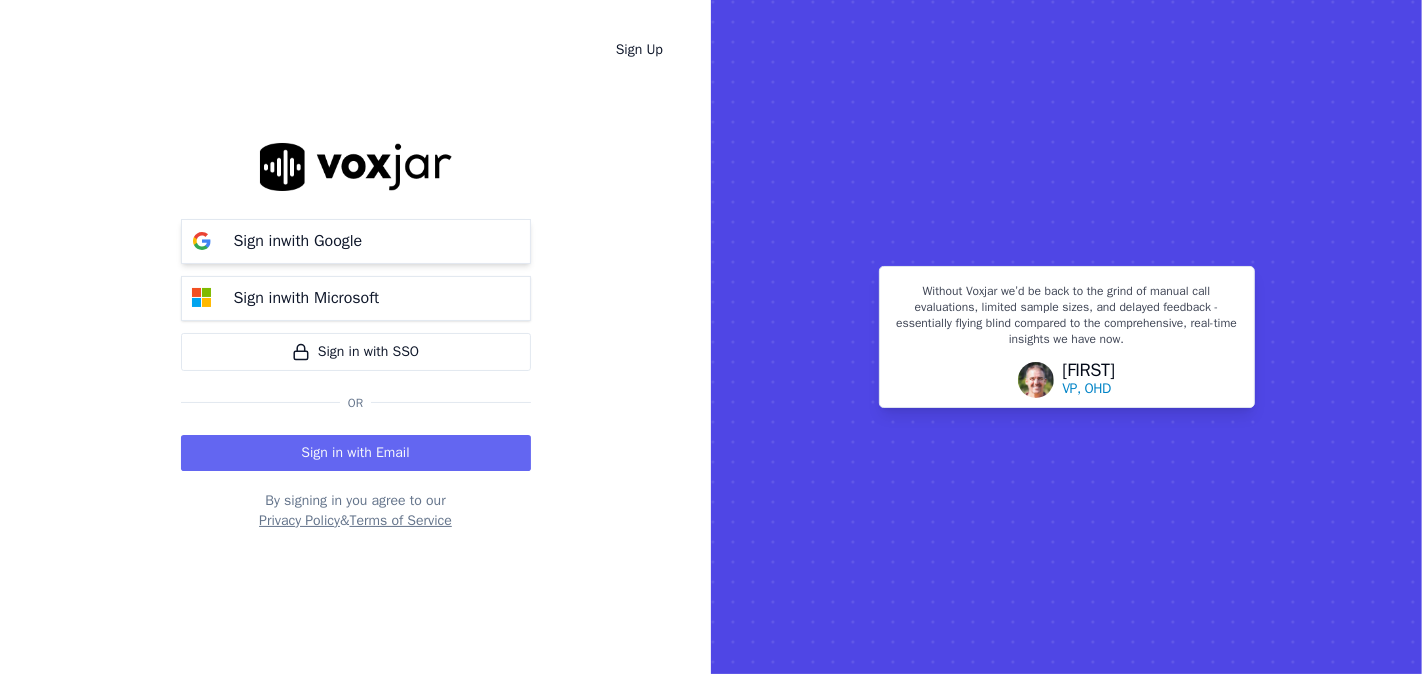 click on "Sign in  with Google" at bounding box center [356, 241] 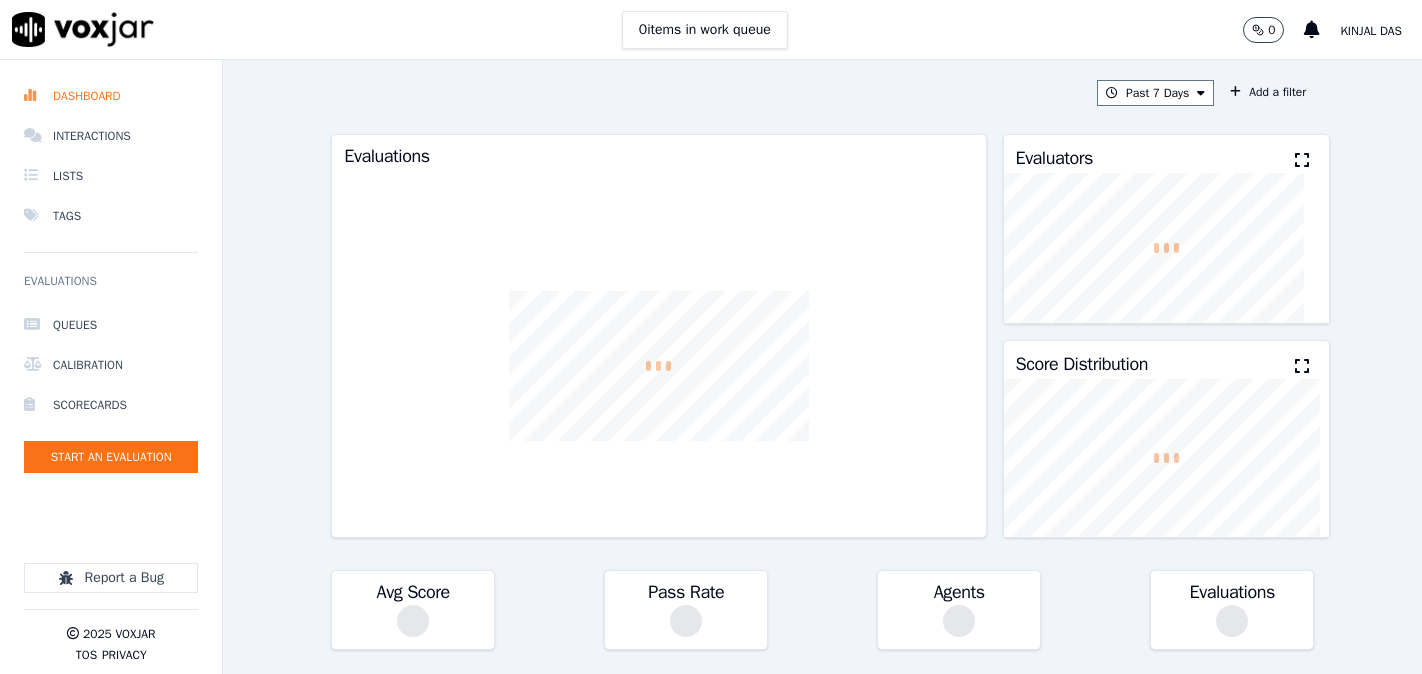 scroll, scrollTop: 0, scrollLeft: 0, axis: both 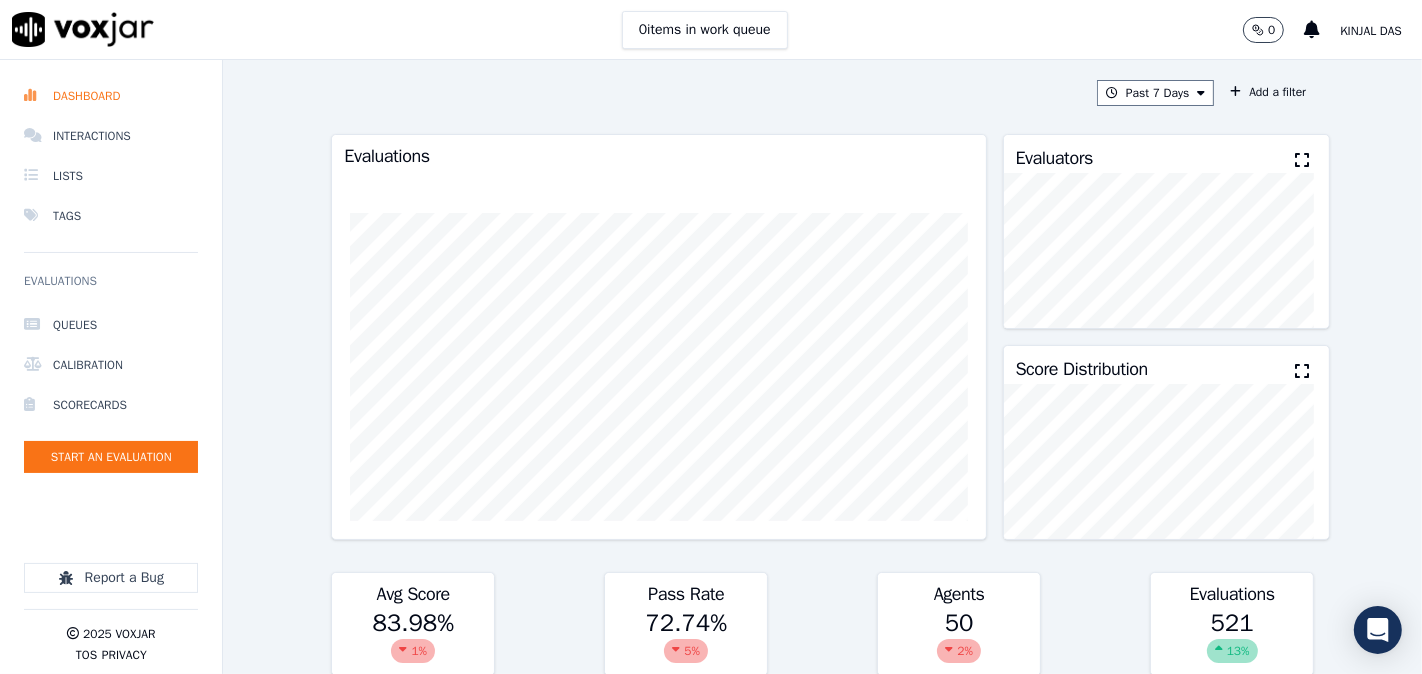 click at bounding box center (1302, 160) 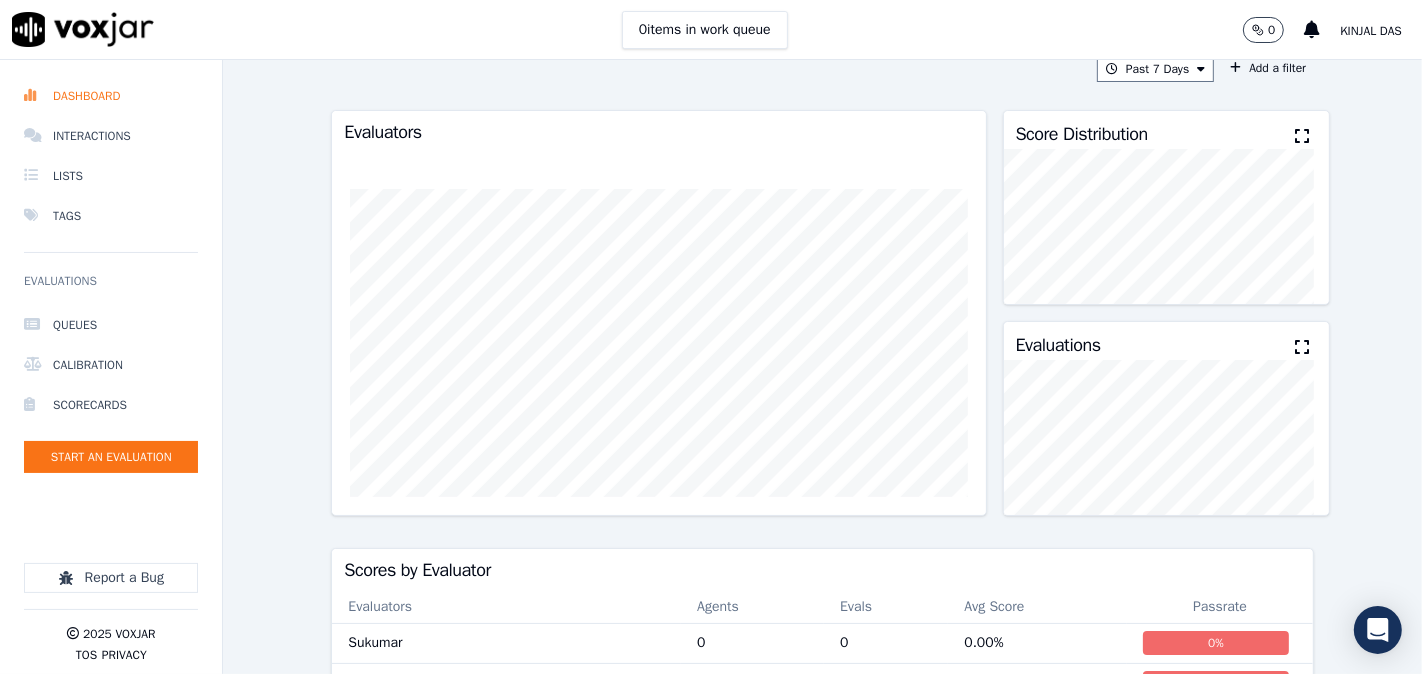 scroll, scrollTop: 0, scrollLeft: 0, axis: both 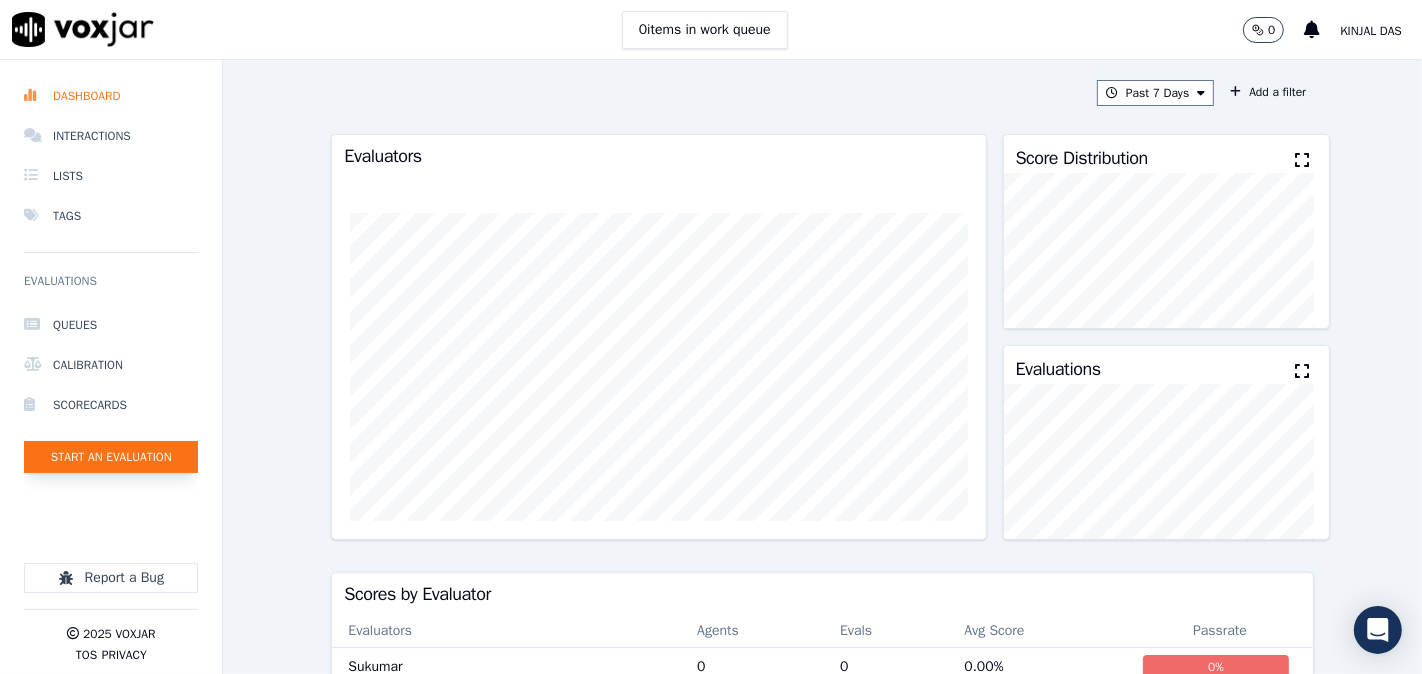 click on "Start an Evaluation" 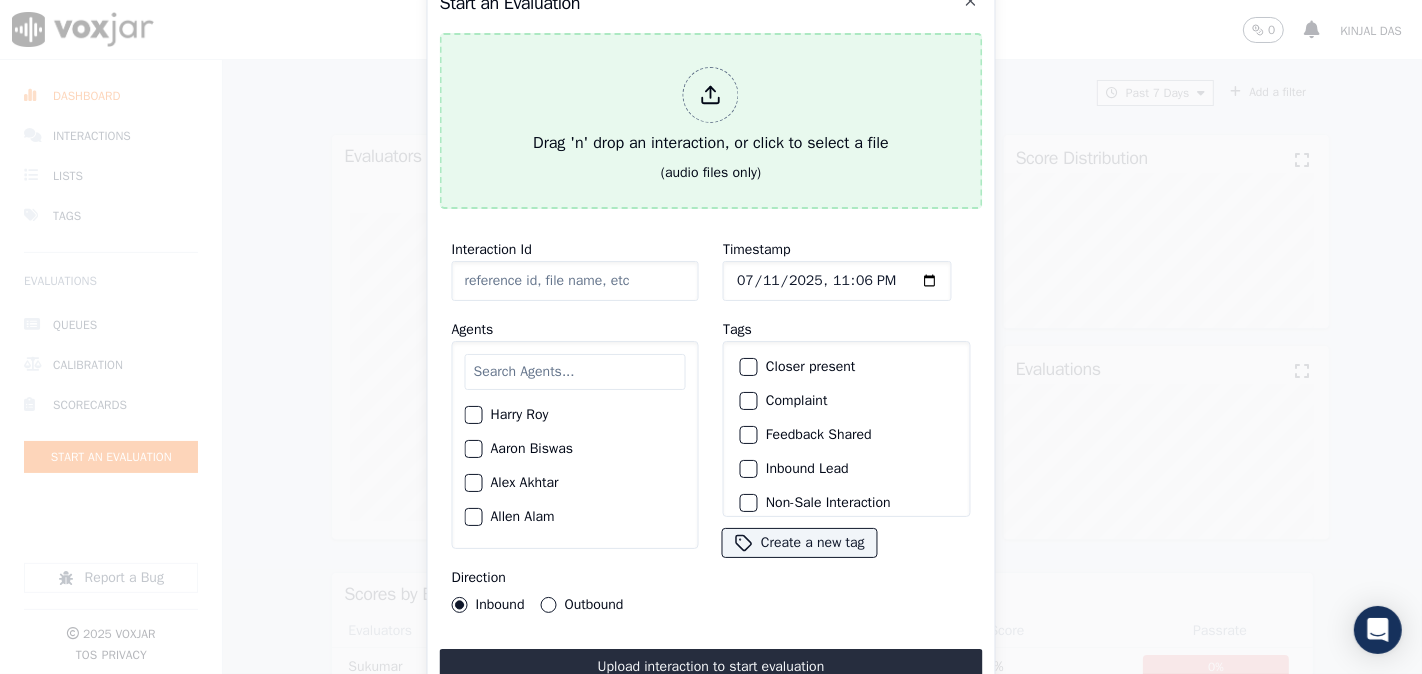 click on "Drag 'n' drop an interaction, or click to select a file" at bounding box center [711, 111] 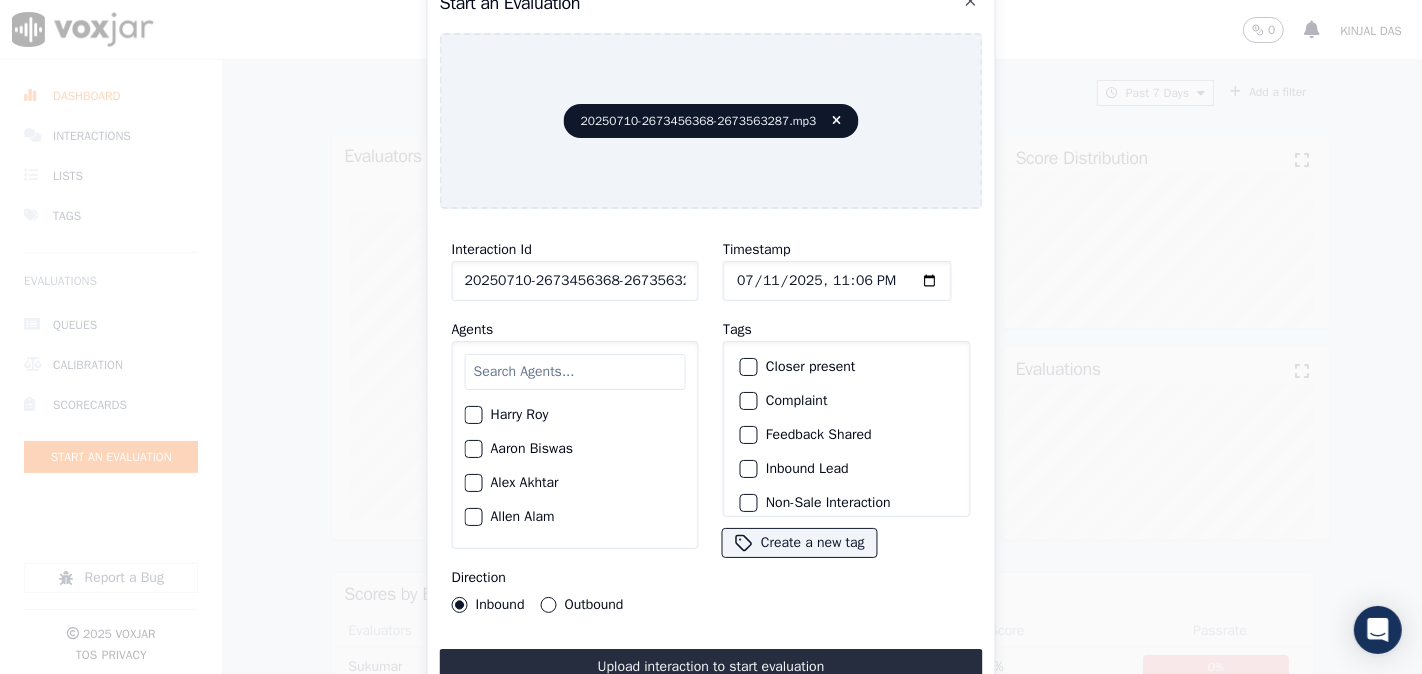 click on "20250710-2673456368-2673563287.mp3" 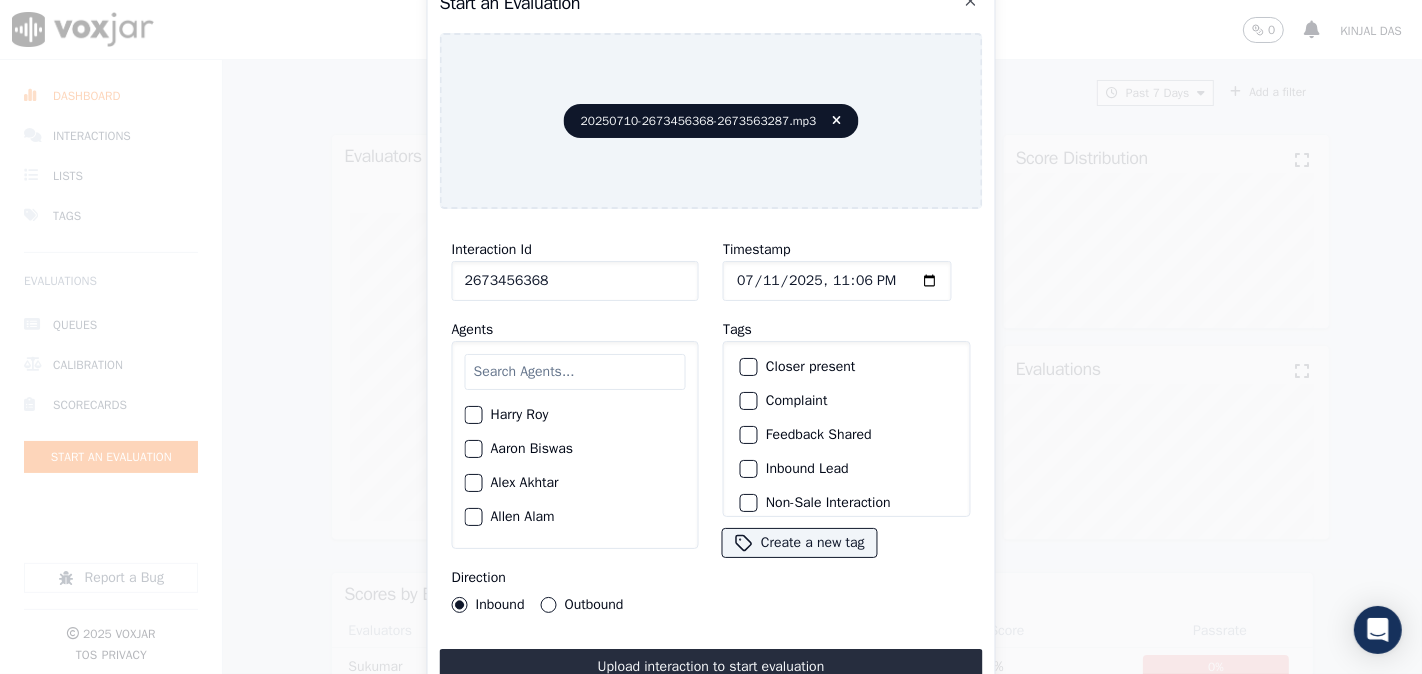 type on "2673456368" 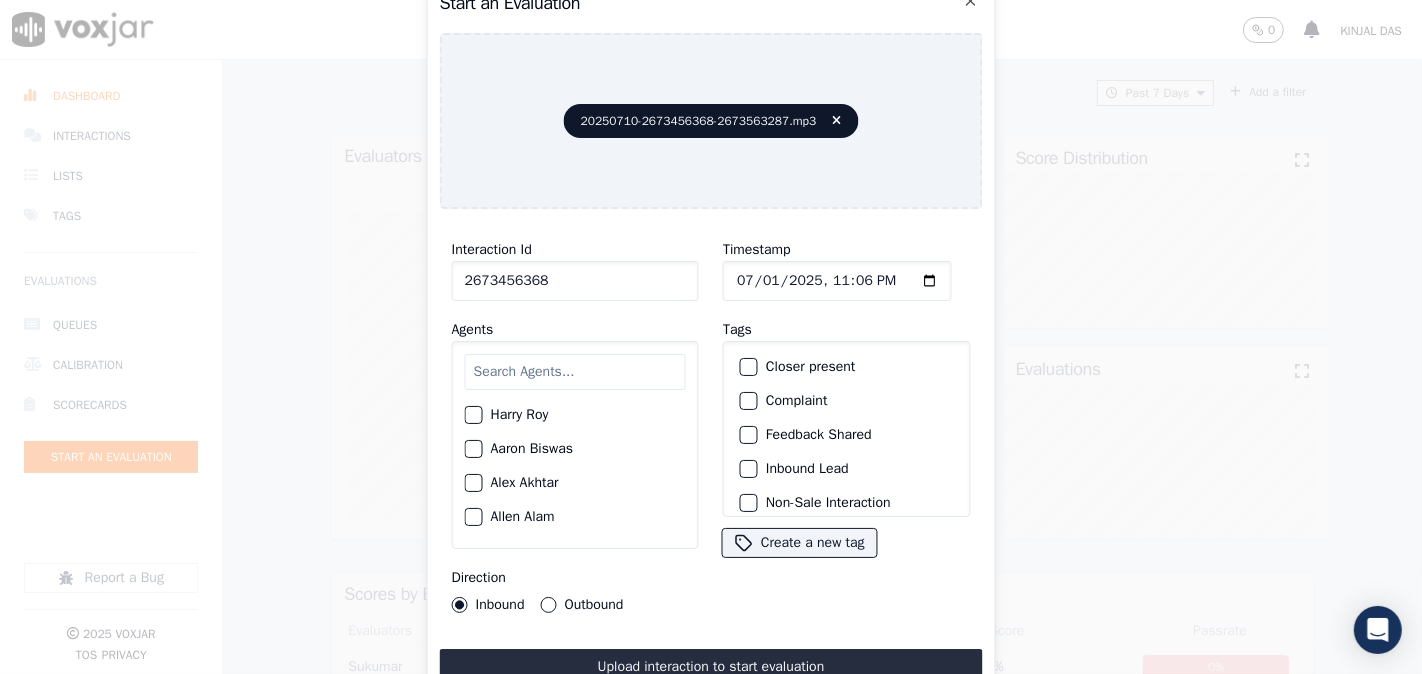type on "2025-07-10T23:06" 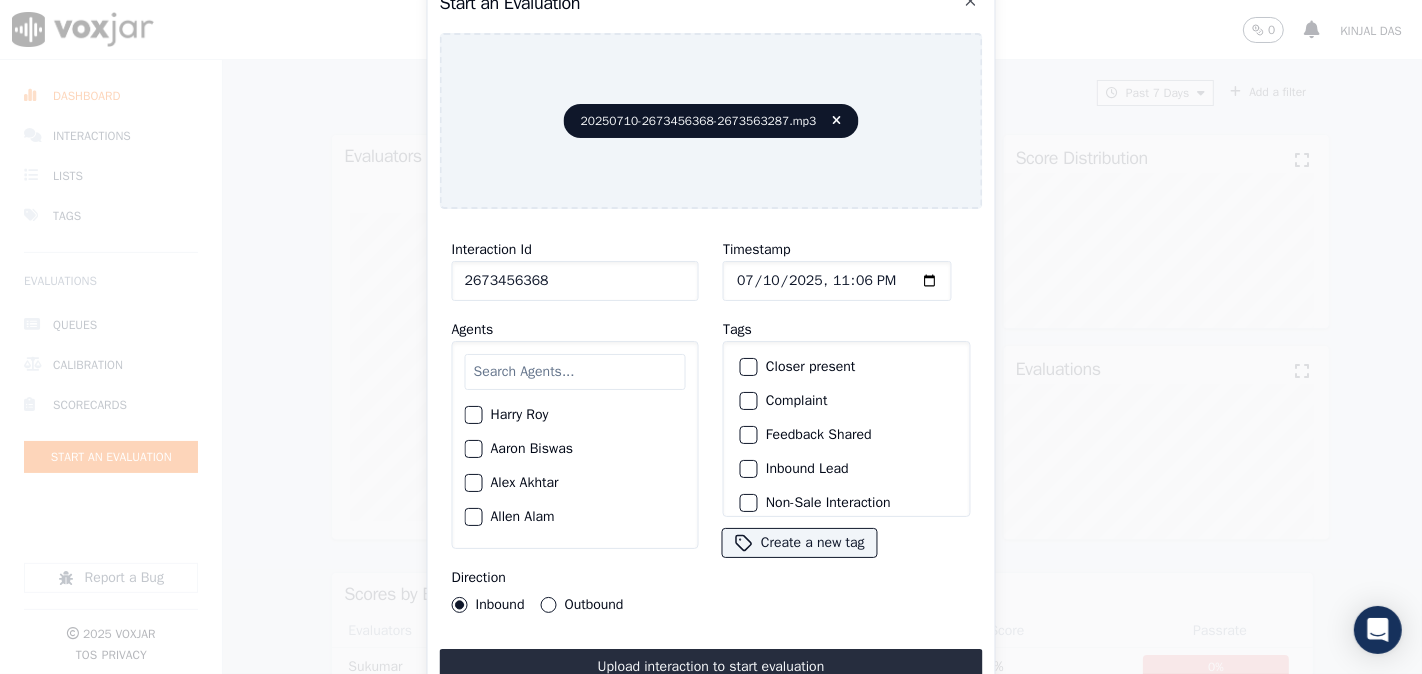 click at bounding box center [575, 372] 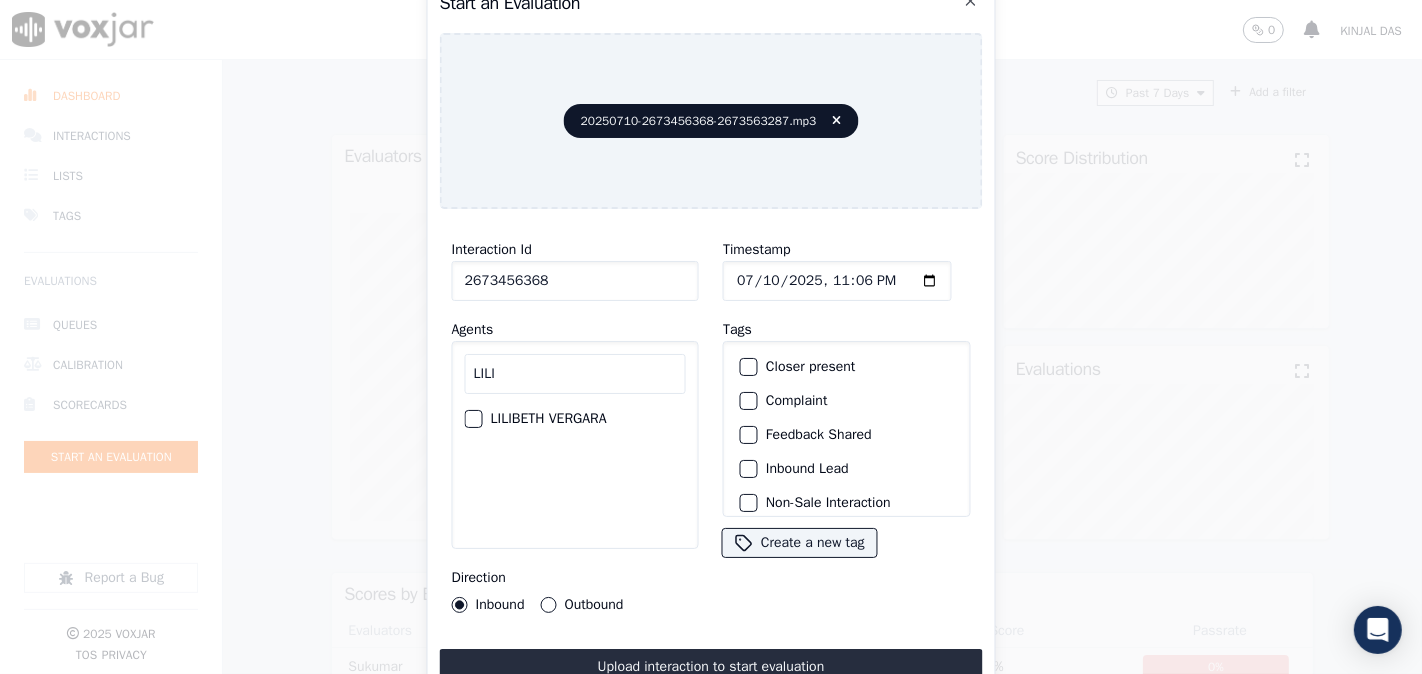 type on "LILI" 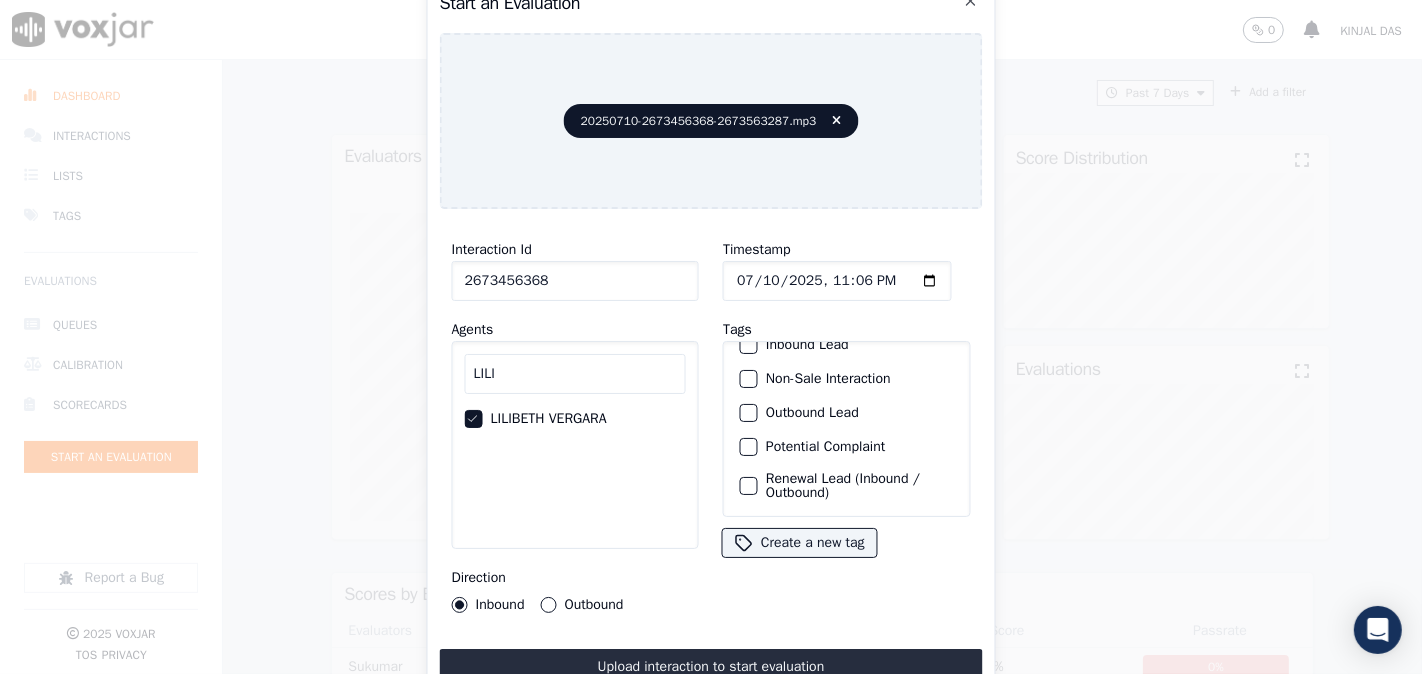 scroll, scrollTop: 176, scrollLeft: 0, axis: vertical 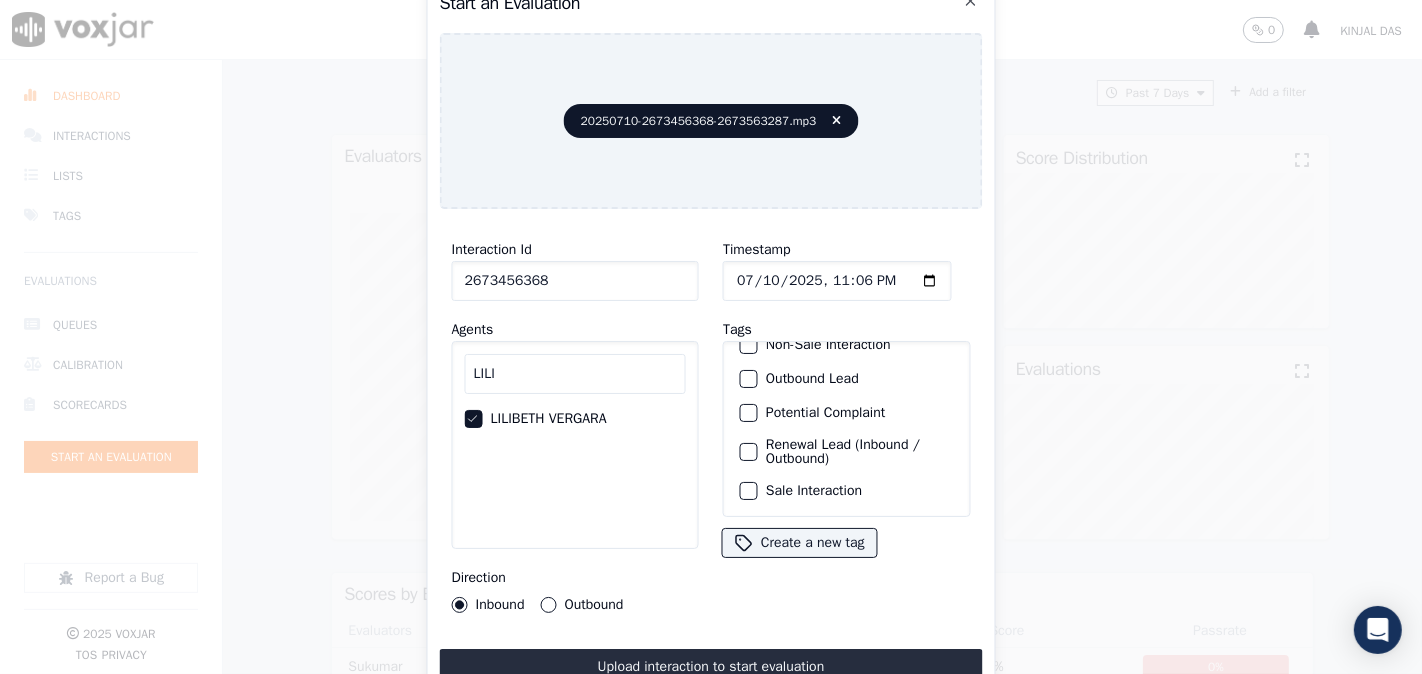 click on "Sale Interaction" 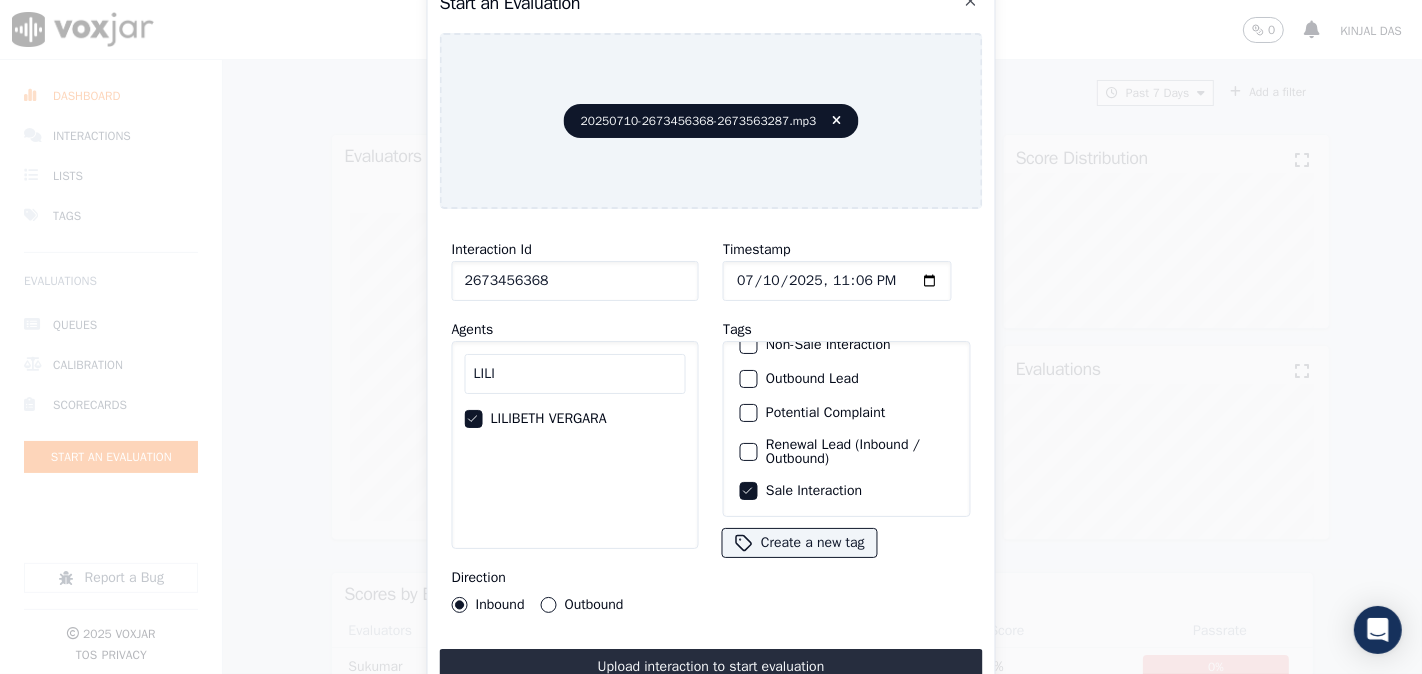click on "Outbound" 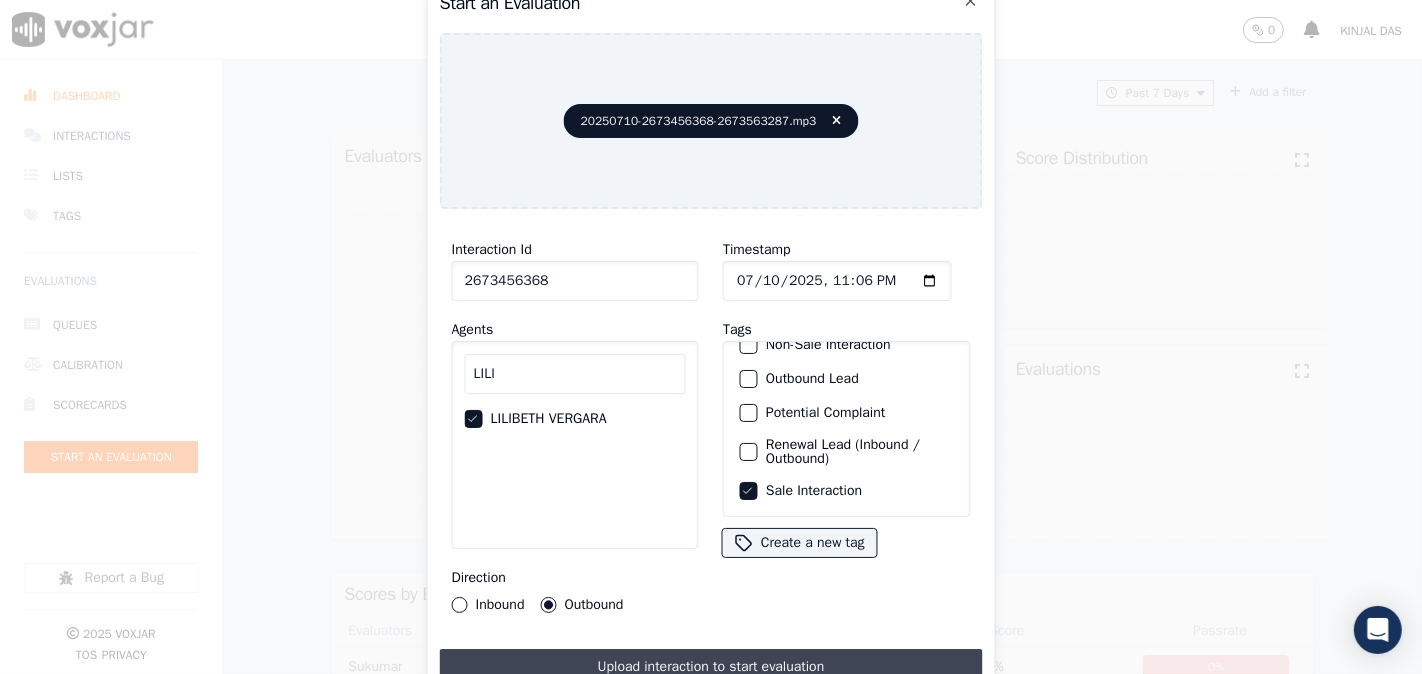 click on "Upload interaction to start evaluation" at bounding box center [711, 667] 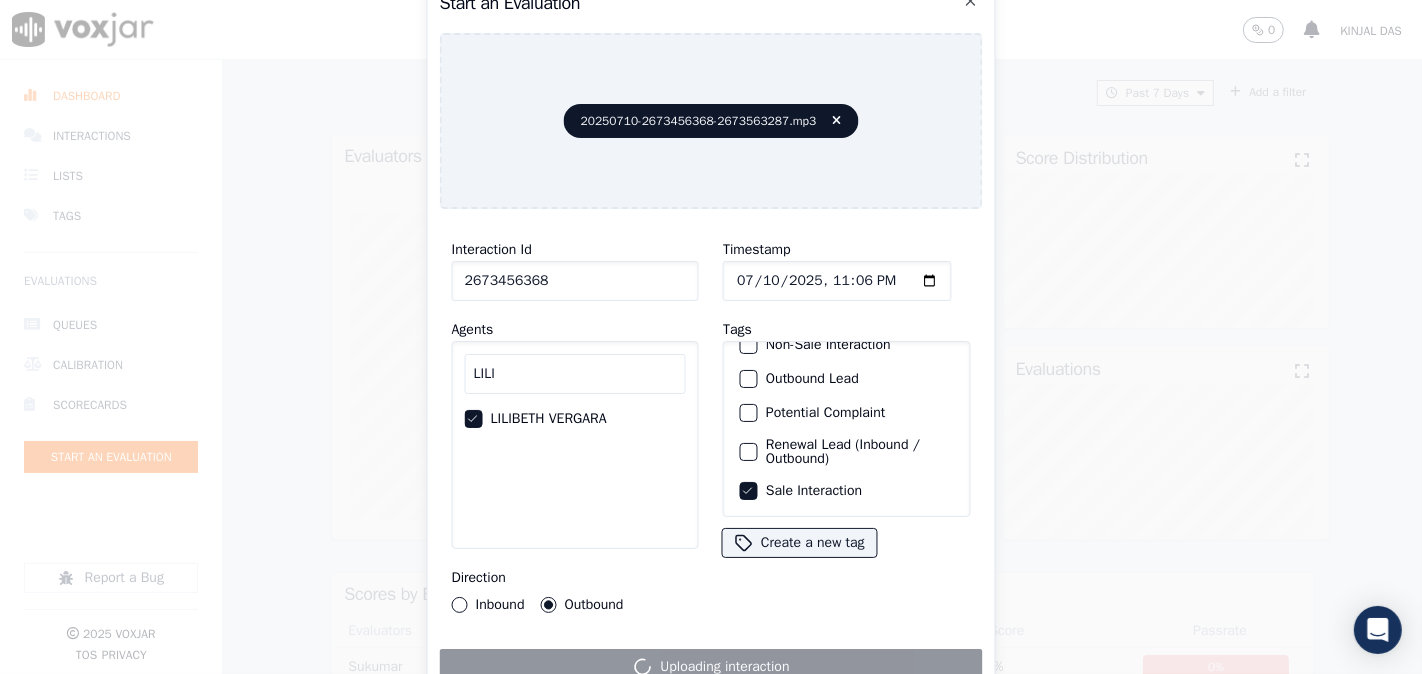 drag, startPoint x: 571, startPoint y: 266, endPoint x: 316, endPoint y: 286, distance: 255.78311 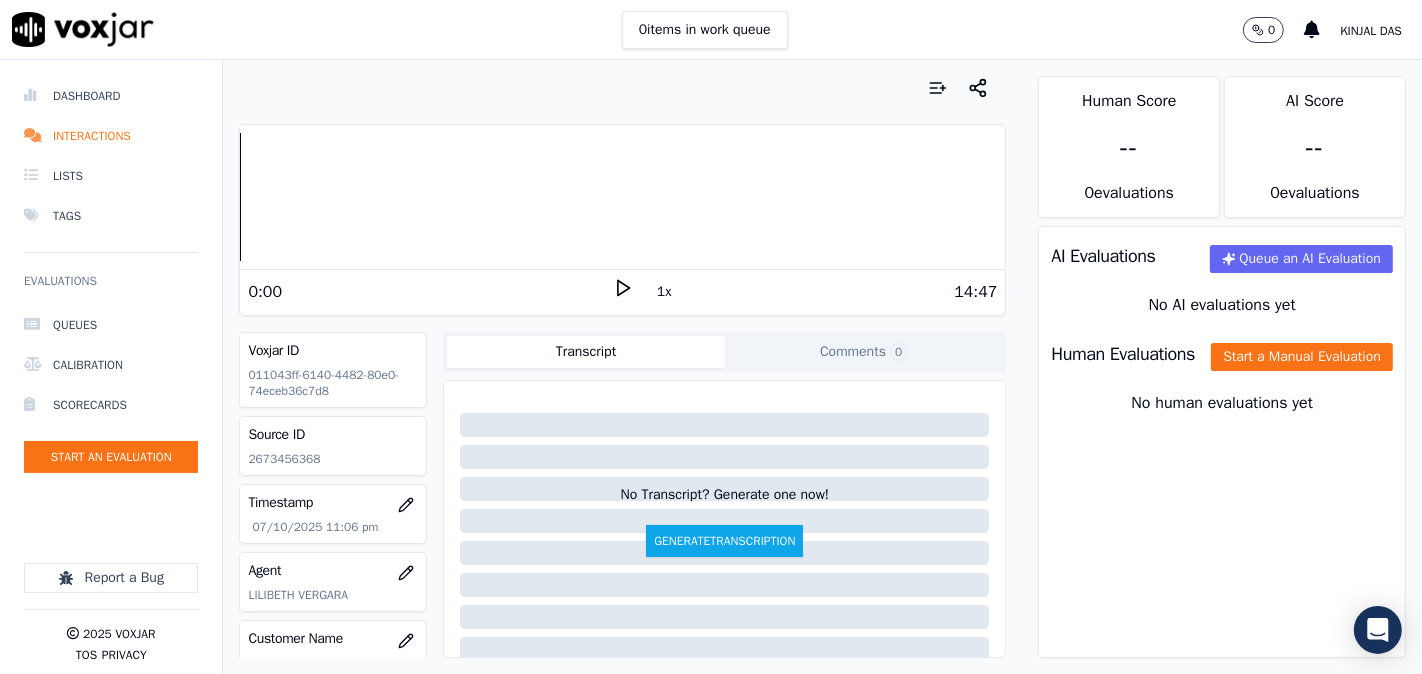 scroll, scrollTop: 344, scrollLeft: 0, axis: vertical 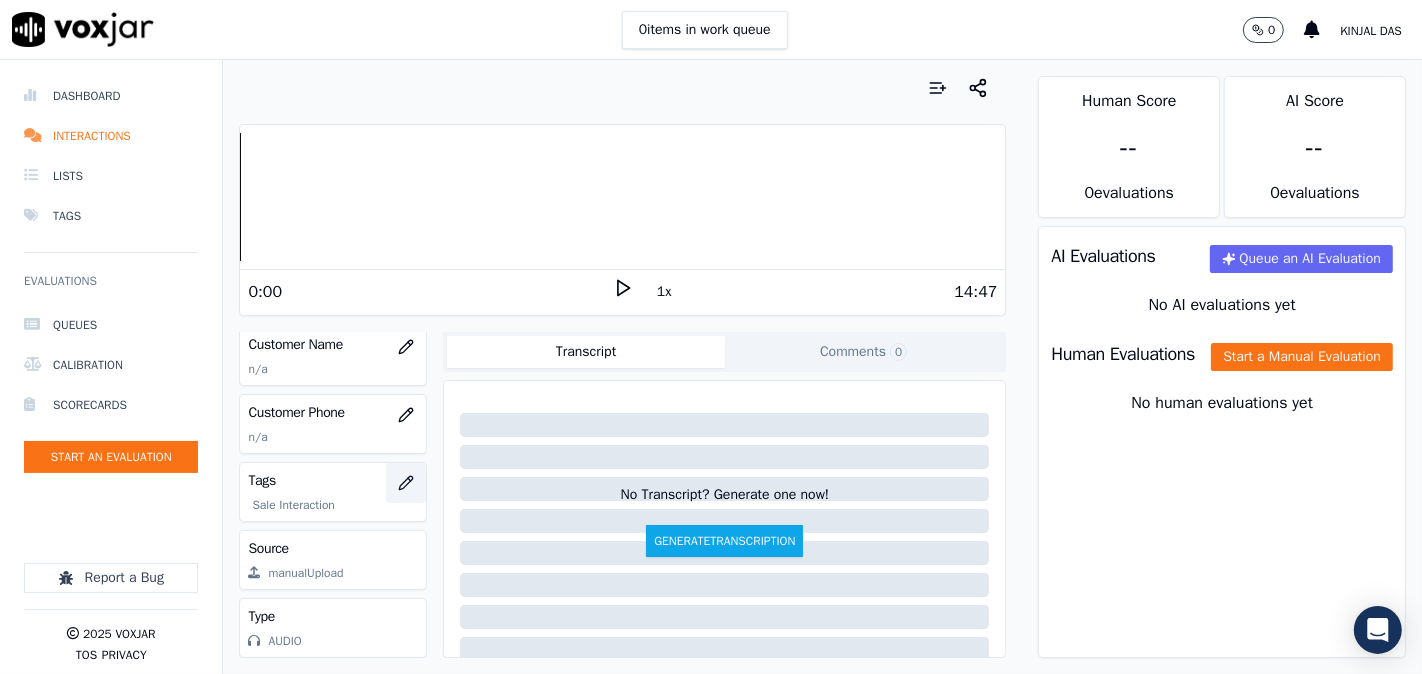 click 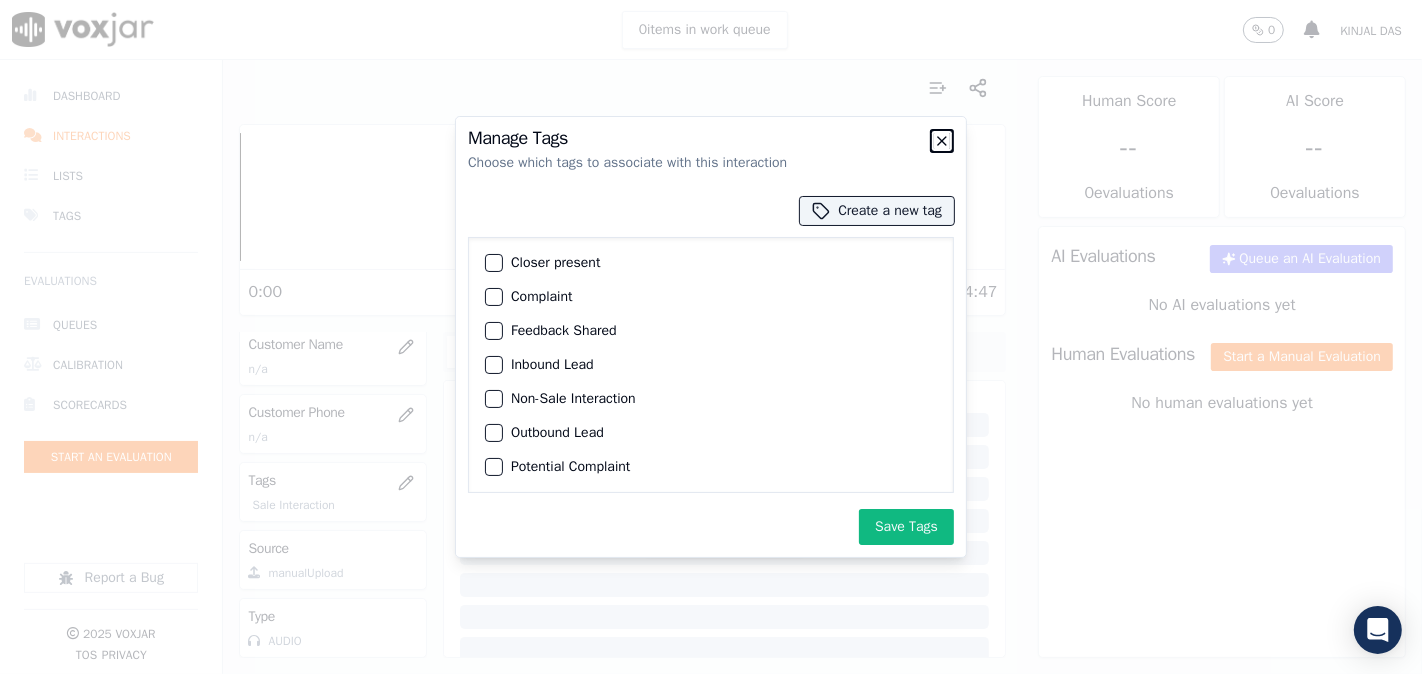 click 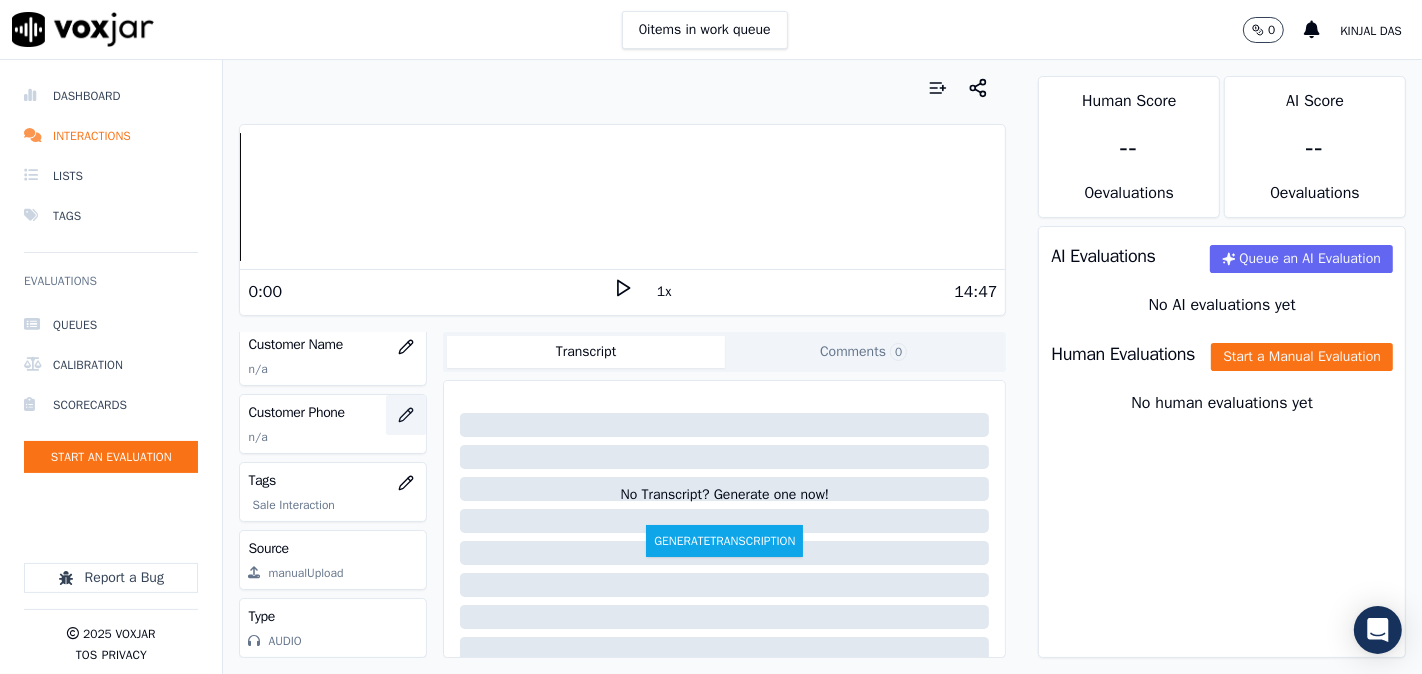 click 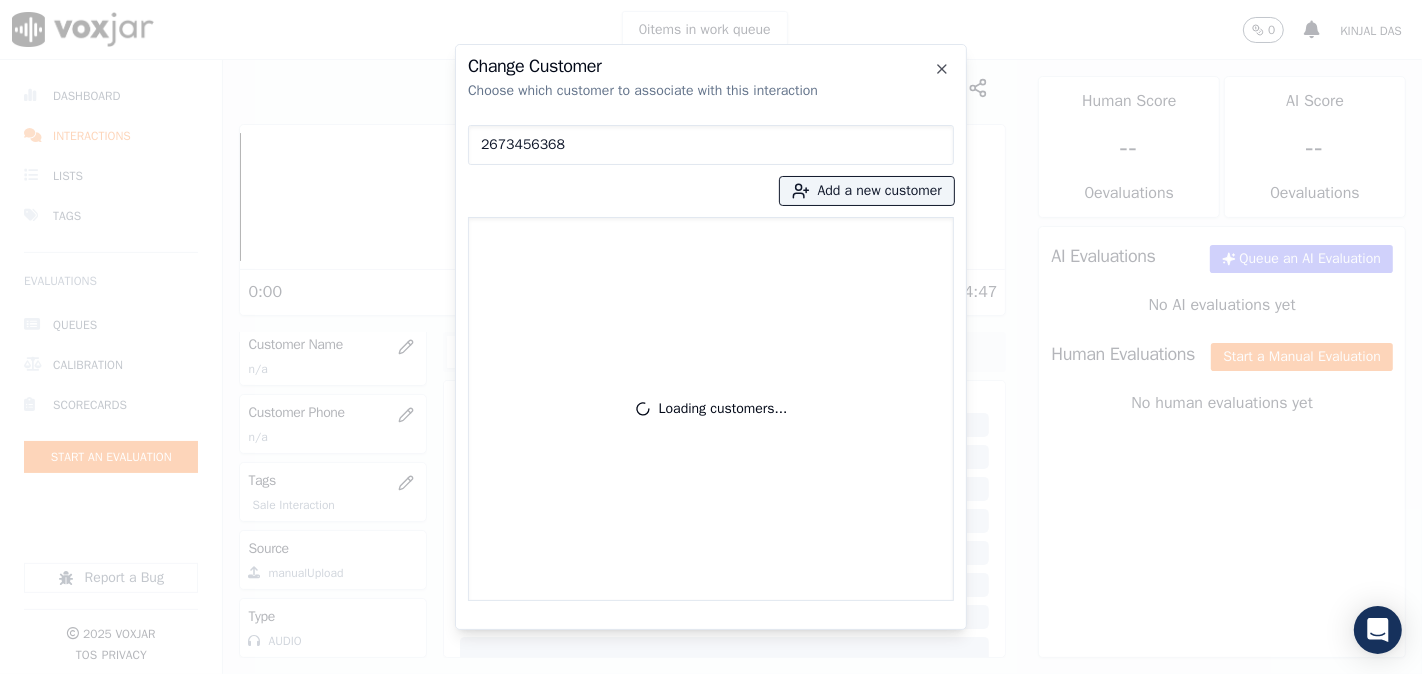 type on "2673456368" 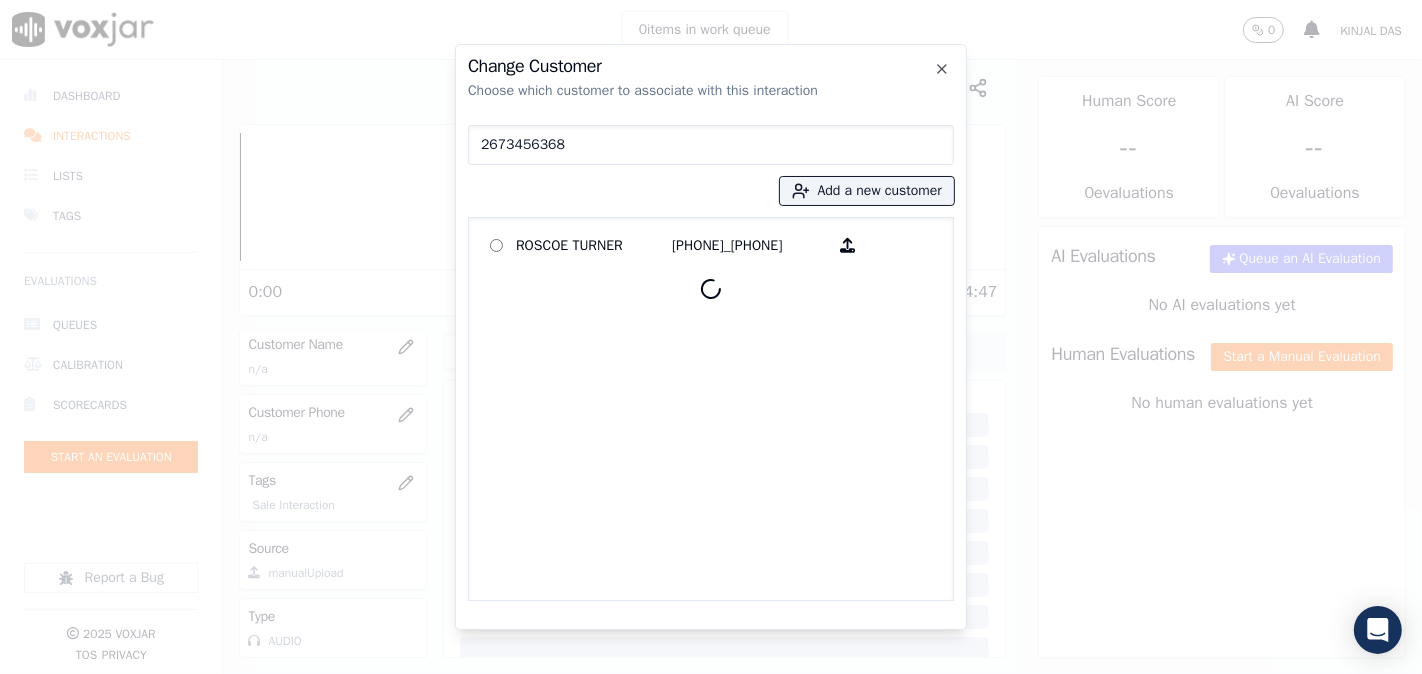 click on "ROSCOE TURNER" at bounding box center (594, 245) 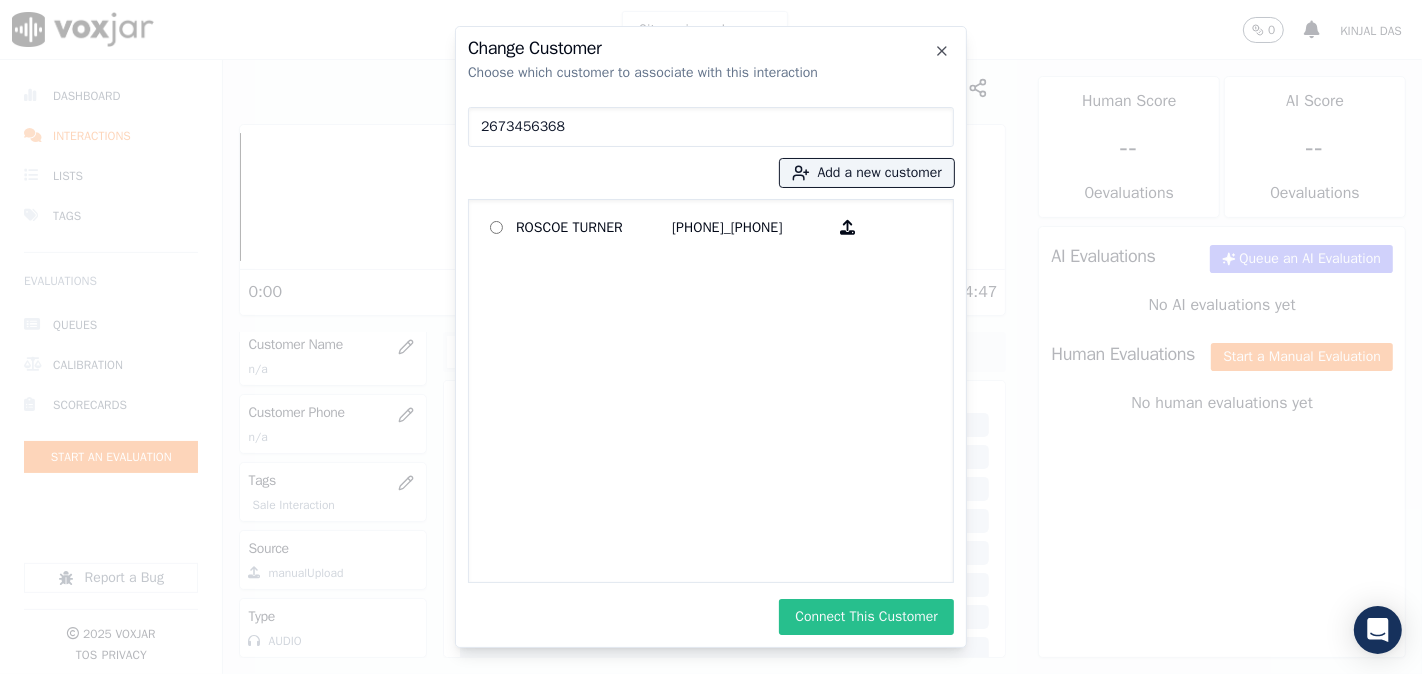 click on "Connect This Customer" at bounding box center (866, 617) 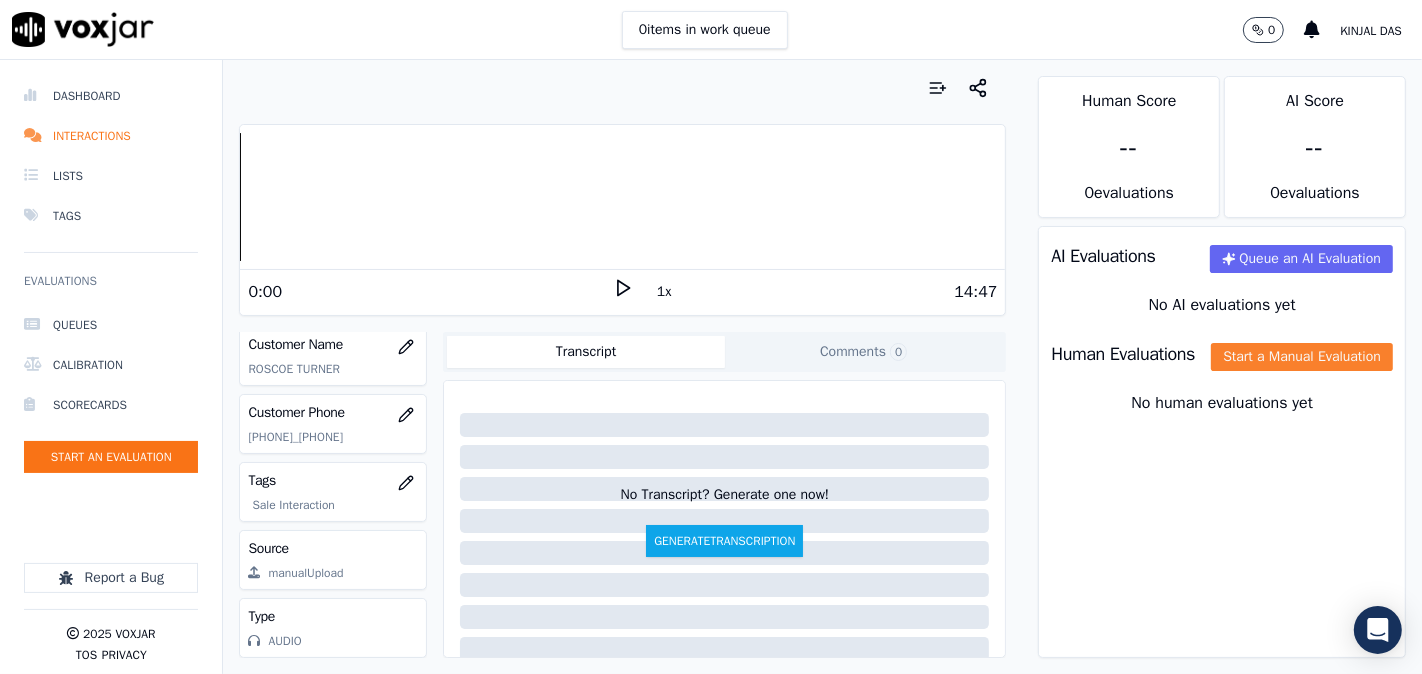 click on "Start a Manual Evaluation" 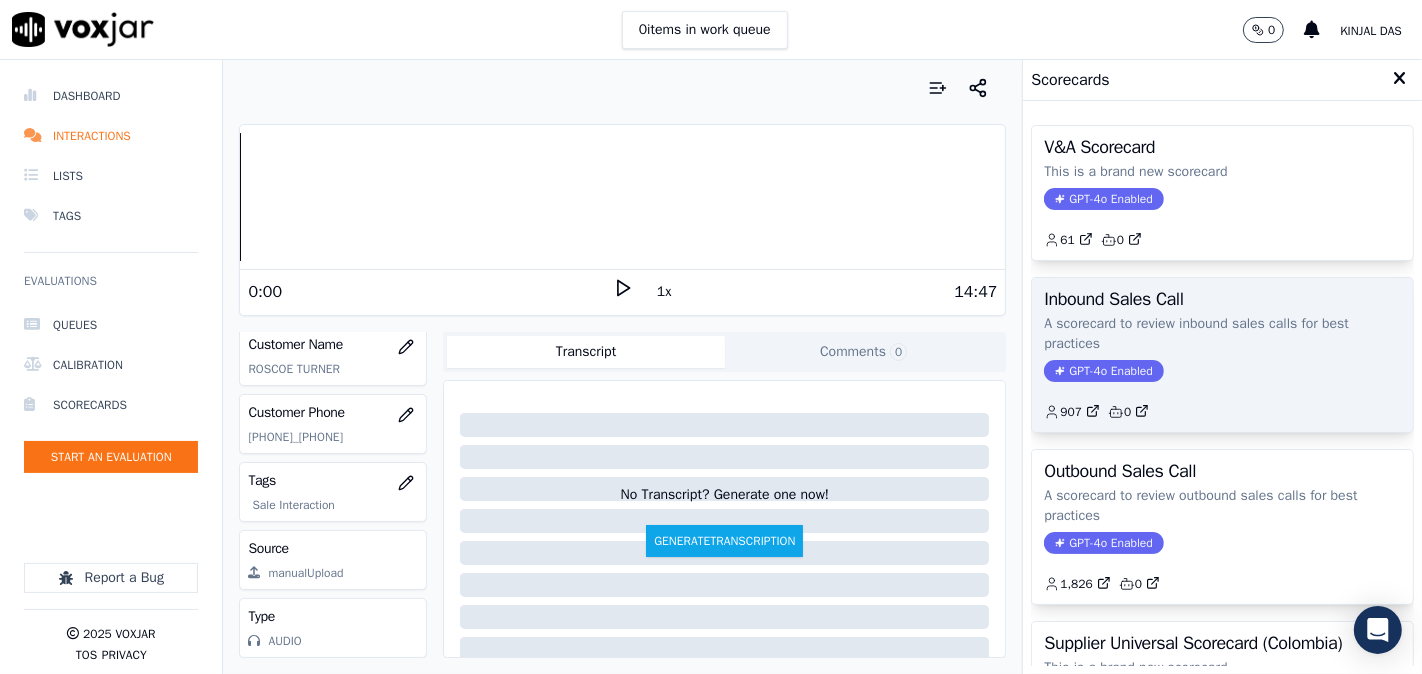 scroll, scrollTop: 357, scrollLeft: 0, axis: vertical 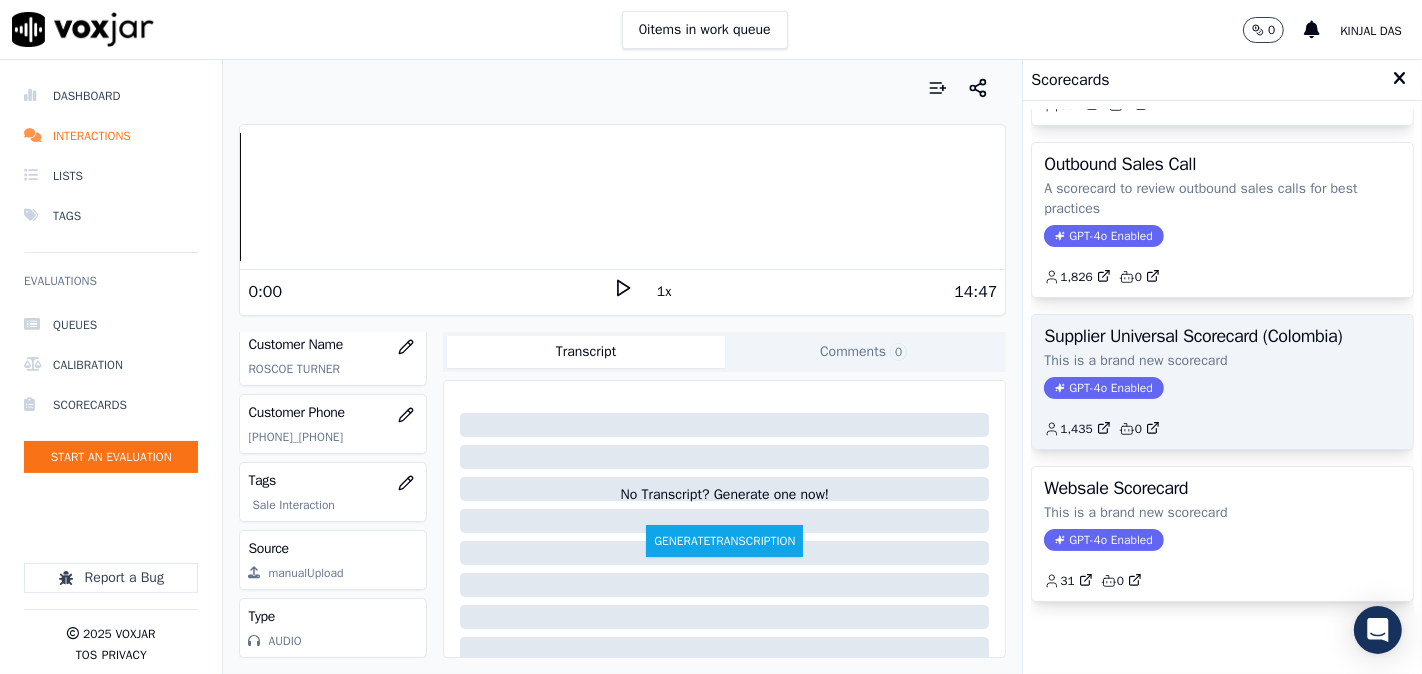 click on "This is a brand new scorecard" 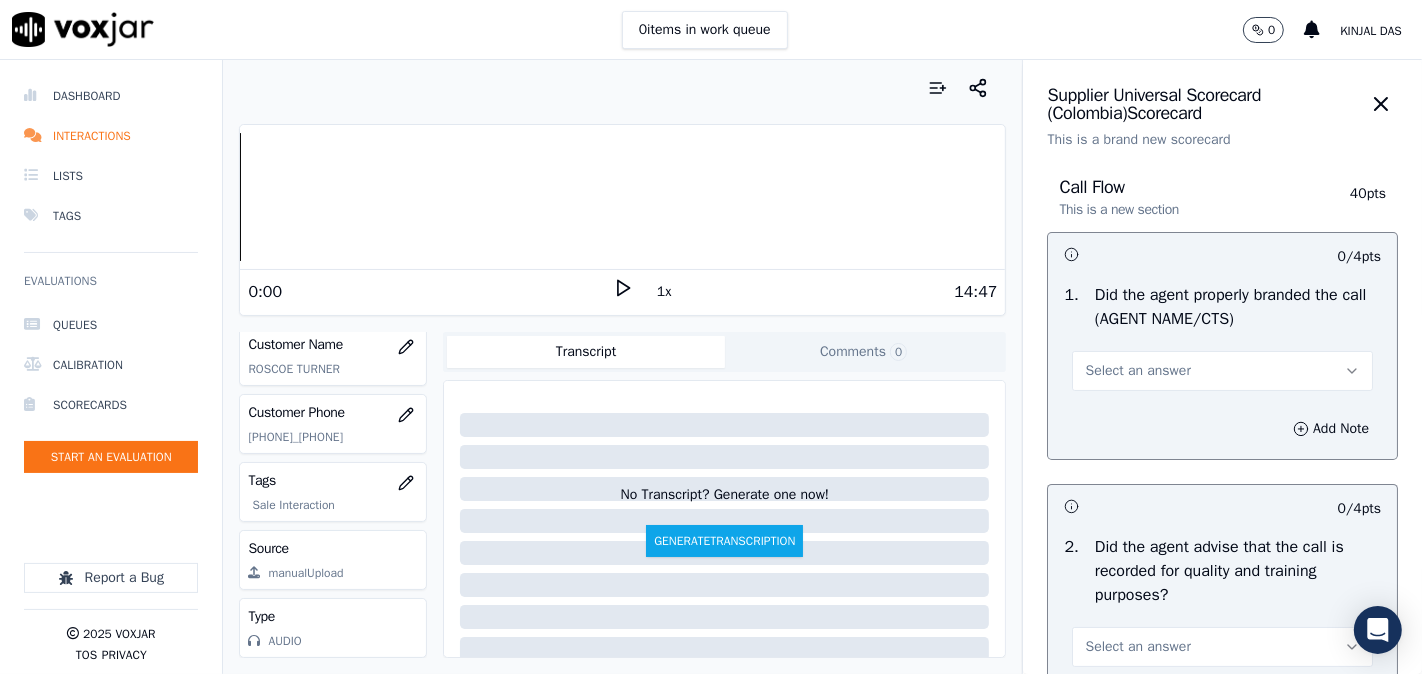 click on "Select an answer" at bounding box center (1137, 371) 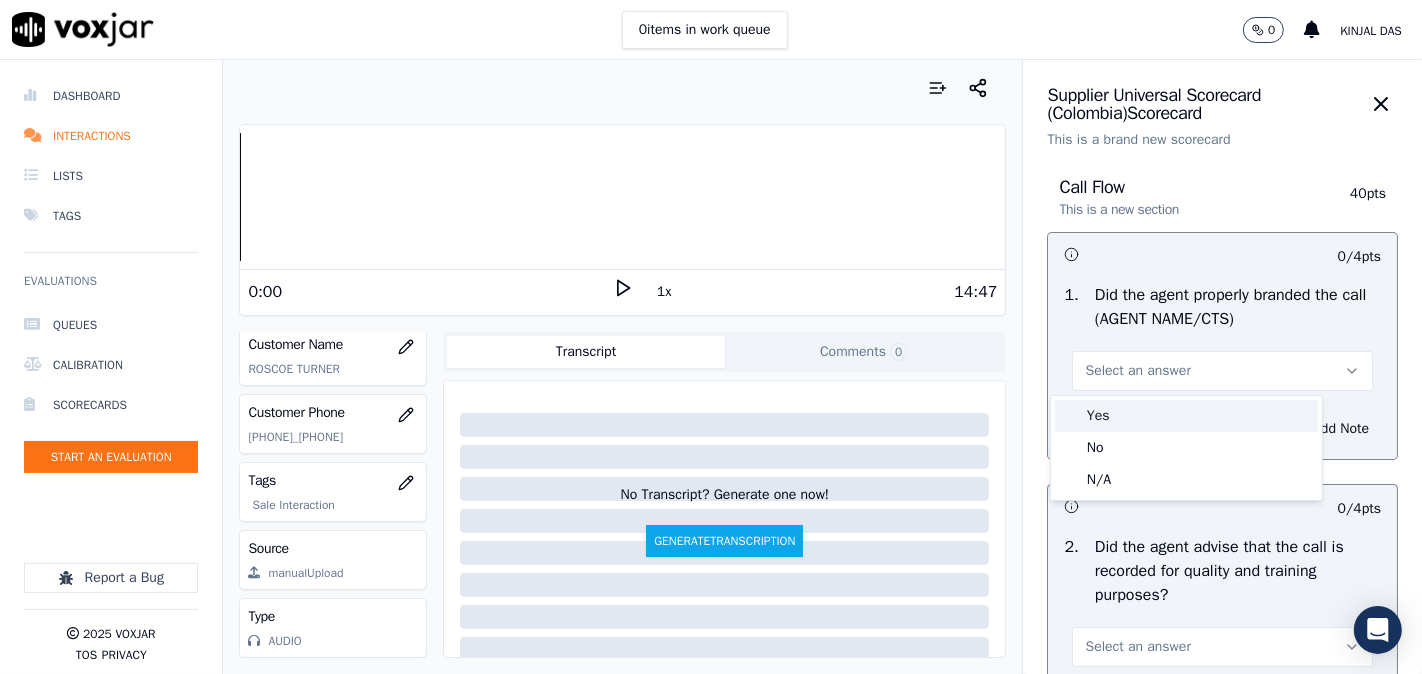 click on "Yes" at bounding box center [1186, 416] 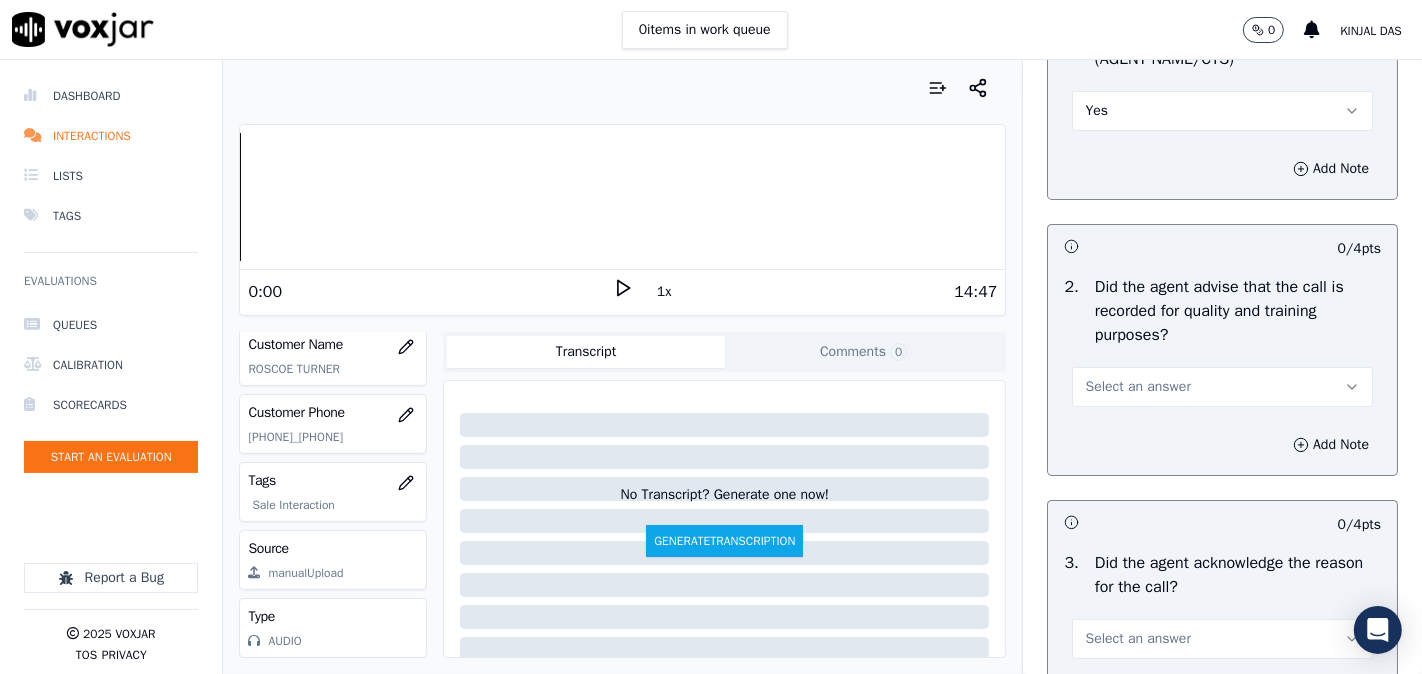 scroll, scrollTop: 370, scrollLeft: 0, axis: vertical 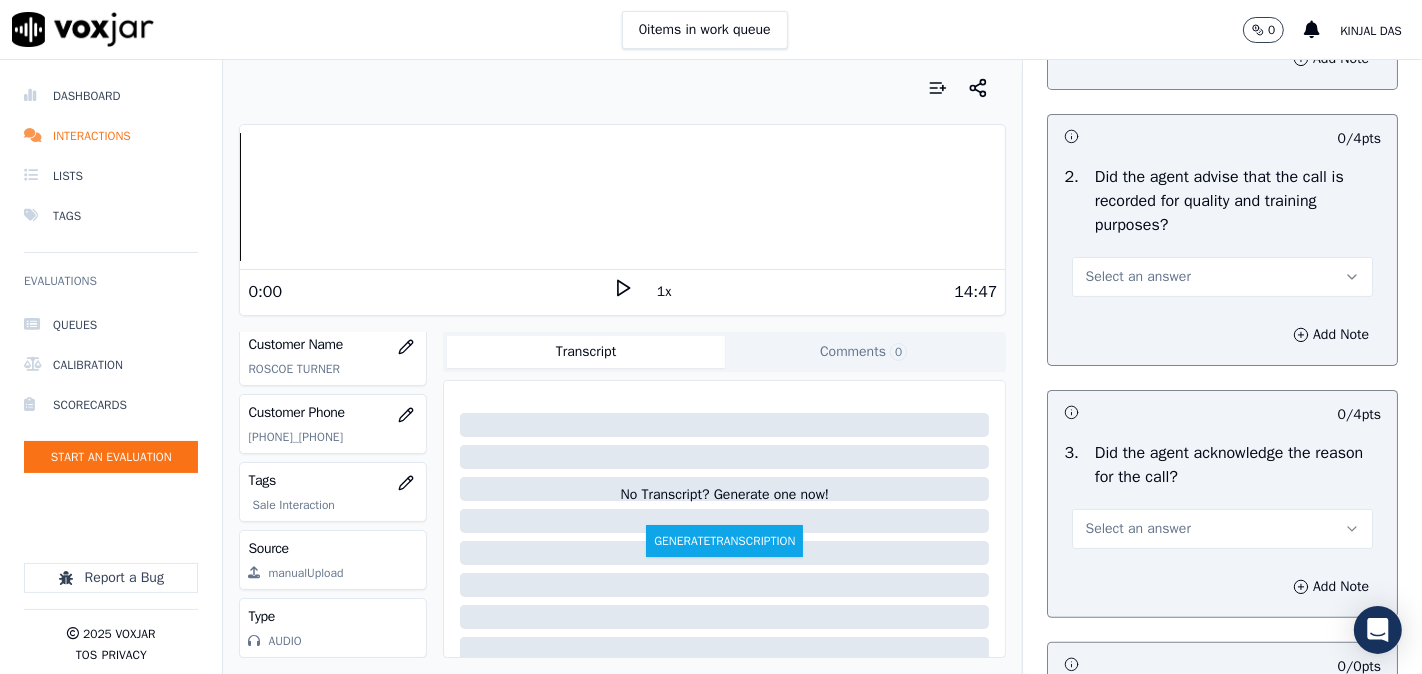 click on "Select an answer" at bounding box center (1137, 277) 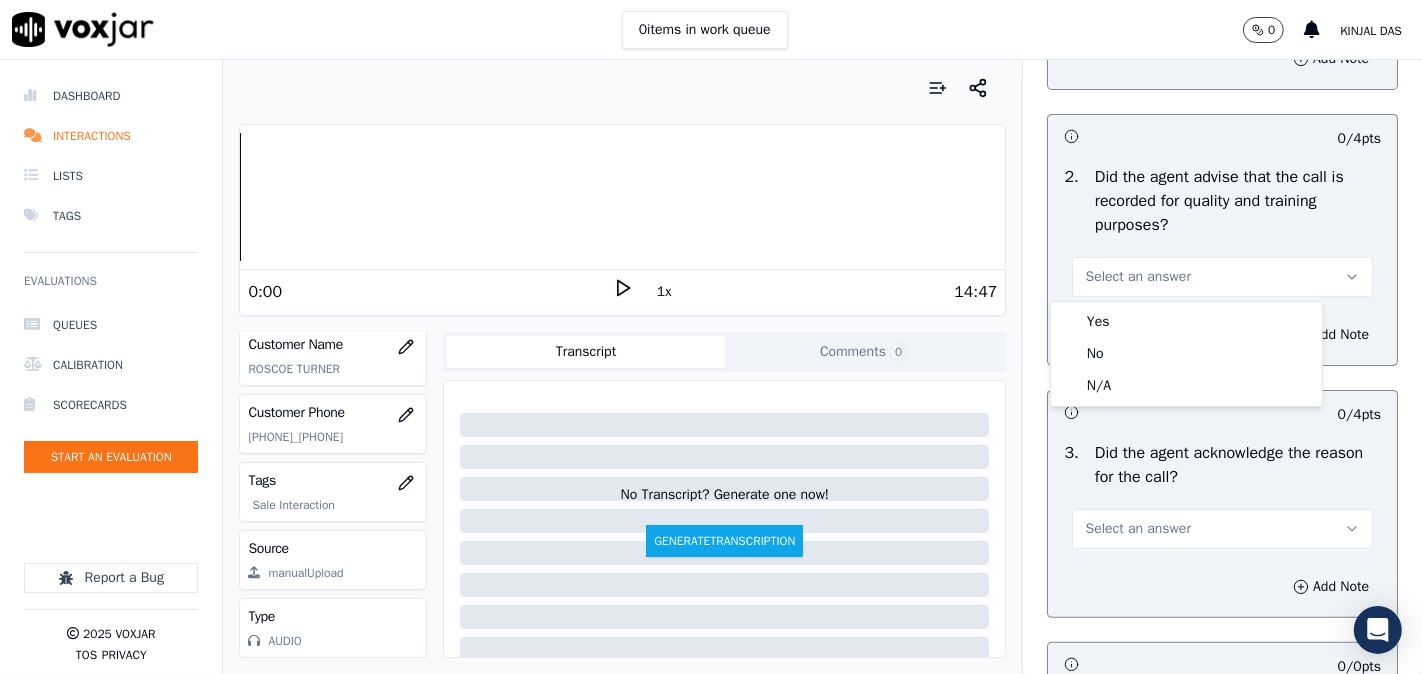 click on "Yes" at bounding box center (1186, 322) 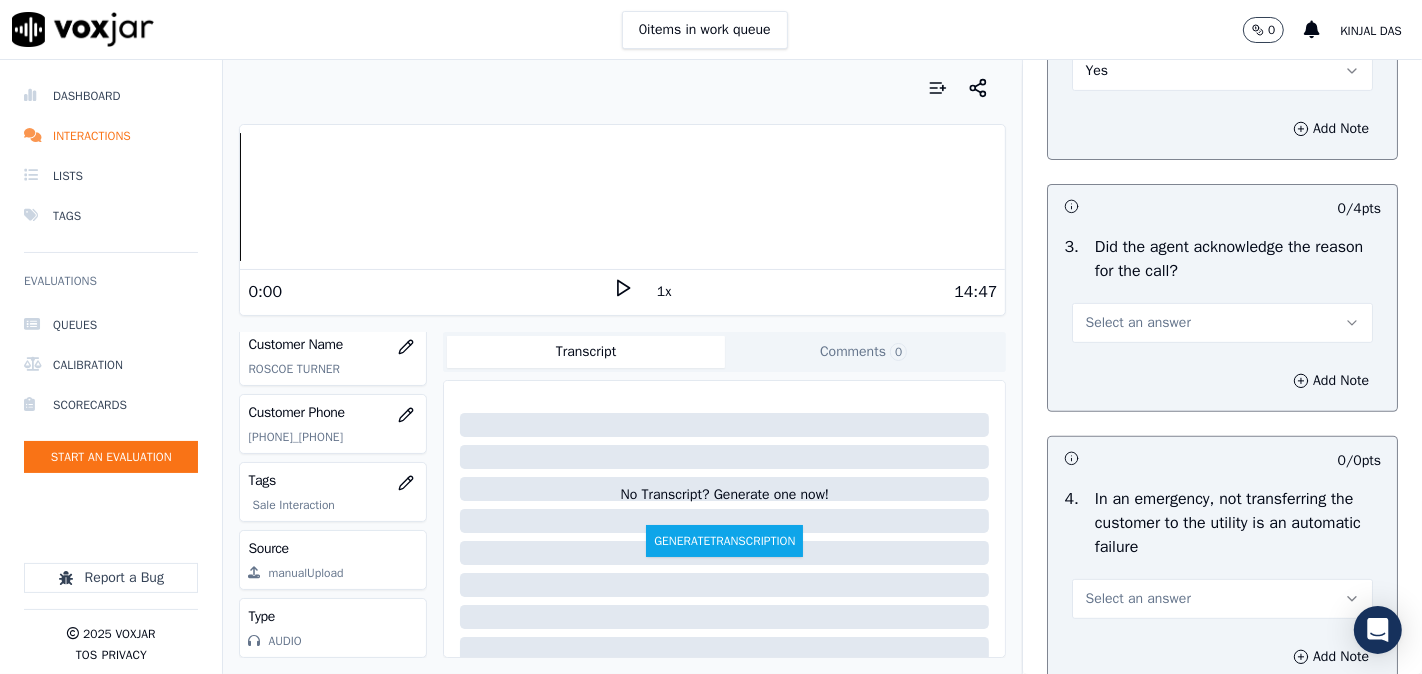 scroll, scrollTop: 741, scrollLeft: 0, axis: vertical 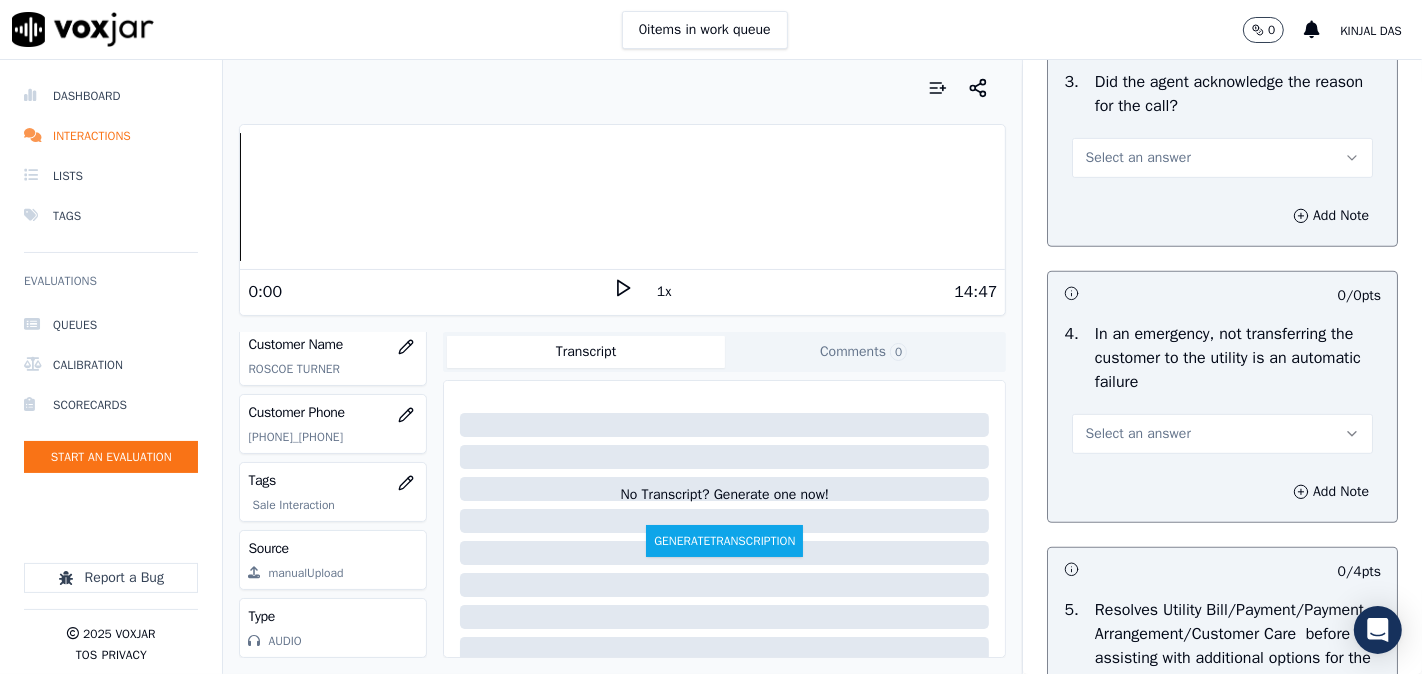 click on "Select an answer" at bounding box center [1222, 158] 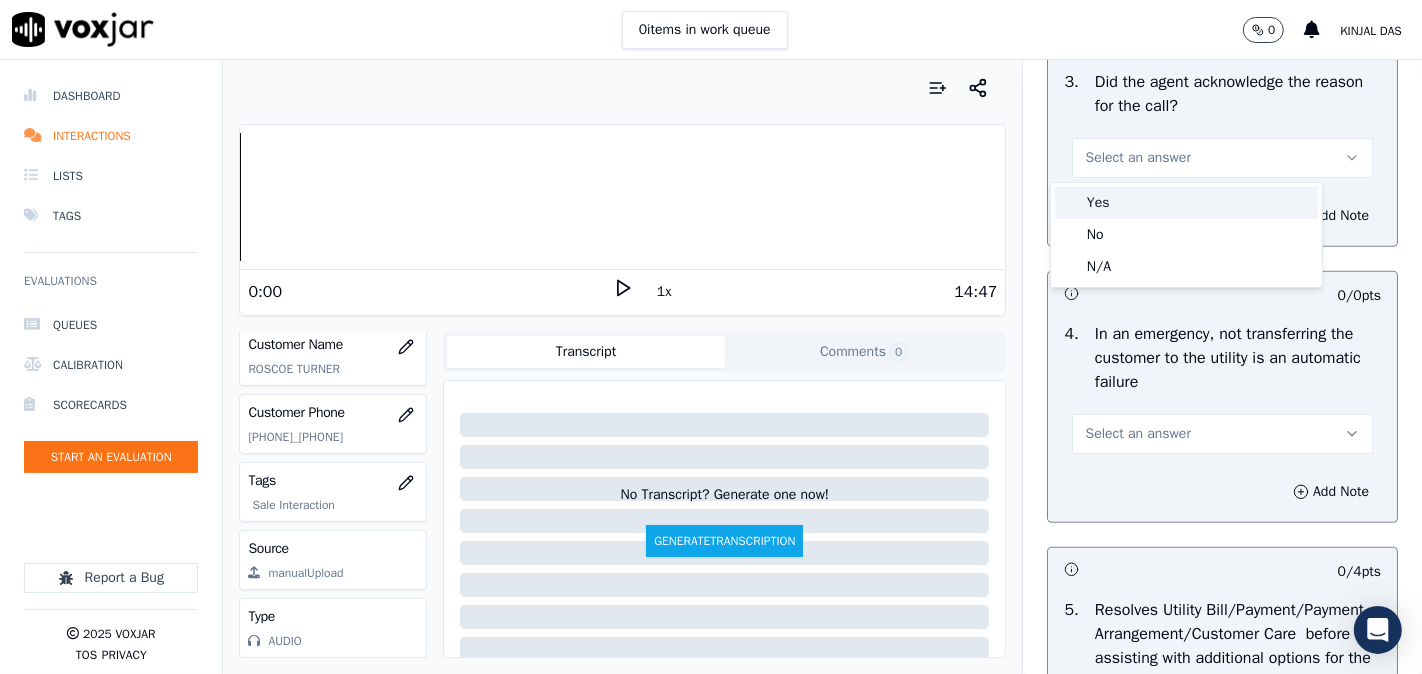 click on "Yes" at bounding box center [1186, 203] 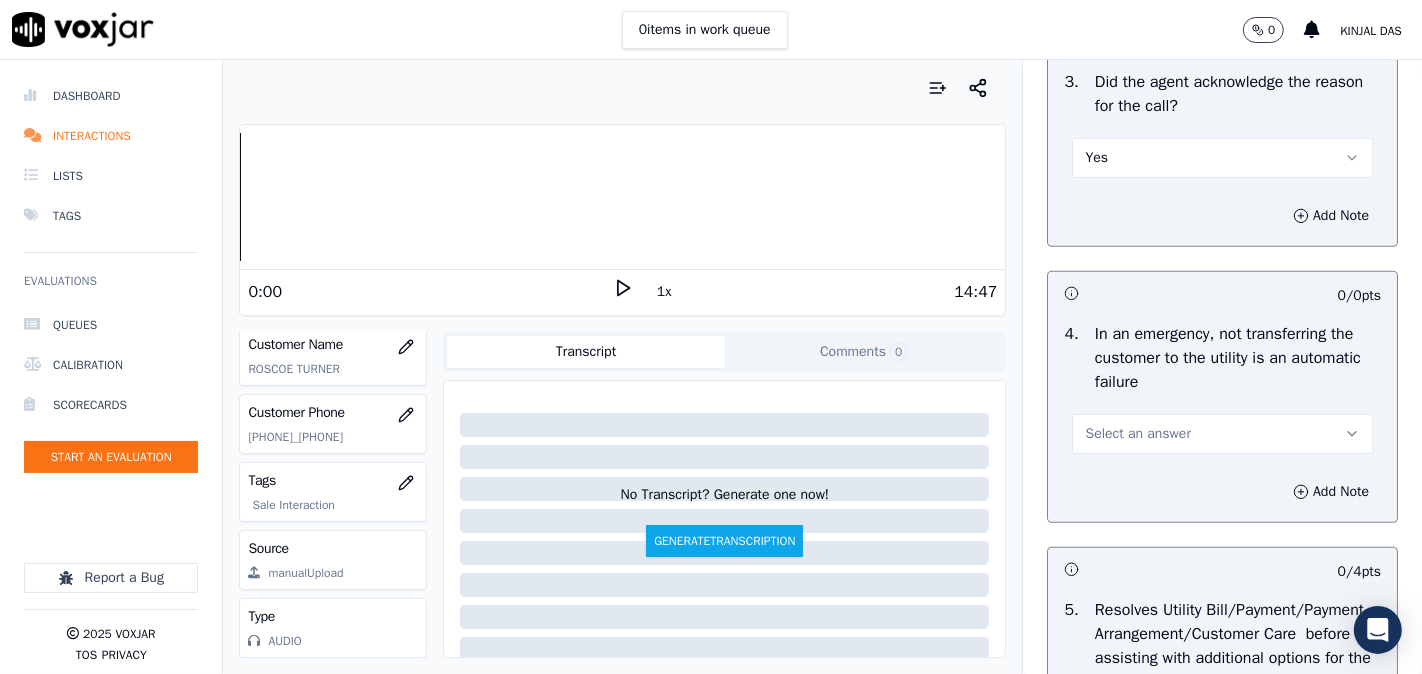 click on "Select an answer" at bounding box center (1137, 434) 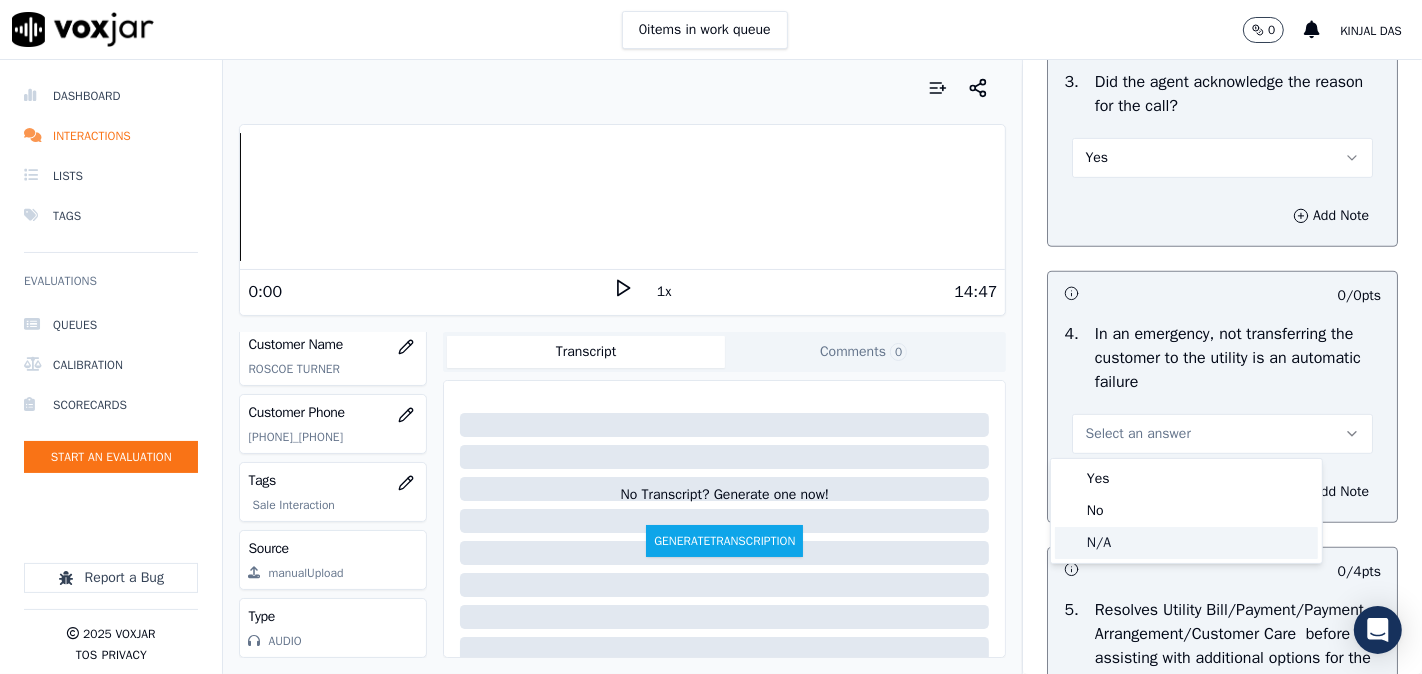 click on "N/A" 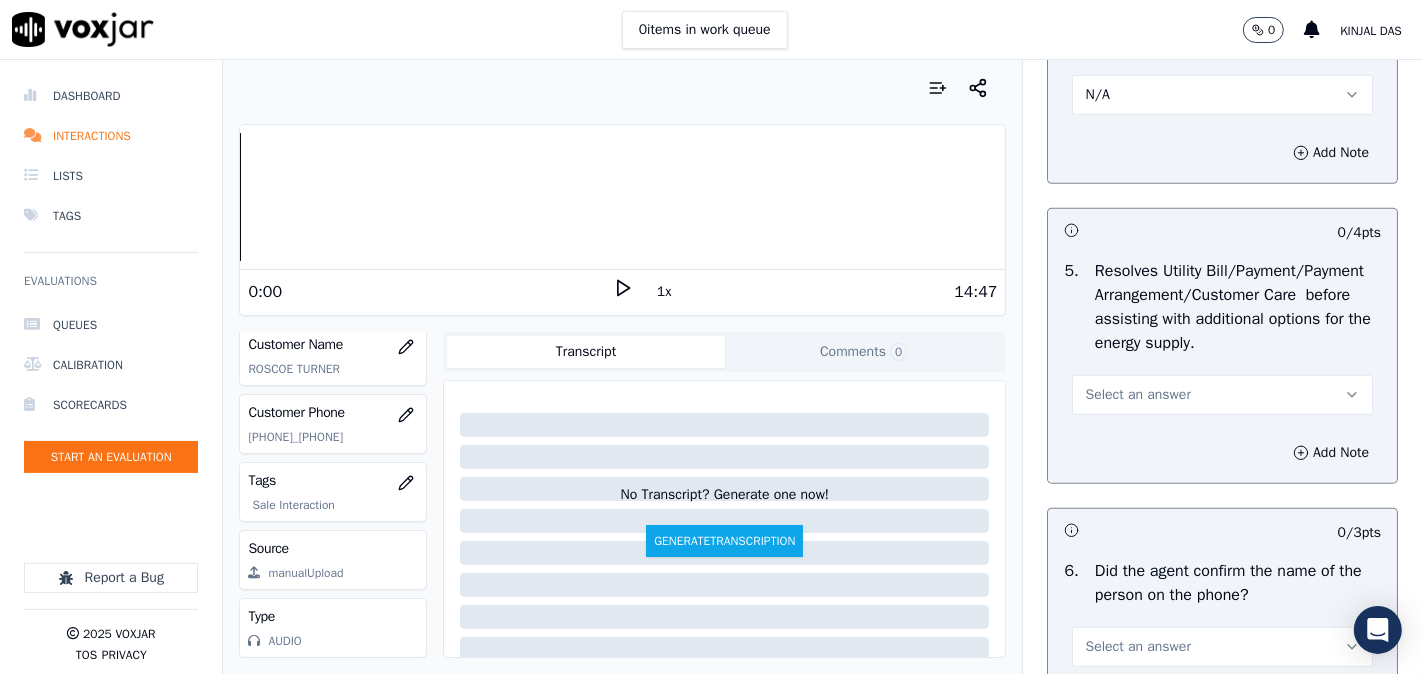 scroll, scrollTop: 1111, scrollLeft: 0, axis: vertical 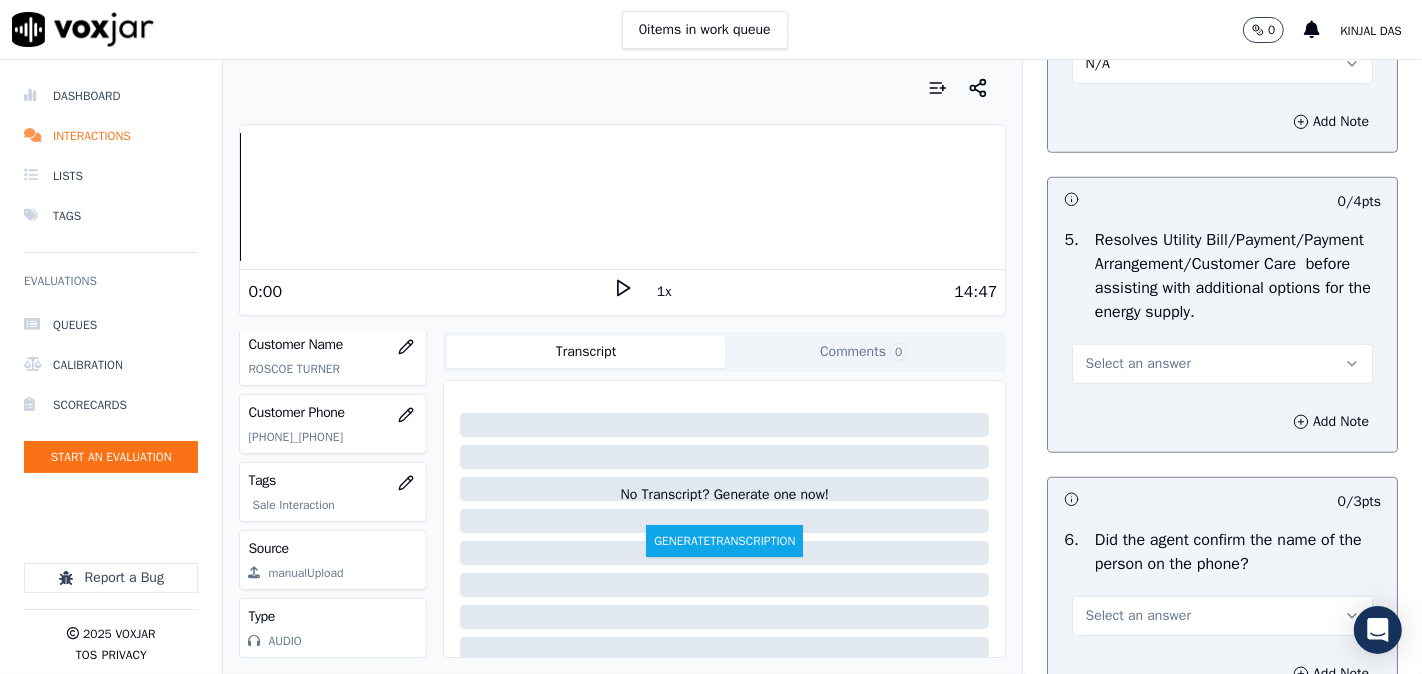 click on "Select an answer" at bounding box center (1222, 364) 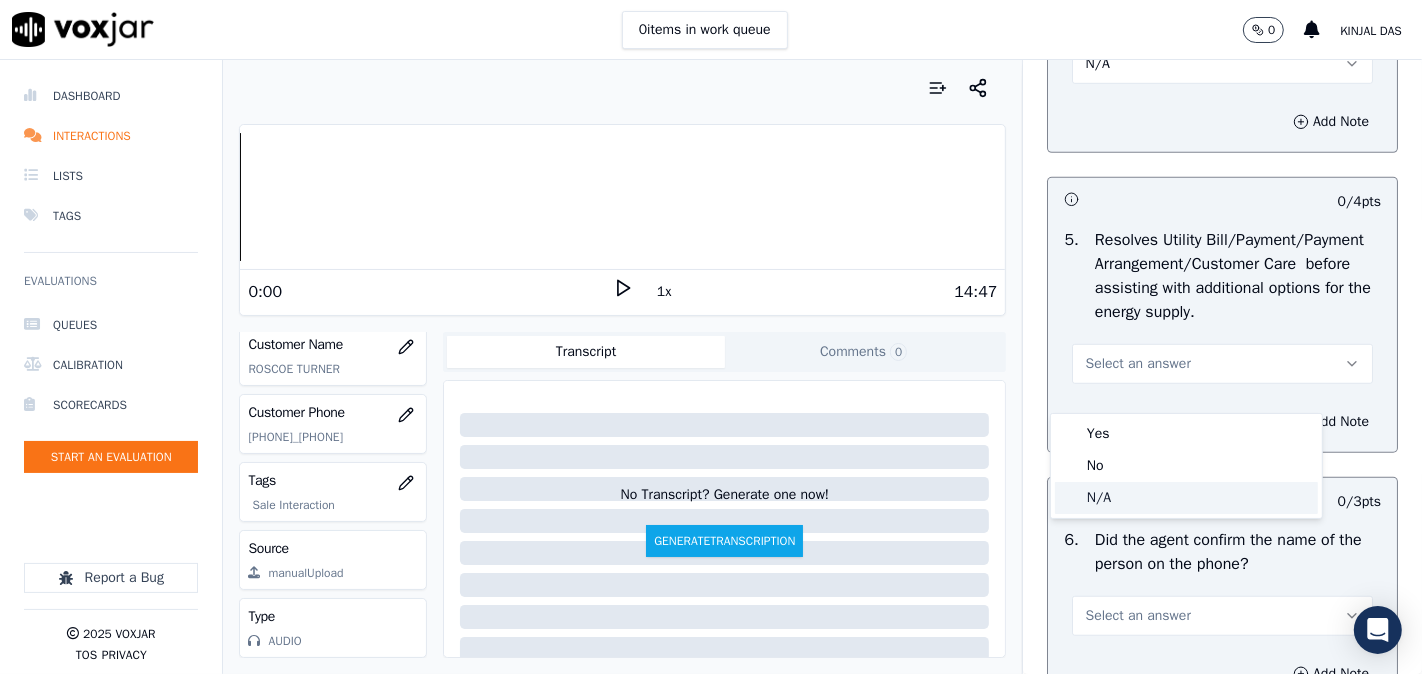 click on "N/A" 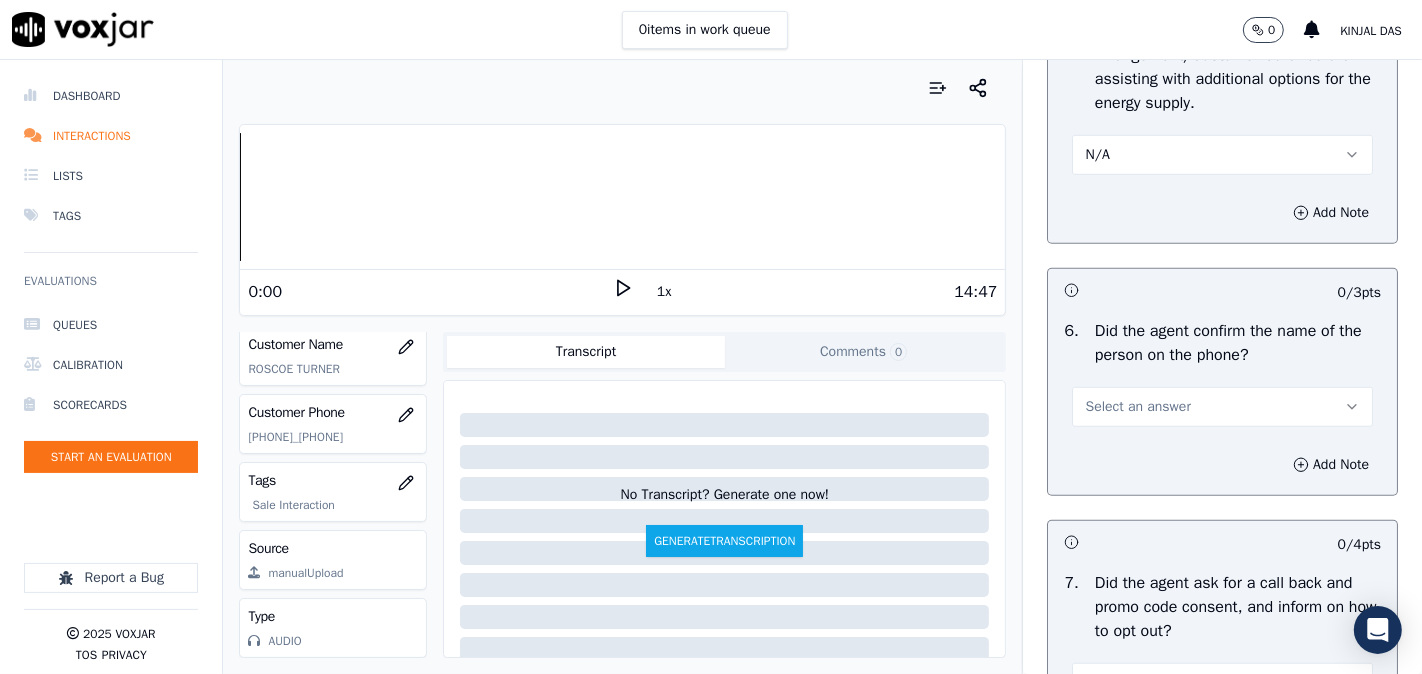 scroll, scrollTop: 1481, scrollLeft: 0, axis: vertical 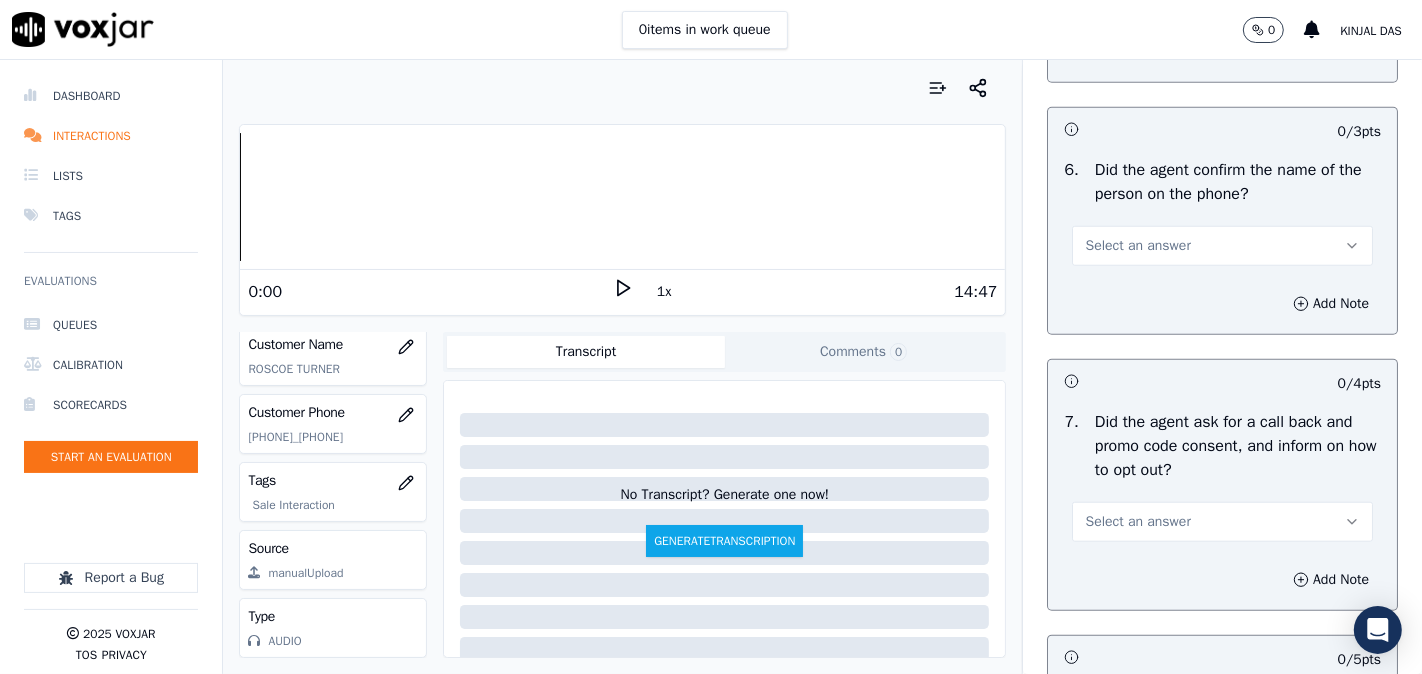 click on "Select an answer" at bounding box center [1137, 246] 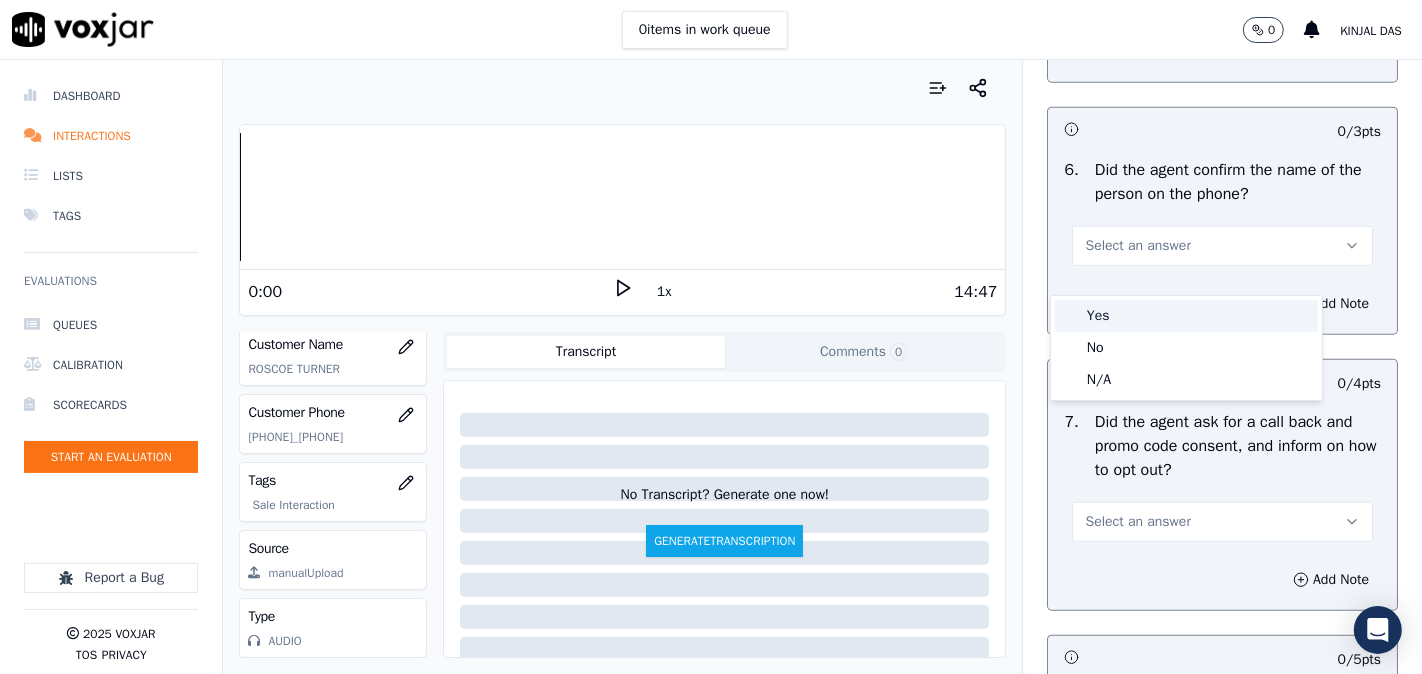 click on "Yes" at bounding box center (1186, 316) 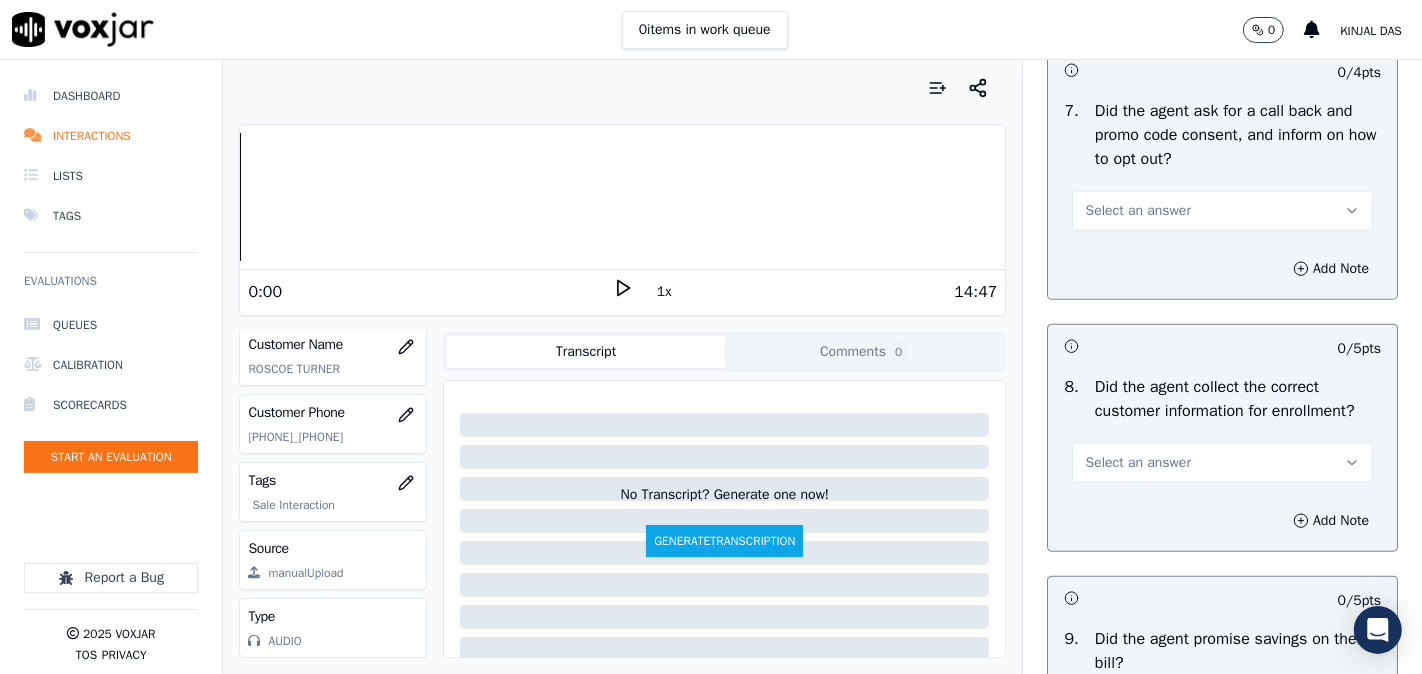 scroll, scrollTop: 1852, scrollLeft: 0, axis: vertical 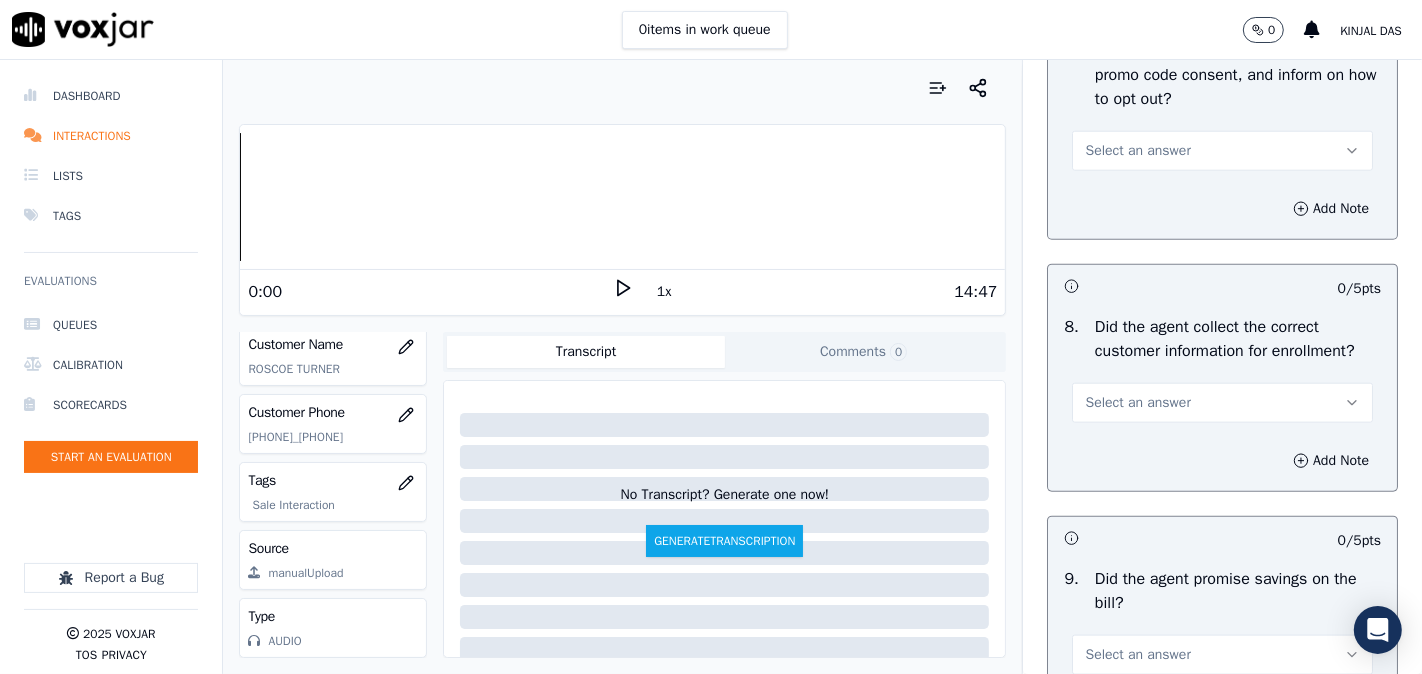 click on "Select an answer" at bounding box center [1222, 151] 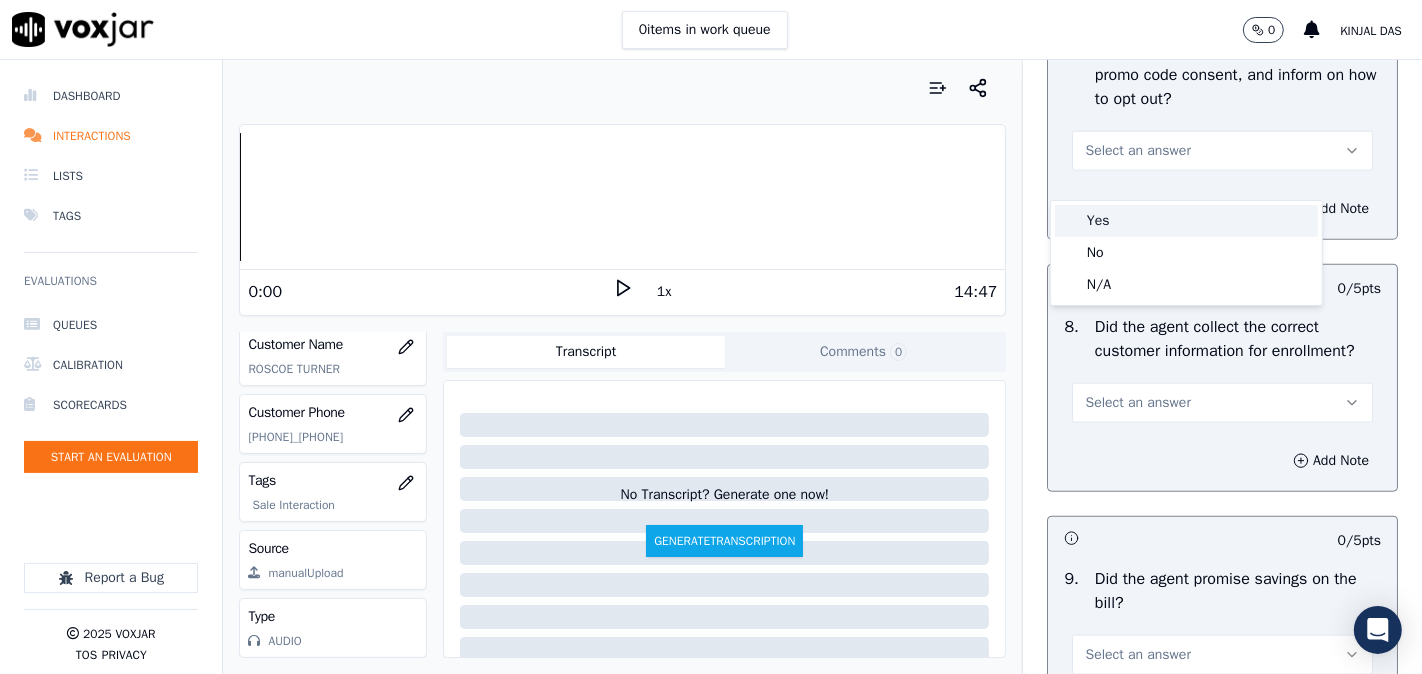 click on "Yes" at bounding box center [1186, 221] 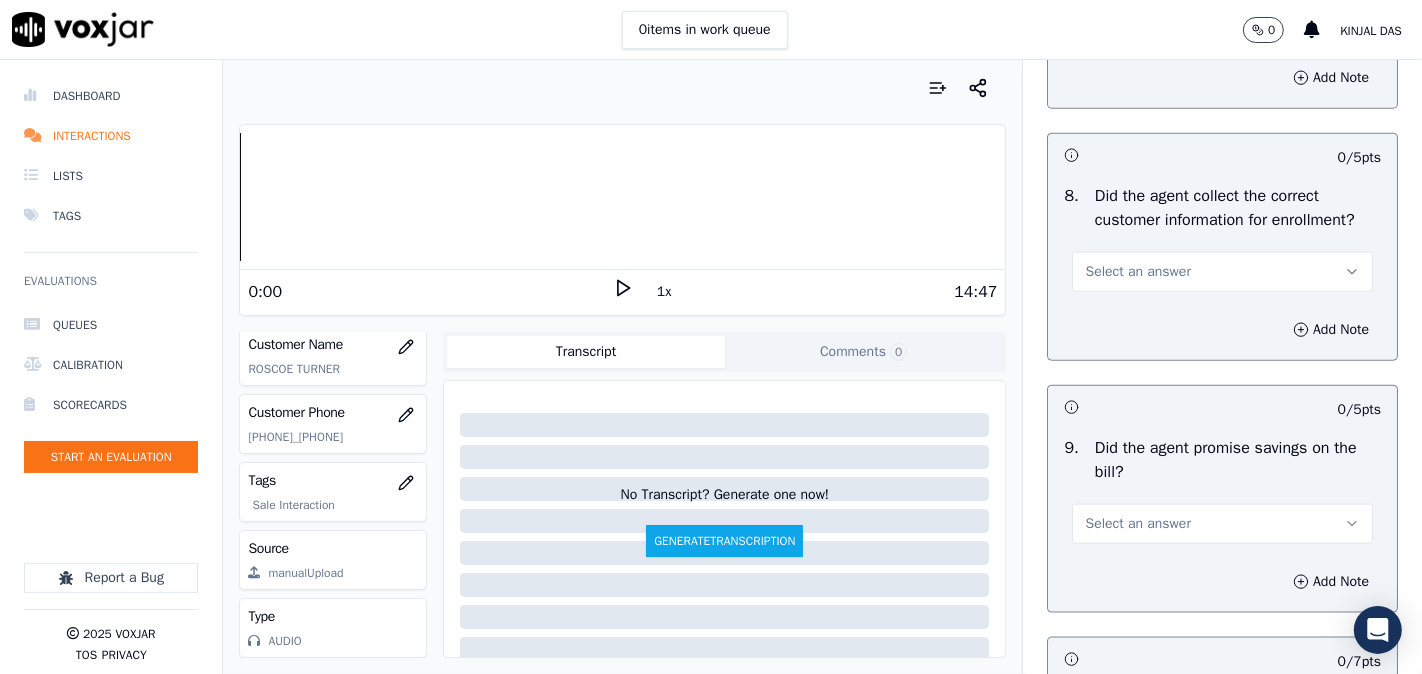 scroll, scrollTop: 2036, scrollLeft: 0, axis: vertical 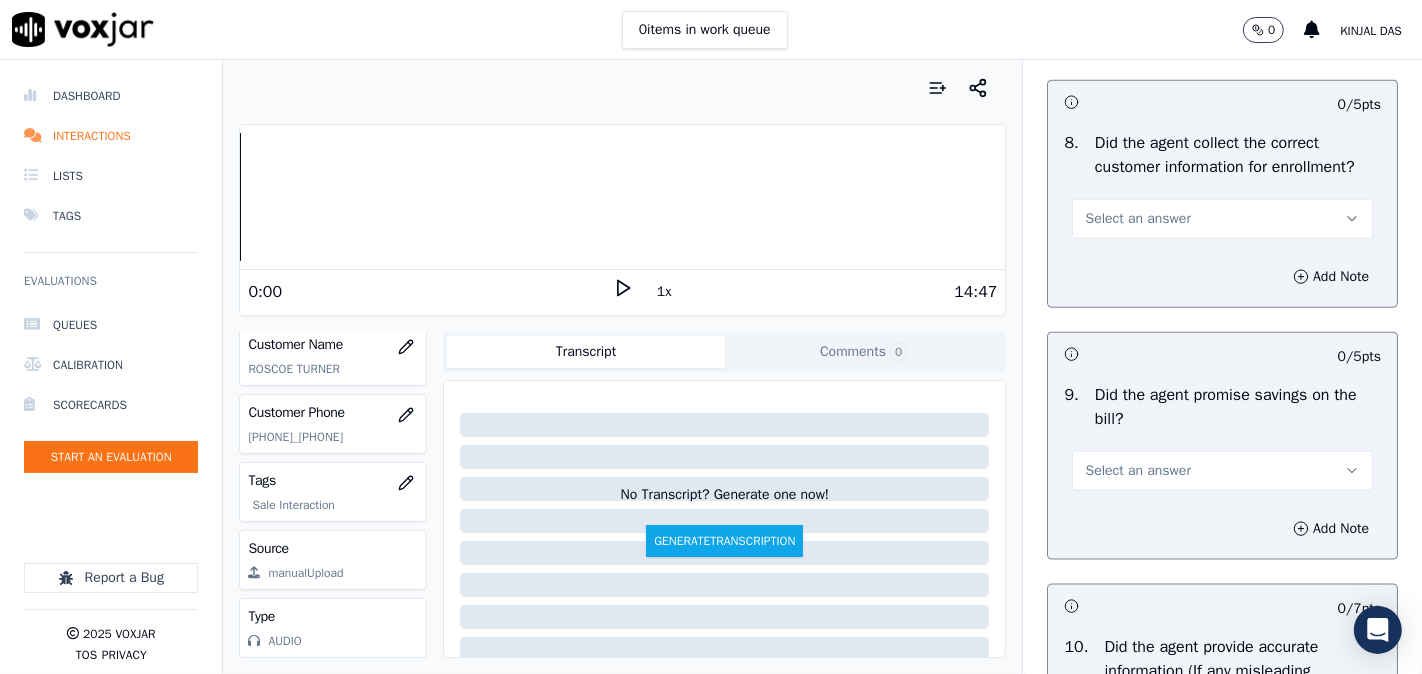 click on "8 .   Did the agent collect the correct customer information for enrollment?
Select an answer" at bounding box center (1222, 185) 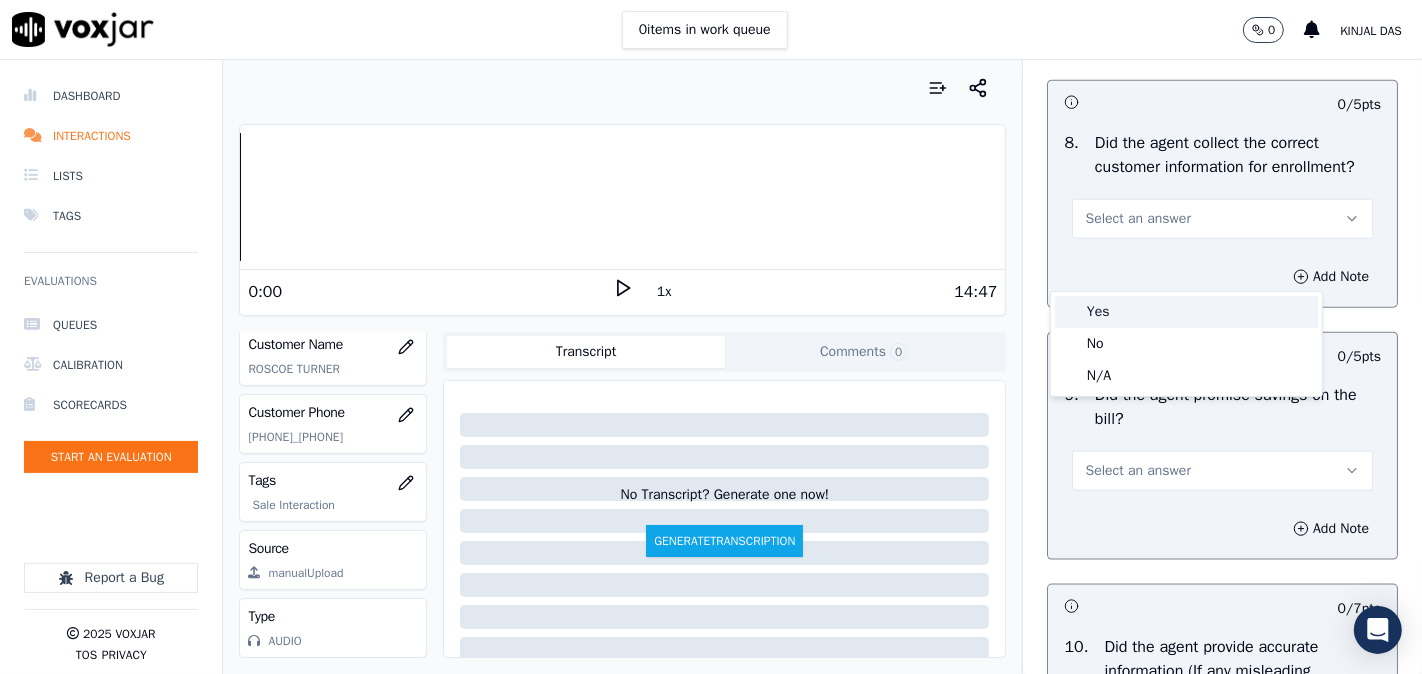 click on "Yes" at bounding box center (1186, 312) 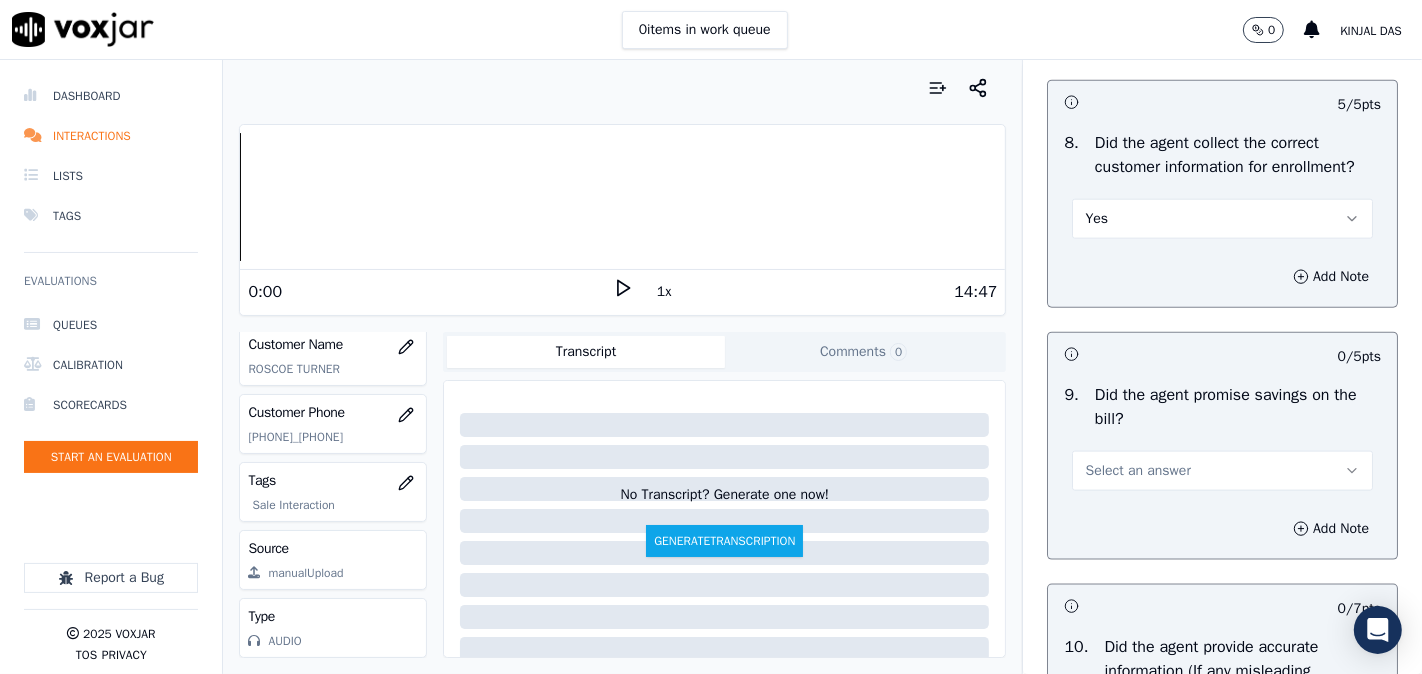 drag, startPoint x: 1134, startPoint y: 503, endPoint x: 1128, endPoint y: 512, distance: 10.816654 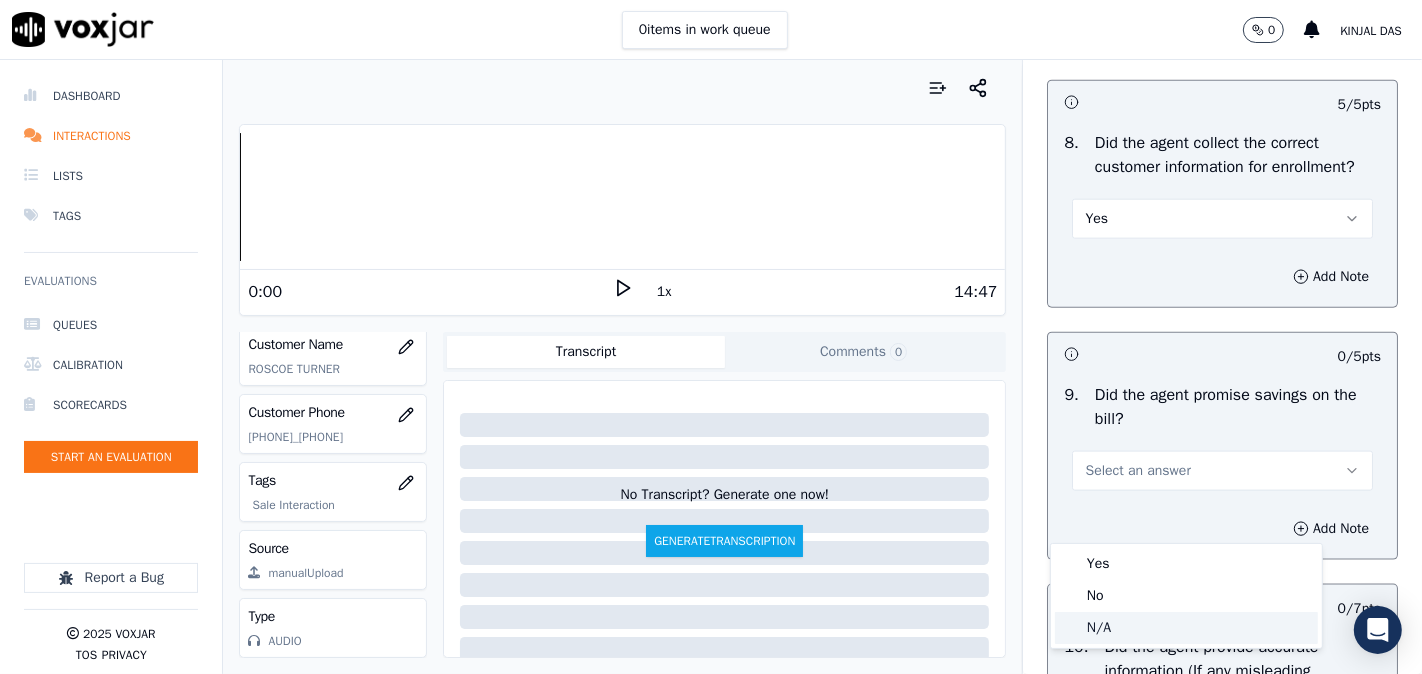 click on "N/A" 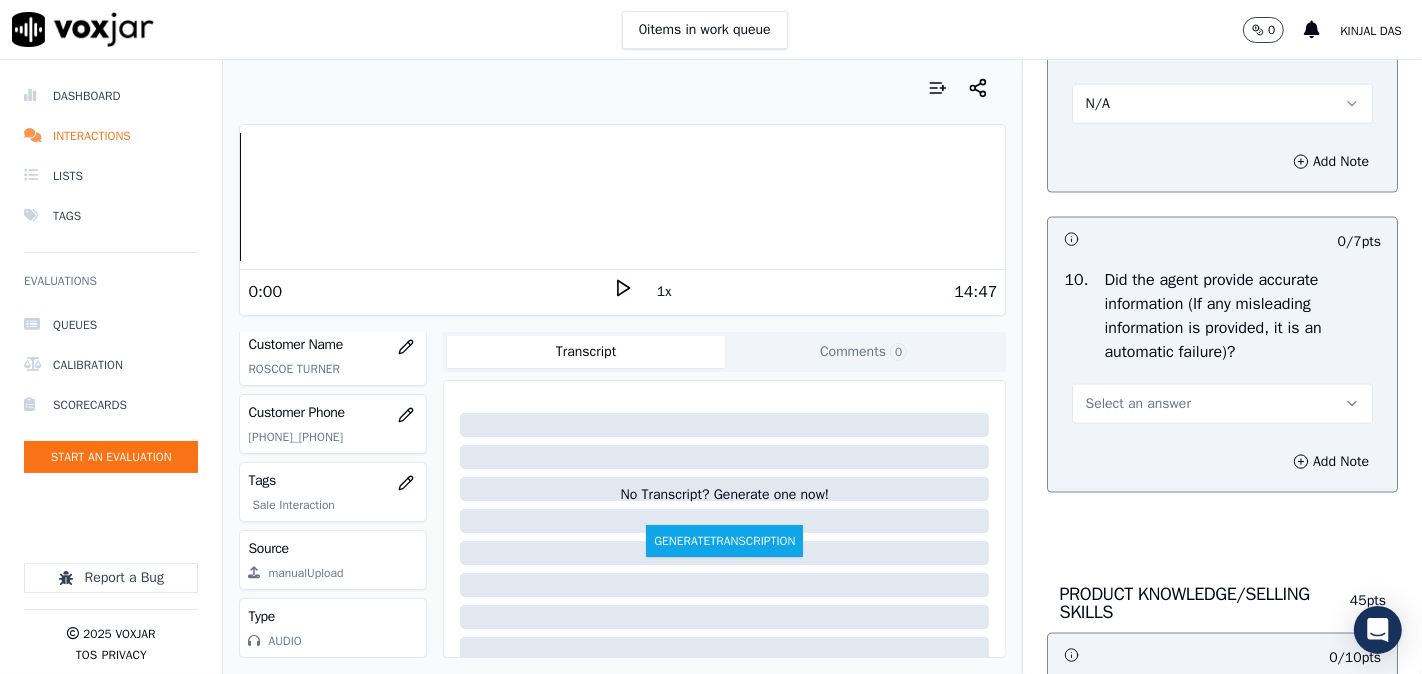 scroll, scrollTop: 2407, scrollLeft: 0, axis: vertical 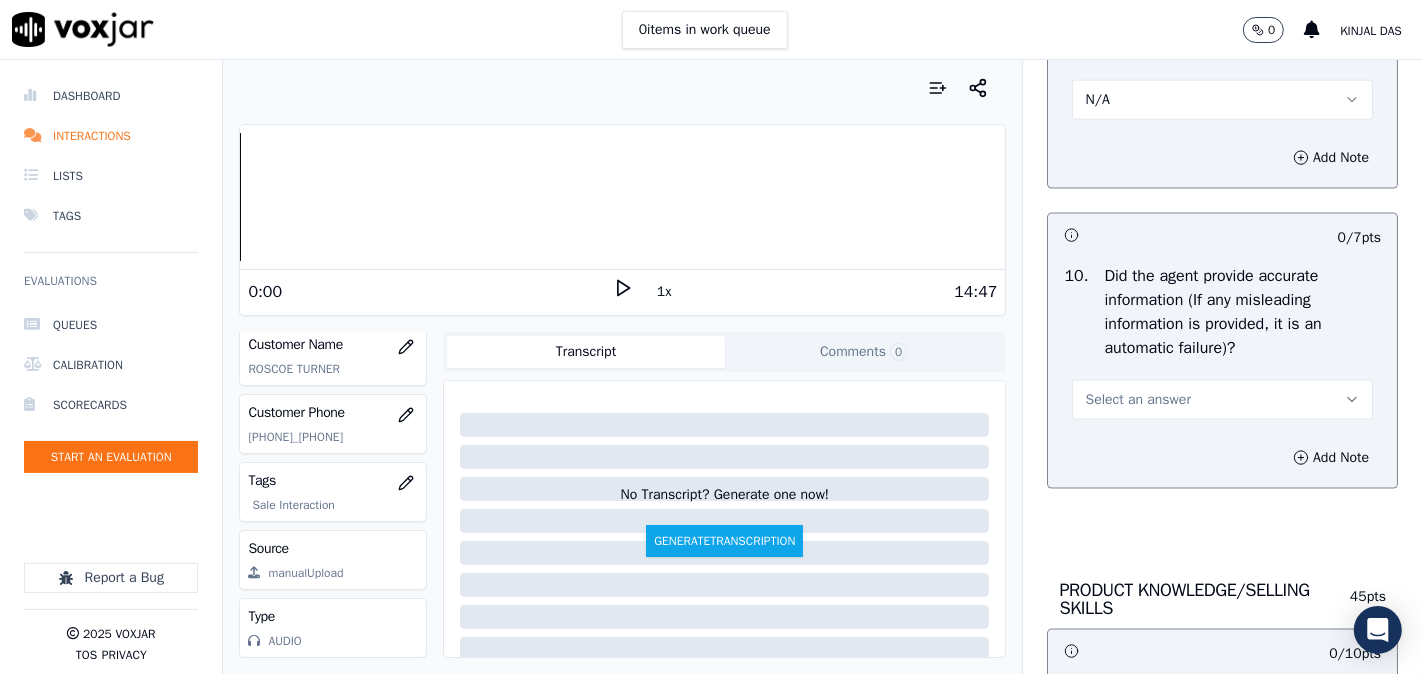 click on "Select an answer" at bounding box center [1137, 400] 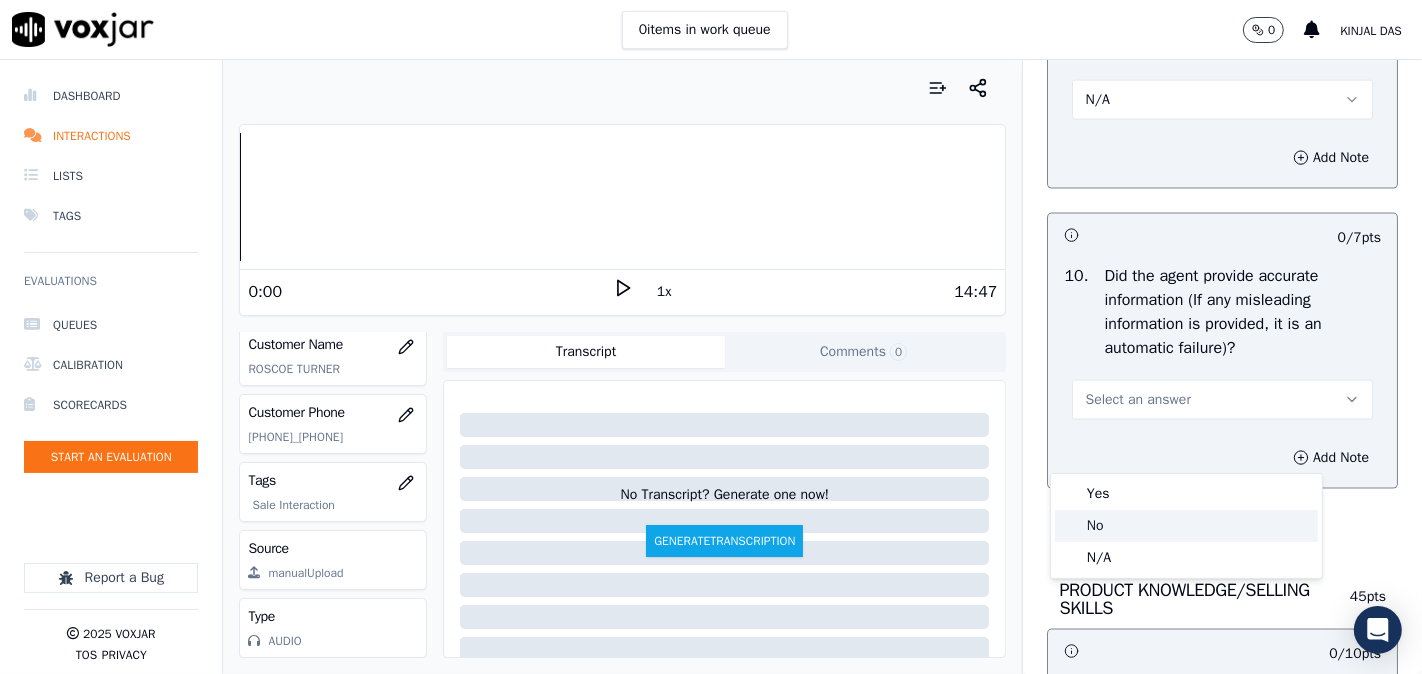 click on "No" 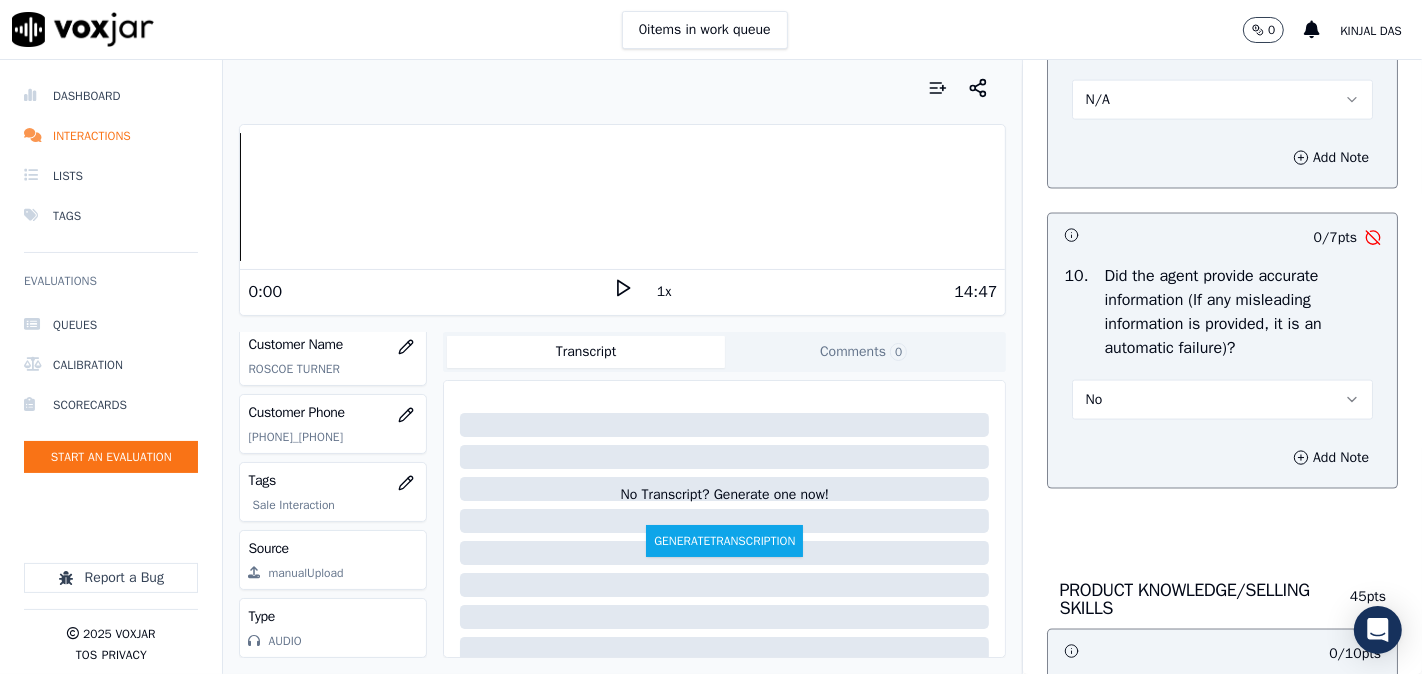 click on "No" at bounding box center [1222, 400] 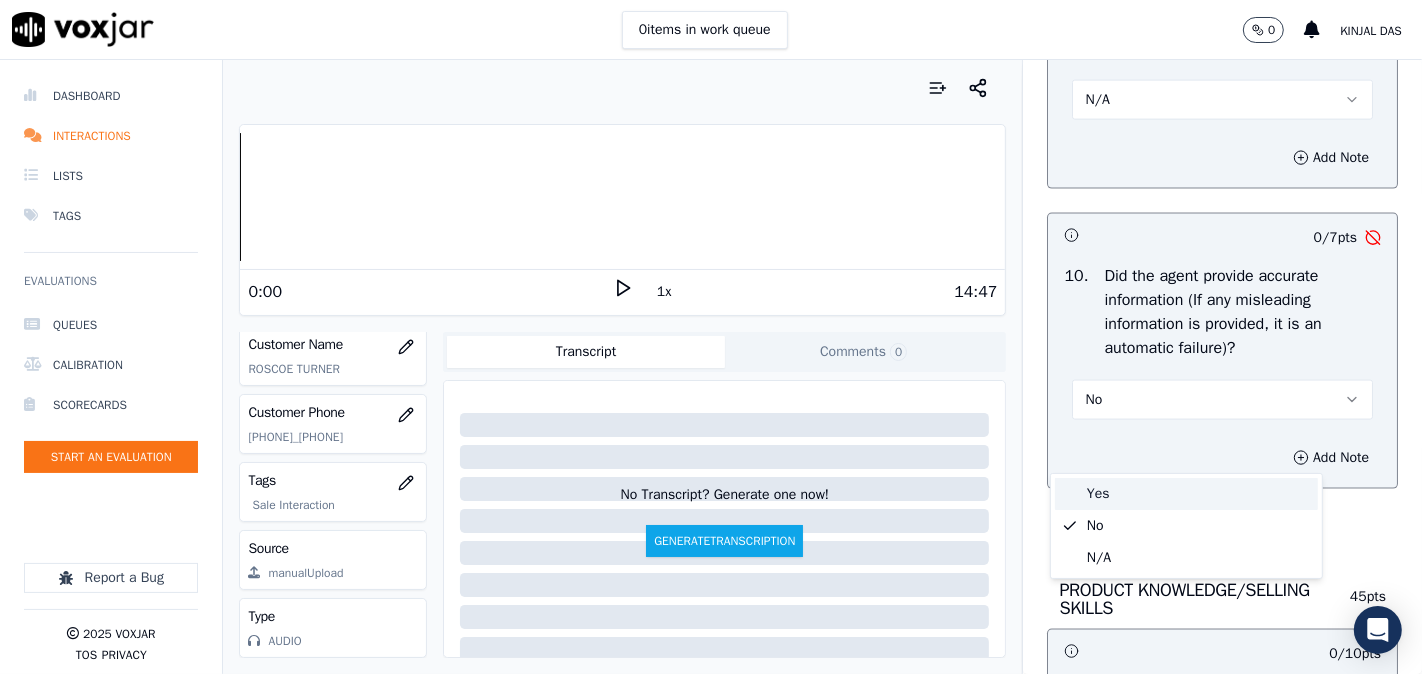 click on "Yes" at bounding box center (1186, 494) 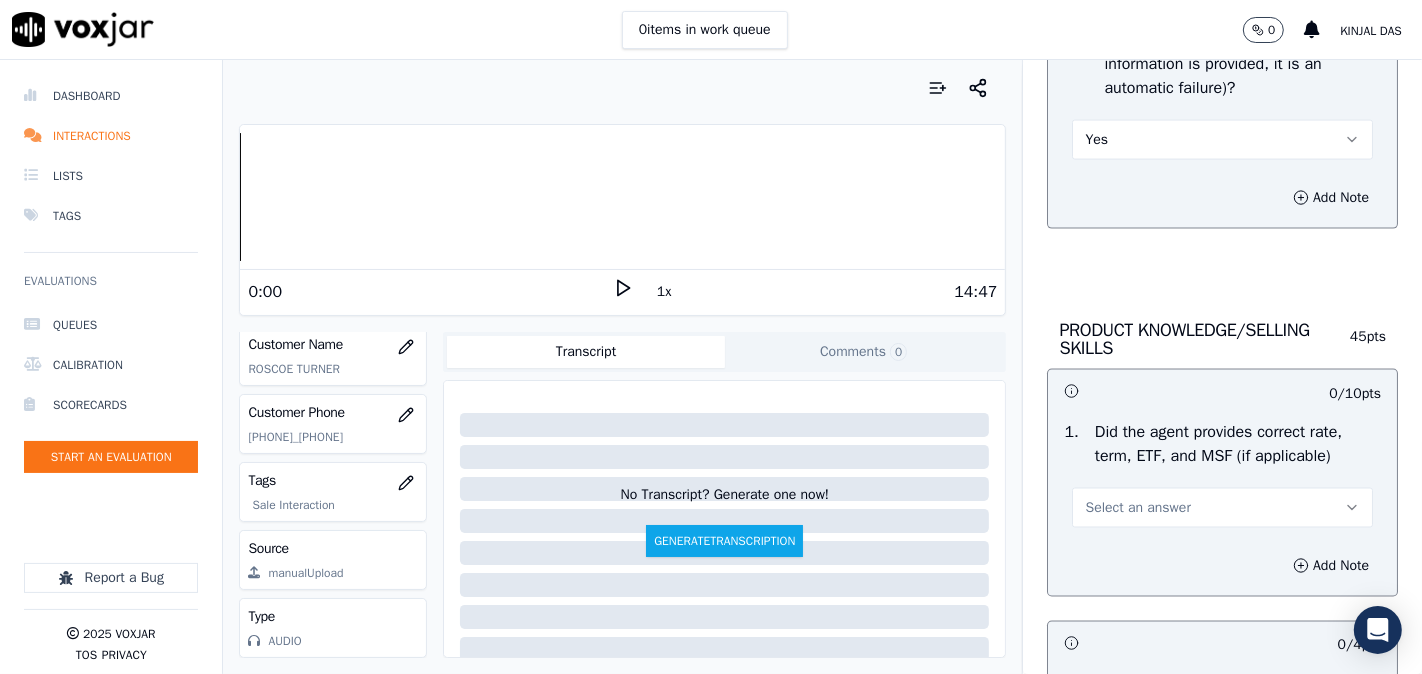 scroll, scrollTop: 2777, scrollLeft: 0, axis: vertical 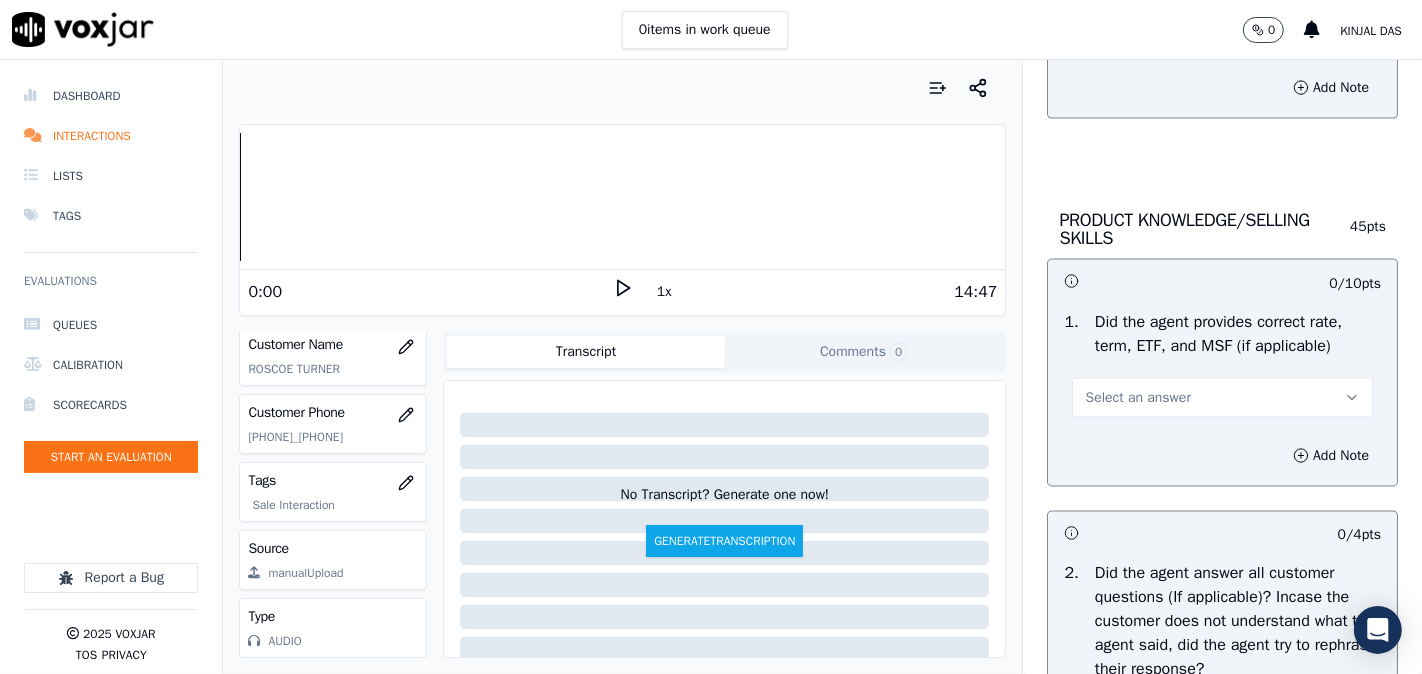 click on "Select an answer" at bounding box center [1137, 398] 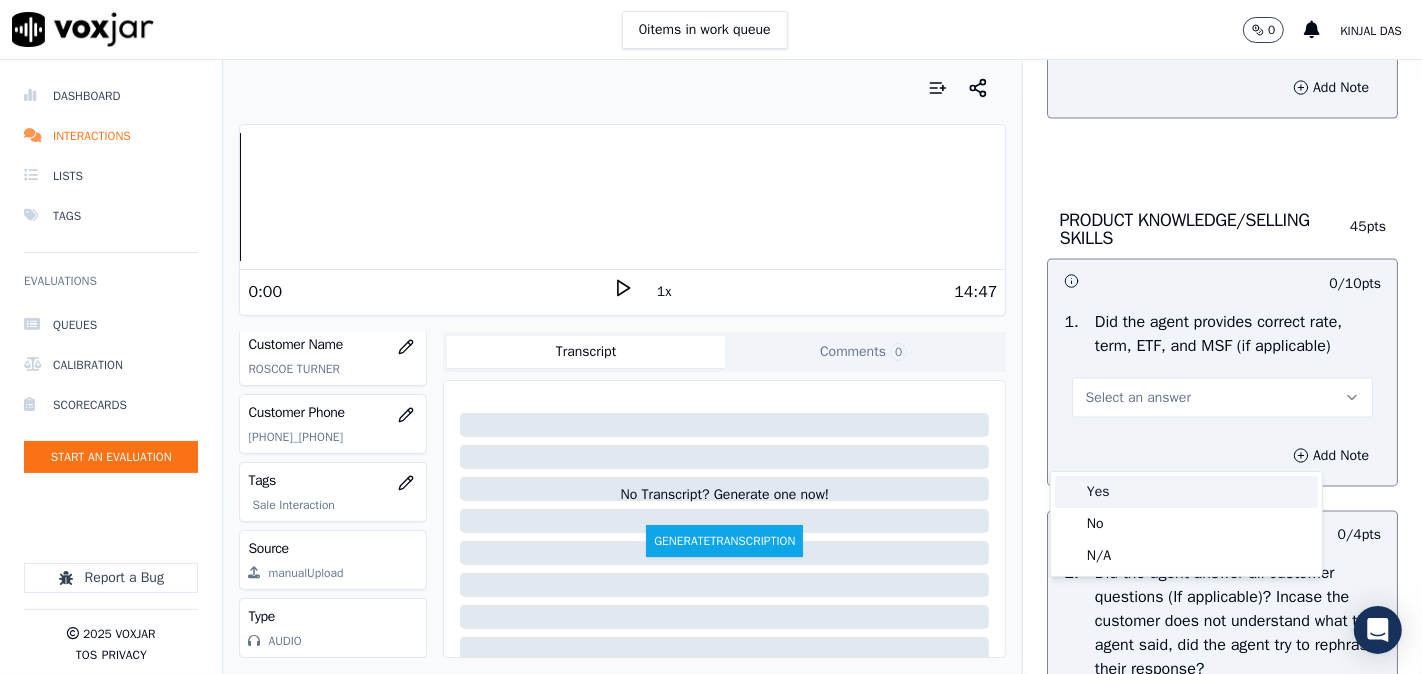 click on "Yes" at bounding box center (1186, 492) 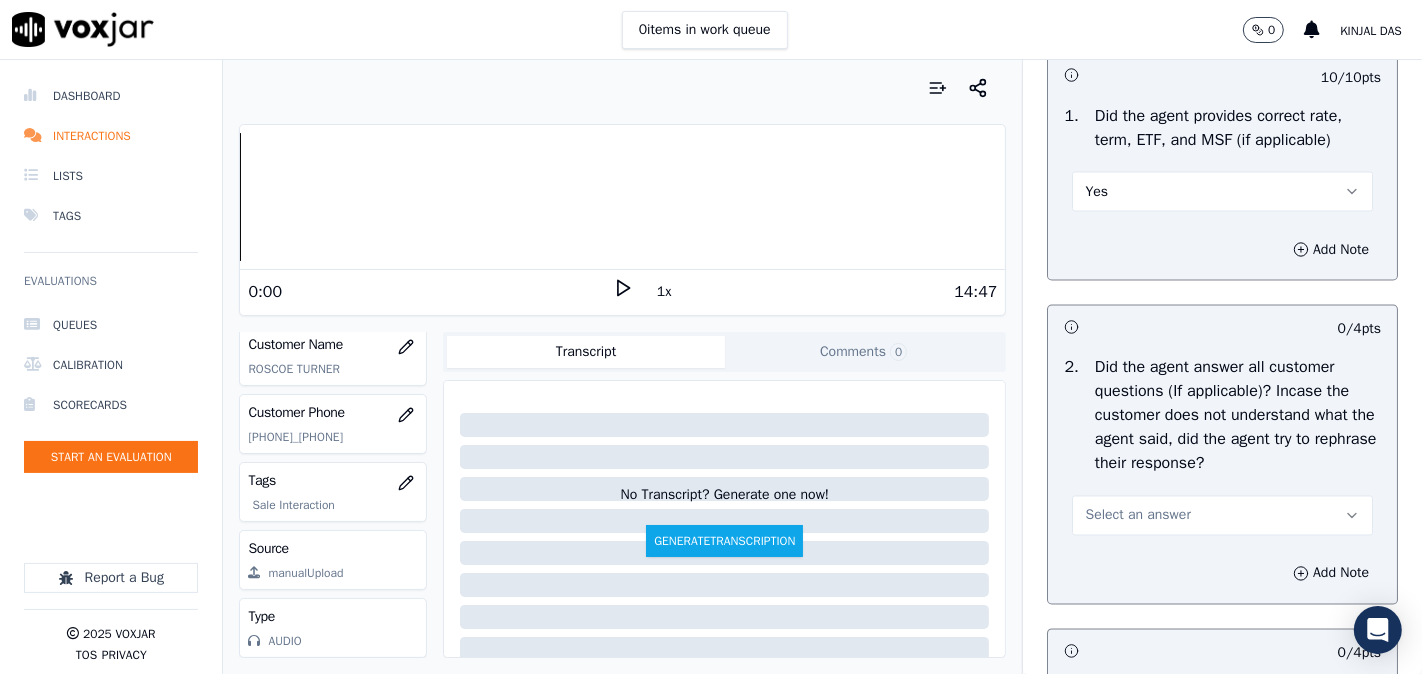 scroll, scrollTop: 3147, scrollLeft: 0, axis: vertical 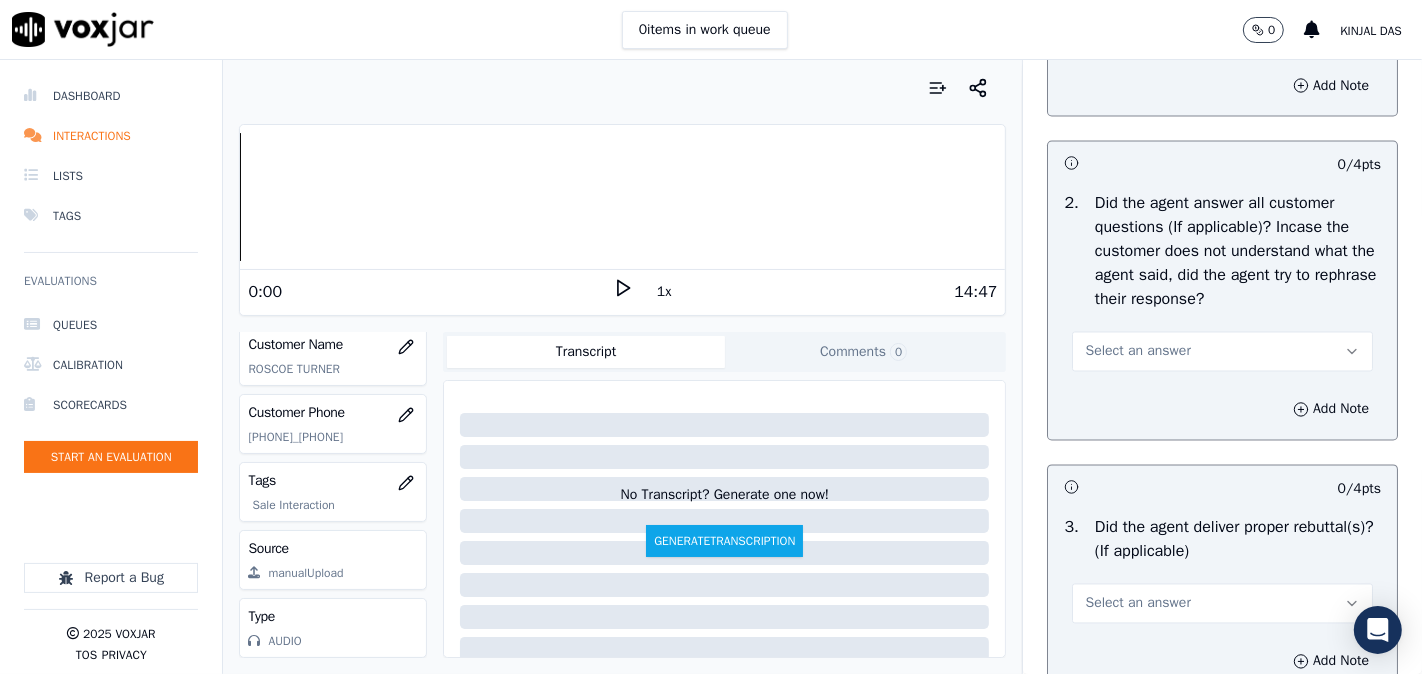click on "Select an answer" at bounding box center [1137, 352] 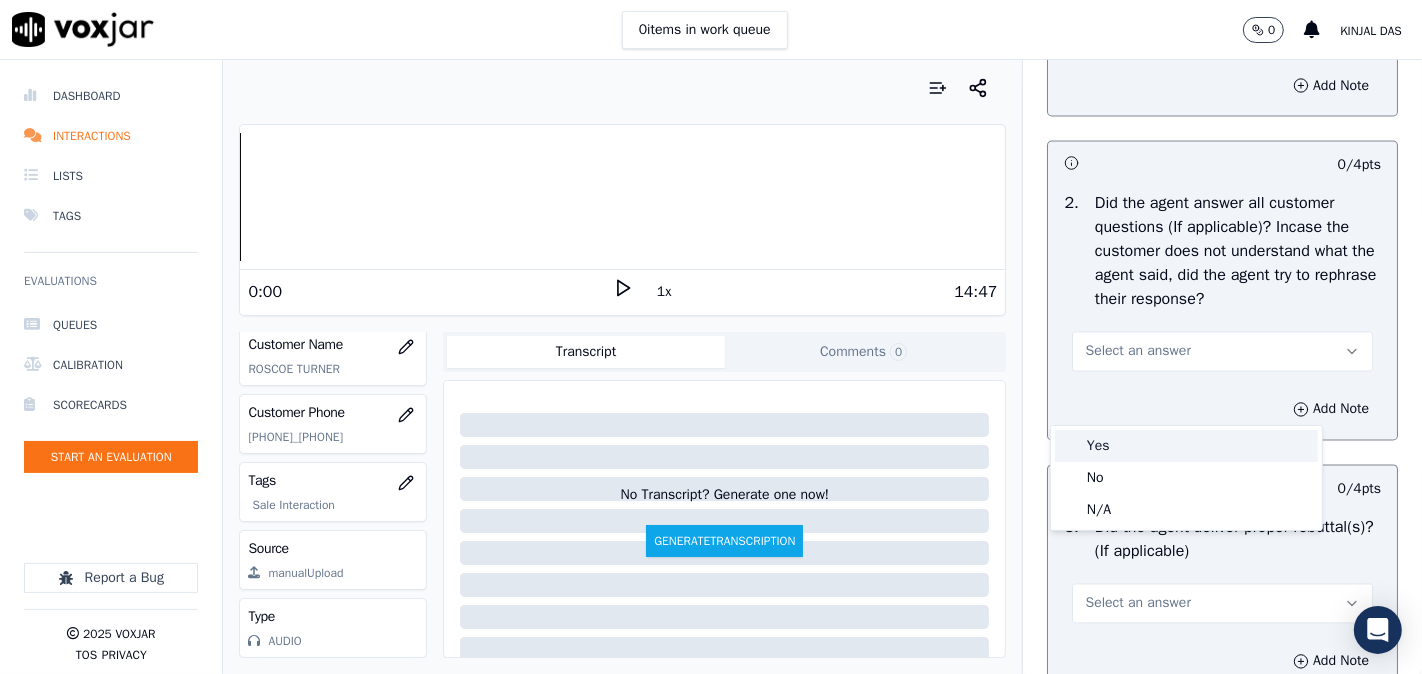 click on "No" 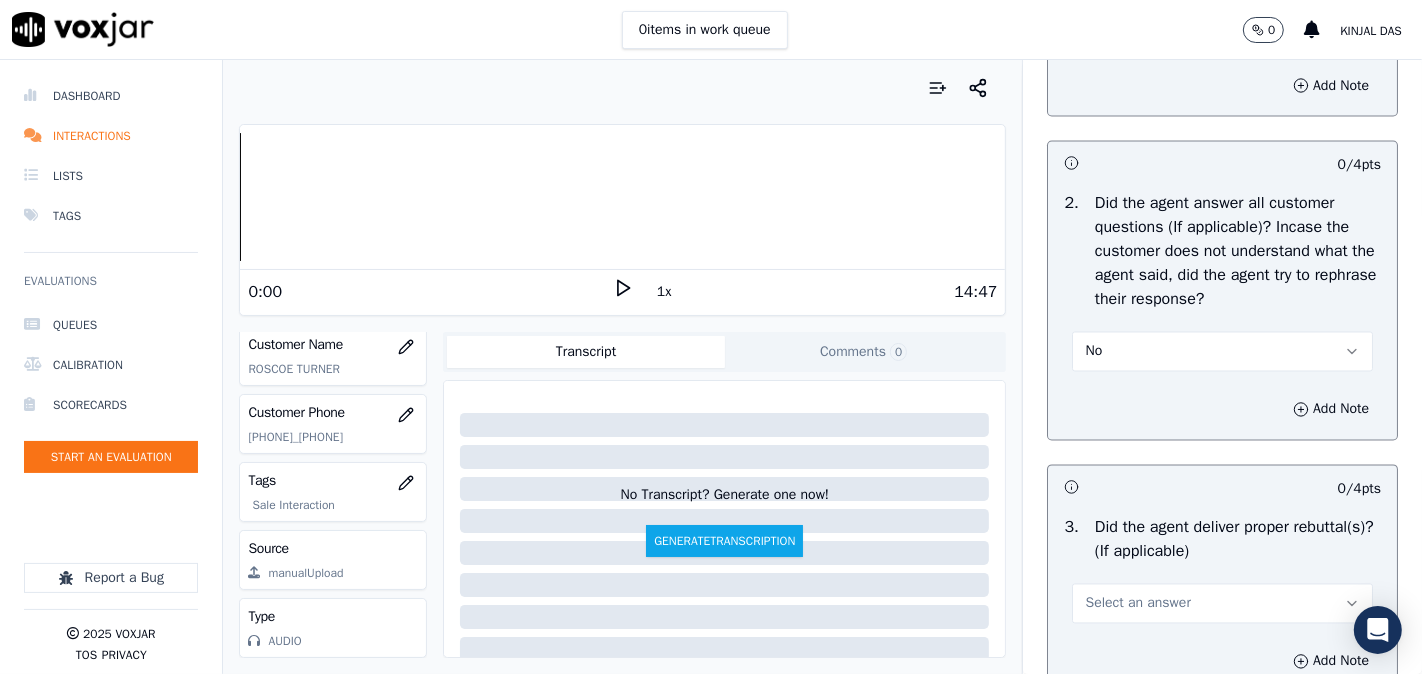 drag, startPoint x: 1086, startPoint y: 398, endPoint x: 1088, endPoint y: 411, distance: 13.152946 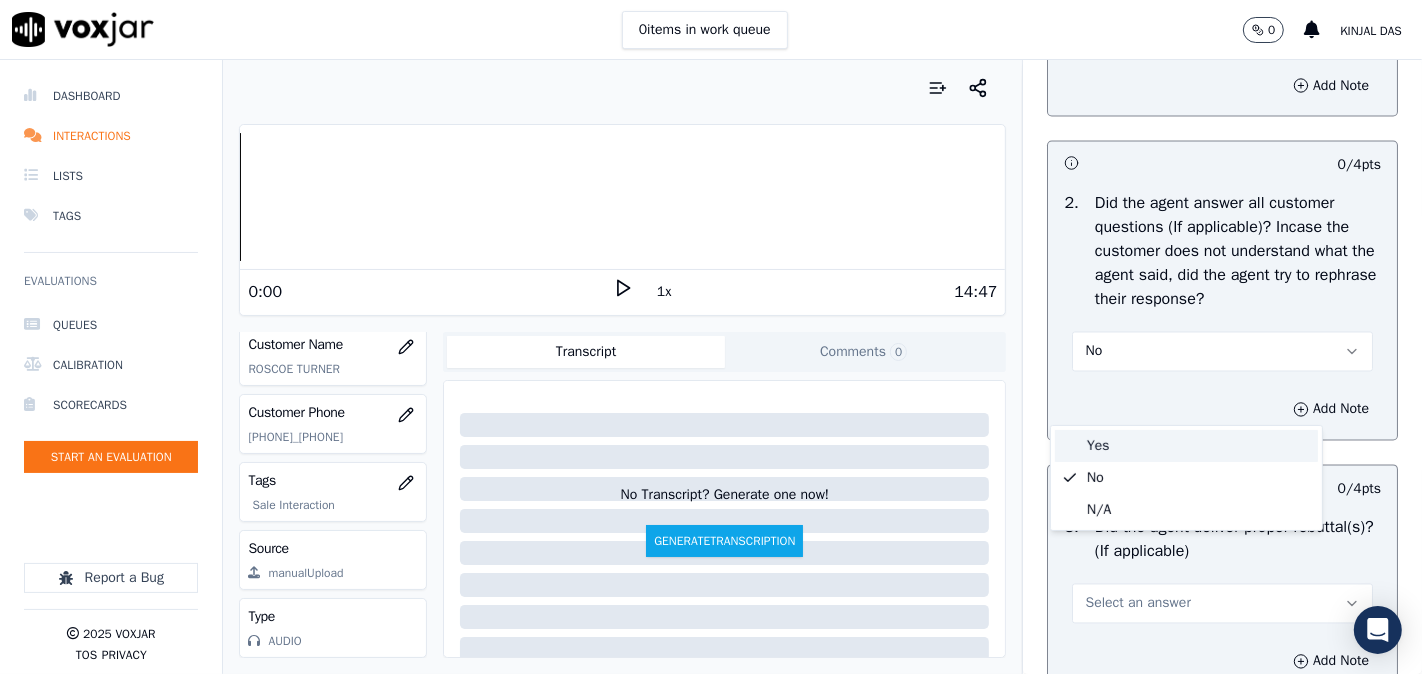 click on "Yes" at bounding box center (1186, 446) 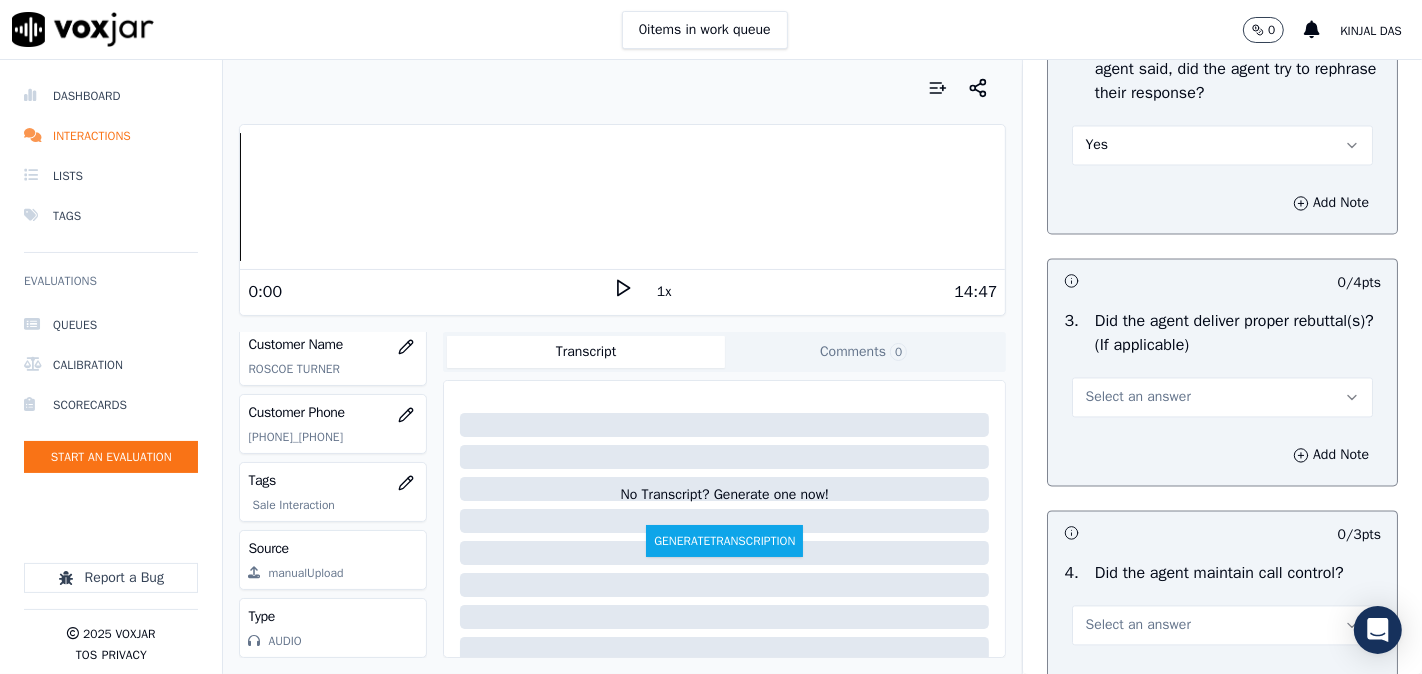 scroll, scrollTop: 3518, scrollLeft: 0, axis: vertical 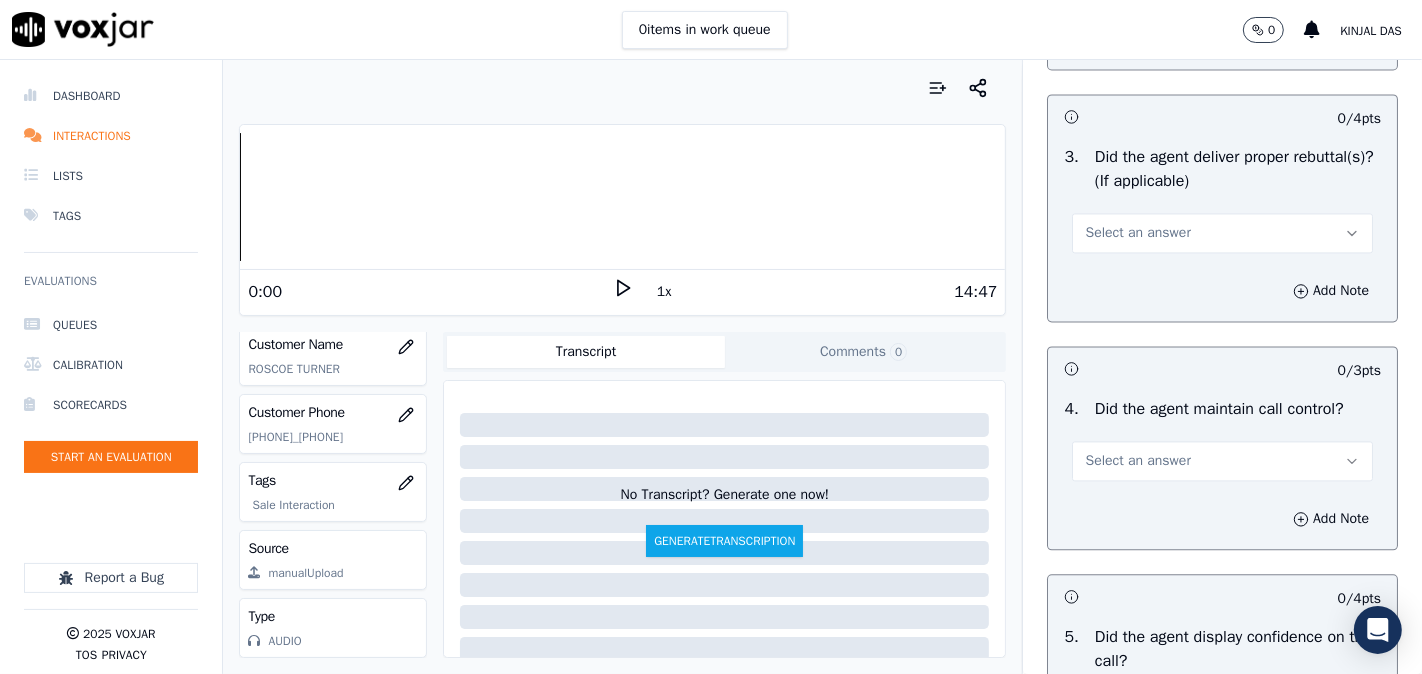 click on "Select an answer" at bounding box center [1222, 233] 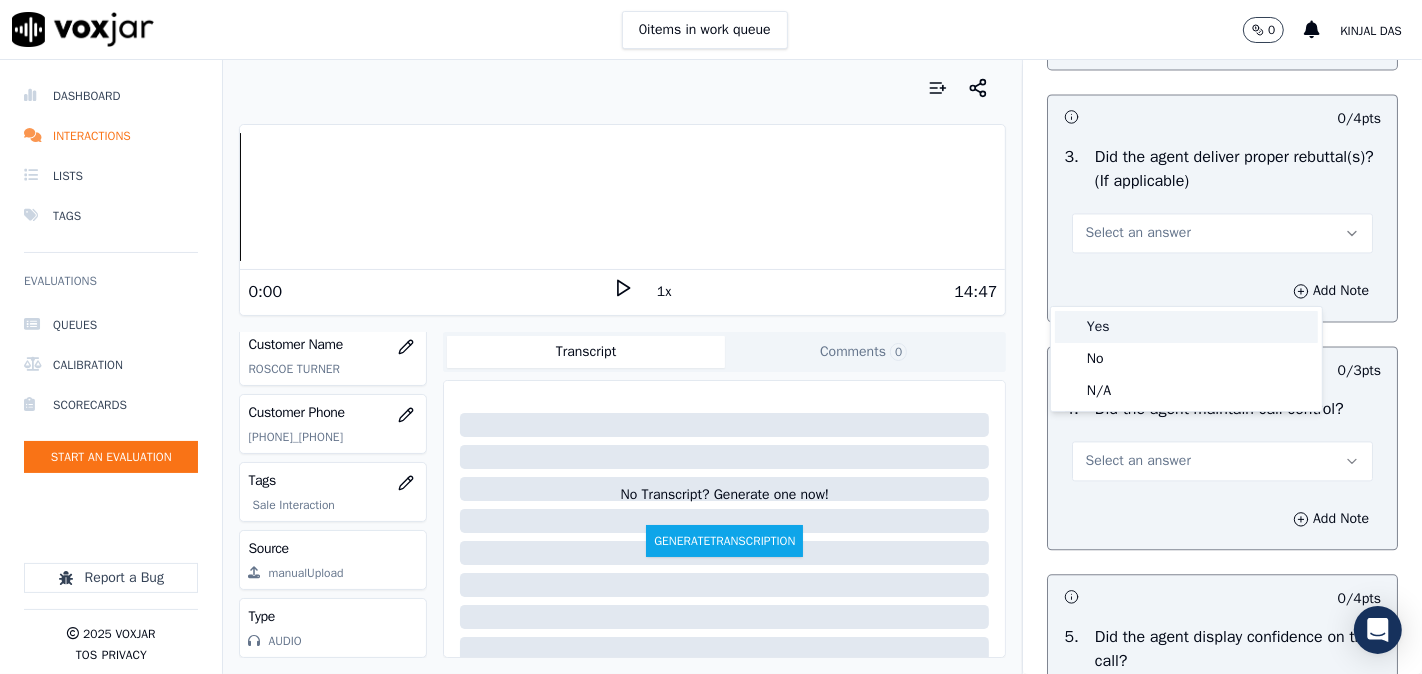 click on "Yes" at bounding box center (1186, 327) 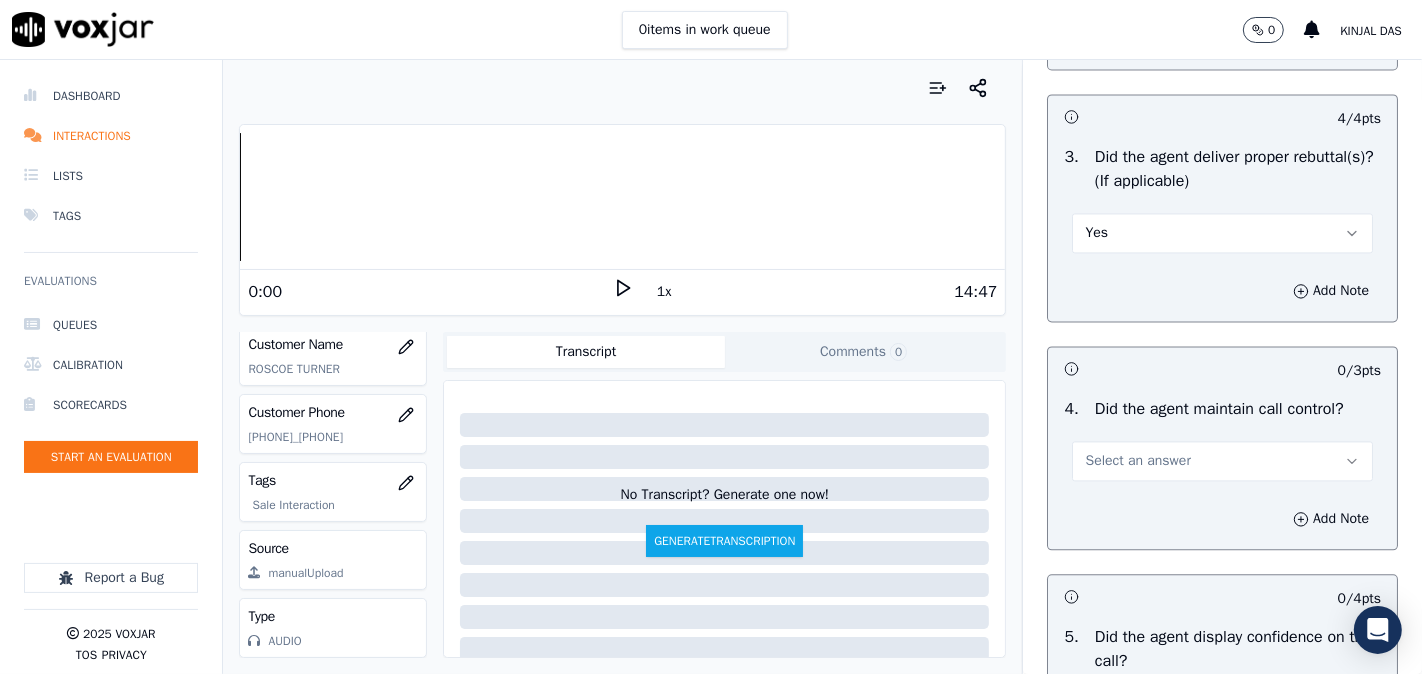 click on "Select an answer" at bounding box center (1137, 461) 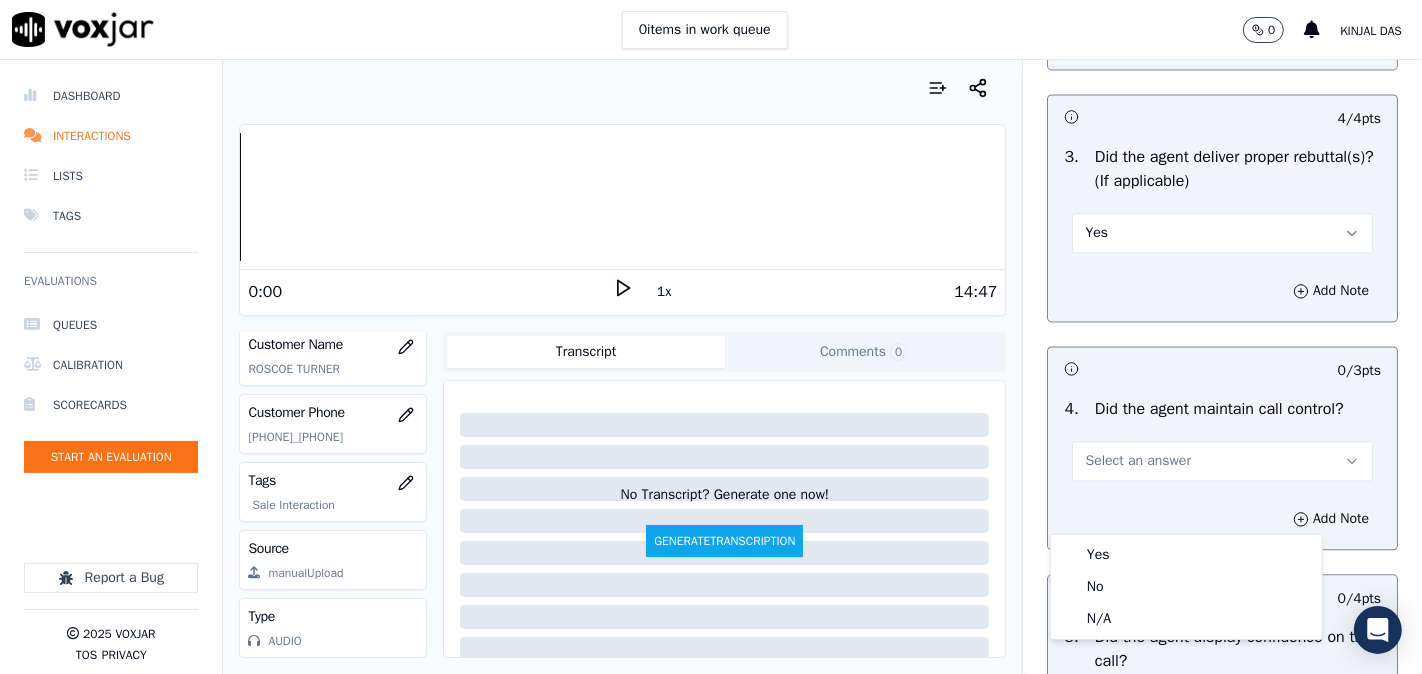 click on "0  items in work queue     0         Kinjal Das             Dashboard   Interactions   Lists   Tags       Evaluations     Queues   Calibration   Scorecards   Start an Evaluation
Report a Bug       2025   Voxjar   TOS   Privacy             Your browser does not support the audio element.   0:00     1x   14:47   Voxjar ID   011043ff-6140-4482-80e0-74eceb36c7d8   Source ID   2673456368   Timestamp
07/10/2025 11:06 pm     Agent
LILIBETH VERGARA     Customer Name     ROSCOE TURNER     Customer Phone     2673563287_2673456368     Tags
Sale Interaction     Source     manualUpload   Type     AUDIO       Transcript   Comments  0   No Transcript? Generate one now!   Generate  Transcription         Add Comment   Scores   Transcript   Metadata   Comments         Human Score   --   0  evaluation s   AI Score   --   0  evaluation s     AI Evaluations
Queue an AI Evaluation   No AI evaluations yet   Human Evaluations   Start a Manual Evaluation" at bounding box center (711, 337) 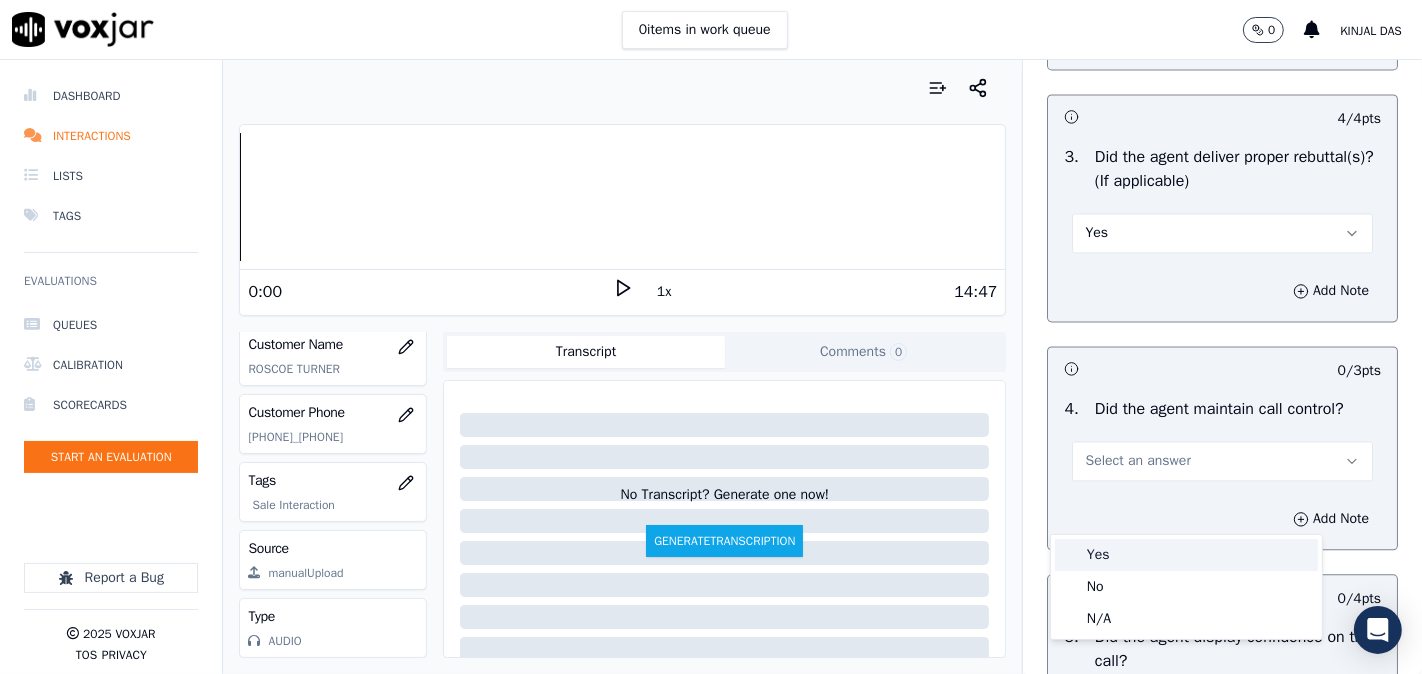 click on "Yes" at bounding box center (1186, 555) 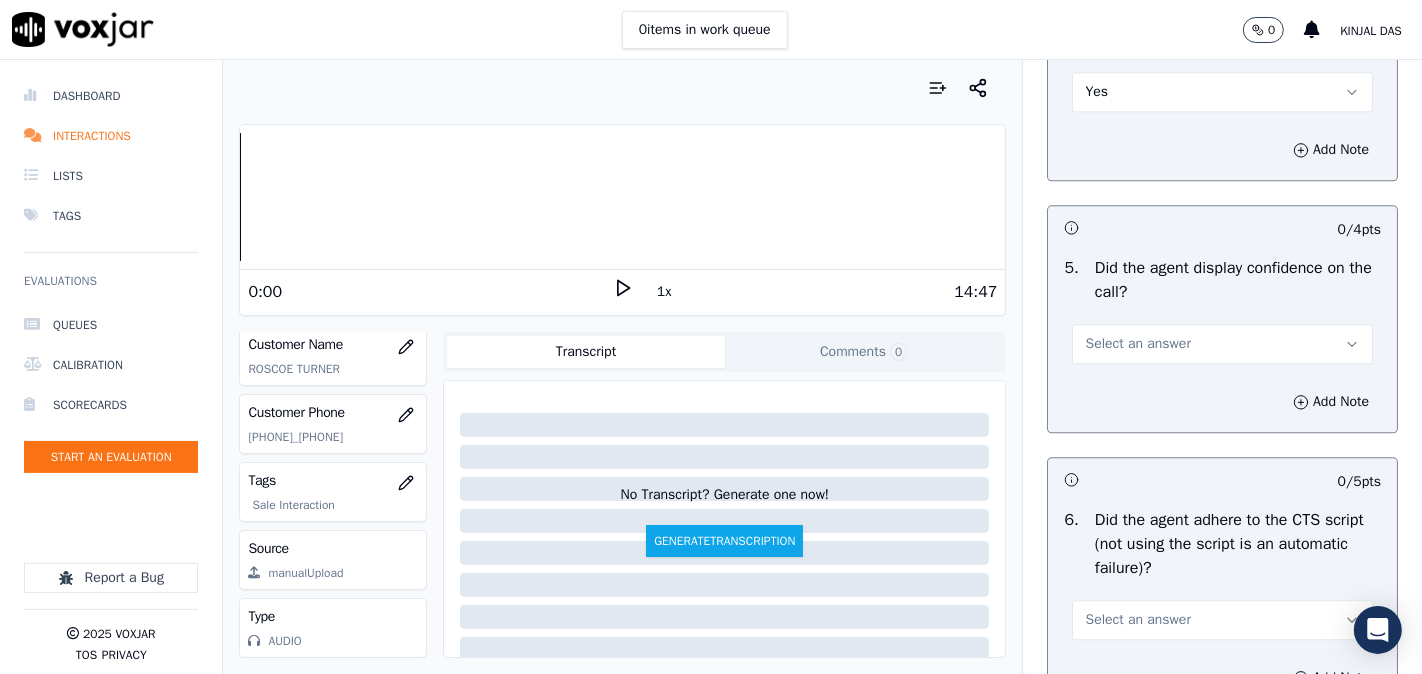scroll, scrollTop: 3888, scrollLeft: 0, axis: vertical 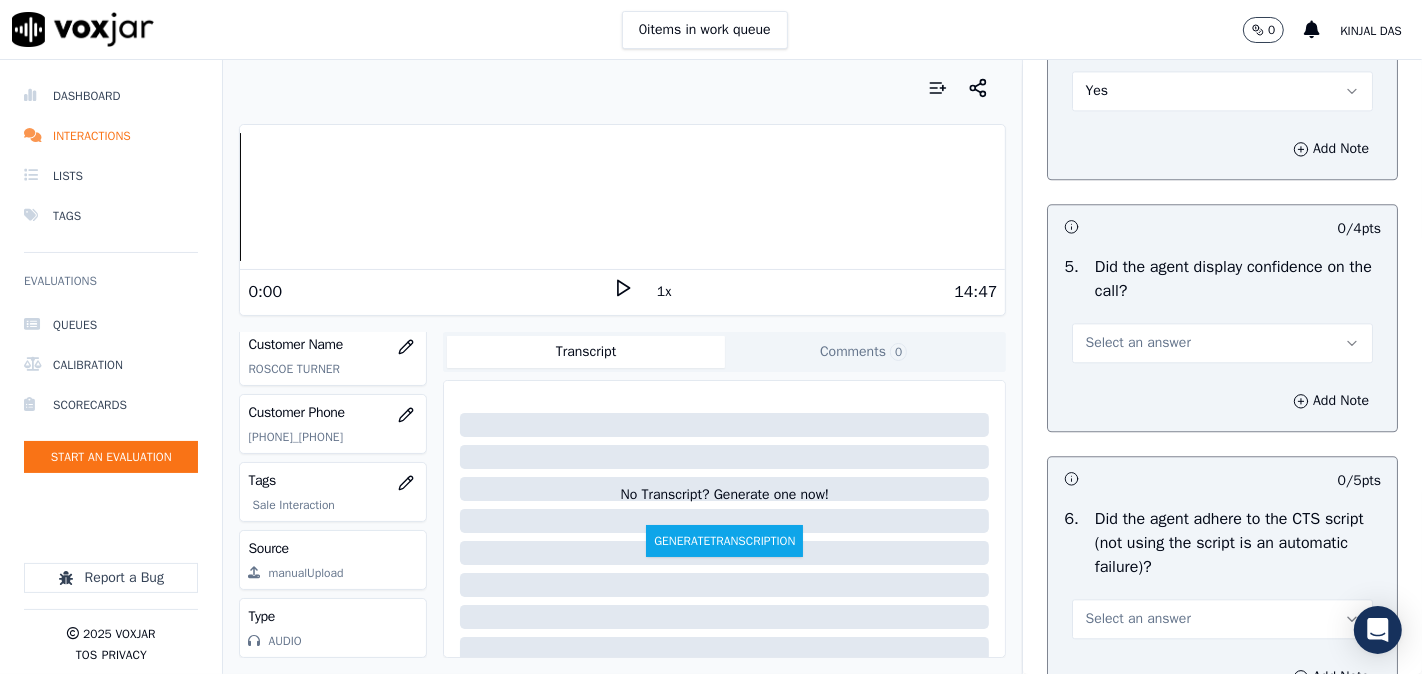 click on "Select an answer" at bounding box center [1137, 343] 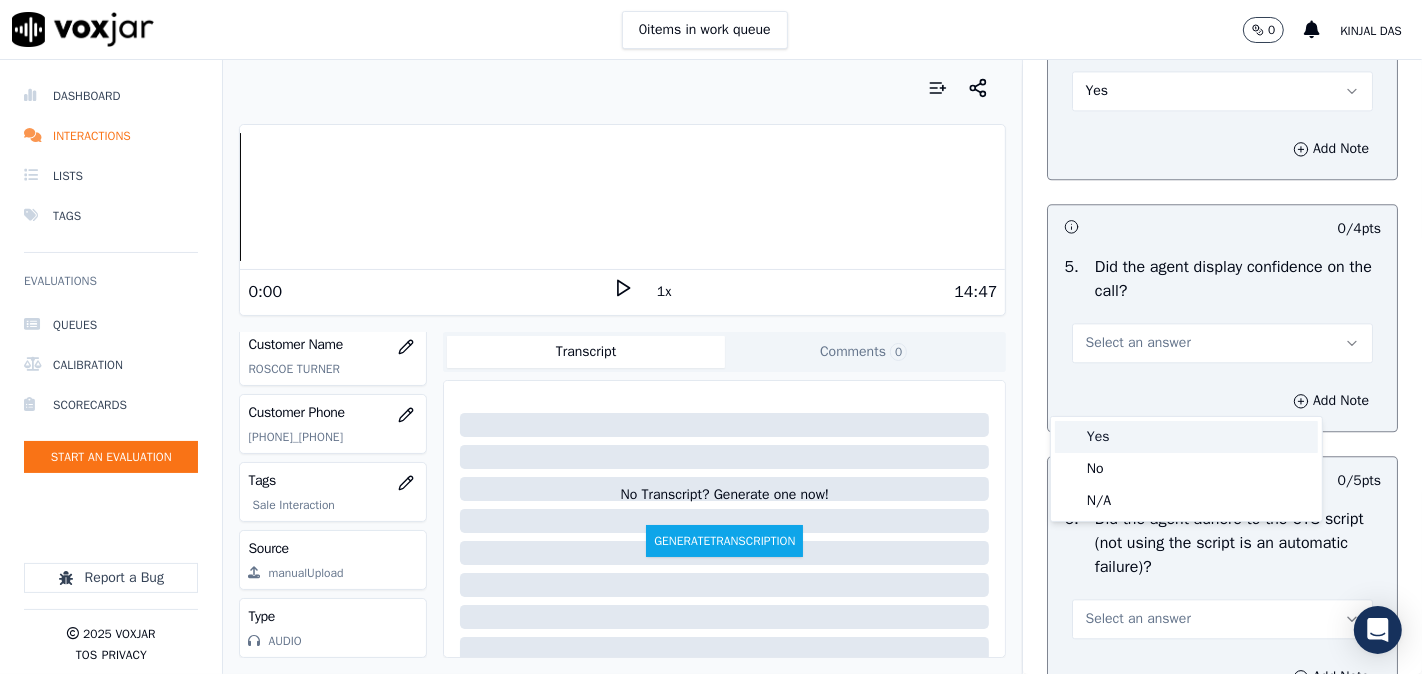 click on "Yes" at bounding box center [1186, 437] 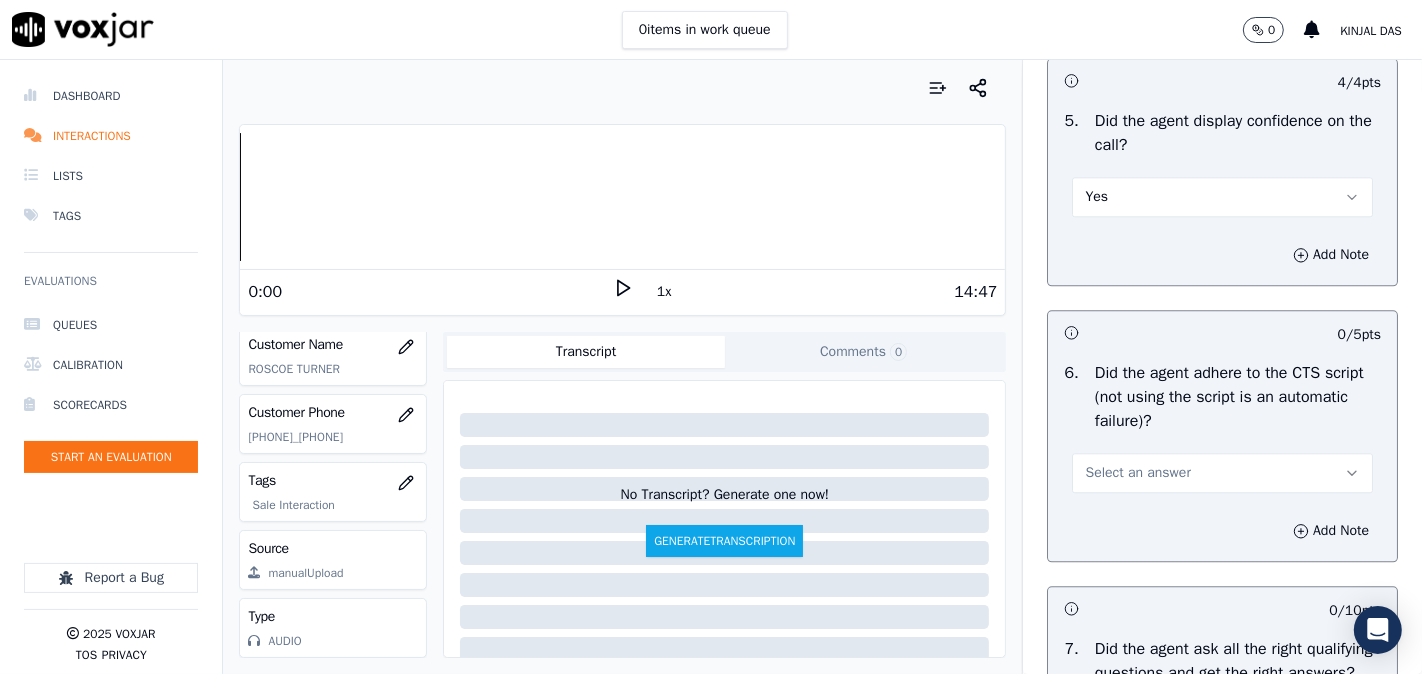 scroll, scrollTop: 4258, scrollLeft: 0, axis: vertical 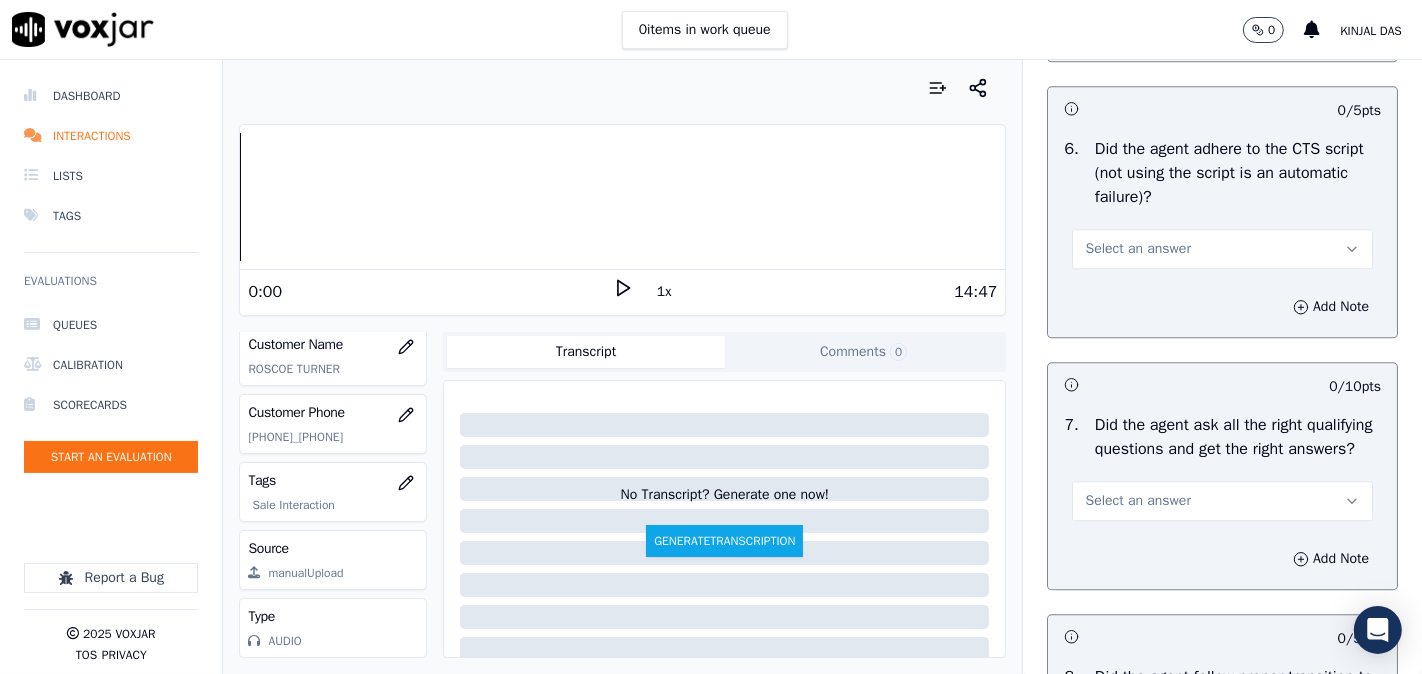click on "Select an answer" at bounding box center [1137, 249] 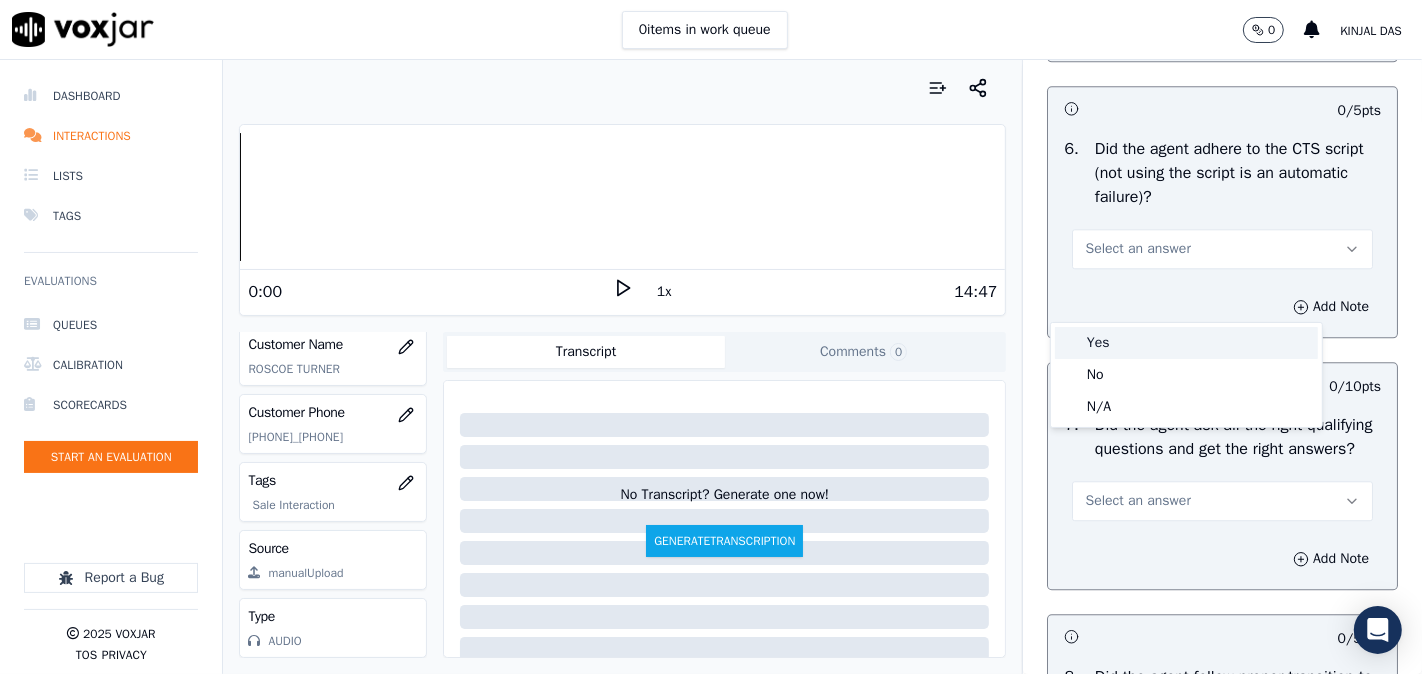 click on "Yes" at bounding box center (1186, 343) 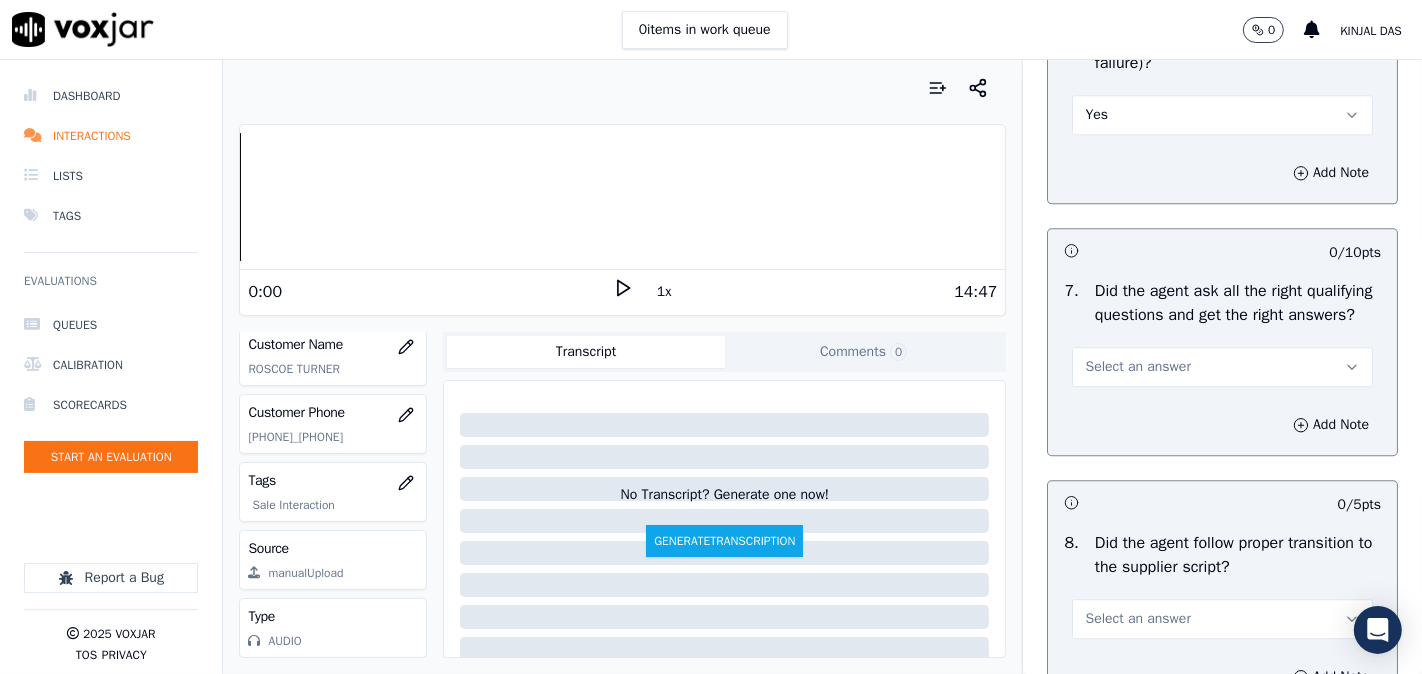 scroll, scrollTop: 4444, scrollLeft: 0, axis: vertical 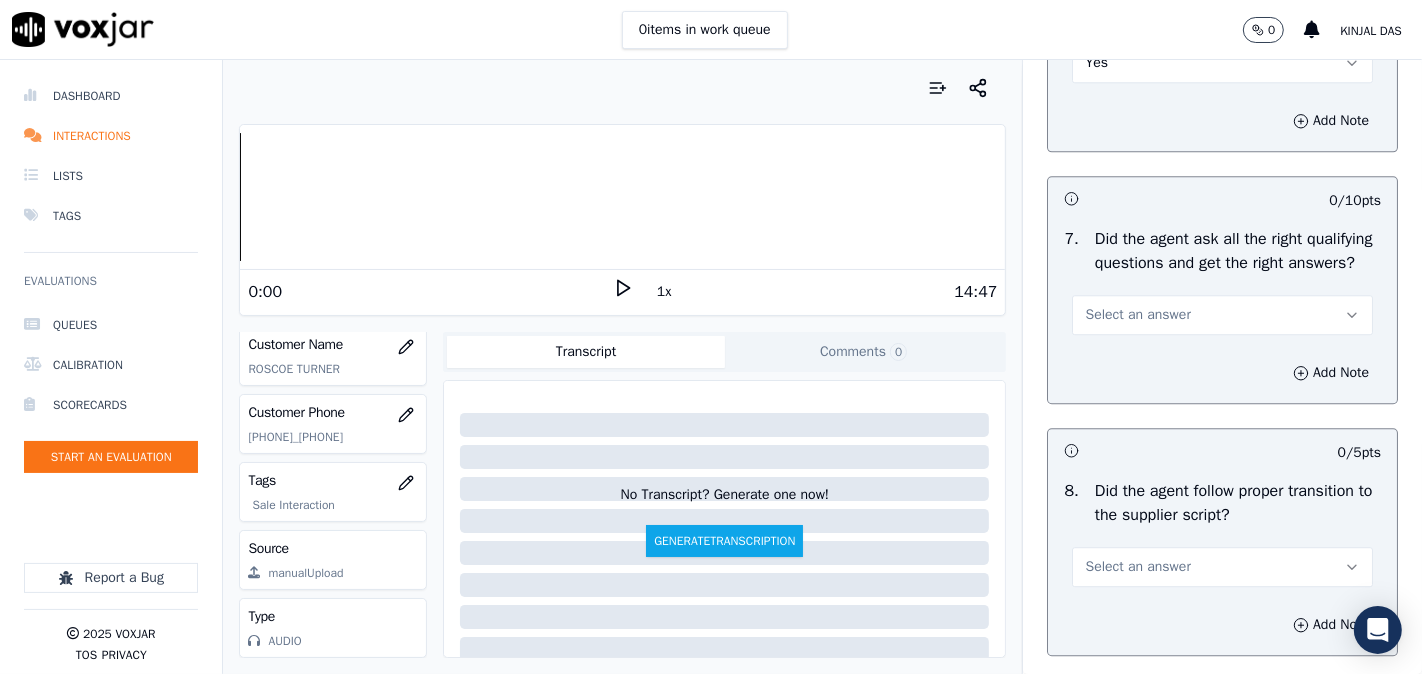 click on "Select an answer" at bounding box center (1222, 315) 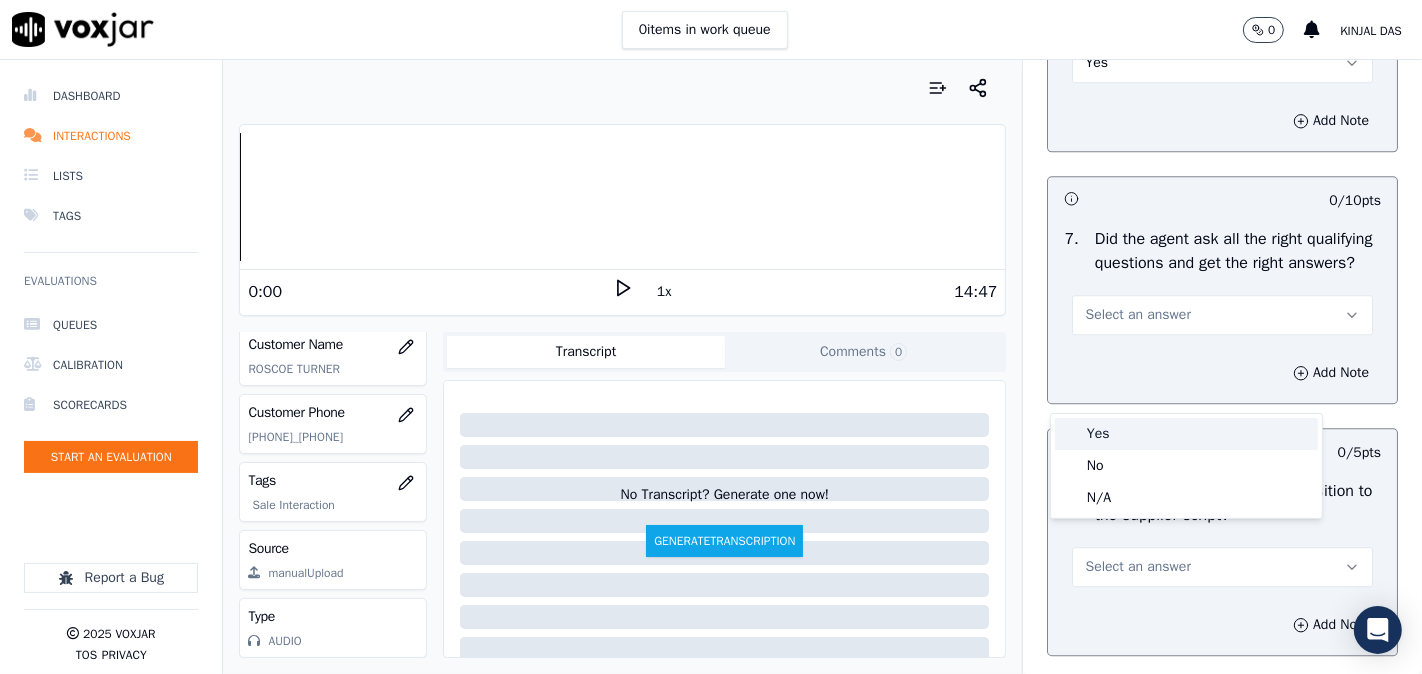 click on "Yes" at bounding box center (1186, 434) 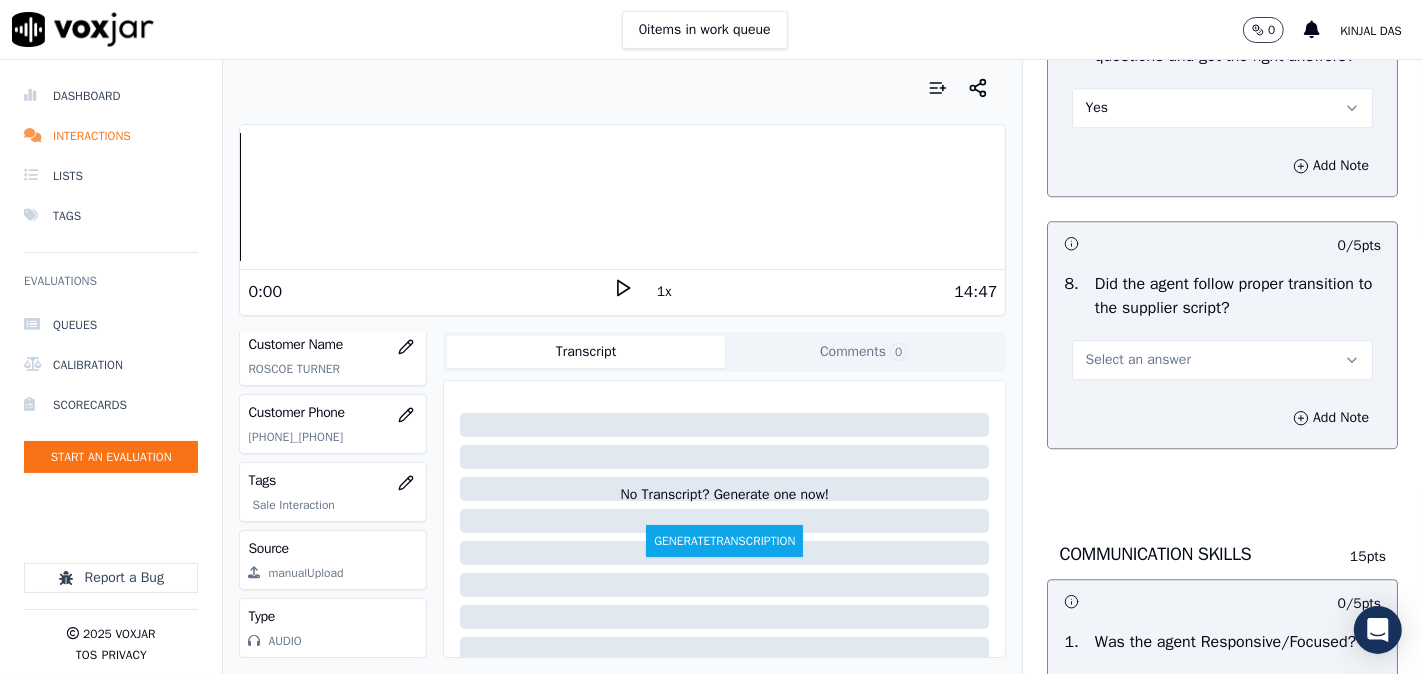 scroll, scrollTop: 4814, scrollLeft: 0, axis: vertical 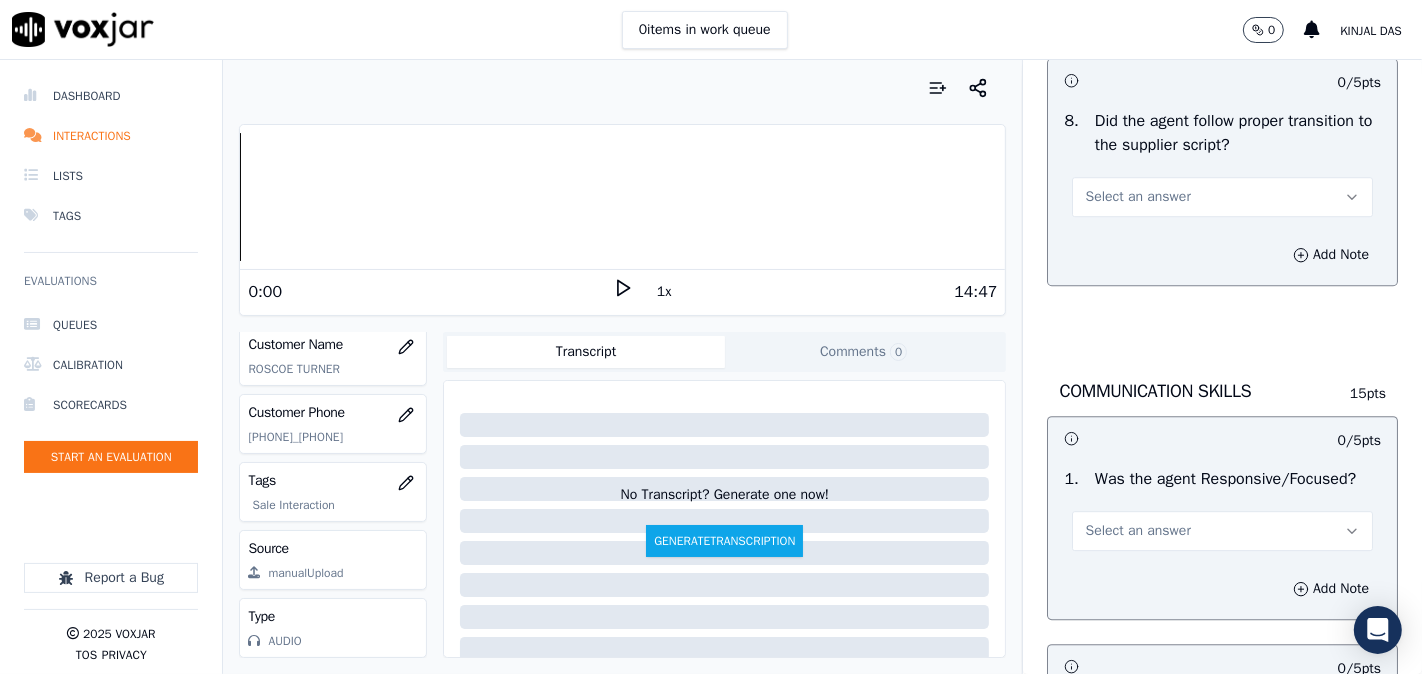 click on "Select an answer" at bounding box center [1137, 197] 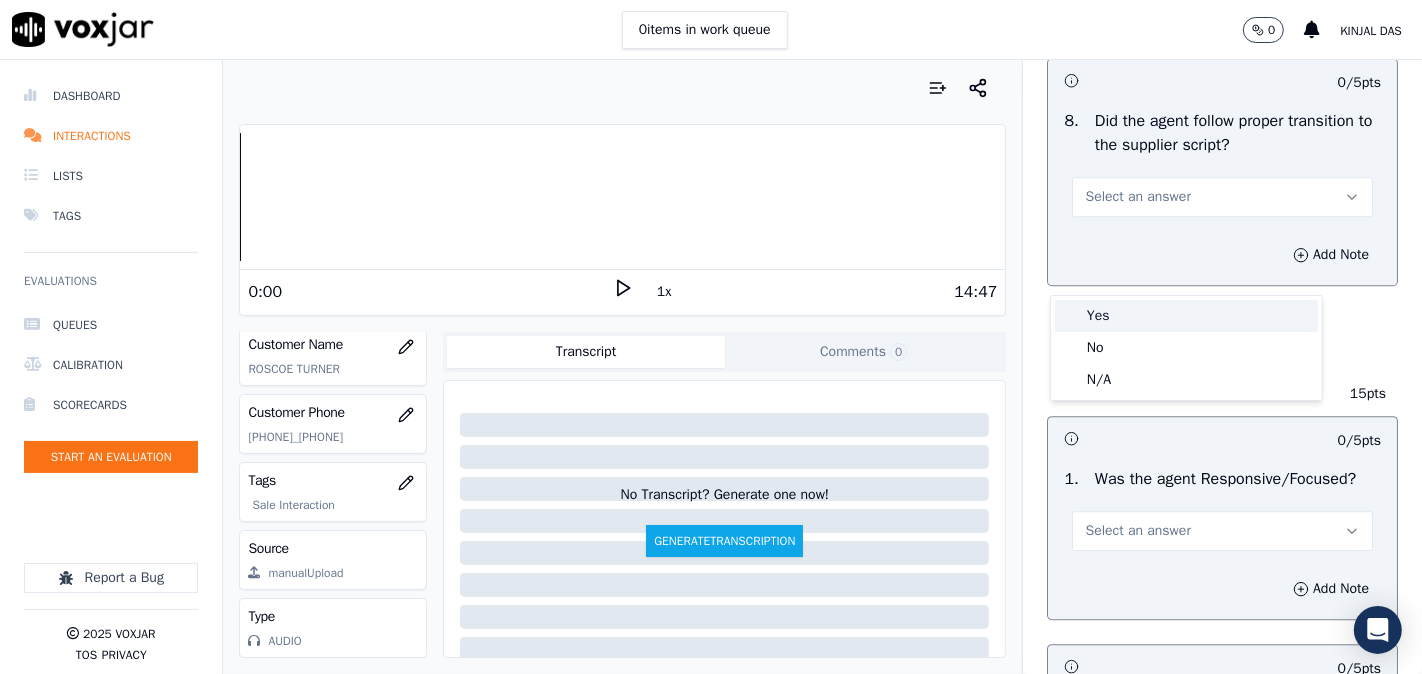click on "Yes" at bounding box center [1186, 316] 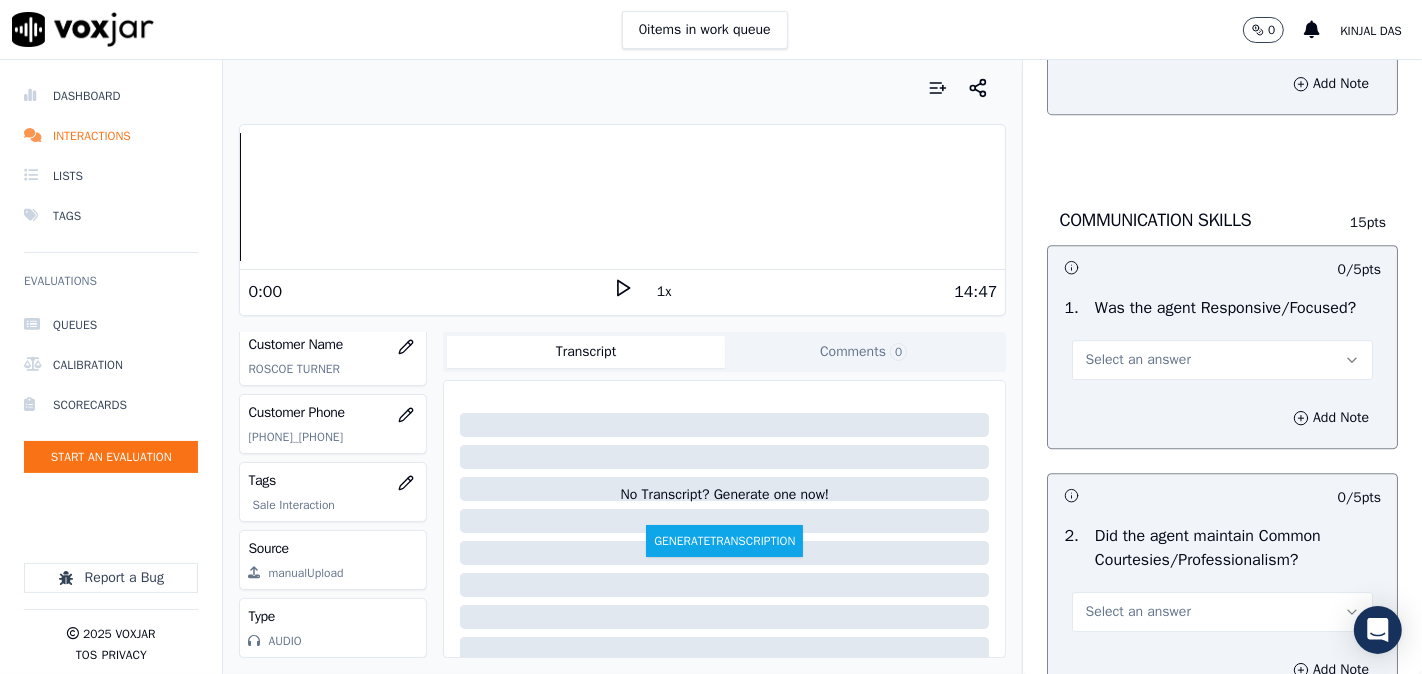 scroll, scrollTop: 5185, scrollLeft: 0, axis: vertical 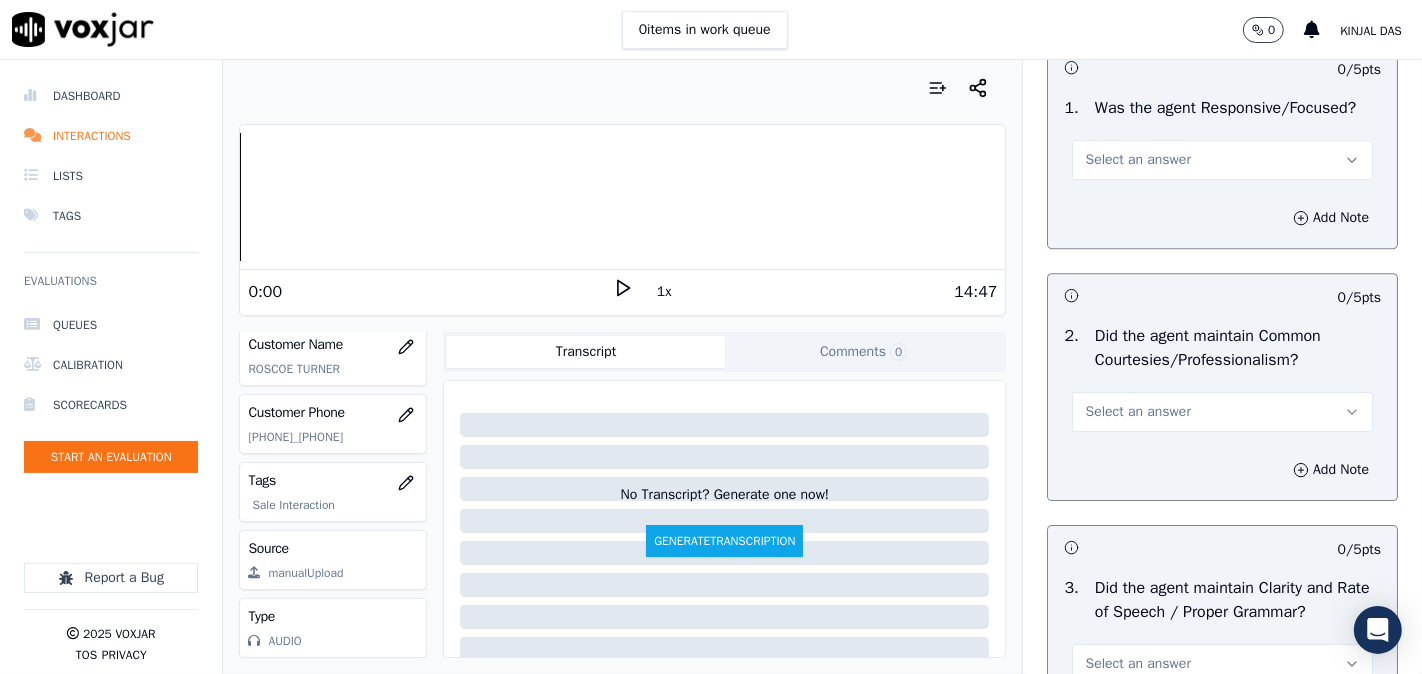 click on "Select an answer" at bounding box center [1222, 160] 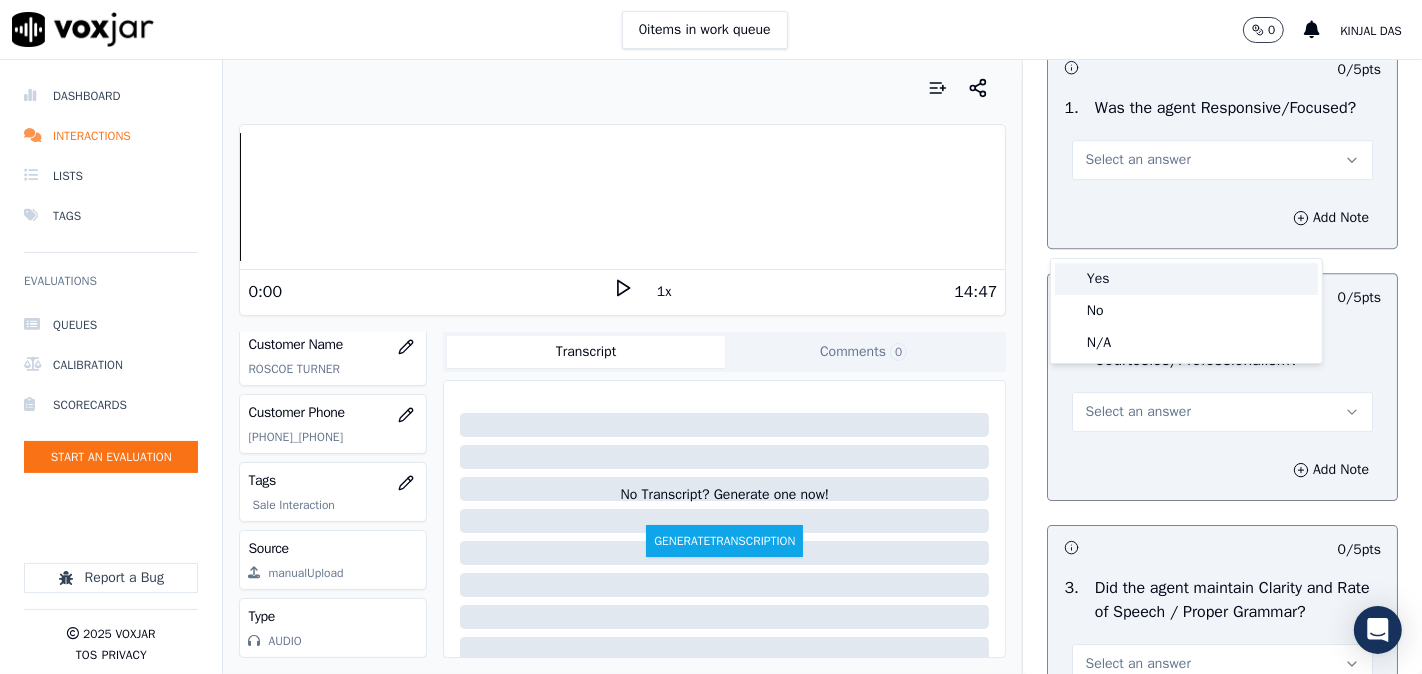 click on "Yes" at bounding box center (1186, 279) 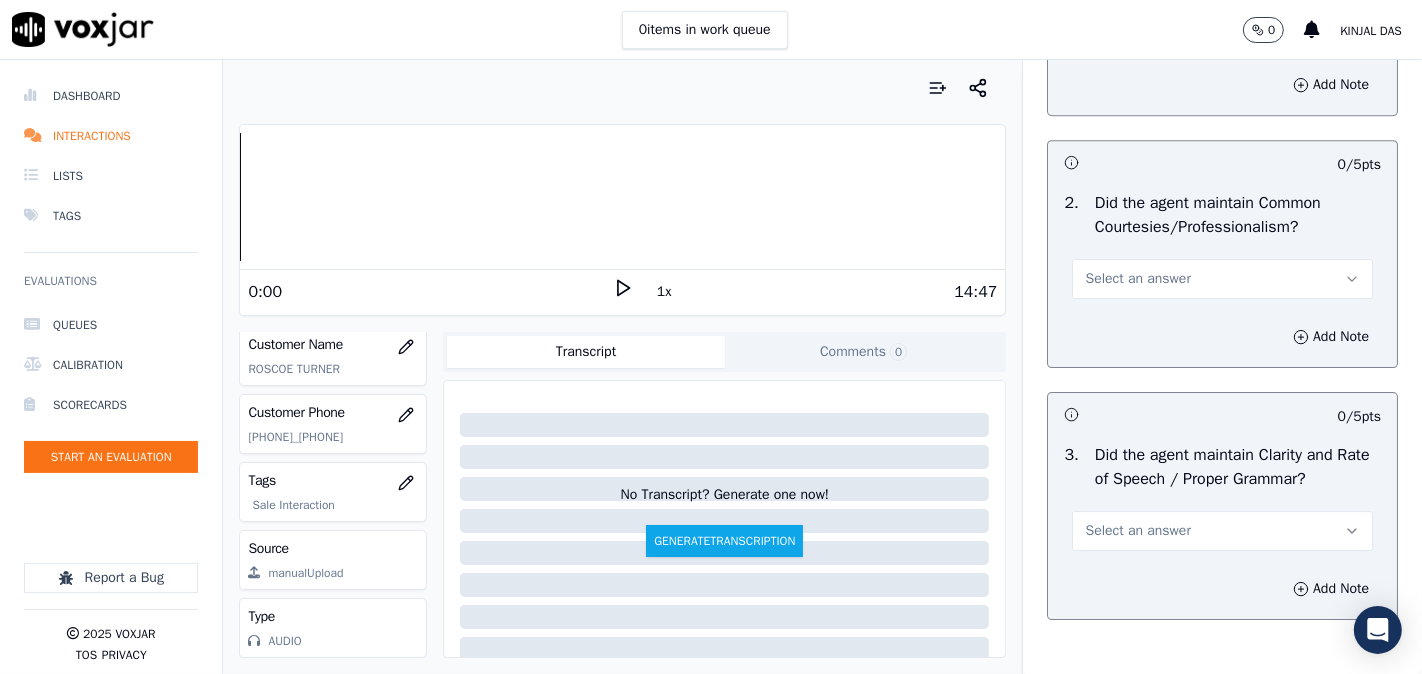 scroll, scrollTop: 5370, scrollLeft: 0, axis: vertical 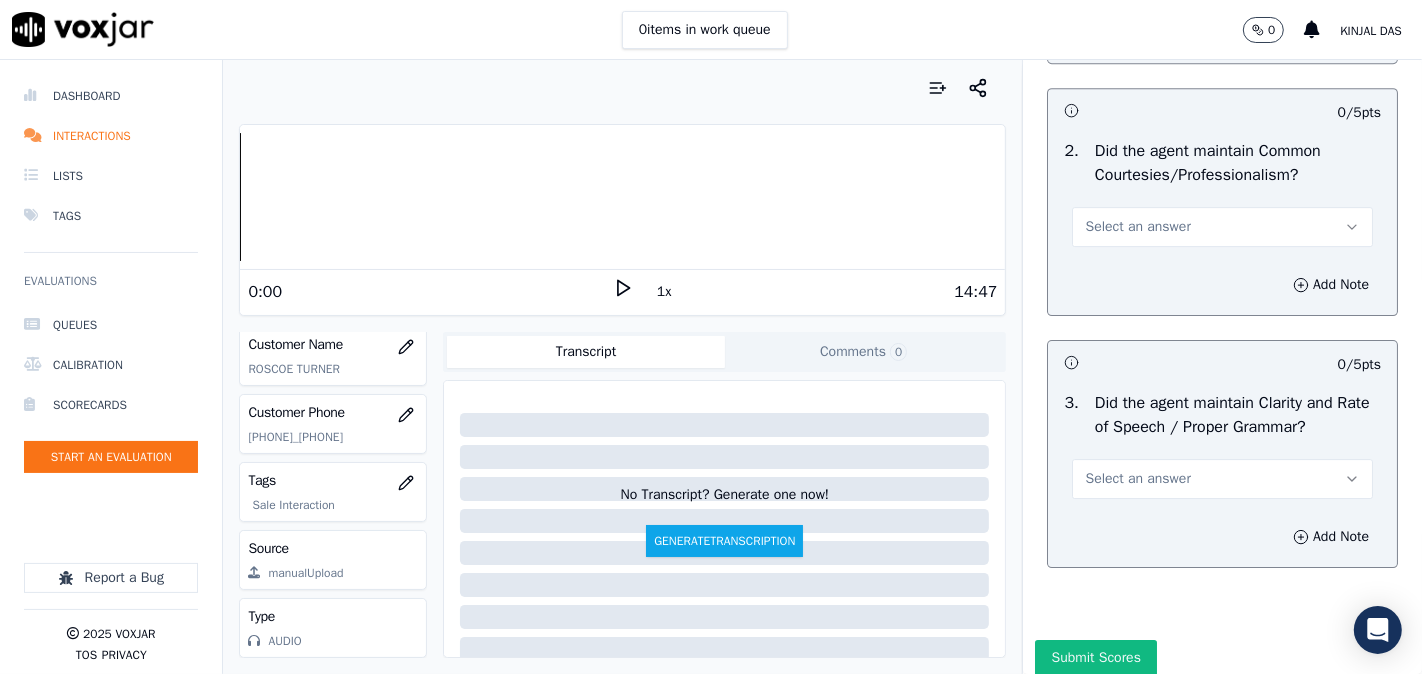click on "Select an answer" at bounding box center (1137, 227) 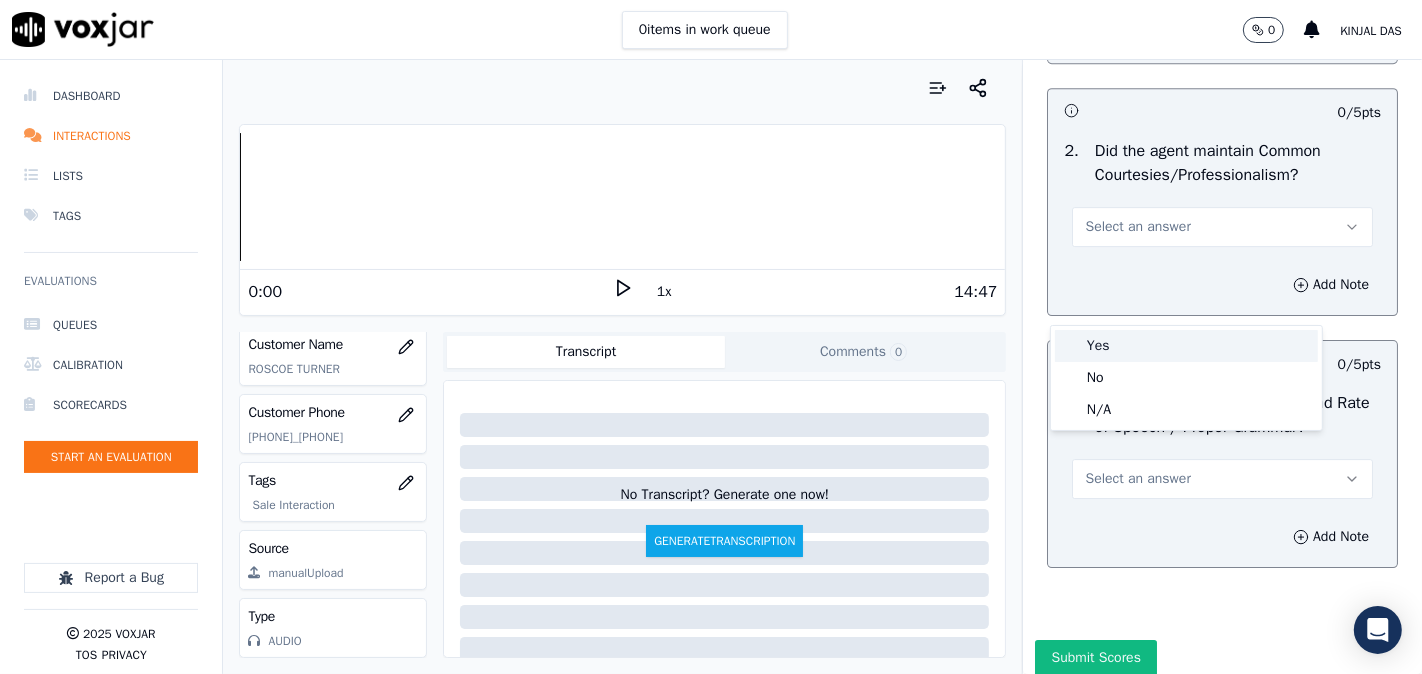 click on "Yes" at bounding box center [1186, 346] 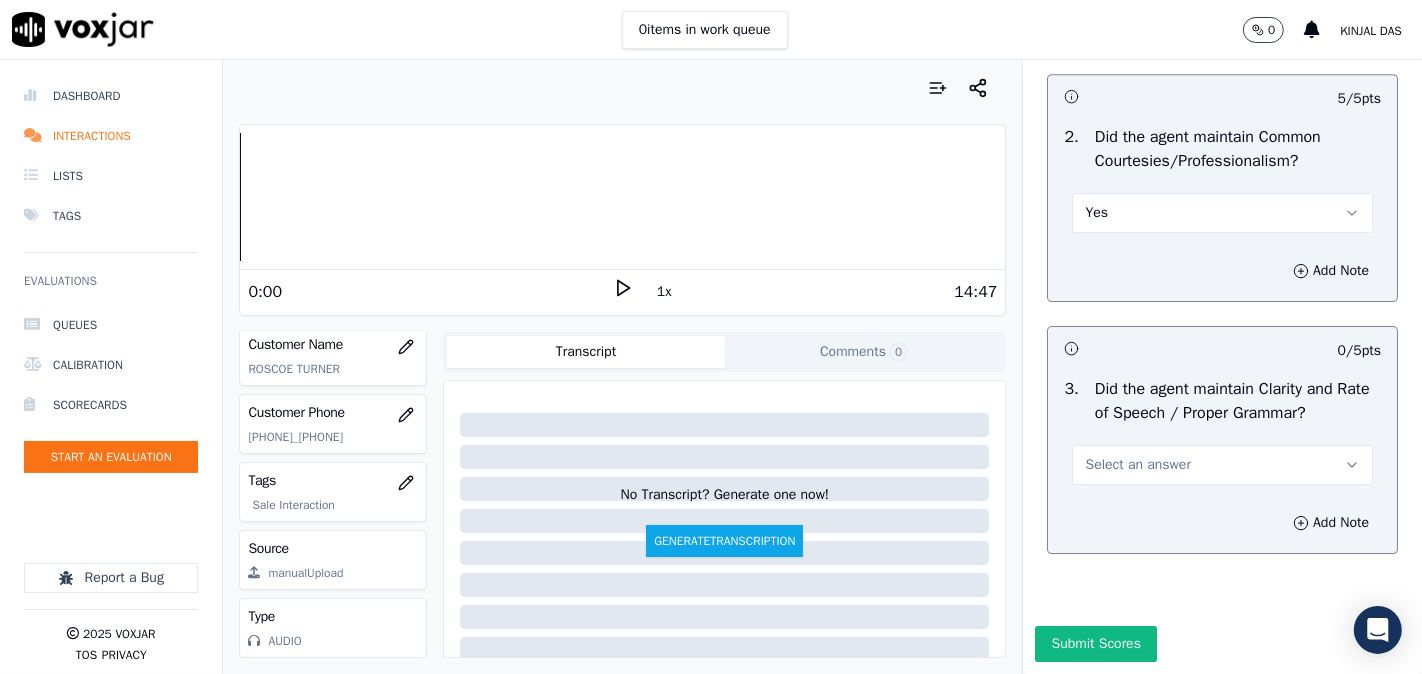 scroll, scrollTop: 5507, scrollLeft: 0, axis: vertical 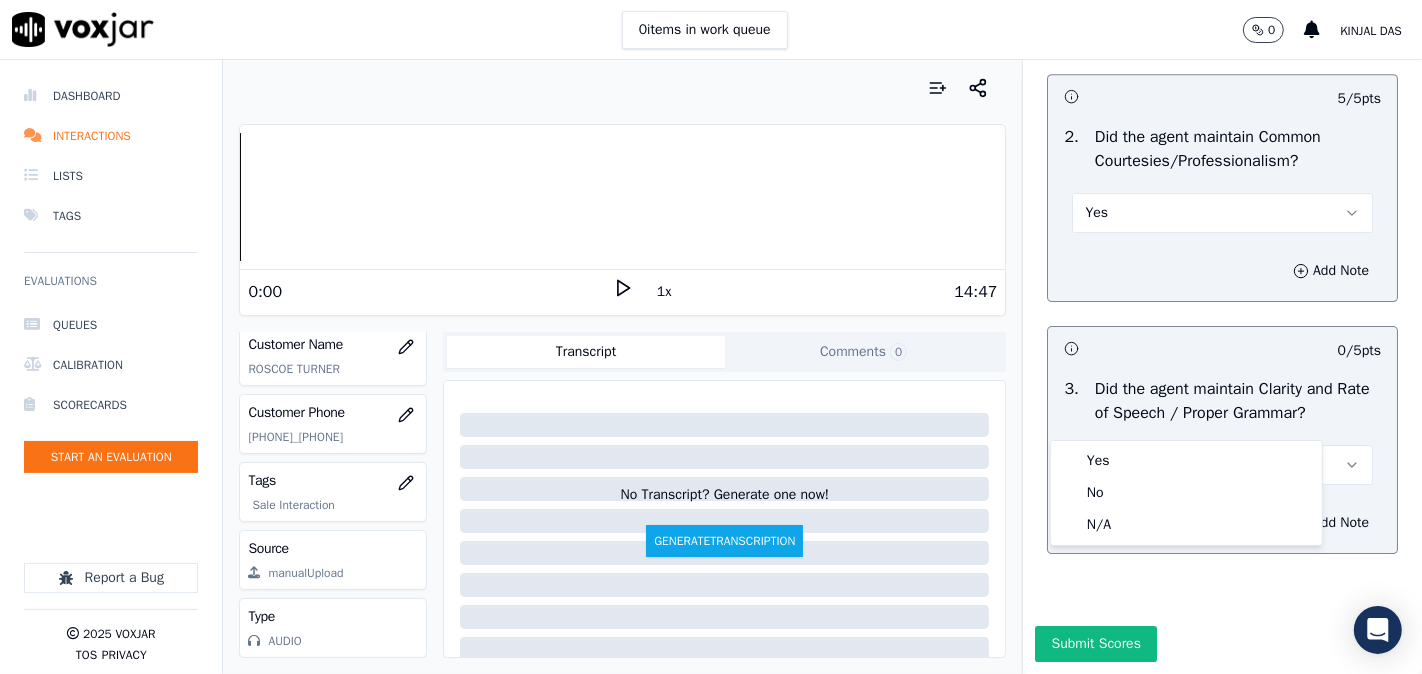 click on "Yes" at bounding box center (1186, 461) 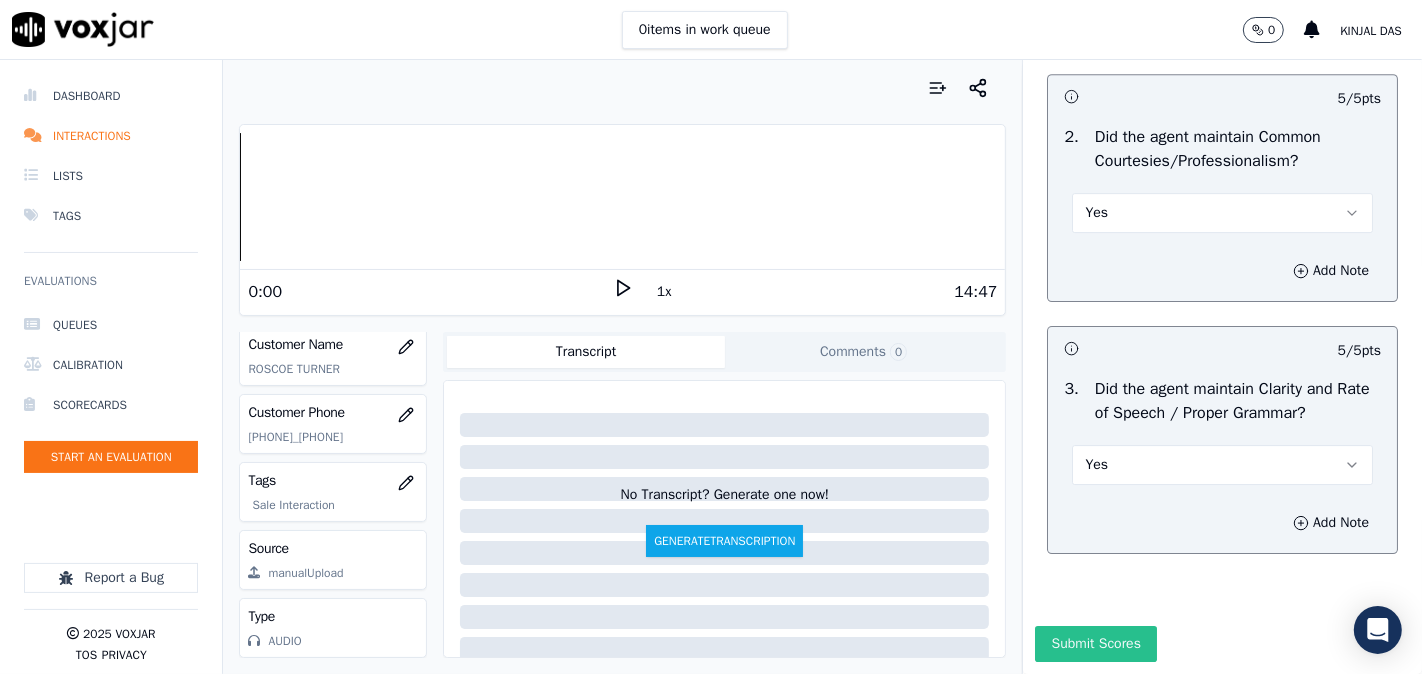 click on "Submit Scores" at bounding box center (1095, 644) 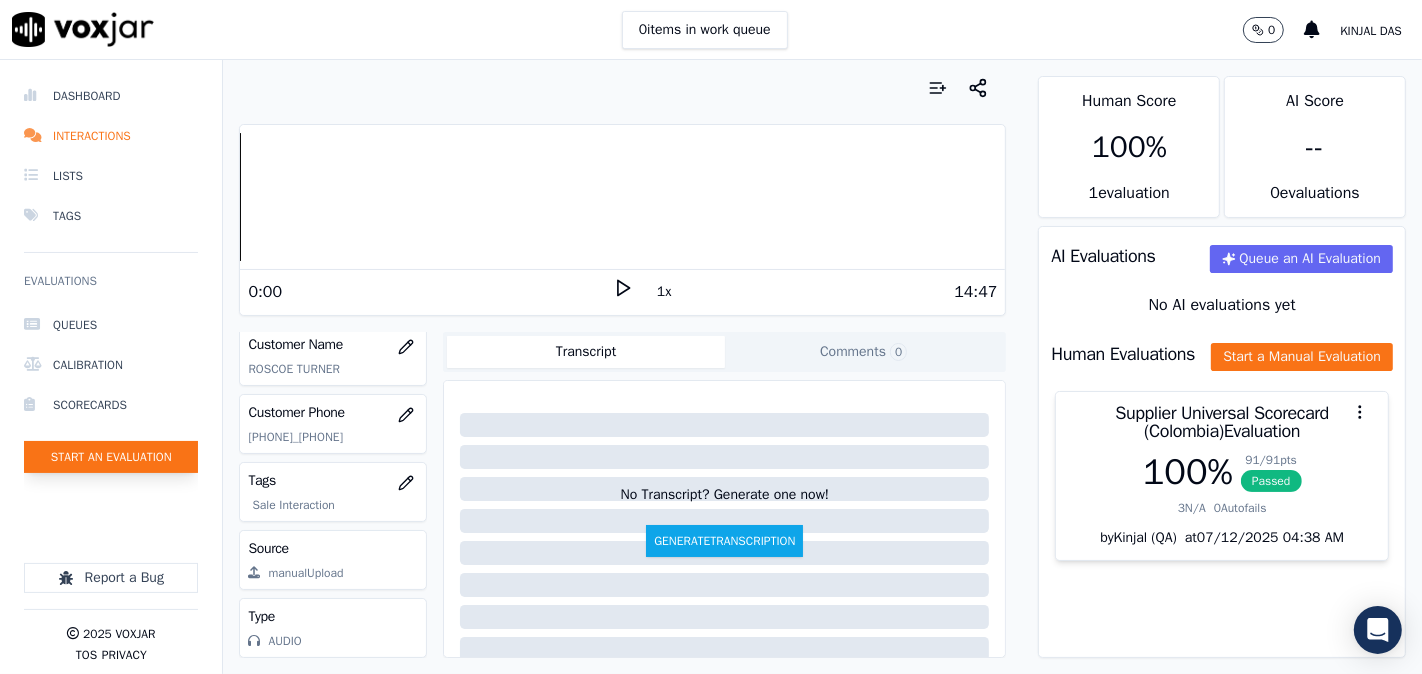 click on "Start an Evaluation" 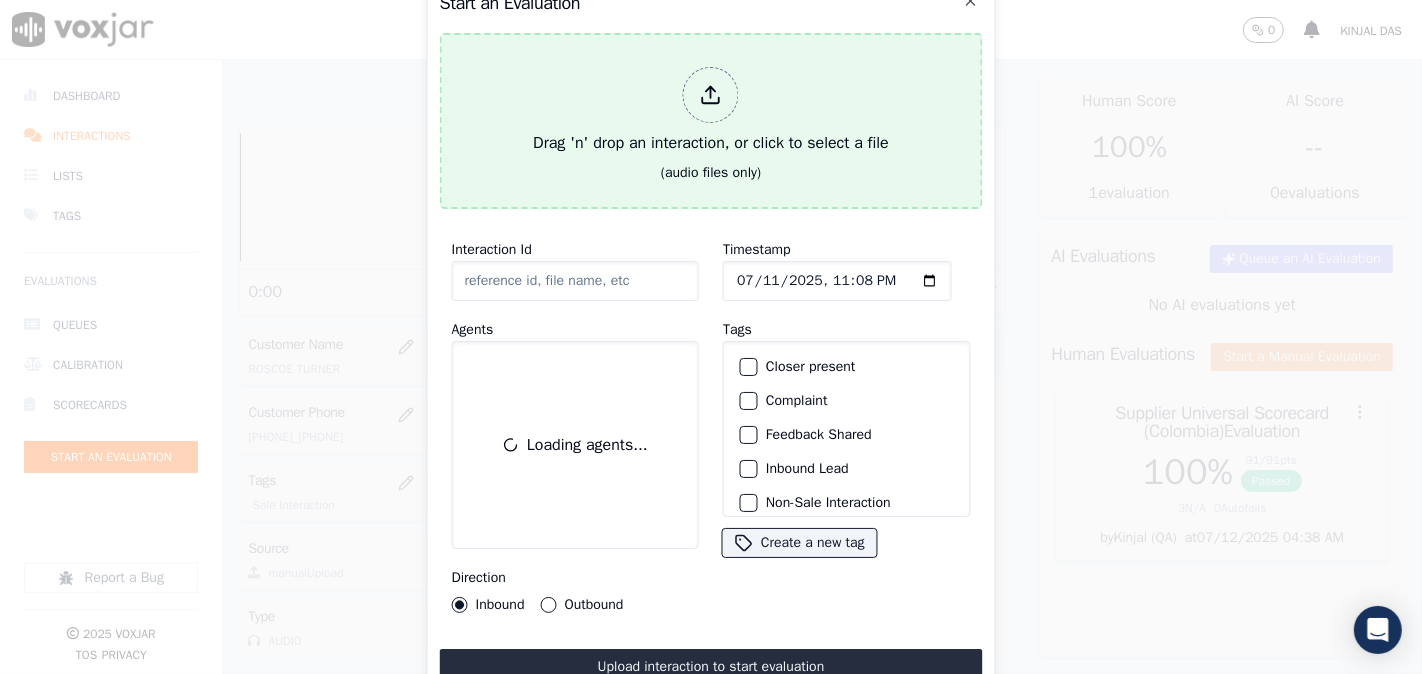 click on "Drag 'n' drop an interaction, or click to select a file" at bounding box center [711, 111] 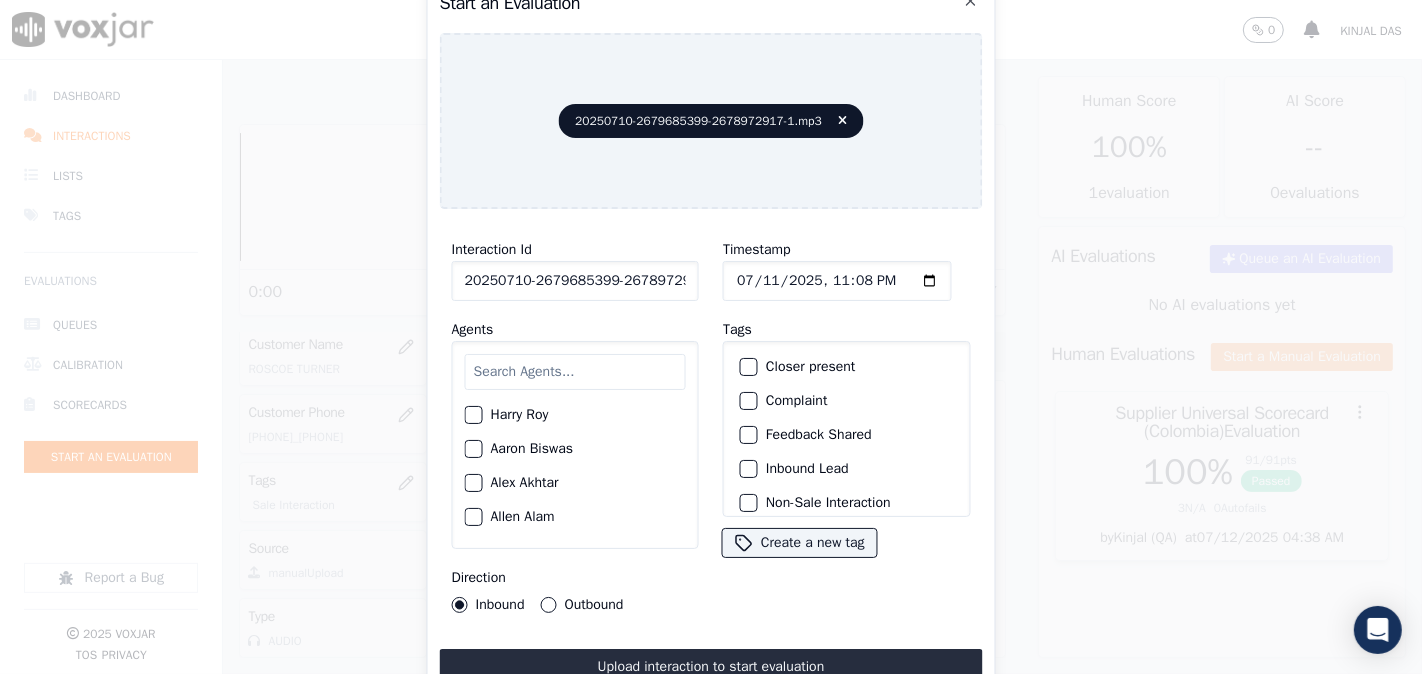 drag, startPoint x: 641, startPoint y: 78, endPoint x: 540, endPoint y: 274, distance: 220.49263 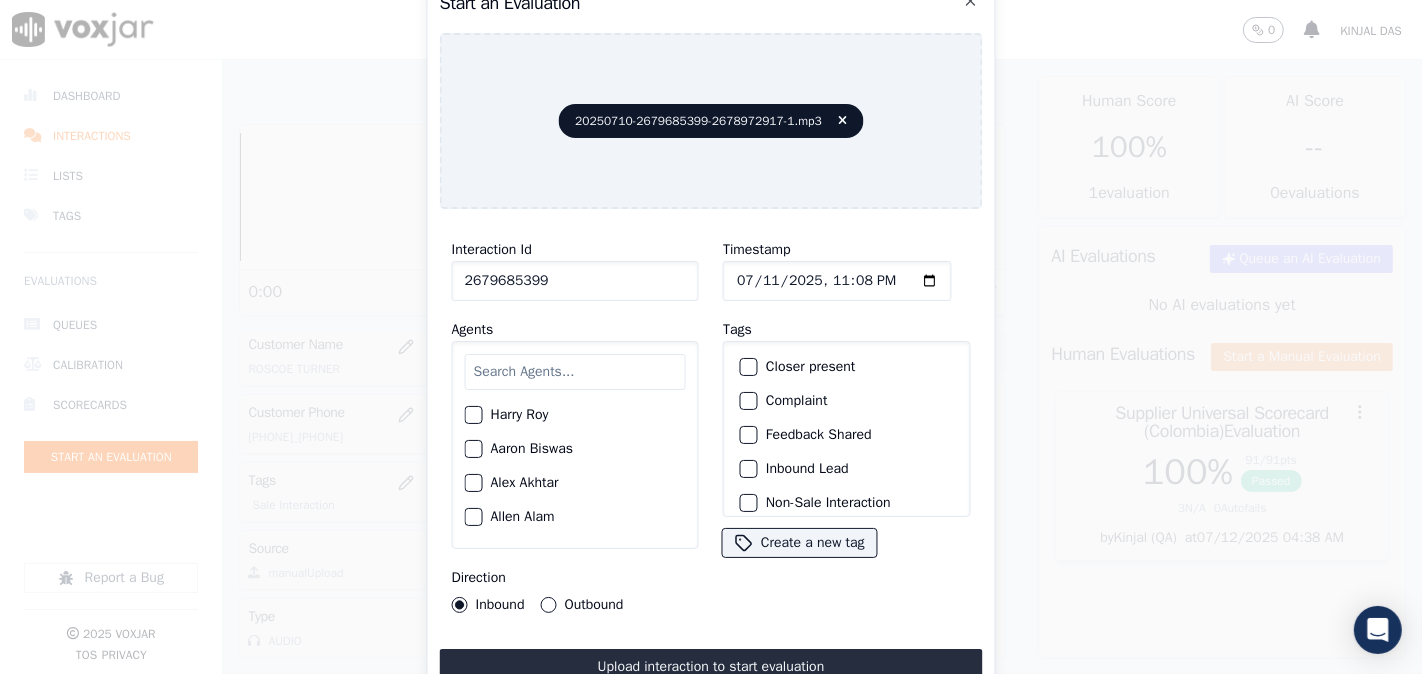 type on "2679685399" 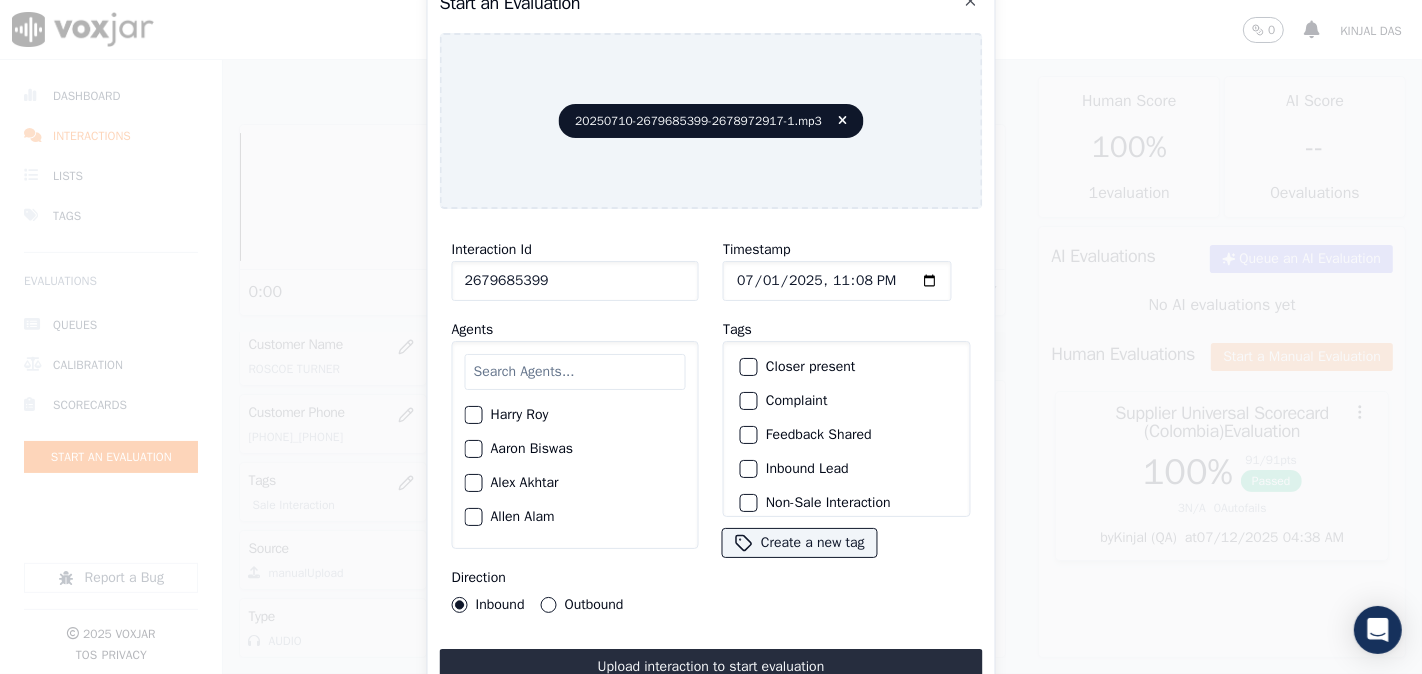 type on "2025-07-10T23:08" 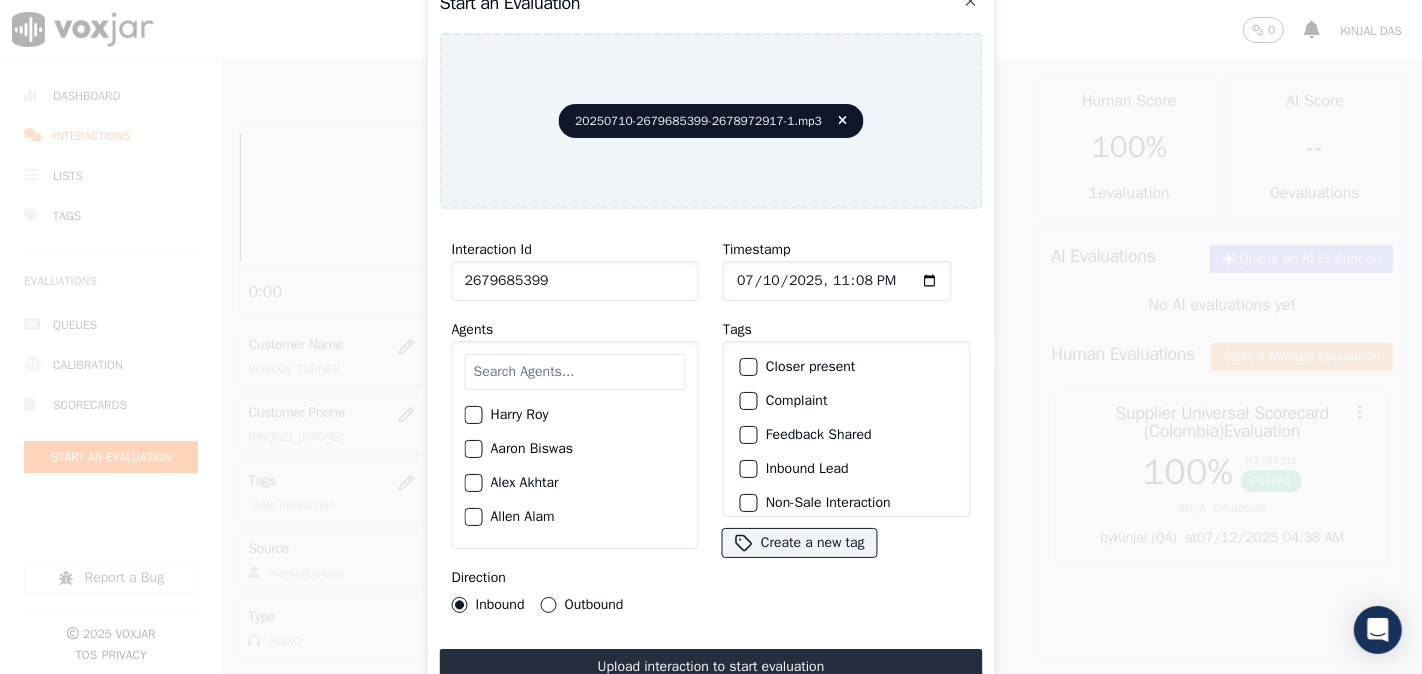 click at bounding box center [575, 372] 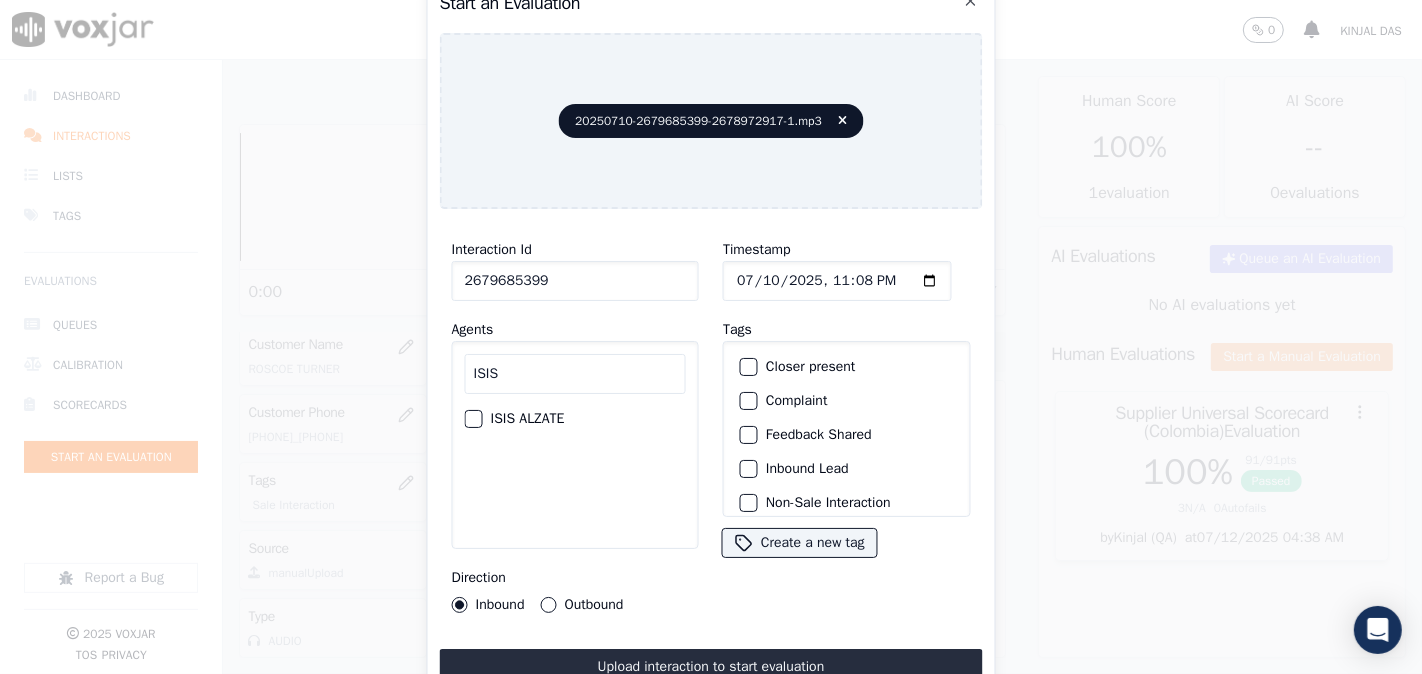 type on "ISIS" 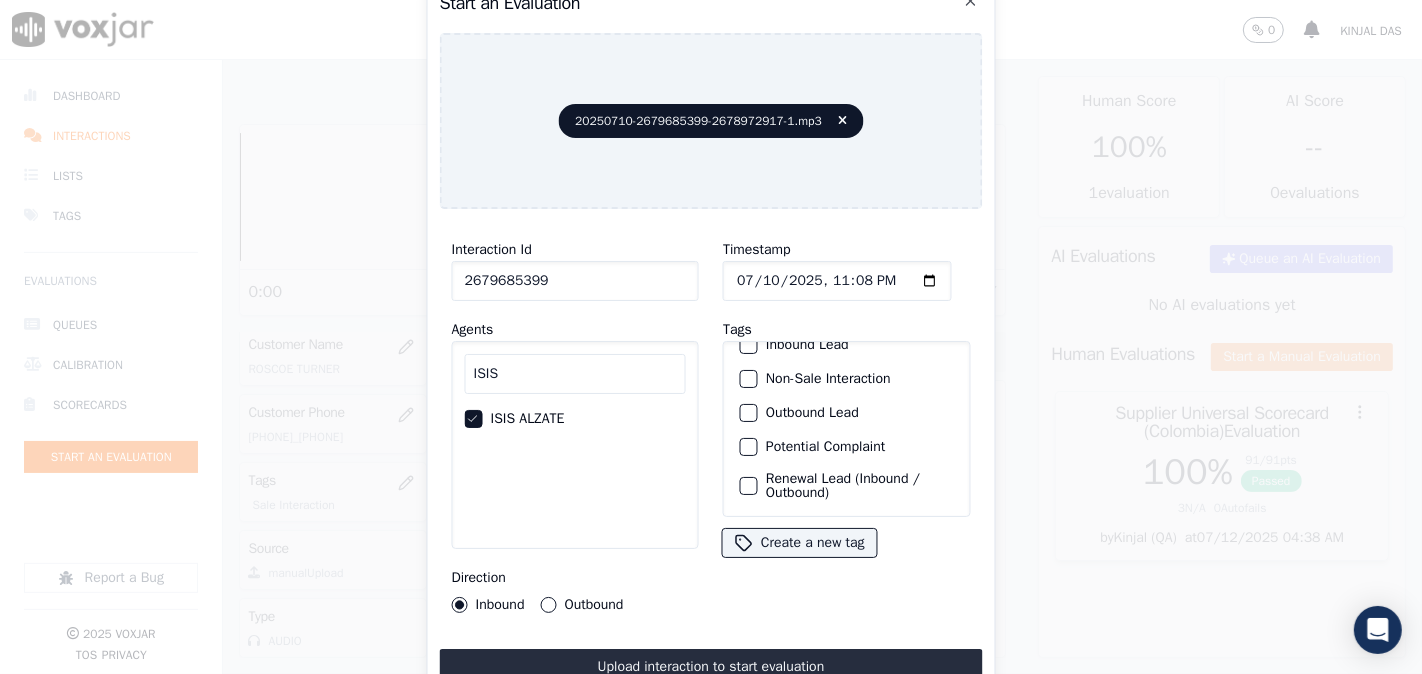 scroll, scrollTop: 176, scrollLeft: 0, axis: vertical 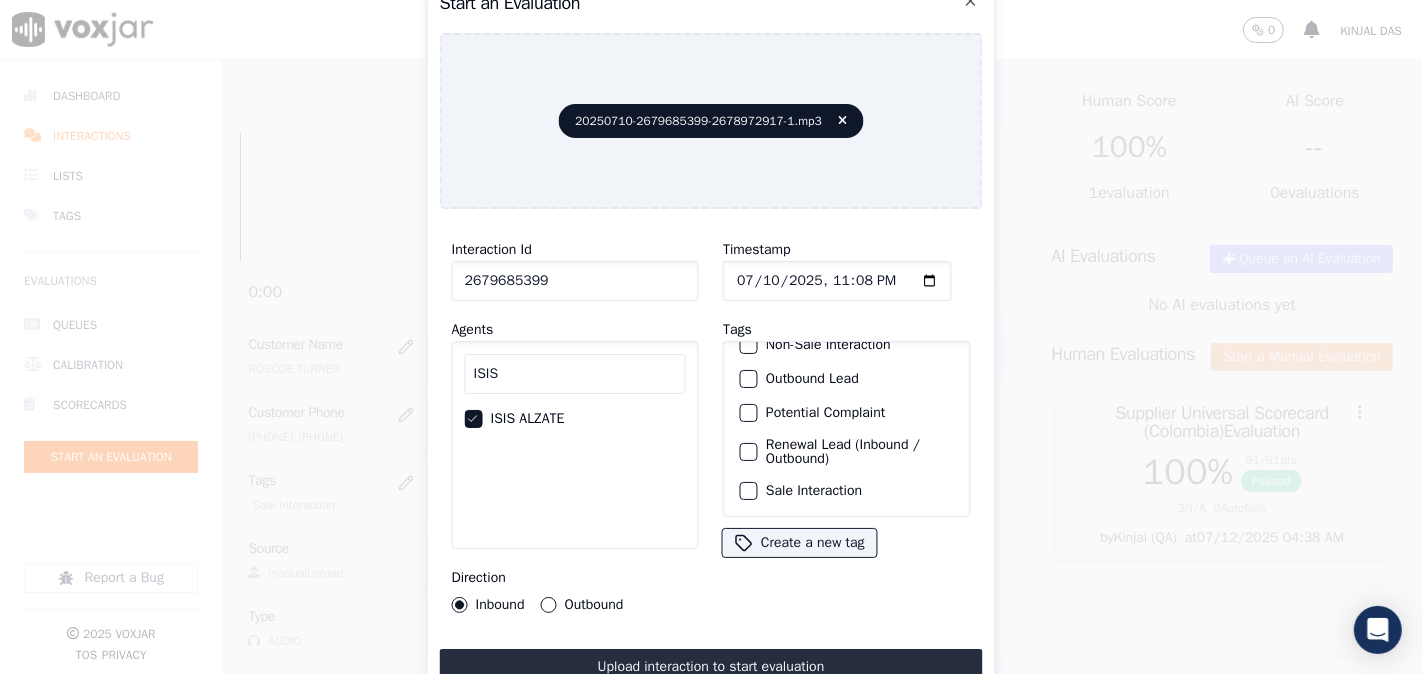 click on "Sale Interaction" 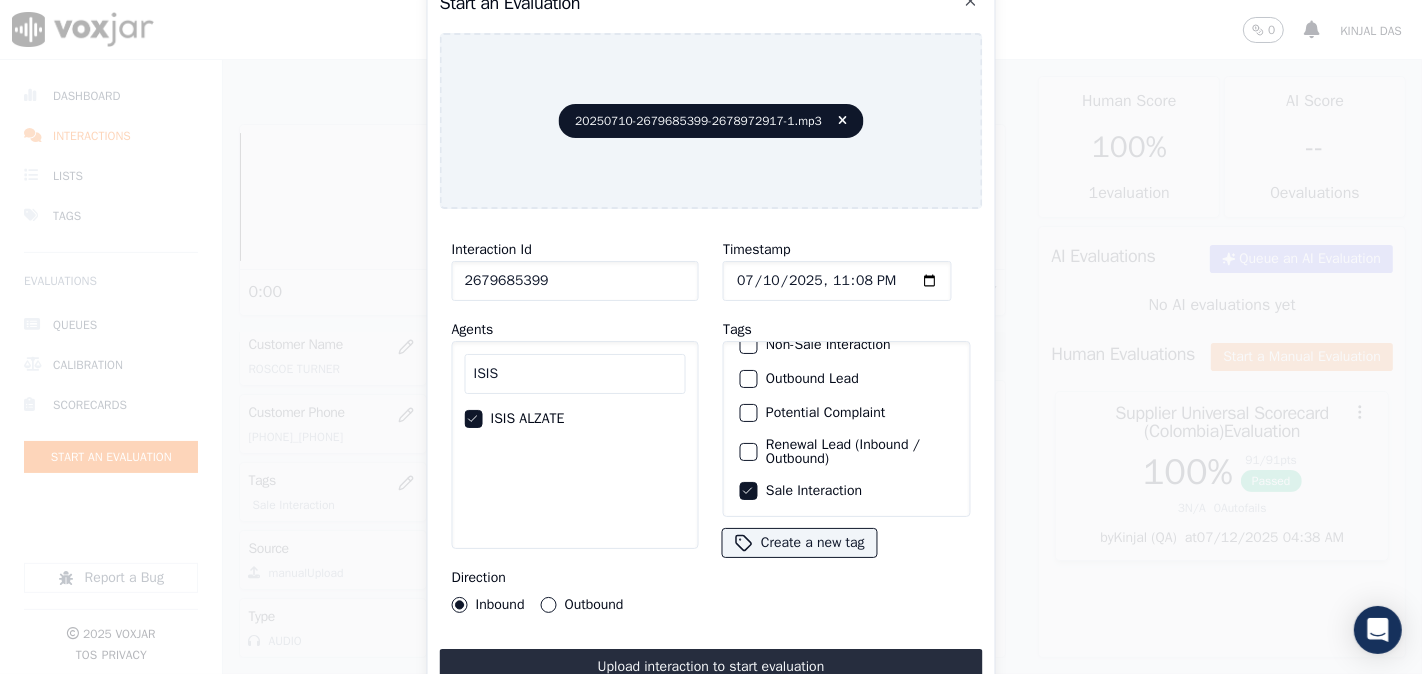 click on "Outbound" 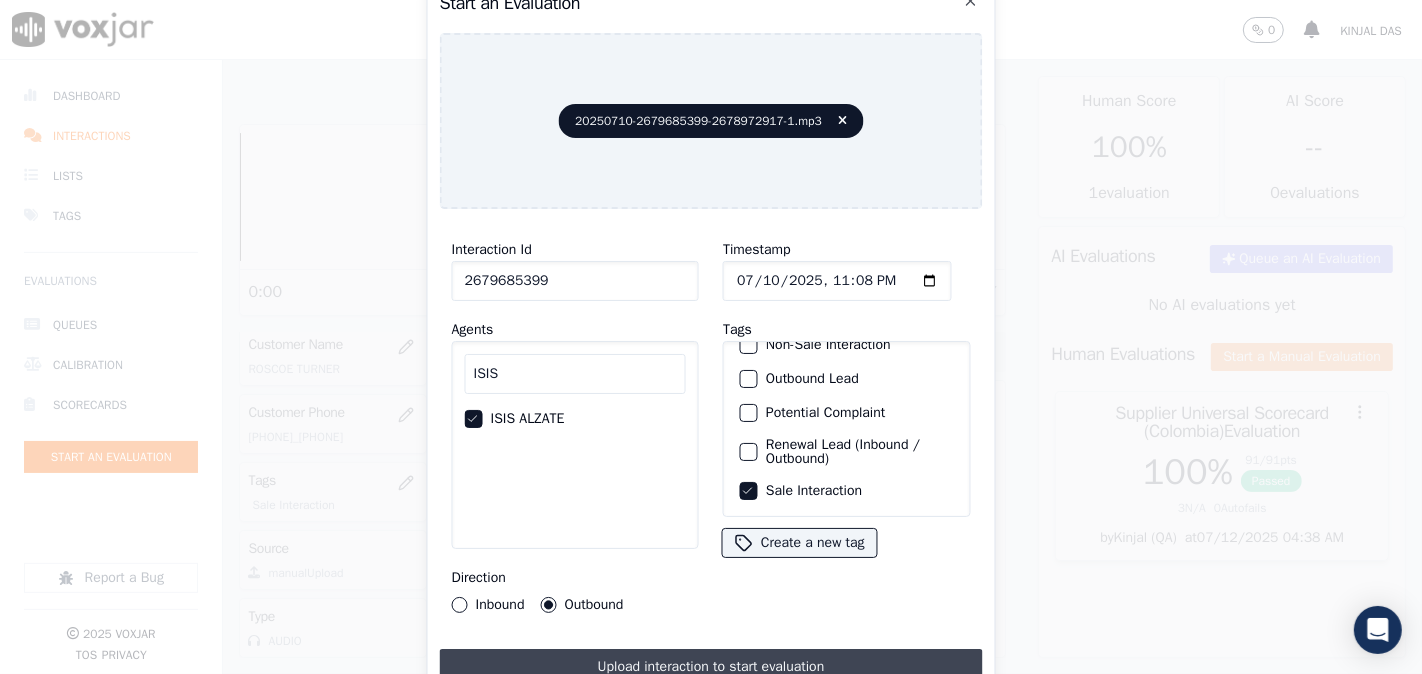 click on "Upload interaction to start evaluation" at bounding box center [711, 667] 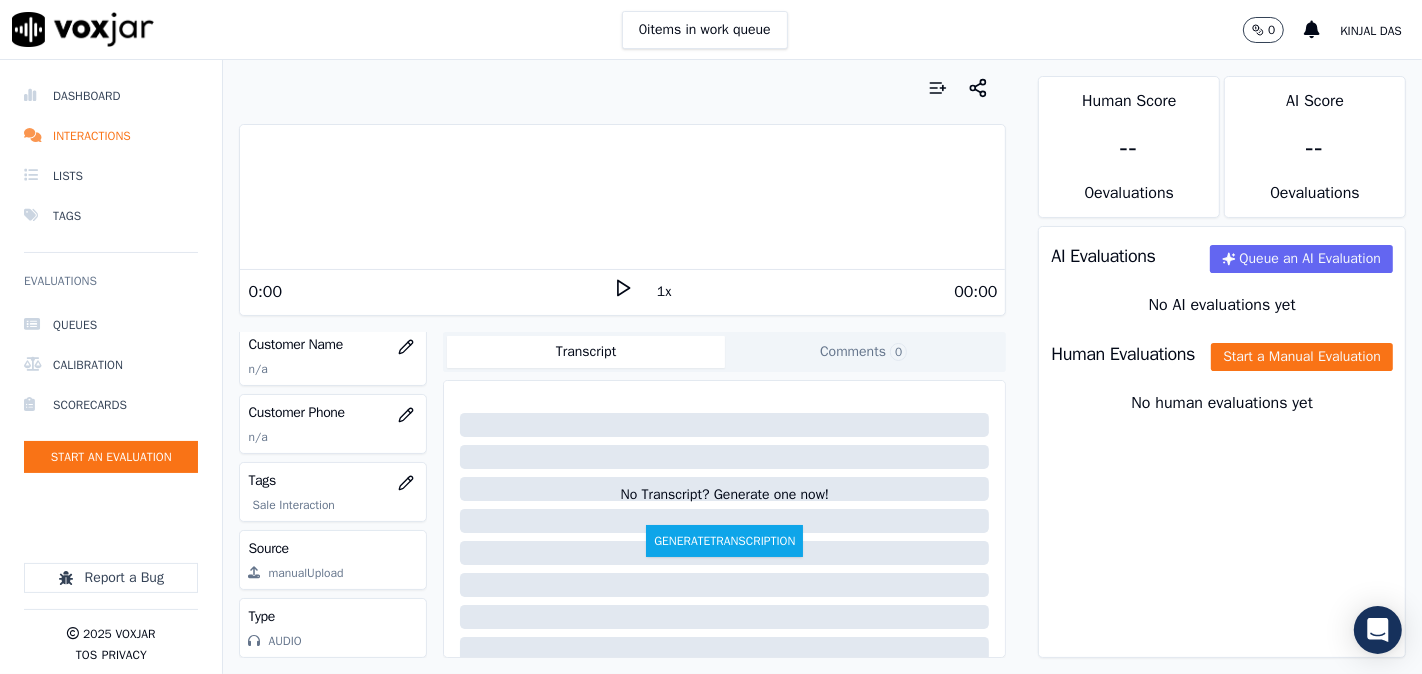 scroll, scrollTop: 344, scrollLeft: 0, axis: vertical 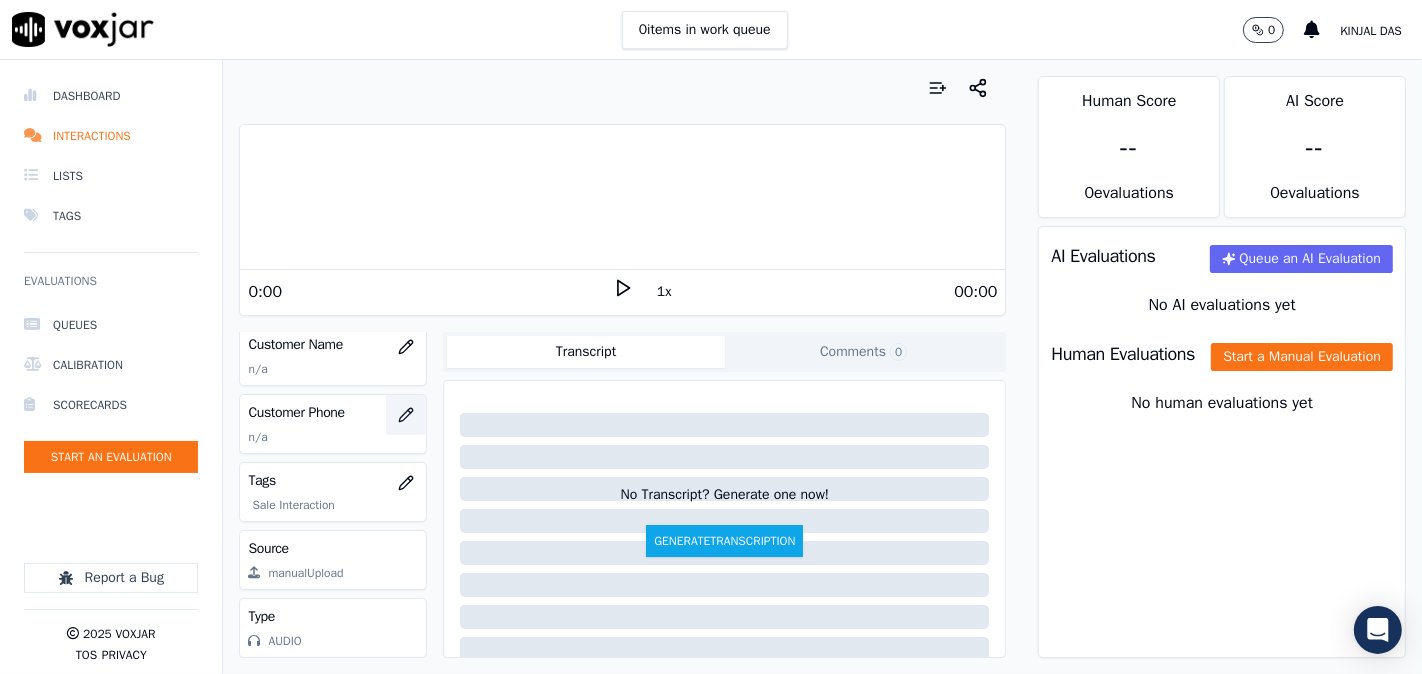 type 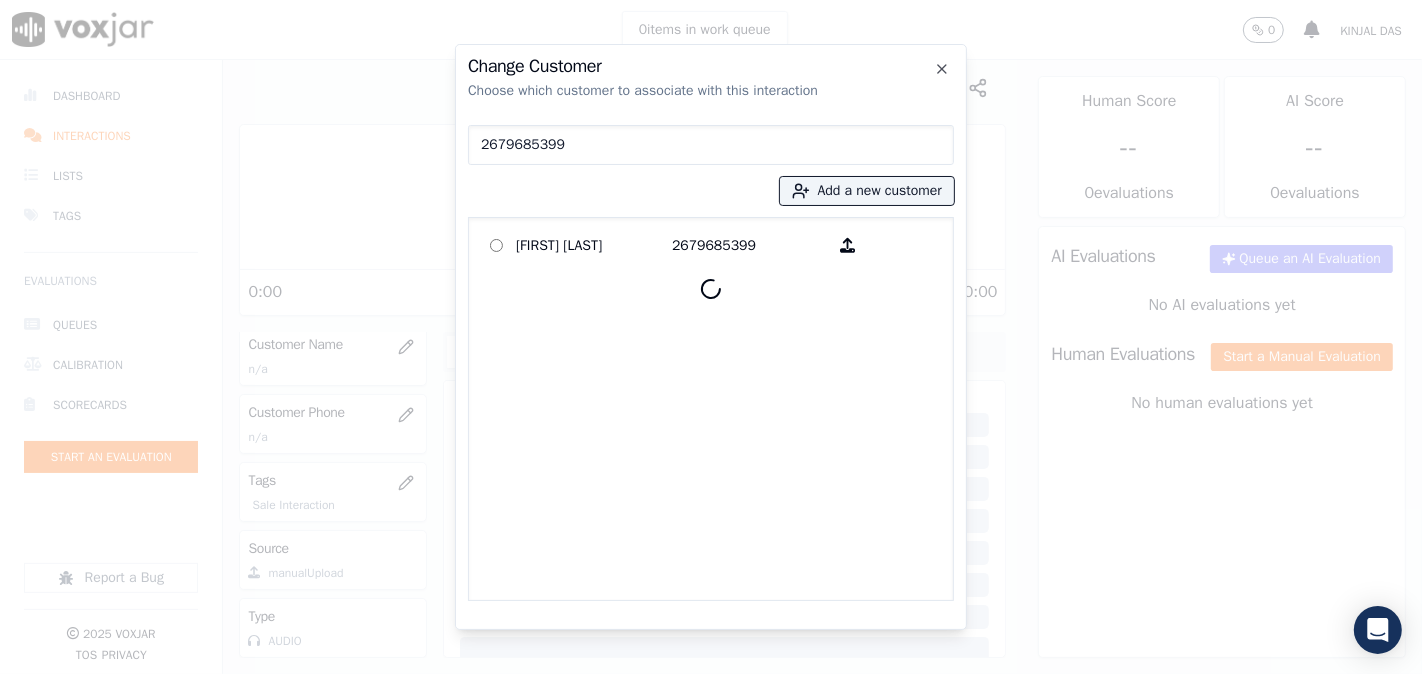 type on "2679685399" 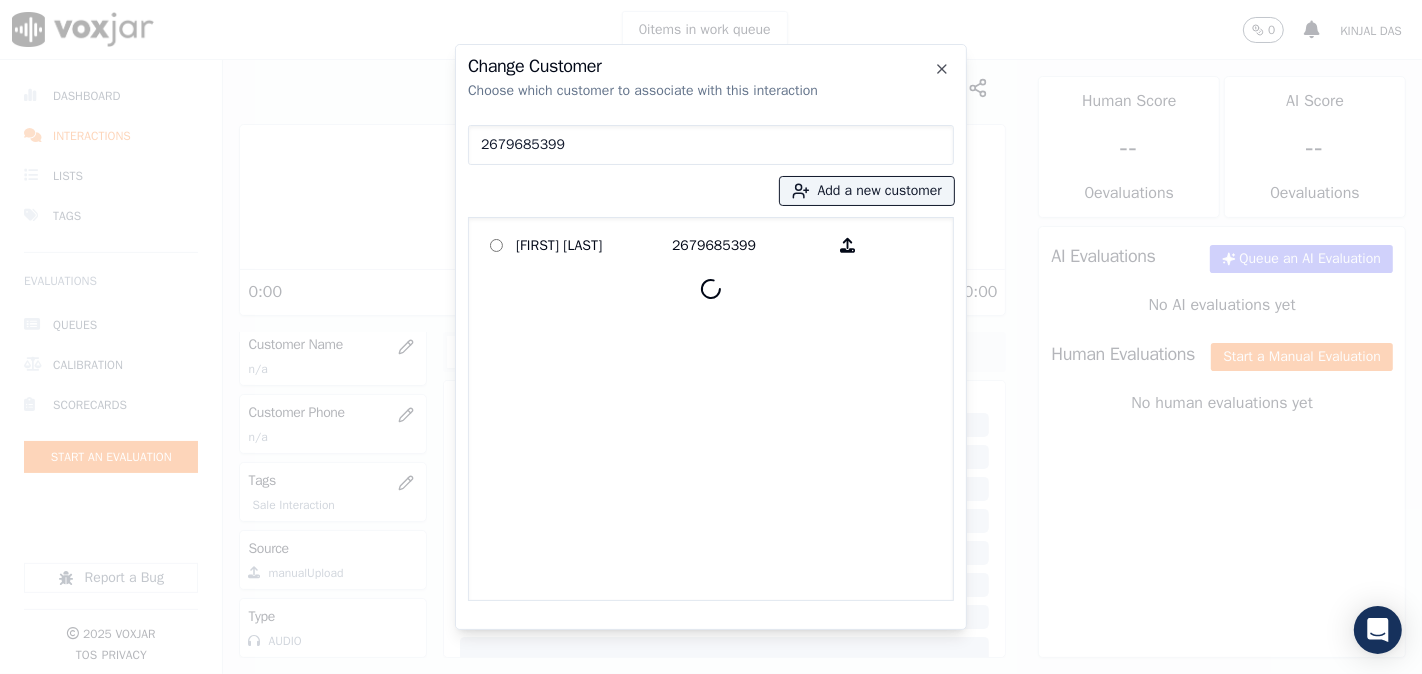 drag, startPoint x: 573, startPoint y: 225, endPoint x: 561, endPoint y: 277, distance: 53.366657 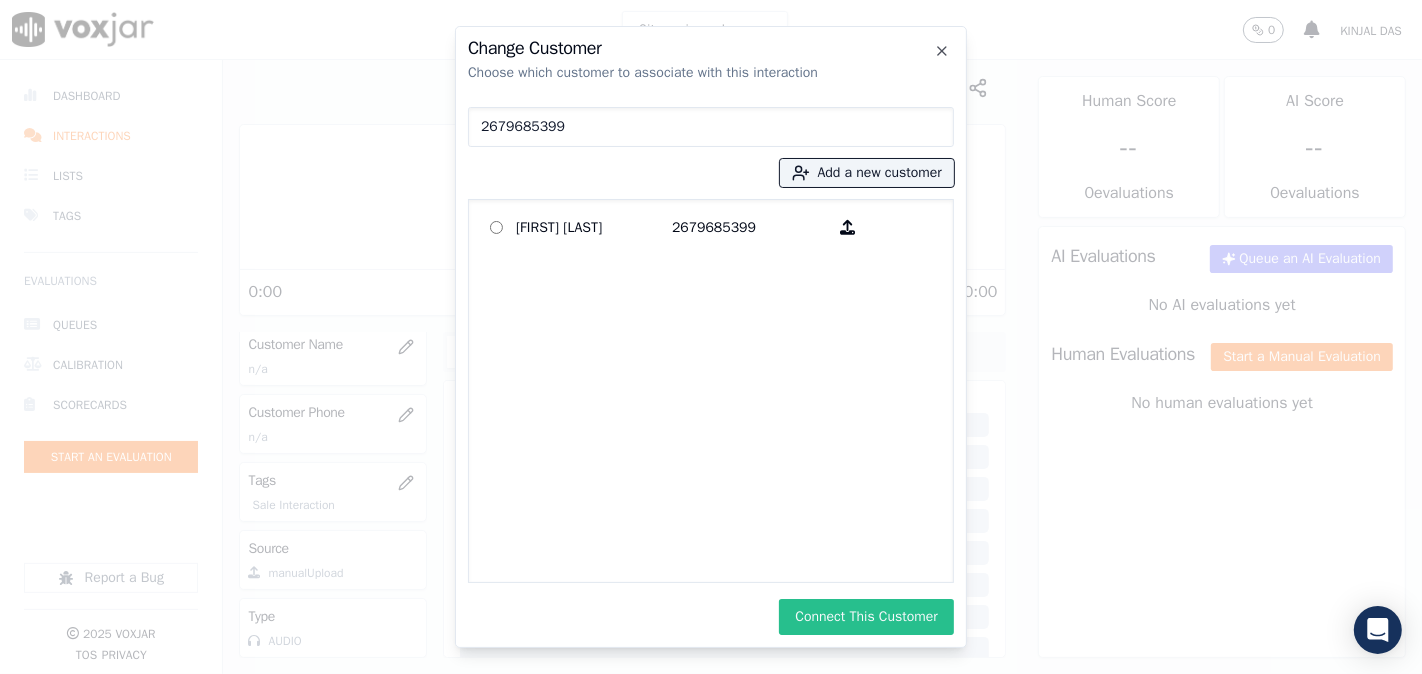 click on "Connect This Customer" at bounding box center (866, 617) 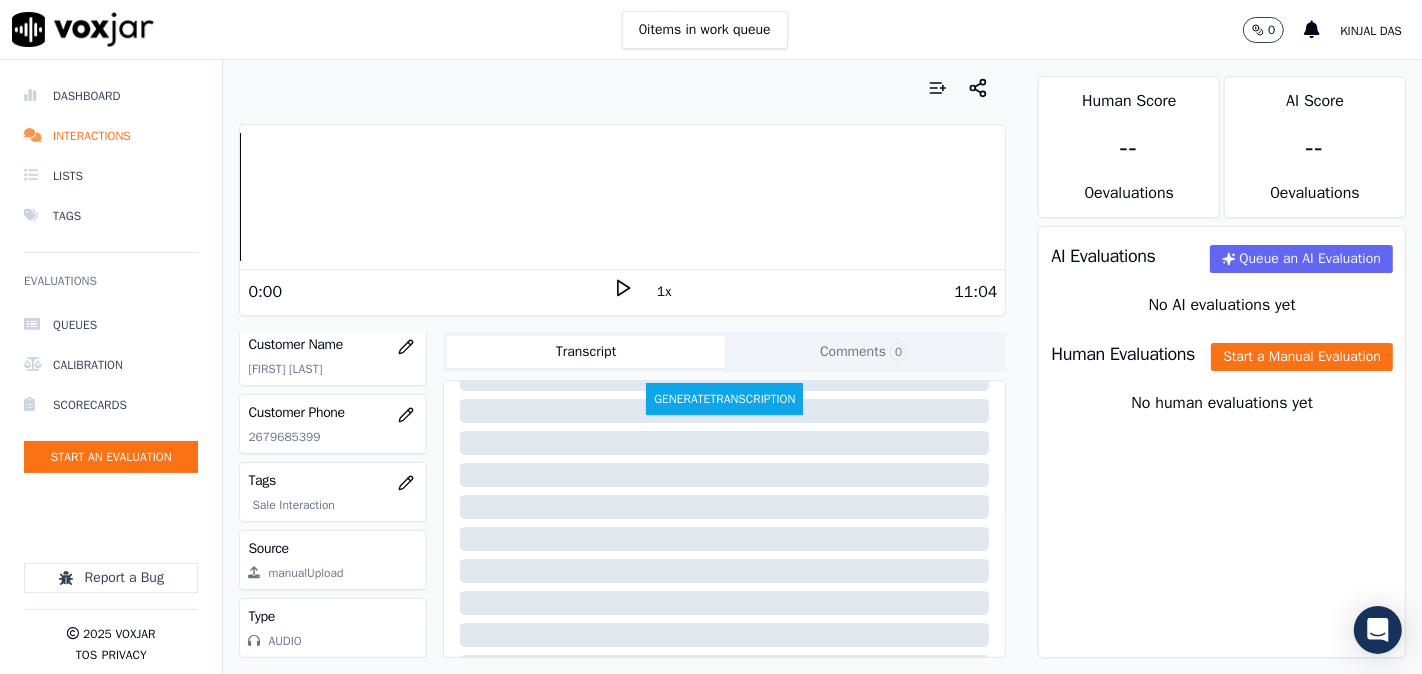 scroll, scrollTop: 185, scrollLeft: 0, axis: vertical 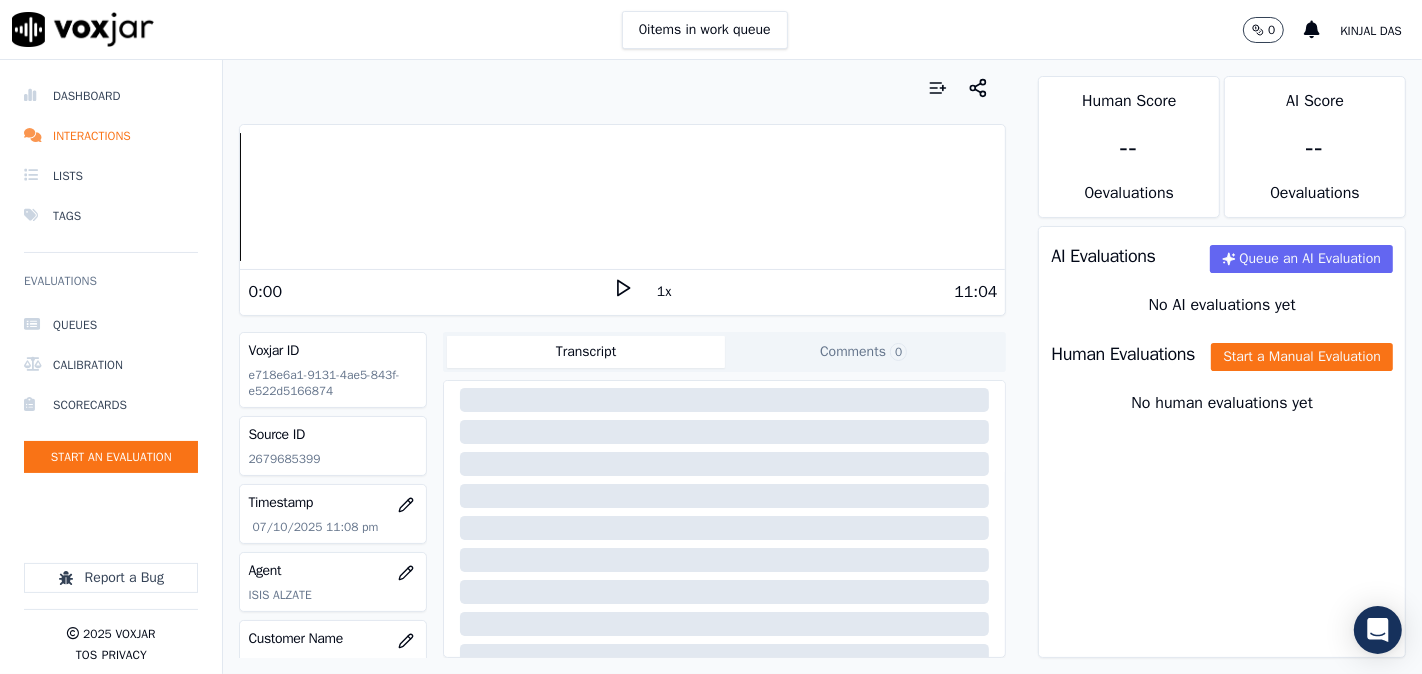 drag, startPoint x: 1091, startPoint y: 375, endPoint x: 1093, endPoint y: 345, distance: 30.066593 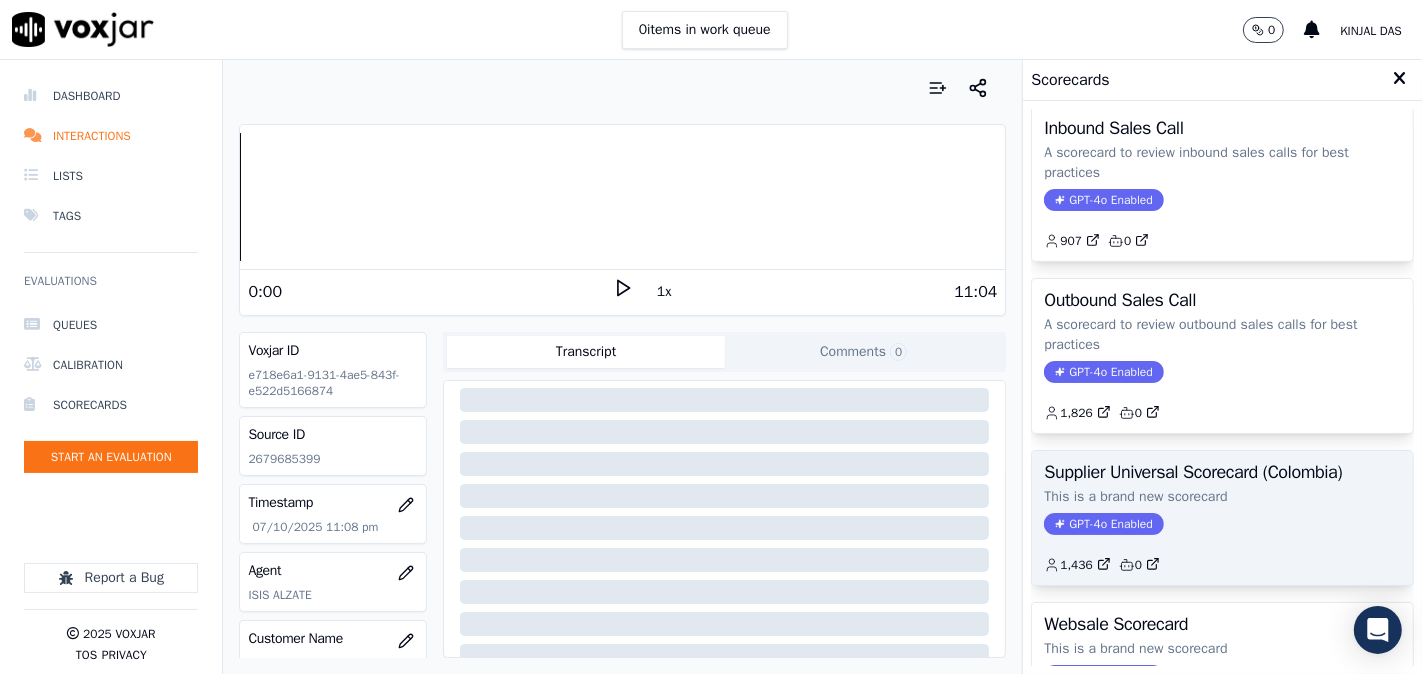 scroll, scrollTop: 357, scrollLeft: 0, axis: vertical 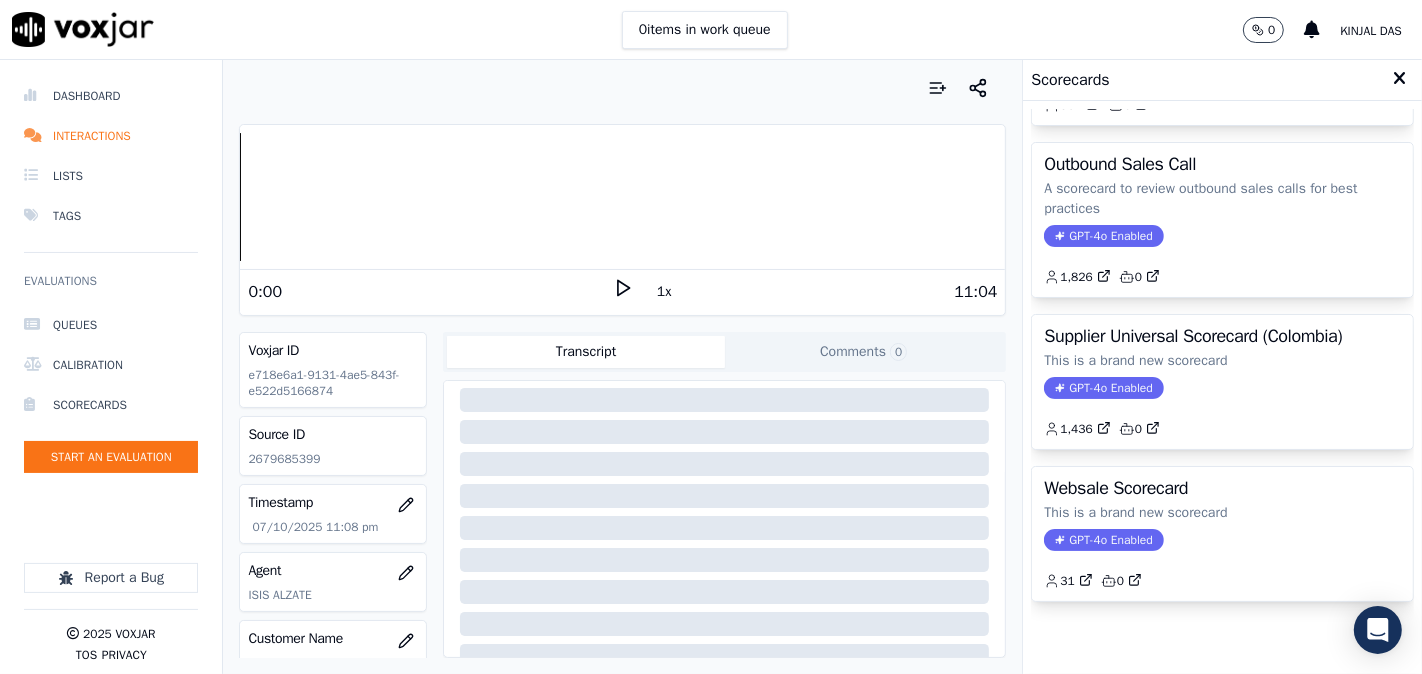 click on "GPT-4o Enabled" 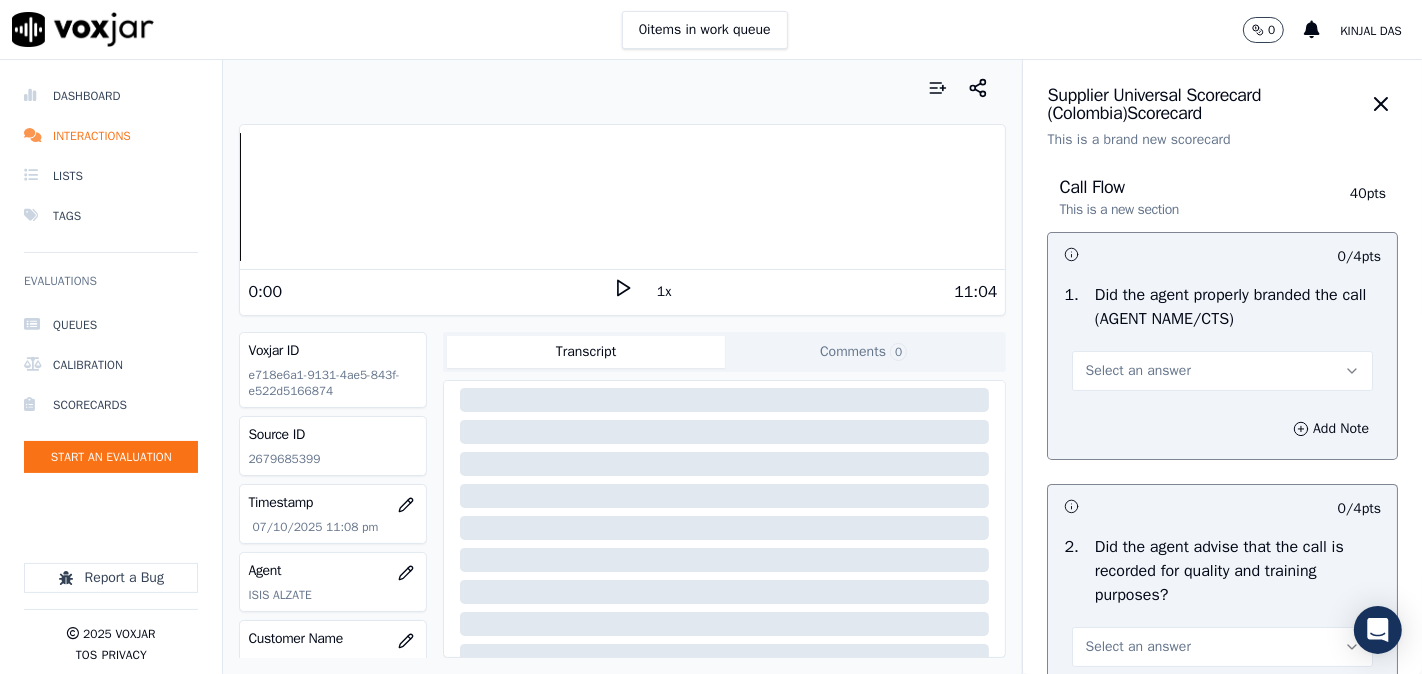 click on "Select an answer" at bounding box center (1137, 371) 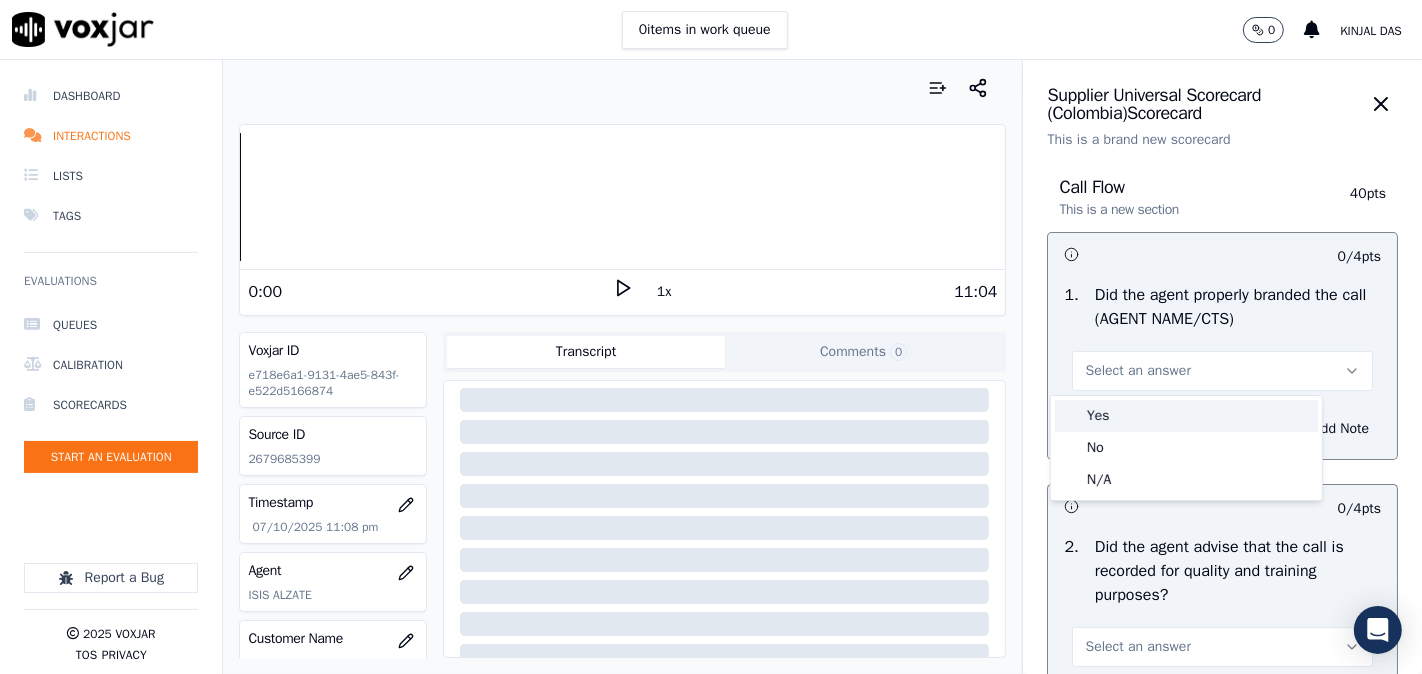 click on "Yes" at bounding box center [1186, 416] 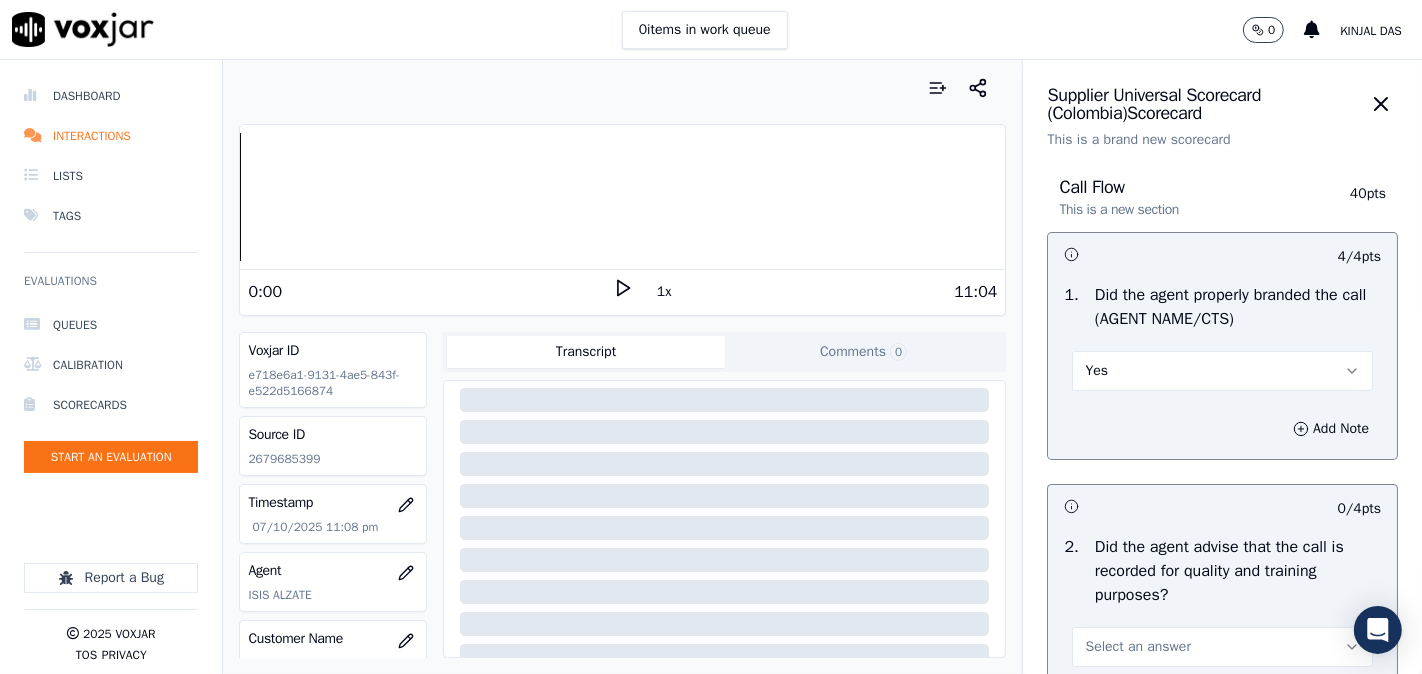 scroll, scrollTop: 370, scrollLeft: 0, axis: vertical 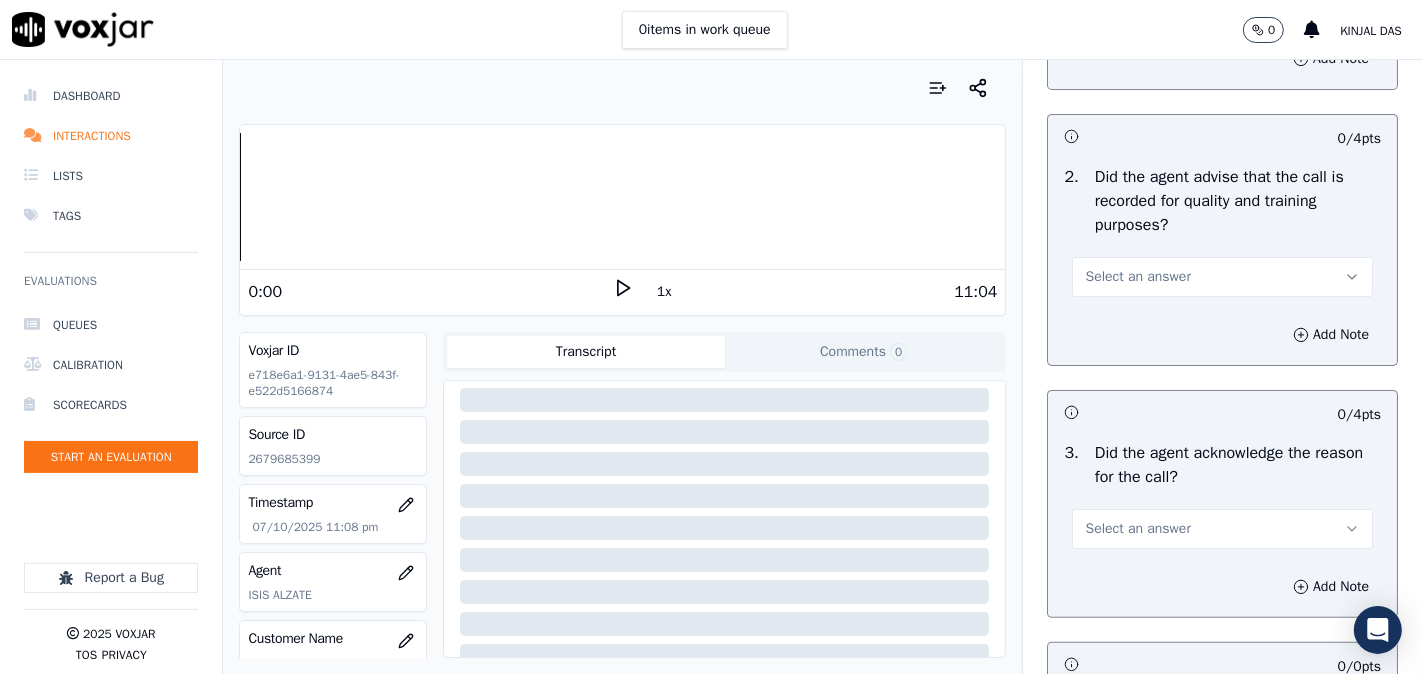 click on "Add Note" at bounding box center (1222, 335) 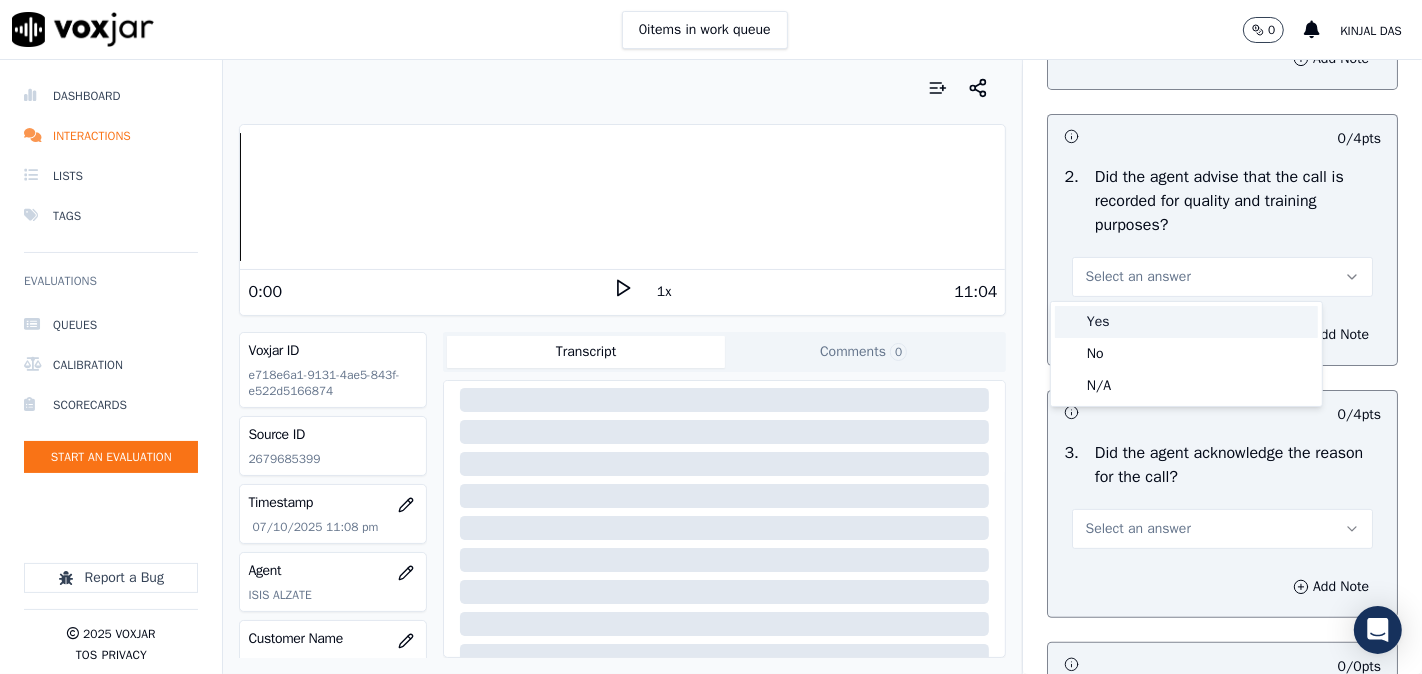 click on "Yes" at bounding box center (1186, 322) 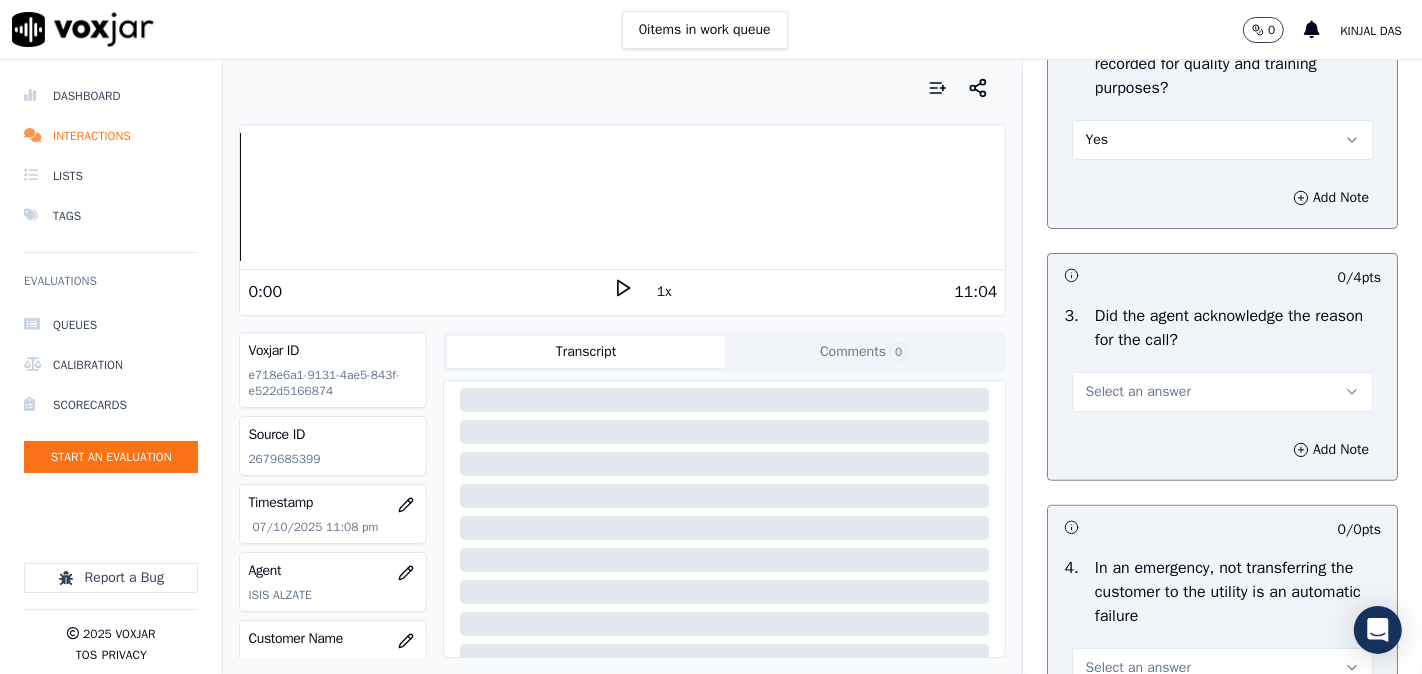 scroll, scrollTop: 555, scrollLeft: 0, axis: vertical 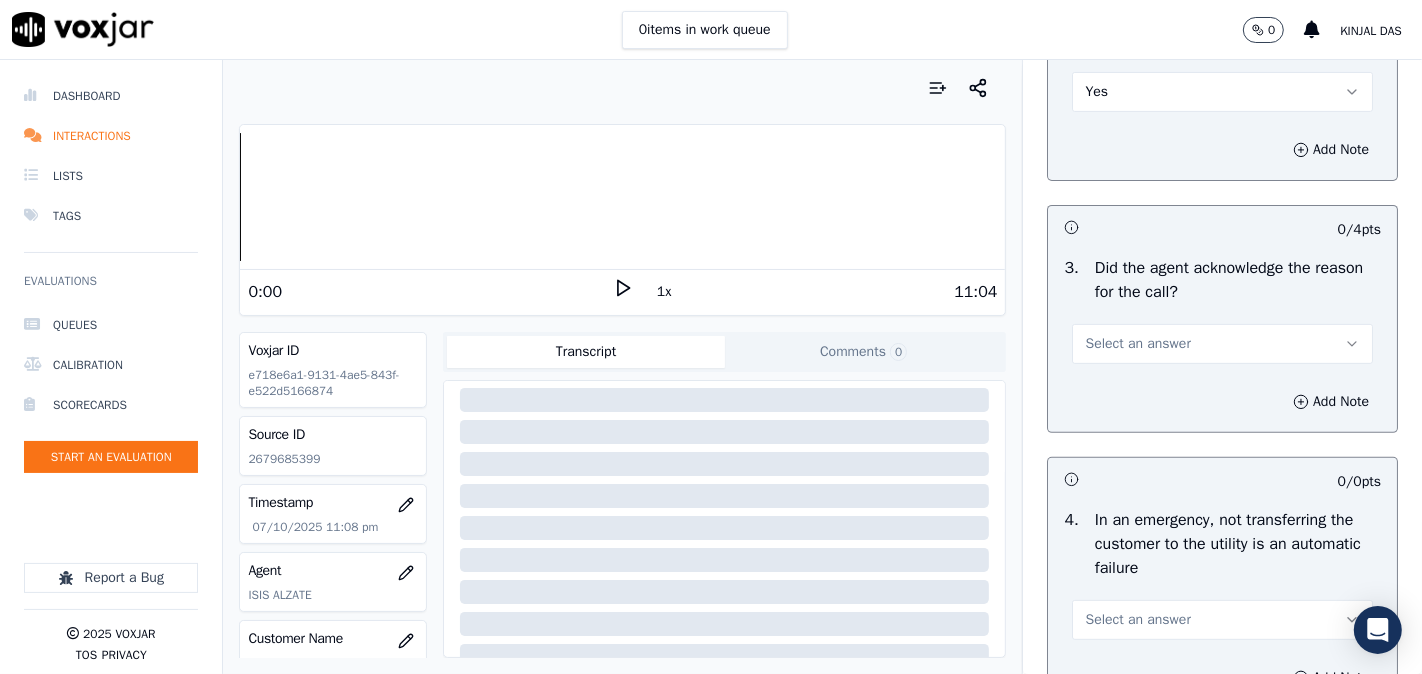 click on "Select an answer" at bounding box center (1222, 344) 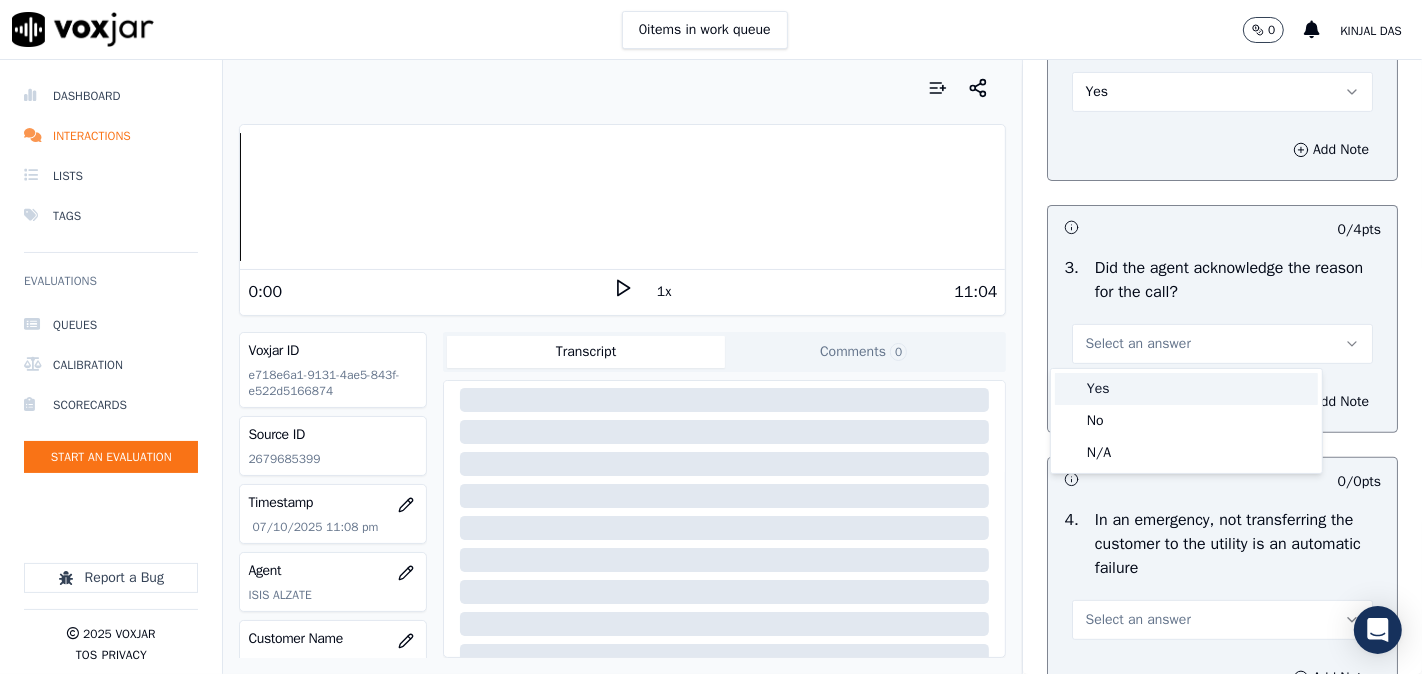 click at bounding box center [1070, 389] 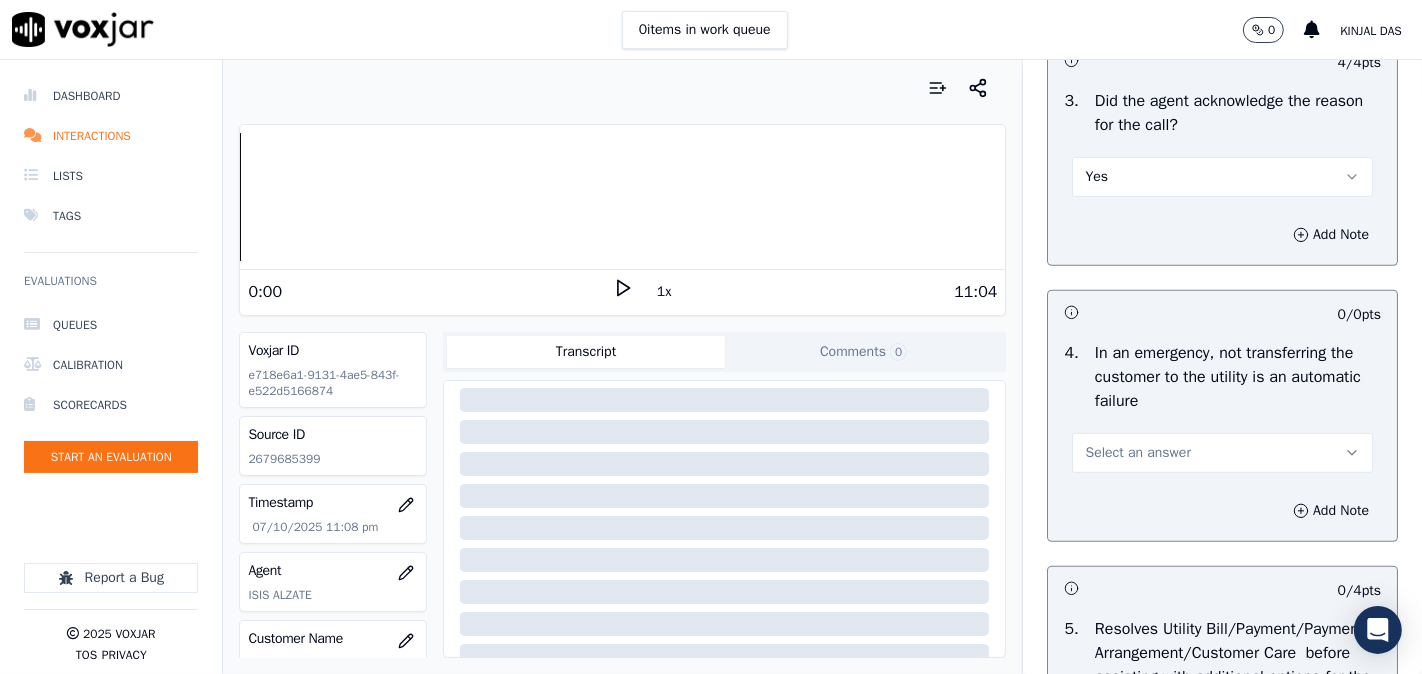 scroll, scrollTop: 925, scrollLeft: 0, axis: vertical 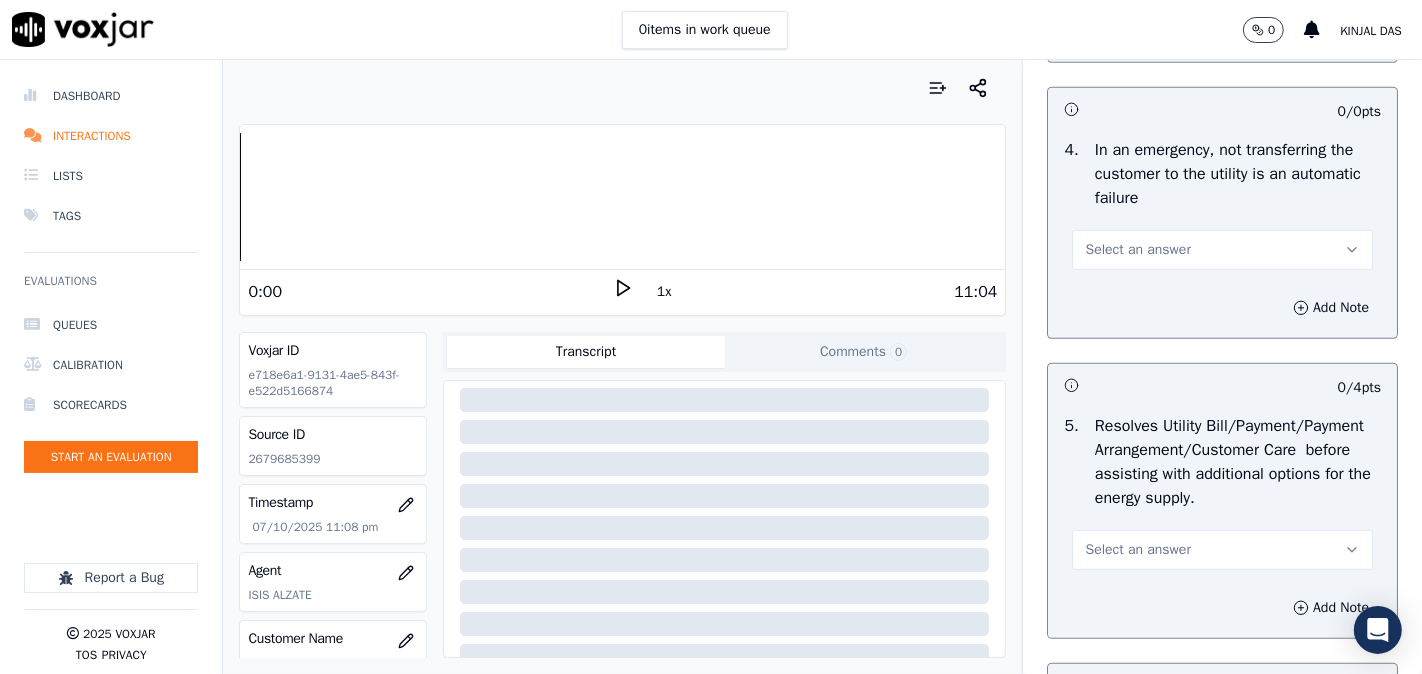 click on "Select an answer" at bounding box center [1222, 250] 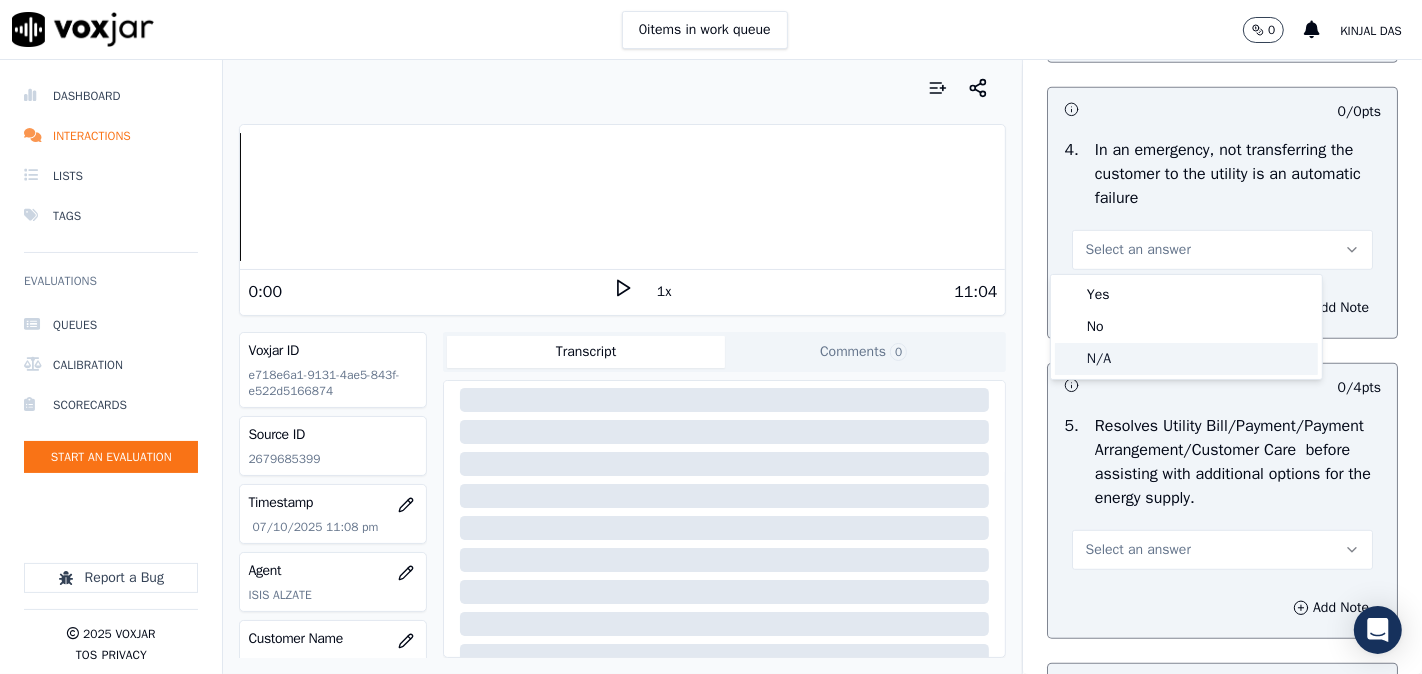 click on "N/A" 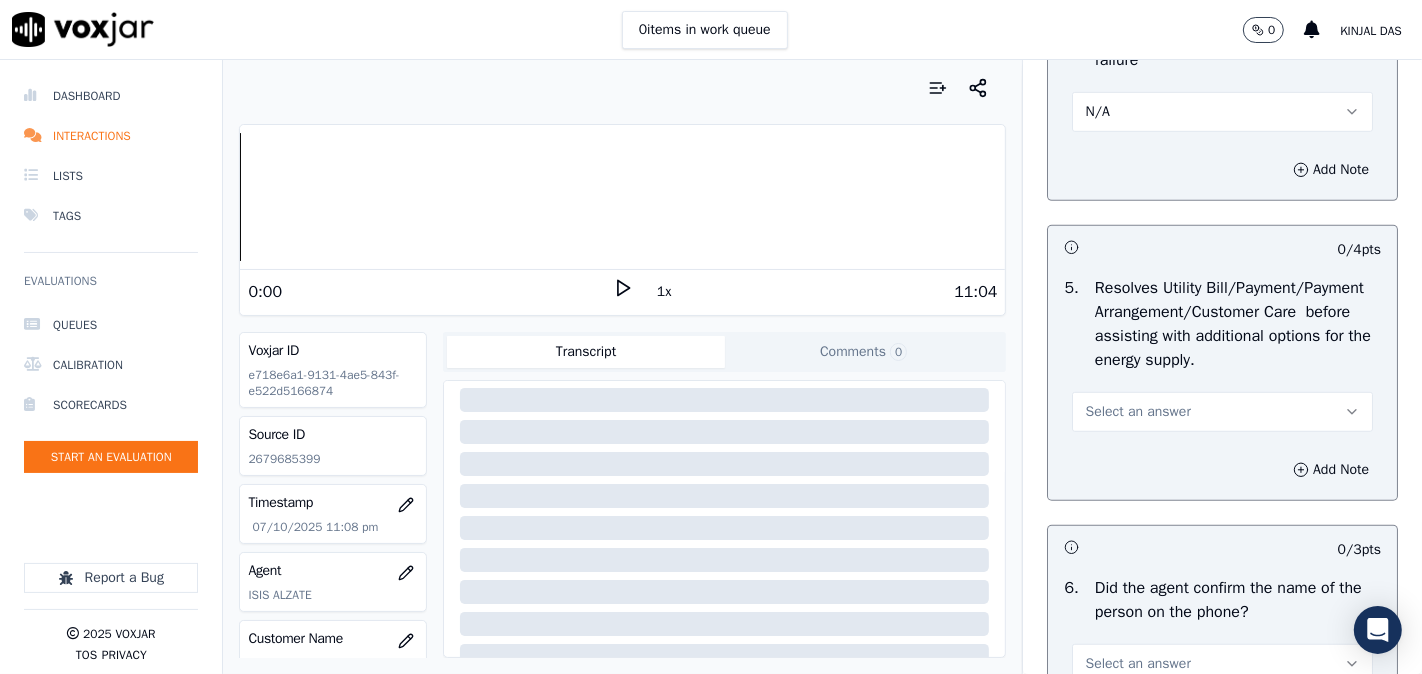scroll, scrollTop: 1111, scrollLeft: 0, axis: vertical 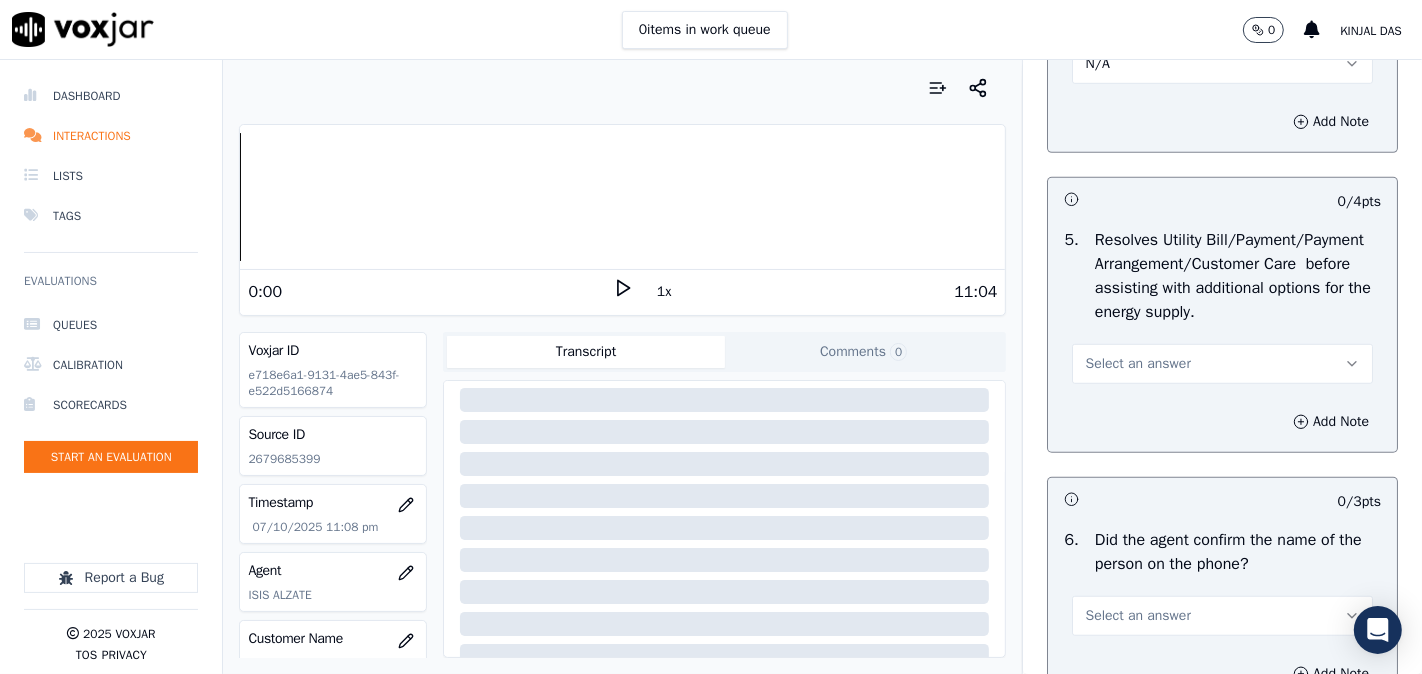 click on "Select an answer" at bounding box center [1137, 364] 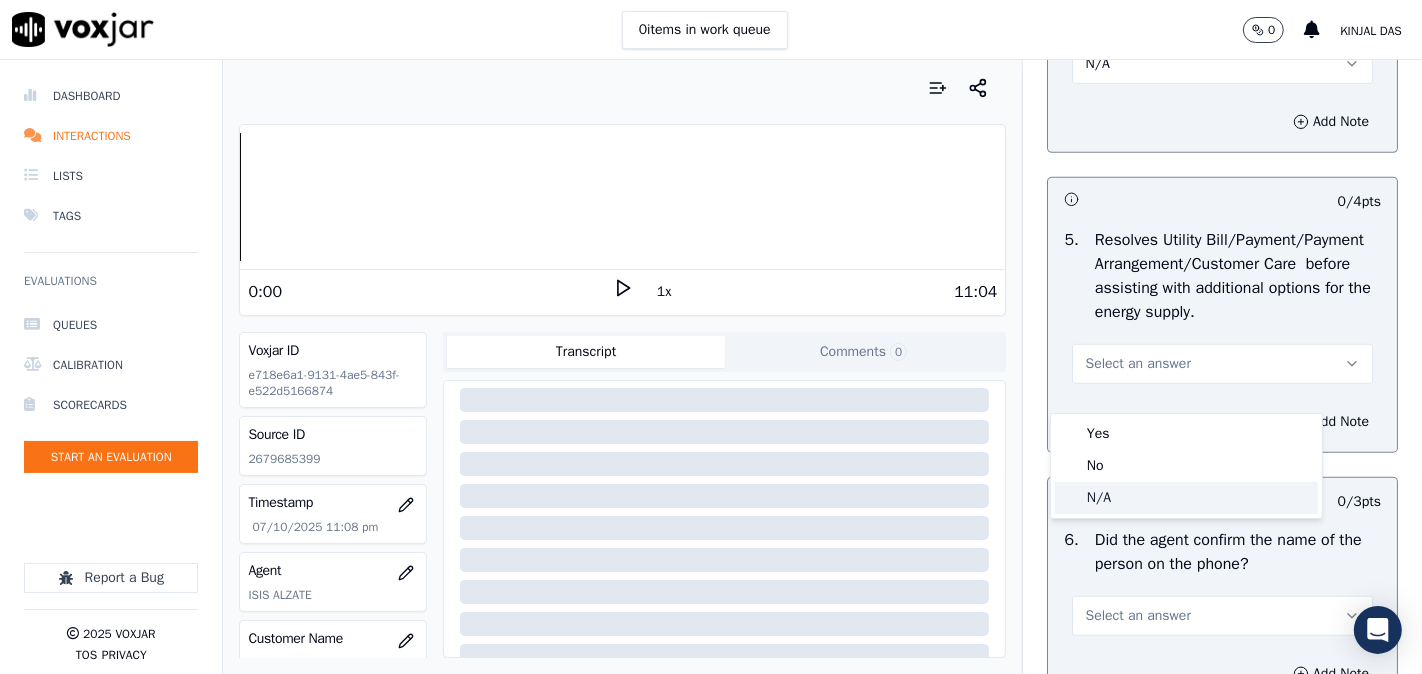 click on "N/A" 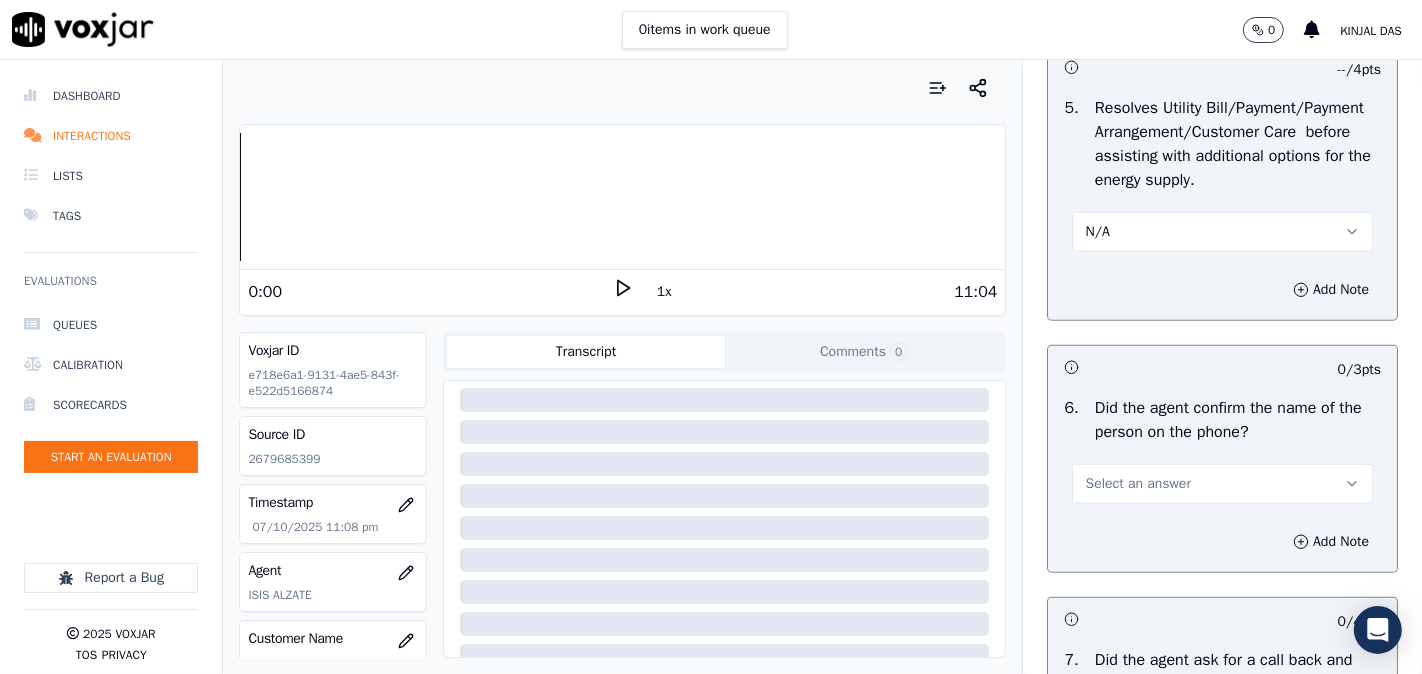scroll, scrollTop: 1296, scrollLeft: 0, axis: vertical 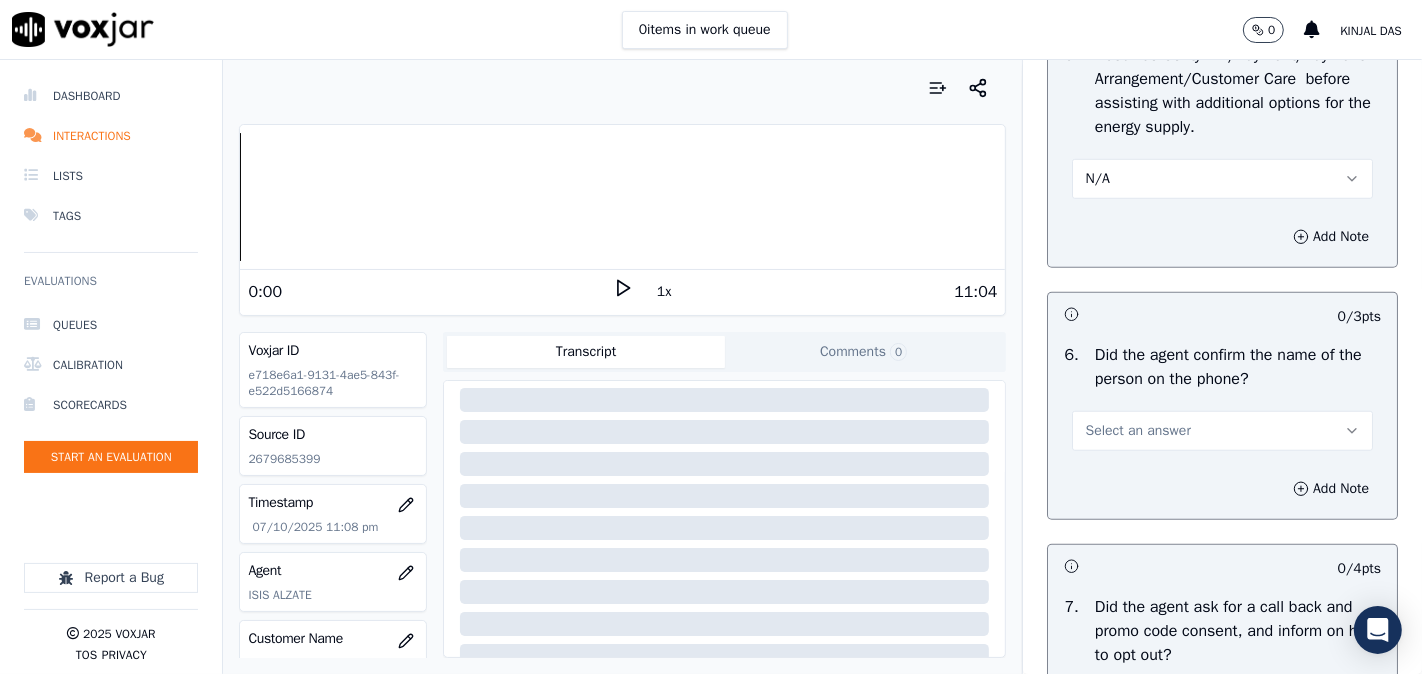 click on "Select an answer" at bounding box center (1137, 431) 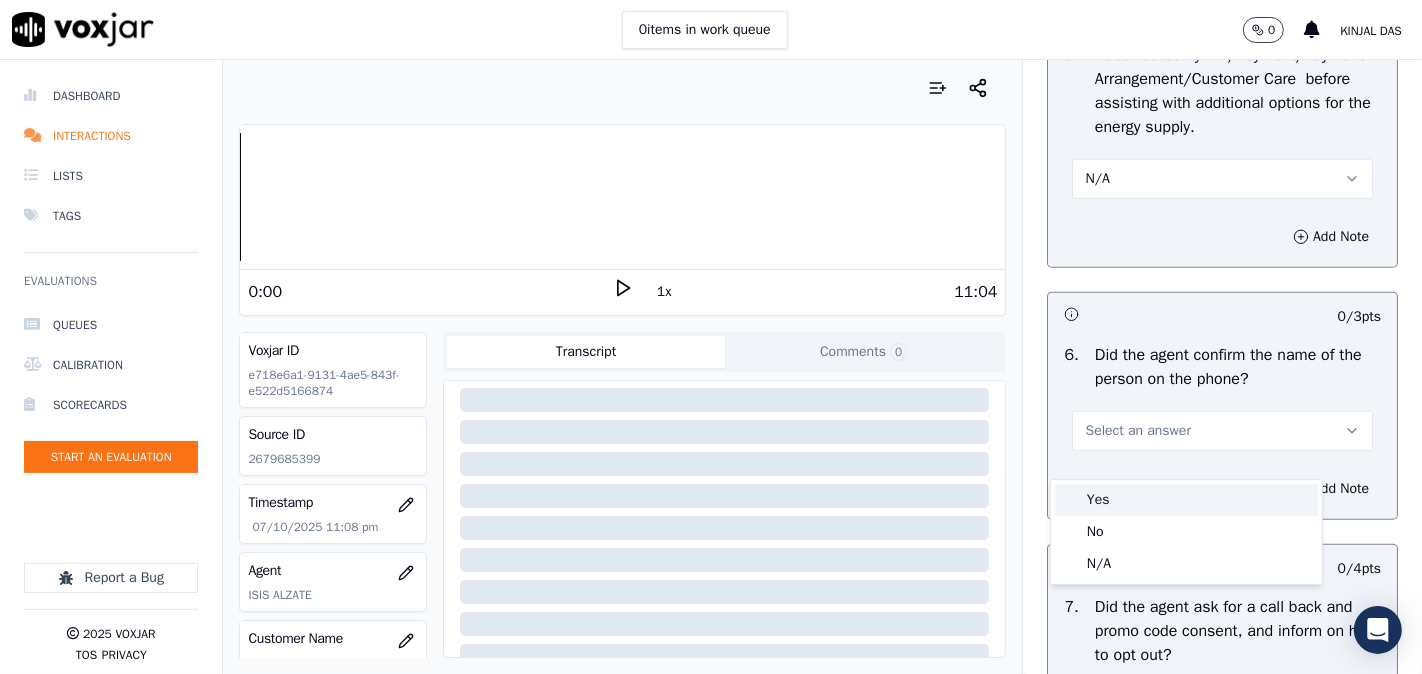 click on "Yes" at bounding box center (1186, 500) 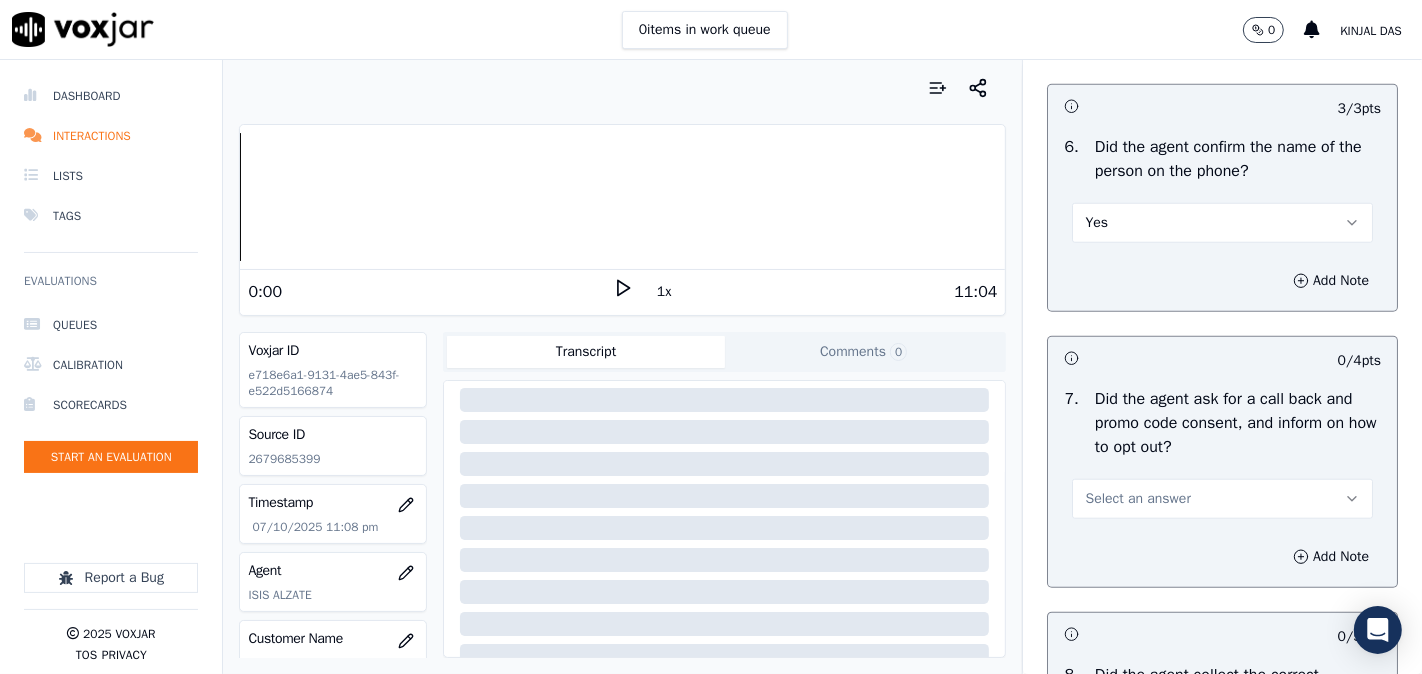 scroll, scrollTop: 1852, scrollLeft: 0, axis: vertical 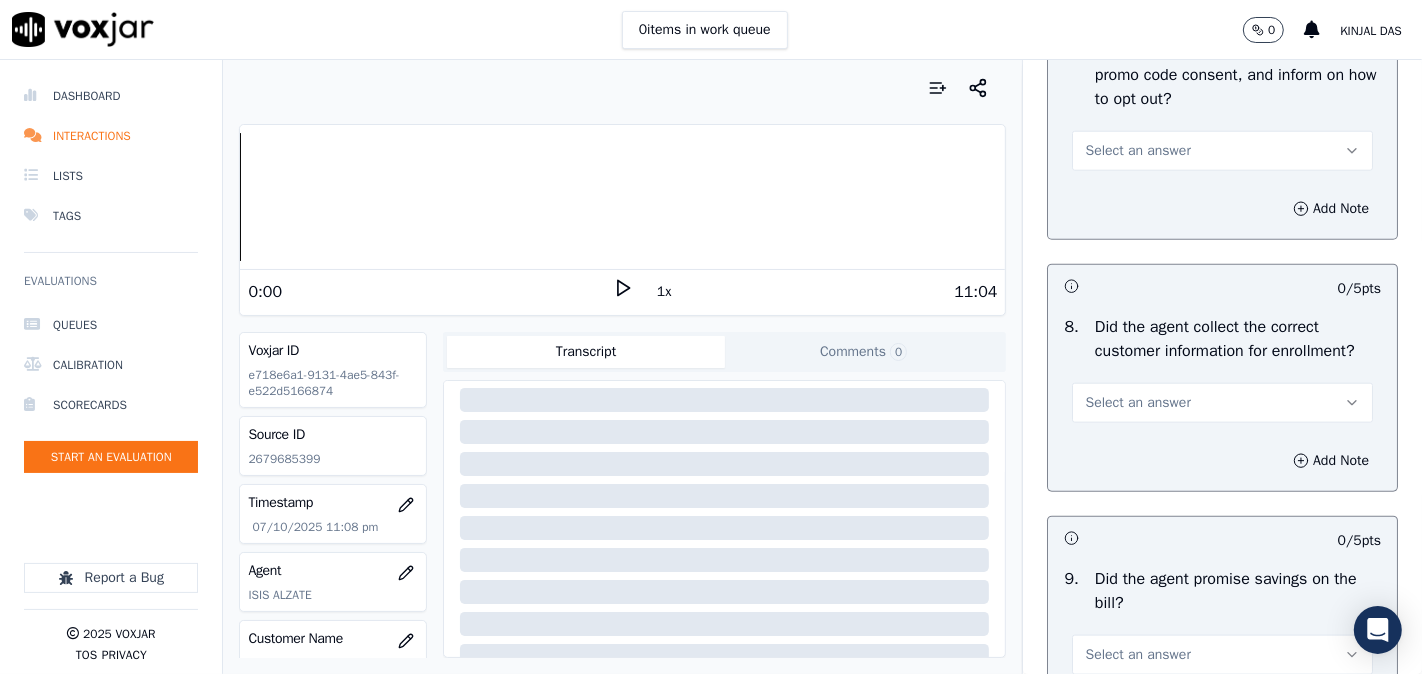 click on "Select an answer" at bounding box center [1222, 151] 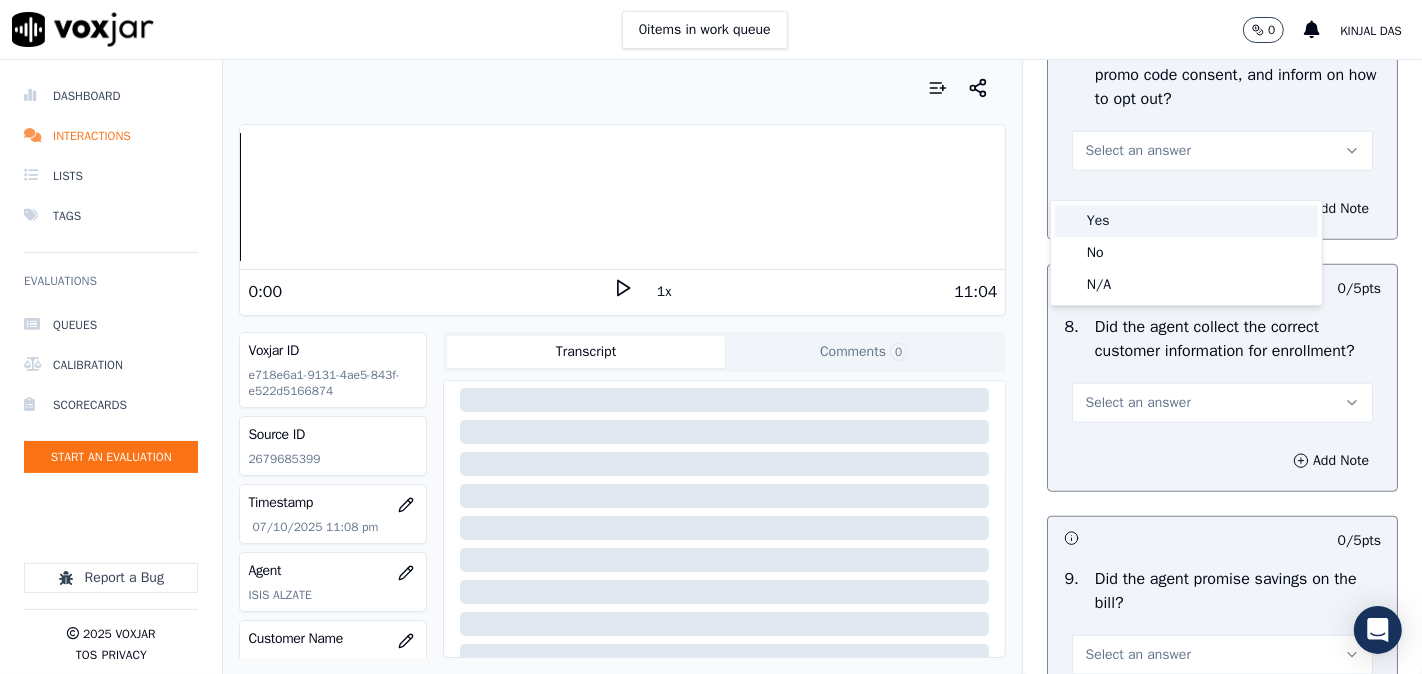 click on "Yes" at bounding box center [1186, 221] 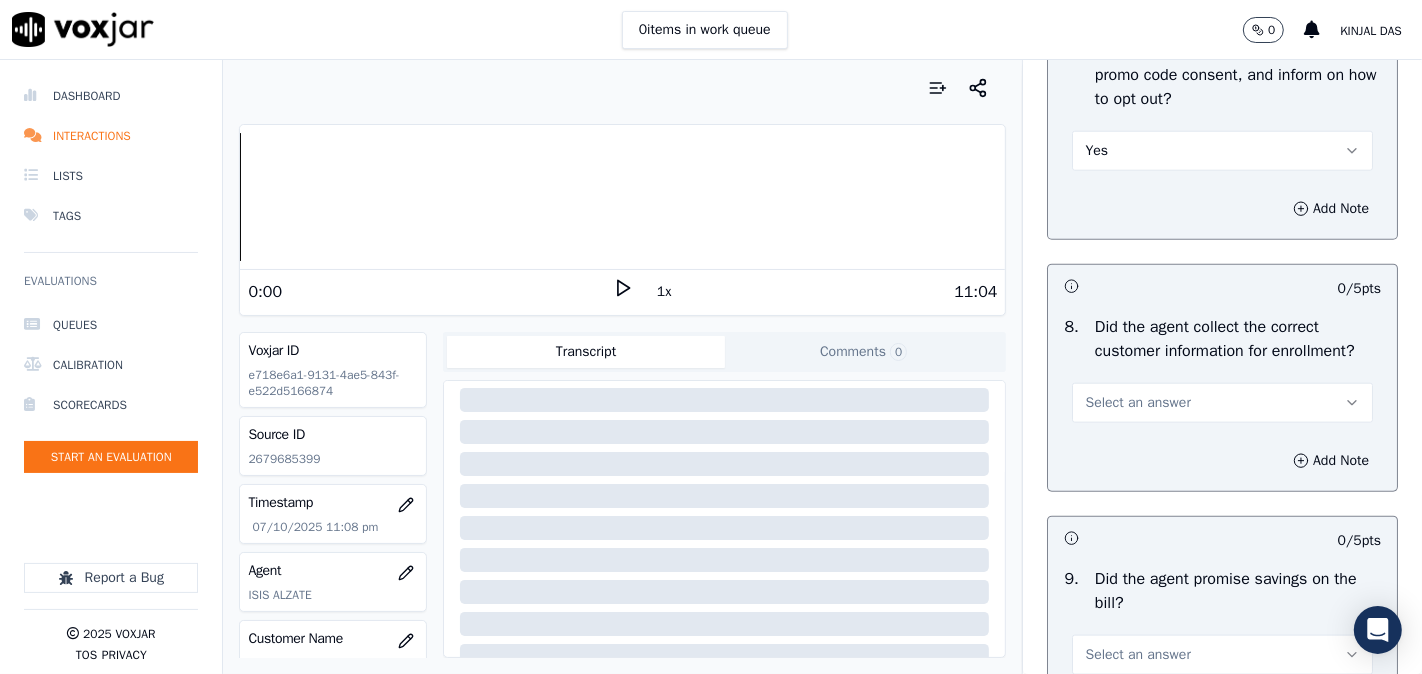 scroll, scrollTop: 2036, scrollLeft: 0, axis: vertical 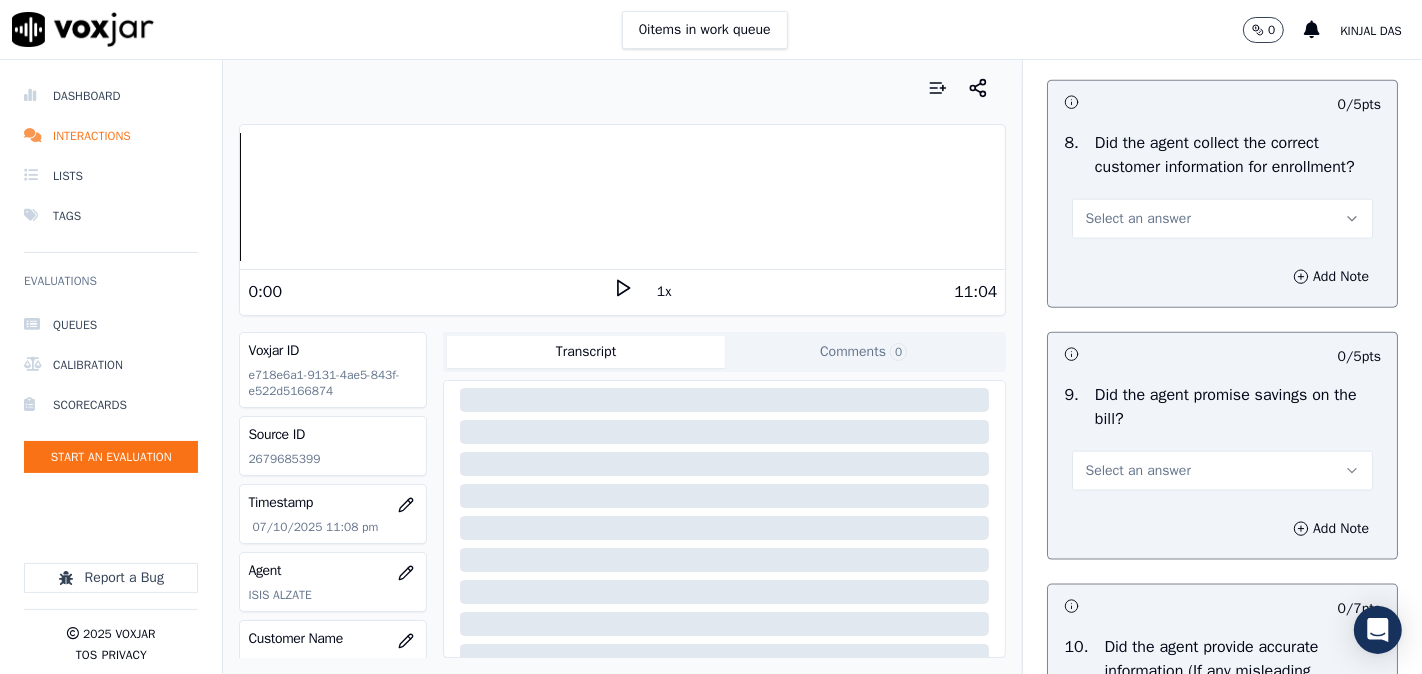 click on "Select an answer" at bounding box center (1137, 219) 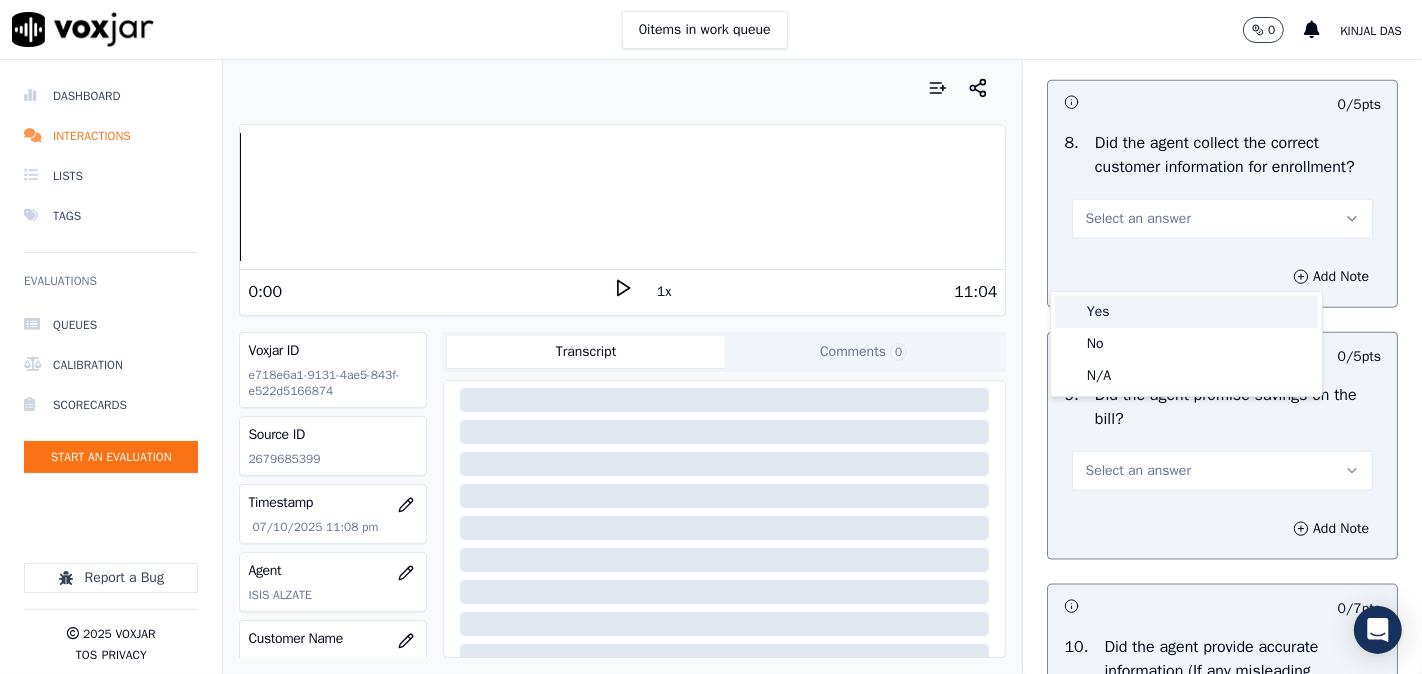 click on "Yes" at bounding box center [1186, 312] 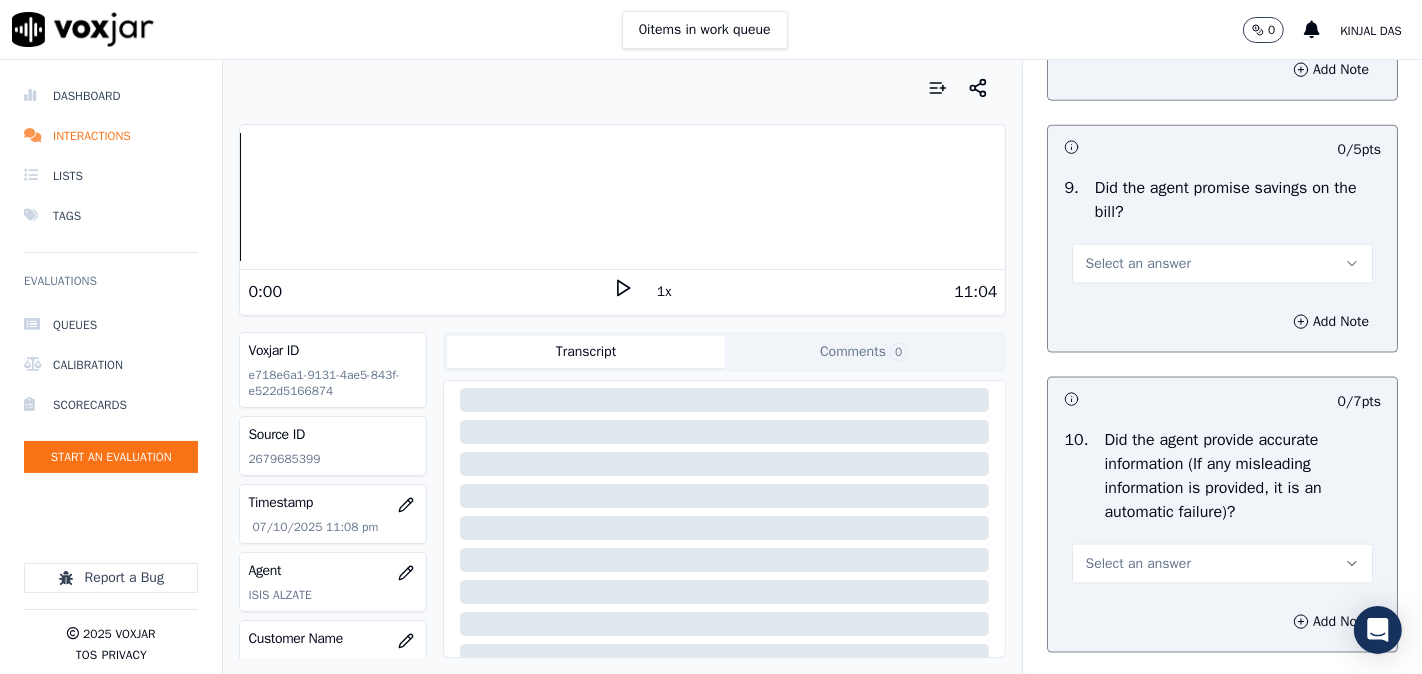 scroll, scrollTop: 2407, scrollLeft: 0, axis: vertical 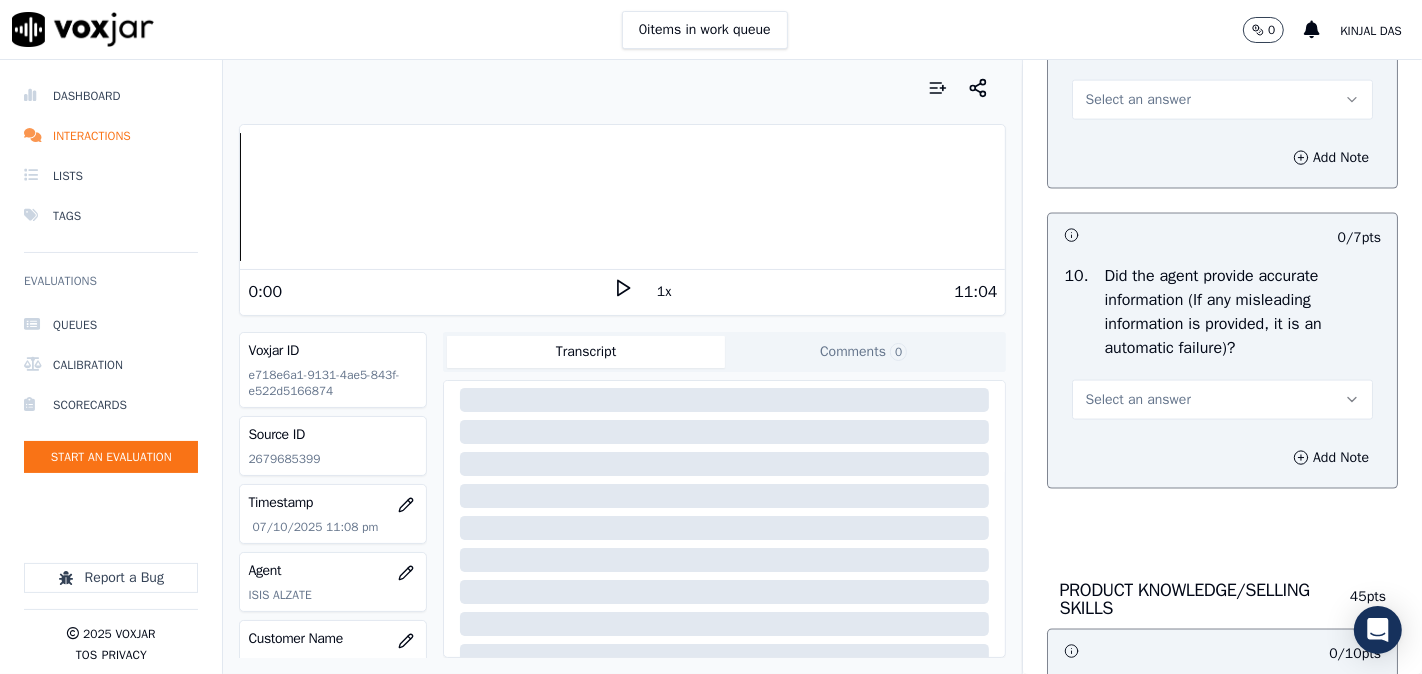 click on "Select an answer" at bounding box center [1137, 100] 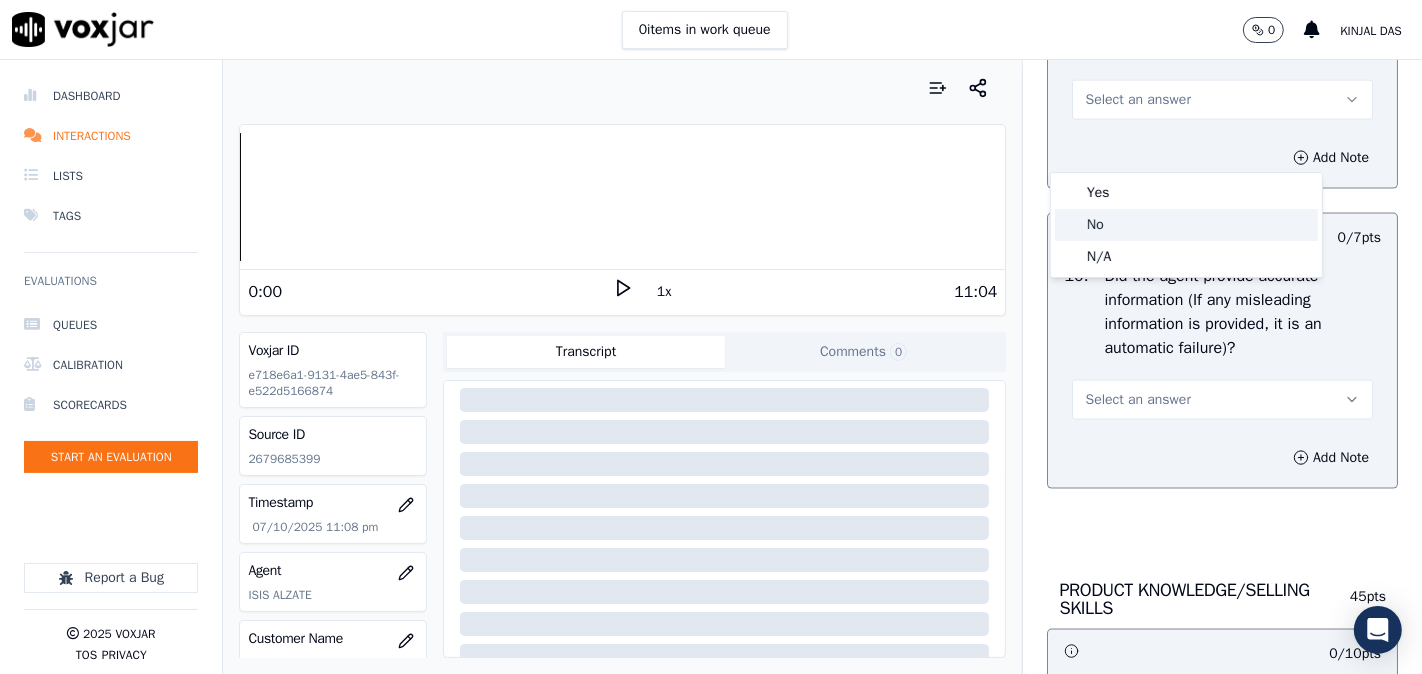 click on "No" 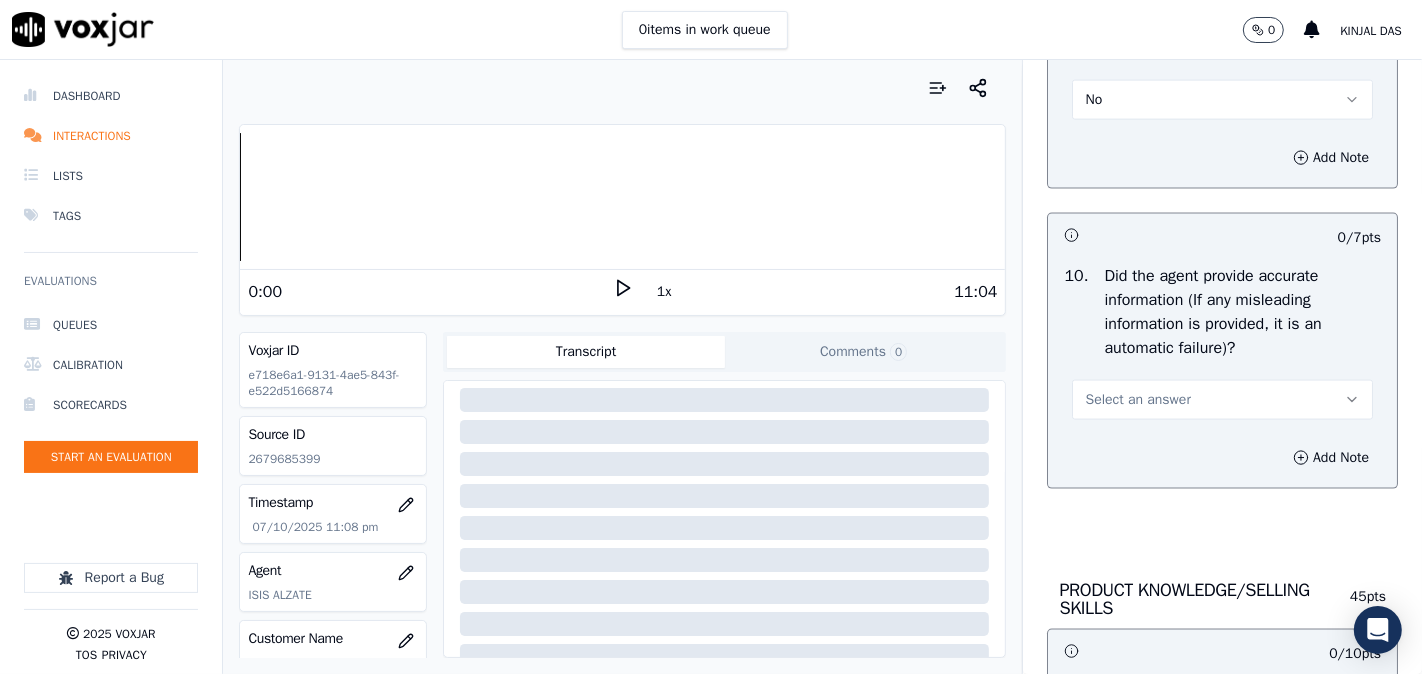 click on "No" at bounding box center [1222, 100] 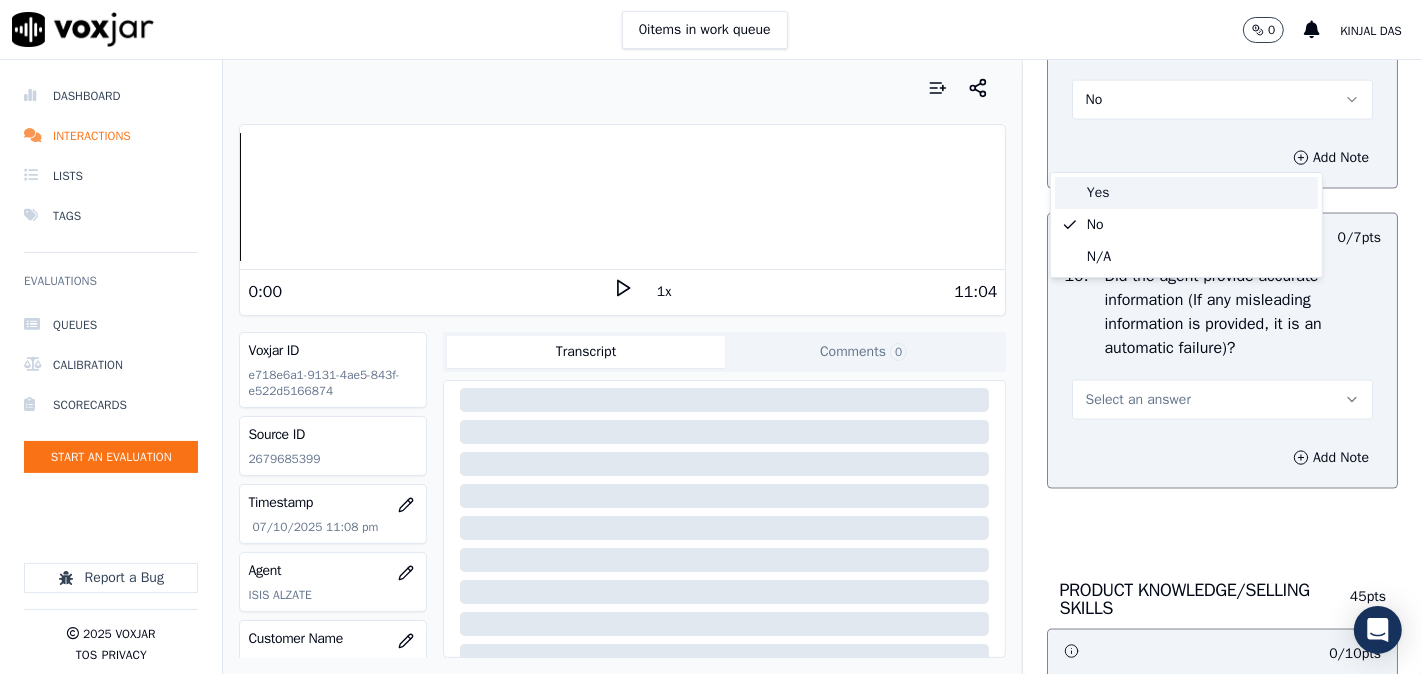click on "Yes" at bounding box center (1186, 193) 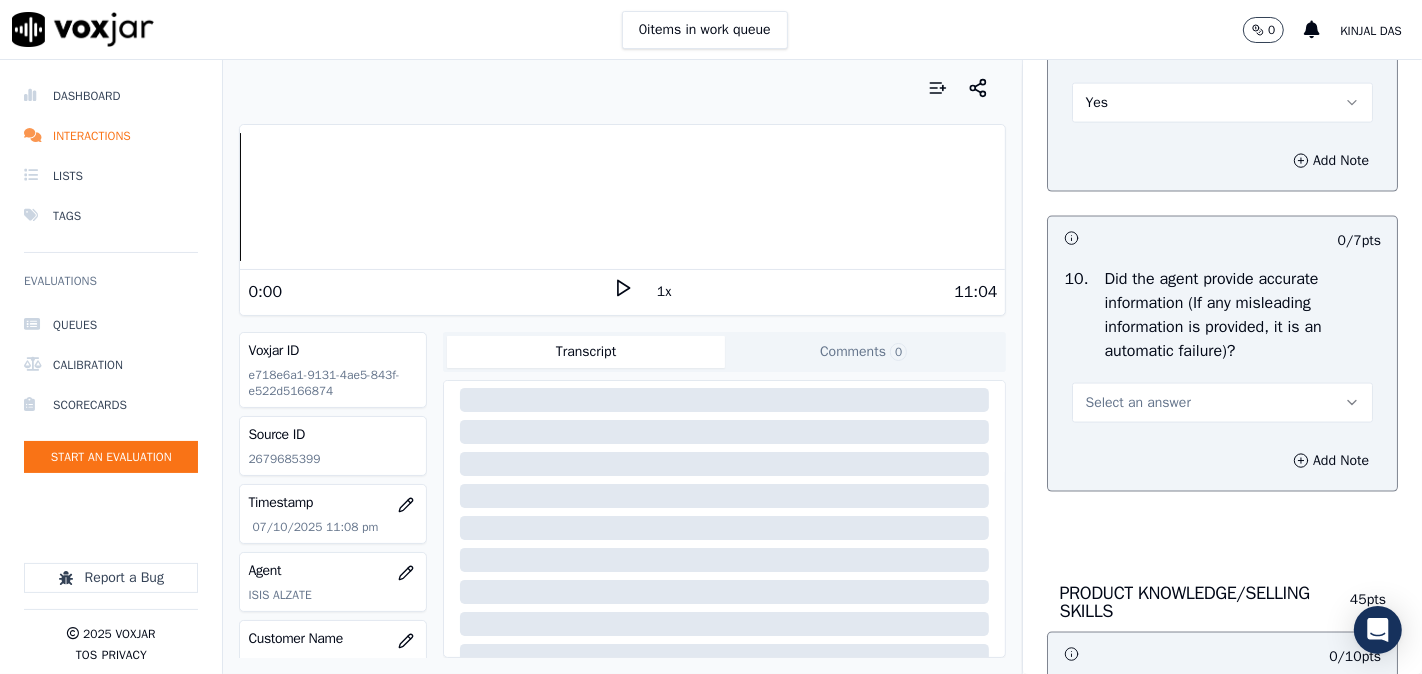 scroll, scrollTop: 2401, scrollLeft: 0, axis: vertical 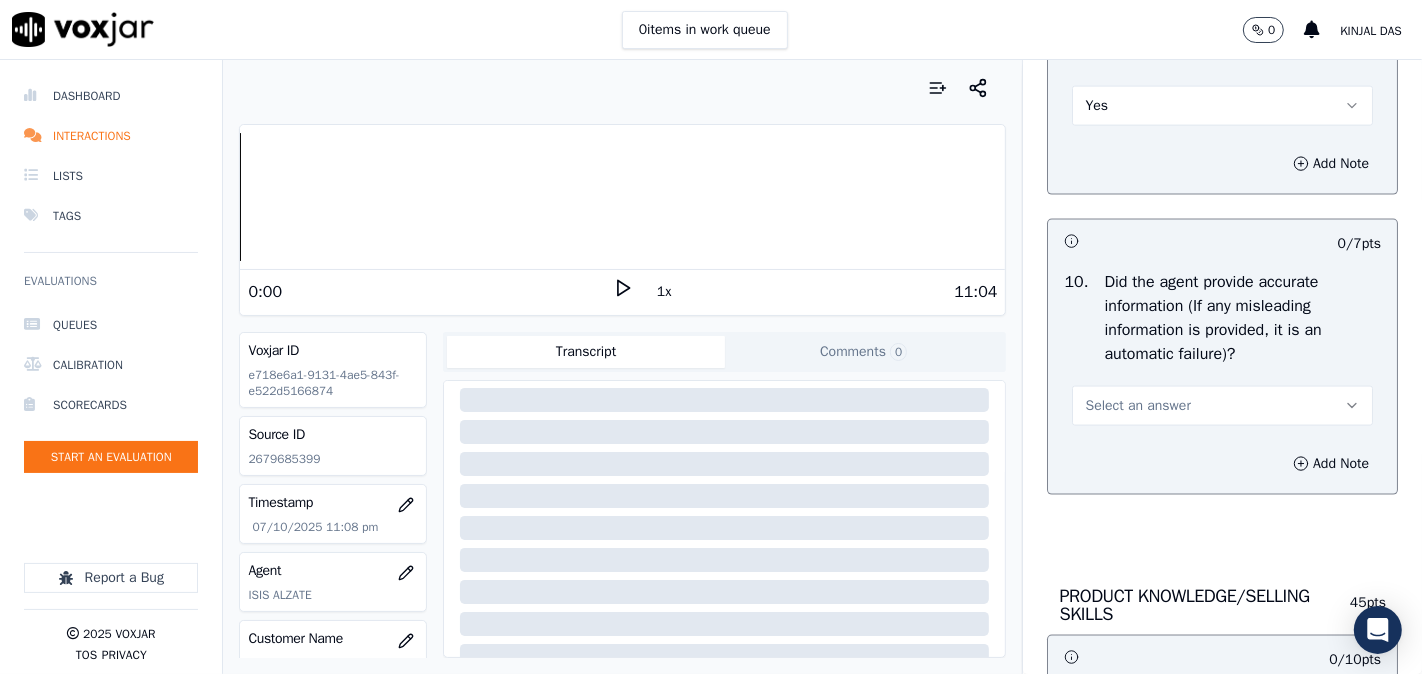 click on "Select an answer" at bounding box center [1137, 406] 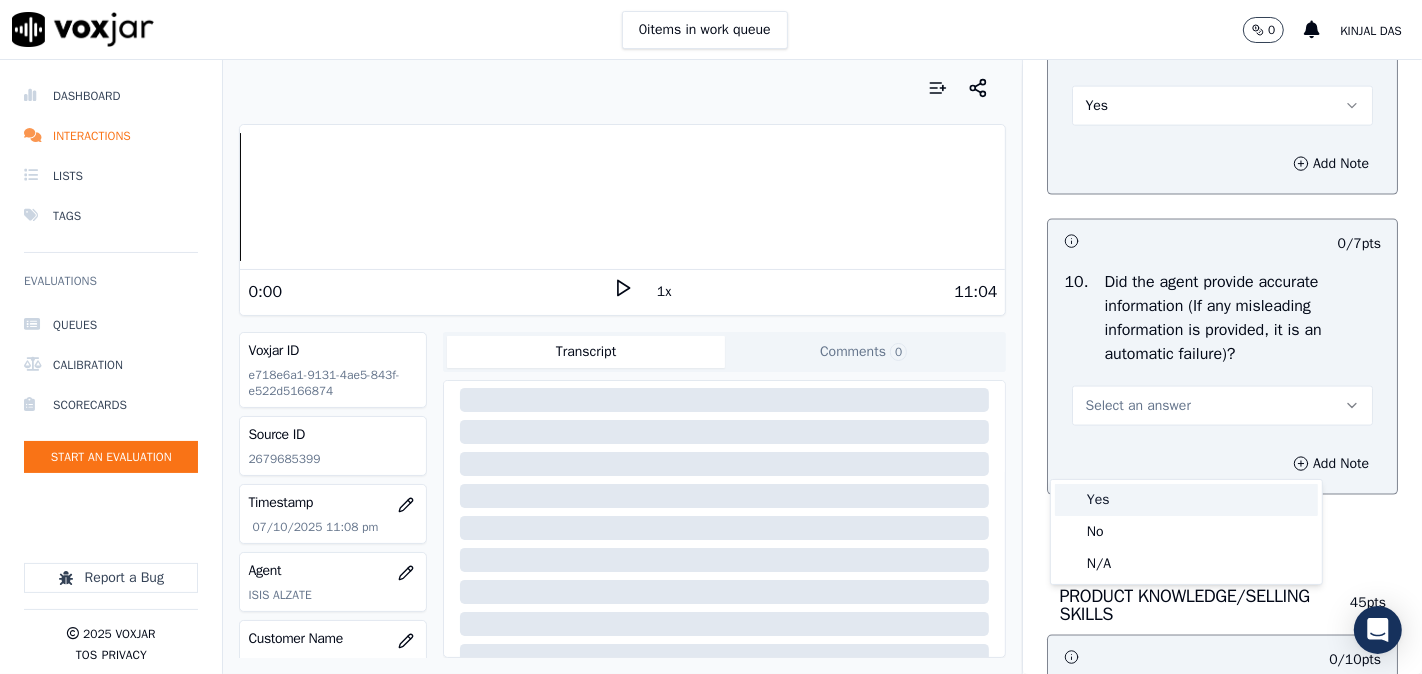 click on "Yes" at bounding box center [1186, 500] 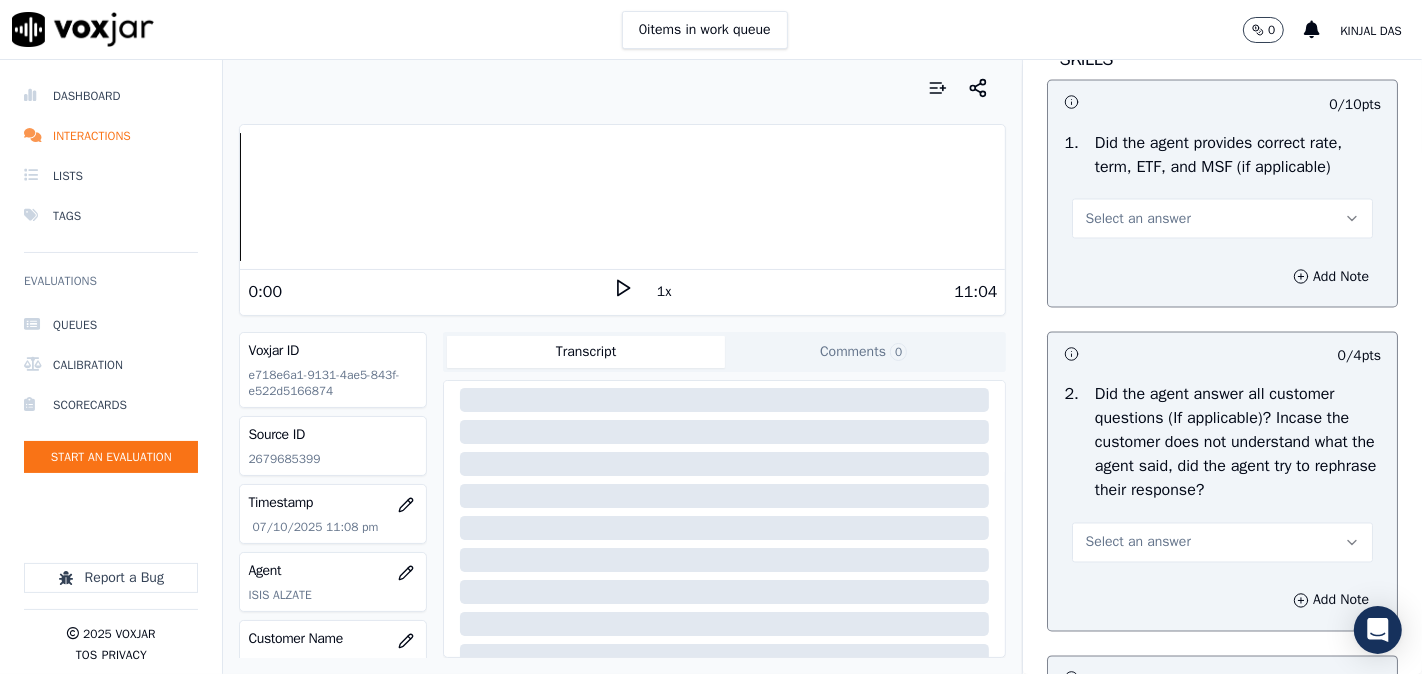 scroll, scrollTop: 2215, scrollLeft: 0, axis: vertical 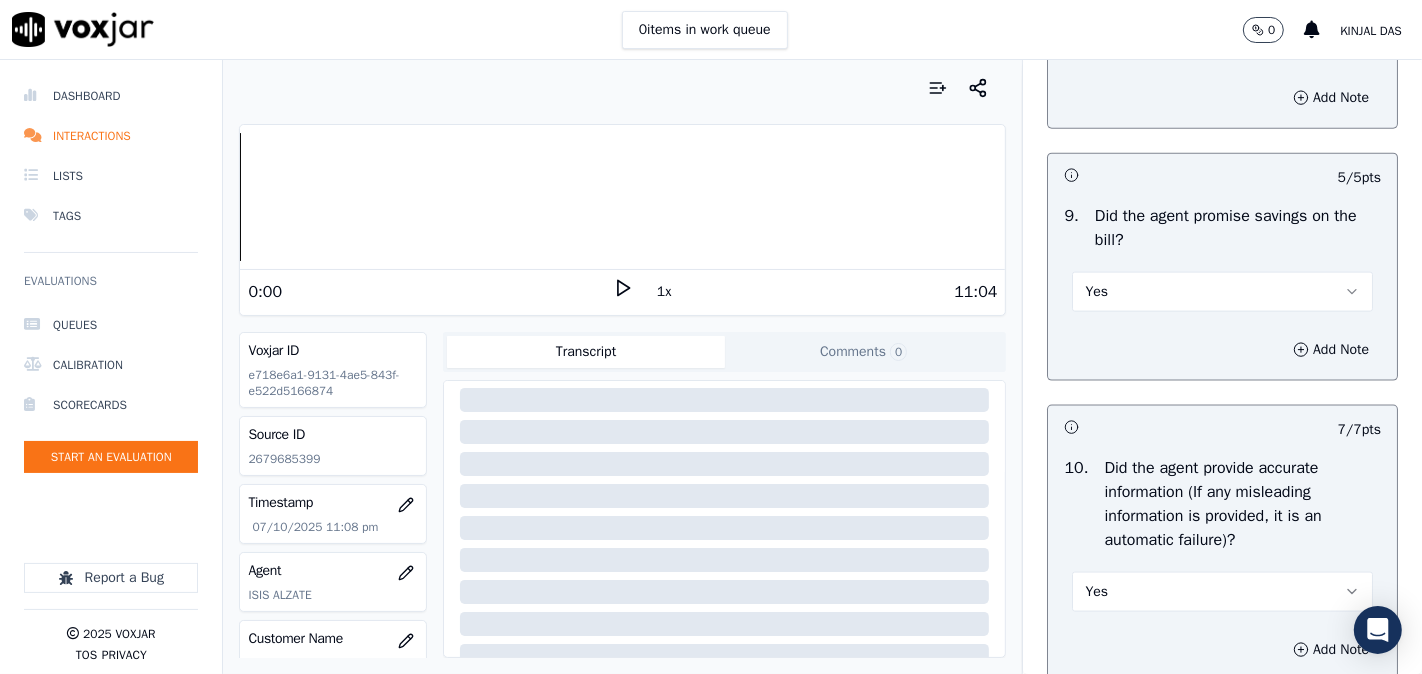 click on "Yes" at bounding box center [1222, 292] 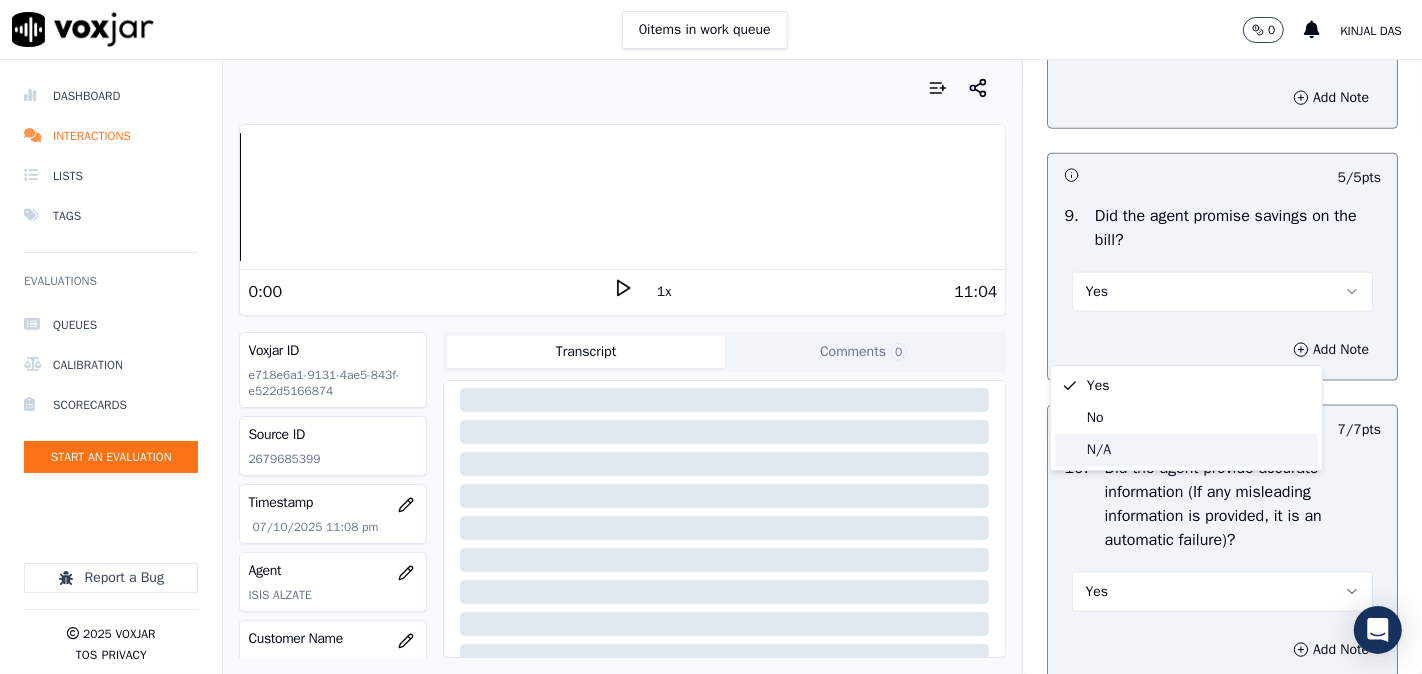 click on "N/A" 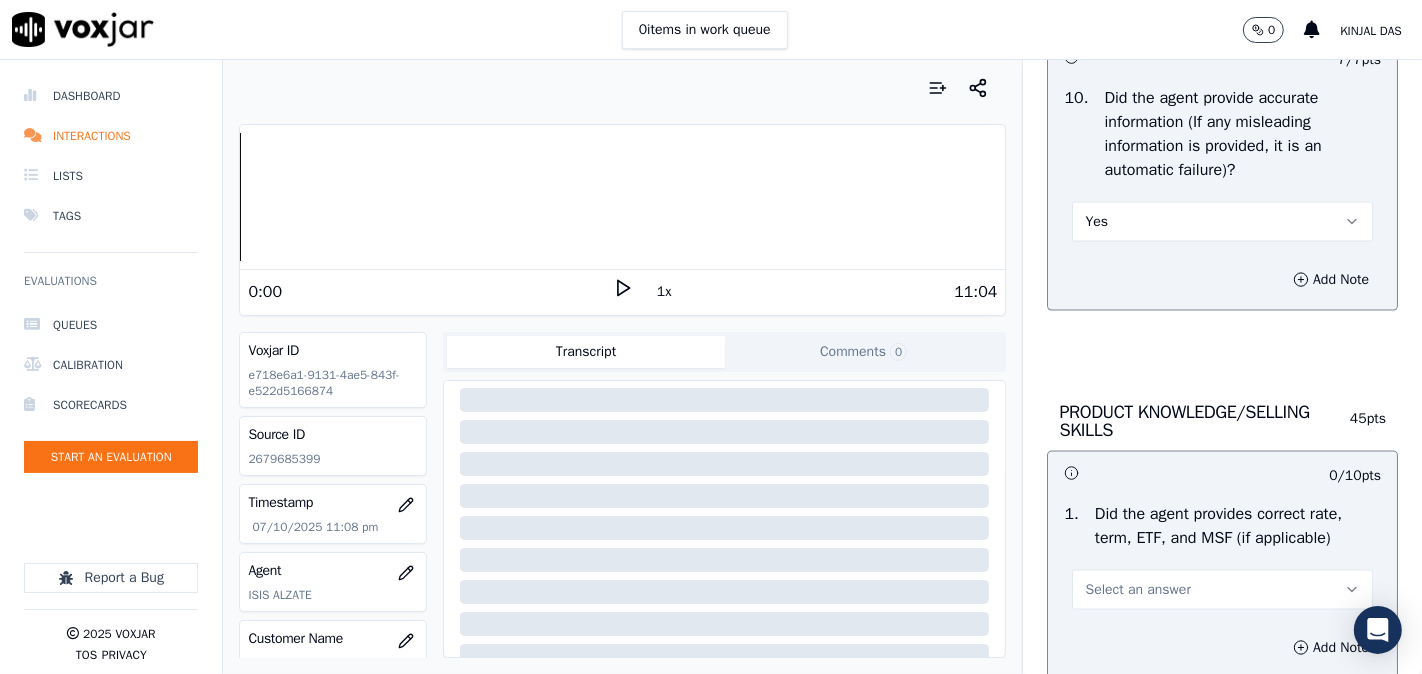 scroll, scrollTop: 2956, scrollLeft: 0, axis: vertical 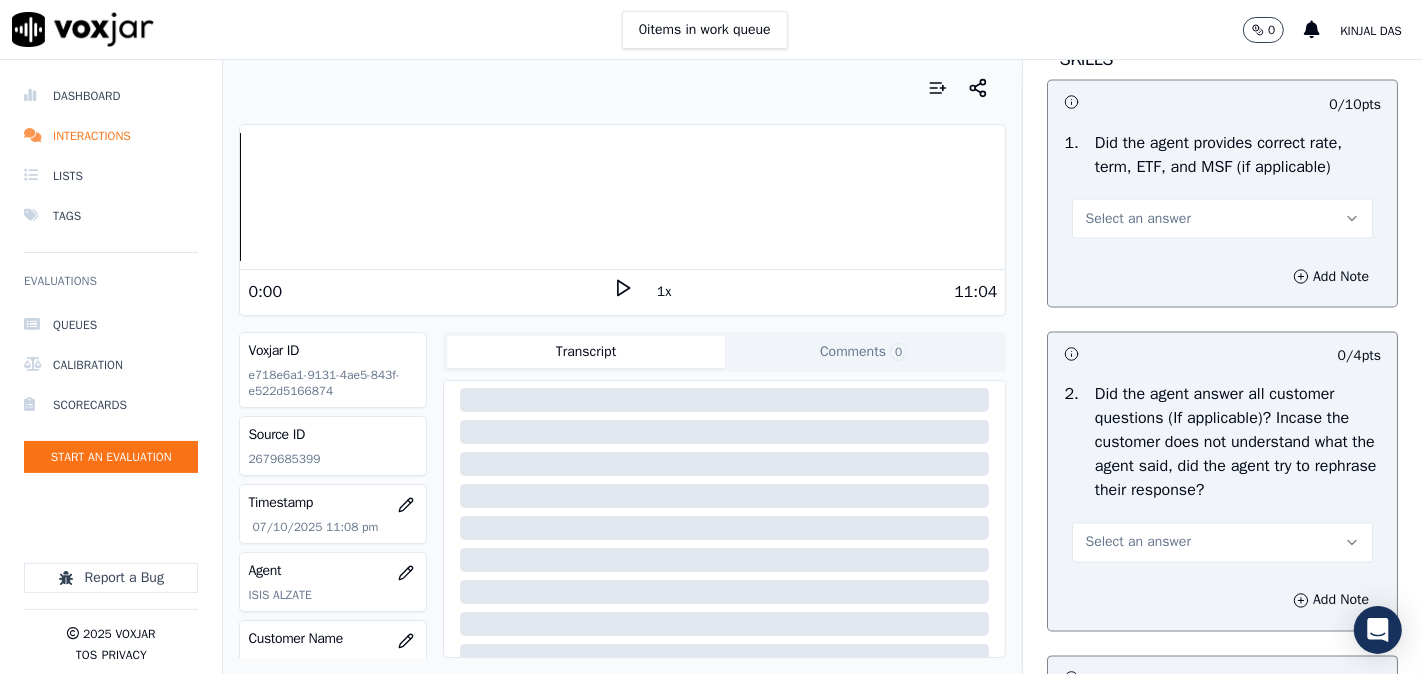 click on "Select an answer" at bounding box center [1137, 219] 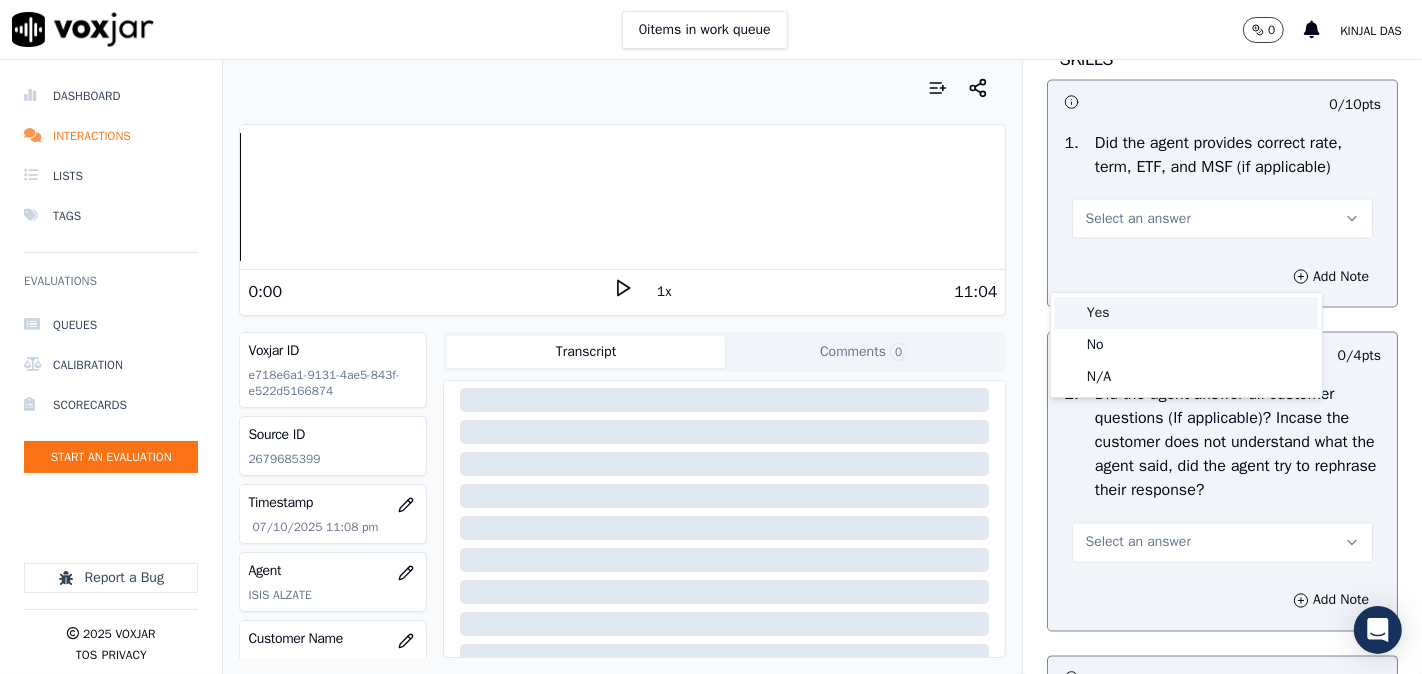 click on "Yes" at bounding box center [1186, 313] 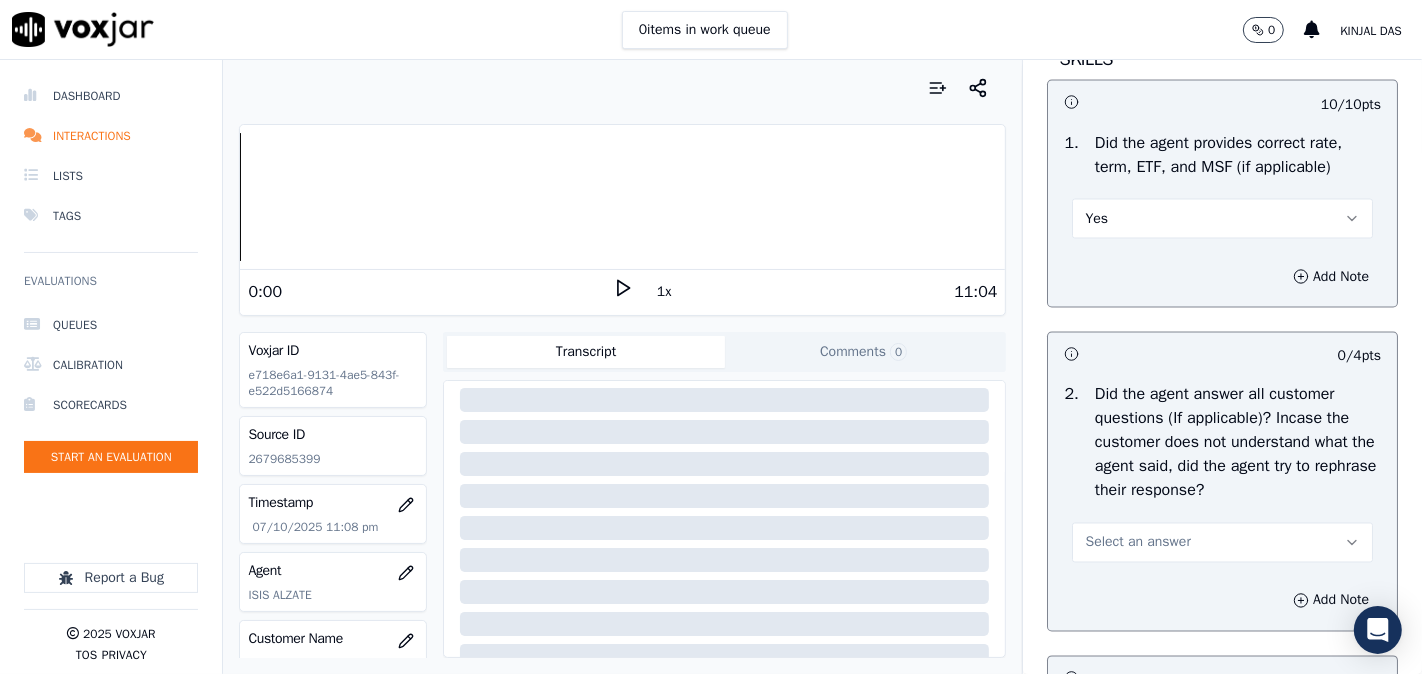 scroll, scrollTop: 3141, scrollLeft: 0, axis: vertical 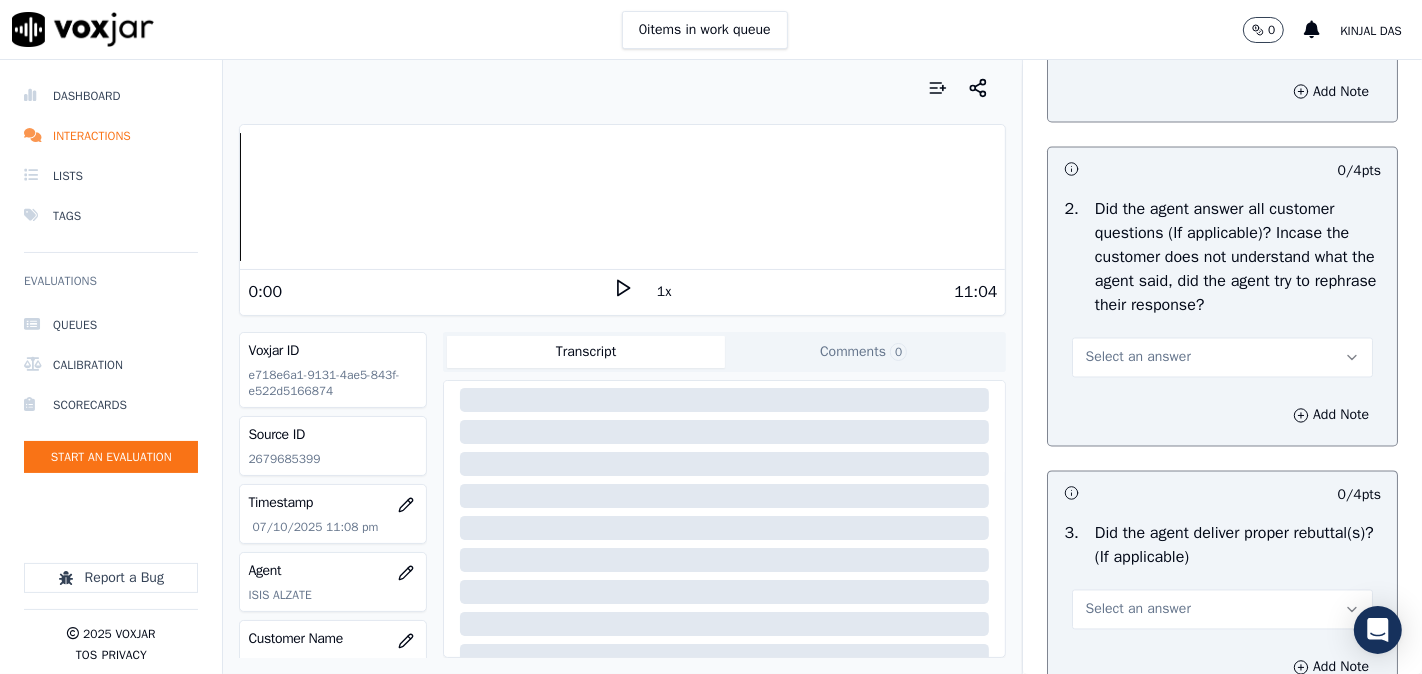 click on "Select an answer" at bounding box center (1137, 358) 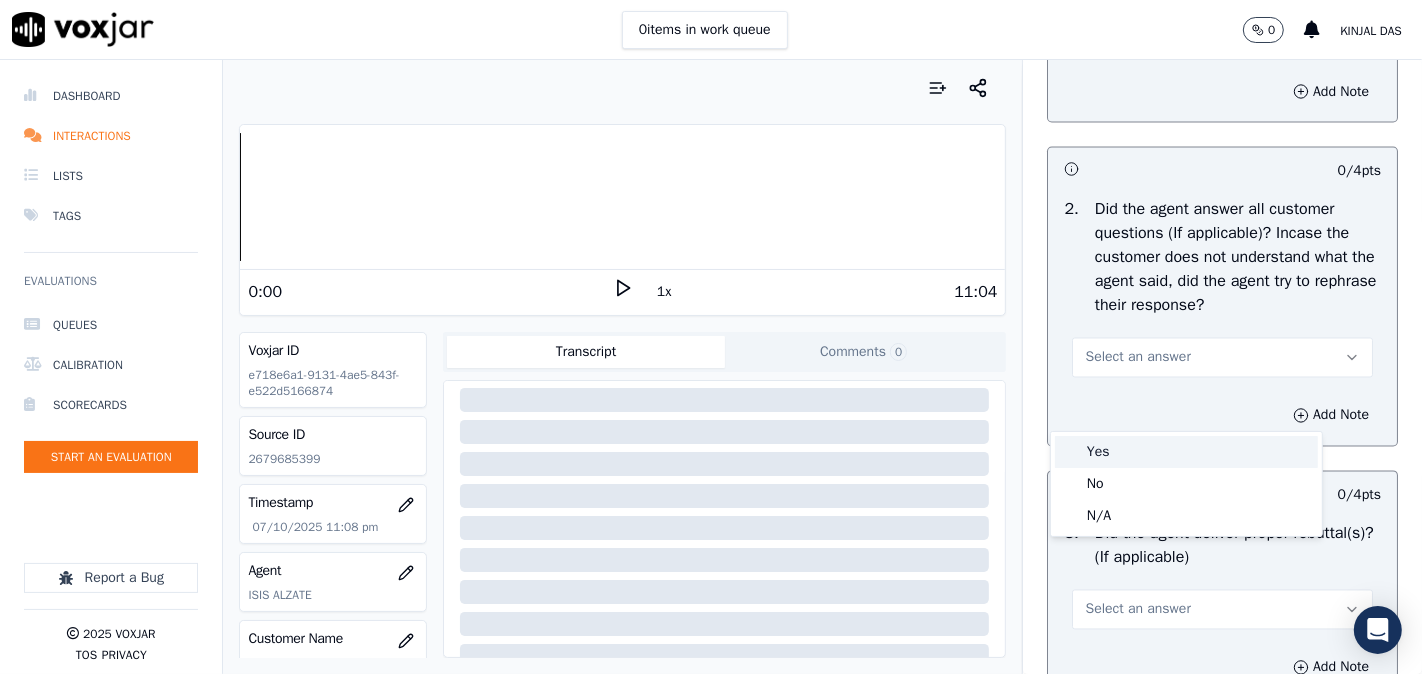 click on "Yes" at bounding box center (1186, 452) 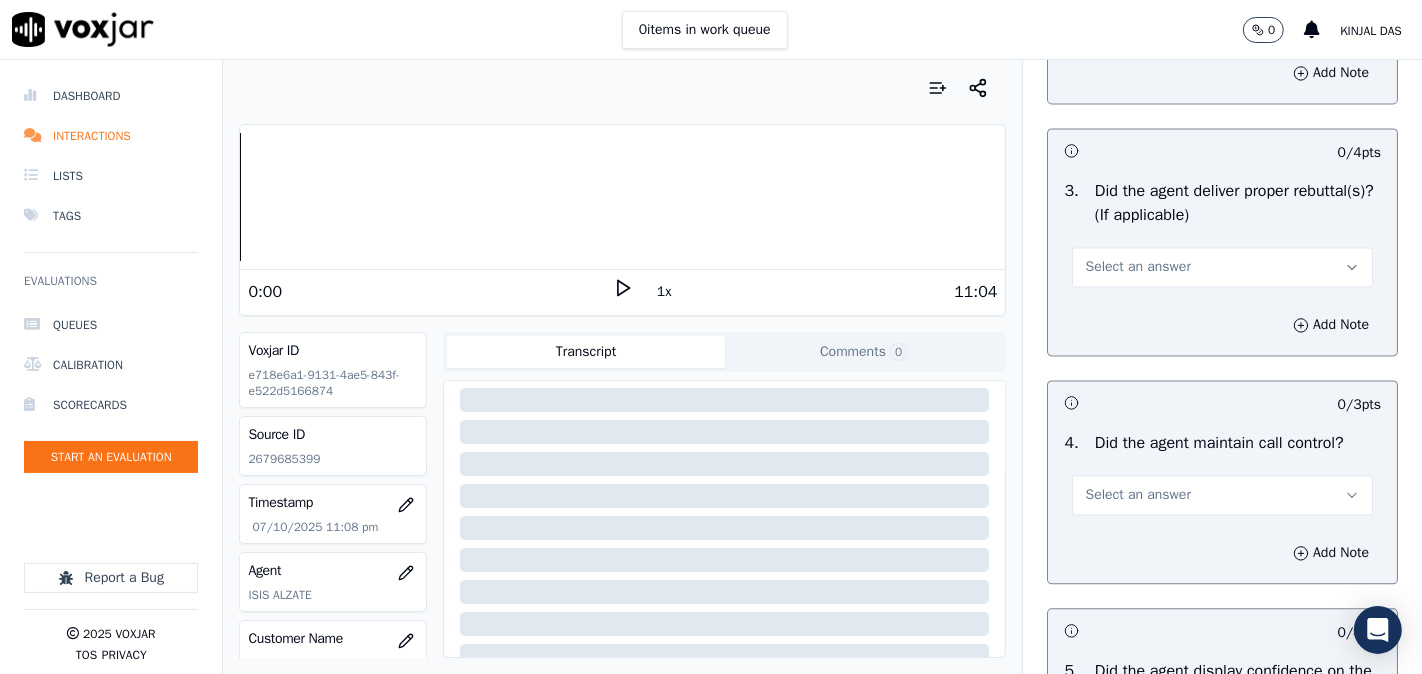 scroll, scrollTop: 3512, scrollLeft: 0, axis: vertical 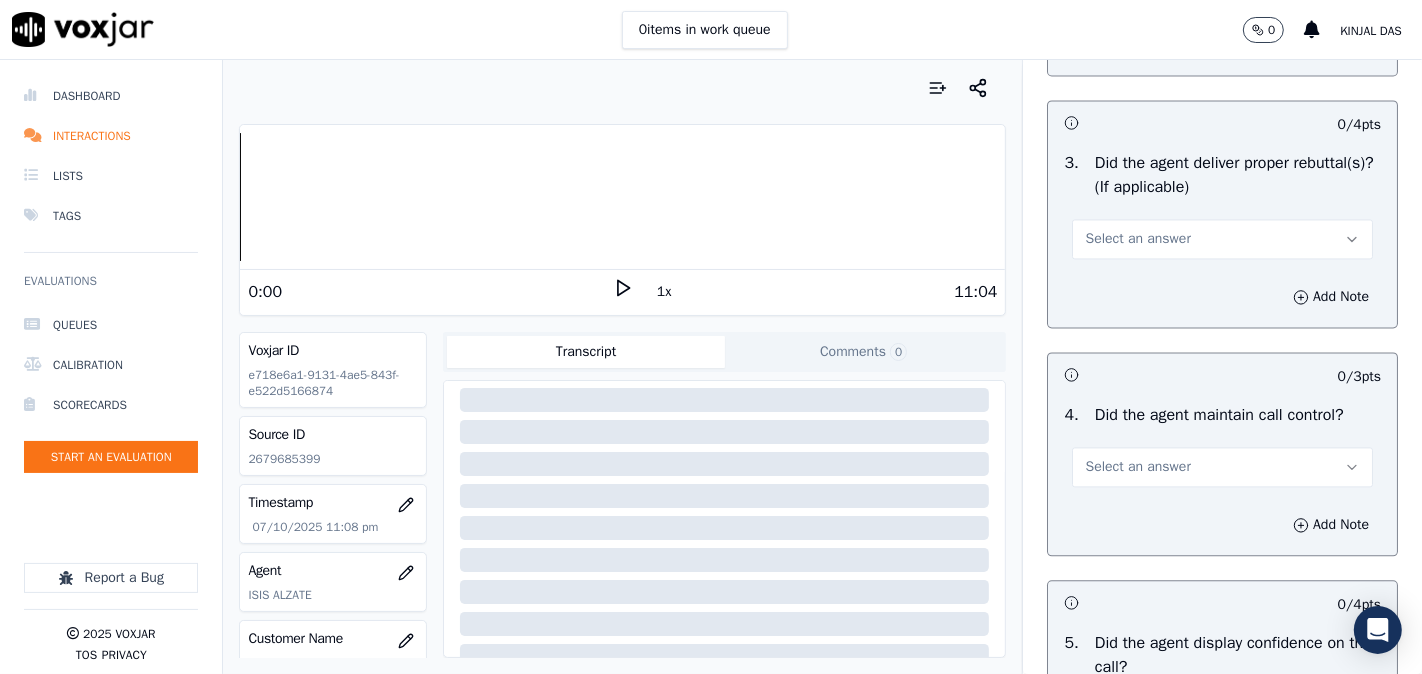 click on "Select an answer" at bounding box center [1137, 239] 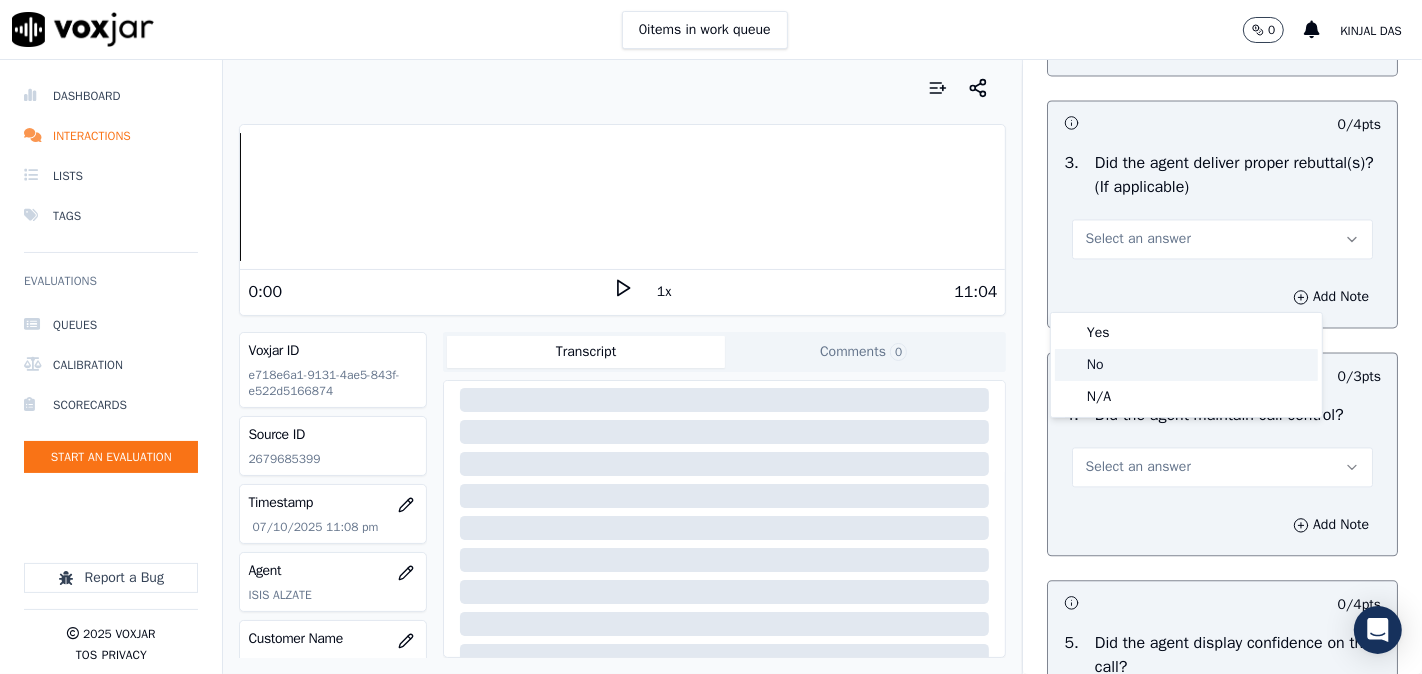 click on "No" 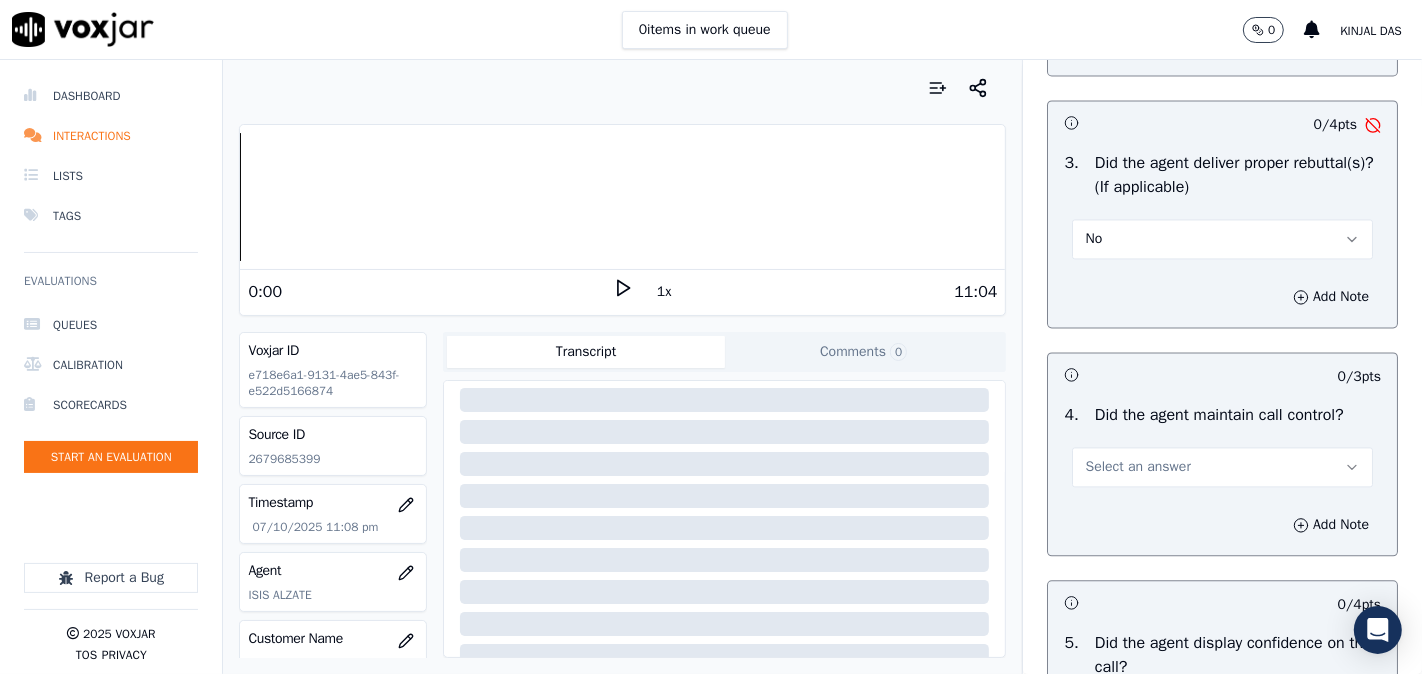 click on "No" at bounding box center [1222, 239] 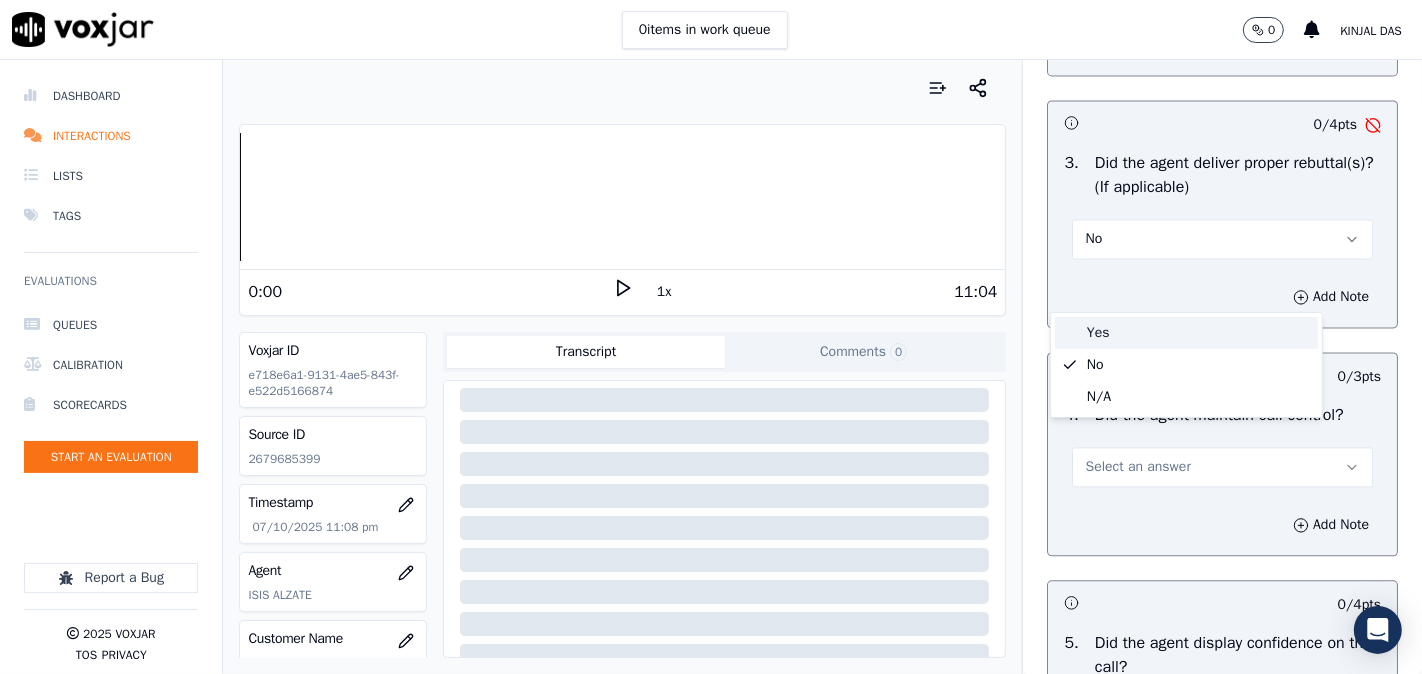 click on "Yes" at bounding box center [1186, 333] 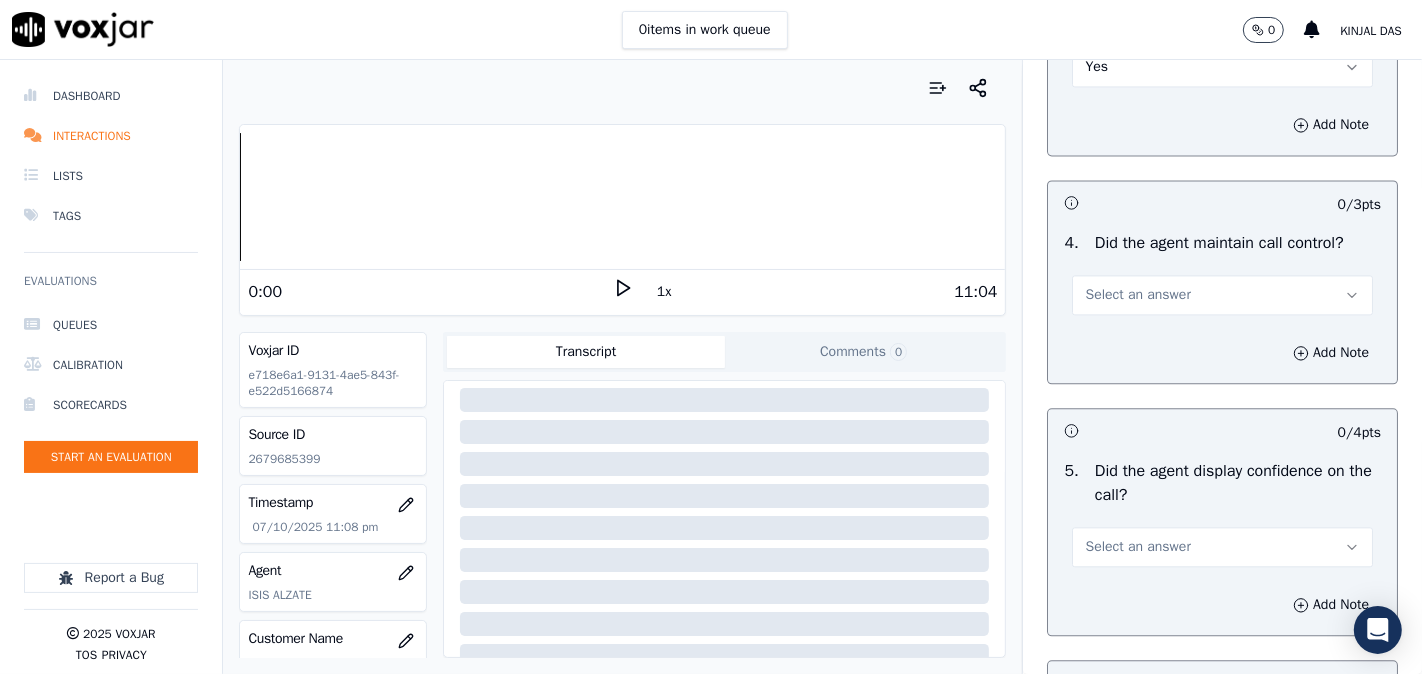 scroll, scrollTop: 3882, scrollLeft: 0, axis: vertical 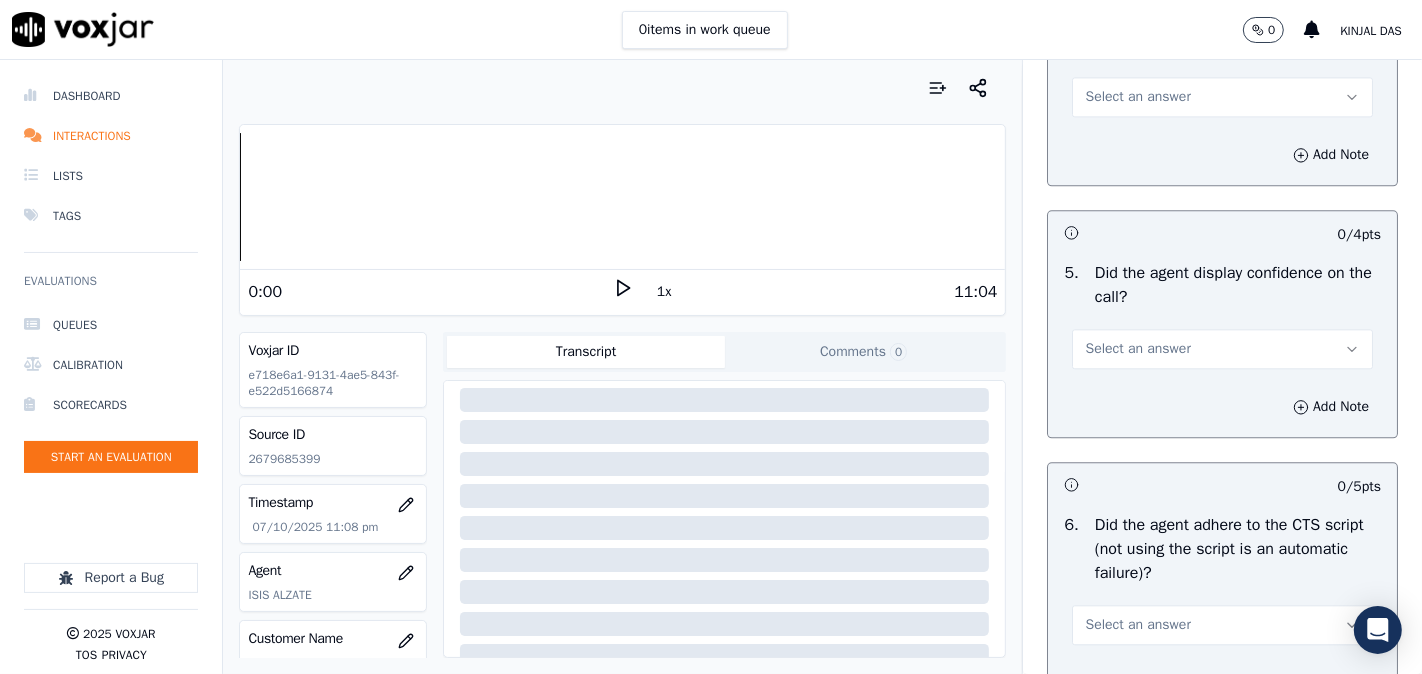 click on "Select an answer" at bounding box center [1137, 97] 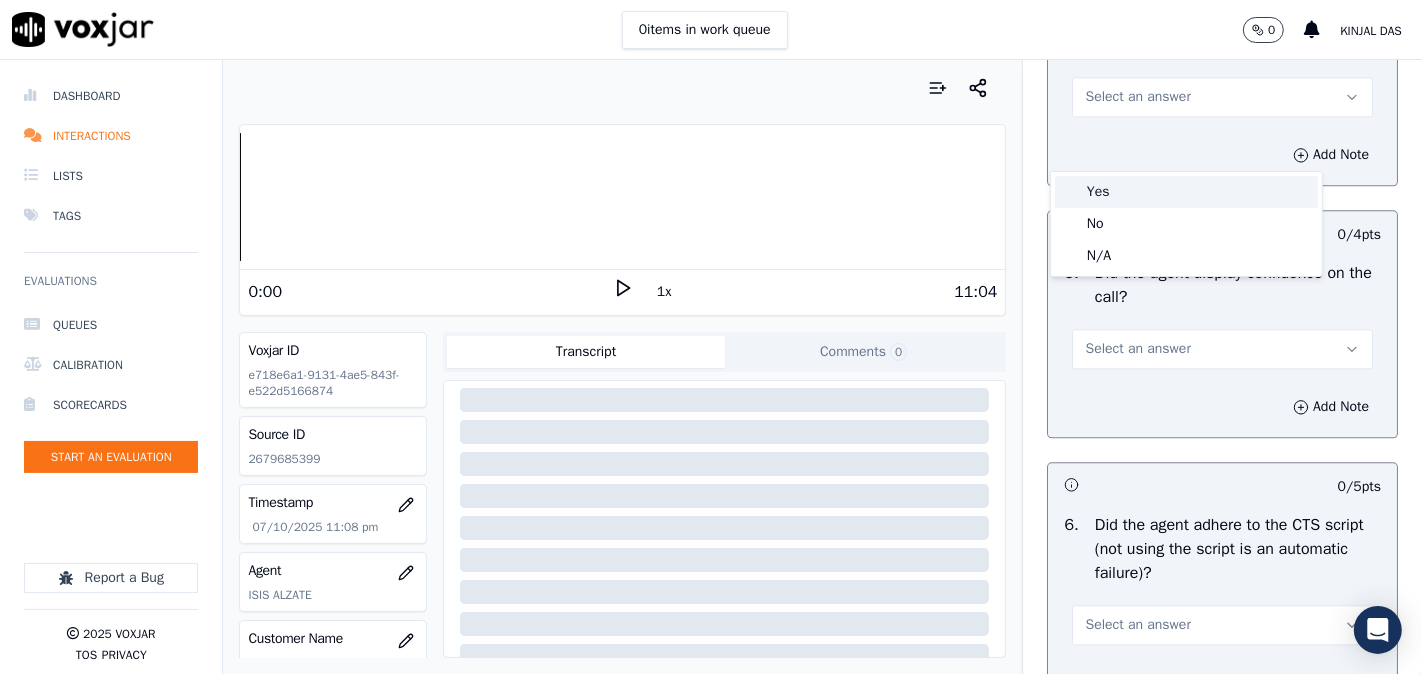 click on "Yes" at bounding box center [1186, 192] 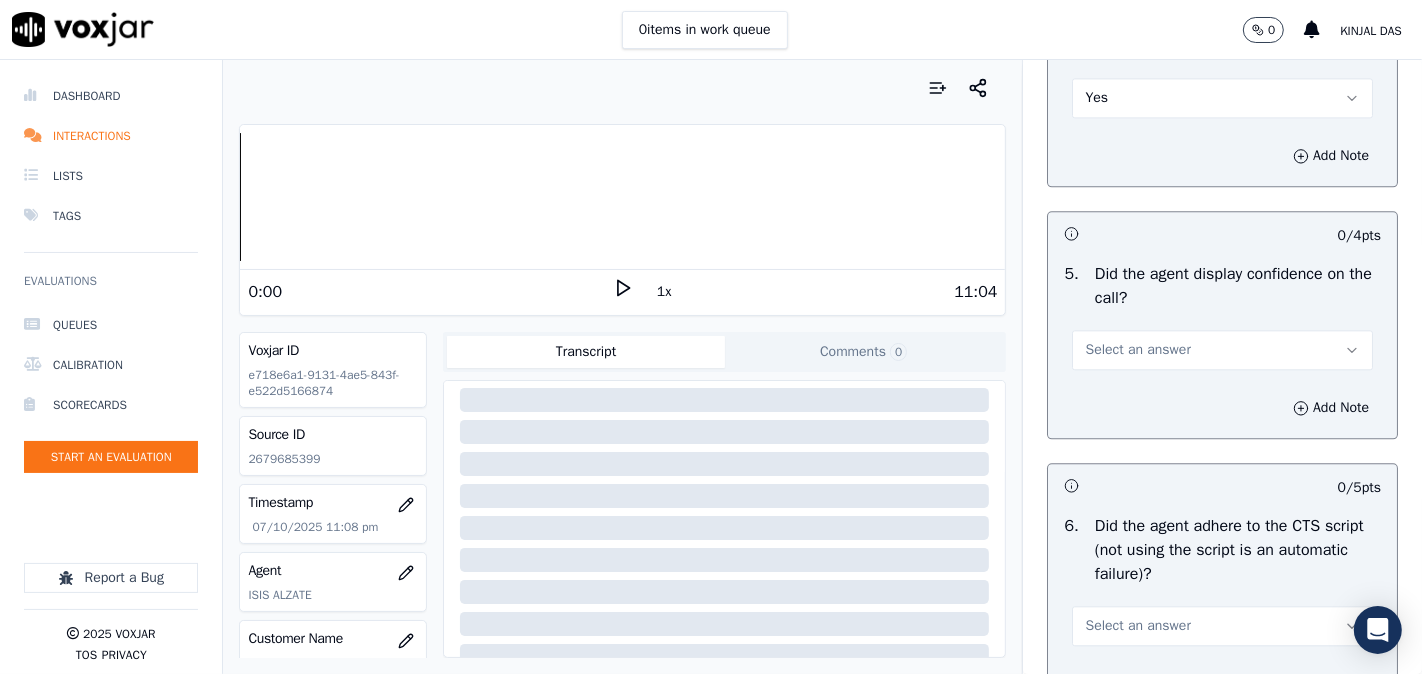 scroll, scrollTop: 3696, scrollLeft: 0, axis: vertical 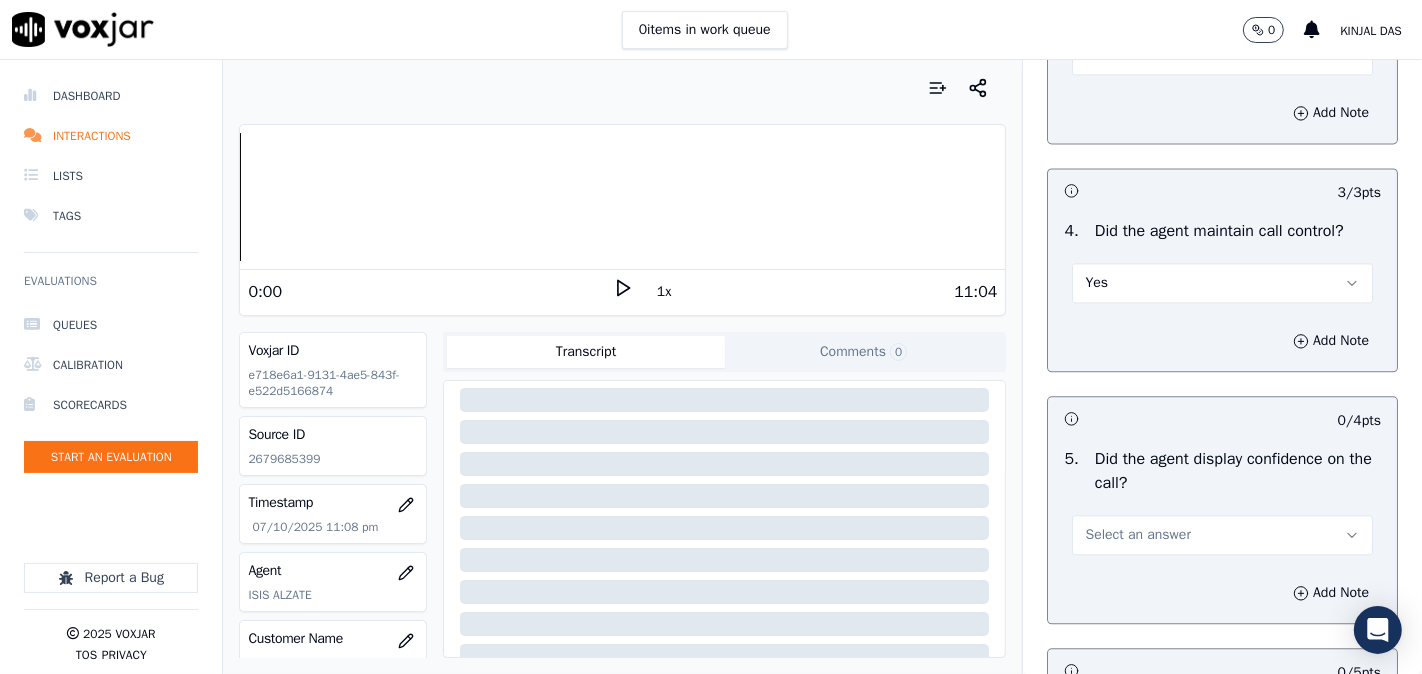 click on "Yes" at bounding box center (1222, 283) 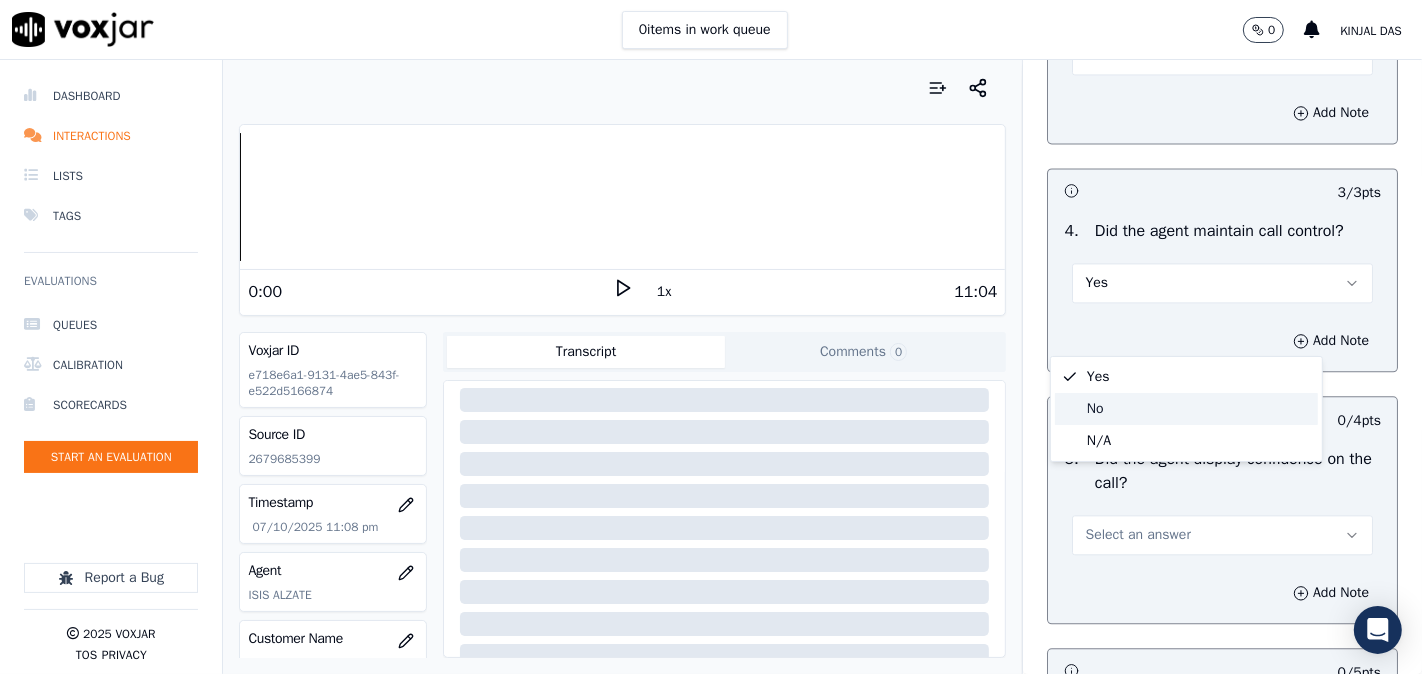 click on "No" 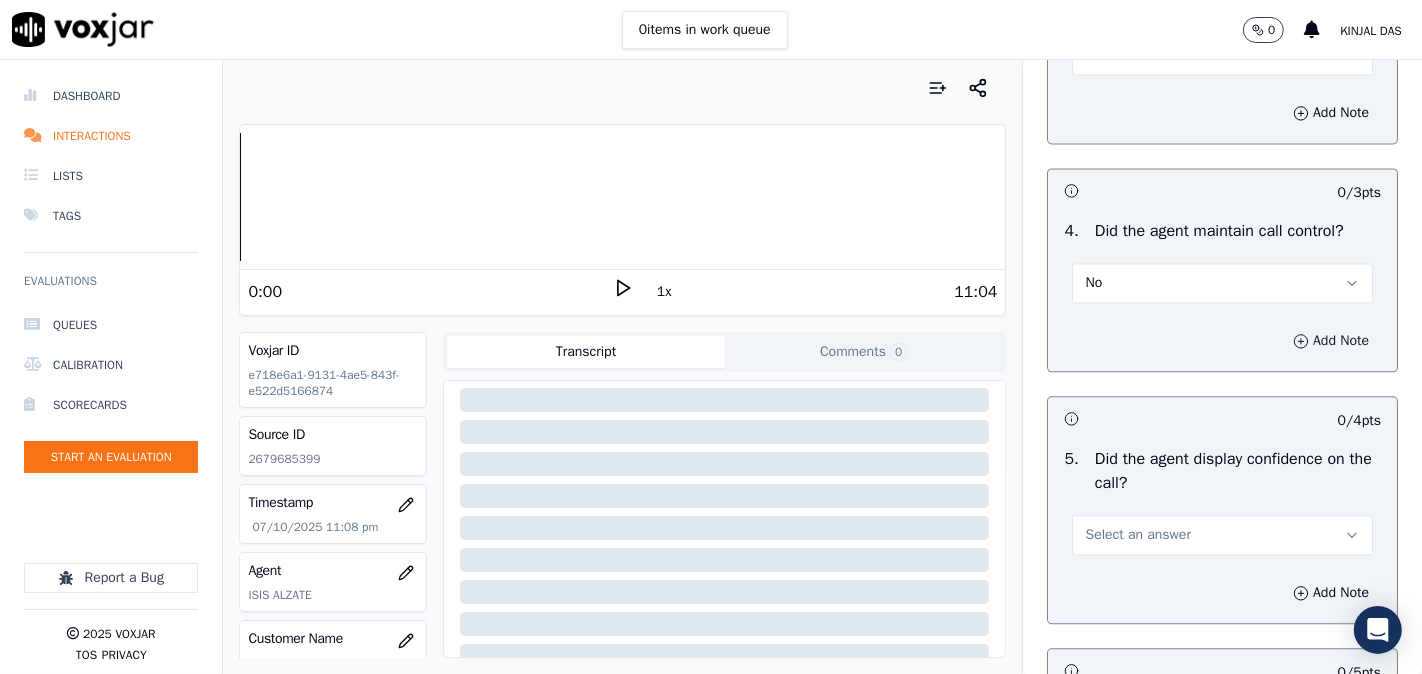click 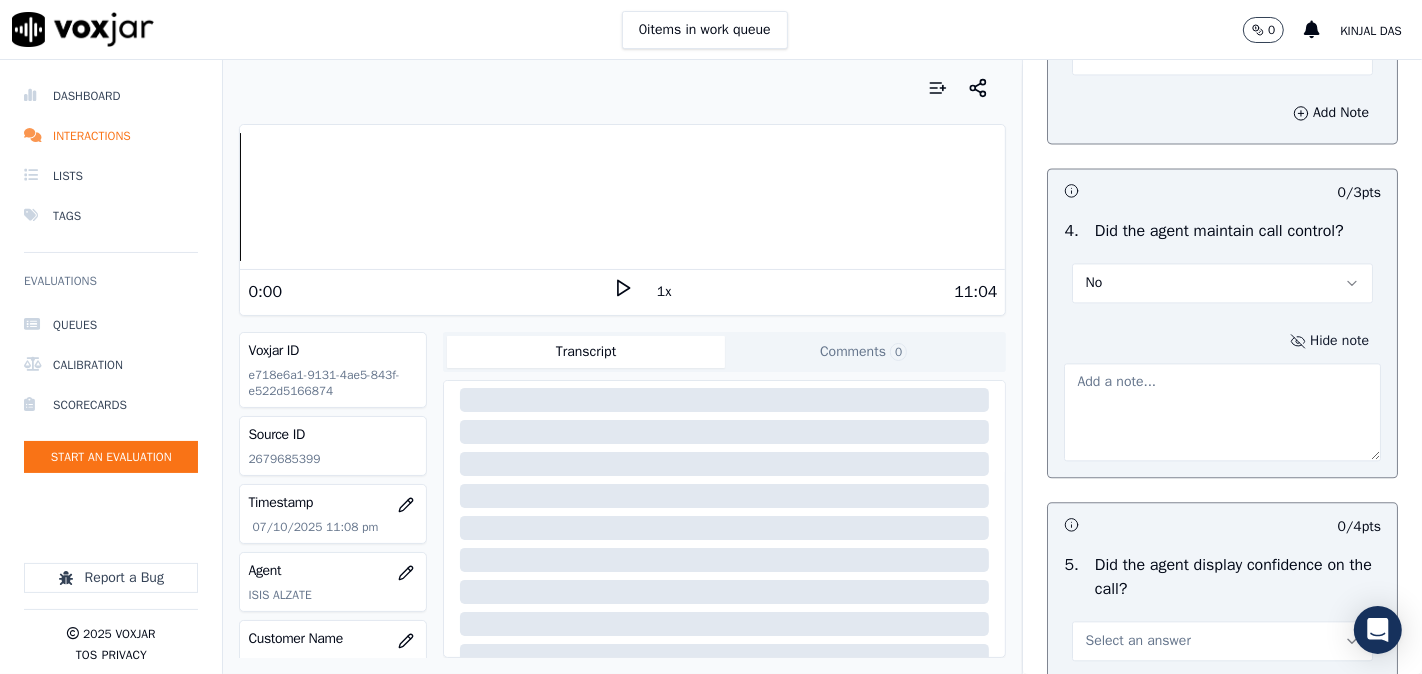 drag, startPoint x: 1132, startPoint y: 468, endPoint x: 1113, endPoint y: 470, distance: 19.104973 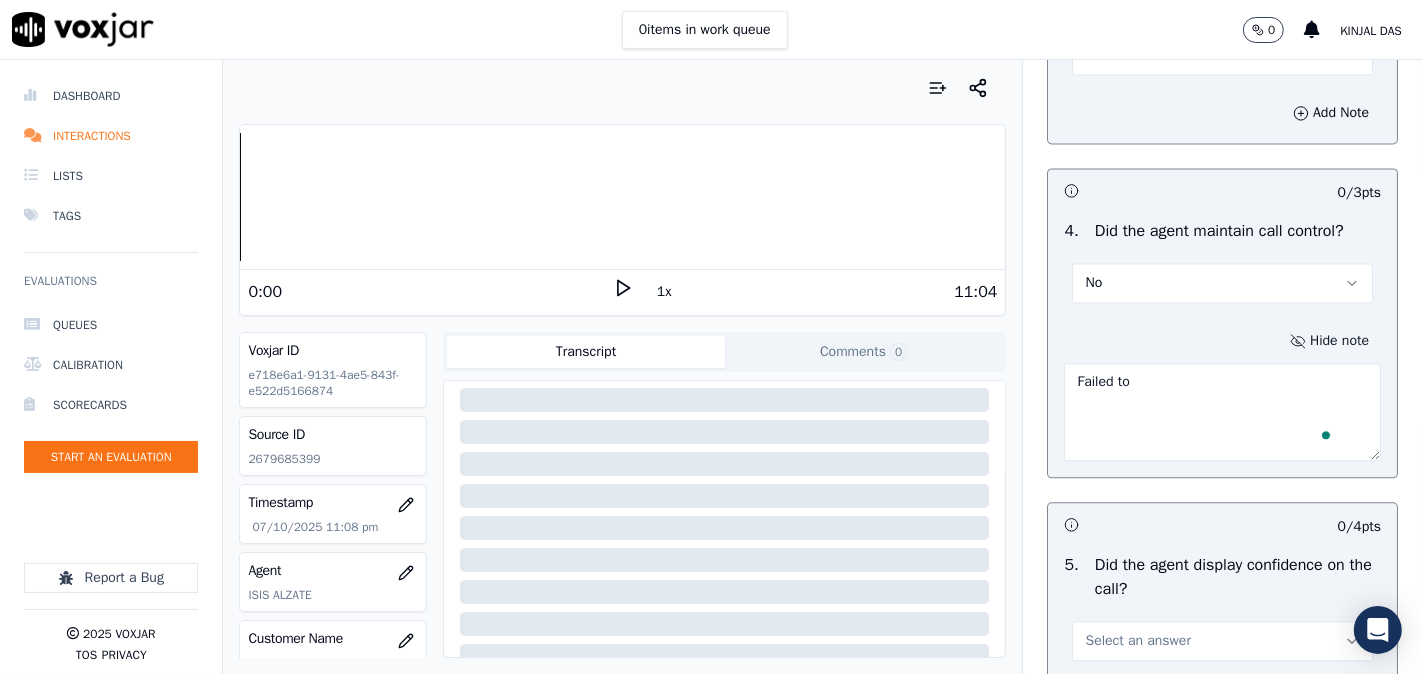 type on "Failed" 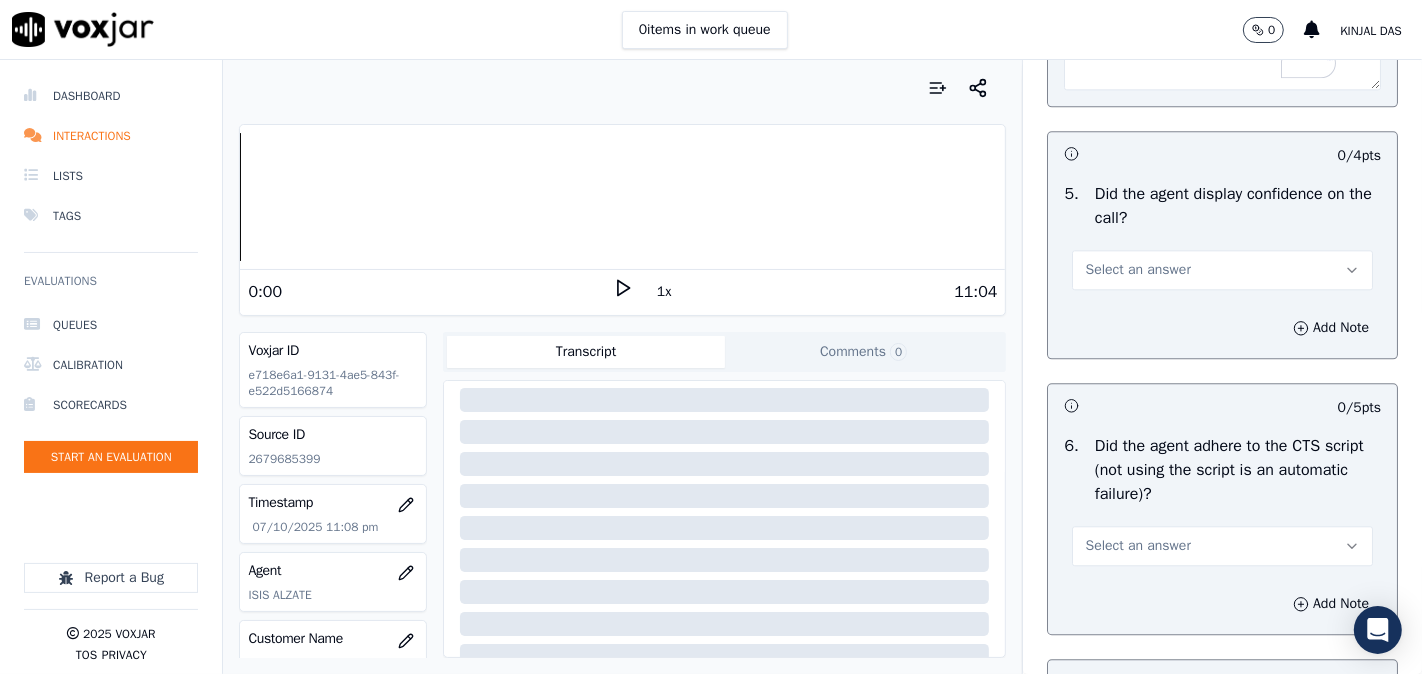 scroll, scrollTop: 3882, scrollLeft: 0, axis: vertical 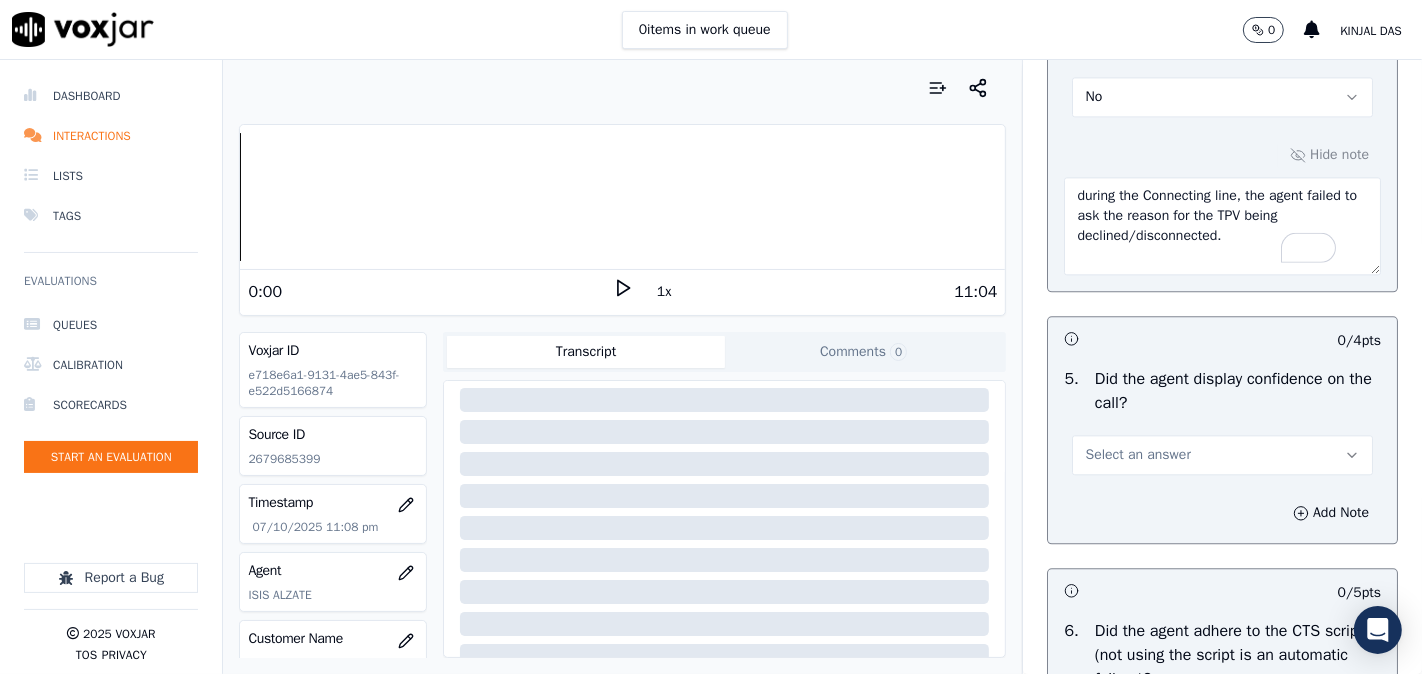 click on "during the Connecting line, the agent failed to ask the reason for the TPV being declined/disconnected." at bounding box center [1222, 226] 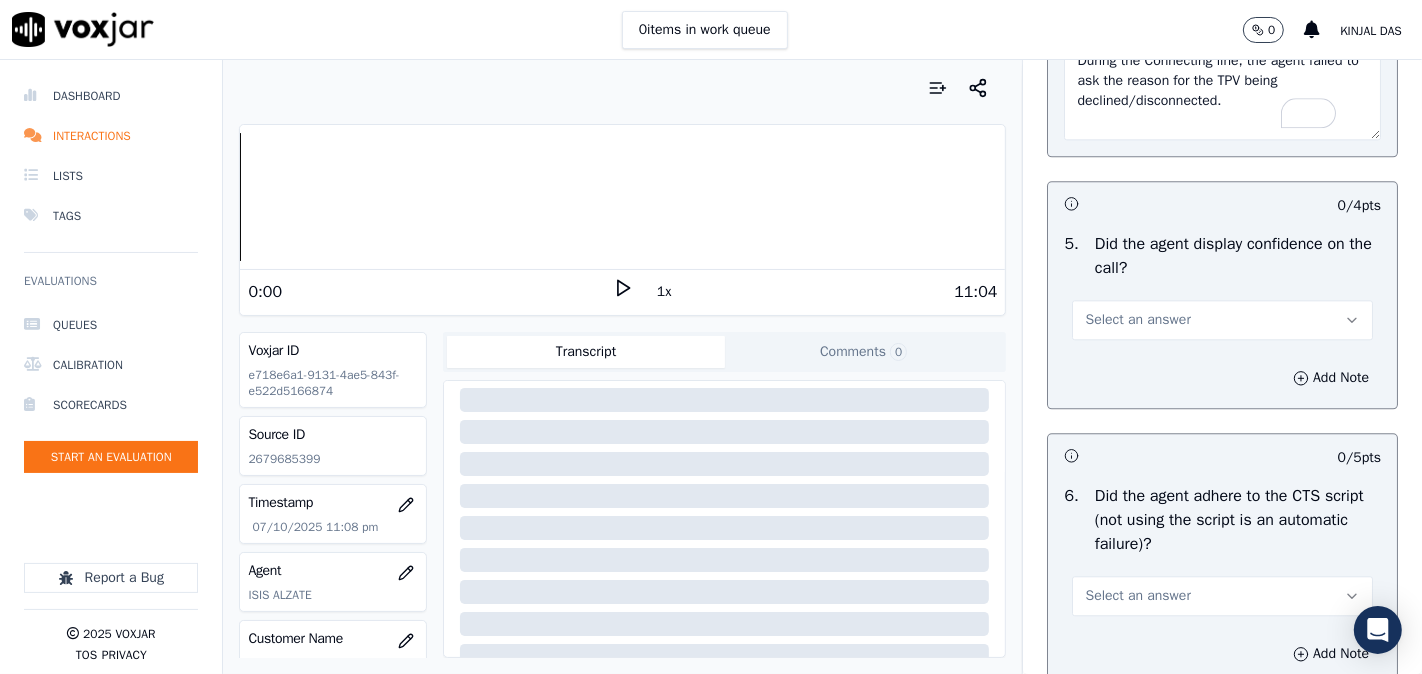 scroll, scrollTop: 4067, scrollLeft: 0, axis: vertical 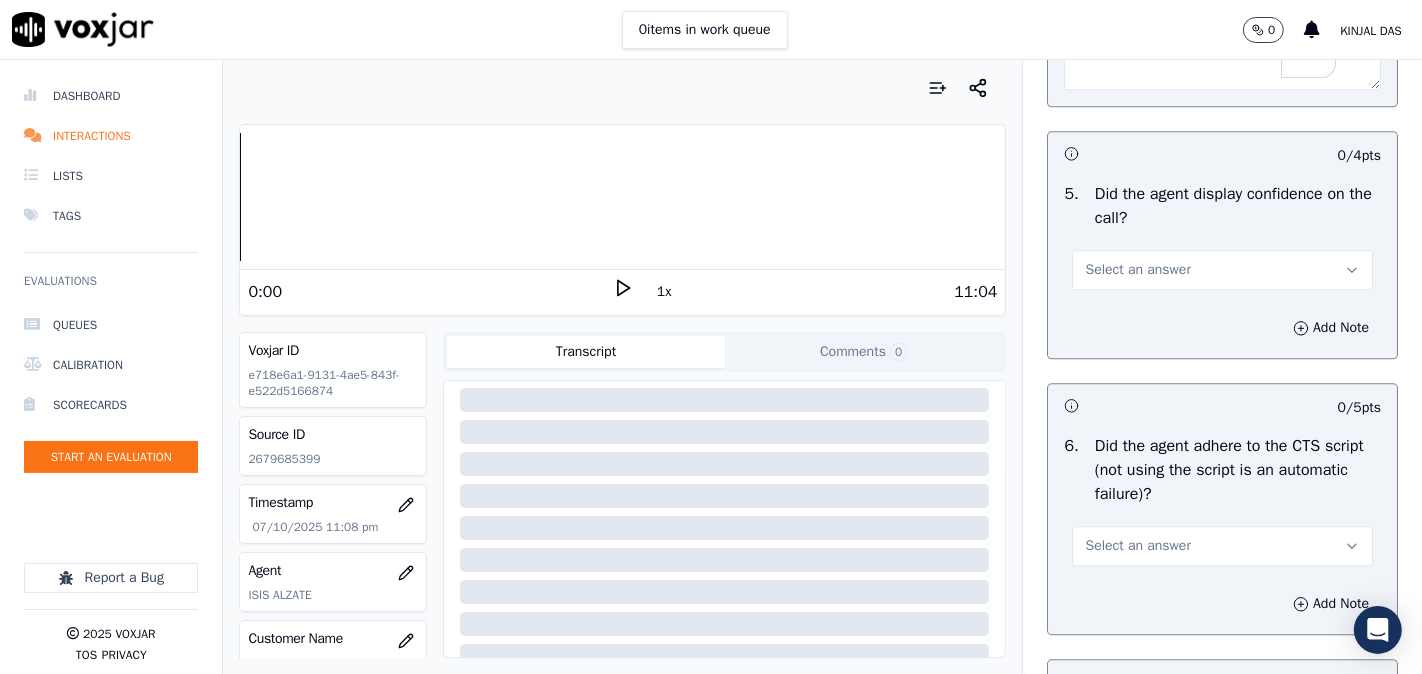 type on "During the Connecting line, the agent failed to ask the reason for the TPV being declined/disconnected." 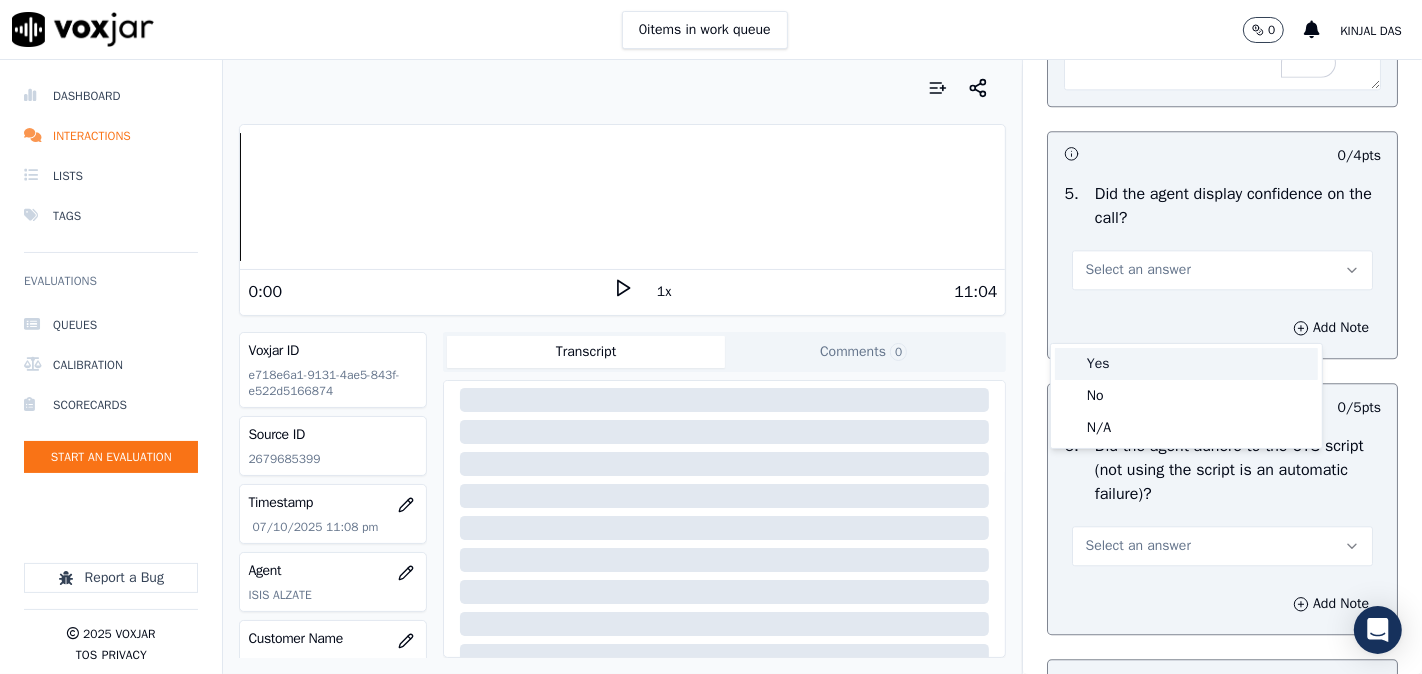 click on "Yes" at bounding box center [1186, 364] 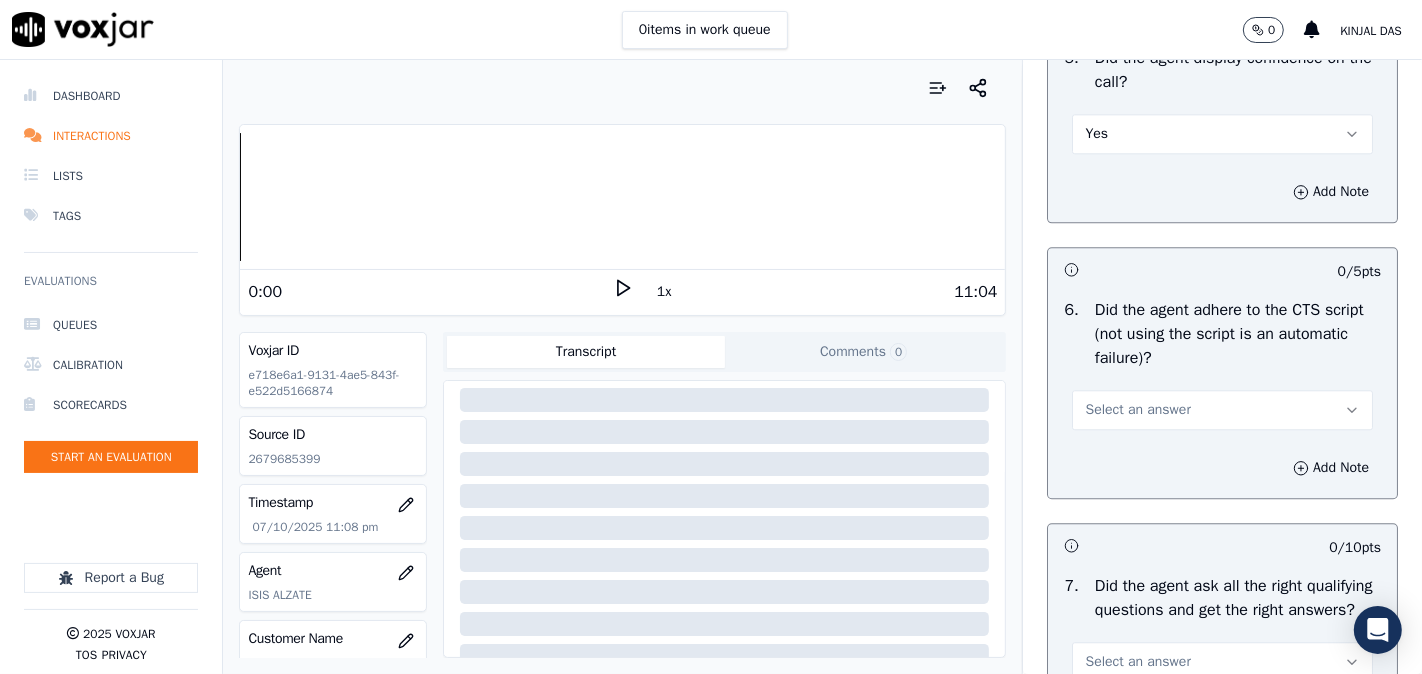 scroll, scrollTop: 4252, scrollLeft: 0, axis: vertical 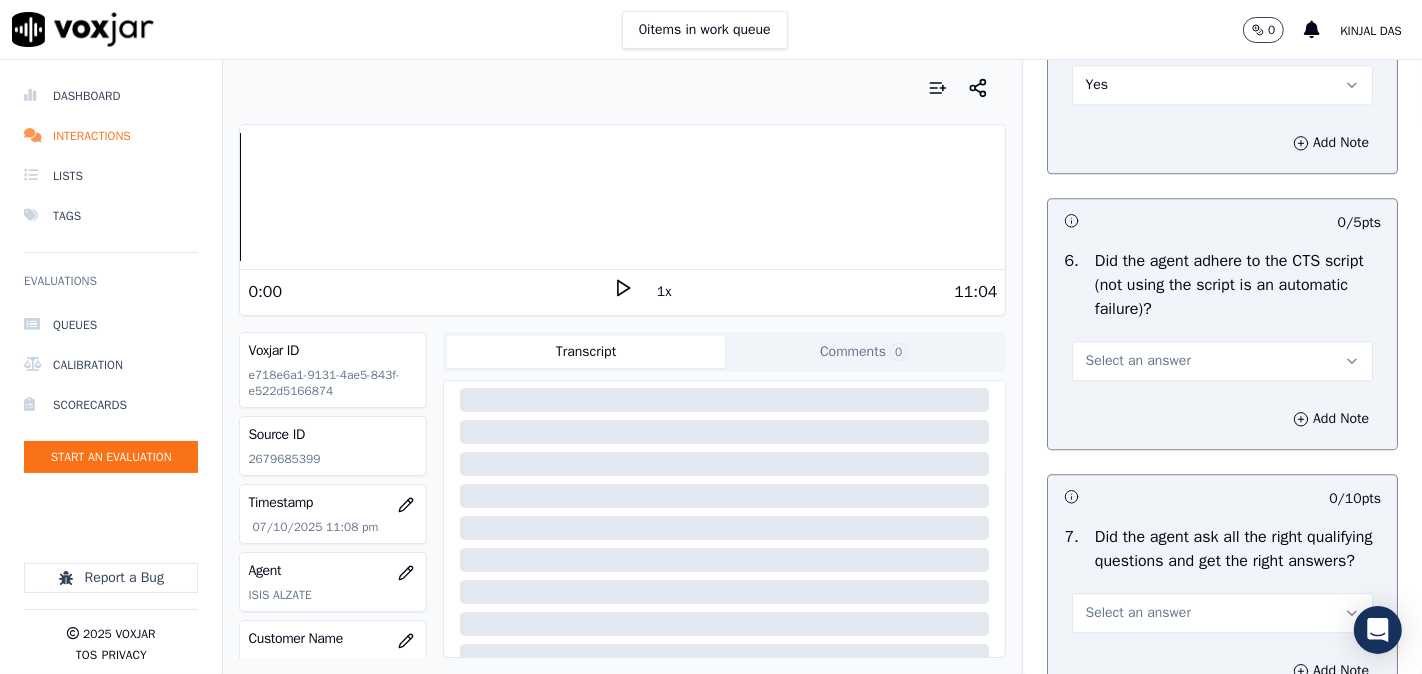 click on "Select an answer" at bounding box center (1137, 361) 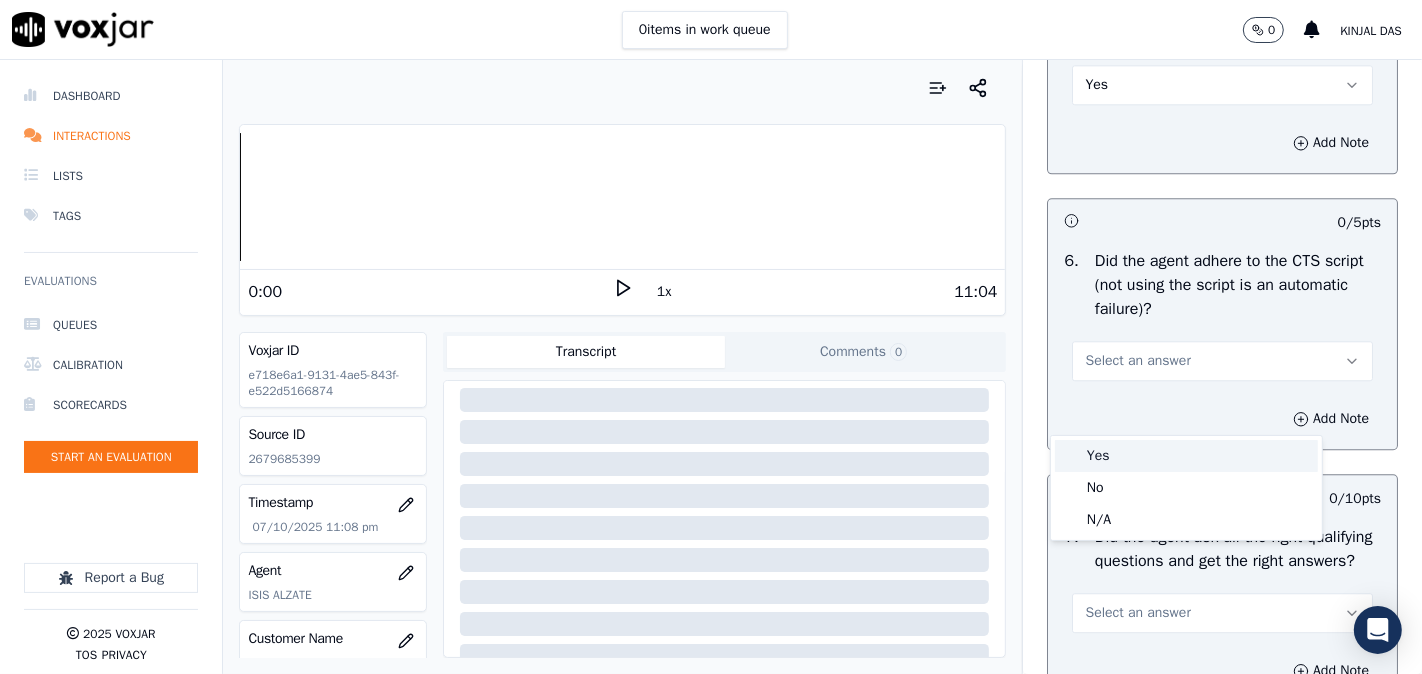click on "Yes" at bounding box center (1186, 456) 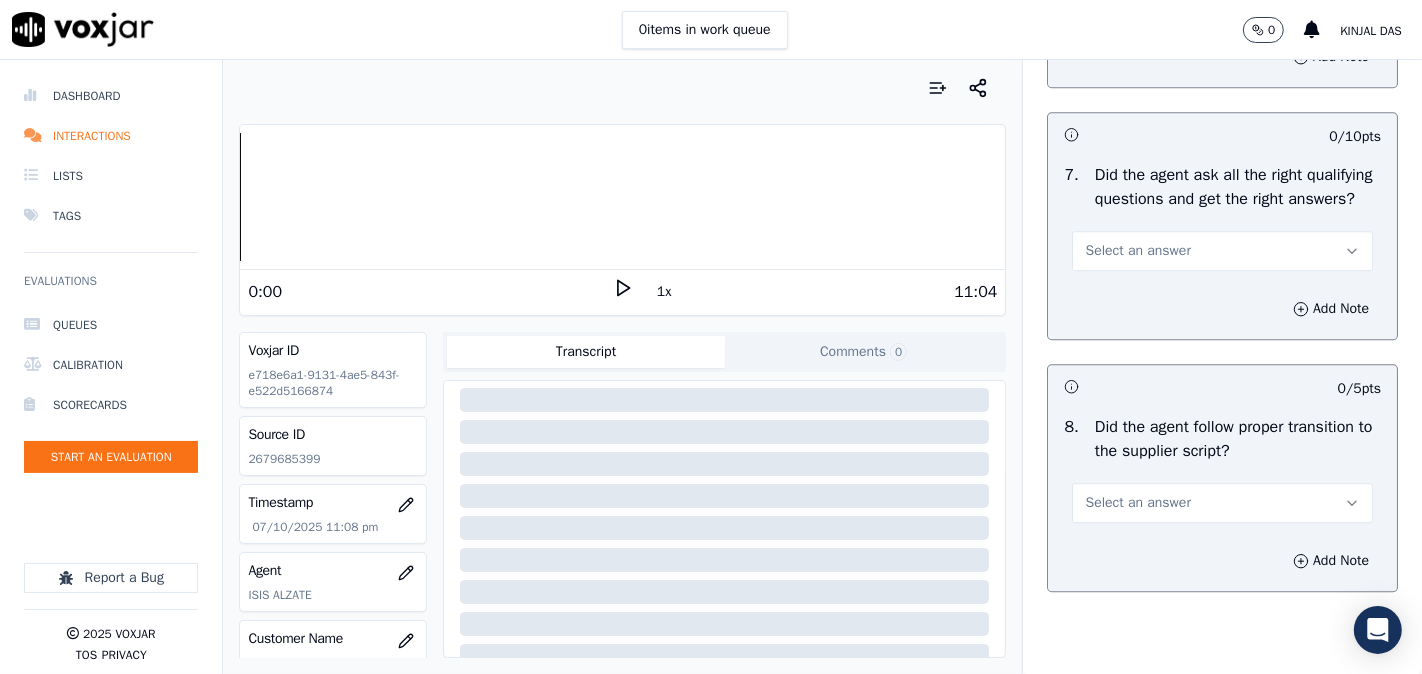scroll, scrollTop: 4623, scrollLeft: 0, axis: vertical 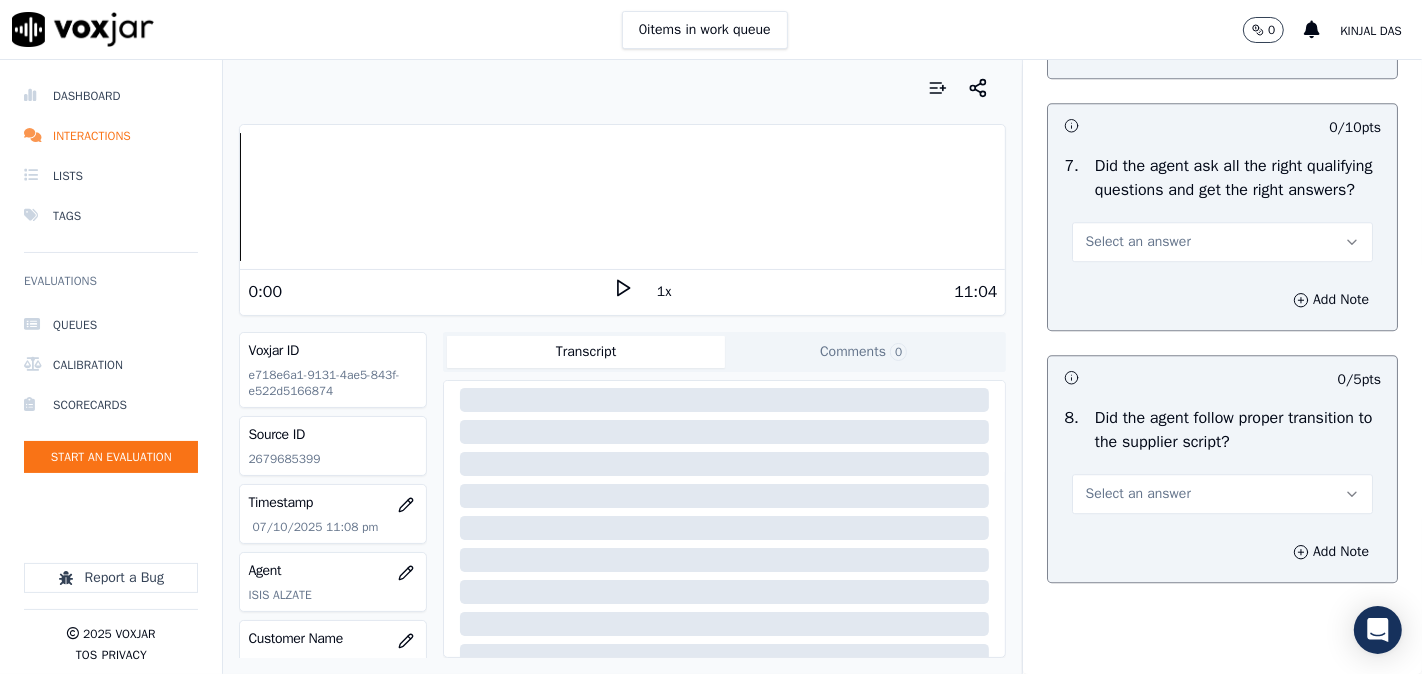 click on "Select an answer" at bounding box center (1222, 242) 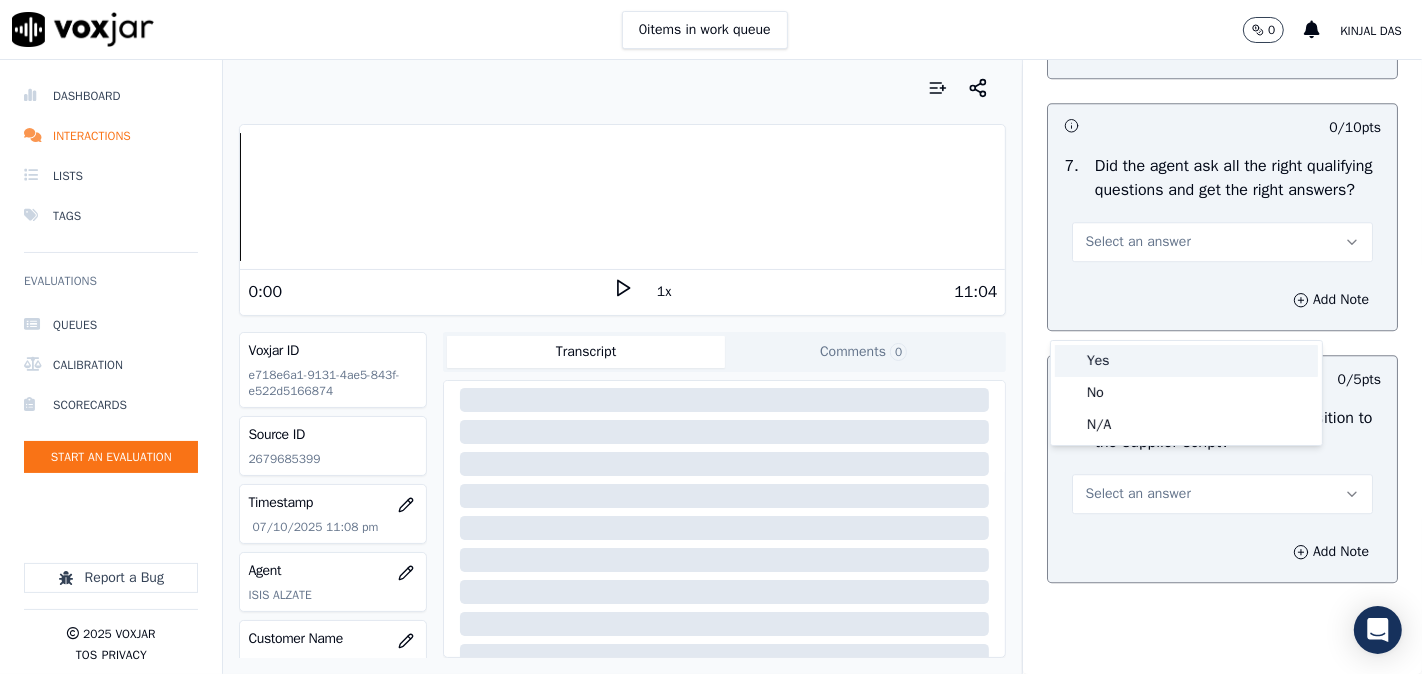 click on "Yes" at bounding box center (1186, 361) 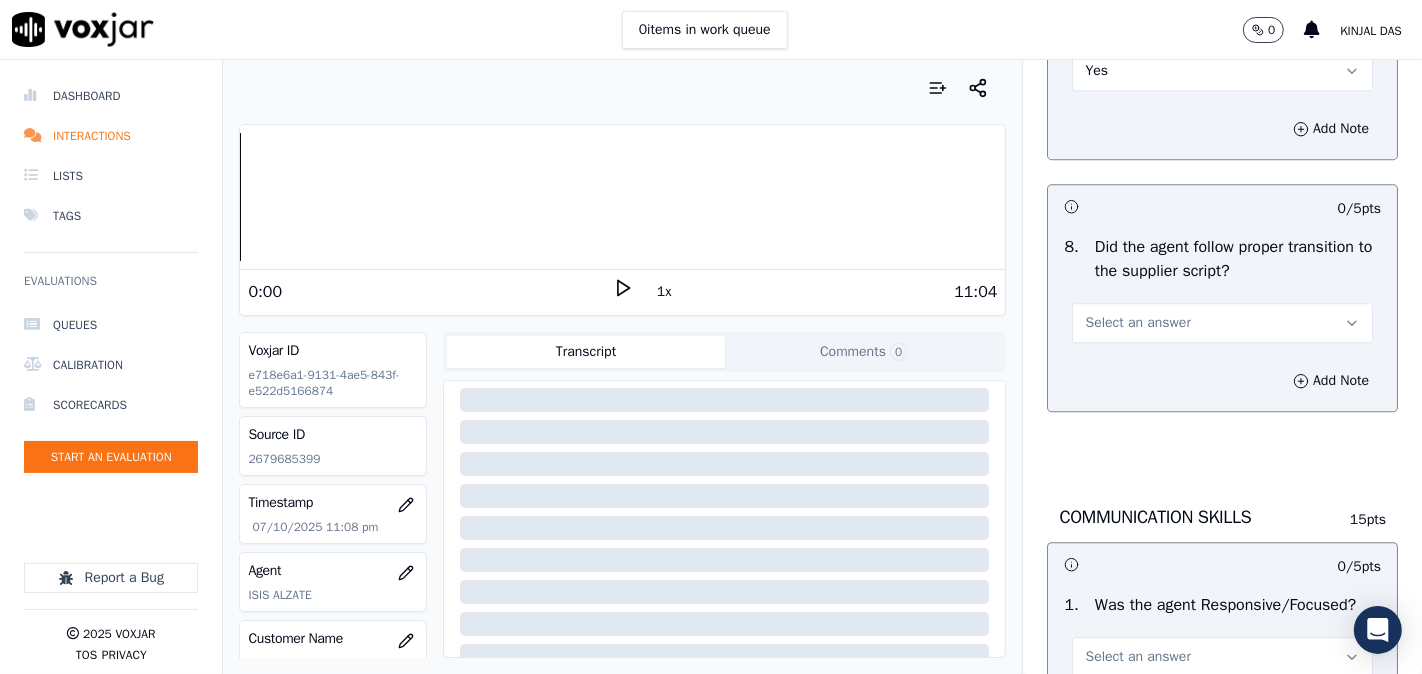 scroll, scrollTop: 4993, scrollLeft: 0, axis: vertical 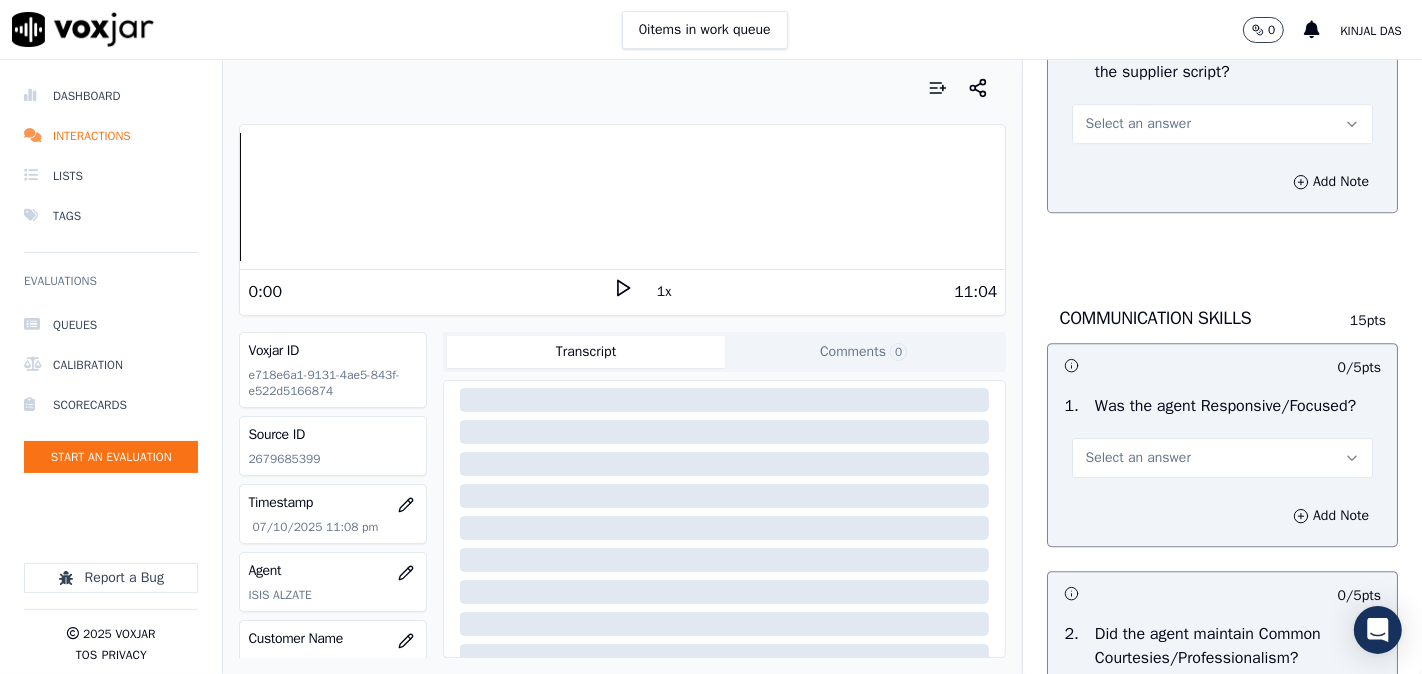 click on "Select an answer" at bounding box center (1222, 124) 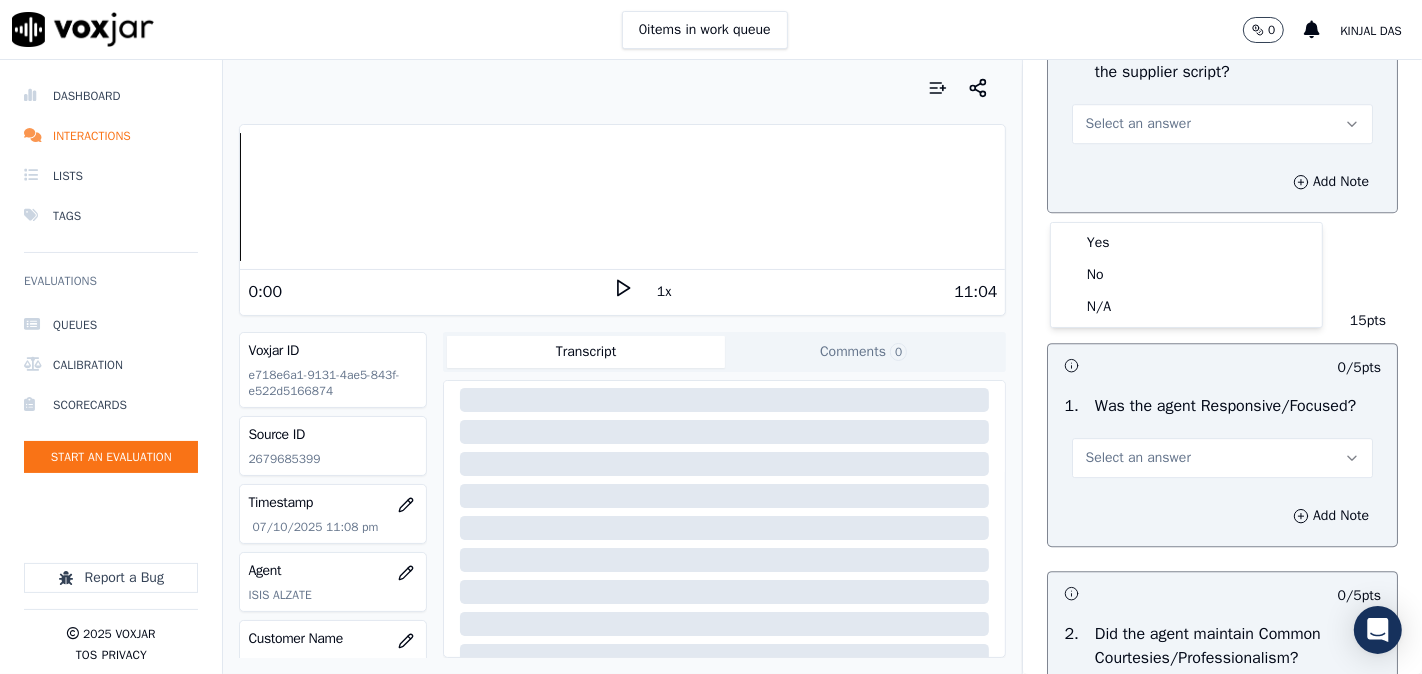 click on "Select an answer" at bounding box center [1222, 124] 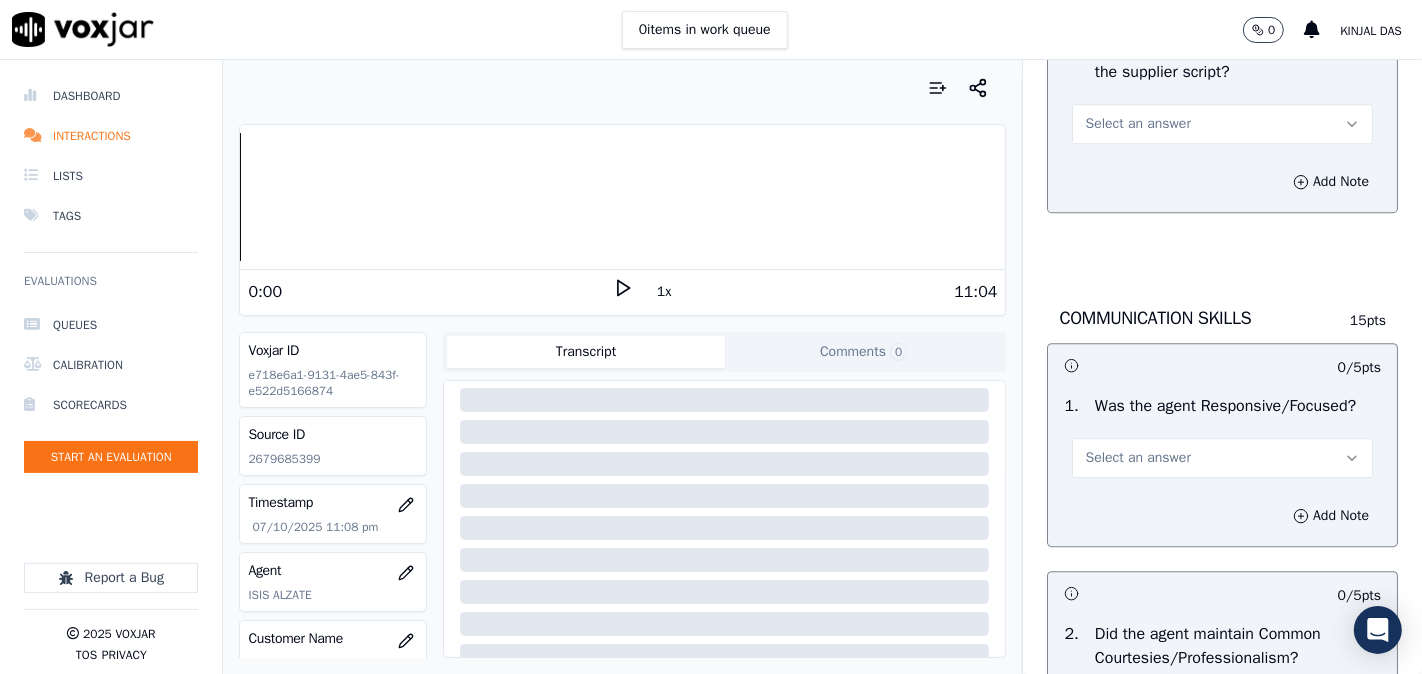 click on "Select an answer" at bounding box center [1137, 124] 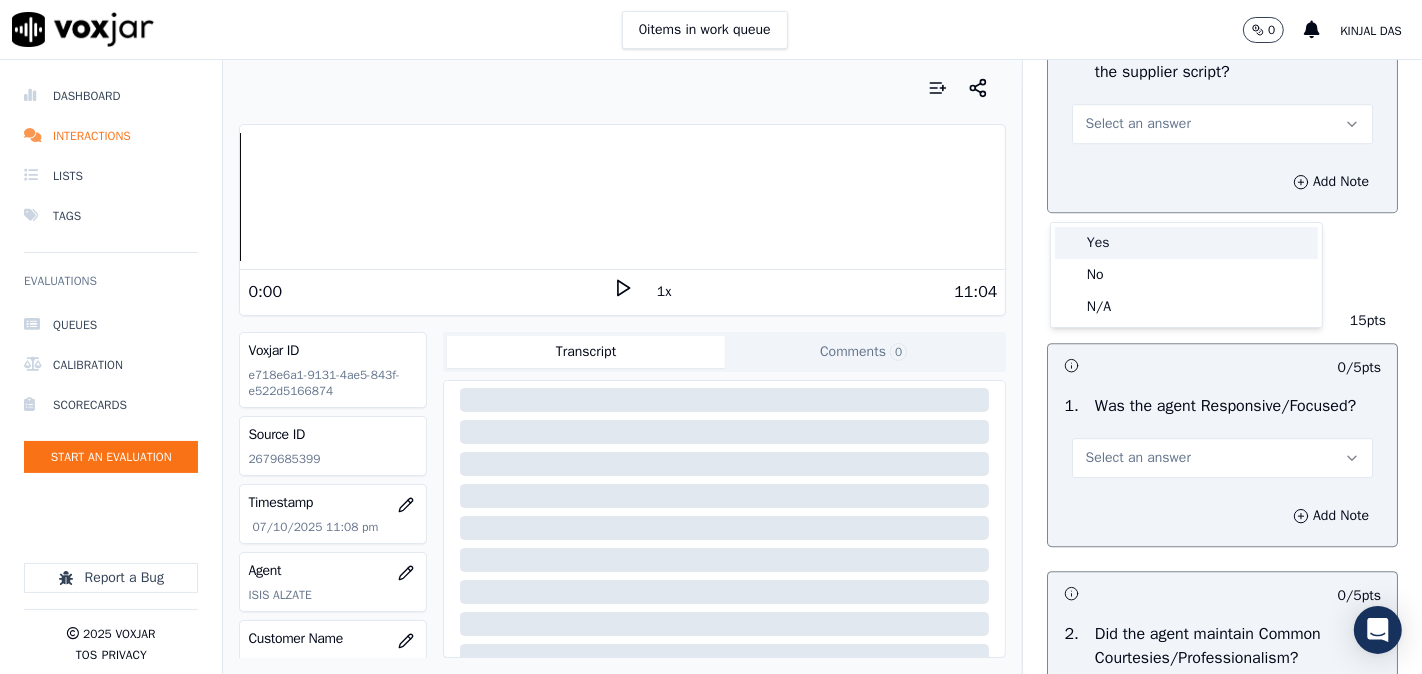 click on "Yes" at bounding box center (1186, 243) 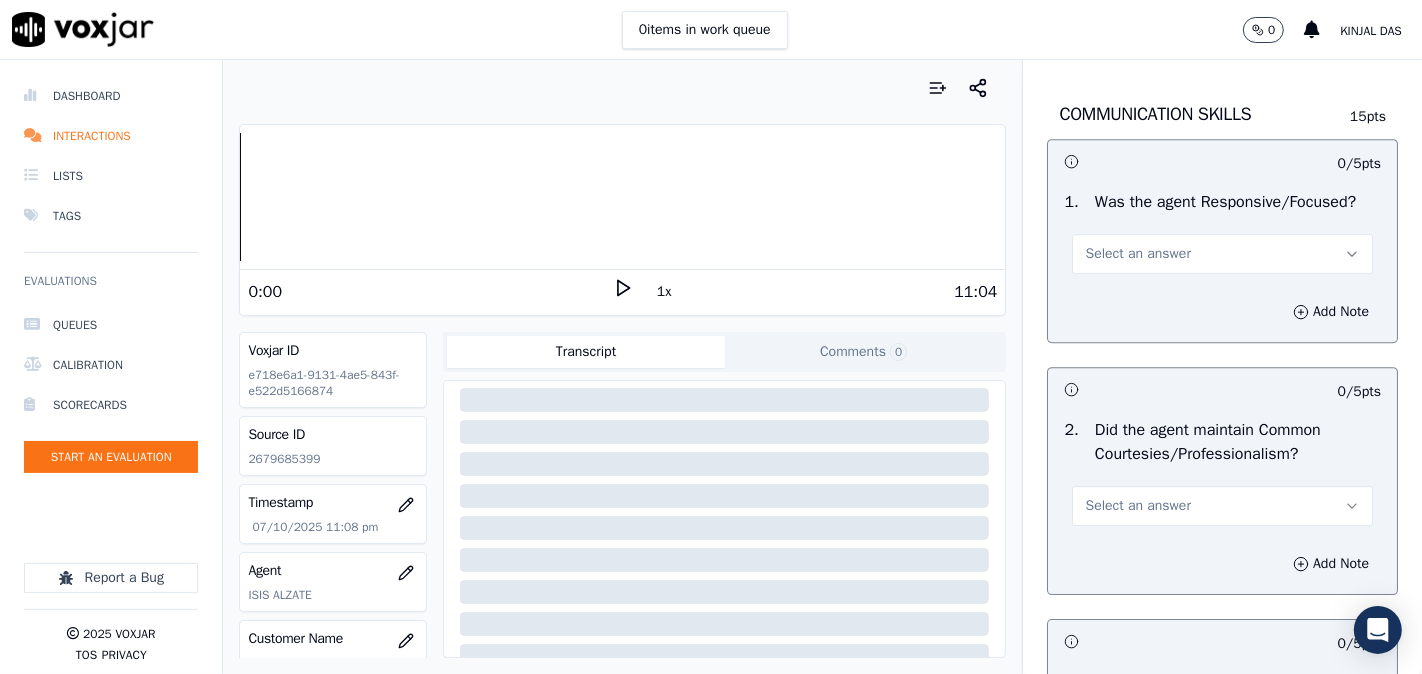 scroll, scrollTop: 5363, scrollLeft: 0, axis: vertical 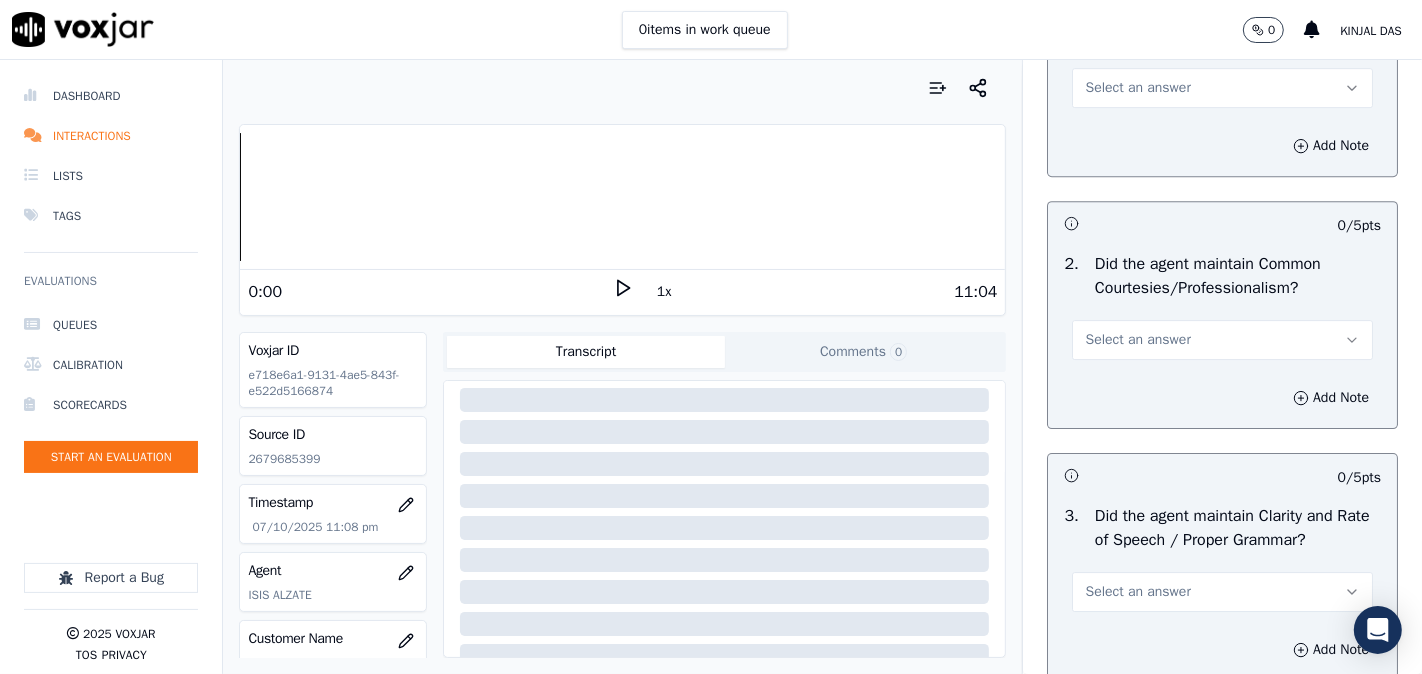 drag, startPoint x: 1086, startPoint y: 150, endPoint x: 1086, endPoint y: 173, distance: 23 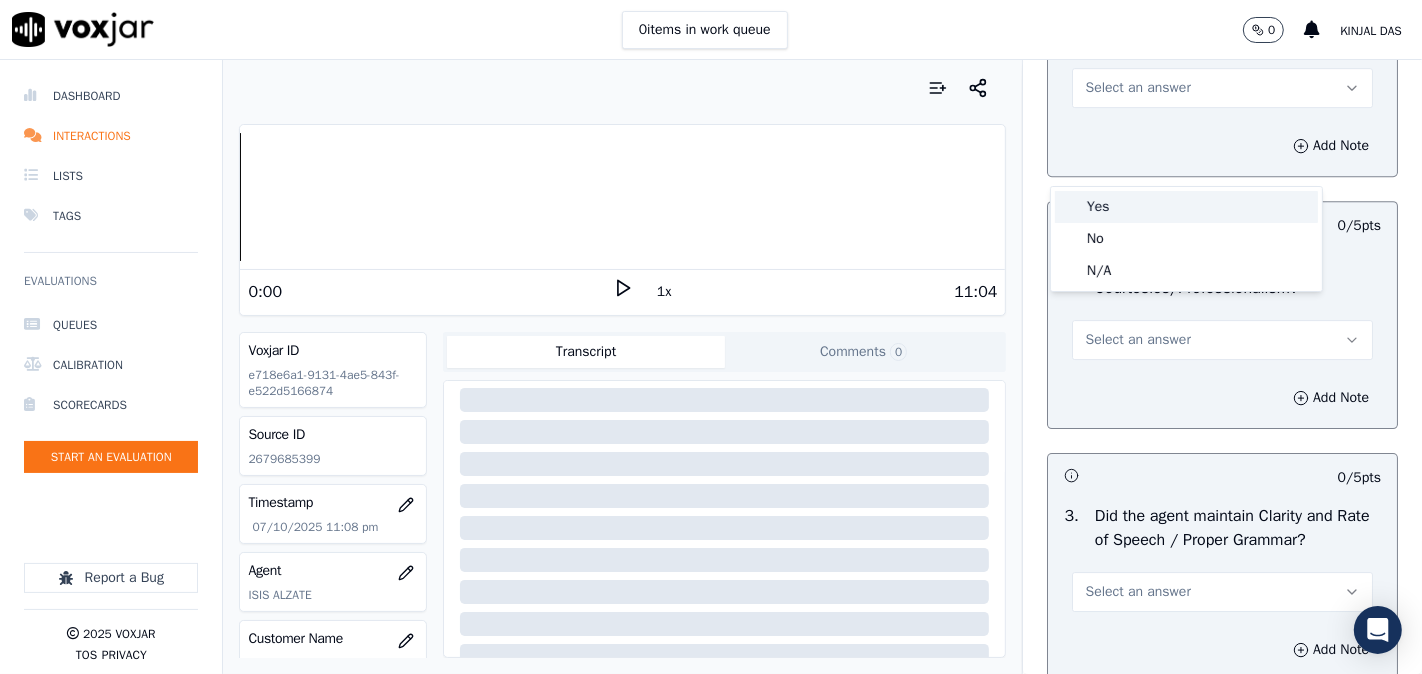 click on "Yes" at bounding box center [1186, 207] 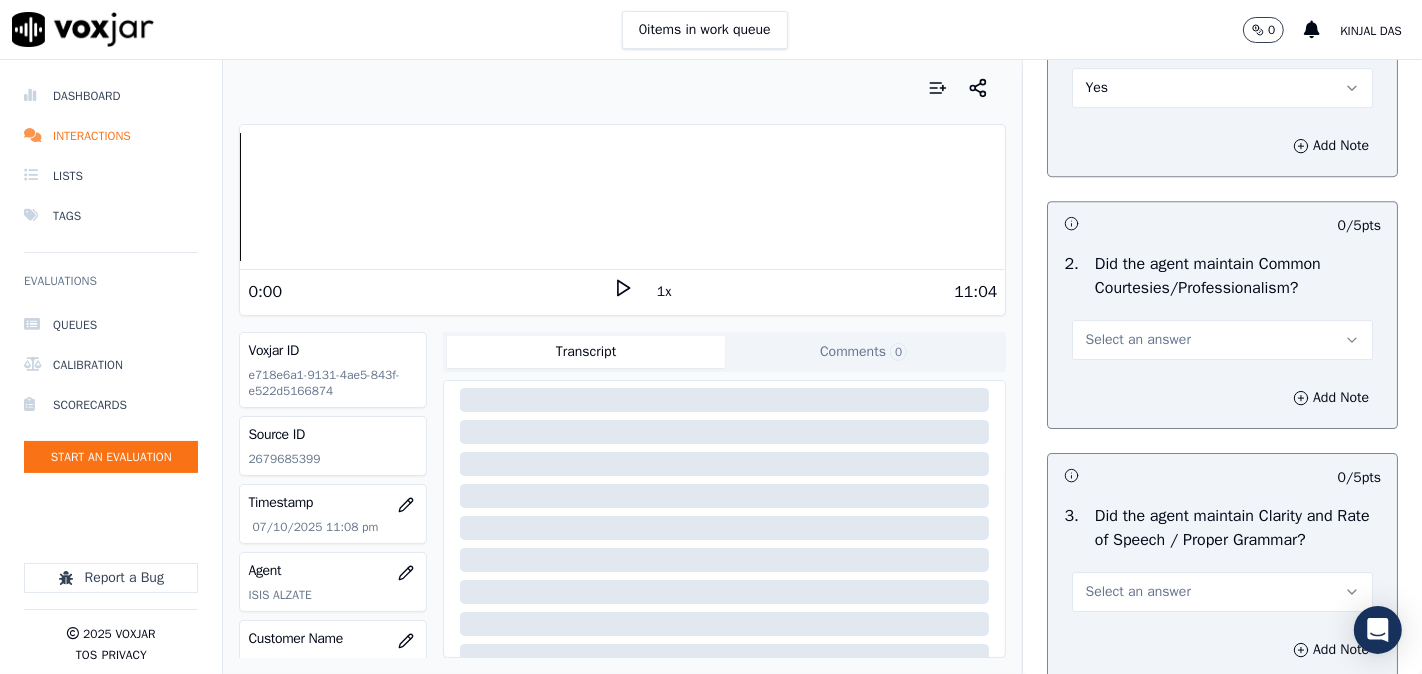 scroll, scrollTop: 5548, scrollLeft: 0, axis: vertical 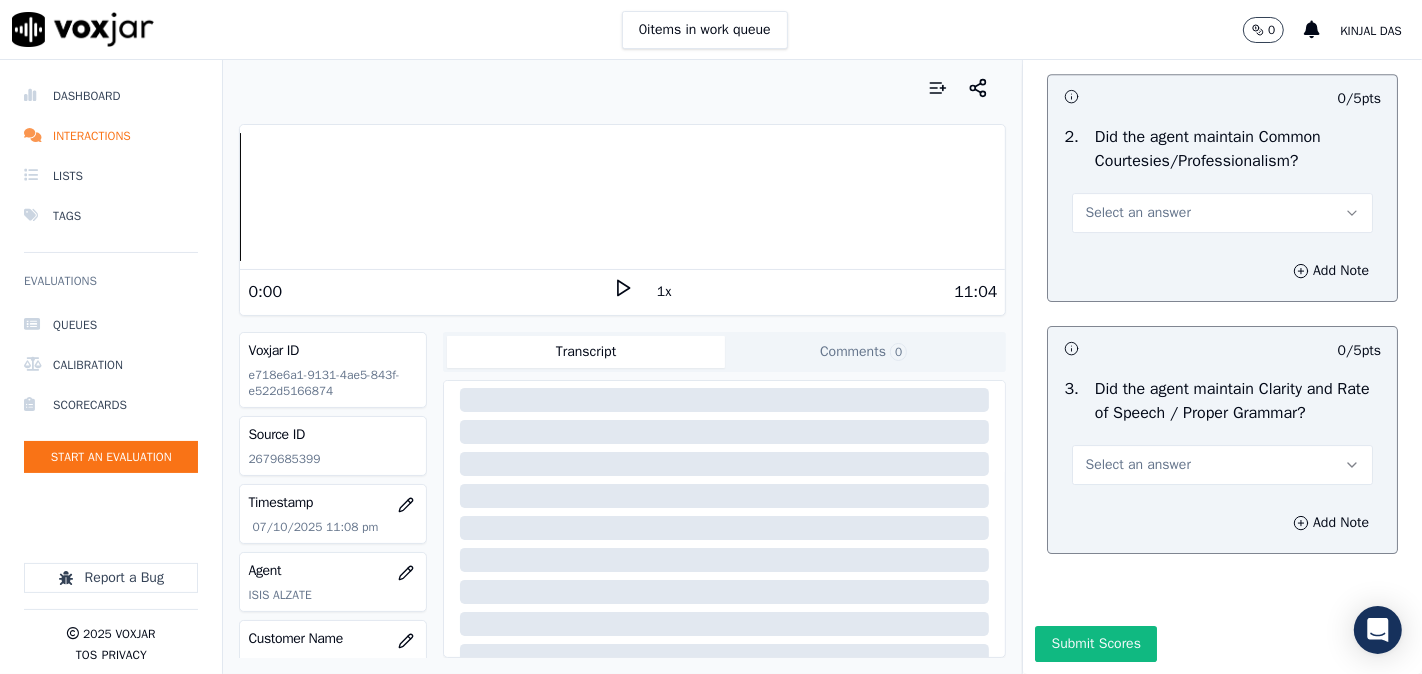 click on "Select an answer" at bounding box center (1137, 213) 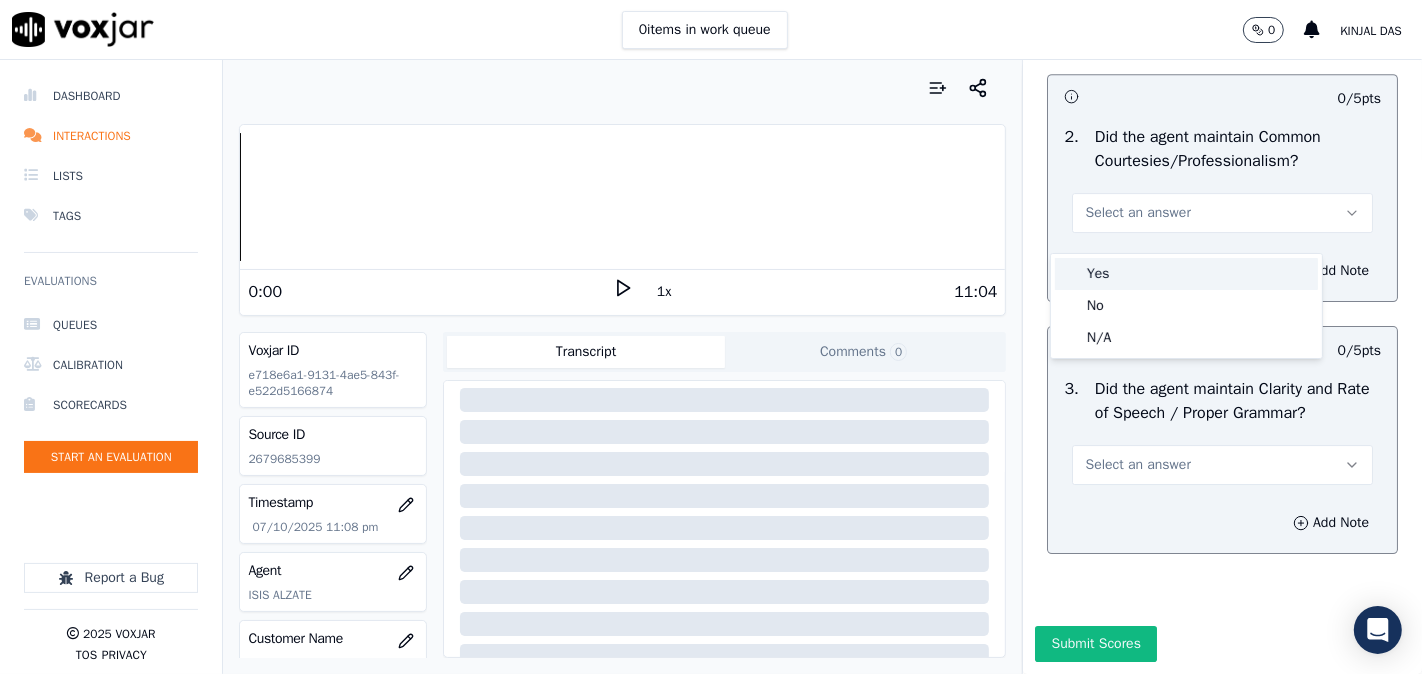 click on "Yes" at bounding box center (1186, 274) 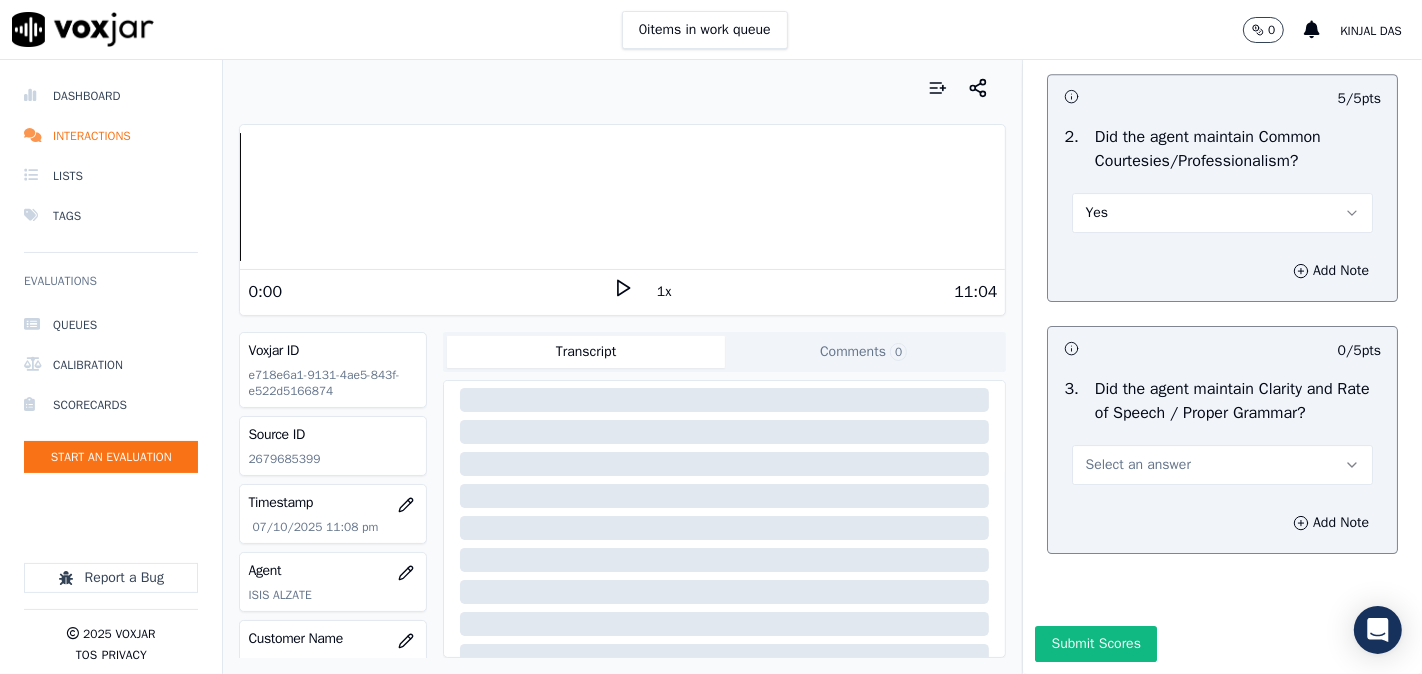 scroll, scrollTop: 5614, scrollLeft: 0, axis: vertical 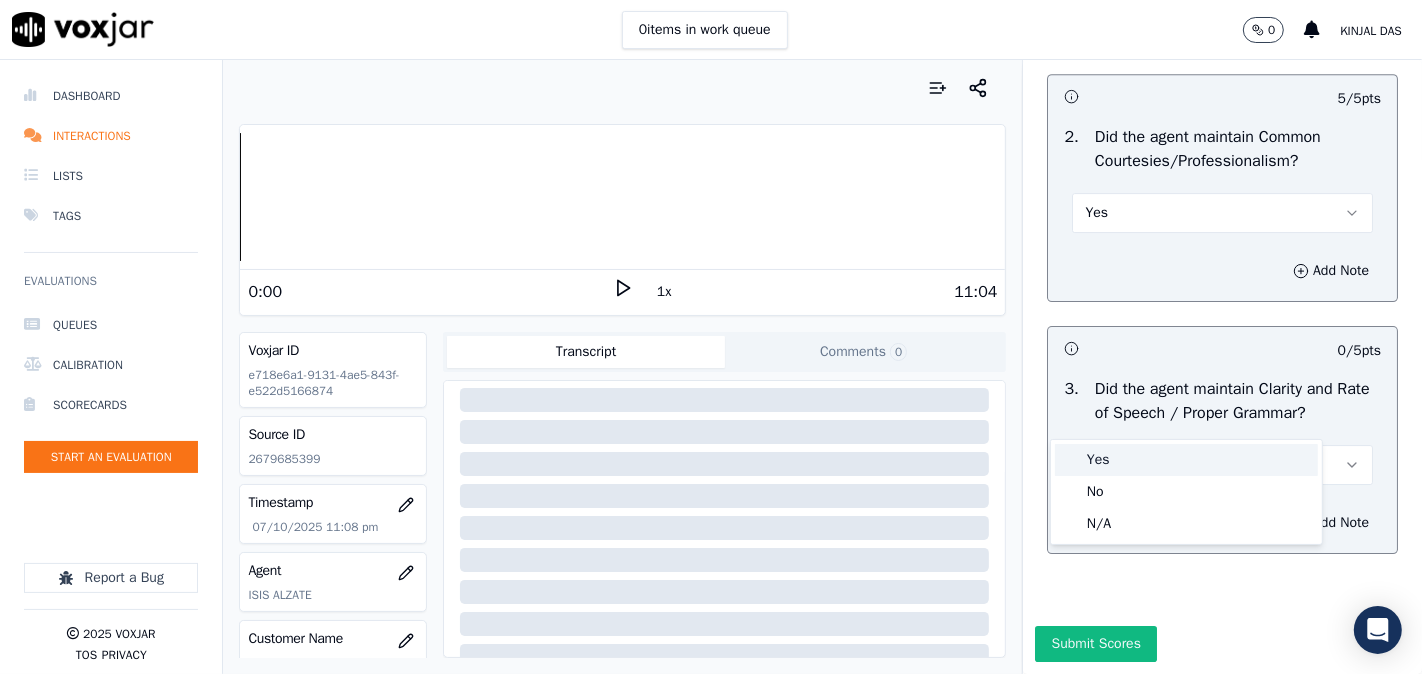 click at bounding box center (1070, 460) 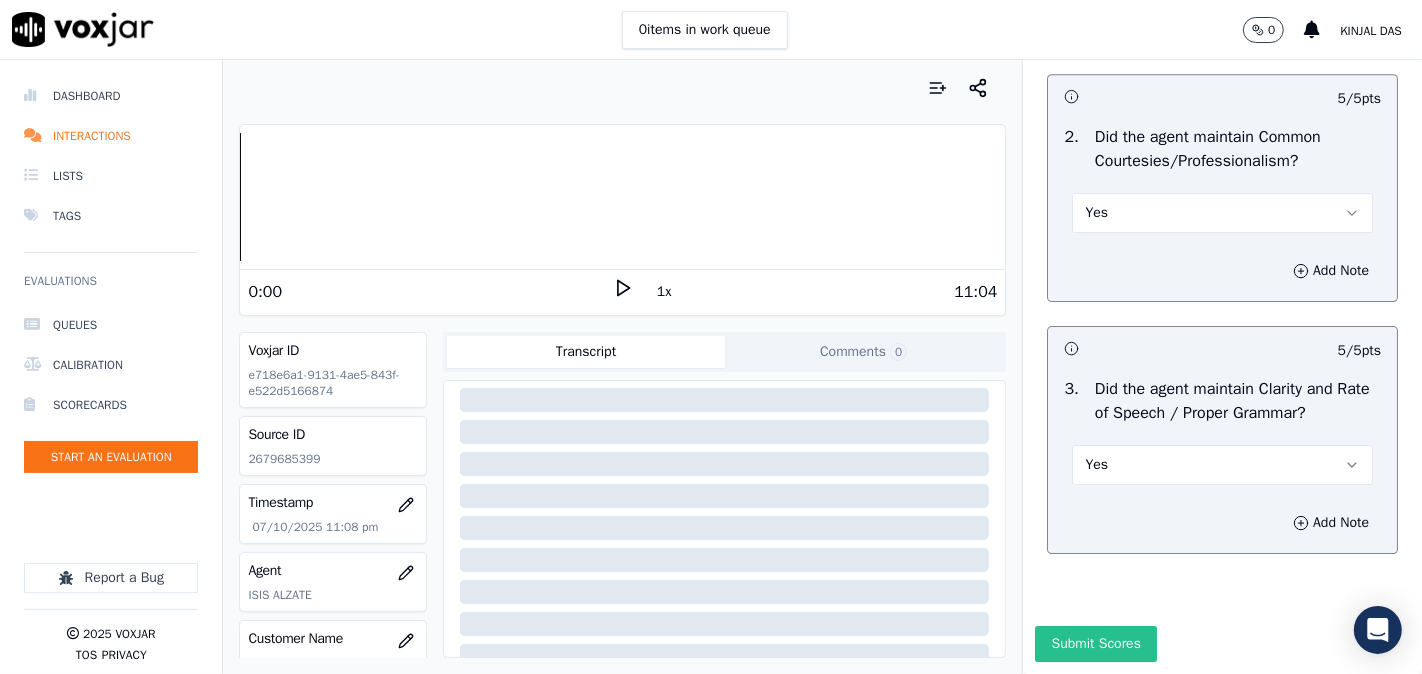 click on "Submit Scores" at bounding box center (1095, 644) 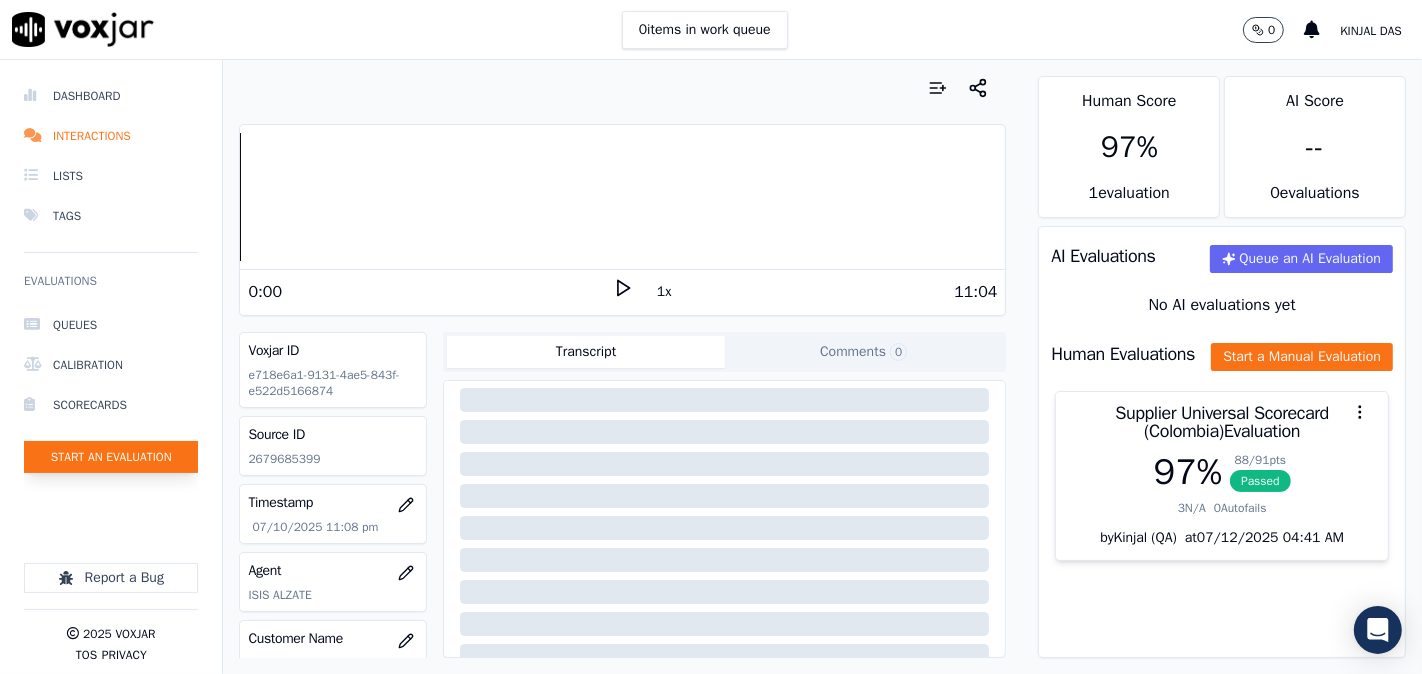 click on "Start an Evaluation" 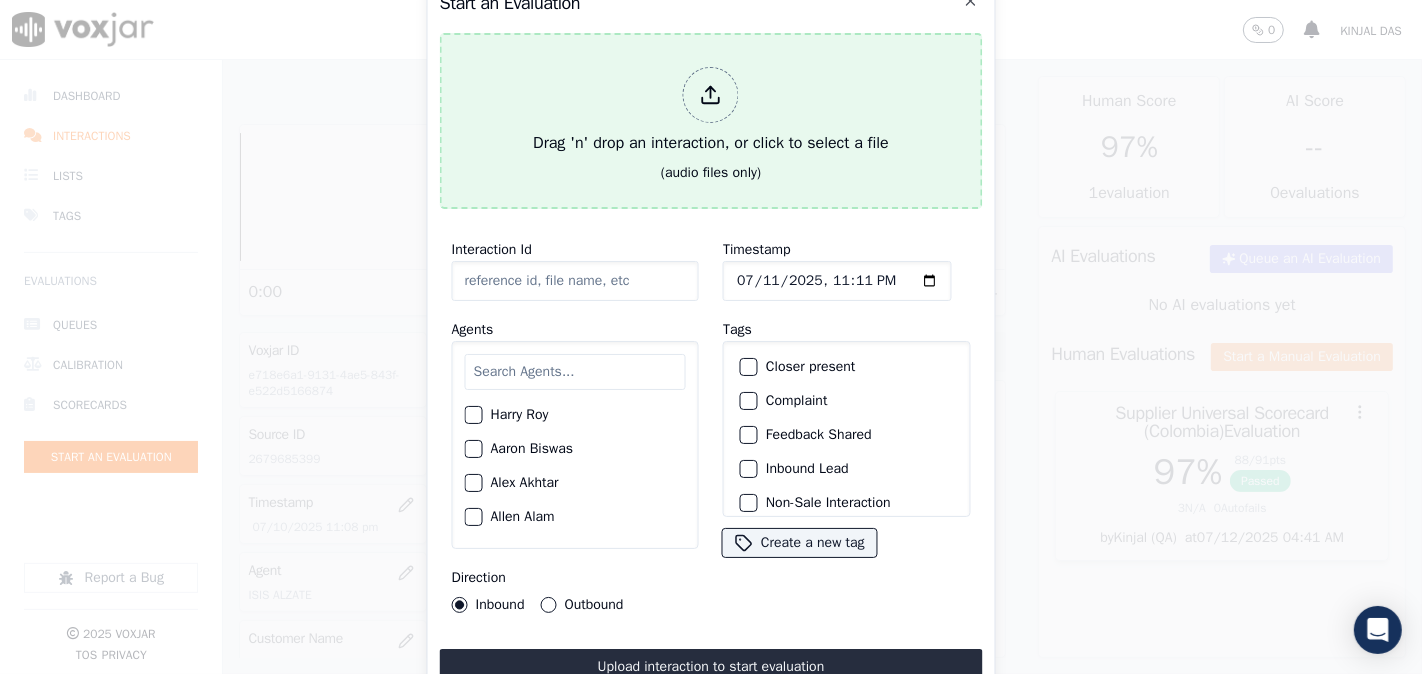 click on "Drag 'n' drop an interaction, or click to select a file" at bounding box center [711, 111] 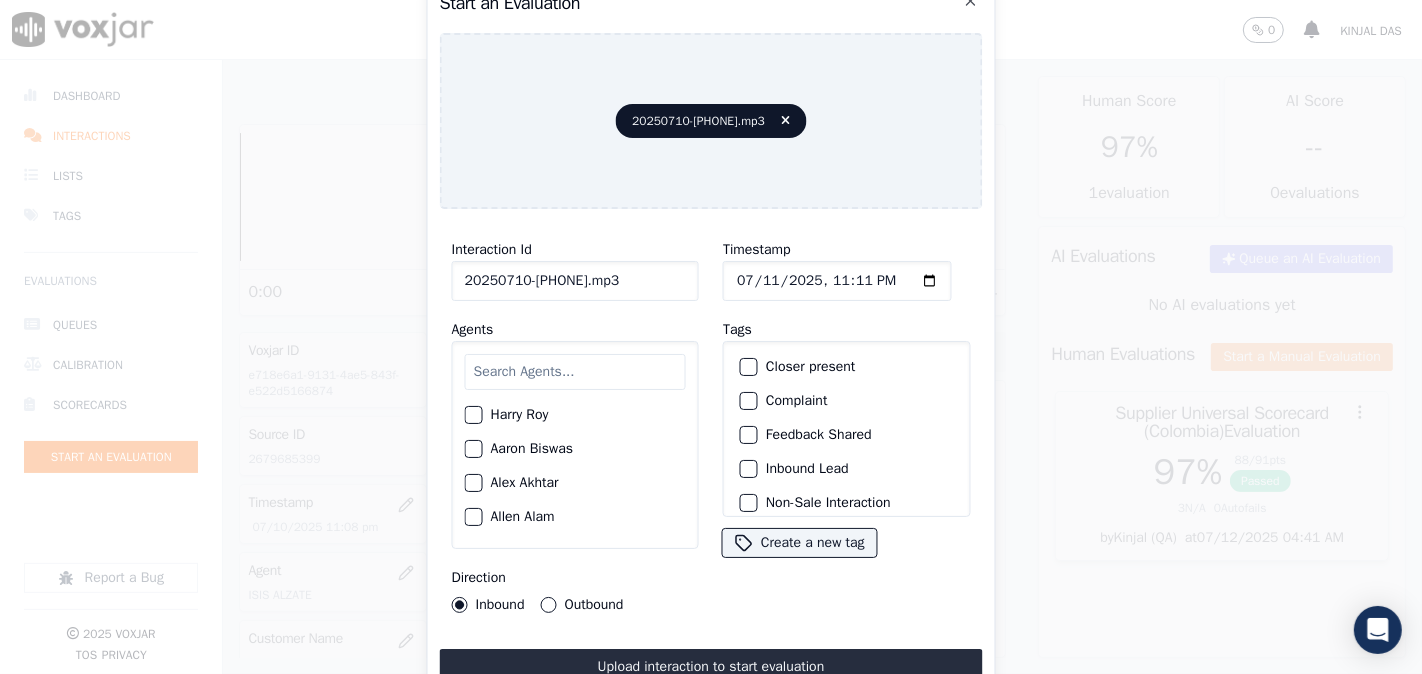 click on "20250710-9089438880.mp3" 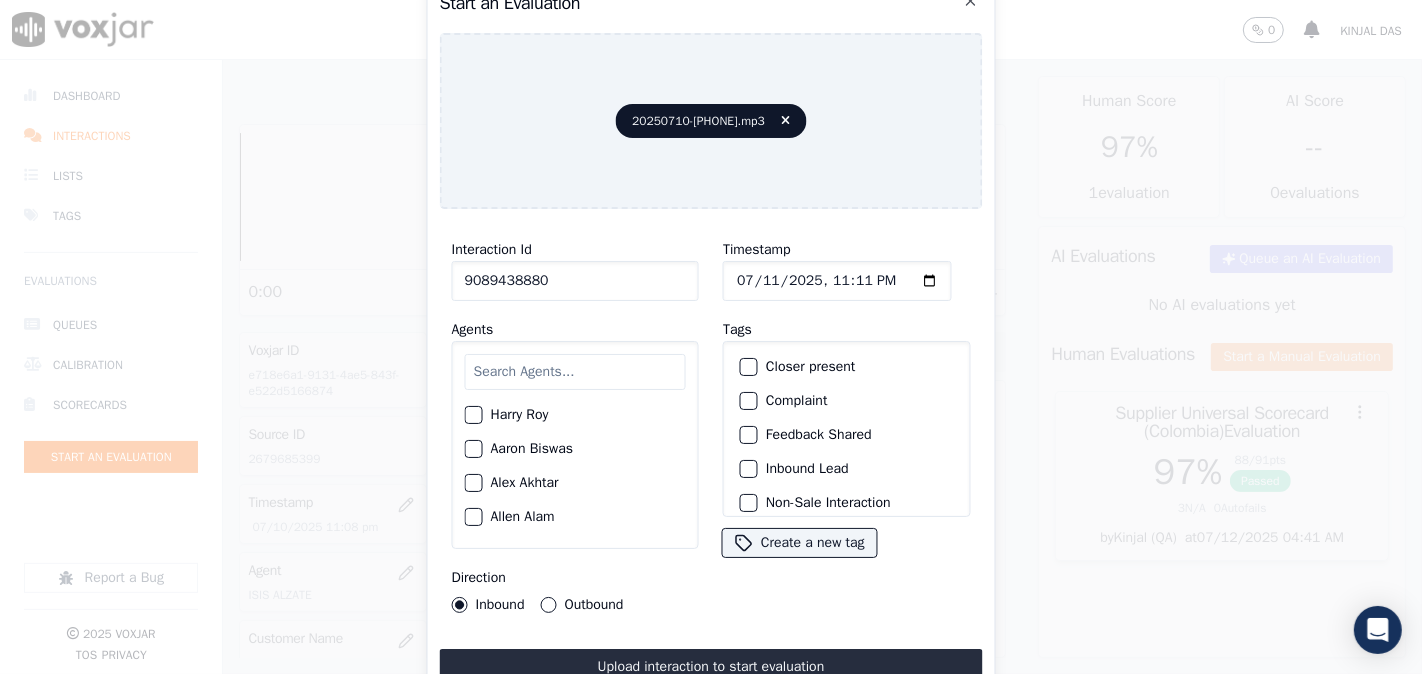 type on "9089438880" 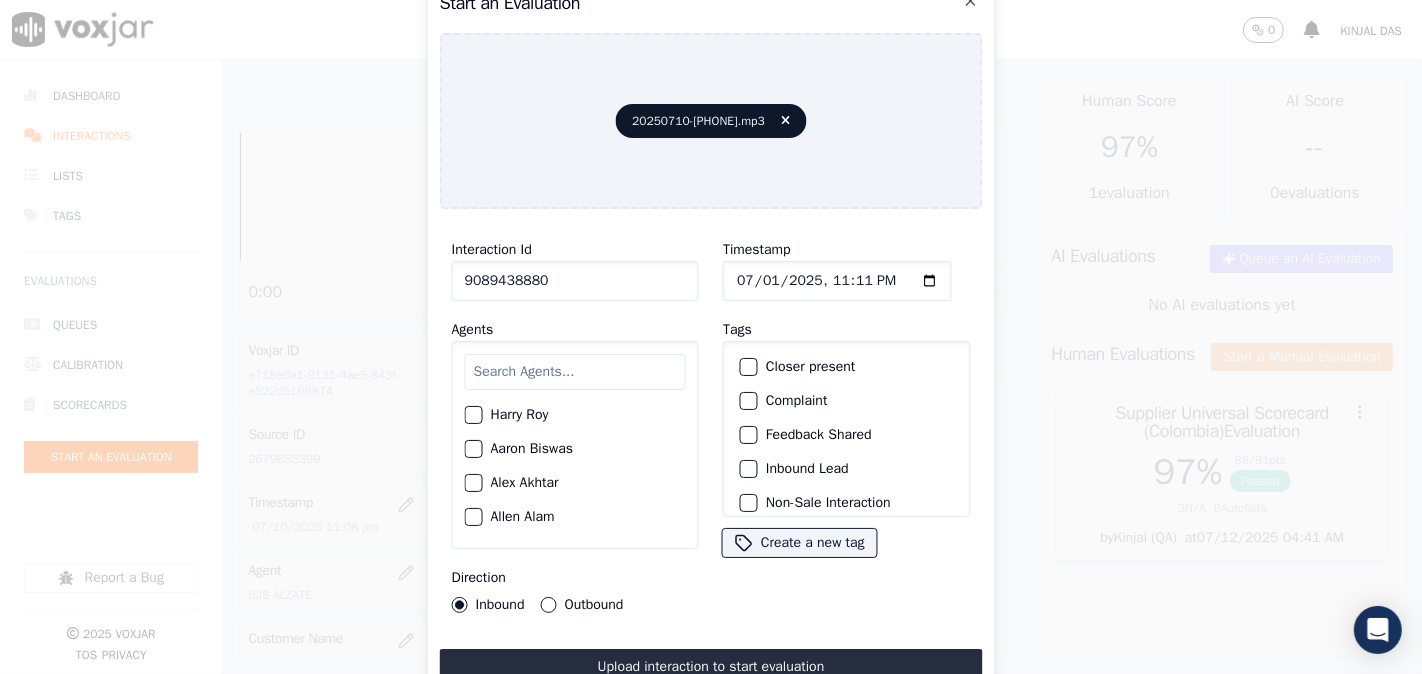 type on "2025-07-10T23:11" 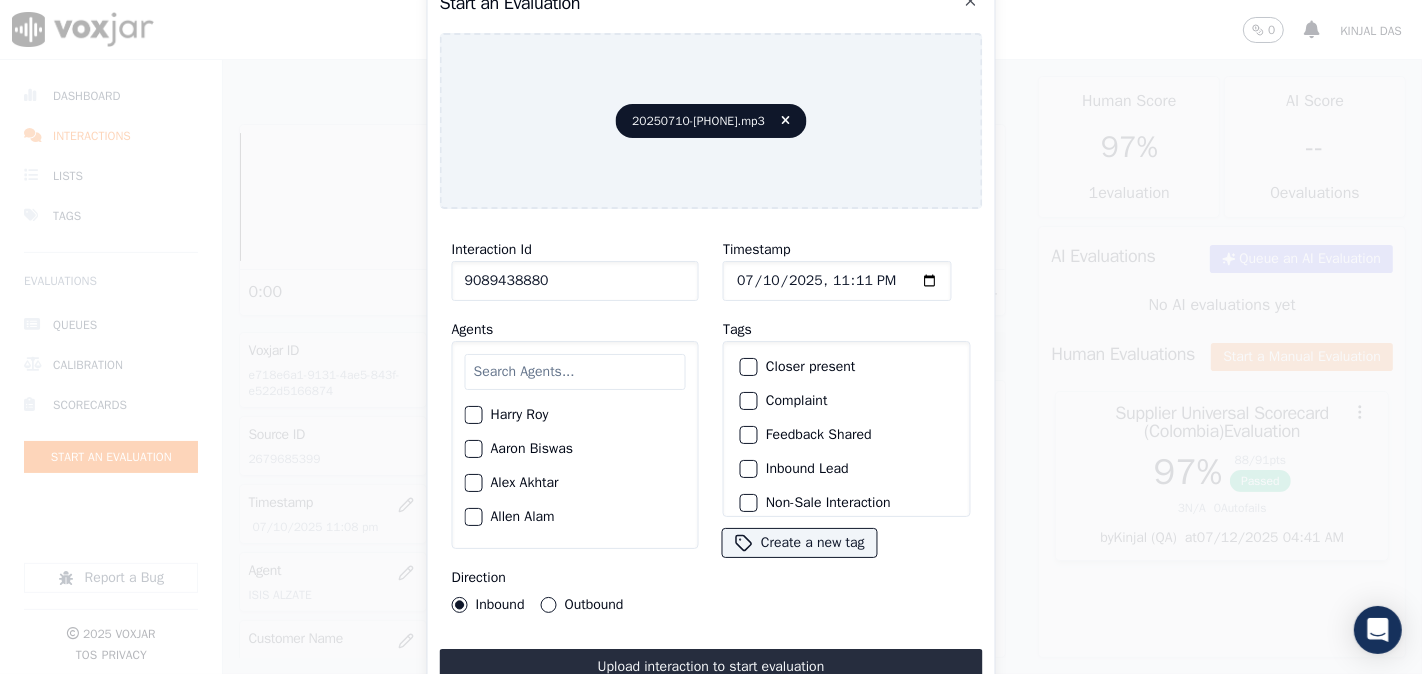 click at bounding box center (575, 372) 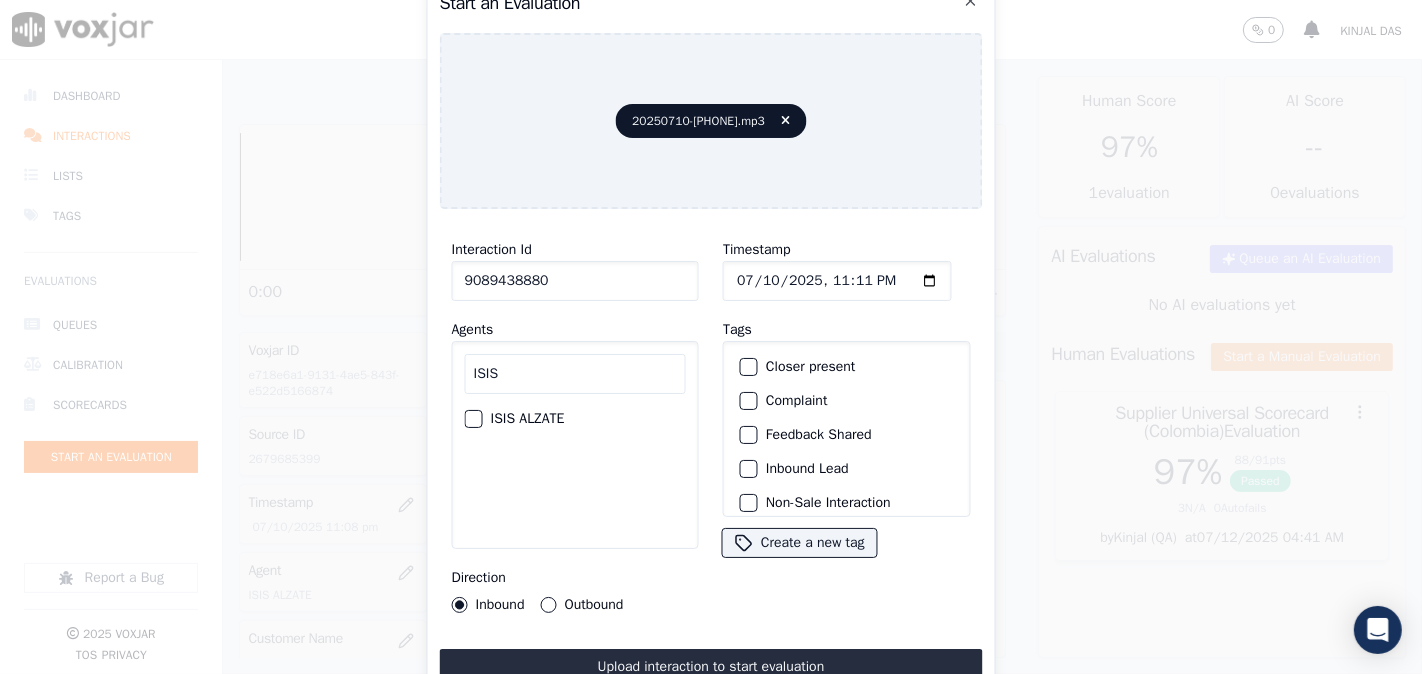 type on "ISIS" 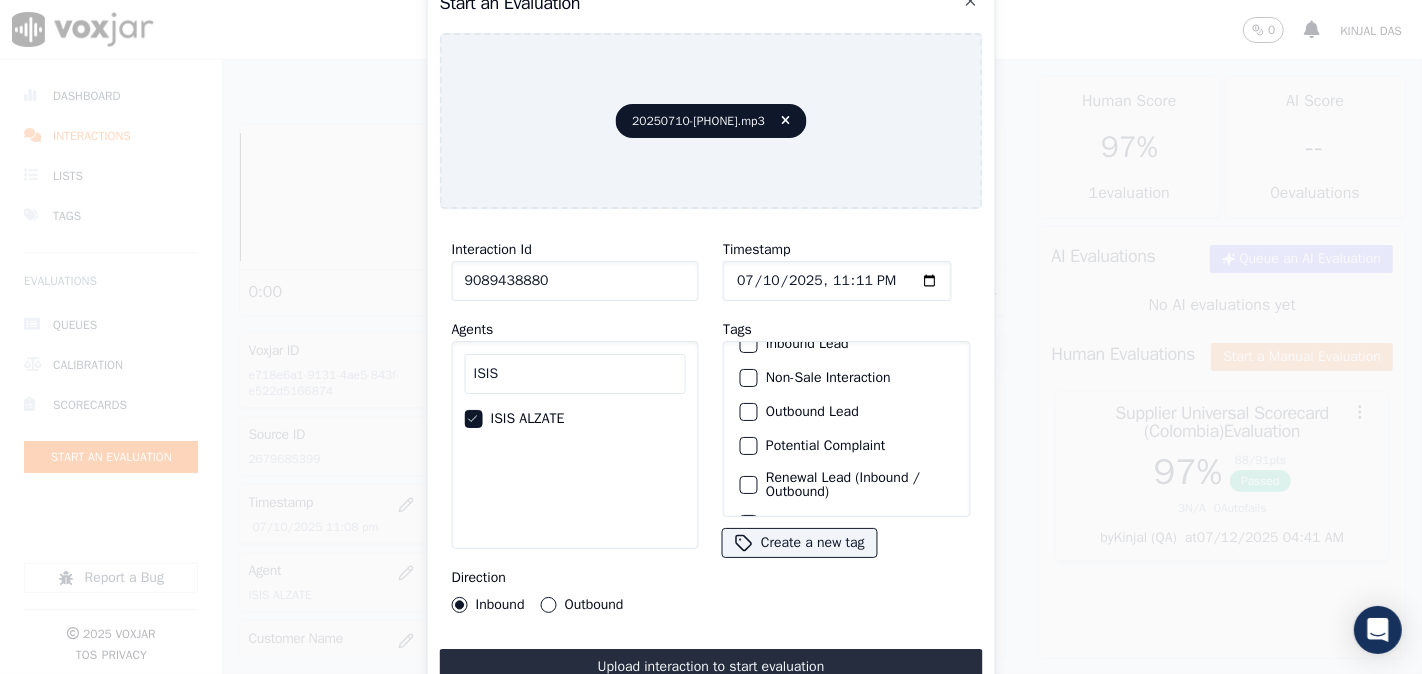 scroll, scrollTop: 176, scrollLeft: 0, axis: vertical 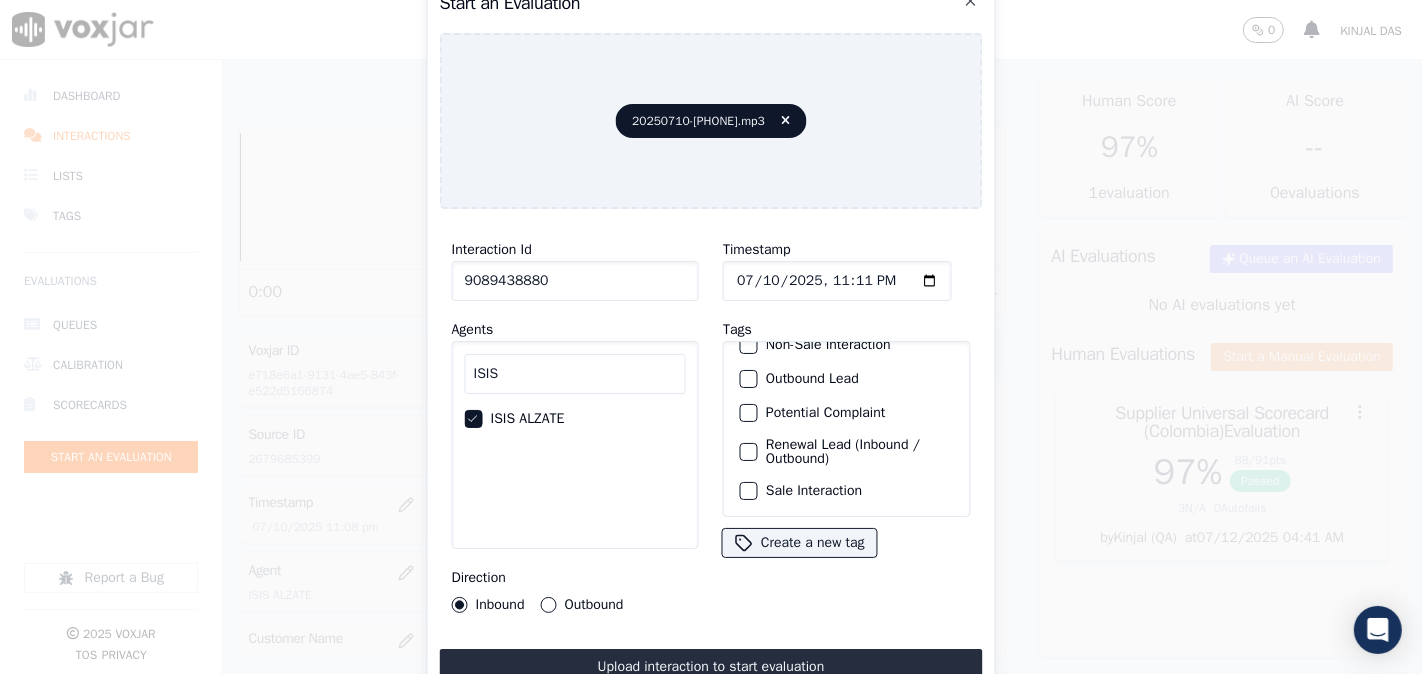 click on "Sale Interaction" 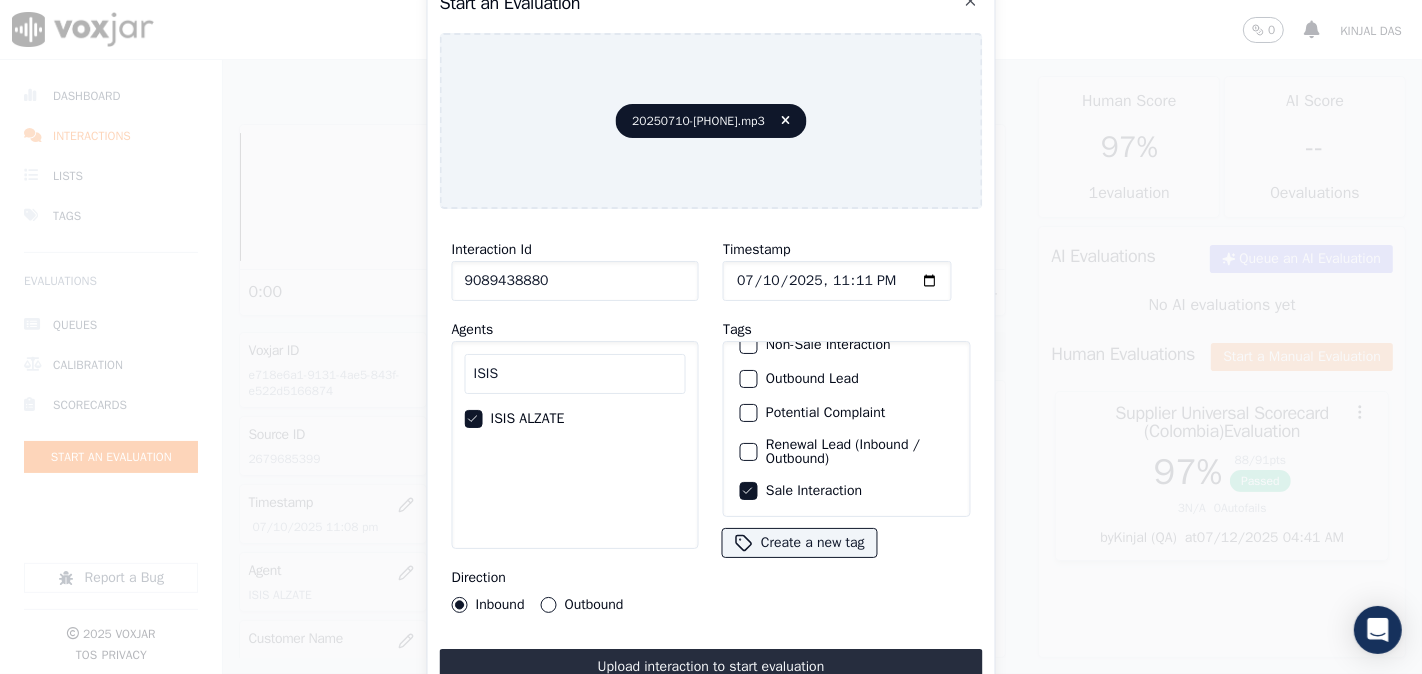click on "Outbound" 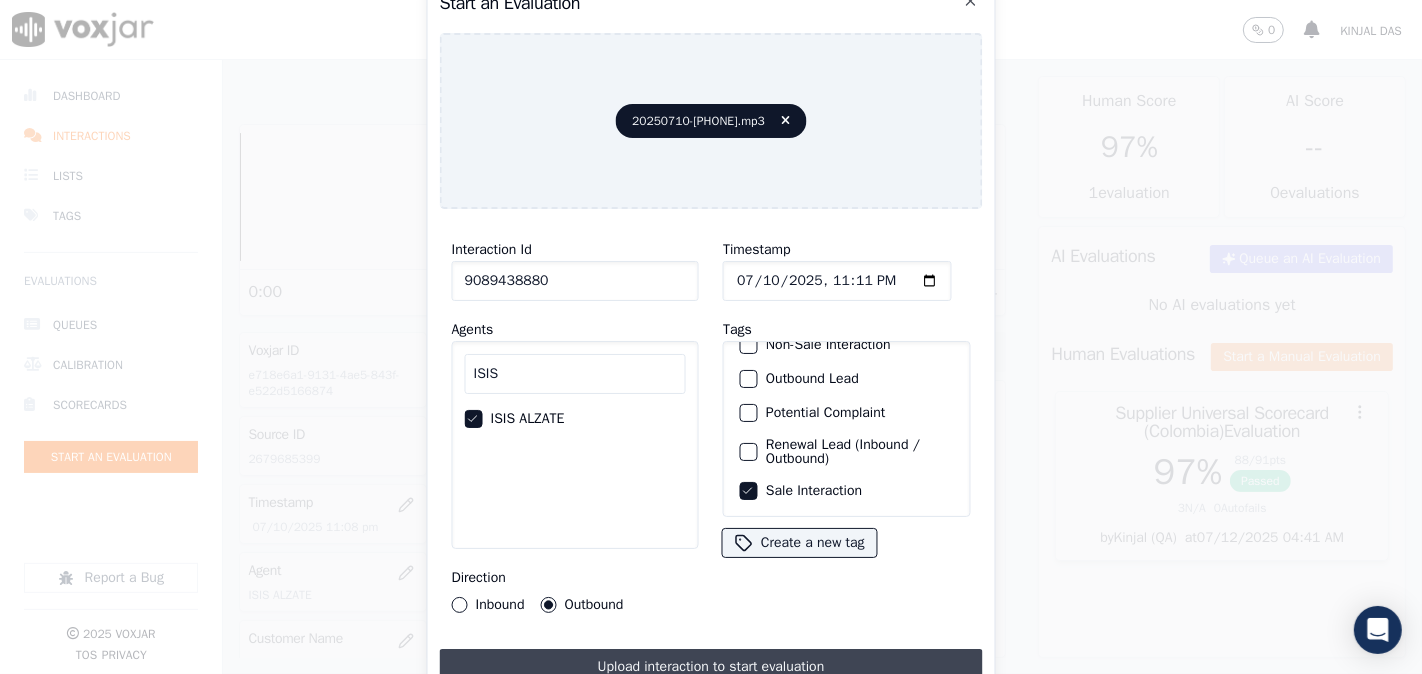 click on "Upload interaction to start evaluation" at bounding box center (711, 667) 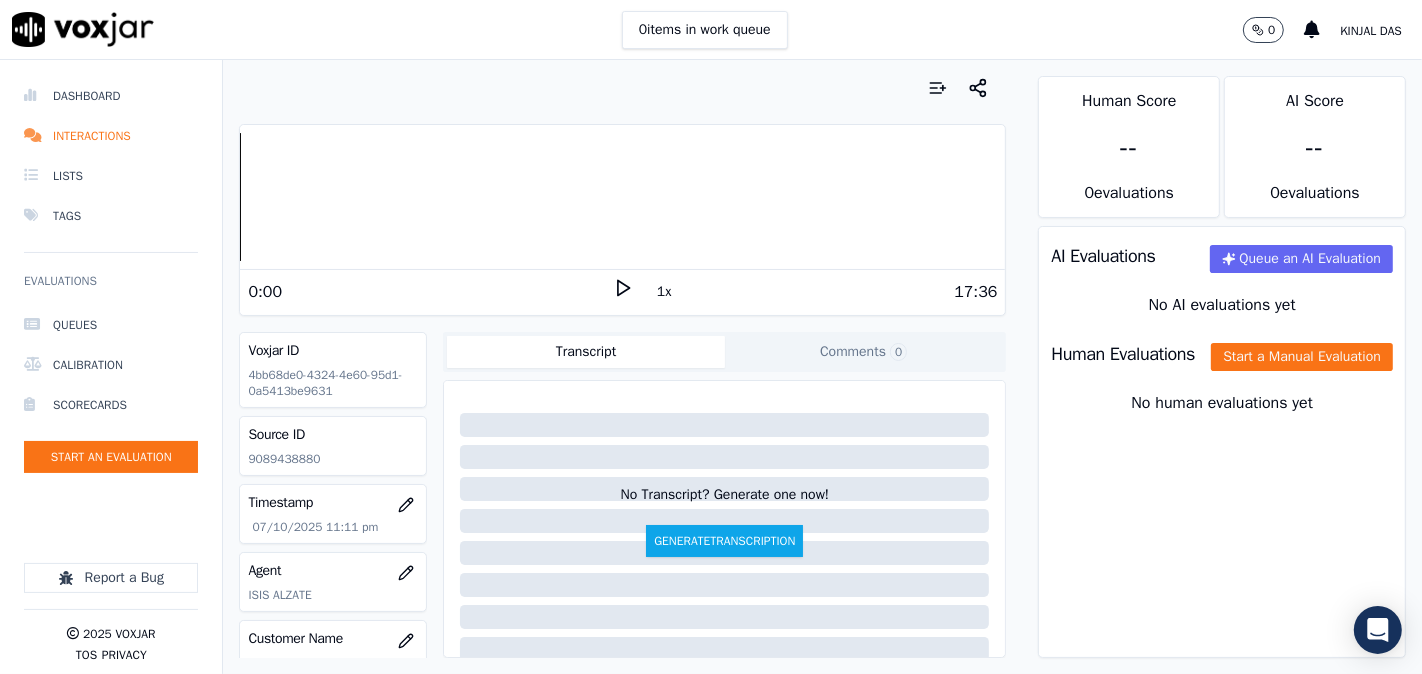 scroll, scrollTop: 344, scrollLeft: 0, axis: vertical 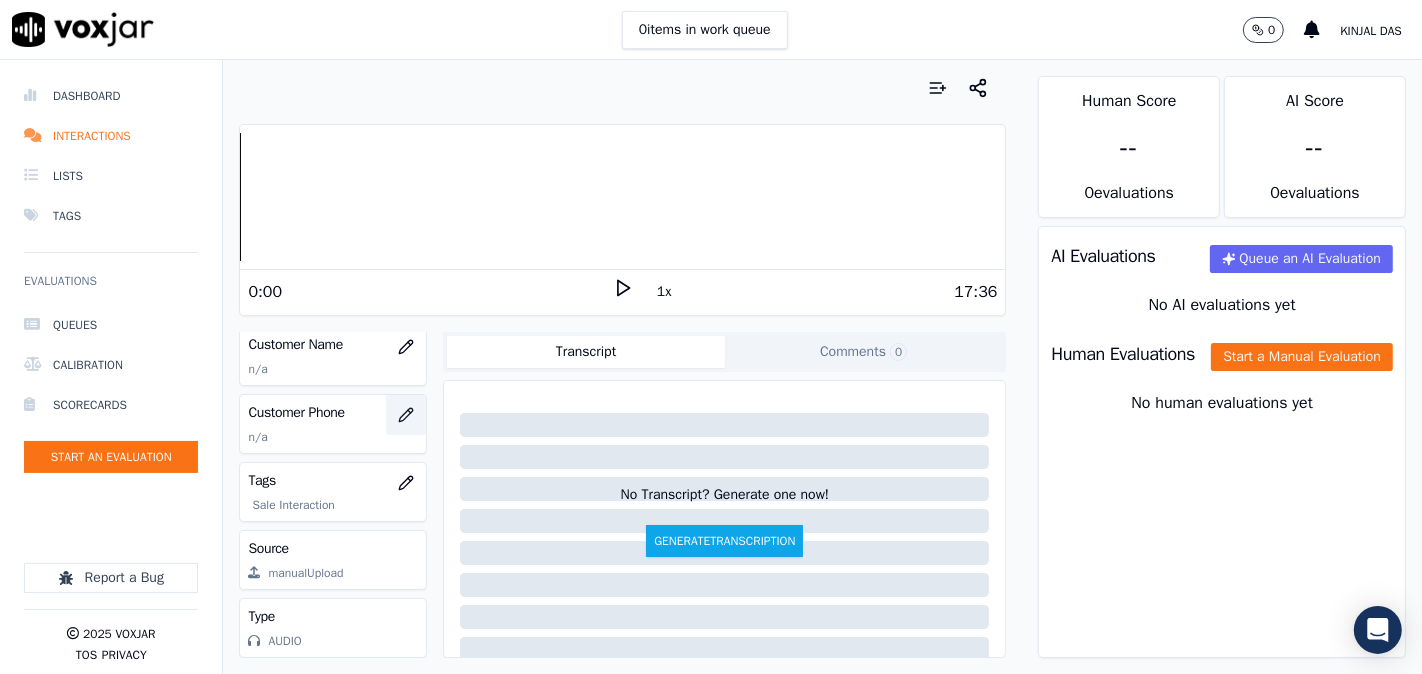 click 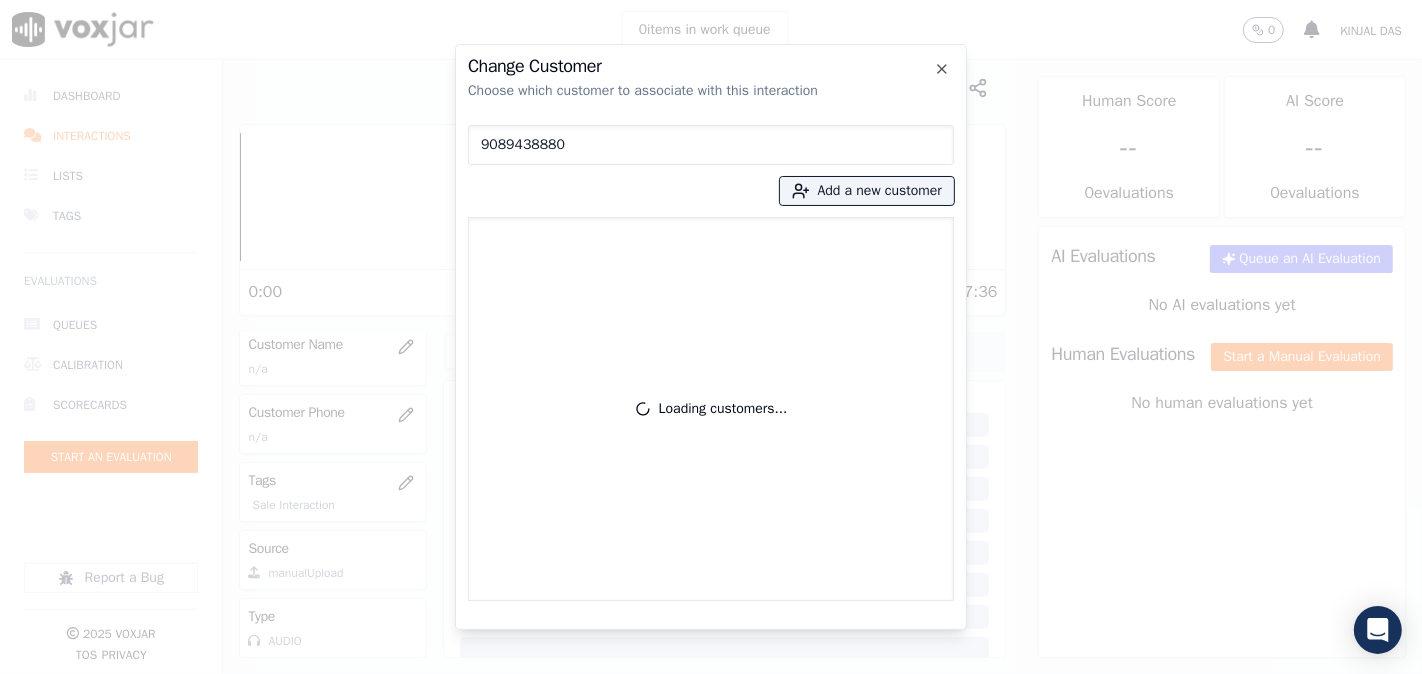 type on "9089438880" 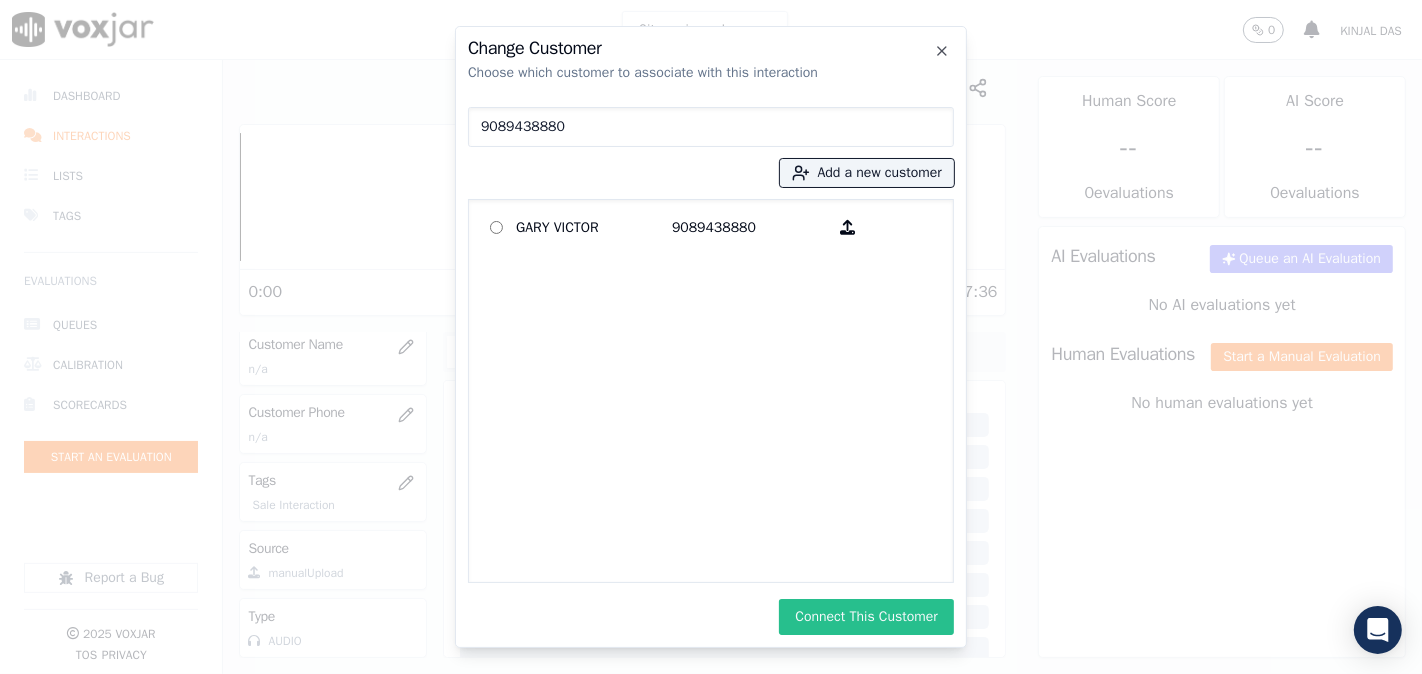 click on "Connect This Customer" at bounding box center [866, 617] 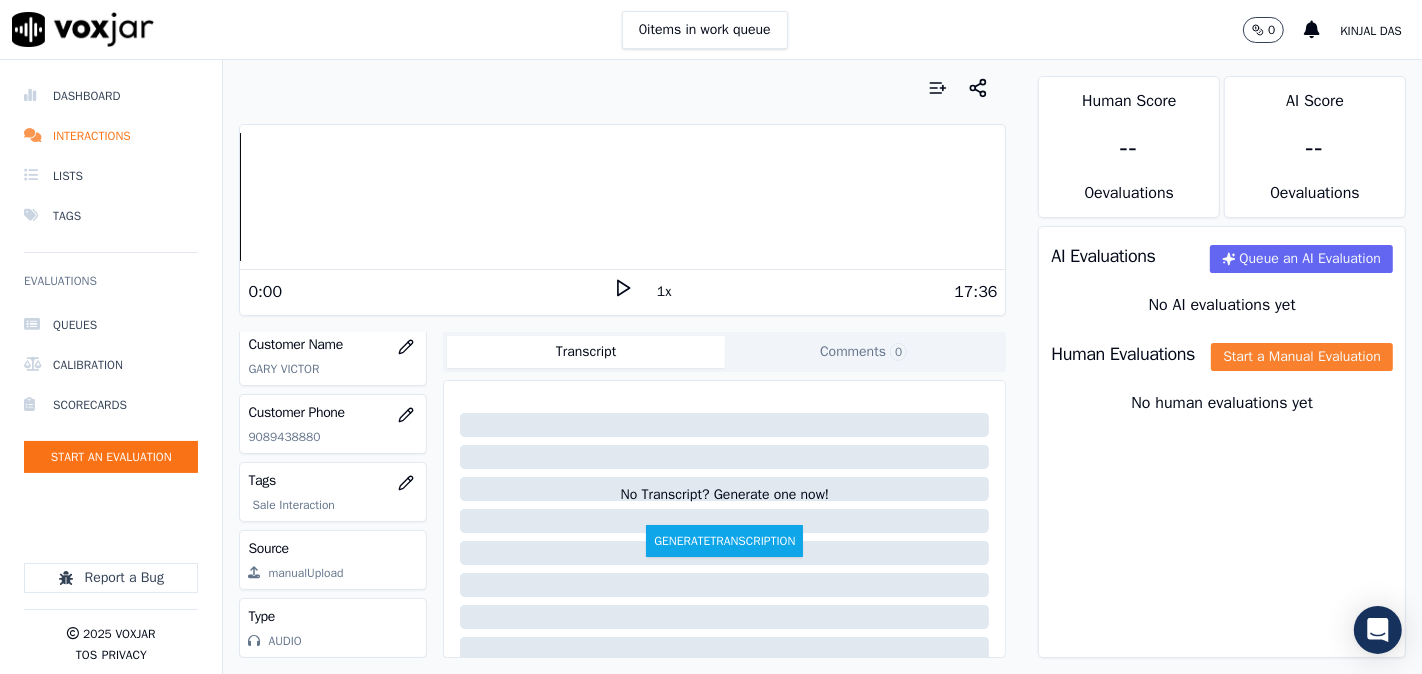 click on "Start a Manual Evaluation" 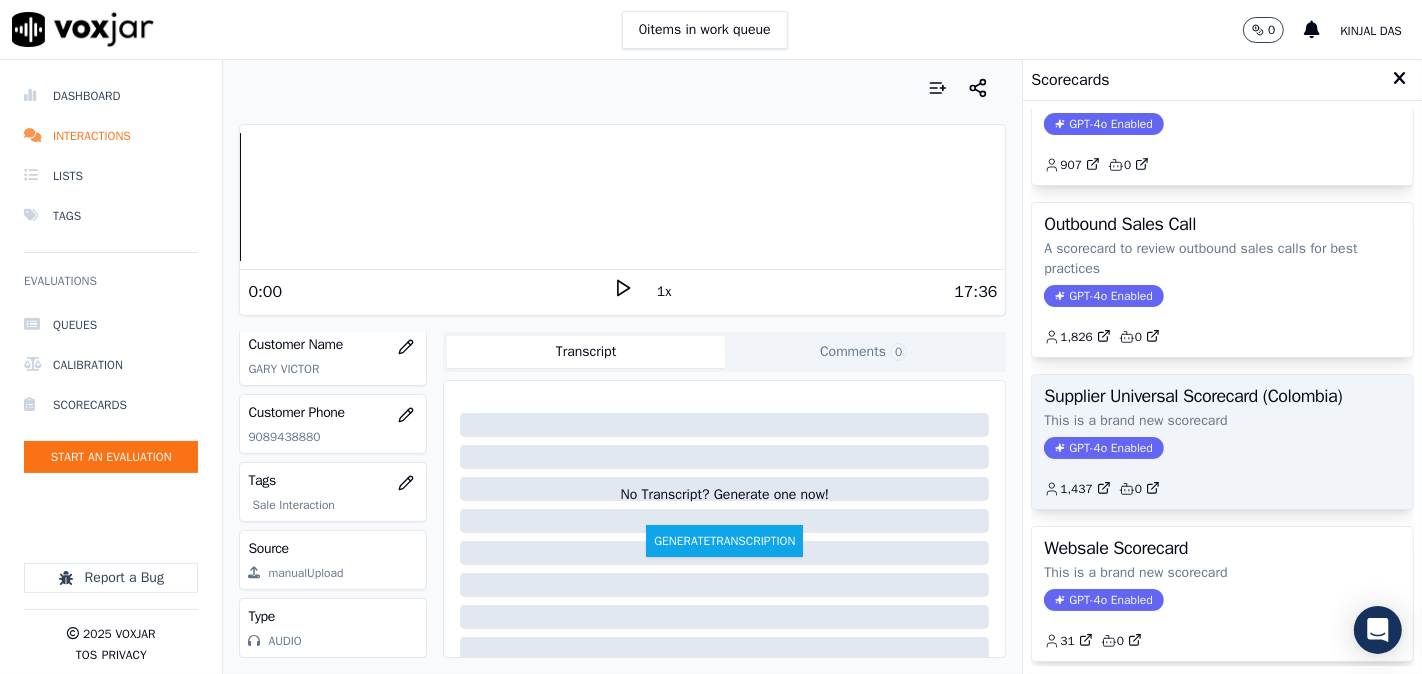 scroll, scrollTop: 357, scrollLeft: 0, axis: vertical 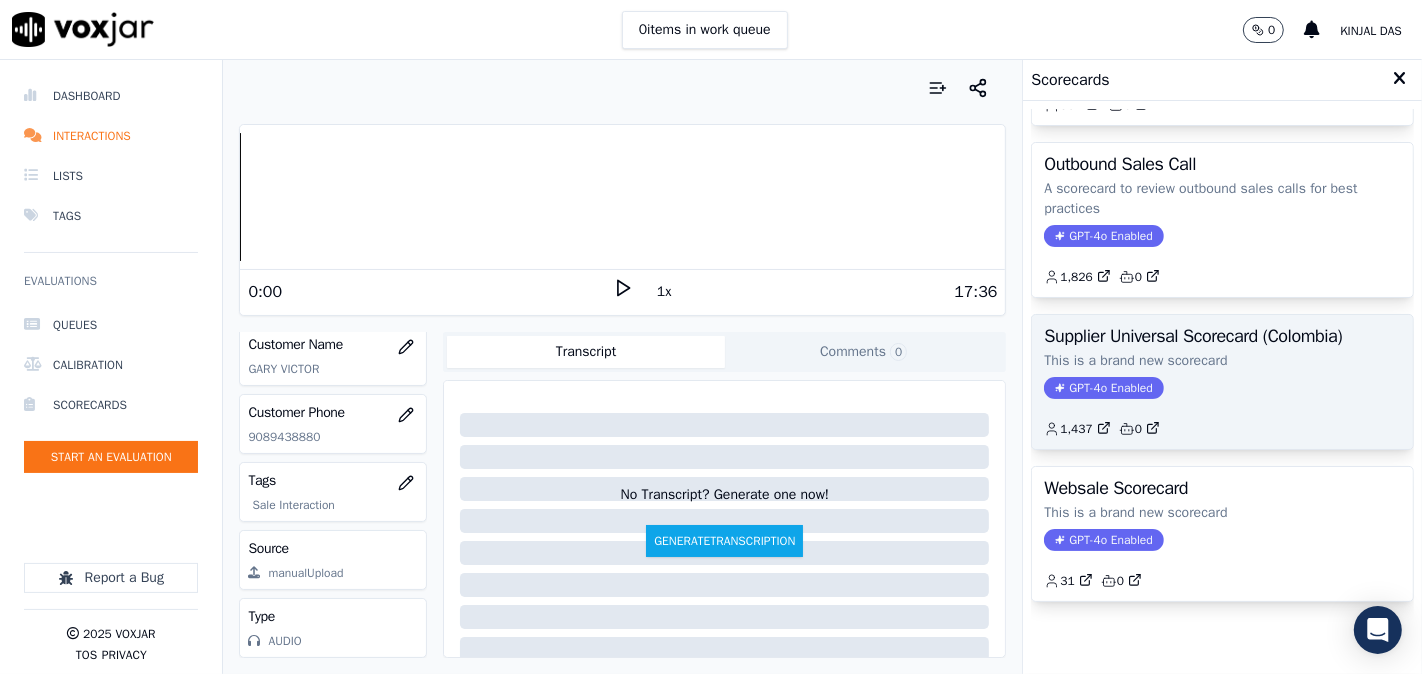 click on "GPT-4o Enabled" 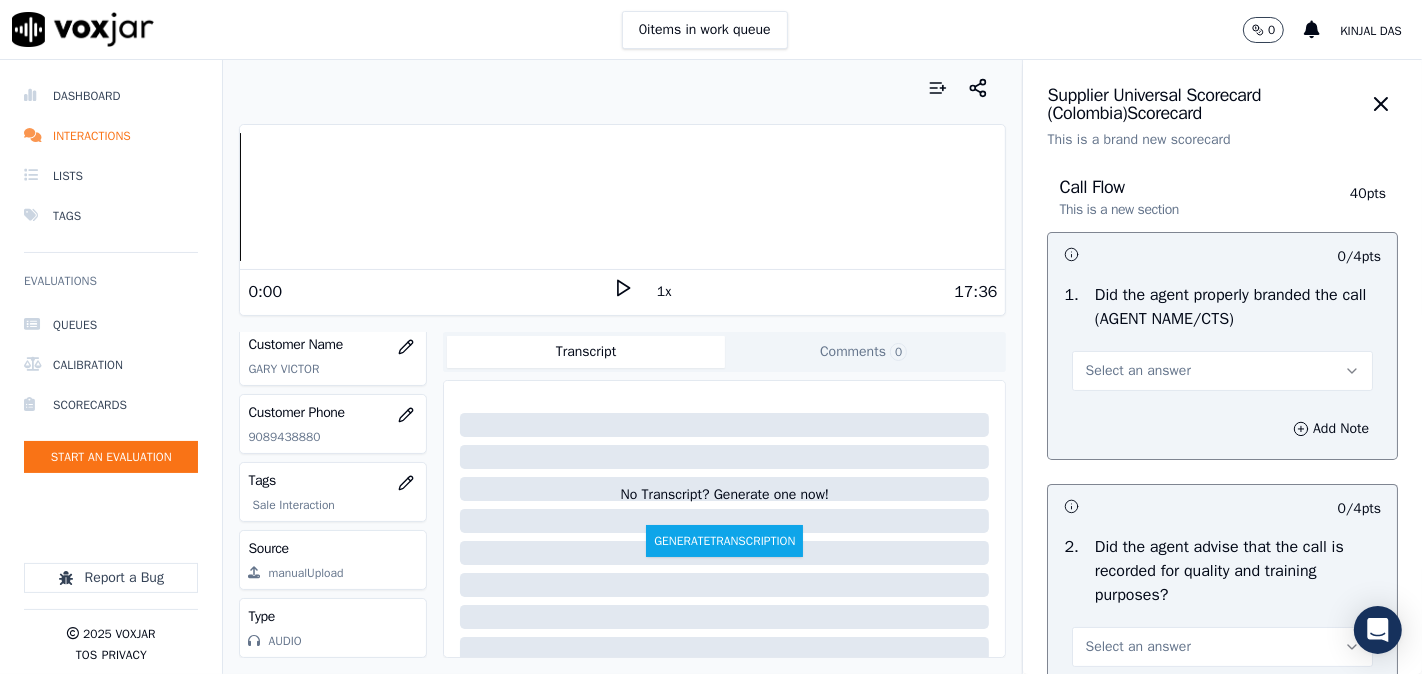 click on "Select an answer" at bounding box center [1137, 371] 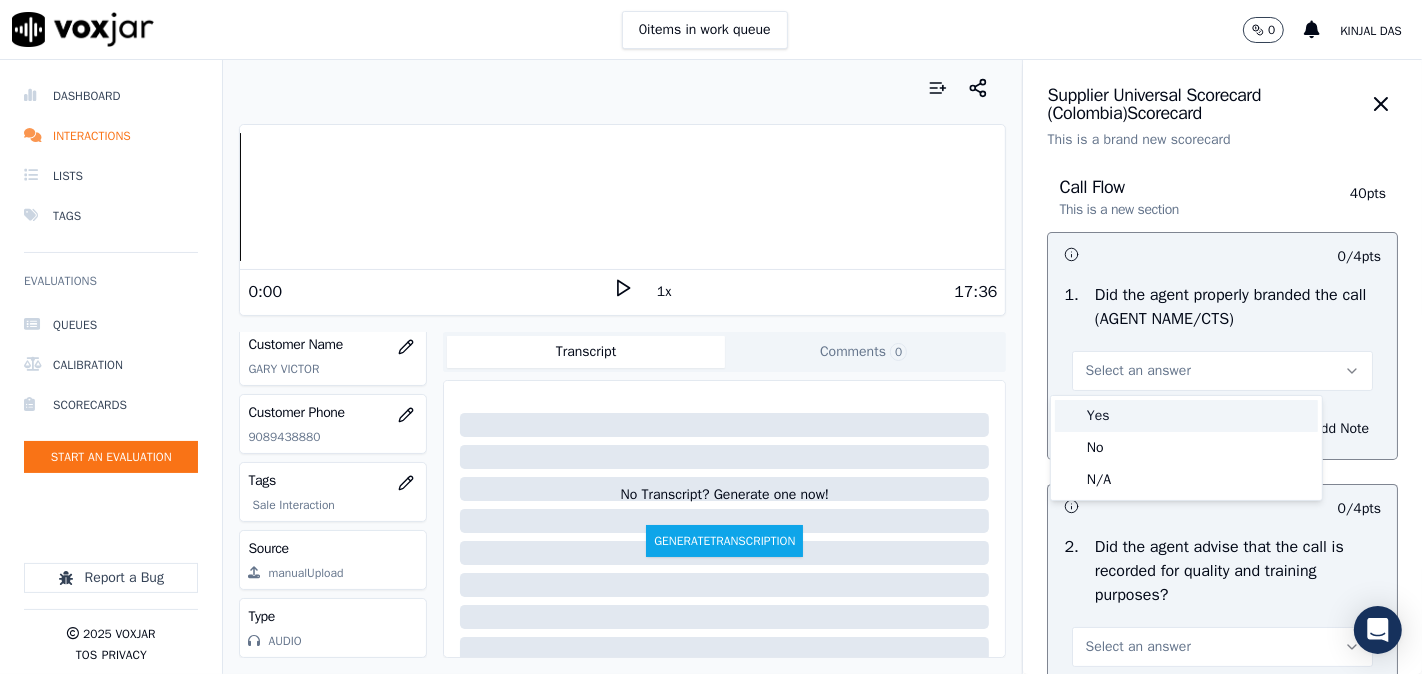 click on "Yes" at bounding box center [1186, 416] 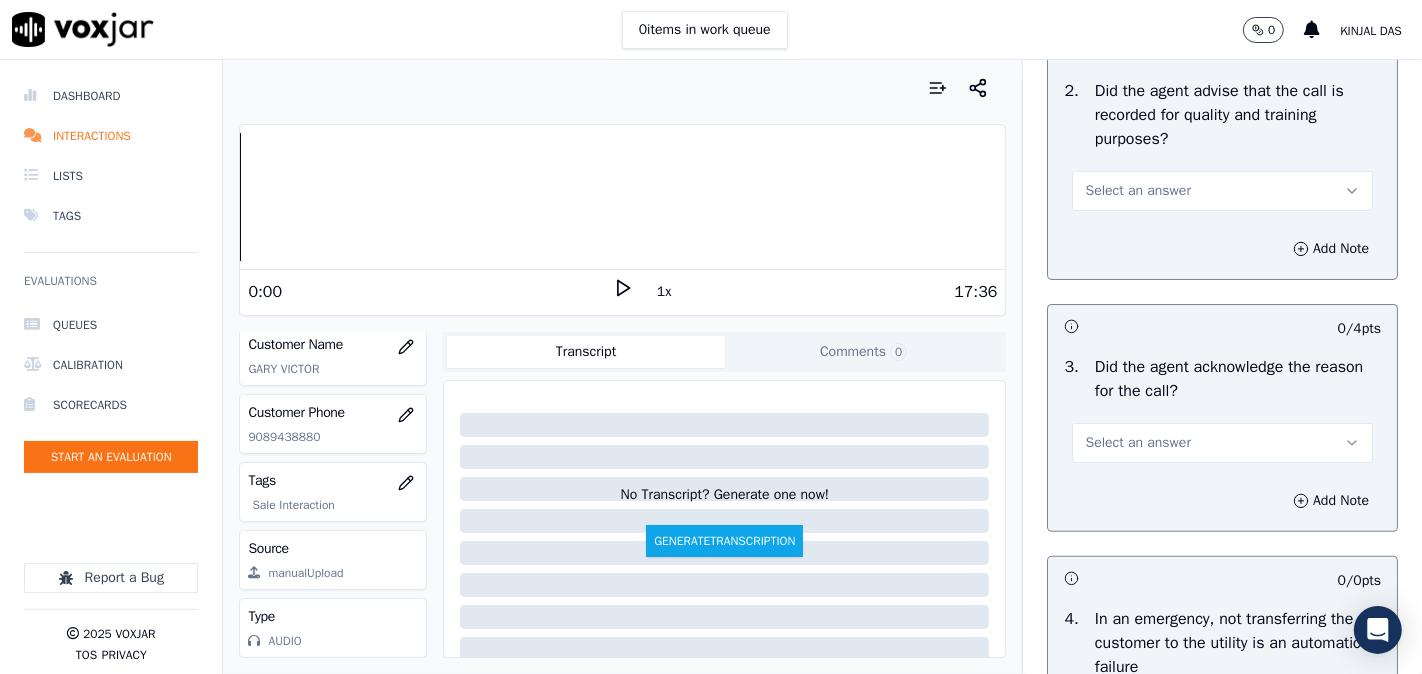 scroll, scrollTop: 555, scrollLeft: 0, axis: vertical 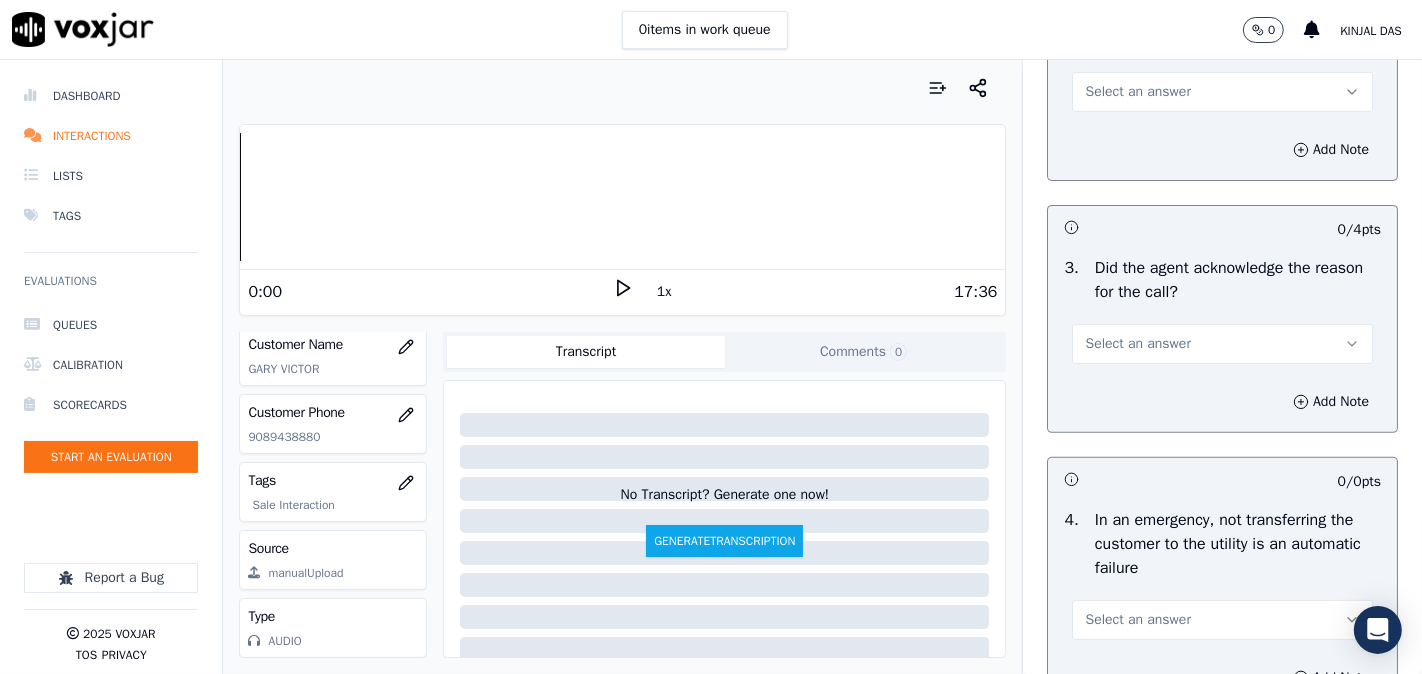 click on "Select an answer" at bounding box center [1137, 92] 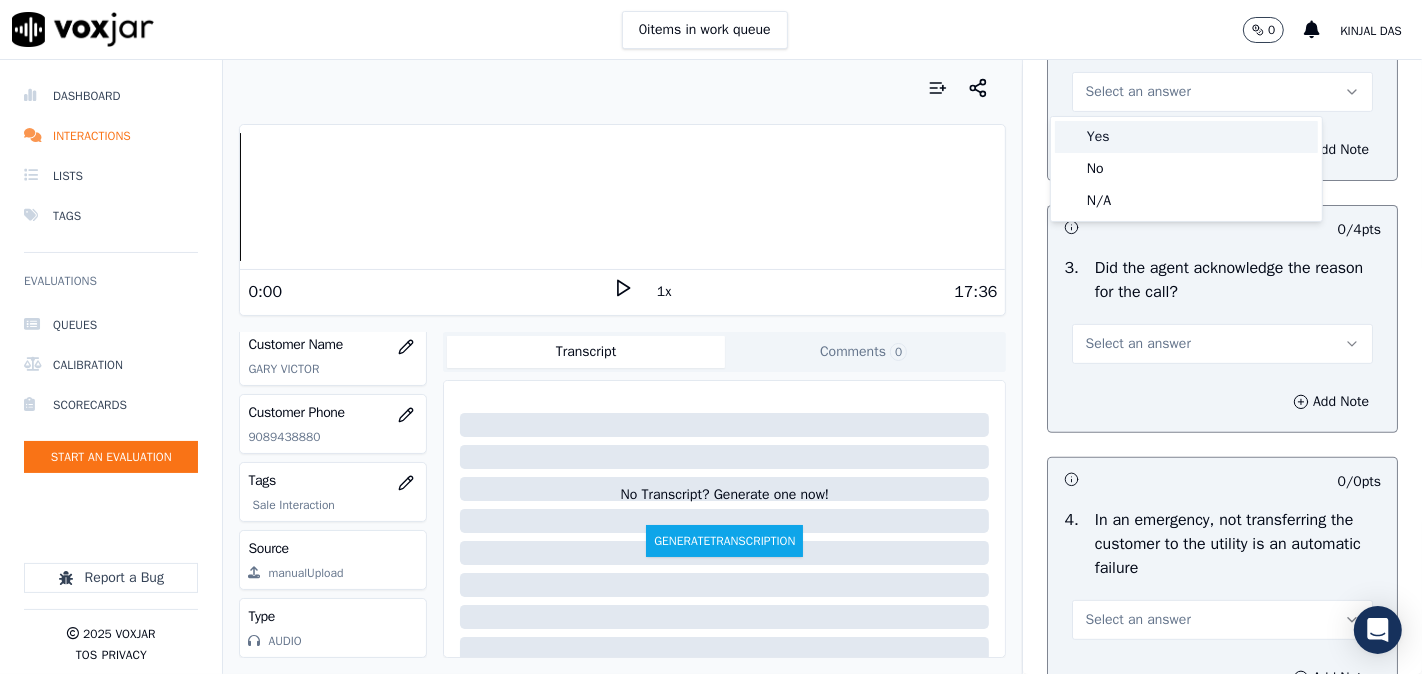 click on "Yes" at bounding box center (1186, 137) 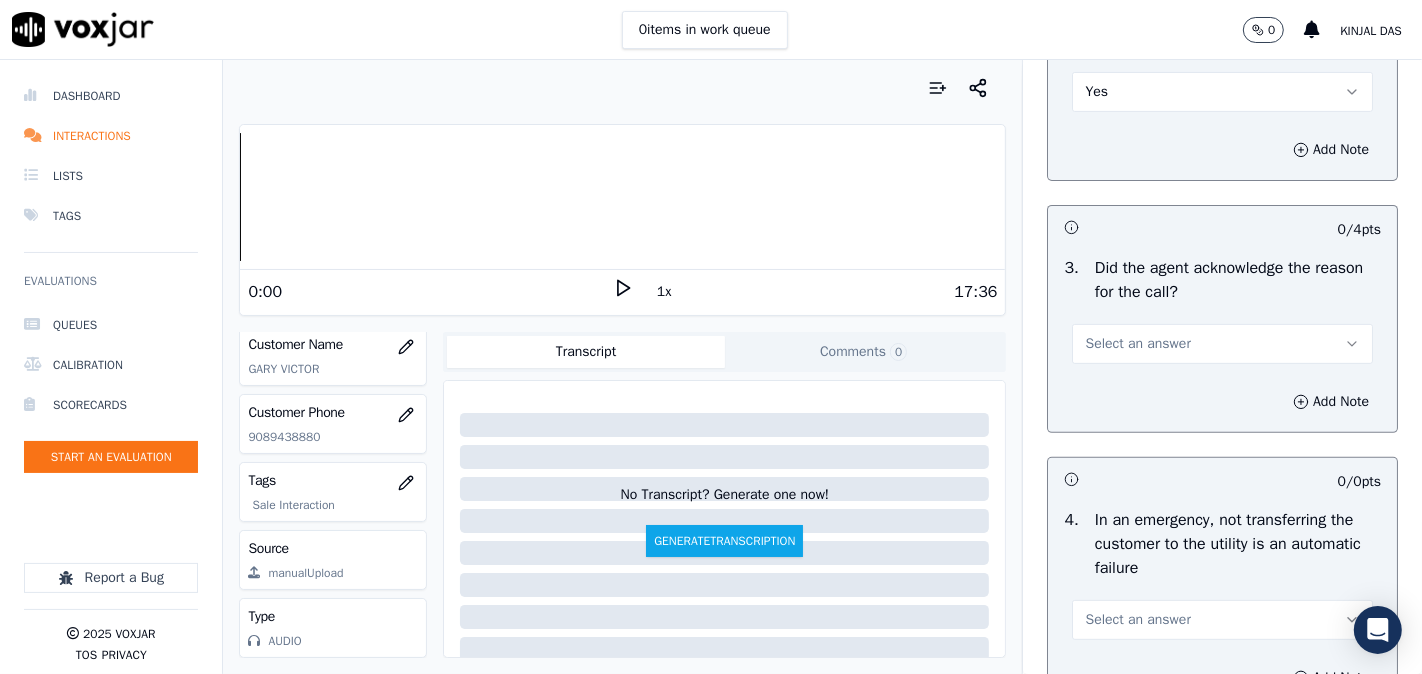 click on "Select an answer" at bounding box center (1137, 344) 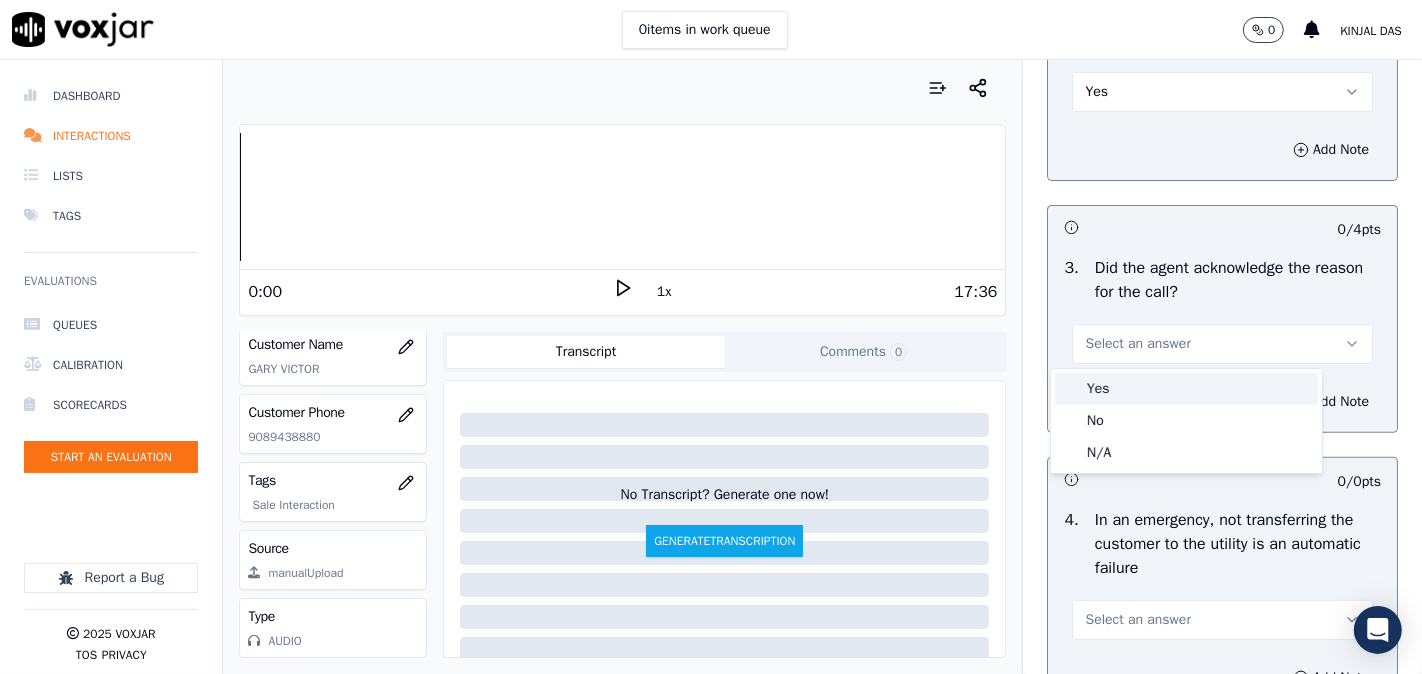 click on "No" 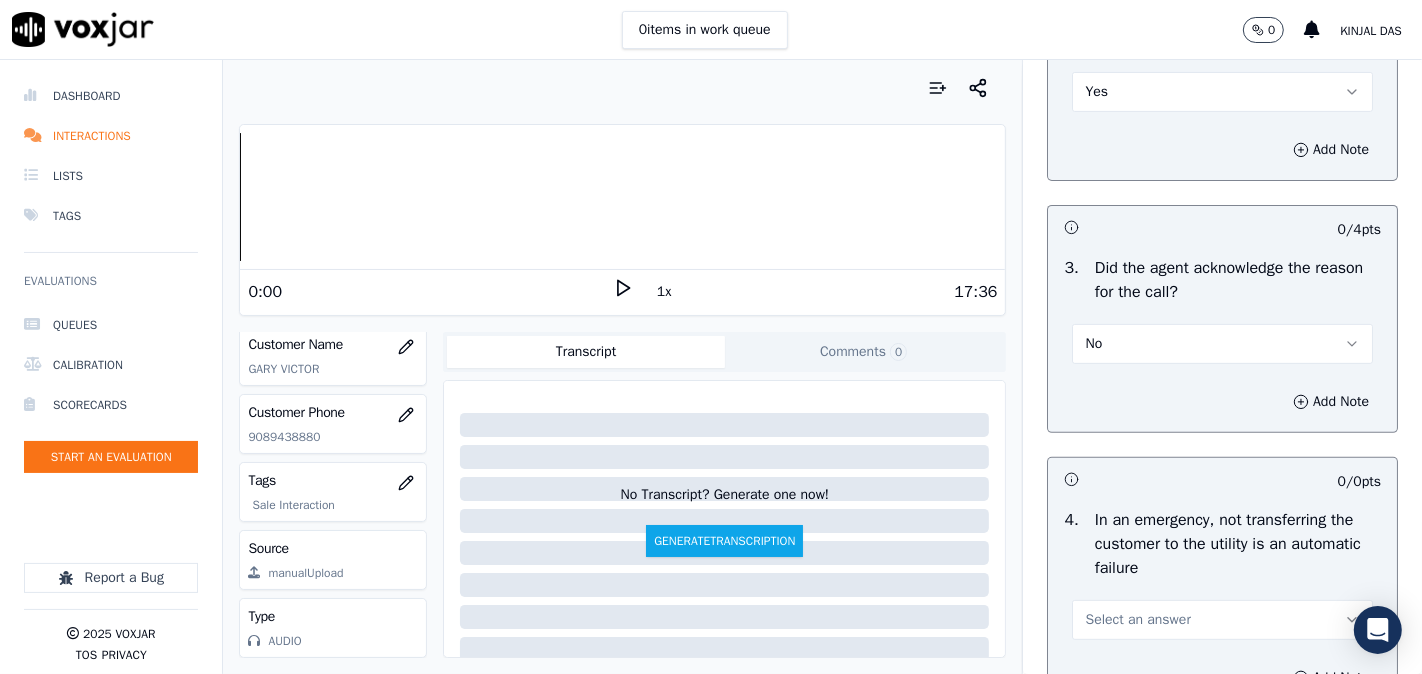 click on "No" at bounding box center [1222, 344] 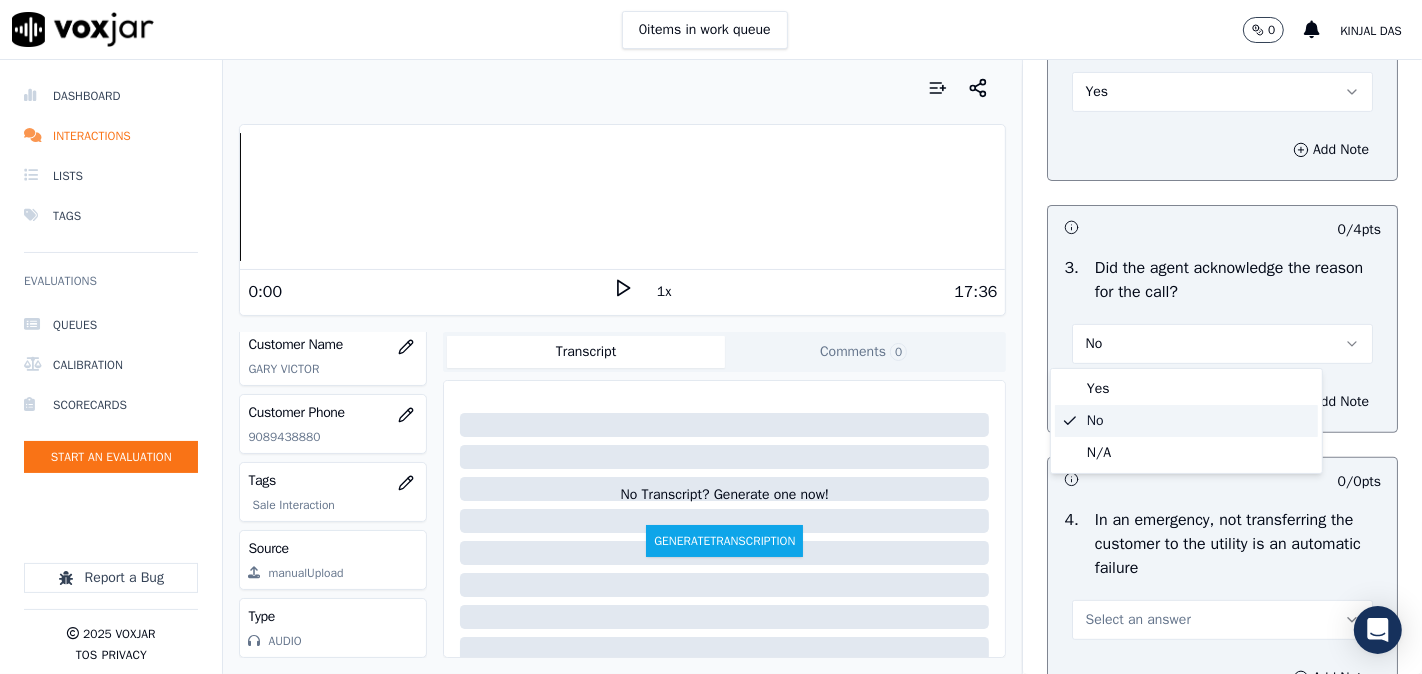 click on "Yes" at bounding box center (1186, 389) 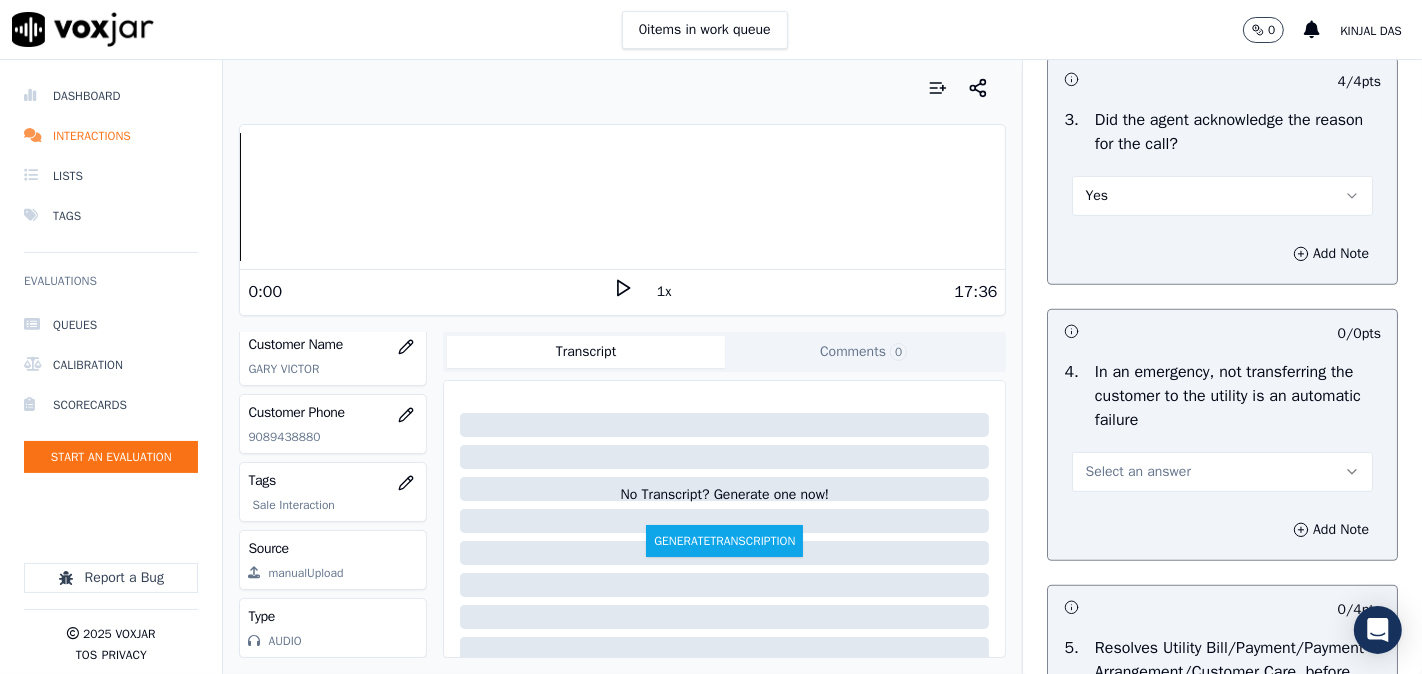 scroll, scrollTop: 925, scrollLeft: 0, axis: vertical 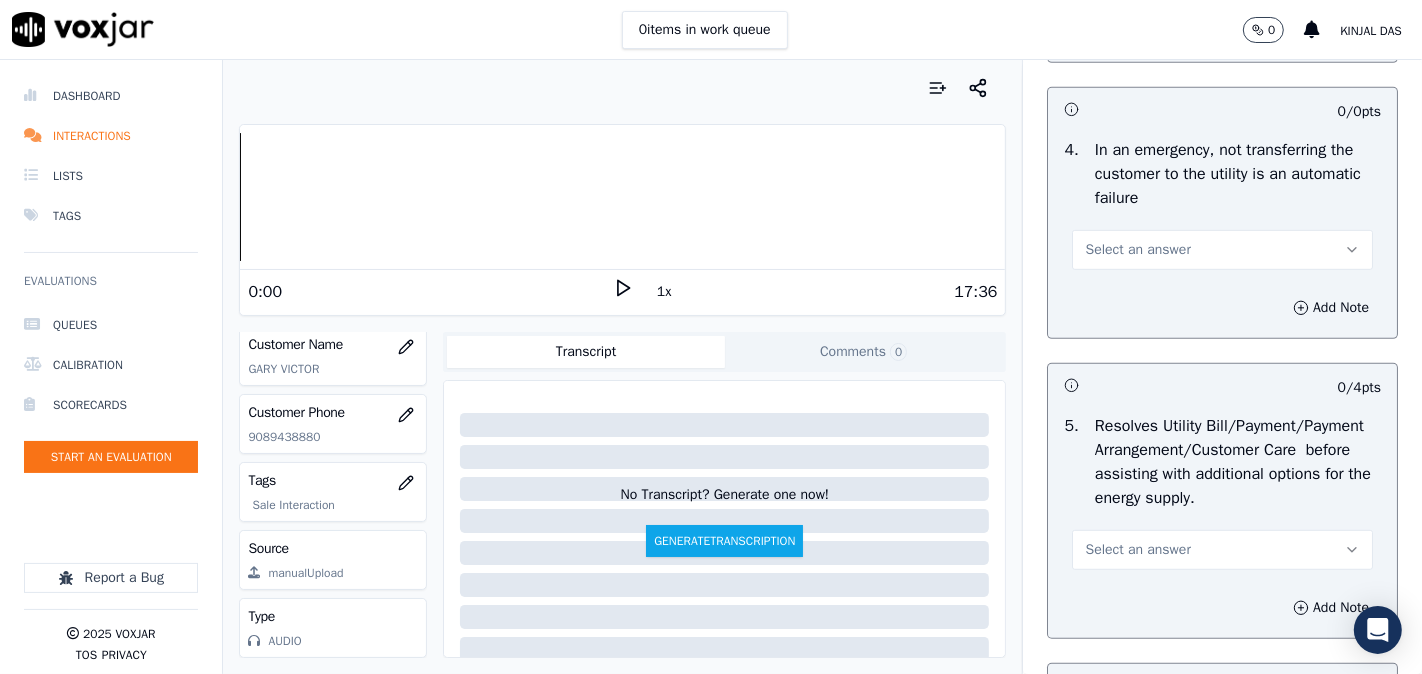 click on "Select an answer" at bounding box center (1137, 250) 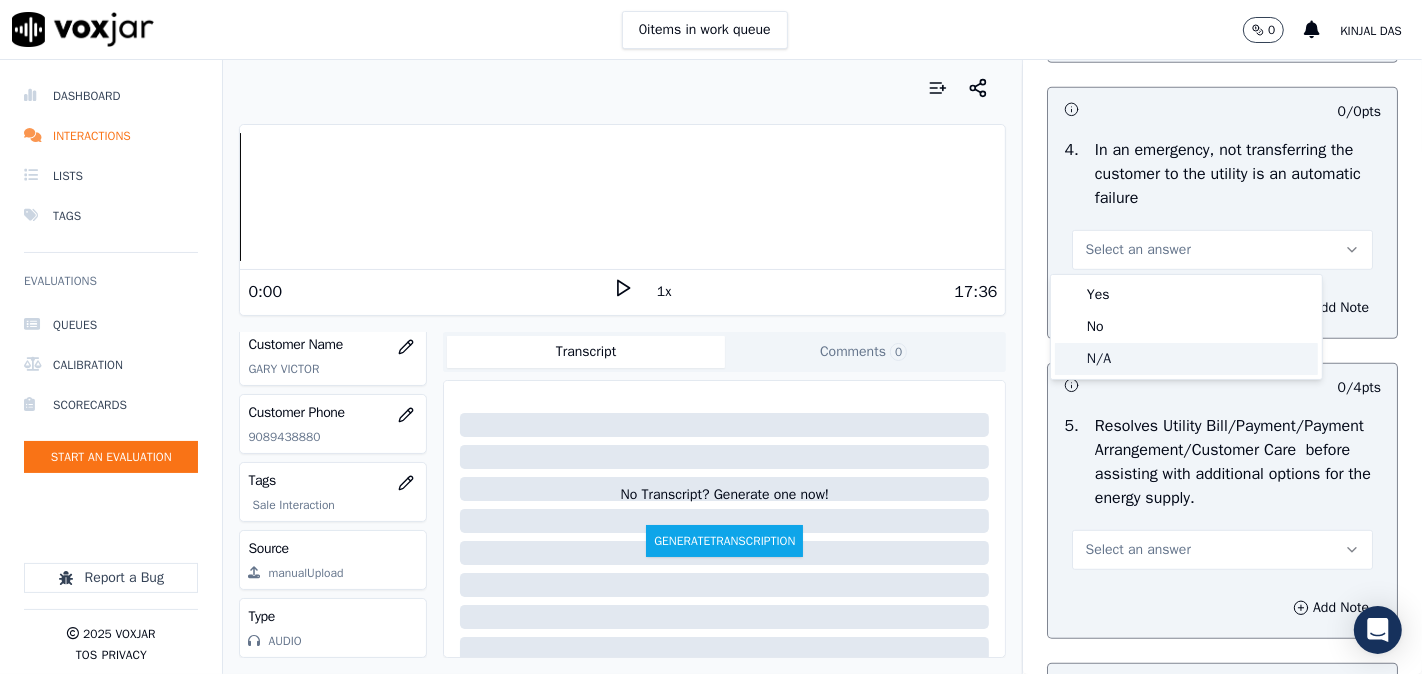 click on "N/A" 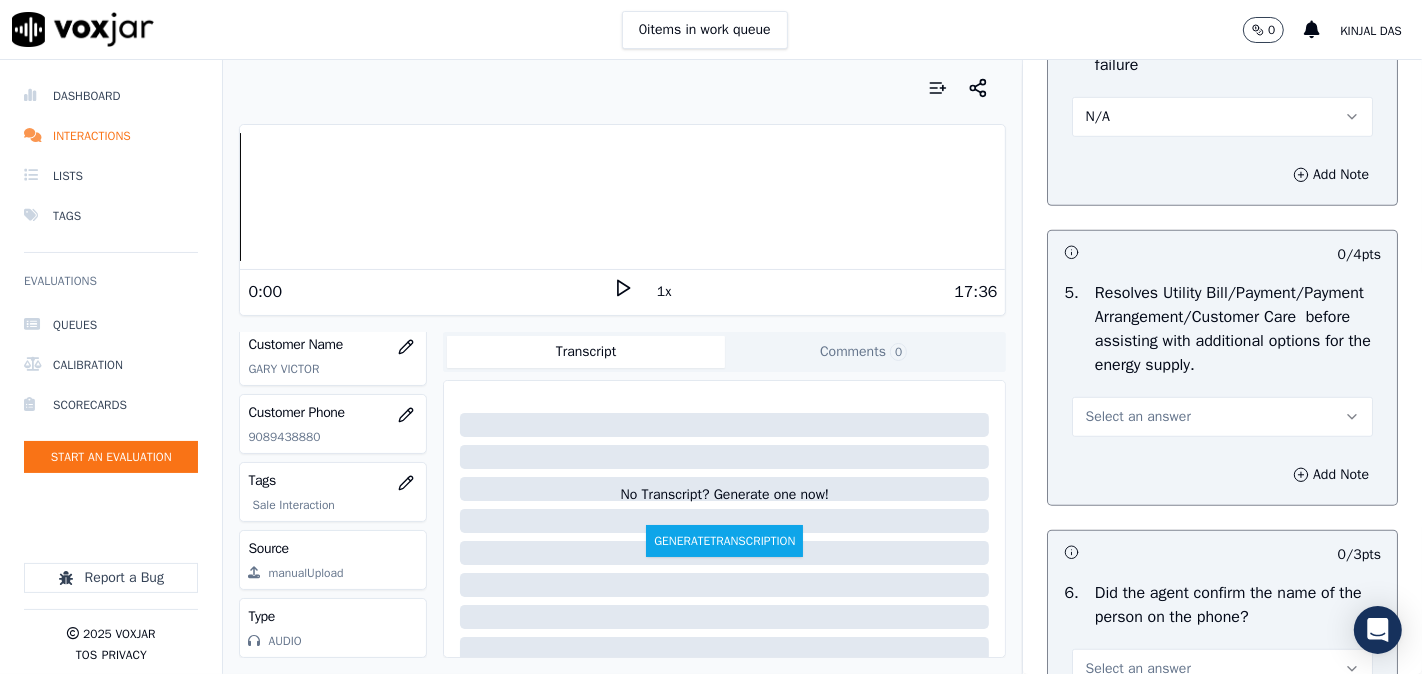 scroll, scrollTop: 1111, scrollLeft: 0, axis: vertical 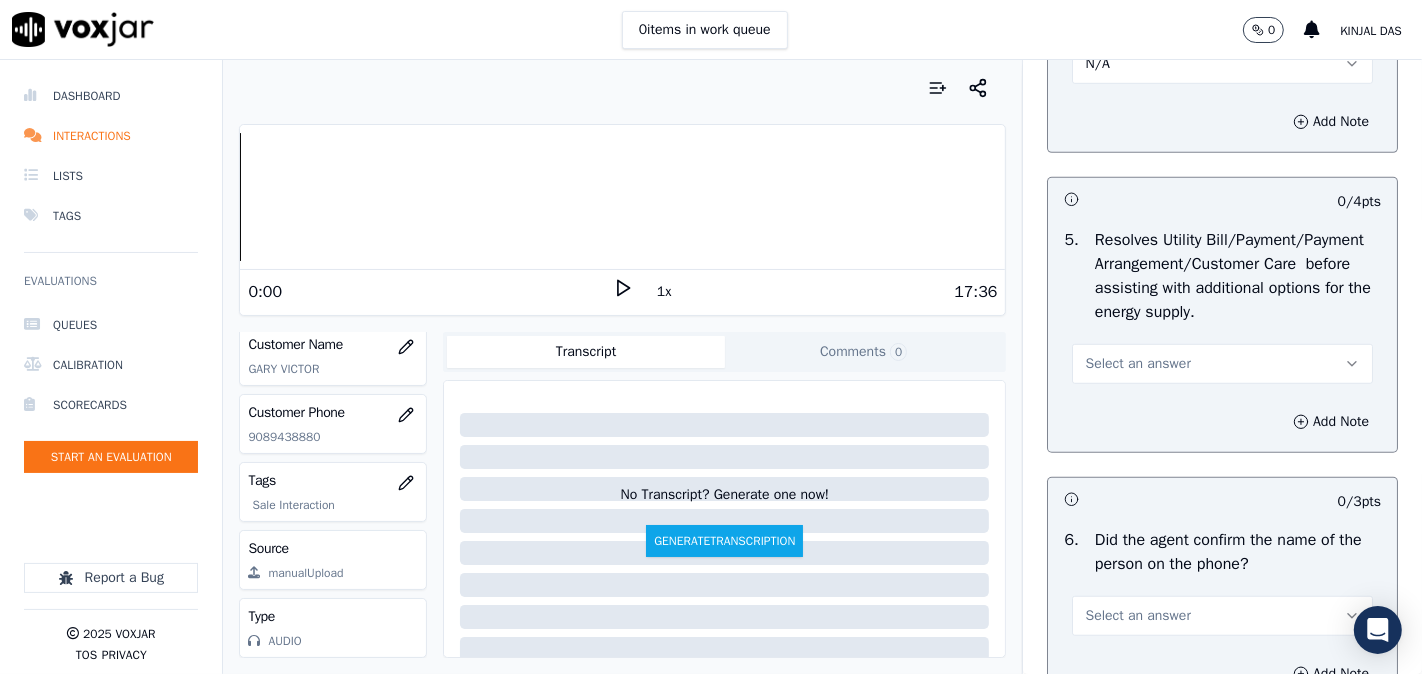 click on "Select an answer" at bounding box center (1137, 364) 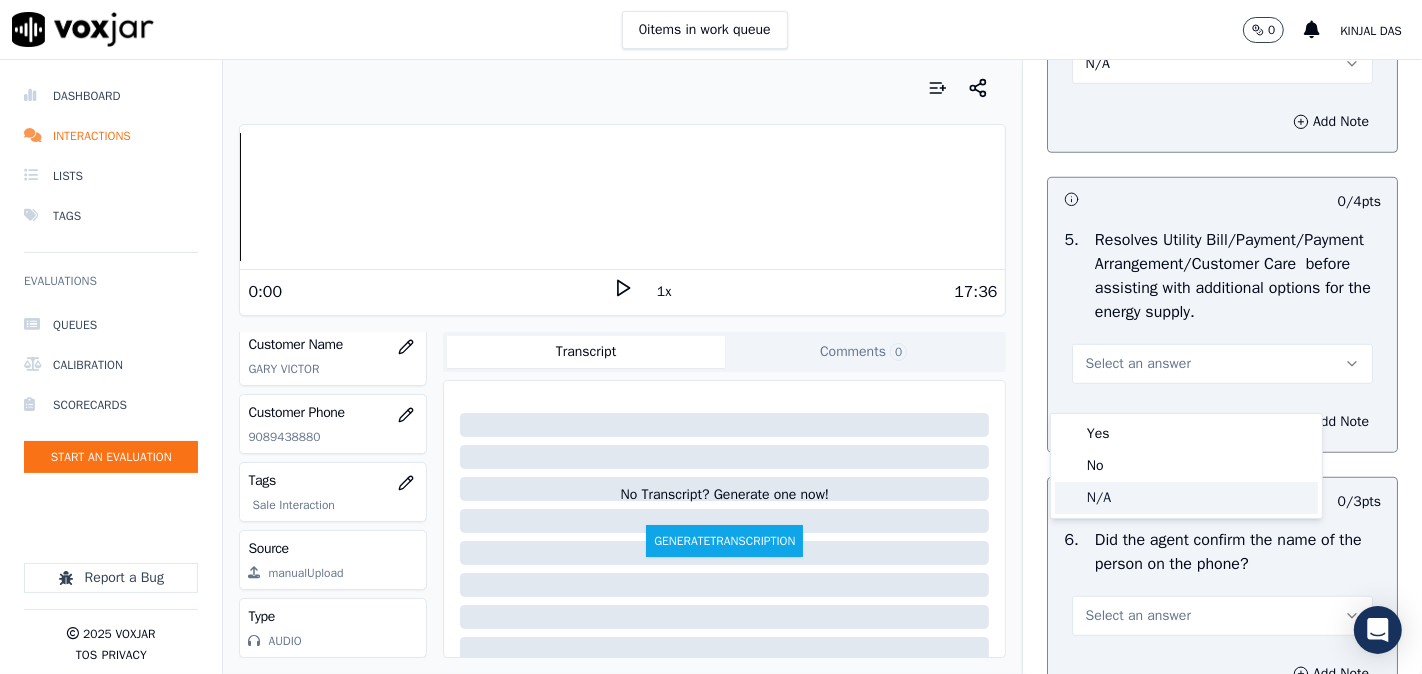 click on "N/A" 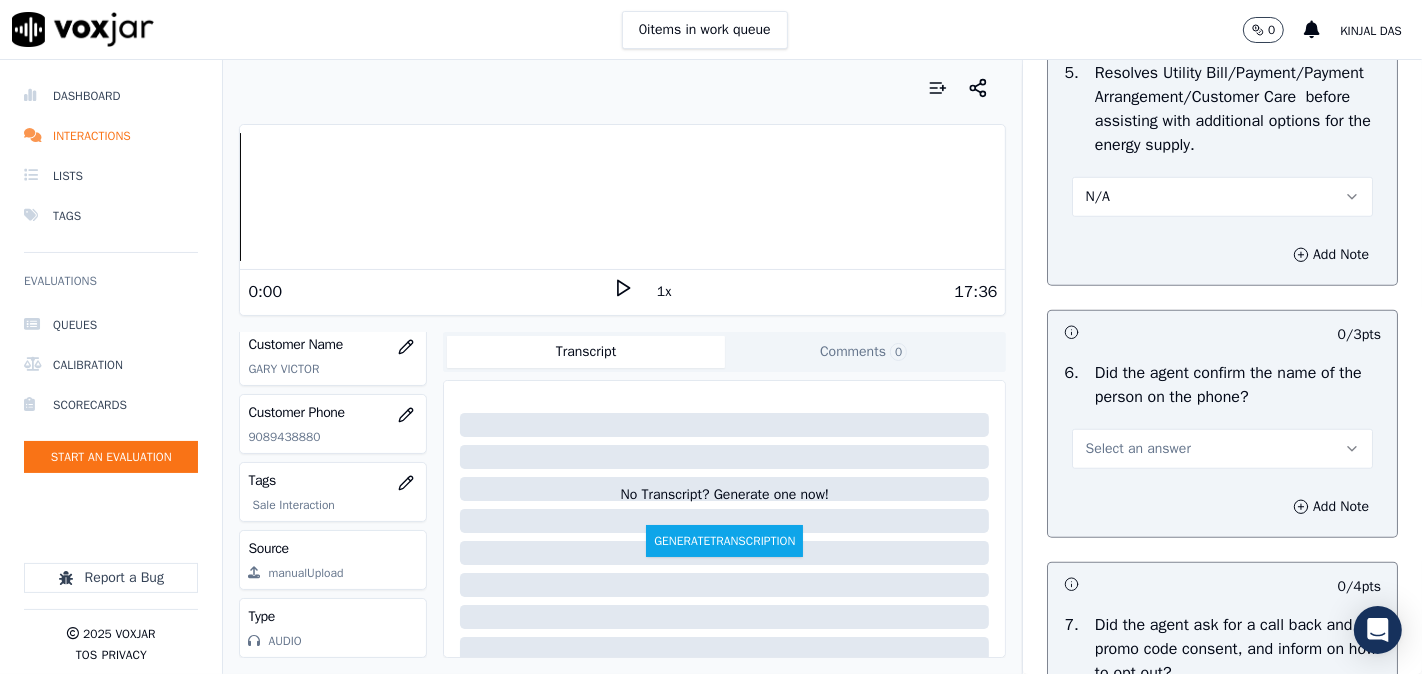 scroll, scrollTop: 1481, scrollLeft: 0, axis: vertical 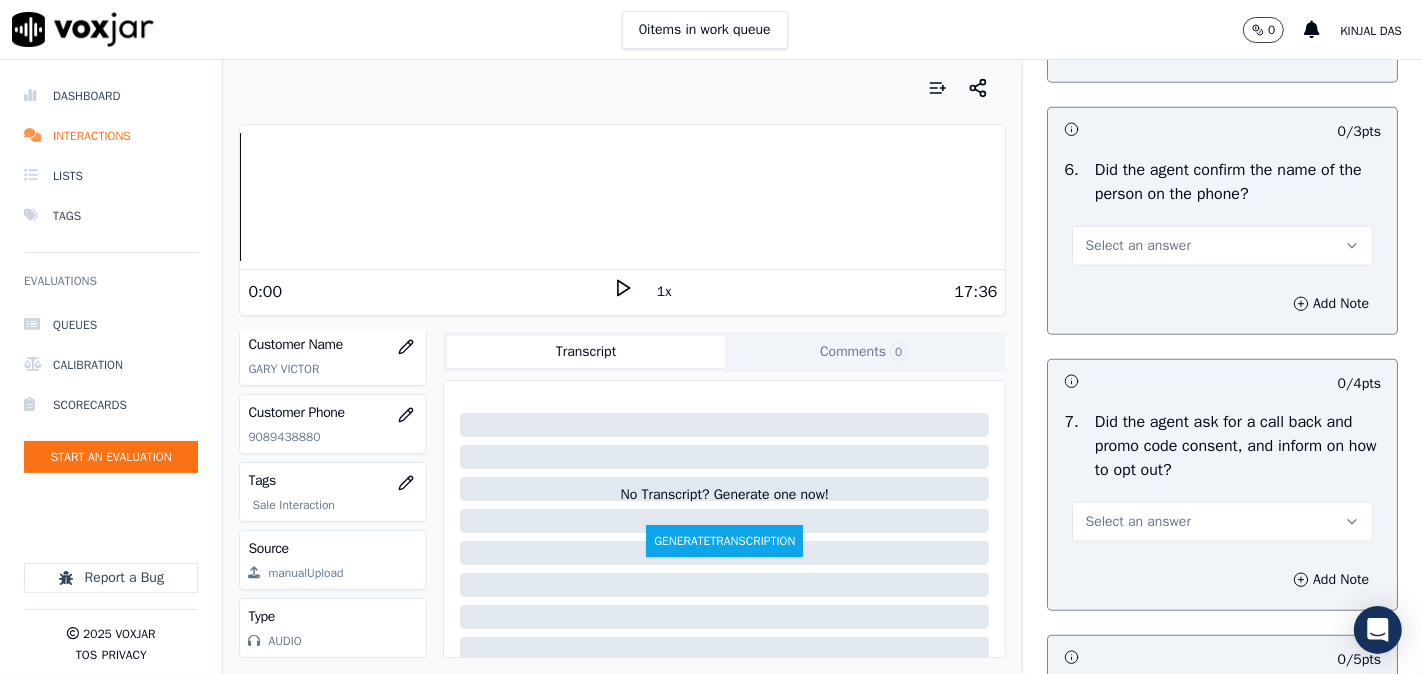 drag, startPoint x: 1088, startPoint y: 274, endPoint x: 1086, endPoint y: 285, distance: 11.18034 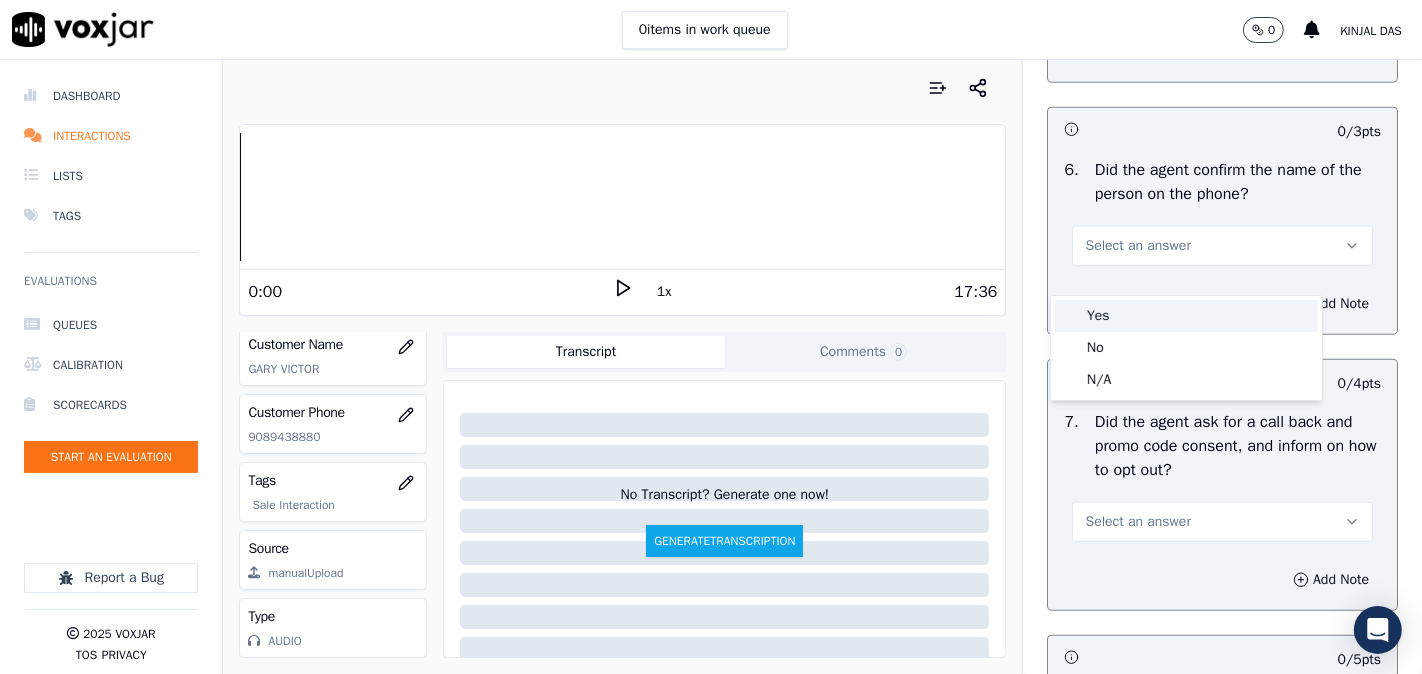 click on "Yes" at bounding box center (1186, 316) 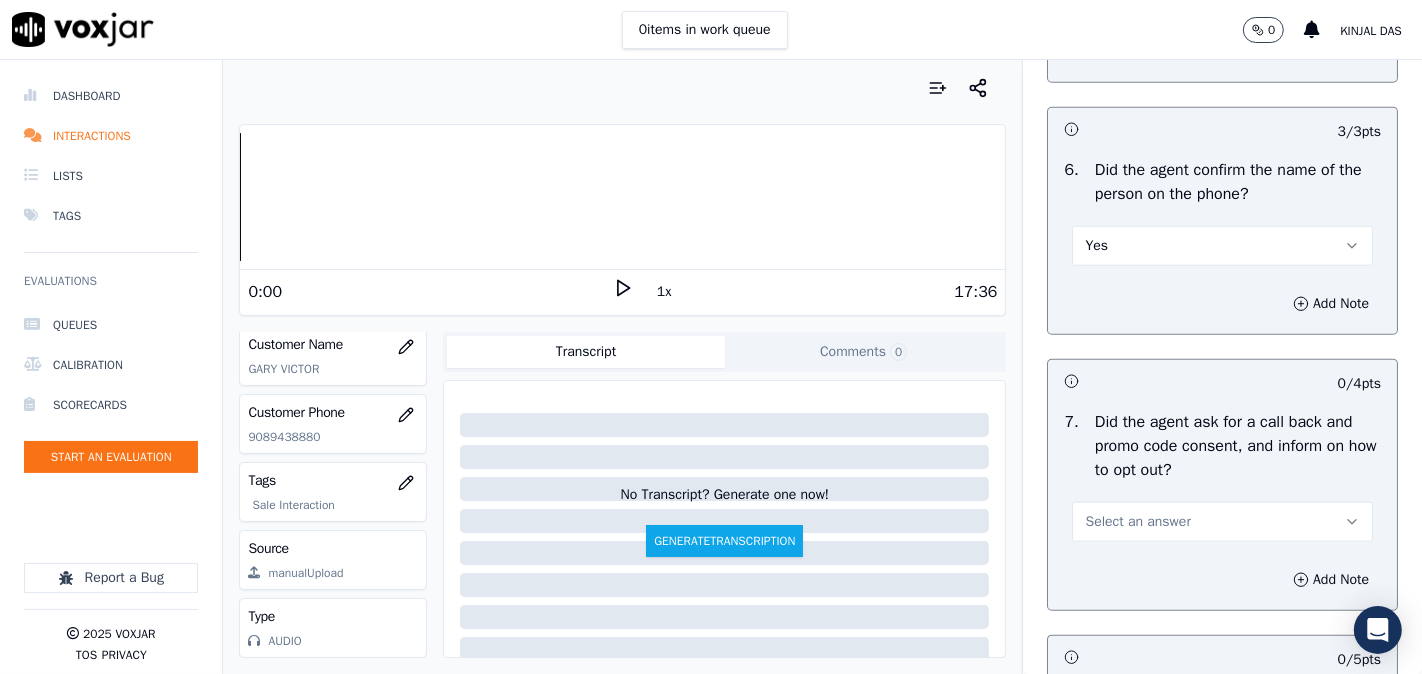 scroll, scrollTop: 1666, scrollLeft: 0, axis: vertical 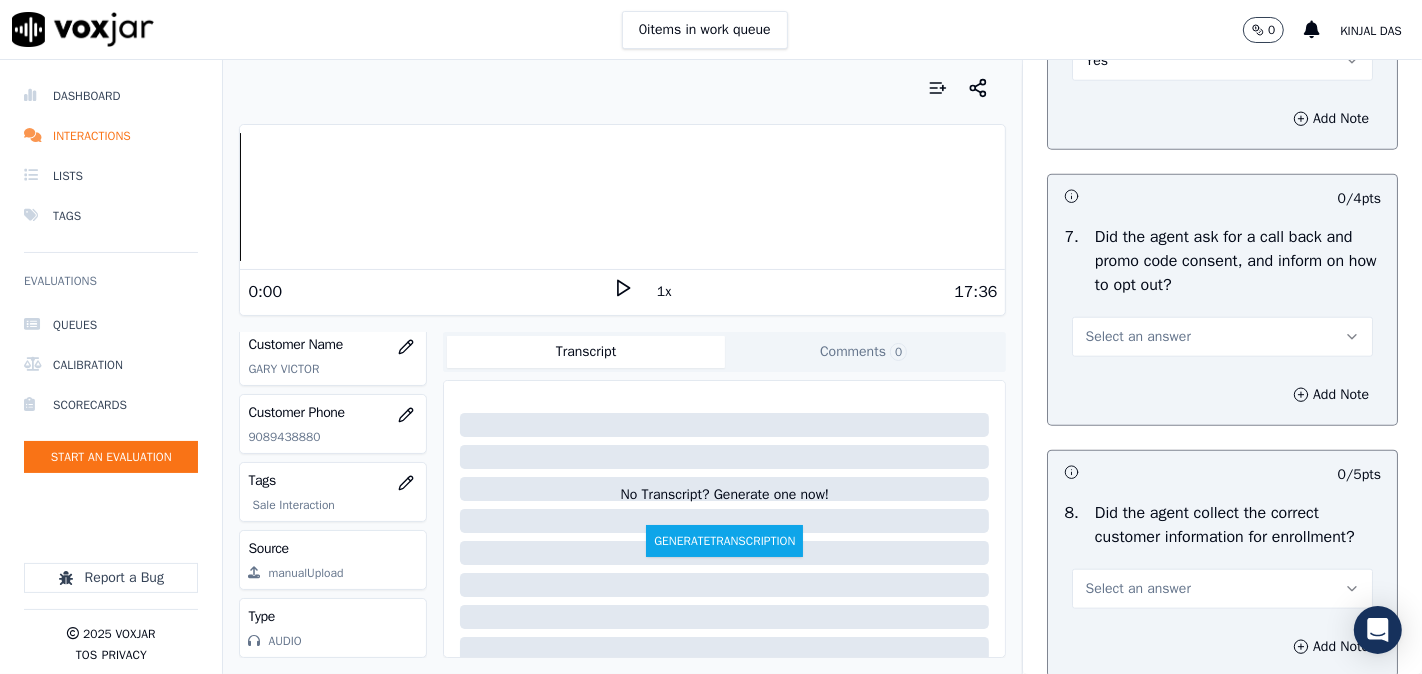 click on "Select an answer" at bounding box center (1137, 337) 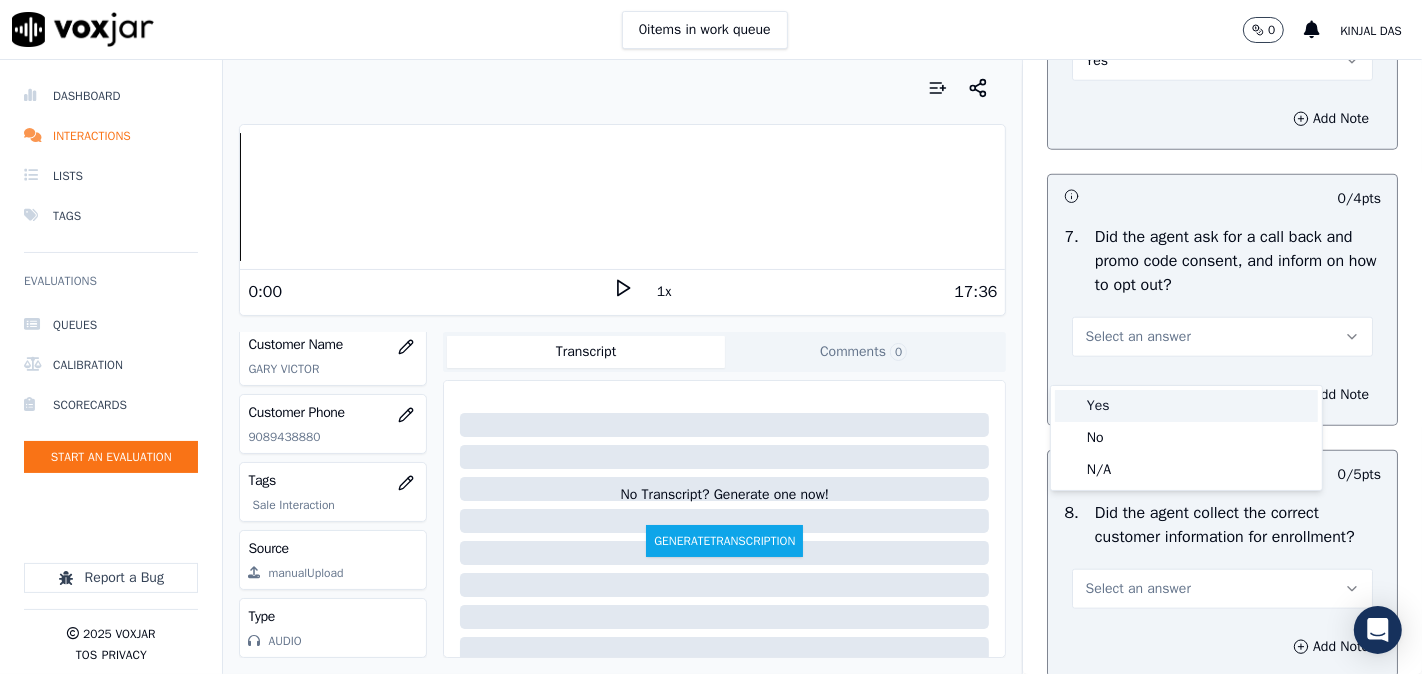 click on "Yes" at bounding box center [1186, 406] 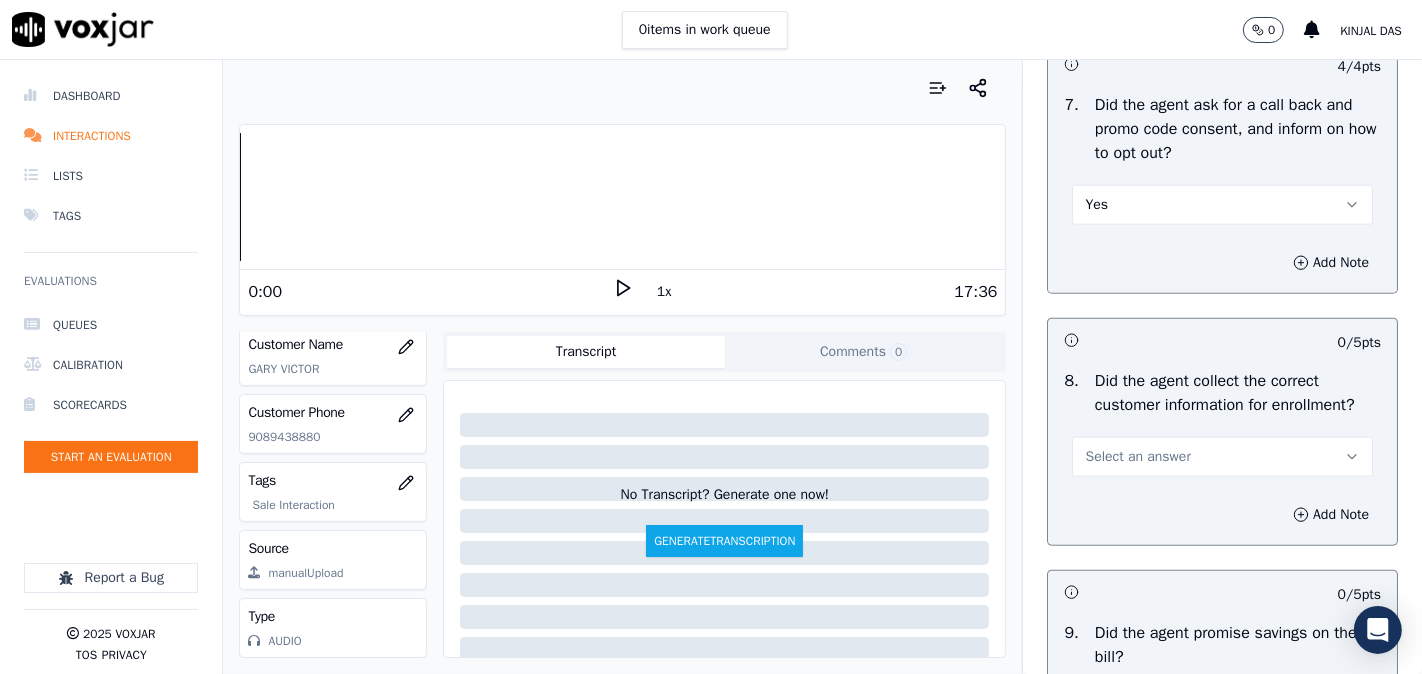 scroll, scrollTop: 1852, scrollLeft: 0, axis: vertical 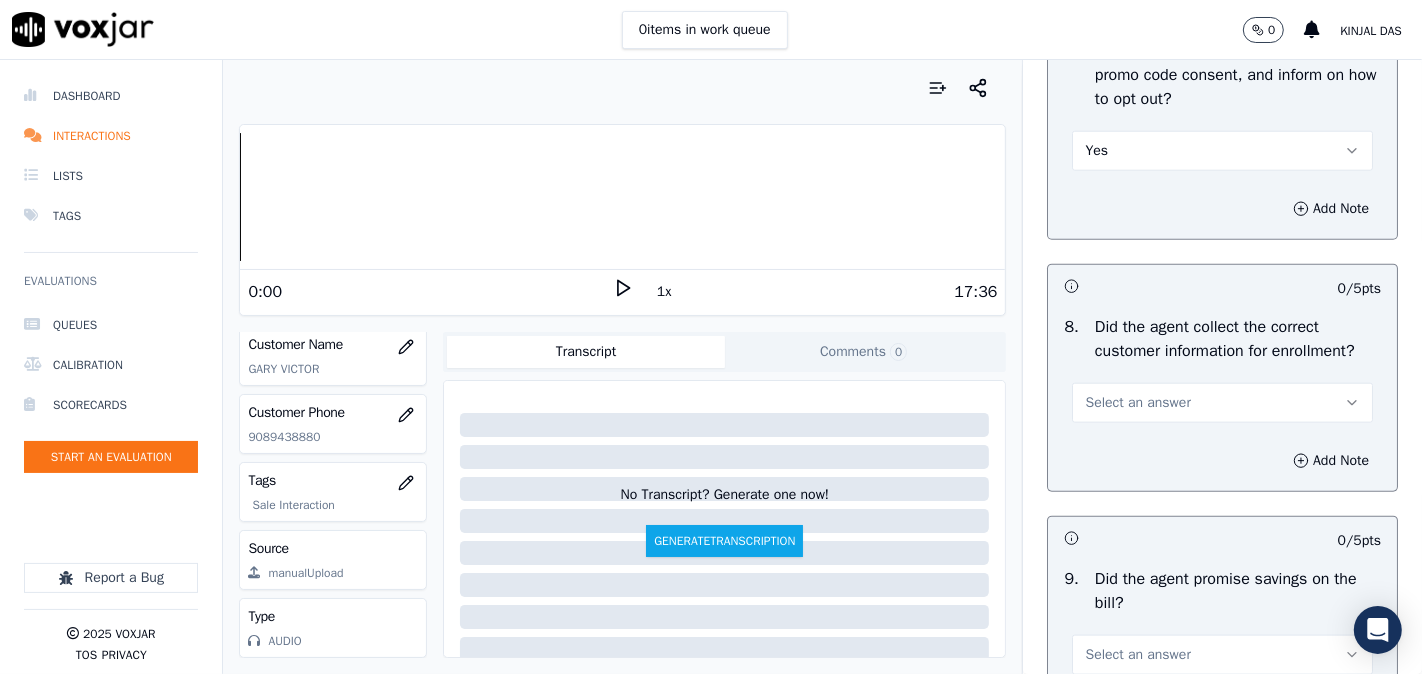 drag, startPoint x: 1104, startPoint y: 440, endPoint x: 1102, endPoint y: 470, distance: 30.066593 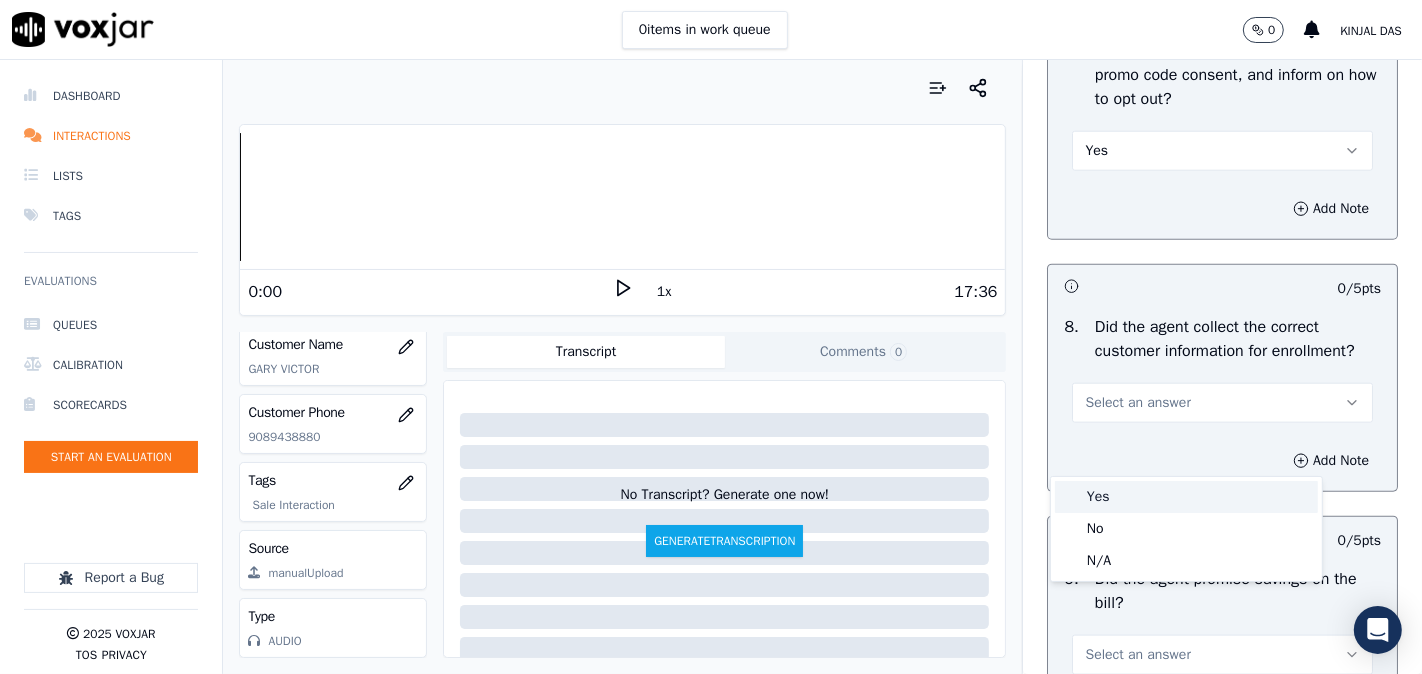 click on "Yes" at bounding box center [1186, 497] 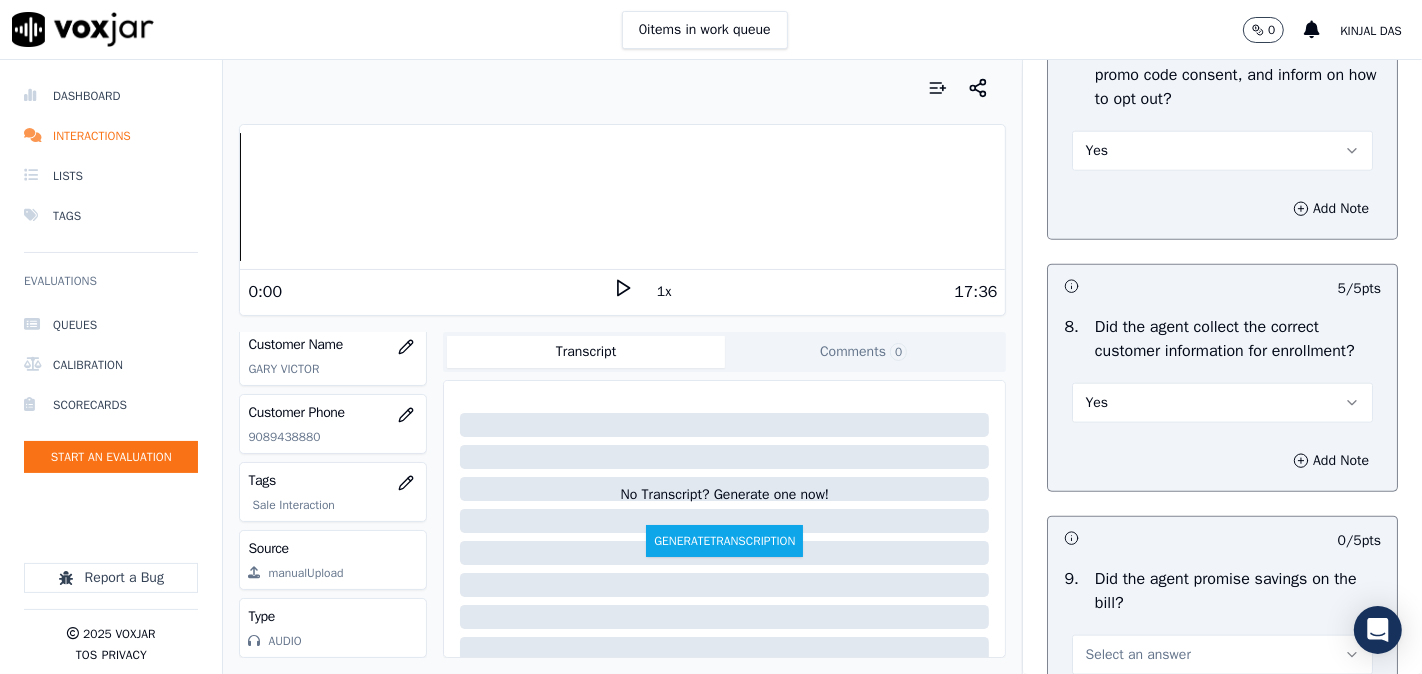 scroll, scrollTop: 2407, scrollLeft: 0, axis: vertical 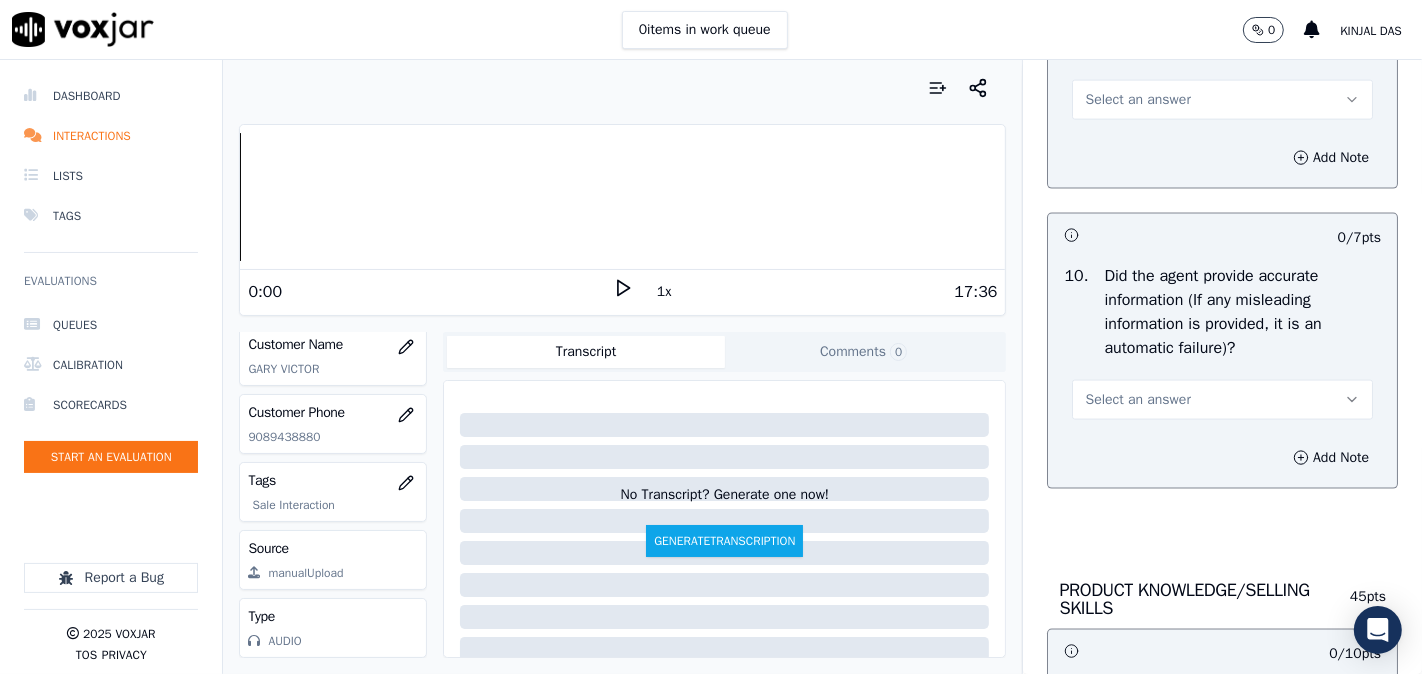 click on "Select an answer" at bounding box center [1222, 100] 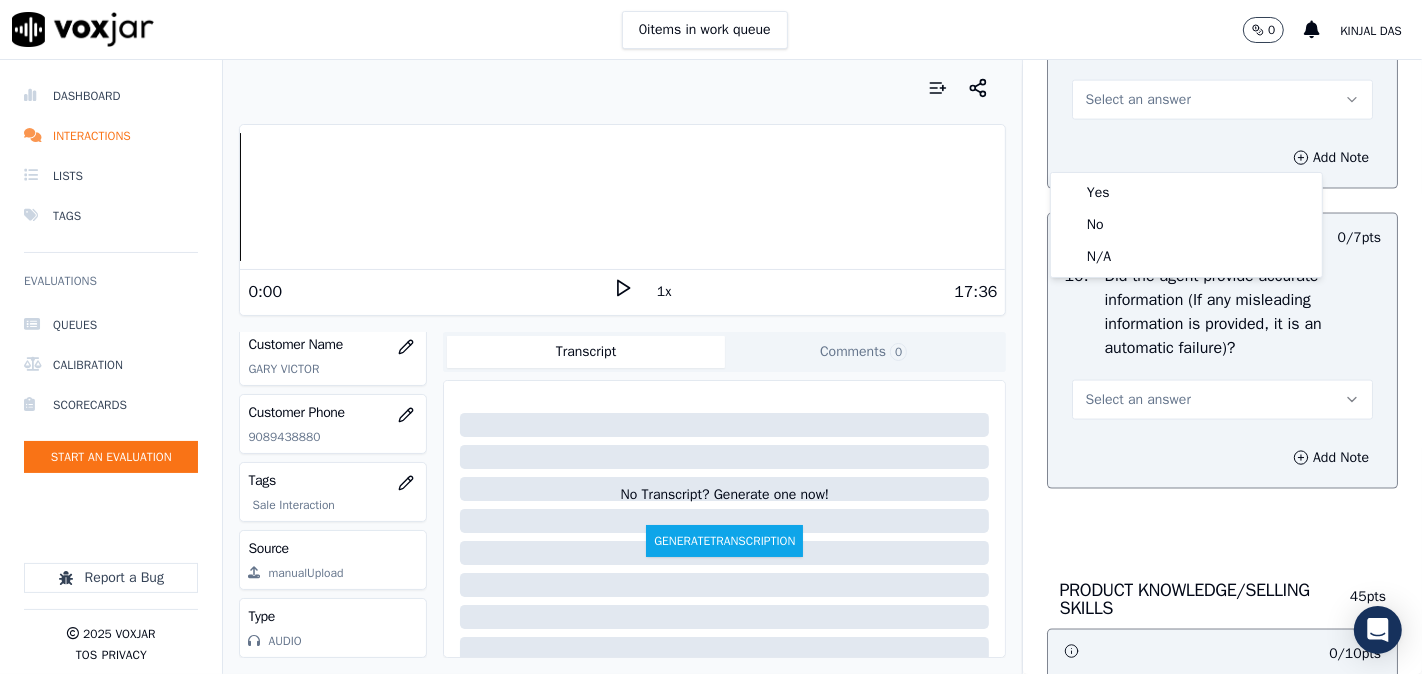 click on "N/A" 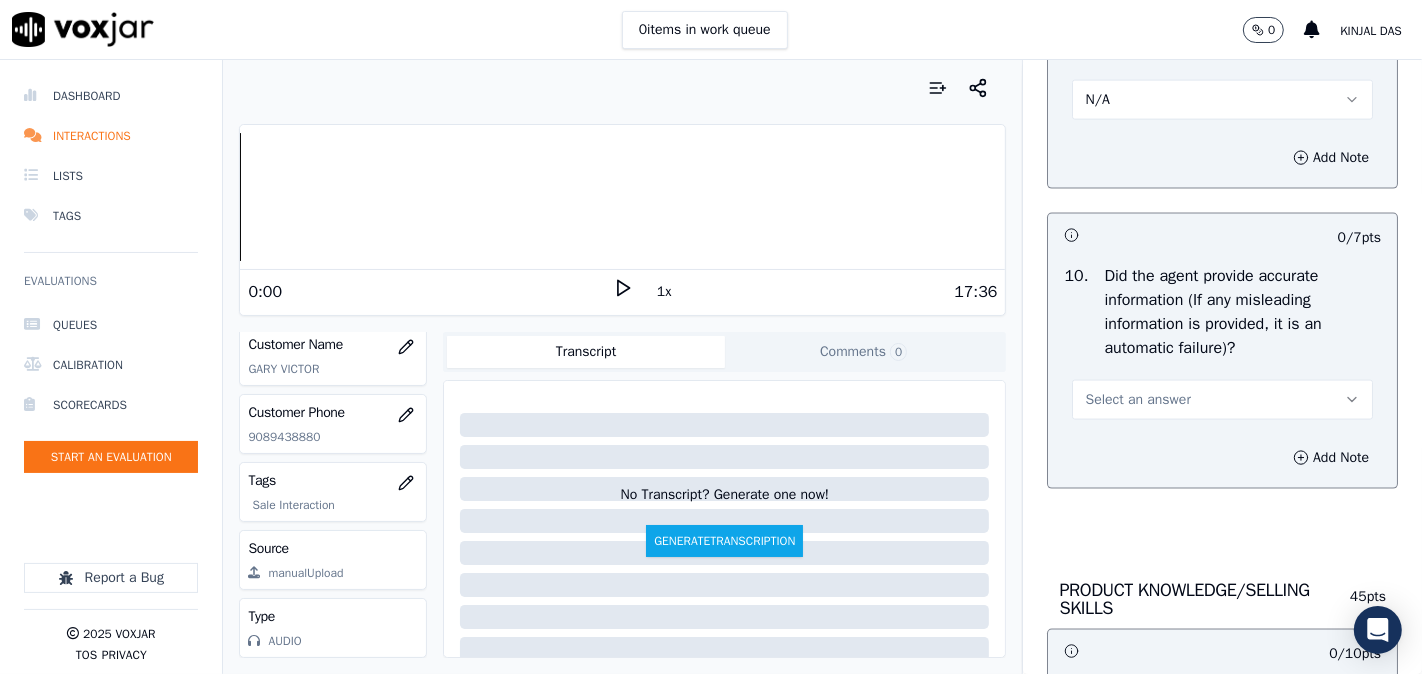 drag, startPoint x: 1094, startPoint y: 453, endPoint x: 1086, endPoint y: 465, distance: 14.422205 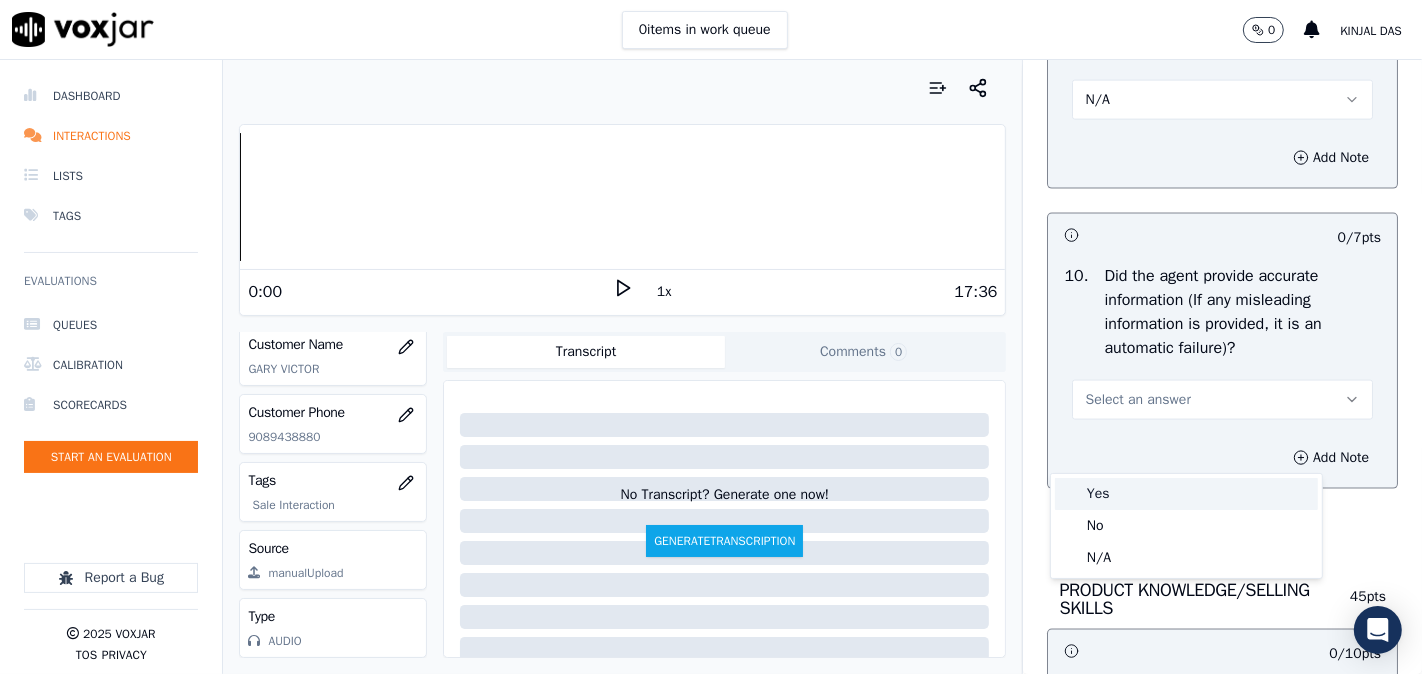 click on "Yes" at bounding box center (1186, 494) 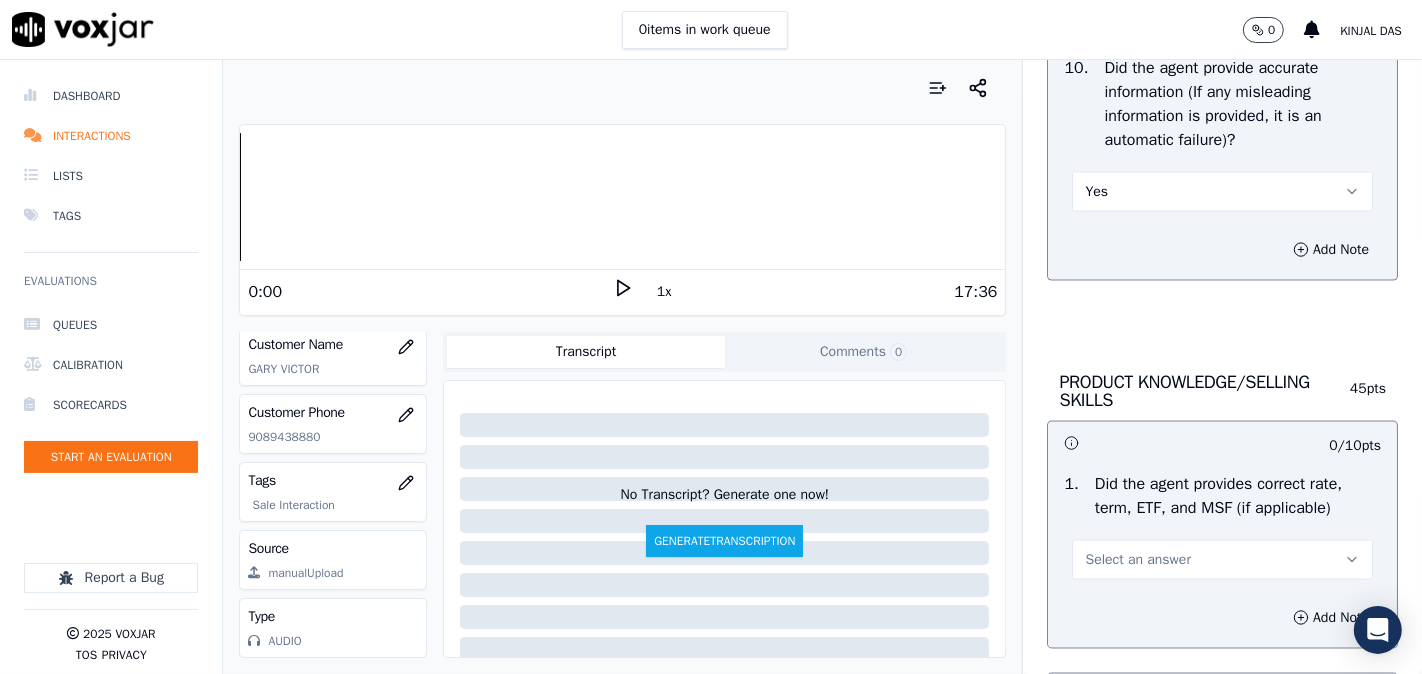 scroll, scrollTop: 2777, scrollLeft: 0, axis: vertical 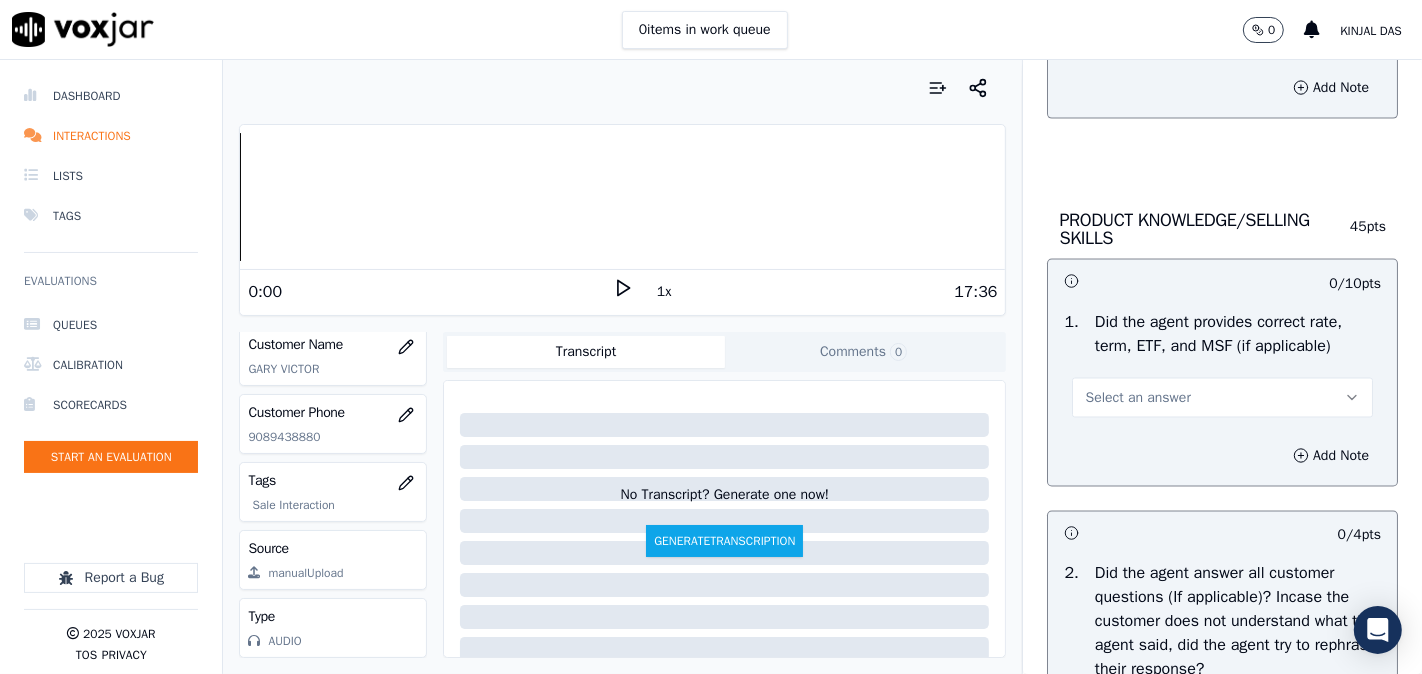 click on "1 .   Did the agent provides correct rate, term, ETF, and MSF (if applicable)
Select an answer" at bounding box center [1222, 364] 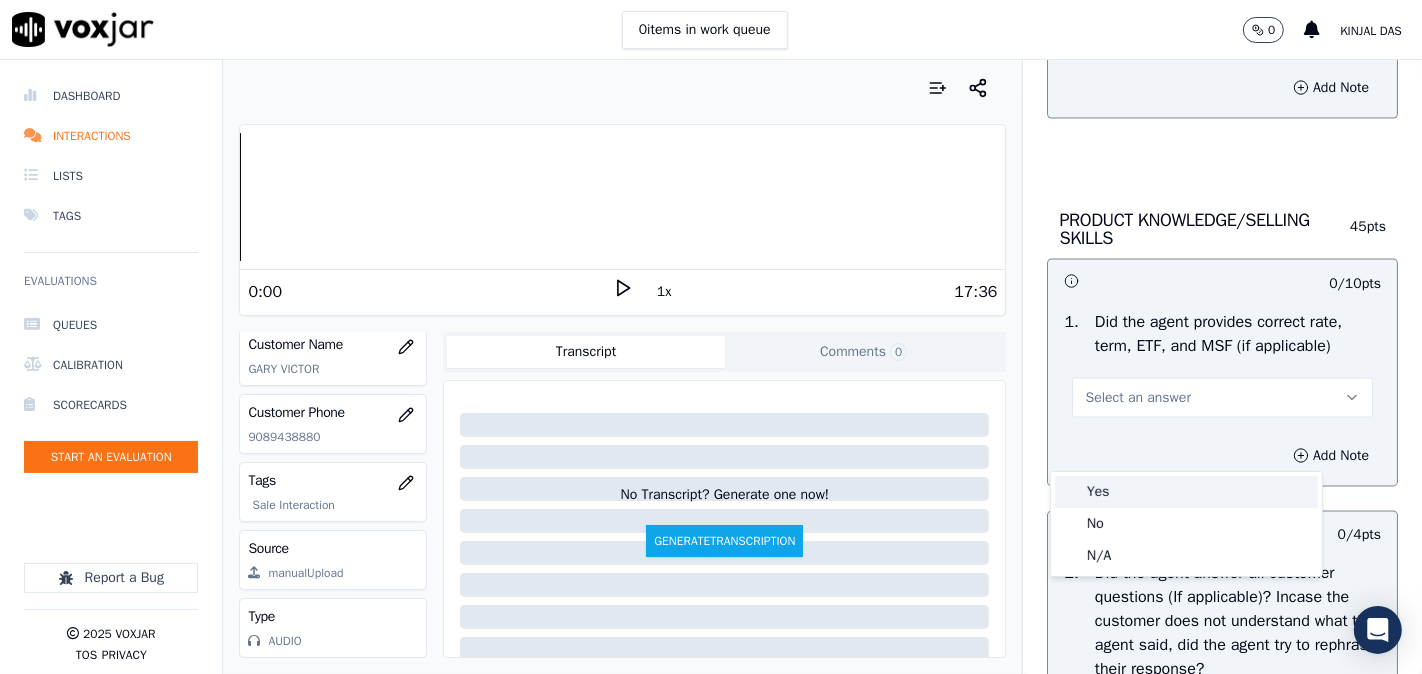 click on "Yes" at bounding box center [1186, 492] 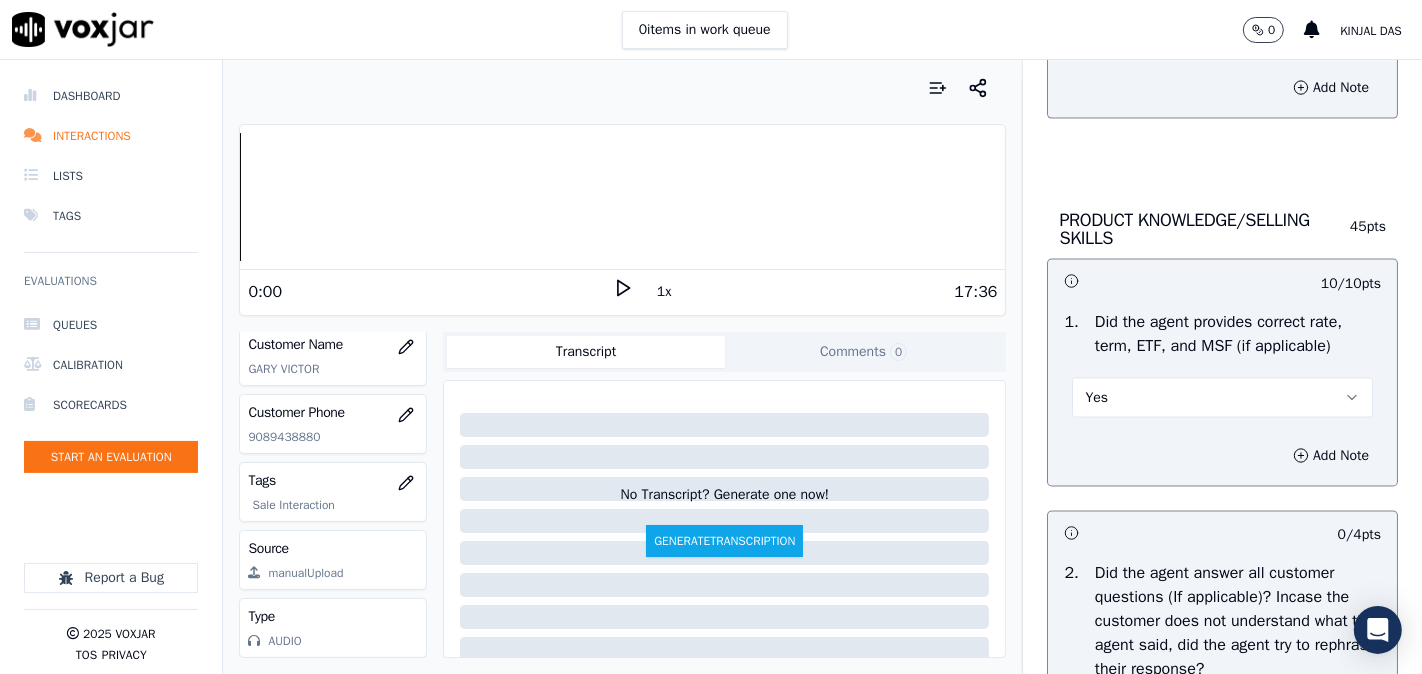 scroll, scrollTop: 3147, scrollLeft: 0, axis: vertical 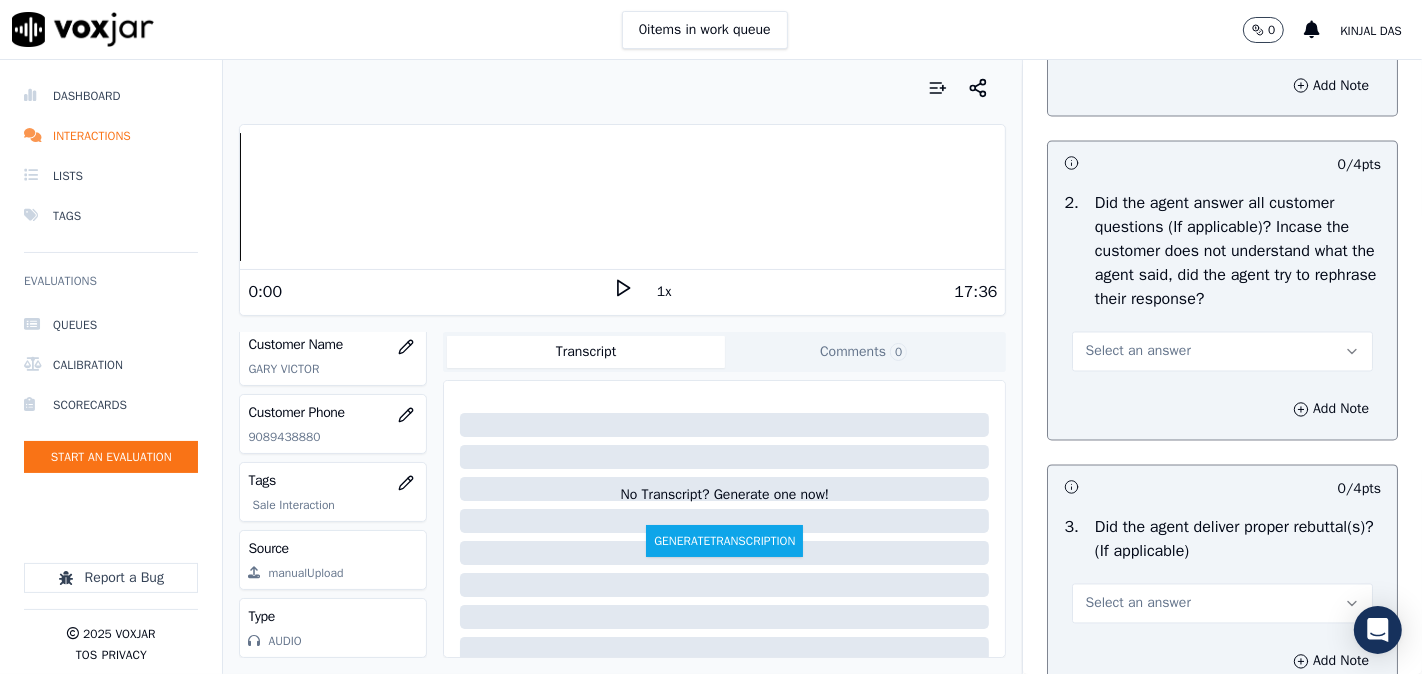 click on "Select an answer" at bounding box center (1137, 352) 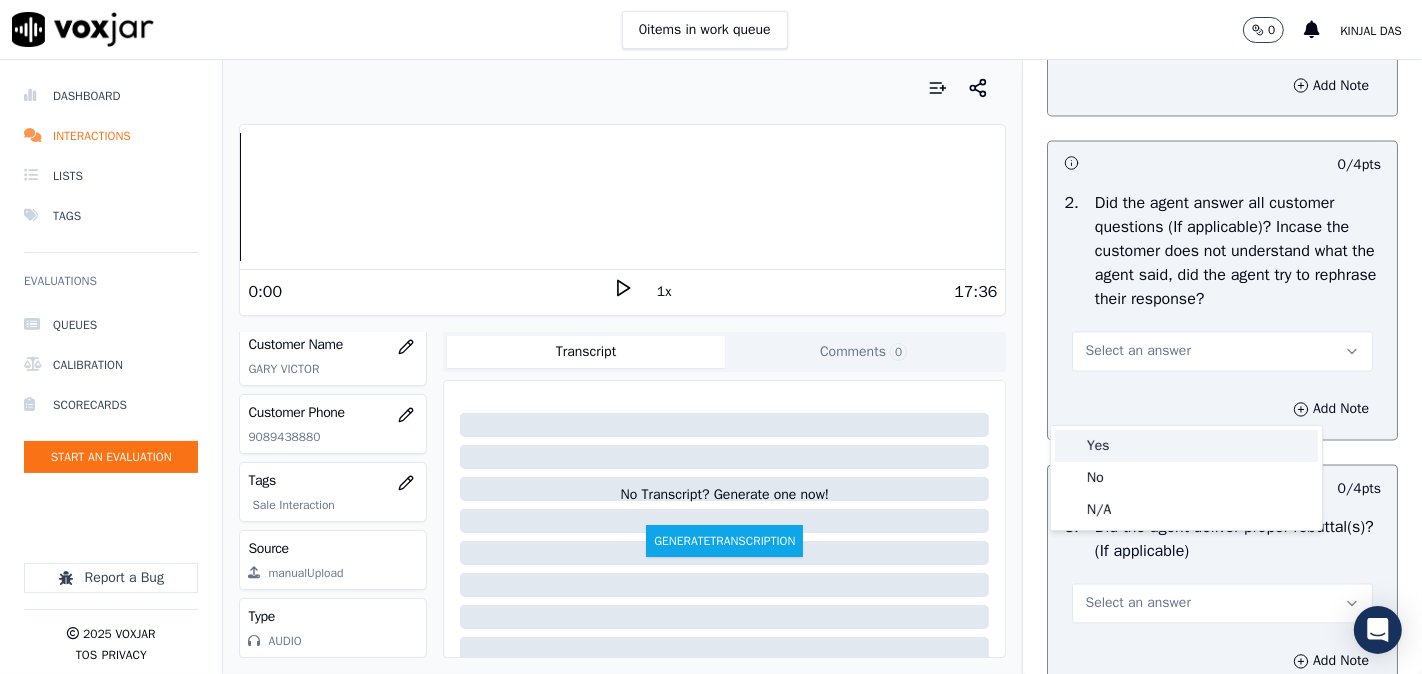 click on "Yes" at bounding box center [1186, 446] 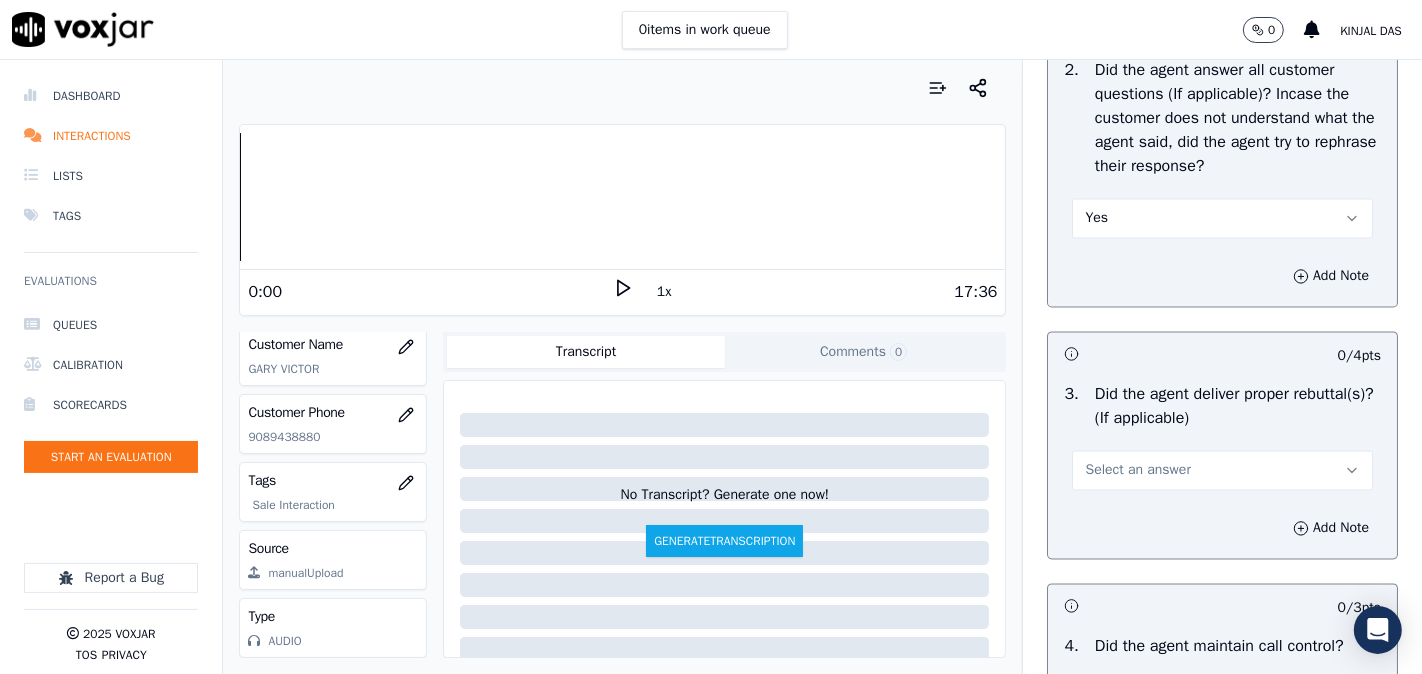 scroll, scrollTop: 3333, scrollLeft: 0, axis: vertical 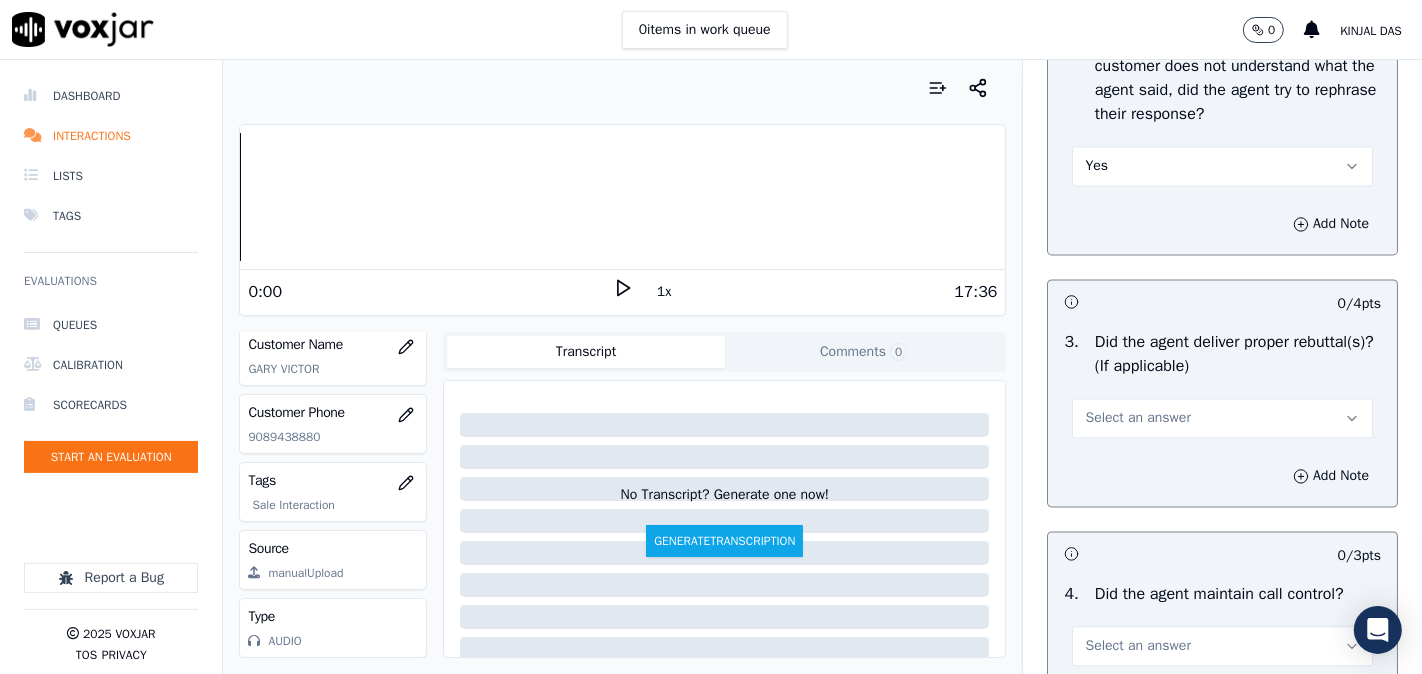 click on "Select an answer" at bounding box center (1137, 418) 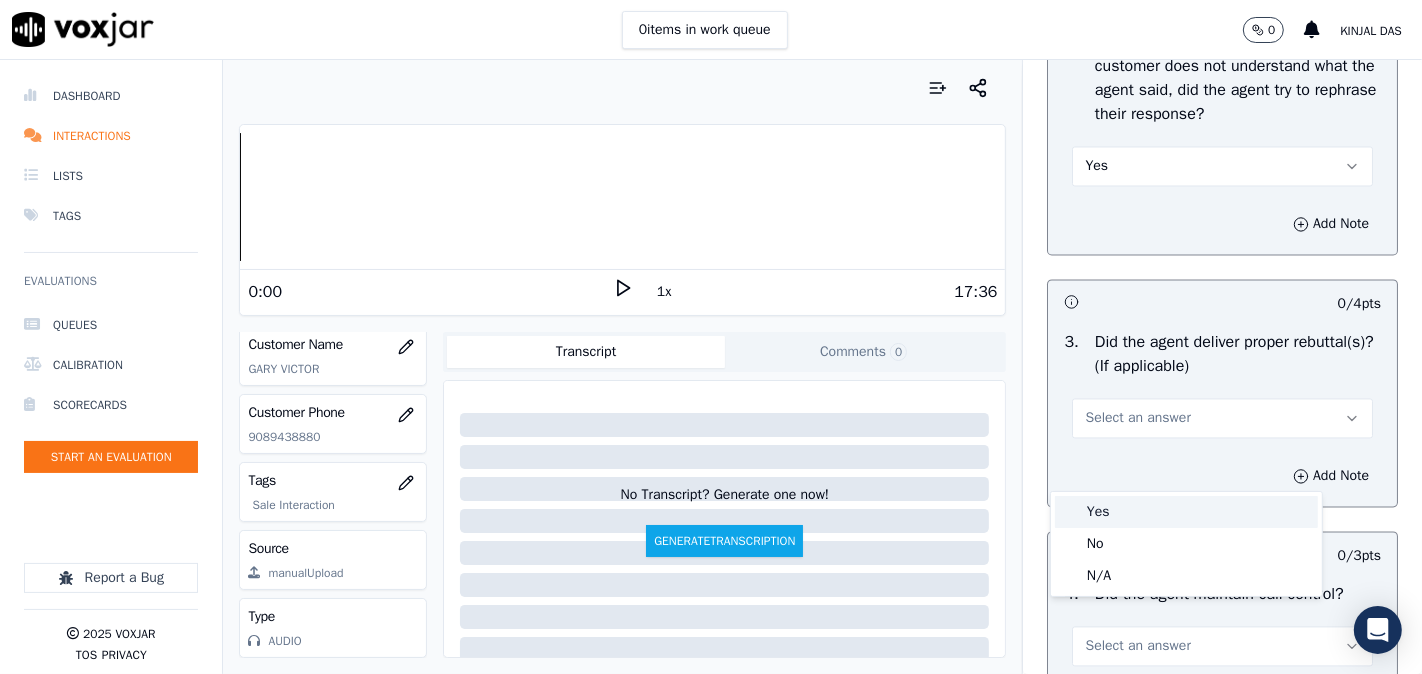 click on "Yes" at bounding box center (1186, 512) 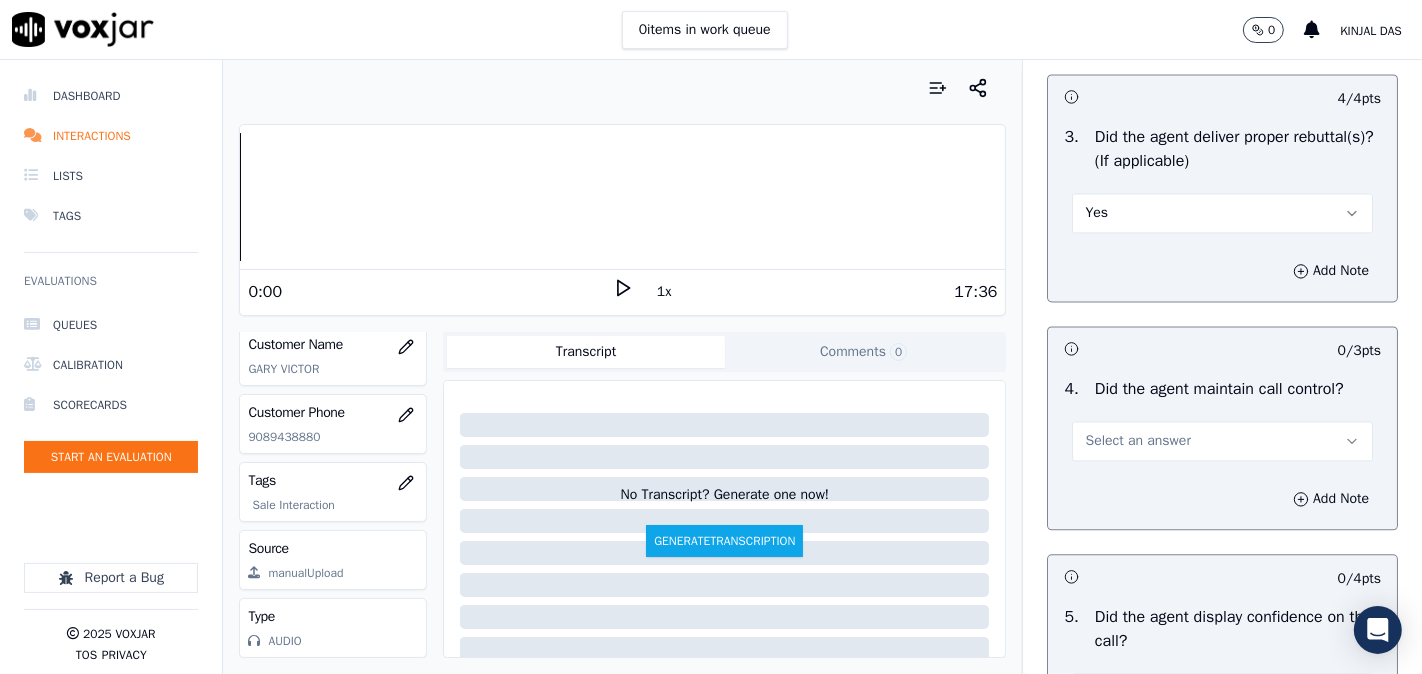 scroll, scrollTop: 3703, scrollLeft: 0, axis: vertical 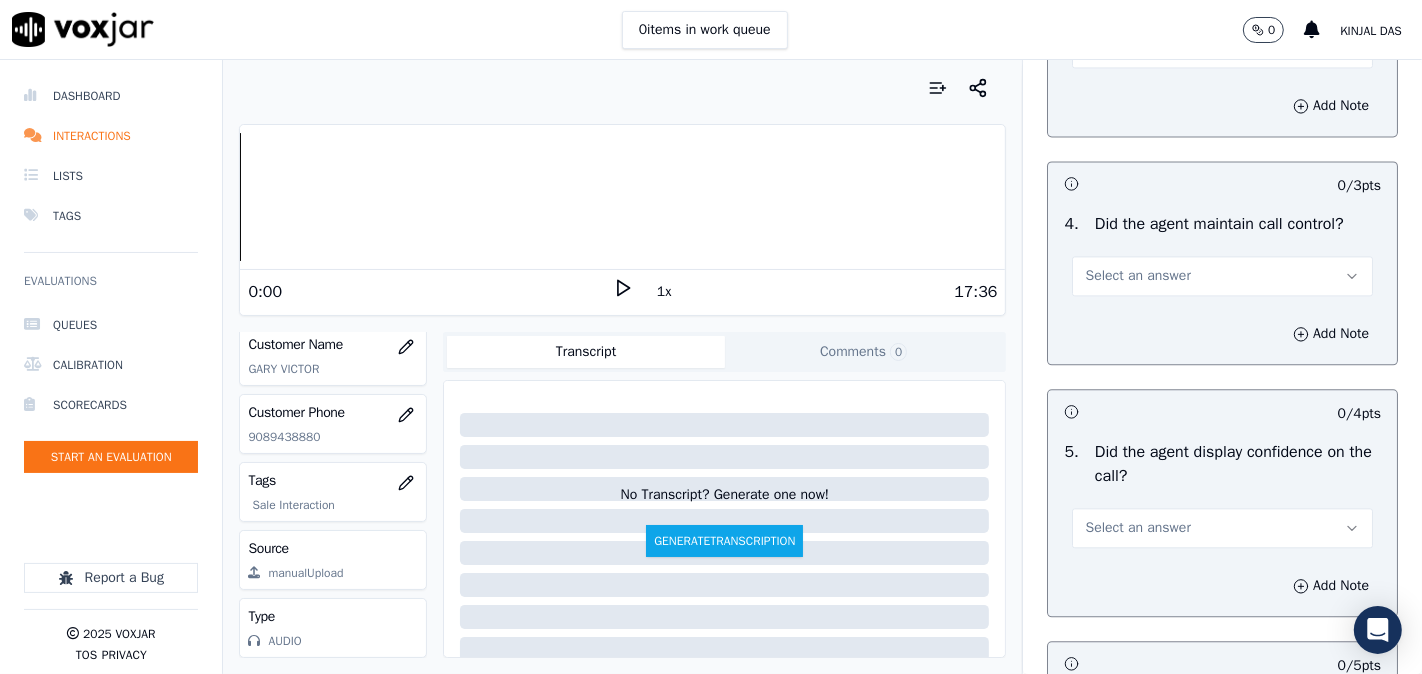 click on "Select an answer" at bounding box center [1222, 276] 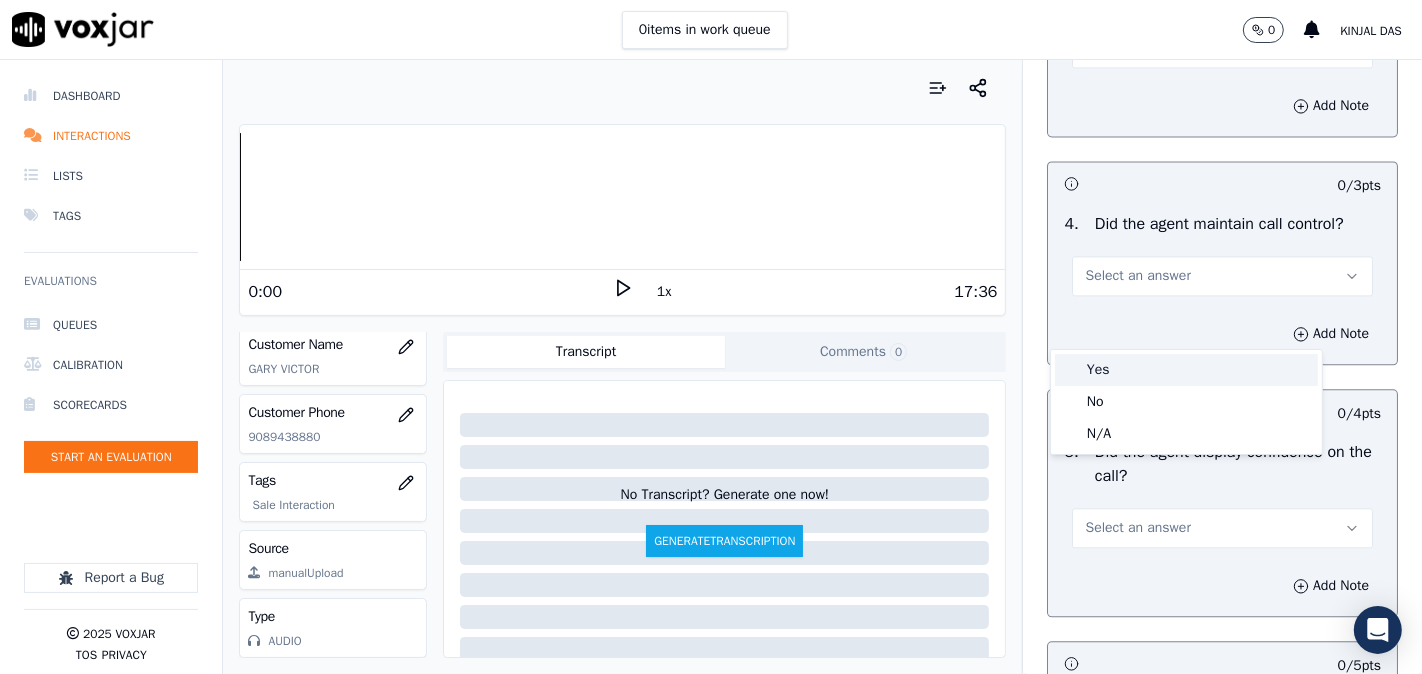 click on "Yes" at bounding box center (1186, 370) 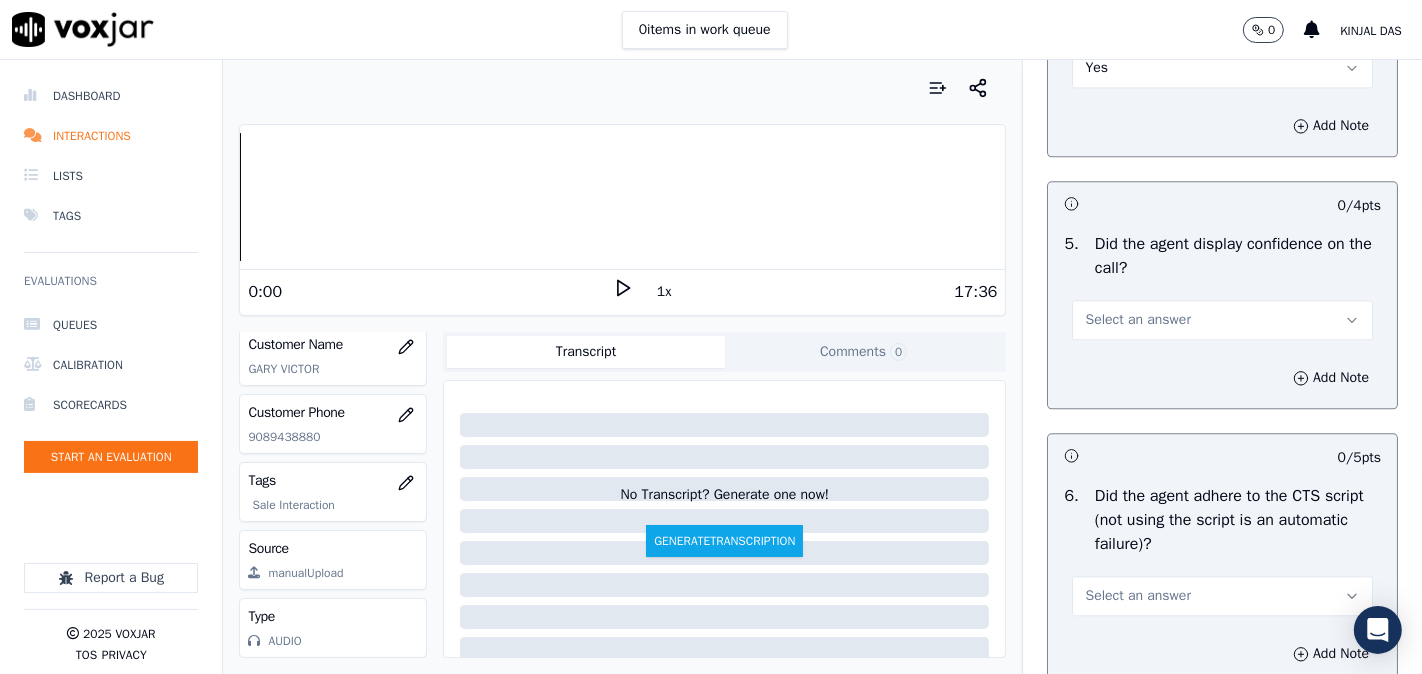 scroll, scrollTop: 4074, scrollLeft: 0, axis: vertical 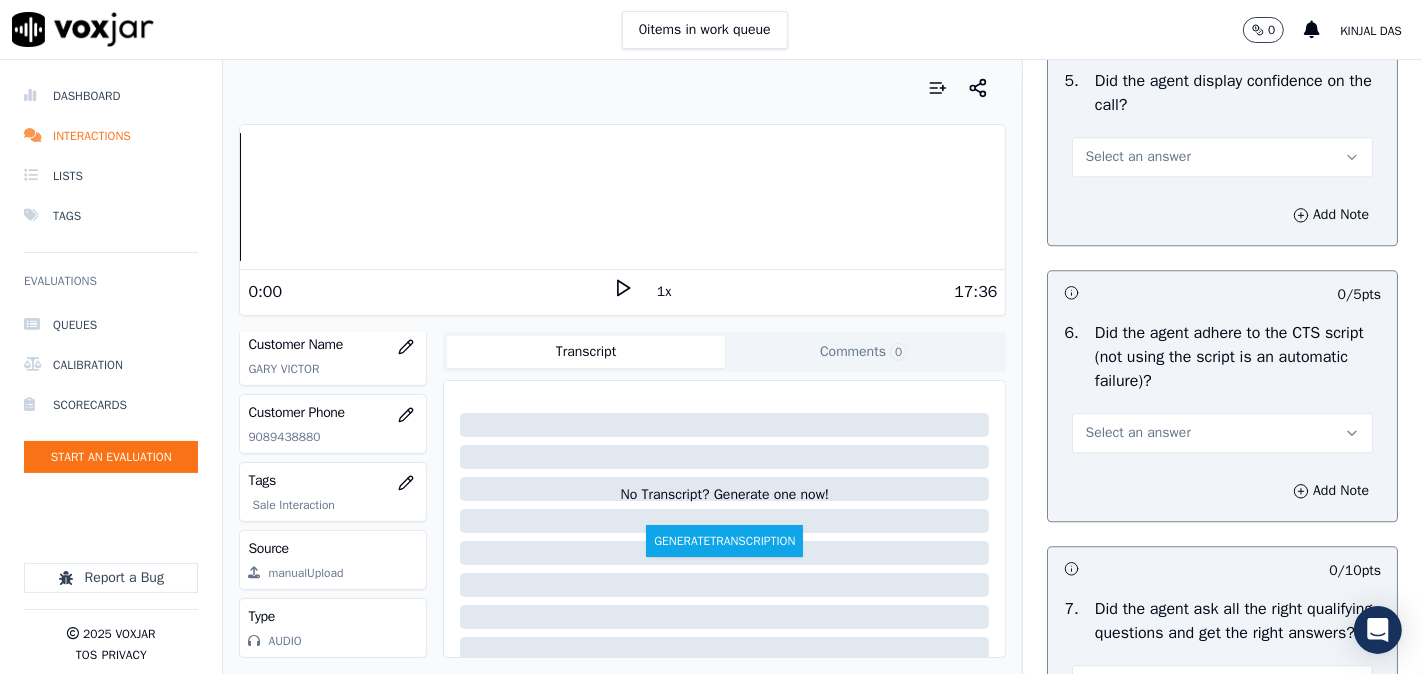 click on "Select an answer" at bounding box center [1222, 157] 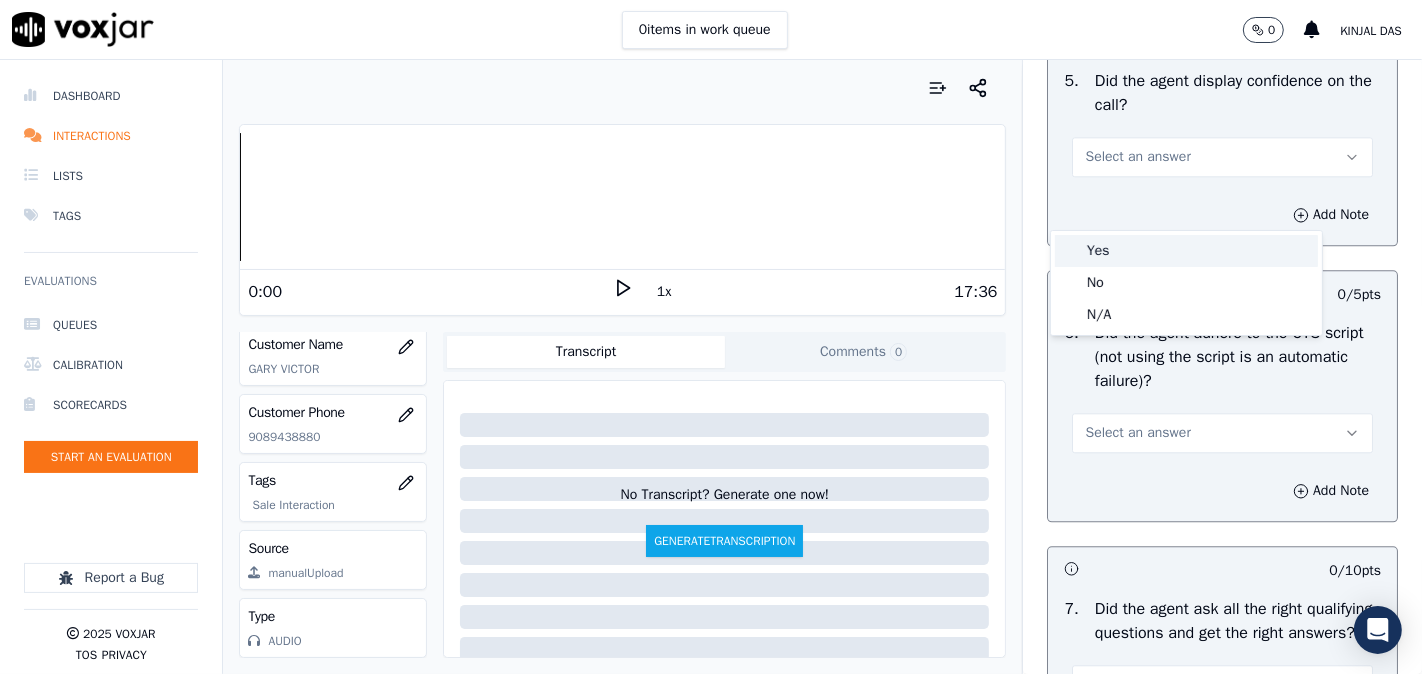 click on "Yes" at bounding box center (1186, 251) 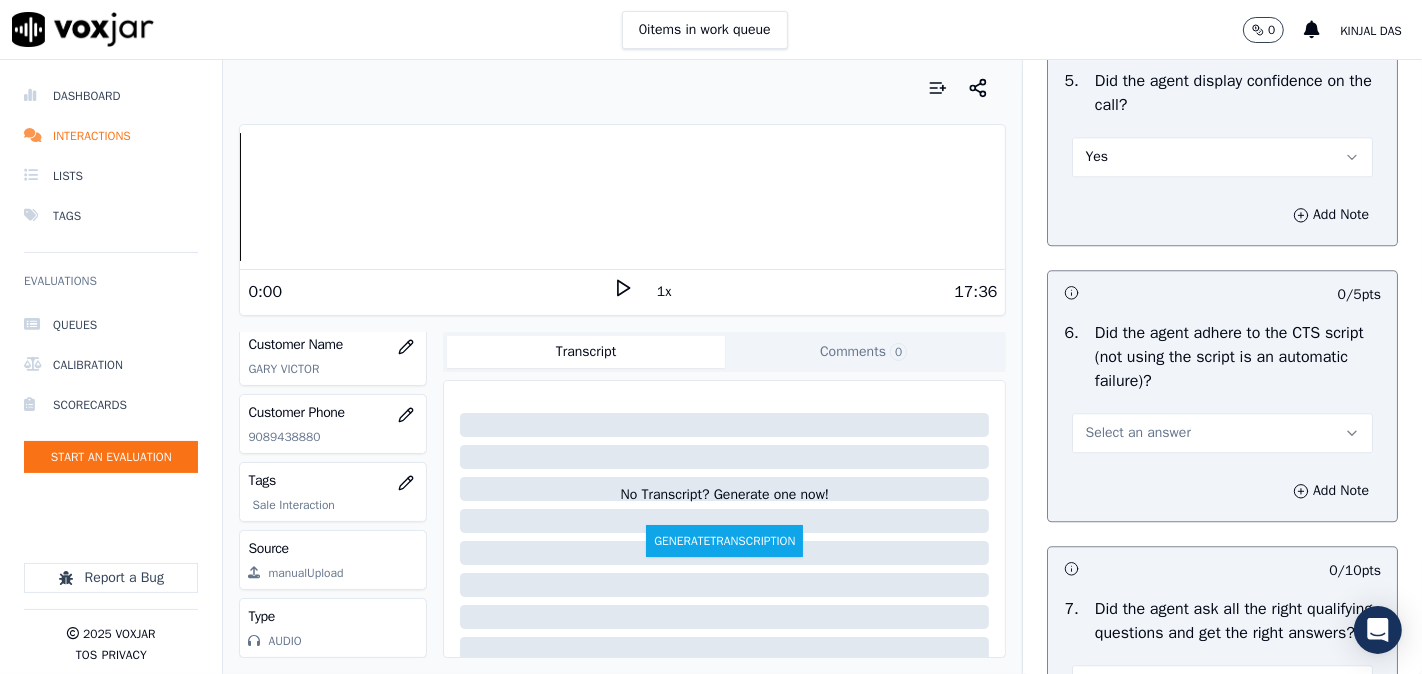 scroll, scrollTop: 4258, scrollLeft: 0, axis: vertical 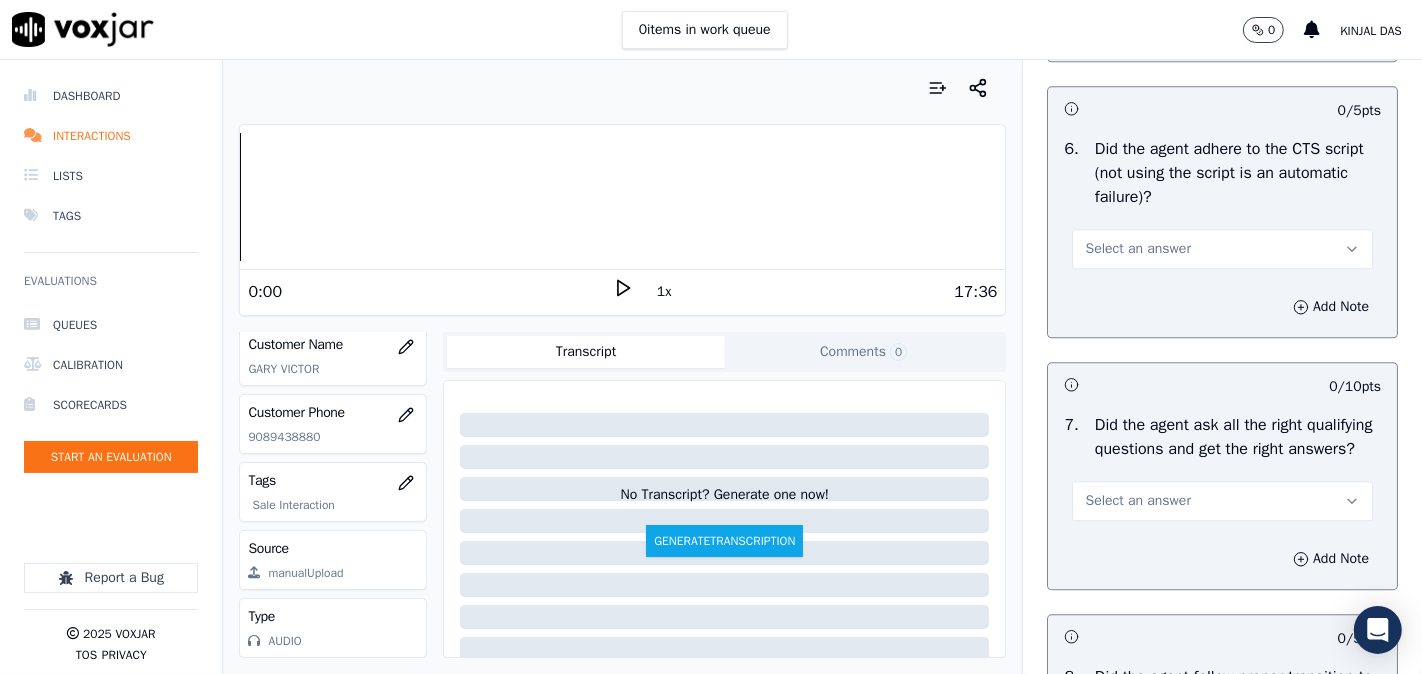 click on "Select an answer" at bounding box center [1137, 249] 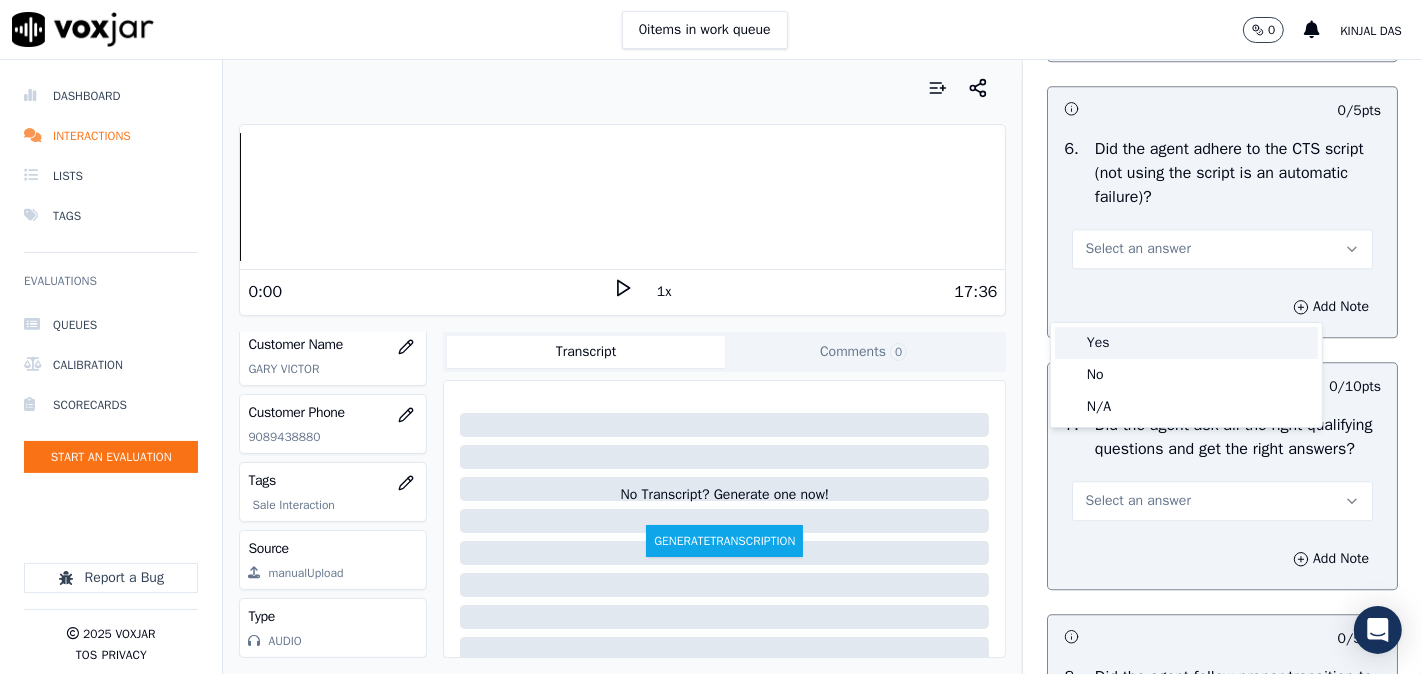 click on "Yes" at bounding box center [1186, 343] 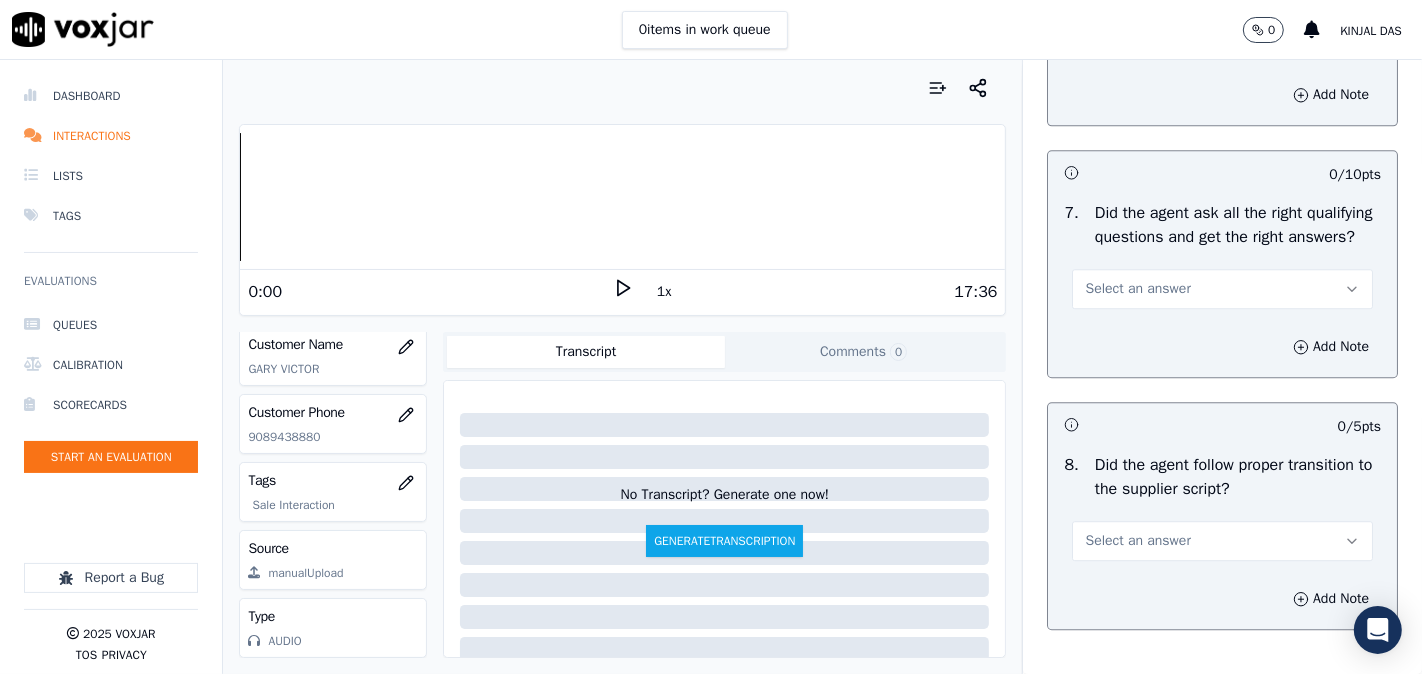 scroll, scrollTop: 4630, scrollLeft: 0, axis: vertical 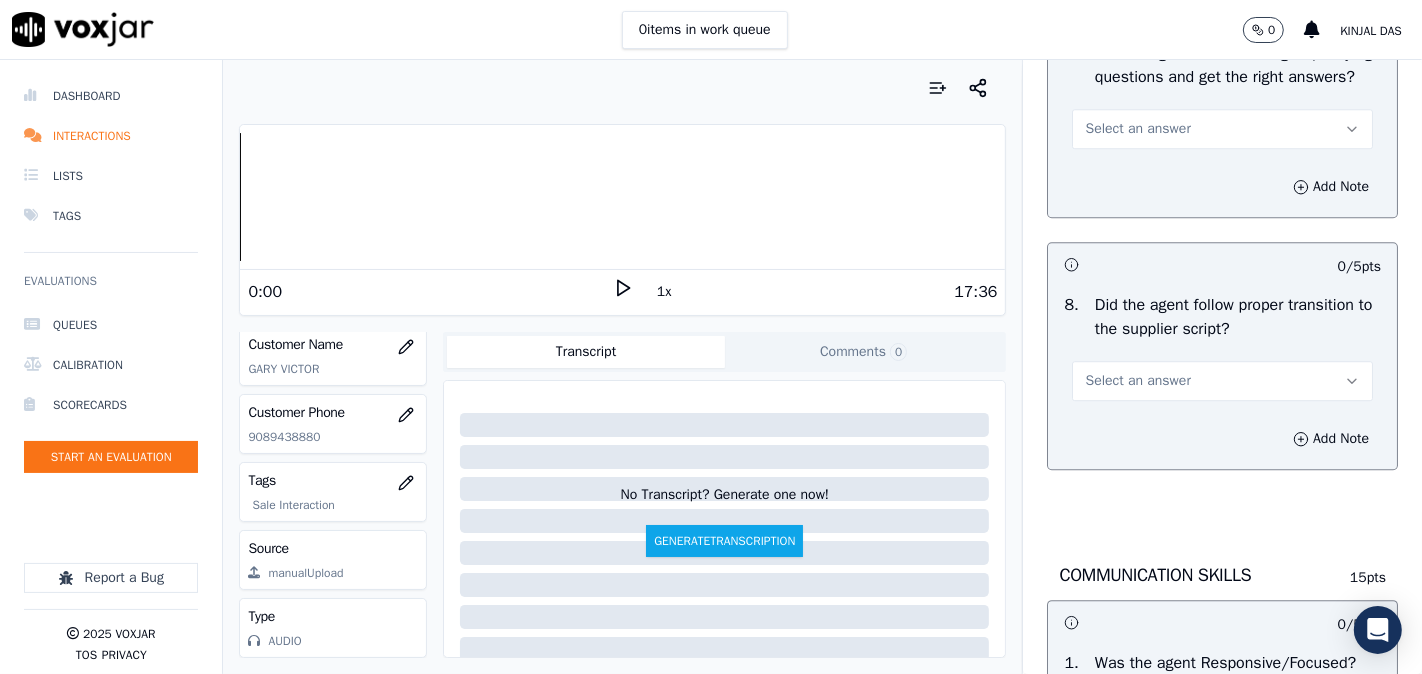 click on "Select an answer" at bounding box center (1137, 129) 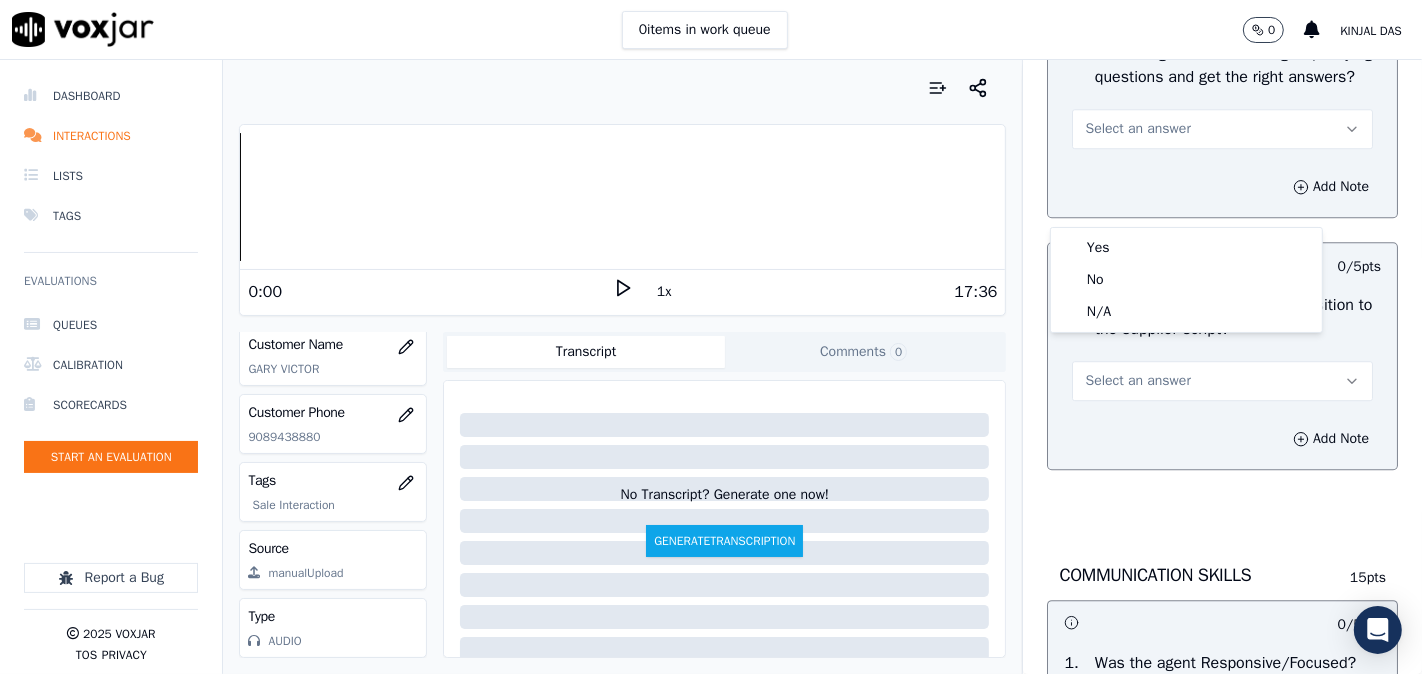 click on "Yes   No     N/A" at bounding box center (1186, 280) 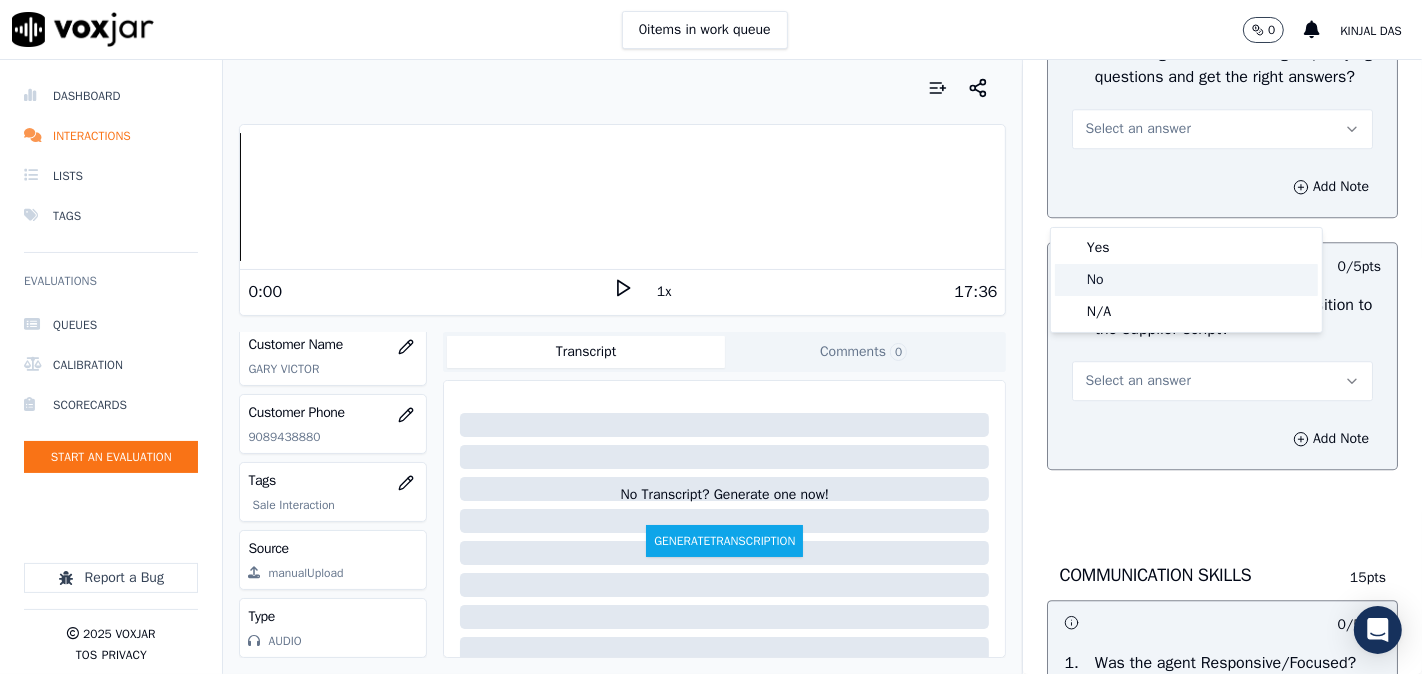 click on "Yes" at bounding box center (1186, 248) 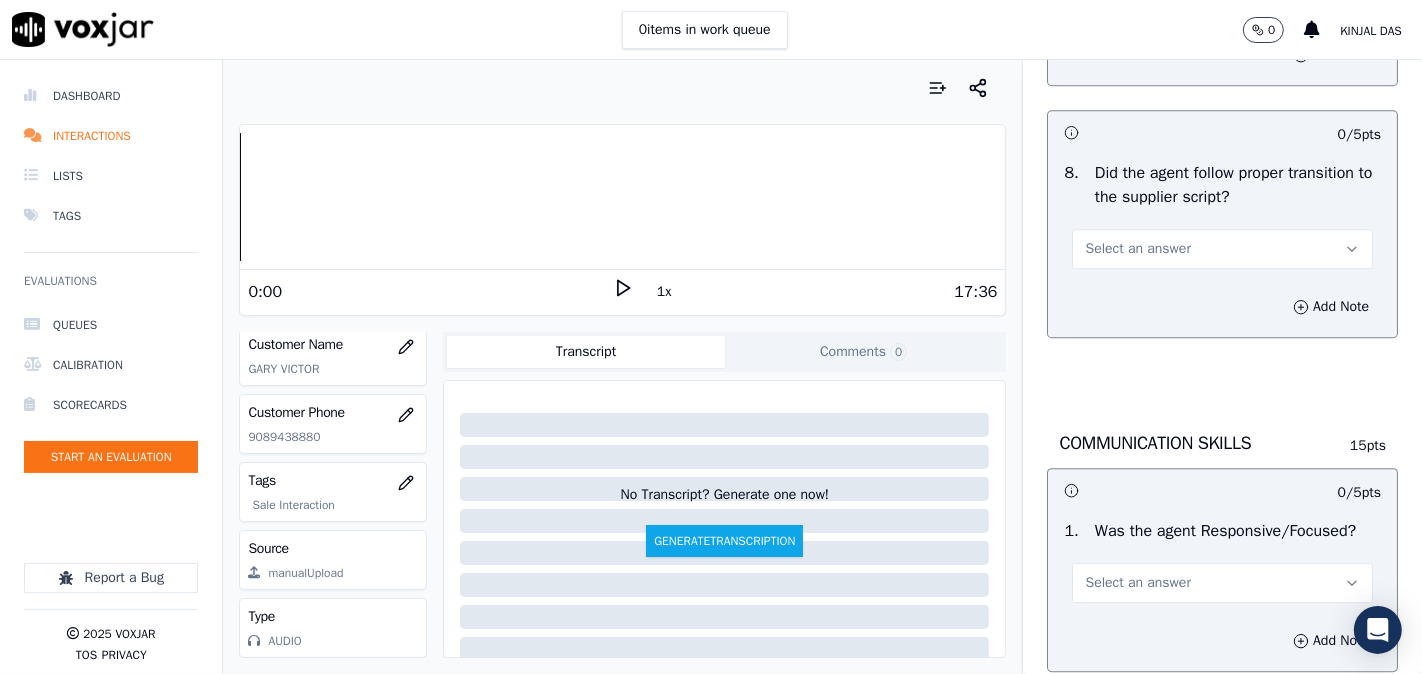 scroll, scrollTop: 4814, scrollLeft: 0, axis: vertical 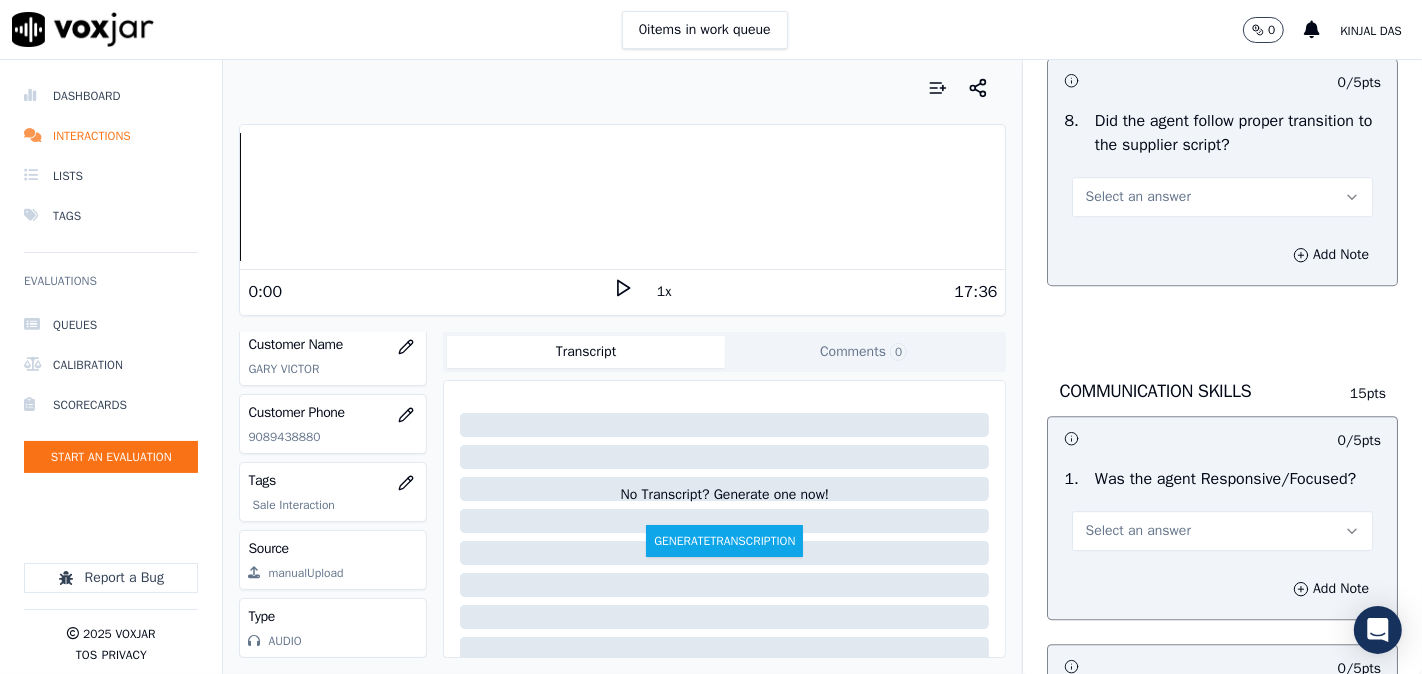 click on "Select an answer" at bounding box center (1137, 197) 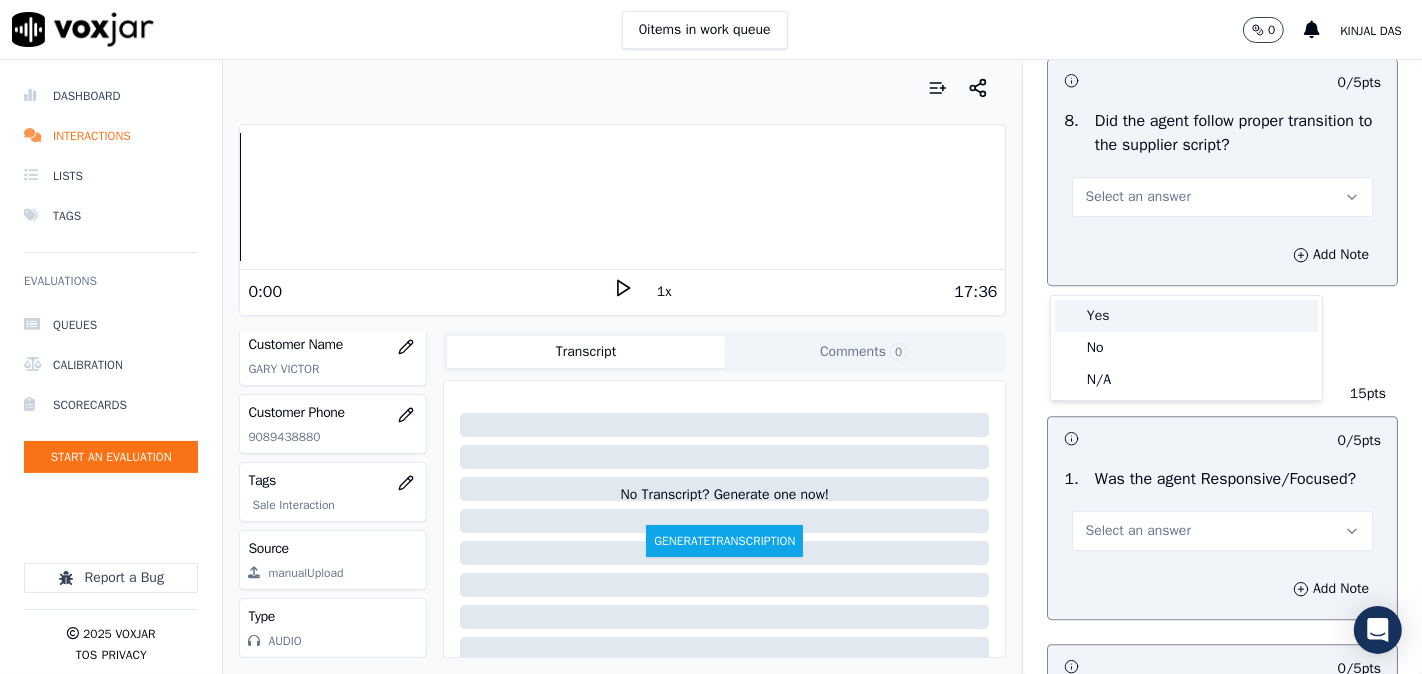 click on "Yes" at bounding box center [1186, 316] 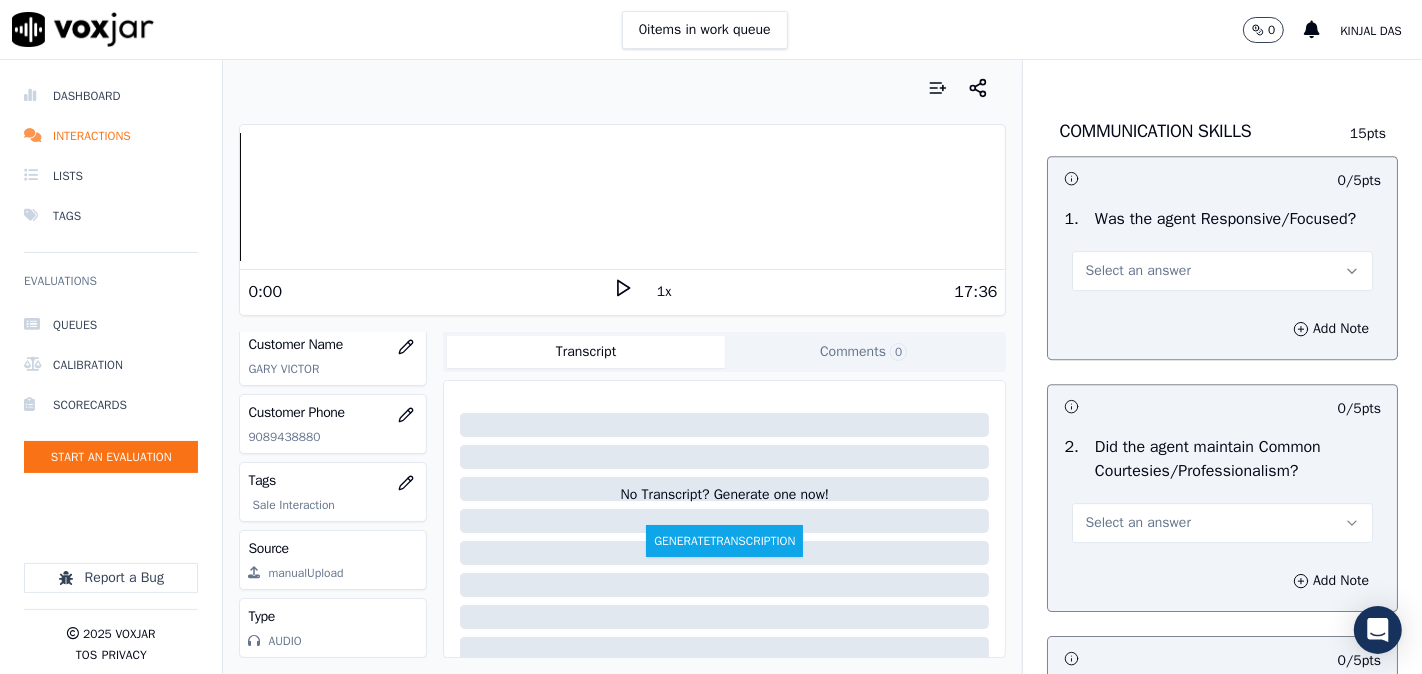 scroll, scrollTop: 5185, scrollLeft: 0, axis: vertical 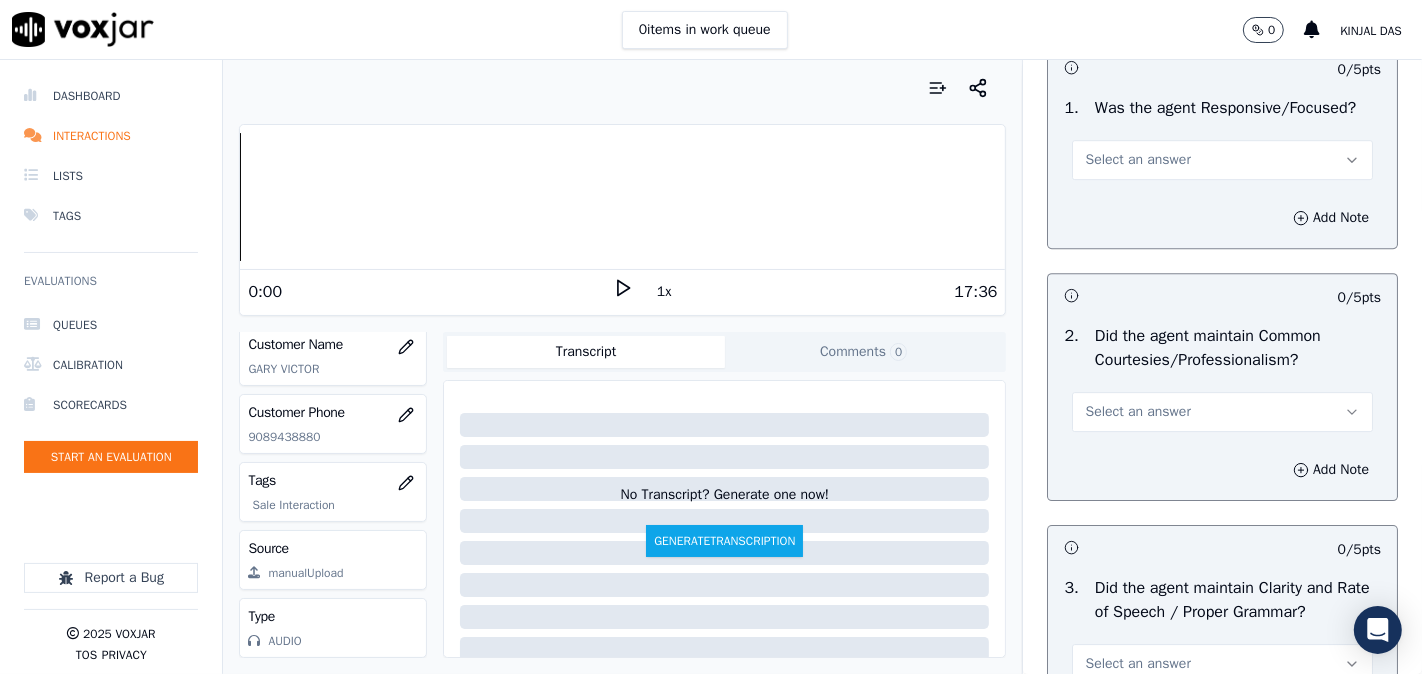 click on "Select an answer" at bounding box center [1137, 160] 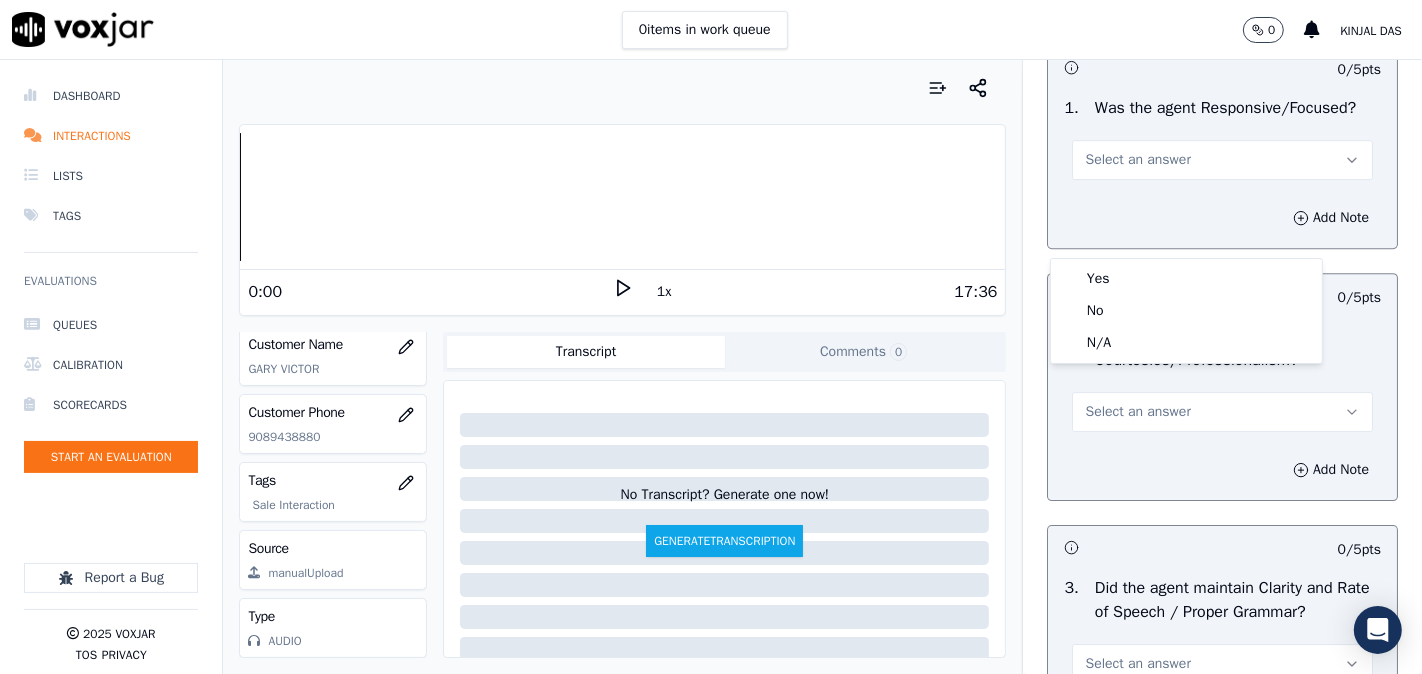 click on "Yes   No     N/A" at bounding box center (1186, 311) 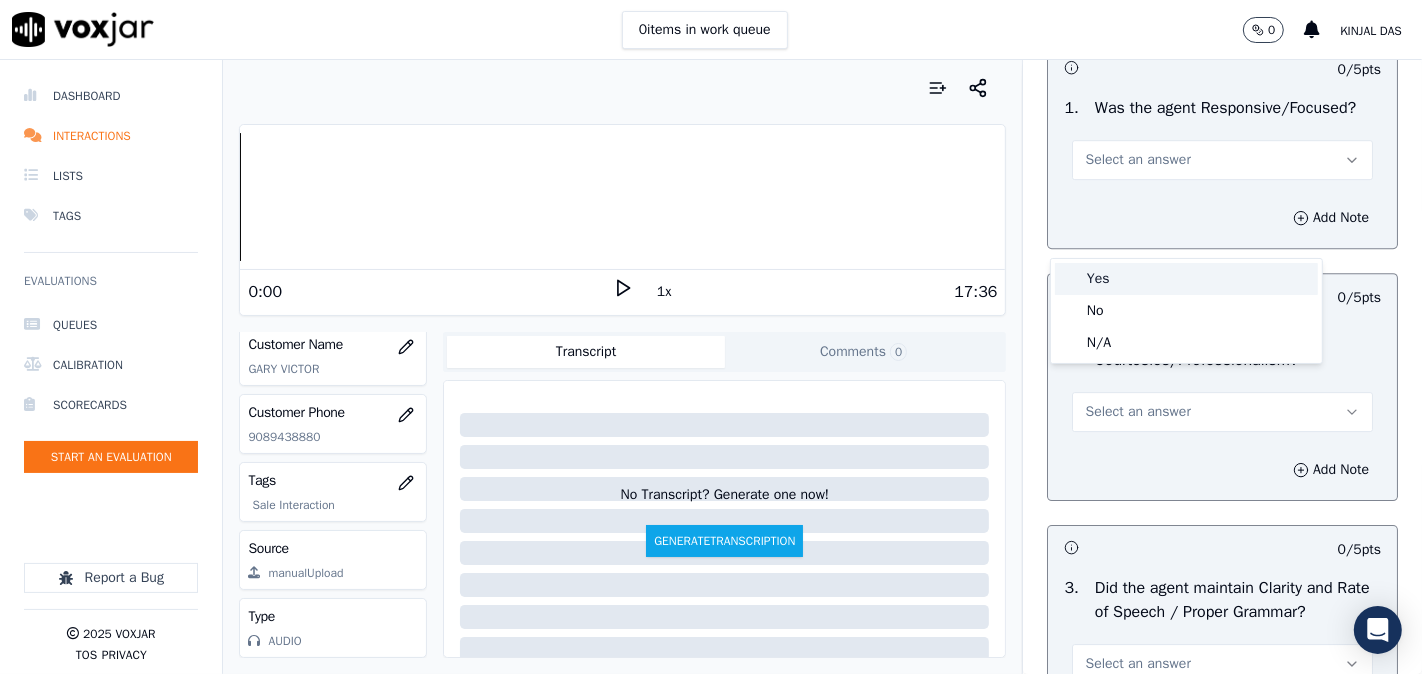 click on "Yes" at bounding box center [1186, 279] 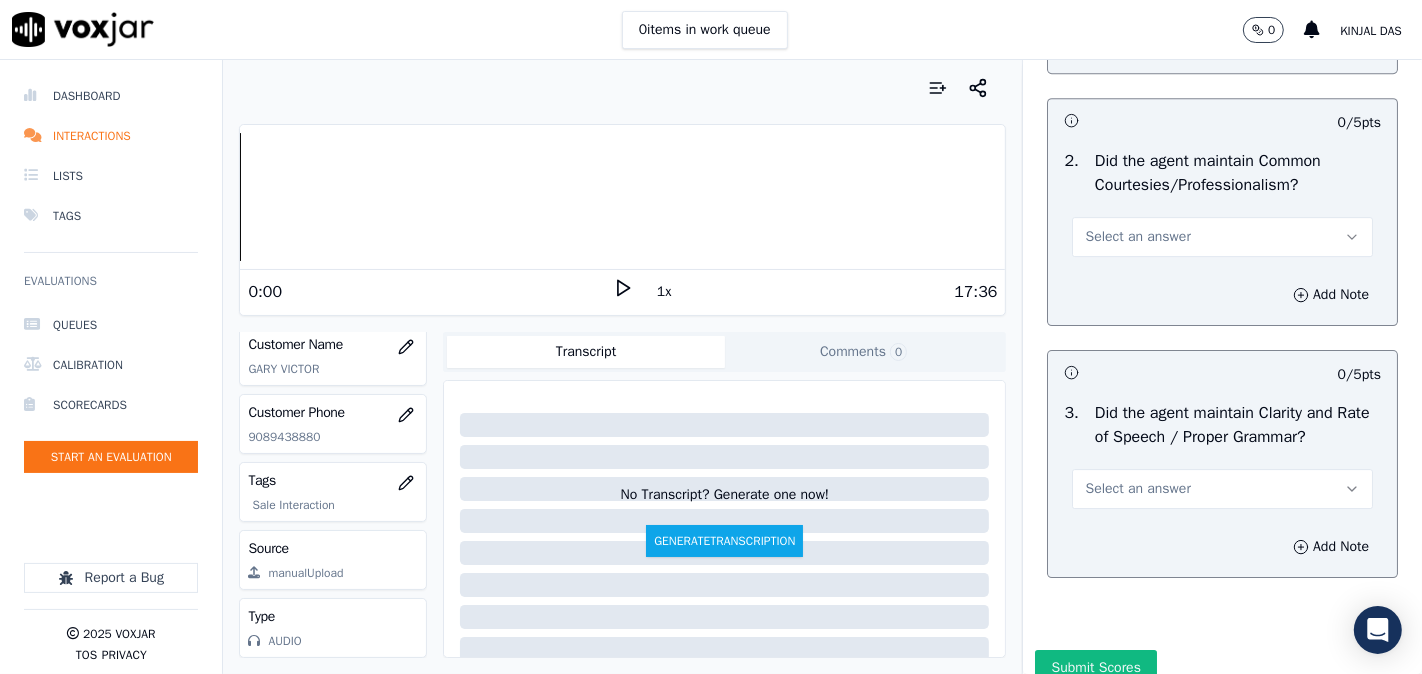 scroll, scrollTop: 5507, scrollLeft: 0, axis: vertical 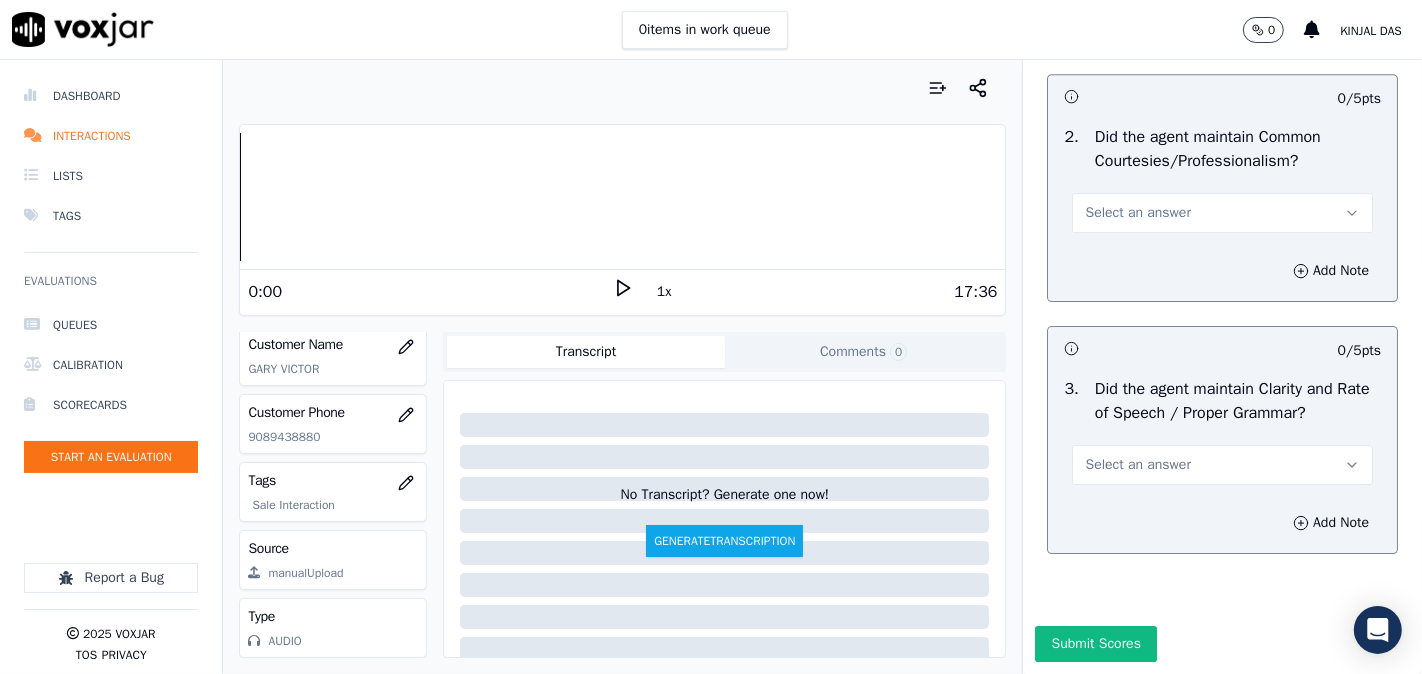 click on "Select an answer" at bounding box center (1137, 213) 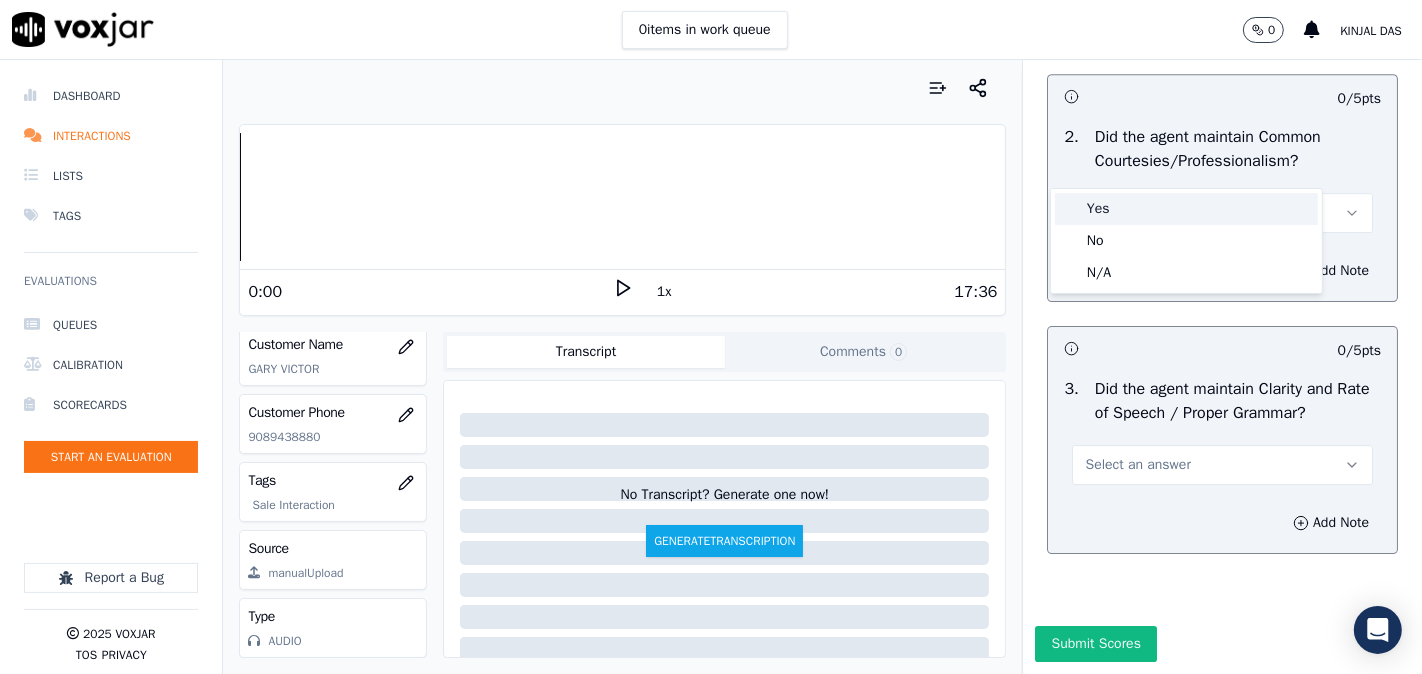 click on "Yes" at bounding box center (1186, 209) 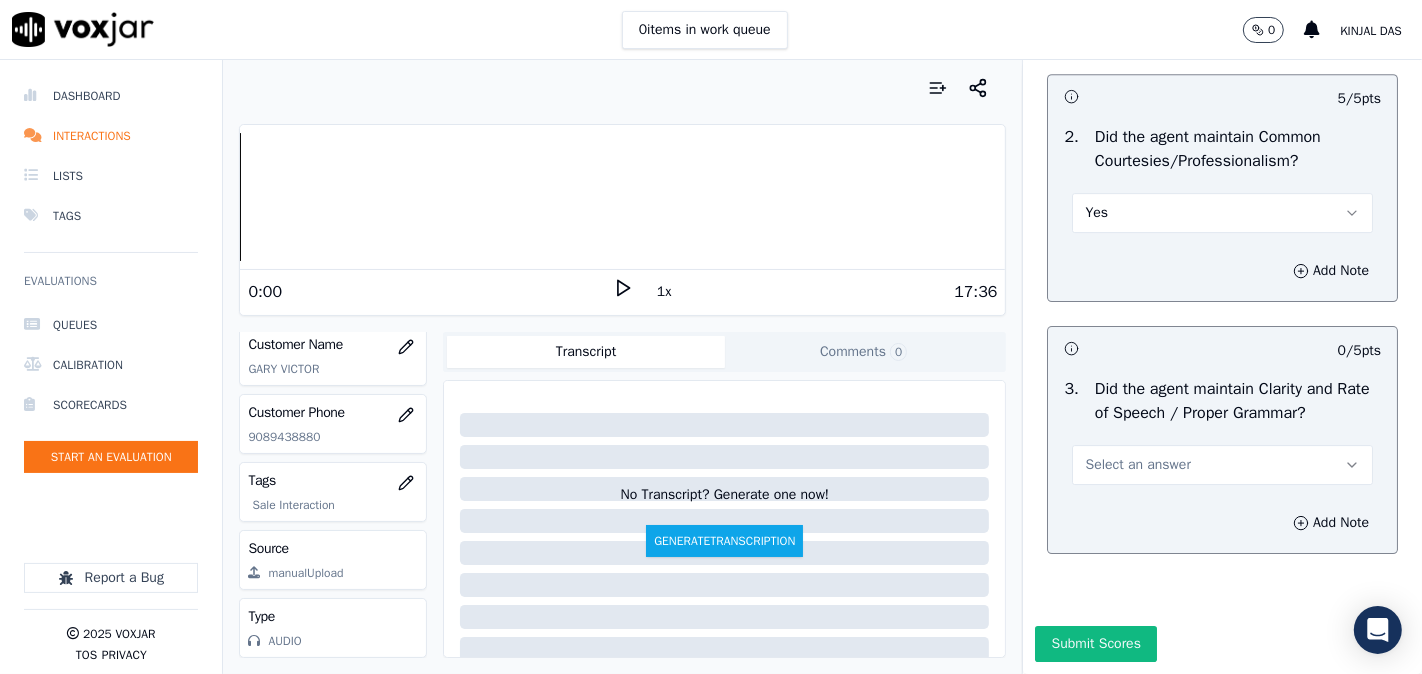 click on "Select an answer" at bounding box center [1137, 465] 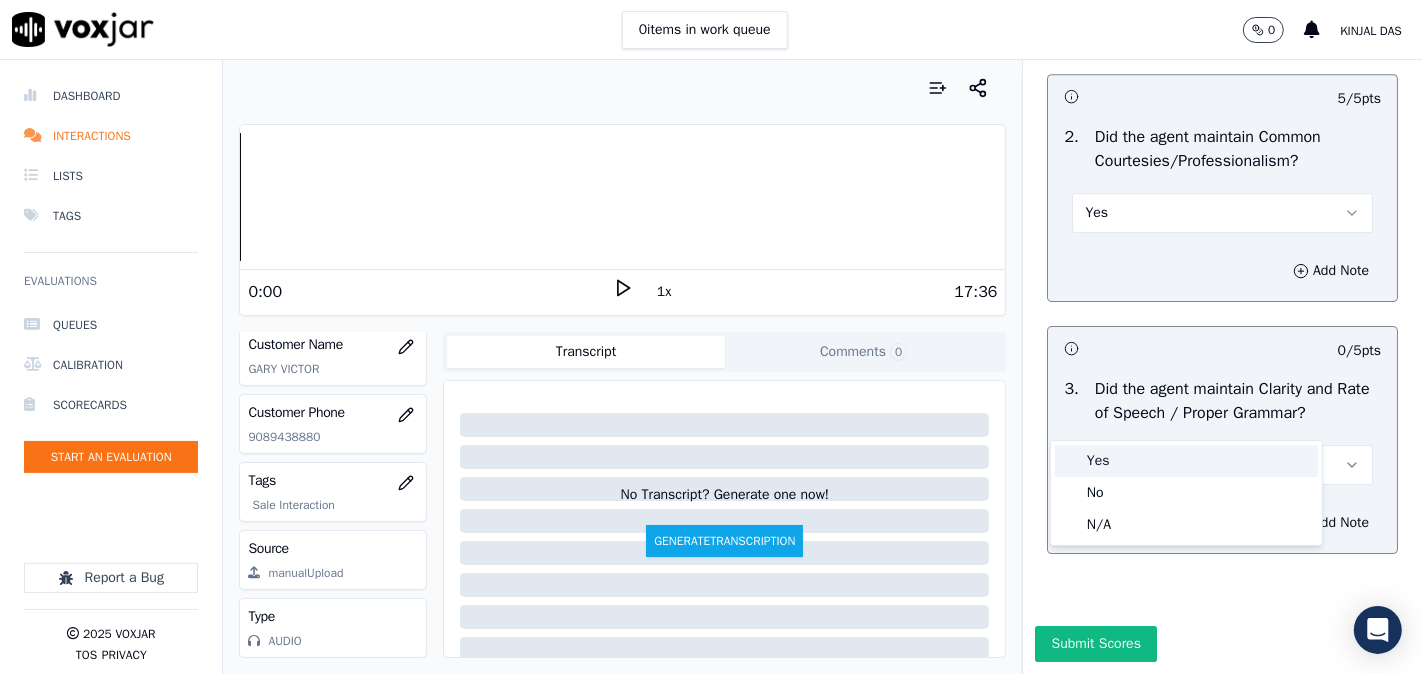click on "Yes" at bounding box center (1186, 461) 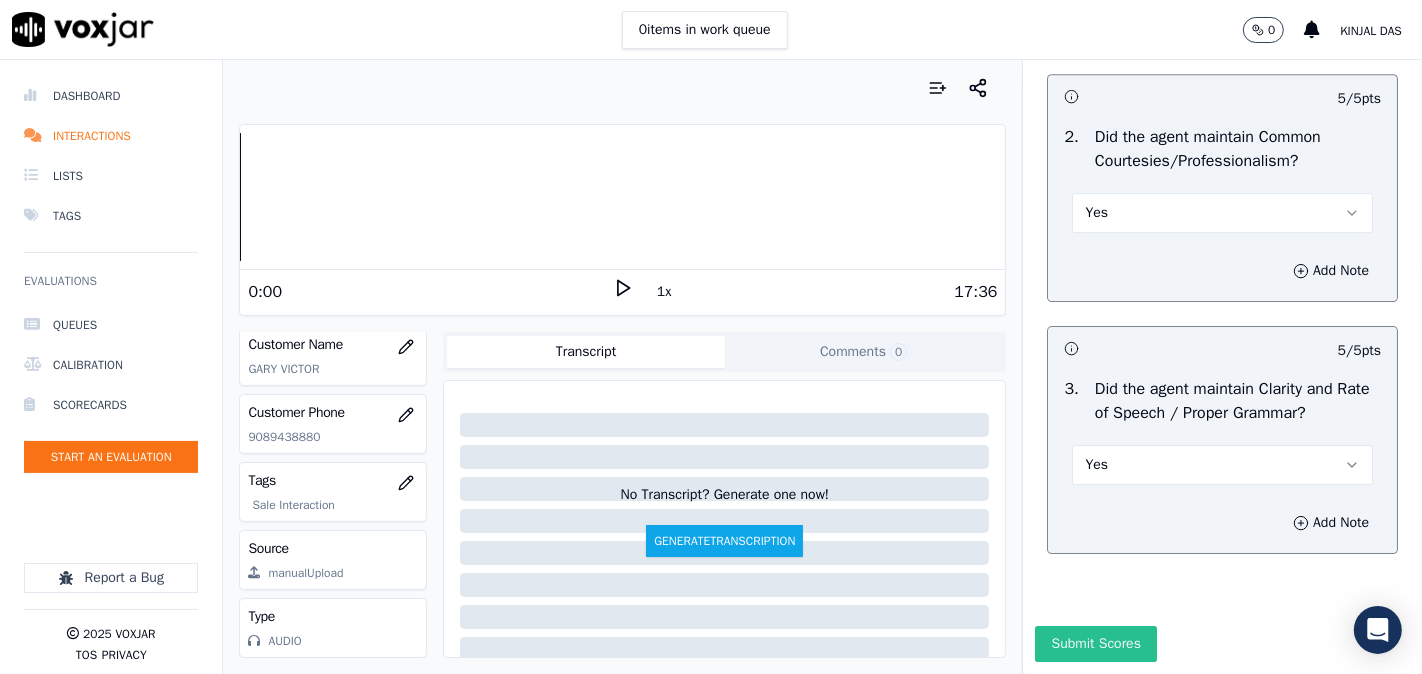 click on "Submit Scores" at bounding box center [1095, 644] 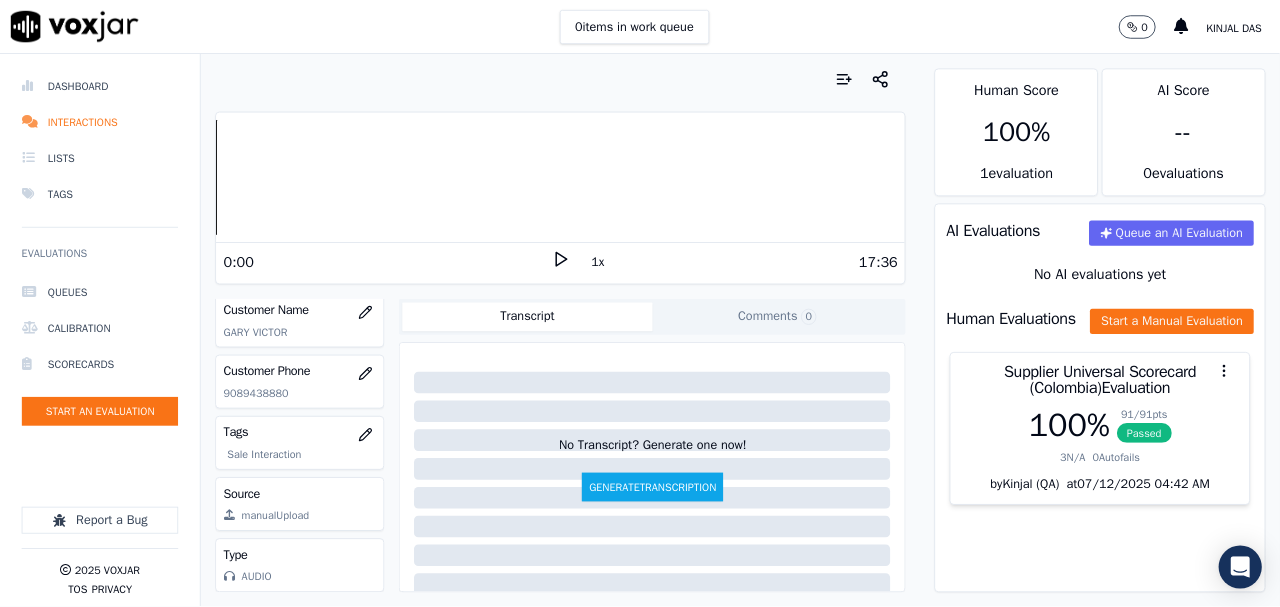 scroll, scrollTop: 158, scrollLeft: 0, axis: vertical 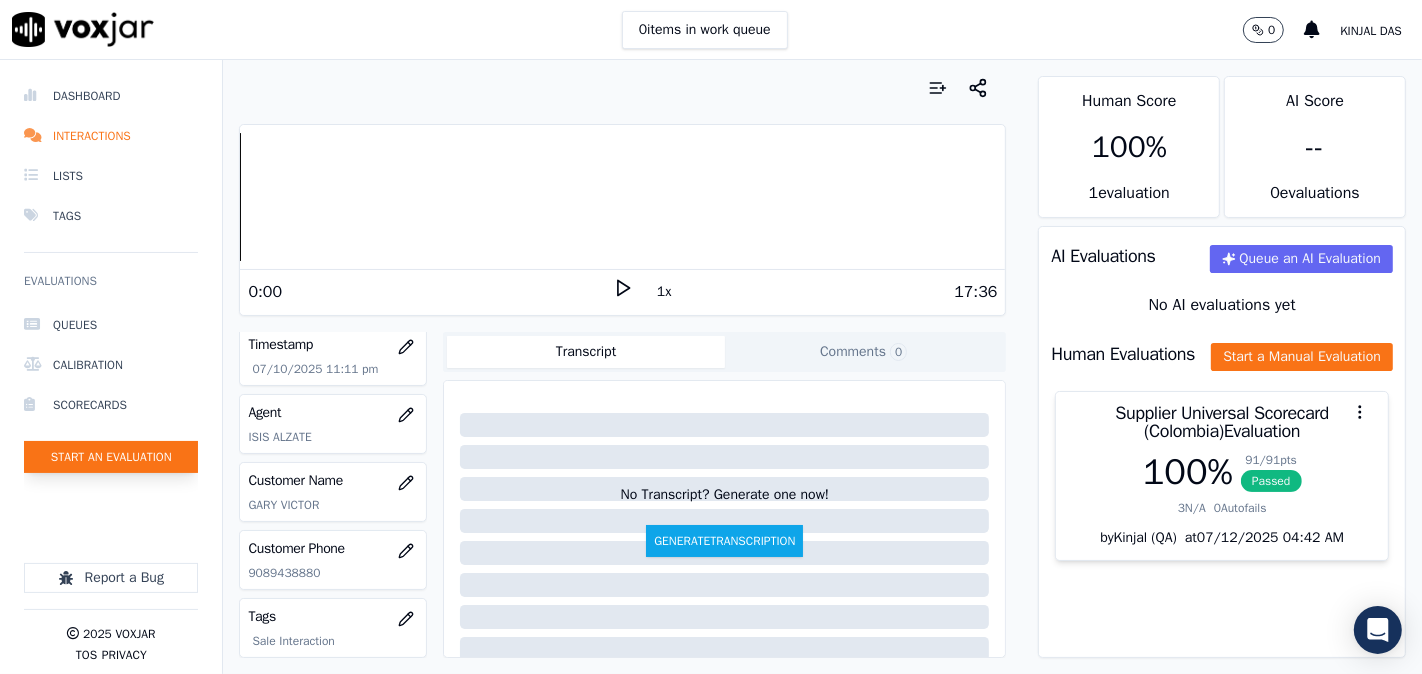 click on "Start an Evaluation" 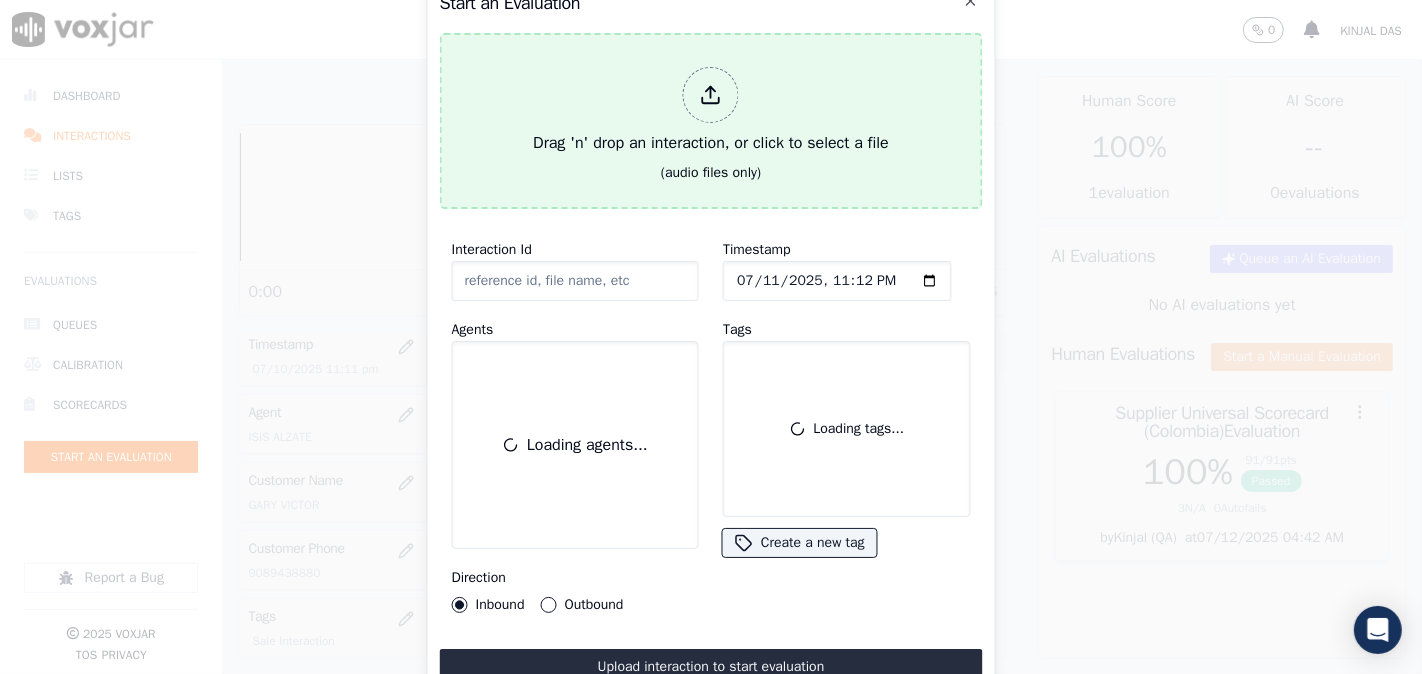 click on "Drag 'n' drop an interaction, or click to select a file" at bounding box center [711, 111] 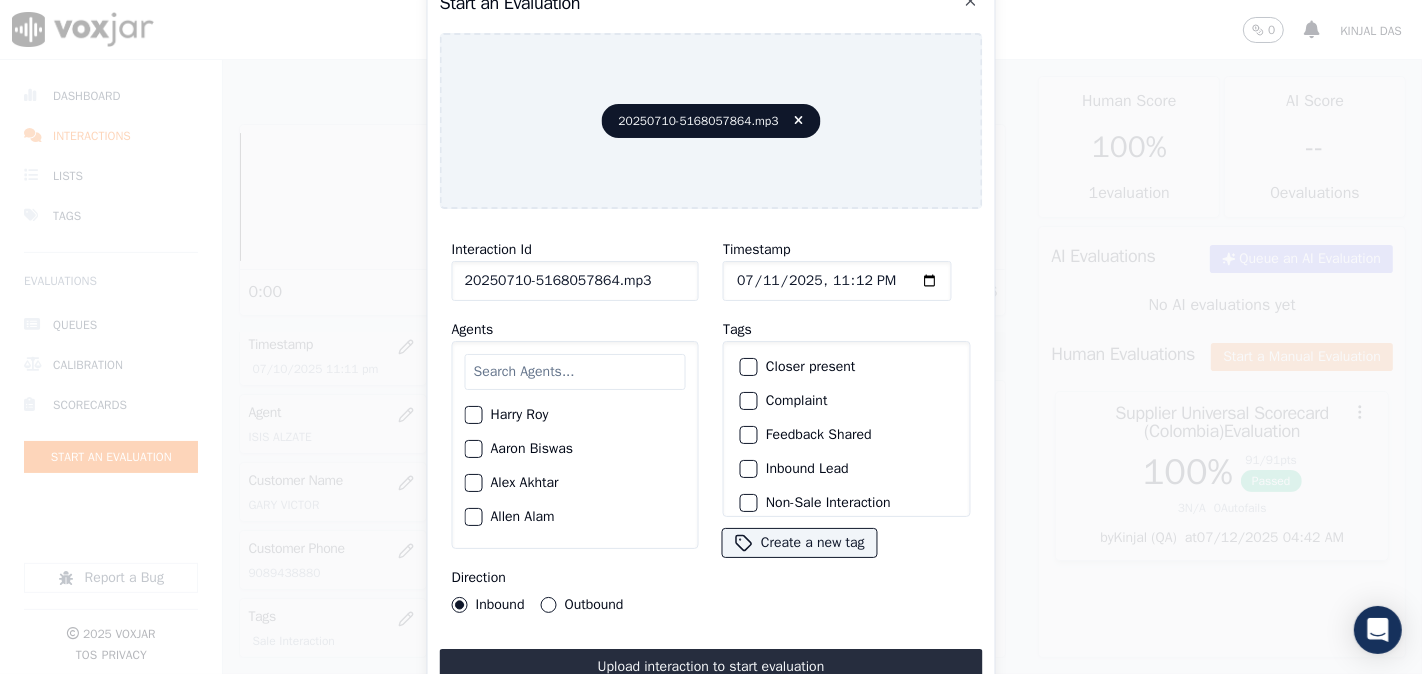click on "20250710-5168057864.mp3" 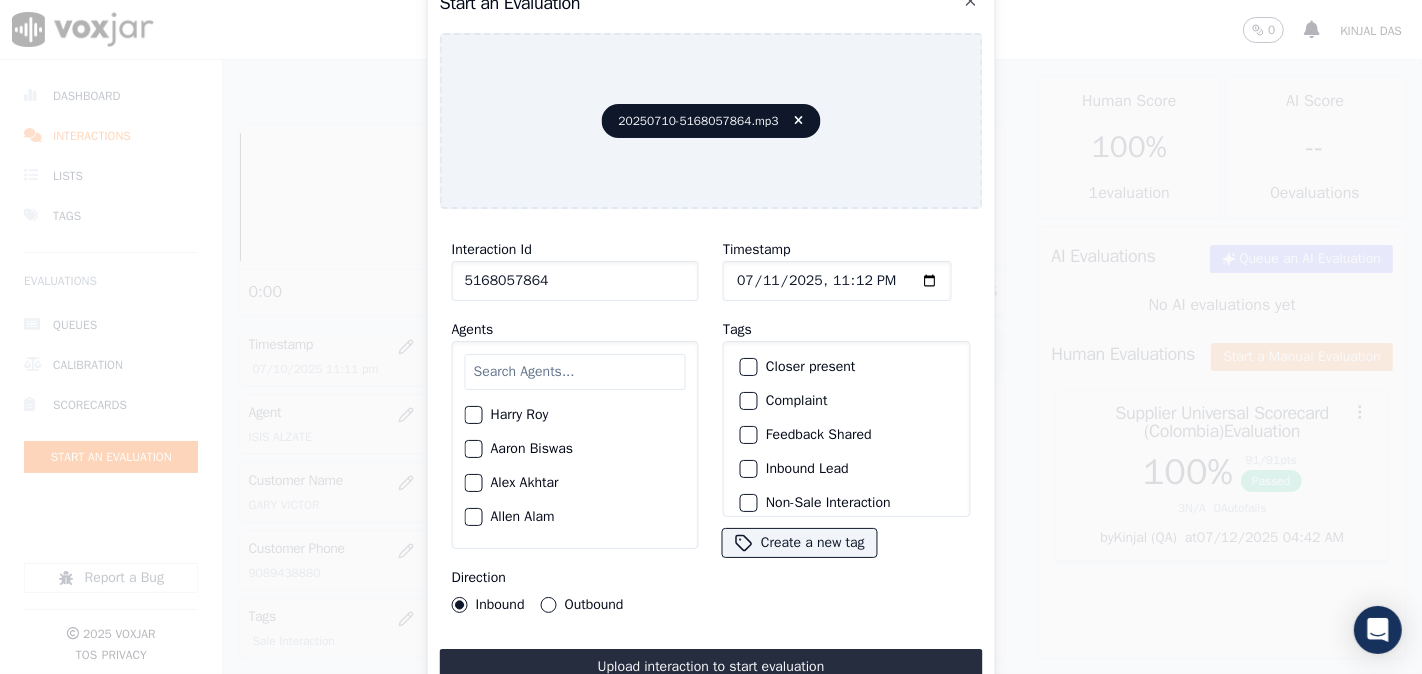 type on "5168057864" 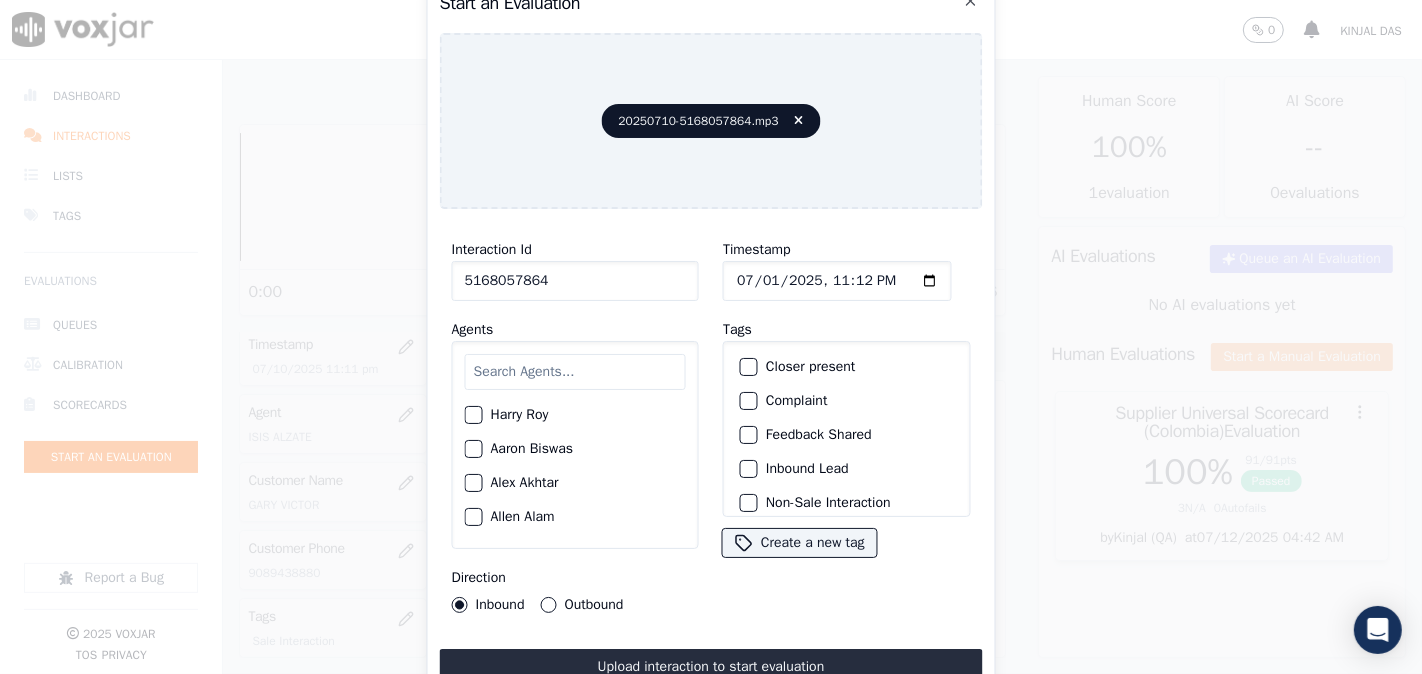 type on "2025-07-10T23:12" 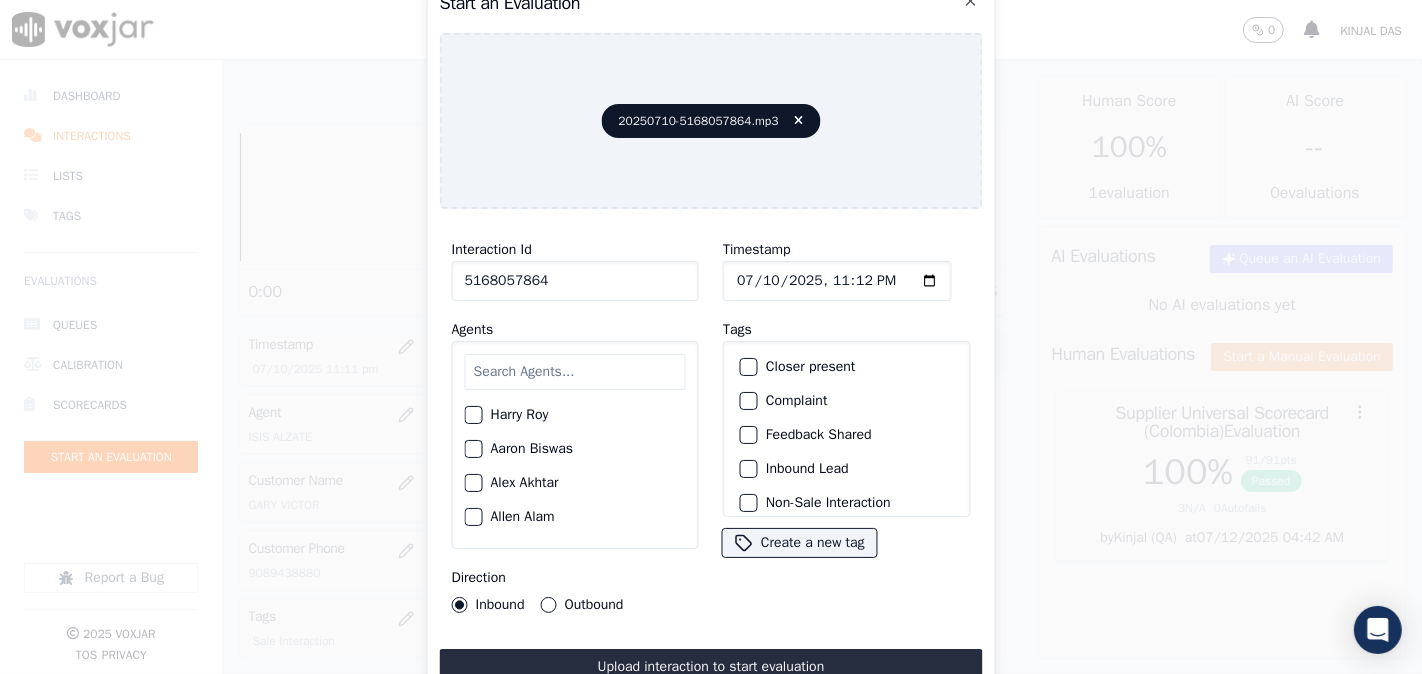 click at bounding box center [575, 372] 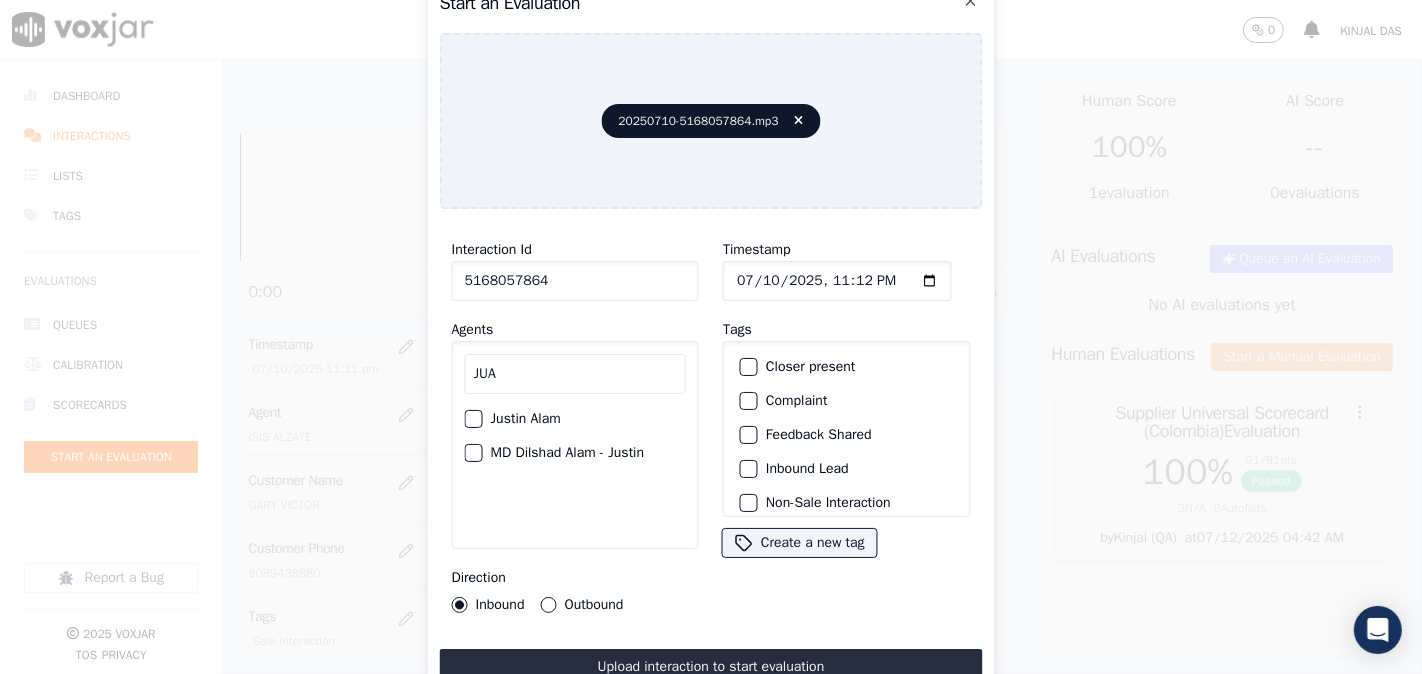 type on "JUAN" 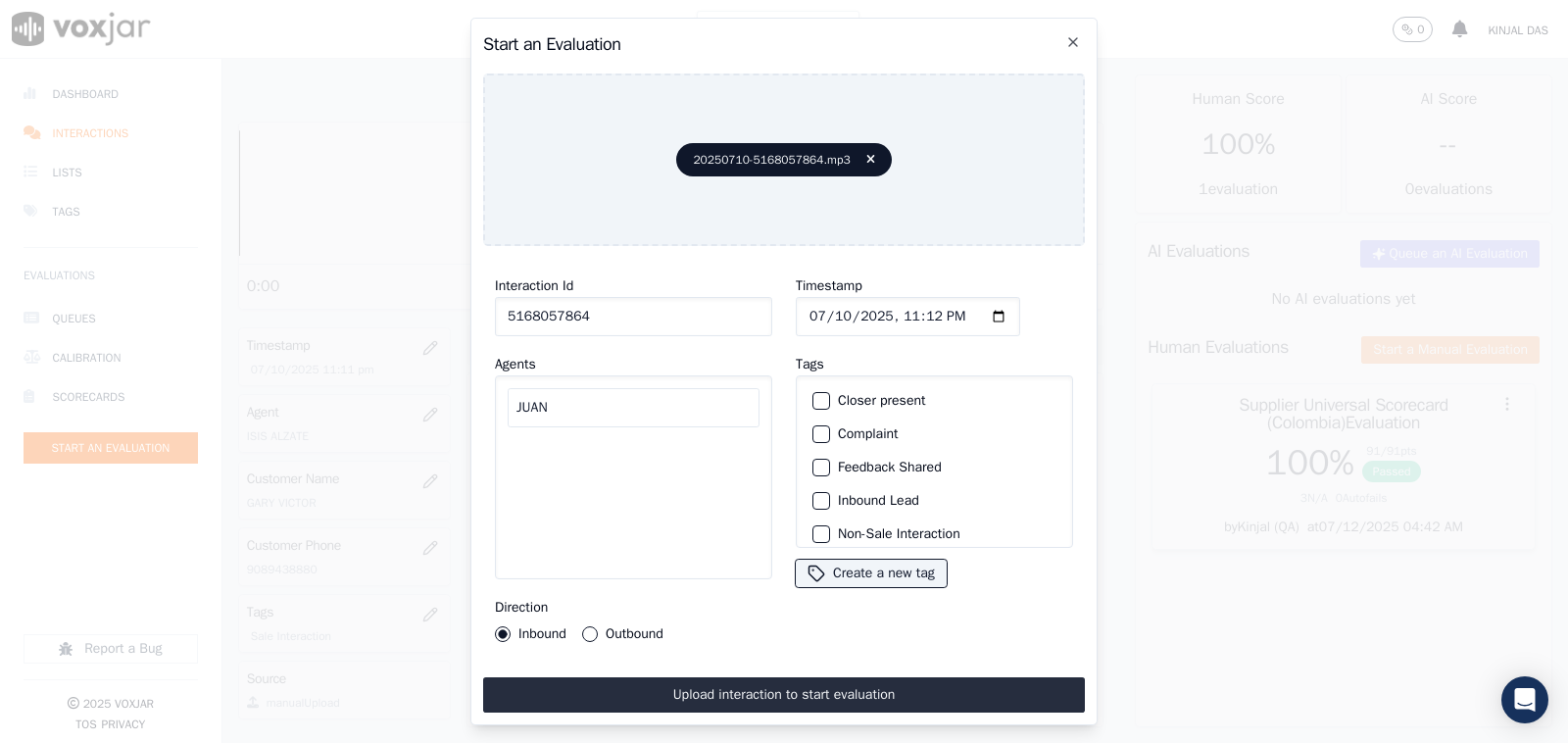 scroll, scrollTop: 147, scrollLeft: 0, axis: vertical 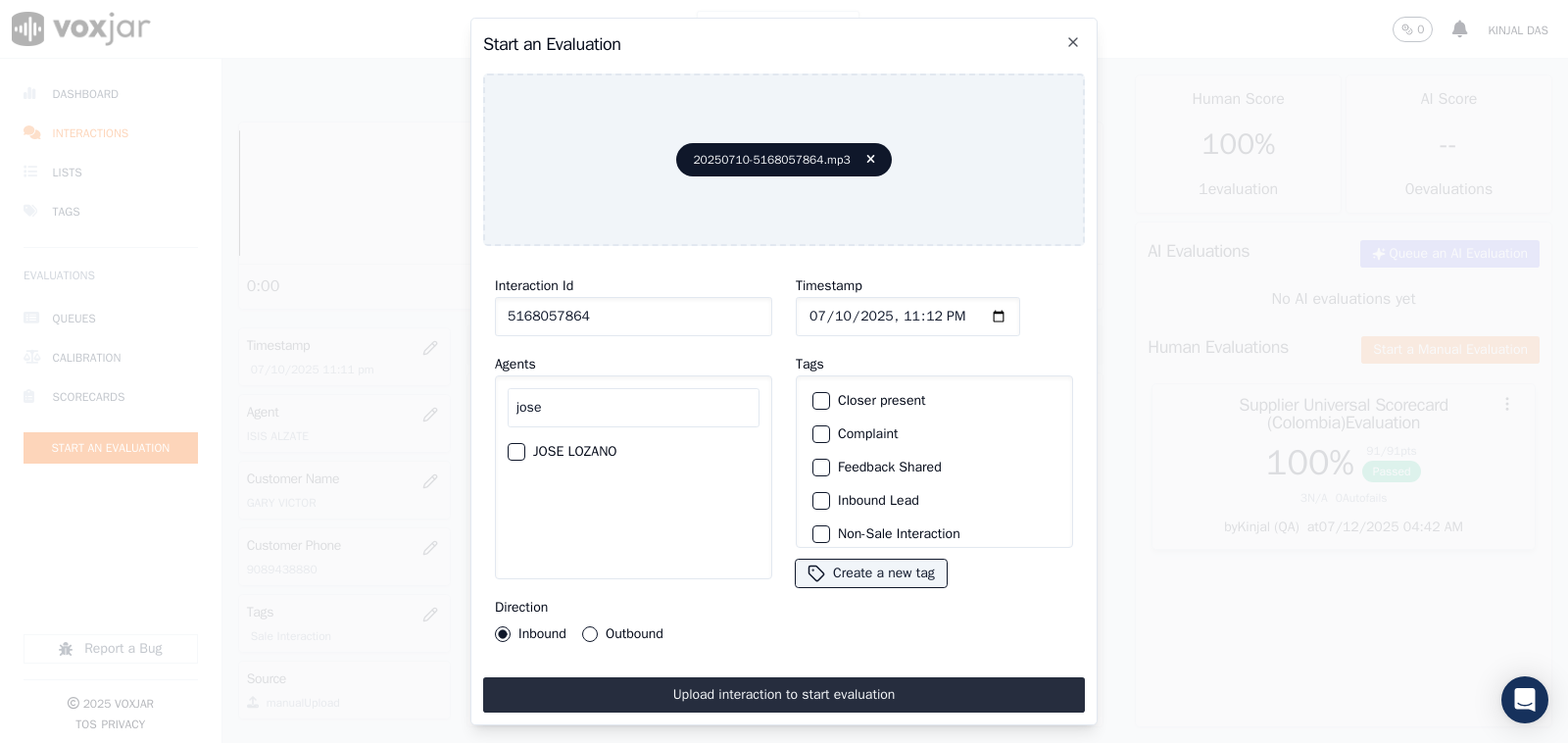 type on "jose" 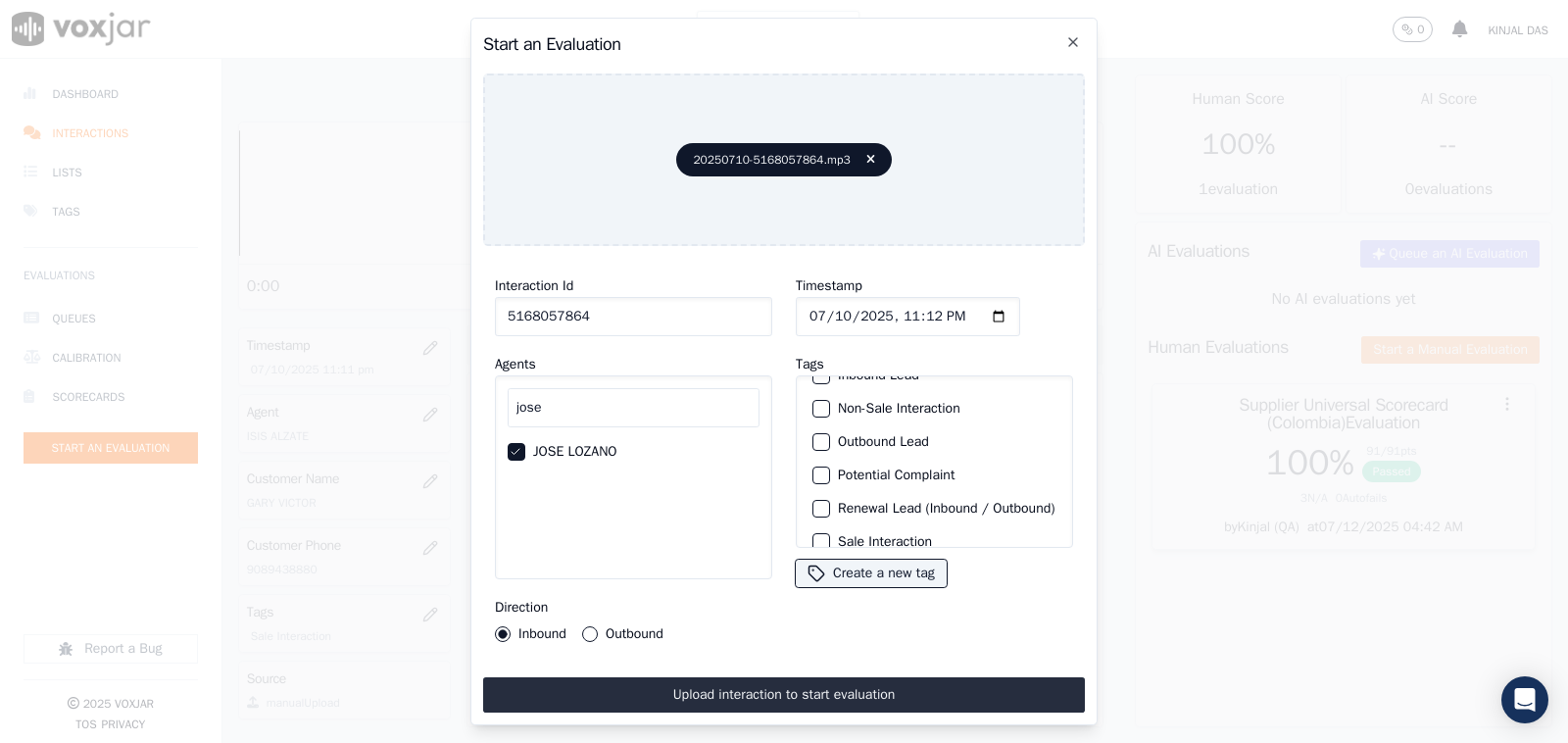 scroll, scrollTop: 177, scrollLeft: 0, axis: vertical 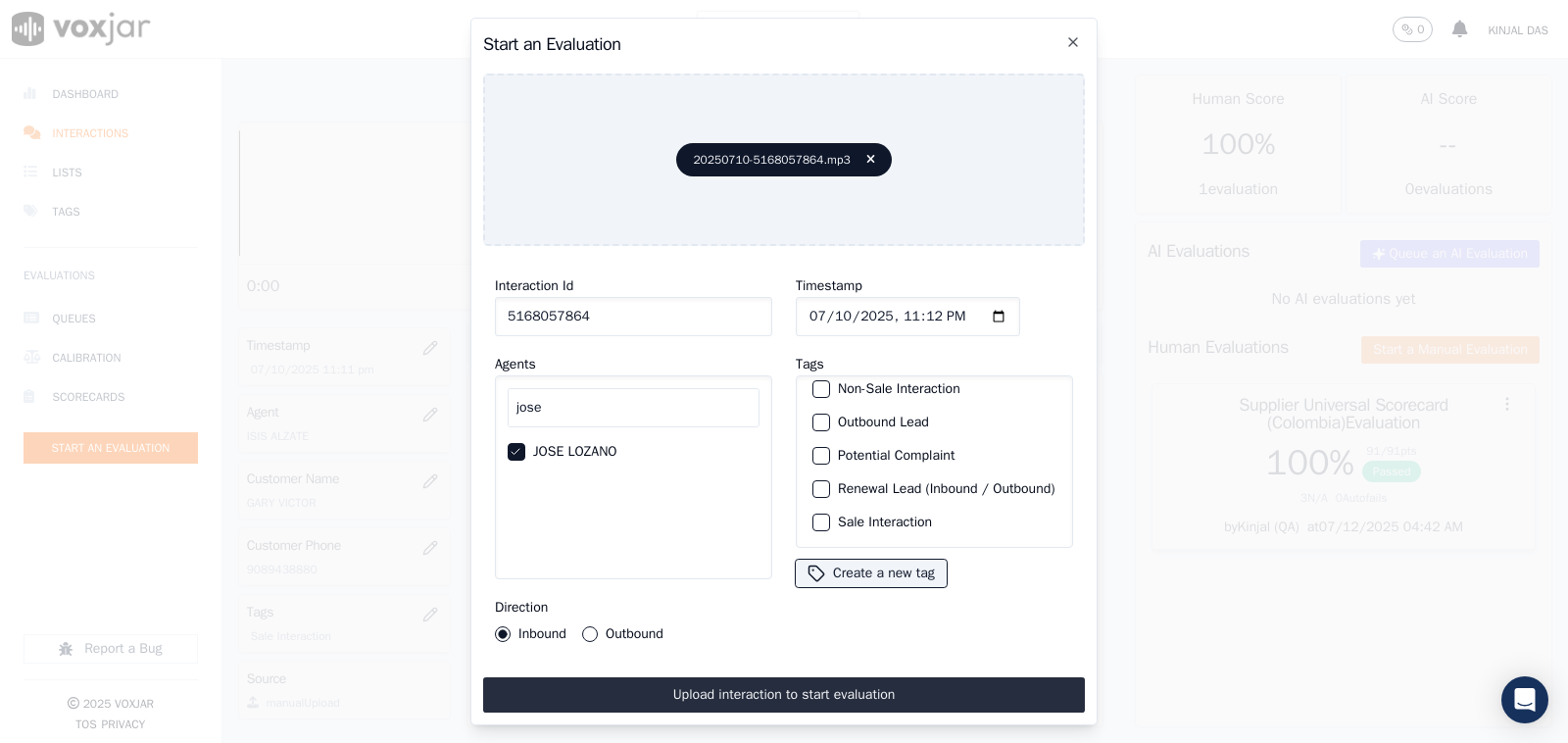 click on "Sale Interaction" 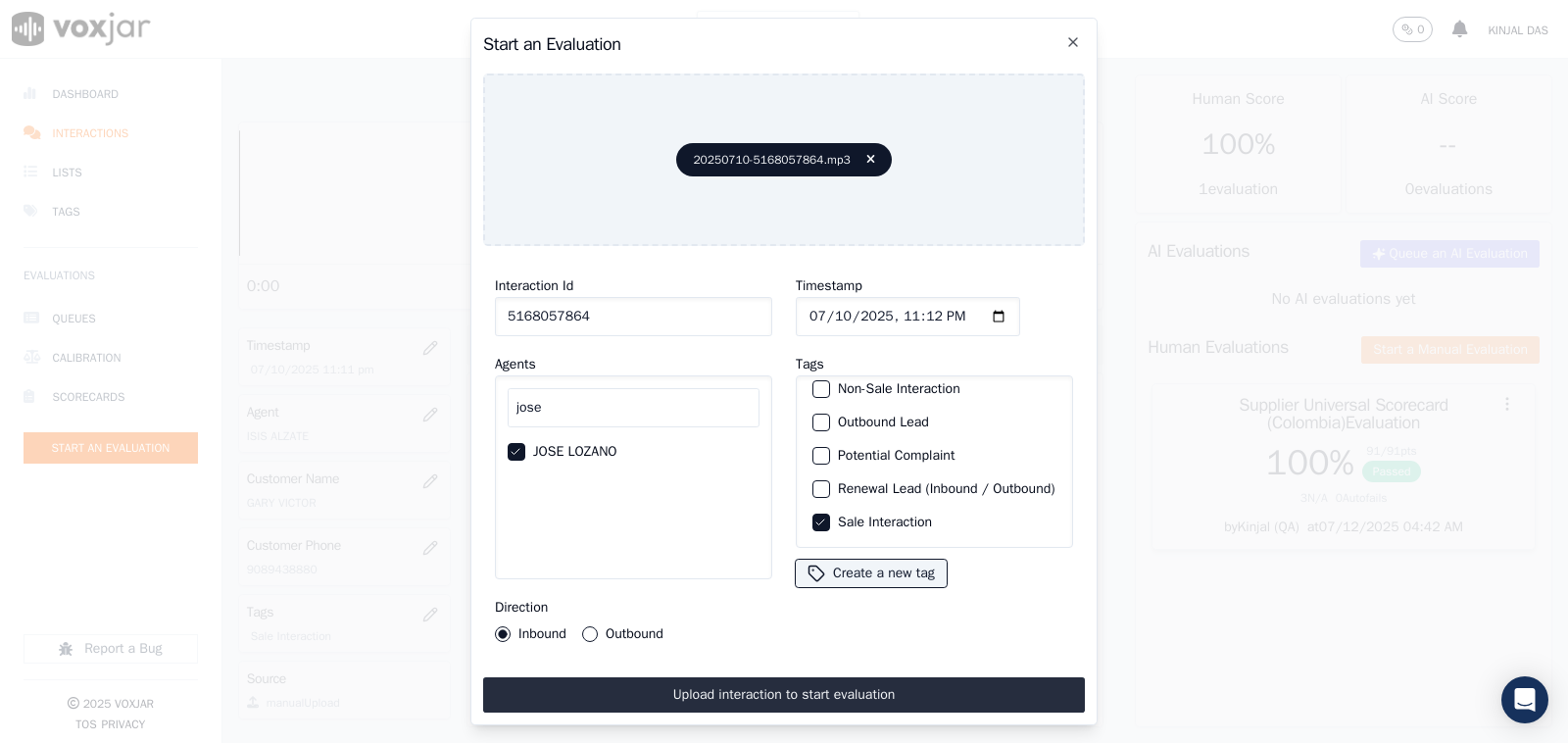 click on "Outbound" 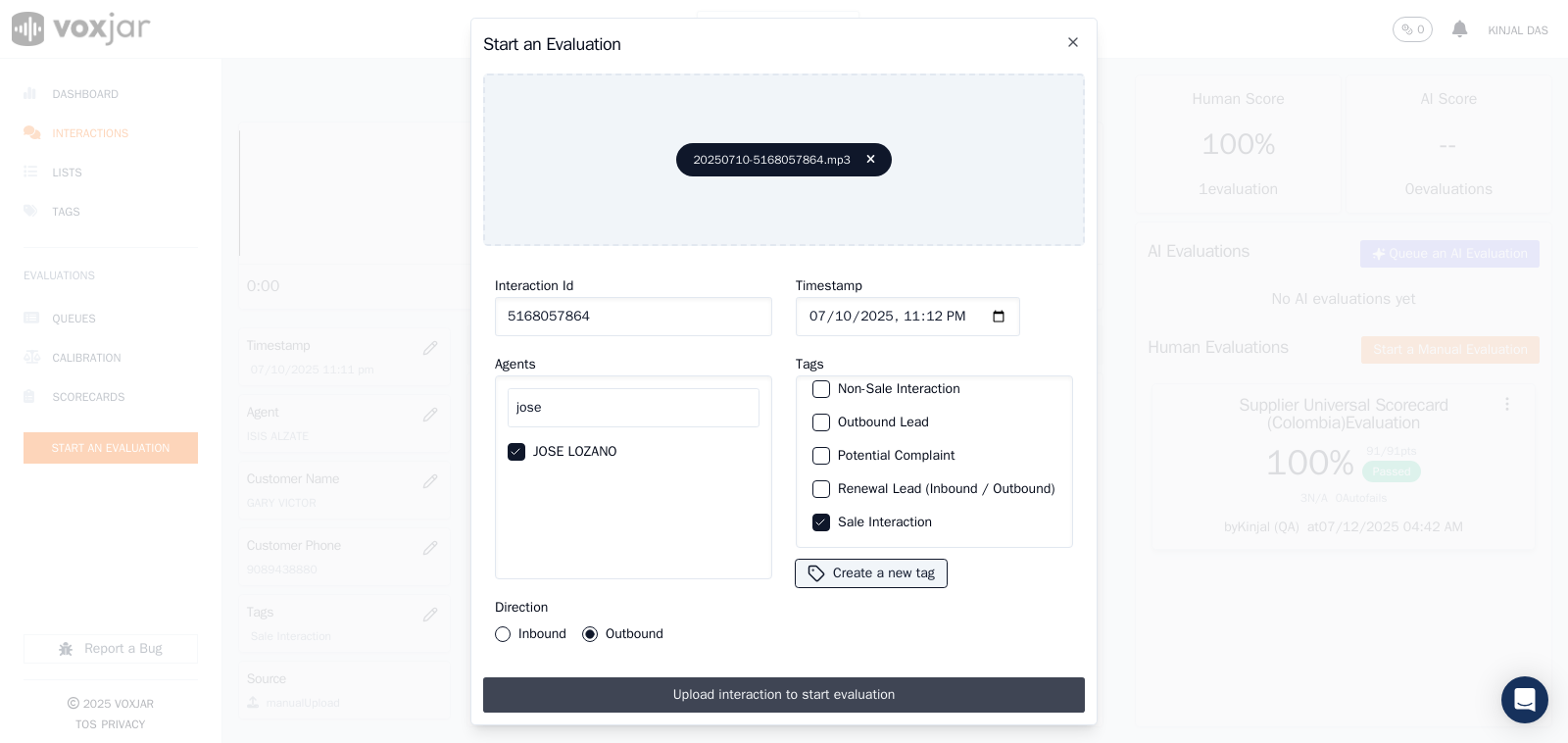 click on "Upload interaction to start evaluation" at bounding box center (784, 695) 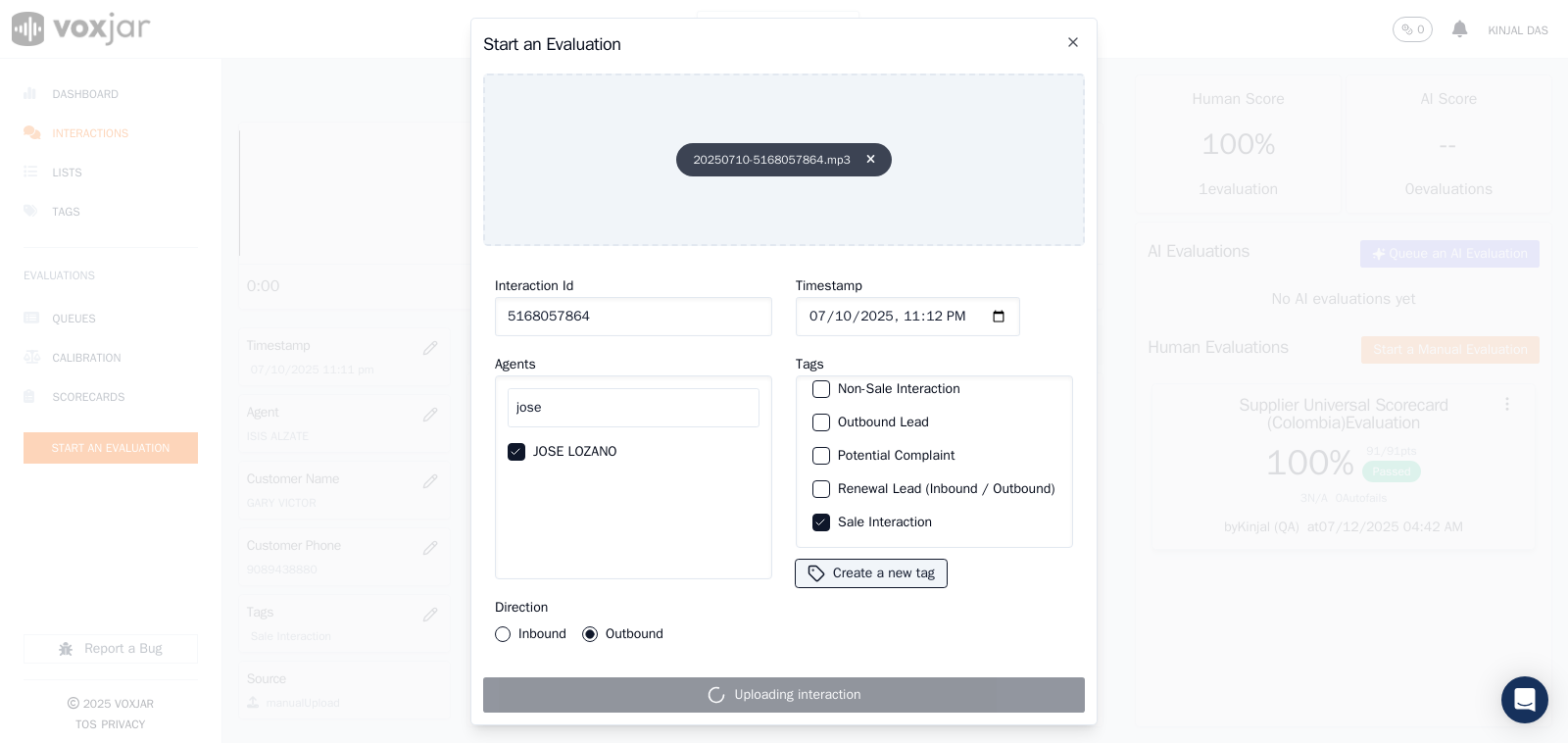 click at bounding box center [870, 160] 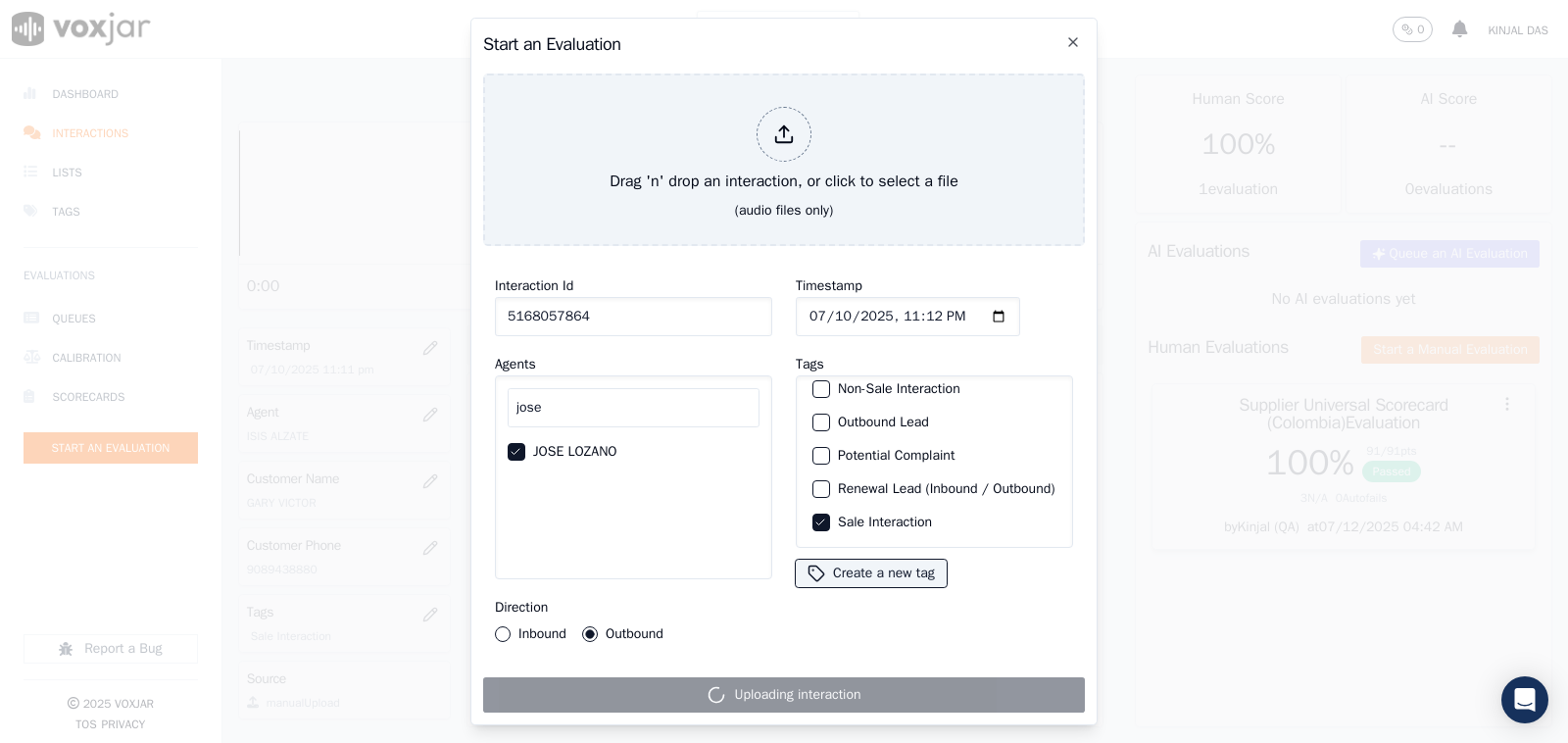 click on "Uploading interaction" at bounding box center [784, 695] 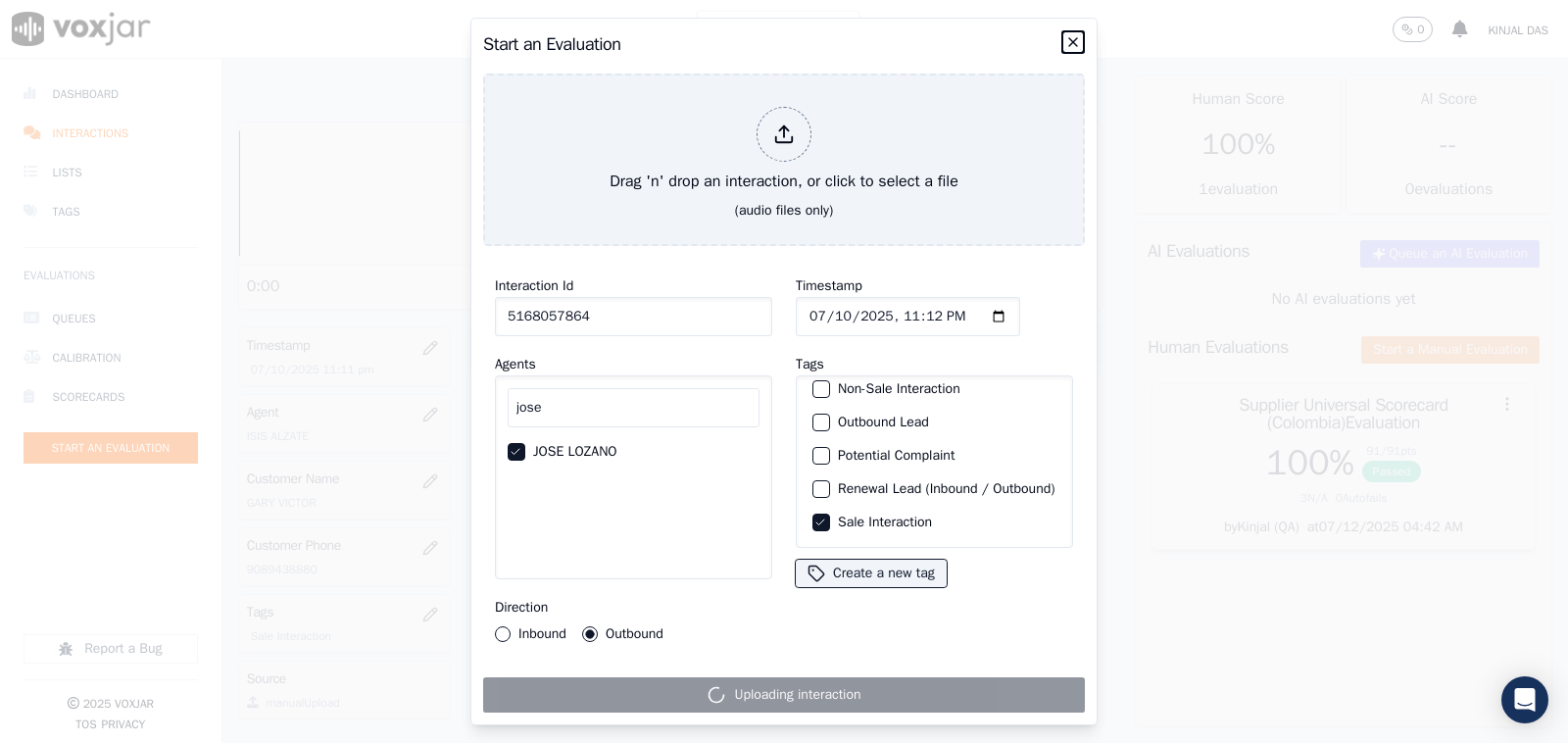 click 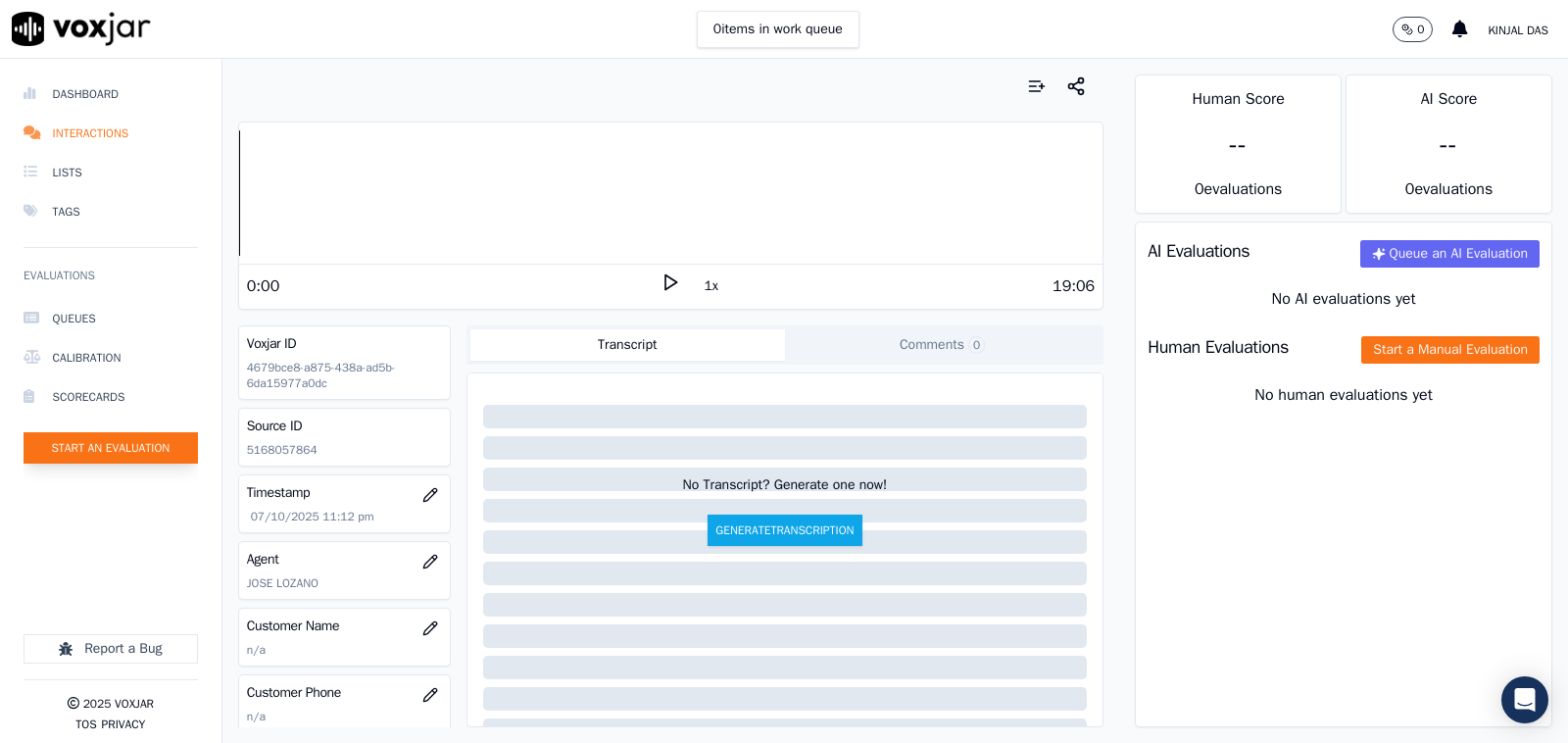 click on "Start an Evaluation" 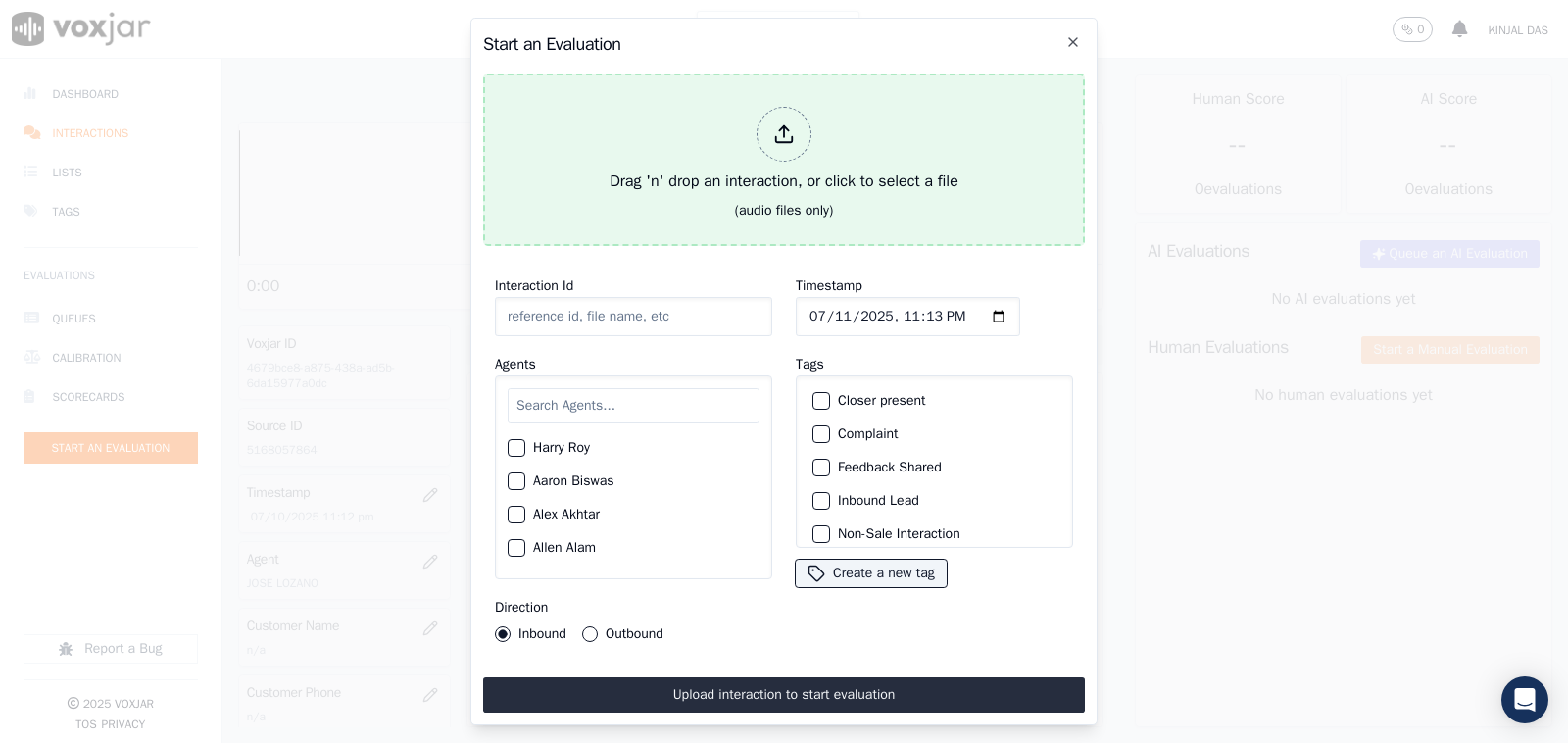 click on "Drag 'n' drop an interaction, or click to select a file" at bounding box center [784, 150] 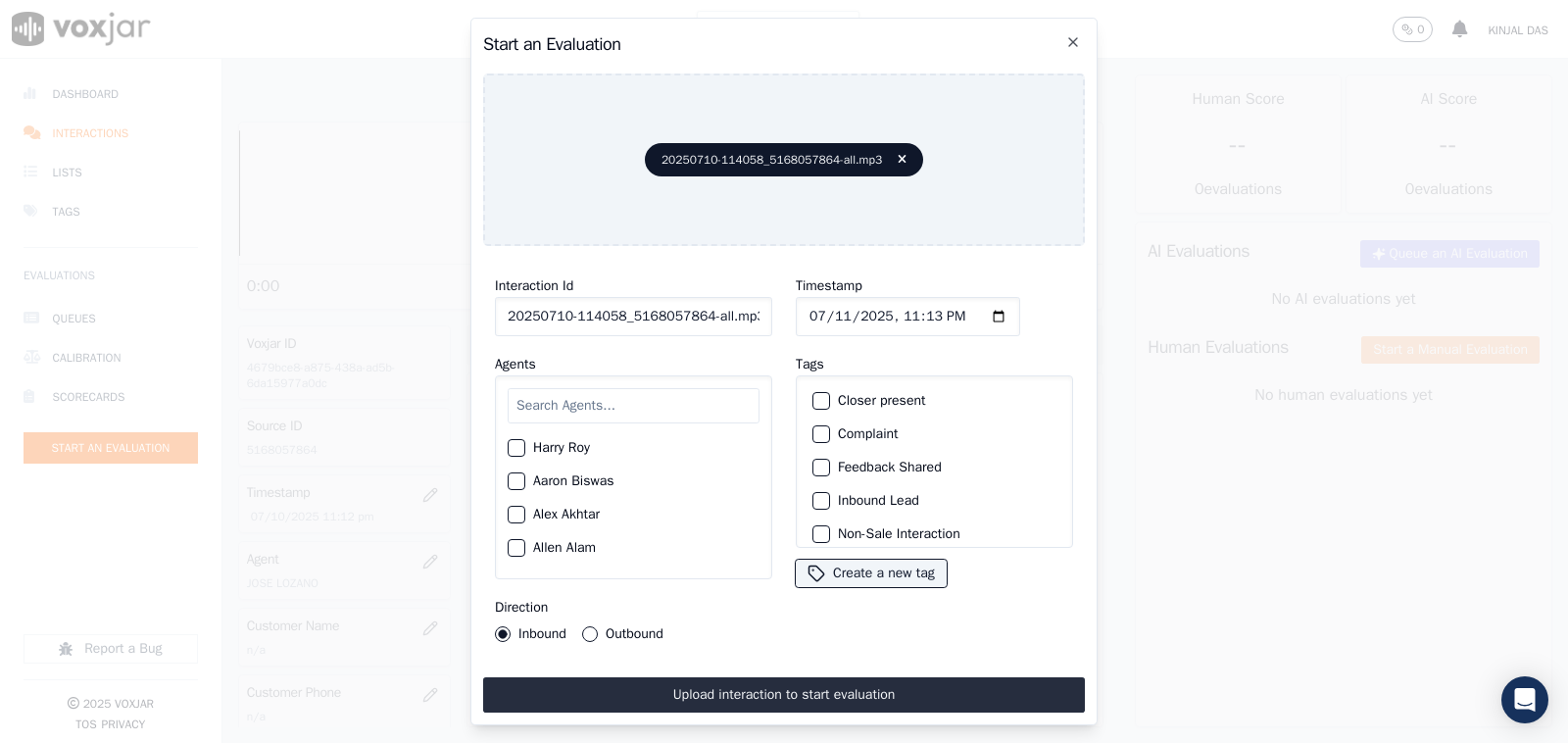 click on "20250710-114058_5168057864-all.mp3" 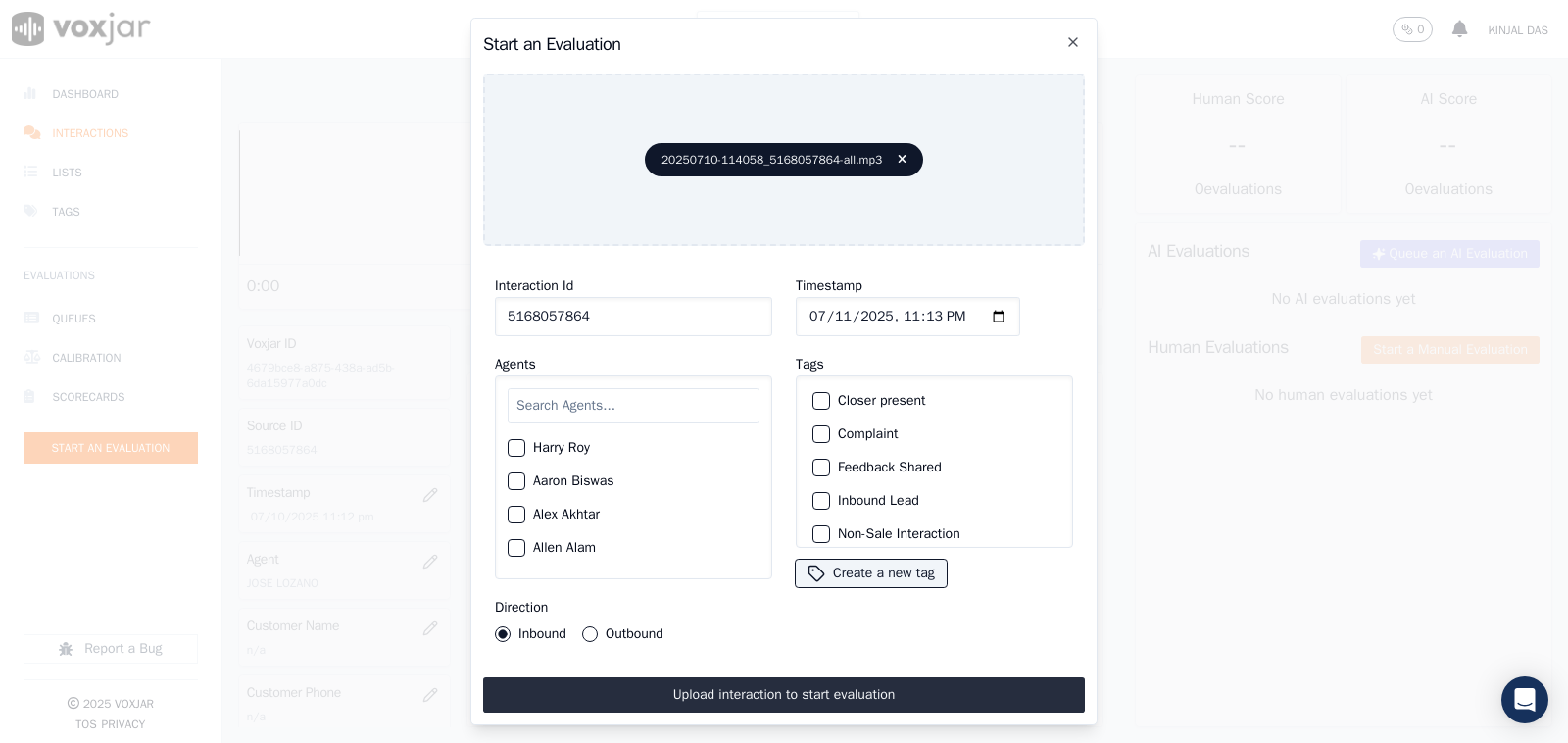 type on "5168057864" 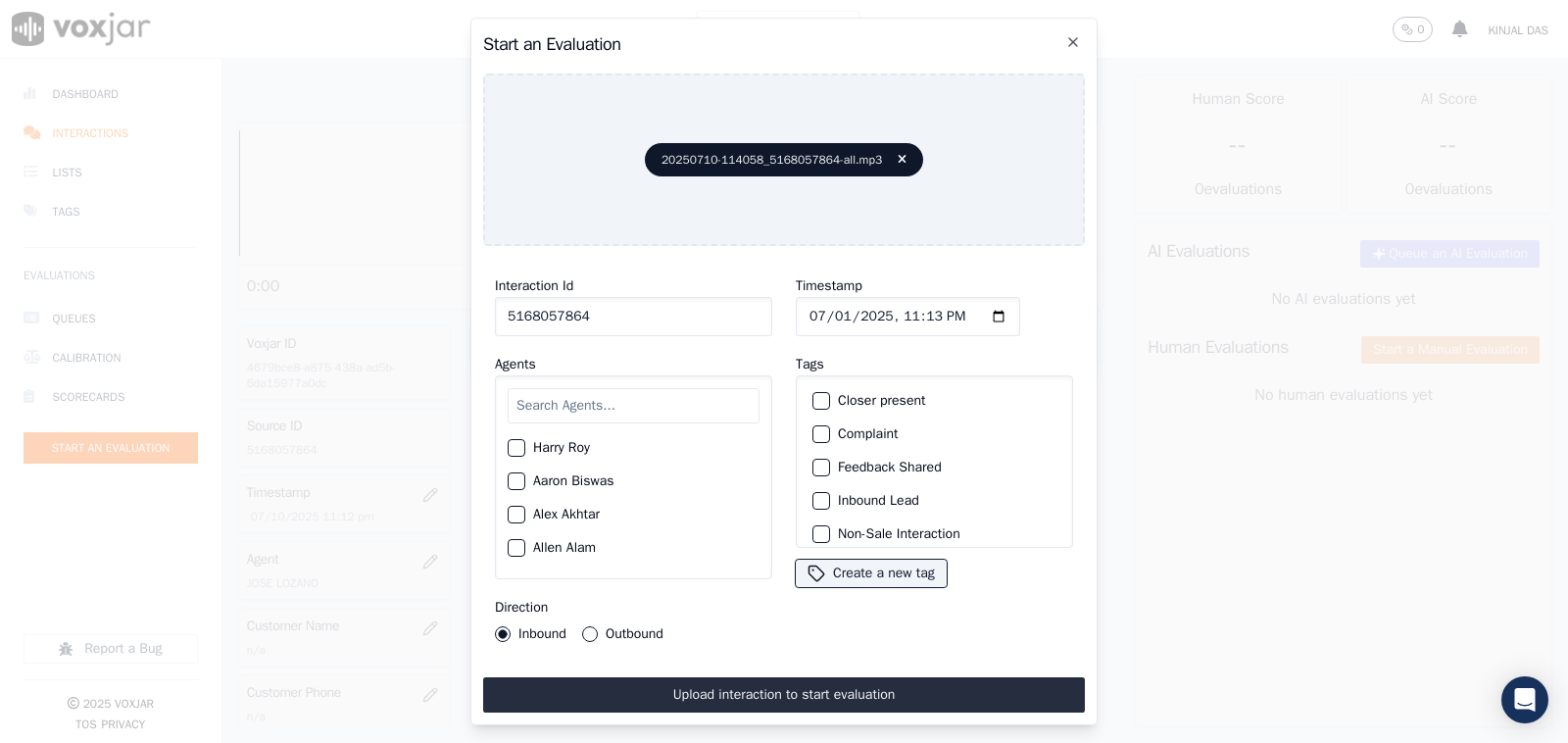 type on "2025-07-10T23:13" 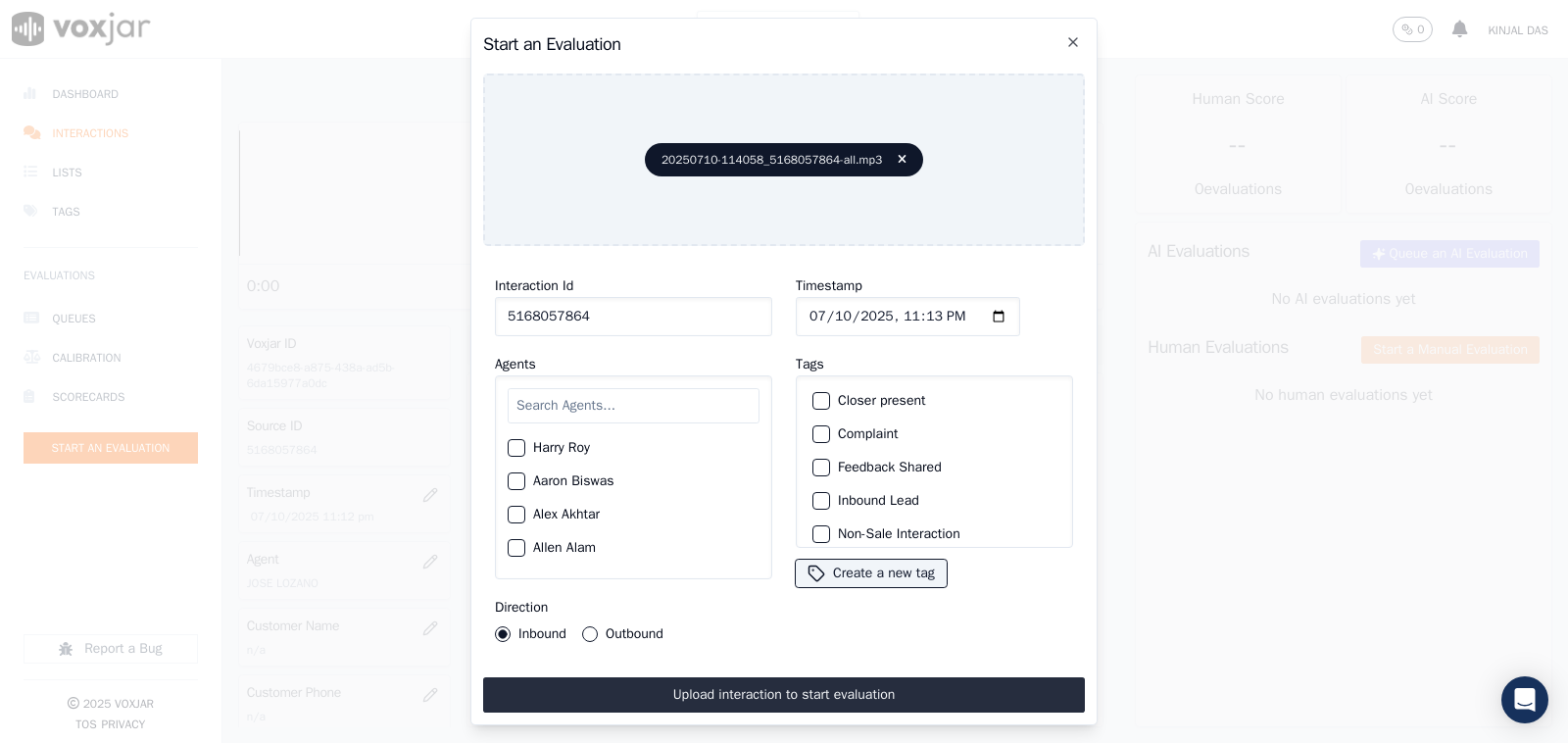 click on "Harry  Roy      Aaron Biswas     Alex Akhtar     Allen Alam      Andrew Anwar     Anna Das      Annie Singh     Brandon Roy     CAROLINE JARAMILLO     Carol Khatun     Catherine Roy     Chester Chatterjee     Chris Toppo     Christia Ghosh     DAVID ACUNA     Daniel Ali     David Stephen     Do not Count     Dominick Saha     ELIAN FLOREZ       Edward Banerjee     Ethan Mukherjee     Frank Sarkar     George Aich     ISIS ALZATE     JOSE LOZANO     Jack  Sharma     Jake Saha     James Murtuza     Janet Monterio     Jeniffer Banerjee     Jim Som     John Das     Jordan Shaqib     Justin Alam     Kelvin Chowdhury     LILIBETH VERGARA     LUISA CAMPO      MANUEL CASTILLO     MARY OLIER         MD Dilshad Alam - Justin     MICHELLE MARRERO     Marcus Kunwar     Mark Sharma     Martin Das     Max Sarkar     Mike Chhetri     Nick Saraf     Nigel Phillips     Nolan Mahanta     Olivia Samantha     Parker Majid     Richard Kumar     Ricky Singh     Ryan Roy     Sam Lakra      Sandy Pathak      Sara Dey" 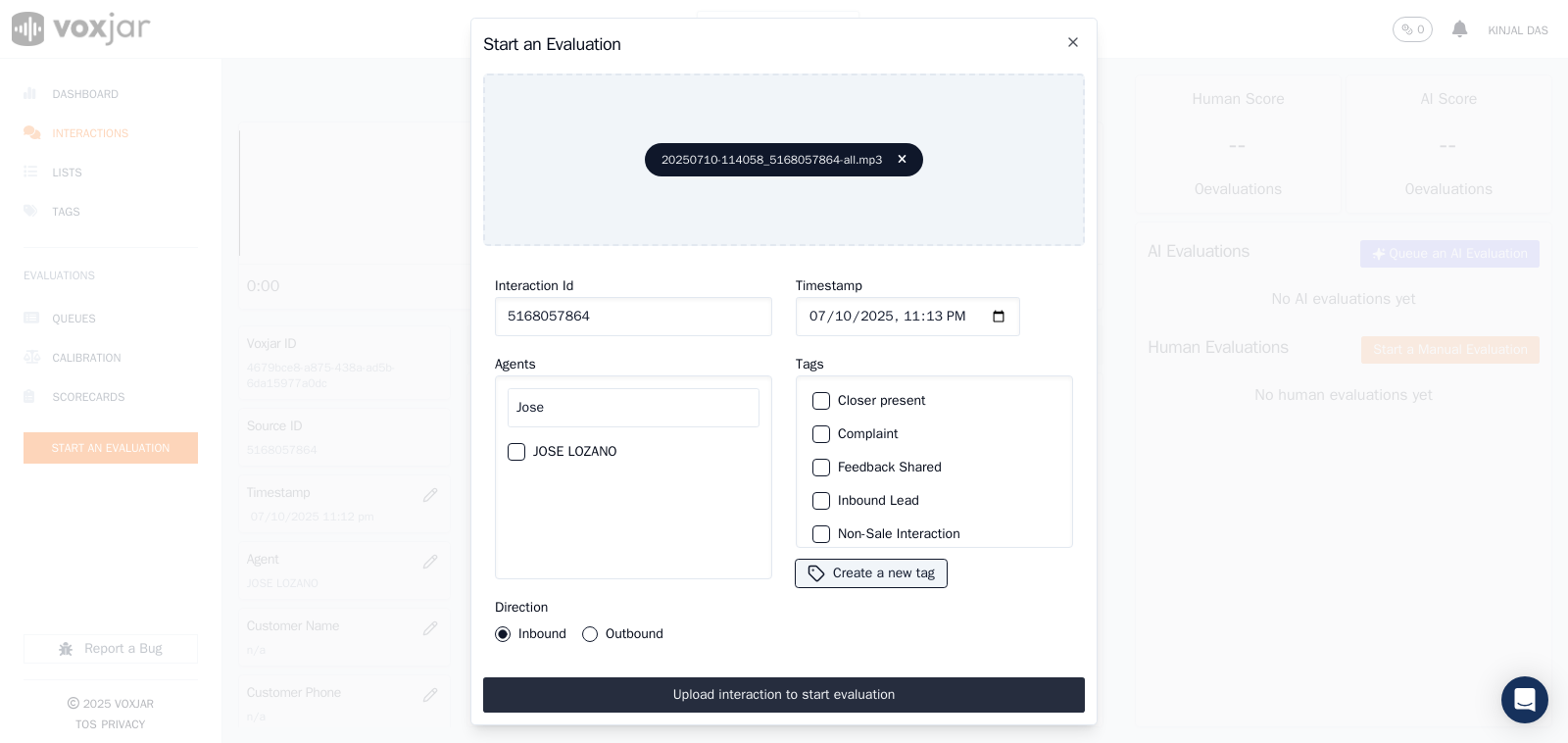 type on "Jose" 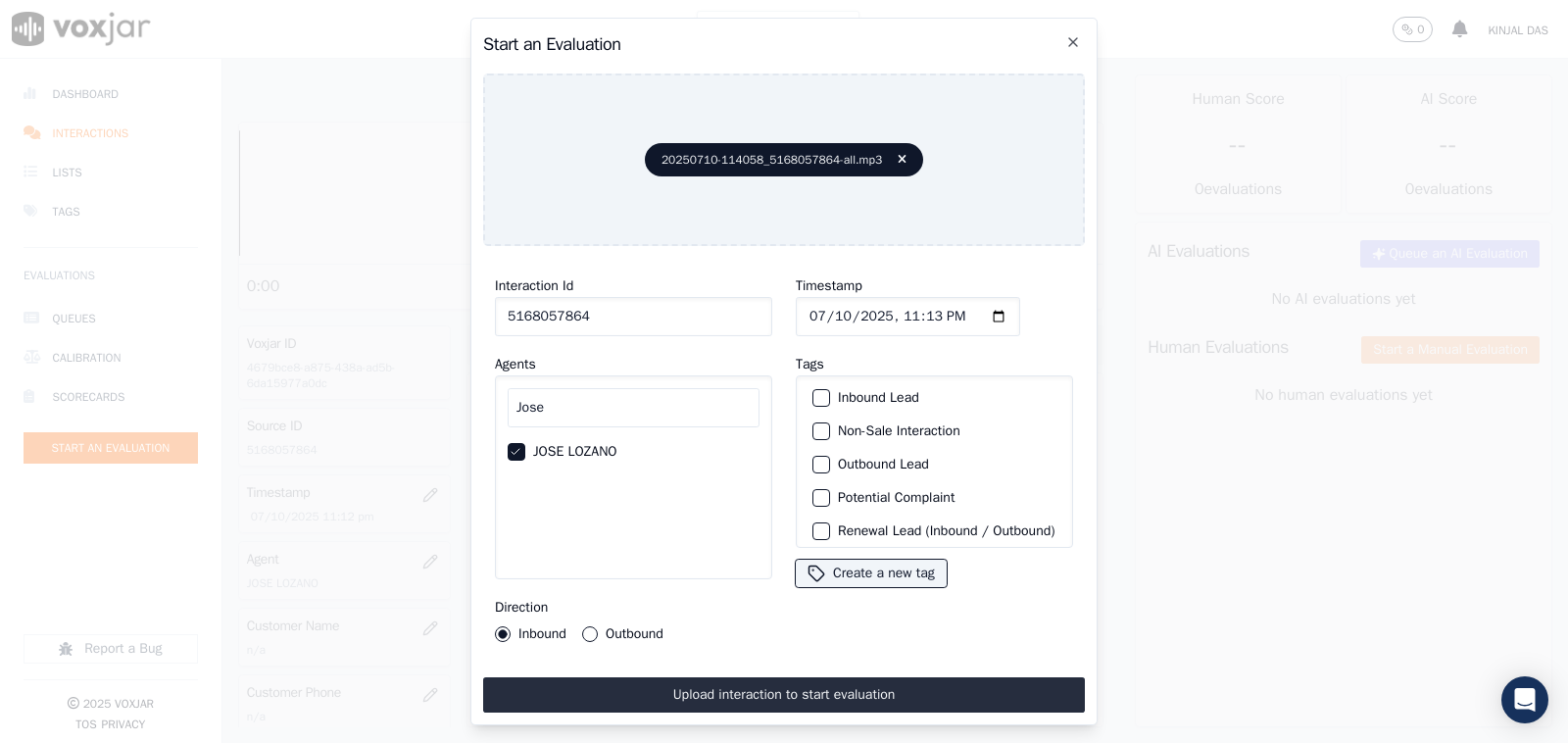 scroll, scrollTop: 177, scrollLeft: 0, axis: vertical 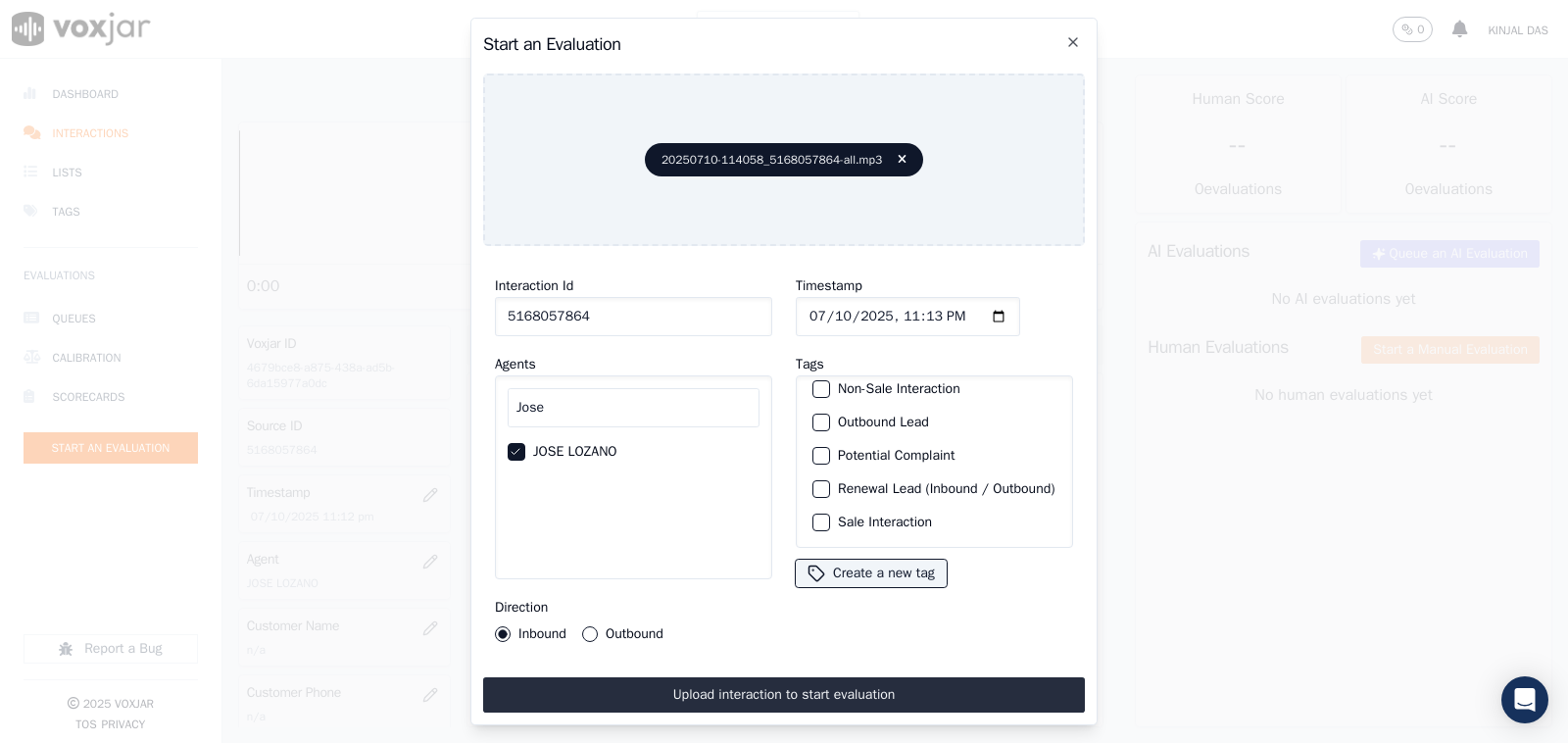 click on "Sale Interaction" 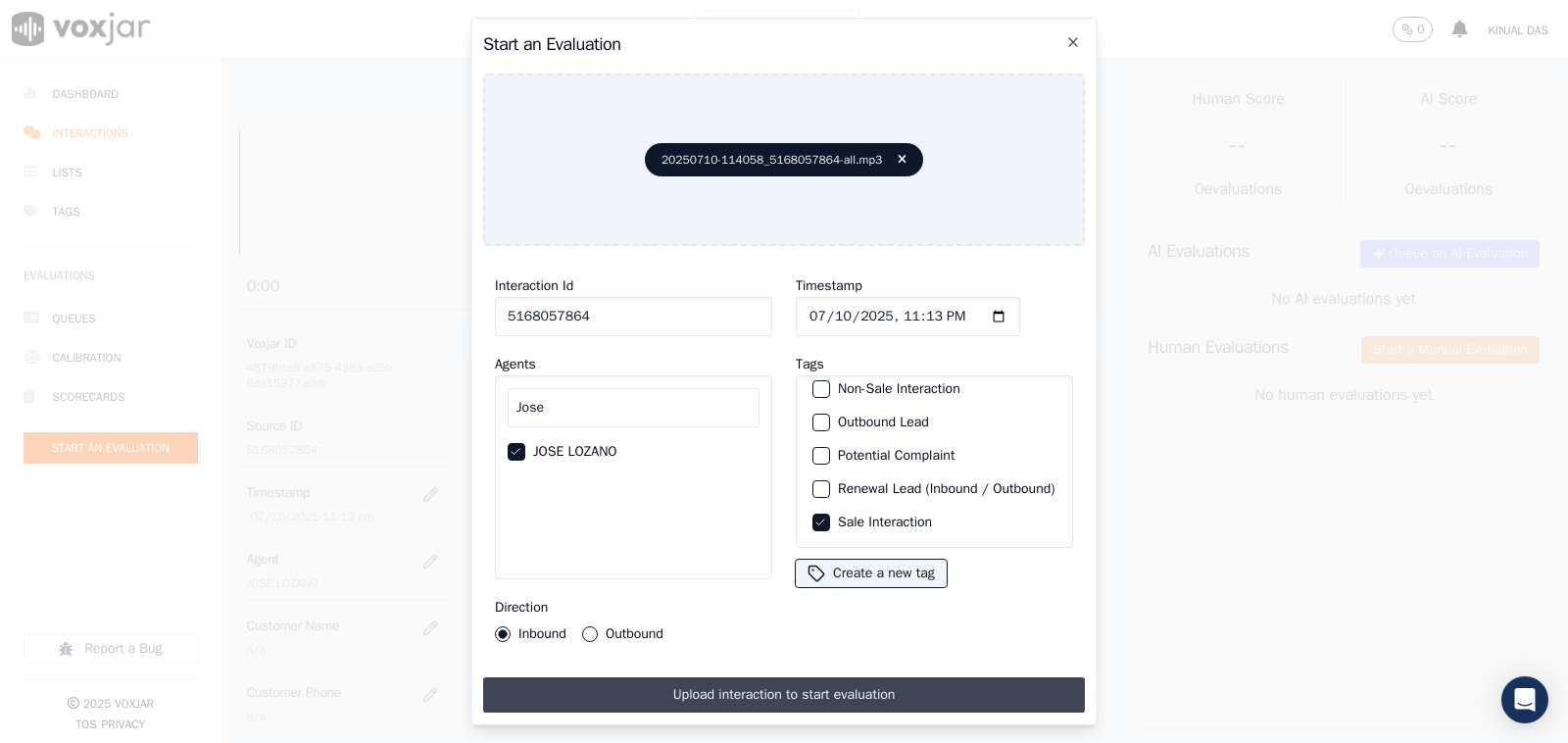 click on "Upload interaction to start evaluation" at bounding box center [784, 695] 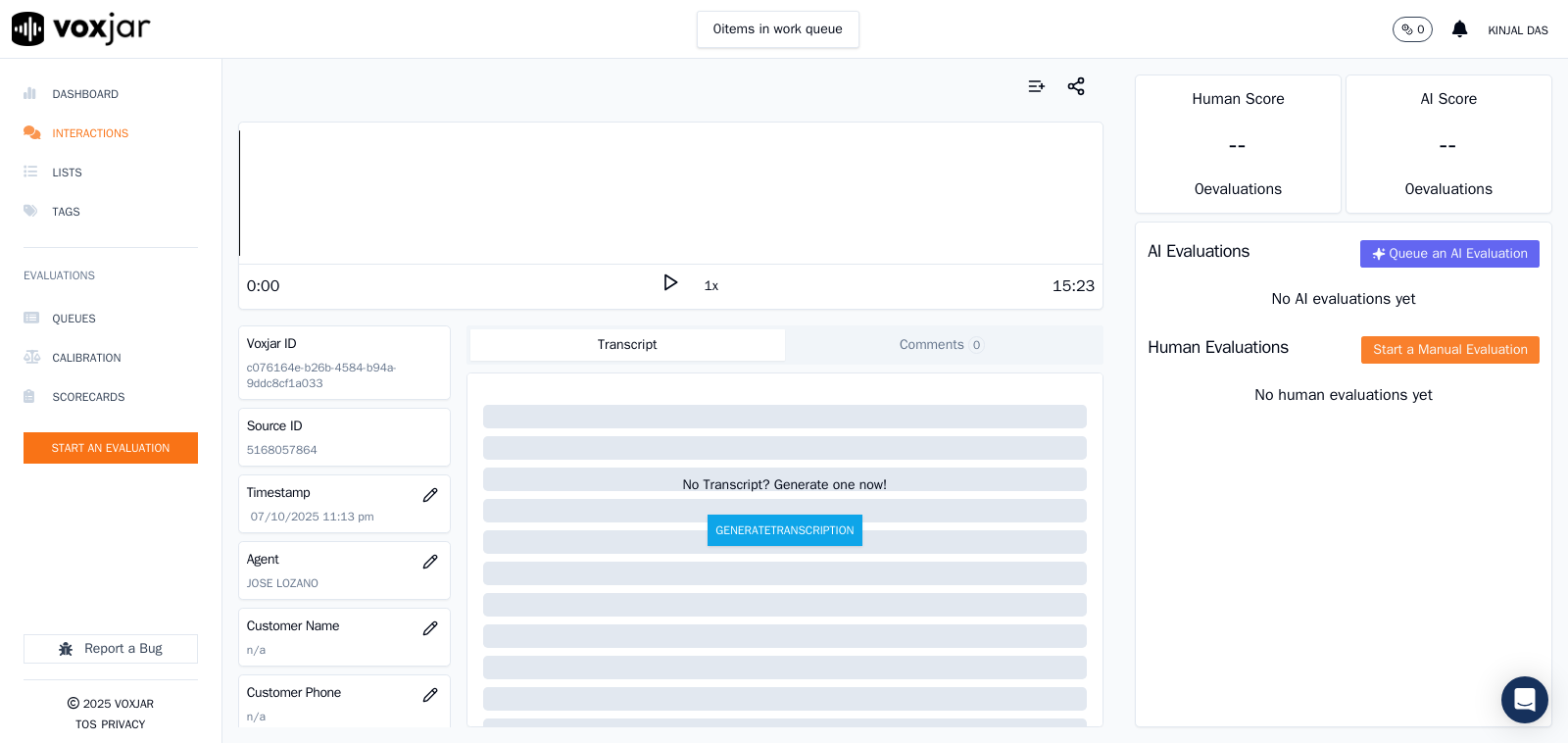 click on "Start a Manual Evaluation" 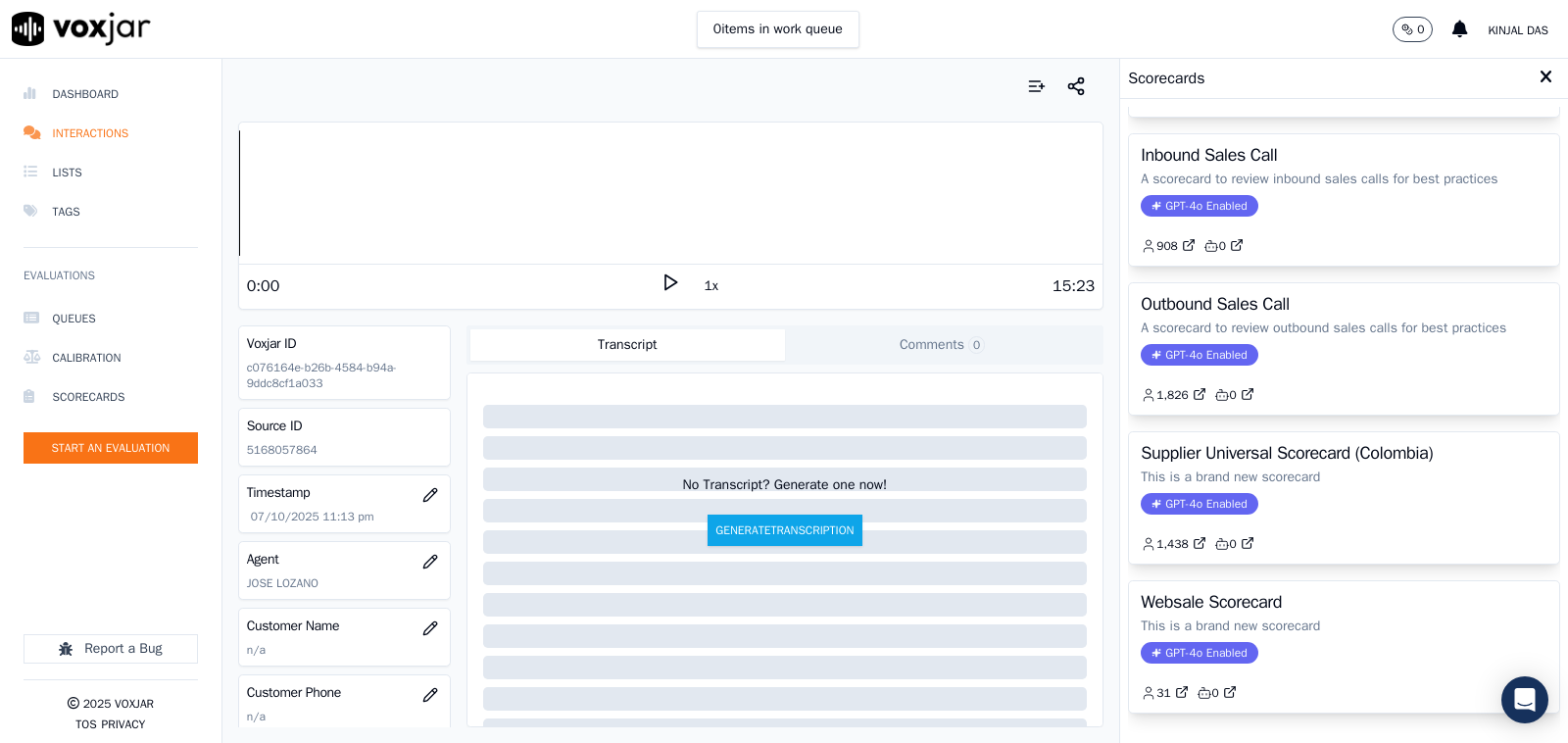 scroll, scrollTop: 258, scrollLeft: 0, axis: vertical 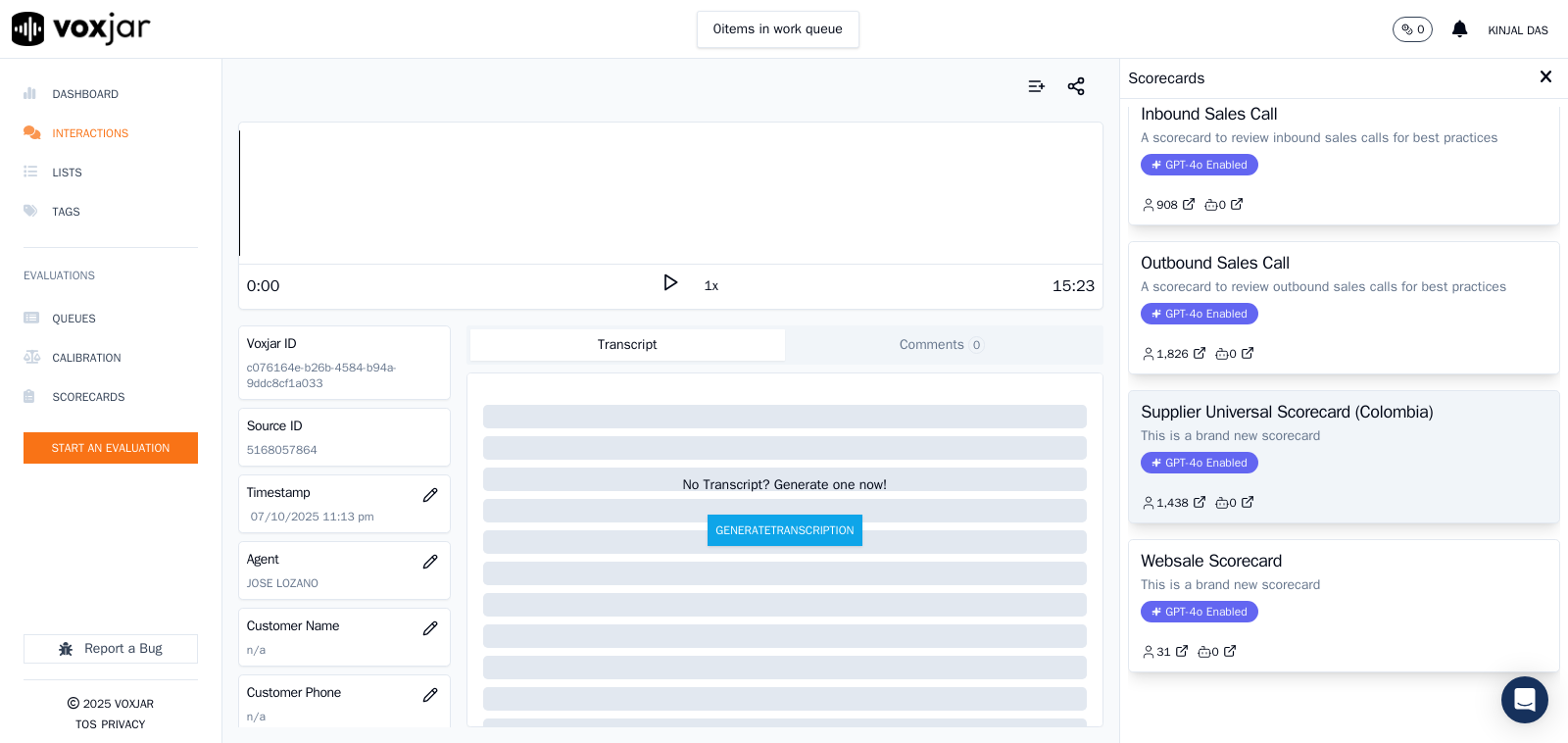 click on "GPT-4o Enabled" 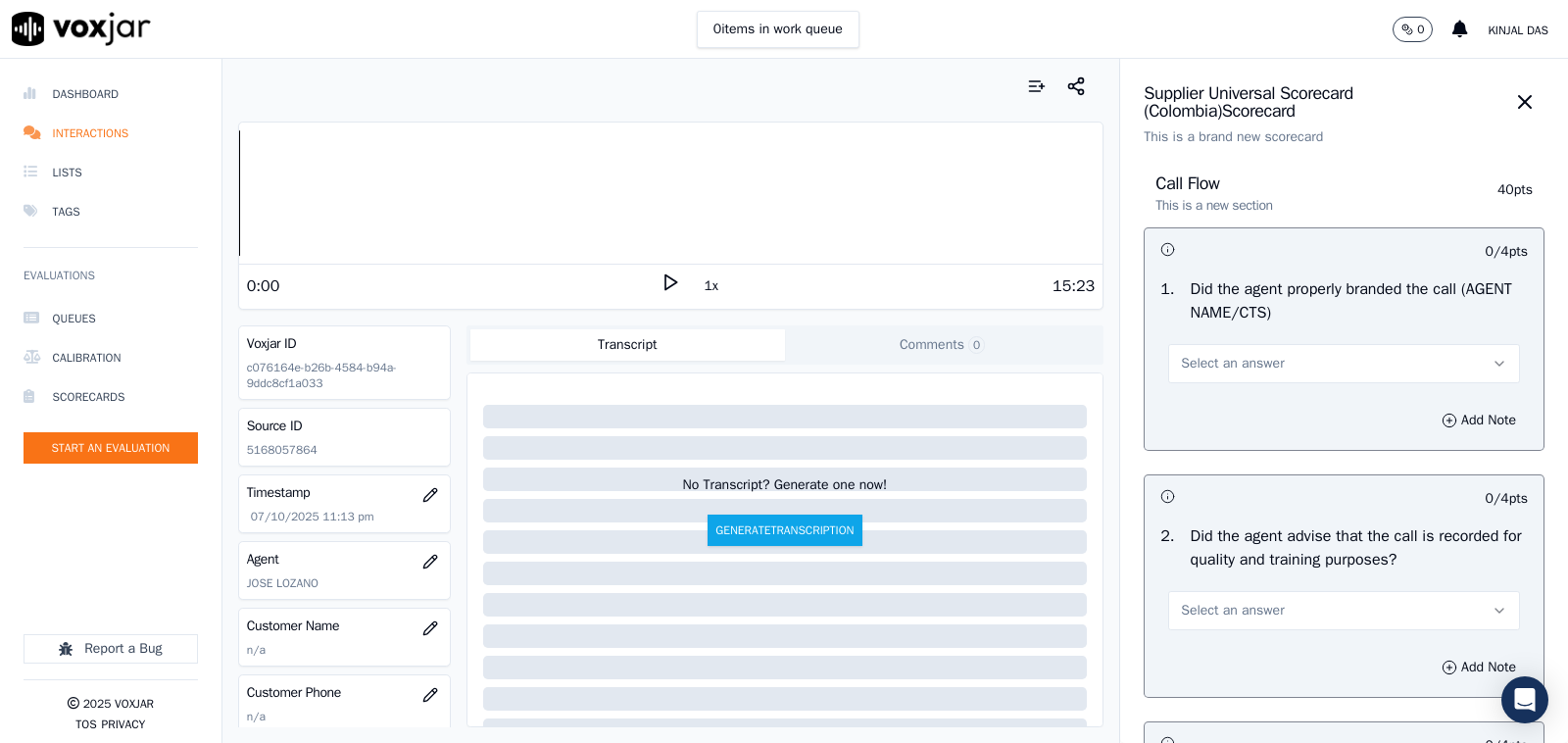 click on "Select an answer" at bounding box center (1232, 364) 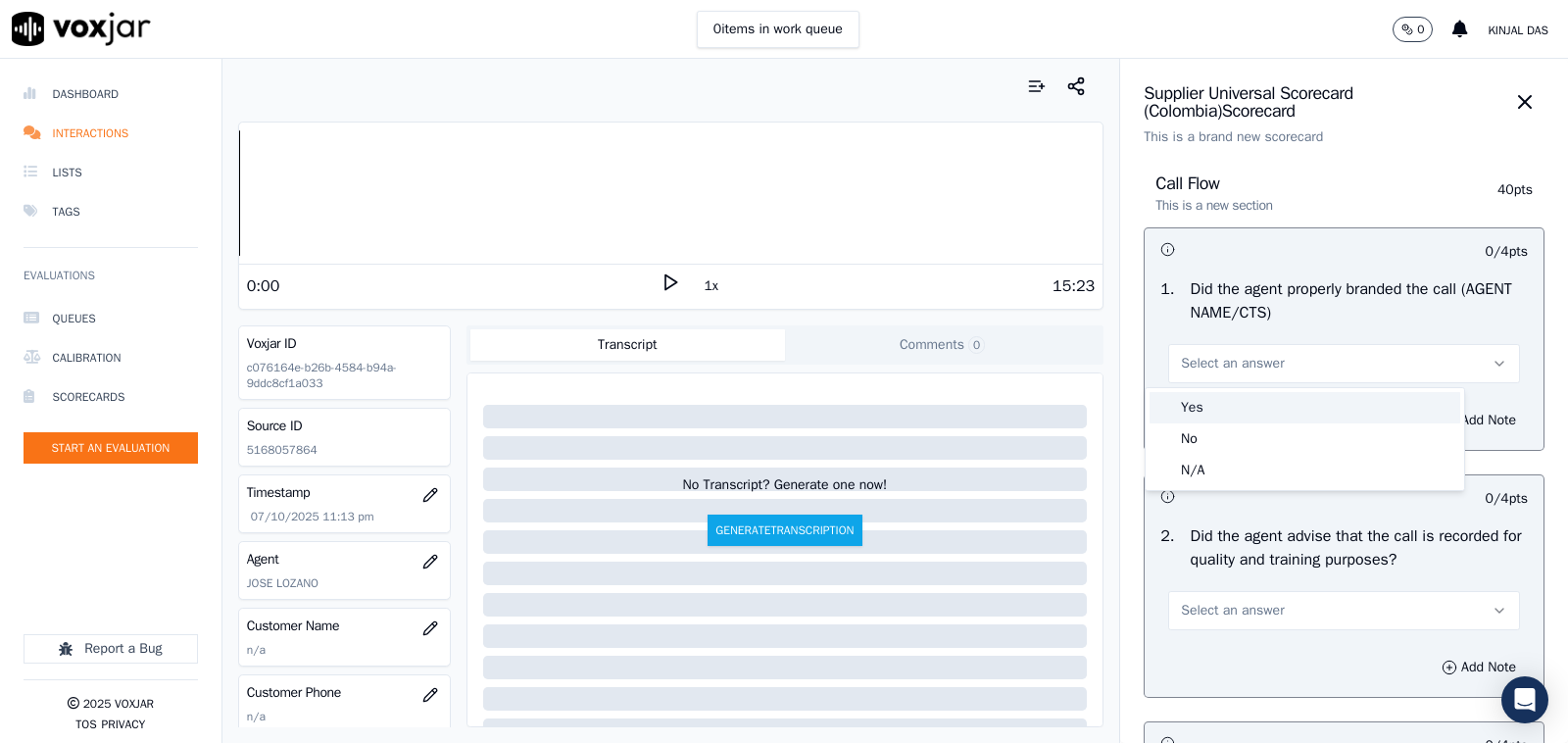 click on "Yes" at bounding box center [1304, 408] 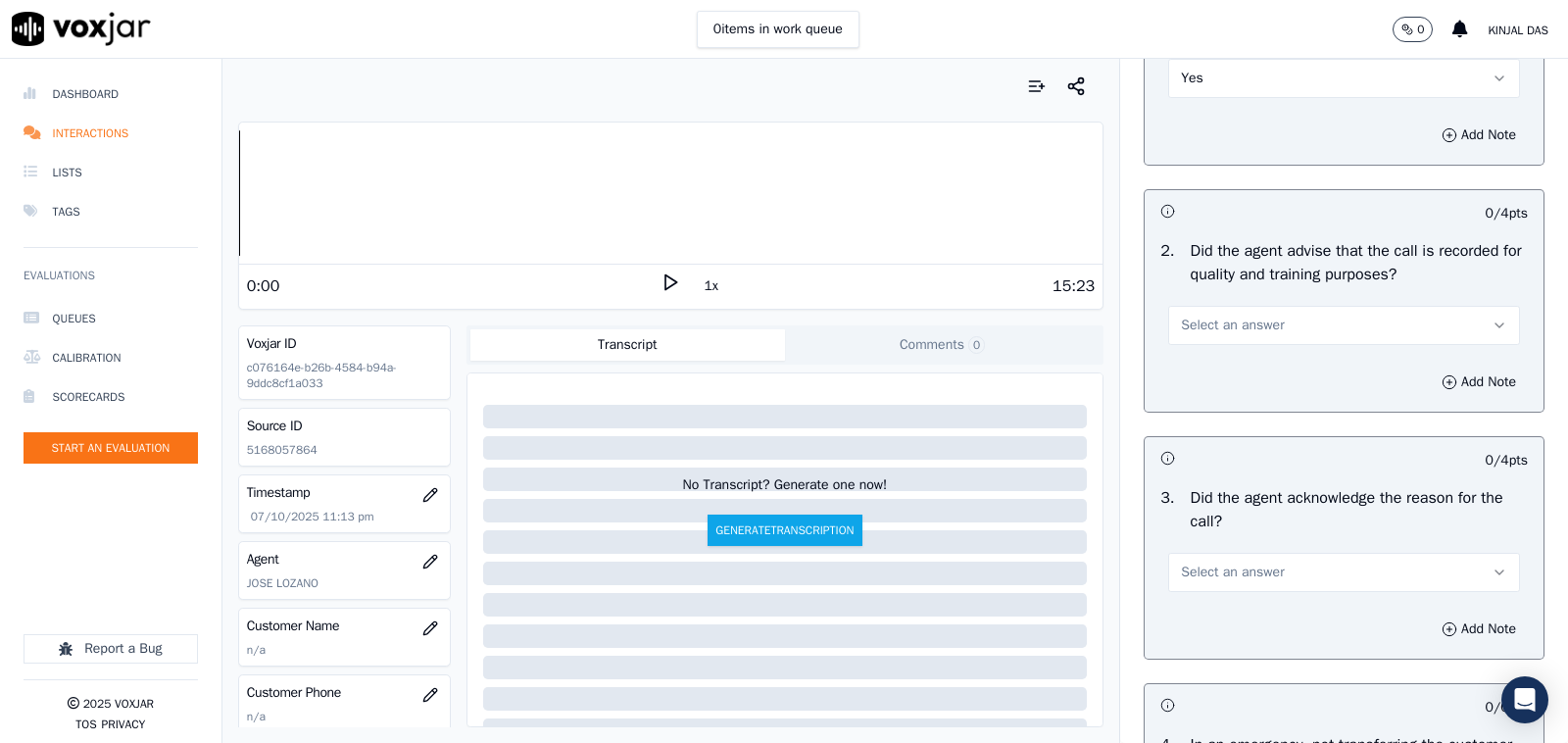 scroll, scrollTop: 408, scrollLeft: 0, axis: vertical 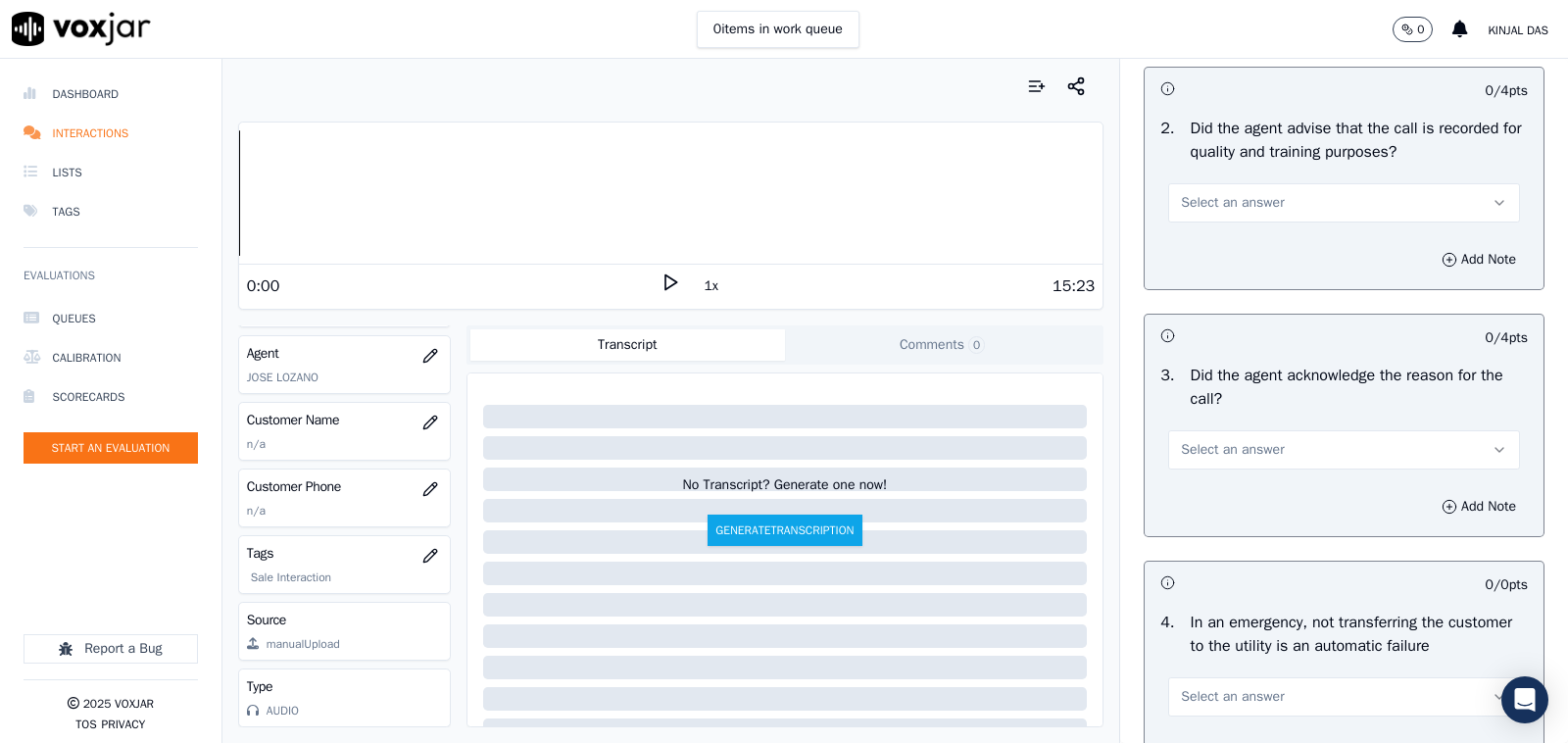 click on "Select an answer" at bounding box center [1344, 450] 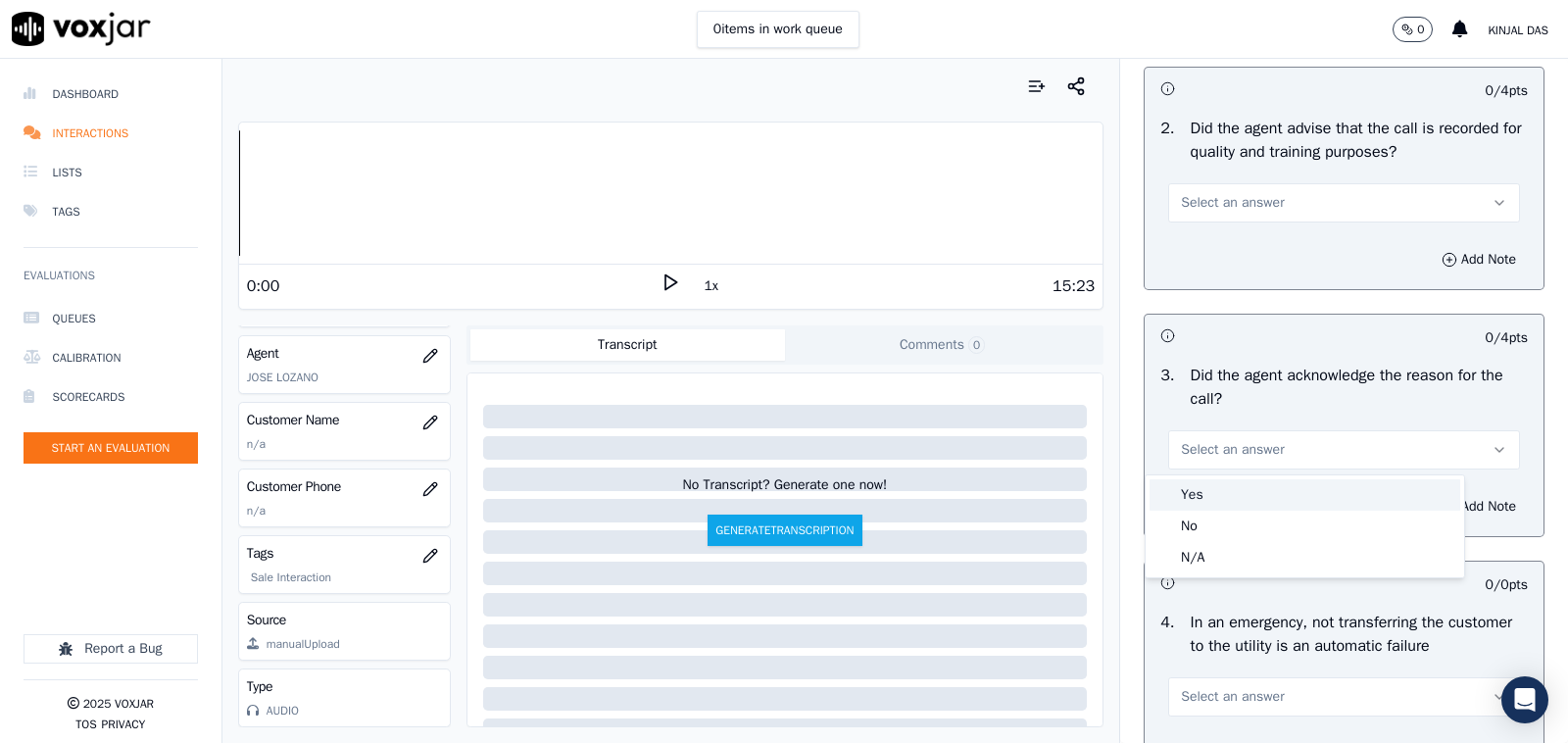click on "Yes" at bounding box center (1304, 495) 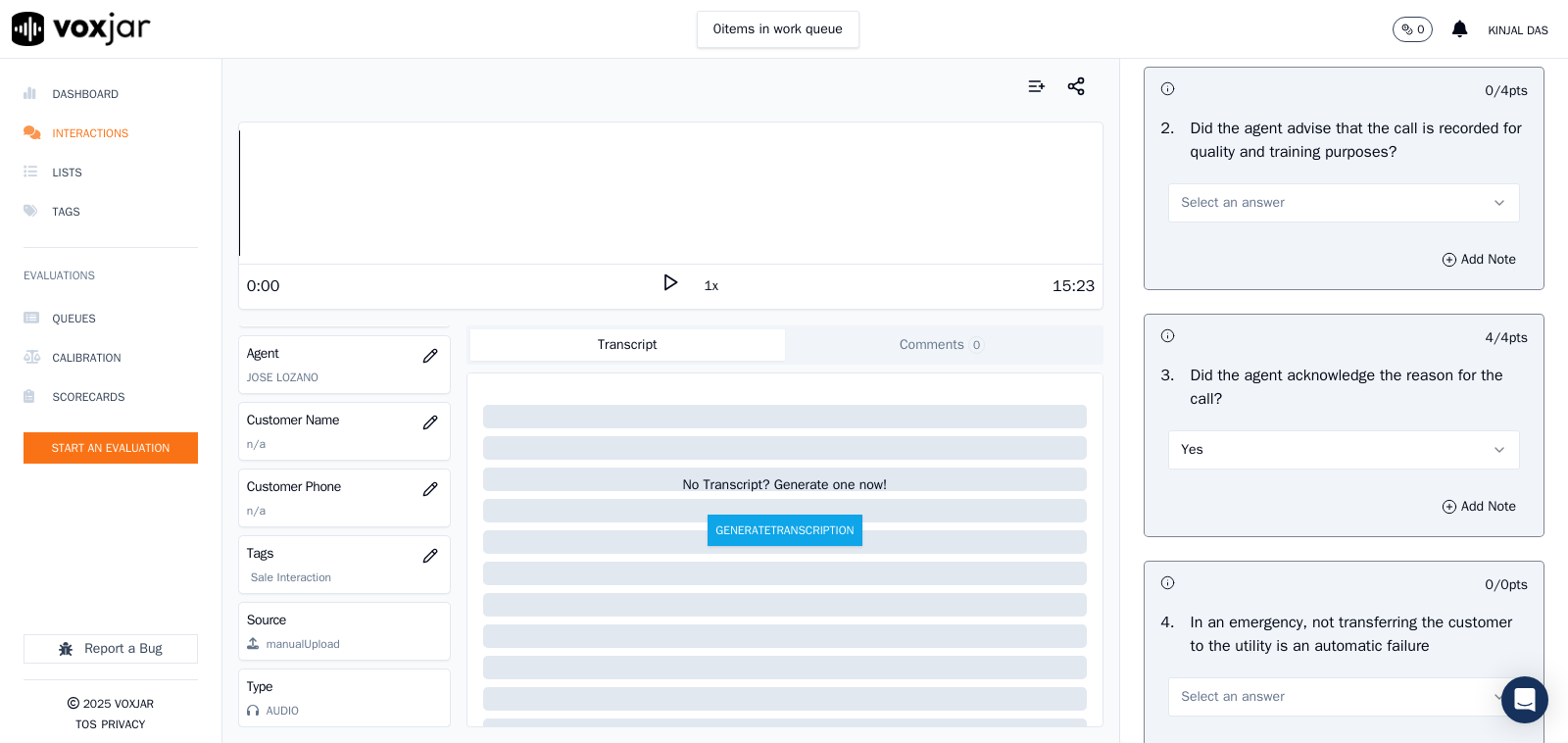 click on "Select an answer" at bounding box center (1344, 203) 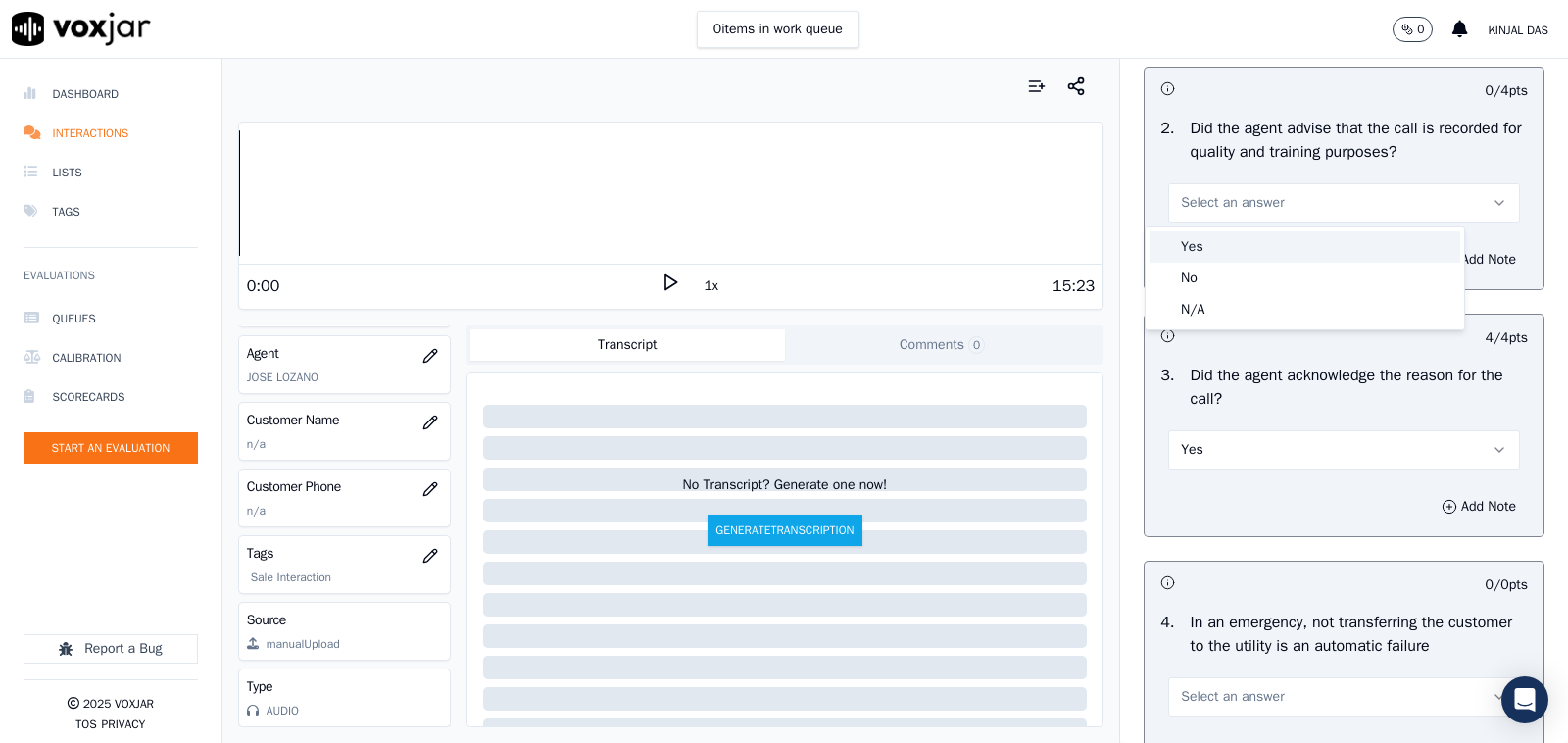click on "Yes" at bounding box center [1304, 247] 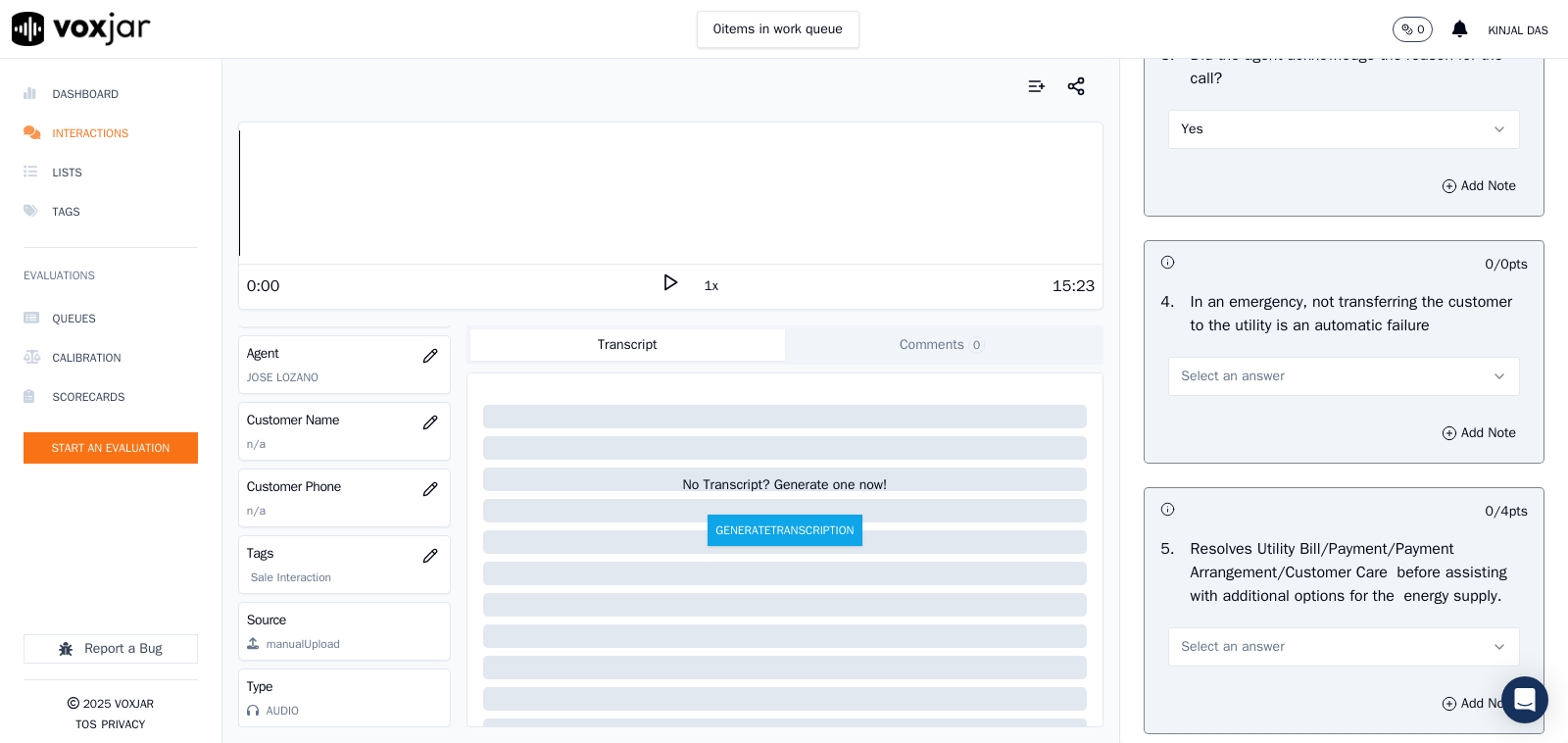 scroll, scrollTop: 817, scrollLeft: 0, axis: vertical 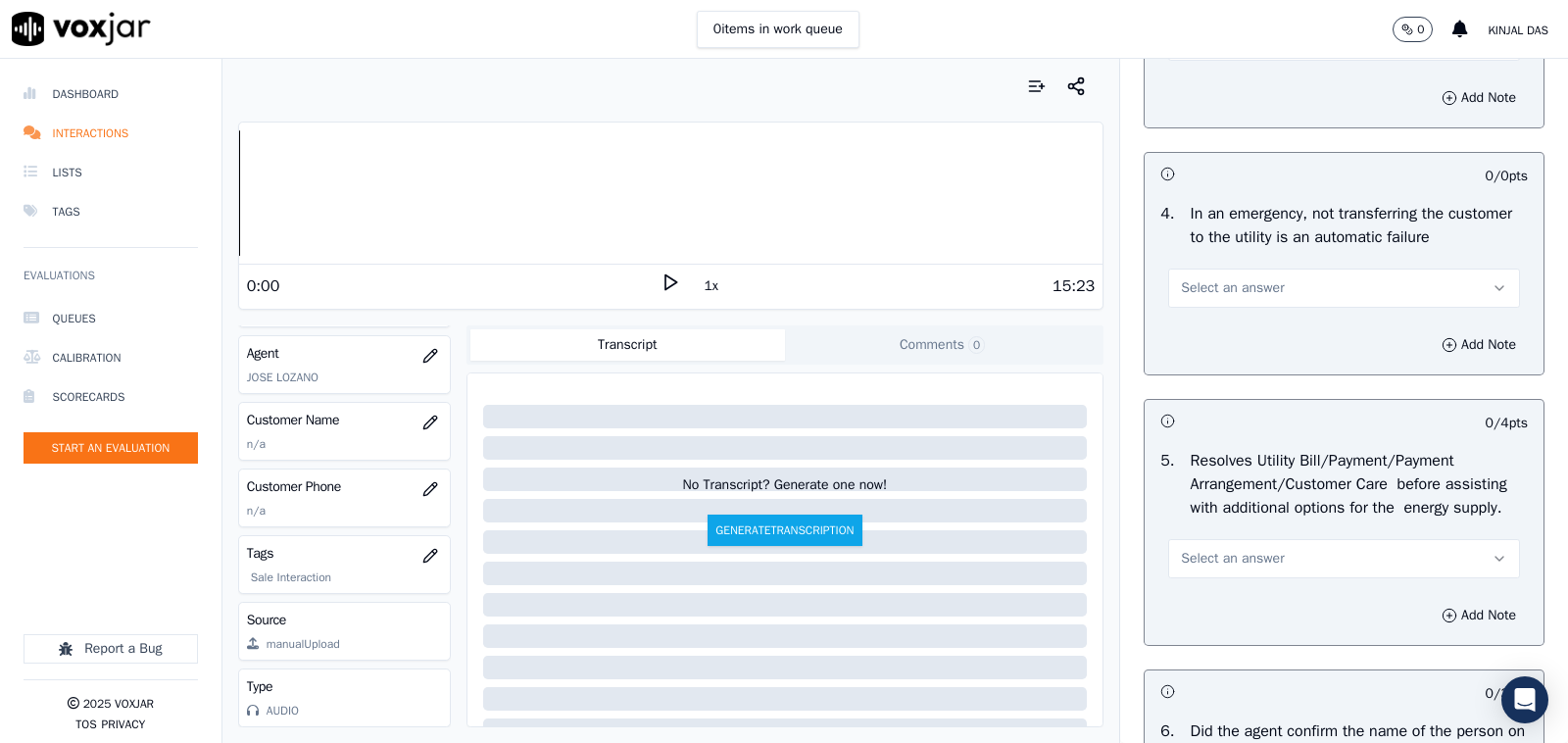 drag, startPoint x: 1238, startPoint y: 307, endPoint x: 1236, endPoint y: 317, distance: 10.198039 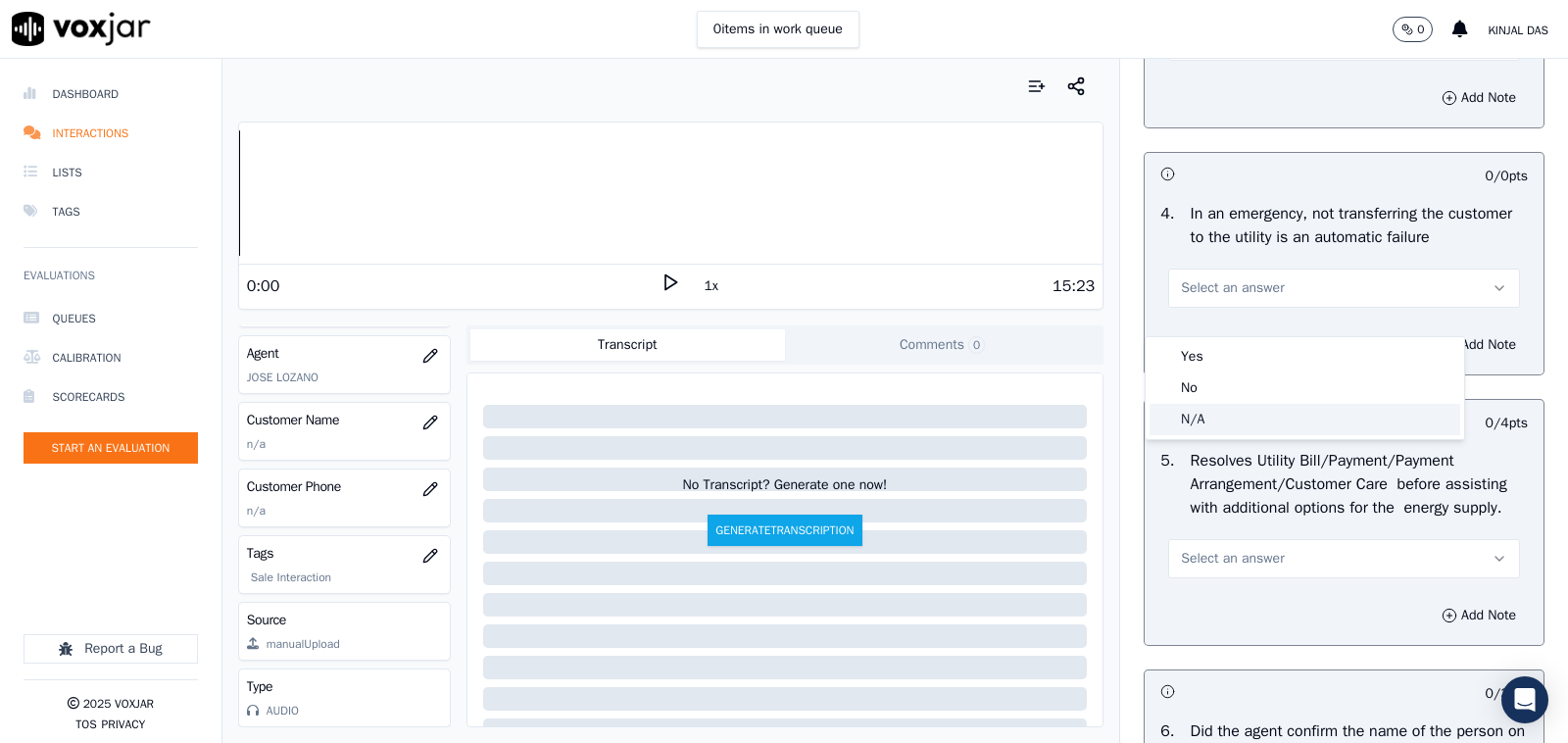 click on "N/A" 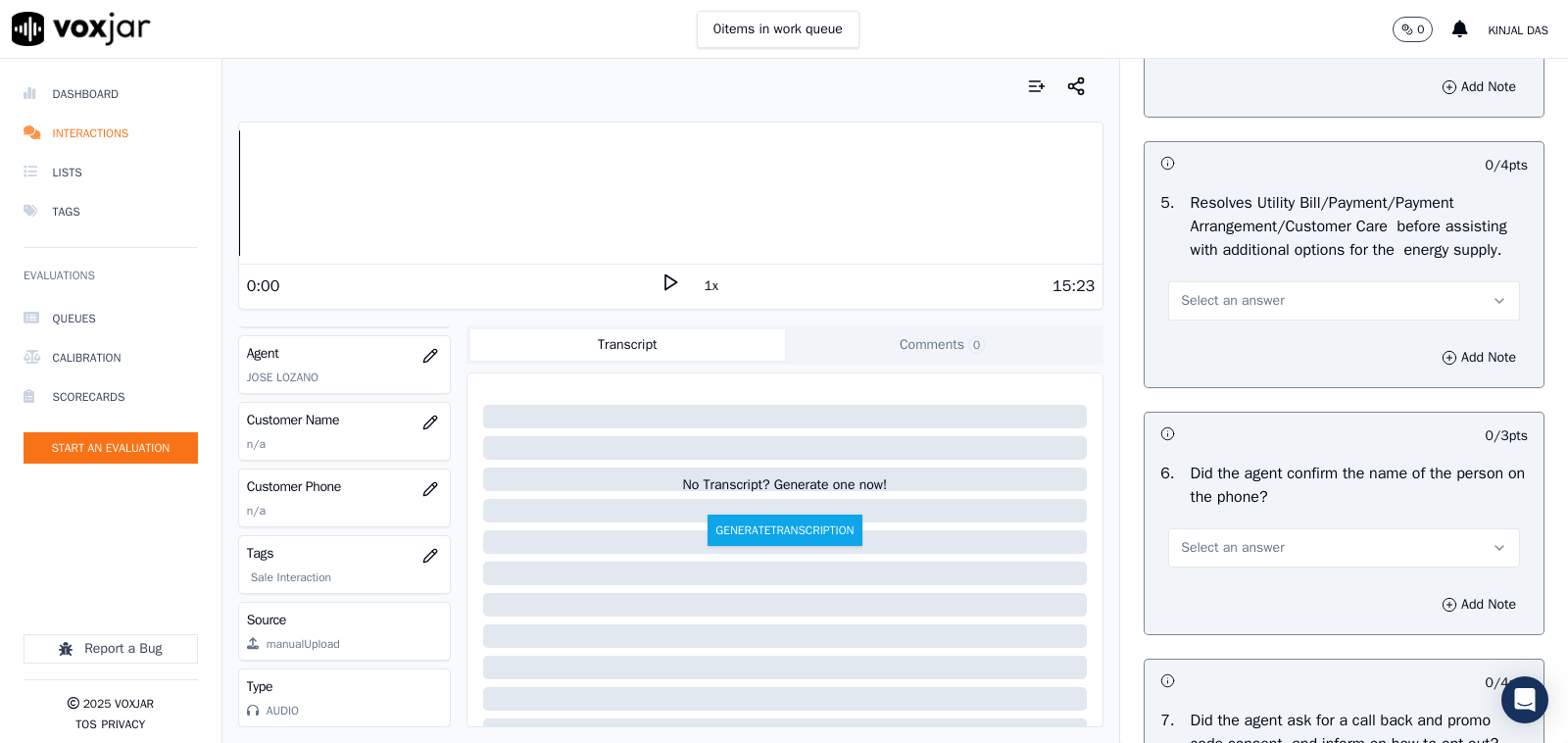 scroll, scrollTop: 1429, scrollLeft: 0, axis: vertical 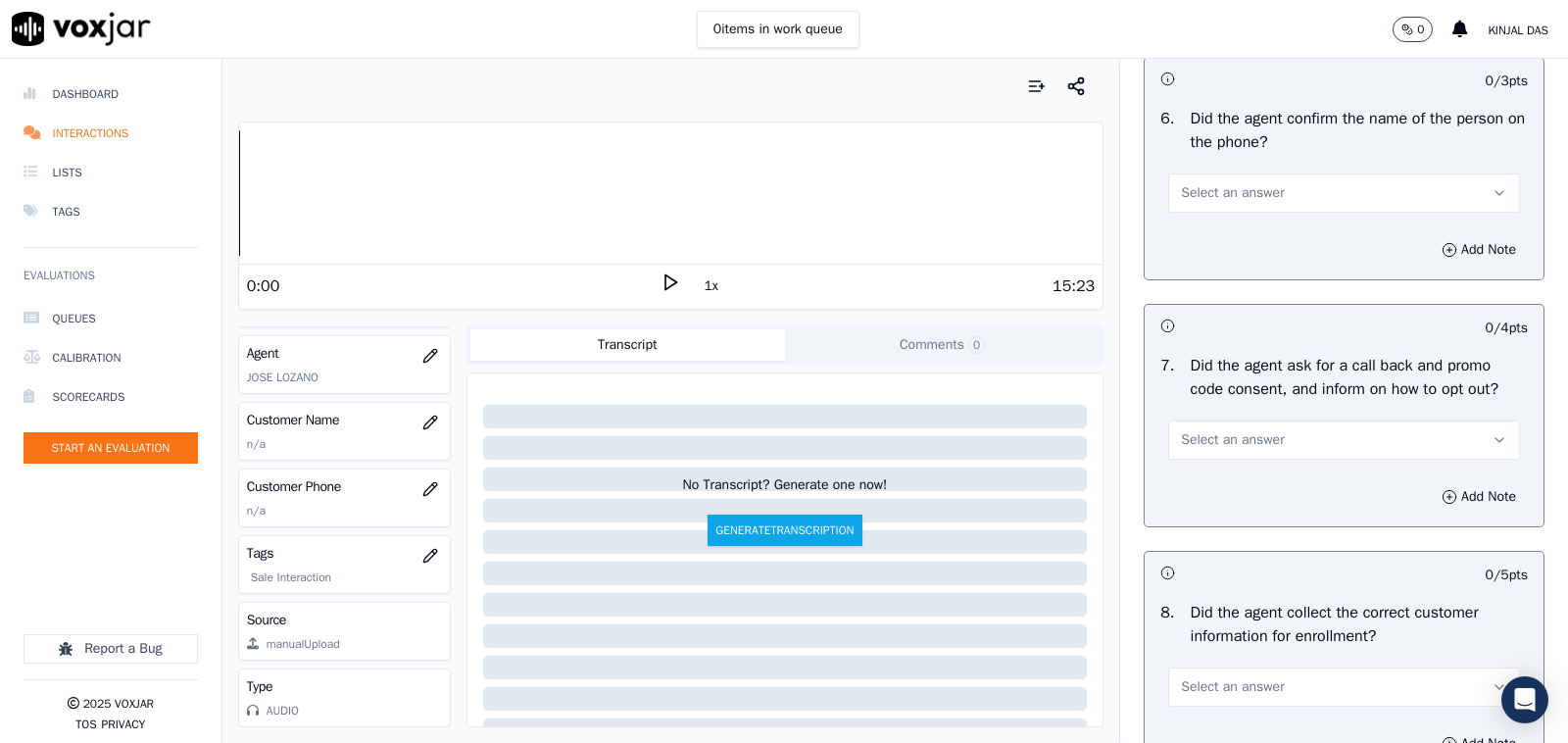 click on "Select an answer" at bounding box center [1344, 193] 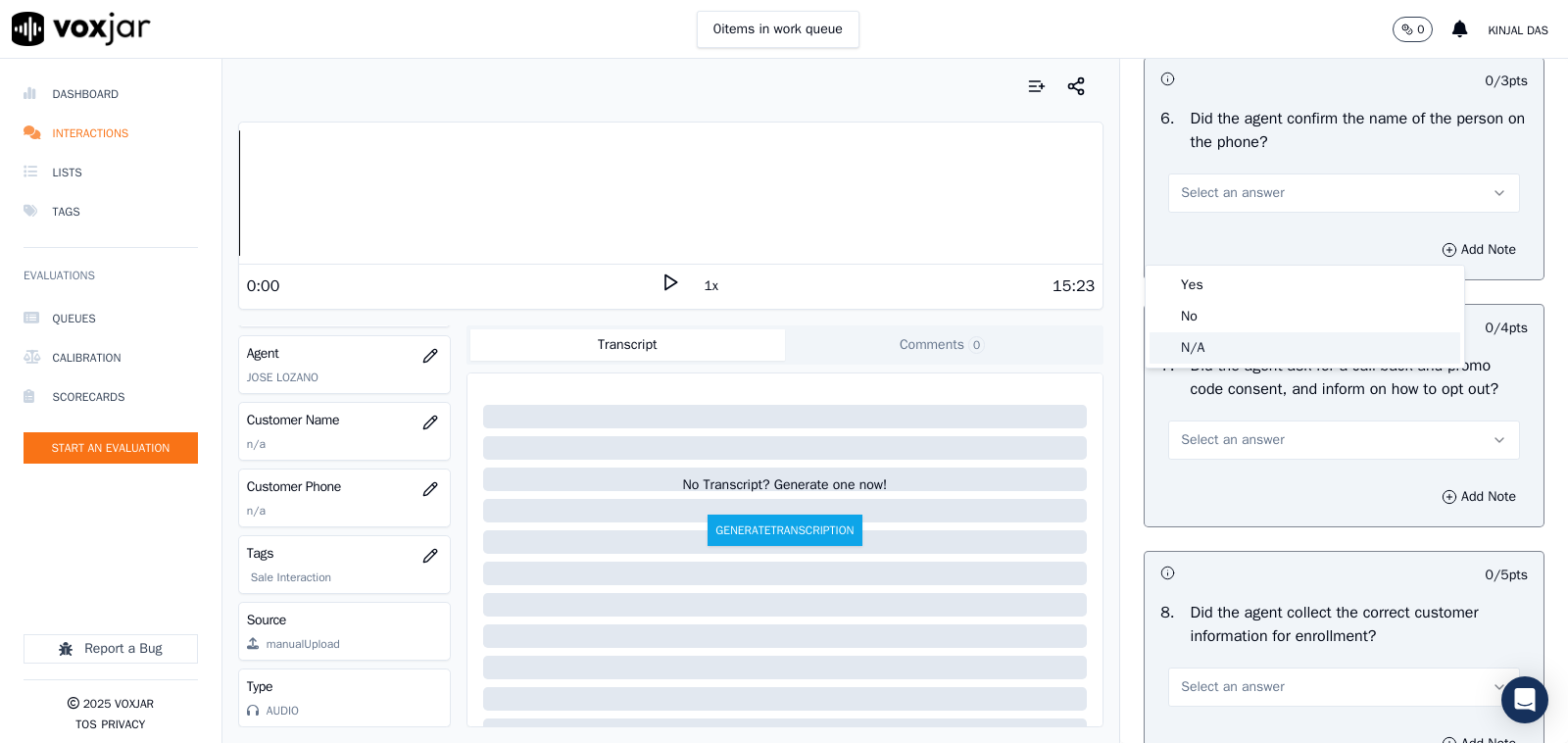 click on "N/A" 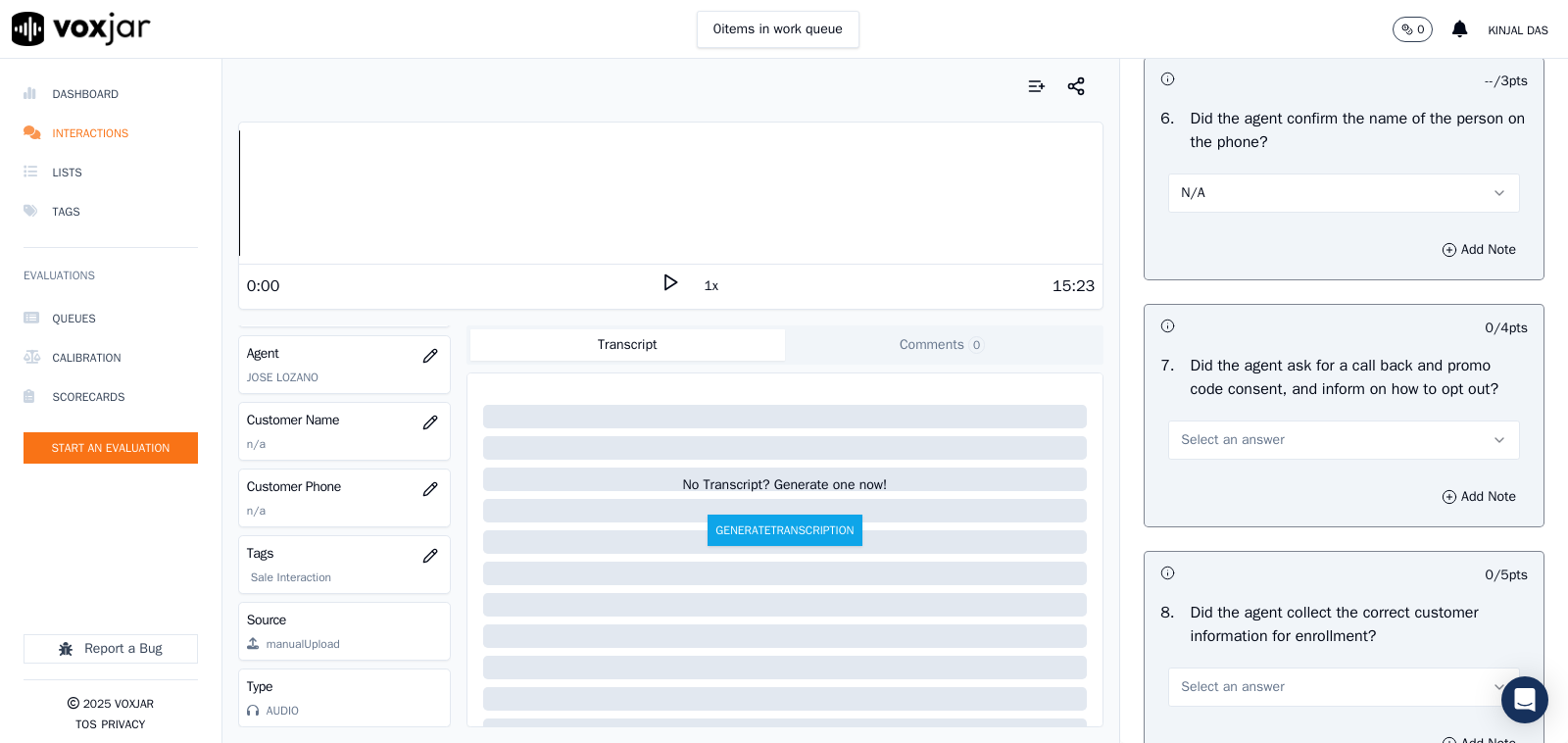drag, startPoint x: 1291, startPoint y: 511, endPoint x: 1282, endPoint y: 517, distance: 10.816654 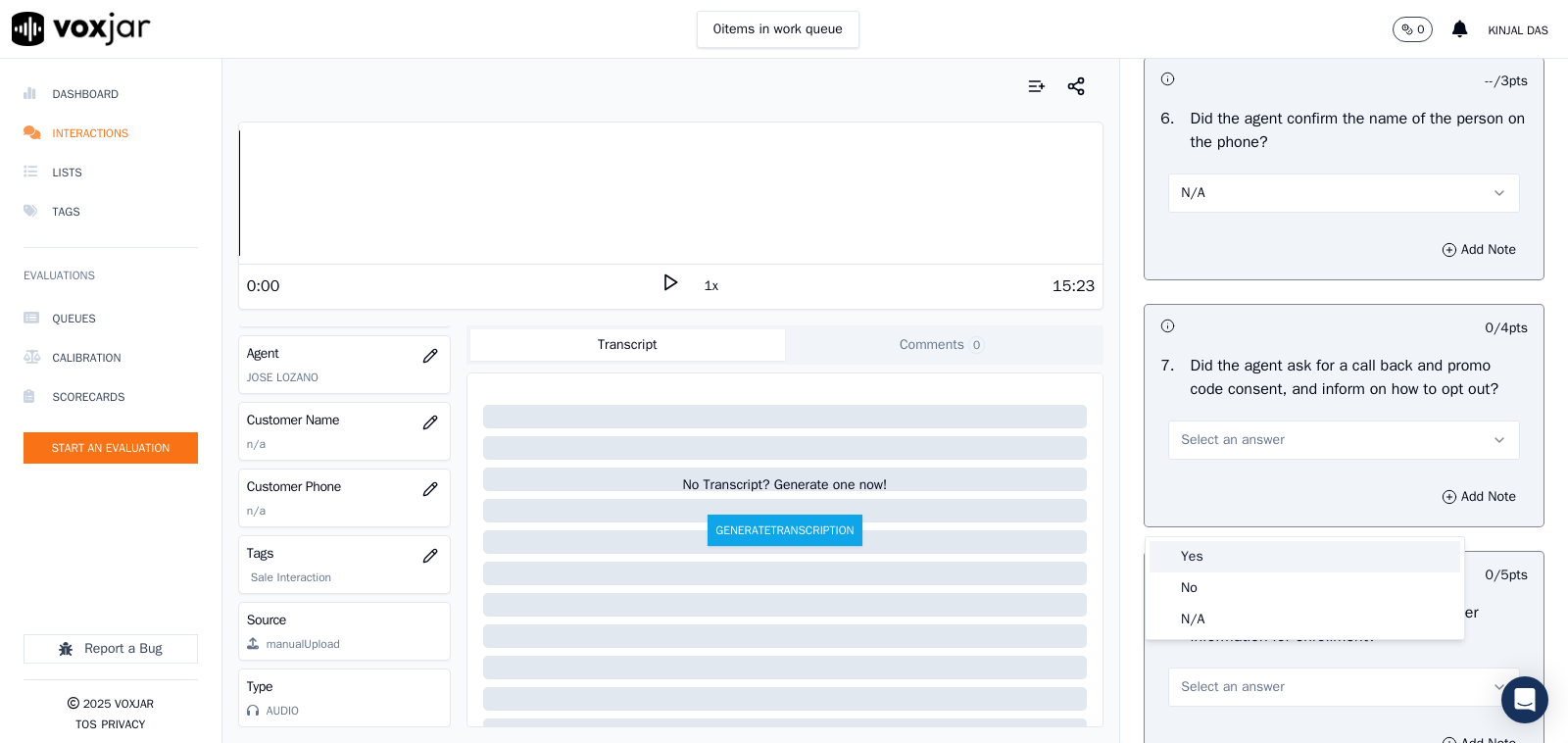 click on "Yes" at bounding box center (1304, 557) 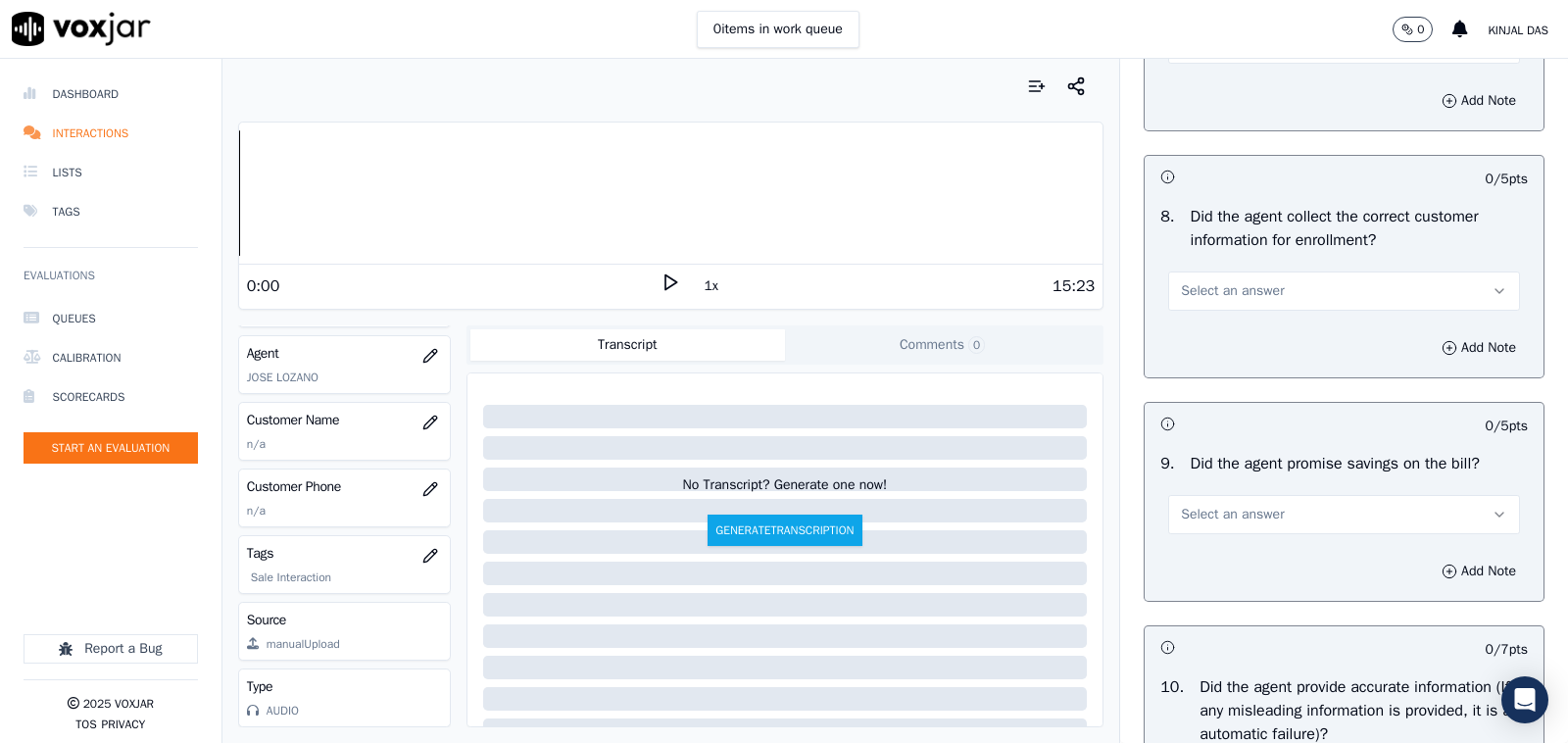 scroll, scrollTop: 1838, scrollLeft: 0, axis: vertical 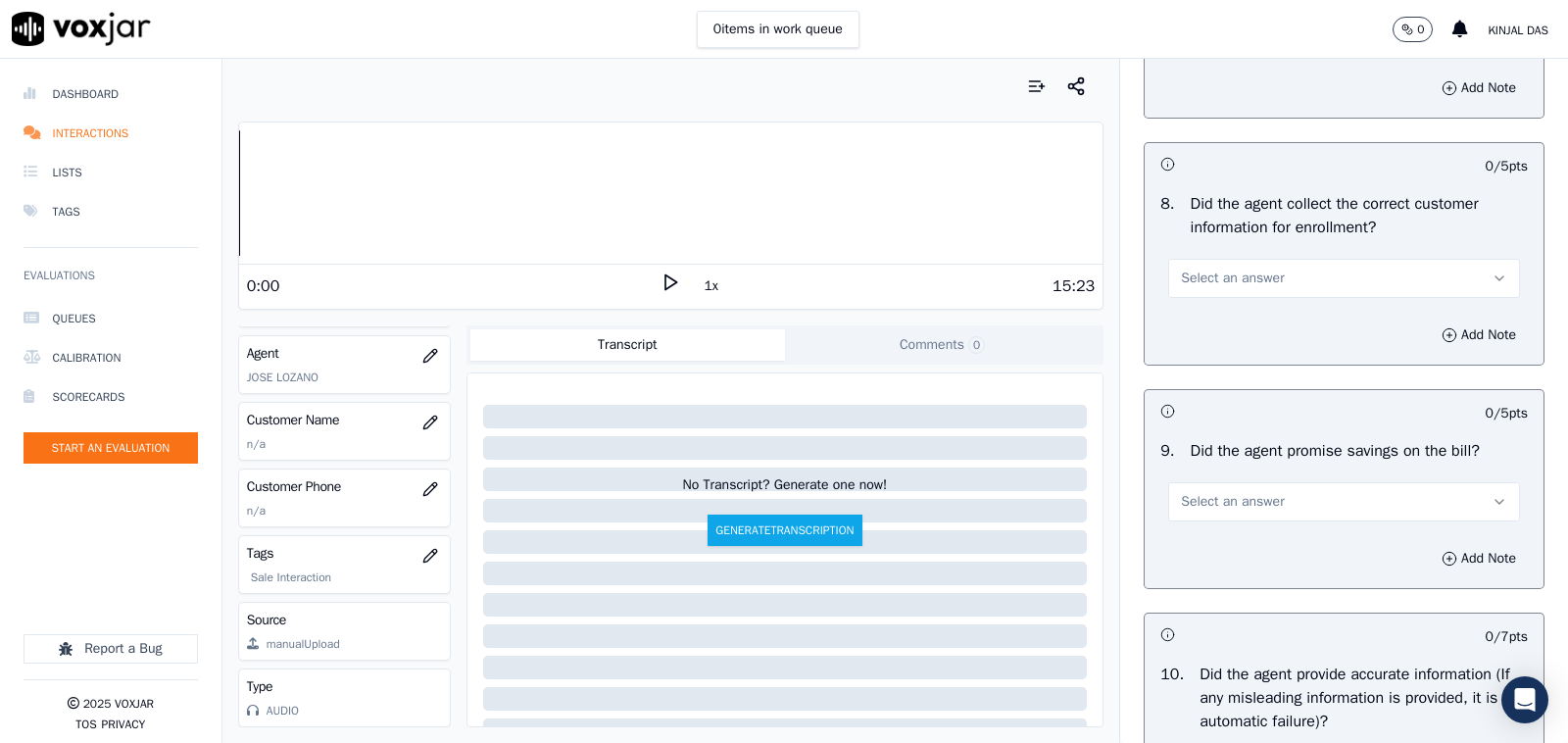 click on "Select an answer" at bounding box center (1232, 278) 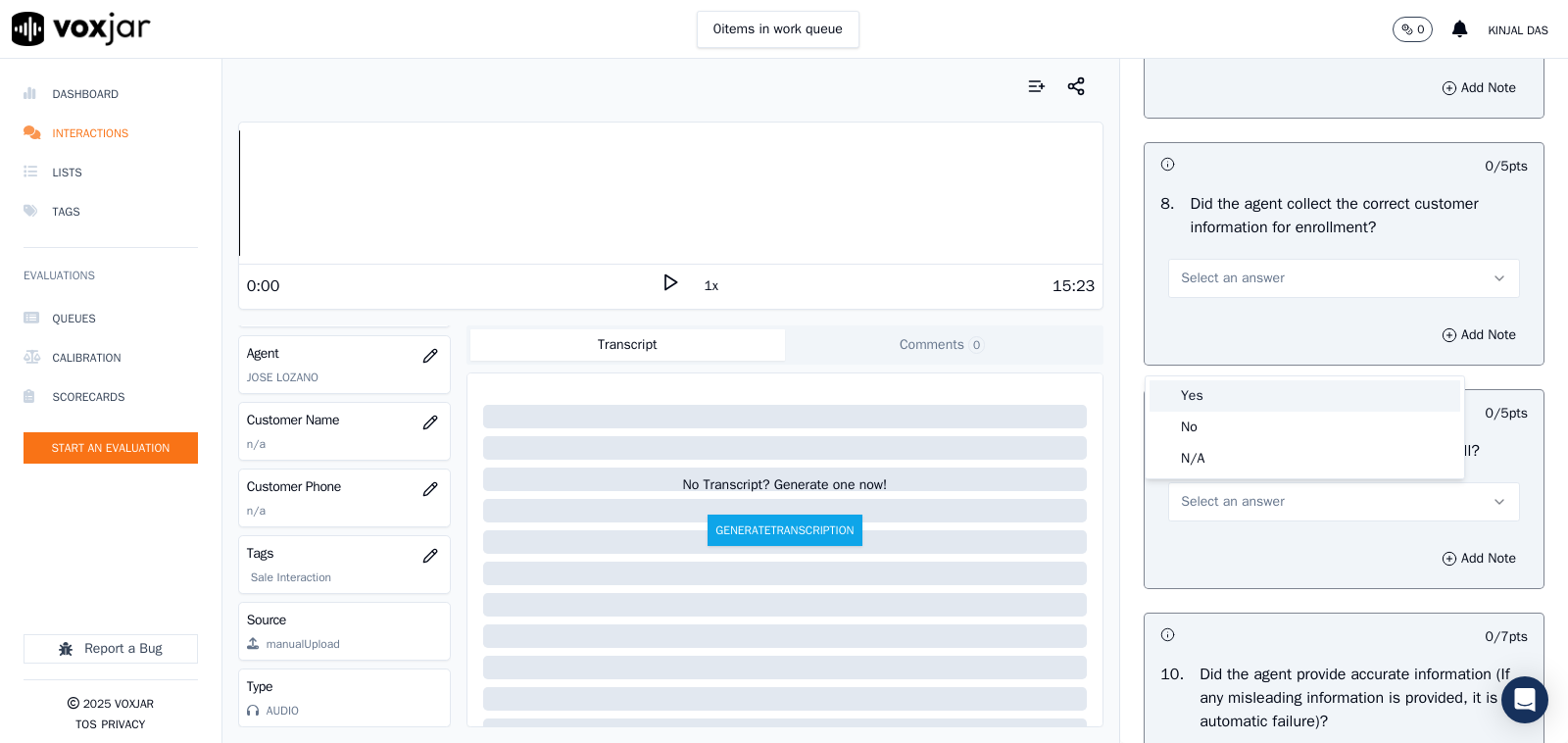 click on "Yes" at bounding box center [1304, 396] 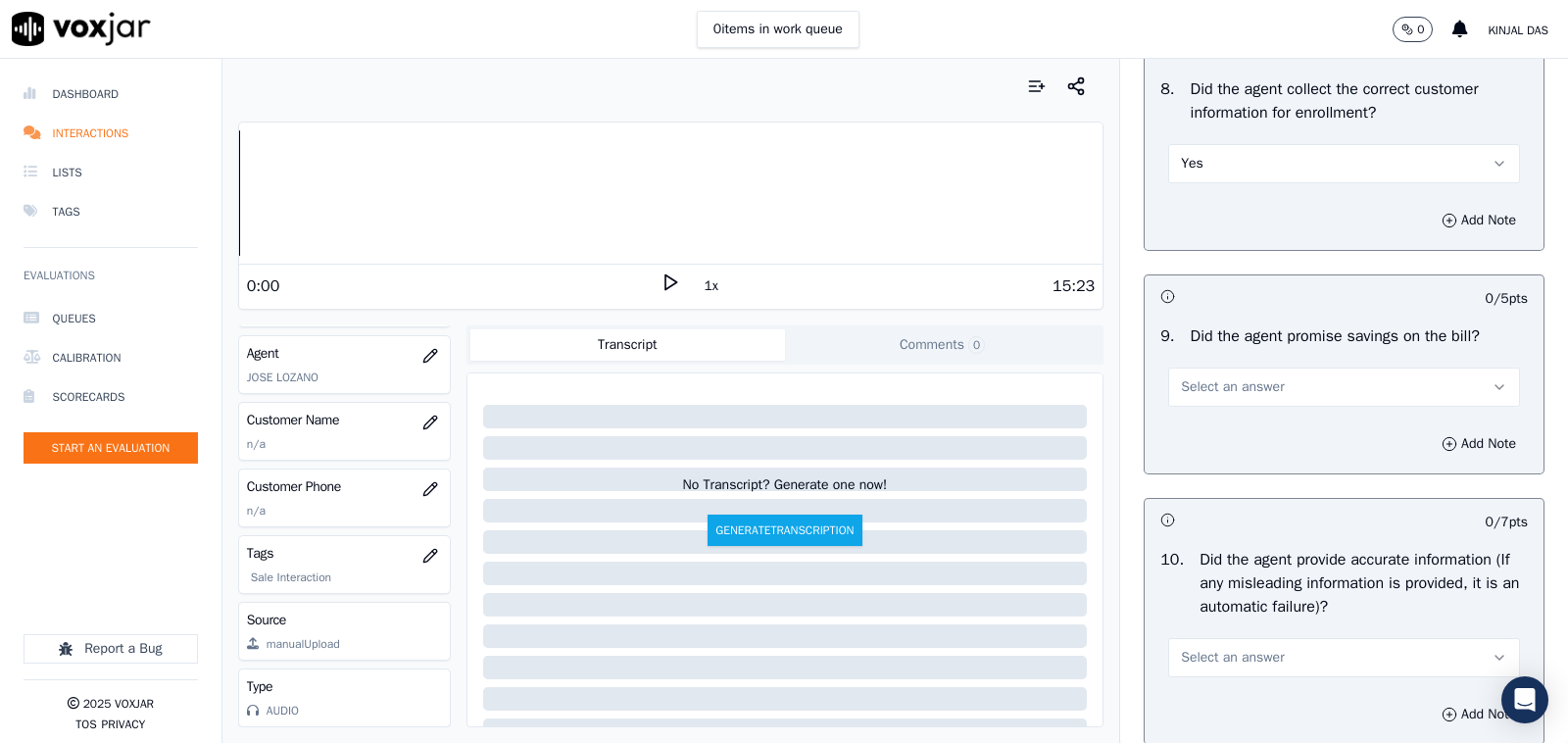 scroll, scrollTop: 2042, scrollLeft: 0, axis: vertical 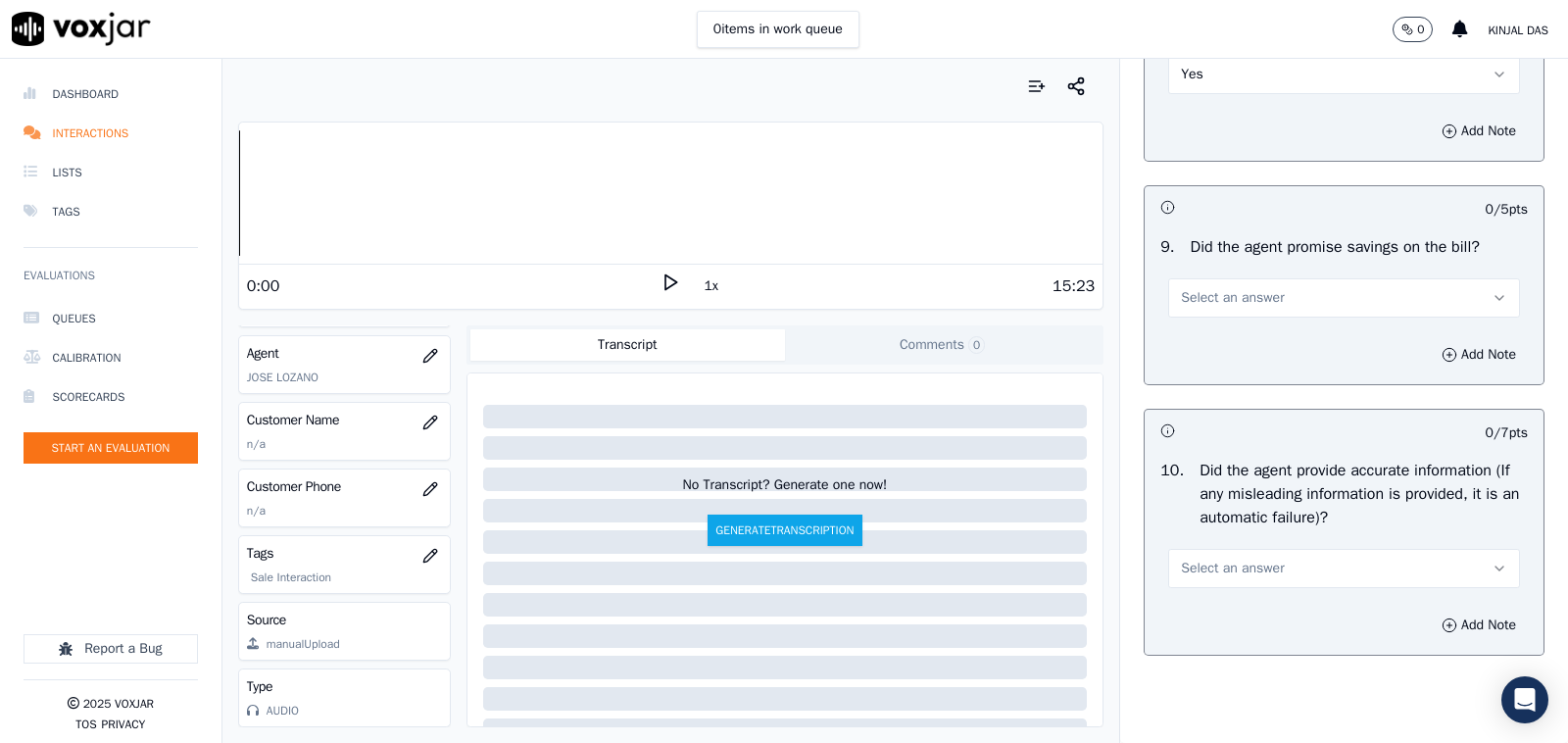 click on "Select an answer" at bounding box center [1232, 298] 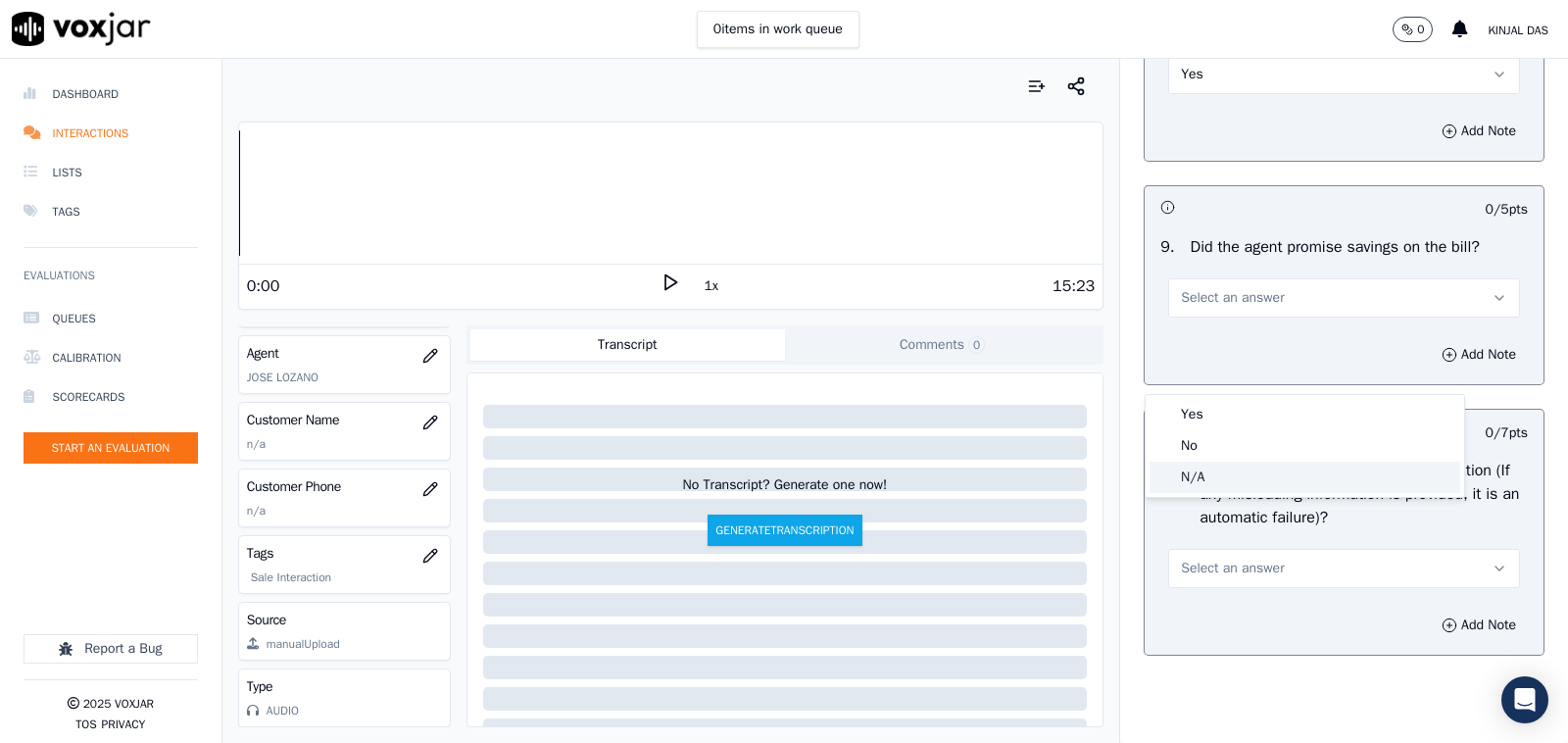 click on "N/A" 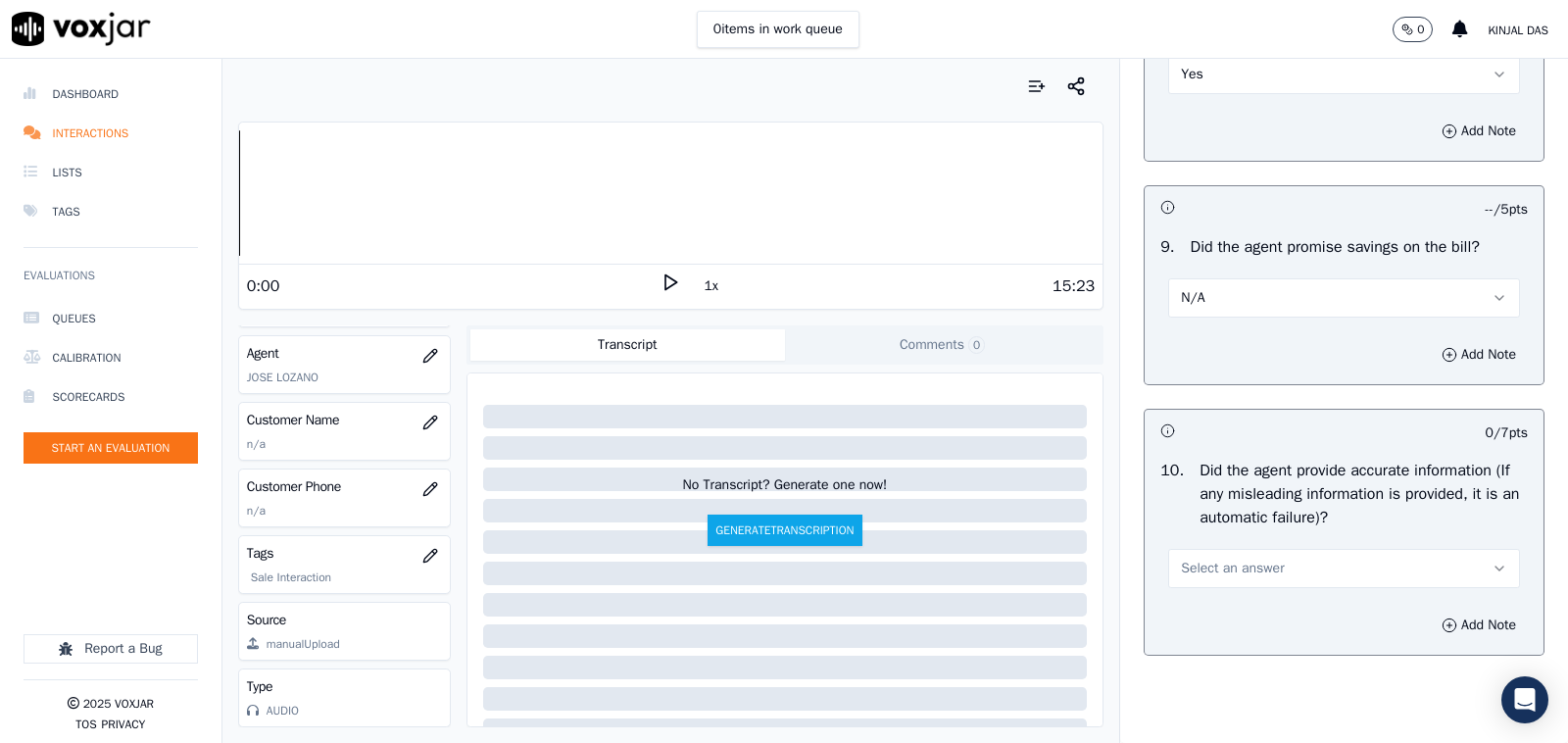 scroll, scrollTop: 2451, scrollLeft: 0, axis: vertical 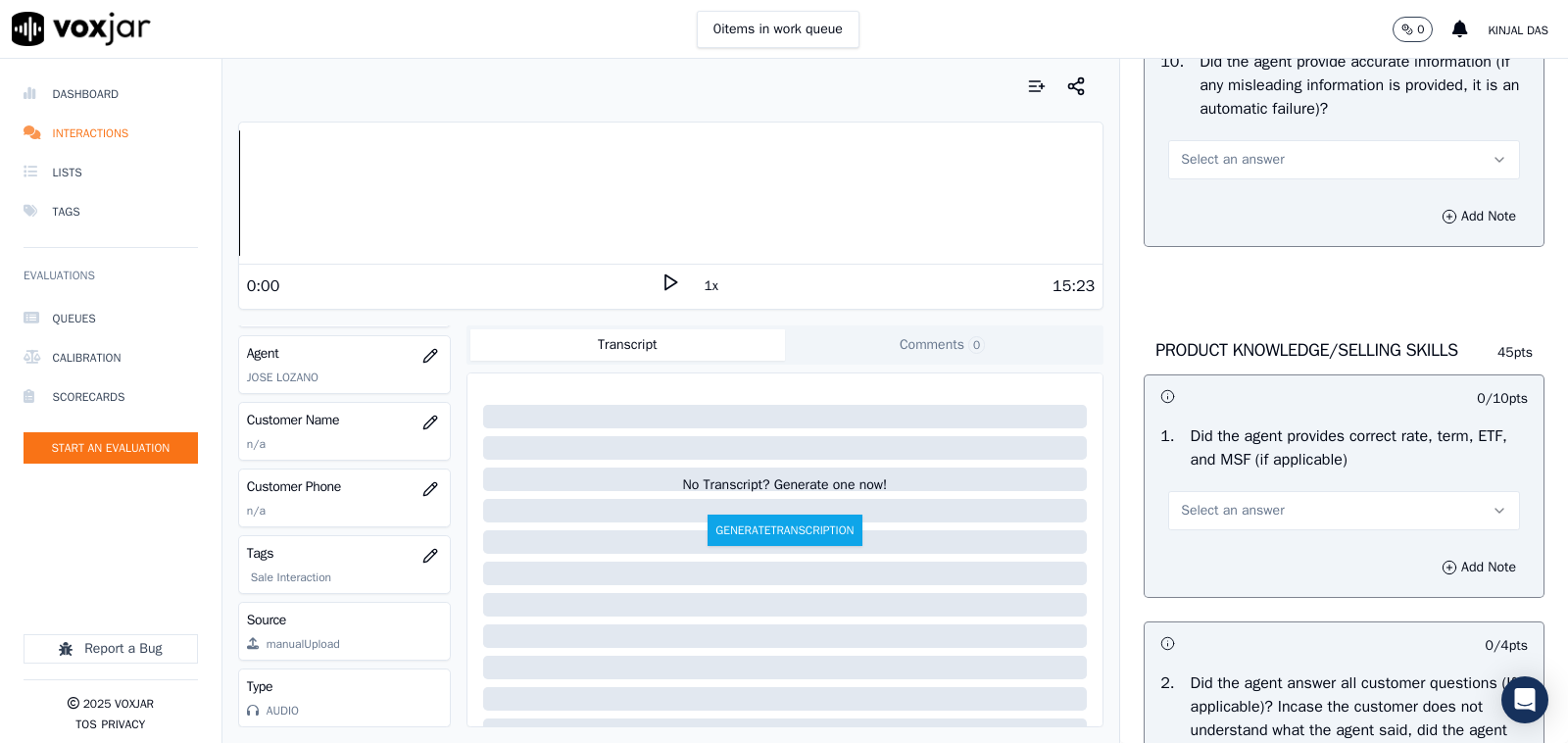 drag, startPoint x: 1232, startPoint y: 233, endPoint x: 1232, endPoint y: 247, distance: 14 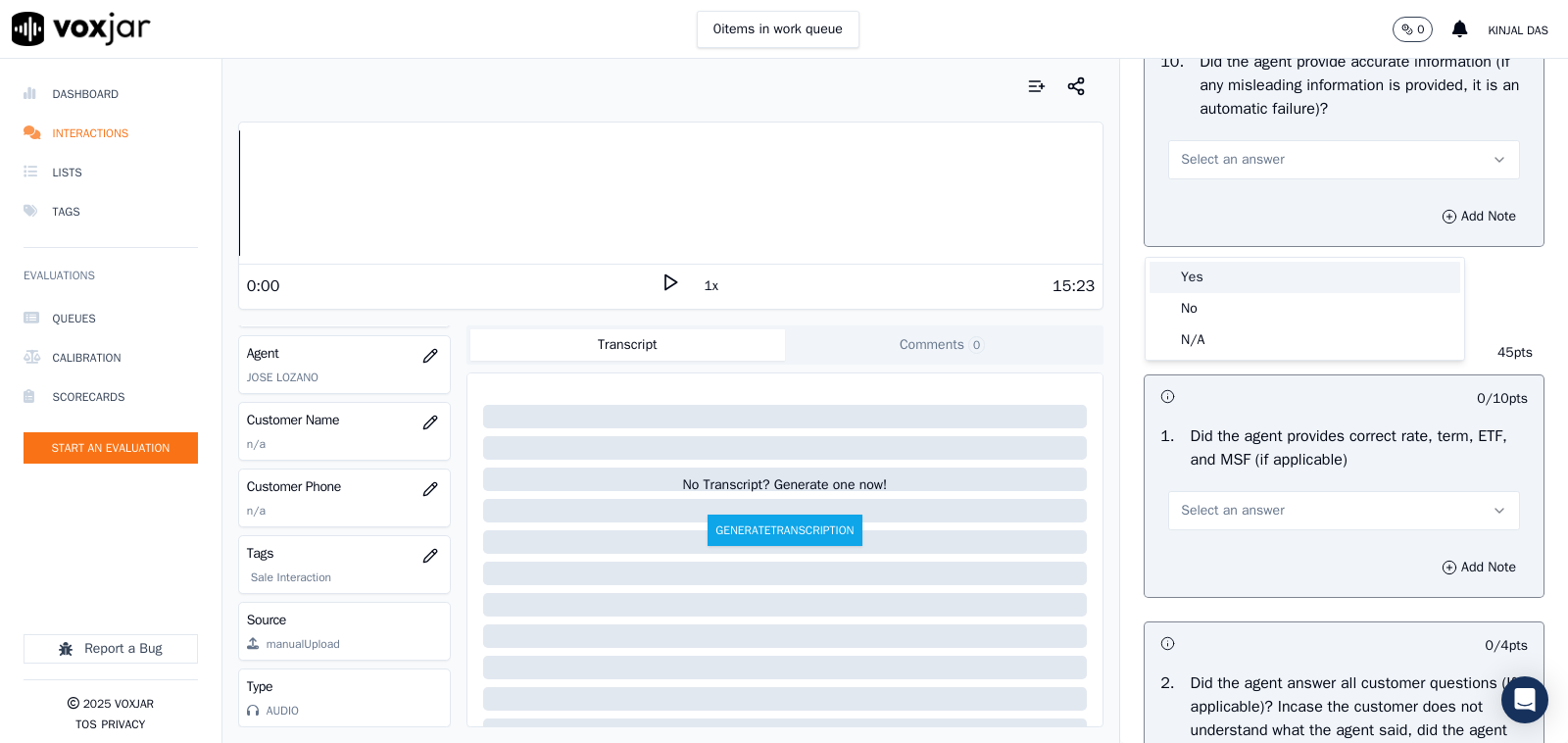 click on "Yes" at bounding box center (1304, 277) 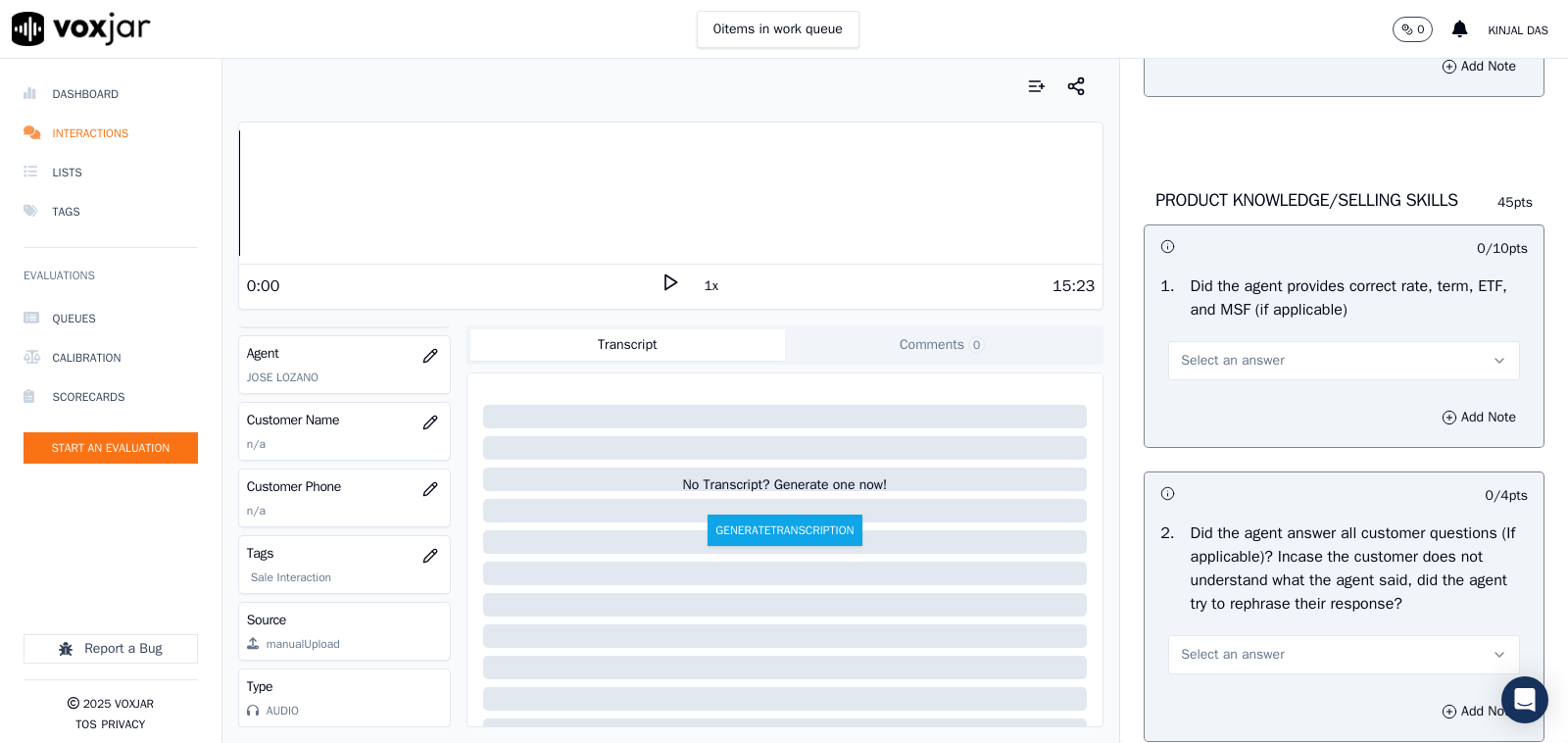 scroll, scrollTop: 2654, scrollLeft: 0, axis: vertical 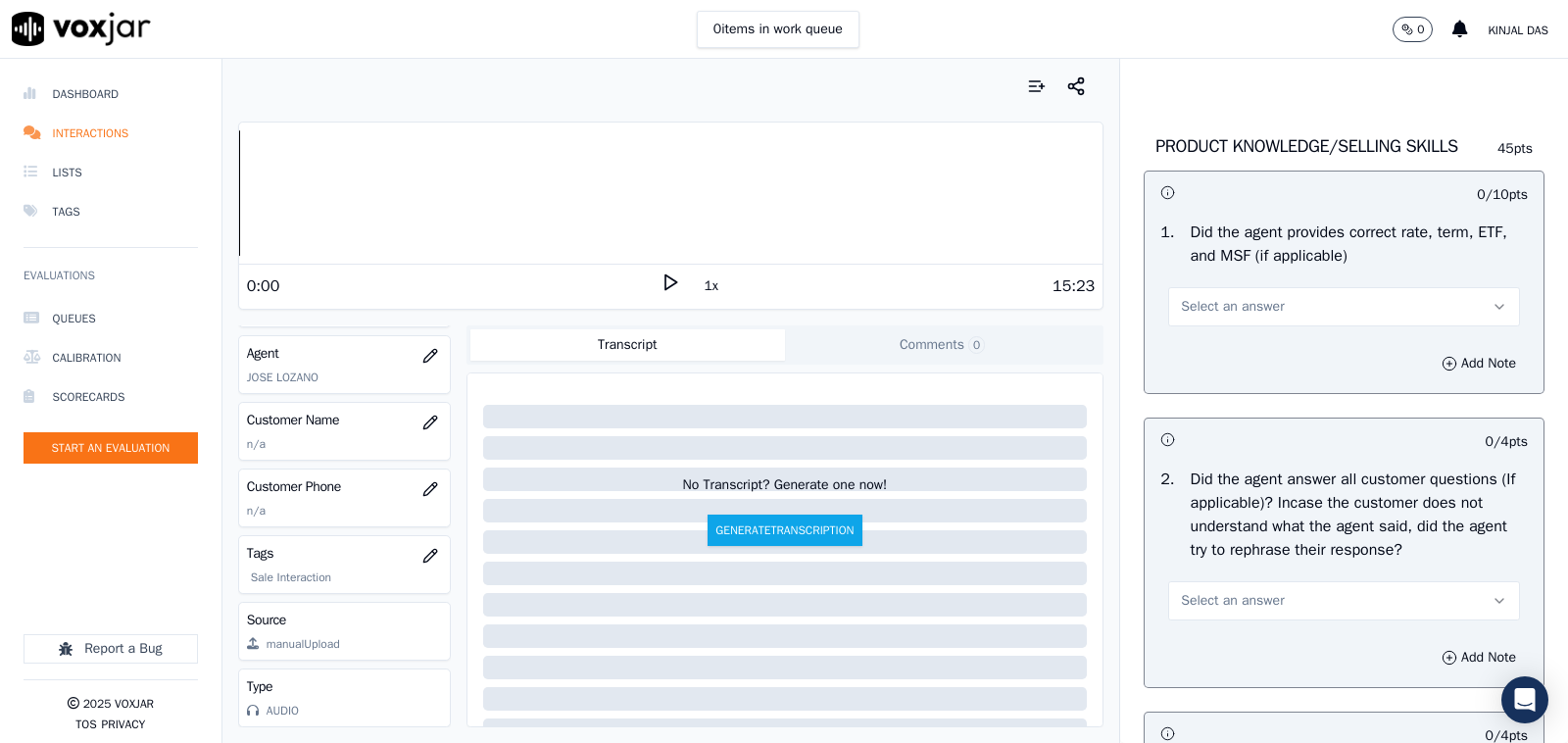drag, startPoint x: 1265, startPoint y: 370, endPoint x: 1241, endPoint y: 403, distance: 40.804412 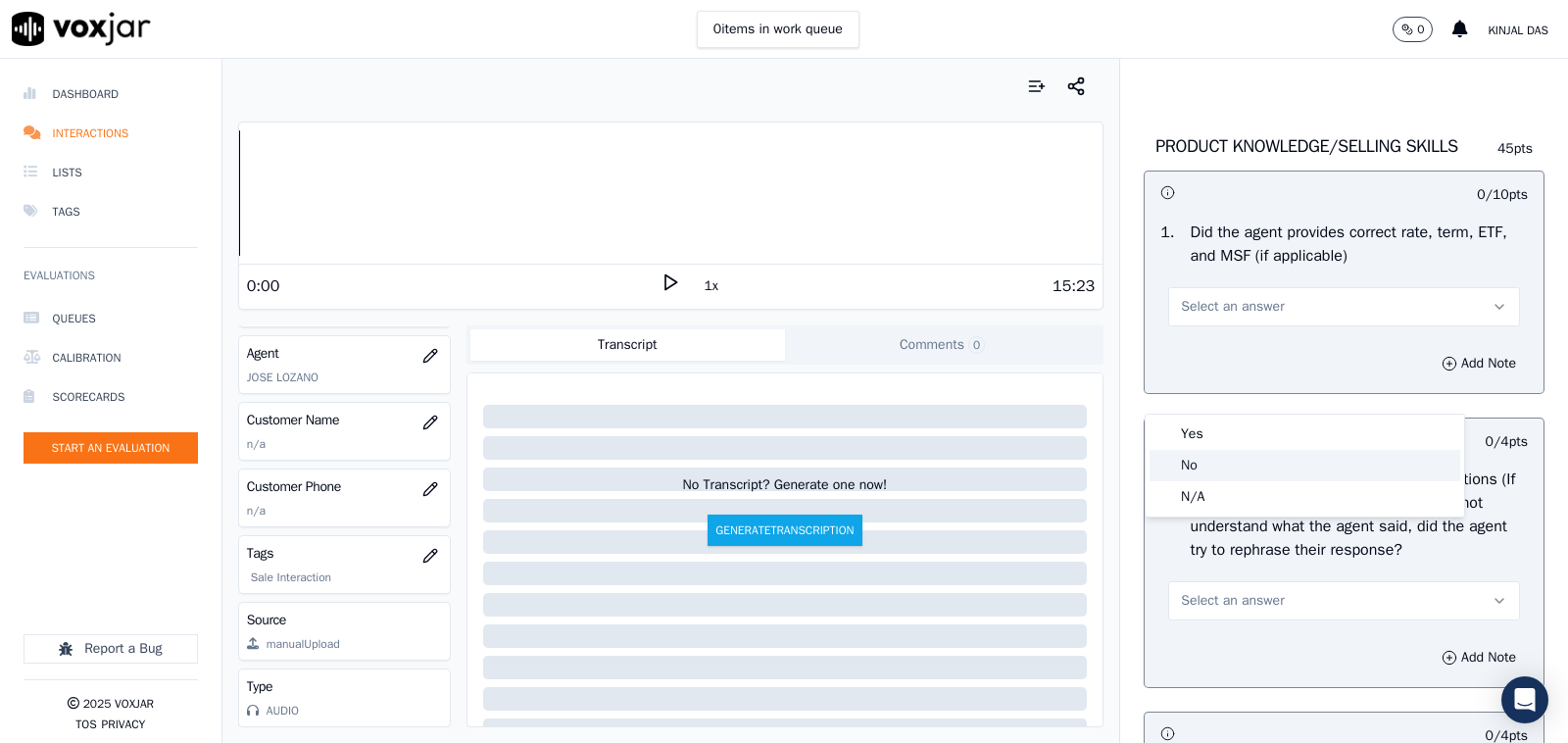 click on "No" 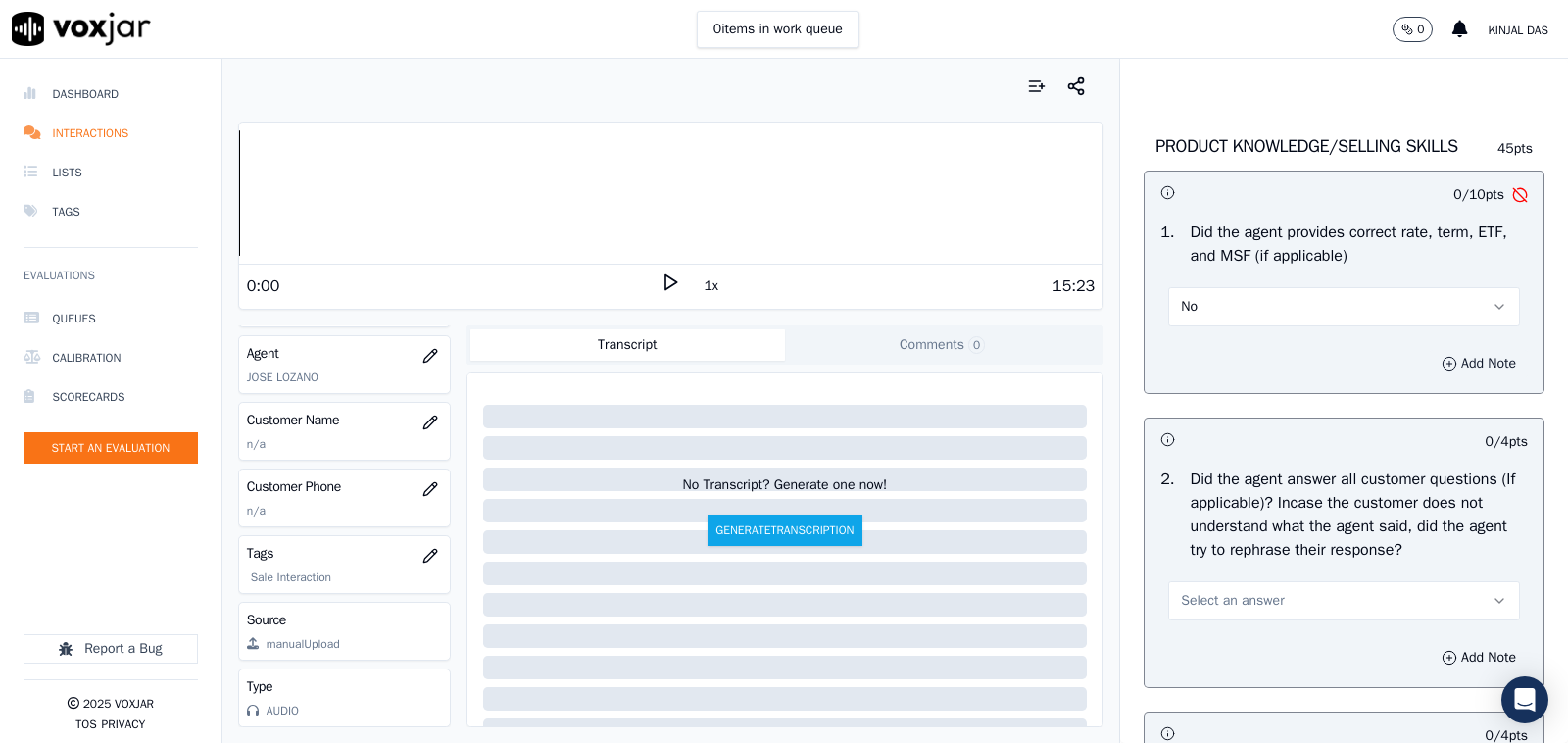 click on "Add Note" at bounding box center [1479, 364] 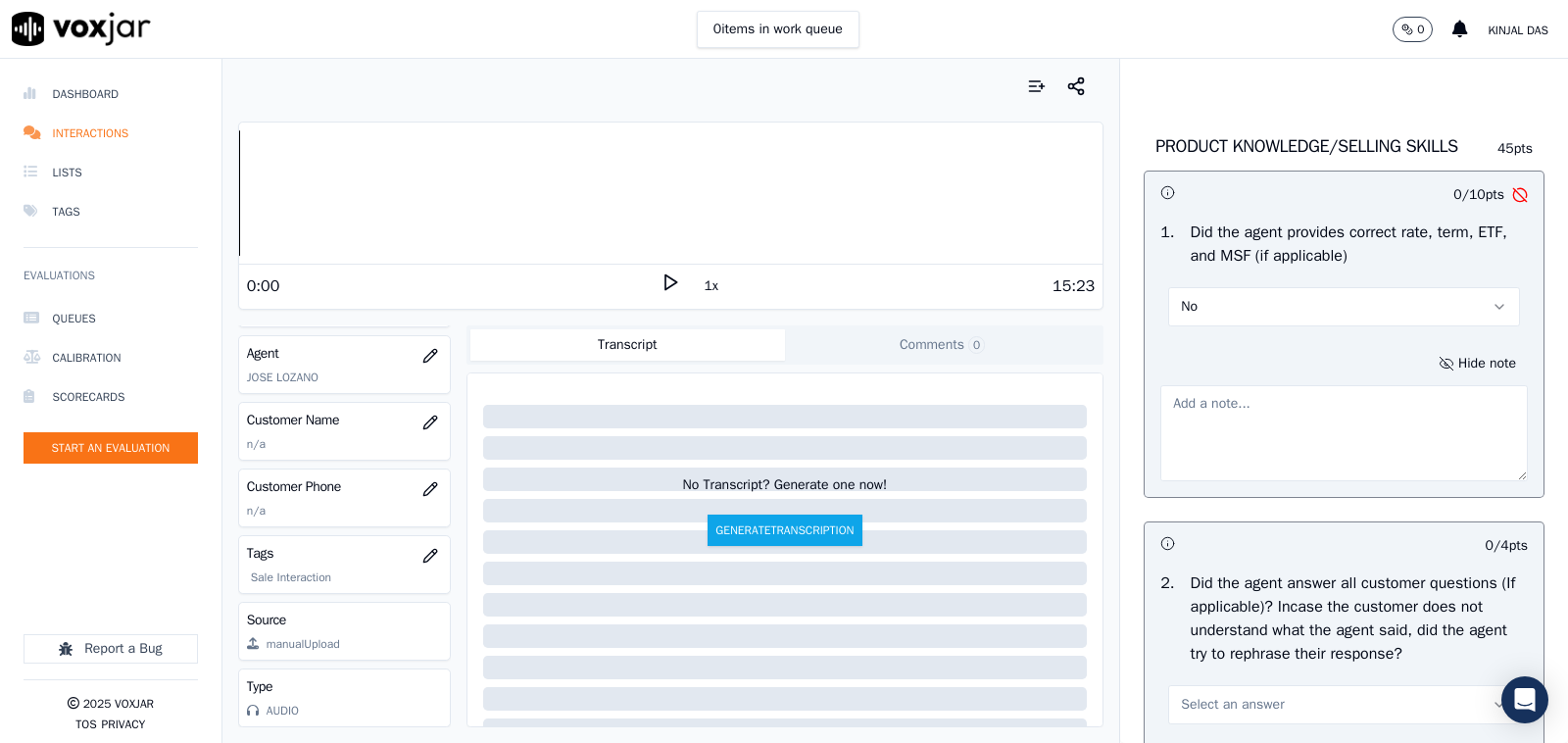 click at bounding box center [1344, 433] 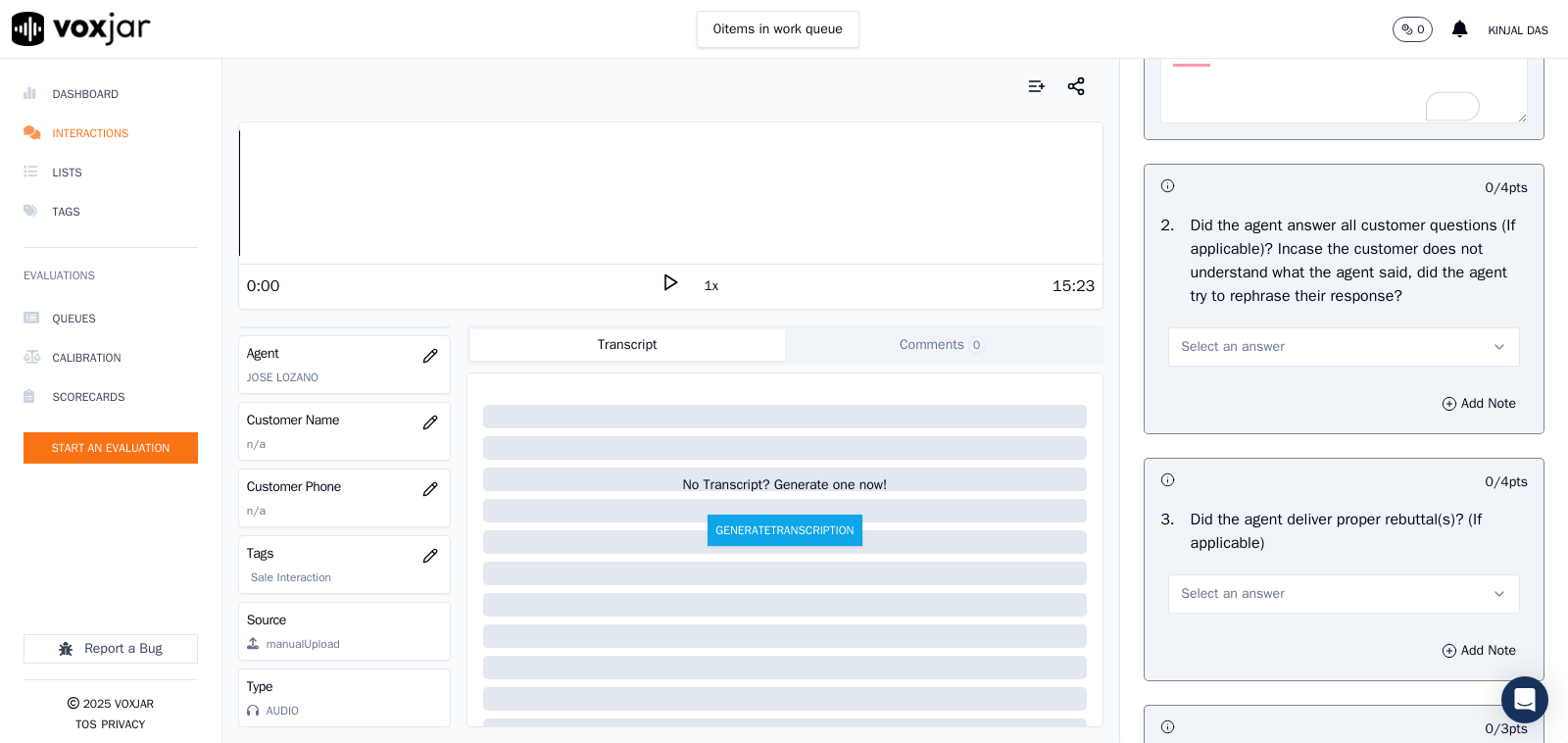 scroll, scrollTop: 3063, scrollLeft: 0, axis: vertical 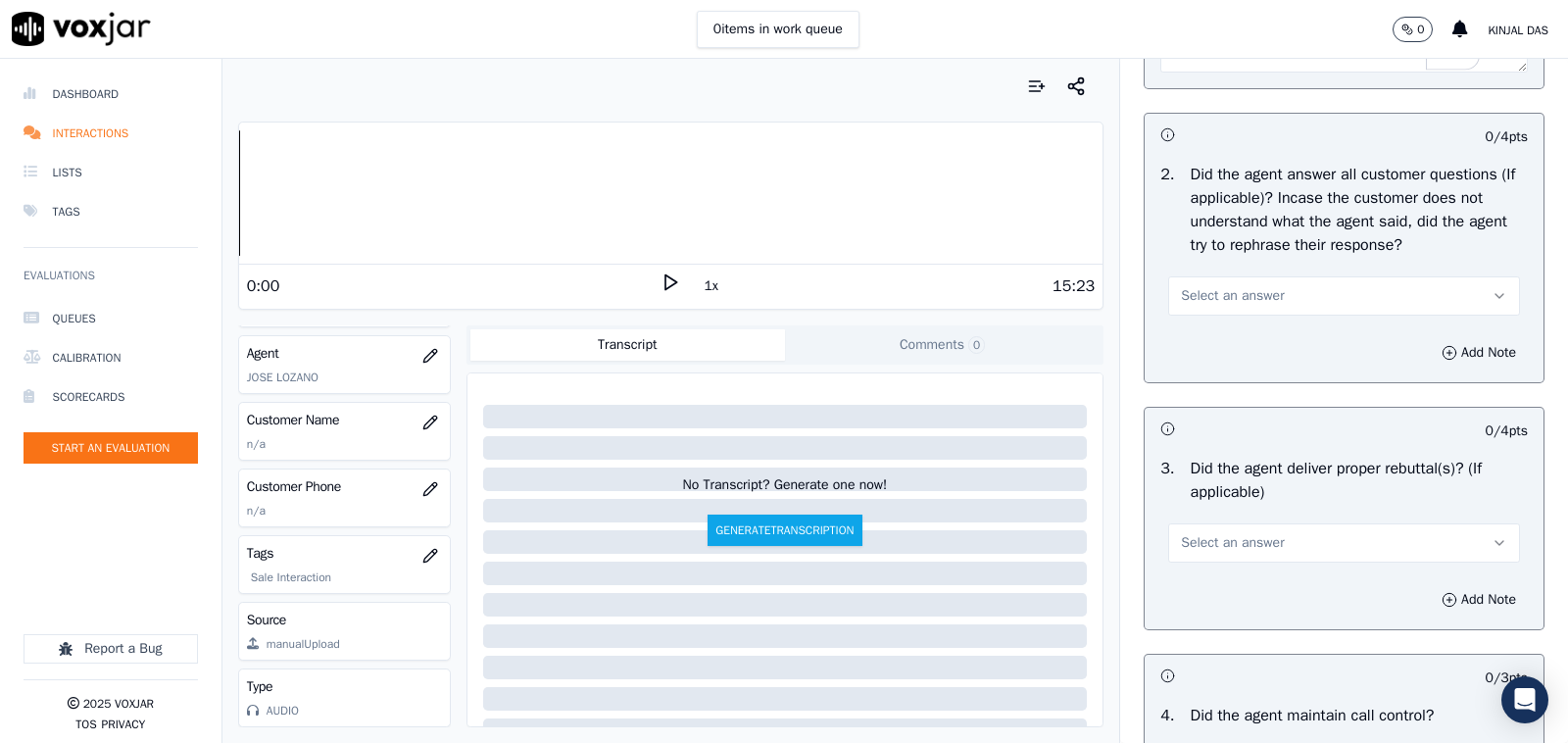 type on "Agent failed to read out the Gas plan details" 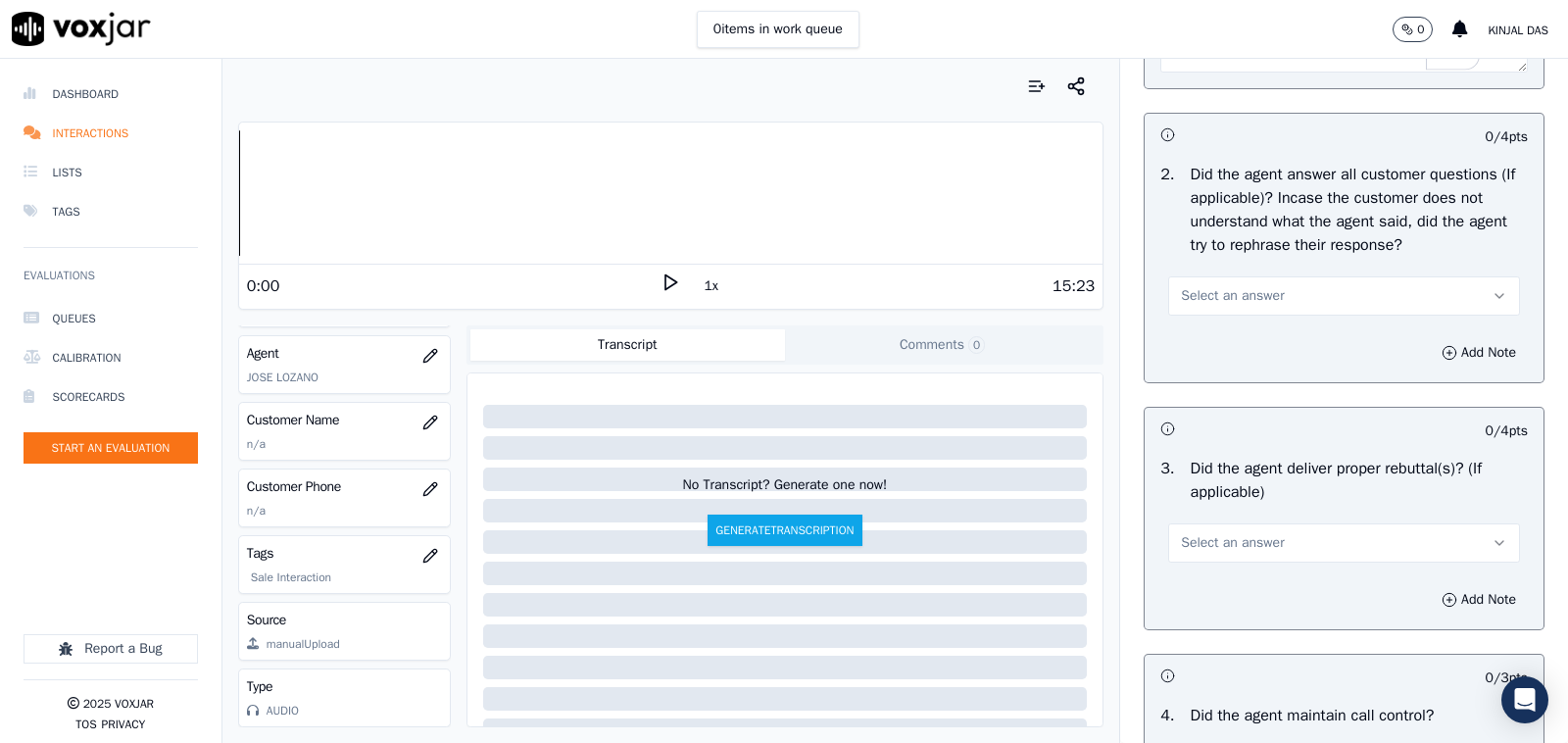 click on "Select an answer" at bounding box center [1232, 296] 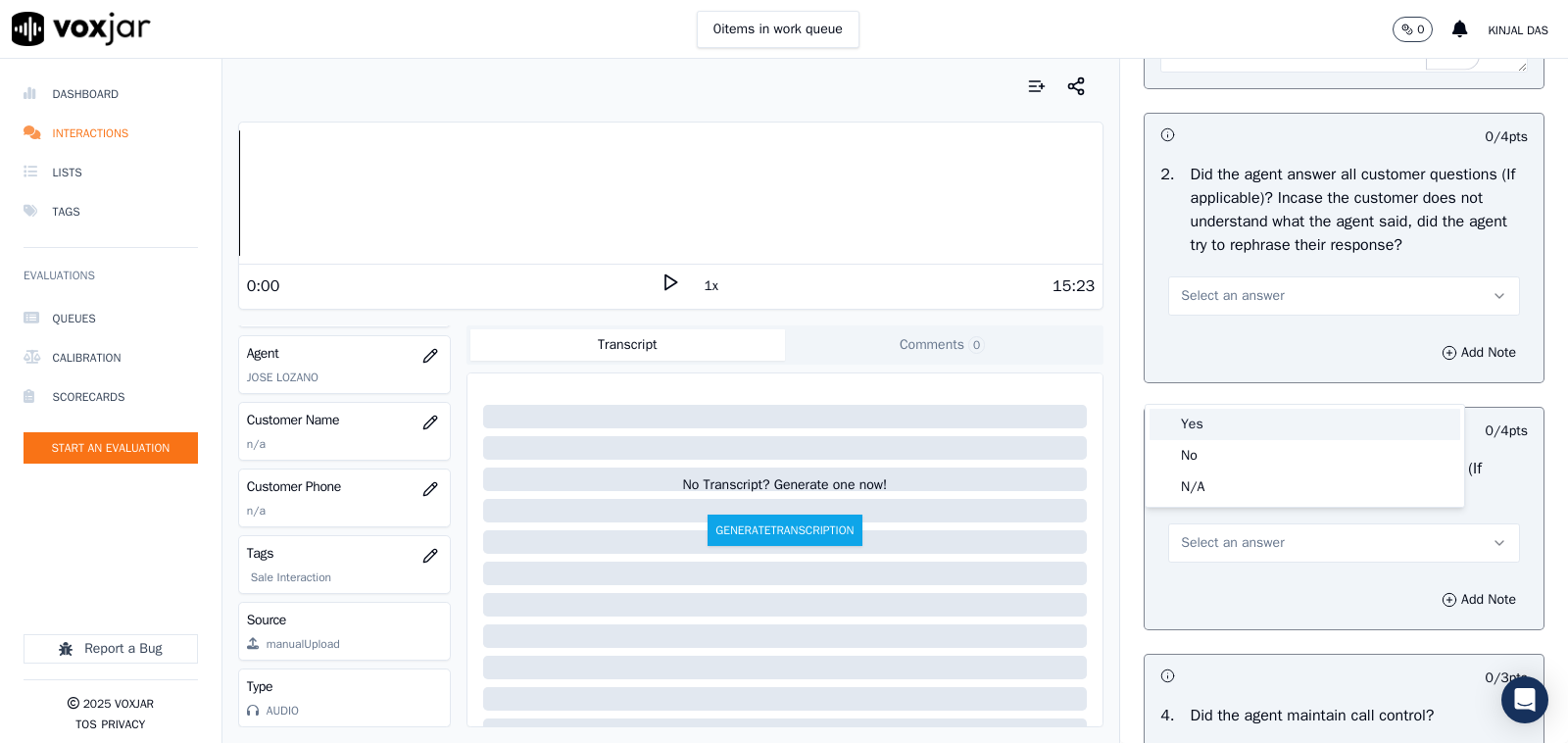 click on "Yes" at bounding box center (1304, 424) 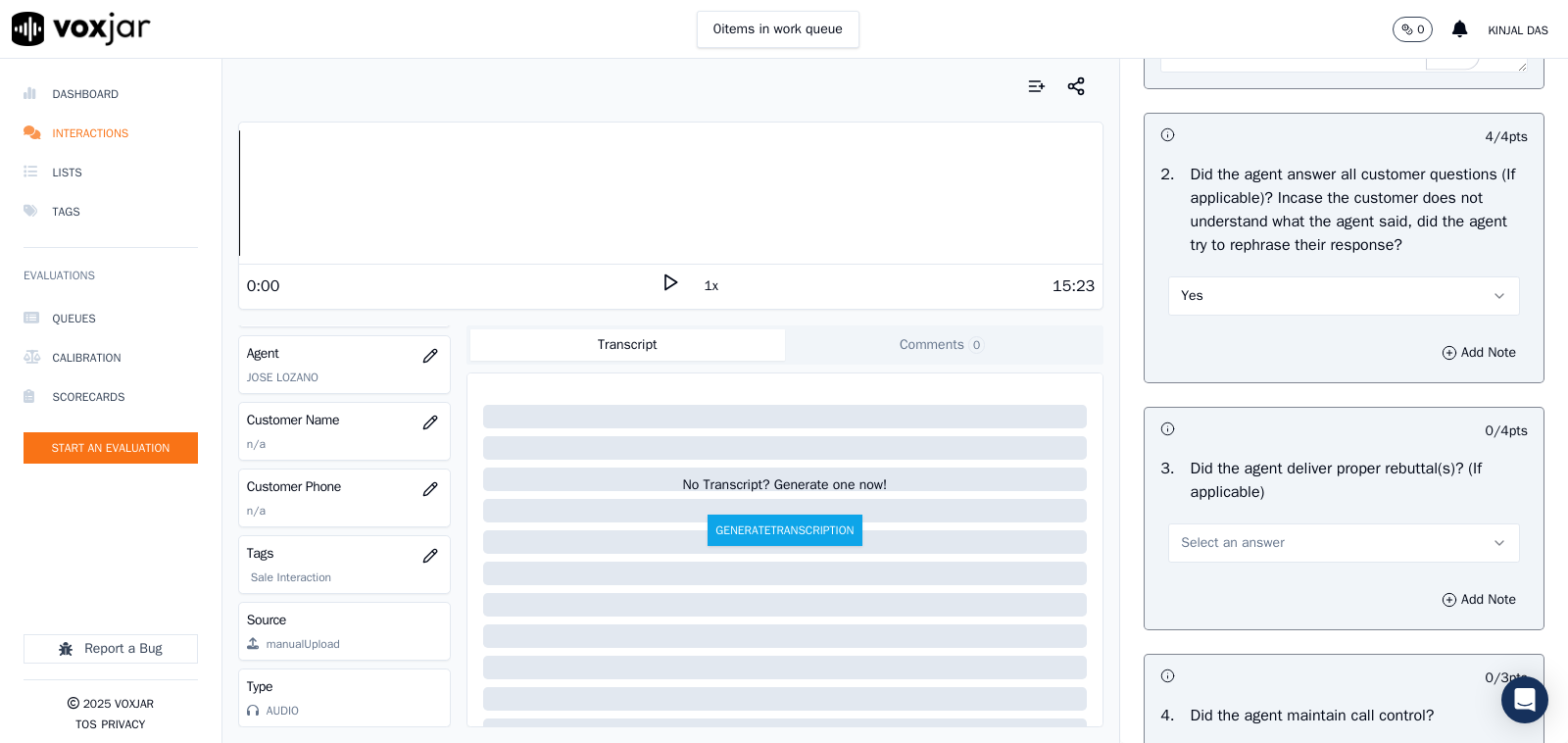 scroll, scrollTop: 3267, scrollLeft: 0, axis: vertical 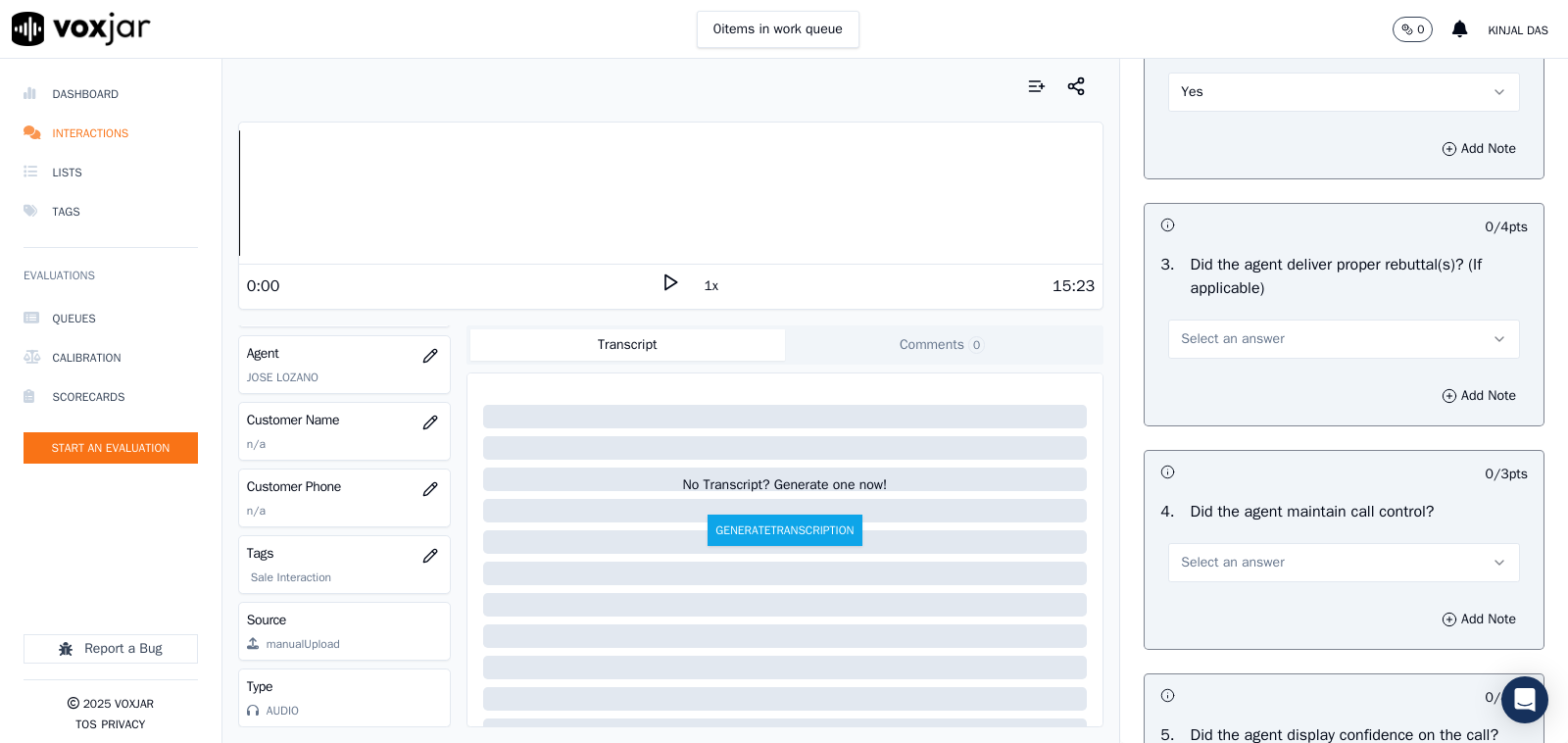 click on "Select an answer" at bounding box center [1344, 339] 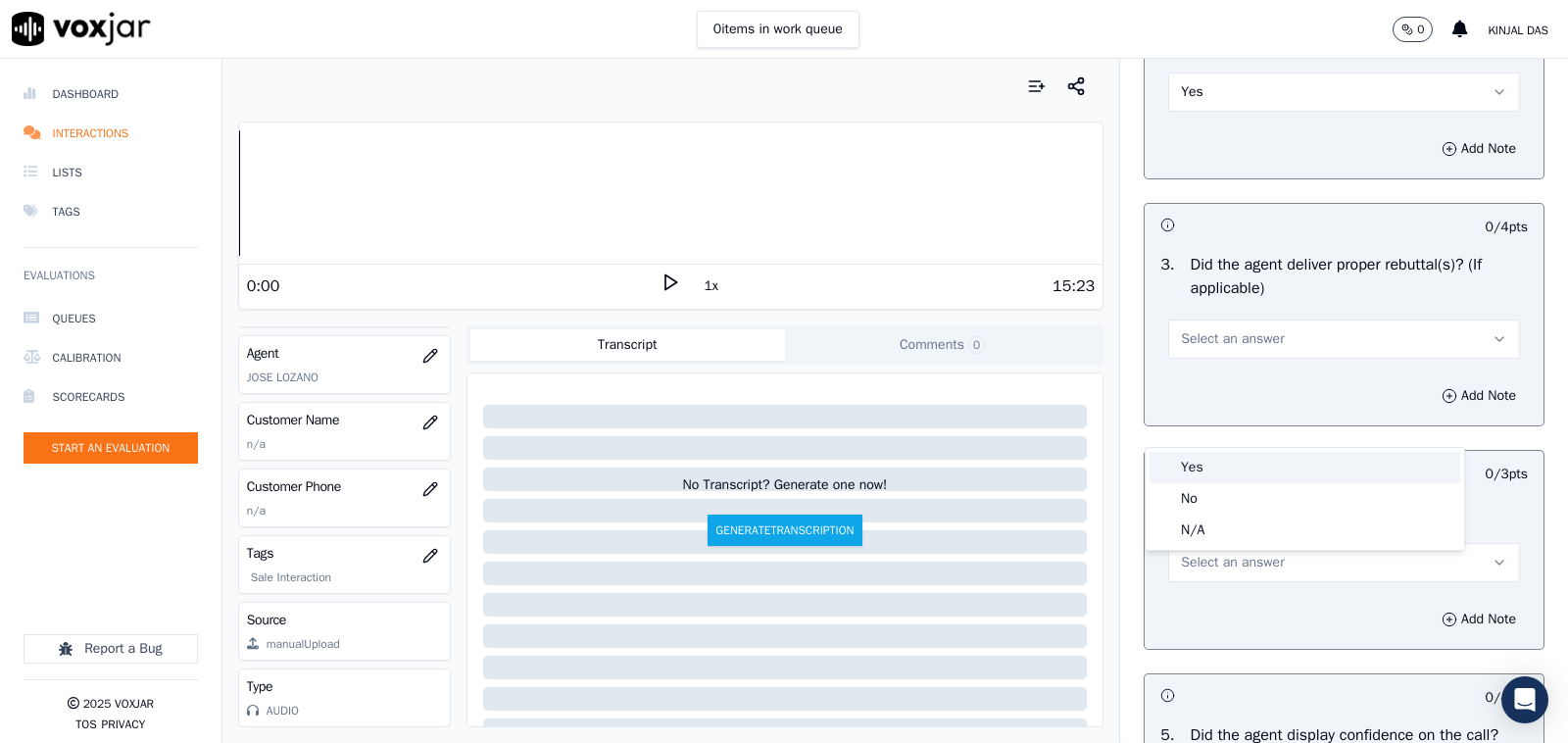 click on "Yes" at bounding box center [1304, 468] 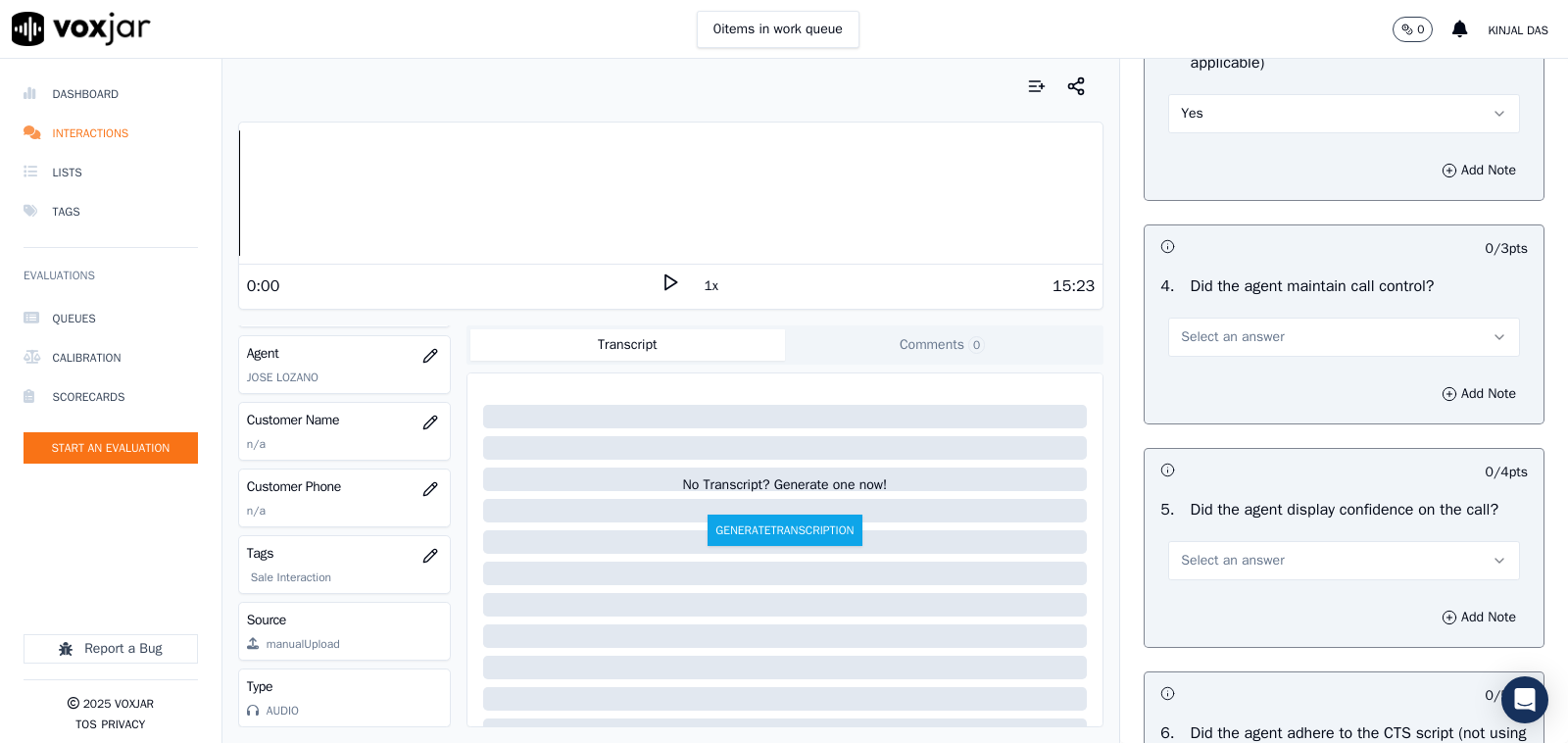 scroll, scrollTop: 3676, scrollLeft: 0, axis: vertical 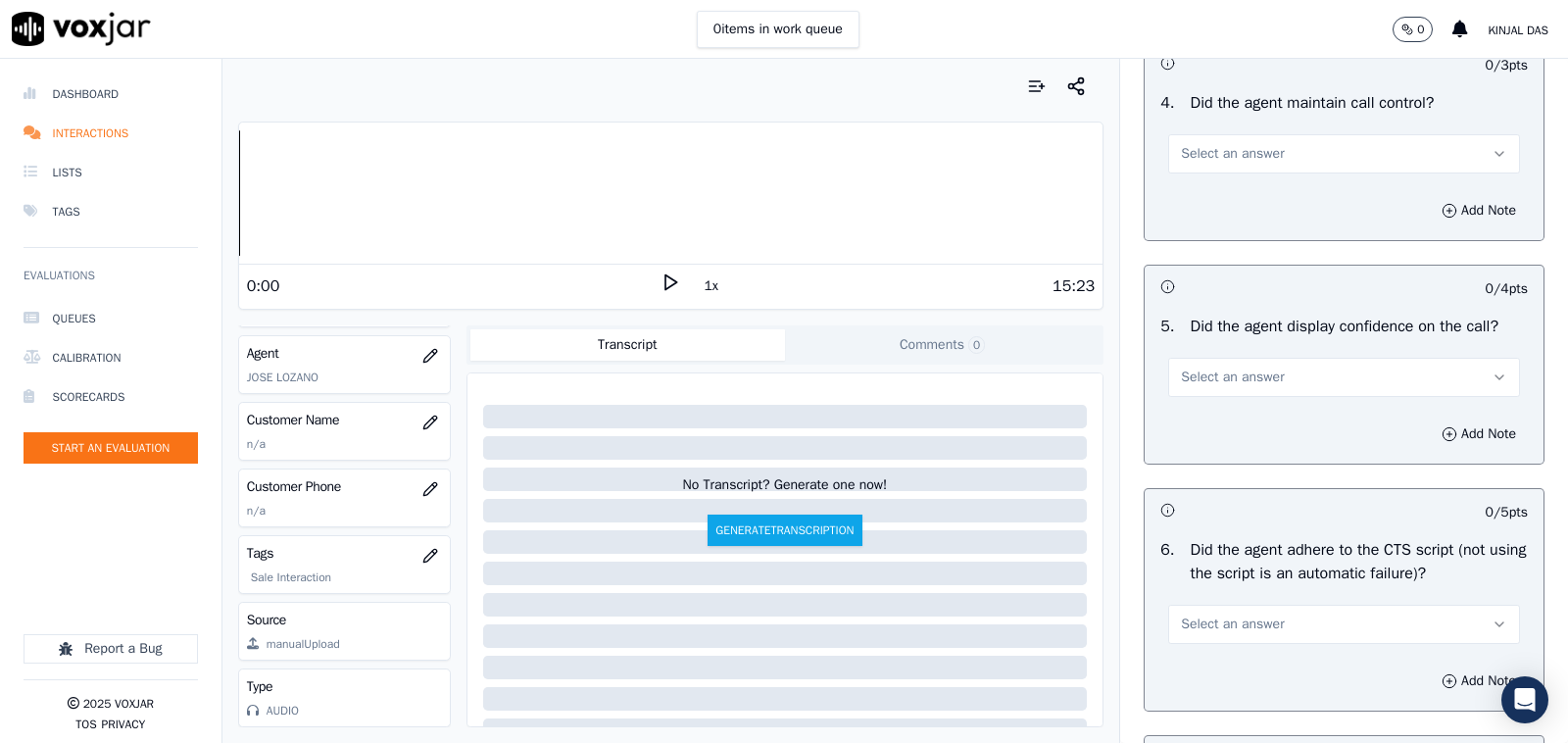click on "Select an answer" at bounding box center (1232, 154) 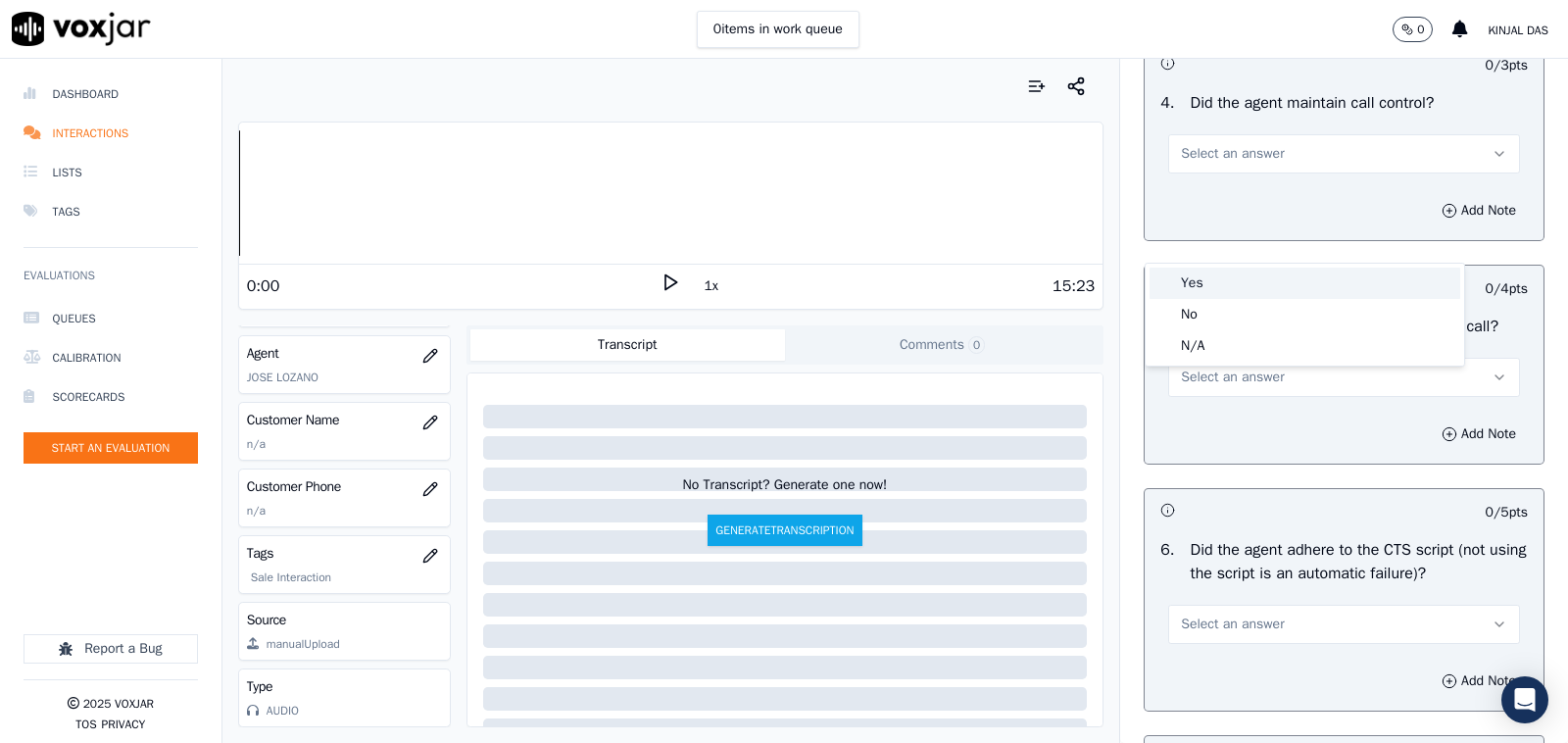 click on "Yes" at bounding box center (1304, 283) 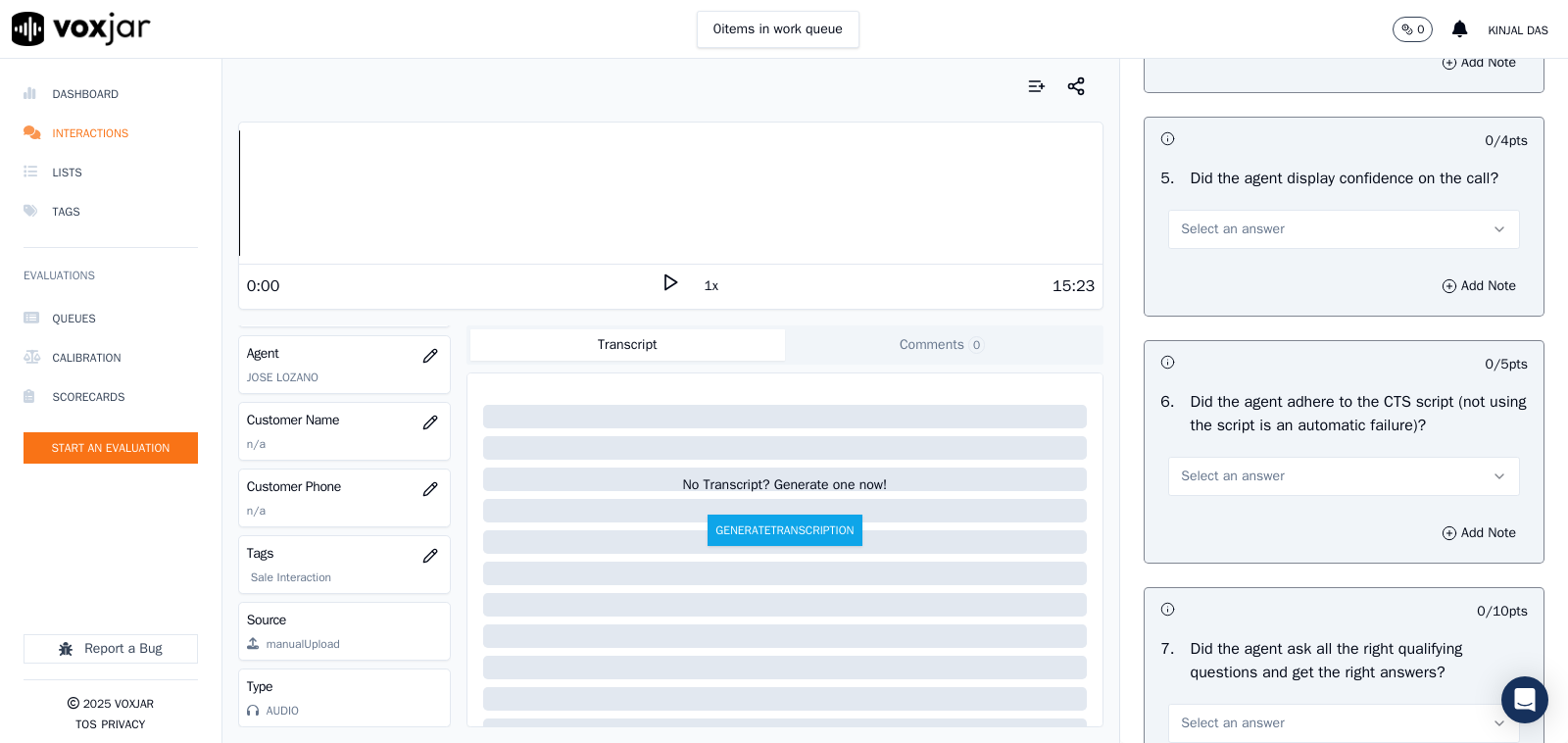 scroll, scrollTop: 3880, scrollLeft: 0, axis: vertical 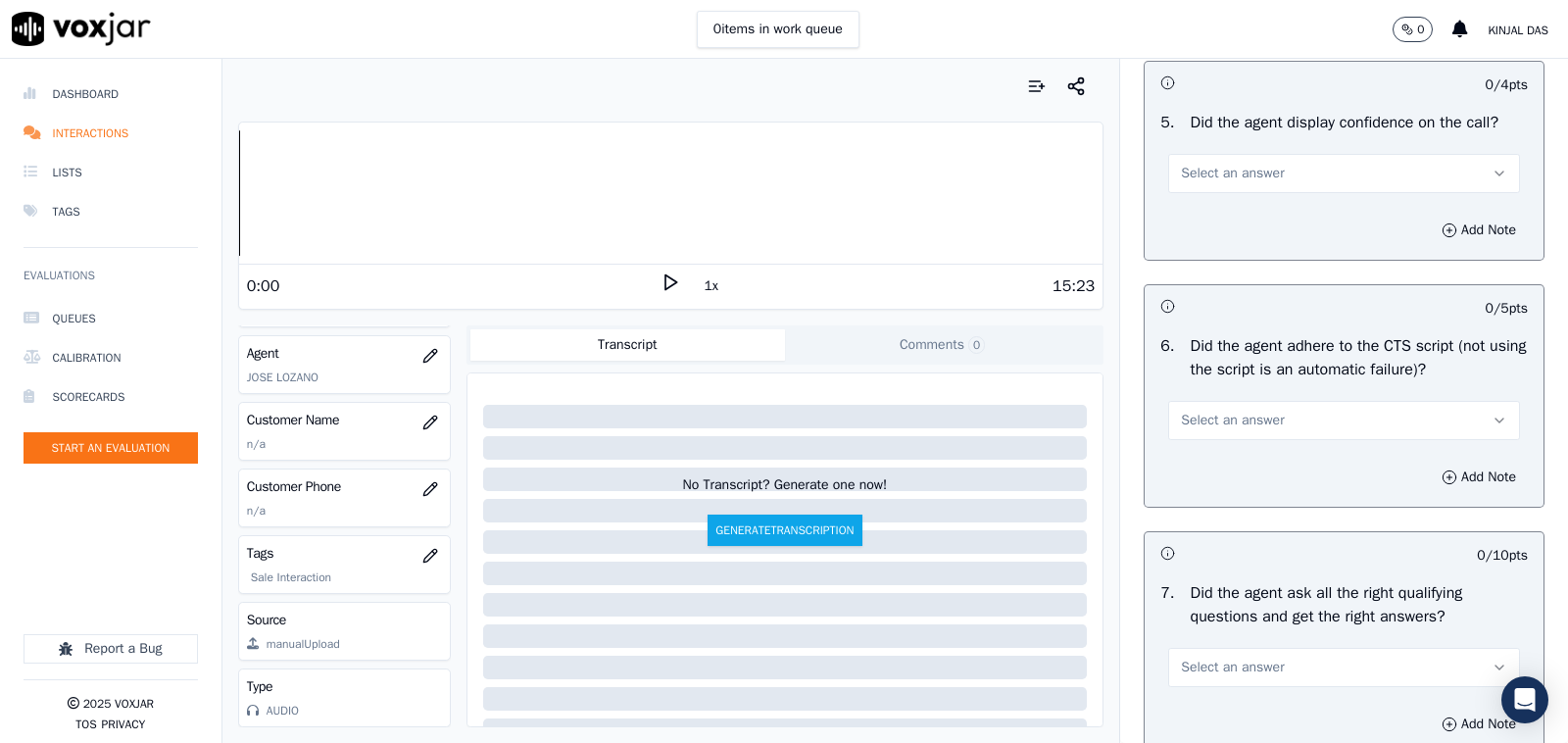 click on "Select an answer" at bounding box center (1232, 173) 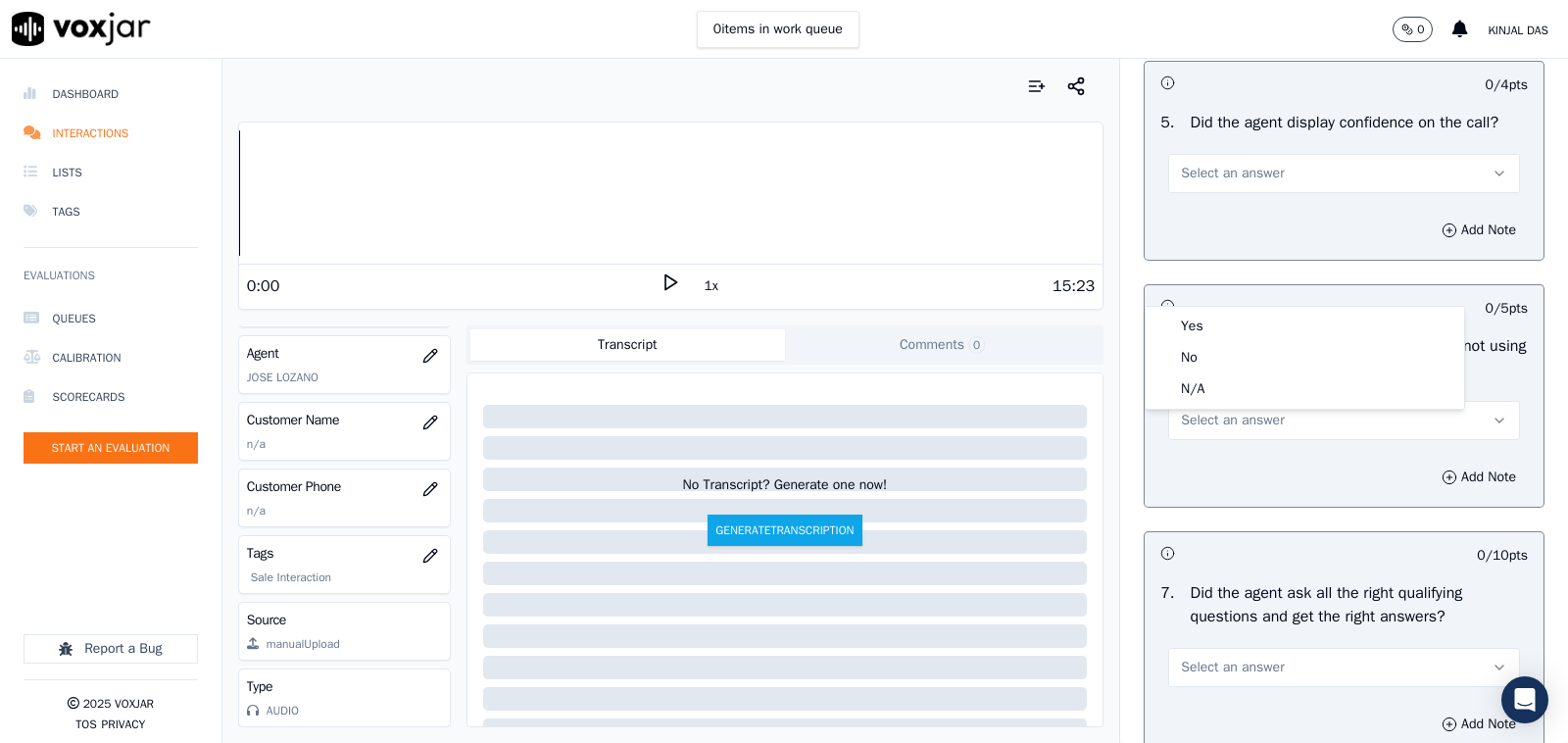 click on "Yes" at bounding box center (1304, 326) 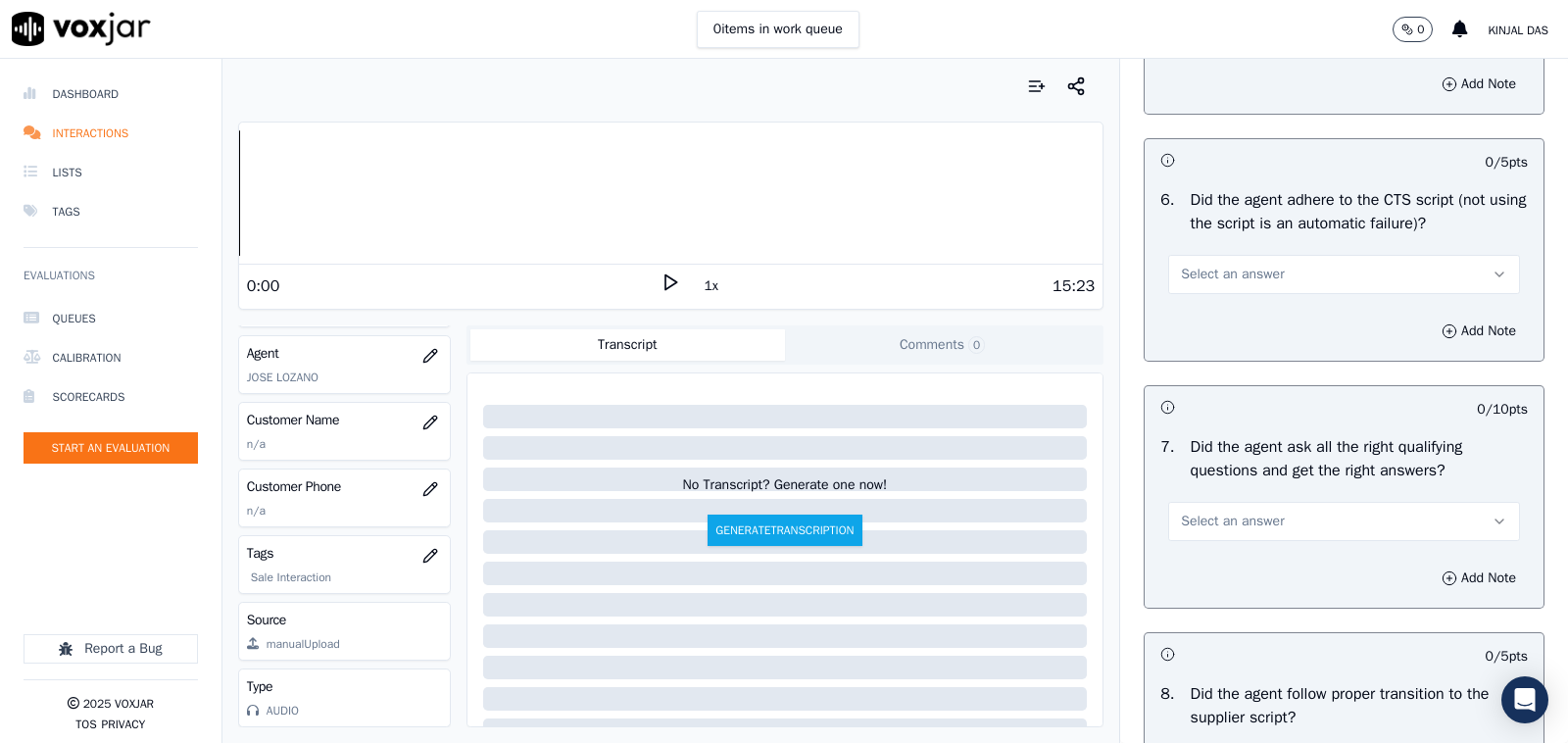 scroll, scrollTop: 4084, scrollLeft: 0, axis: vertical 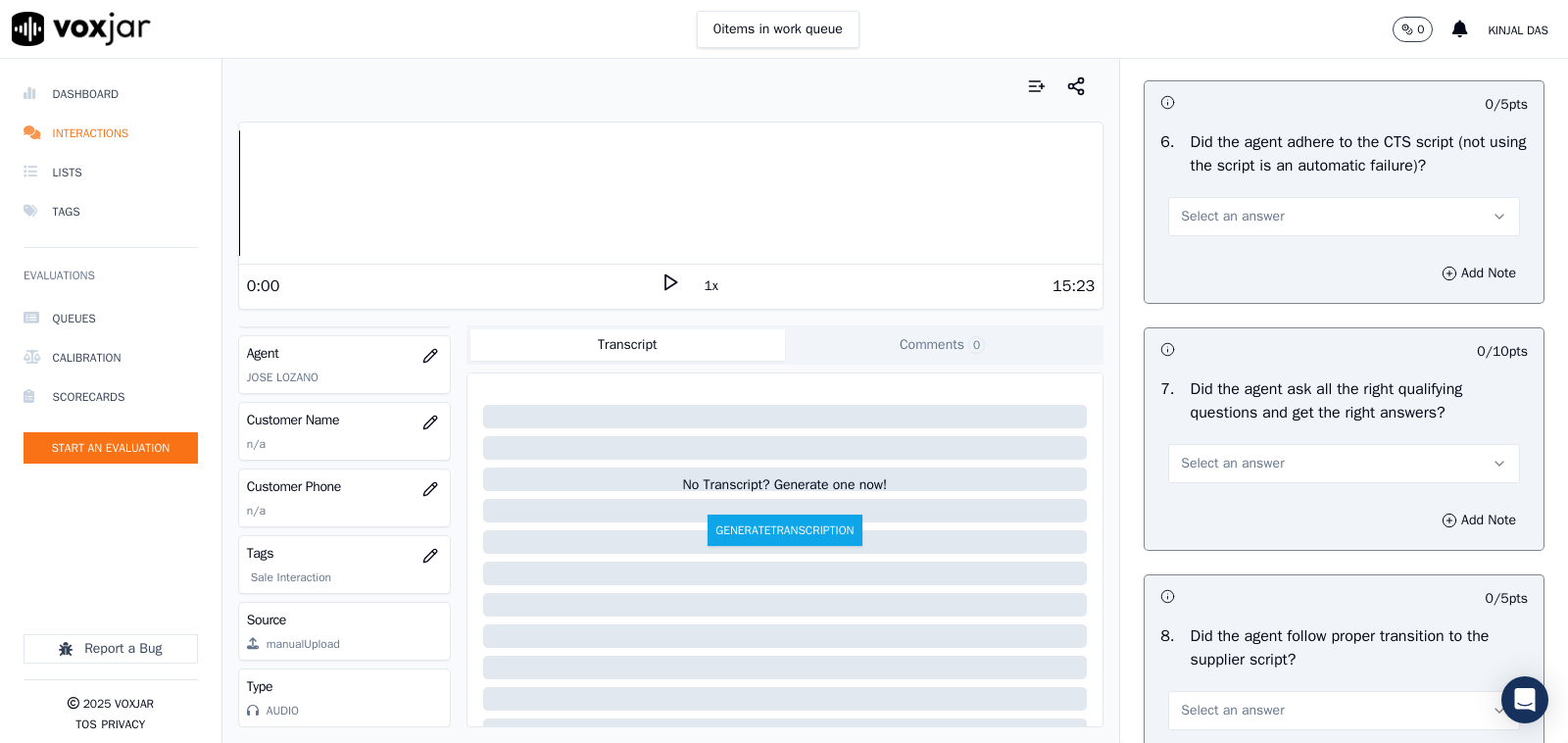 drag, startPoint x: 1213, startPoint y: 330, endPoint x: 1207, endPoint y: 341, distance: 12.529964 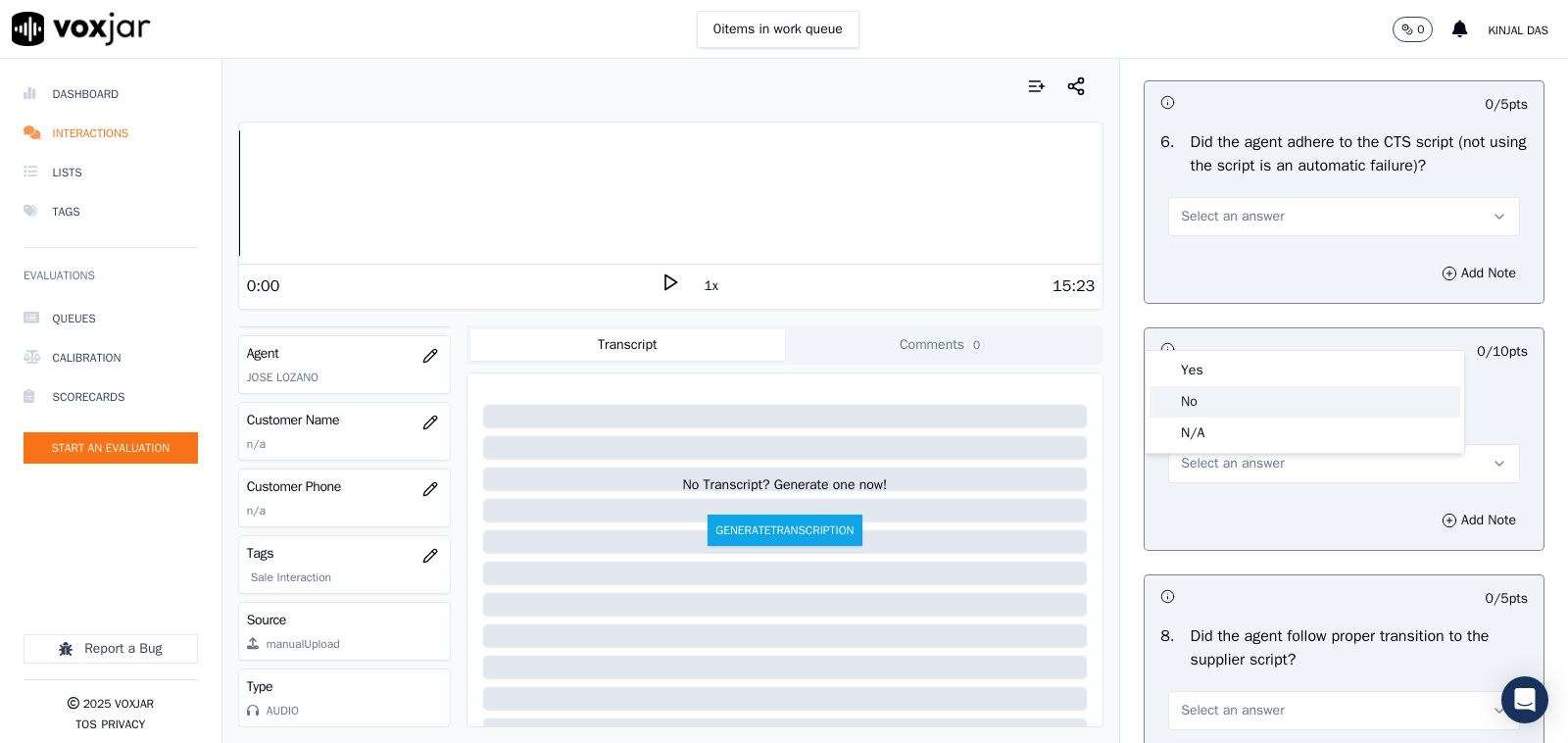 drag, startPoint x: 1198, startPoint y: 395, endPoint x: 1212, endPoint y: 400, distance: 14.866069 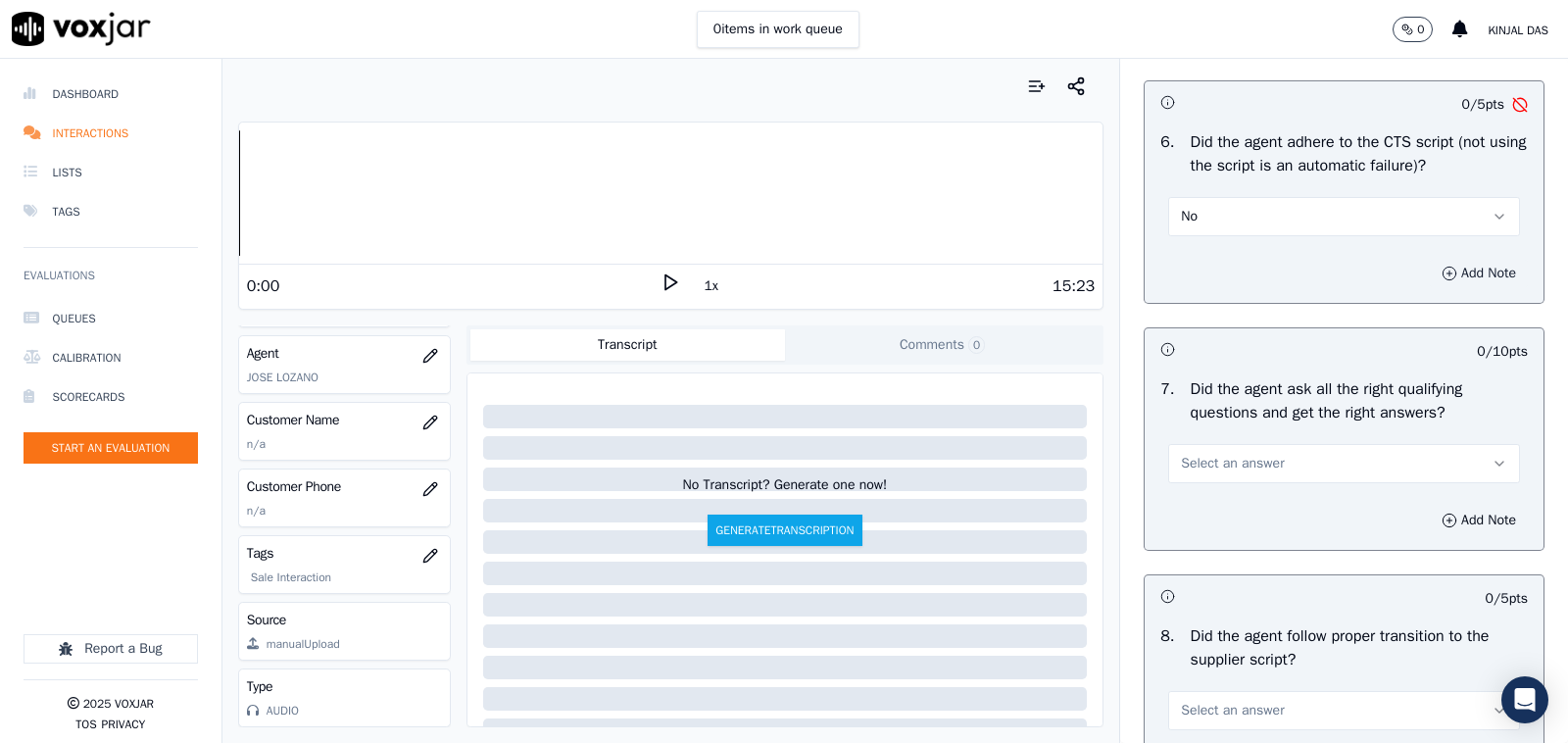click on "Add Note" at bounding box center [1479, 273] 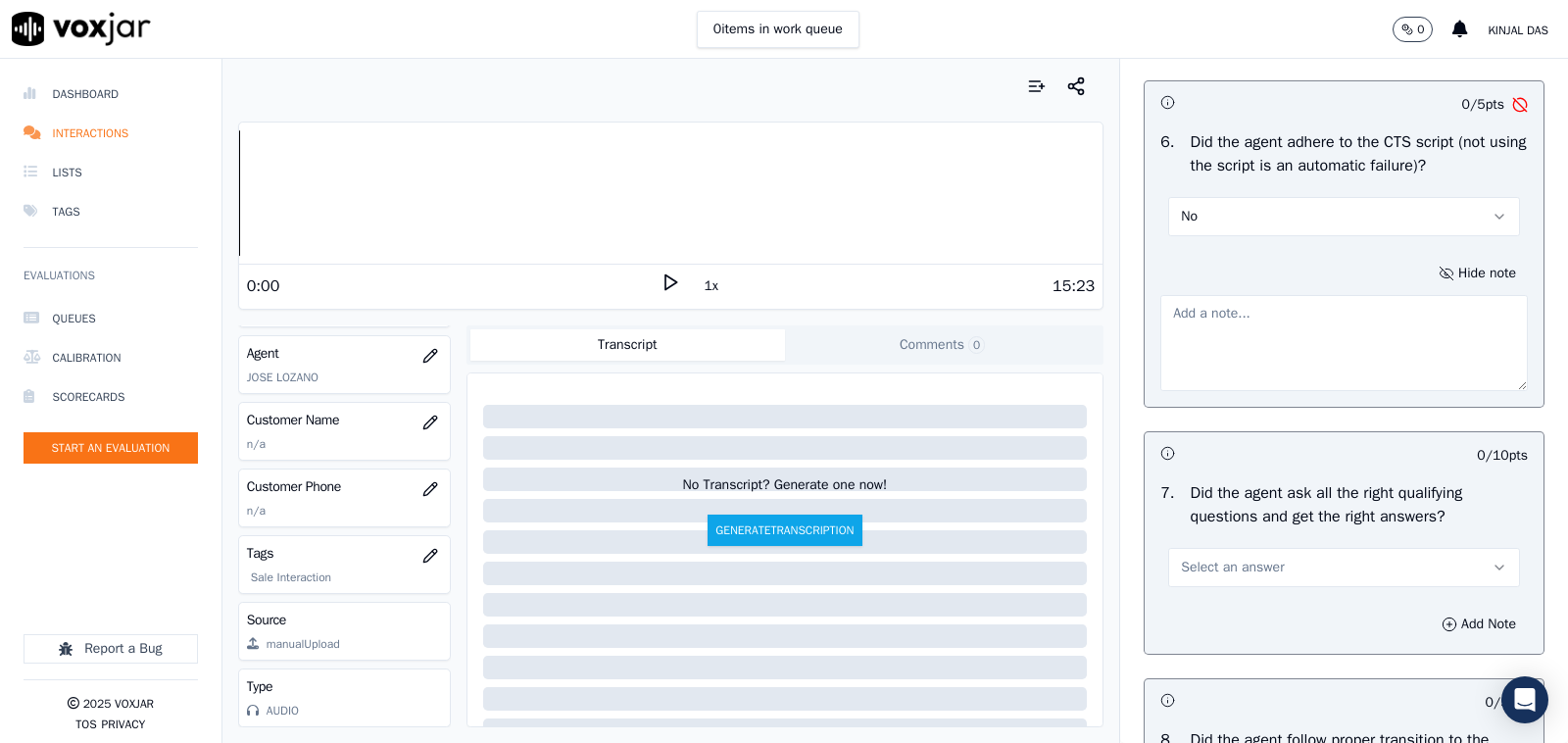 click at bounding box center (1344, 343) 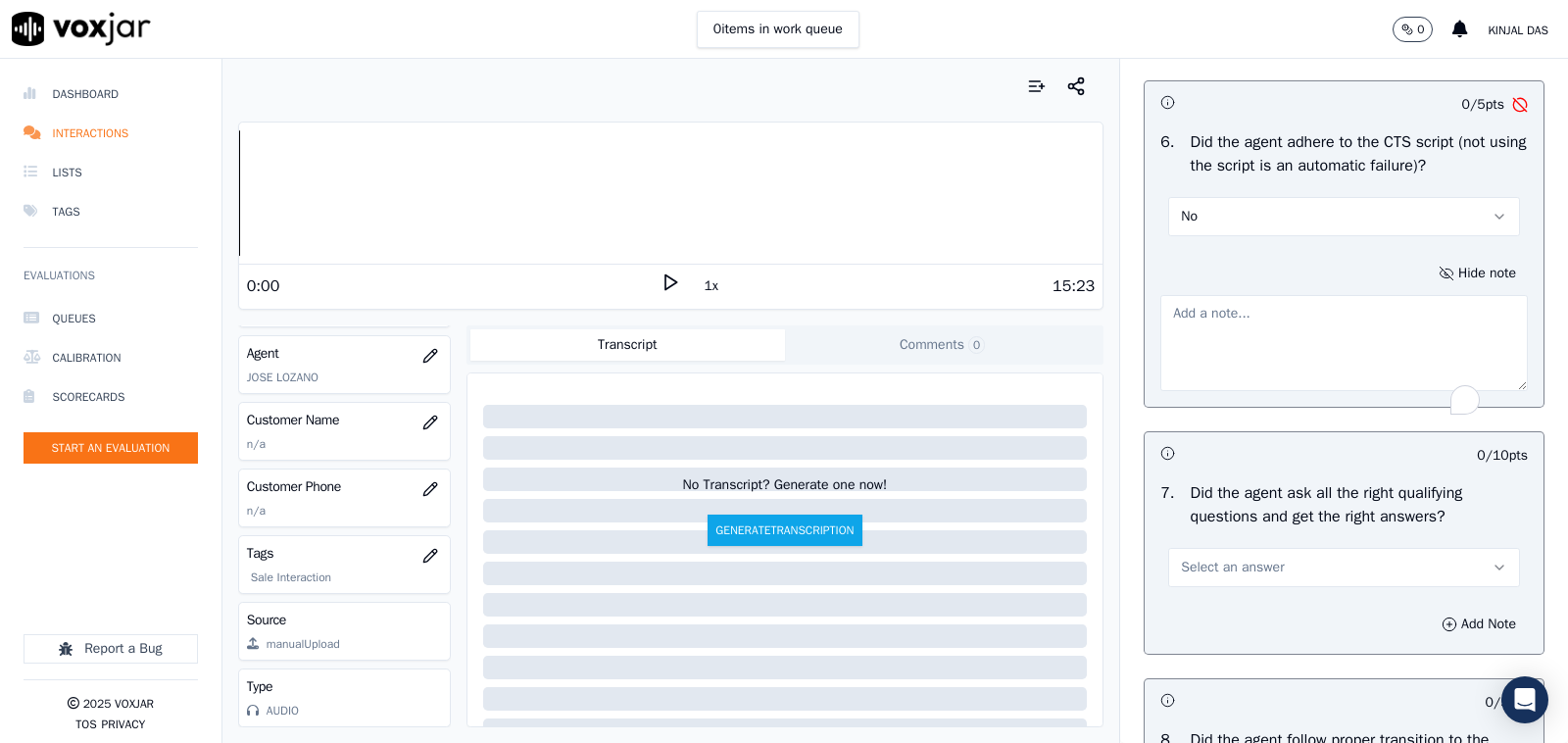 paste on "Agent failed to read out the Gas plan details" 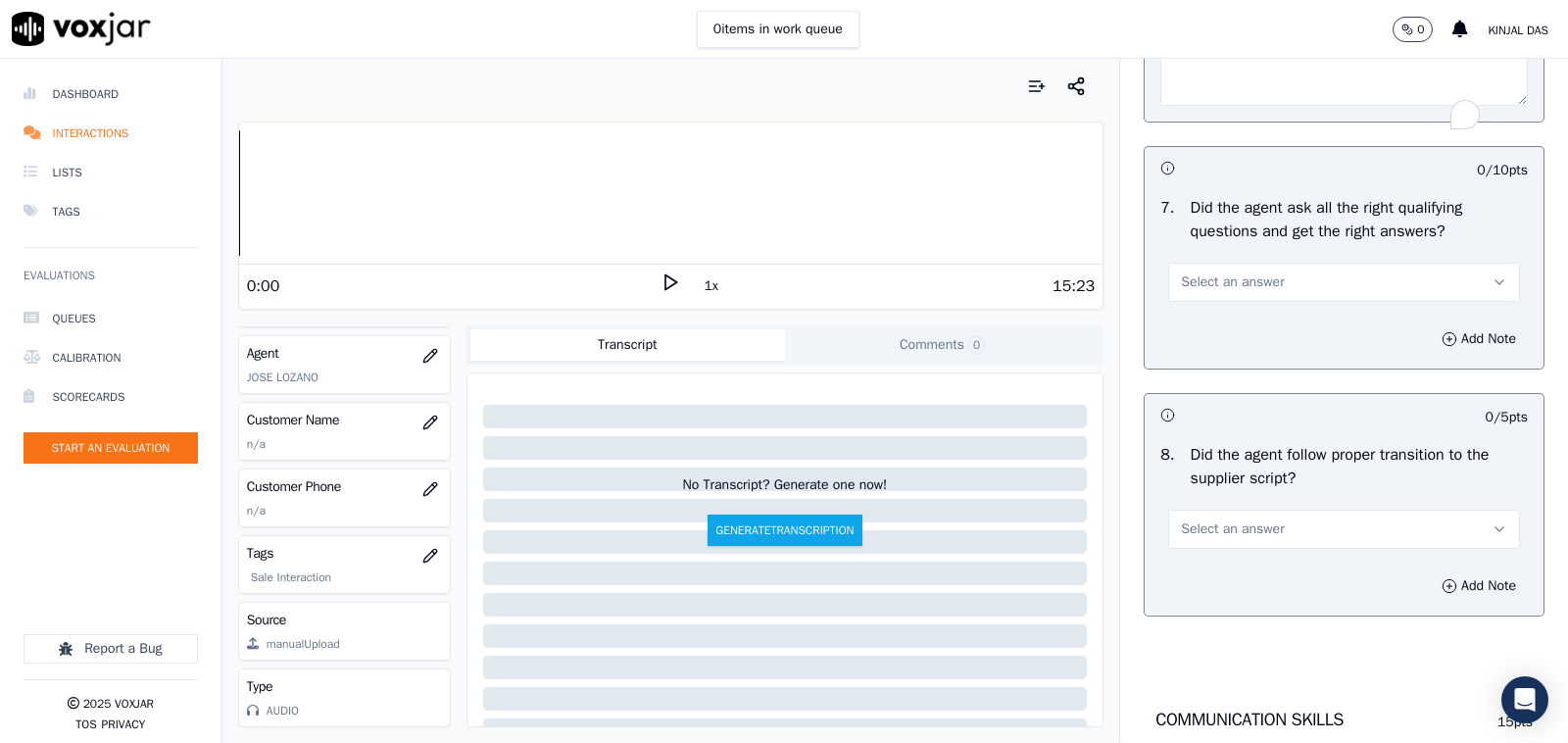 scroll, scrollTop: 4492, scrollLeft: 0, axis: vertical 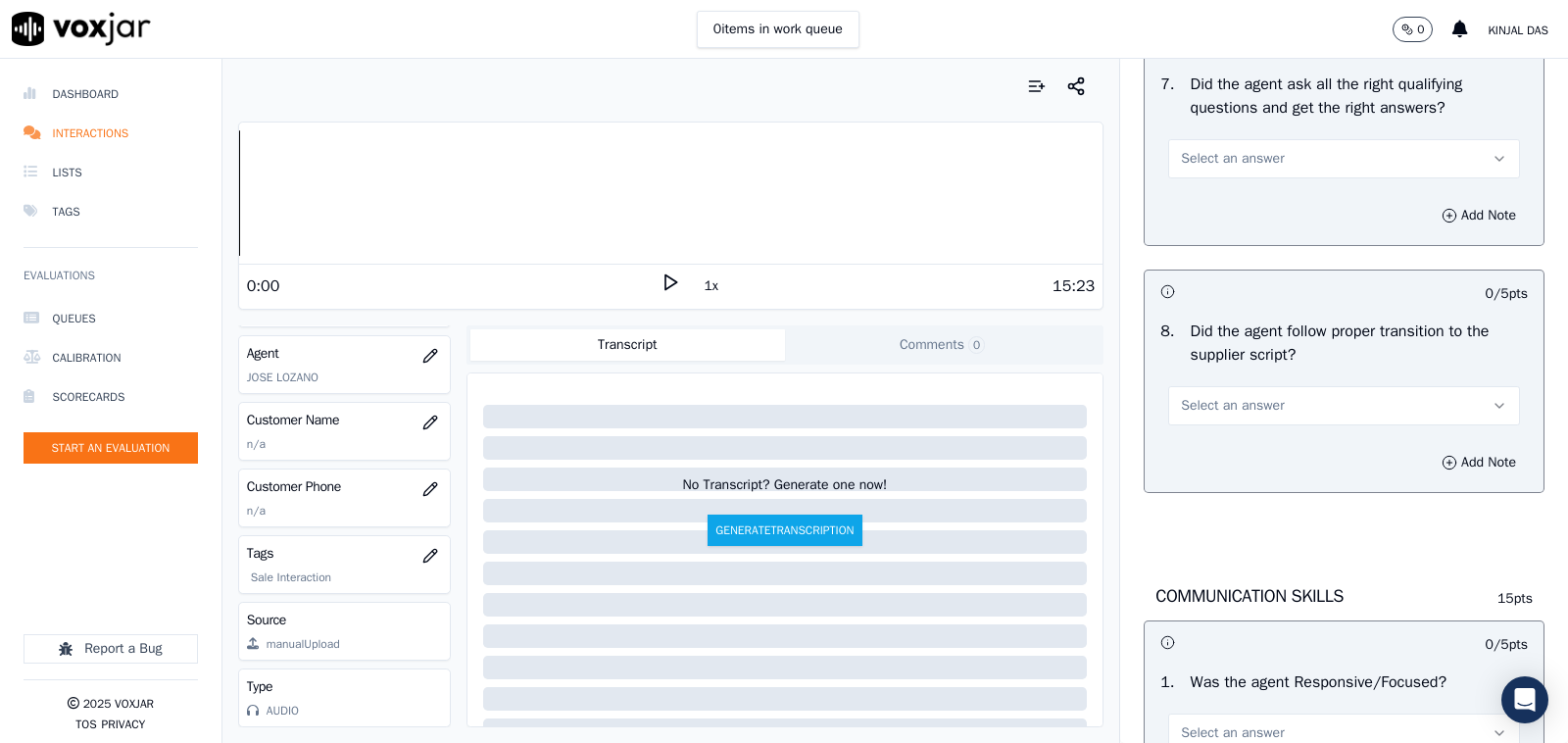 type on "Agent failed to read out the Gas plan details" 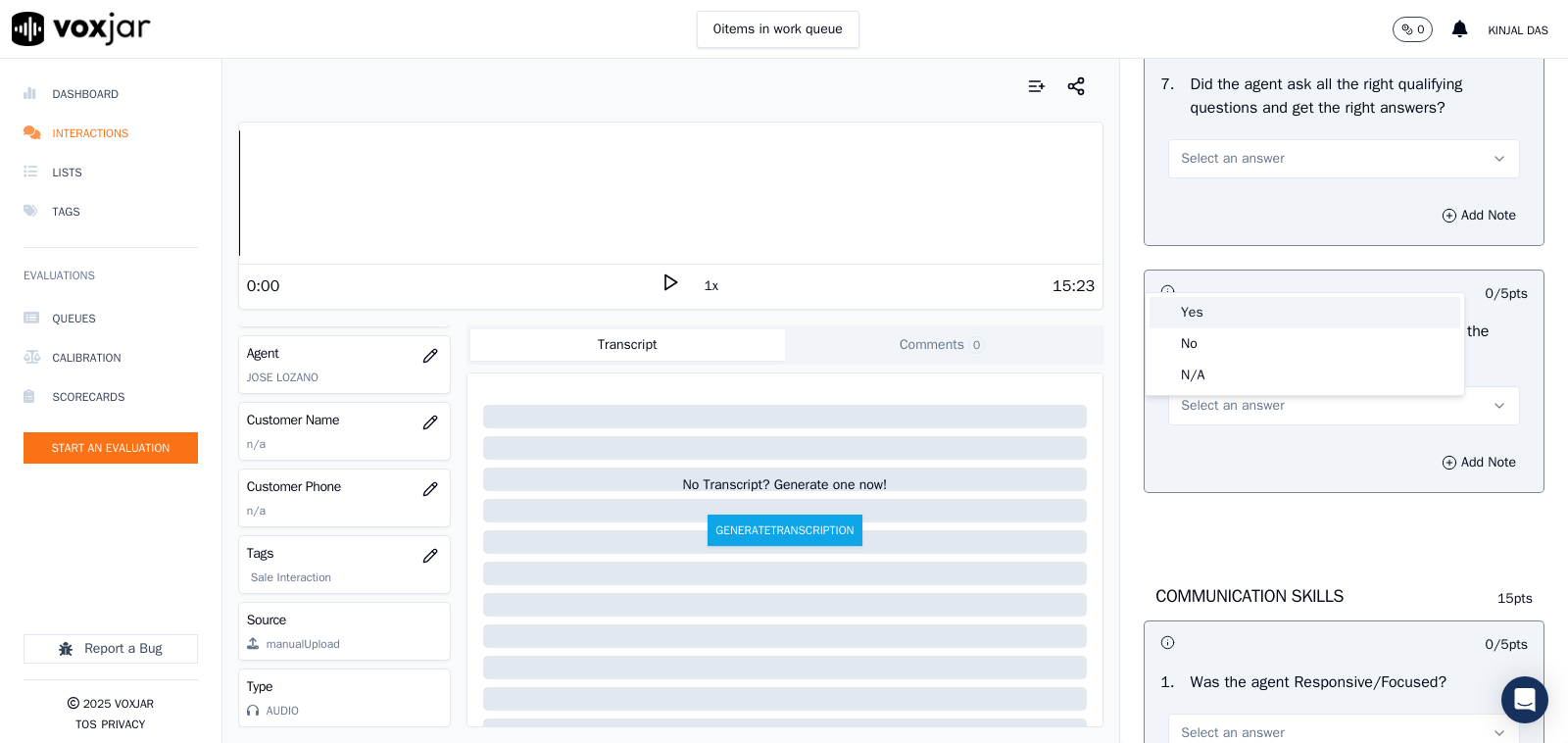 click on "Yes" at bounding box center (1304, 313) 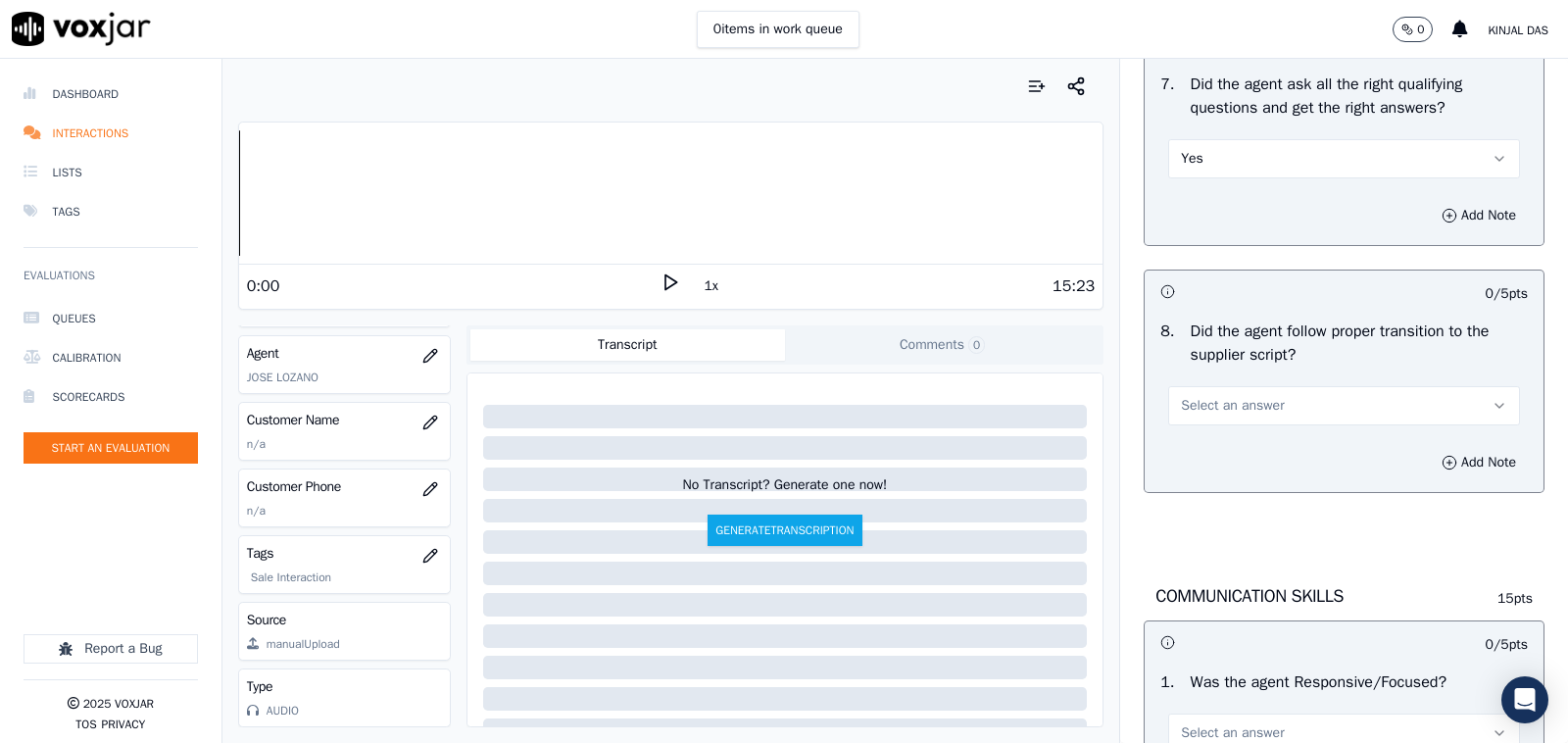 scroll, scrollTop: 4696, scrollLeft: 0, axis: vertical 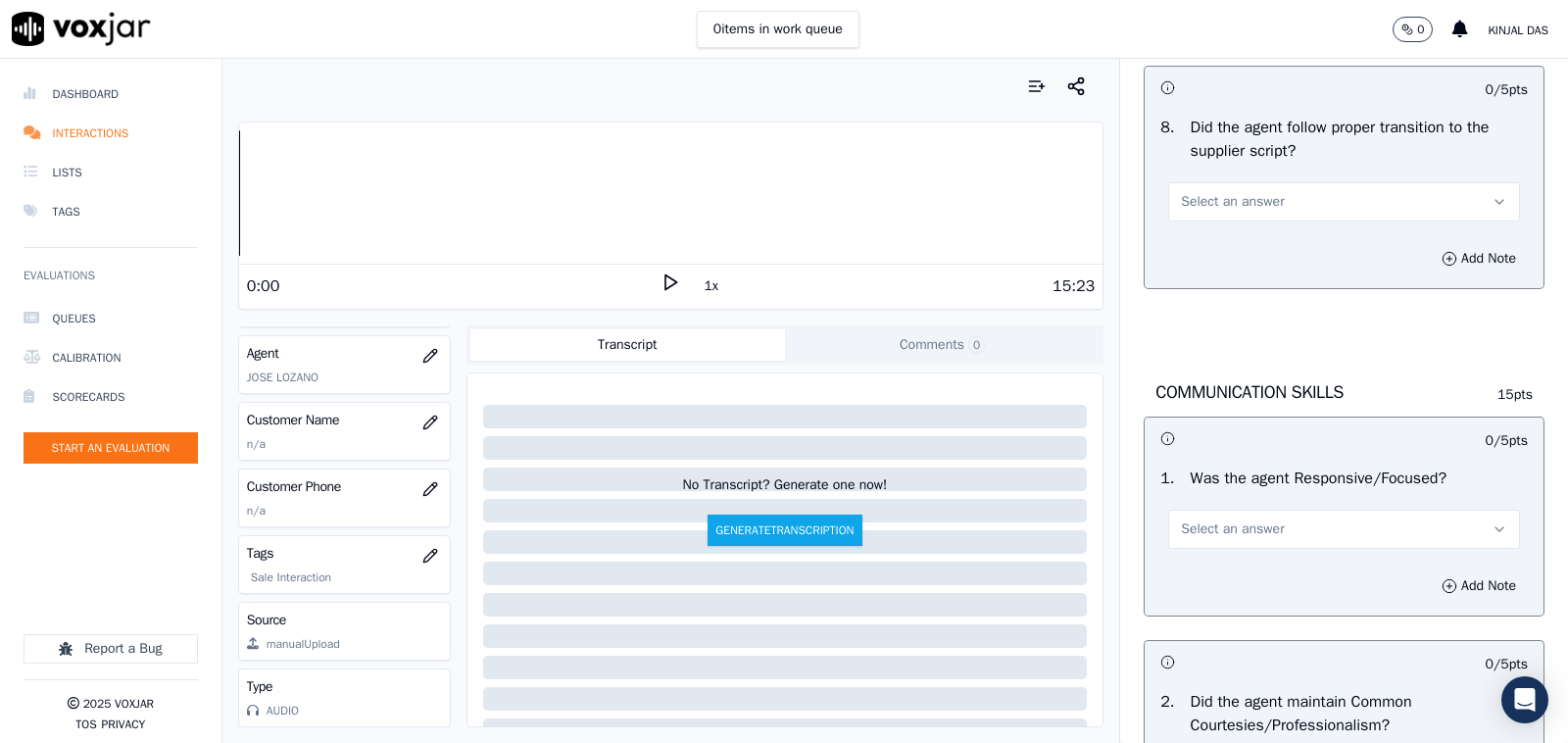 click on "Select an answer" at bounding box center [1232, 202] 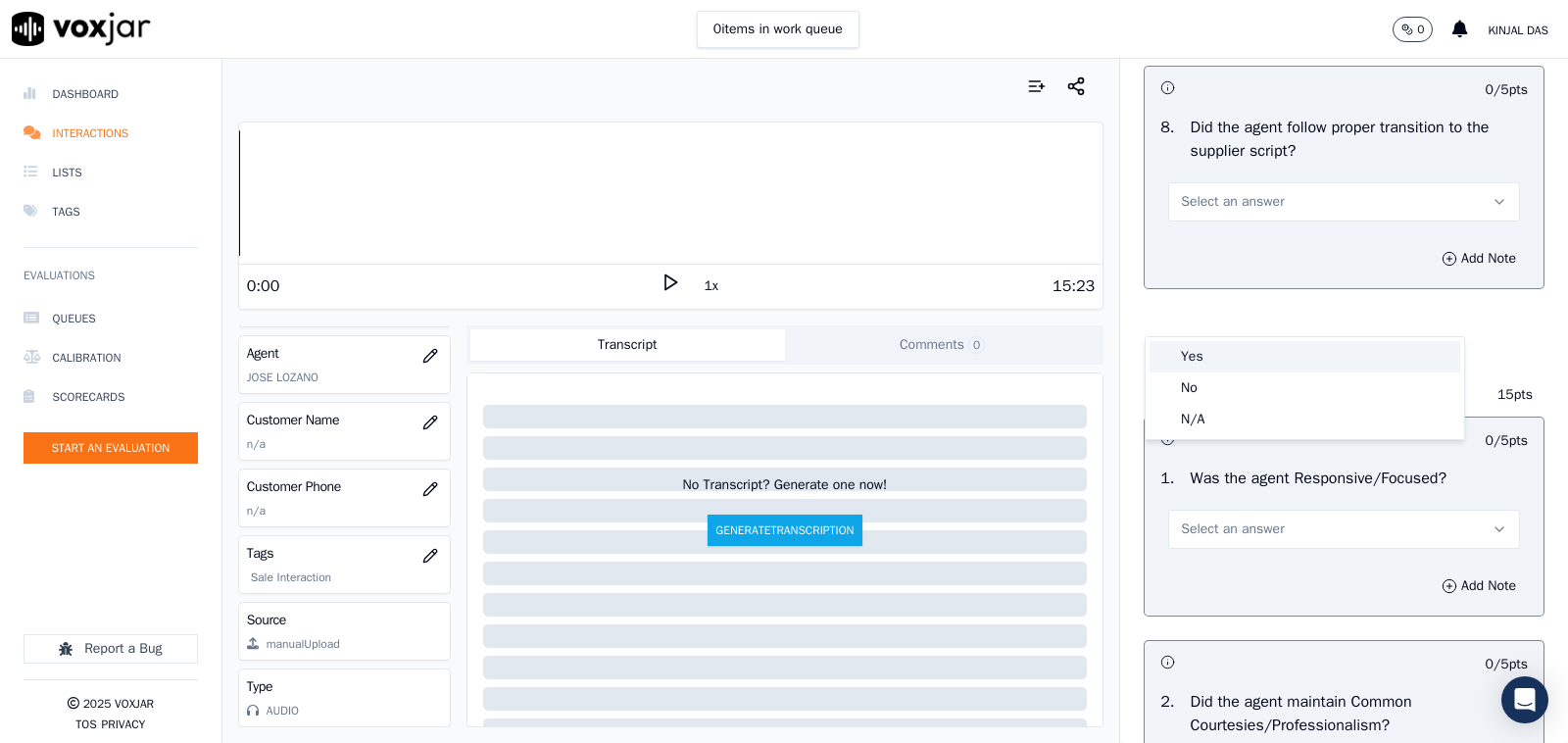 click on "Yes" at bounding box center (1304, 357) 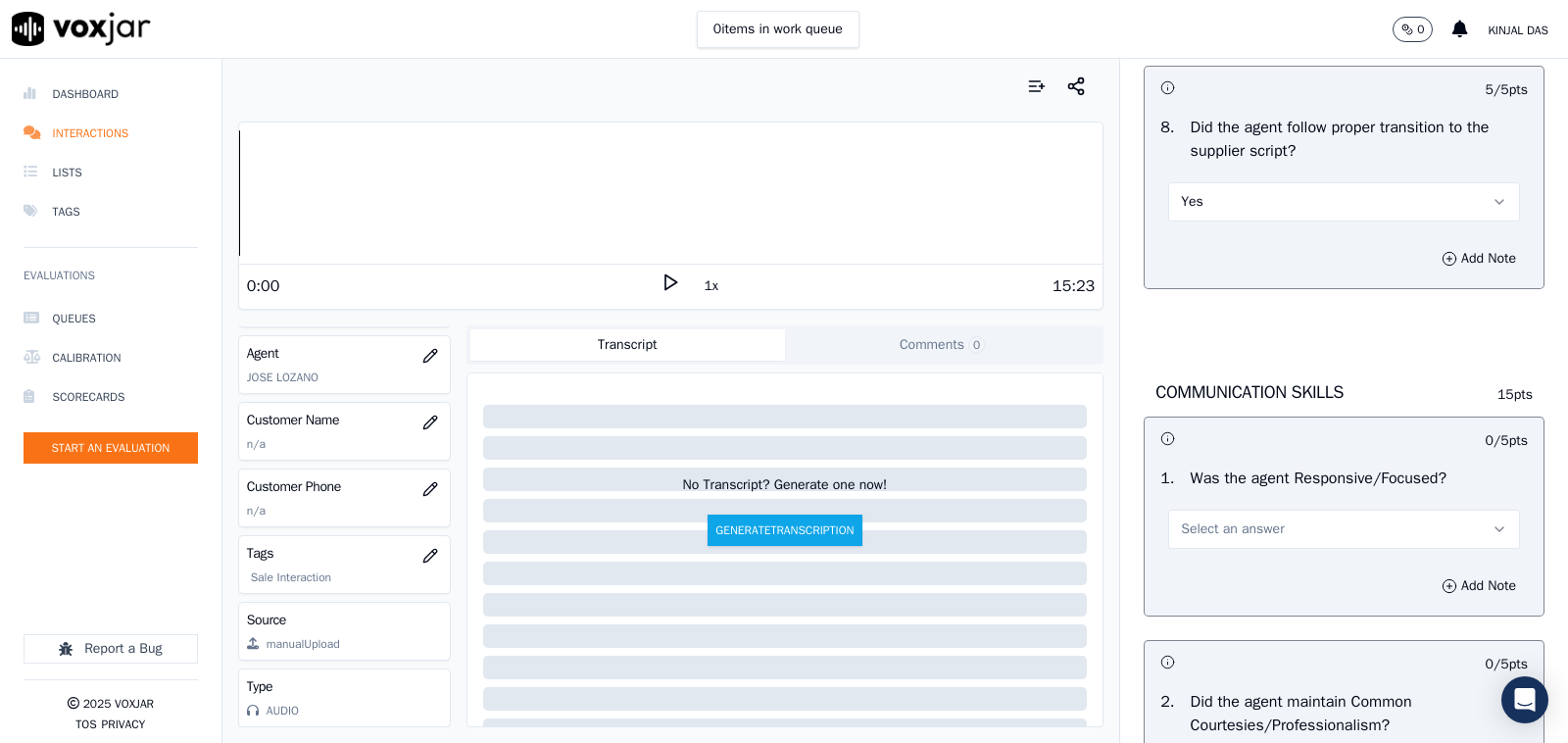 scroll, scrollTop: 4901, scrollLeft: 0, axis: vertical 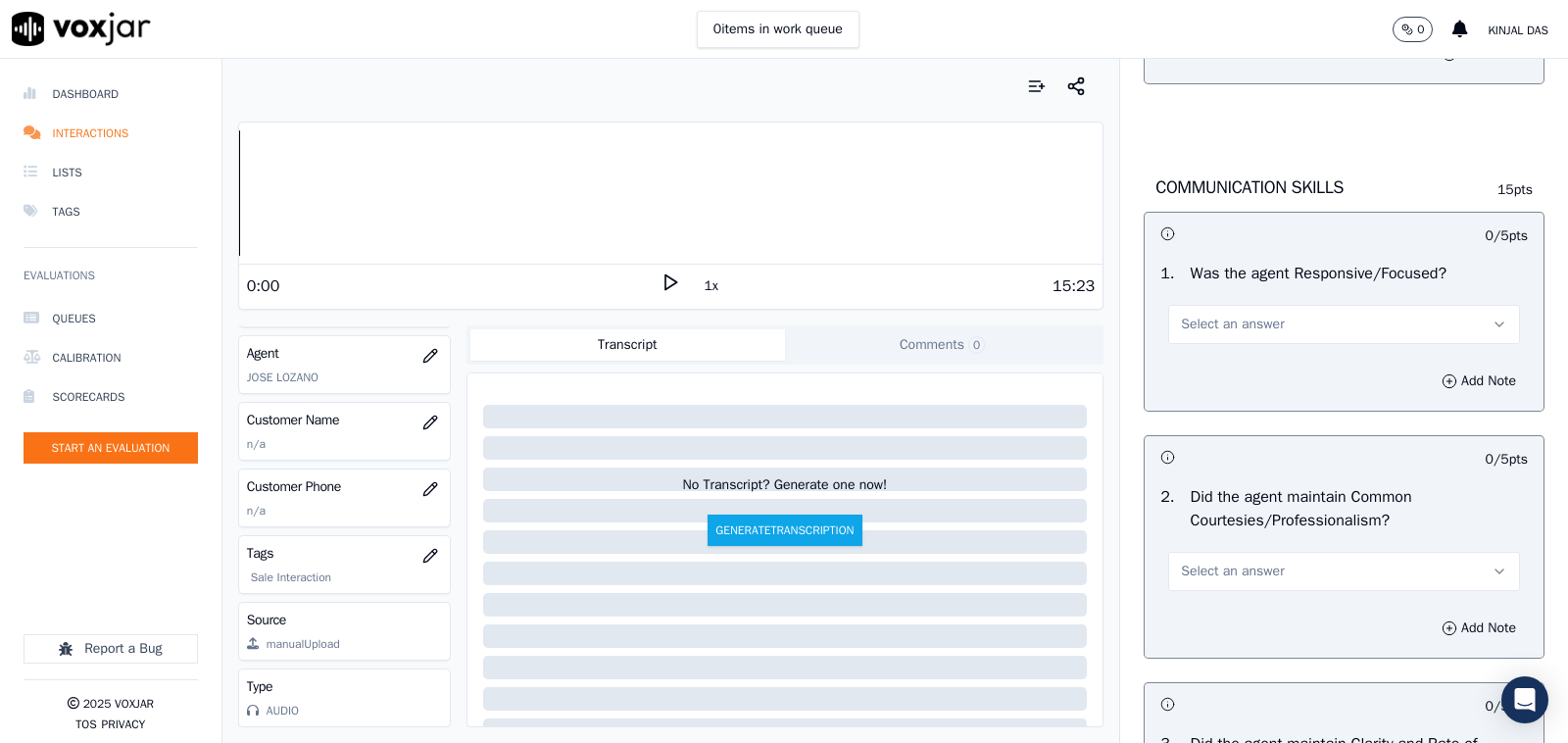 click on "Select an answer" at bounding box center [1344, 324] 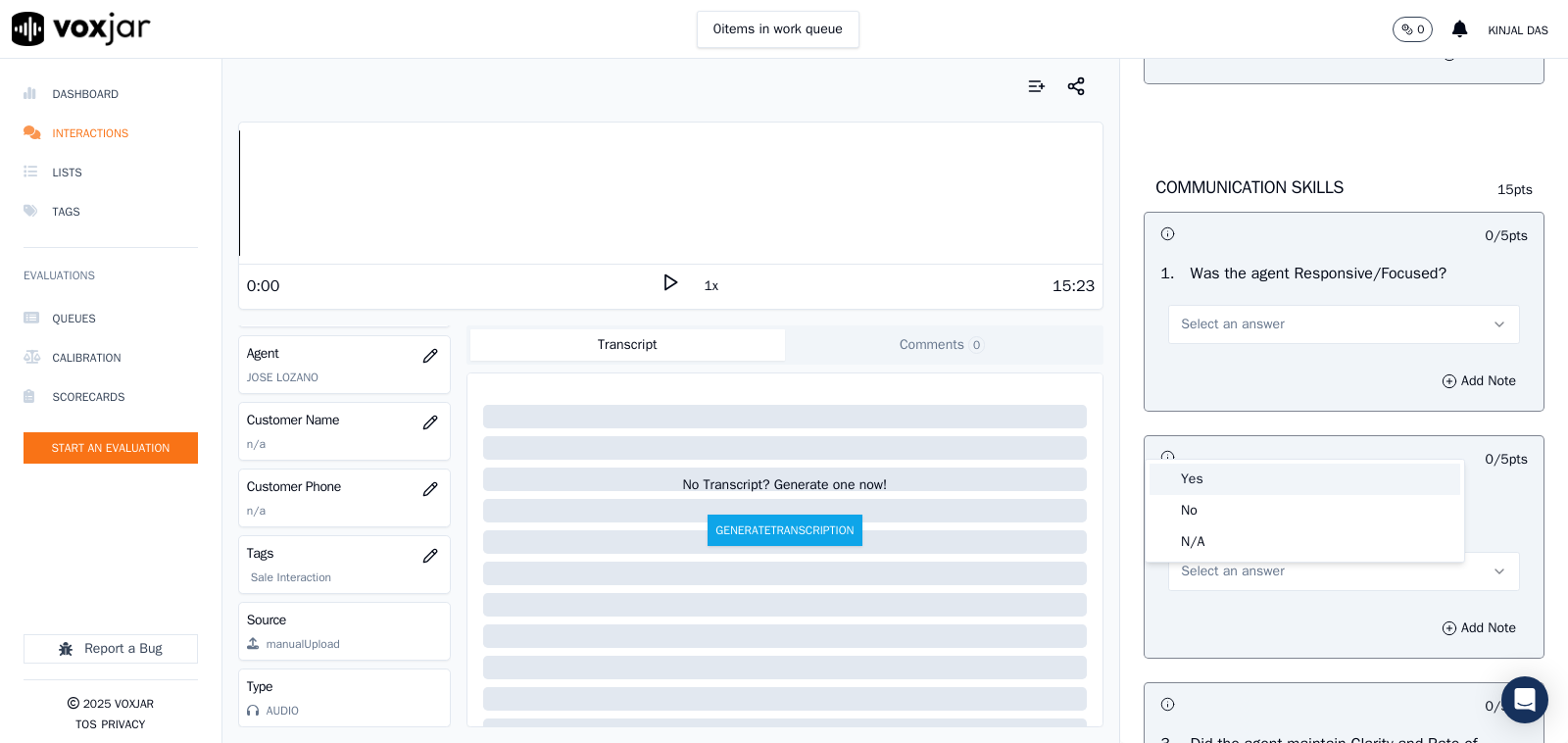 click on "Yes" at bounding box center (1304, 479) 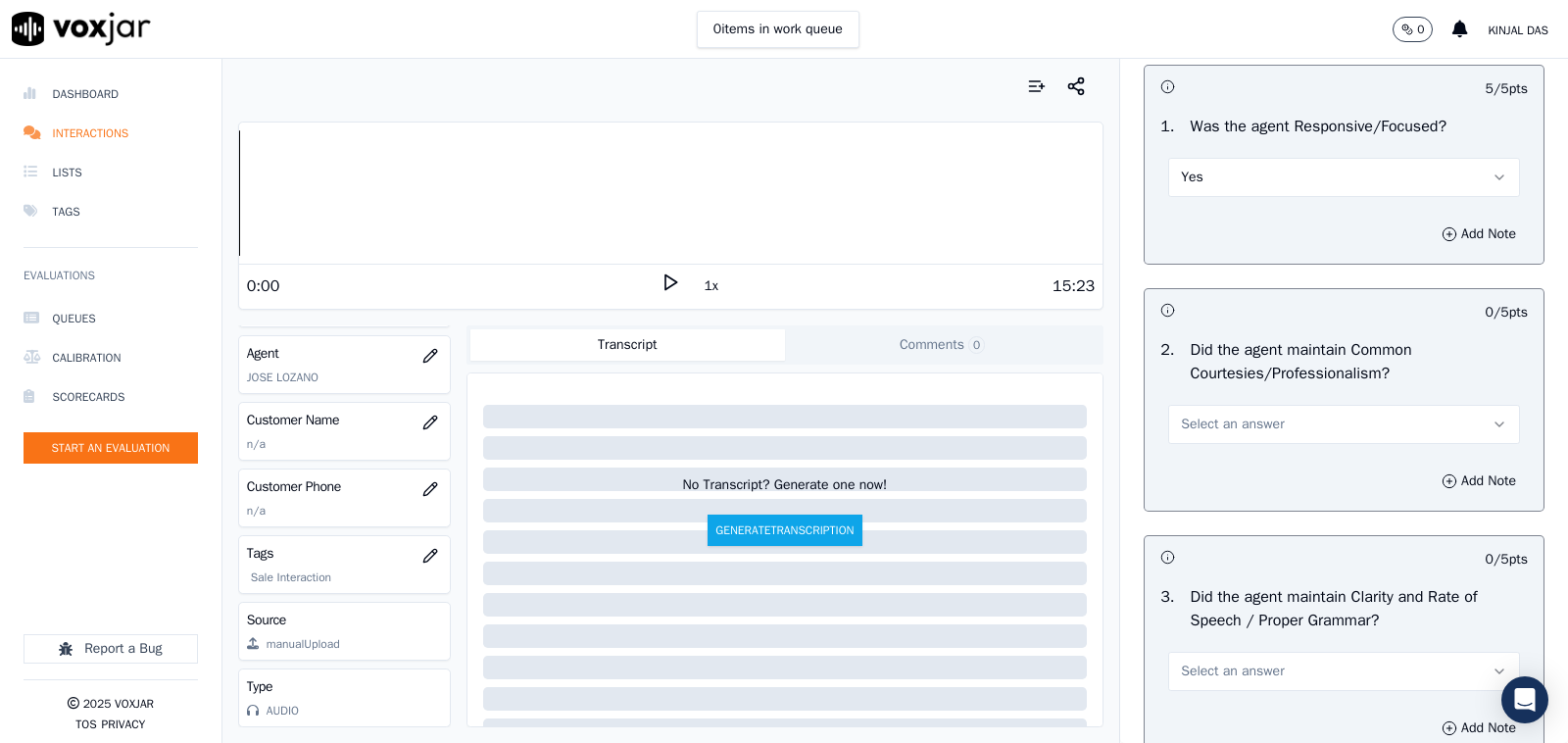 scroll, scrollTop: 5105, scrollLeft: 0, axis: vertical 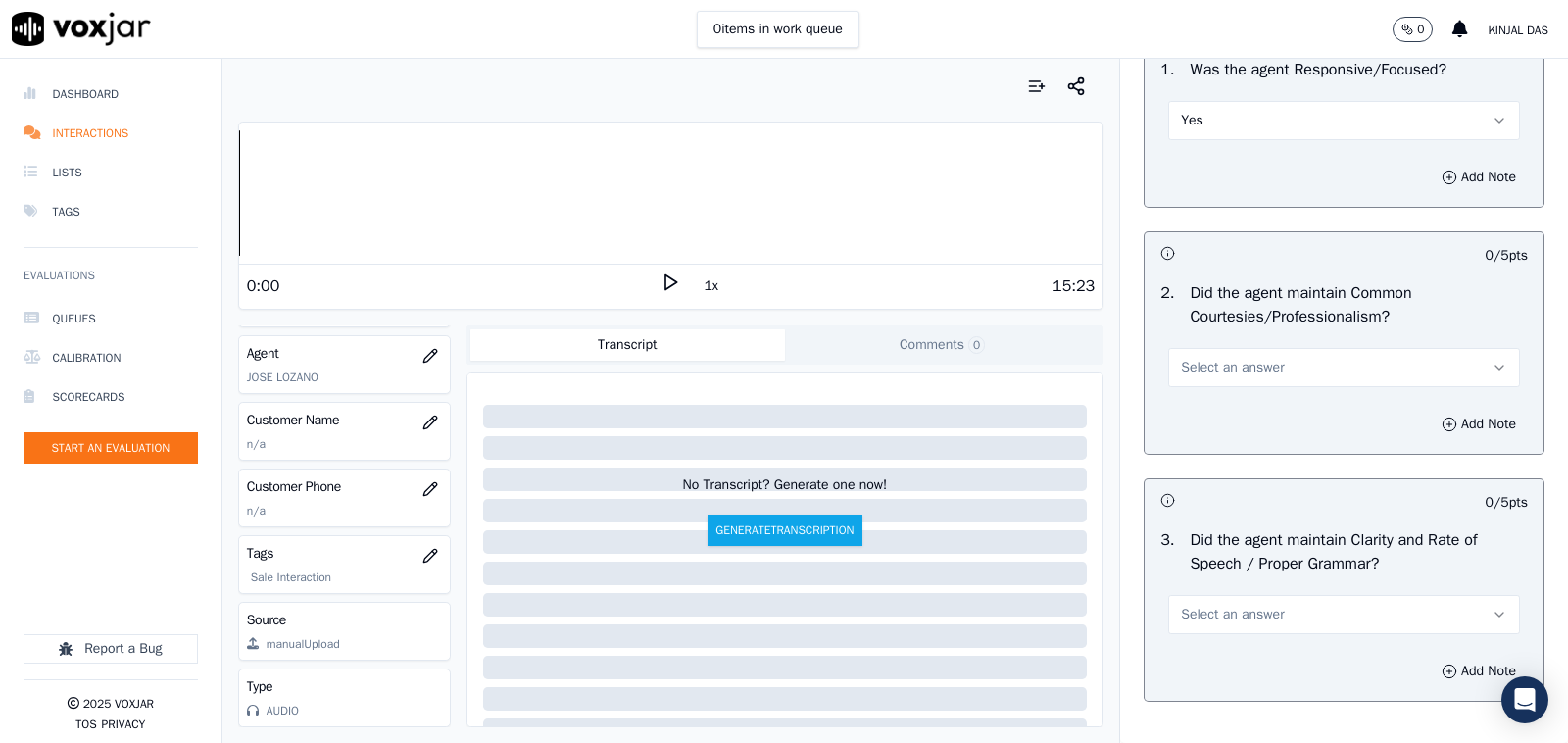 click on "Select an answer" at bounding box center (1344, 368) 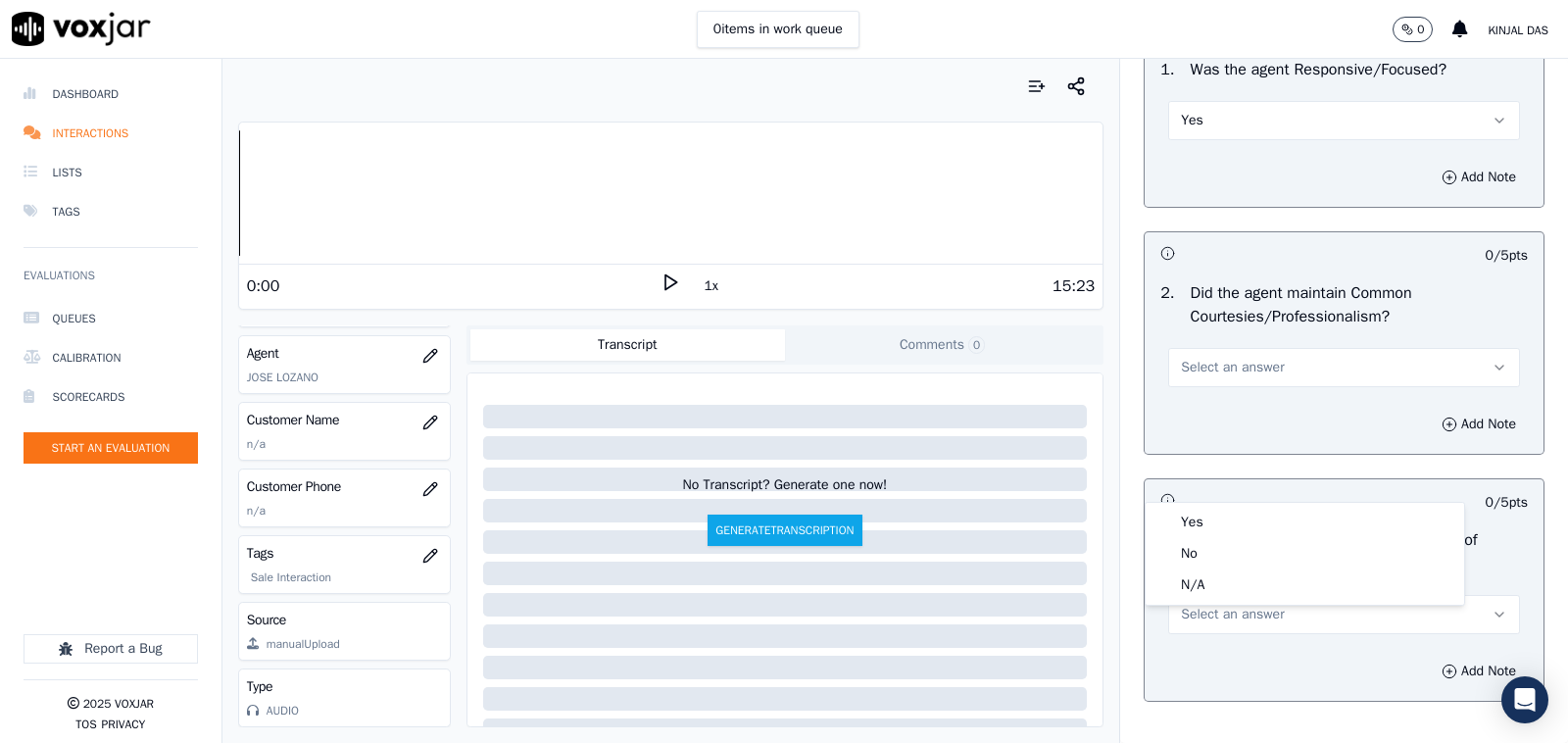 click on "Select an answer" at bounding box center (1232, 368) 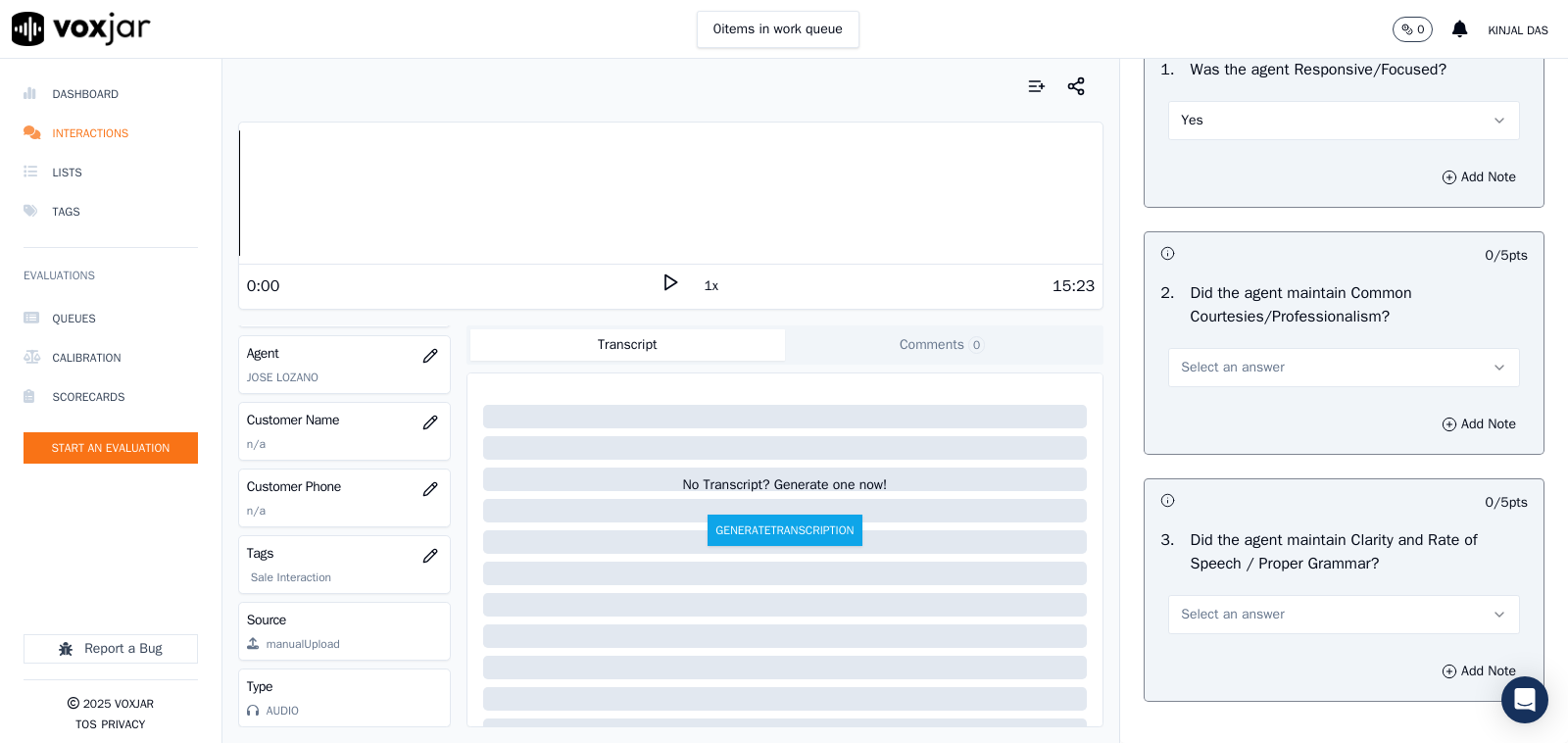click on "Select an answer" at bounding box center (1232, 368) 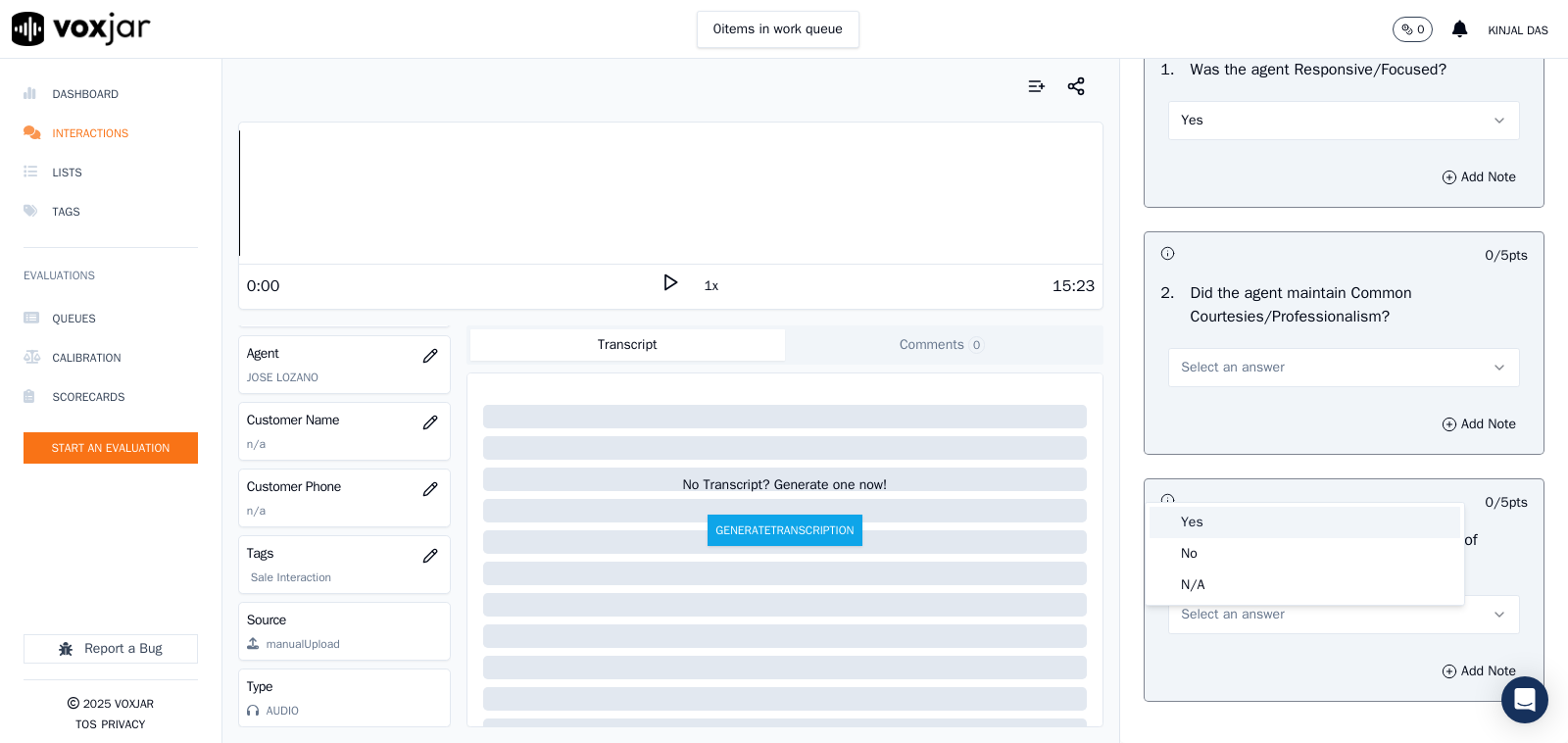 click on "Yes" at bounding box center (1304, 522) 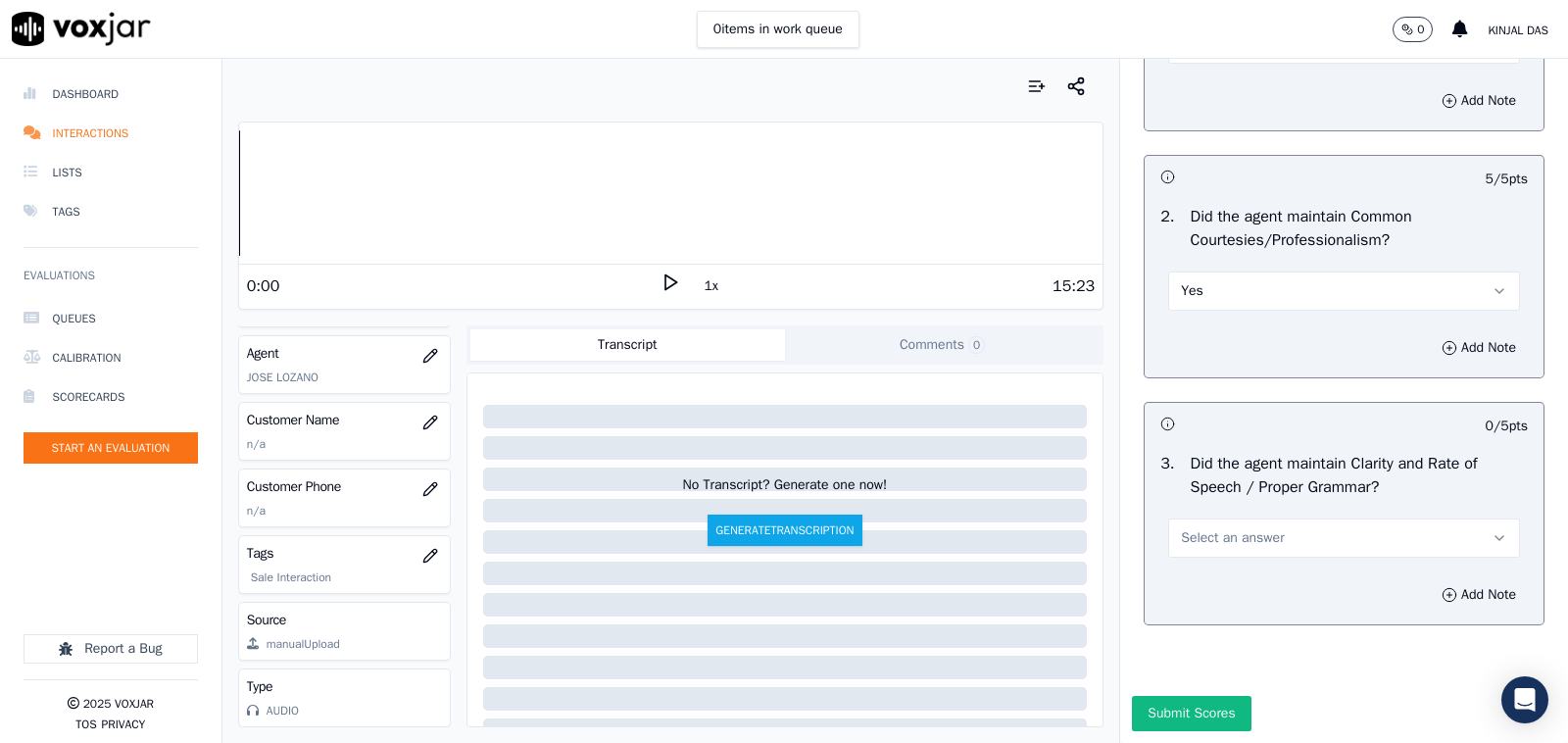 click on "Add Note" at bounding box center (1344, 595) 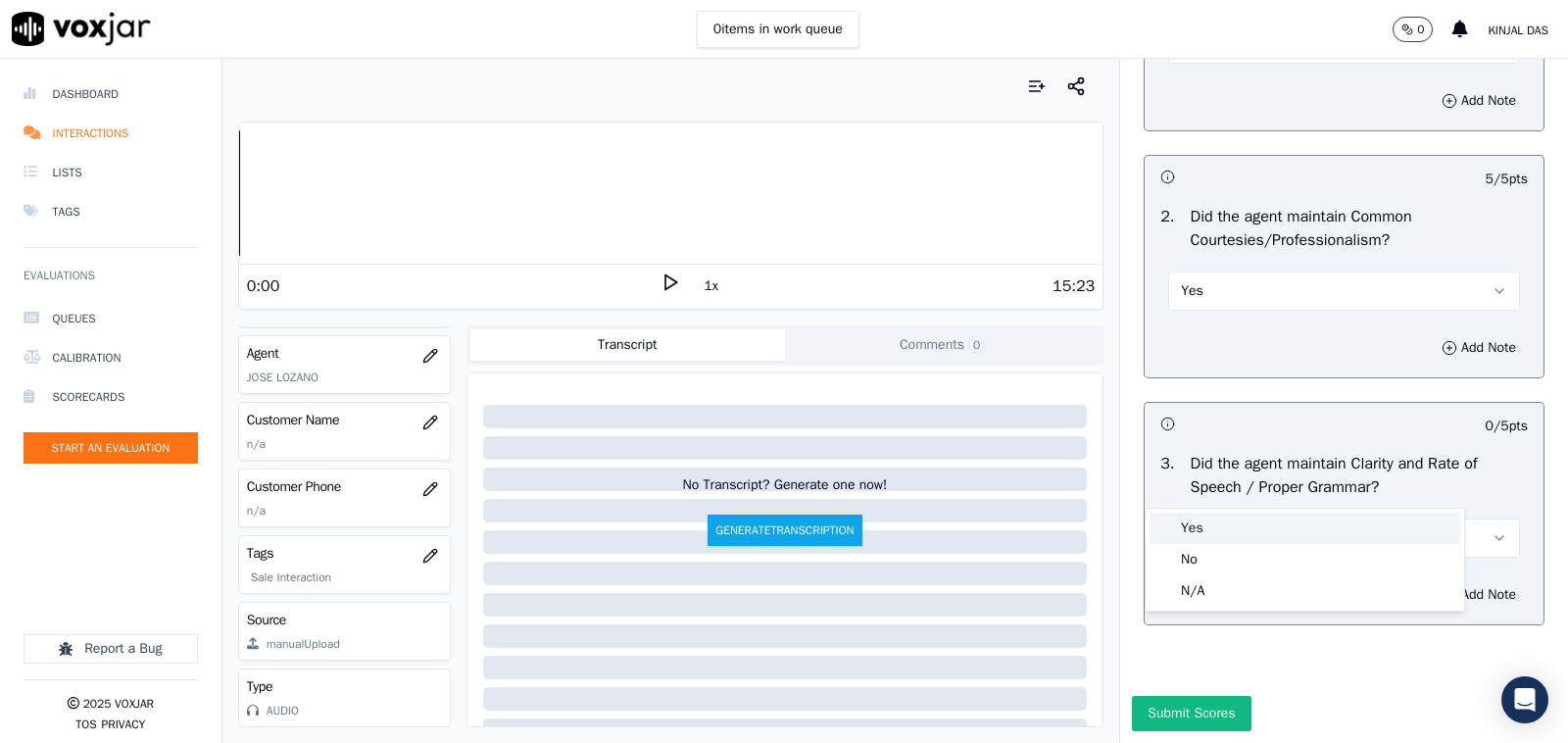 click on "Yes" at bounding box center [1304, 528] 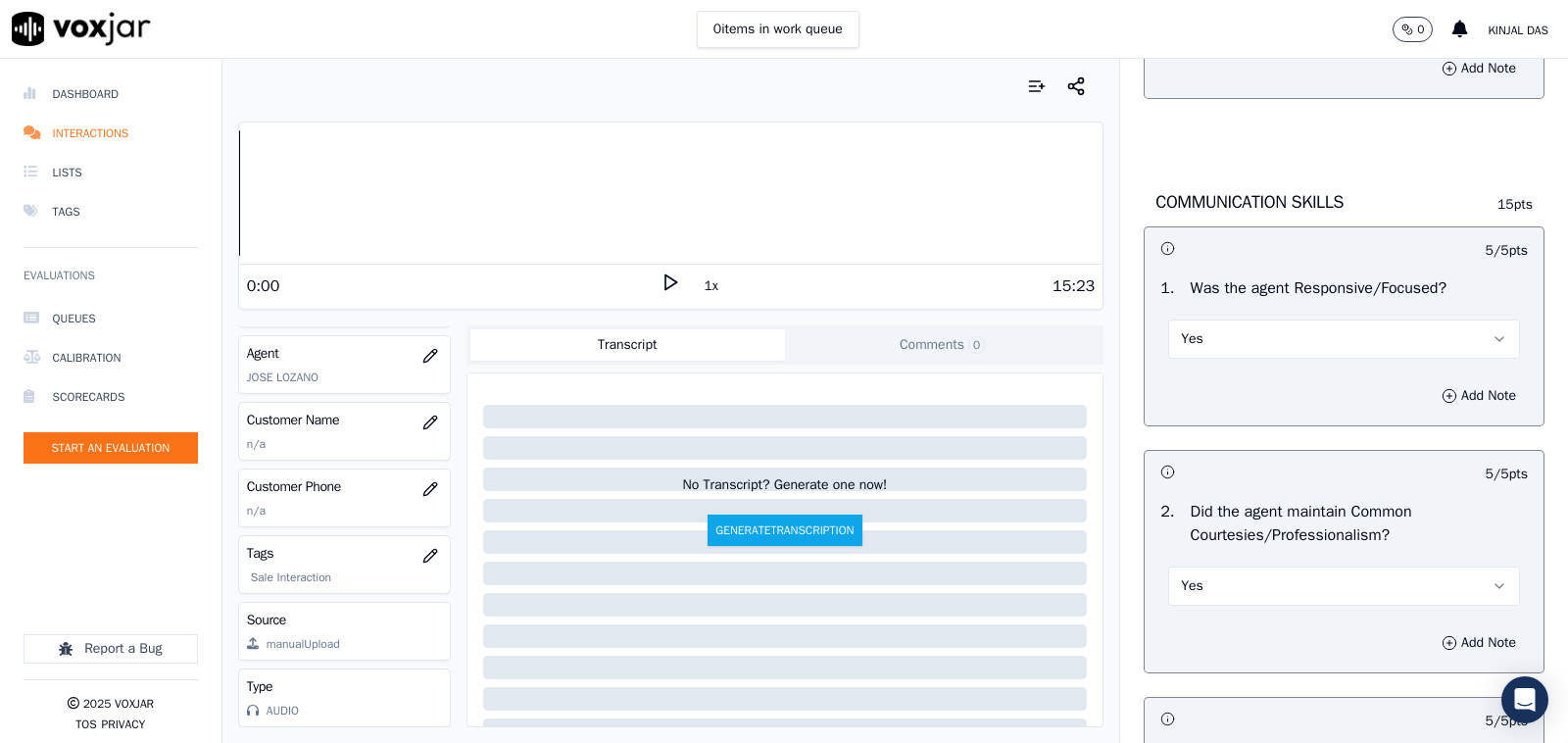 scroll, scrollTop: 4938, scrollLeft: 0, axis: vertical 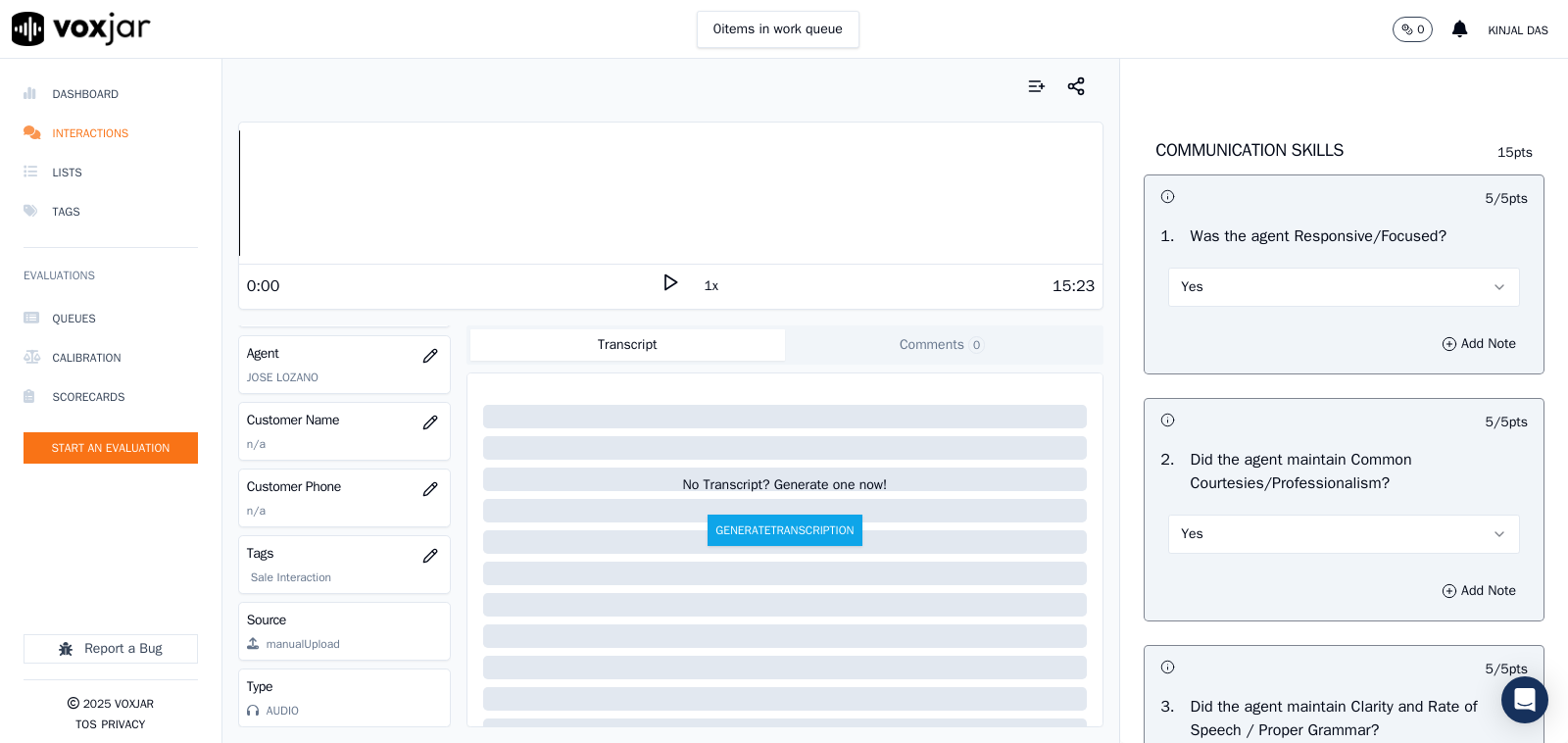 click on "Yes" at bounding box center (1344, 287) 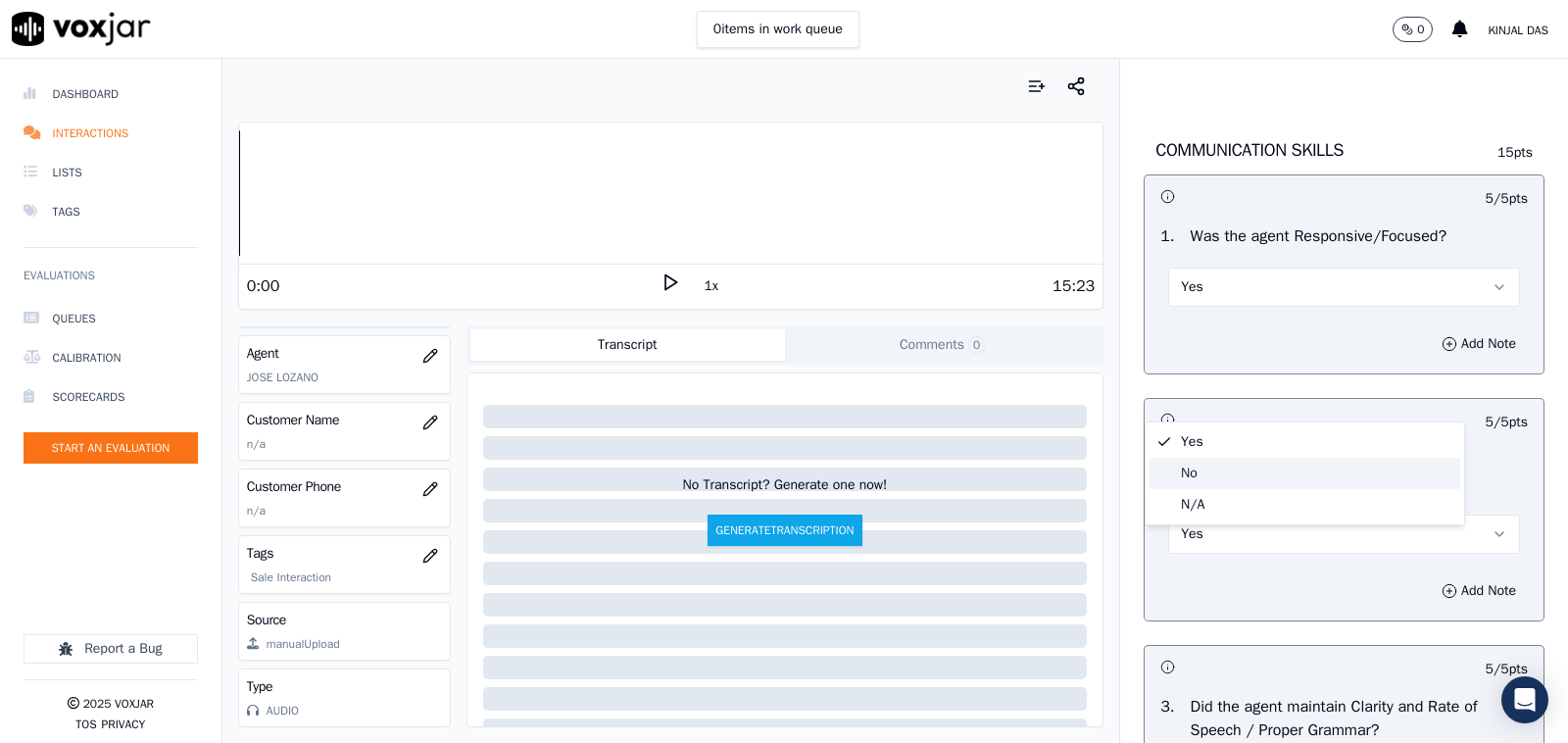click on "No" 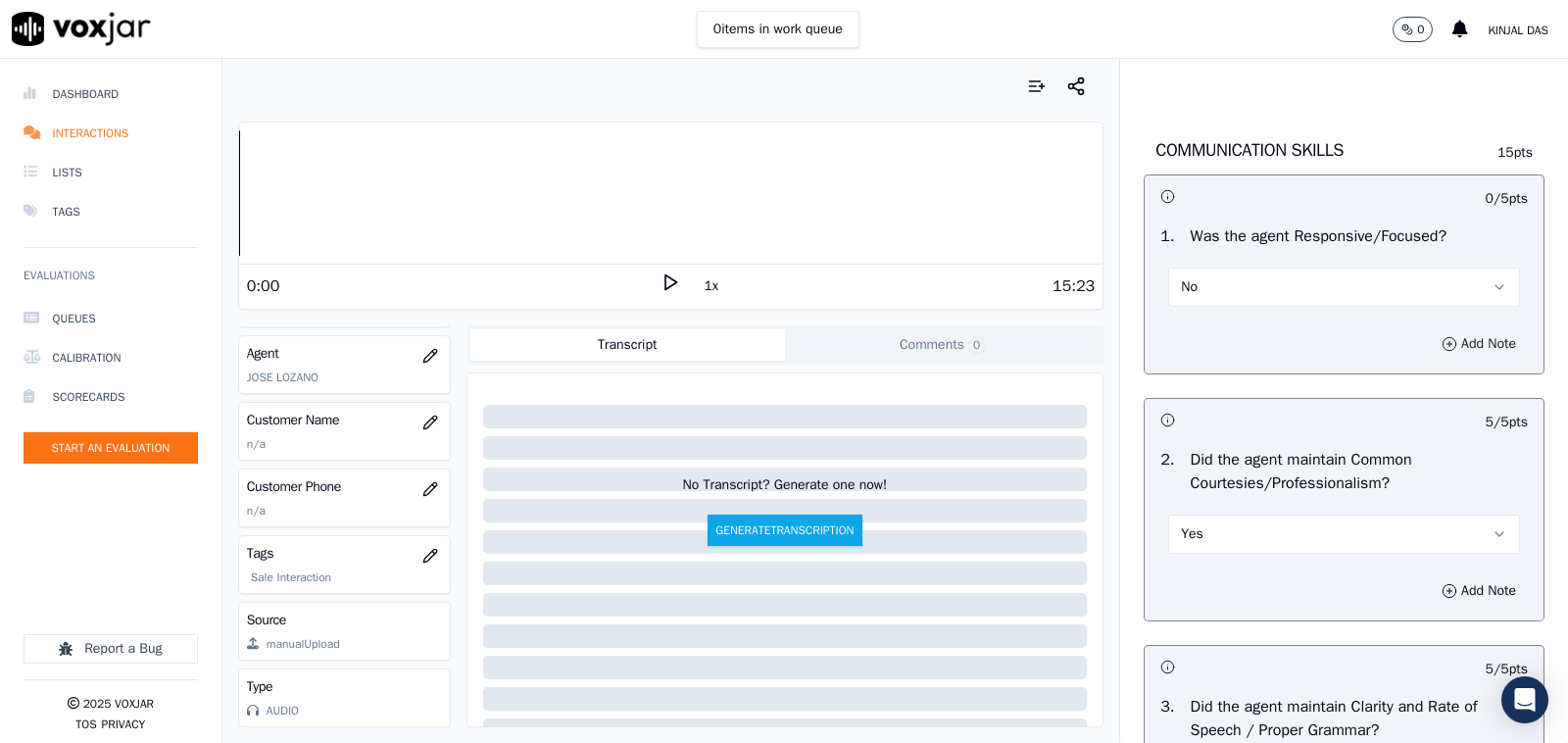 drag, startPoint x: 1432, startPoint y: 453, endPoint x: 1378, endPoint y: 464, distance: 55.108983 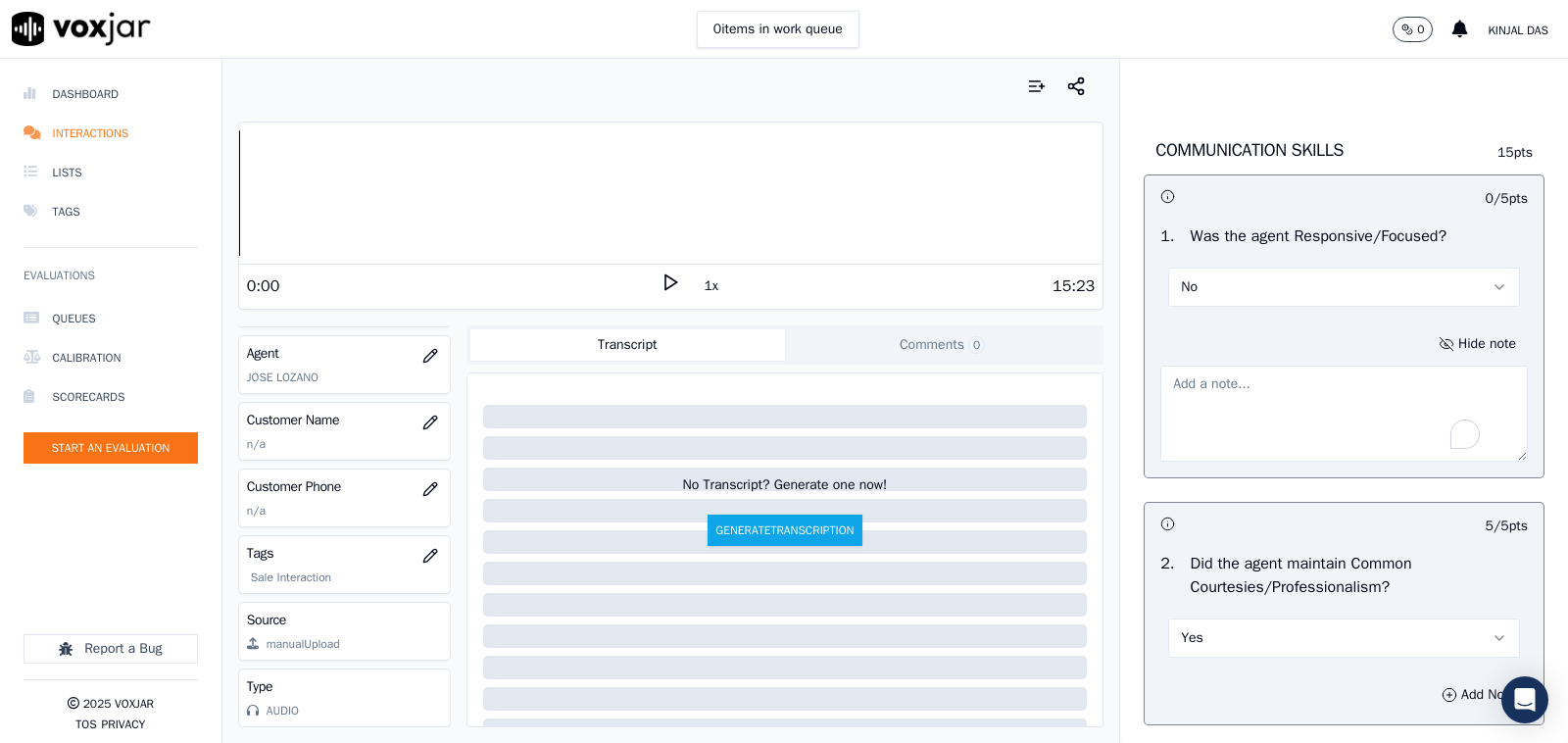 click at bounding box center [1344, 414] 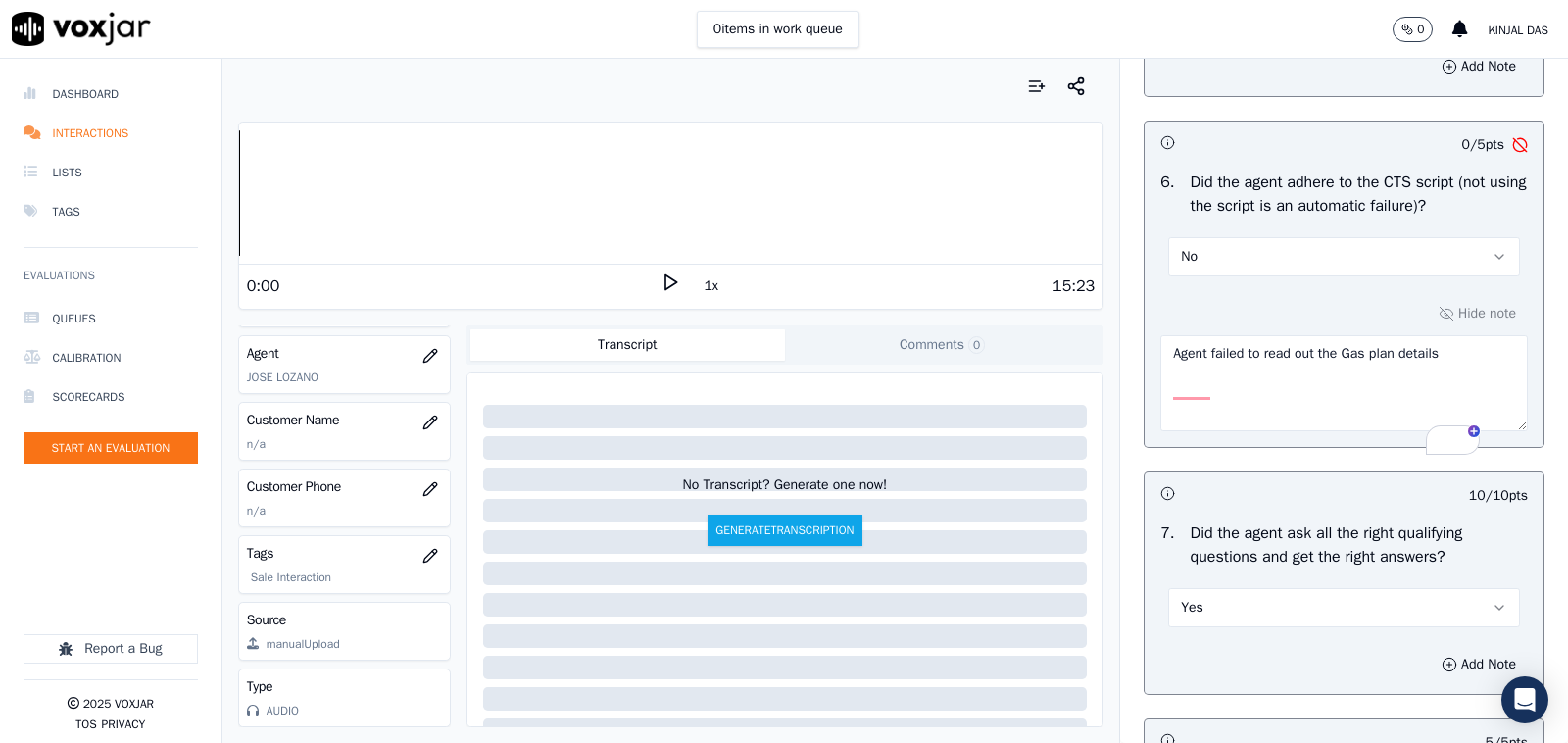 scroll, scrollTop: 3917, scrollLeft: 0, axis: vertical 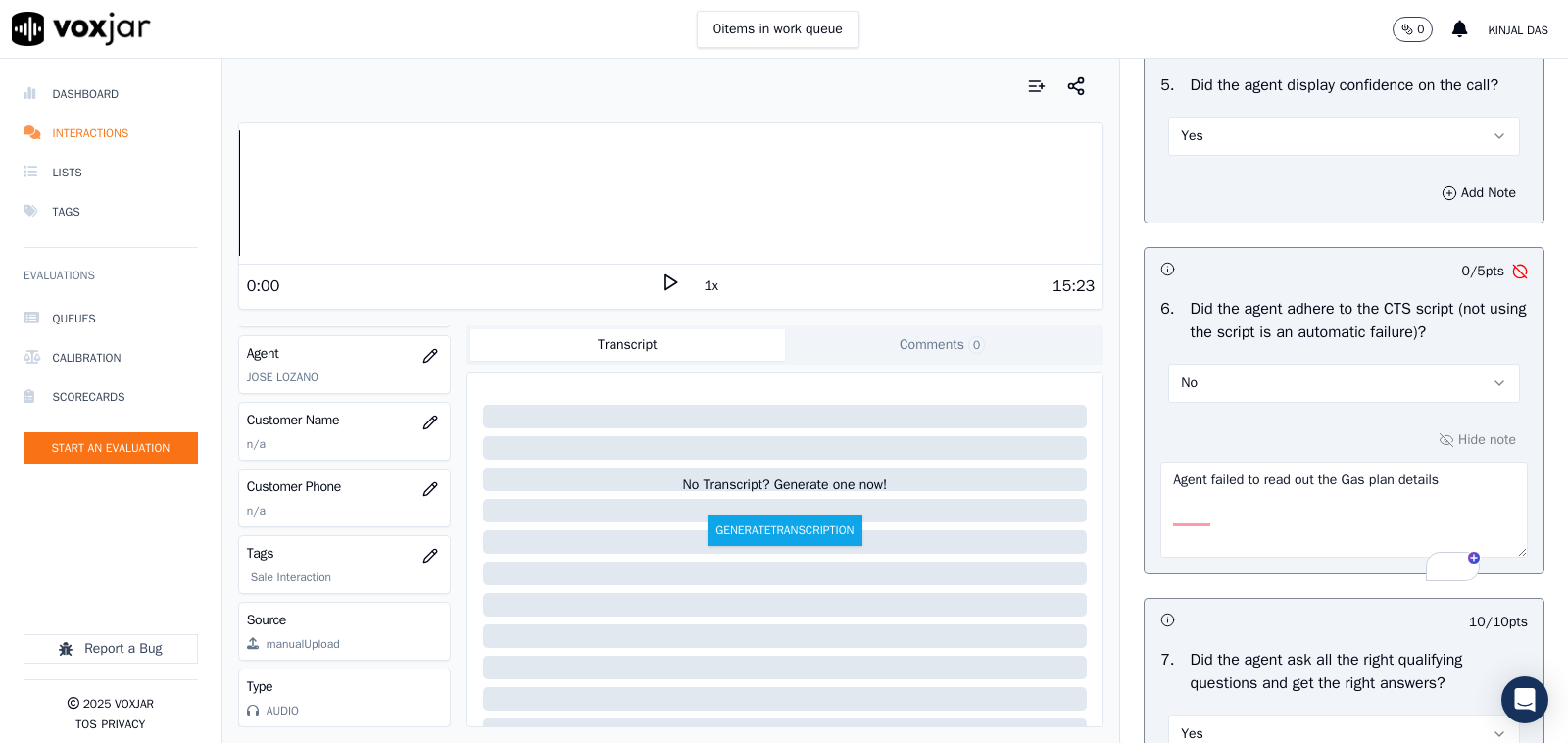type on "Agent failed to read out the Gas plan details" 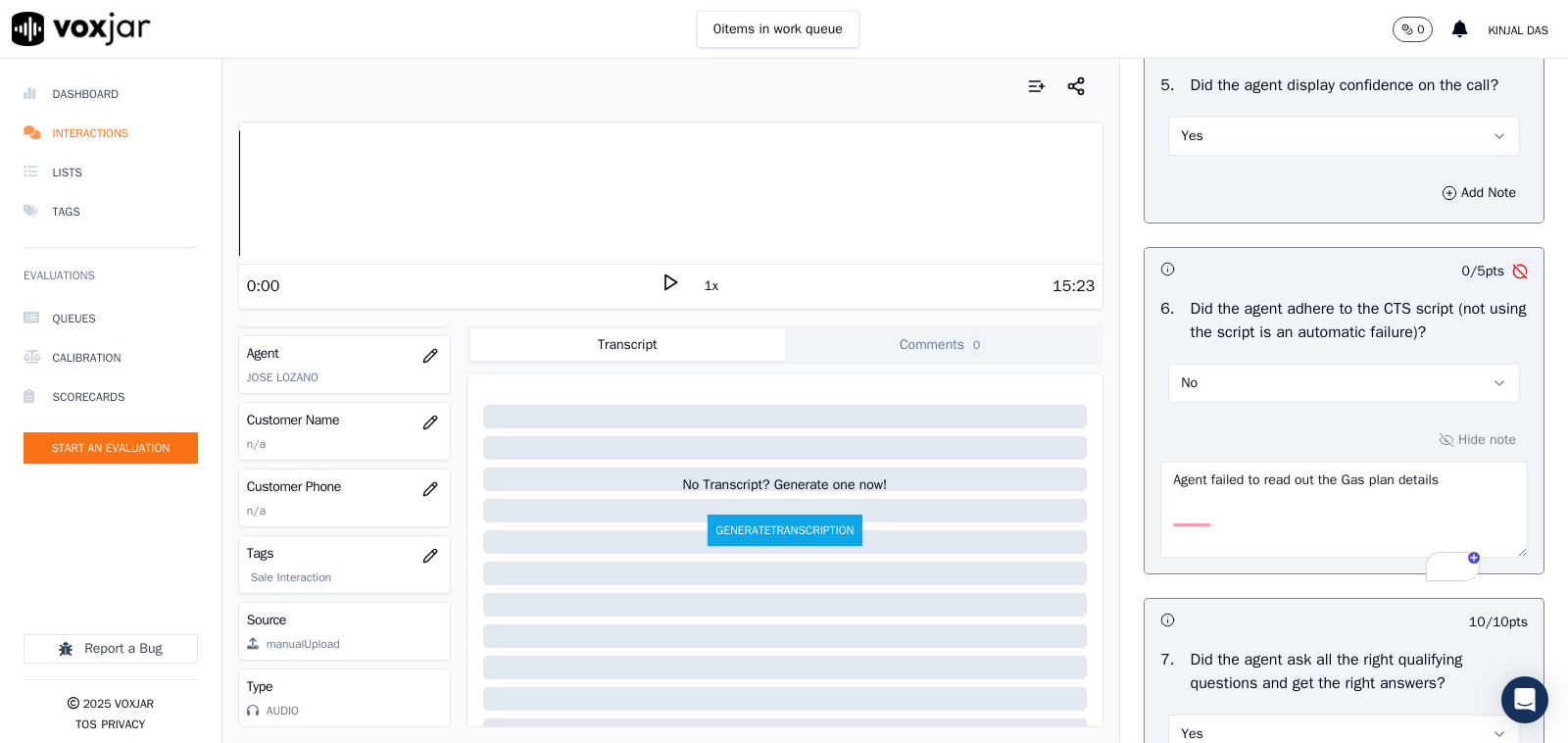 click on "0 / 10  pts       1 .   Did the agent provides correct rate, term, ETF, and MSF (if applicable)
No          Hide note   Agent failed to read out the Gas plan details                         4 / 4  pts     2 .   Did the agent answer all customer questions (If applicable)? Incase the customer does not understand what the agent said, did the agent try to rephrase their response?   Yes          Add Note                           4 / 4  pts     3 .   Did the agent deliver proper rebuttal(s)? (If applicable)
Yes          Add Note                           3 / 3  pts     4 .   Did the agent maintain call control?
Yes          Add Note                           4 / 4  pts     5 .   Did the agent display confidence on the call?
Yes          Add Note                           0 / 5  pts       6 .   Did the agent adhere to the CTS script (not using the script is an automatic failure)?
No          Hide note   Agent failed to read out the Gas plan details                         10 / 10  pts" at bounding box center [1344, -12] 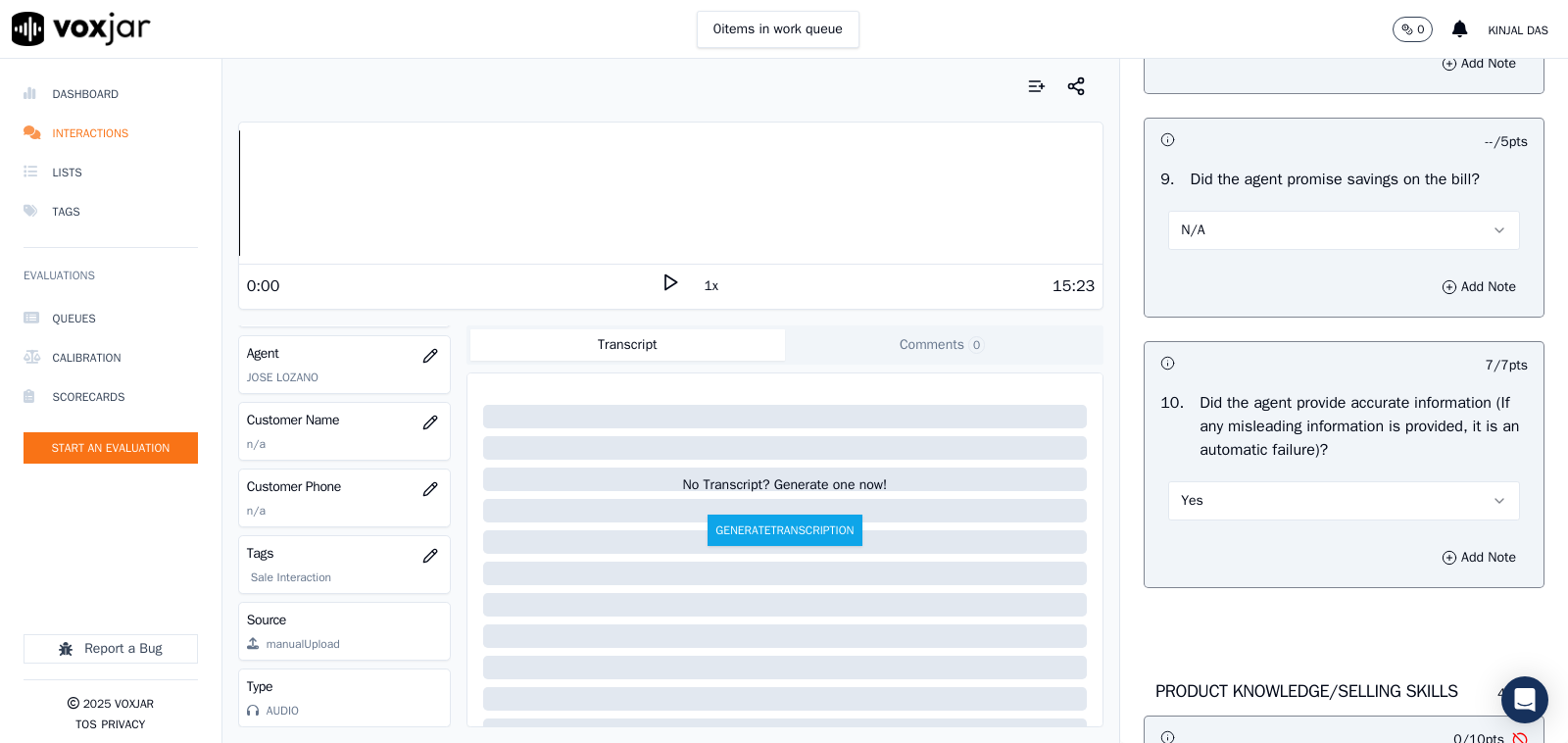 scroll, scrollTop: 2079, scrollLeft: 0, axis: vertical 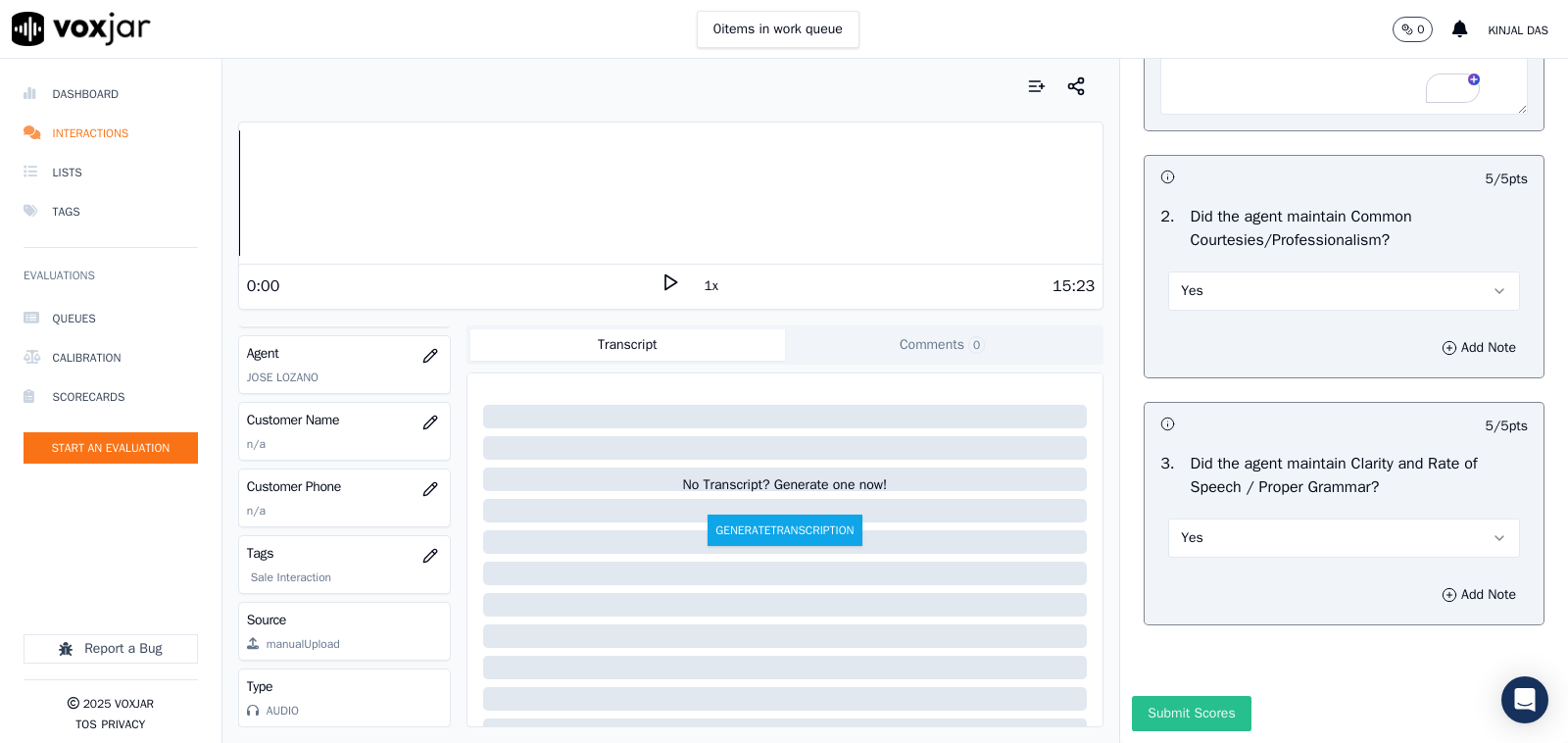 click on "Submit Scores" at bounding box center [1191, 714] 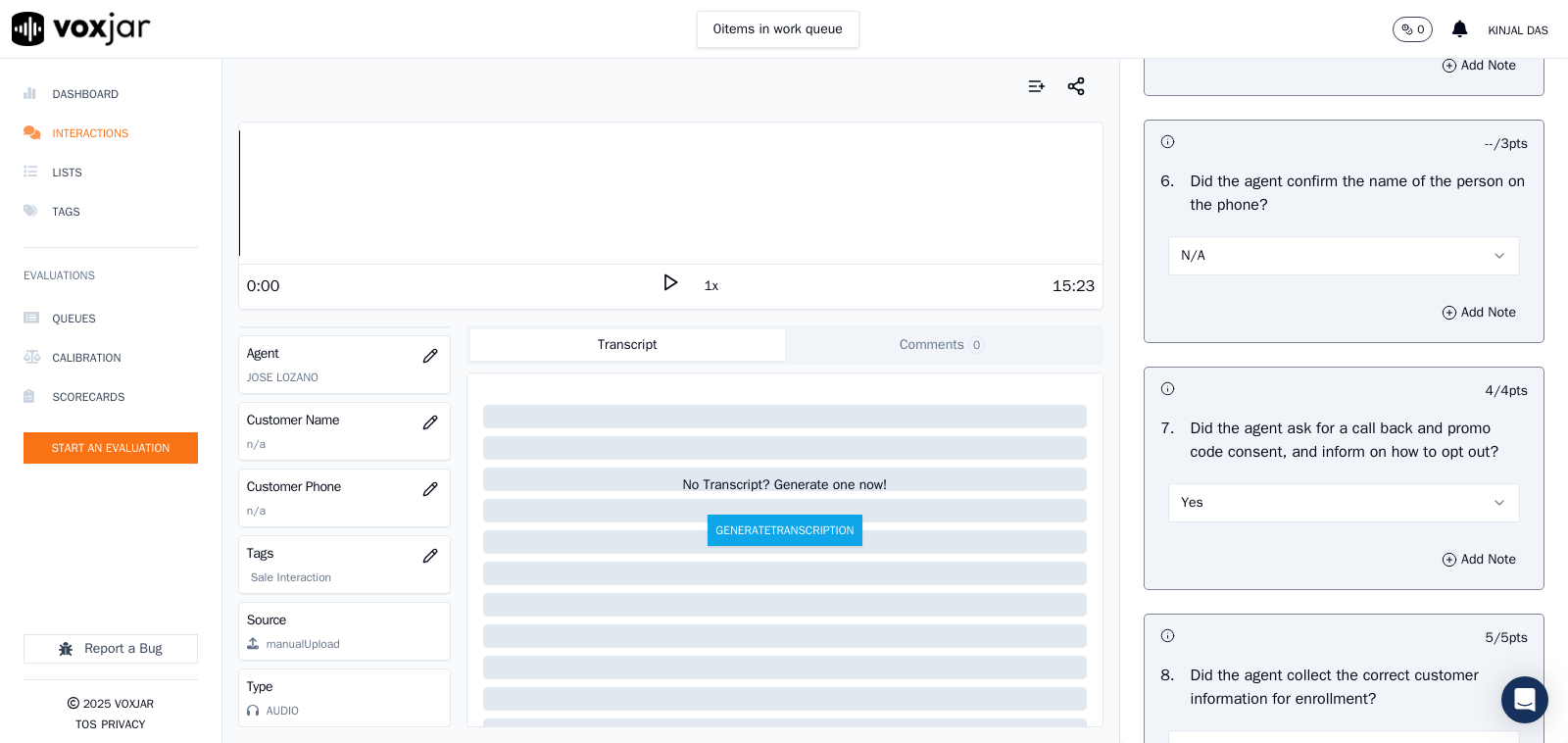 scroll, scrollTop: 981, scrollLeft: 0, axis: vertical 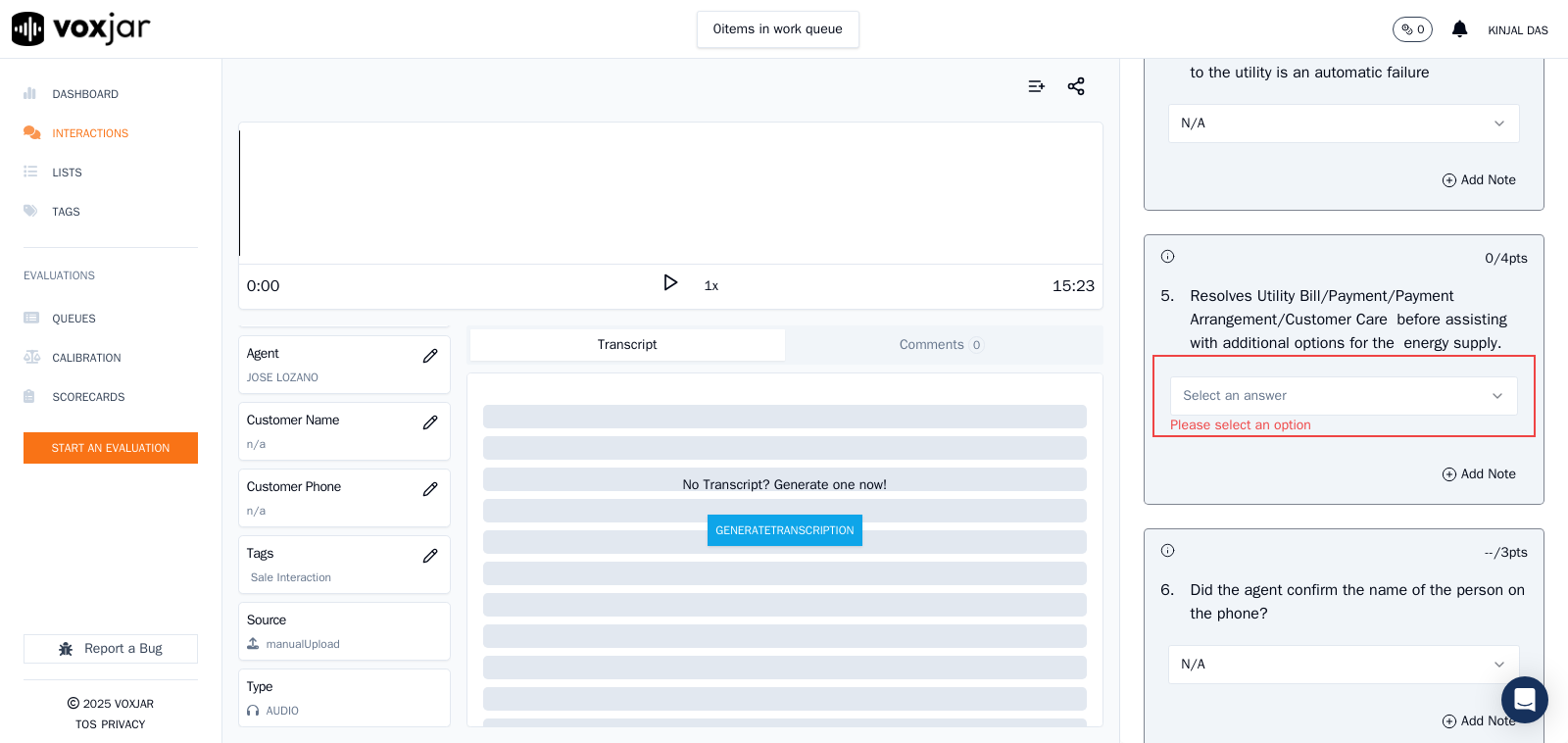 click on "Select an answer" at bounding box center [1234, 396] 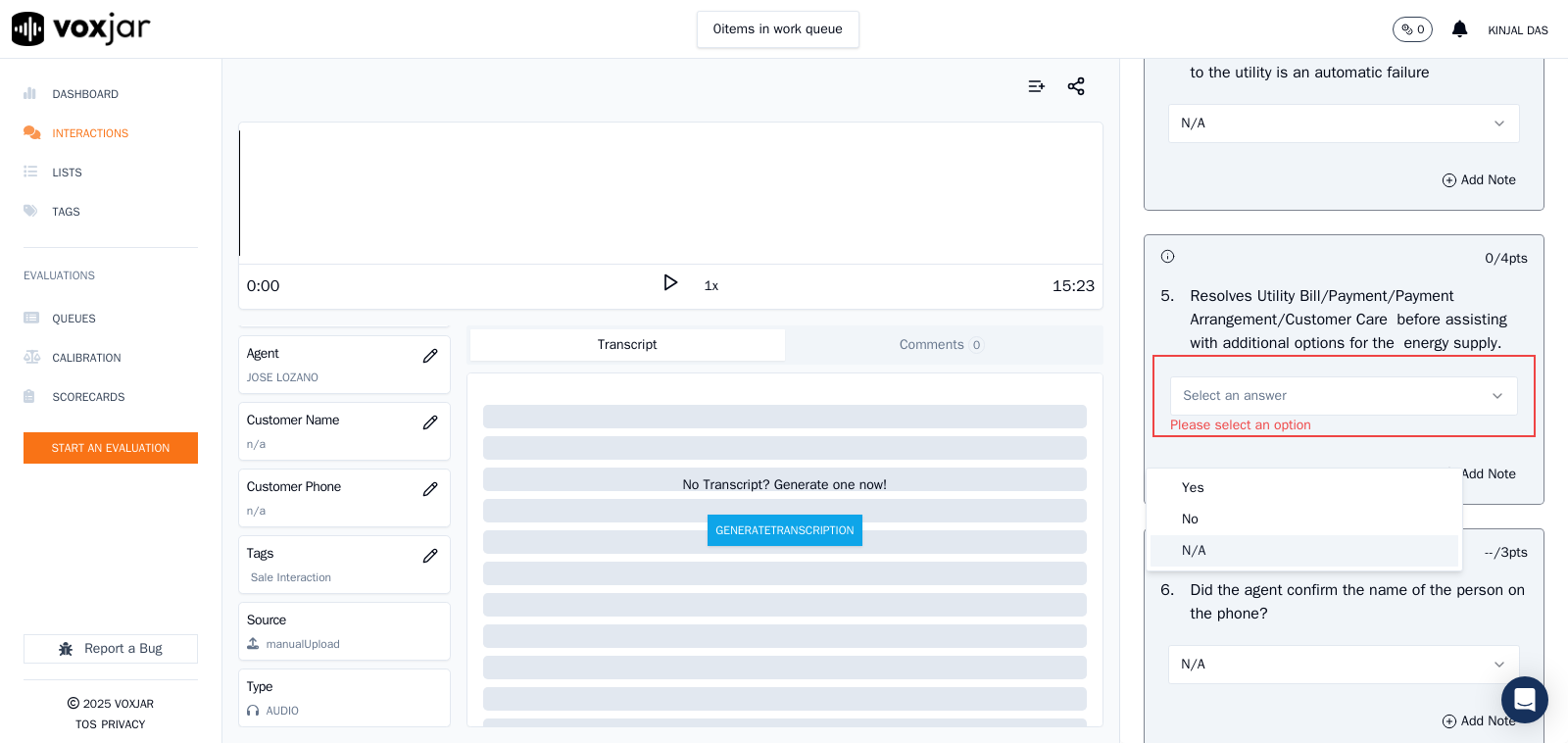 click on "N/A" 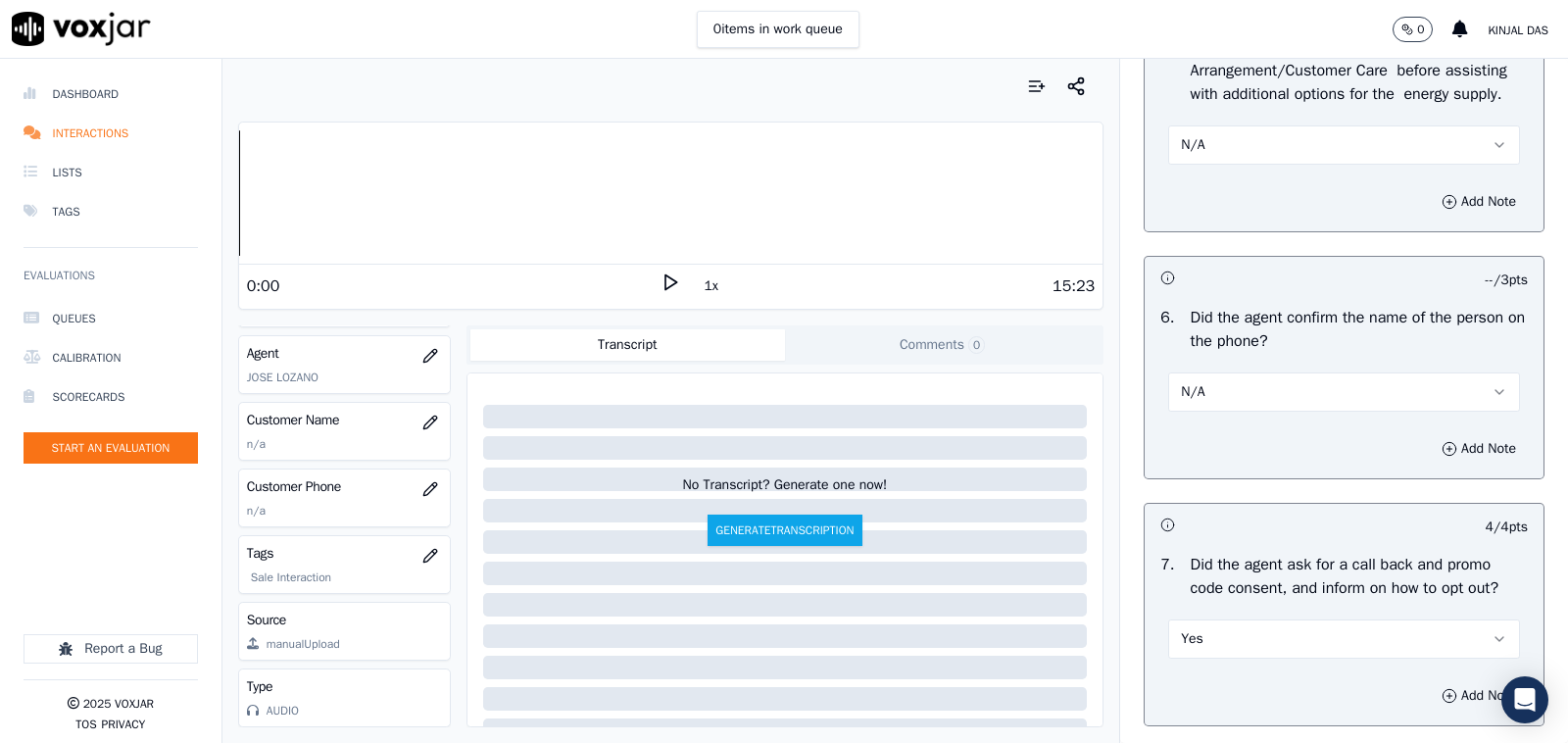 scroll, scrollTop: 1390, scrollLeft: 0, axis: vertical 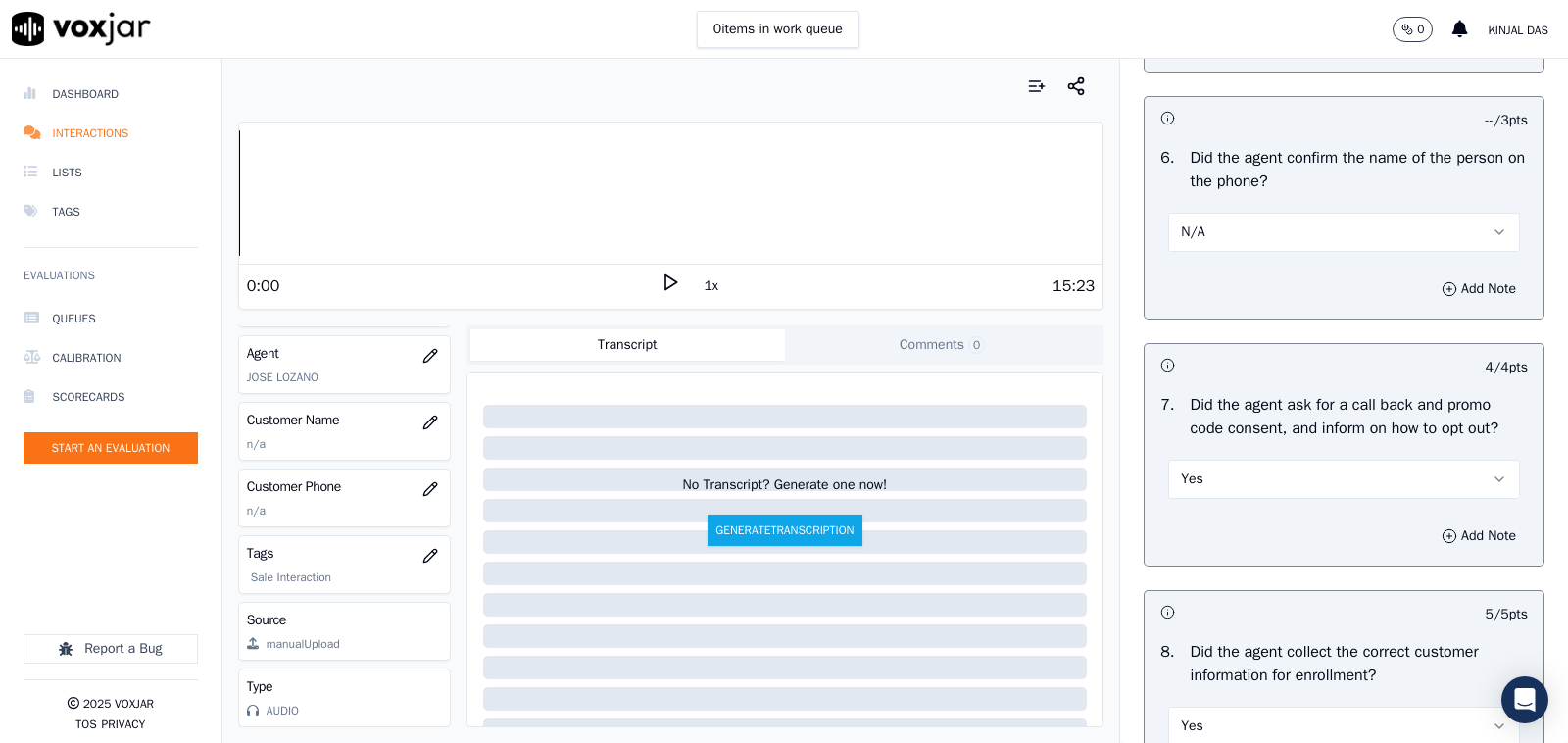 click on "N/A" at bounding box center (1344, 232) 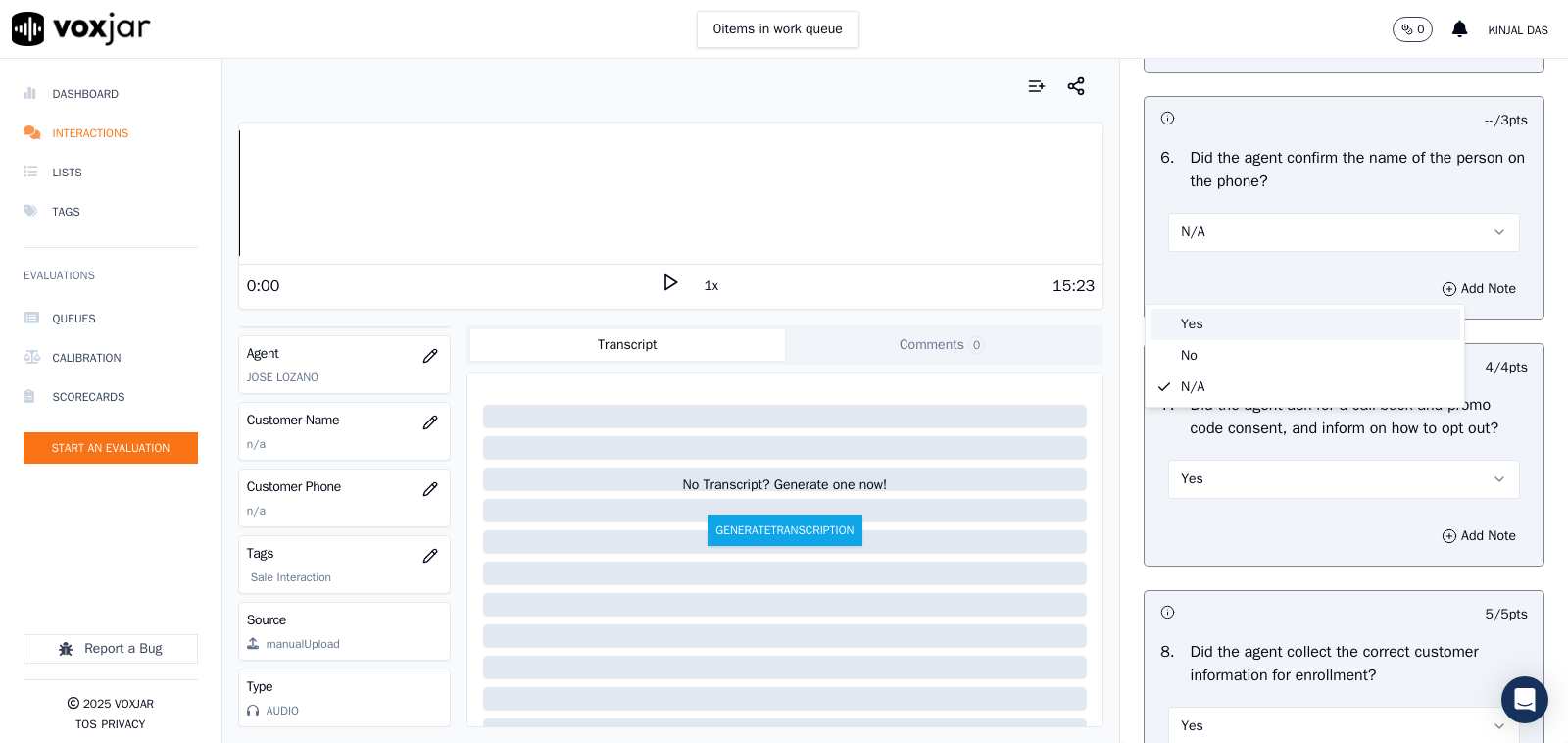 click on "Yes" at bounding box center (1304, 324) 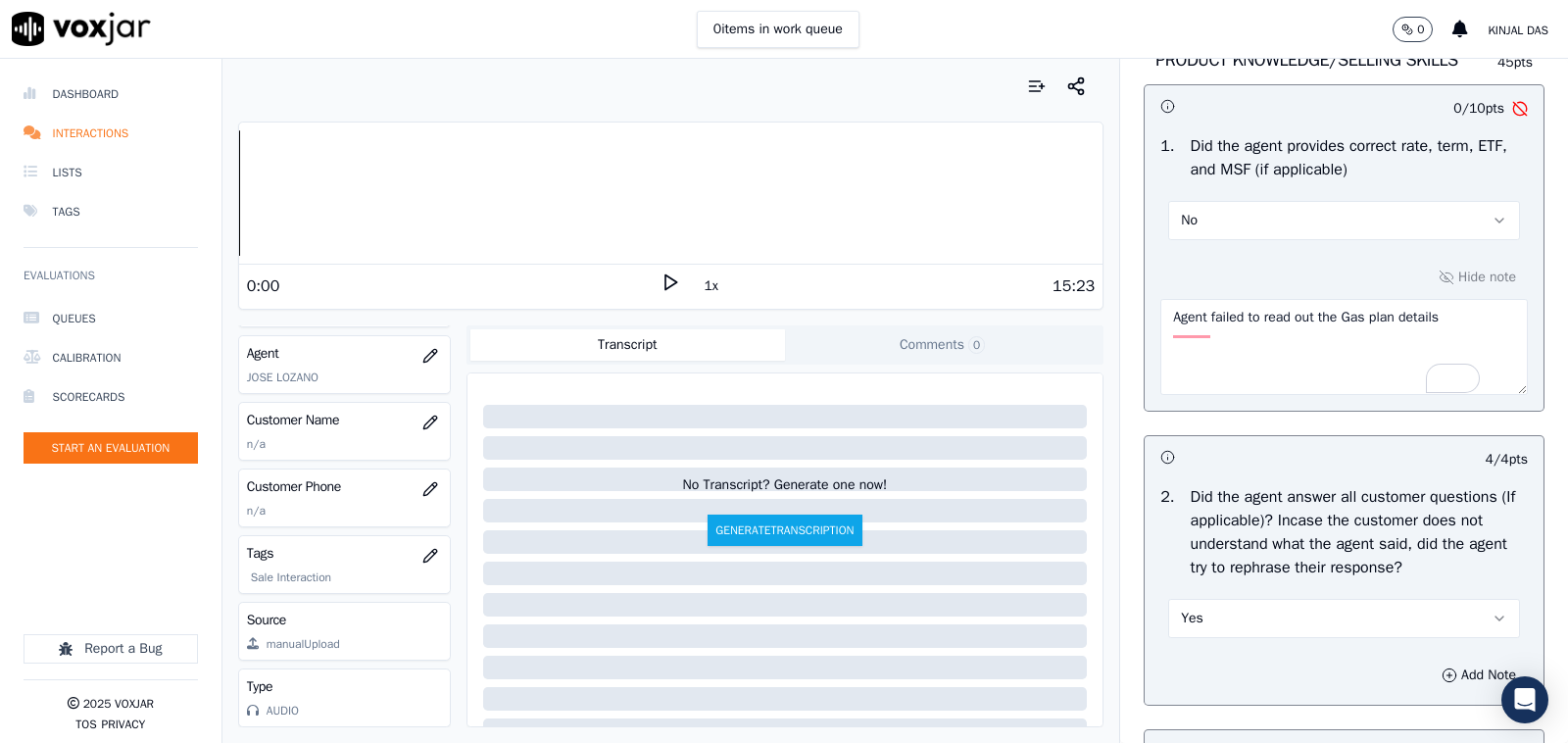 scroll, scrollTop: 5452, scrollLeft: 0, axis: vertical 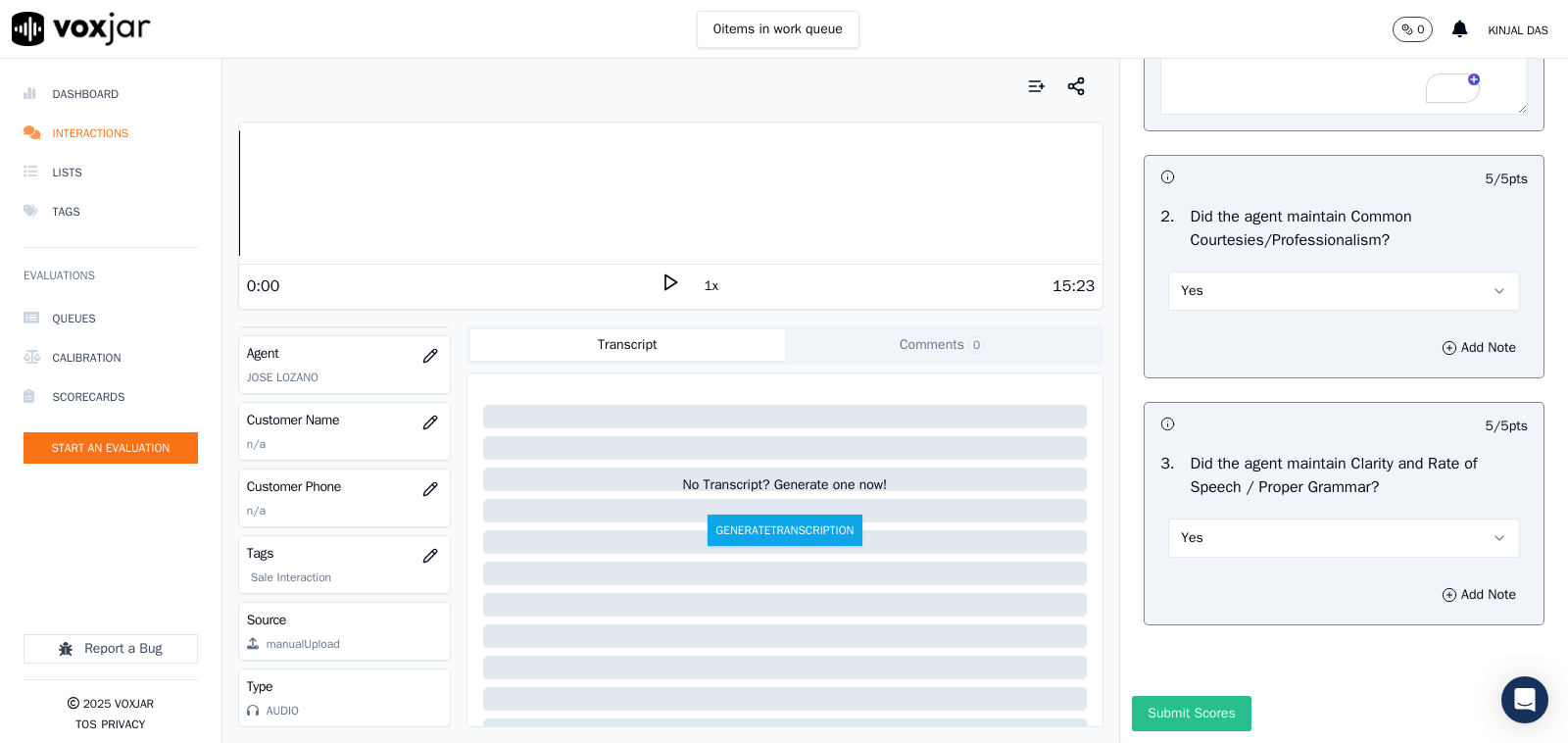 click on "Submit Scores" at bounding box center [1191, 714] 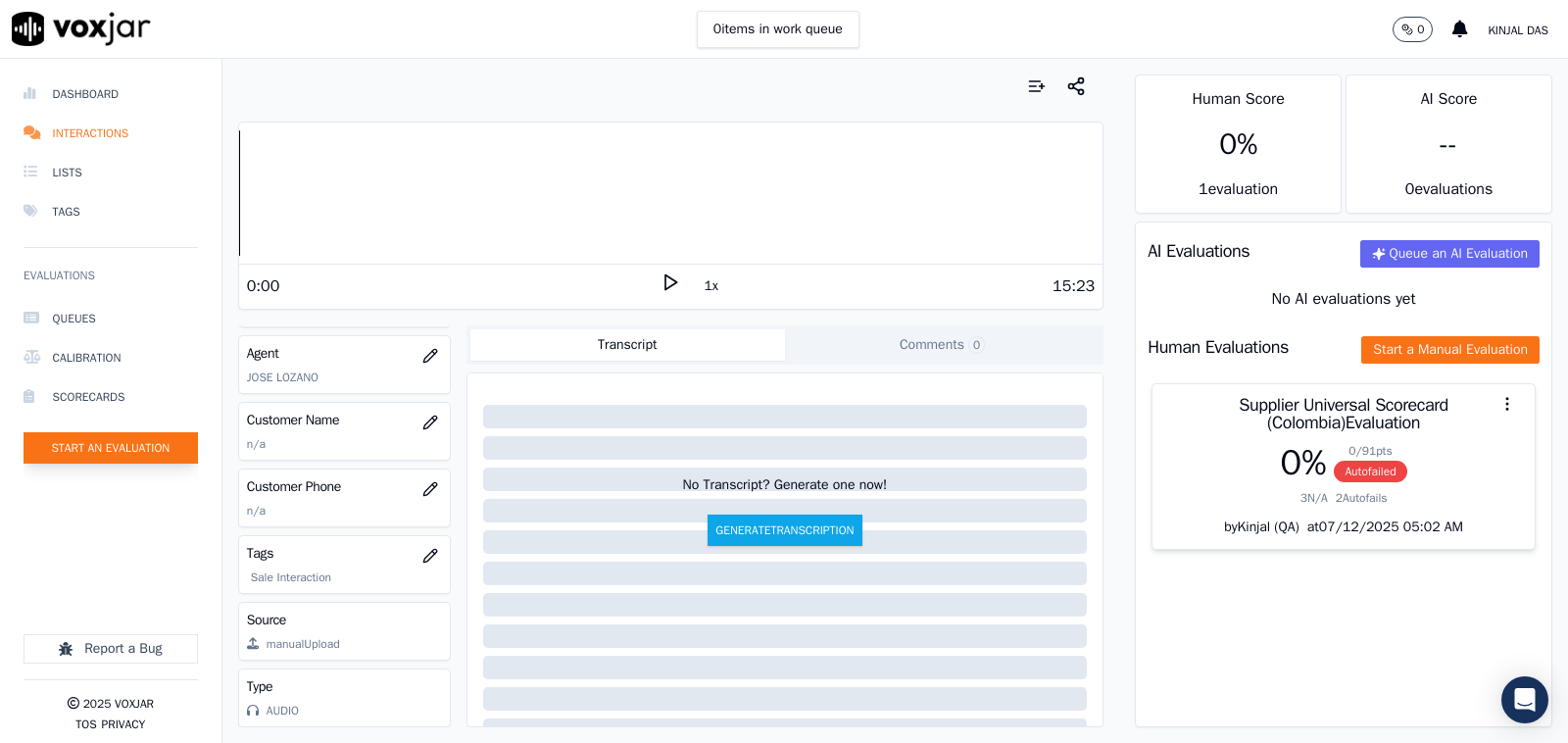 click on "Start an Evaluation" 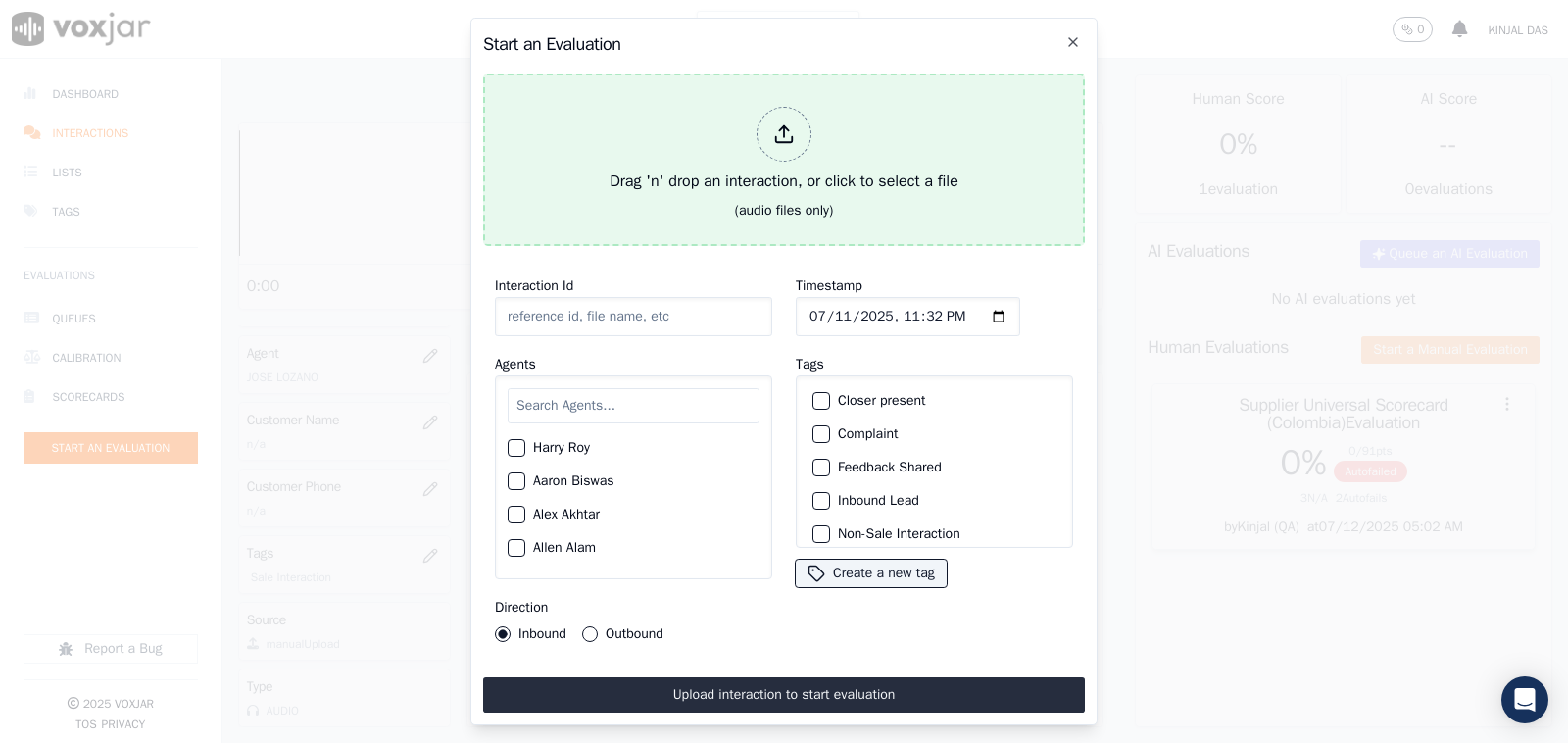 click on "Drag 'n' drop an interaction, or click to select a file" at bounding box center [784, 150] 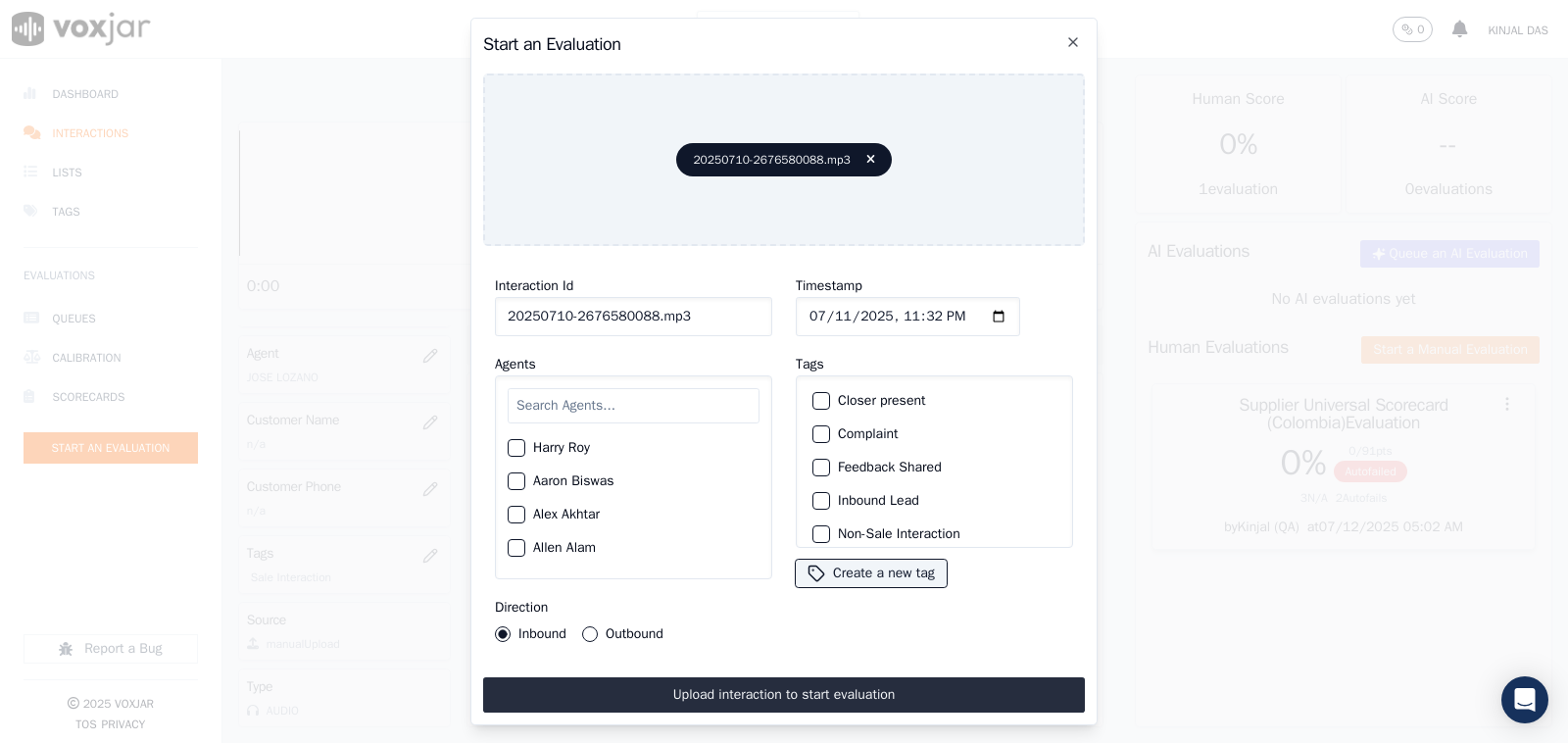 click on "Interaction Id   20250710-2676580088.mp3     Agents        Harry  Roy      Aaron Biswas     Alex Akhtar     Allen Alam      Andrew Anwar     Anna Das      Annie Singh     Brandon Roy     CAROLINE JARAMILLO     Carol Khatun     Catherine Roy     Chester Chatterjee     Chris Toppo     Christia Ghosh     DAVID ACUNA     Daniel Ali     David Stephen     Do not Count     Dominick Saha     ELIAN FLOREZ       Edward Banerjee     Ethan Mukherjee     Frank Sarkar     George Aich     ISIS ALZATE     JOSE LOZANO     Jack  Sharma     Jake Saha     James Murtuza     Janet Monterio     Jeniffer Banerjee     Jim Som     John Das     Jordan Shaqib     Justin Alam     Kelvin Chowdhury     LILIBETH VERGARA     LUISA CAMPO      MANUEL CASTILLO     MARY OLIER         MD Dilshad Alam - Justin     MICHELLE MARRERO     Marcus Kunwar     Mark Sharma     Martin Das     Max Sarkar     Mike Chhetri     Nick Saraf     Nigel Phillips     Nolan Mahanta     Olivia Samantha     Parker Majid     Richard Kumar     Ricky Singh     Ryan Roy" at bounding box center [633, 458] 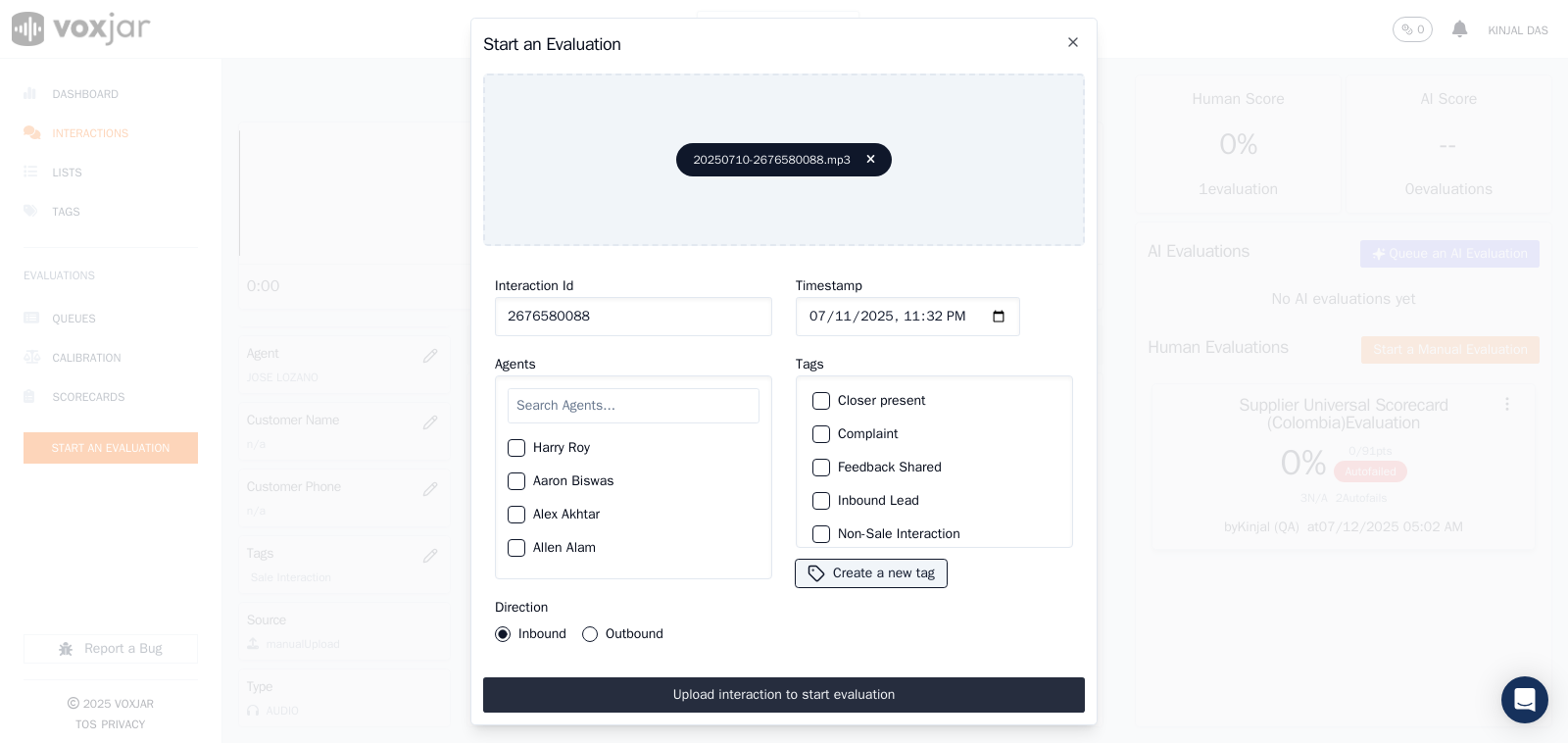 type on "2676580088" 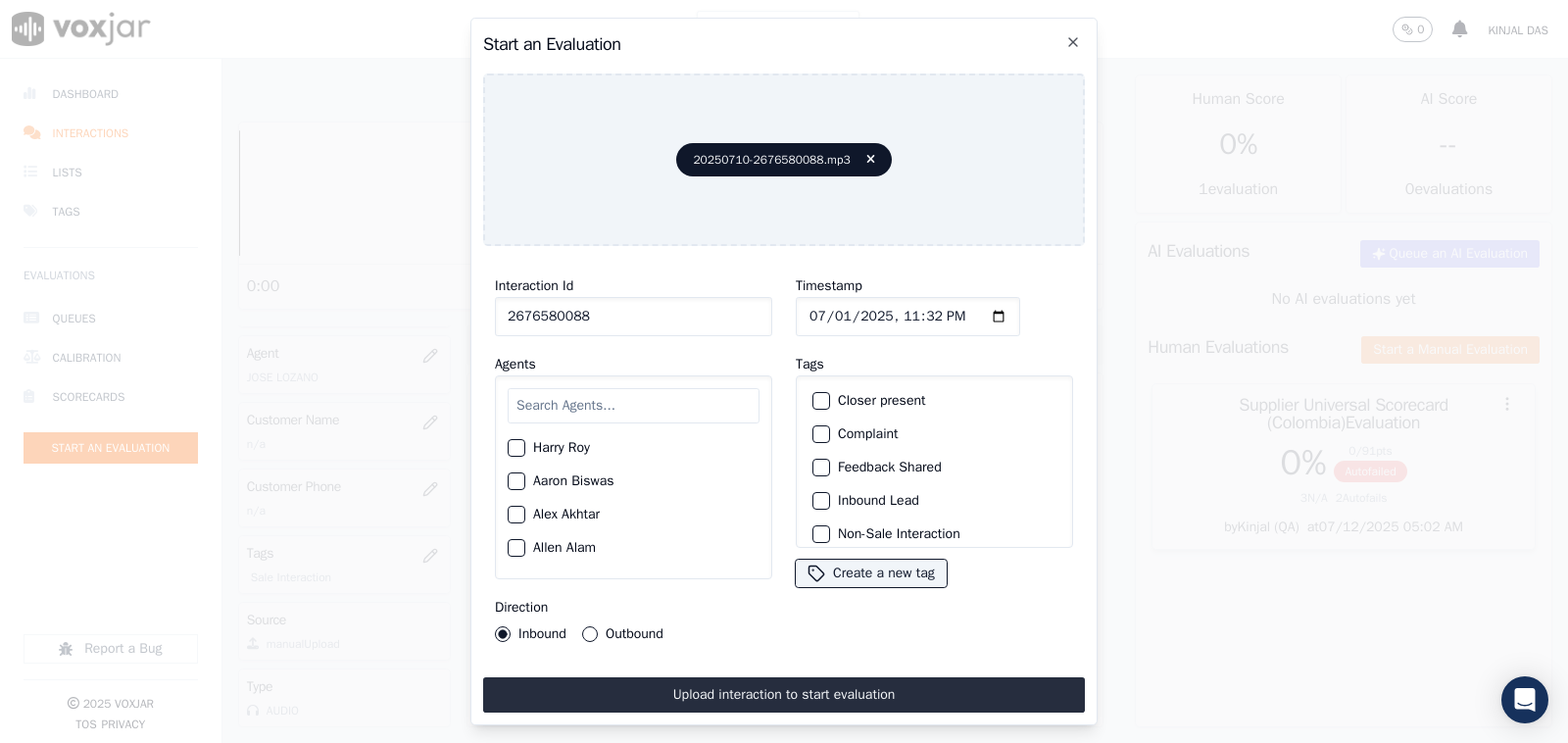 type on "2025-07-10T23:32" 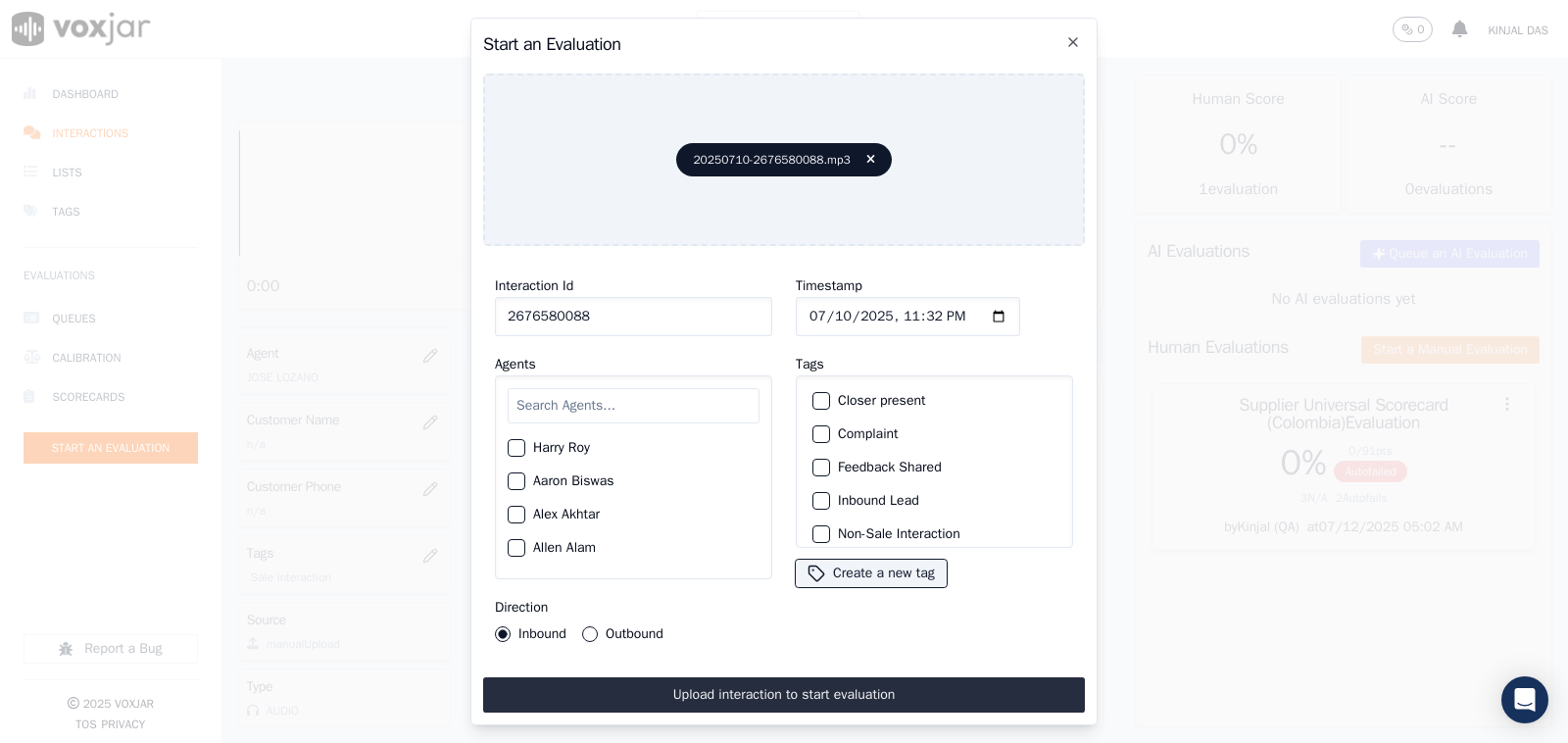 click at bounding box center [633, 406] 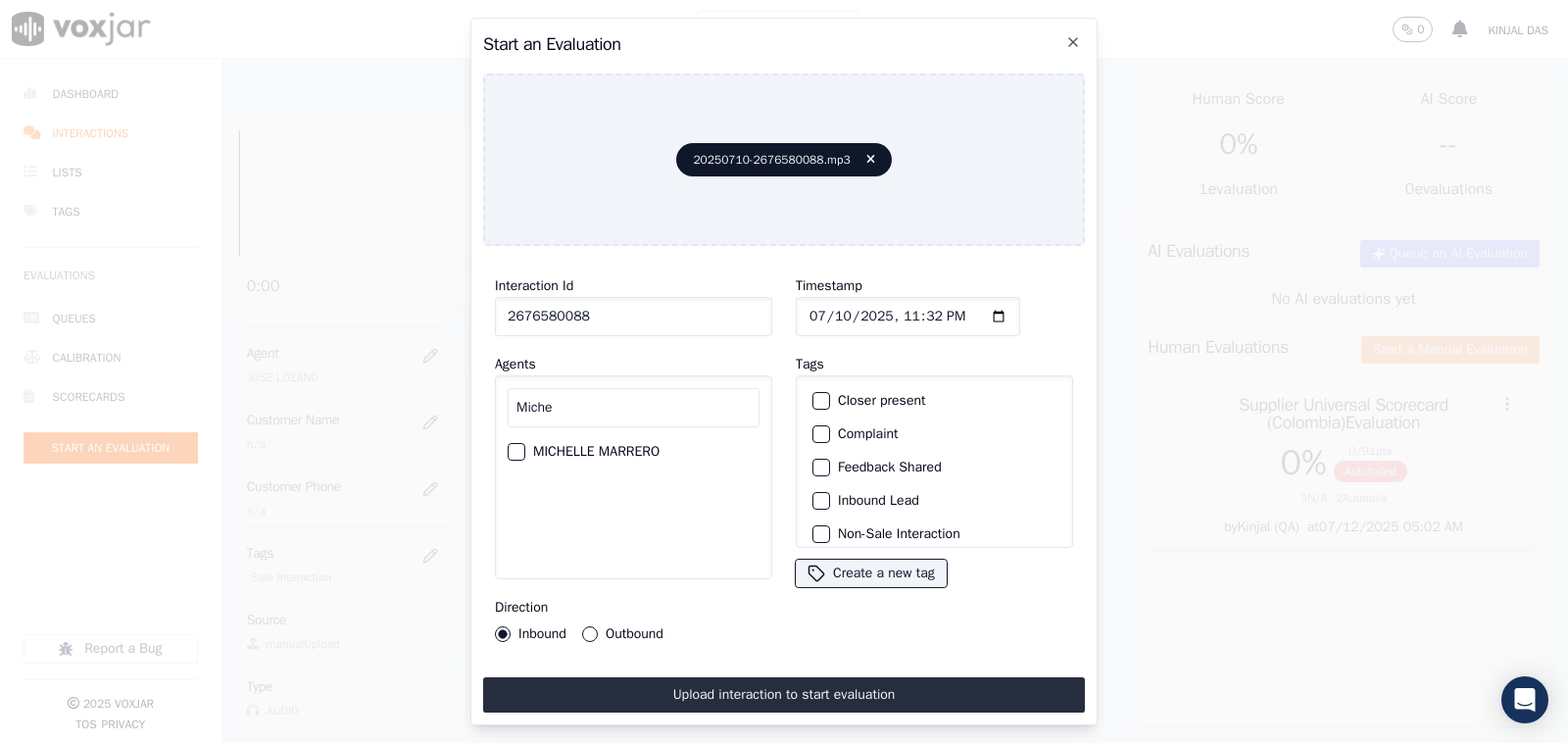 type on "Miche" 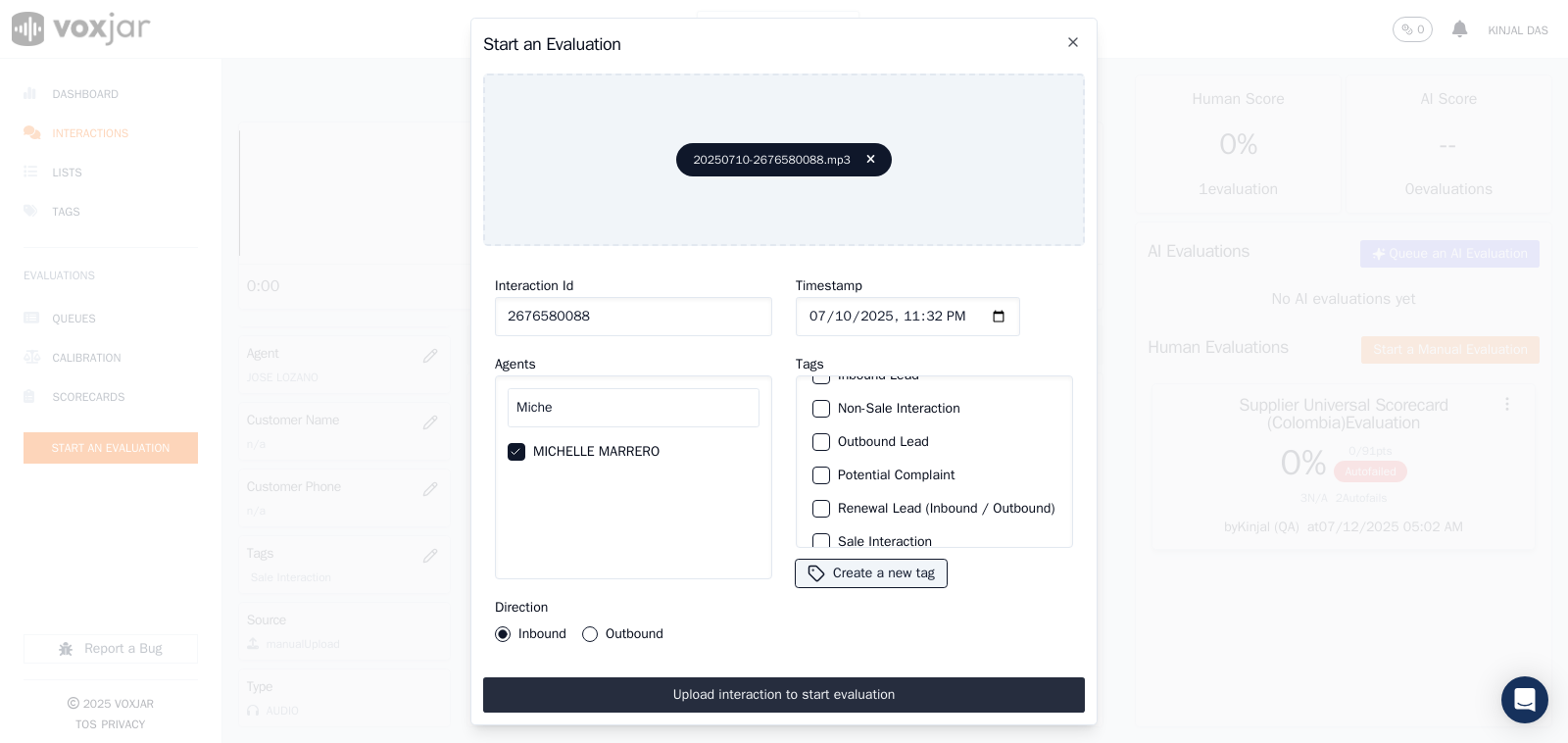 scroll, scrollTop: 177, scrollLeft: 0, axis: vertical 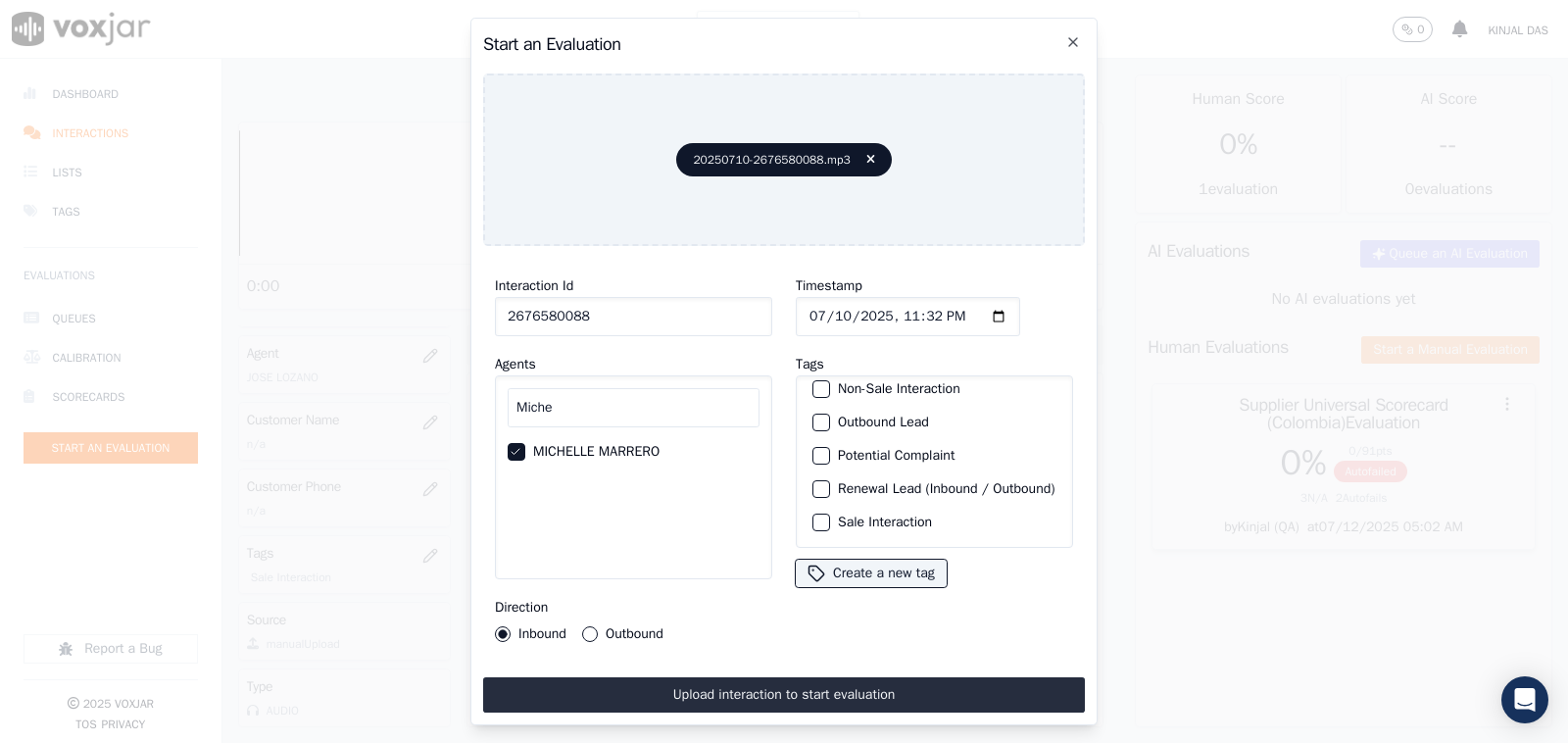click on "Sale Interaction" 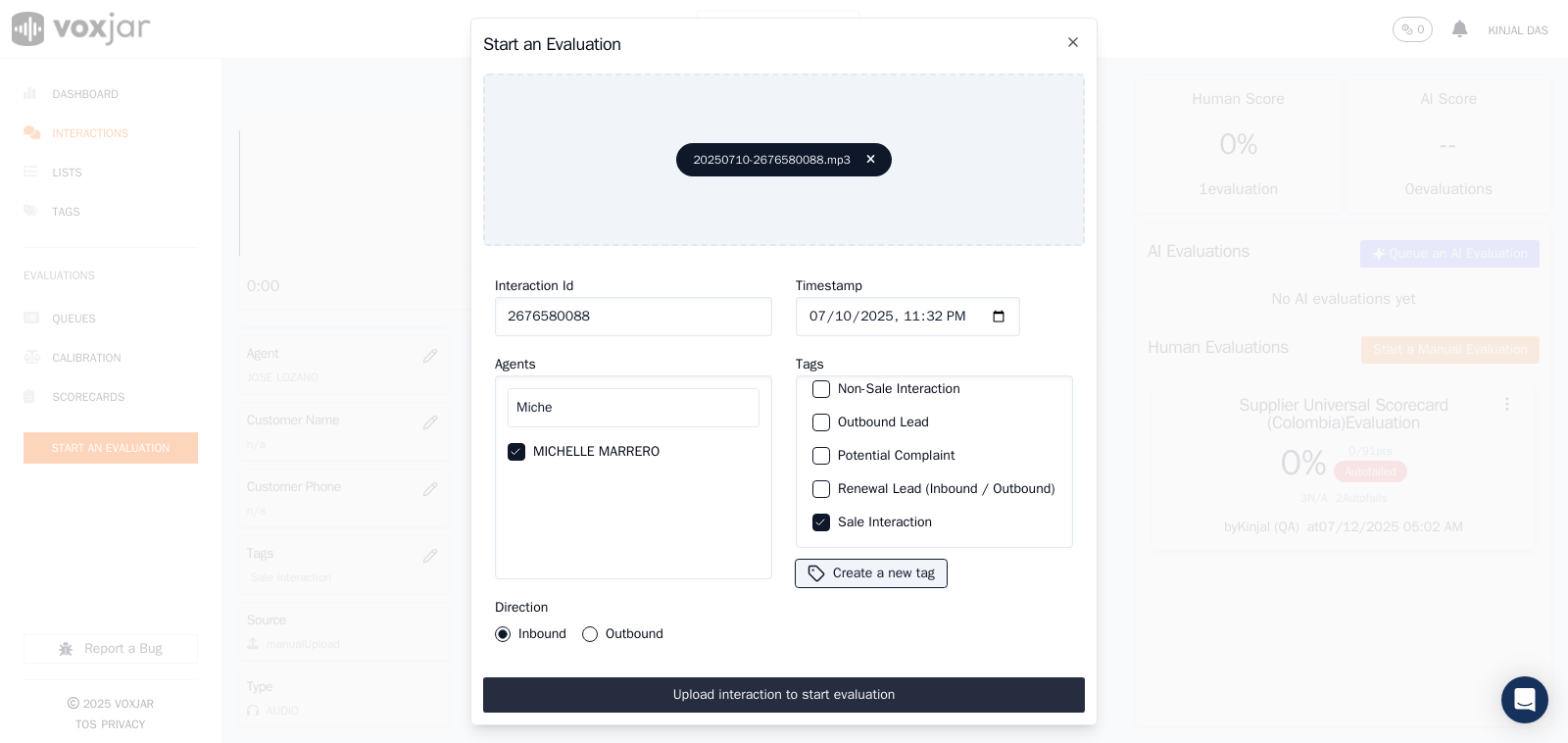 click on "Outbound" at bounding box center [622, 634] 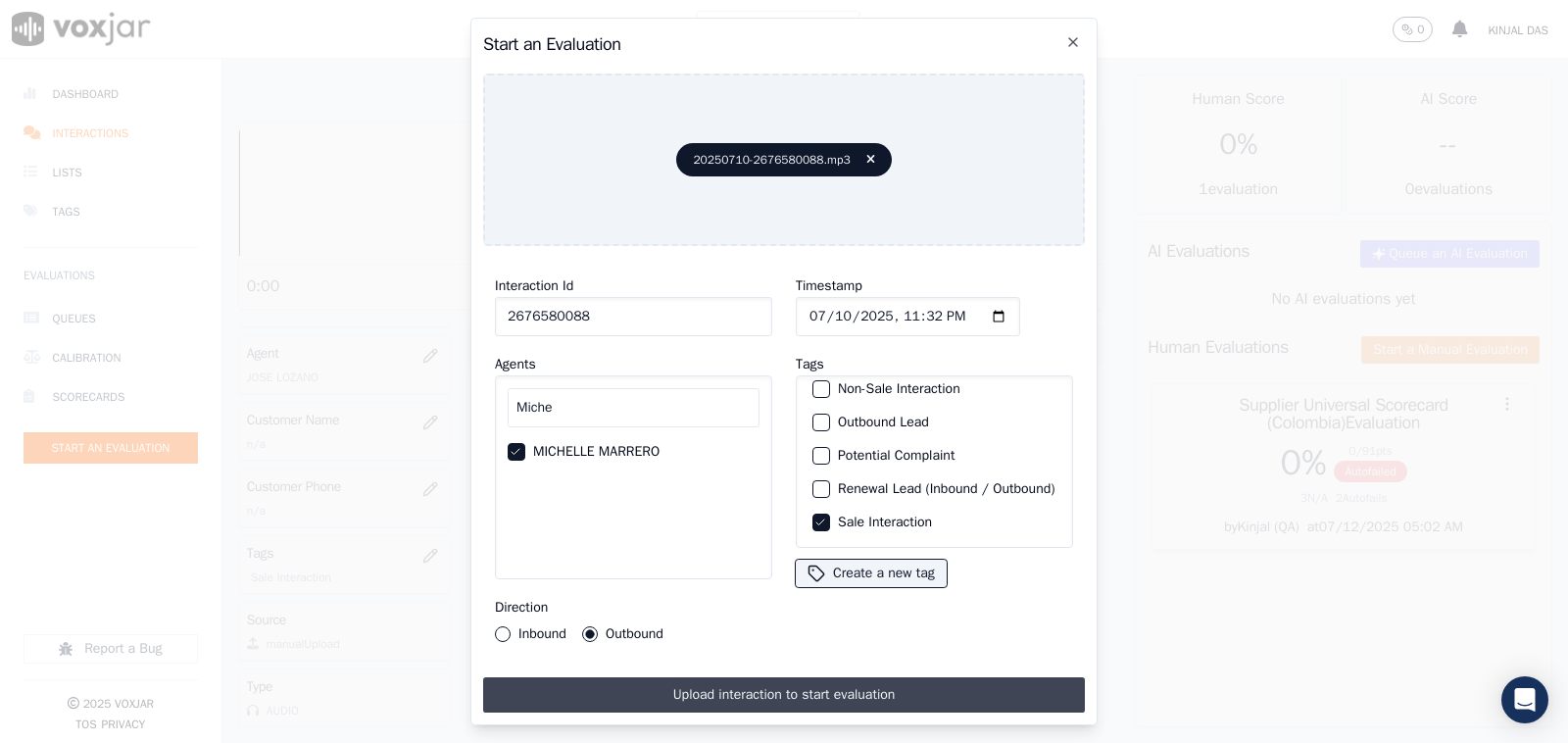 click on "Upload interaction to start evaluation" at bounding box center [784, 695] 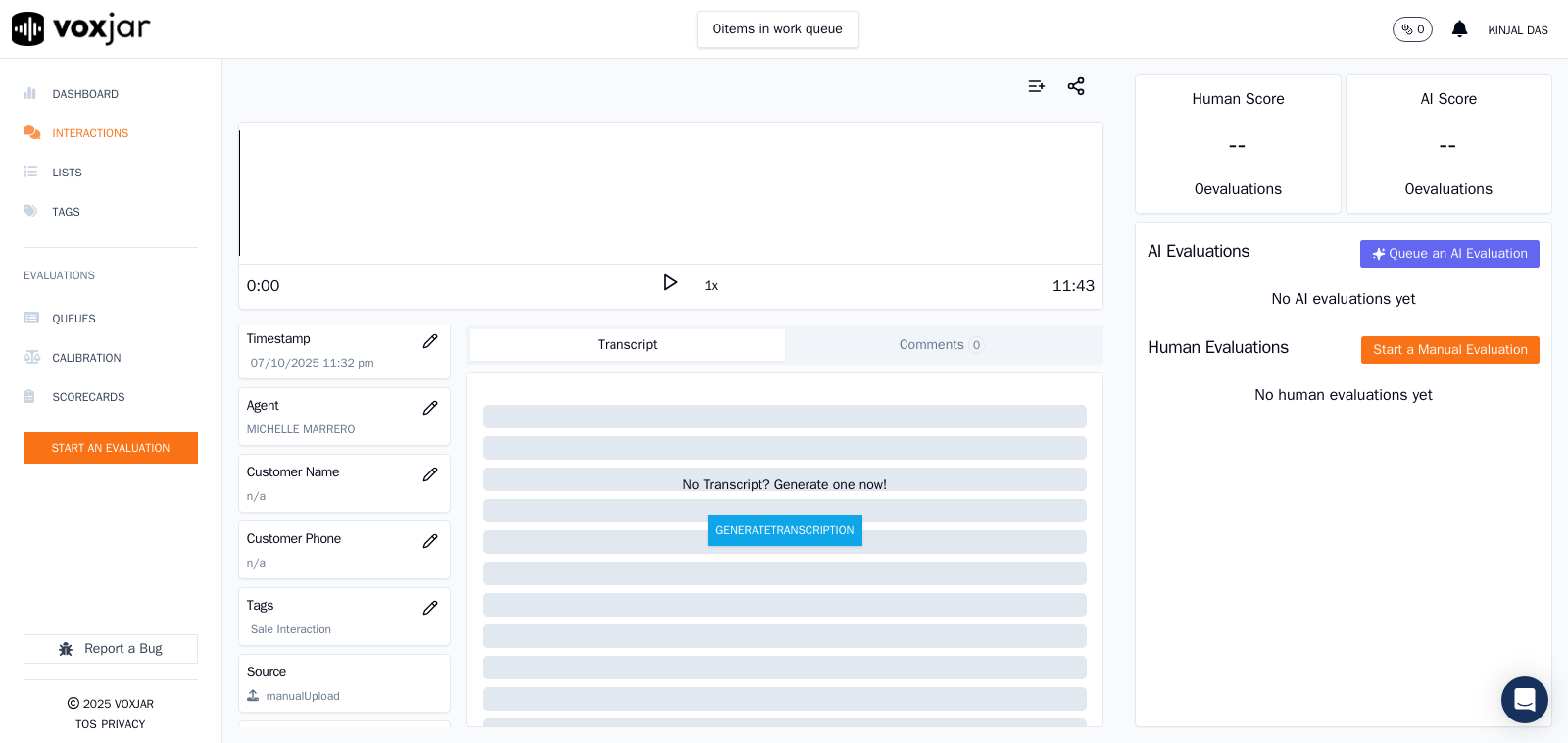 scroll, scrollTop: 265, scrollLeft: 0, axis: vertical 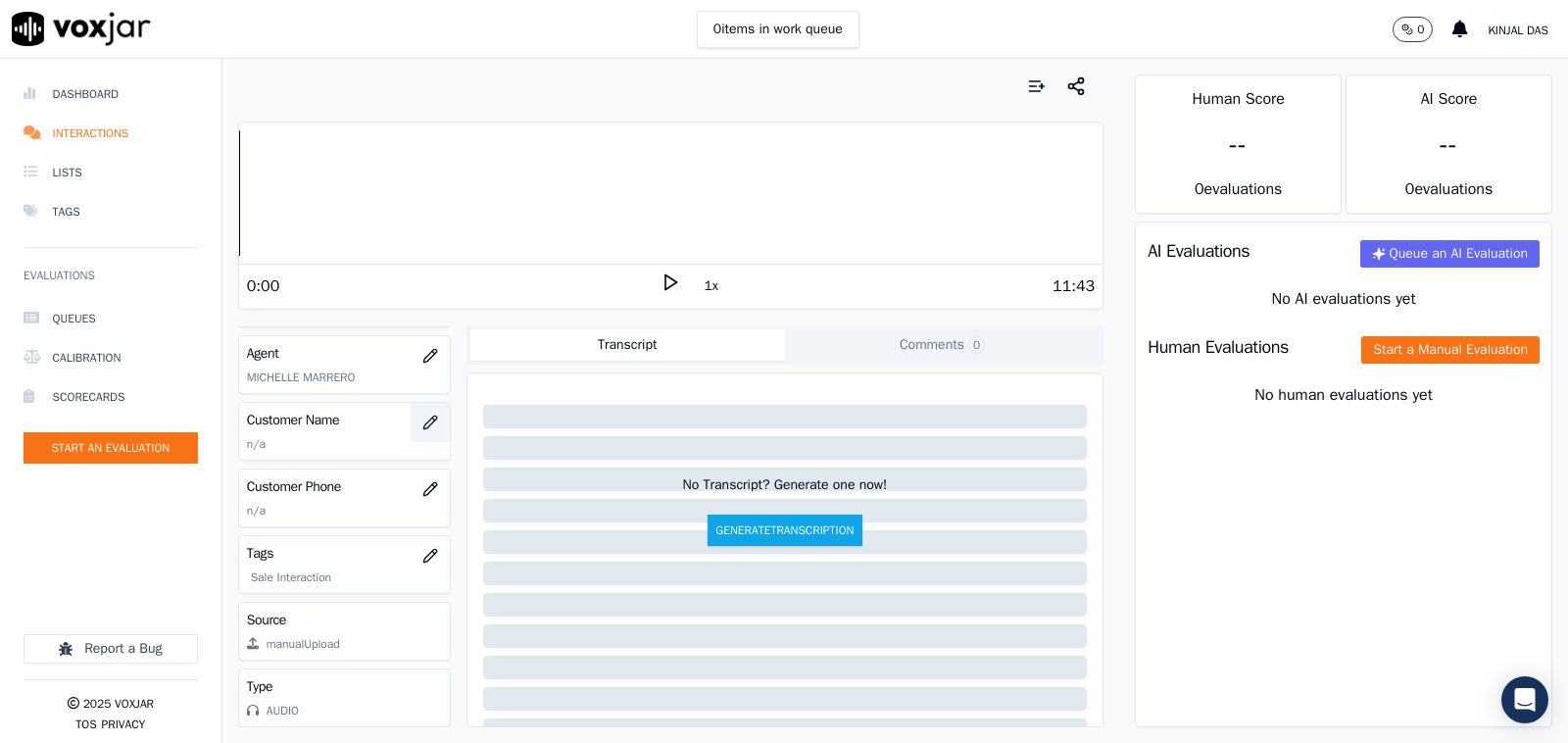 type 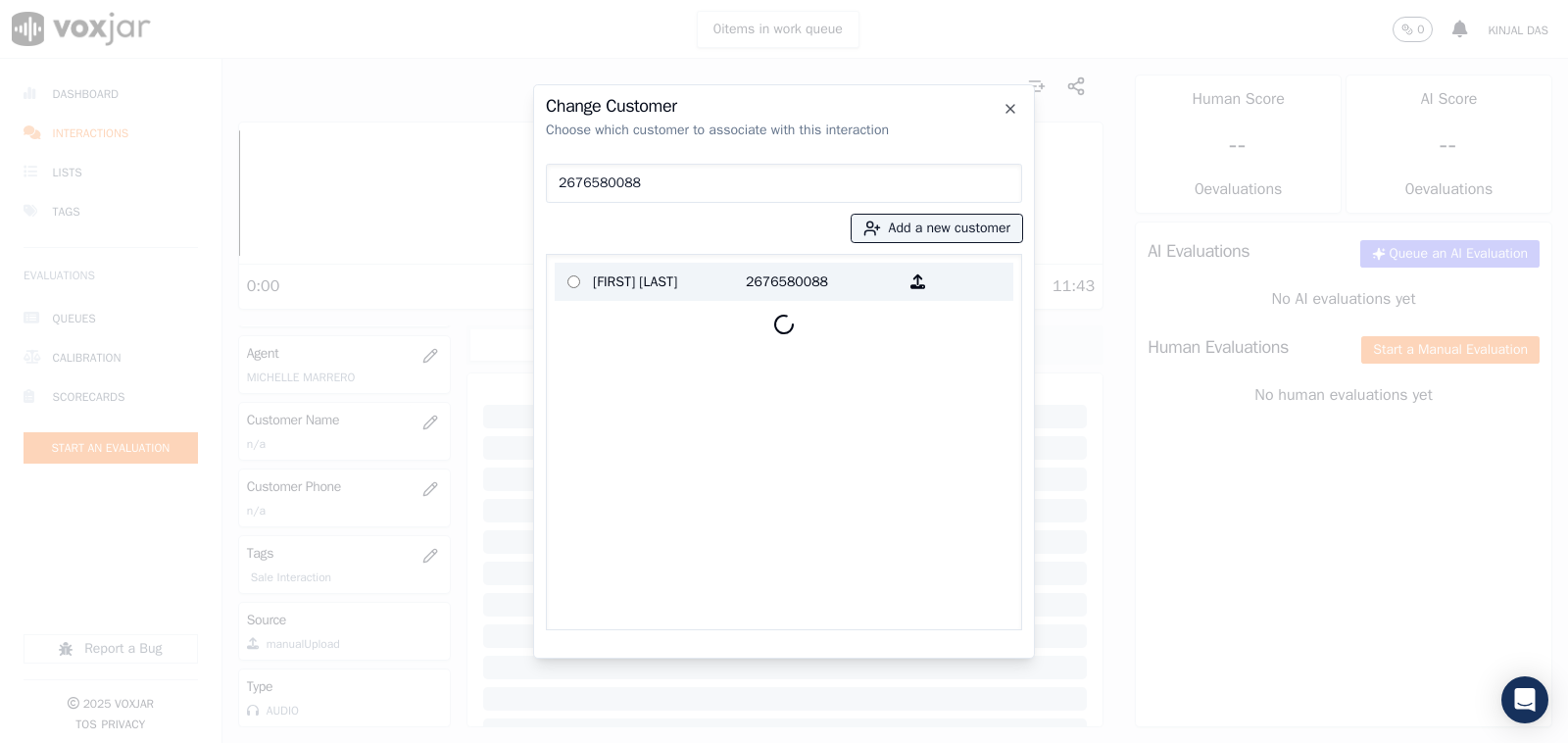 type on "2676580088" 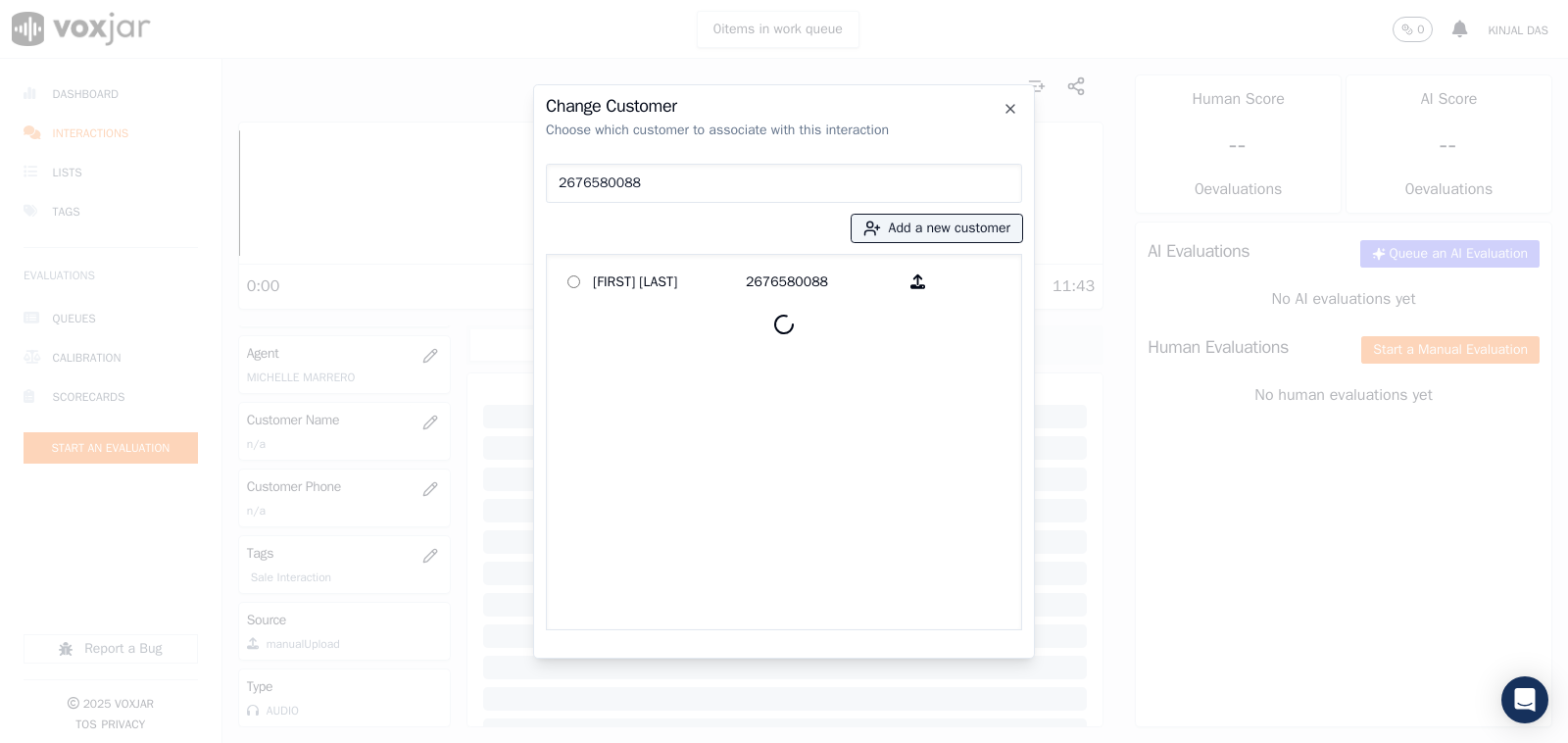 drag, startPoint x: 643, startPoint y: 280, endPoint x: 579, endPoint y: 296, distance: 65.96969 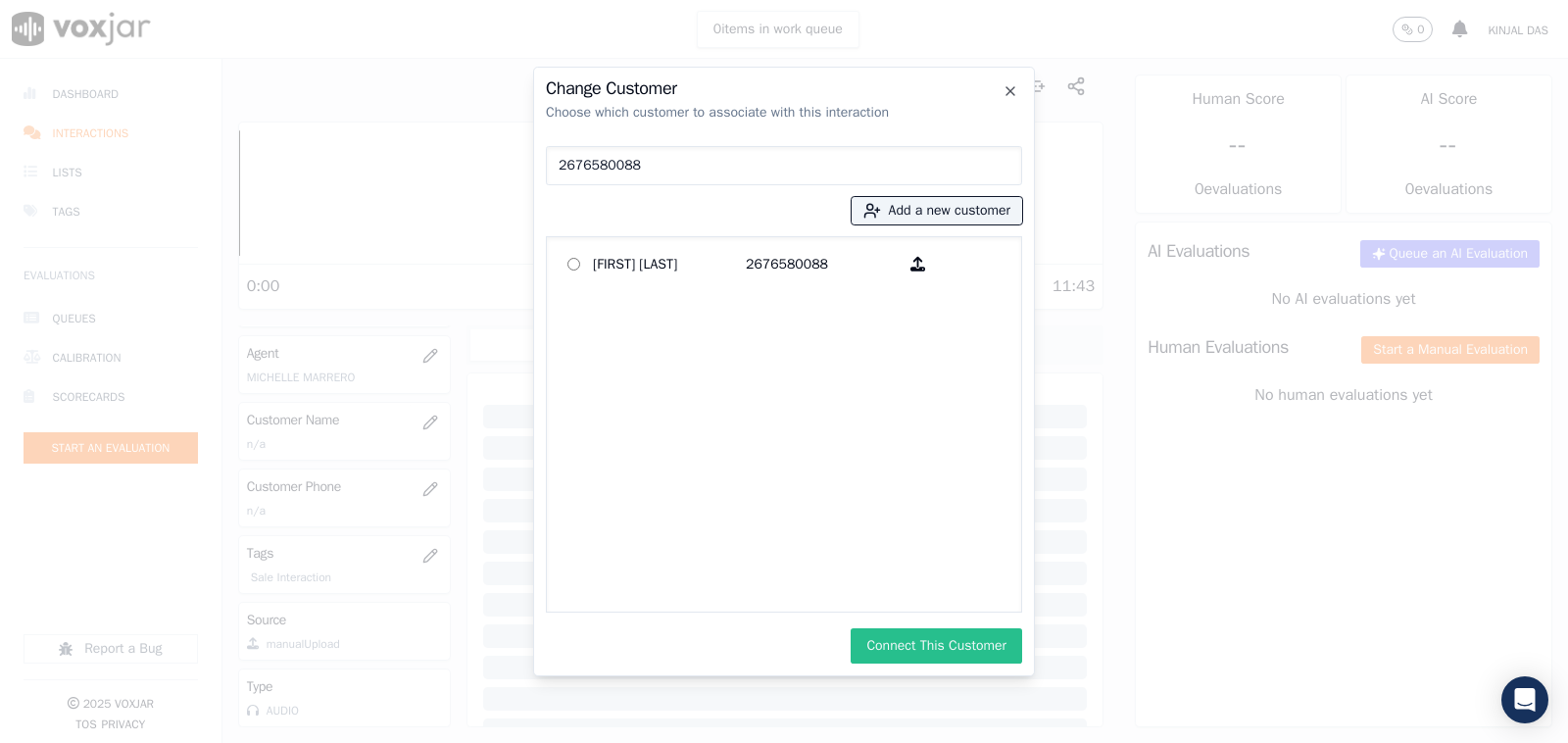 click on "Connect This Customer" at bounding box center [936, 646] 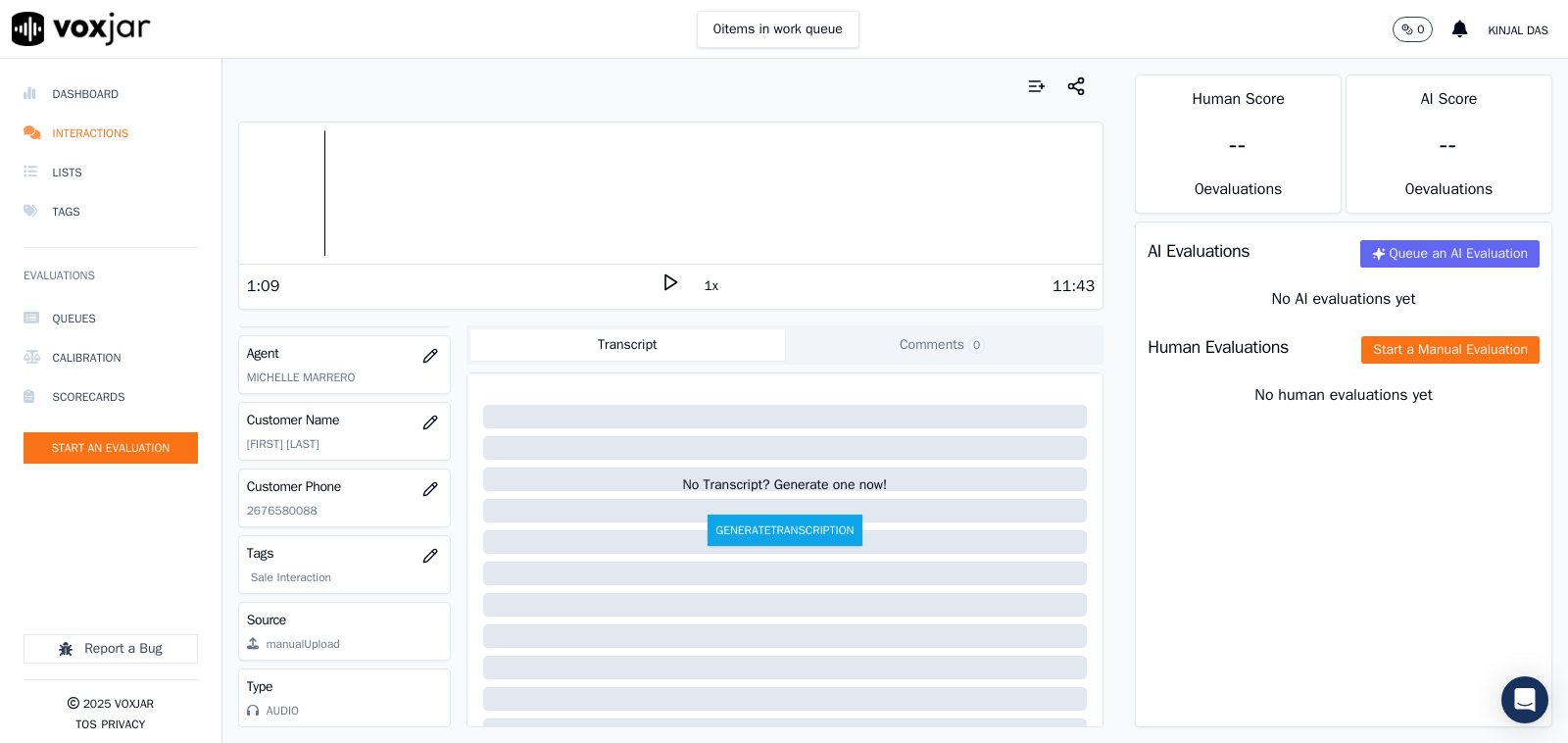 click 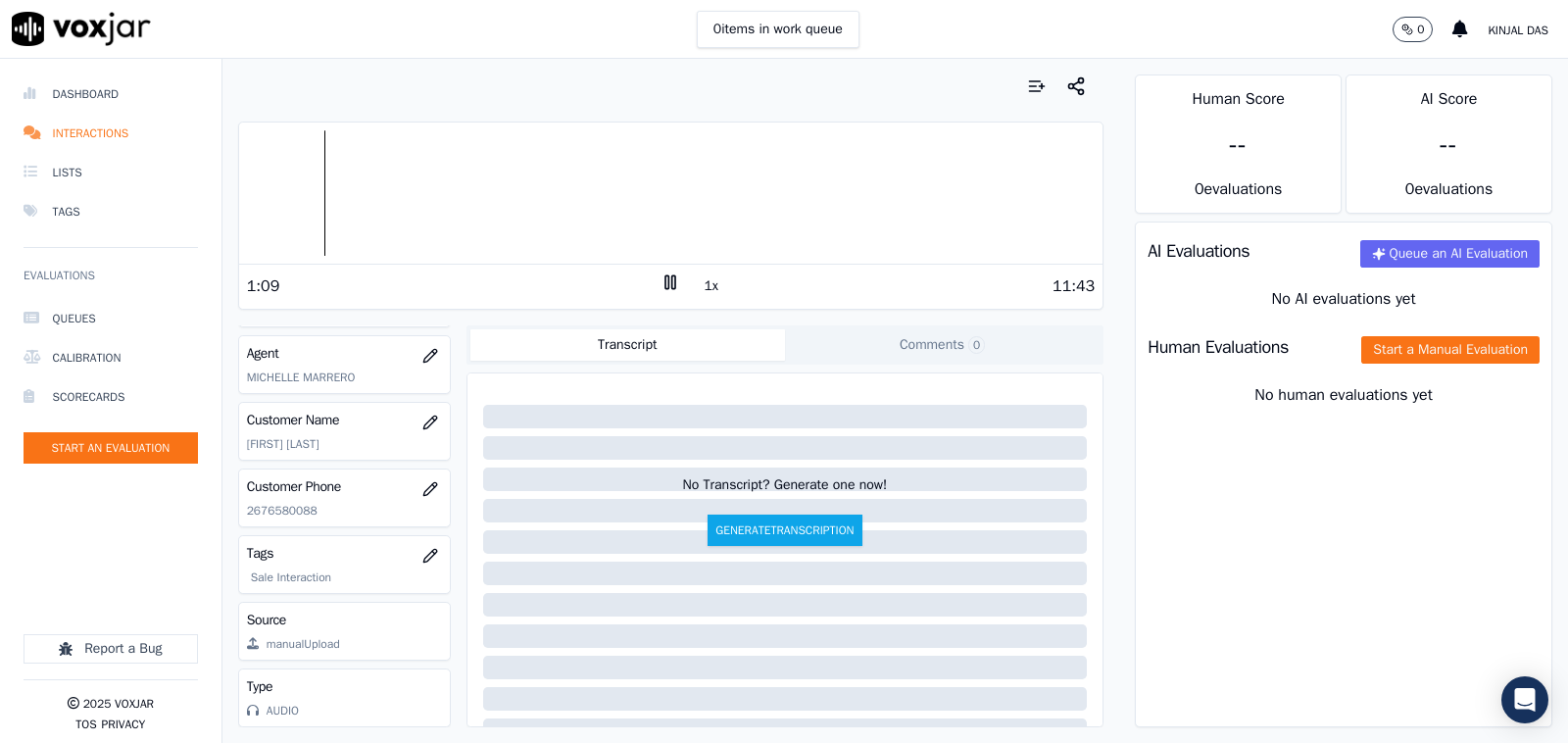 click on "1x" at bounding box center (710, 286) 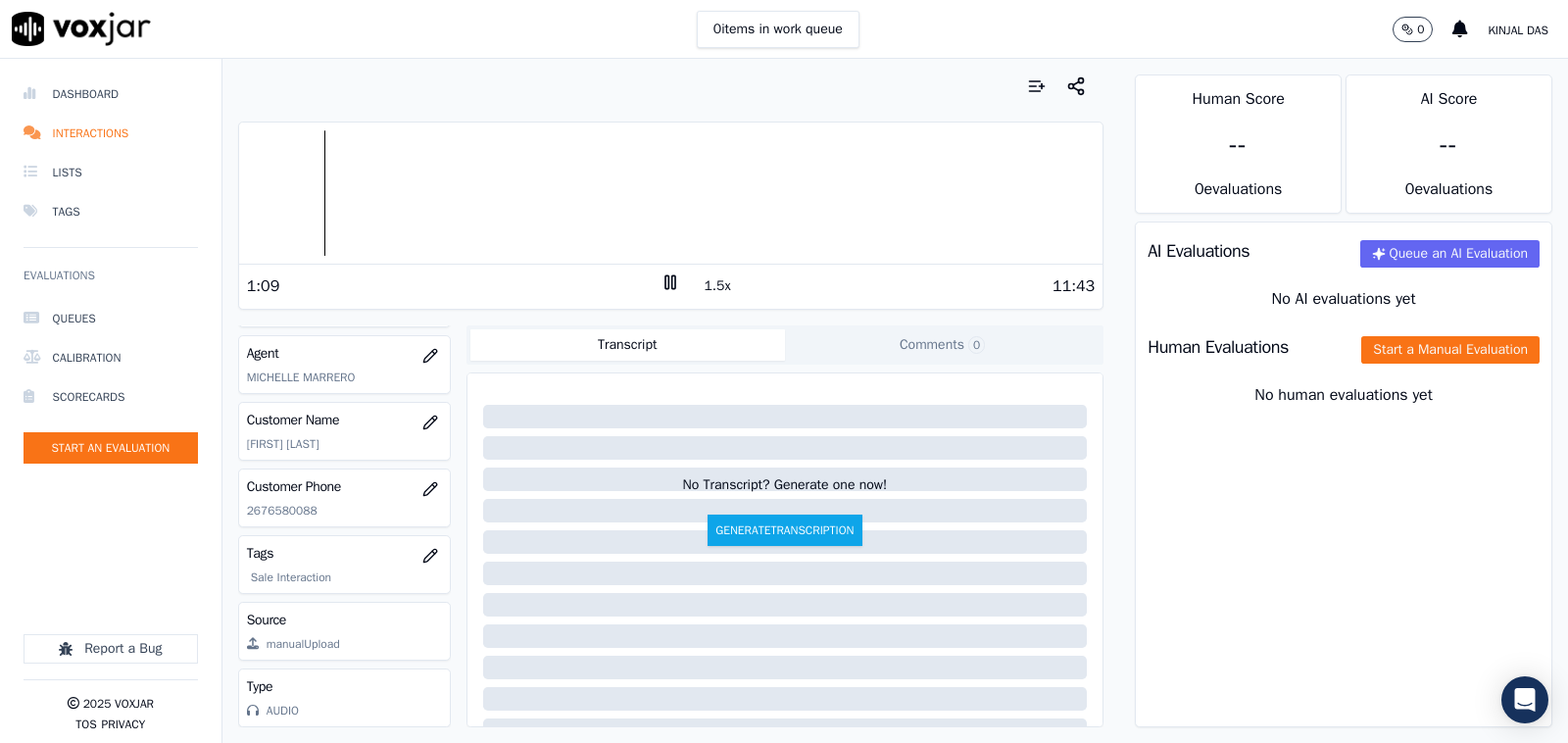 click on "1.5x" at bounding box center (716, 286) 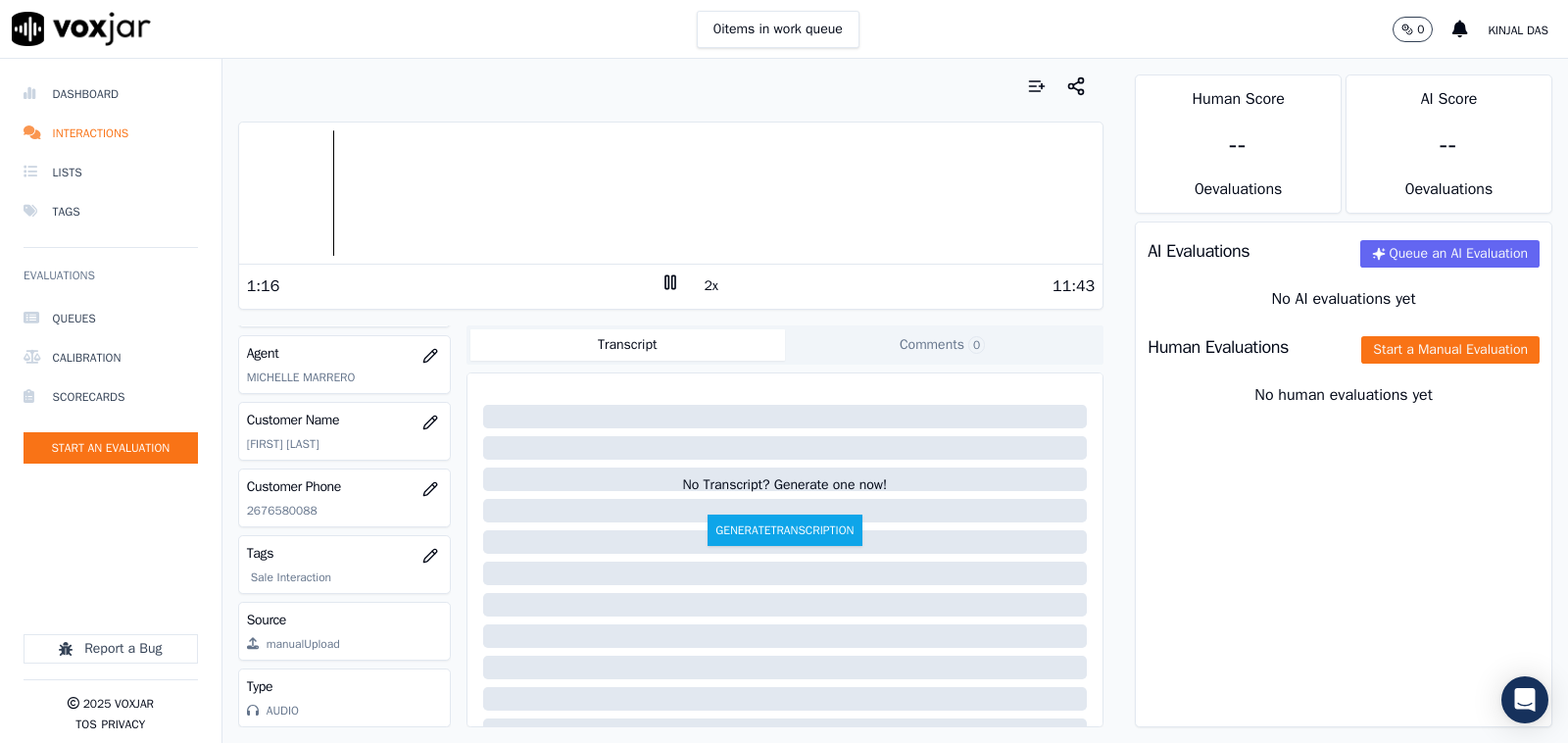 scroll, scrollTop: 265, scrollLeft: 0, axis: vertical 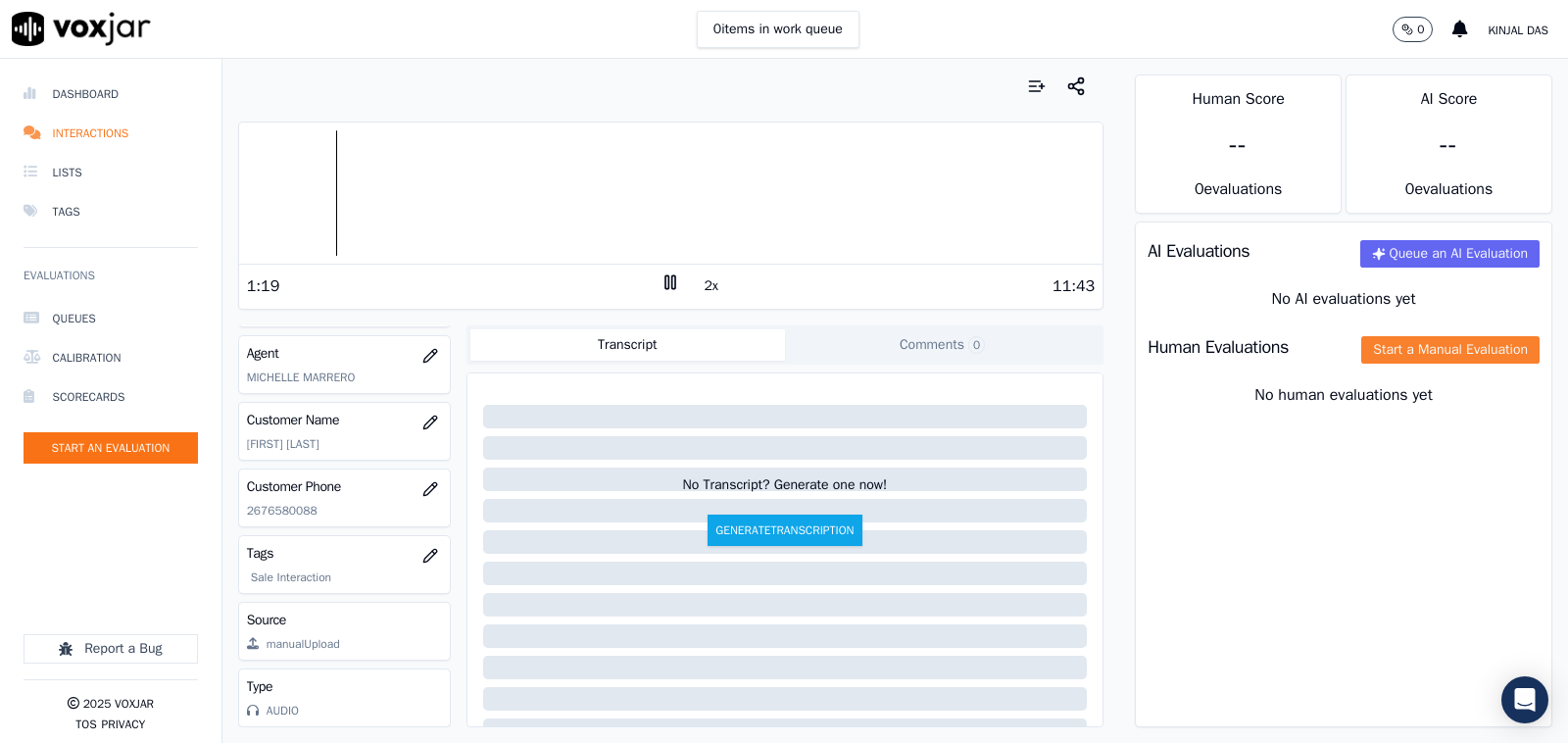 click on "Start a Manual Evaluation" 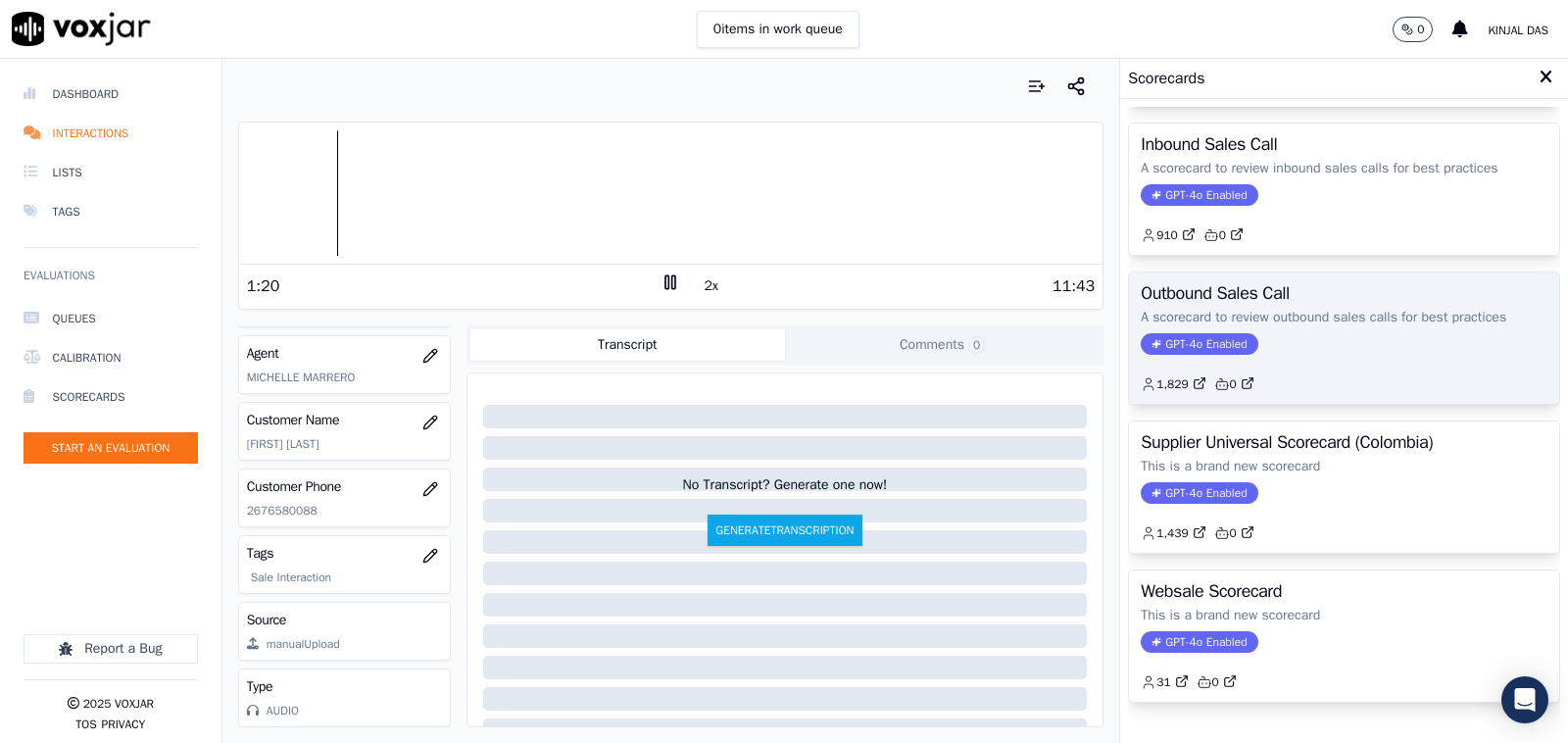 scroll, scrollTop: 258, scrollLeft: 0, axis: vertical 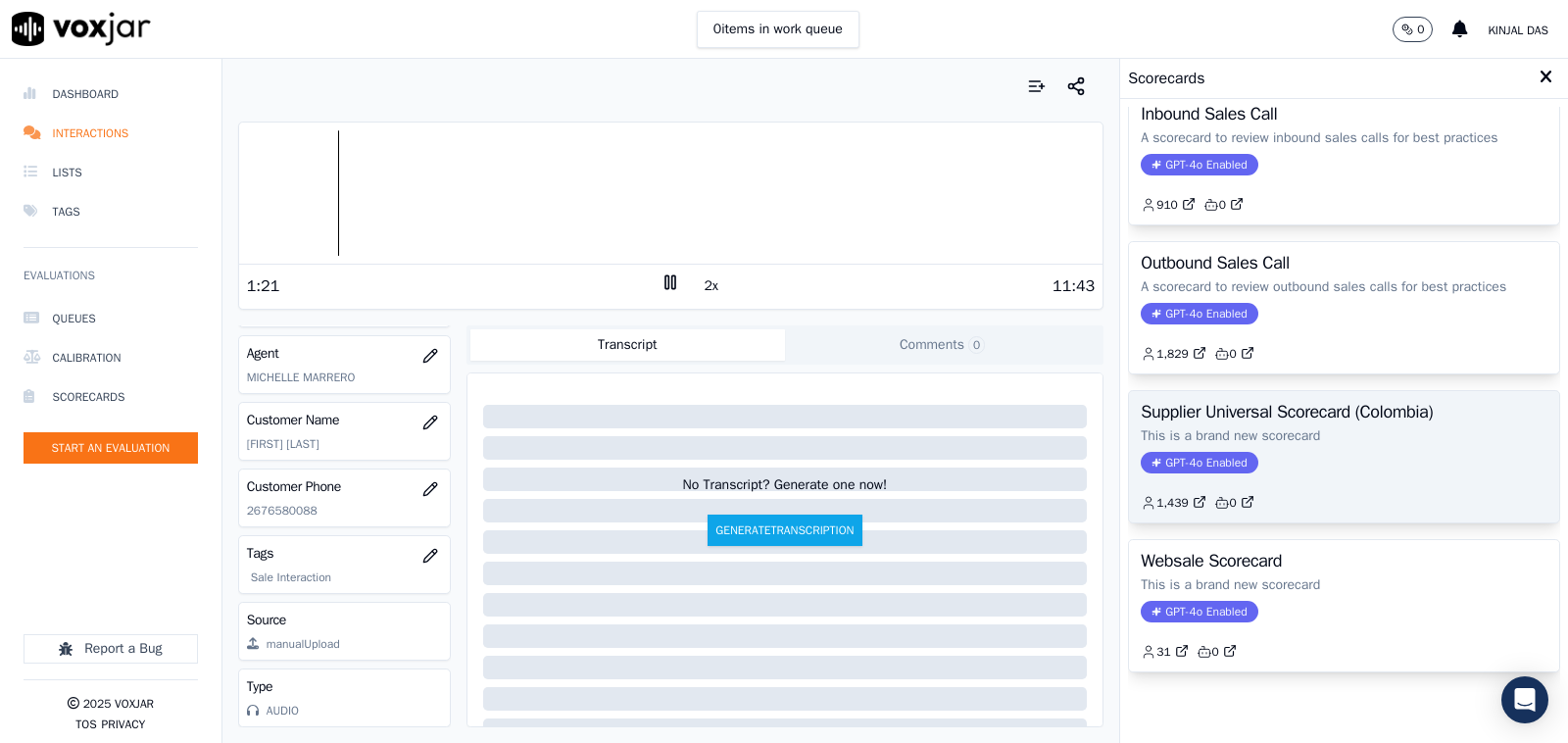 click on "GPT-4o Enabled" 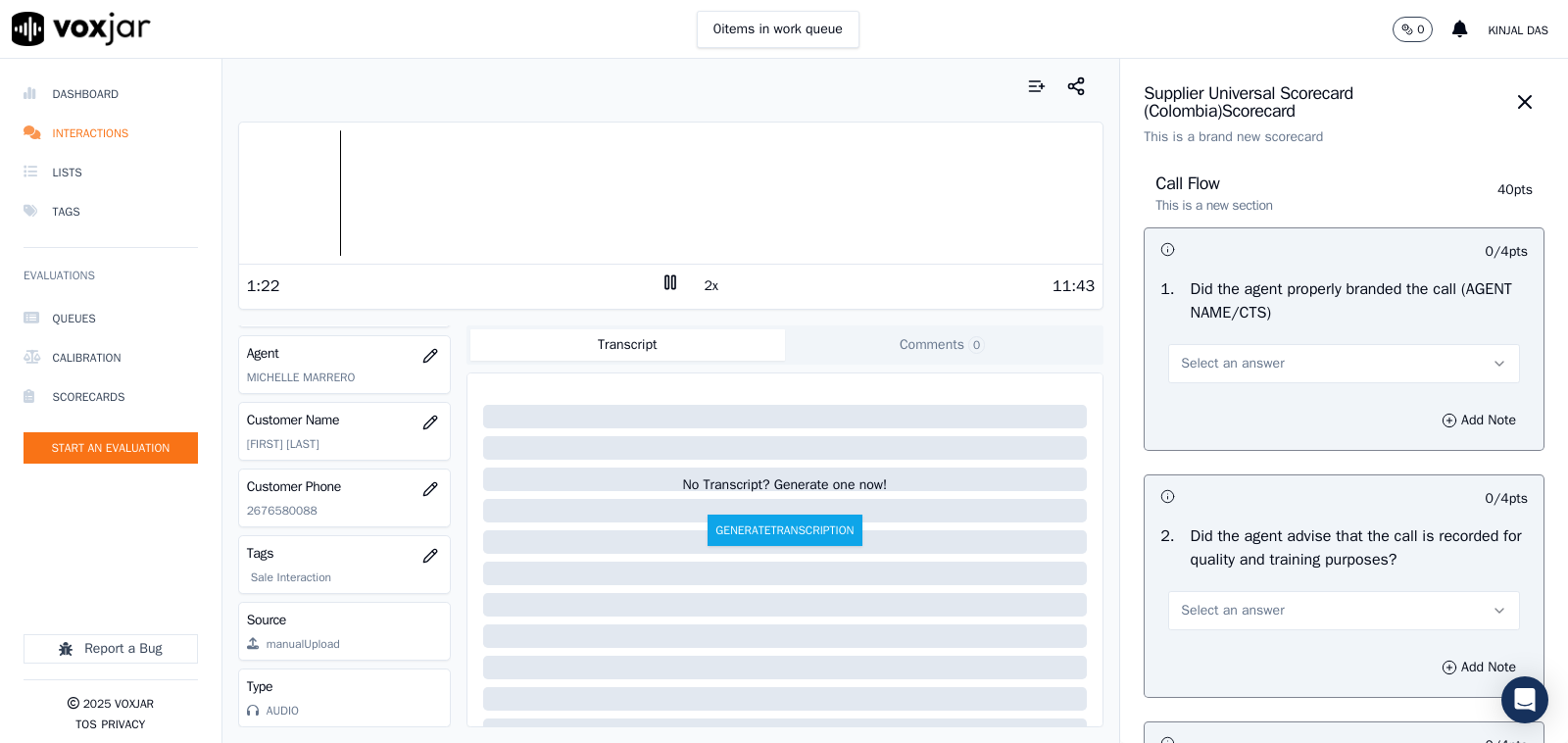 click on "Select an answer" at bounding box center (1232, 364) 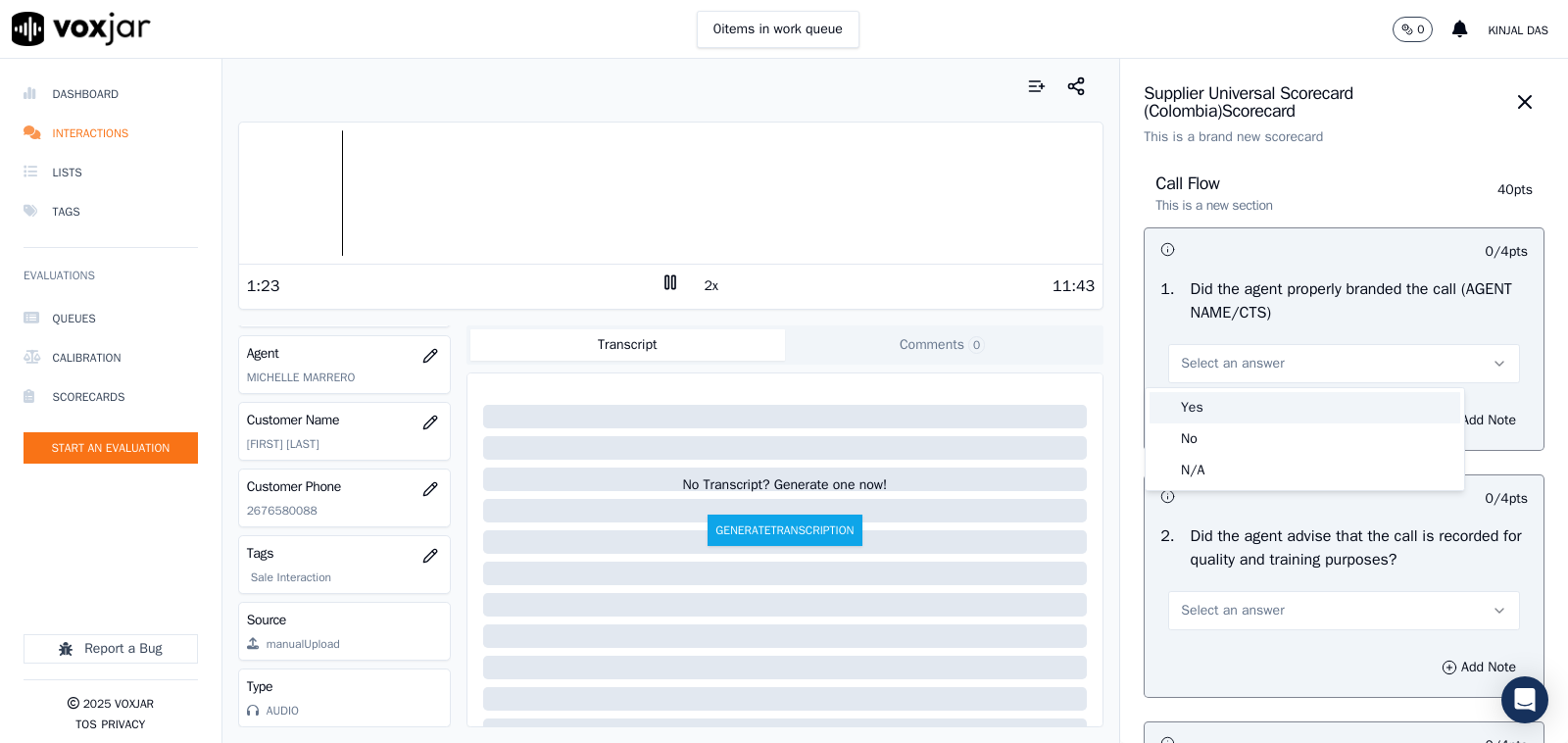 drag, startPoint x: 1198, startPoint y: 410, endPoint x: 1217, endPoint y: 392, distance: 26.172505 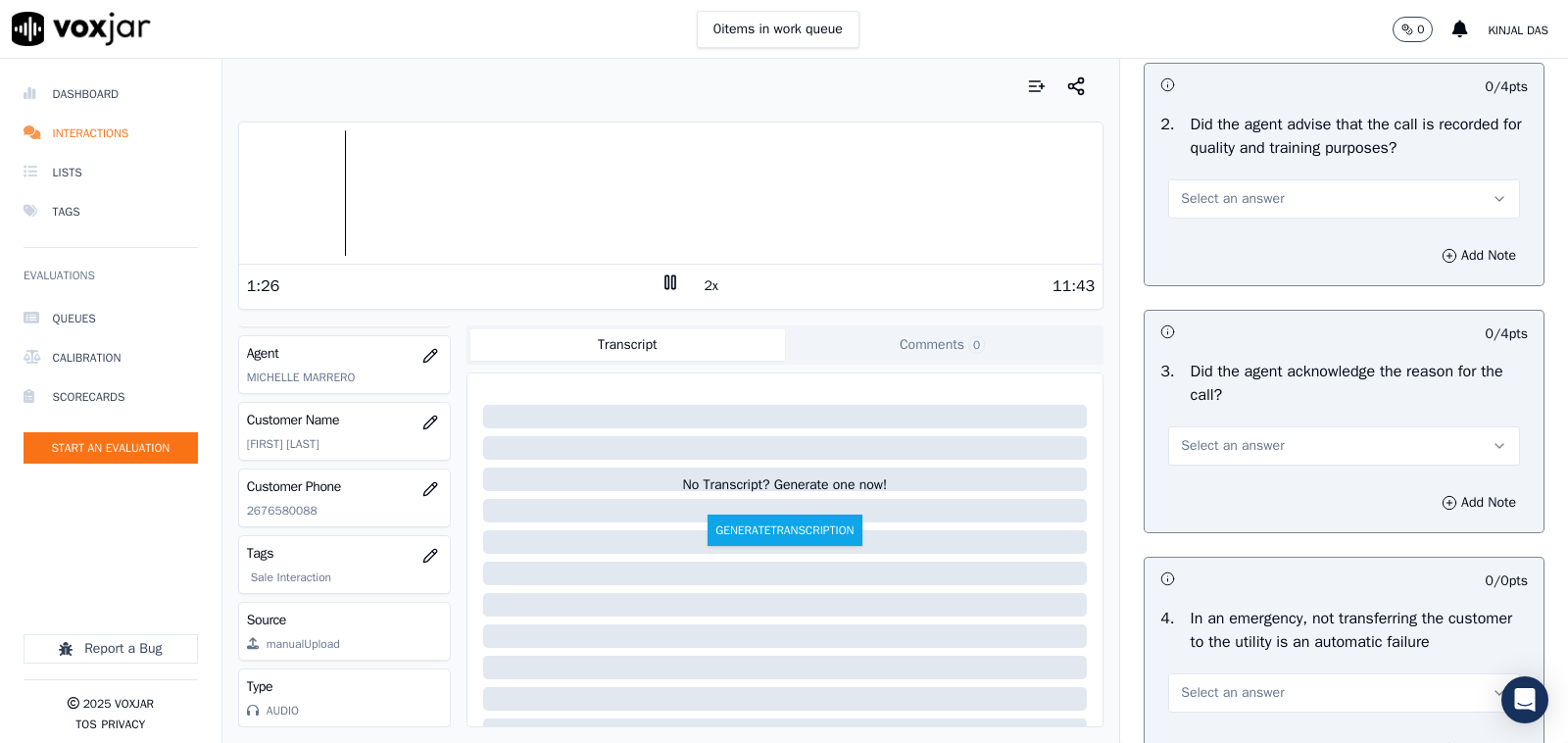 scroll, scrollTop: 408, scrollLeft: 0, axis: vertical 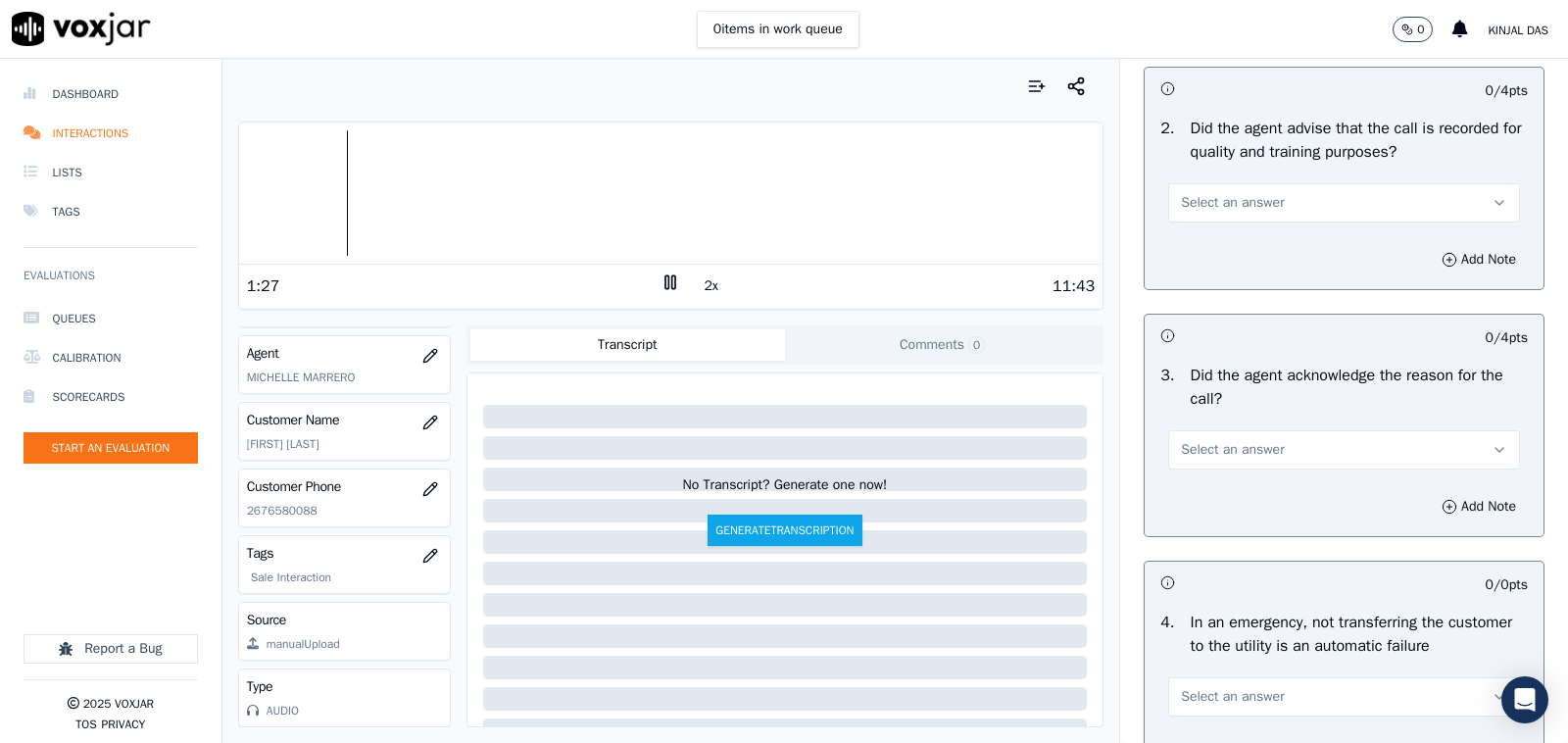 click on "Select an answer" at bounding box center [1232, 203] 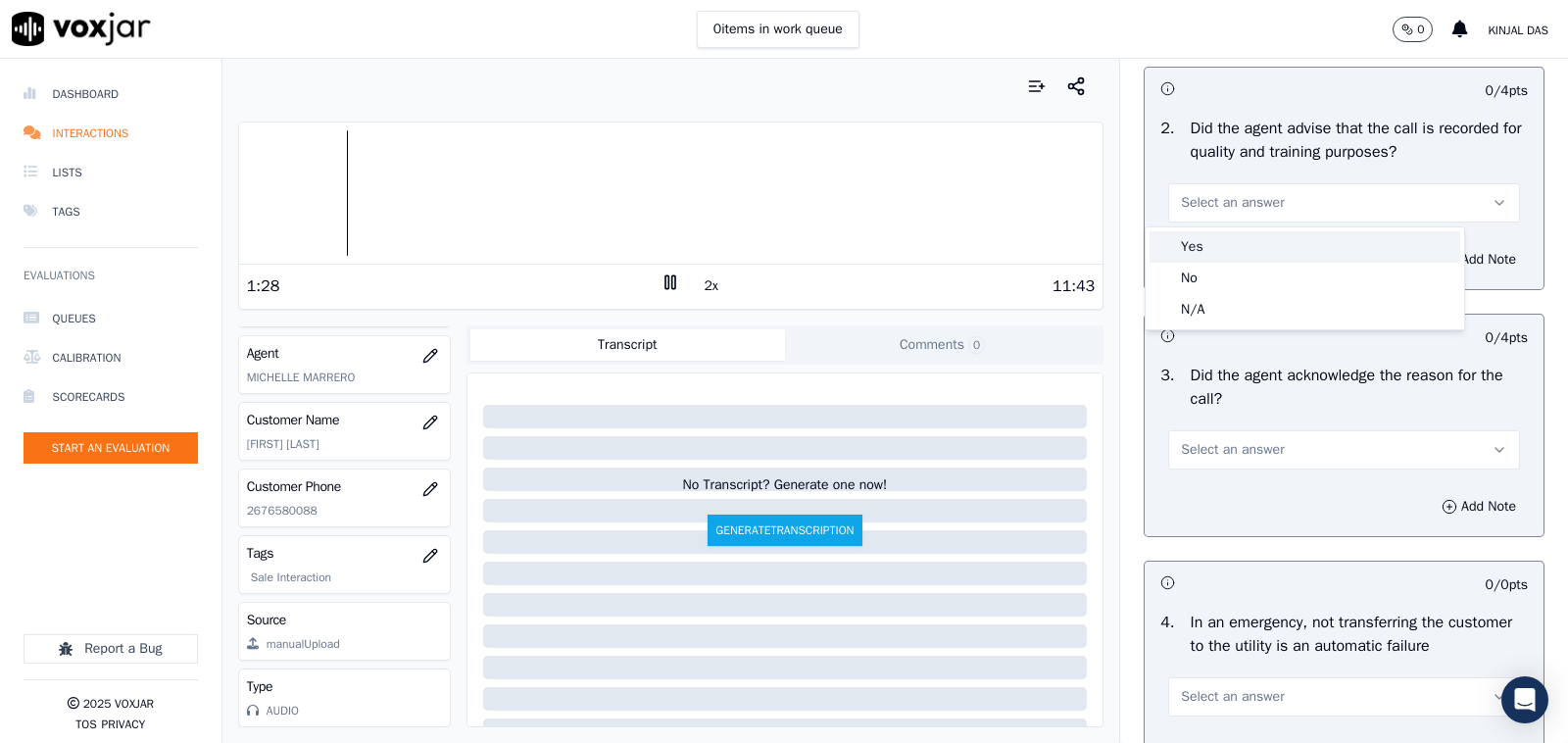 click on "Yes" at bounding box center (1304, 247) 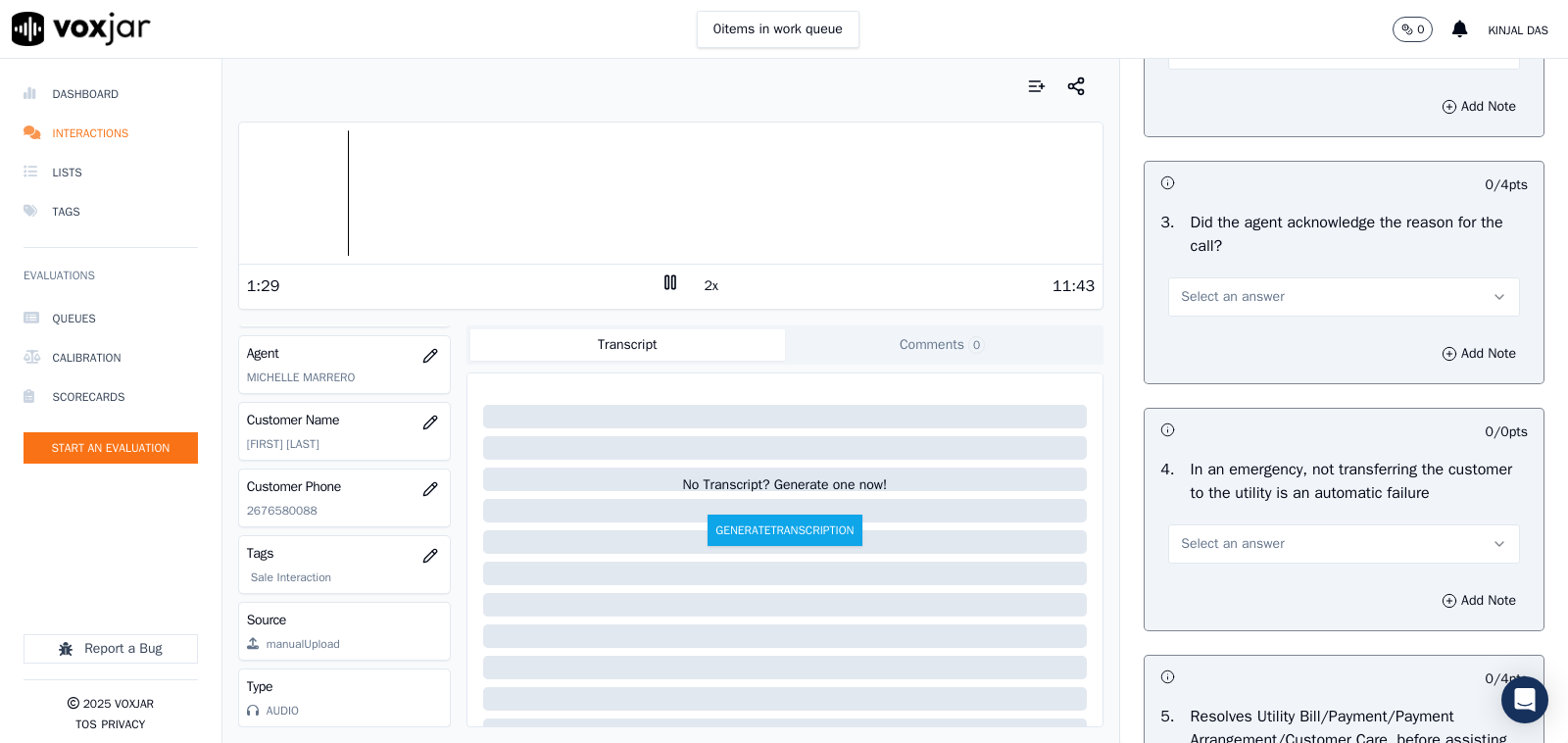 scroll, scrollTop: 613, scrollLeft: 0, axis: vertical 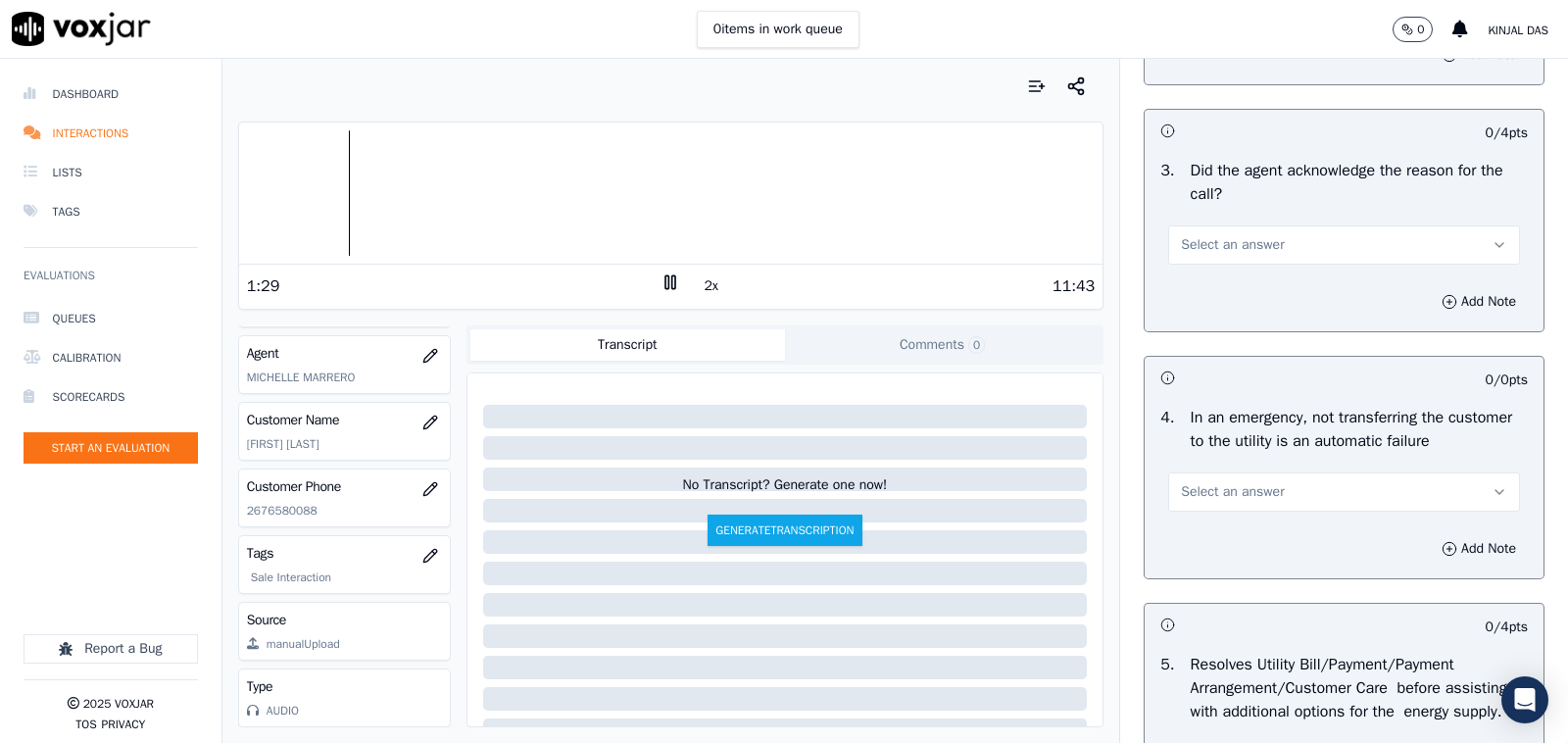 click on "Select an answer" at bounding box center [1344, 245] 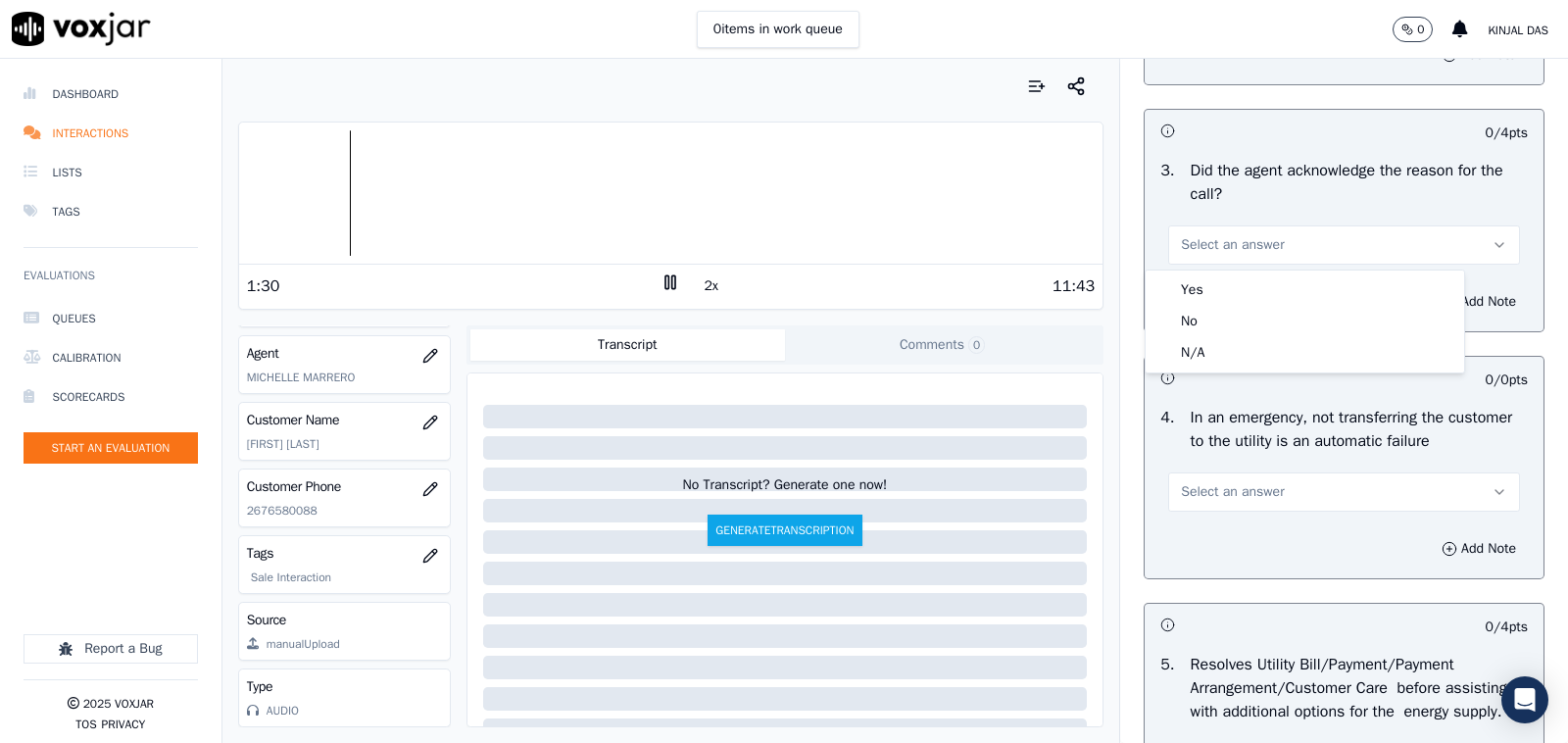 click on "Yes" at bounding box center [1304, 290] 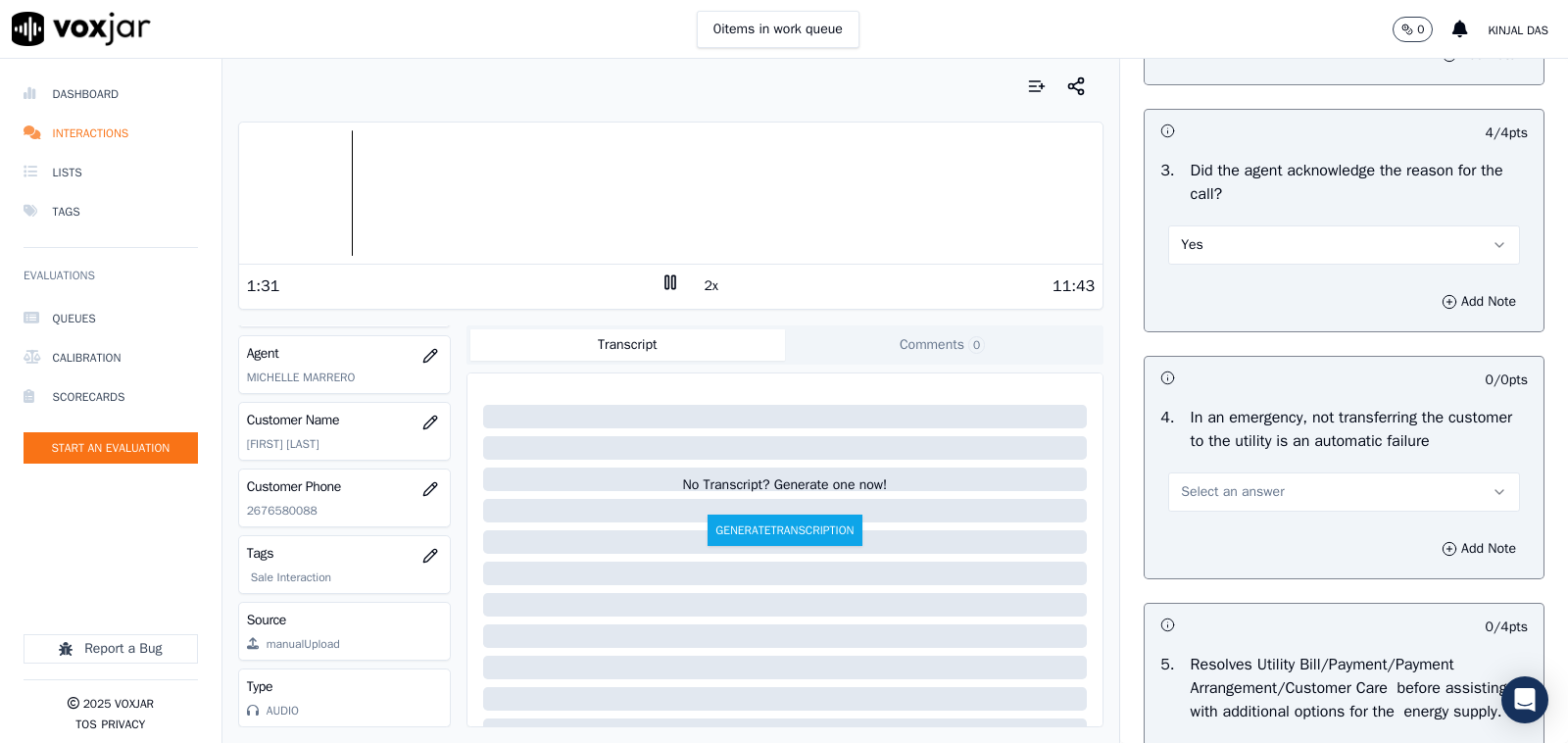 scroll, scrollTop: 817, scrollLeft: 0, axis: vertical 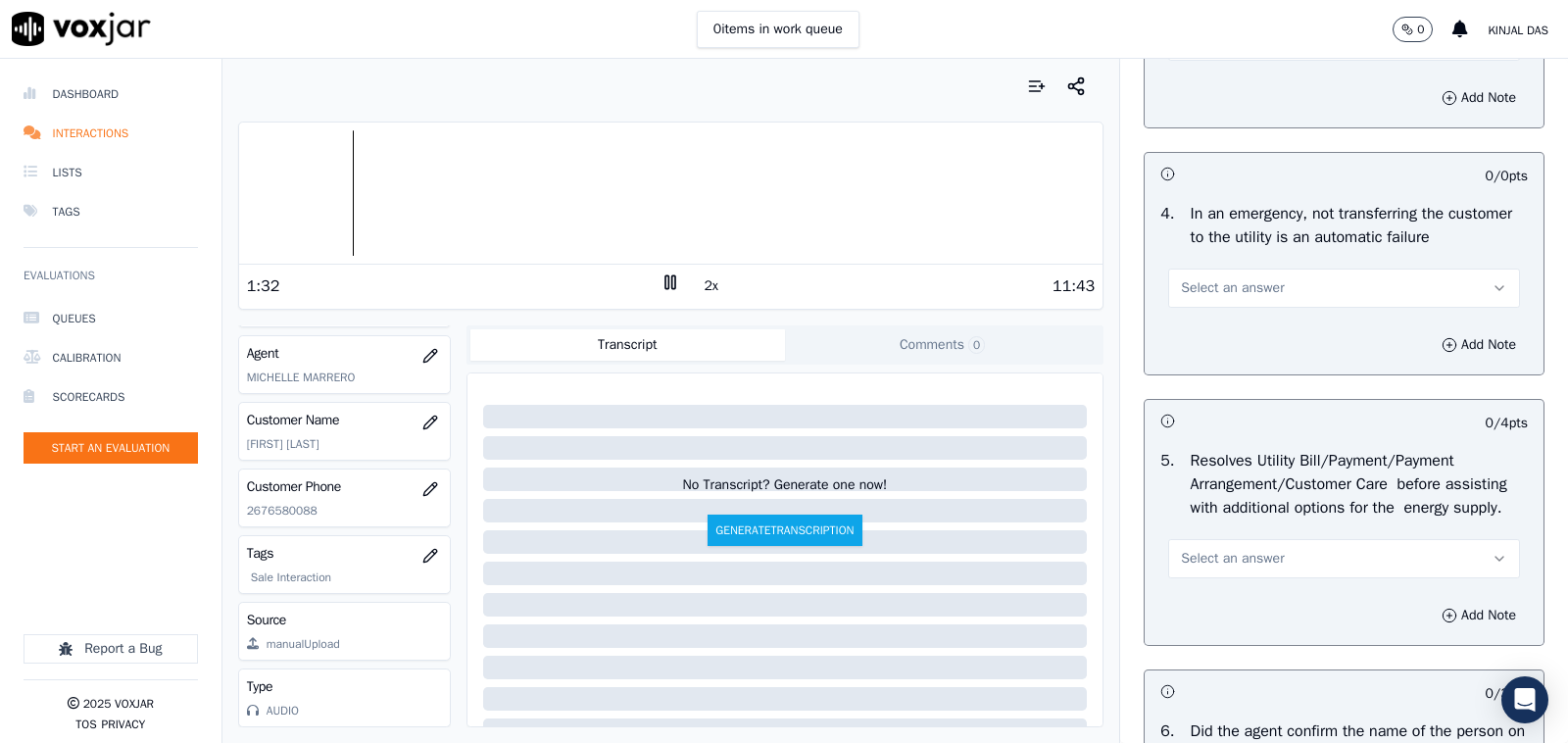 click on "Select an answer" at bounding box center (1232, 288) 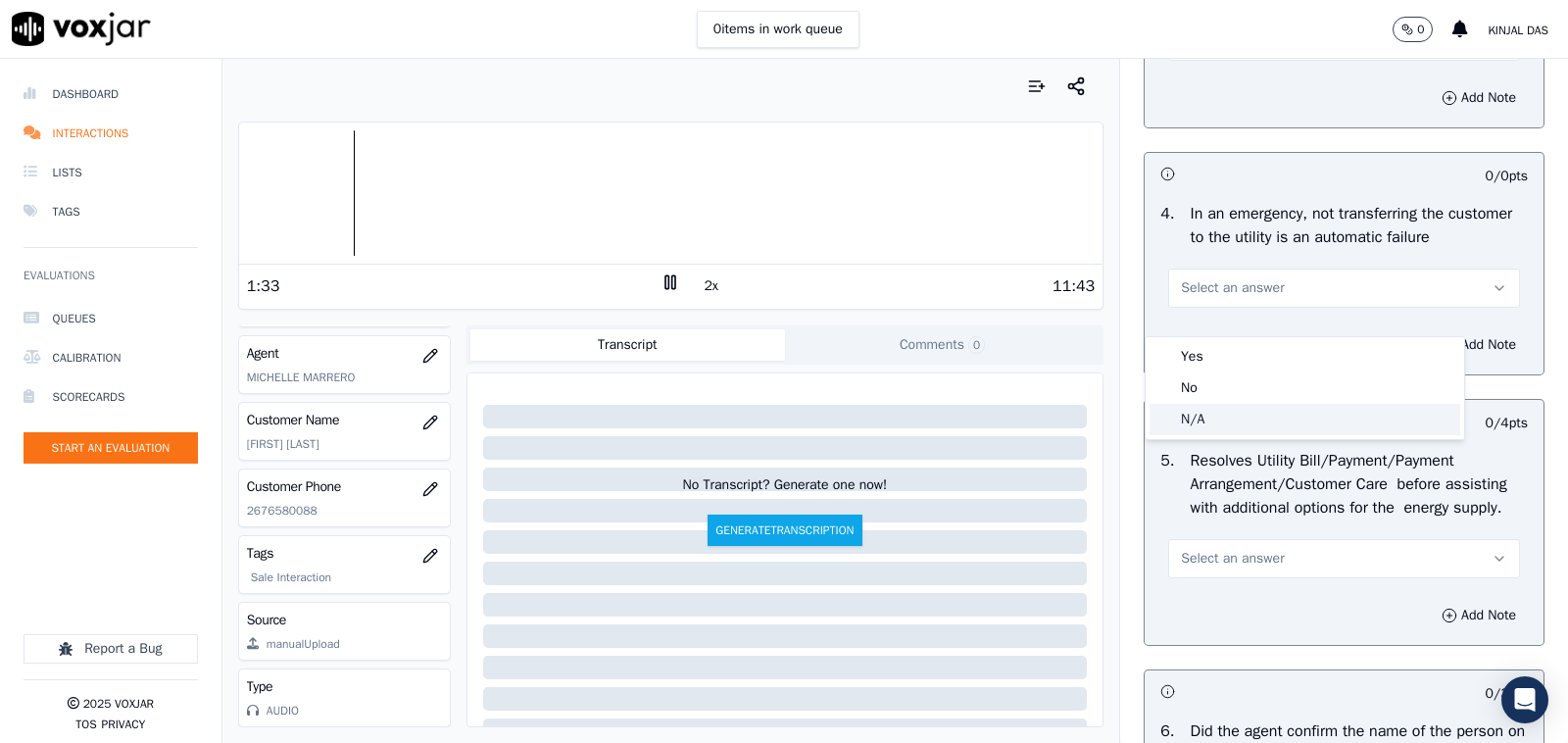 click on "N/A" 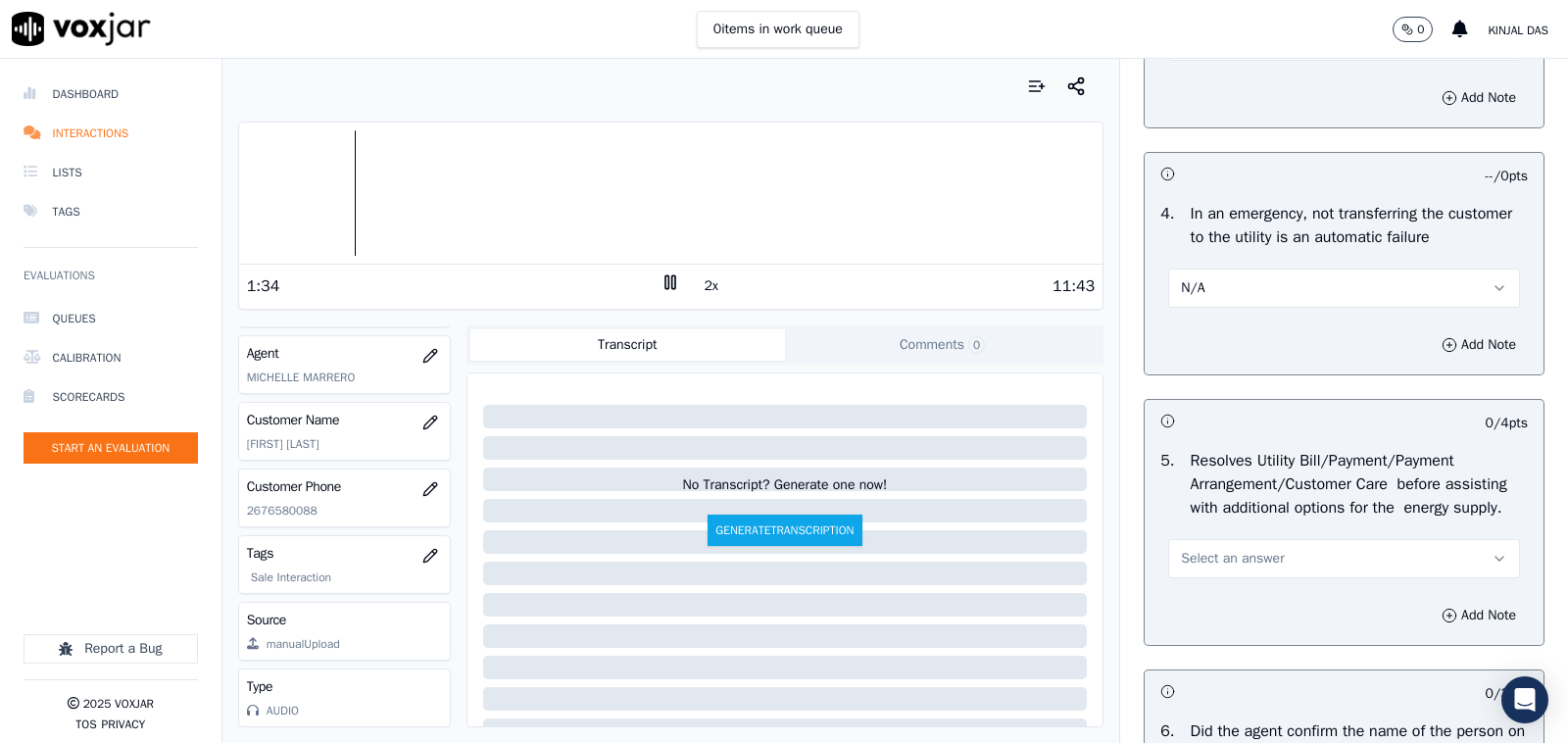 scroll, scrollTop: 1225, scrollLeft: 0, axis: vertical 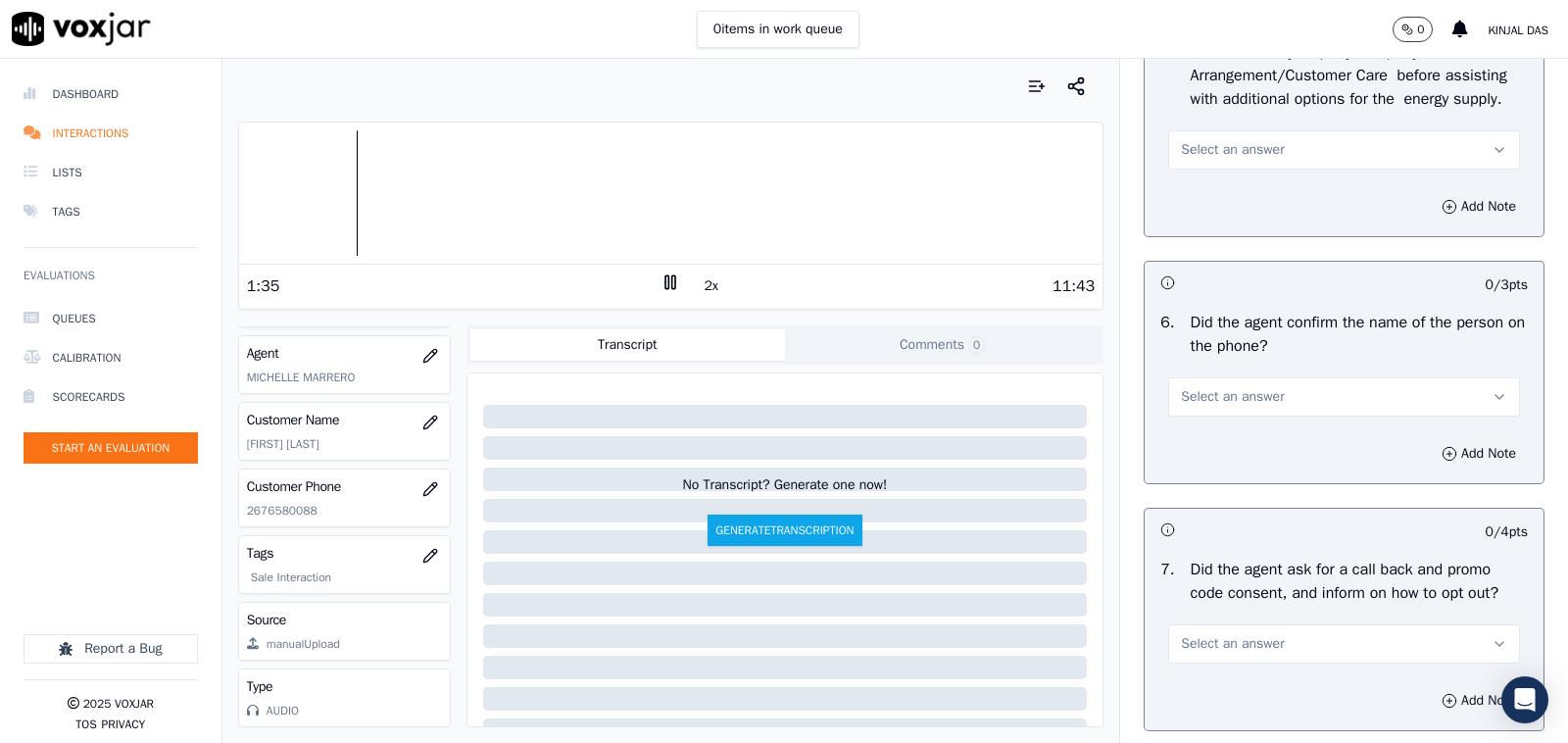 click on "Select an answer" at bounding box center [1232, 150] 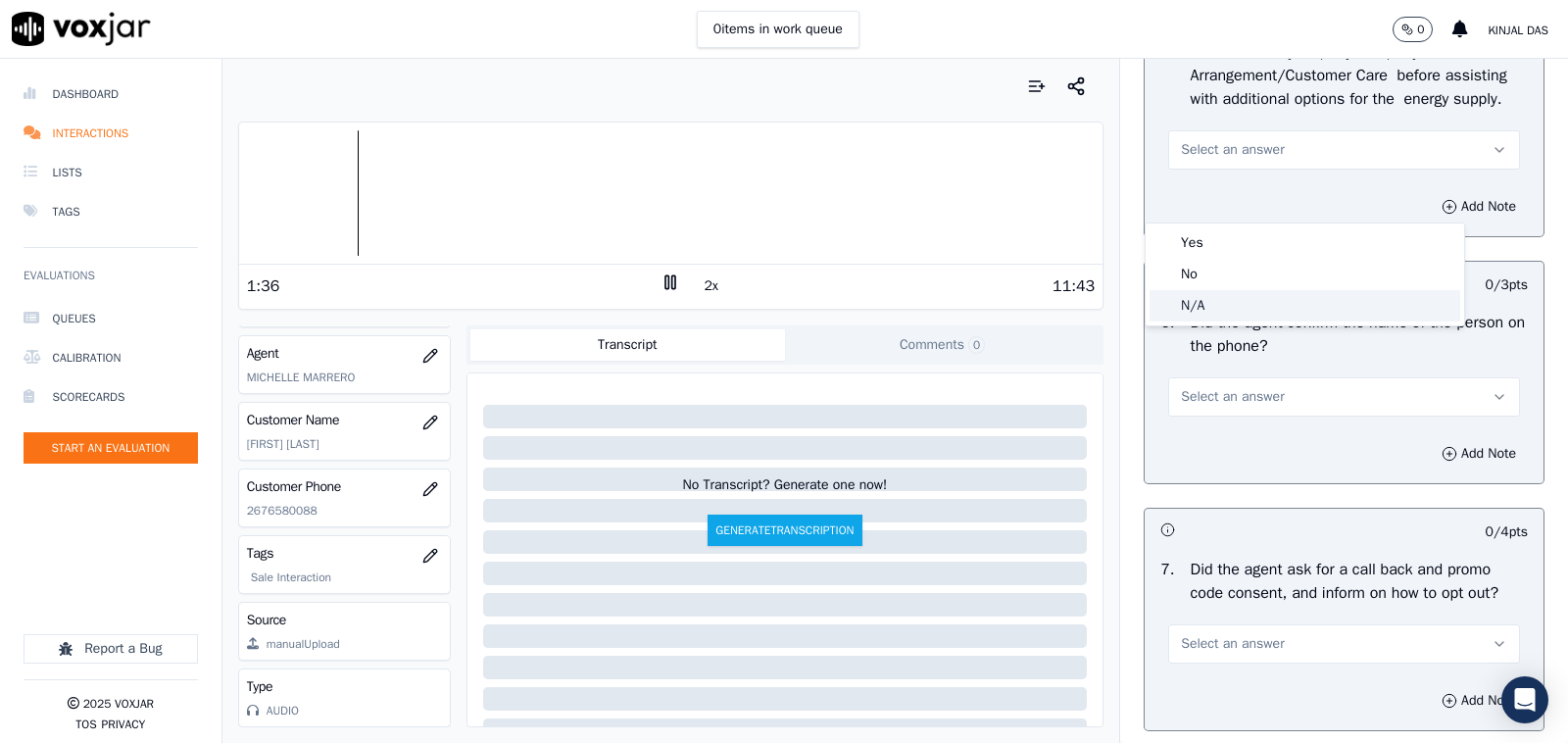 click on "N/A" 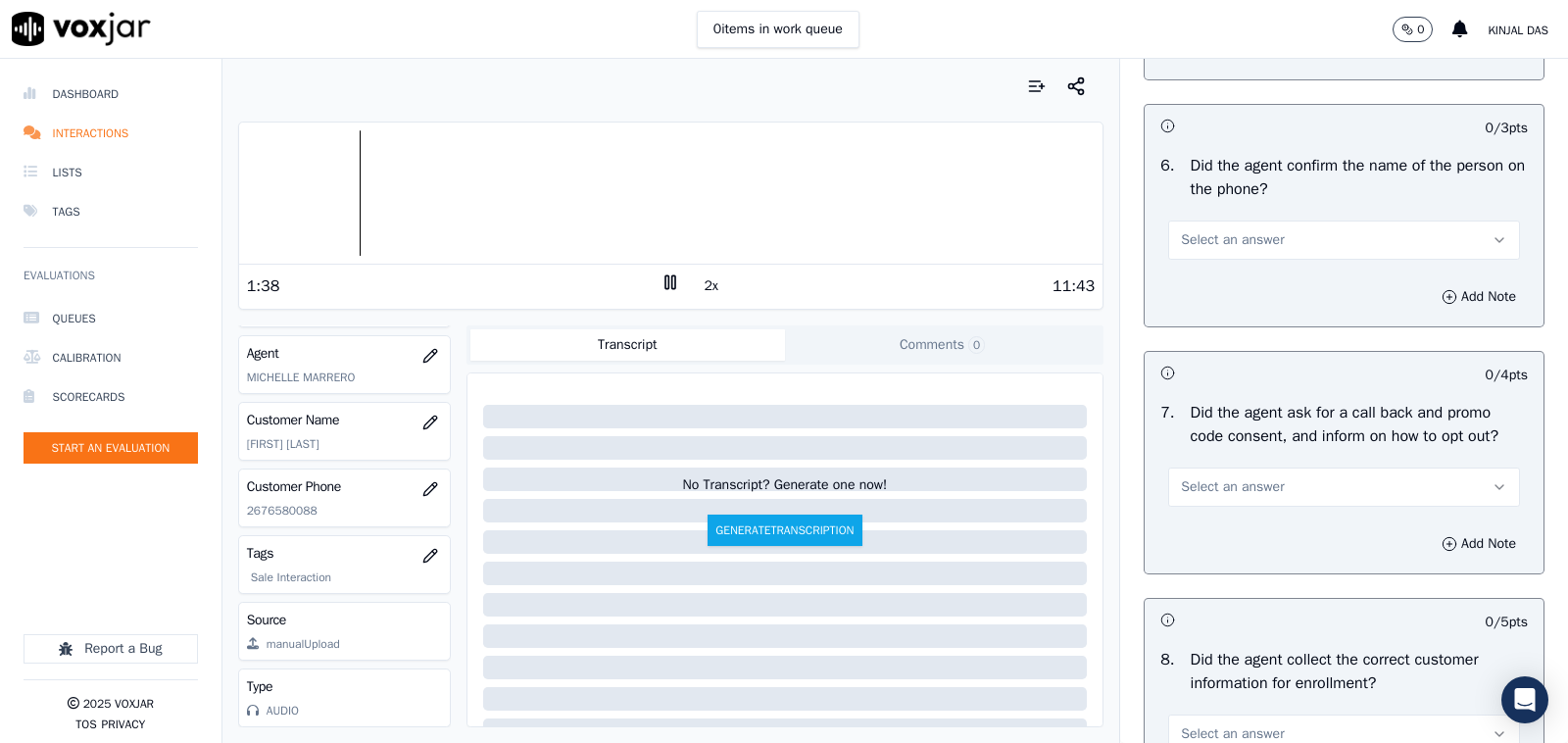 scroll, scrollTop: 1429, scrollLeft: 0, axis: vertical 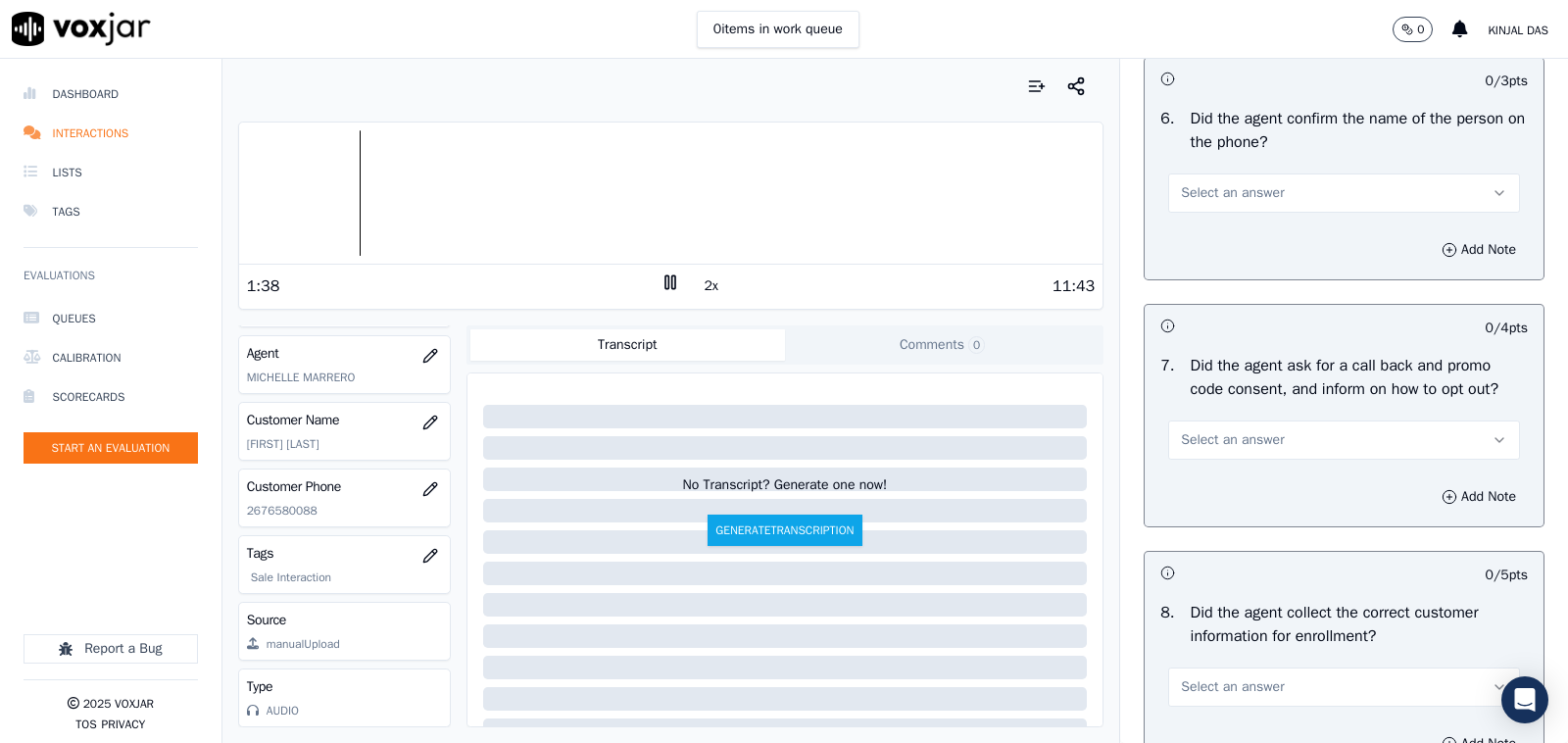 click on "Select an answer" at bounding box center [1232, 193] 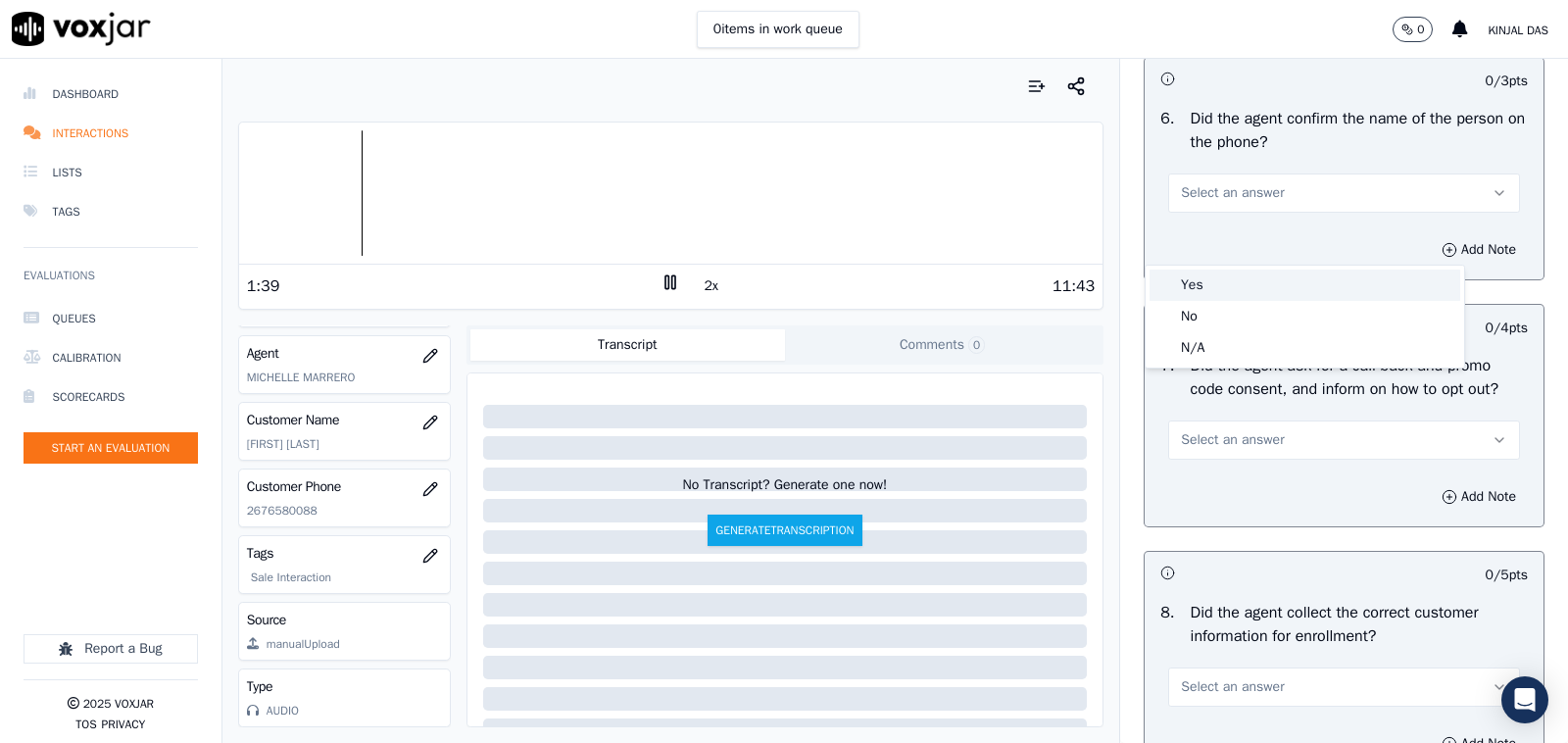 click on "Yes" at bounding box center (1304, 285) 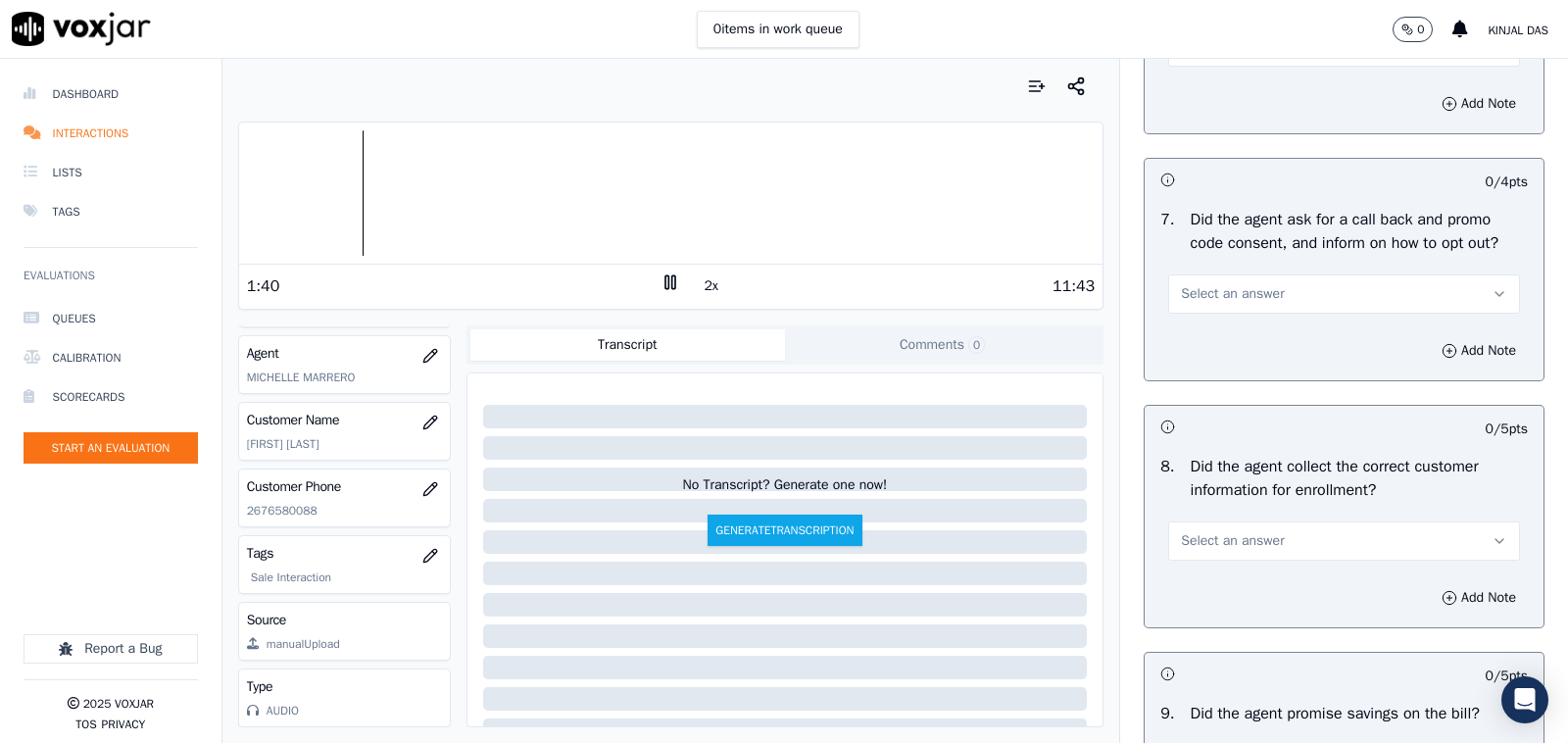 scroll, scrollTop: 1633, scrollLeft: 0, axis: vertical 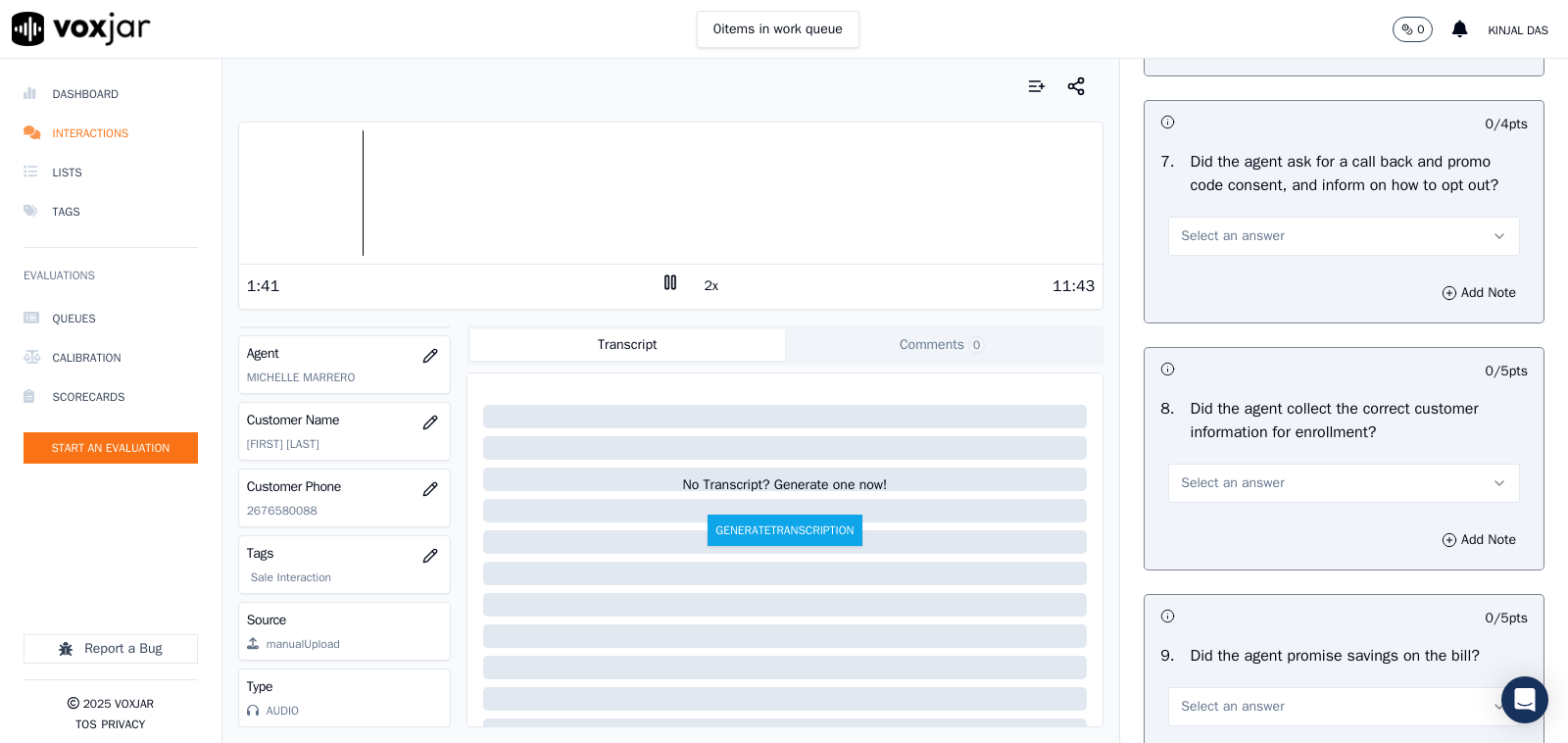 click on "Select an answer" at bounding box center [1344, 236] 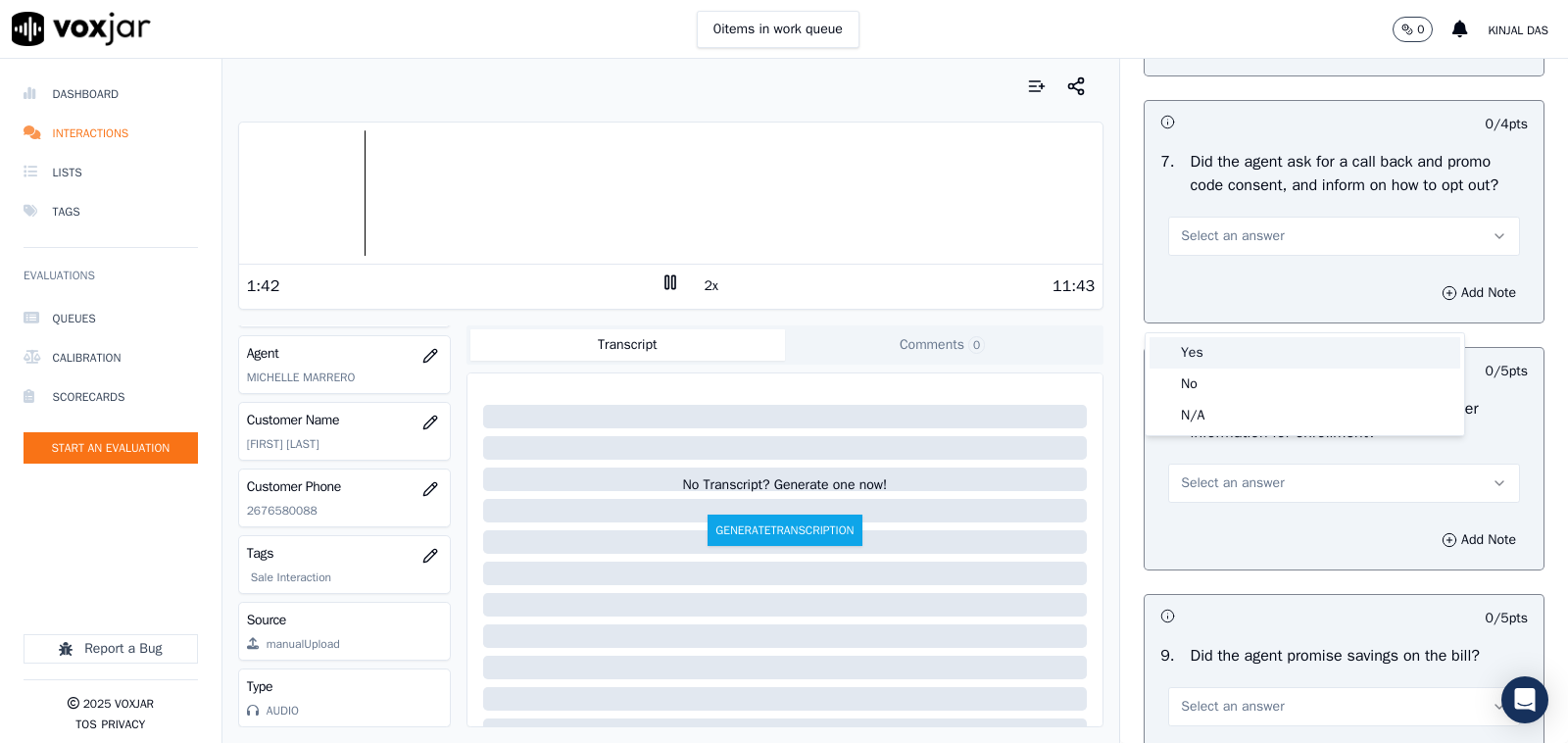 click on "Yes" at bounding box center [1304, 353] 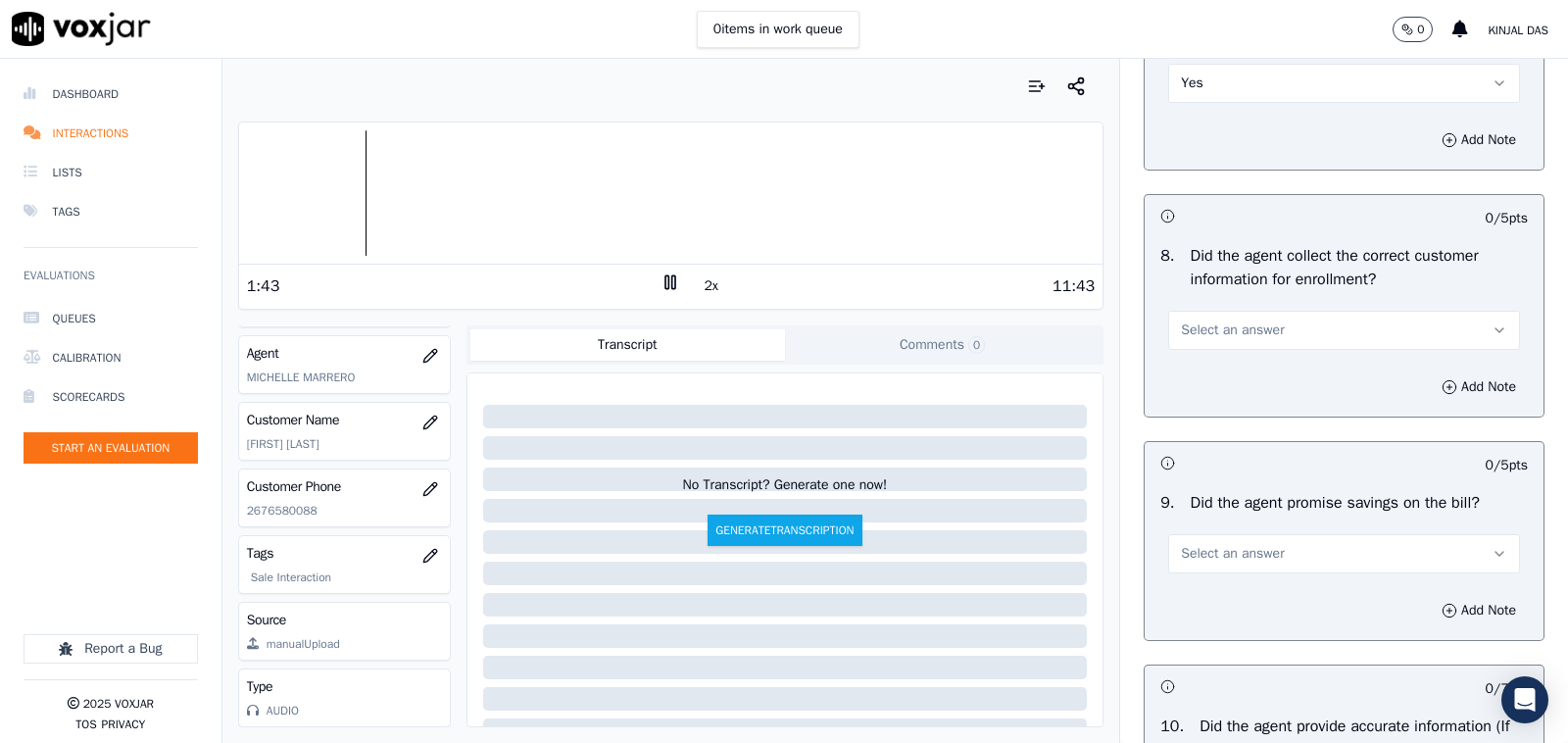 scroll, scrollTop: 1838, scrollLeft: 0, axis: vertical 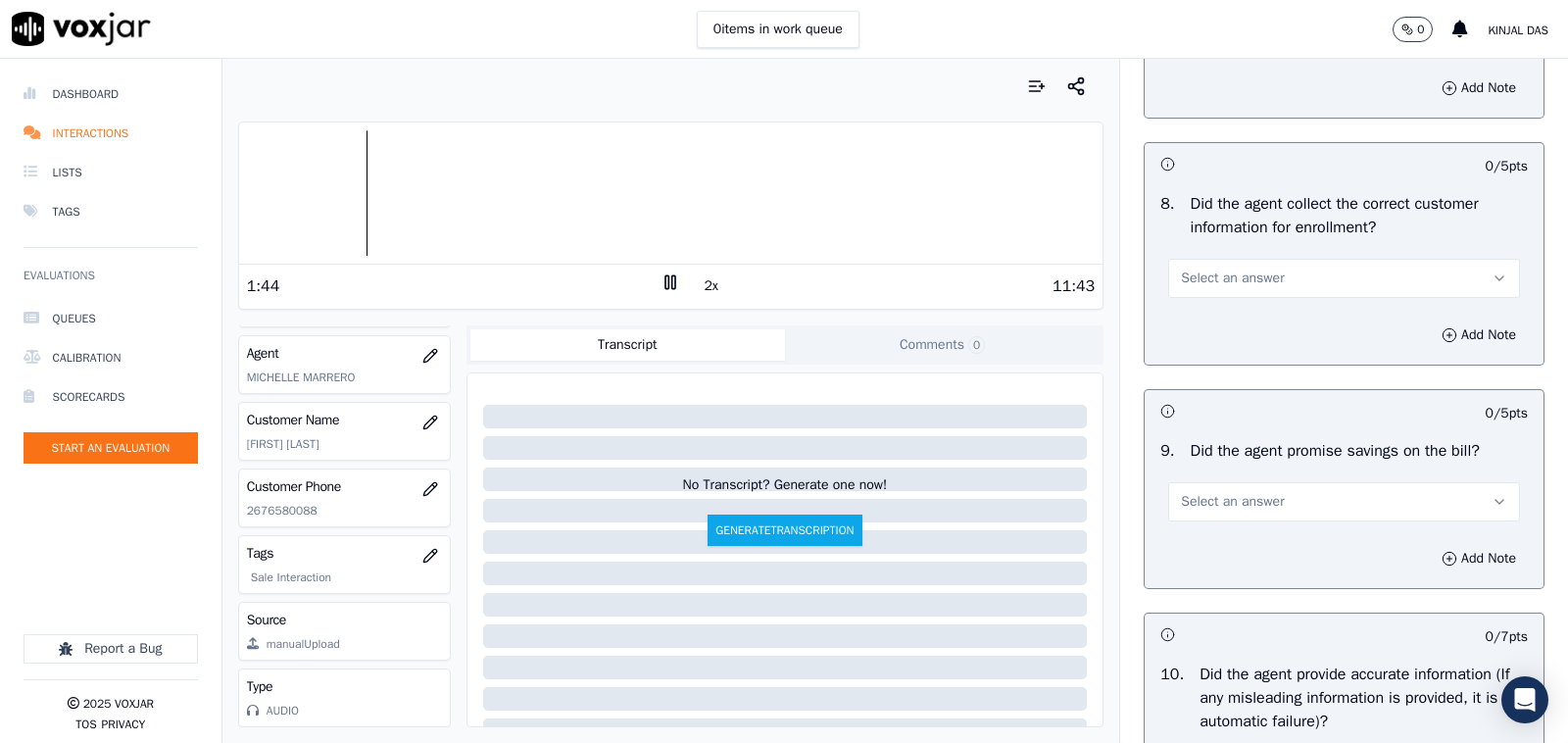 click on "Select an answer" at bounding box center [1232, 278] 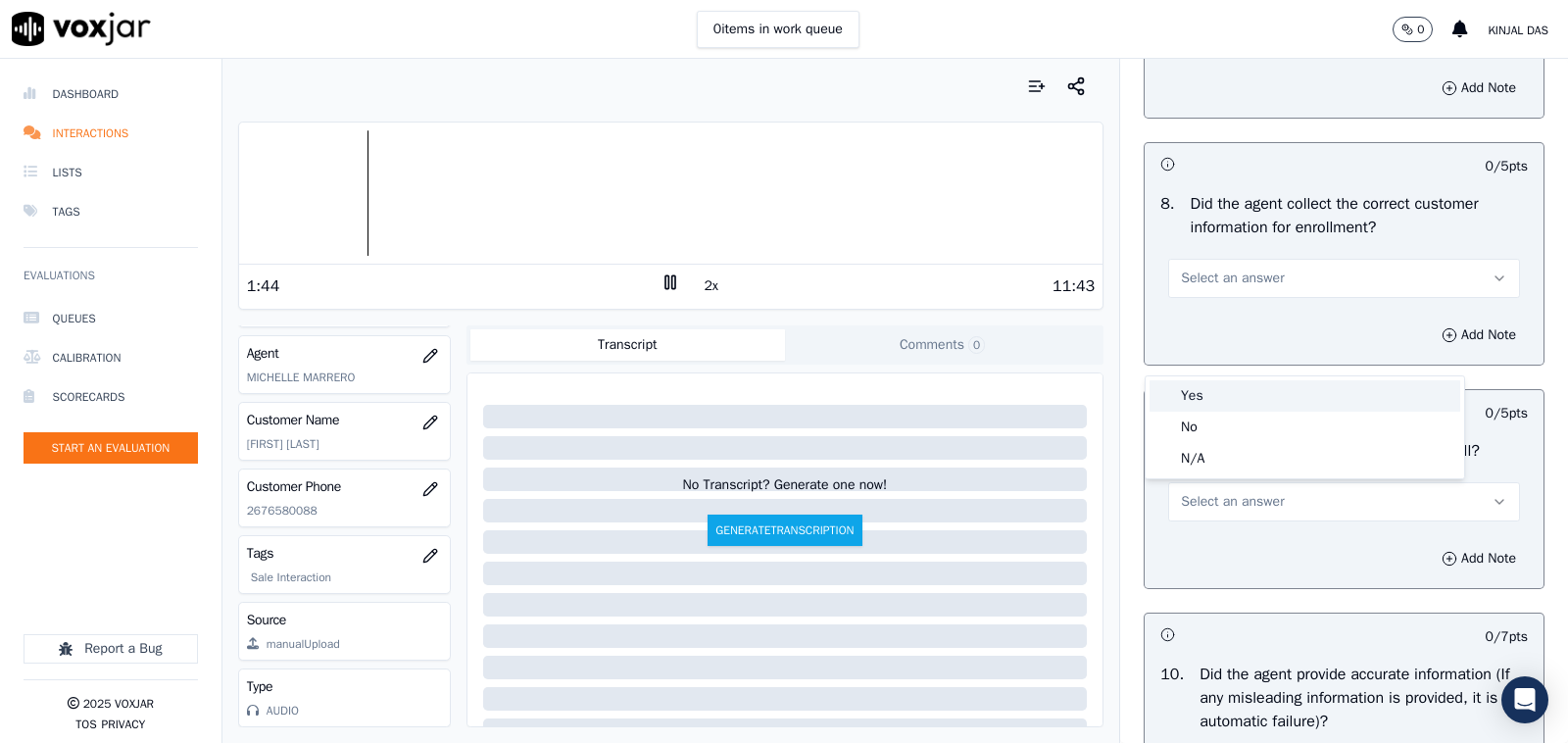 click on "Yes" at bounding box center [1304, 396] 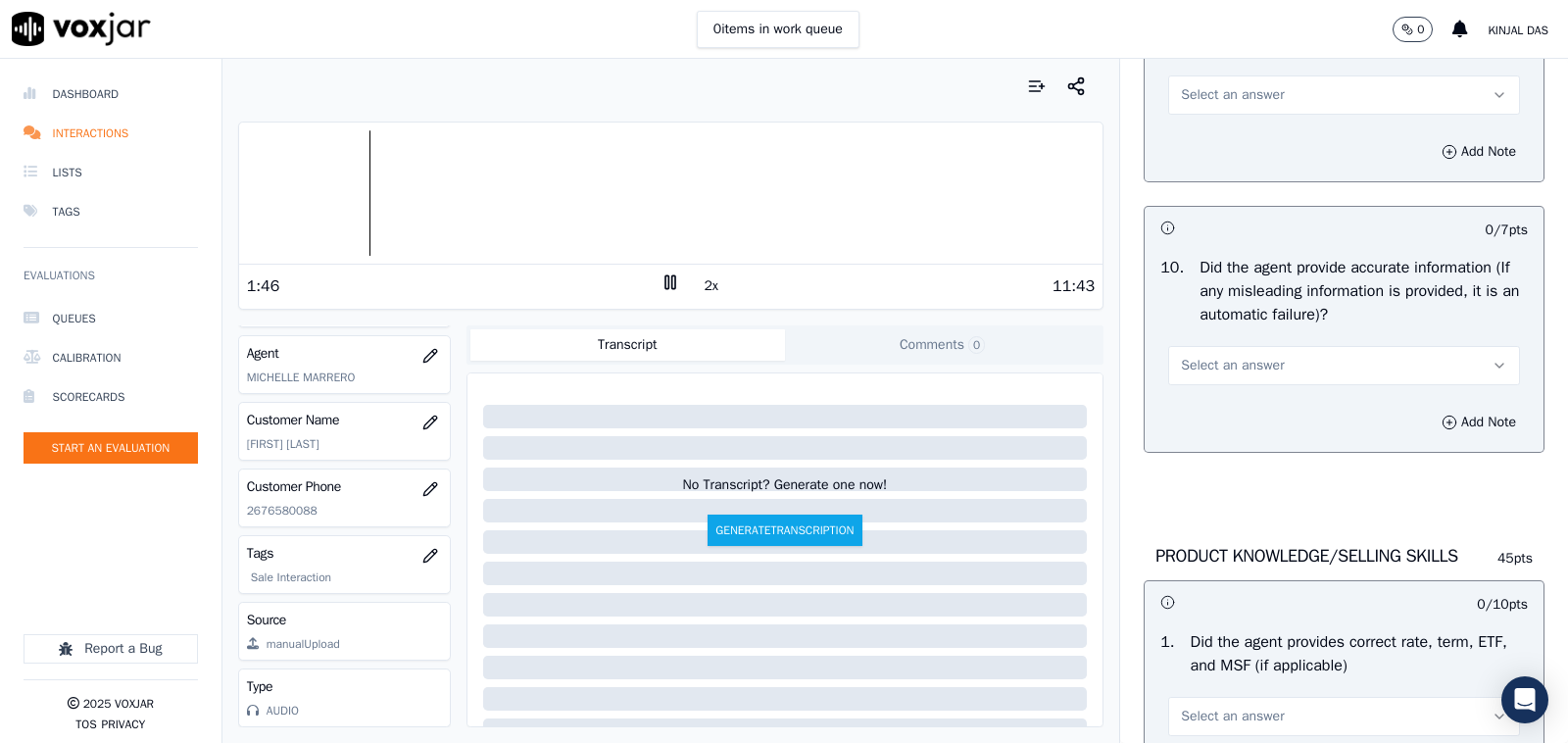 scroll, scrollTop: 2246, scrollLeft: 0, axis: vertical 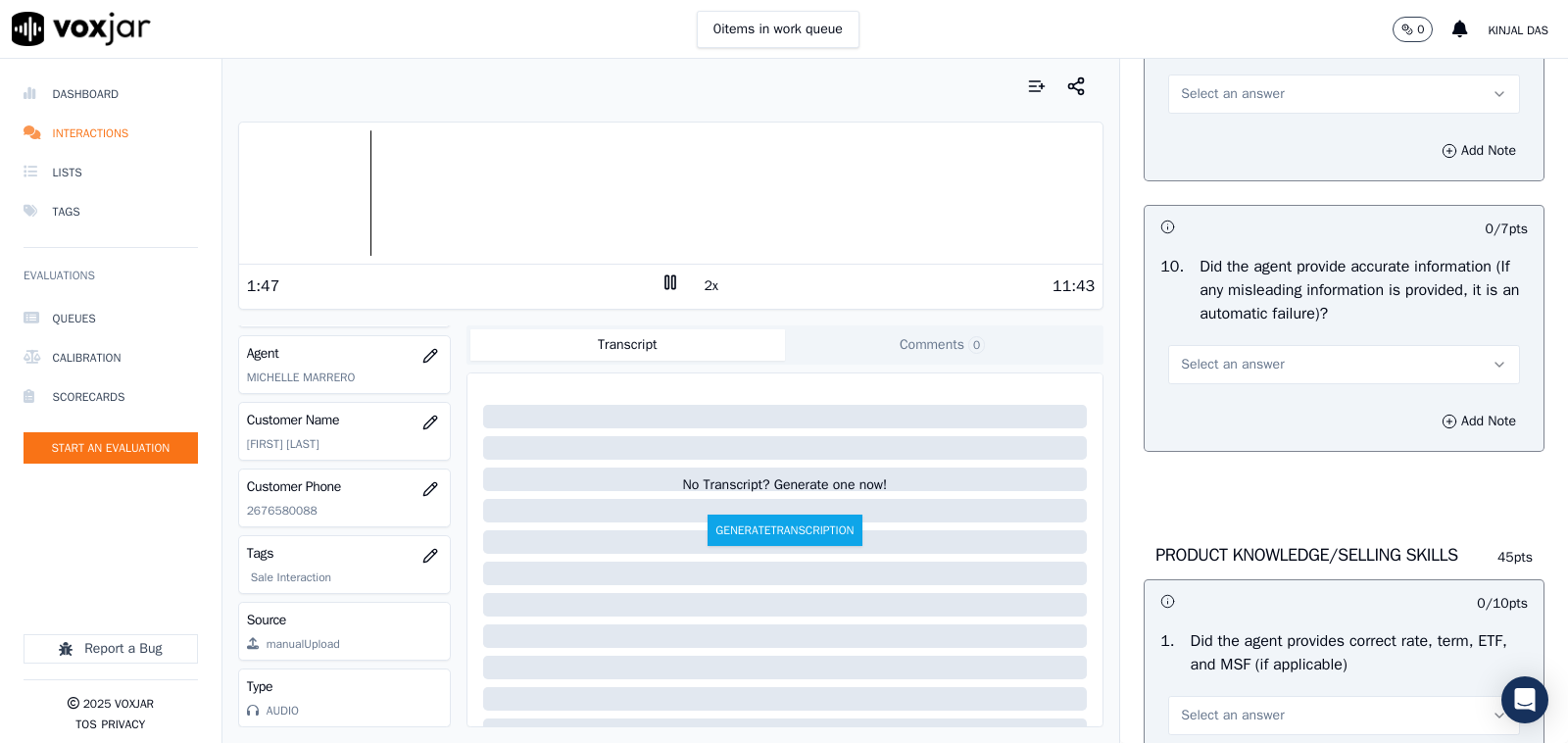 click on "9 .   Did the agent promise savings on the bill?
Select an answer" at bounding box center [1344, 73] 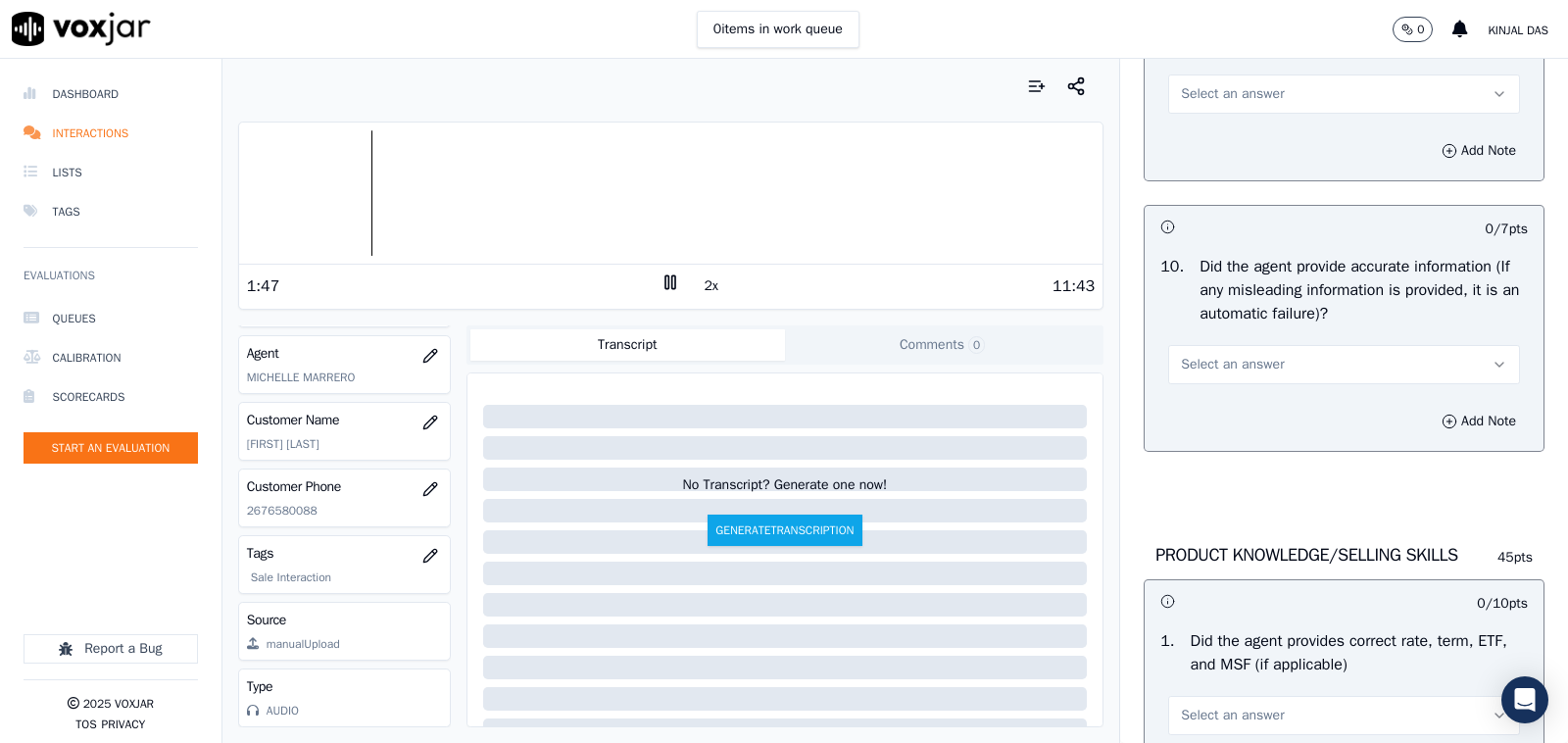 click on "Select an answer" at bounding box center (1232, 94) 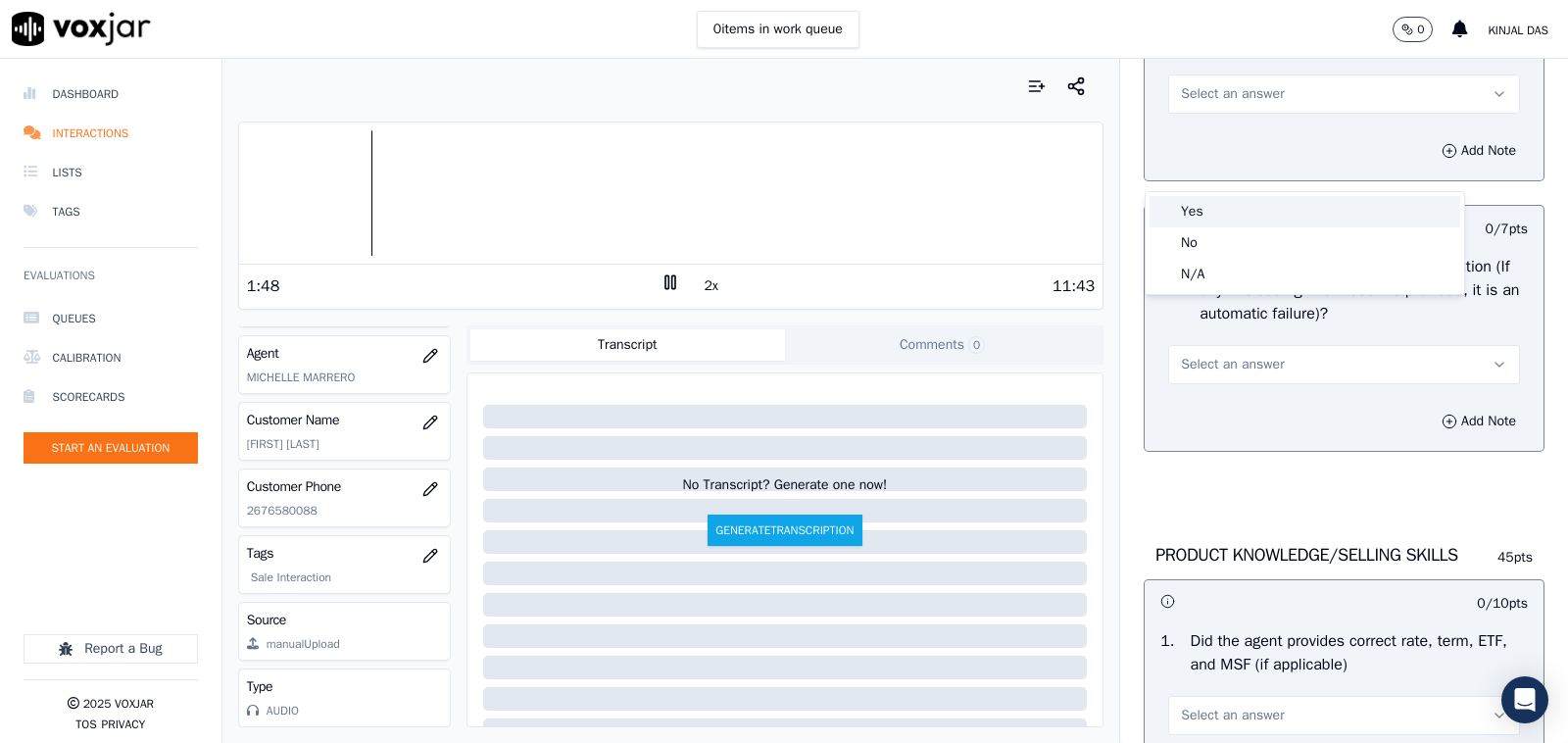 click on "Yes" at bounding box center (1304, 212) 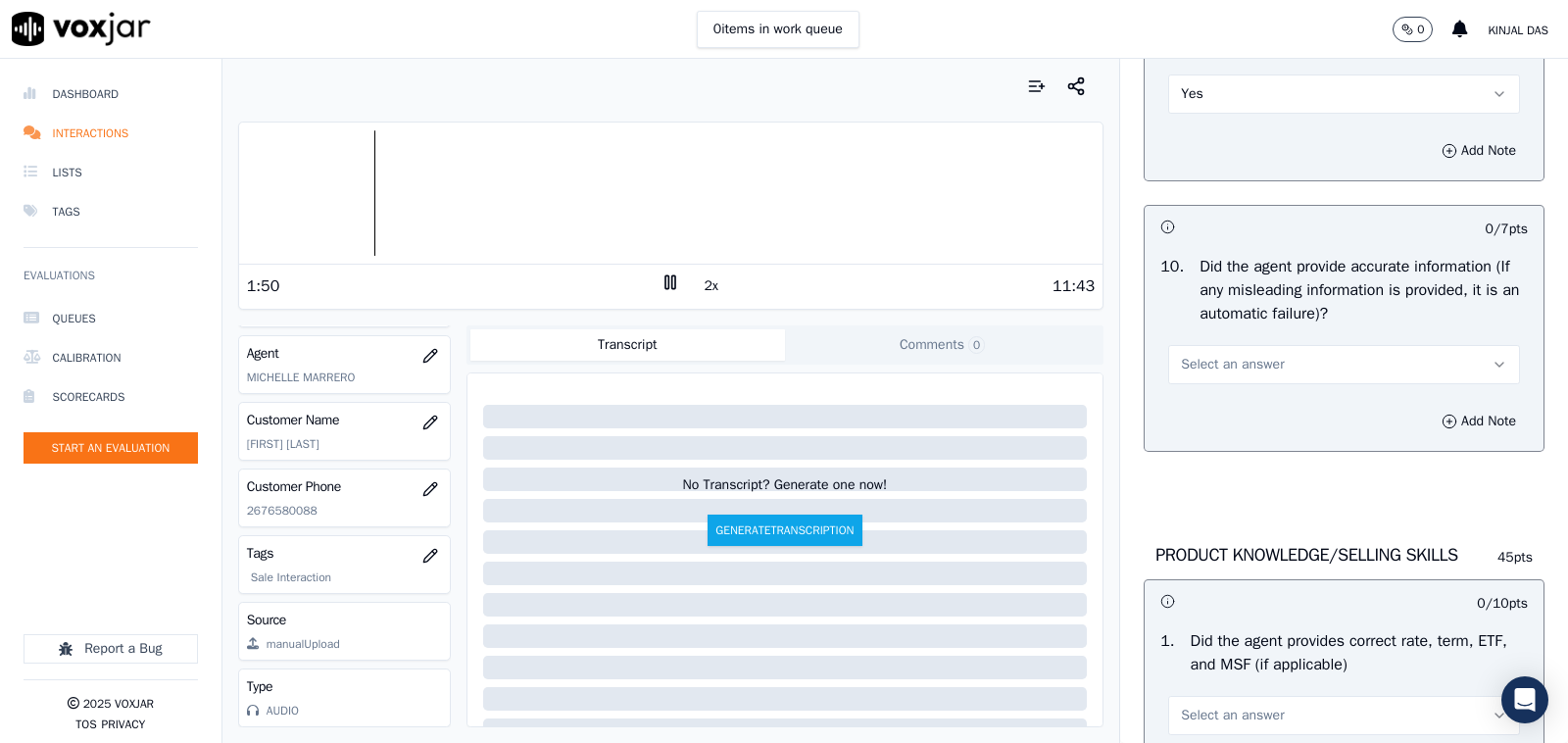 scroll, scrollTop: 2042, scrollLeft: 0, axis: vertical 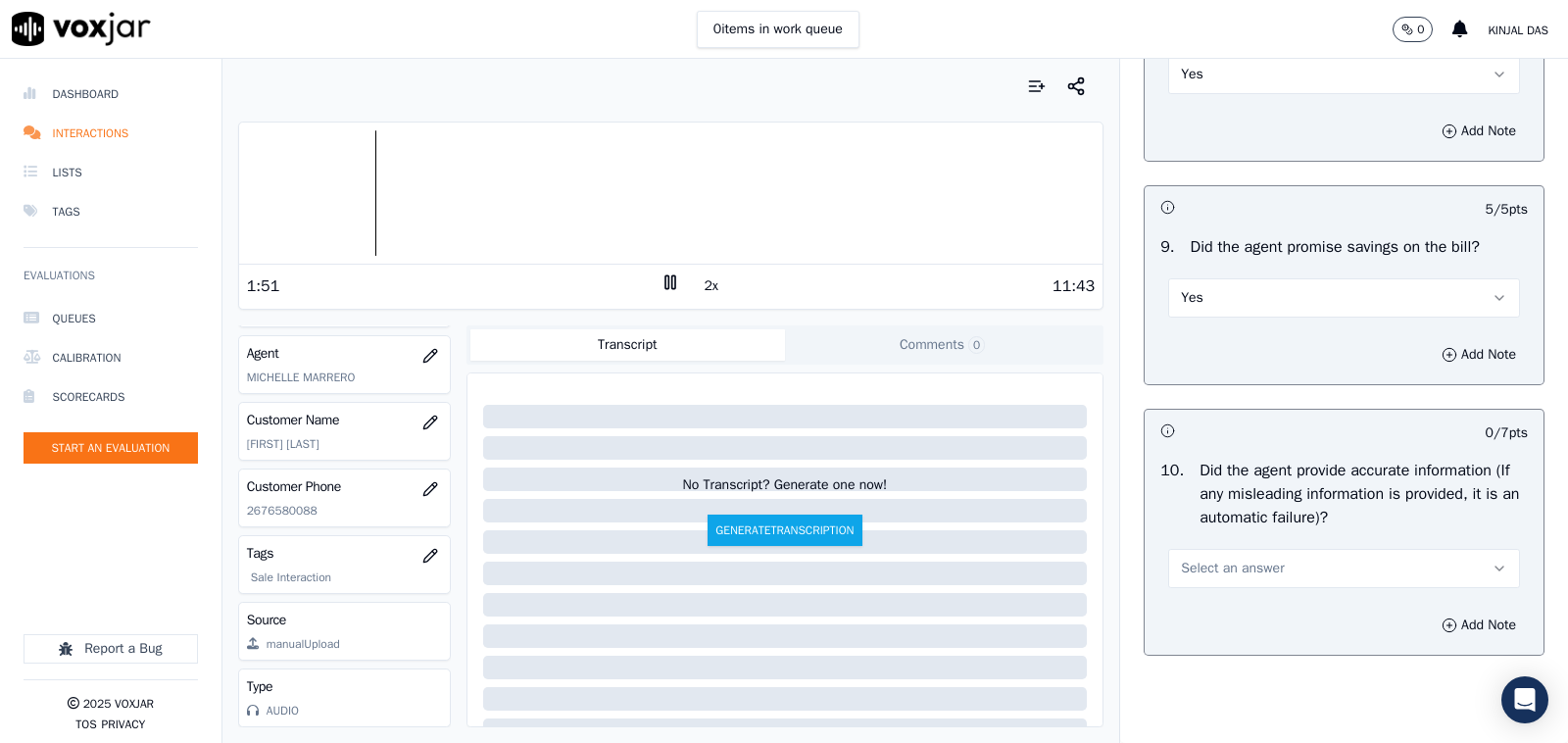 click on "Yes" at bounding box center (1344, 298) 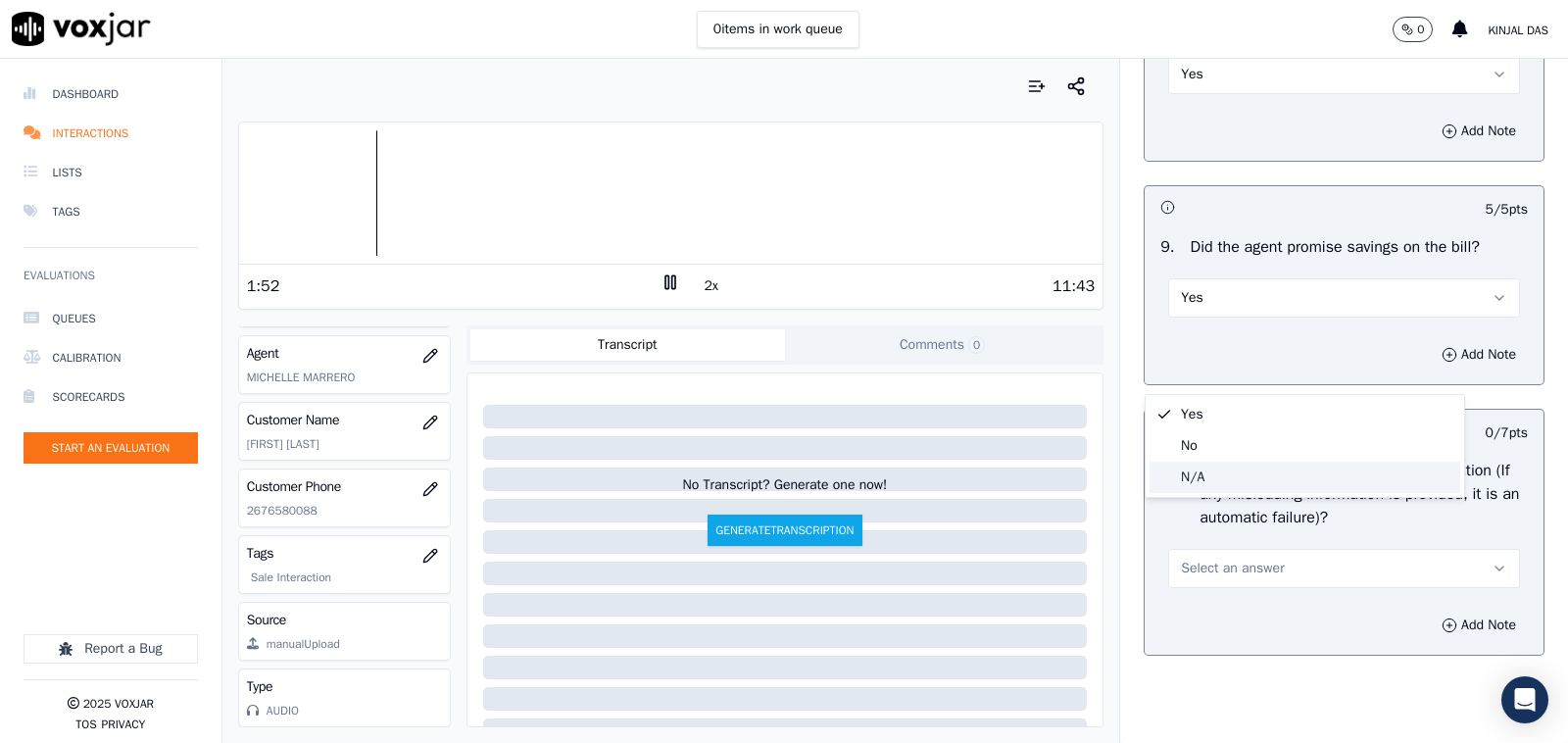click on "N/A" 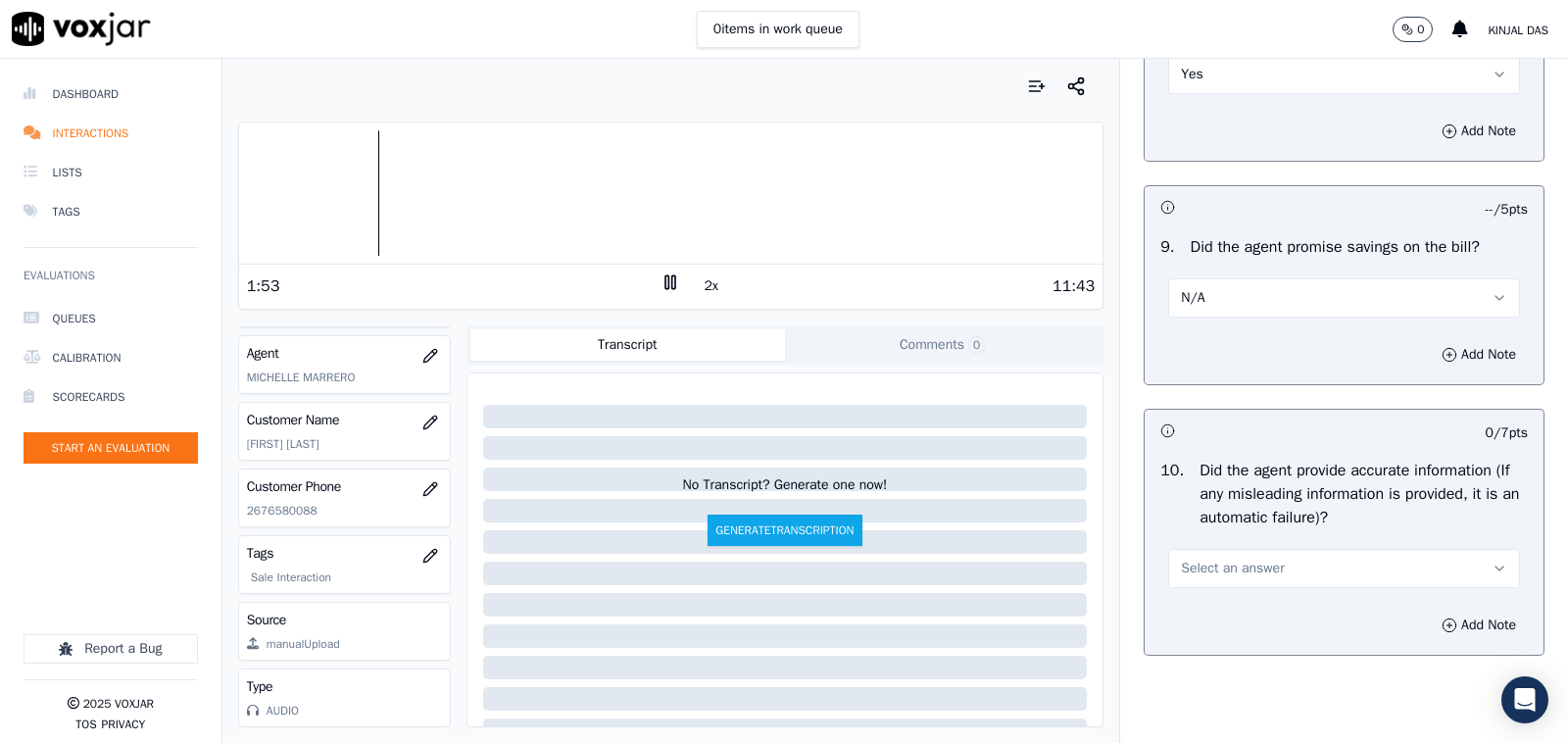 scroll, scrollTop: 2246, scrollLeft: 0, axis: vertical 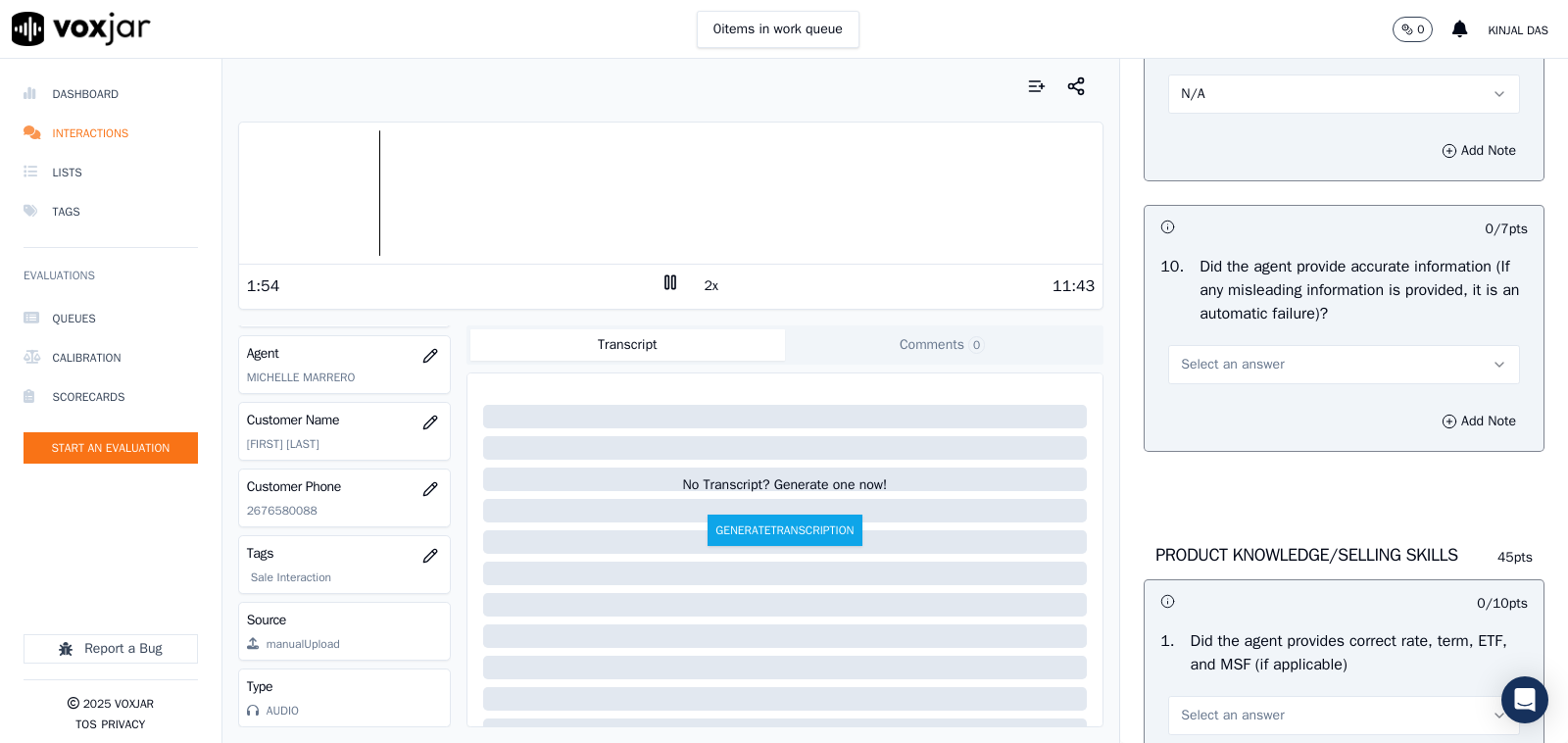 click on "Select an answer" at bounding box center [1344, 365] 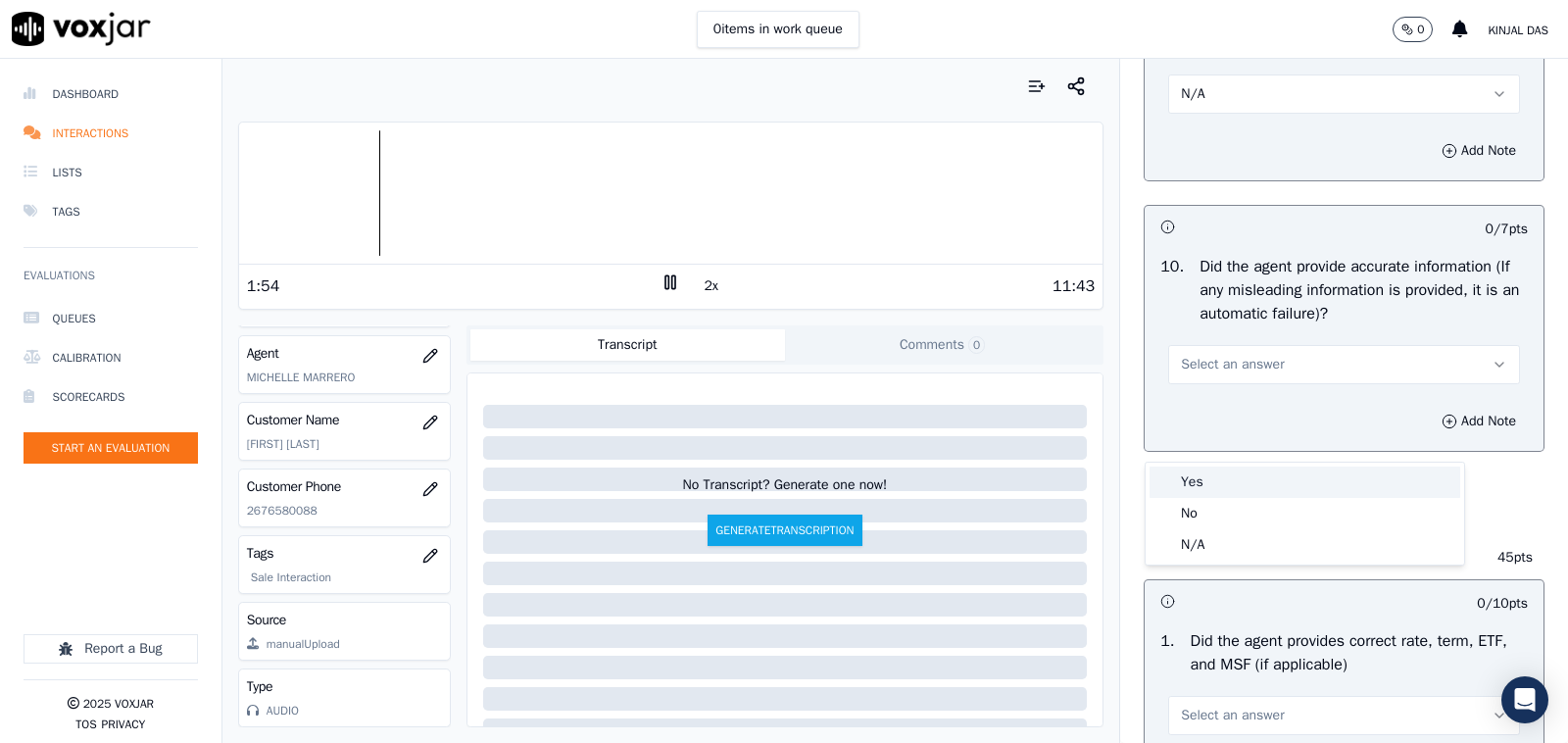 click on "Yes" at bounding box center [1304, 482] 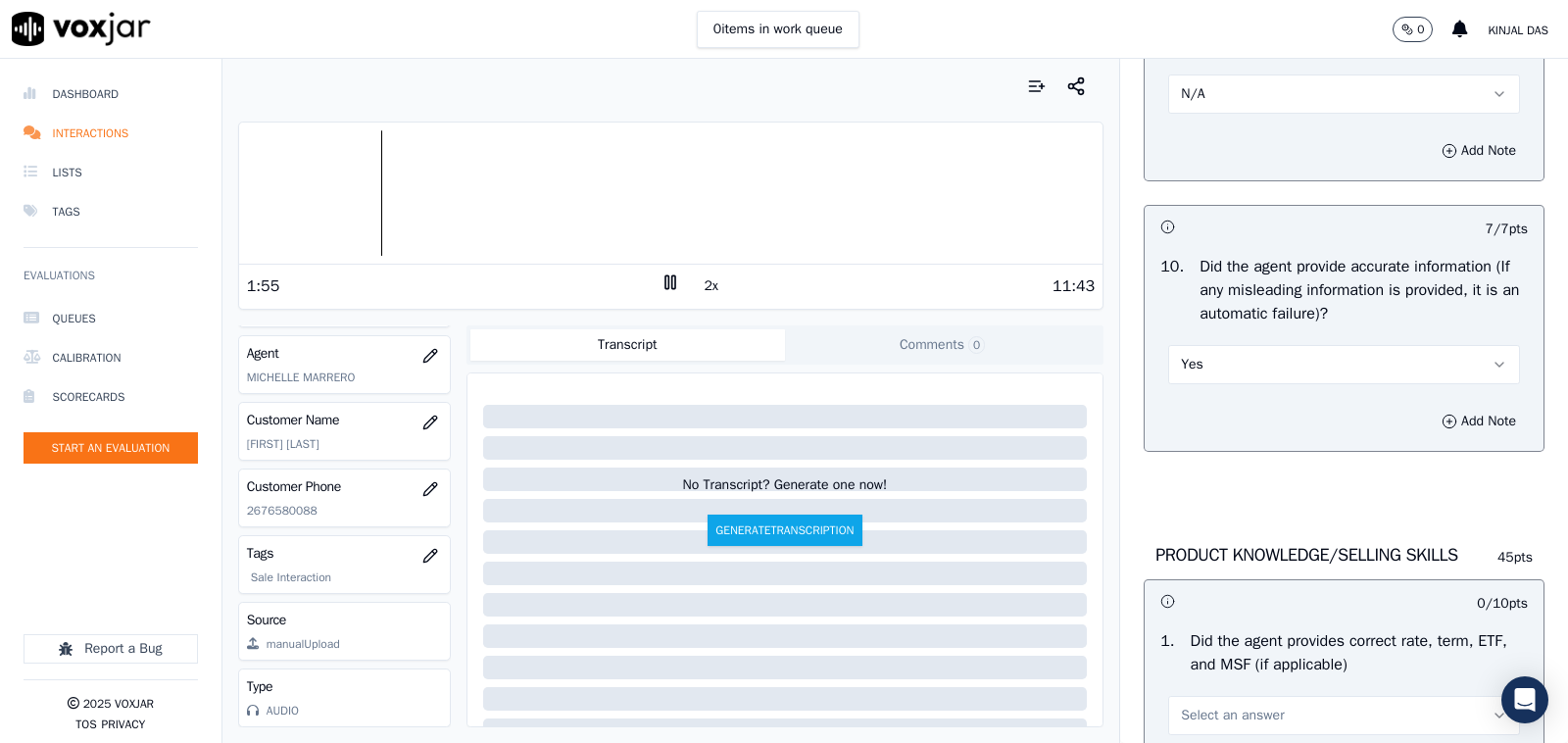 scroll, scrollTop: 2654, scrollLeft: 0, axis: vertical 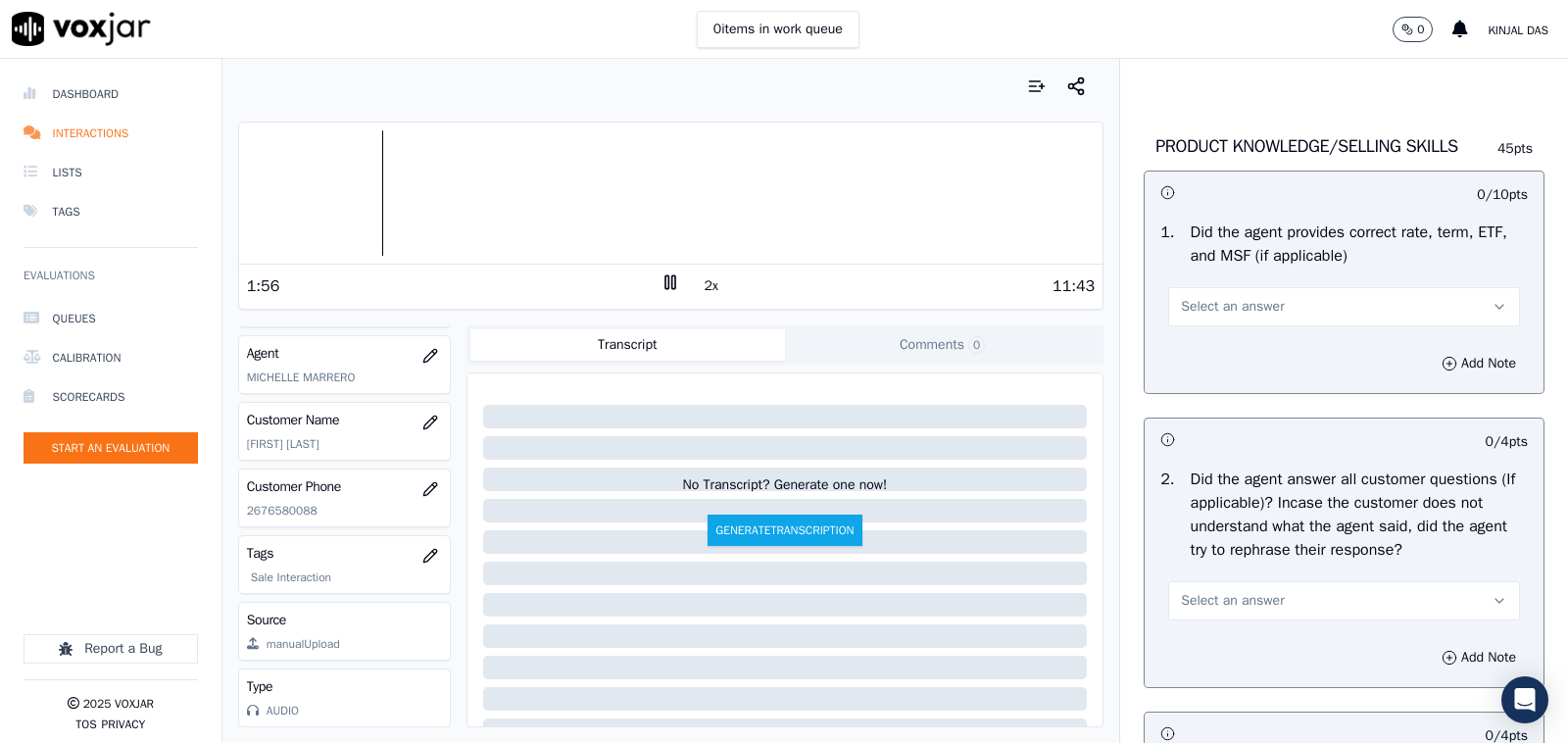click on "Select an answer" at bounding box center (1344, 307) 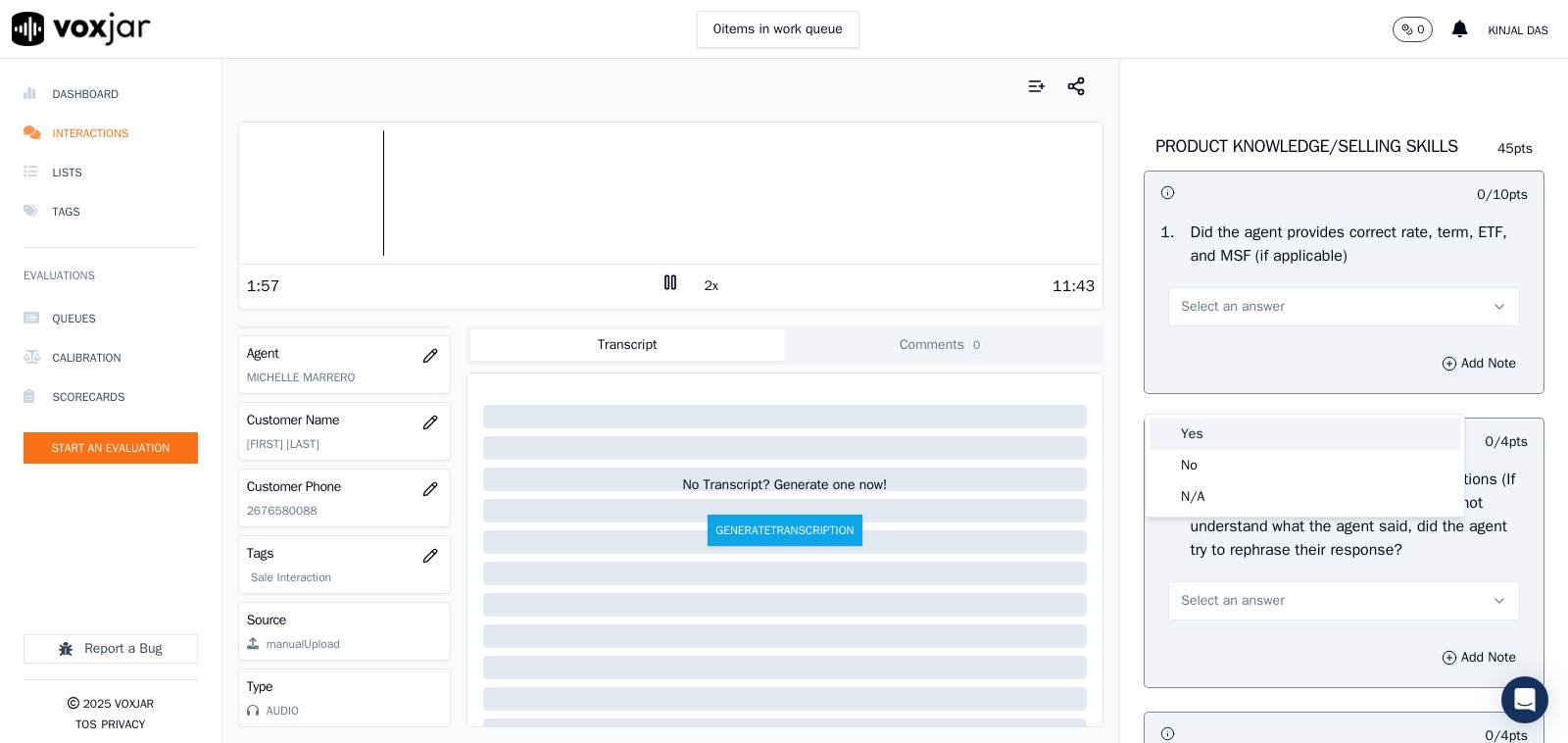 click on "Yes" at bounding box center (1304, 434) 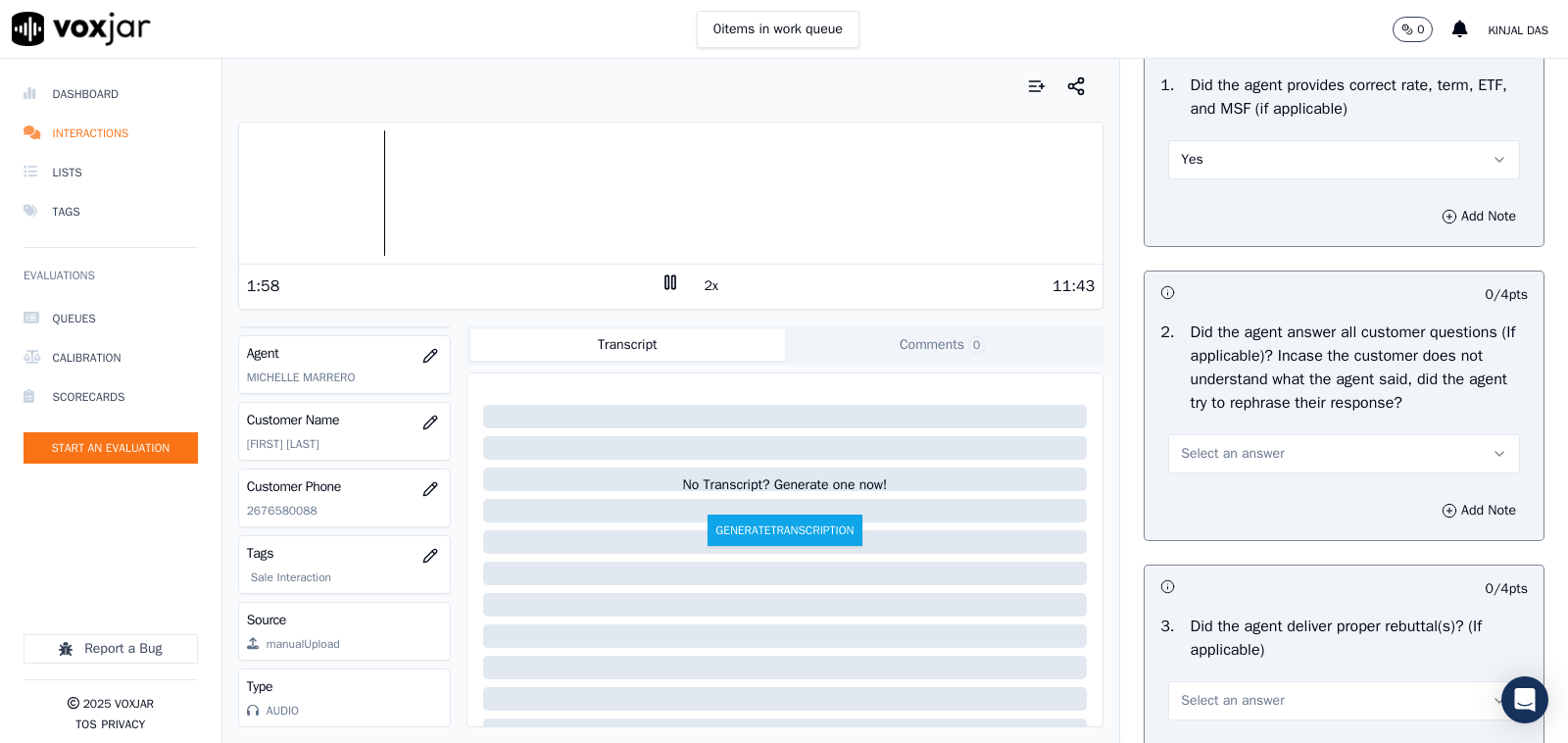 scroll, scrollTop: 2858, scrollLeft: 0, axis: vertical 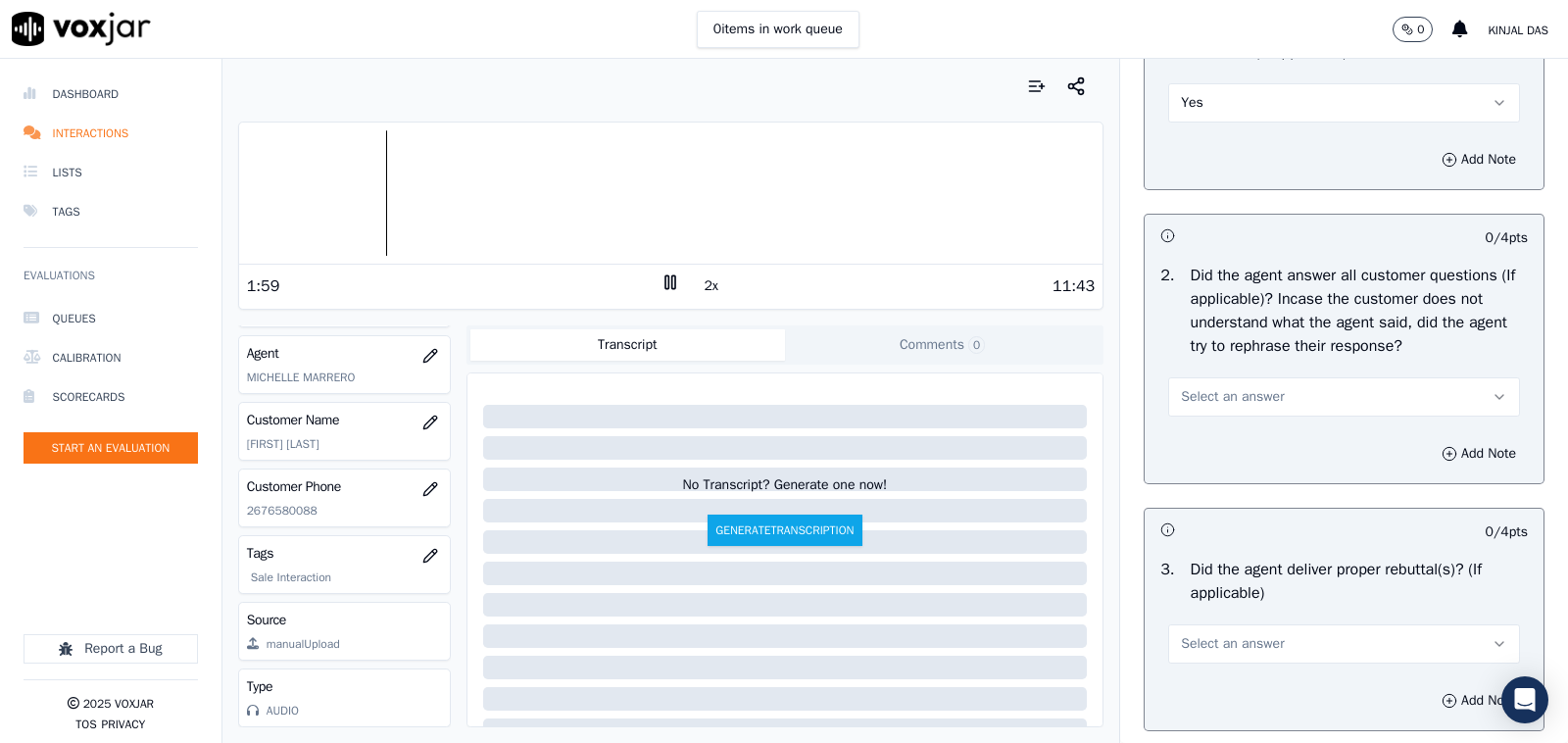 click on "Select an answer" at bounding box center [1344, 387] 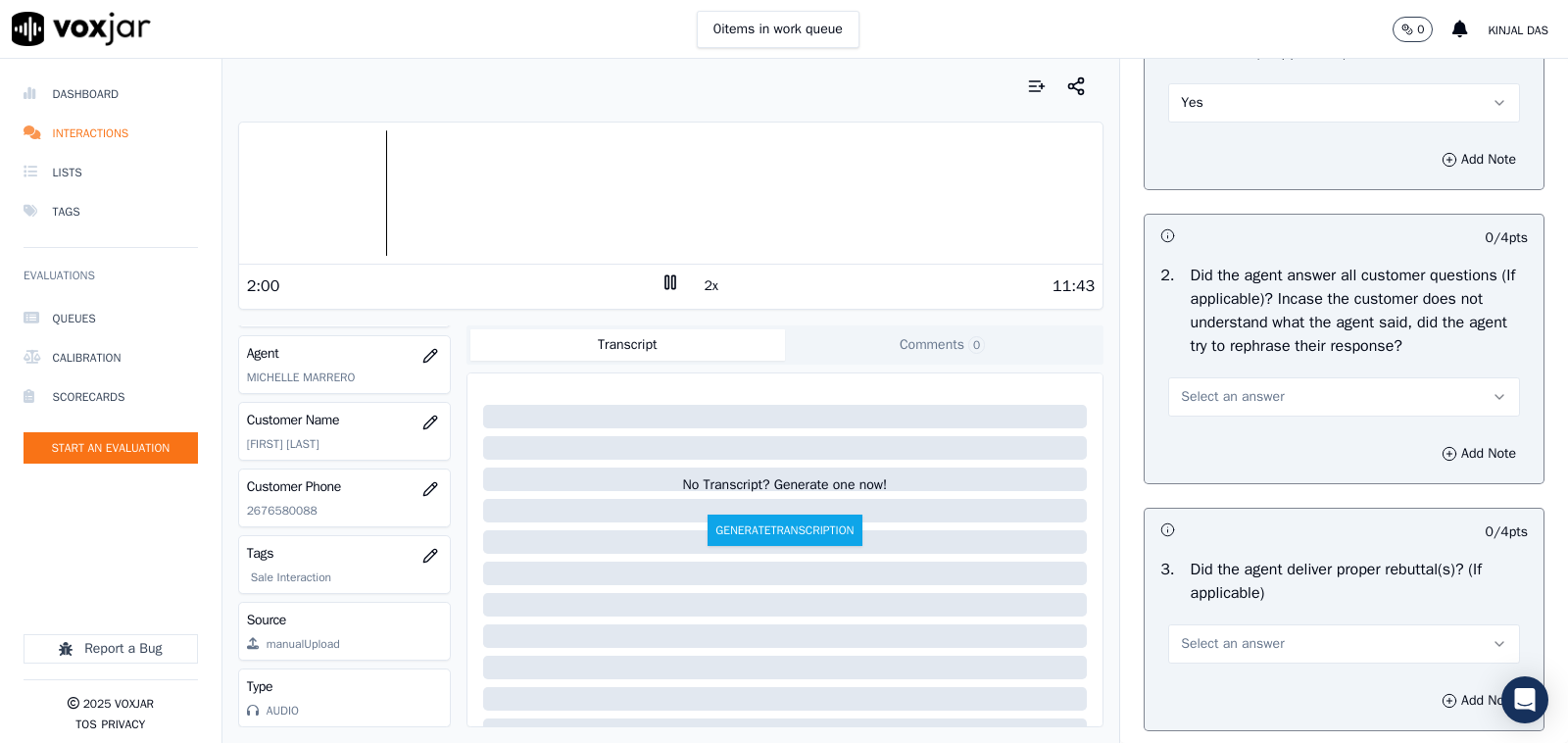 click on "Select an answer" at bounding box center [1232, 397] 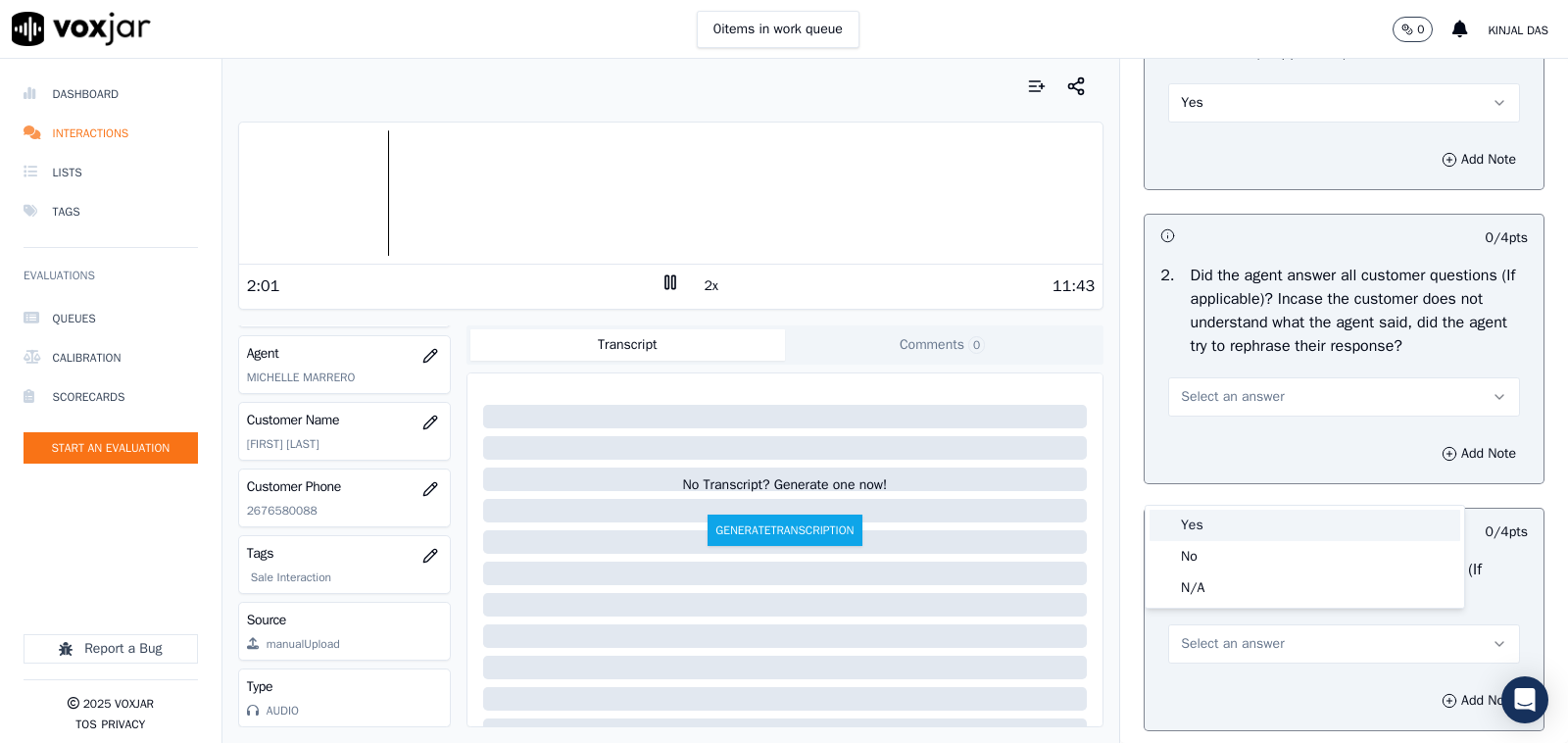 click on "Yes" at bounding box center (1304, 525) 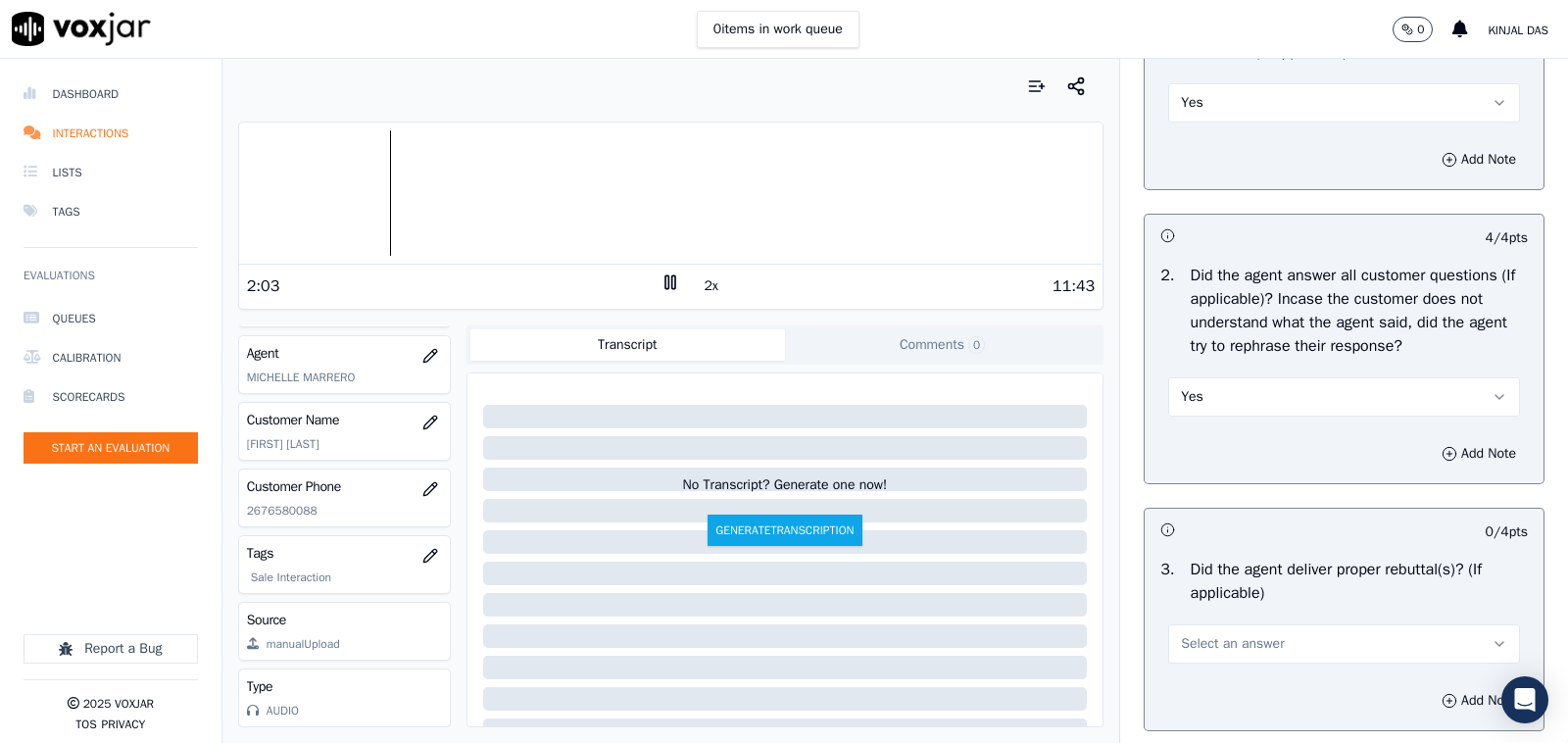 click 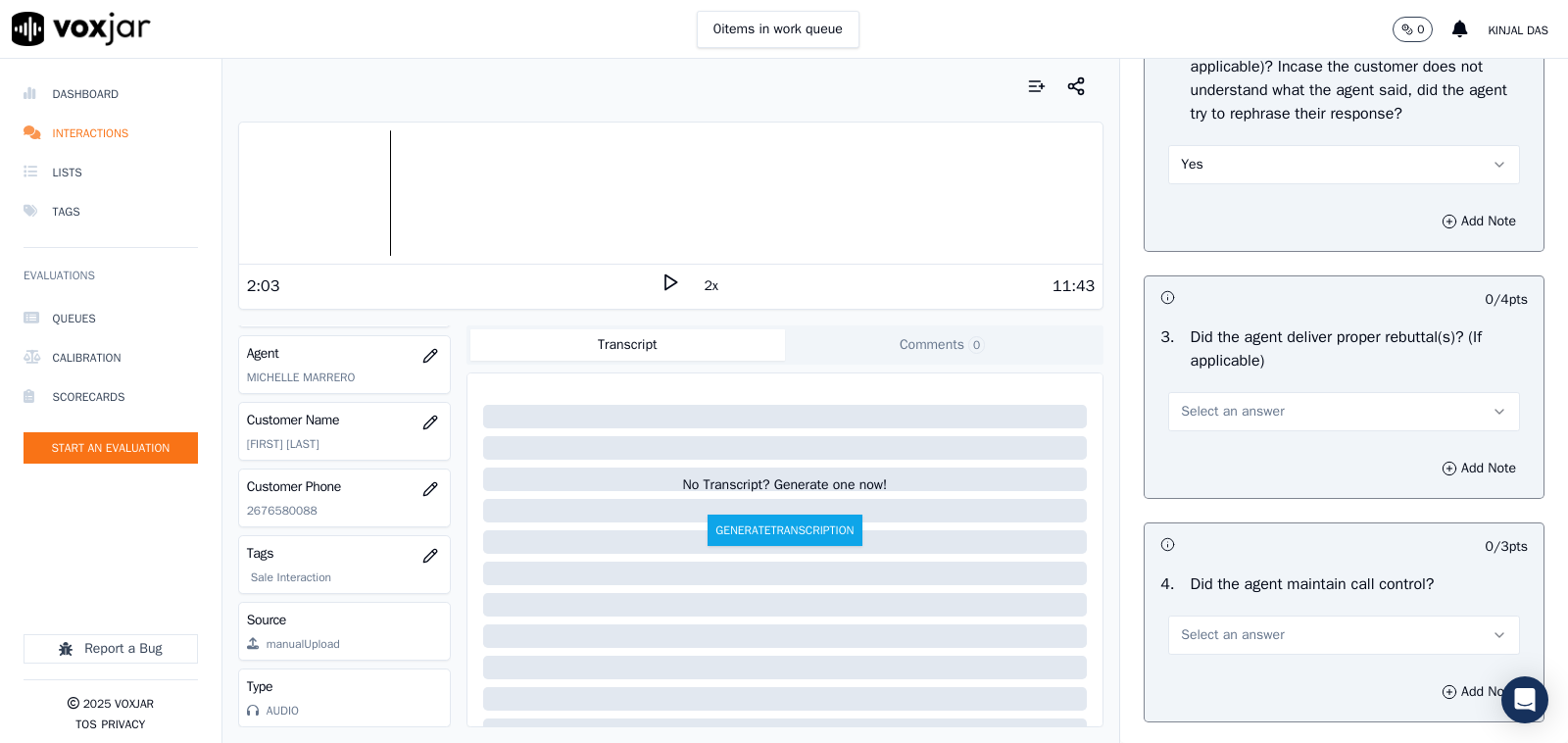 scroll, scrollTop: 3471, scrollLeft: 0, axis: vertical 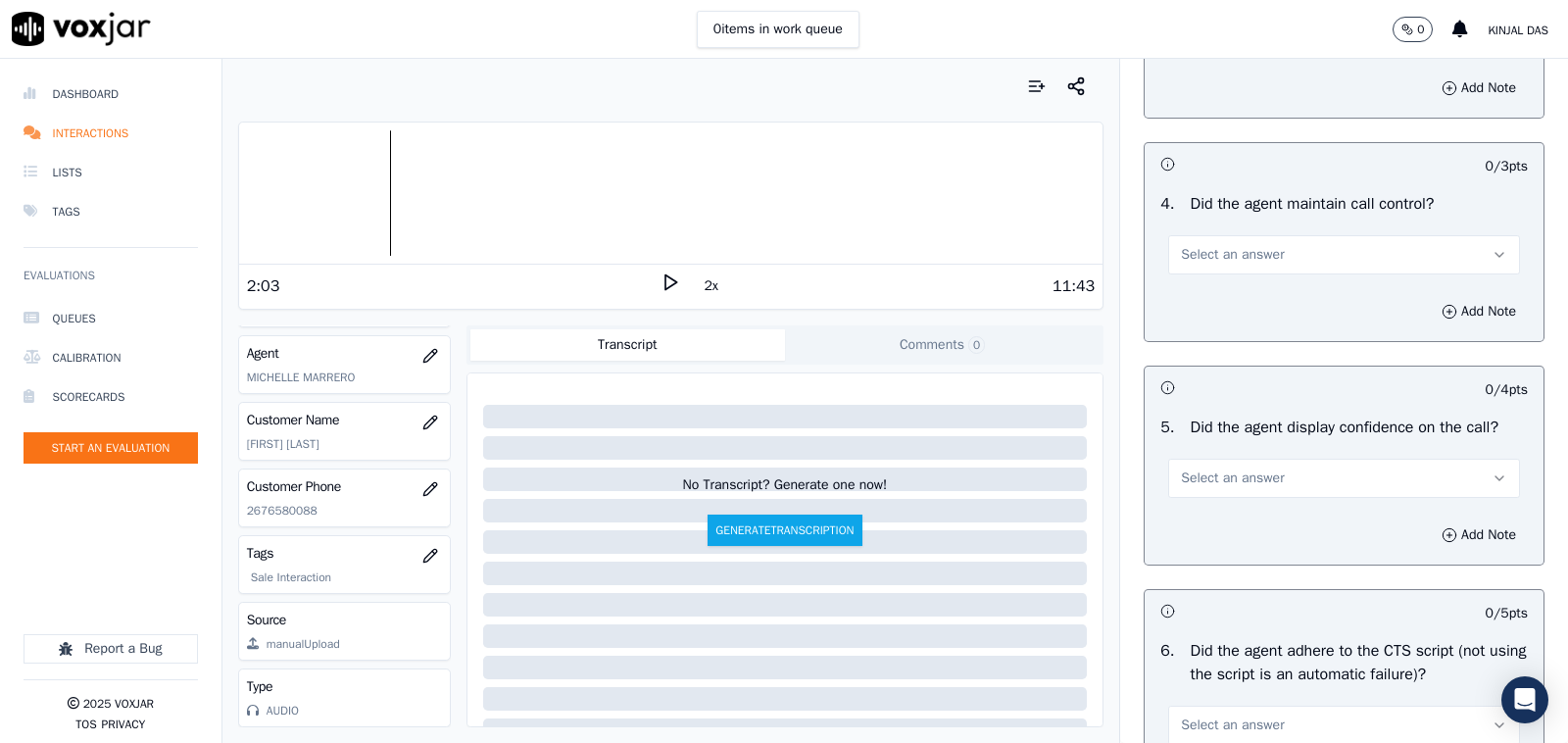 click on "Select an answer" at bounding box center (1344, 31) 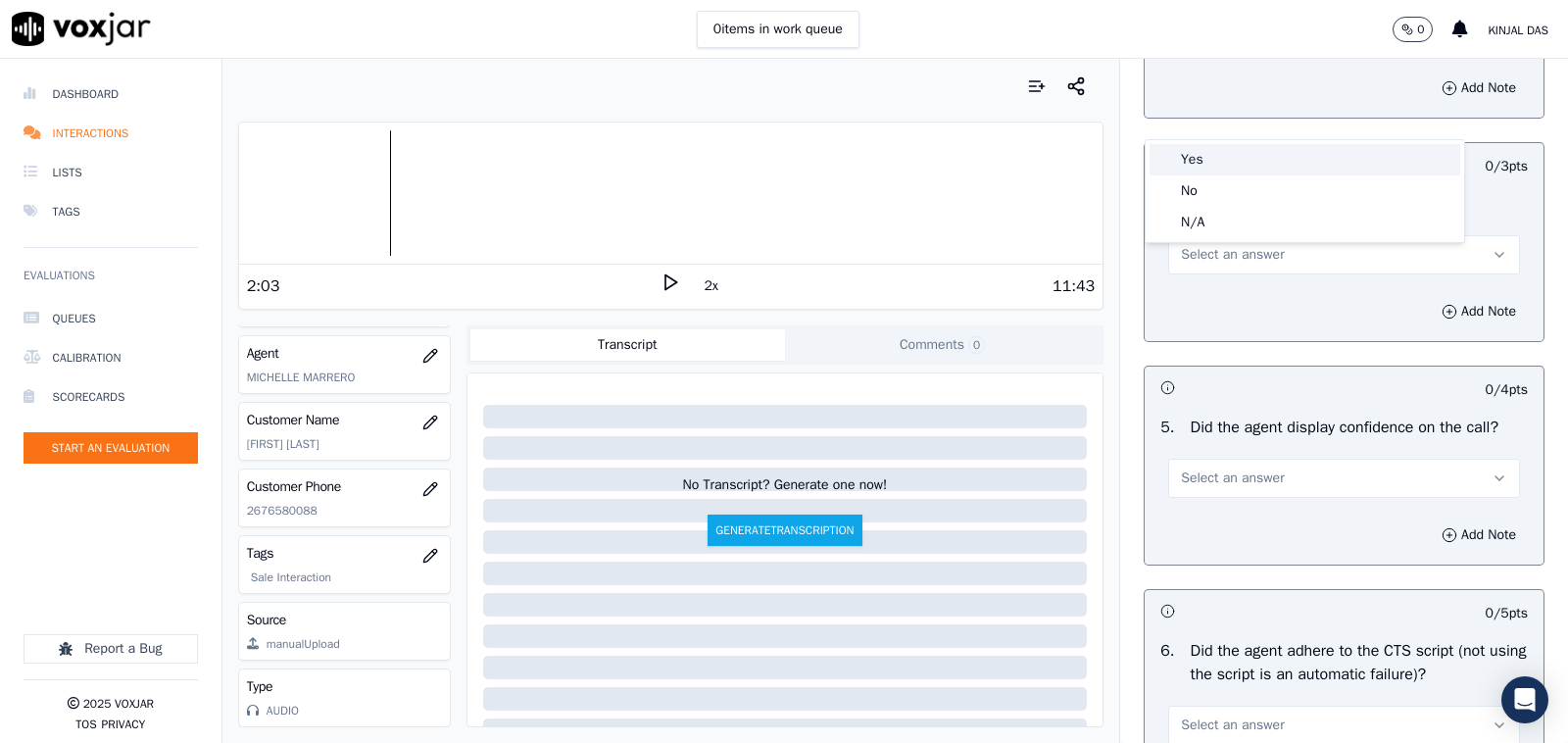 click on "Yes" at bounding box center (1304, 160) 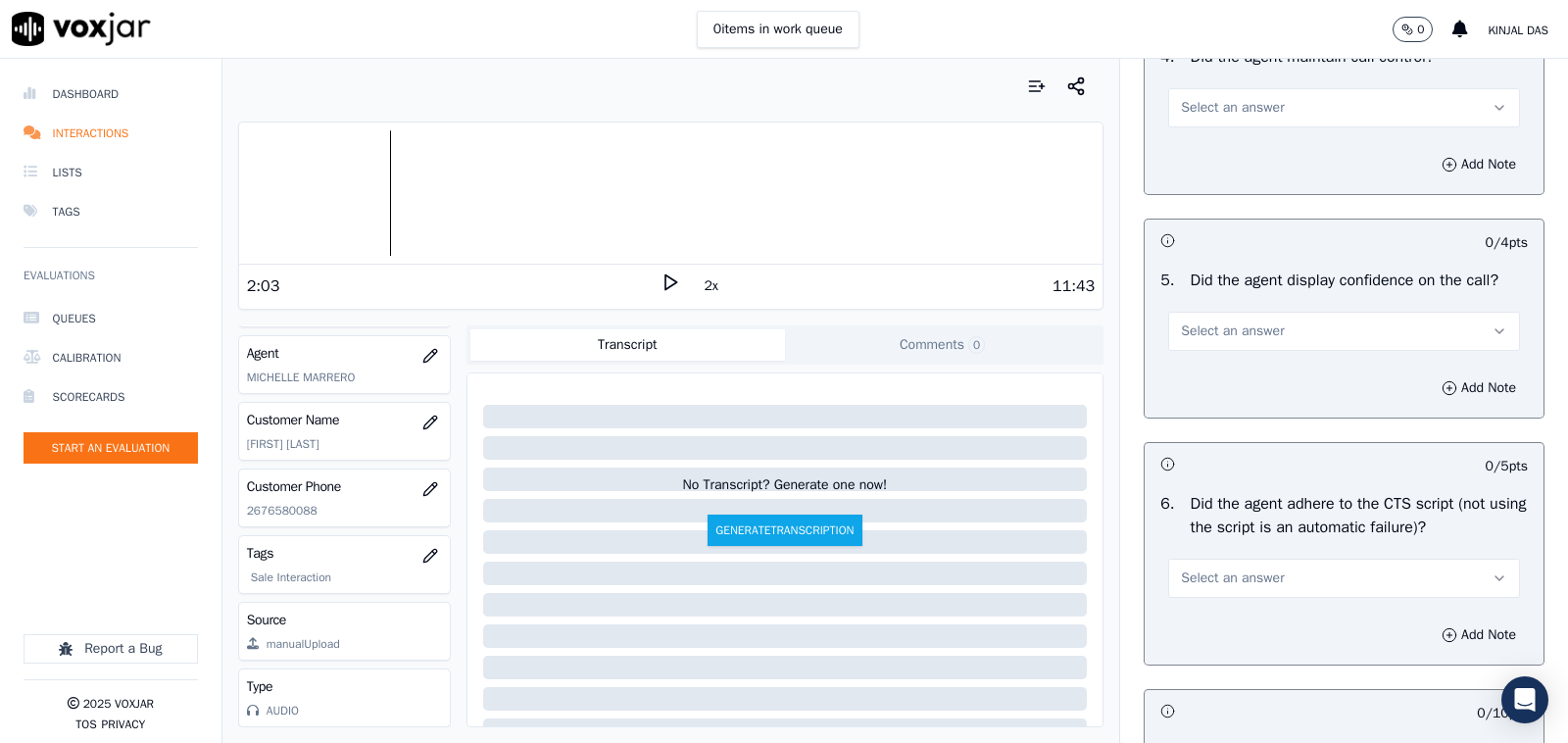 scroll, scrollTop: 3676, scrollLeft: 0, axis: vertical 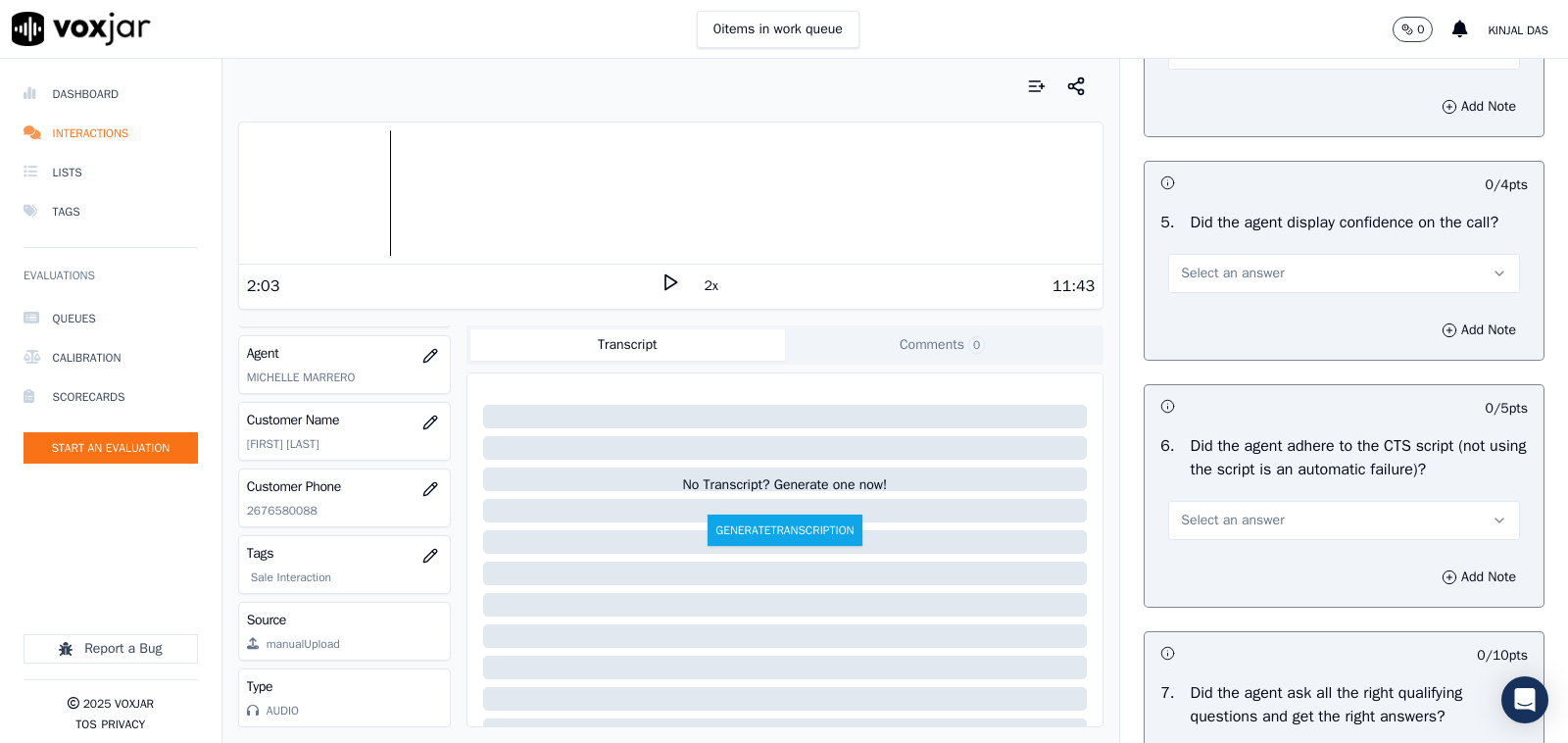 click on "Select an answer" at bounding box center (1232, 50) 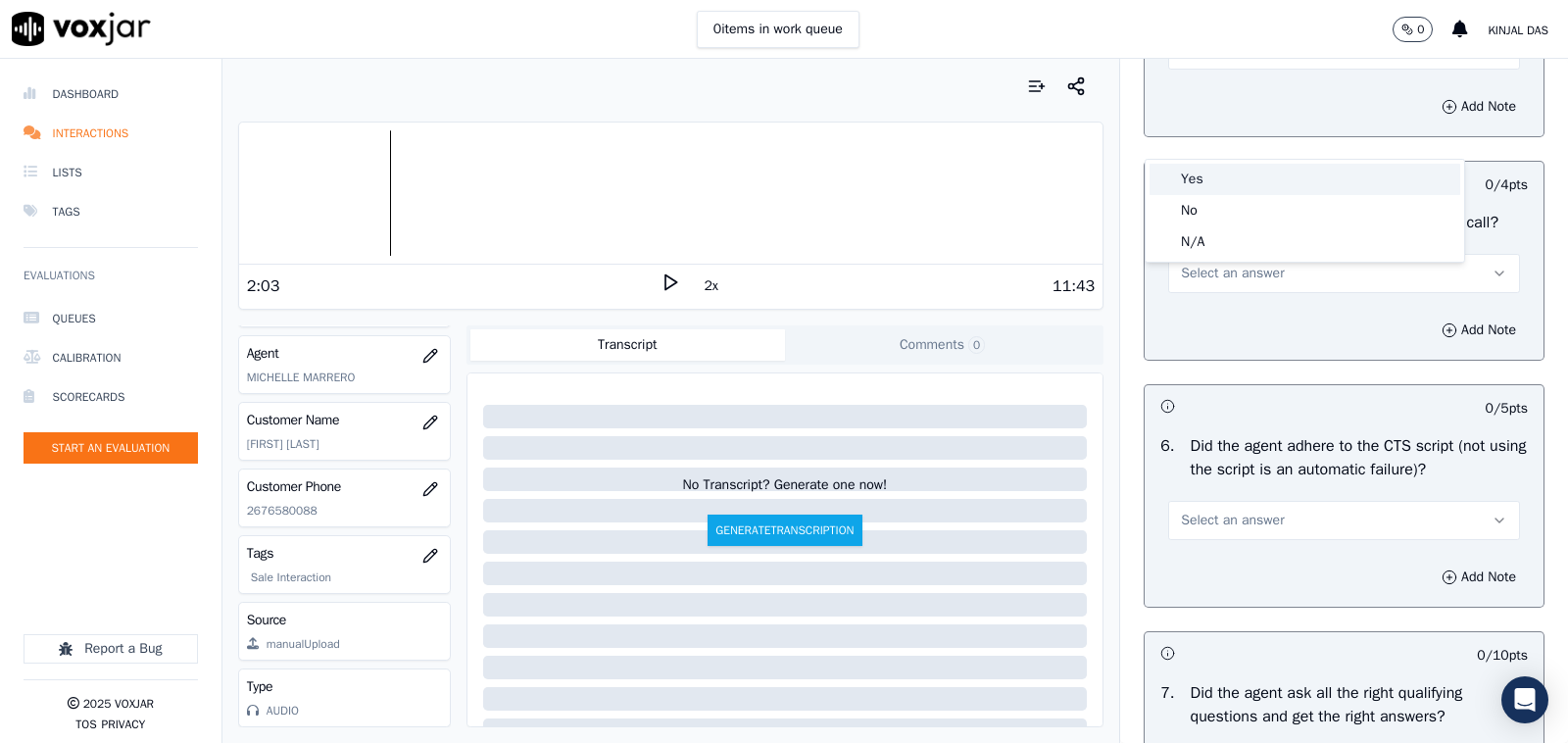 click on "Yes" at bounding box center [1304, 179] 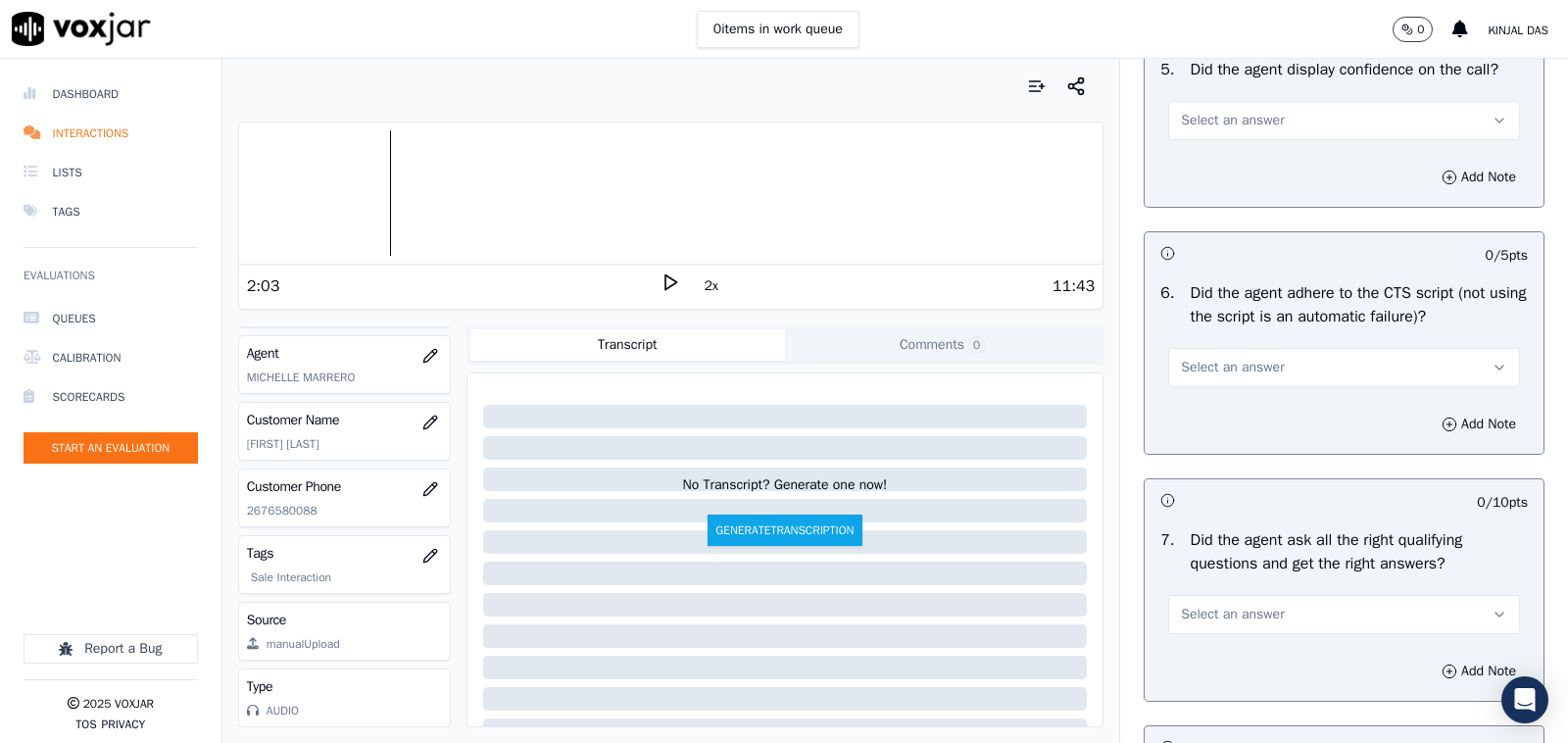 scroll, scrollTop: 3880, scrollLeft: 0, axis: vertical 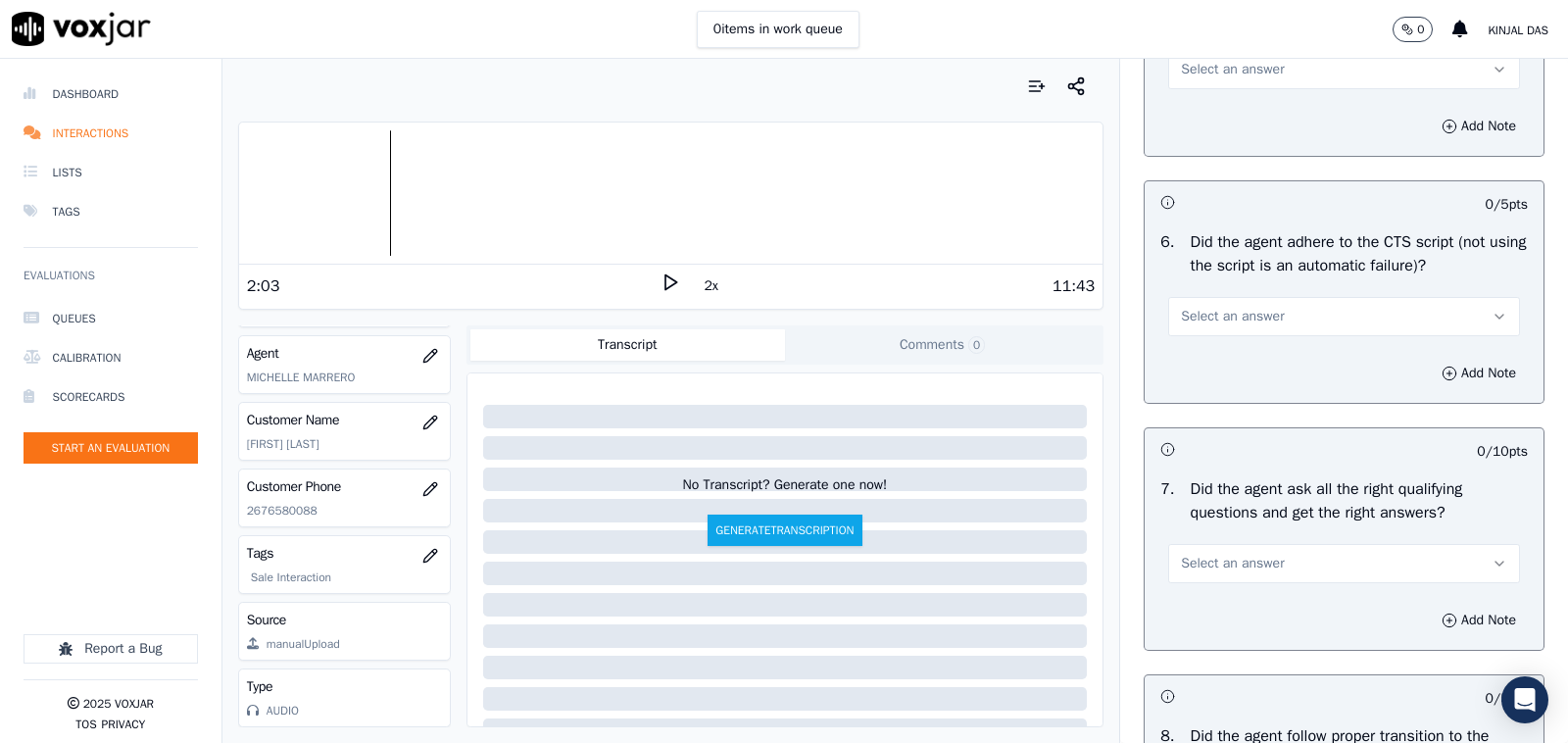 click on "Select an answer" at bounding box center (1232, 70) 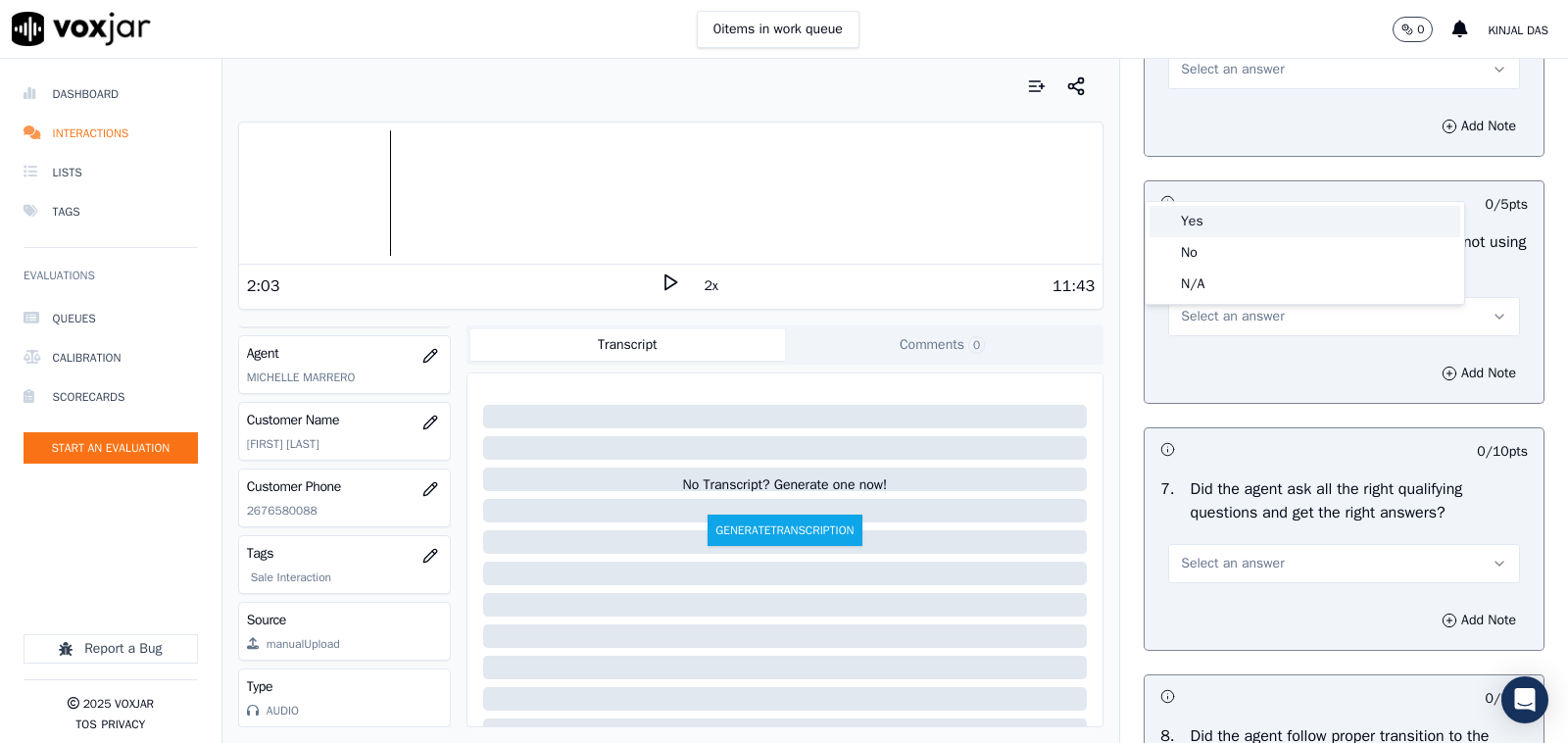 click on "Yes" at bounding box center [1304, 222] 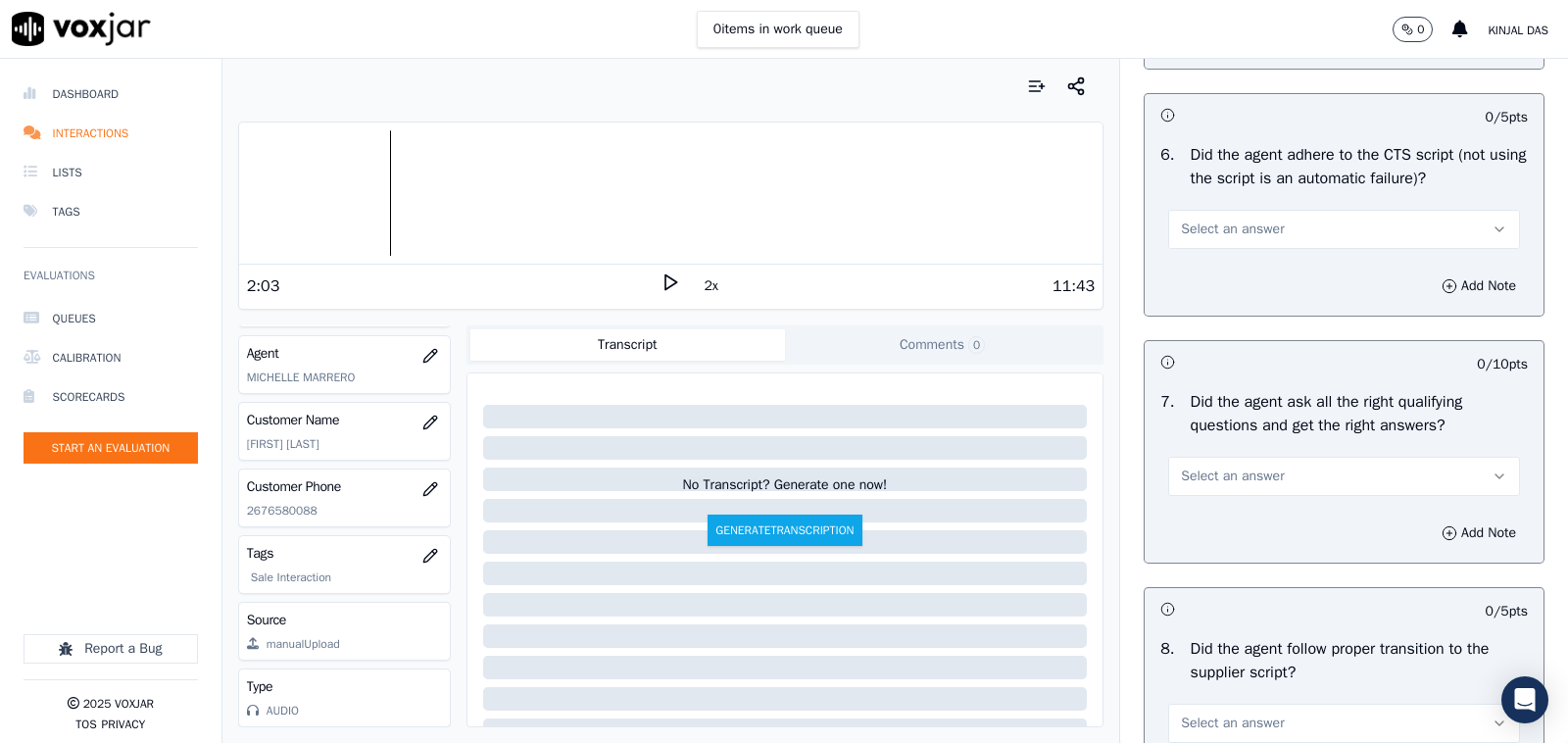 scroll, scrollTop: 4084, scrollLeft: 0, axis: vertical 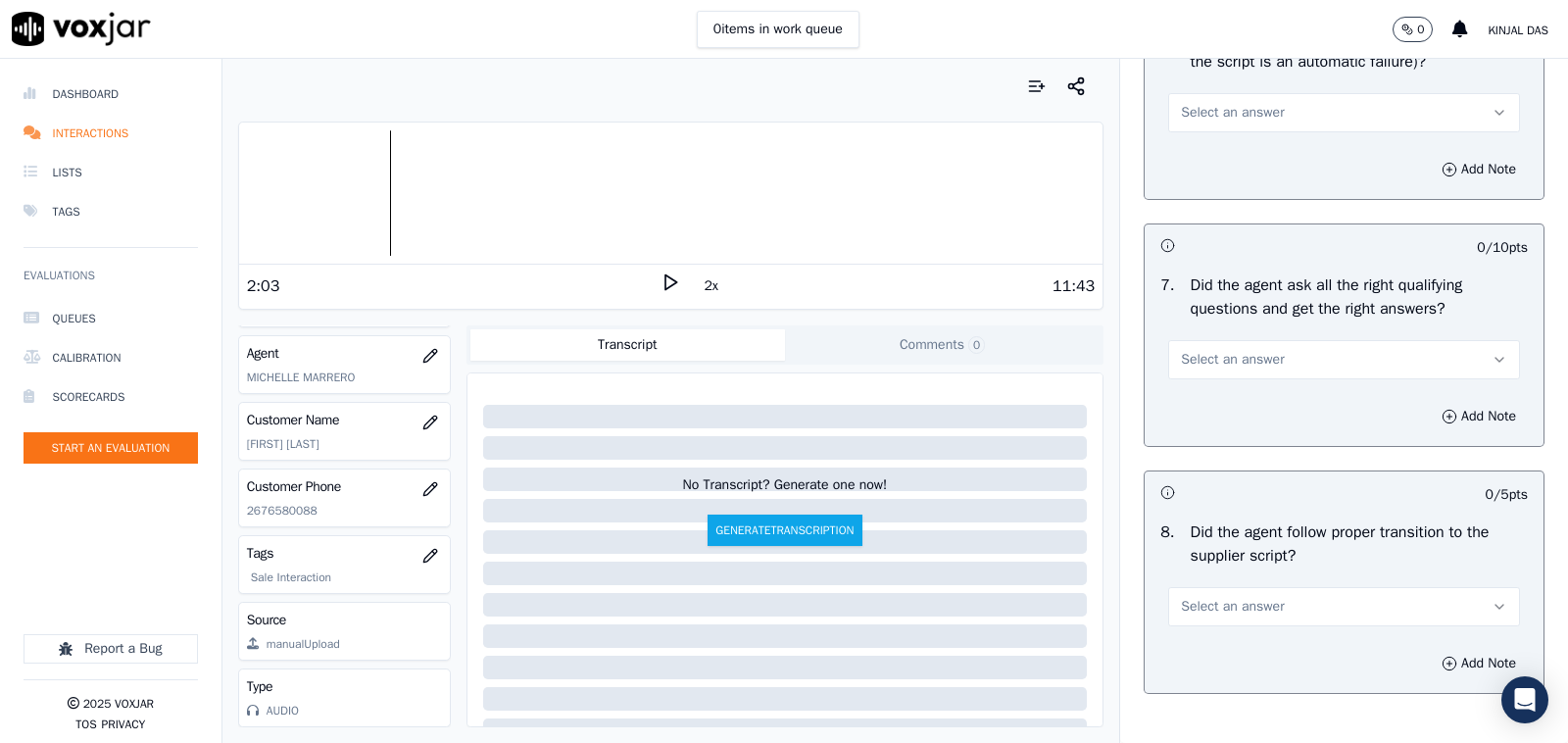 click on "Select an answer" at bounding box center [1232, 113] 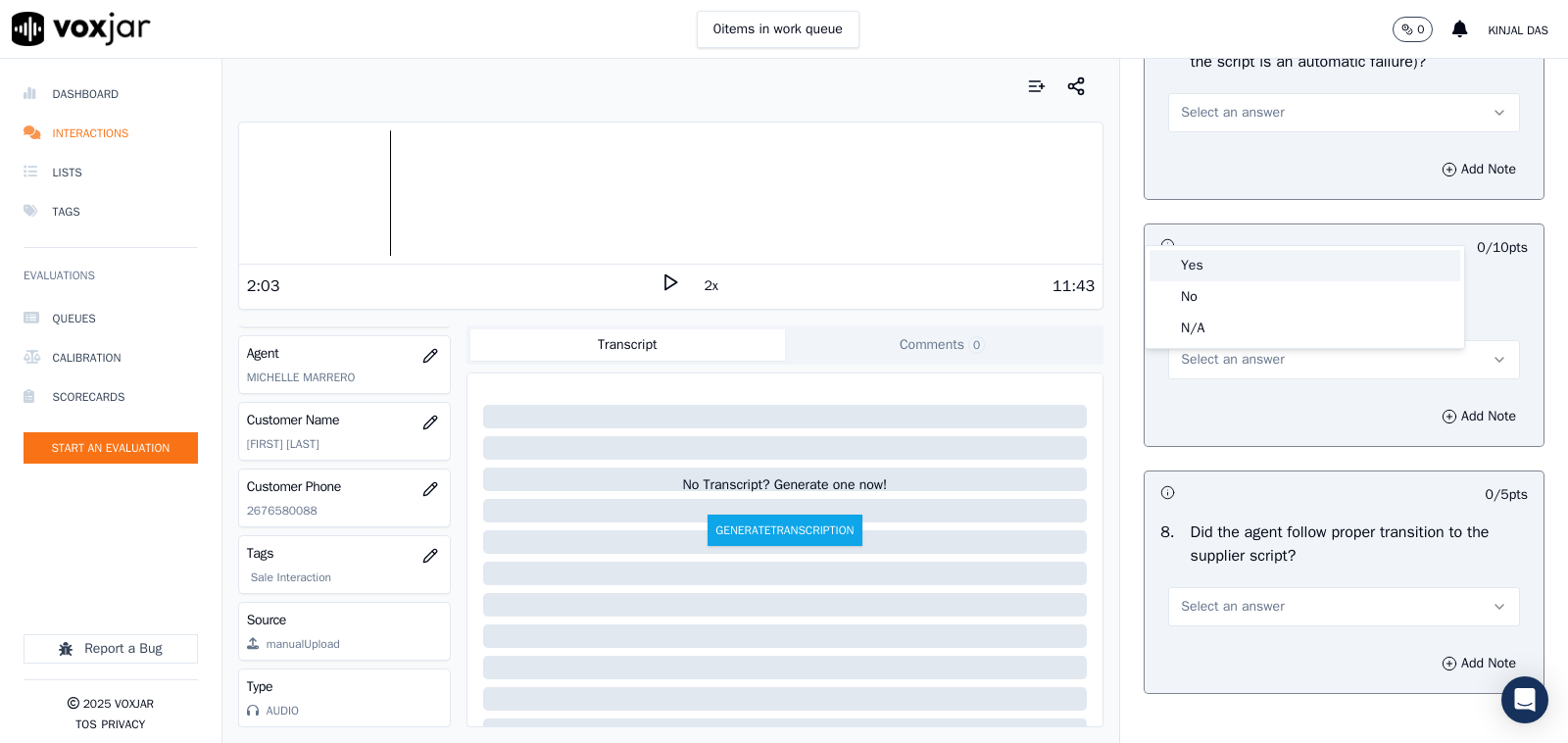 click on "Yes" at bounding box center (1304, 266) 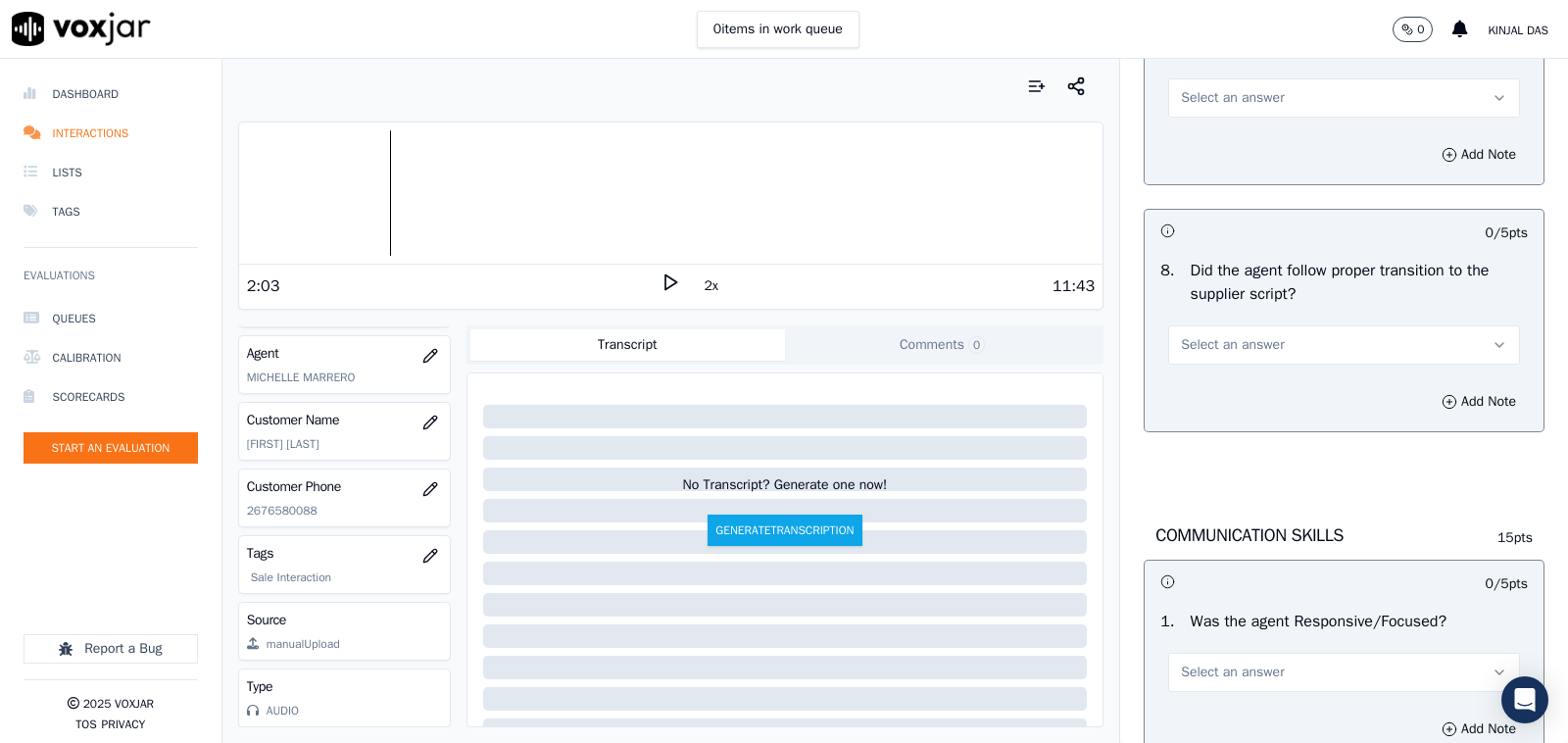 scroll, scrollTop: 4288, scrollLeft: 0, axis: vertical 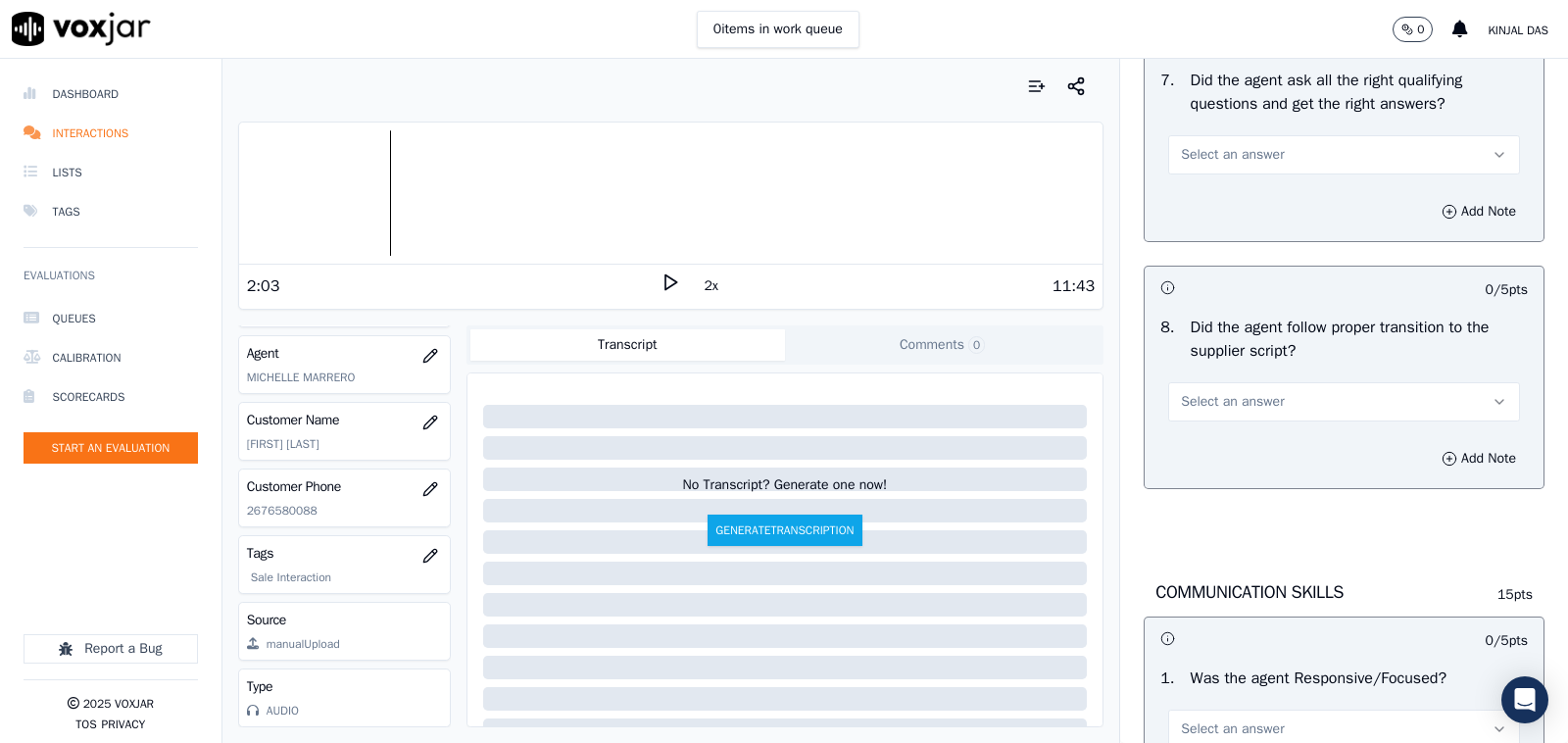 click on "Select an answer" at bounding box center [1232, 155] 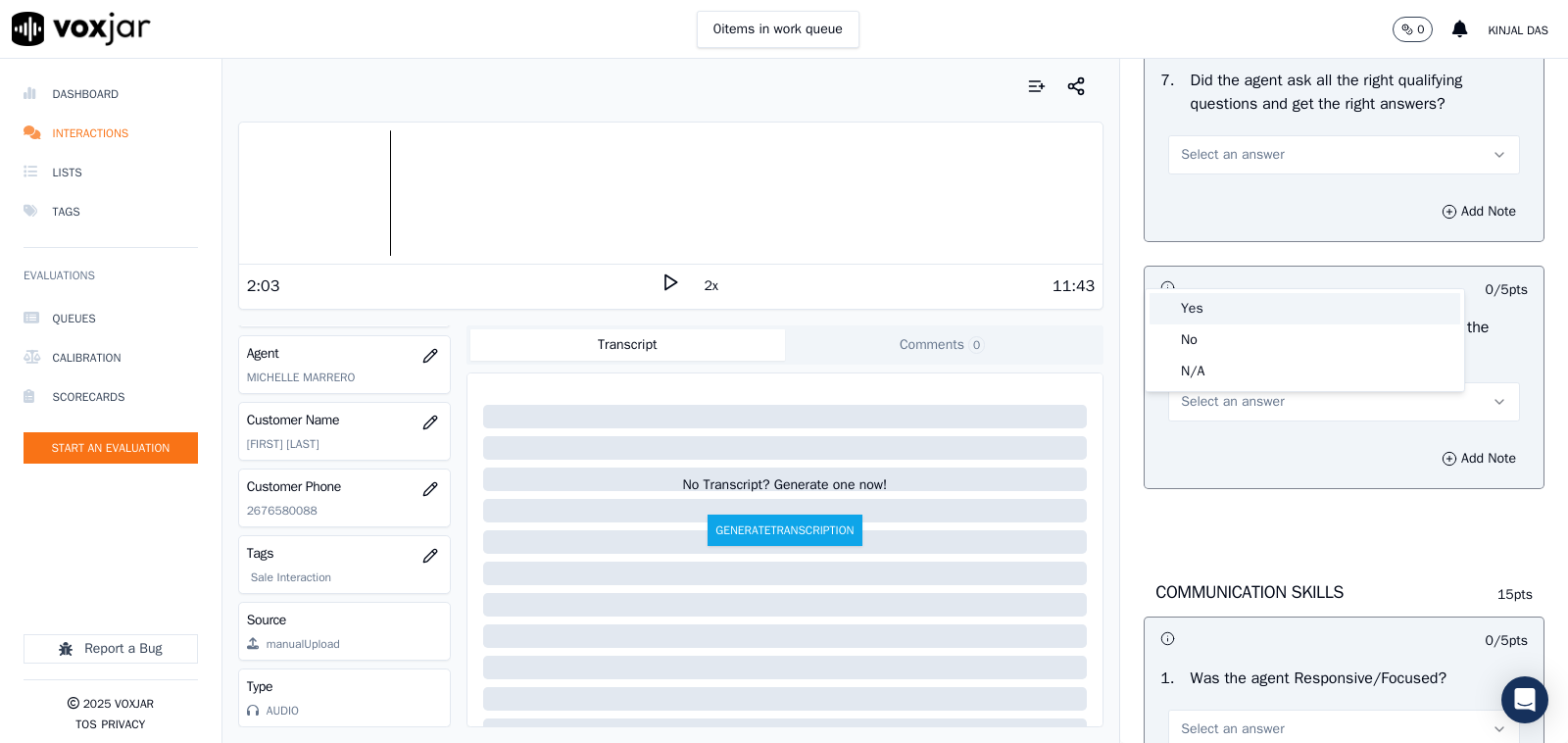 click on "Yes" at bounding box center [1304, 309] 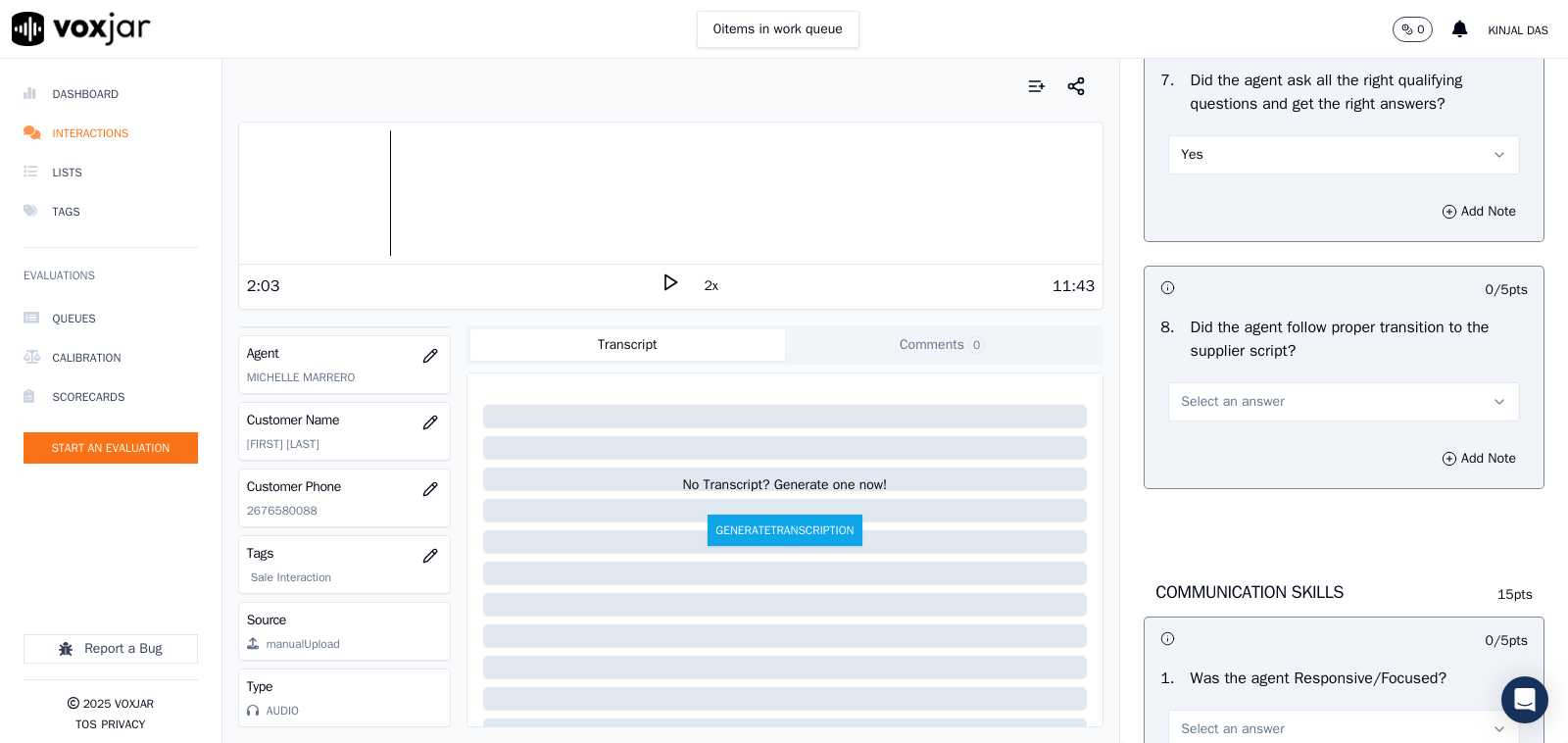 scroll, scrollTop: 4492, scrollLeft: 0, axis: vertical 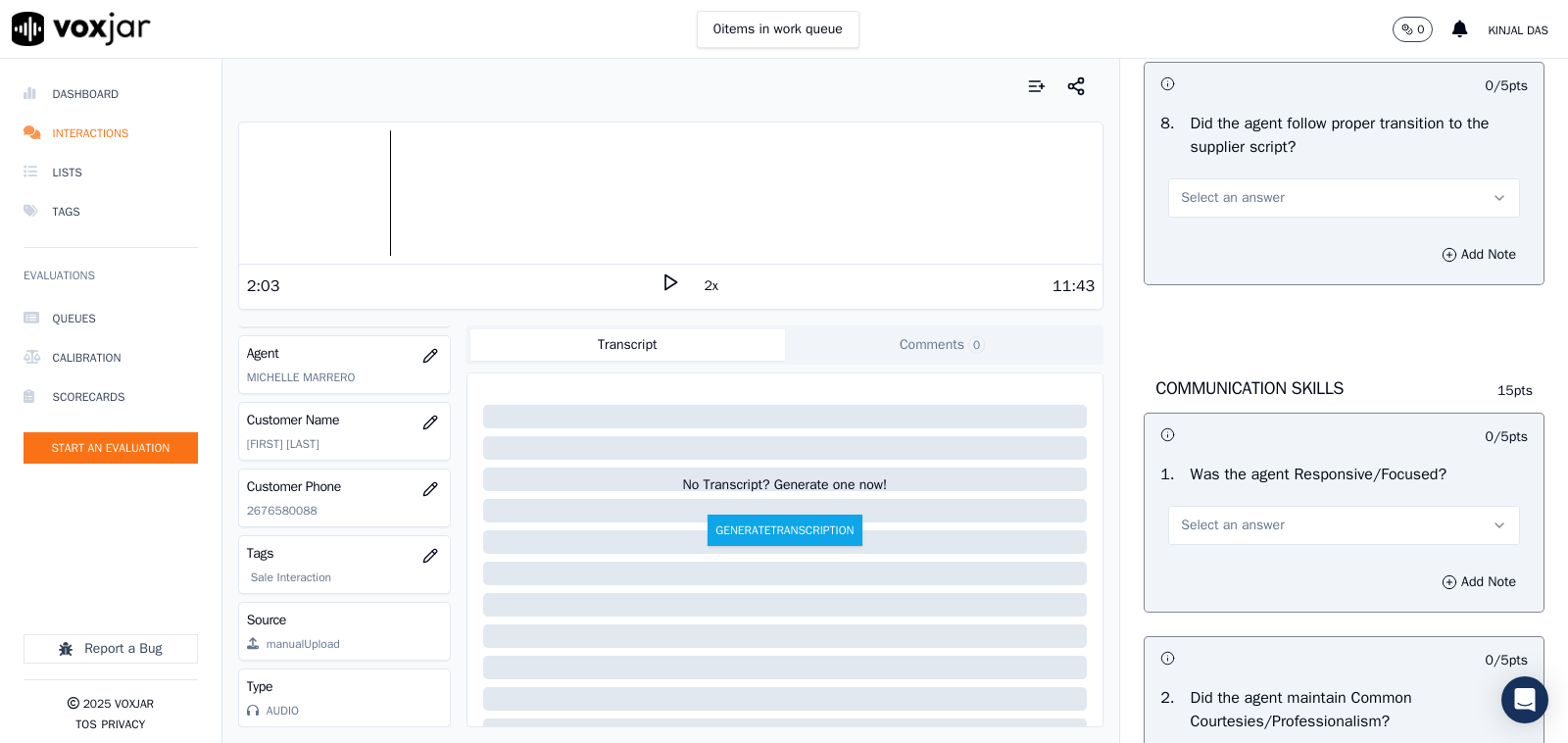 click on "Select an answer" at bounding box center (1232, 198) 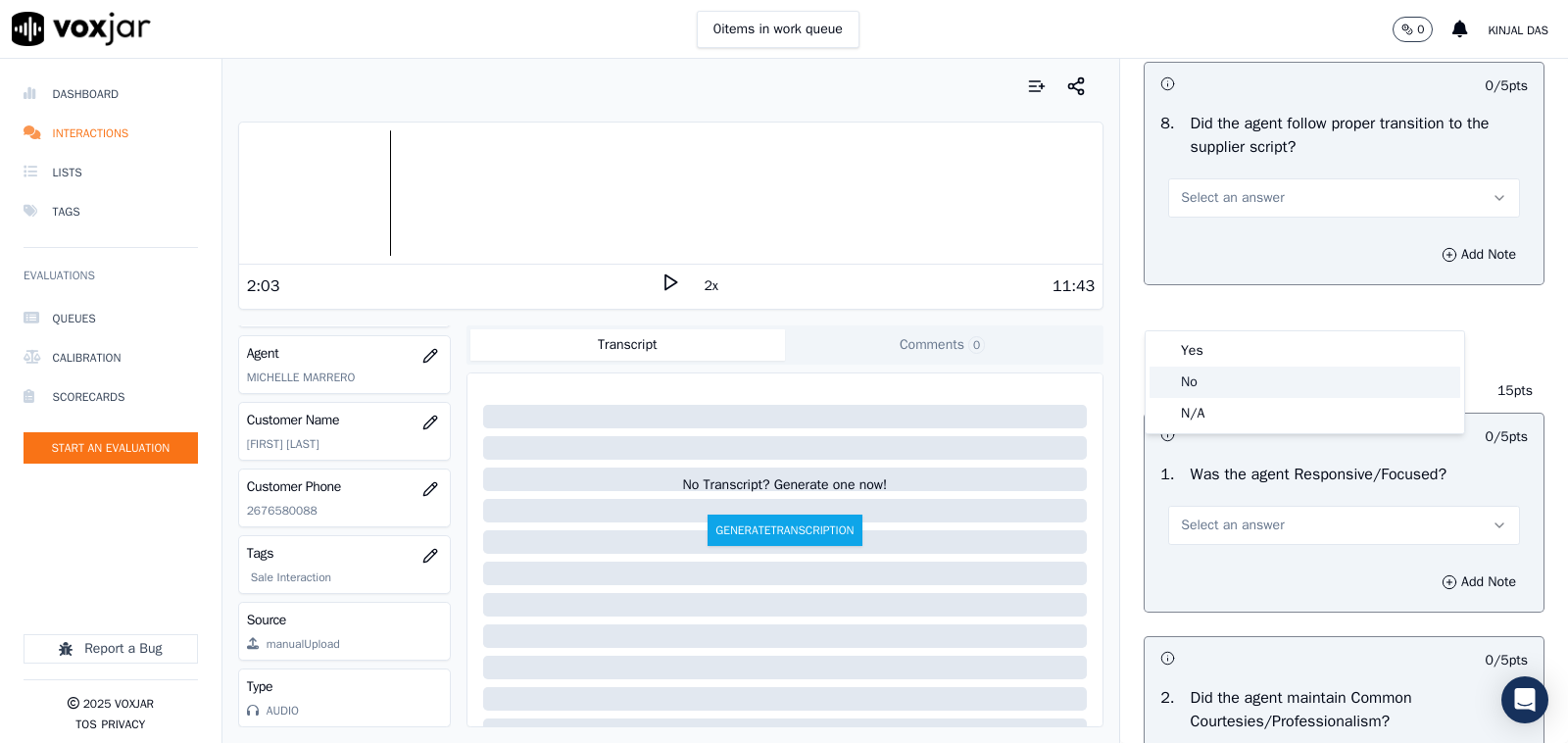 click on "No" 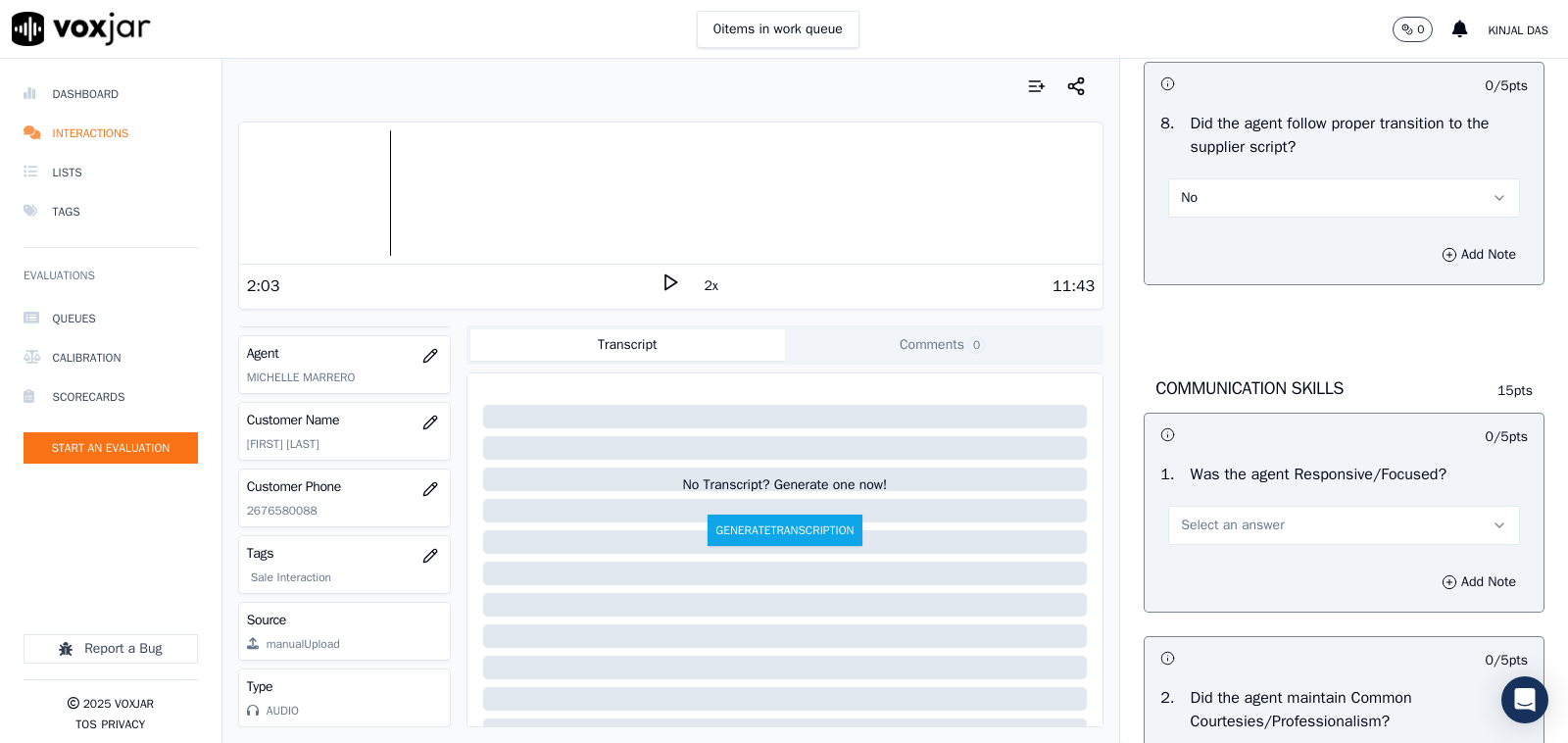click on "No" at bounding box center (1344, 198) 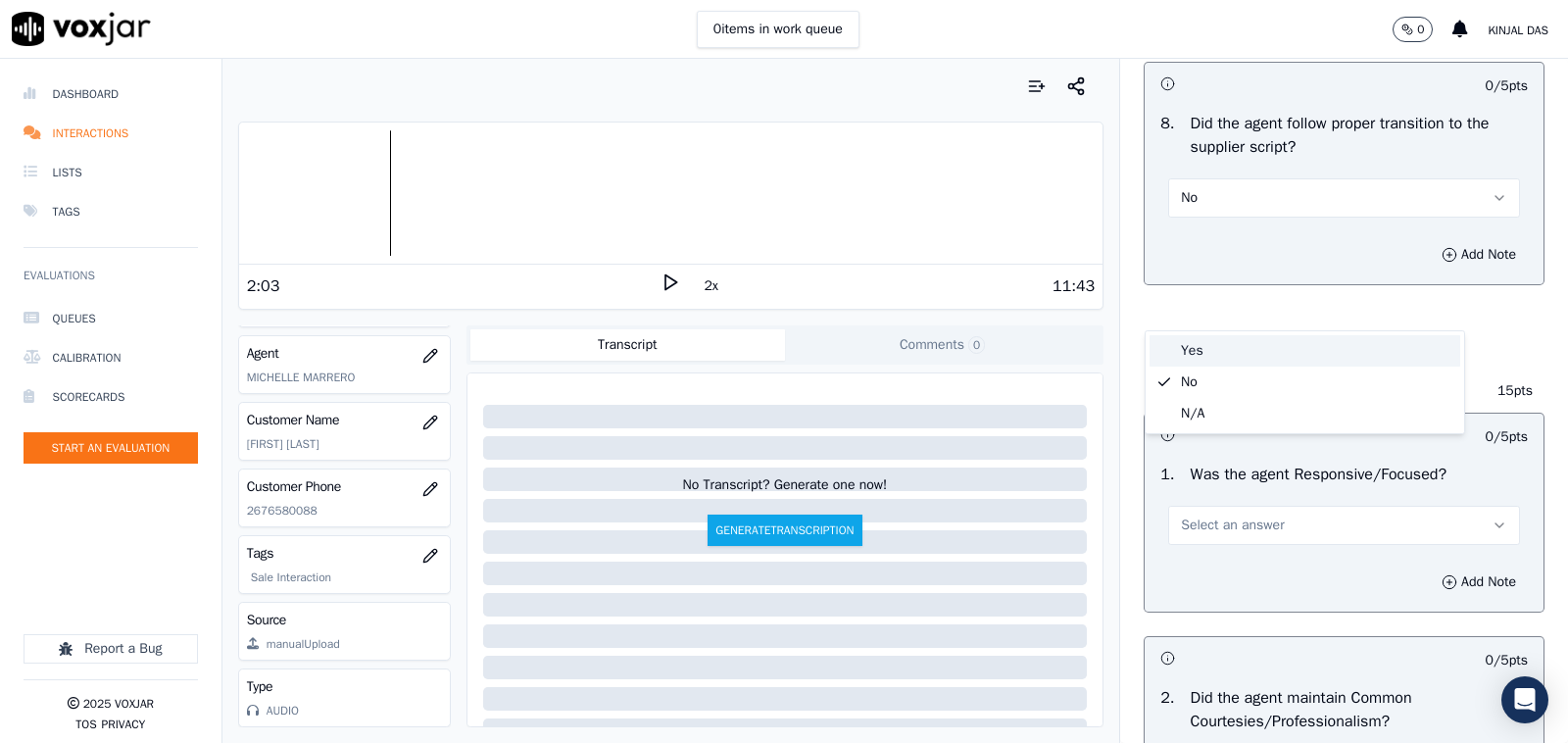 click on "Yes" at bounding box center (1304, 351) 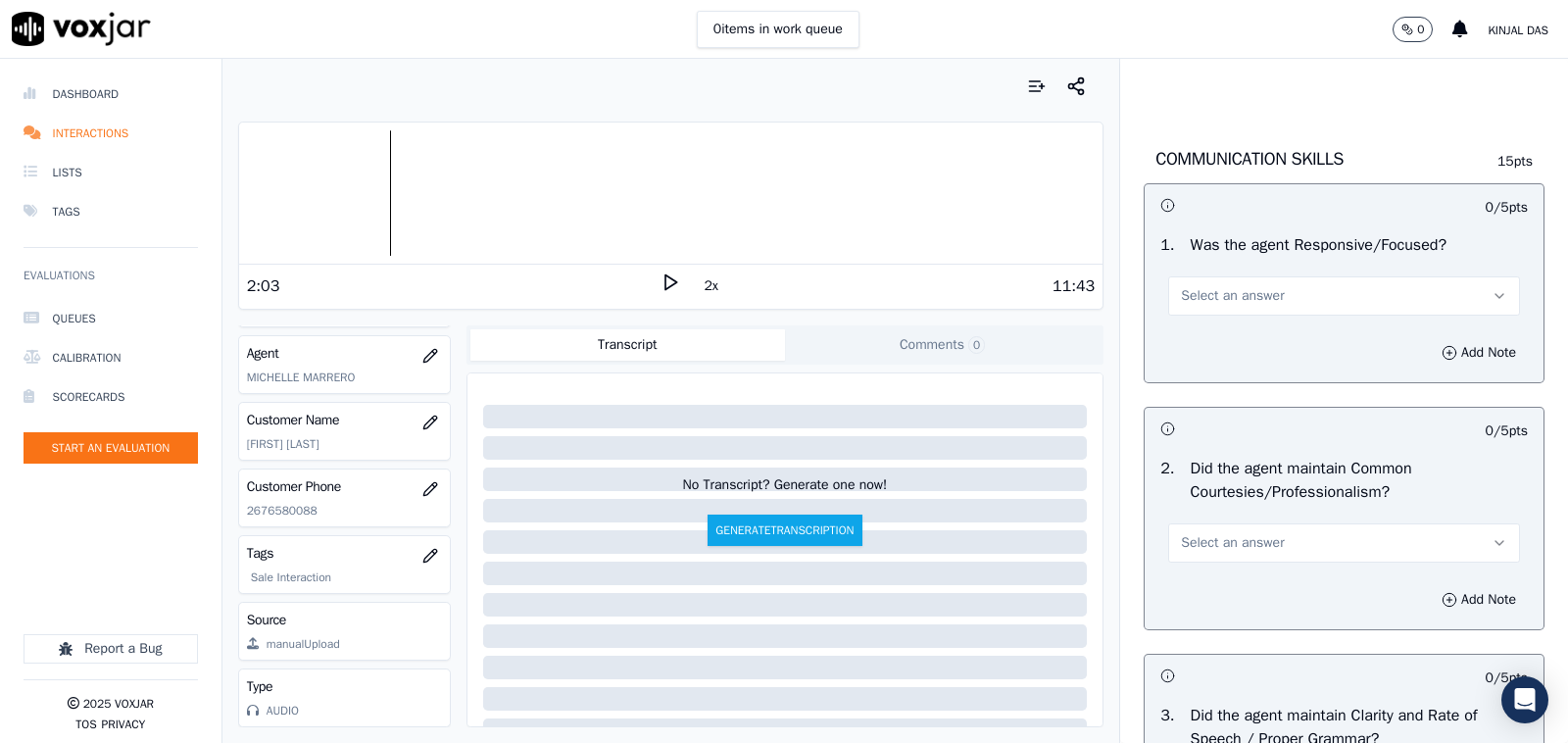 scroll, scrollTop: 4901, scrollLeft: 0, axis: vertical 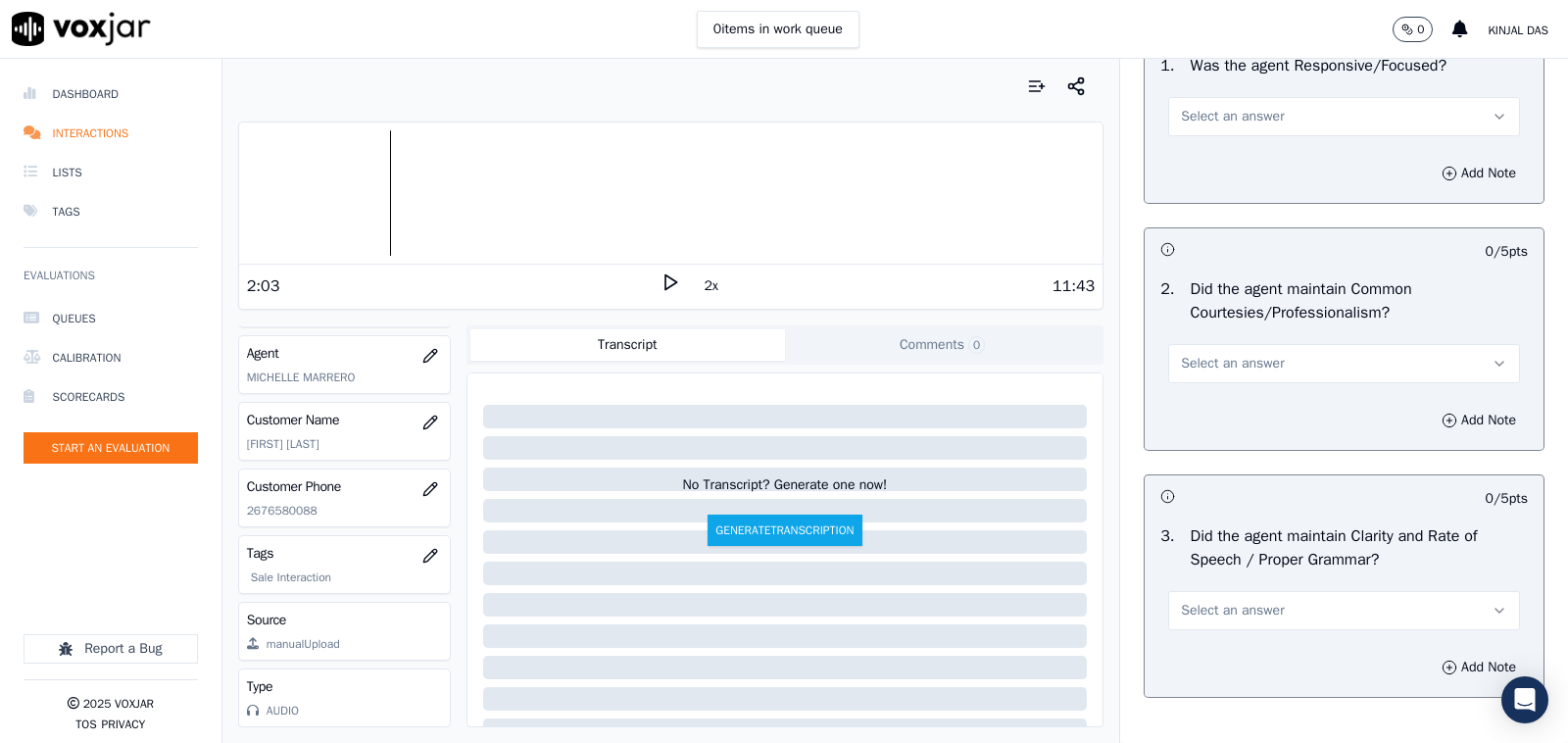 click on "Select an answer" at bounding box center [1232, 117] 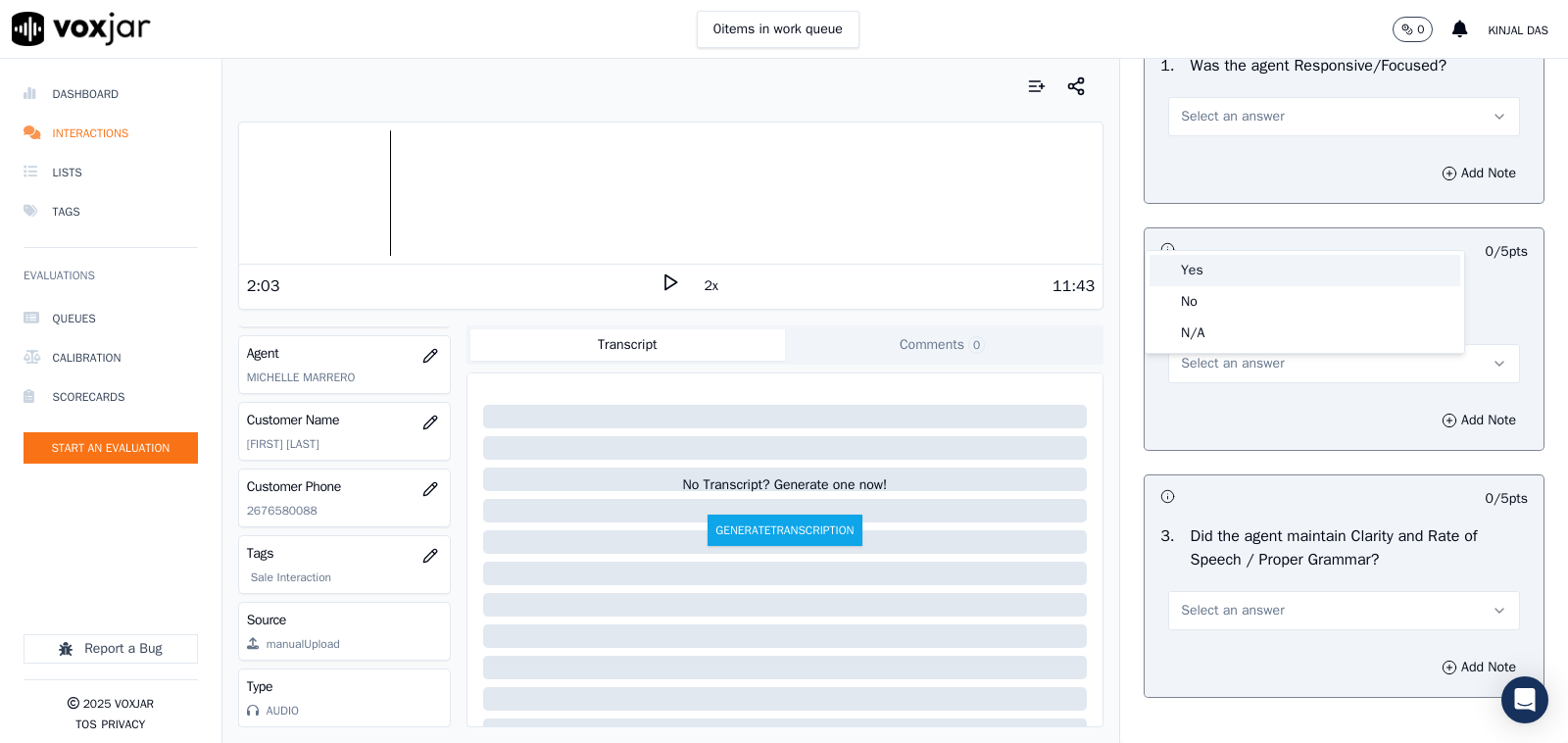 click on "Yes" at bounding box center (1304, 271) 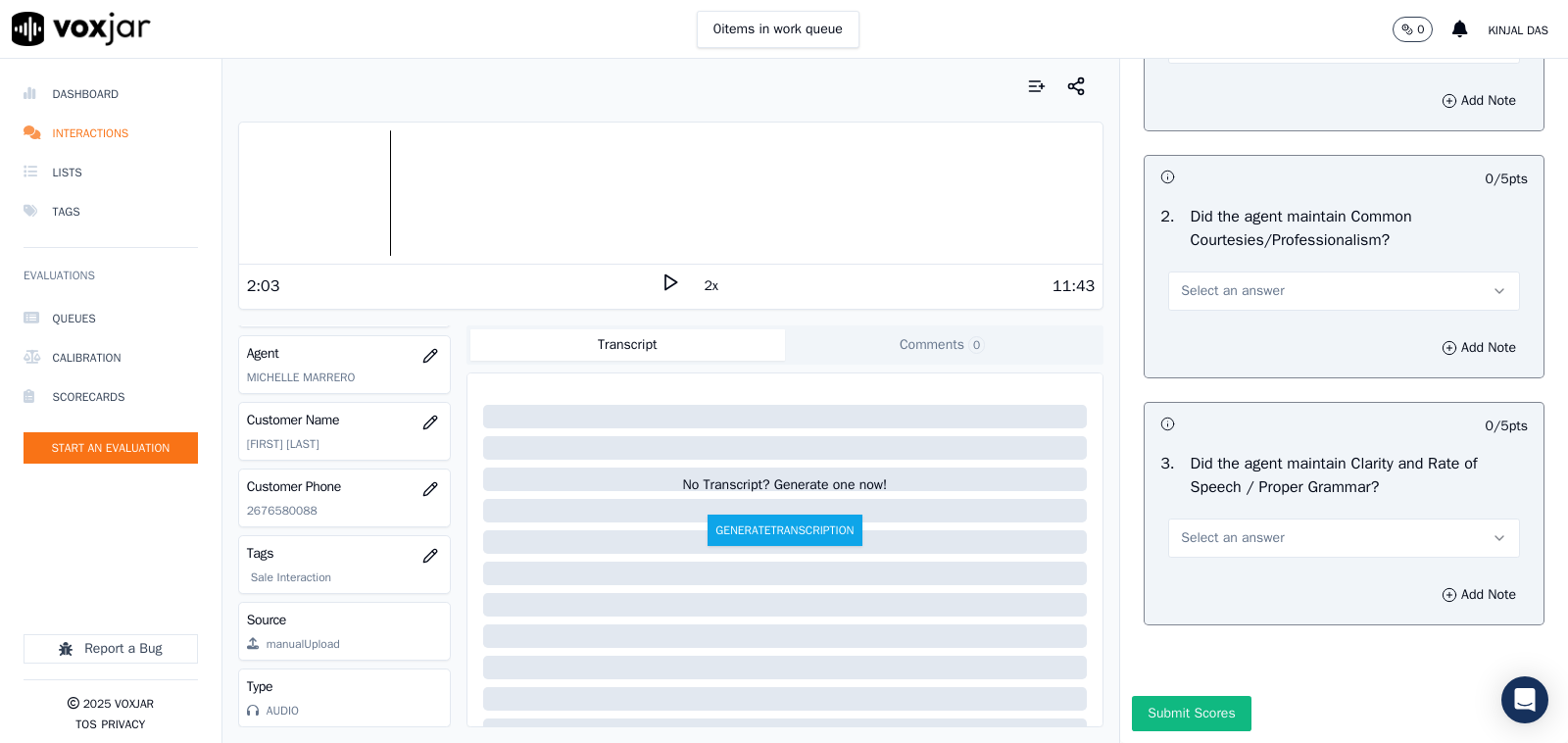 scroll, scrollTop: 5138, scrollLeft: 0, axis: vertical 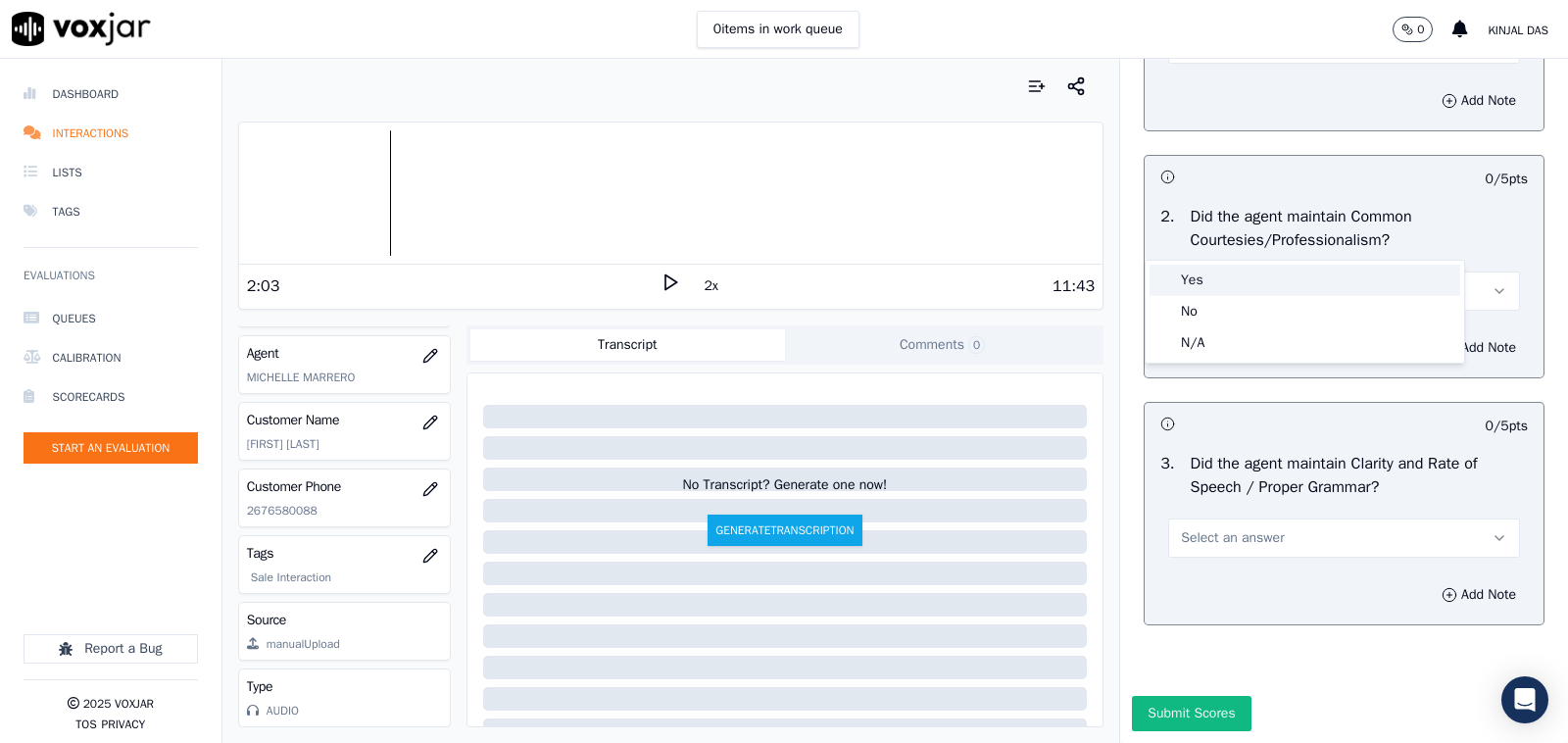 click on "Yes" at bounding box center (1304, 280) 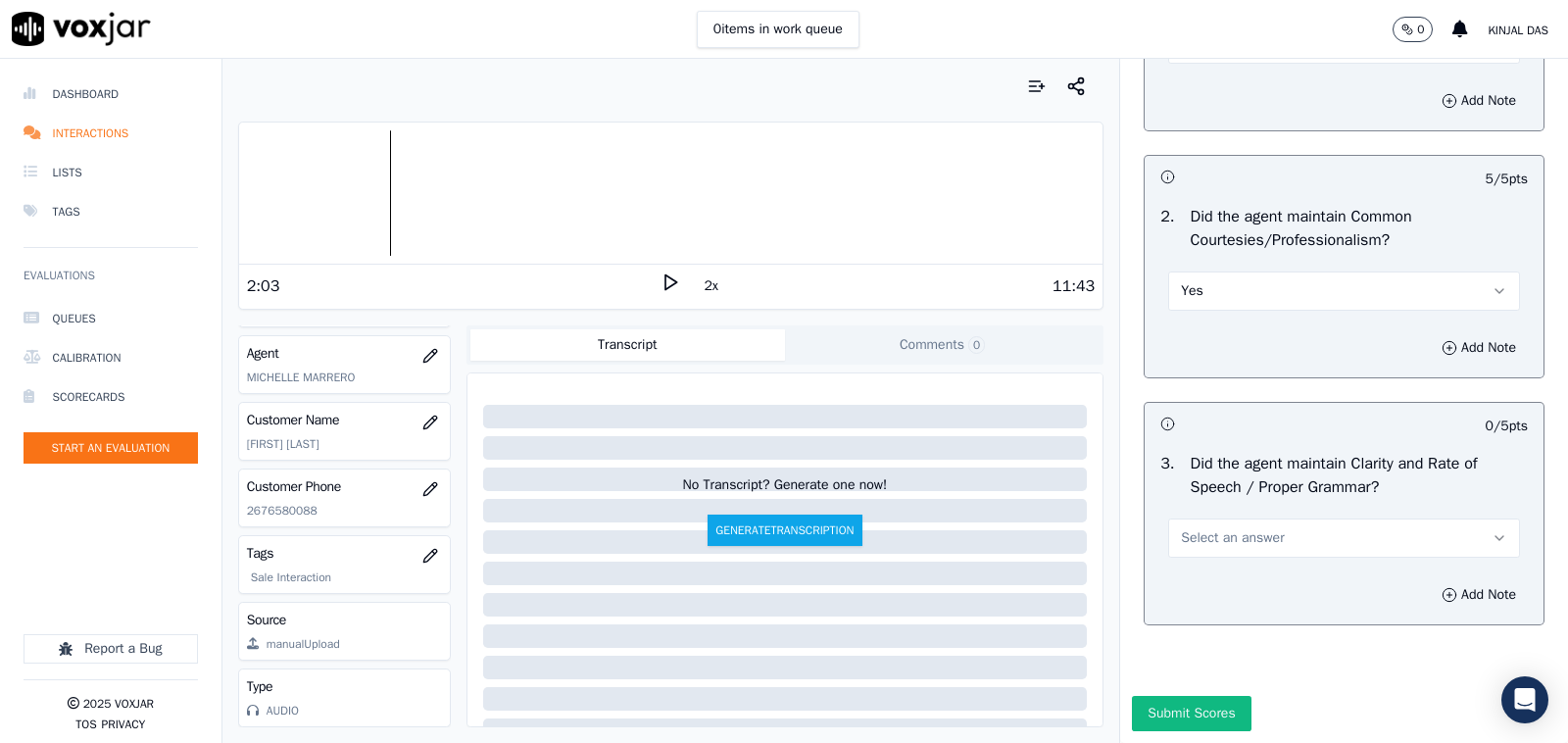 drag, startPoint x: 1203, startPoint y: 471, endPoint x: 1202, endPoint y: 502, distance: 31.016125 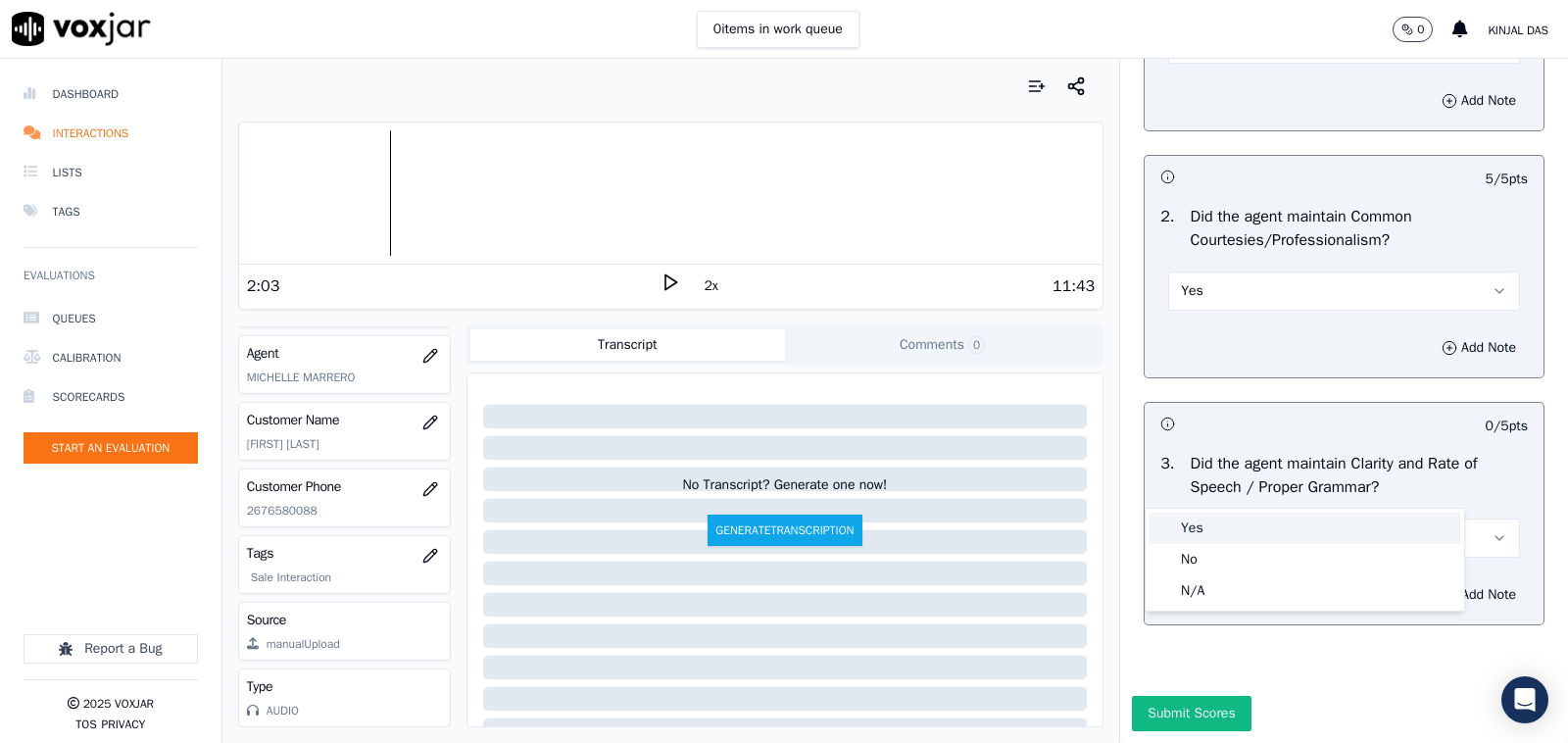 click on "Yes" at bounding box center [1304, 528] 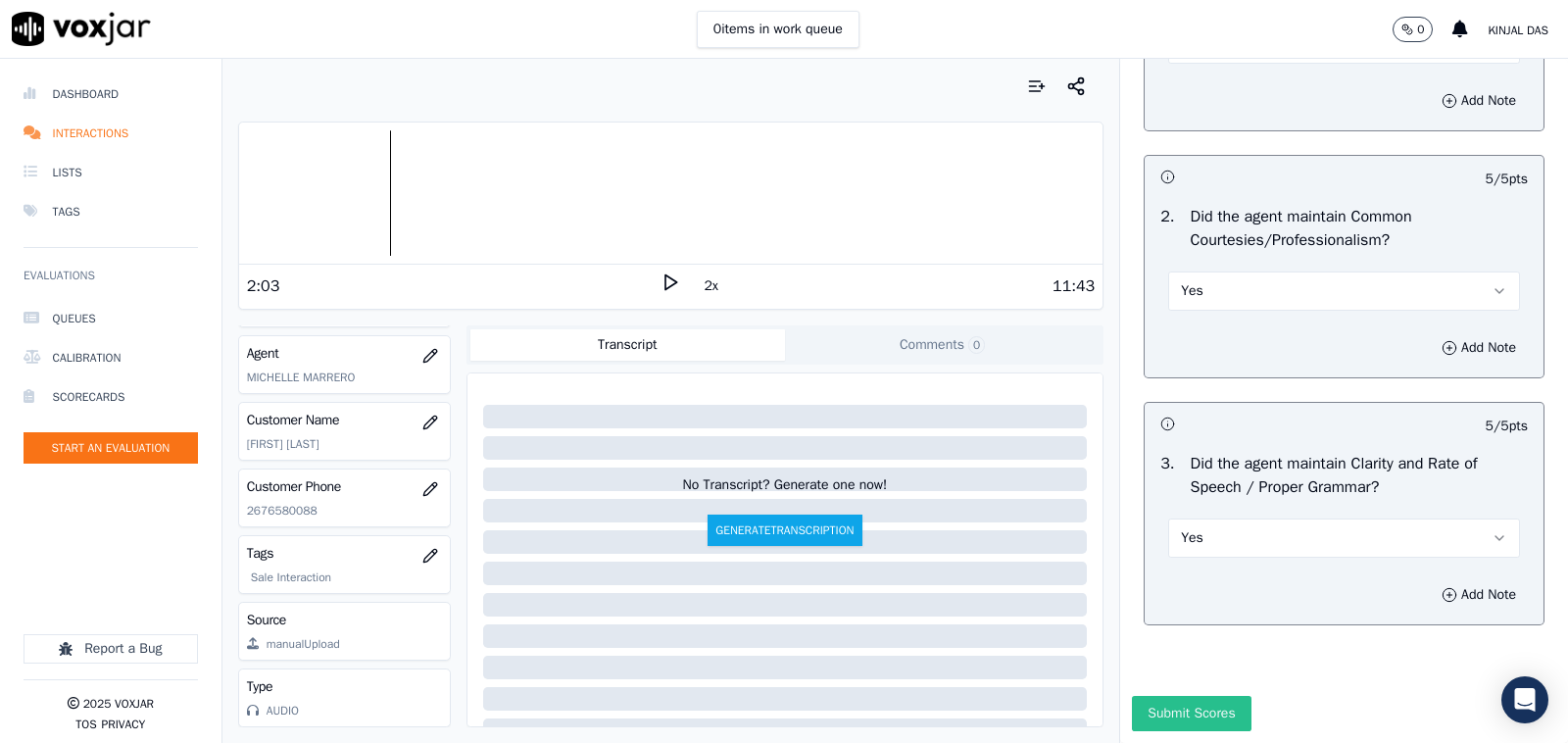 click on "Submit Scores" at bounding box center (1191, 714) 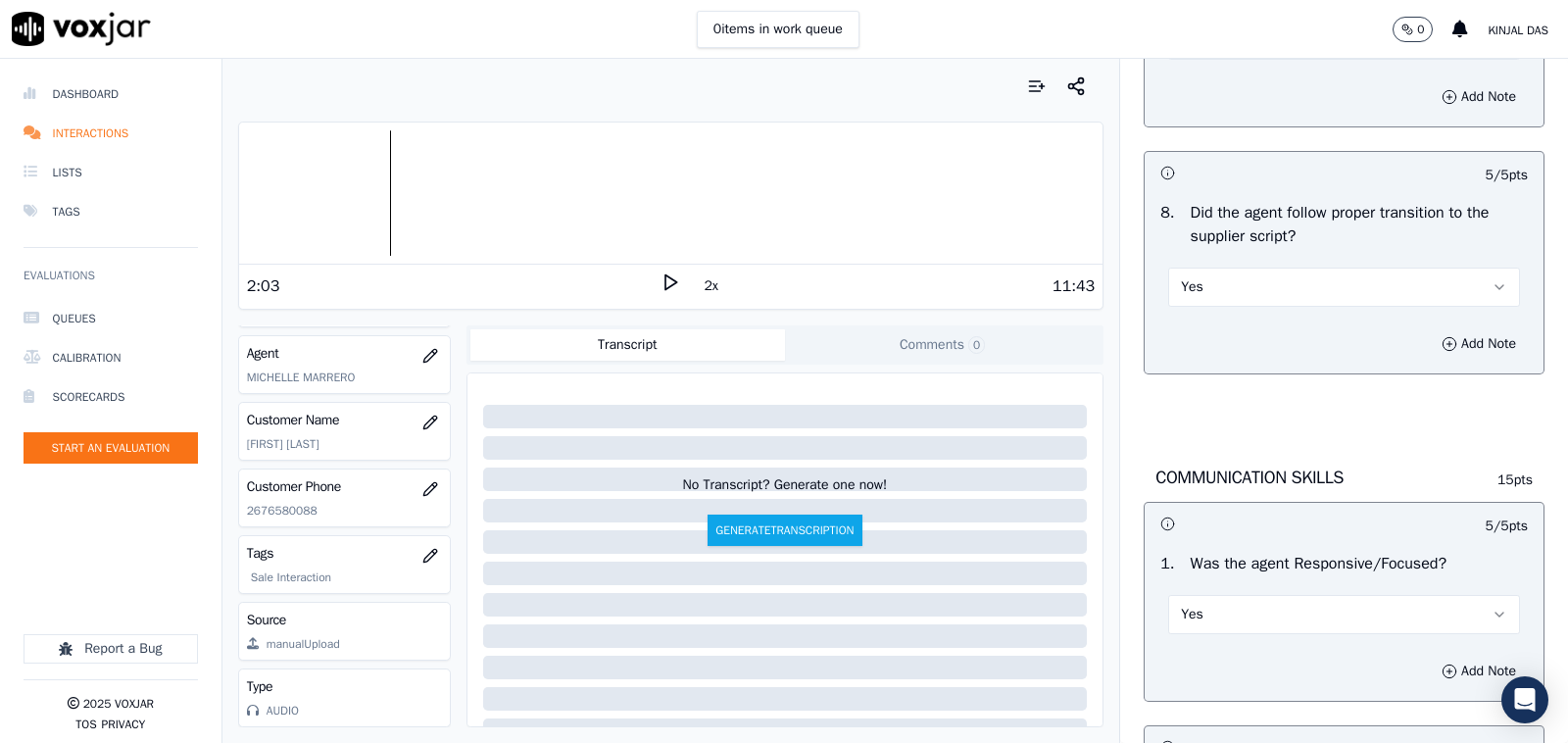 scroll, scrollTop: 4321, scrollLeft: 0, axis: vertical 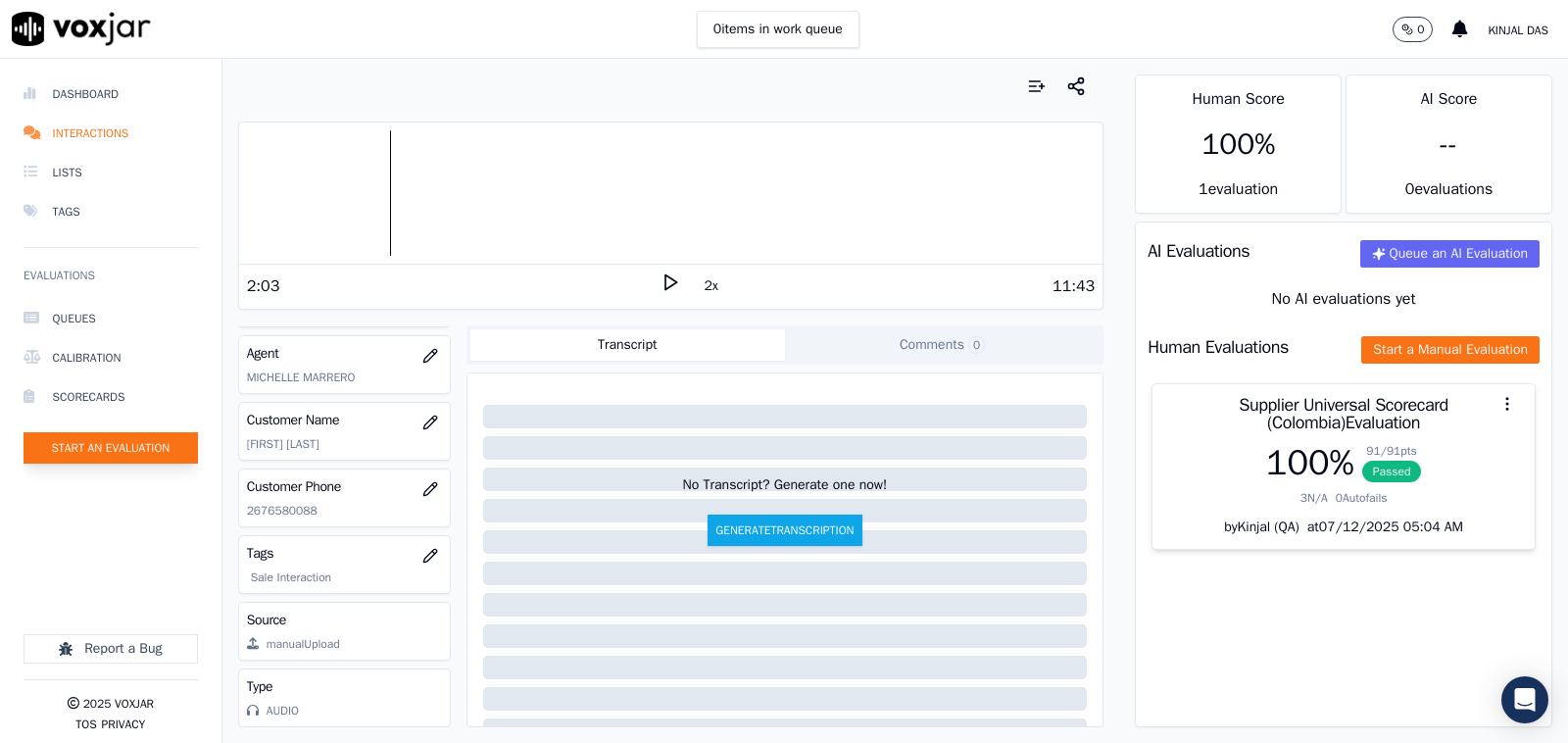 click on "Start an Evaluation" 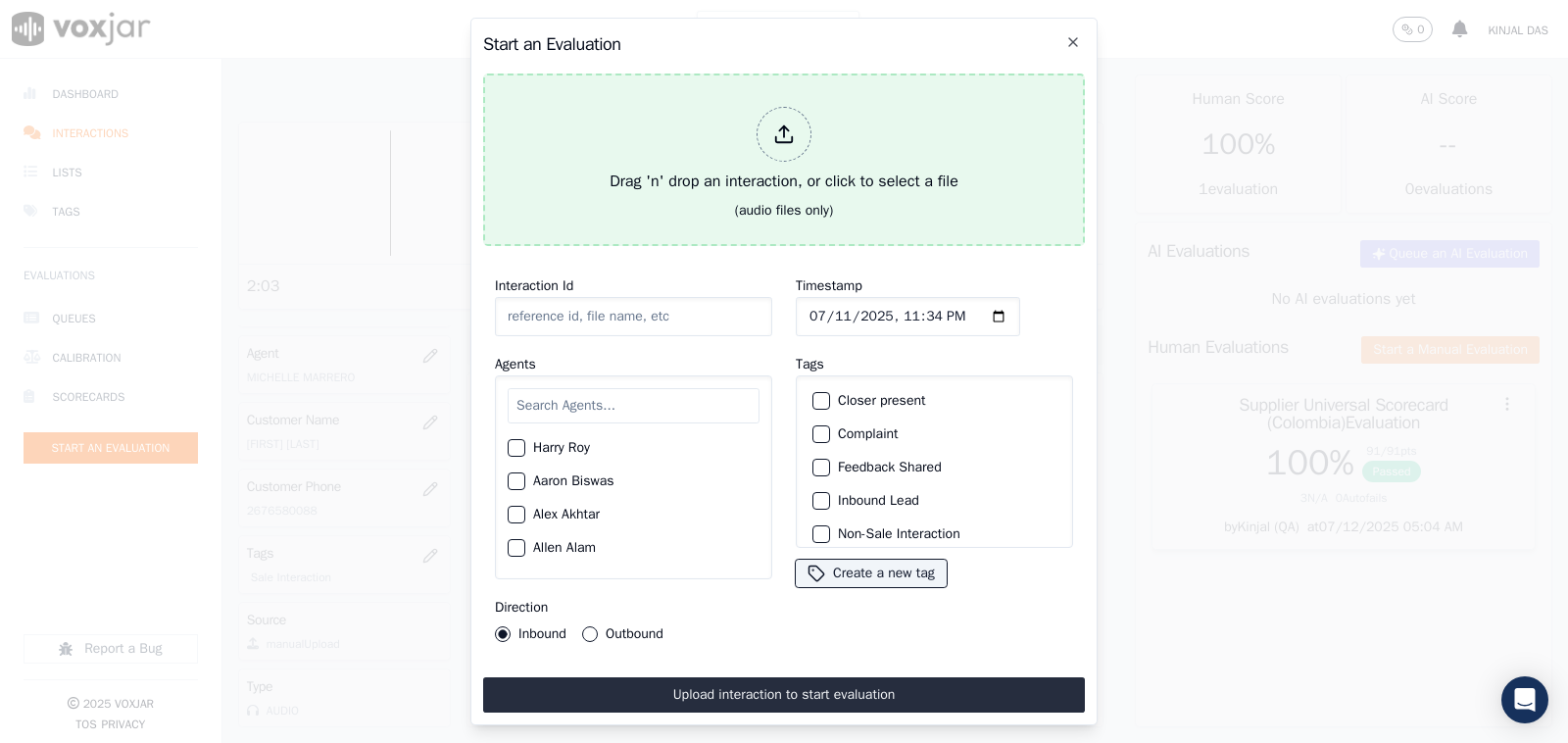 click on "Drag 'n' drop an interaction, or click to select a file" at bounding box center (784, 150) 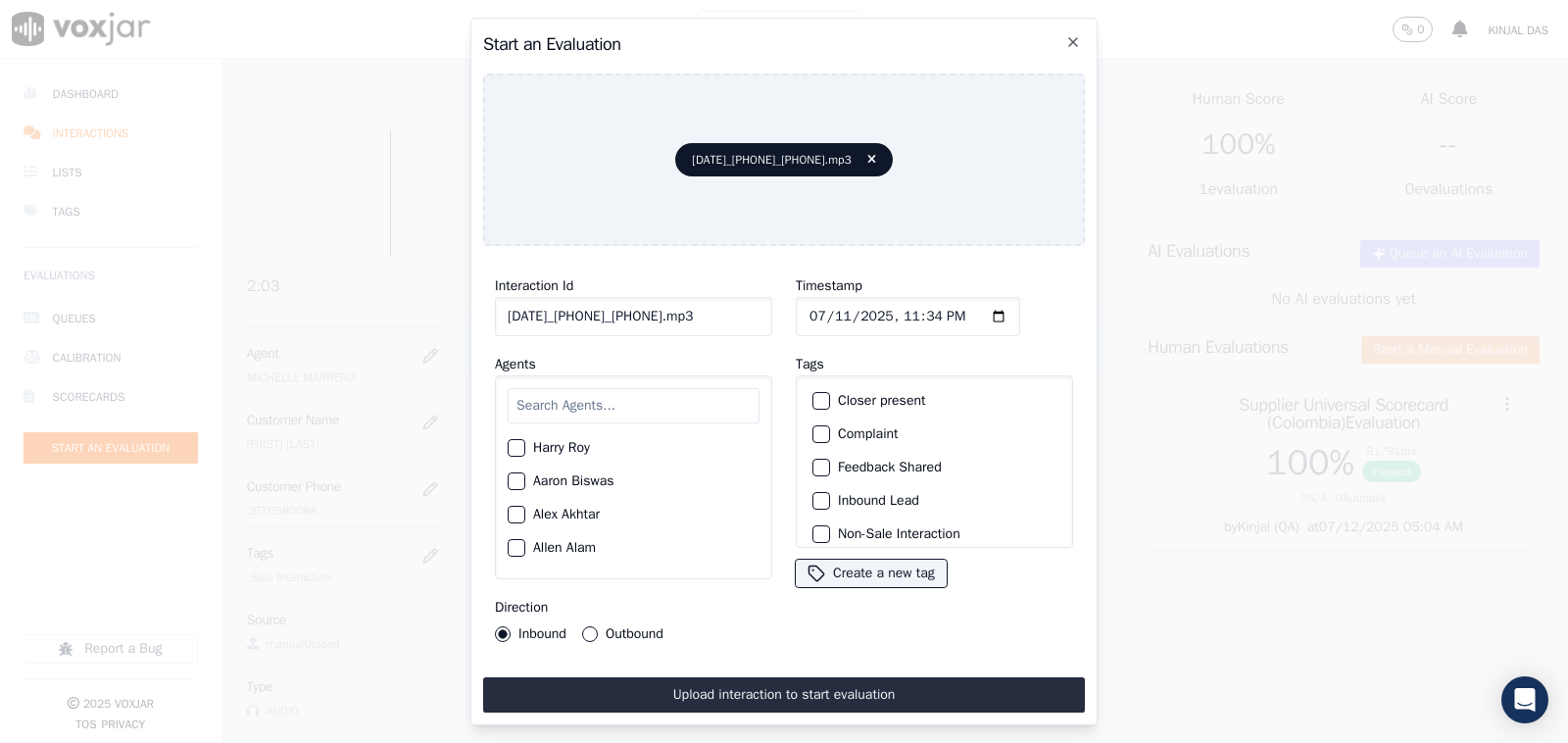 click on "07102025_4452608107_9178750954.mp3" 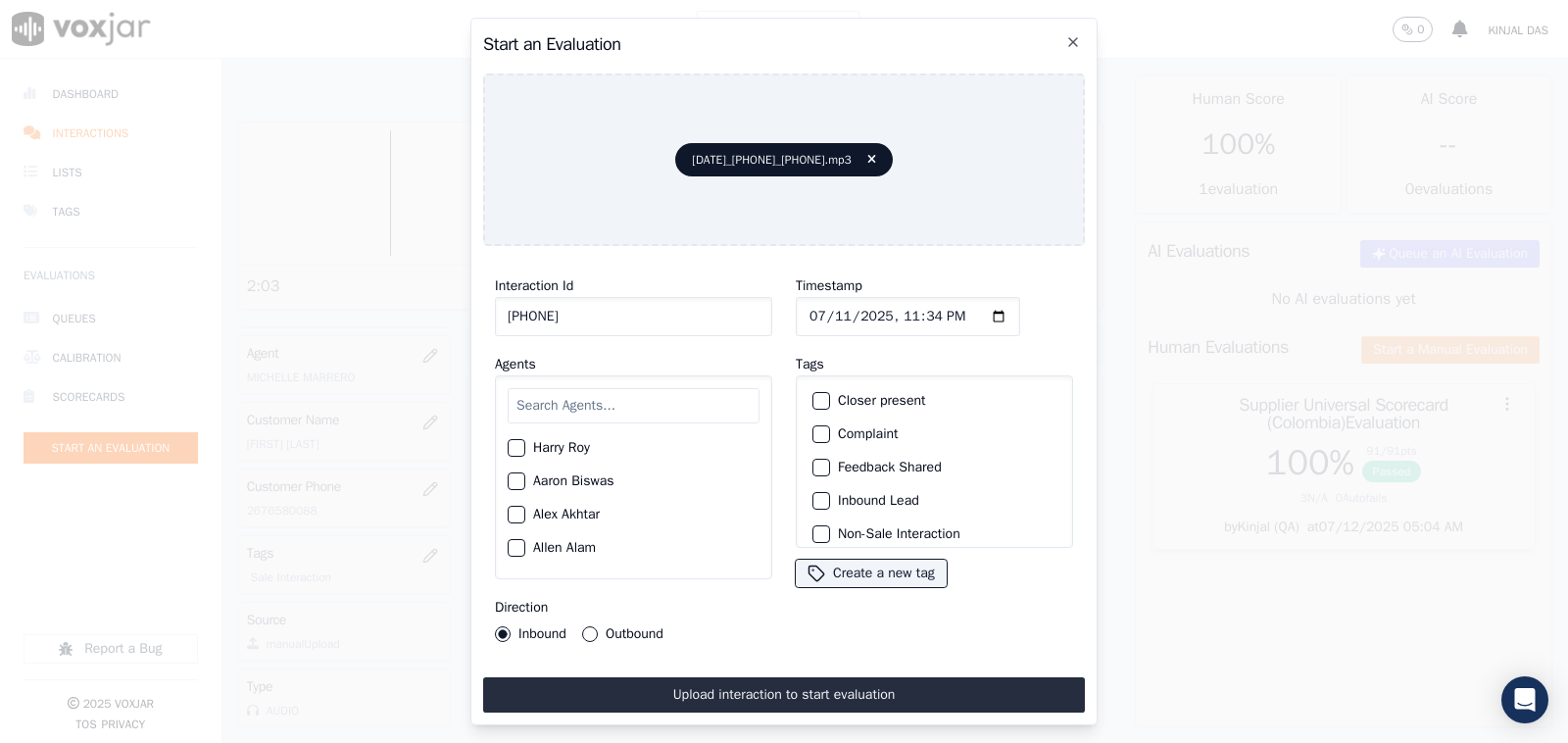 type on "4452608107" 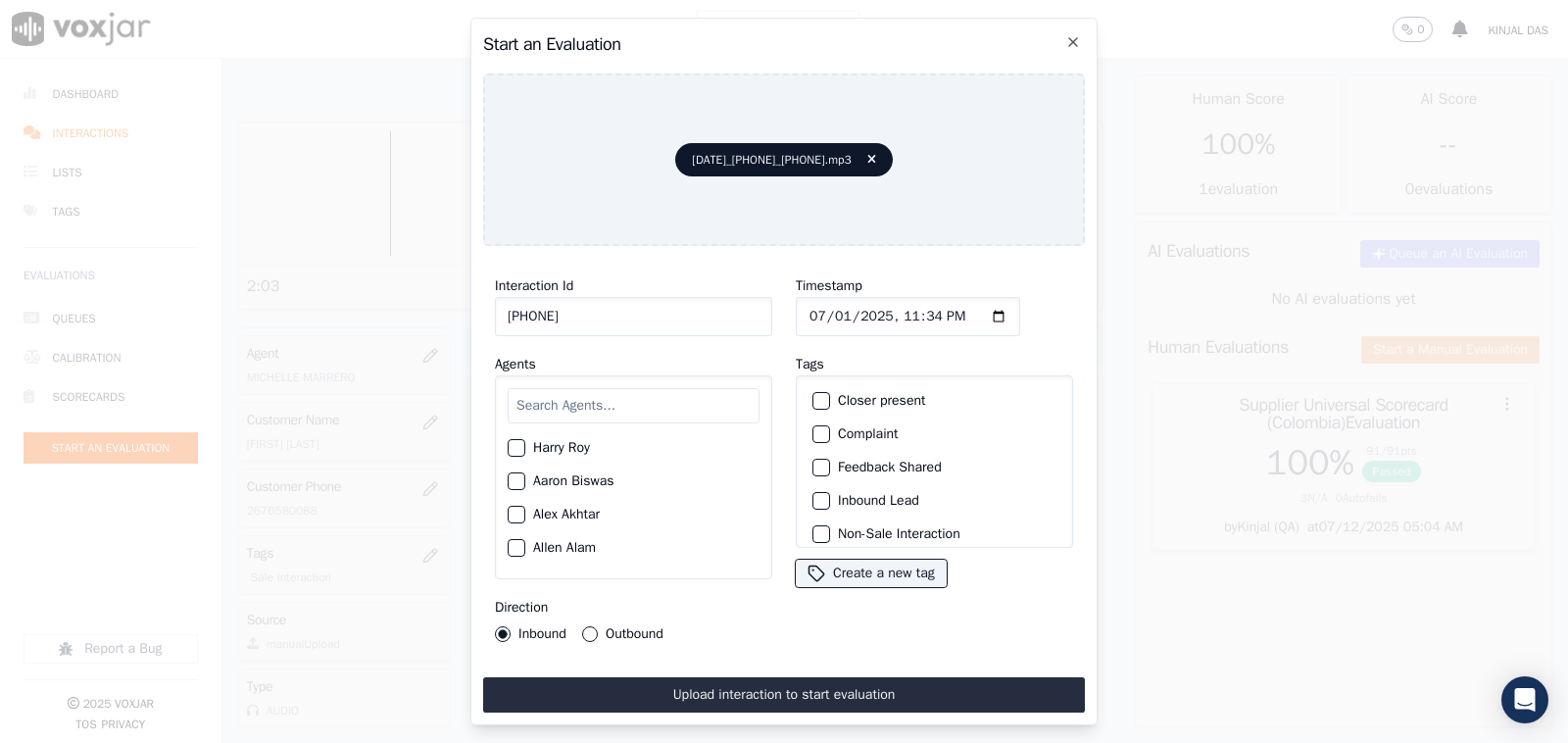 type on "2025-07-10T23:34" 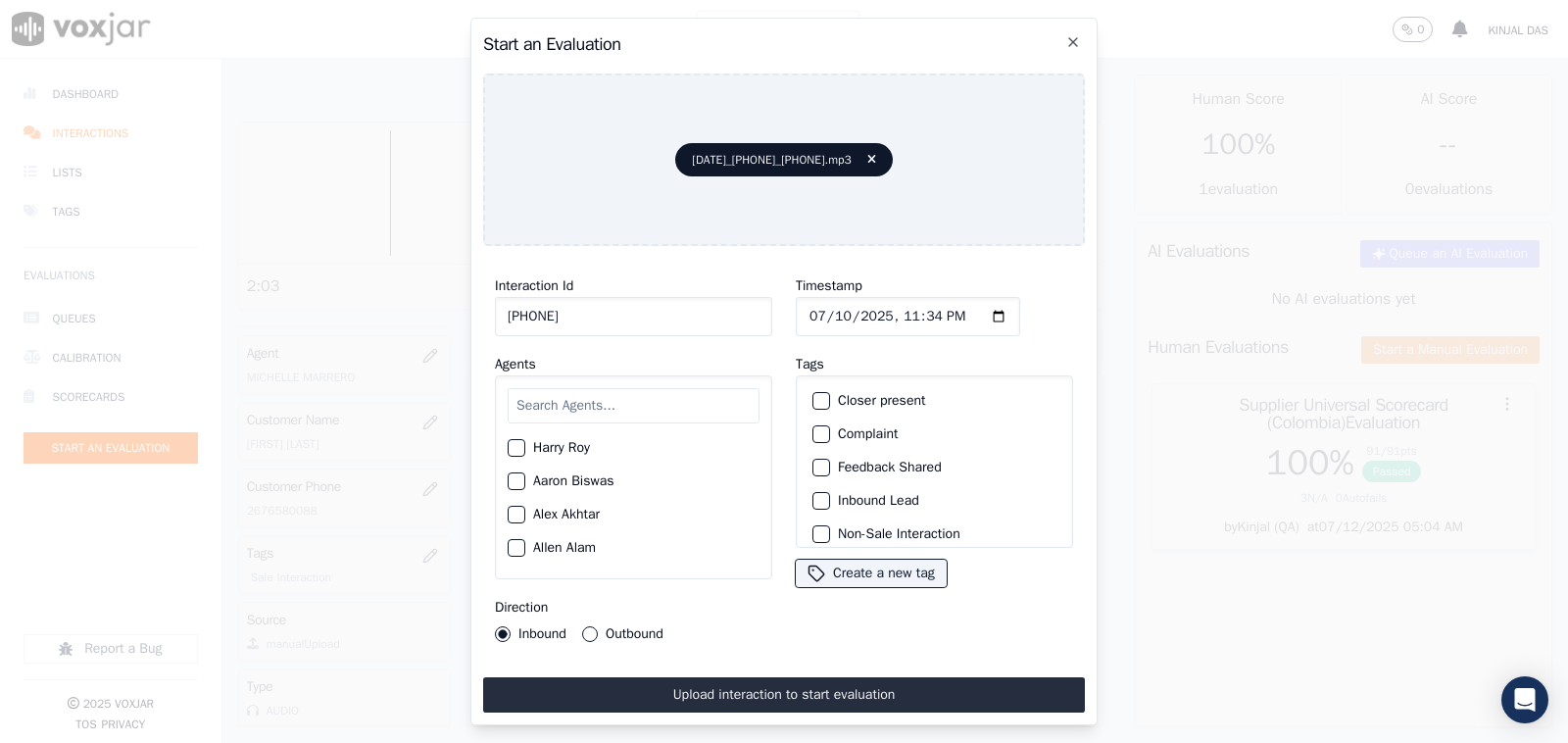 click at bounding box center (633, 406) 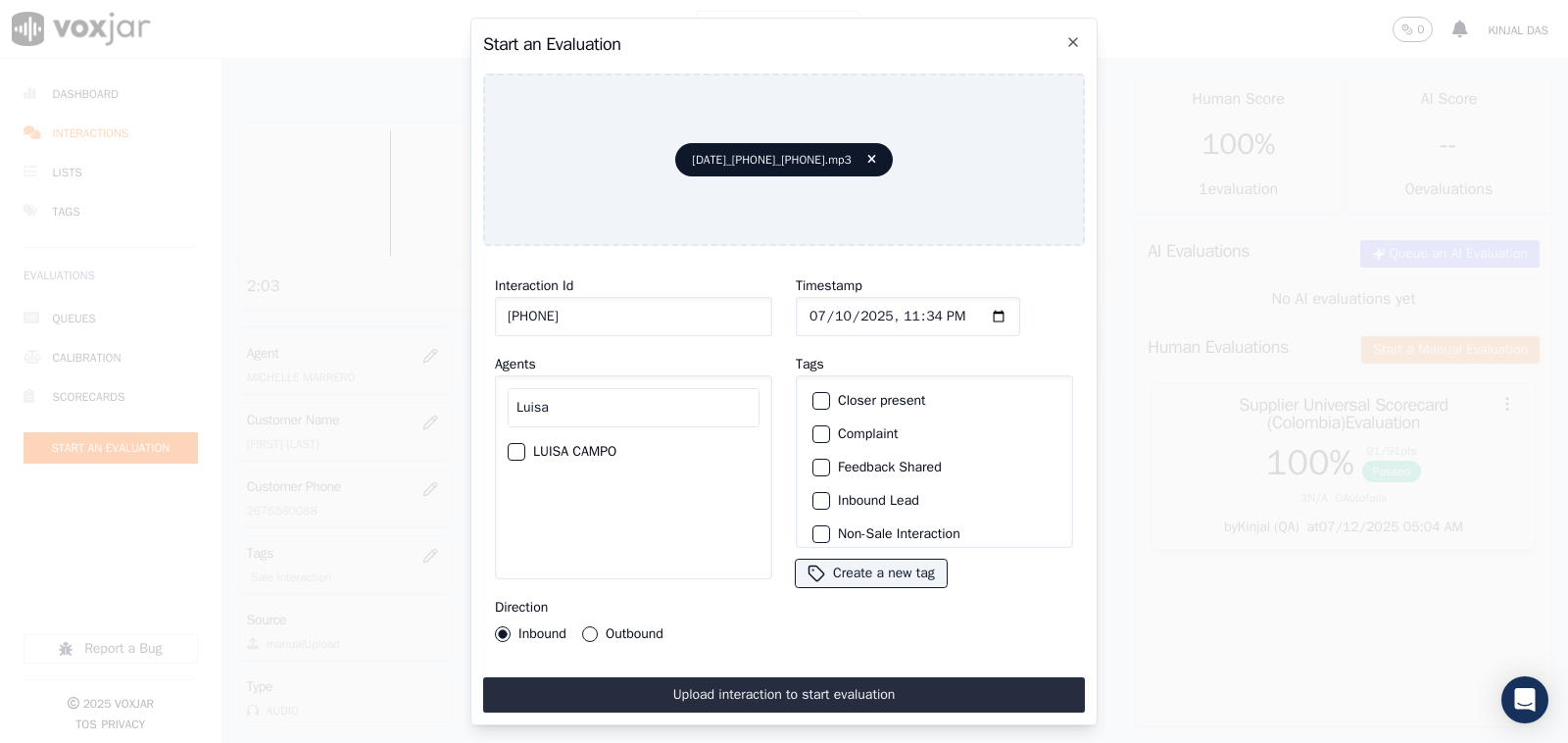 type on "Luisa" 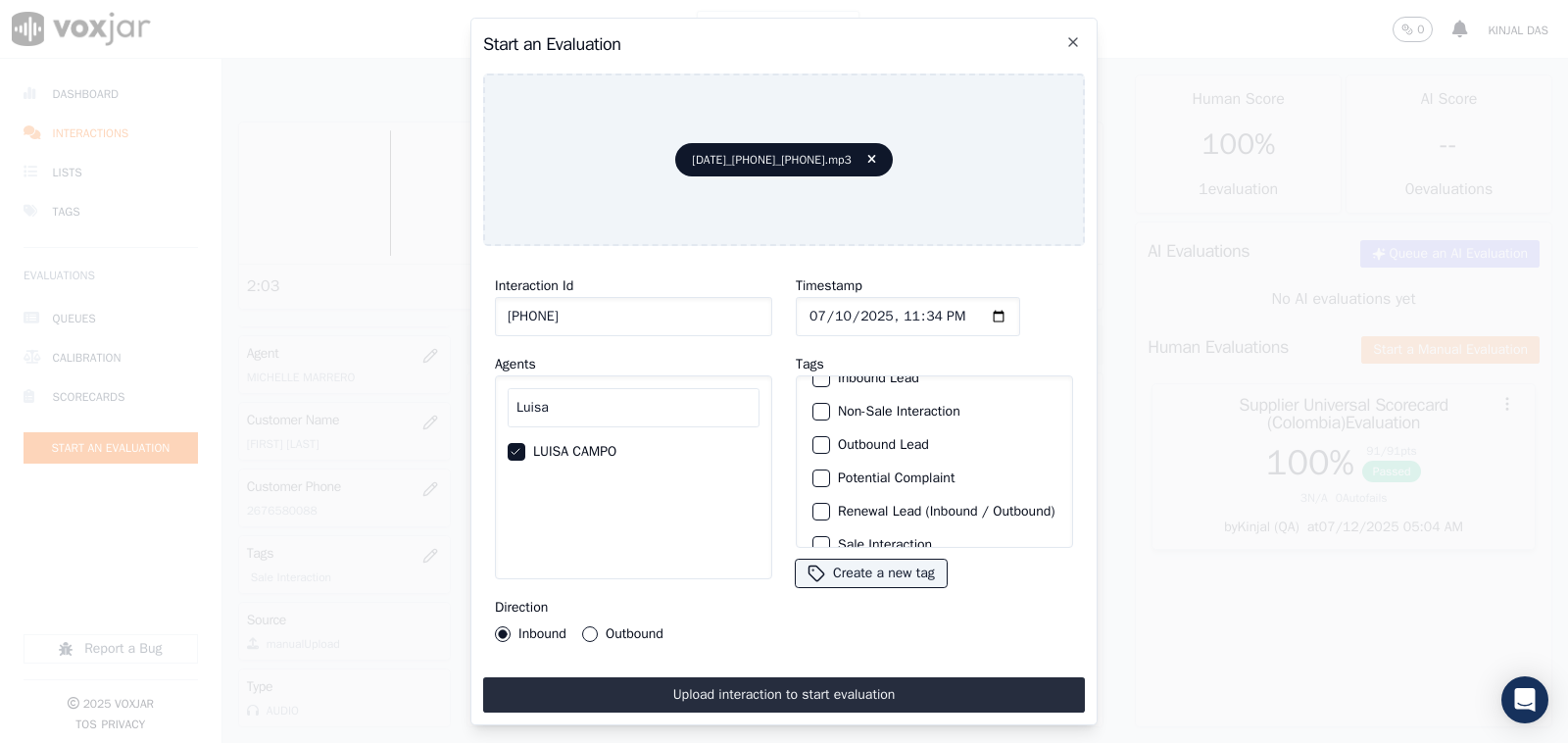 scroll, scrollTop: 177, scrollLeft: 0, axis: vertical 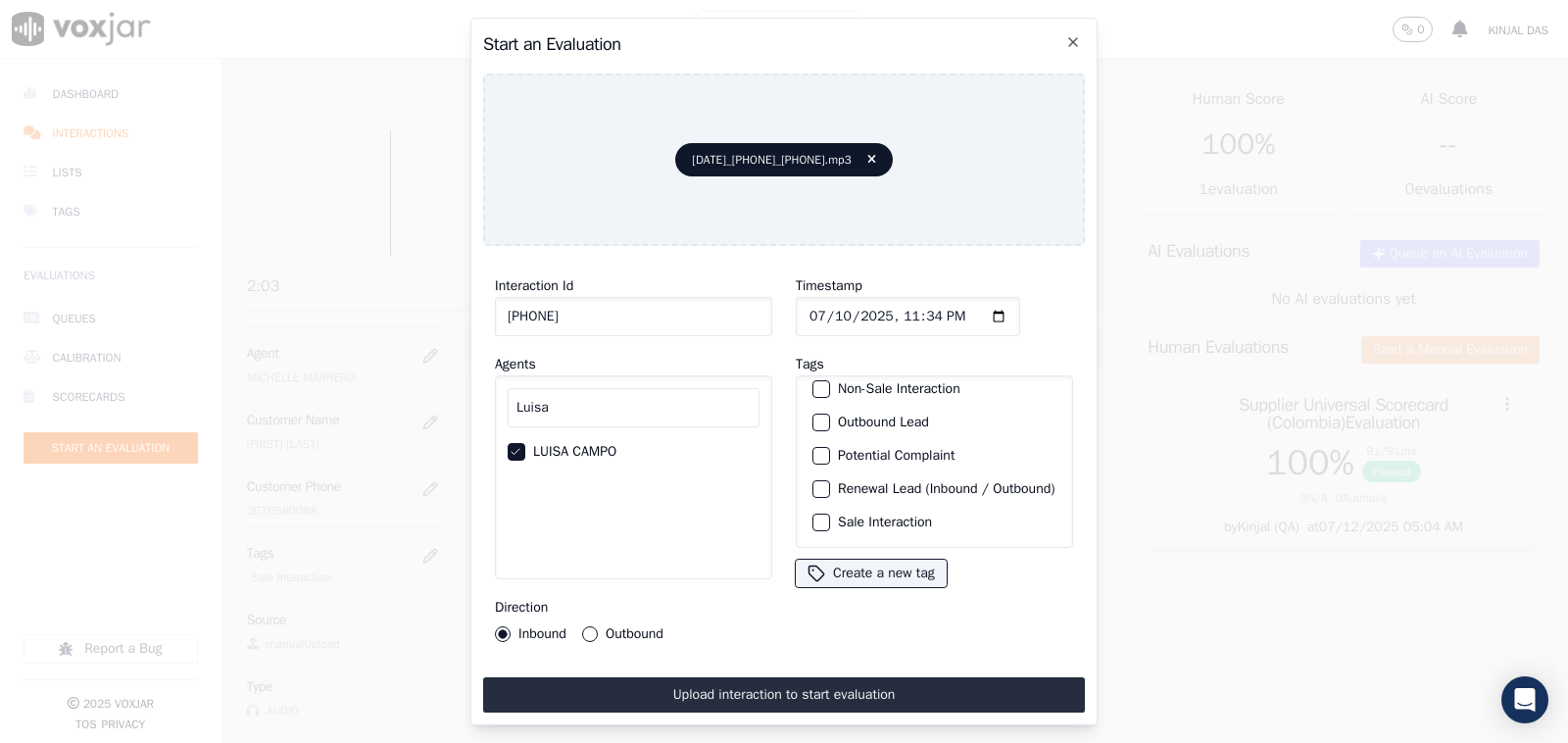 click on "Sale Interaction" 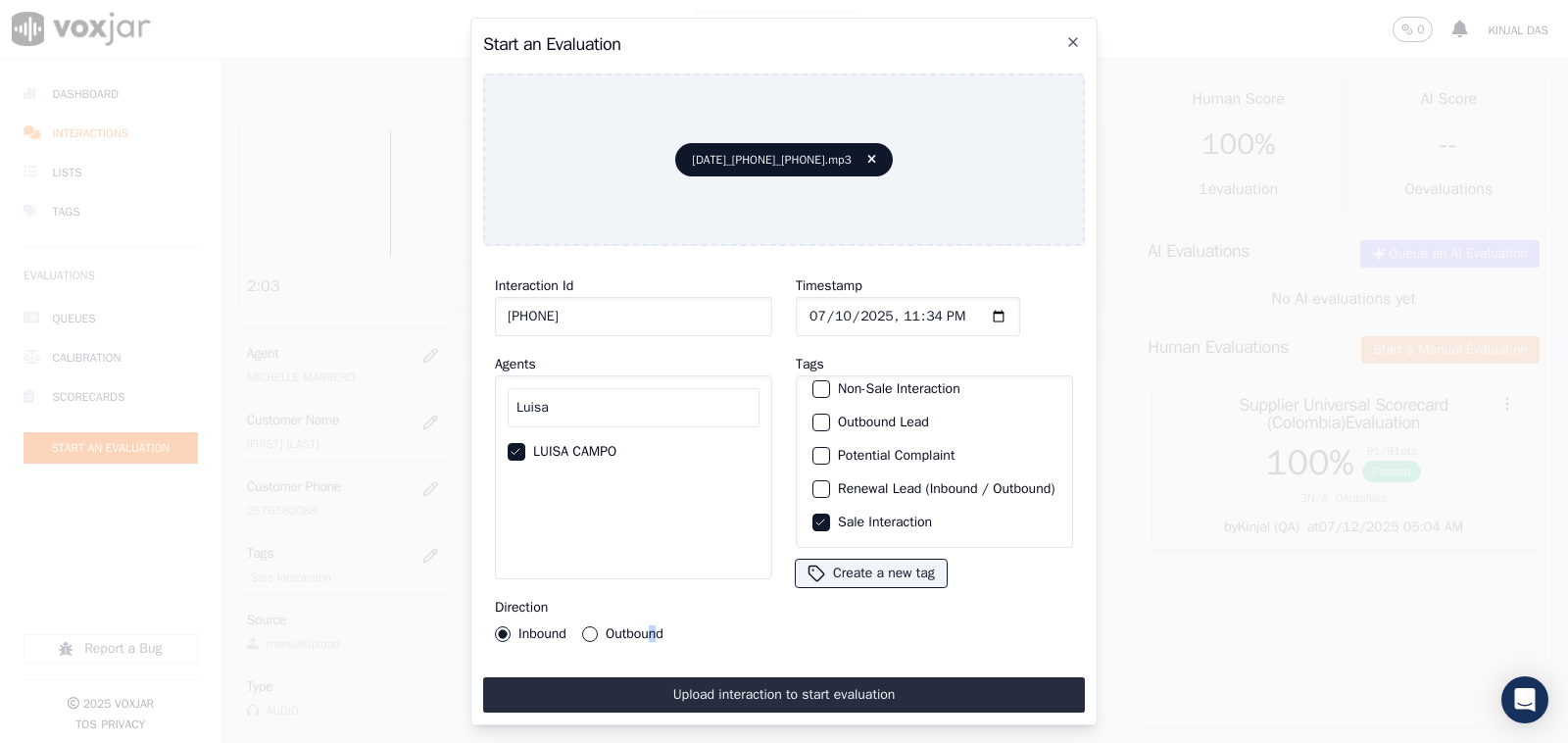 click on "Direction     Inbound     Outbound" at bounding box center (633, 619) 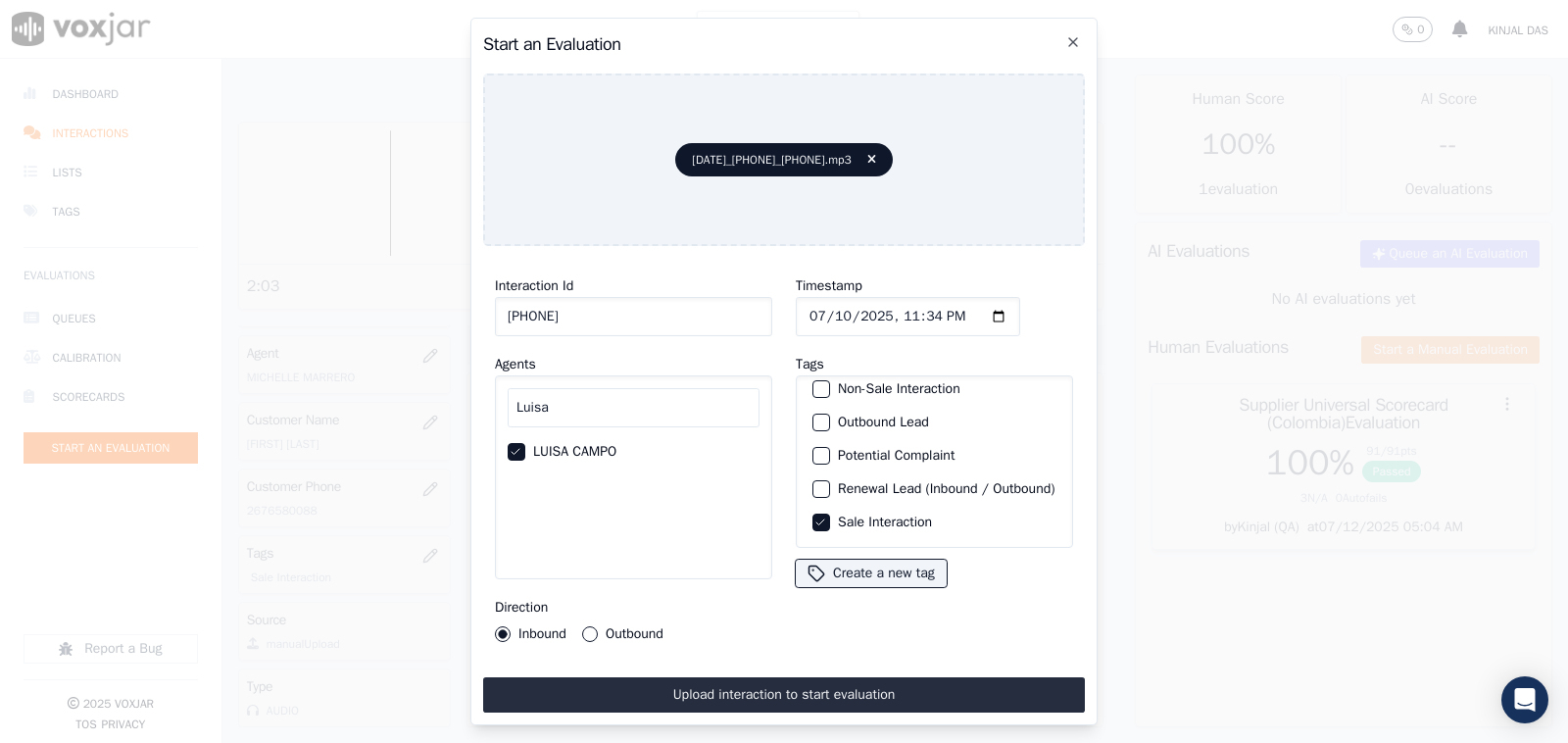 click on "Outbound" 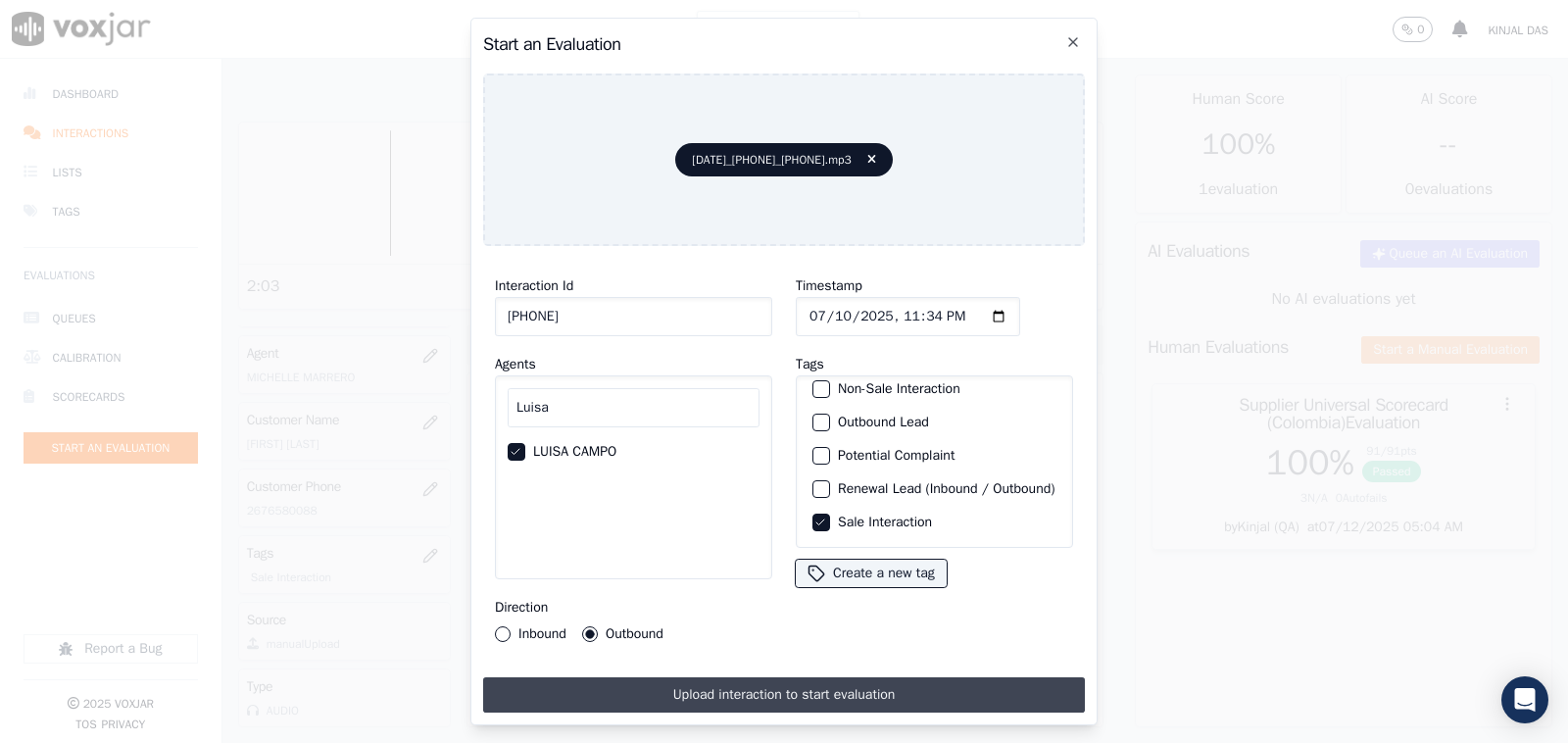 click on "Upload interaction to start evaluation" at bounding box center (784, 695) 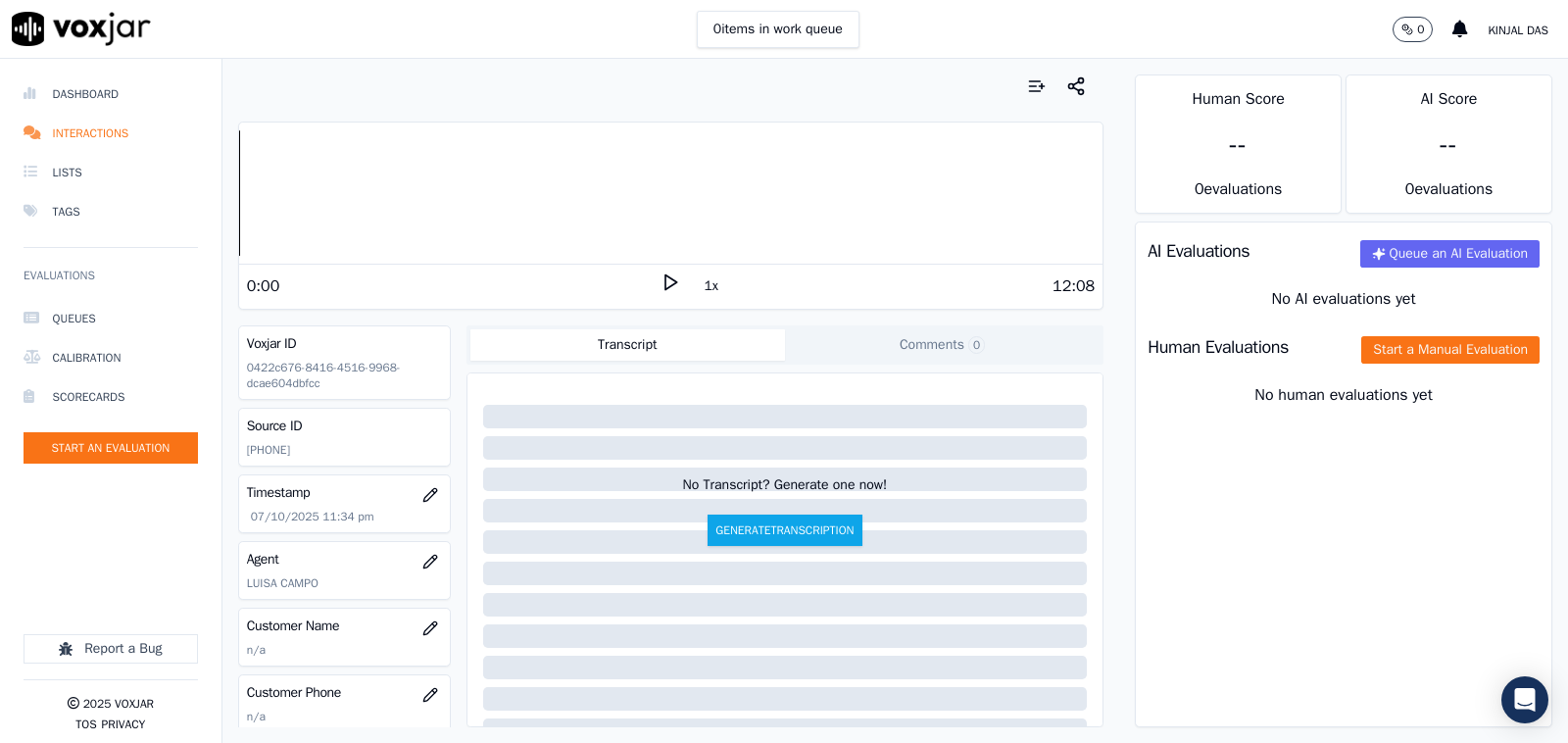 scroll, scrollTop: 265, scrollLeft: 0, axis: vertical 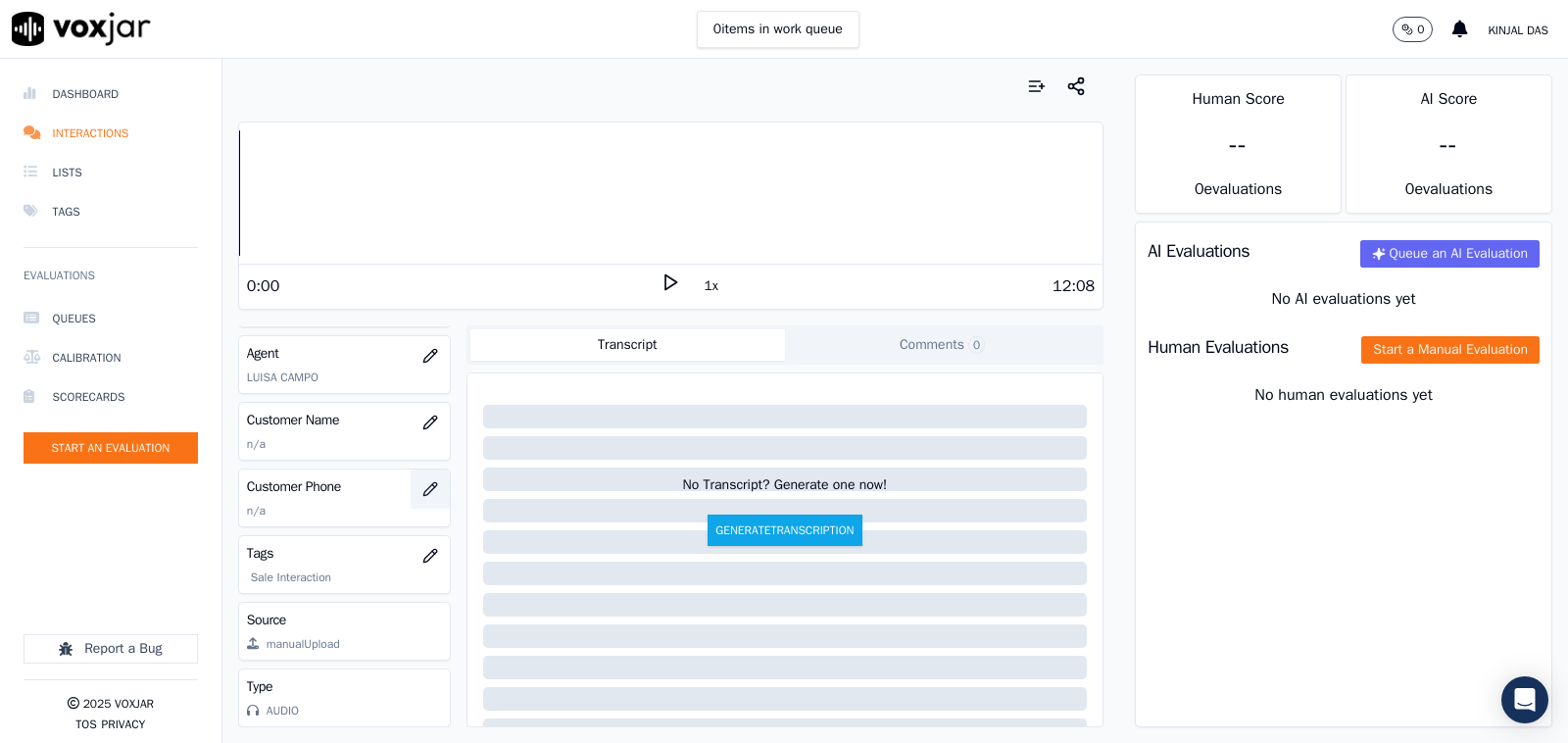 click 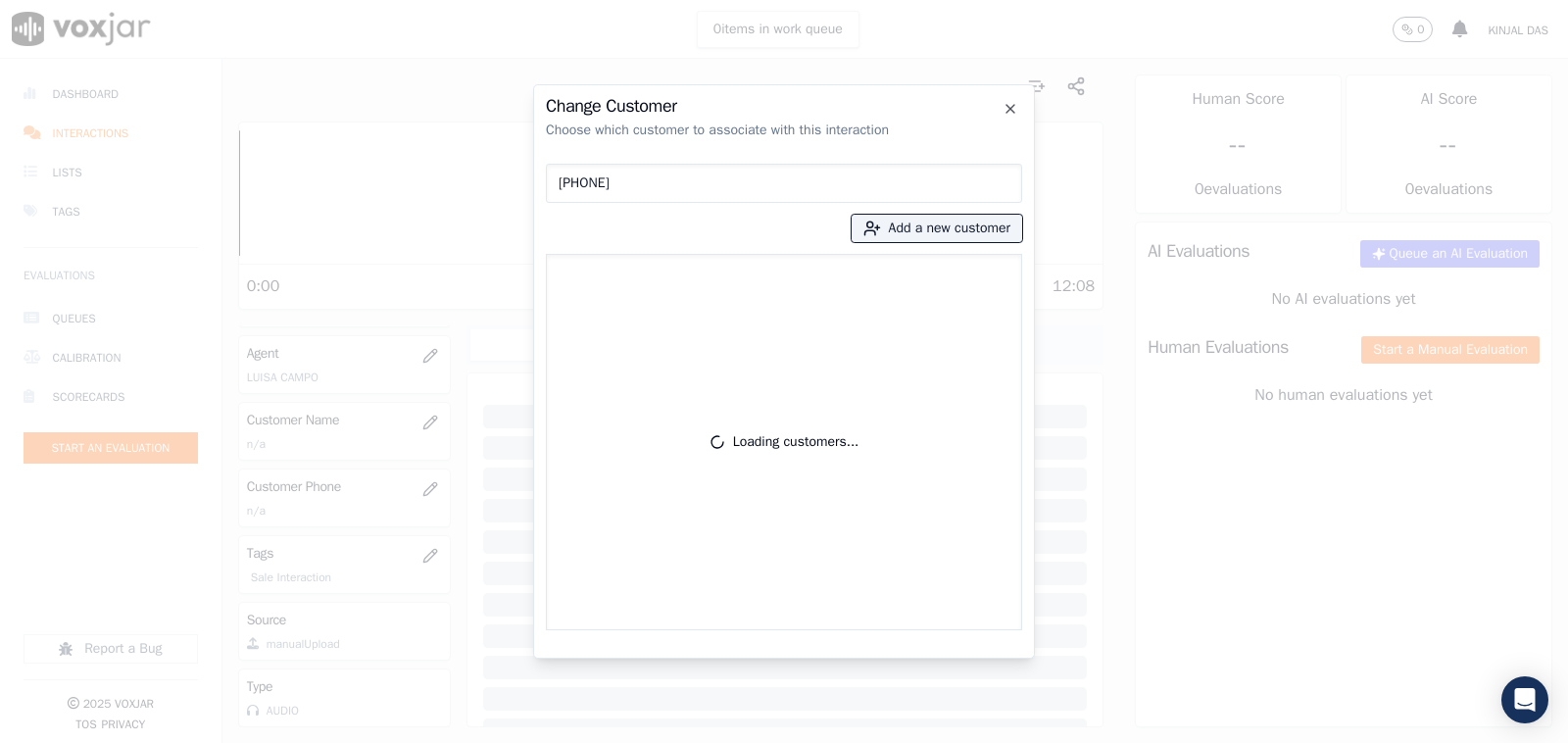 type on "4452608107" 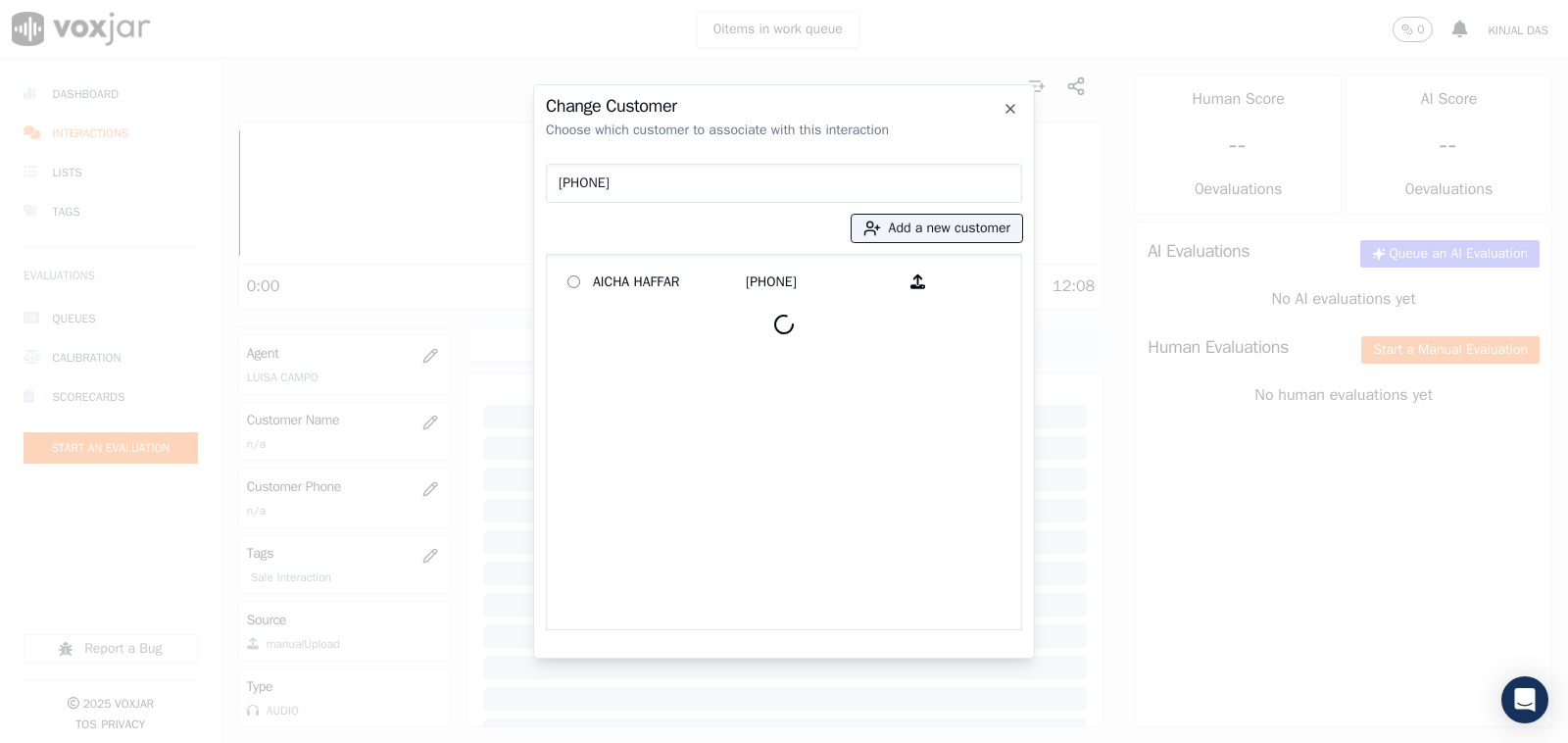 click on "AICHA HAFFAR" at bounding box center (669, 281) 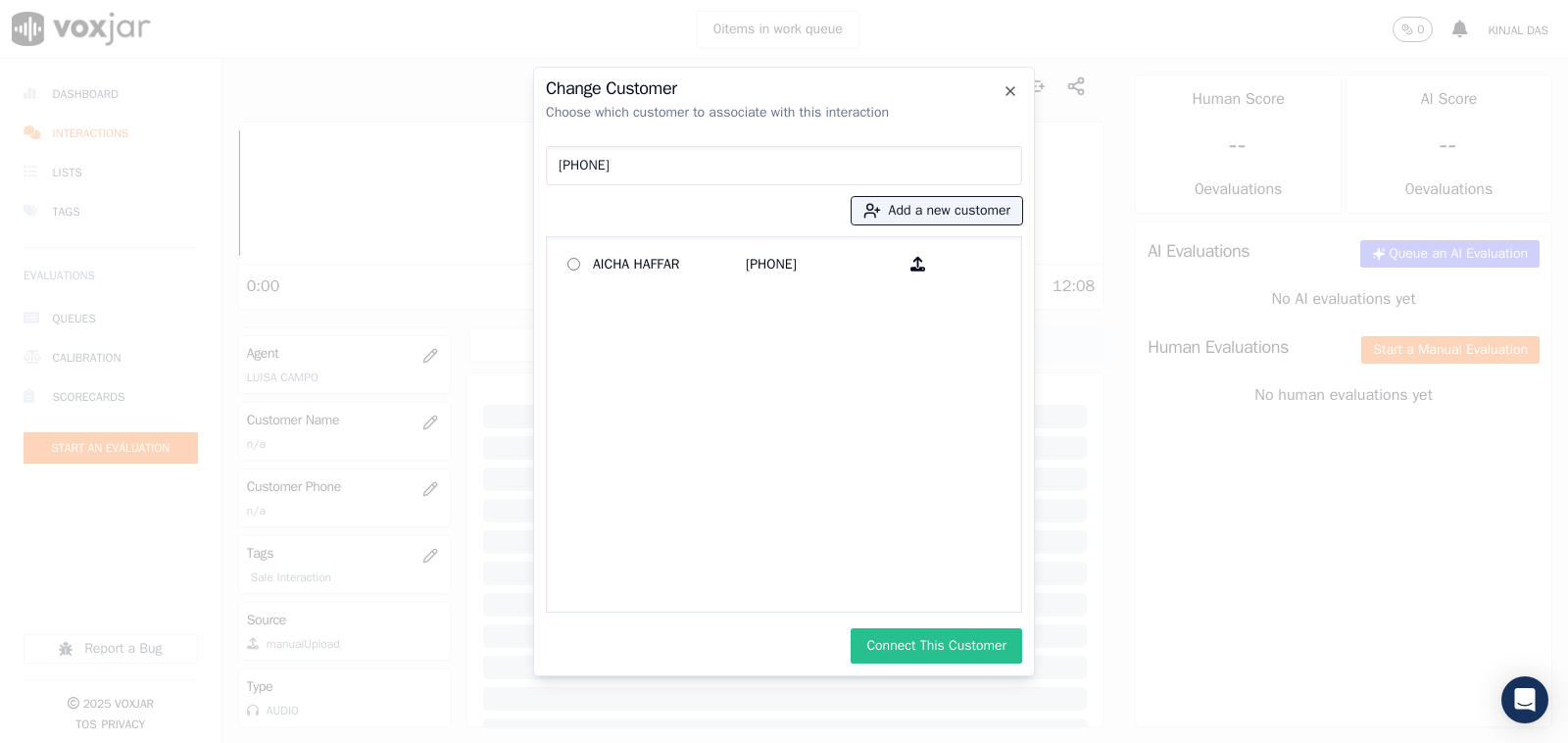 click on "Connect This Customer" at bounding box center [936, 646] 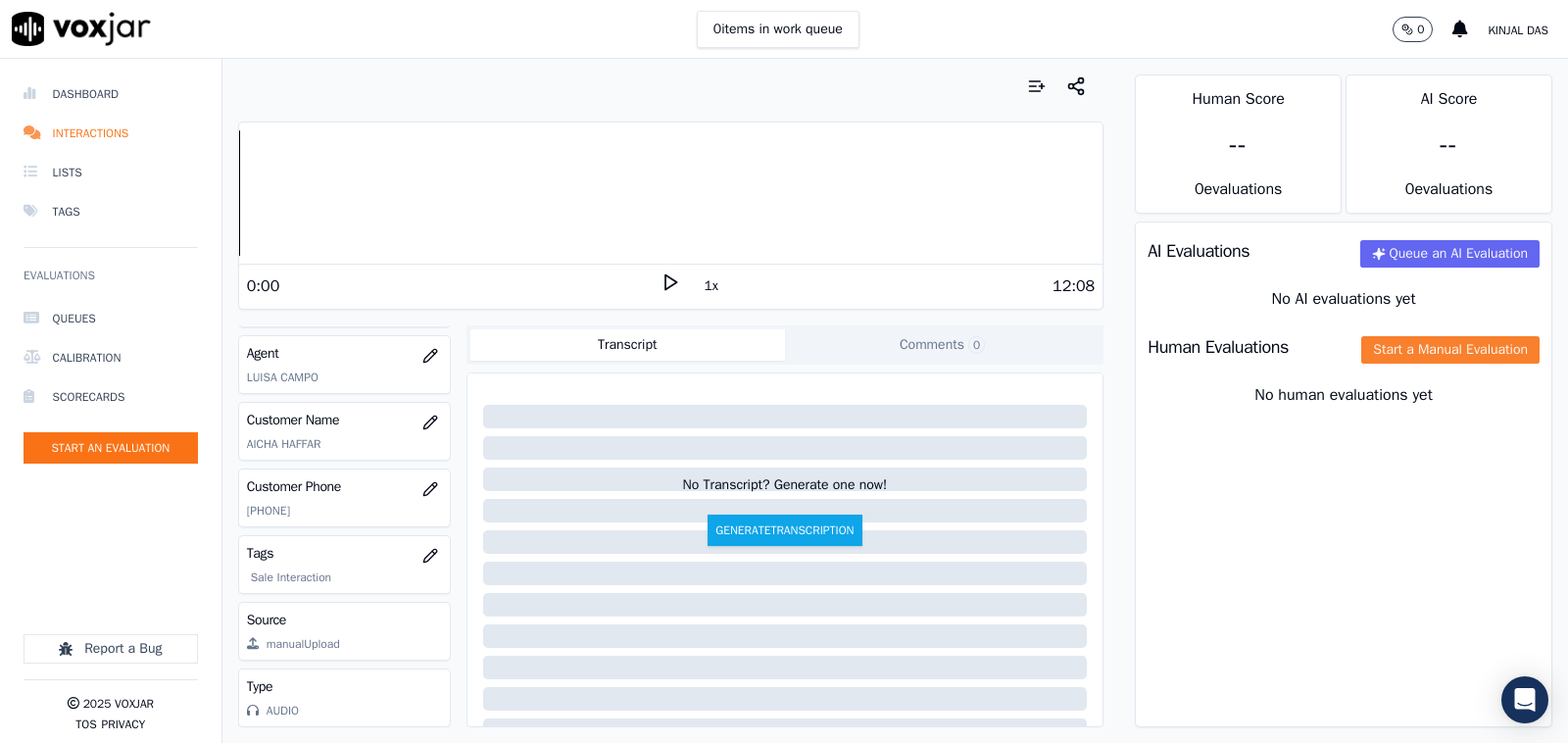 drag, startPoint x: 1348, startPoint y: 356, endPoint x: 1349, endPoint y: 335, distance: 21.023796 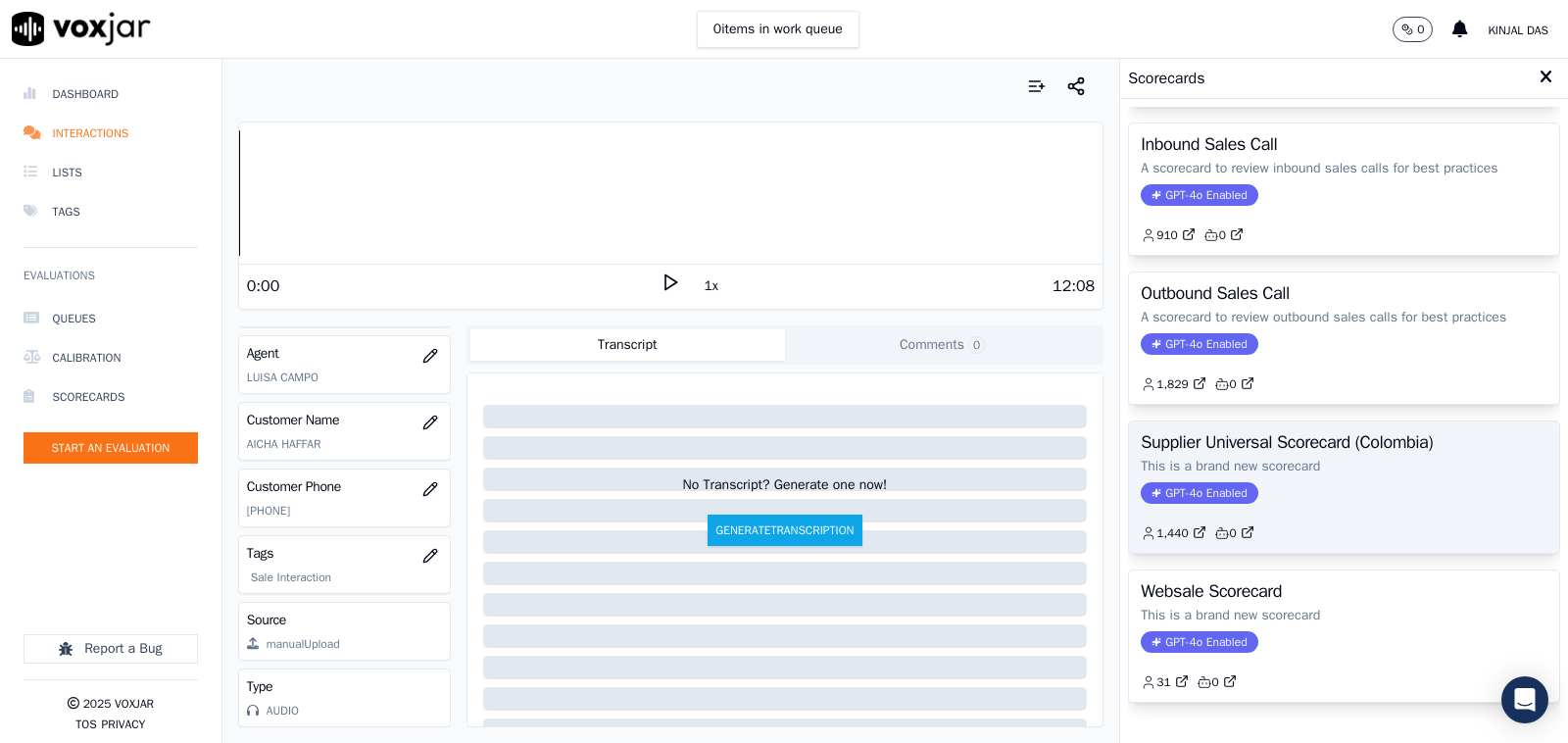 scroll, scrollTop: 258, scrollLeft: 0, axis: vertical 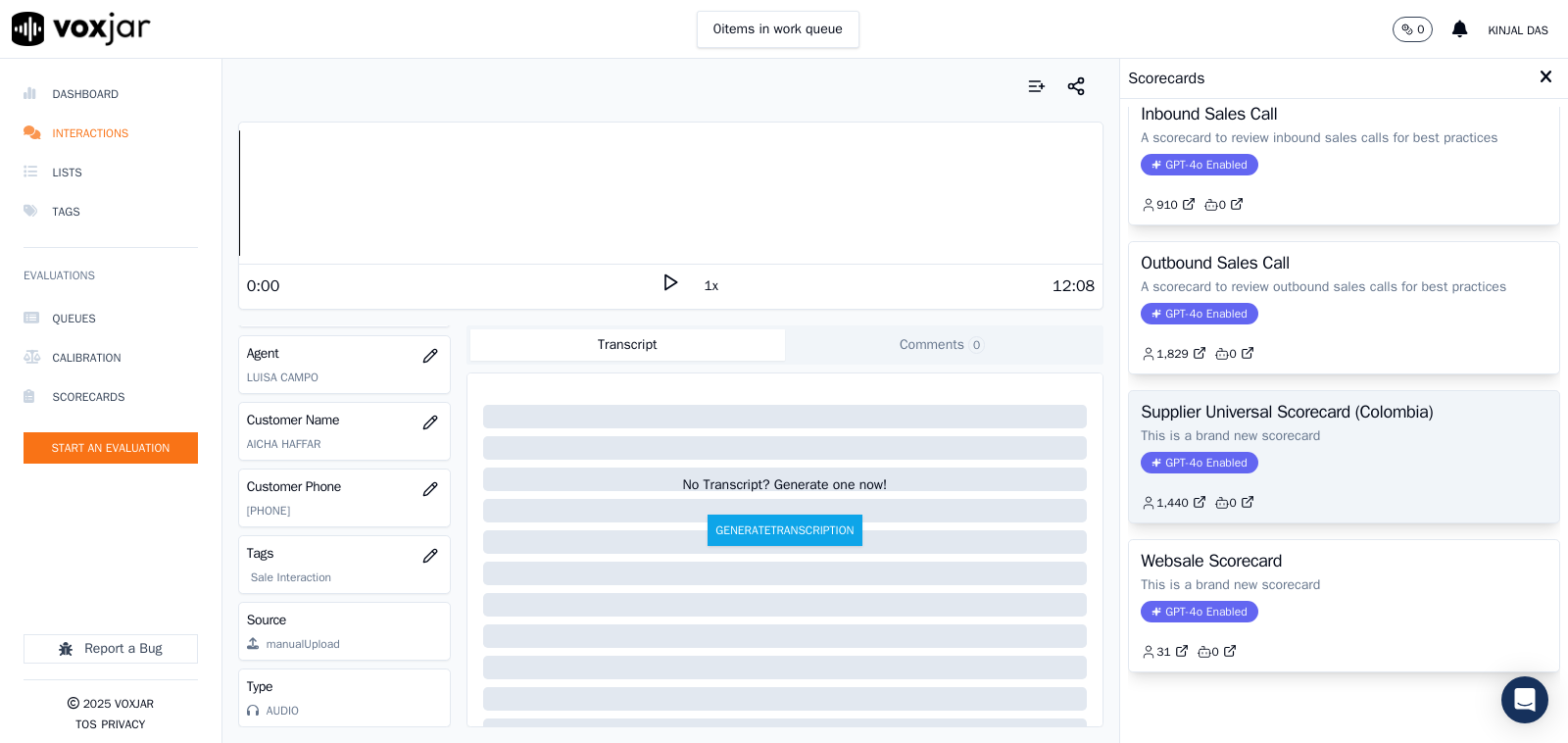 click on "Supplier Universal Scorecard (Colombia)   This is a brand new scorecard     GPT-4o Enabled       1,440         0" at bounding box center [1344, 457] 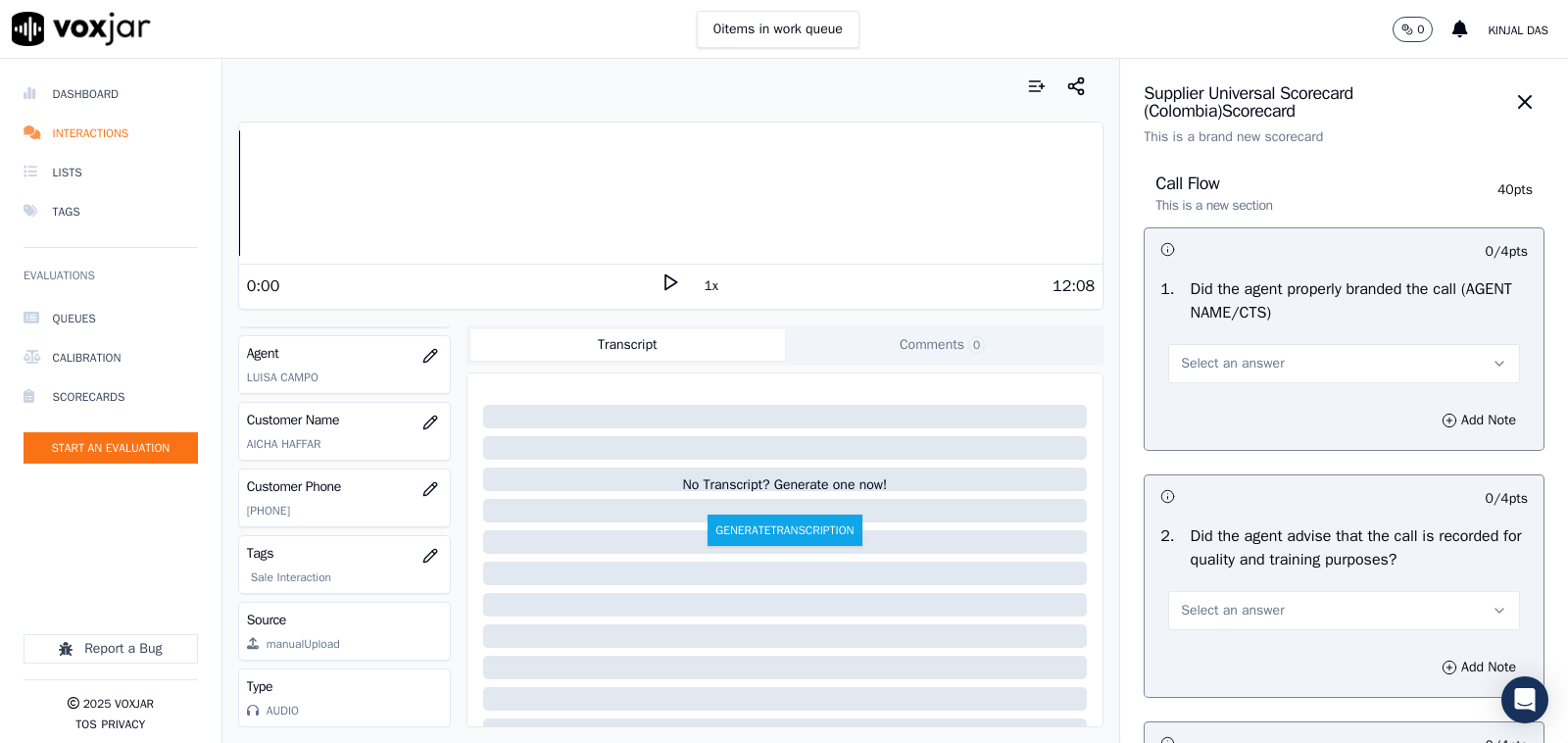 click on "Select an answer" at bounding box center (1232, 364) 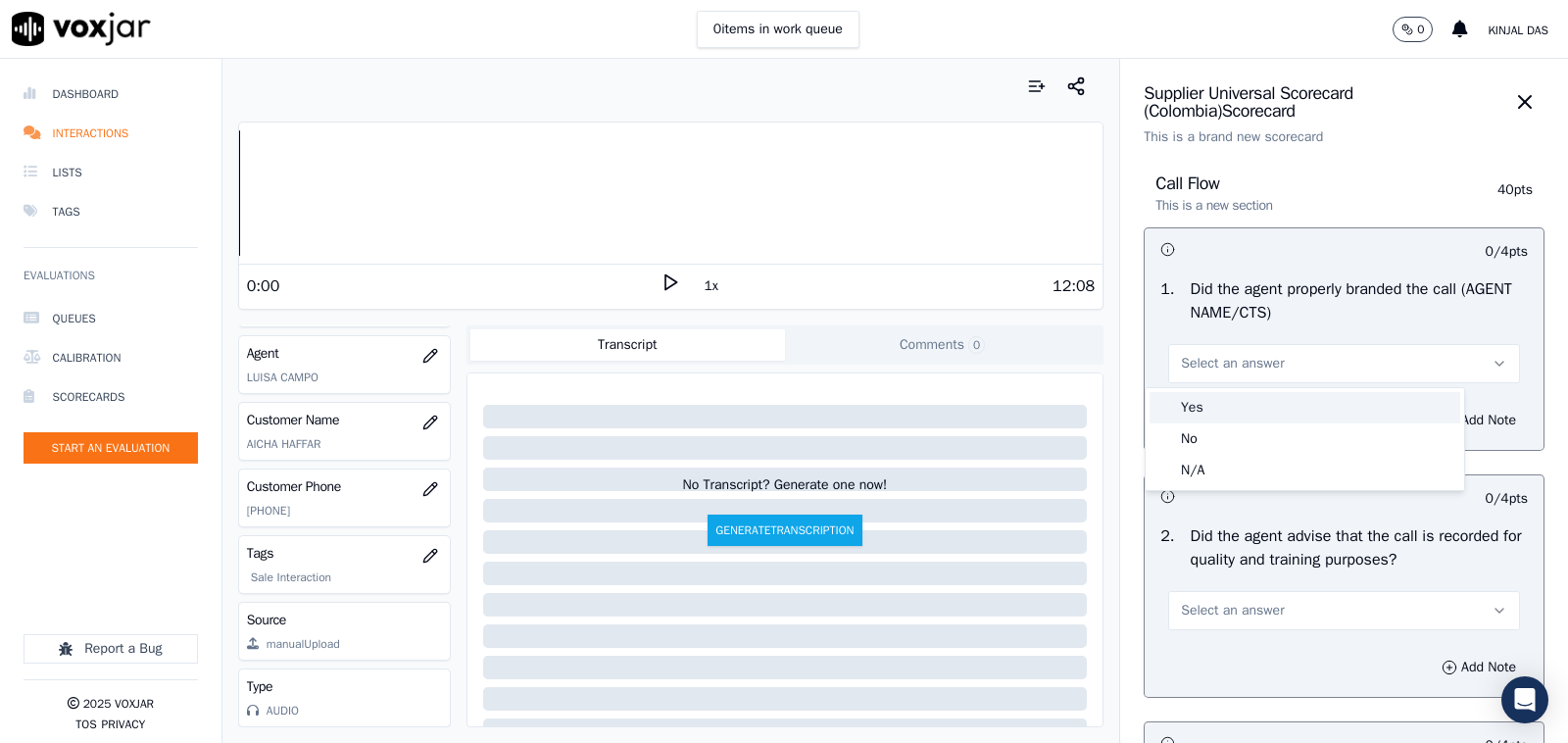 click on "Yes" at bounding box center [1304, 408] 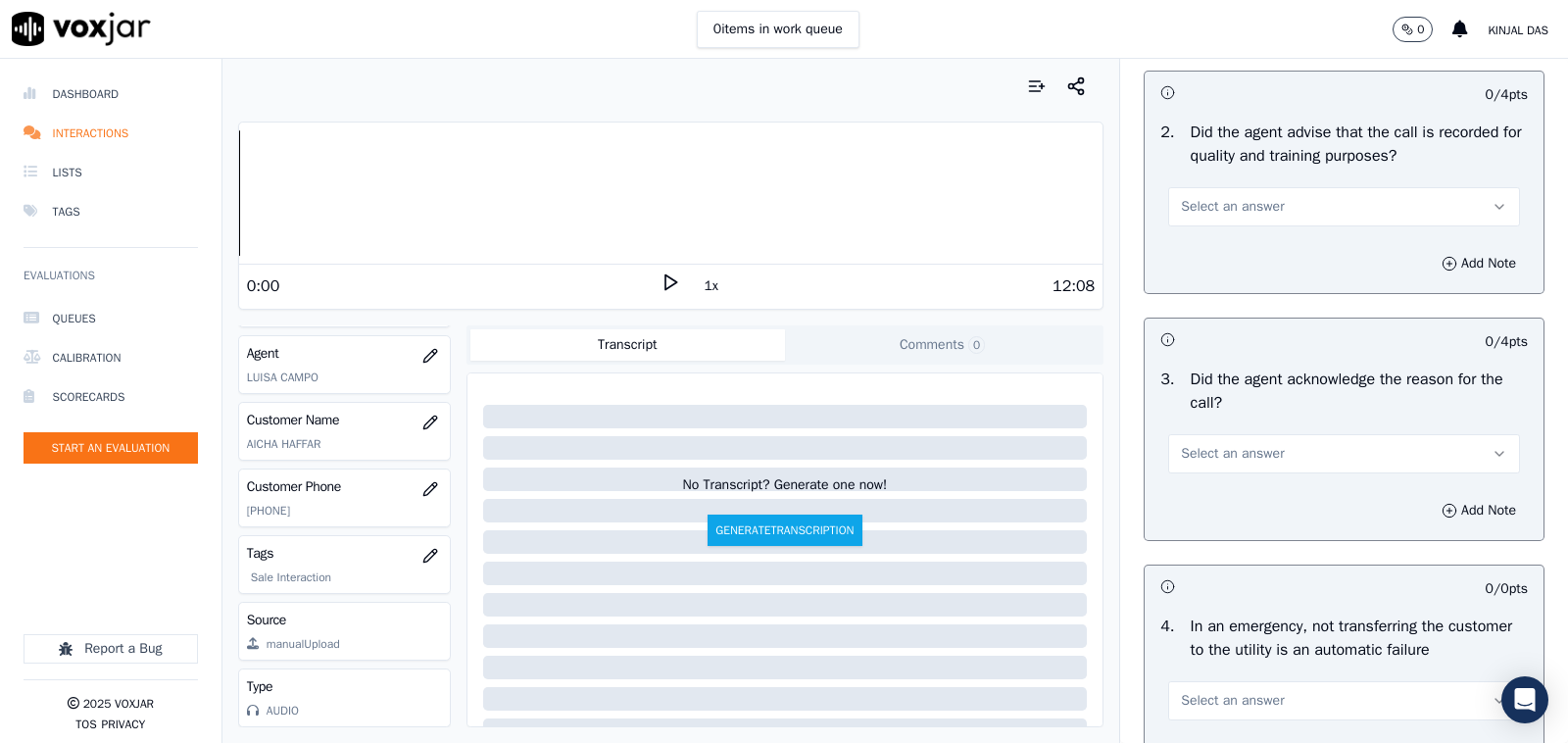 scroll, scrollTop: 613, scrollLeft: 0, axis: vertical 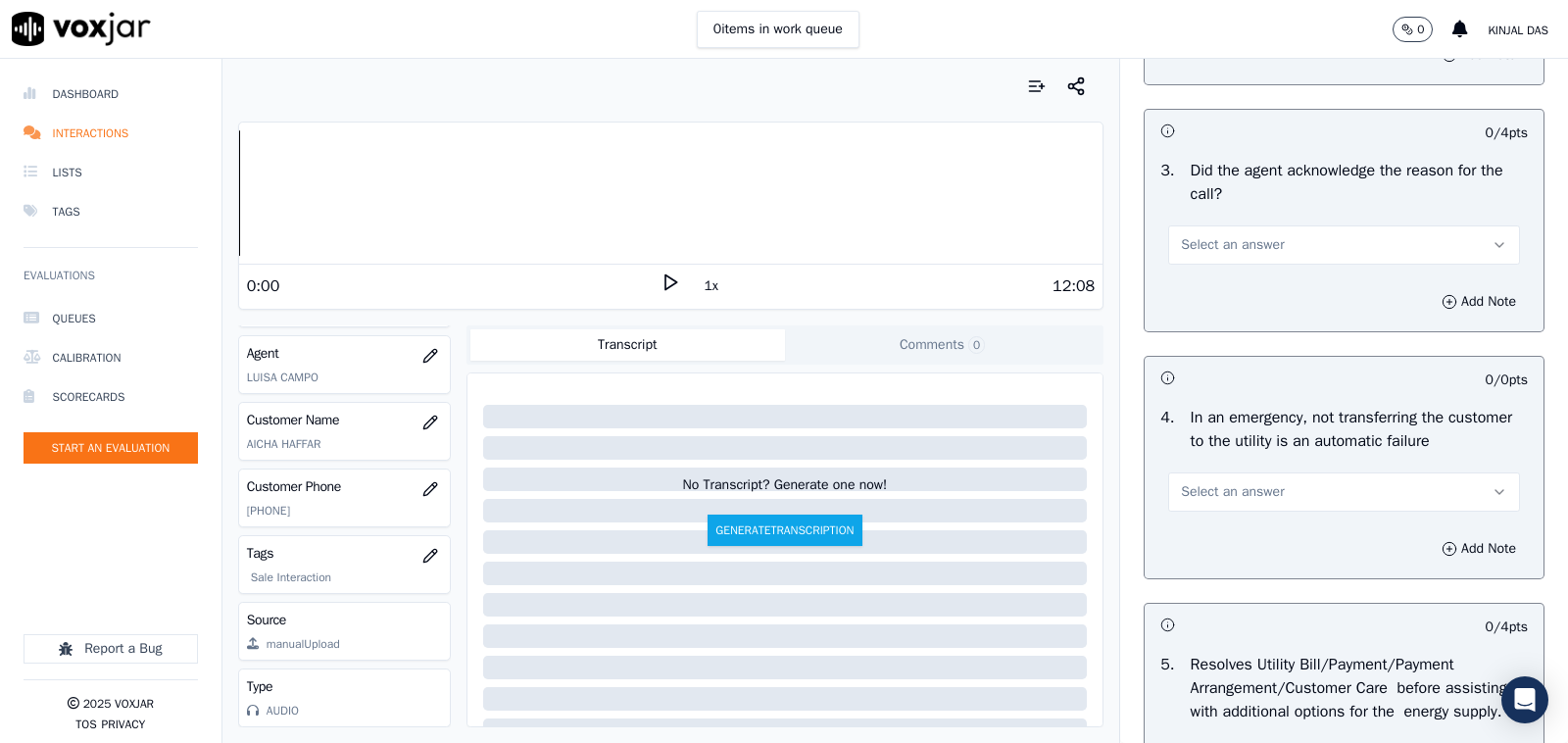 click on "Select an answer" at bounding box center [1232, 245] 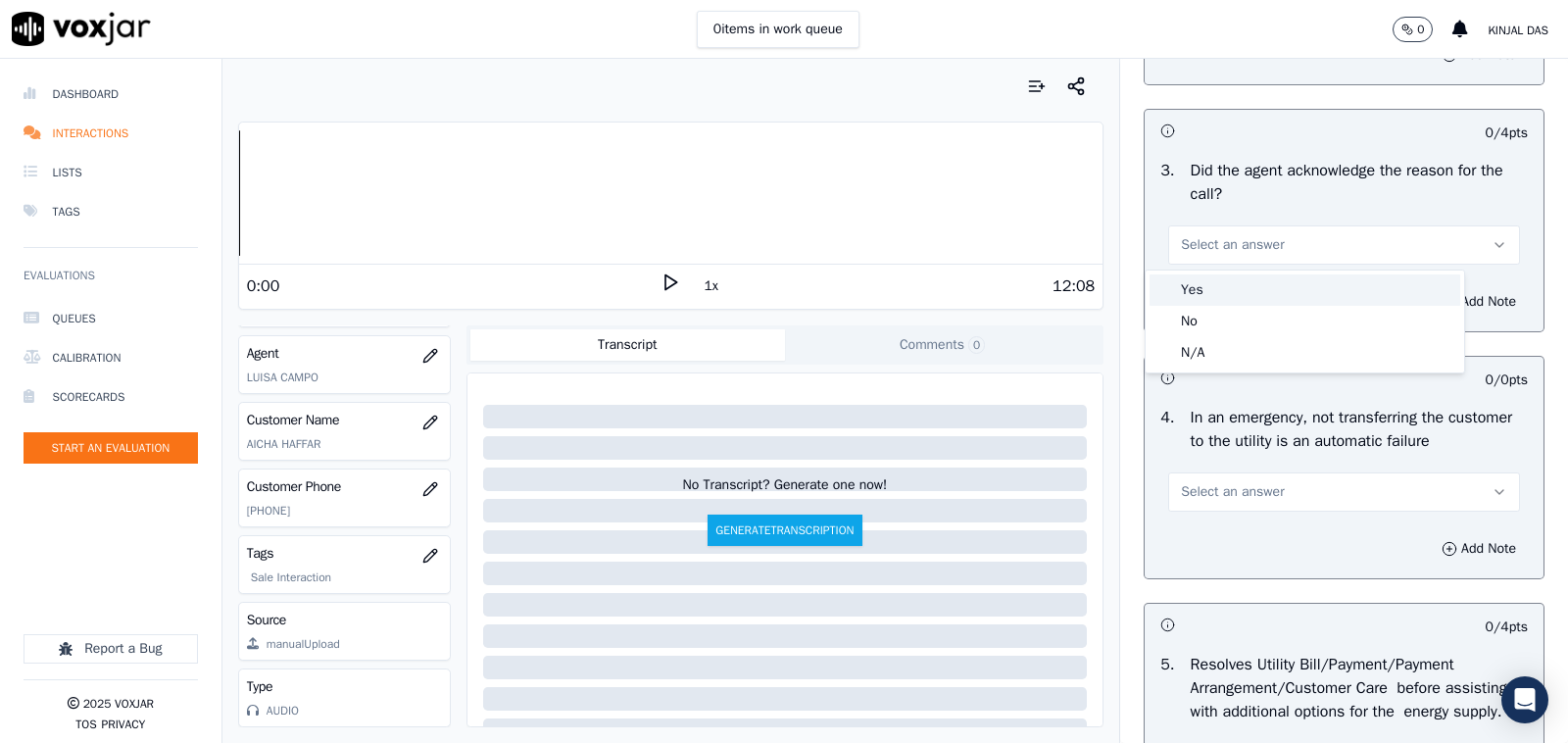 click on "Yes" at bounding box center [1304, 290] 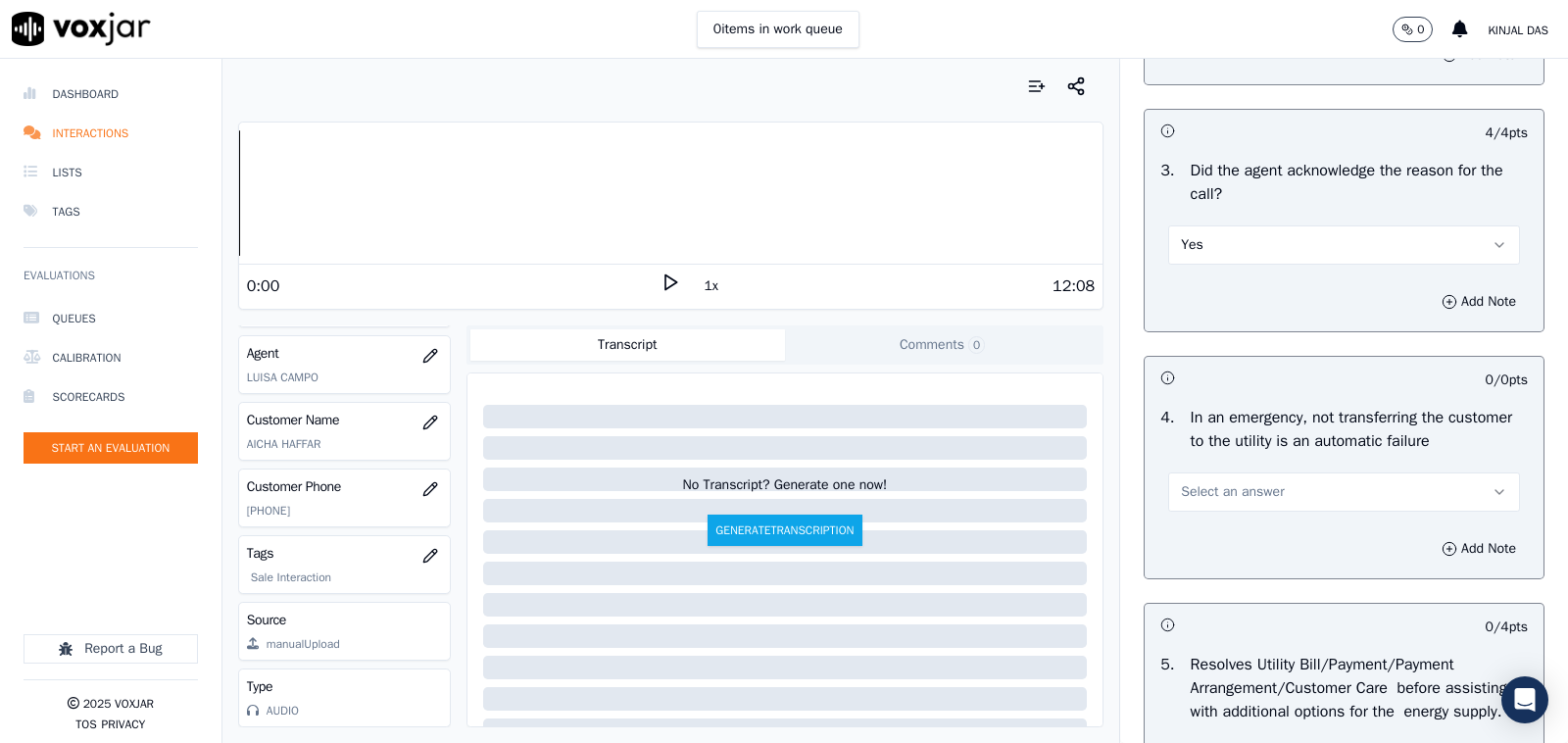scroll, scrollTop: 204, scrollLeft: 0, axis: vertical 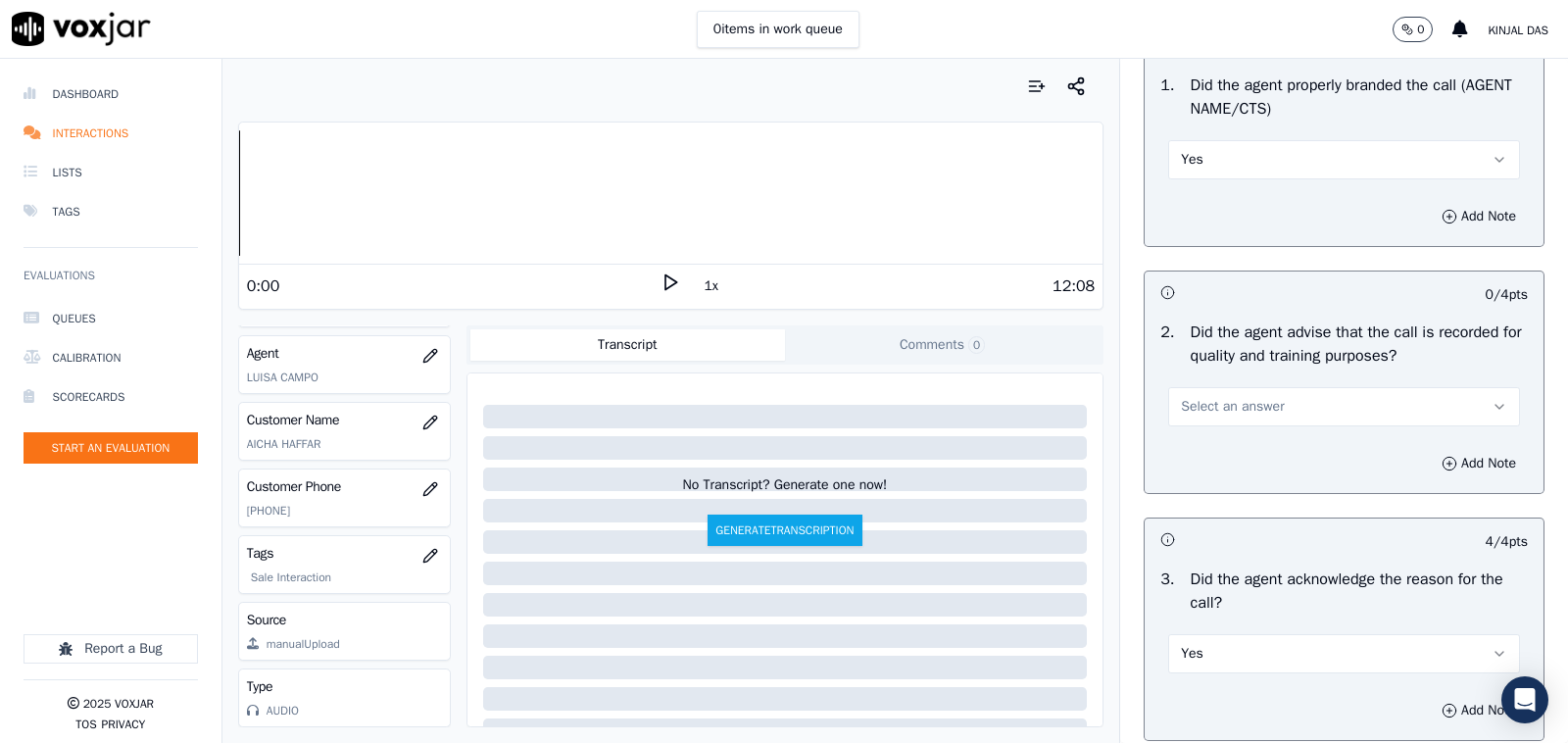 click on "Select an answer" at bounding box center [1344, 407] 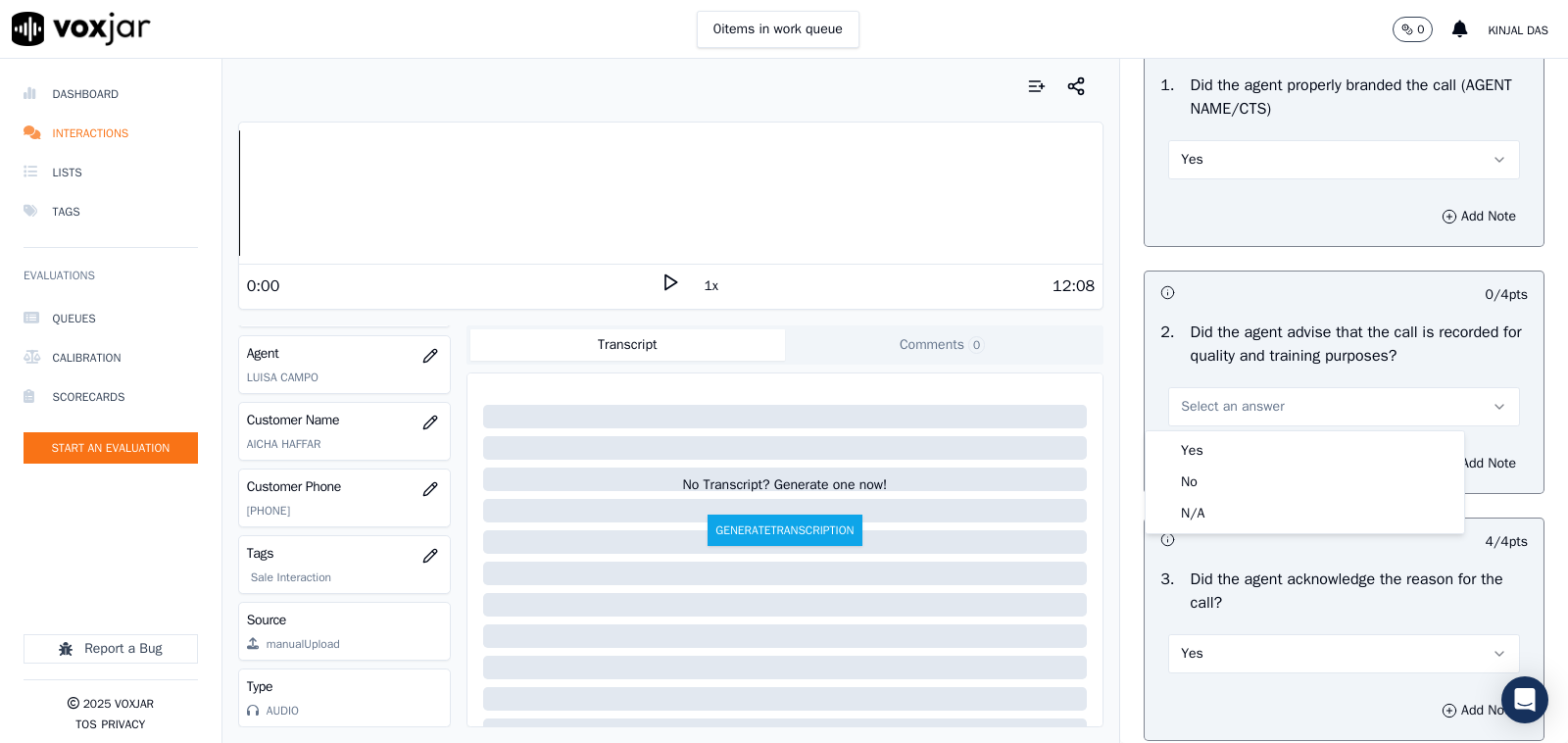 click on "2 .   Did the agent advise that the call is recorded for quality and training purposes?
Select an answer" at bounding box center (1344, 373) 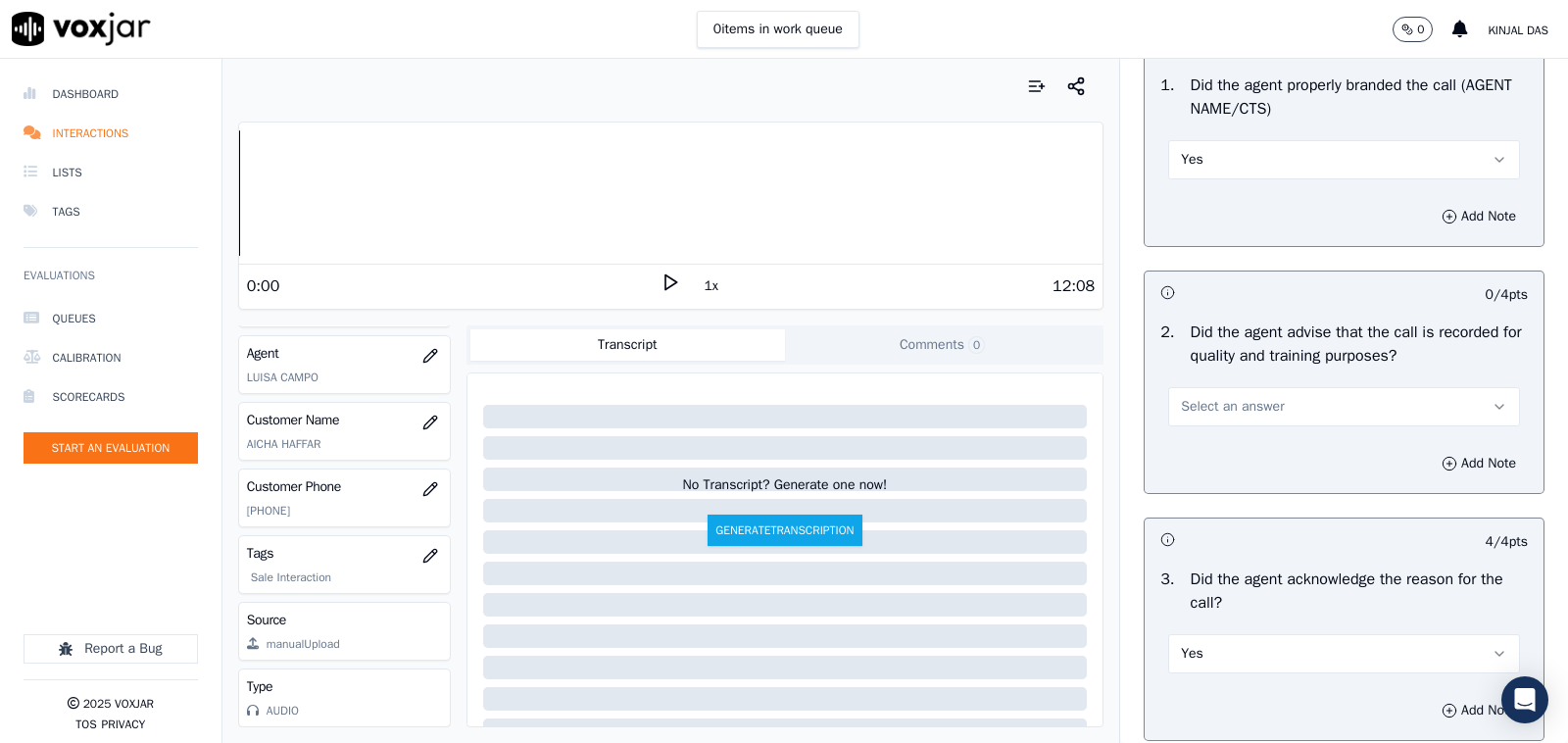 click on "Add Note" at bounding box center [1344, 464] 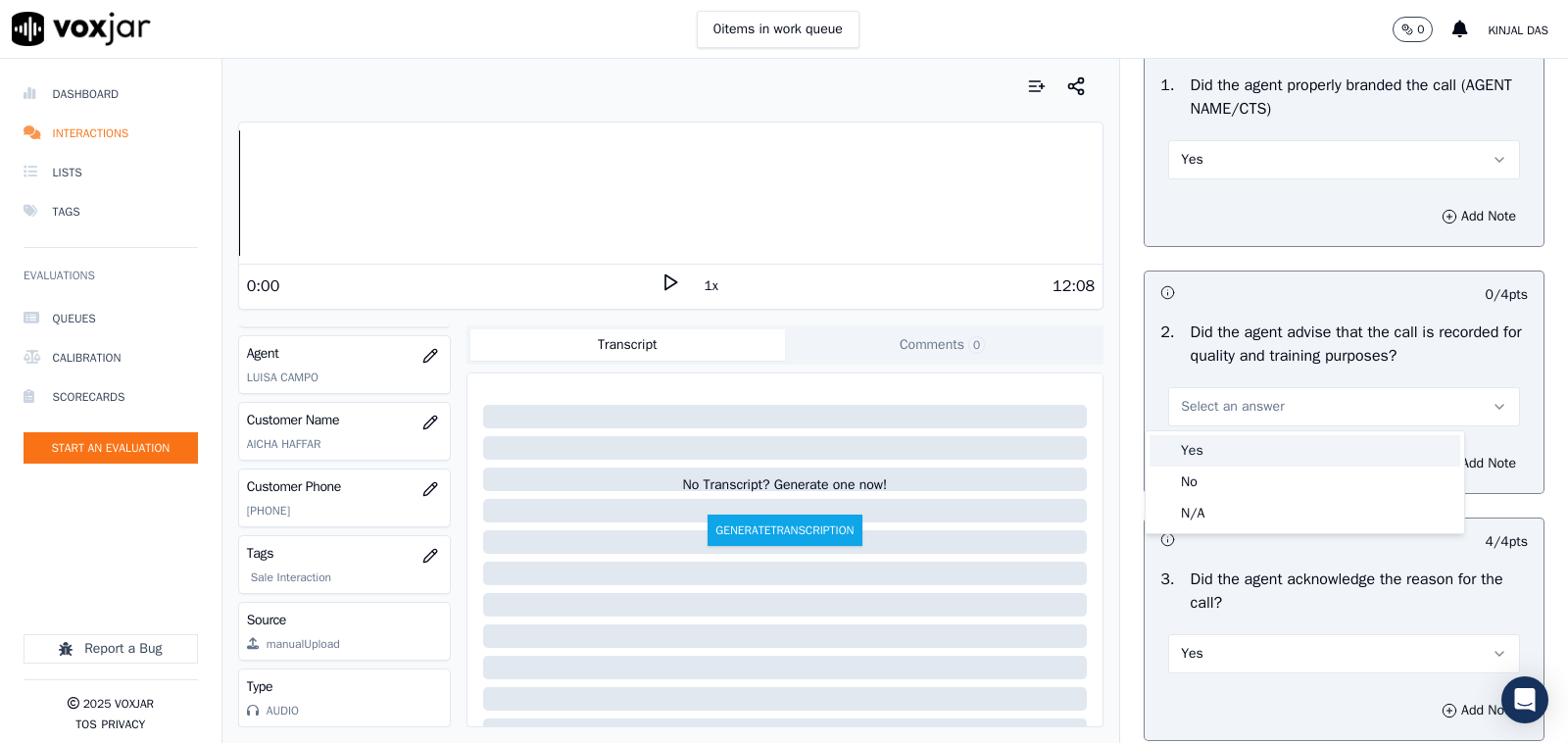 click on "Yes" at bounding box center (1304, 451) 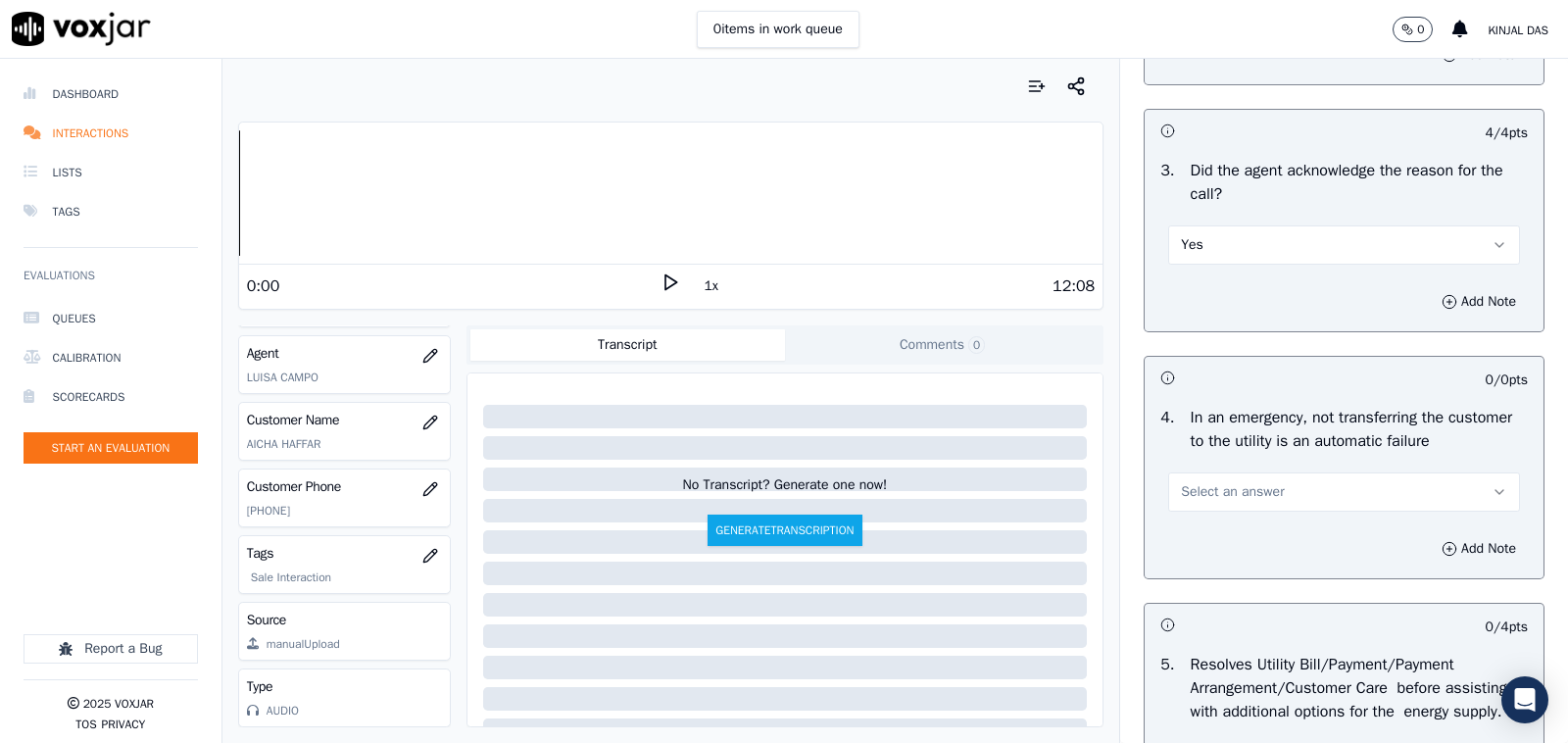 scroll, scrollTop: 817, scrollLeft: 0, axis: vertical 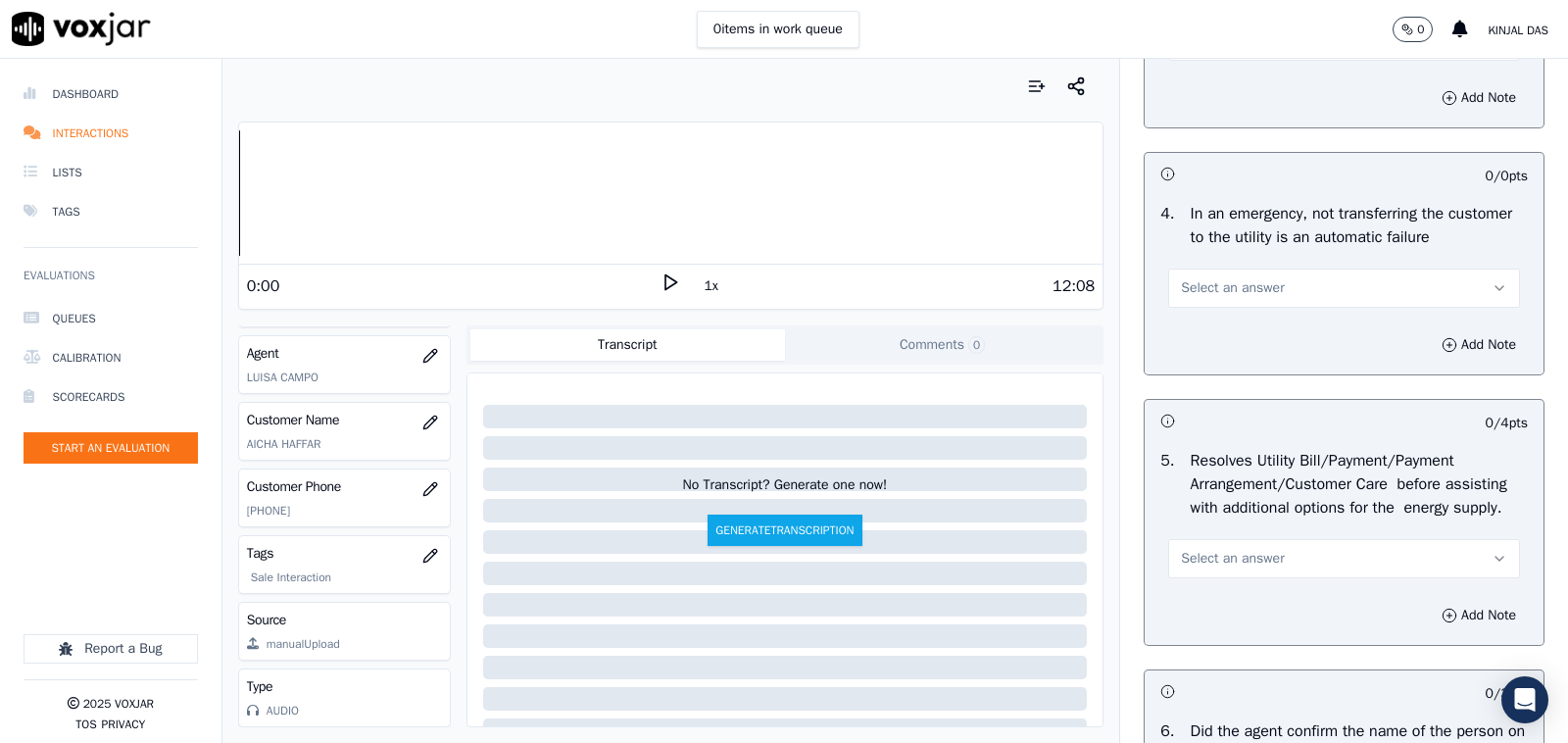 click on "Select an answer" at bounding box center (1232, 288) 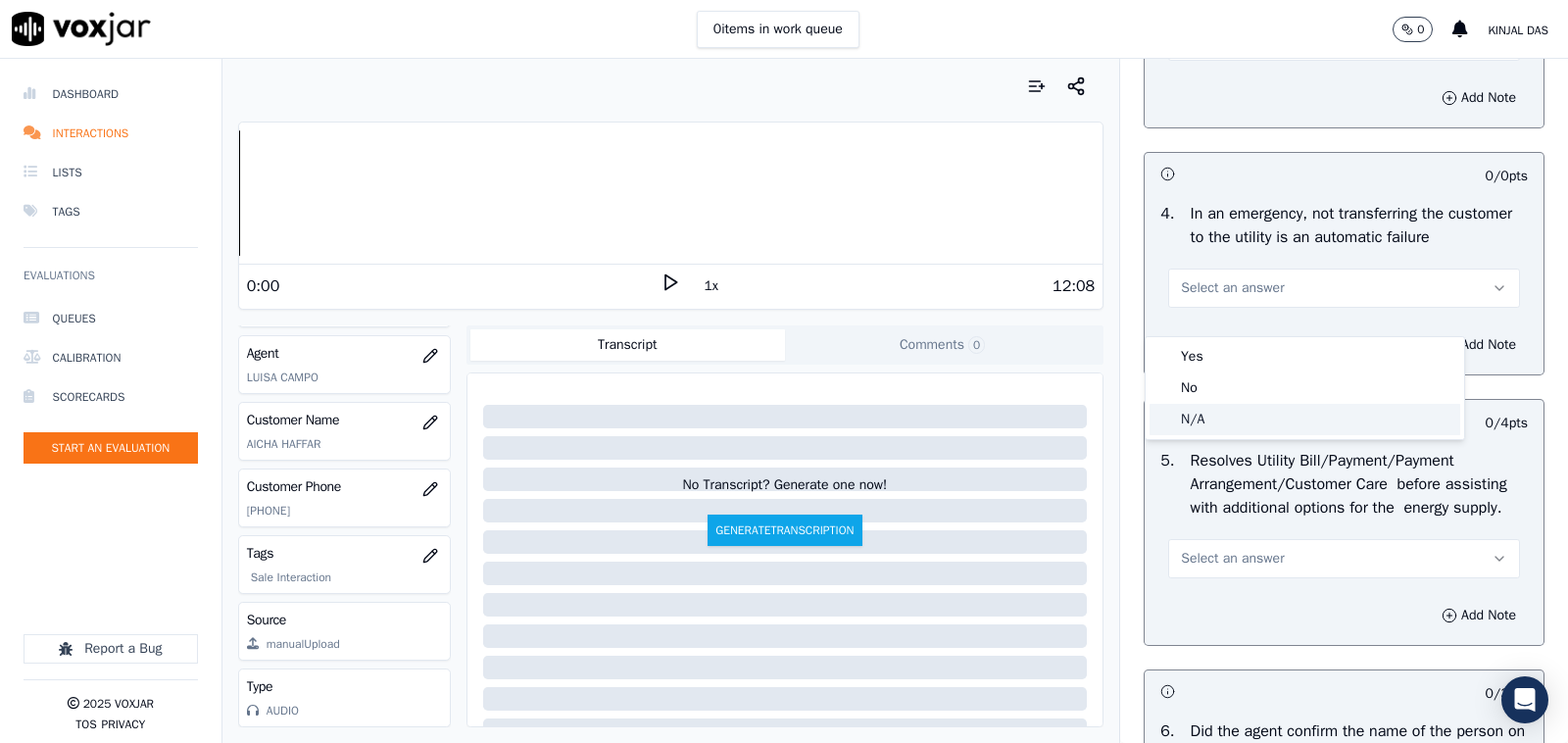 click on "N/A" 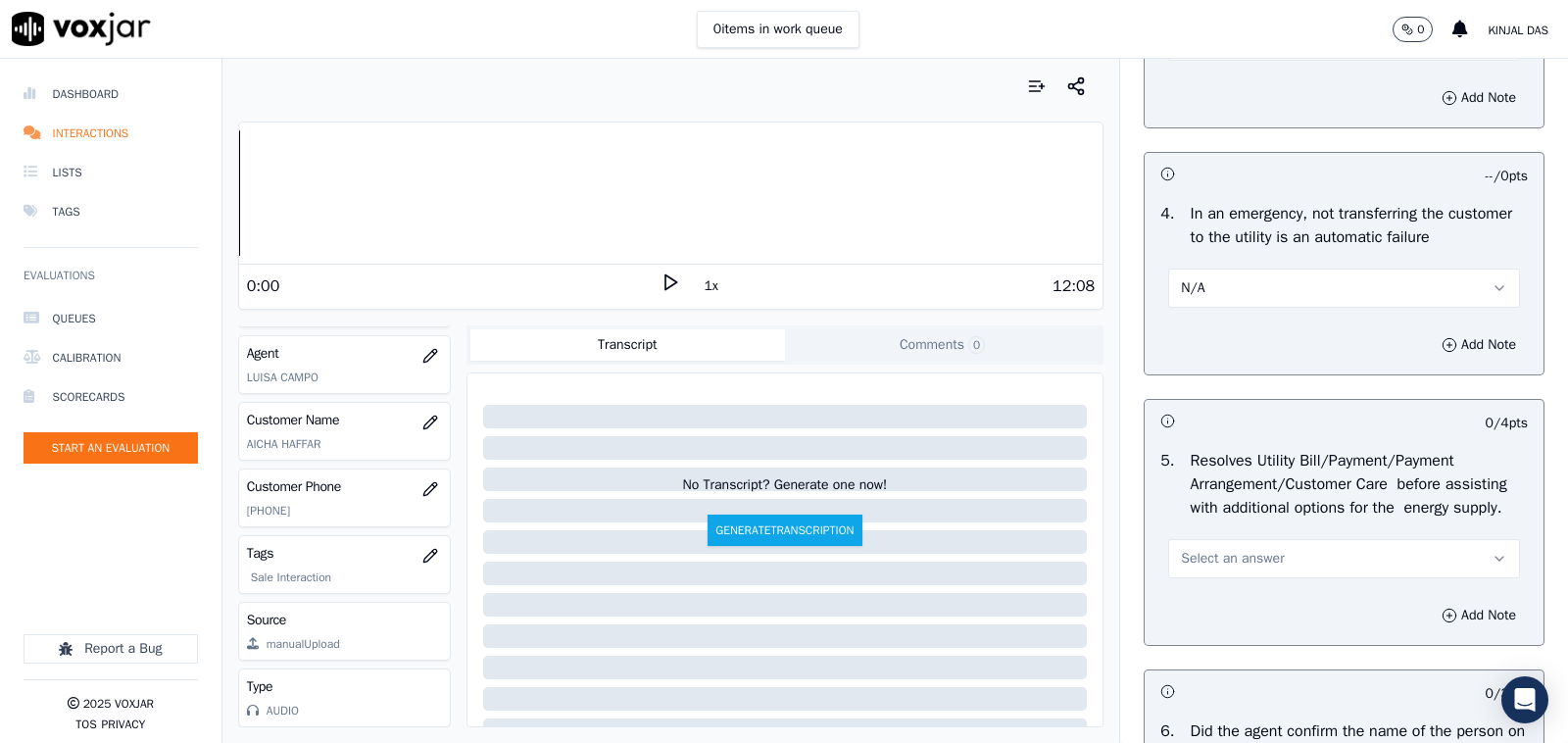 scroll, scrollTop: 1225, scrollLeft: 0, axis: vertical 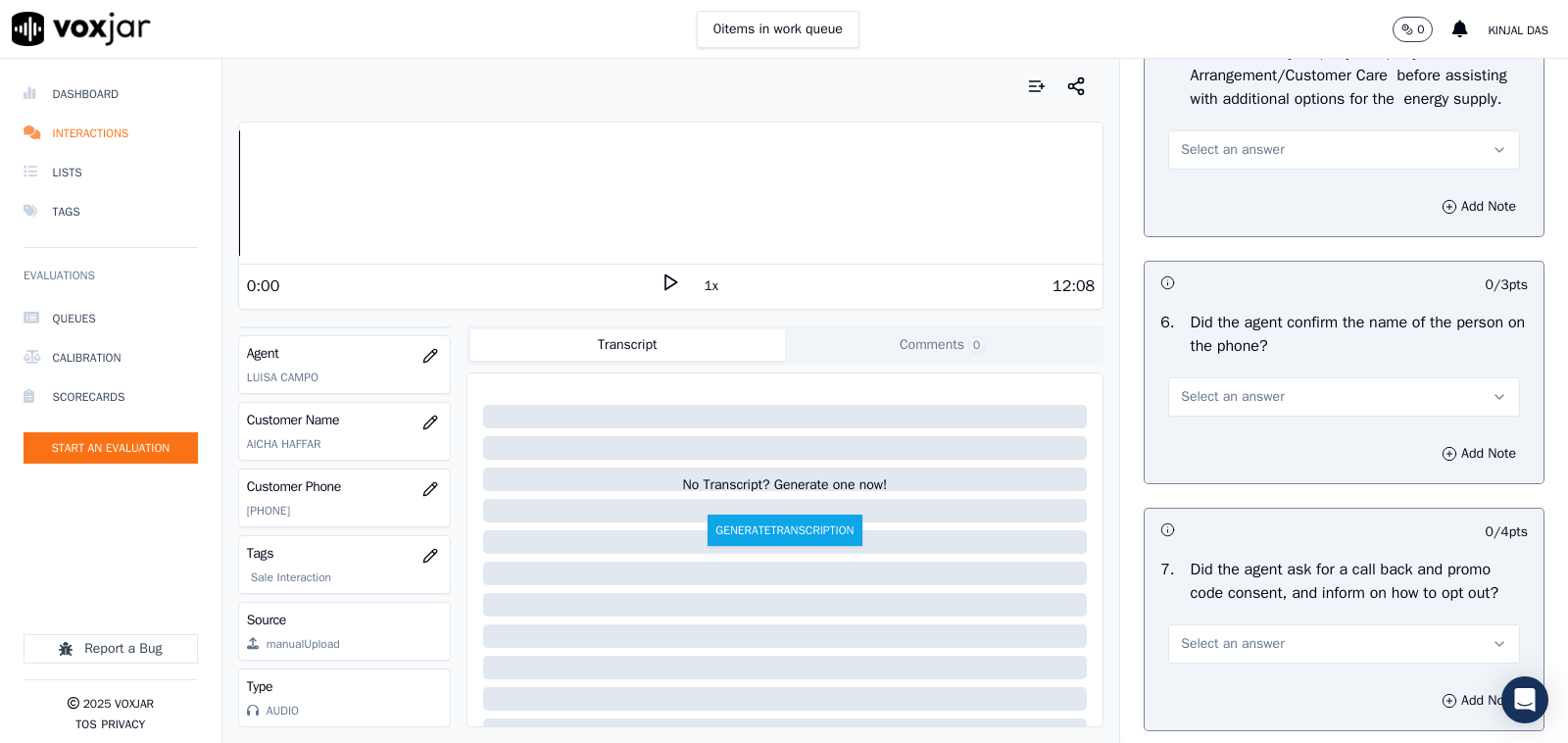 click on "Select an answer" at bounding box center (1344, 150) 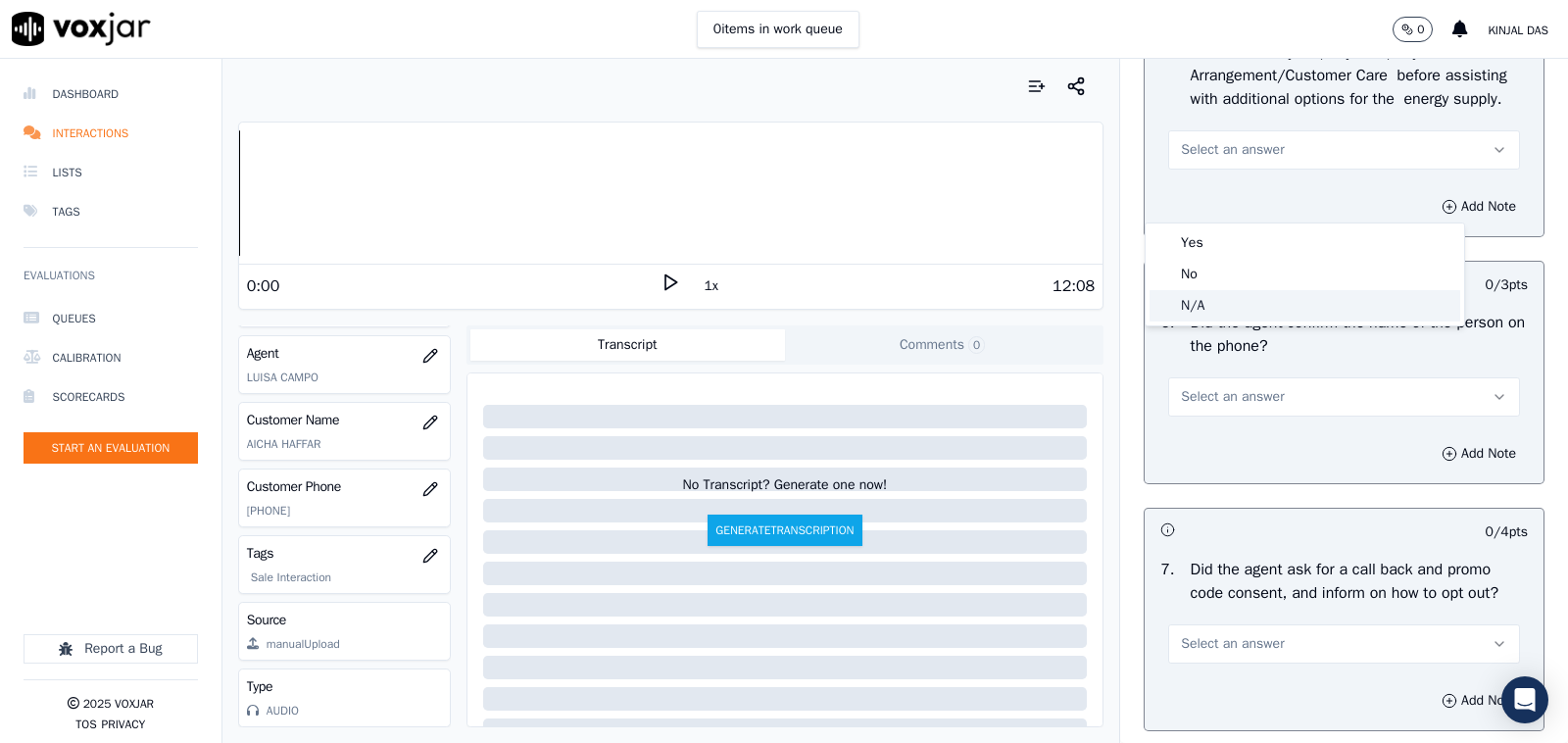 click on "N/A" 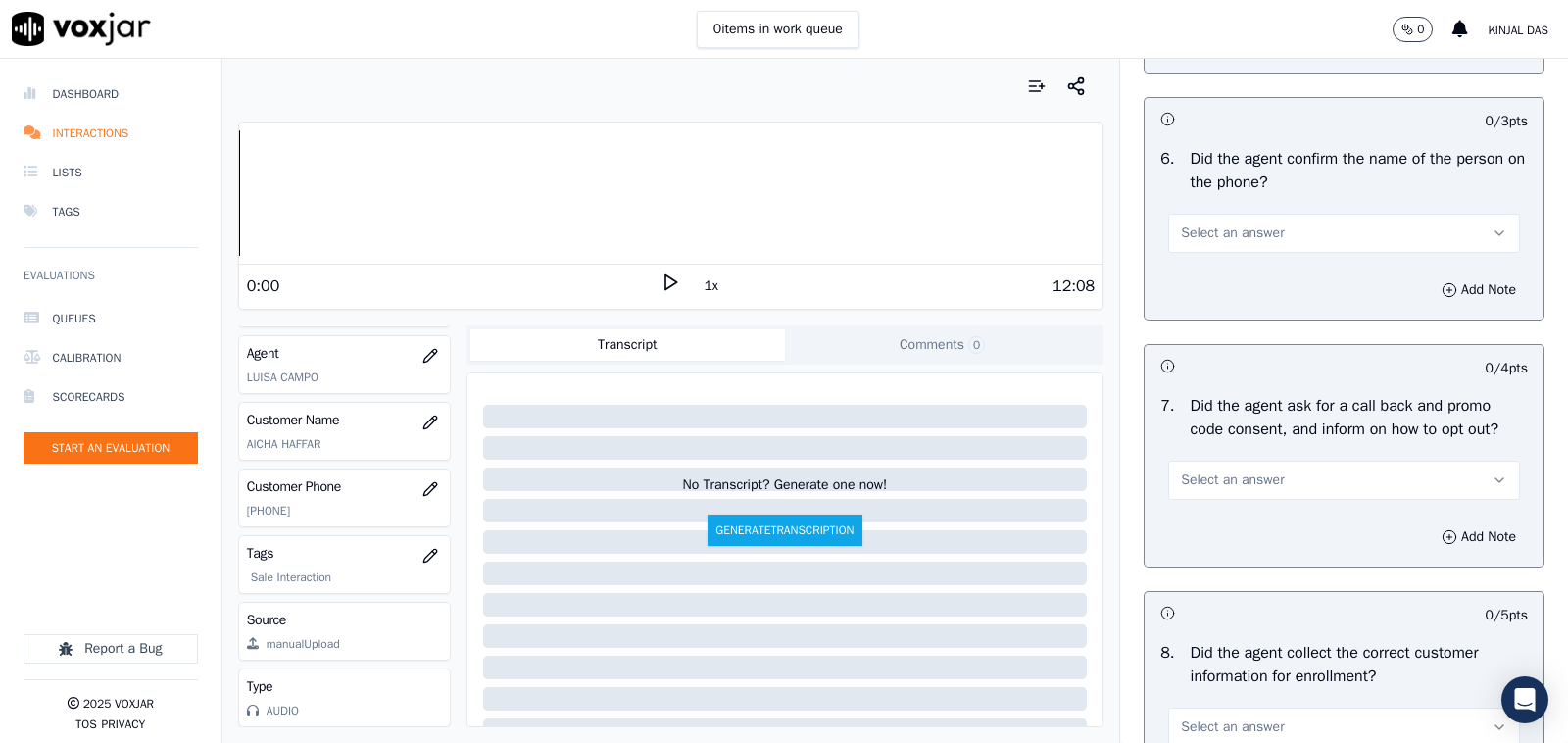 scroll, scrollTop: 1225, scrollLeft: 0, axis: vertical 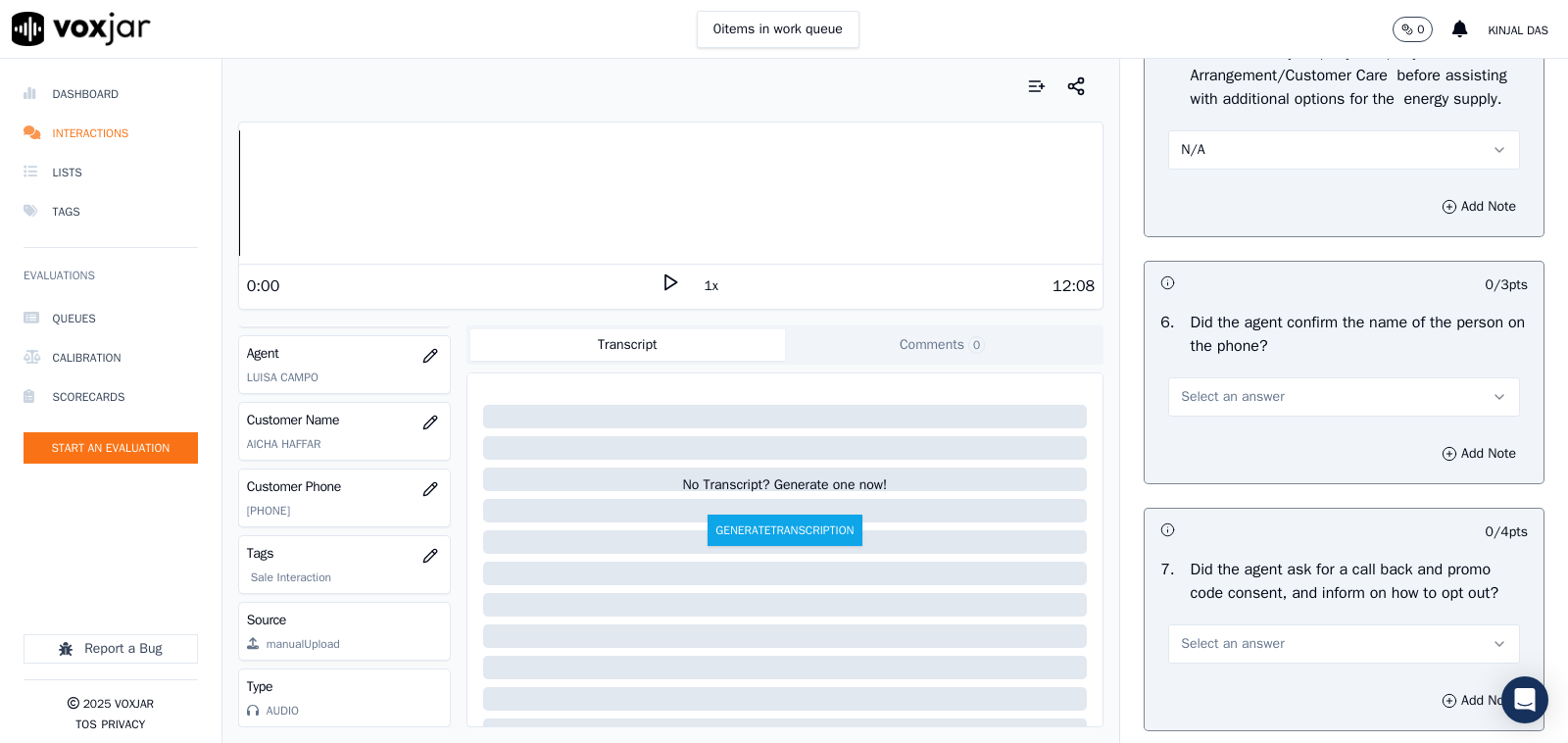 click on "Select an answer" at bounding box center (1232, 397) 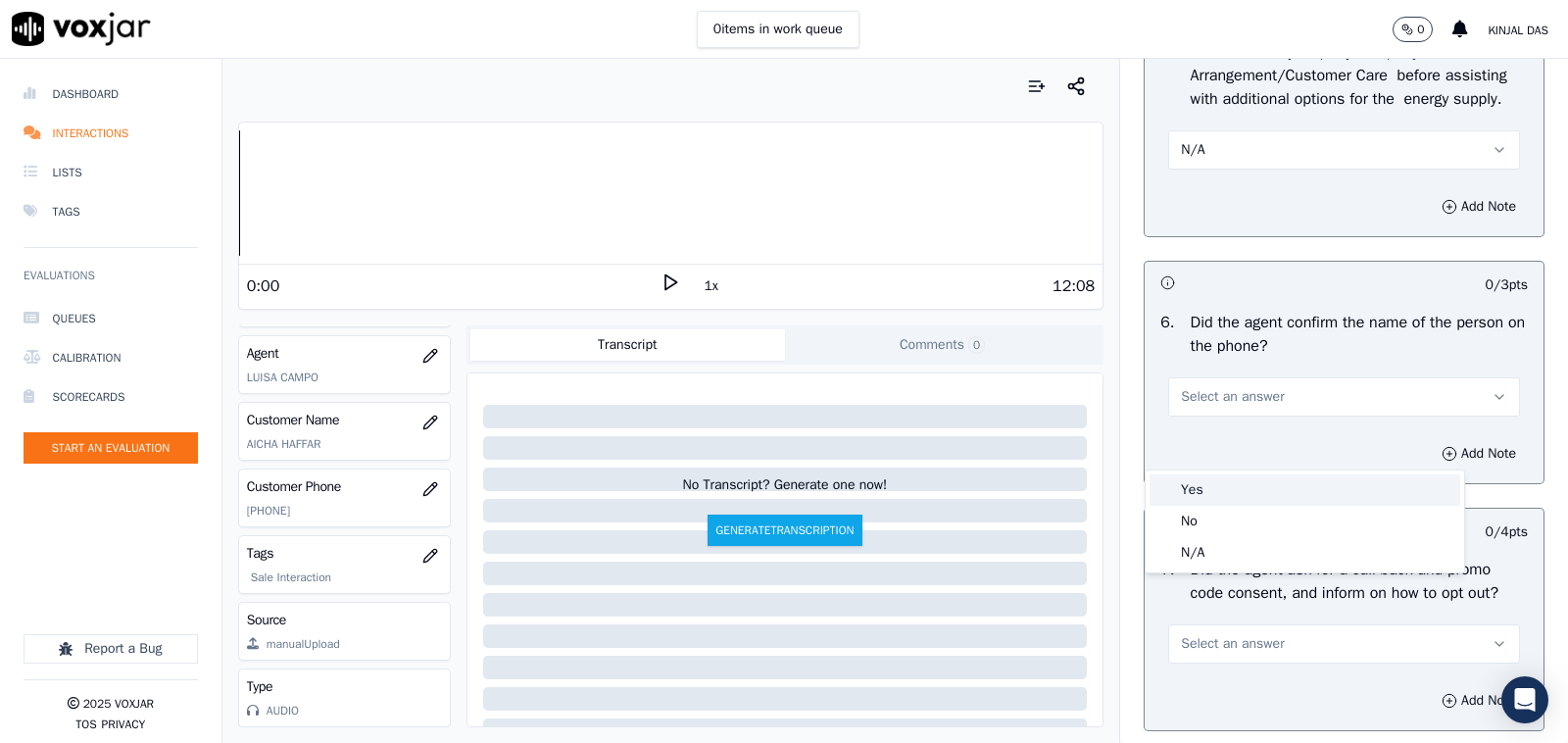 click on "Yes" at bounding box center [1304, 490] 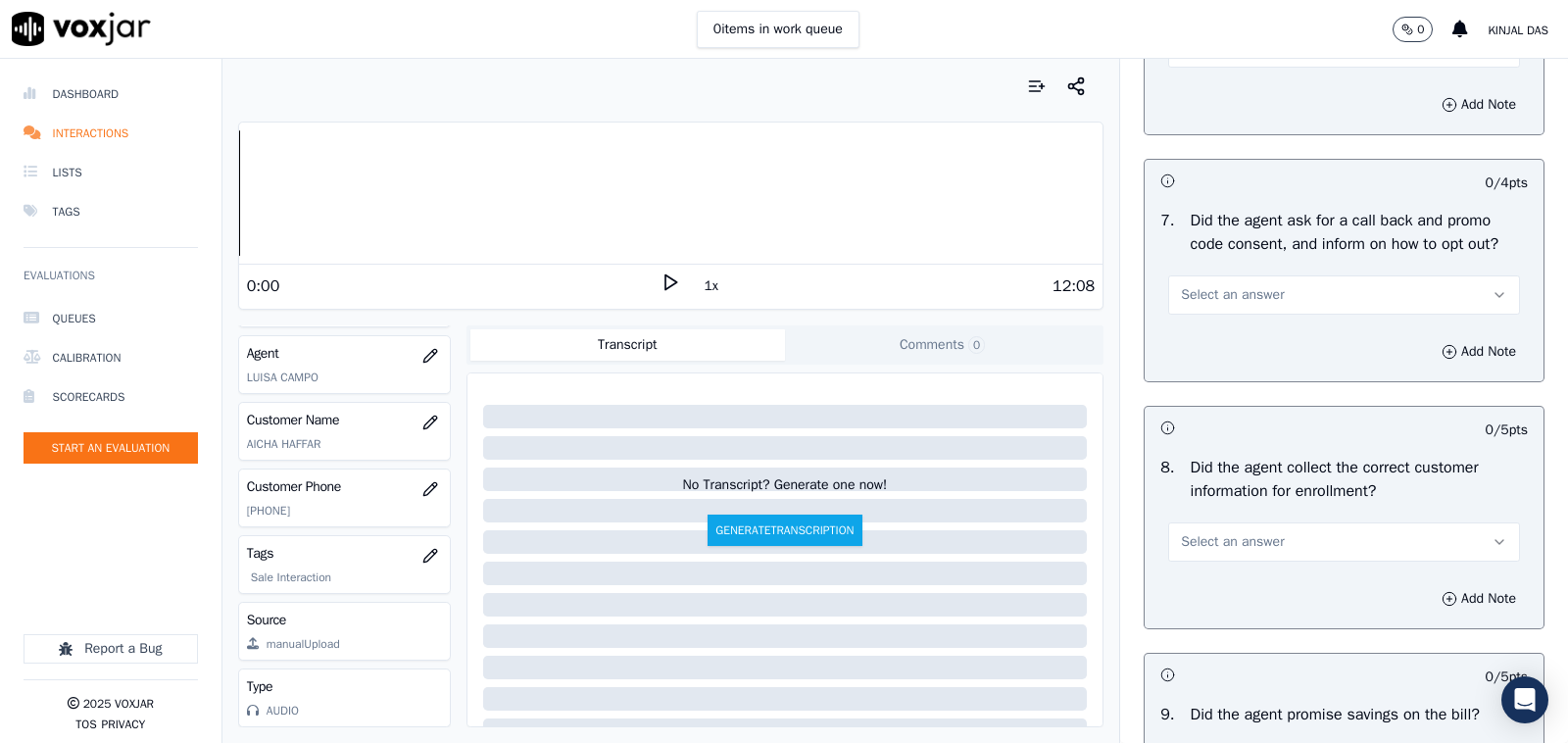 scroll, scrollTop: 1633, scrollLeft: 0, axis: vertical 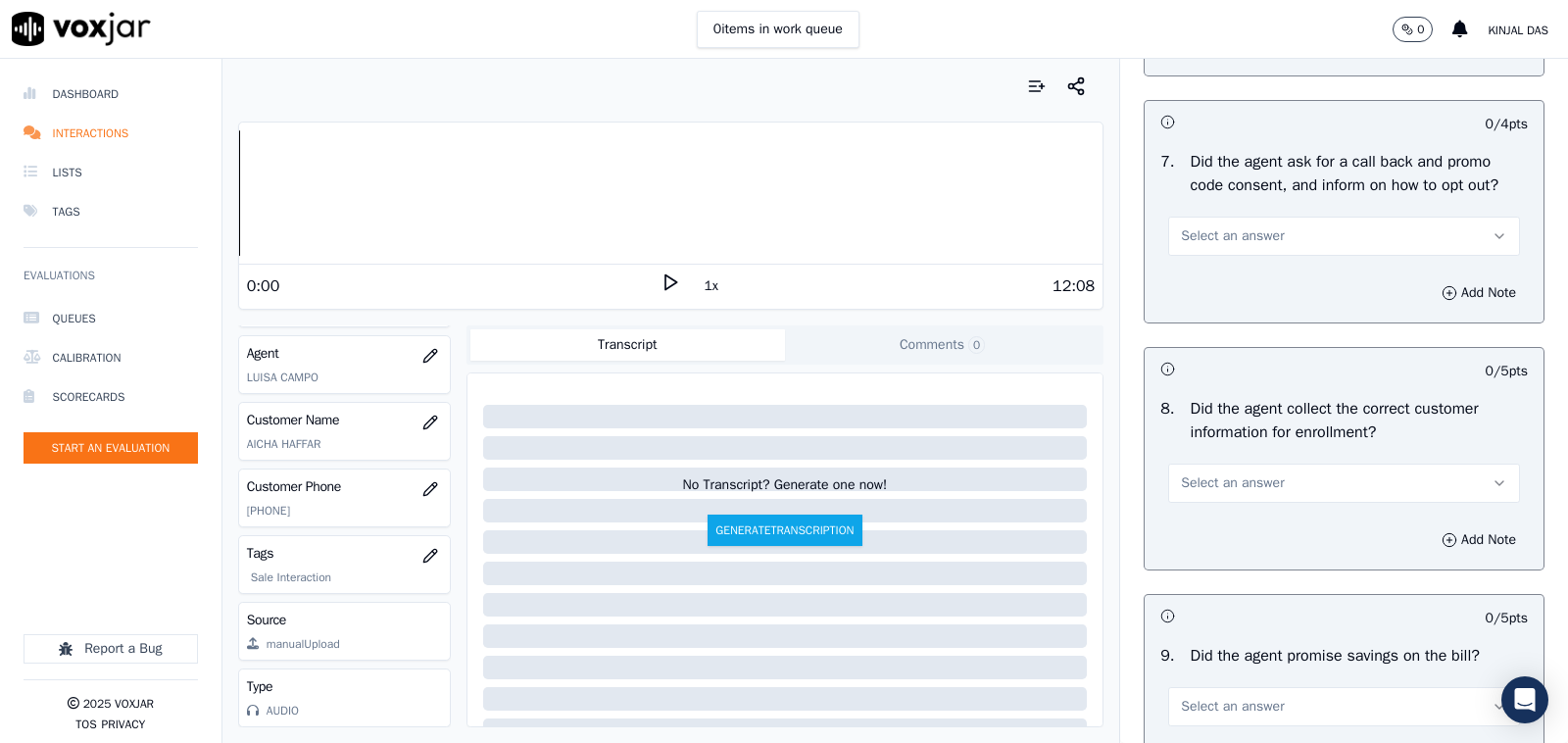 click on "Select an answer" at bounding box center (1232, 236) 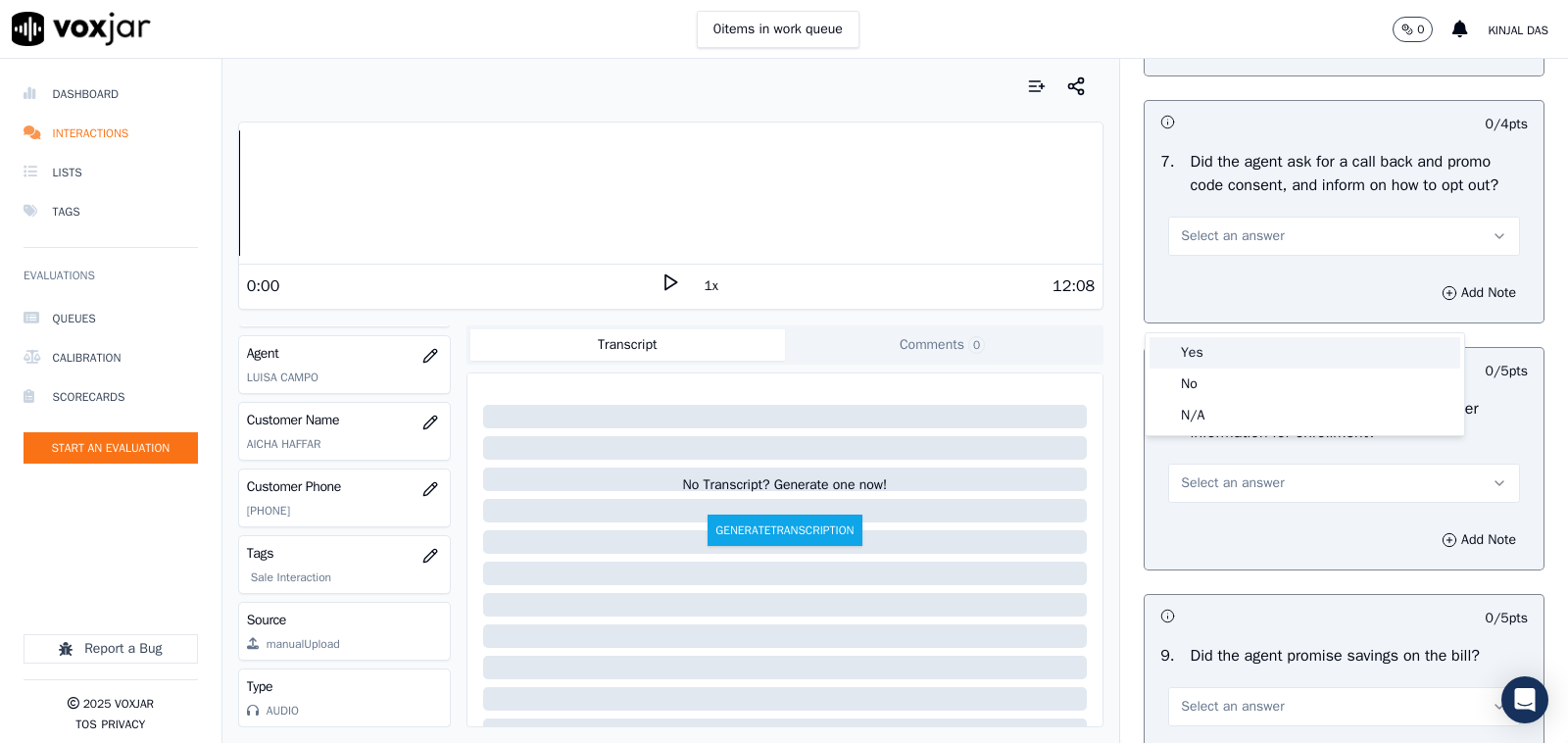click on "Yes" at bounding box center (1304, 353) 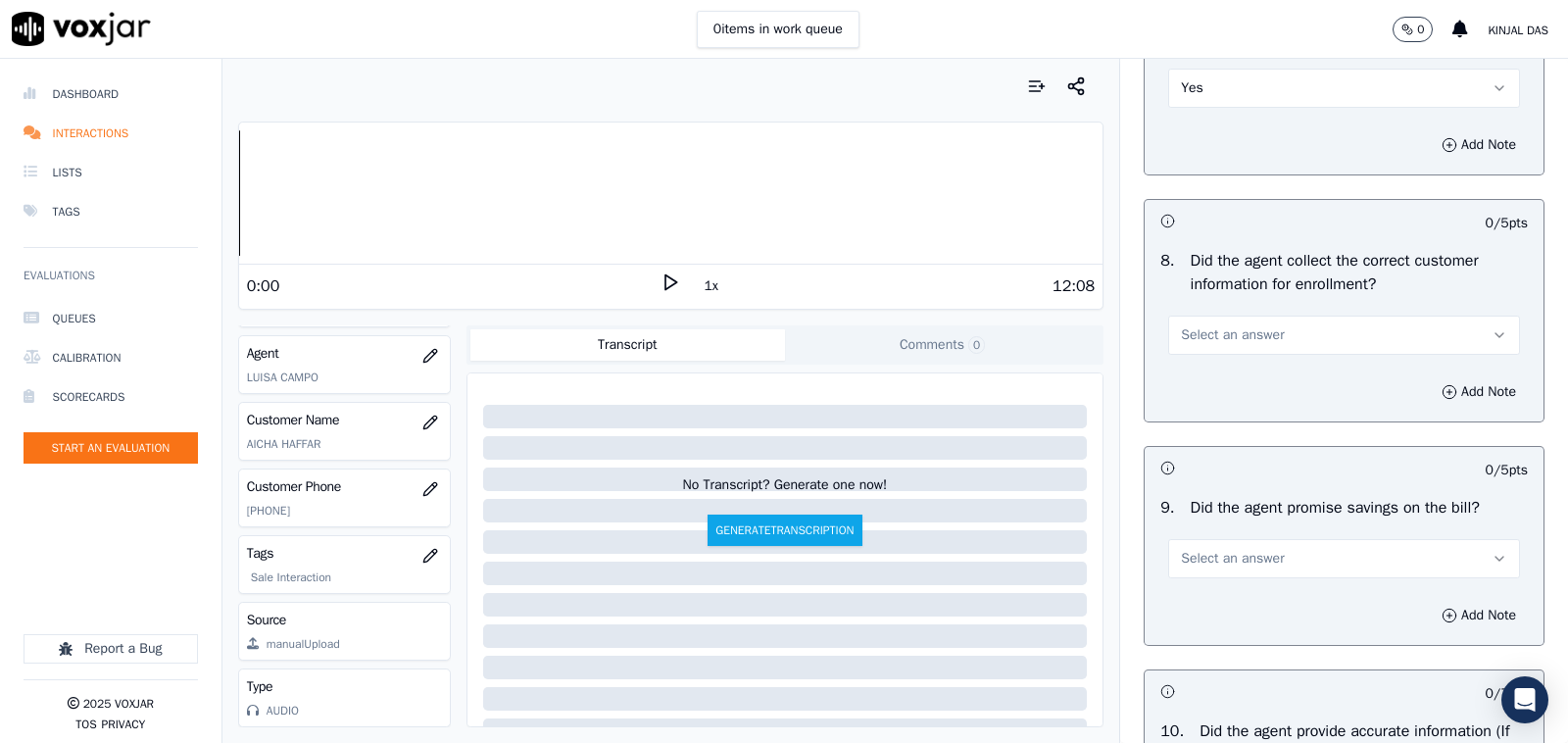 scroll, scrollTop: 1838, scrollLeft: 0, axis: vertical 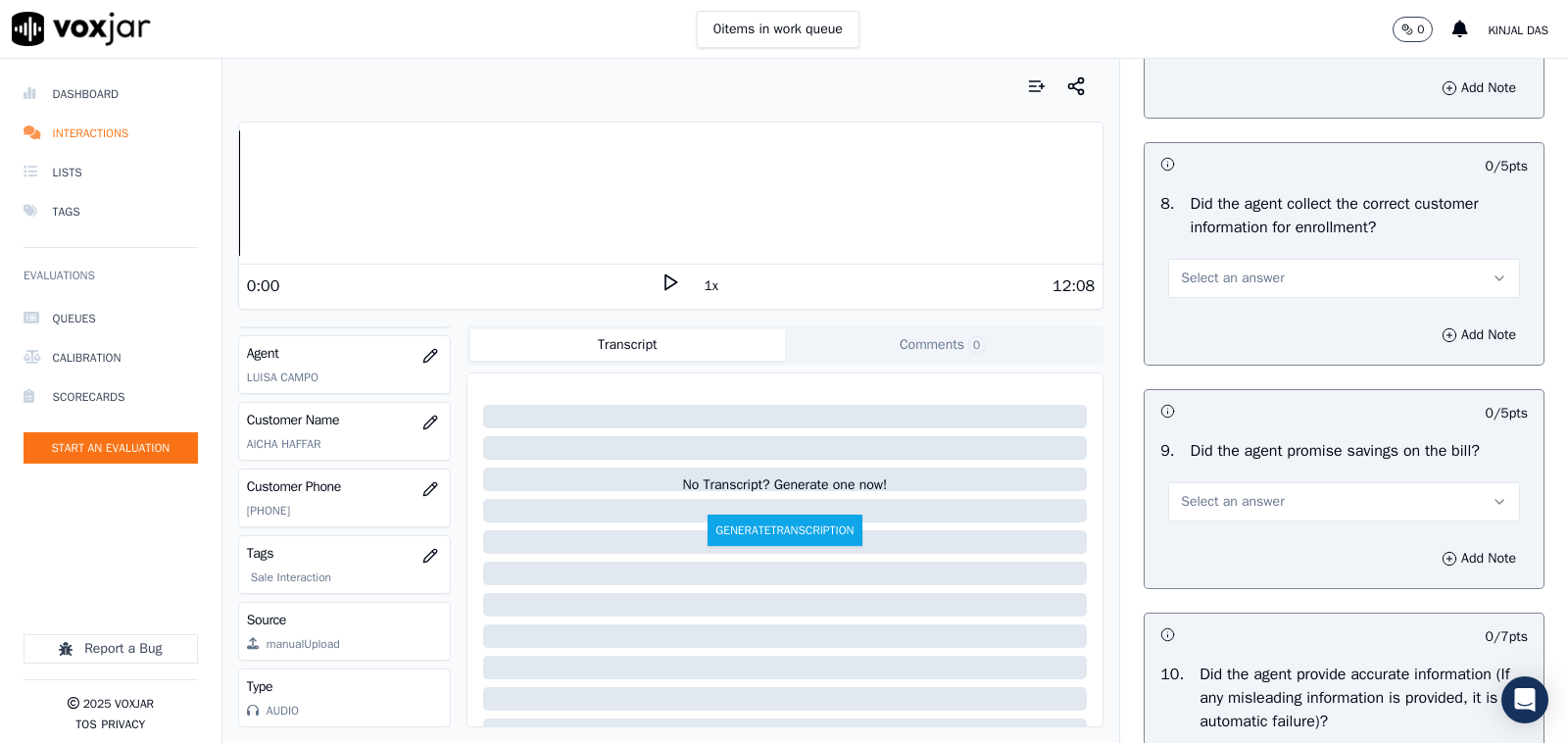 click on "Select an answer" at bounding box center (1232, 278) 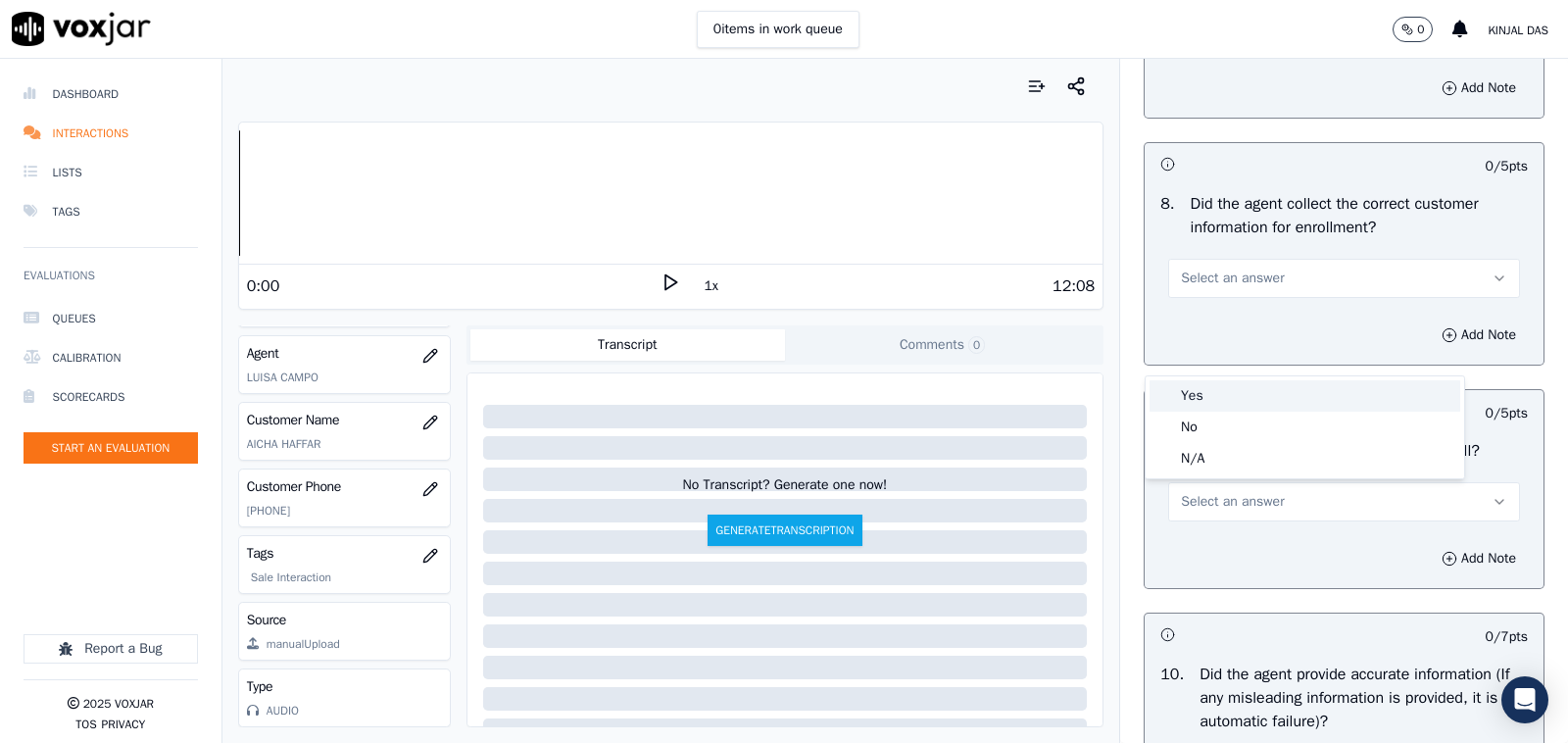 click at bounding box center (1164, 396) 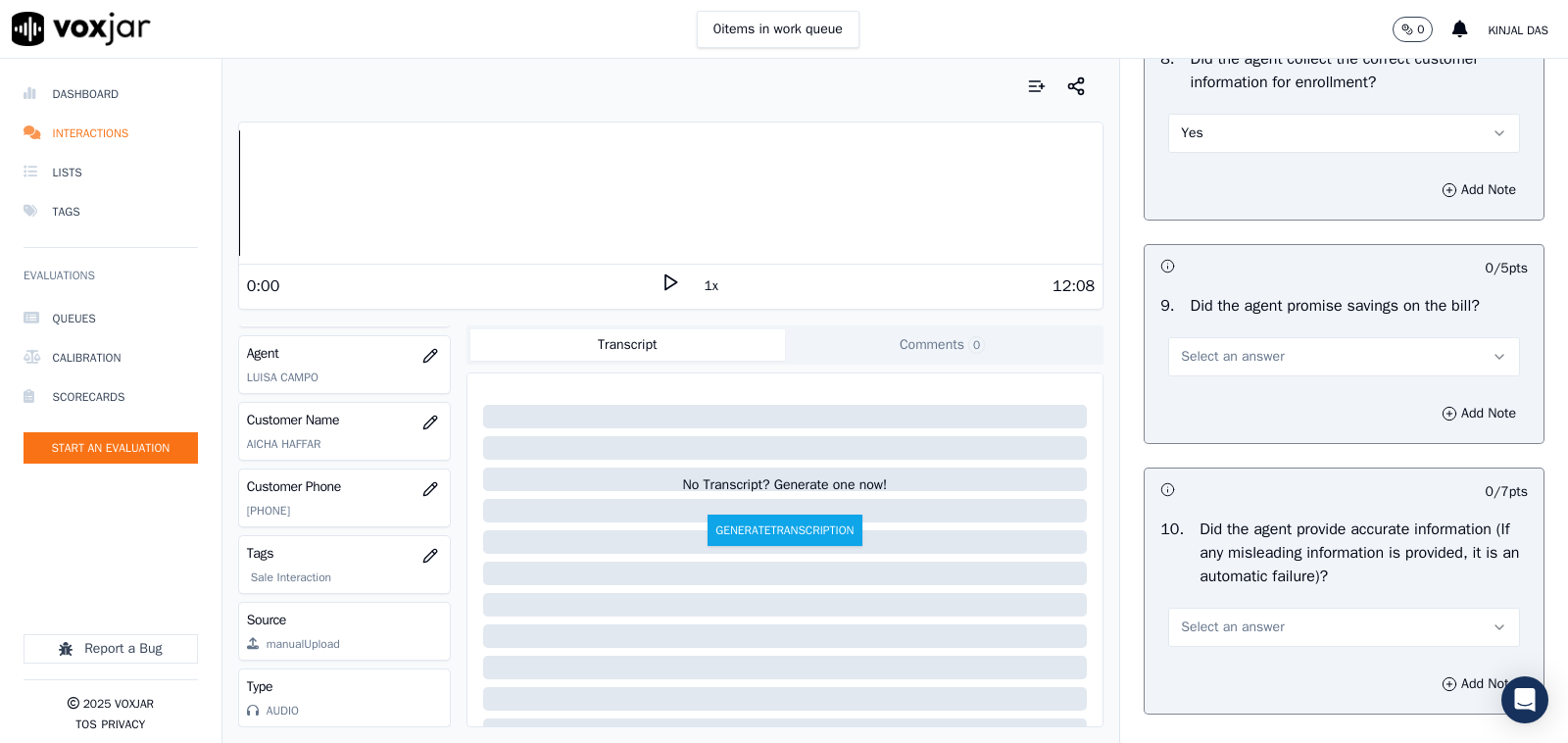 scroll, scrollTop: 2042, scrollLeft: 0, axis: vertical 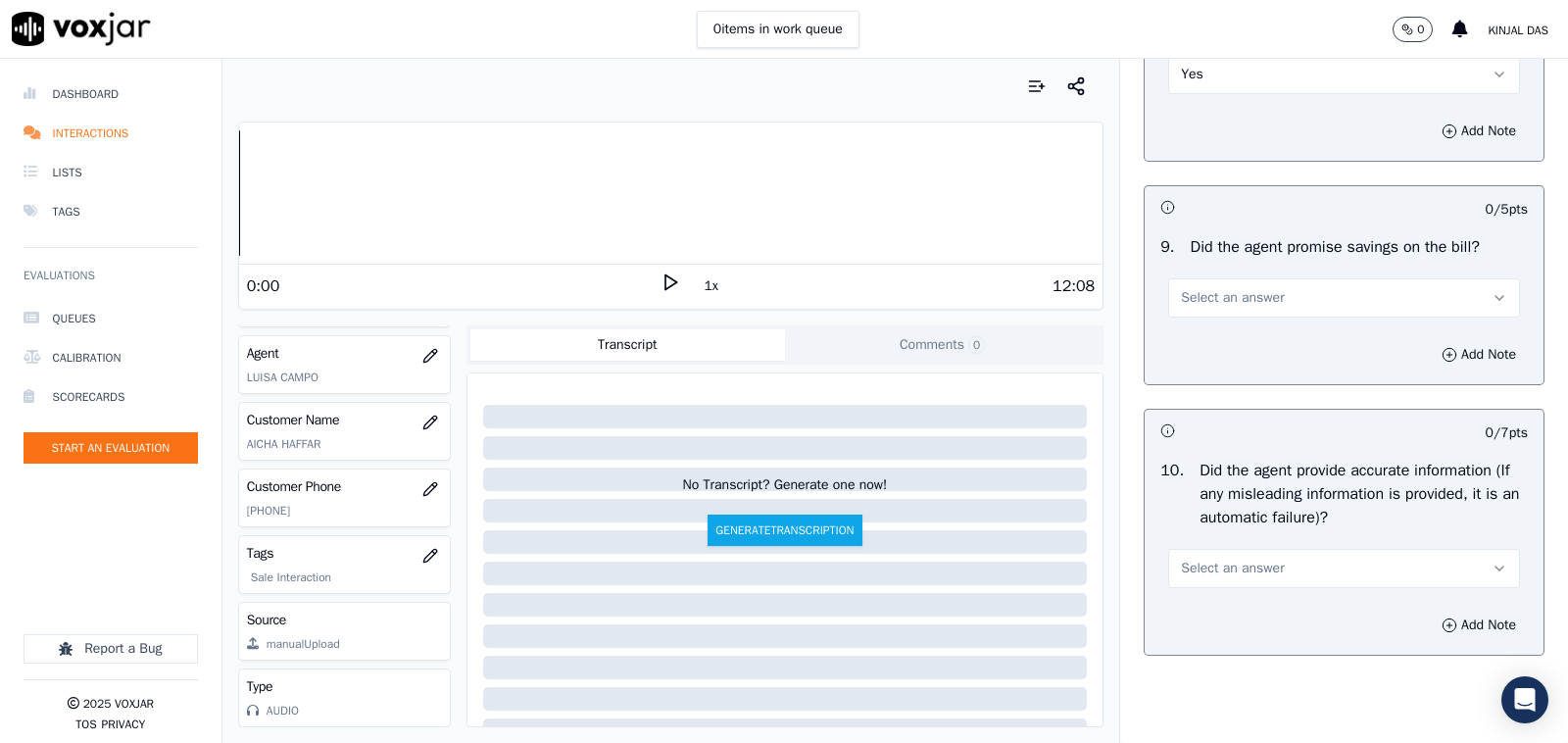click on "Select an answer" at bounding box center (1232, 298) 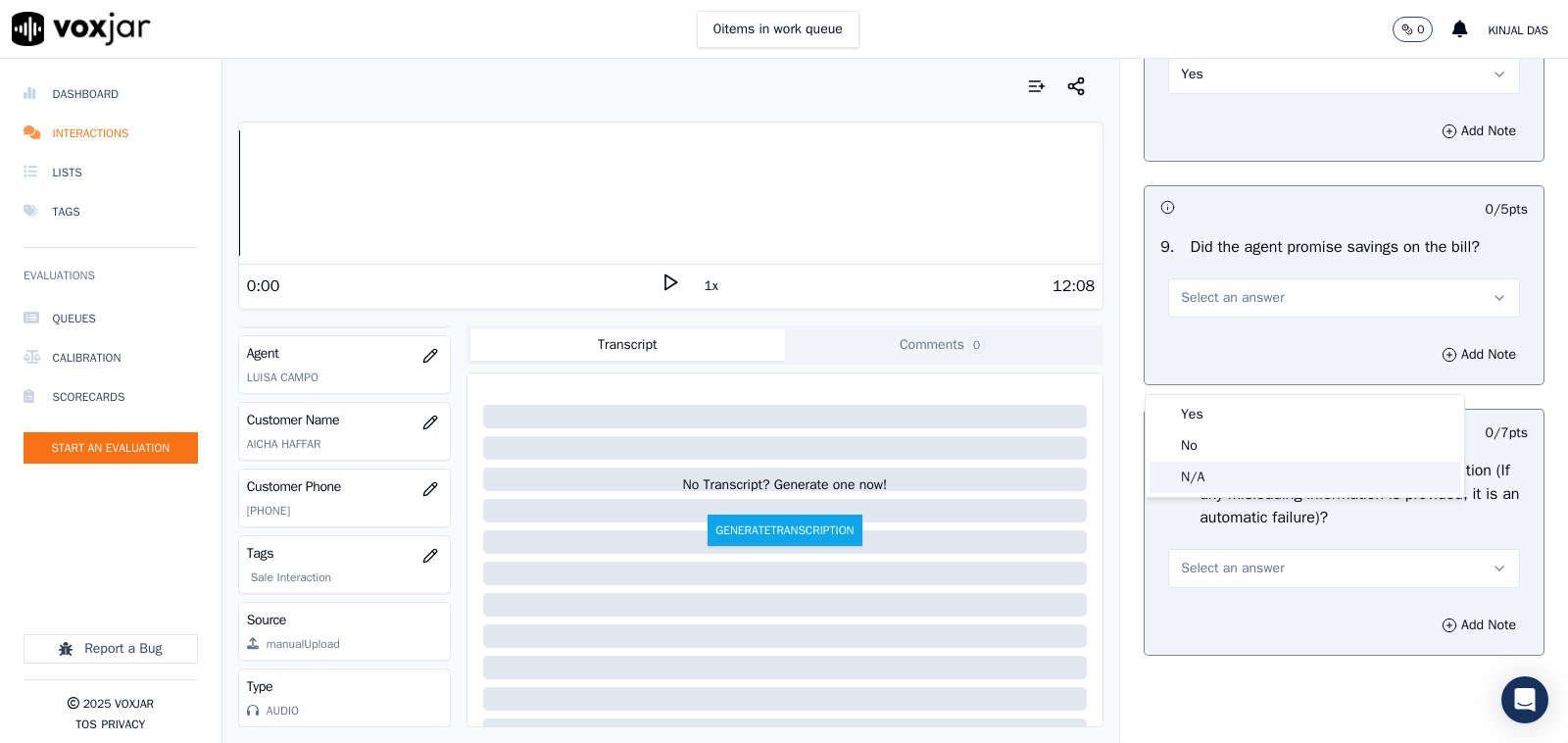 click on "N/A" 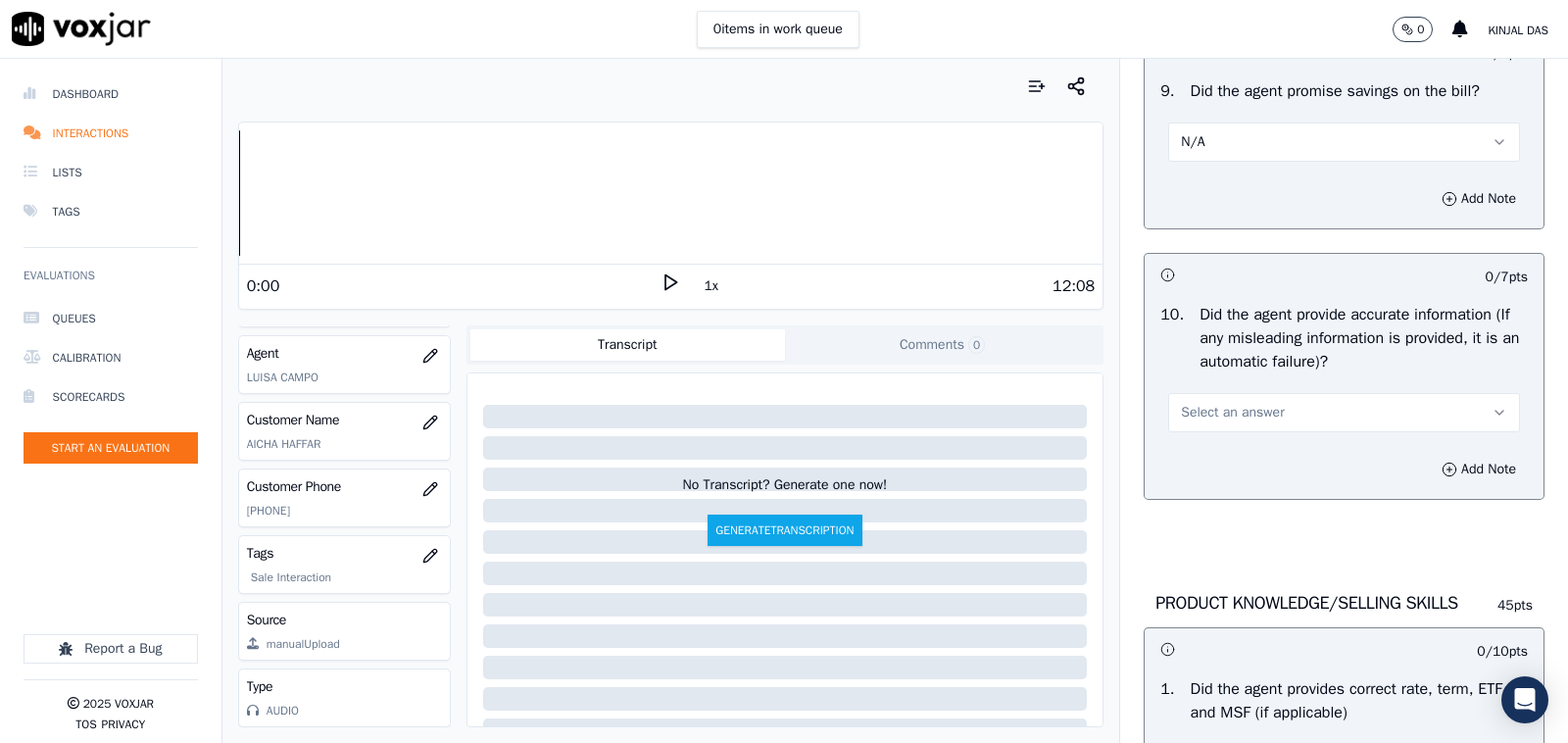 scroll, scrollTop: 2246, scrollLeft: 0, axis: vertical 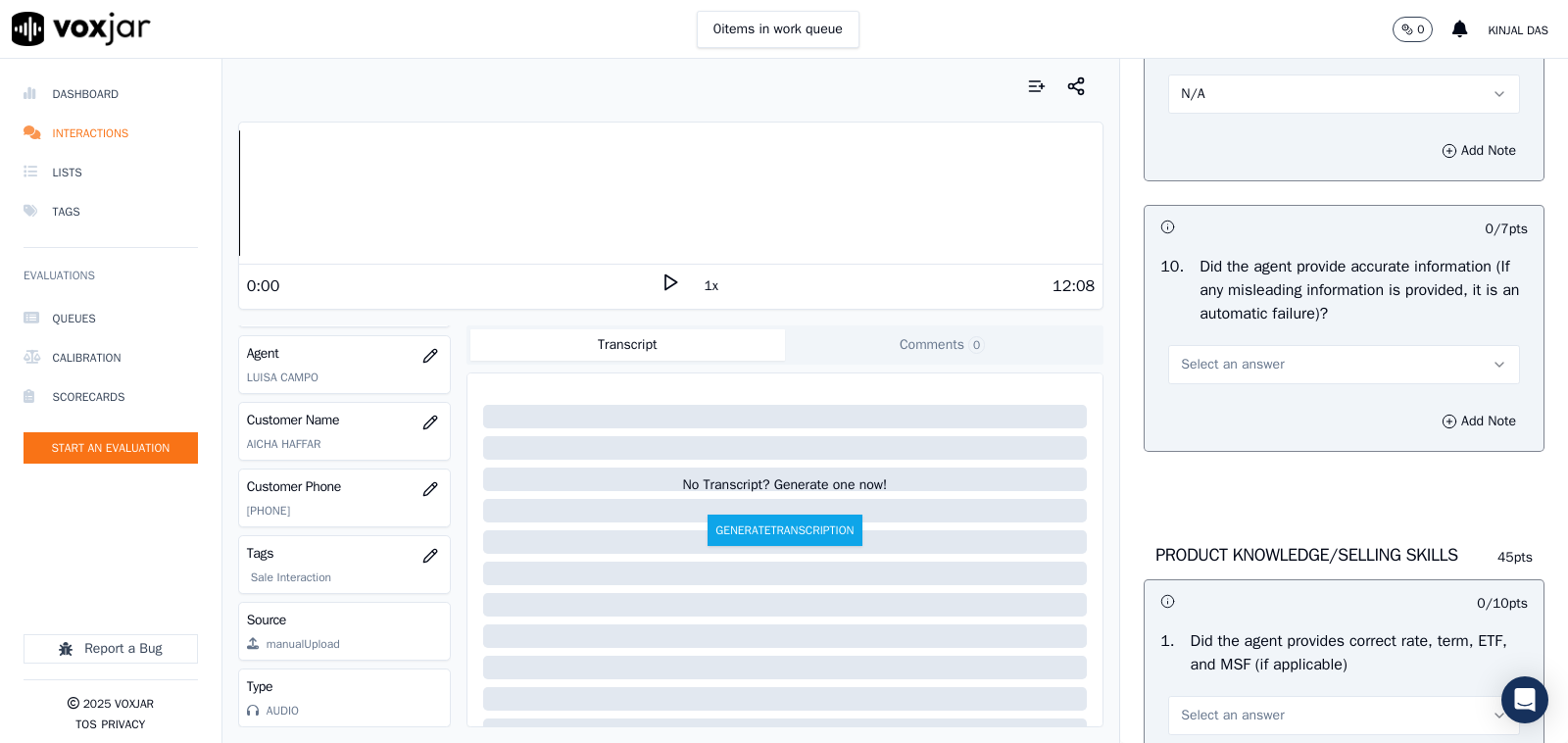 click on "Select an answer" at bounding box center (1344, 365) 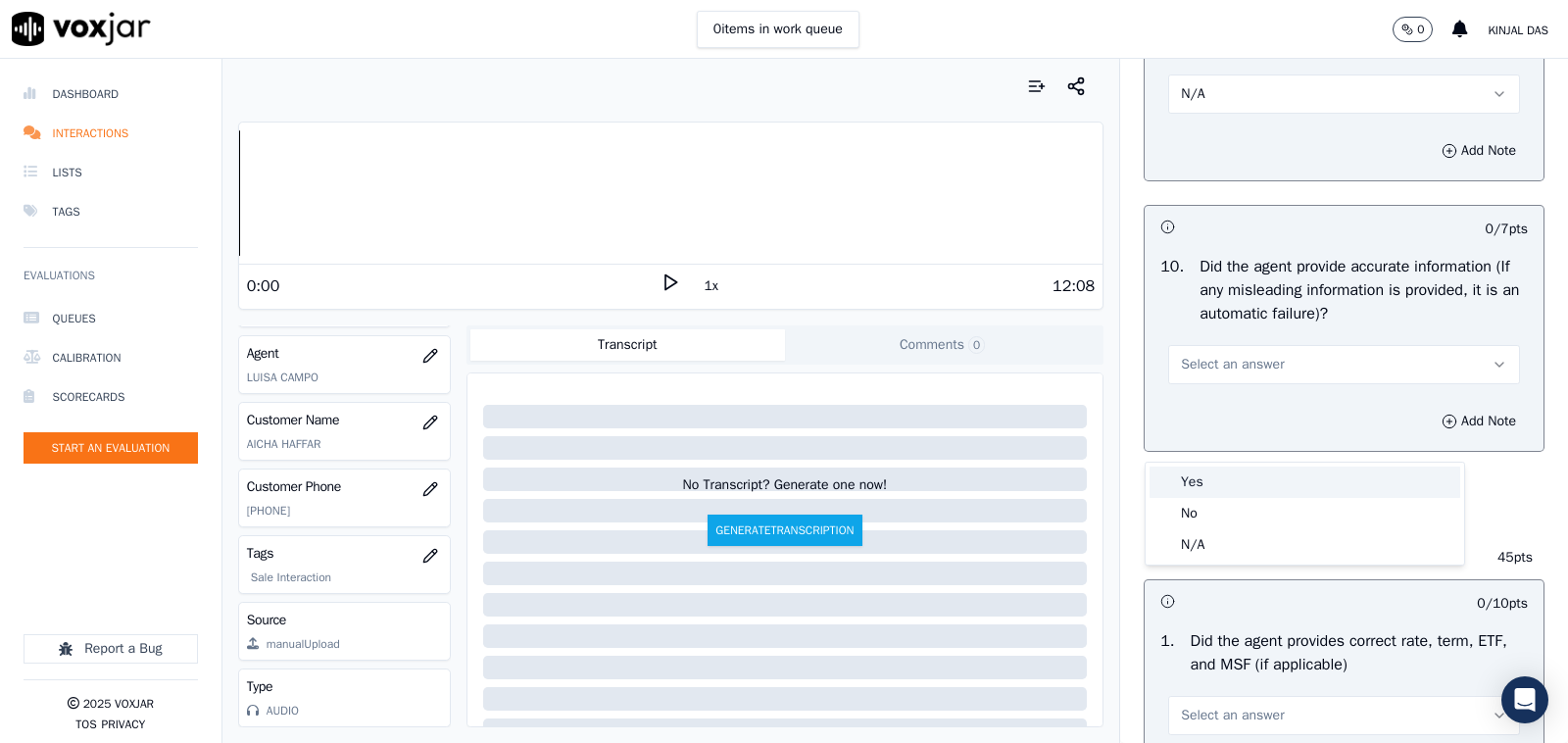 click on "Yes" at bounding box center (1304, 482) 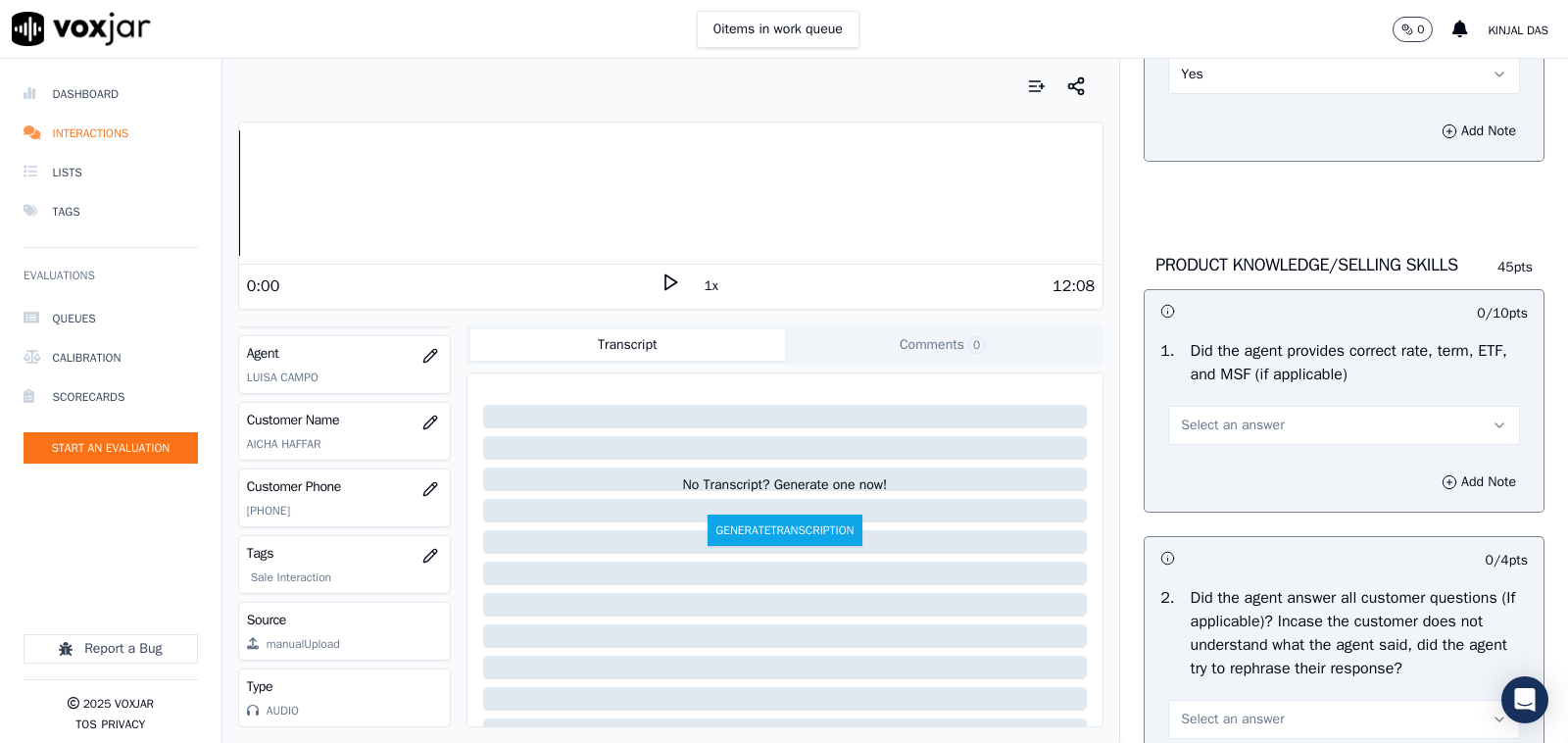 scroll, scrollTop: 2654, scrollLeft: 0, axis: vertical 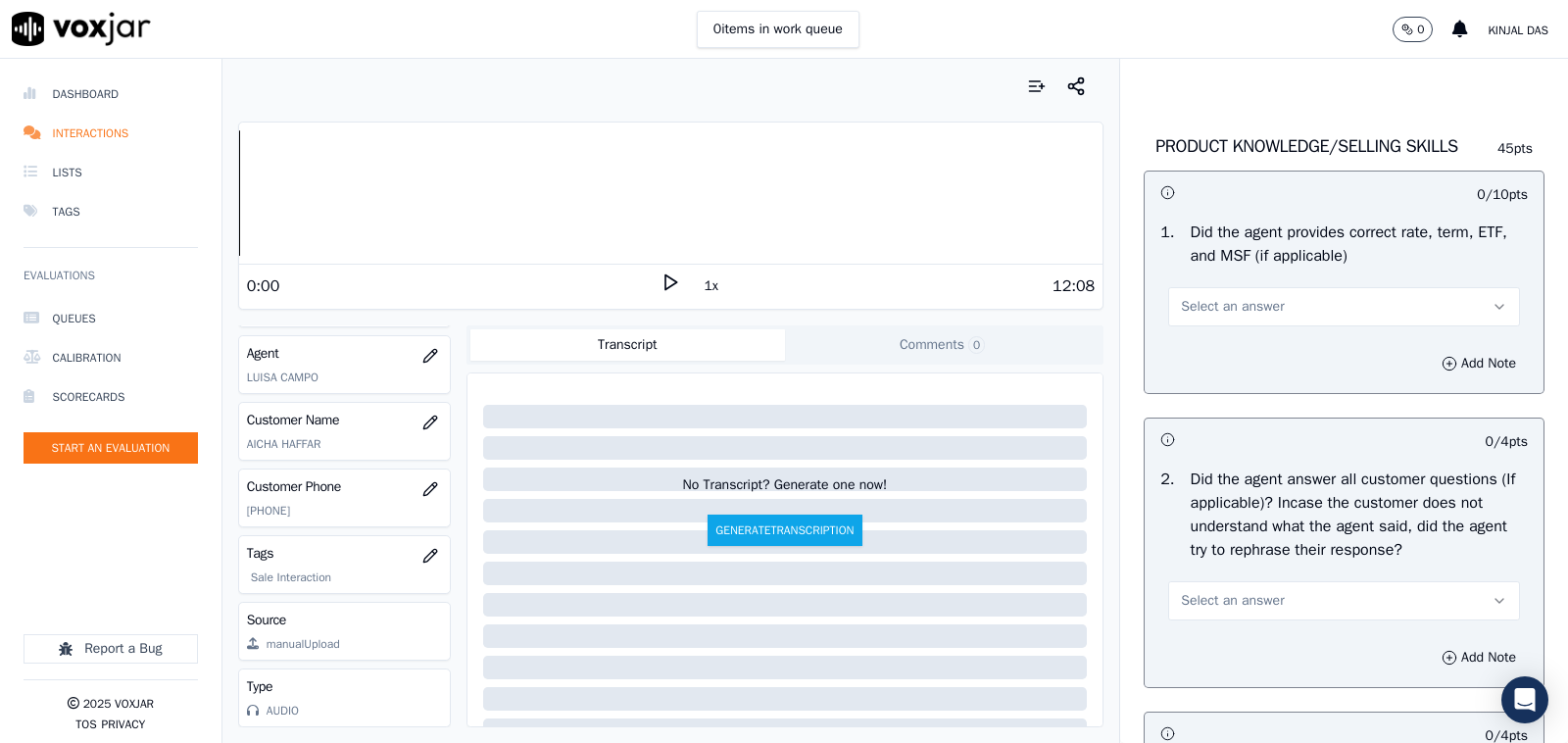 click on "Select an answer" at bounding box center [1232, 307] 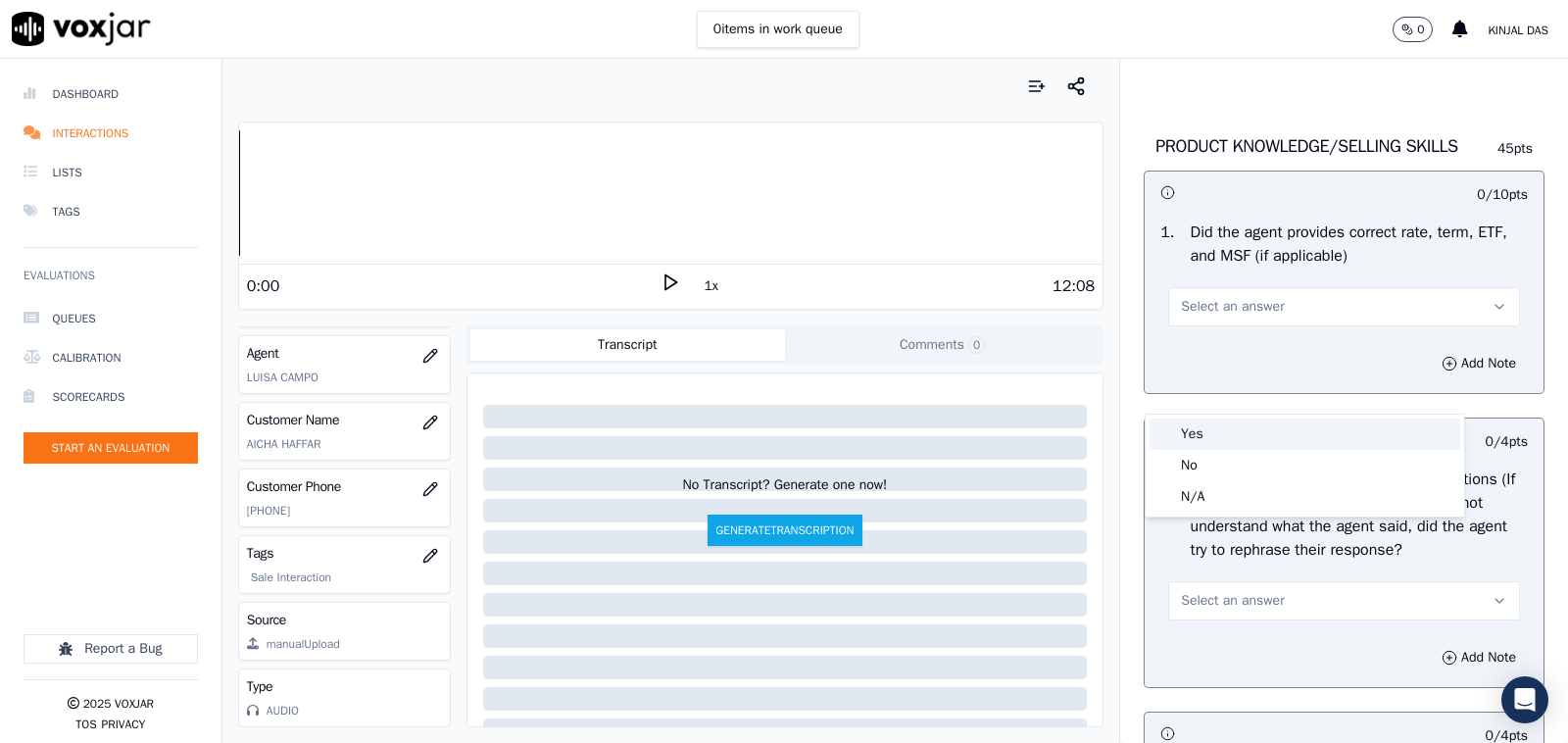 click on "Yes" at bounding box center [1304, 434] 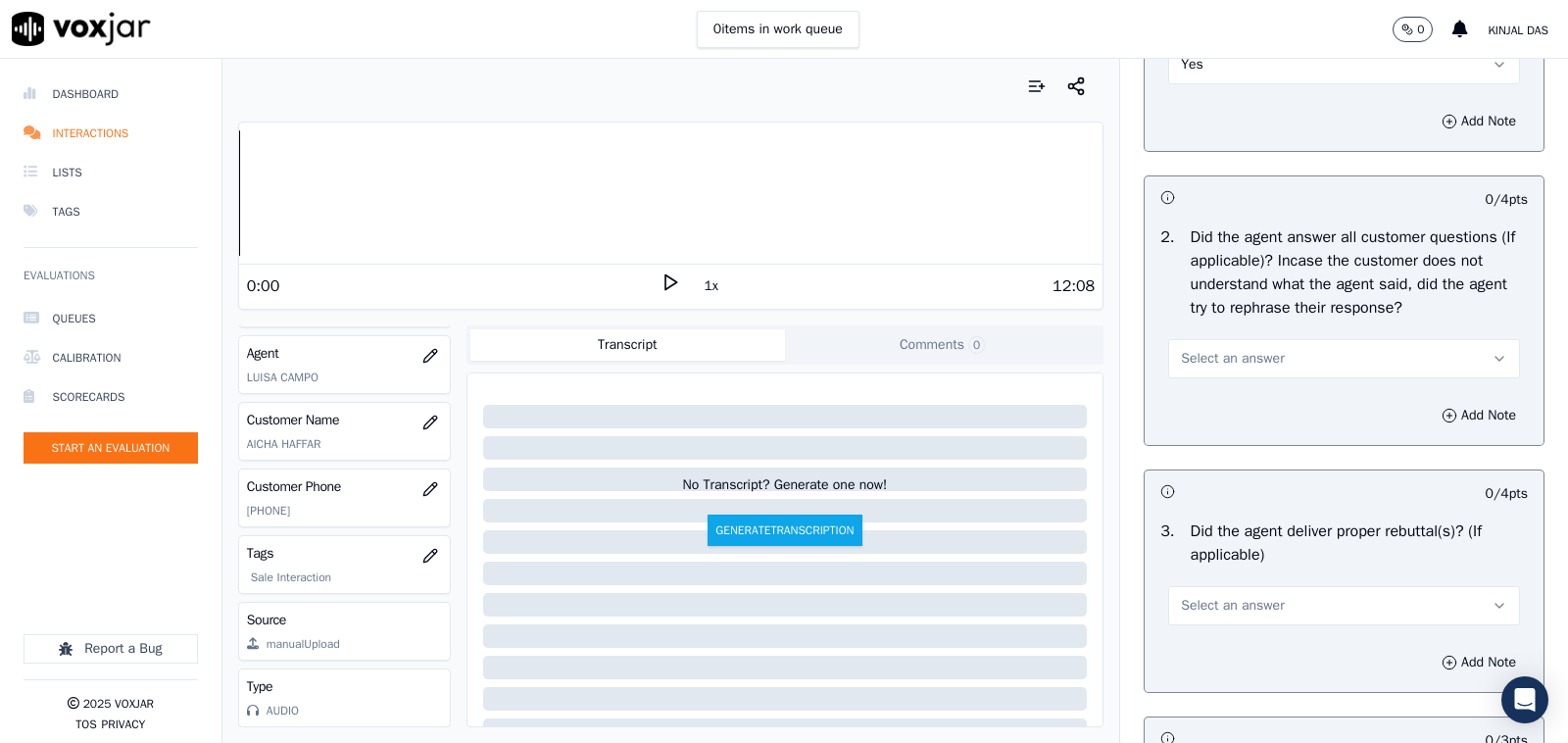 scroll, scrollTop: 3063, scrollLeft: 0, axis: vertical 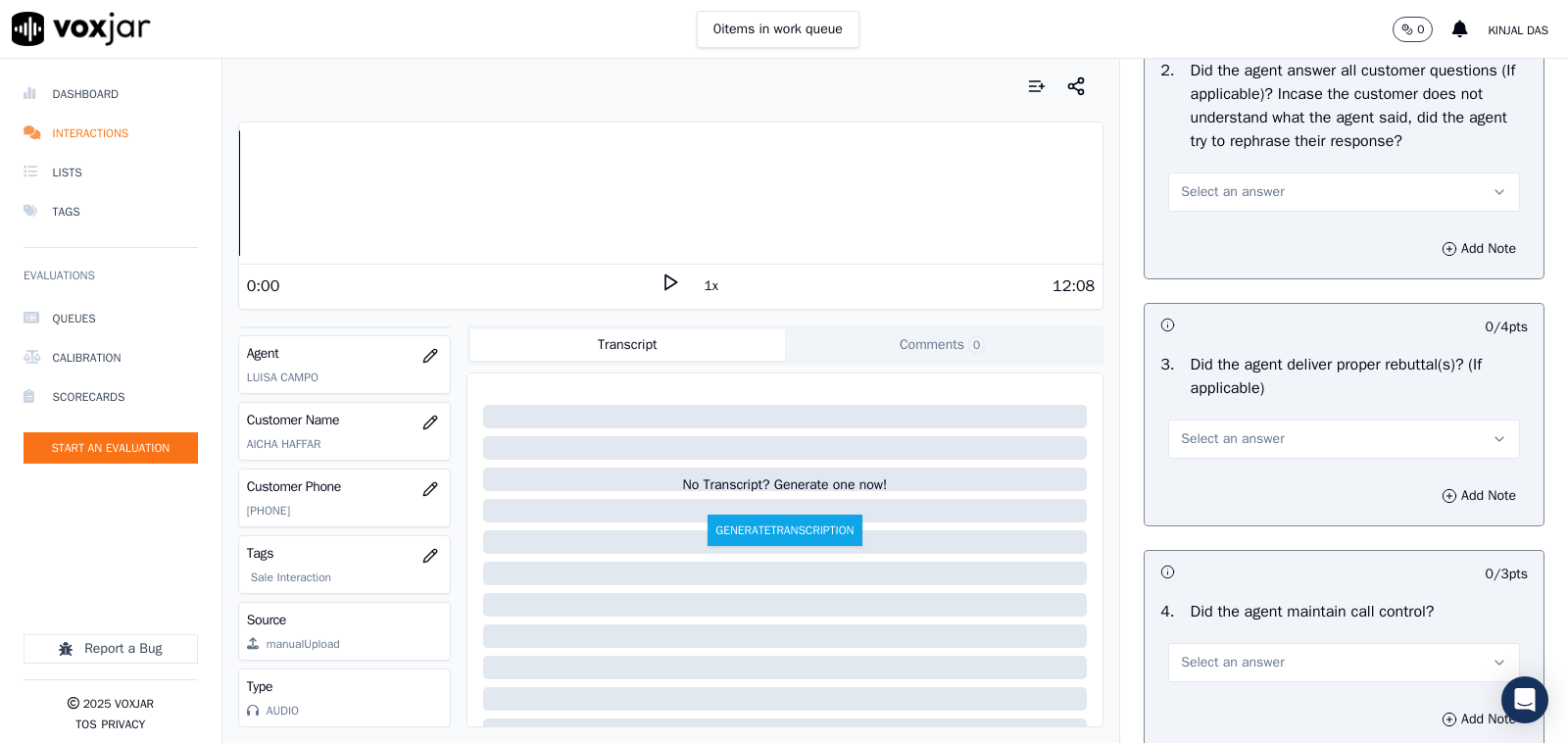 click on "Select an answer" at bounding box center (1232, 192) 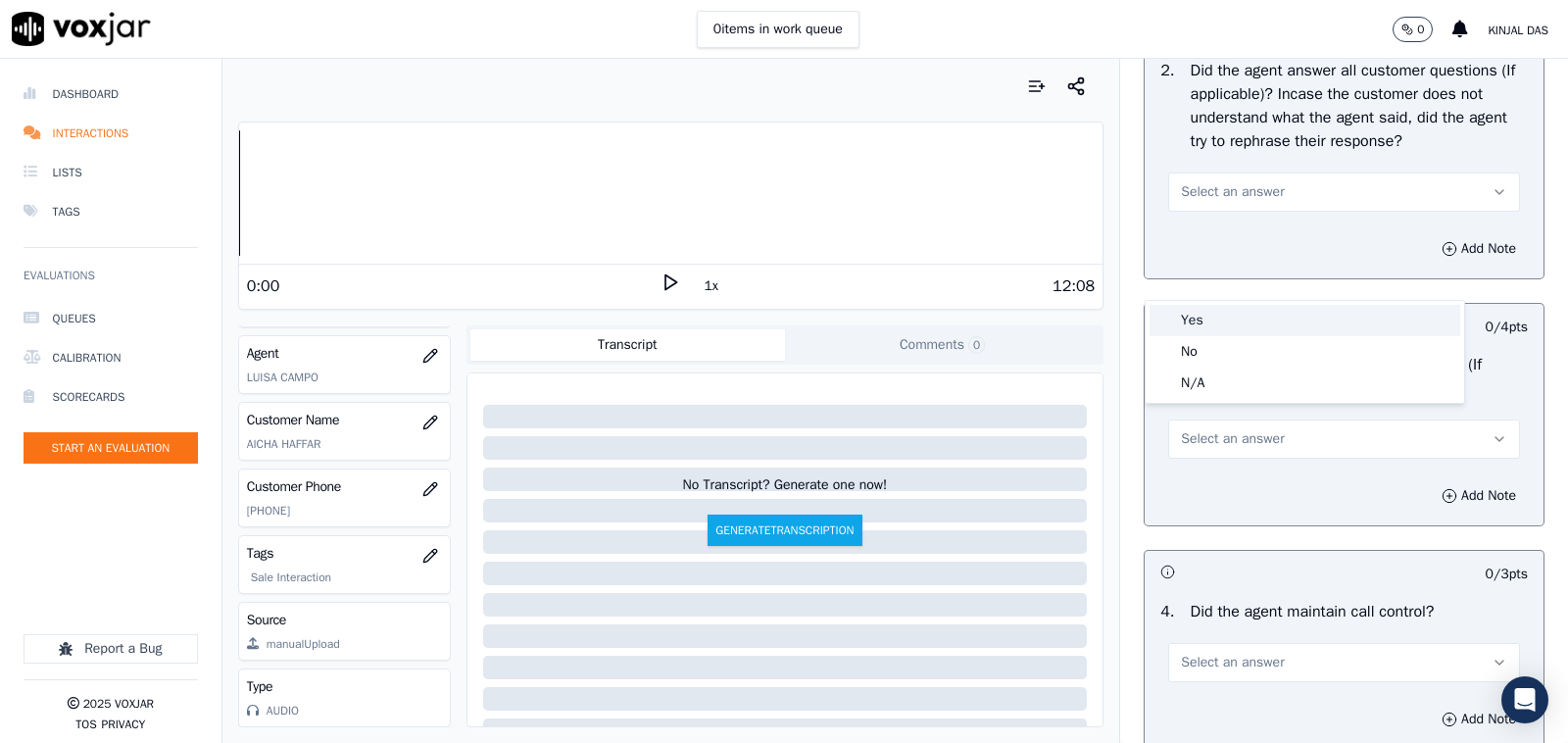 click on "Yes" at bounding box center (1304, 321) 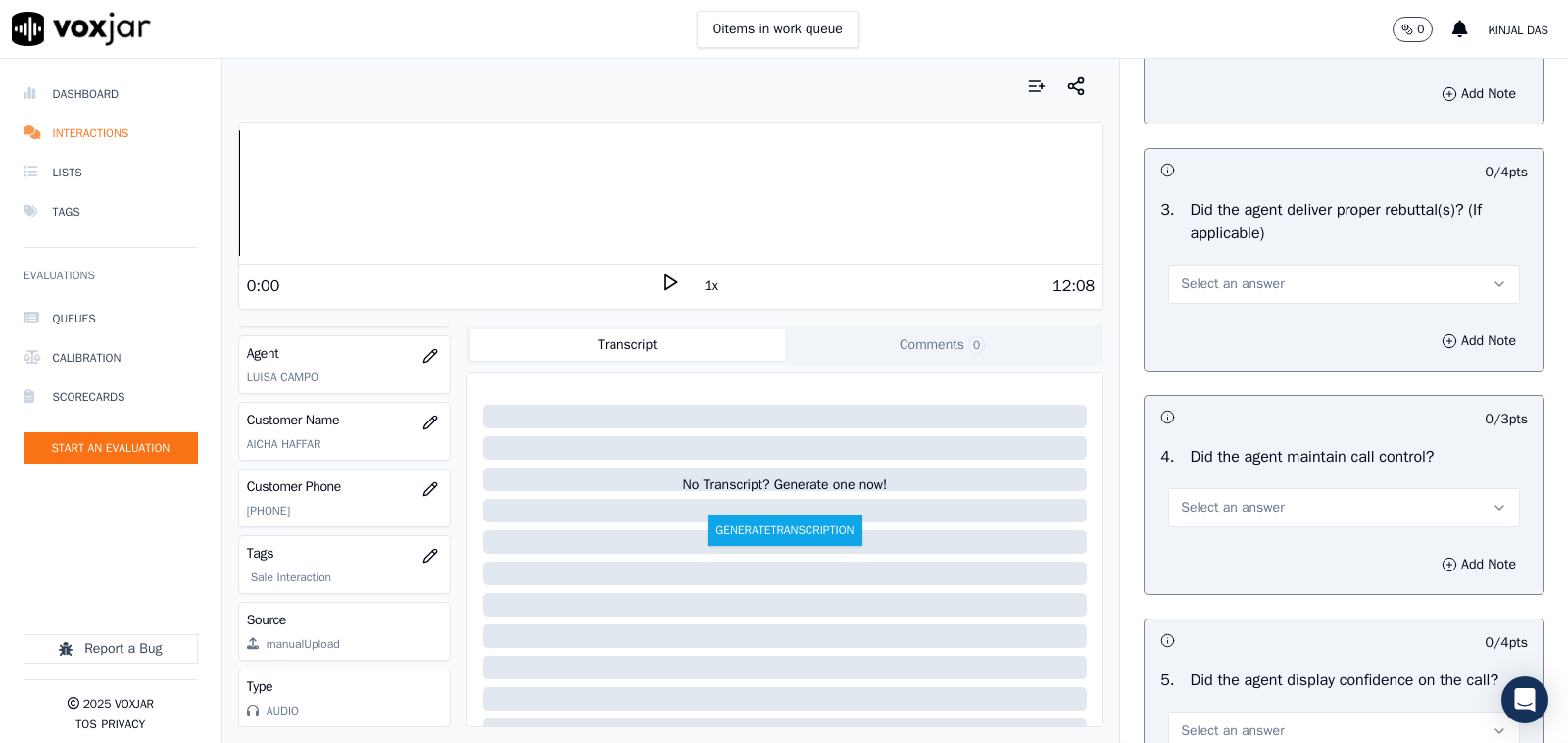 scroll, scrollTop: 3267, scrollLeft: 0, axis: vertical 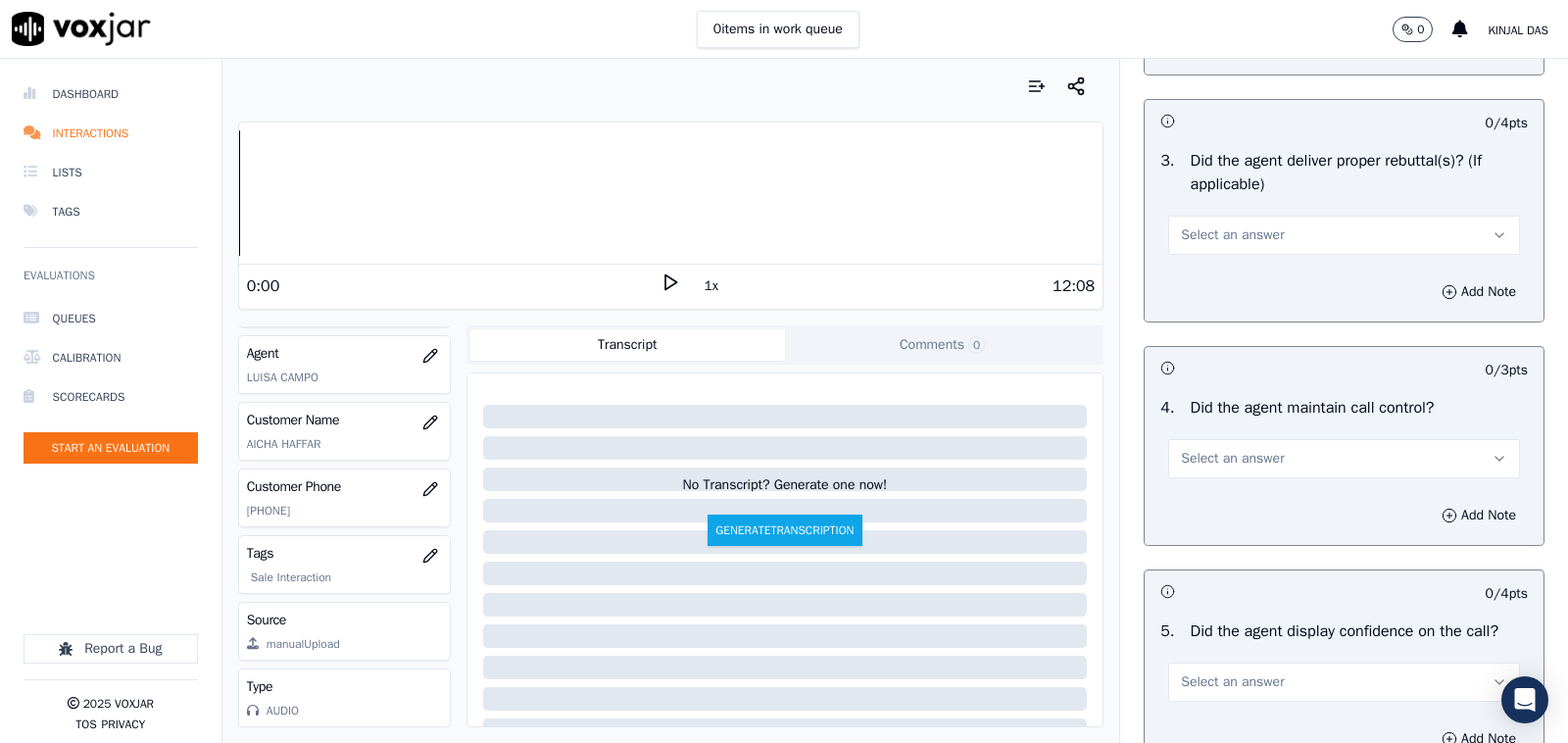 click on "Select an answer" at bounding box center (1232, 235) 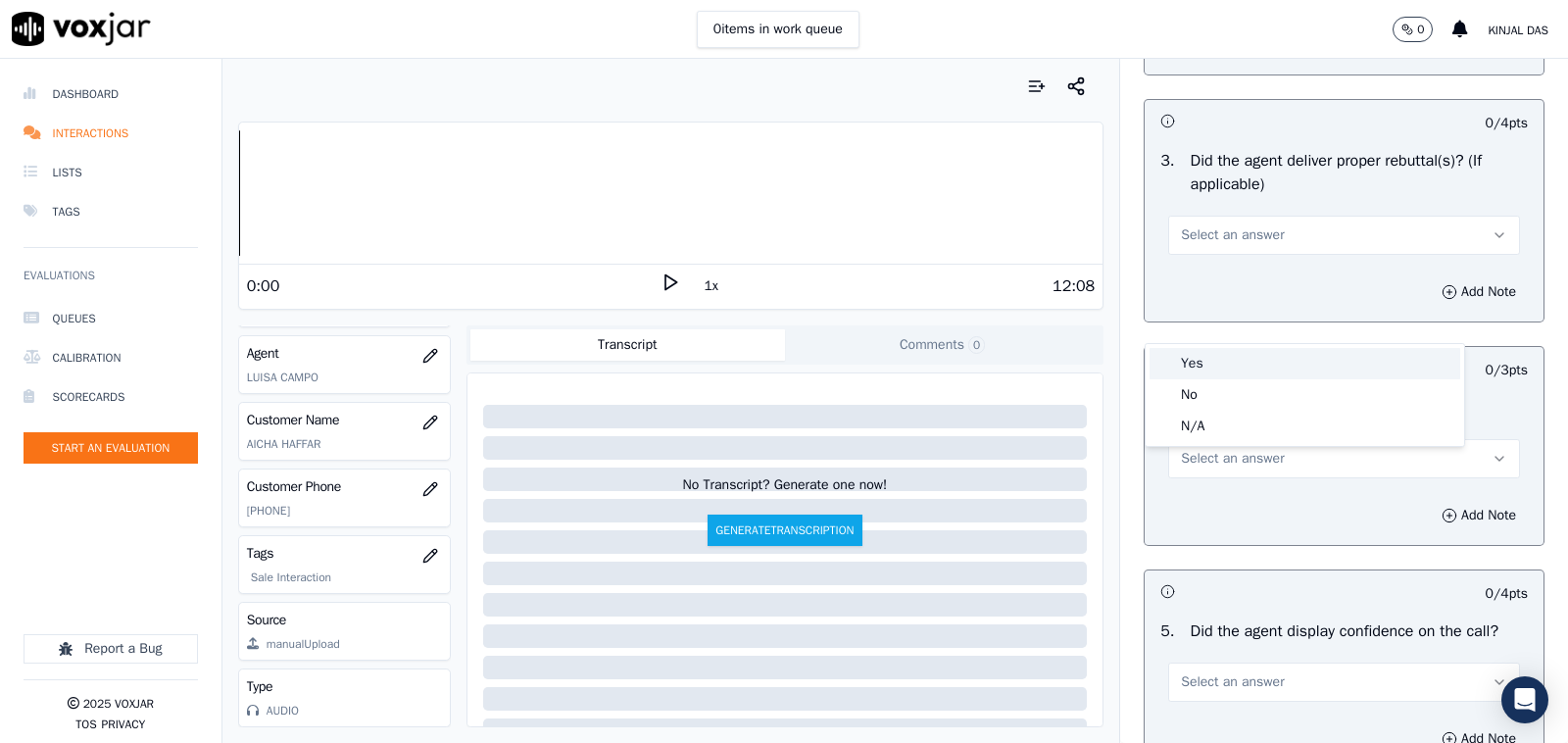 click on "Yes" at bounding box center (1304, 364) 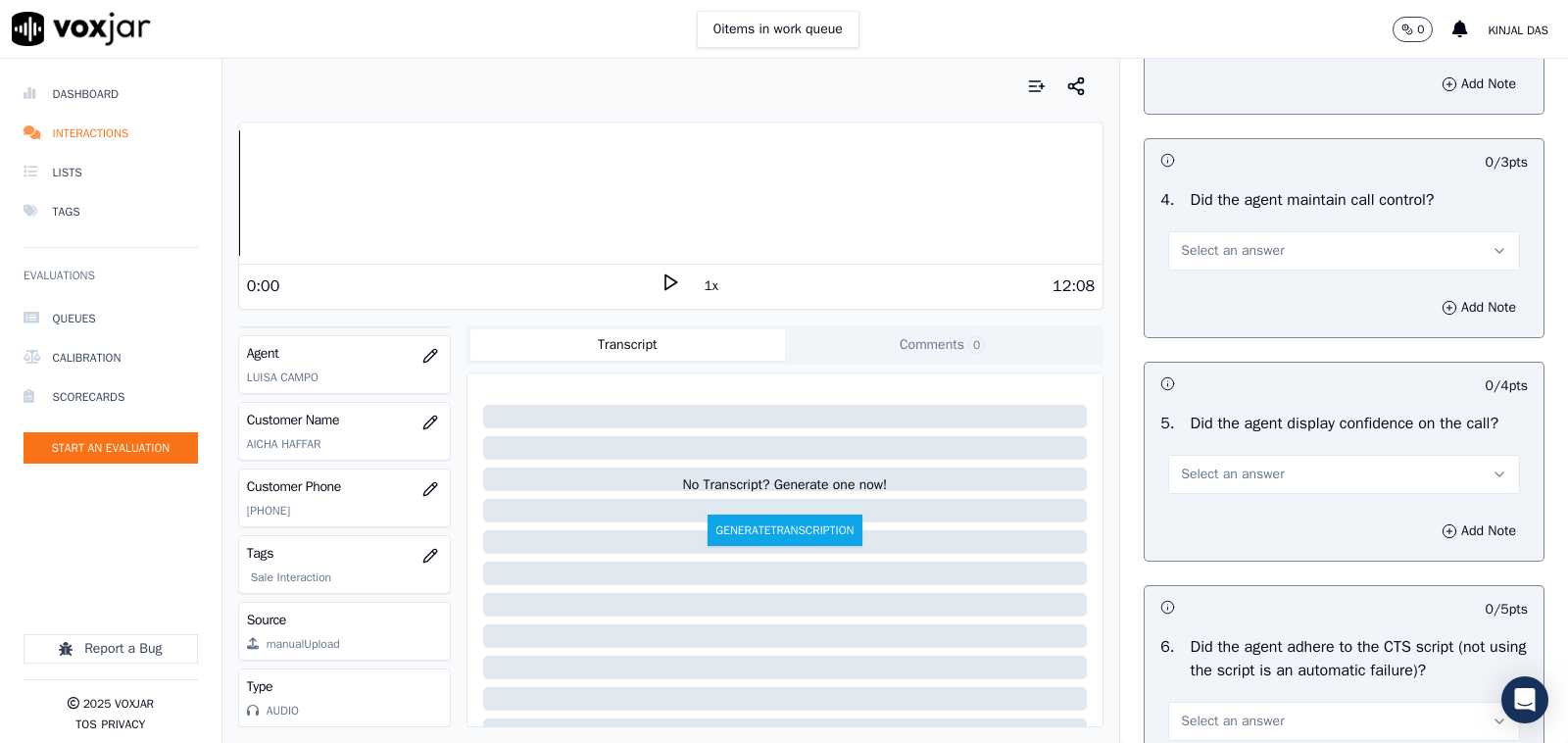 scroll, scrollTop: 3676, scrollLeft: 0, axis: vertical 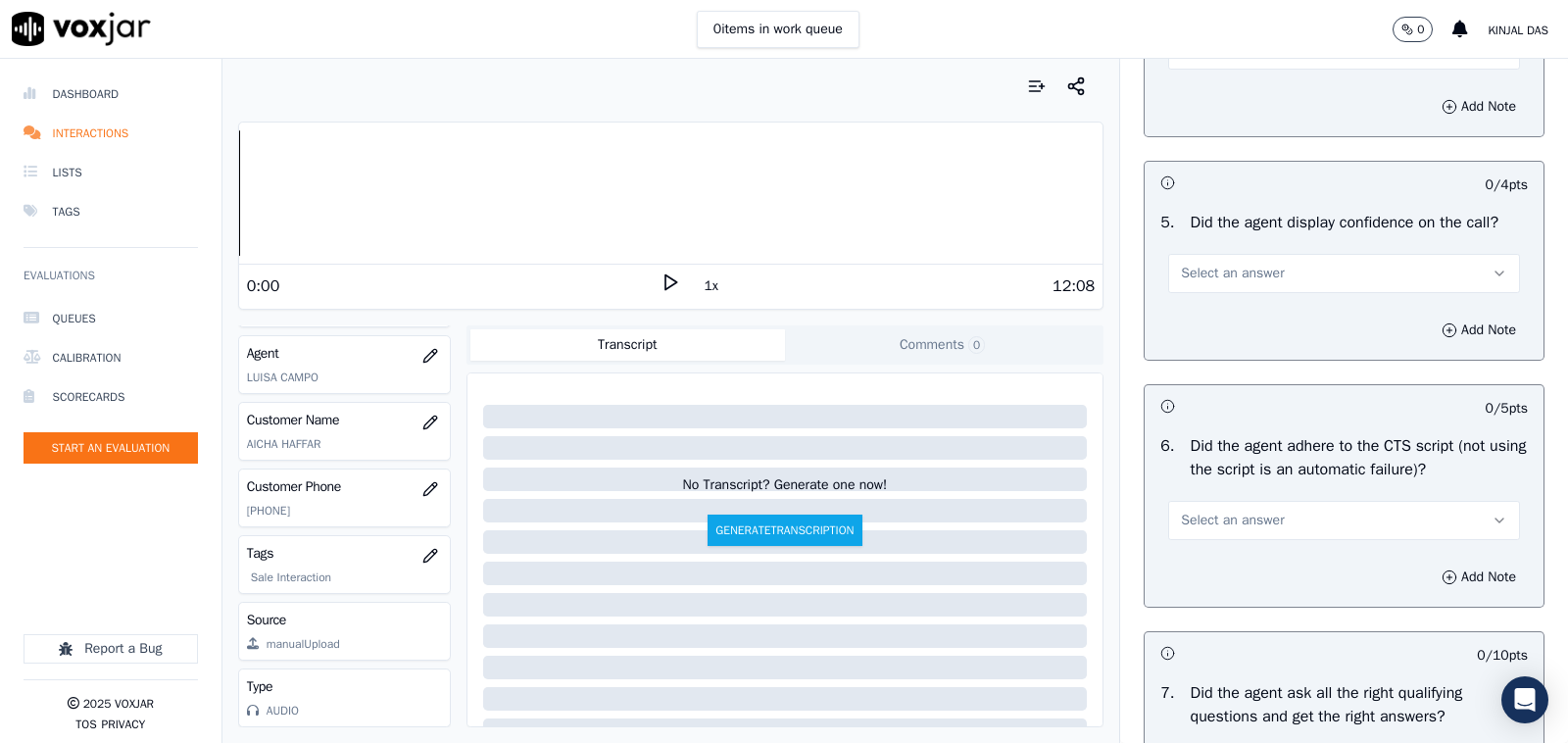 click on "Select an answer" at bounding box center (1232, 50) 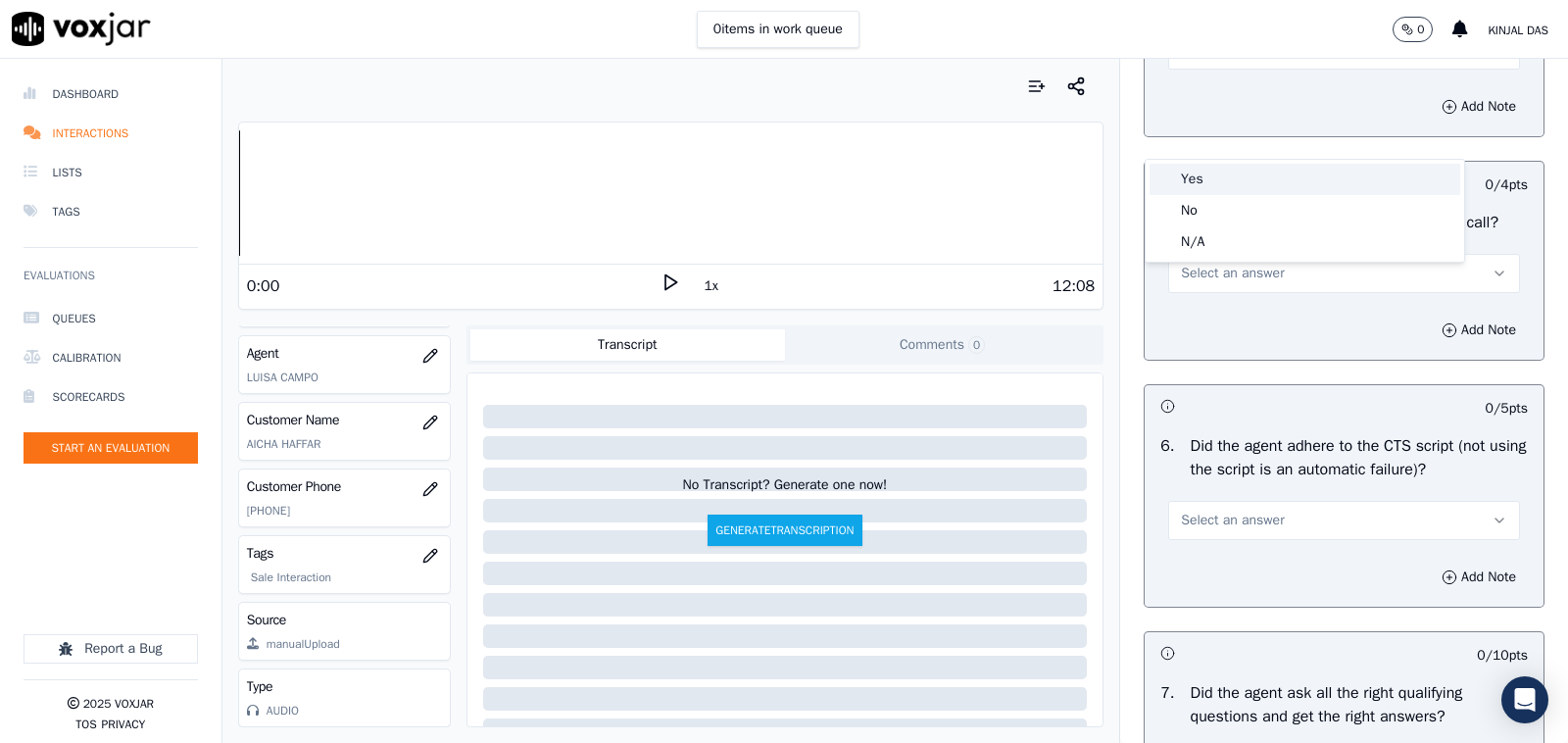 click on "Yes" at bounding box center [1304, 179] 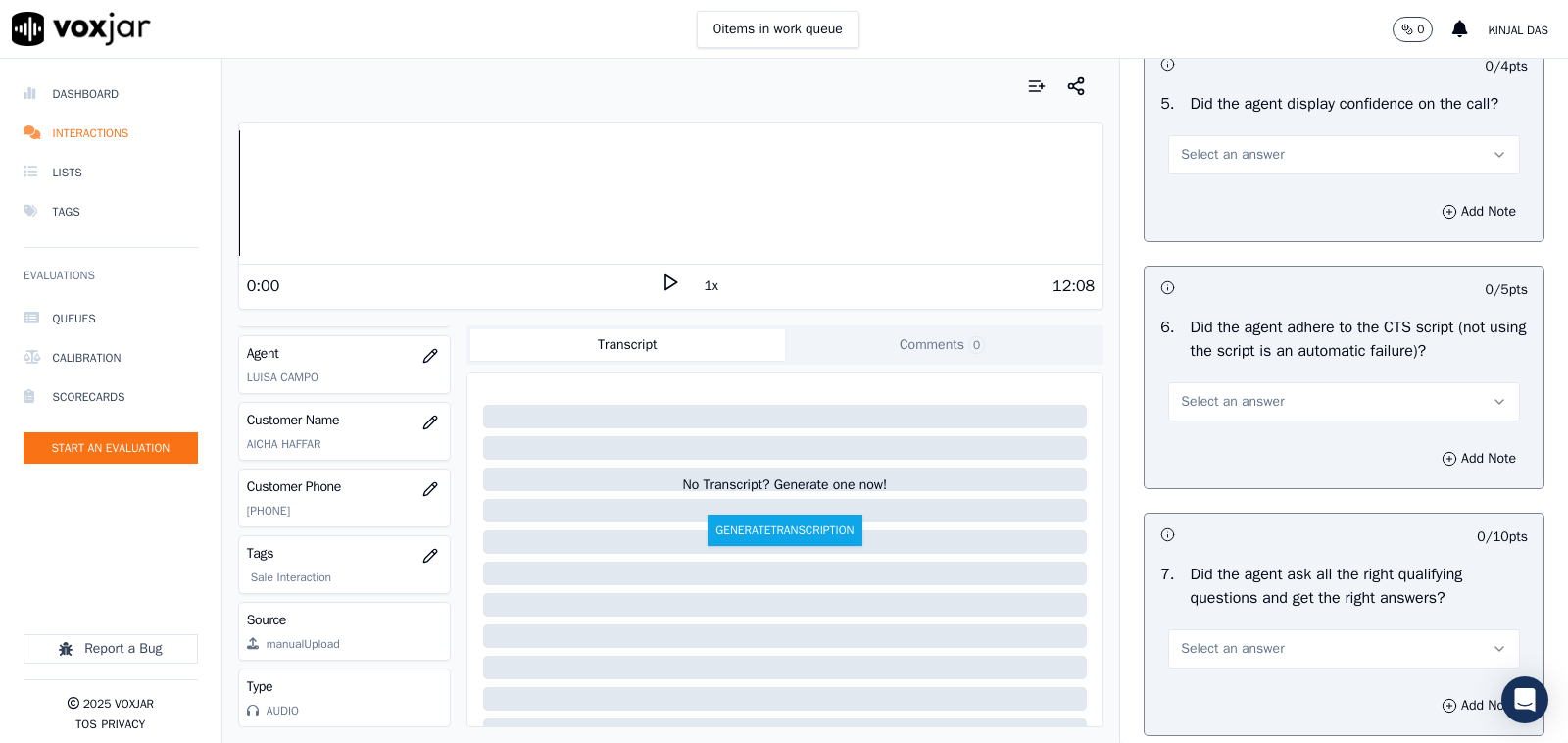 scroll, scrollTop: 3880, scrollLeft: 0, axis: vertical 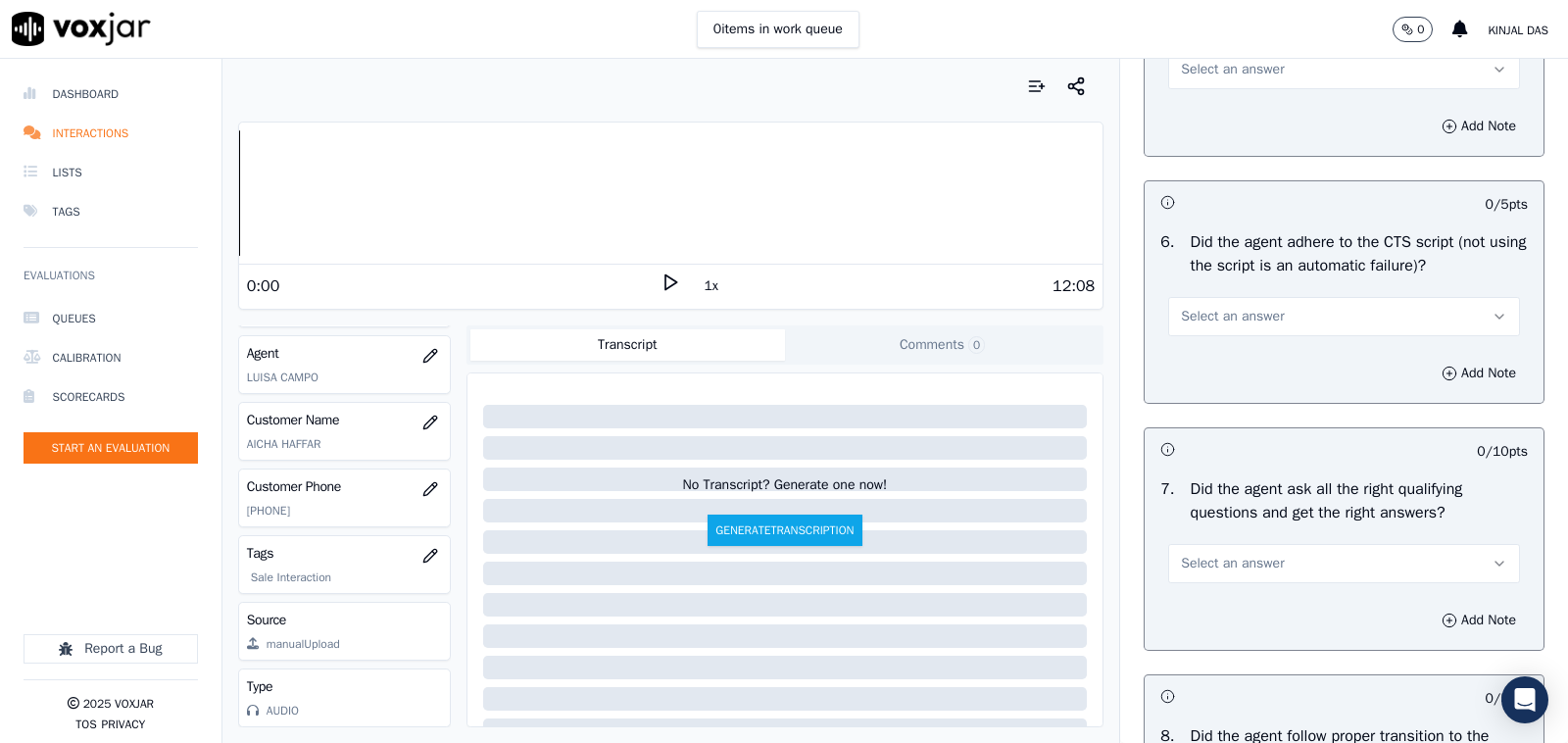 click on "Select an answer" at bounding box center (1232, 70) 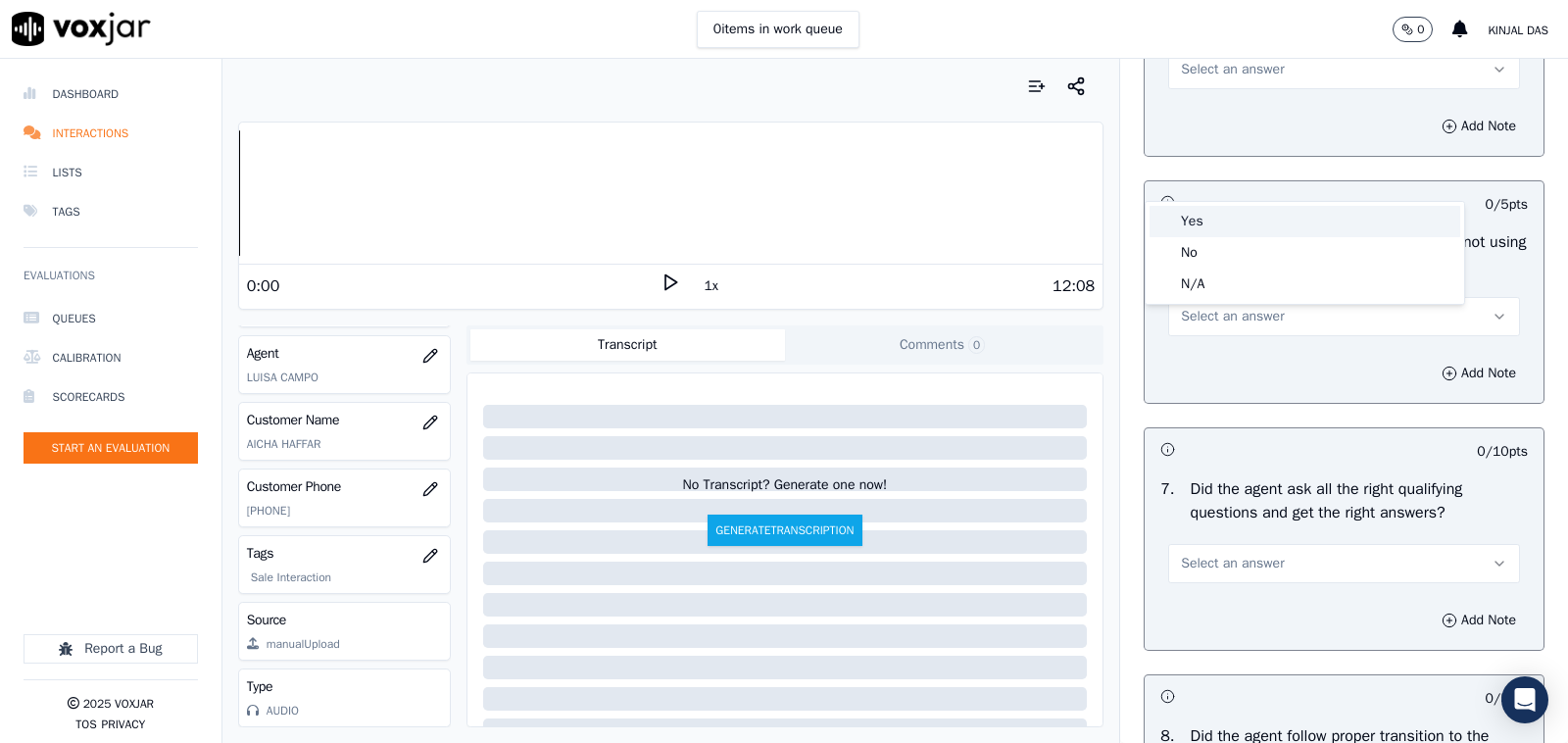 click on "Yes" at bounding box center [1304, 222] 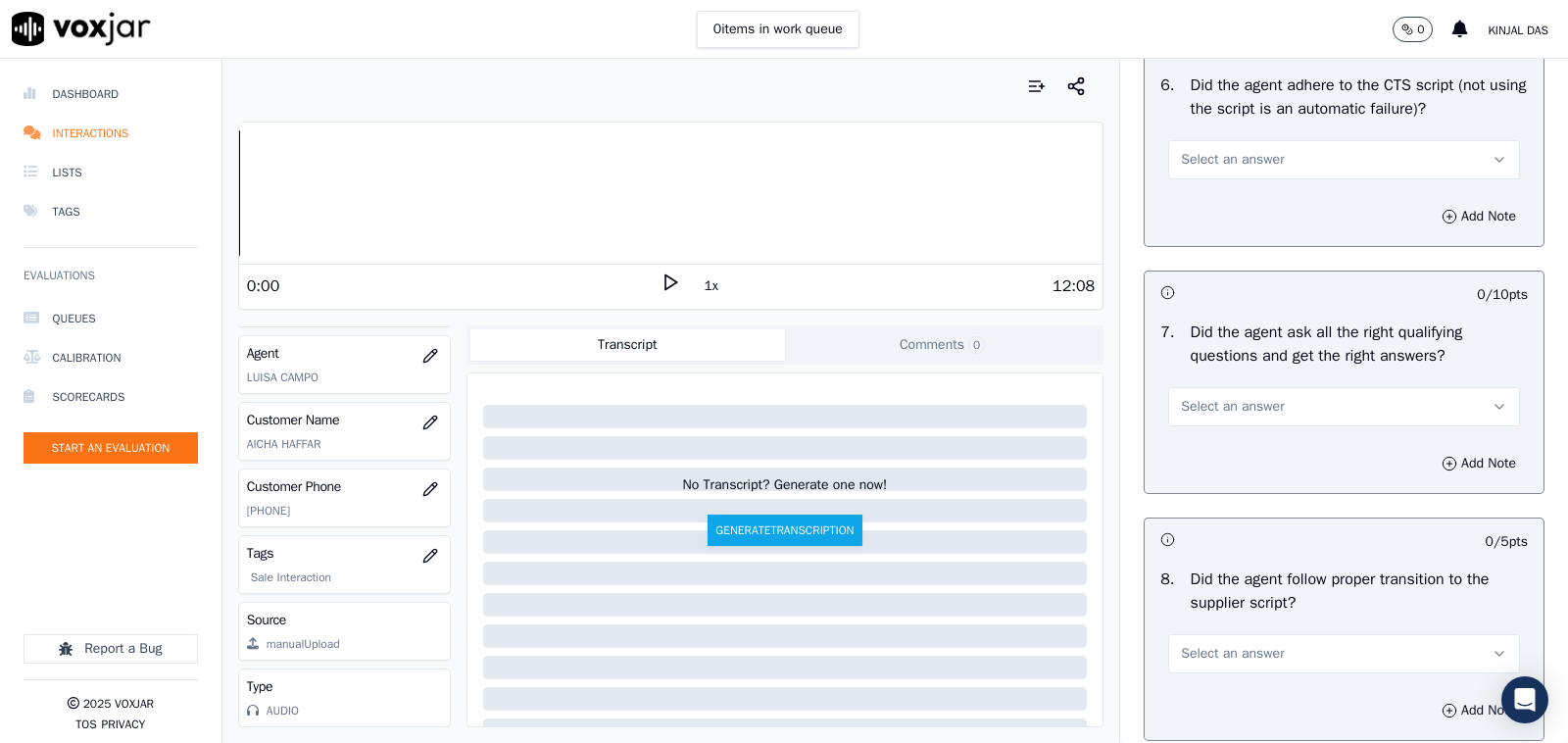 scroll, scrollTop: 4084, scrollLeft: 0, axis: vertical 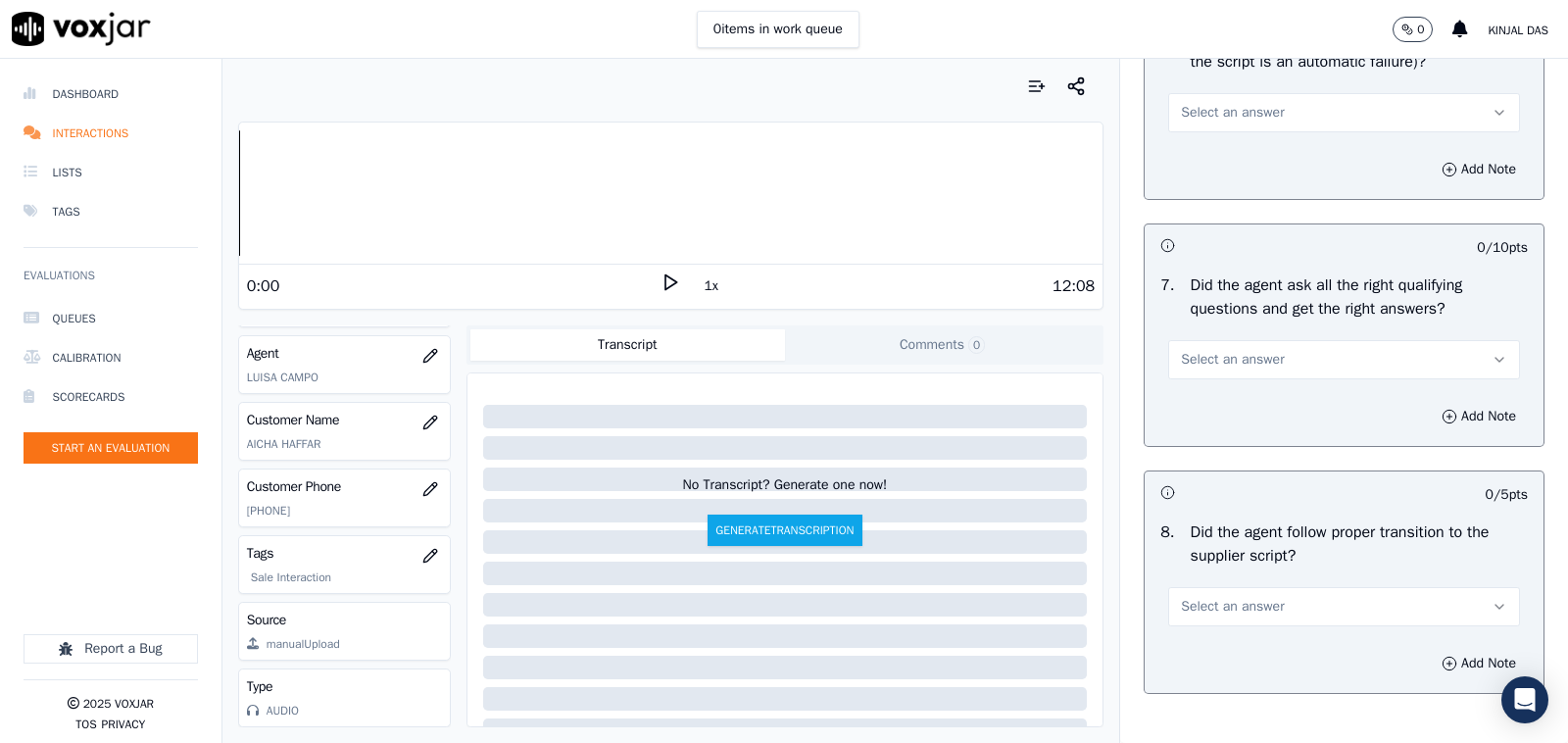 click on "Select an answer" at bounding box center [1344, 113] 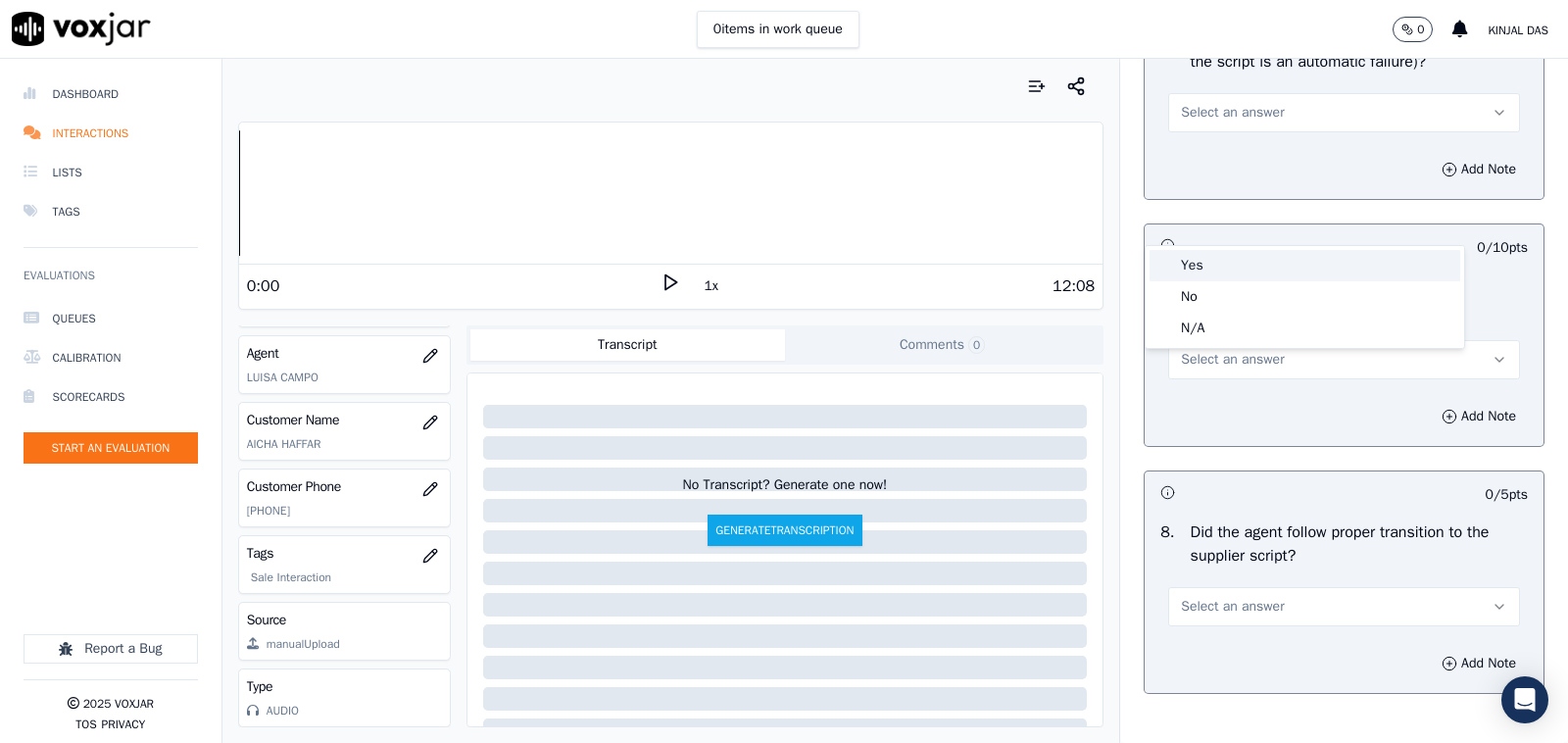 click on "Yes" at bounding box center [1304, 266] 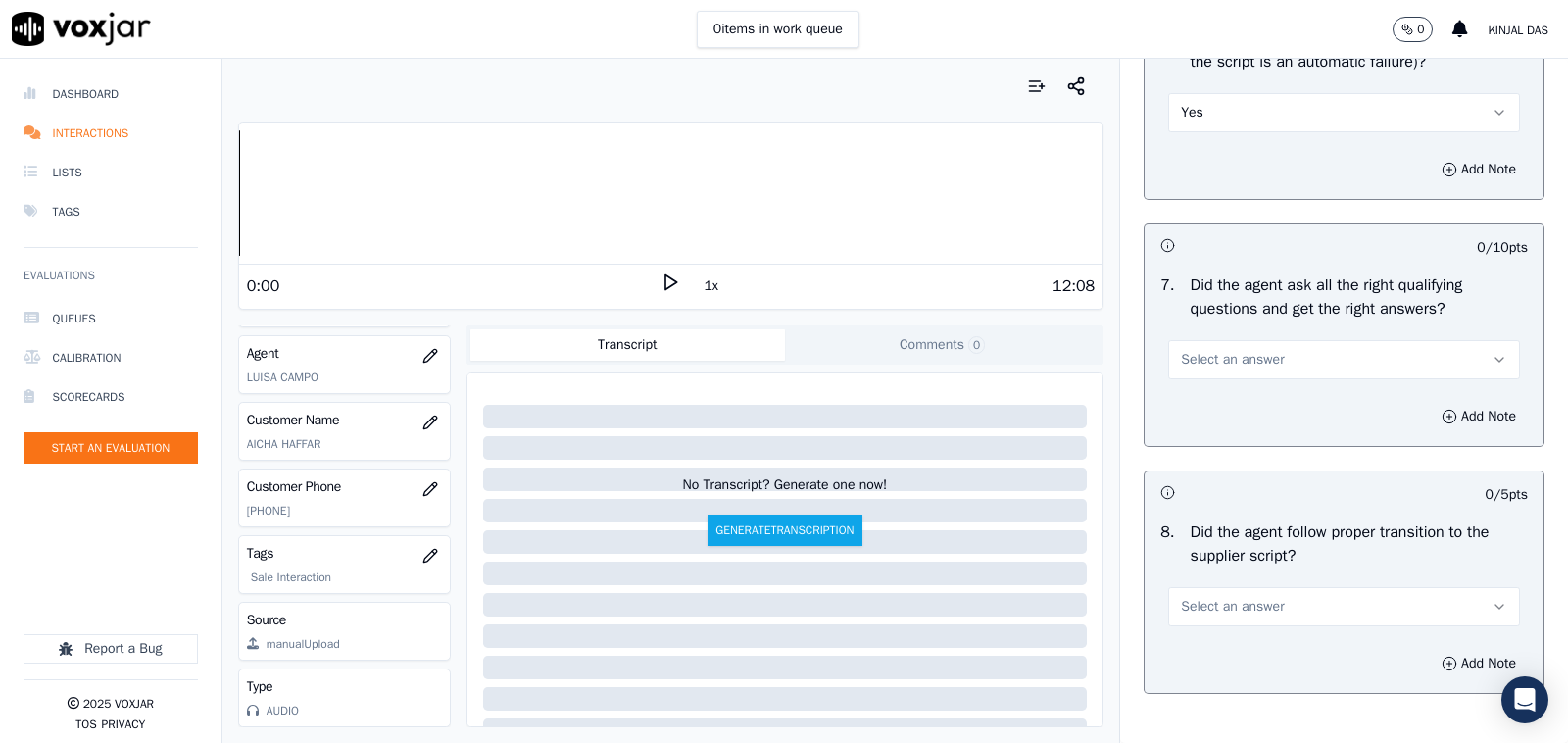 click on "Select an answer" at bounding box center (1232, 360) 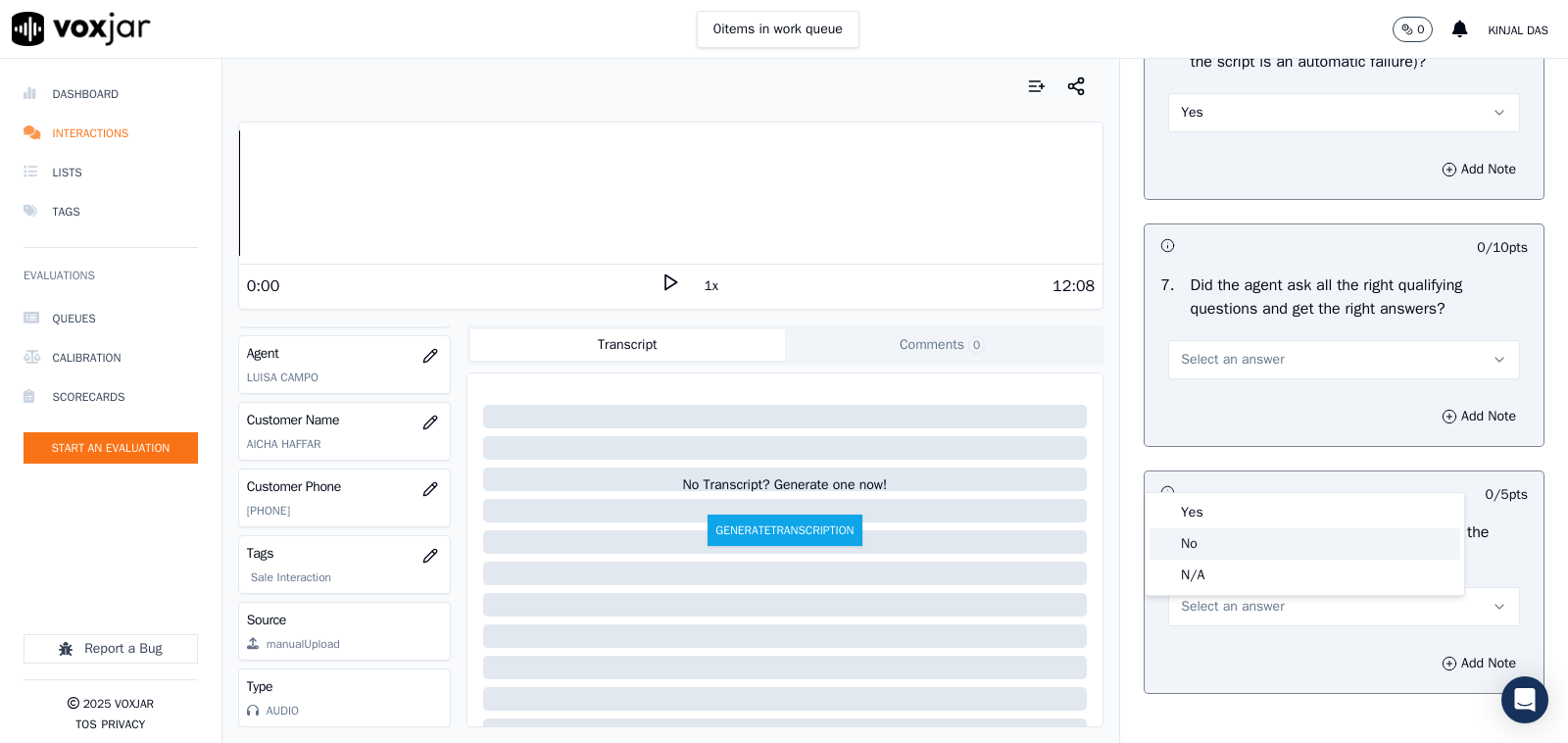 click on "Yes   No     N/A" at bounding box center (1304, 544) 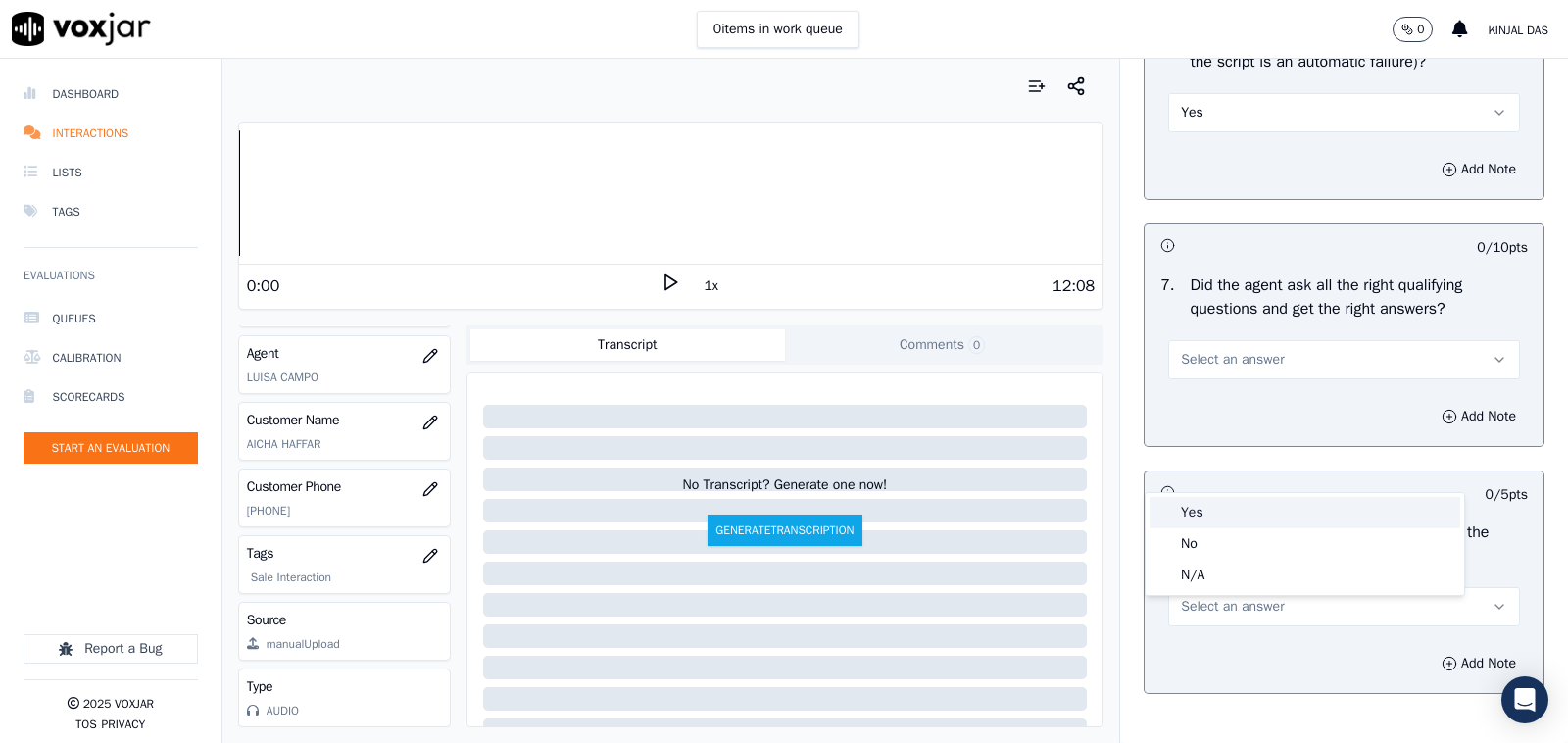 click on "Yes" at bounding box center (1304, 513) 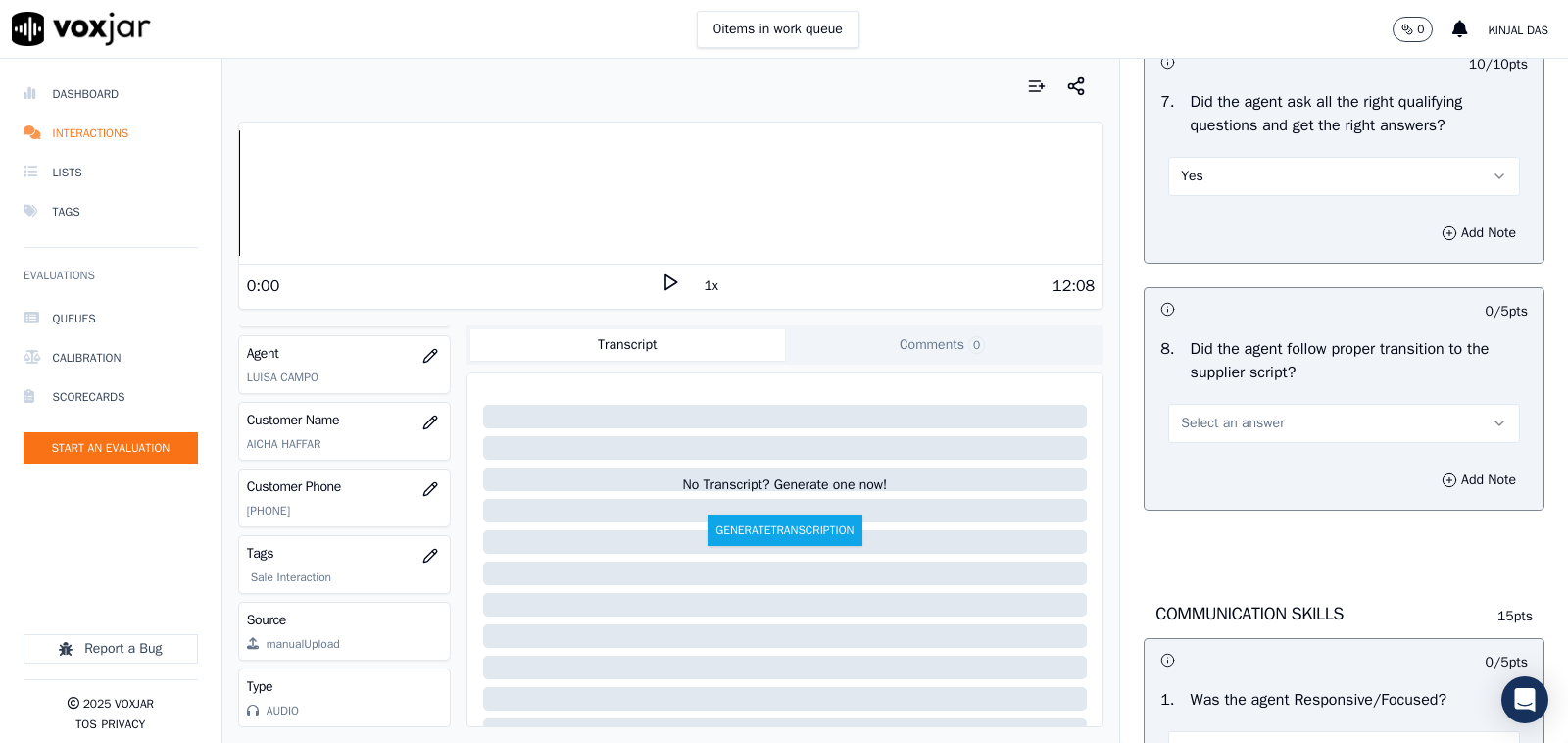 scroll, scrollTop: 4492, scrollLeft: 0, axis: vertical 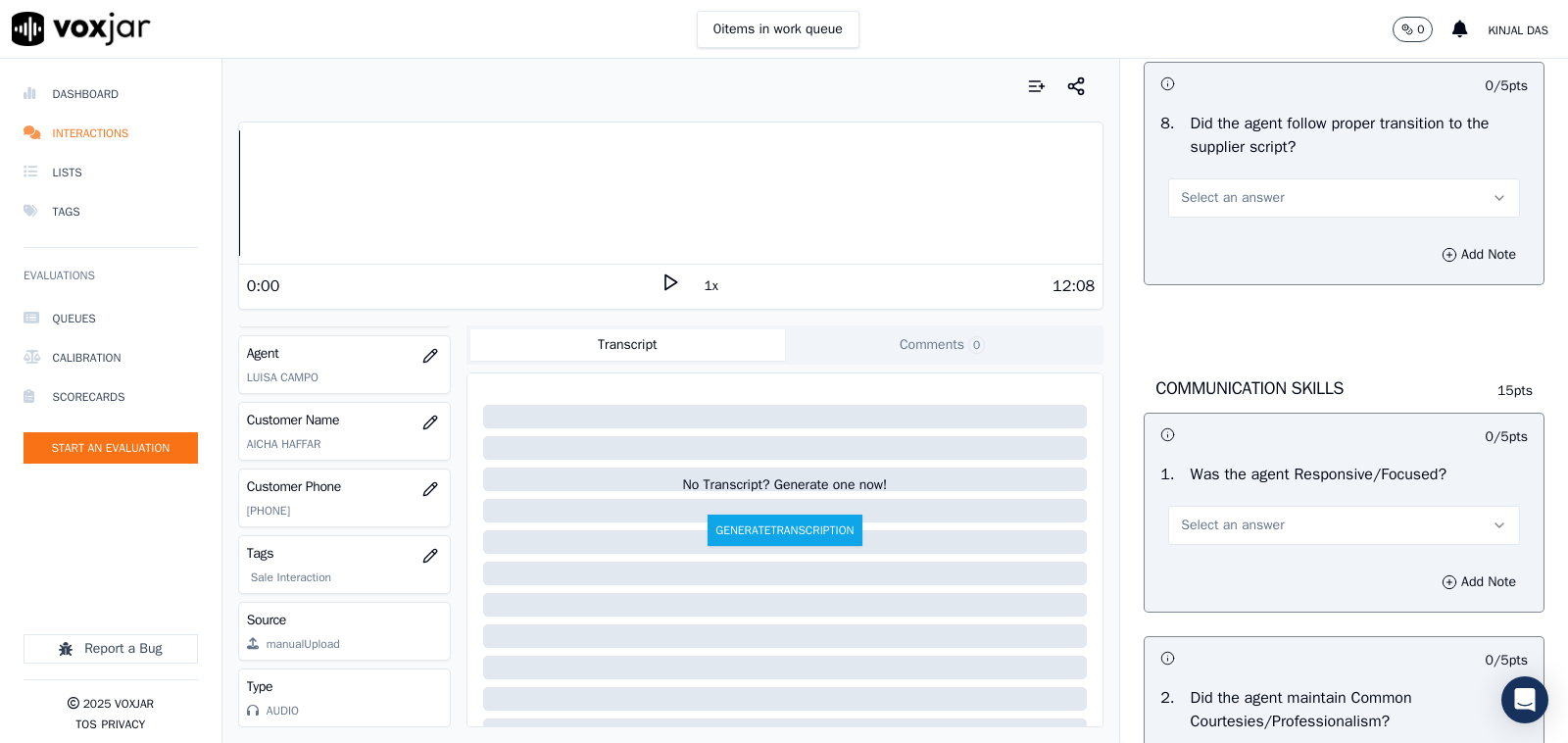 click on "Select an answer" at bounding box center (1232, 198) 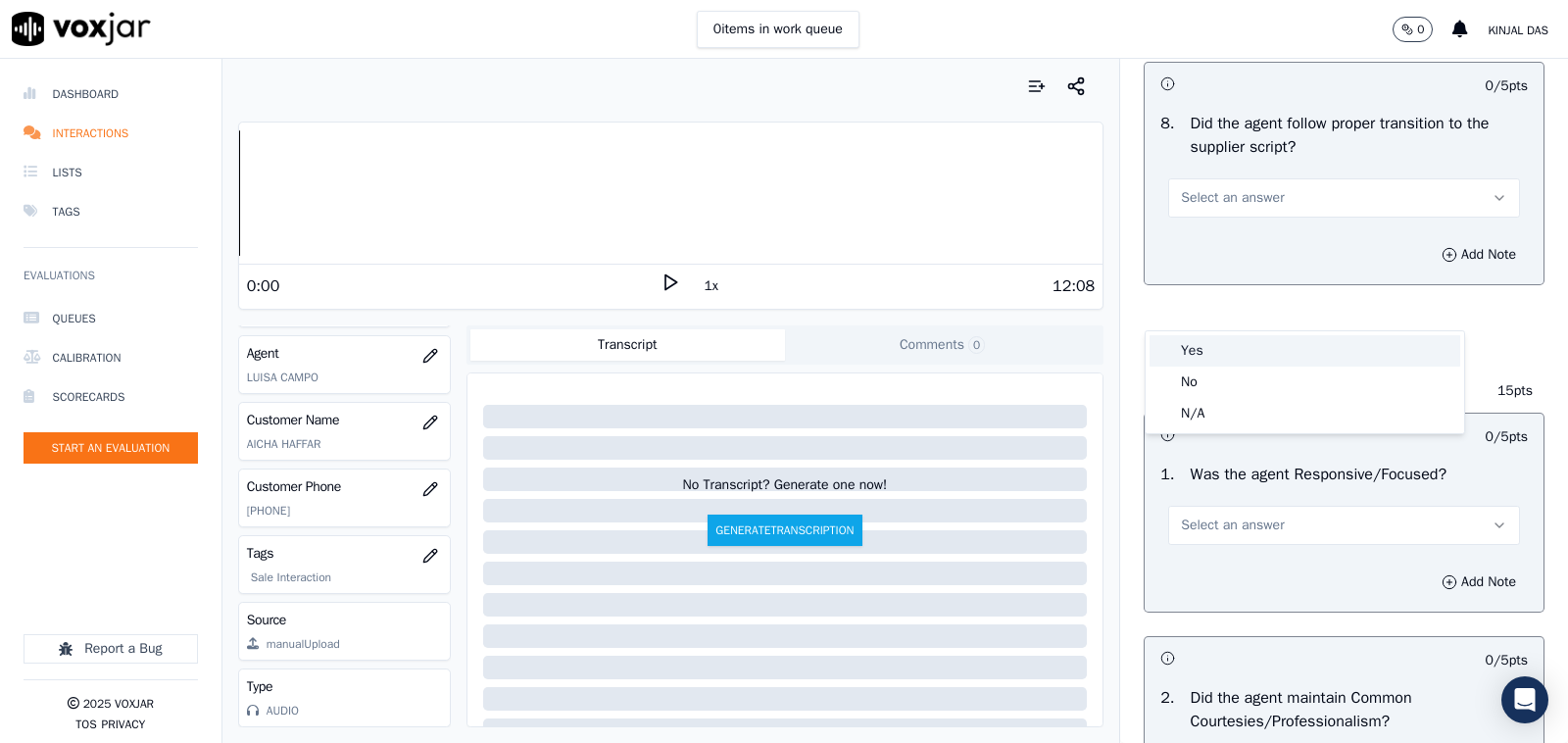 click on "Yes" at bounding box center [1304, 351] 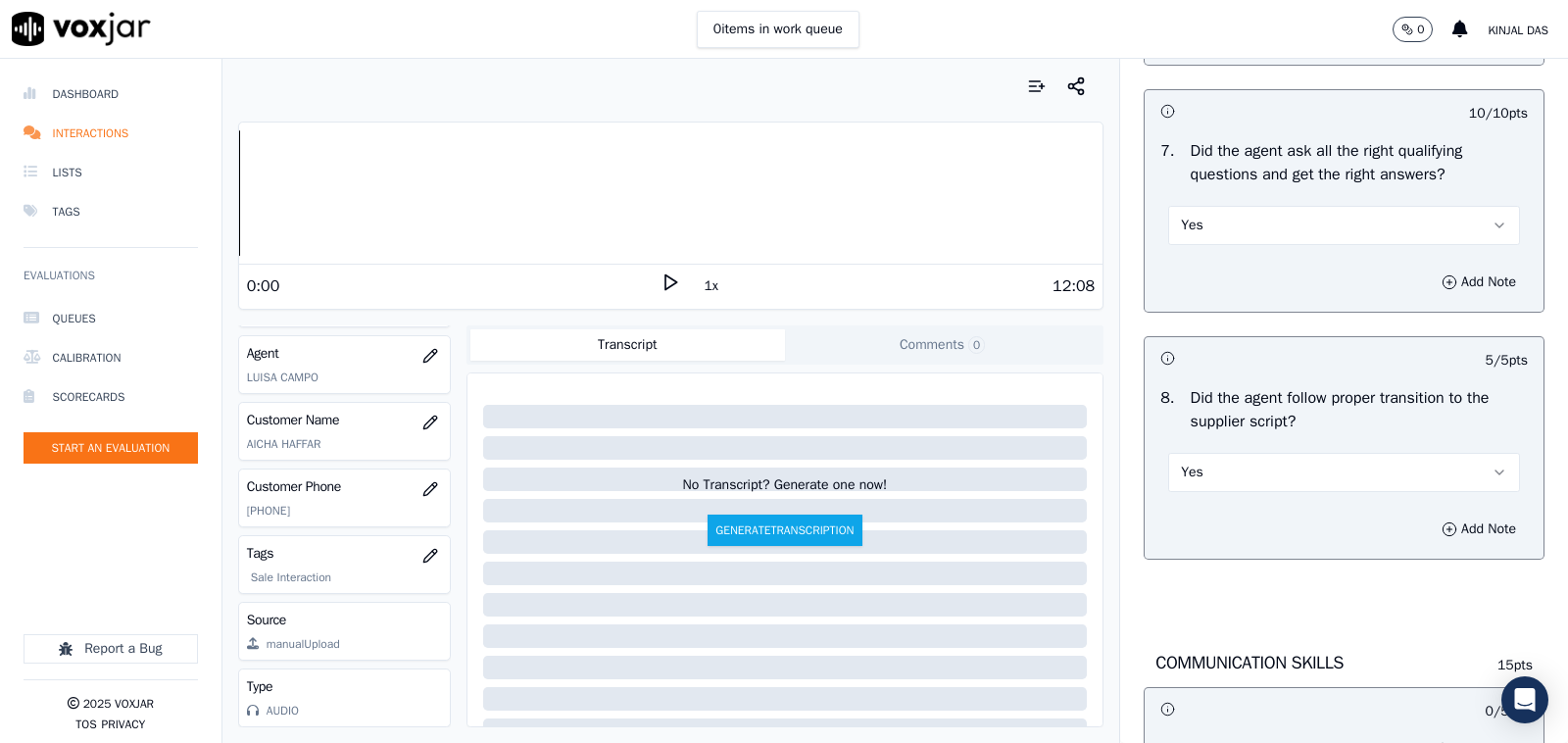 scroll, scrollTop: 4492, scrollLeft: 0, axis: vertical 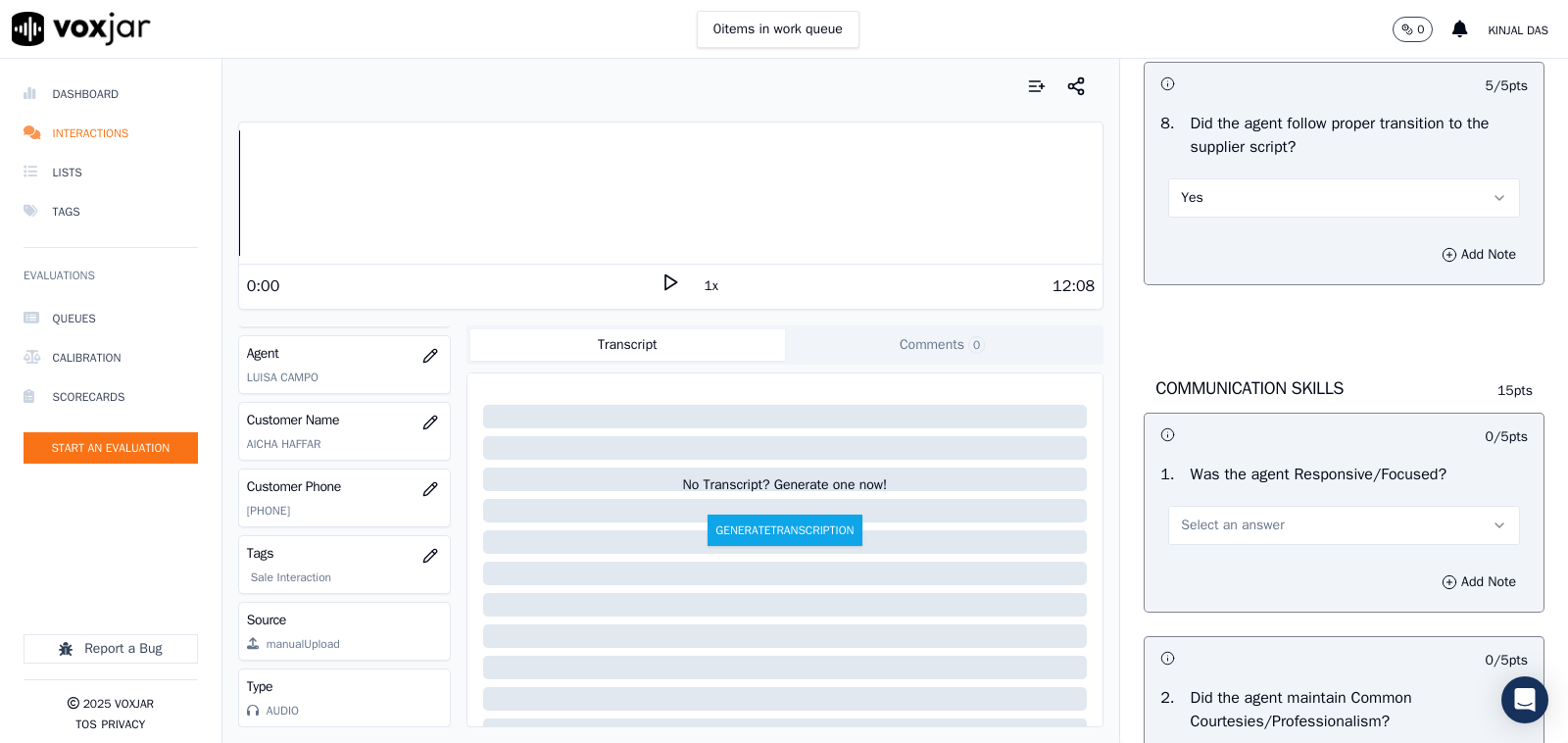 click on "Select an answer" at bounding box center (1344, 525) 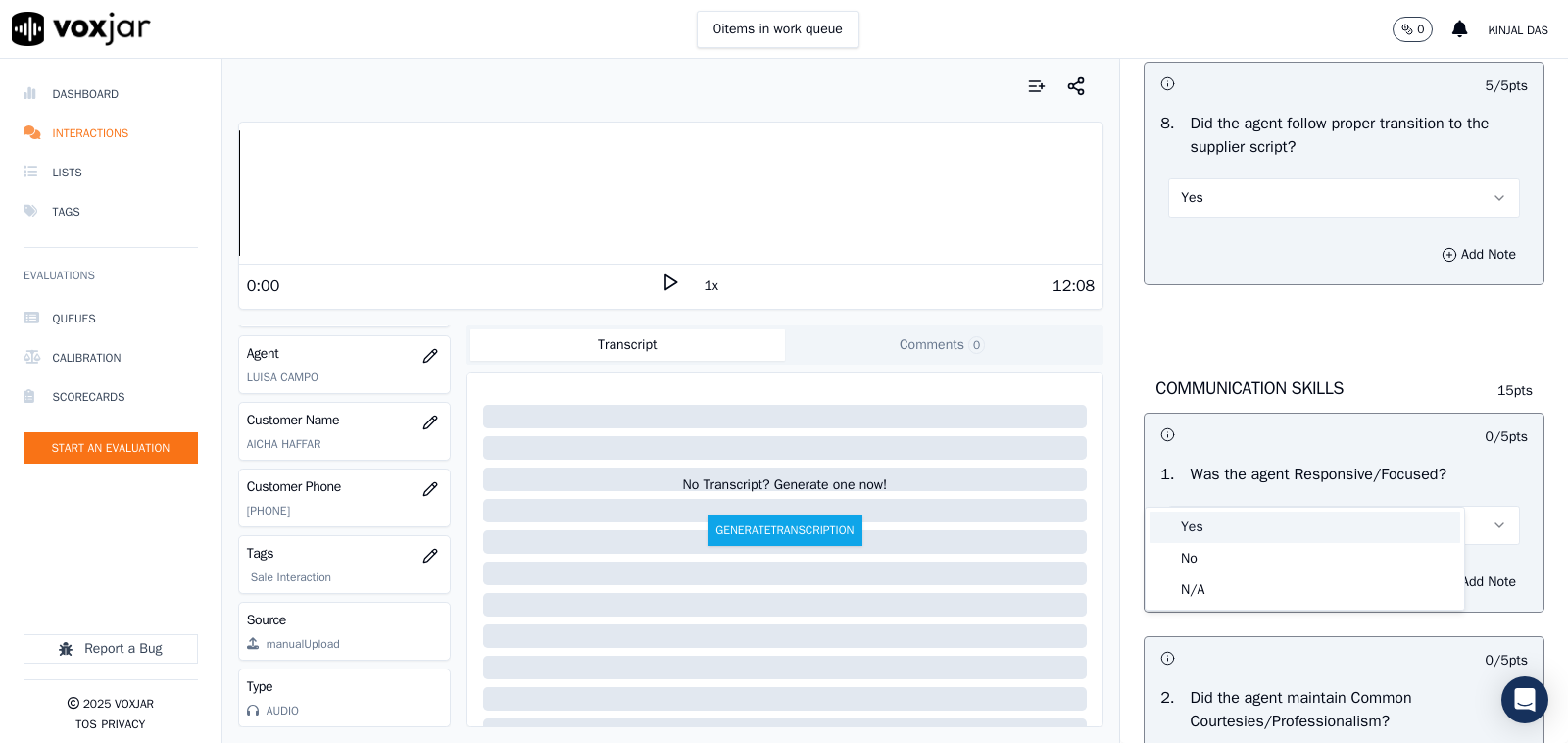 click on "Yes" at bounding box center (1304, 527) 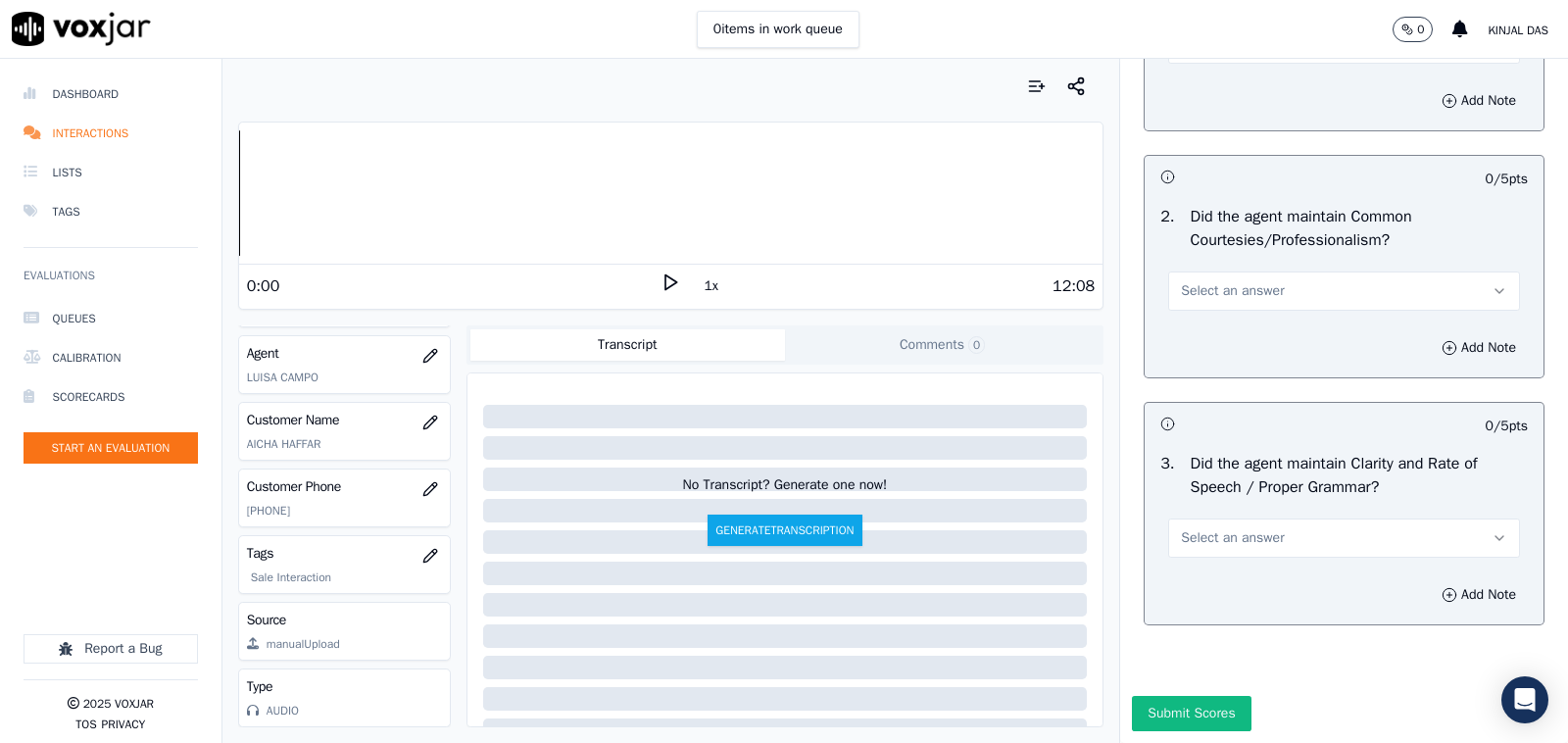 scroll, scrollTop: 5105, scrollLeft: 0, axis: vertical 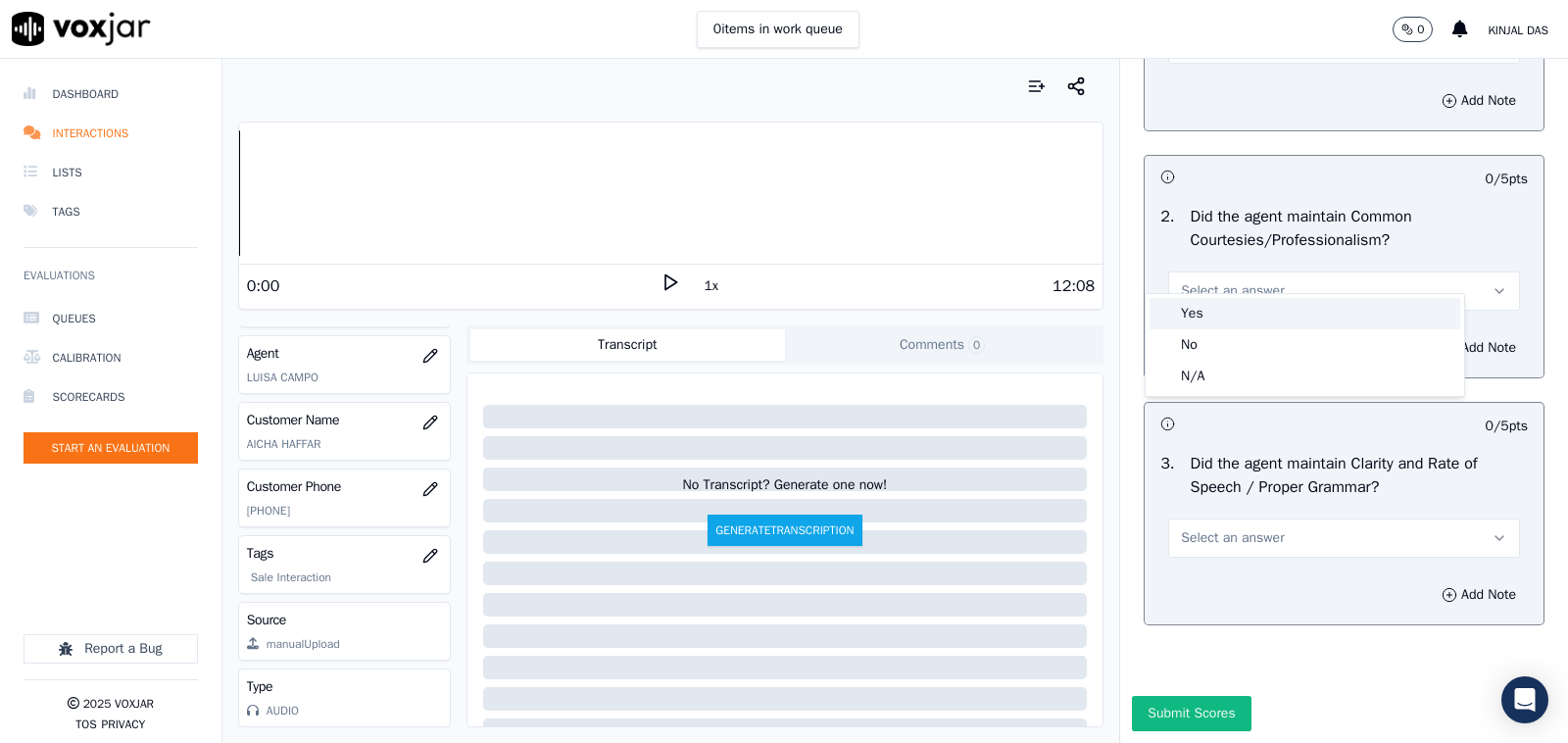click on "Yes" at bounding box center [1304, 314] 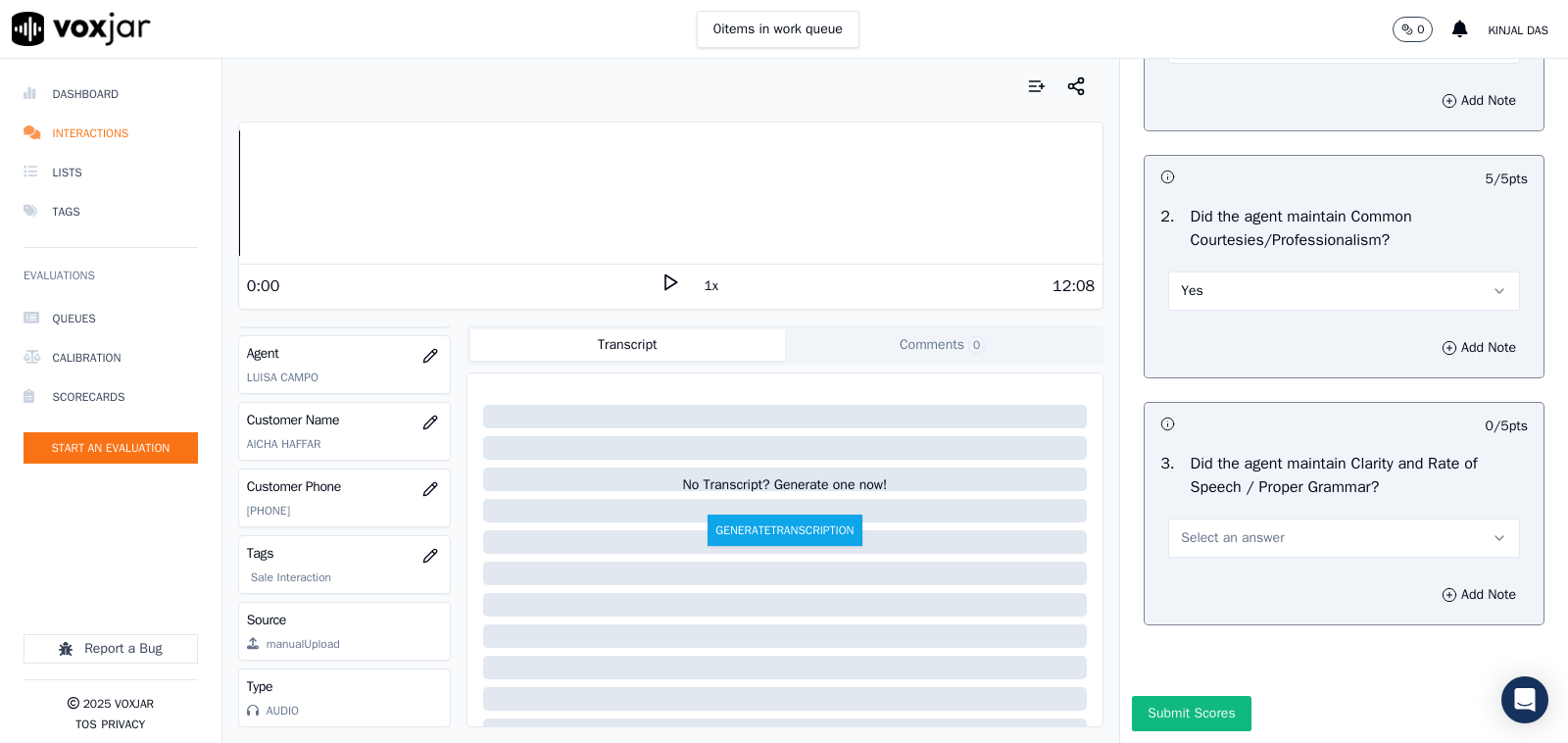 click on "Select an answer" at bounding box center [1232, 538] 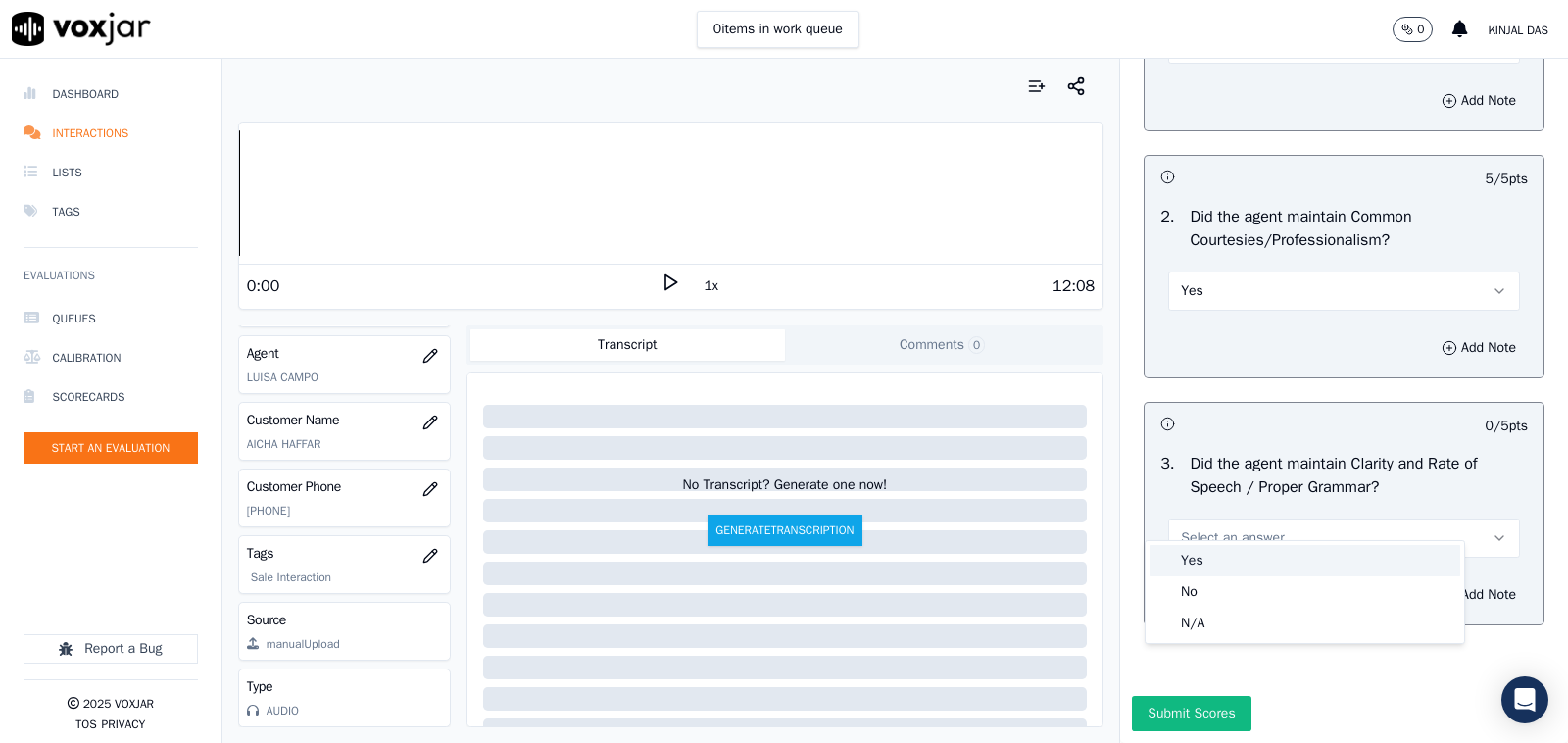 click on "Yes" at bounding box center [1304, 561] 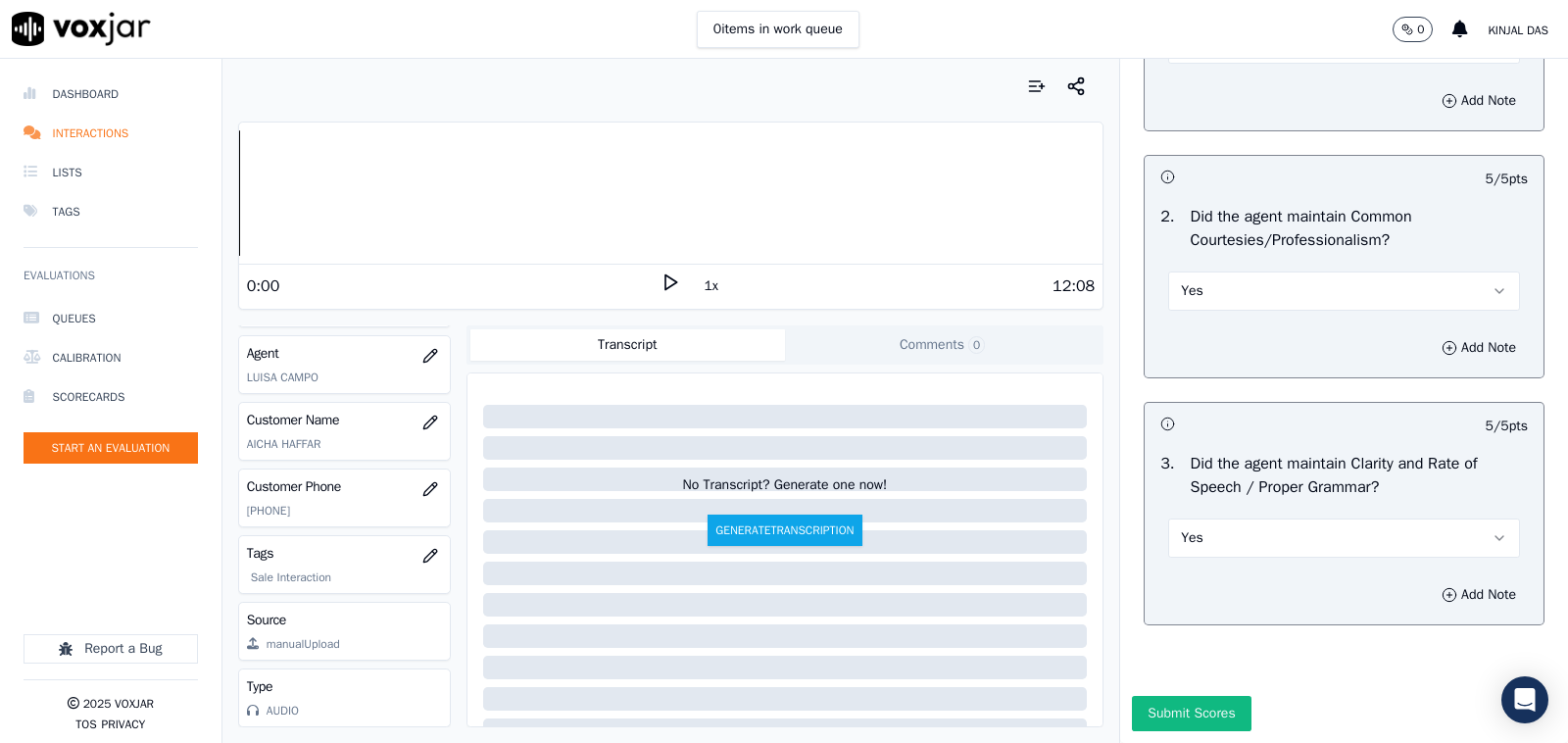 scroll, scrollTop: 5138, scrollLeft: 0, axis: vertical 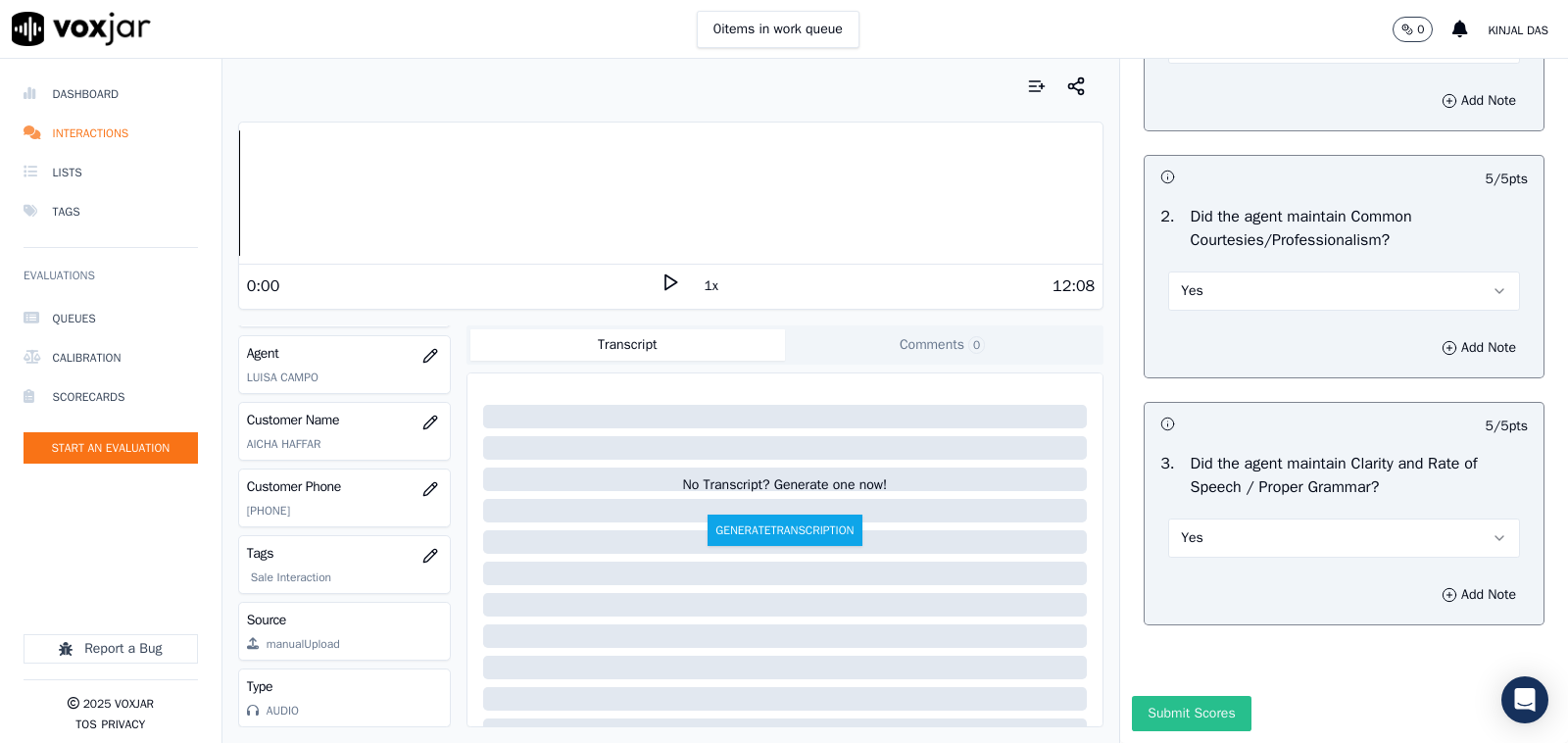 click on "Submit Scores" at bounding box center [1191, 714] 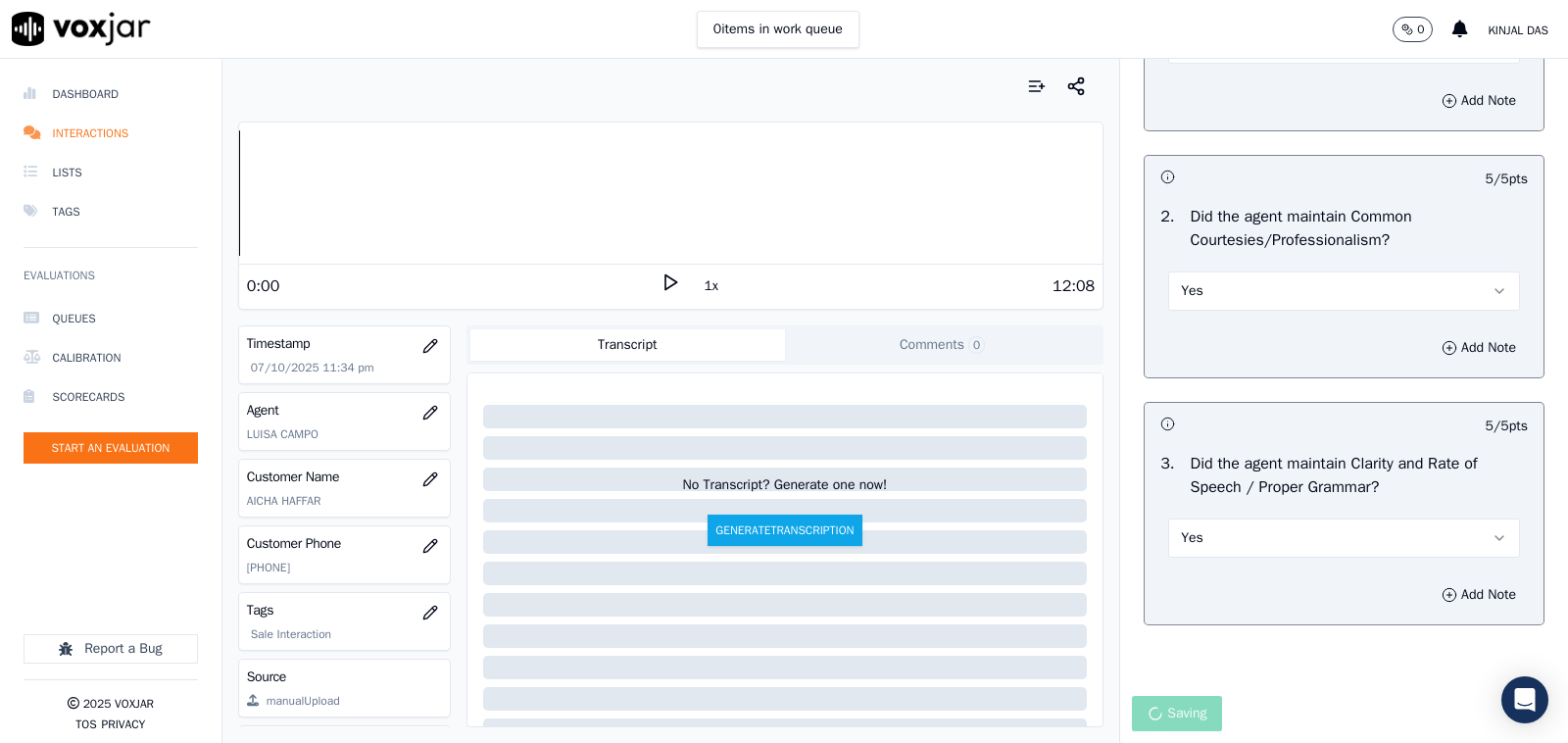 scroll, scrollTop: 60, scrollLeft: 0, axis: vertical 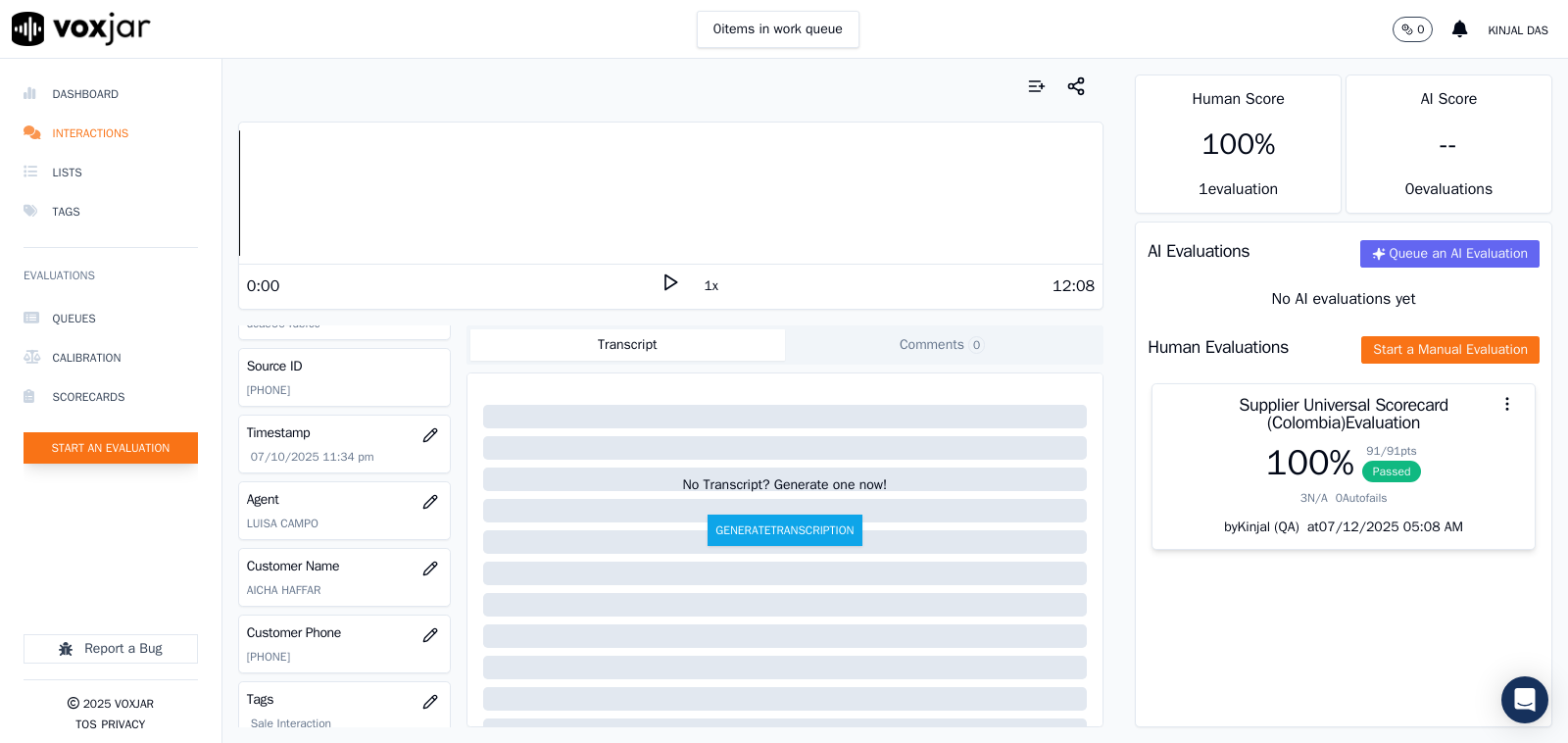 click on "Start an Evaluation" 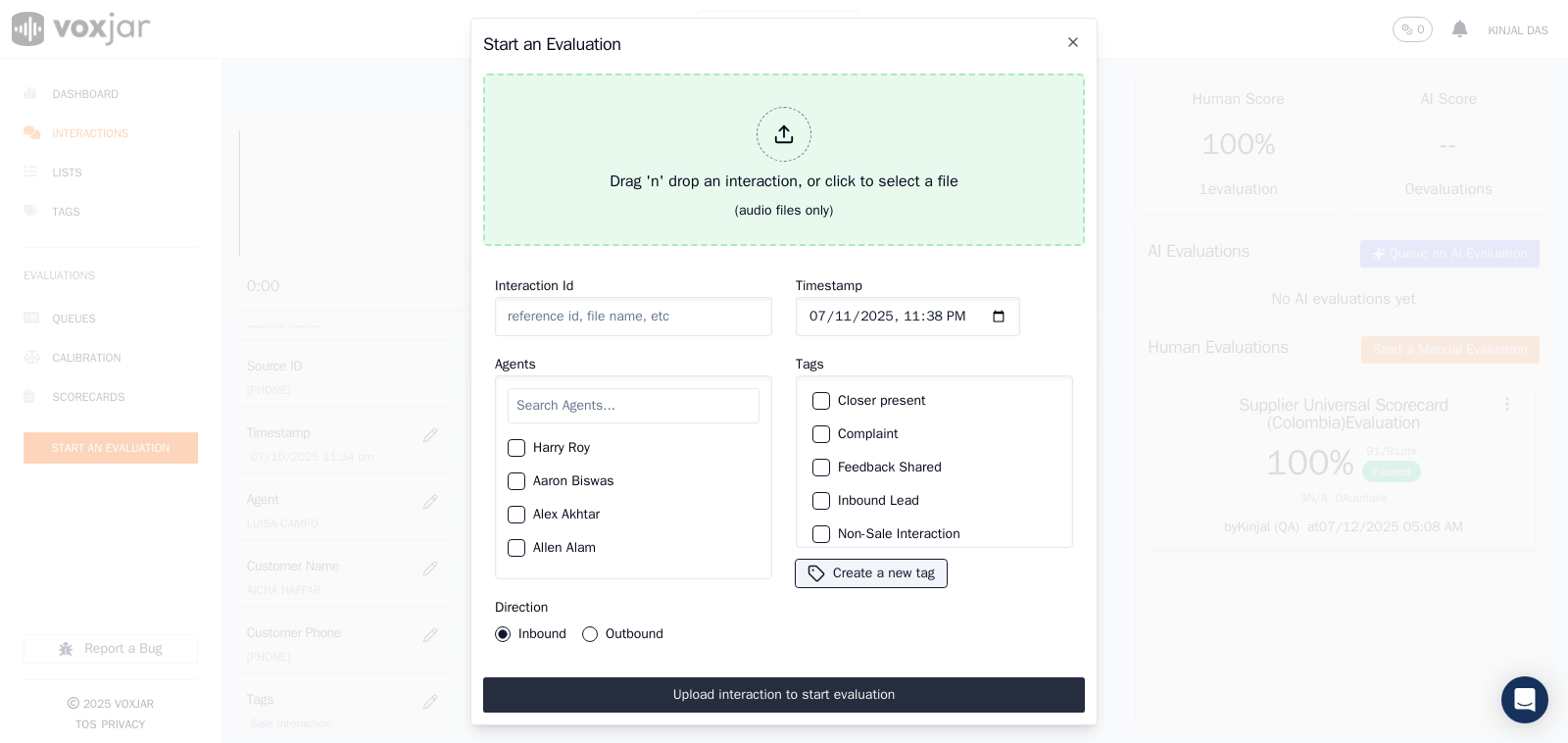 click 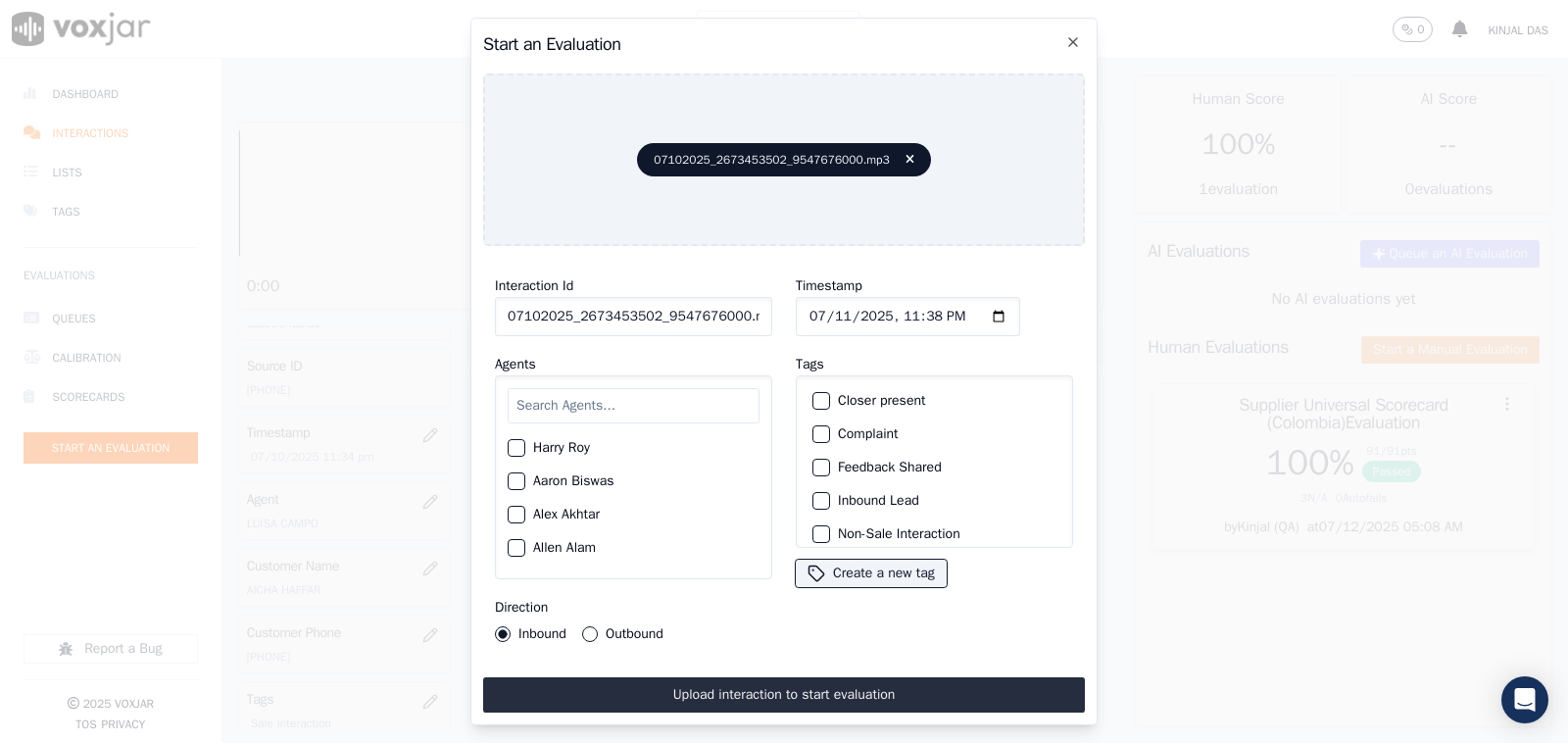 click on "07102025_2673453502_9547676000.mp3" 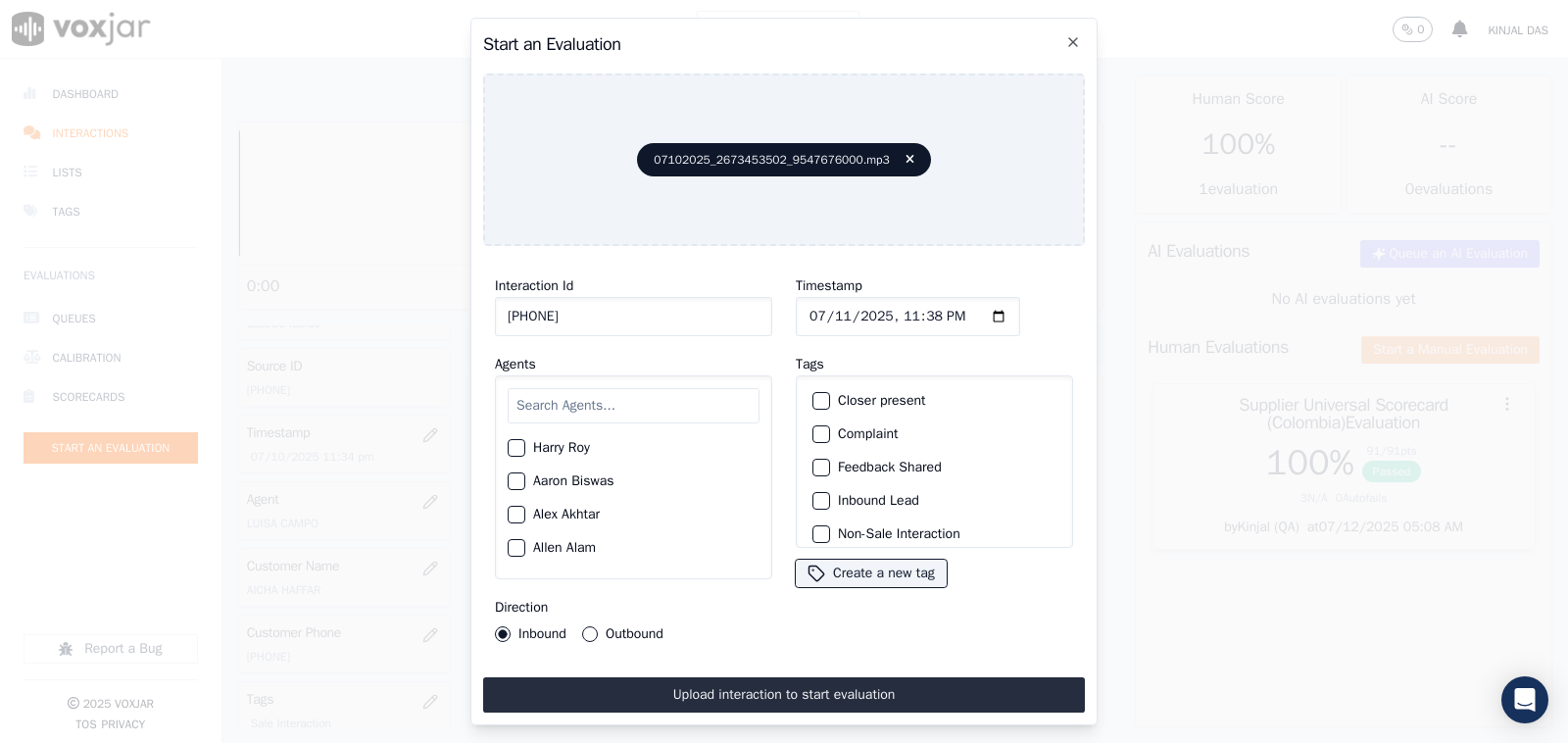 type on "2673453502" 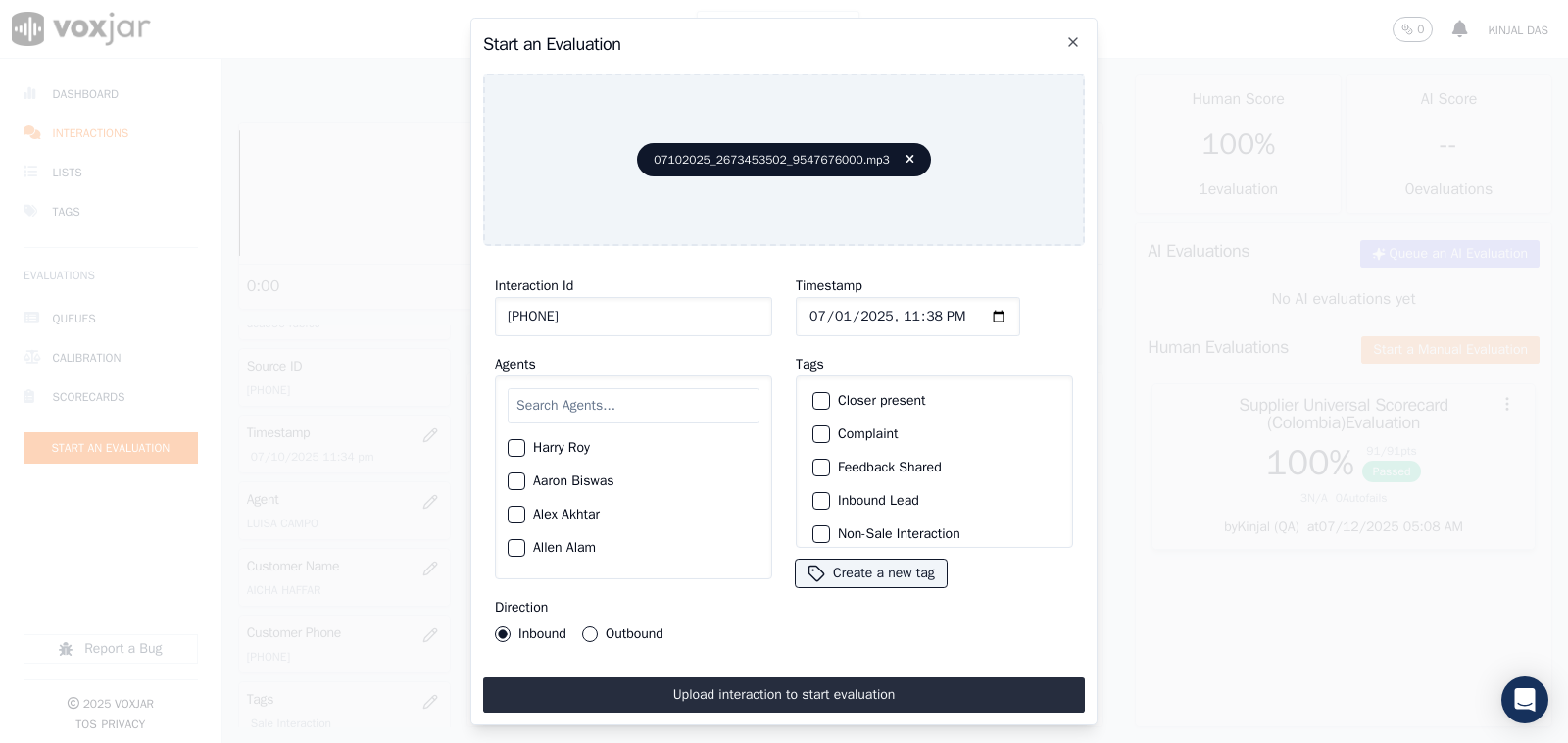 type on "2025-07-10T23:38" 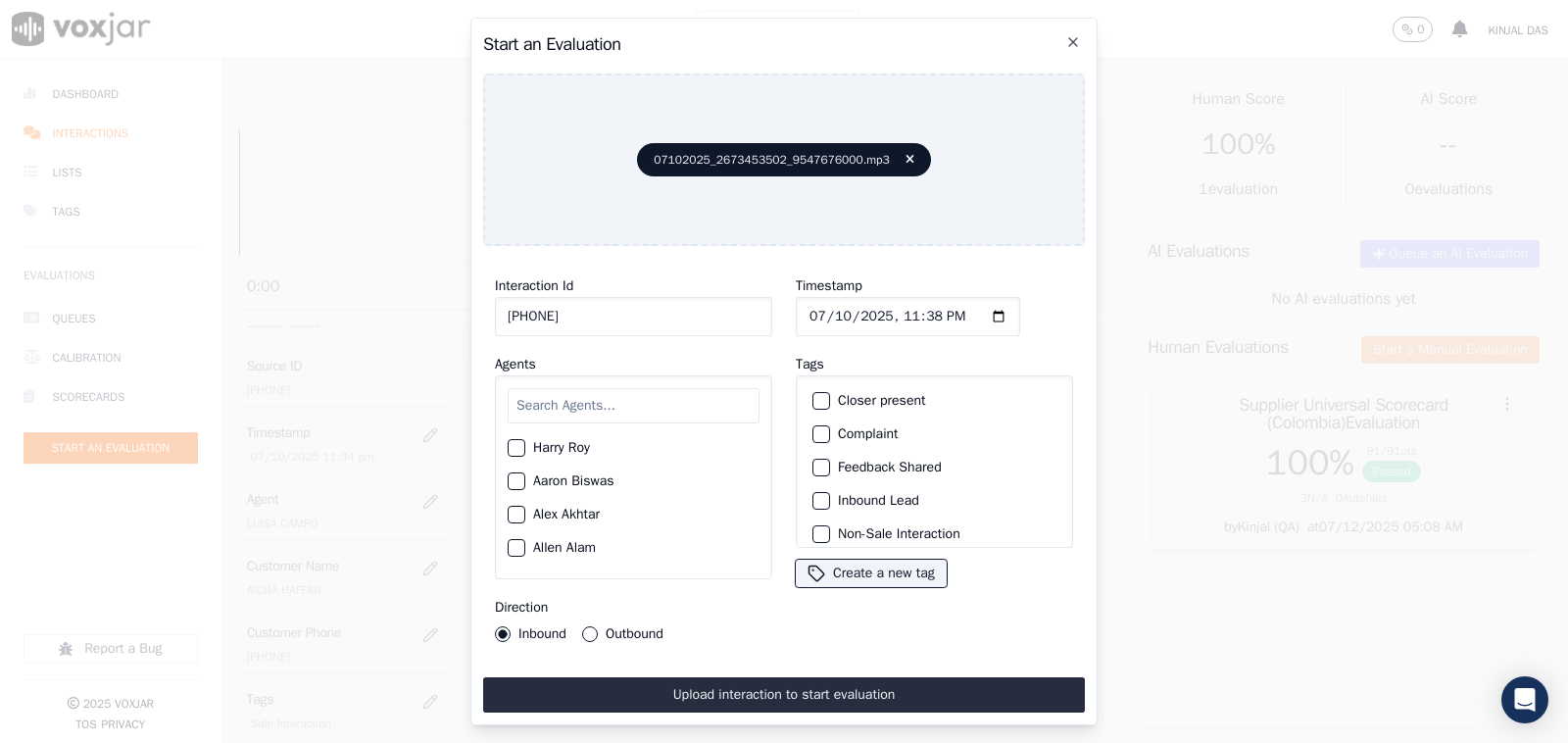 click at bounding box center (633, 406) 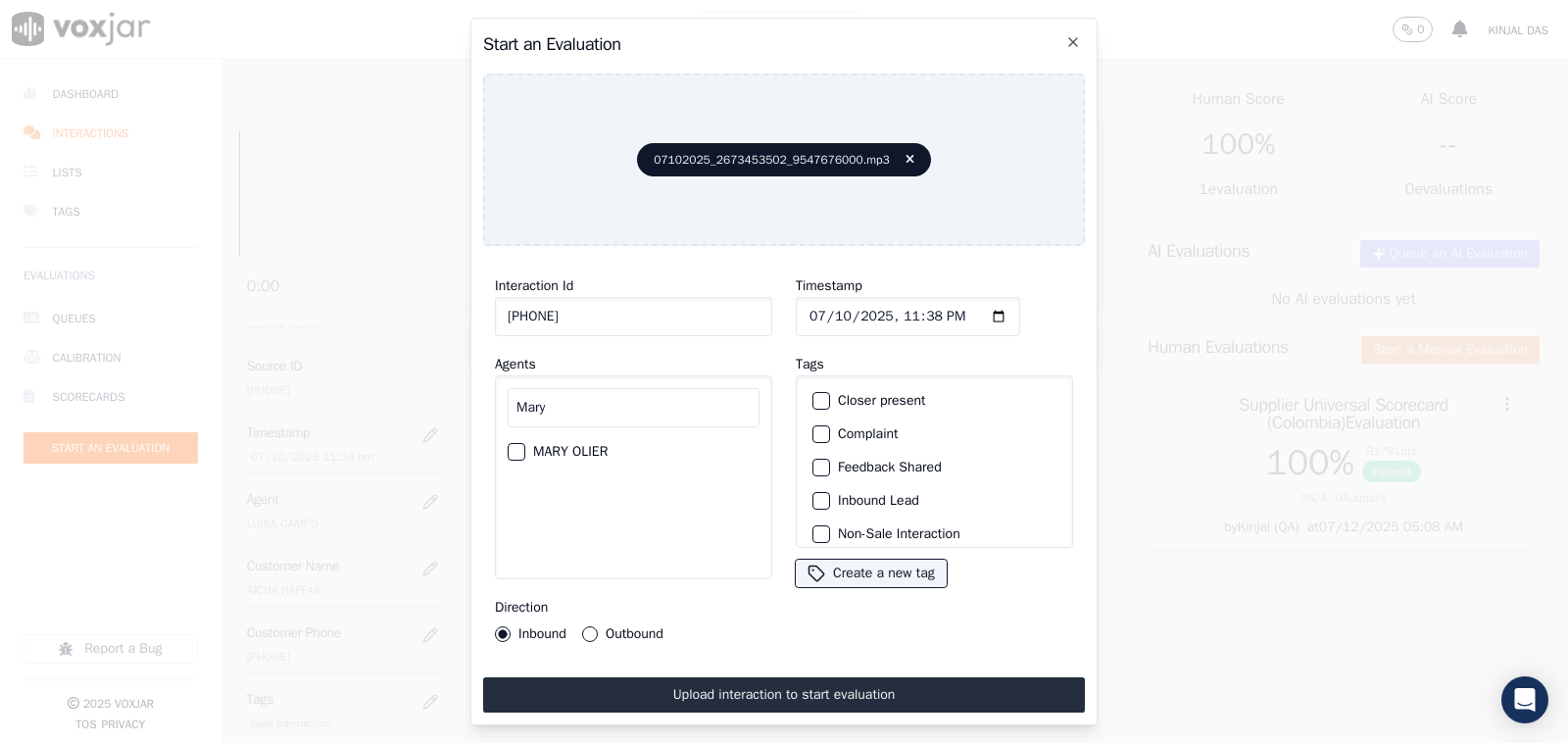 type on "Mary" 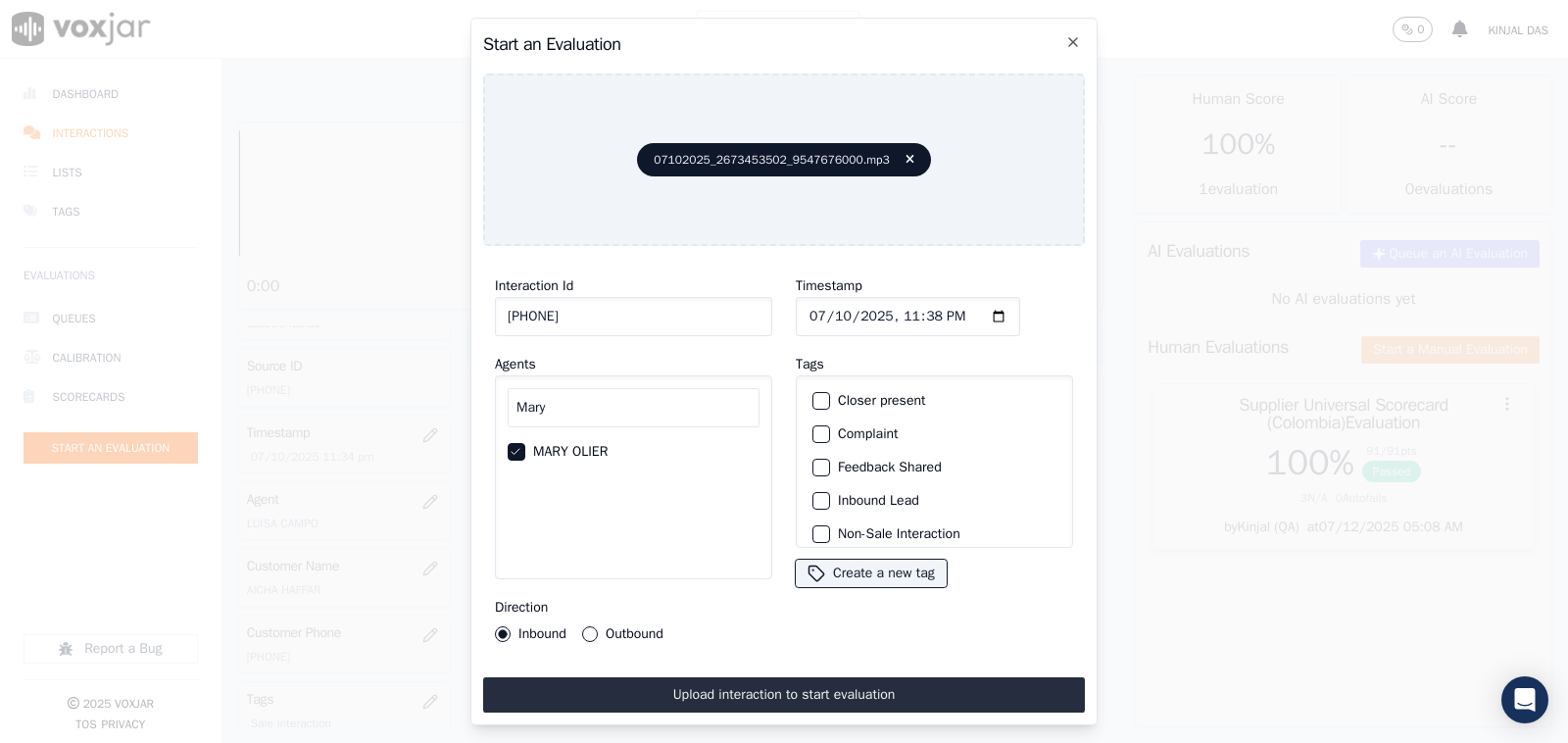 scroll, scrollTop: 177, scrollLeft: 0, axis: vertical 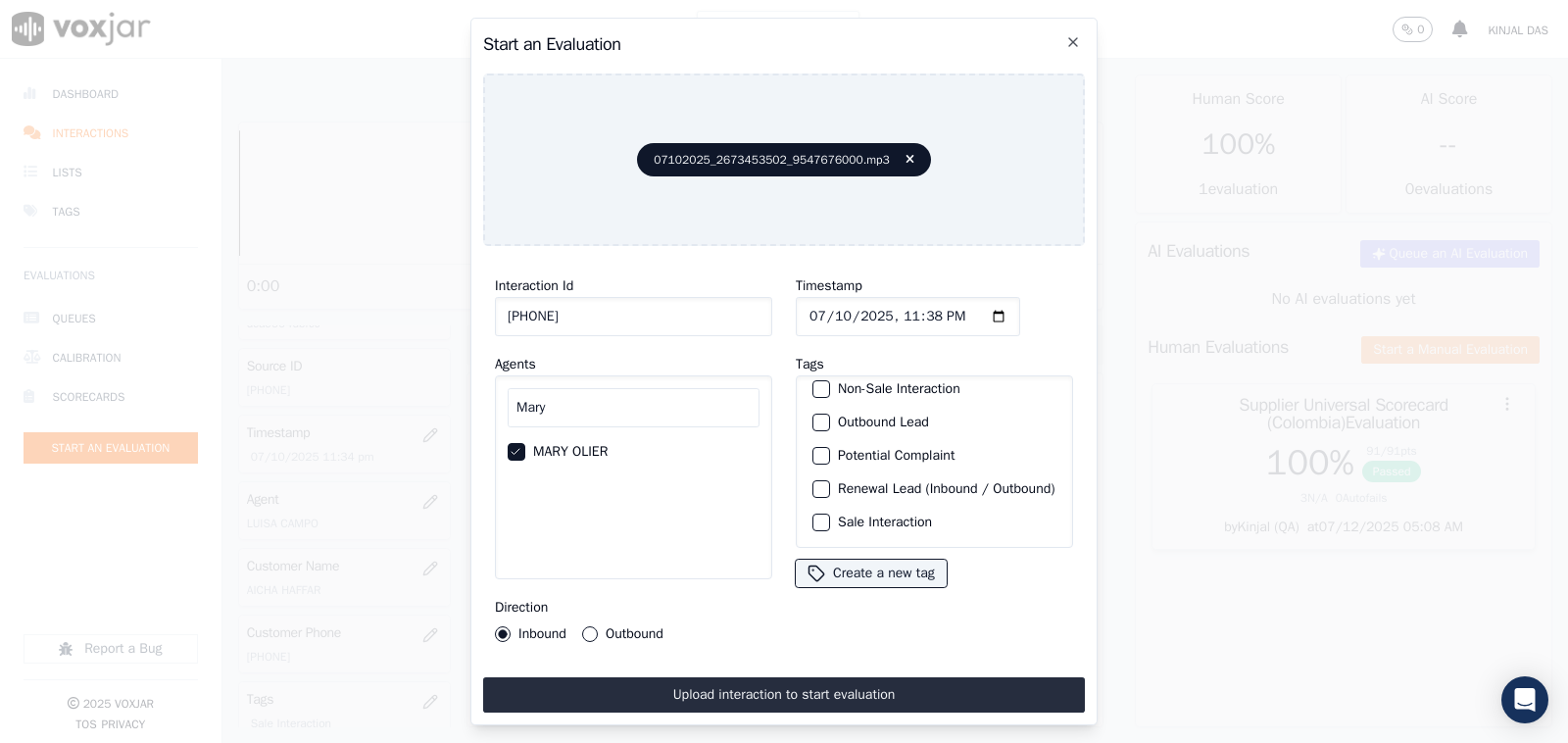 click on "Sale Interaction" 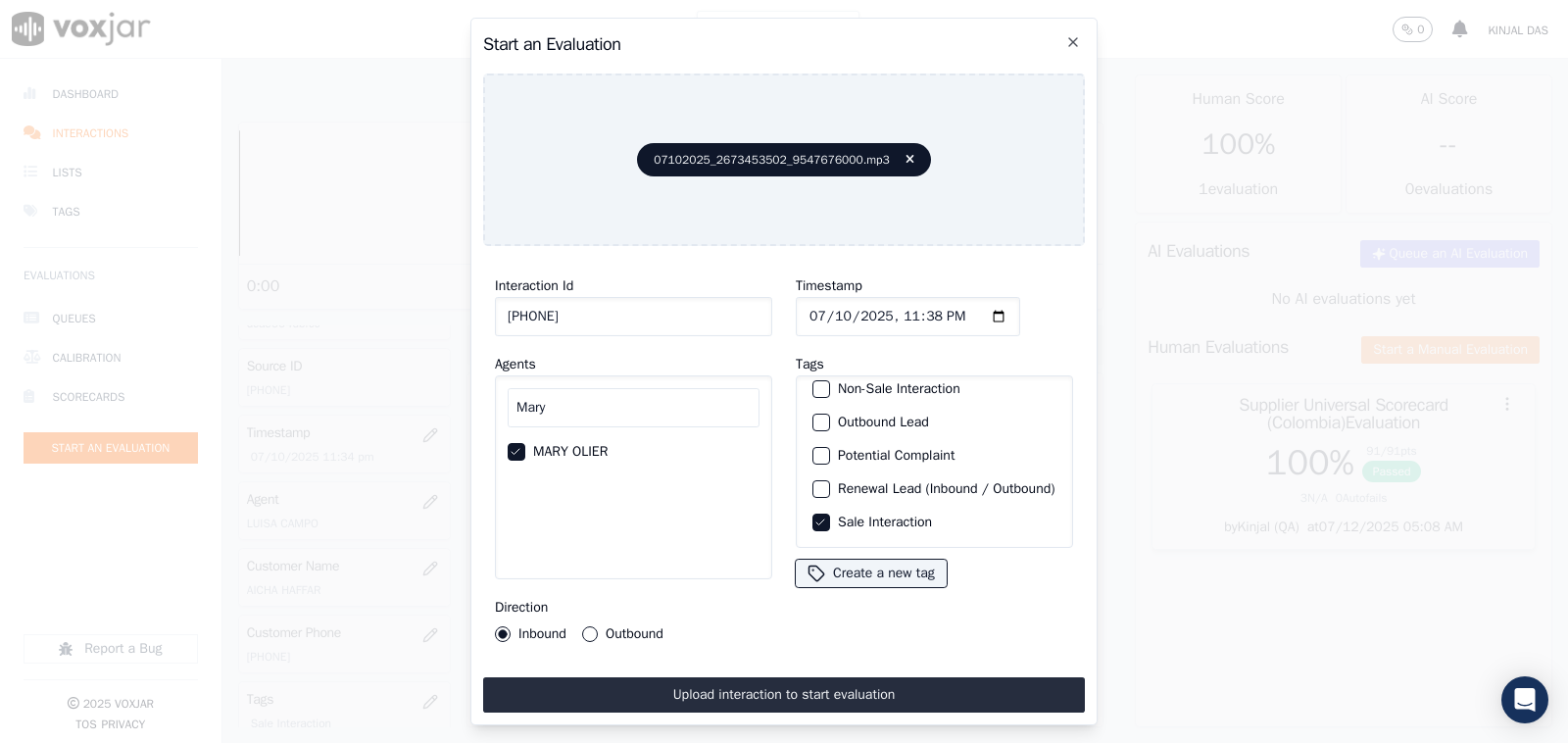 click on "Outbound" at bounding box center (622, 634) 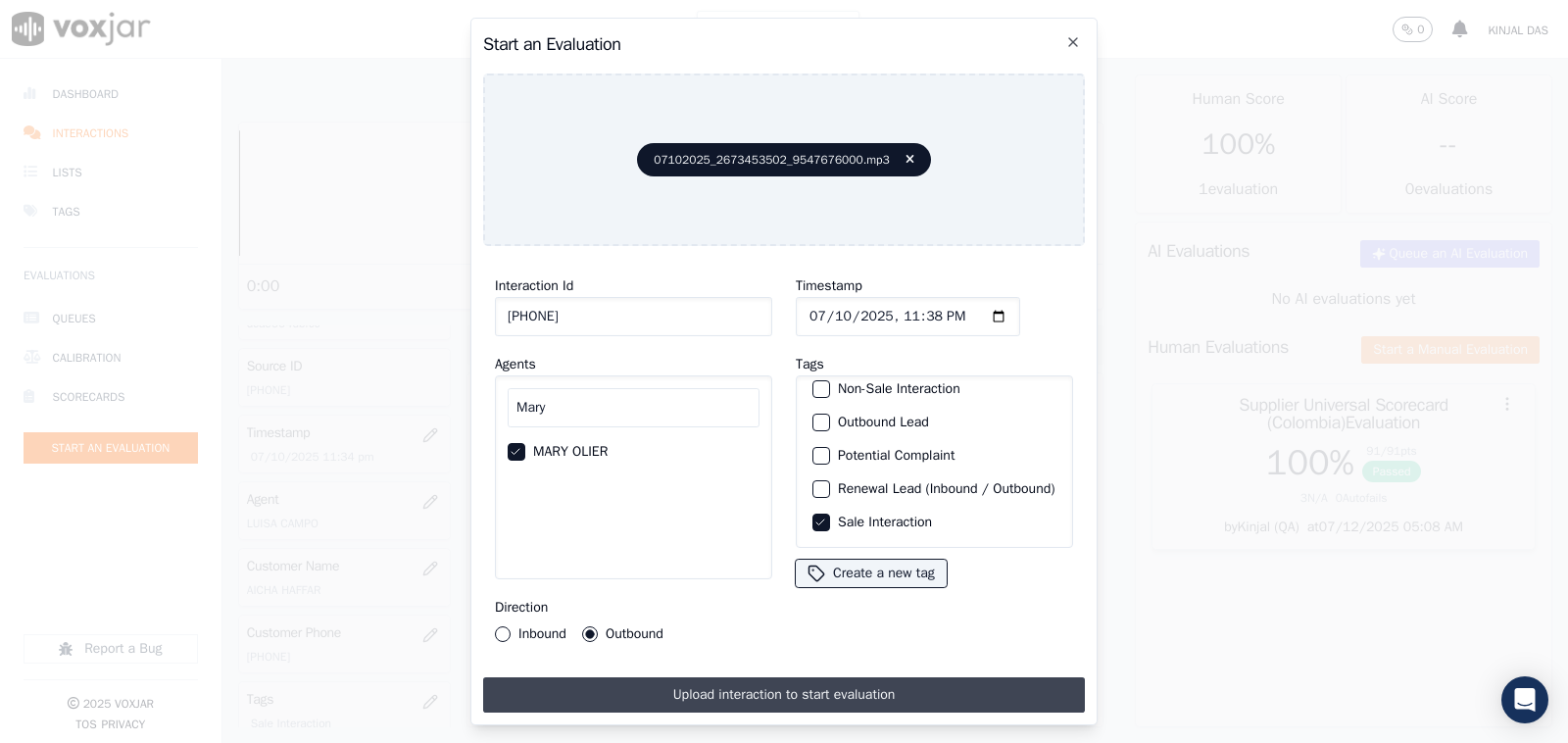 click on "Upload interaction to start evaluation" at bounding box center [784, 695] 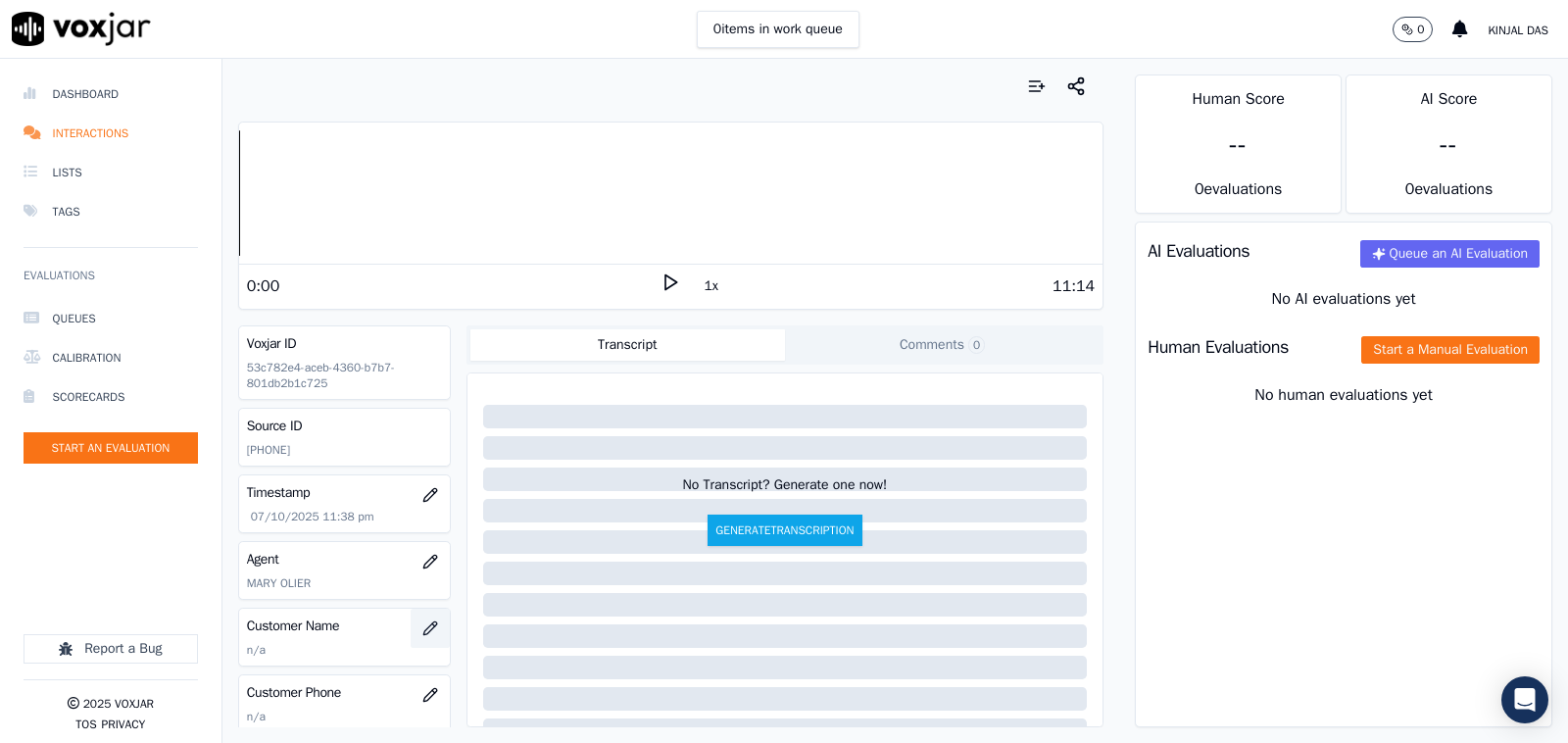 click 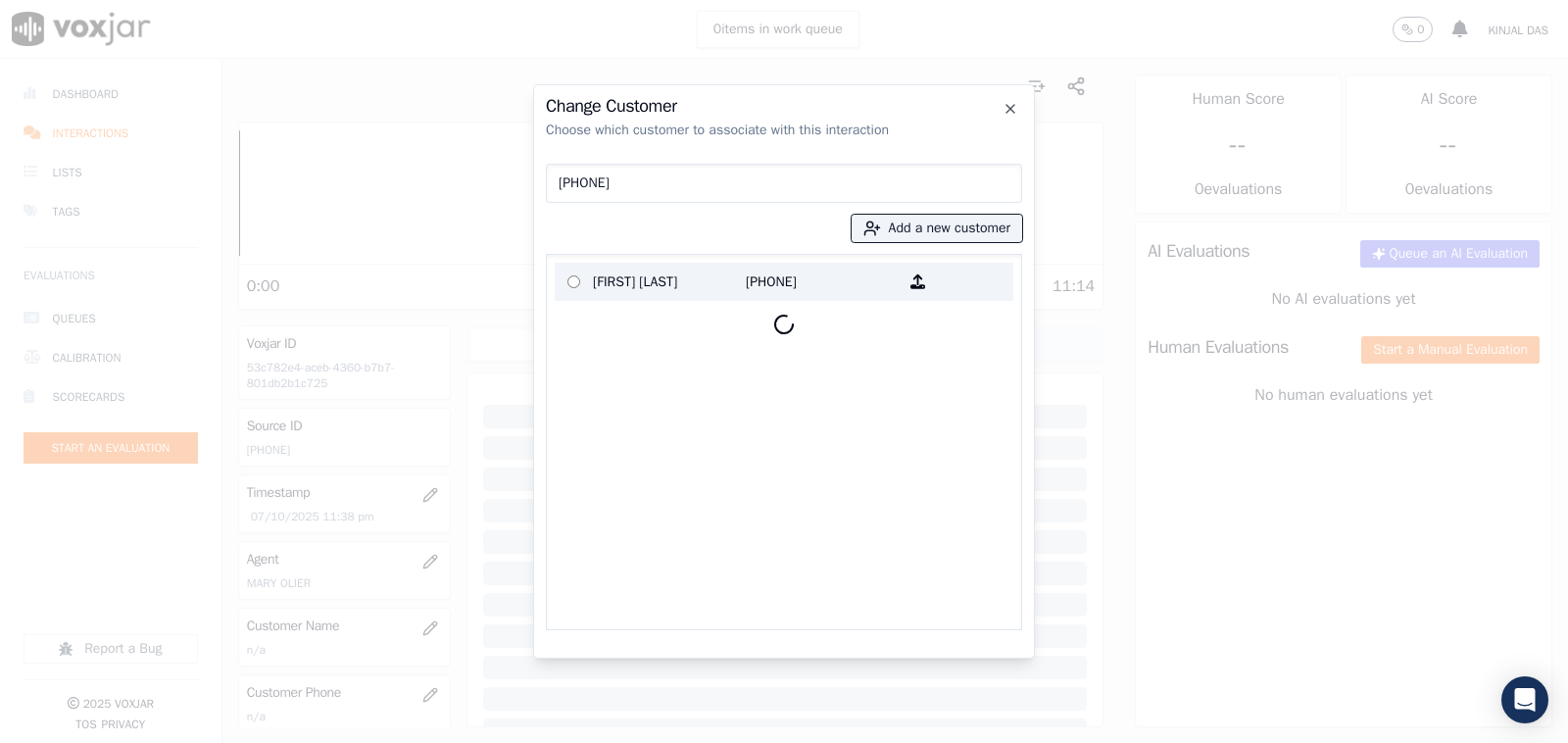 type on "2673453502" 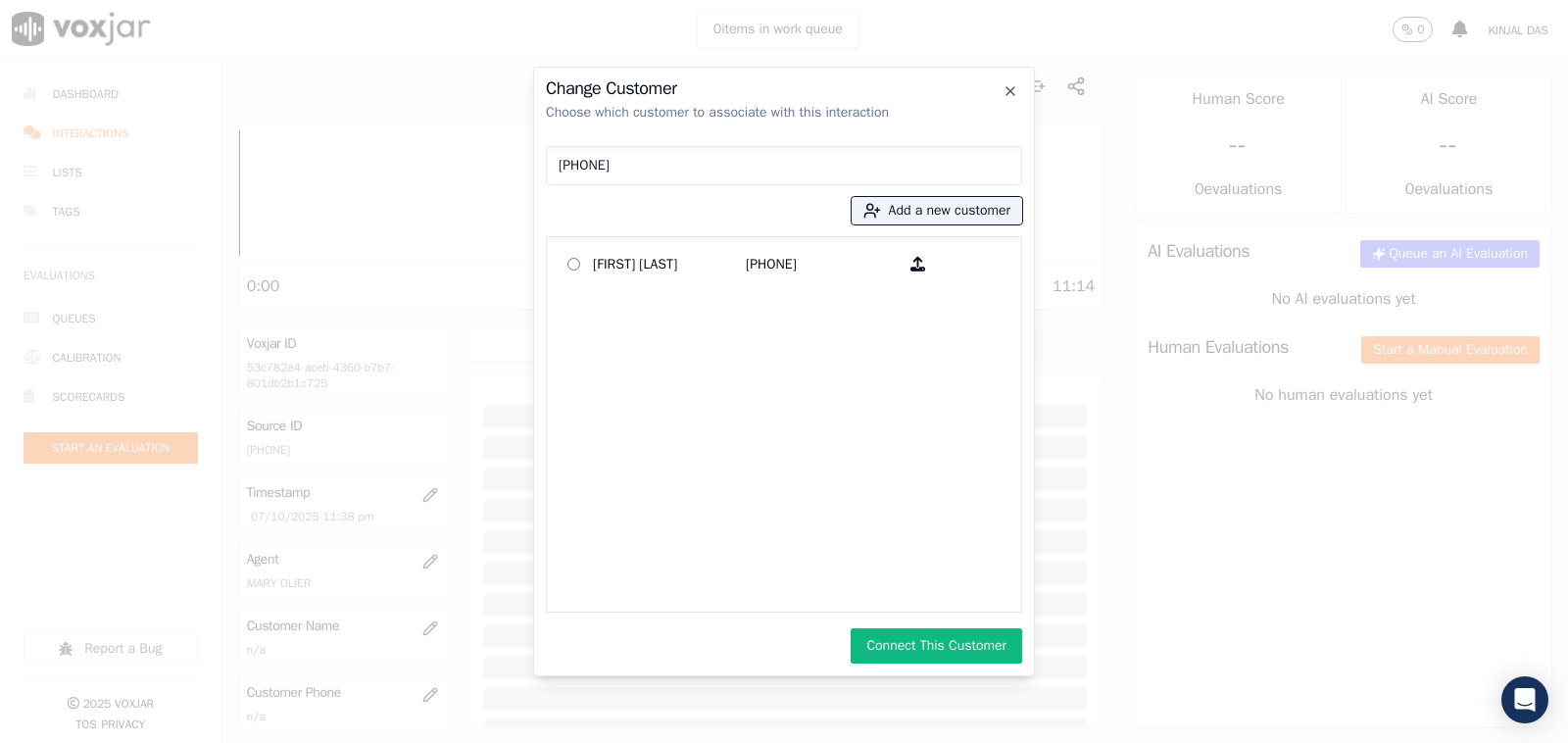 click on "Change Customer   Choose which customer to associate with this interaction   2673453502
Add a new customer           robert THOMPSON   2673453502             Connect This Customer     Close" 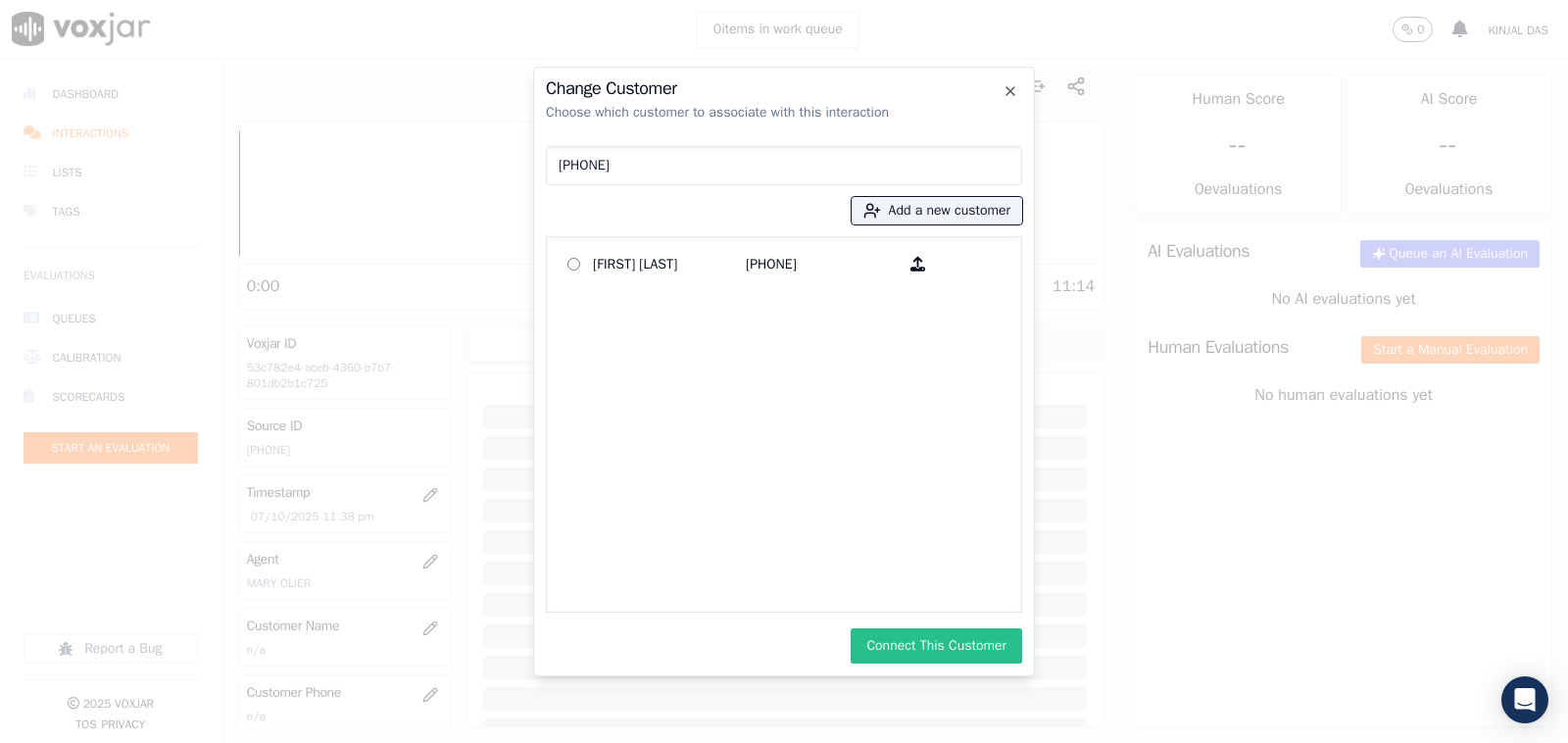 click on "Connect This Customer" at bounding box center (936, 646) 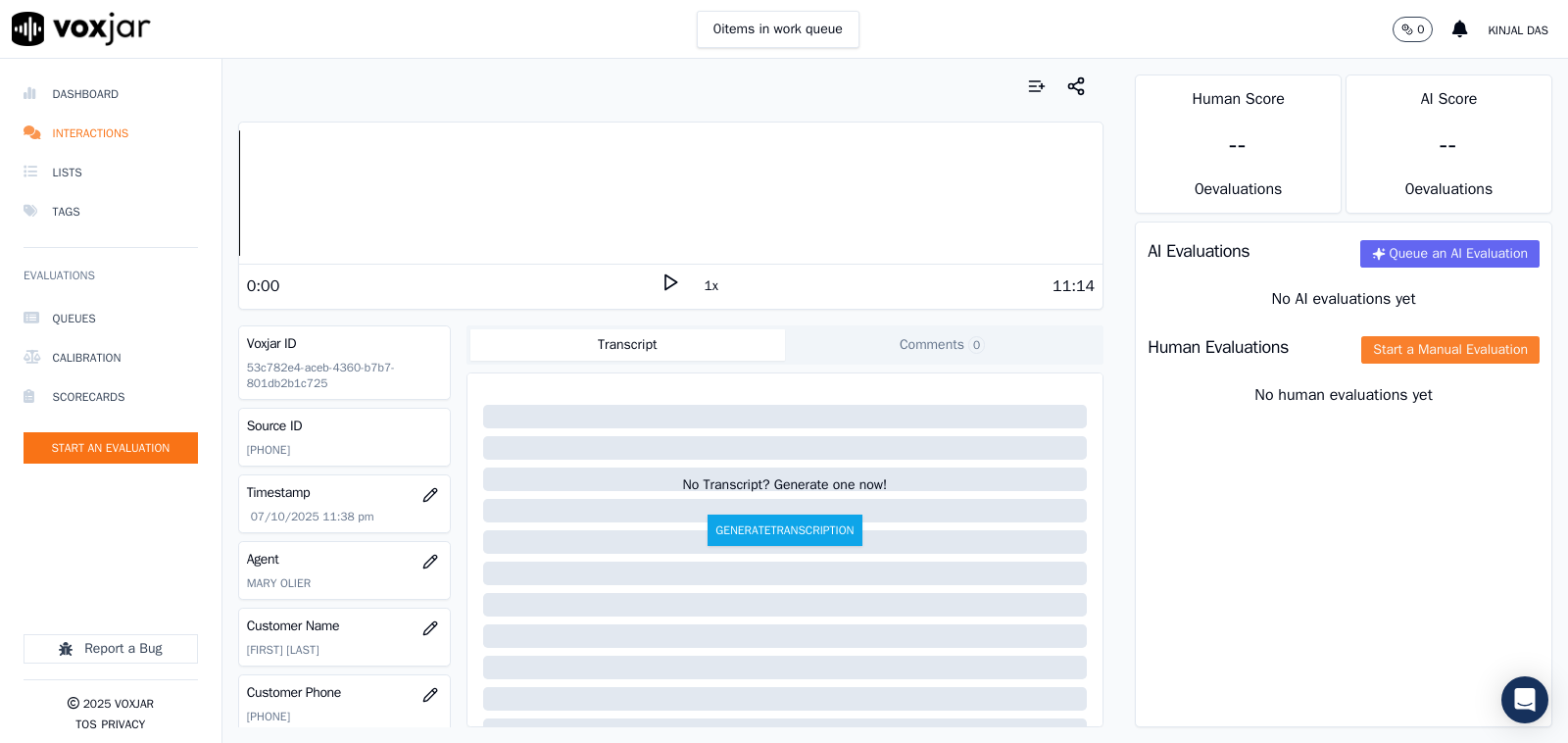click on "Start a Manual Evaluation" 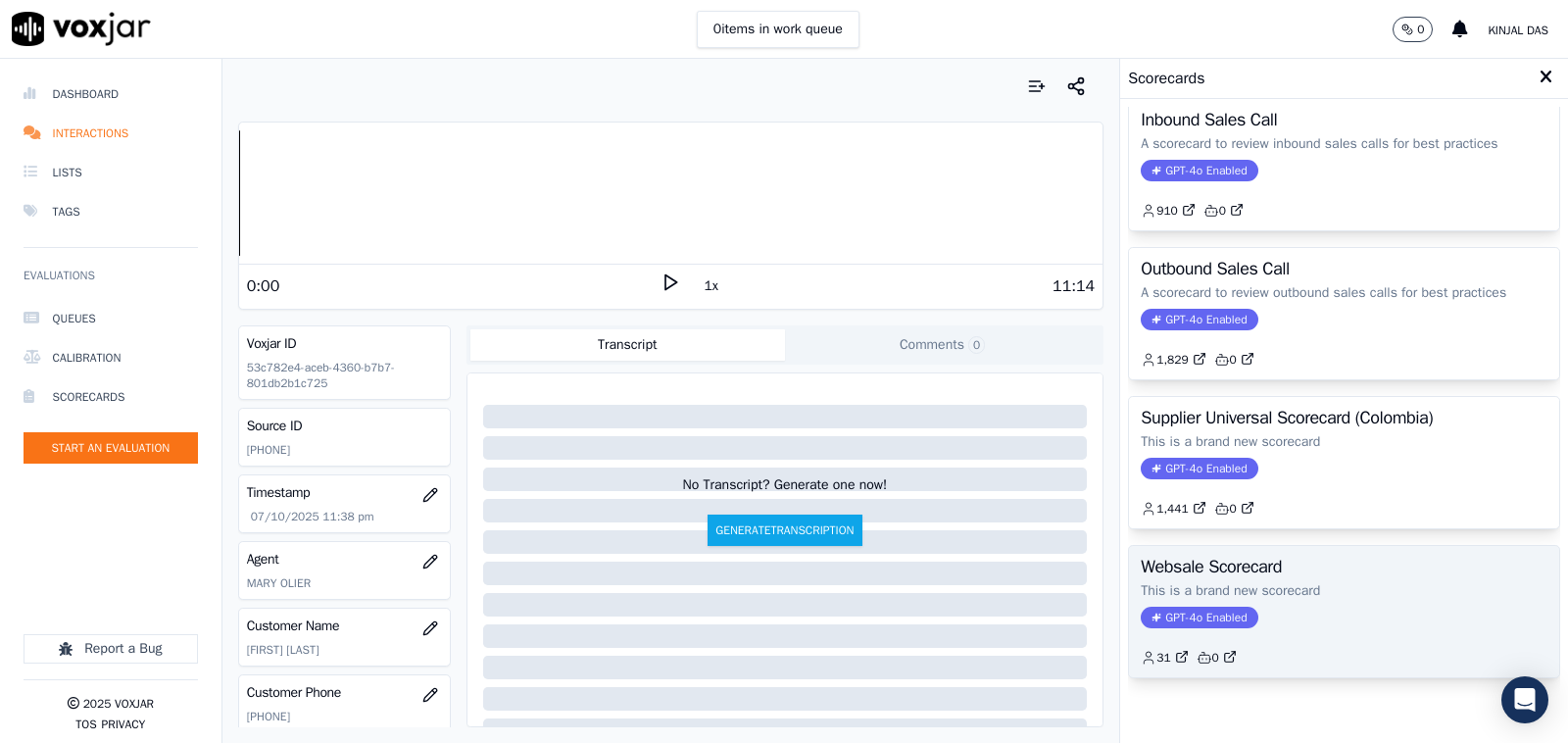 scroll, scrollTop: 258, scrollLeft: 0, axis: vertical 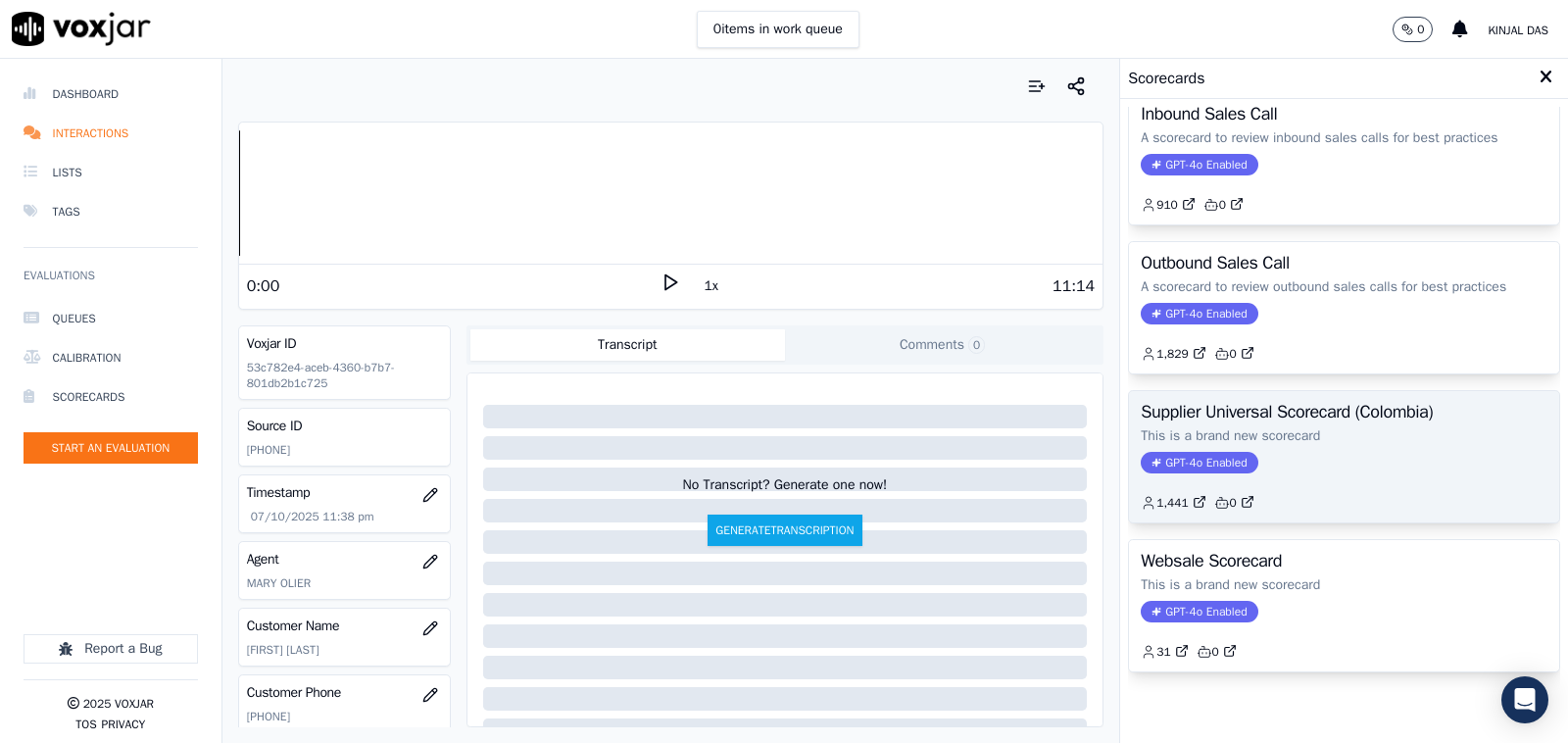 click on "1,441         0" 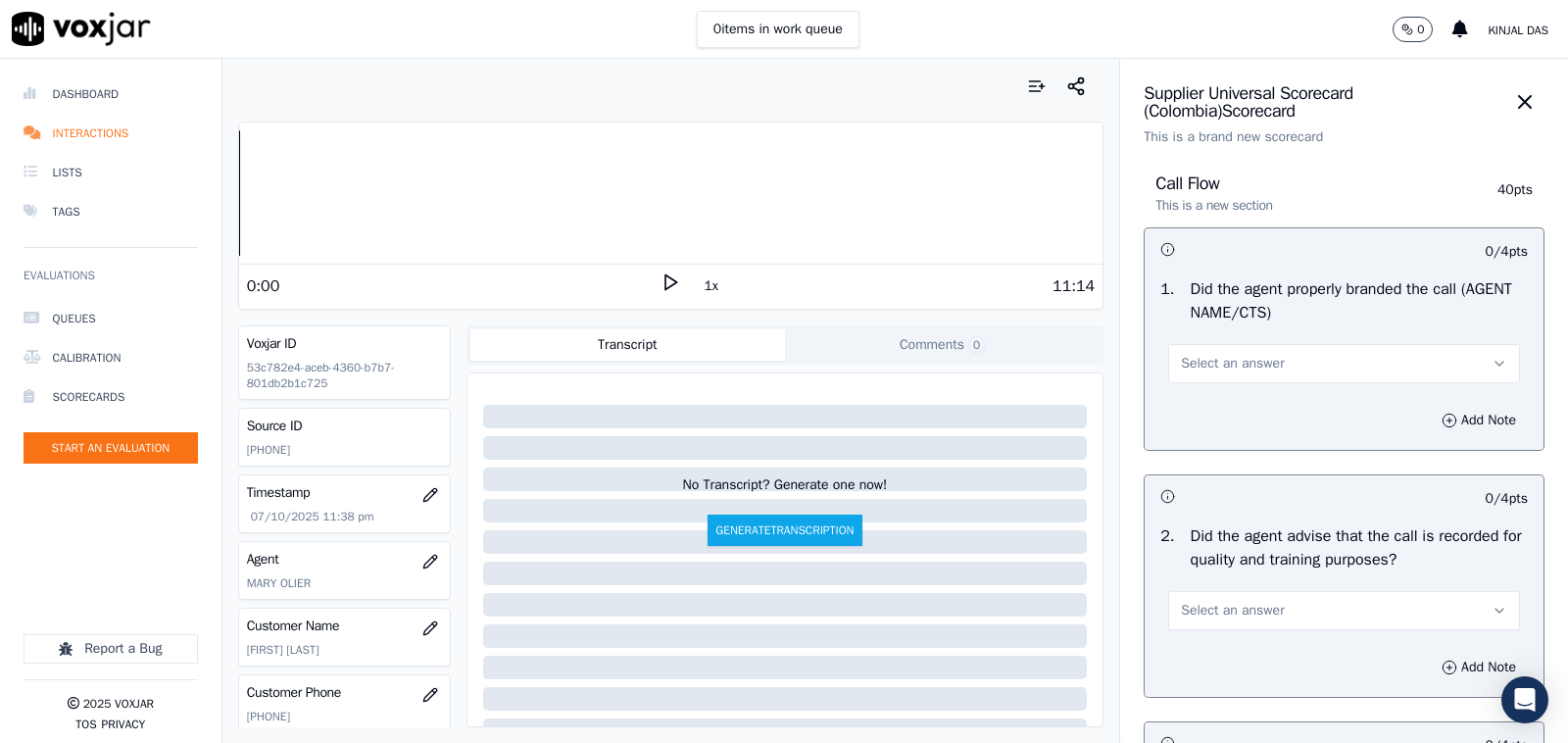 click on "Select an answer" at bounding box center (1344, 364) 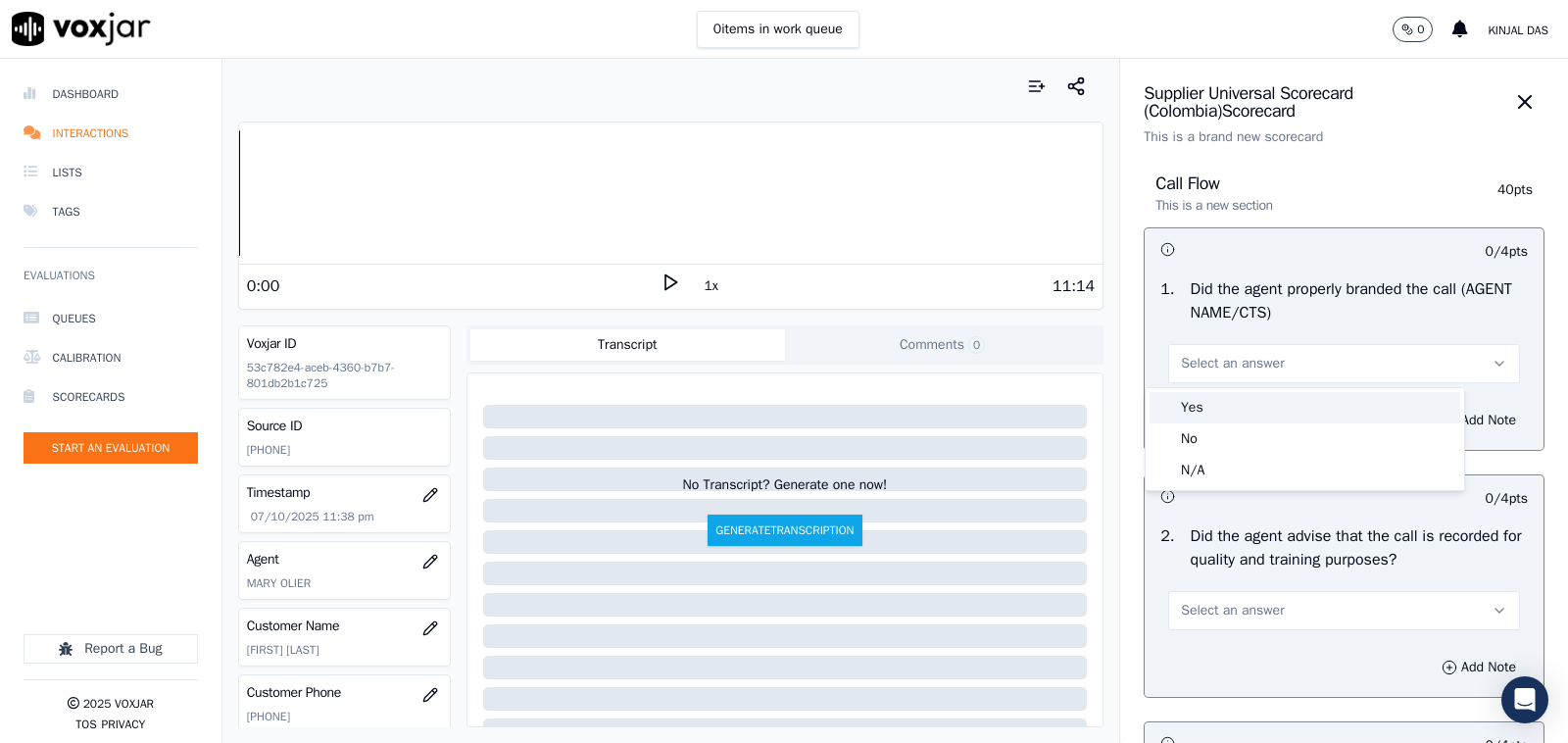 click on "Yes" at bounding box center (1304, 408) 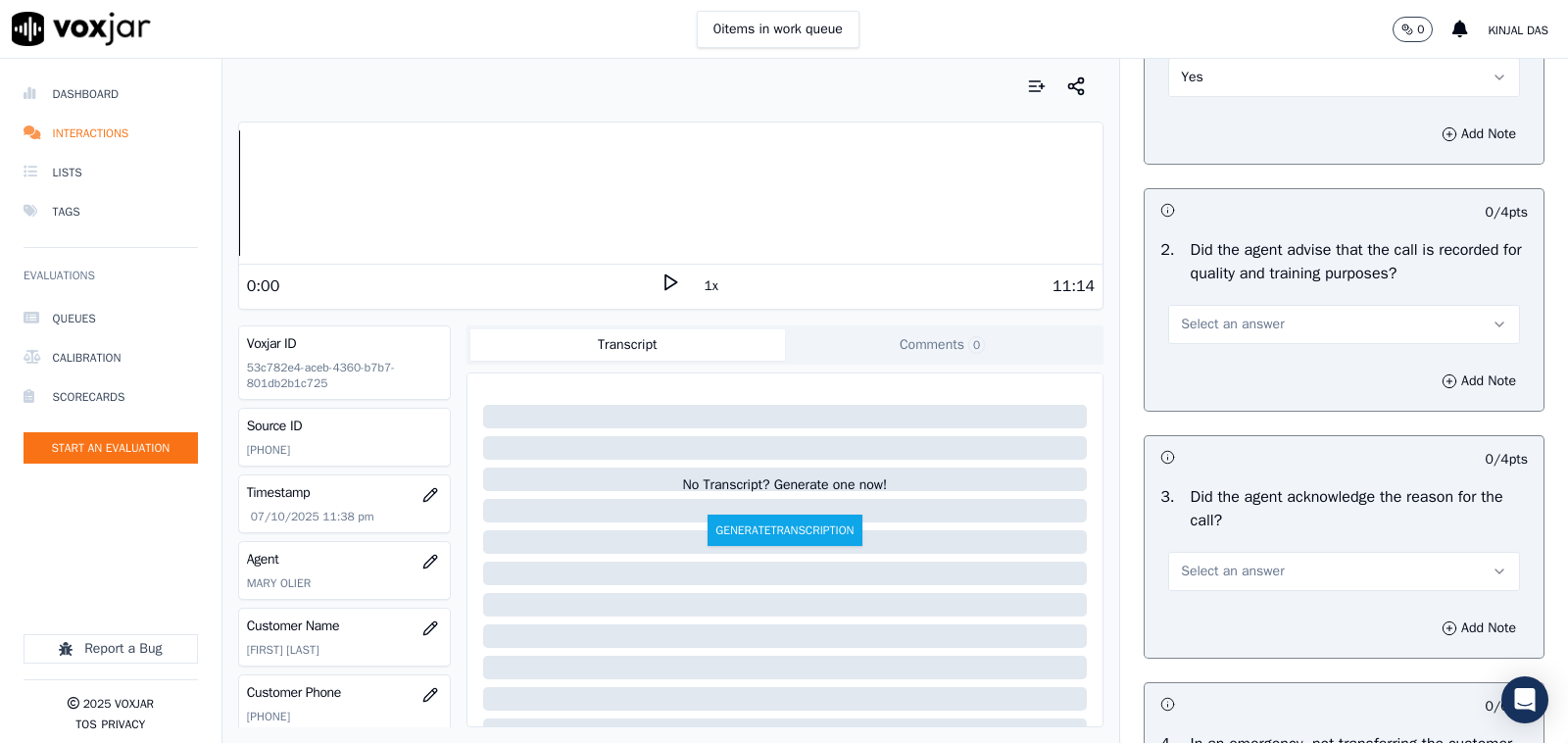 scroll, scrollTop: 408, scrollLeft: 0, axis: vertical 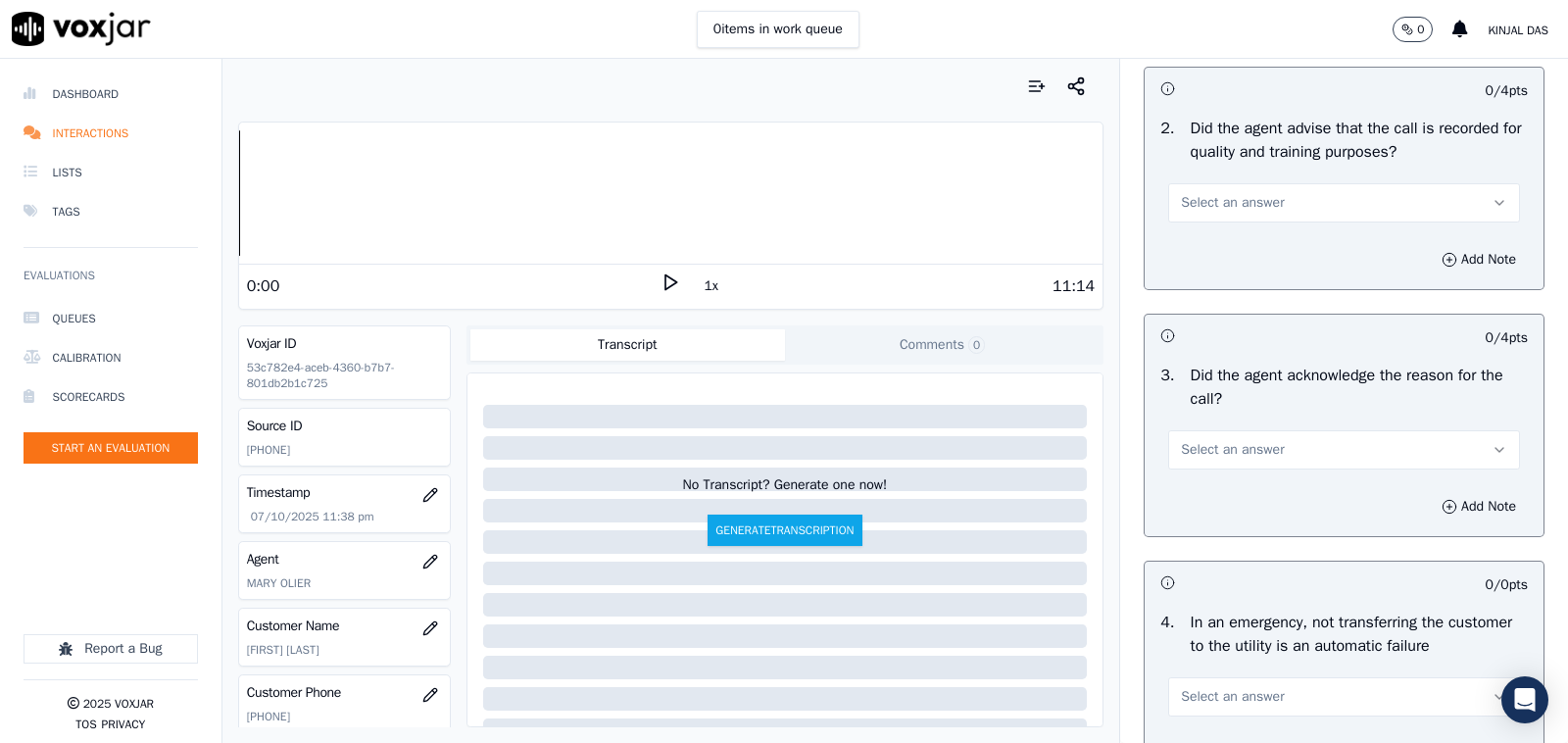 click on "Select an answer" at bounding box center (1232, 203) 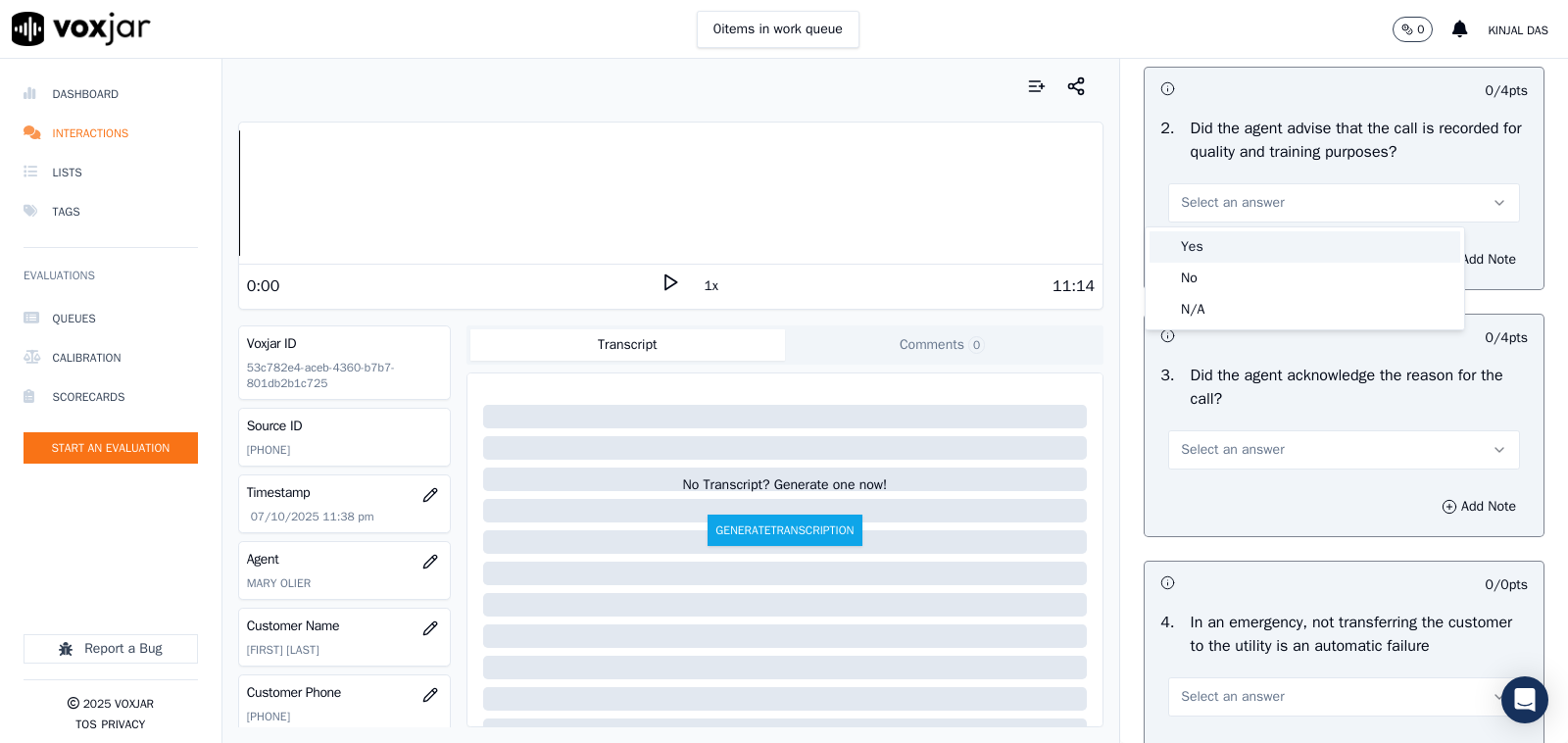 click on "Yes" at bounding box center [1304, 247] 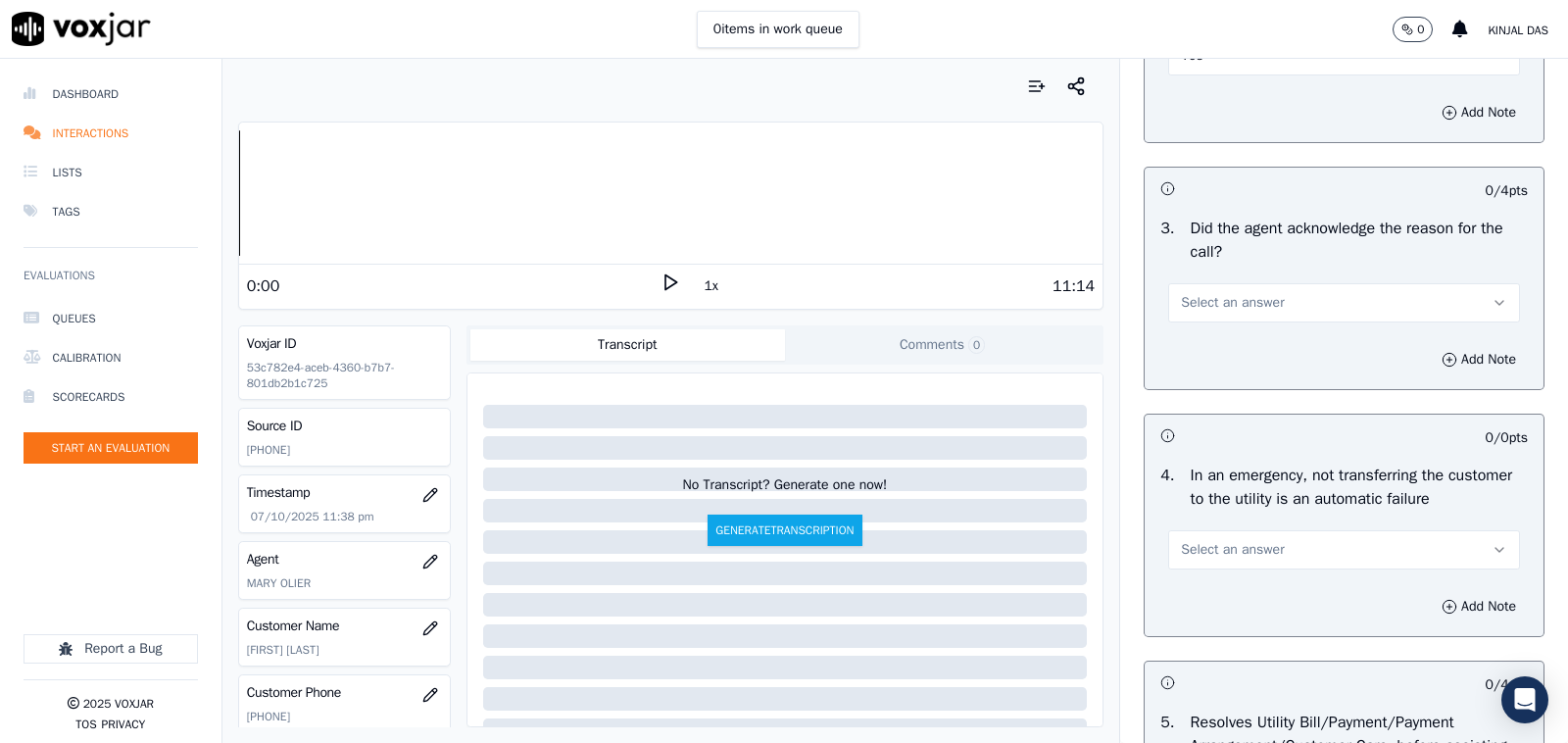 scroll, scrollTop: 613, scrollLeft: 0, axis: vertical 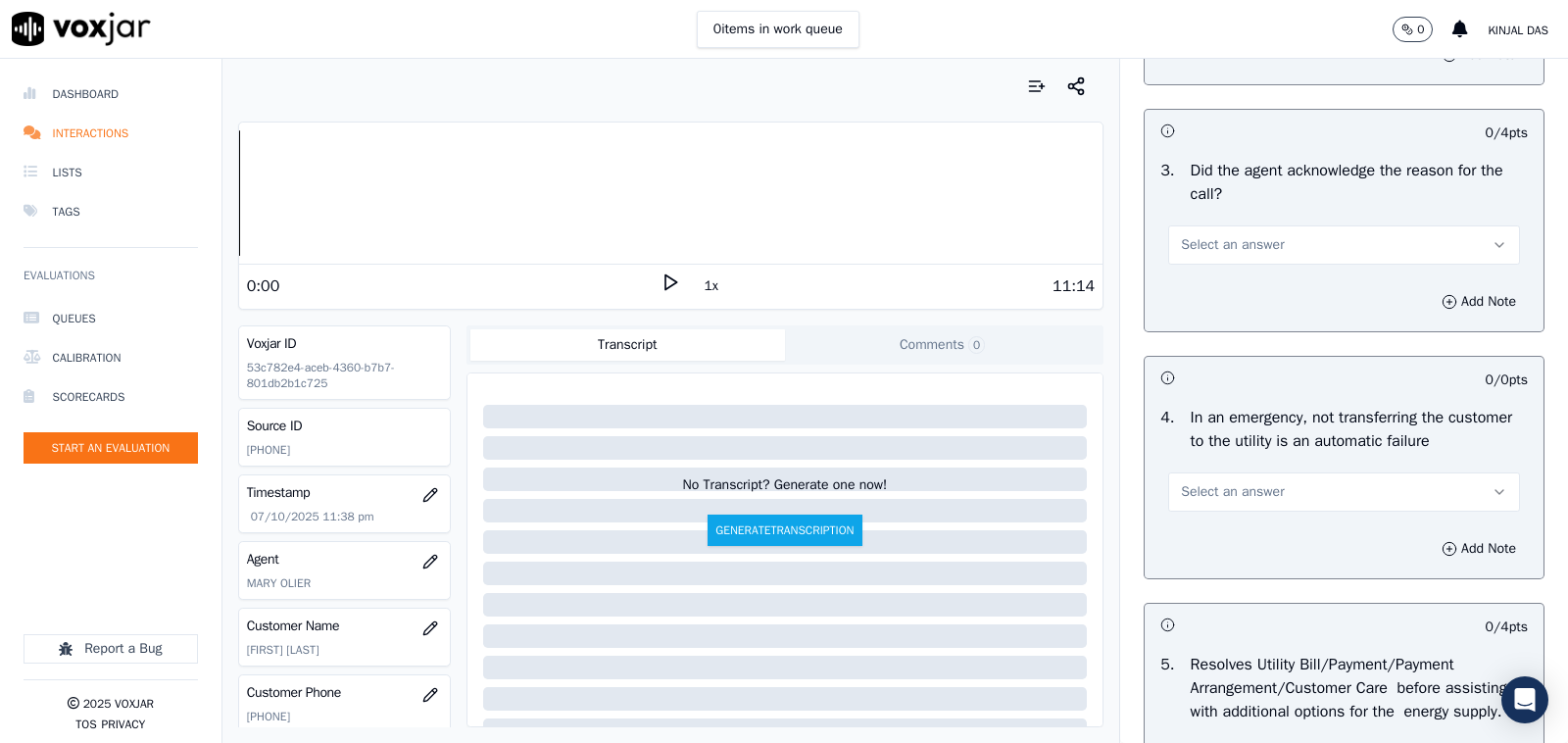 click on "3 .   Did the agent acknowledge the reason for the call?
Select an answer" at bounding box center [1344, 212] 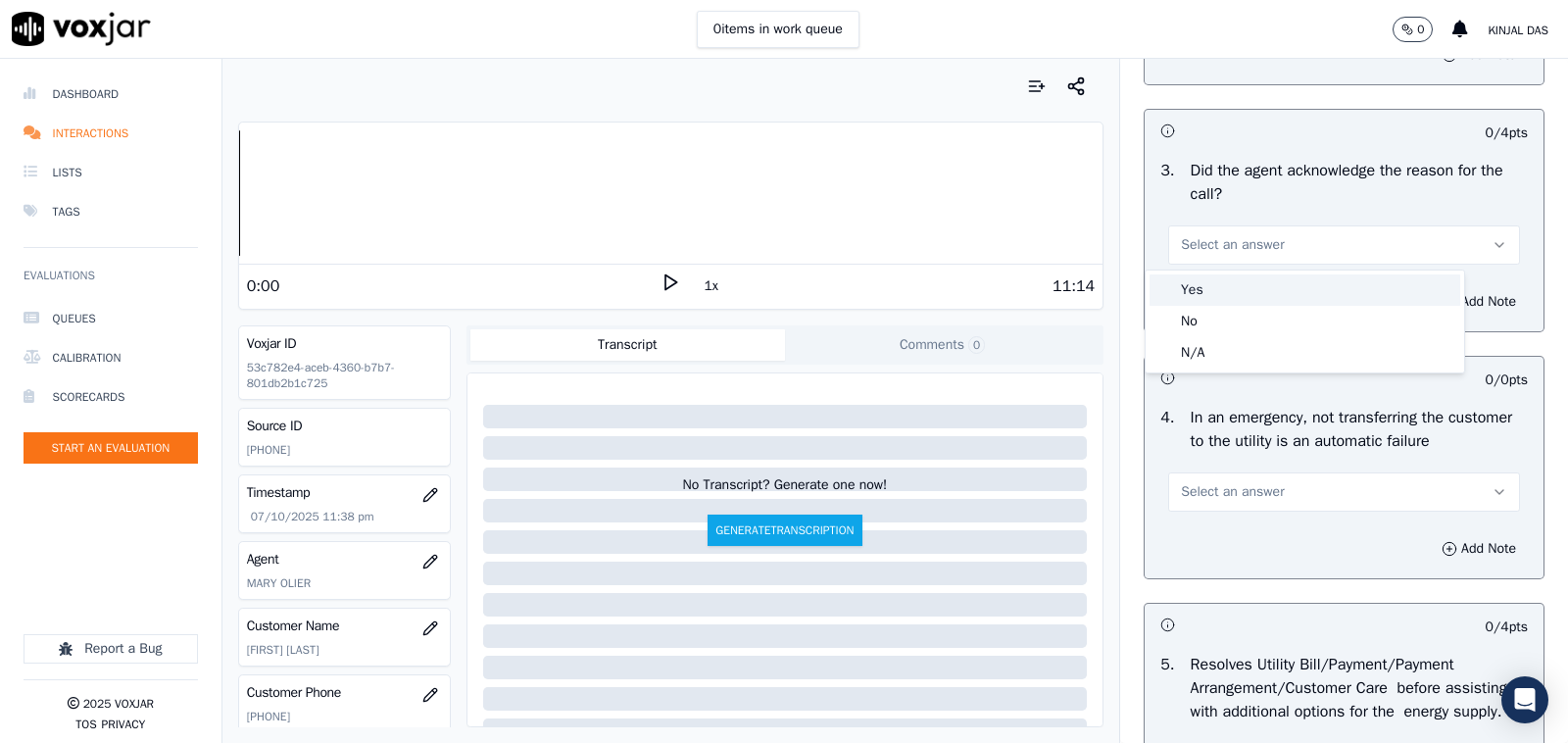 click on "Yes" at bounding box center [1304, 290] 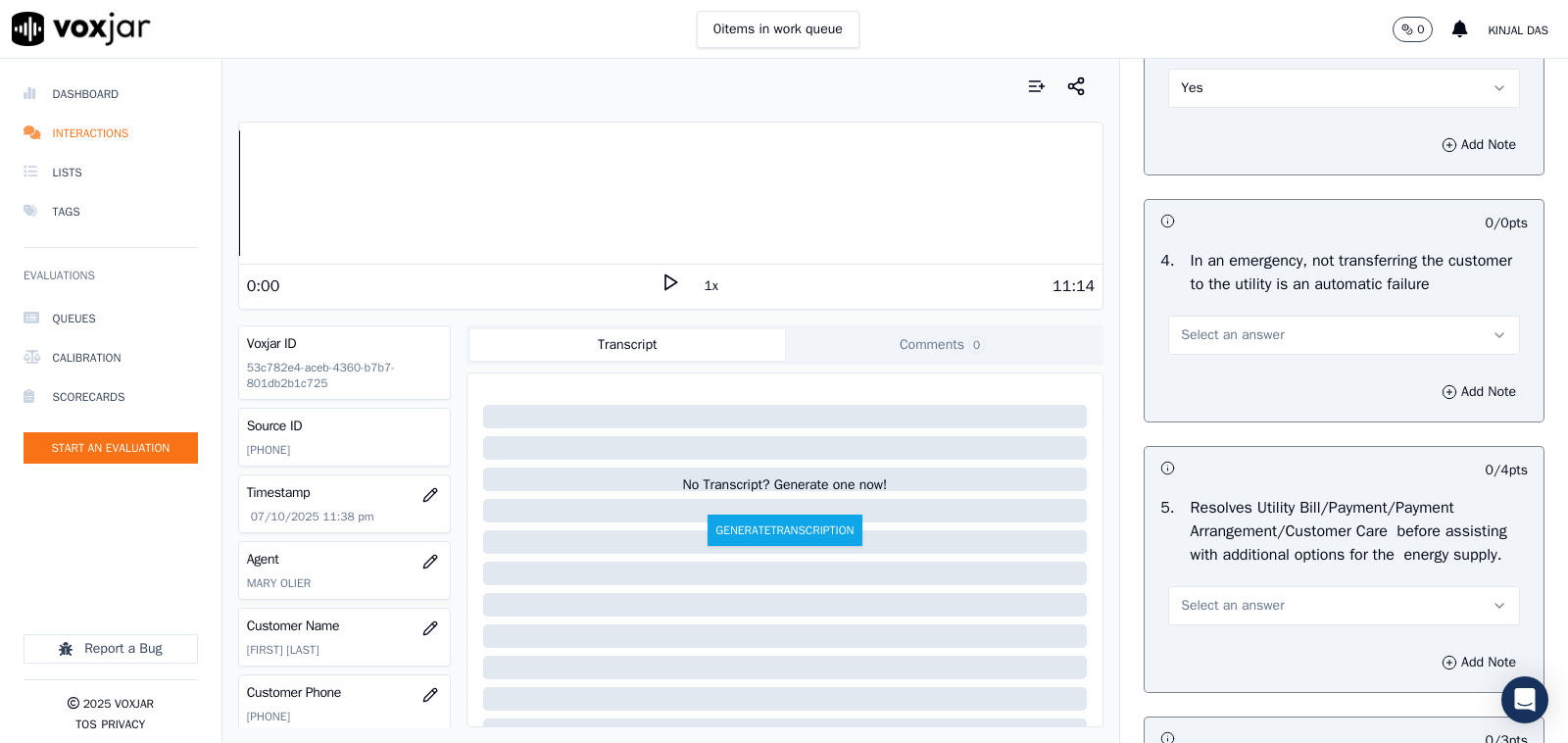 scroll, scrollTop: 817, scrollLeft: 0, axis: vertical 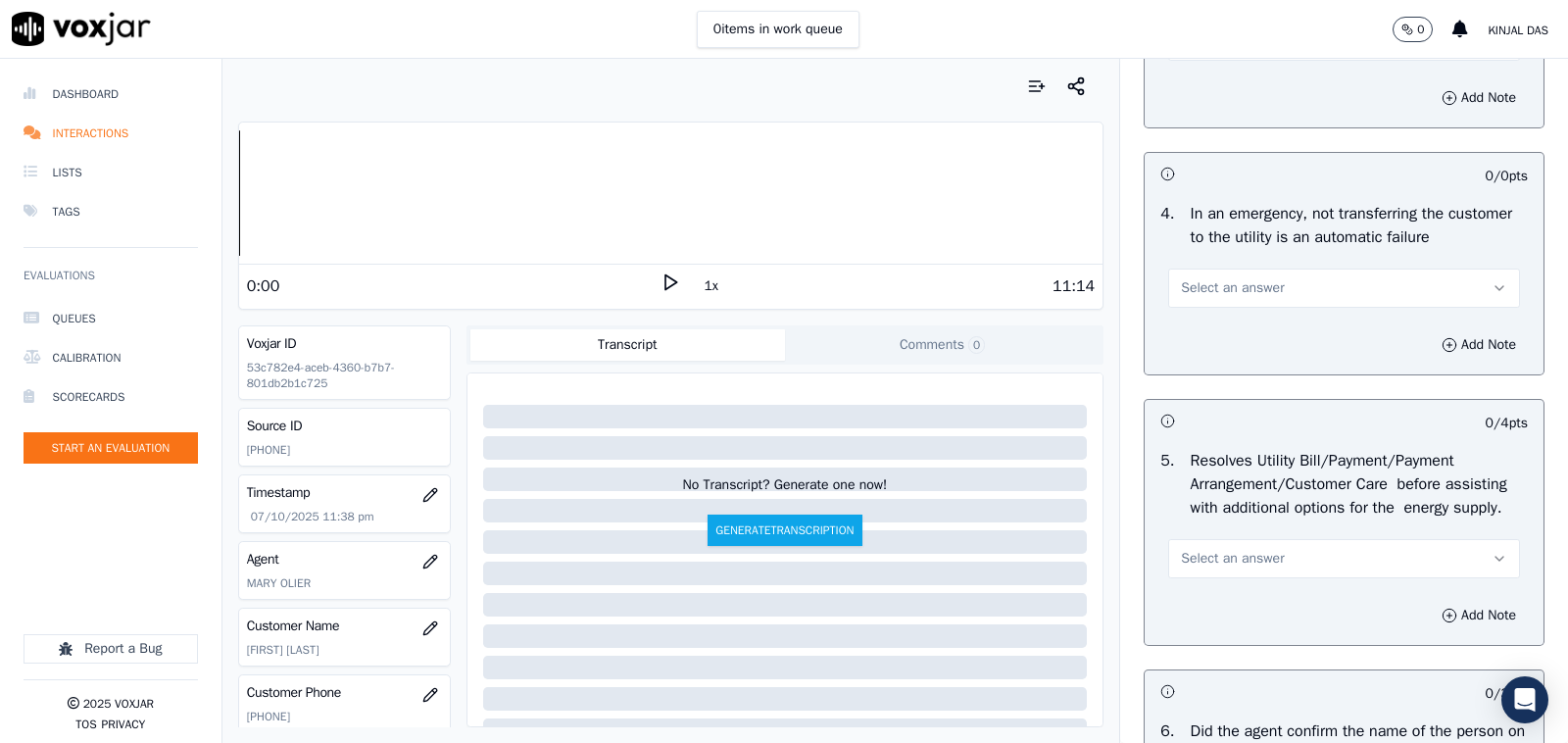 click on "Select an answer" at bounding box center (1344, 288) 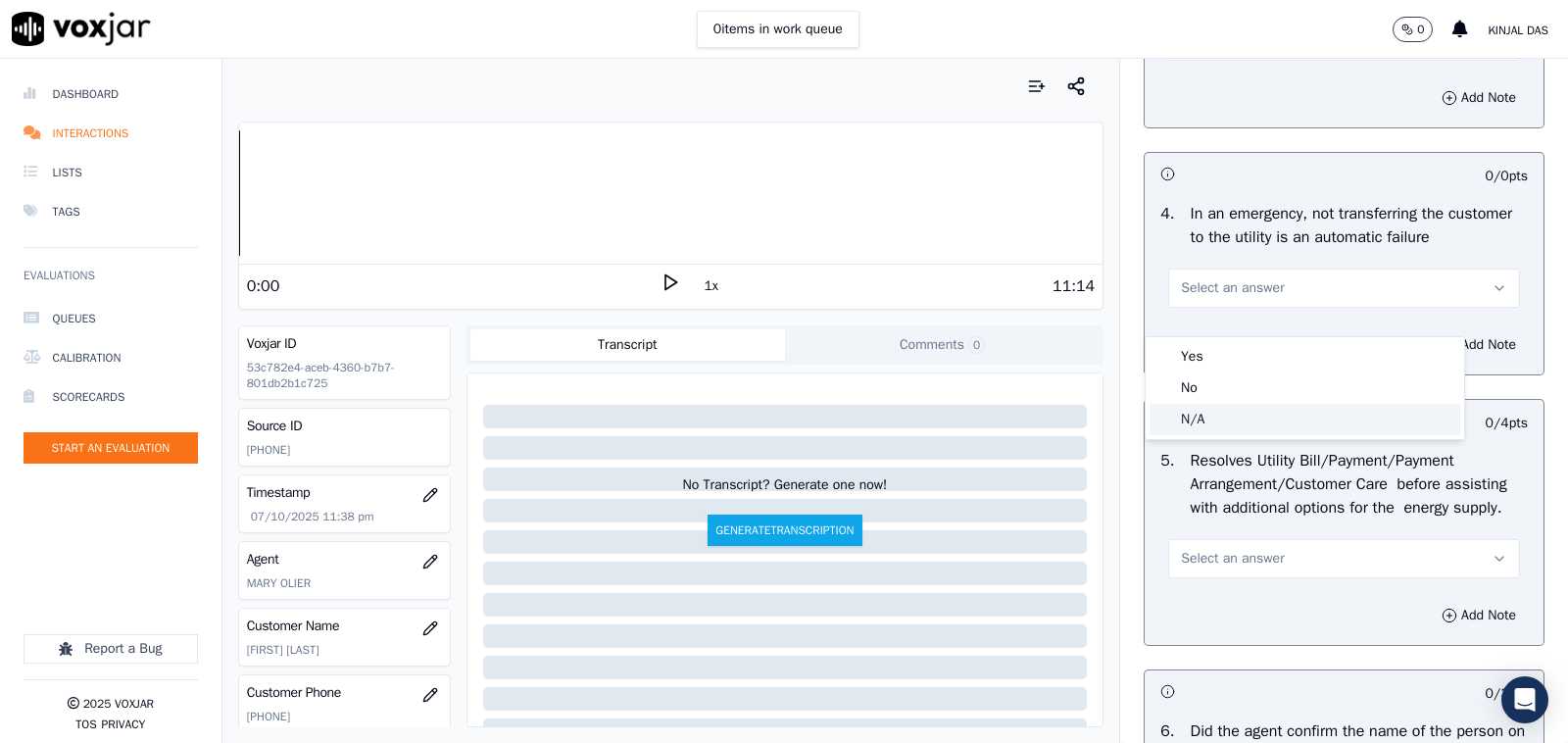 click on "N/A" 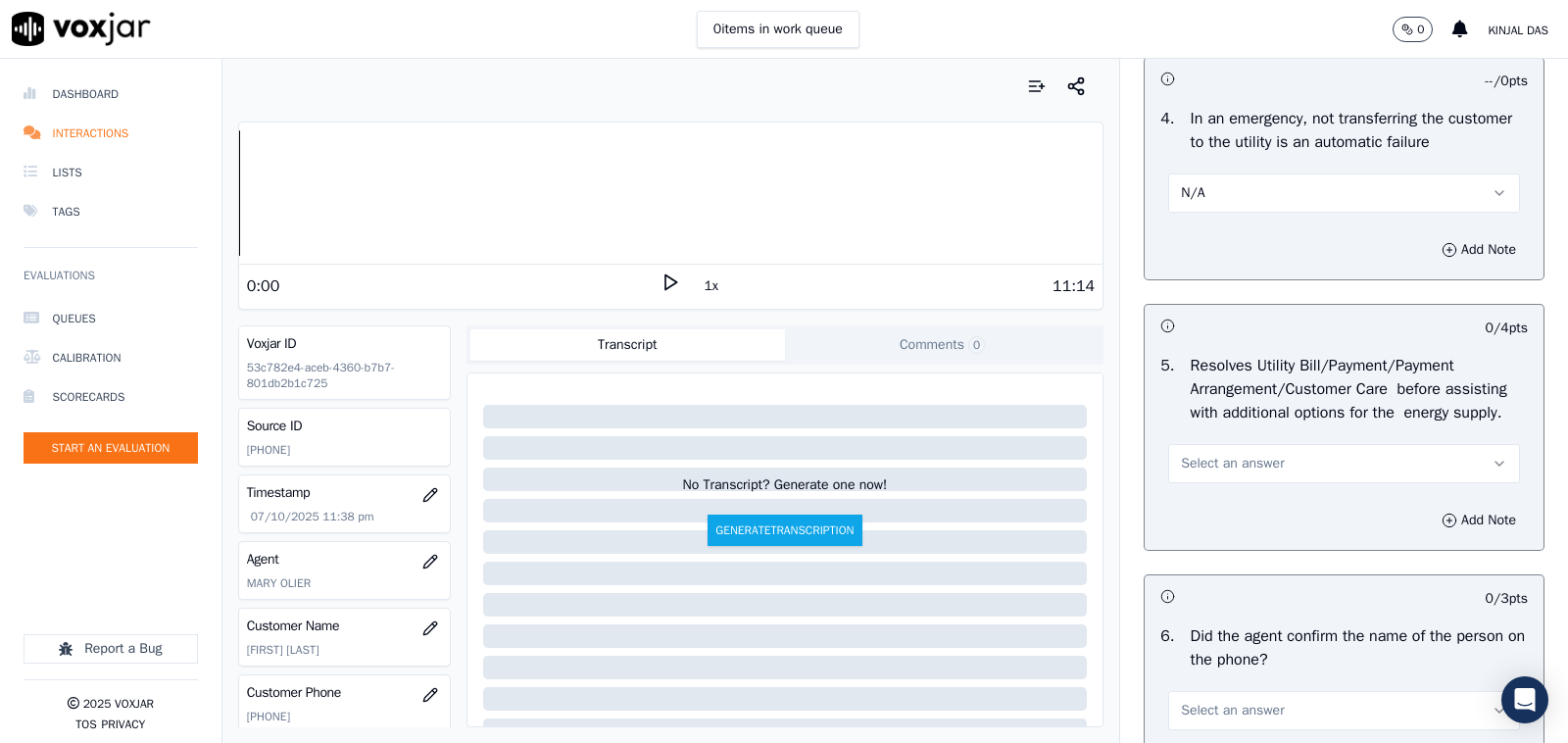 scroll, scrollTop: 1020, scrollLeft: 0, axis: vertical 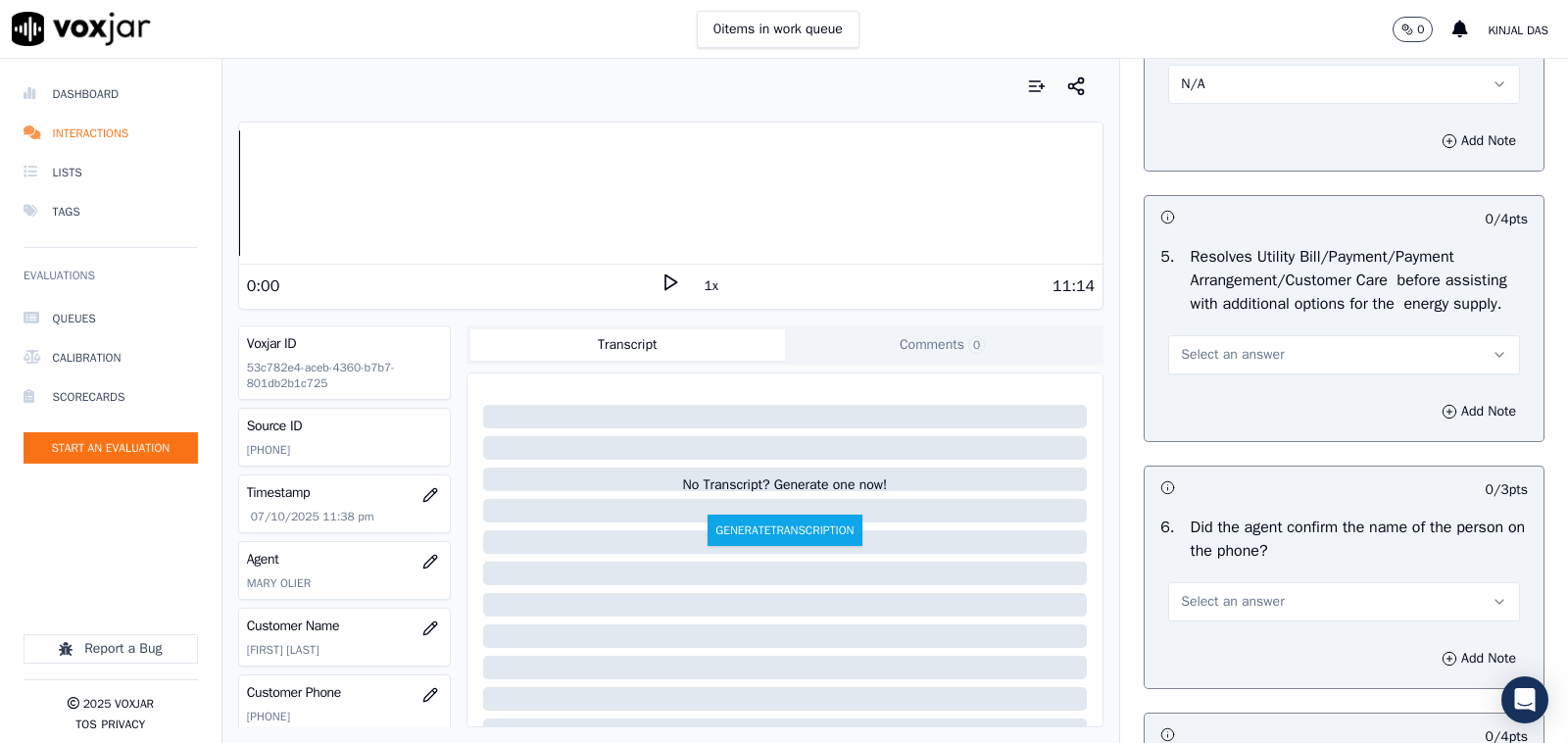 click on "Select an answer" at bounding box center (1232, 355) 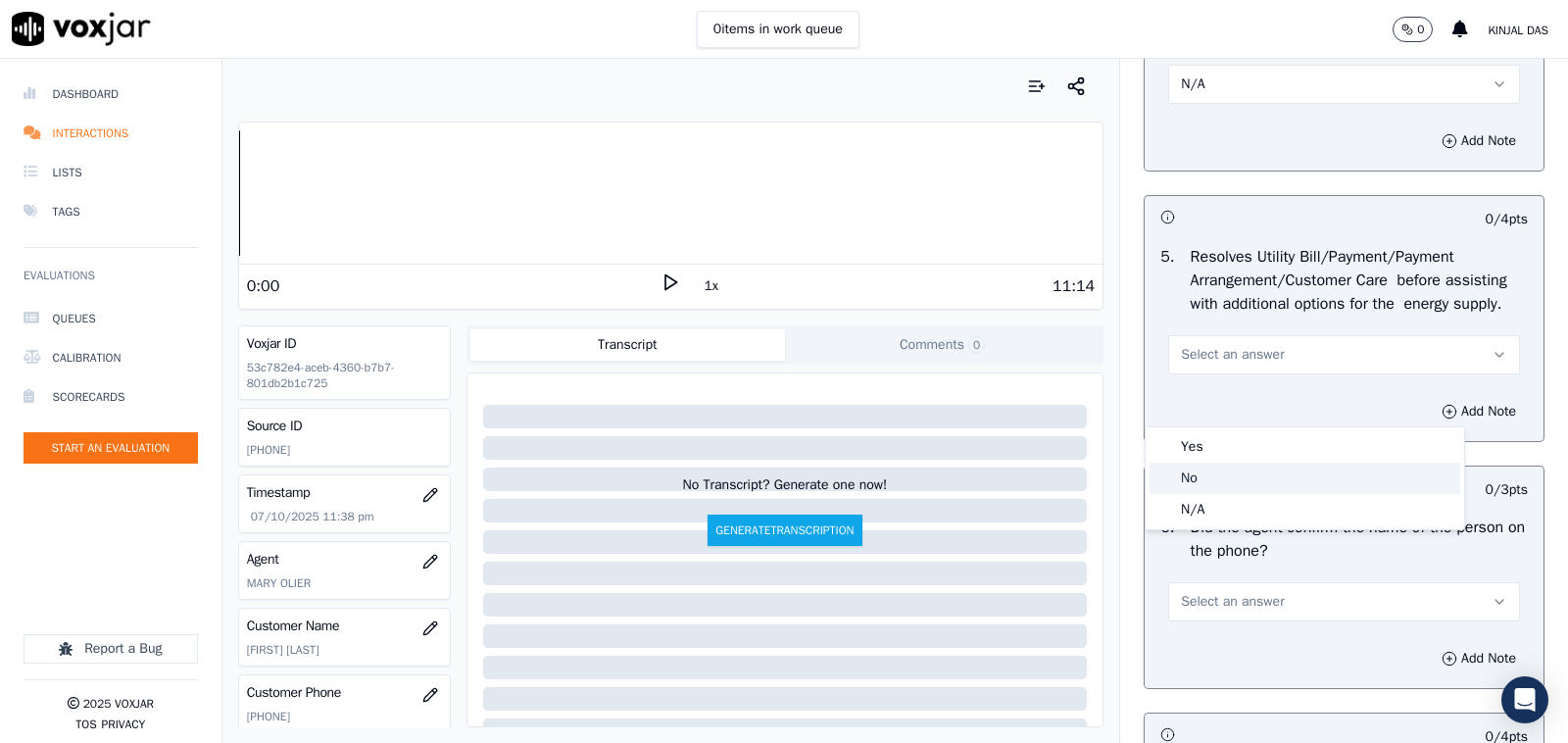 click on "N/A" 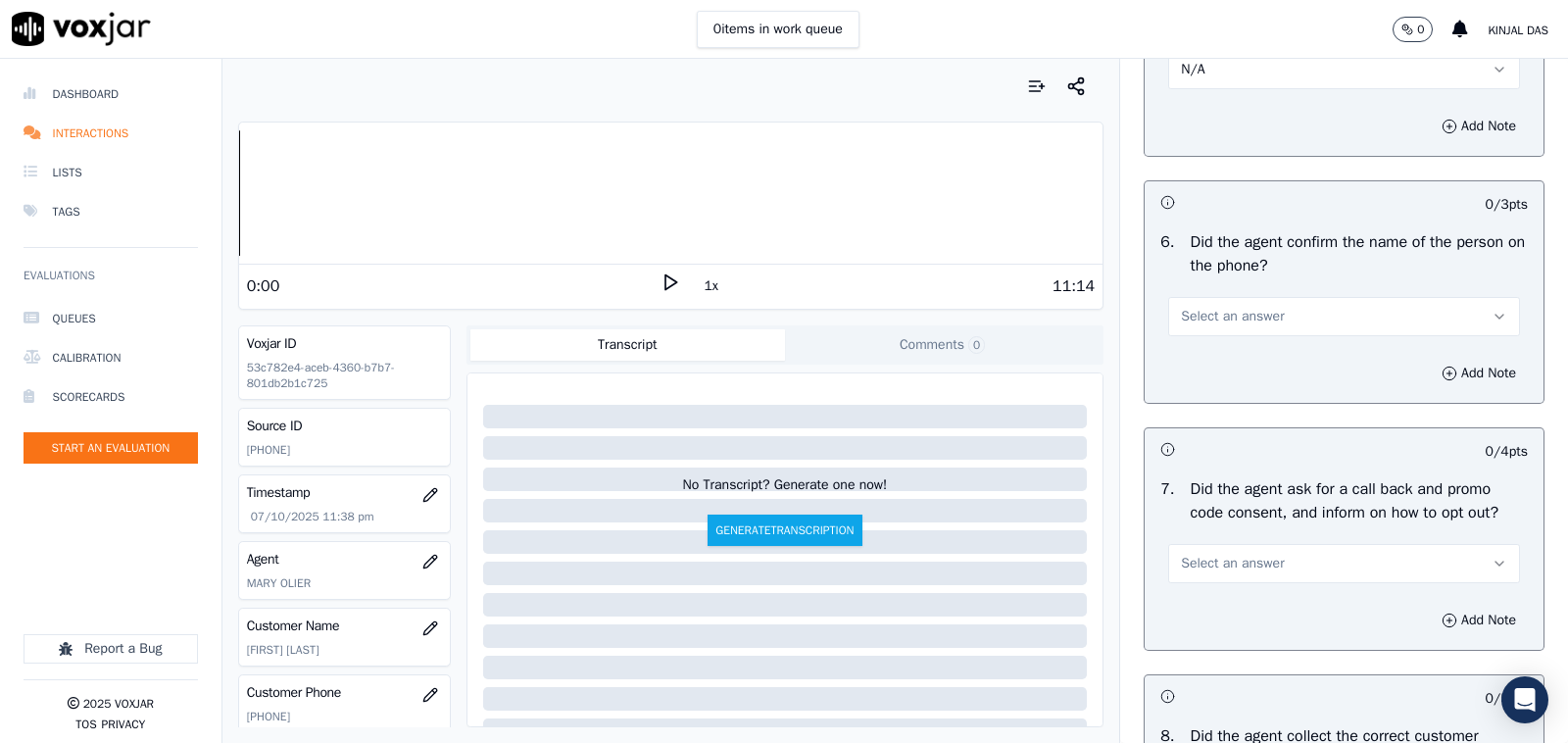 scroll, scrollTop: 1429, scrollLeft: 0, axis: vertical 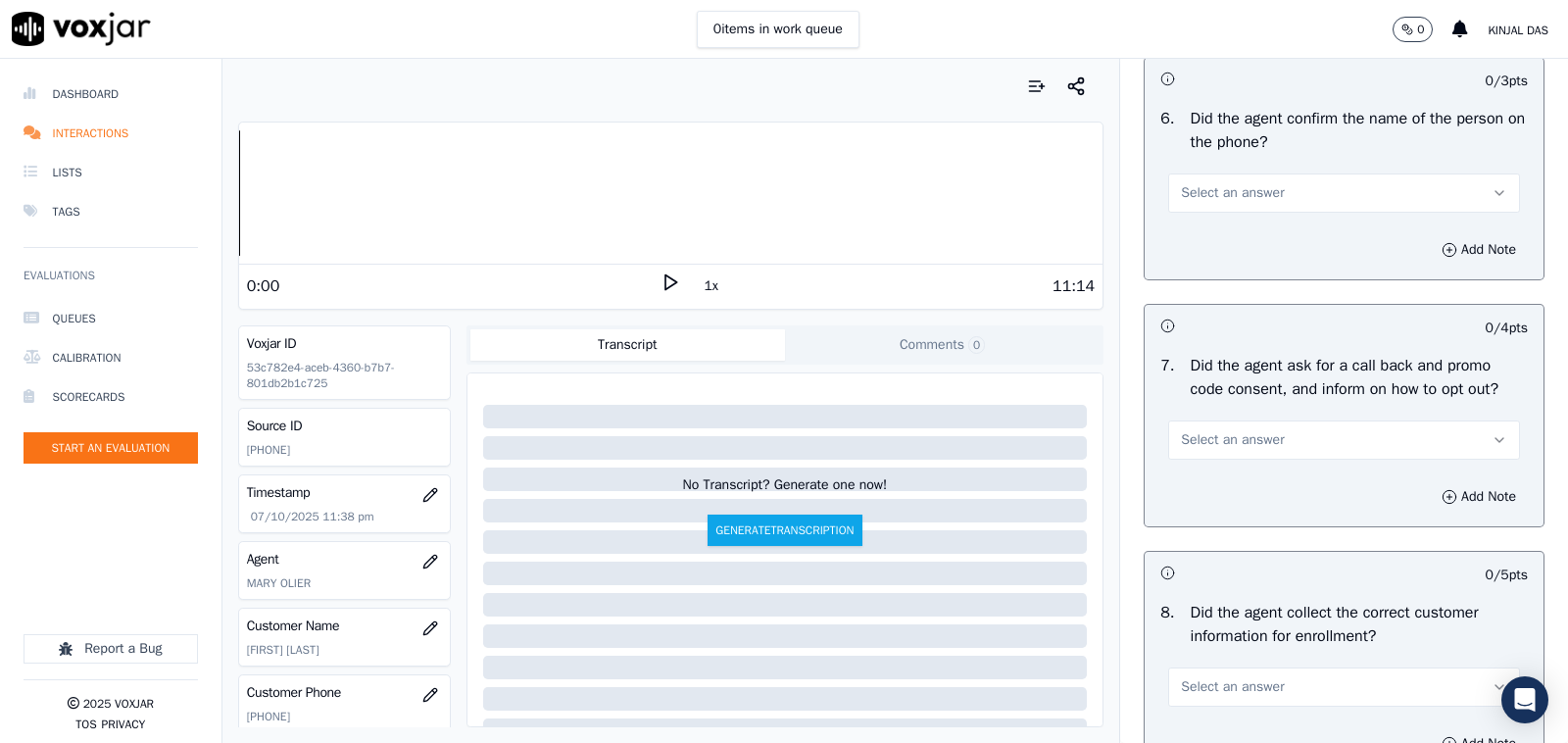 click on "Select an answer" at bounding box center [1232, 193] 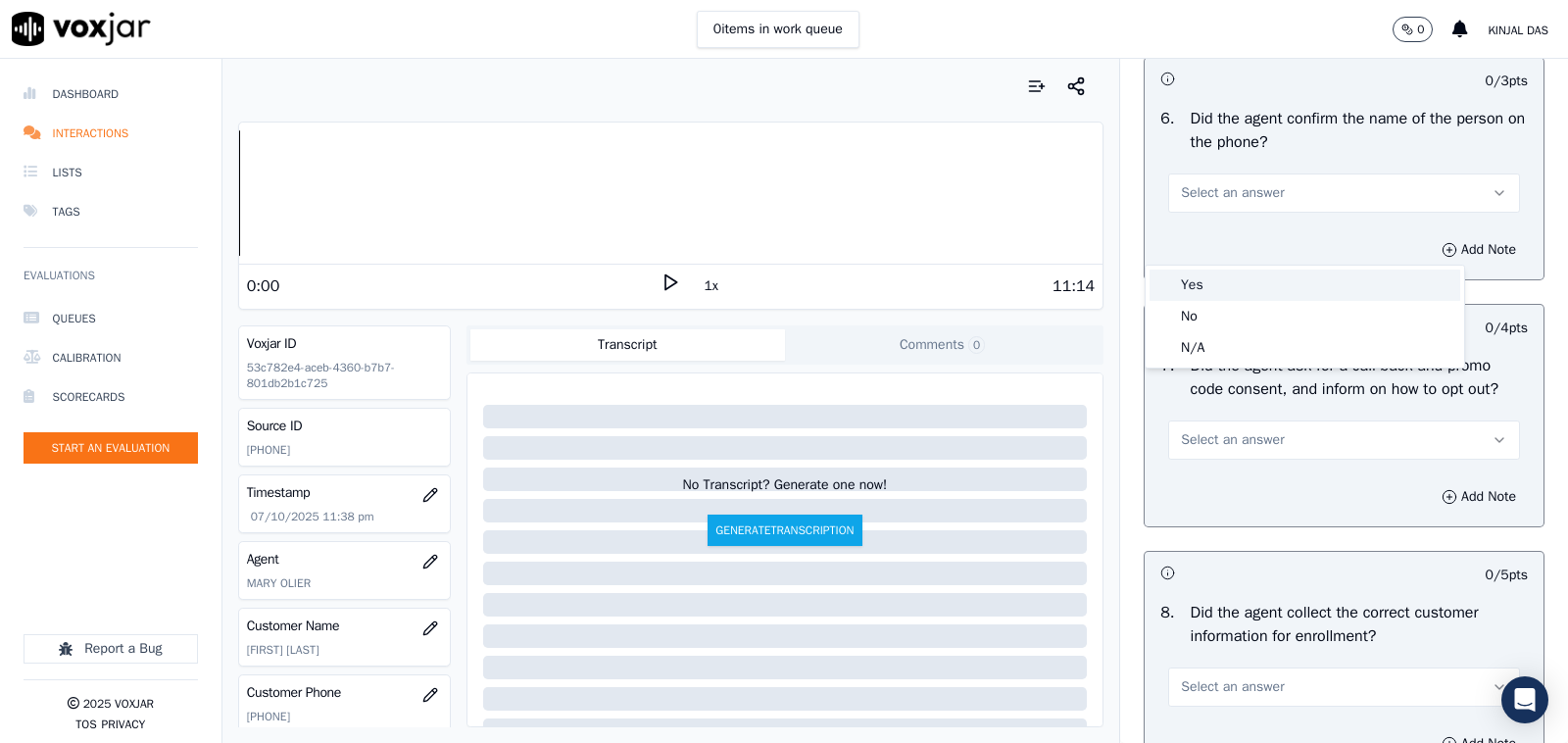 click on "Yes" at bounding box center (1304, 285) 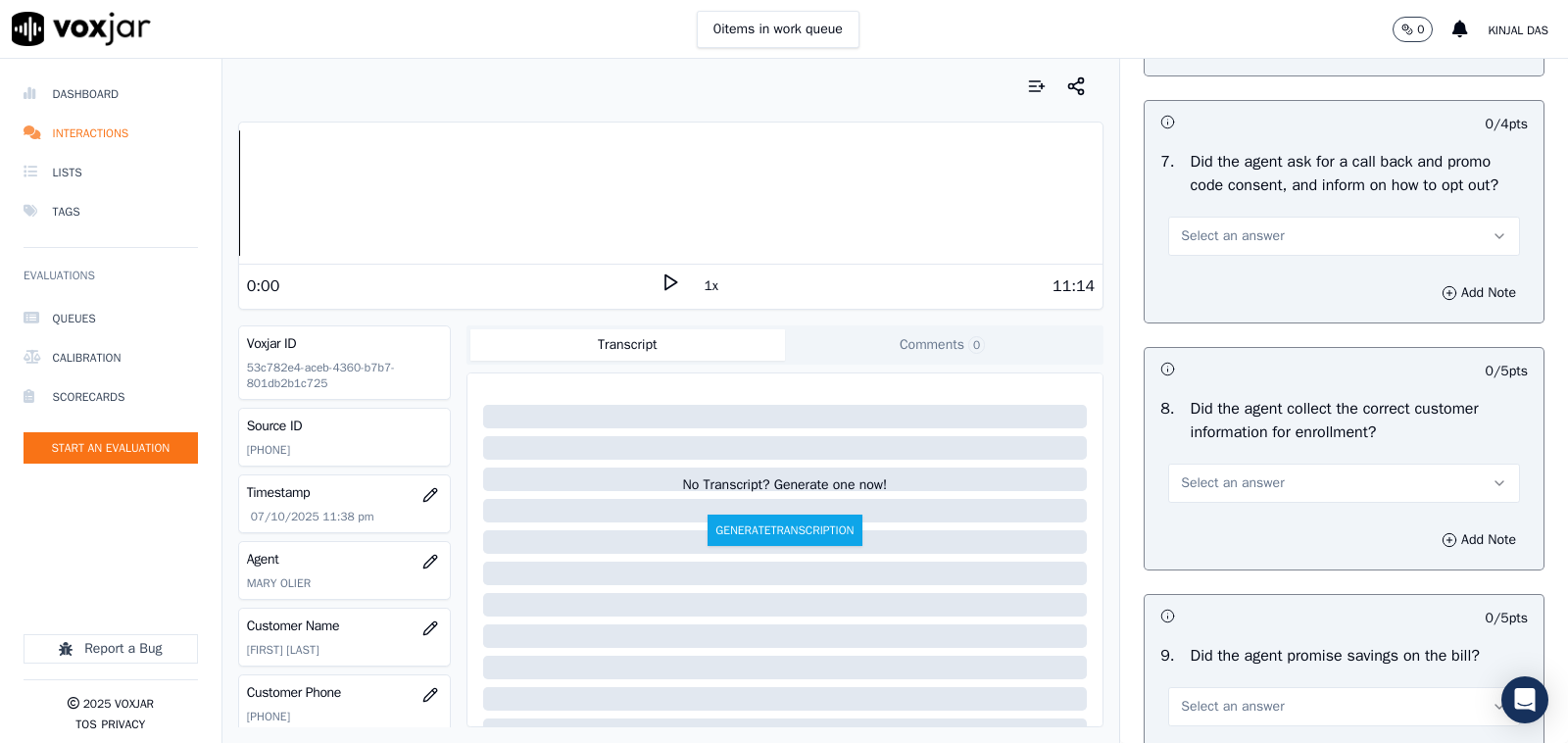 click on "Select an answer" at bounding box center [1232, 236] 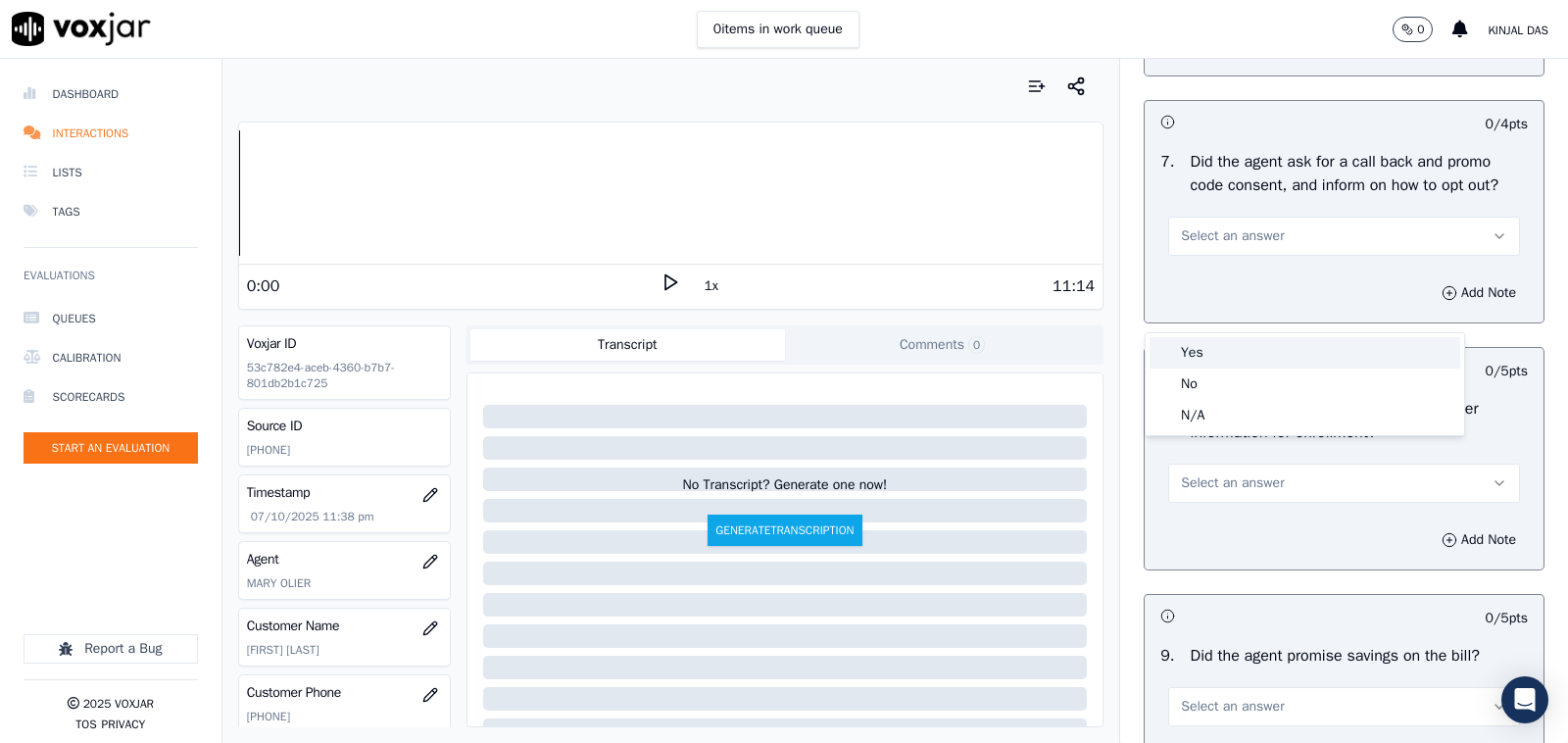 click on "Yes" at bounding box center (1304, 353) 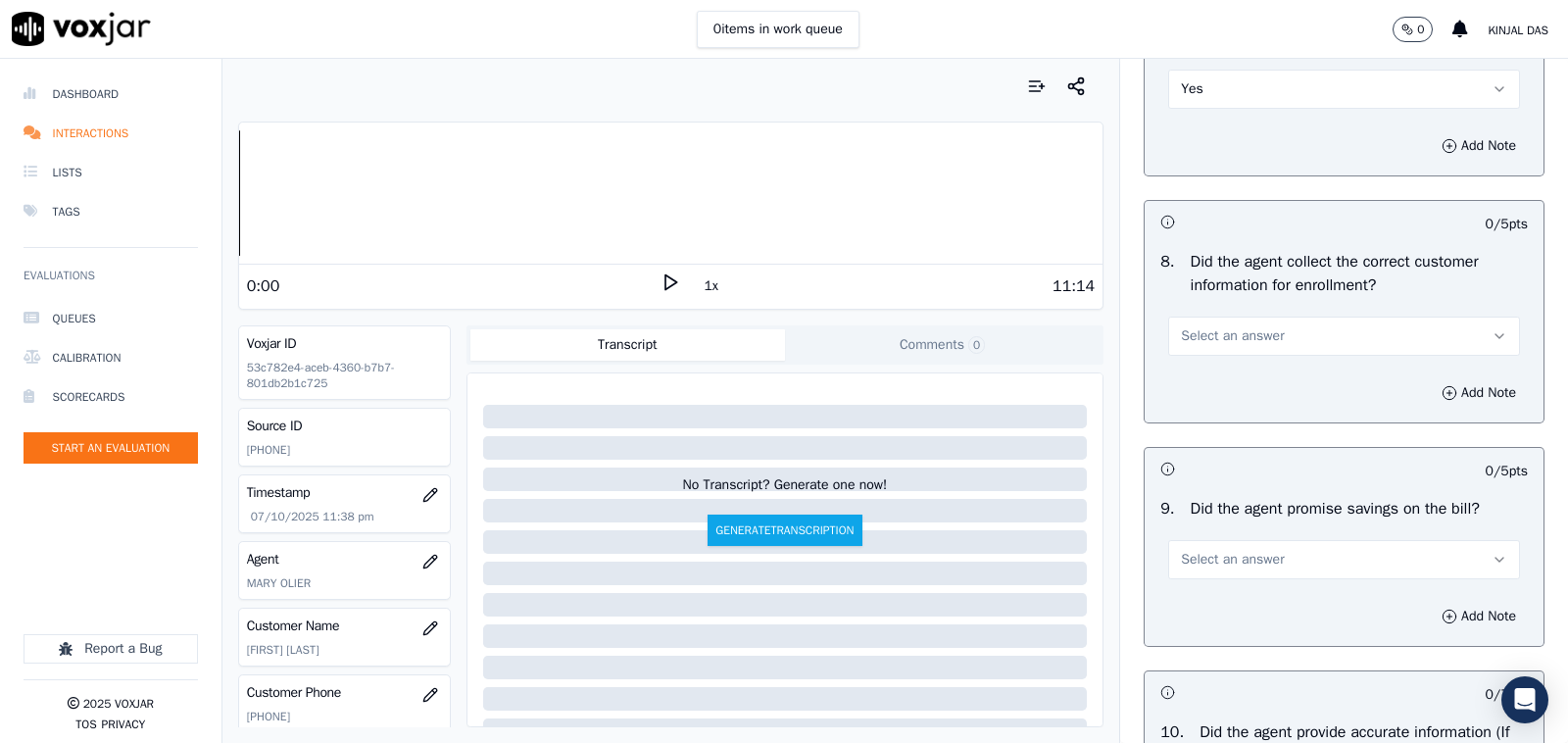 scroll, scrollTop: 1838, scrollLeft: 0, axis: vertical 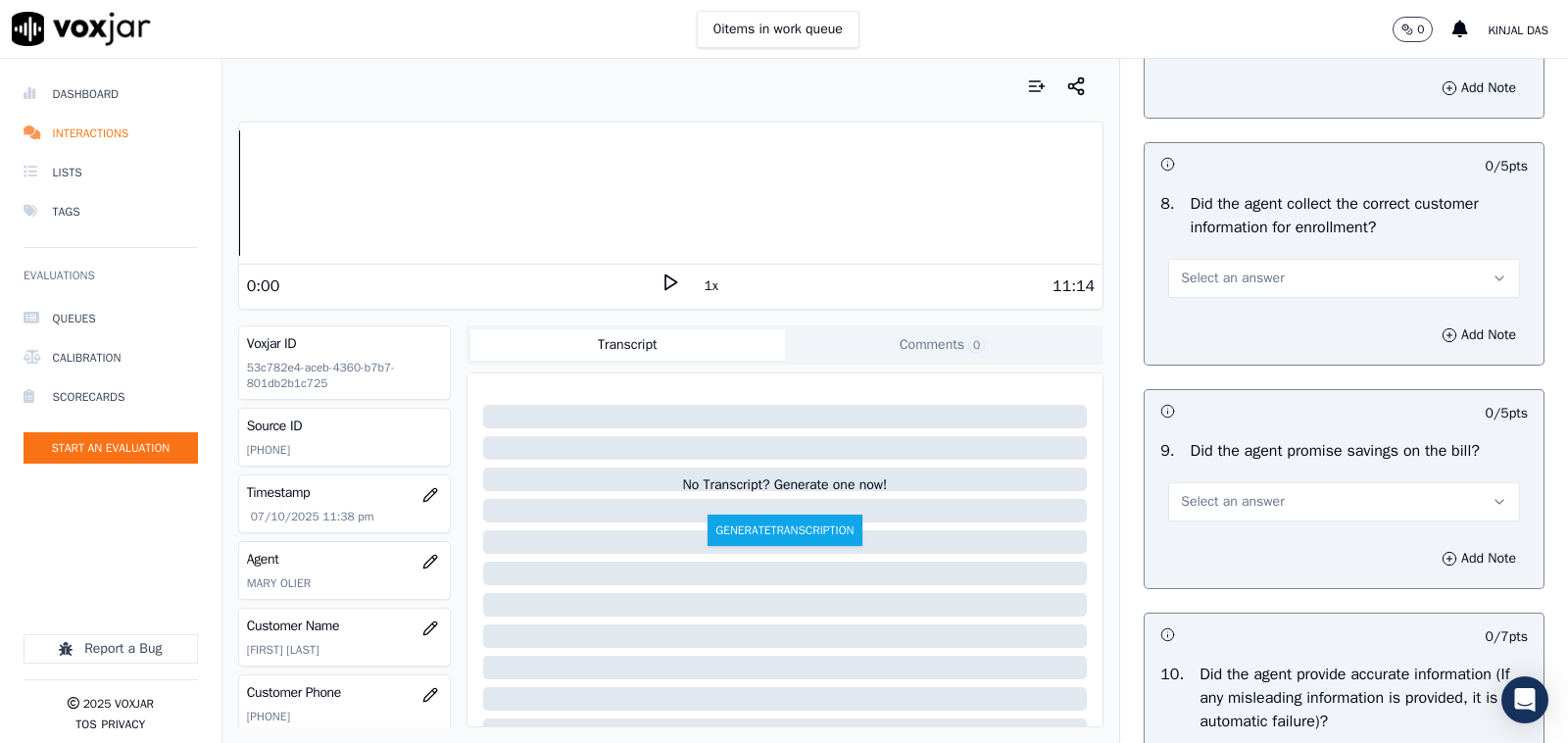 click on "Select an answer" at bounding box center [1344, 278] 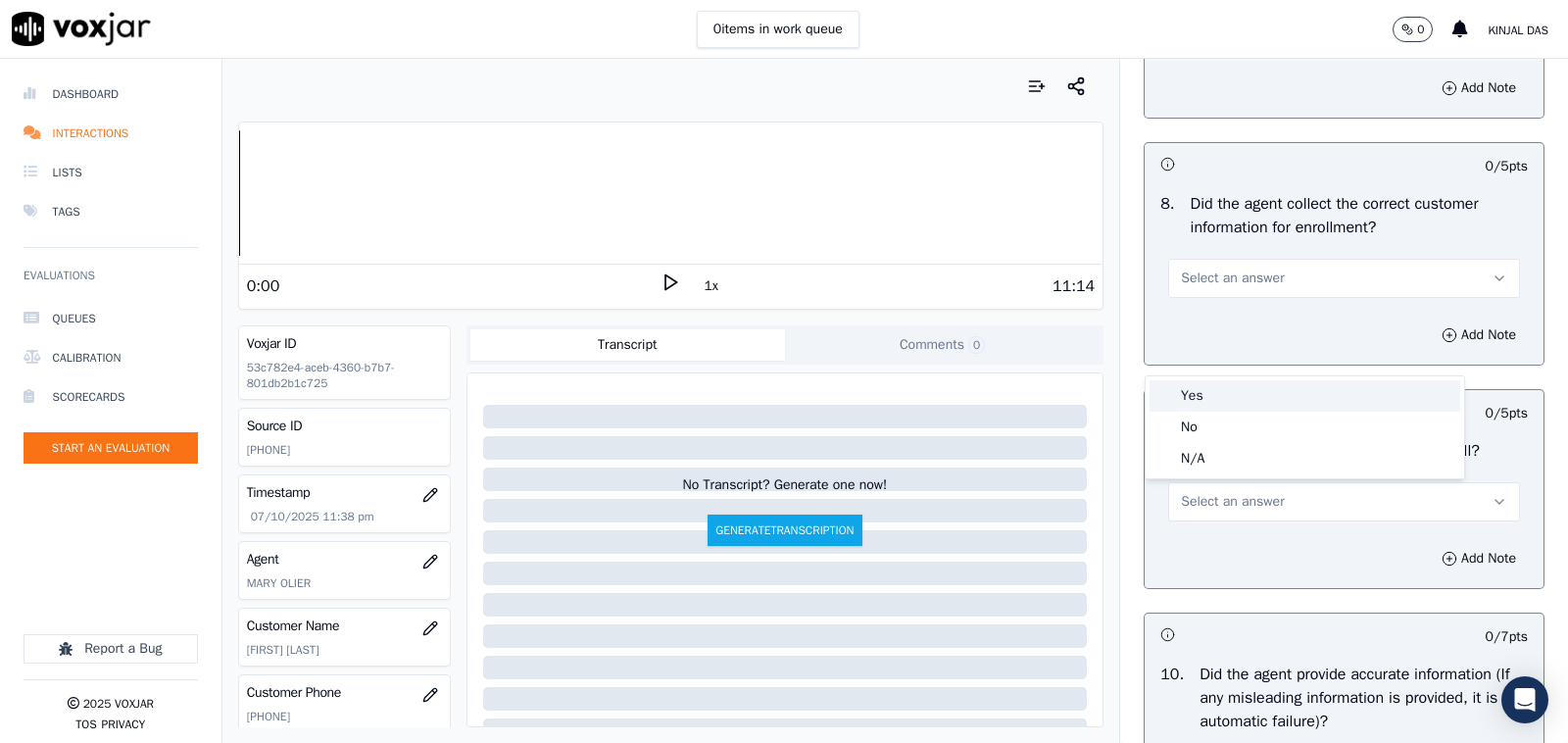 click on "Yes" at bounding box center [1304, 396] 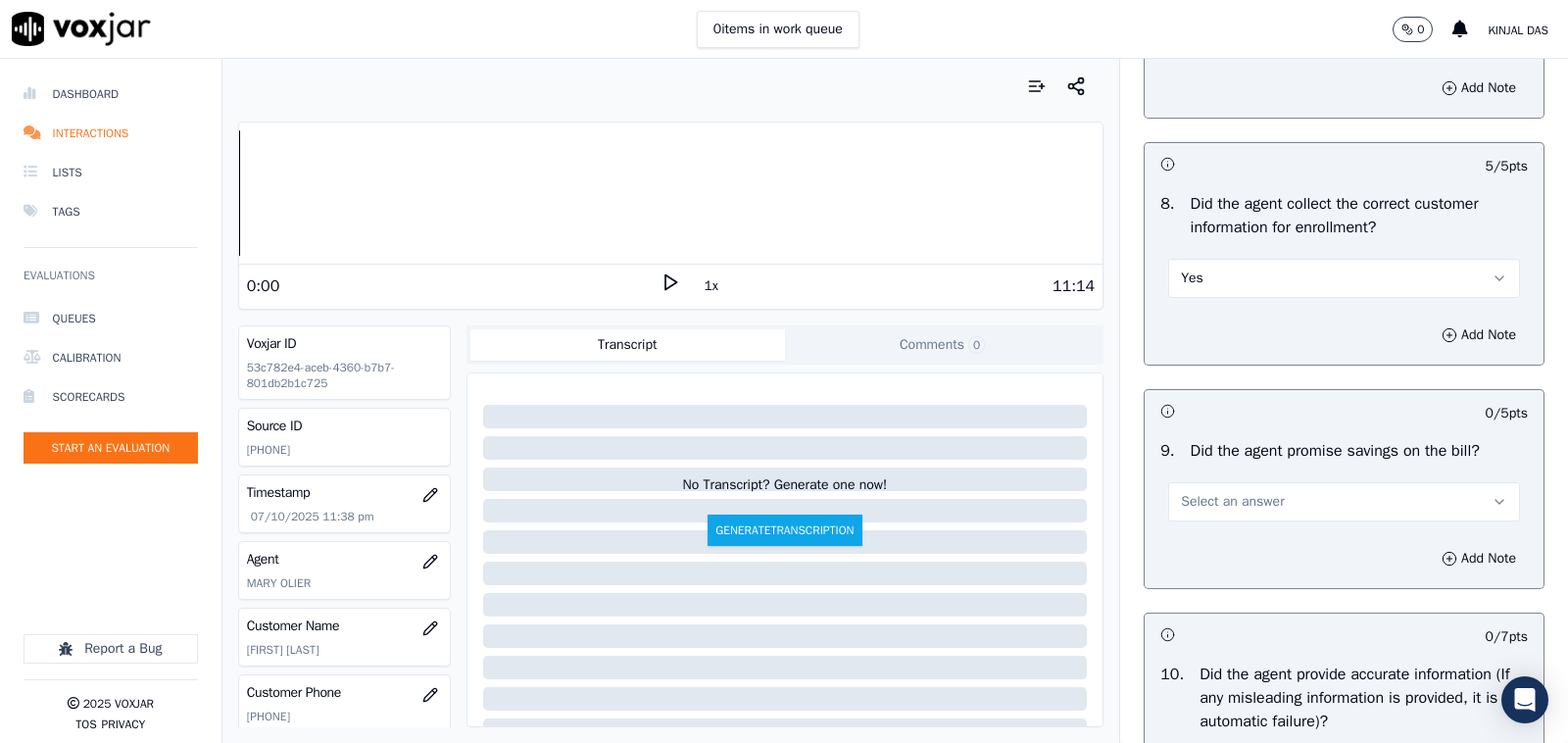 scroll, scrollTop: 2042, scrollLeft: 0, axis: vertical 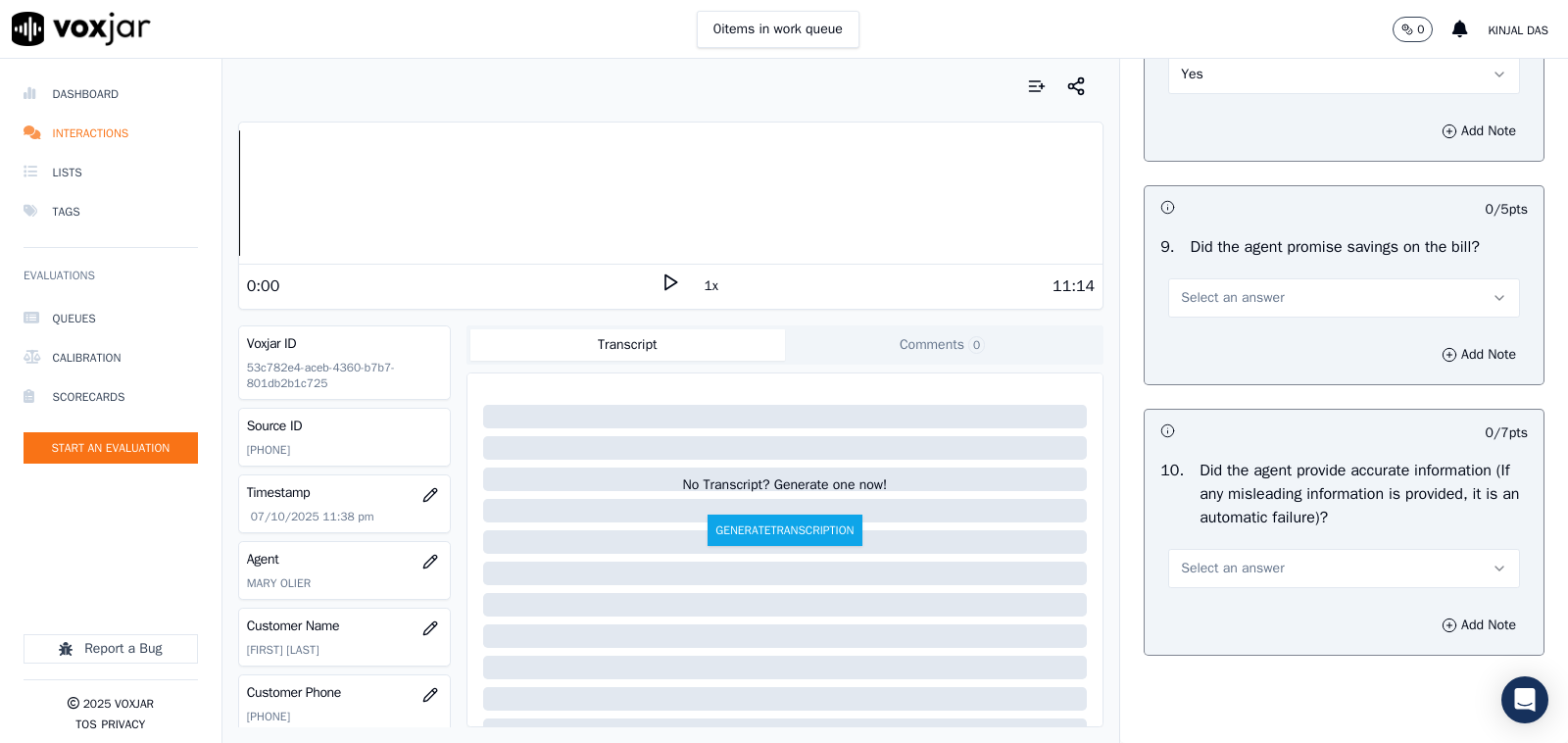 drag, startPoint x: 1199, startPoint y: 354, endPoint x: 1193, endPoint y: 385, distance: 31.57531 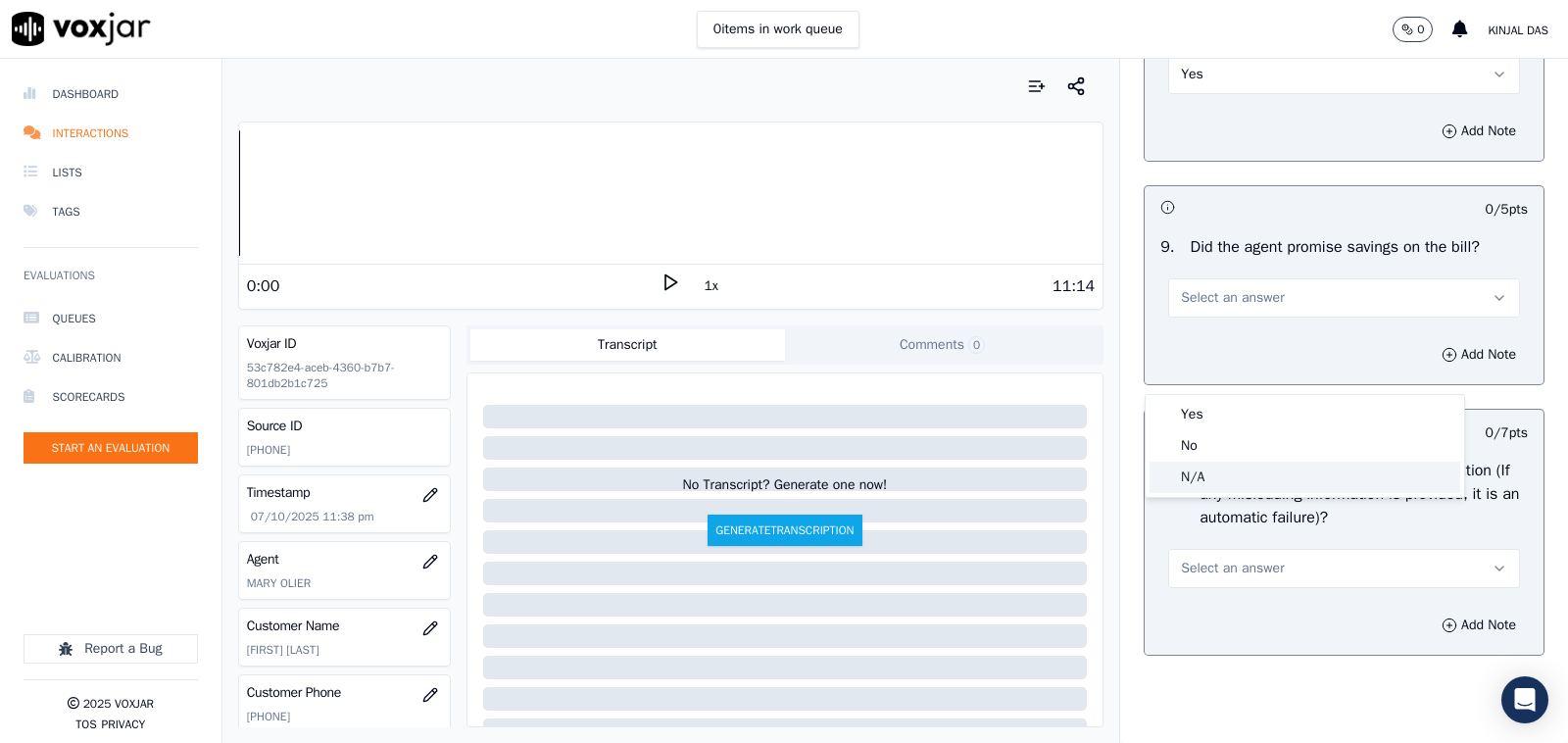 click on "N/A" 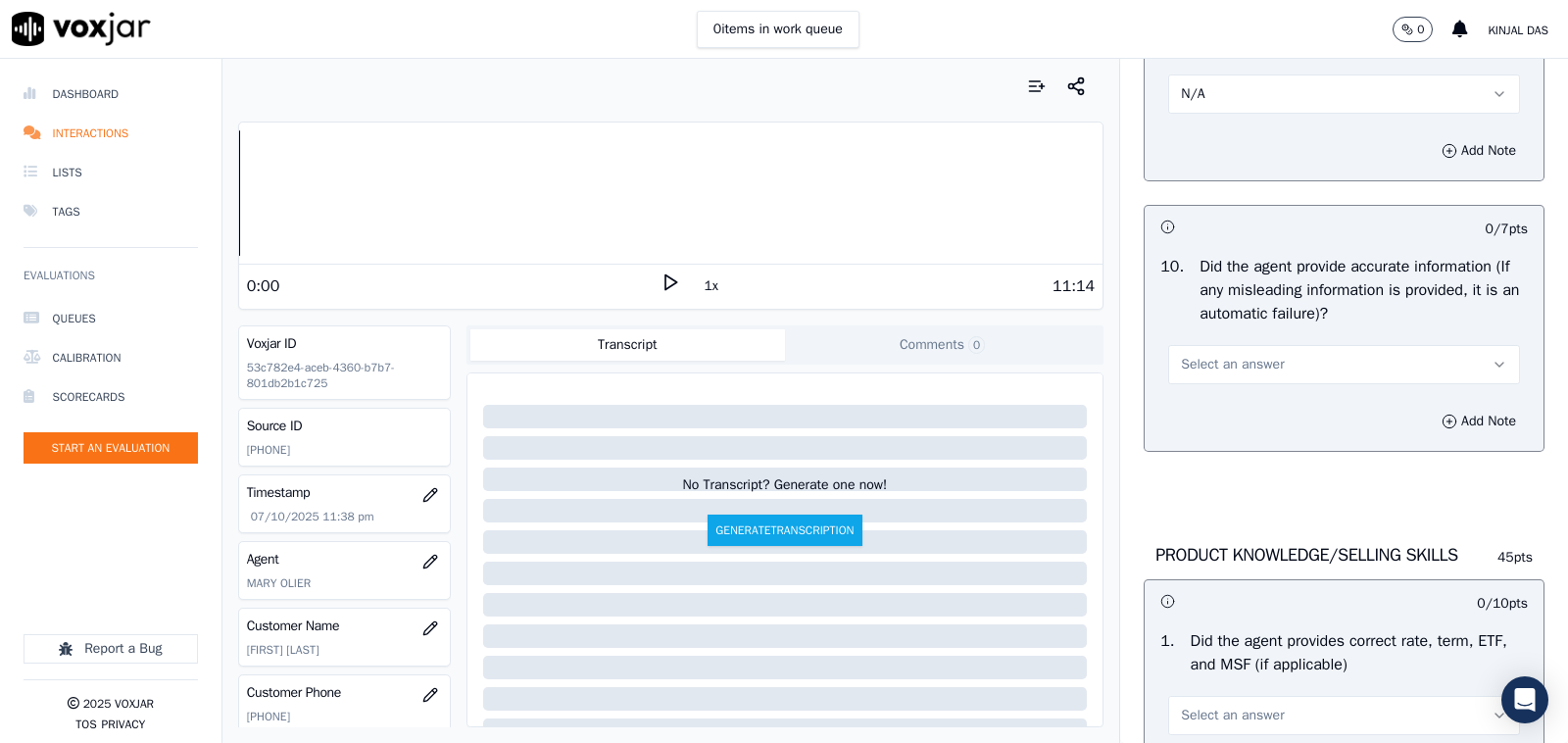 click on "Select an answer" at bounding box center (1232, 365) 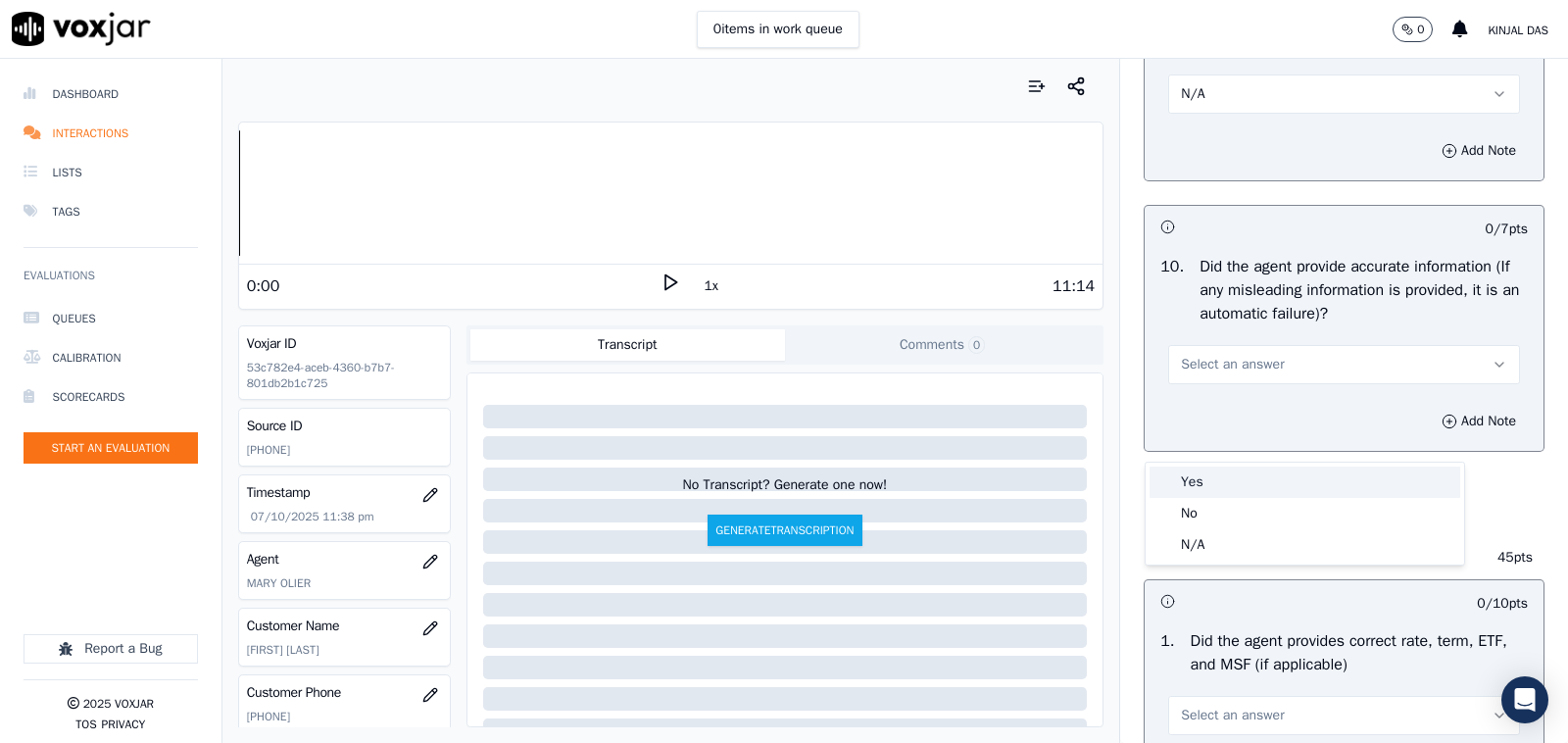click on "Yes" at bounding box center (1304, 482) 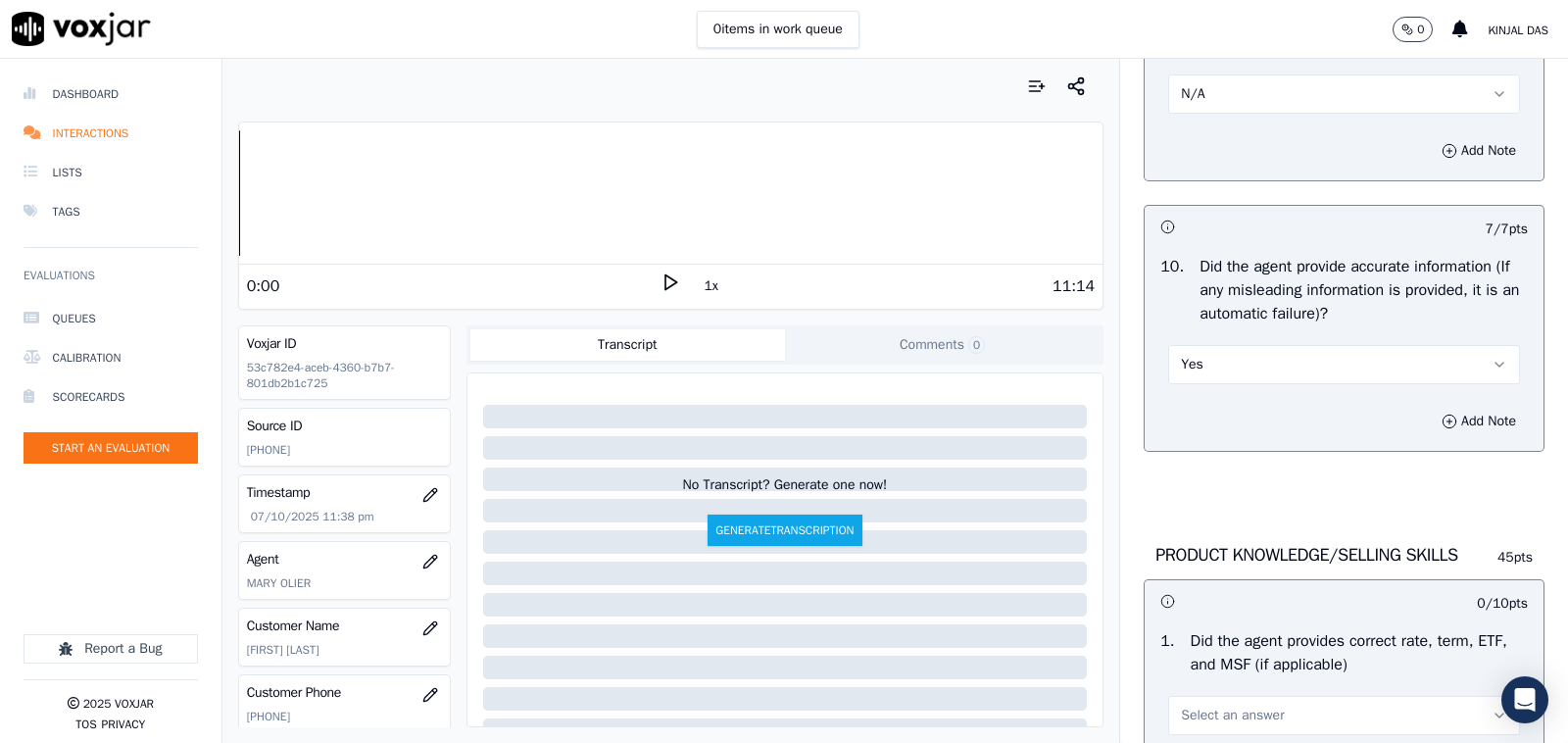 scroll, scrollTop: 2451, scrollLeft: 0, axis: vertical 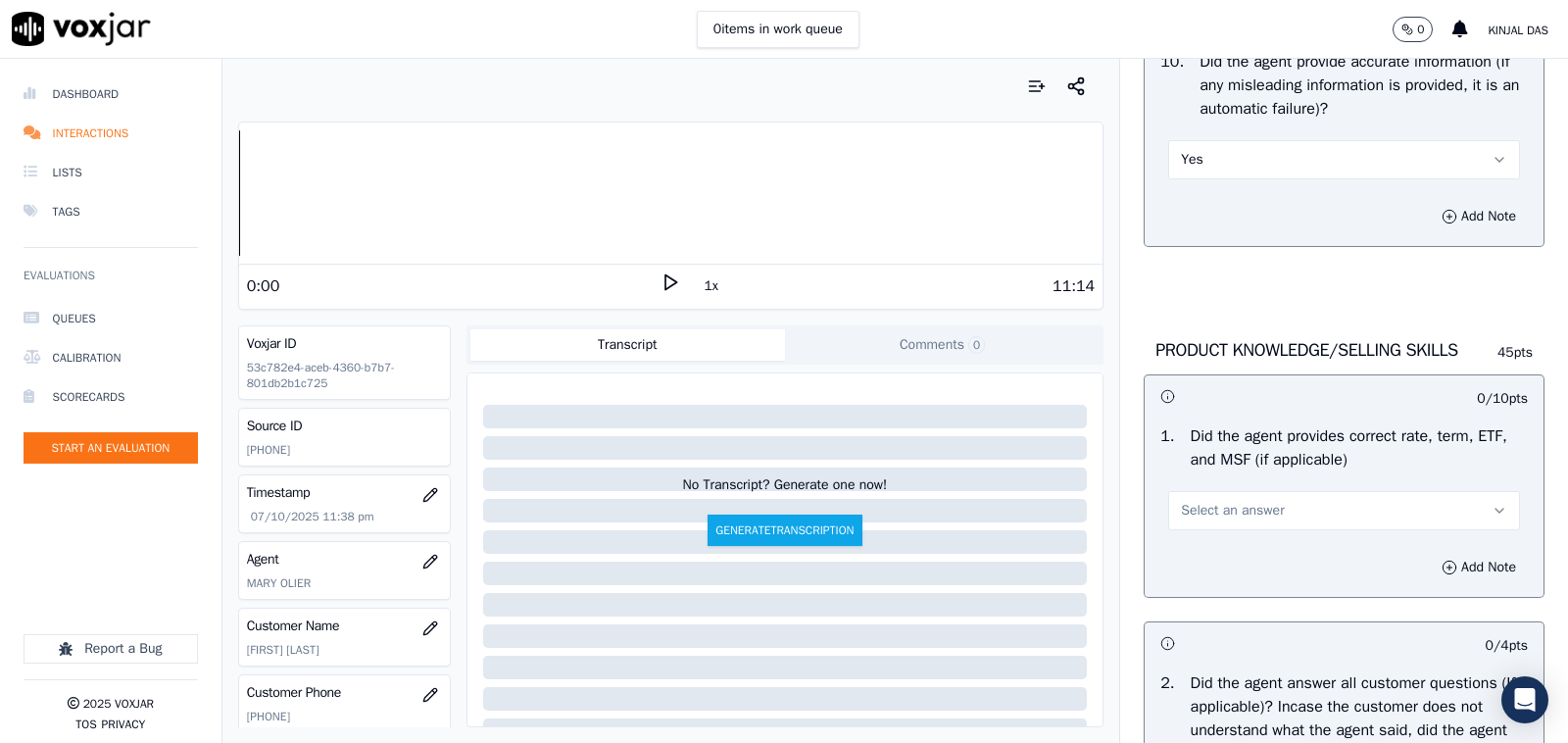 click on "Select an answer" at bounding box center (1344, 511) 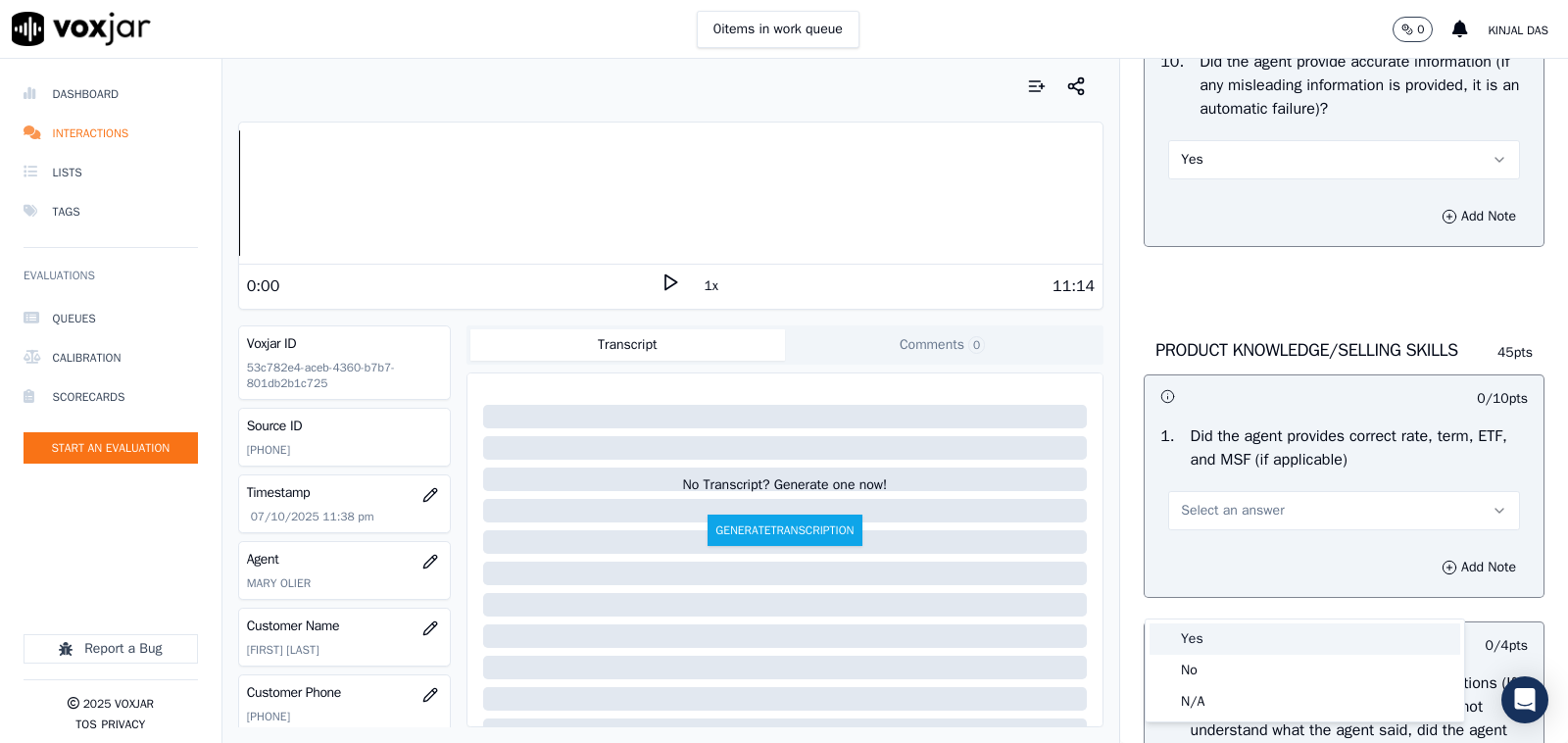 click on "Yes" at bounding box center [1304, 639] 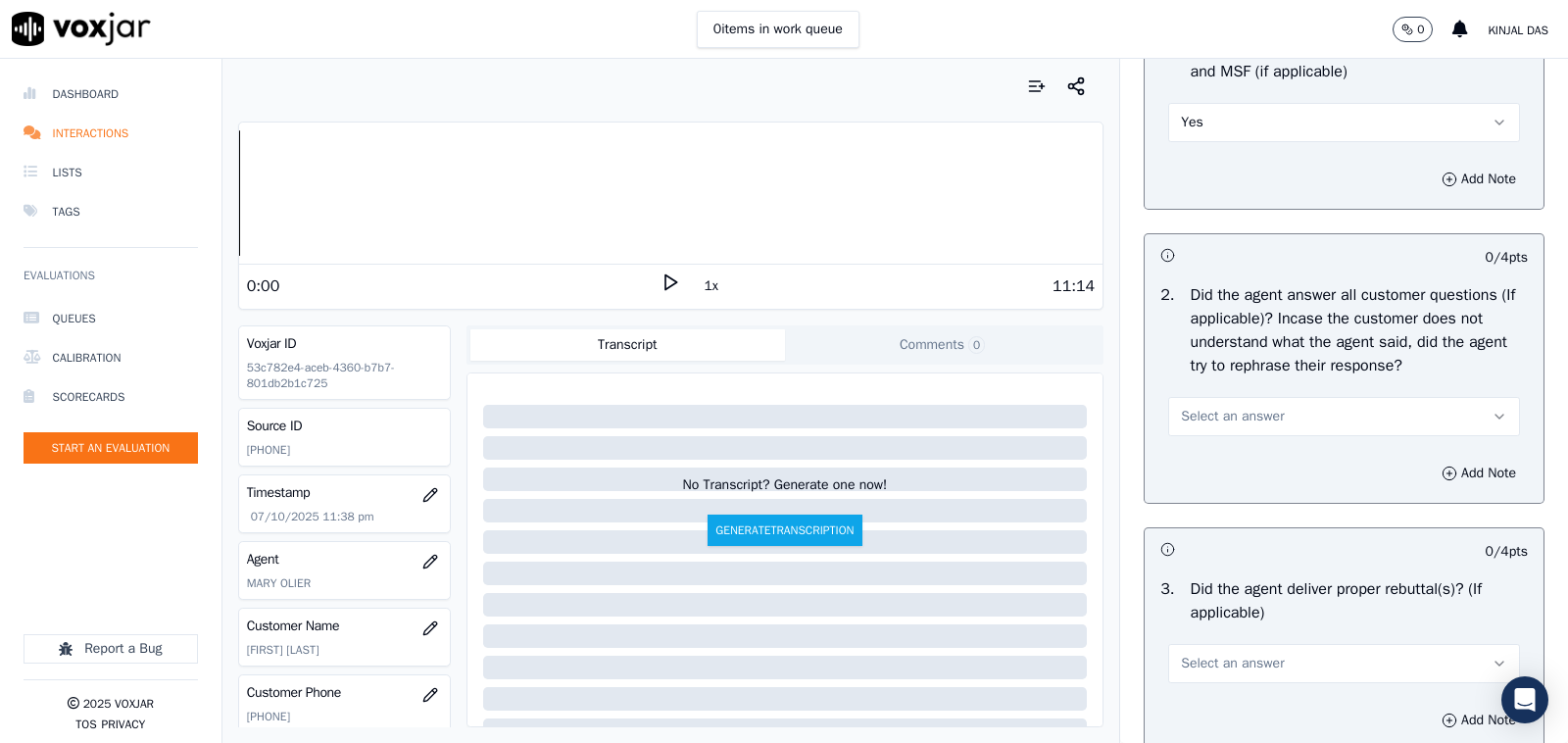 scroll, scrollTop: 3063, scrollLeft: 0, axis: vertical 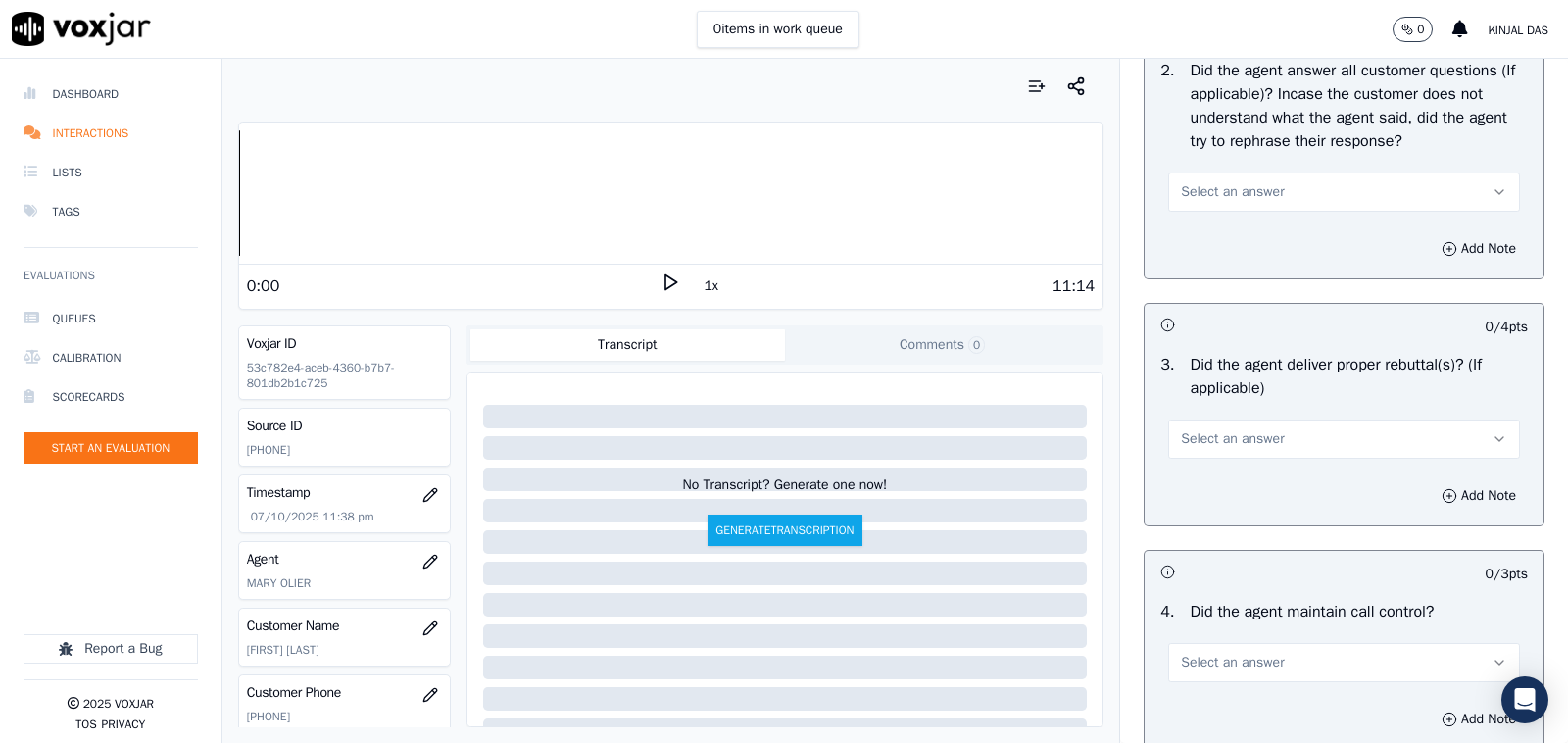 click on "Select an answer" at bounding box center (1232, 192) 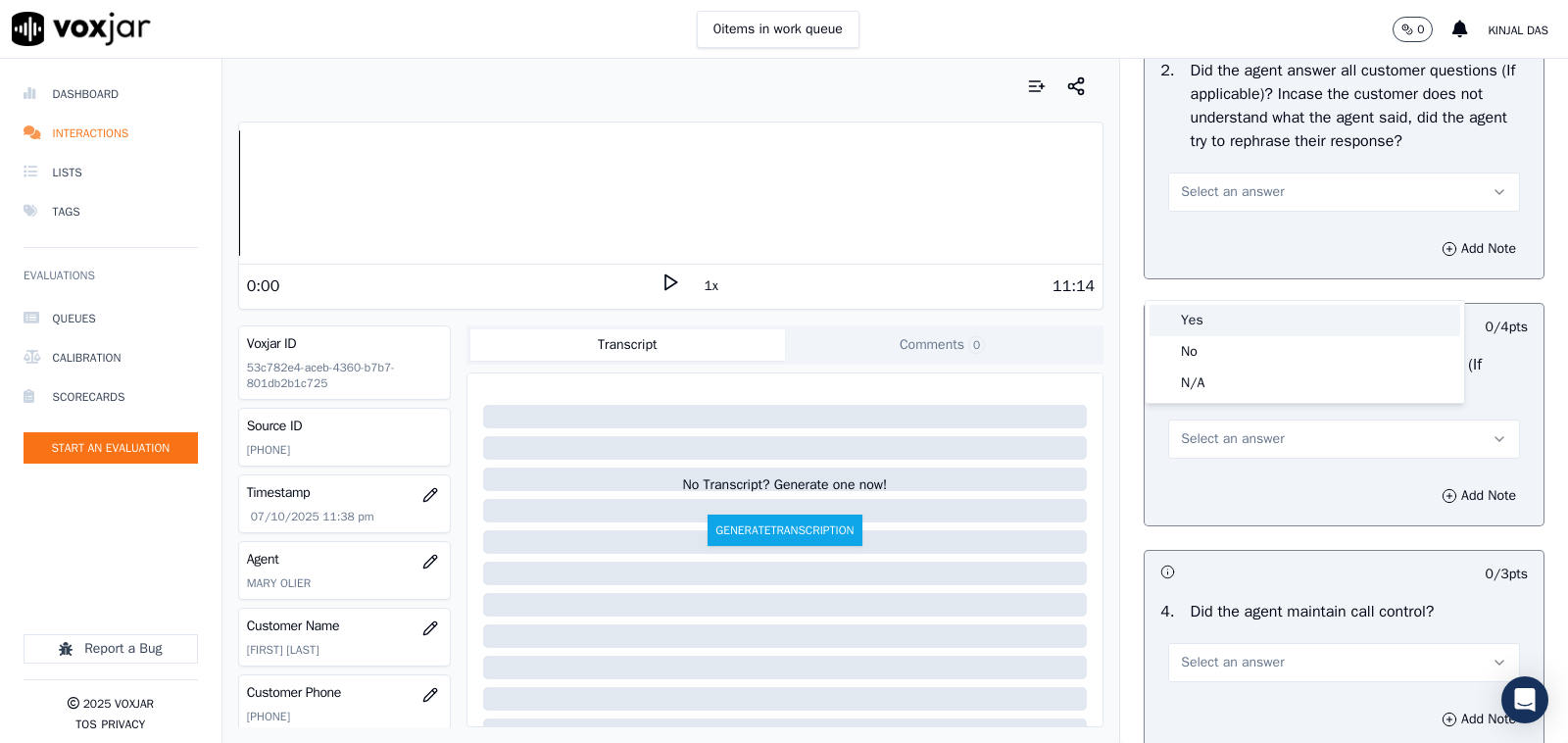 click on "Yes" at bounding box center (1304, 321) 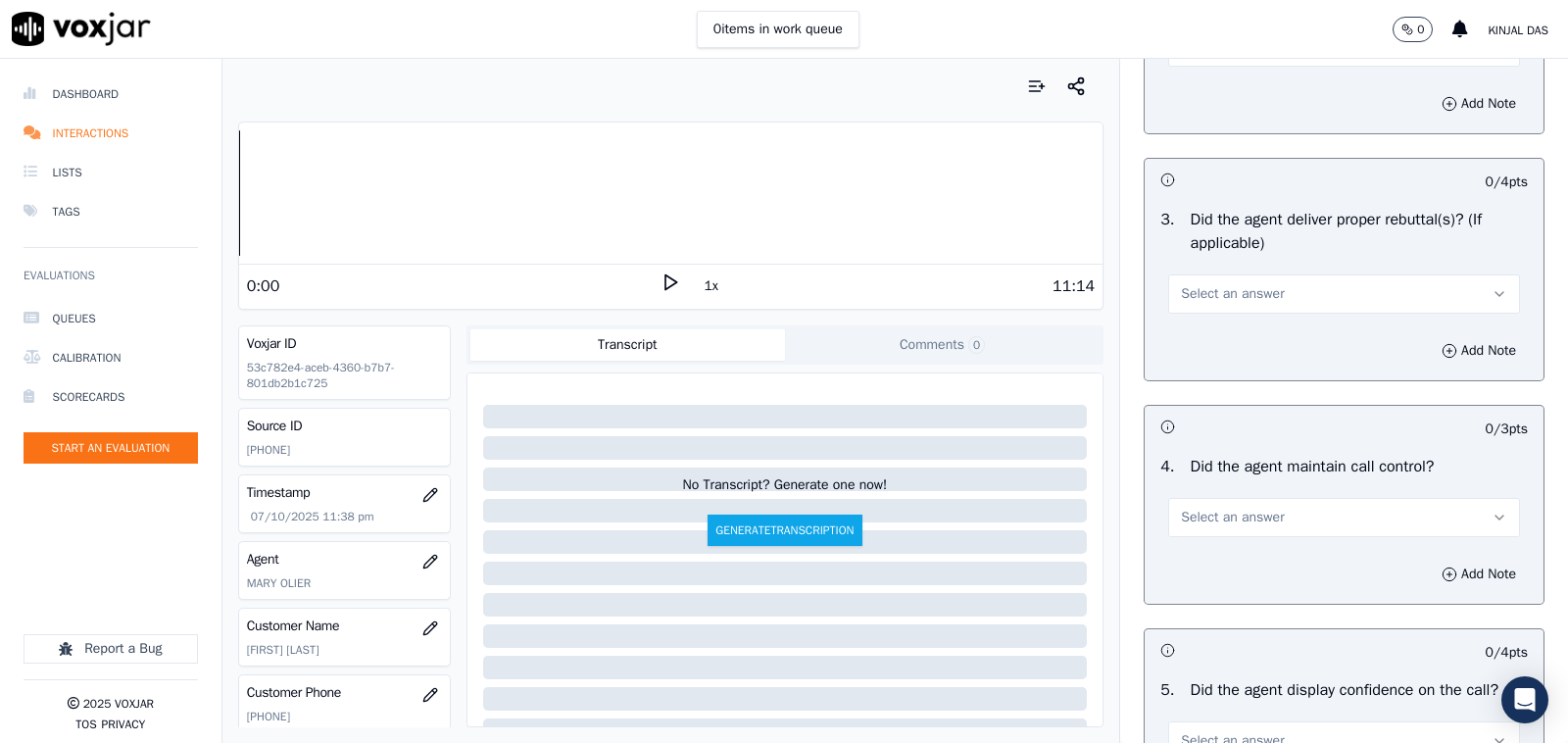 scroll, scrollTop: 3267, scrollLeft: 0, axis: vertical 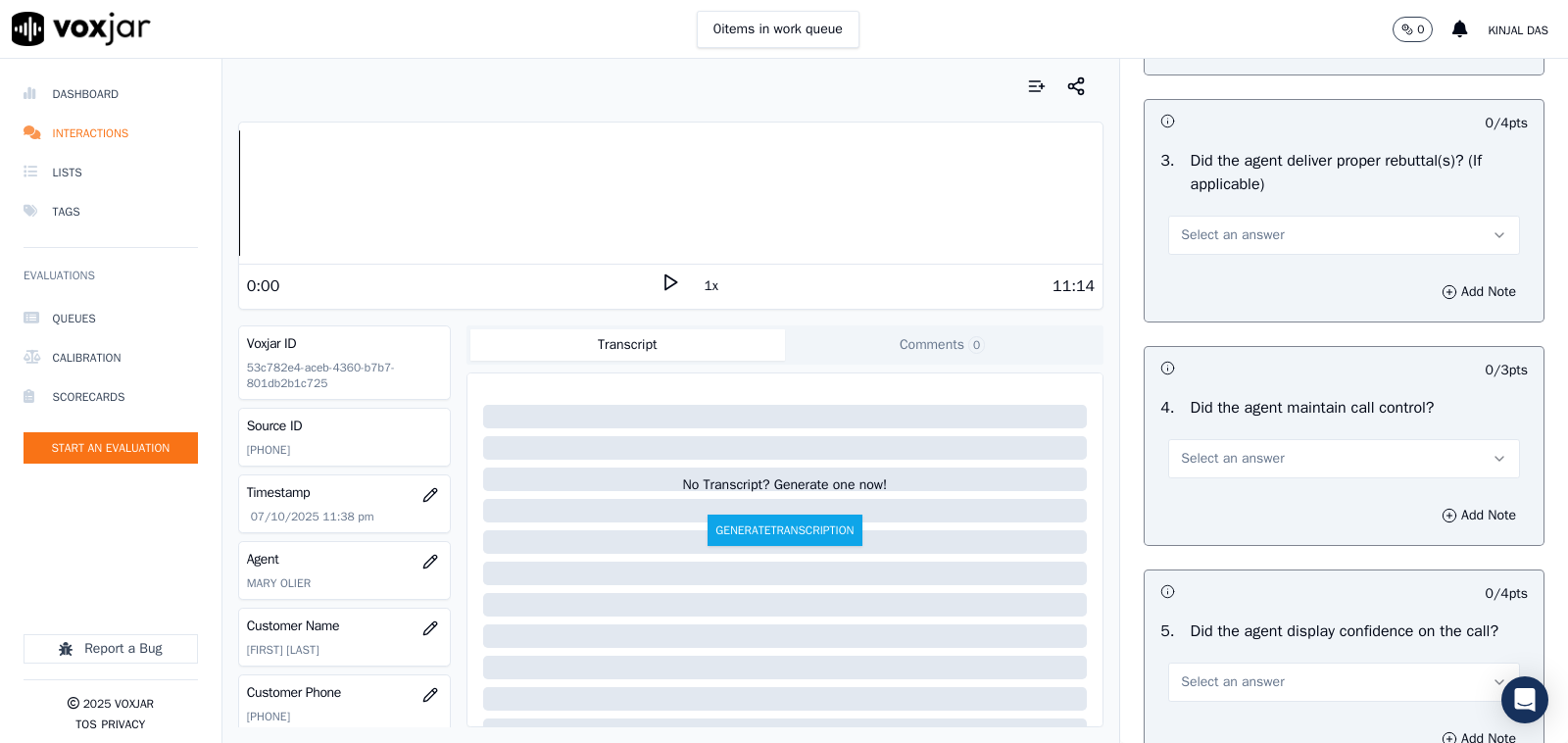drag, startPoint x: 1201, startPoint y: 311, endPoint x: 1201, endPoint y: 326, distance: 15 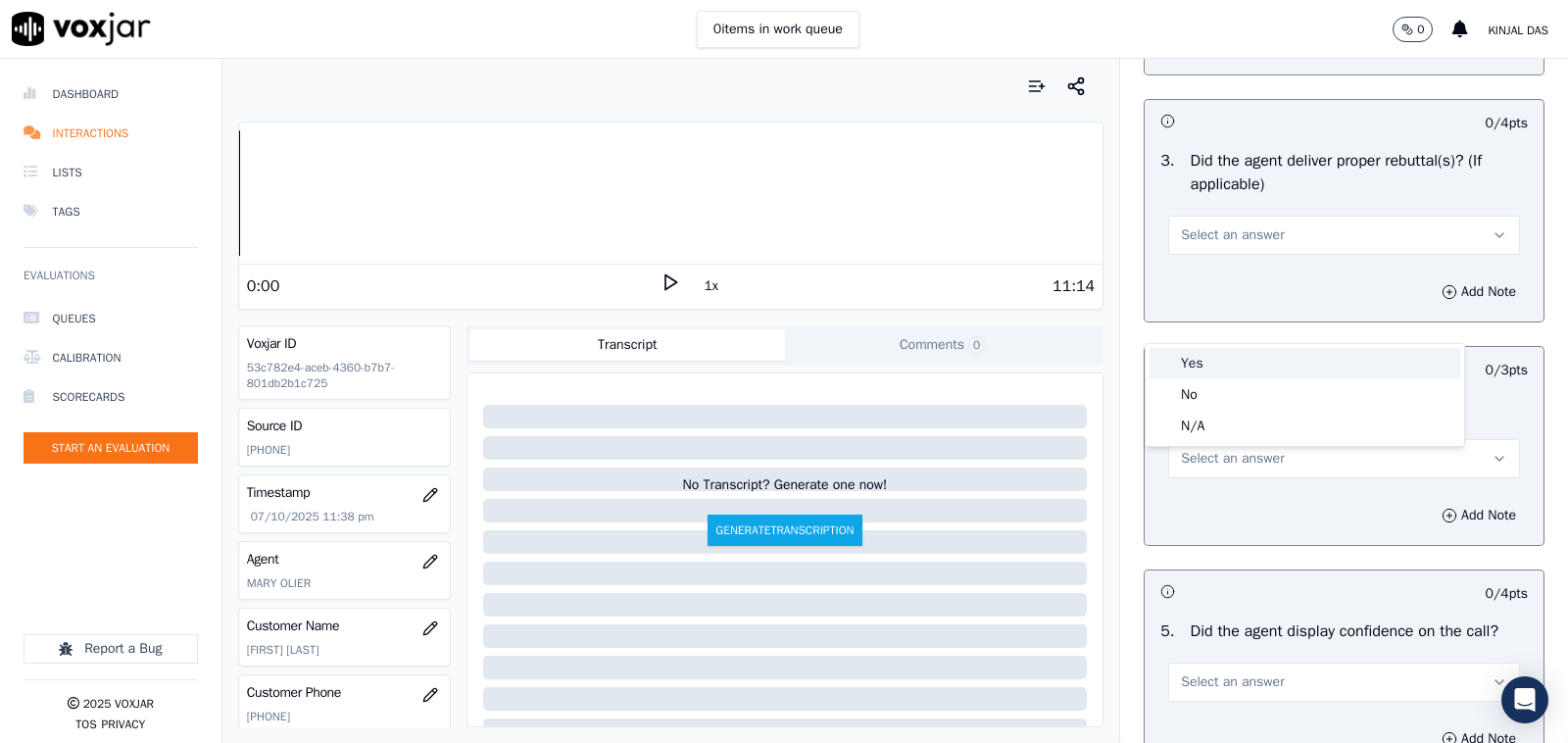 click on "Yes" at bounding box center [1304, 364] 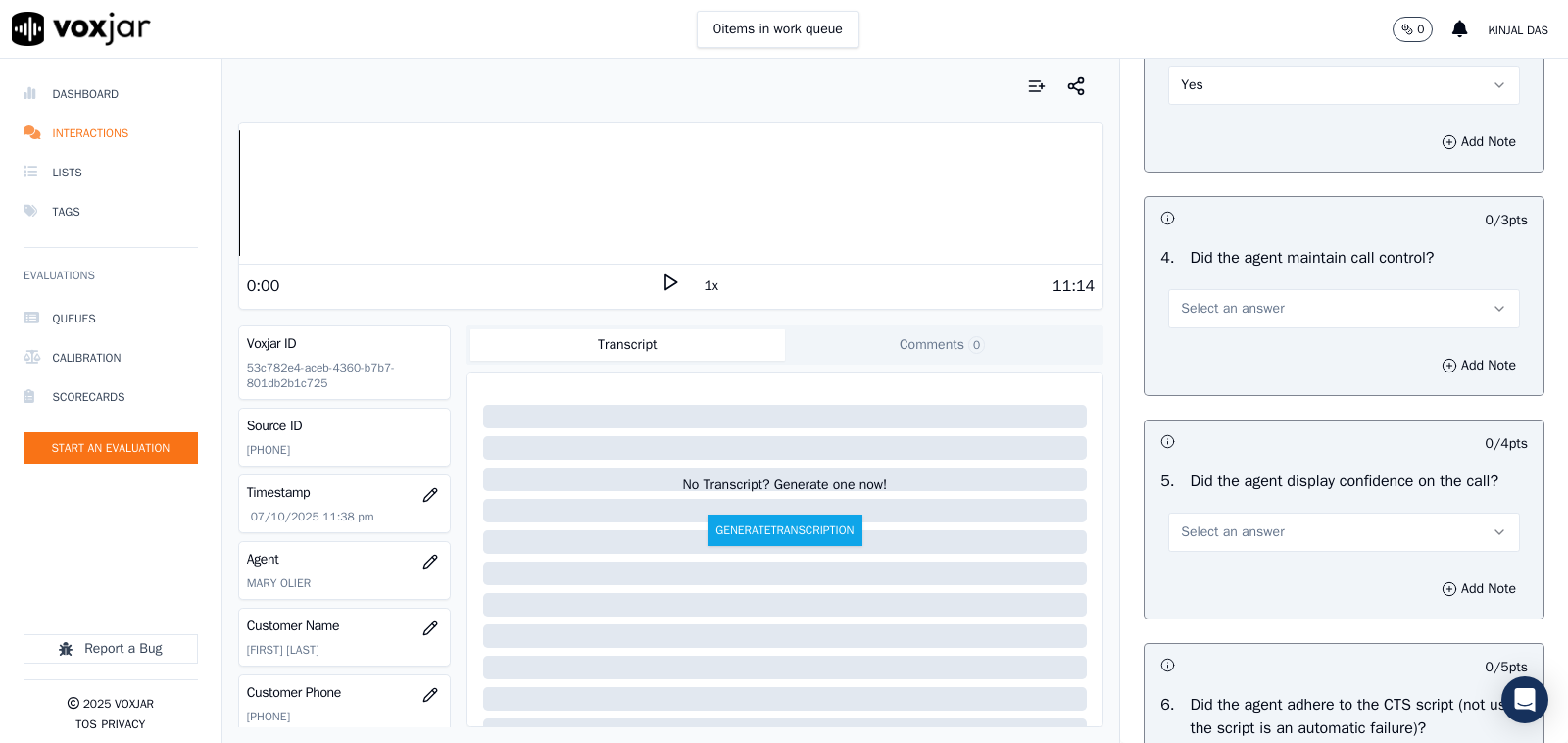 scroll, scrollTop: 3471, scrollLeft: 0, axis: vertical 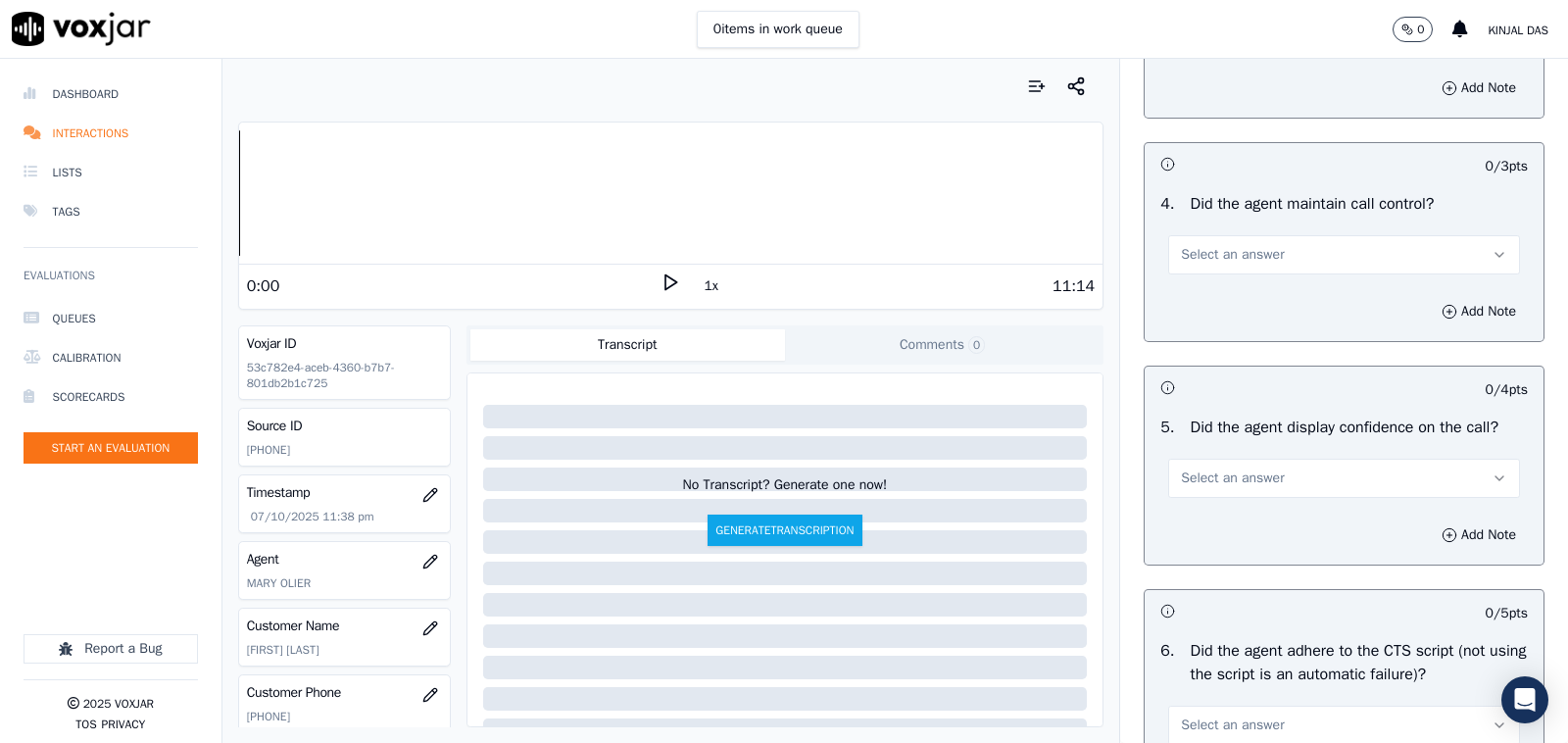 click on "Select an answer" at bounding box center (1232, 255) 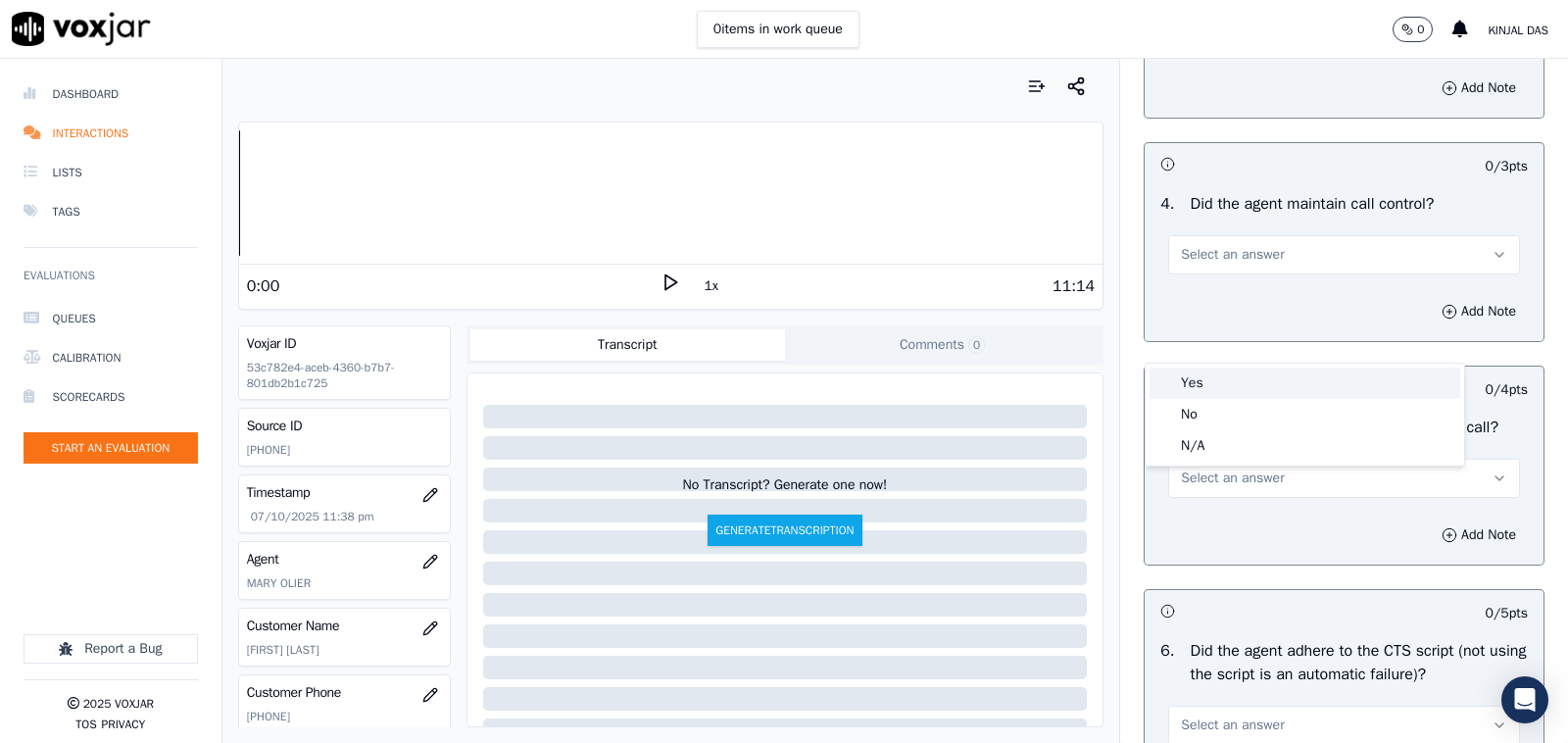 click on "Yes" at bounding box center (1304, 383) 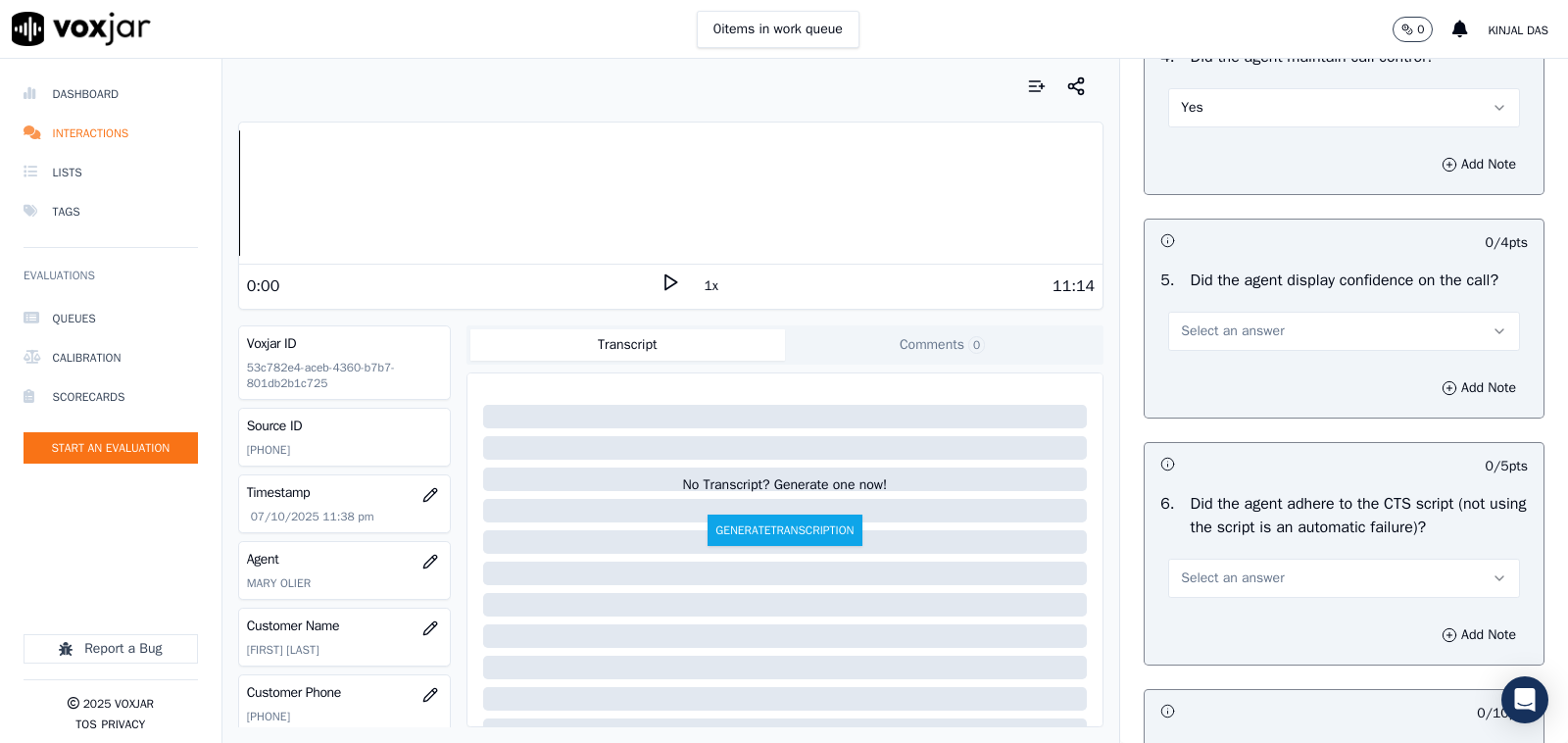 scroll, scrollTop: 3676, scrollLeft: 0, axis: vertical 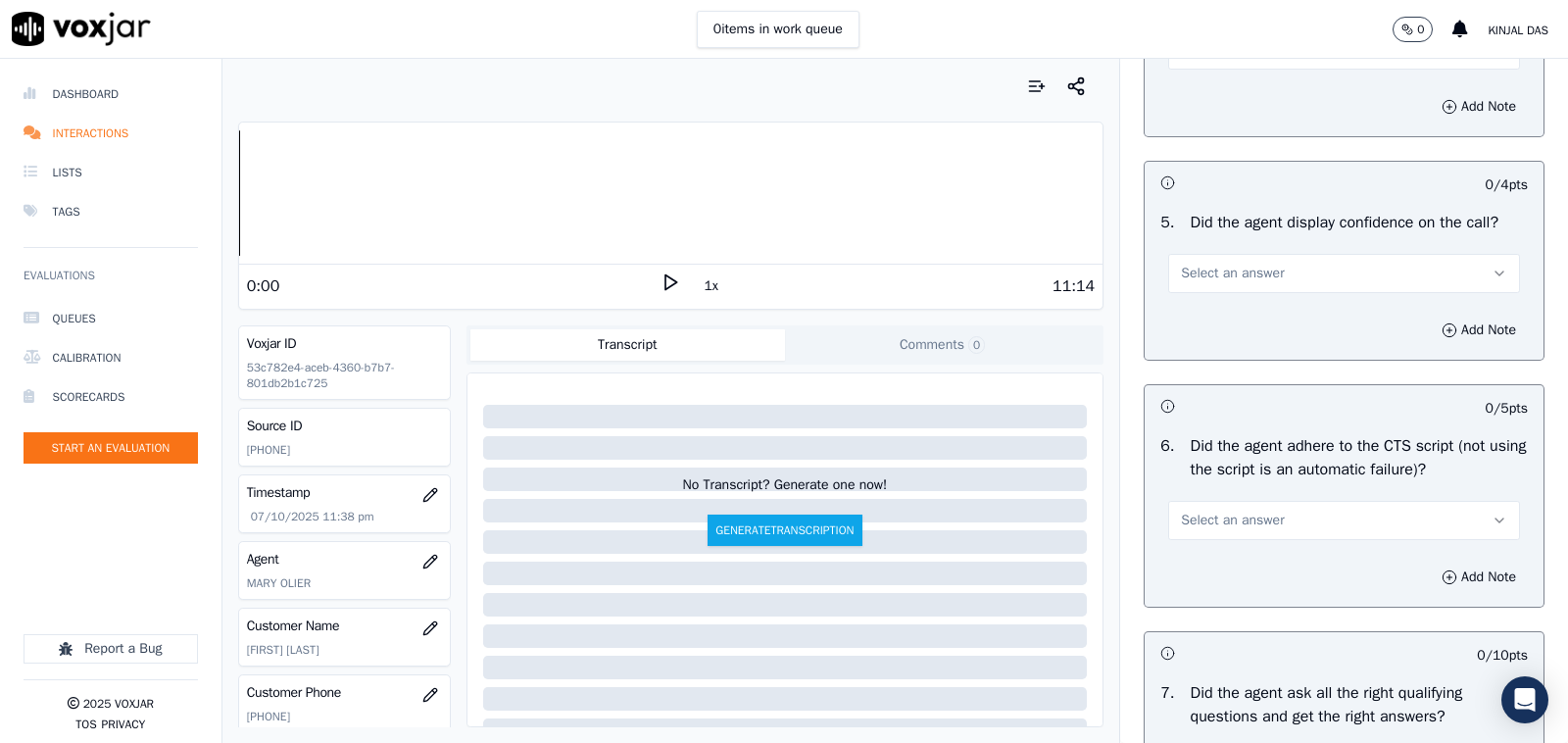 click on "Select an answer" at bounding box center [1232, 273] 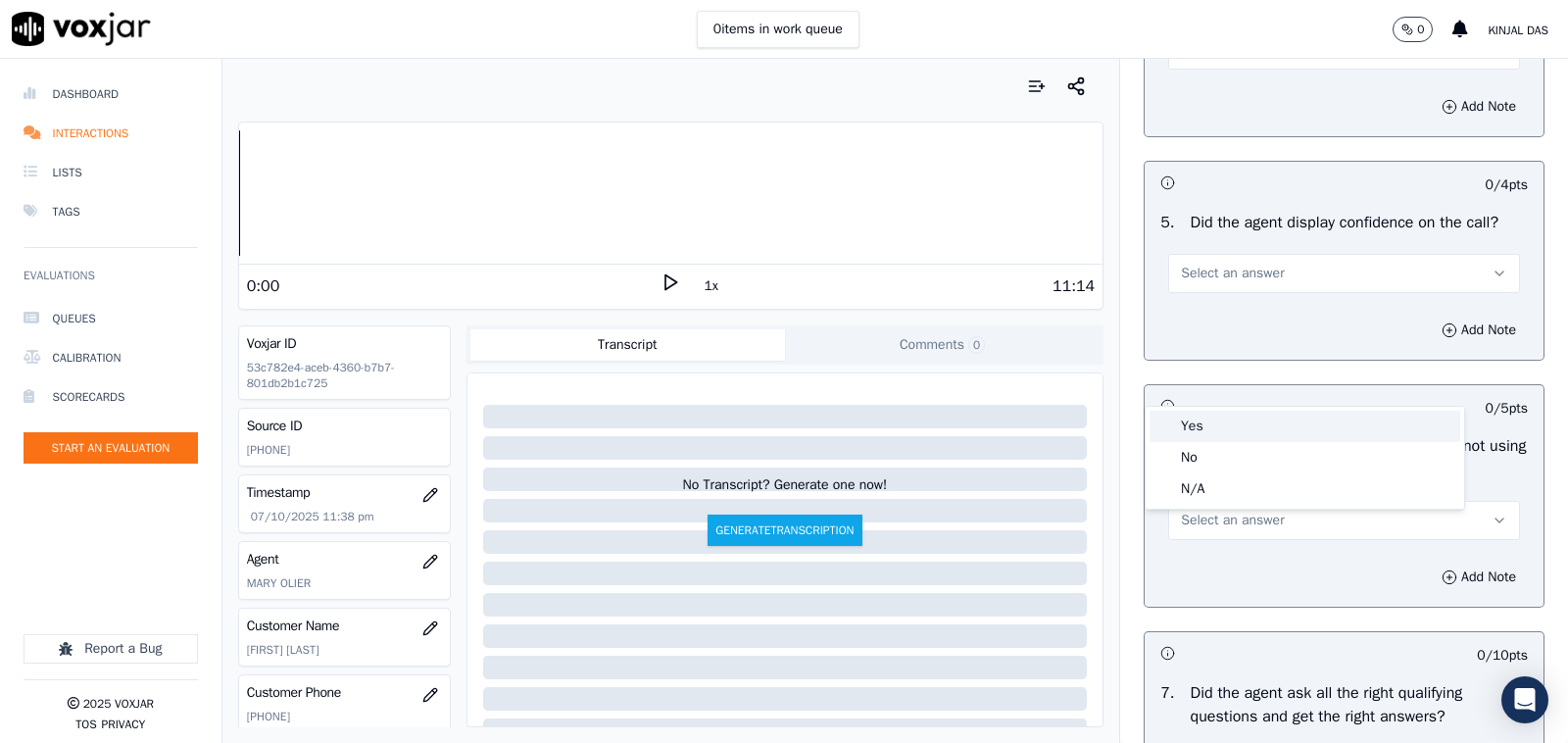 click on "Yes" at bounding box center (1304, 426) 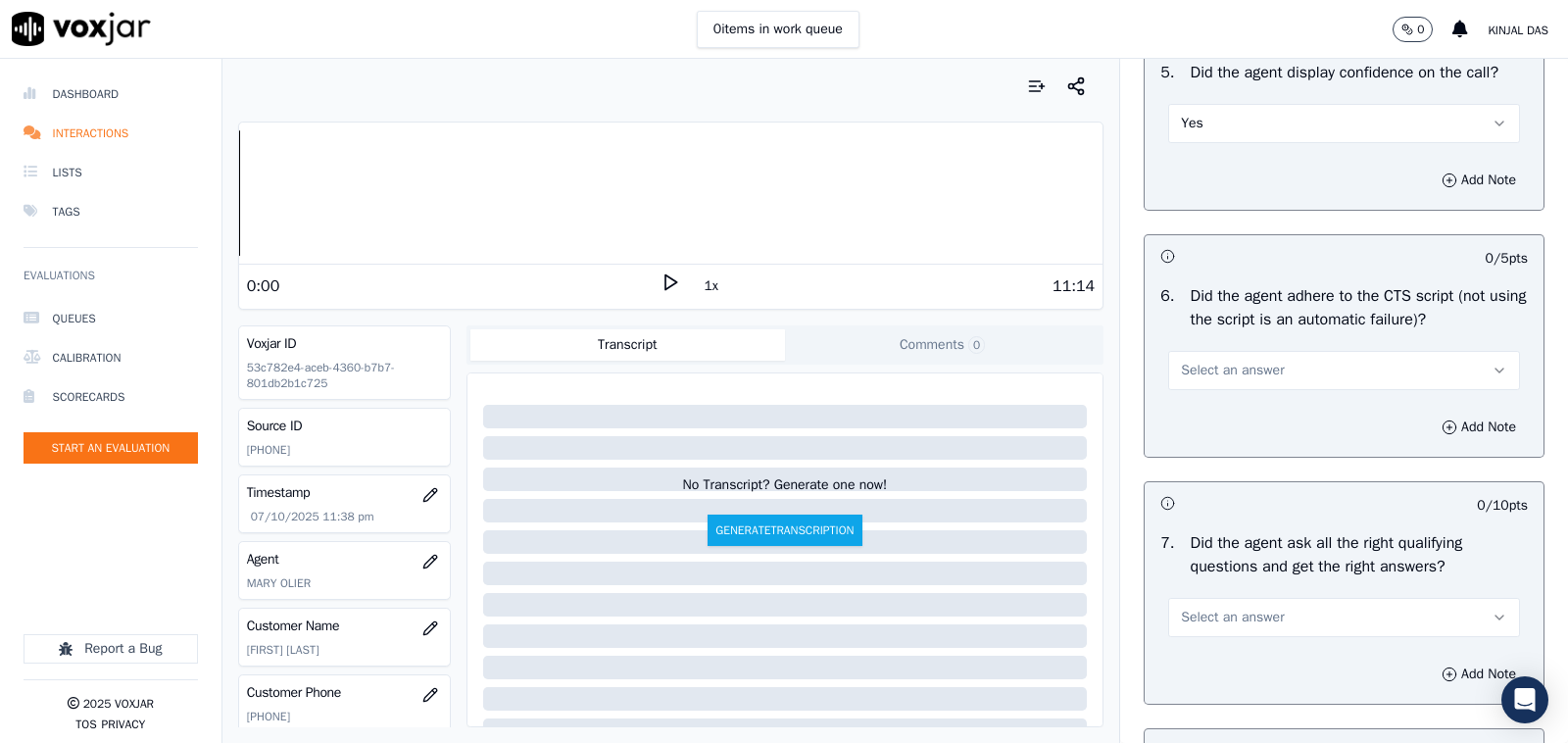 scroll, scrollTop: 3880, scrollLeft: 0, axis: vertical 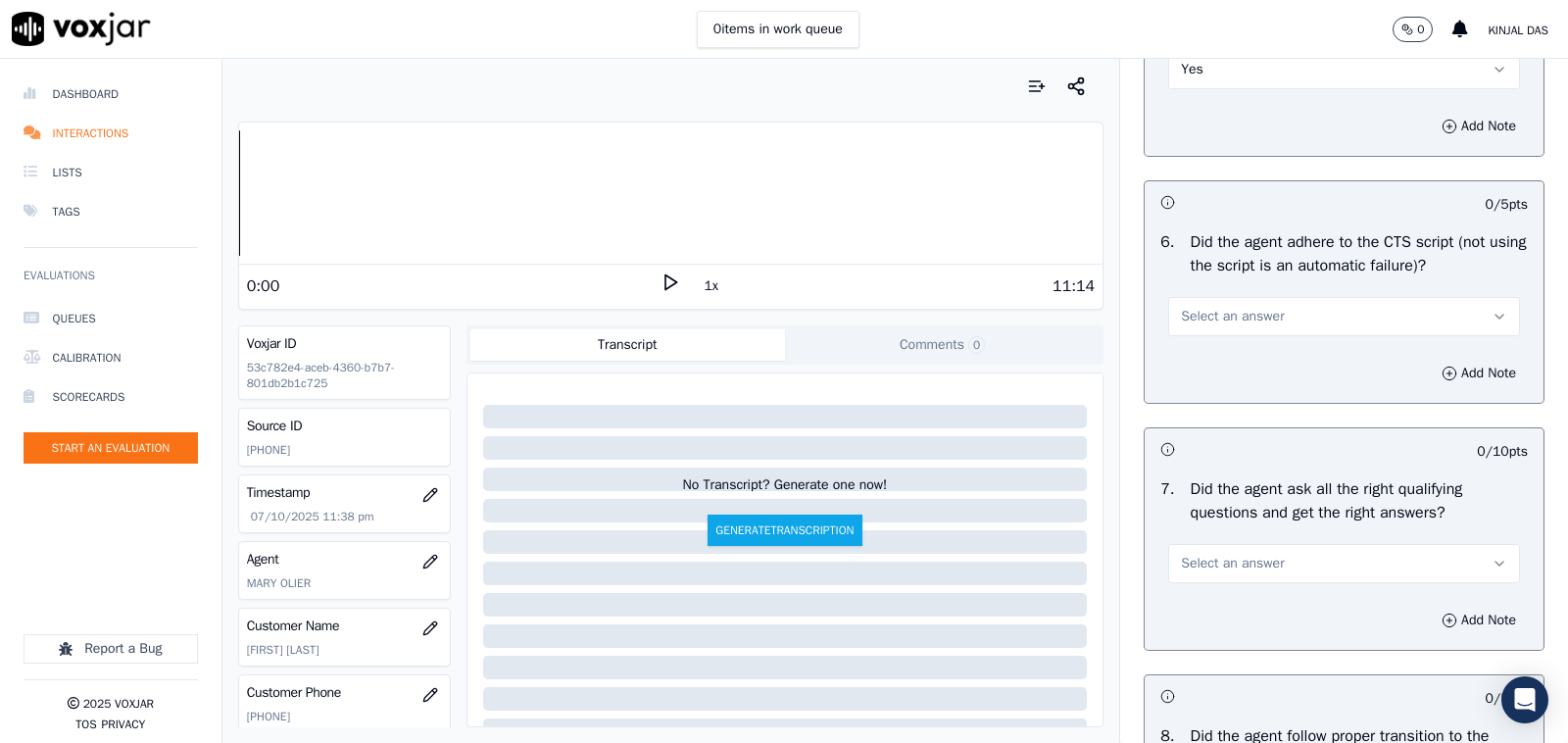 drag, startPoint x: 1184, startPoint y: 407, endPoint x: 1184, endPoint y: 442, distance: 35 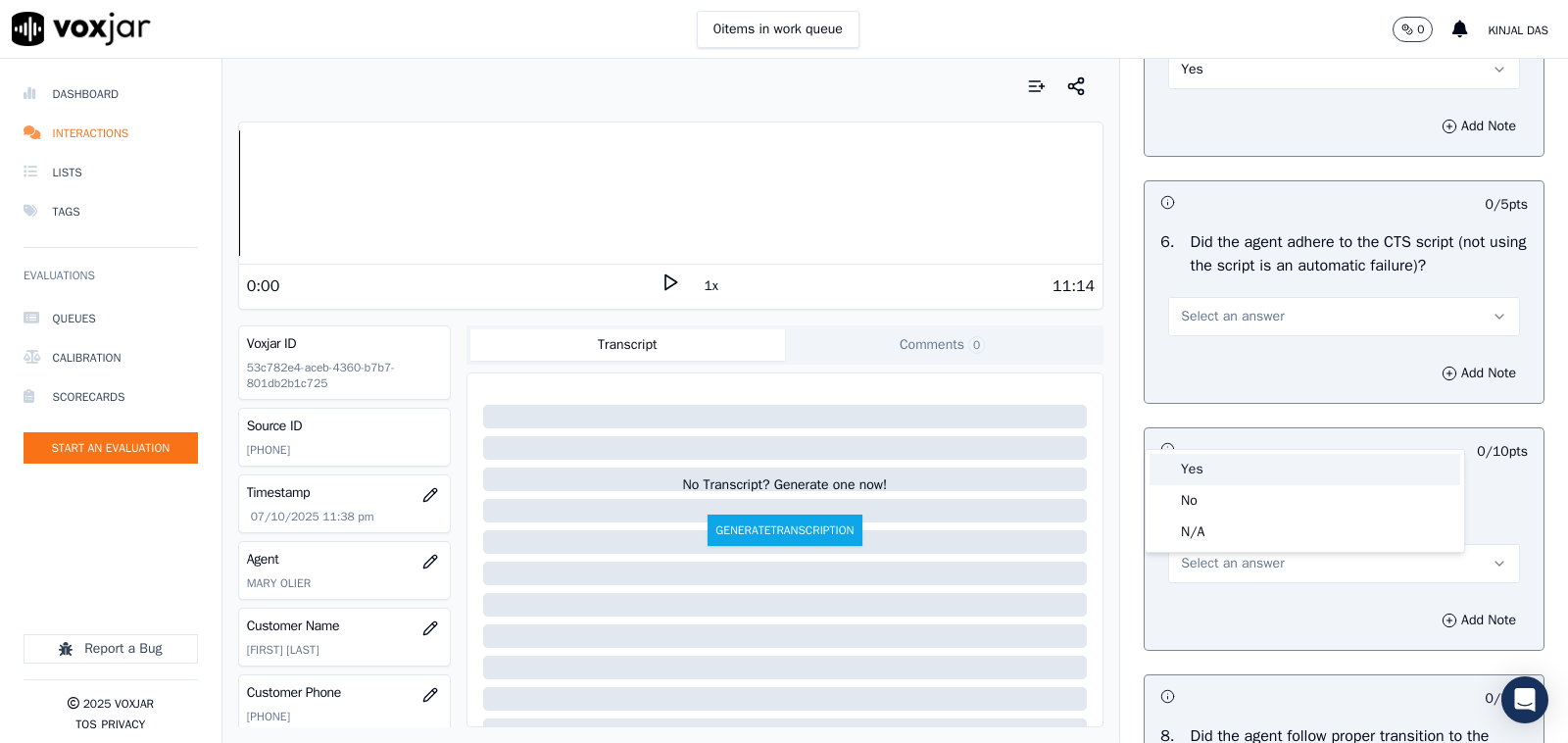 click on "Yes" at bounding box center (1304, 470) 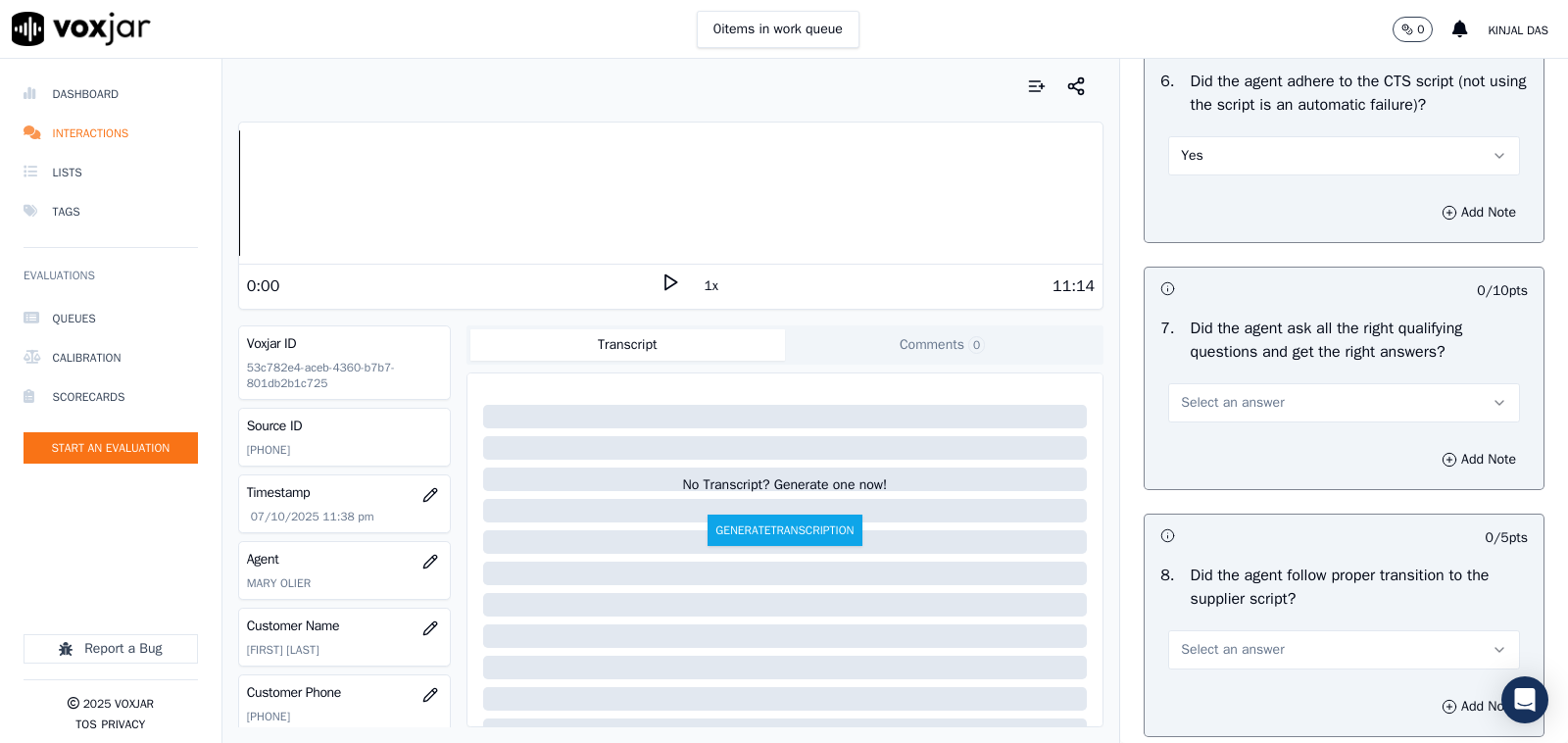 scroll, scrollTop: 4288, scrollLeft: 0, axis: vertical 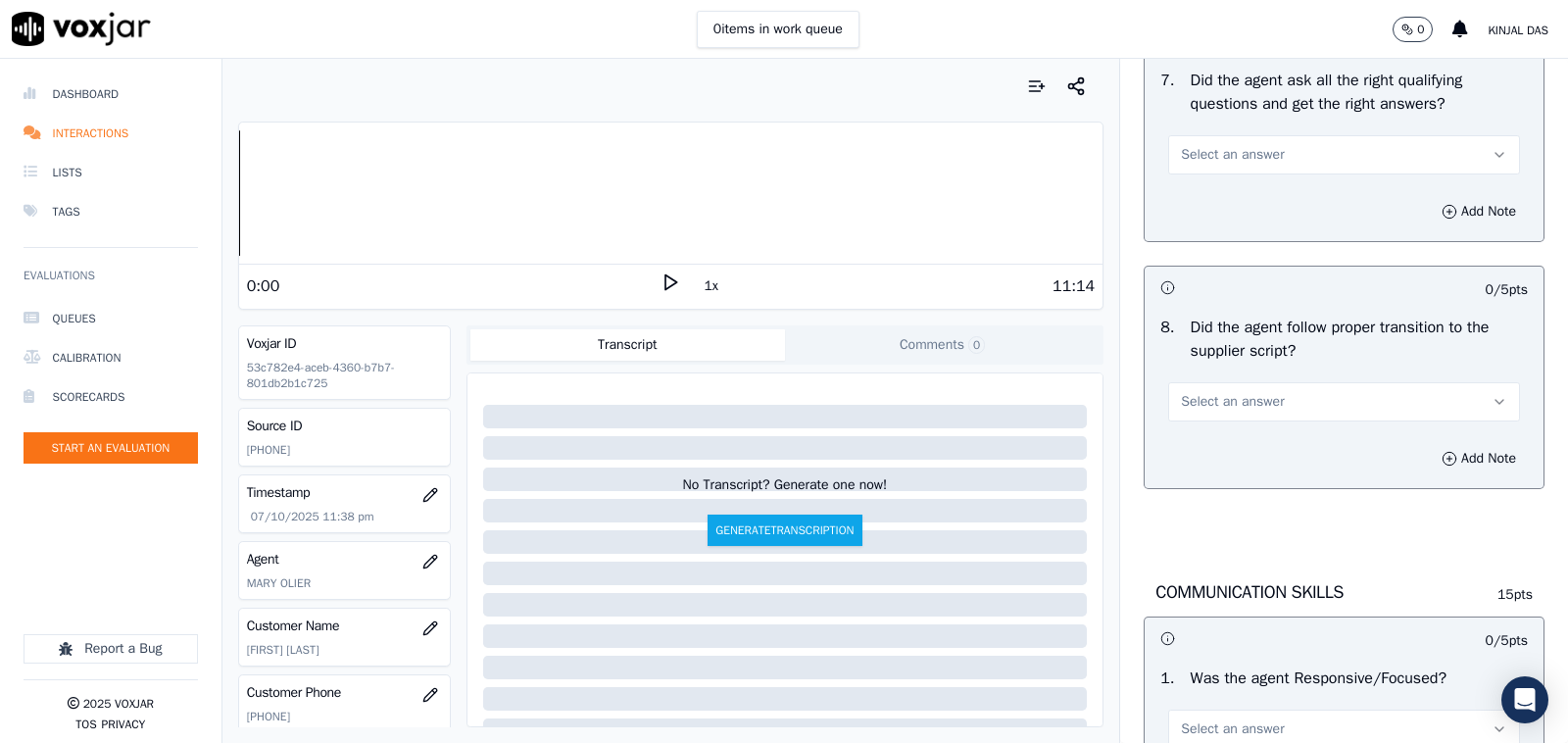 click on "Select an answer" at bounding box center (1232, 155) 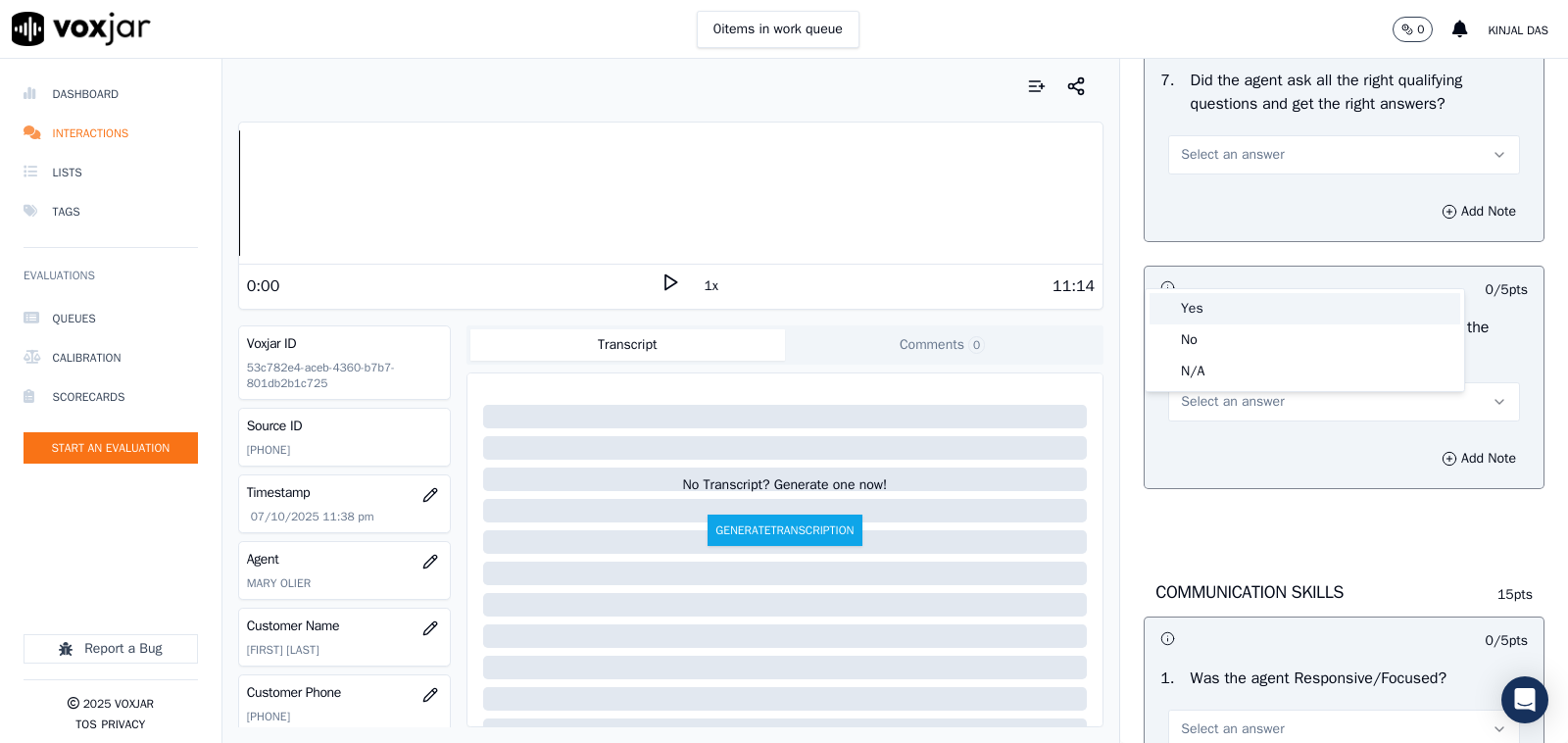 click on "Yes" at bounding box center (1304, 309) 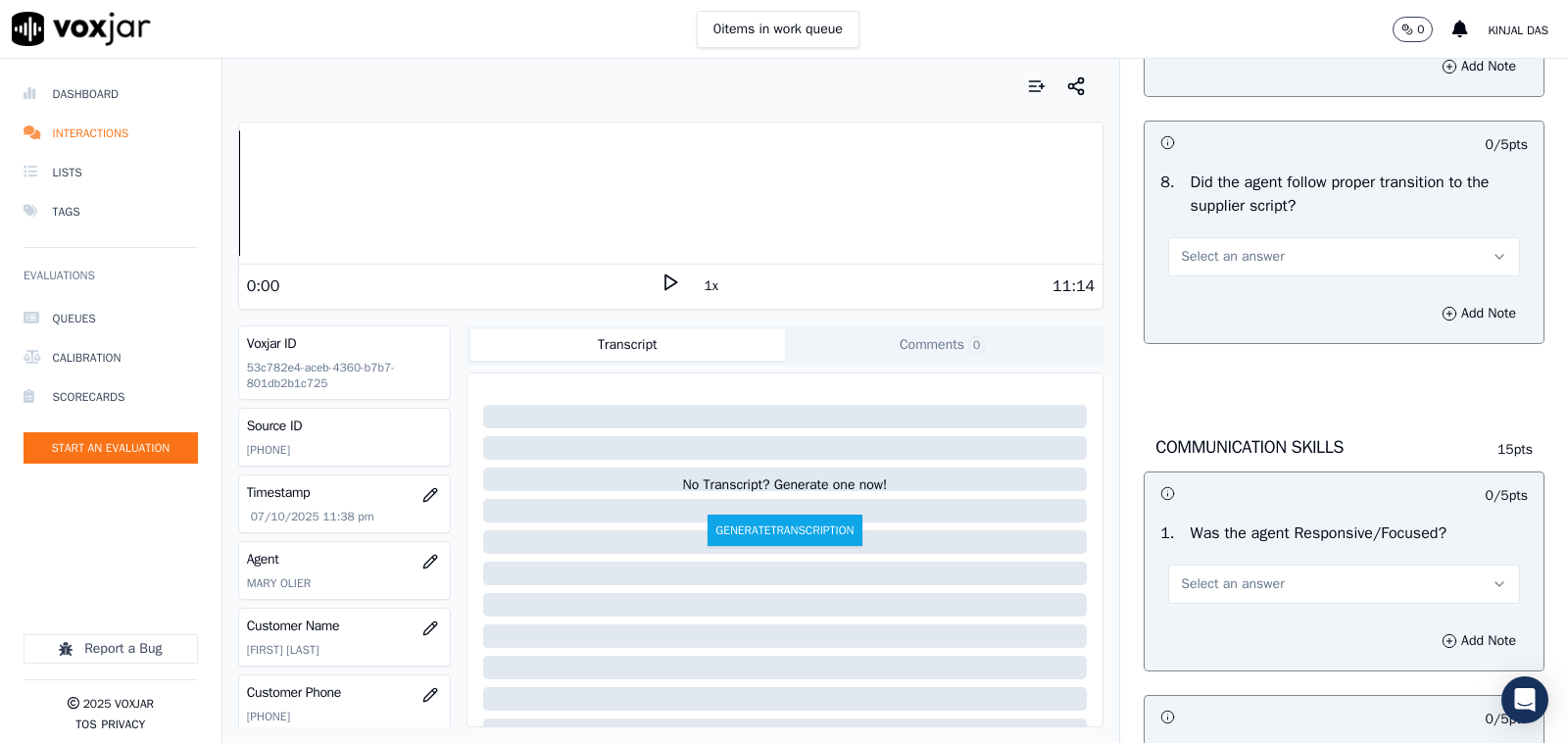 scroll, scrollTop: 4492, scrollLeft: 0, axis: vertical 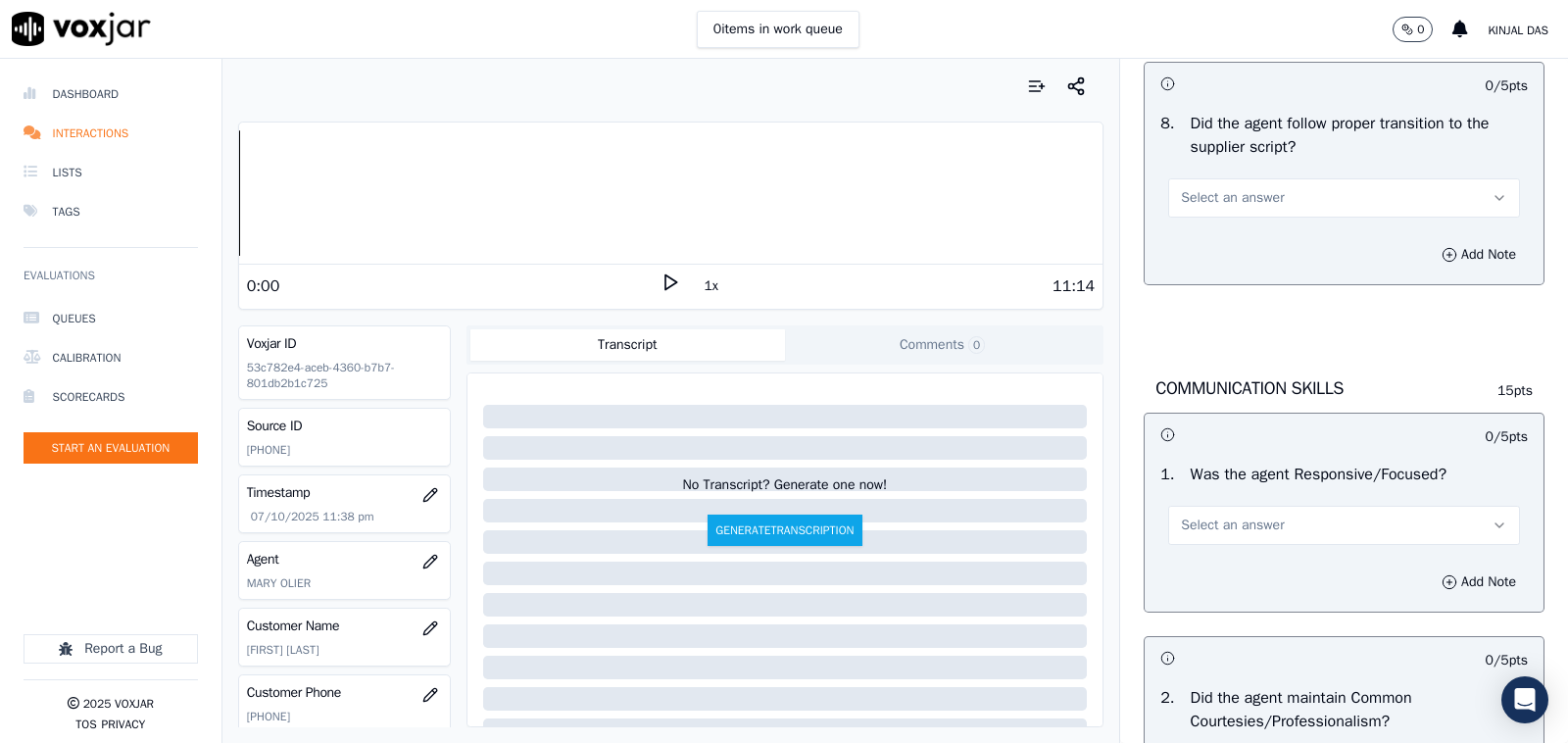 click on "Select an answer" at bounding box center [1344, 198] 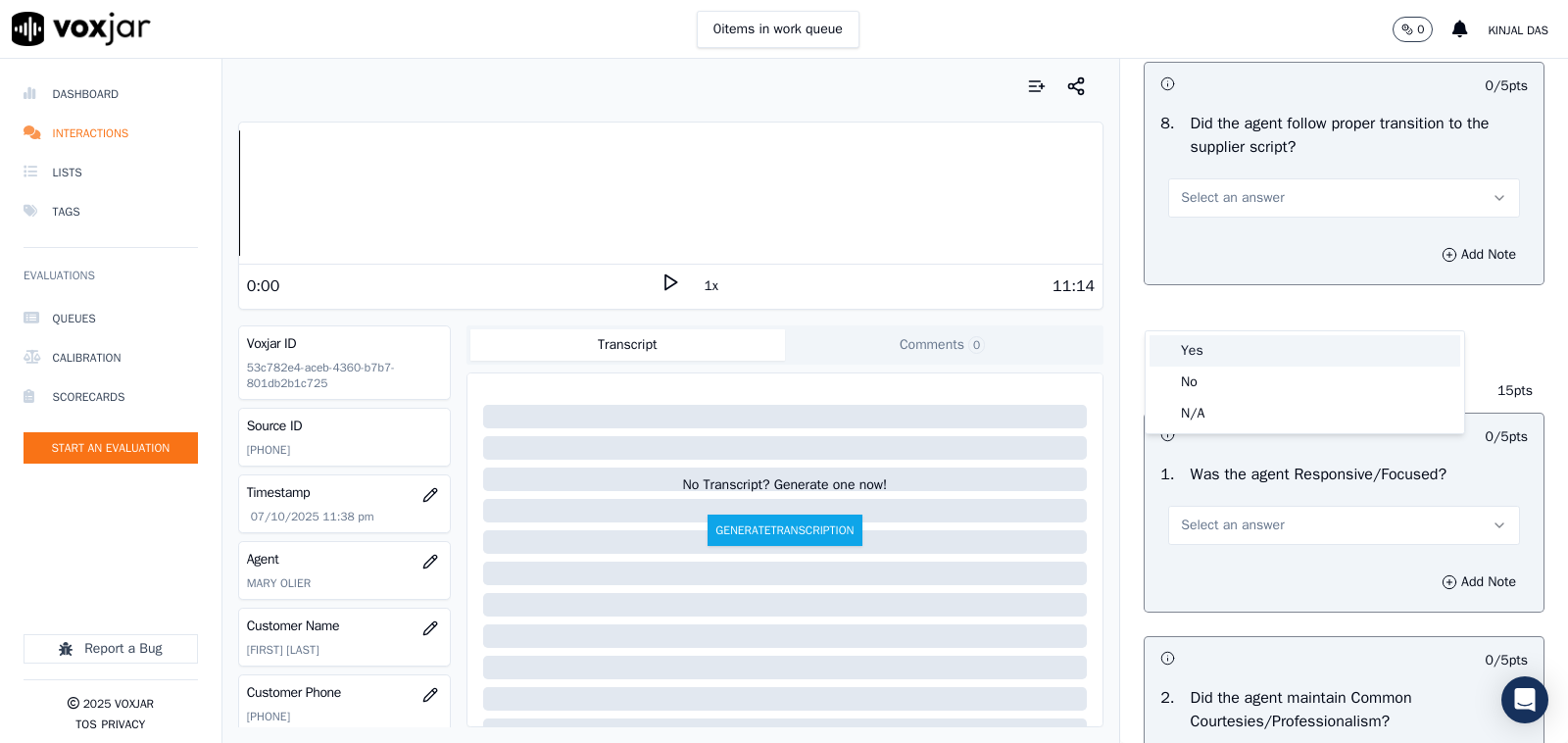click on "Yes" at bounding box center [1304, 351] 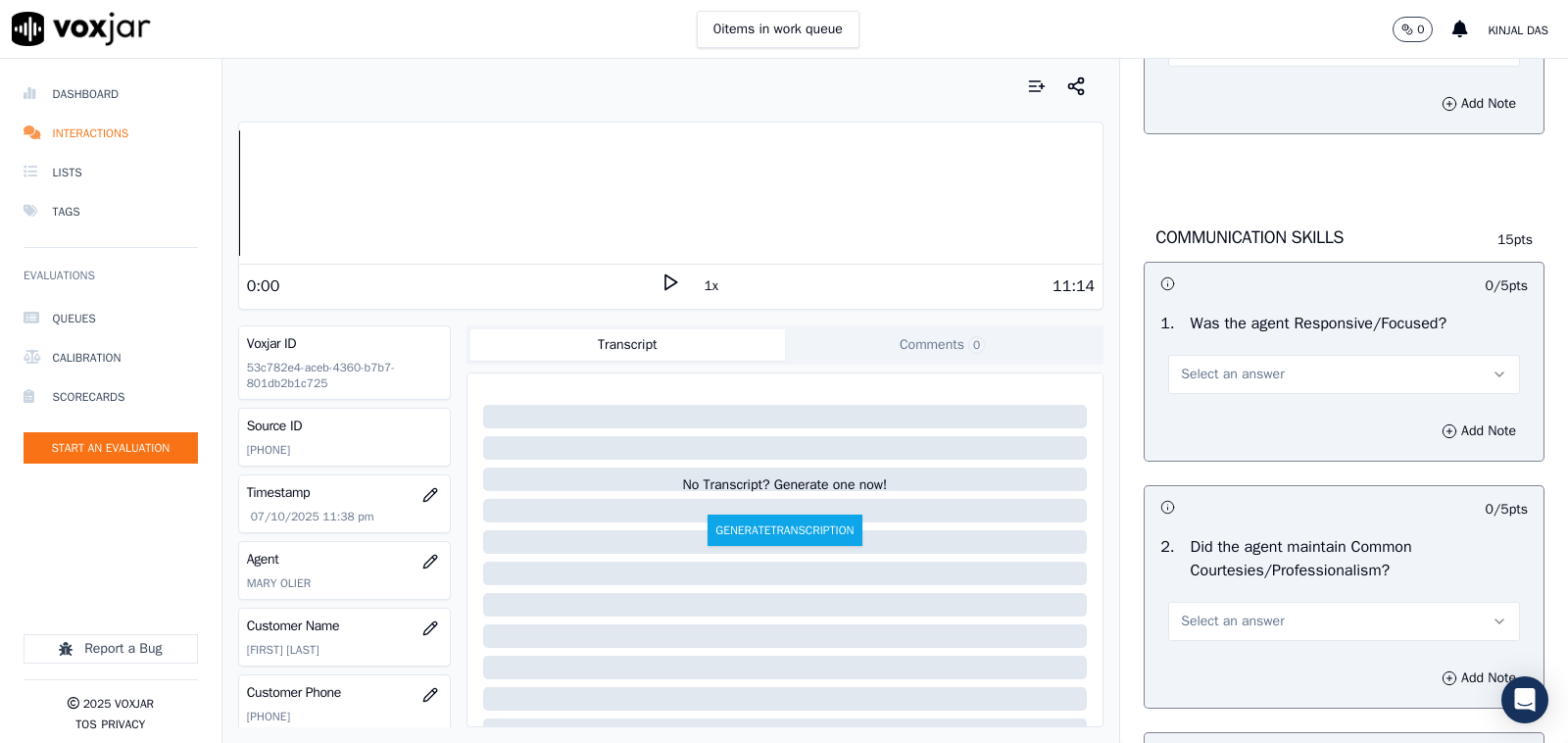 scroll, scrollTop: 4696, scrollLeft: 0, axis: vertical 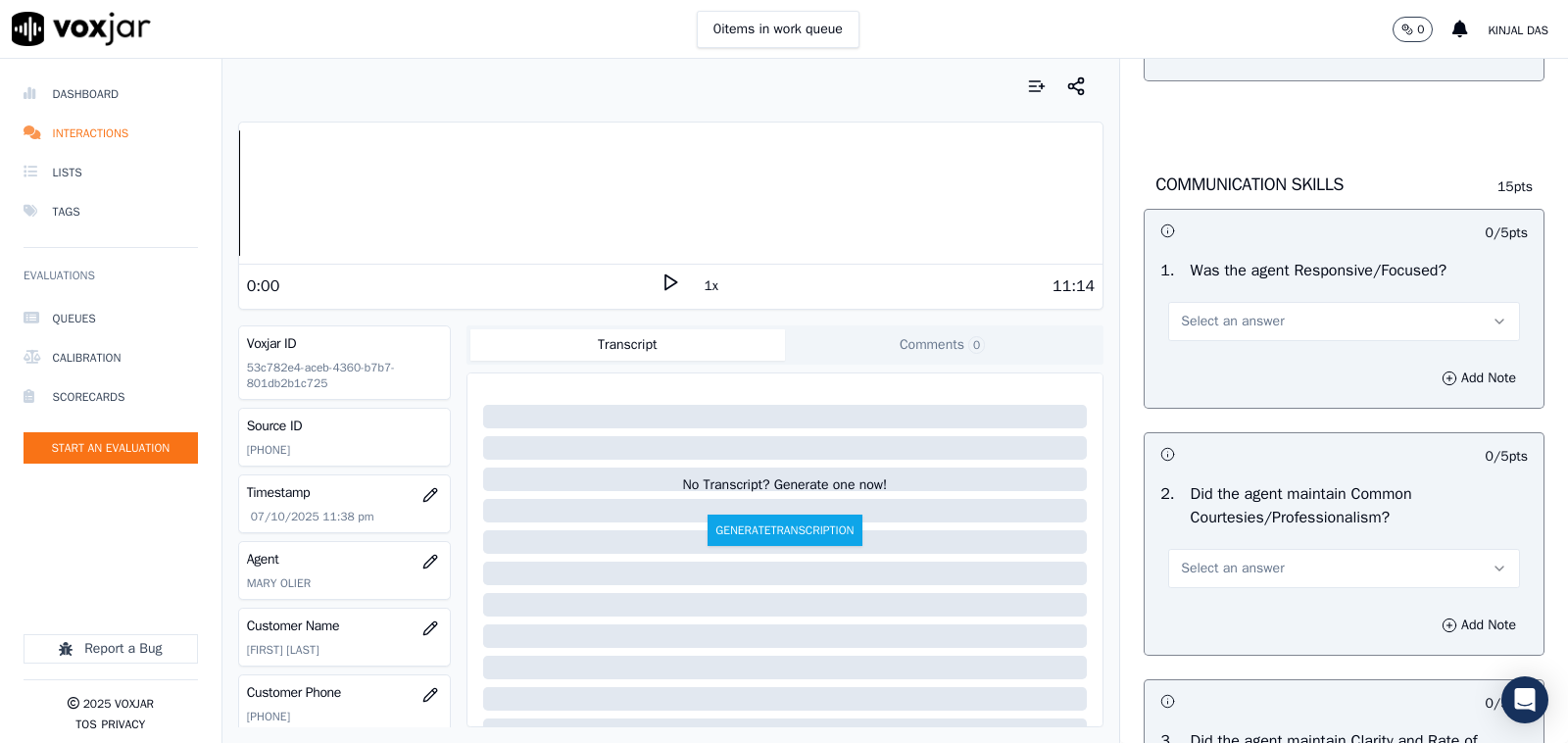 click on "Select an answer" at bounding box center (1232, 322) 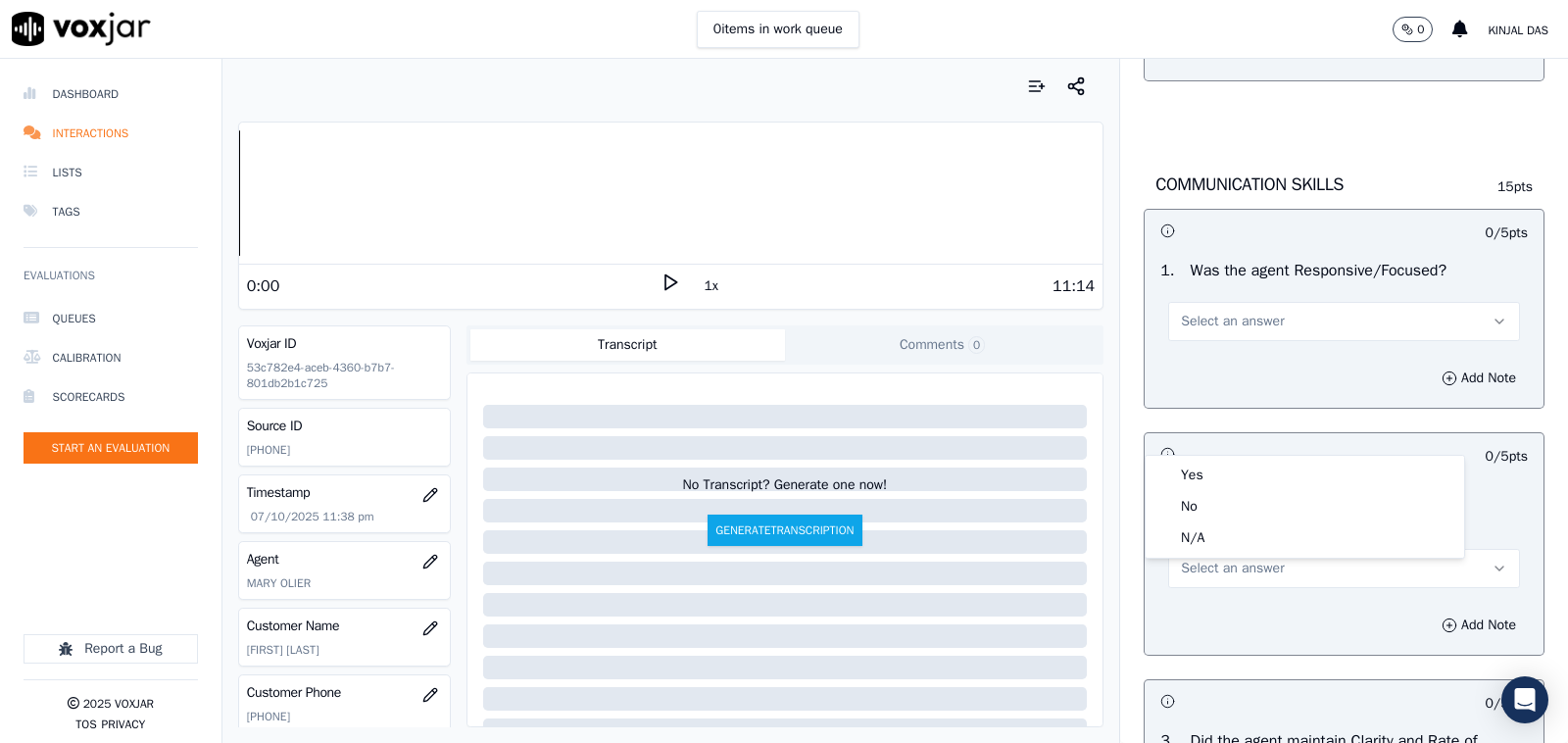 click on "1 .   Was the agent Responsive/Focused?   Select an answer" at bounding box center (1344, 300) 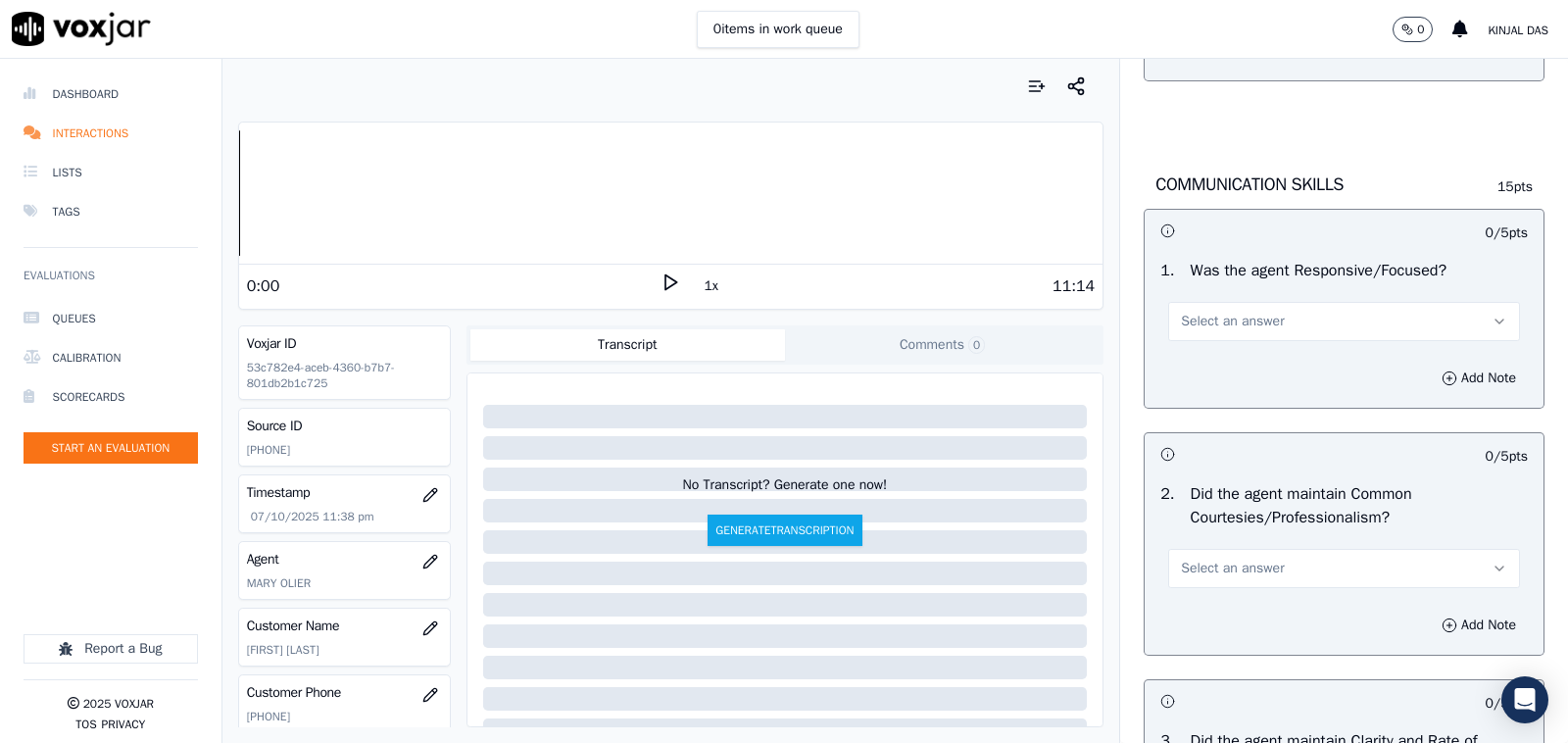 click on "Add Note" at bounding box center [1344, 378] 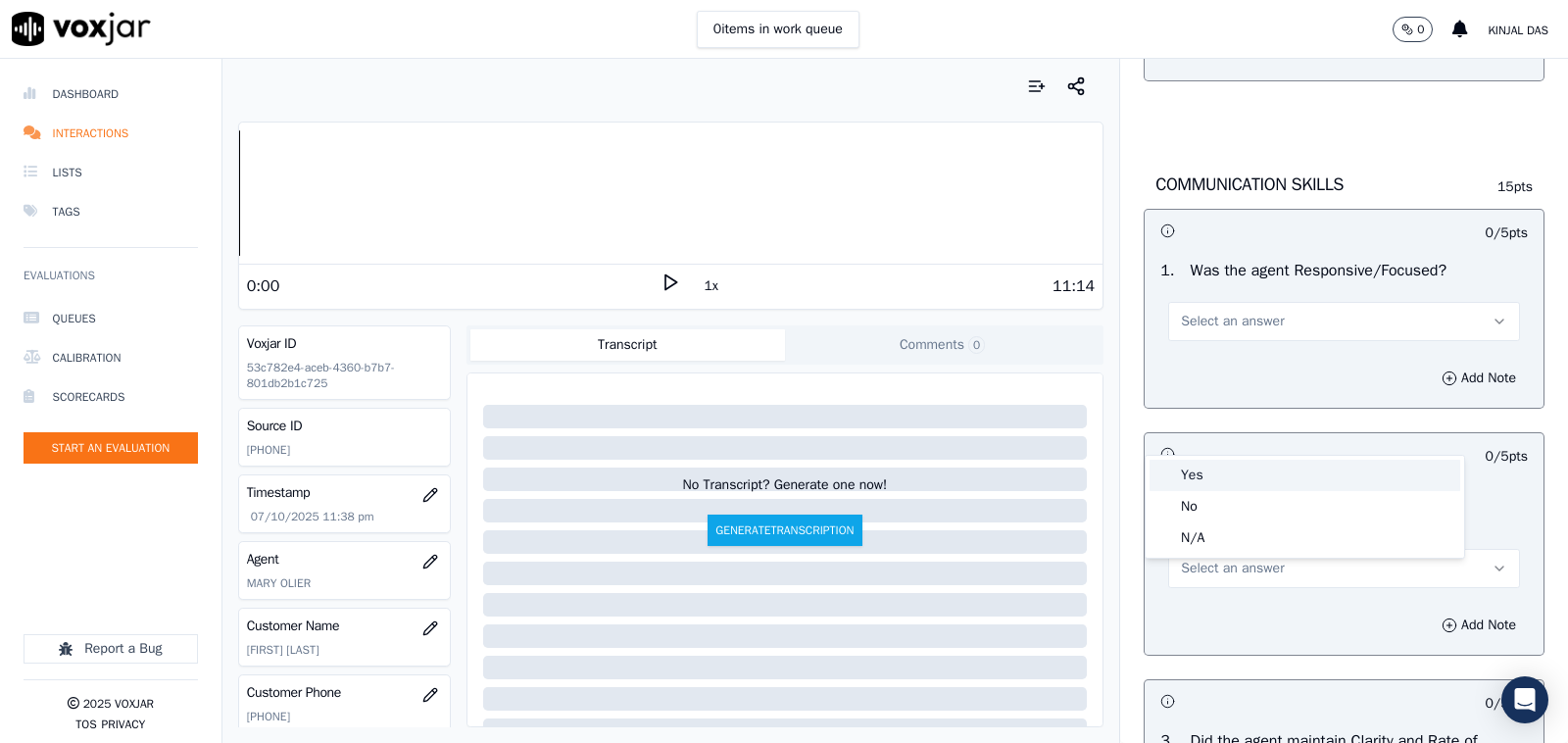 click on "Yes" at bounding box center (1304, 475) 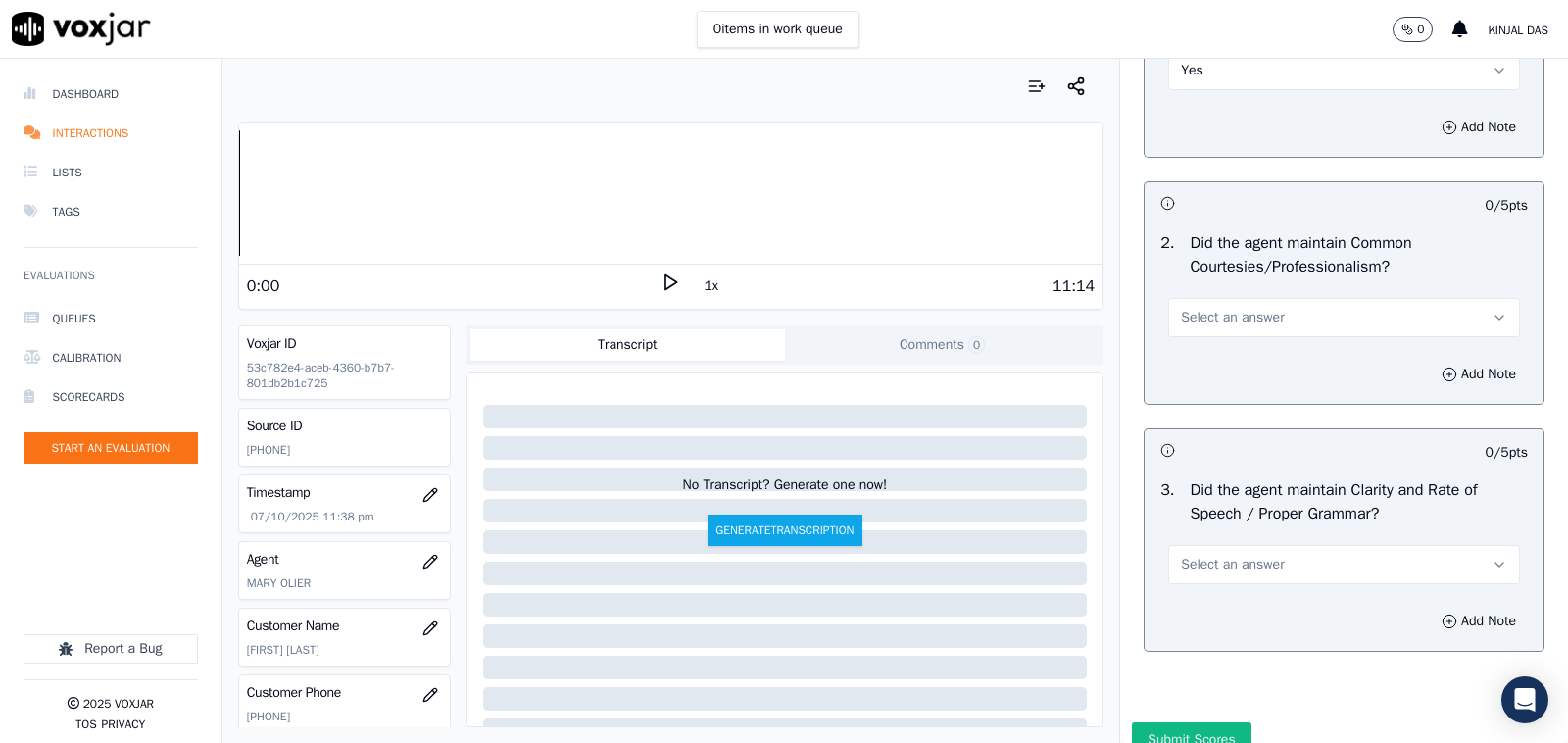 scroll, scrollTop: 5138, scrollLeft: 0, axis: vertical 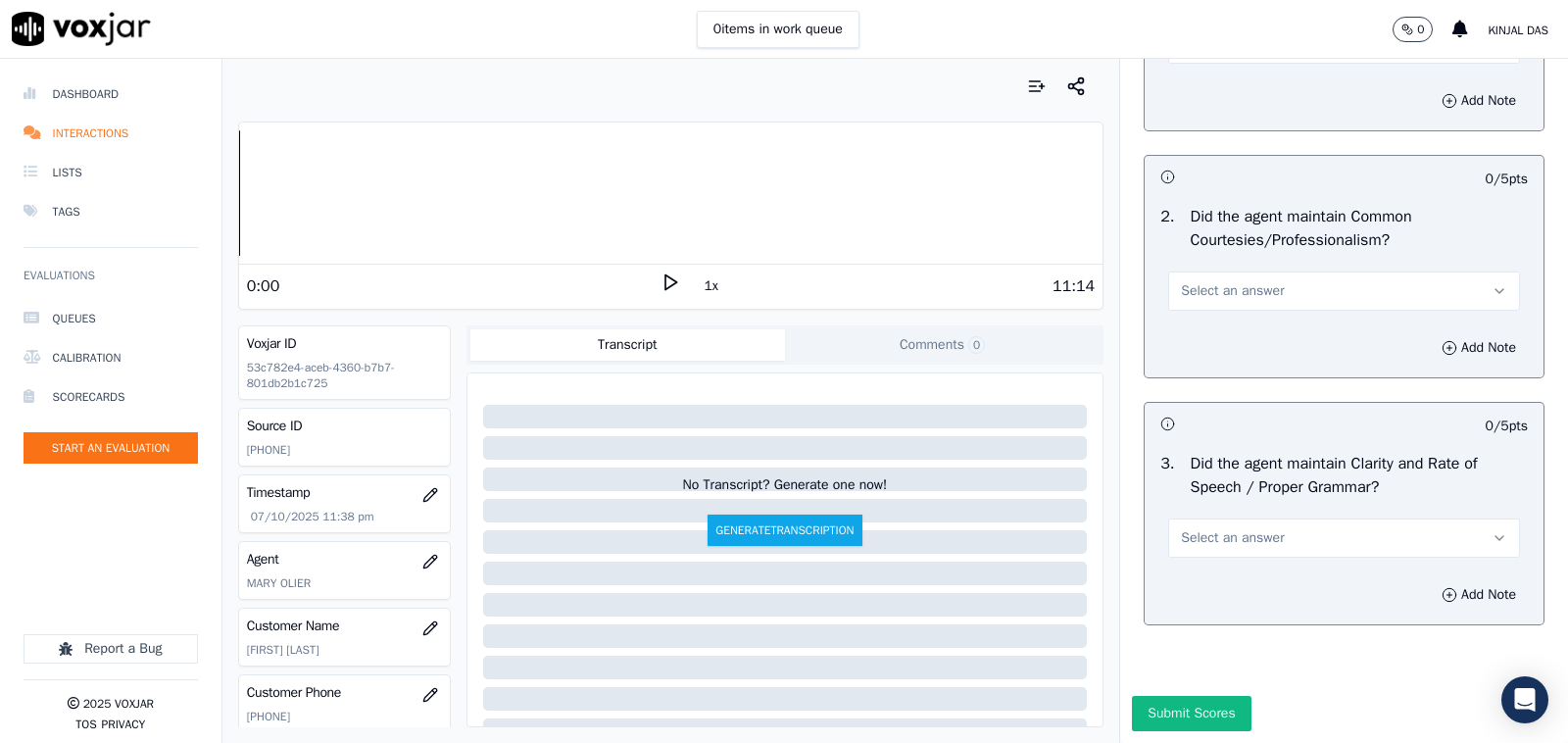 click on "Select an answer" at bounding box center [1232, 291] 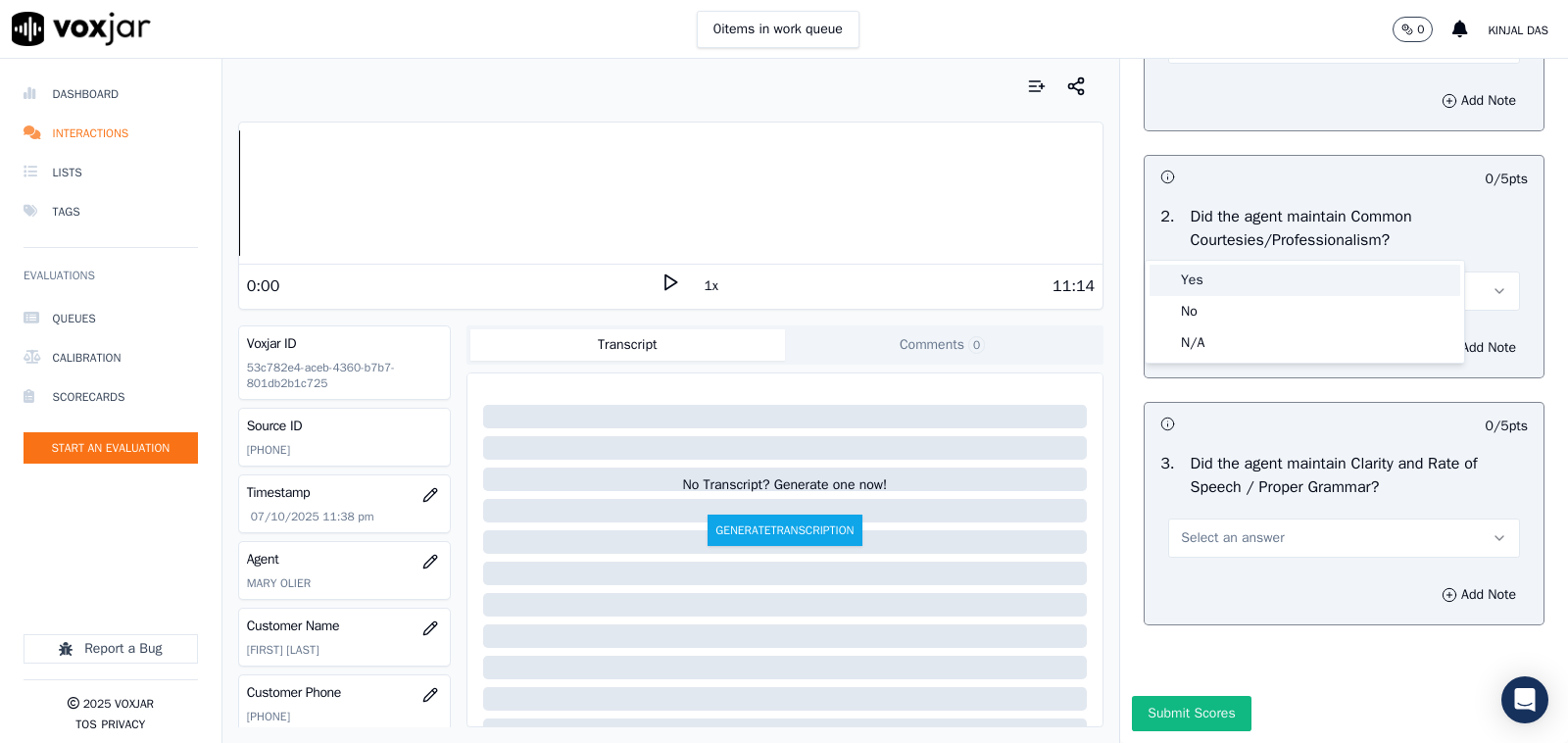 click on "Yes" at bounding box center [1304, 280] 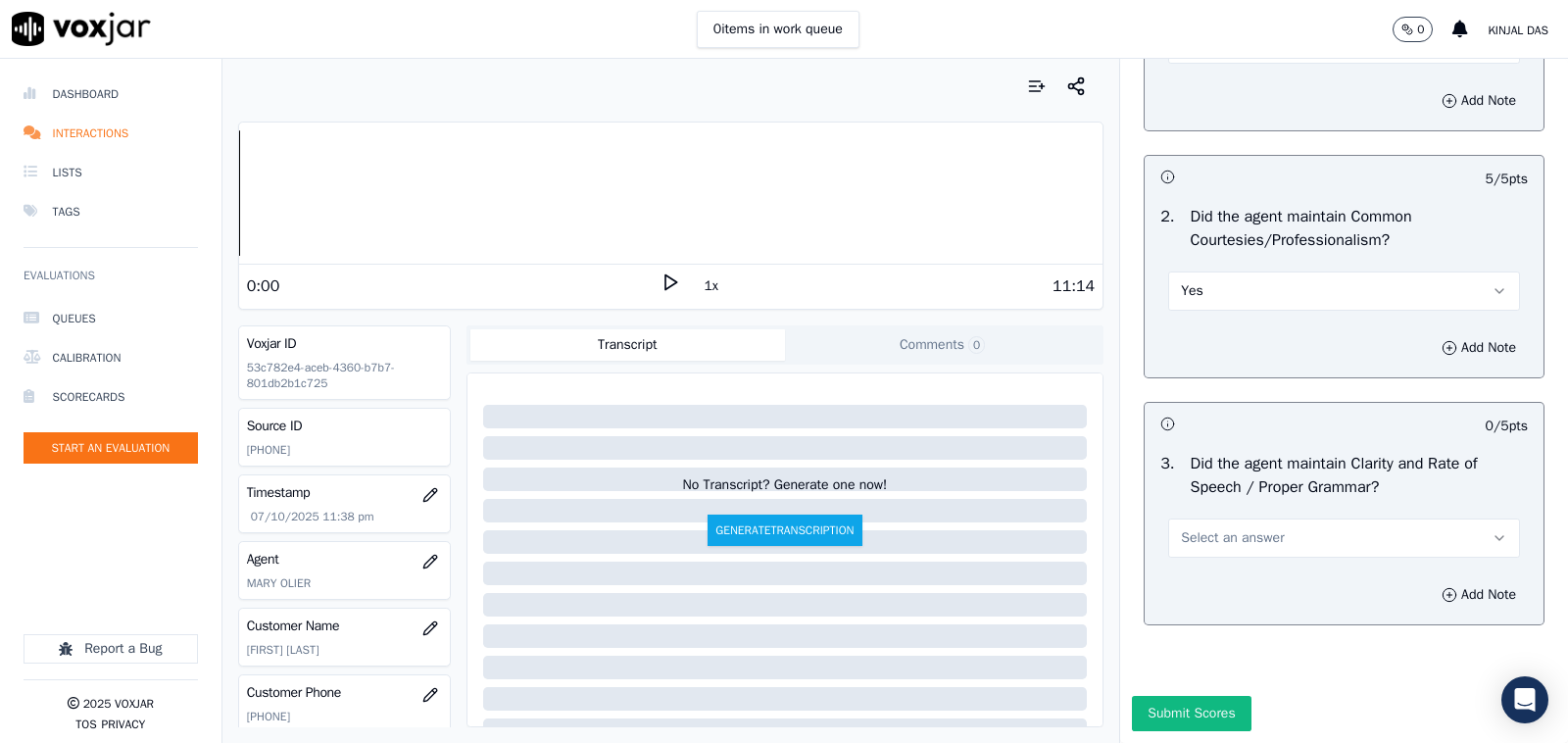 click on "Select an answer" at bounding box center (1232, 538) 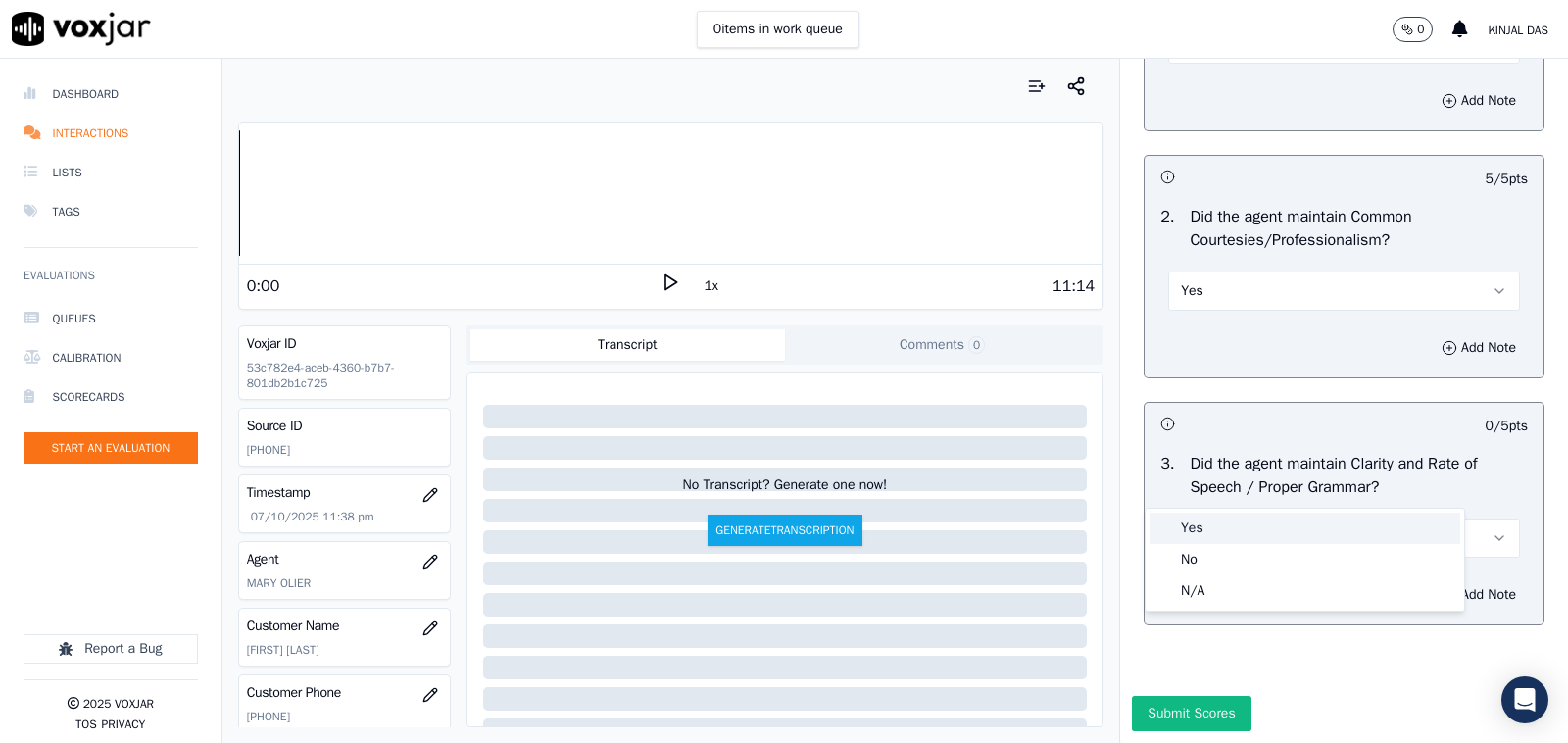 click on "Yes" at bounding box center (1304, 528) 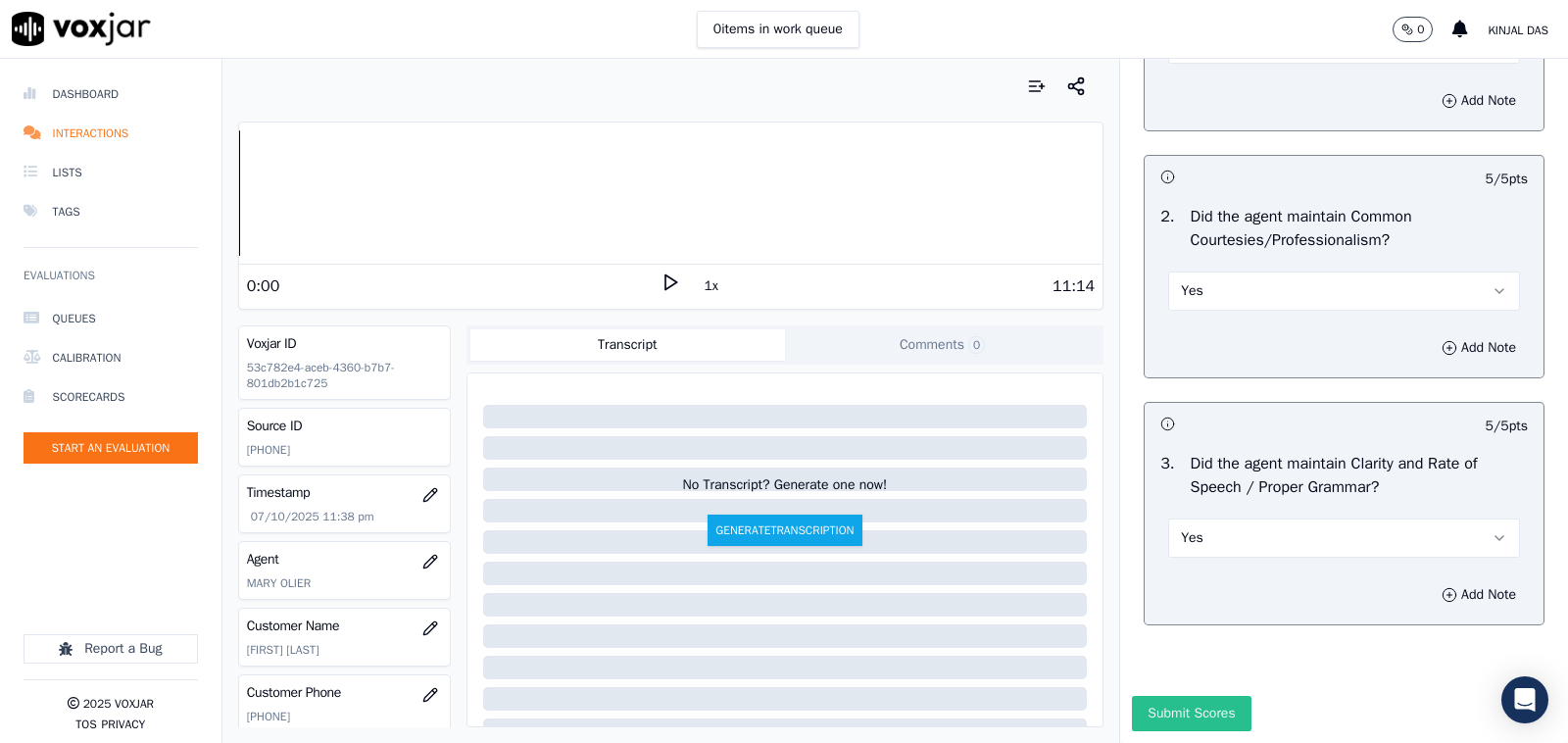 click on "Submit Scores" at bounding box center [1191, 714] 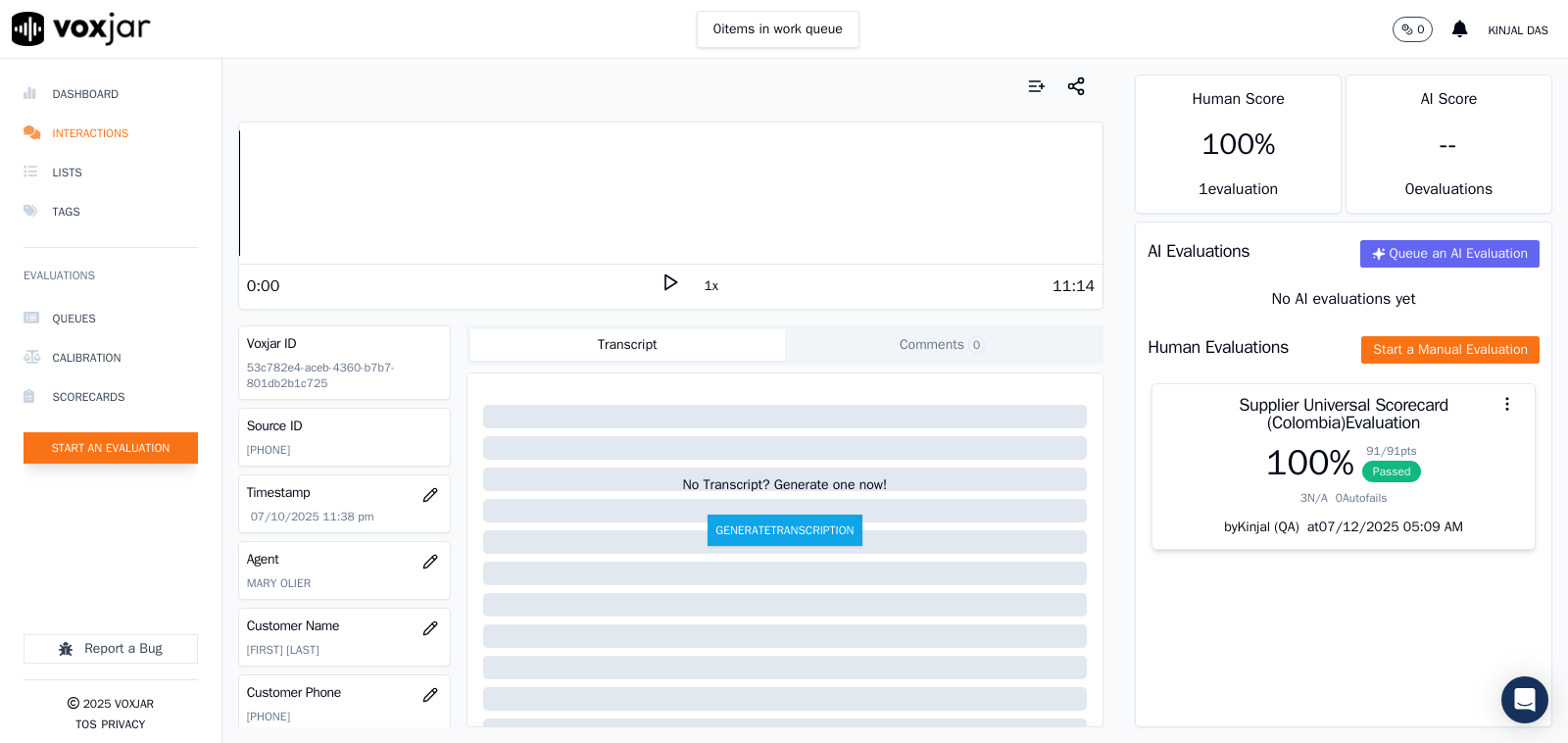 click on "Start an Evaluation" 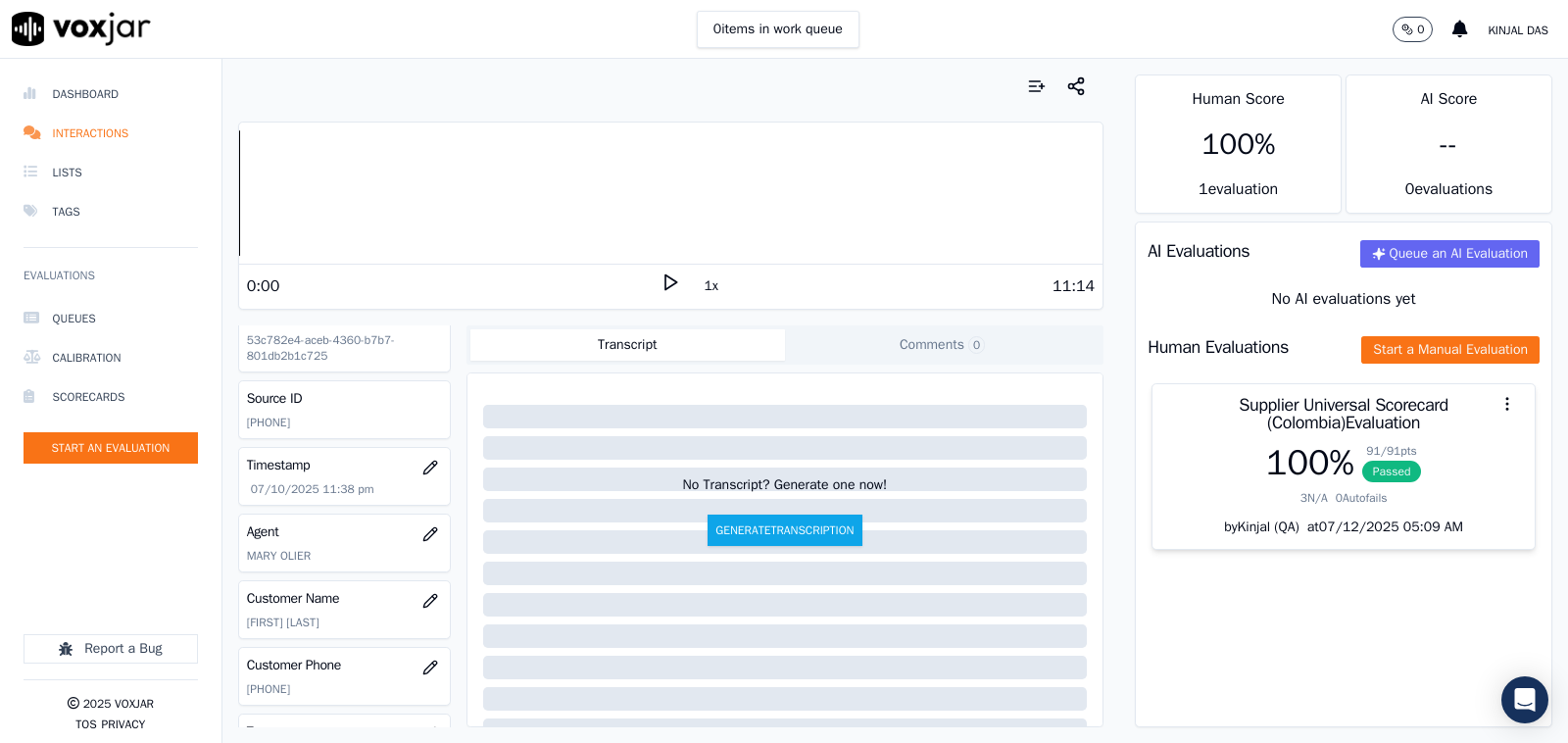 scroll, scrollTop: 0, scrollLeft: 0, axis: both 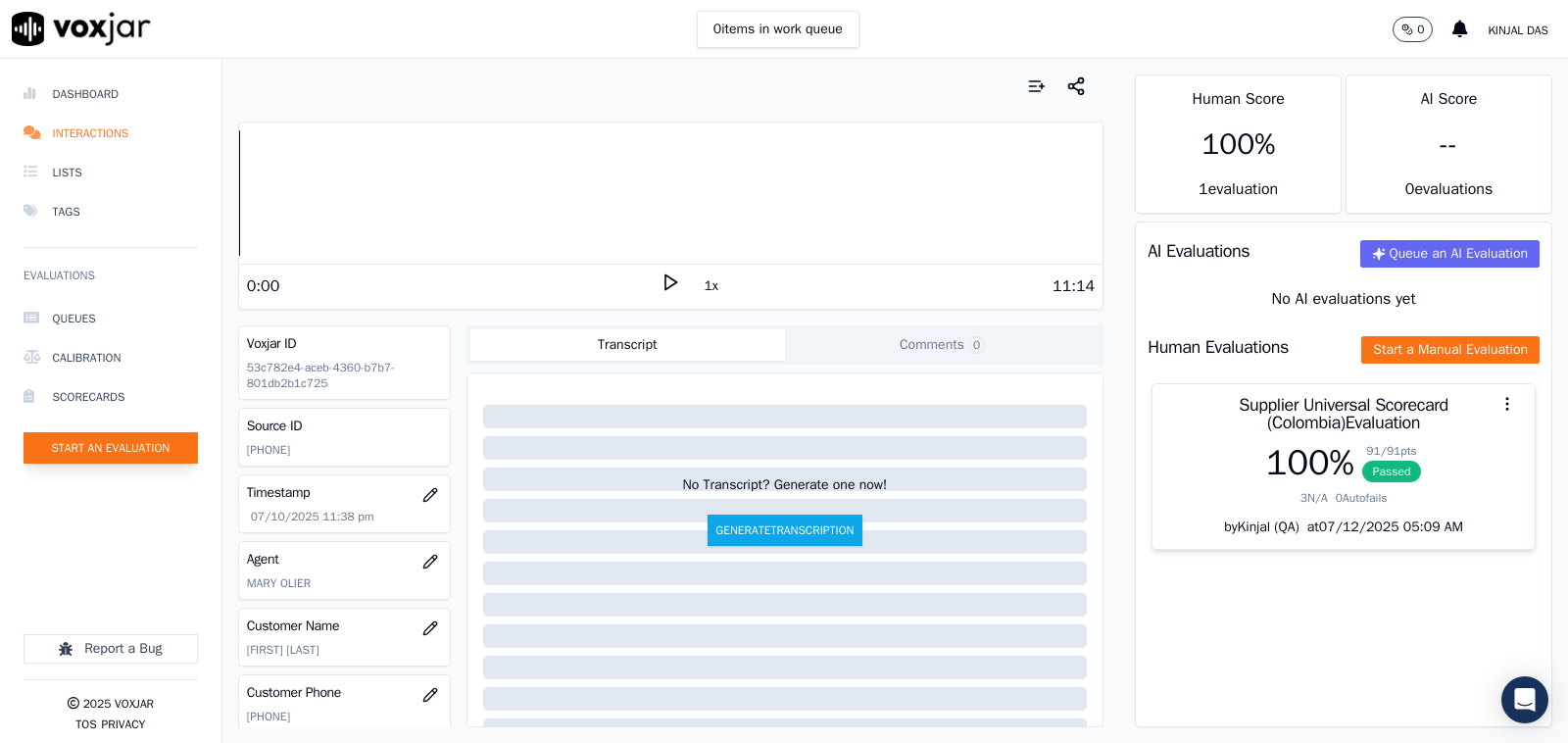 click on "Start an Evaluation" 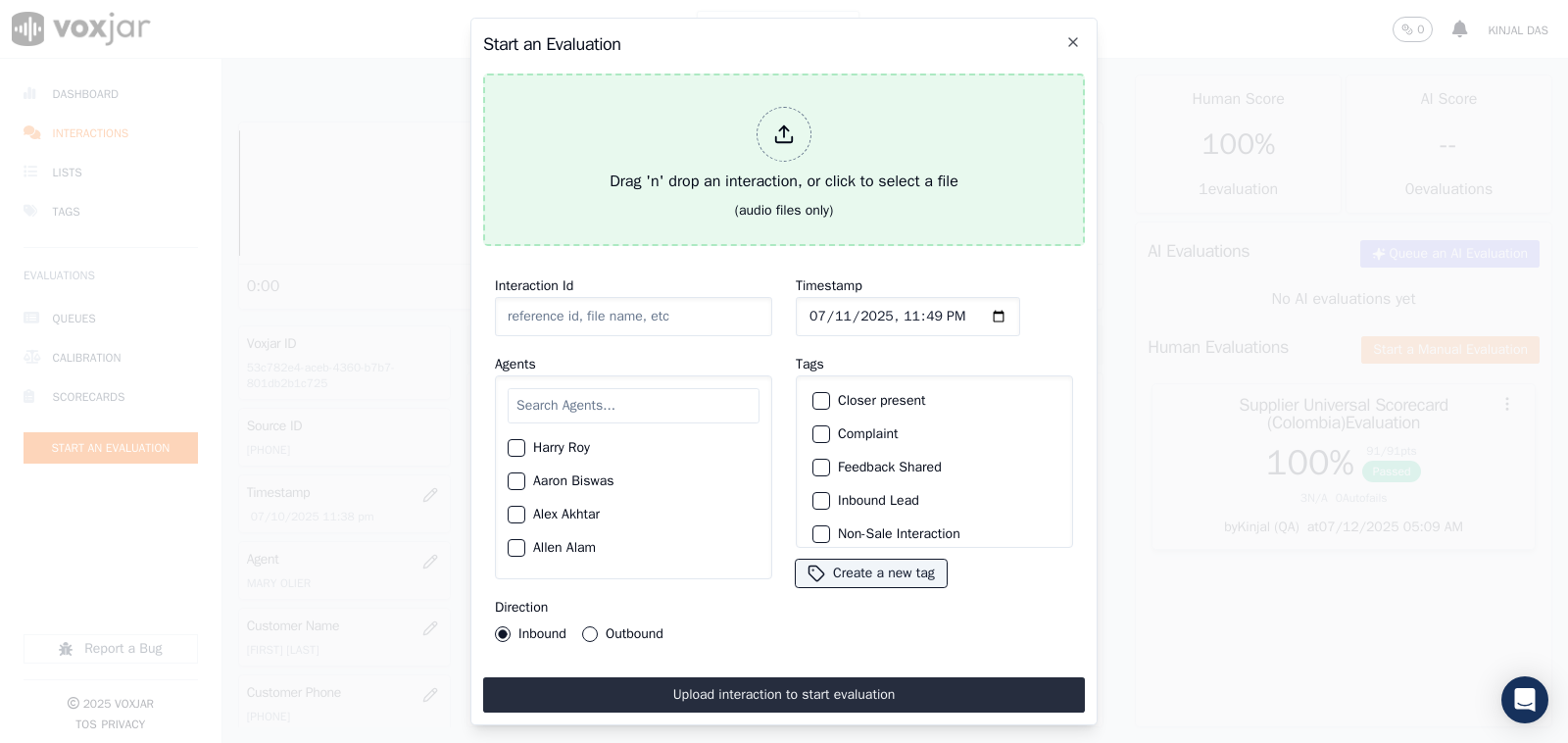 click on "Drag 'n' drop an interaction, or click to select a file" at bounding box center [784, 150] 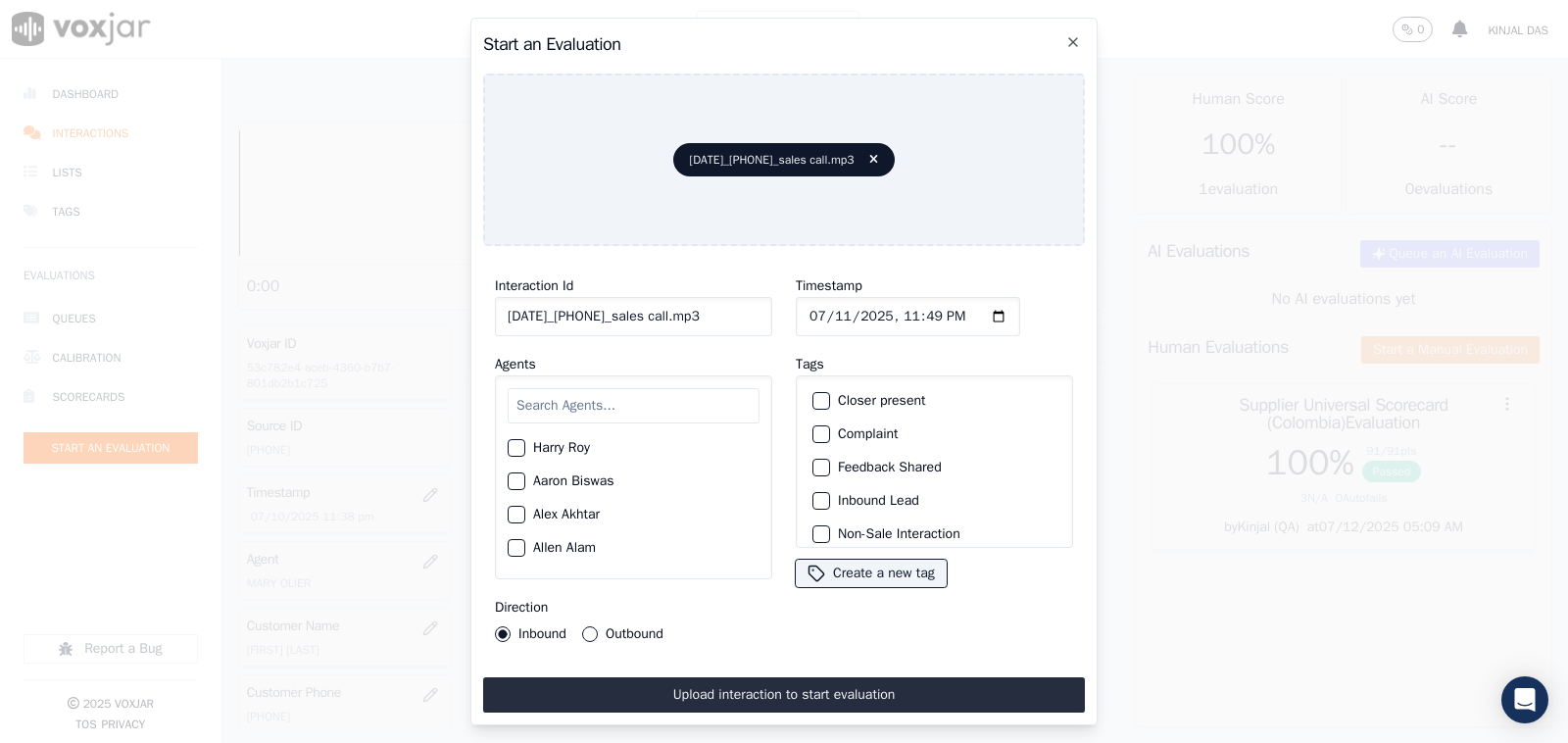 click on "07102025_4402354286_sales call.mp3" 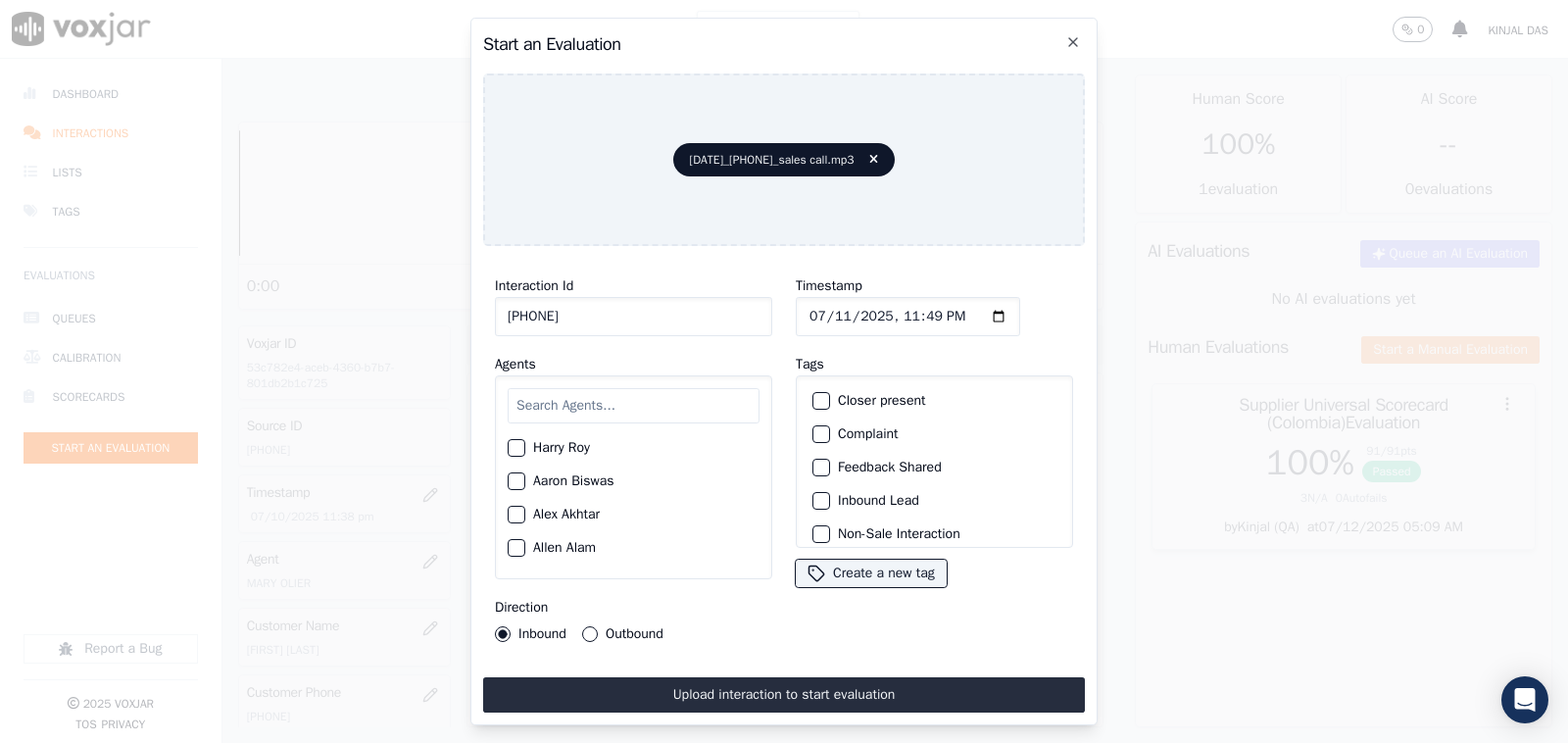 type on "4402354286" 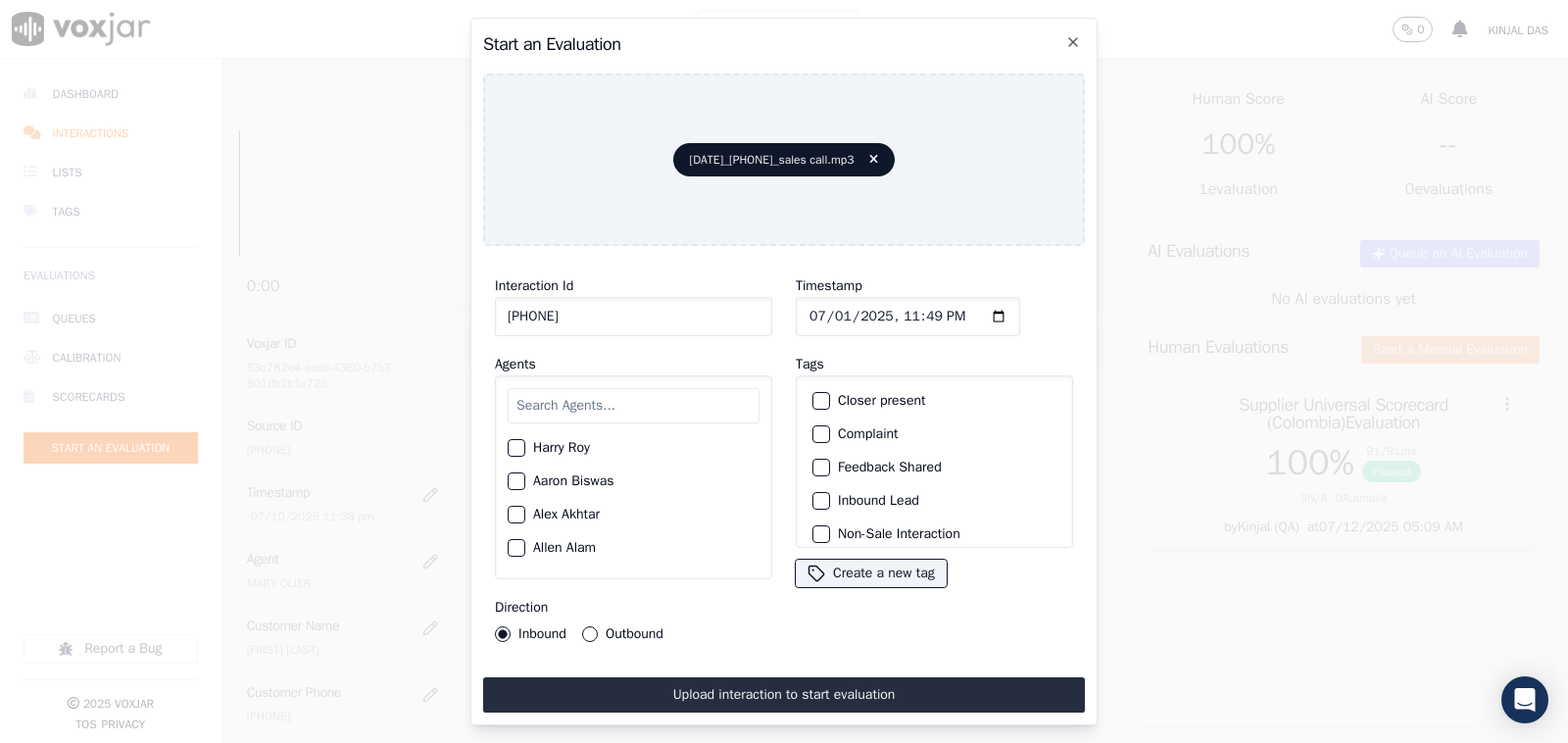 type on "2025-07-10T23:49" 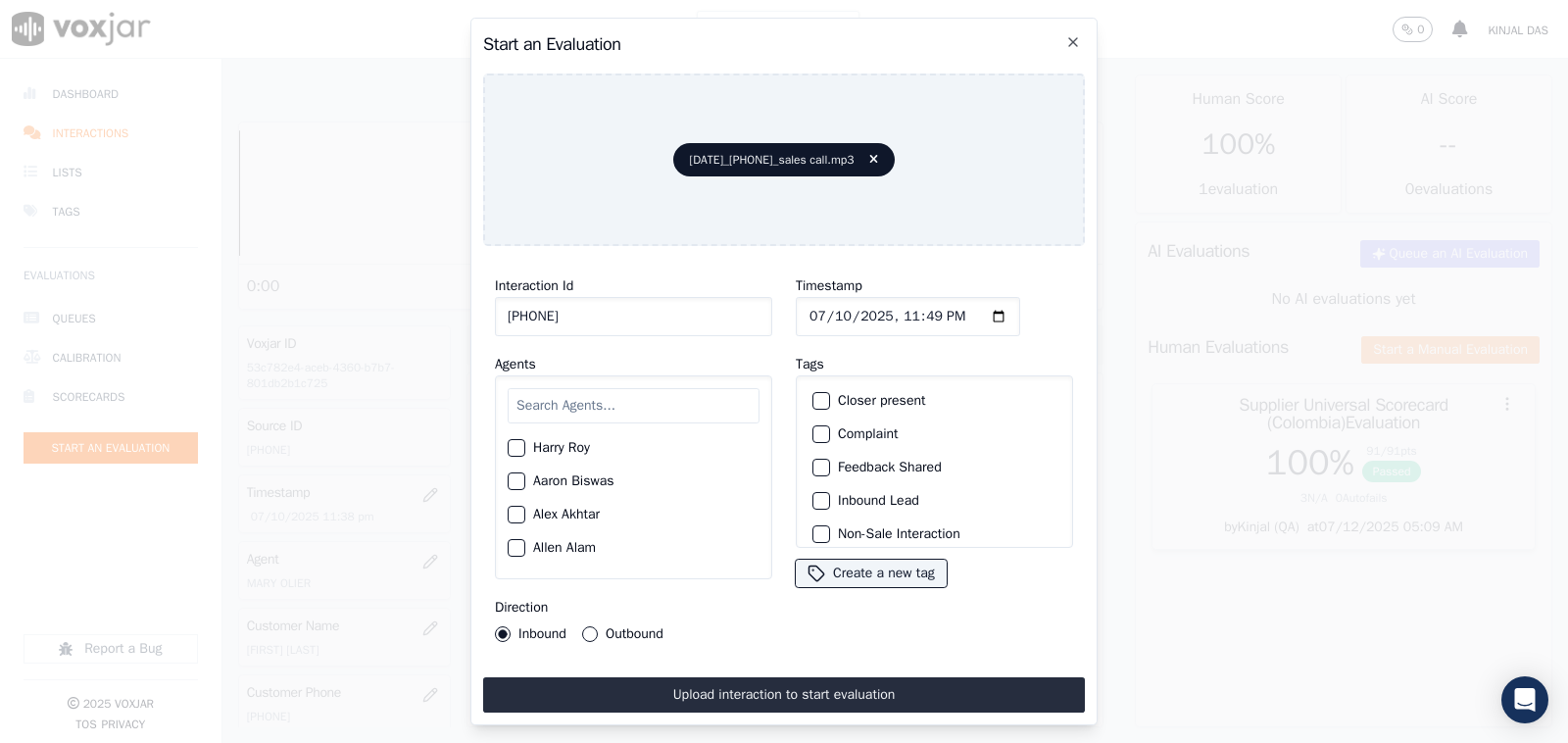 click at bounding box center (633, 406) 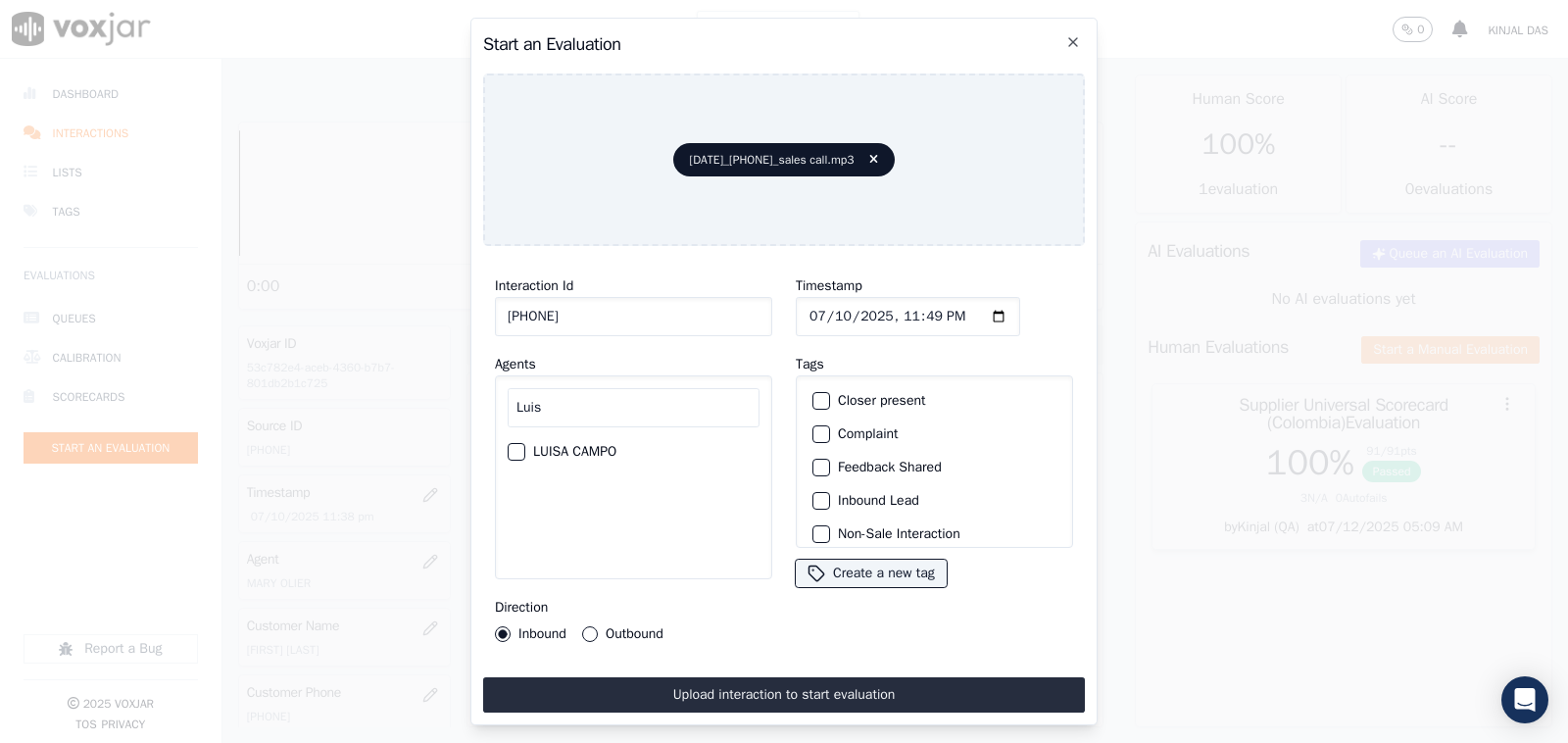 type on "Luis" 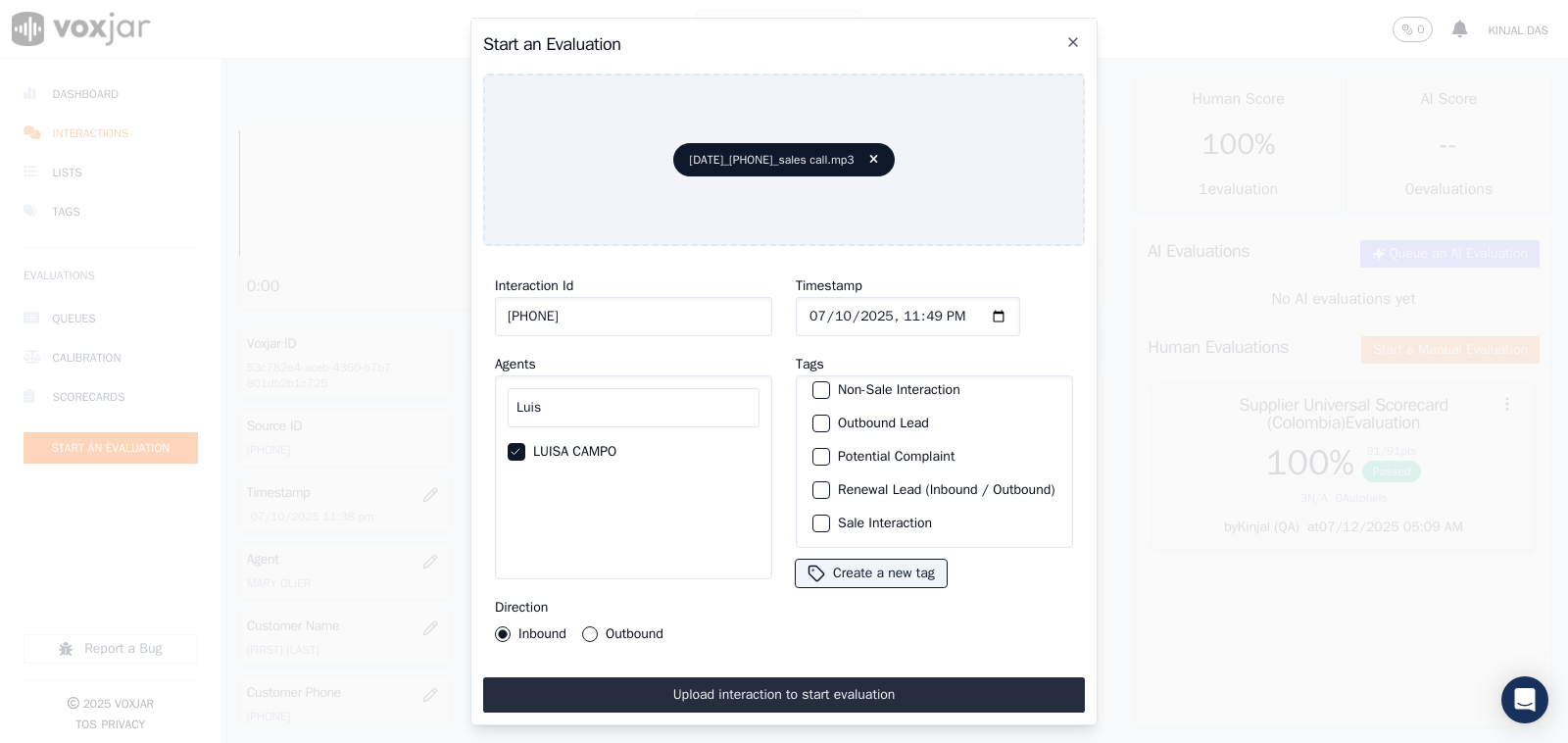 scroll, scrollTop: 177, scrollLeft: 0, axis: vertical 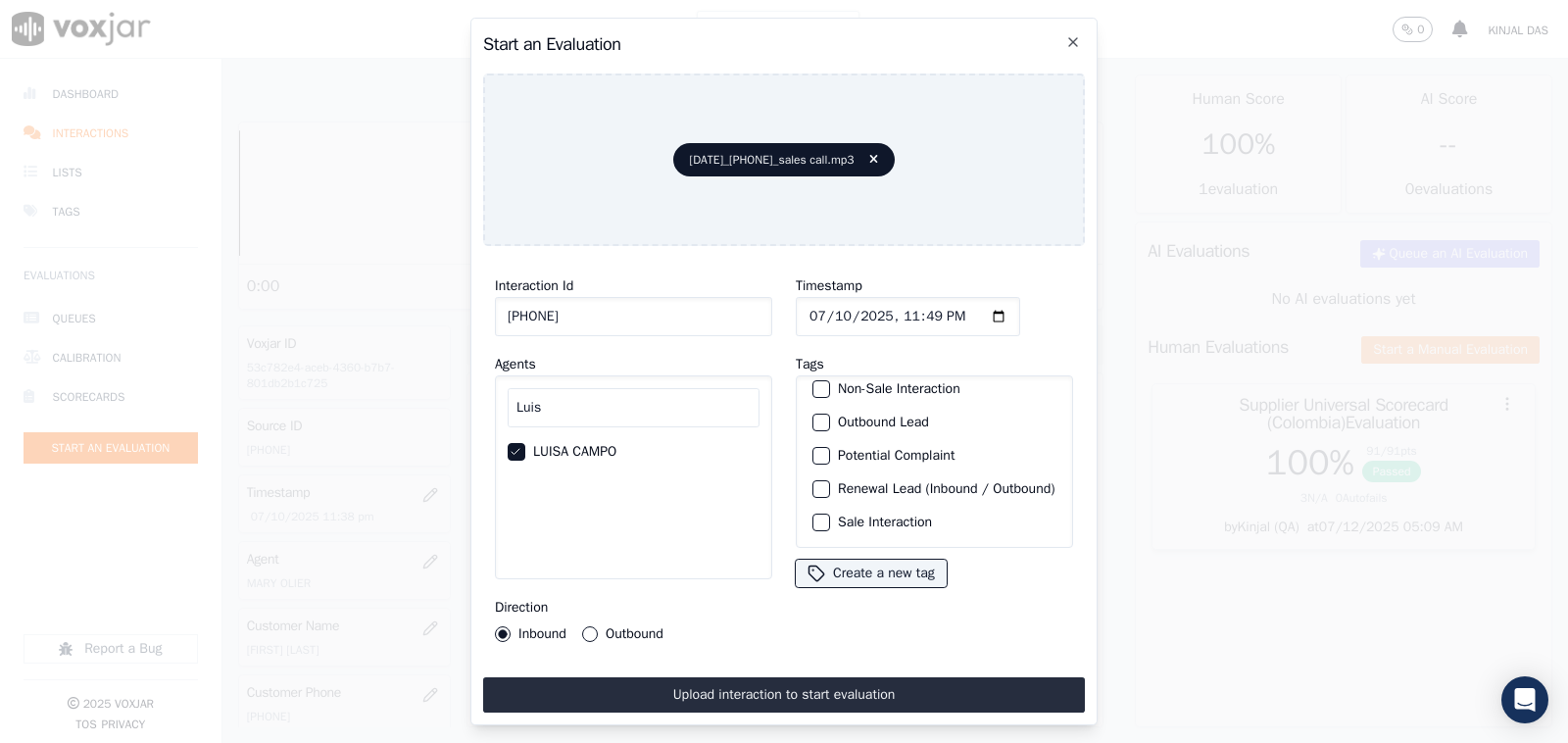 click on "Sale Interaction" 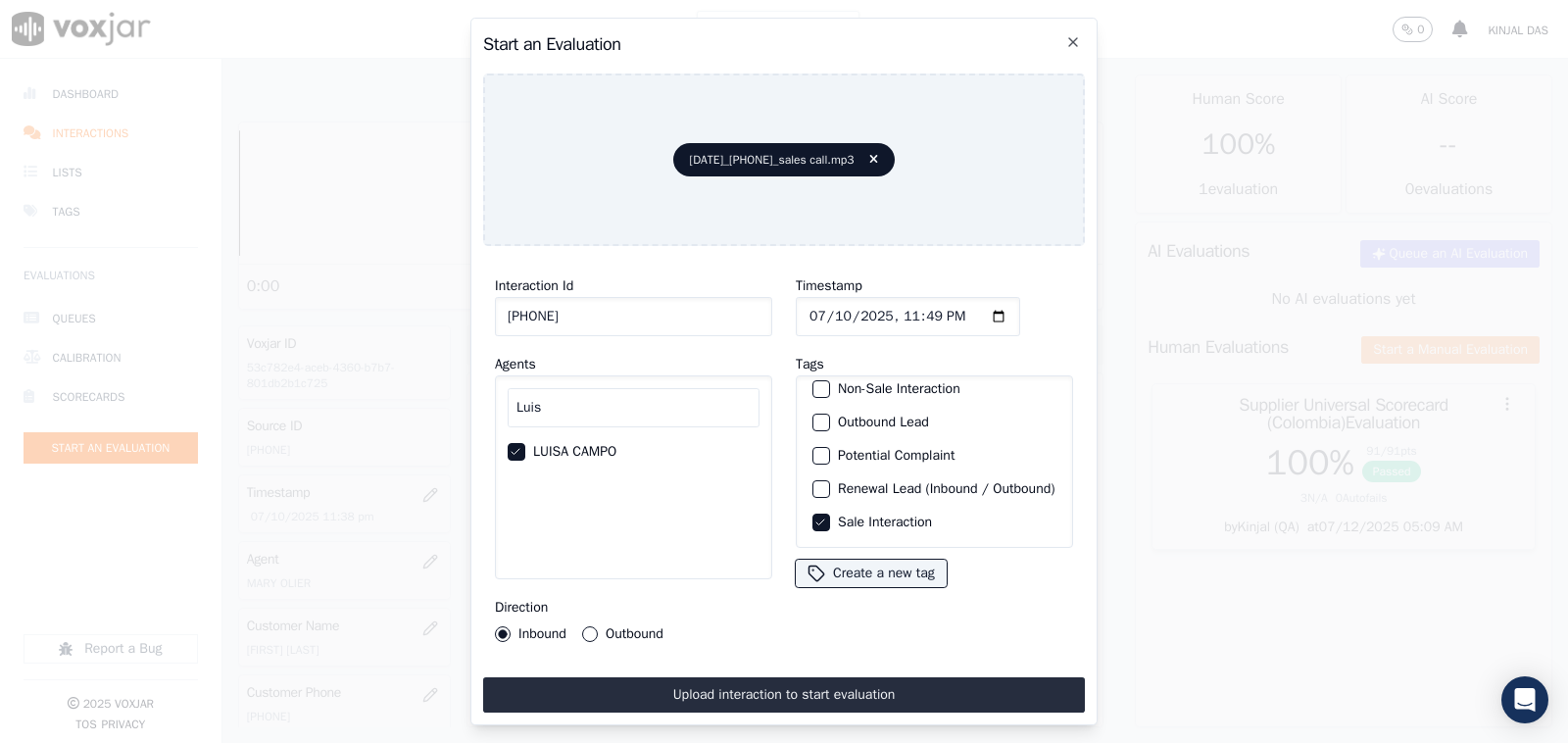 click on "Outbound" at bounding box center (622, 634) 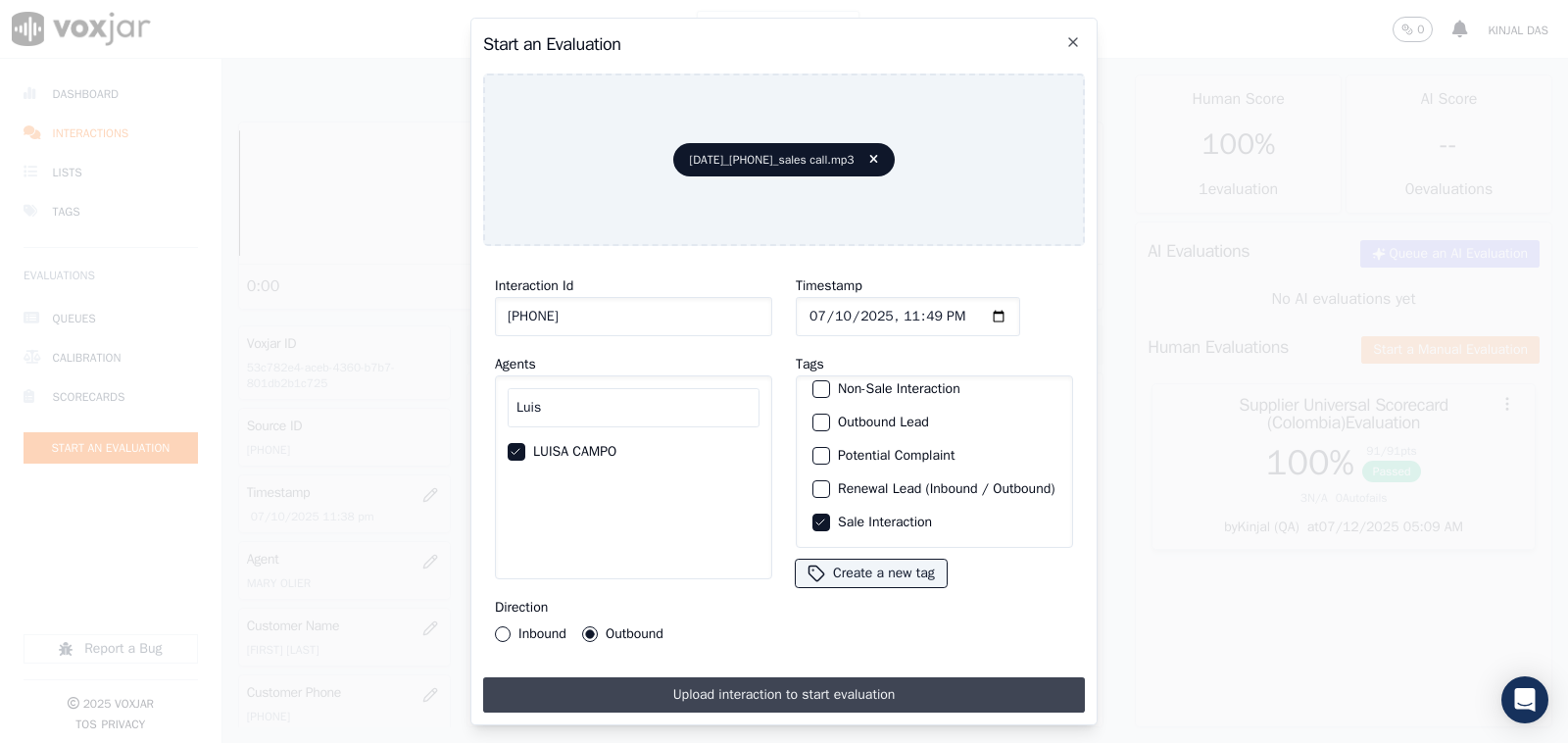 click on "Upload interaction to start evaluation" at bounding box center (784, 695) 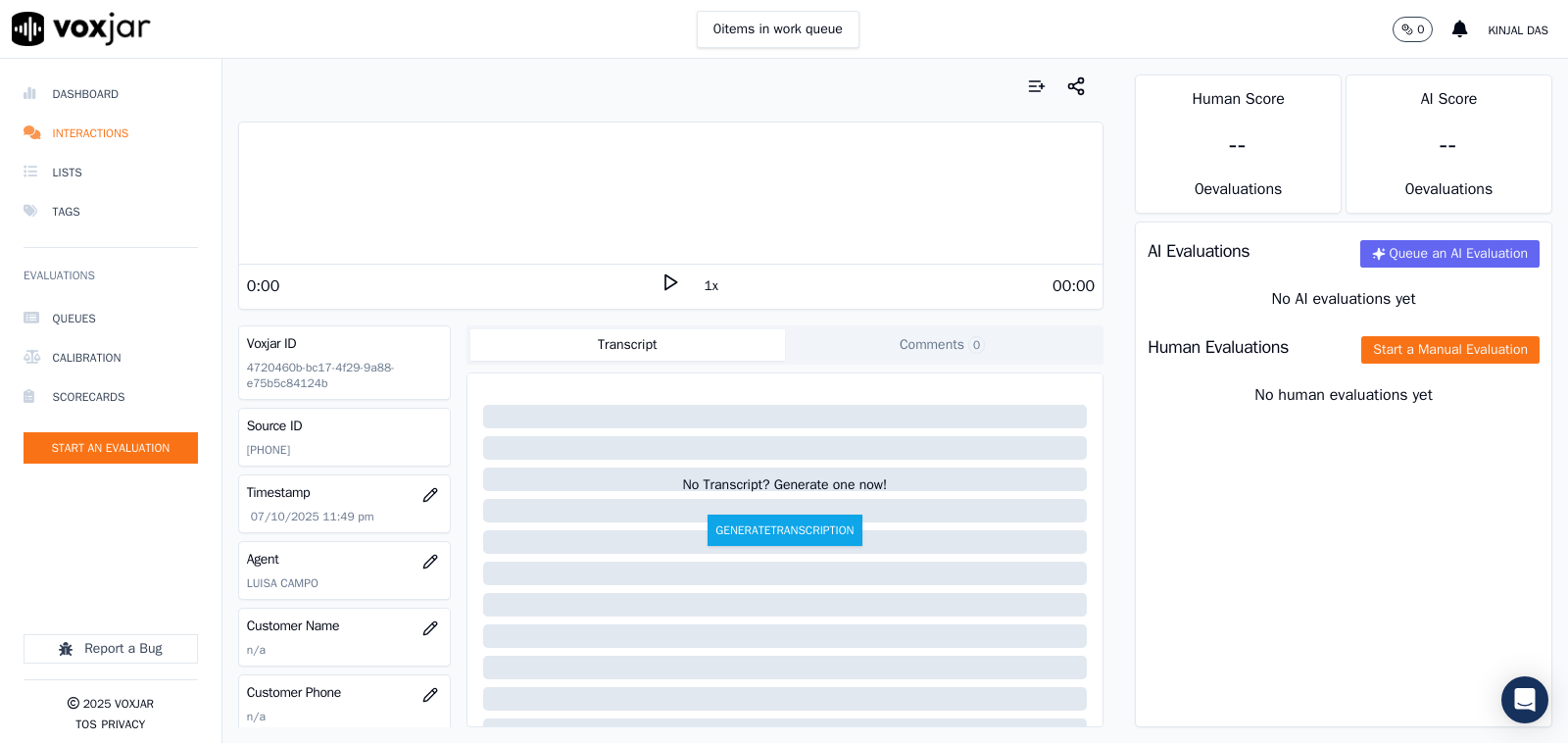 scroll, scrollTop: 265, scrollLeft: 0, axis: vertical 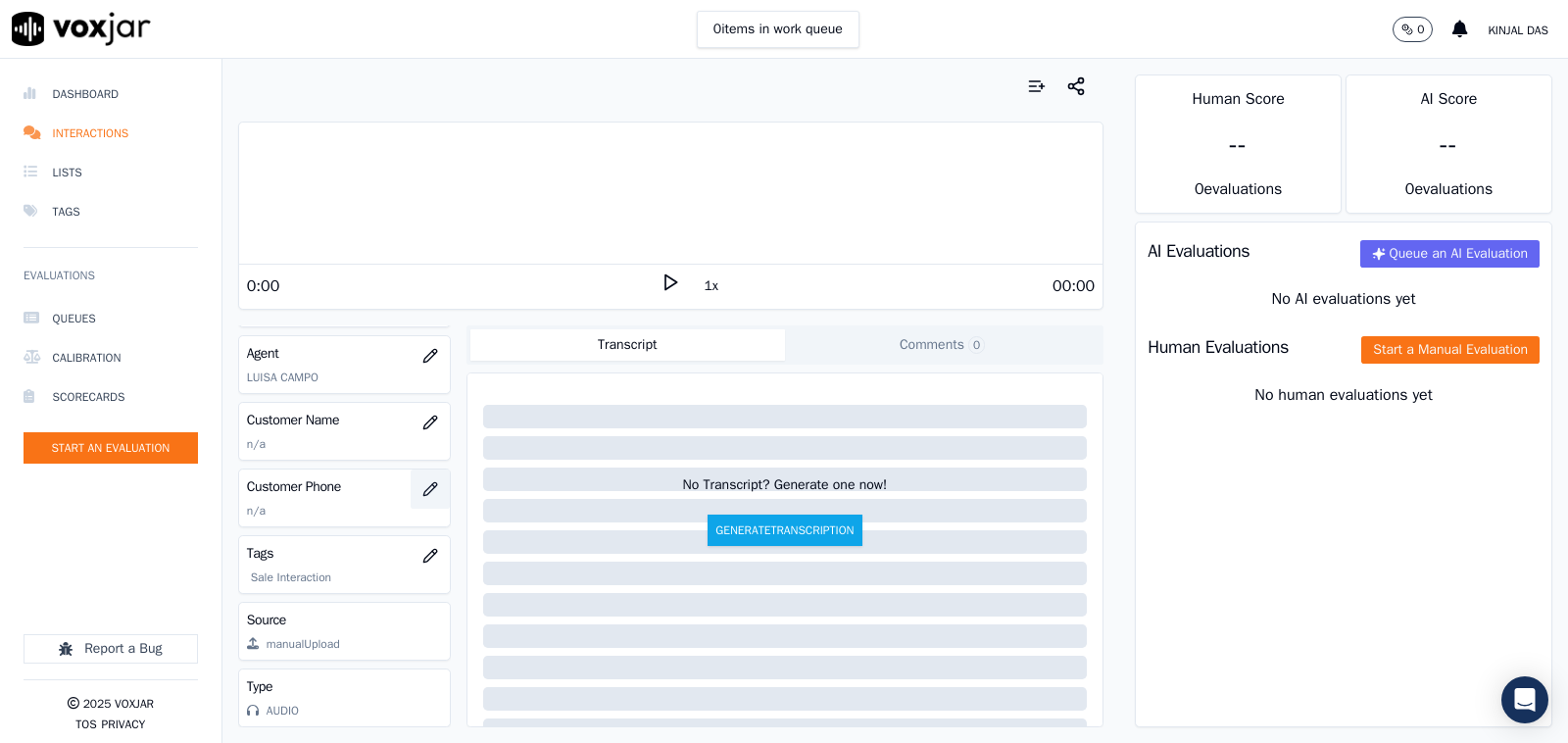 click at bounding box center [430, 489] 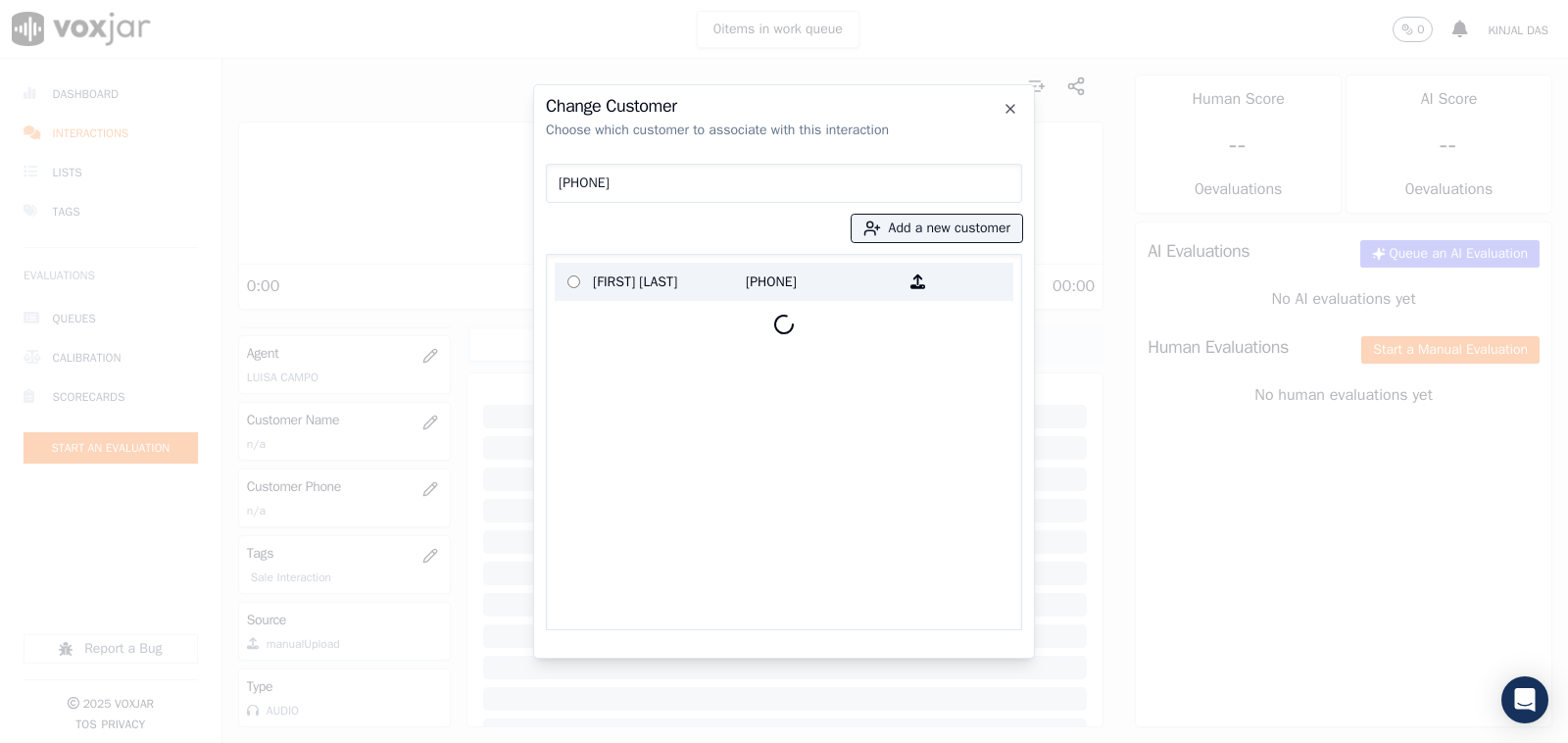 type on "4402354286" 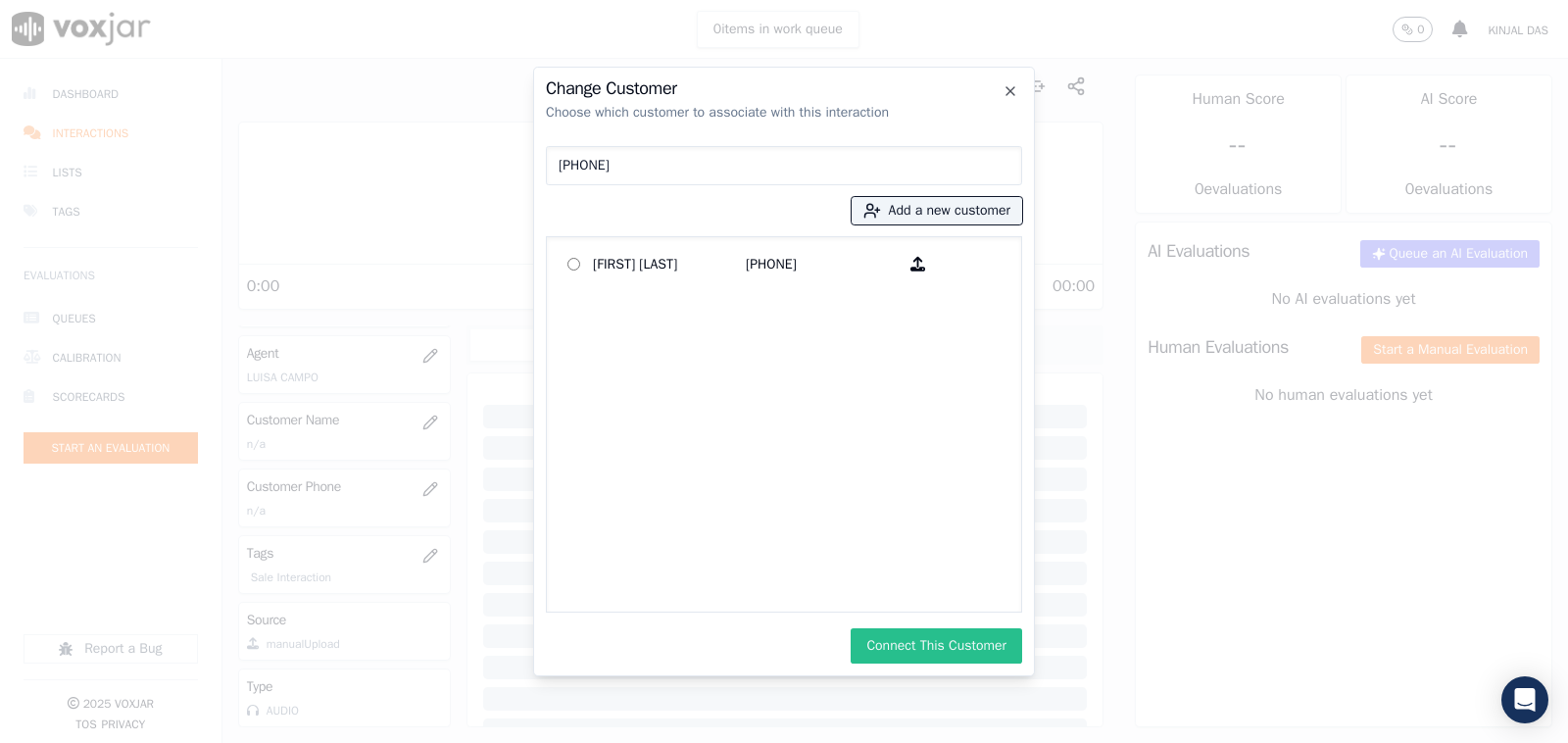 click on "Connect This Customer" at bounding box center (936, 646) 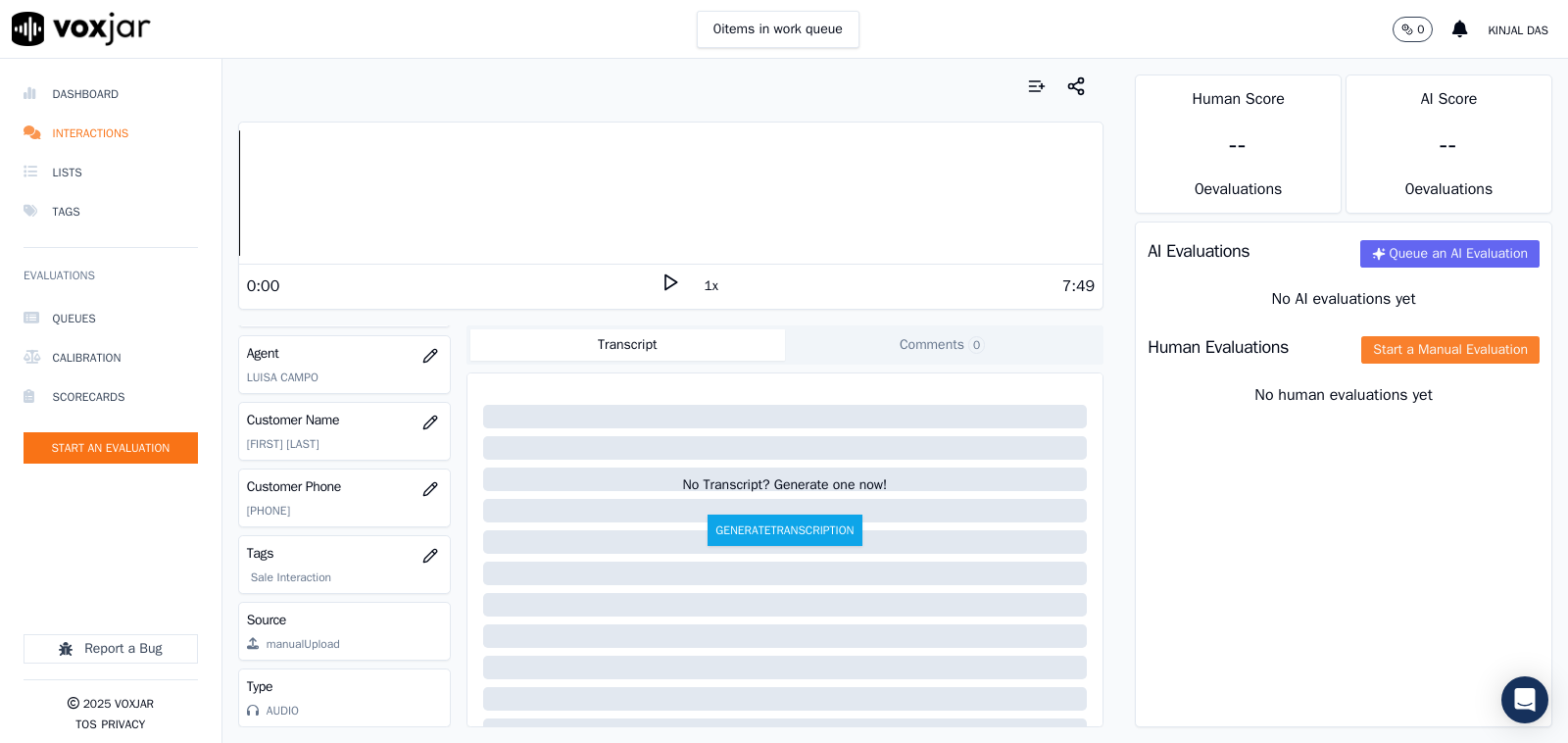 click on "Start a Manual Evaluation" 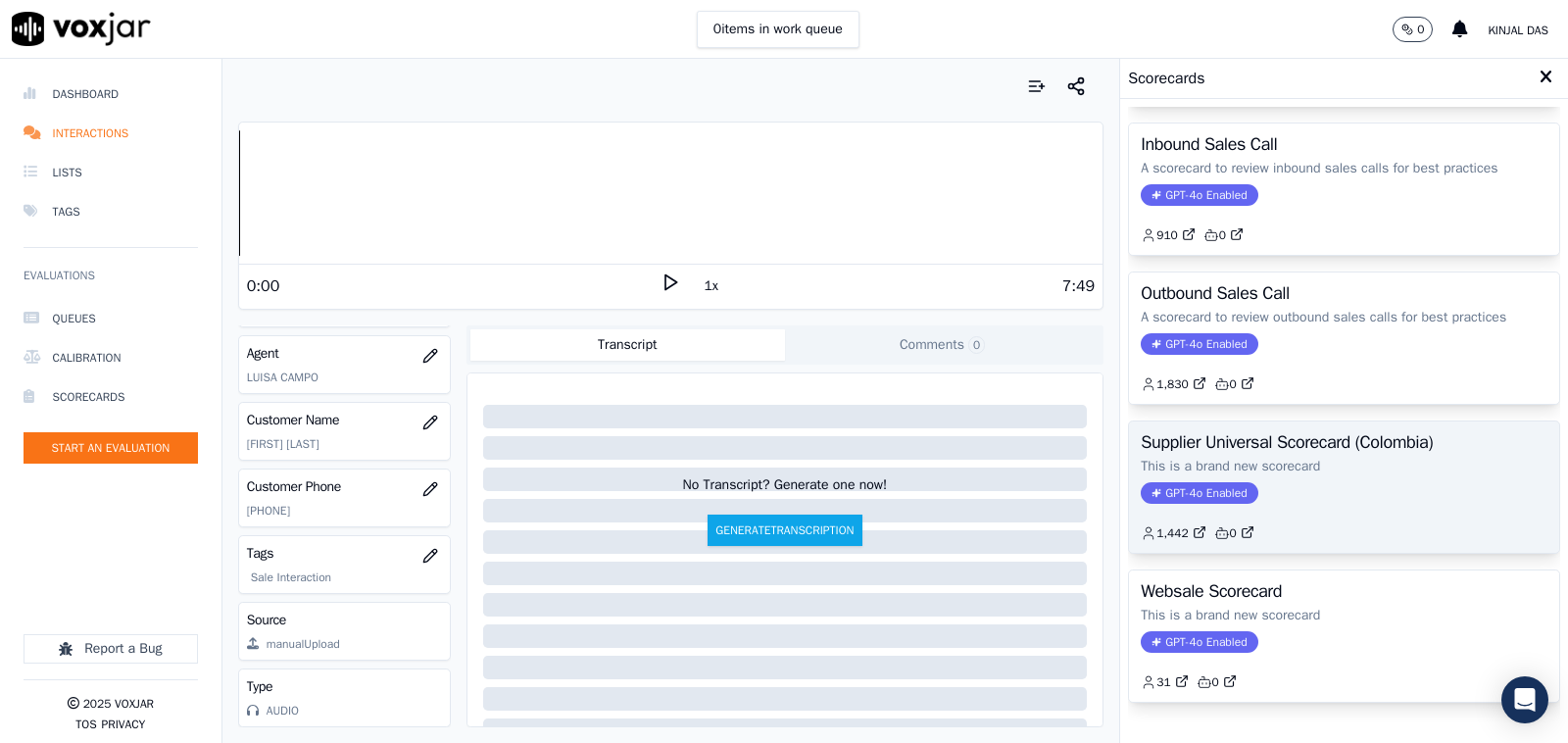 scroll, scrollTop: 258, scrollLeft: 0, axis: vertical 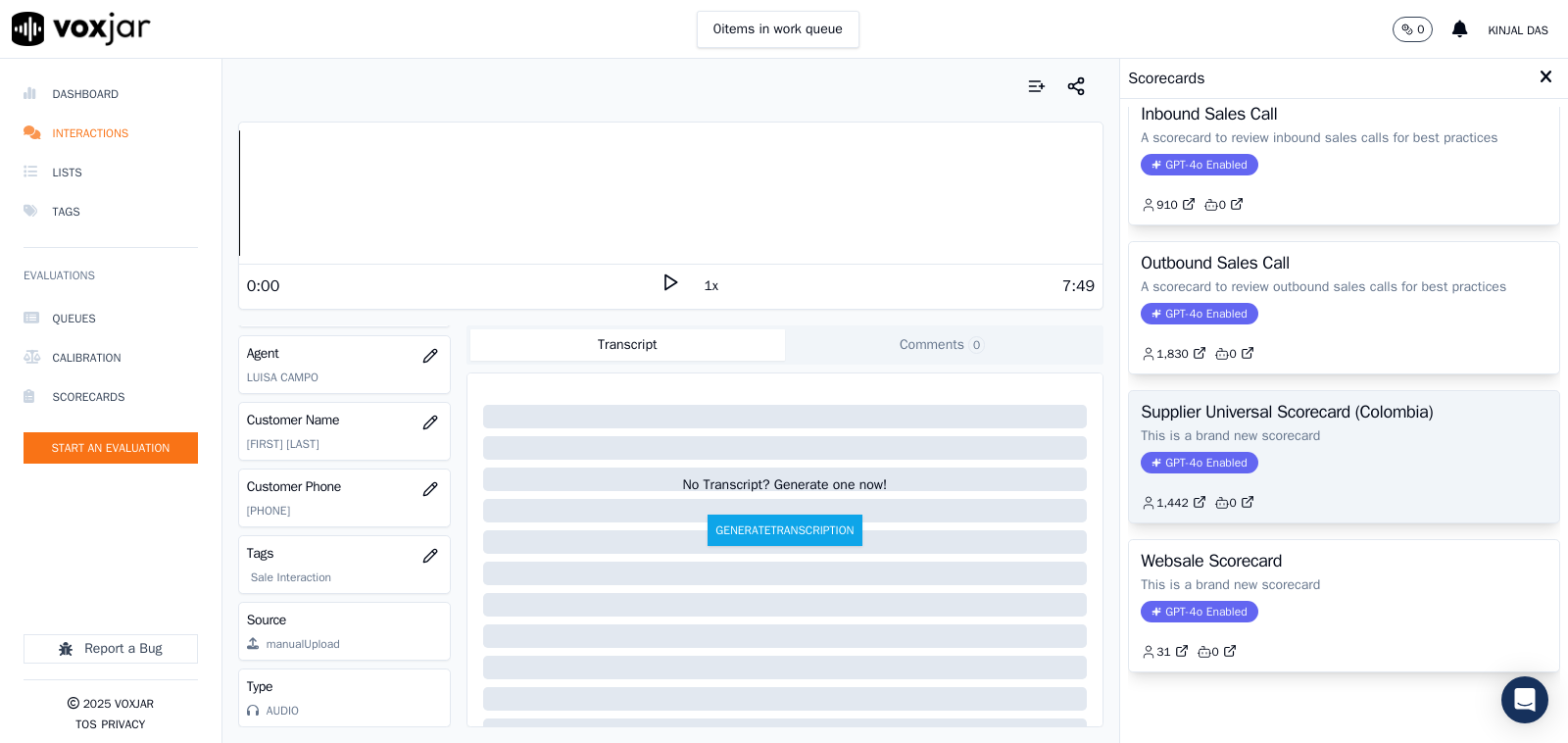 click on "This is a brand new scorecard" 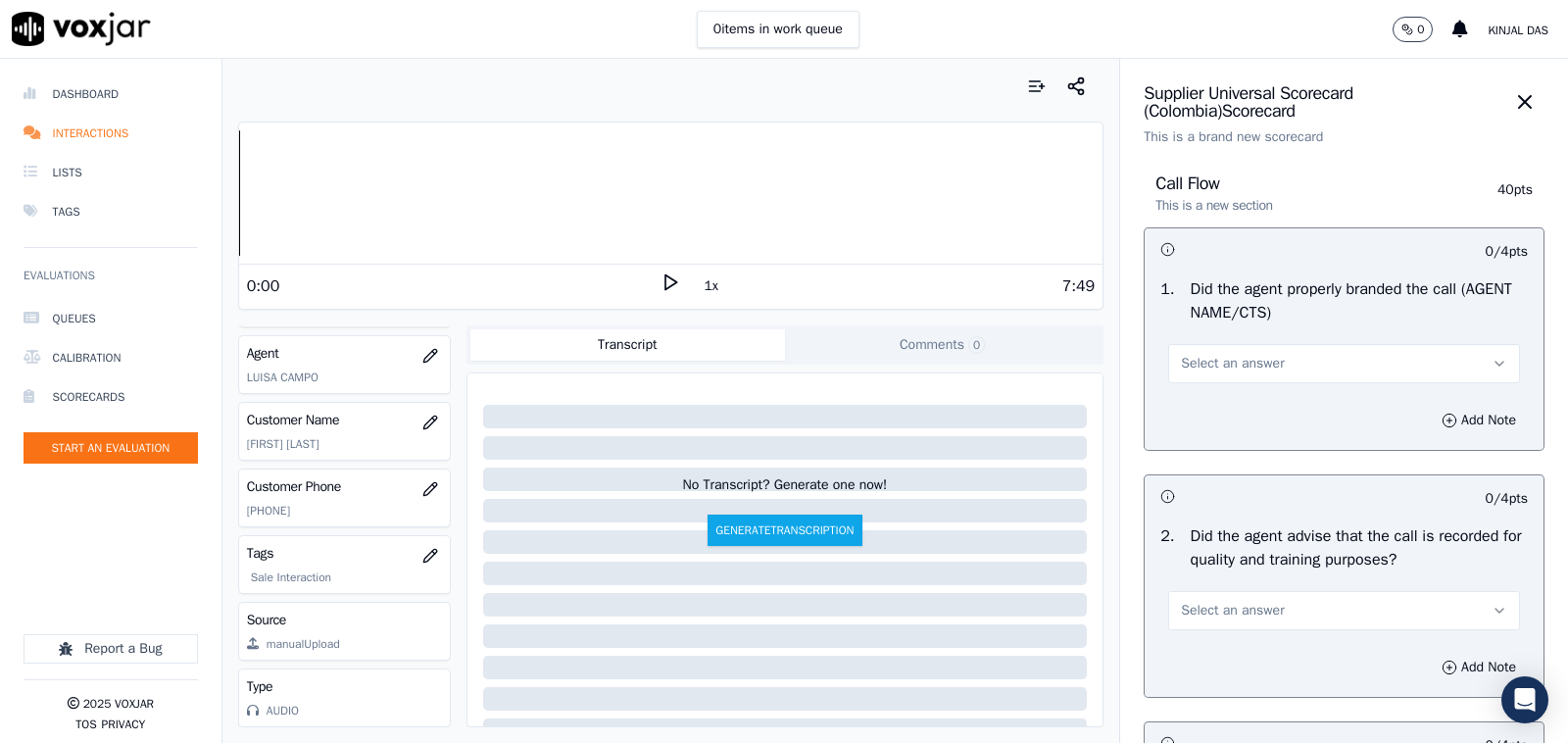 click on "Select an answer" at bounding box center [1344, 364] 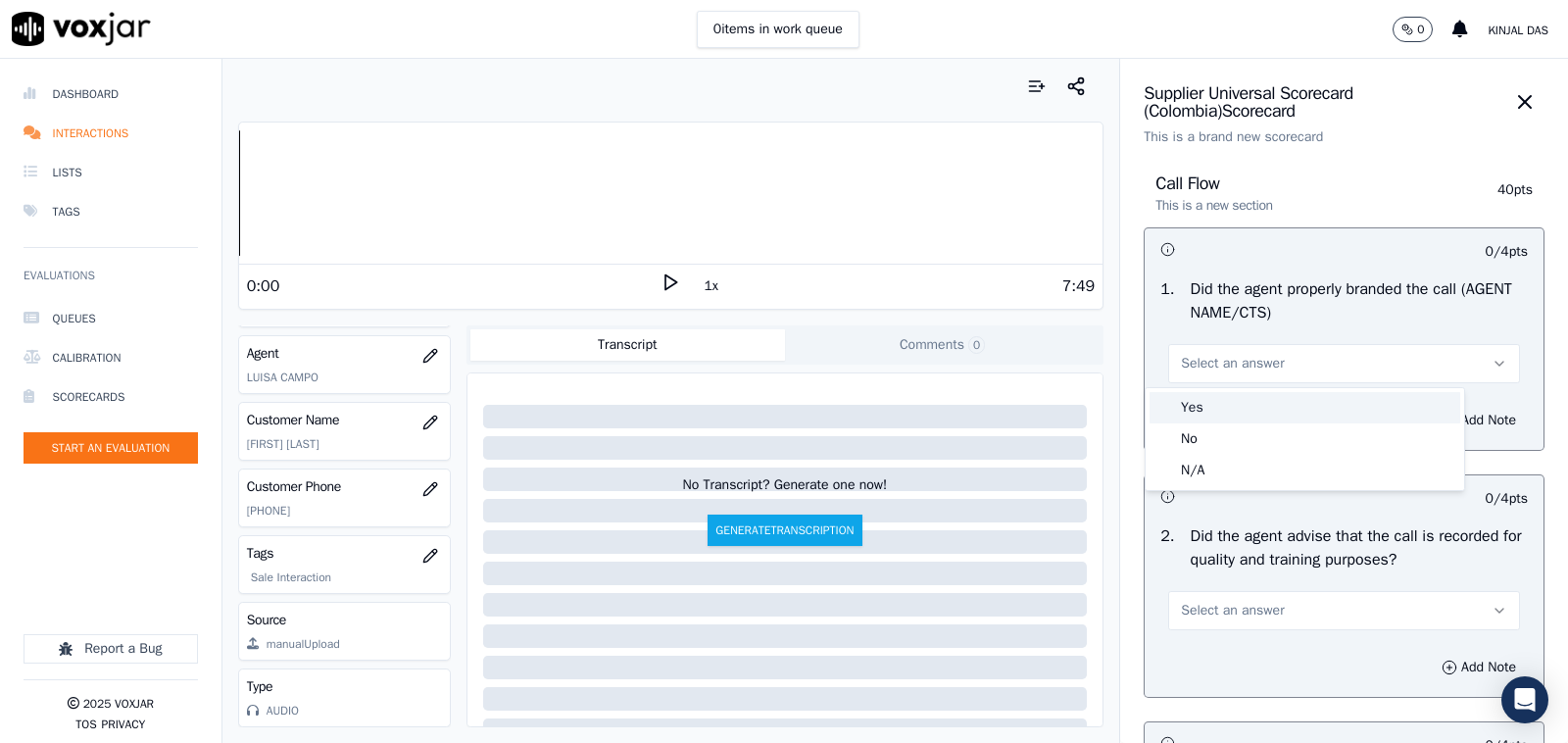 click on "Yes" at bounding box center [1304, 408] 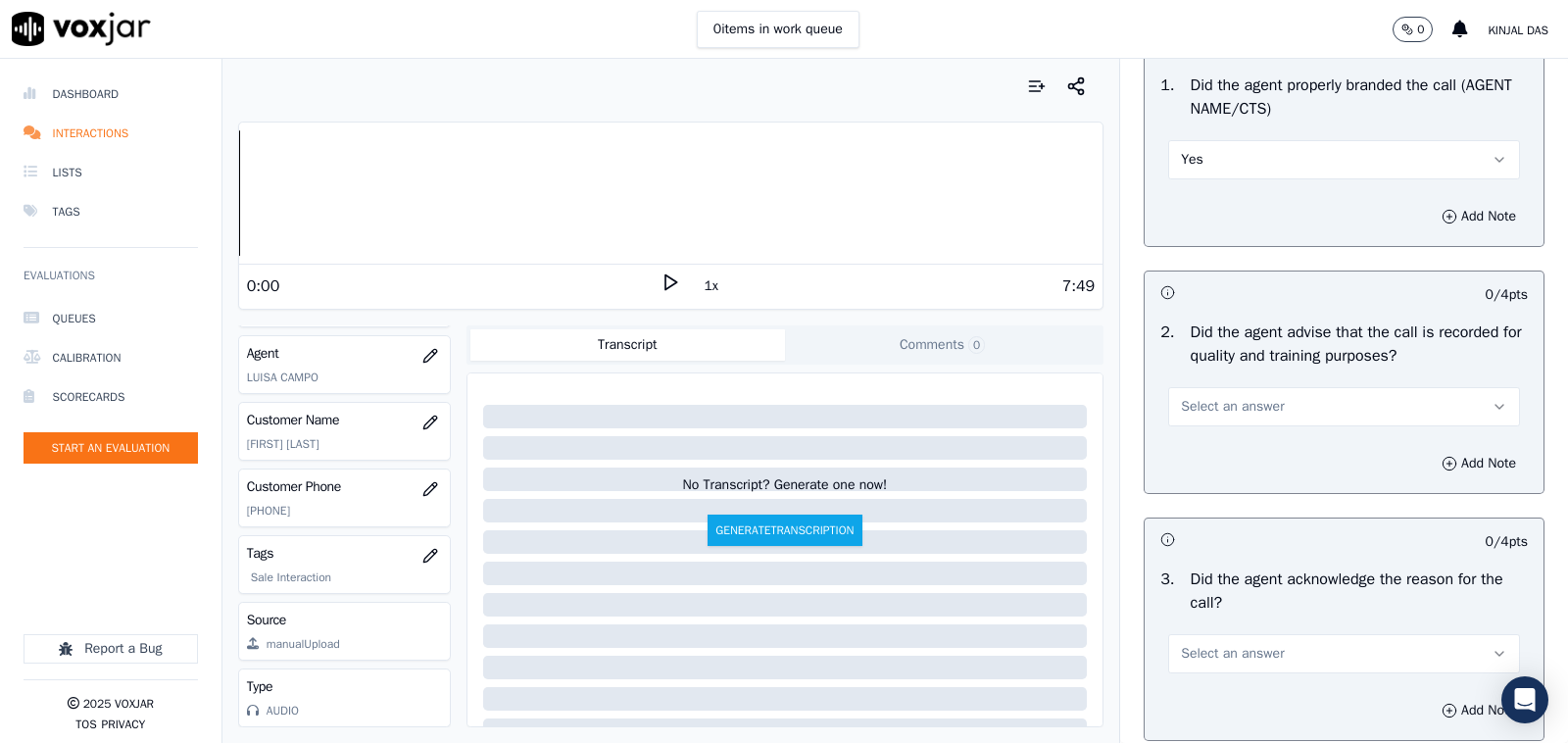 click on "Select an answer" at bounding box center (1232, 407) 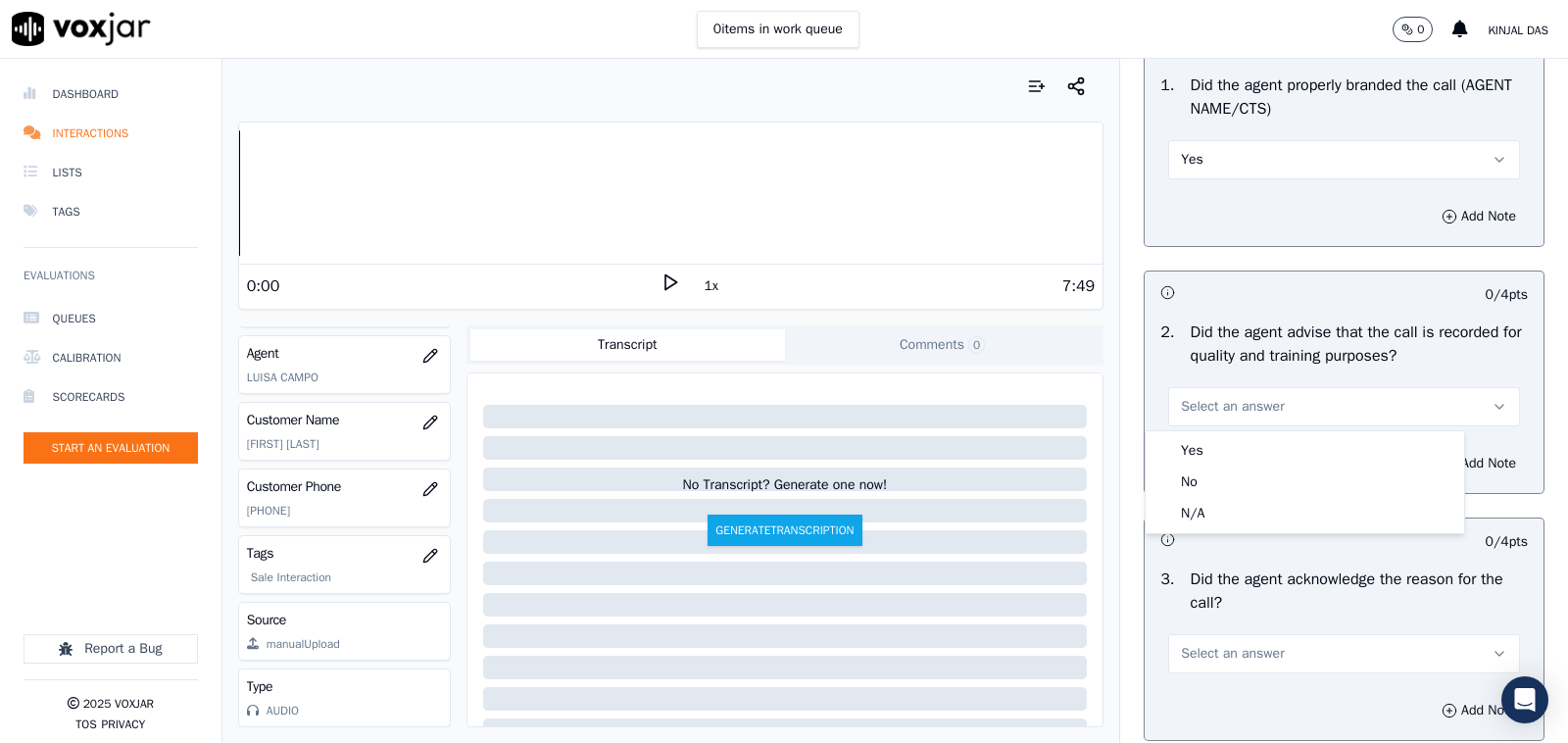 click on "Yes" at bounding box center [1304, 451] 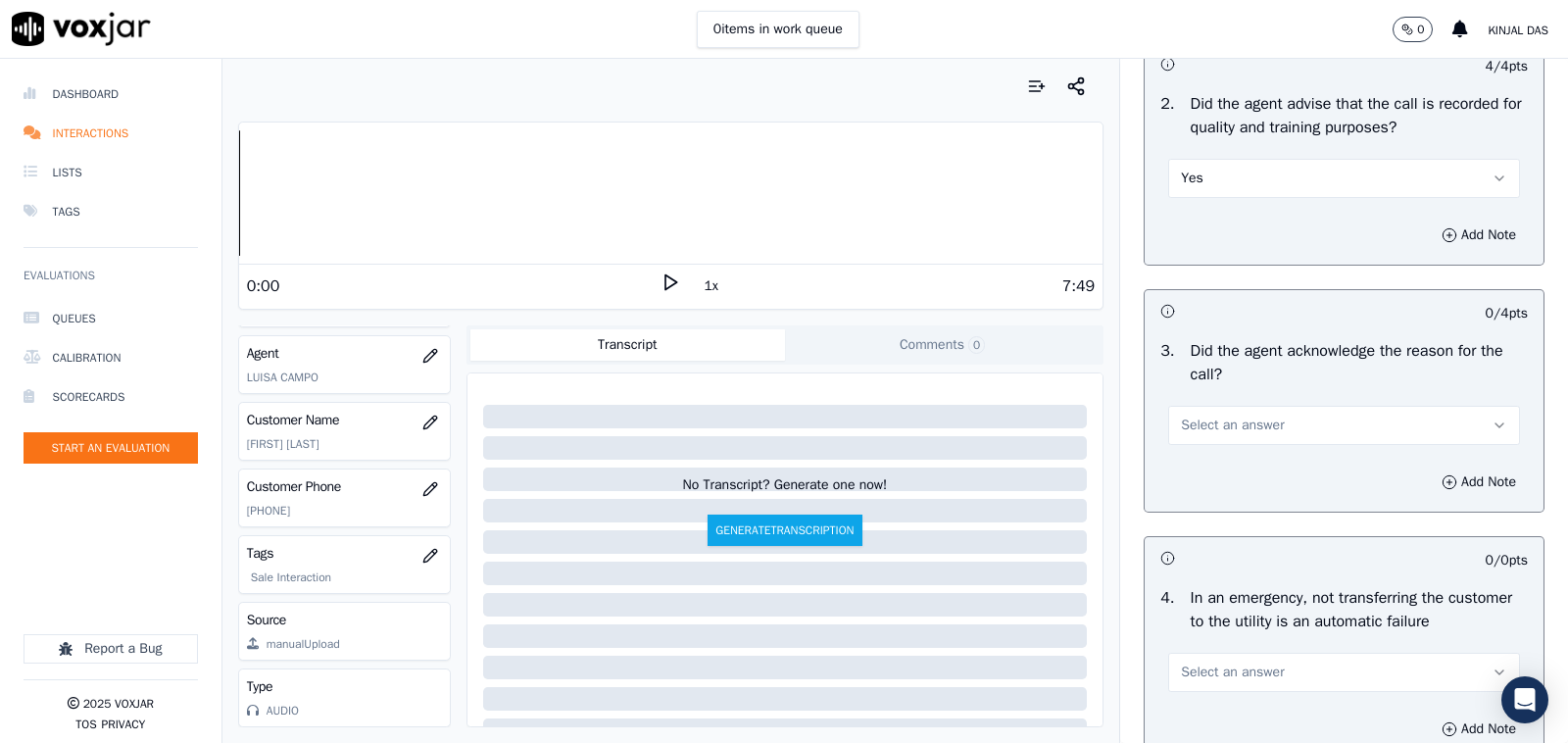 scroll, scrollTop: 613, scrollLeft: 0, axis: vertical 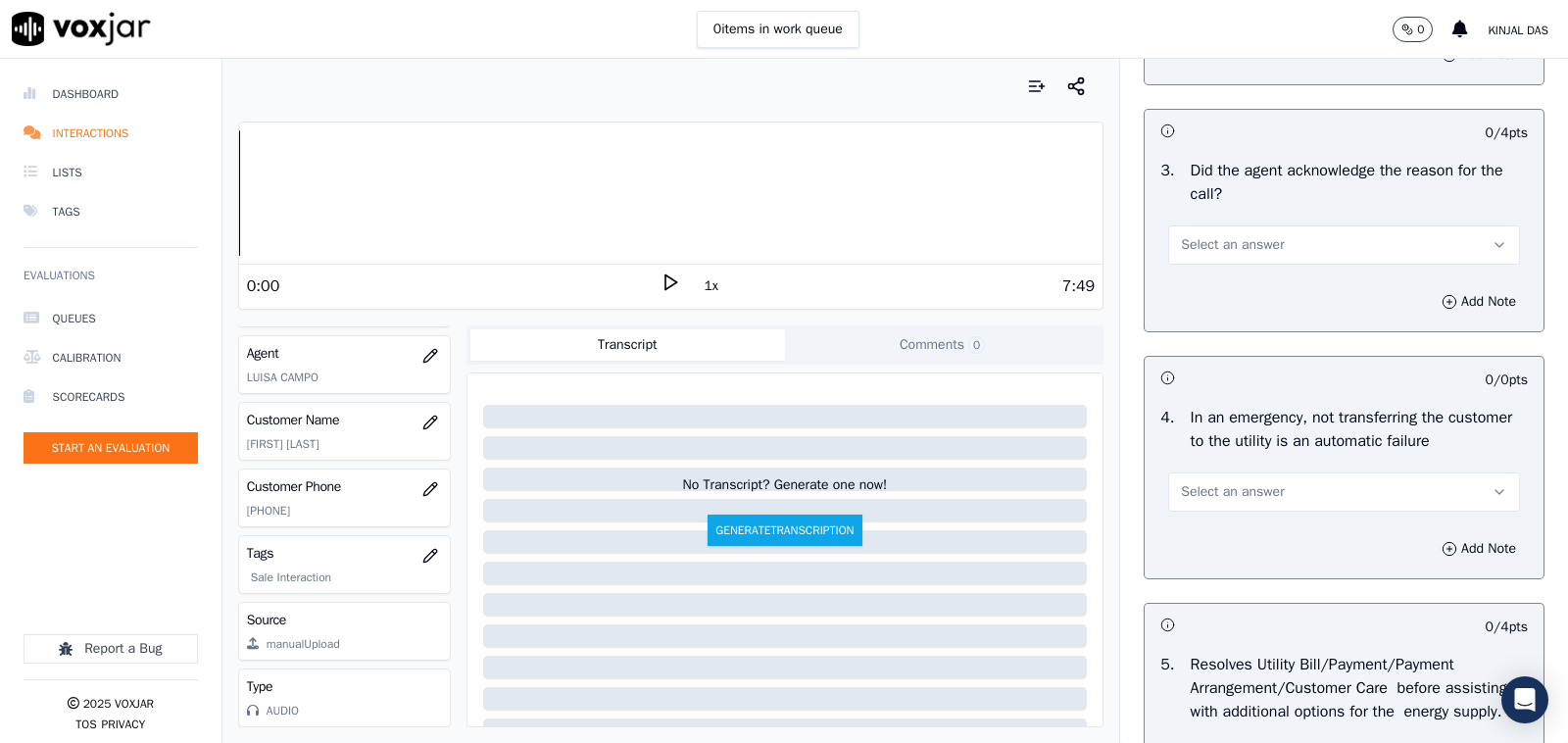 click on "Select an answer" at bounding box center (1232, 245) 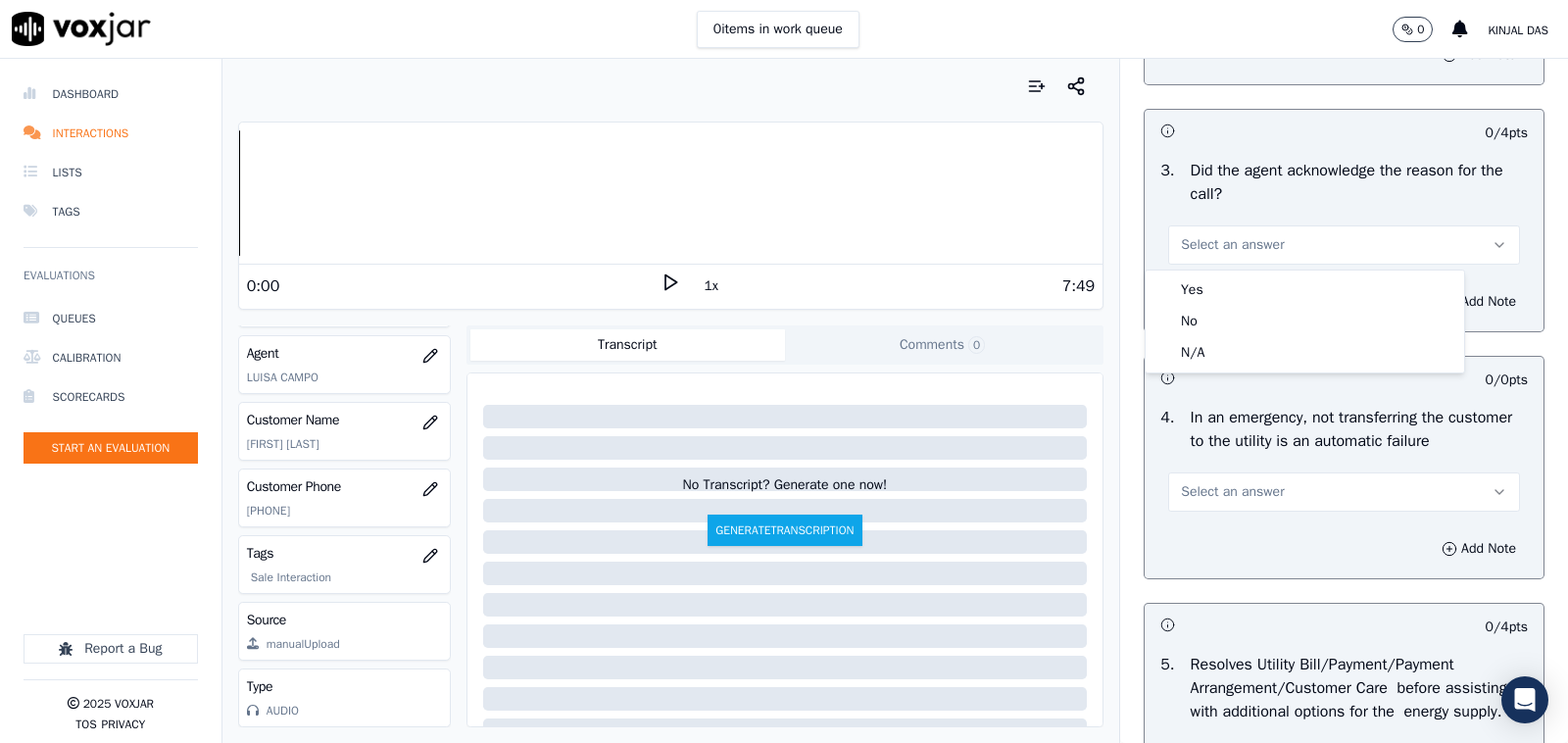 click on "Yes" at bounding box center (1304, 290) 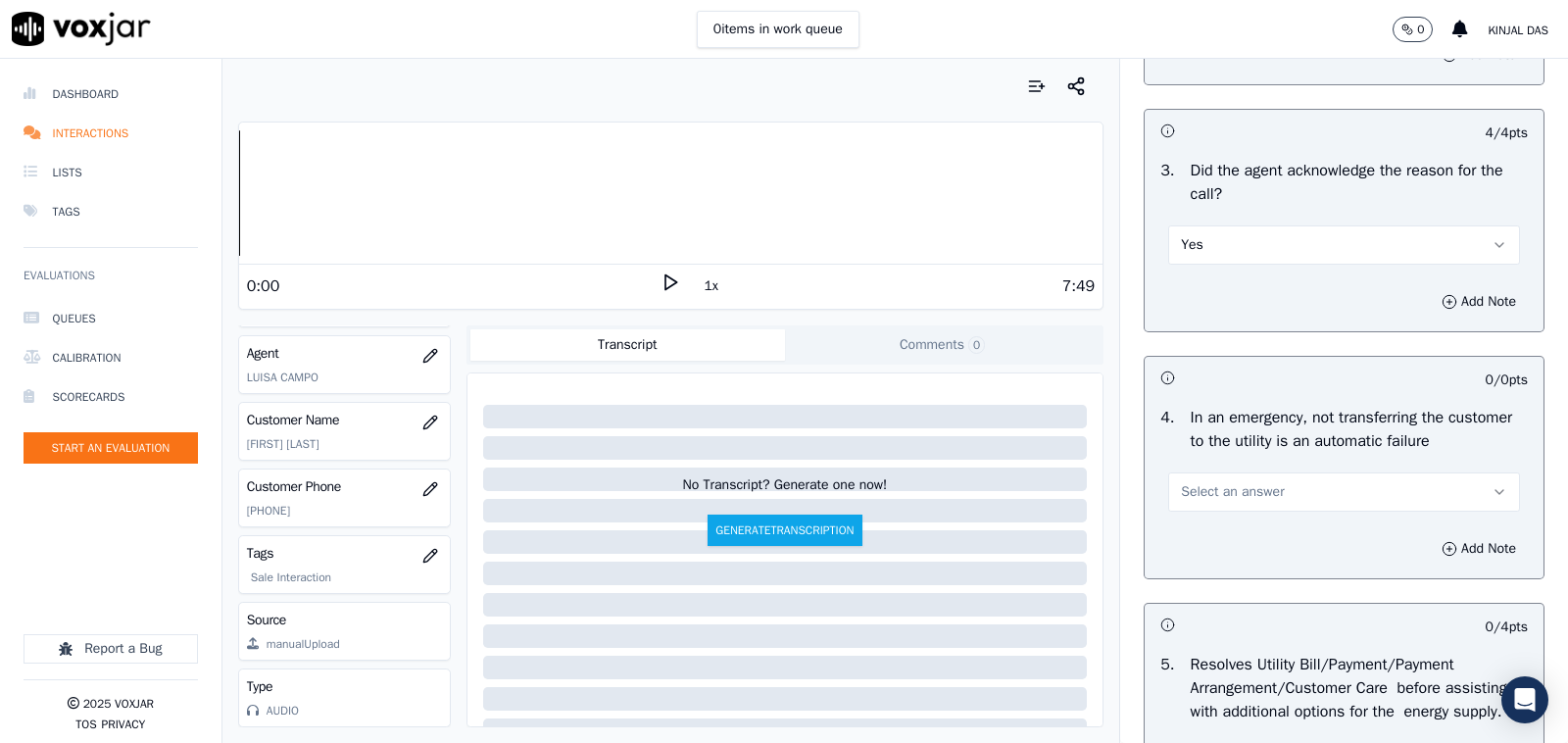 drag, startPoint x: 1231, startPoint y: 500, endPoint x: 1228, endPoint y: 518, distance: 18.248288 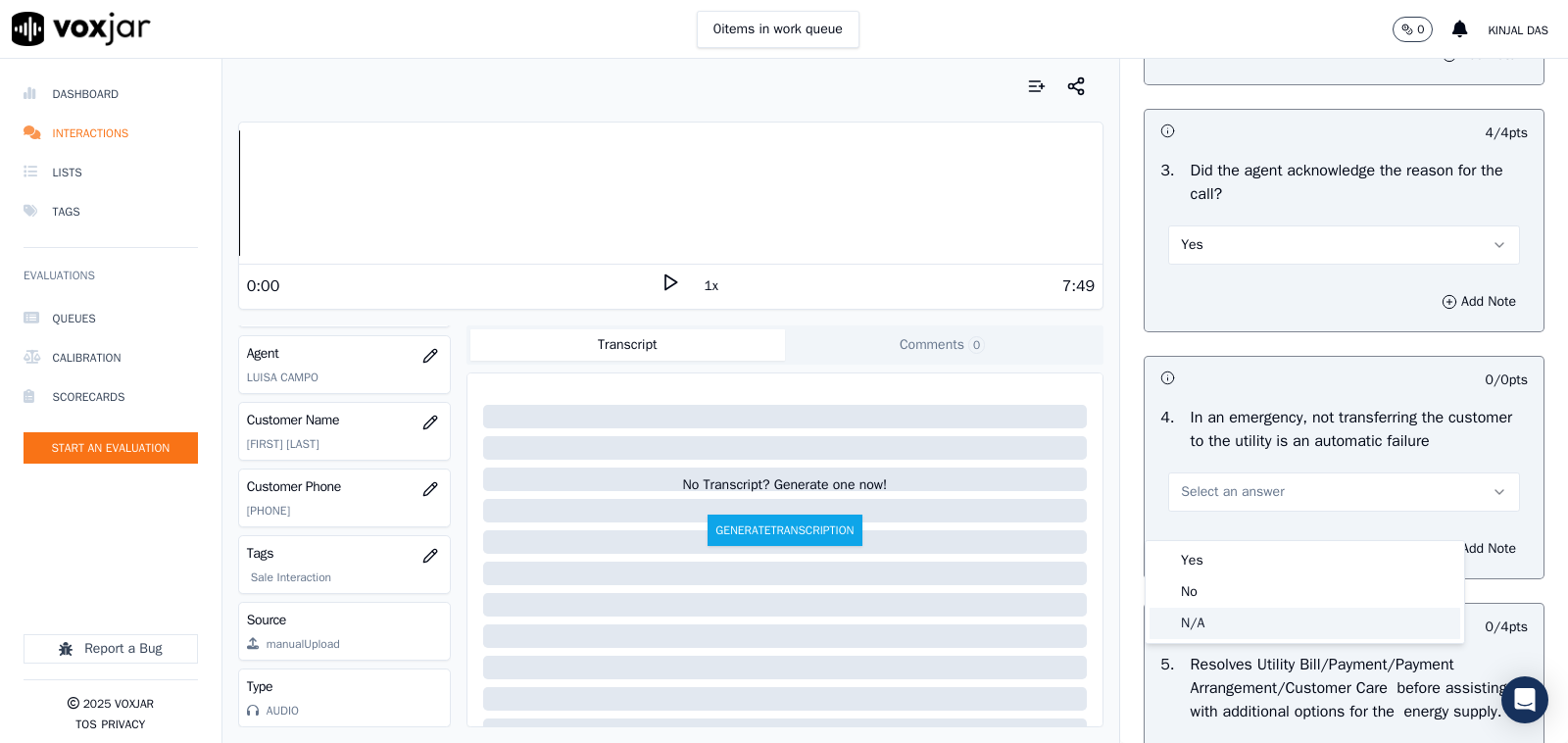click on "N/A" 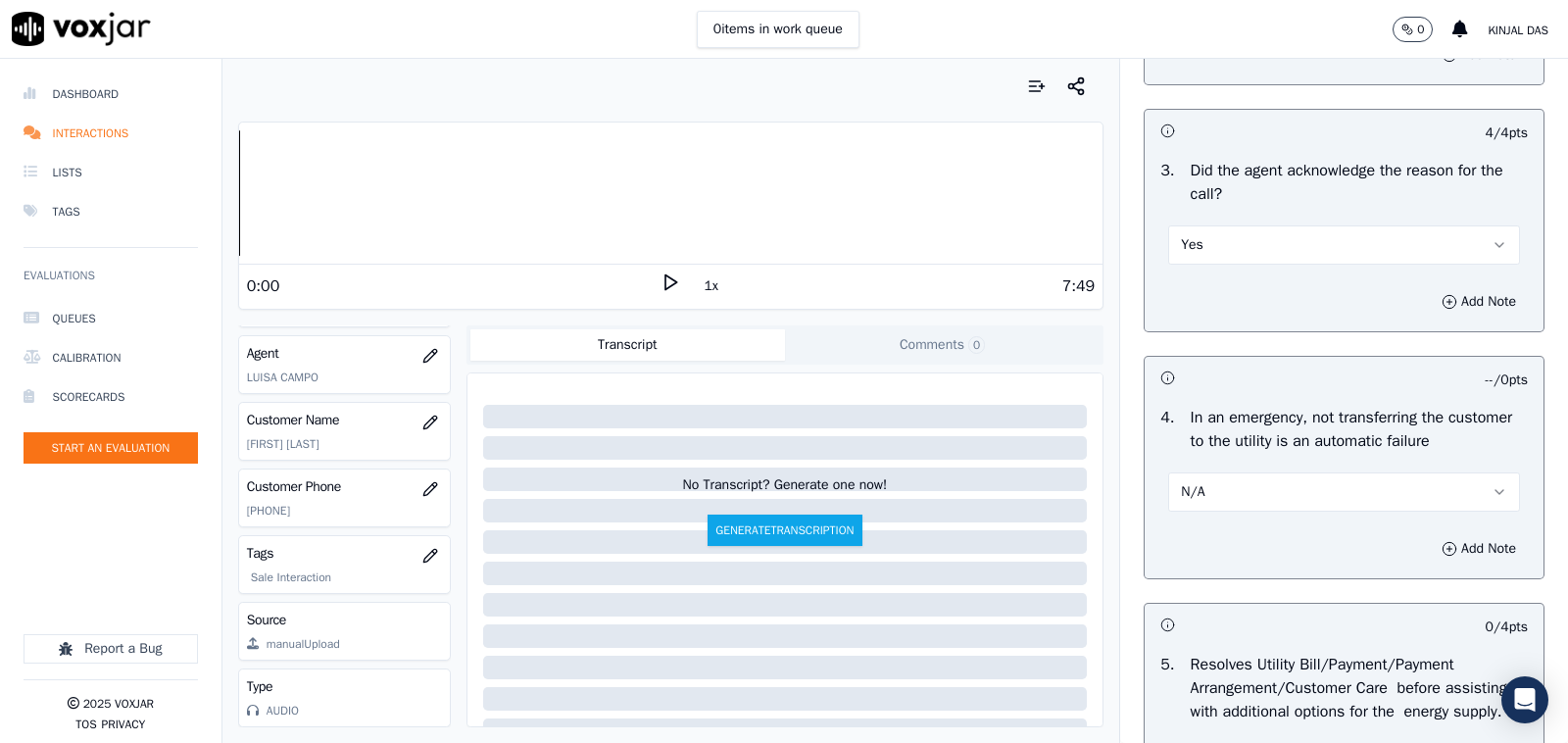 scroll, scrollTop: 1020, scrollLeft: 0, axis: vertical 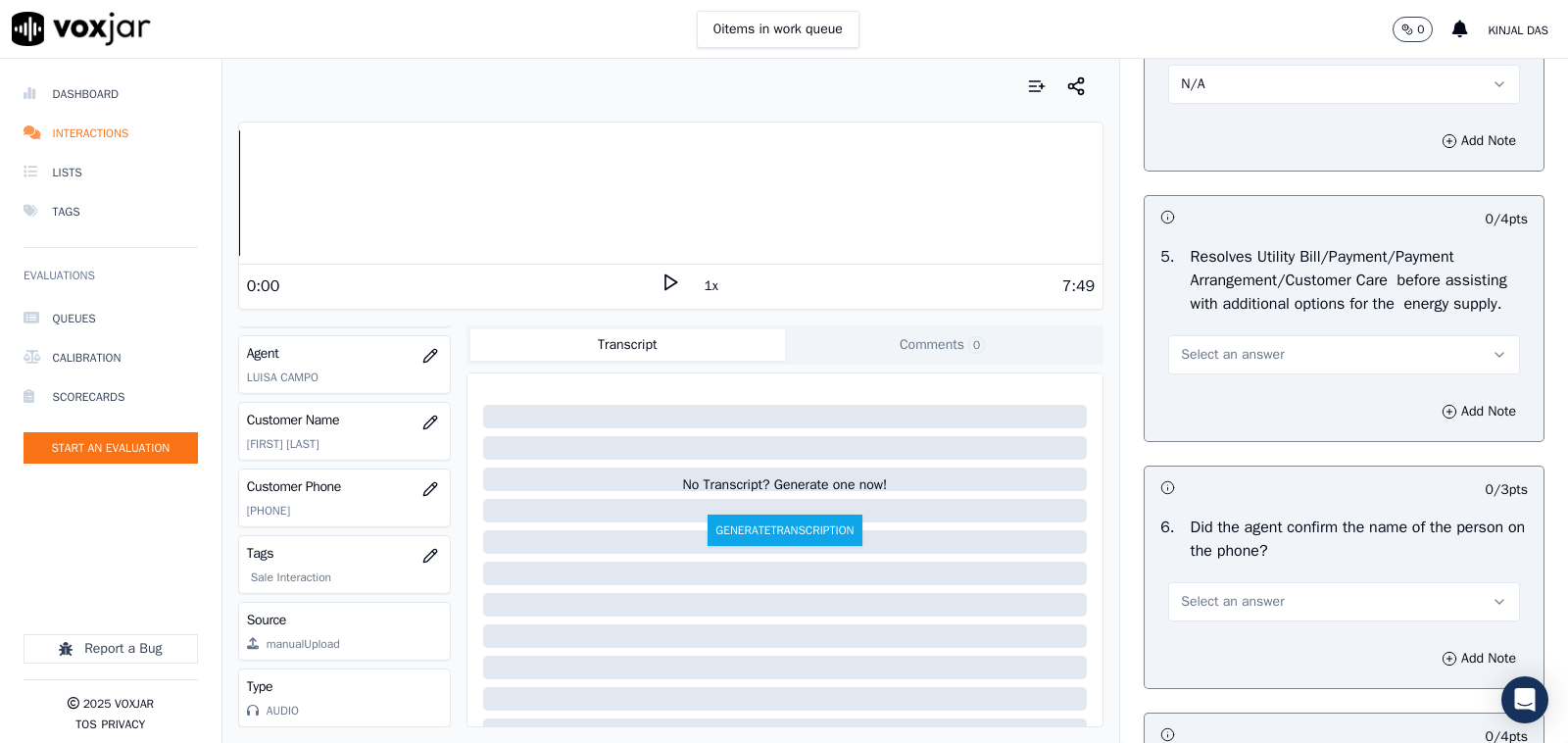 click on "Select an answer" at bounding box center [1232, 355] 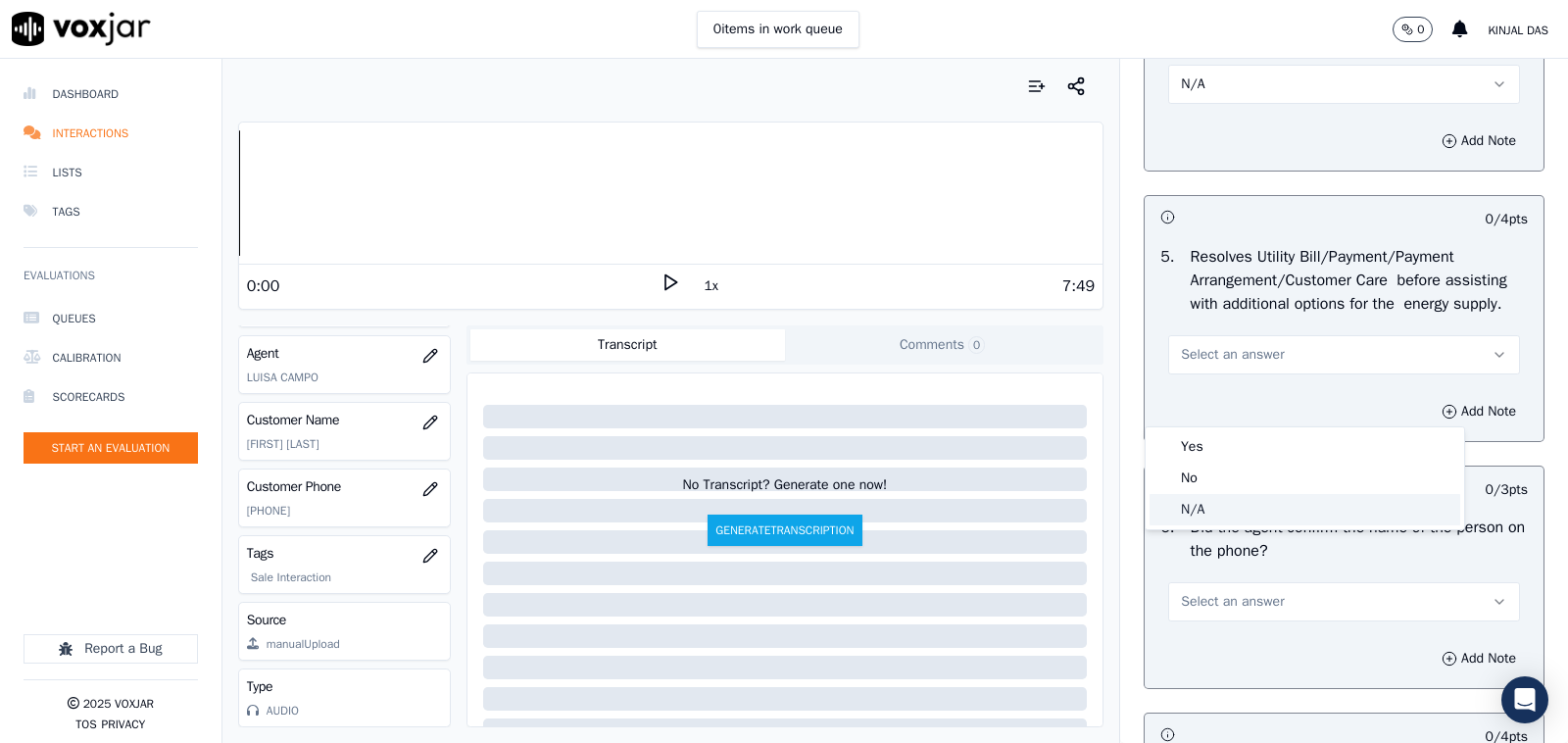 click on "N/A" 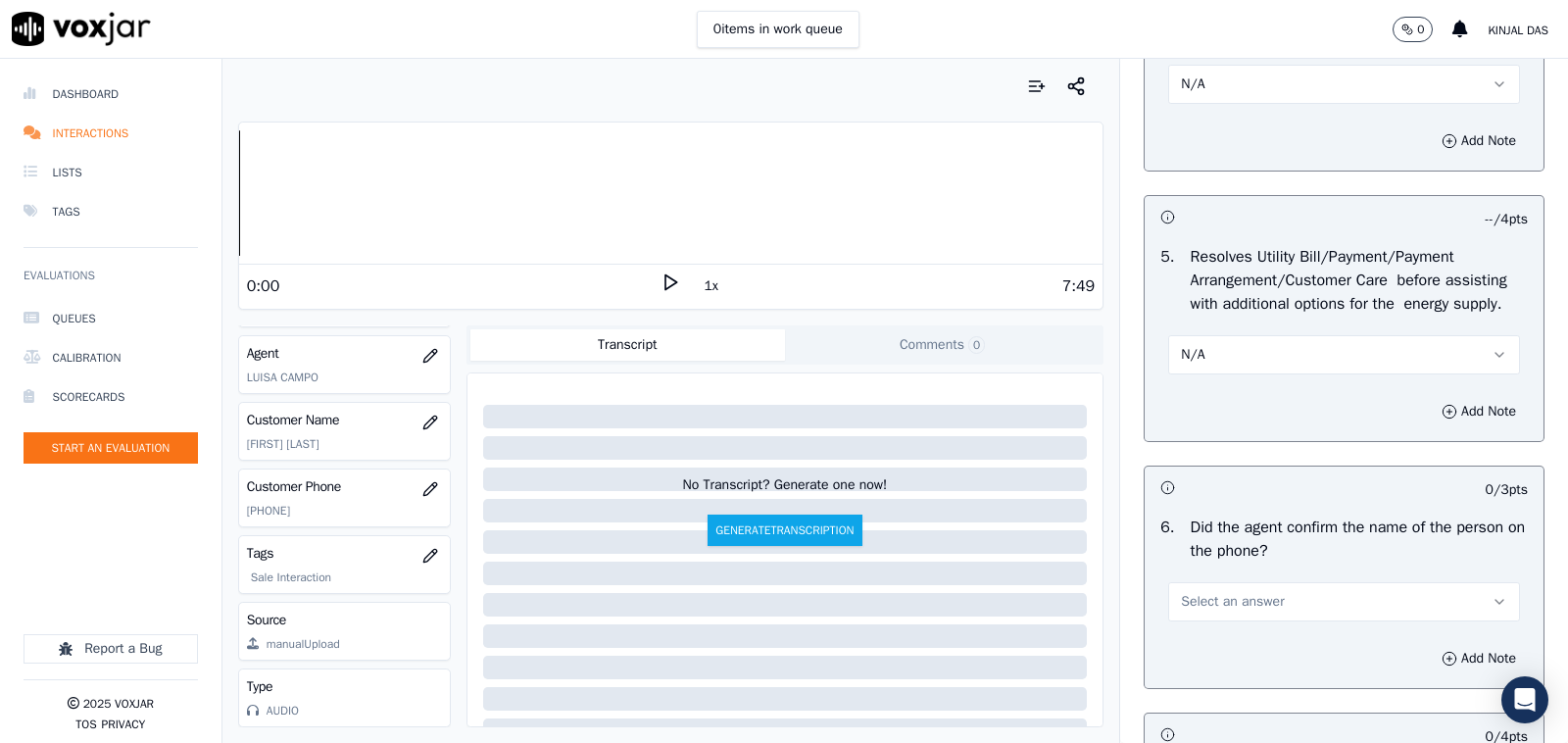 scroll, scrollTop: 1225, scrollLeft: 0, axis: vertical 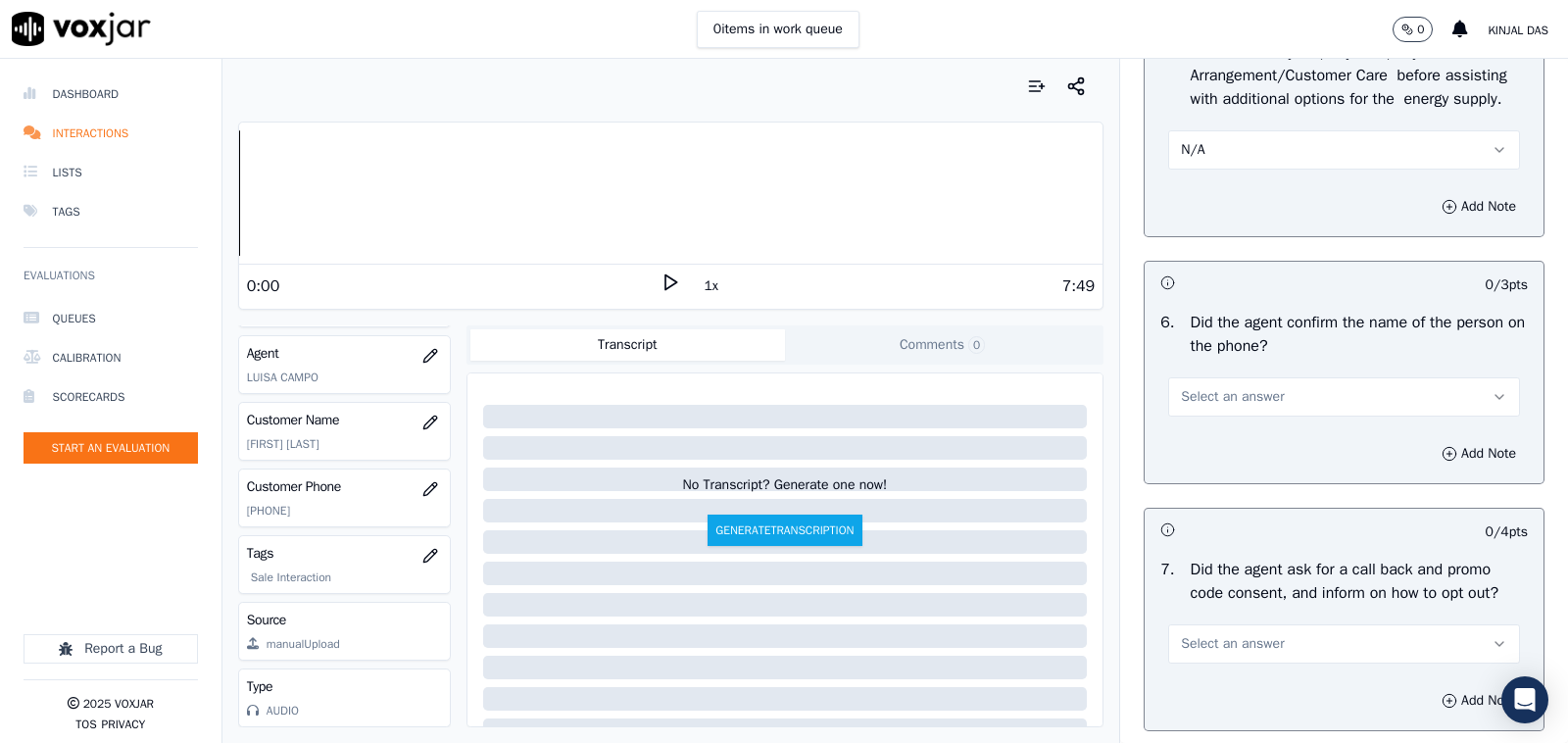 drag, startPoint x: 1194, startPoint y: 447, endPoint x: 1194, endPoint y: 459, distance: 12 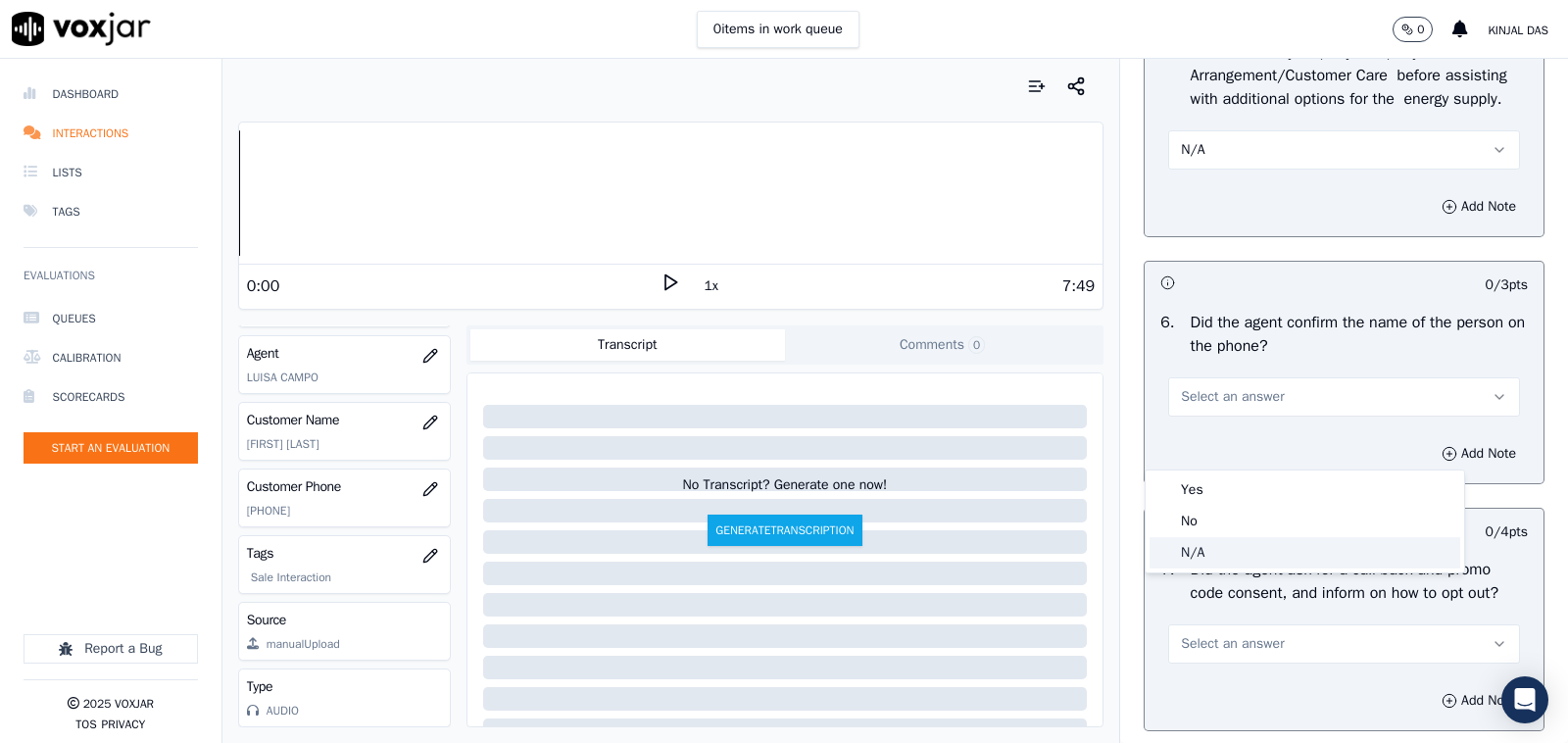click on "N/A" 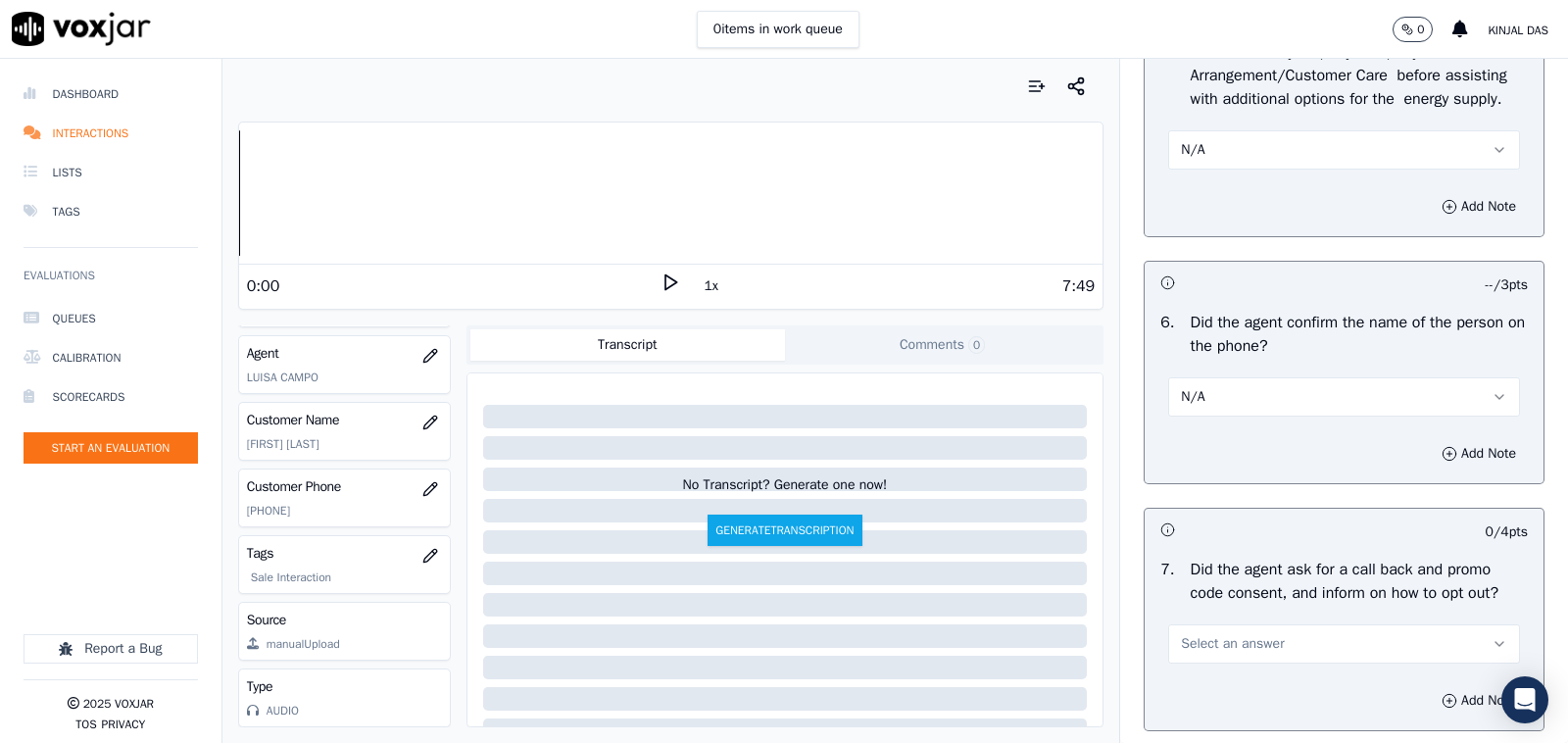 click on "N/A" at bounding box center [1344, 397] 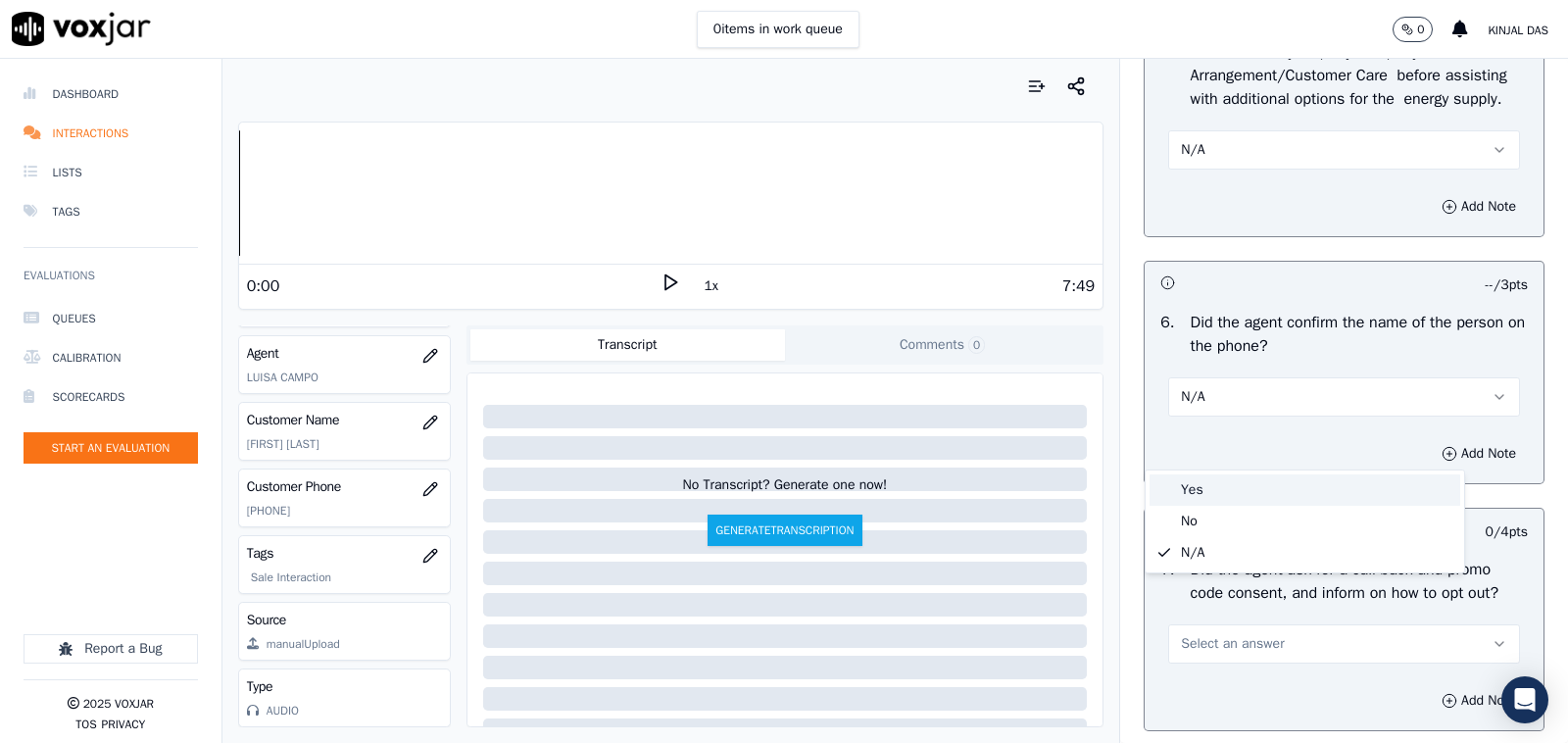 click on "Yes" at bounding box center (1304, 490) 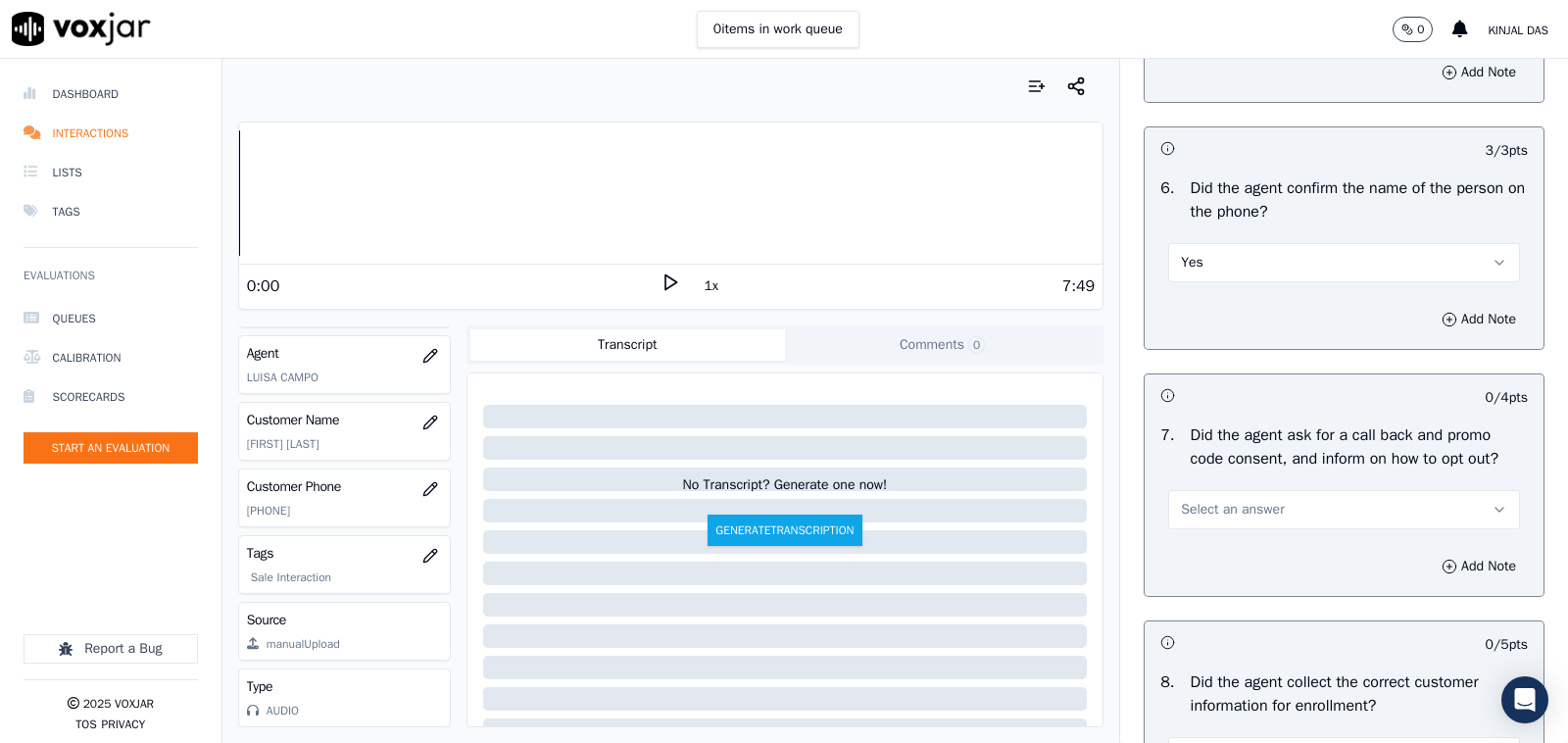 scroll, scrollTop: 1633, scrollLeft: 0, axis: vertical 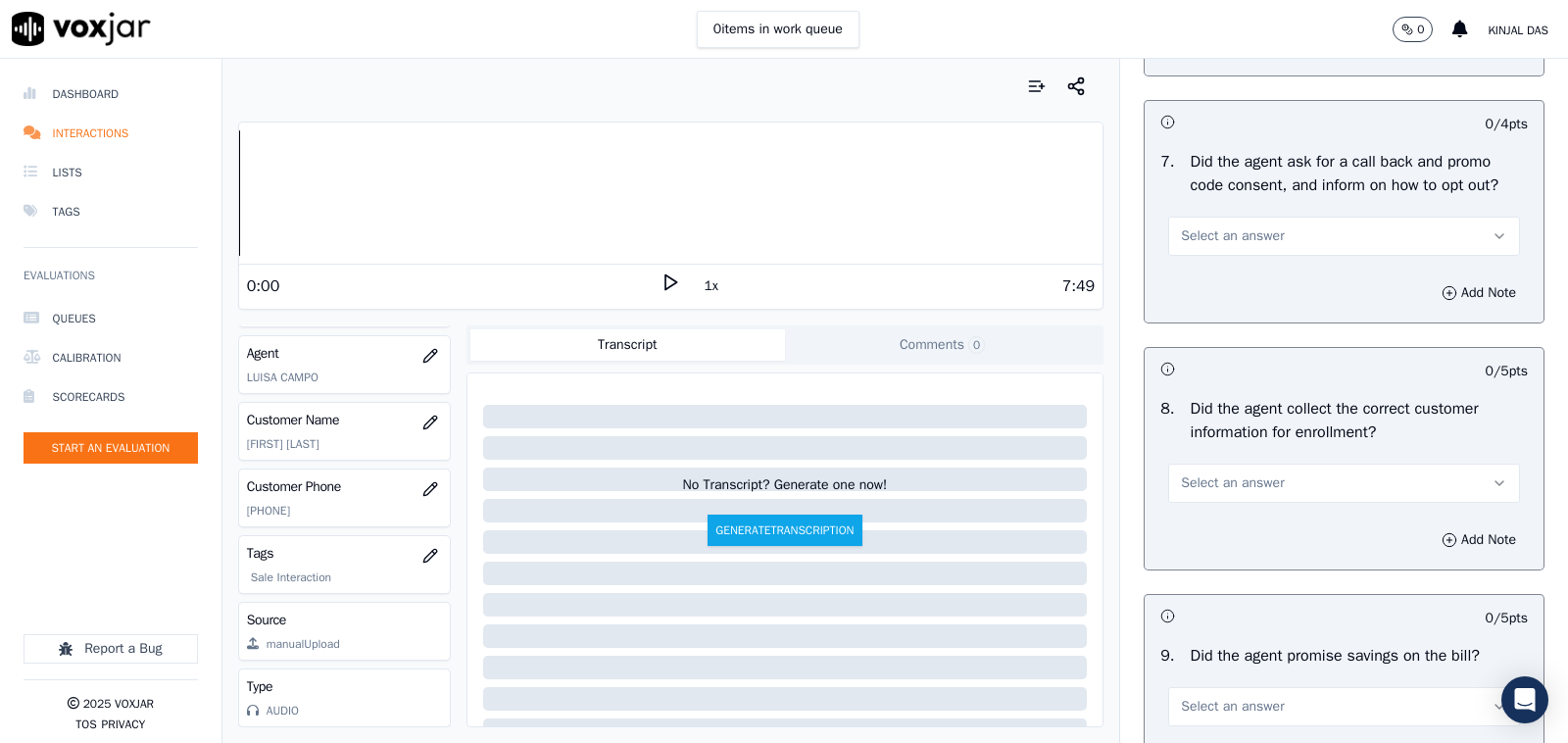click on "Select an answer" at bounding box center [1344, 236] 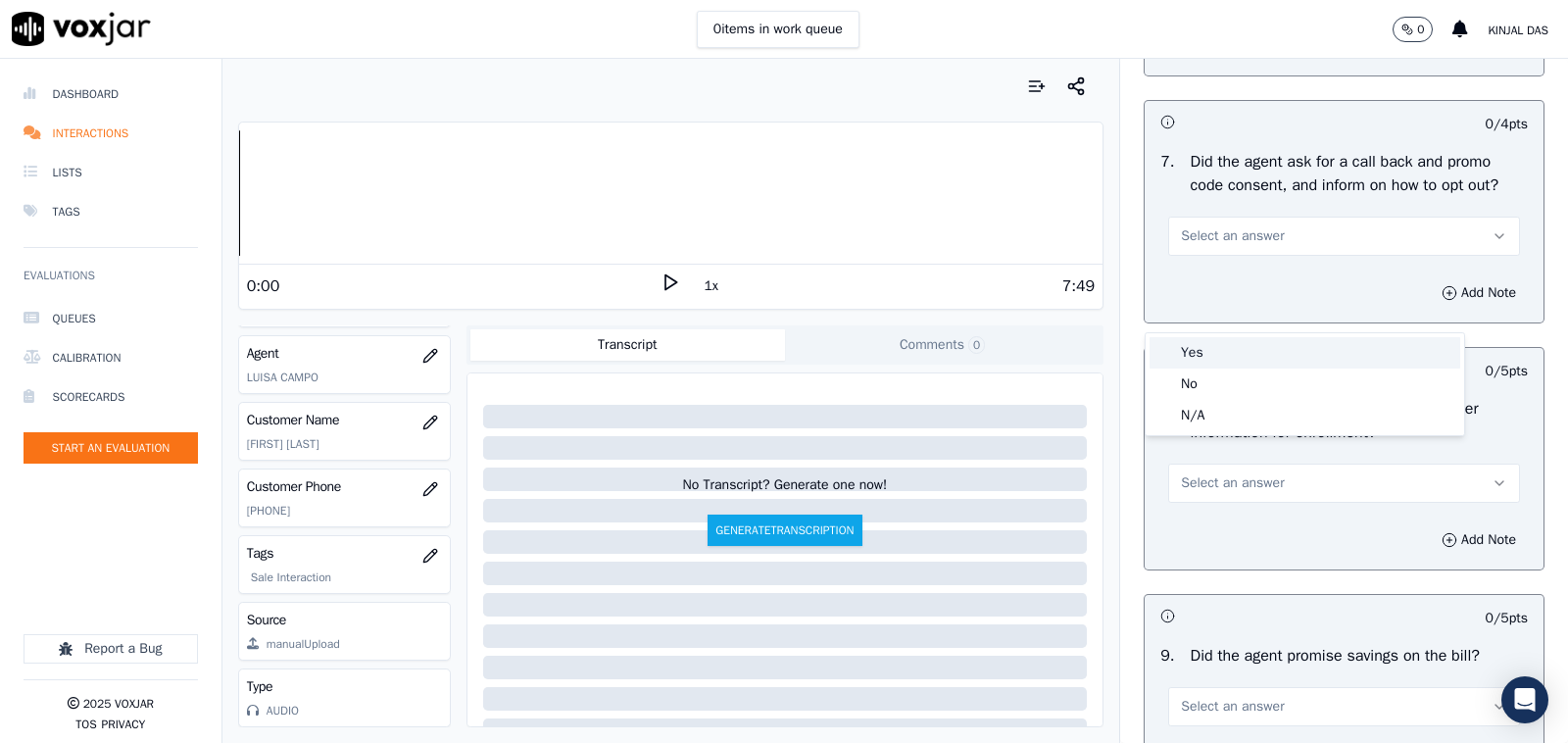 click on "Yes" at bounding box center [1304, 353] 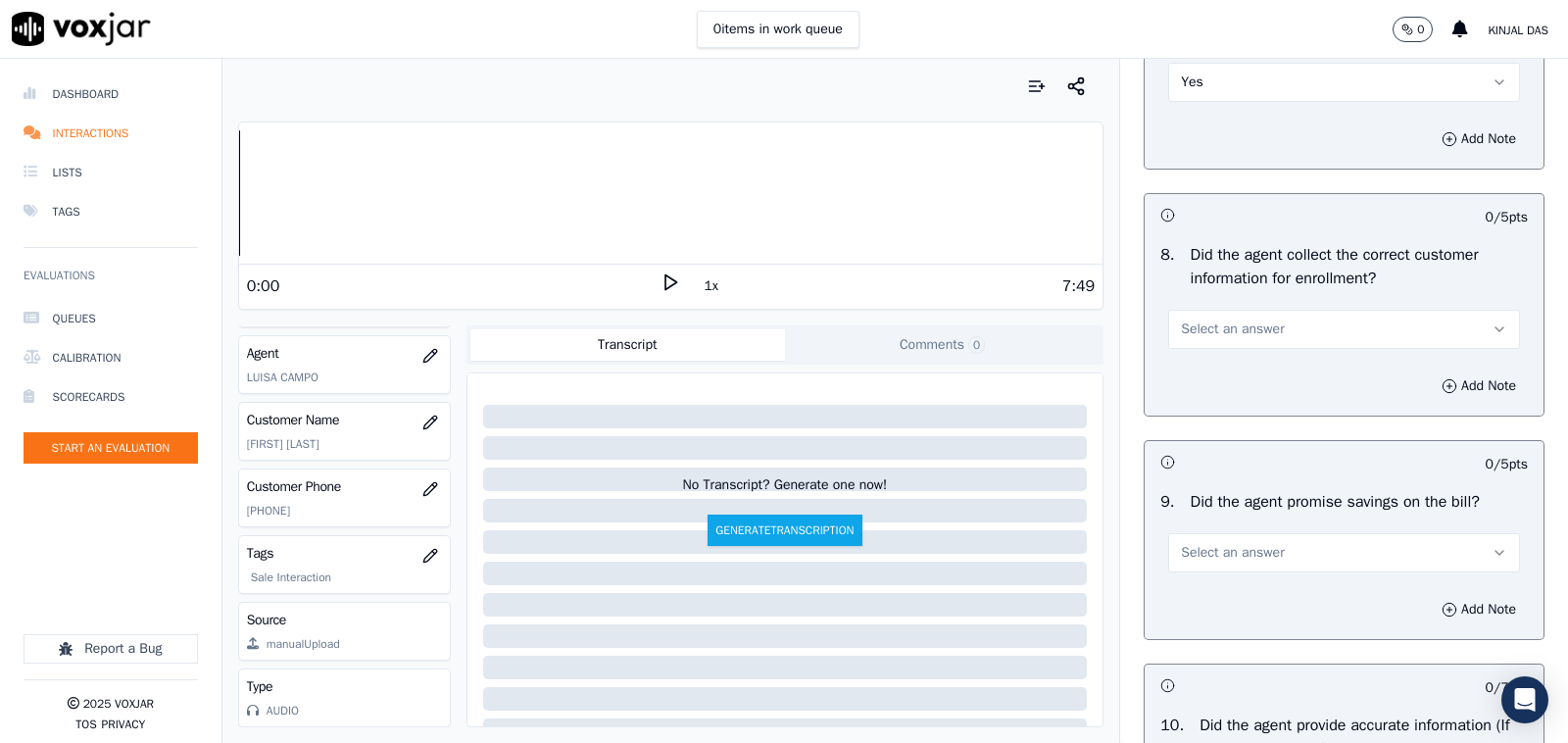 scroll, scrollTop: 1838, scrollLeft: 0, axis: vertical 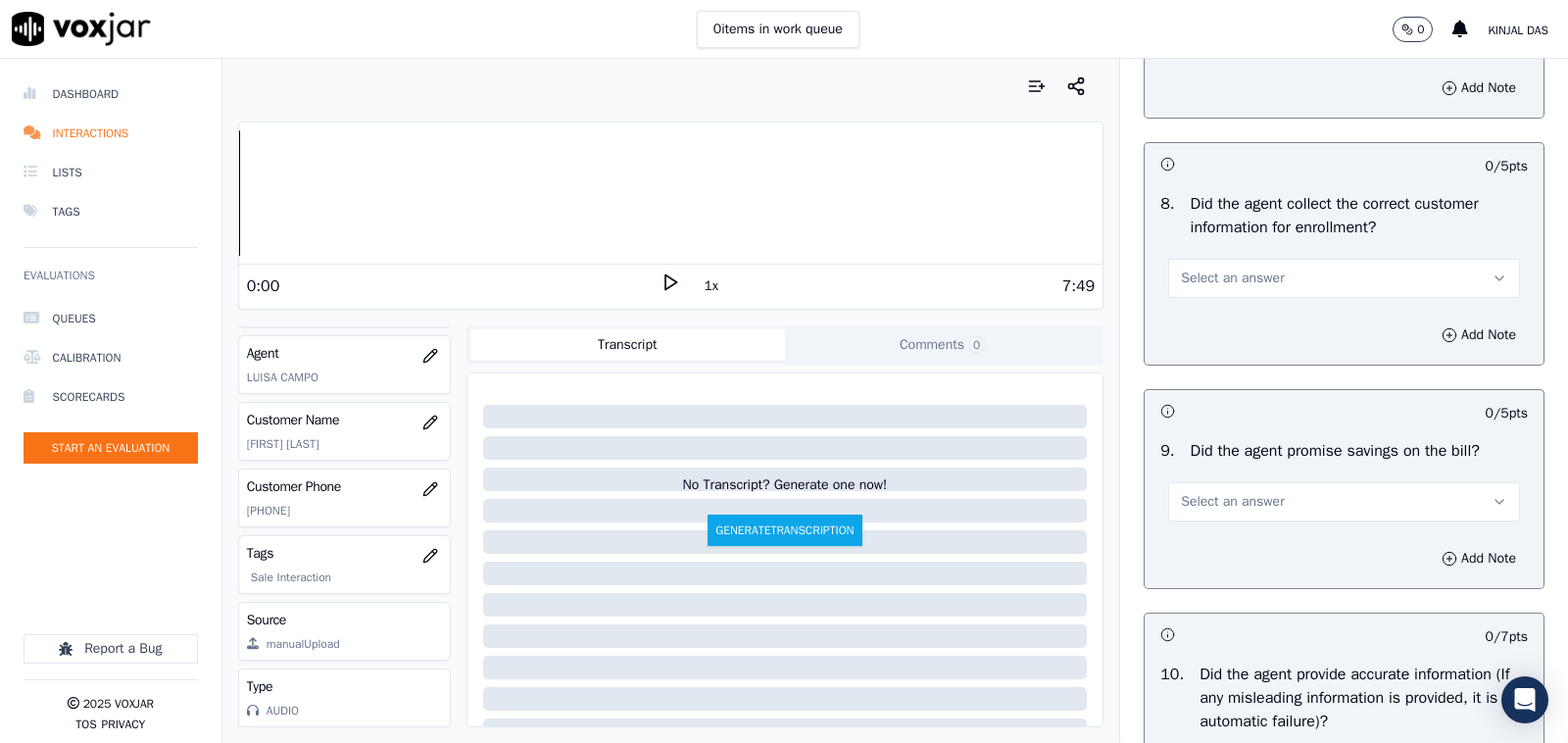 drag, startPoint x: 1215, startPoint y: 350, endPoint x: 1215, endPoint y: 363, distance: 13 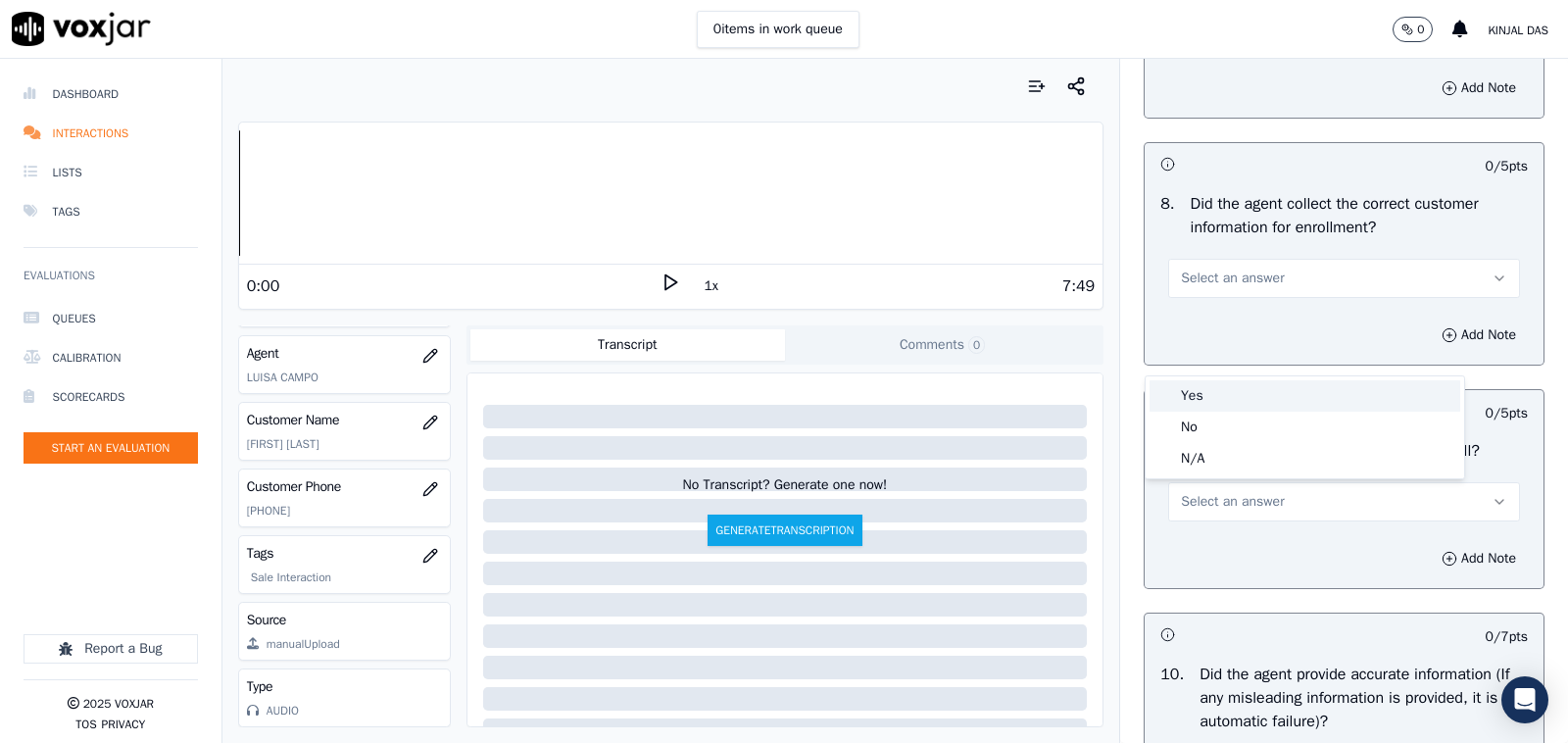 click on "Yes" at bounding box center (1304, 396) 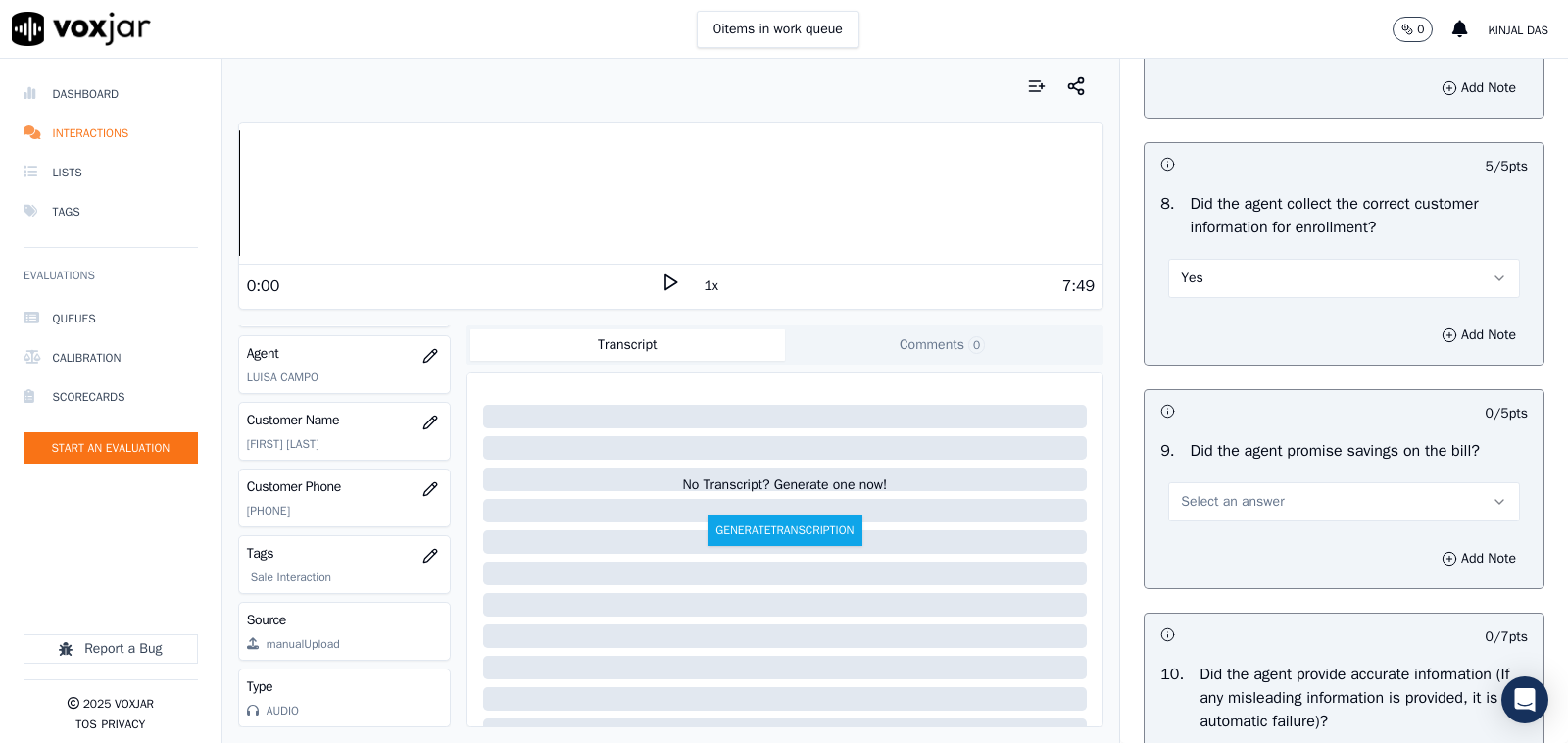 drag, startPoint x: 1210, startPoint y: 570, endPoint x: 1205, endPoint y: 580, distance: 11.18034 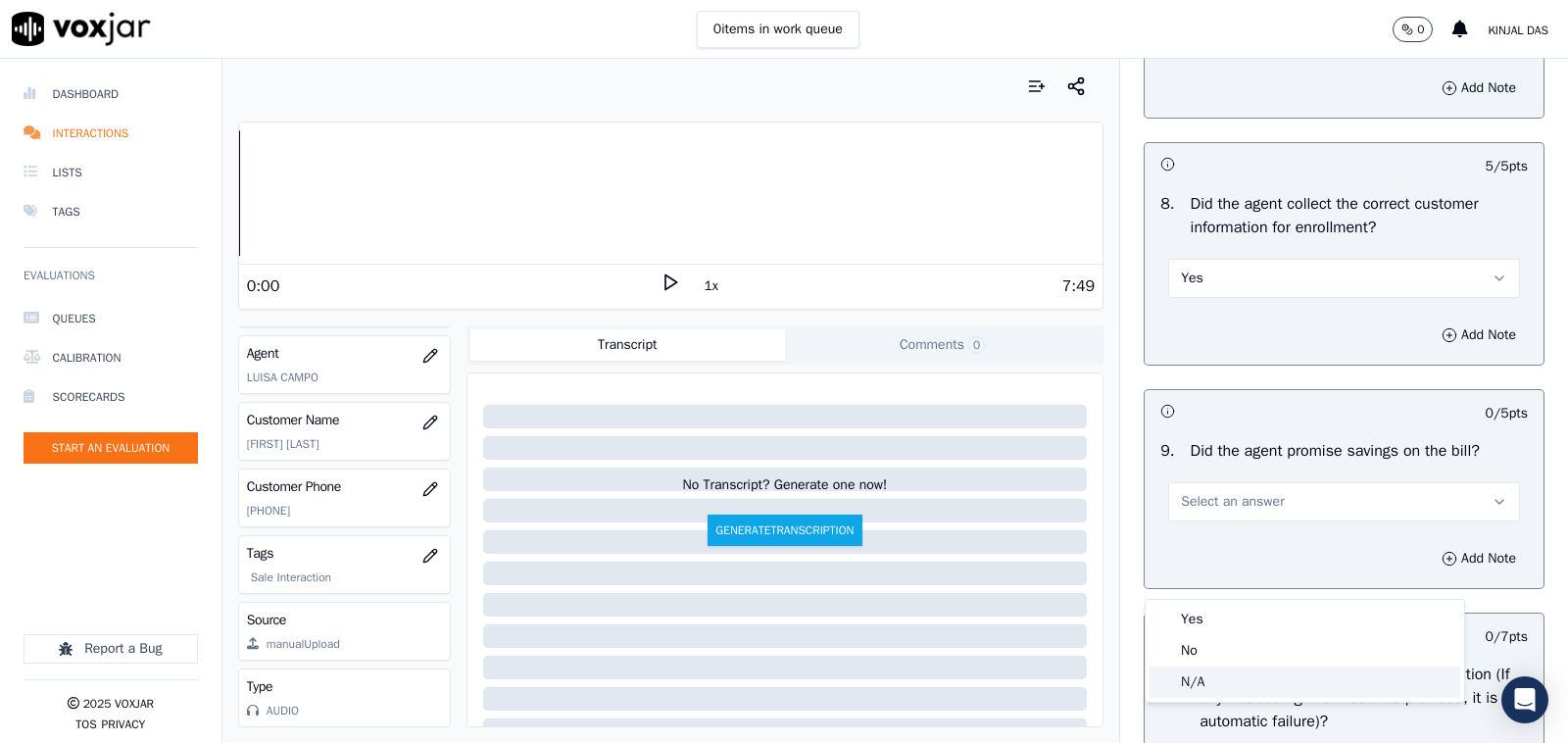 drag, startPoint x: 1196, startPoint y: 676, endPoint x: 1183, endPoint y: 584, distance: 92.91394 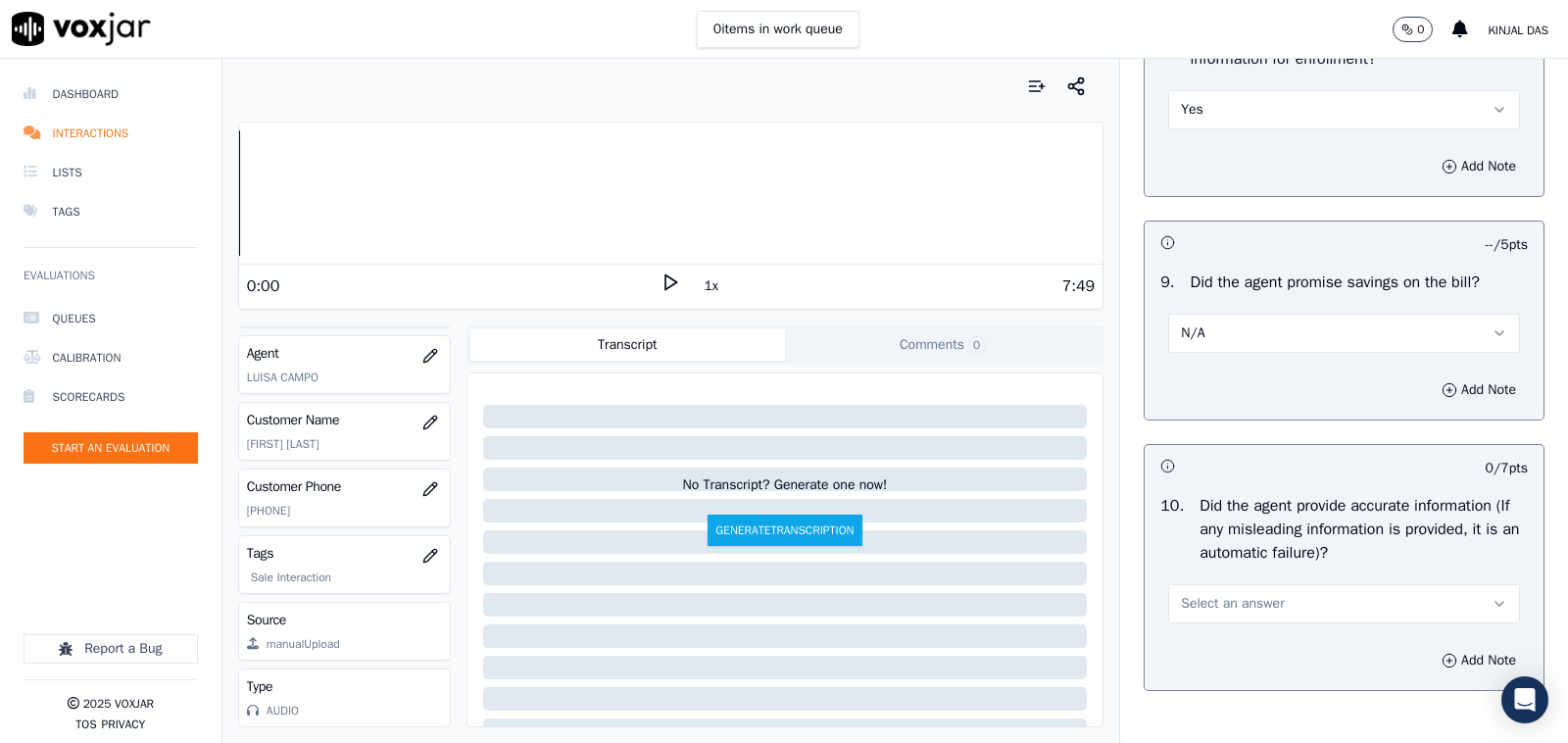 scroll, scrollTop: 2246, scrollLeft: 0, axis: vertical 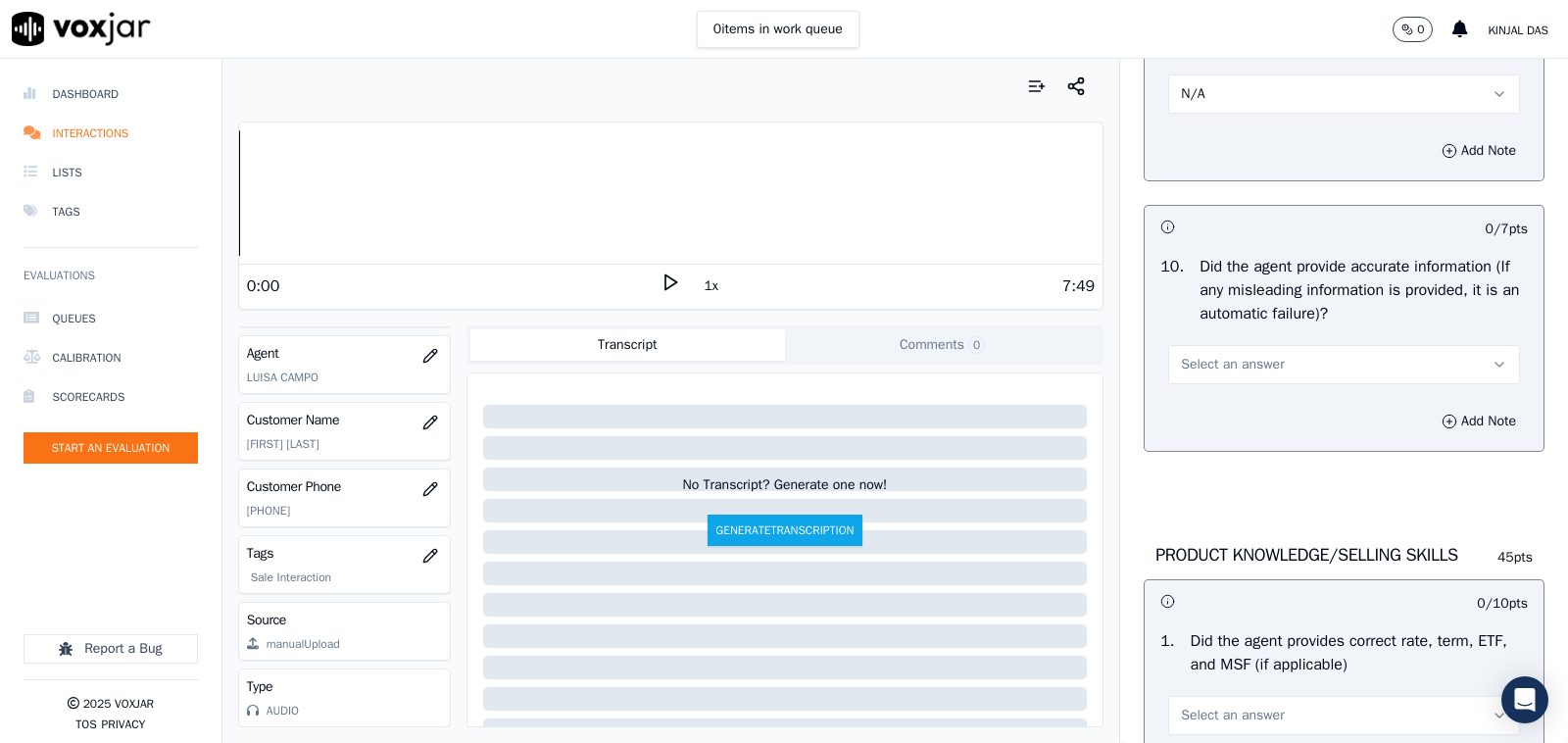 click on "Select an answer" at bounding box center [1232, 365] 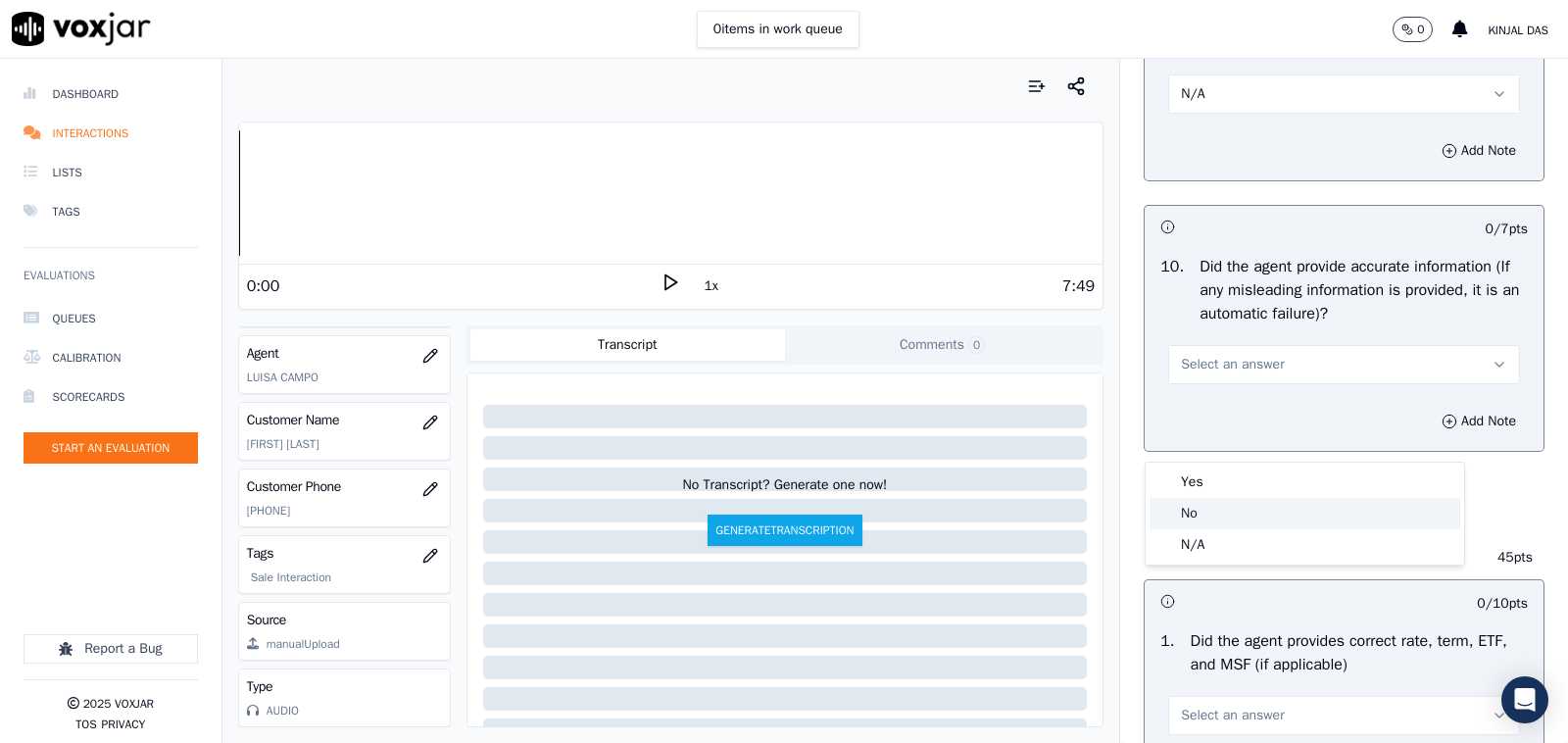 click on "Yes" at bounding box center (1304, 482) 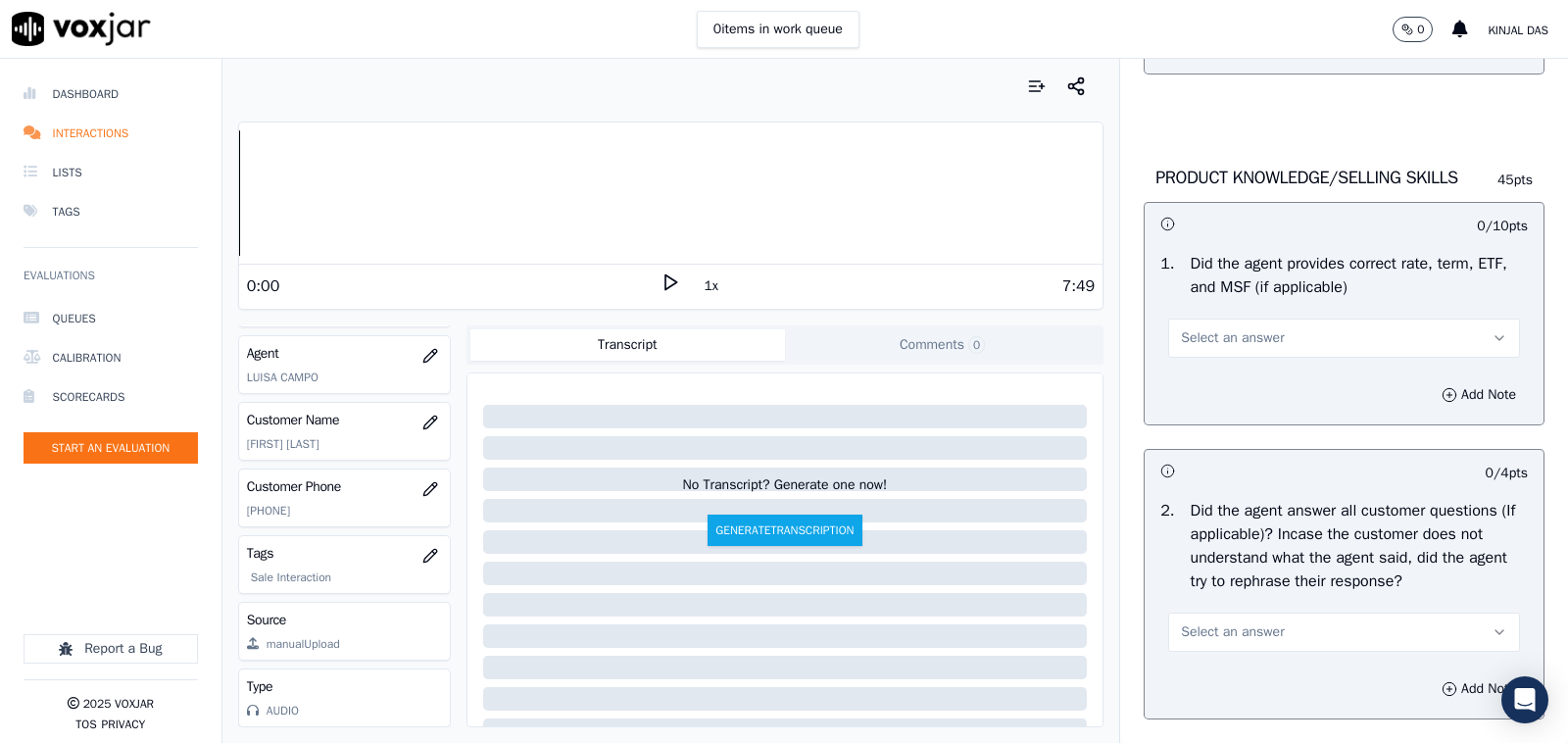 scroll, scrollTop: 2858, scrollLeft: 0, axis: vertical 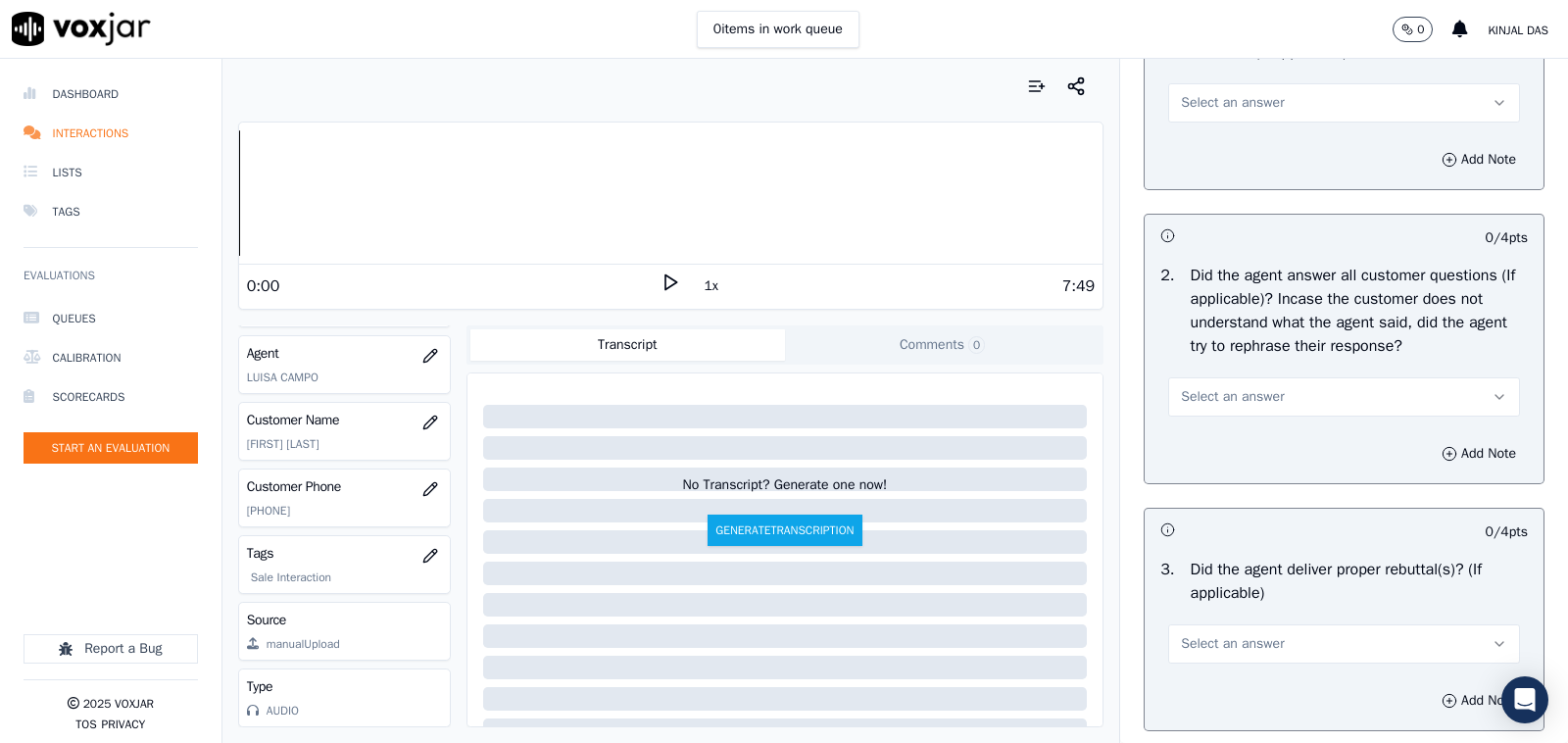 click on "Select an answer" at bounding box center [1344, 103] 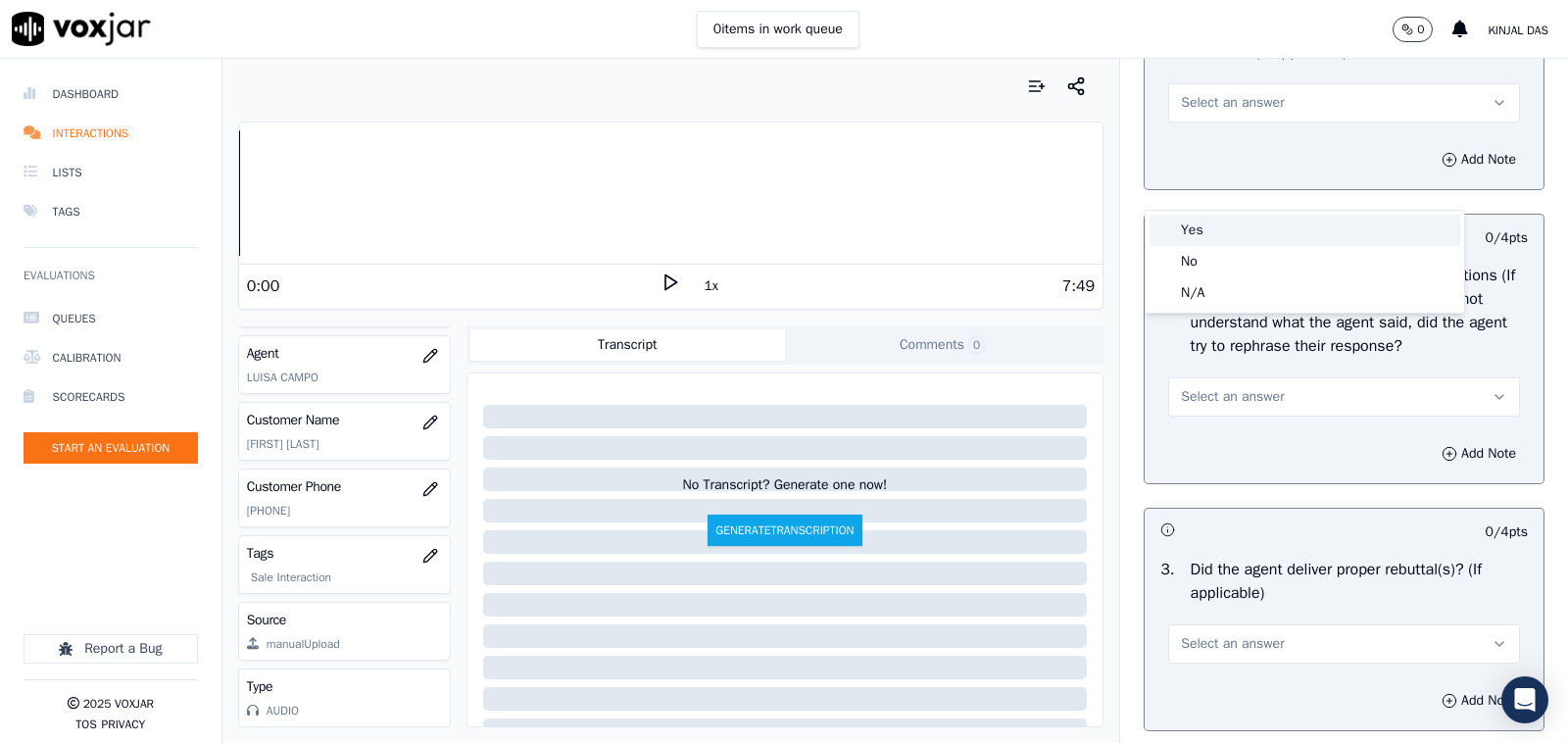 click on "Yes" at bounding box center (1304, 230) 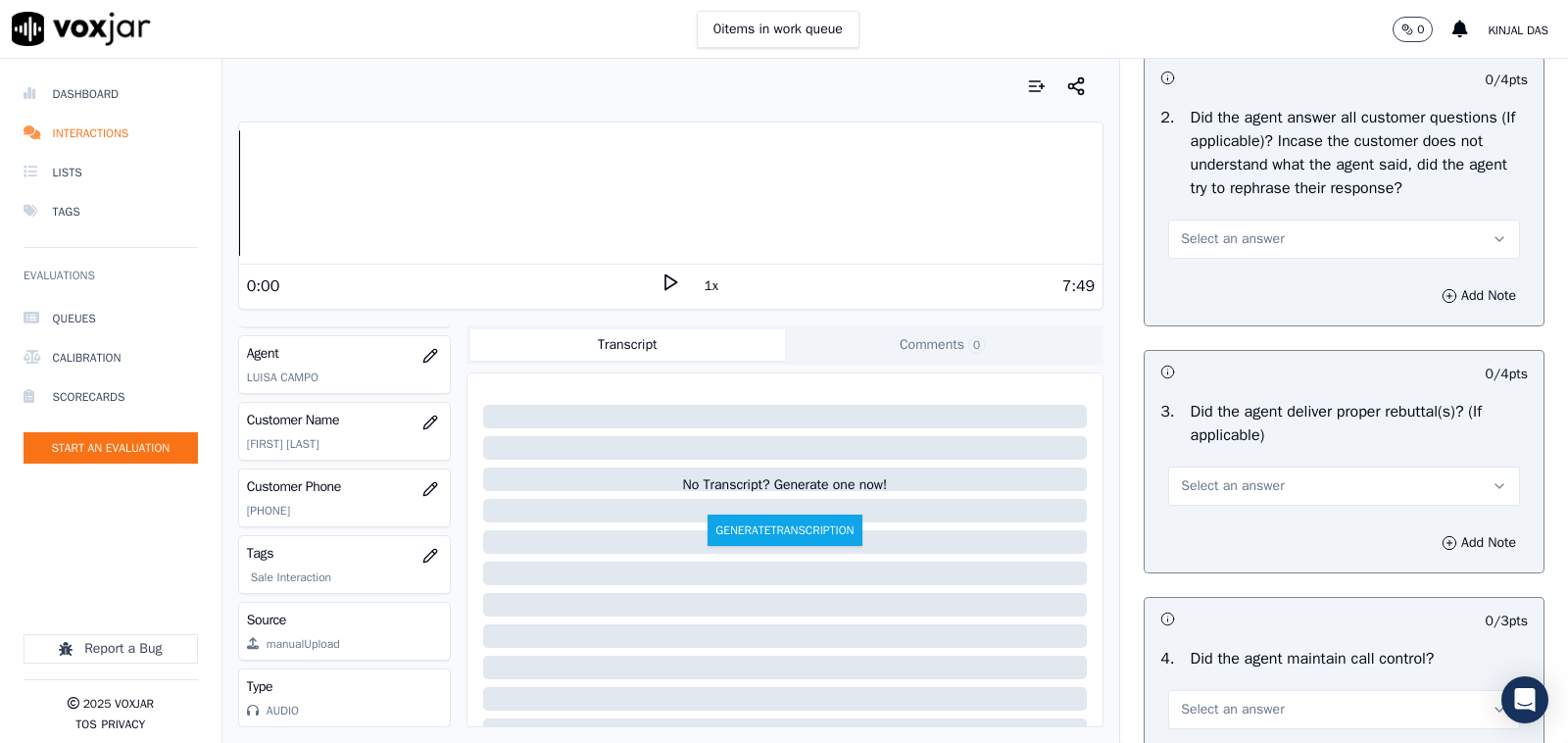 scroll, scrollTop: 3063, scrollLeft: 0, axis: vertical 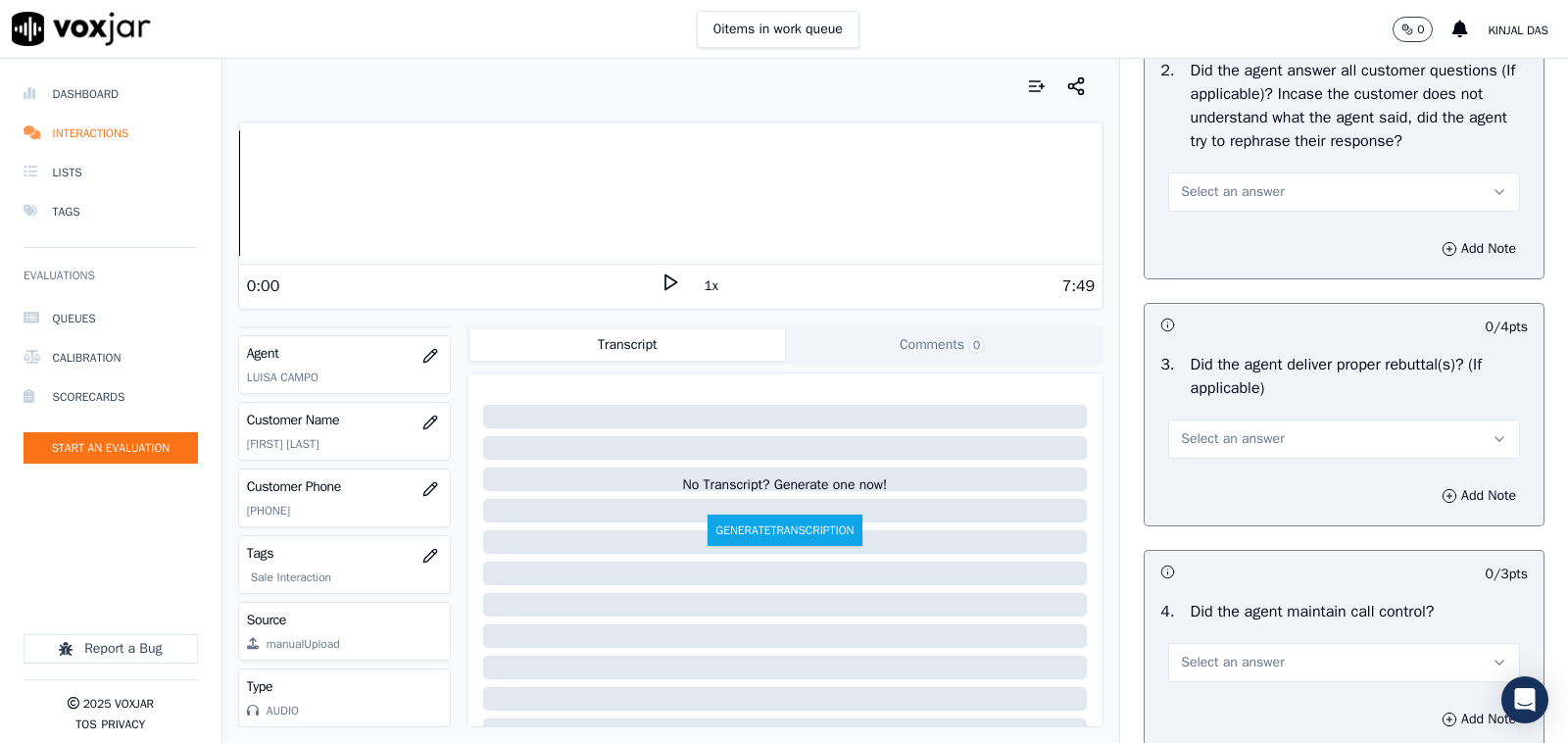 click on "Select an answer" at bounding box center [1344, 192] 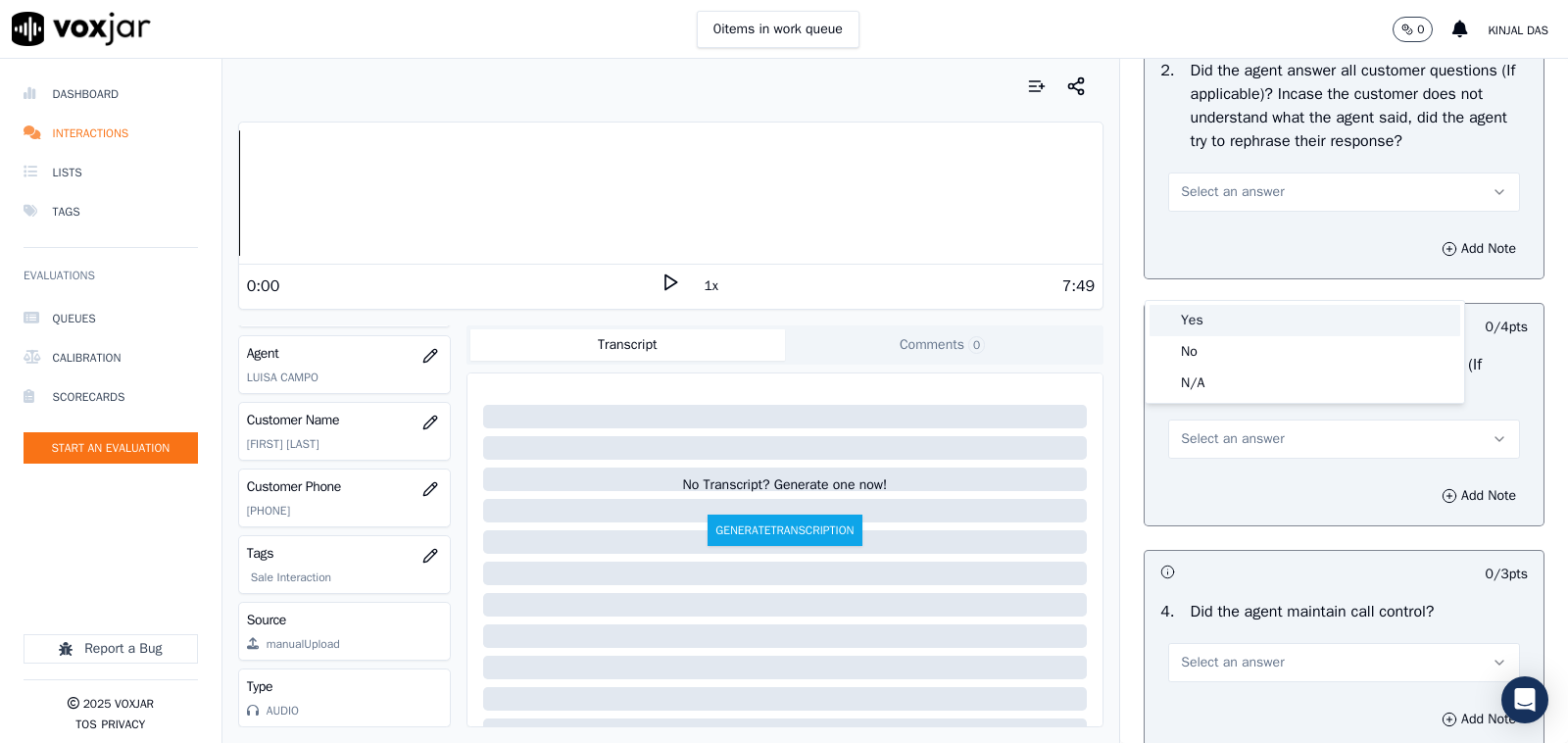 drag, startPoint x: 1196, startPoint y: 311, endPoint x: 1201, endPoint y: 356, distance: 45.276926 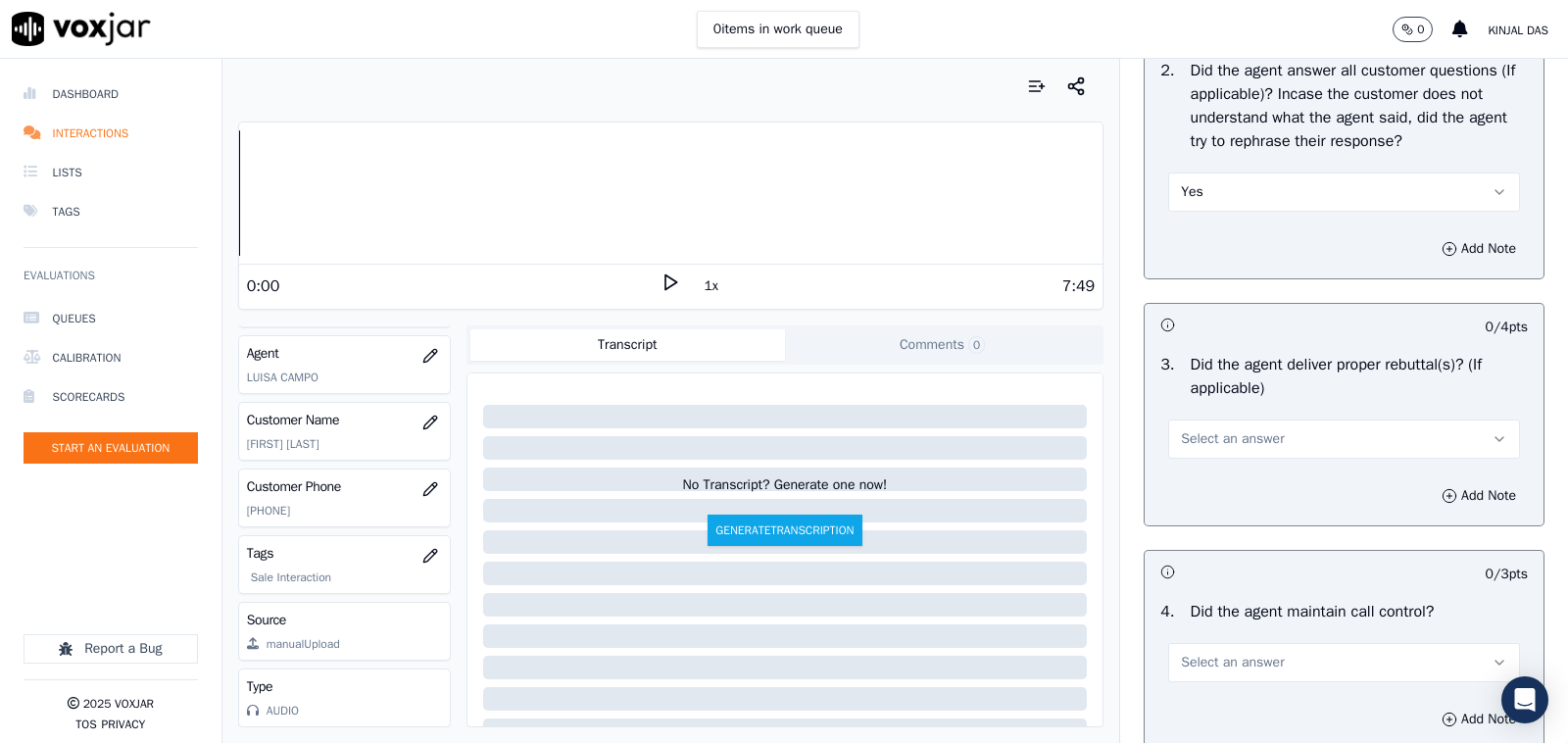 scroll, scrollTop: 3267, scrollLeft: 0, axis: vertical 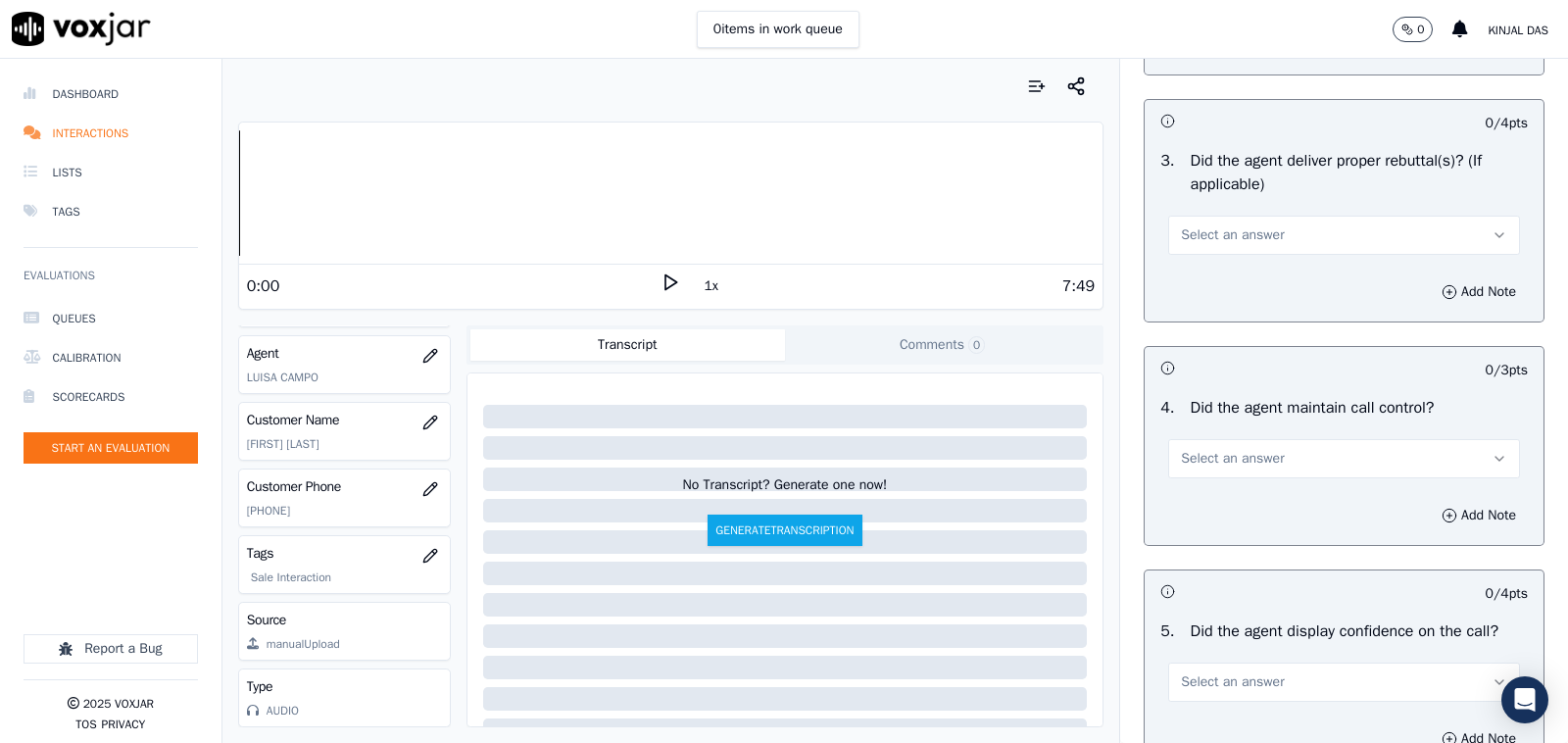 click on "Select an answer" at bounding box center (1232, 235) 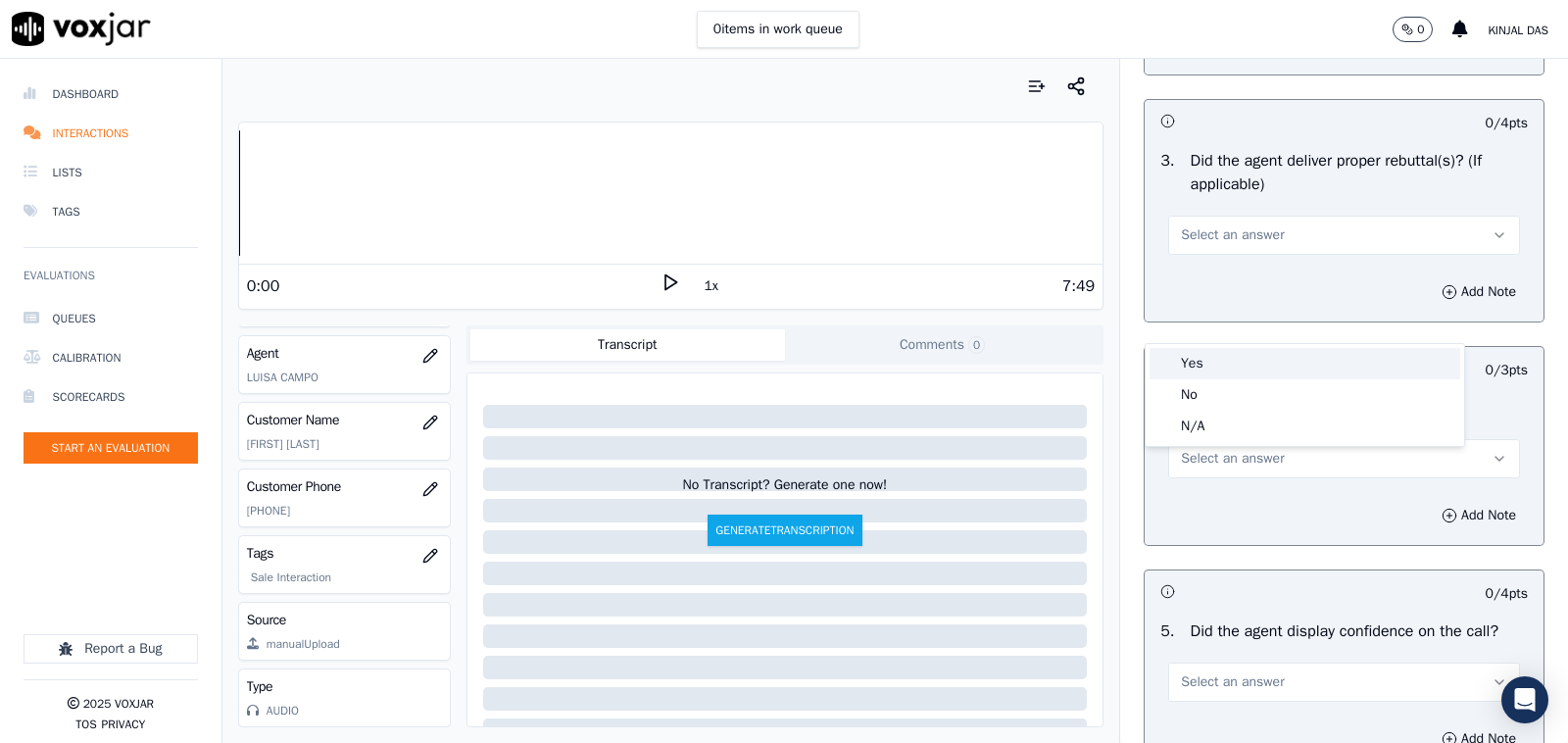 click on "Yes" at bounding box center [1304, 364] 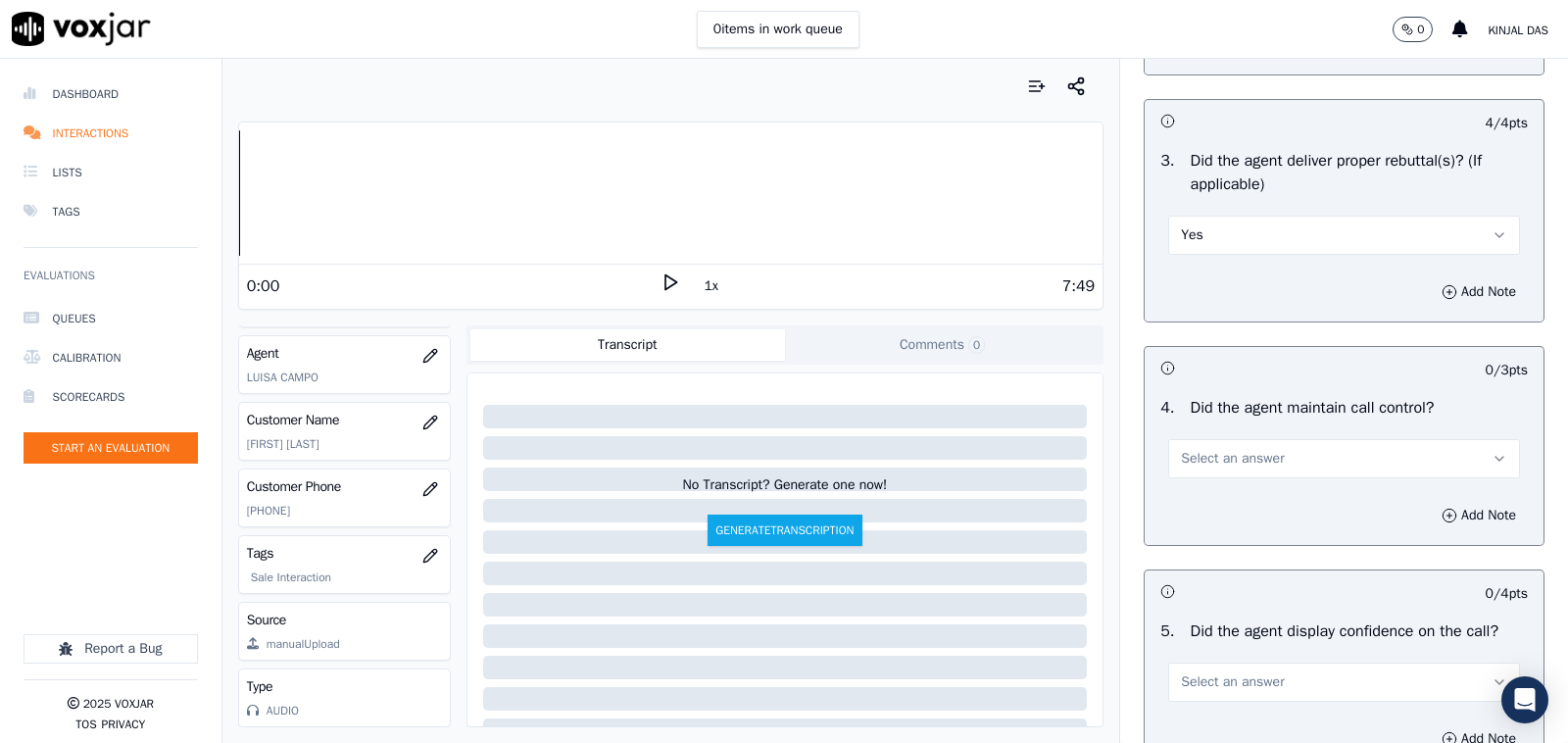 scroll, scrollTop: 3471, scrollLeft: 0, axis: vertical 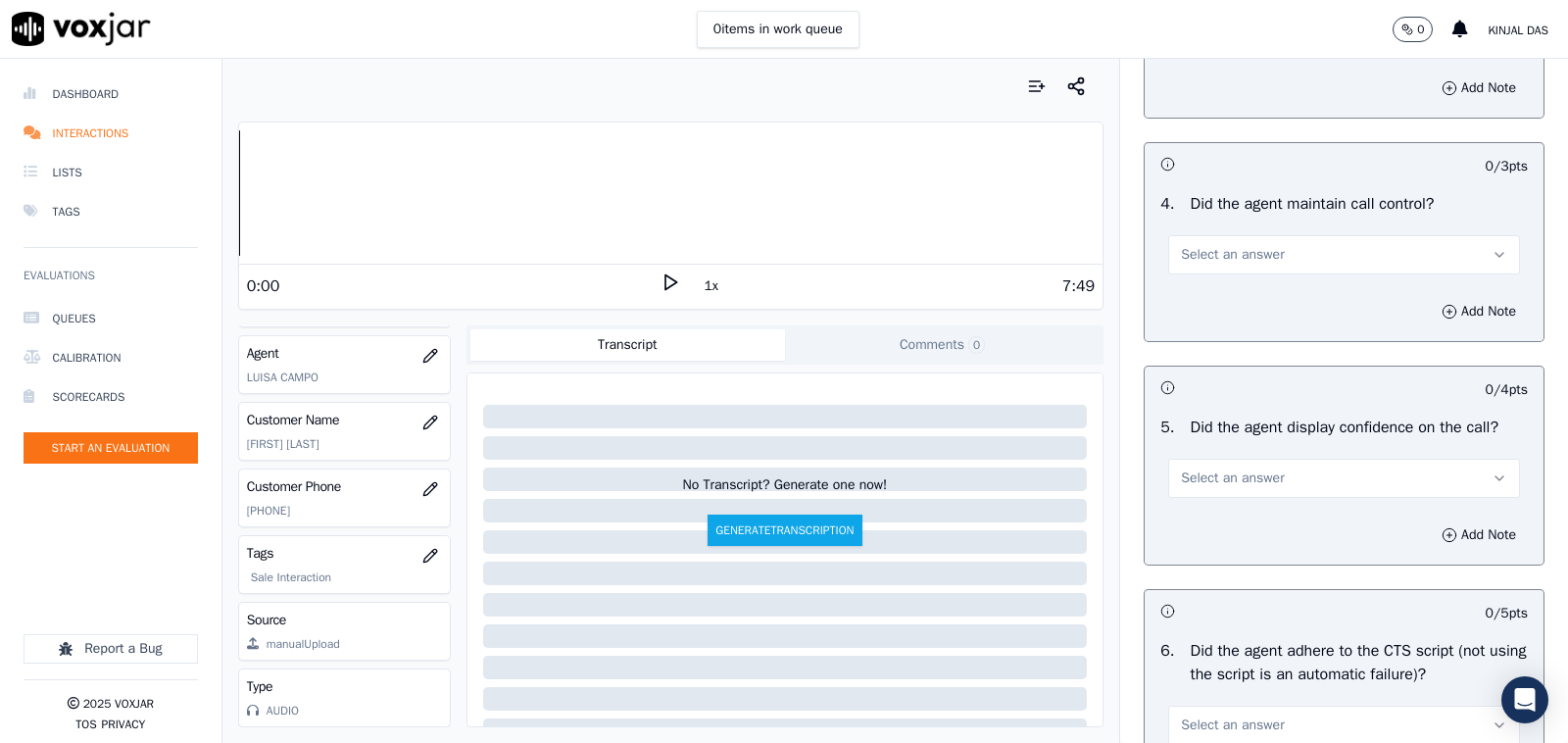 click on "Select an answer" at bounding box center (1232, 255) 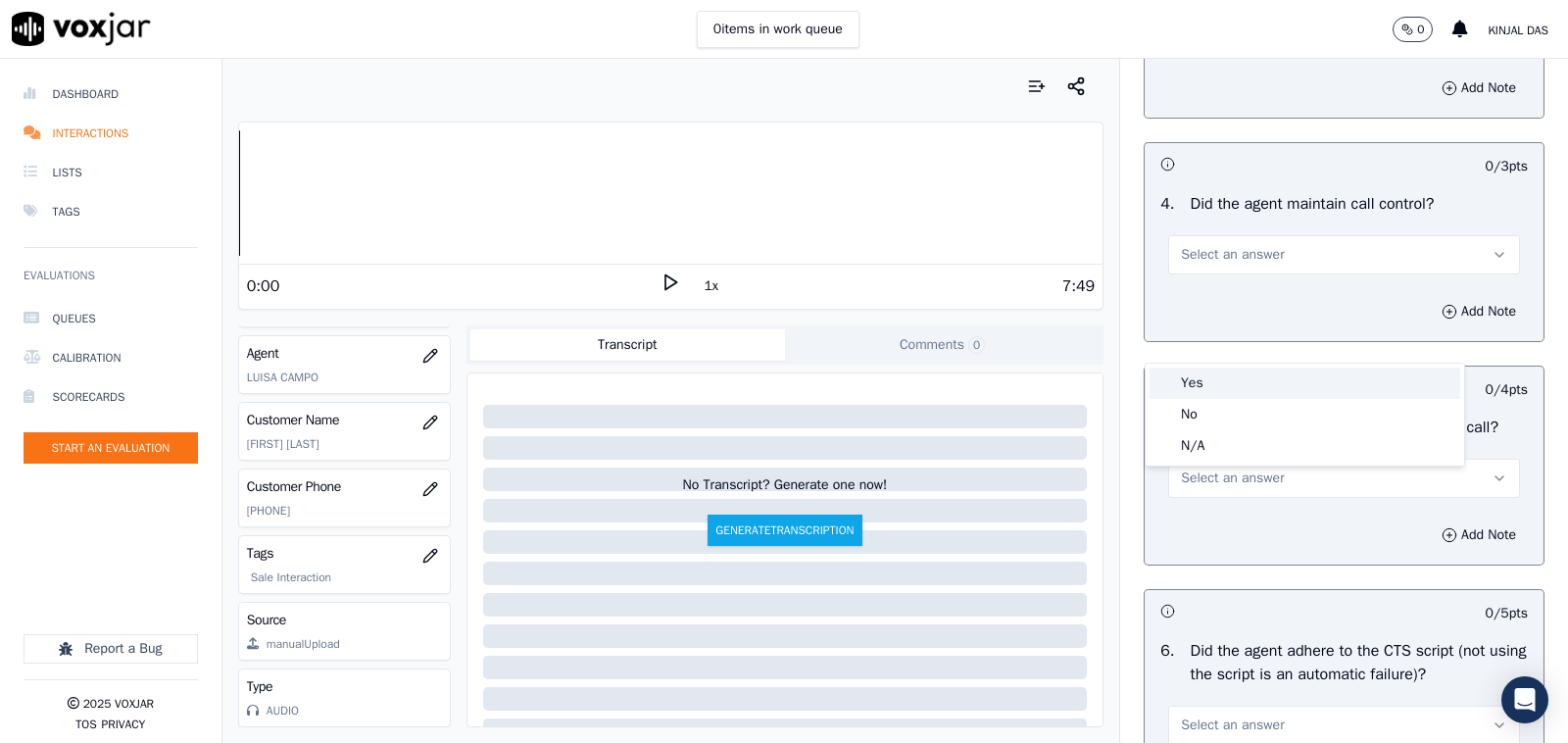 click on "Yes" at bounding box center (1304, 383) 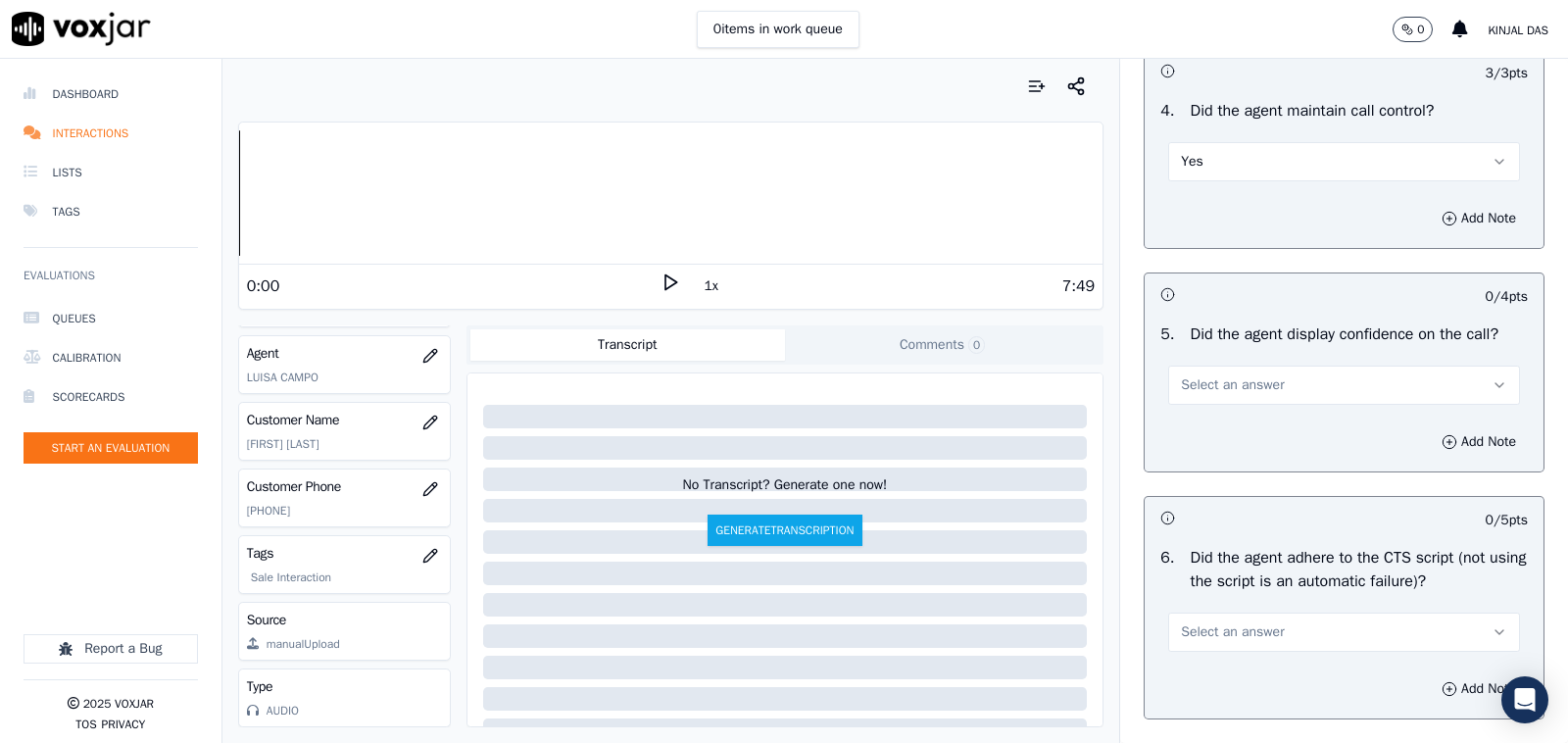 scroll, scrollTop: 3676, scrollLeft: 0, axis: vertical 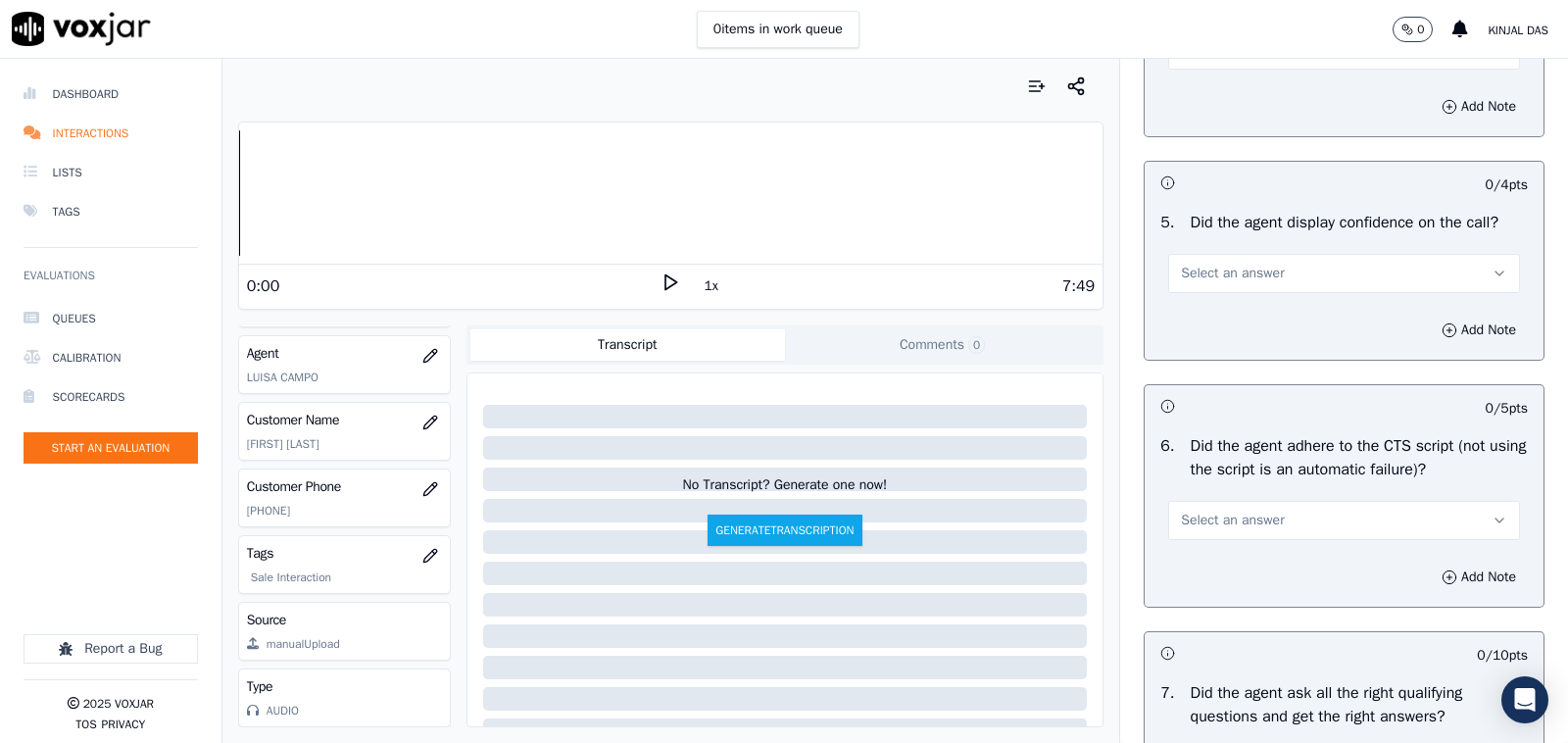 click on "Select an answer" at bounding box center (1232, 273) 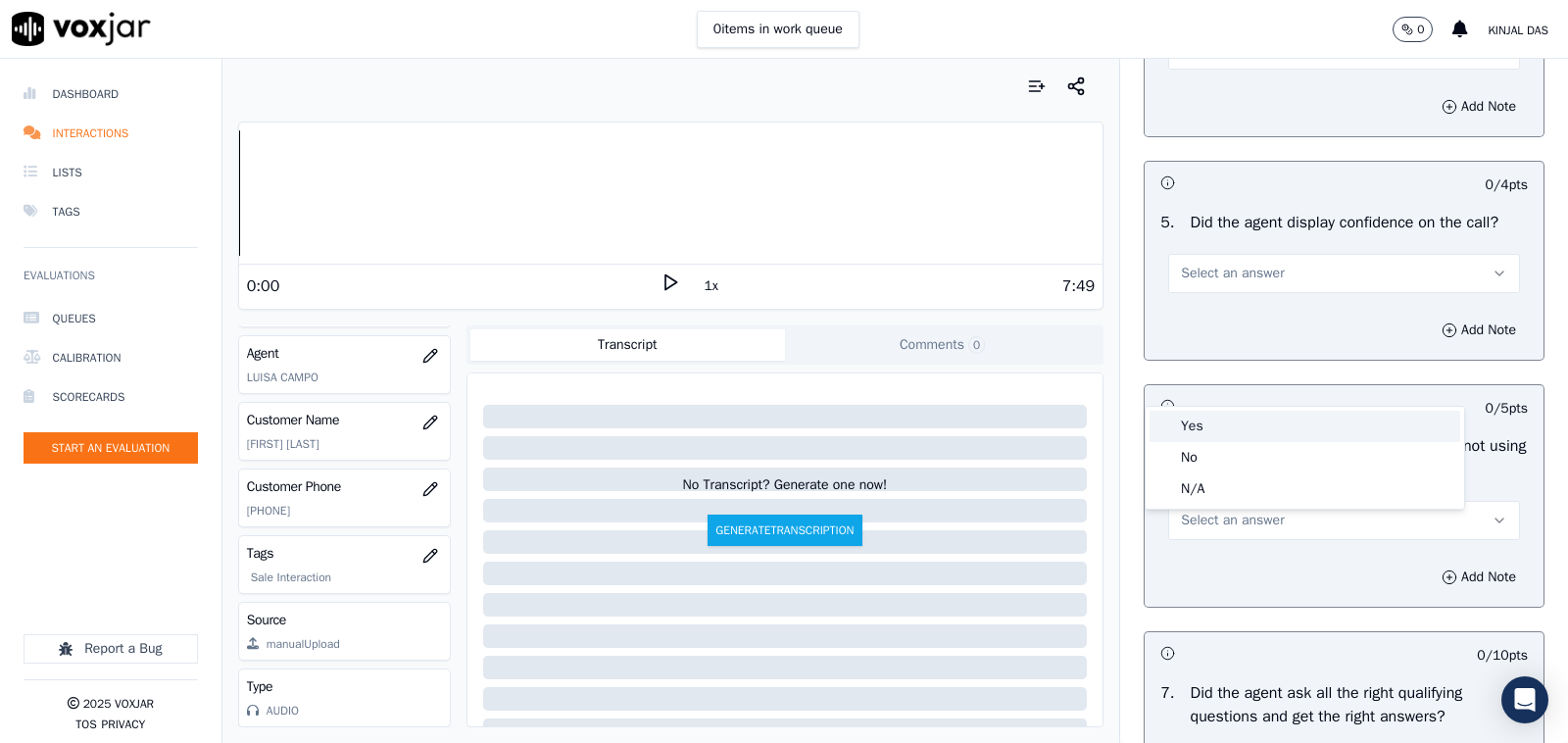 click on "Yes" at bounding box center (1304, 426) 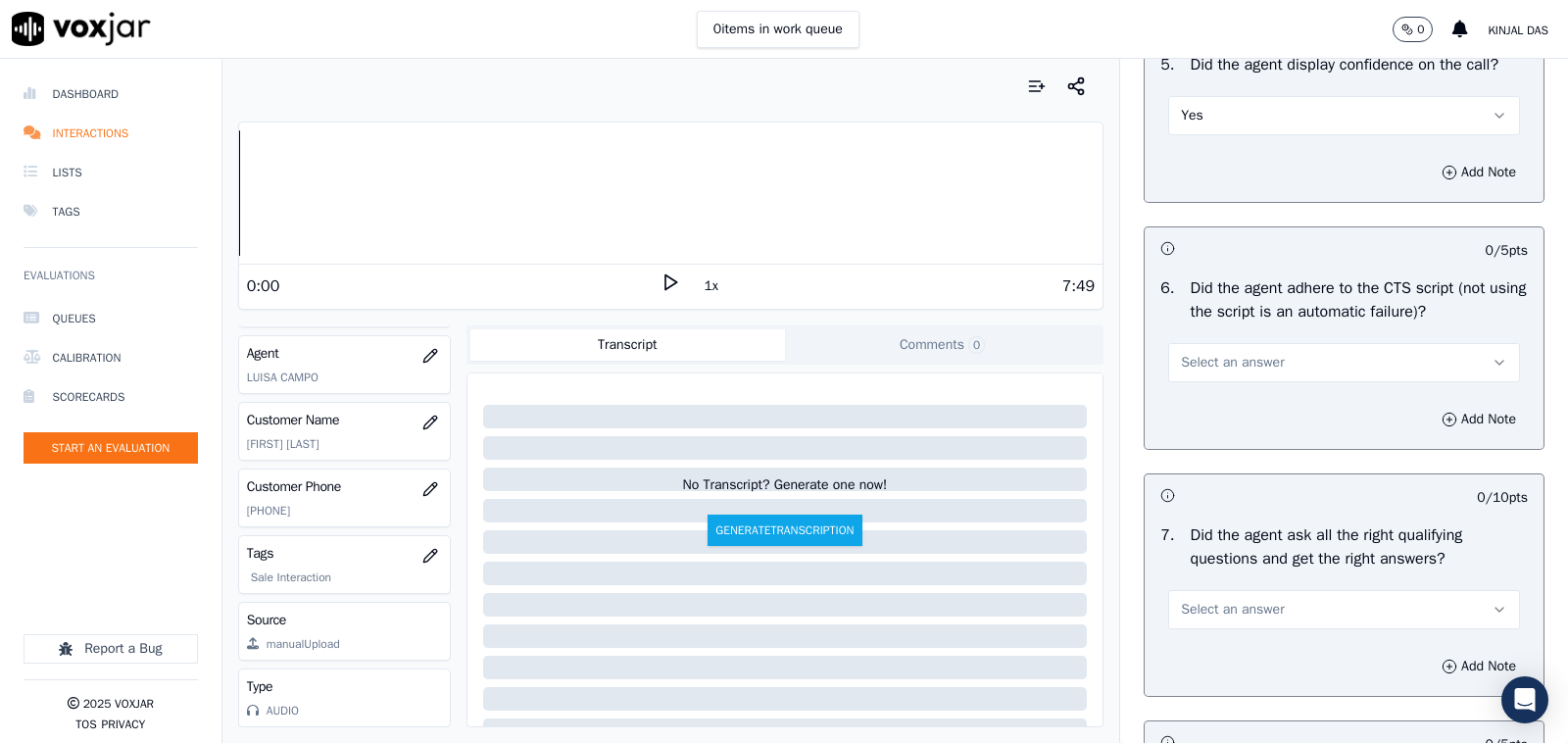 scroll, scrollTop: 3880, scrollLeft: 0, axis: vertical 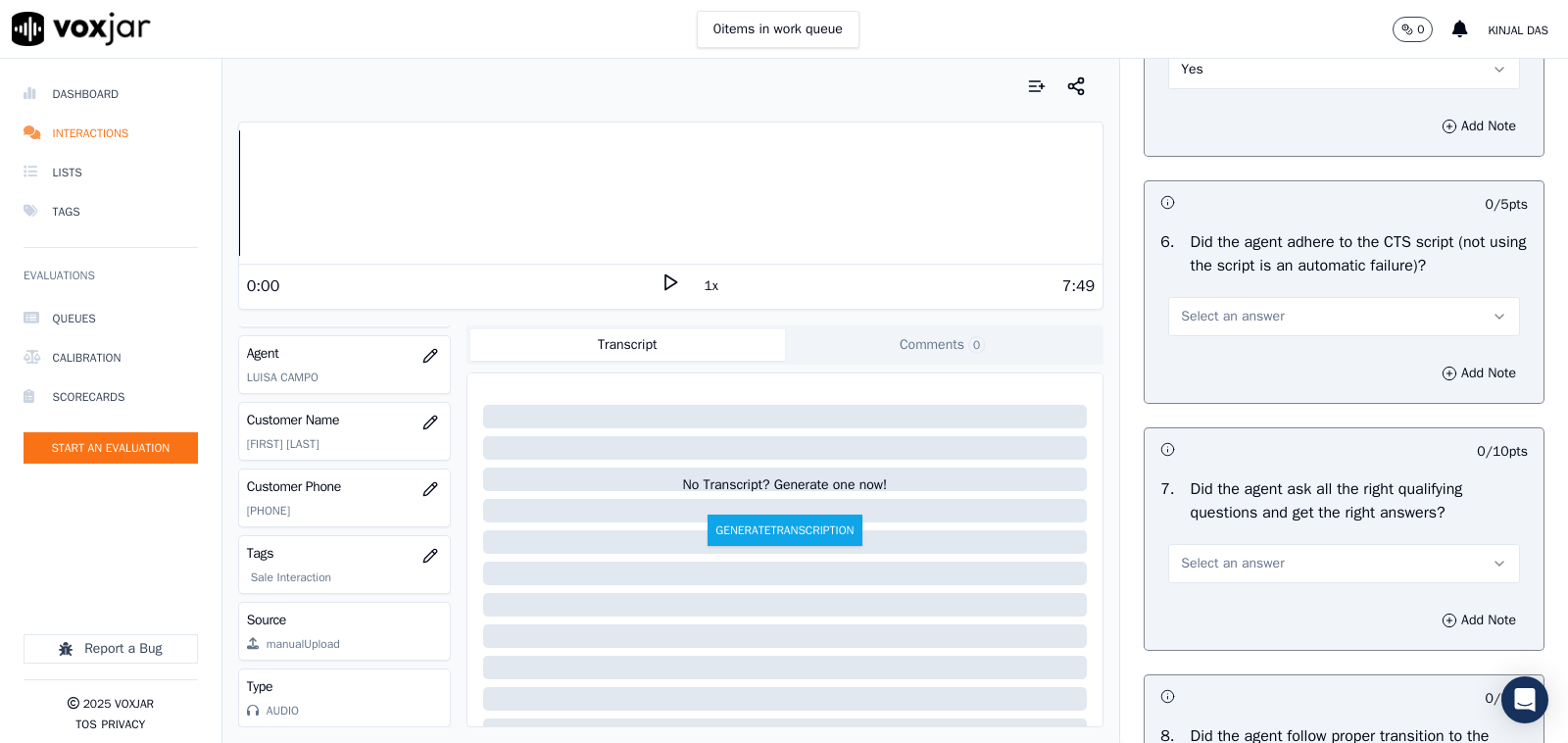 click on "Select an answer" at bounding box center (1232, 317) 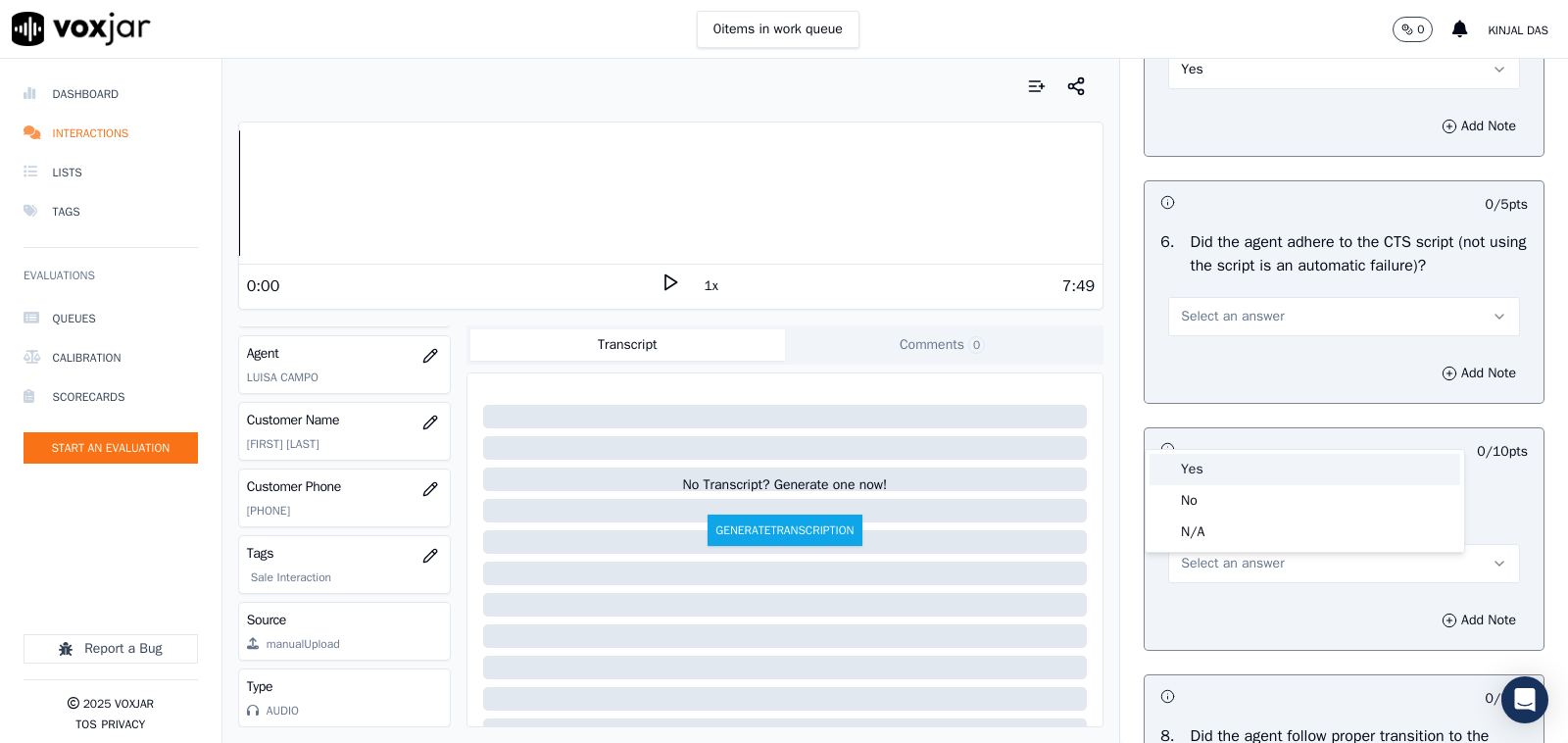 click on "Yes" at bounding box center (1304, 470) 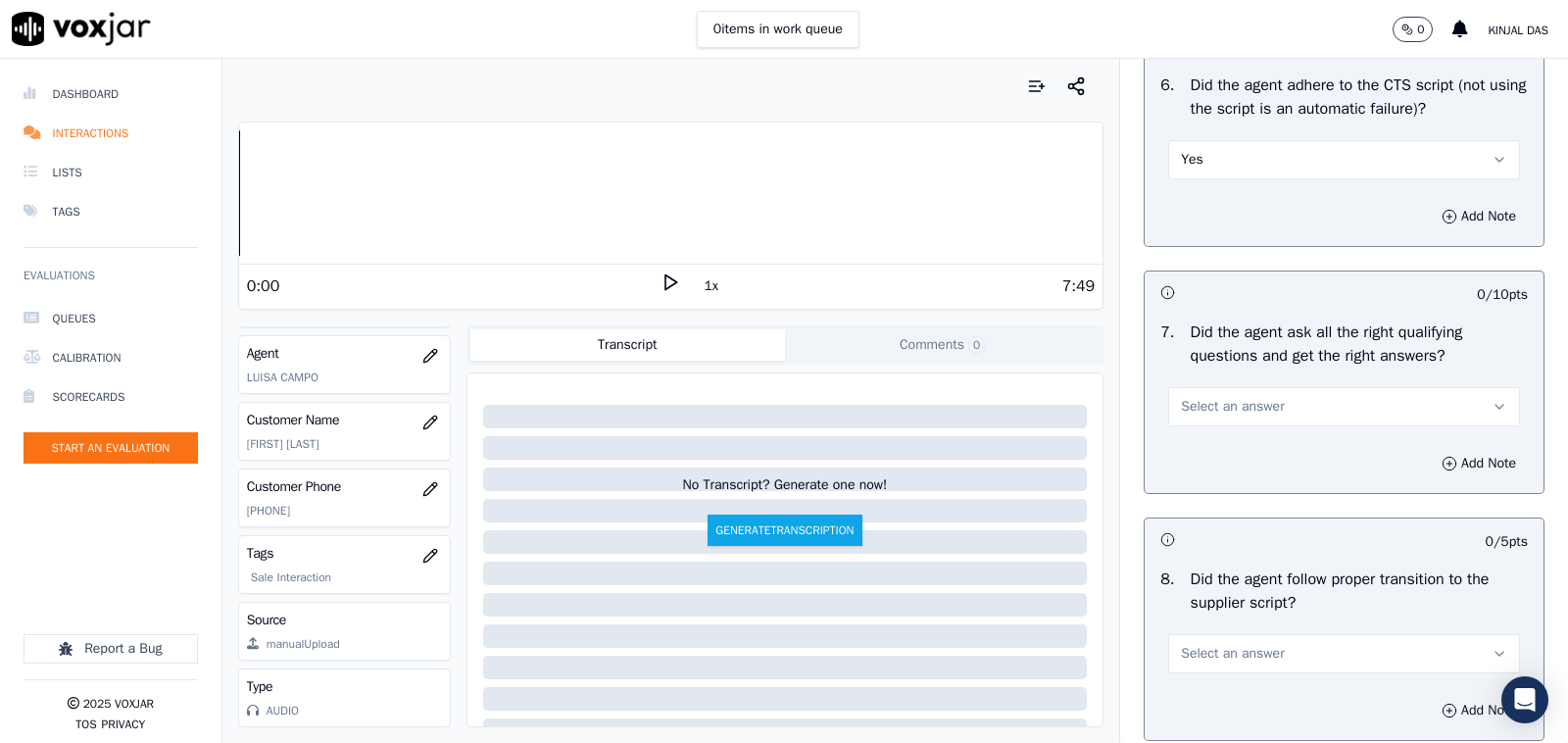 scroll, scrollTop: 4084, scrollLeft: 0, axis: vertical 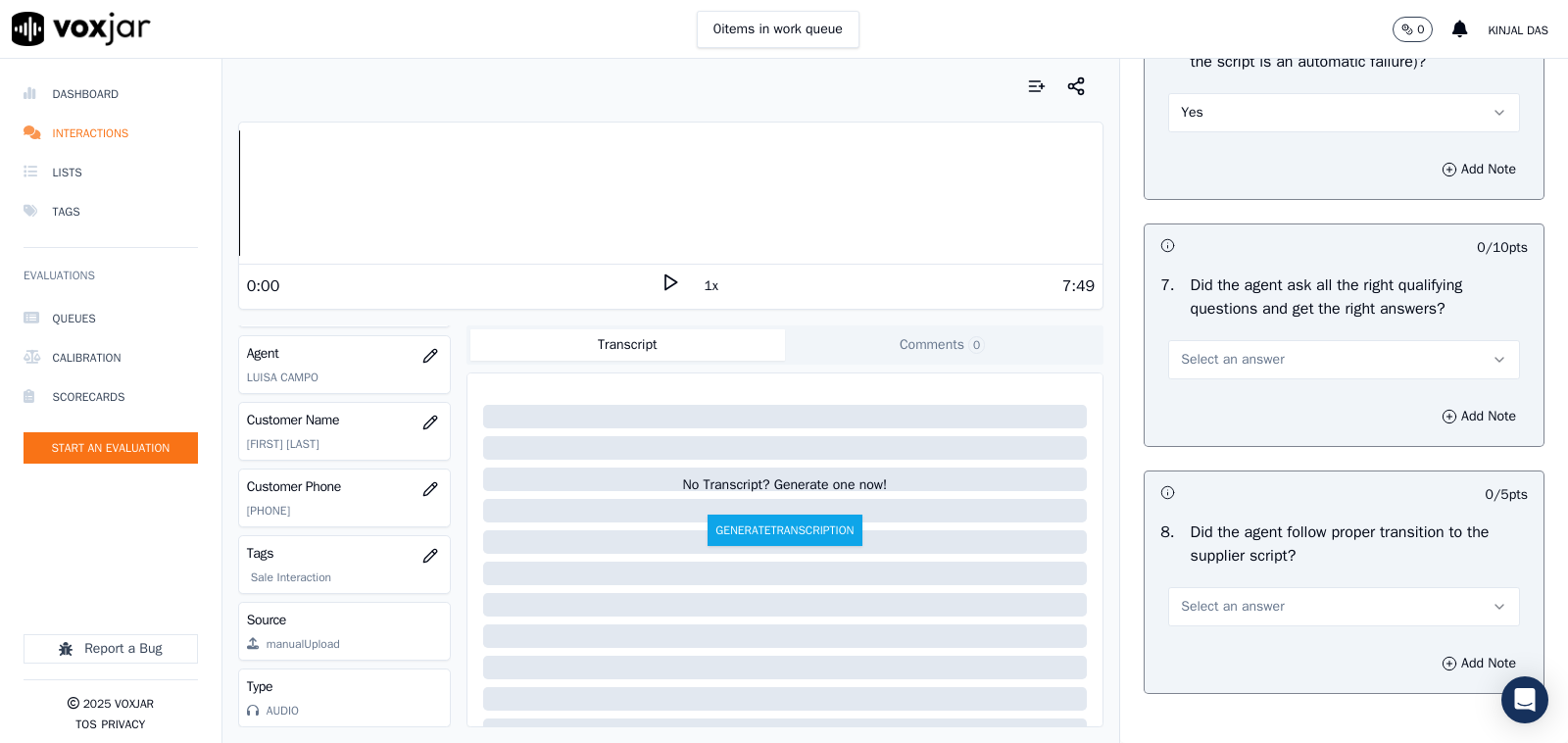 drag, startPoint x: 1197, startPoint y: 467, endPoint x: 1193, endPoint y: 480, distance: 13.60147 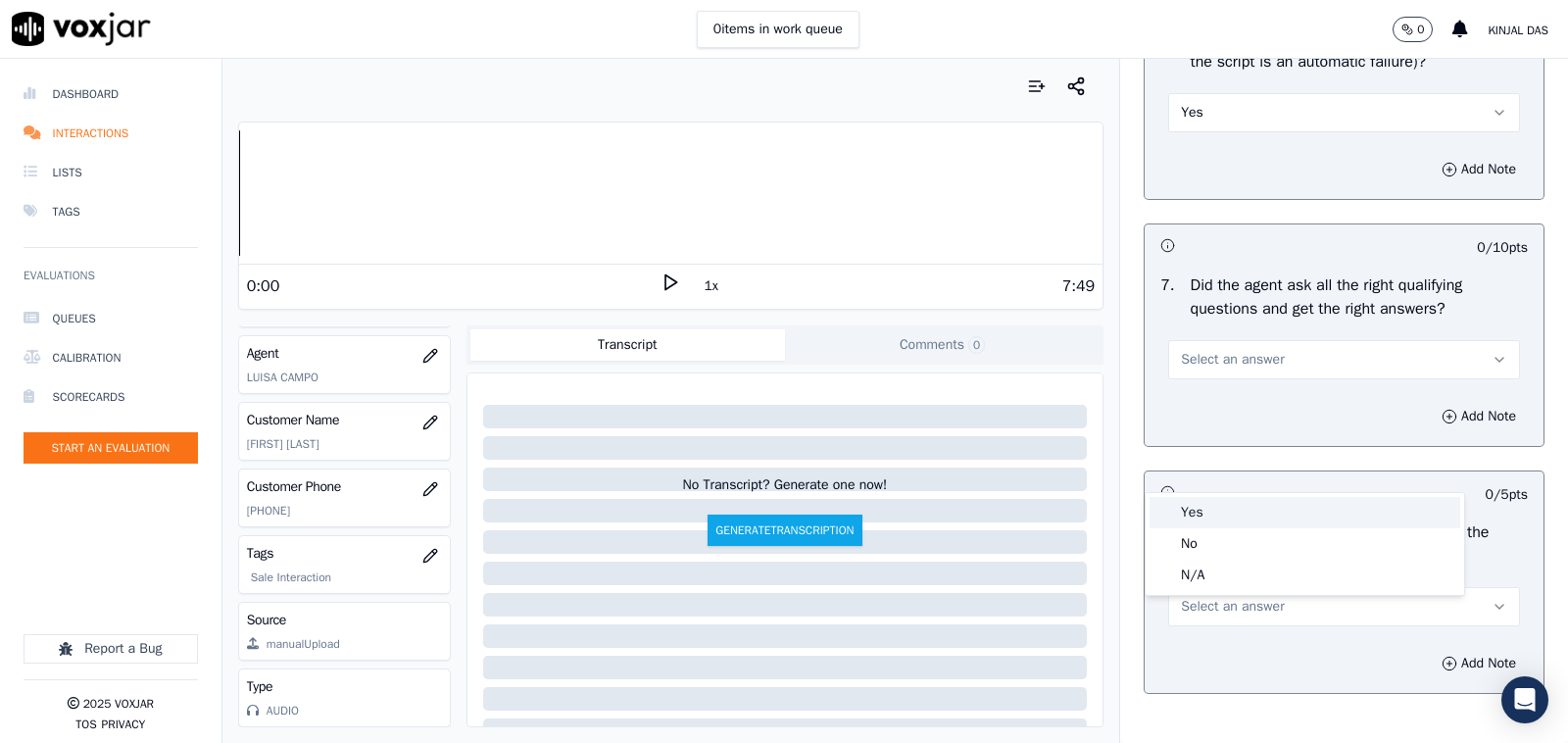 drag, startPoint x: 1191, startPoint y: 502, endPoint x: 1184, endPoint y: 414, distance: 88.27797 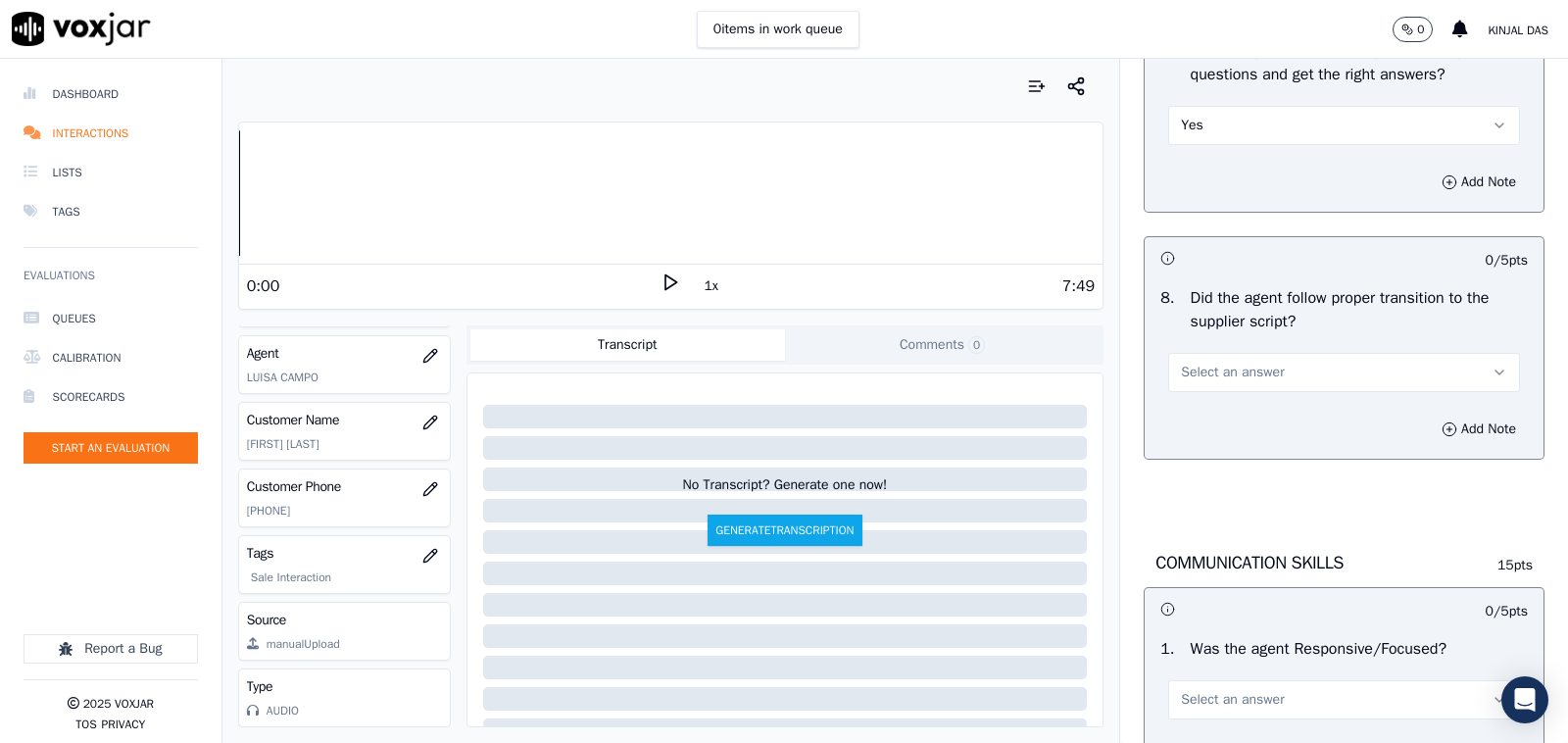 scroll, scrollTop: 4492, scrollLeft: 0, axis: vertical 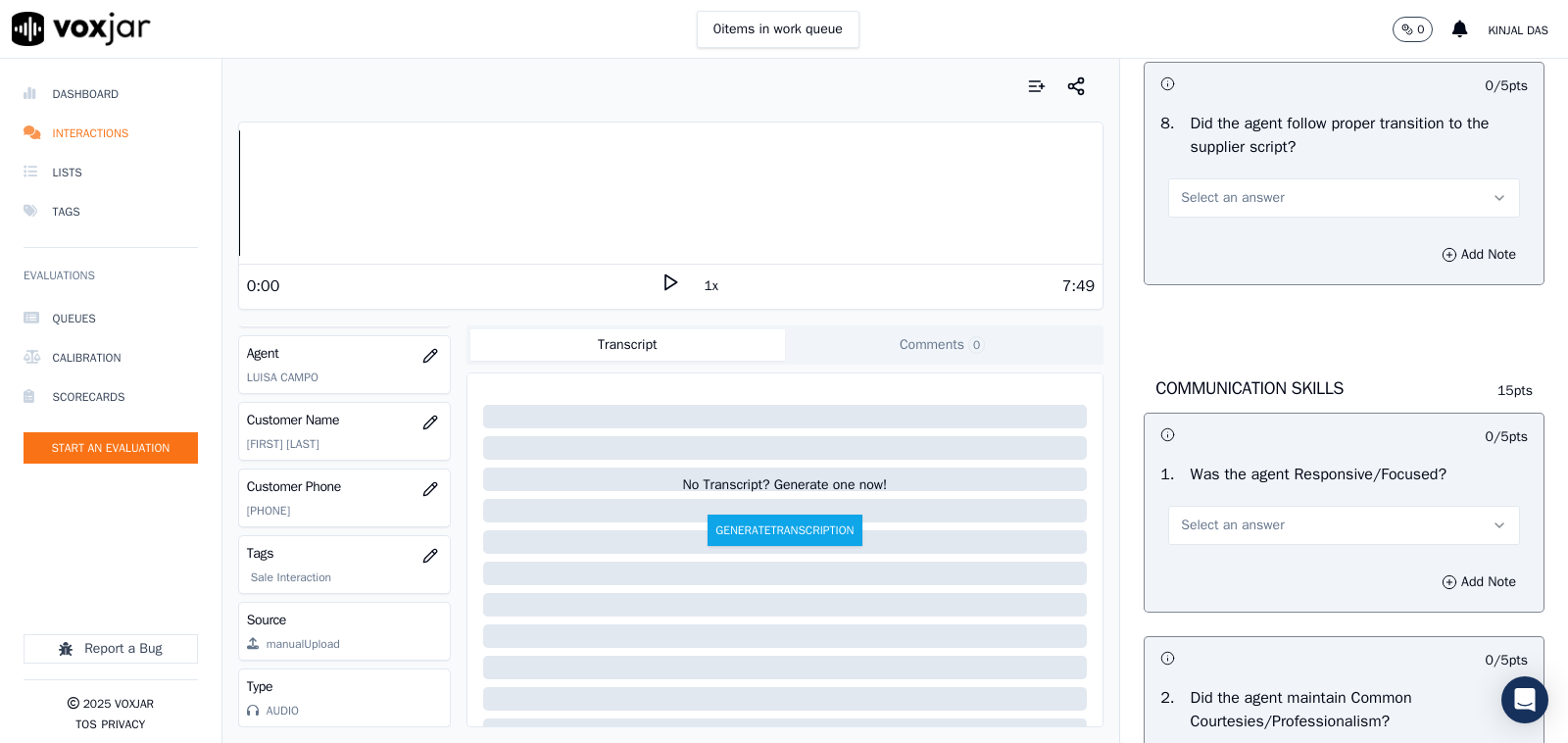 click on "Select an answer" at bounding box center (1344, 198) 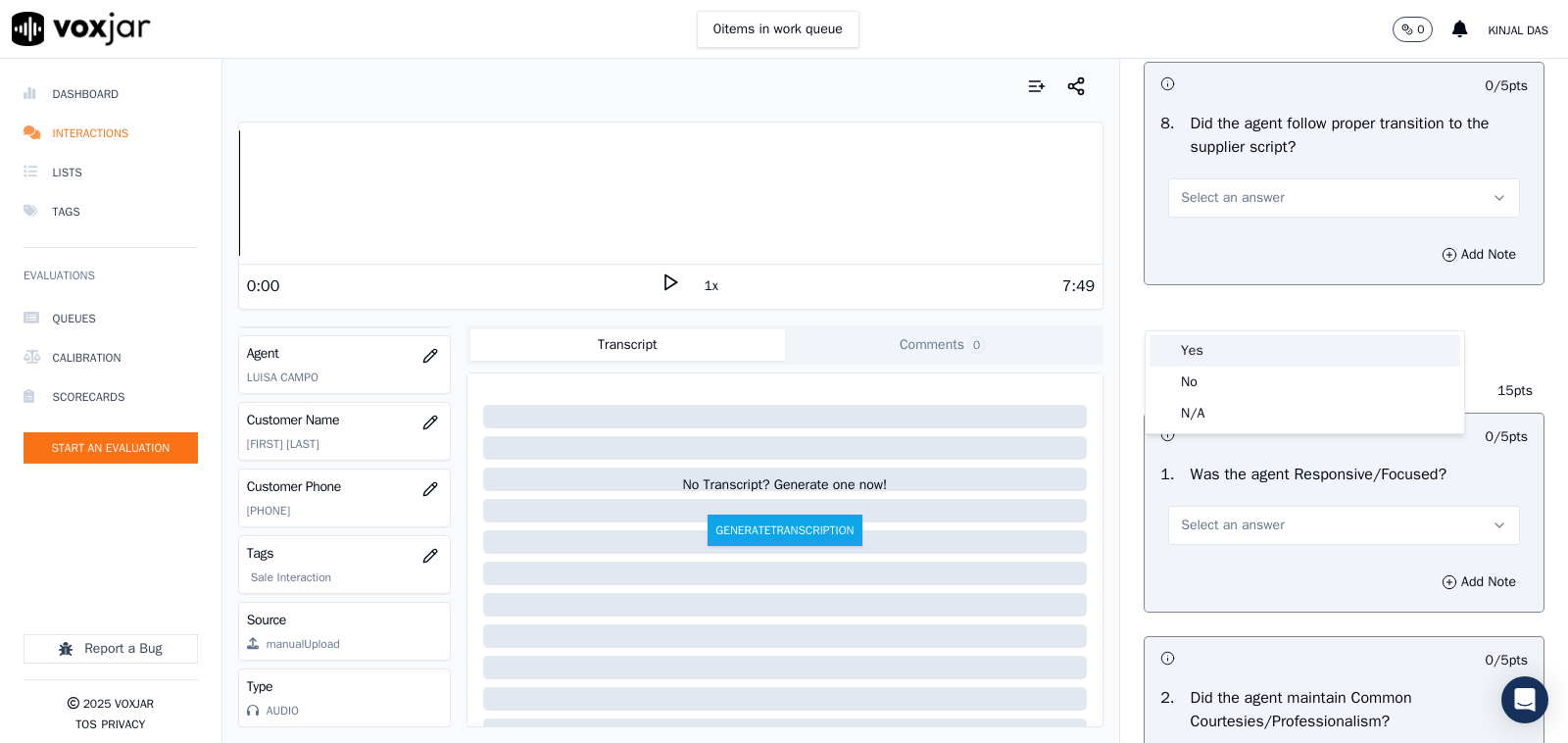 click on "Yes" at bounding box center (1304, 351) 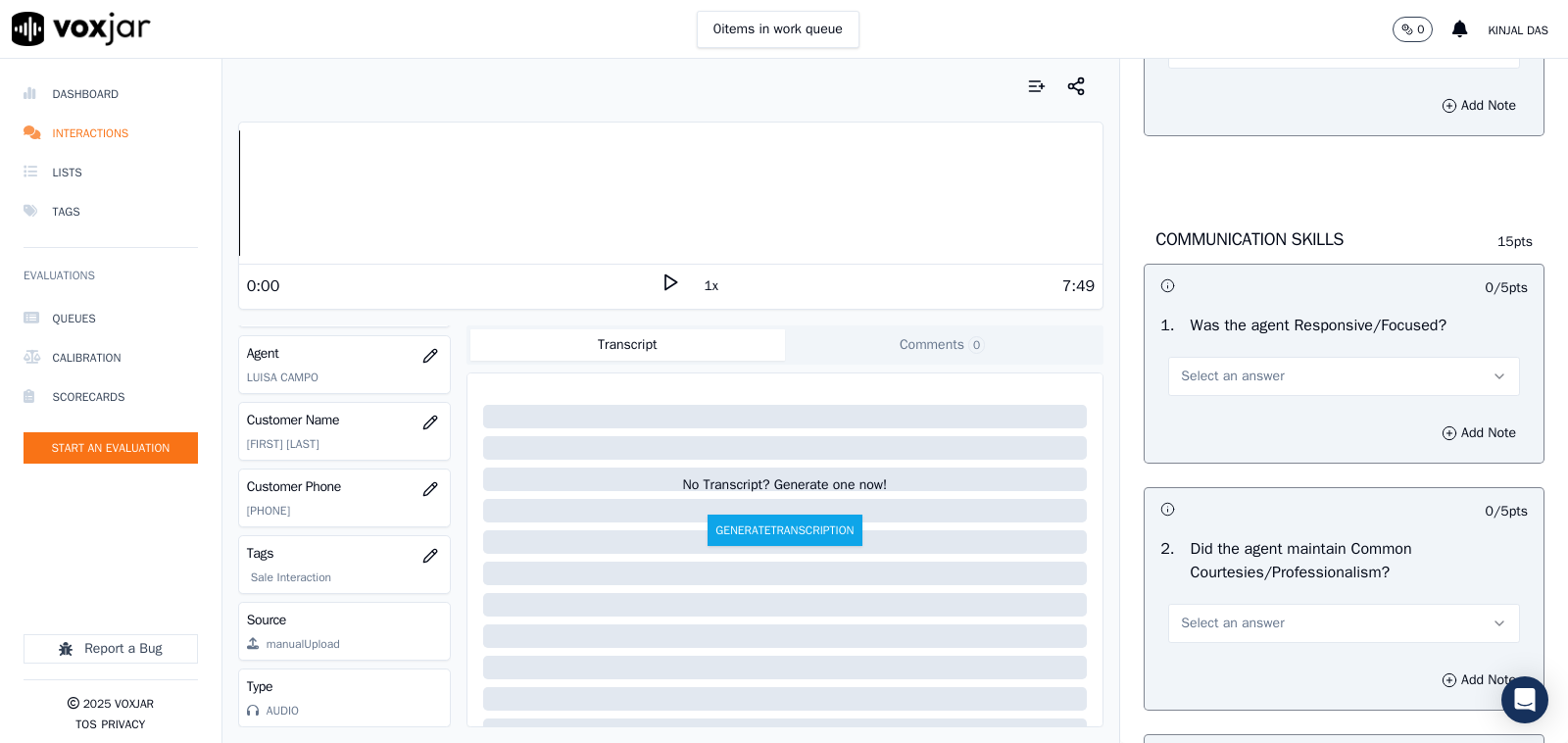 scroll, scrollTop: 4696, scrollLeft: 0, axis: vertical 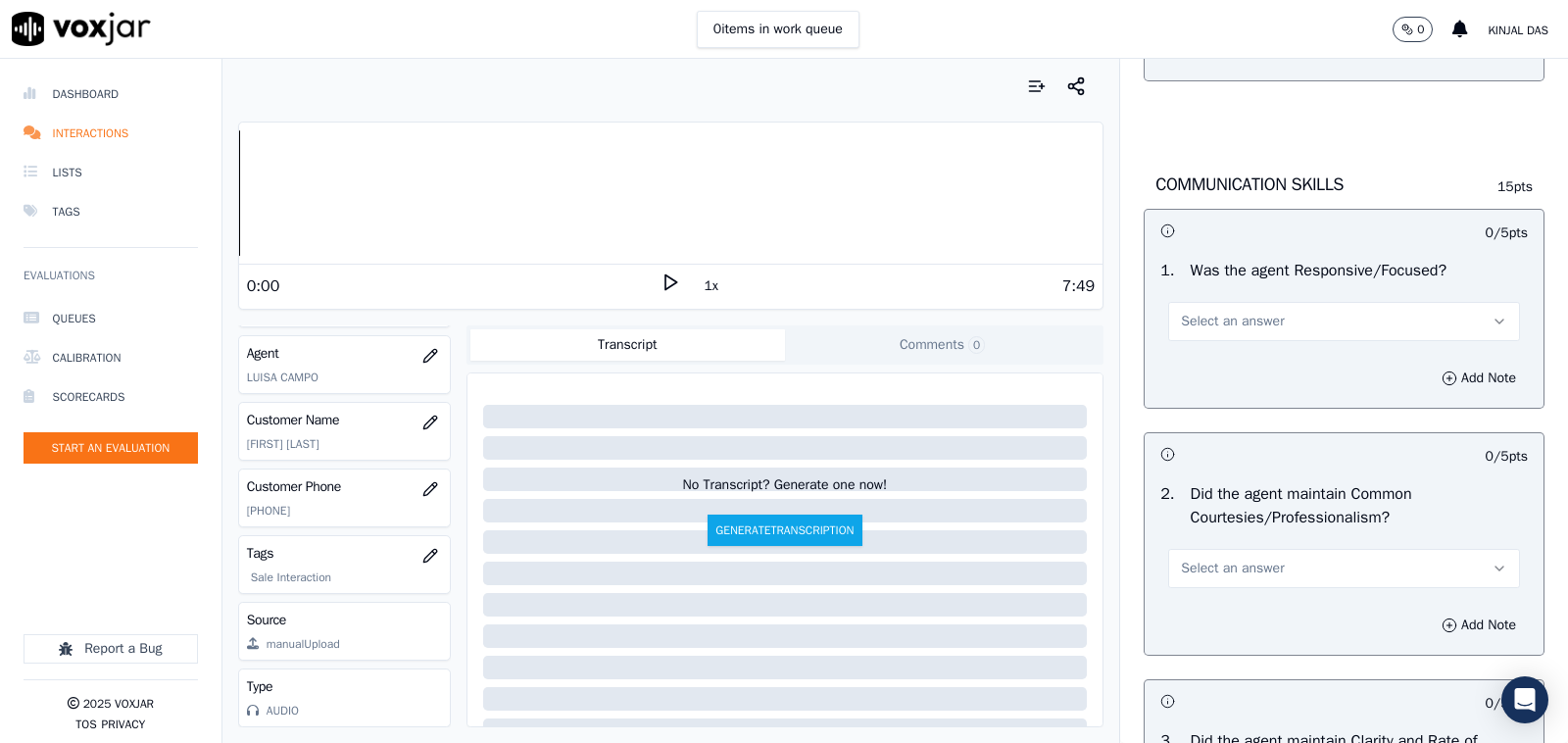 click on "Select an answer" at bounding box center [1232, 322] 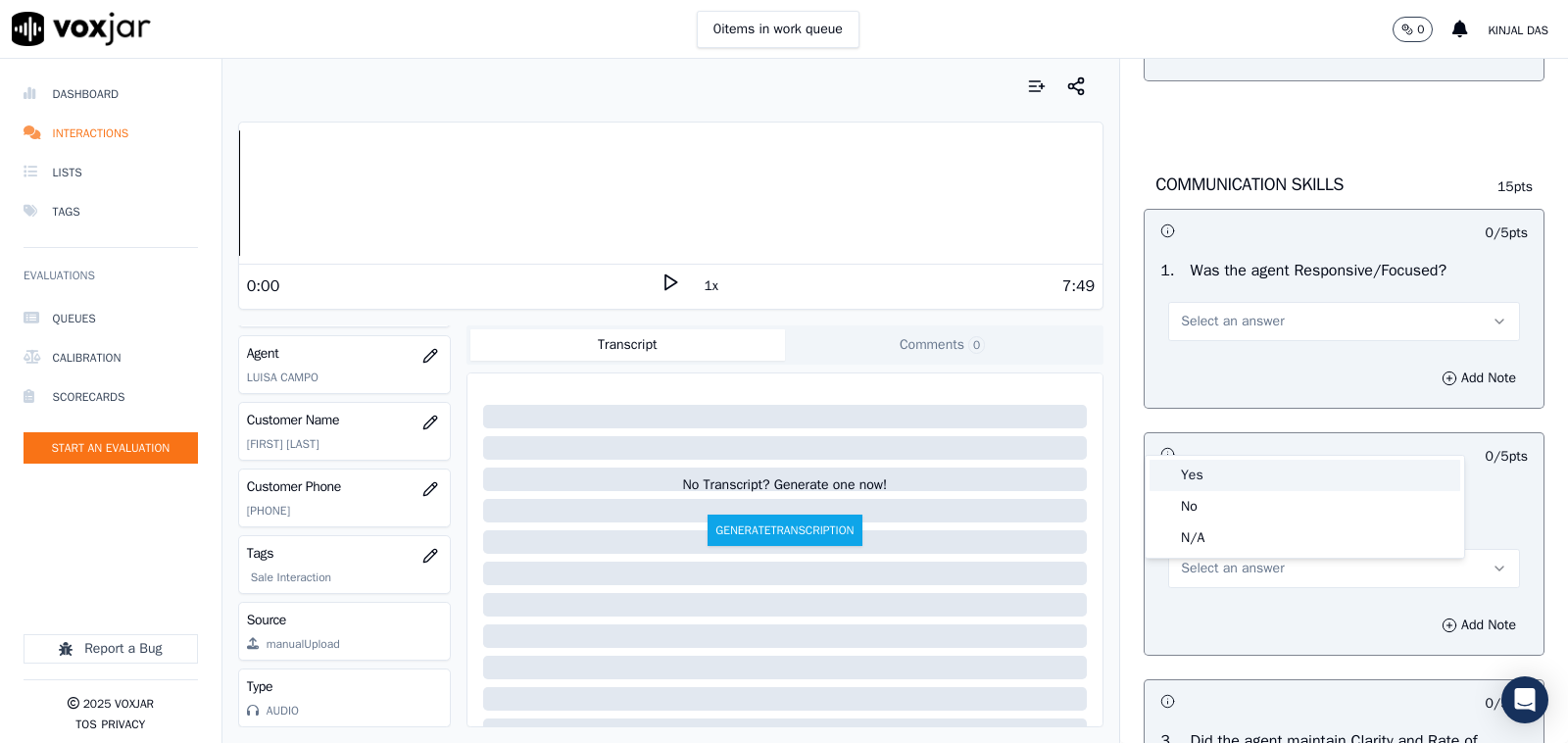 click on "Yes" at bounding box center (1304, 475) 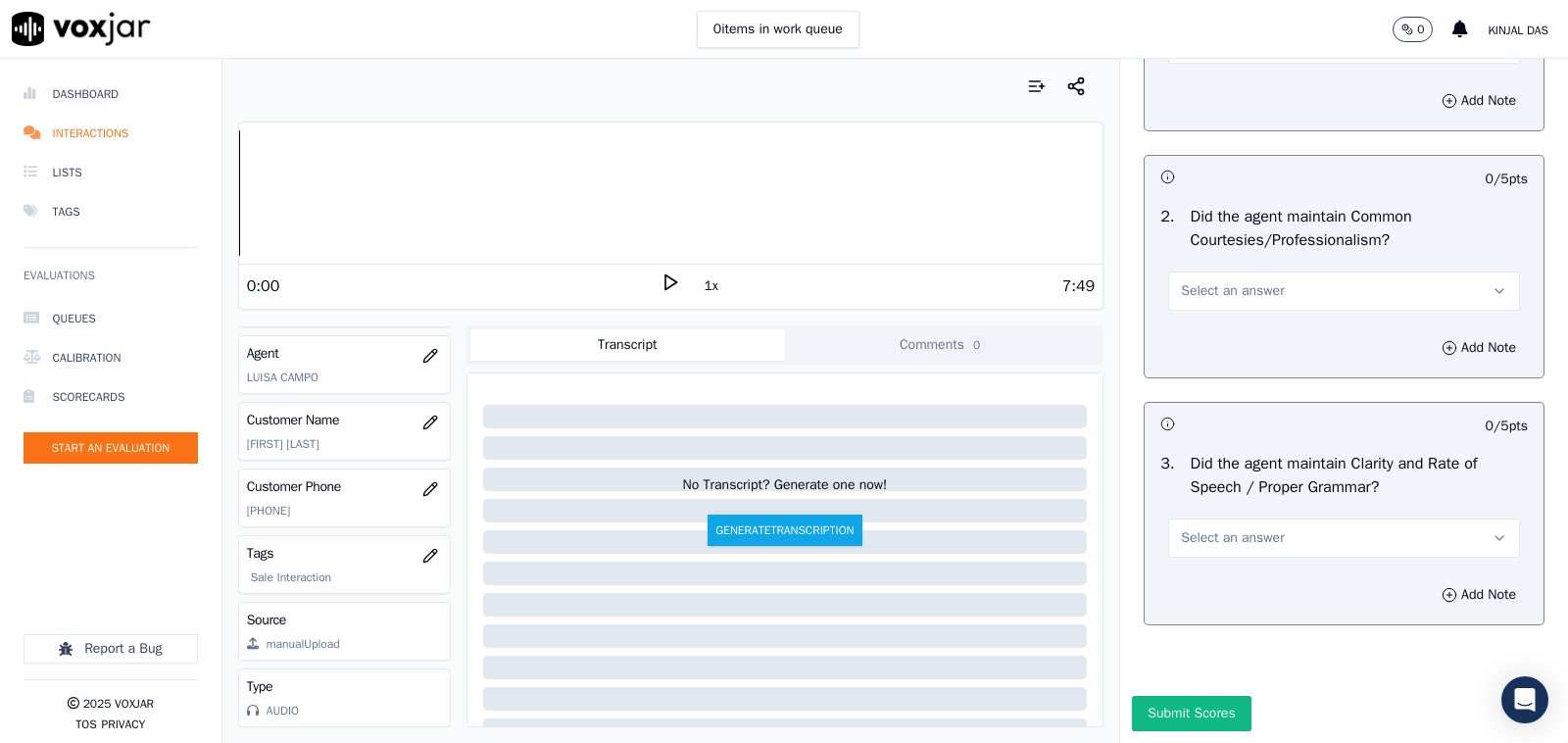 scroll, scrollTop: 5105, scrollLeft: 0, axis: vertical 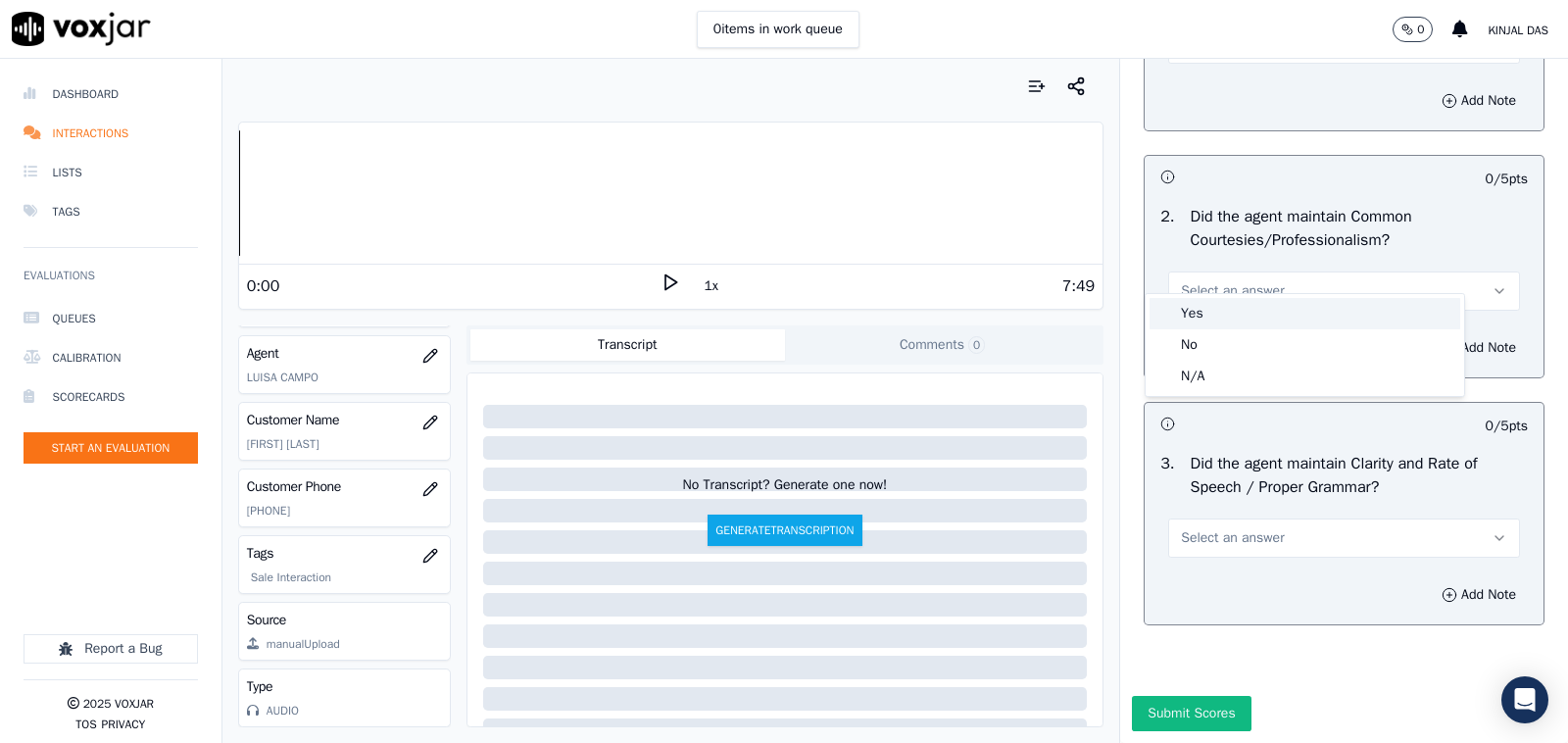 click on "Yes" at bounding box center (1304, 314) 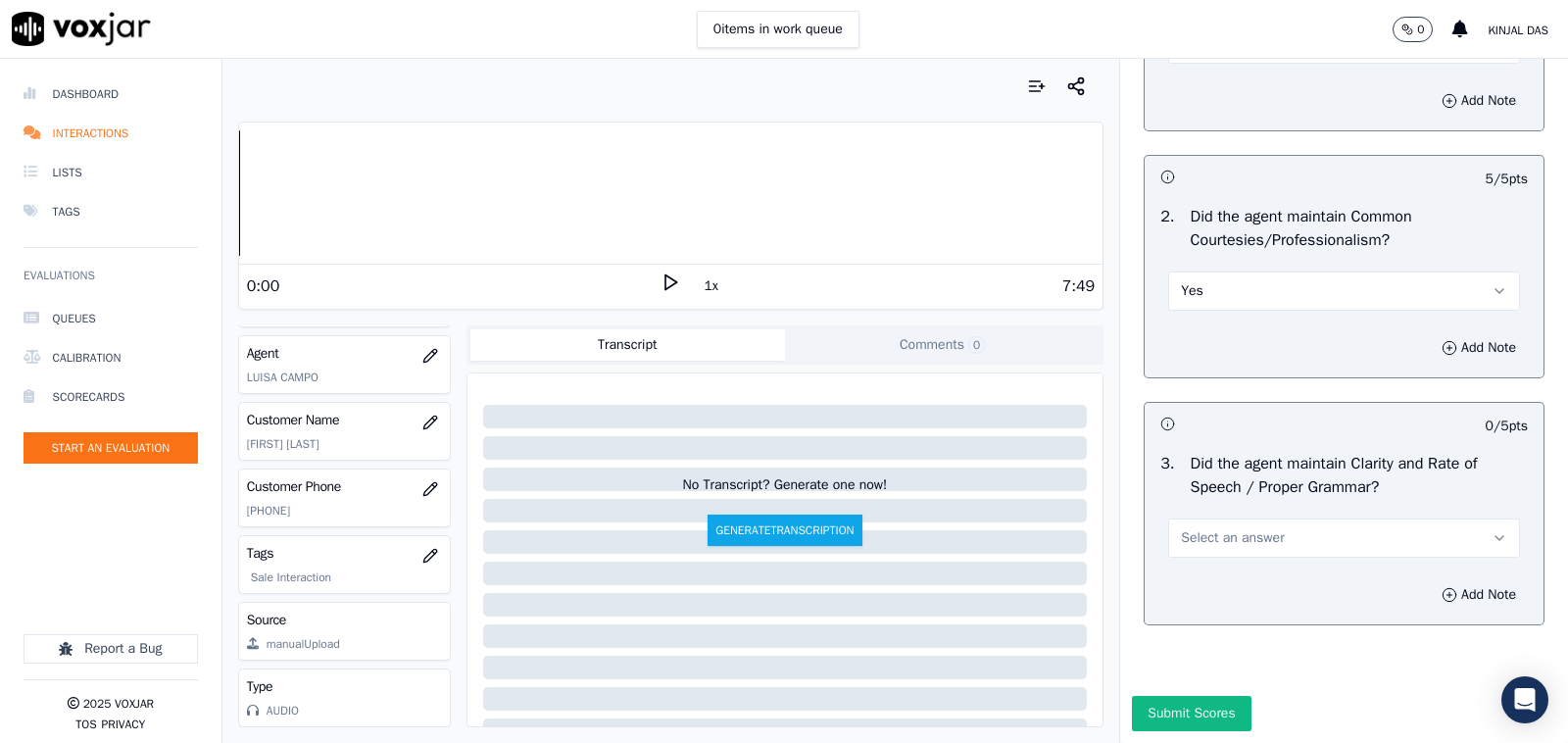 click on "Select an answer" at bounding box center (1344, 538) 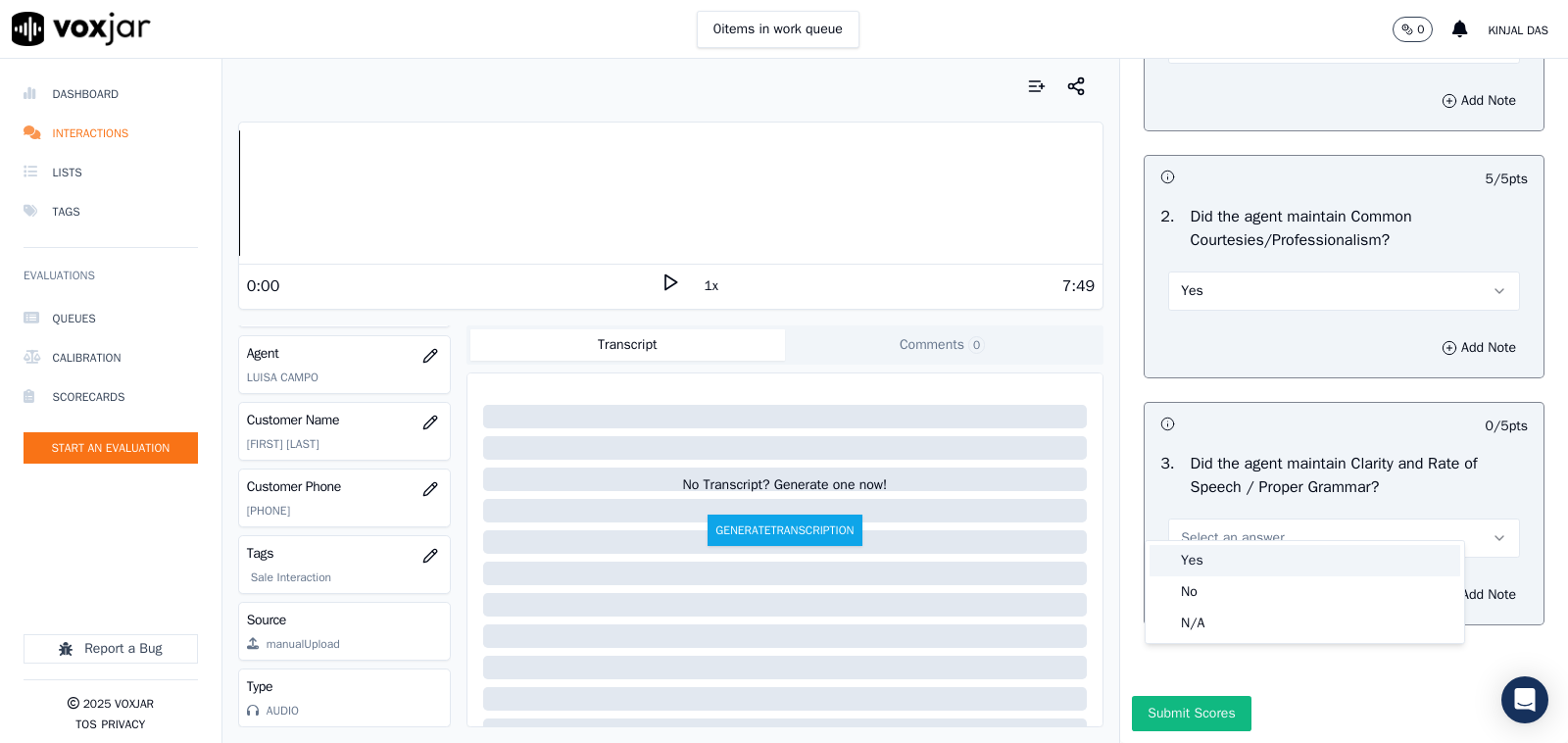 click on "Yes" at bounding box center [1304, 561] 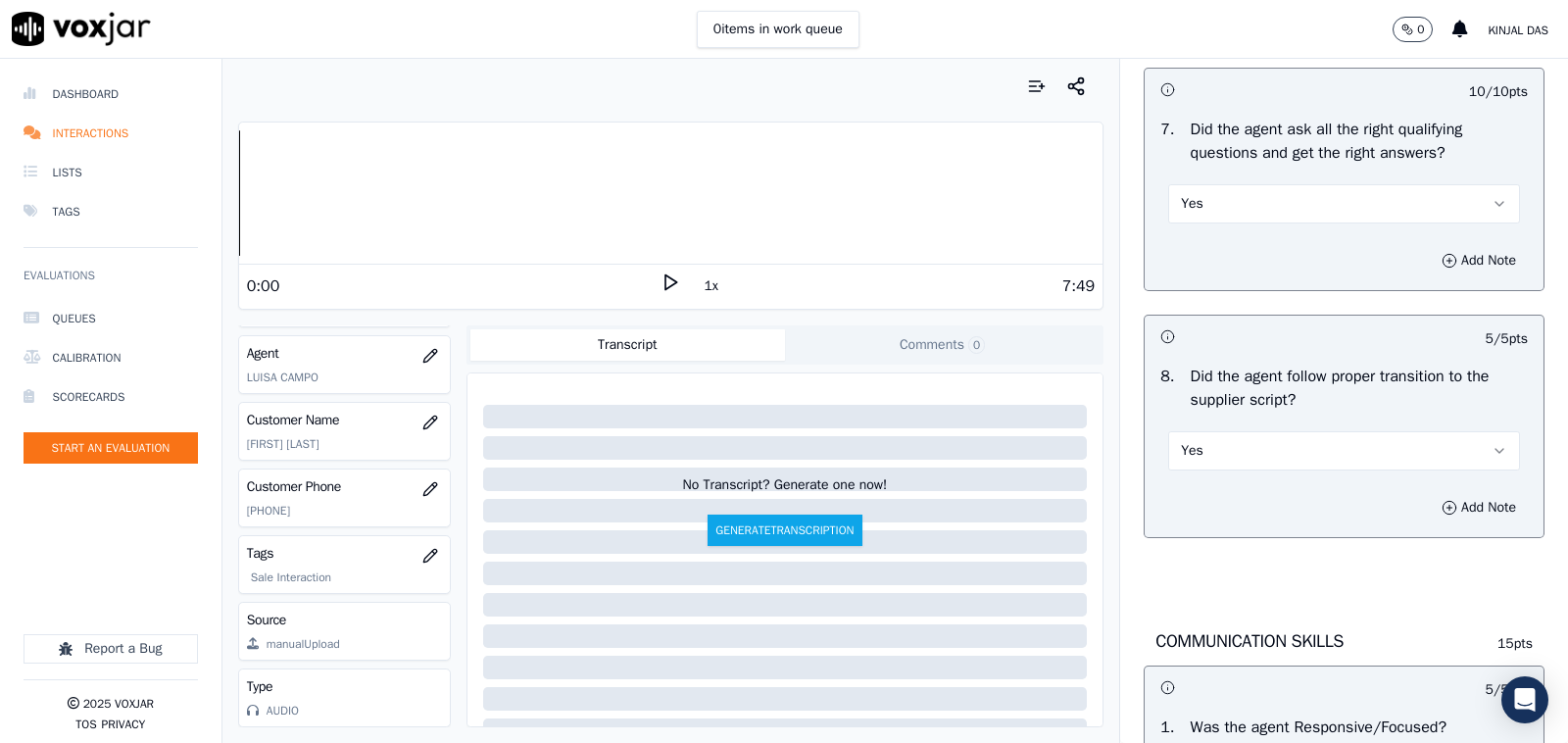 scroll, scrollTop: 4288, scrollLeft: 0, axis: vertical 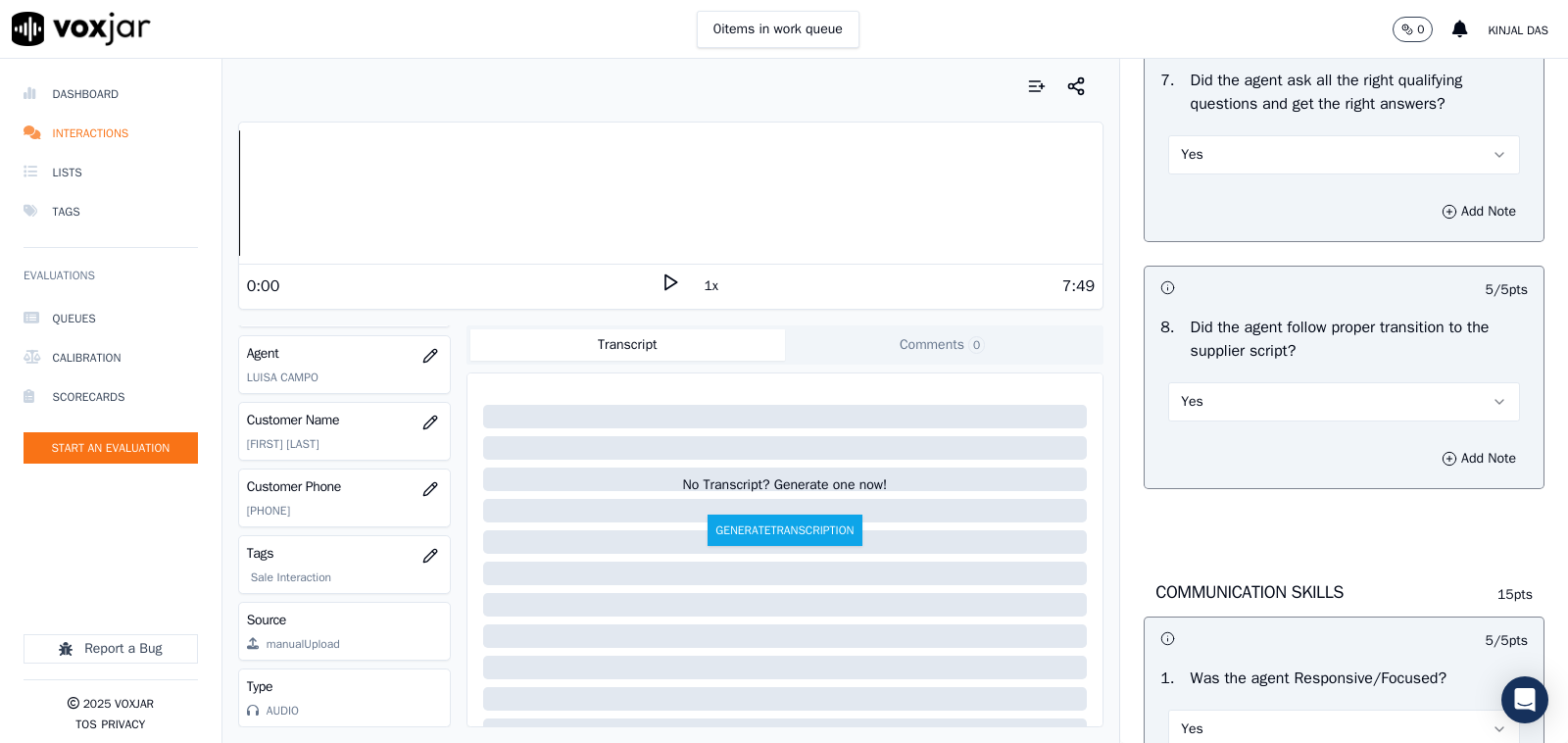 click on "Yes" at bounding box center (1344, 155) 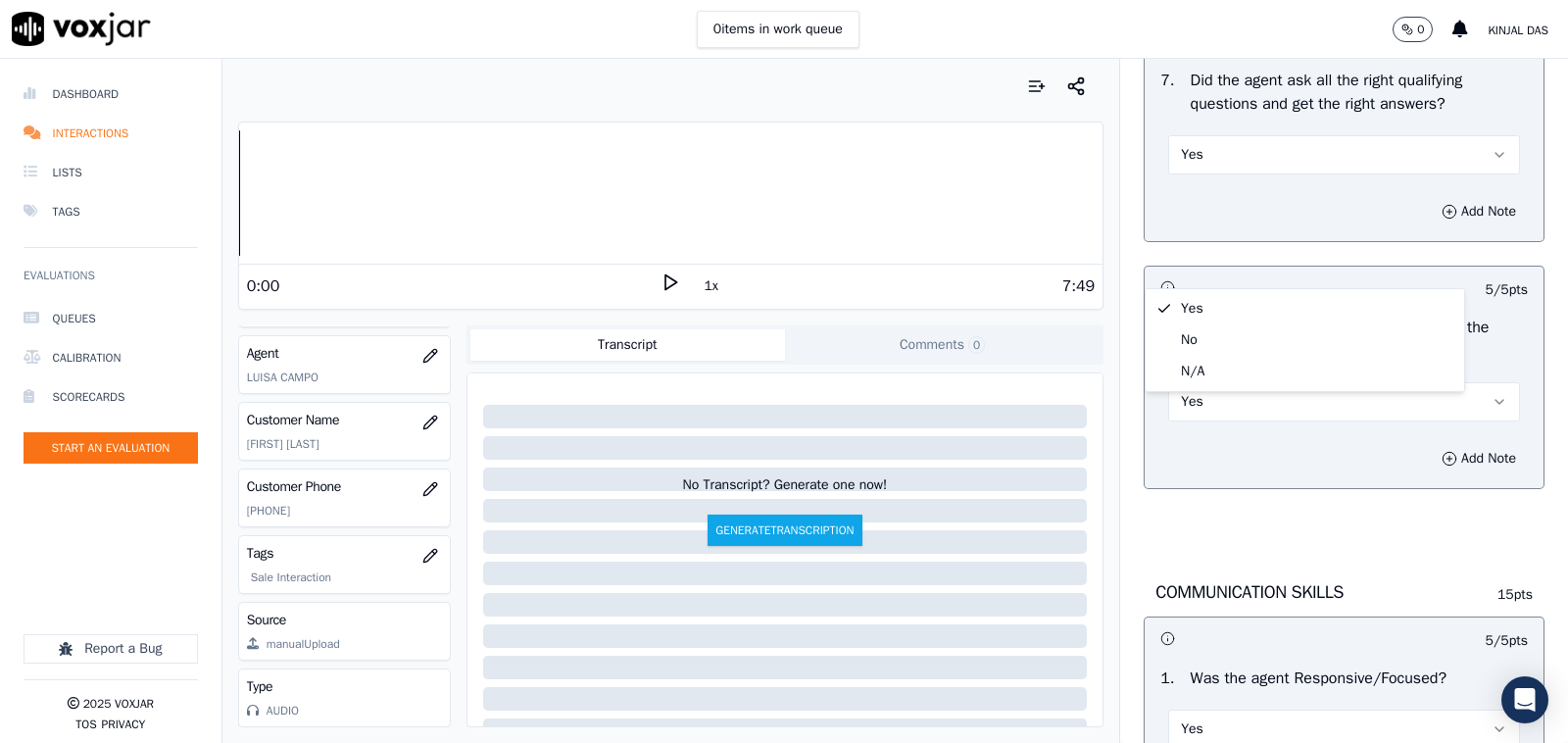 click on "Yes" at bounding box center [1344, 392] 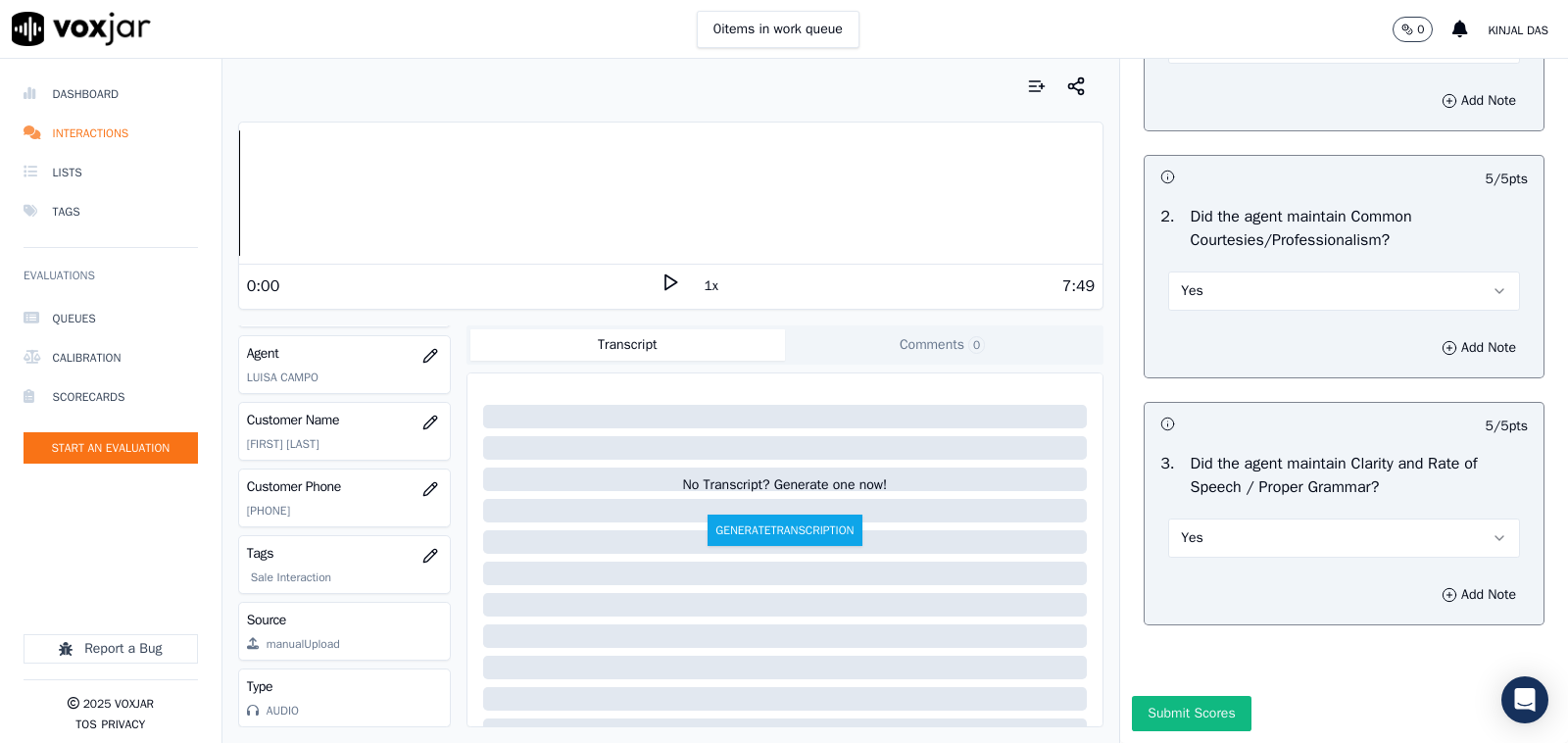 scroll, scrollTop: 5138, scrollLeft: 0, axis: vertical 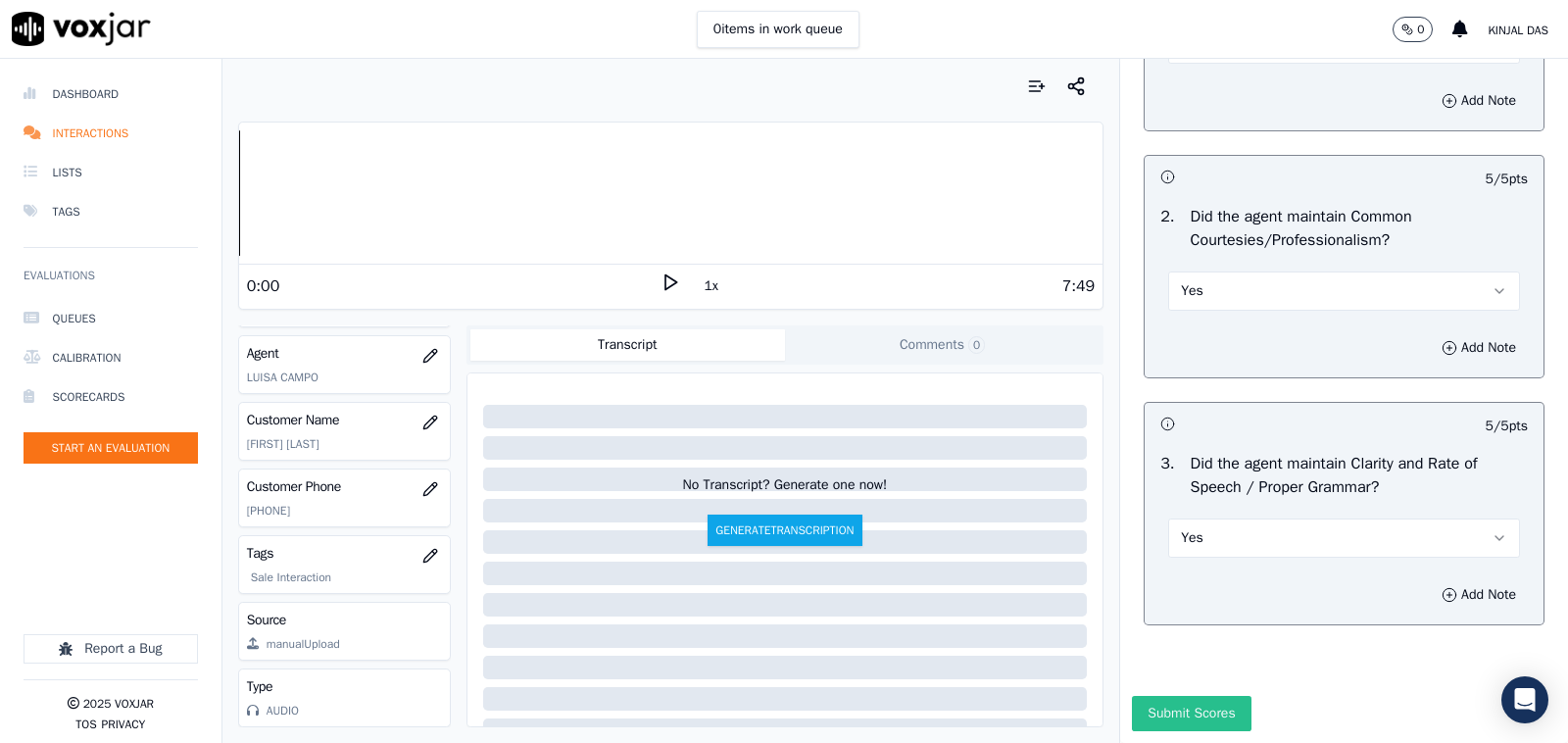 click on "Submit Scores" at bounding box center (1191, 714) 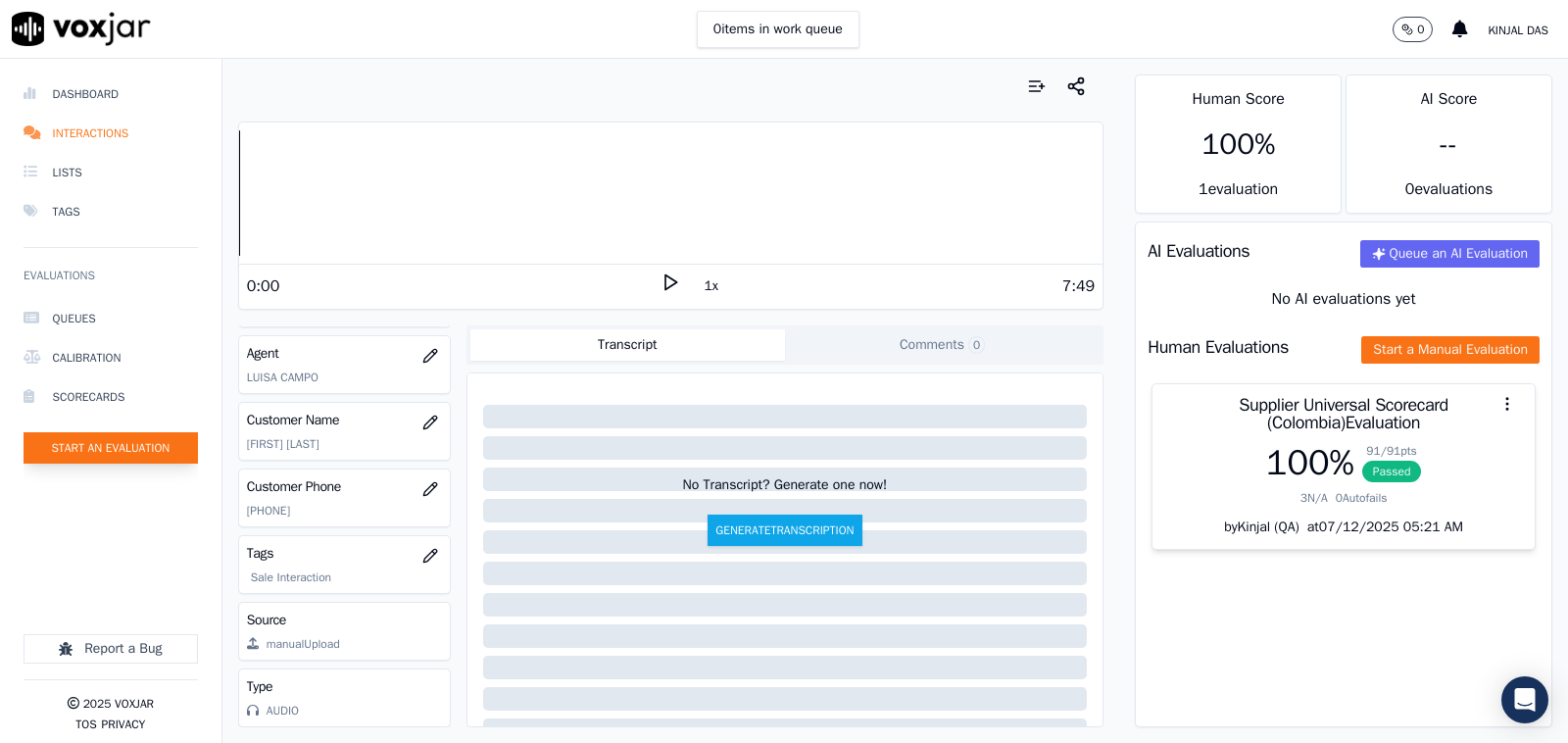 click on "Start an Evaluation" 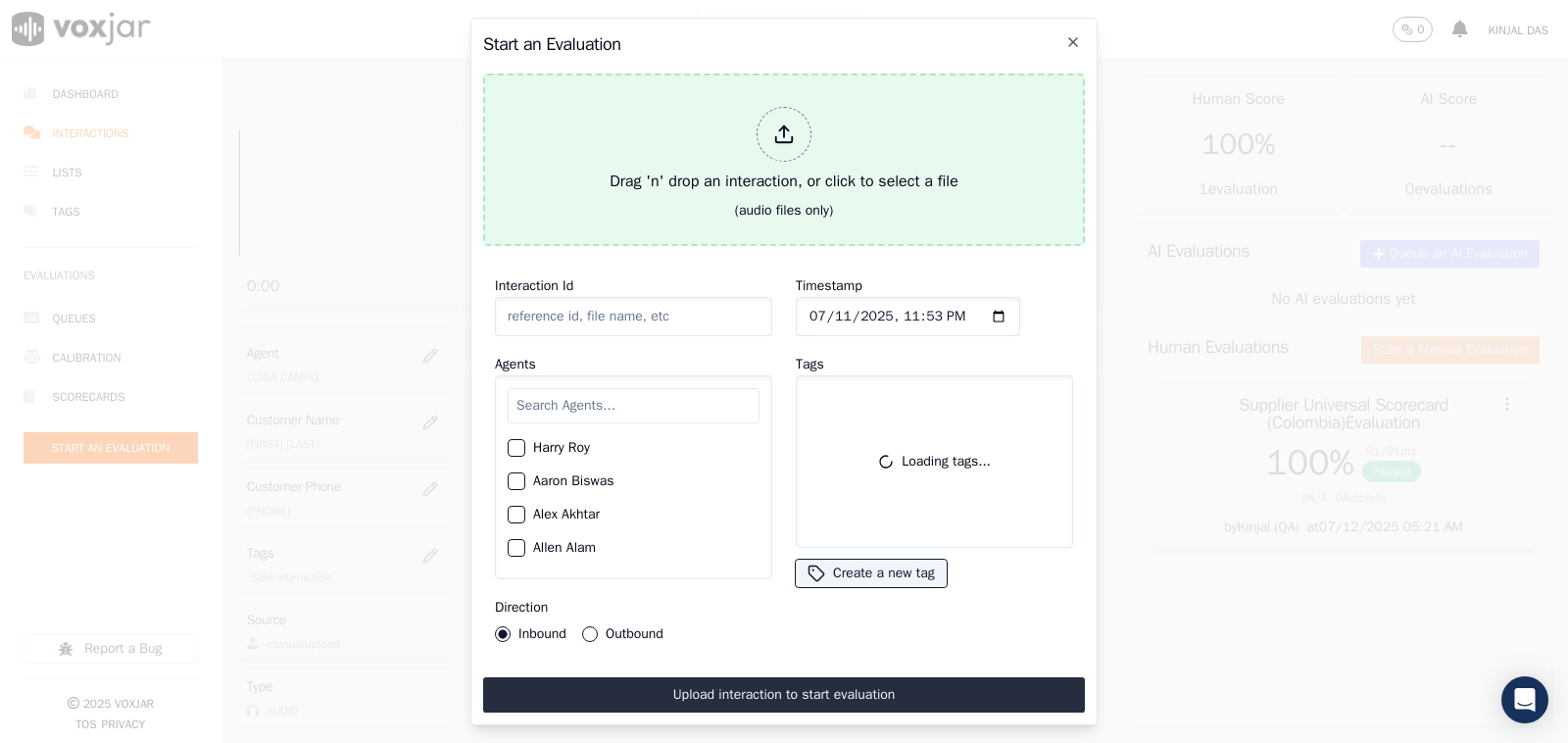 click on "Drag 'n' drop an interaction, or click to select a file" at bounding box center [784, 150] 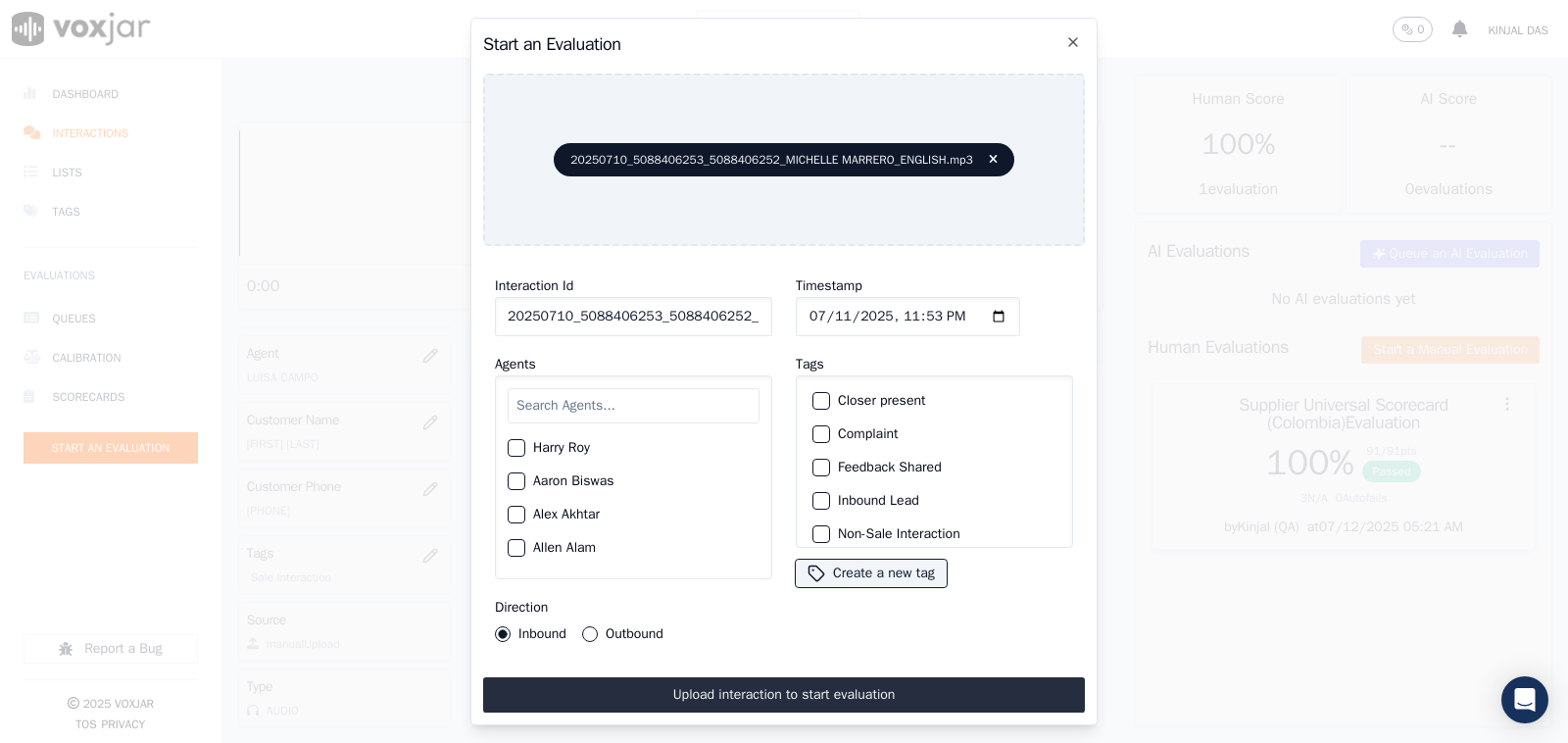 click on "20250710_5088406253_5088406252_MICHELLE MARRERO_ENGLISH.mp3" 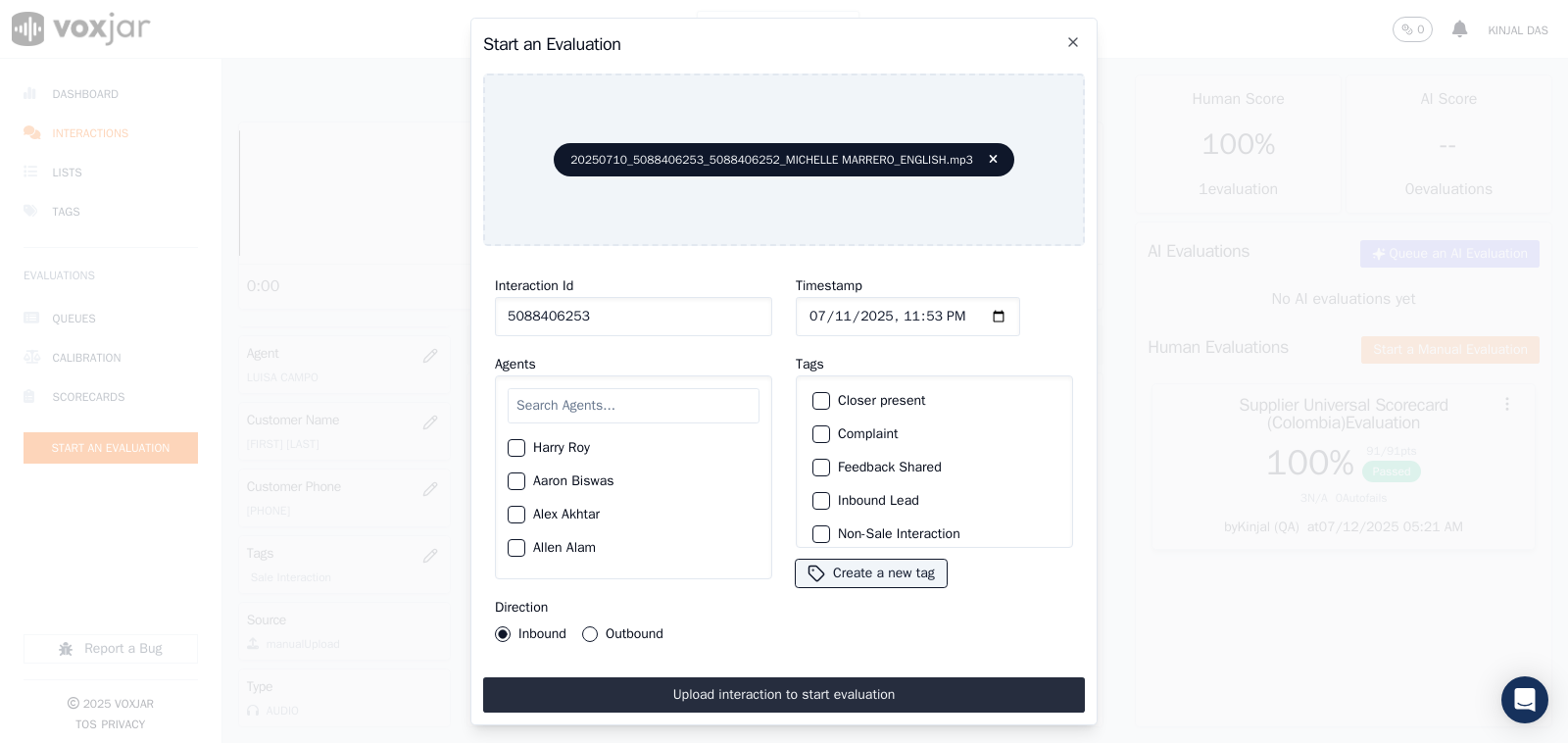 type on "5088406253" 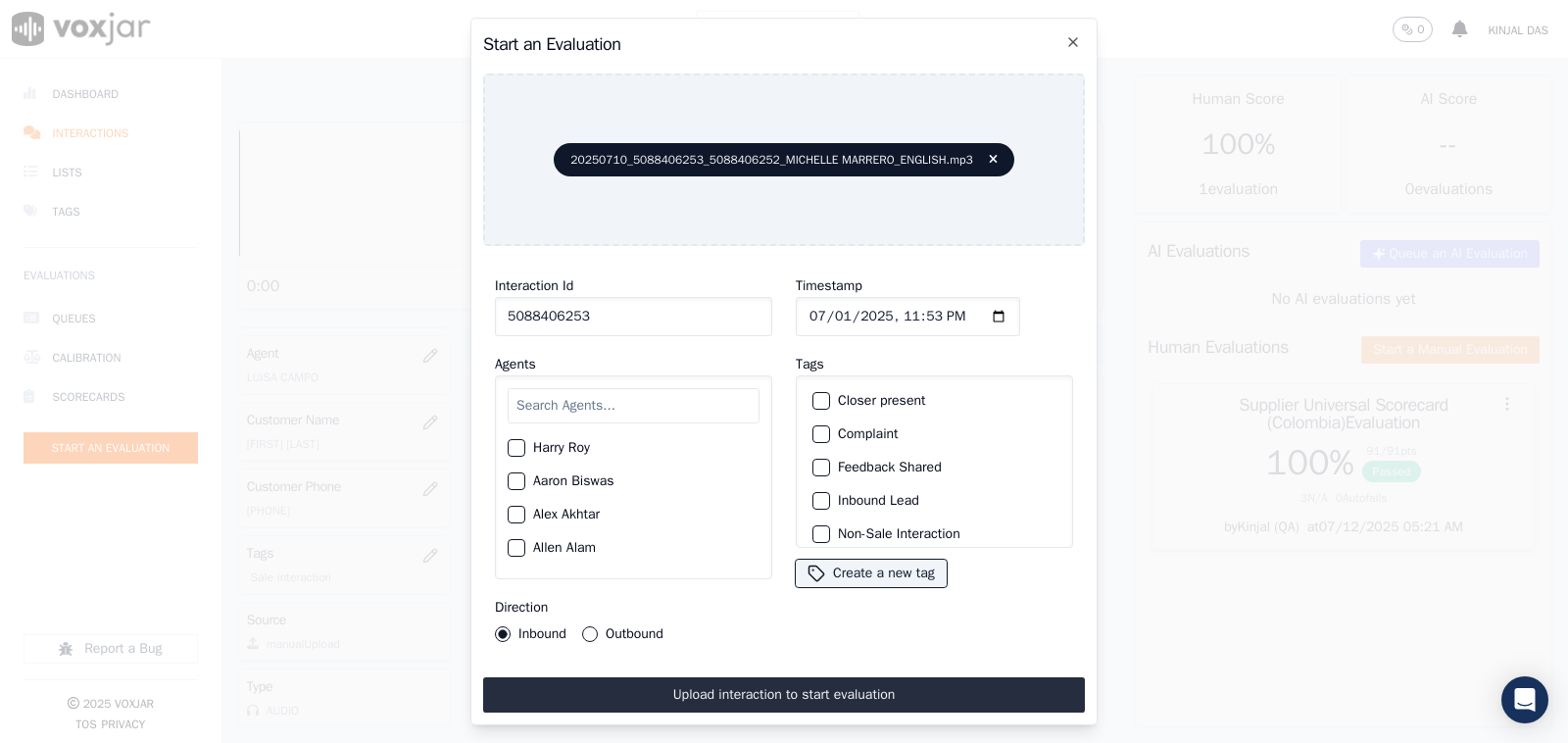 type on "2025-07-10T23:53" 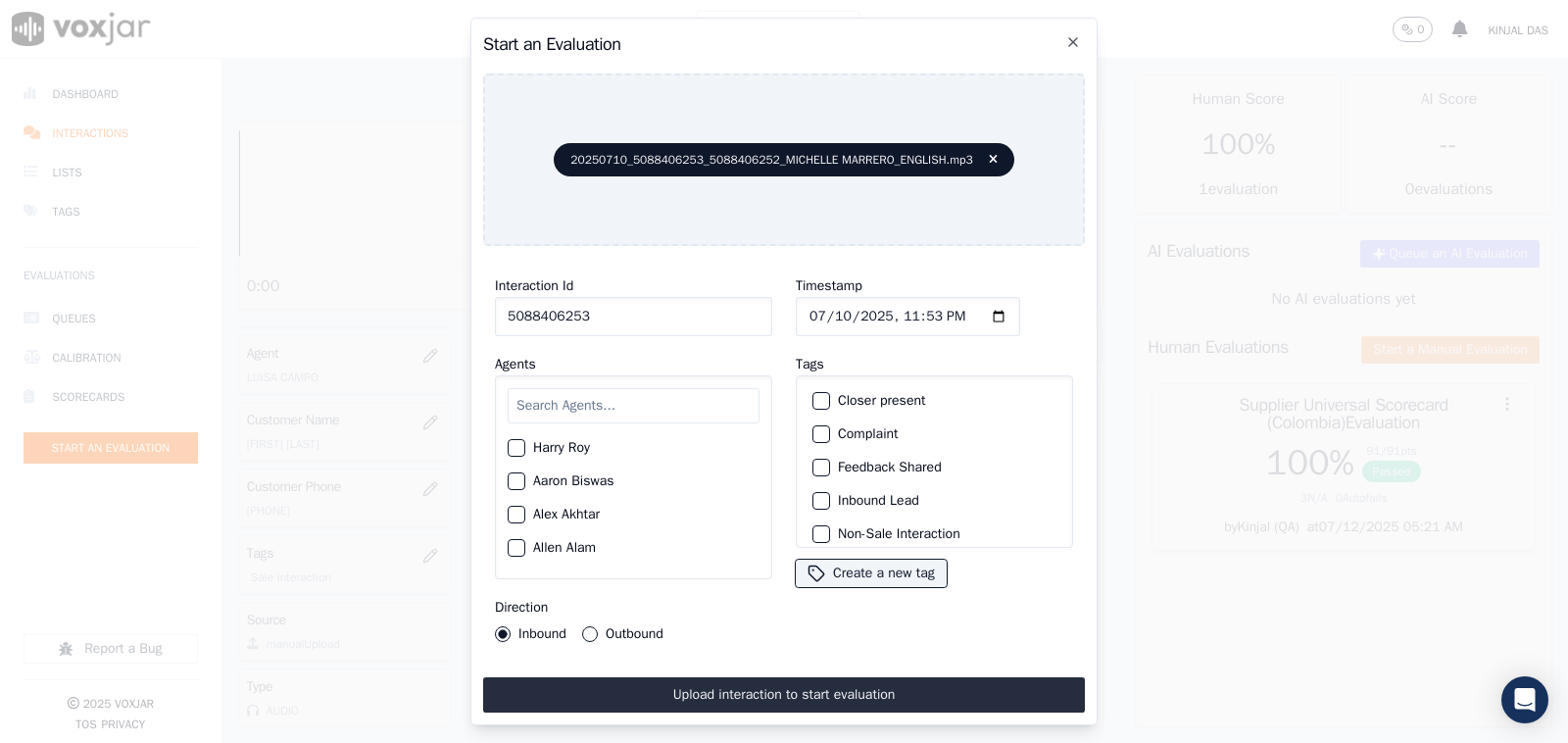click at bounding box center [633, 406] 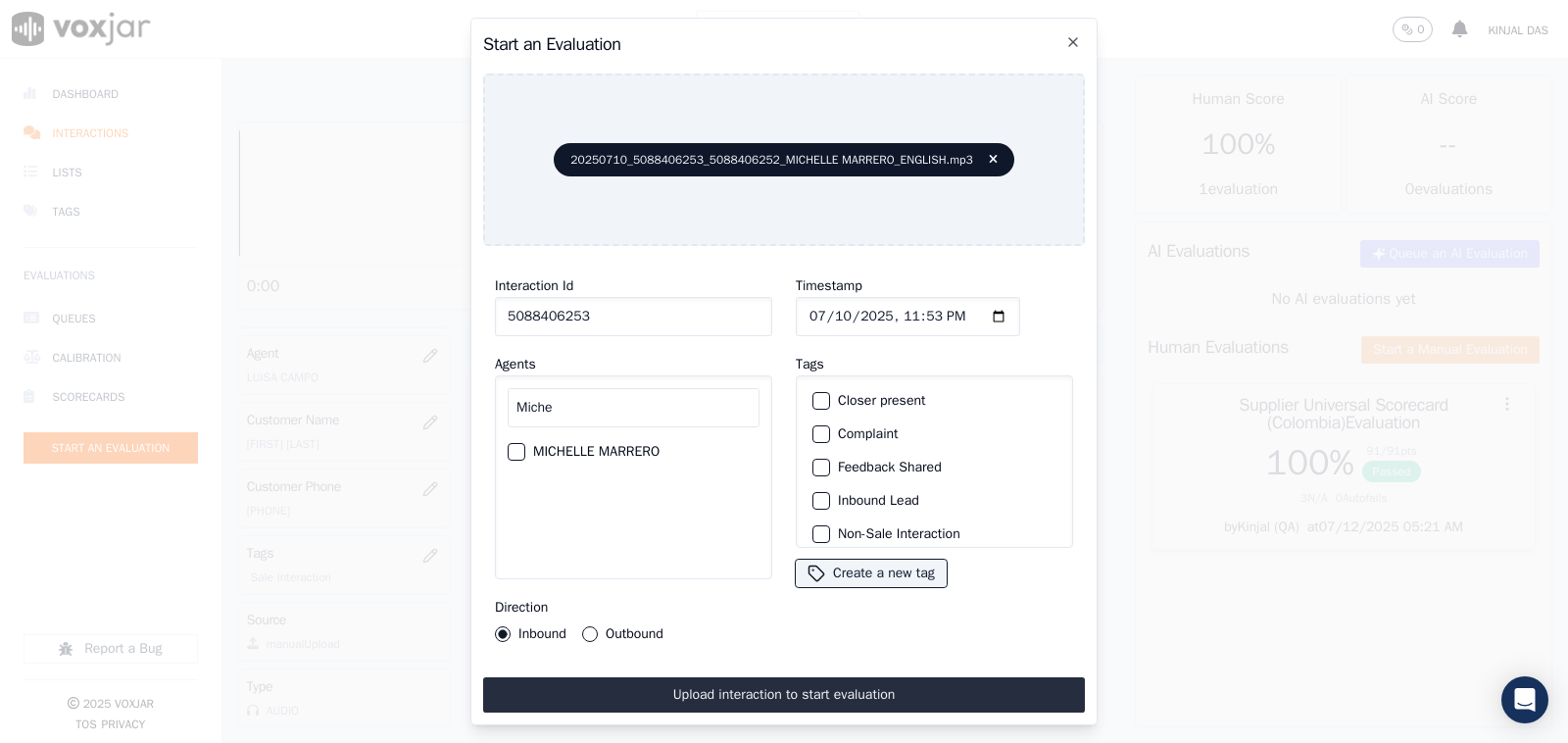 type on "Miche" 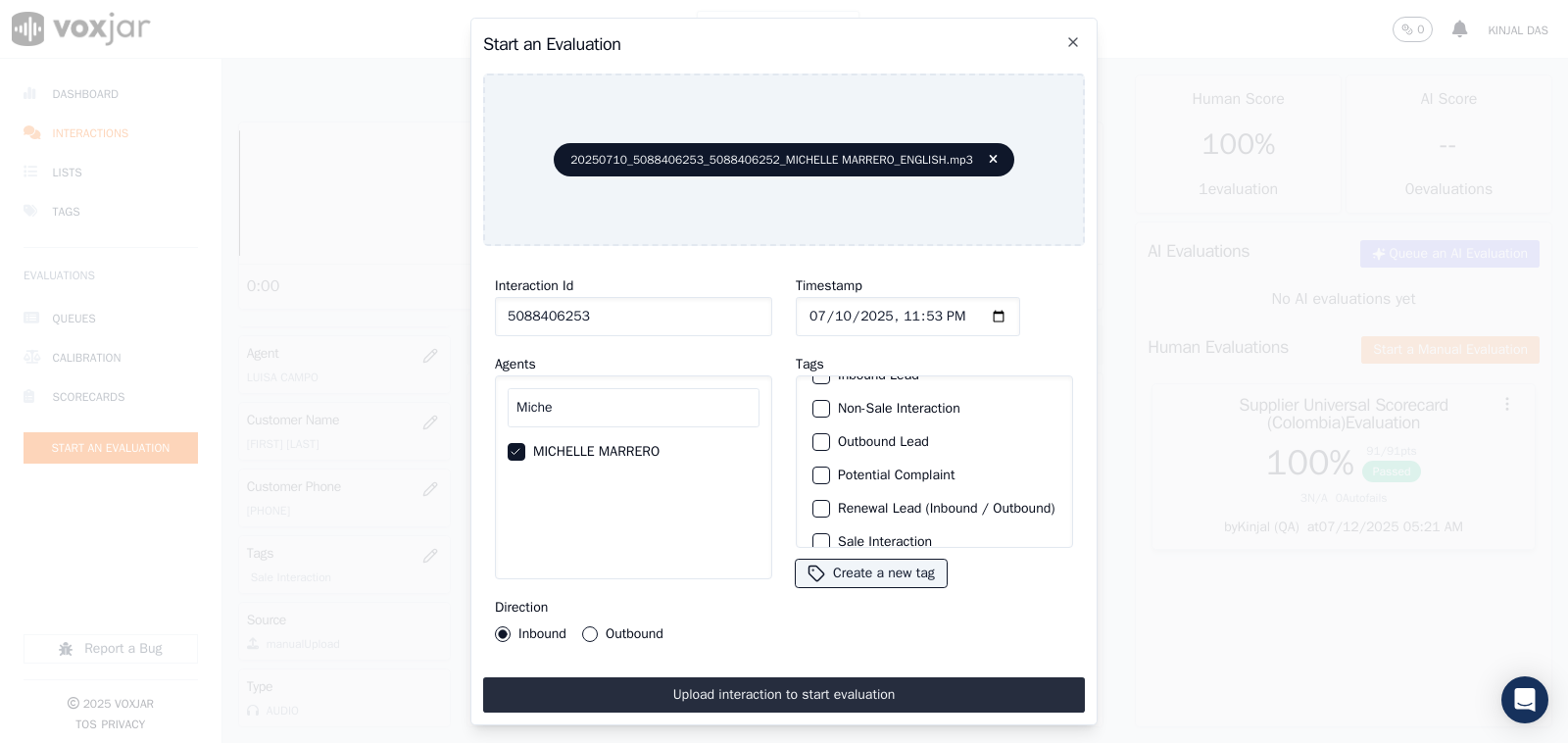 scroll, scrollTop: 177, scrollLeft: 0, axis: vertical 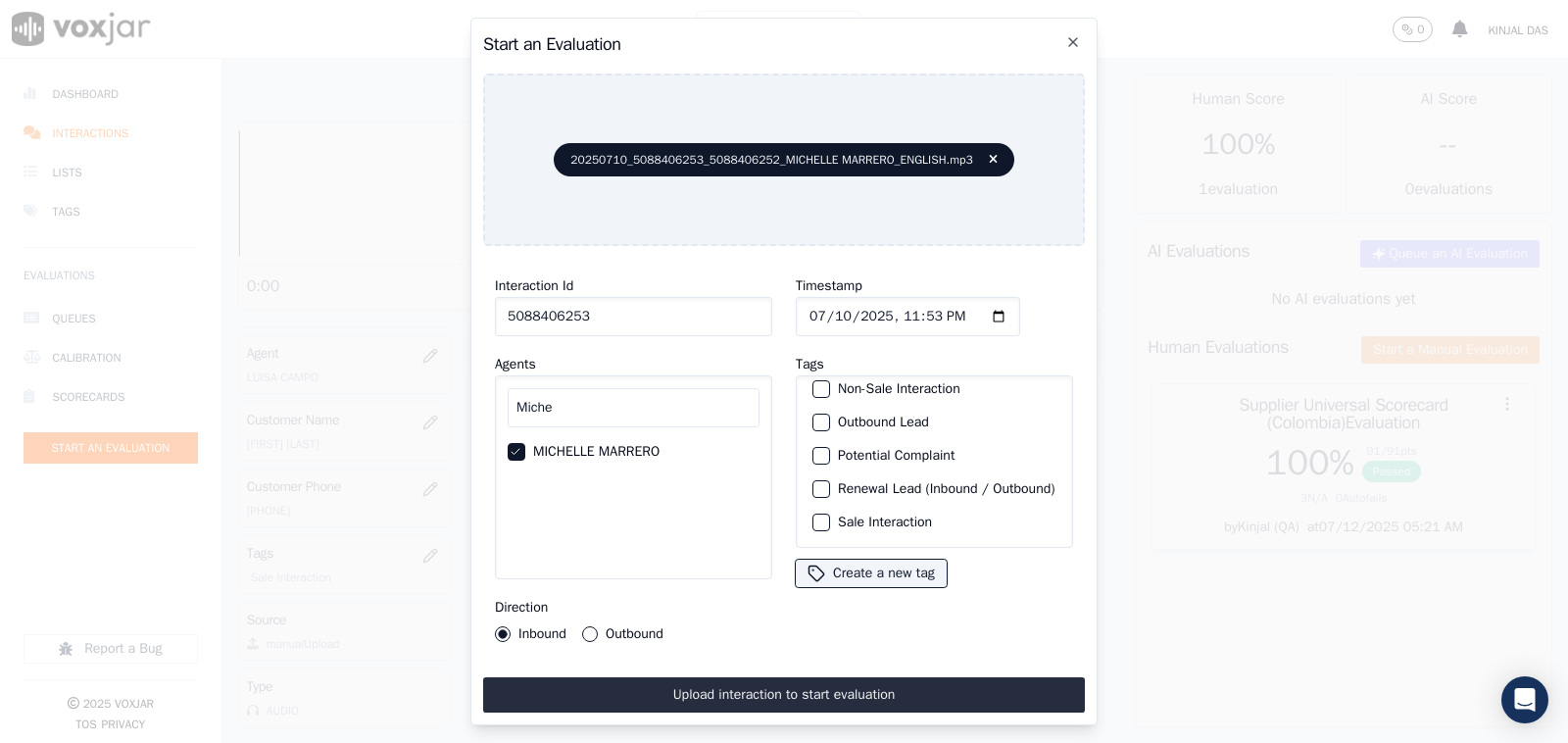 click on "Sale Interaction" 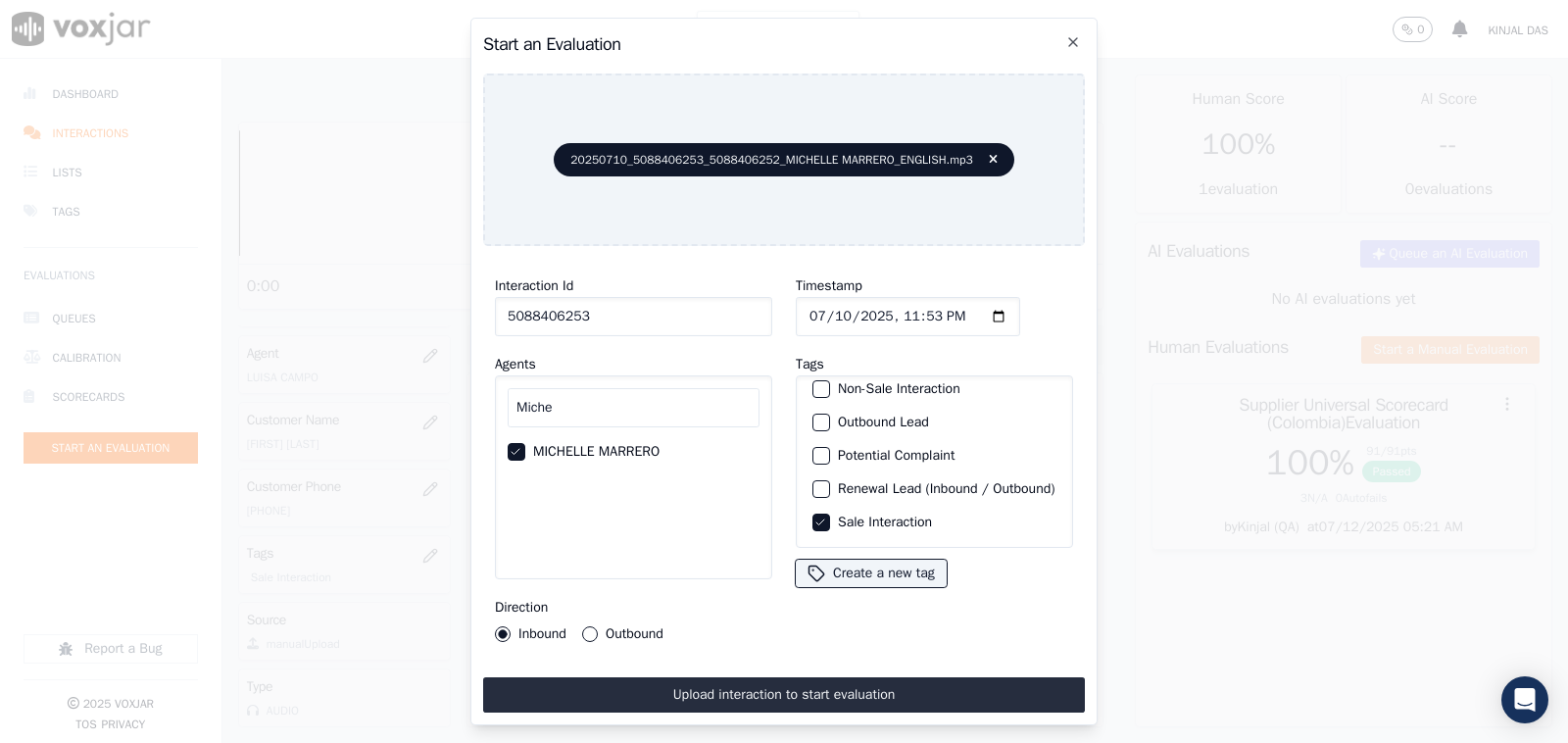 click on "Outbound" 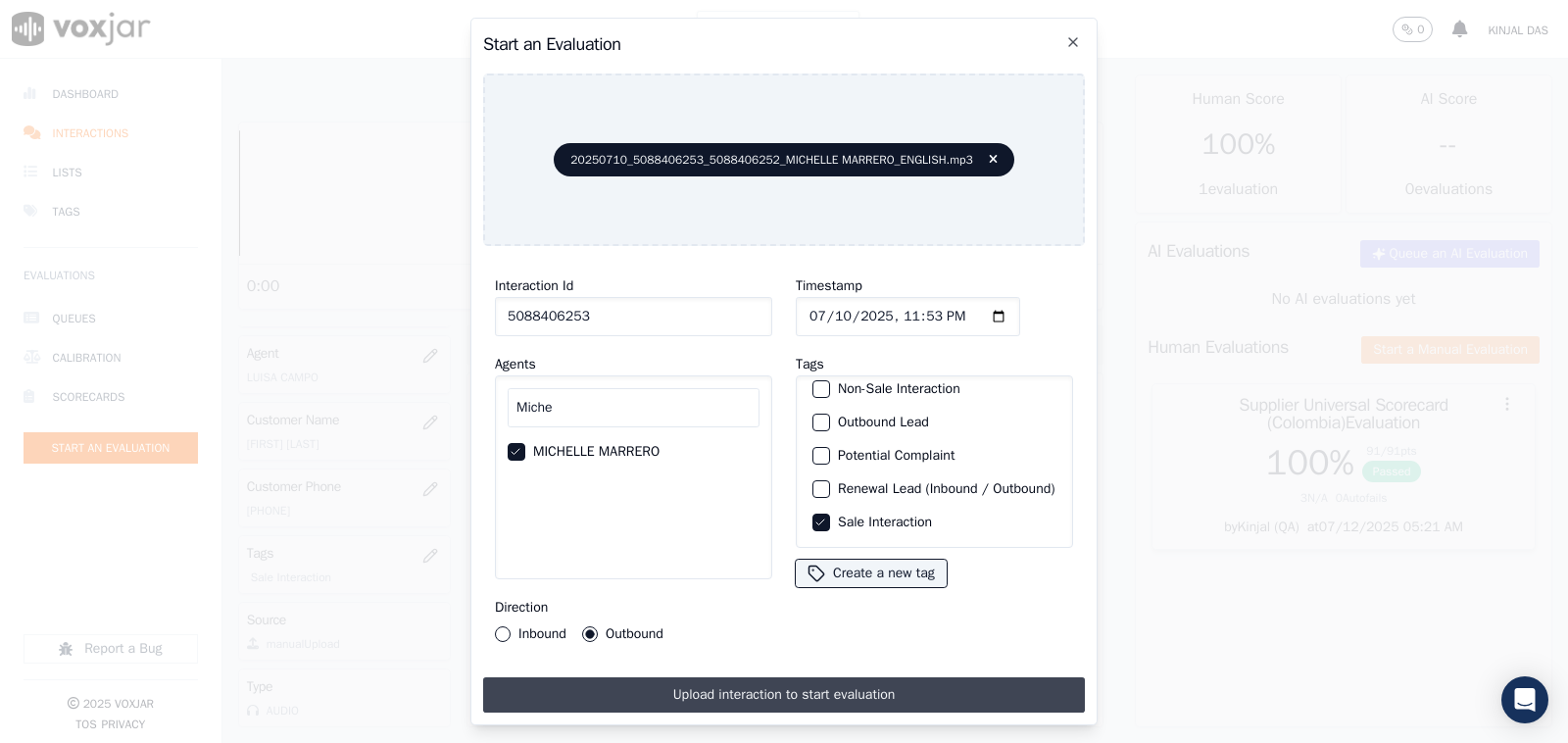 click on "Upload interaction to start evaluation" at bounding box center [784, 695] 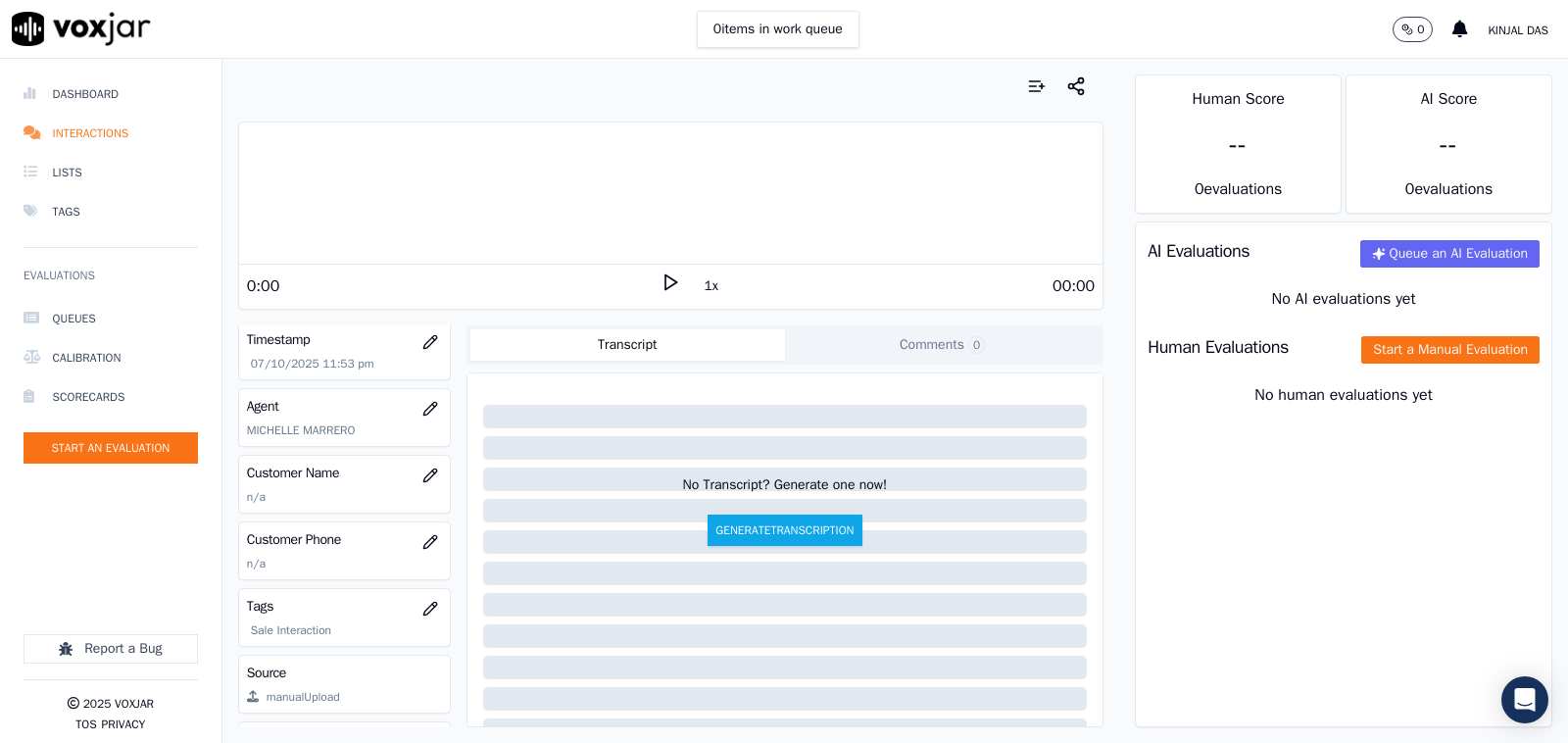 scroll, scrollTop: 204, scrollLeft: 0, axis: vertical 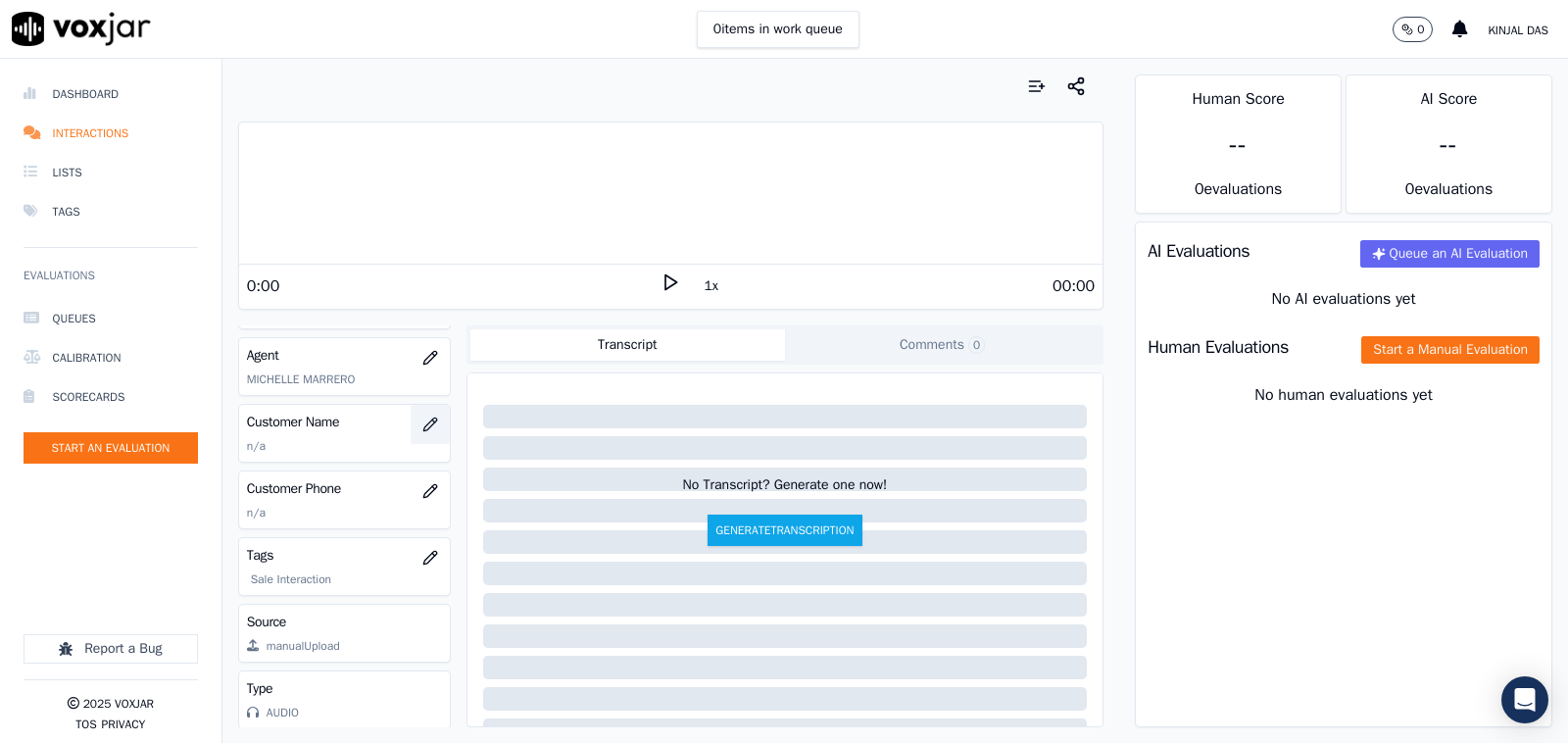 click at bounding box center (430, 424) 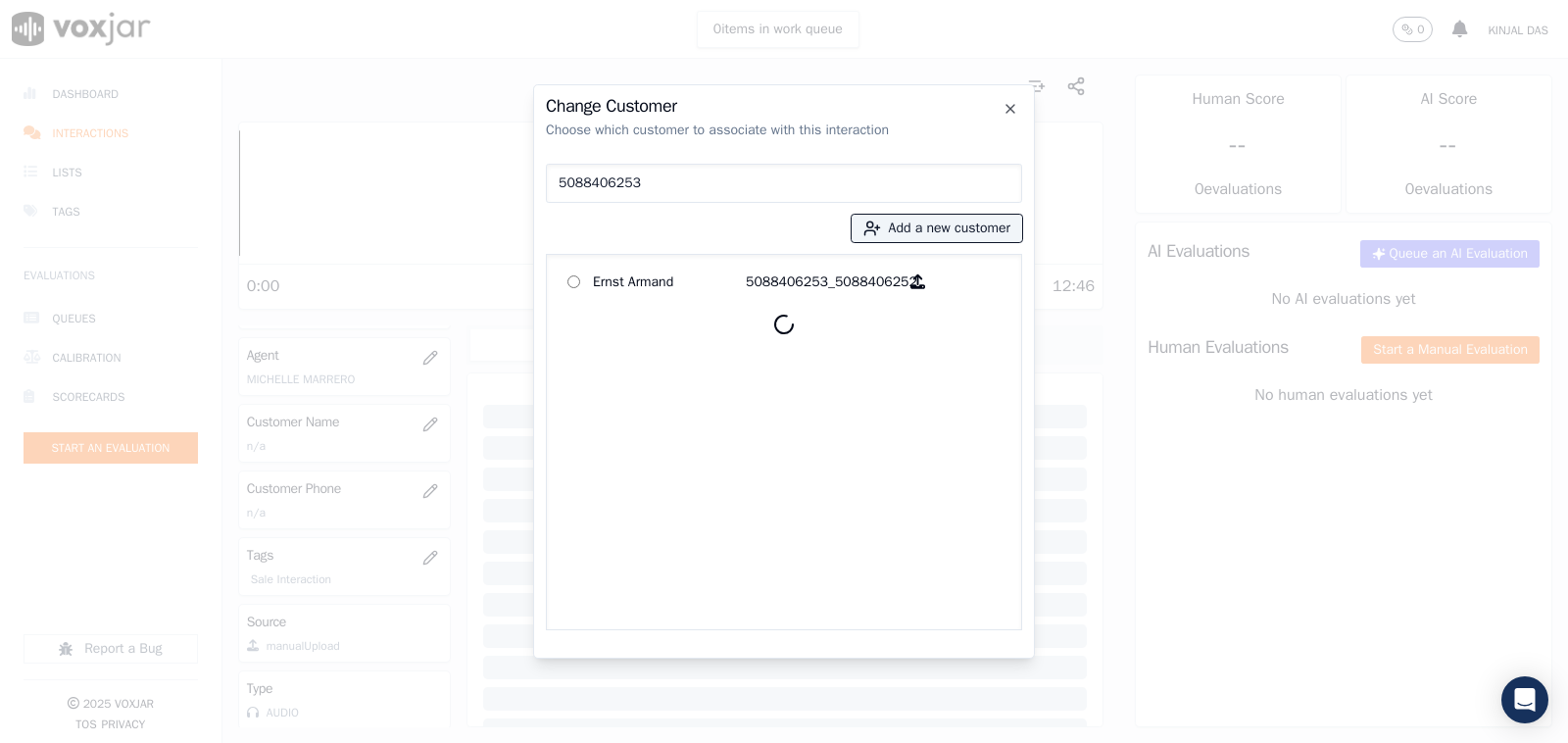type on "5088406253" 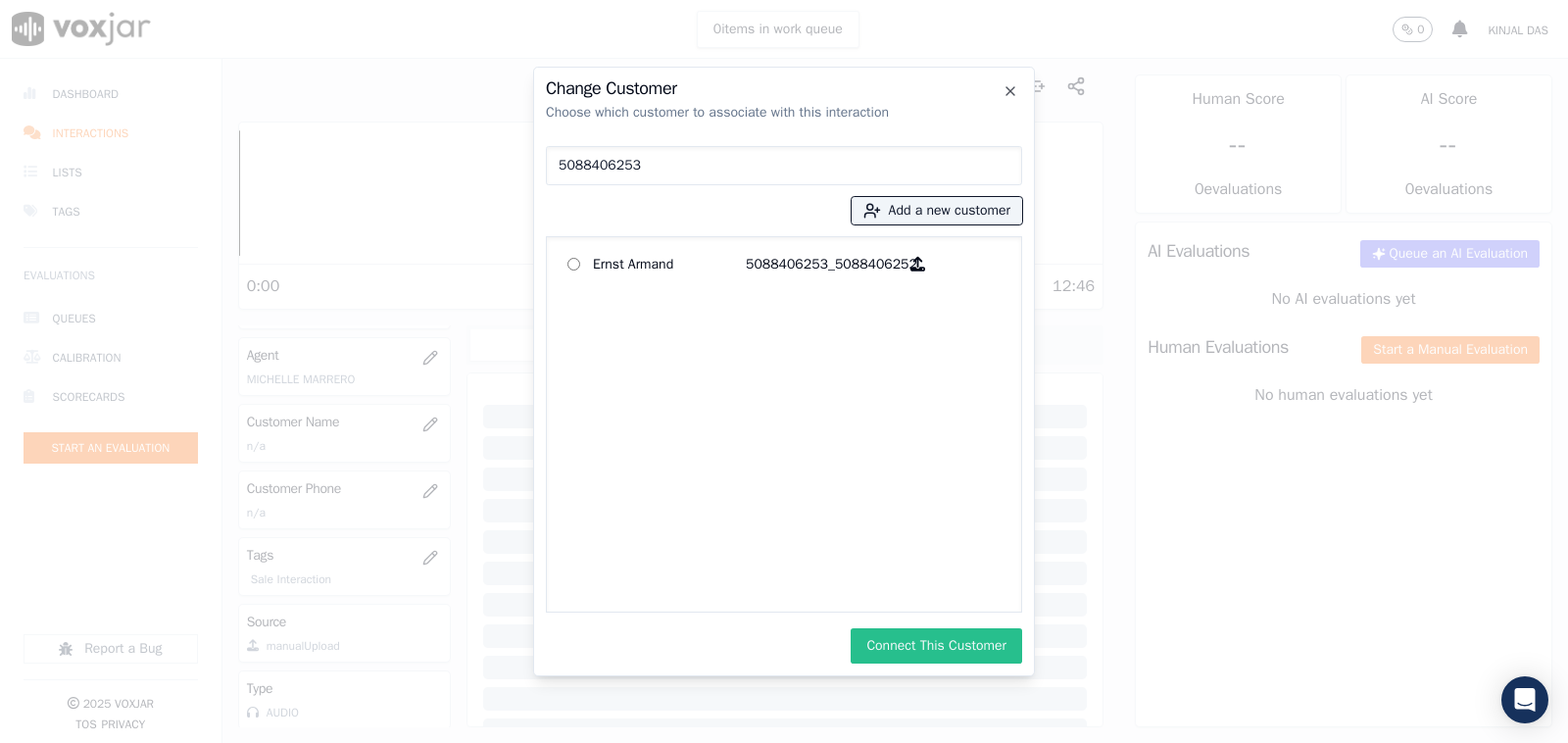 click on "Connect This Customer" at bounding box center (936, 646) 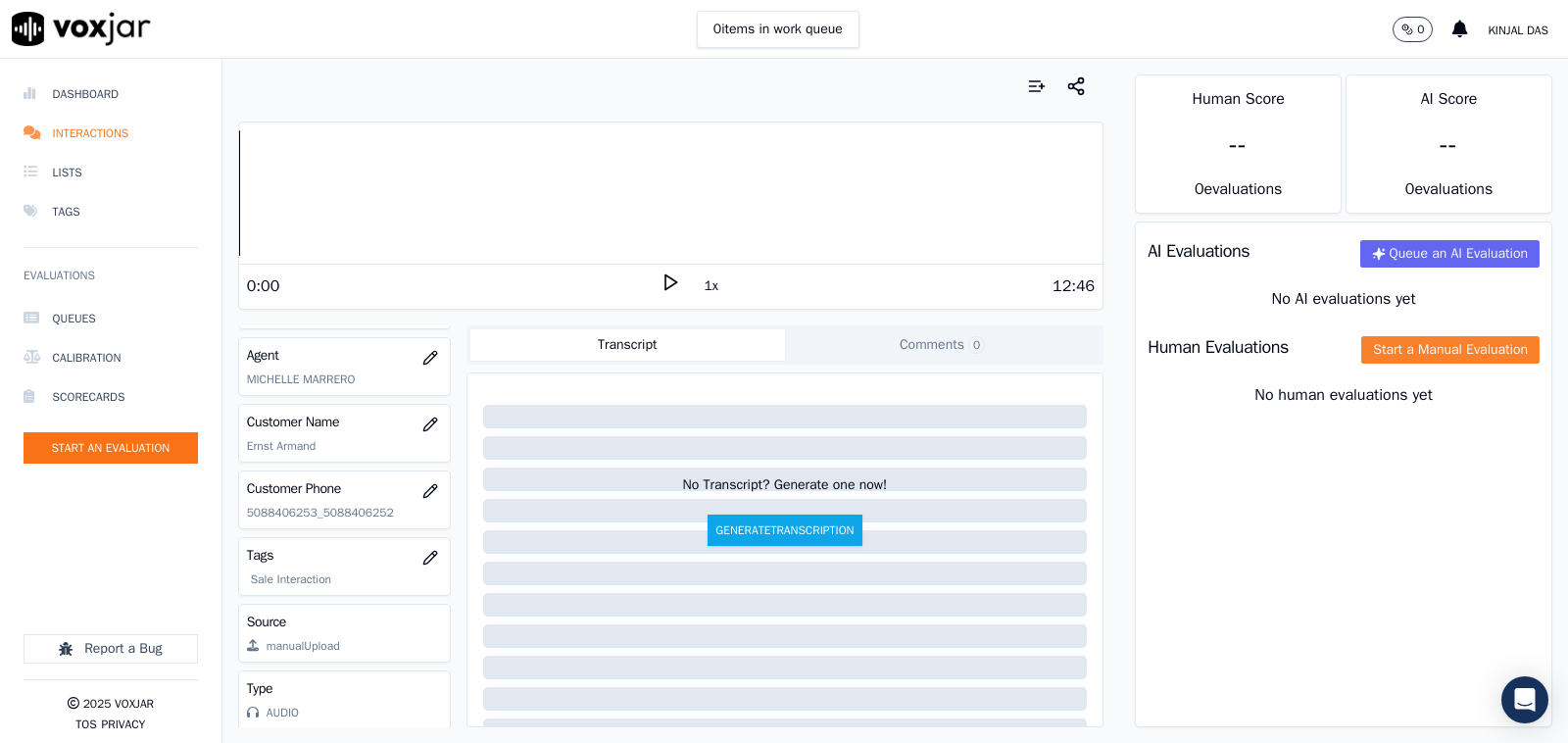 click on "Start a Manual Evaluation" 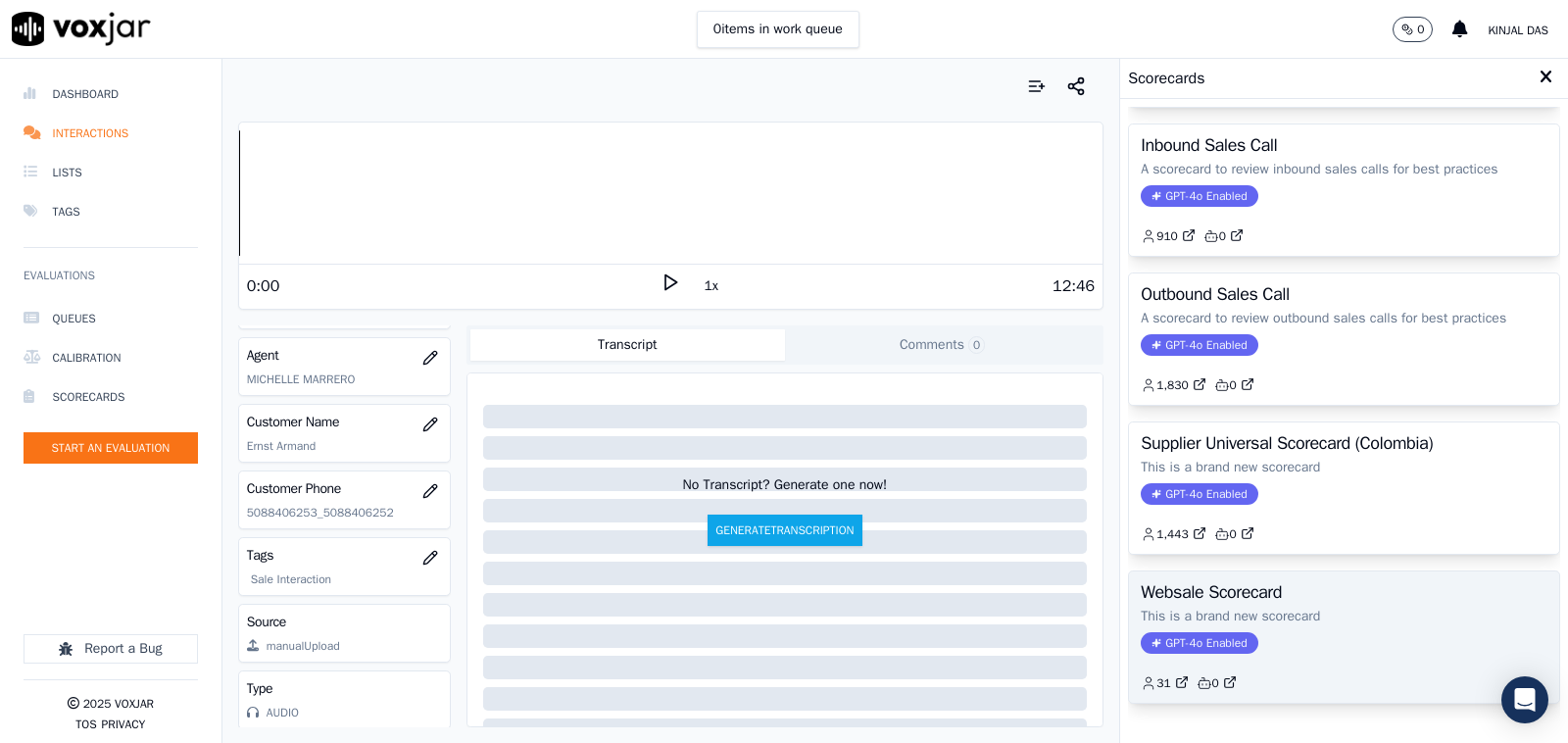 scroll, scrollTop: 258, scrollLeft: 0, axis: vertical 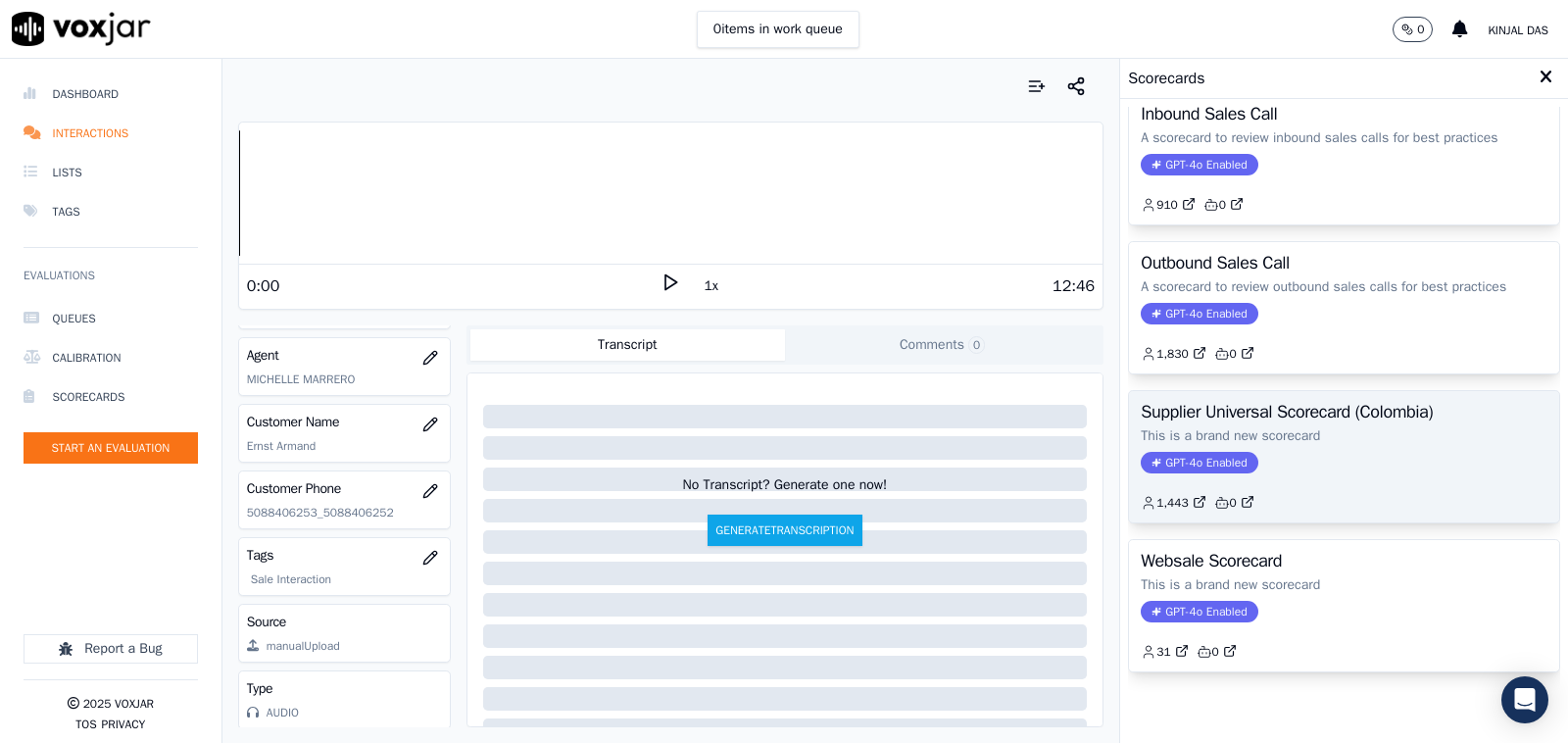 click on "This is a brand new scorecard" 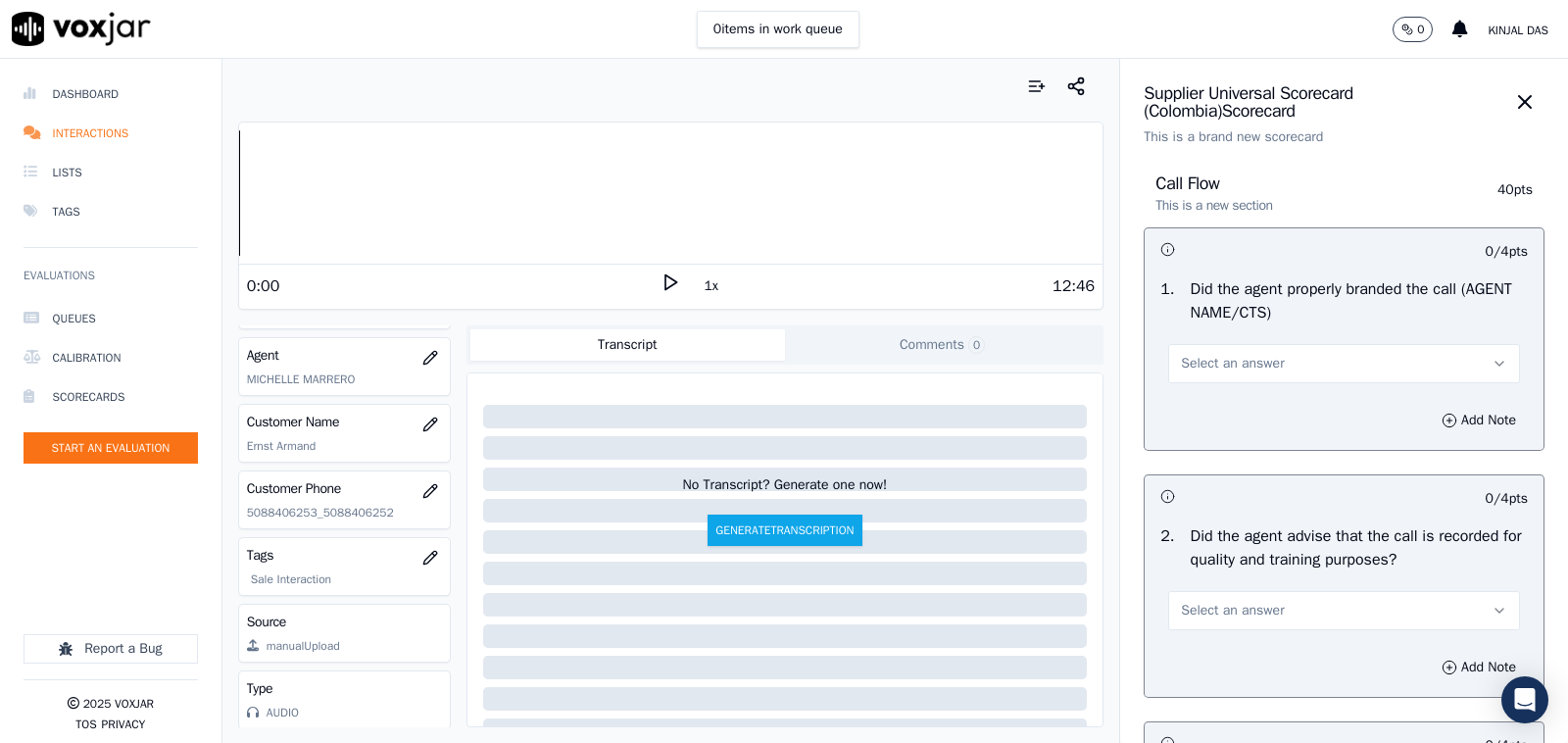 click on "Select an answer" at bounding box center [1344, 354] 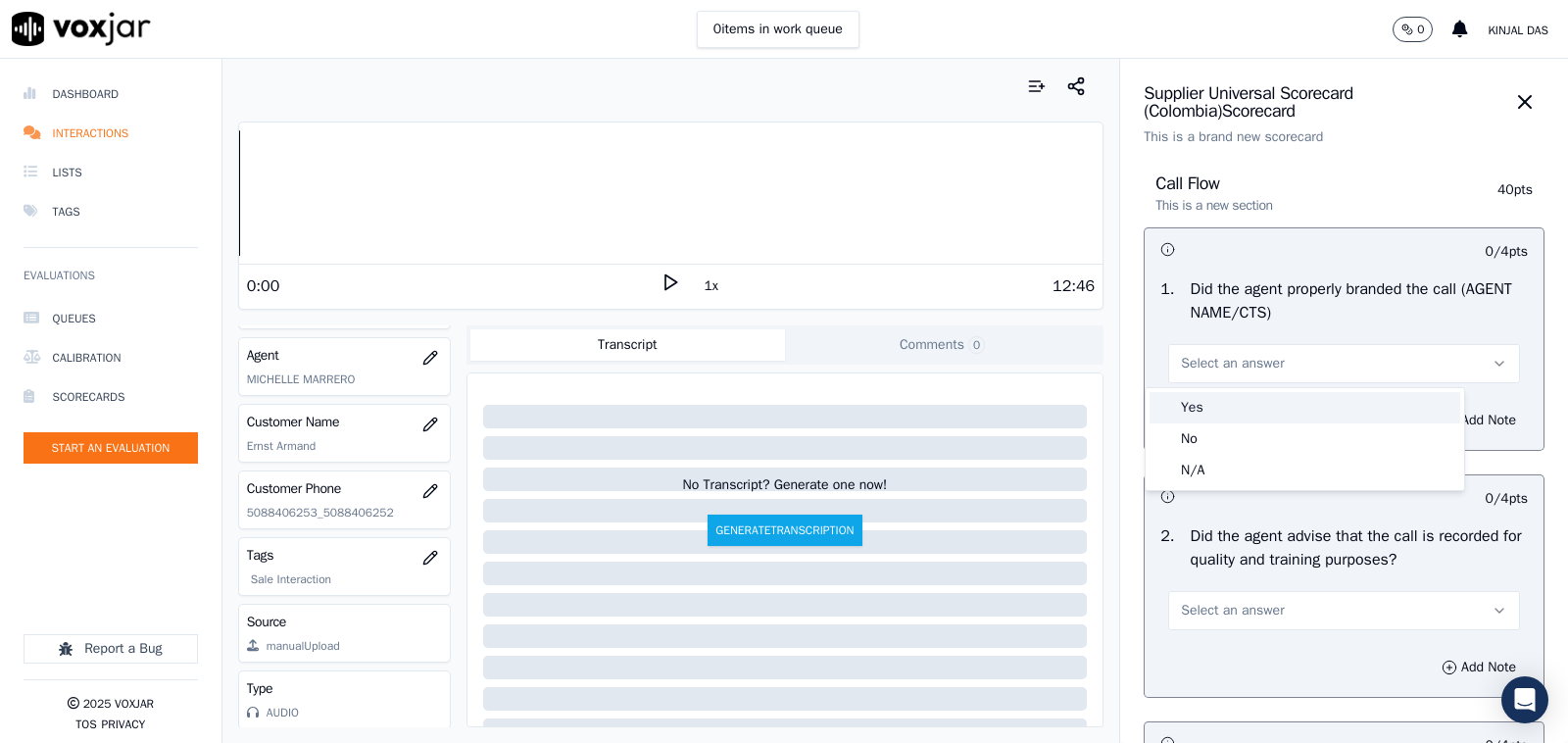click on "Yes" at bounding box center (1304, 408) 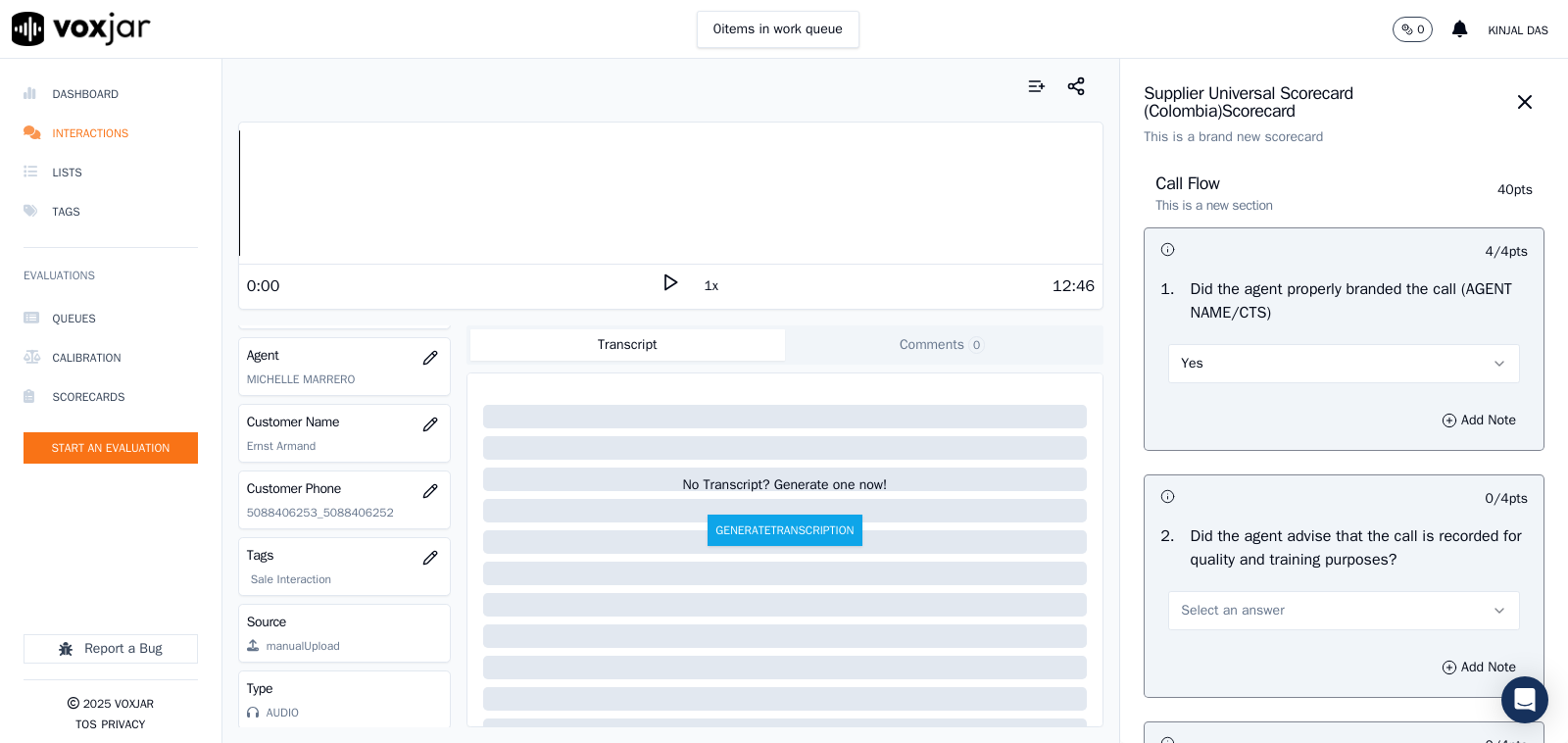 scroll, scrollTop: 408, scrollLeft: 0, axis: vertical 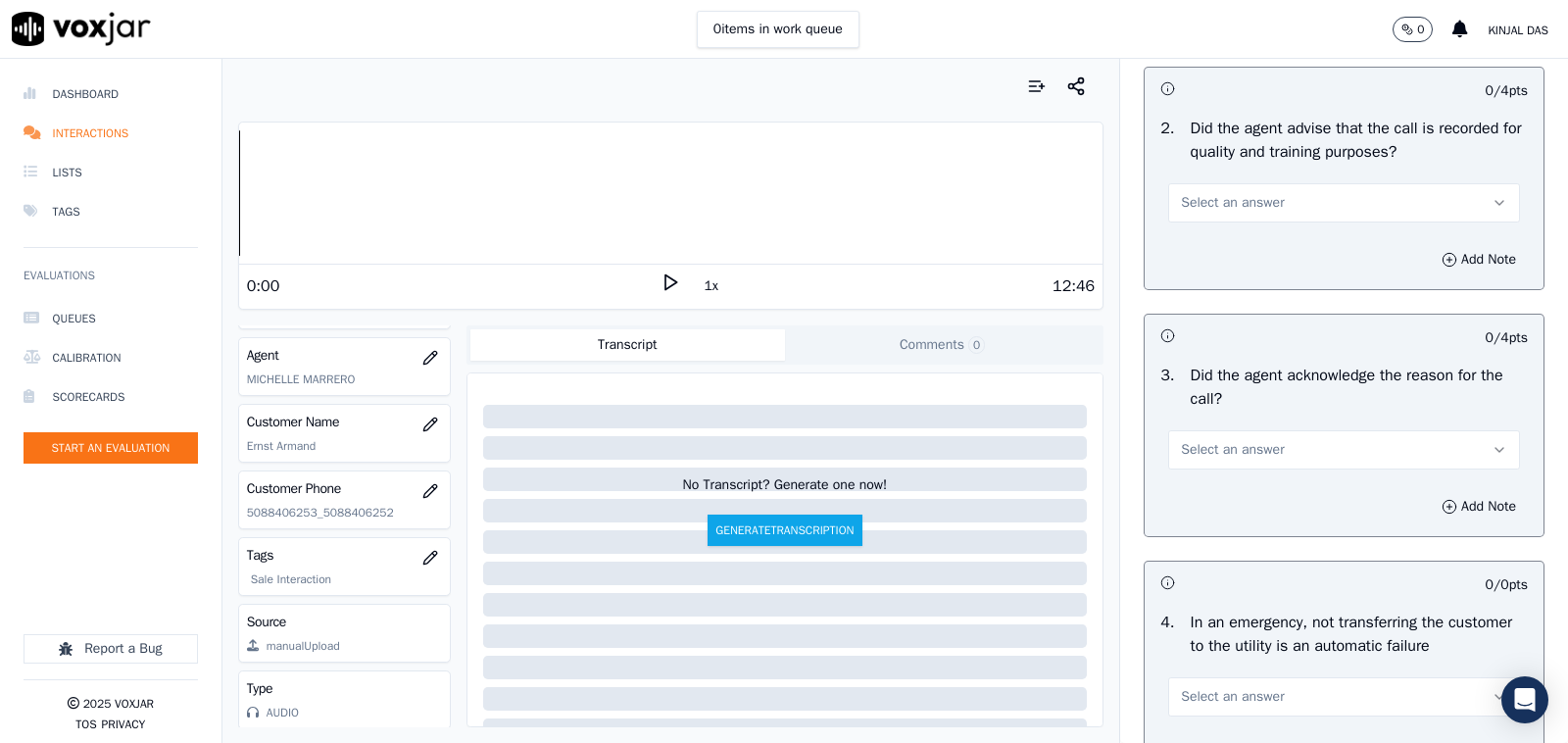 drag, startPoint x: 1235, startPoint y: 191, endPoint x: 1228, endPoint y: 199, distance: 10.630146 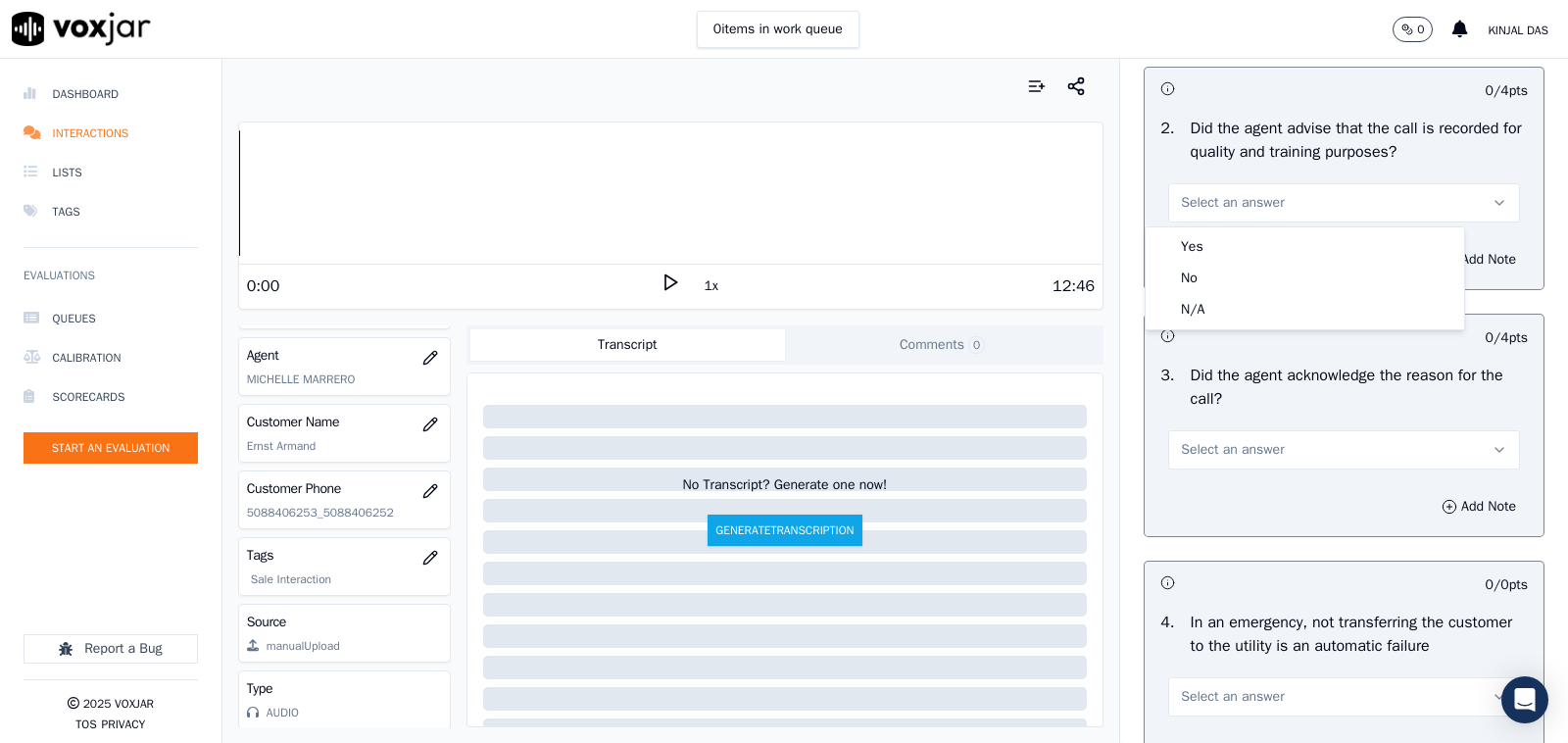 click on "Select an answer" at bounding box center (1344, 203) 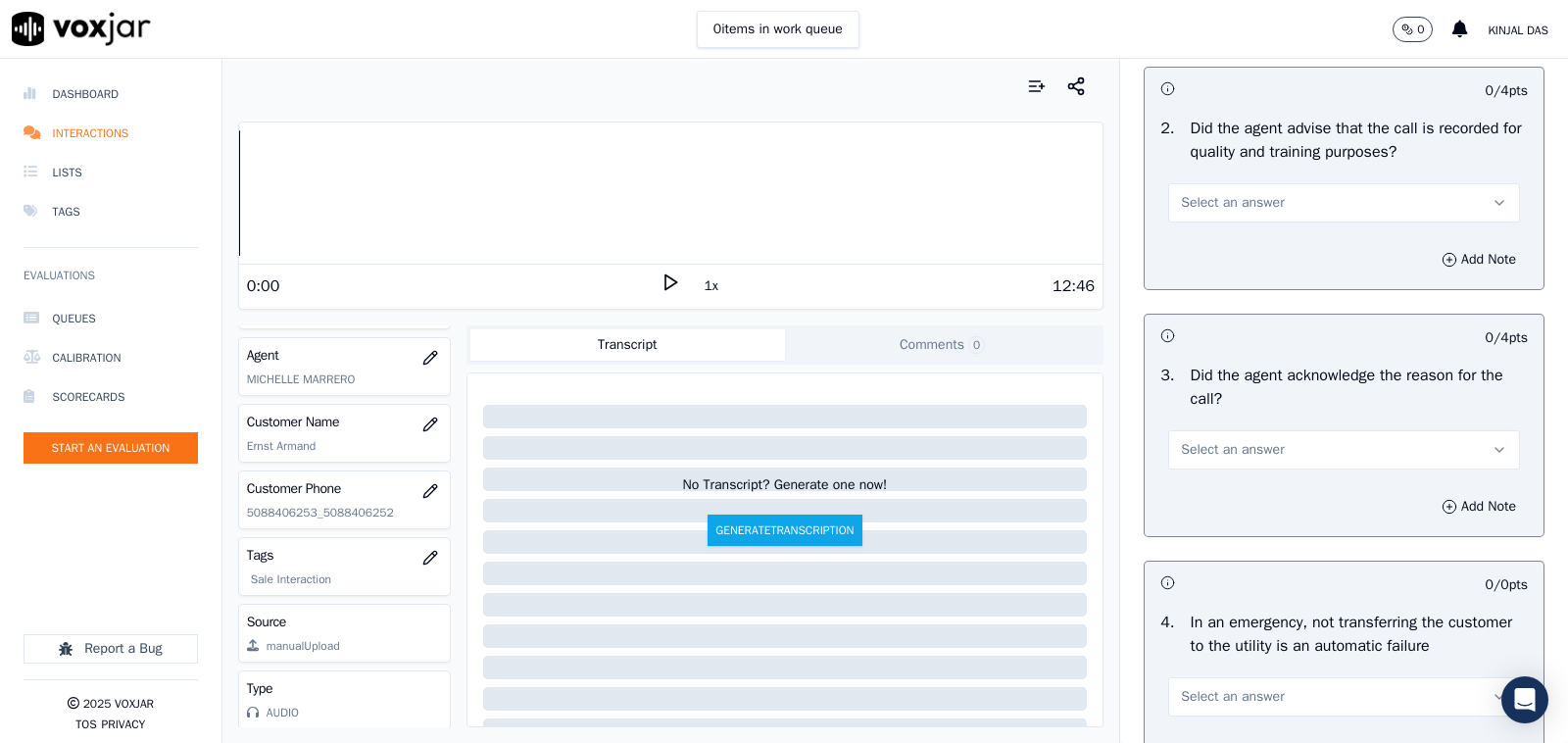 click on "Select an answer" at bounding box center (1344, 203) 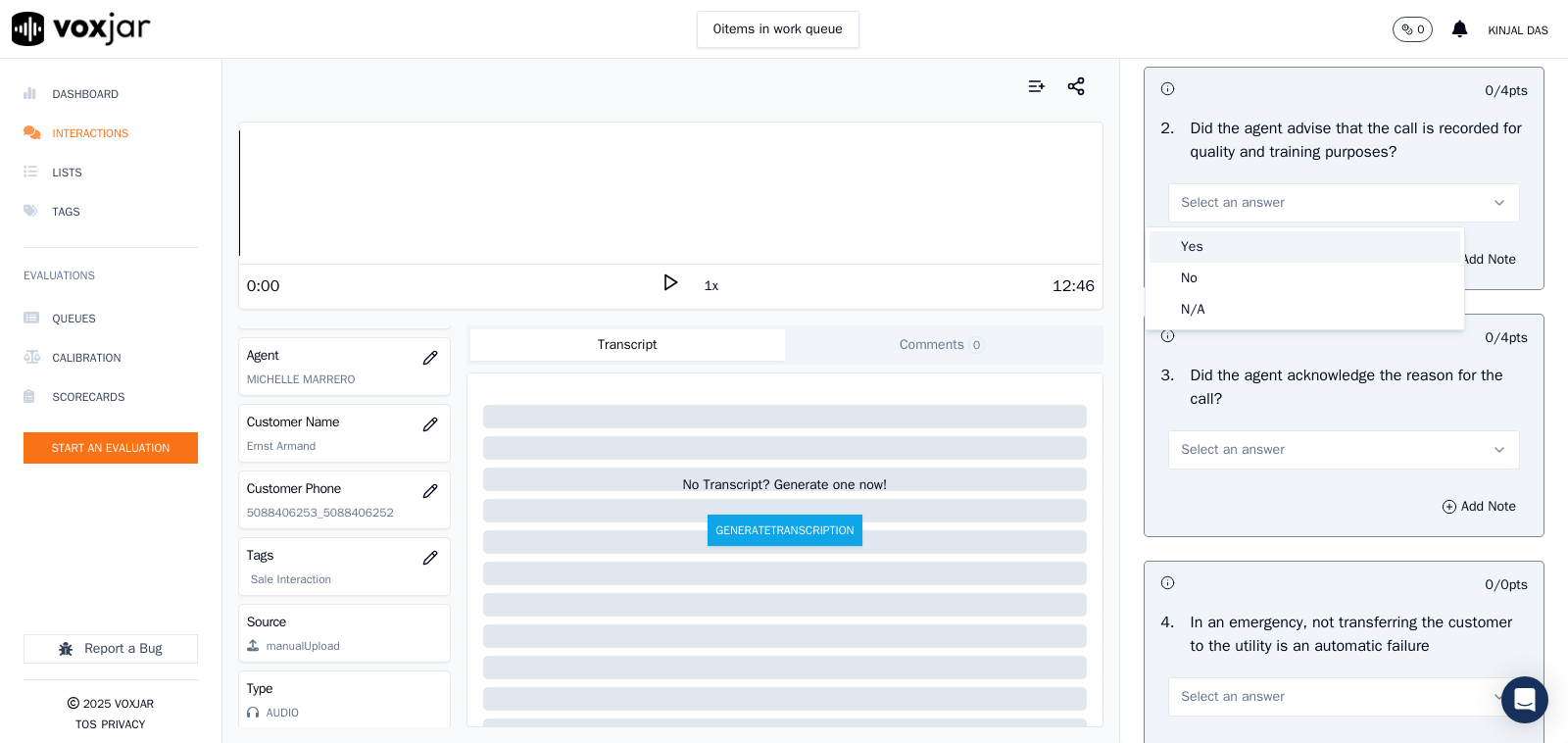 click on "Yes" at bounding box center (1304, 247) 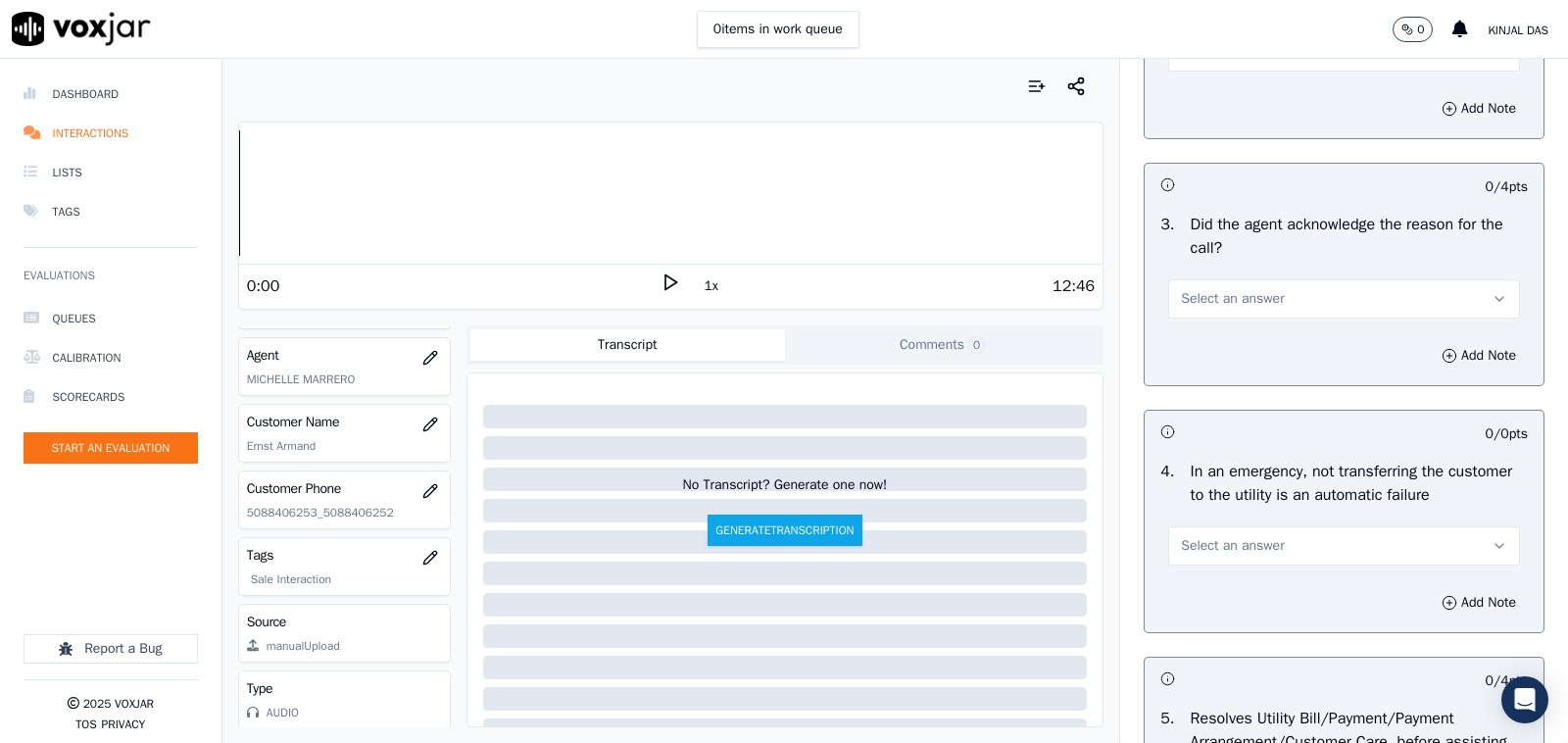 scroll, scrollTop: 613, scrollLeft: 0, axis: vertical 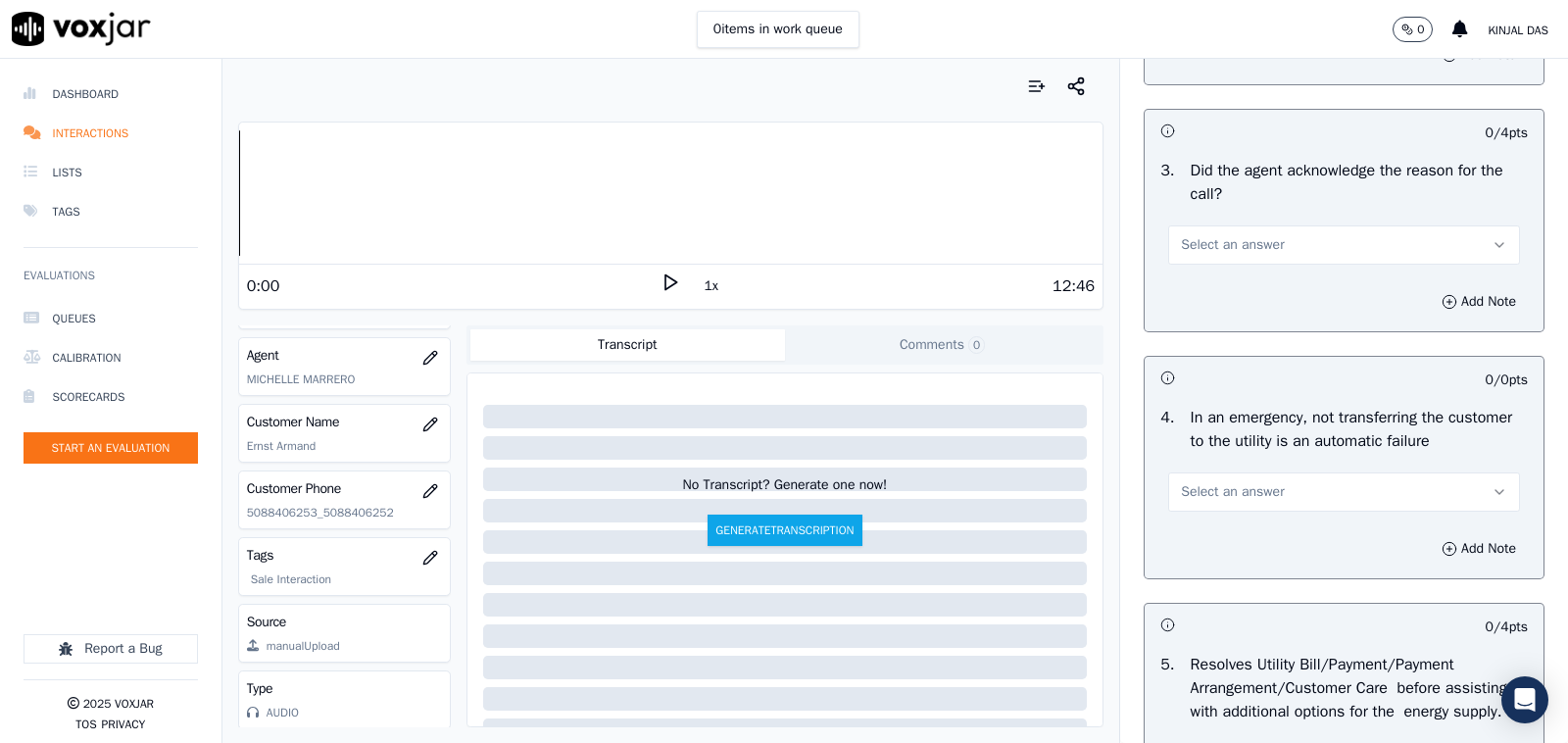 click on "Select an answer" at bounding box center [1232, 245] 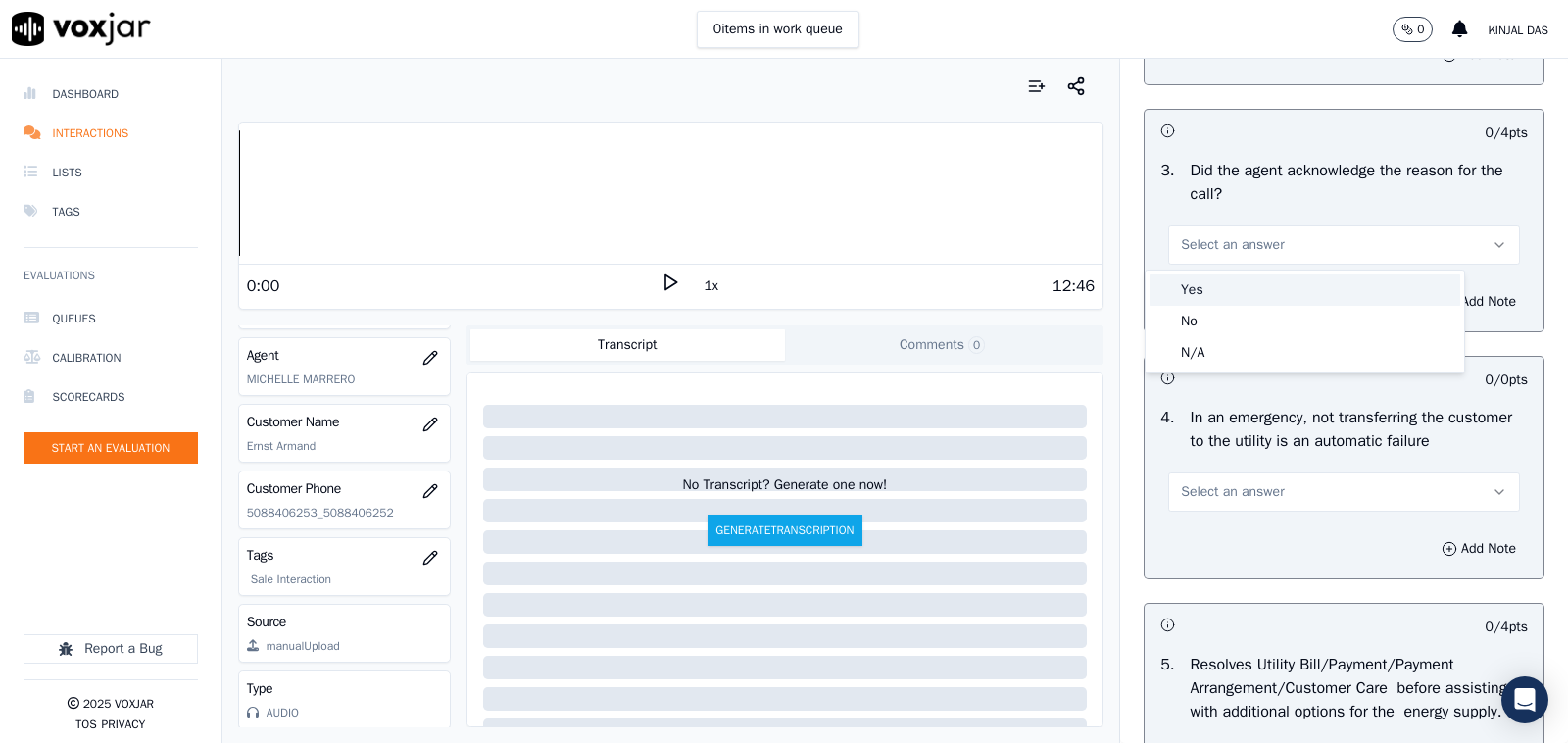 click on "Yes" at bounding box center (1304, 290) 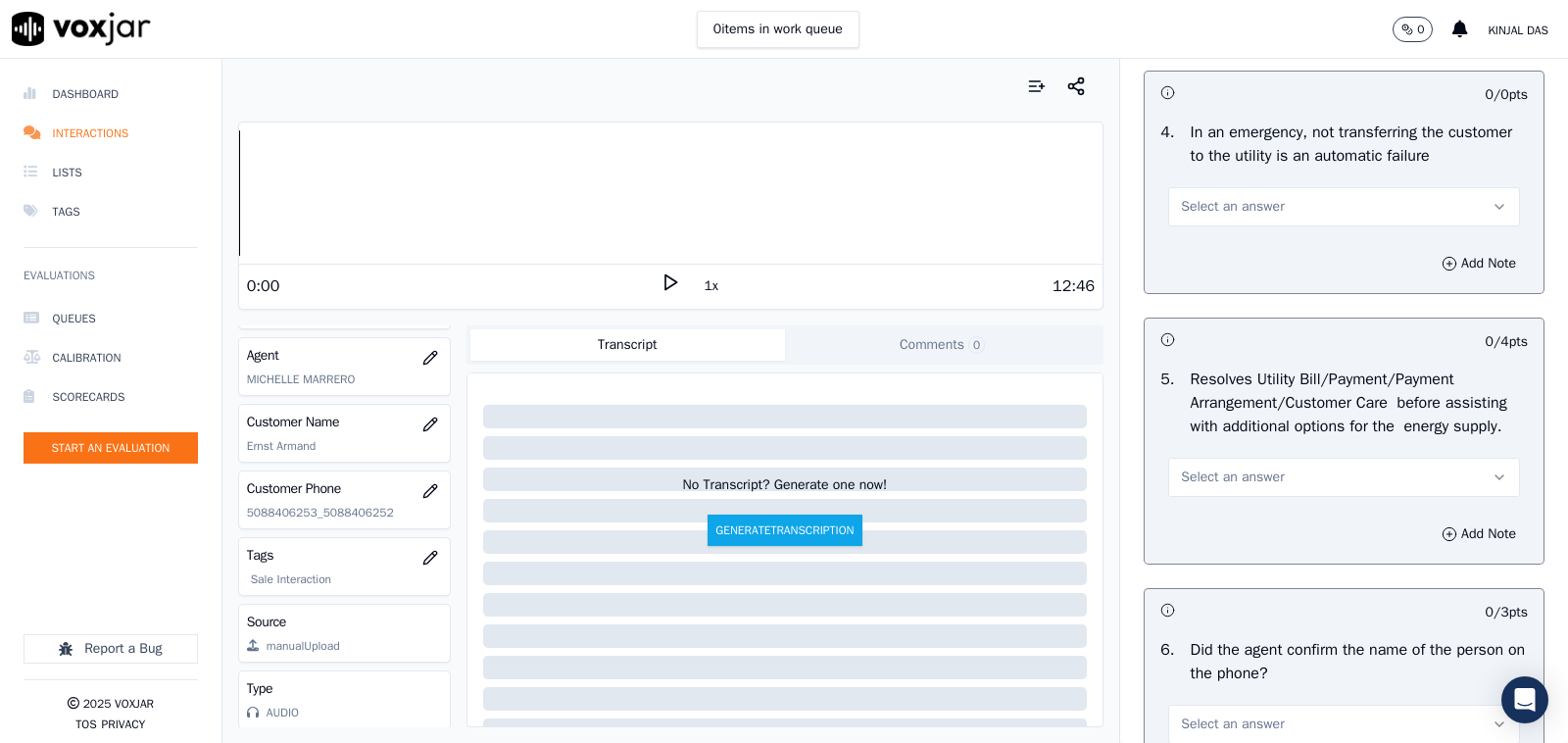 scroll, scrollTop: 1020, scrollLeft: 0, axis: vertical 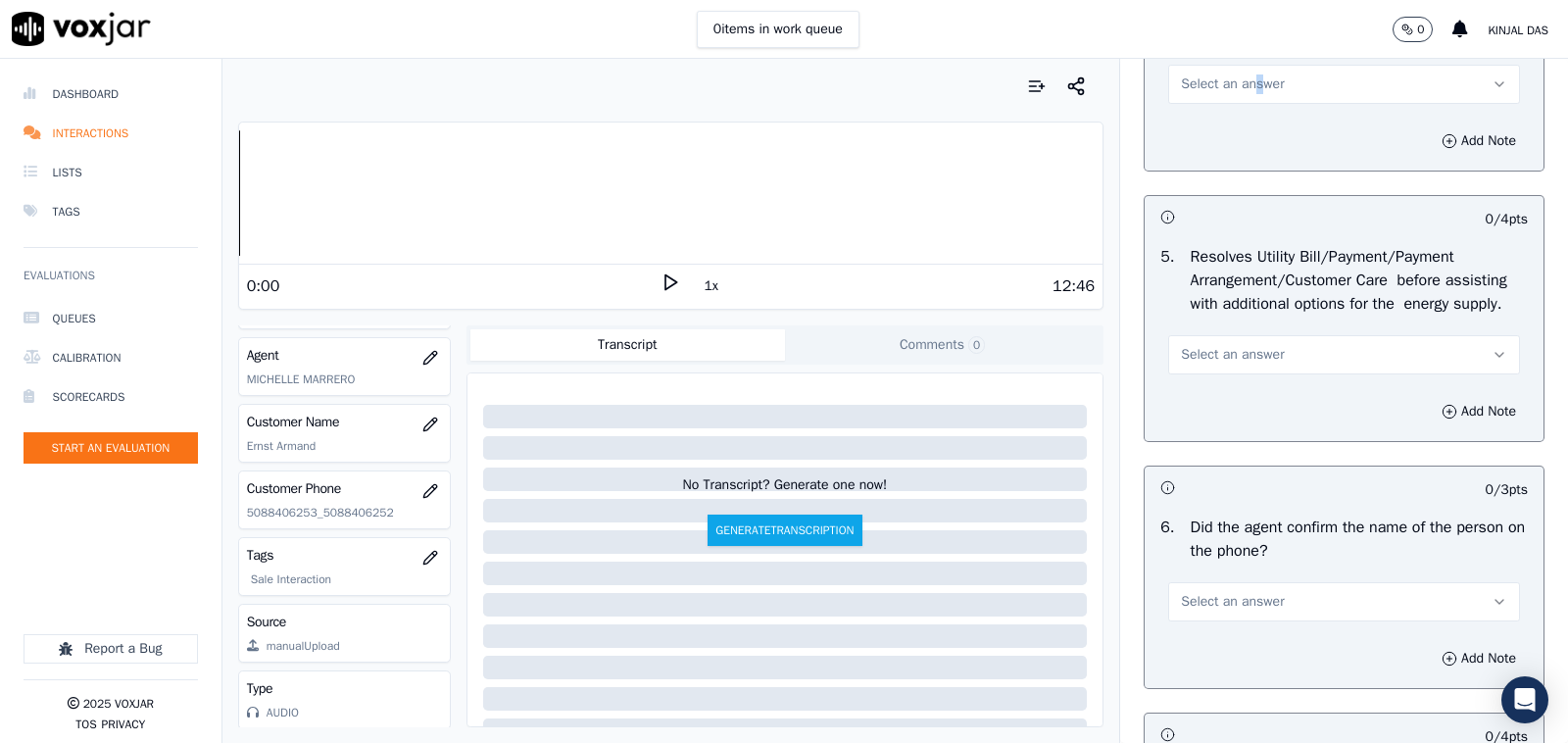 drag, startPoint x: 1232, startPoint y: 85, endPoint x: 1233, endPoint y: 111, distance: 26.019224 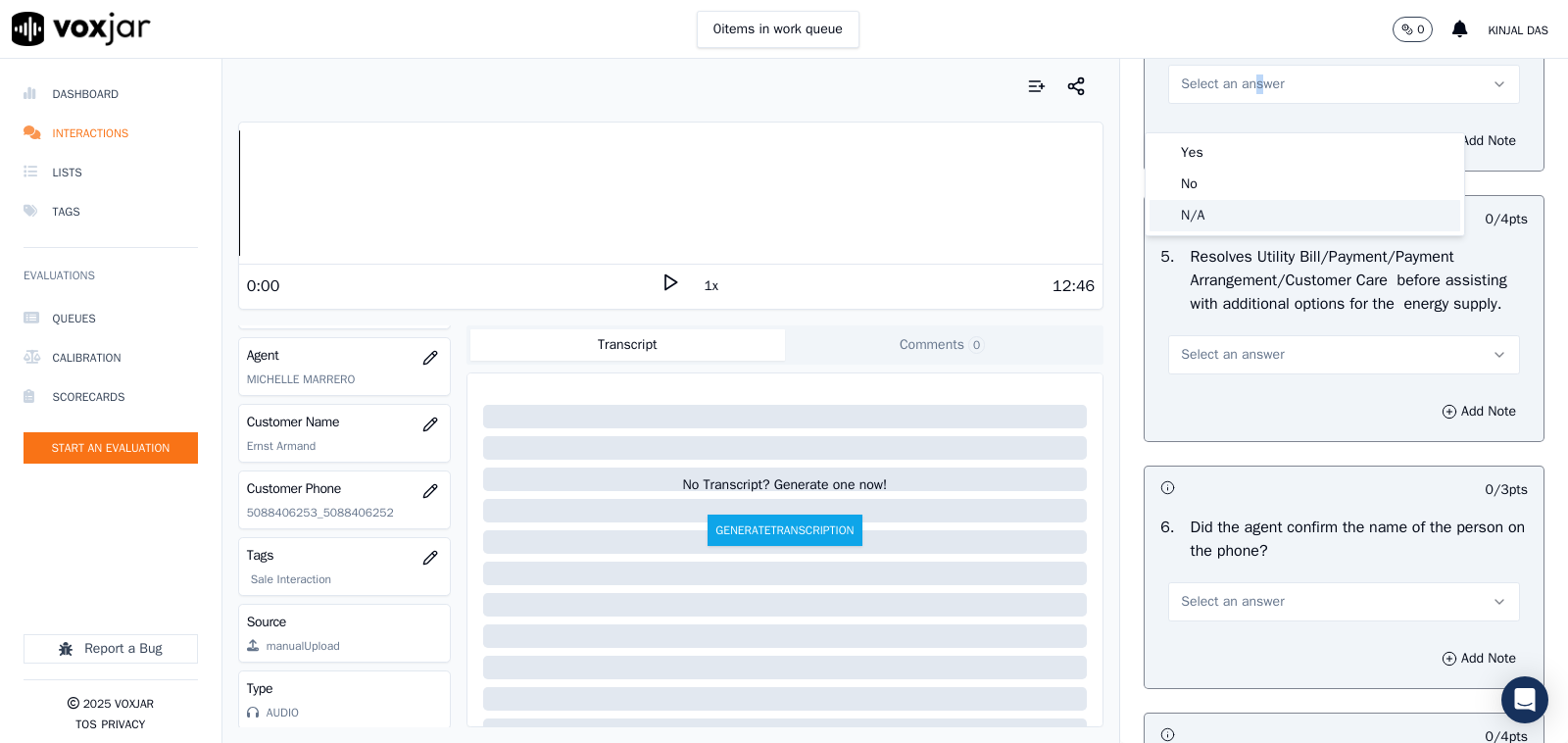click on "N/A" 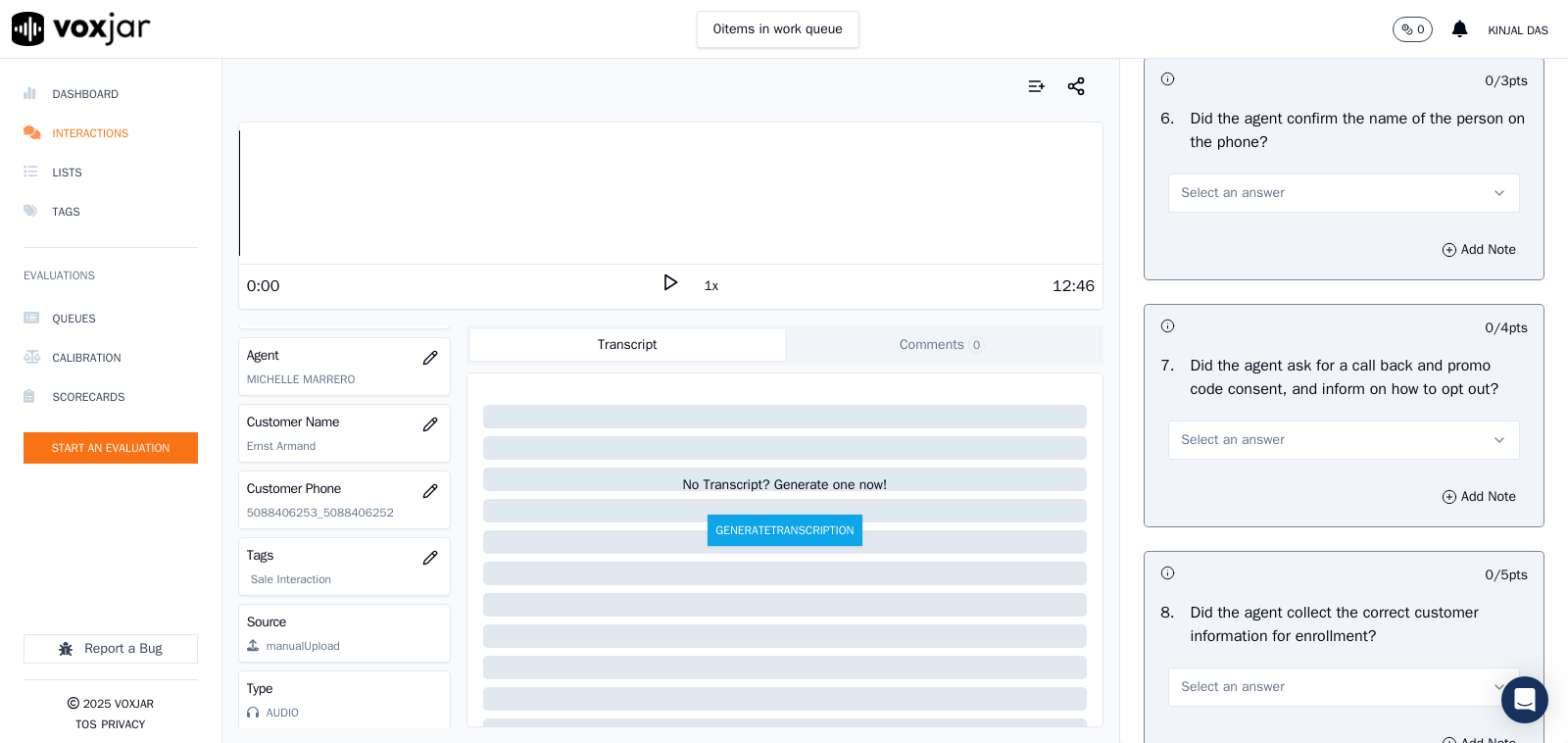 scroll, scrollTop: 1020, scrollLeft: 0, axis: vertical 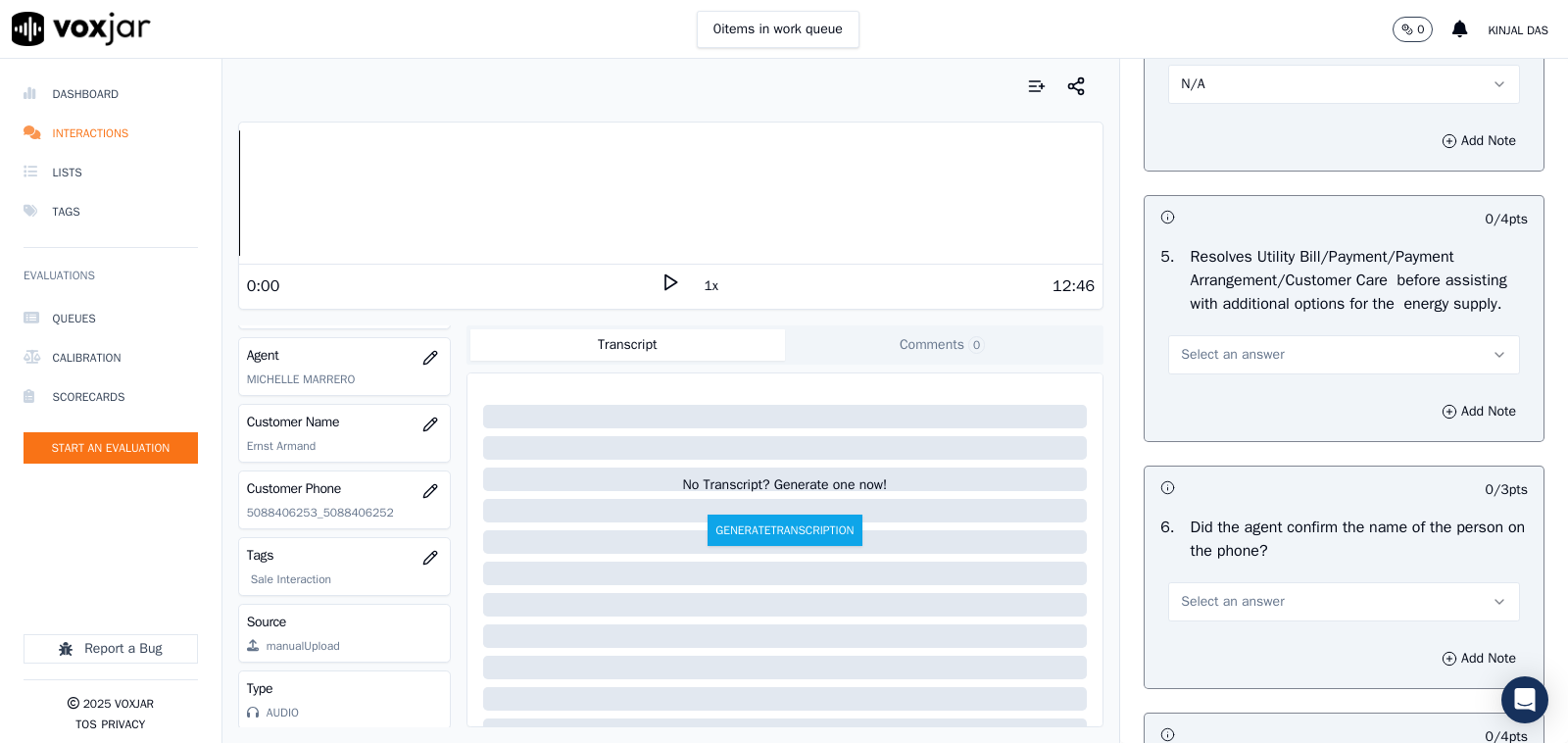 click on "Select an answer" at bounding box center [1344, 355] 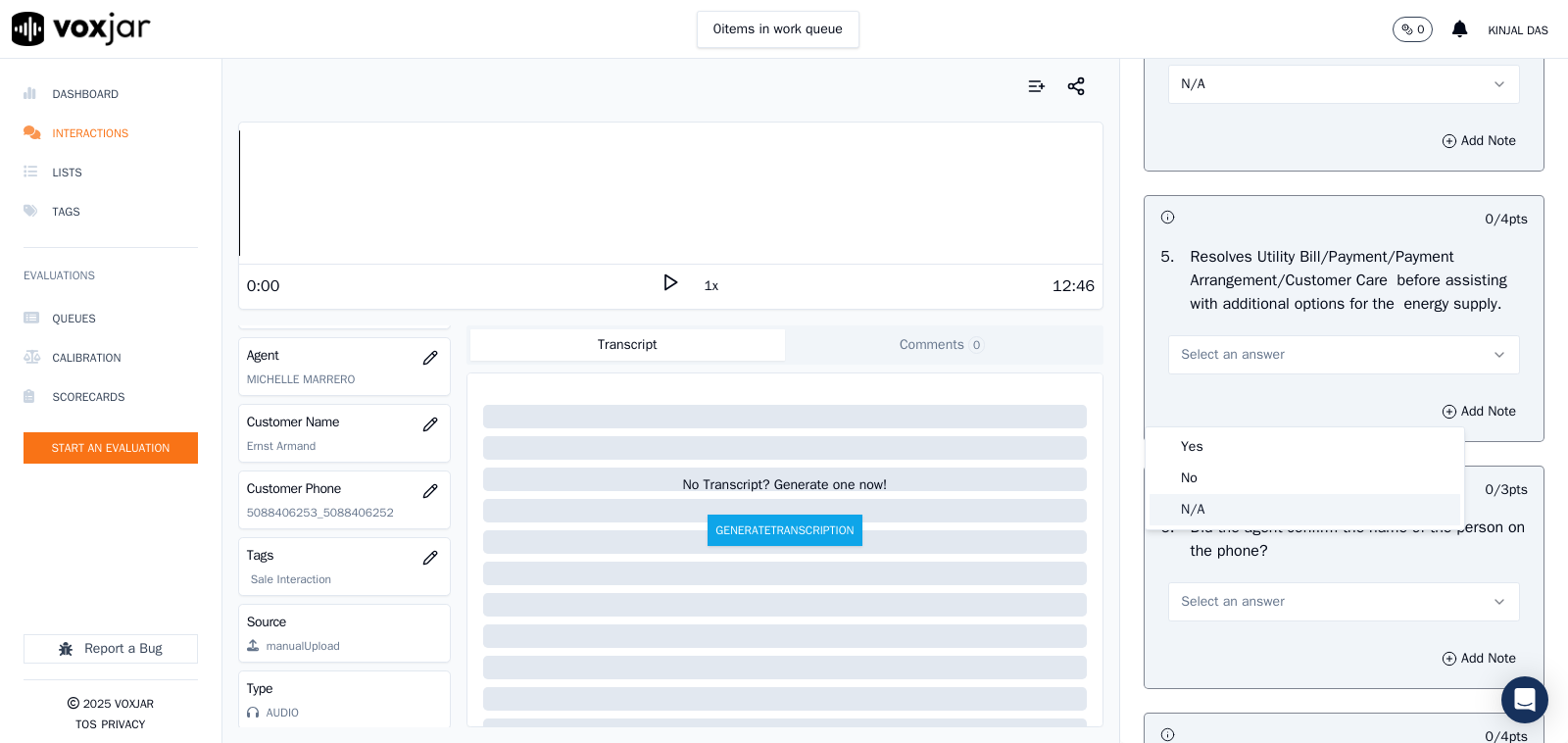 click on "N/A" 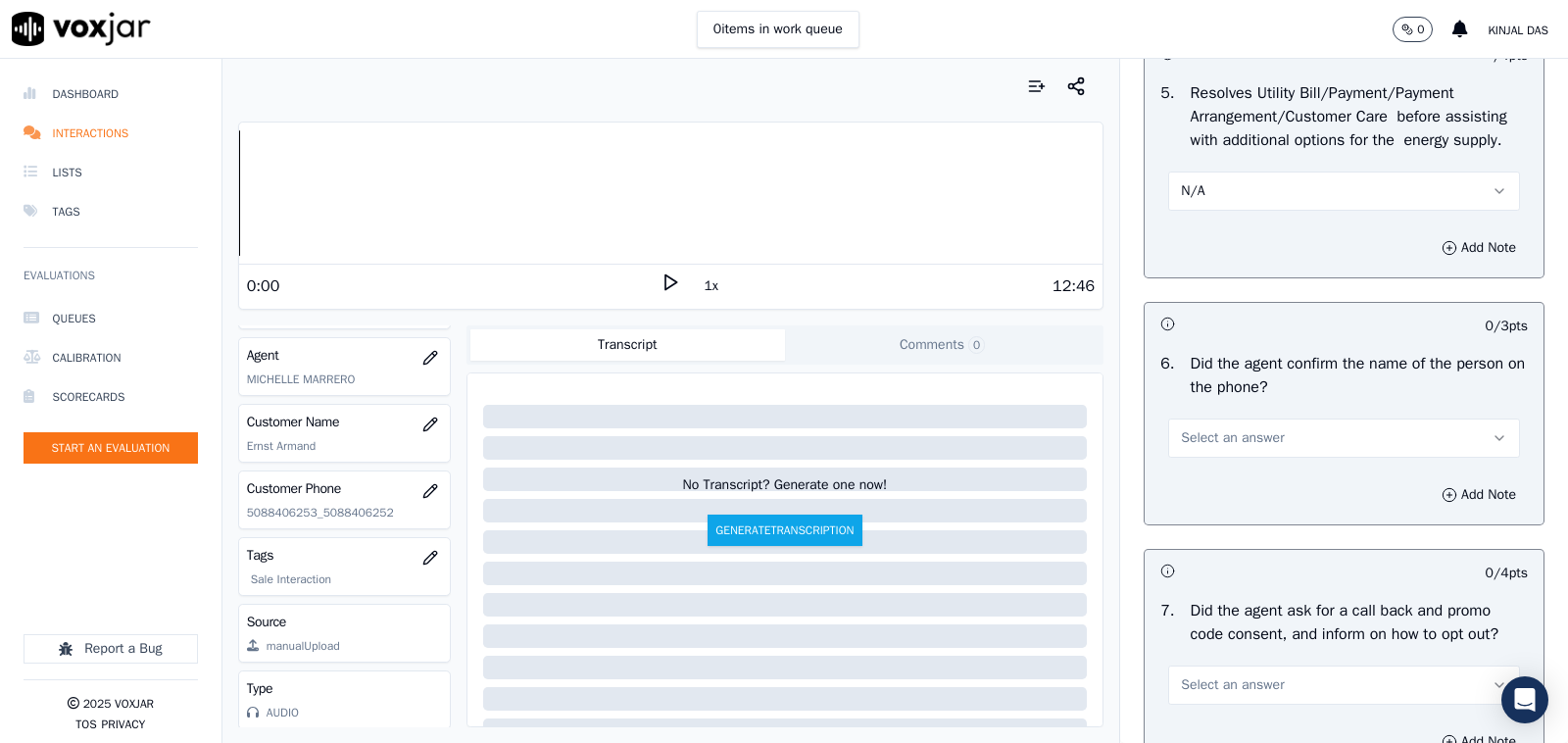 scroll, scrollTop: 1429, scrollLeft: 0, axis: vertical 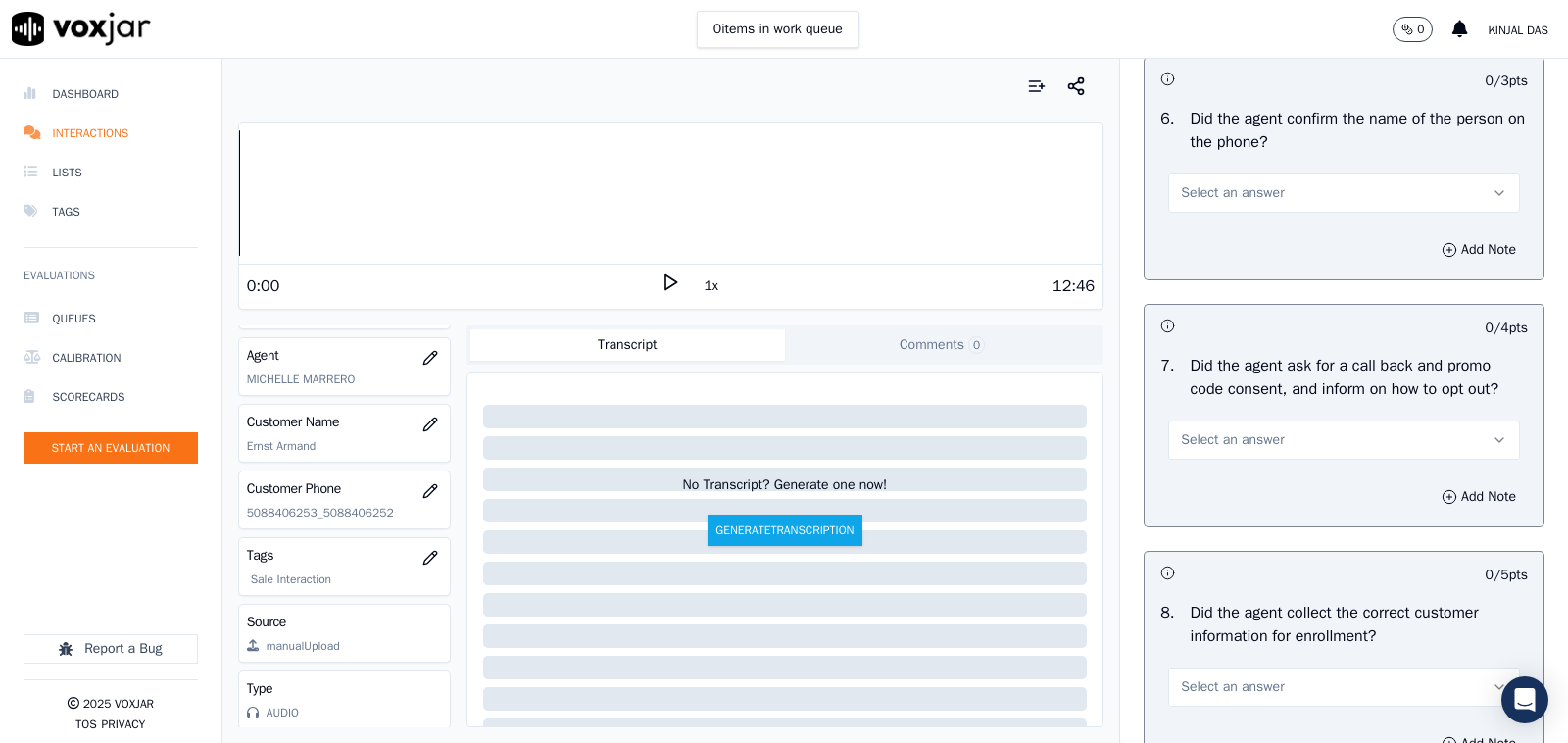 click on "Select an answer" at bounding box center (1232, 193) 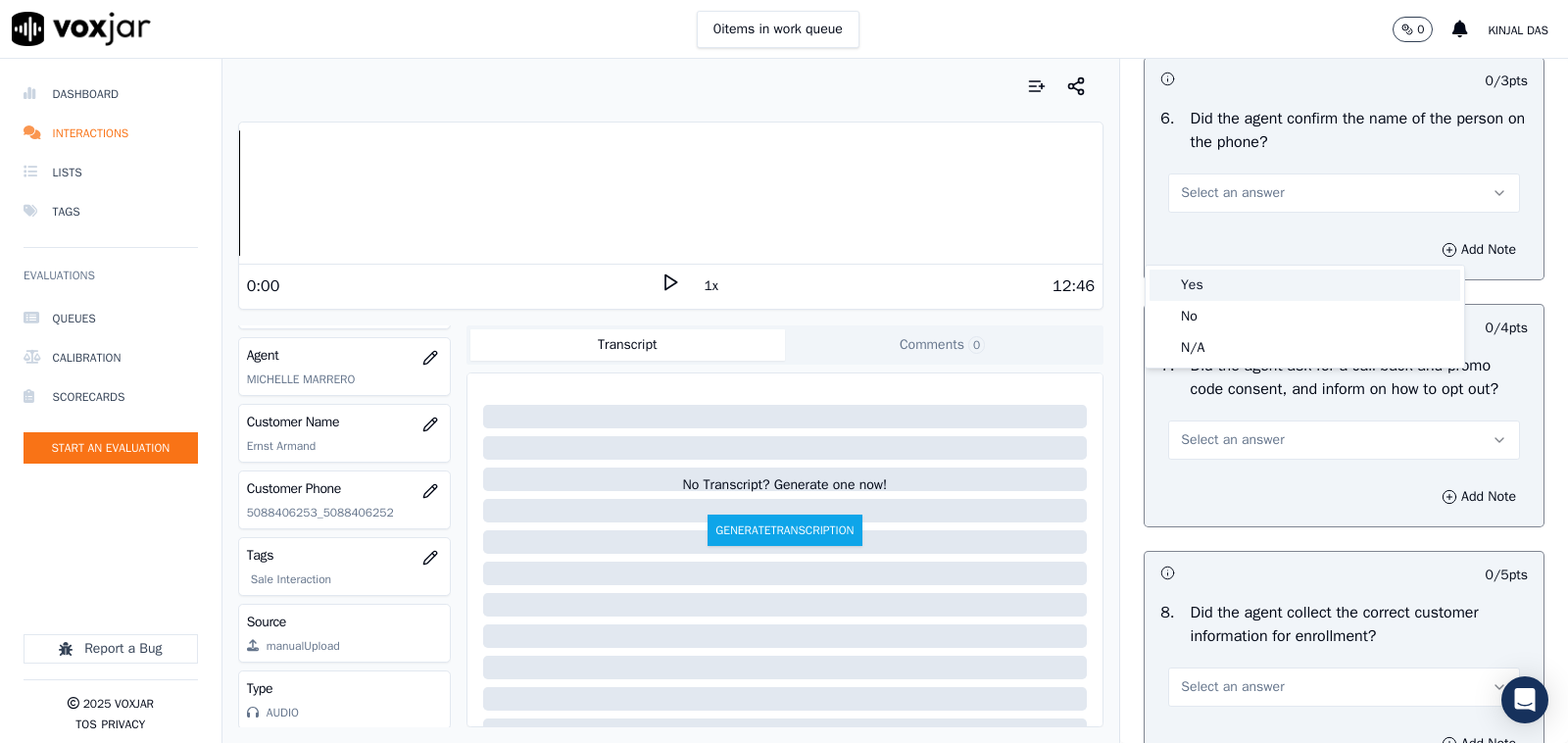 click on "Yes" at bounding box center [1304, 285] 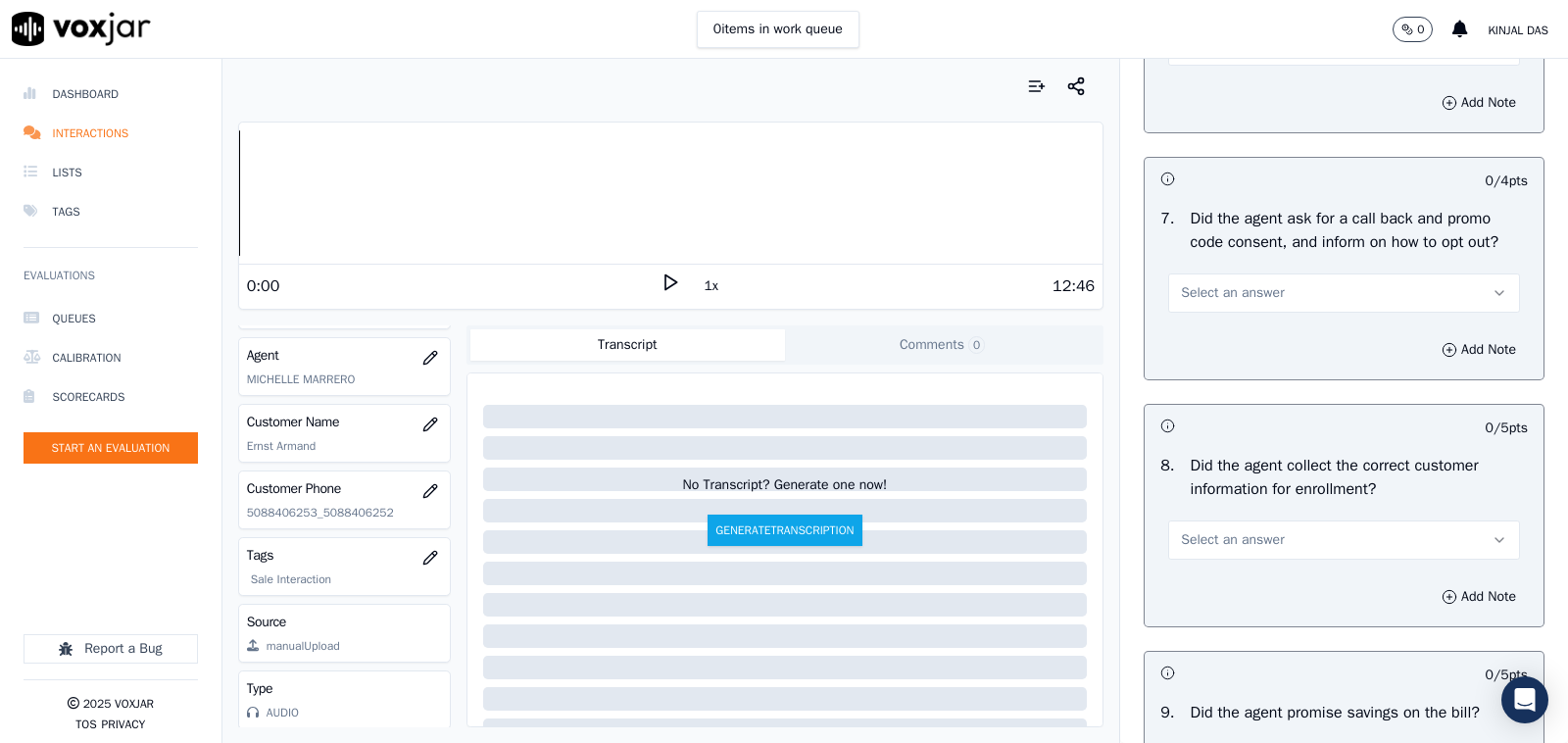 scroll, scrollTop: 1633, scrollLeft: 0, axis: vertical 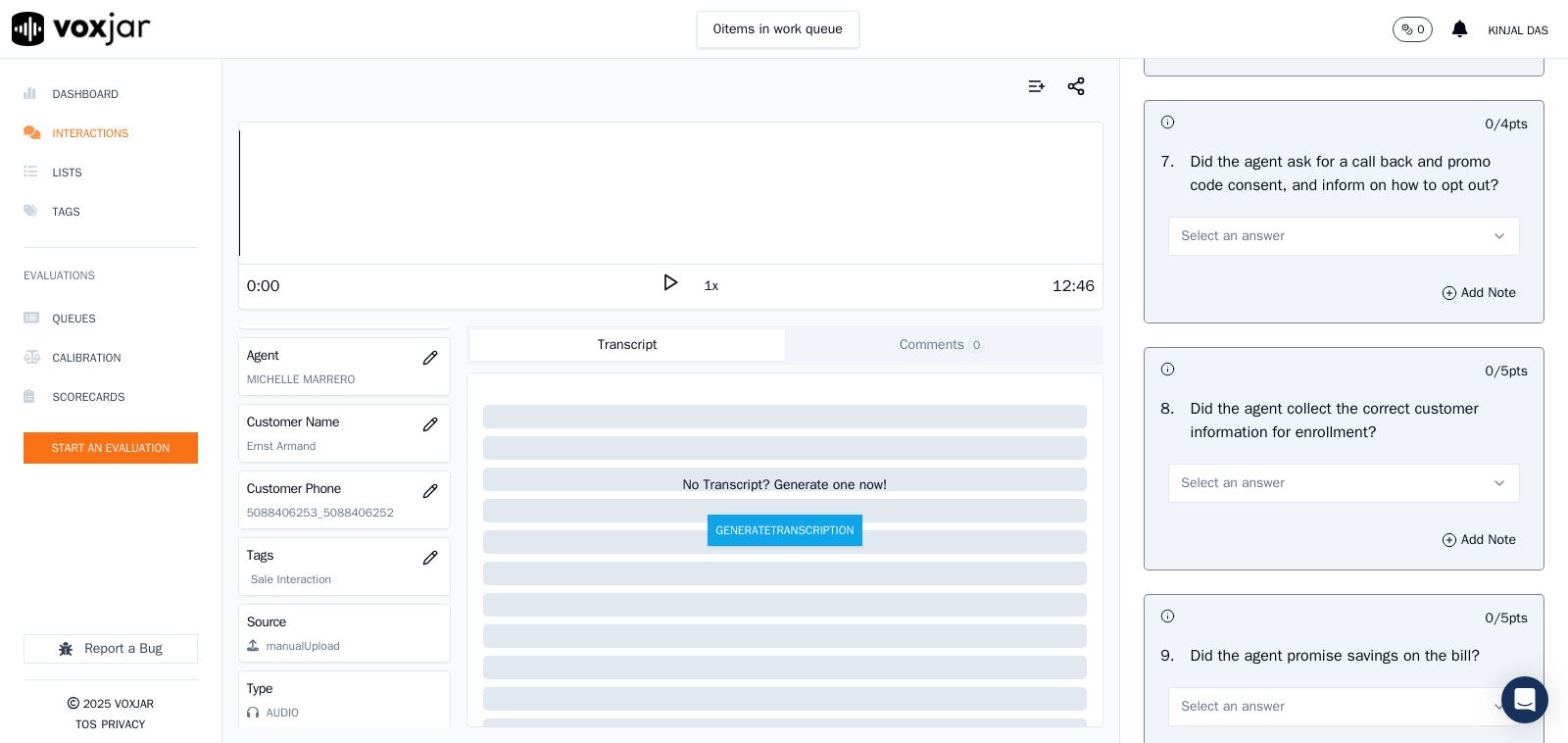 click on "Select an answer" at bounding box center (1232, 236) 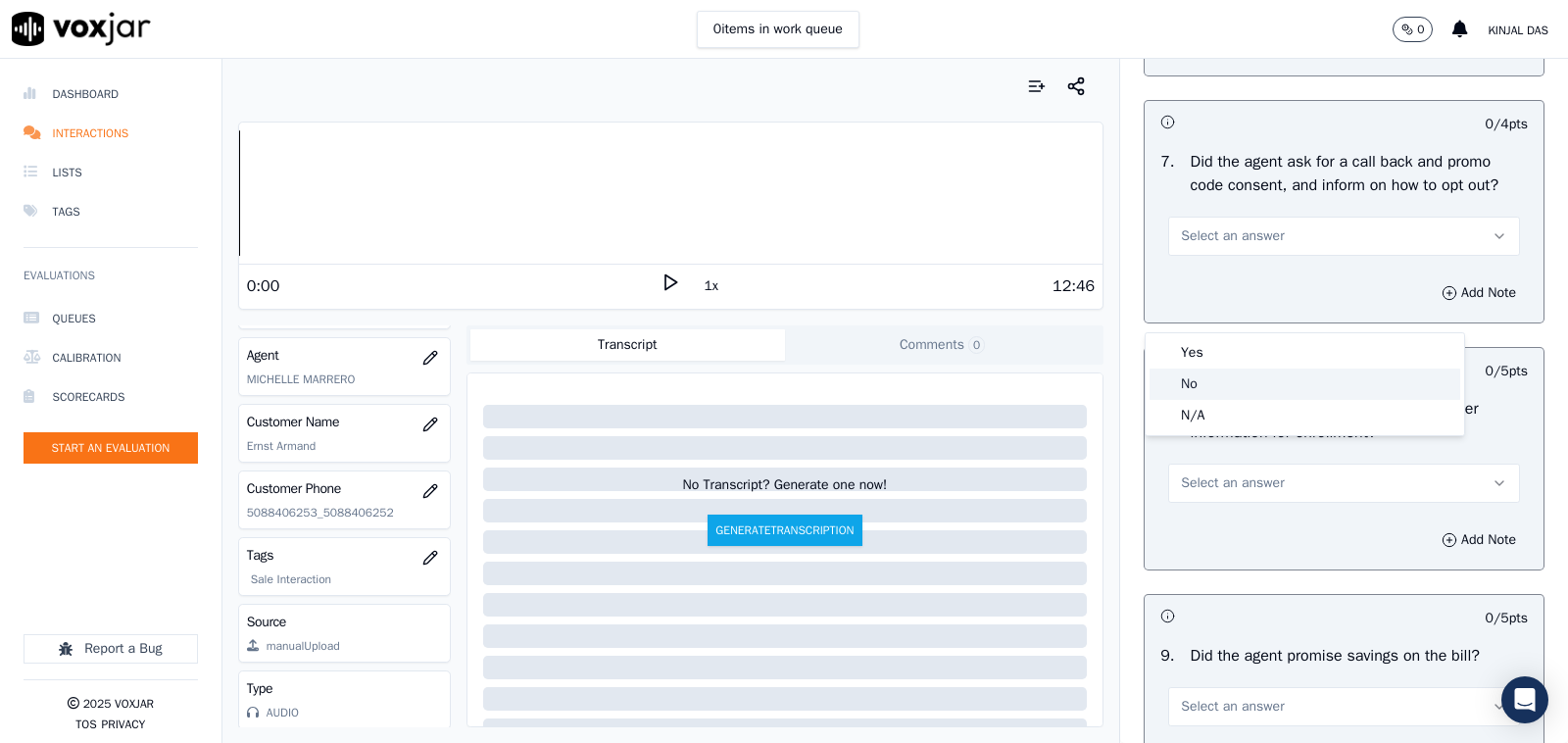 click on "Yes" at bounding box center [1304, 353] 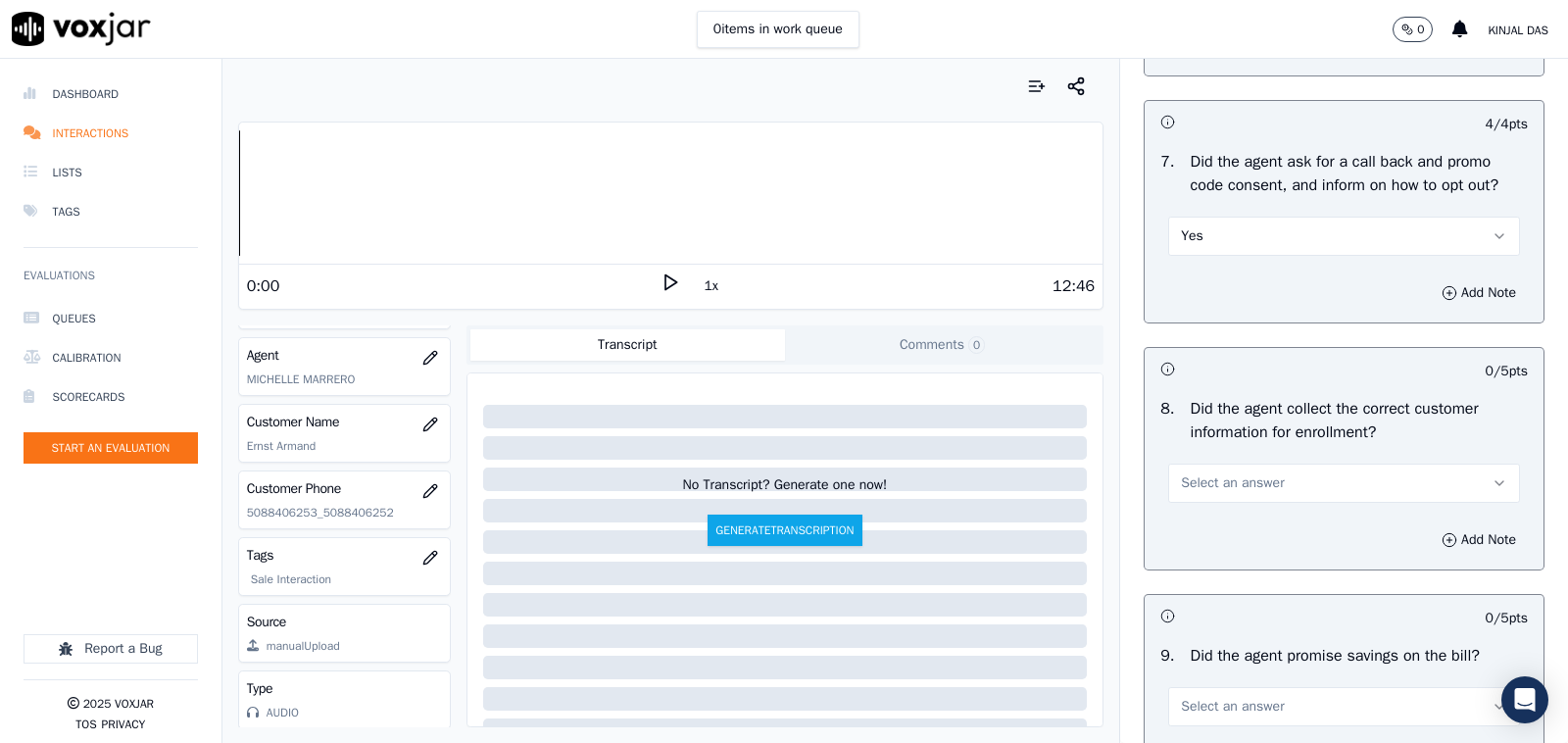 scroll, scrollTop: 2042, scrollLeft: 0, axis: vertical 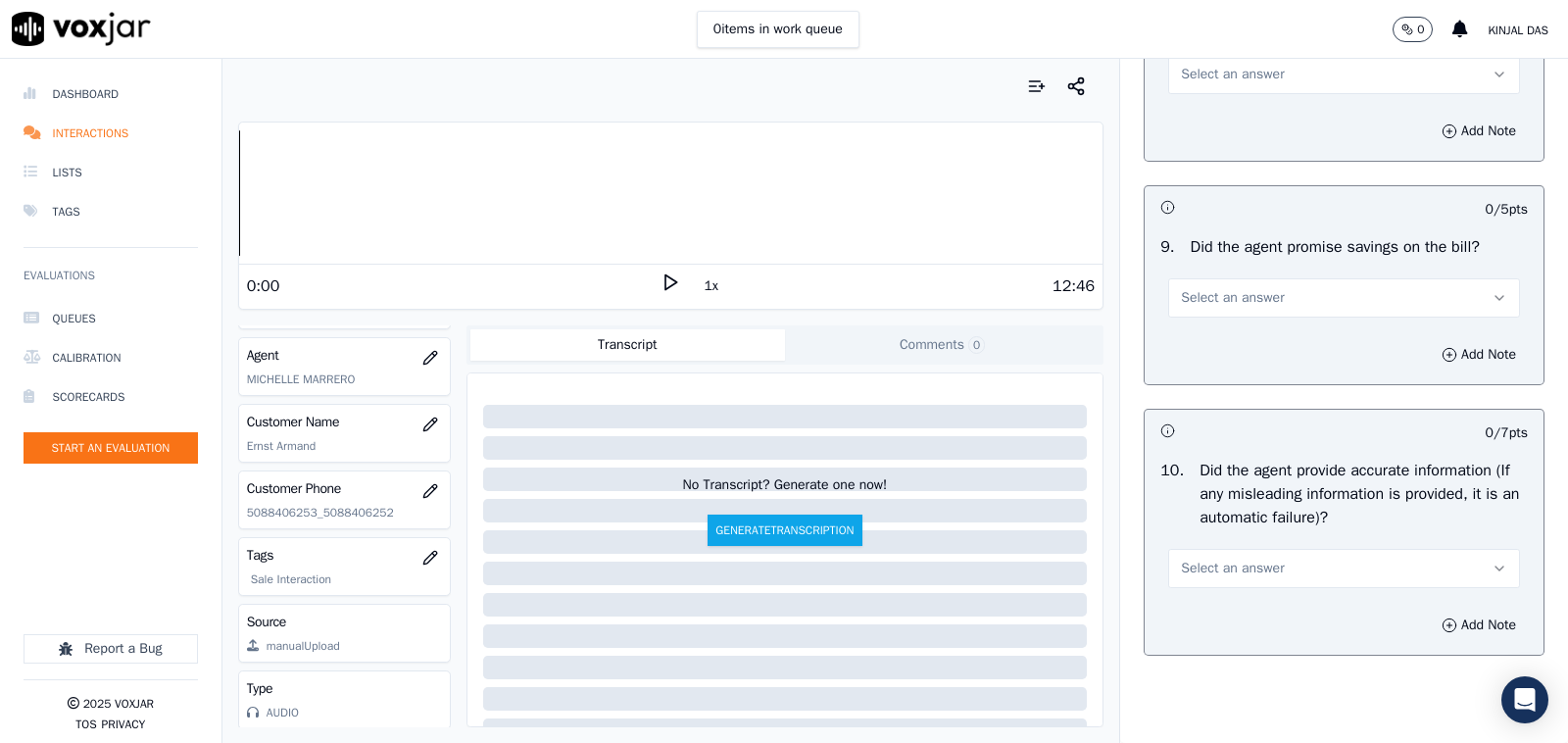 click on "Select an answer" at bounding box center (1232, 74) 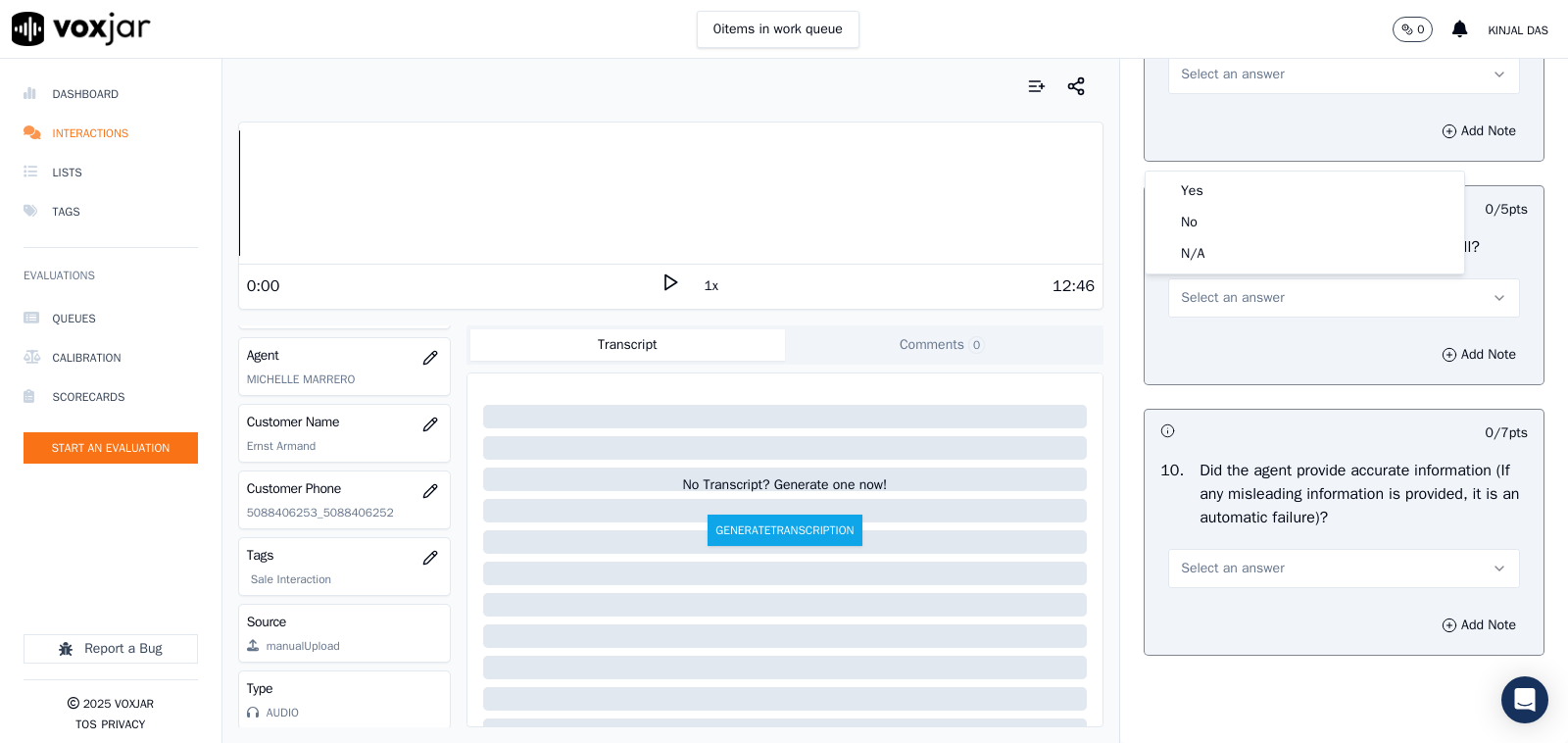 click on "Yes" at bounding box center (1304, 191) 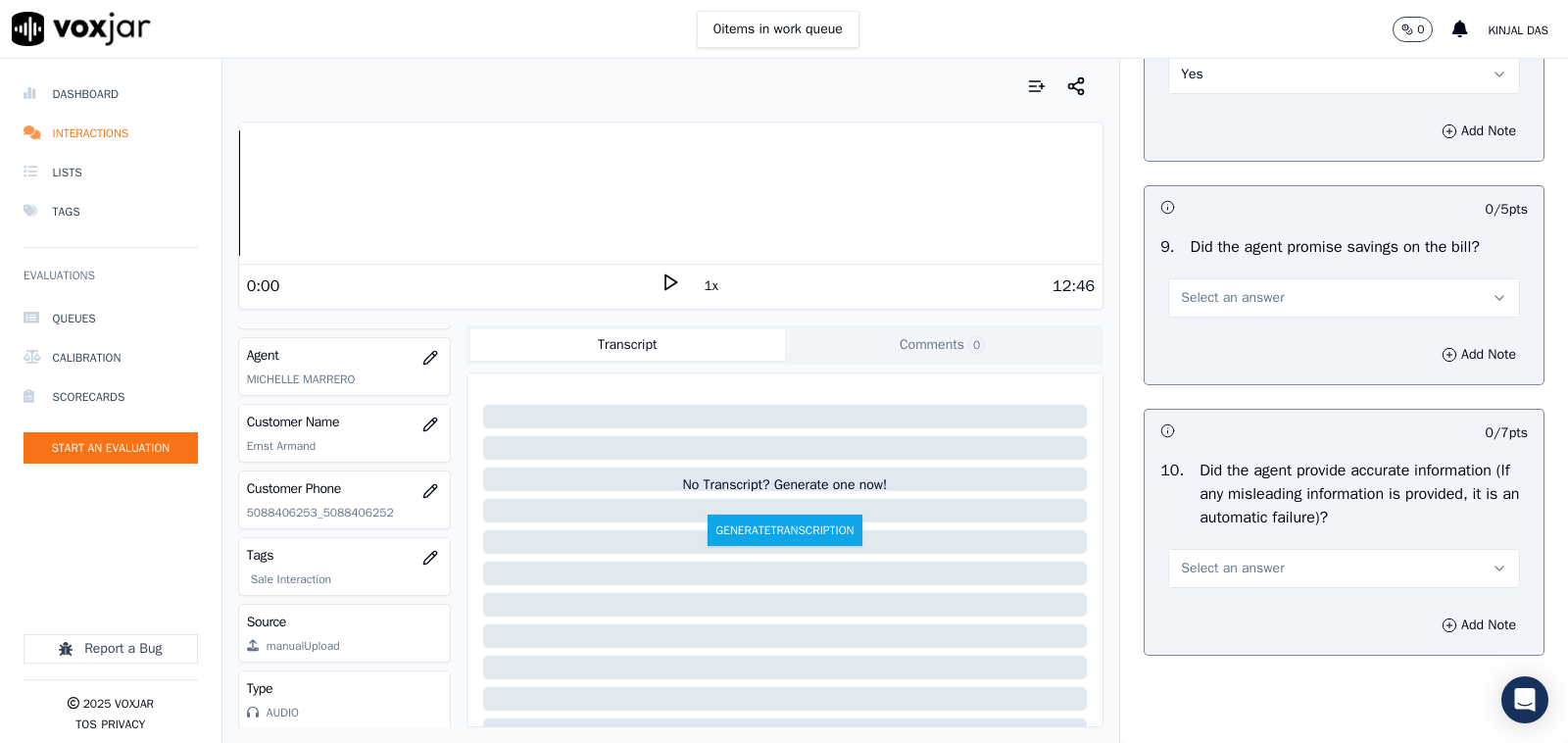 click on "Select an answer" at bounding box center (1232, 298) 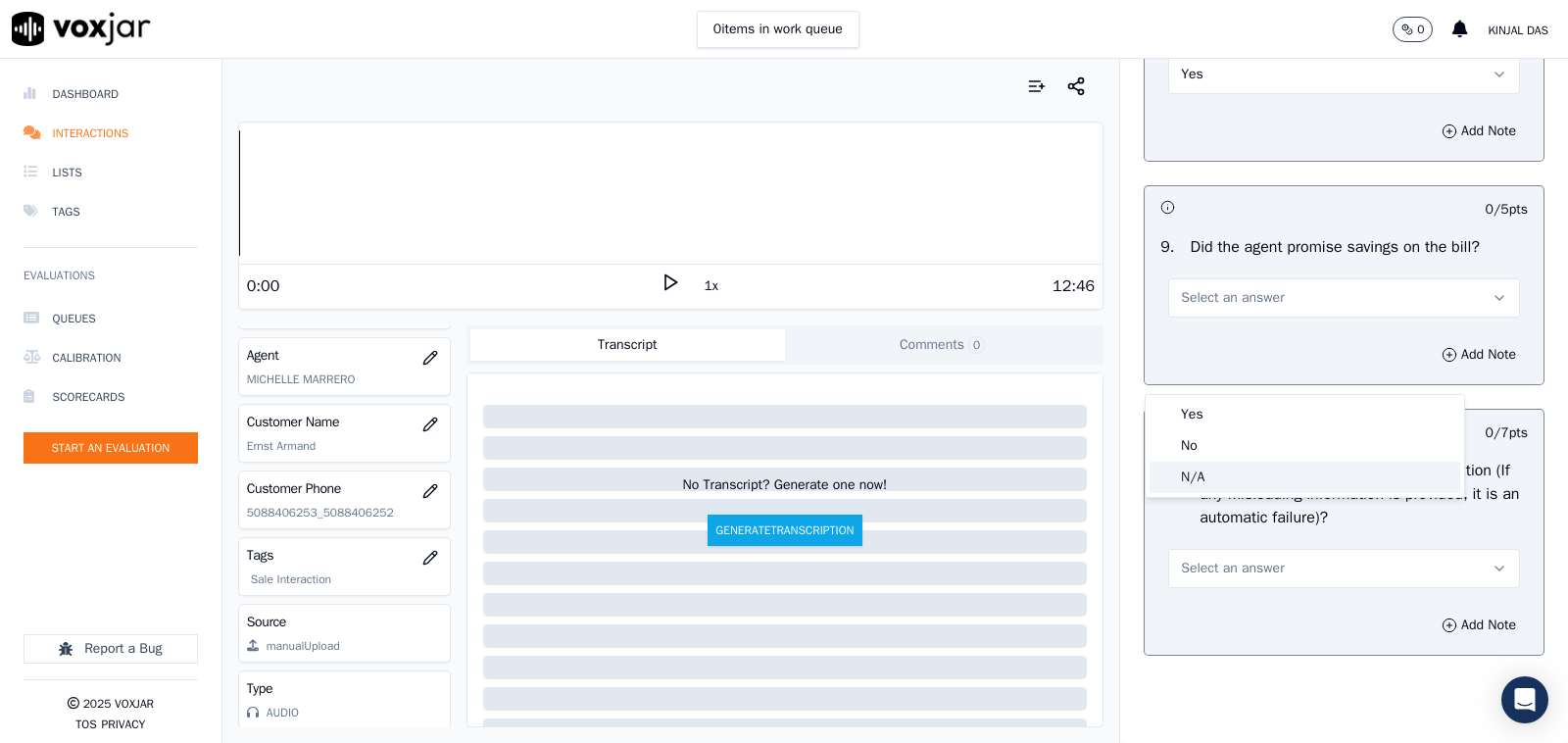 click on "N/A" 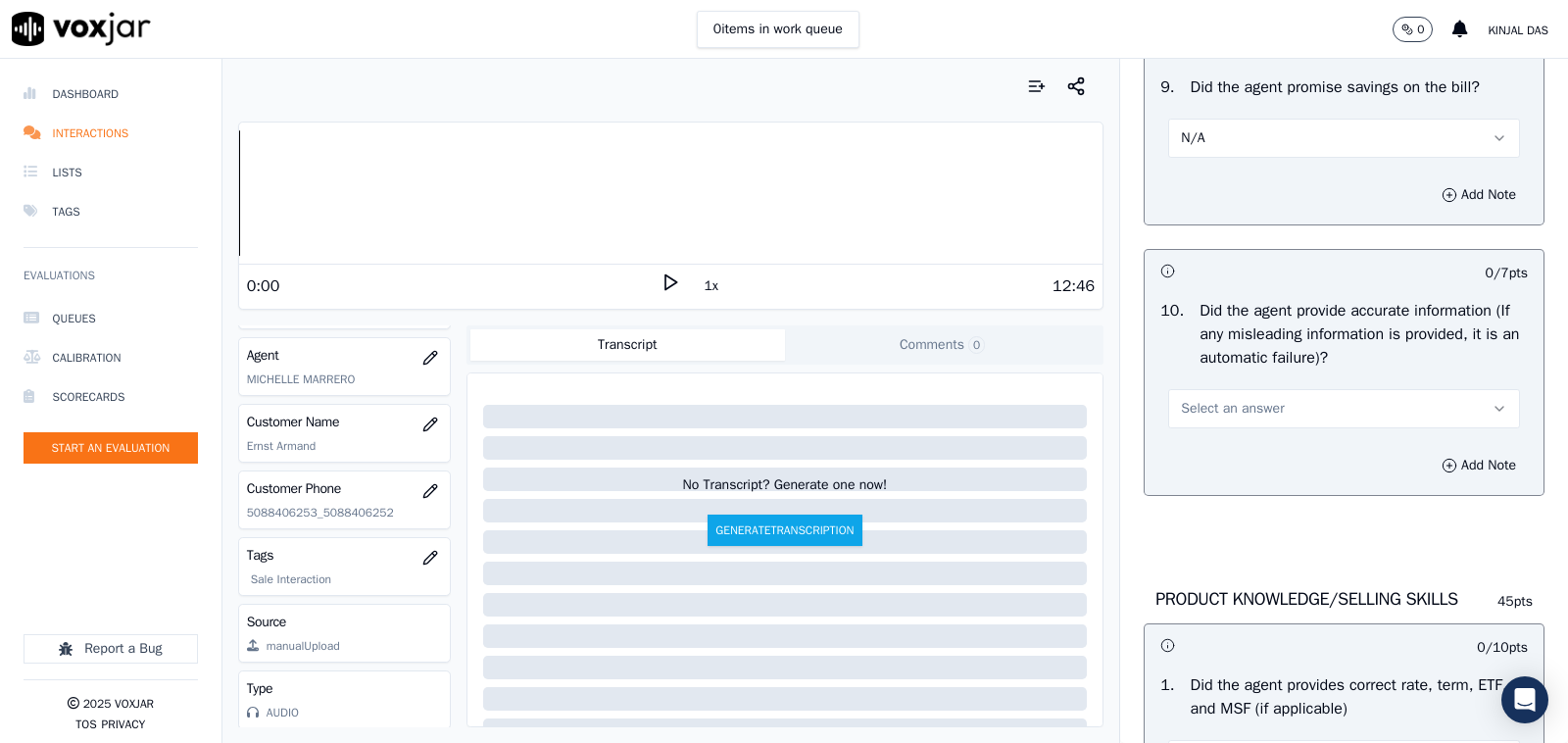 scroll, scrollTop: 2246, scrollLeft: 0, axis: vertical 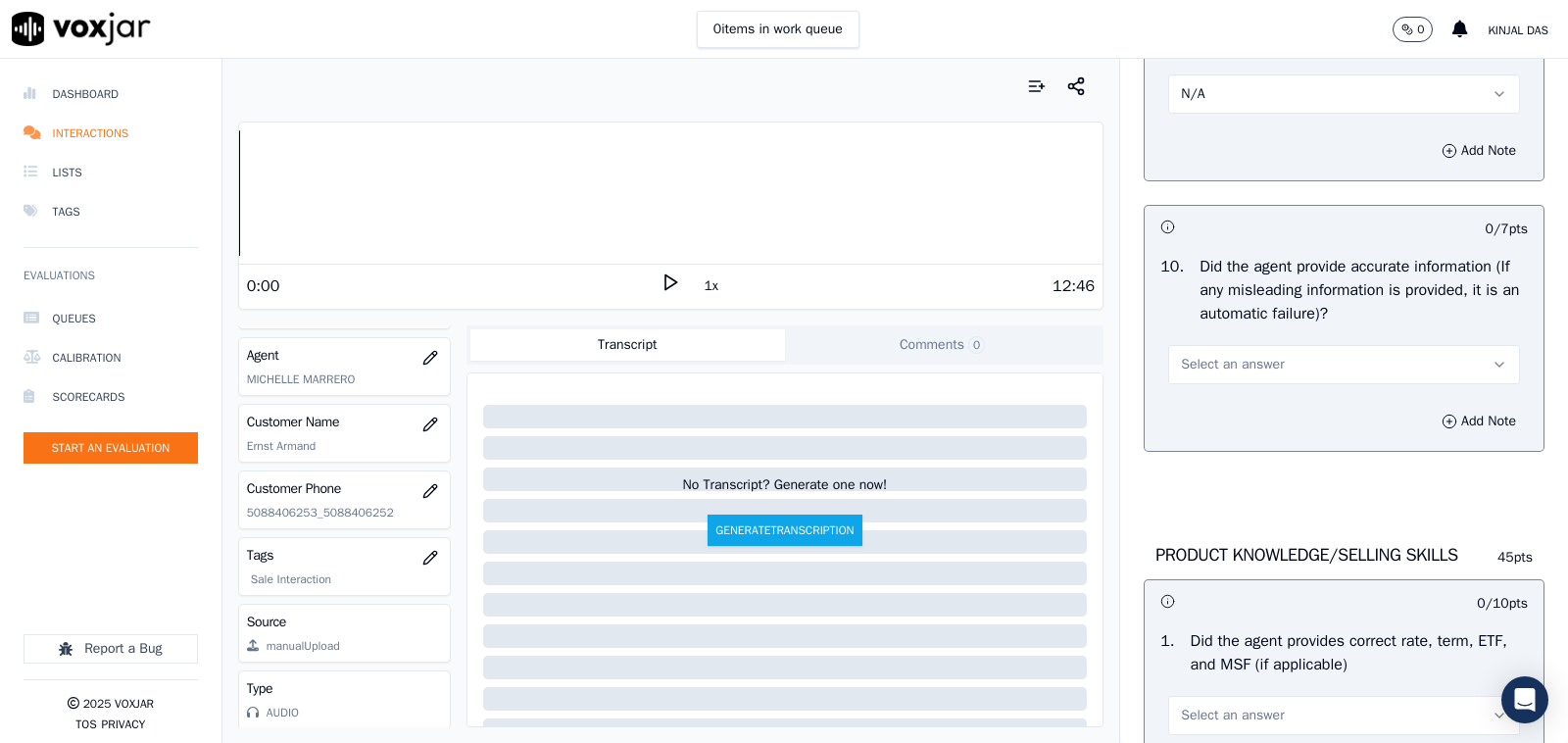 drag, startPoint x: 1181, startPoint y: 408, endPoint x: 1179, endPoint y: 437, distance: 29.068884 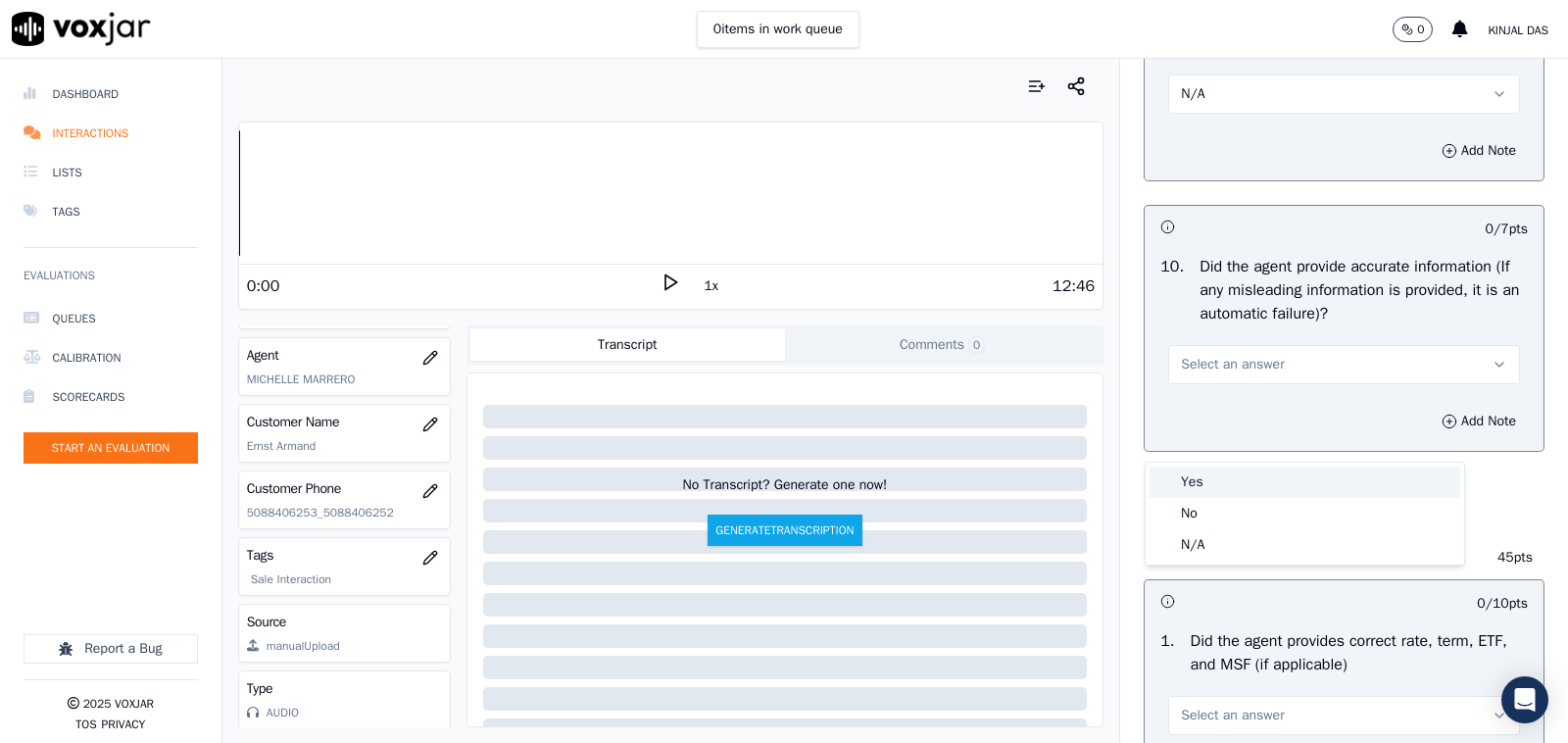 click on "Yes" at bounding box center (1304, 482) 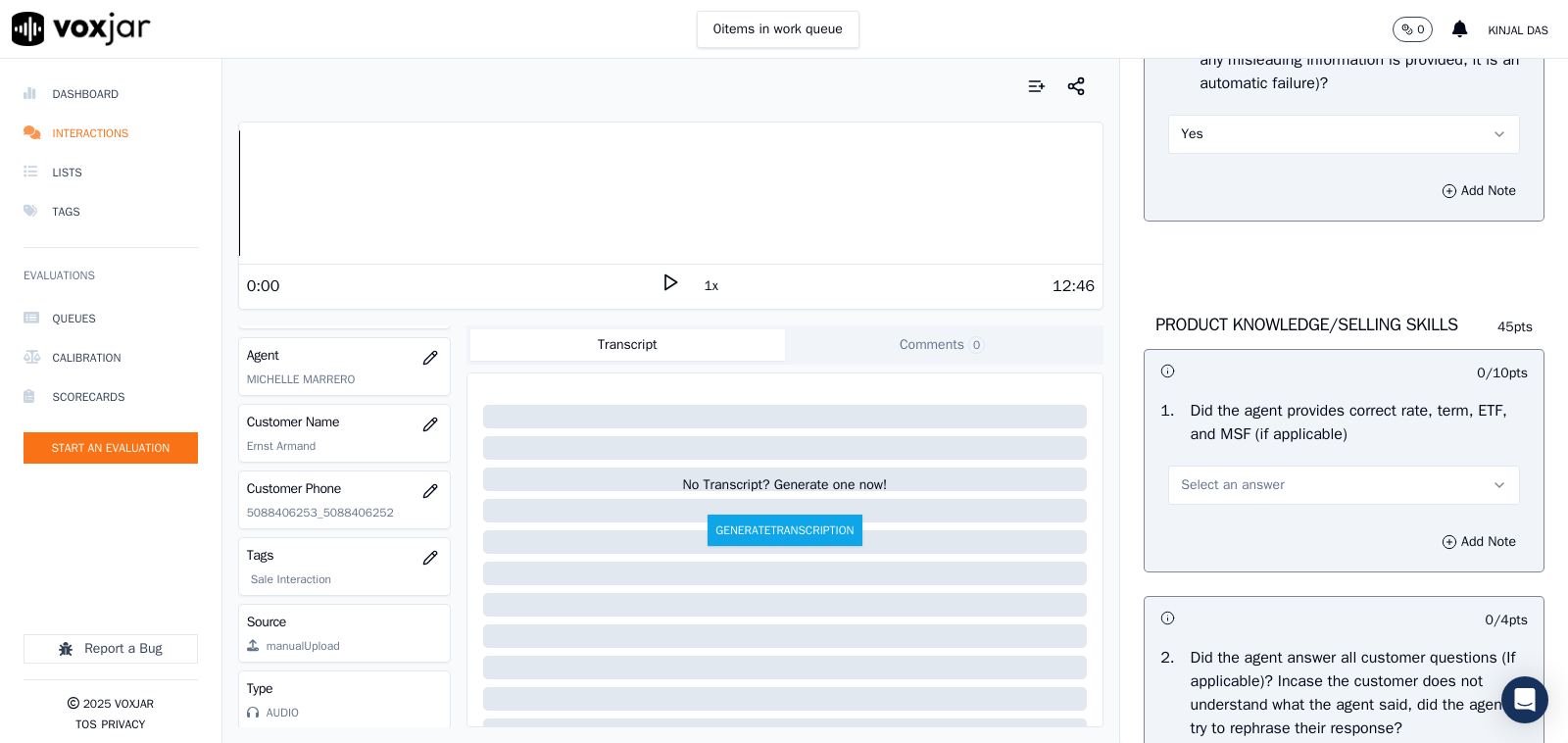 scroll, scrollTop: 2654, scrollLeft: 0, axis: vertical 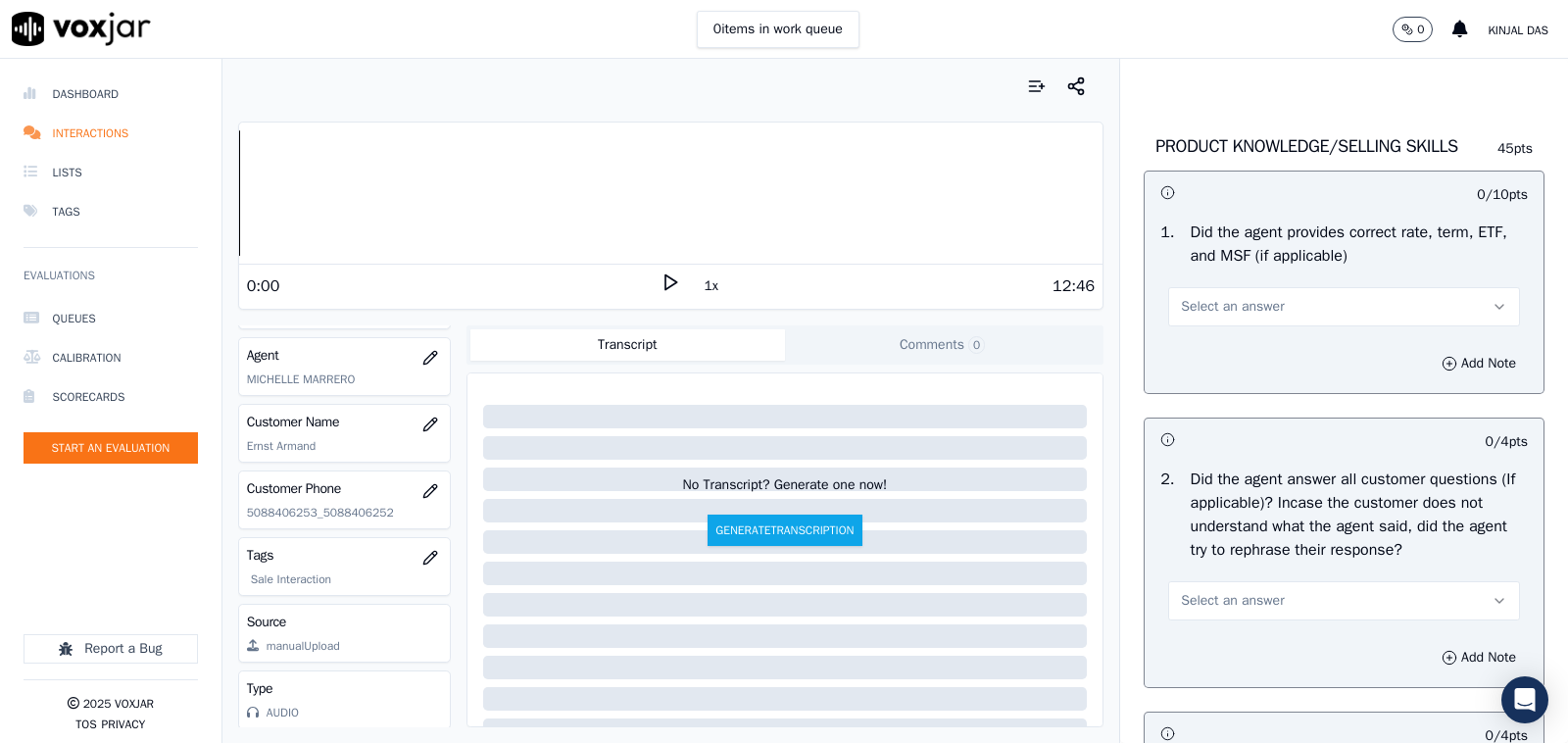 click on "Select an answer" at bounding box center (1232, 307) 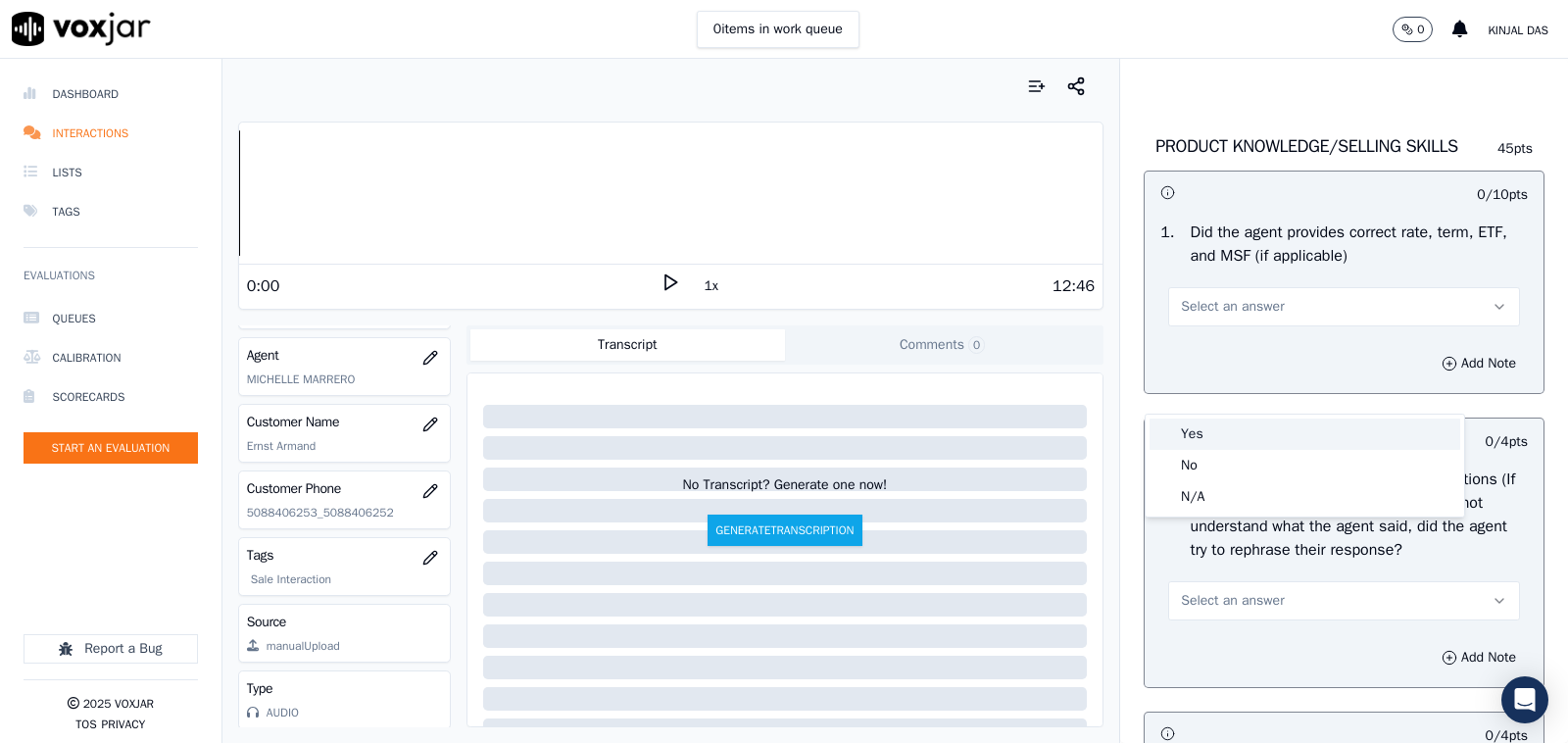 drag, startPoint x: 1188, startPoint y: 442, endPoint x: 1207, endPoint y: 353, distance: 91.00549 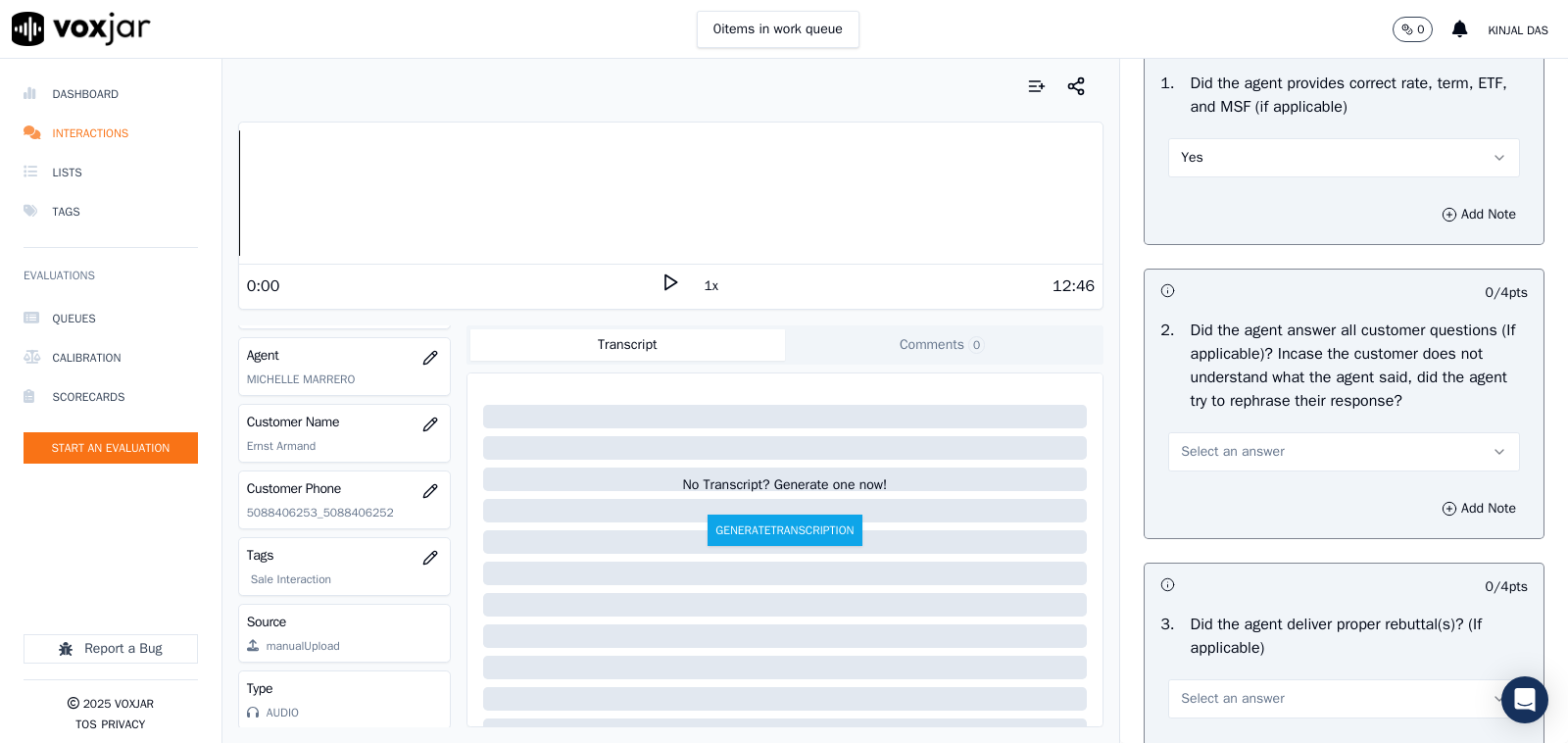 scroll, scrollTop: 2858, scrollLeft: 0, axis: vertical 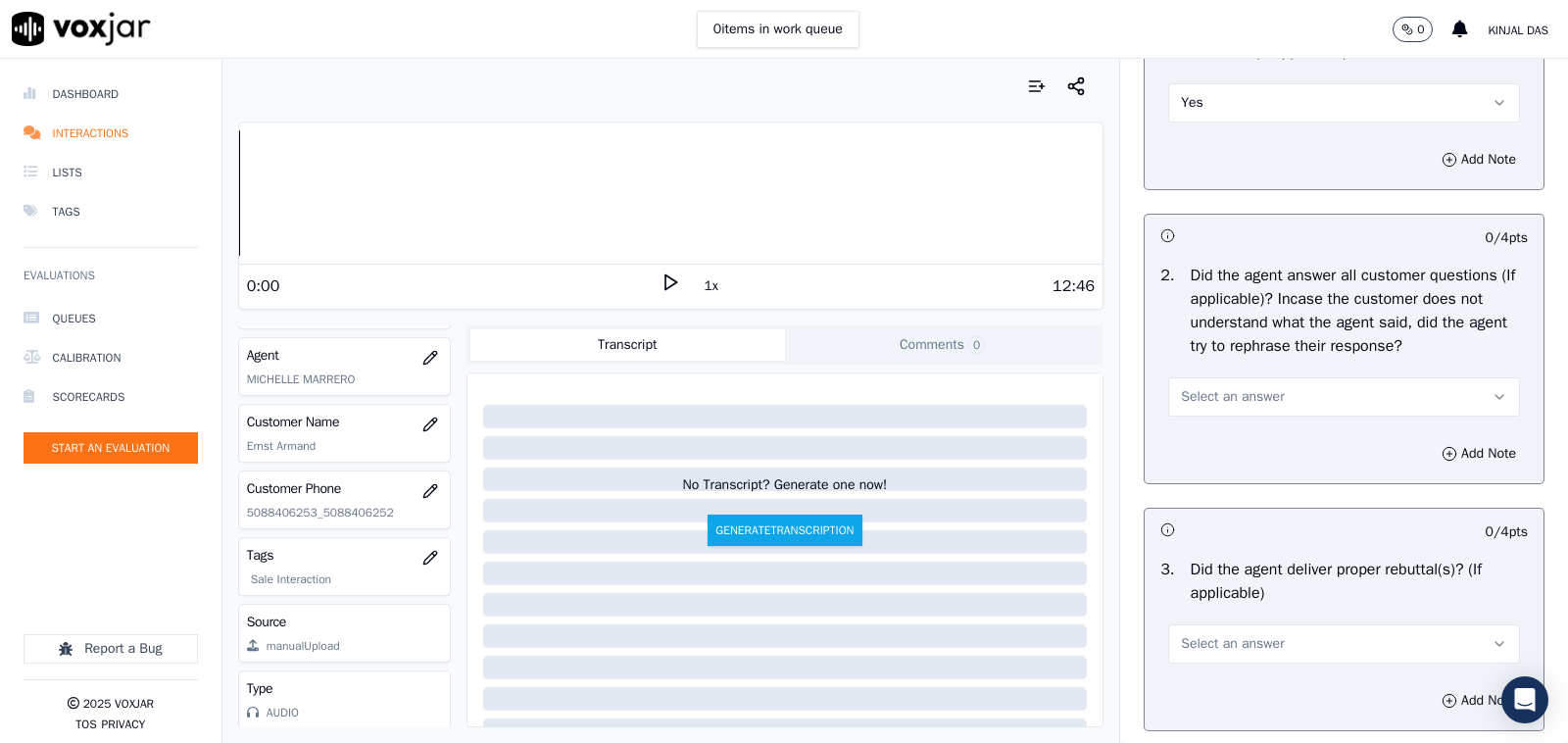 drag, startPoint x: 1211, startPoint y: 471, endPoint x: 1206, endPoint y: 492, distance: 21.587033 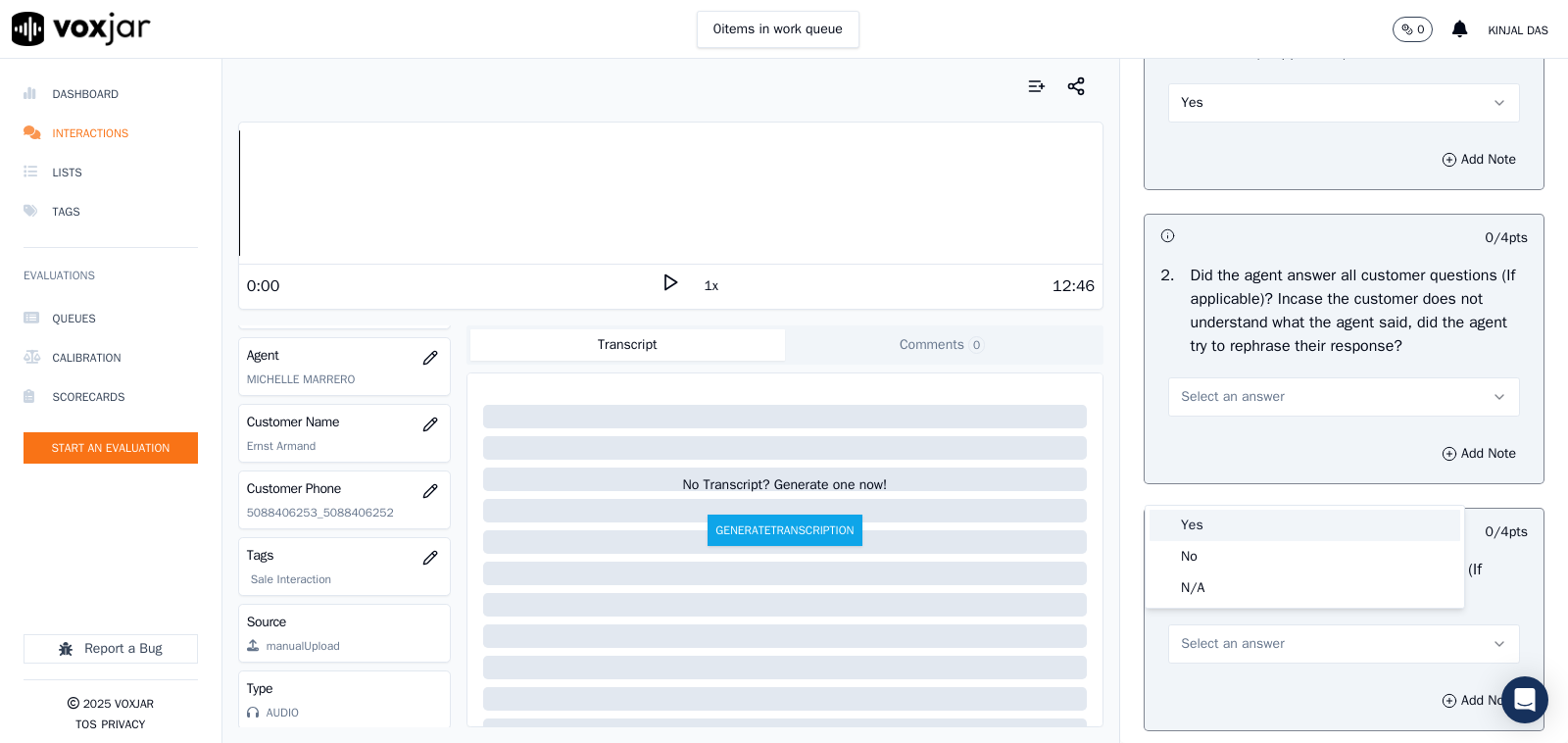 click on "Yes" at bounding box center [1304, 525] 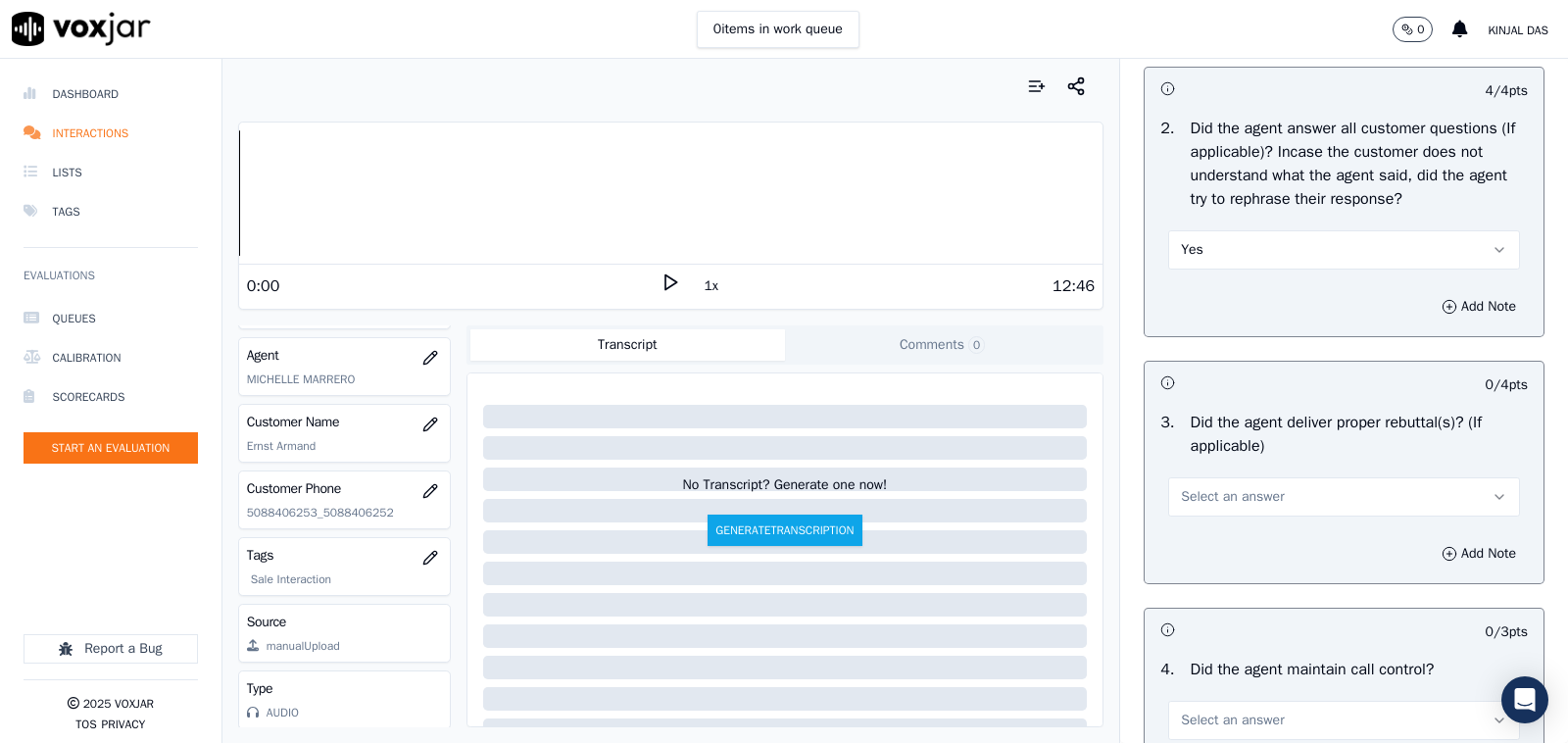 scroll, scrollTop: 3063, scrollLeft: 0, axis: vertical 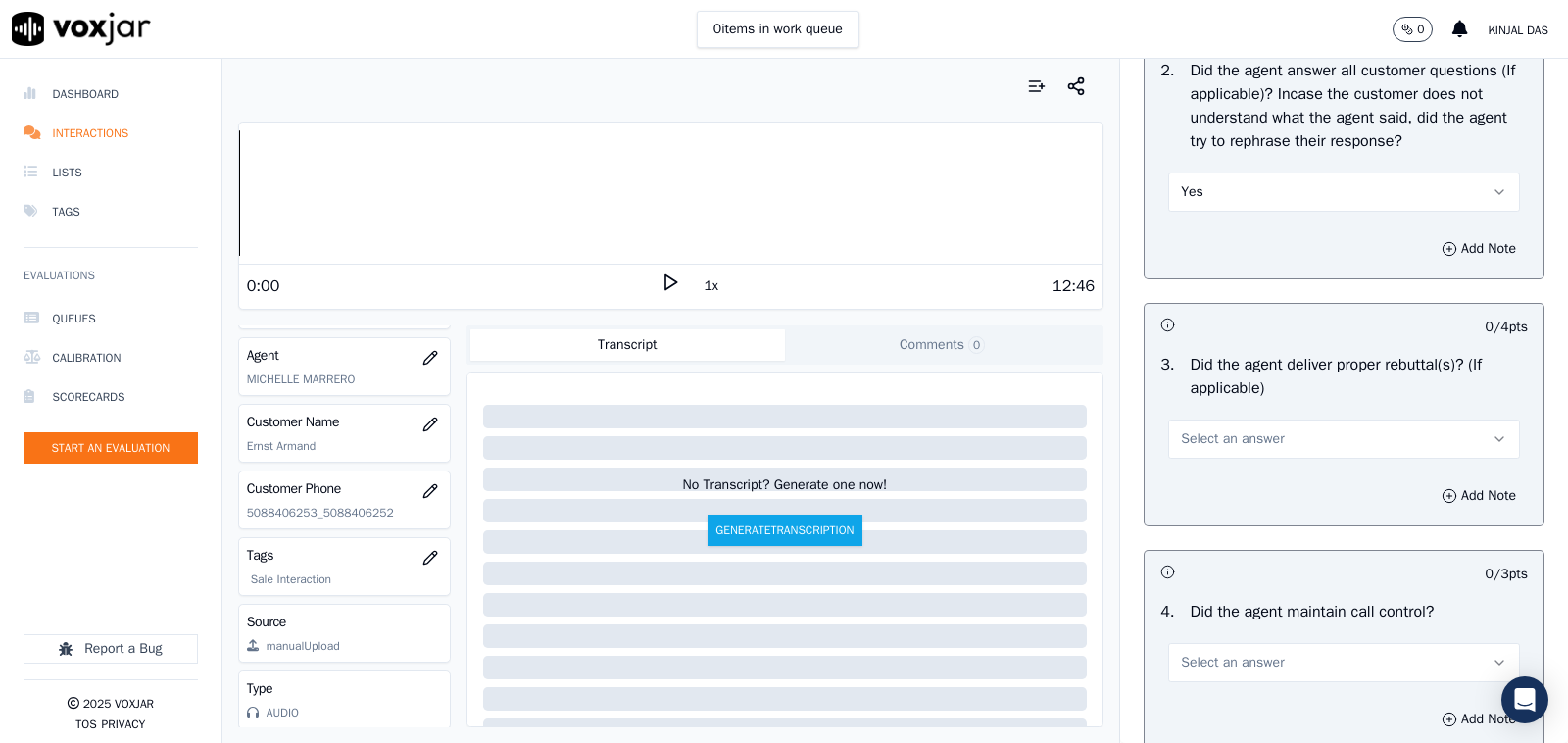 drag, startPoint x: 1200, startPoint y: 537, endPoint x: 1202, endPoint y: 525, distance: 12.165525 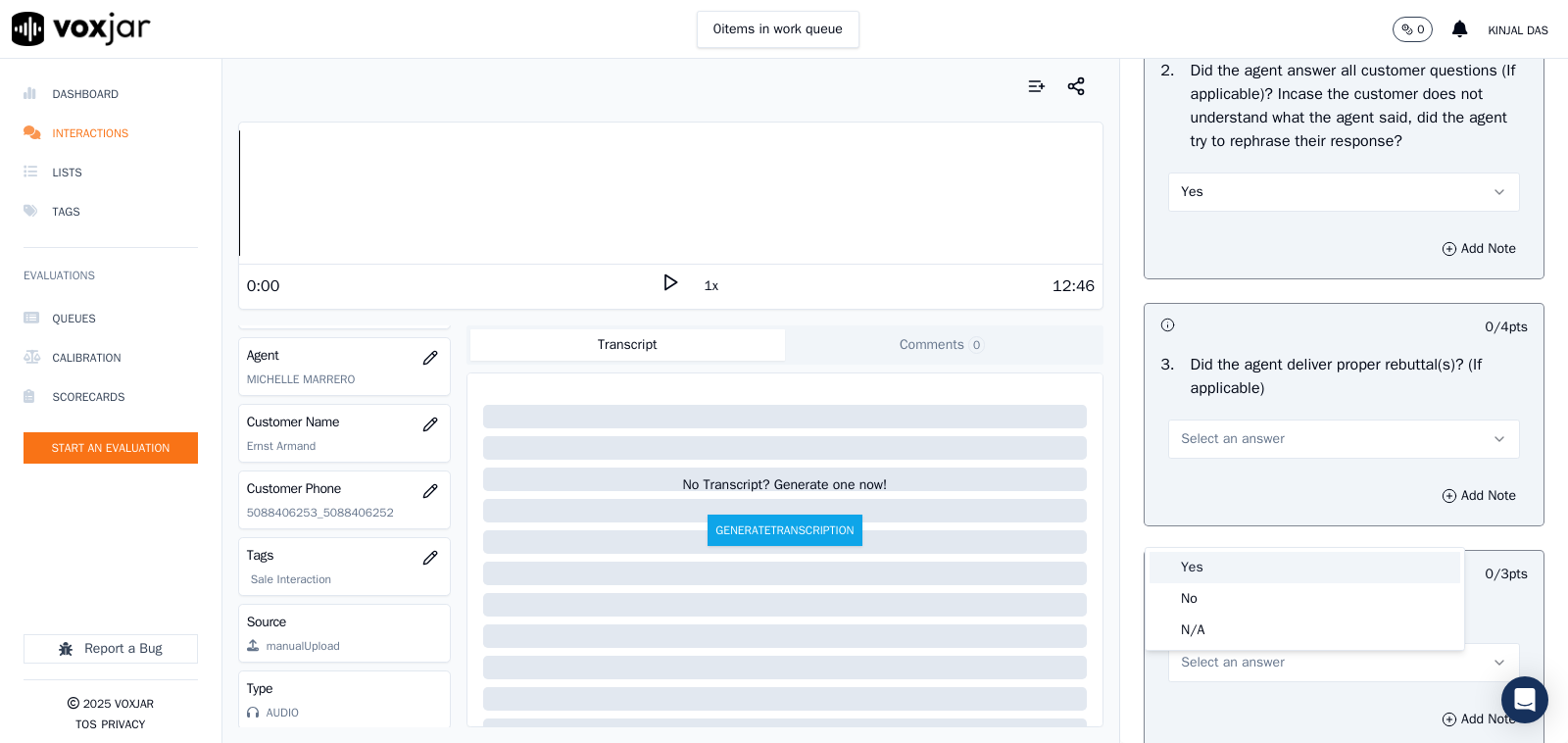 click on "Select an answer" at bounding box center (1344, 439) 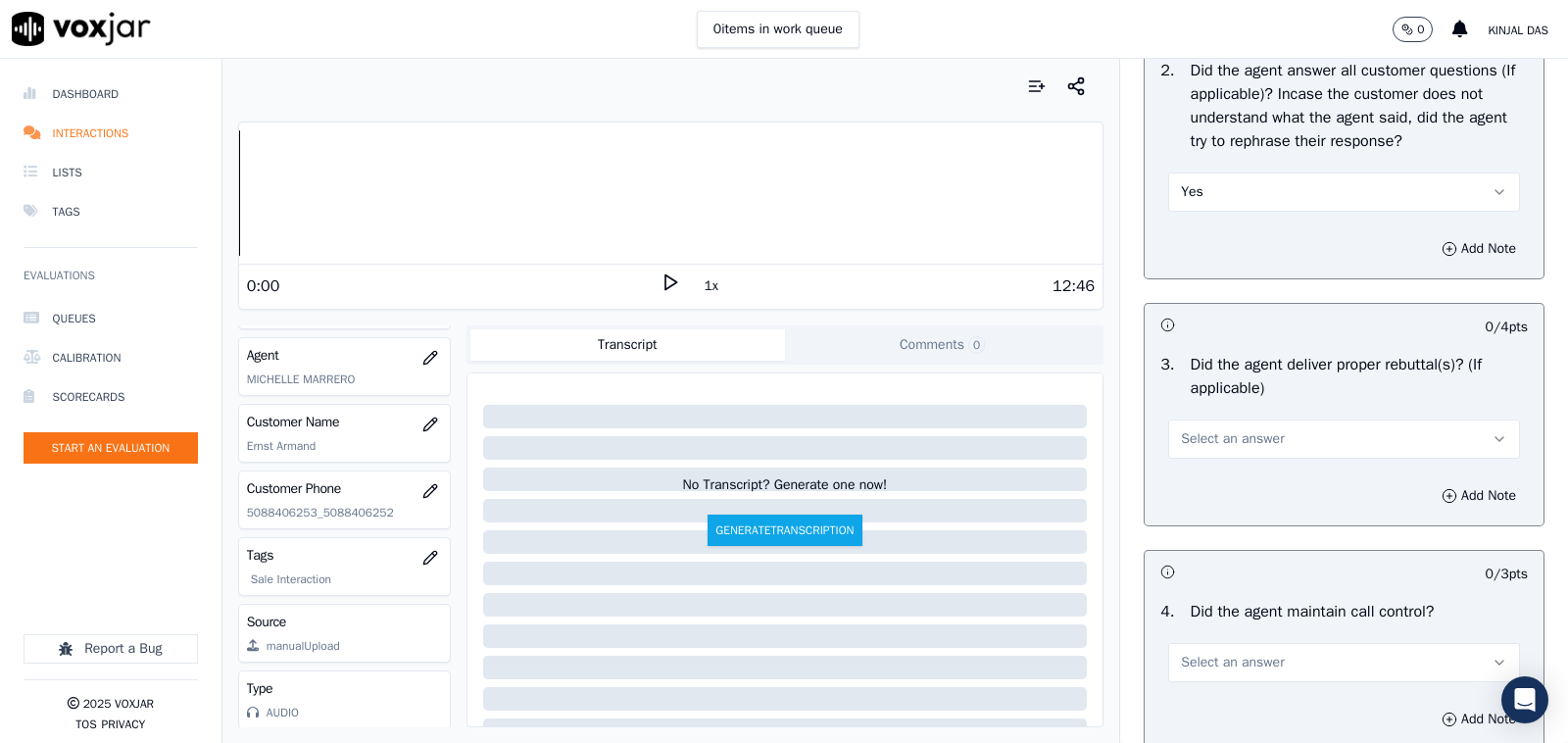 drag, startPoint x: 1203, startPoint y: 527, endPoint x: 1205, endPoint y: 537, distance: 10.198039 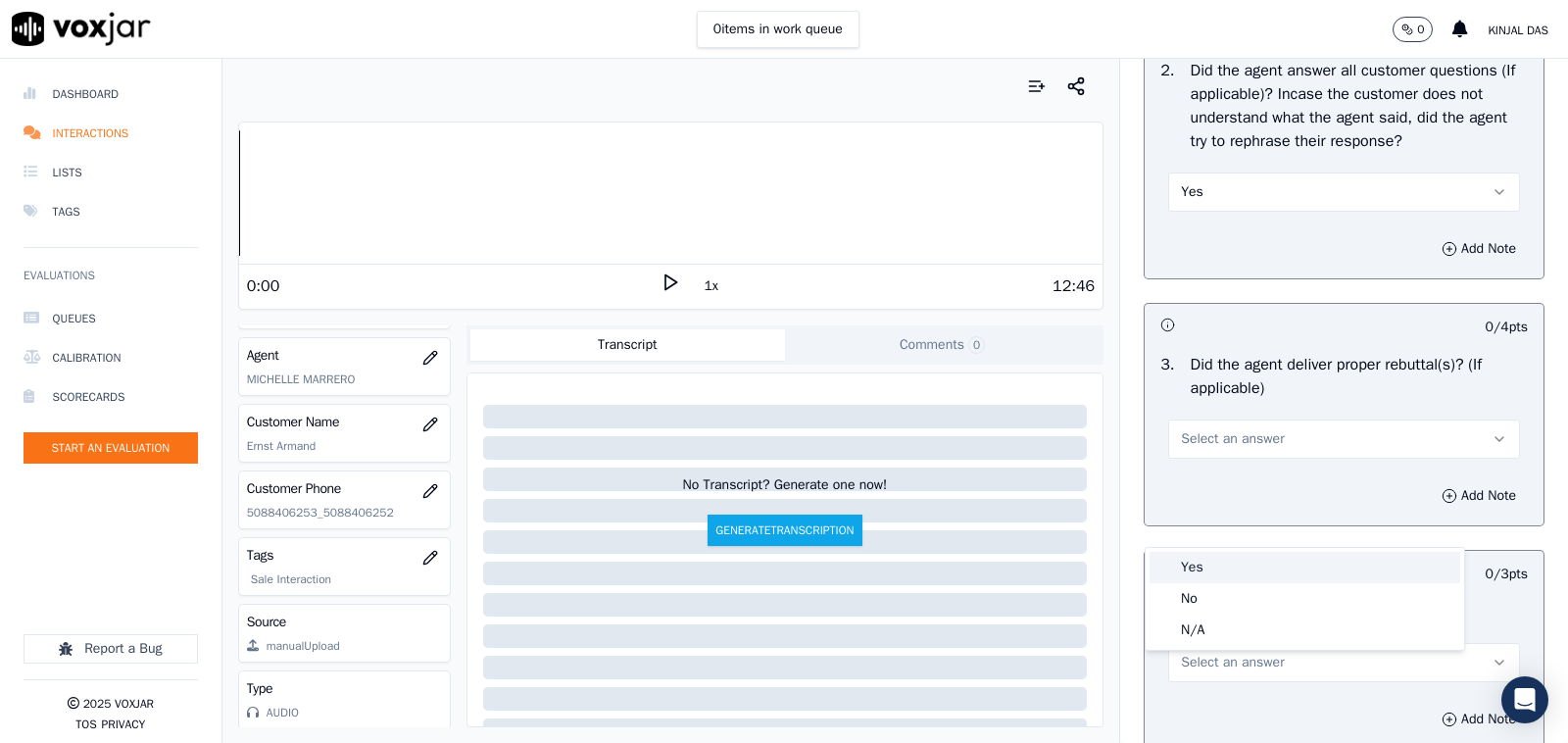 click on "Yes" at bounding box center [1304, 568] 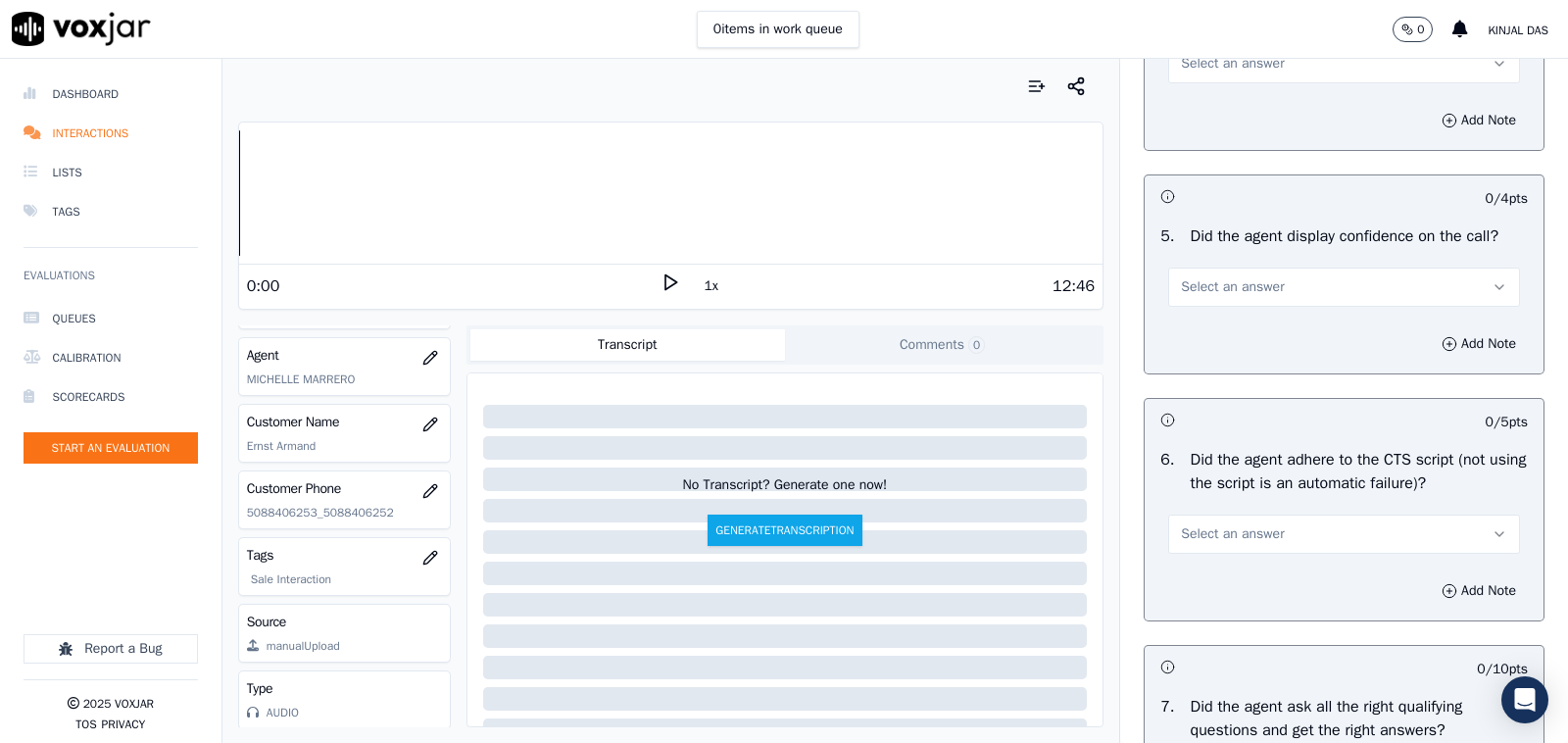 scroll, scrollTop: 3676, scrollLeft: 0, axis: vertical 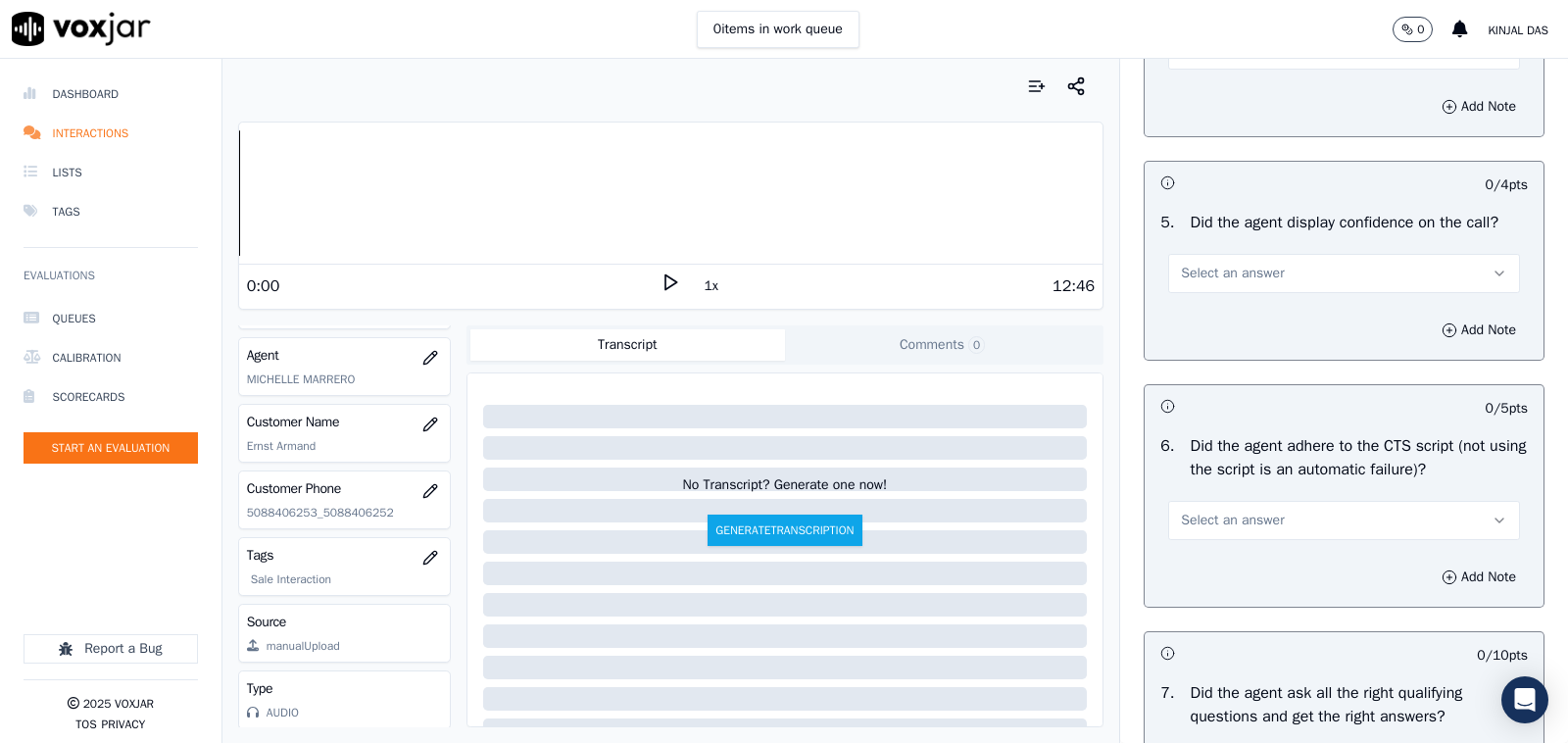click on "Select an answer" at bounding box center [1232, 273] 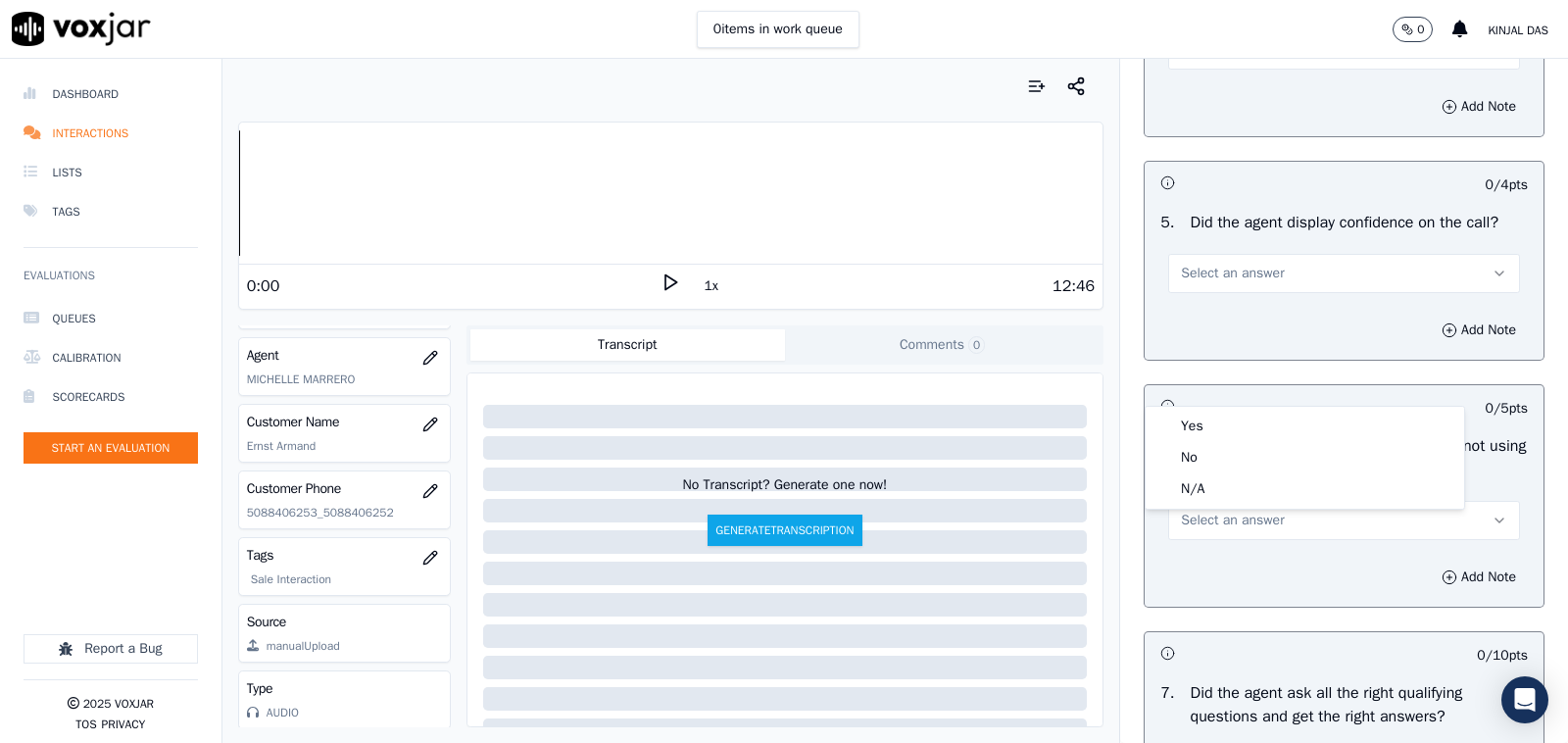 click on "Select an answer" at bounding box center [1344, 48] 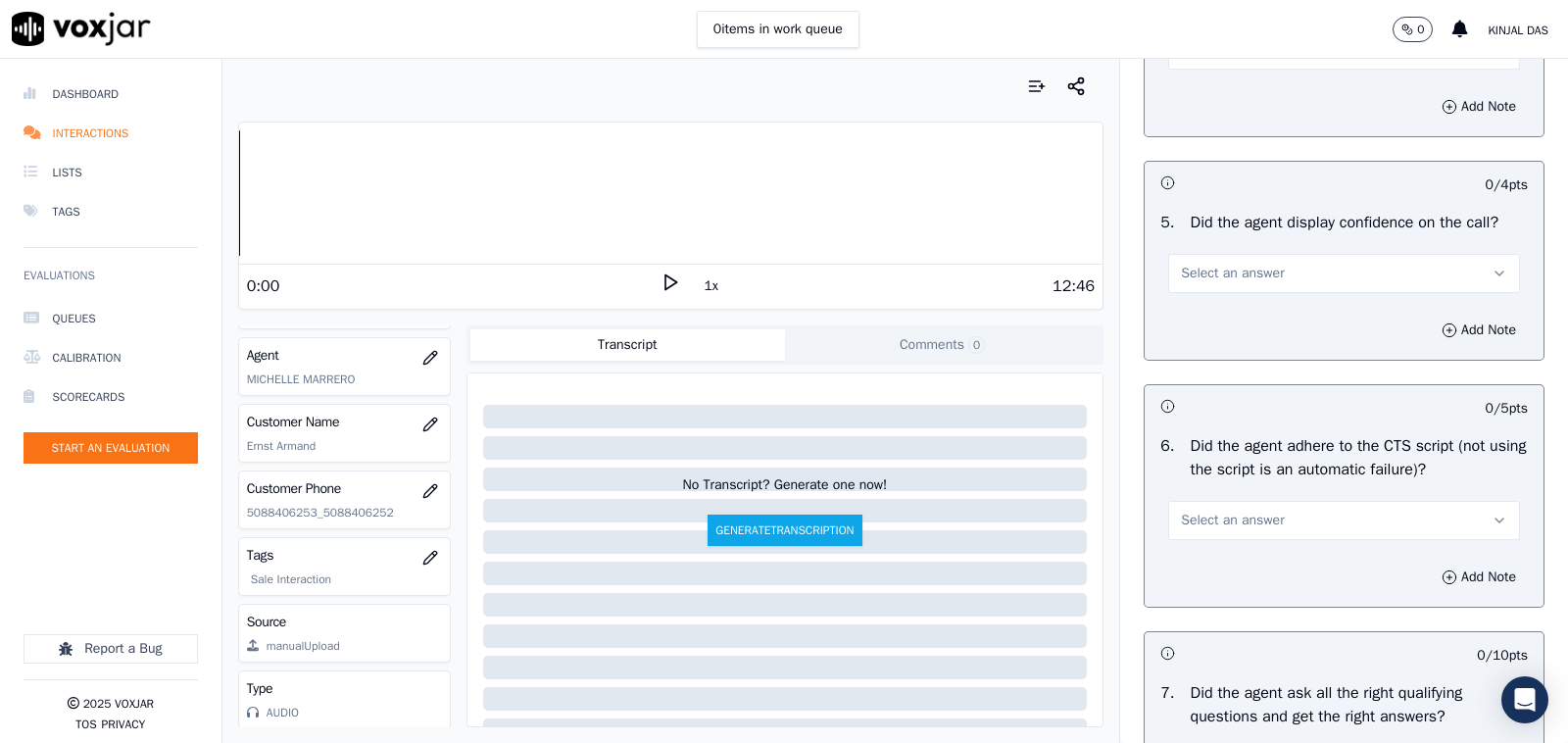 click on "Select an answer" at bounding box center [1232, 50] 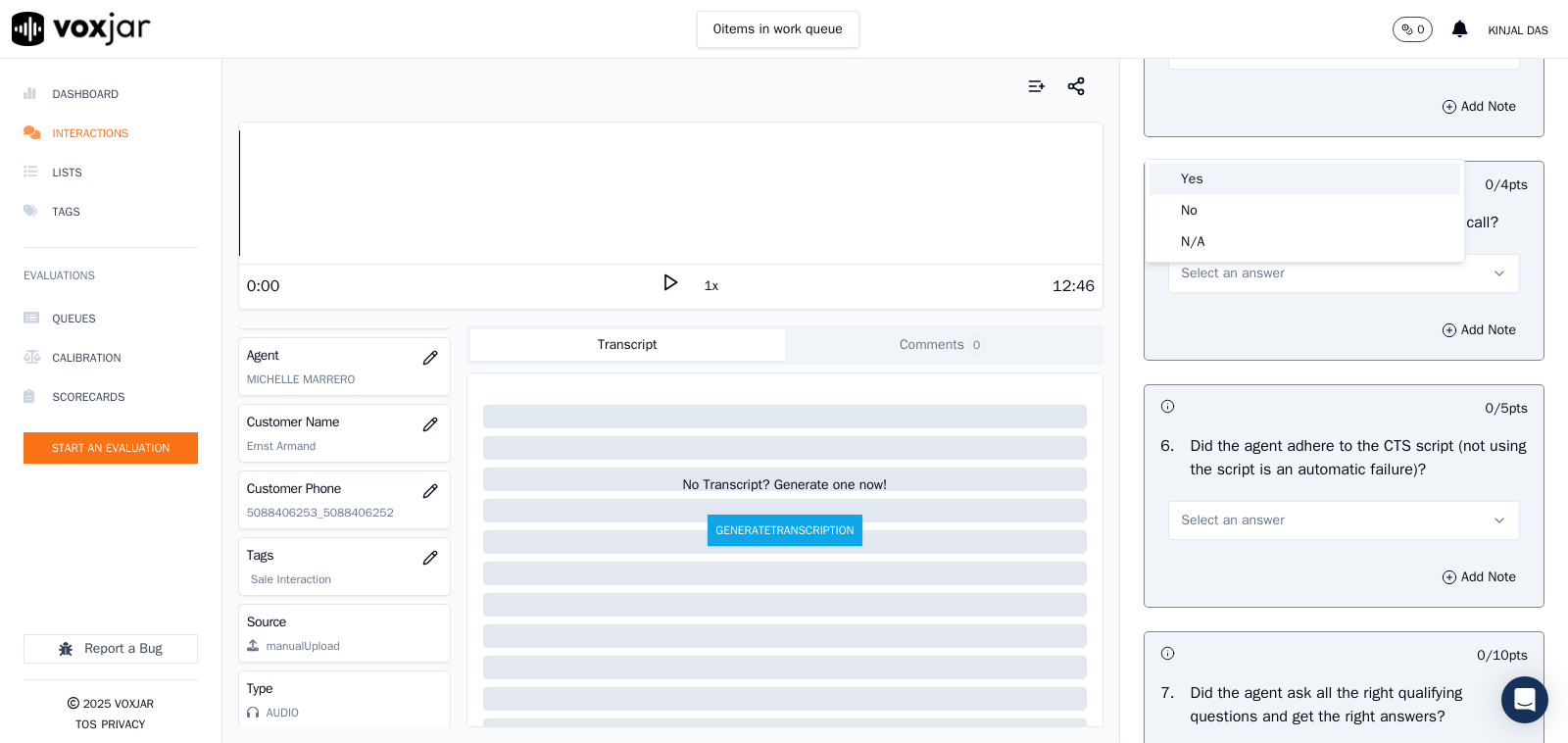 click on "Yes" at bounding box center [1304, 179] 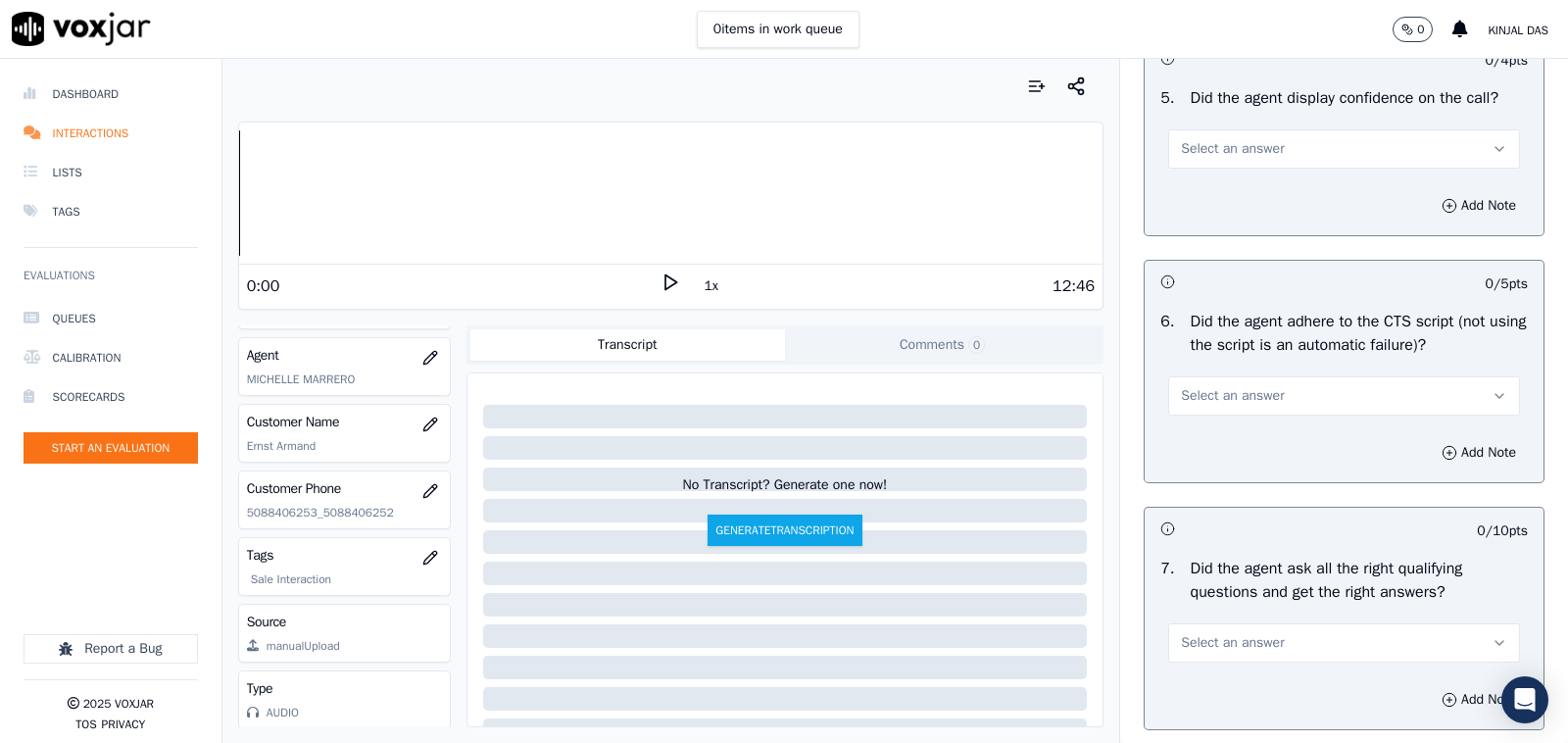 scroll, scrollTop: 3880, scrollLeft: 0, axis: vertical 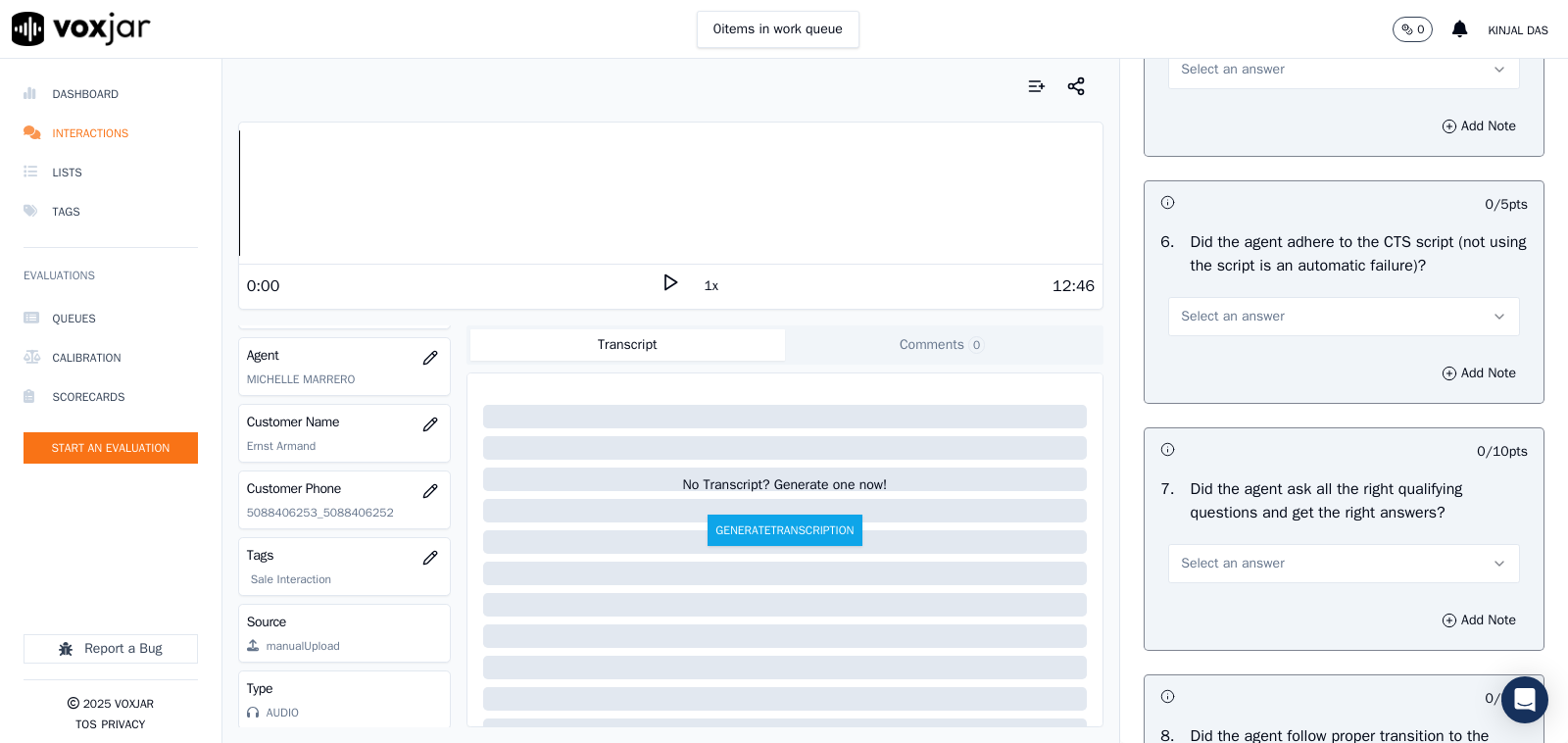 drag, startPoint x: 1206, startPoint y: 174, endPoint x: 1203, endPoint y: 196, distance: 22.203603 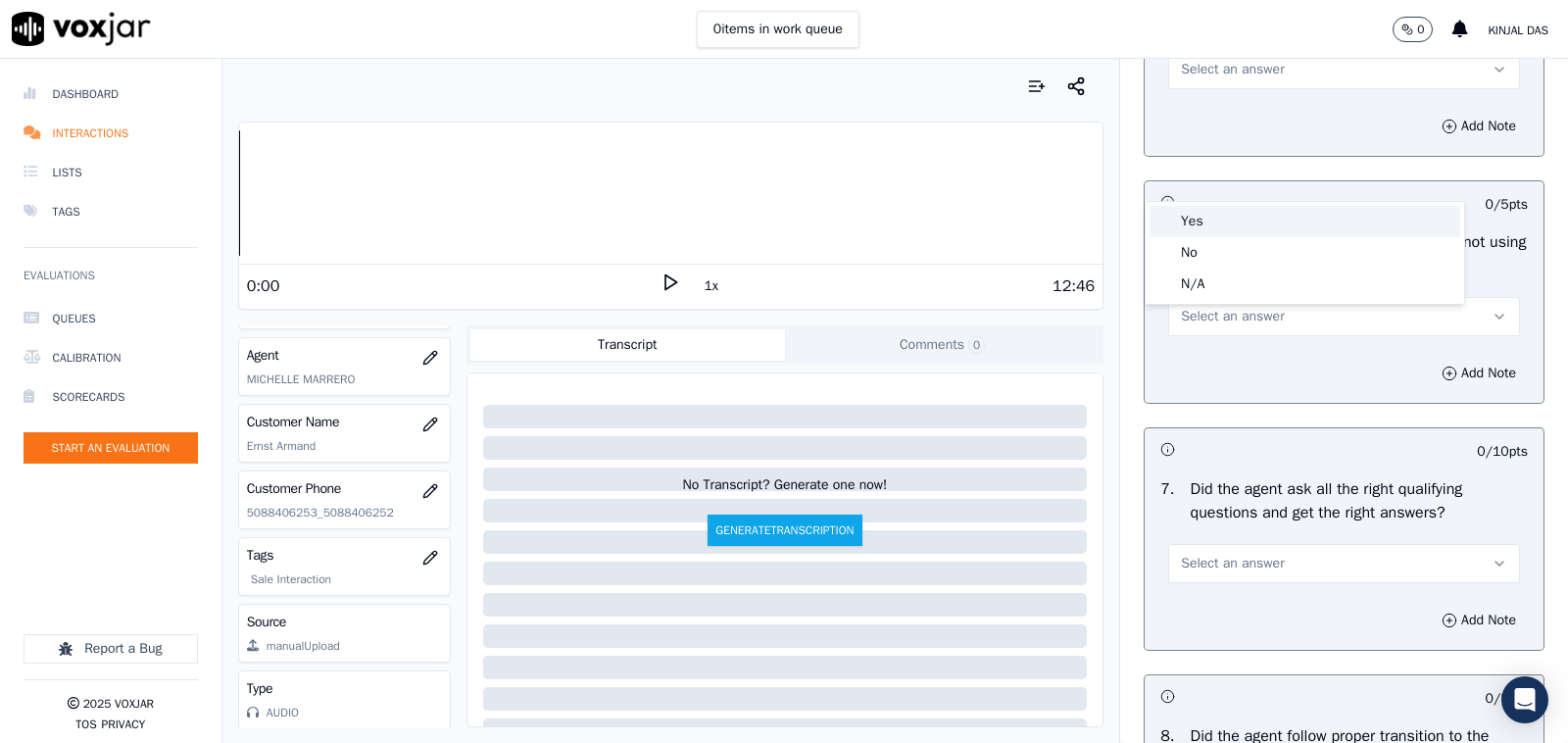click on "Yes" at bounding box center (1304, 222) 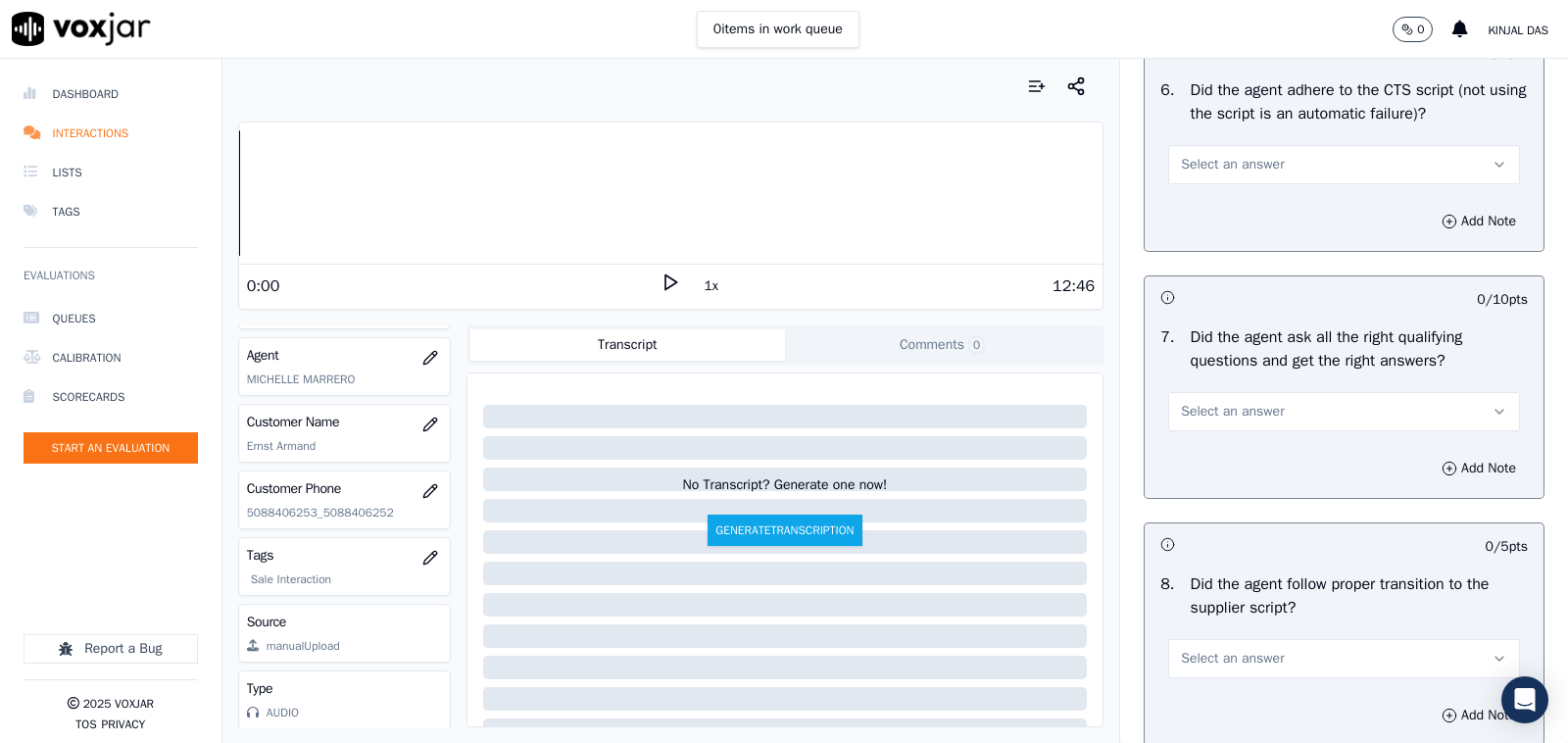 scroll, scrollTop: 4084, scrollLeft: 0, axis: vertical 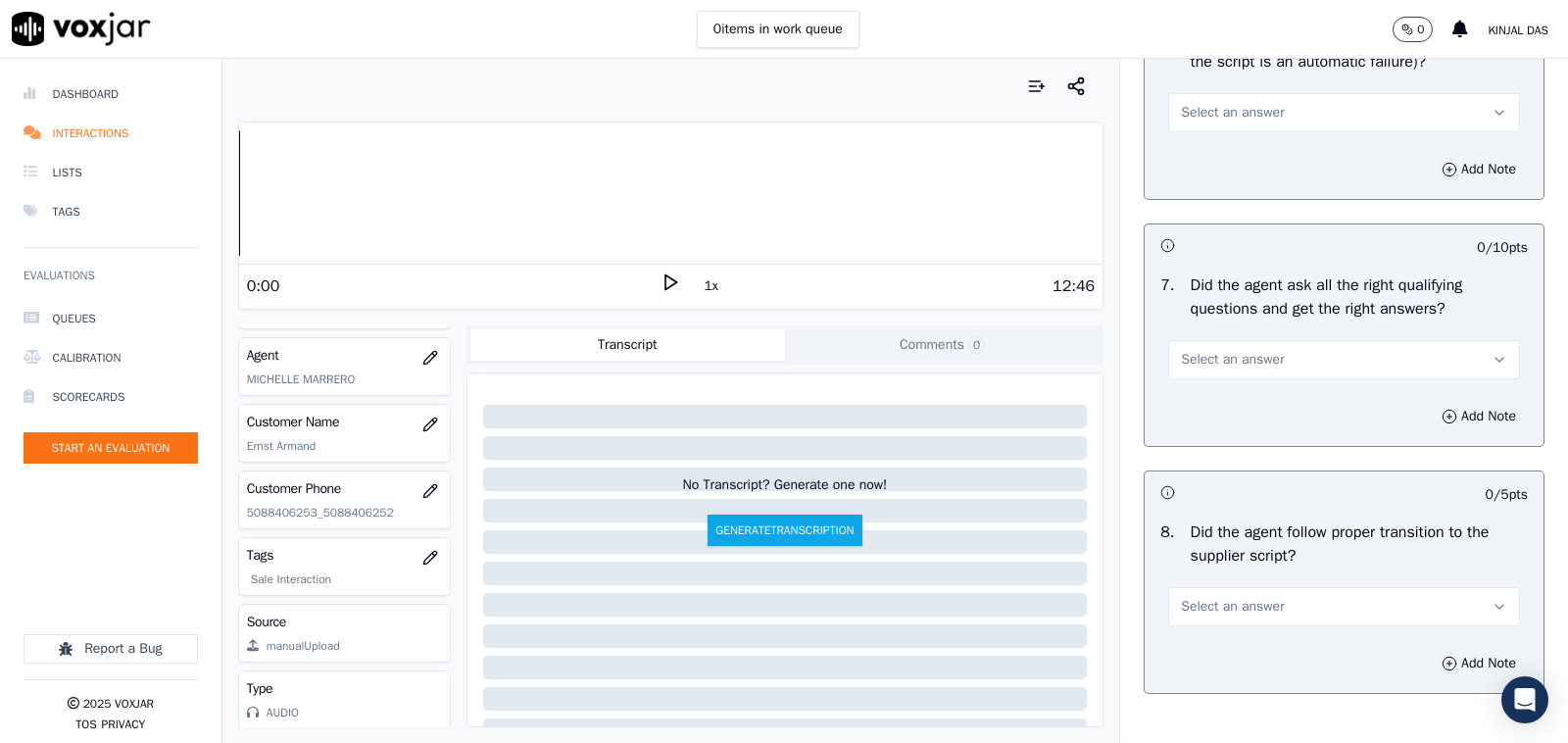 click on "Select an answer" at bounding box center (1232, 113) 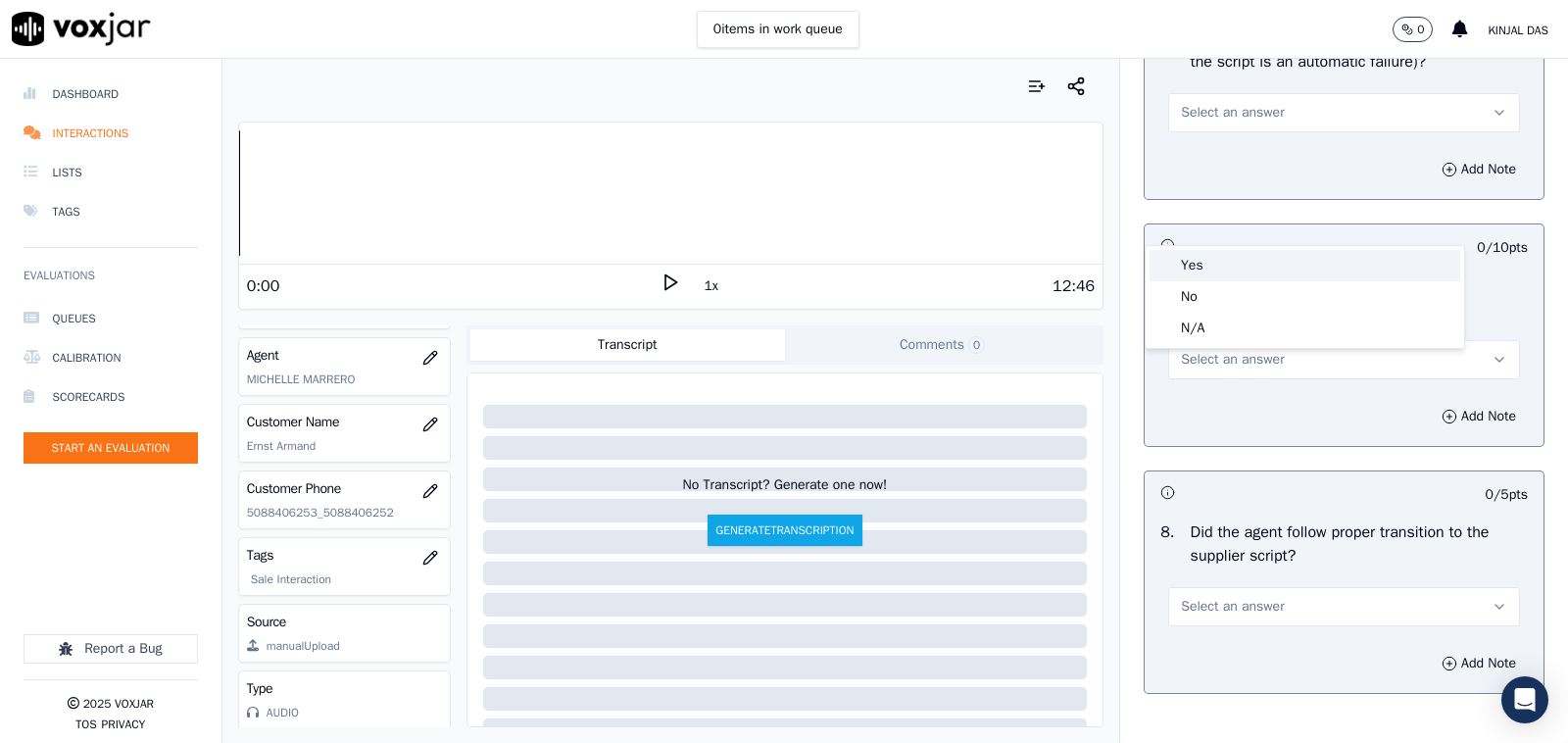 drag, startPoint x: 1207, startPoint y: 260, endPoint x: 1212, endPoint y: 245, distance: 15.811388 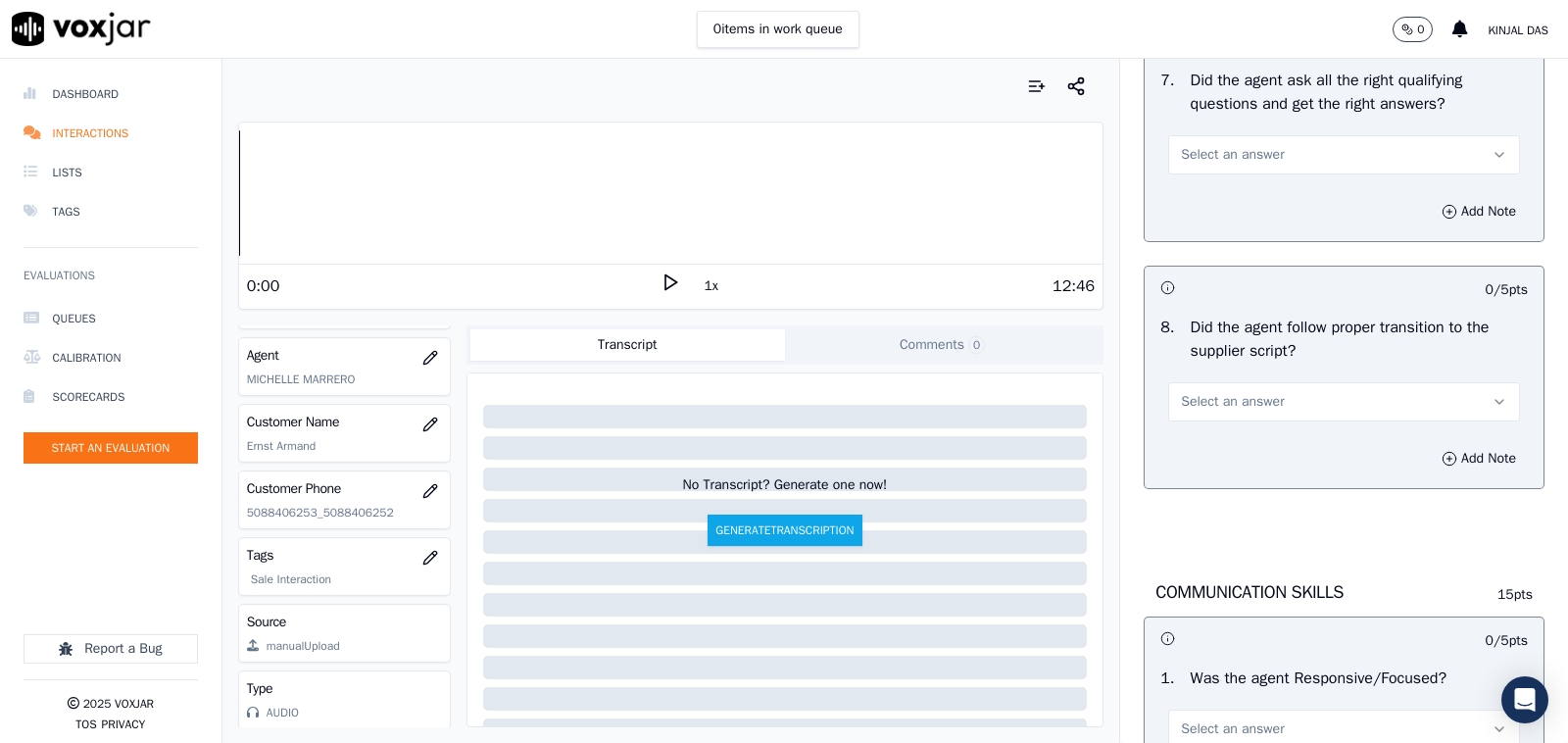 click on "Select an answer" at bounding box center [1232, 155] 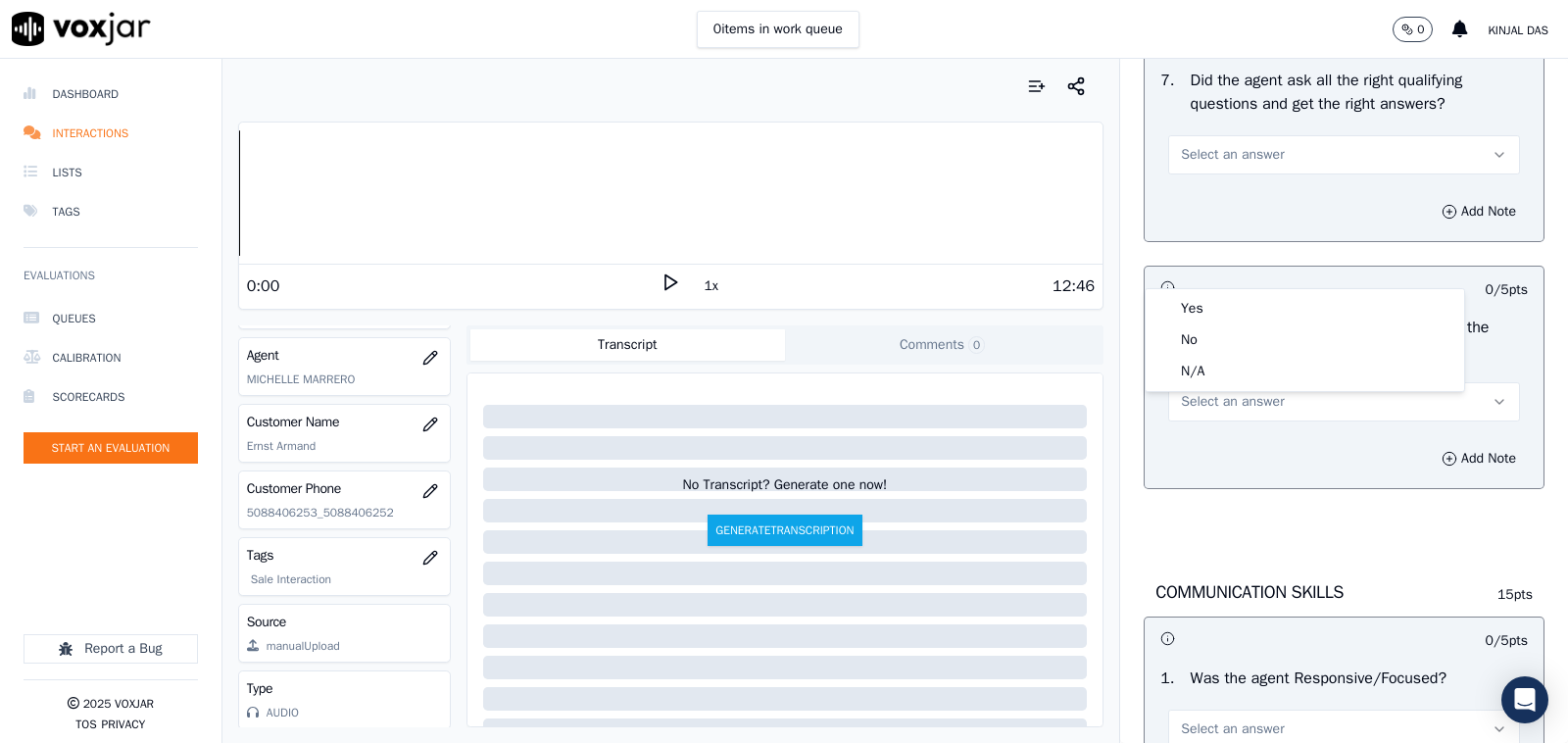 click on "Yes" at bounding box center [1304, 309] 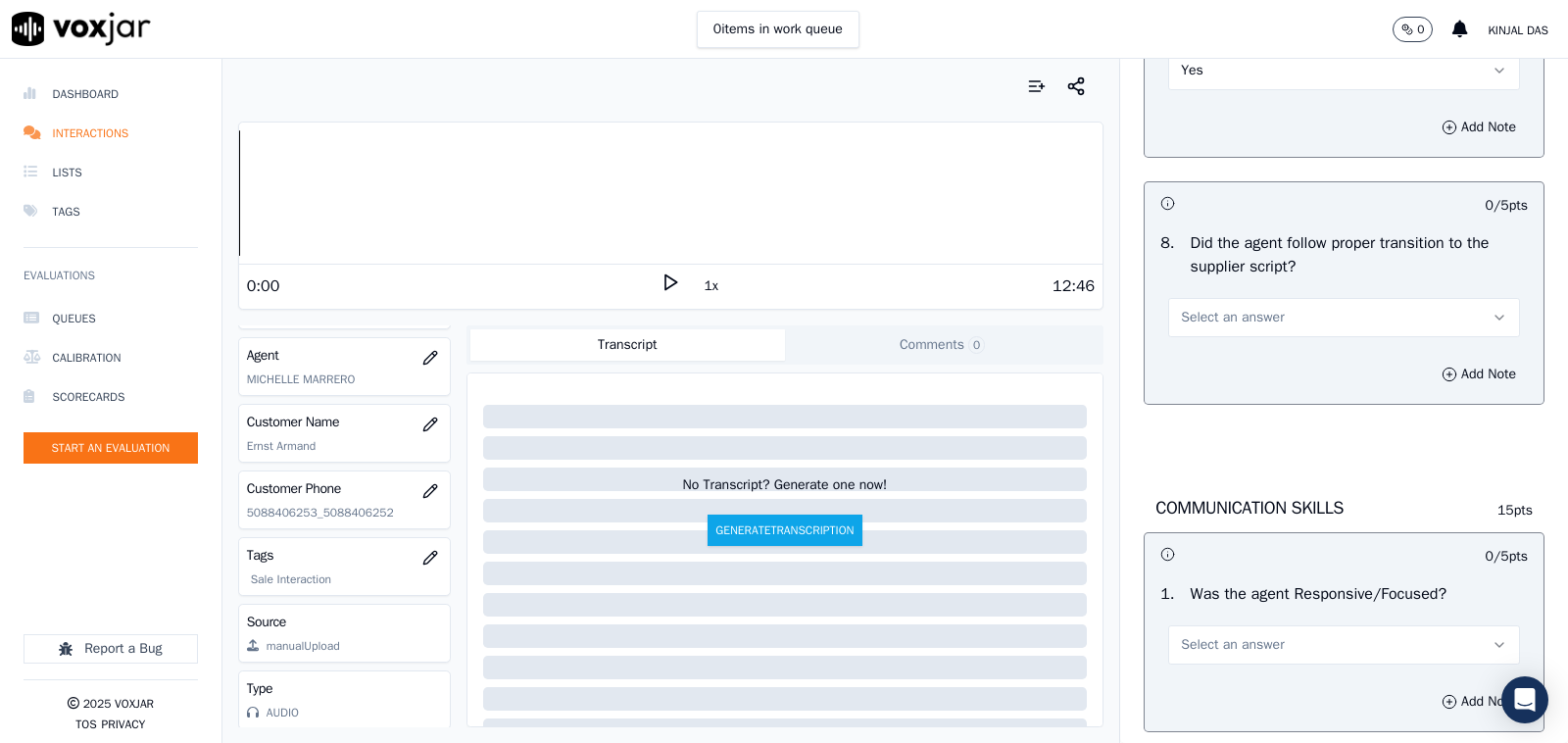 scroll, scrollTop: 4492, scrollLeft: 0, axis: vertical 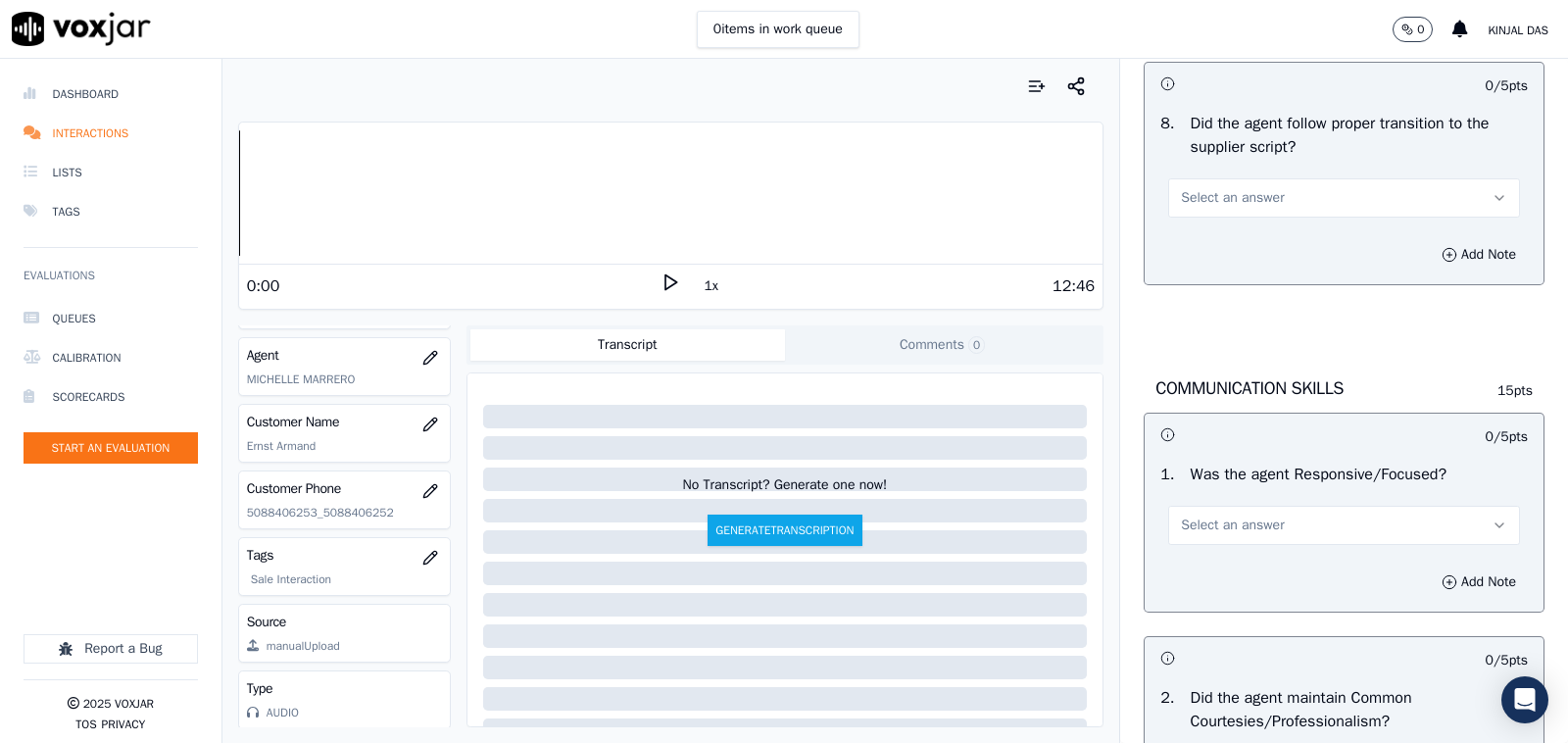 click on "Select an answer" at bounding box center (1232, 198) 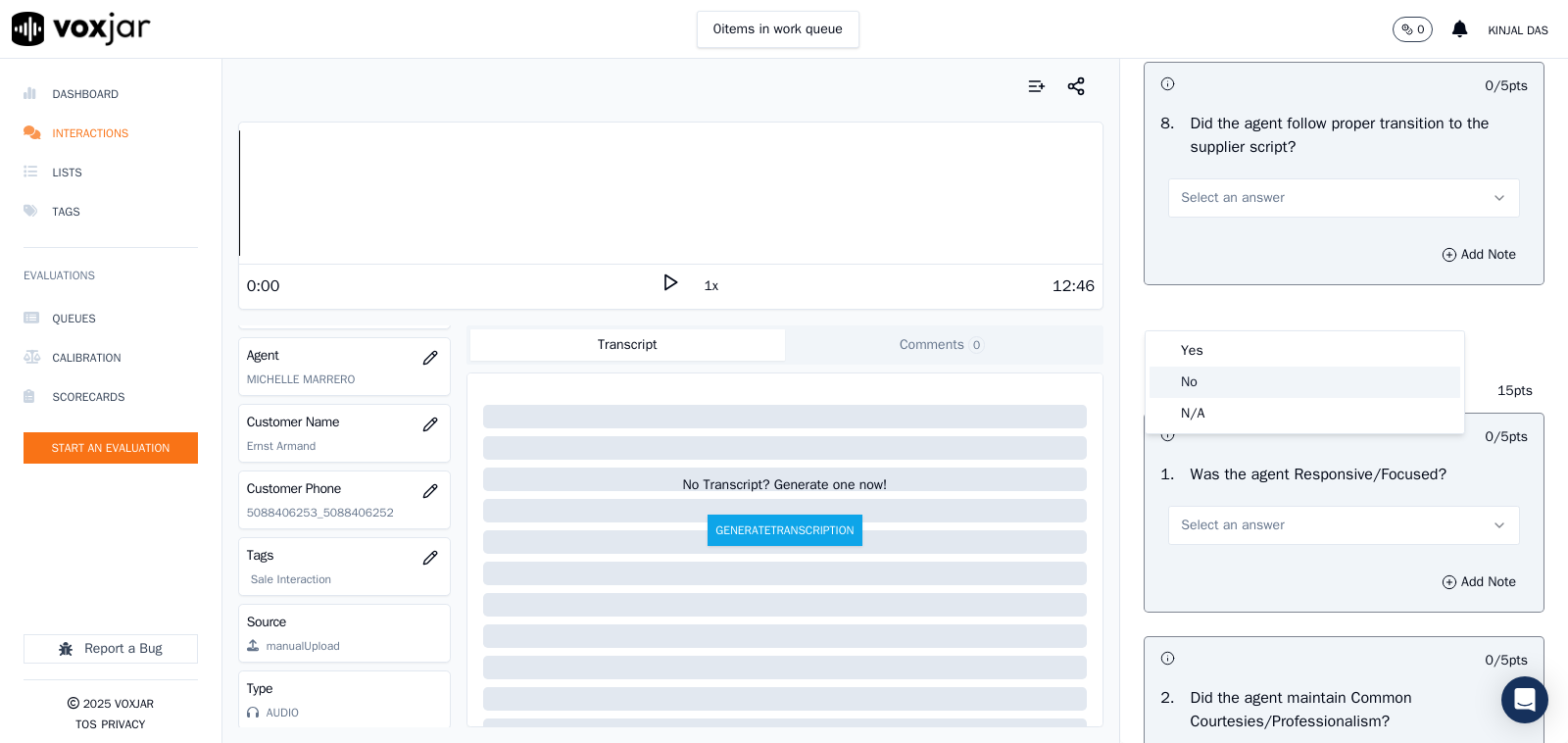 click on "No" 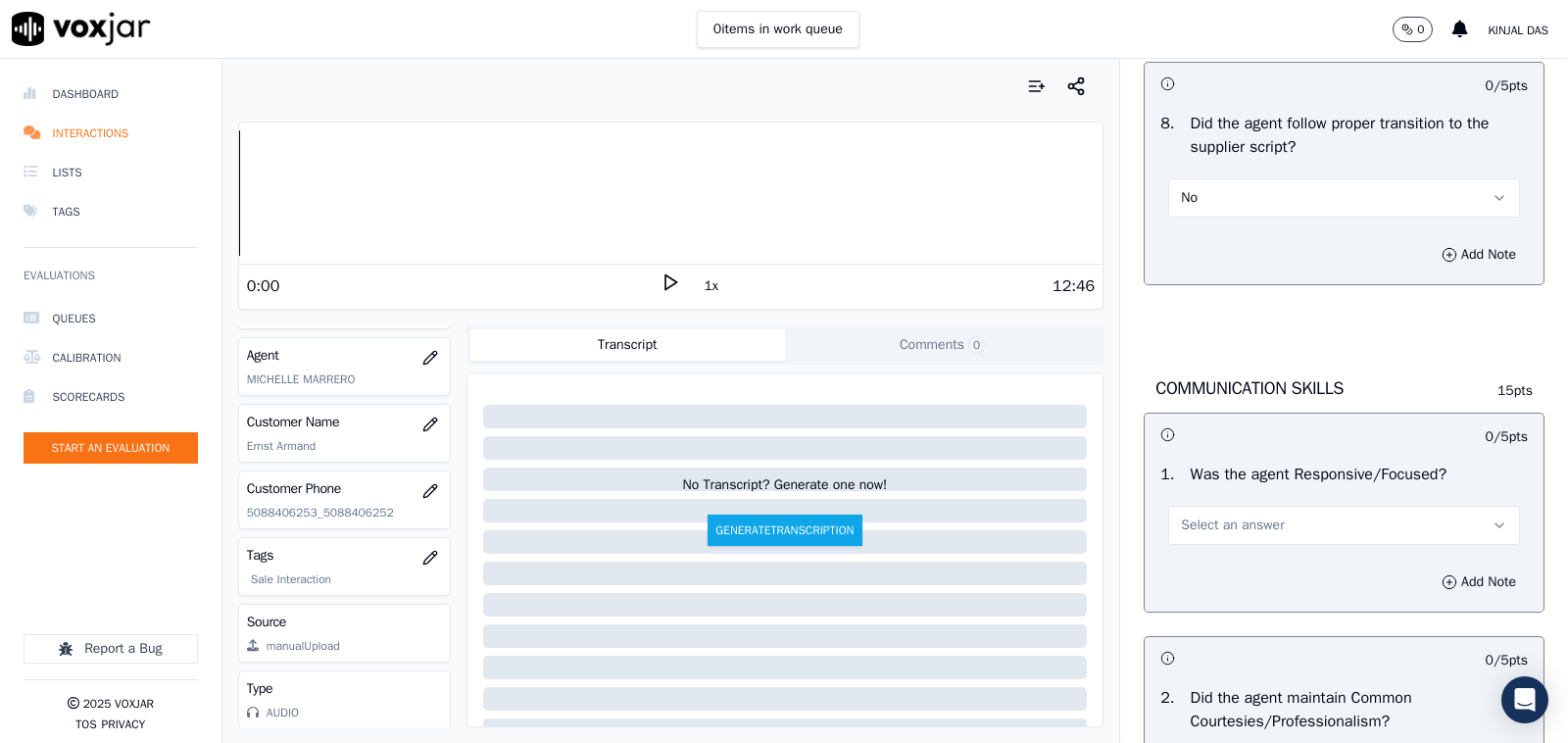 click on "No" at bounding box center [1344, 198] 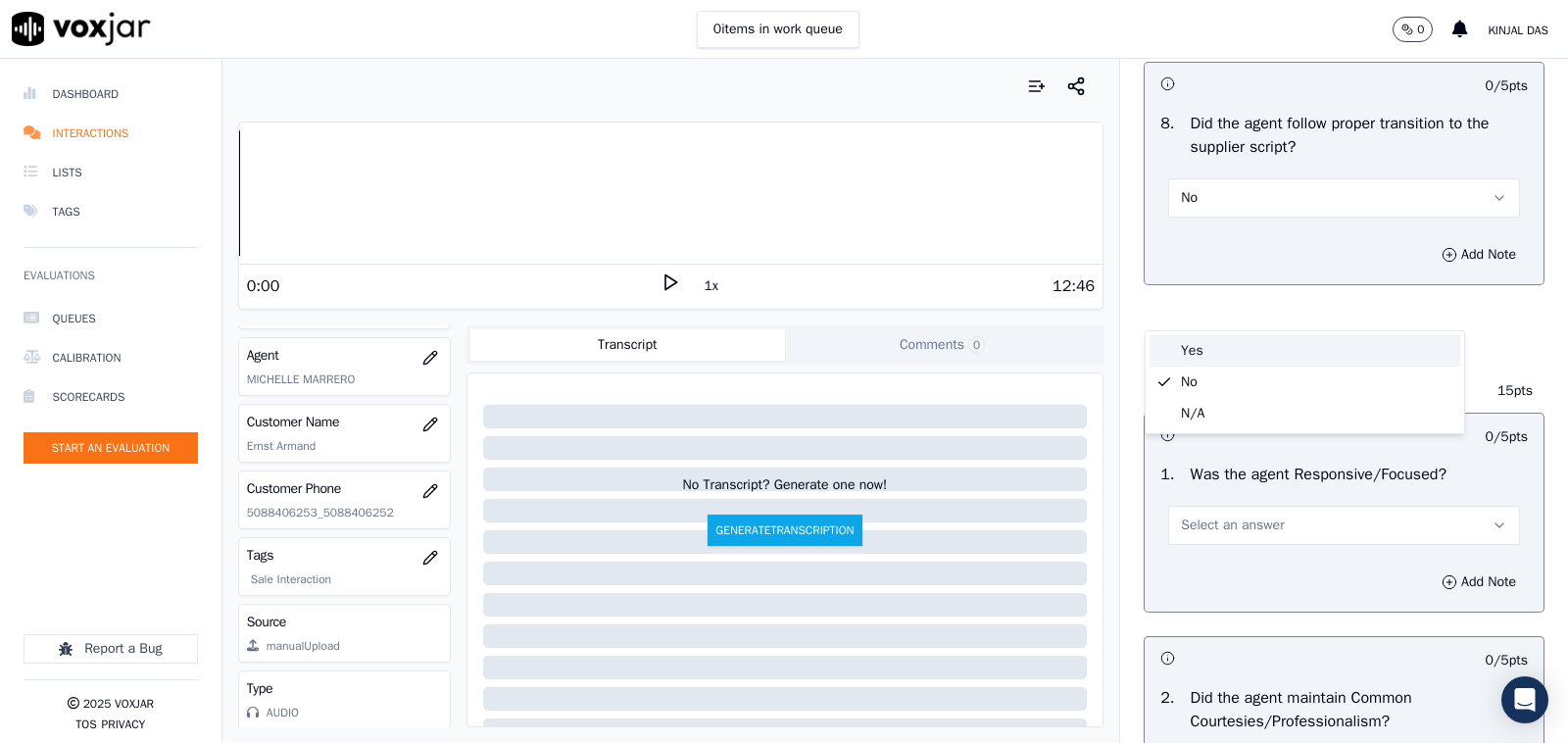 click on "Yes" at bounding box center [1304, 351] 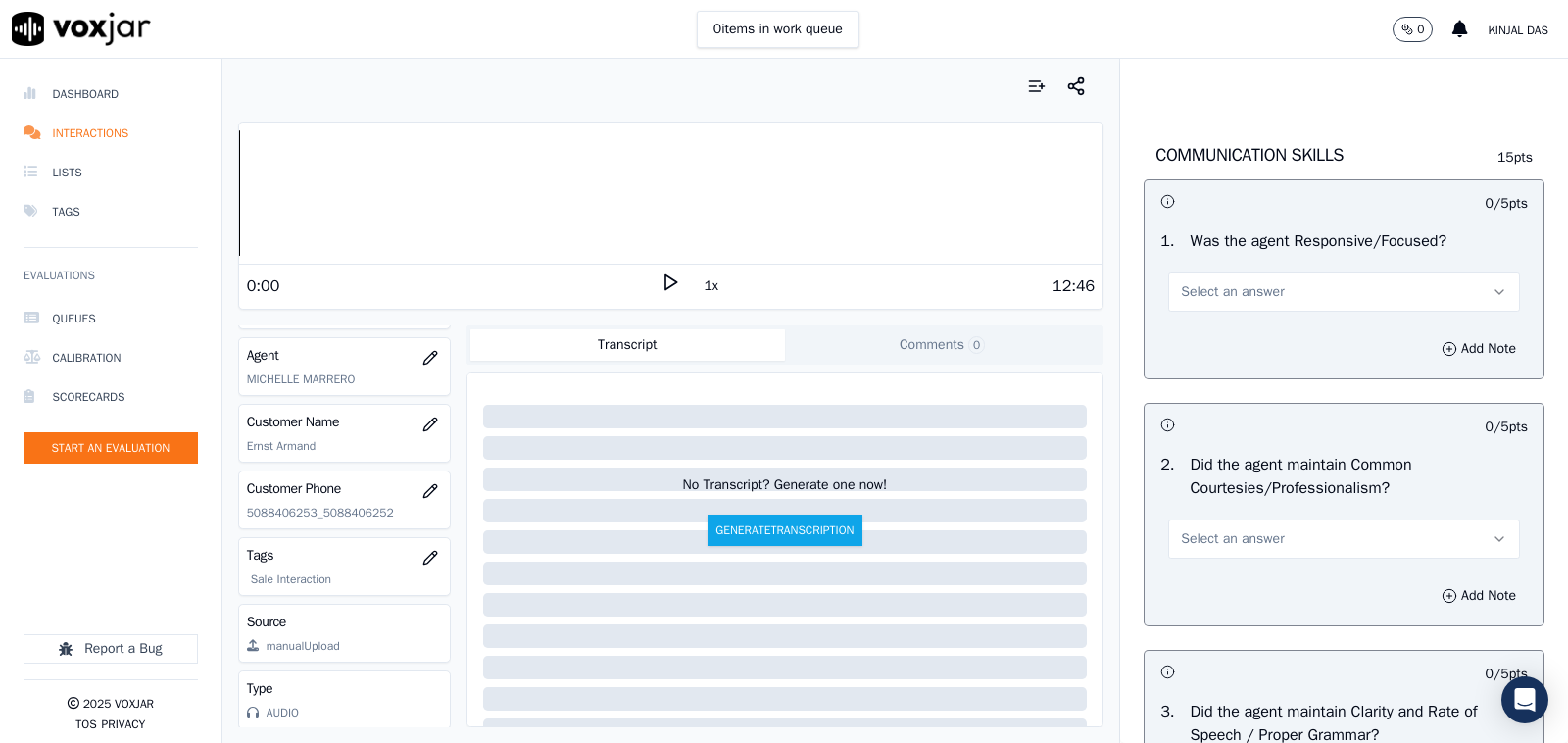 scroll, scrollTop: 5105, scrollLeft: 0, axis: vertical 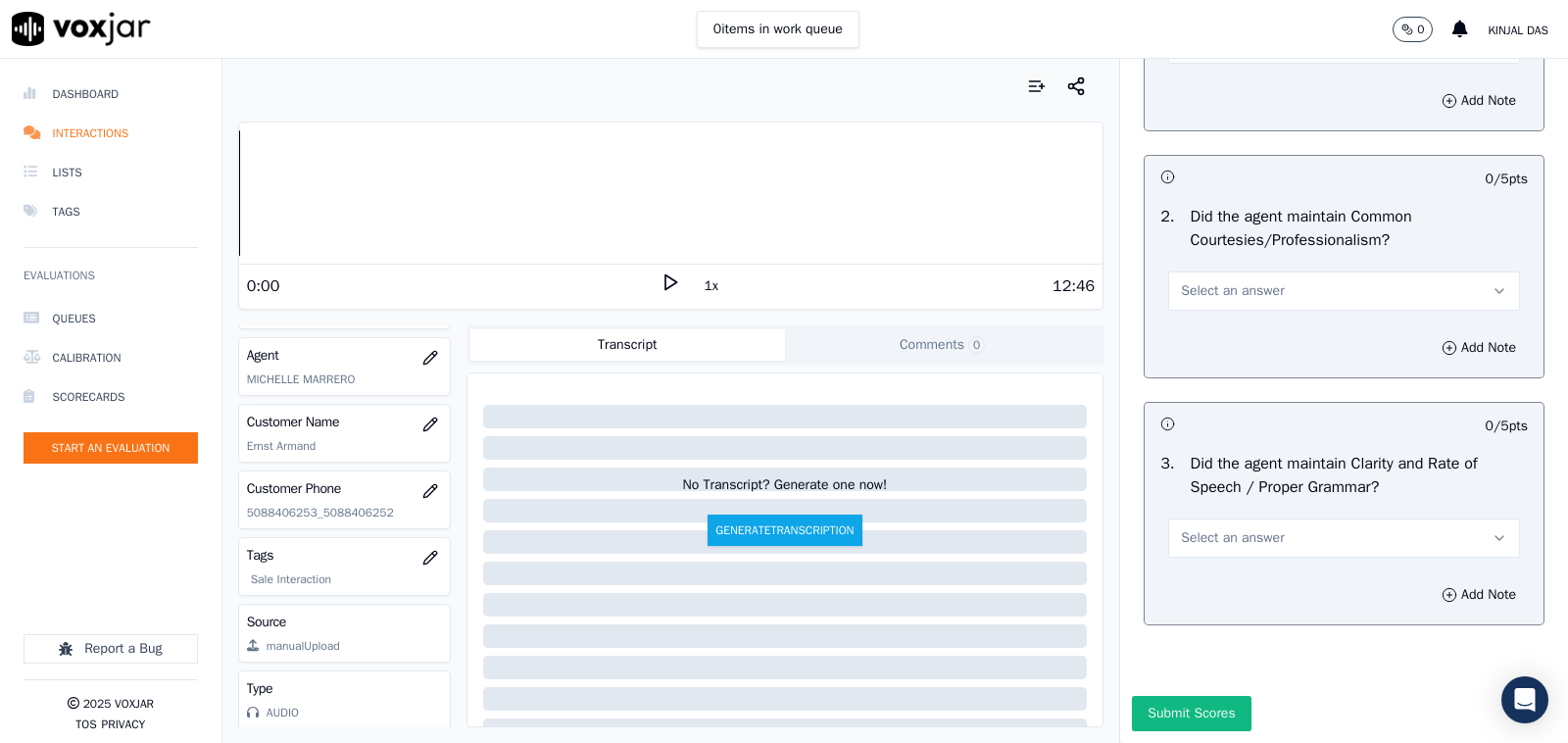 click on "Select an answer" at bounding box center (1344, 291) 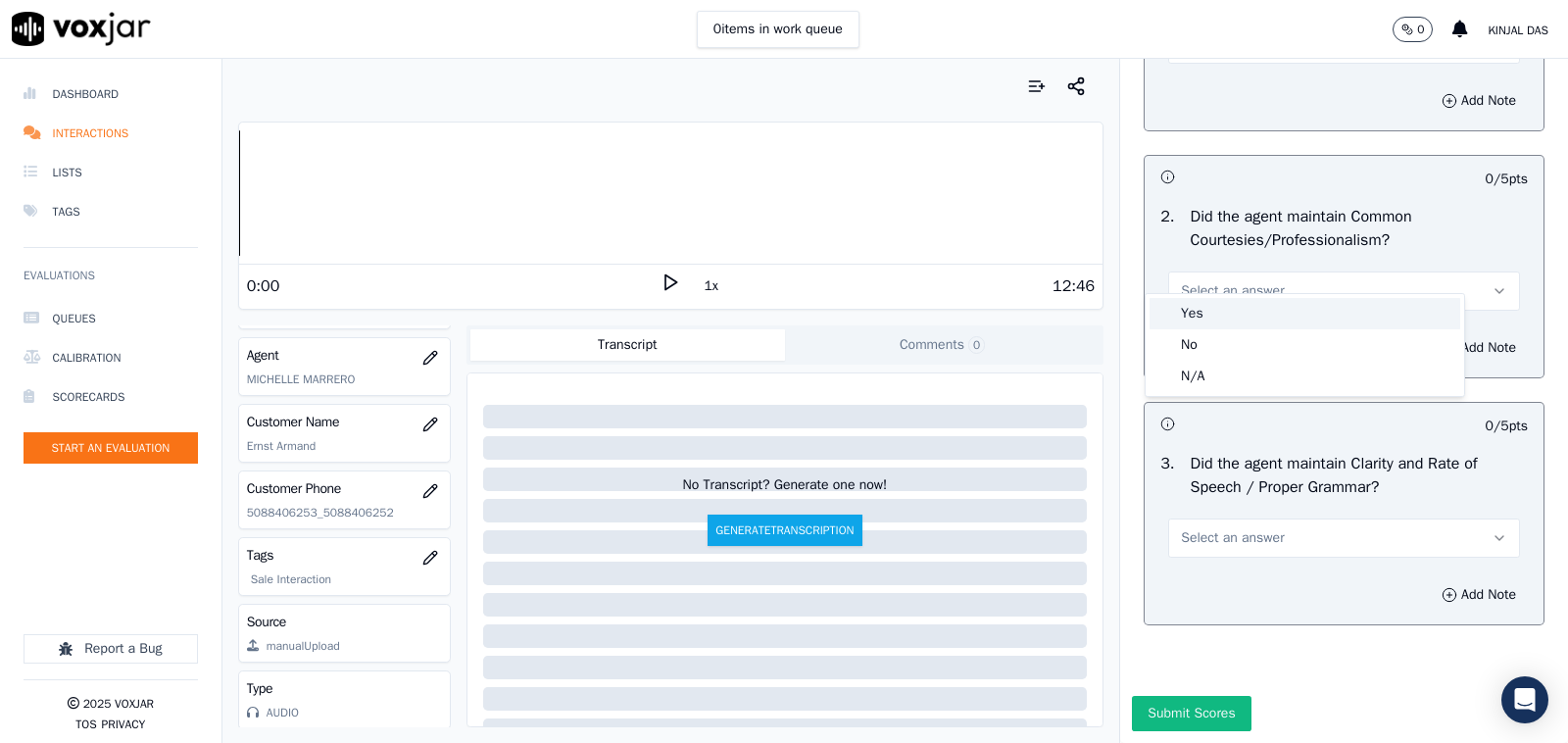 click on "Yes" at bounding box center [1304, 314] 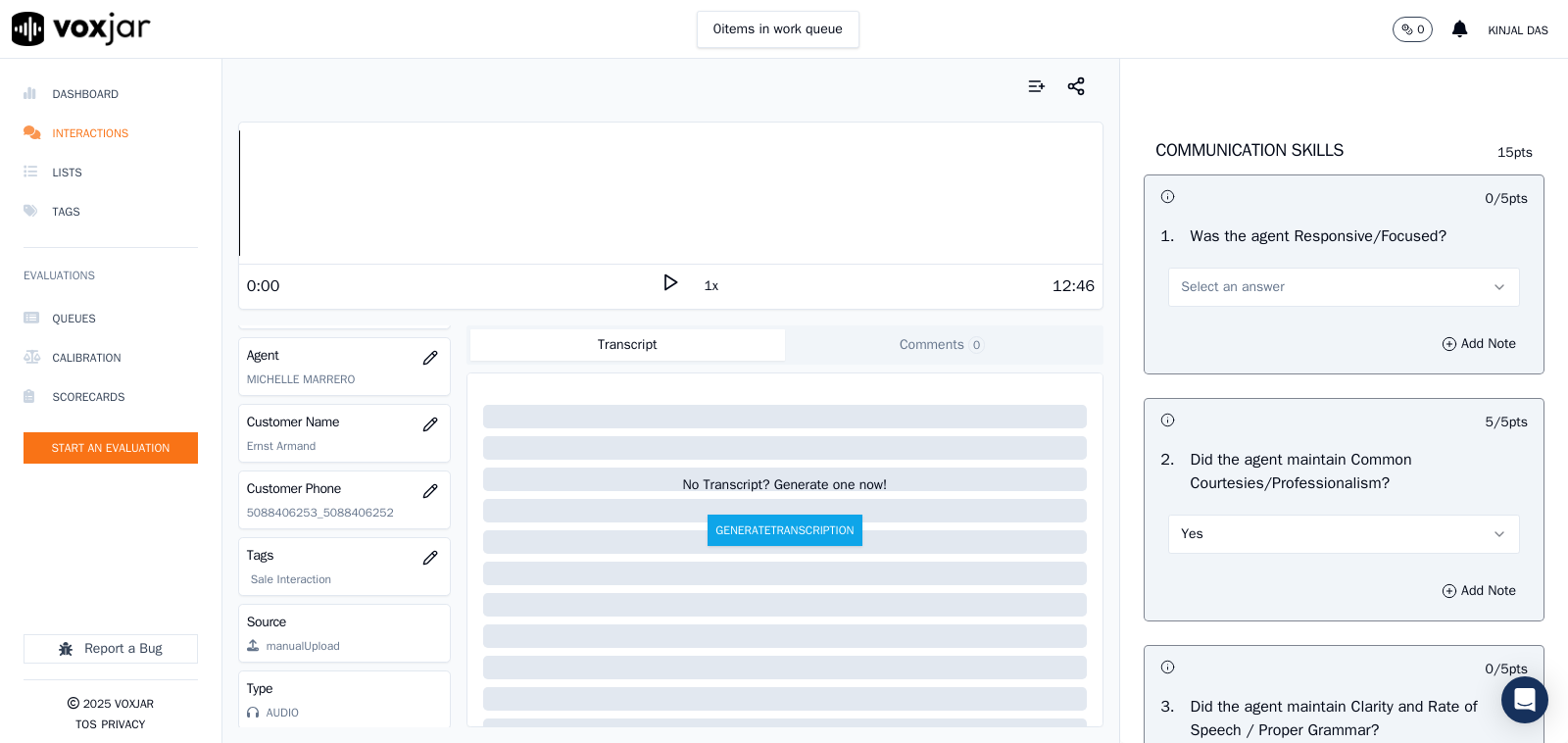 click on "Select an answer" at bounding box center (1232, 287) 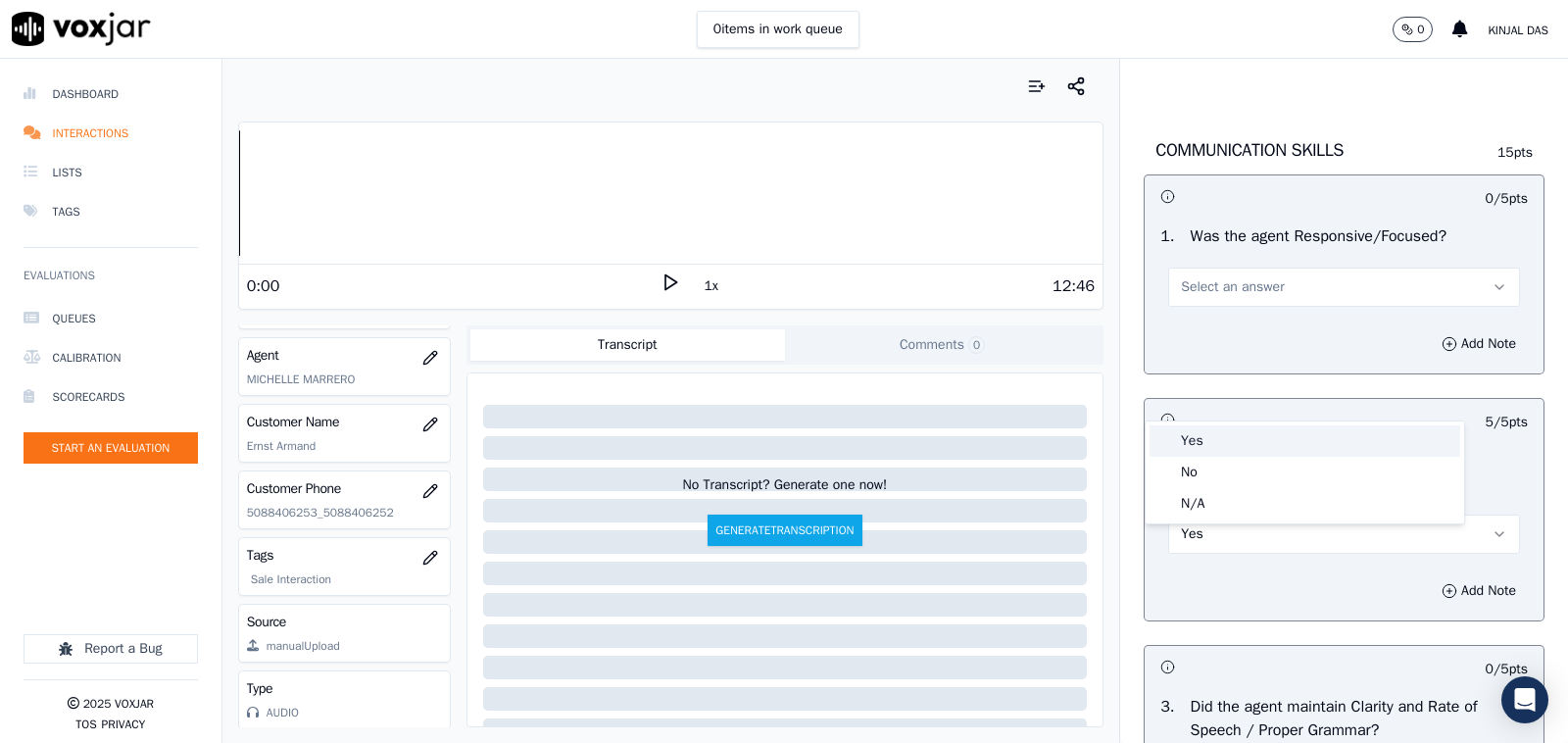 click on "Yes" at bounding box center (1304, 441) 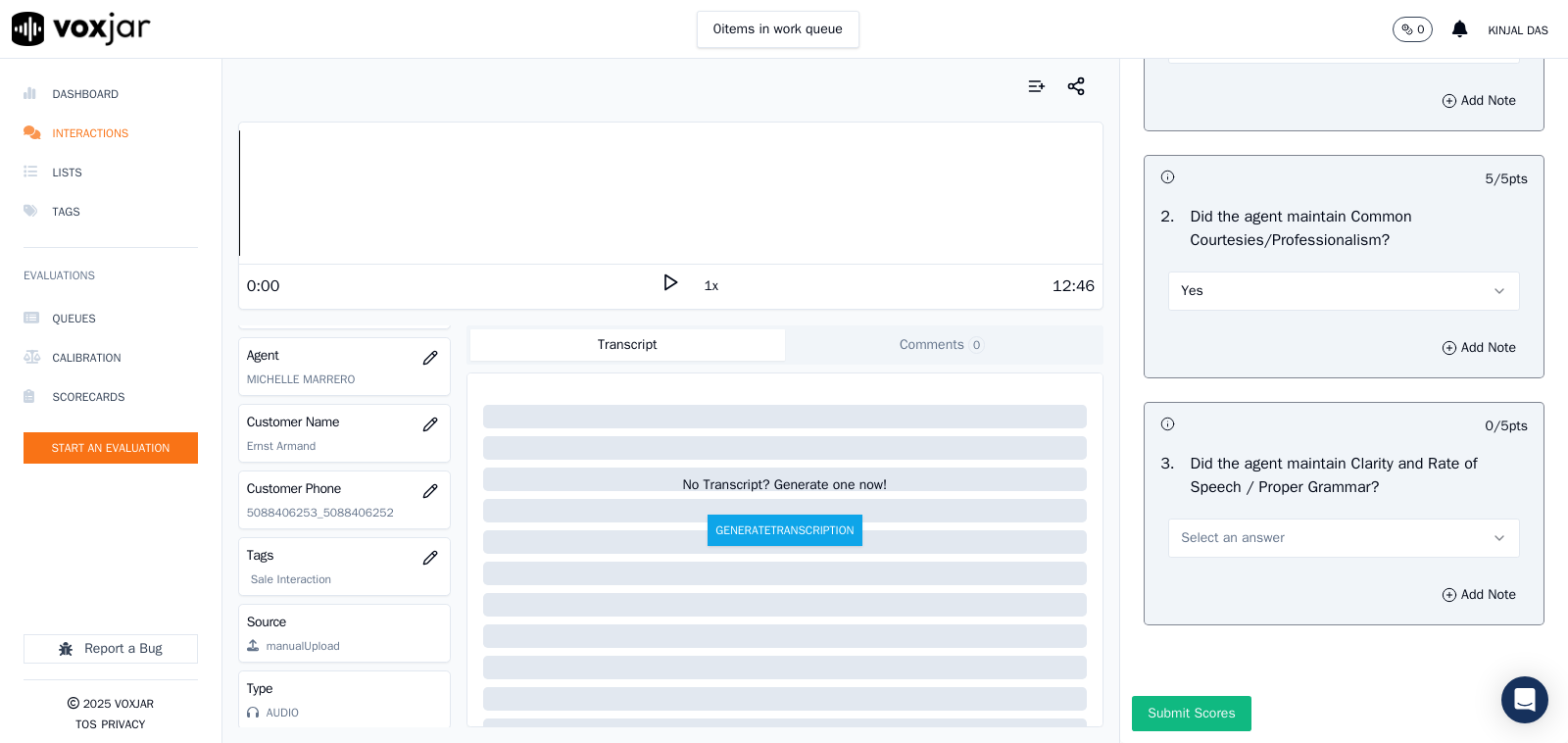 scroll, scrollTop: 5138, scrollLeft: 0, axis: vertical 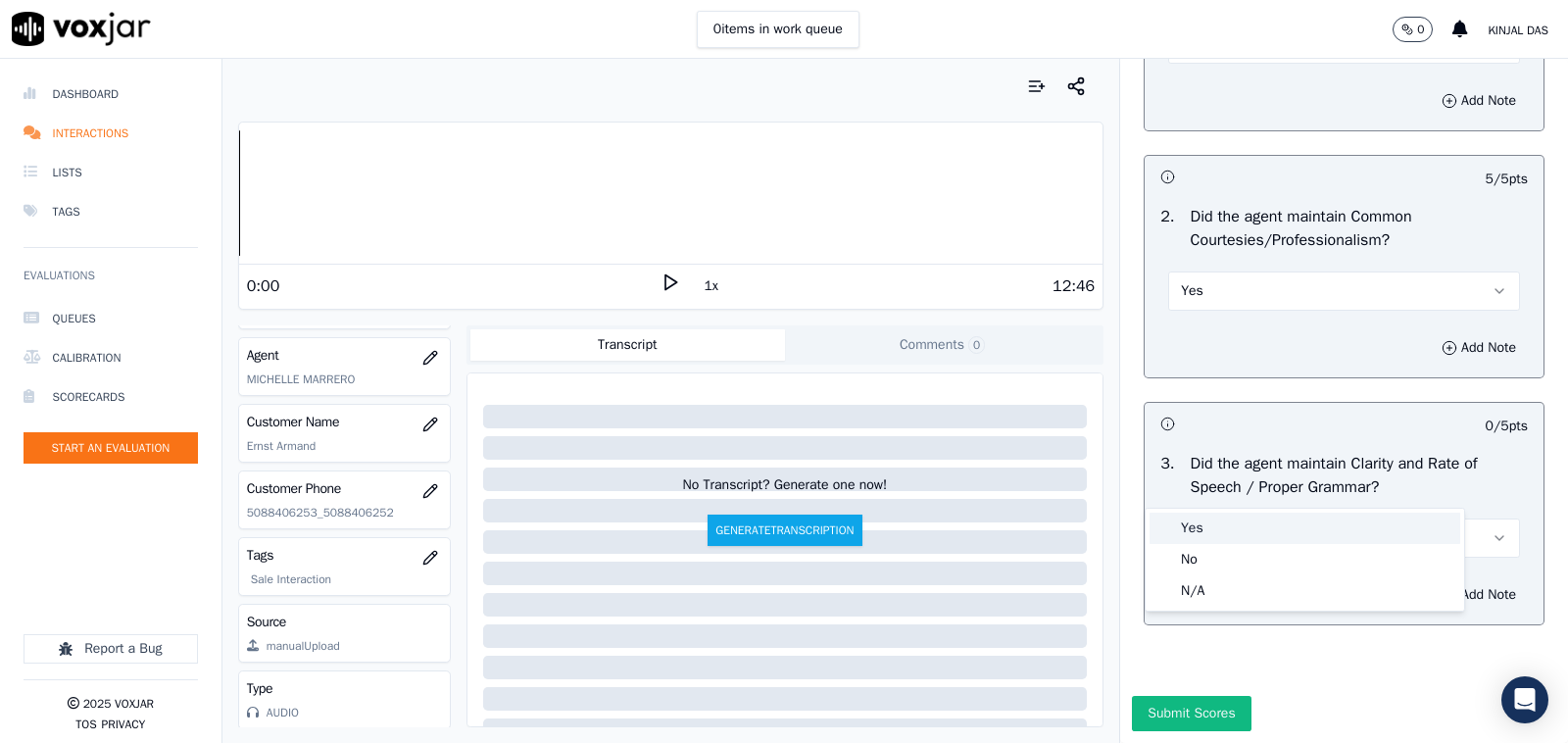 click on "Yes" at bounding box center (1304, 528) 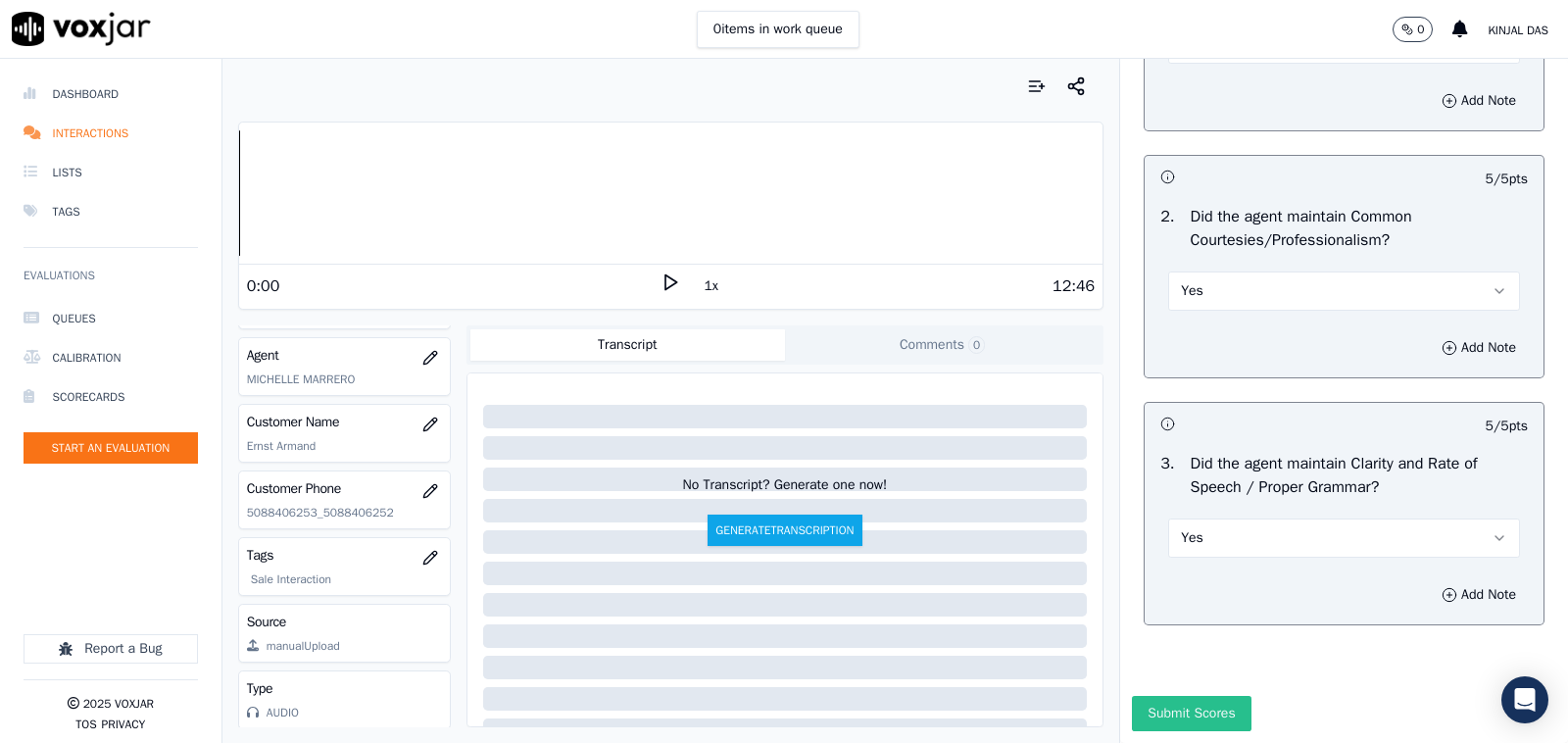 click on "Submit Scores" at bounding box center (1191, 714) 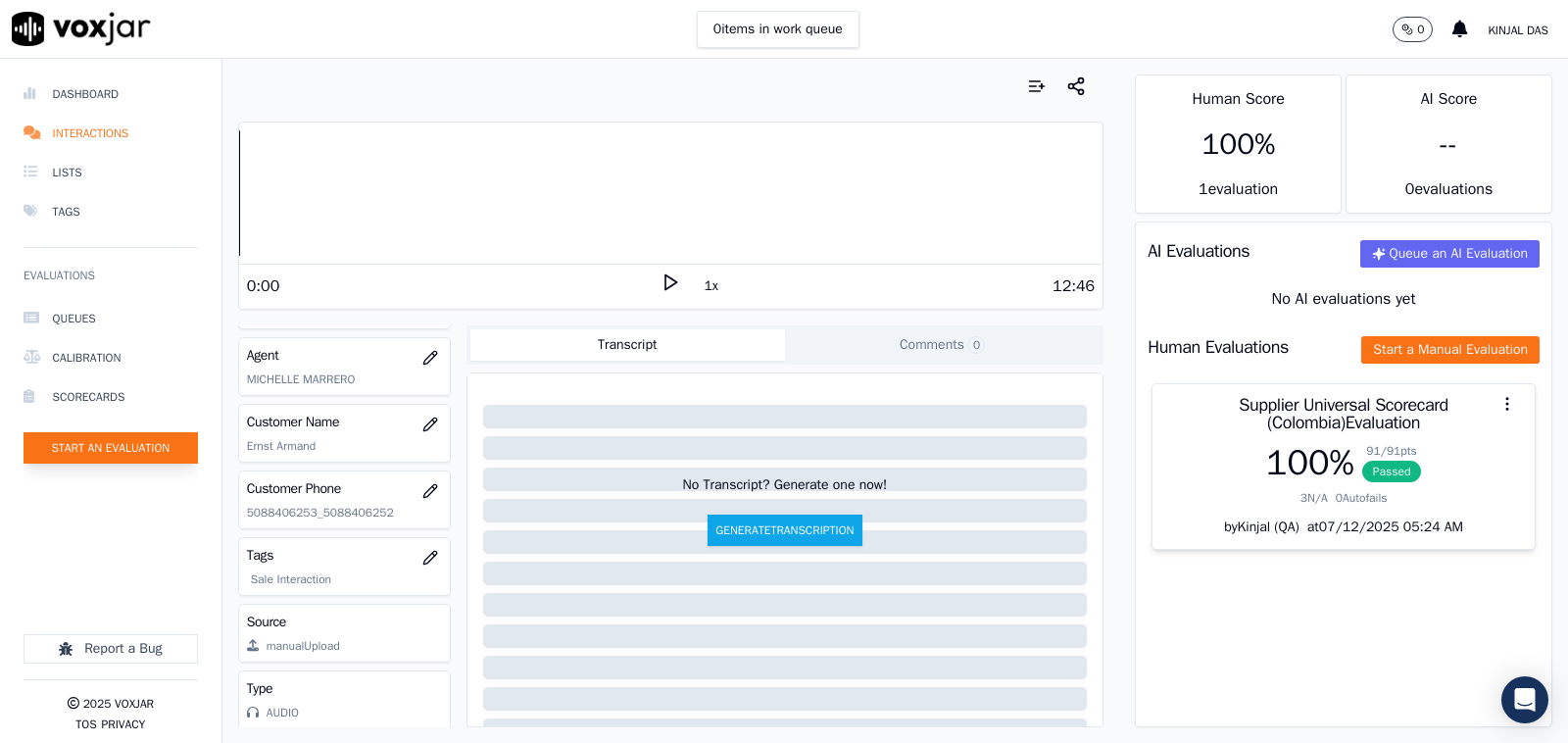 click on "Start an Evaluation" 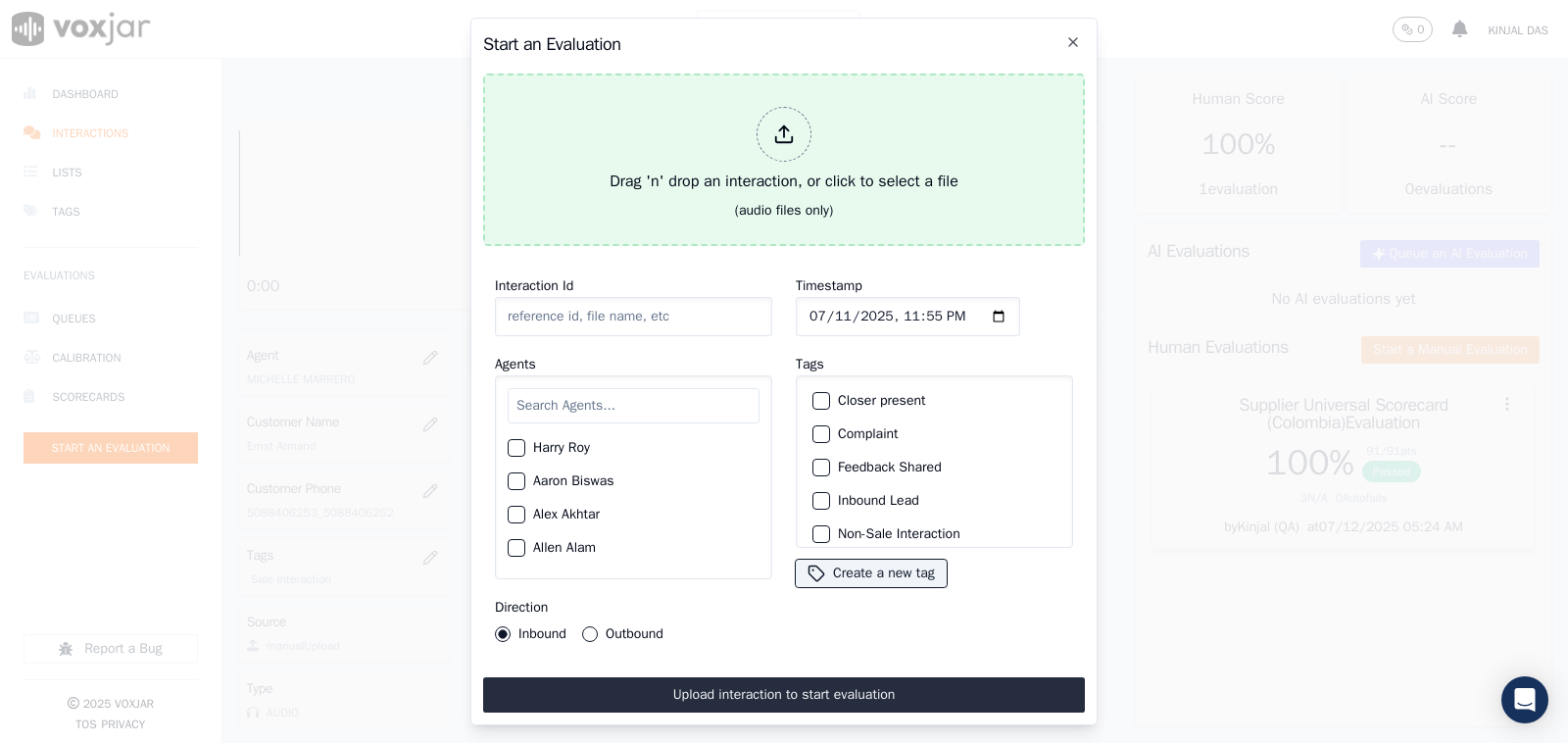 click on "Drag 'n' drop an interaction, or click to select a file" at bounding box center [784, 150] 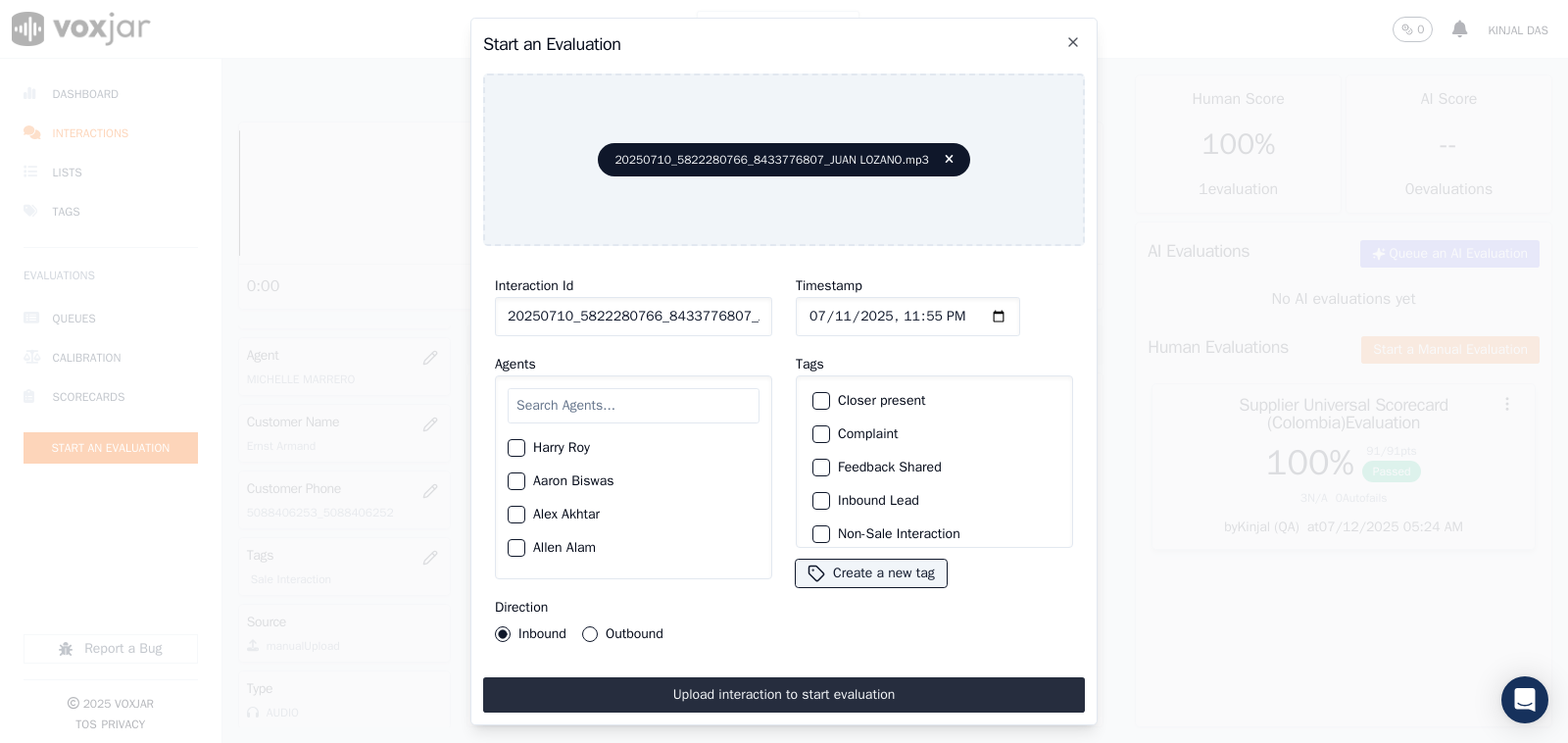 click on "20250710_5822280766_8433776807_JUAN LOZANO.mp3" 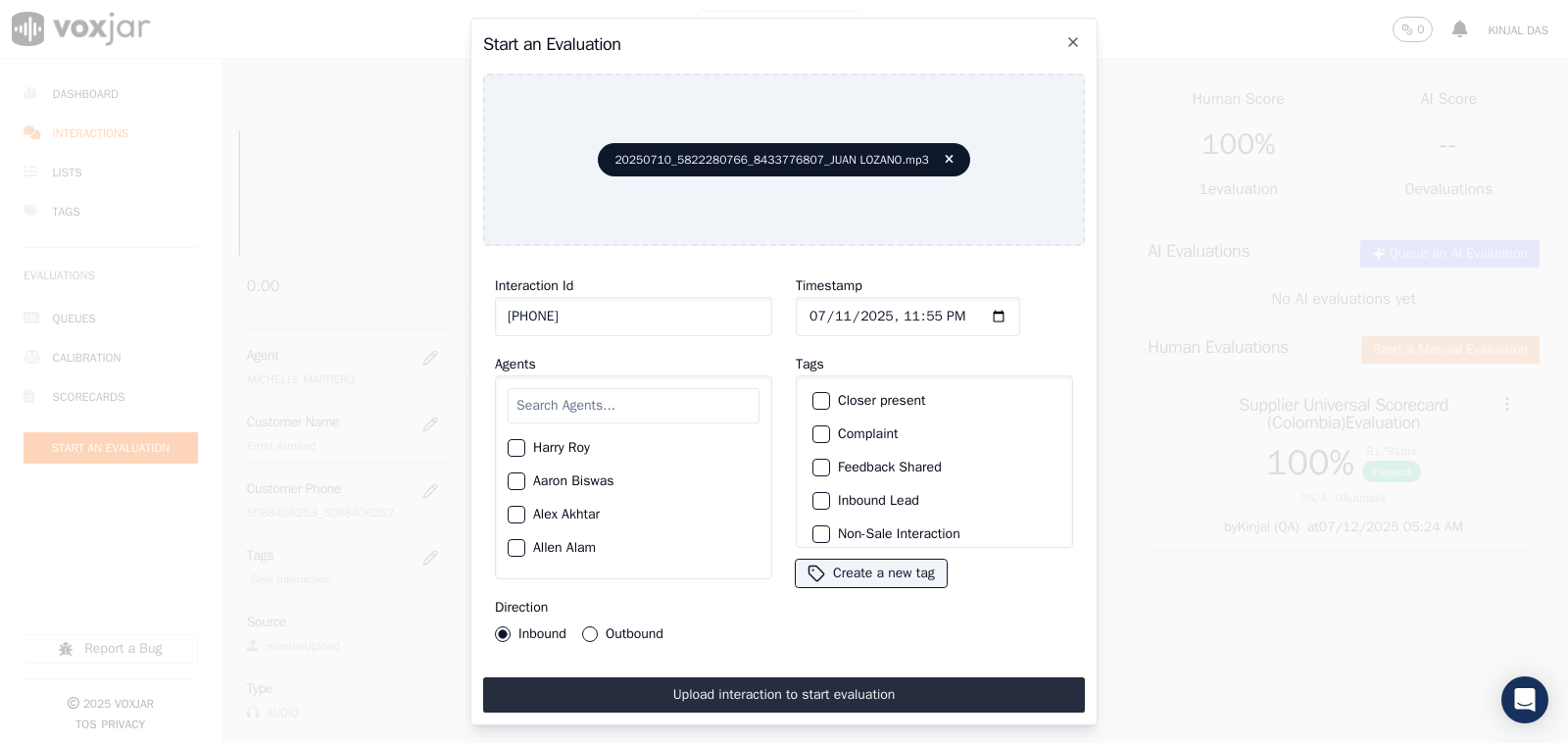type on "5822280766" 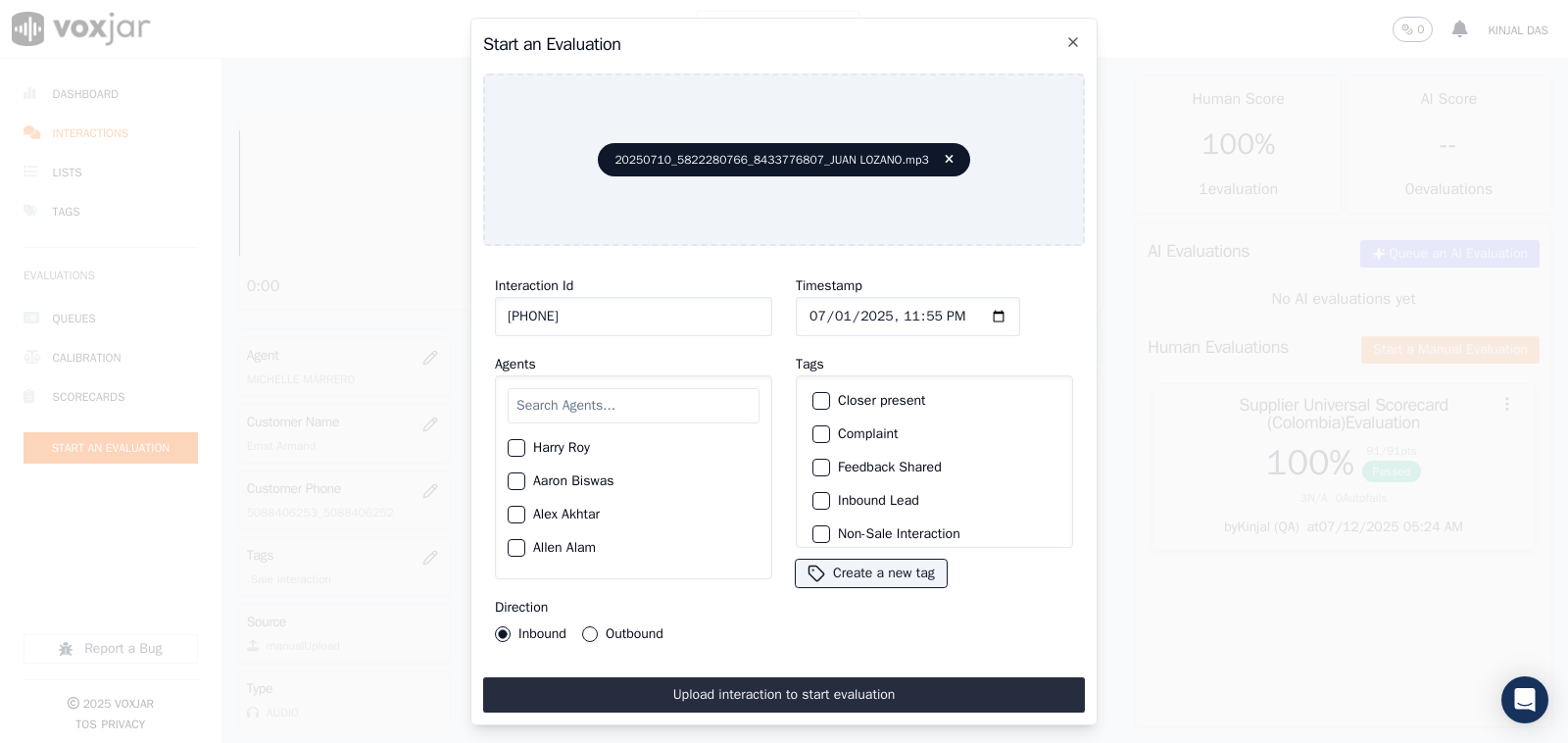 type on "2025-07-10T23:55" 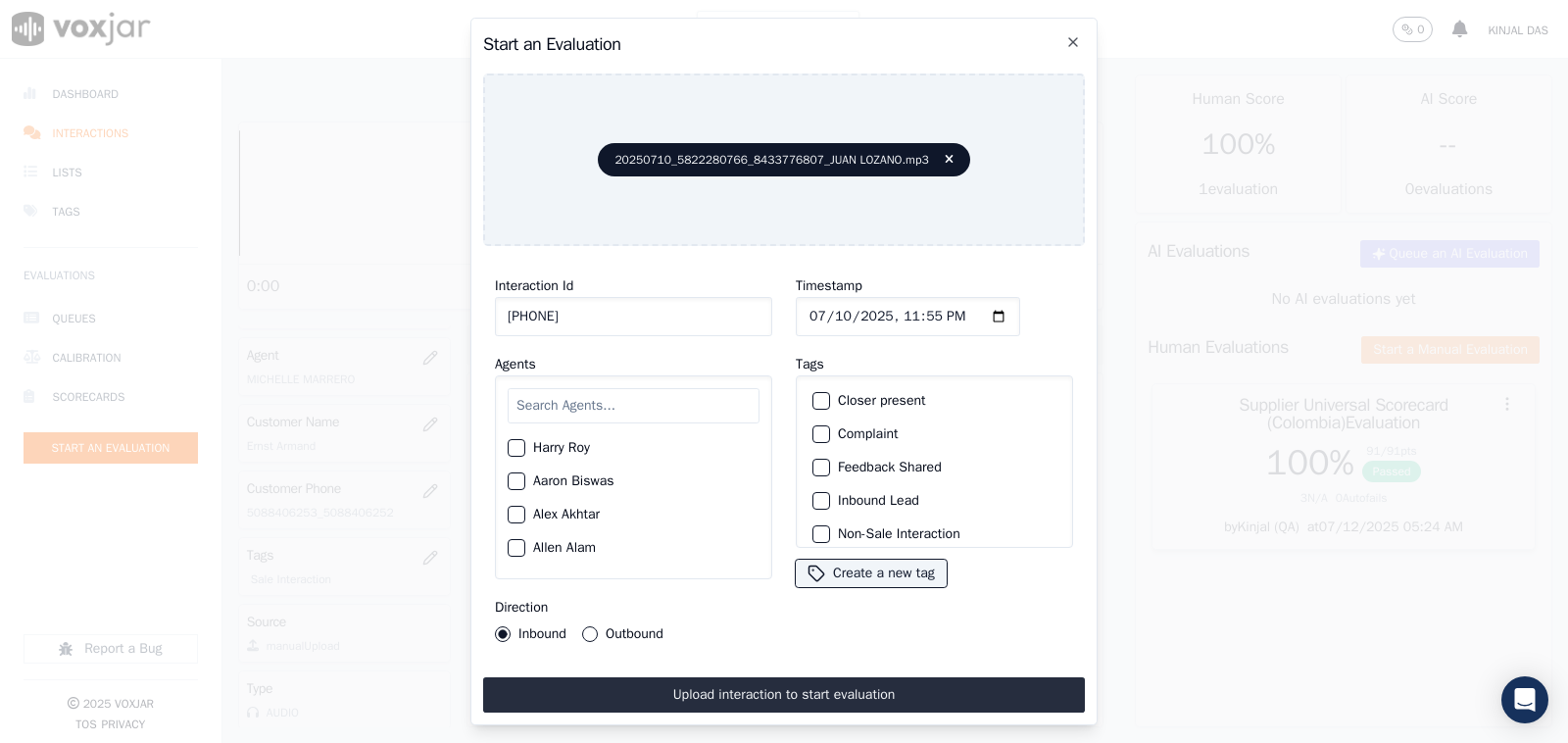 click at bounding box center [633, 406] 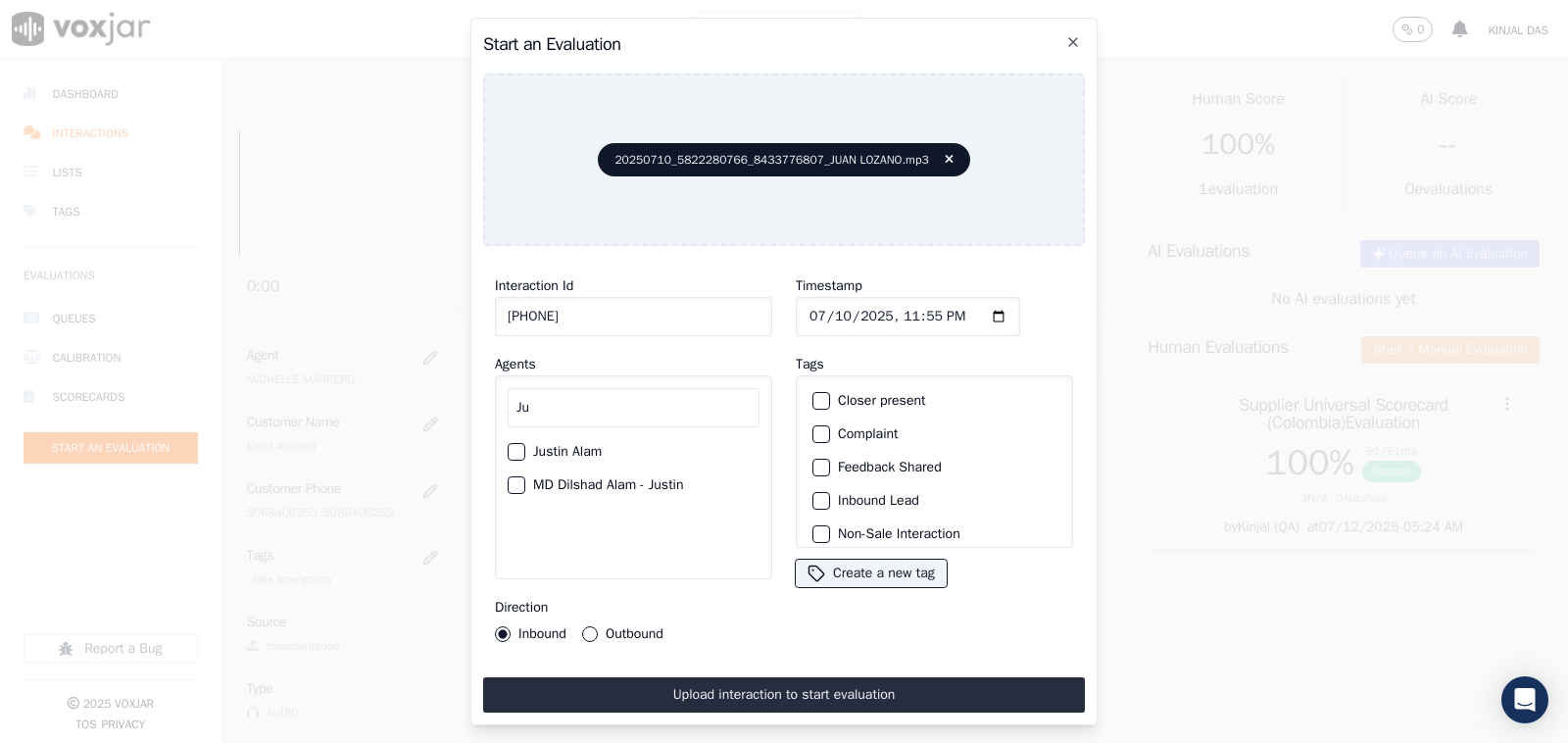 type on "J" 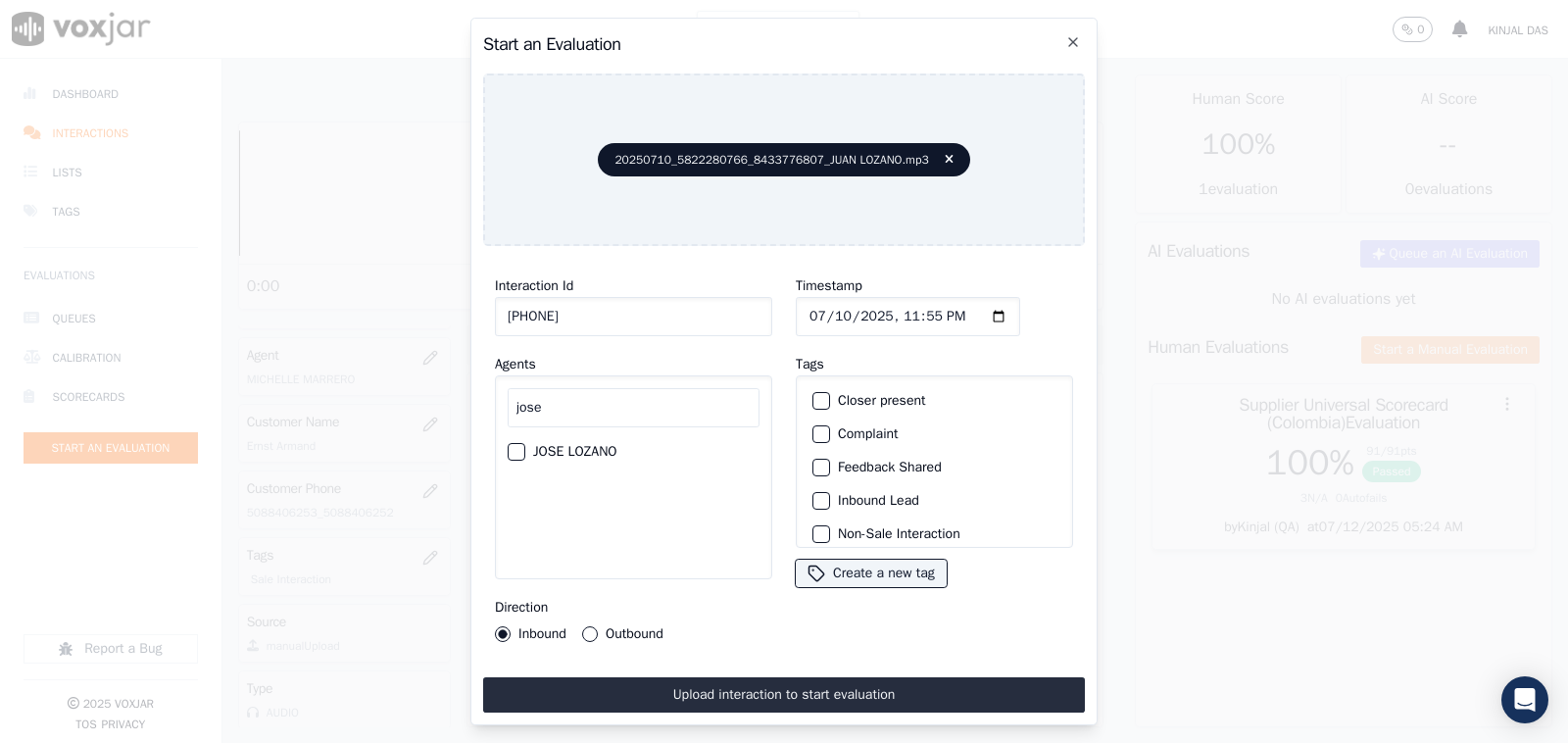type on "jose" 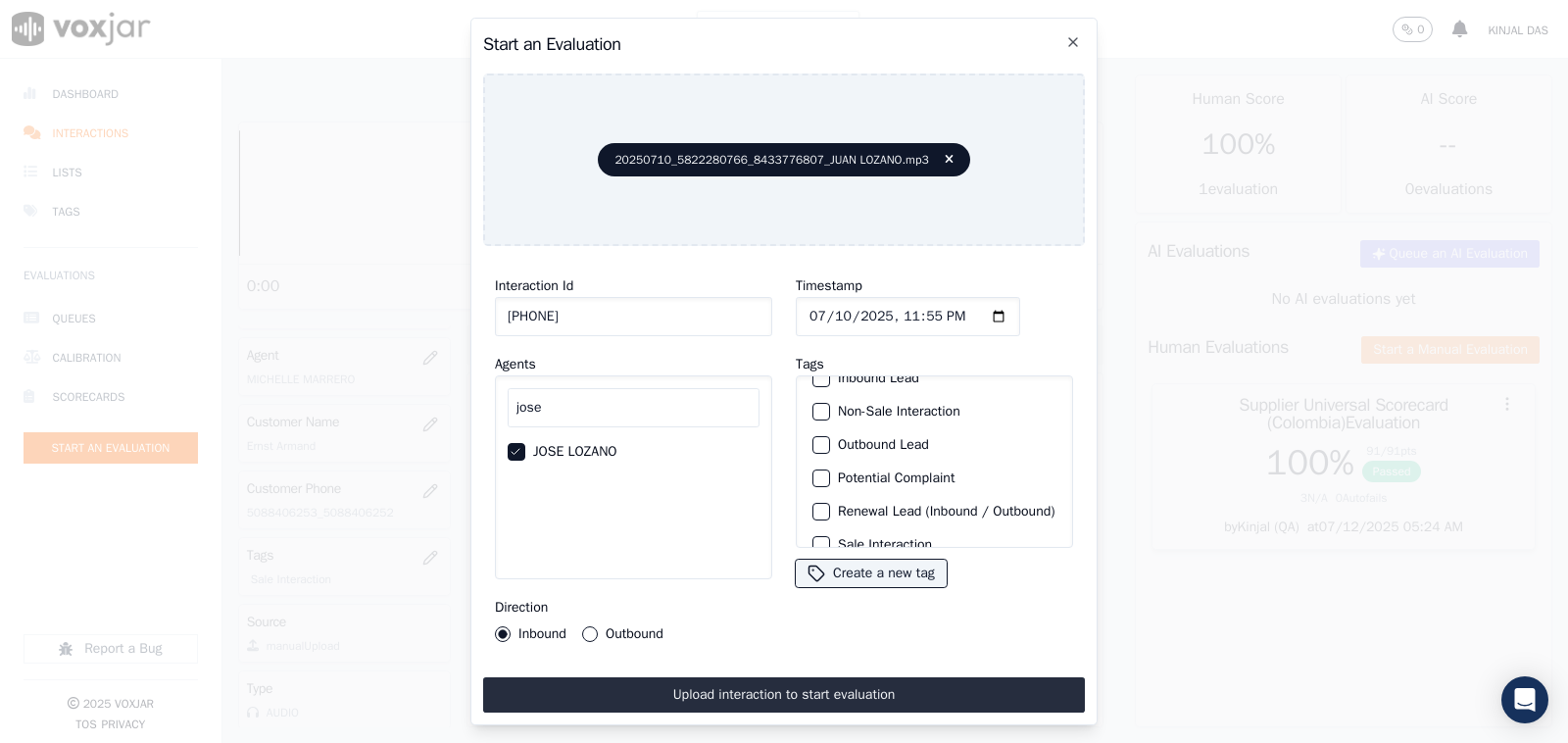 scroll, scrollTop: 177, scrollLeft: 0, axis: vertical 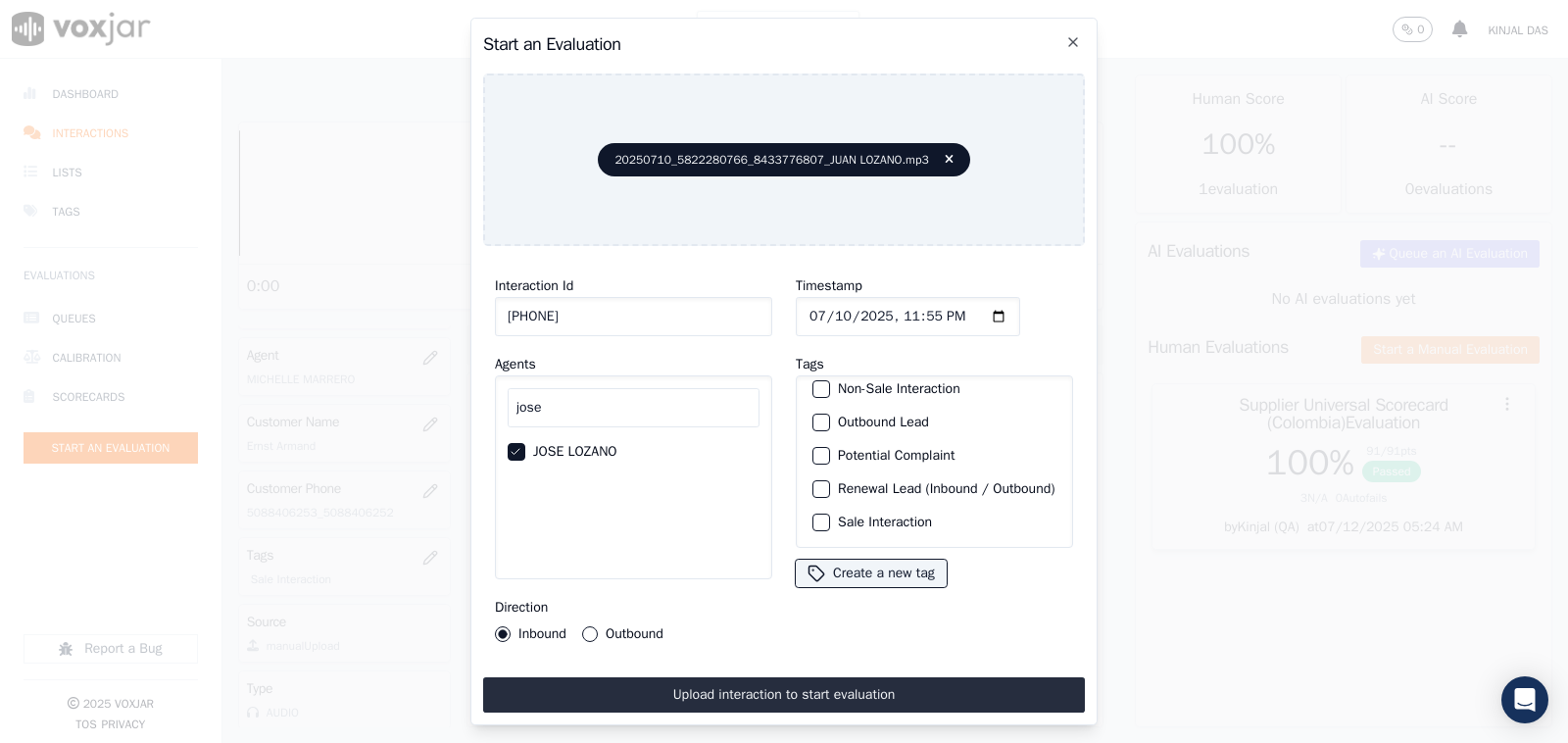click on "Sale Interaction" 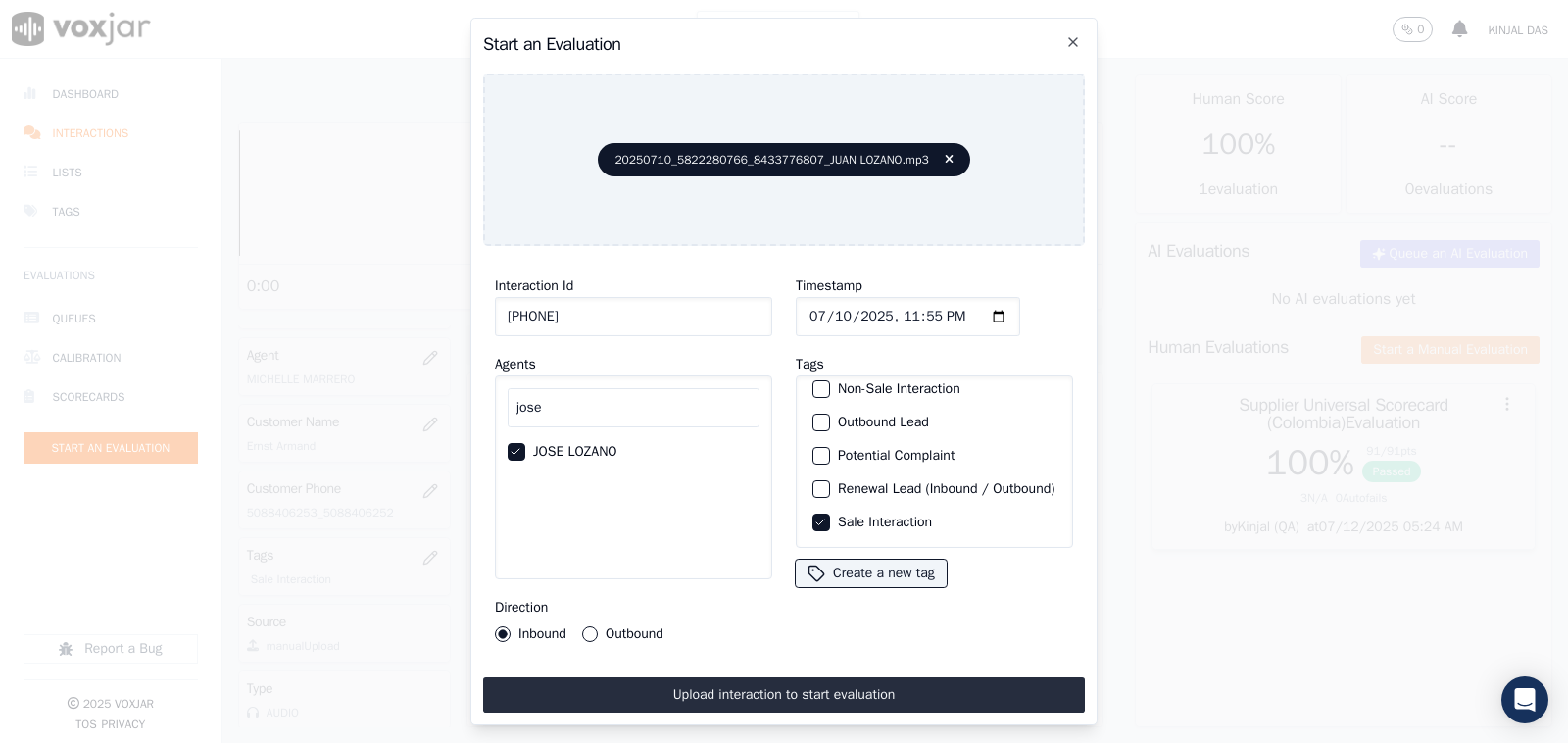 click on "Outbound" 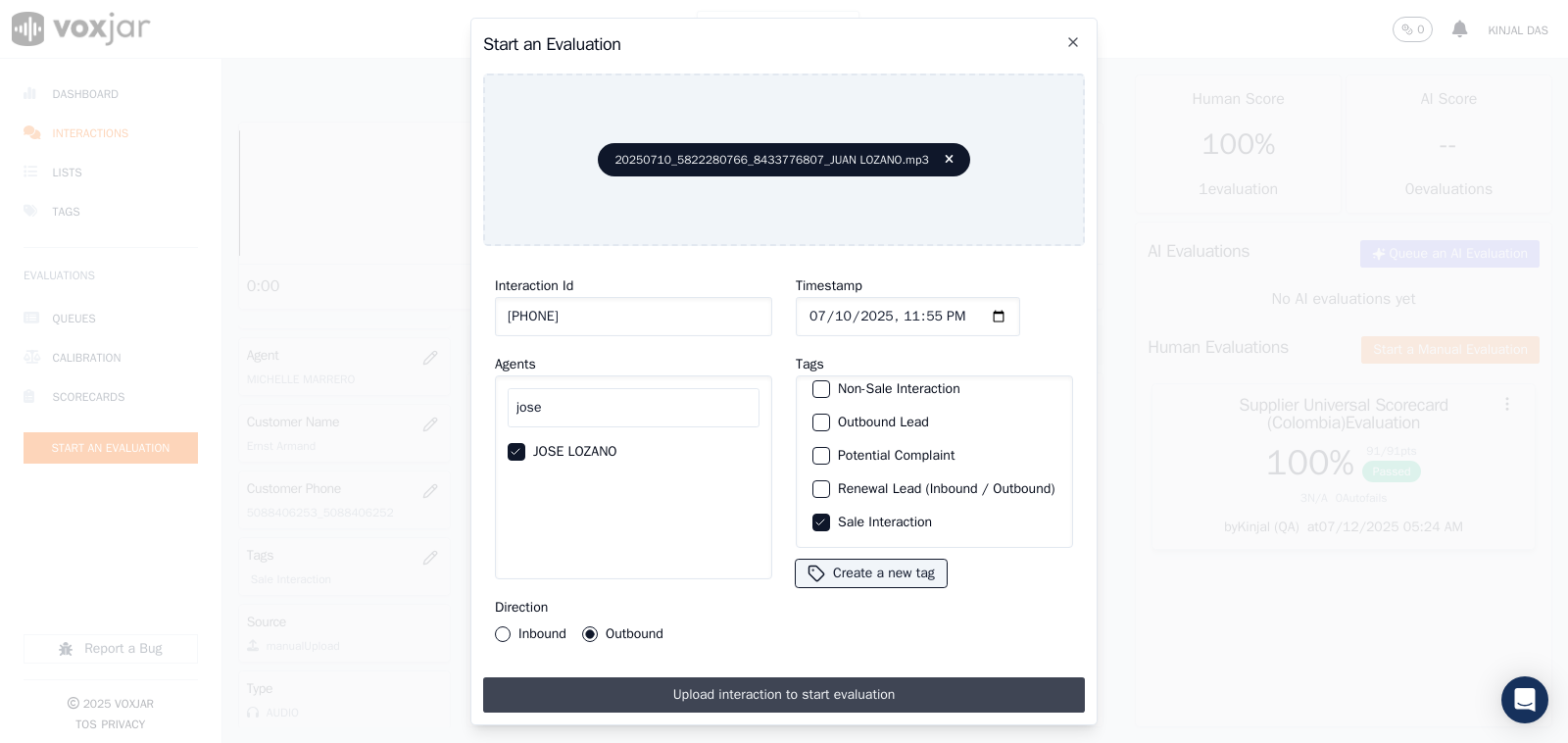 click on "Upload interaction to start evaluation" at bounding box center (784, 695) 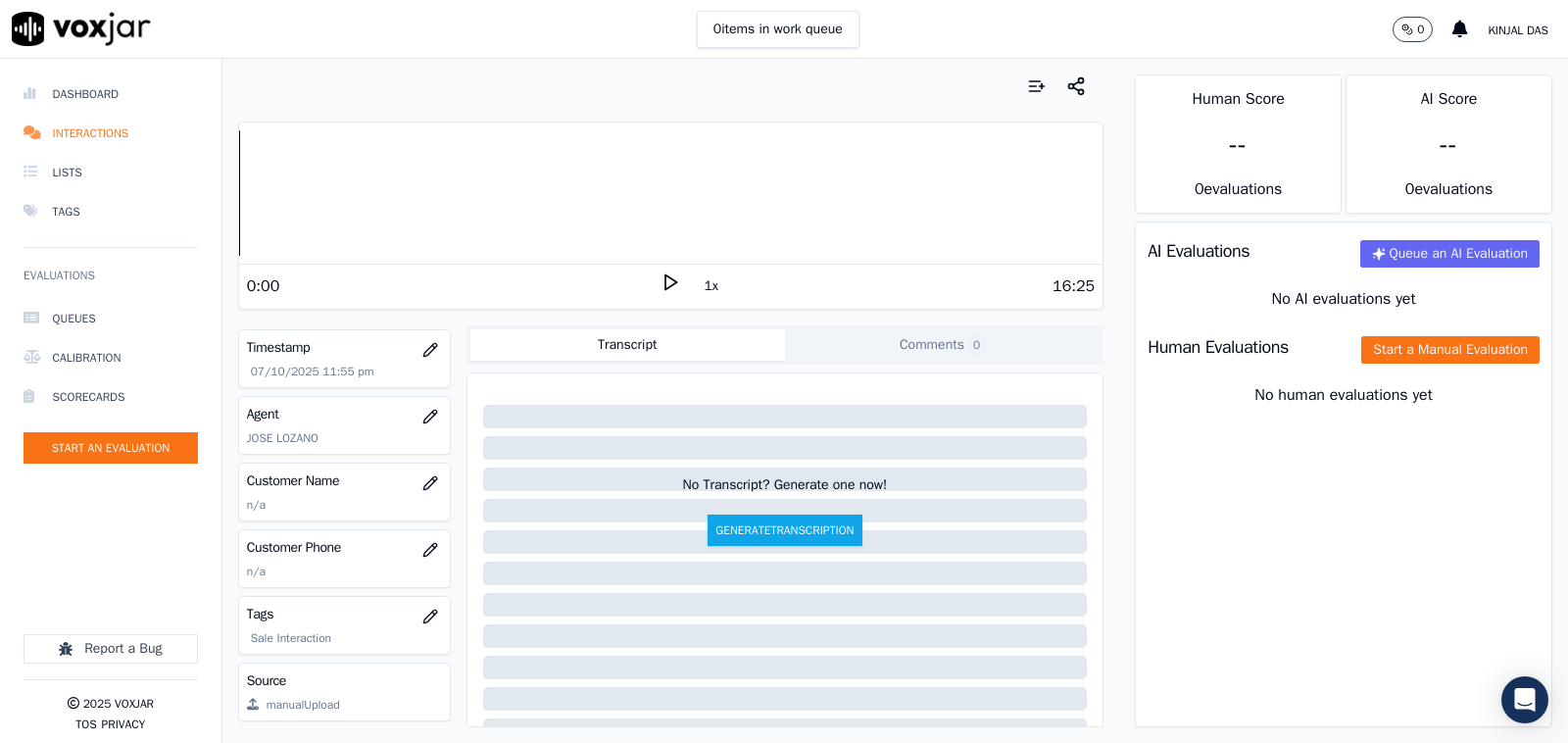 scroll, scrollTop: 204, scrollLeft: 0, axis: vertical 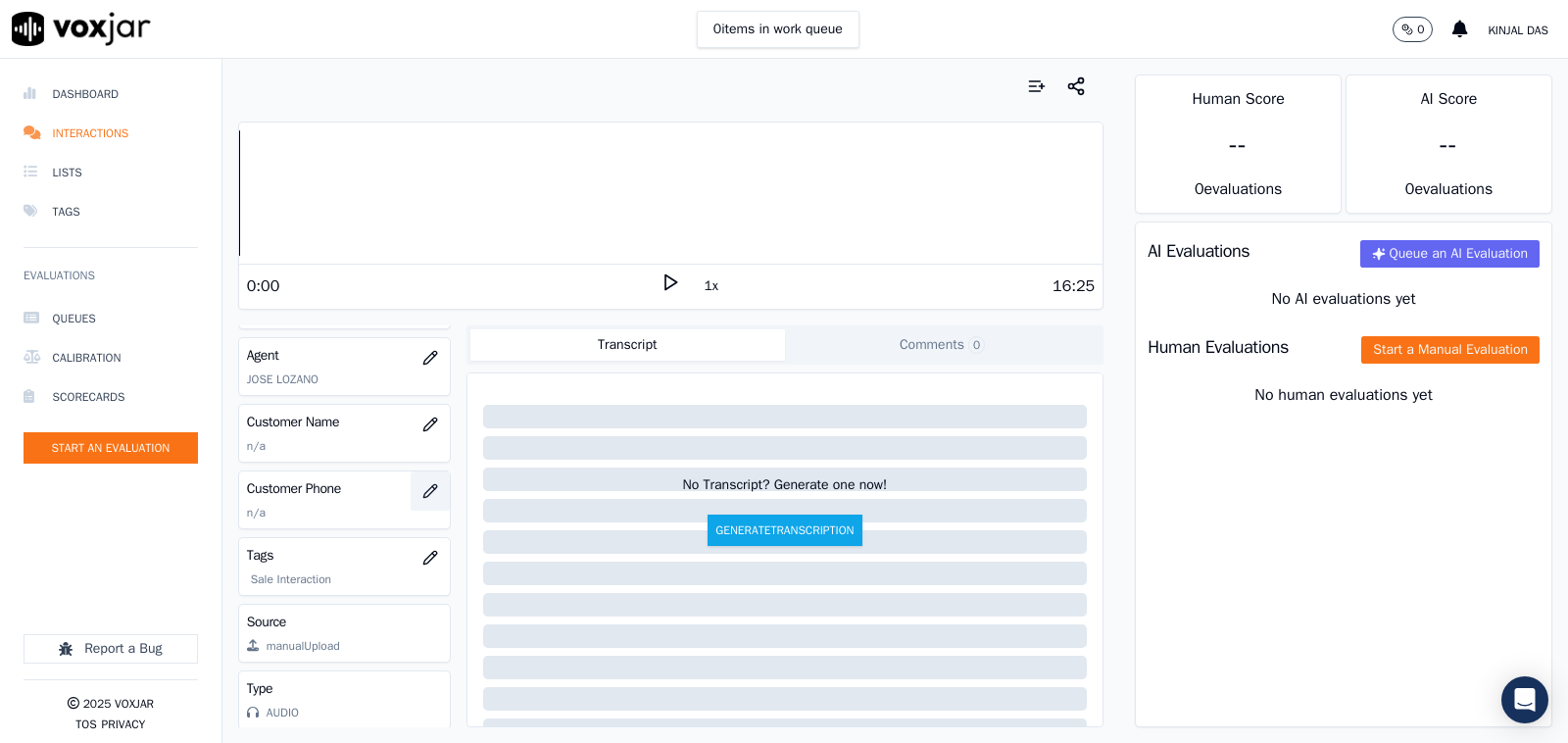 click at bounding box center (430, 491) 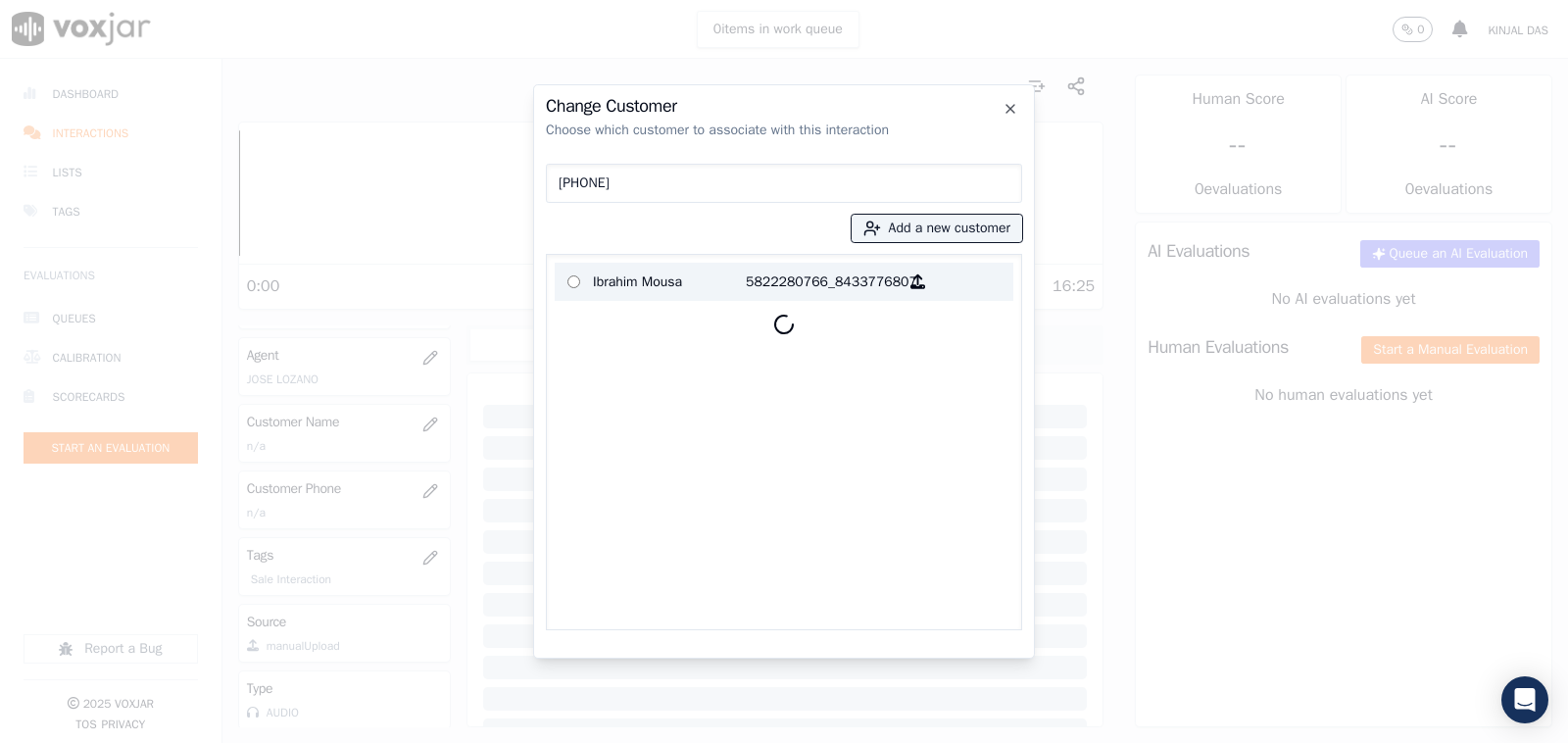 type on "5822280766" 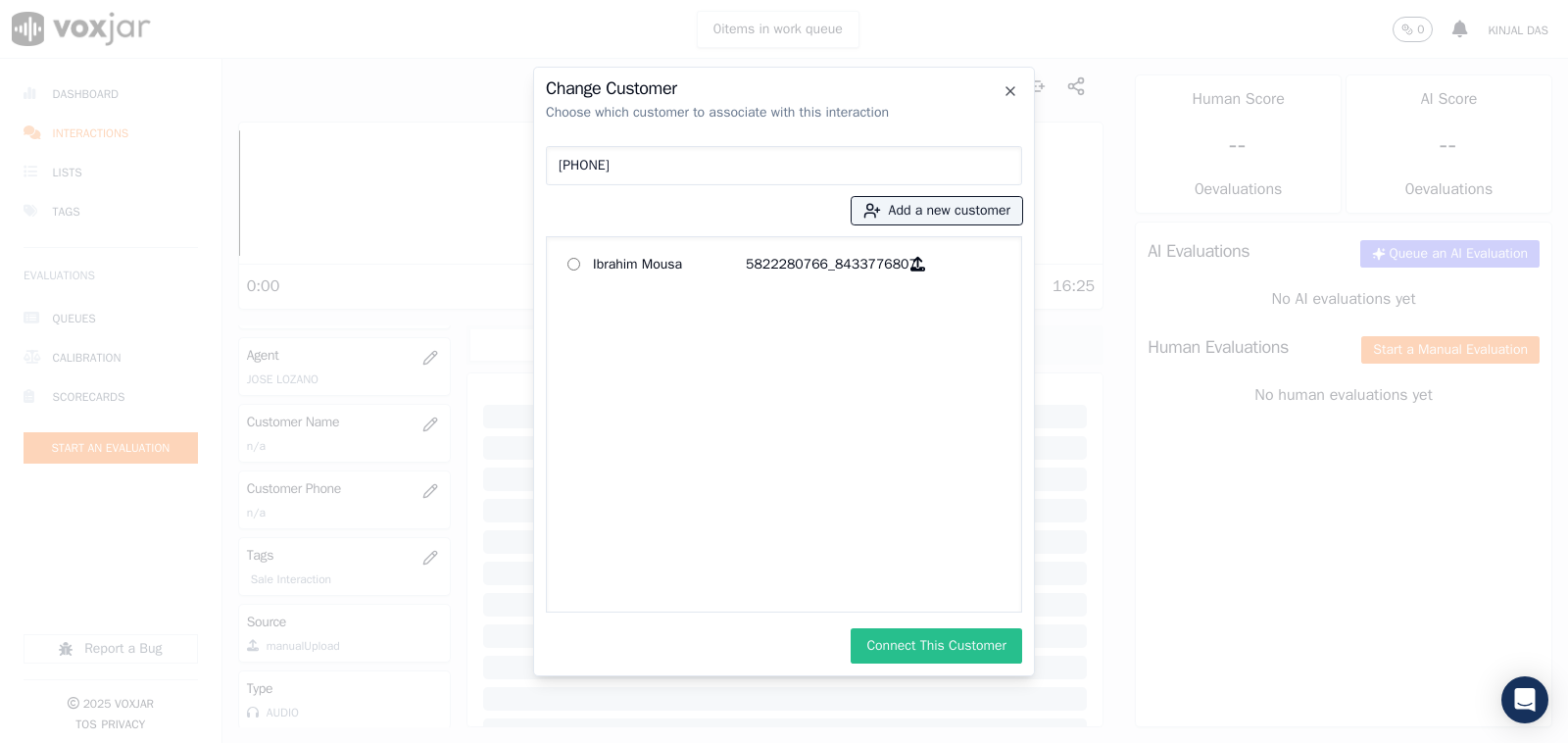 click on "Connect This Customer" at bounding box center [936, 646] 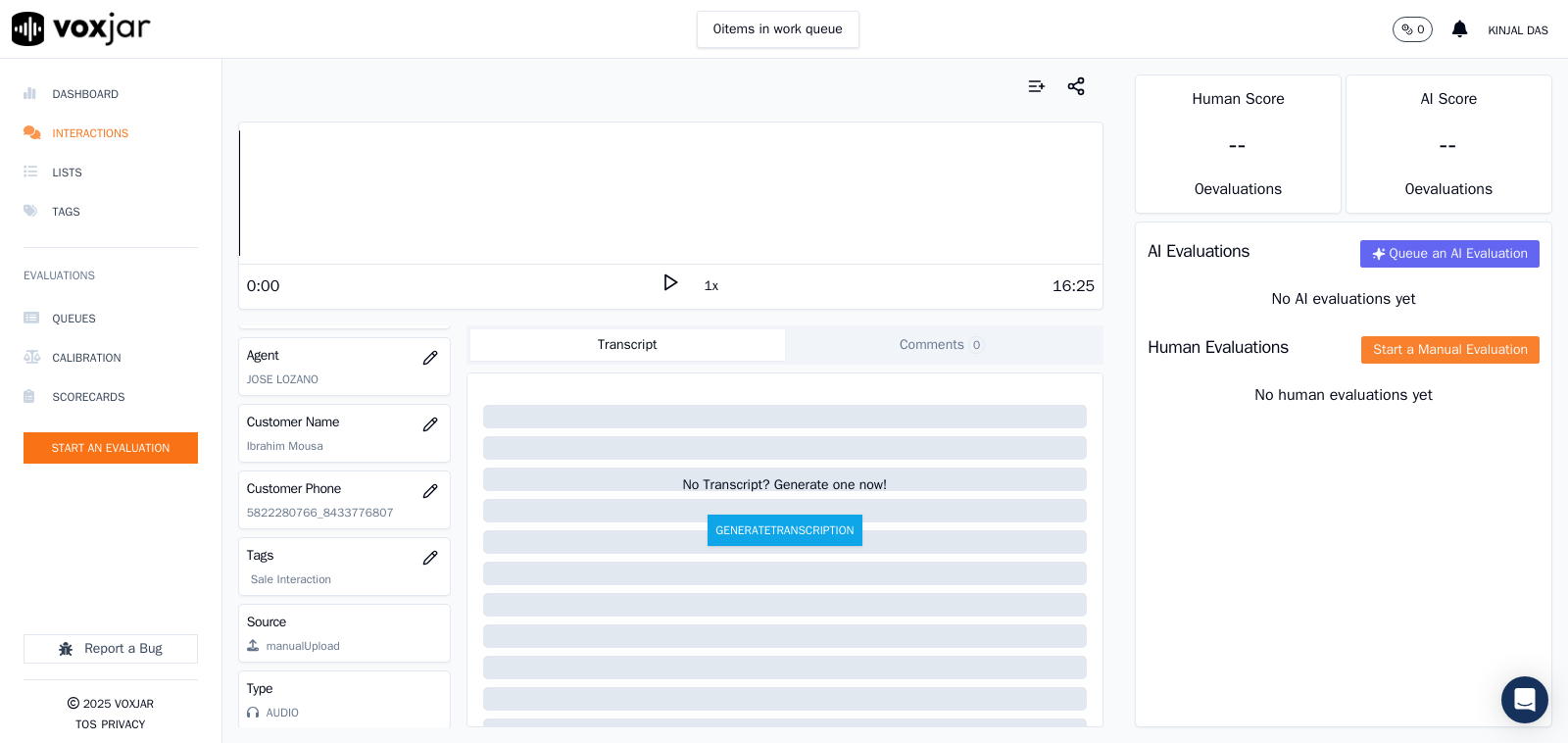 click on "Start a Manual Evaluation" 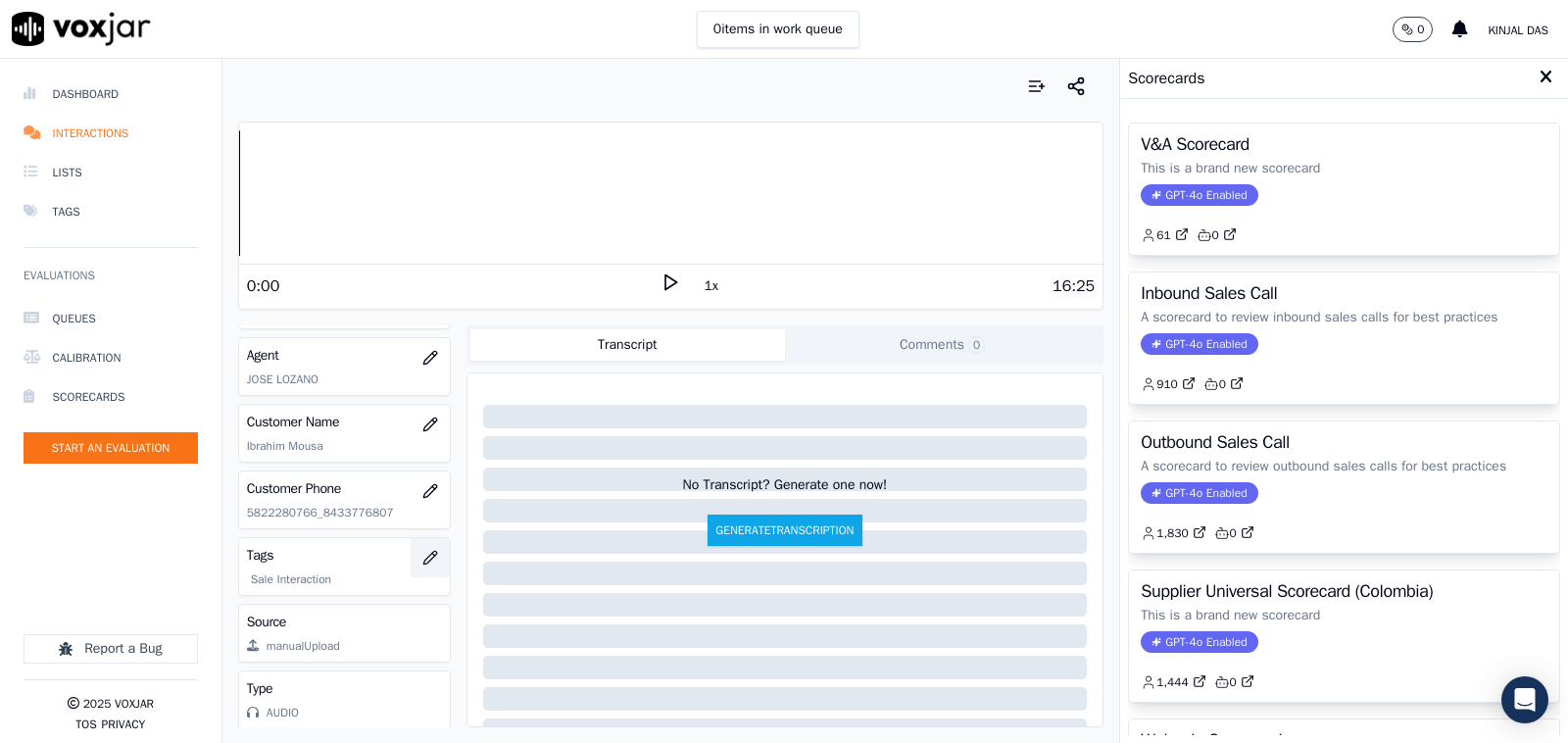 scroll, scrollTop: 0, scrollLeft: 0, axis: both 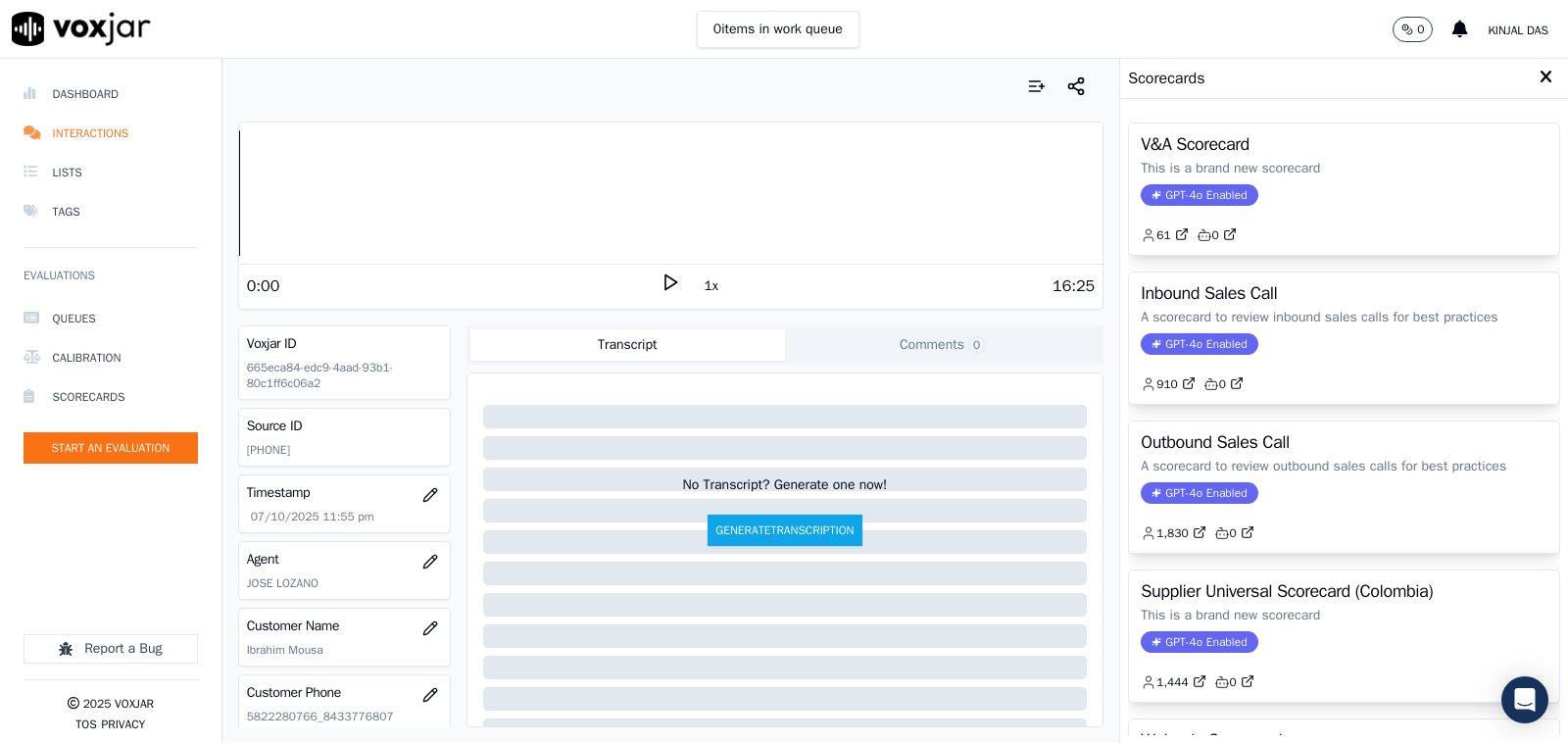 type 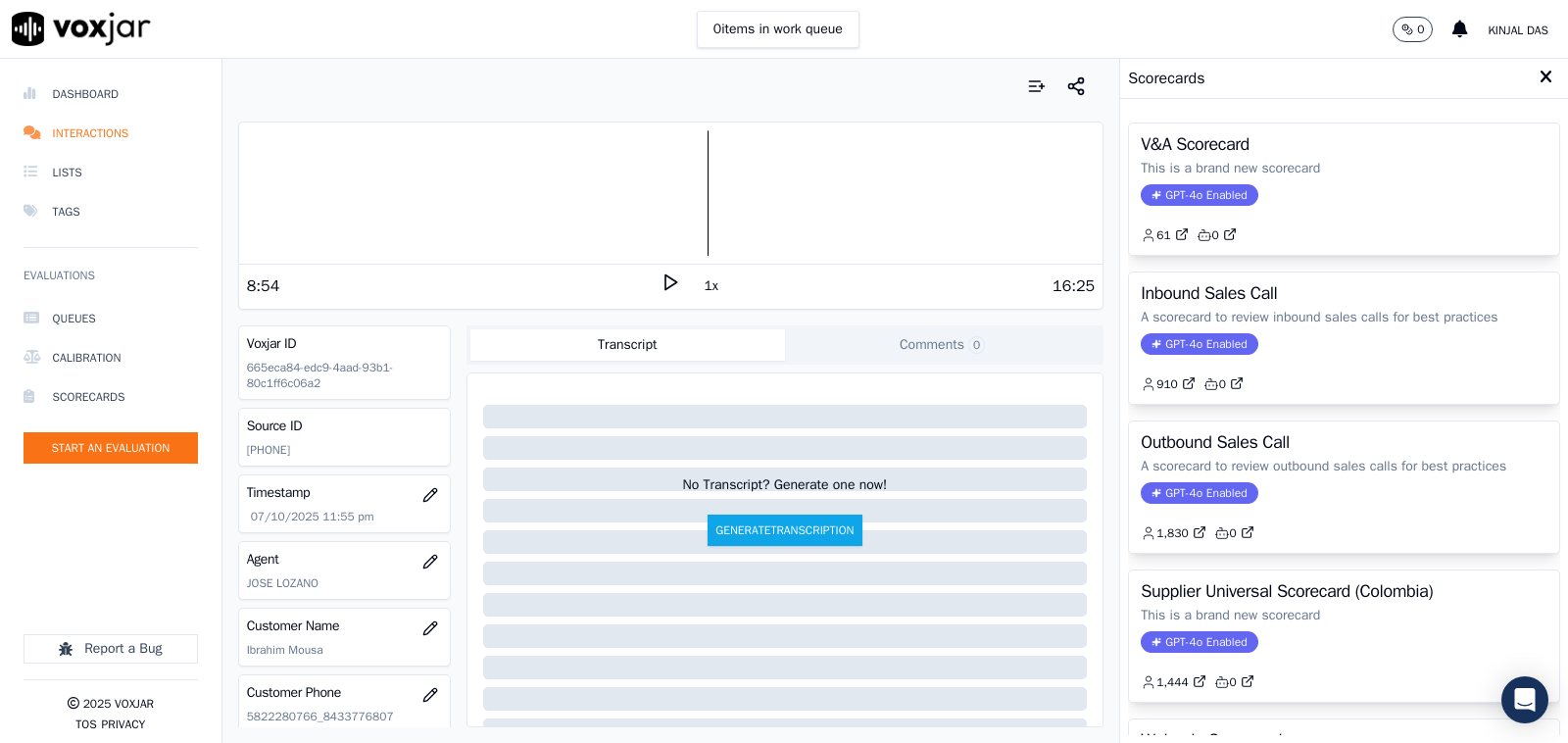 click 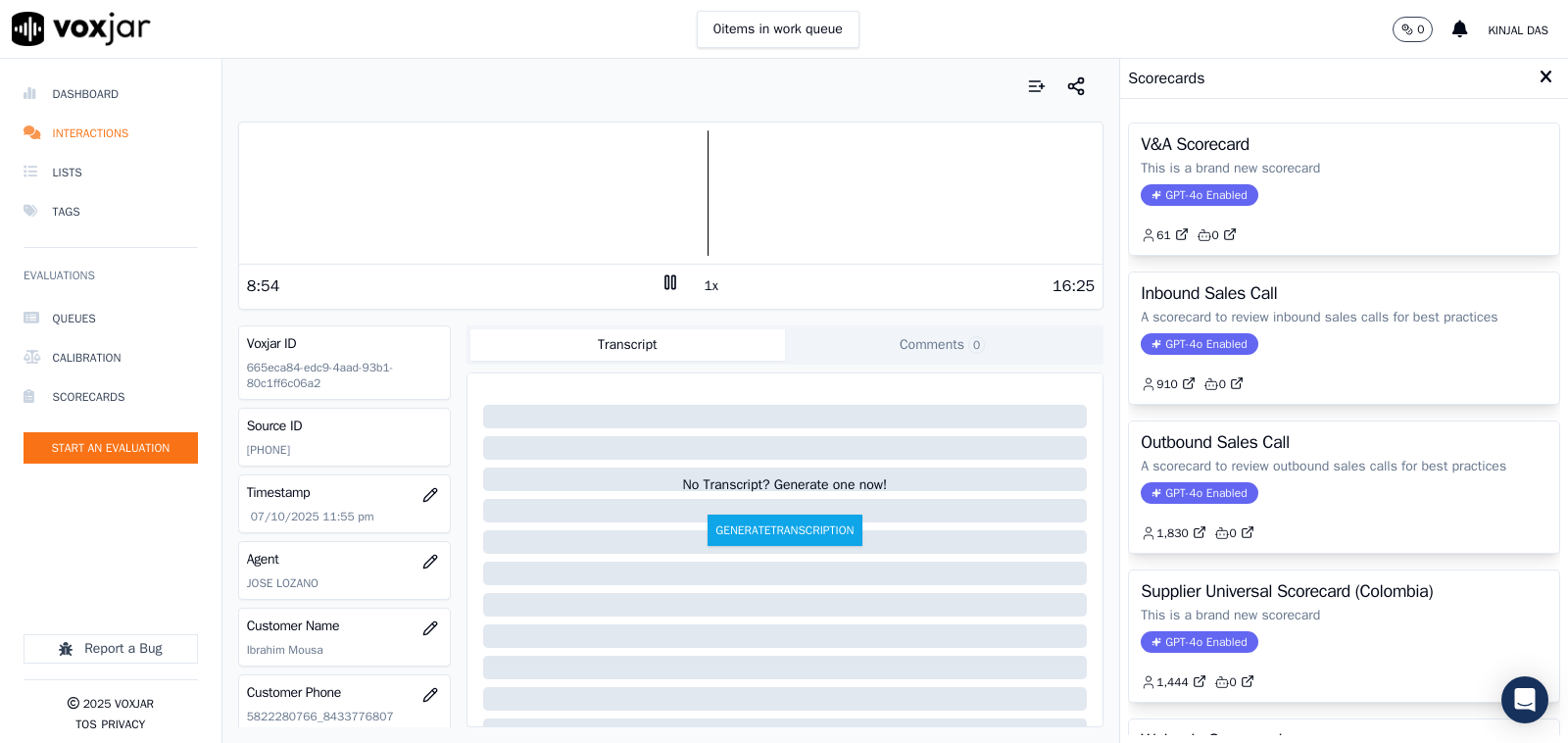 click on "1x" at bounding box center (710, 286) 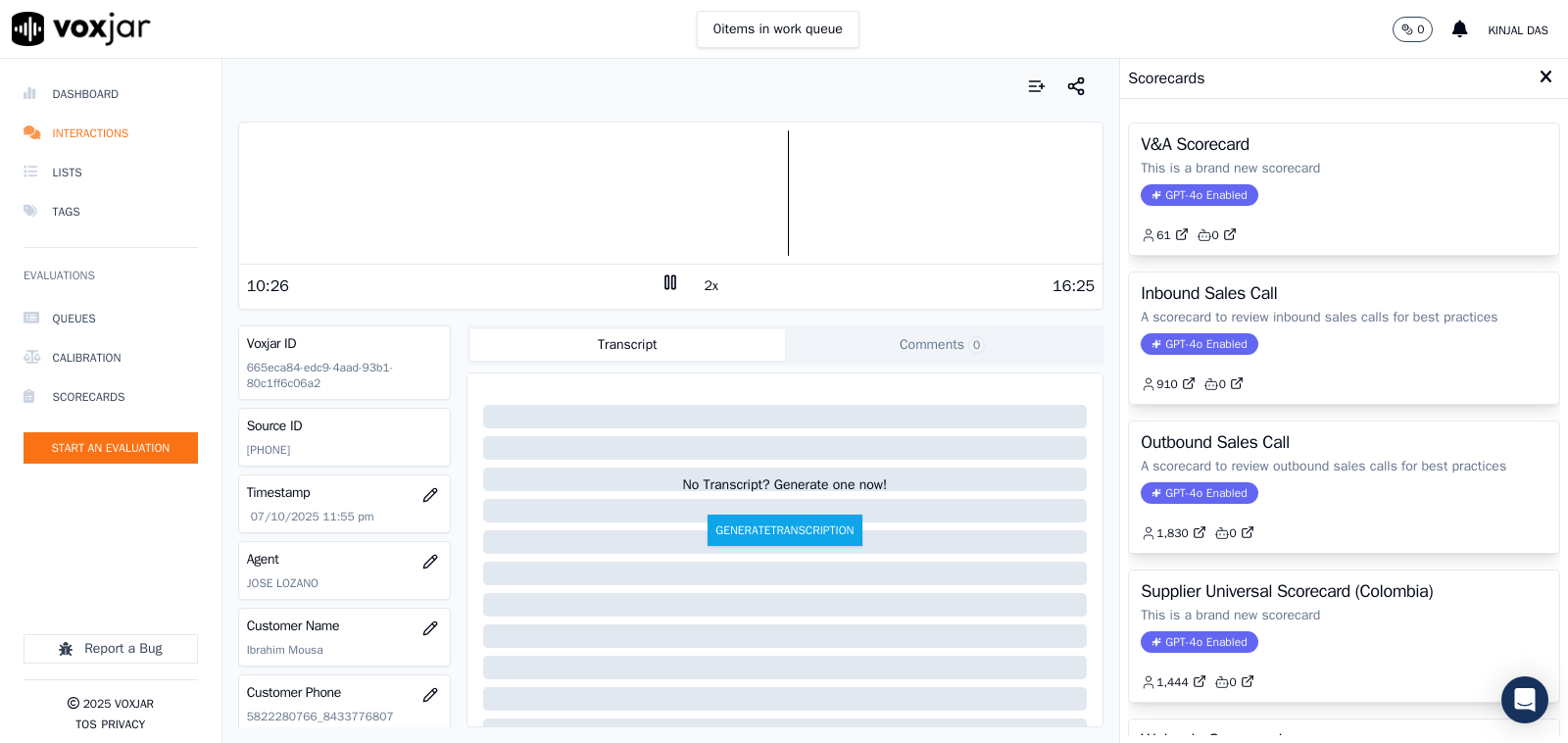 click 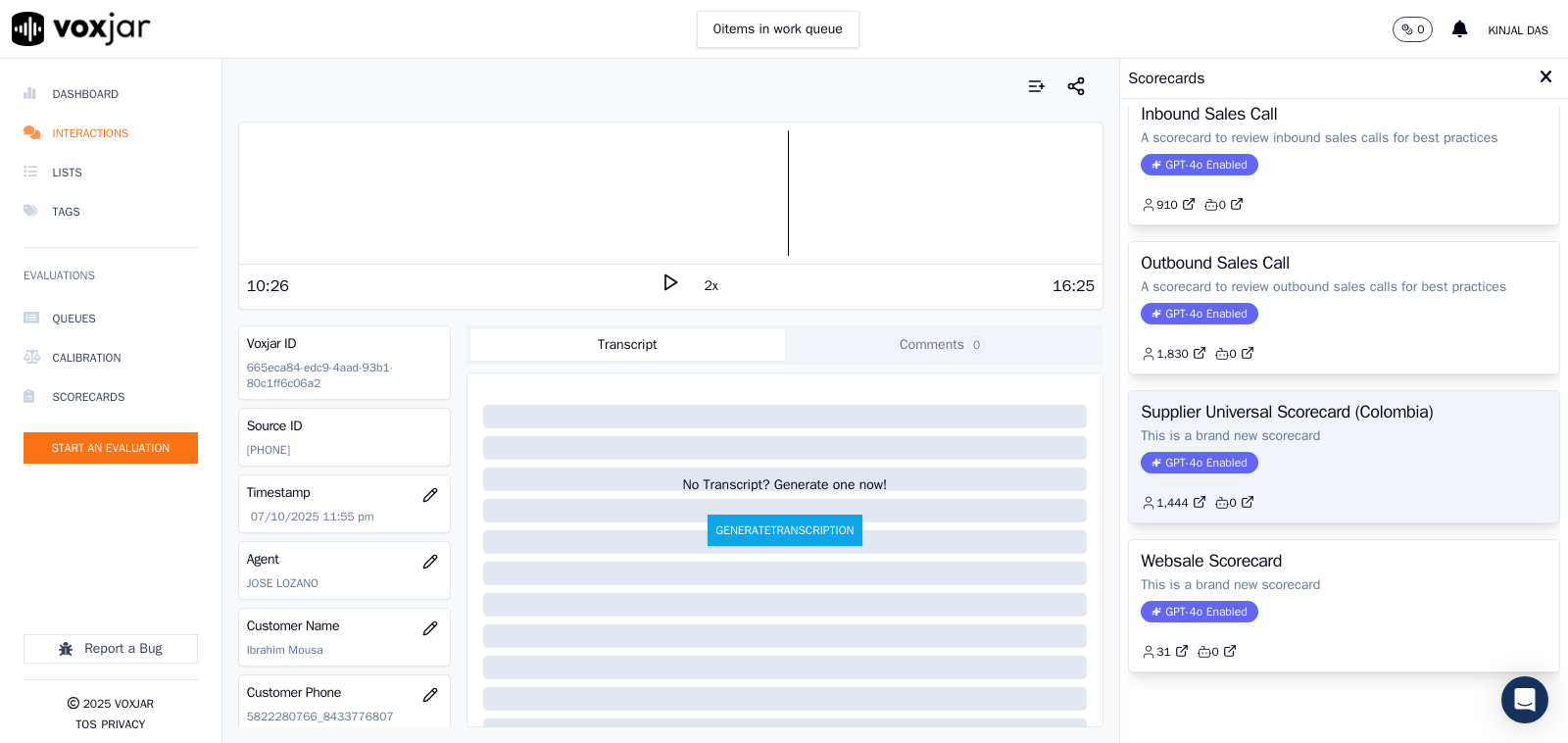 scroll, scrollTop: 258, scrollLeft: 0, axis: vertical 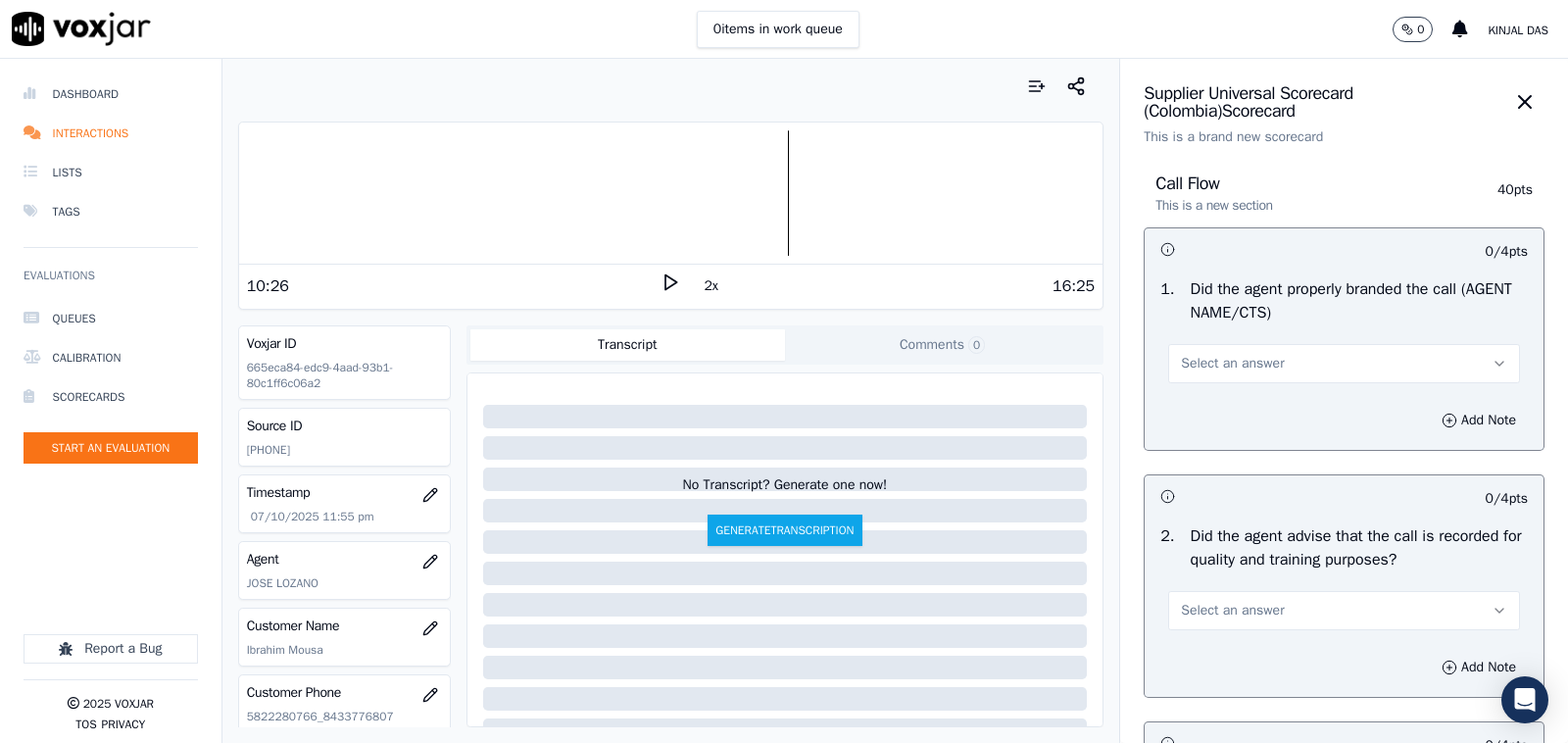 click on "Select an answer" at bounding box center [1344, 364] 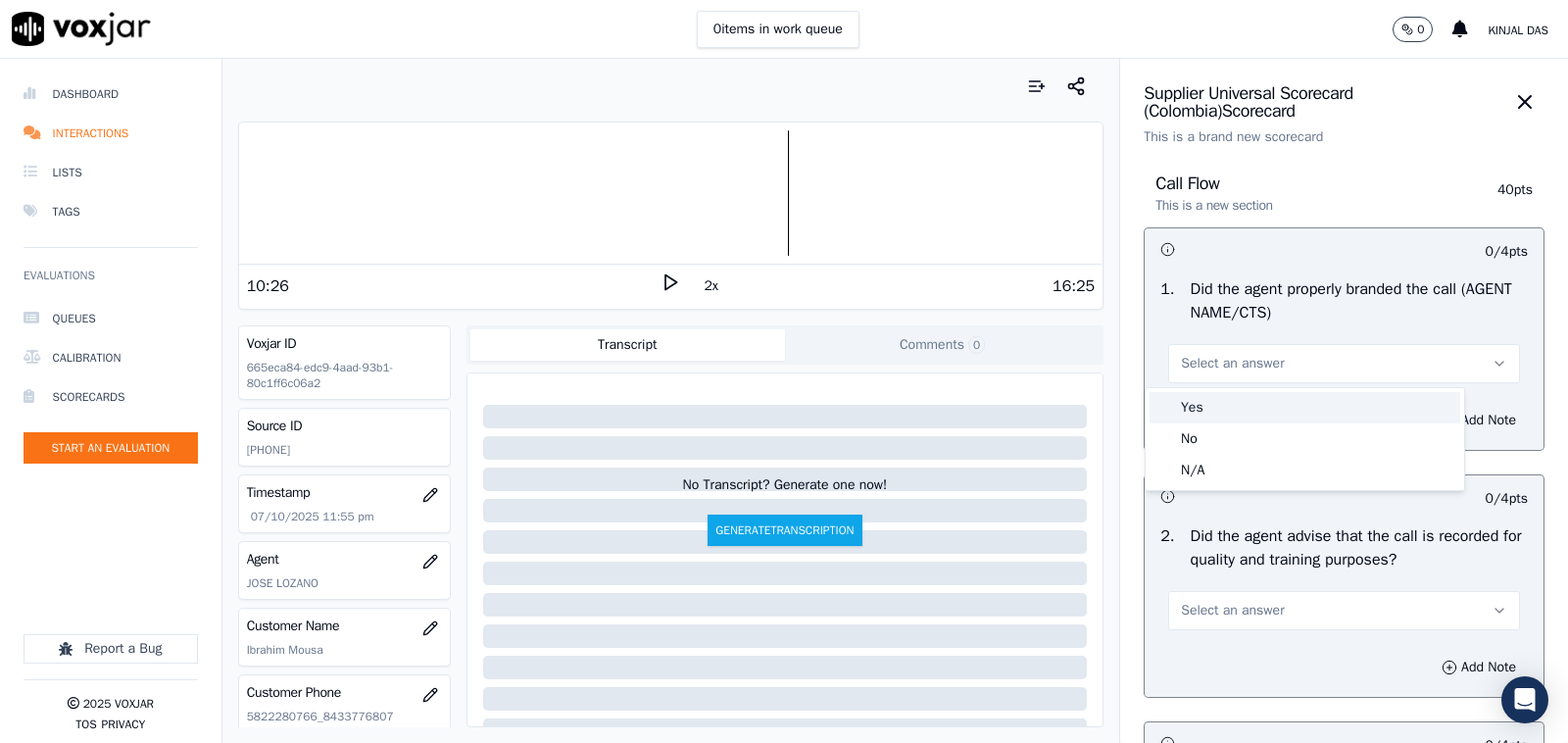 click on "Yes" at bounding box center [1304, 408] 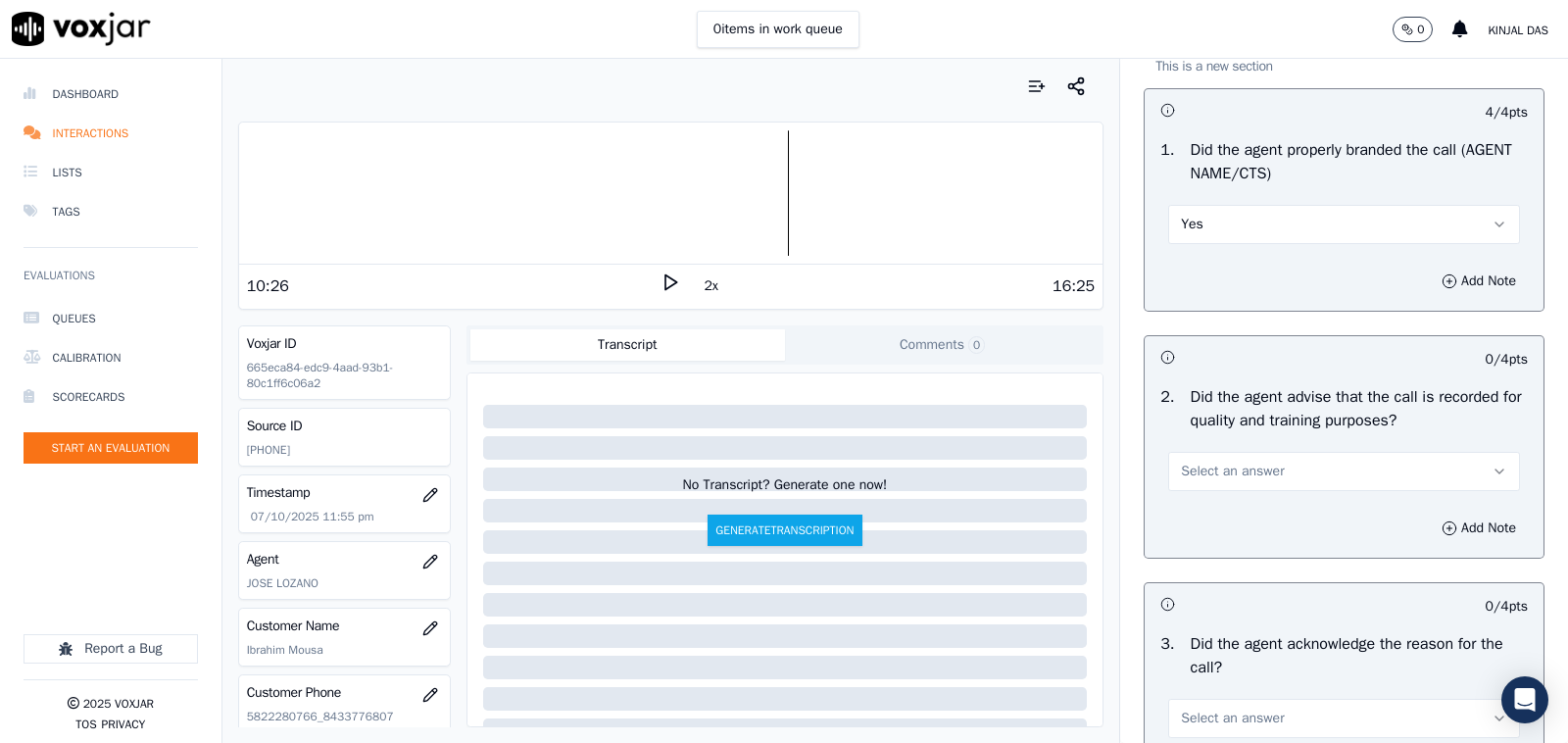 scroll, scrollTop: 408, scrollLeft: 0, axis: vertical 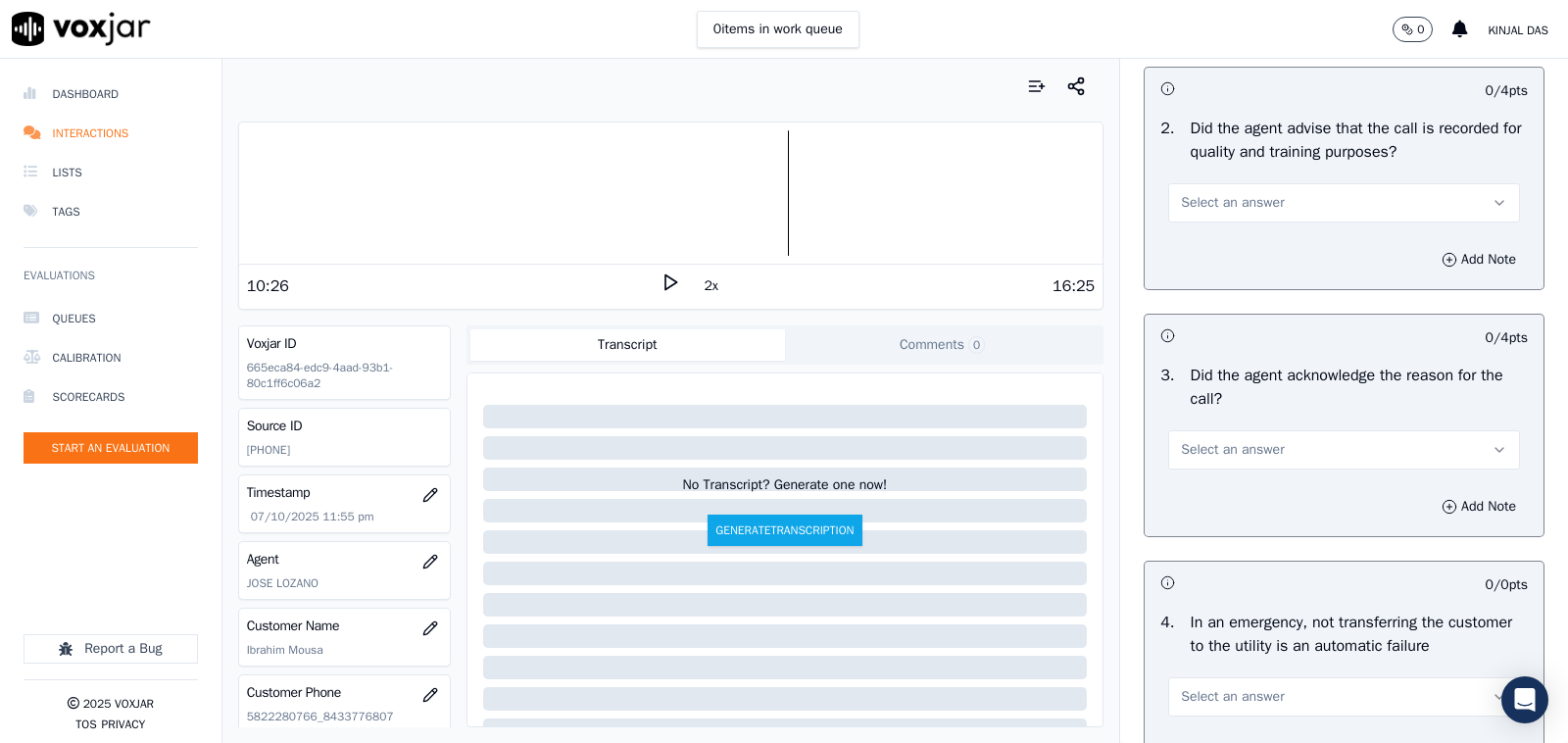 click on "Select an answer" at bounding box center [1344, 203] 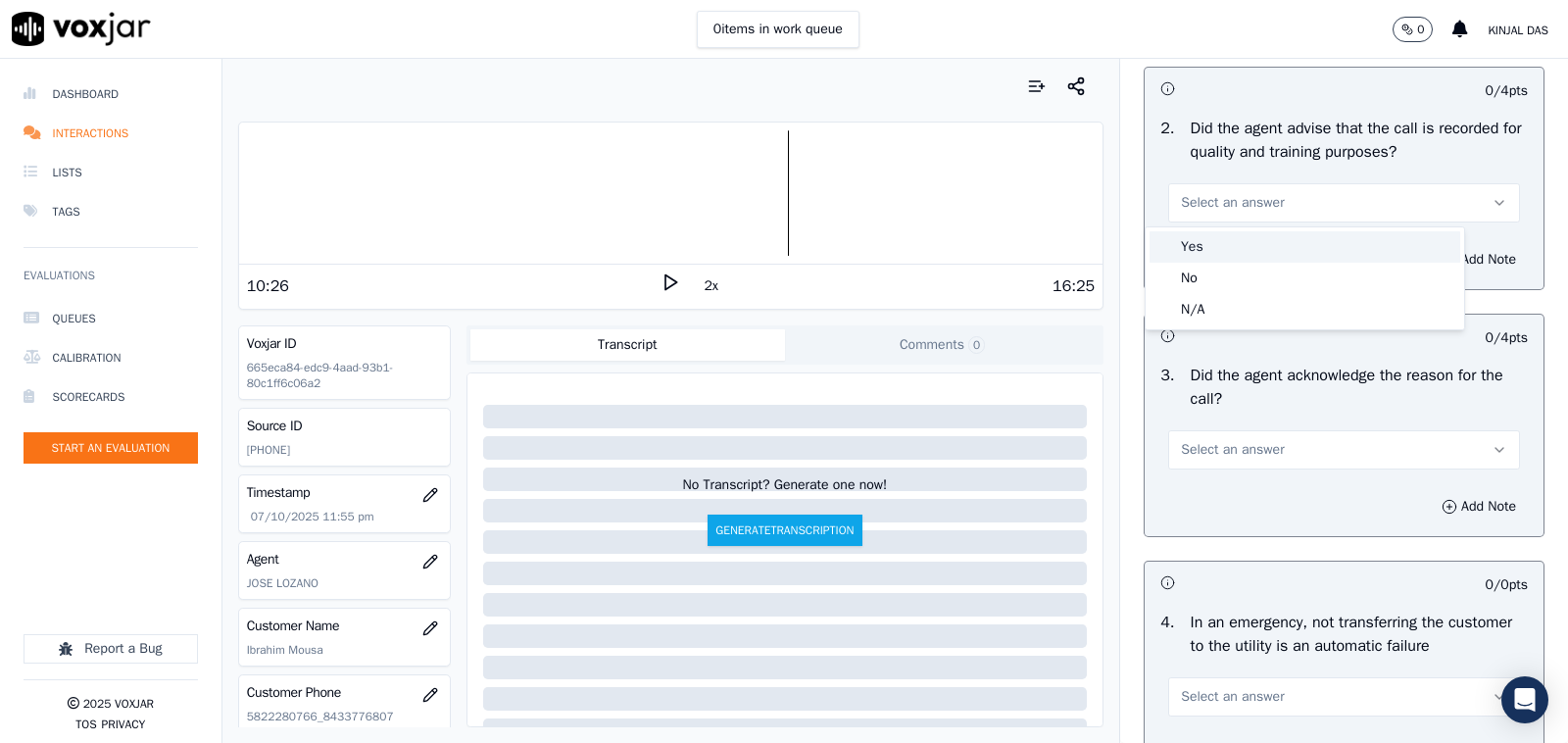 click on "Yes" at bounding box center [1304, 247] 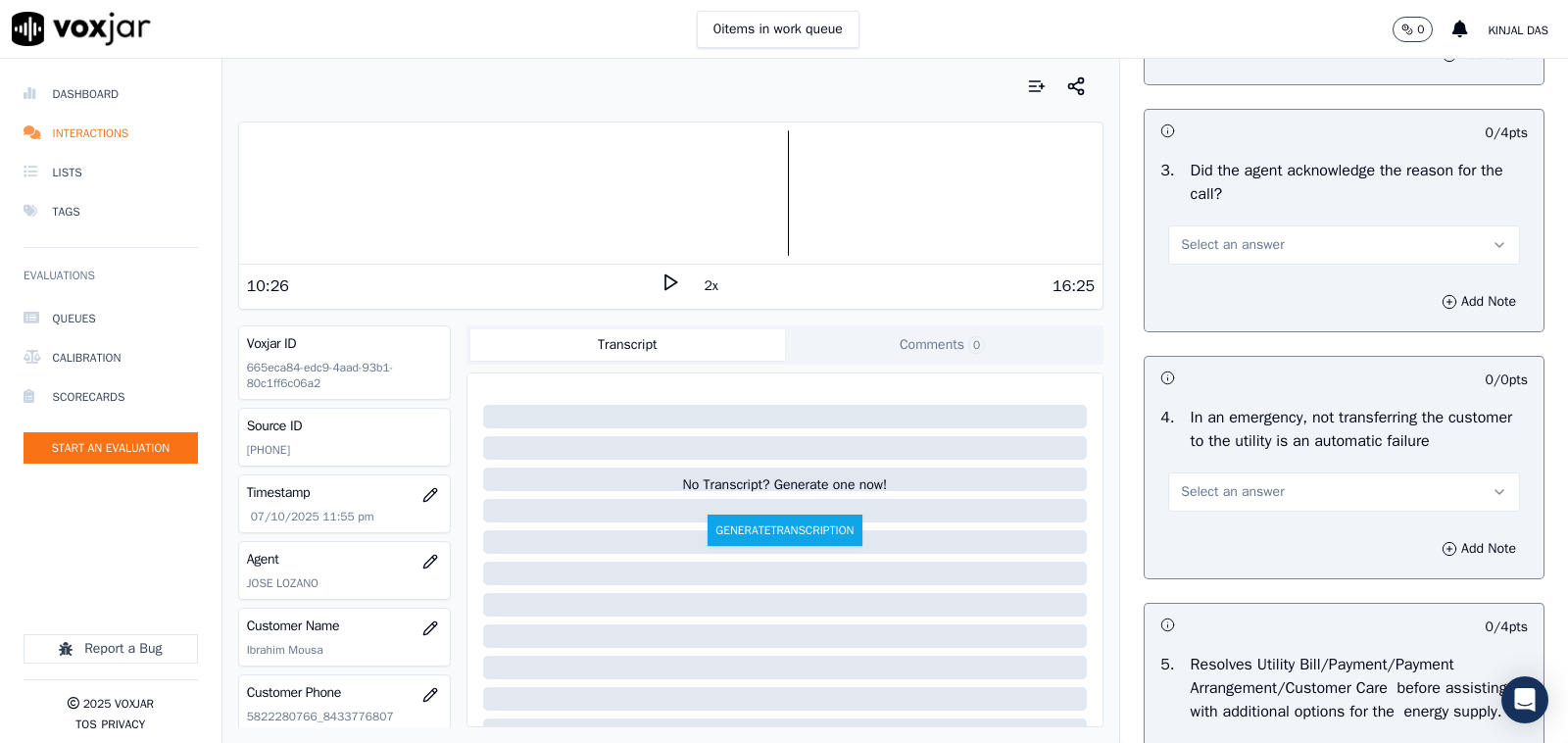 click on "Select an answer" at bounding box center [1232, 245] 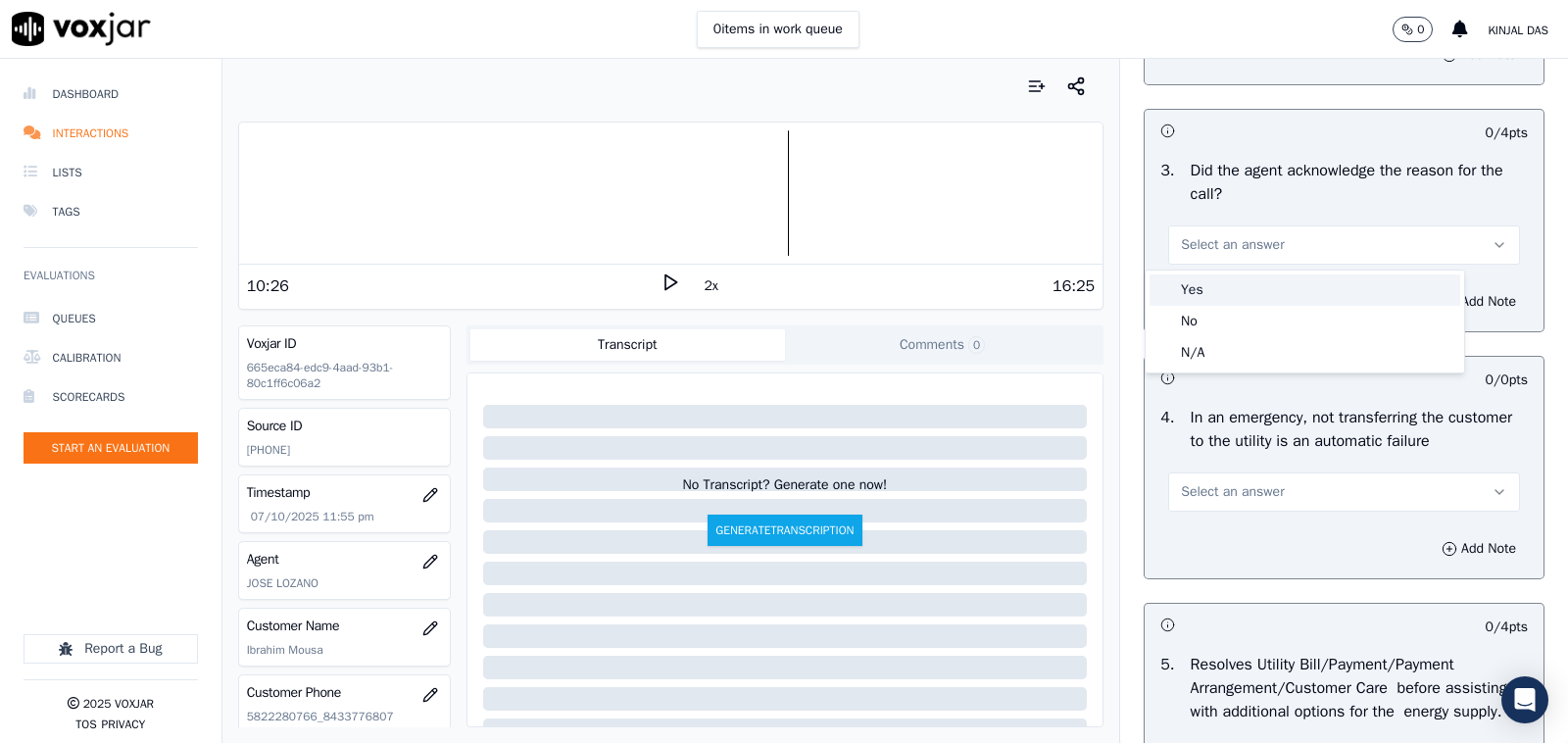 click on "Yes" at bounding box center [1304, 290] 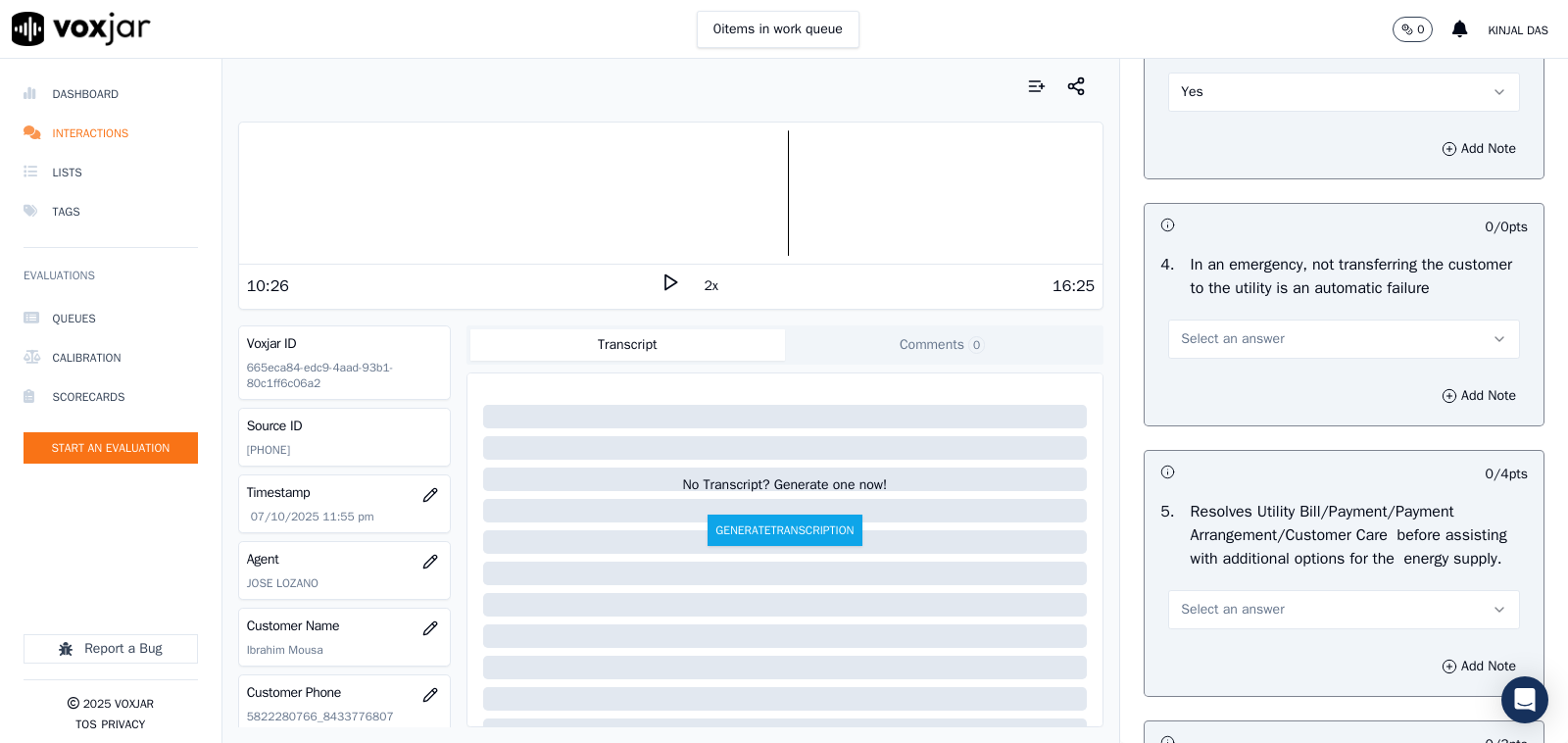 scroll, scrollTop: 817, scrollLeft: 0, axis: vertical 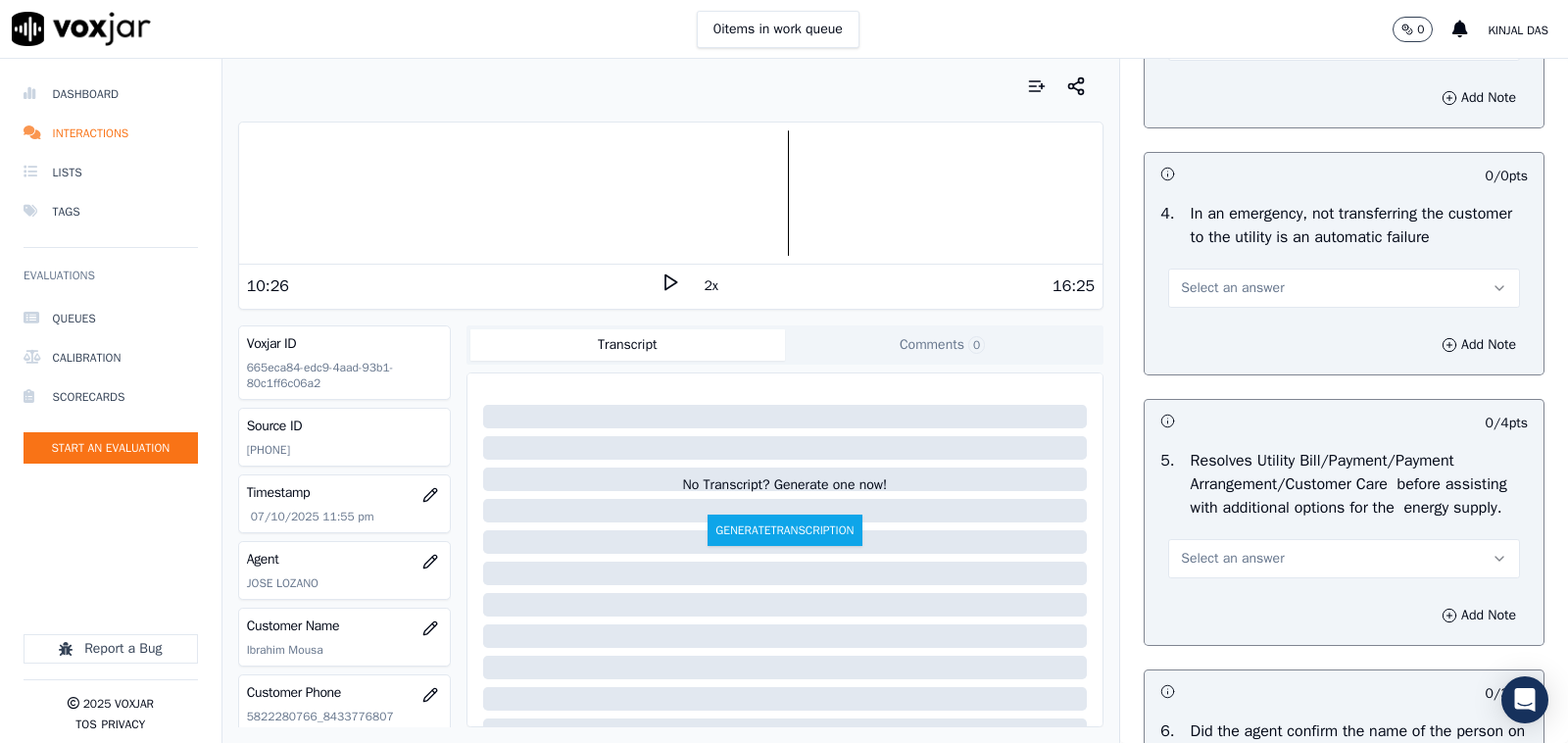 click on "Select an answer" at bounding box center (1232, 288) 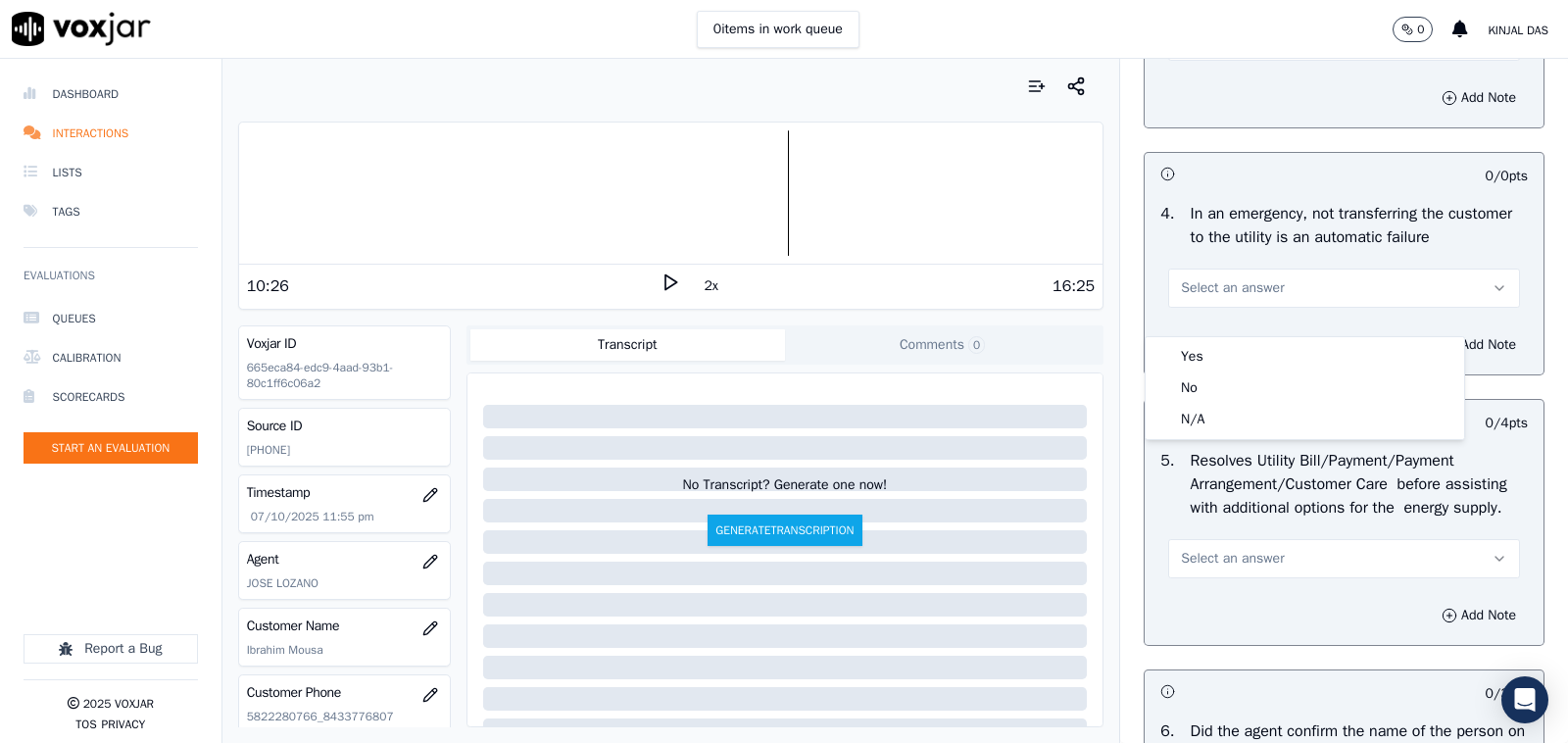 click on "Yes   No     N/A" at bounding box center (1304, 388) 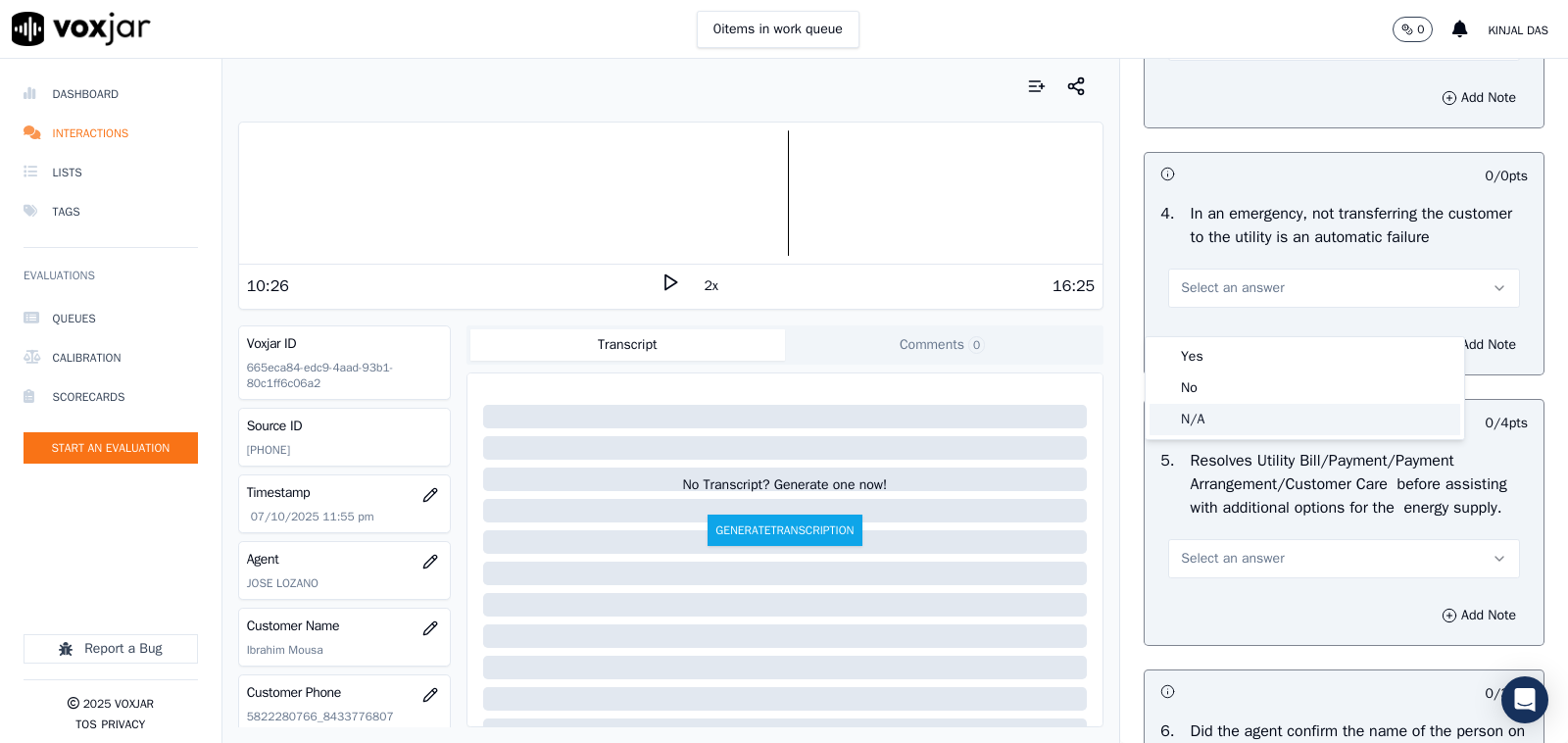 click on "N/A" 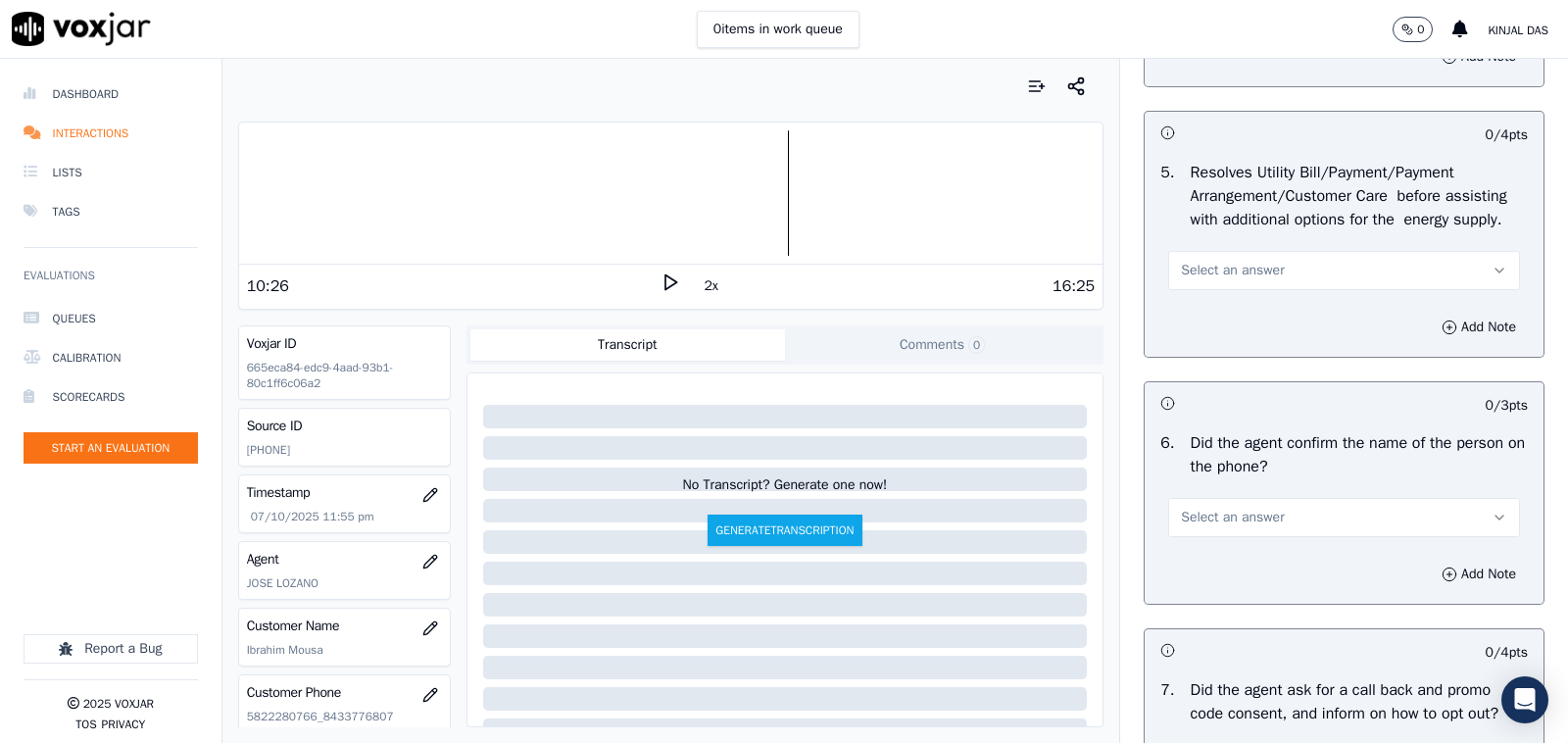 scroll, scrollTop: 1225, scrollLeft: 0, axis: vertical 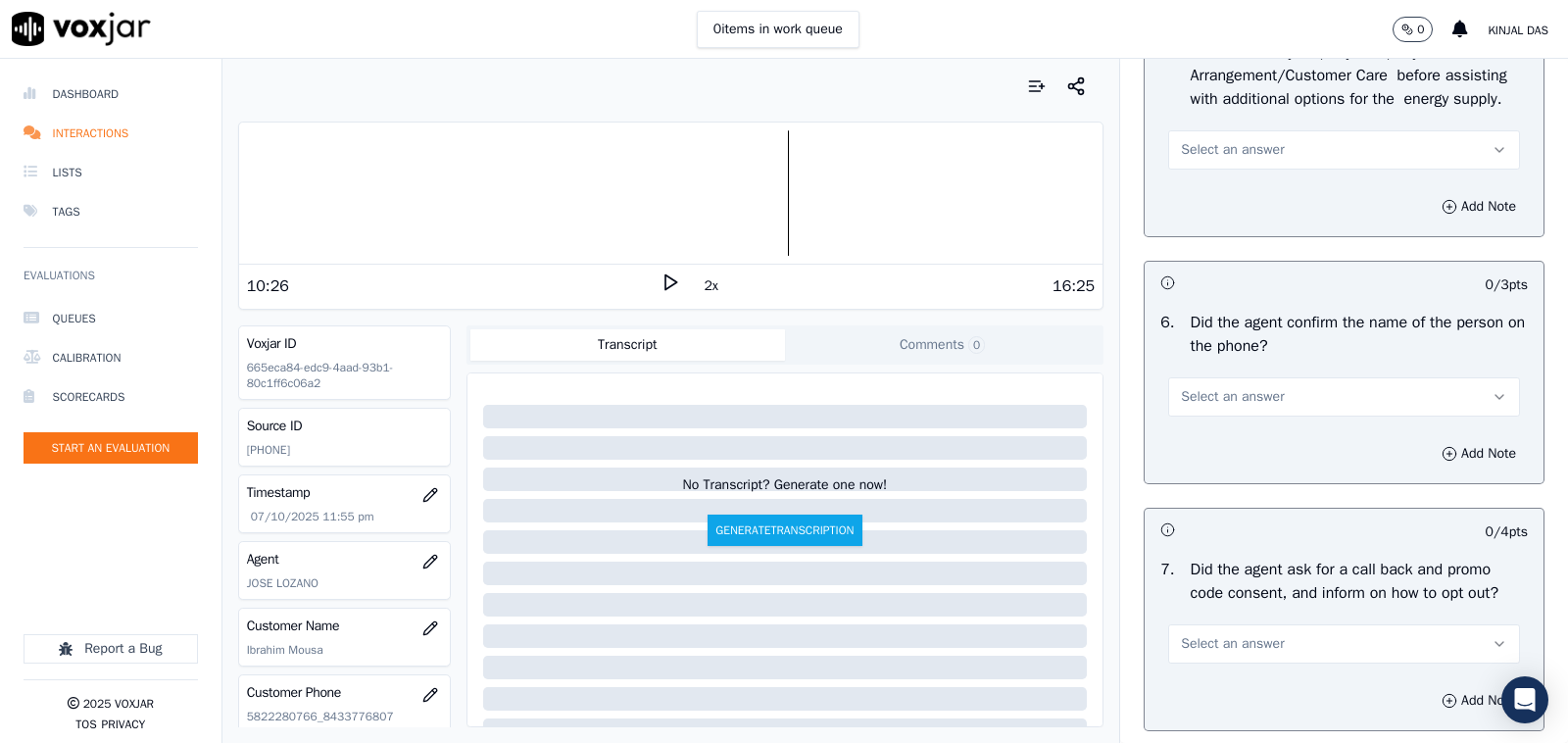 click on "Select an answer" at bounding box center [1344, 150] 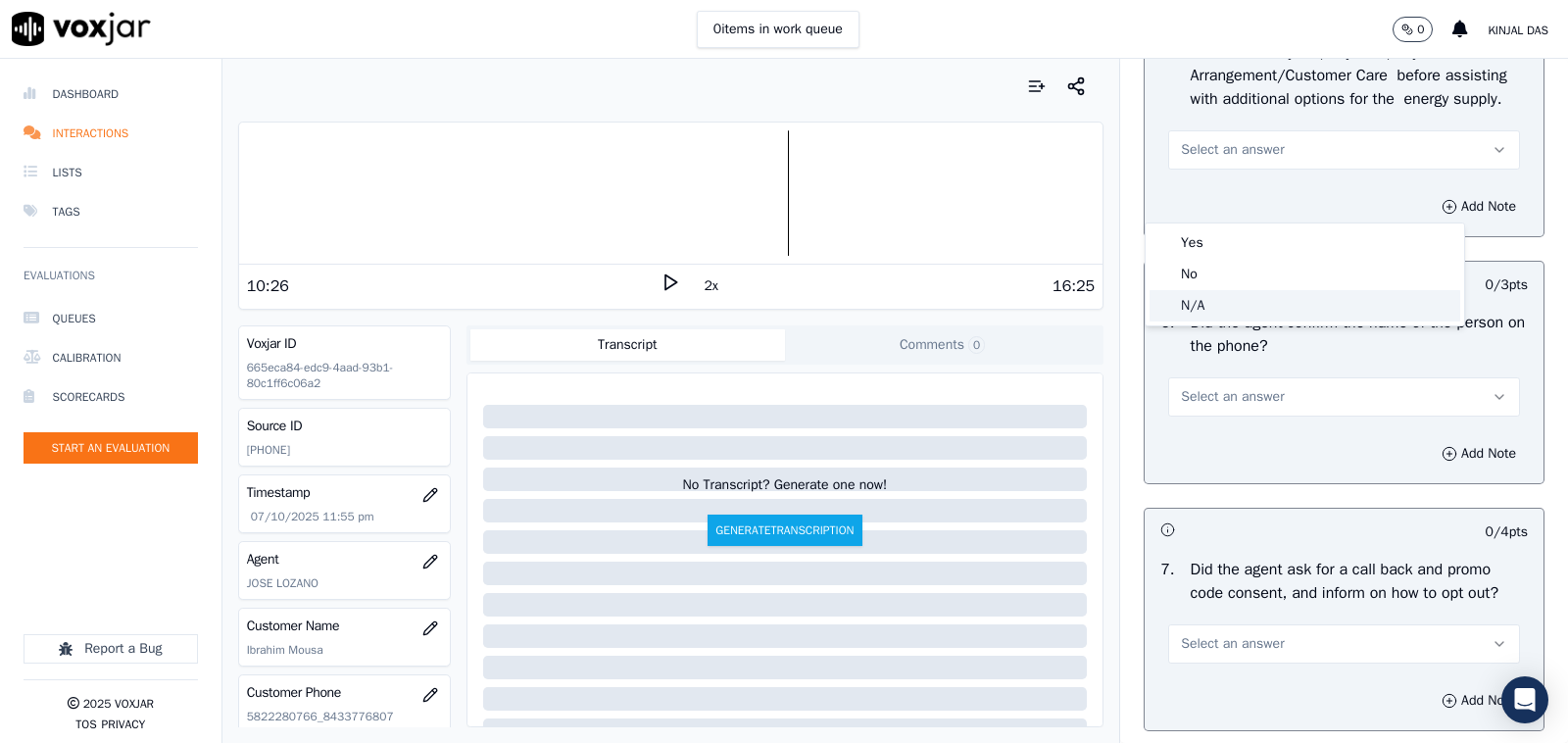 click on "N/A" 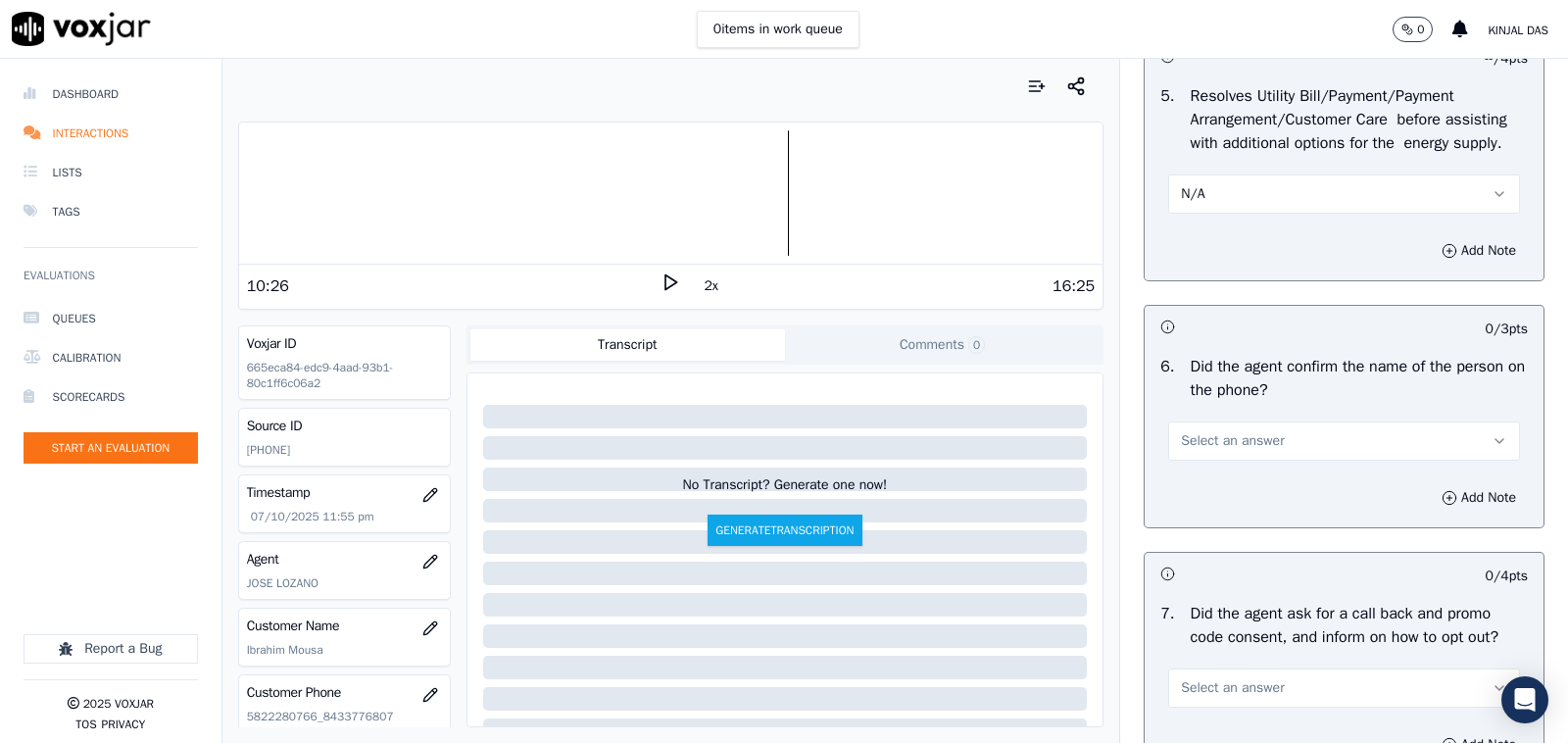 scroll, scrollTop: 1225, scrollLeft: 0, axis: vertical 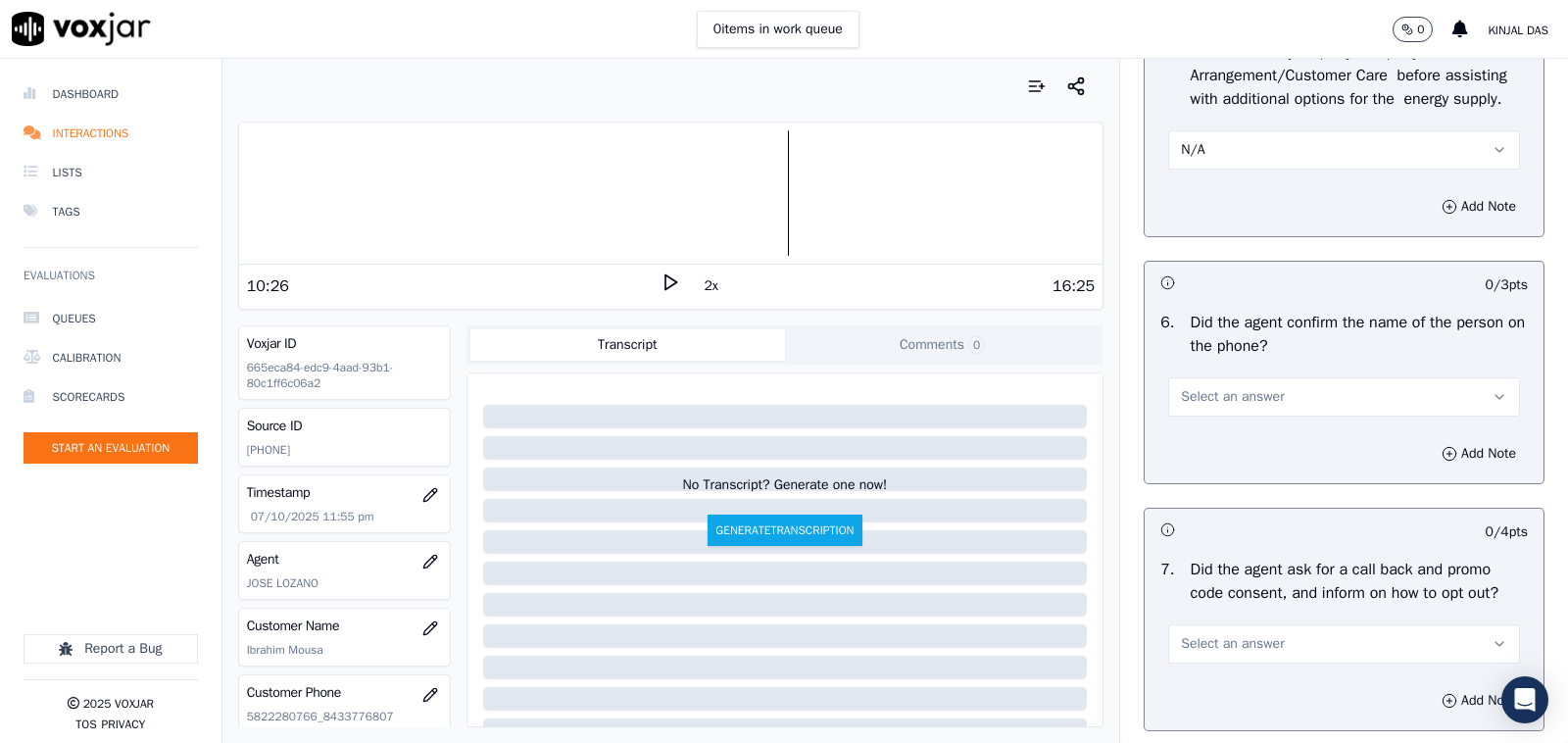 click on "Select an answer" at bounding box center (1232, 397) 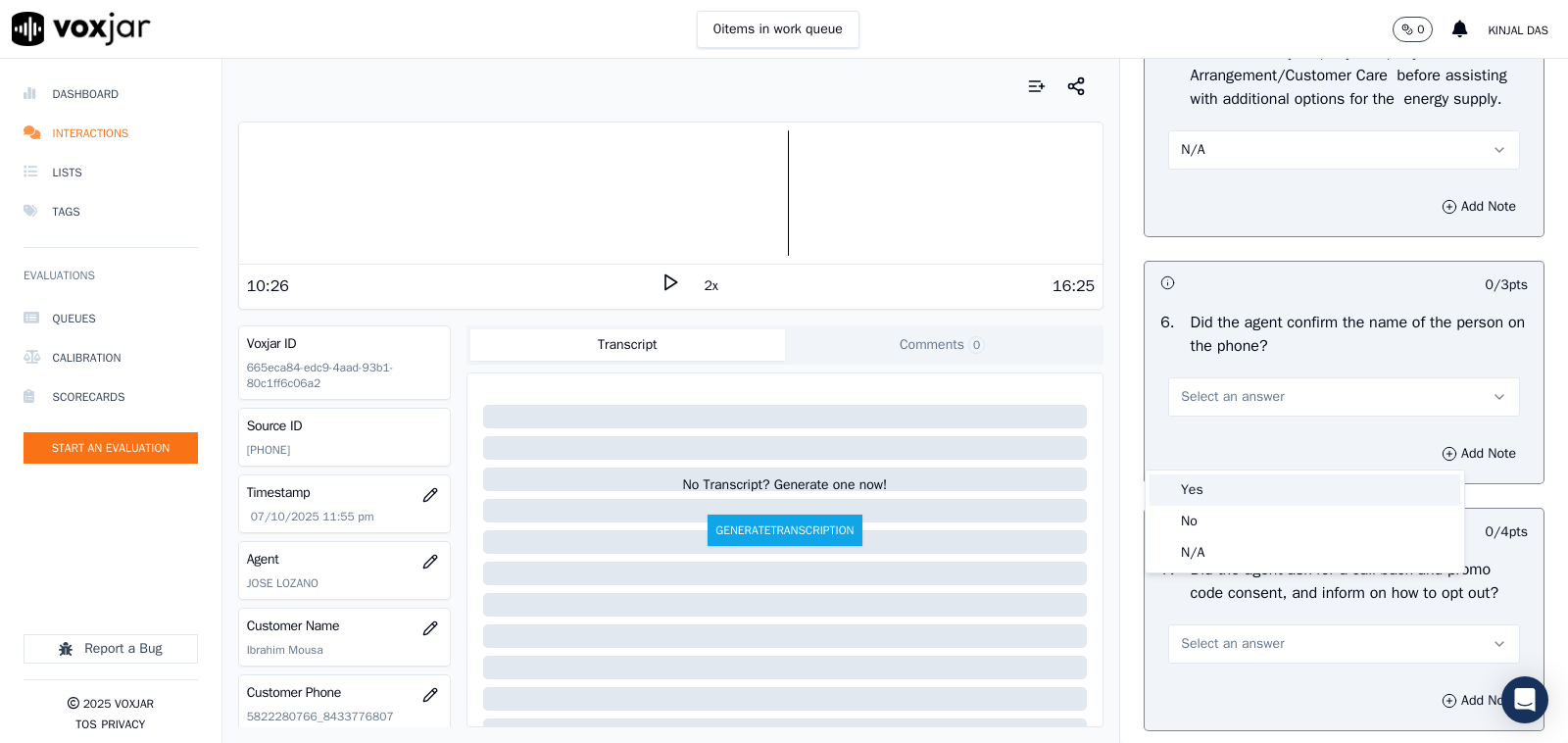 drag, startPoint x: 1212, startPoint y: 493, endPoint x: 1243, endPoint y: 382, distance: 115.24756 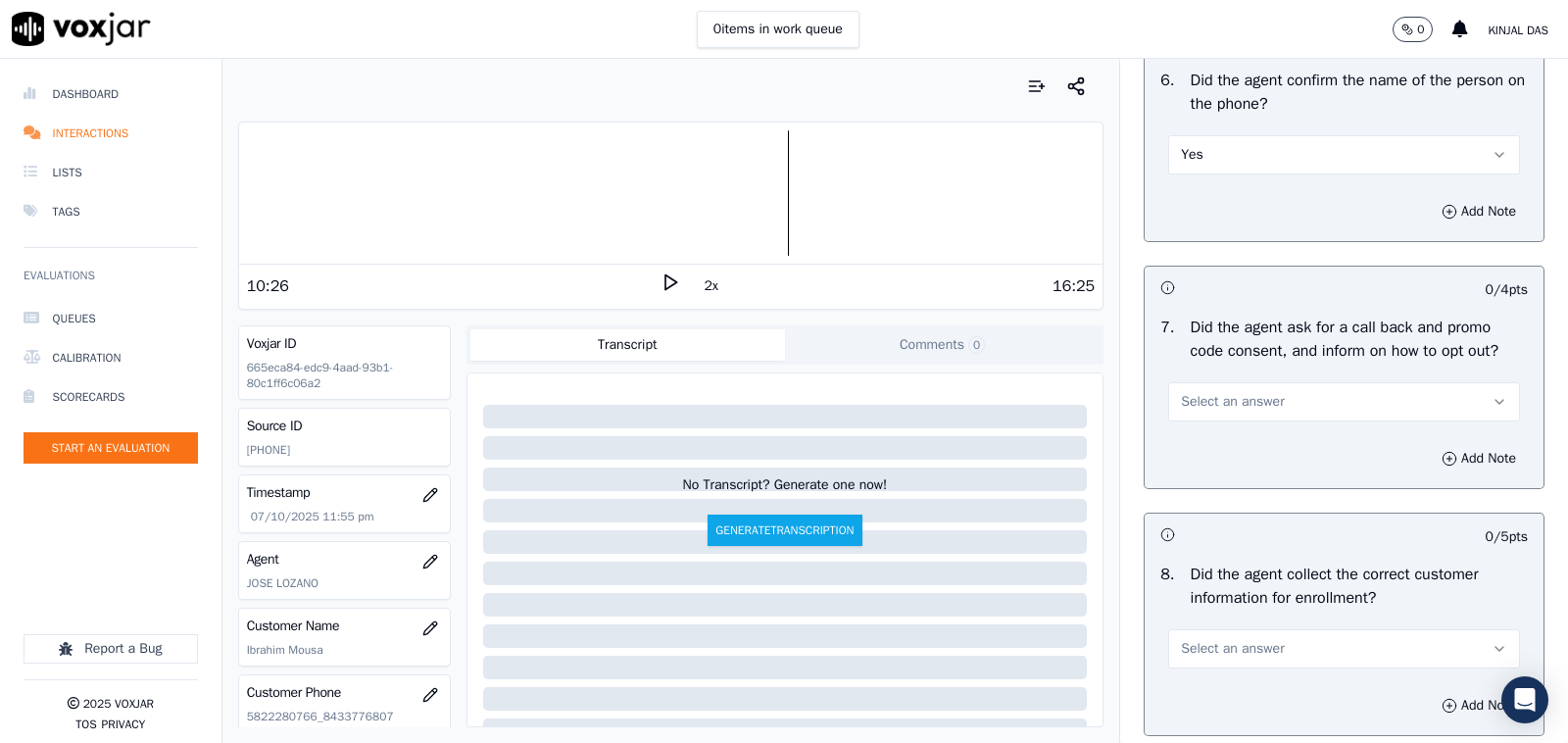 scroll, scrollTop: 1633, scrollLeft: 0, axis: vertical 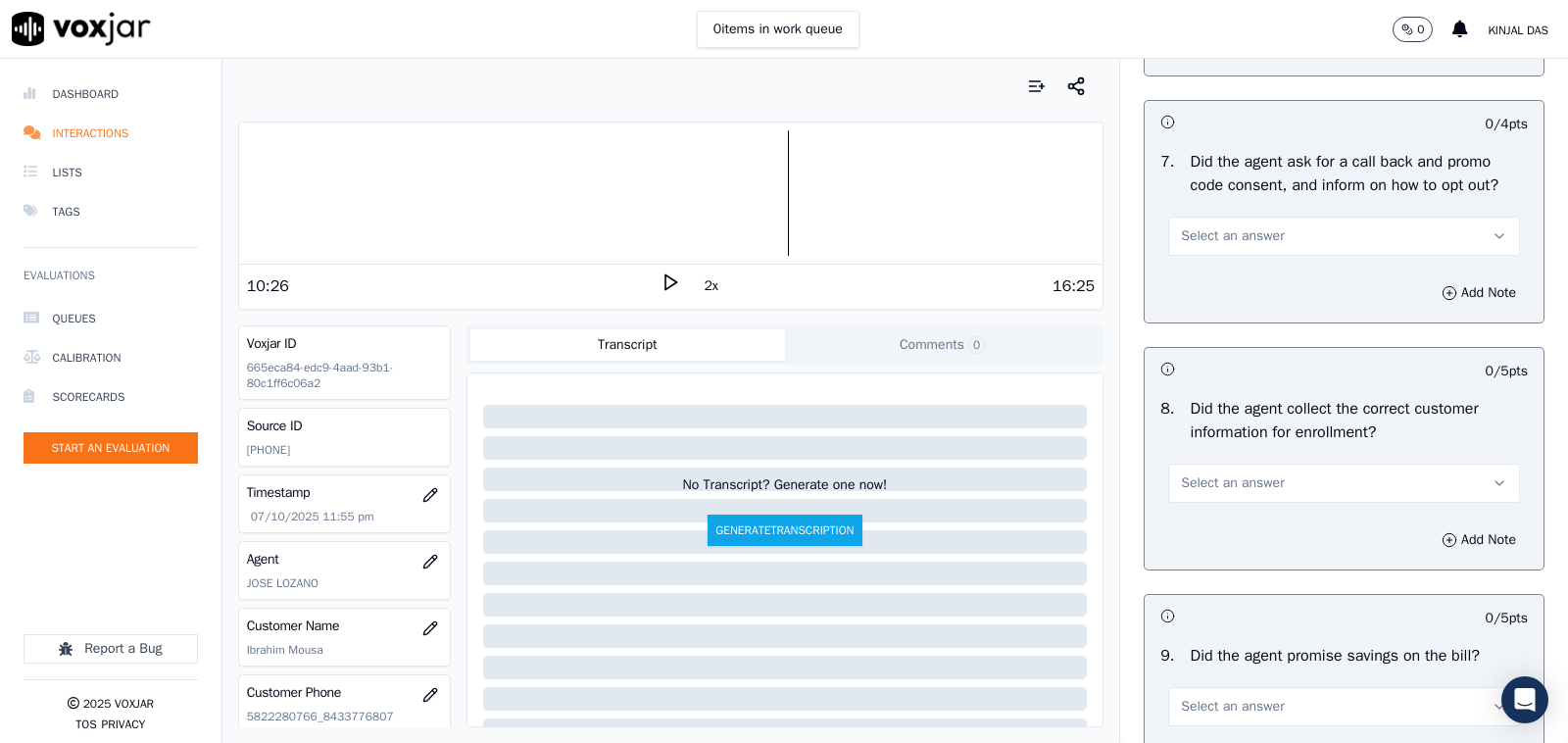 click on "Select an answer" at bounding box center [1344, 226] 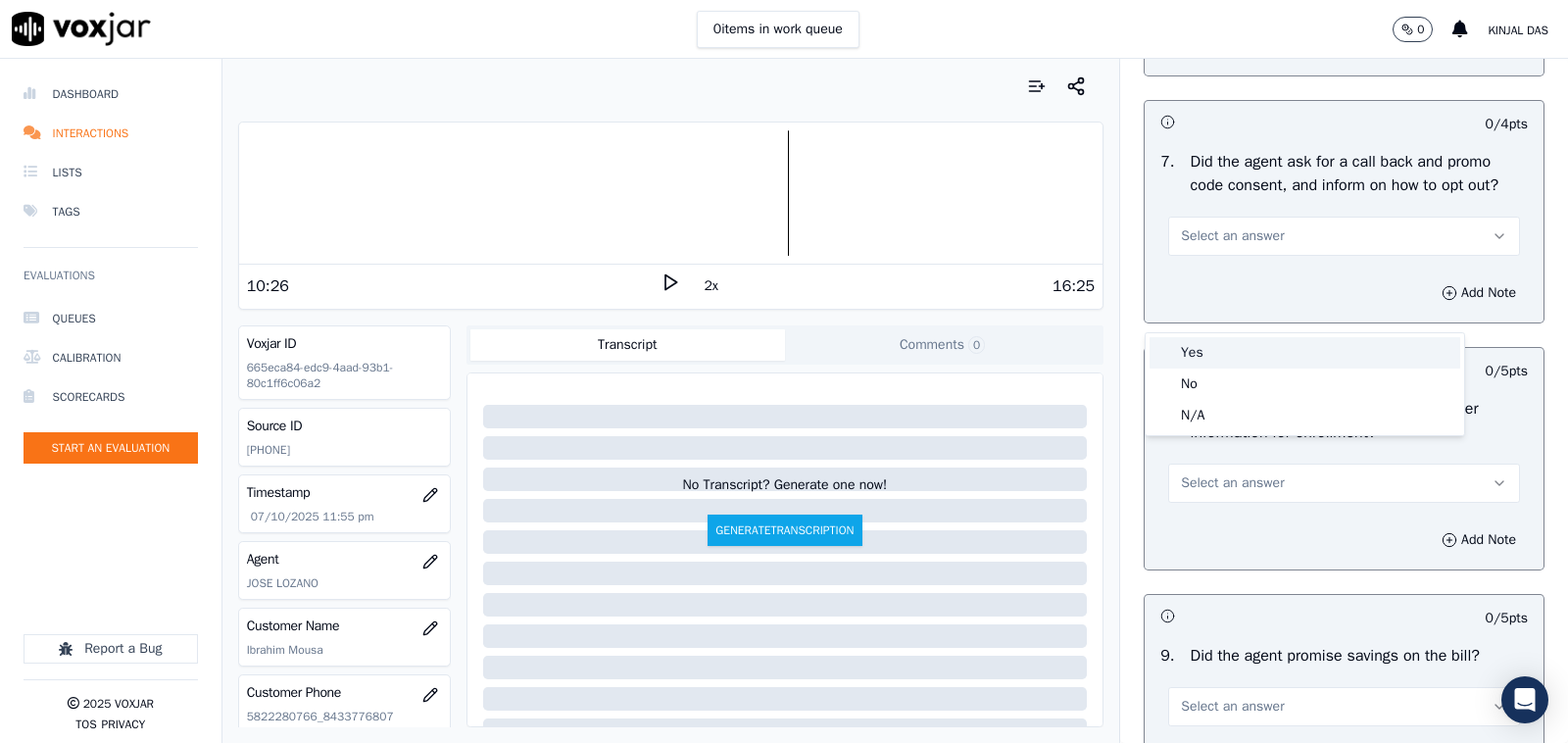 click on "Yes" at bounding box center [1304, 353] 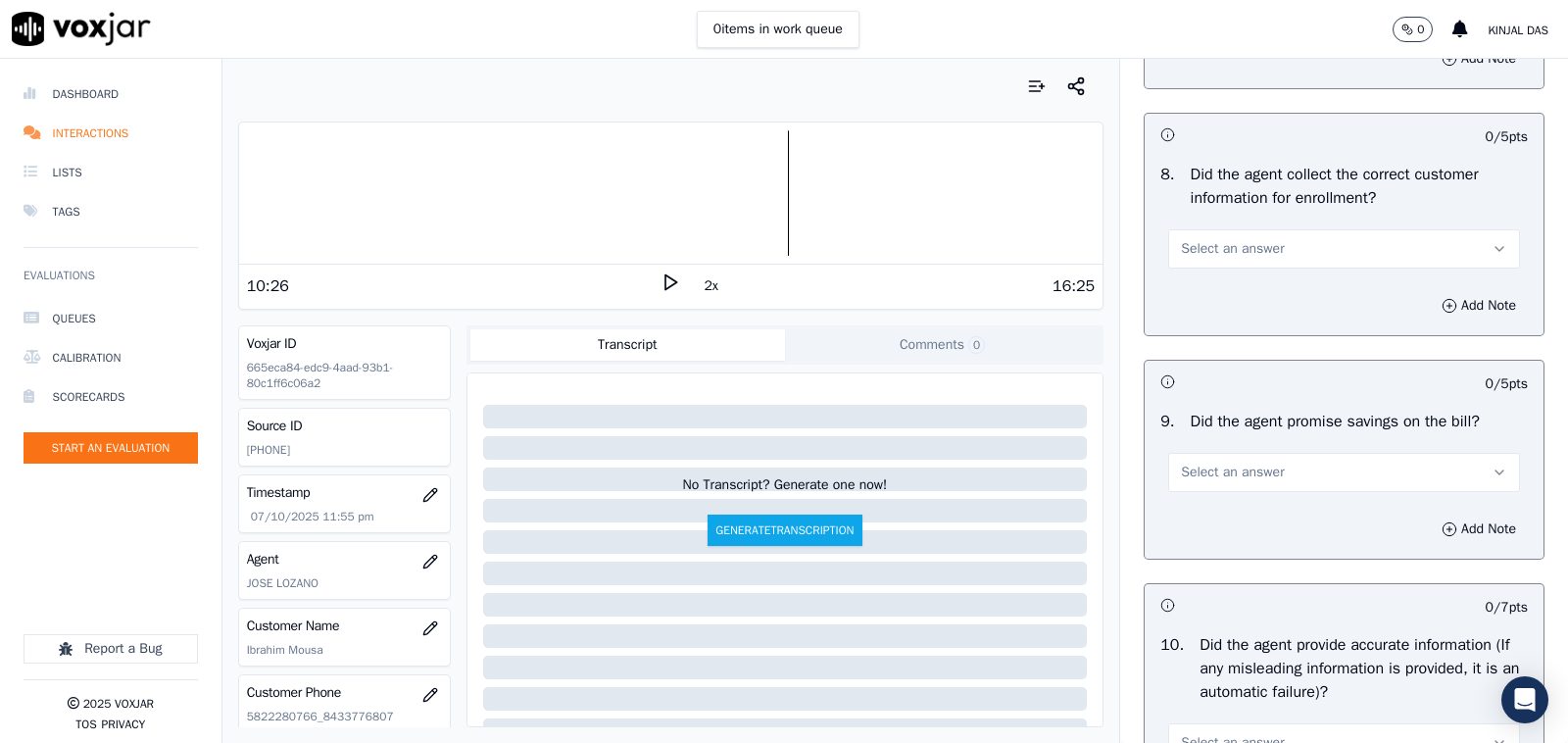 scroll, scrollTop: 2042, scrollLeft: 0, axis: vertical 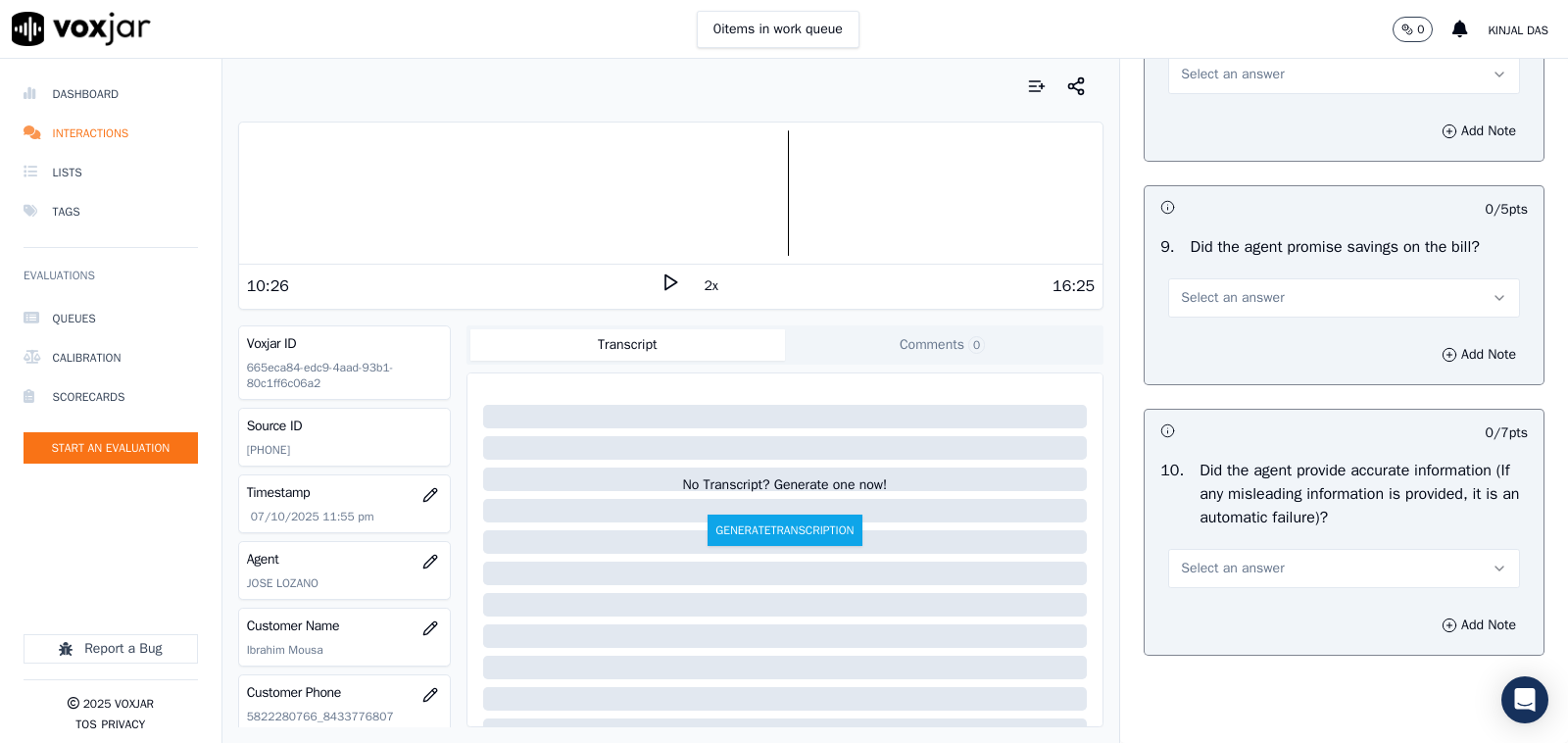 click on "Select an answer" at bounding box center [1232, 74] 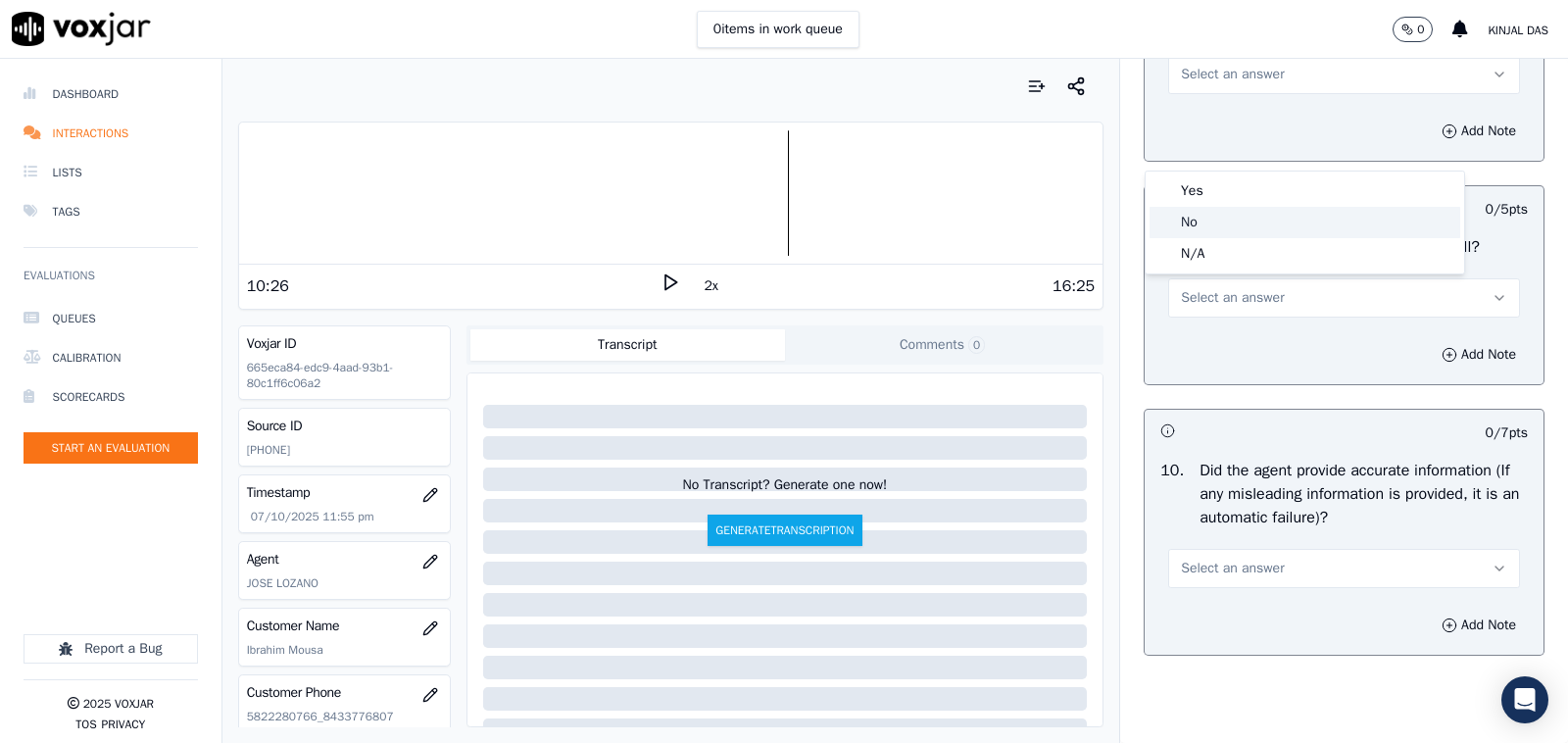 click on "No" 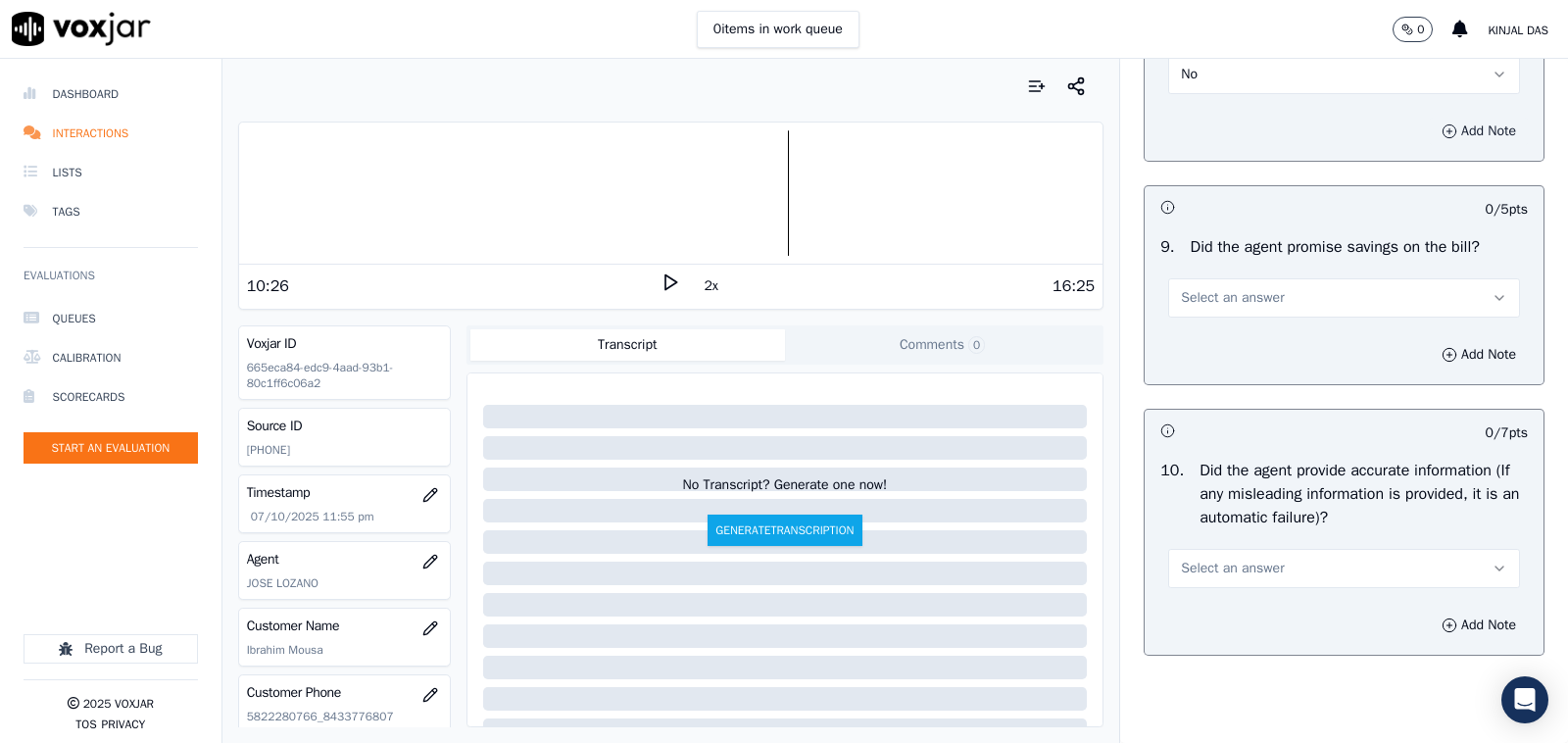 click on "Add Note" at bounding box center [1479, 131] 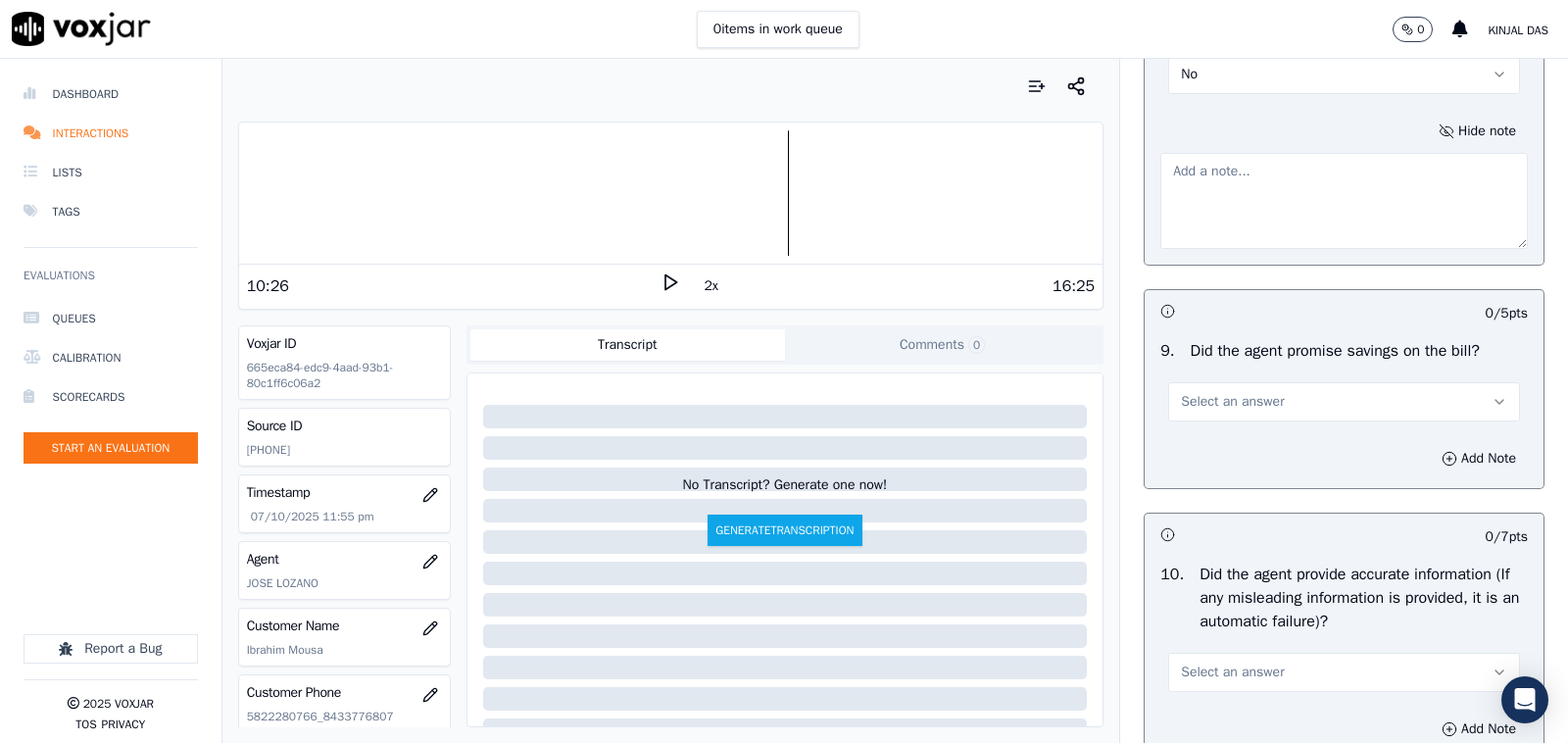 click at bounding box center (1344, 201) 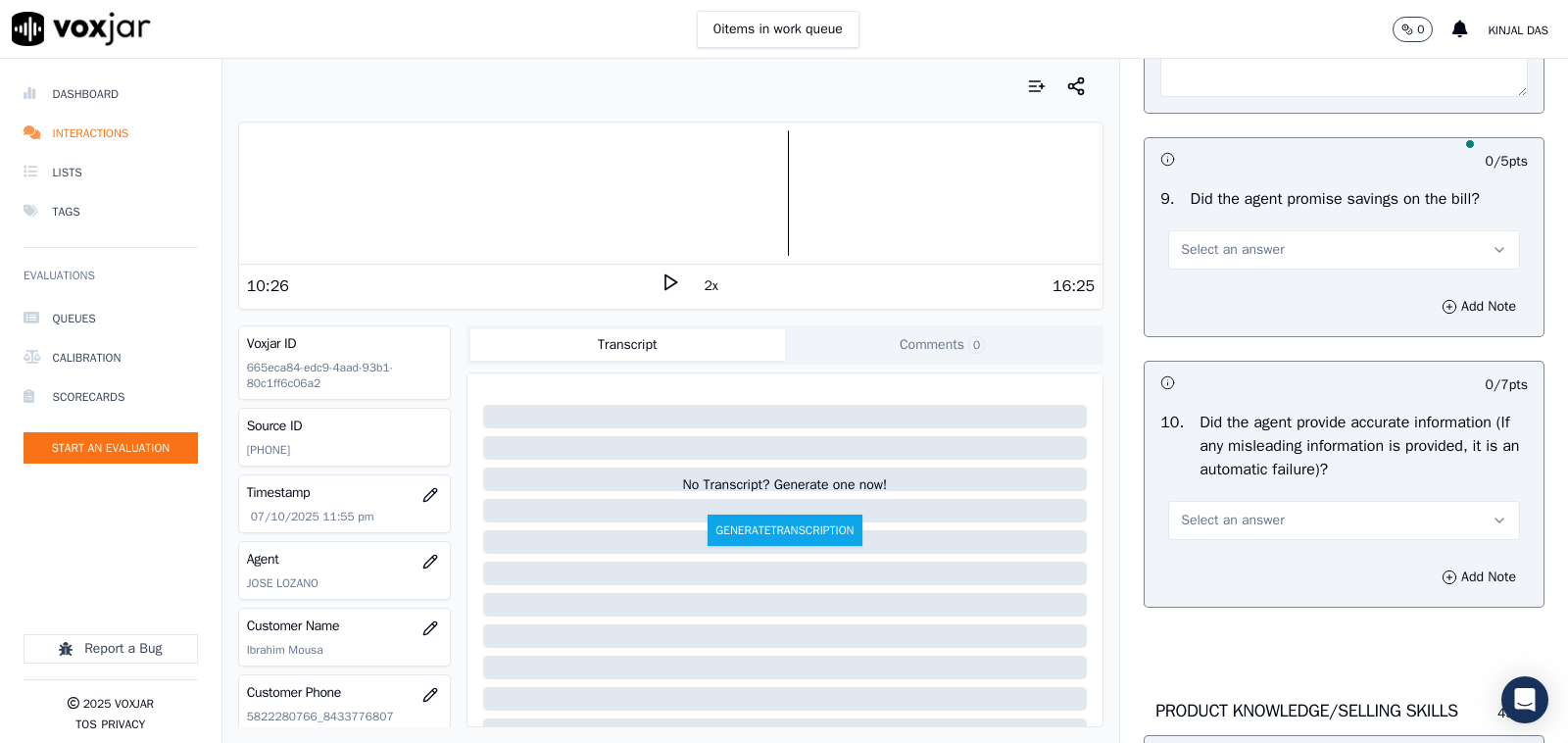 scroll, scrollTop: 2246, scrollLeft: 0, axis: vertical 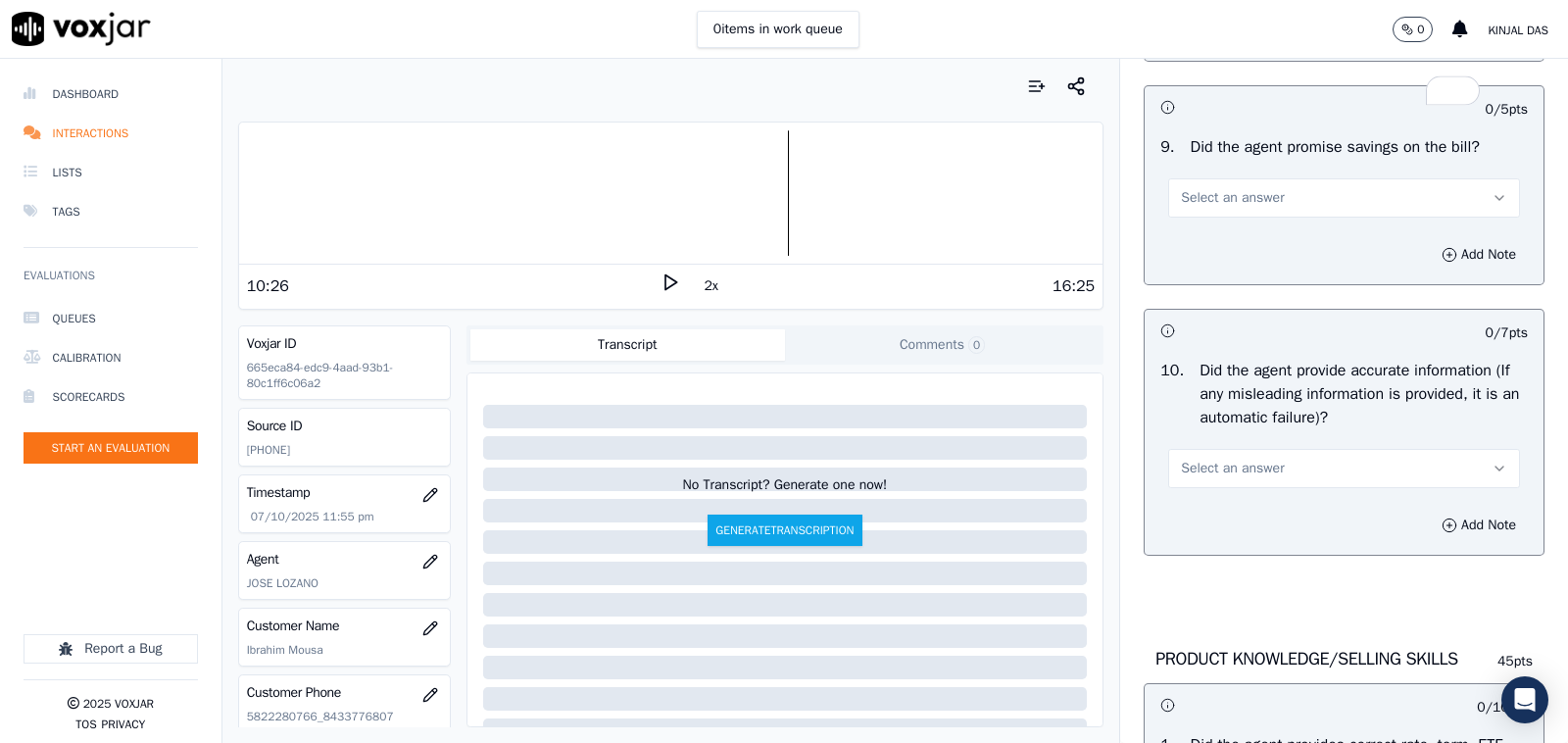 type on "Agent failed to ask for the Customer number from the CX" 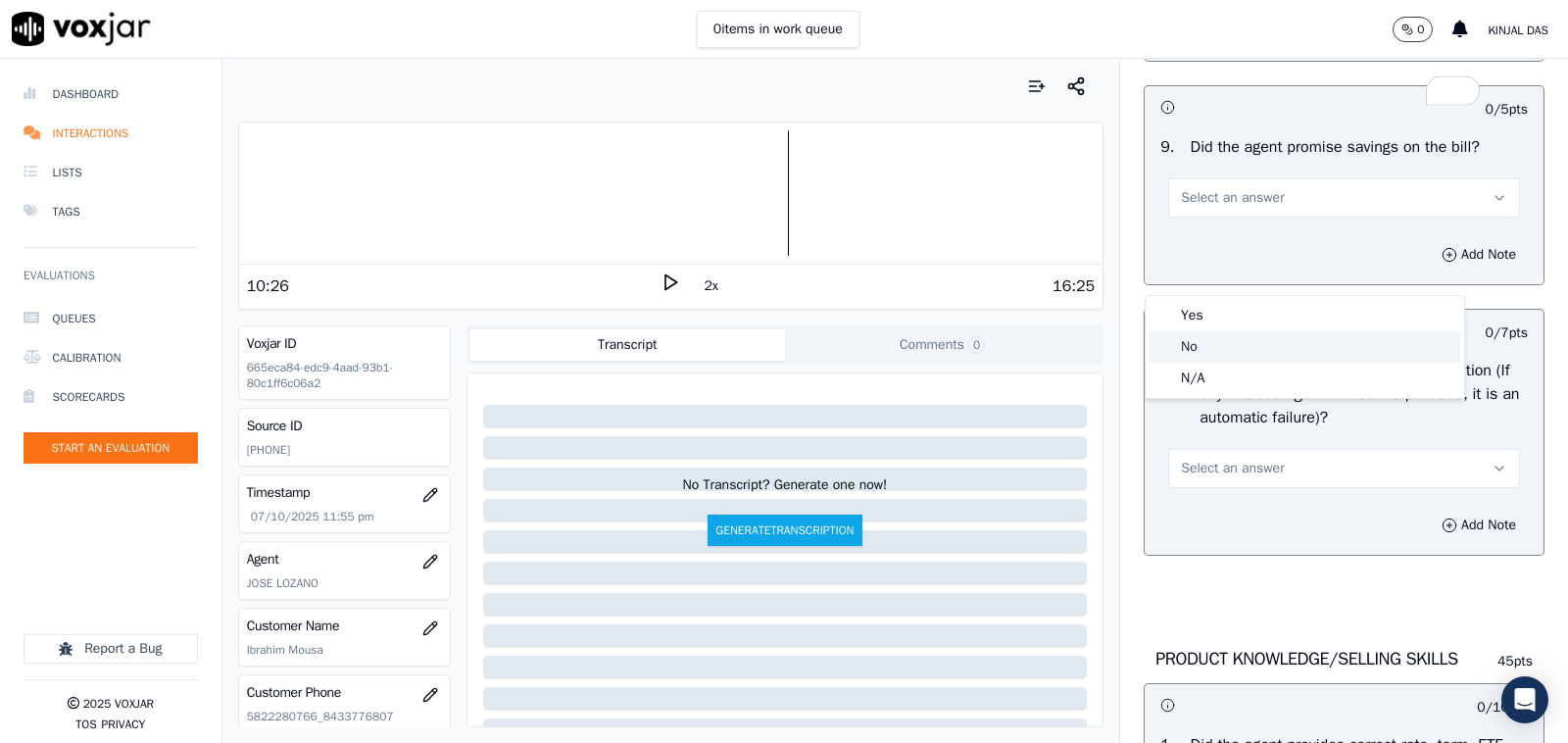 click on "N/A" 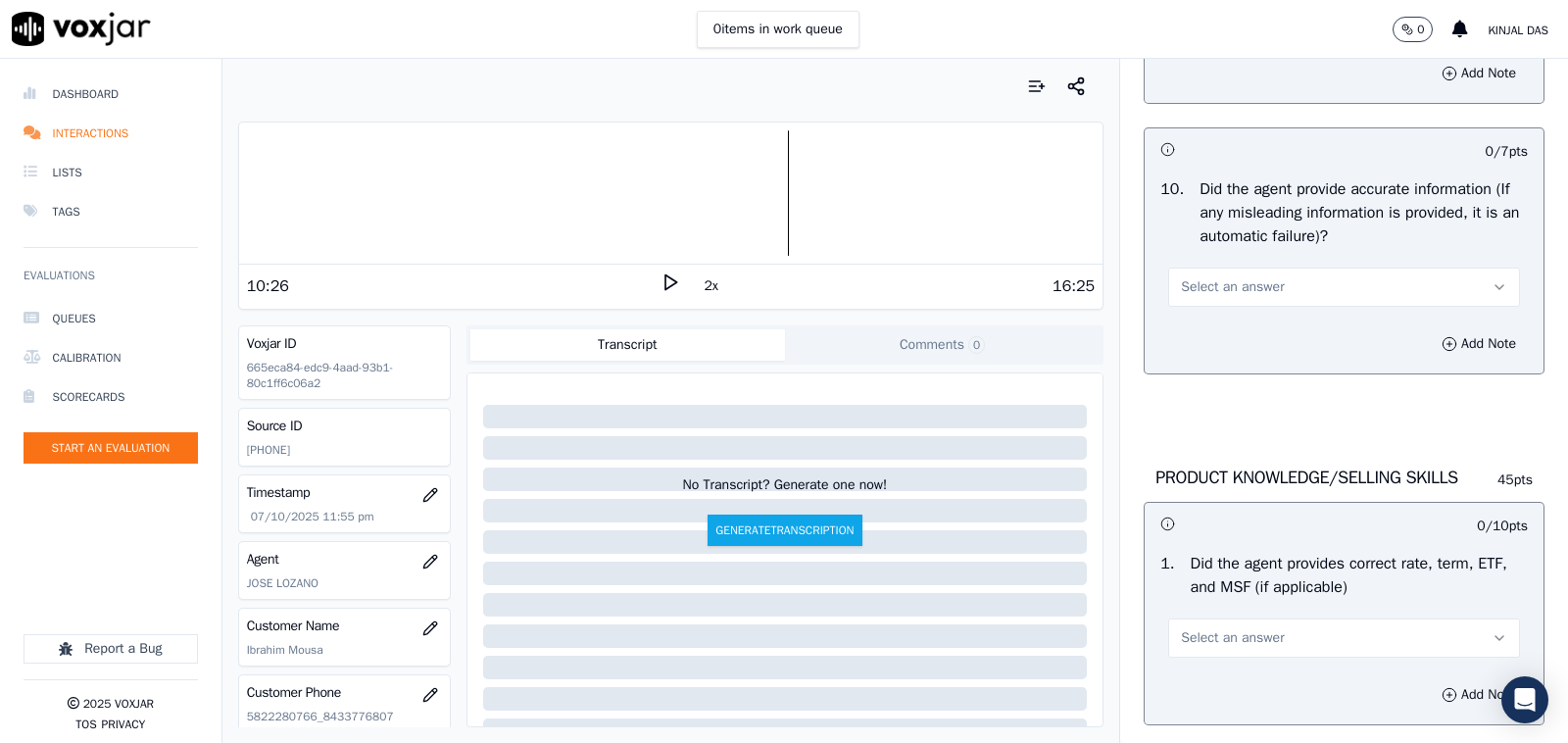 scroll, scrollTop: 2654, scrollLeft: 0, axis: vertical 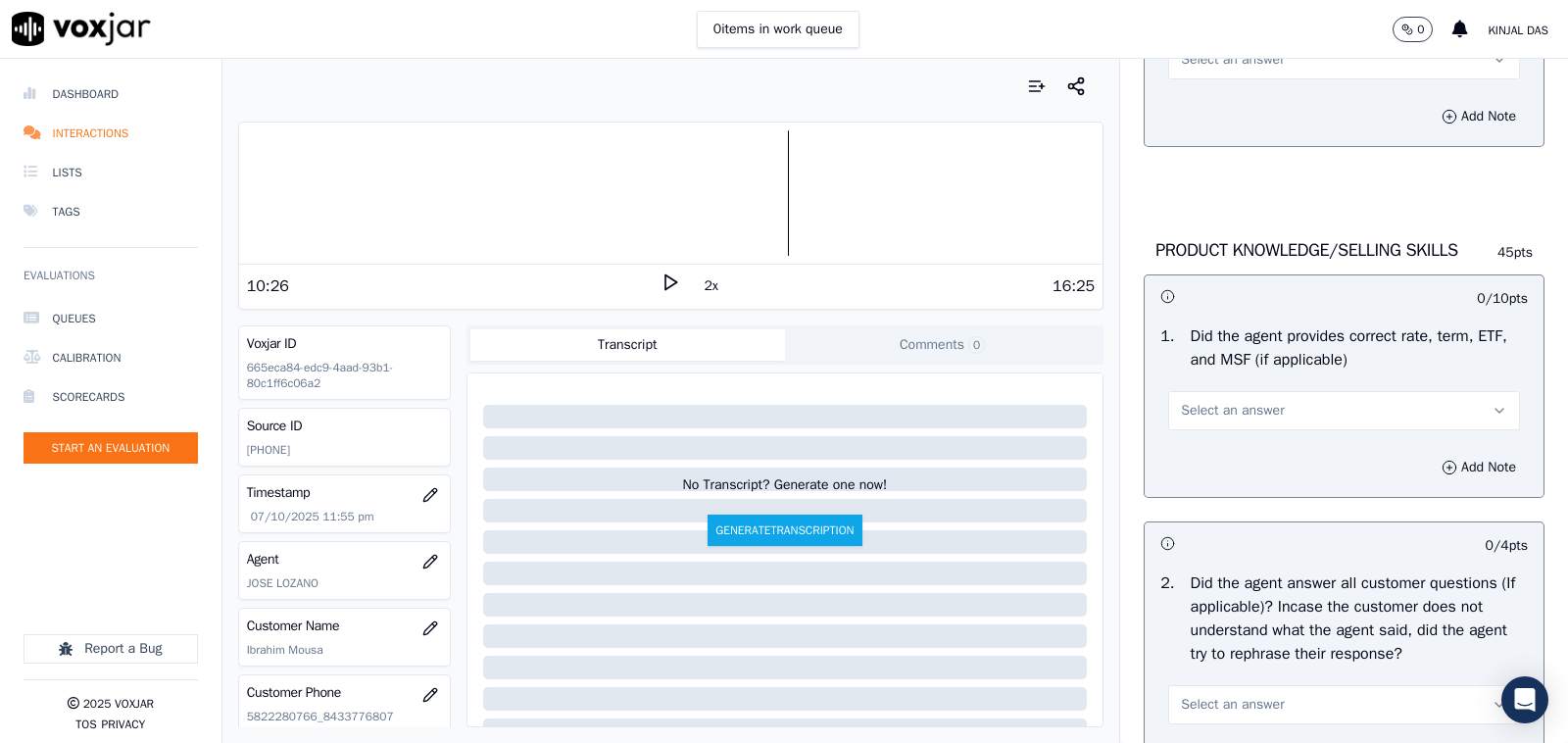 click on "Select an answer" at bounding box center [1344, 60] 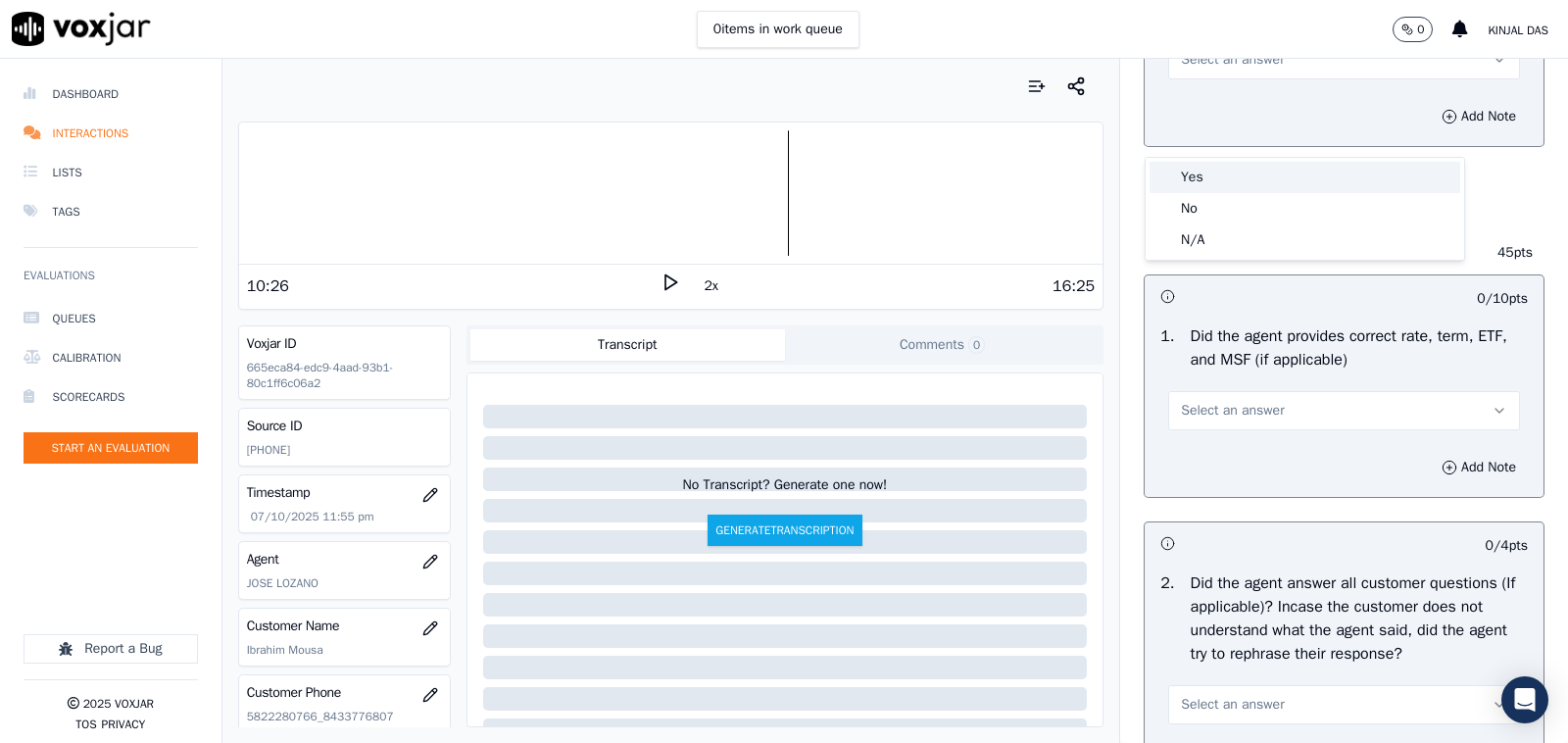 click on "Yes" at bounding box center [1304, 177] 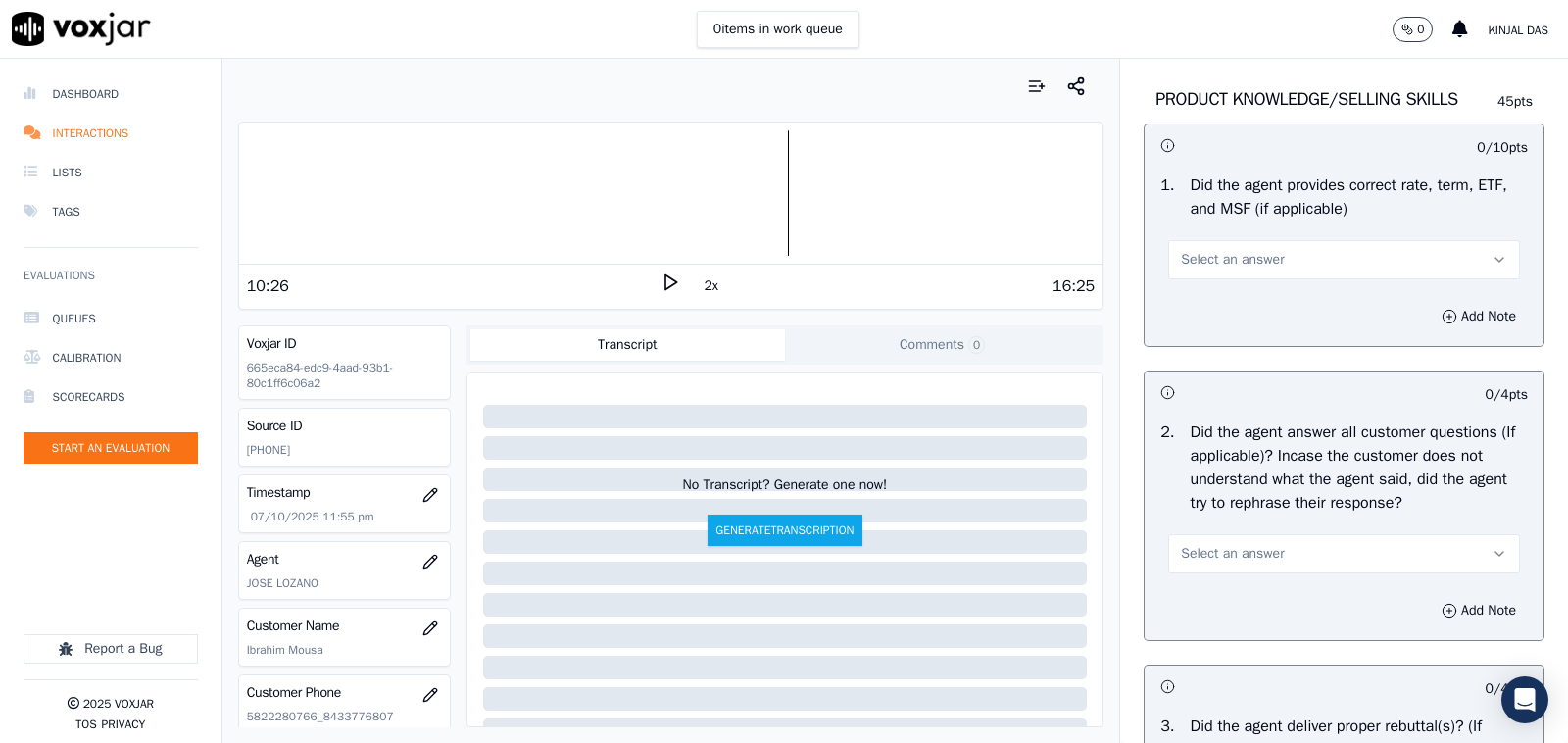 scroll, scrollTop: 2858, scrollLeft: 0, axis: vertical 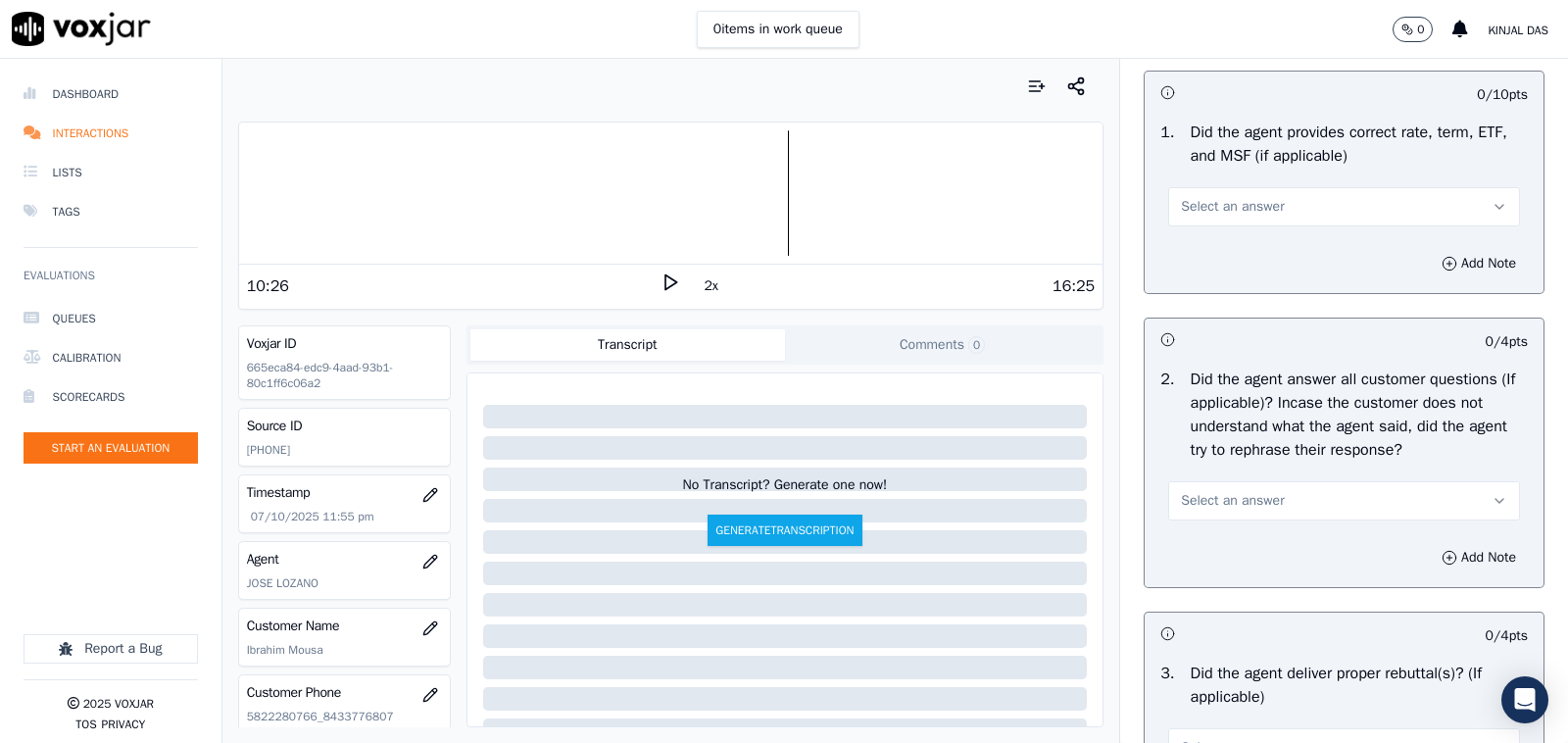 click on "Select an answer" at bounding box center (1232, 207) 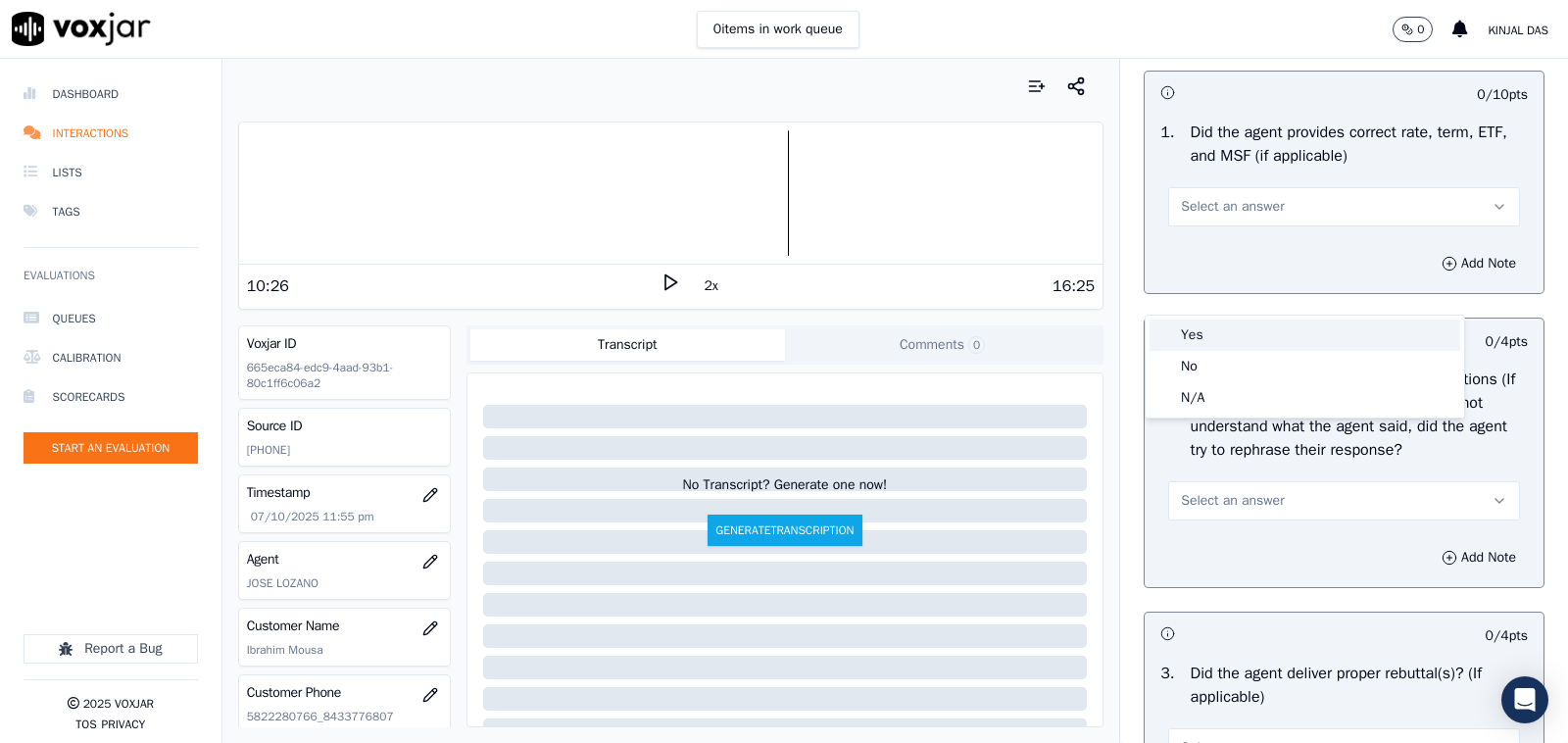 click on "Yes" at bounding box center (1304, 335) 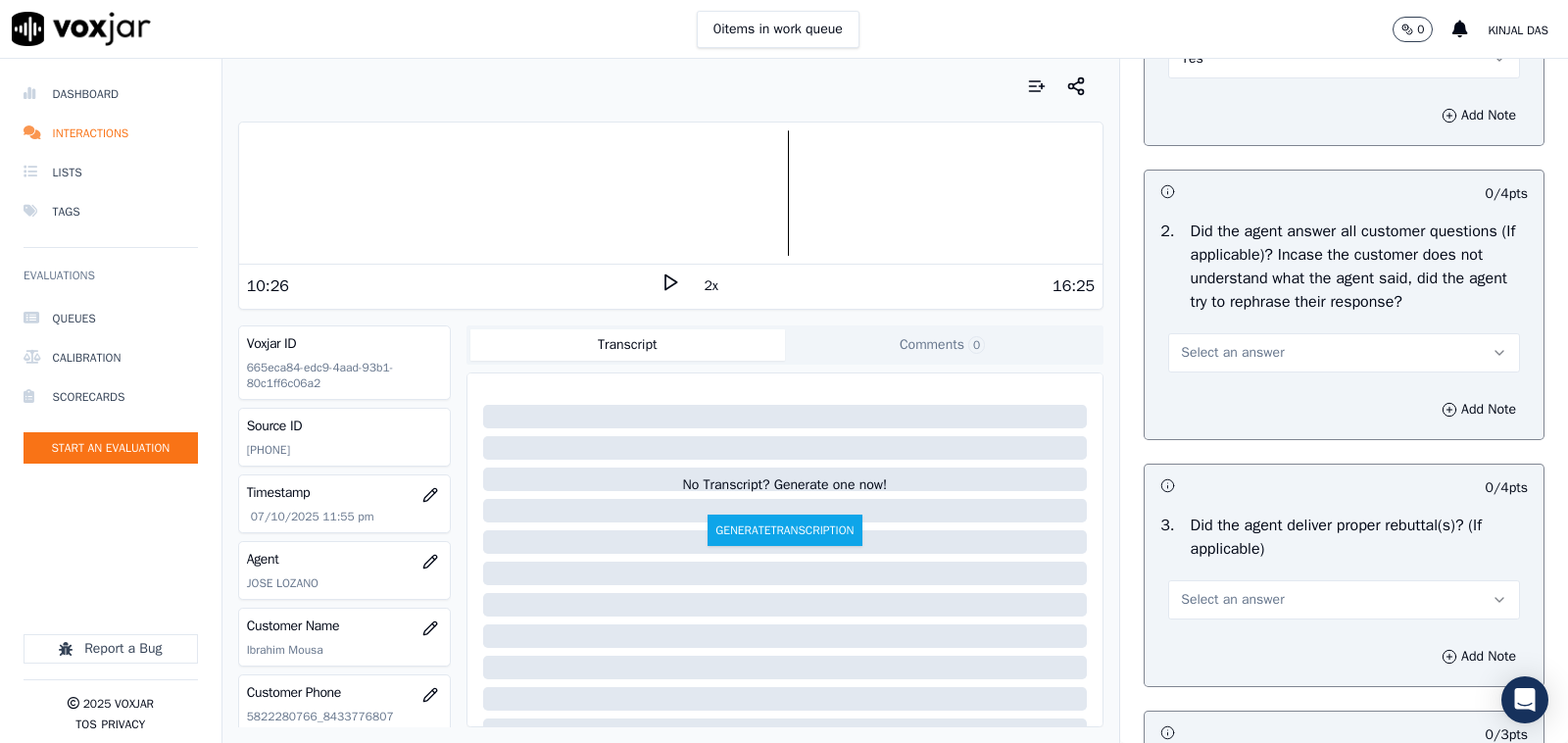 scroll, scrollTop: 3063, scrollLeft: 0, axis: vertical 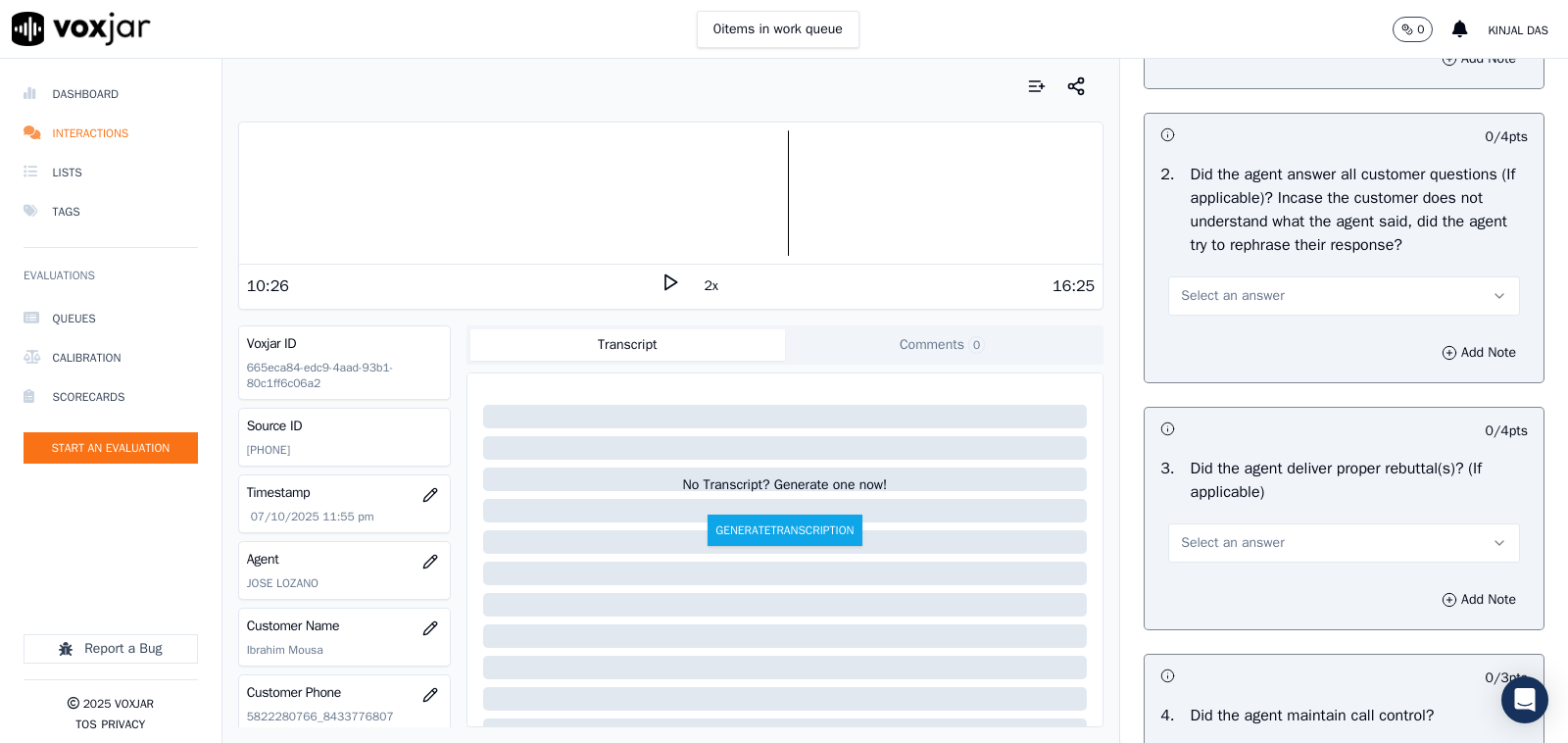 click on "Select an answer" at bounding box center [1232, 296] 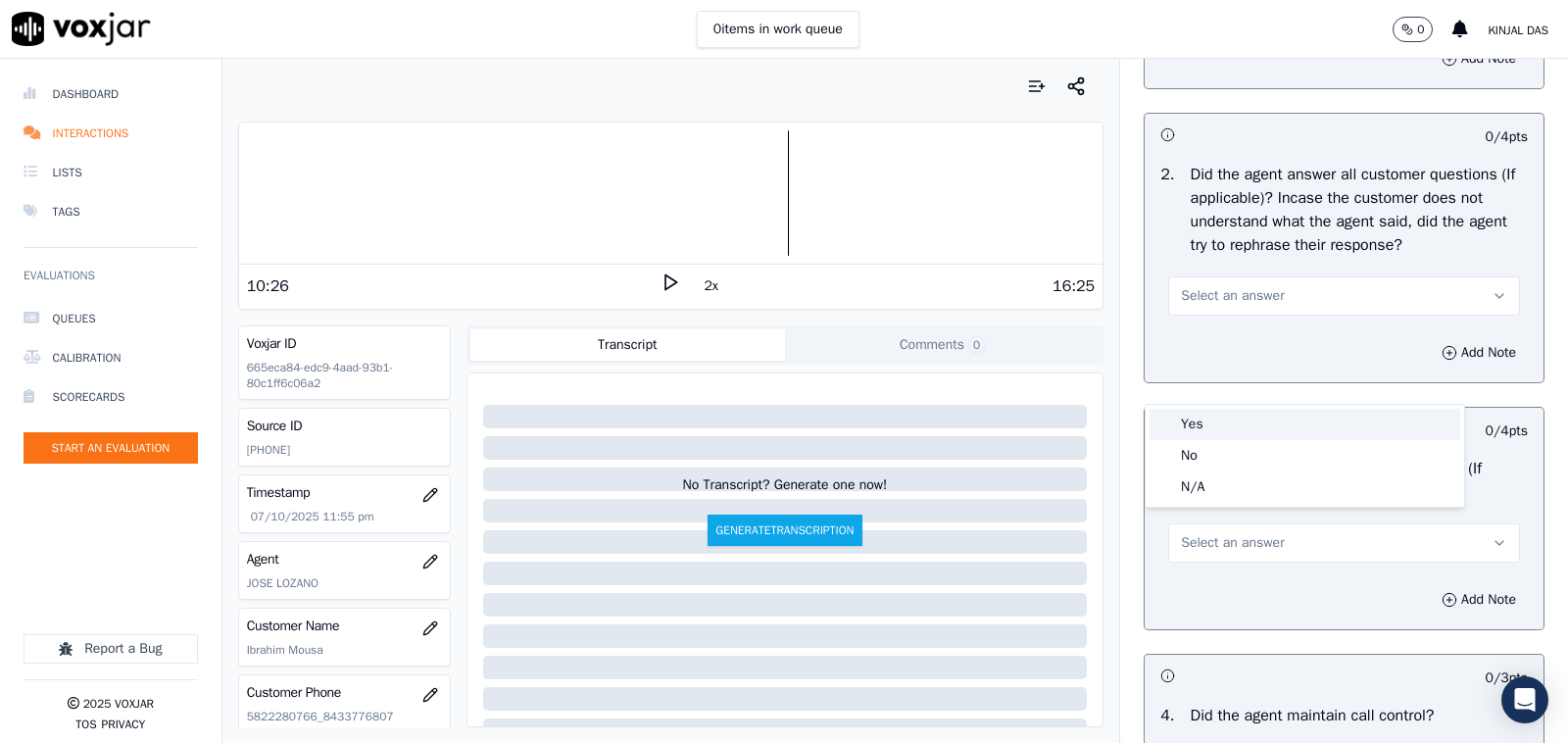 click on "Yes" at bounding box center (1304, 424) 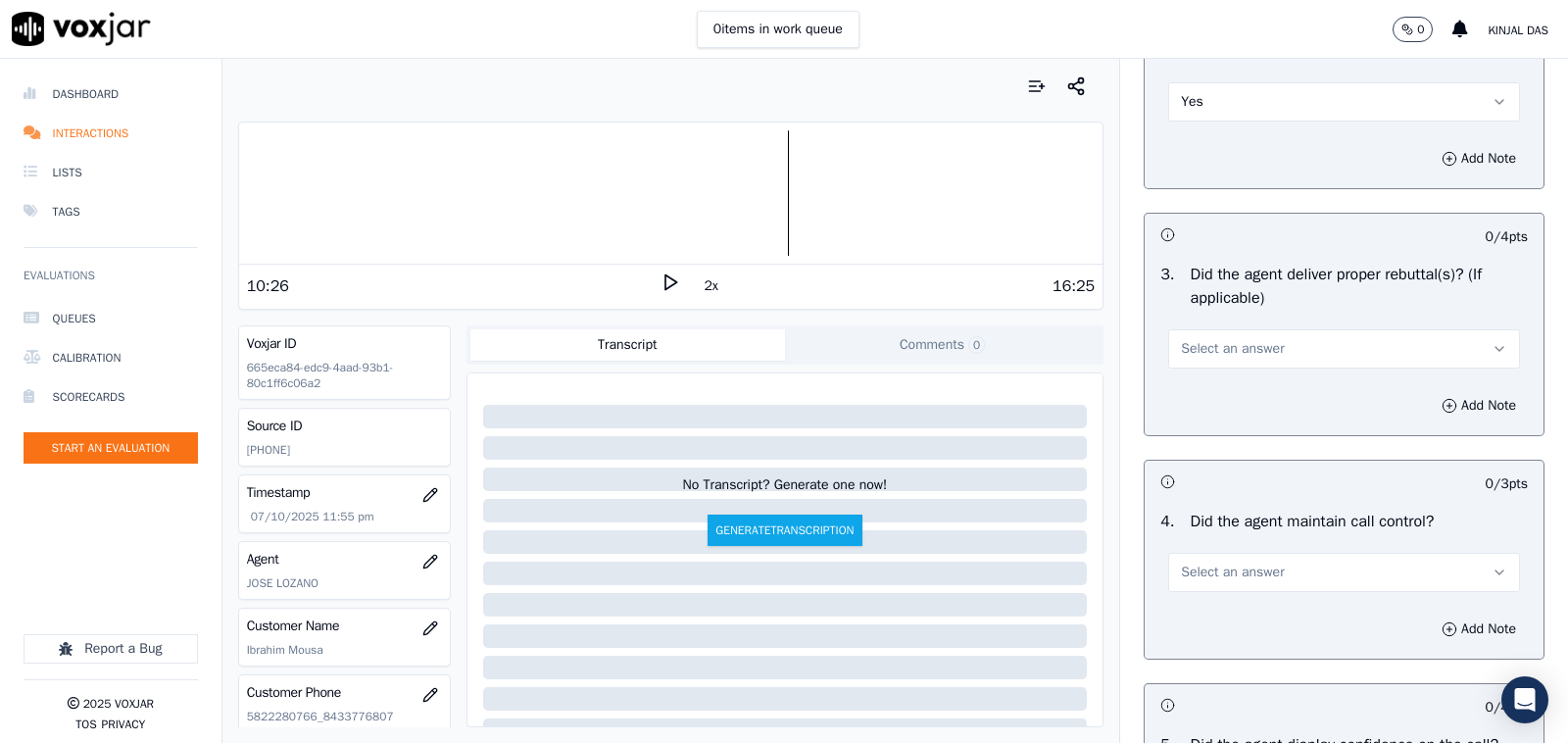 scroll, scrollTop: 3471, scrollLeft: 0, axis: vertical 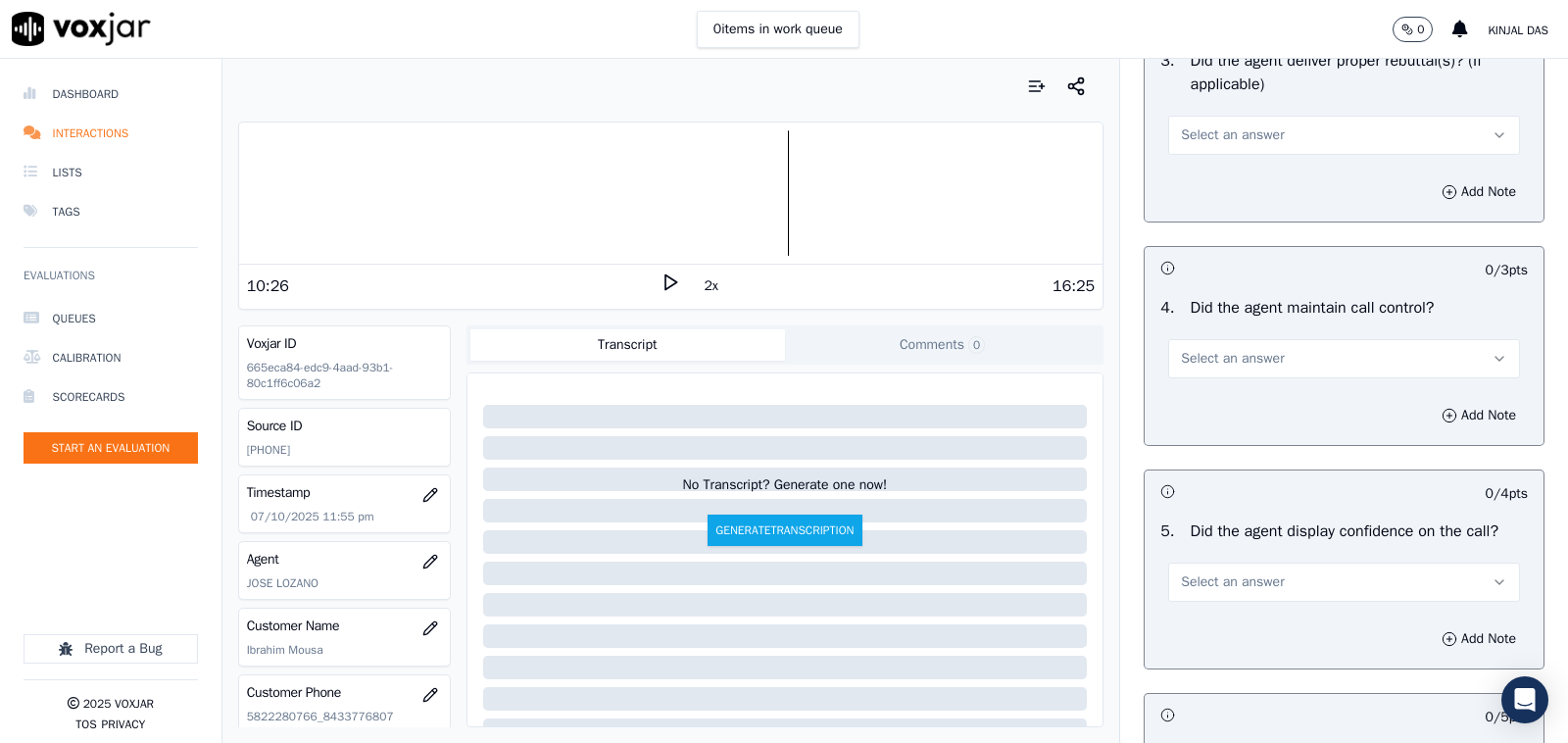 click on "Select an answer" at bounding box center [1344, 135] 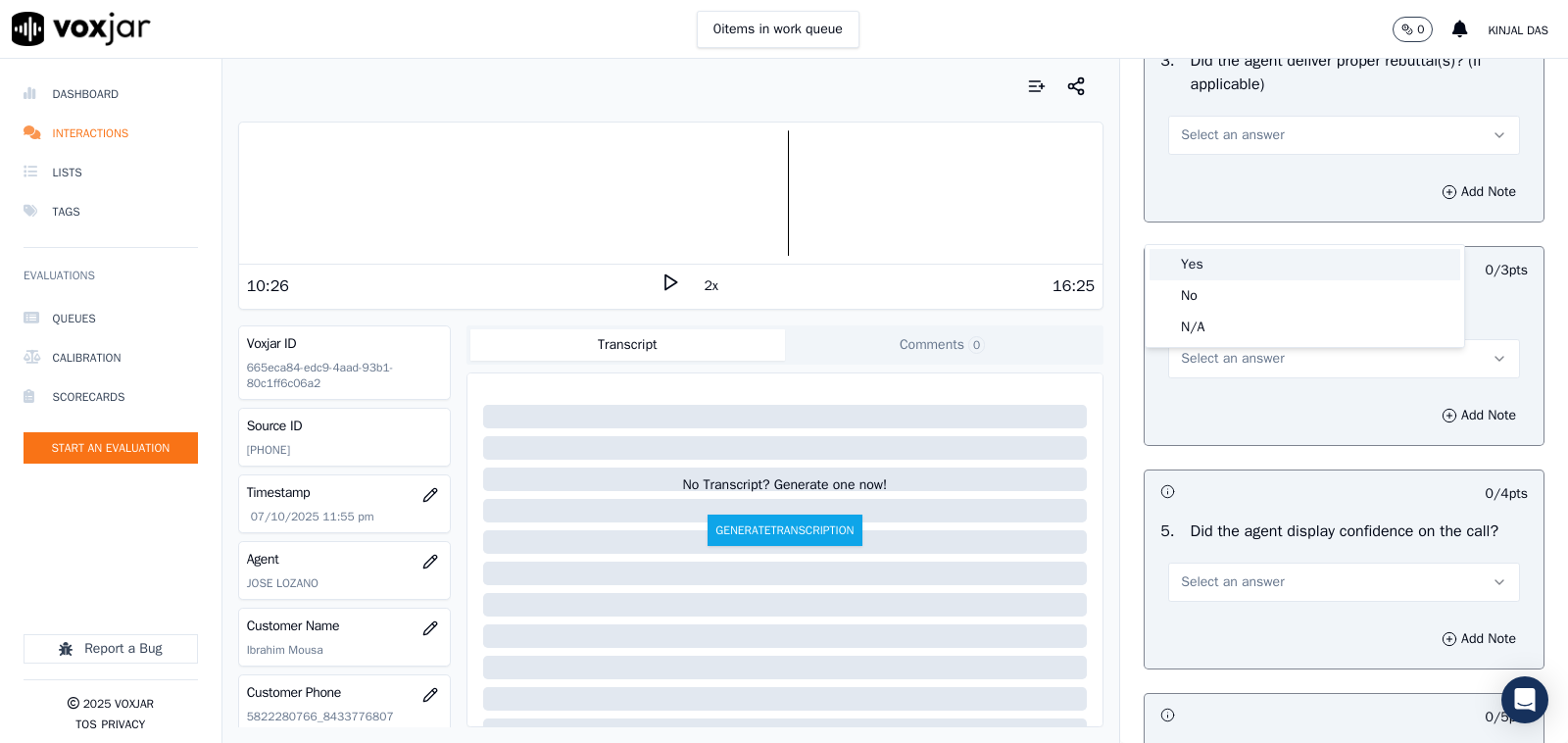 click on "Yes" at bounding box center [1304, 265] 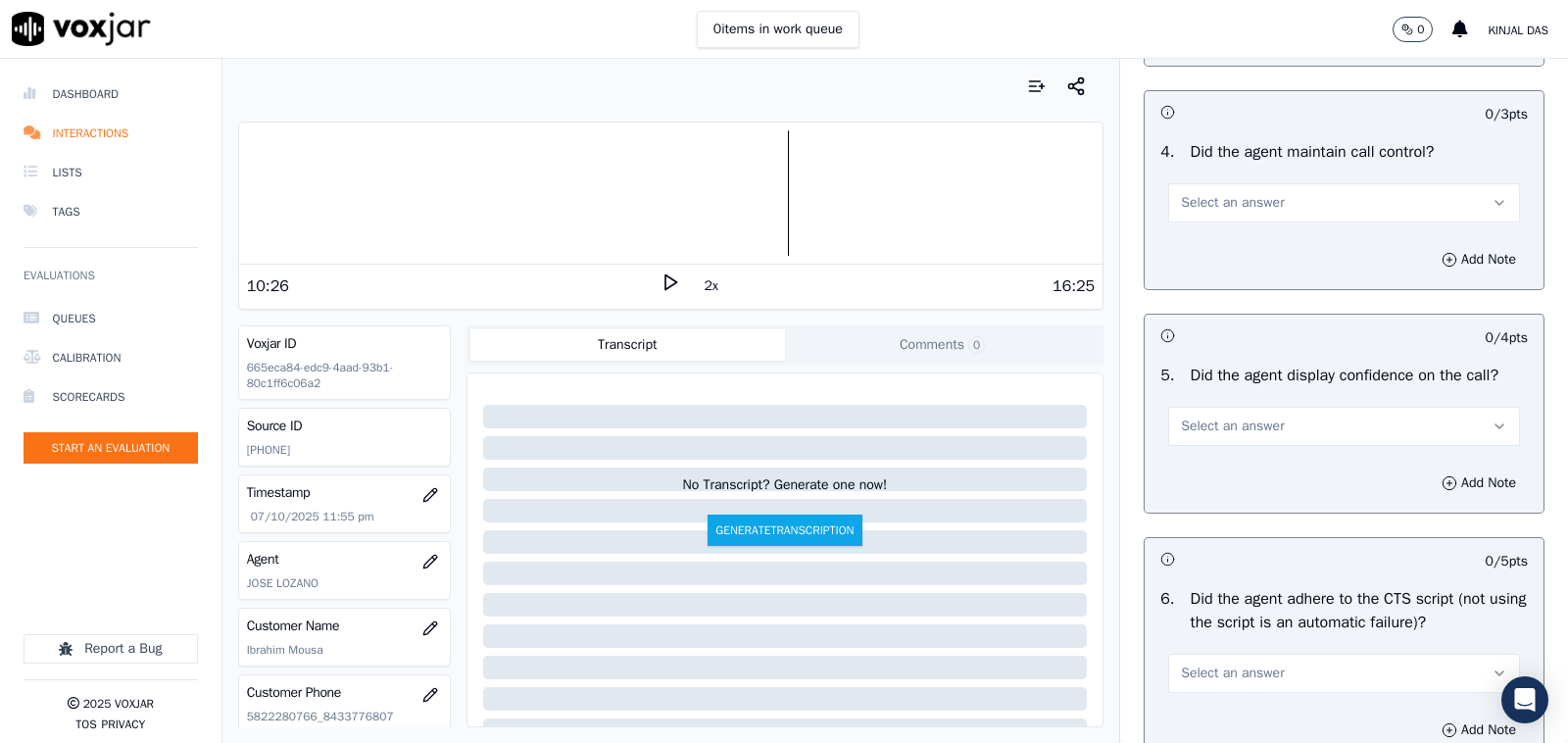 scroll, scrollTop: 3676, scrollLeft: 0, axis: vertical 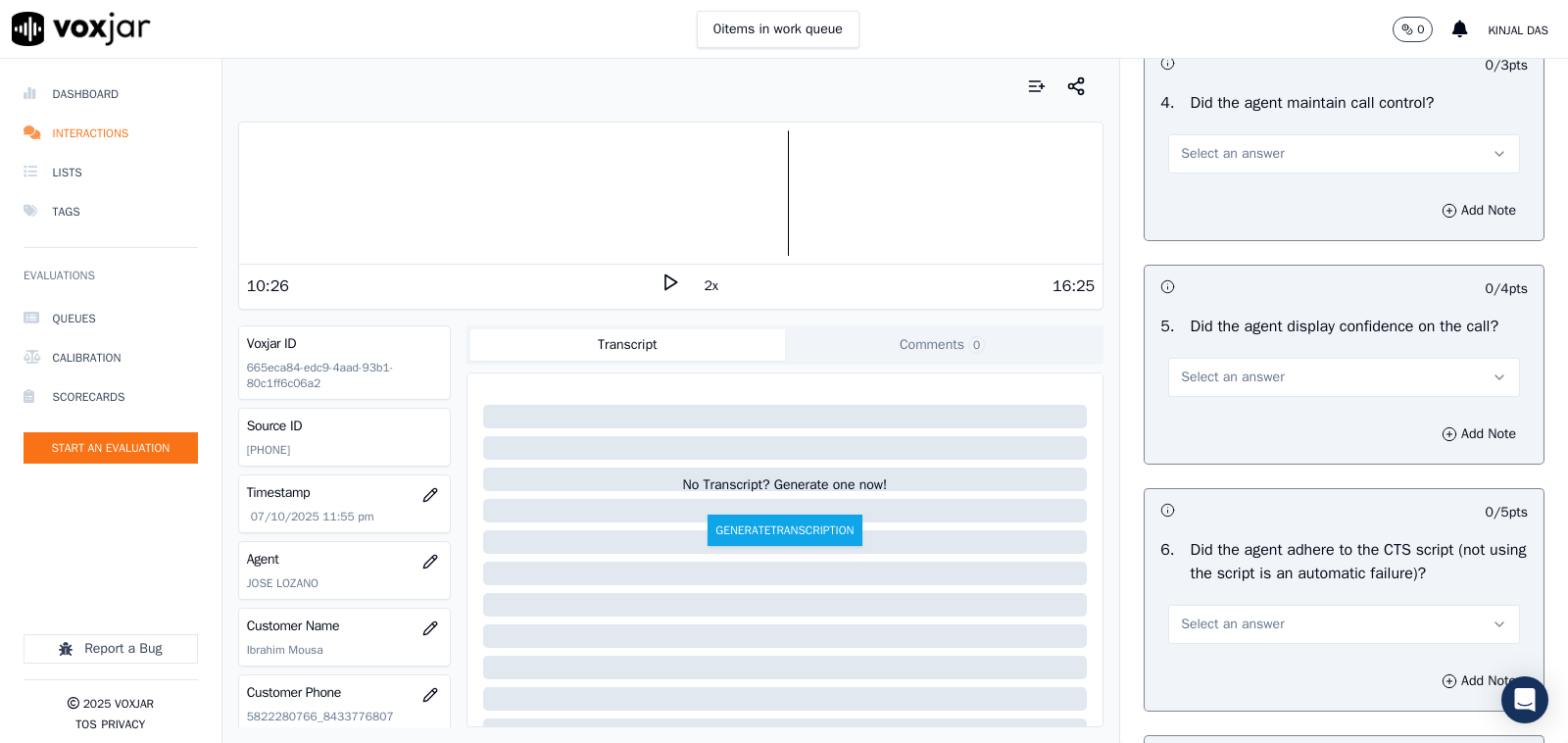 click on "4 .   Did the agent maintain call control?
Select an answer" at bounding box center [1344, 132] 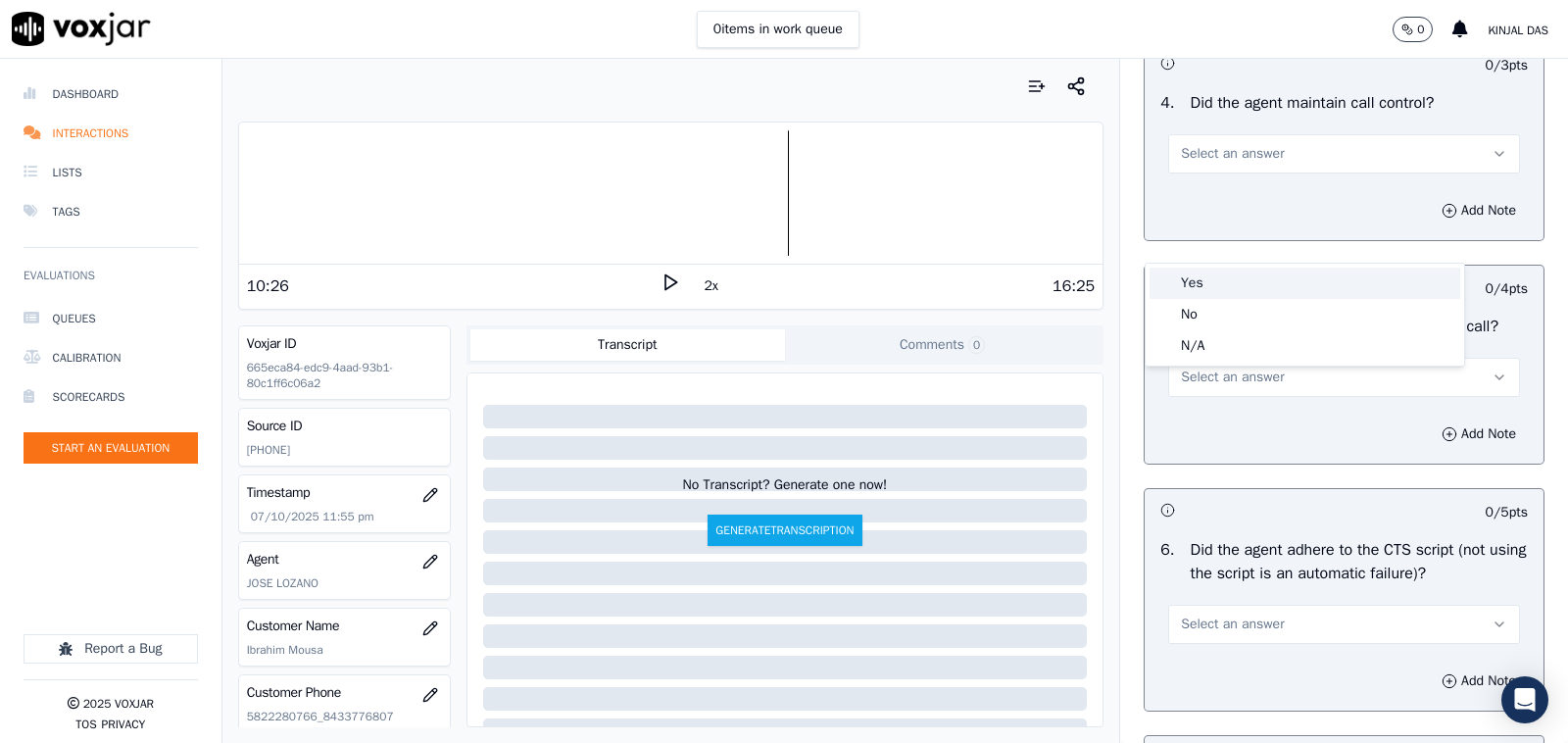 click on "Yes" at bounding box center (1304, 283) 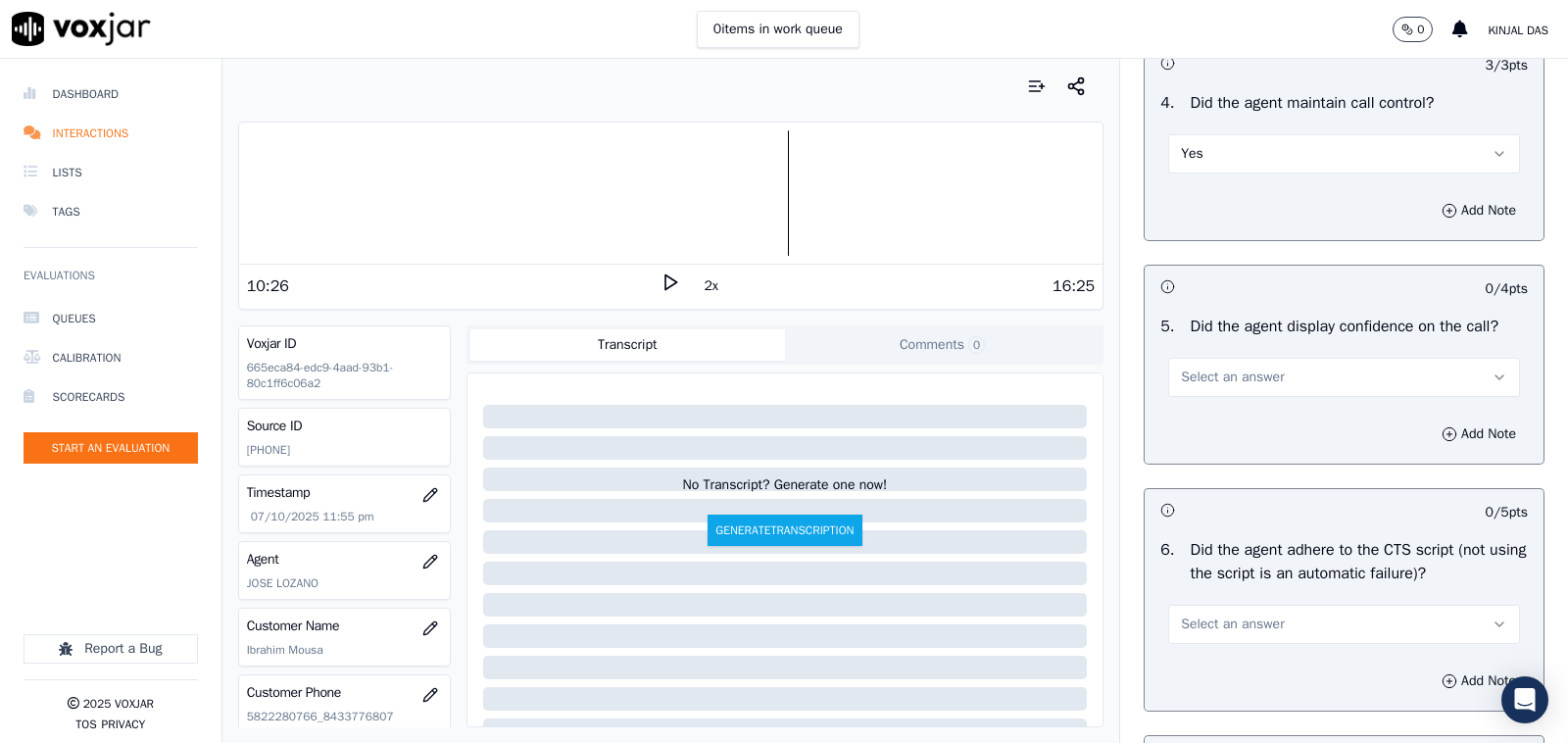 scroll, scrollTop: 3880, scrollLeft: 0, axis: vertical 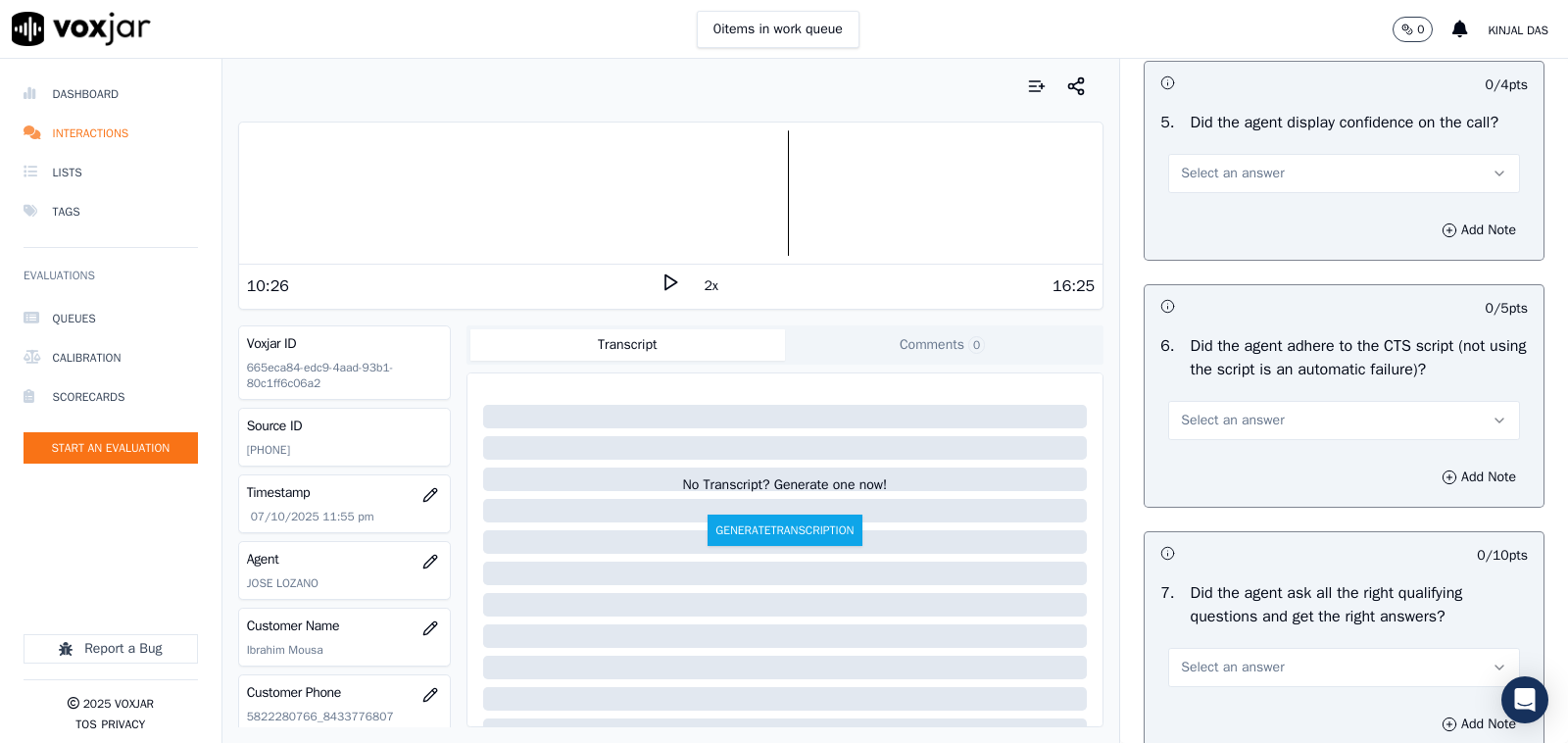 click on "Add Note" at bounding box center [1344, 230] 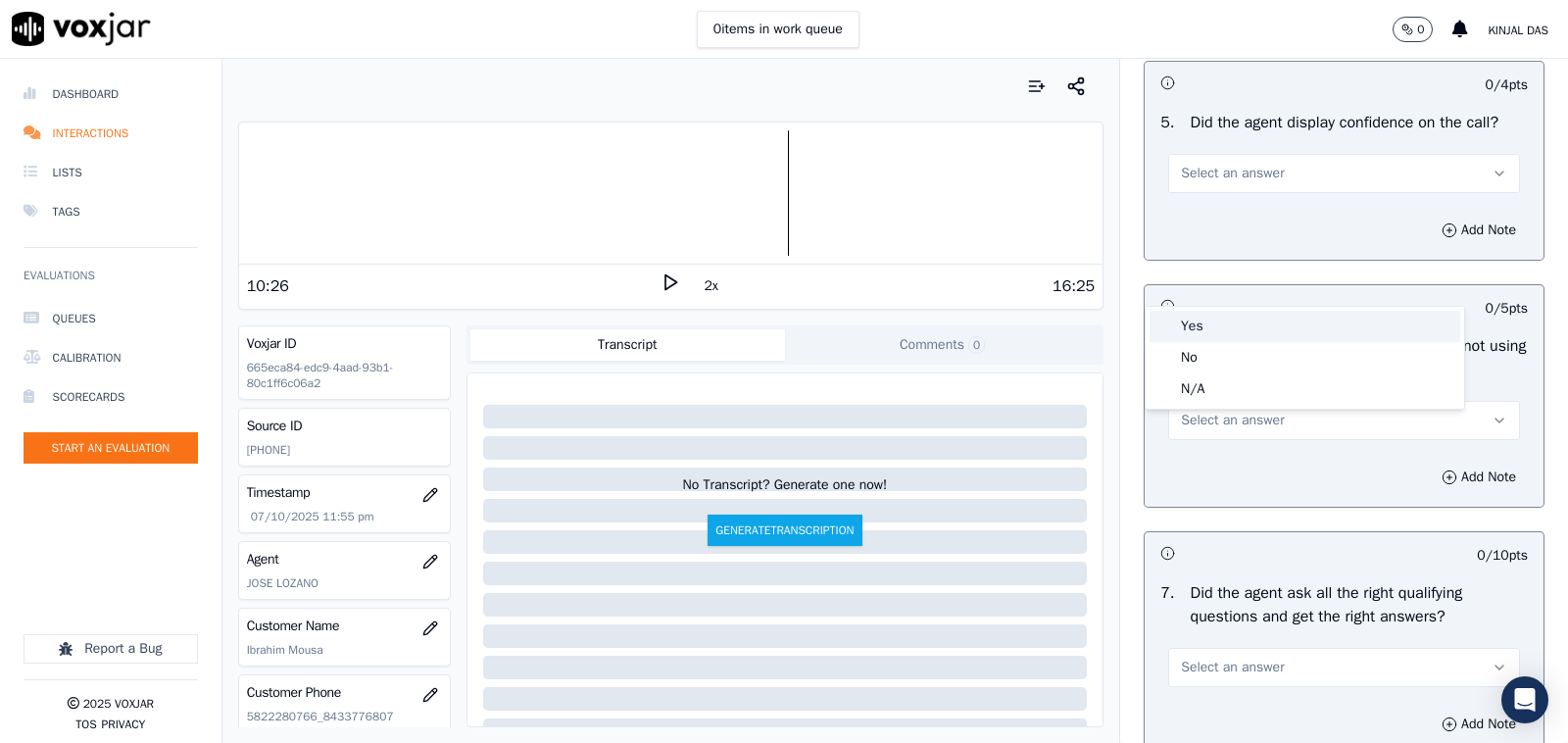 click on "Yes" at bounding box center (1304, 326) 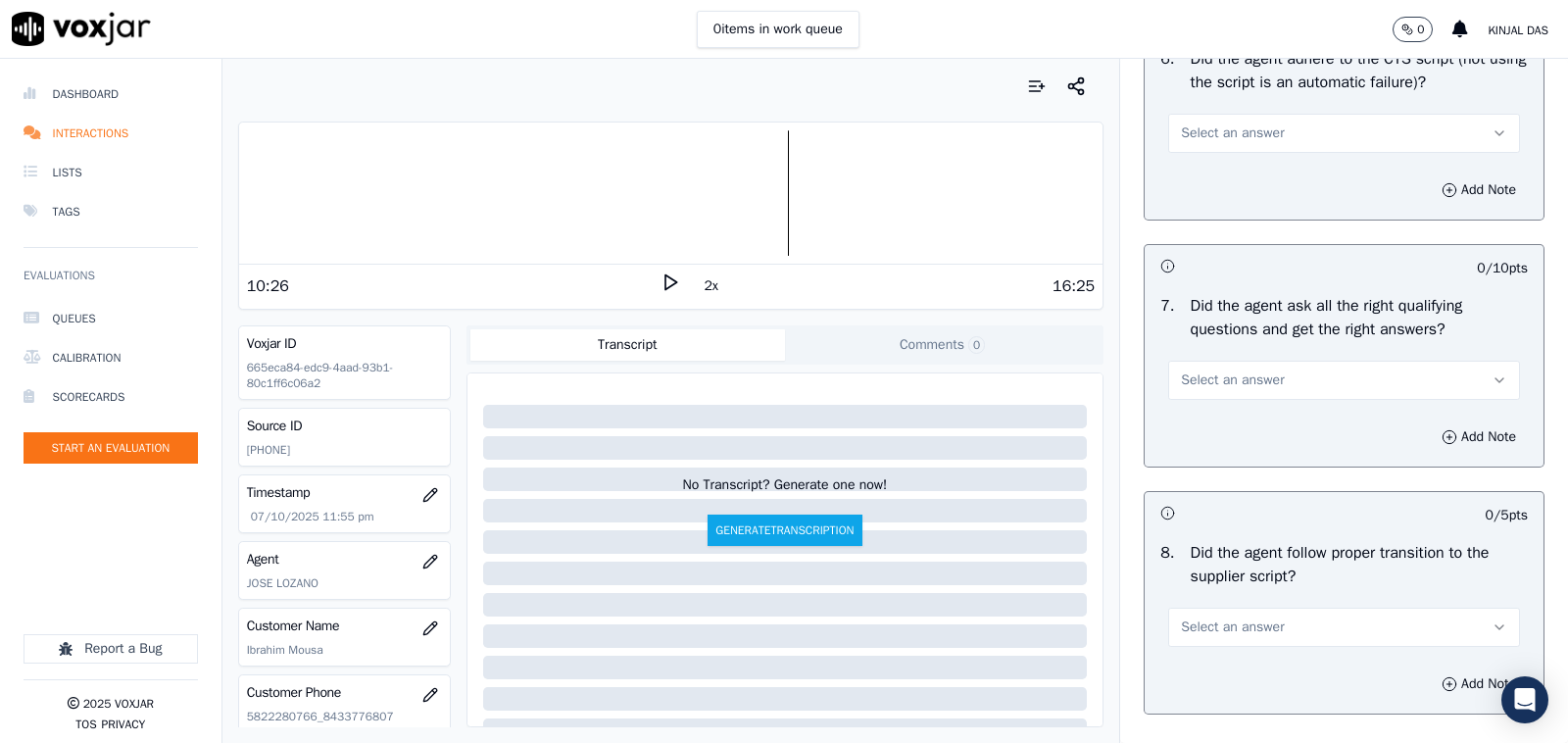 scroll, scrollTop: 4288, scrollLeft: 0, axis: vertical 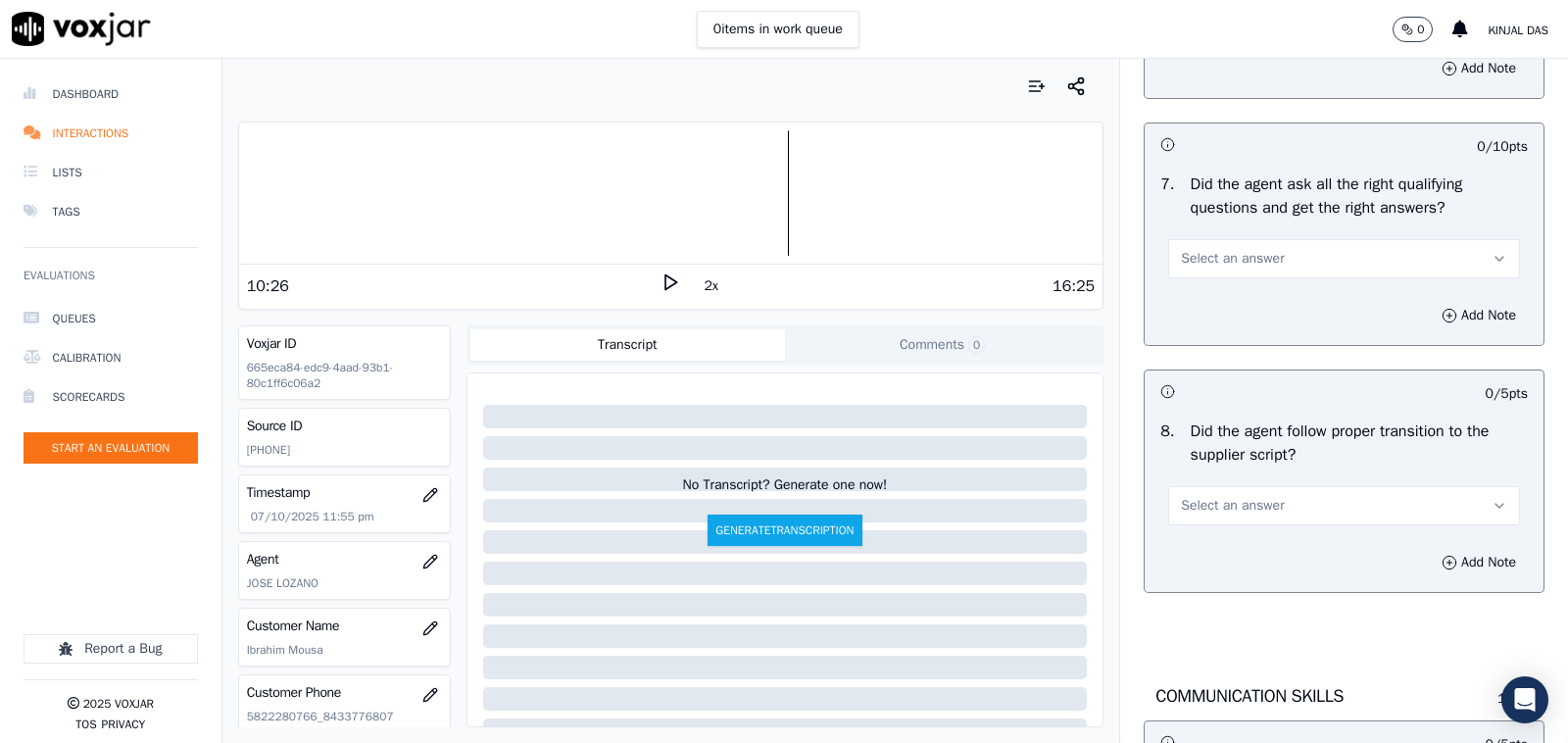 click on "Select an answer" at bounding box center (1232, 12) 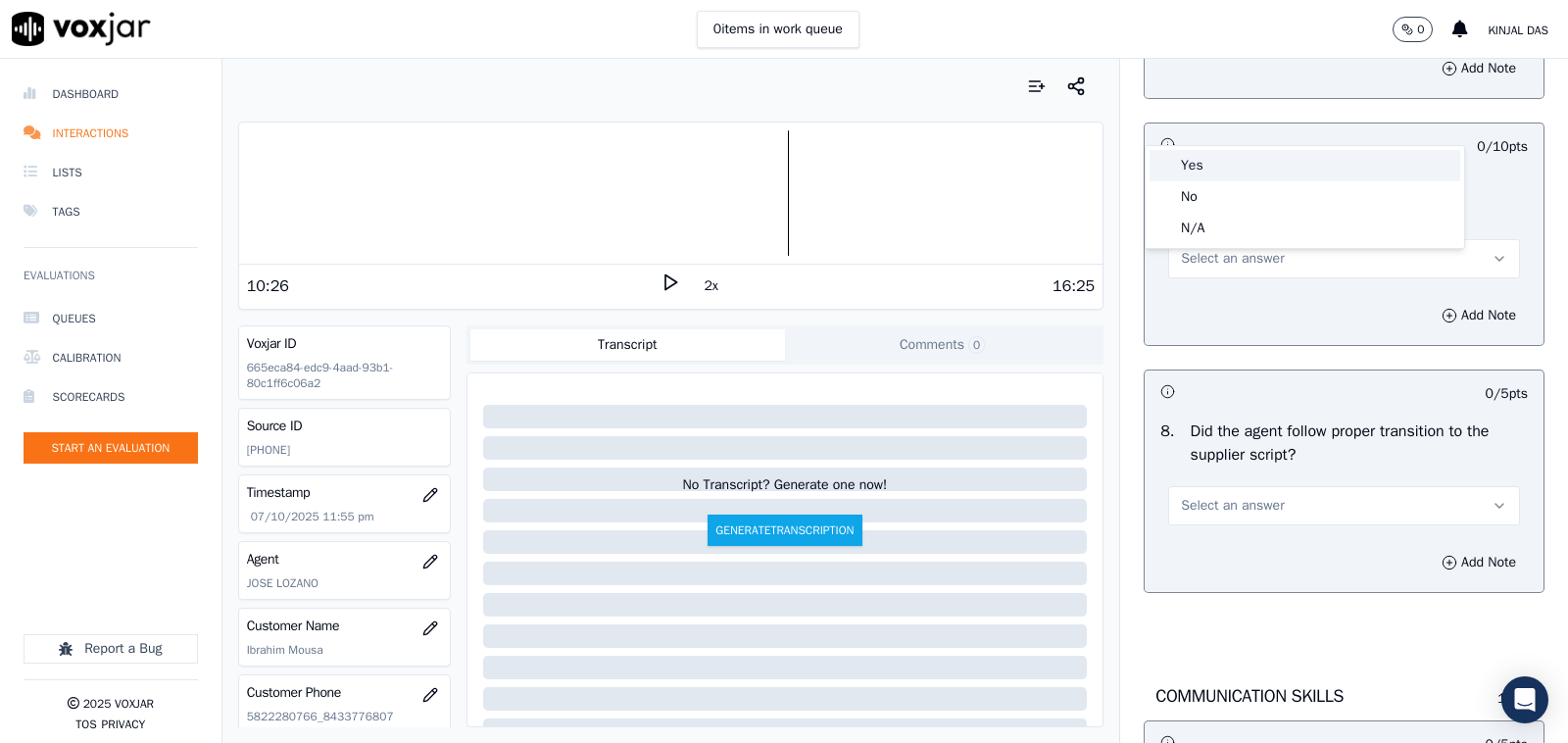 click on "Yes" at bounding box center (1304, 166) 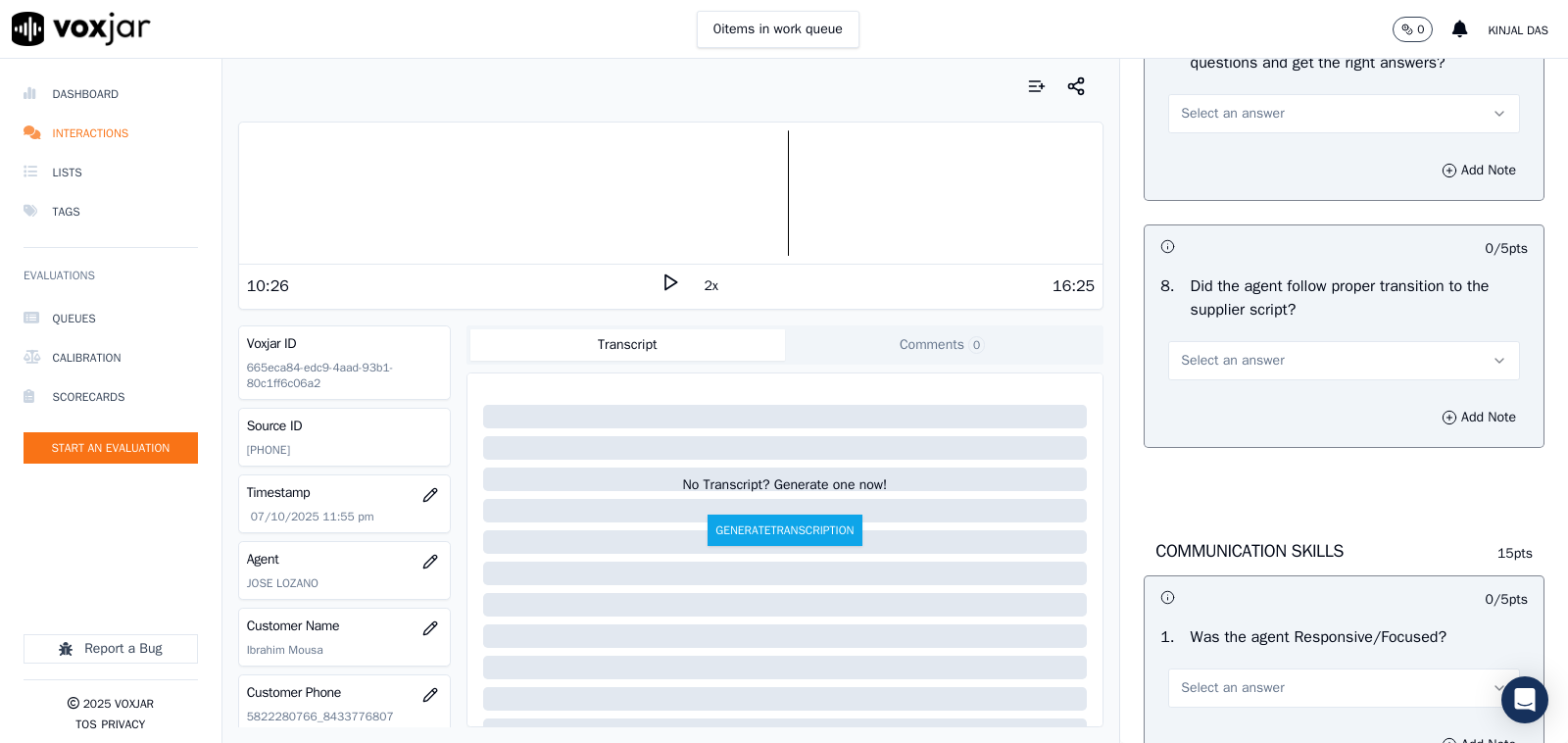 scroll, scrollTop: 4492, scrollLeft: 0, axis: vertical 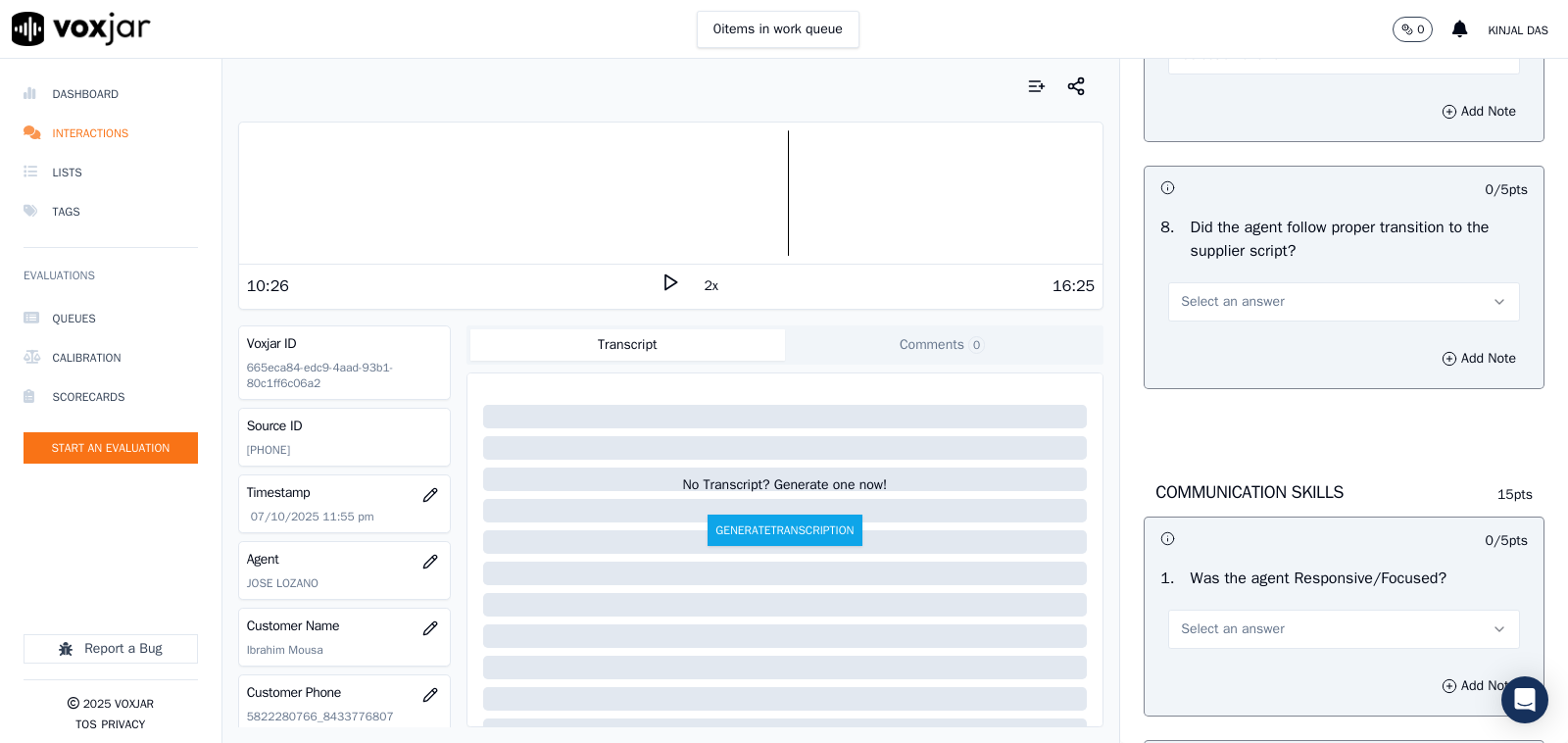 click on "Select an answer" at bounding box center (1232, 55) 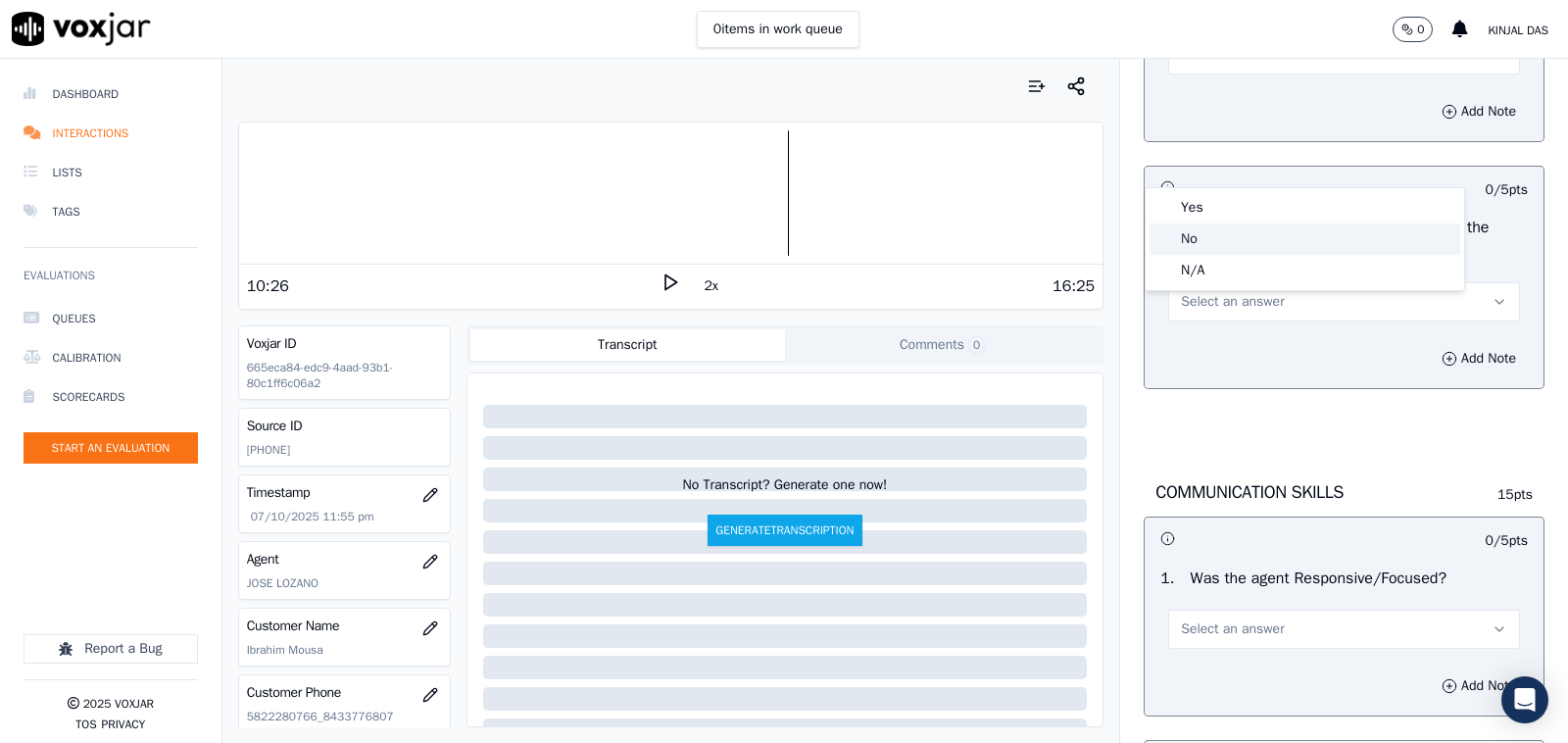 click on "Yes" at bounding box center (1304, 208) 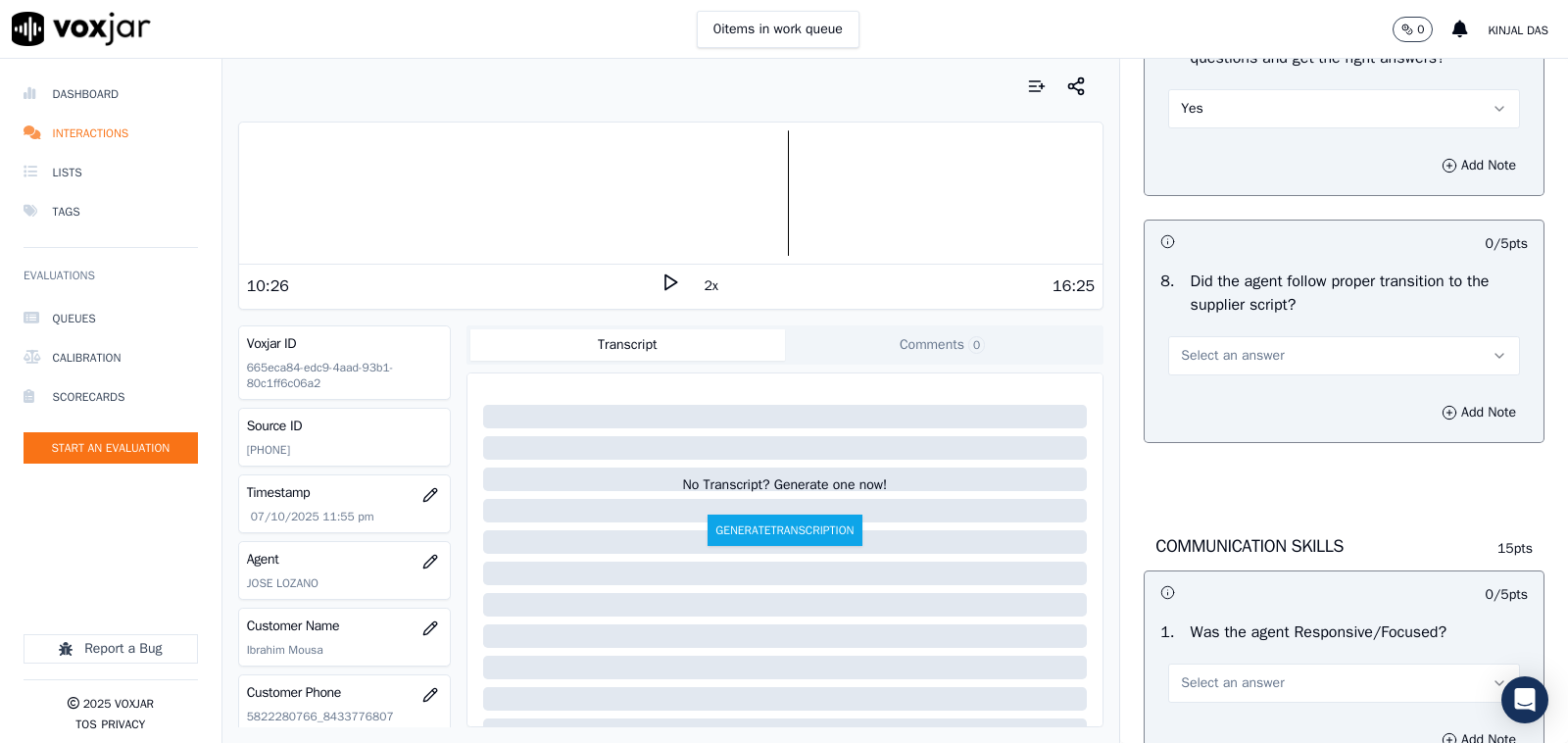 scroll, scrollTop: 4492, scrollLeft: 0, axis: vertical 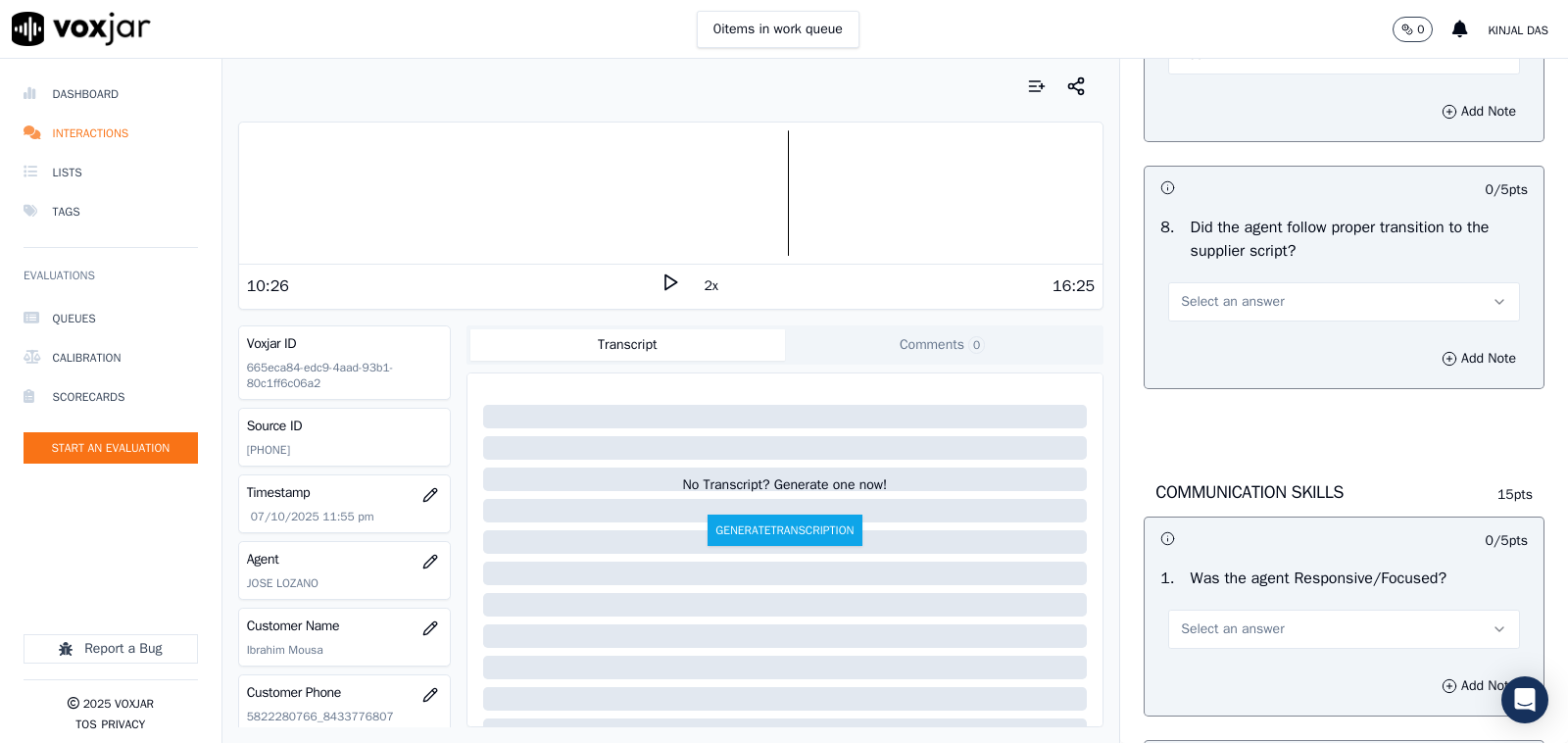 click on "Select an answer" at bounding box center [1232, 302] 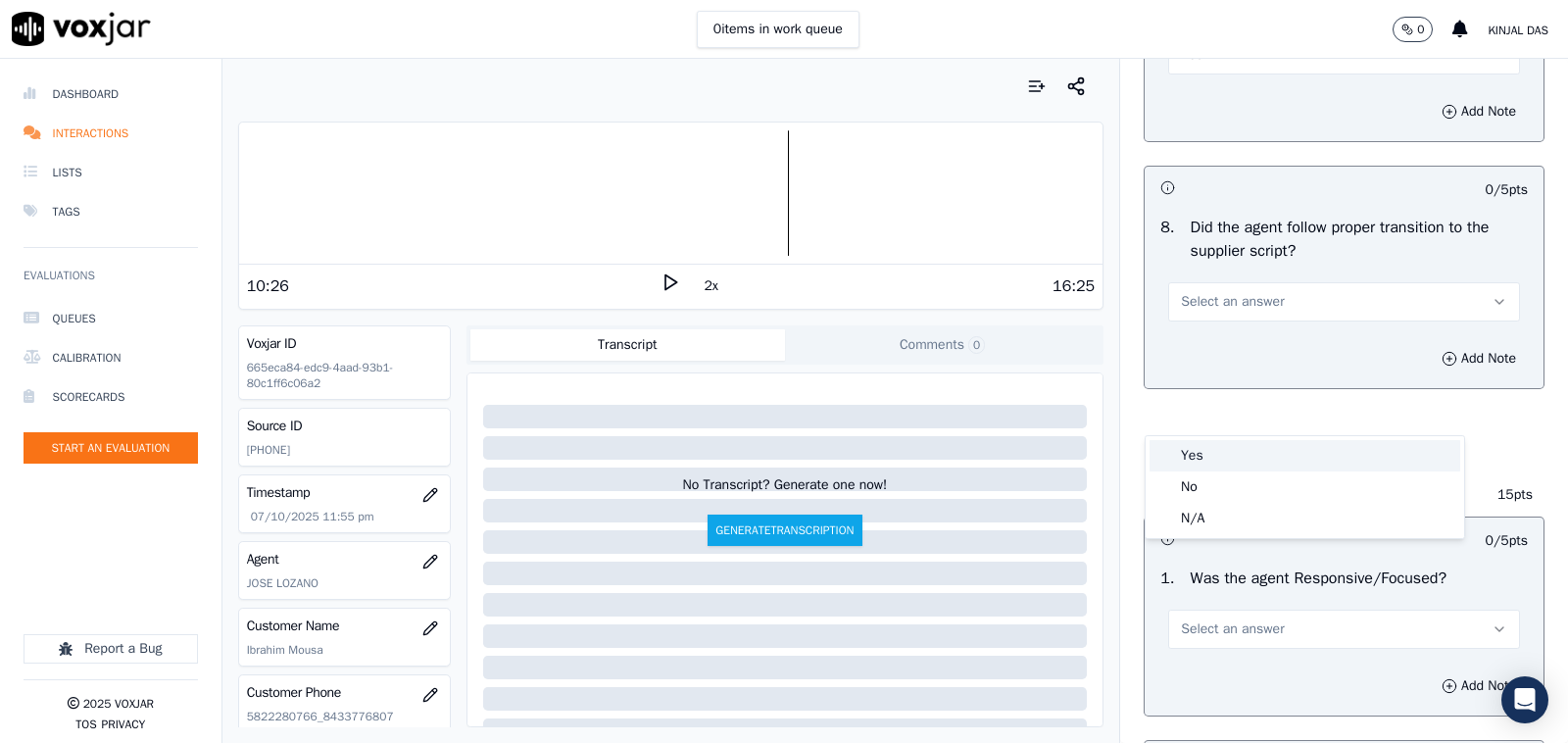 click on "Yes" at bounding box center [1304, 456] 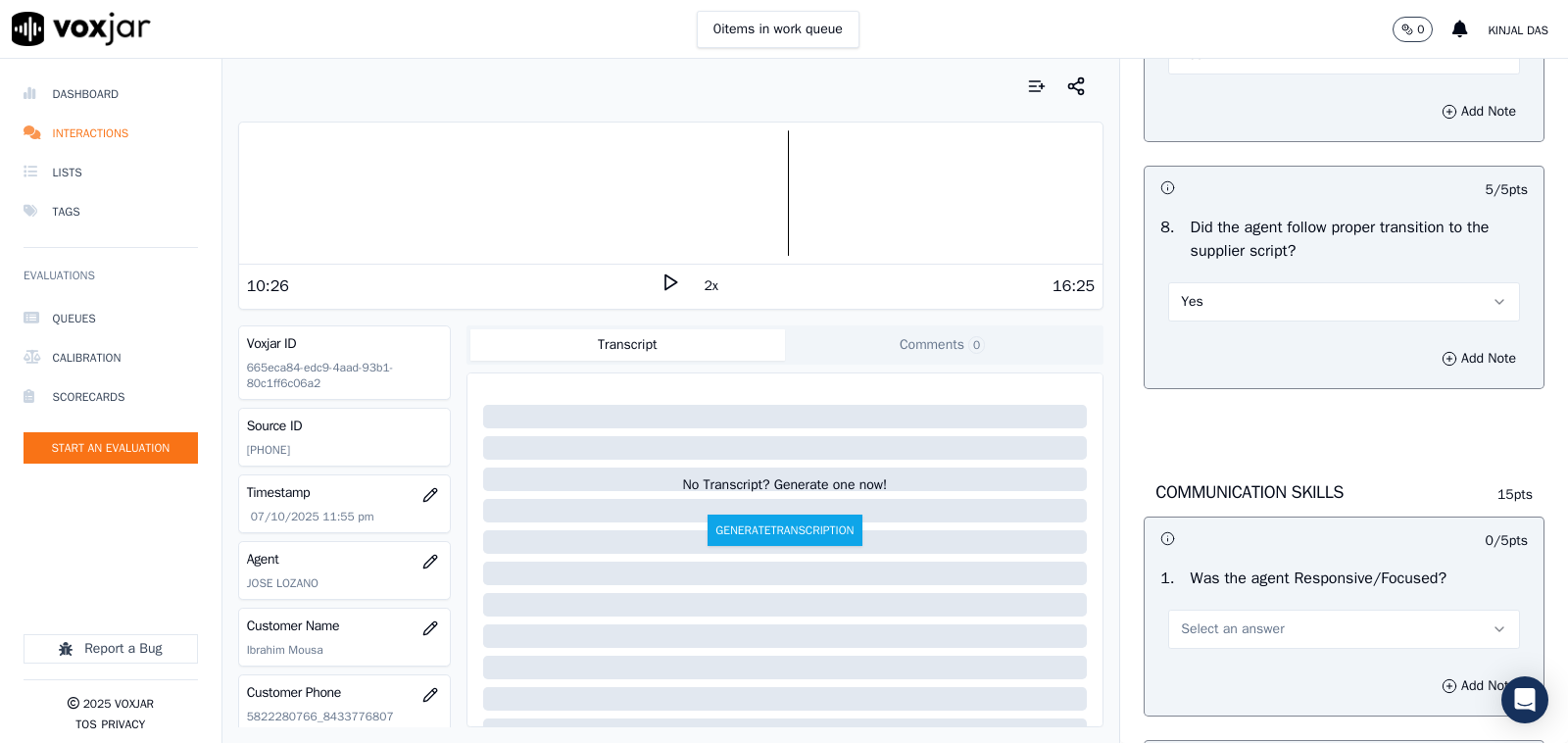 scroll, scrollTop: 4696, scrollLeft: 0, axis: vertical 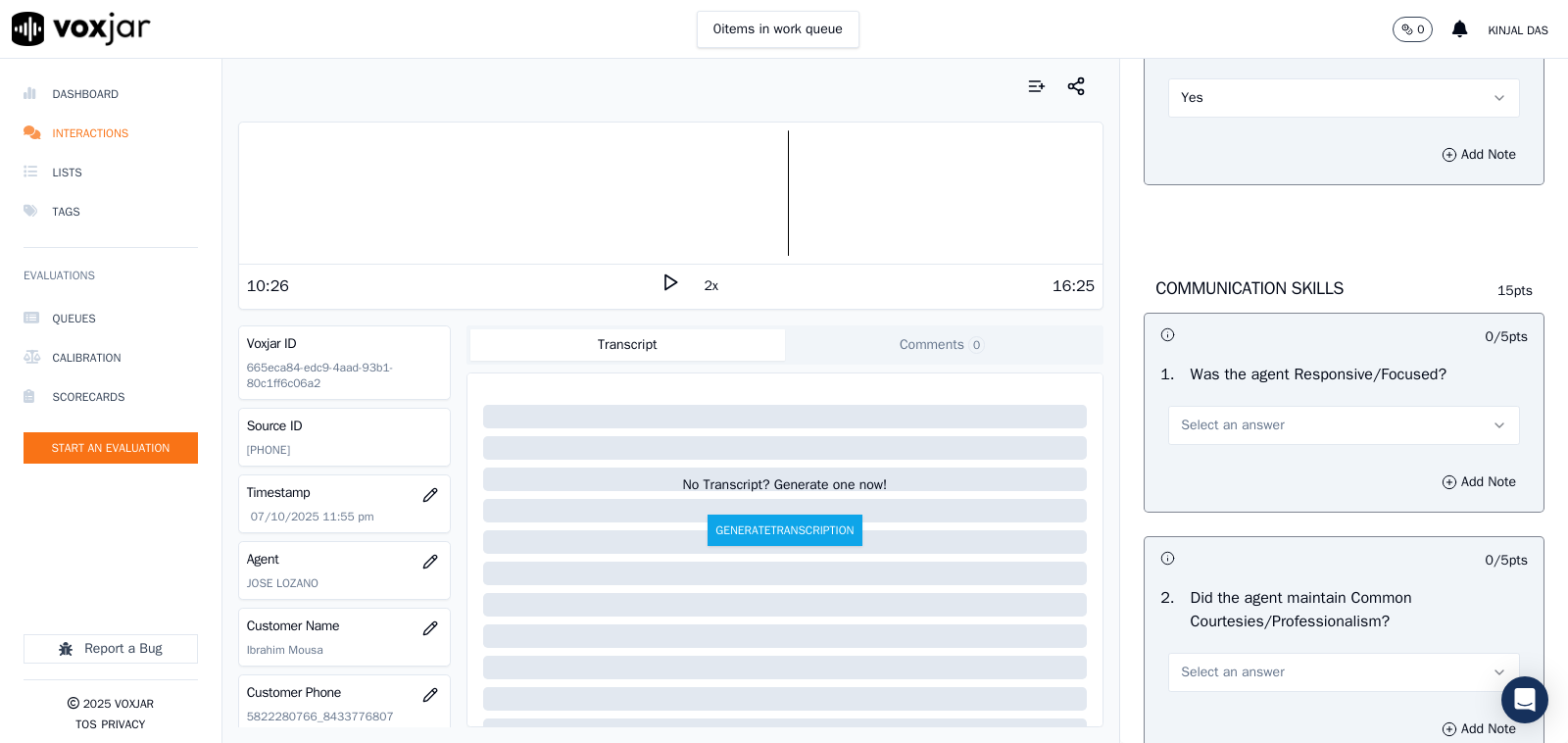 drag, startPoint x: 1182, startPoint y: 540, endPoint x: 1181, endPoint y: 551, distance: 11.045361 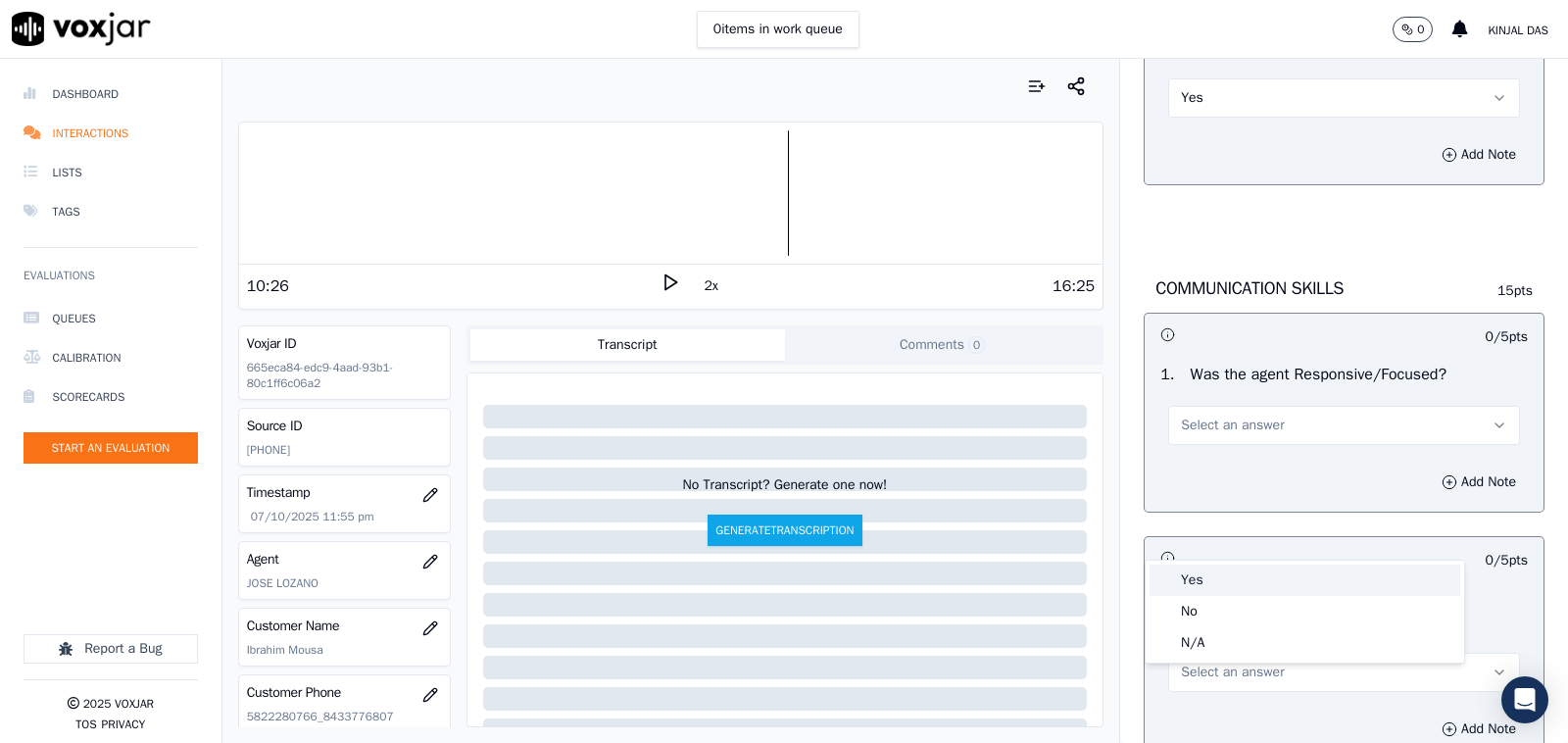 click on "Yes" at bounding box center [1304, 580] 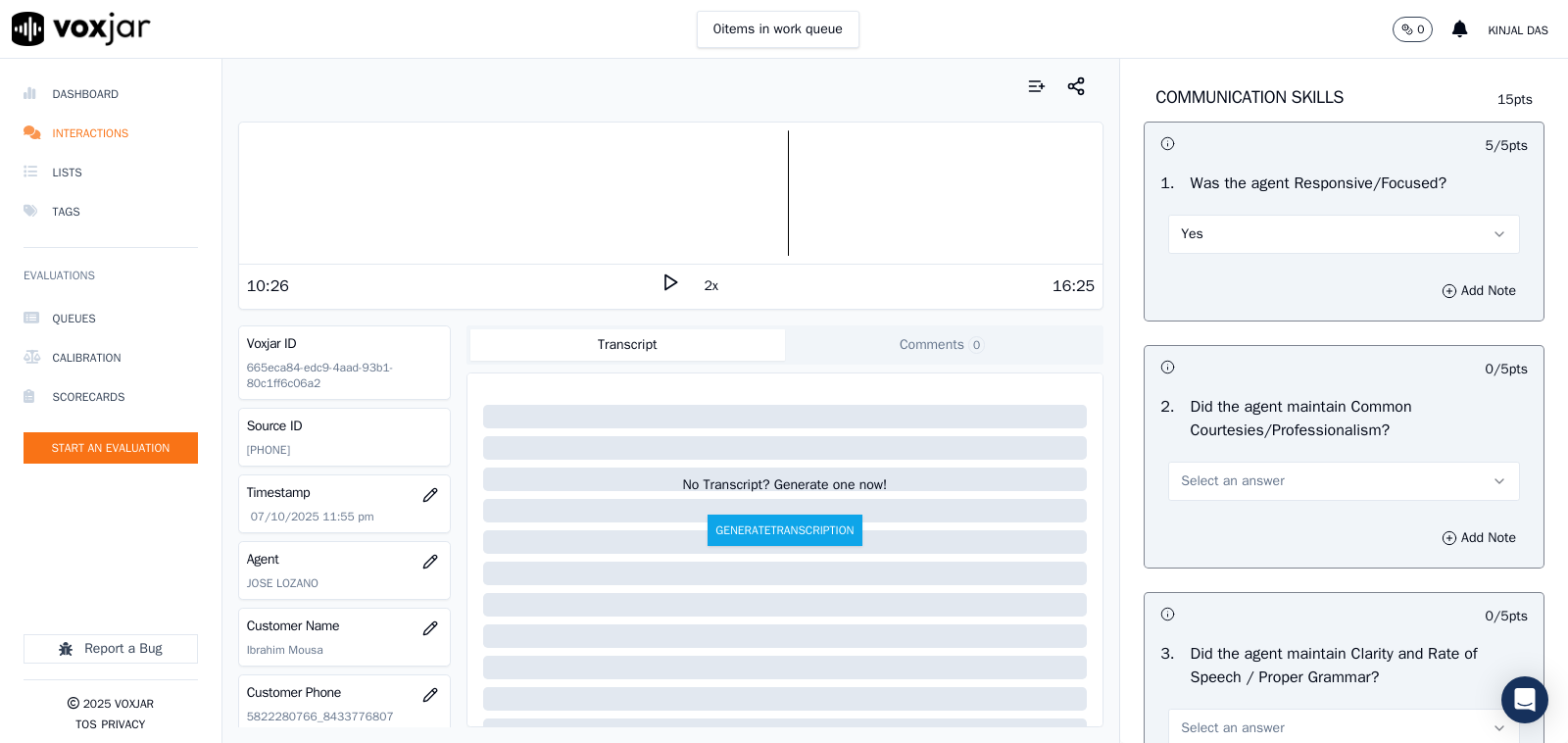 scroll, scrollTop: 5105, scrollLeft: 0, axis: vertical 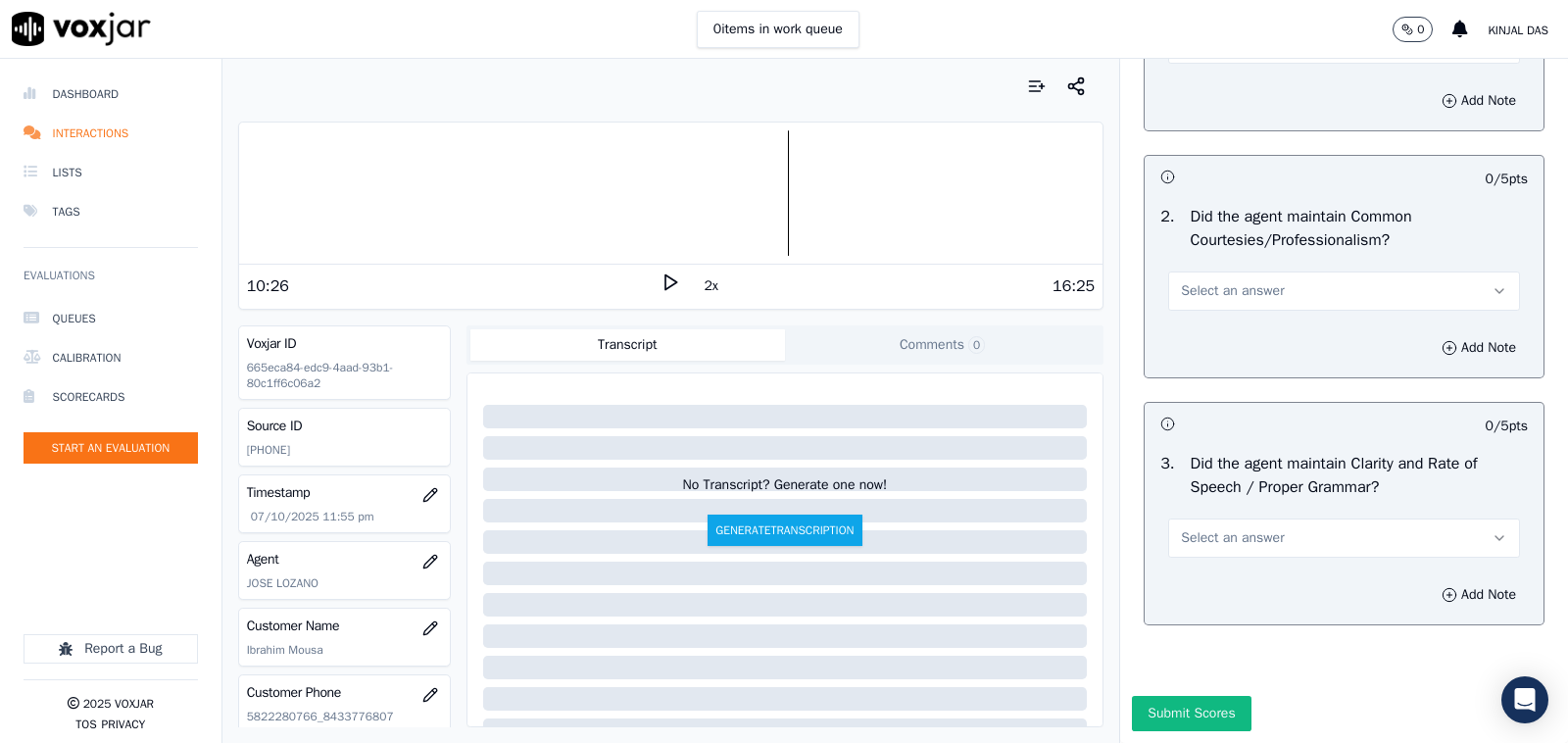 click on "Select an answer" at bounding box center (1344, 291) 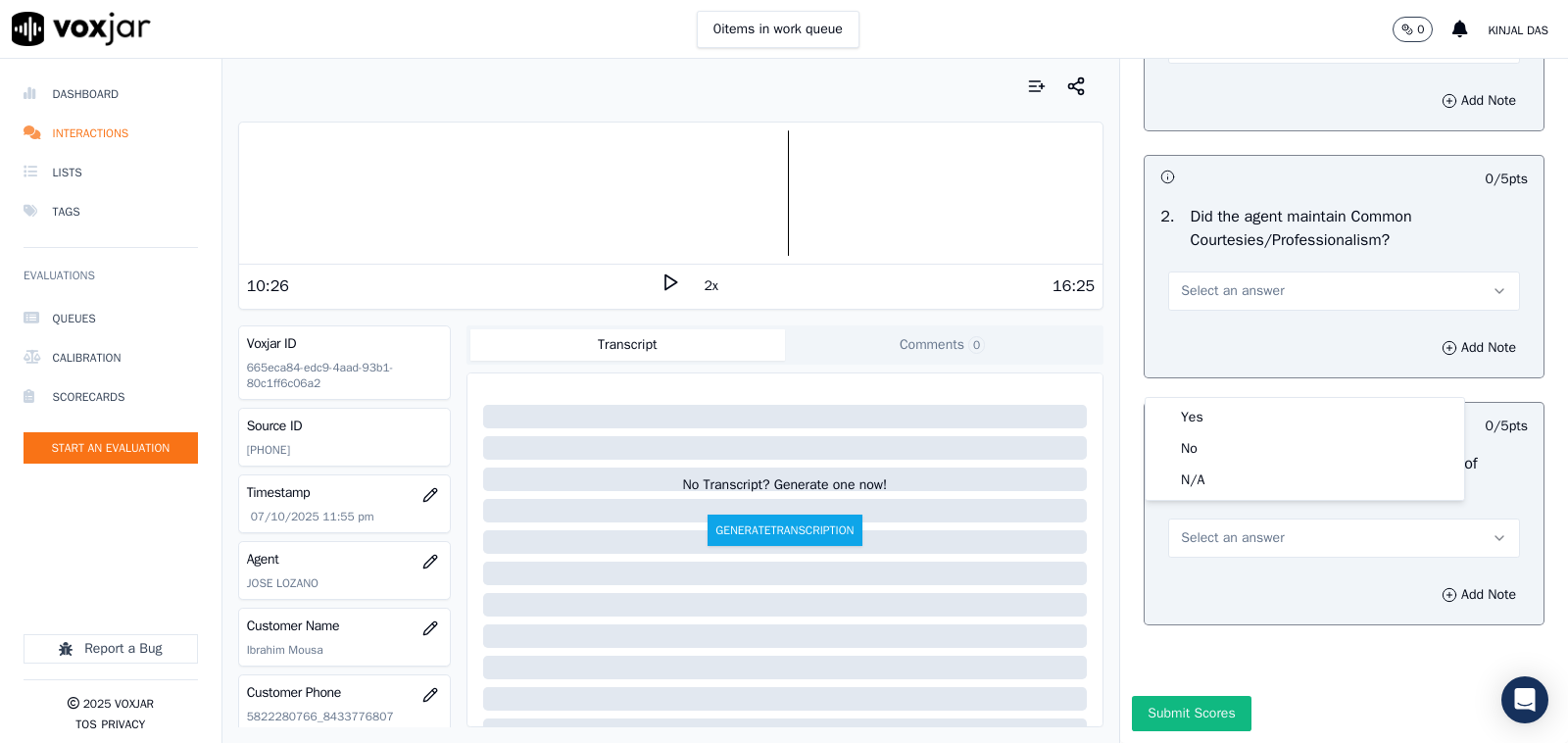 click on "Yes   No     N/A" at bounding box center [1304, 449] 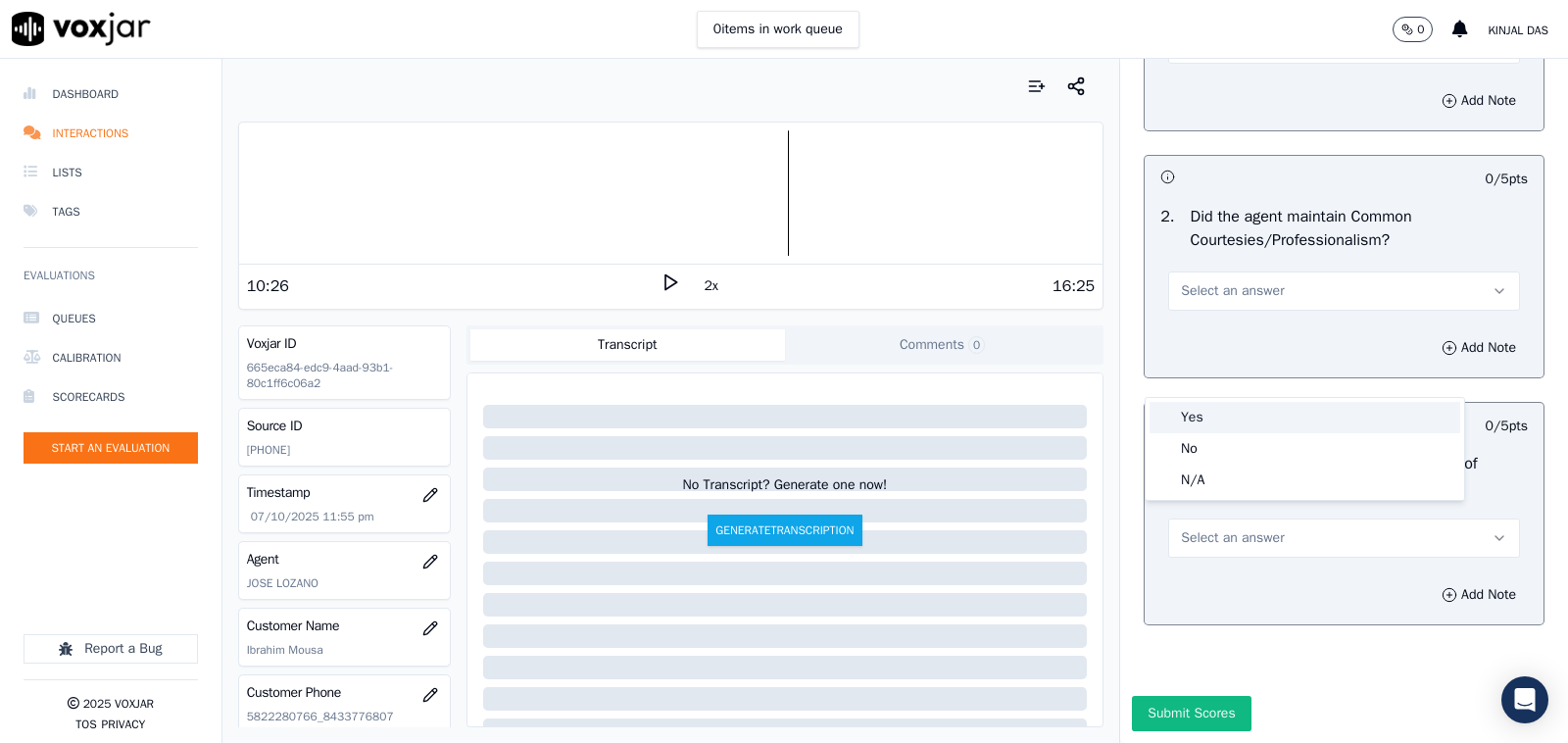 click on "Yes" at bounding box center (1304, 418) 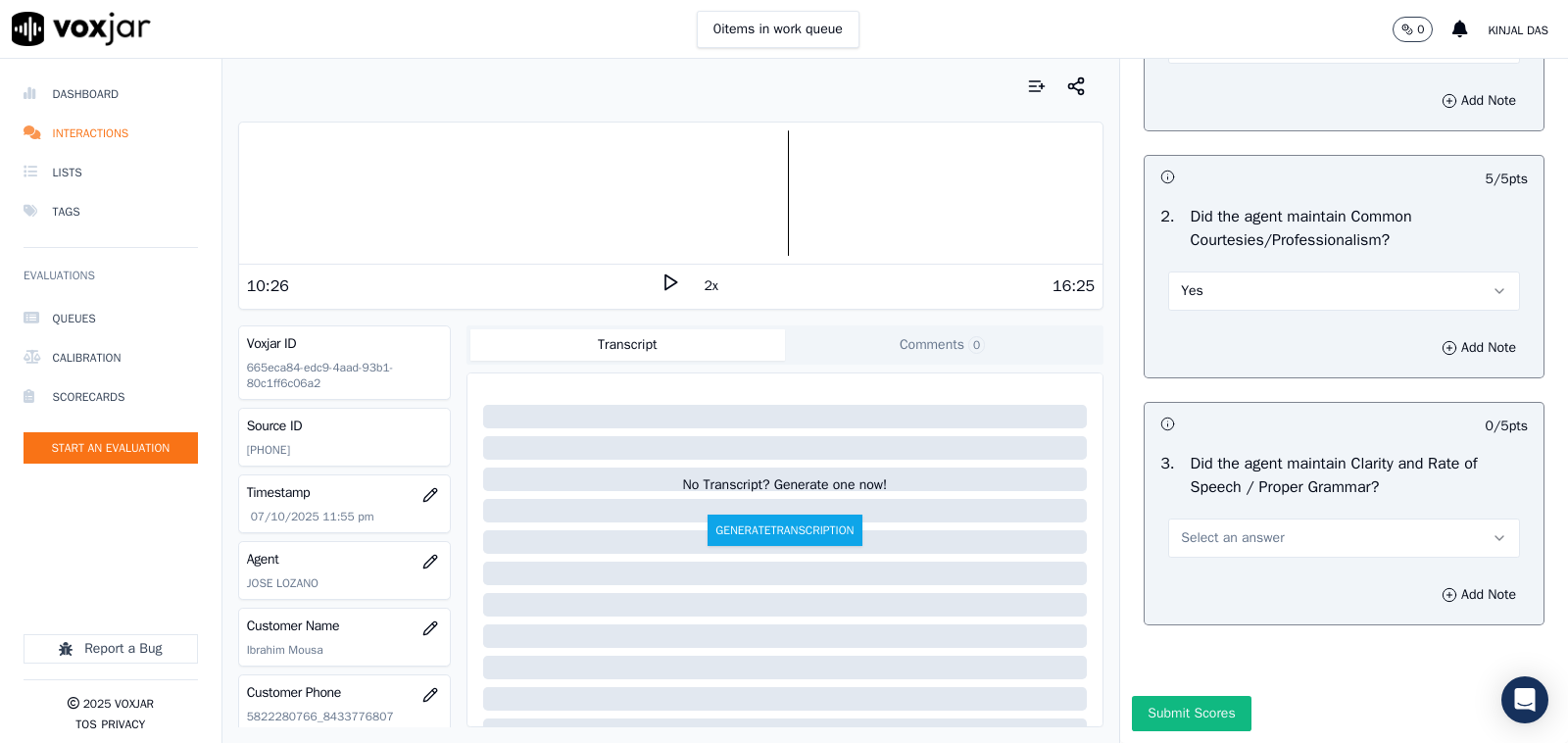 scroll, scrollTop: 5242, scrollLeft: 0, axis: vertical 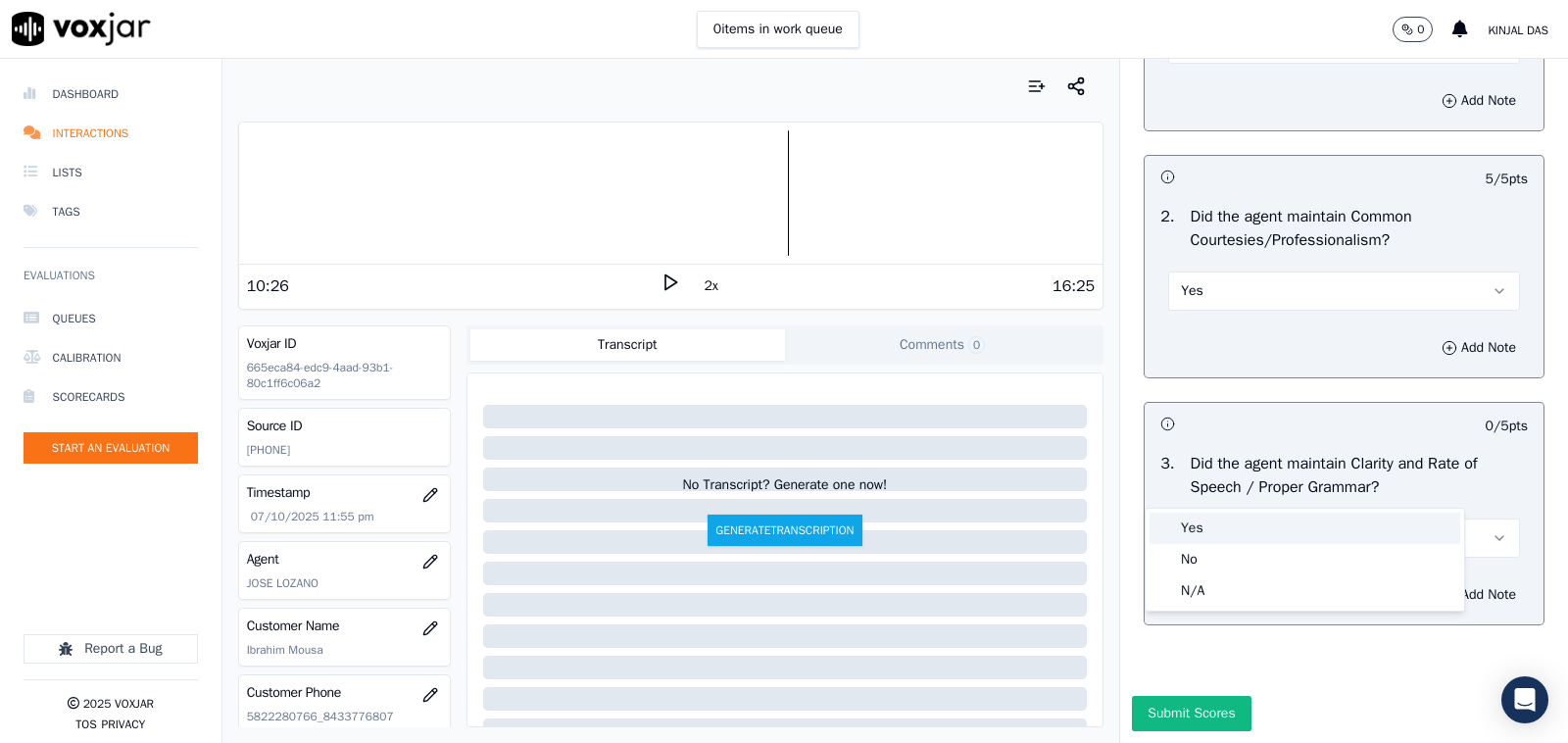 drag, startPoint x: 1194, startPoint y: 522, endPoint x: 1171, endPoint y: 624, distance: 104.56099 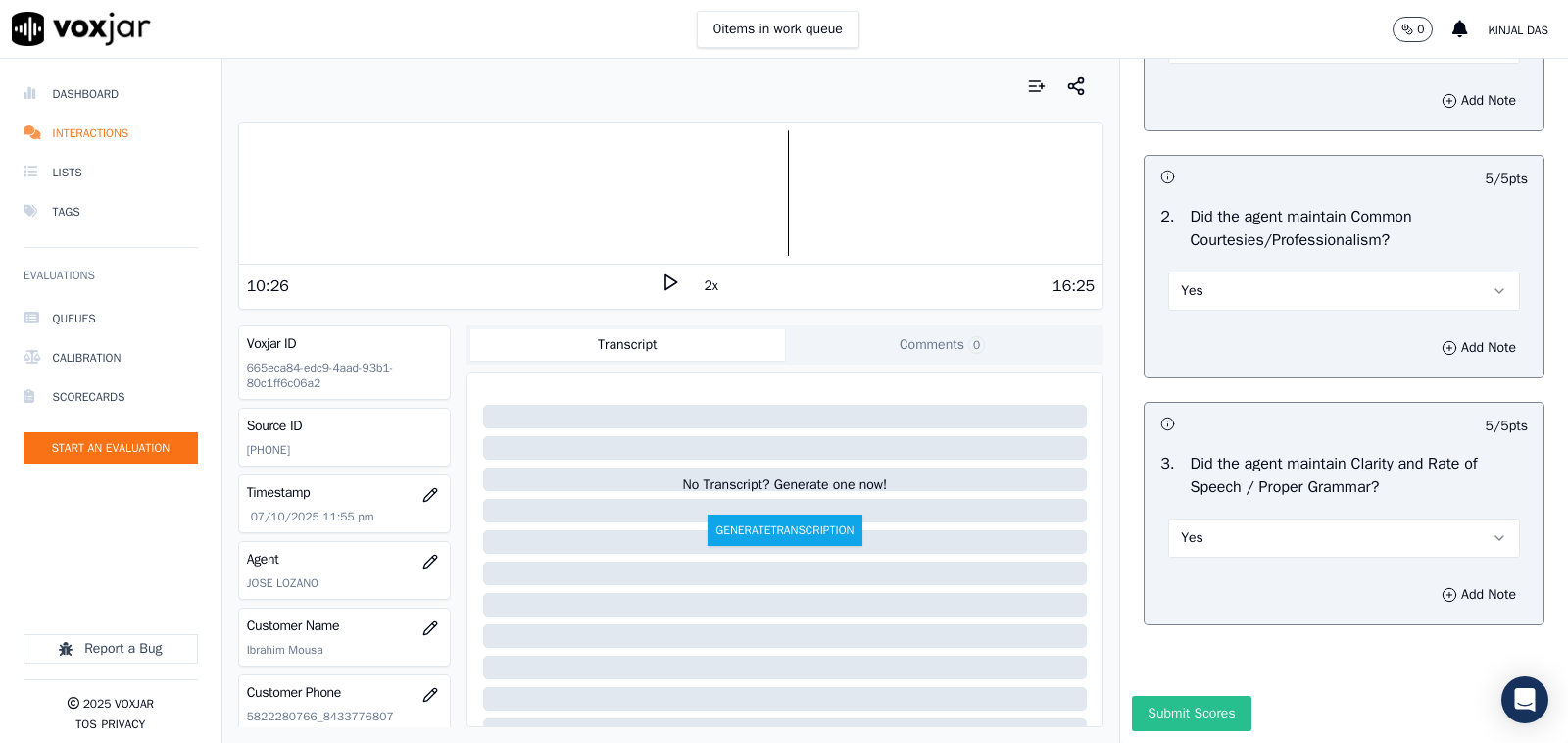 click on "Submit Scores" at bounding box center [1191, 714] 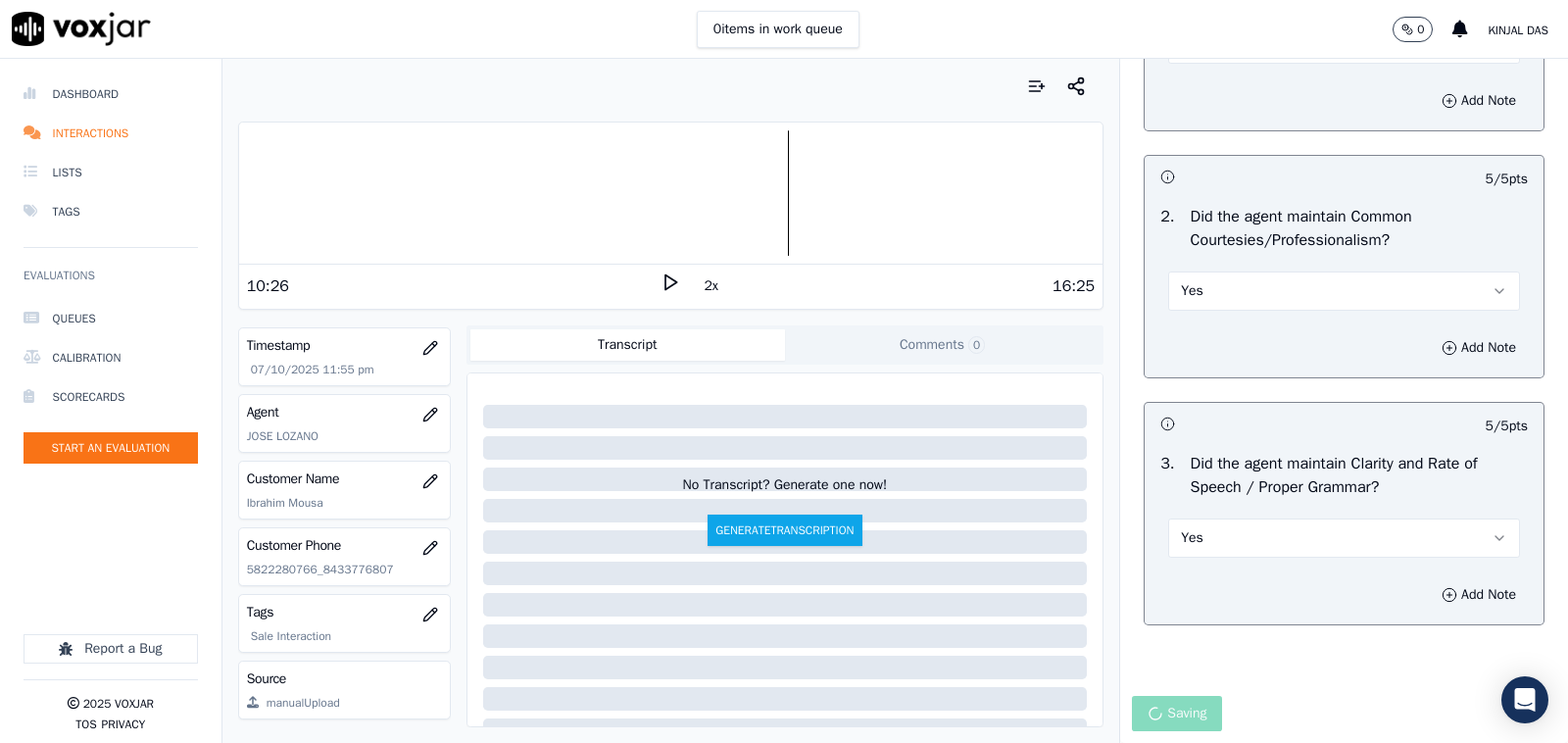 scroll, scrollTop: 204, scrollLeft: 0, axis: vertical 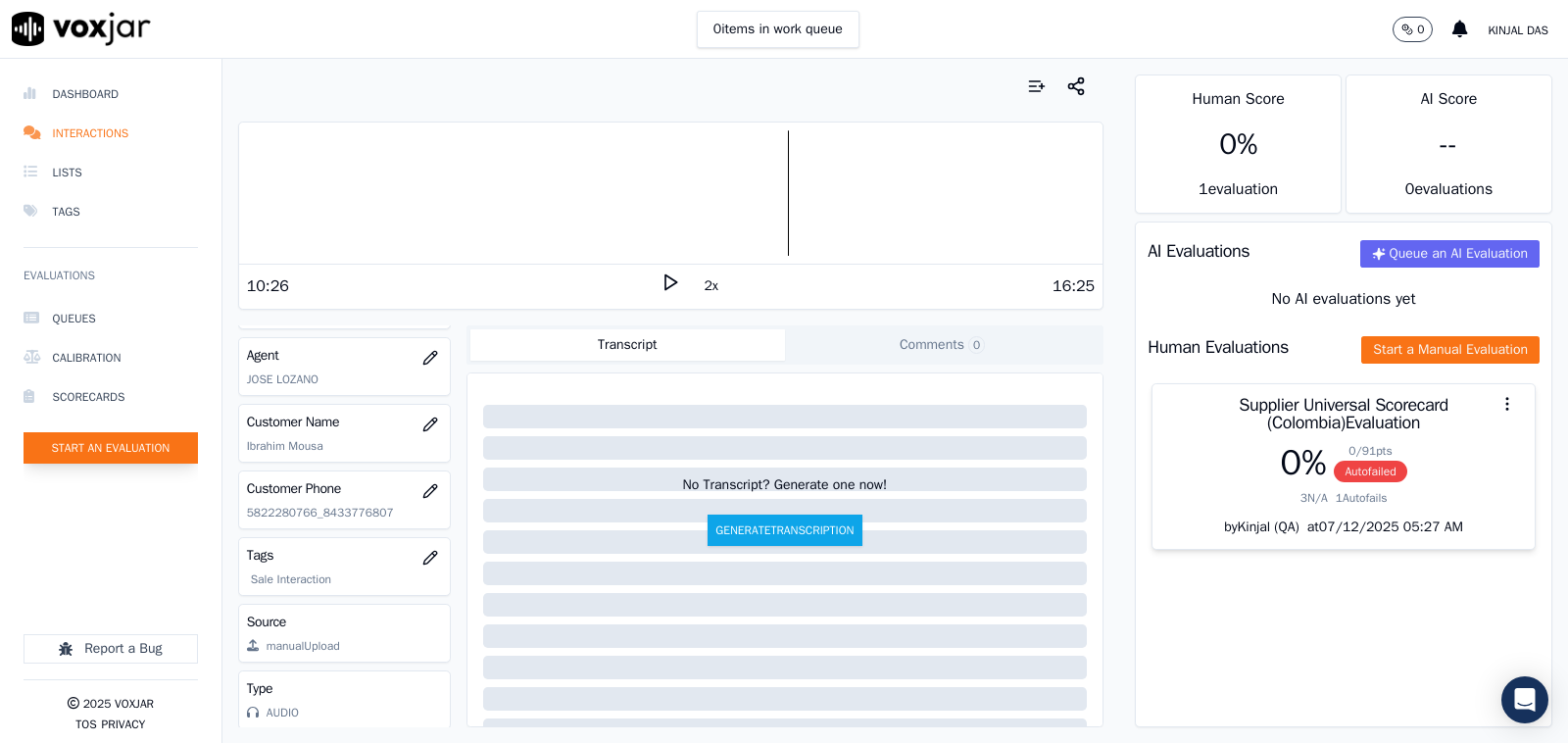 click on "Start an Evaluation" 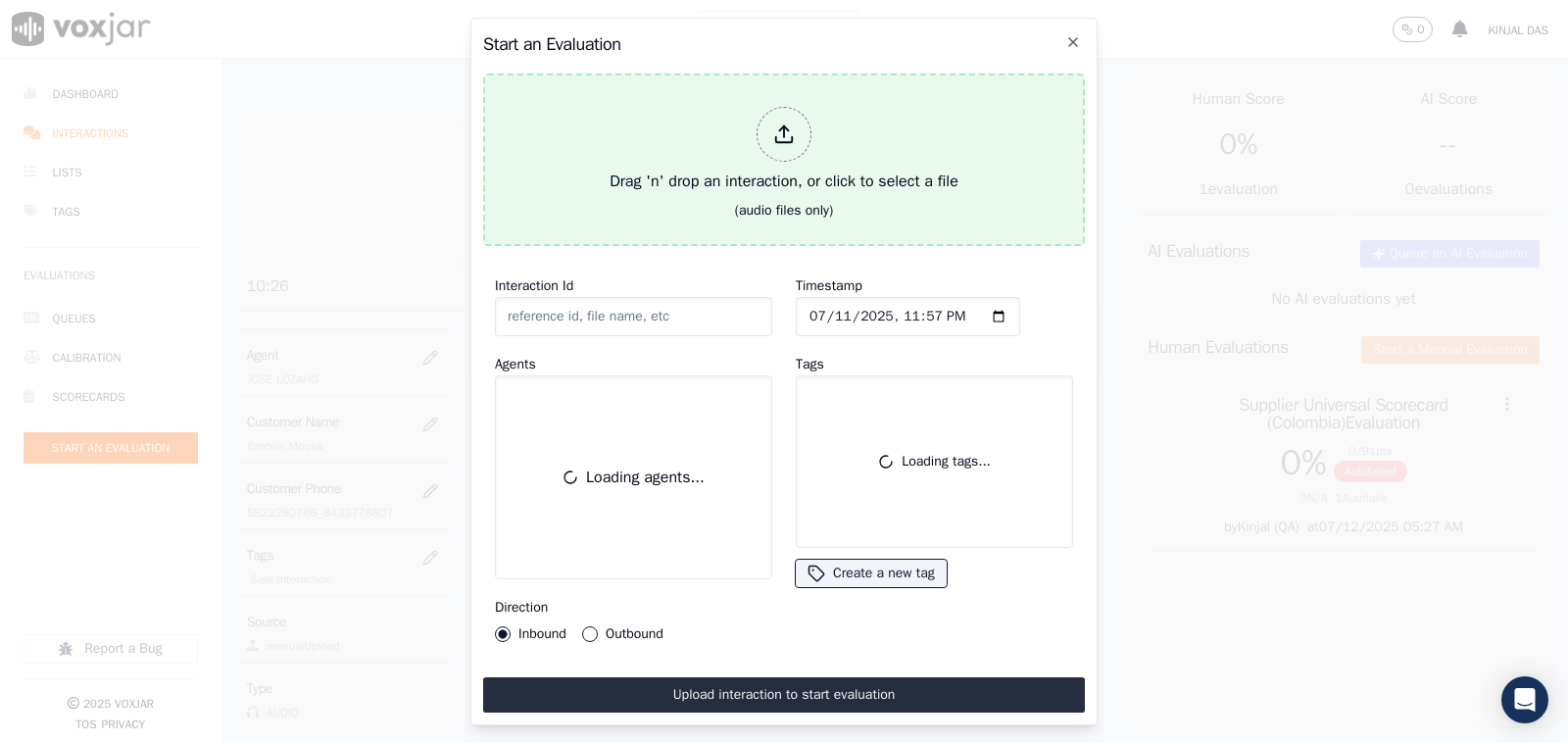 click on "Drag 'n' drop an interaction, or click to select a file" at bounding box center [784, 150] 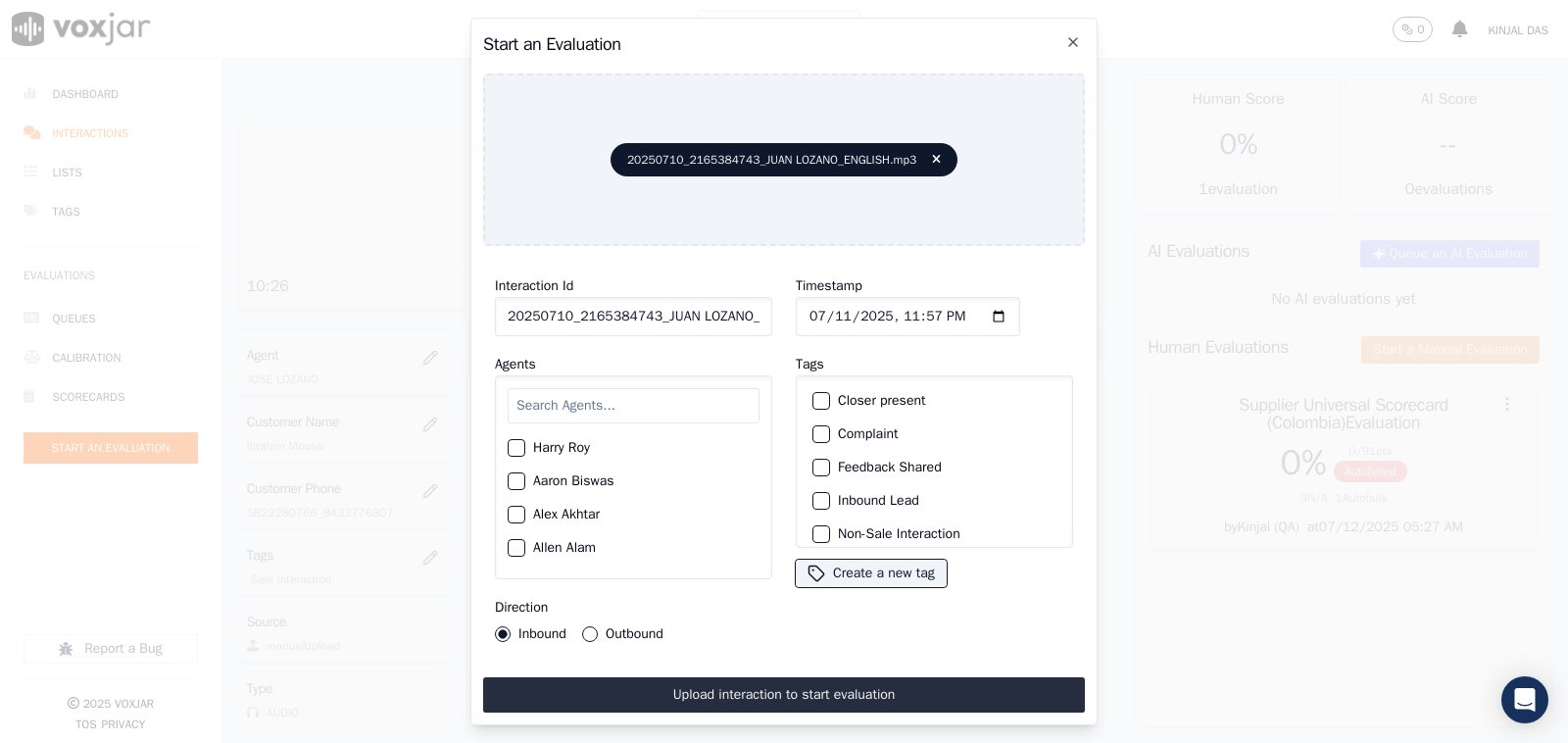 click on "20250710_2165384743_JUAN LOZANO_ENGLISH.mp3" 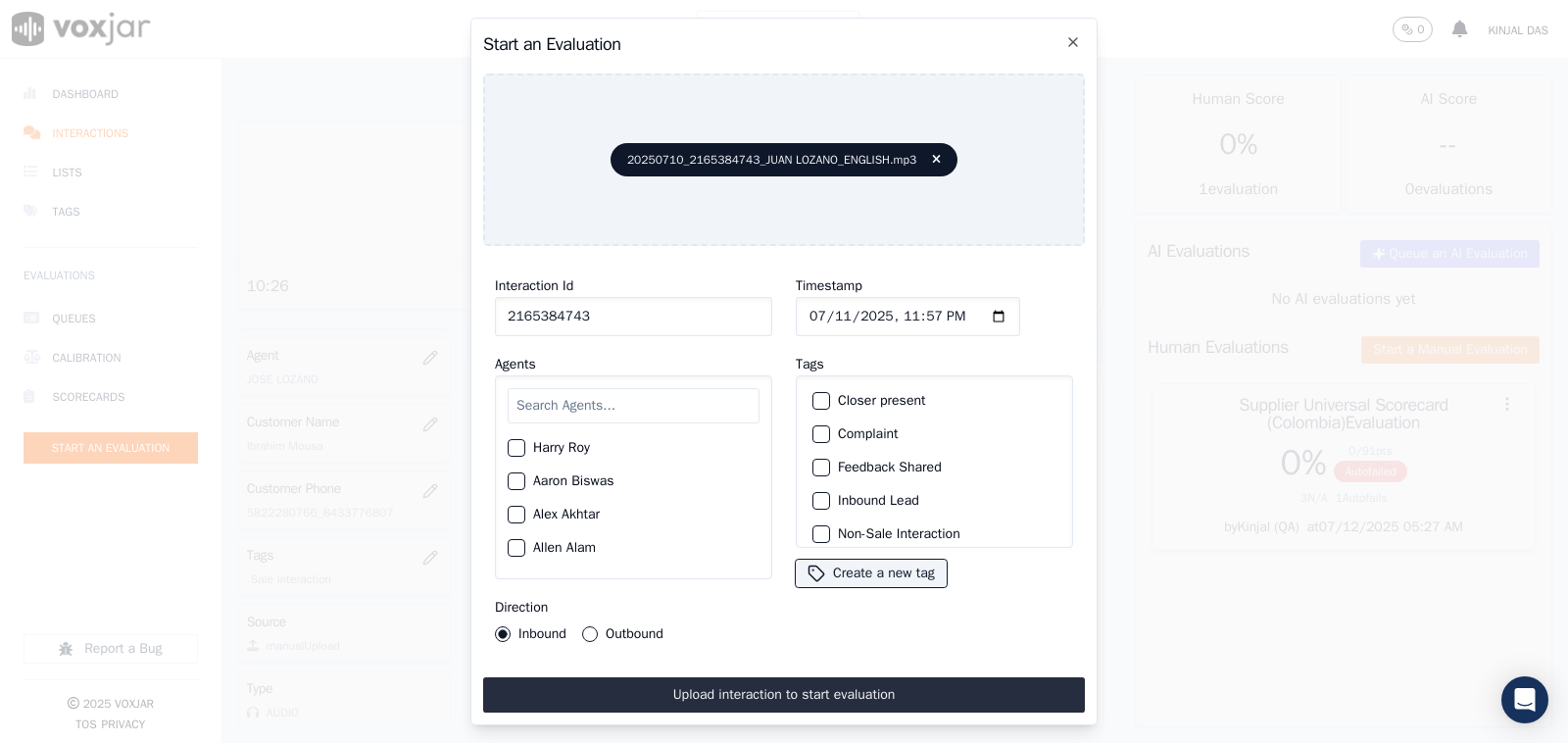 type on "2165384743" 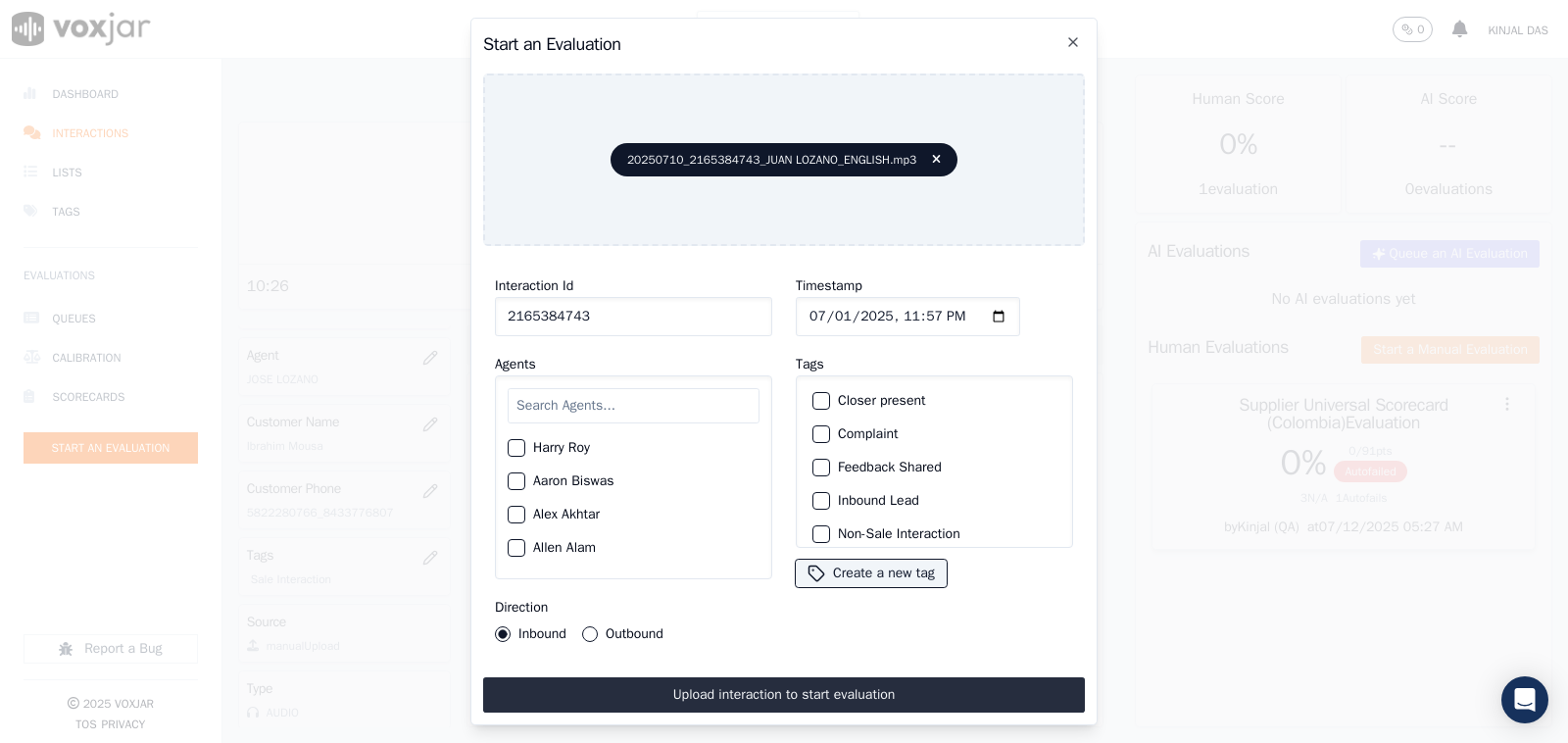 type on "2025-07-10T23:57" 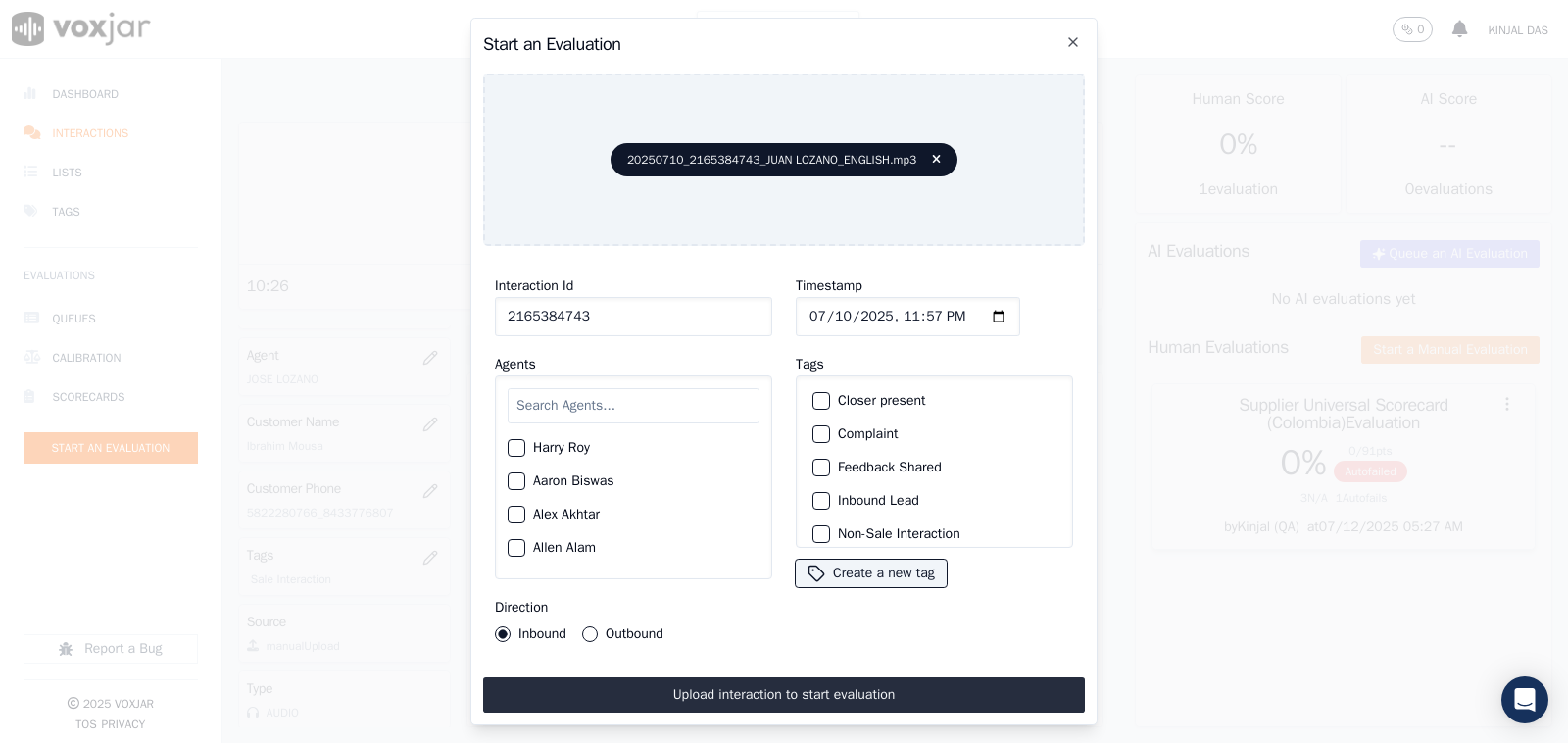 click on "Harry  Roy      Aaron Biswas     Alex Akhtar     Allen Alam      Andrew Anwar     Anna Das      Annie Singh     Brandon Roy     CAROLINE JARAMILLO     Carol Khatun     Catherine Roy     Chester Chatterjee     Chris Toppo     Christia Ghosh     DAVID ACUNA     Daniel Ali     David Stephen     Do not Count     Dominick Saha     ELIAN FLOREZ       Edward Banerjee     Ethan Mukherjee     Frank Sarkar     George Aich     ISIS ALZATE     JOSE LOZANO     Jack  Sharma     Jake Saha     James Murtuza     Janet Monterio     Jeniffer Banerjee     Jim Som     John Das     Jordan Shaqib     Justin Alam     Kelvin Chowdhury     LILIBETH VERGARA     LUISA CAMPO      MANUEL CASTILLO     MARY OLIER         MD Dilshad Alam - Justin     MICHELLE MARRERO     Marcus Kunwar     Mark Sharma     Martin Das     Max Sarkar     Mike Chhetri     Nick Saraf     Nigel Phillips     Nolan Mahanta     Olivia Samantha     Parker Majid     Richard Kumar     Ricky Singh     Ryan Roy     Sam Lakra      Sandy Pathak      Sara Dey" 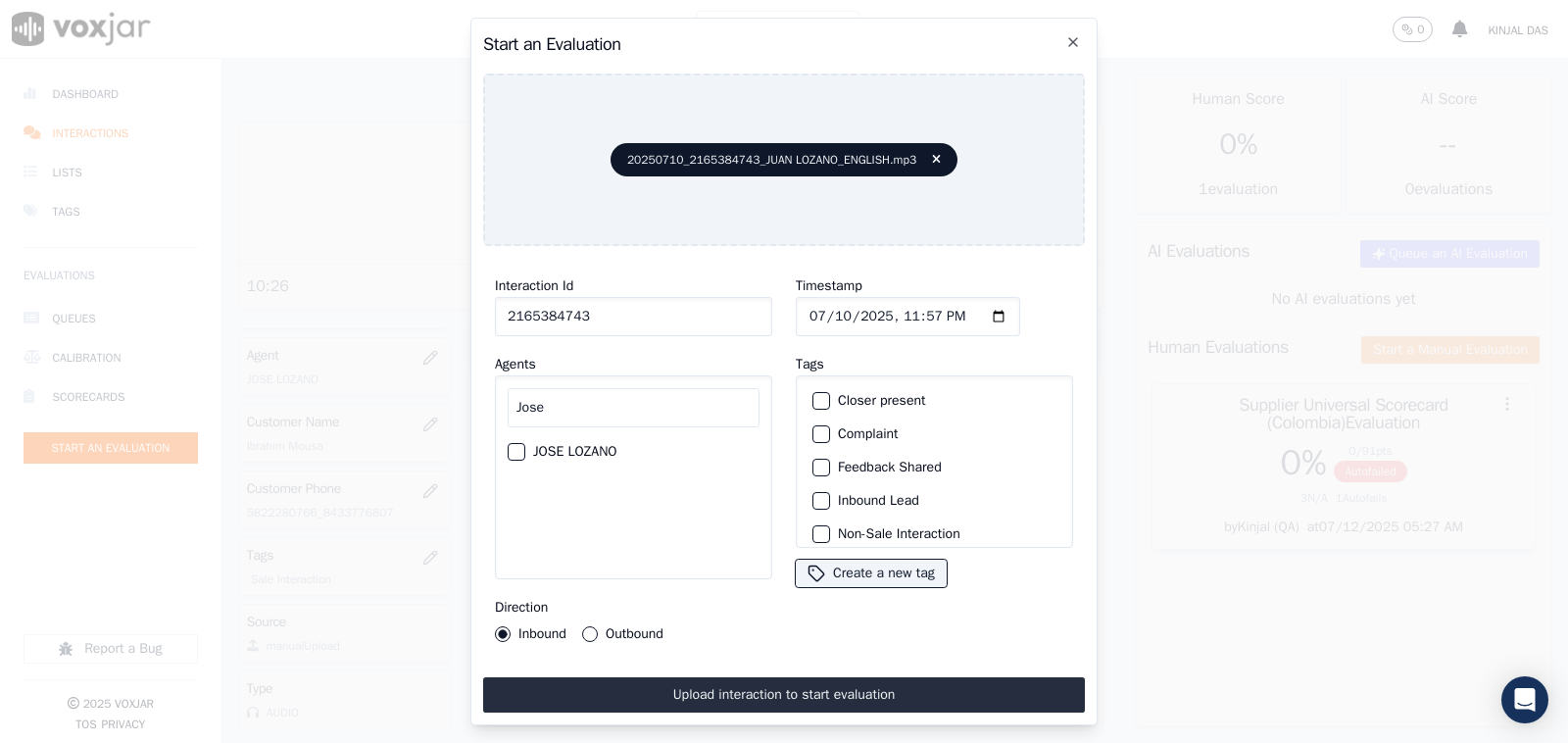 type on "Jose" 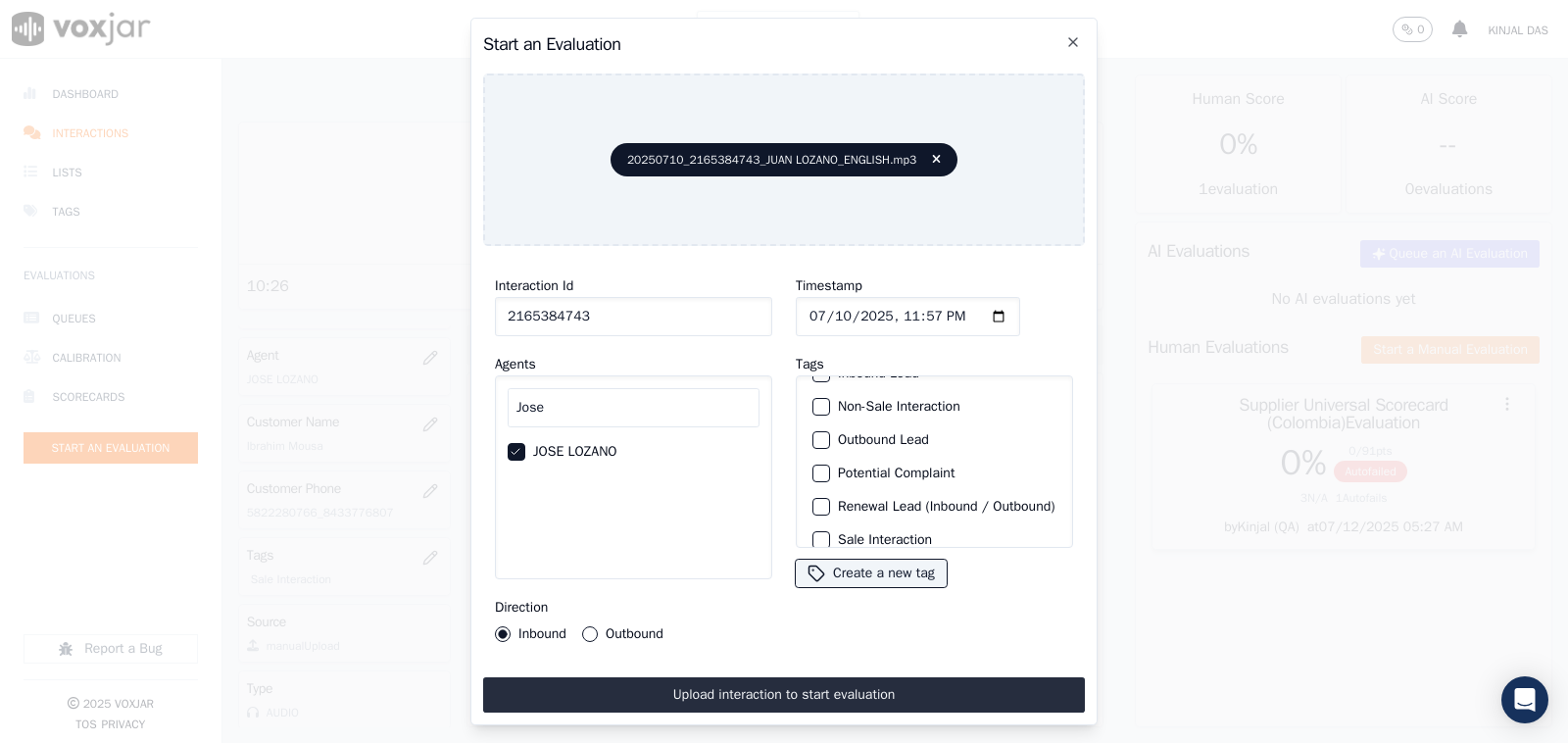 scroll, scrollTop: 177, scrollLeft: 0, axis: vertical 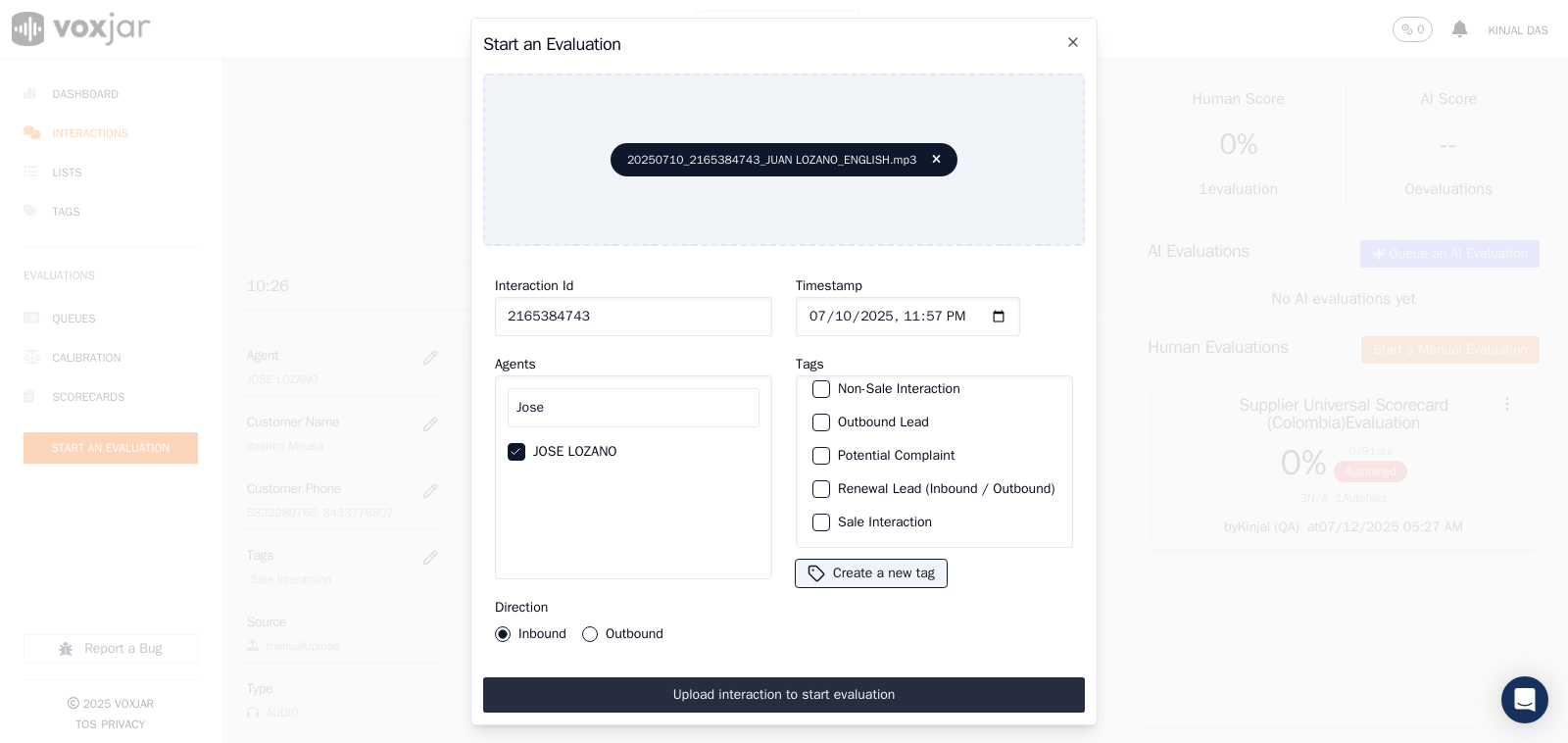 click on "Sale Interaction" 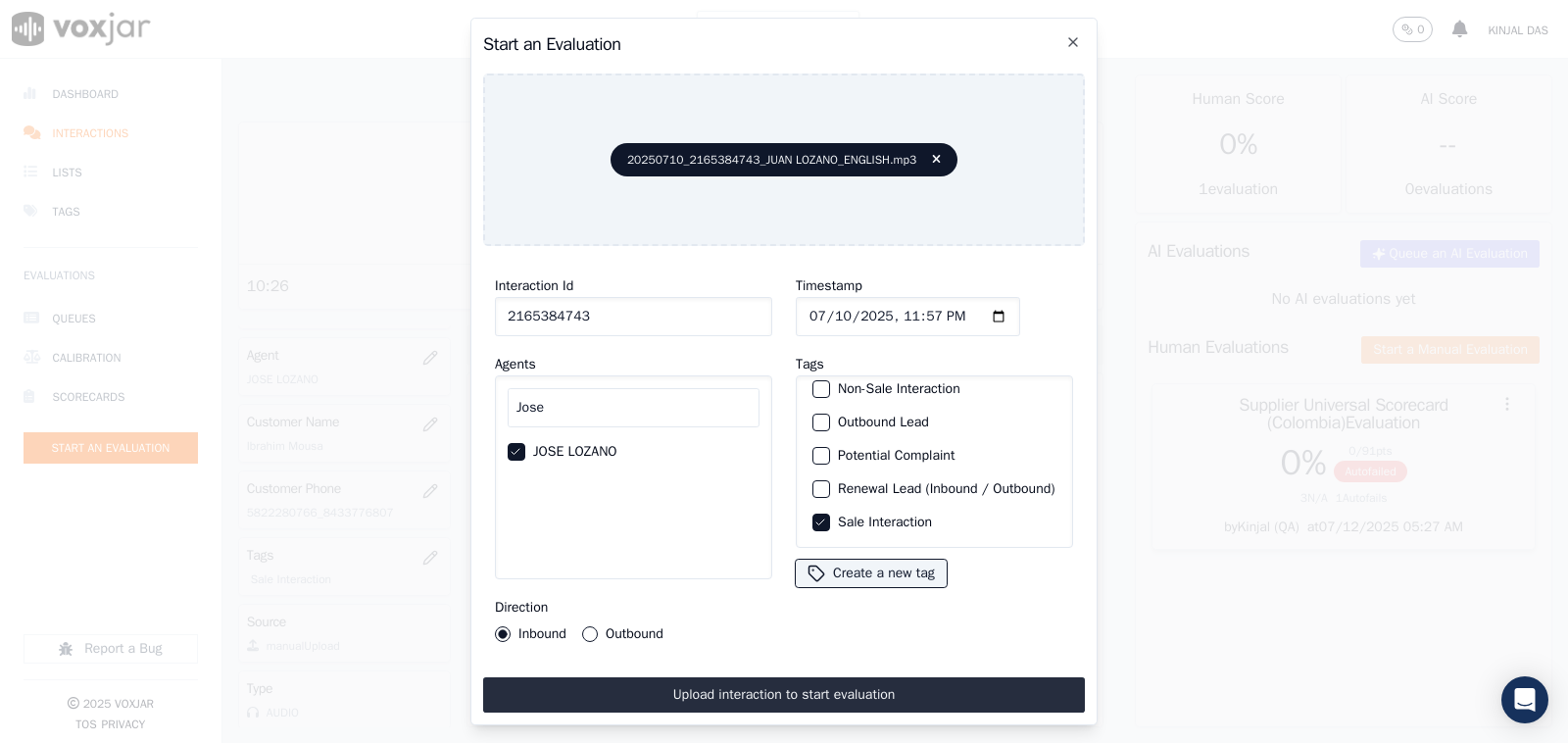 click on "Outbound" 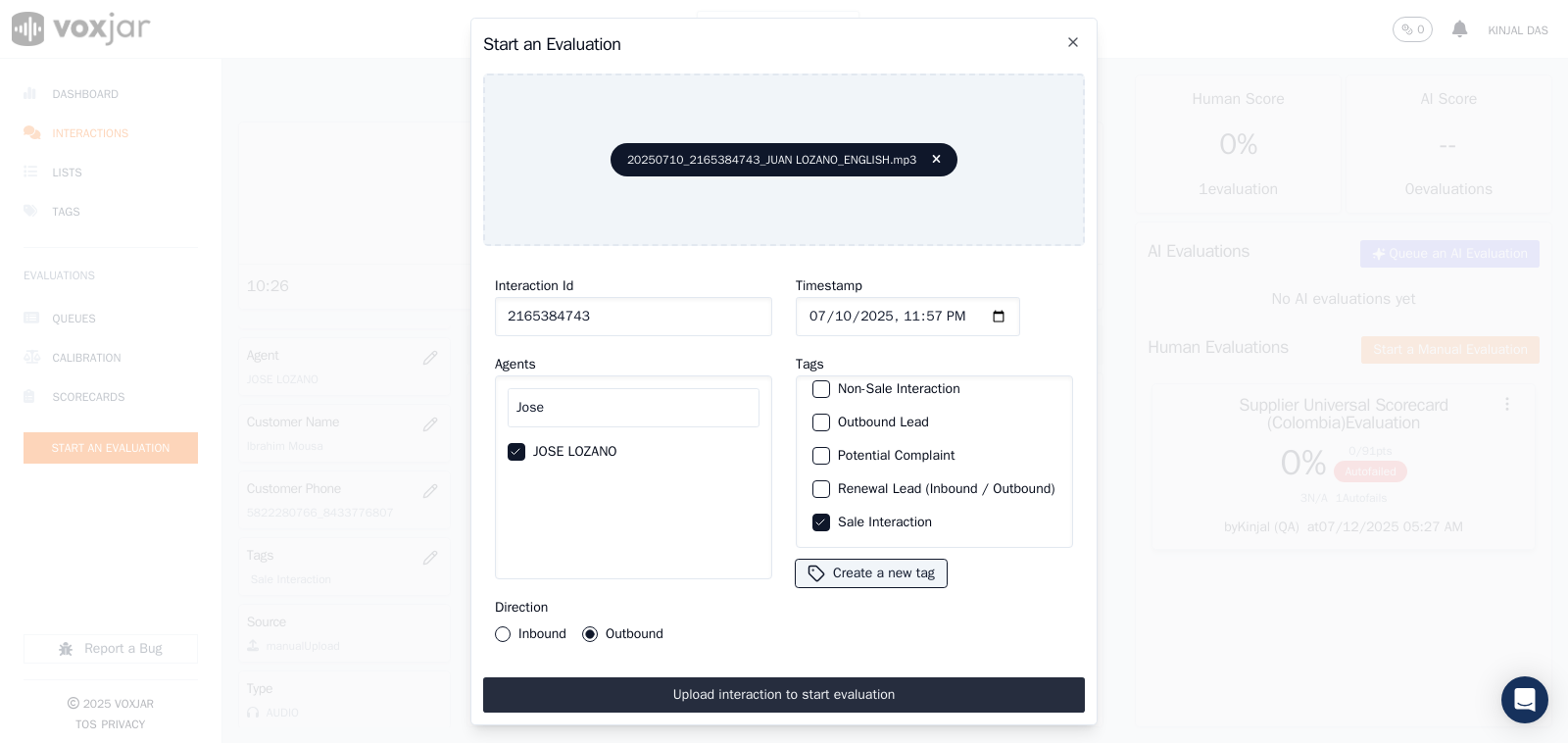 drag, startPoint x: 693, startPoint y: 673, endPoint x: 752, endPoint y: 596, distance: 97.00515 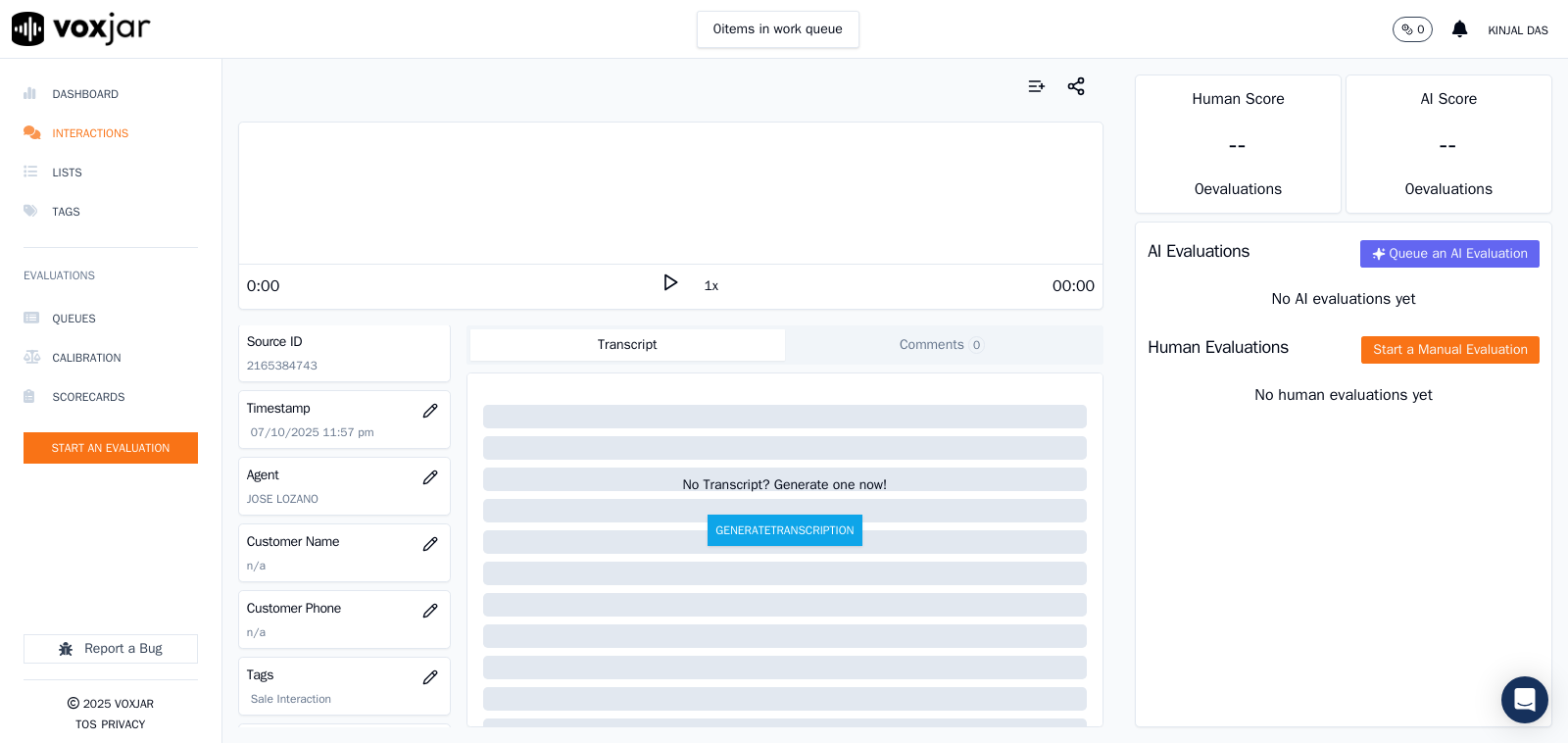 scroll, scrollTop: 204, scrollLeft: 0, axis: vertical 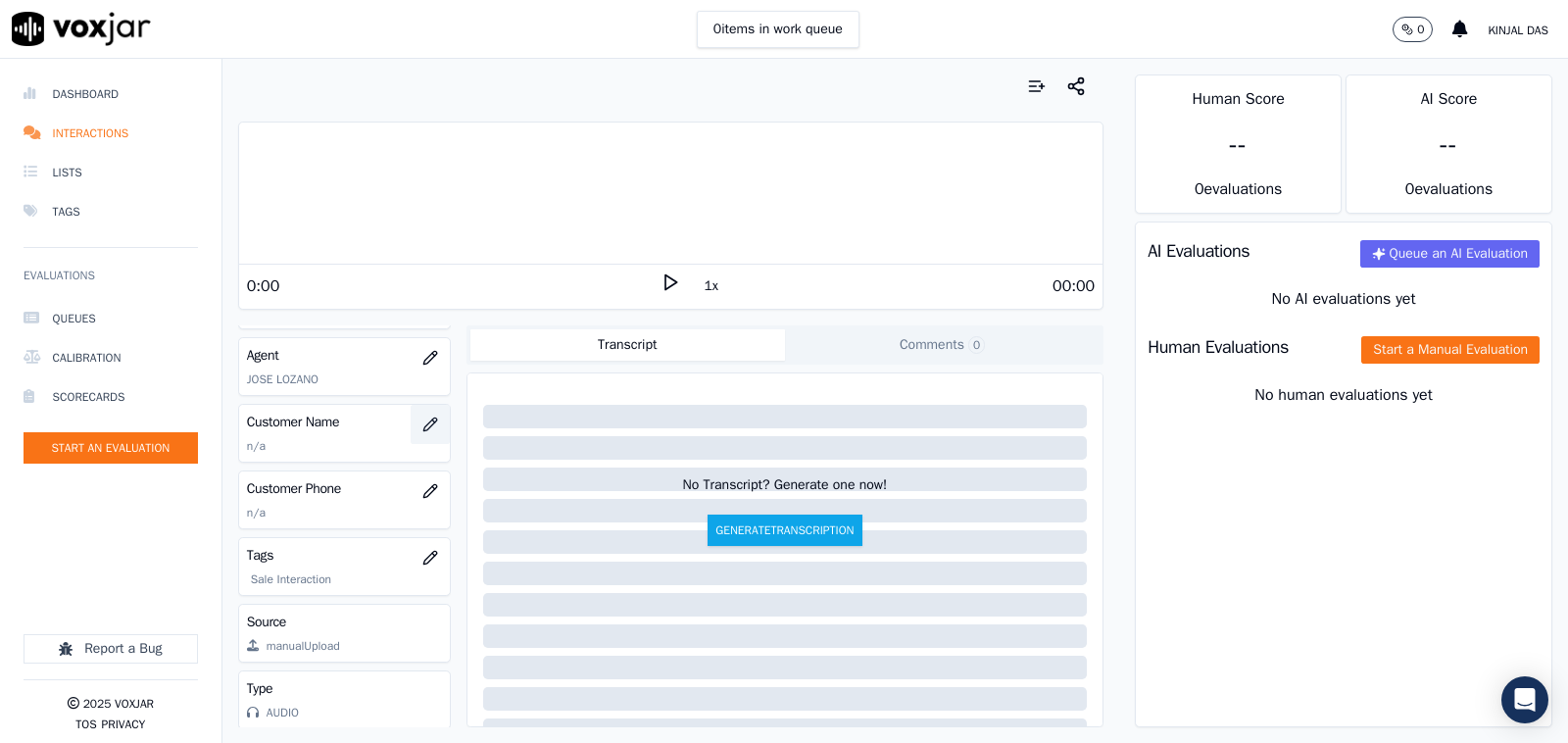 type 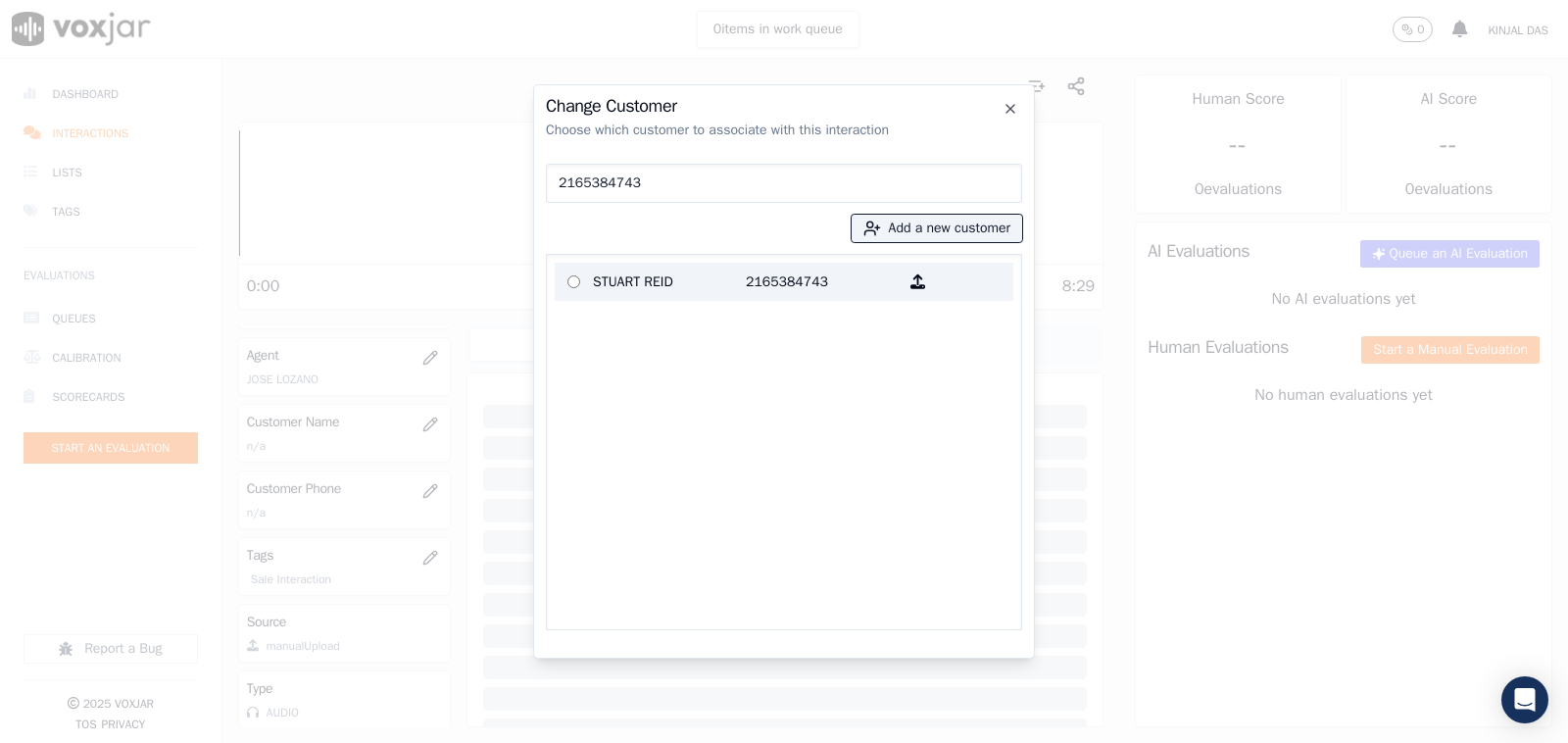 type on "2165384743" 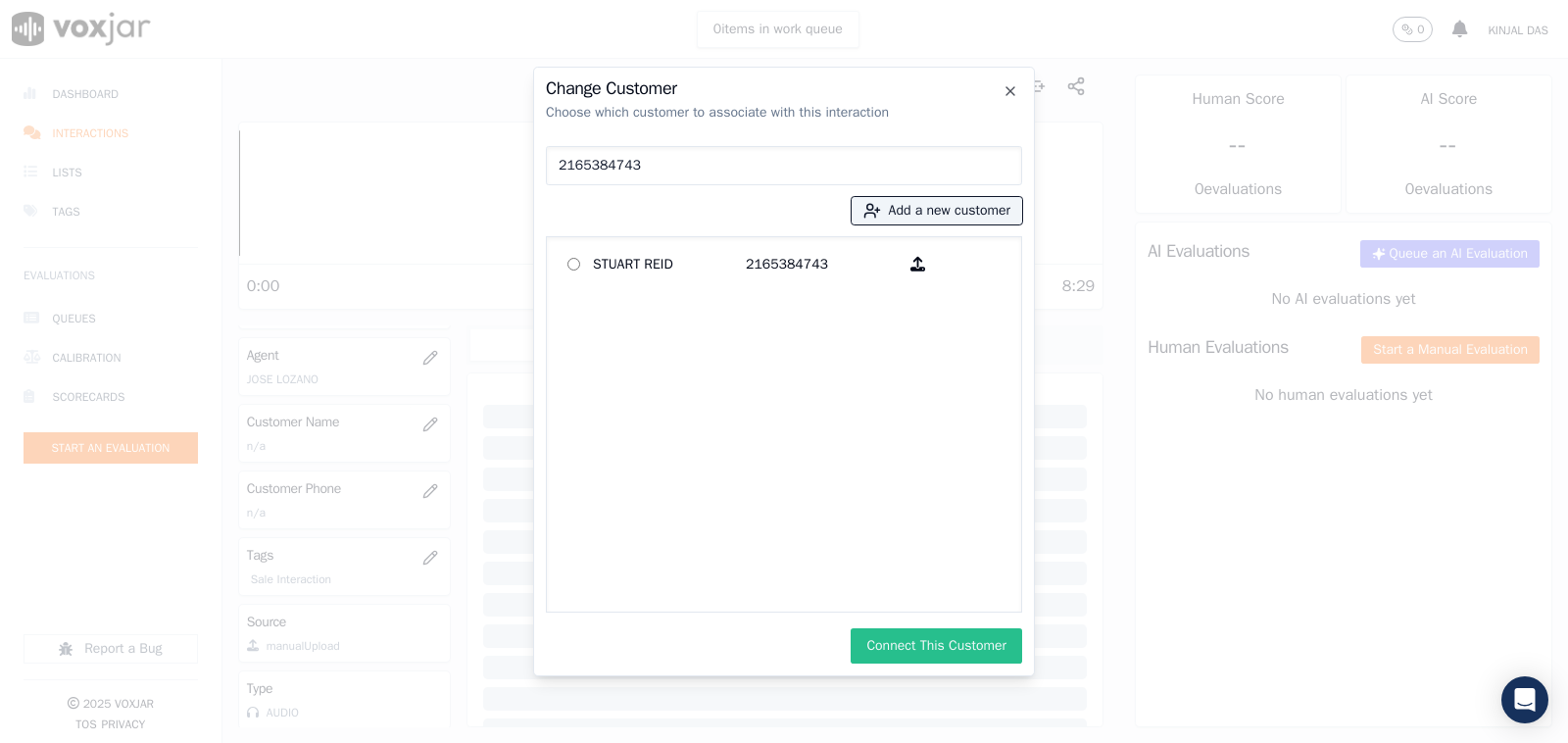 click on "Connect This Customer" at bounding box center (936, 646) 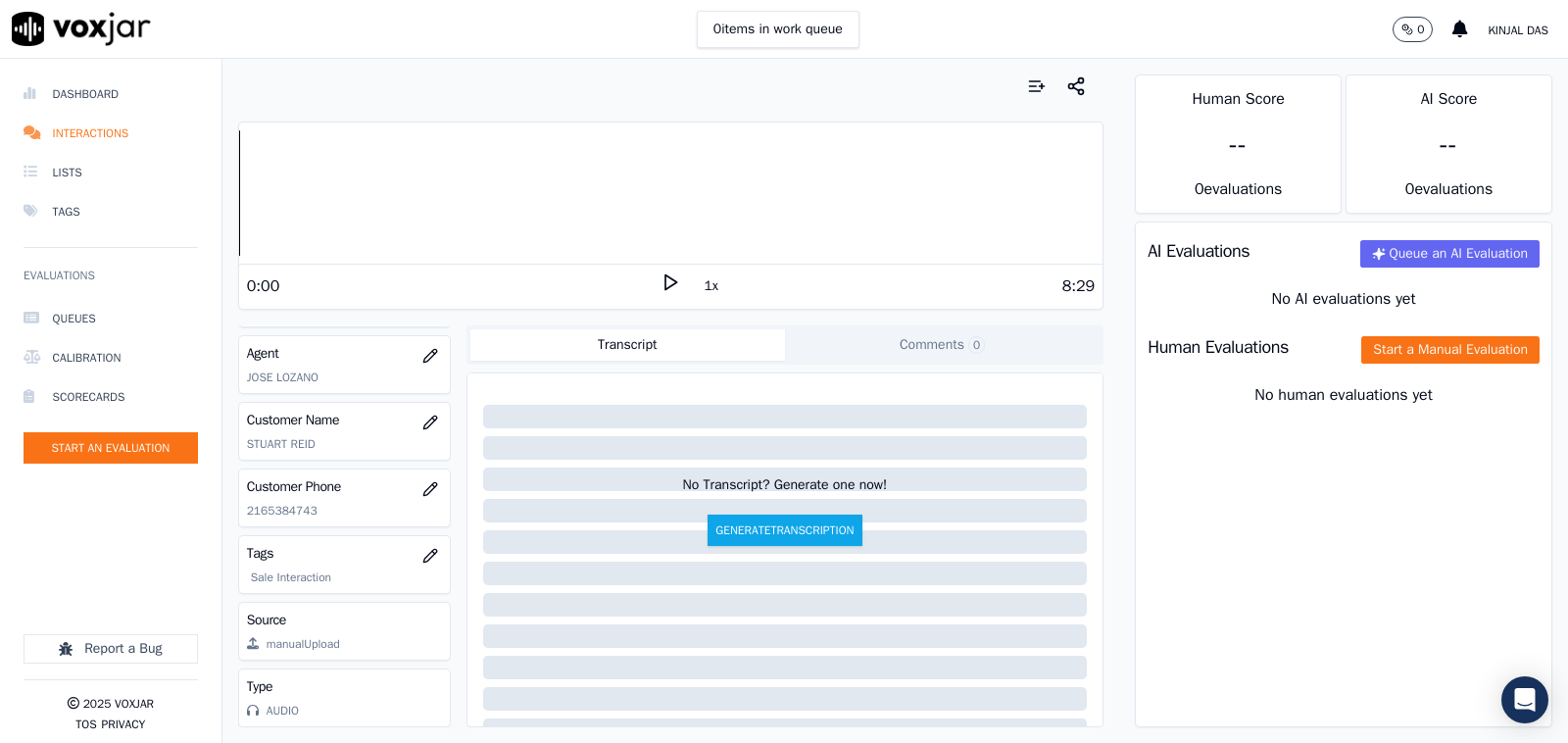 scroll, scrollTop: 265, scrollLeft: 0, axis: vertical 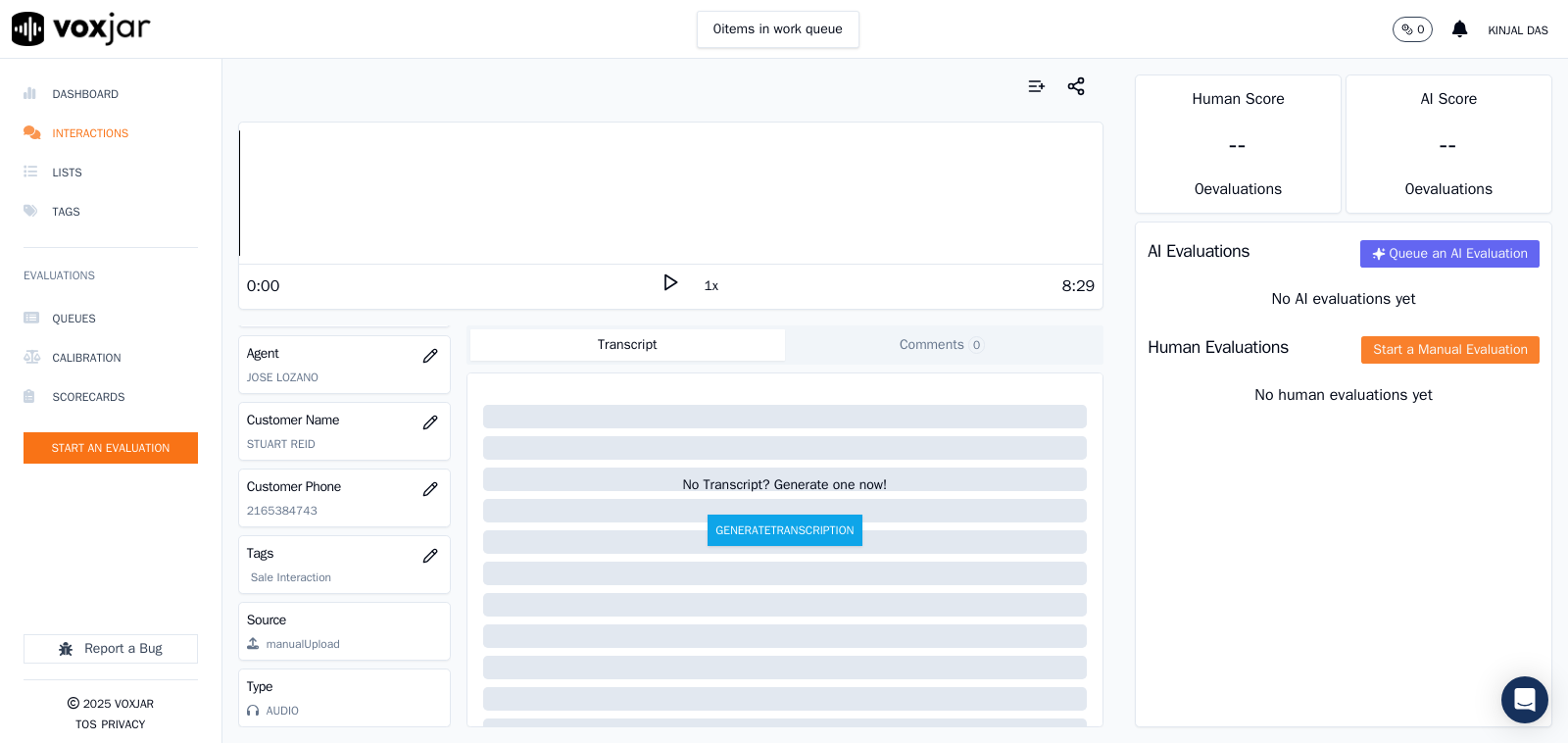 click on "Start a Manual Evaluation" 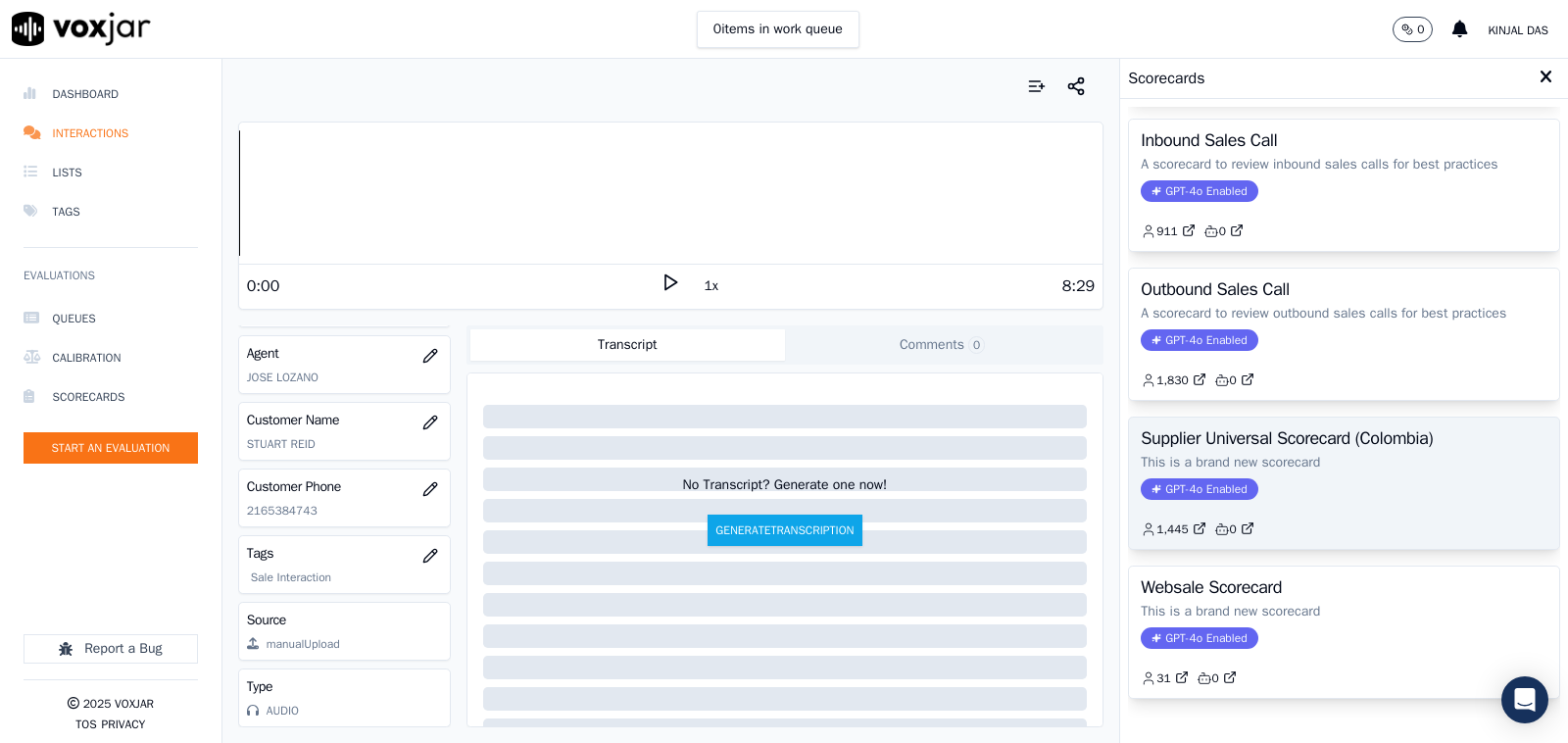 scroll, scrollTop: 258, scrollLeft: 0, axis: vertical 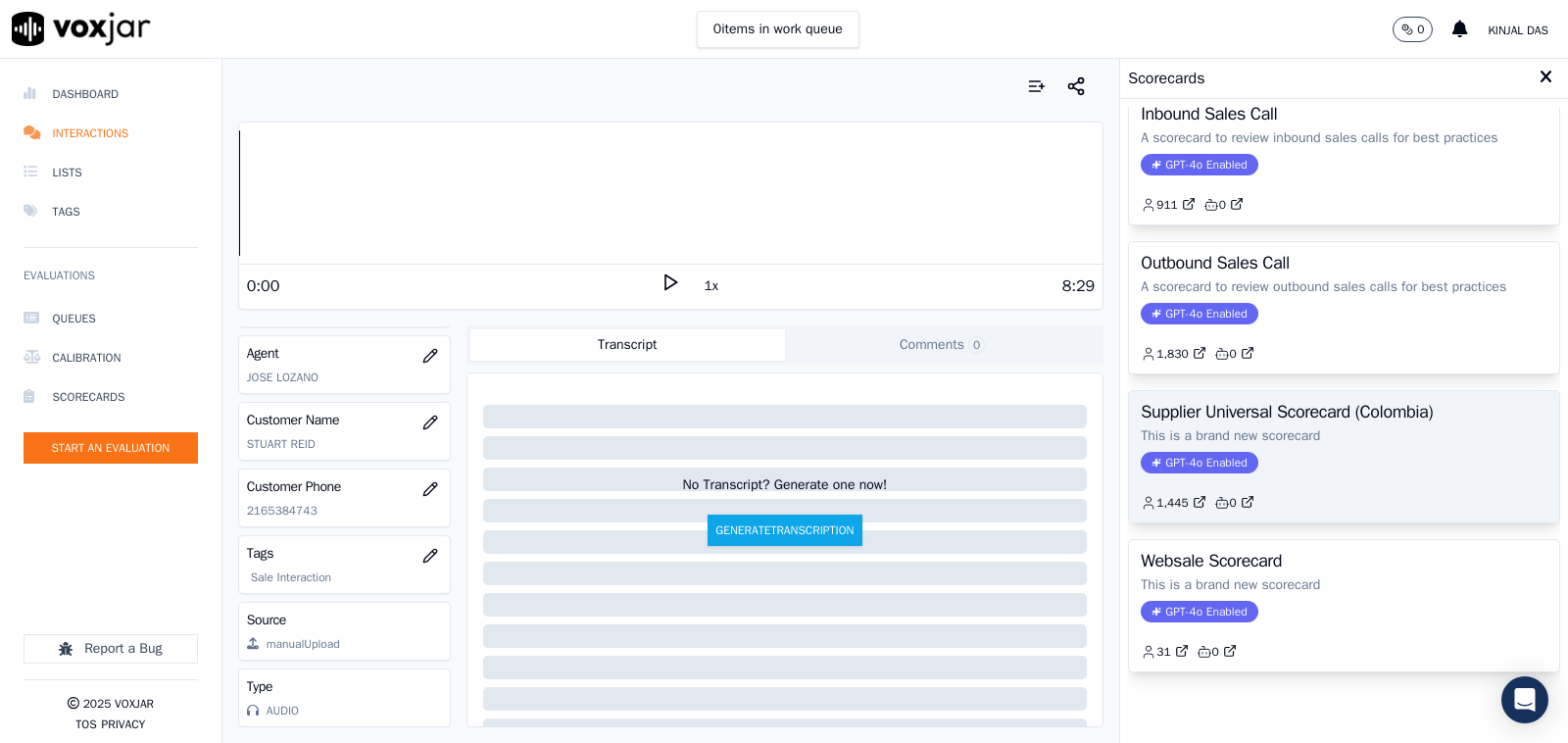 drag, startPoint x: 1324, startPoint y: 364, endPoint x: 1284, endPoint y: 488, distance: 130.29198 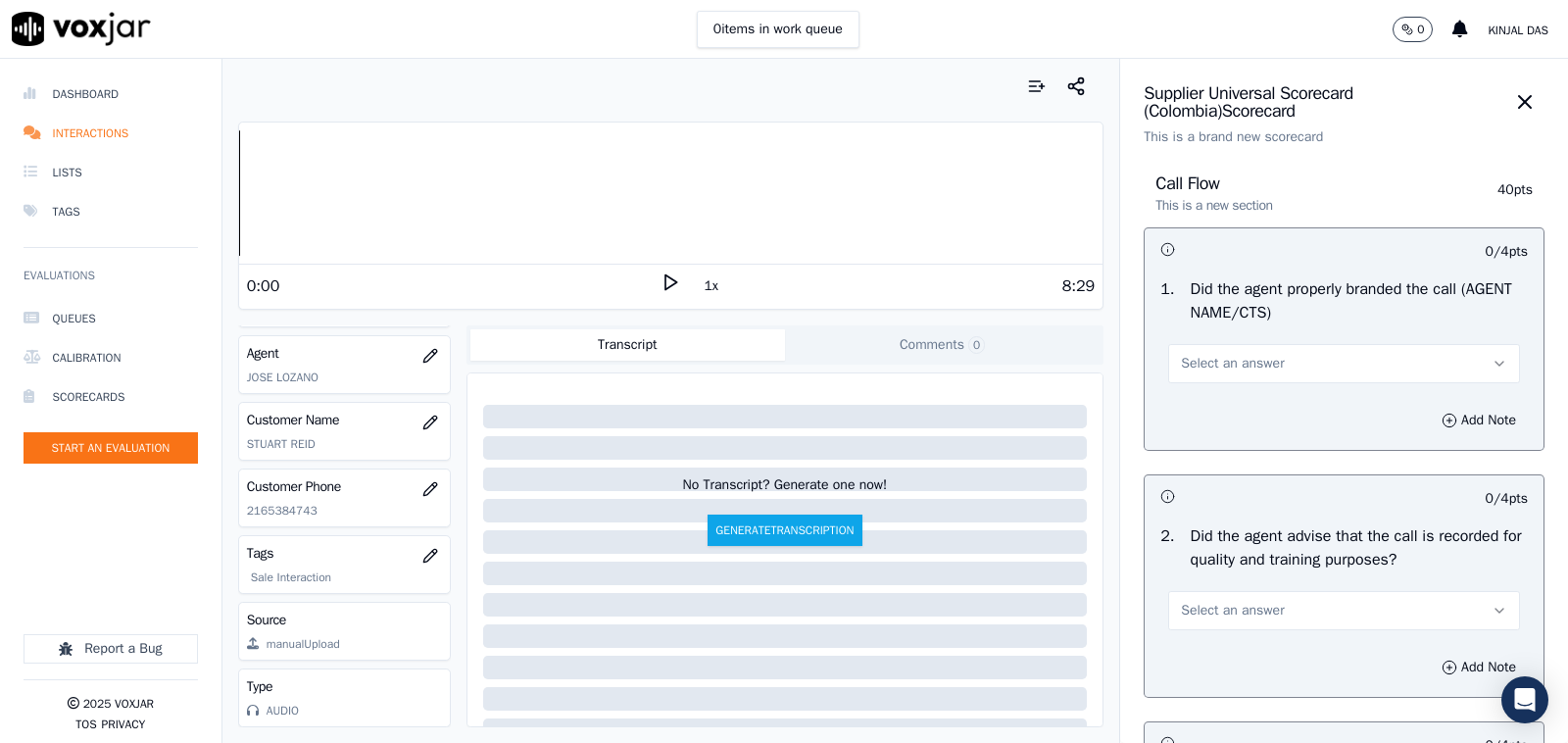 click on "Select an answer" at bounding box center (1344, 364) 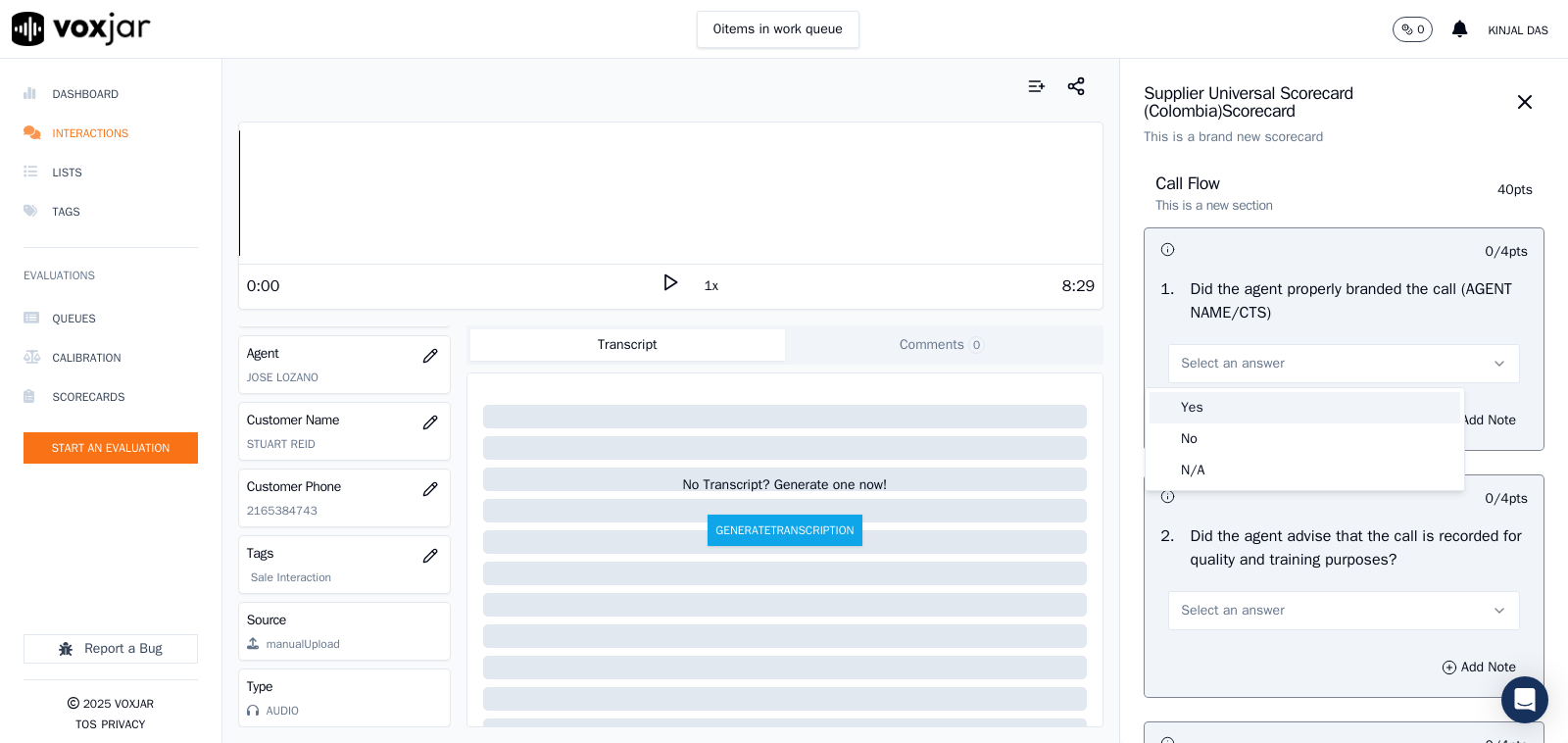 click on "Yes" at bounding box center (1304, 408) 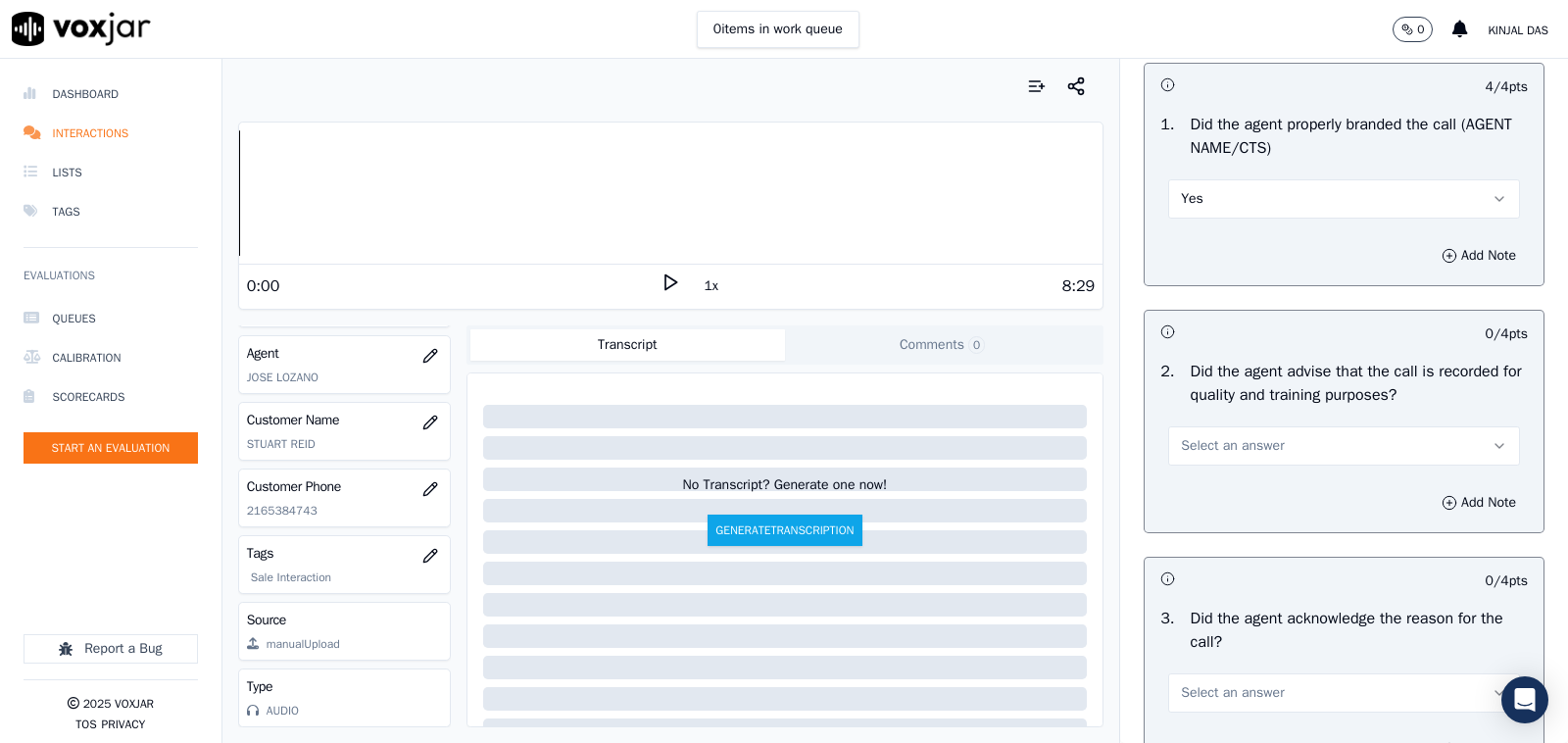 scroll, scrollTop: 408, scrollLeft: 0, axis: vertical 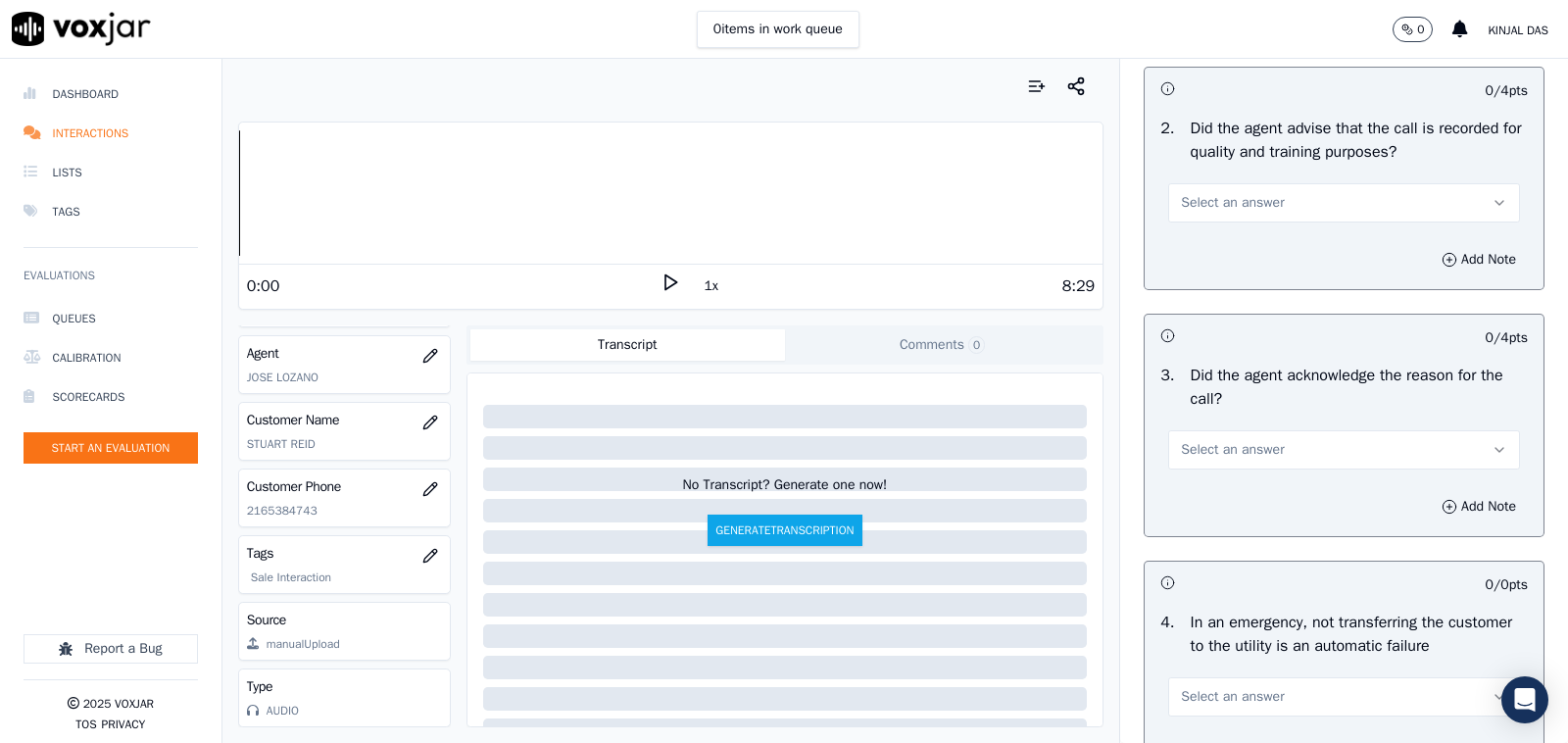 click on "Select an answer" at bounding box center [1232, 203] 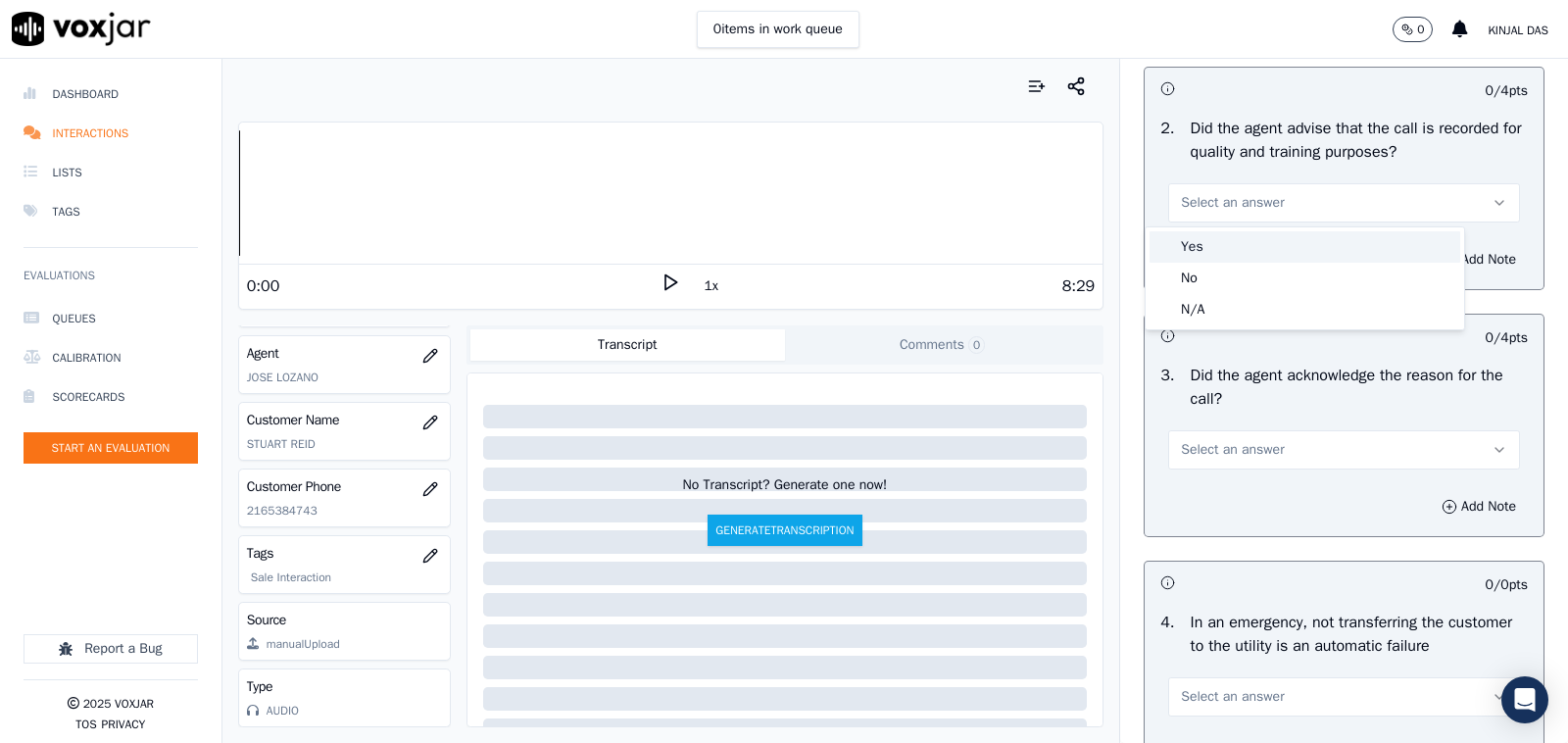 click on "Yes" at bounding box center [1304, 247] 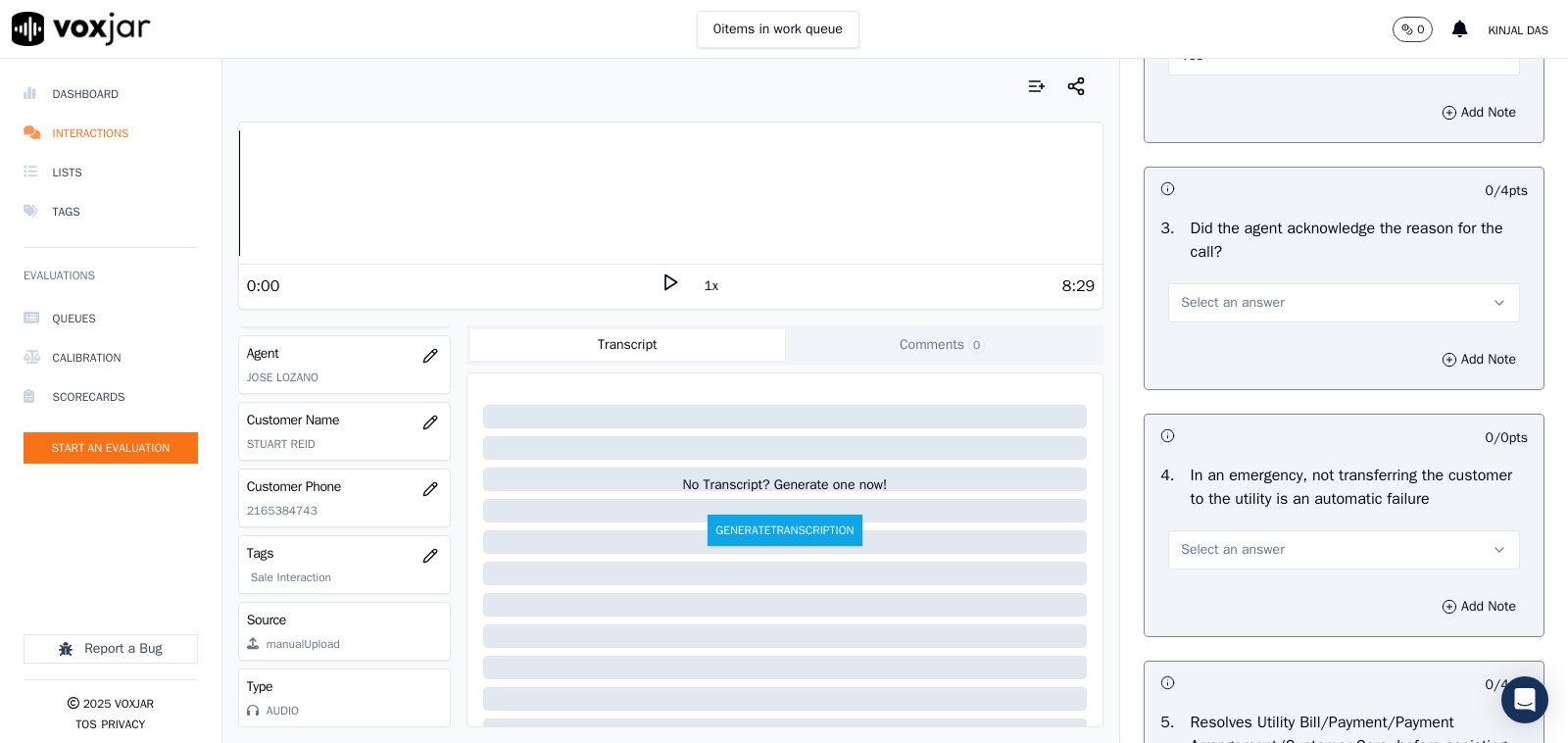 scroll, scrollTop: 613, scrollLeft: 0, axis: vertical 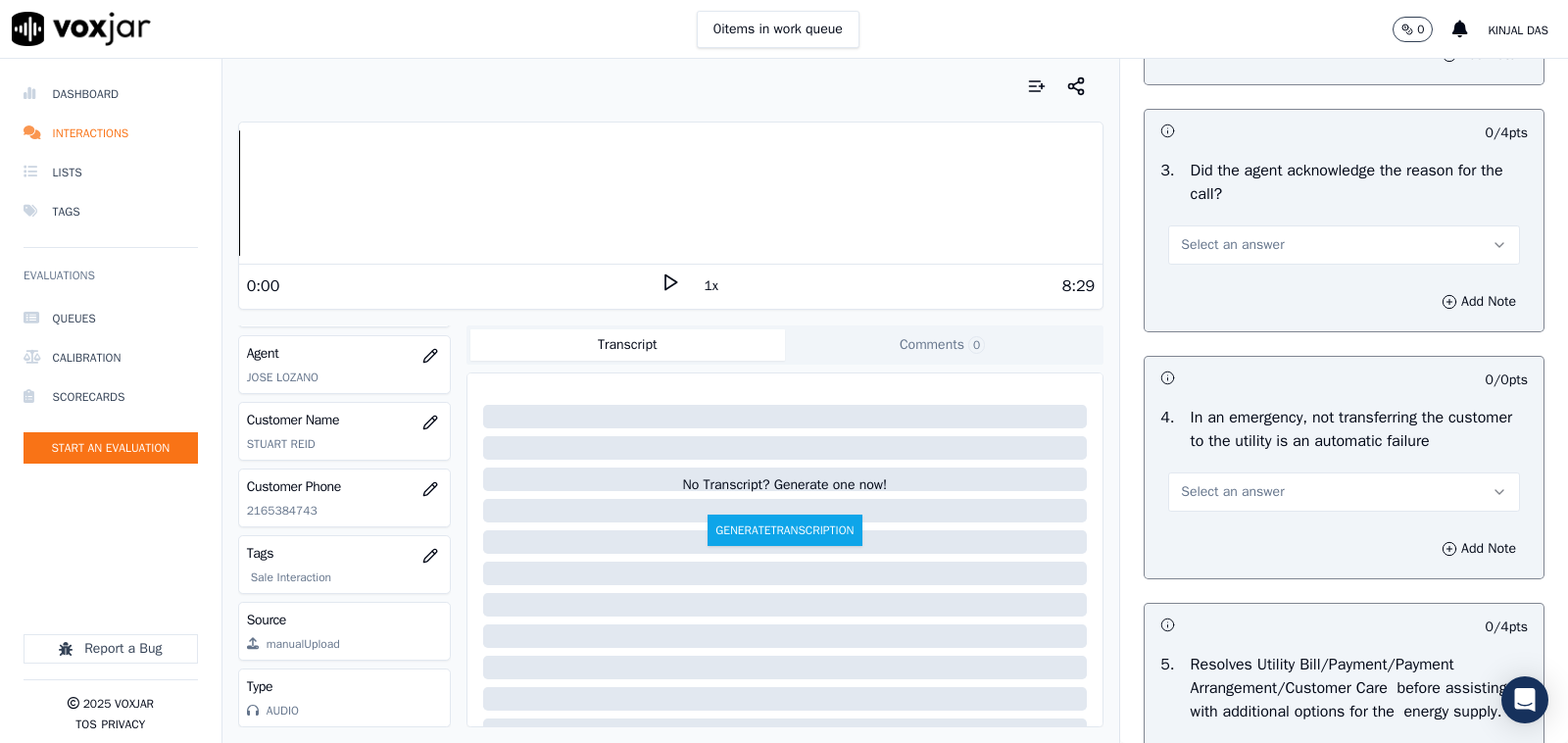 click on "Select an answer" at bounding box center [1232, 245] 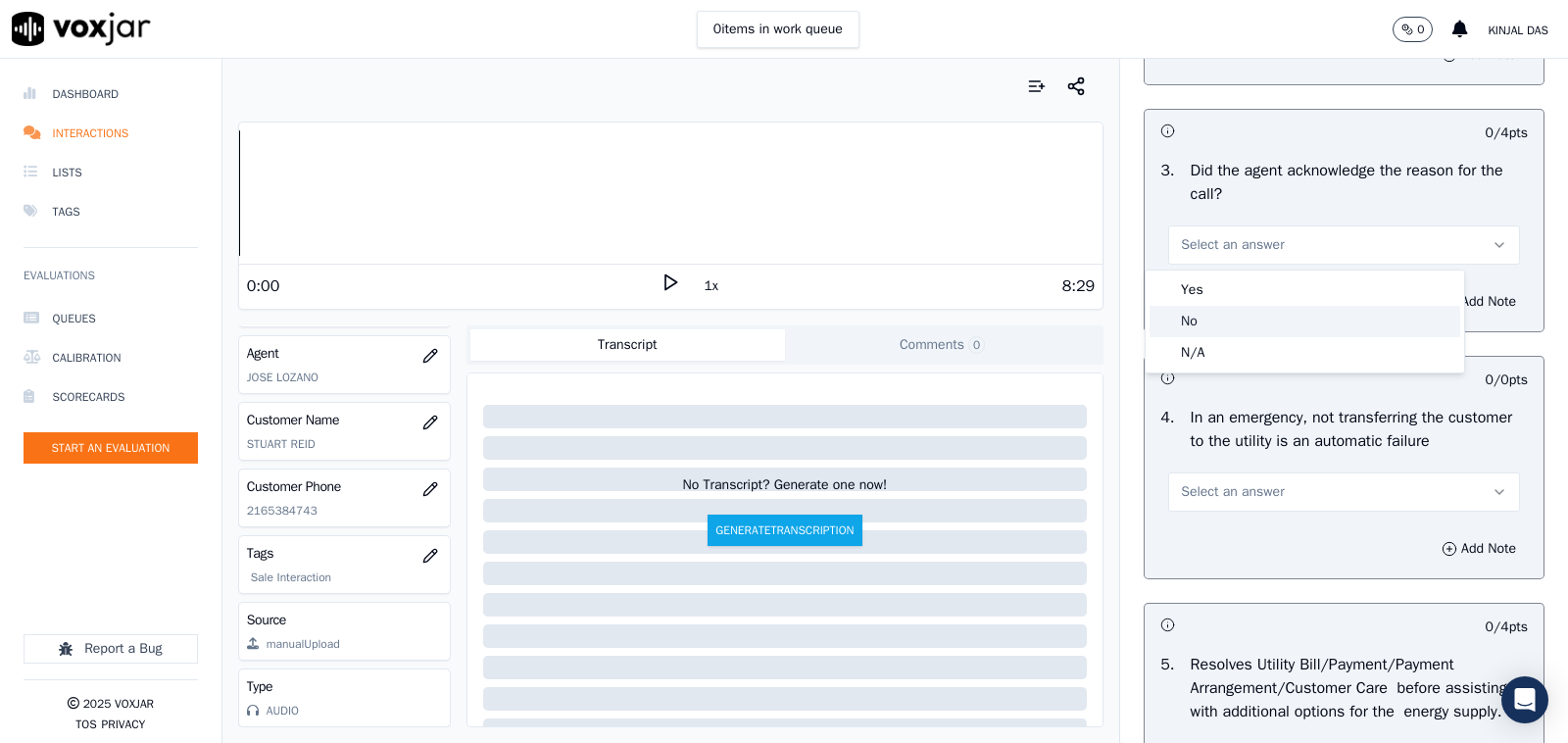 click on "No" 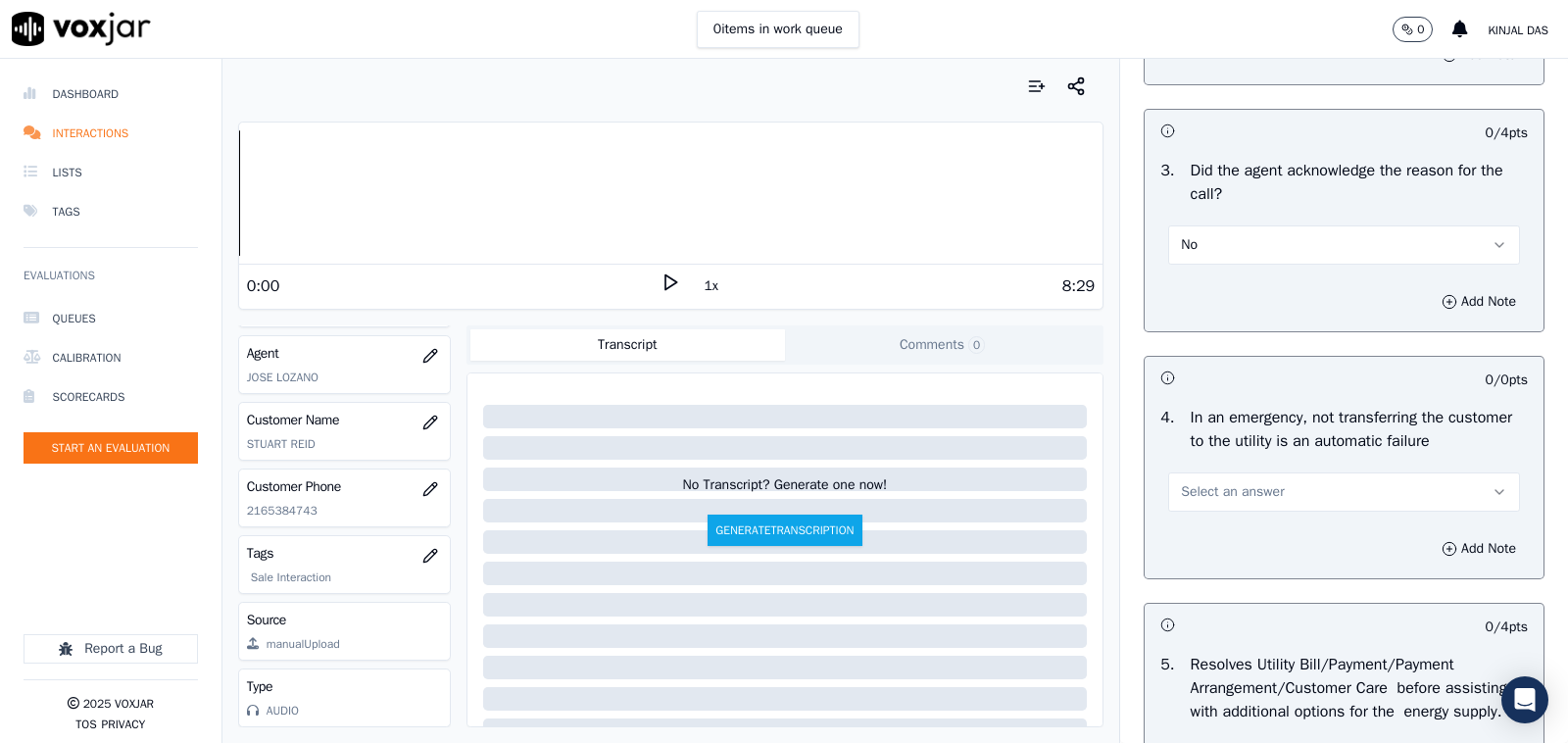 drag, startPoint x: 1206, startPoint y: 223, endPoint x: 1189, endPoint y: 295, distance: 73.97973 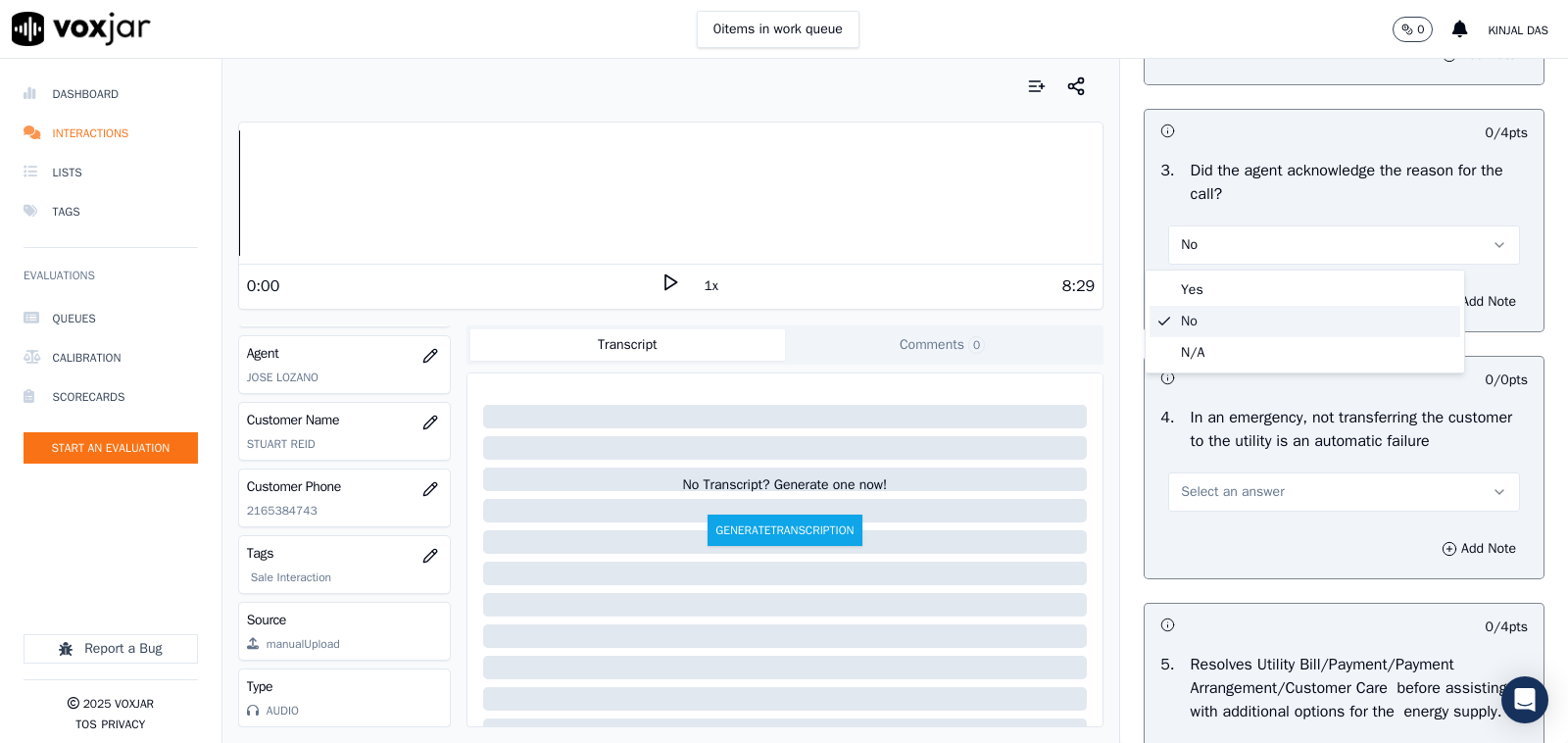 click on "Yes" at bounding box center [1304, 290] 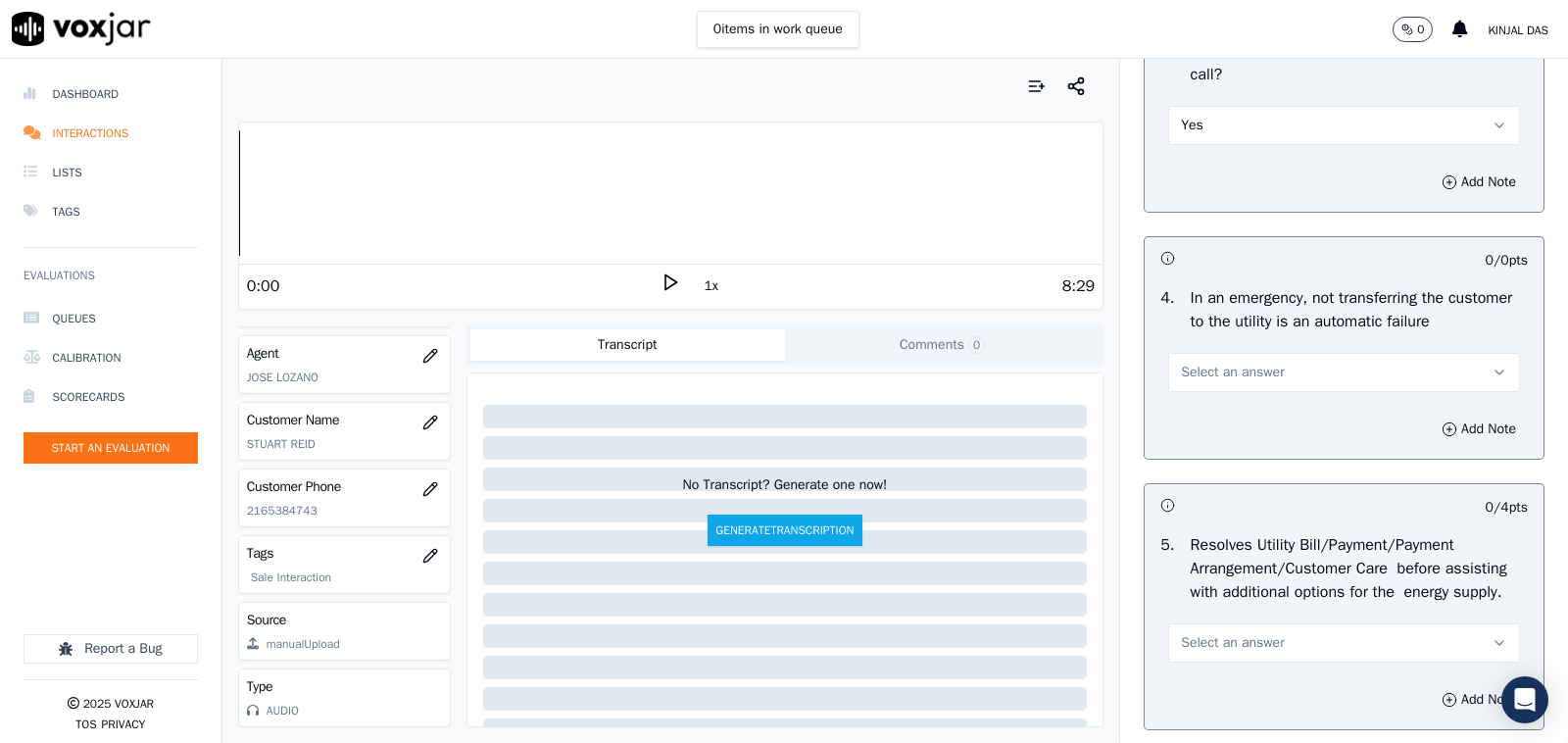 scroll, scrollTop: 817, scrollLeft: 0, axis: vertical 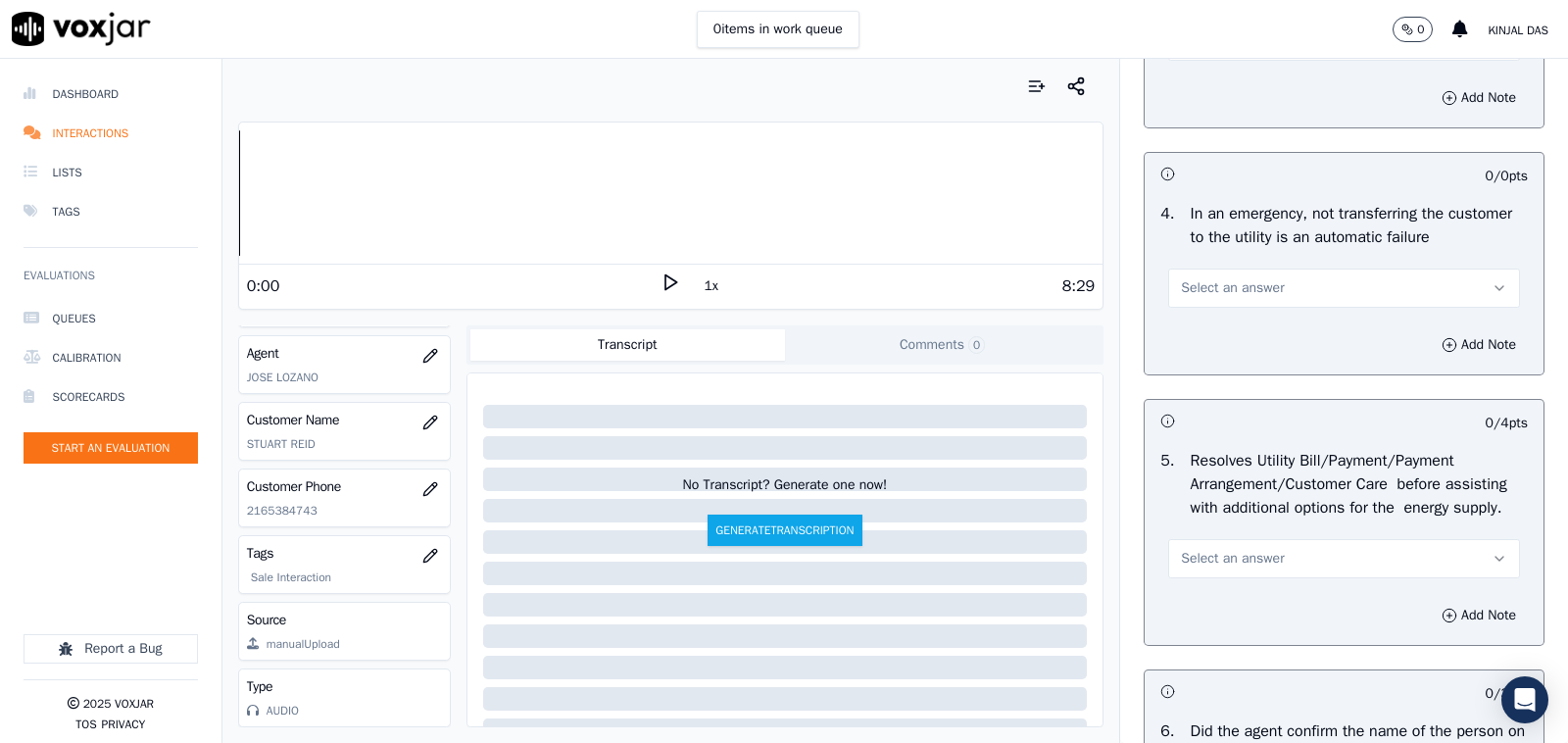 click on "Select an answer" at bounding box center (1344, 288) 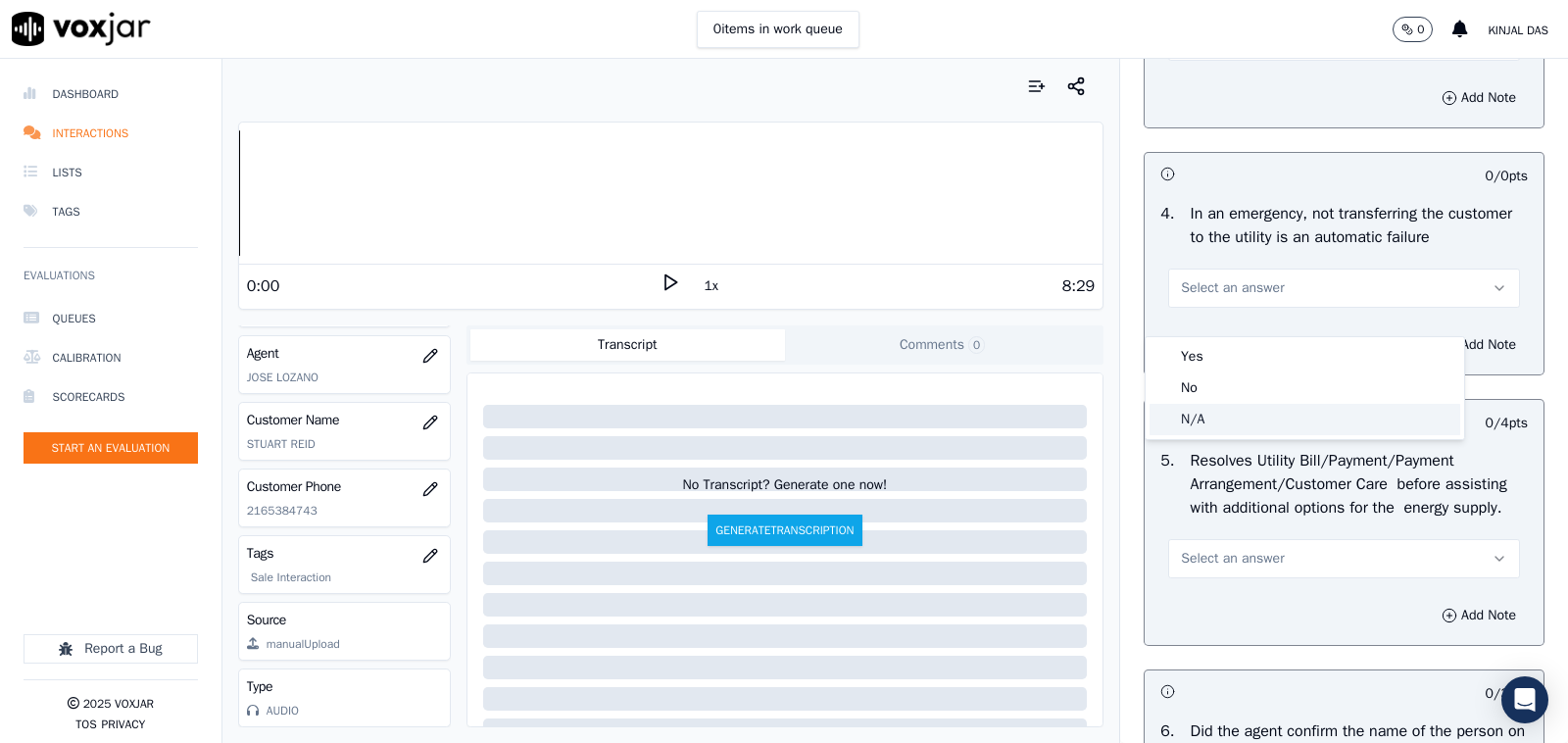 click on "N/A" 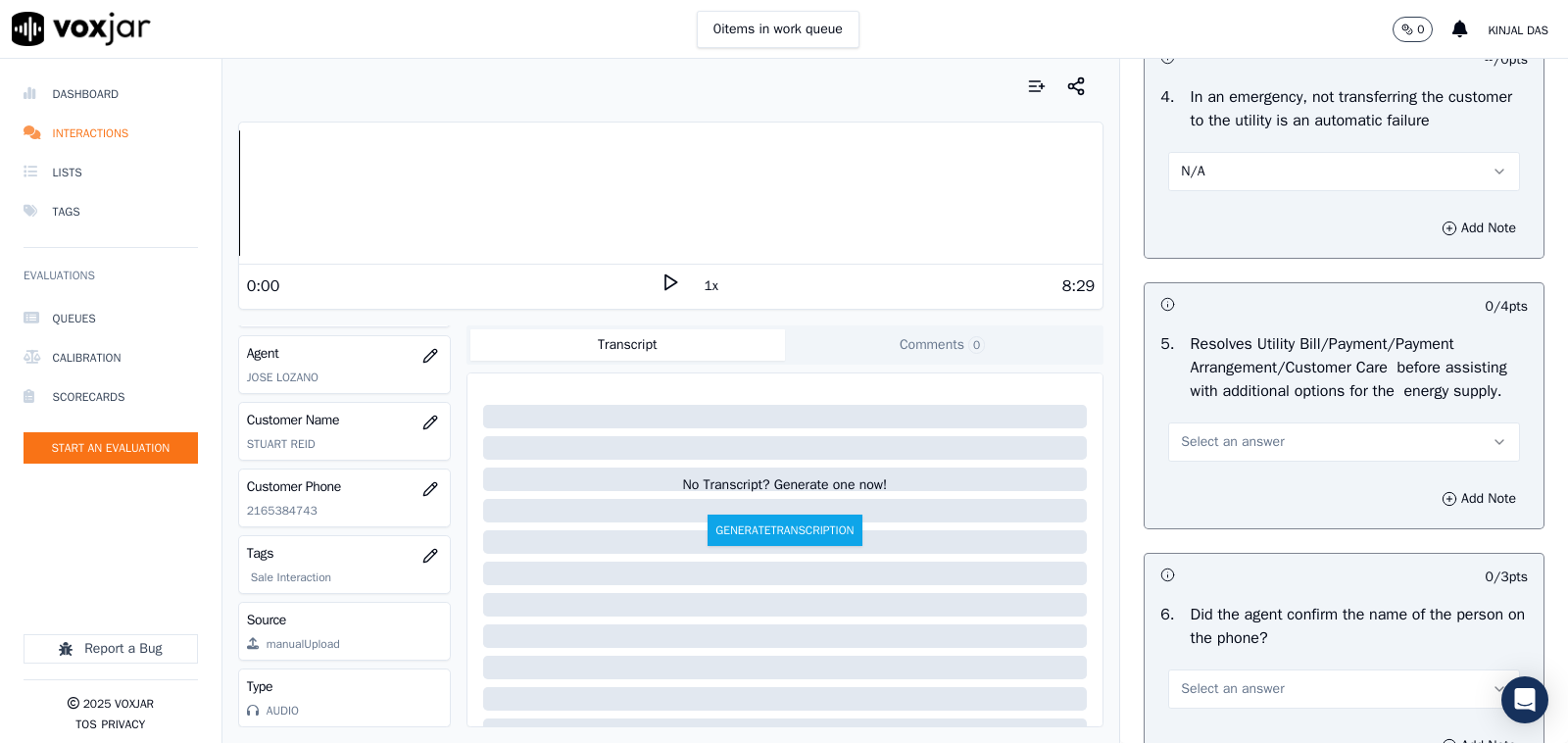 scroll, scrollTop: 1020, scrollLeft: 0, axis: vertical 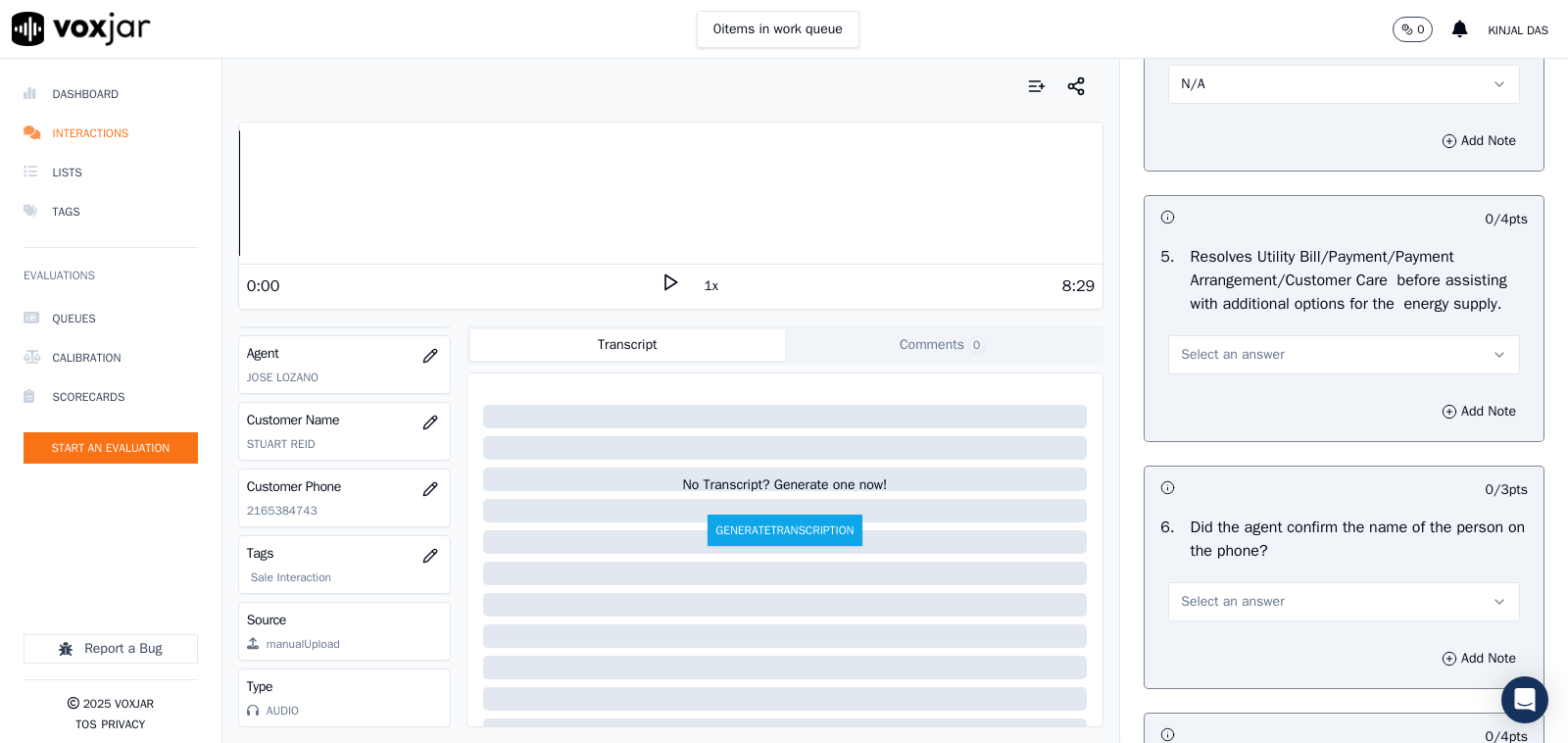 click on "Select an answer" at bounding box center [1344, 345] 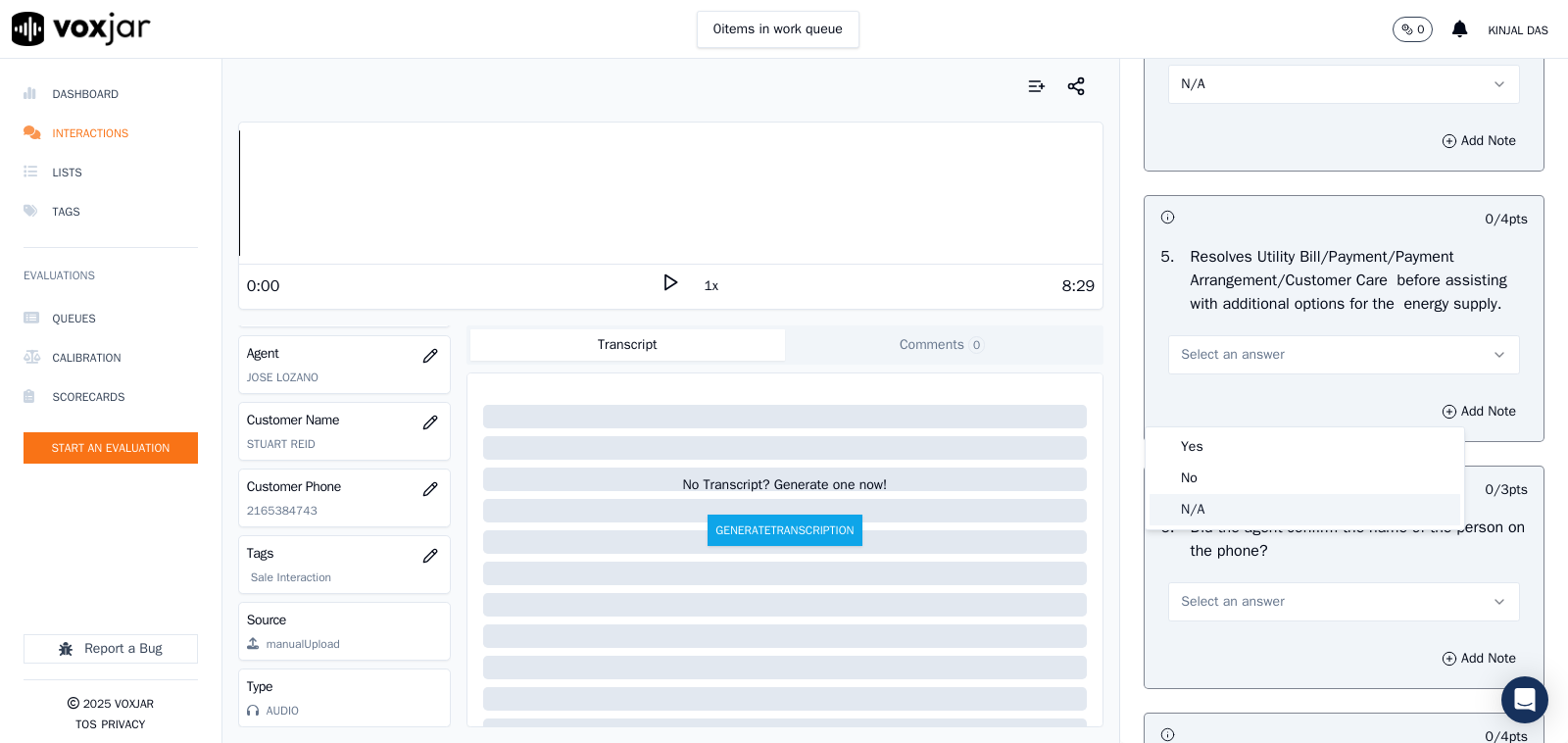 click on "N/A" 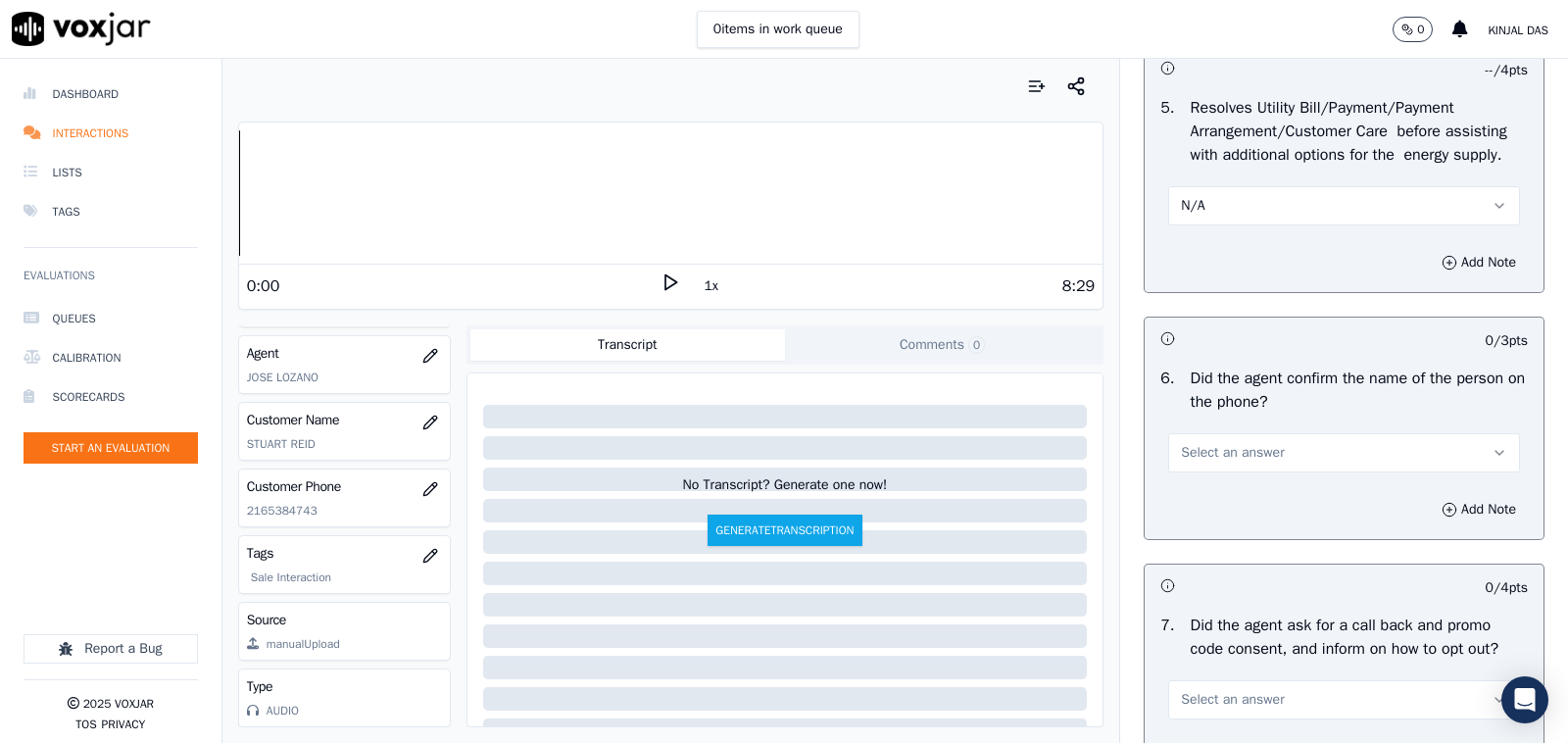 scroll, scrollTop: 1225, scrollLeft: 0, axis: vertical 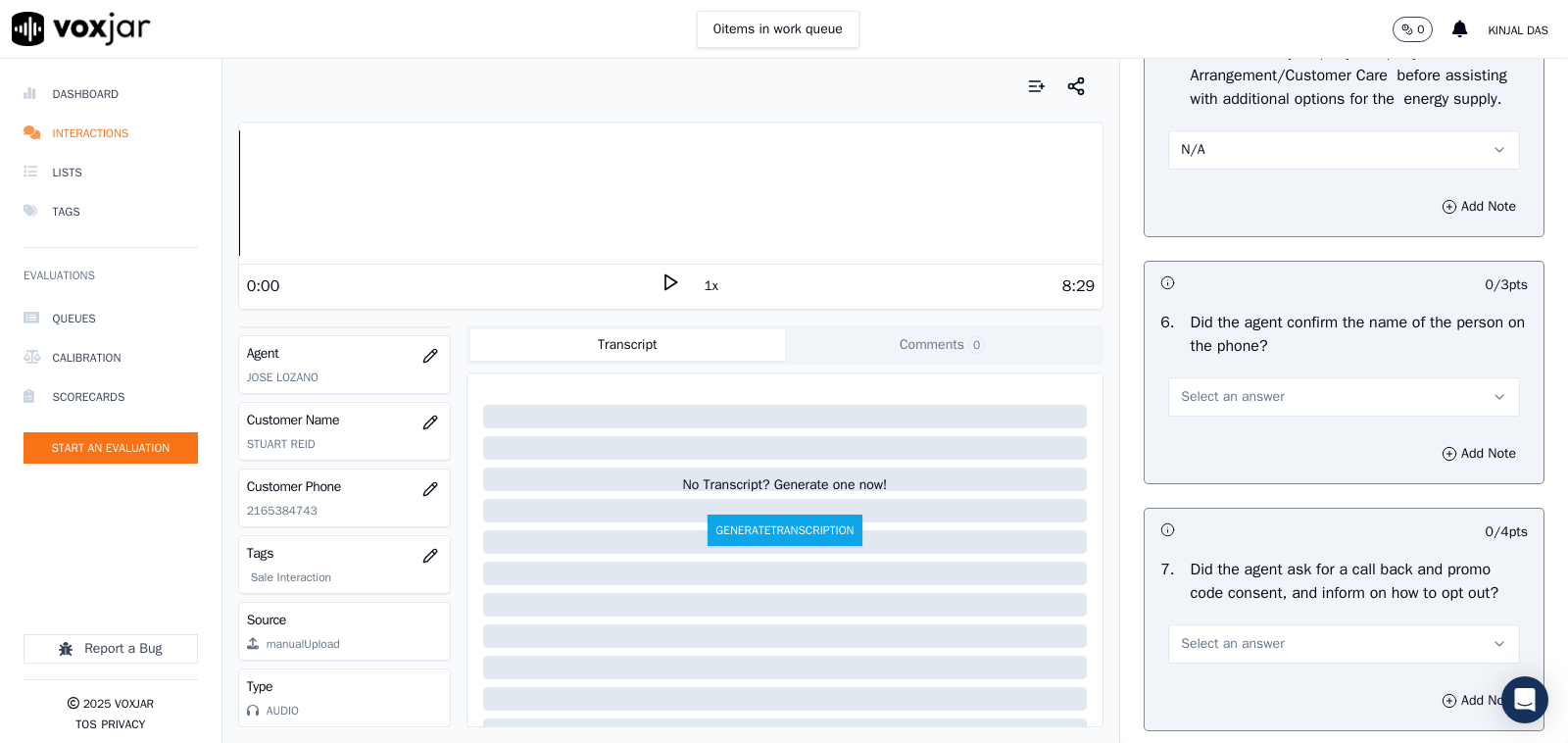click on "Select an answer" at bounding box center [1344, 397] 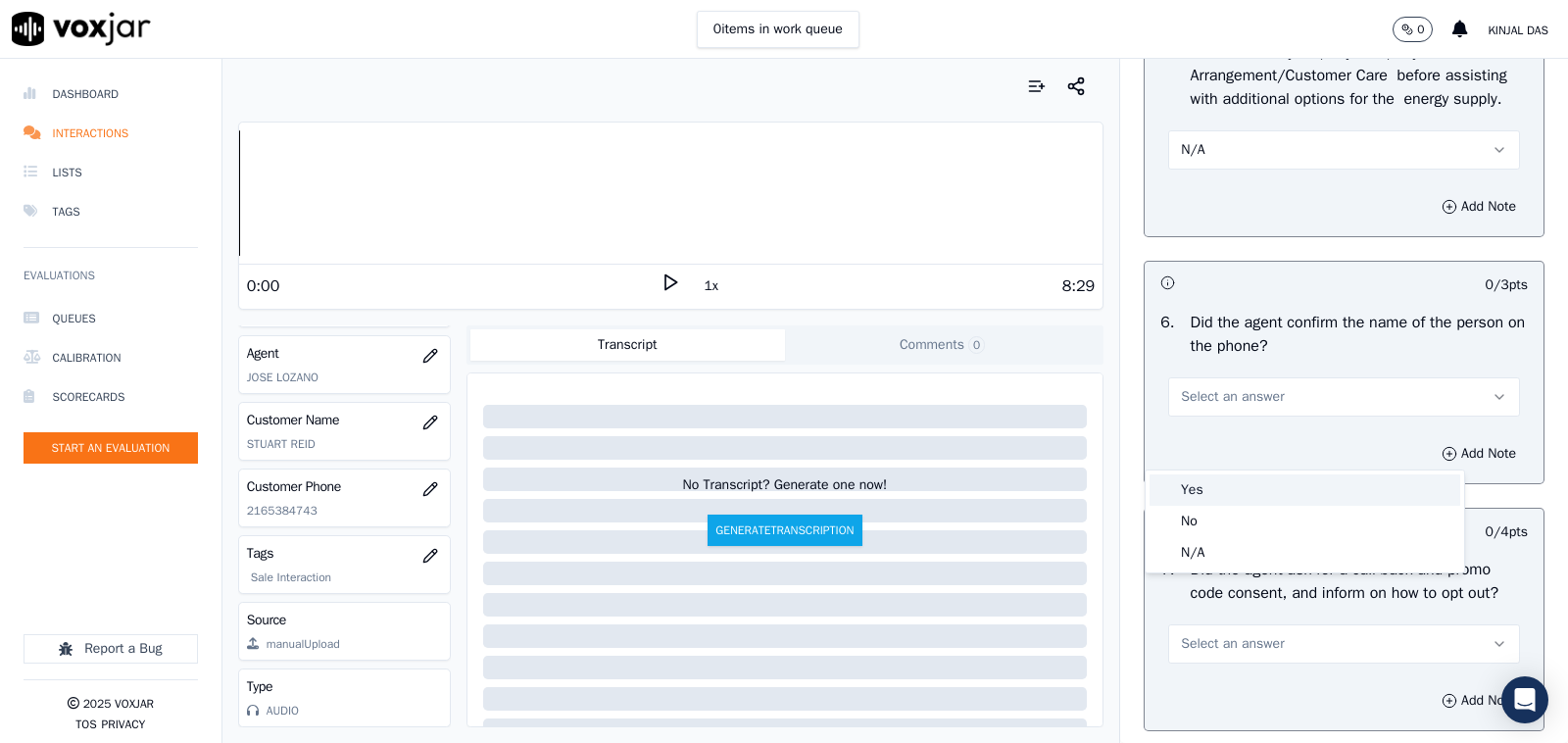 click on "Yes" at bounding box center (1304, 490) 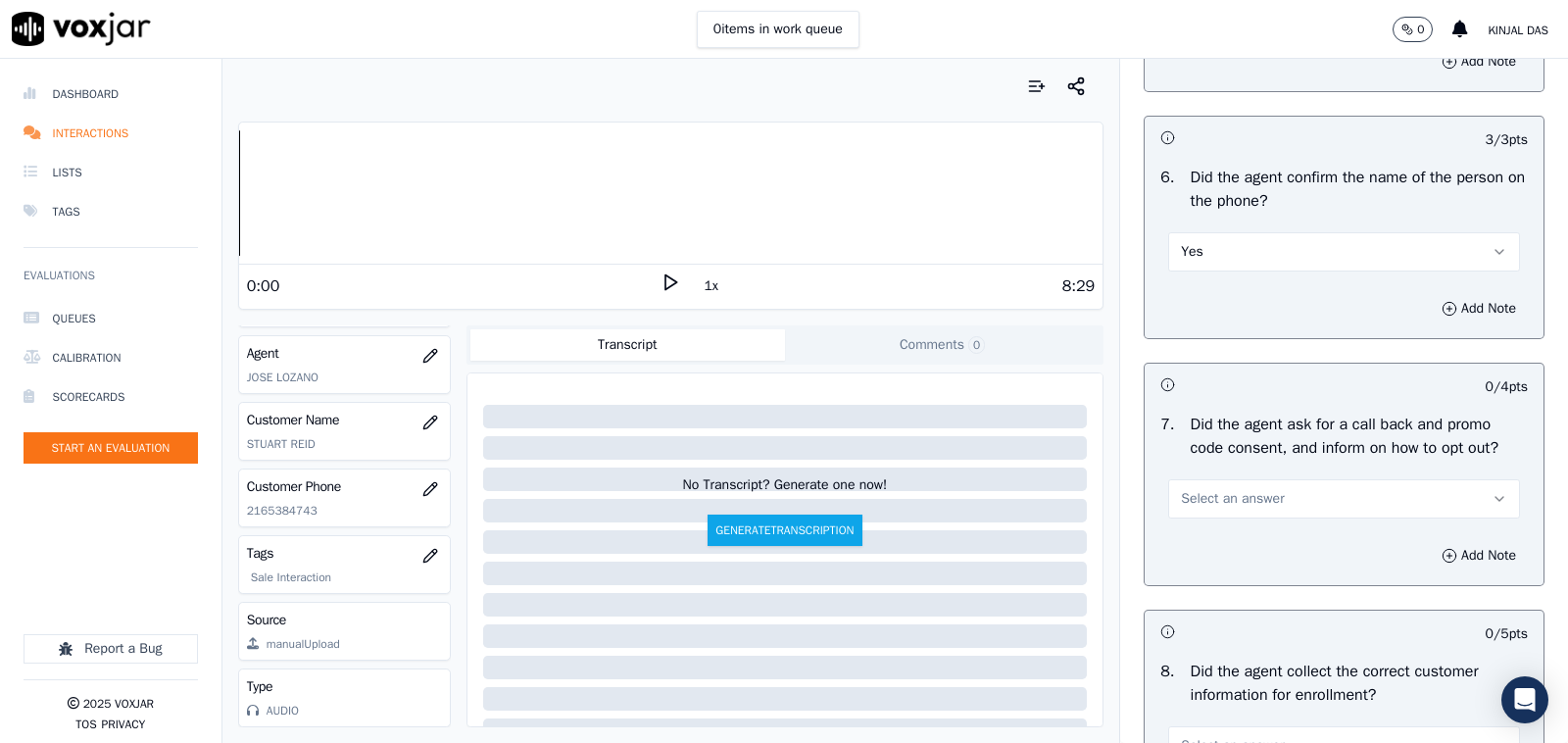 scroll, scrollTop: 1429, scrollLeft: 0, axis: vertical 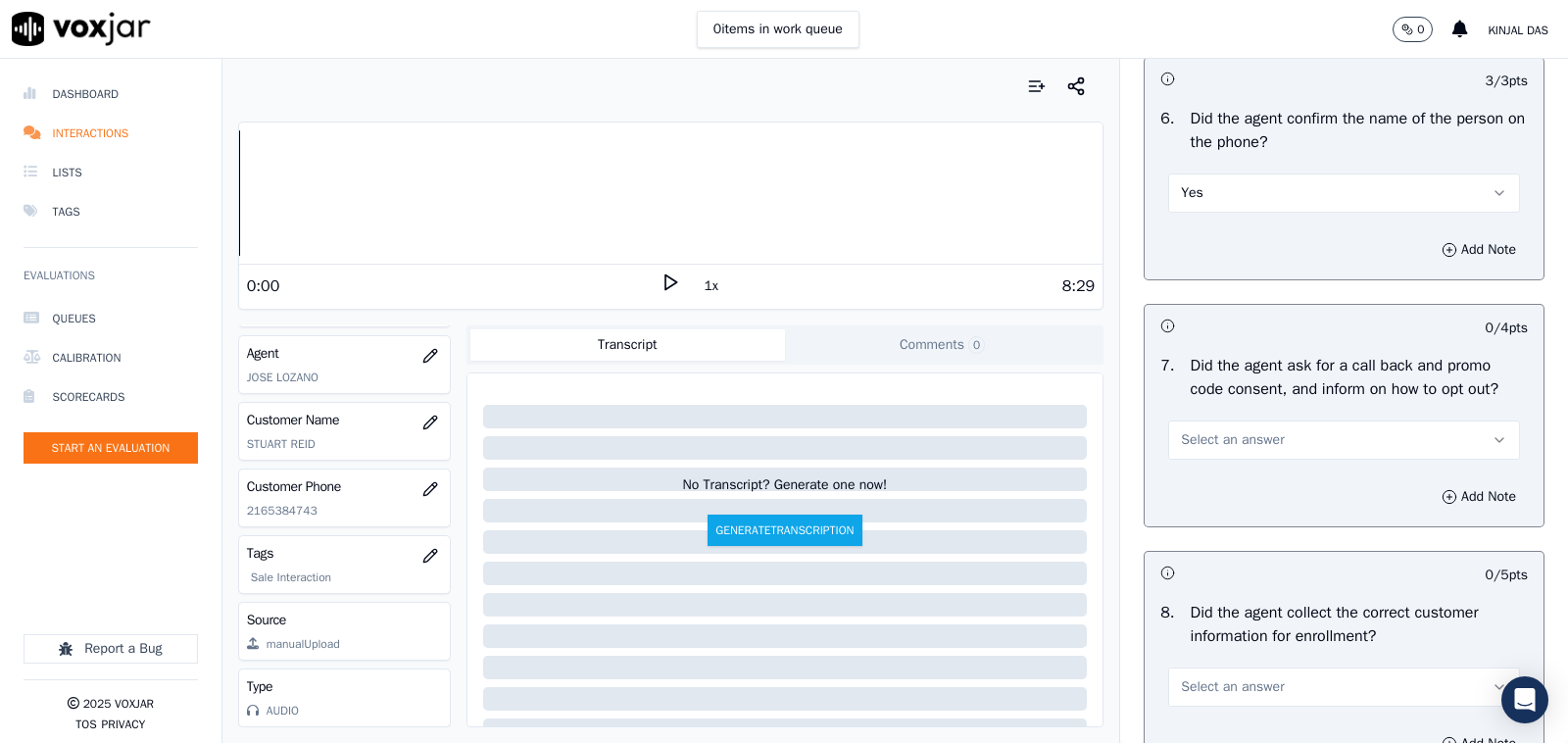 click on "Select an answer" at bounding box center [1232, 440] 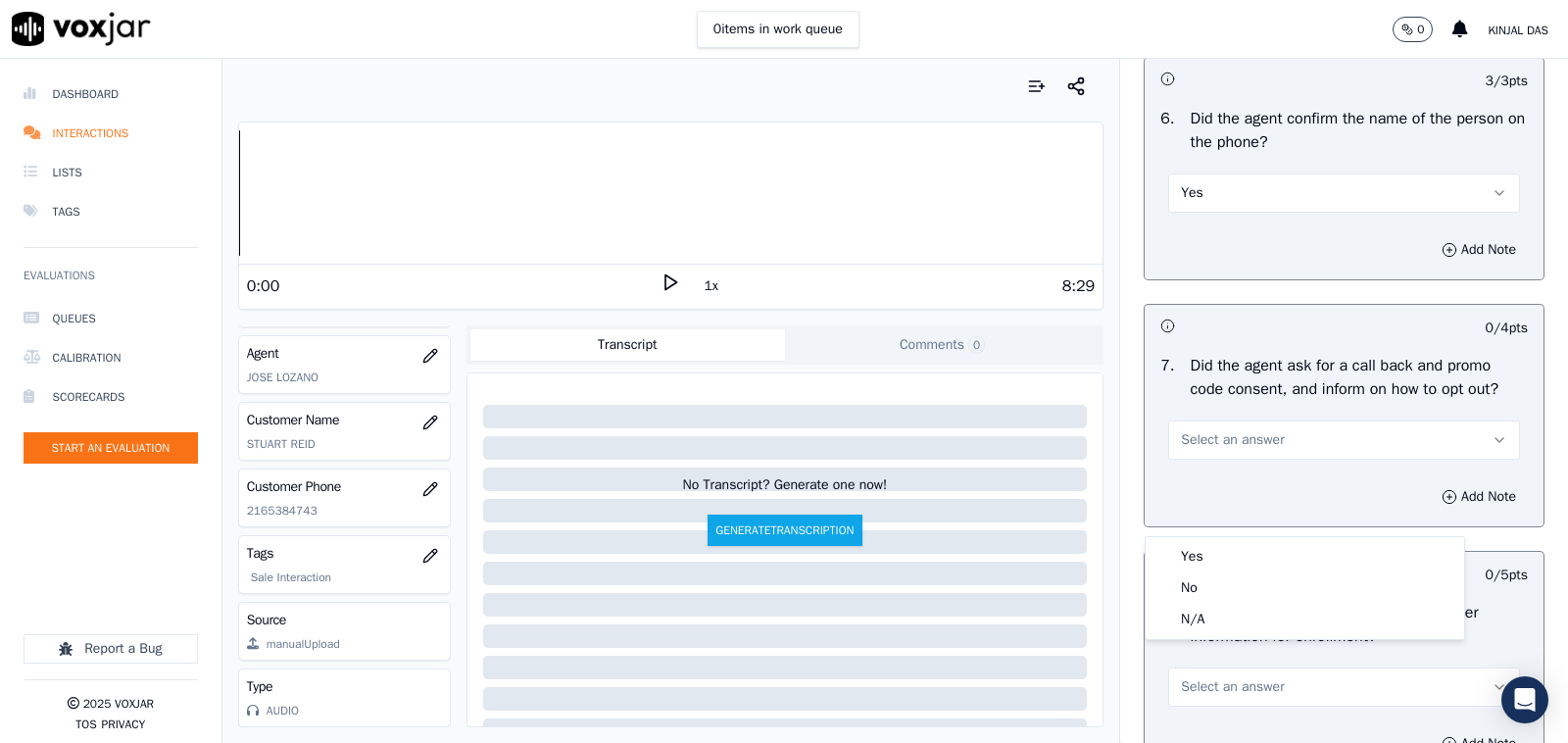 click on "Yes   No     N/A" at bounding box center (1304, 588) 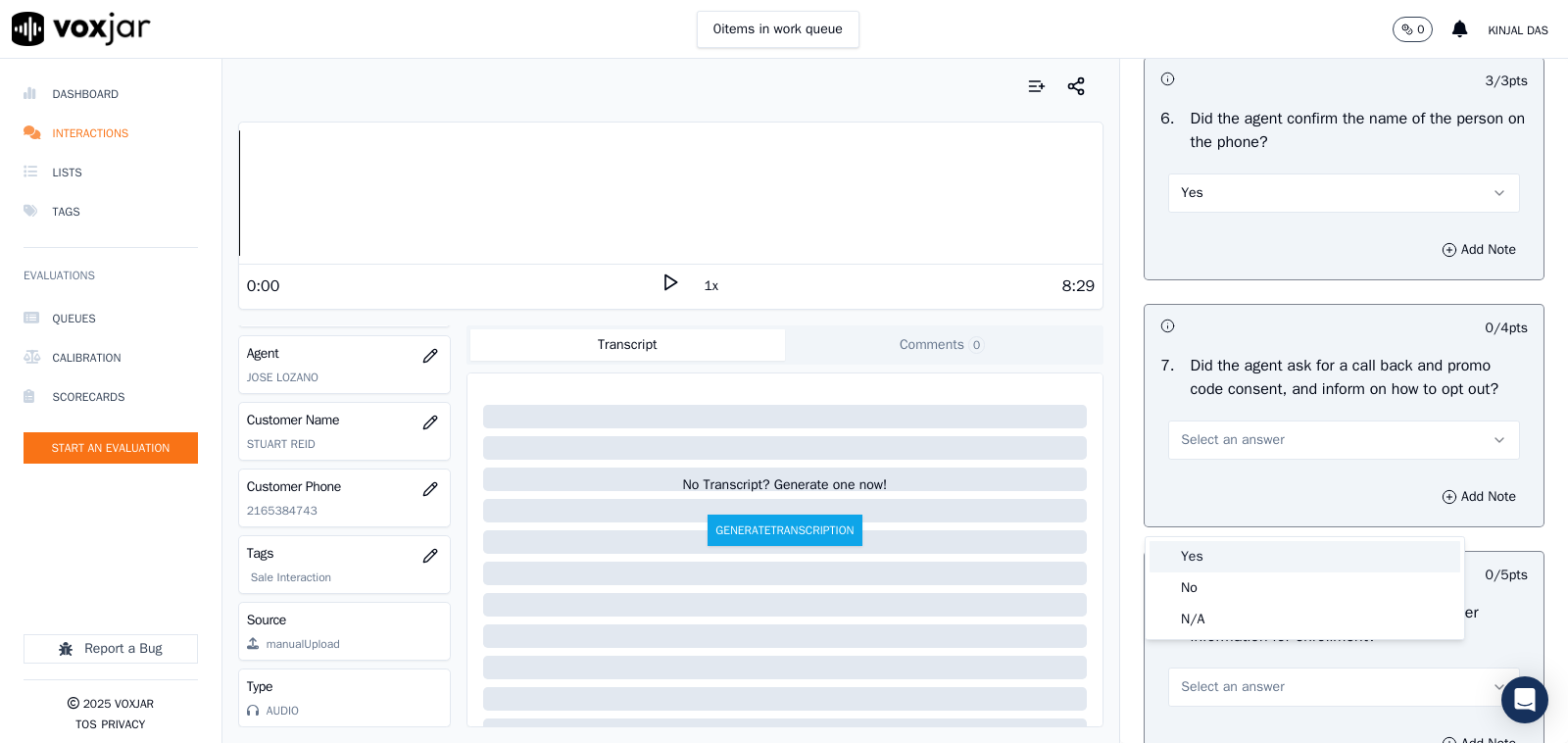 click on "Yes" at bounding box center (1304, 557) 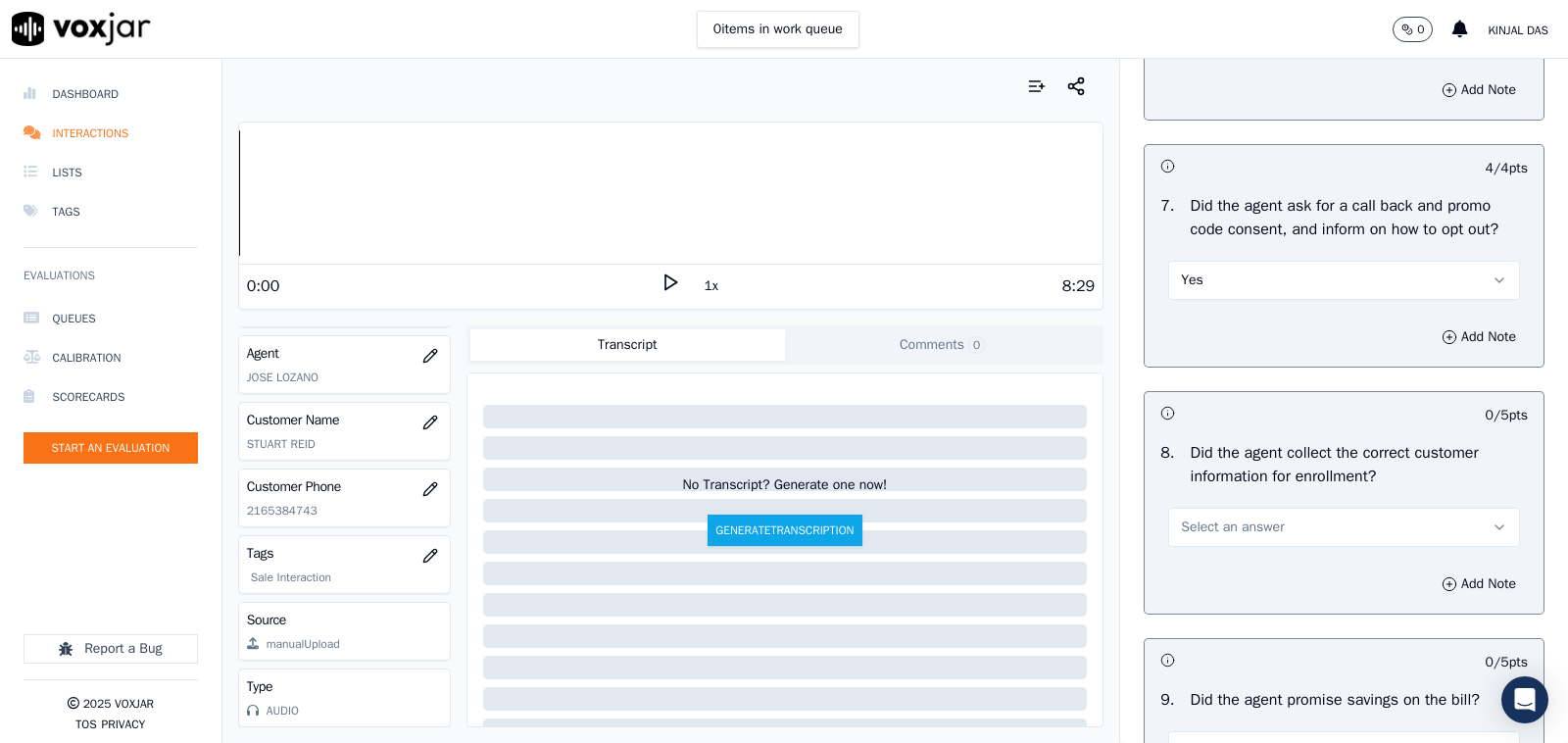 scroll, scrollTop: 1838, scrollLeft: 0, axis: vertical 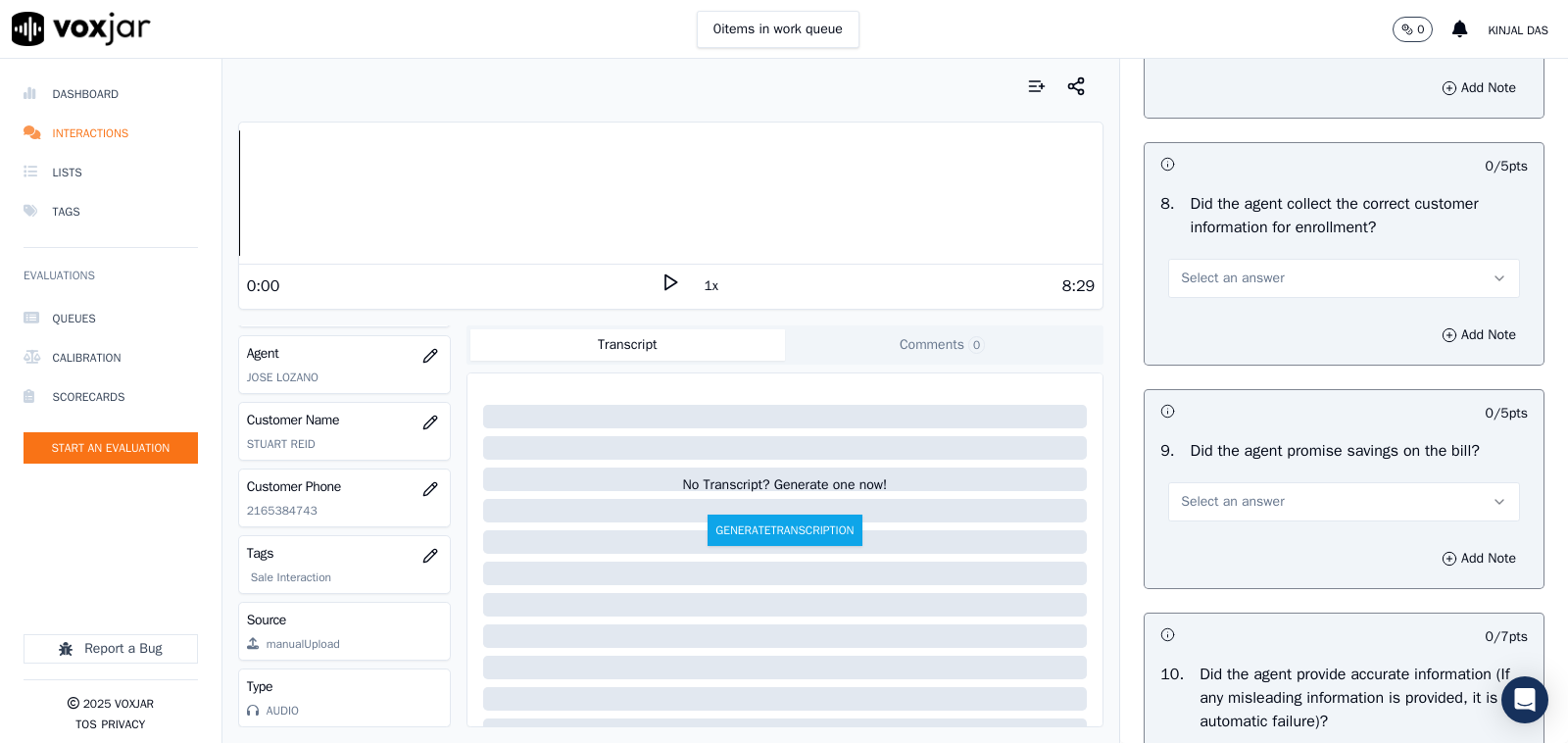 drag, startPoint x: 1192, startPoint y: 326, endPoint x: 1196, endPoint y: 361, distance: 35.22783 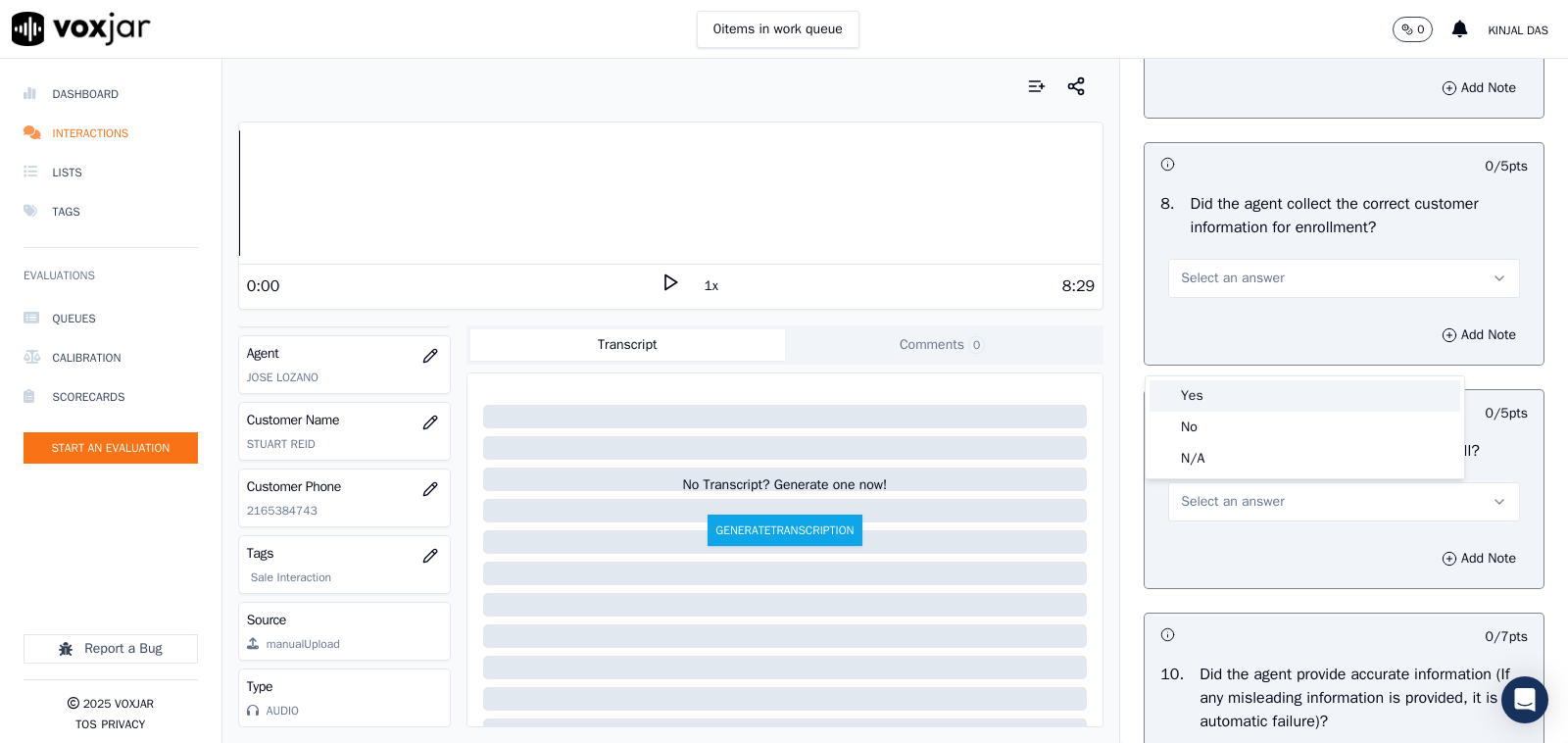 click on "Yes" at bounding box center (1304, 396) 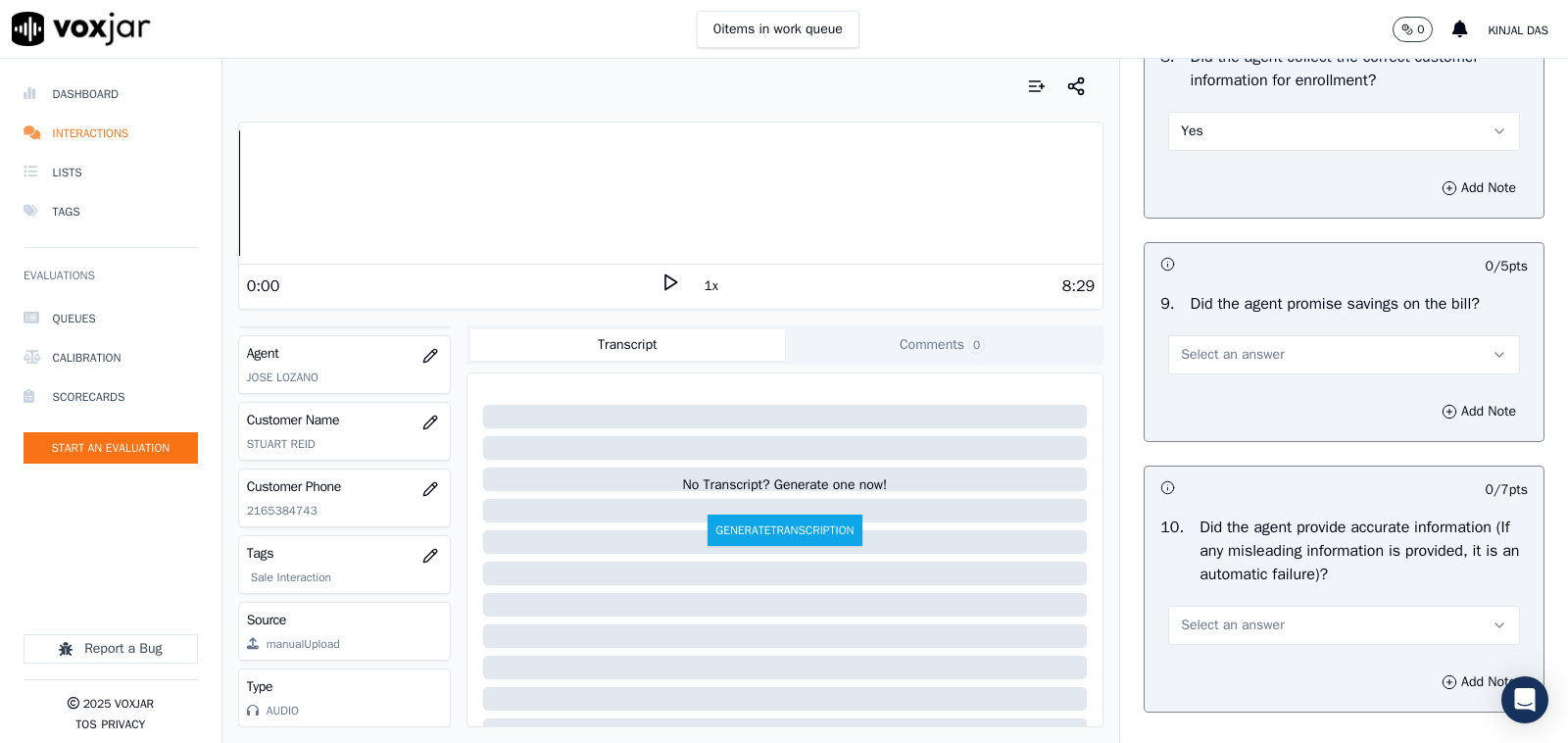 scroll, scrollTop: 2042, scrollLeft: 0, axis: vertical 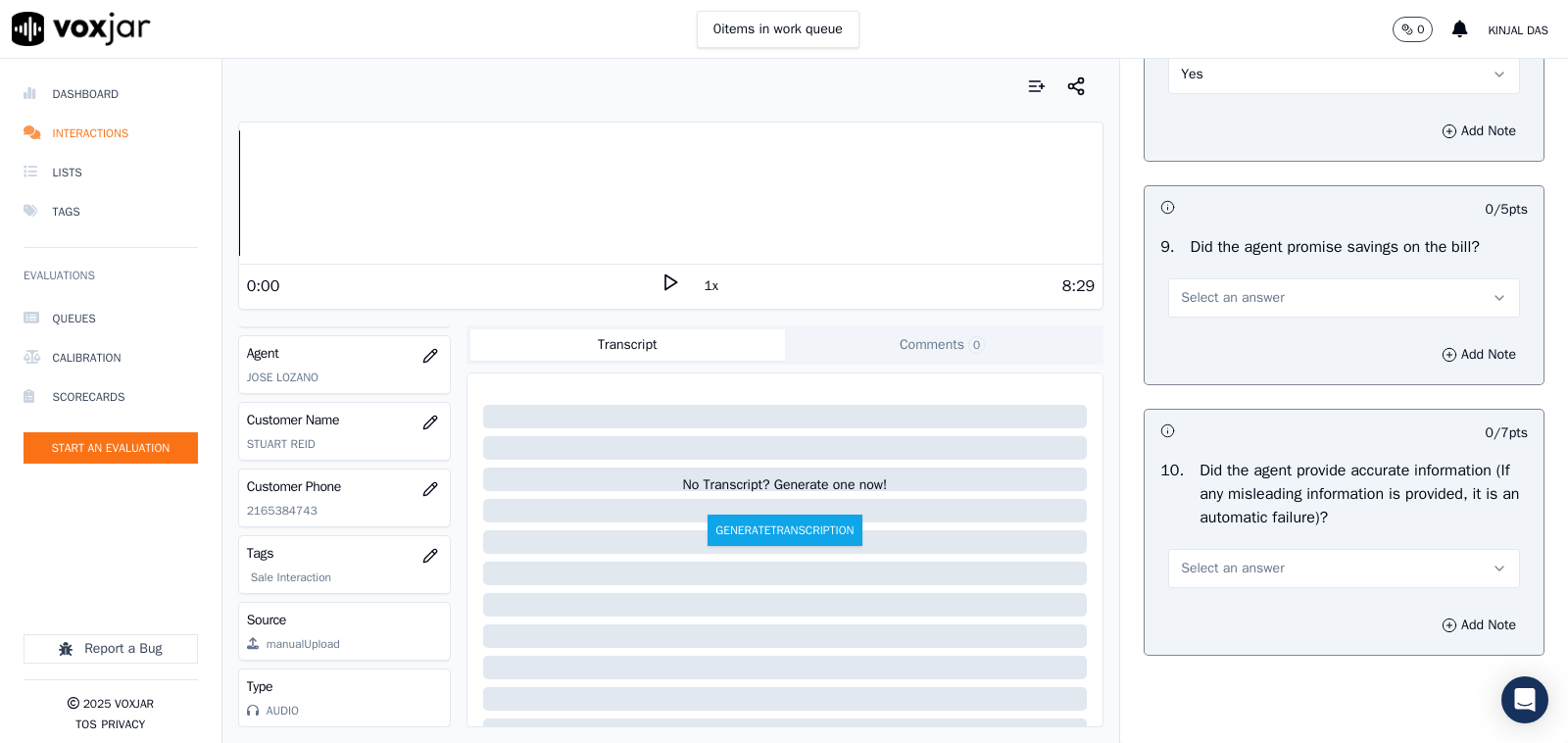 click on "Select an answer" at bounding box center [1232, 298] 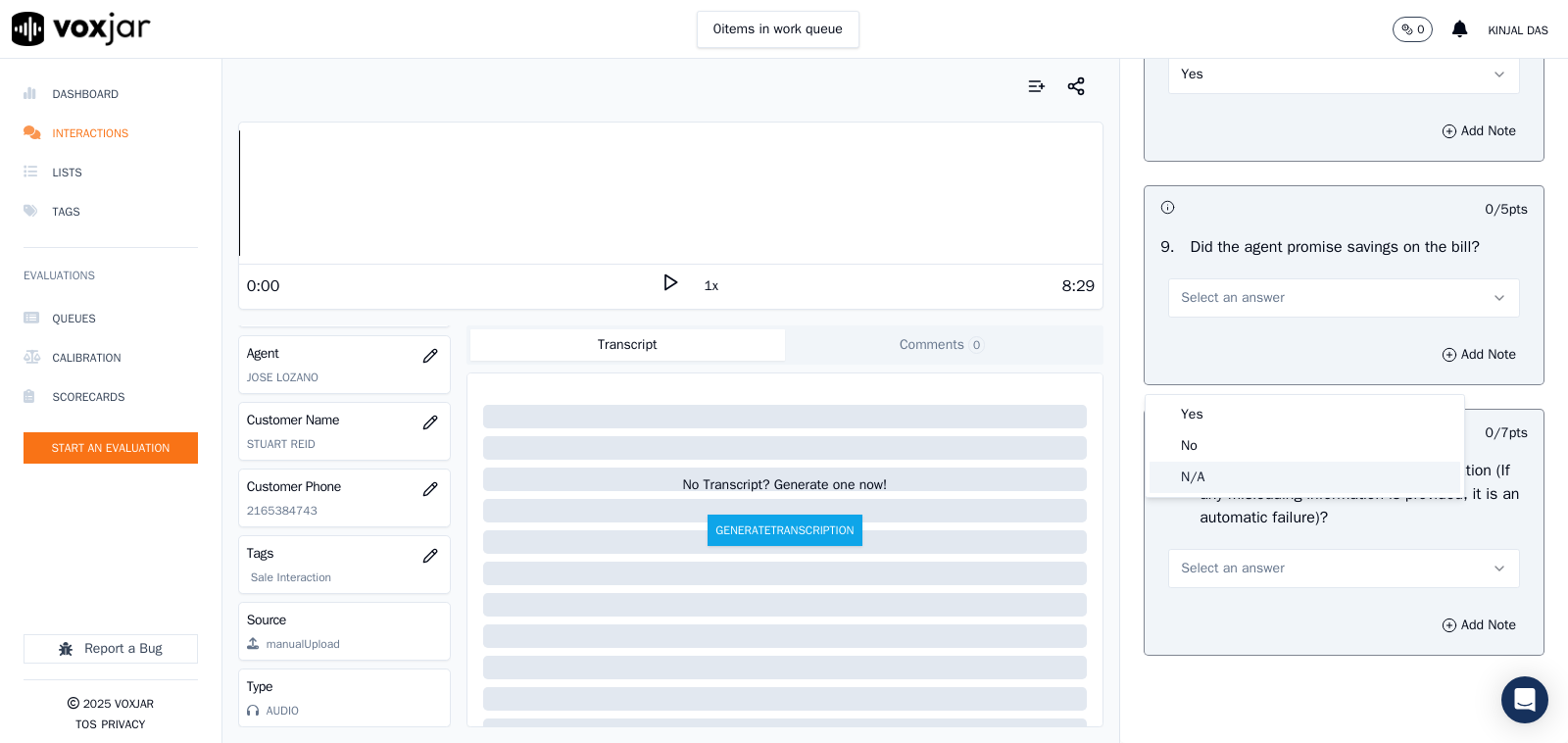 click on "N/A" 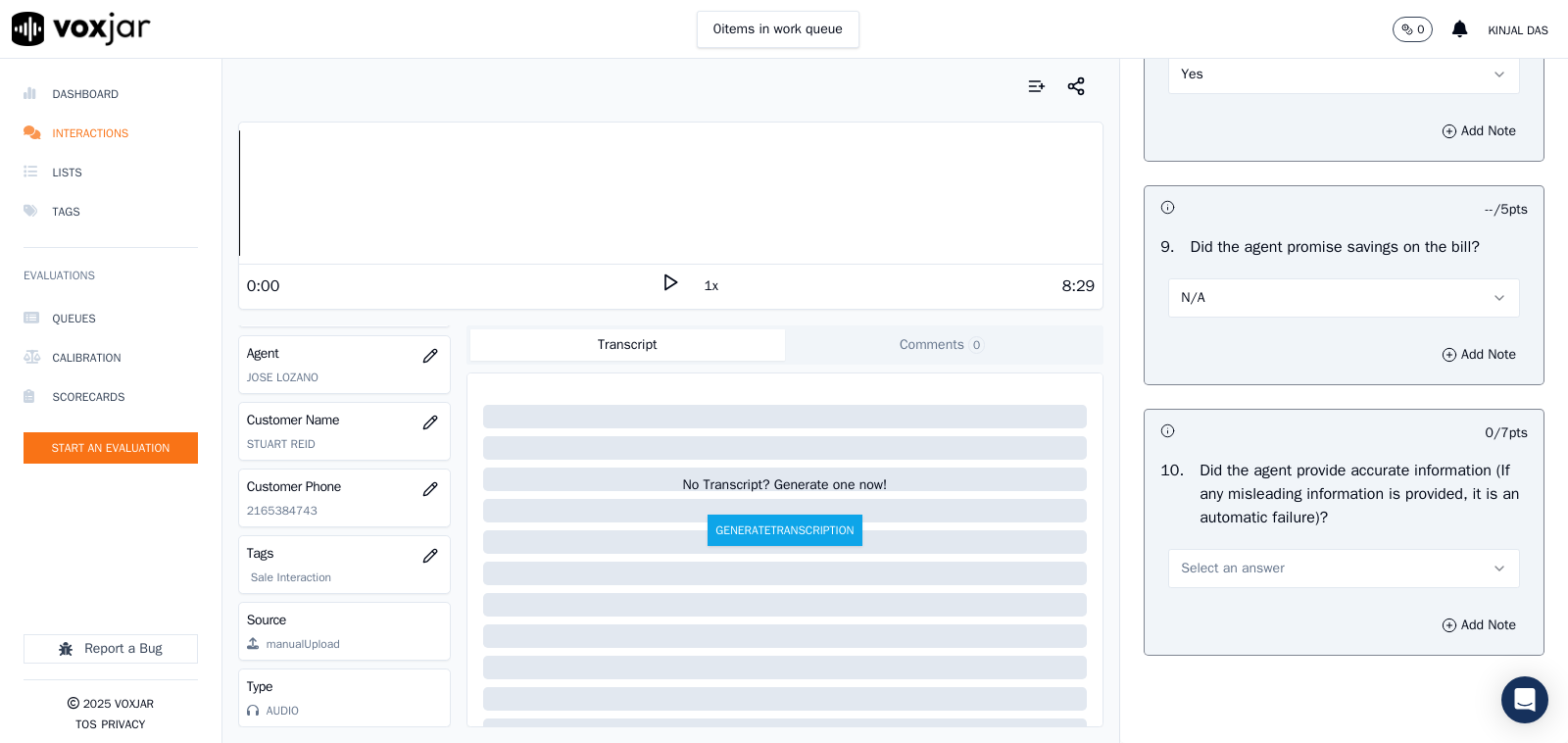 scroll, scrollTop: 2246, scrollLeft: 0, axis: vertical 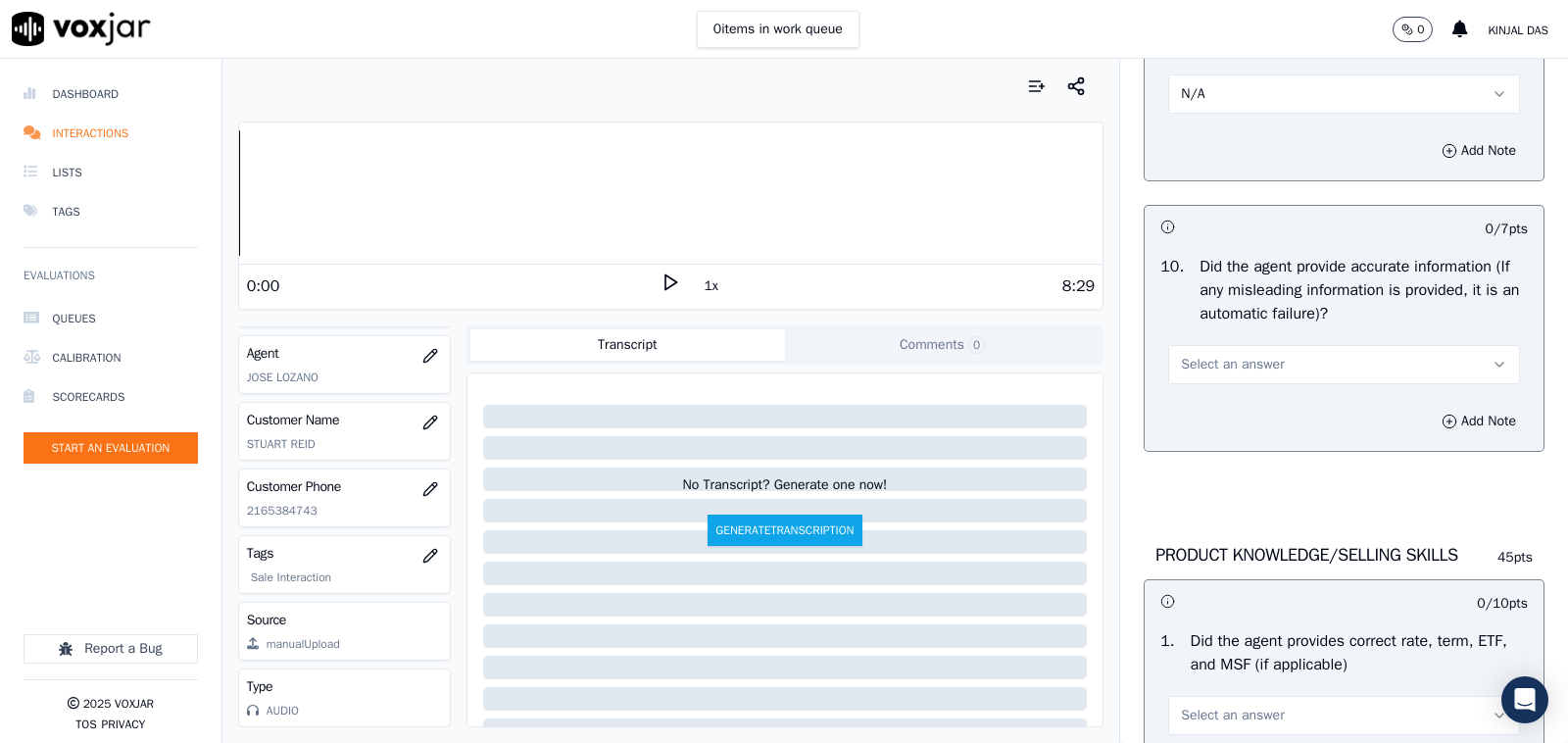 click on "Select an answer" at bounding box center (1232, 365) 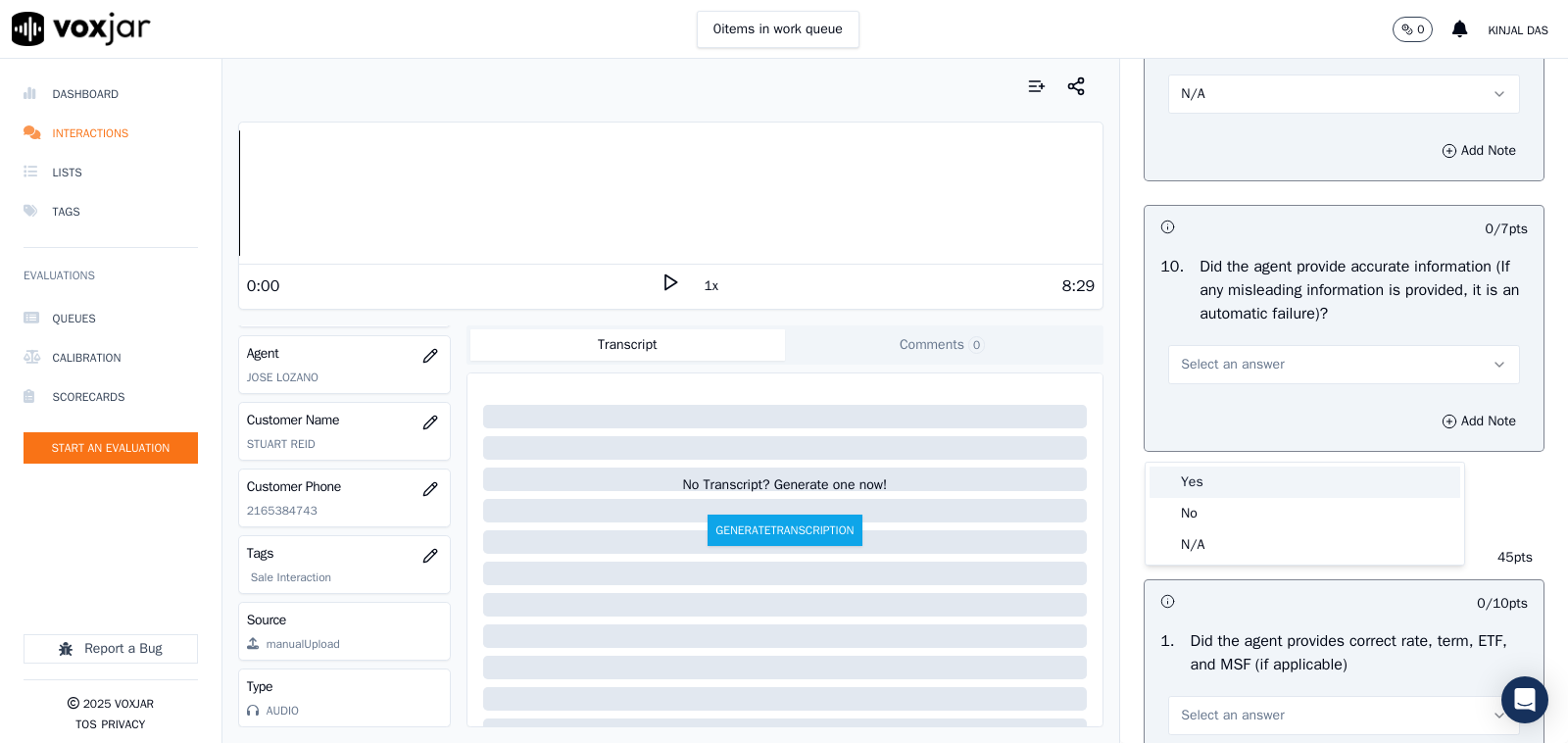 click on "Yes" at bounding box center (1304, 482) 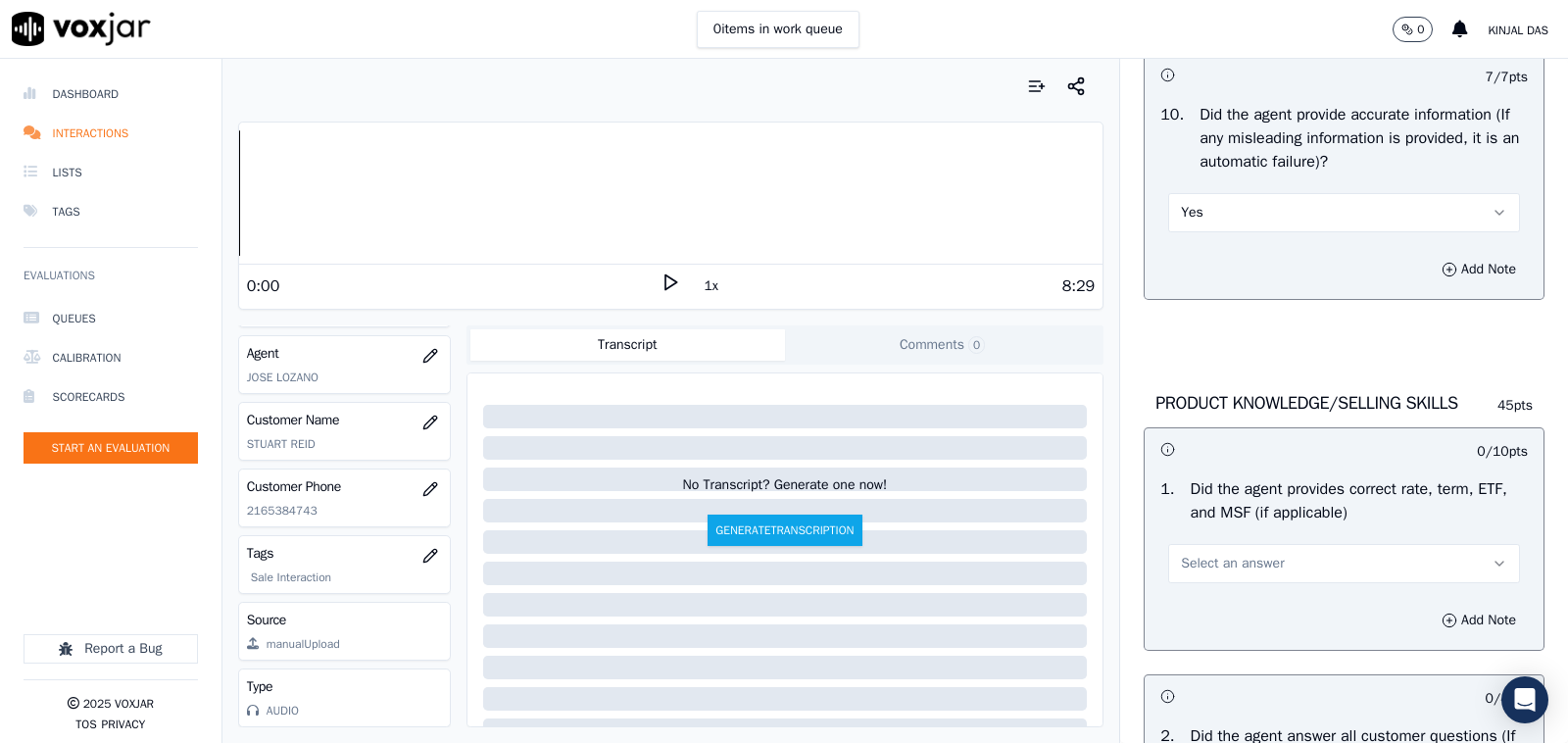 scroll, scrollTop: 2451, scrollLeft: 0, axis: vertical 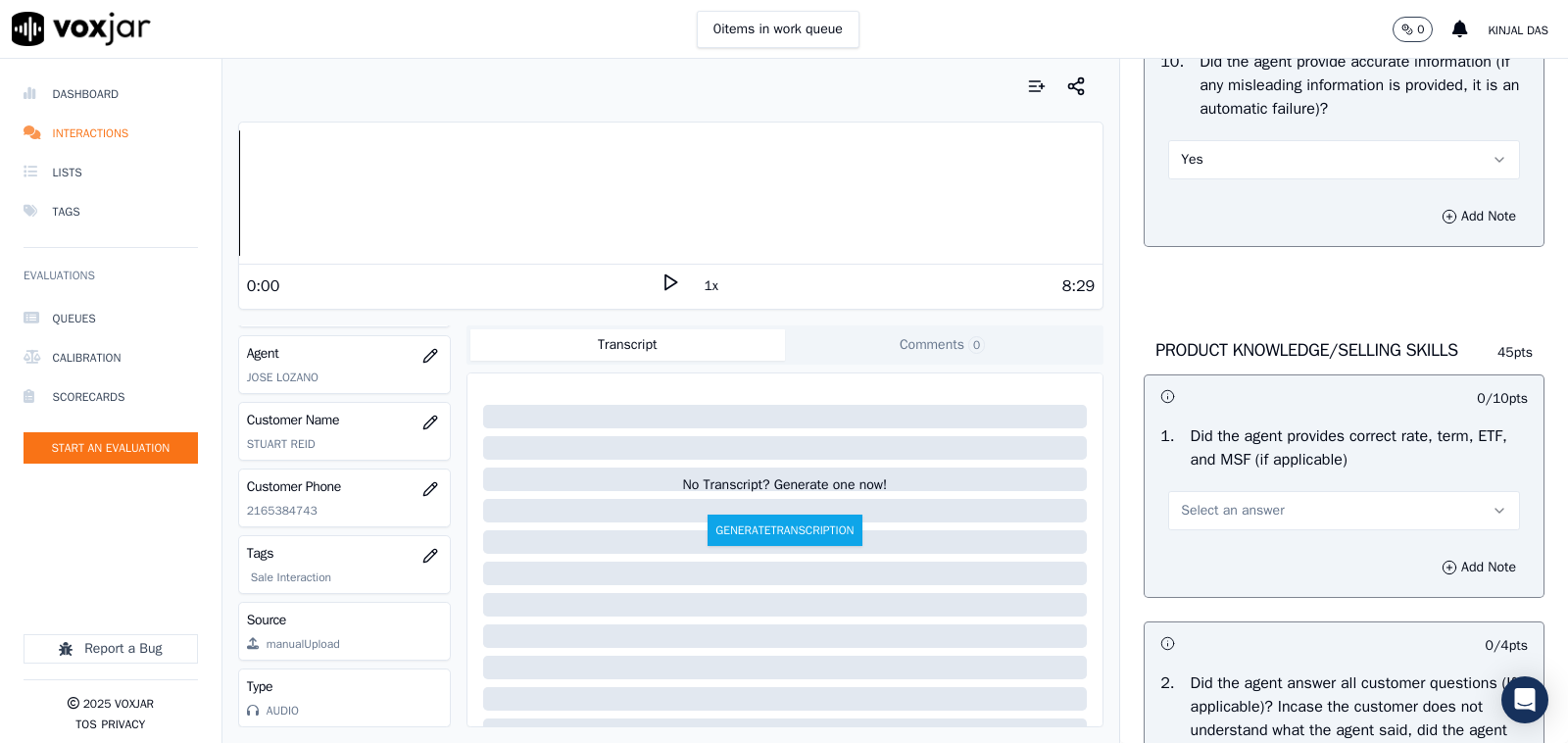 click on "Select an answer" at bounding box center [1344, 501] 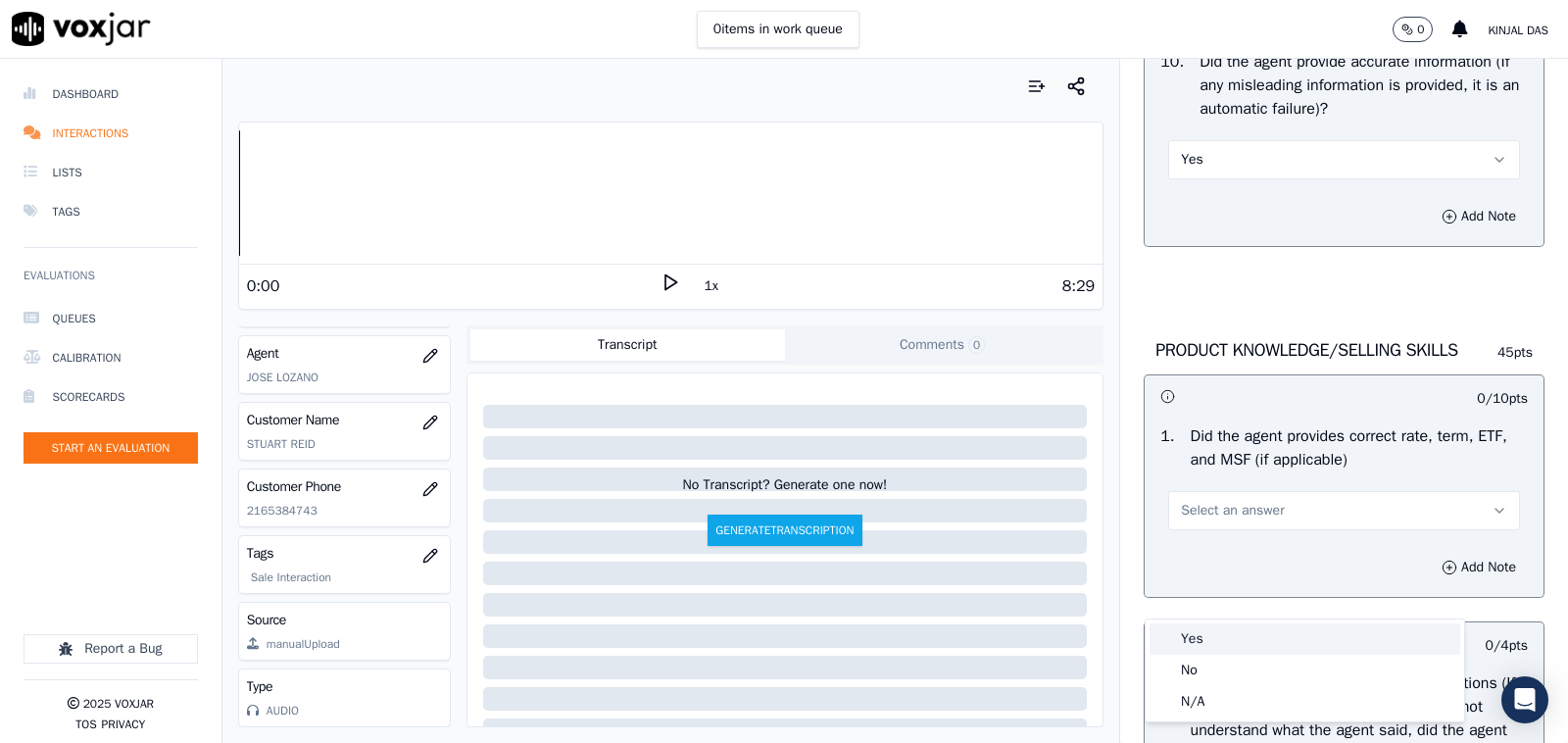 drag, startPoint x: 1199, startPoint y: 623, endPoint x: 1230, endPoint y: 531, distance: 97.08244 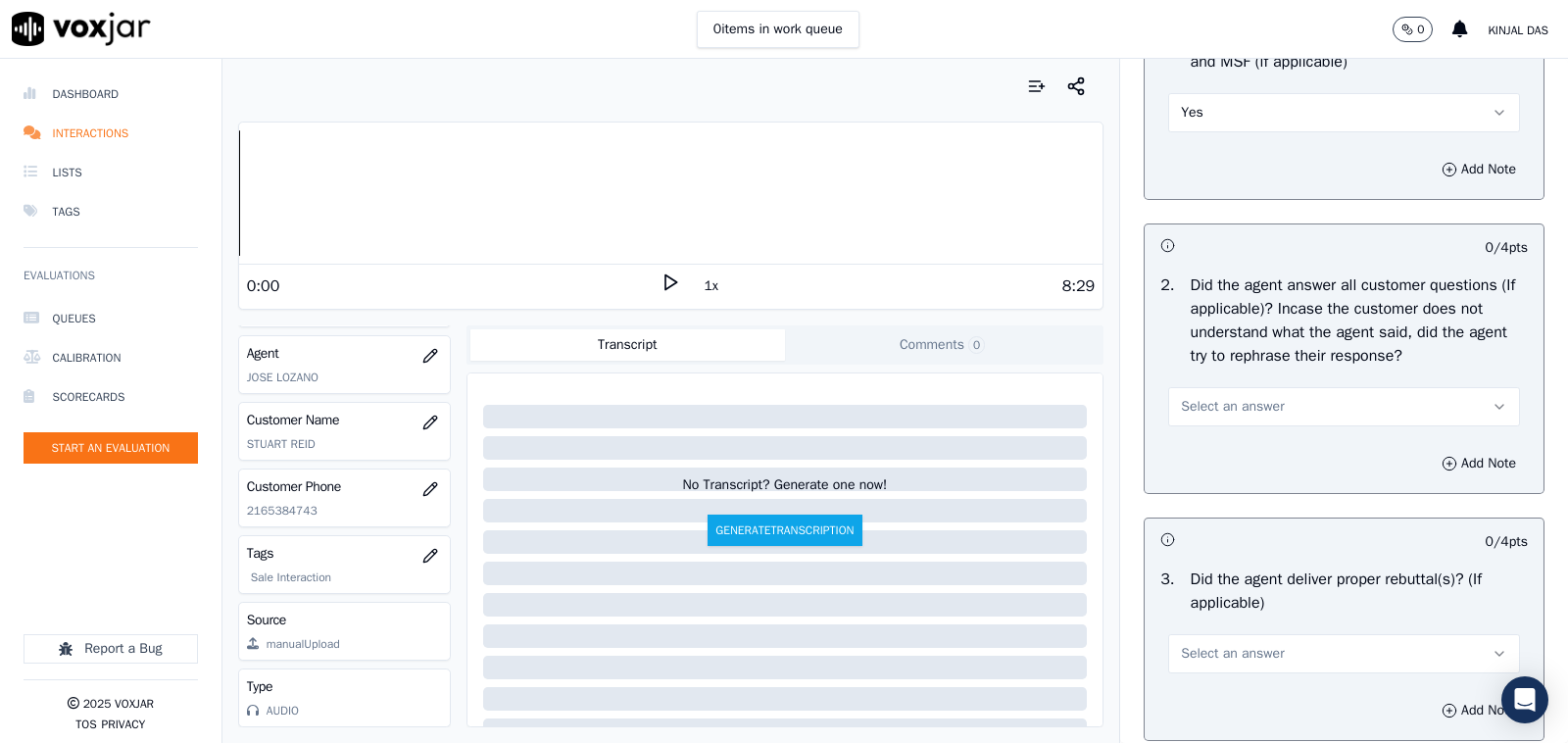 scroll, scrollTop: 3063, scrollLeft: 0, axis: vertical 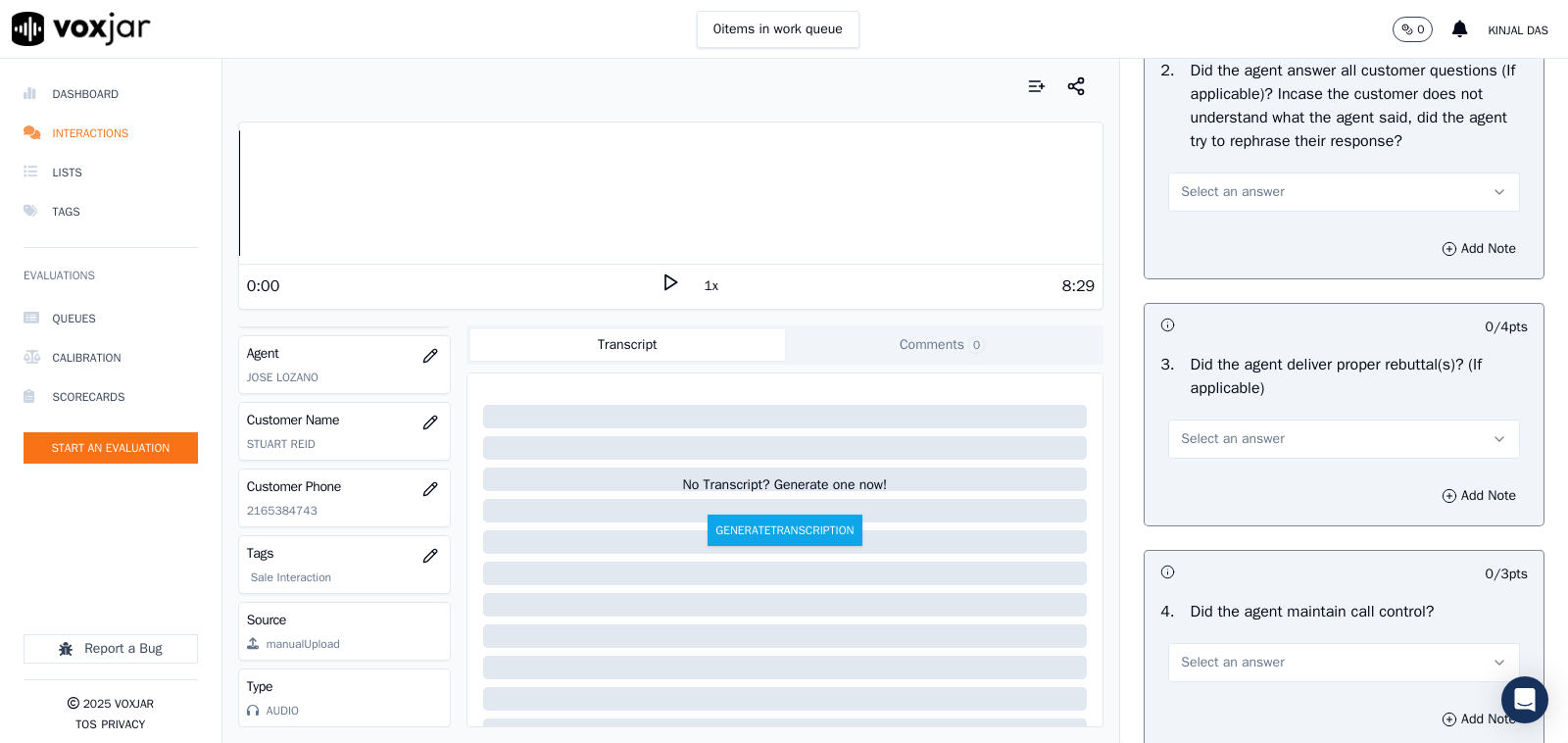 click on "Select an answer" at bounding box center (1232, 192) 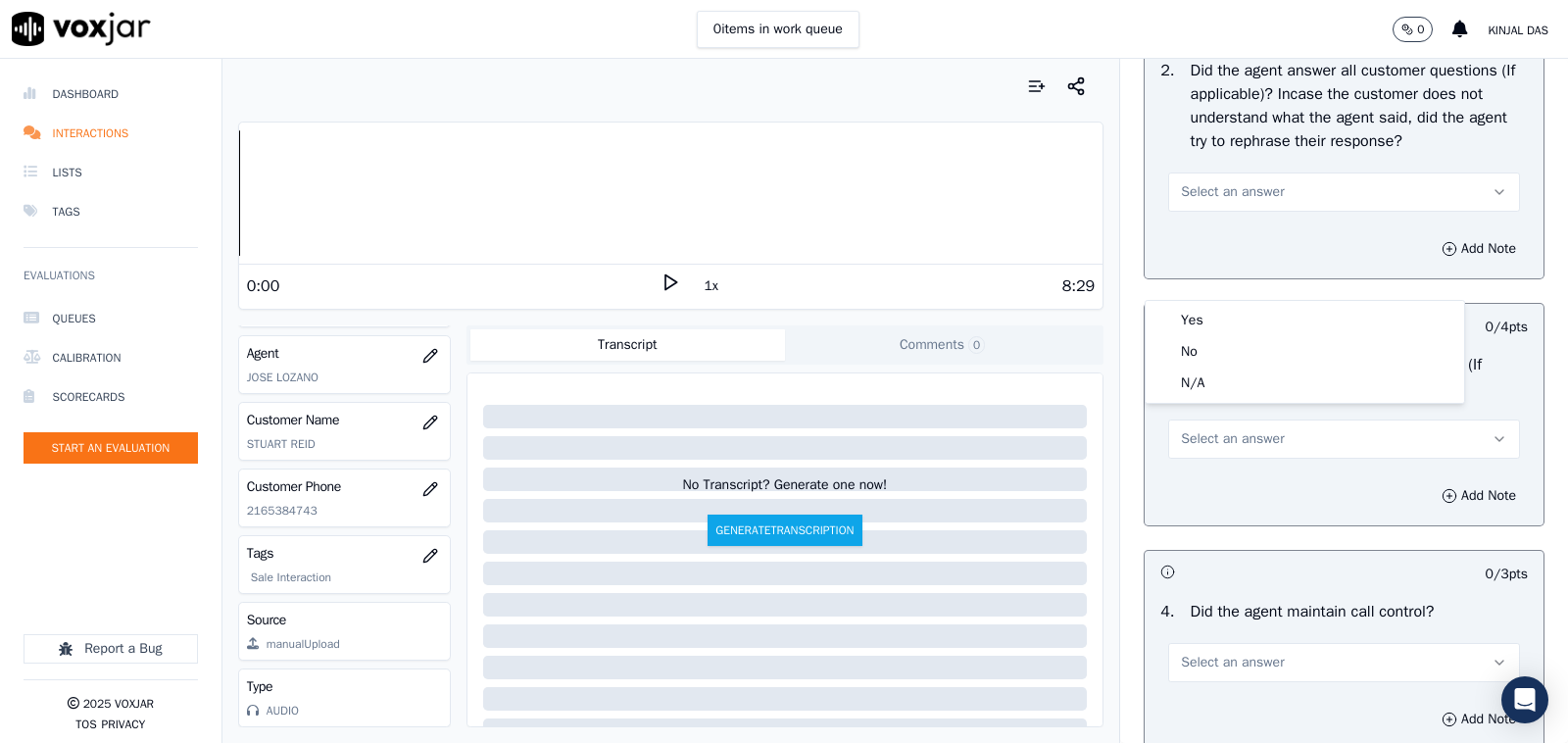 click on "Yes   No     N/A" at bounding box center (1304, 352) 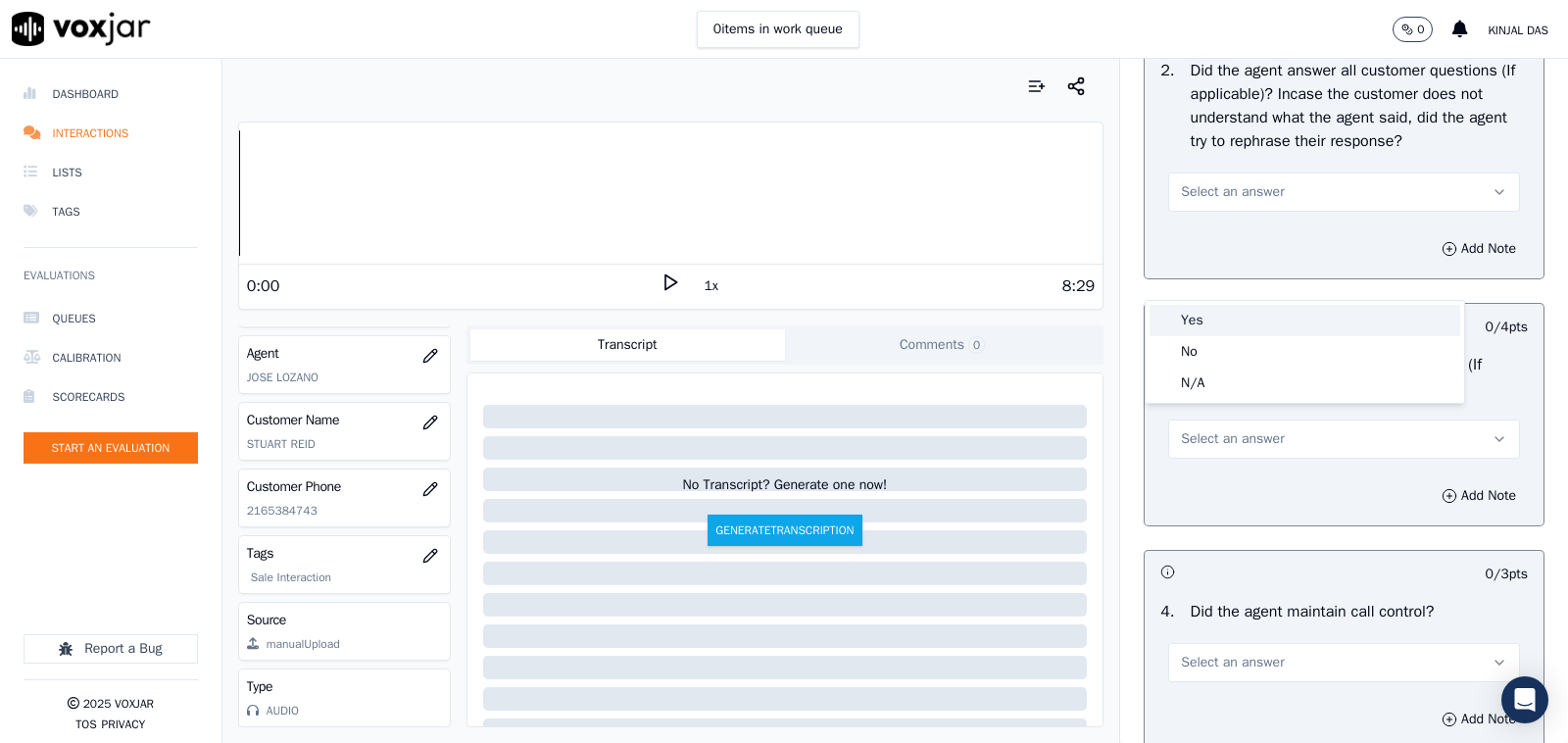 click on "Yes" at bounding box center [1304, 321] 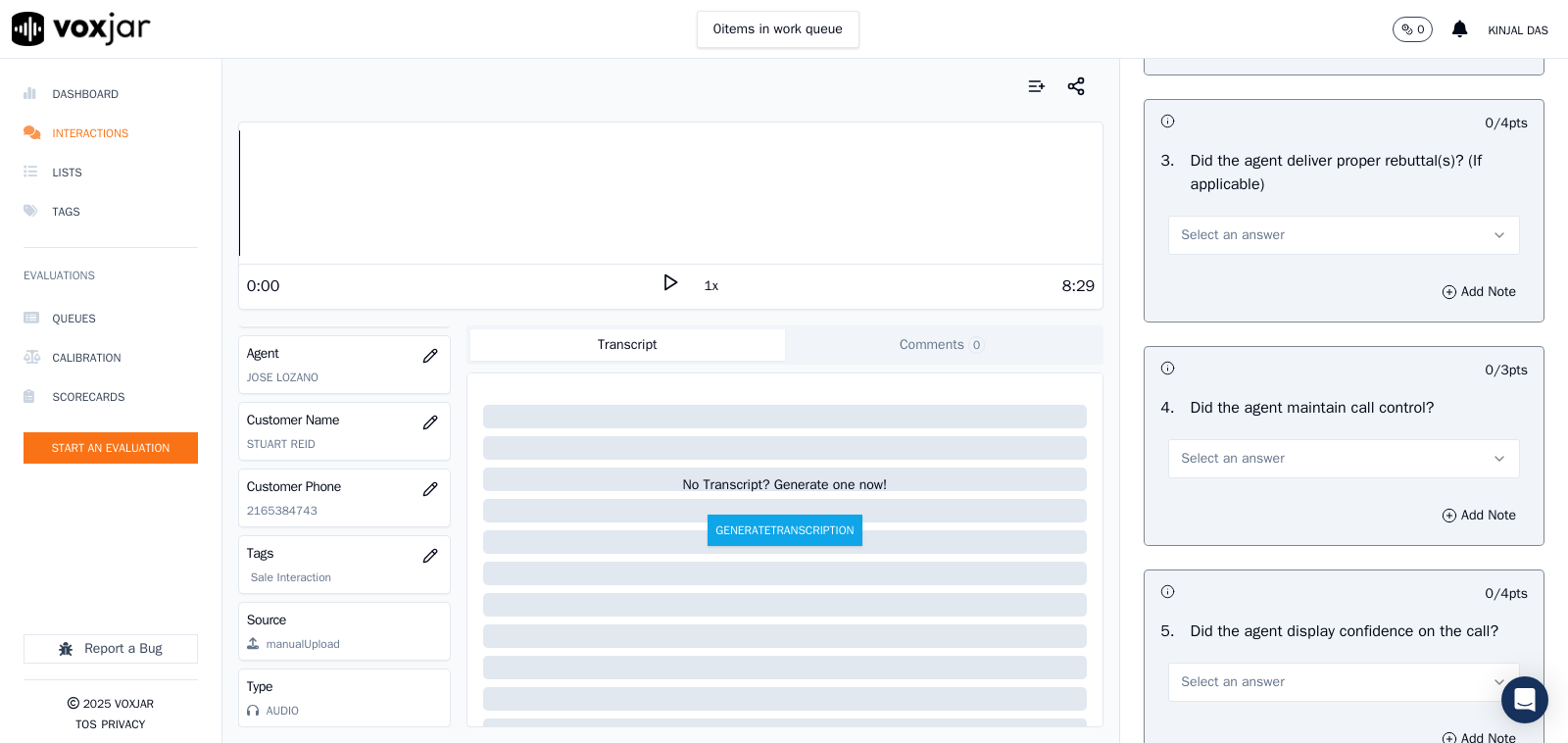 click on "Select an answer" at bounding box center (1344, 235) 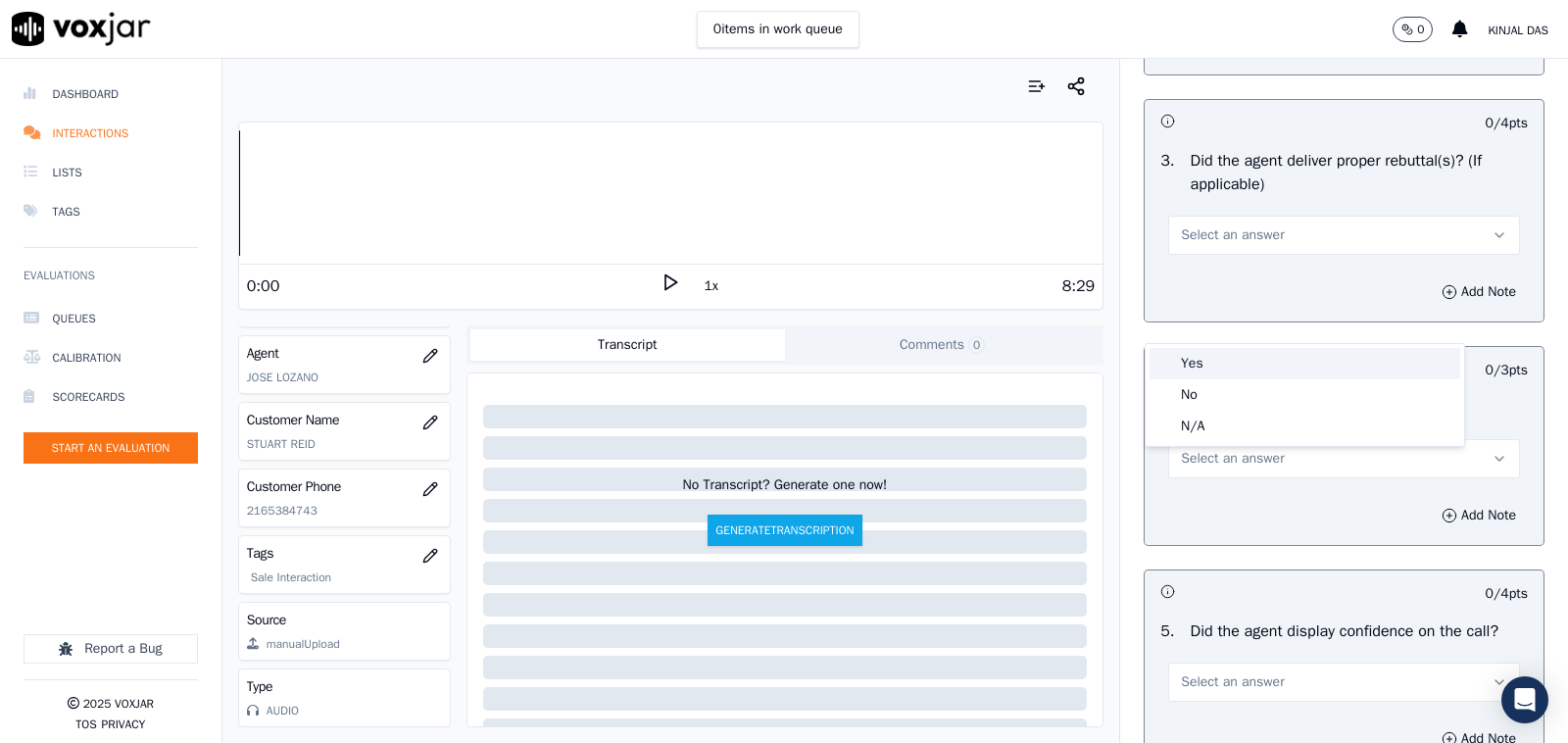 click on "Yes" at bounding box center [1304, 364] 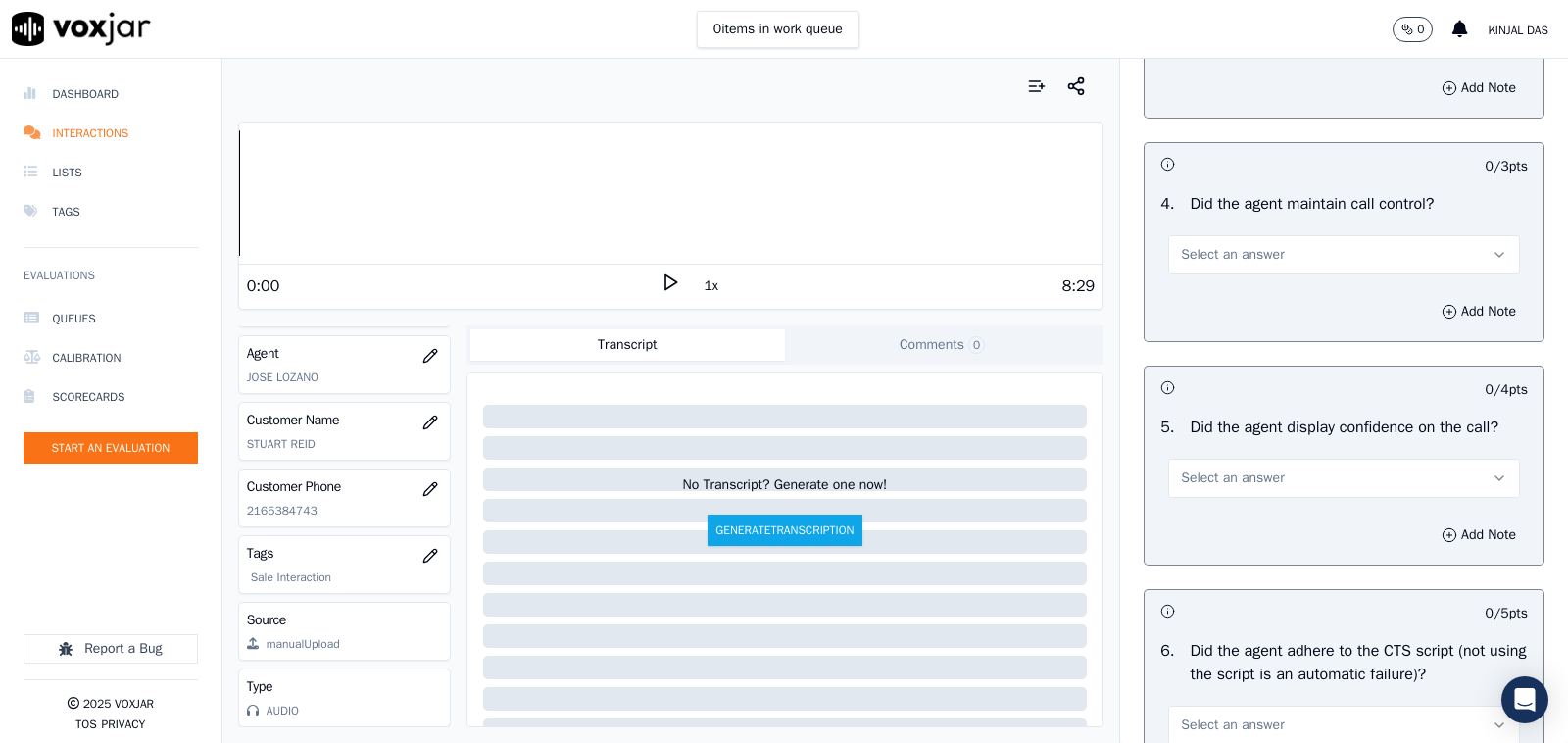 click on "Select an answer" at bounding box center (1232, 255) 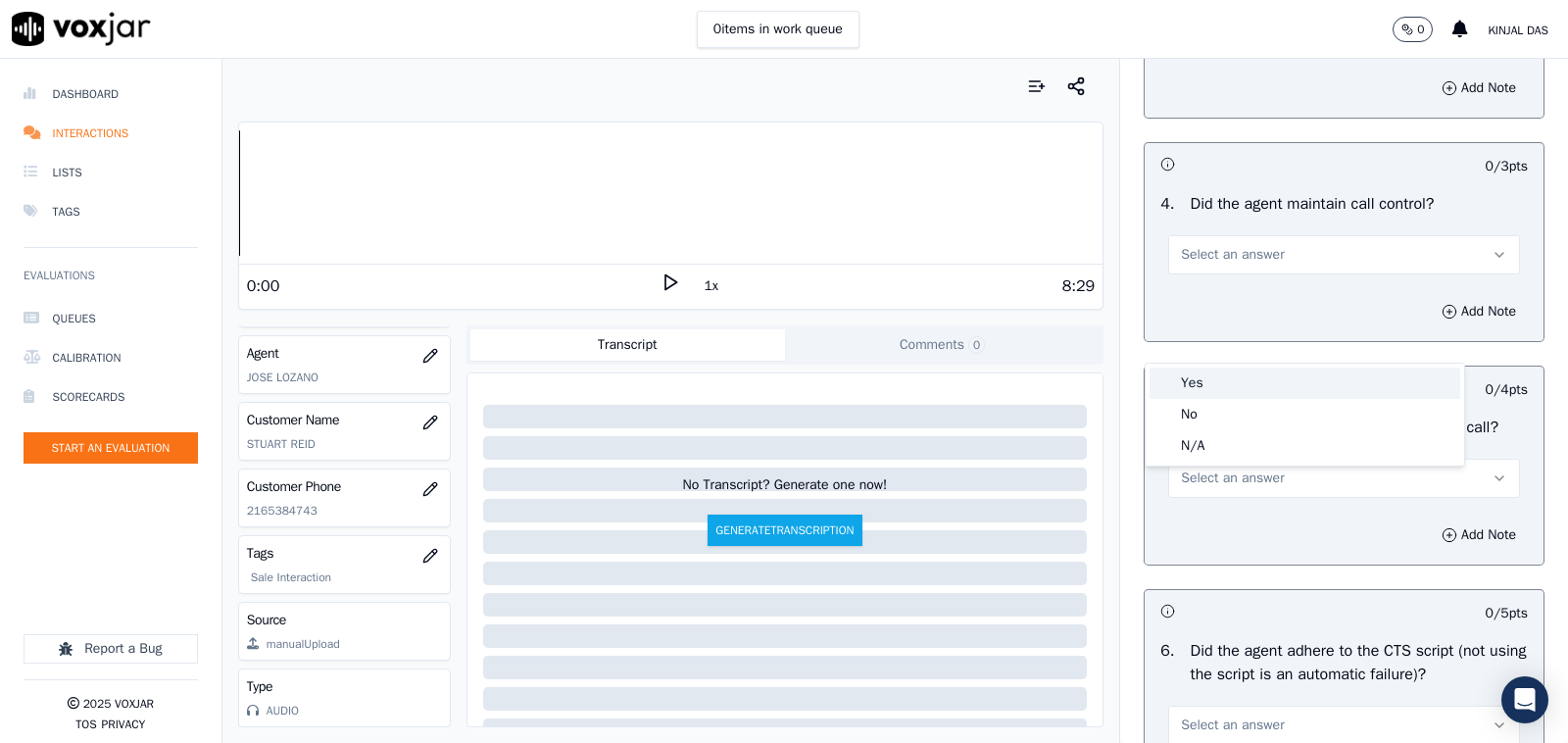 click on "Yes" at bounding box center (1304, 383) 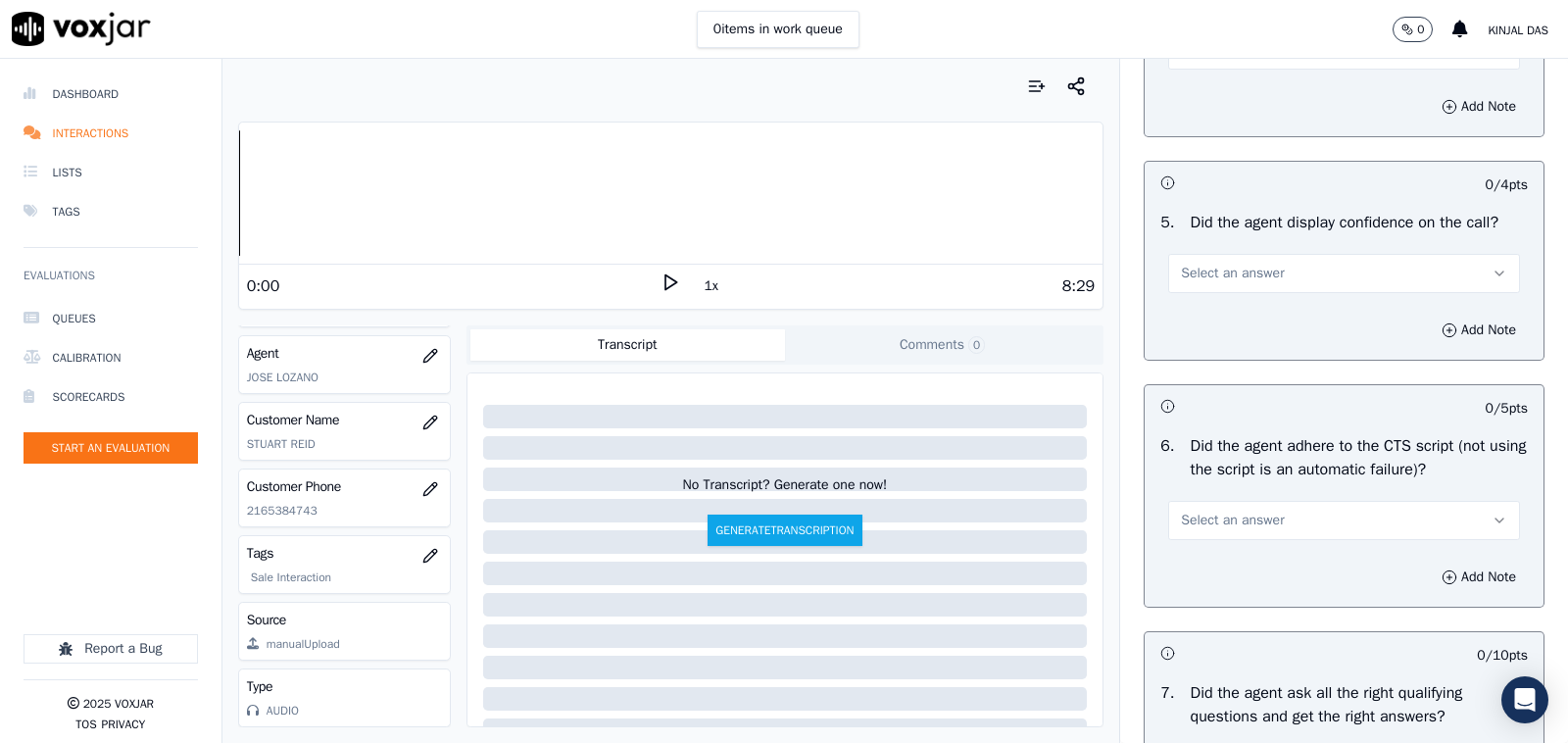 click on "Select an answer" at bounding box center (1232, 273) 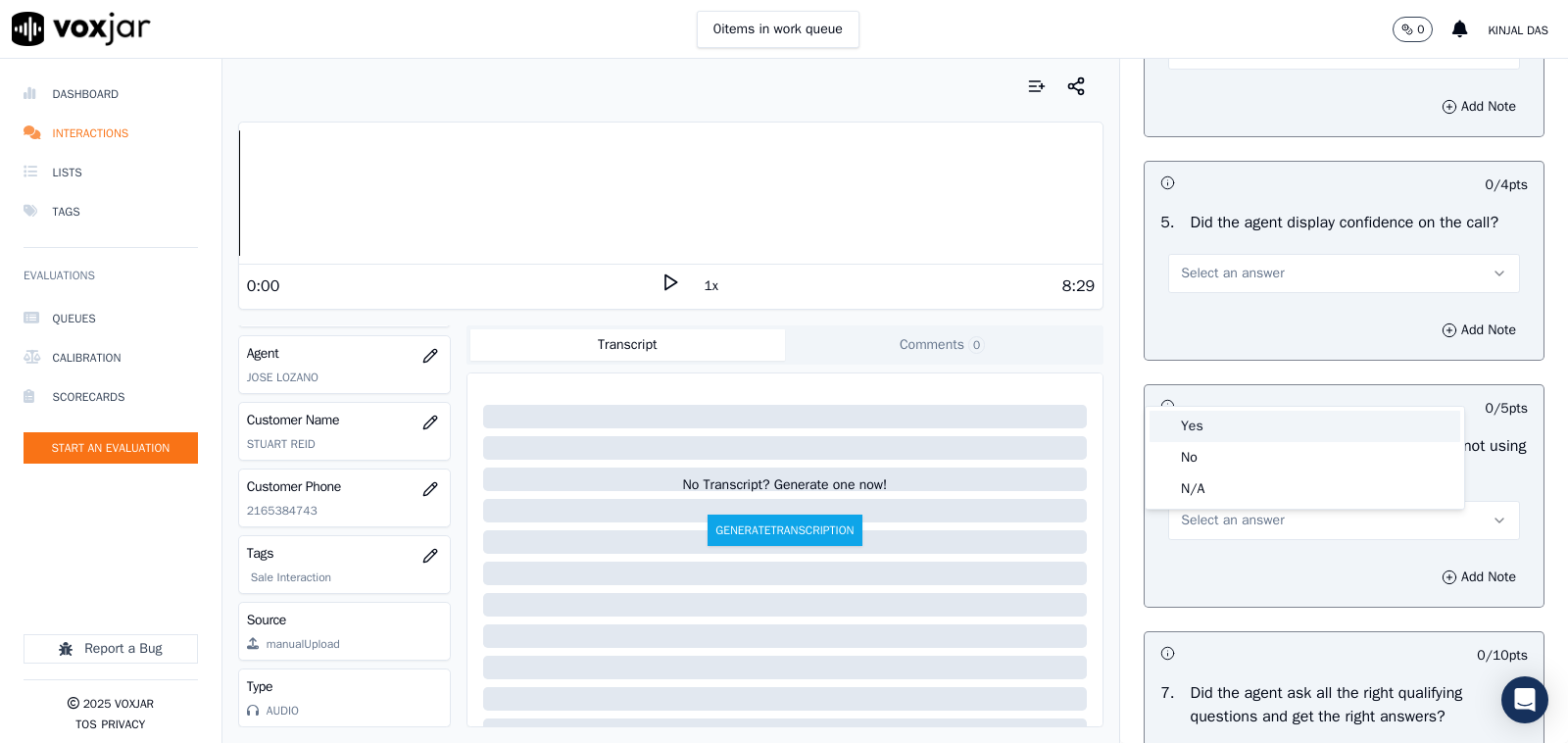 click on "Yes" at bounding box center (1304, 426) 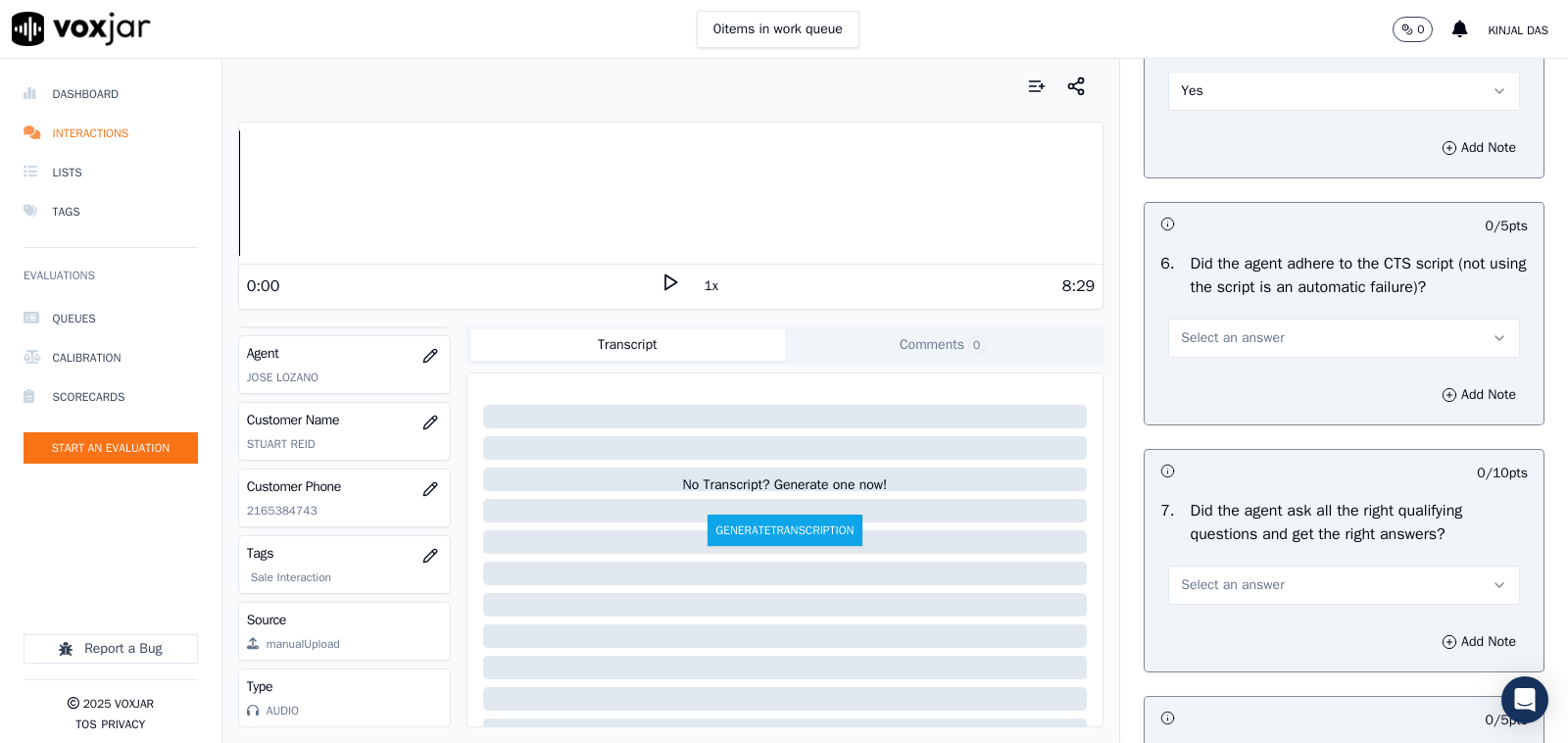 scroll, scrollTop: 4084, scrollLeft: 0, axis: vertical 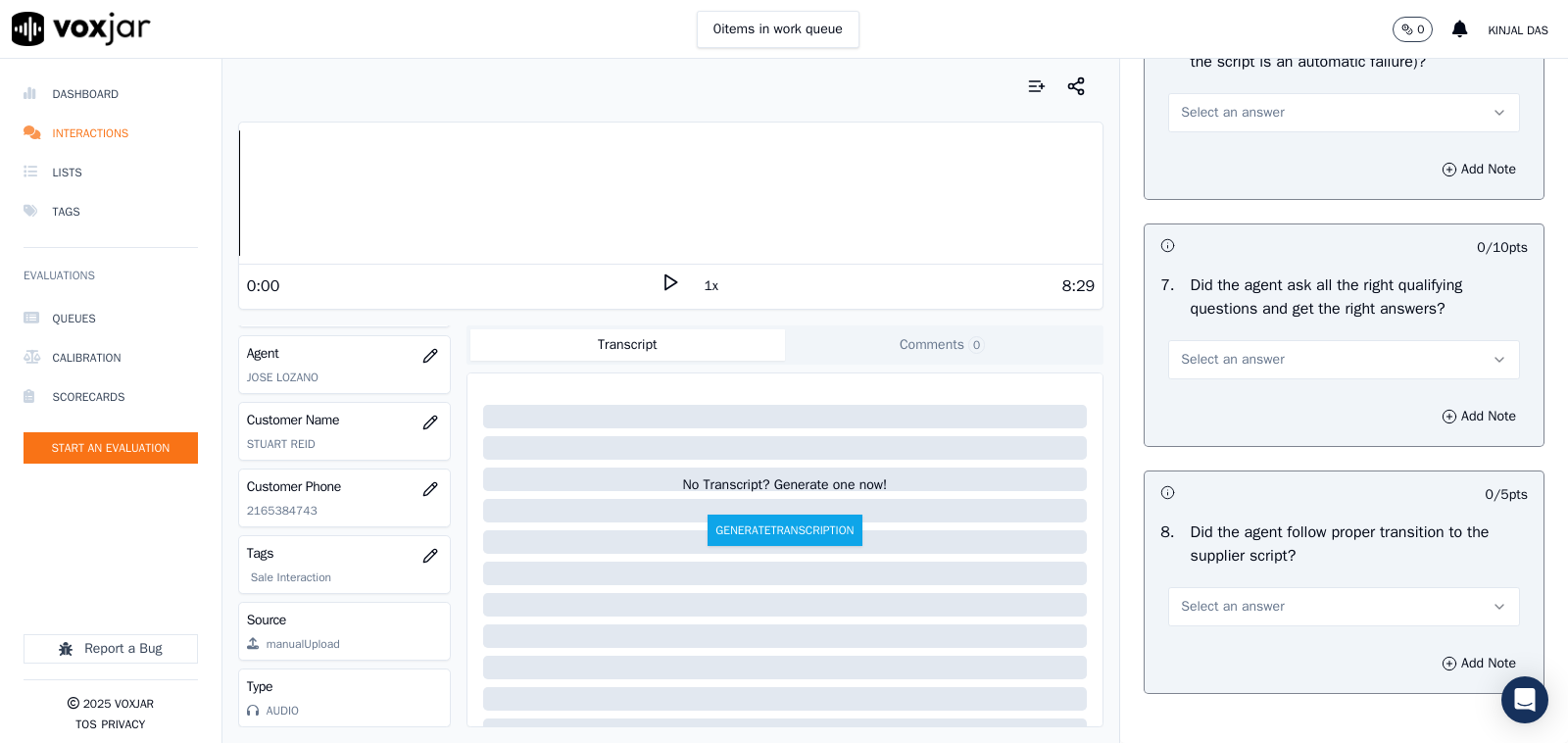 click on "Select an answer" at bounding box center (1232, 113) 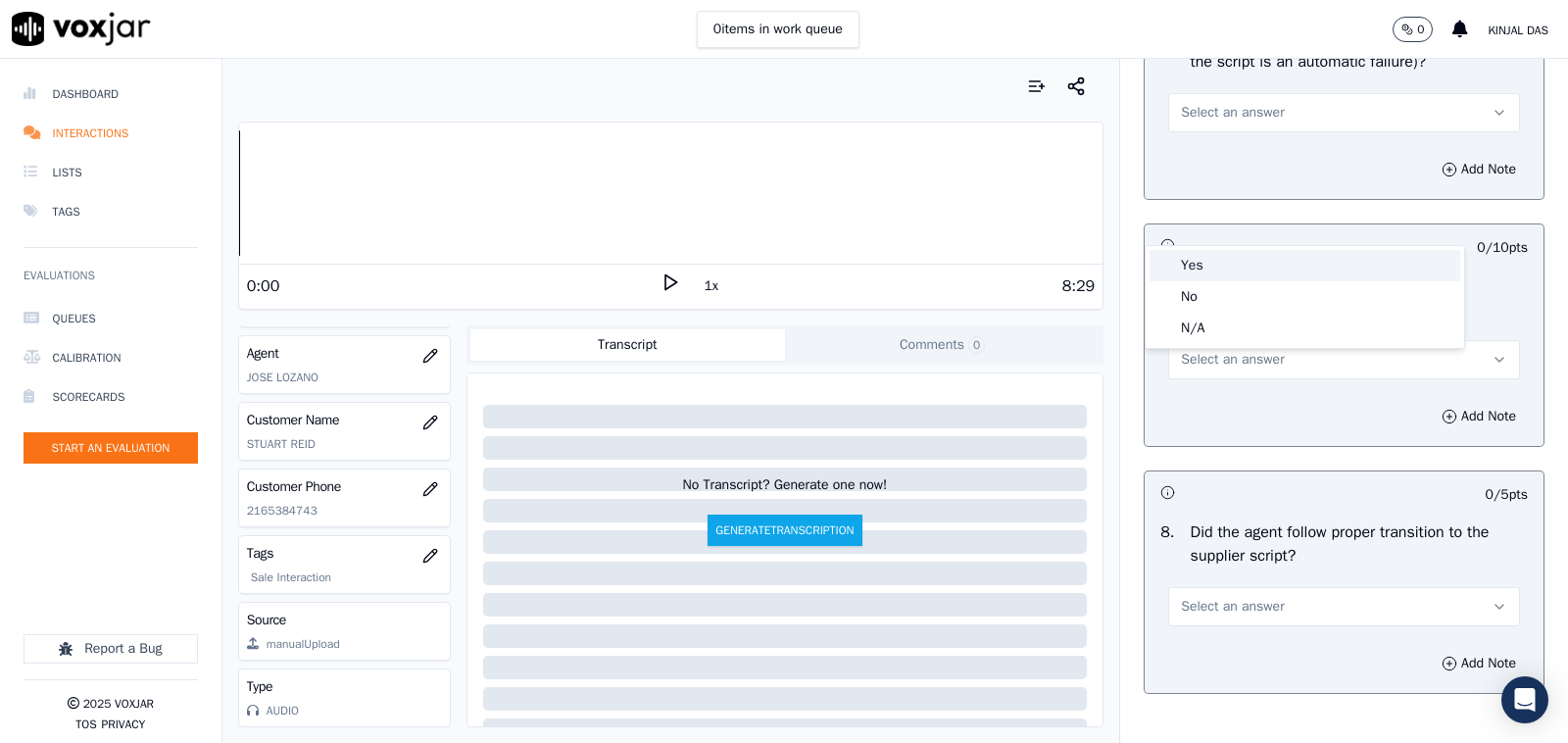 click on "Yes" at bounding box center [1304, 266] 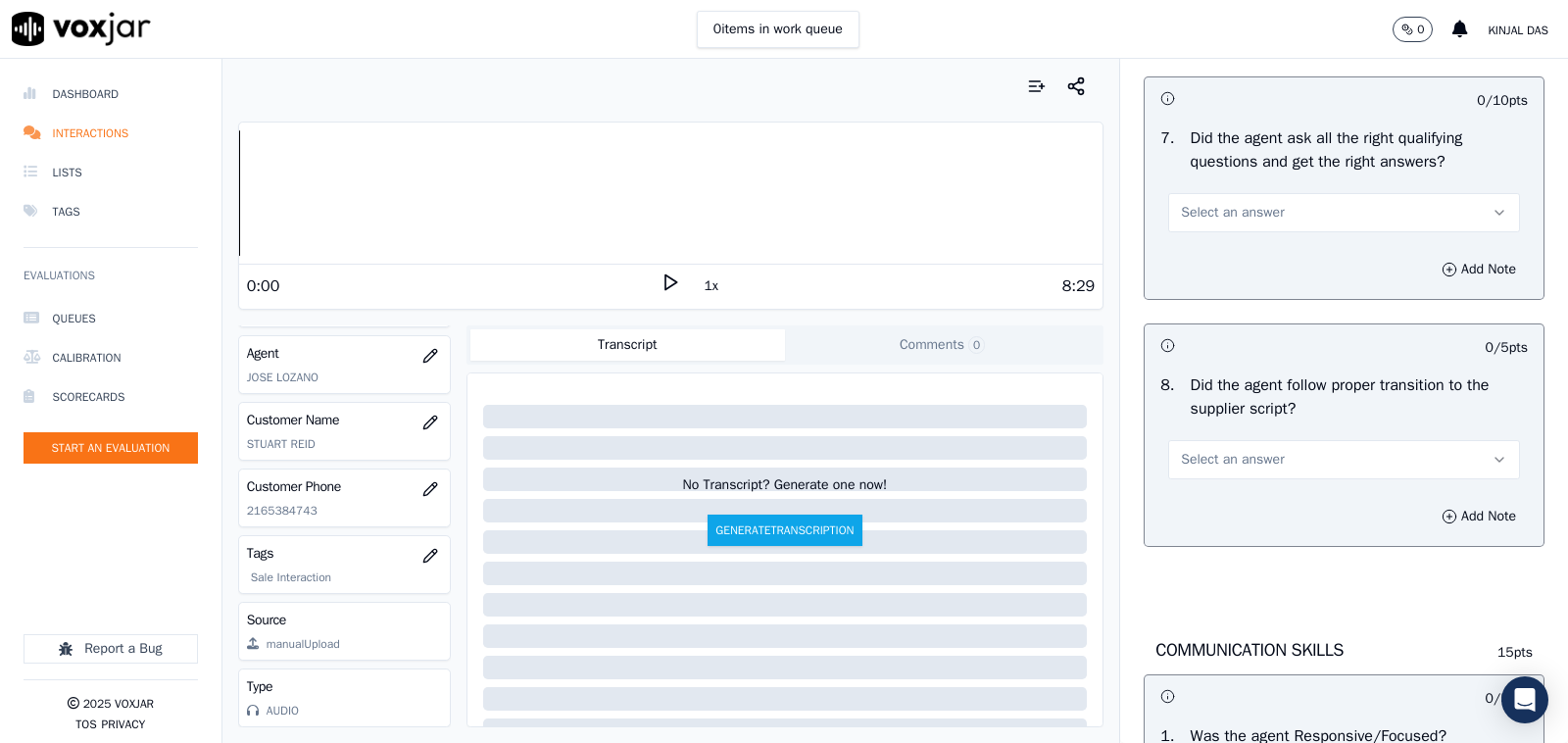 scroll, scrollTop: 4288, scrollLeft: 0, axis: vertical 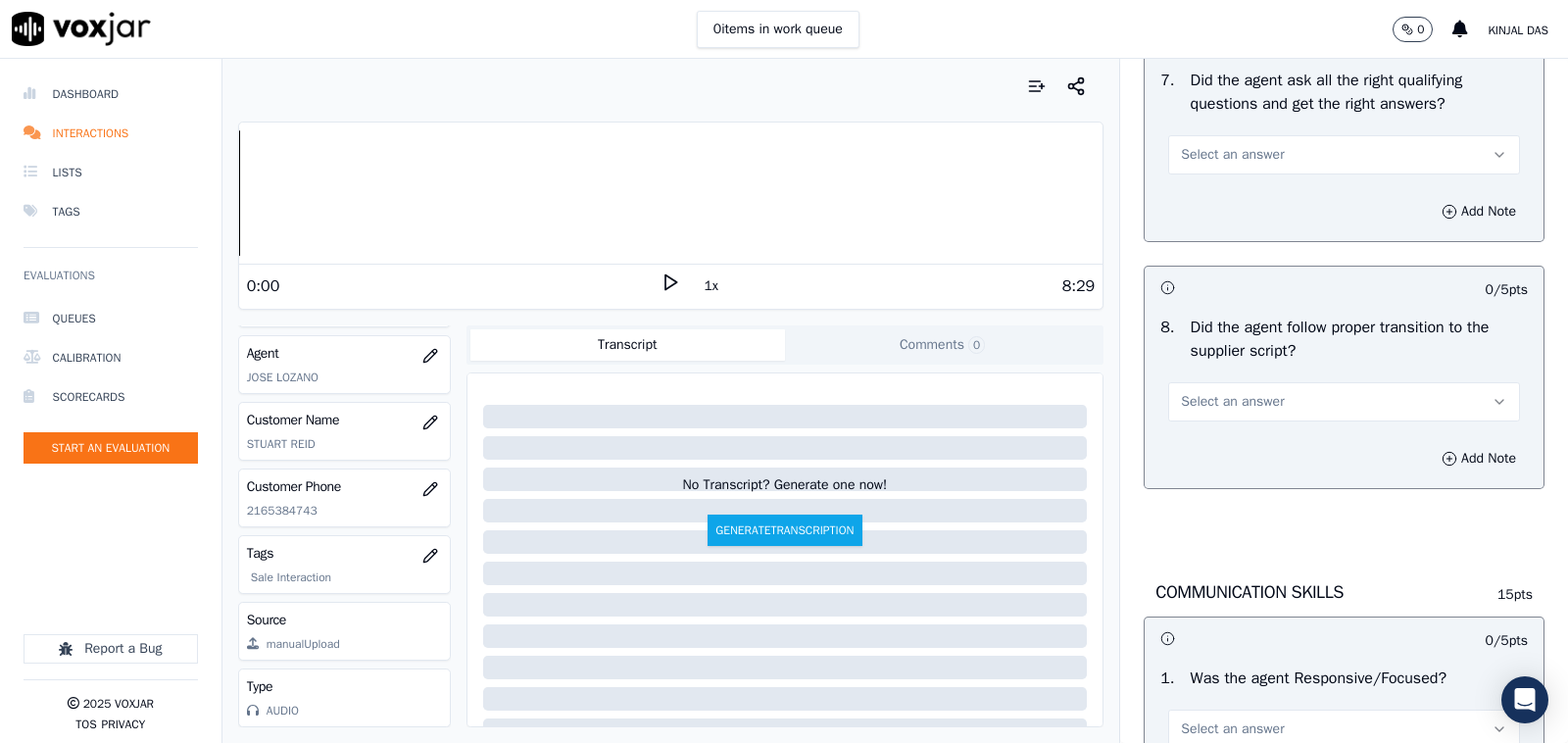 click on "Select an answer" at bounding box center (1232, 155) 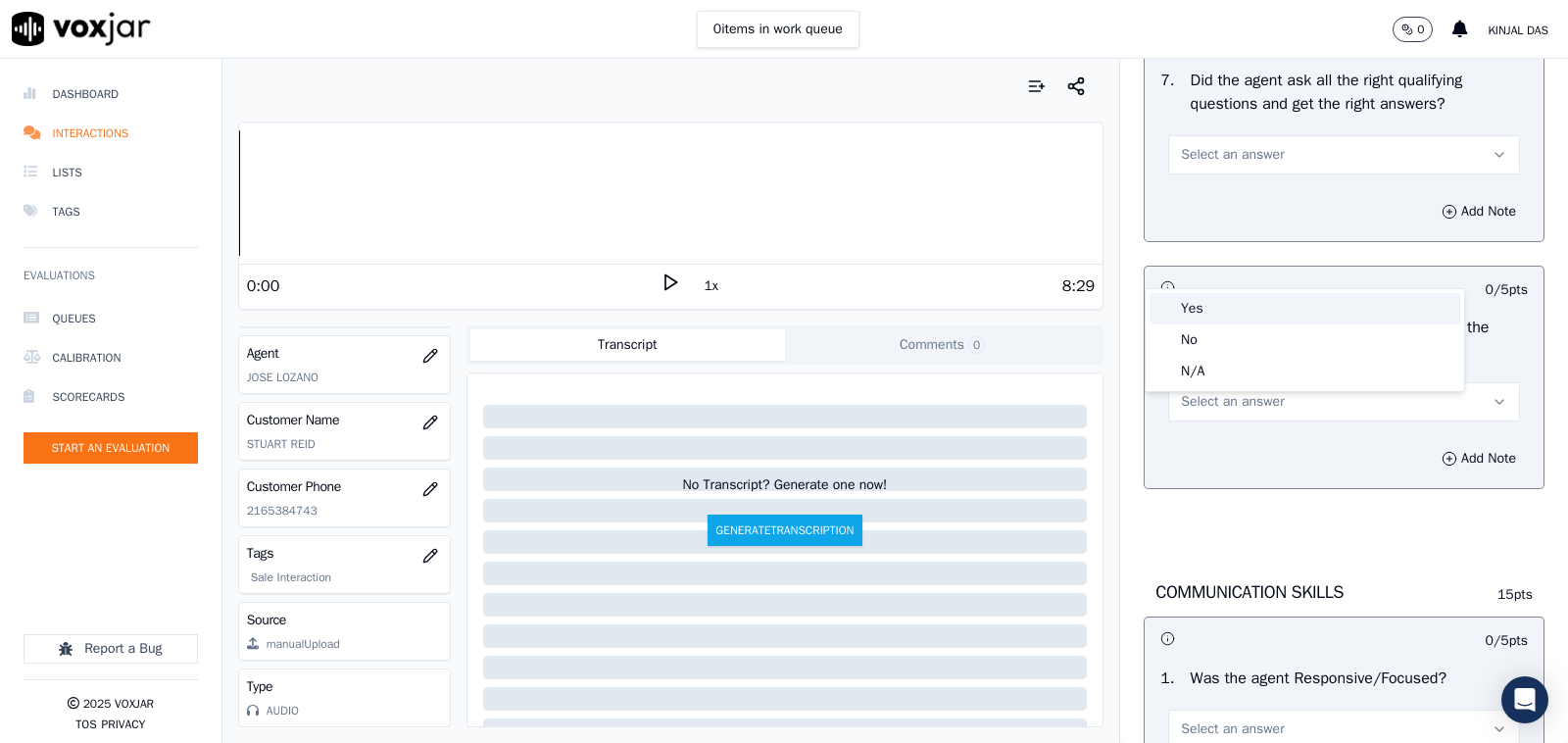 click on "Yes" at bounding box center [1304, 309] 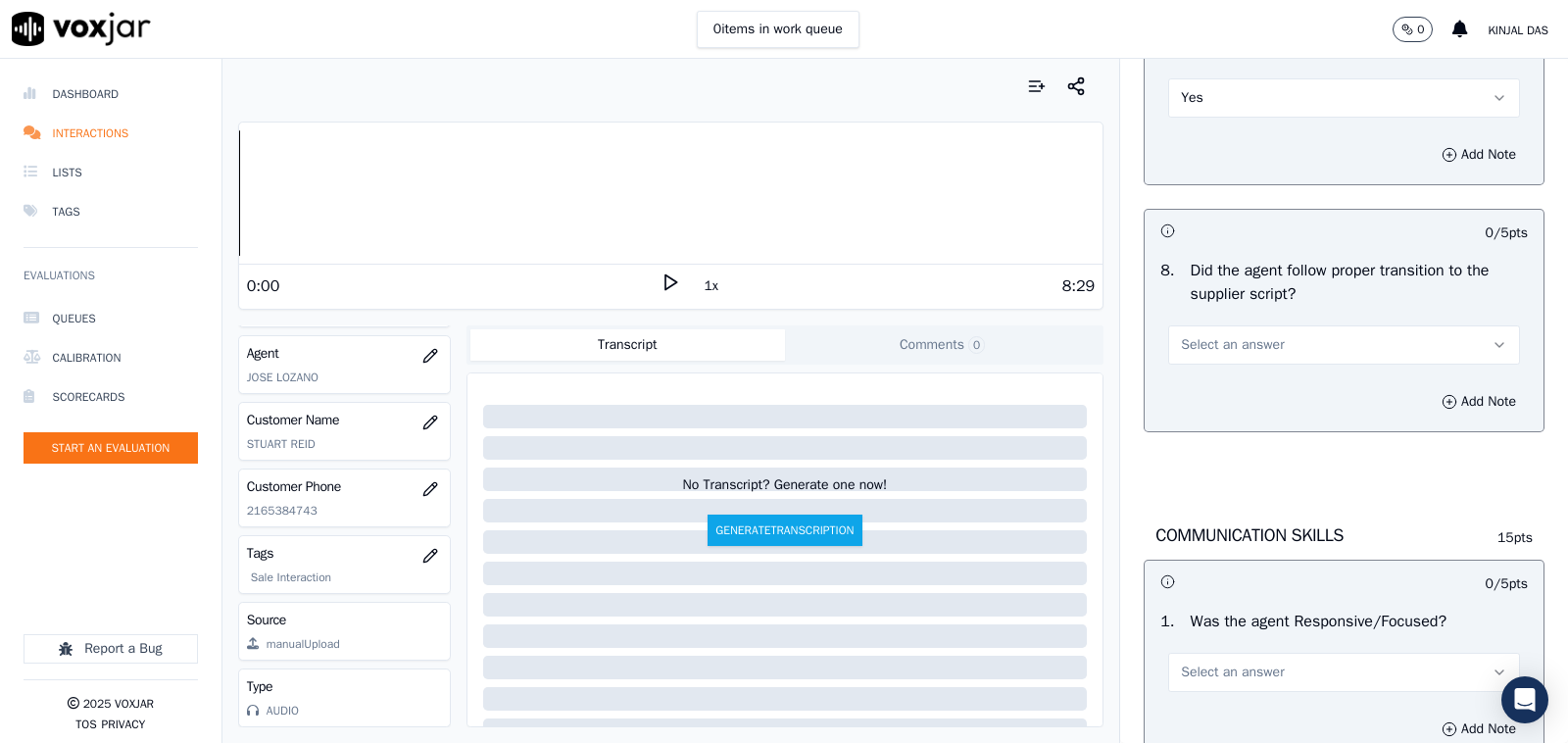 scroll, scrollTop: 4492, scrollLeft: 0, axis: vertical 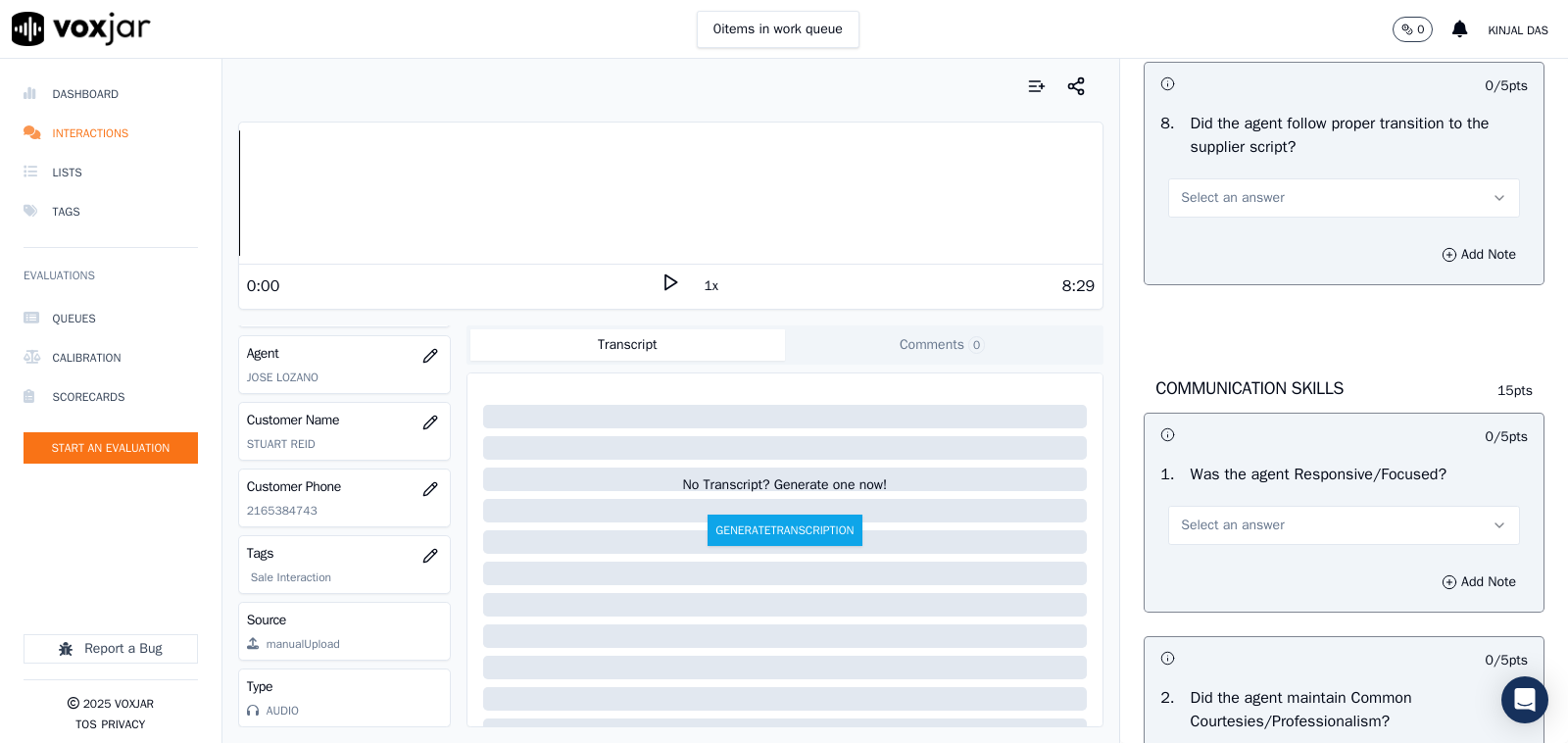 click on "Select an answer" at bounding box center (1344, 198) 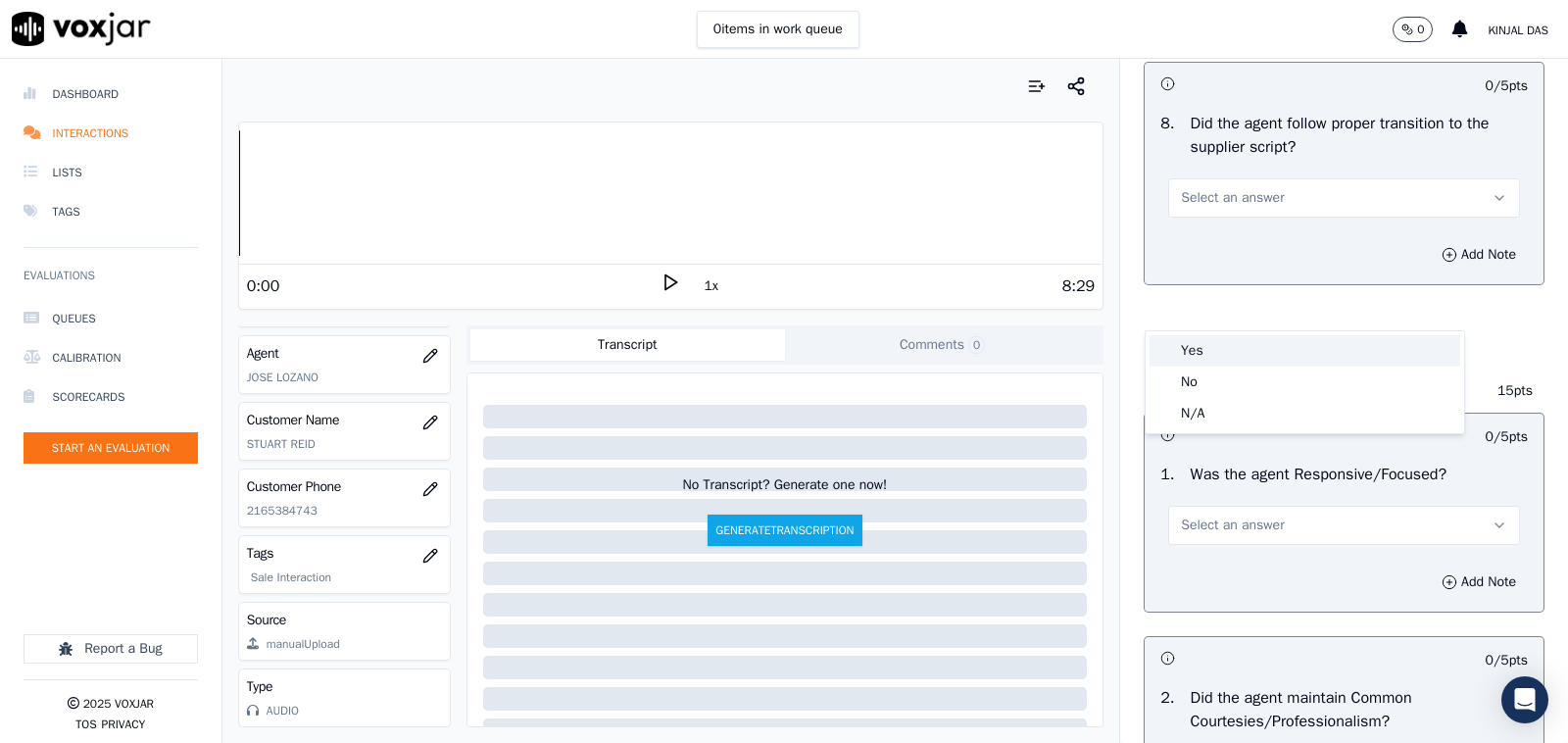 click on "Yes" at bounding box center [1304, 351] 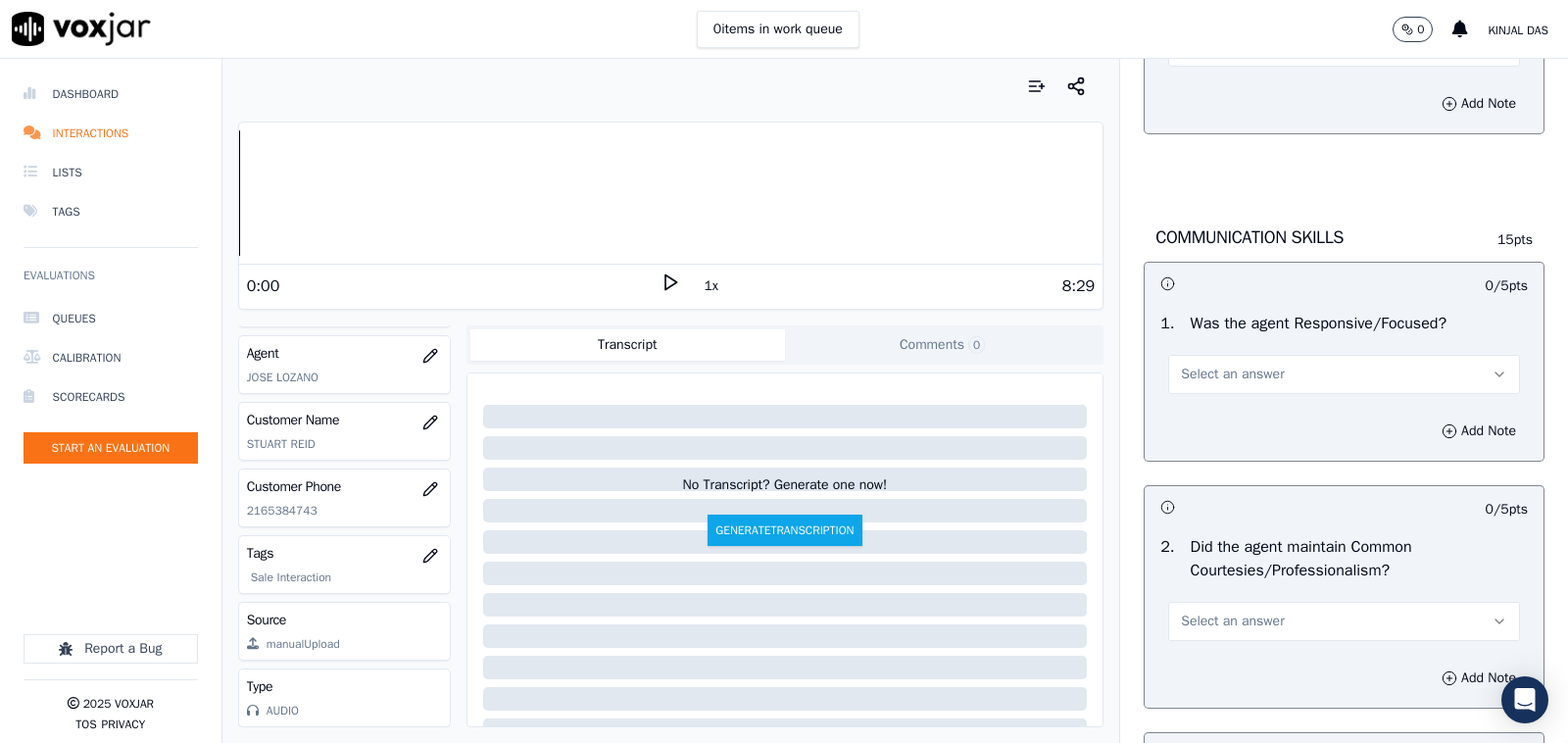 scroll, scrollTop: 4696, scrollLeft: 0, axis: vertical 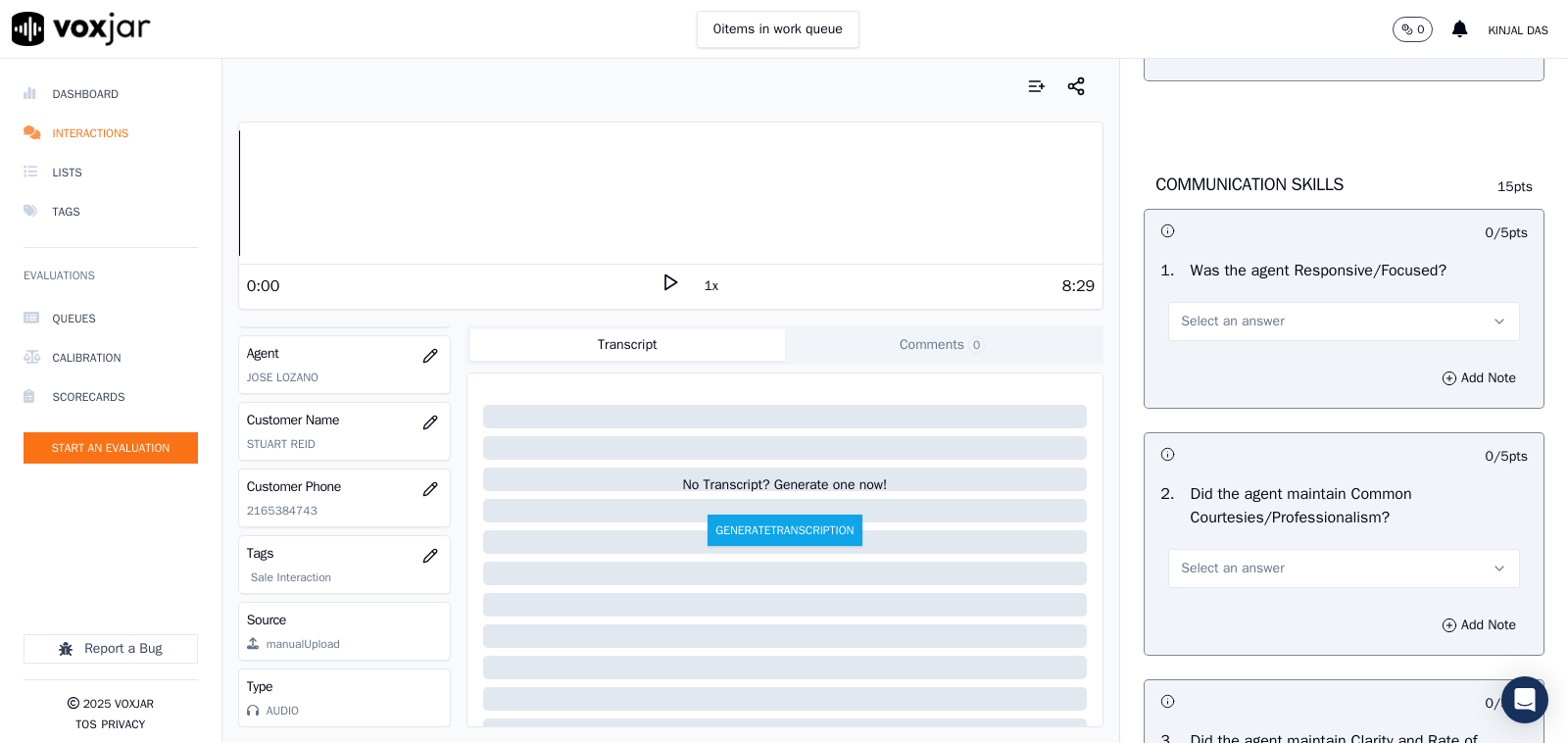 click on "Select an answer" at bounding box center (1232, 322) 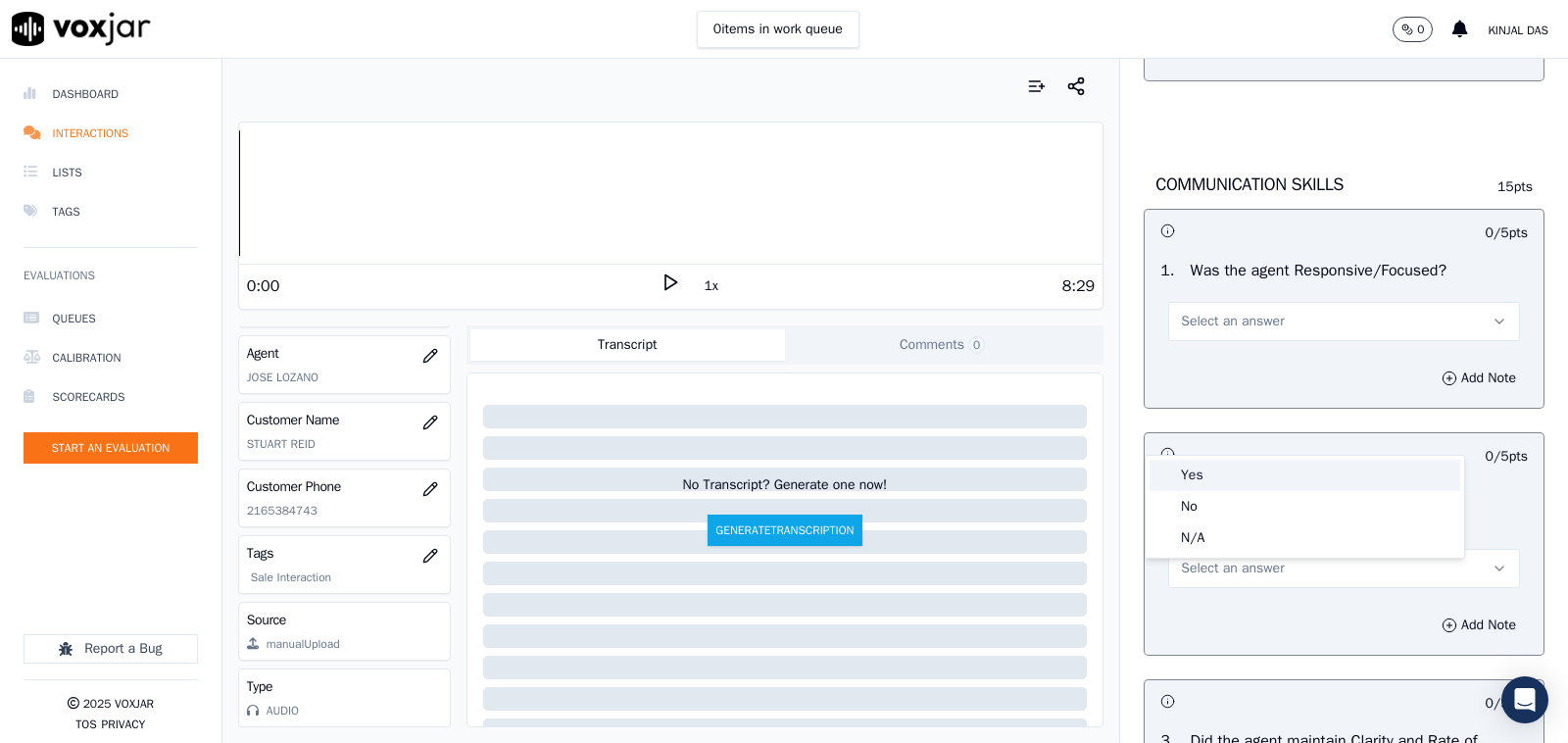 click on "Yes" at bounding box center (1304, 475) 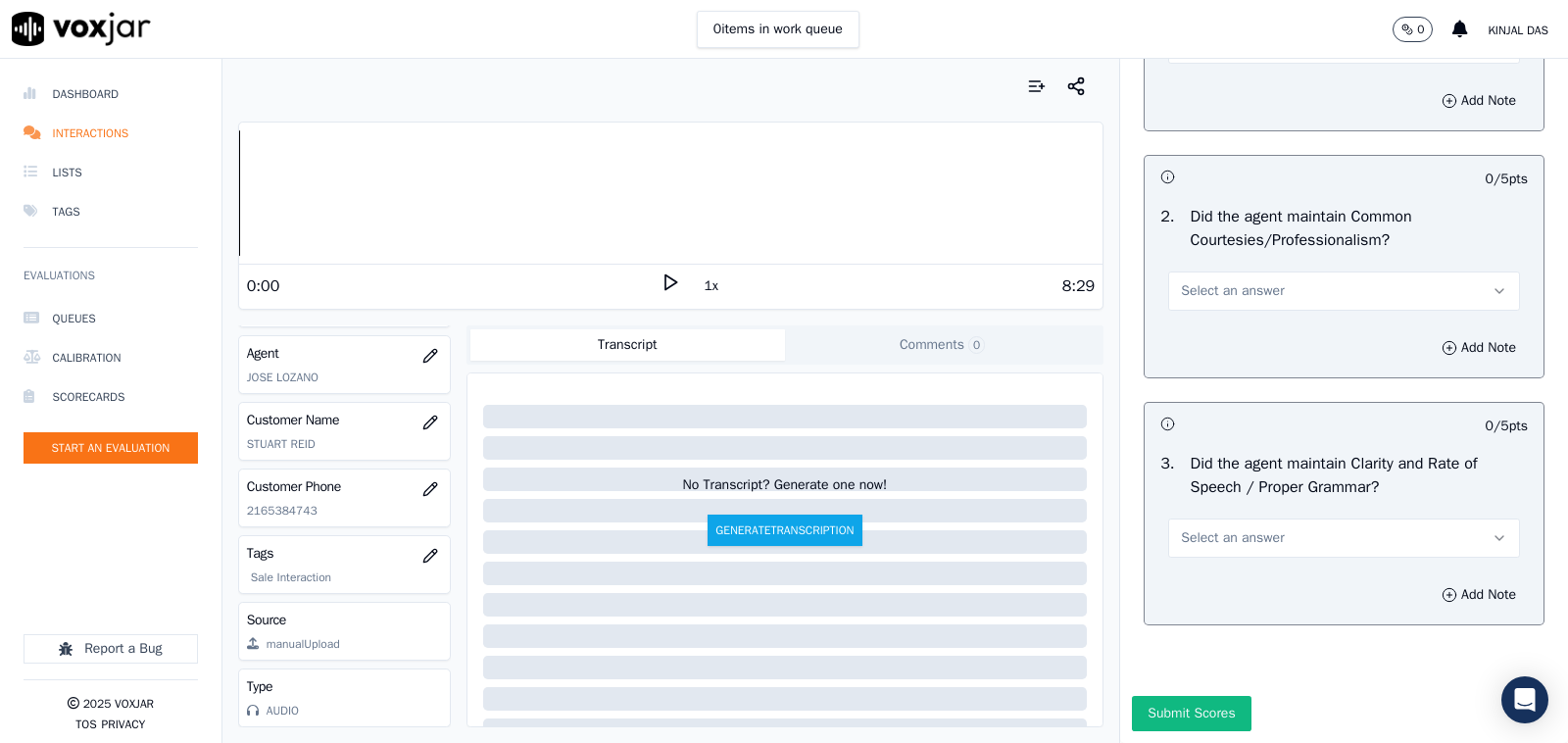 scroll, scrollTop: 5105, scrollLeft: 0, axis: vertical 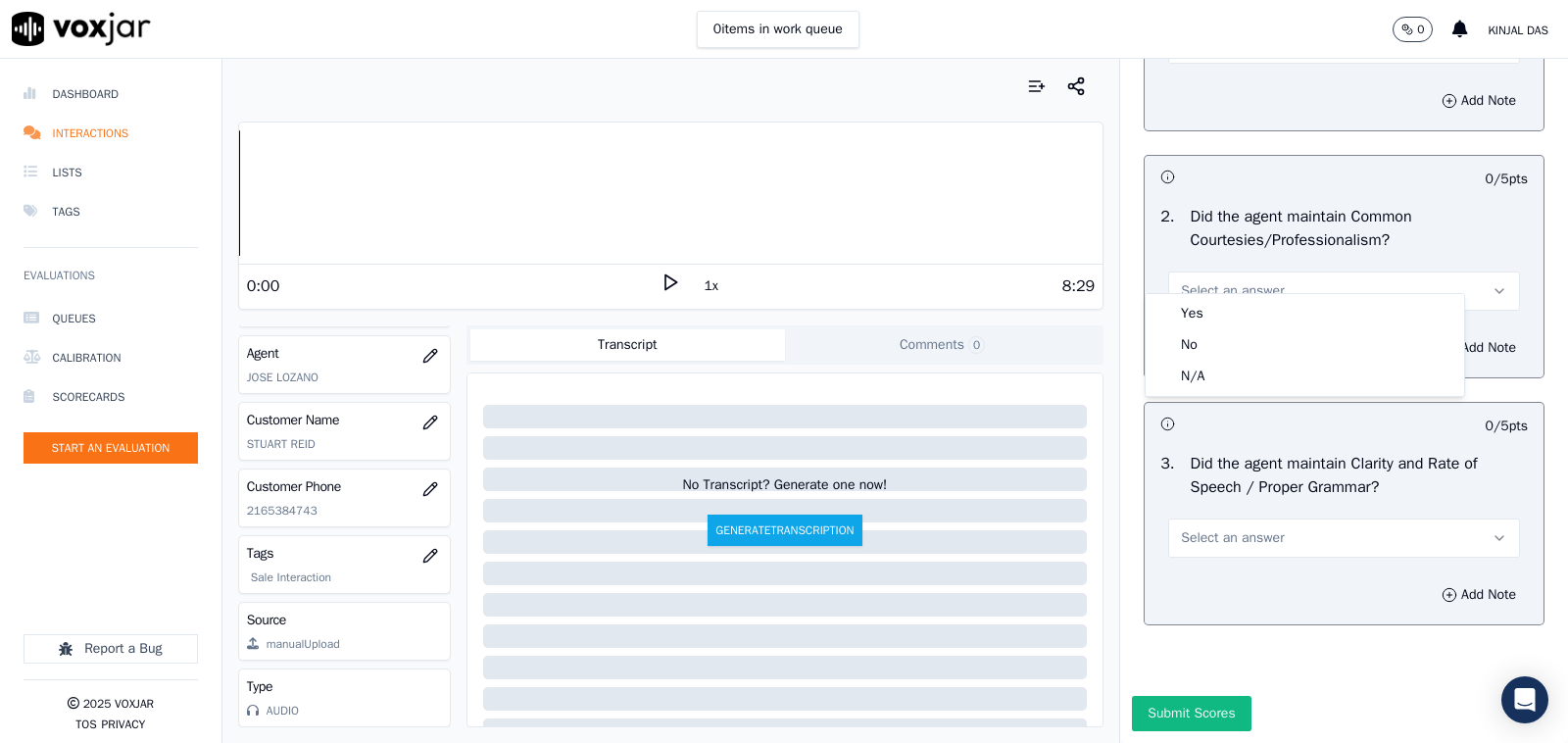 click on "Yes" at bounding box center [1304, 314] 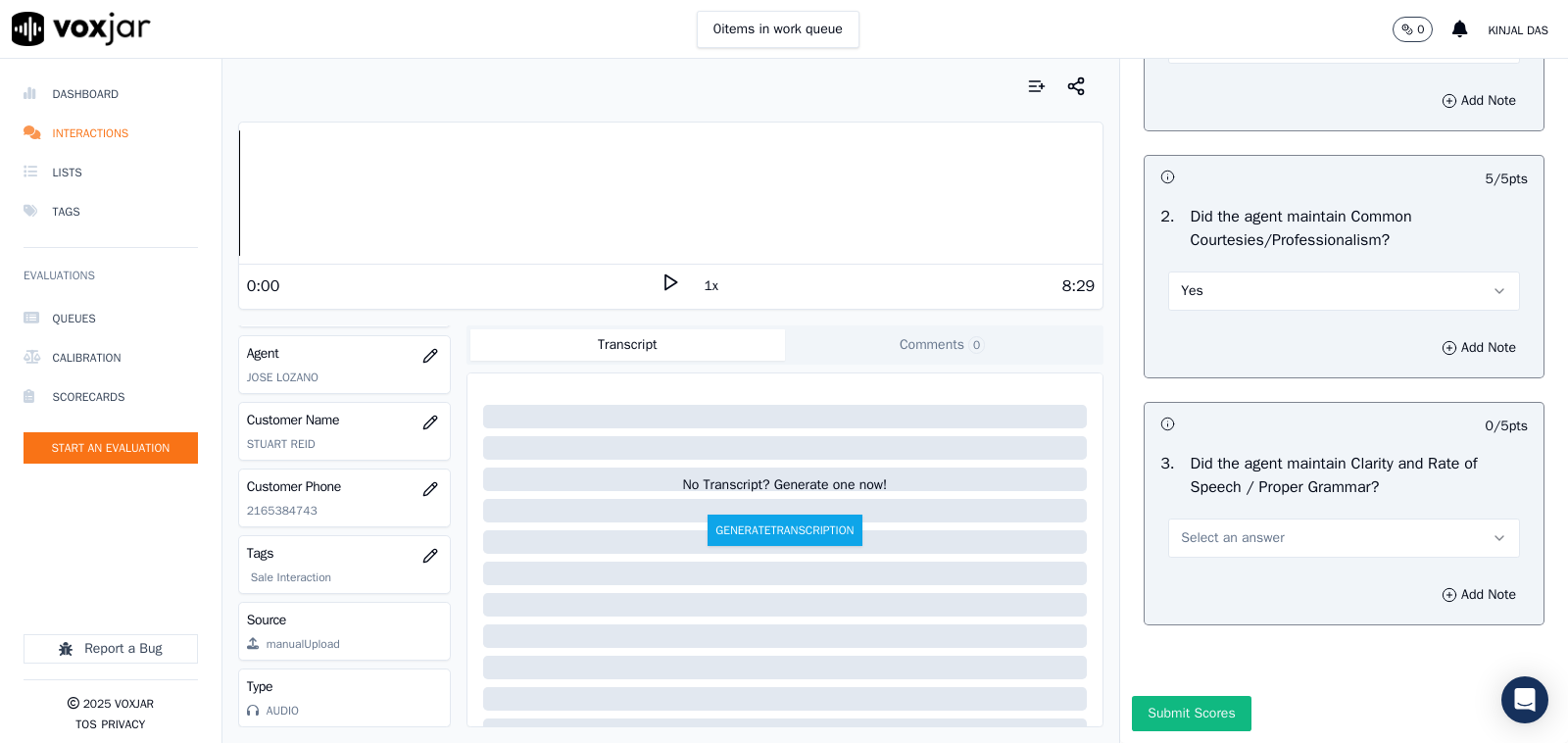 scroll, scrollTop: 5138, scrollLeft: 0, axis: vertical 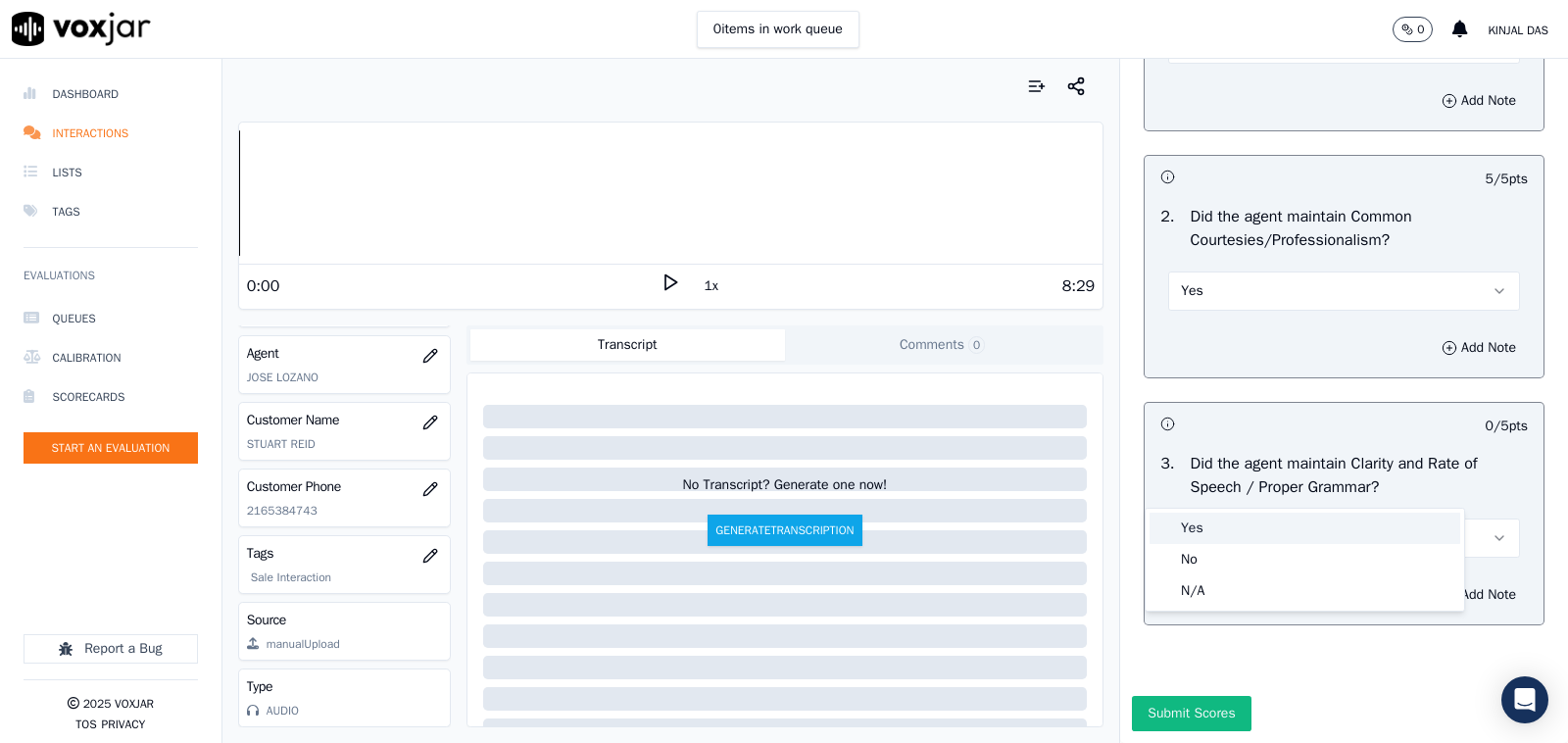 drag, startPoint x: 1196, startPoint y: 497, endPoint x: 1196, endPoint y: 534, distance: 37 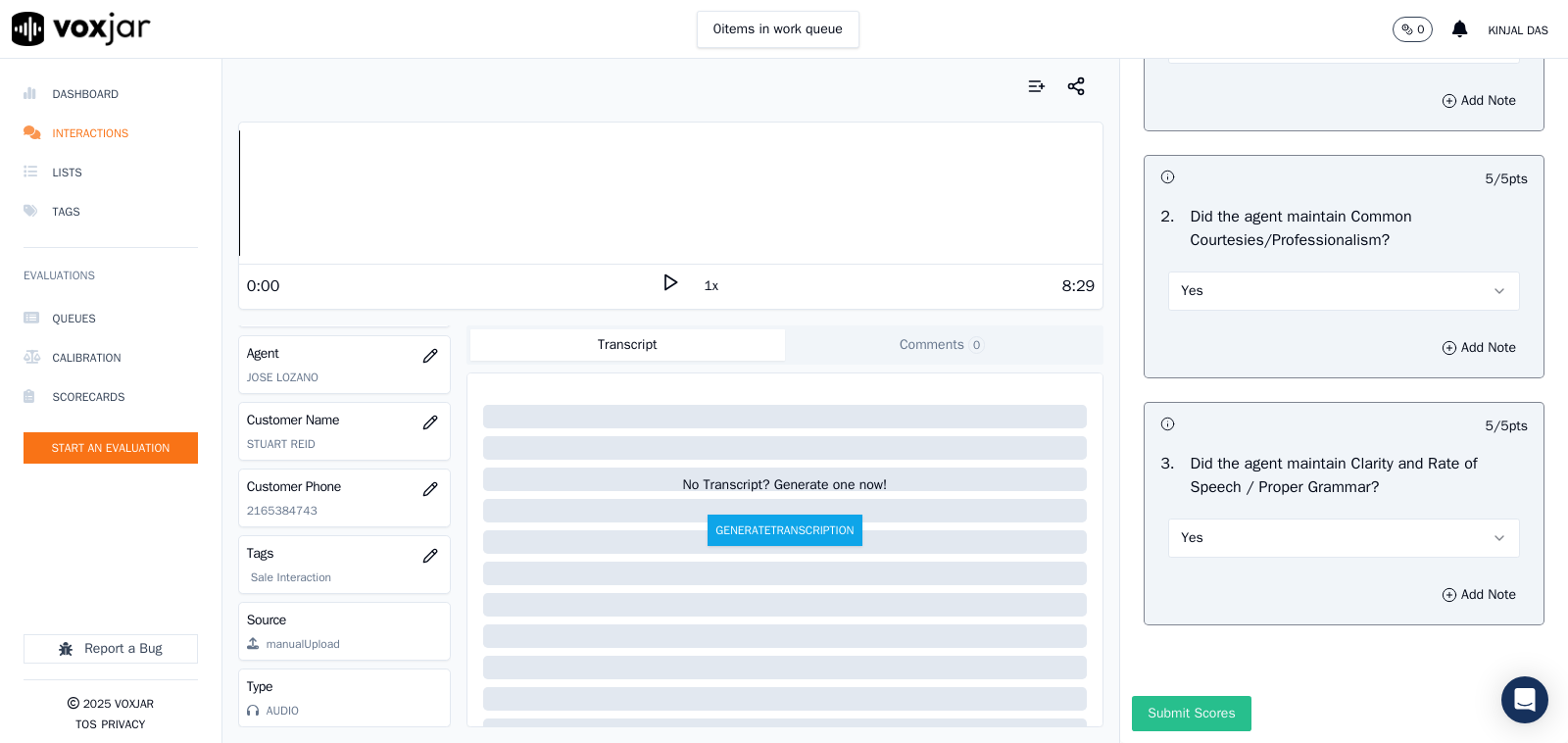 click on "Submit Scores" at bounding box center (1191, 714) 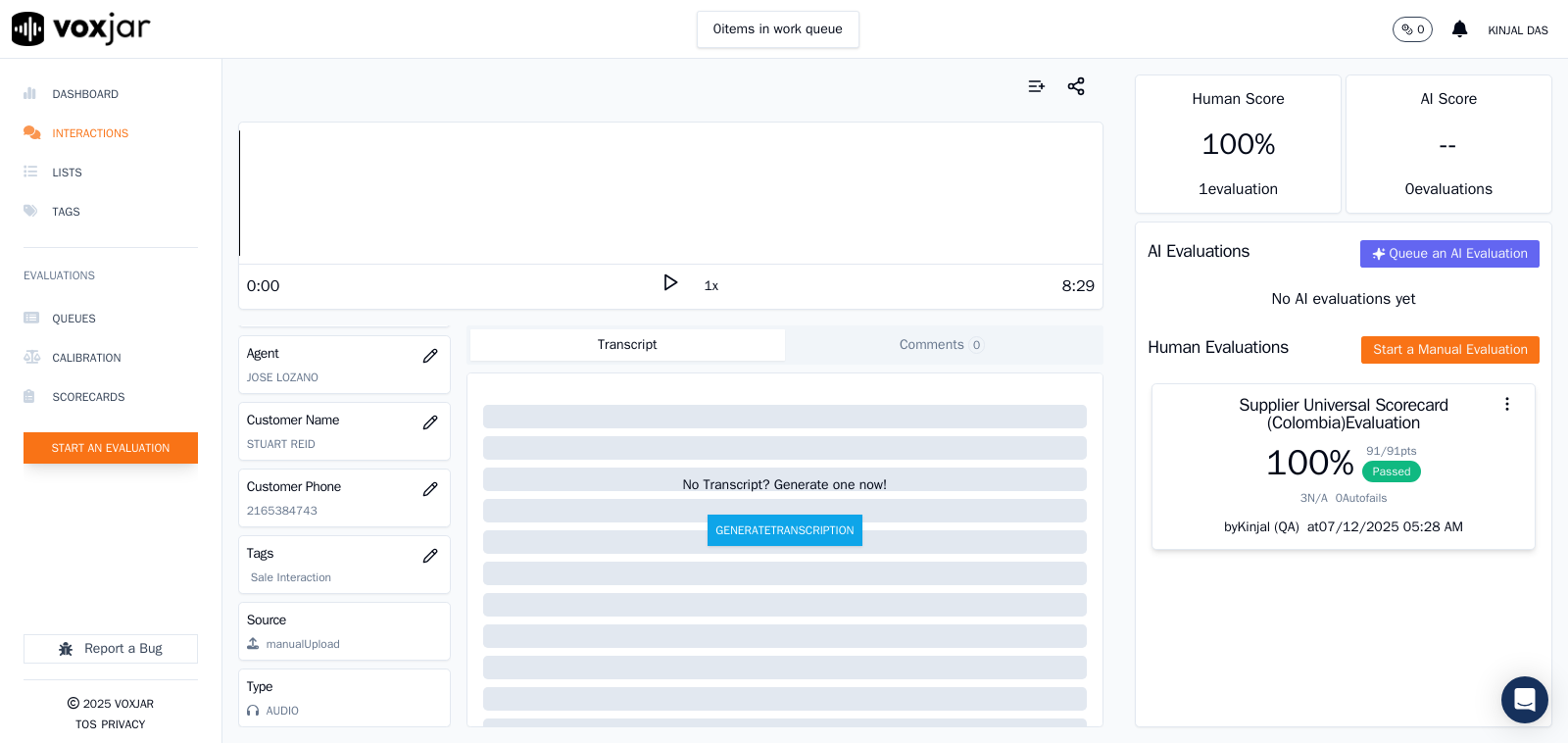 click on "Start an Evaluation" 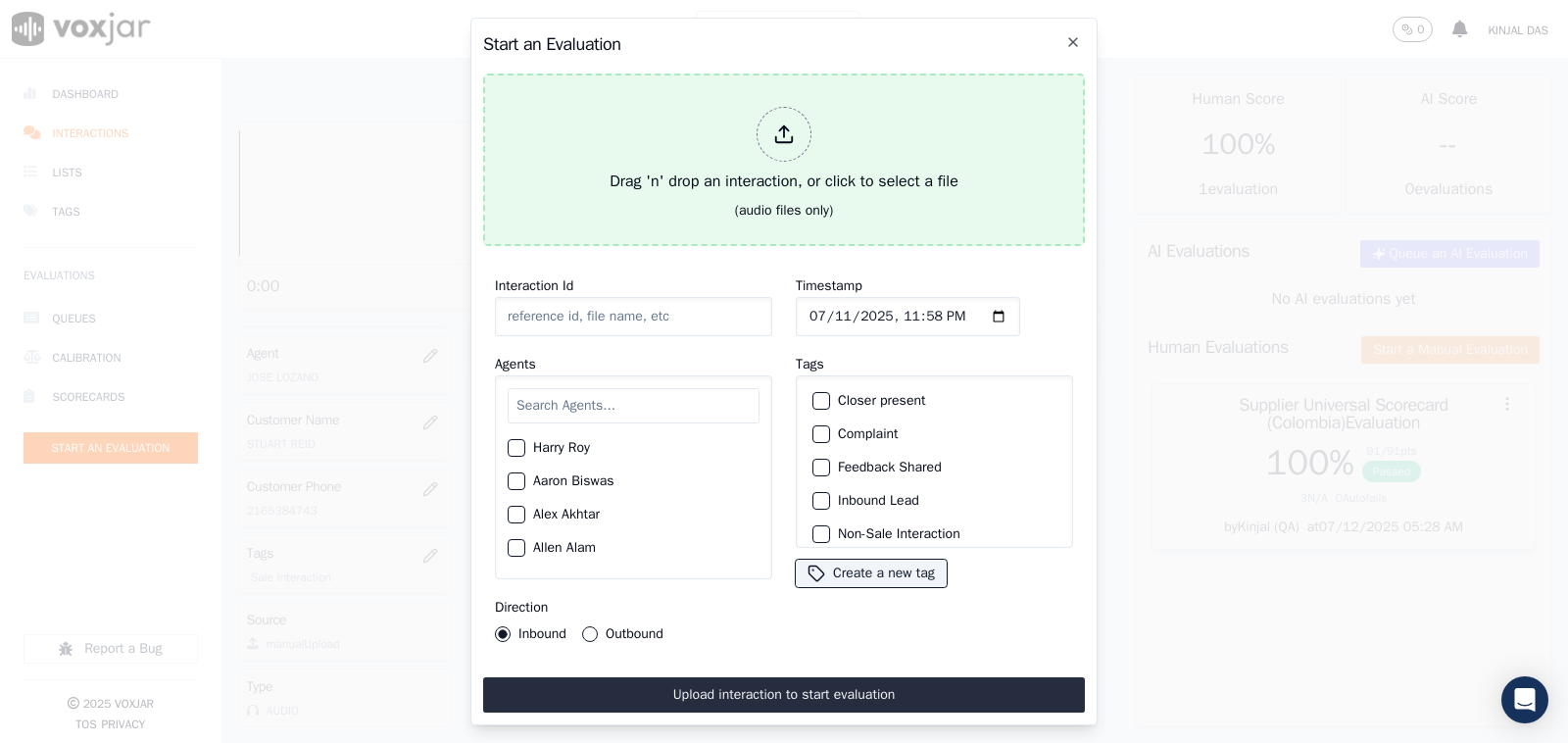click at bounding box center [784, 134] 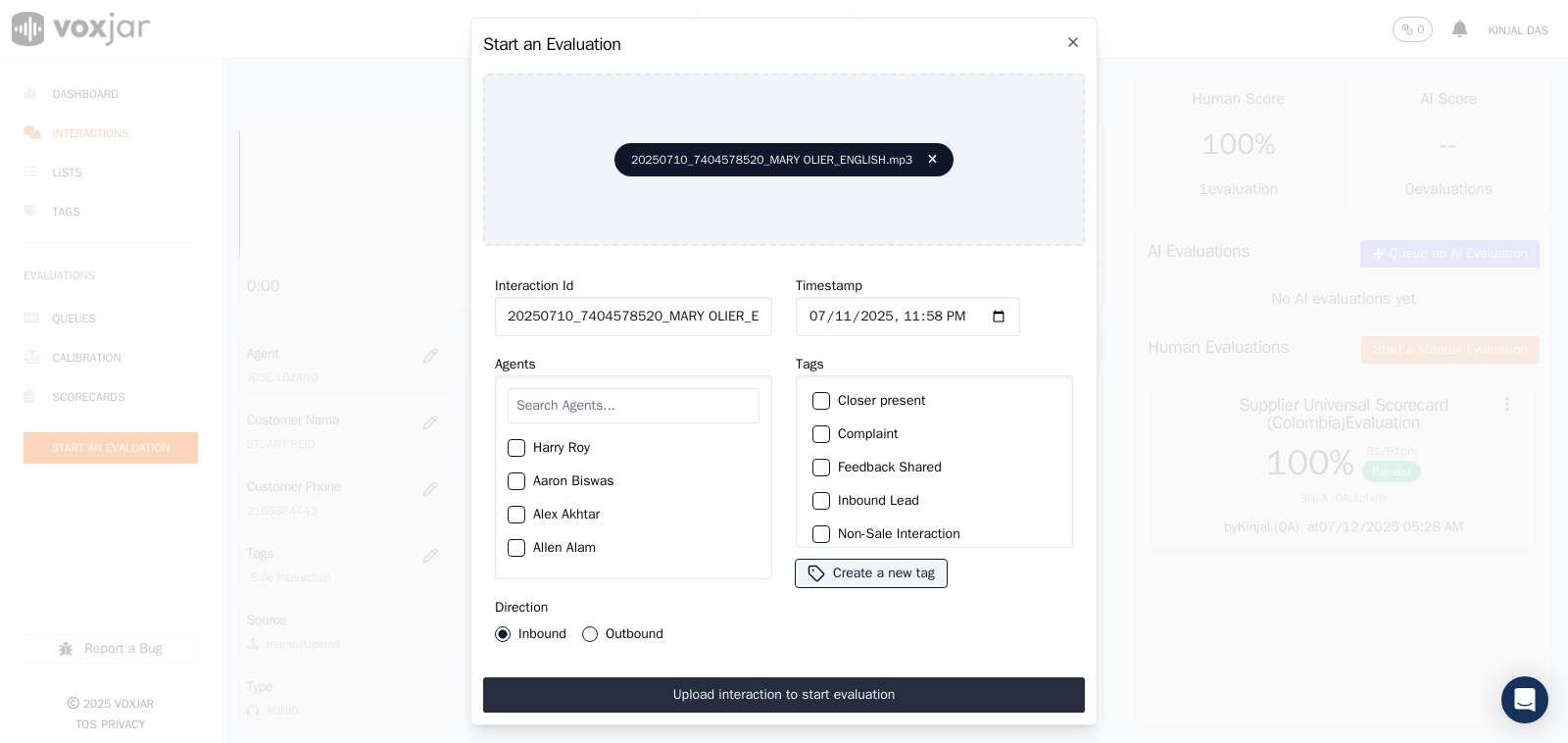 click on "20250710_7404578520_MARY OLIER_ENGLISH.mp3" 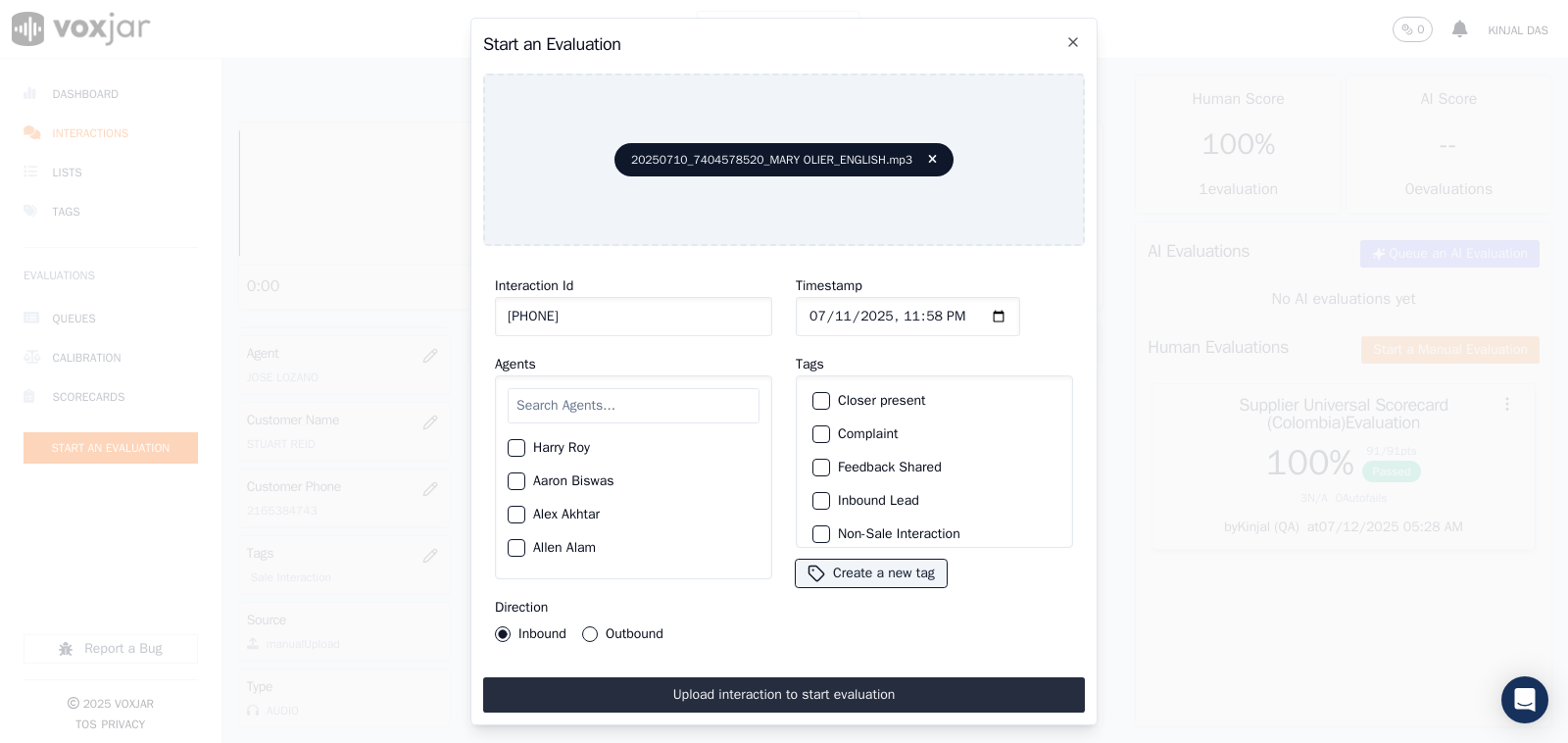 type on "7404578520" 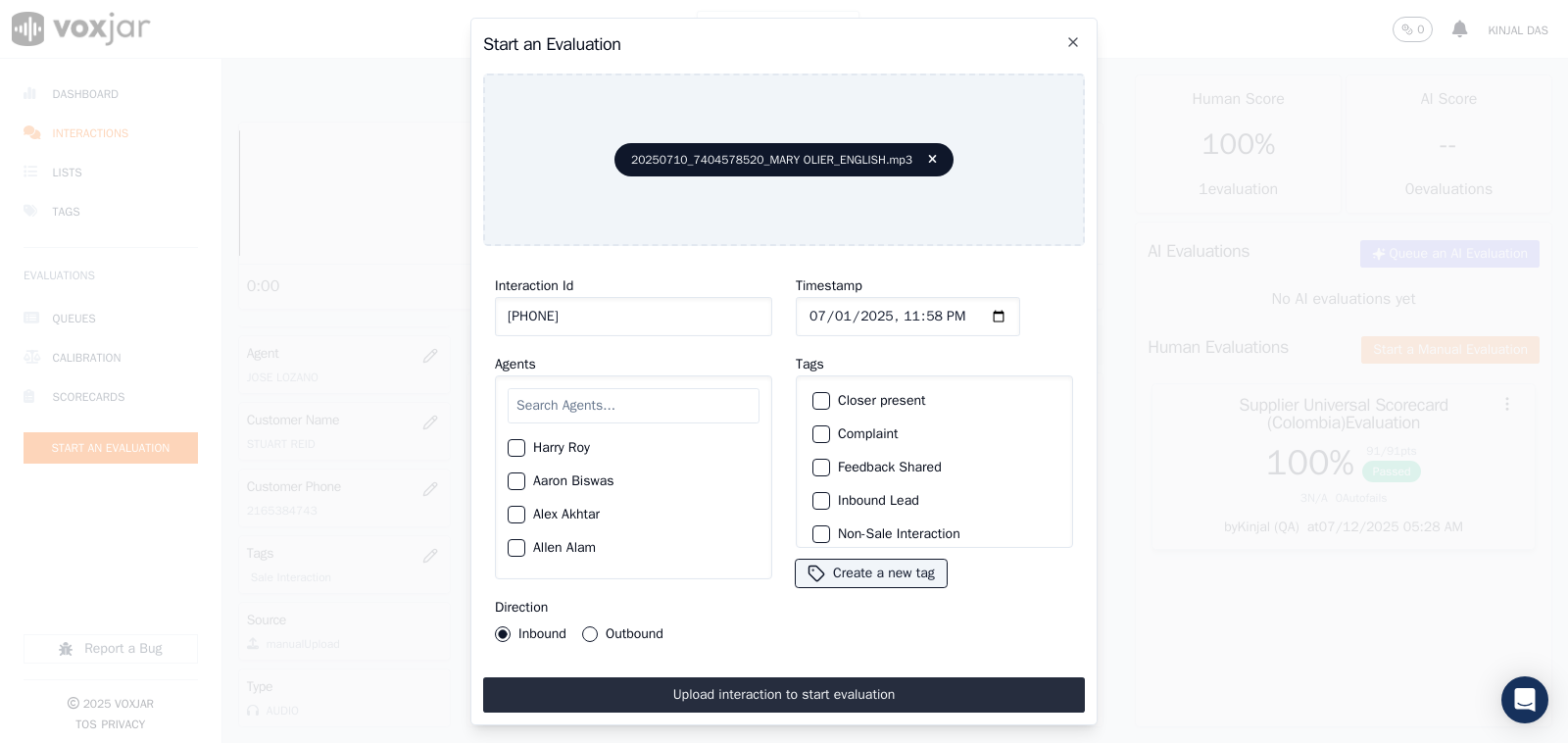 type on "2025-07-10T23:58" 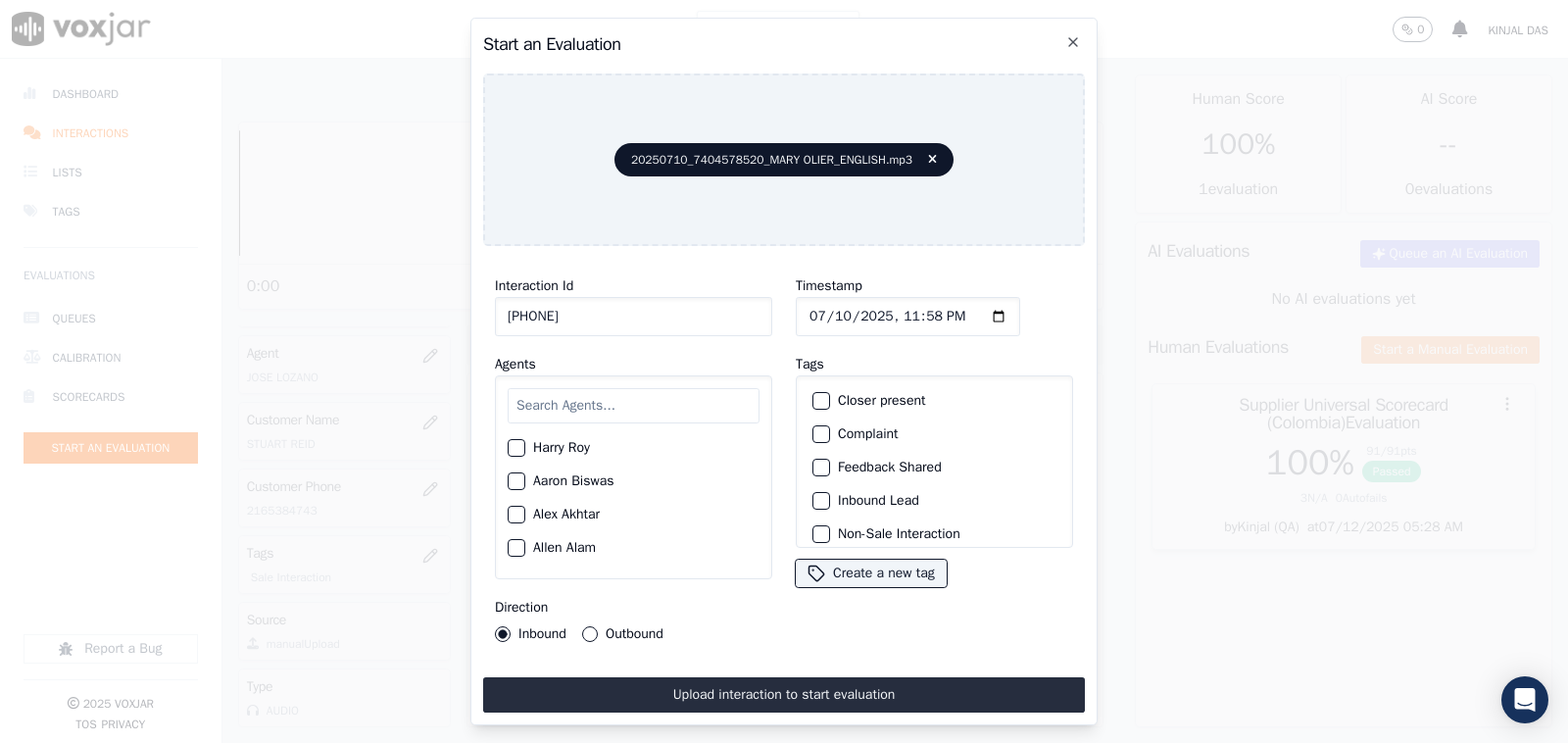 click at bounding box center (633, 406) 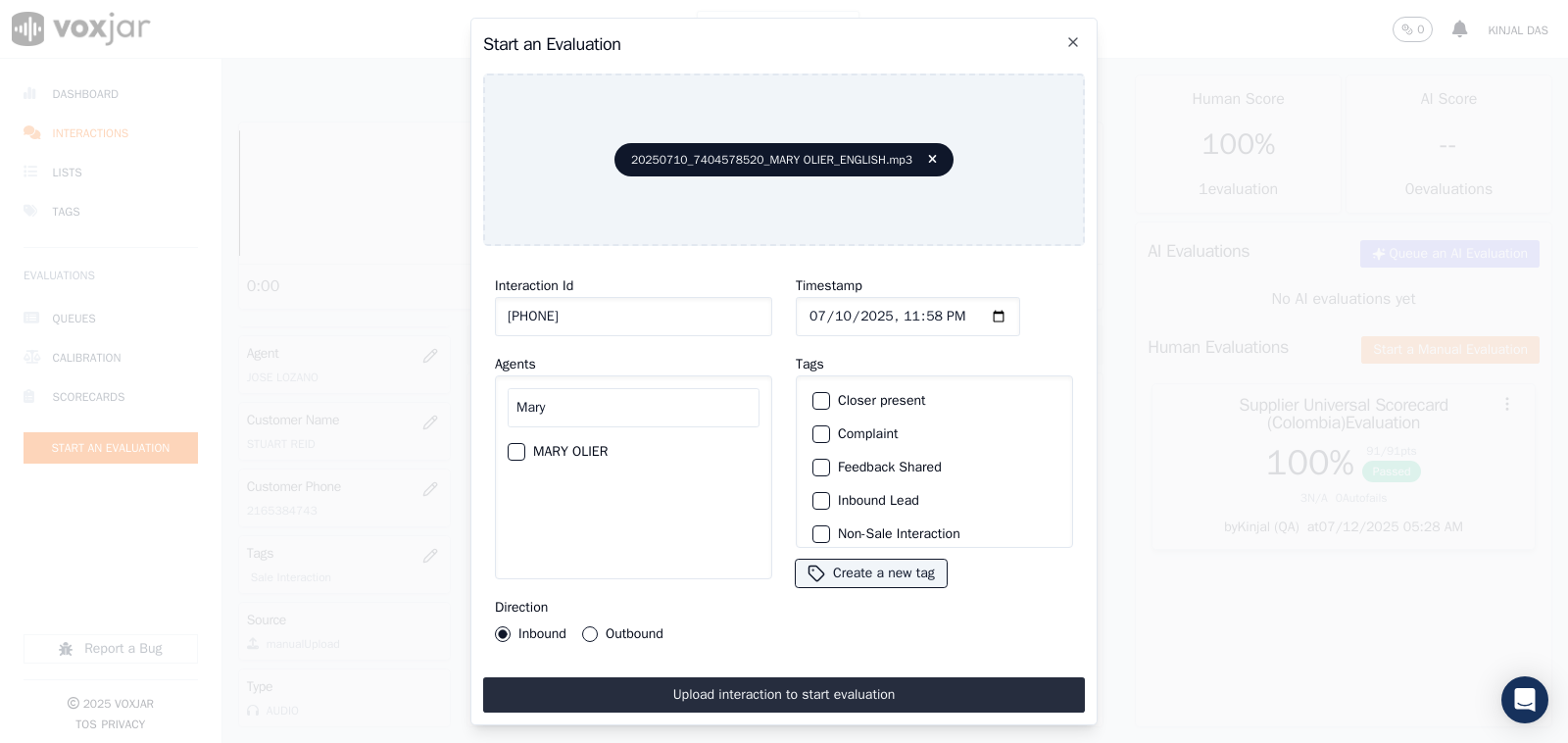 type on "Mary" 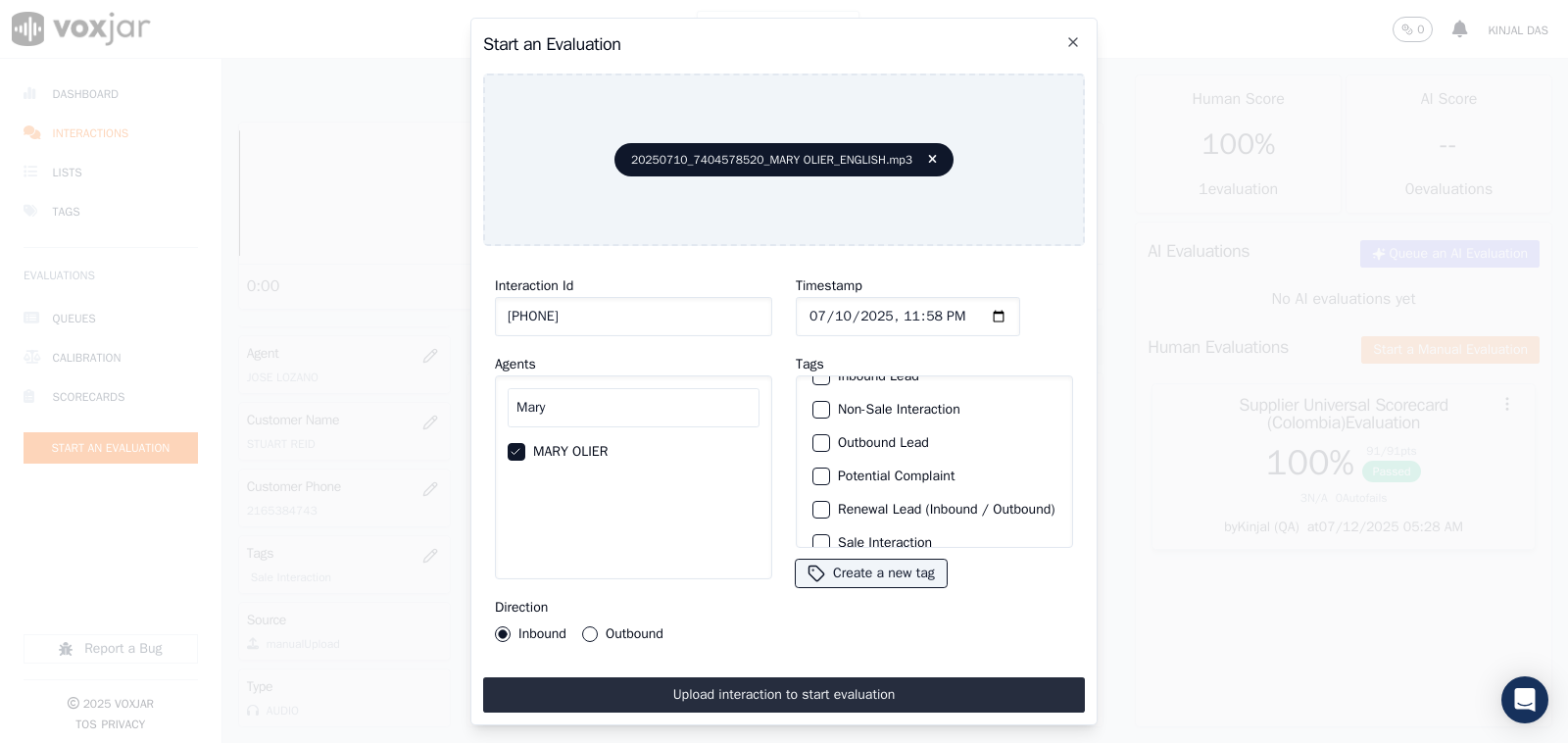 scroll, scrollTop: 177, scrollLeft: 0, axis: vertical 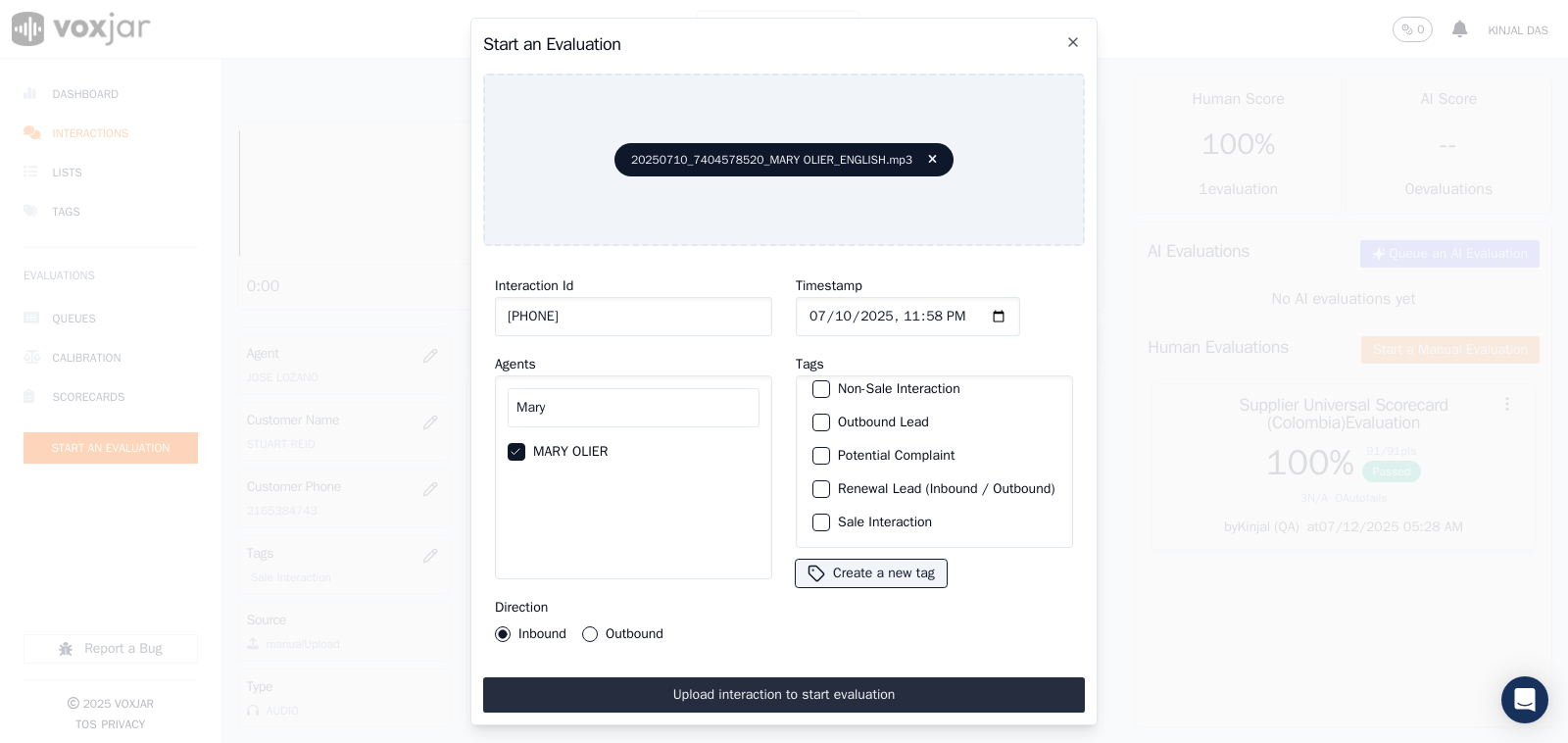 click on "Sale Interaction" 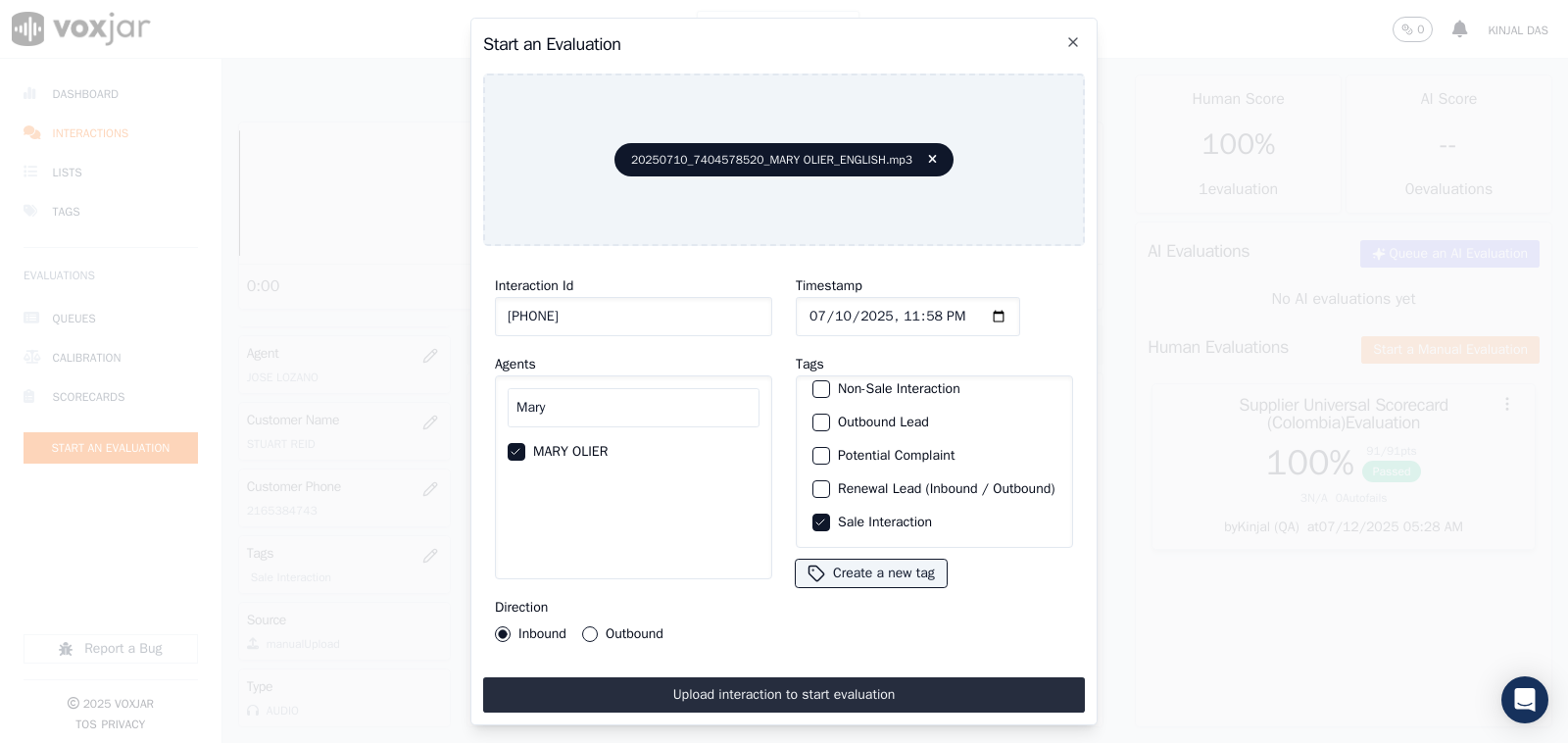 click on "Outbound" 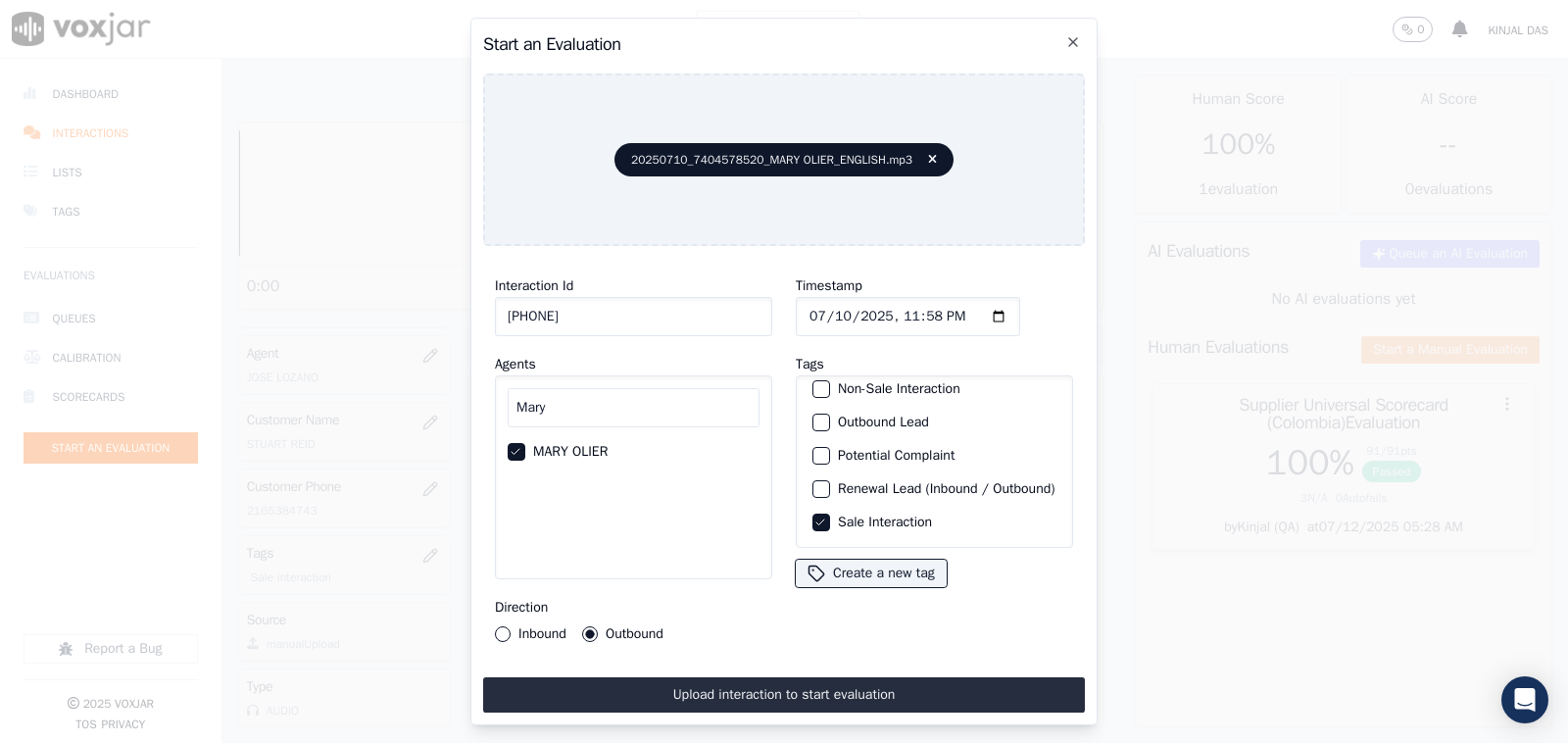 click on "Upload interaction to start evaluation" at bounding box center [784, 695] 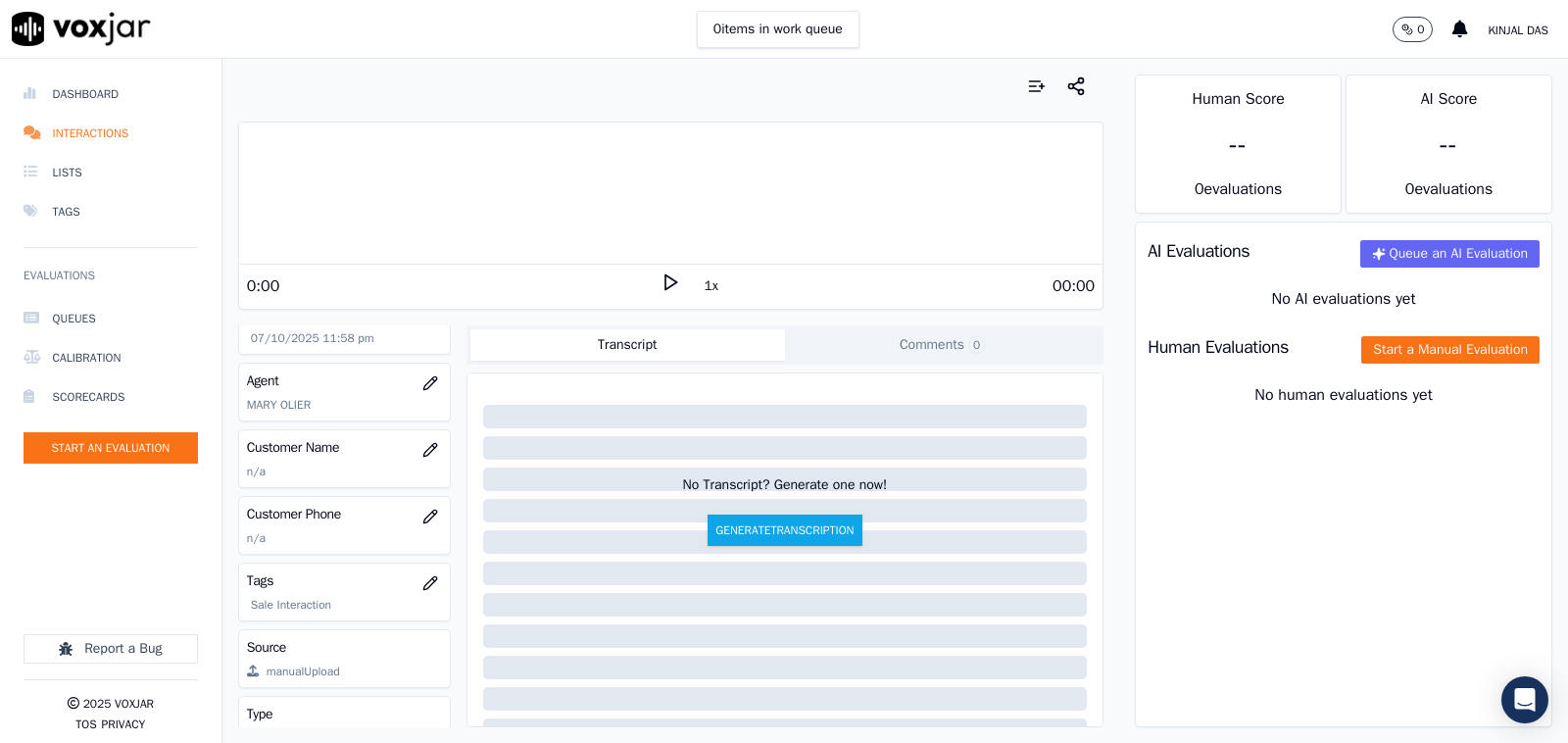 scroll, scrollTop: 265, scrollLeft: 0, axis: vertical 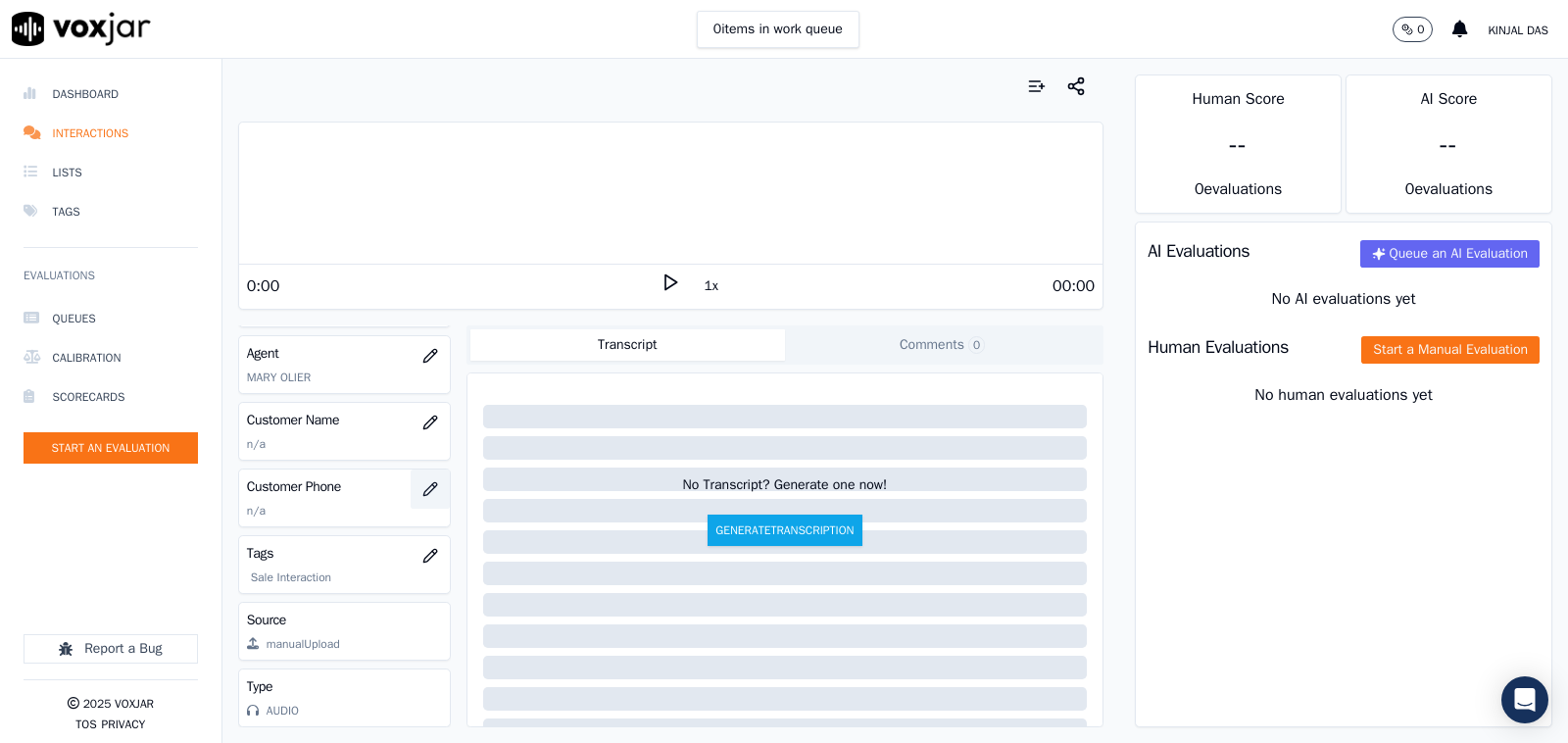 type 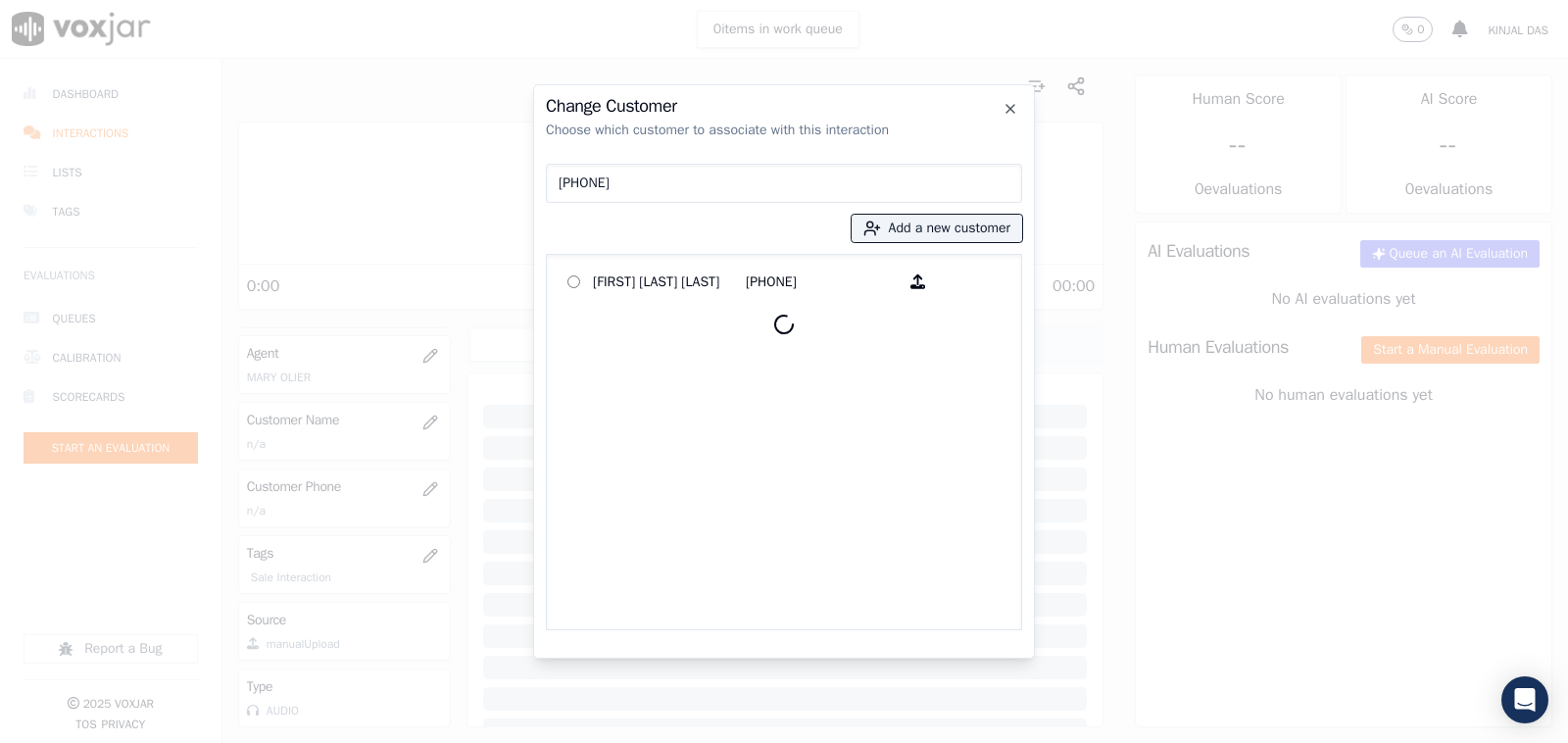 type on "7404578520" 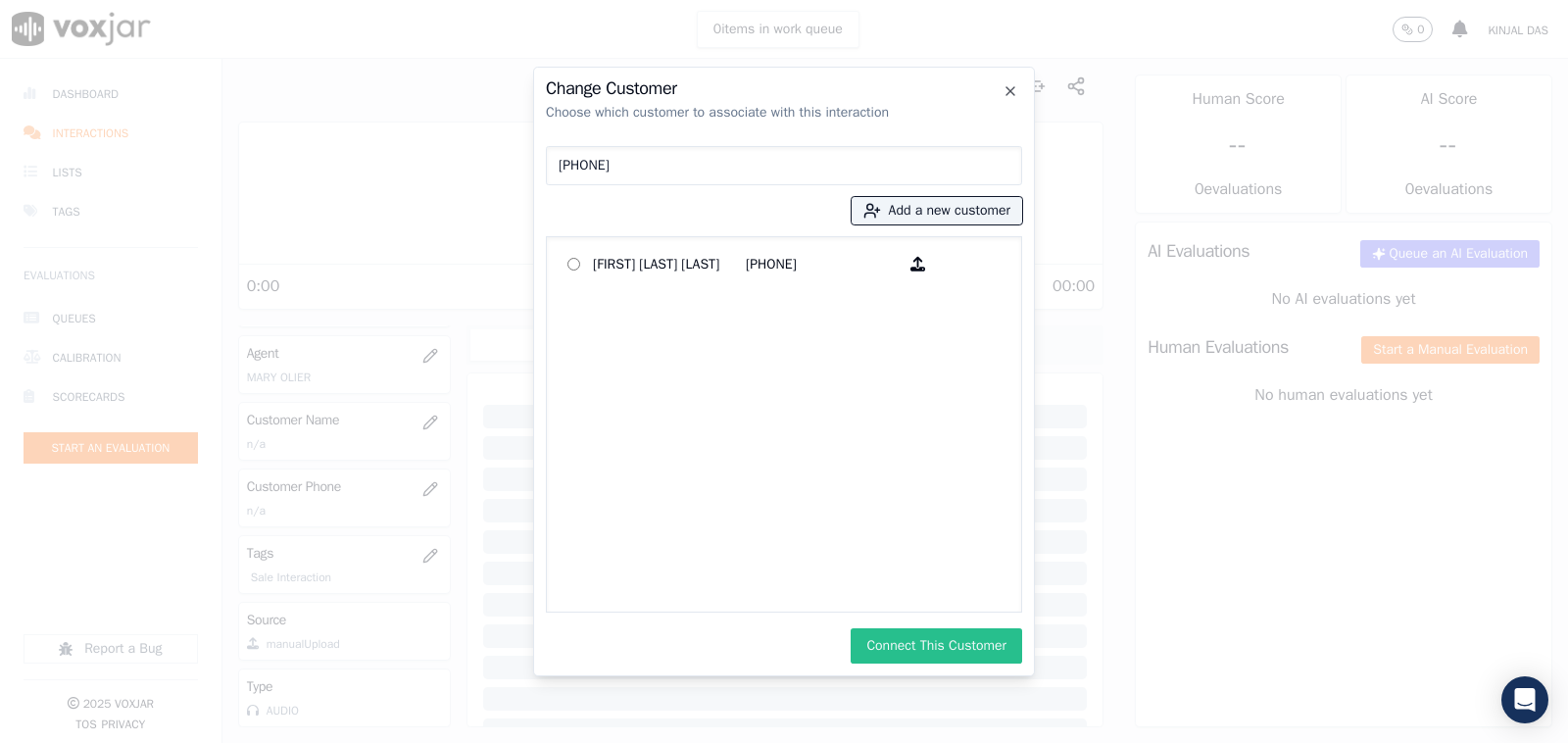 click on "Connect This Customer" at bounding box center [936, 646] 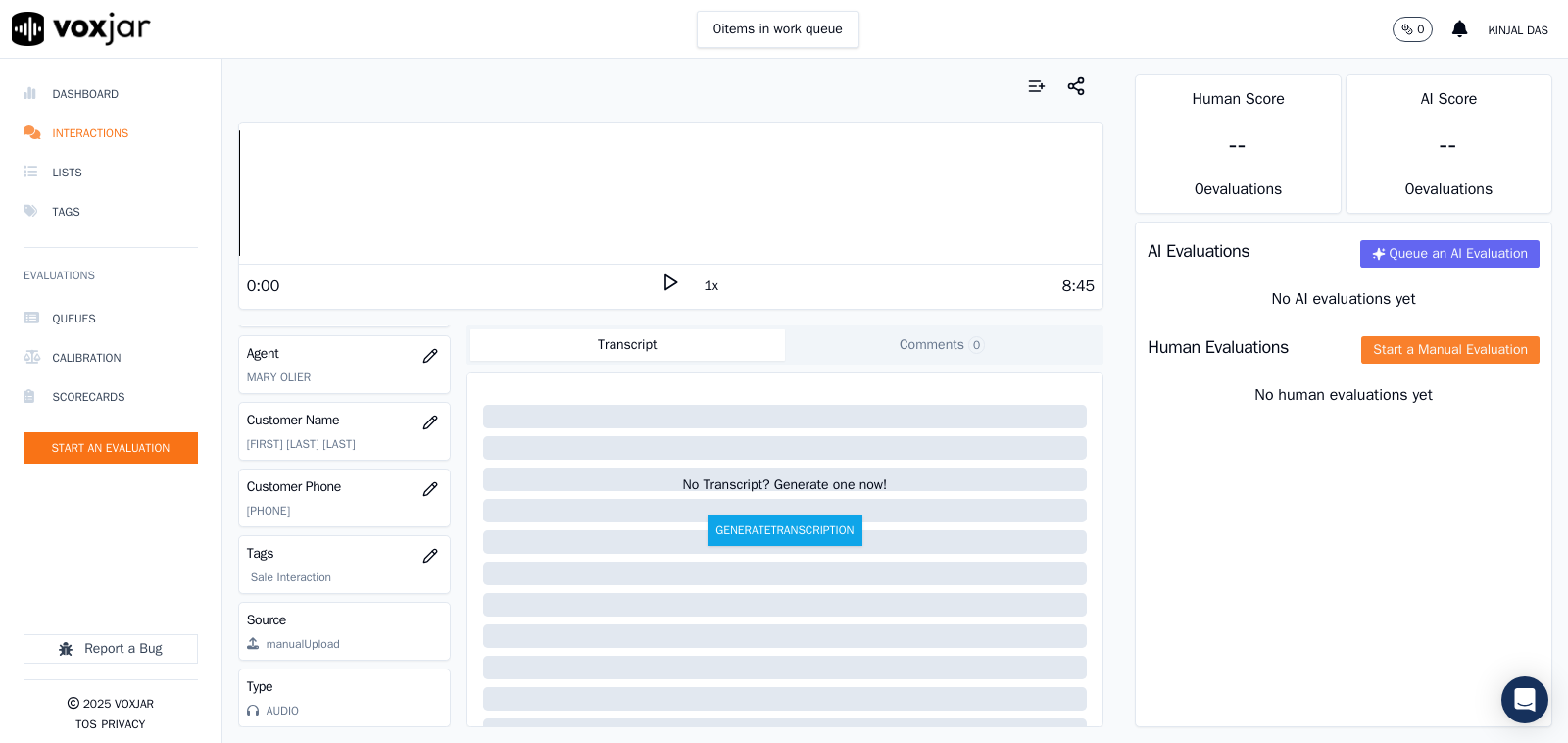 click on "Start a Manual Evaluation" 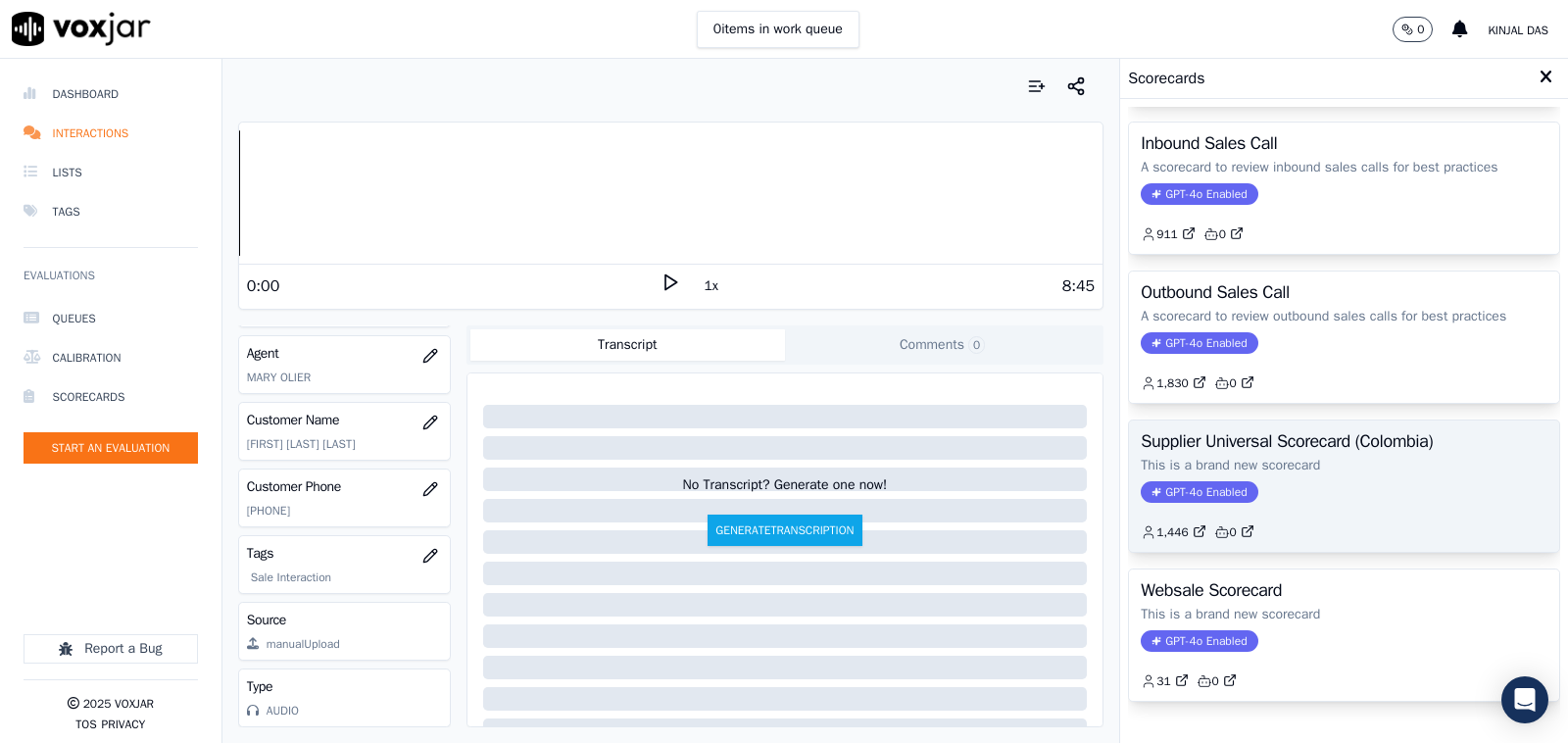 scroll, scrollTop: 258, scrollLeft: 0, axis: vertical 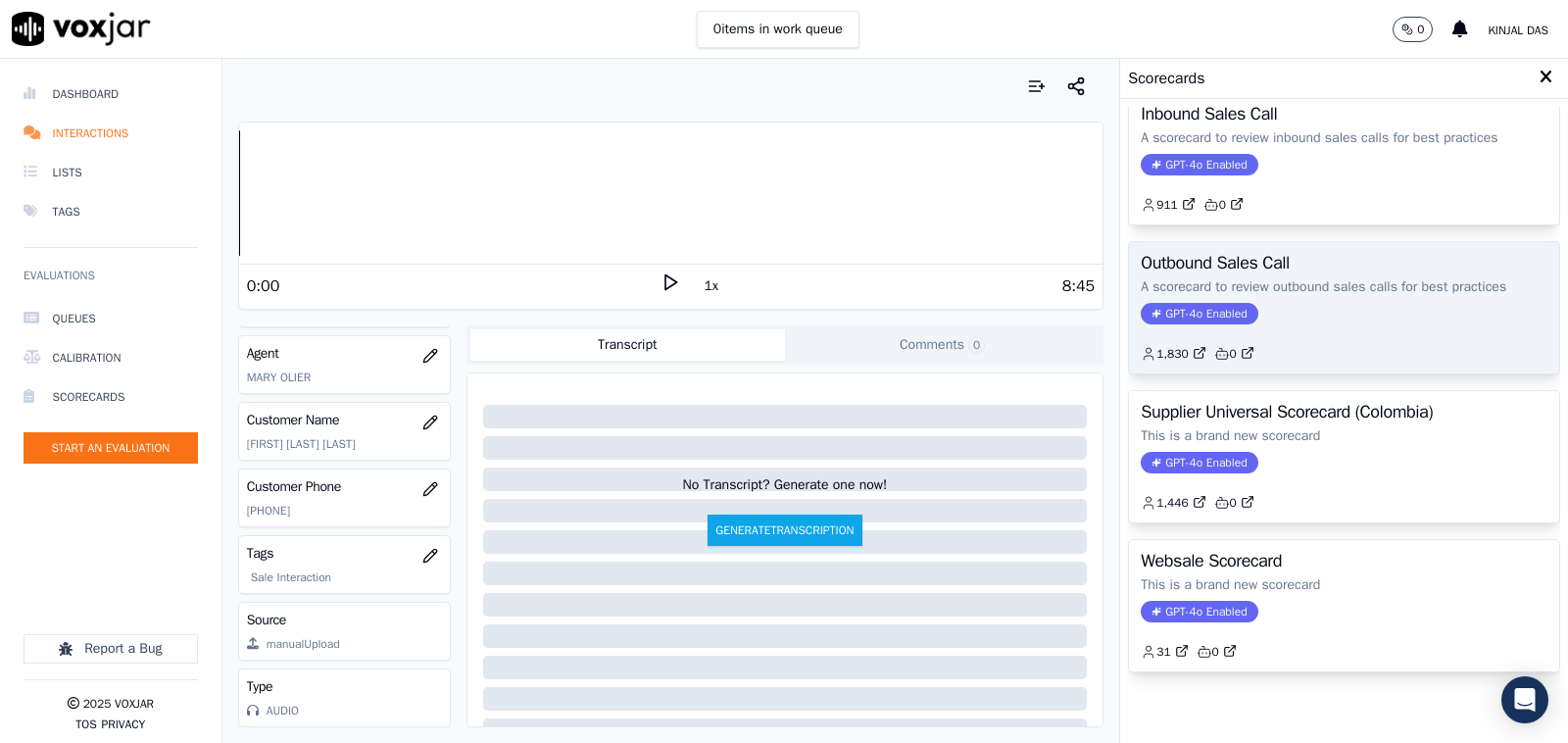 click on "GPT-4o Enabled" 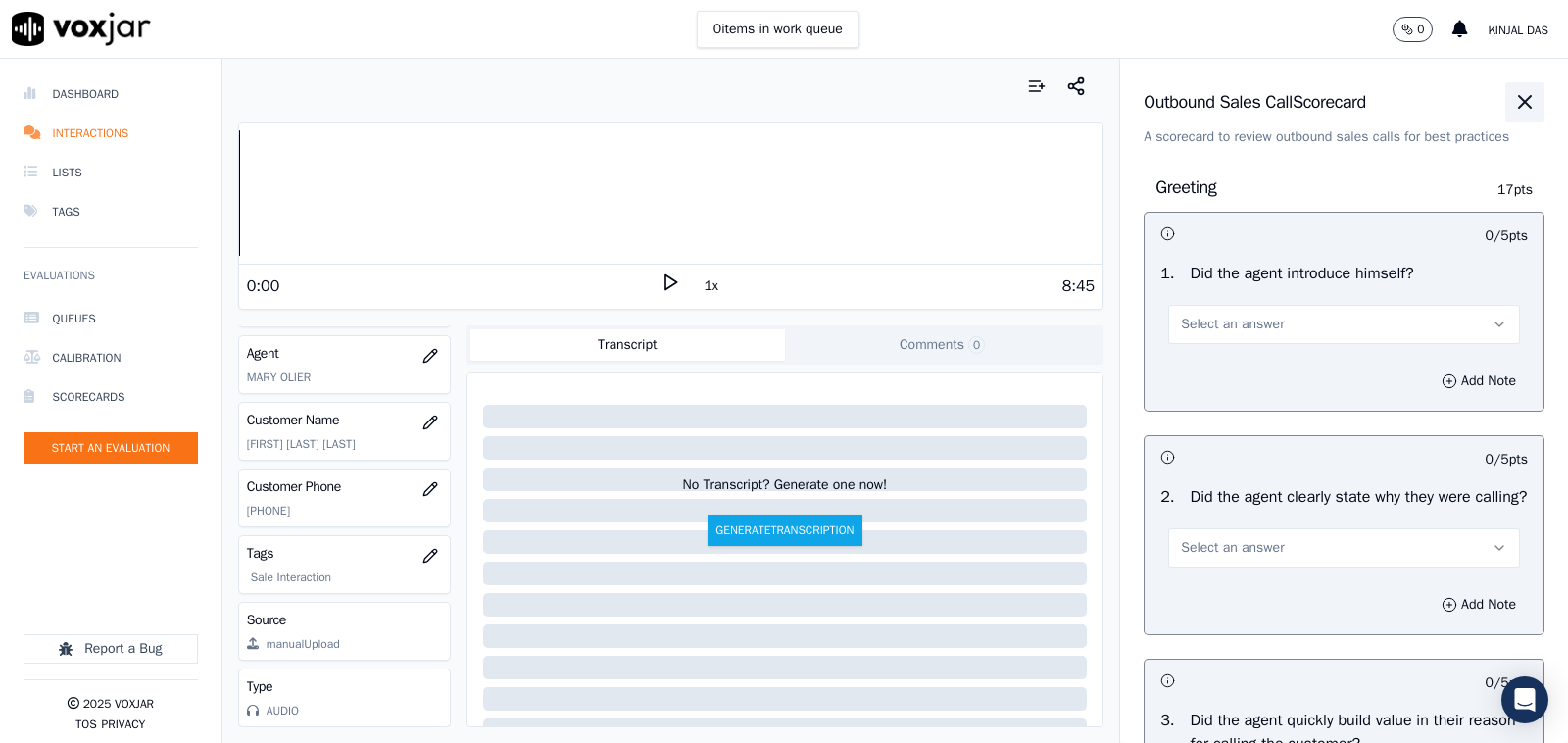 click 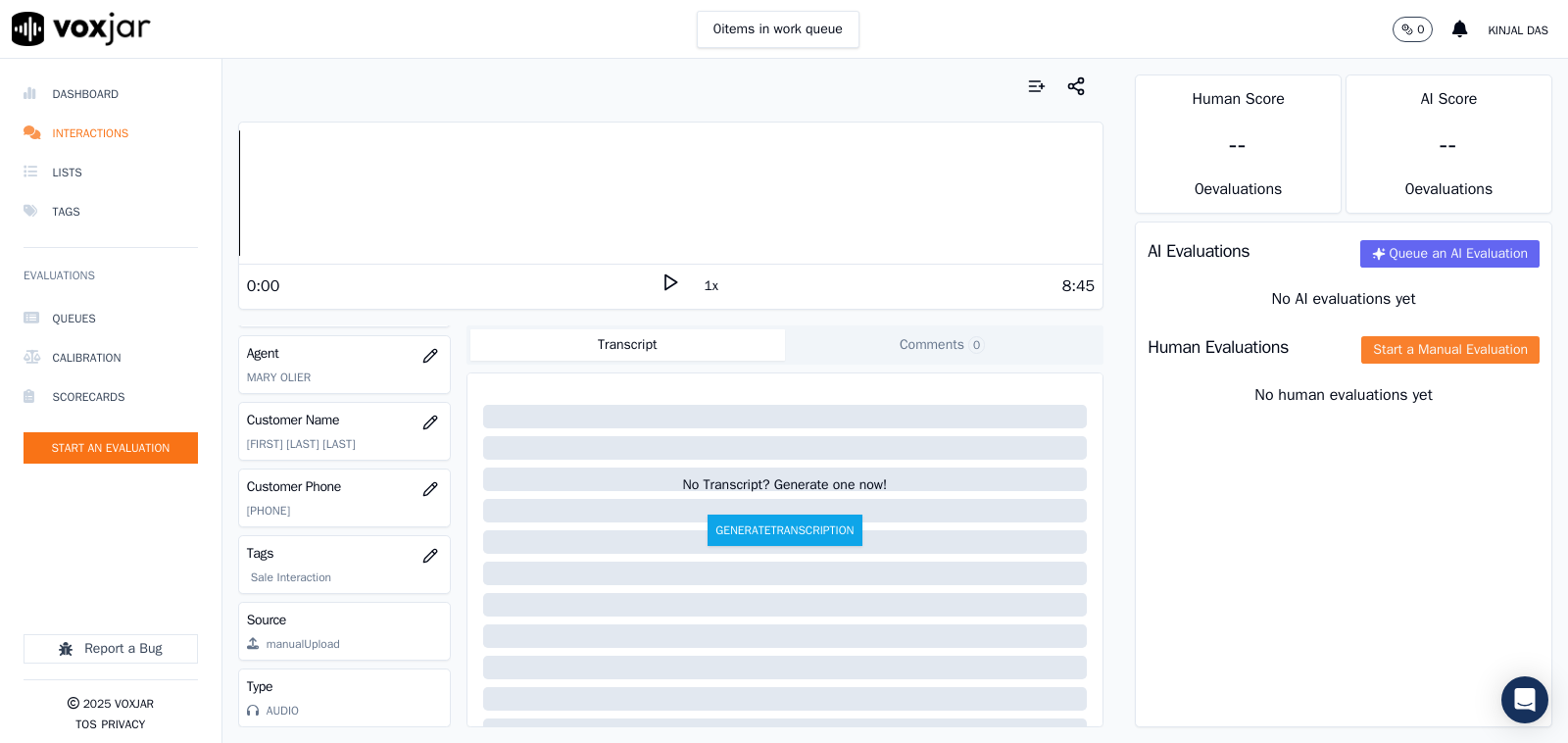 click on "Start a Manual Evaluation" 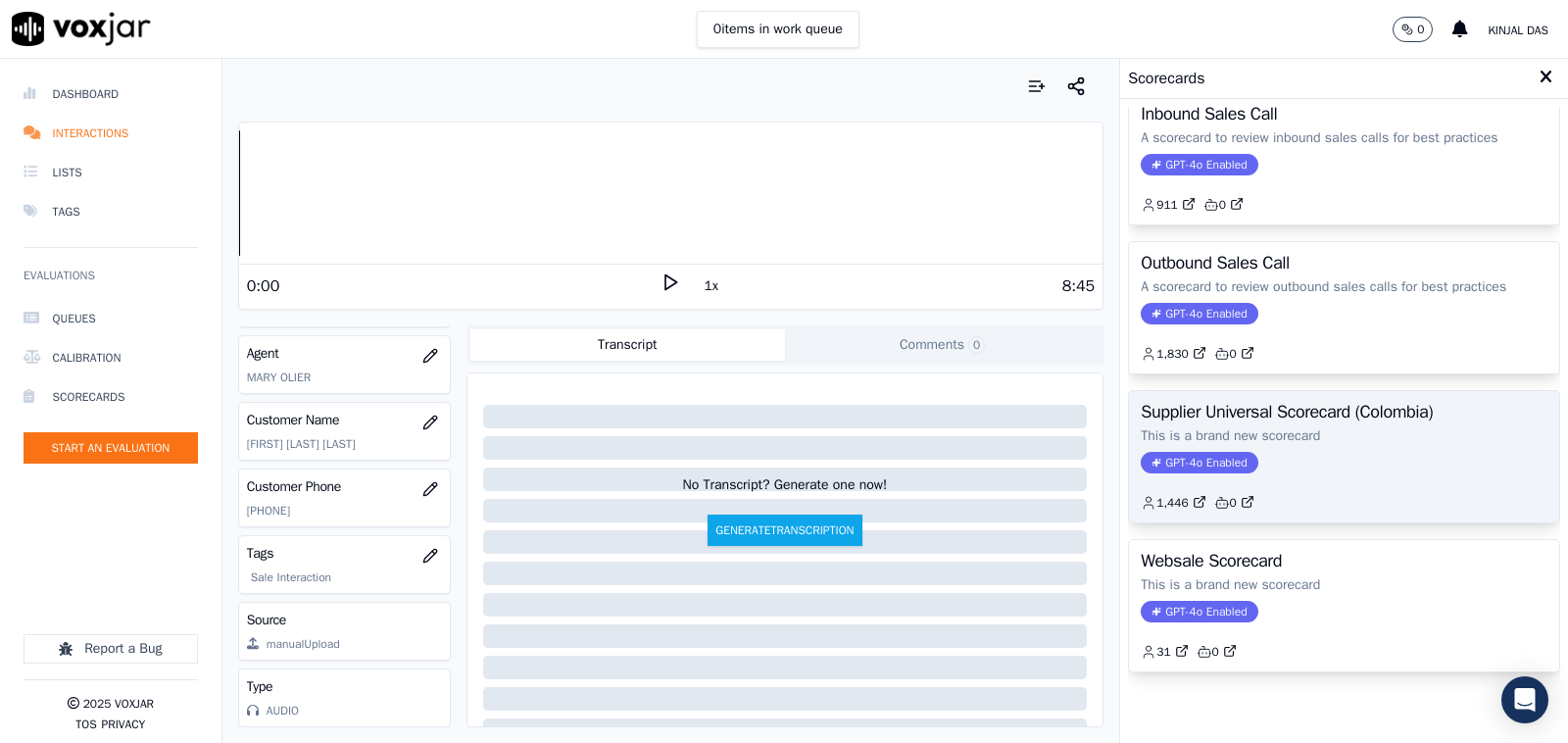 scroll, scrollTop: 258, scrollLeft: 0, axis: vertical 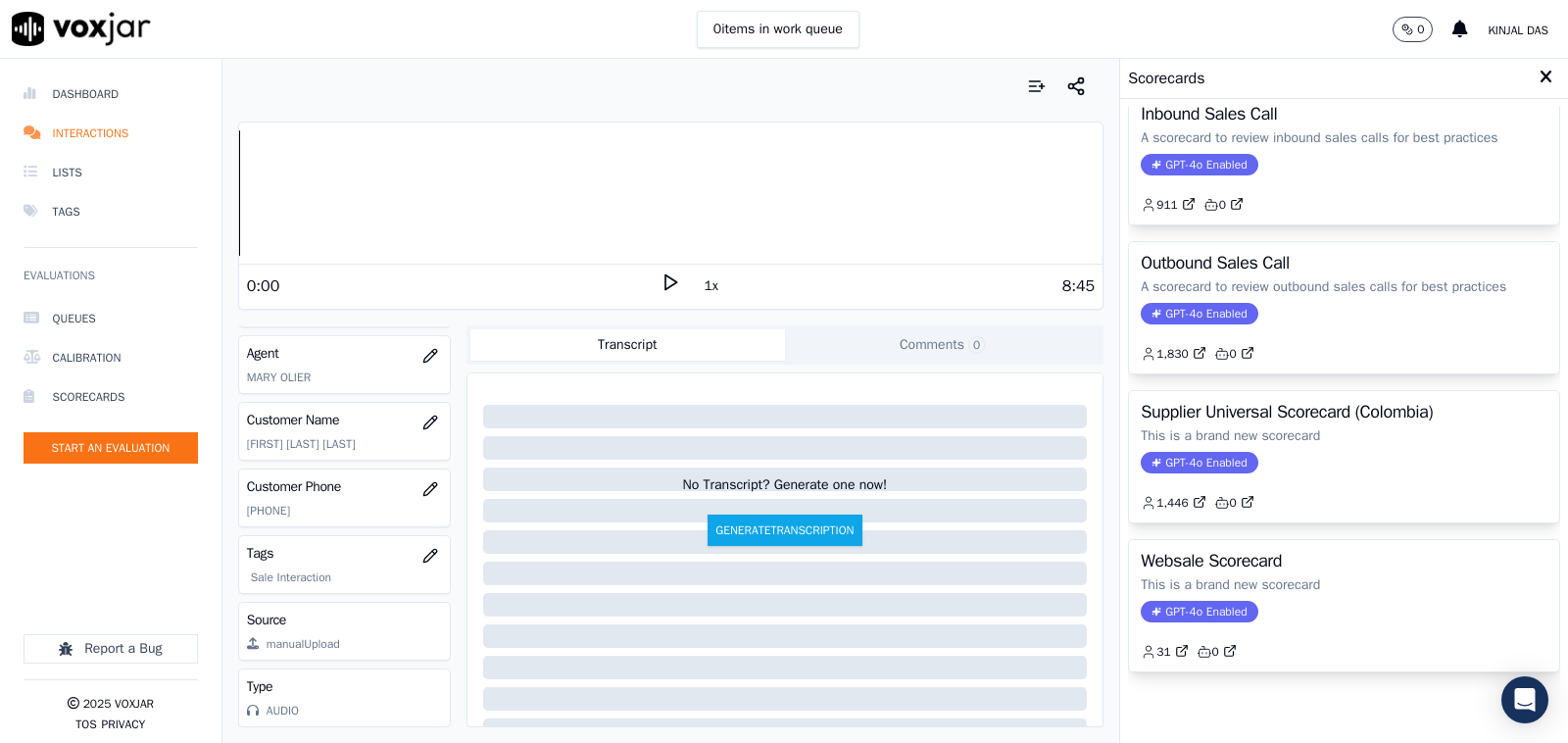 click on "GPT-4o Enabled" 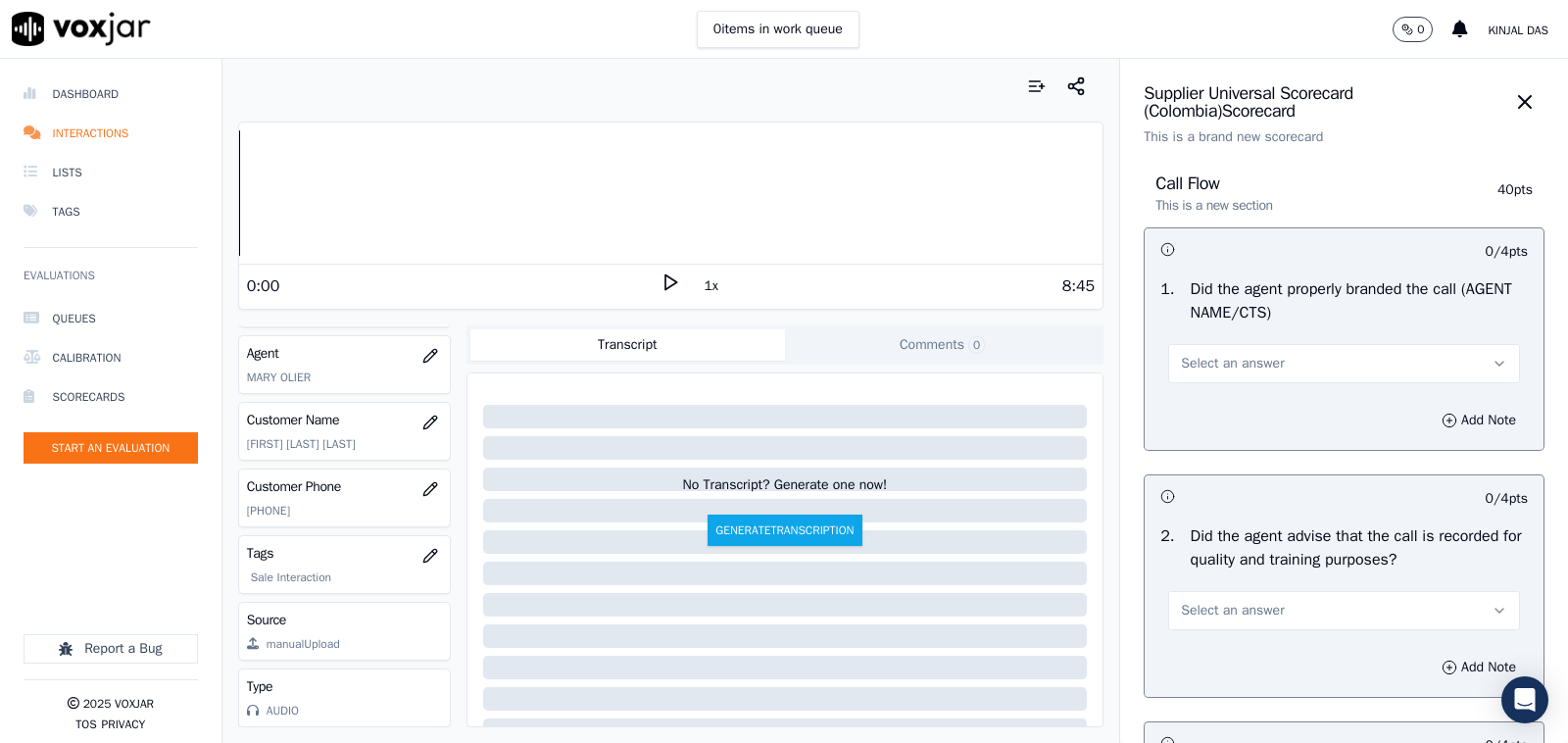 click on "Select an answer" at bounding box center (1344, 364) 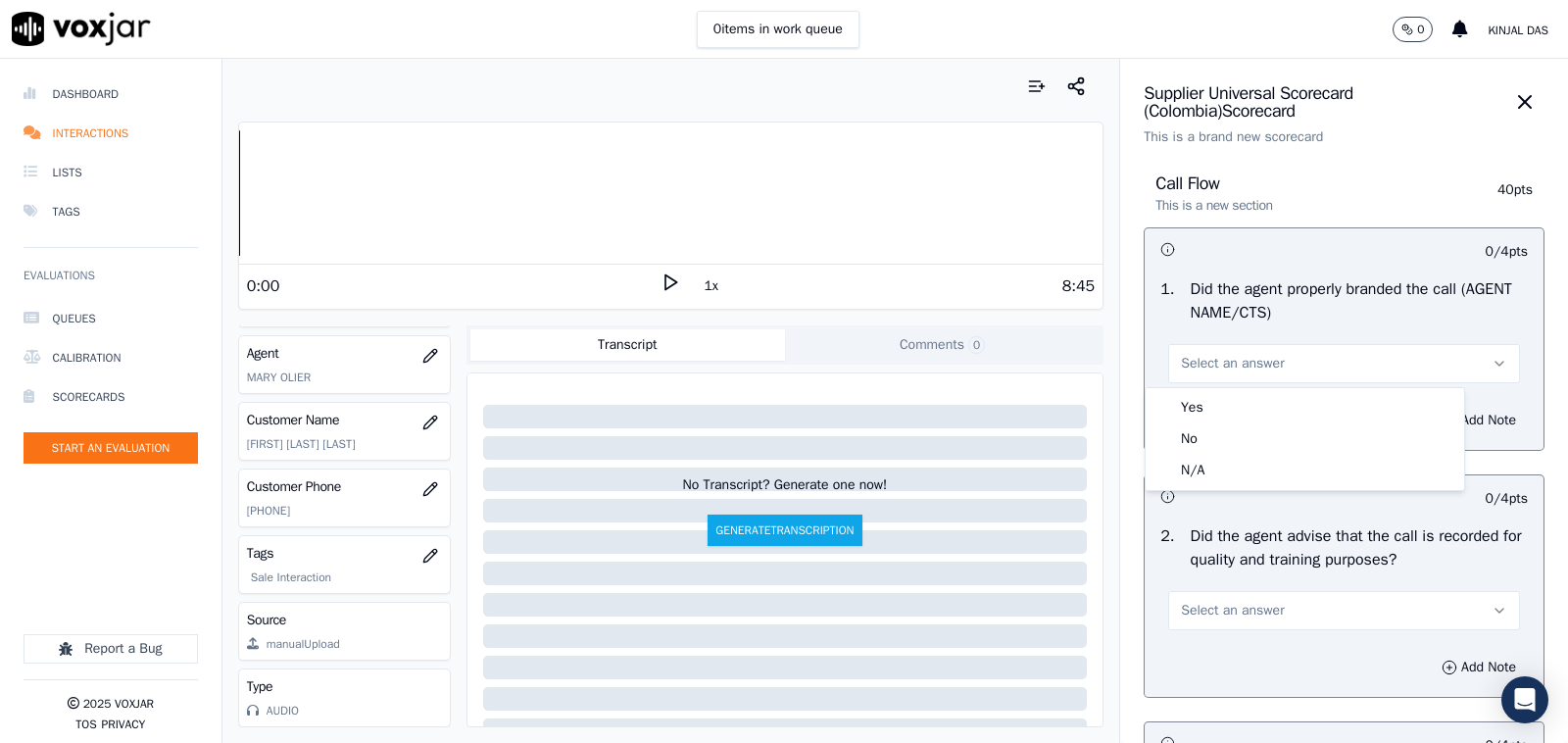 click on "Yes   No     N/A" at bounding box center [1304, 439] 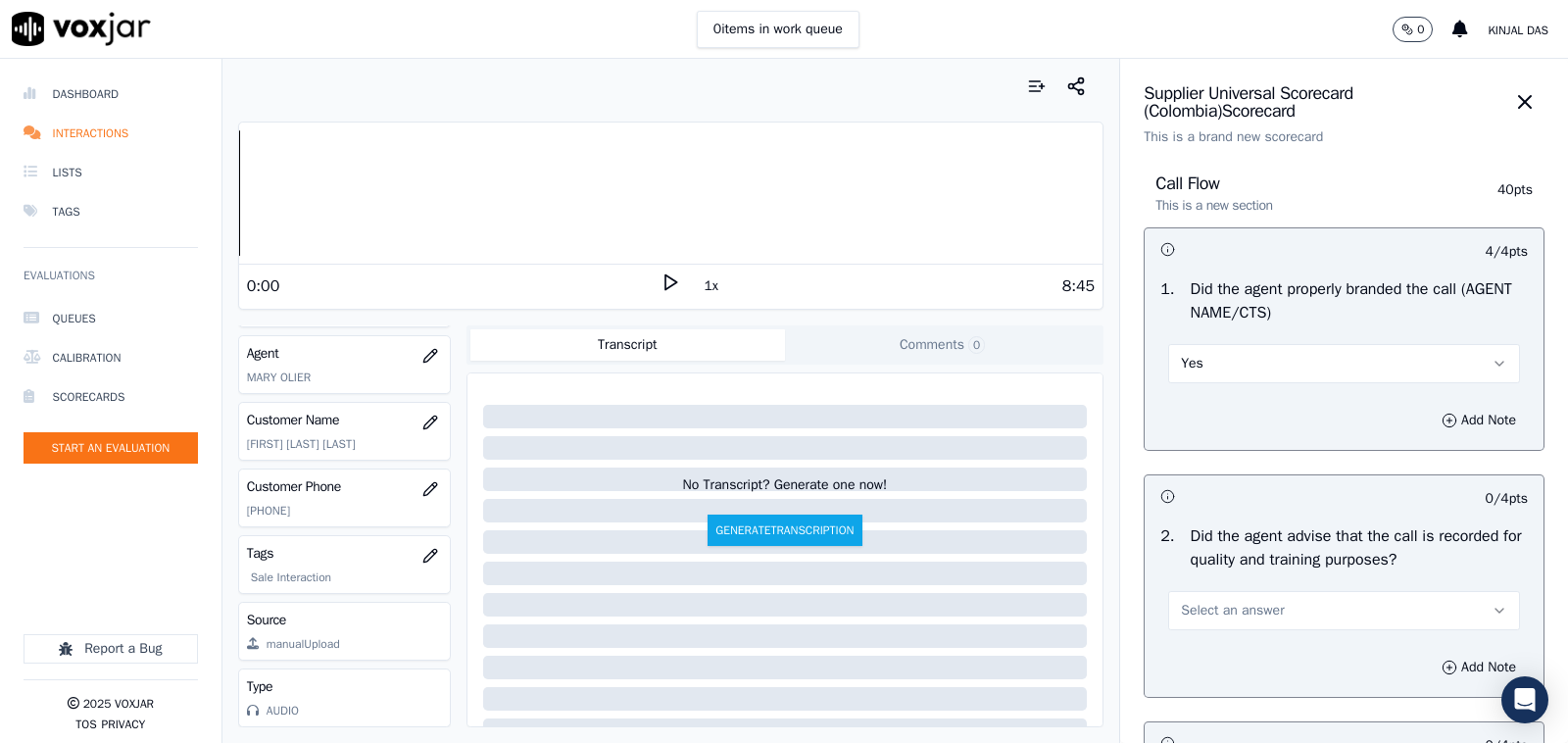 scroll, scrollTop: 204, scrollLeft: 0, axis: vertical 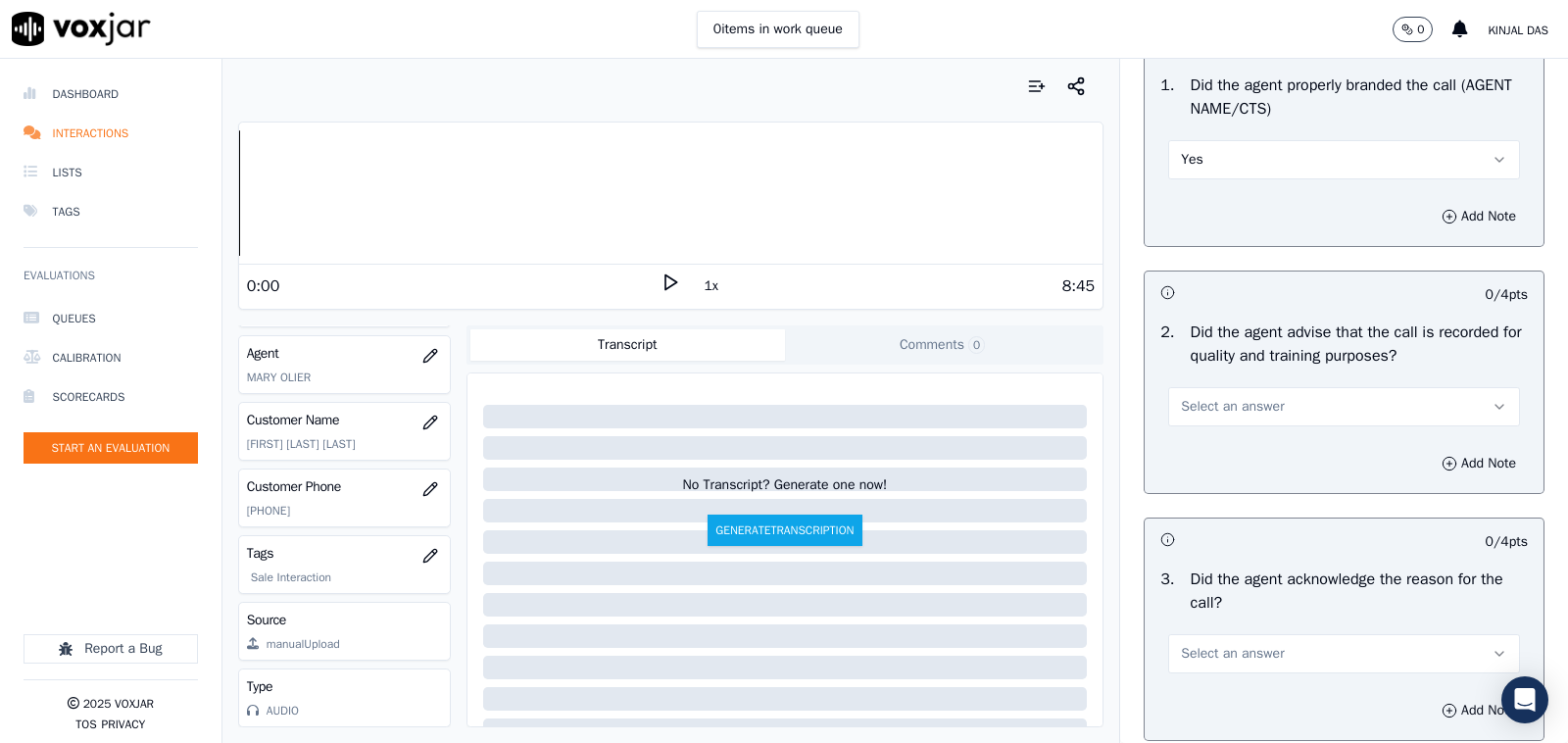 click on "Select an answer" at bounding box center (1232, 407) 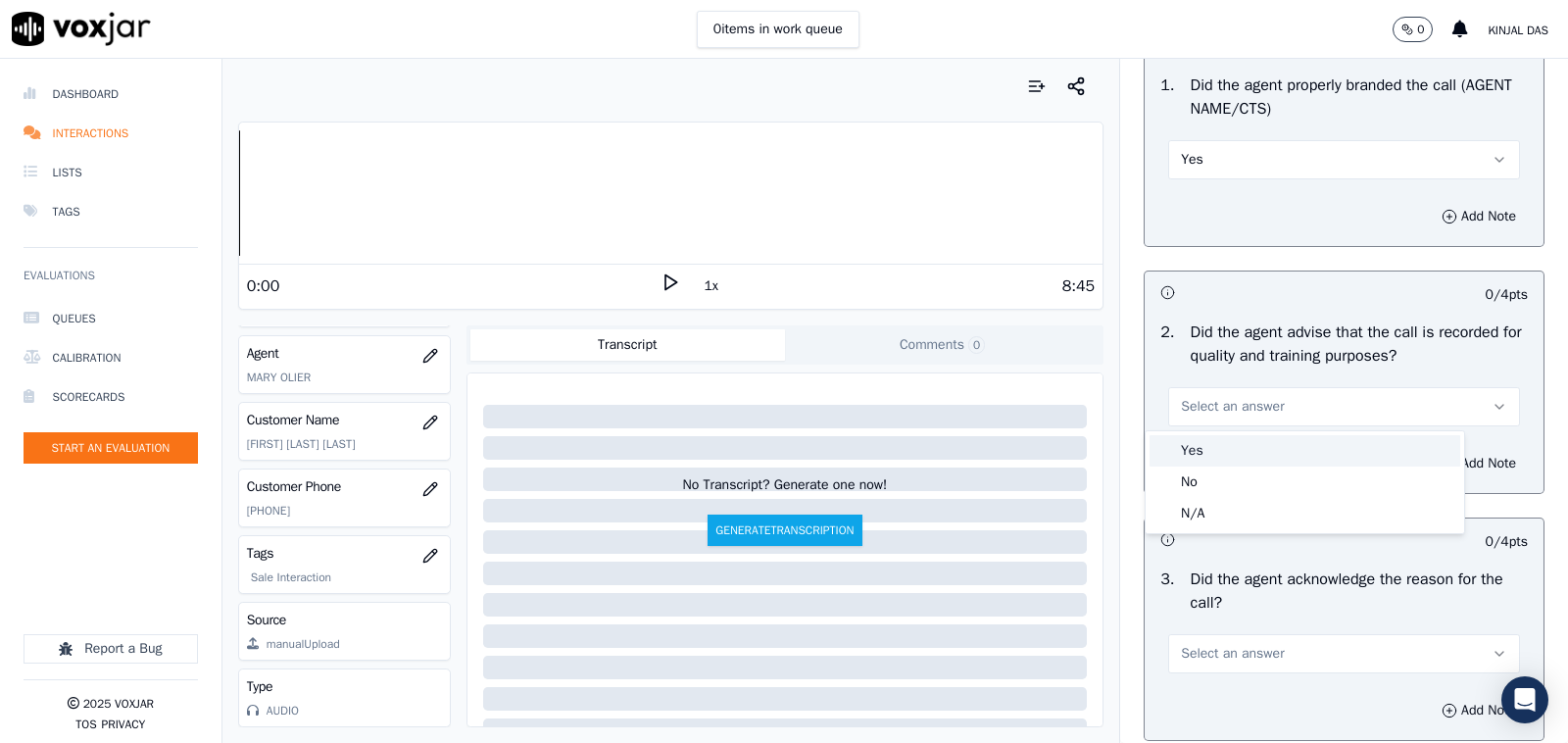 click on "Yes" at bounding box center (1304, 451) 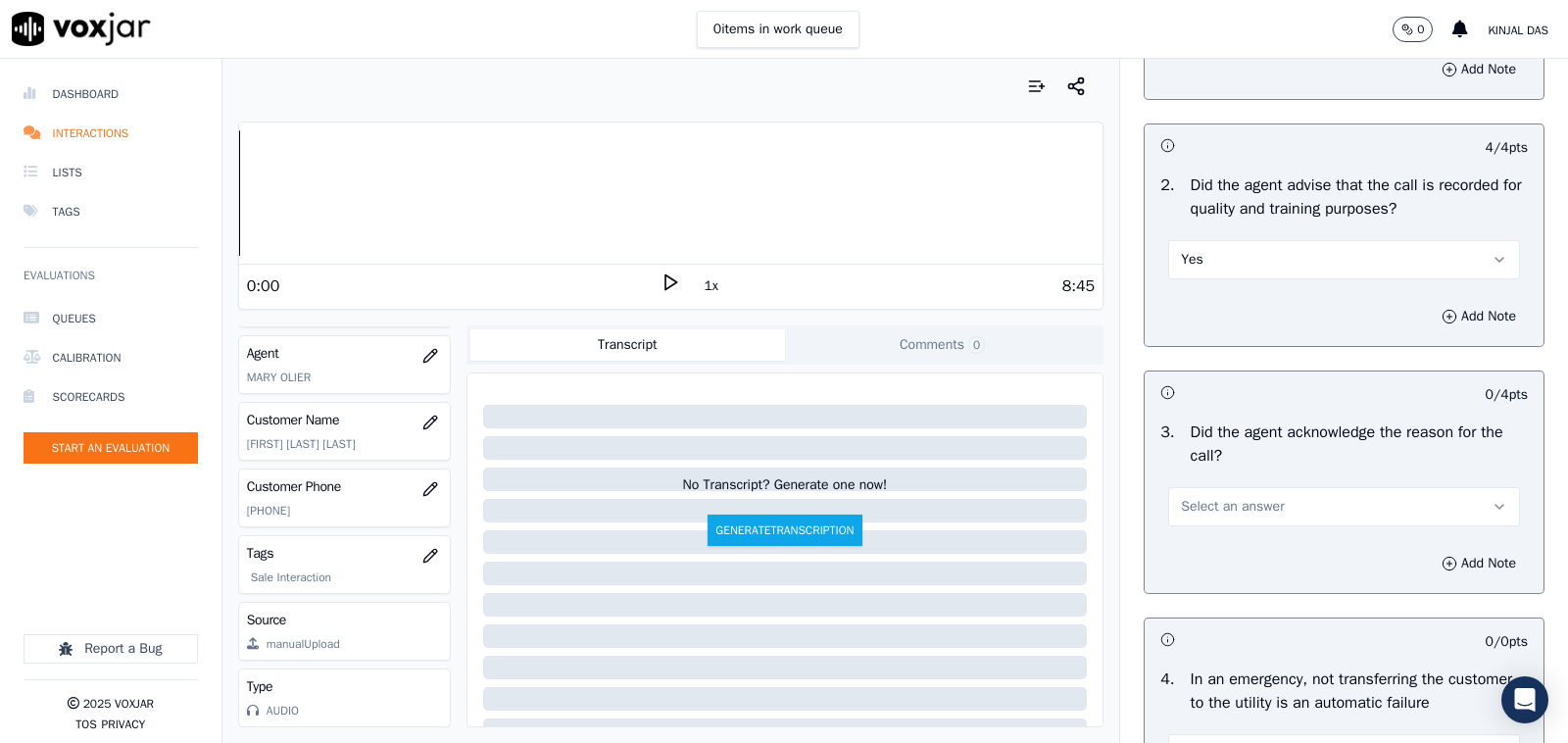 scroll, scrollTop: 408, scrollLeft: 0, axis: vertical 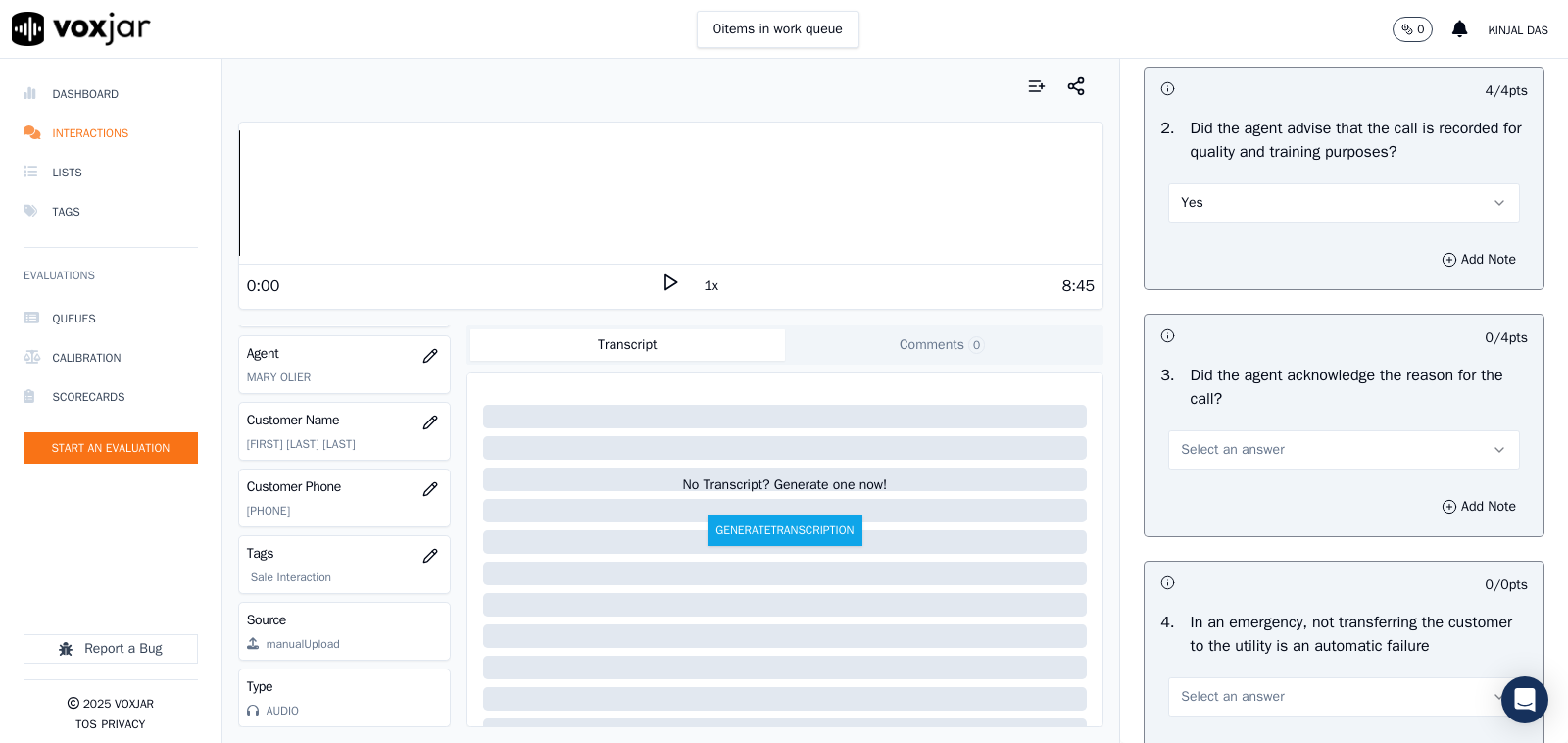 click on "Select an answer" at bounding box center (1344, 440) 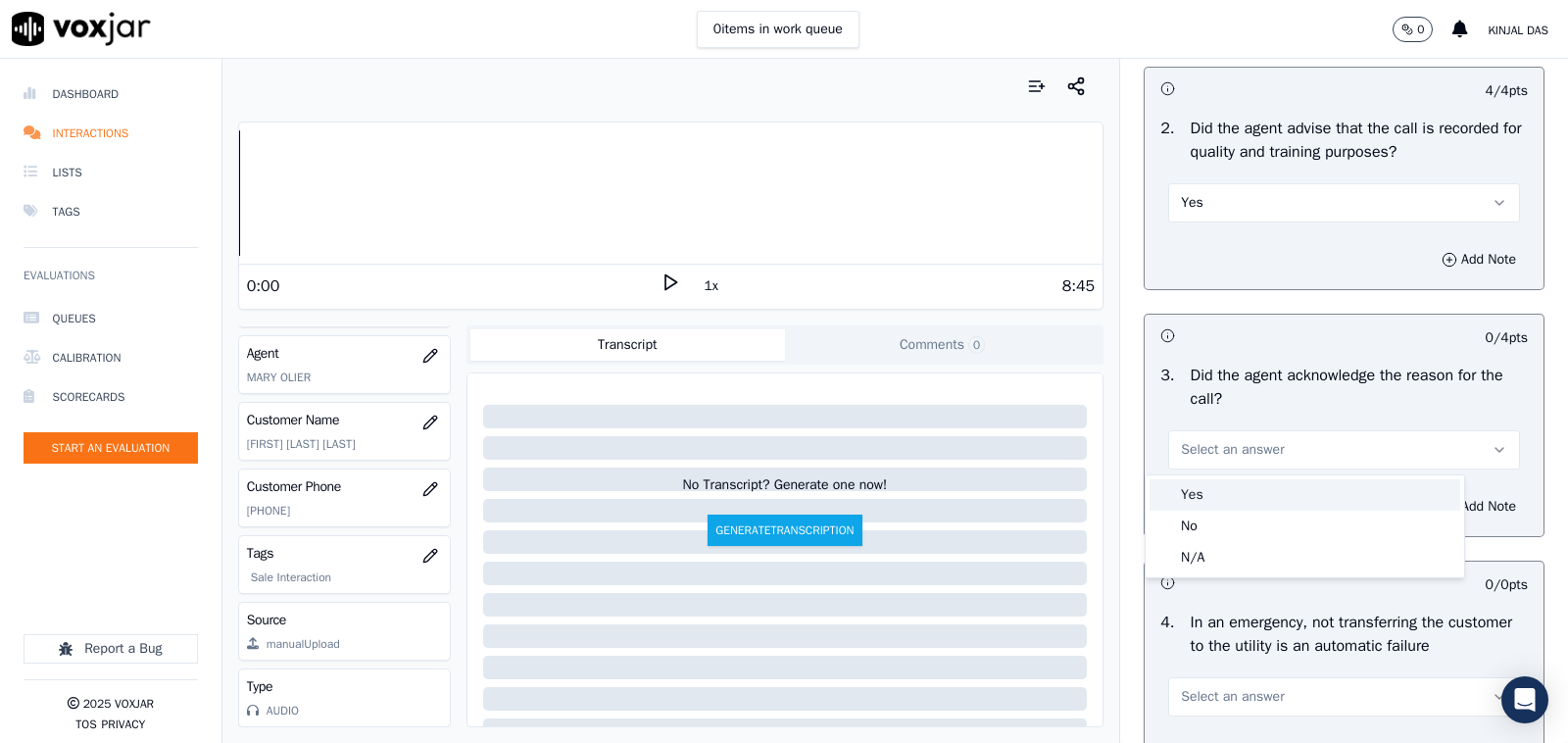 drag, startPoint x: 1193, startPoint y: 496, endPoint x: 1212, endPoint y: 434, distance: 64.84597 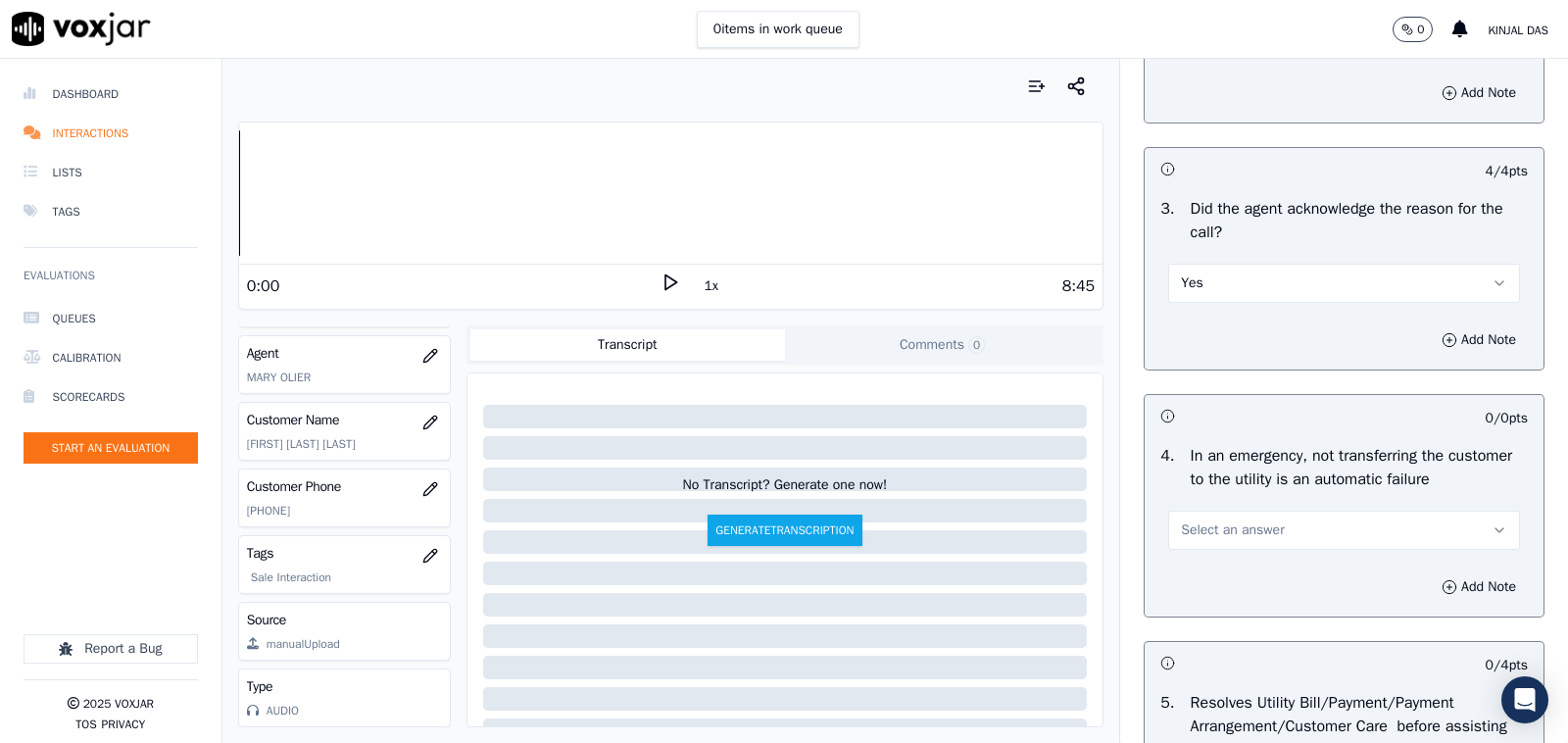 scroll, scrollTop: 817, scrollLeft: 0, axis: vertical 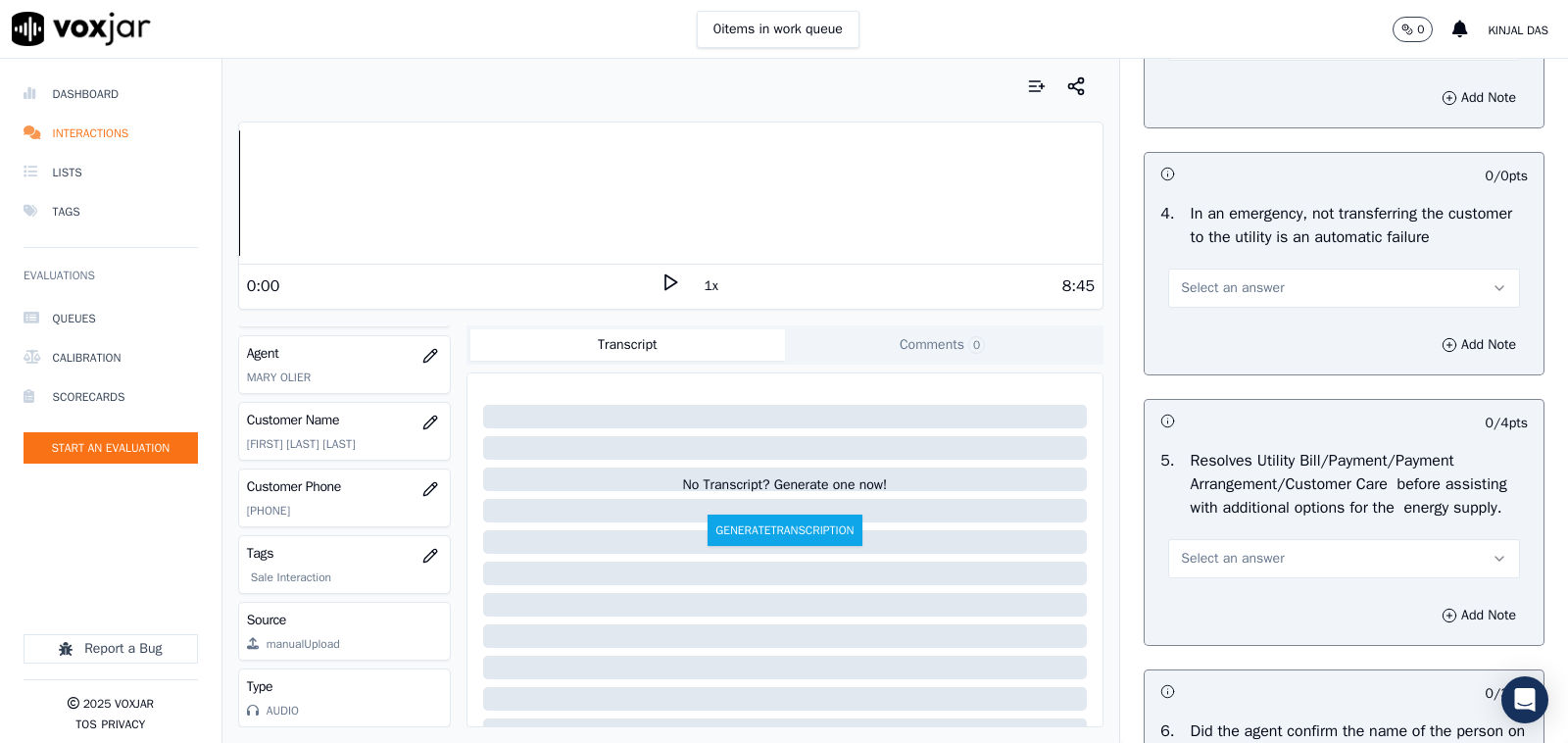 click on "4 .   In an emergency, not transferring the customer to the utility is an automatic failure   Select an answer" at bounding box center [1344, 255] 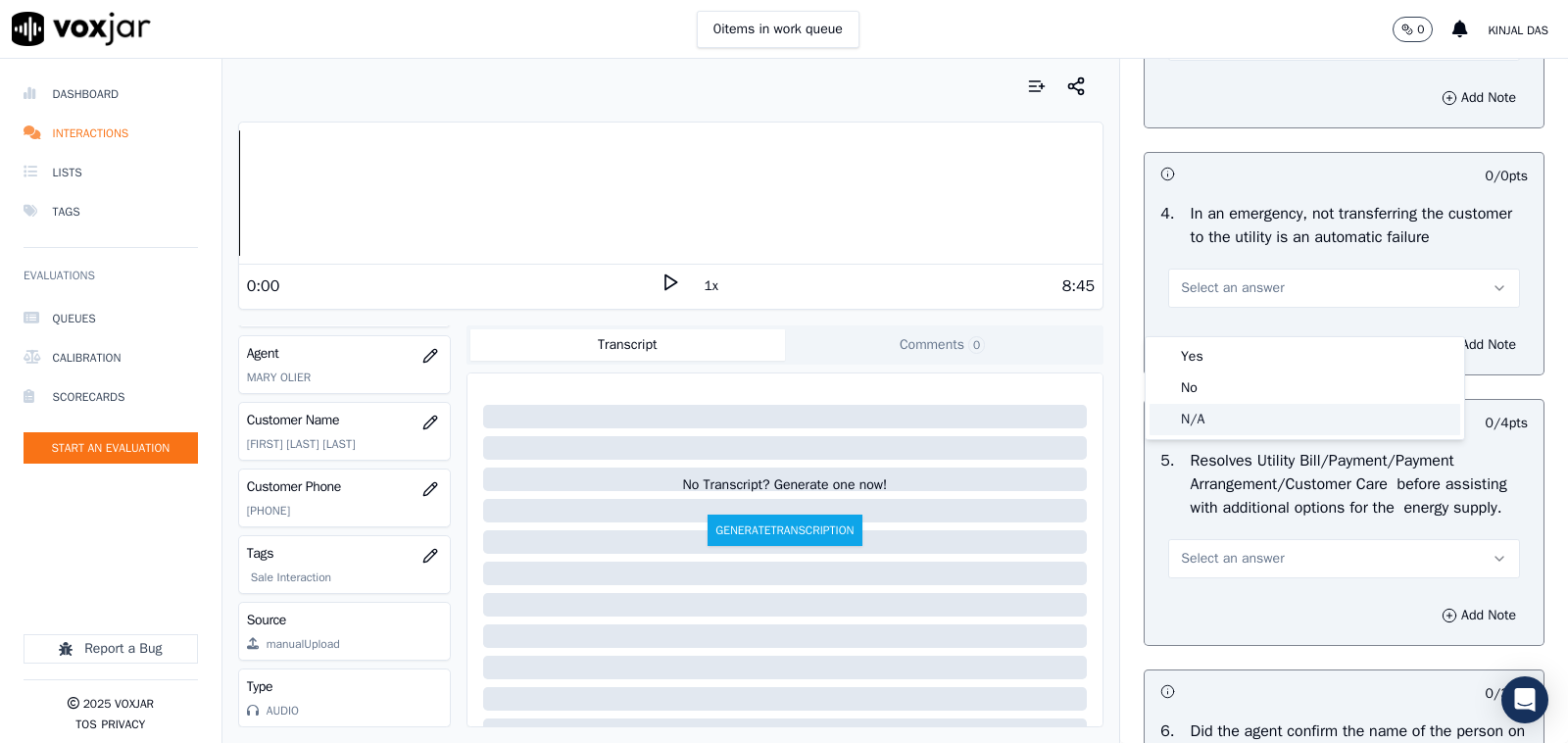 click on "N/A" 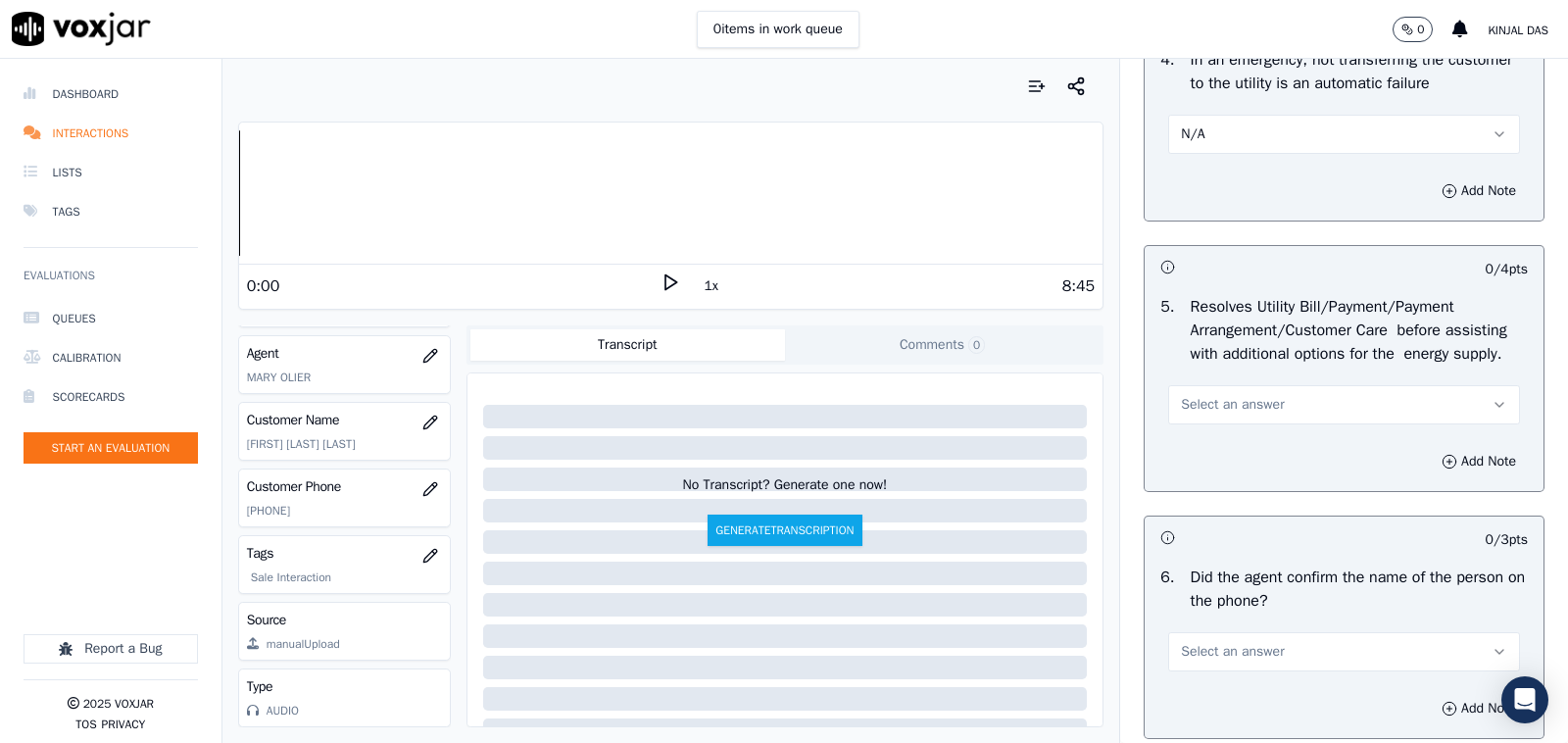 scroll, scrollTop: 1020, scrollLeft: 0, axis: vertical 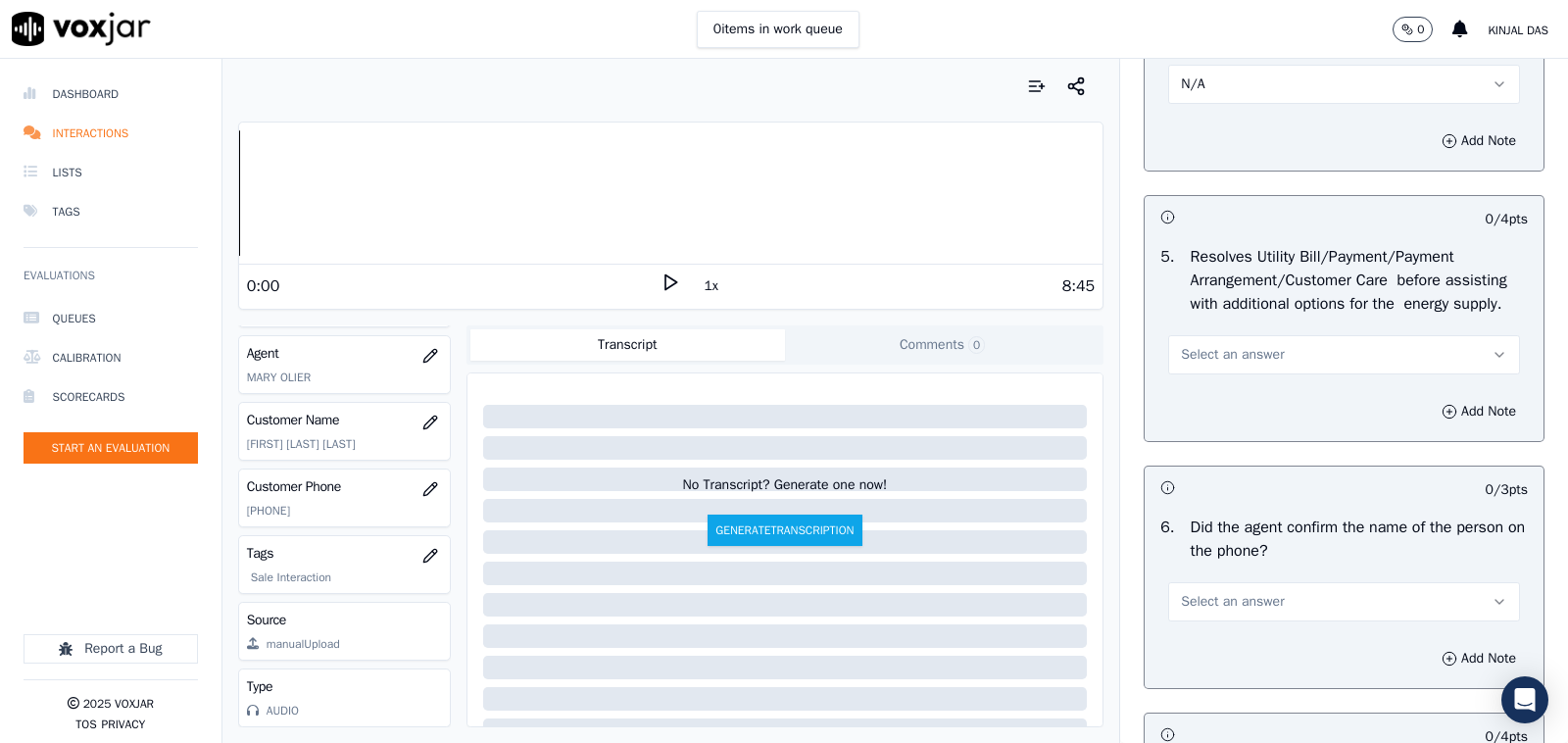 click on "Select an answer" at bounding box center [1232, 355] 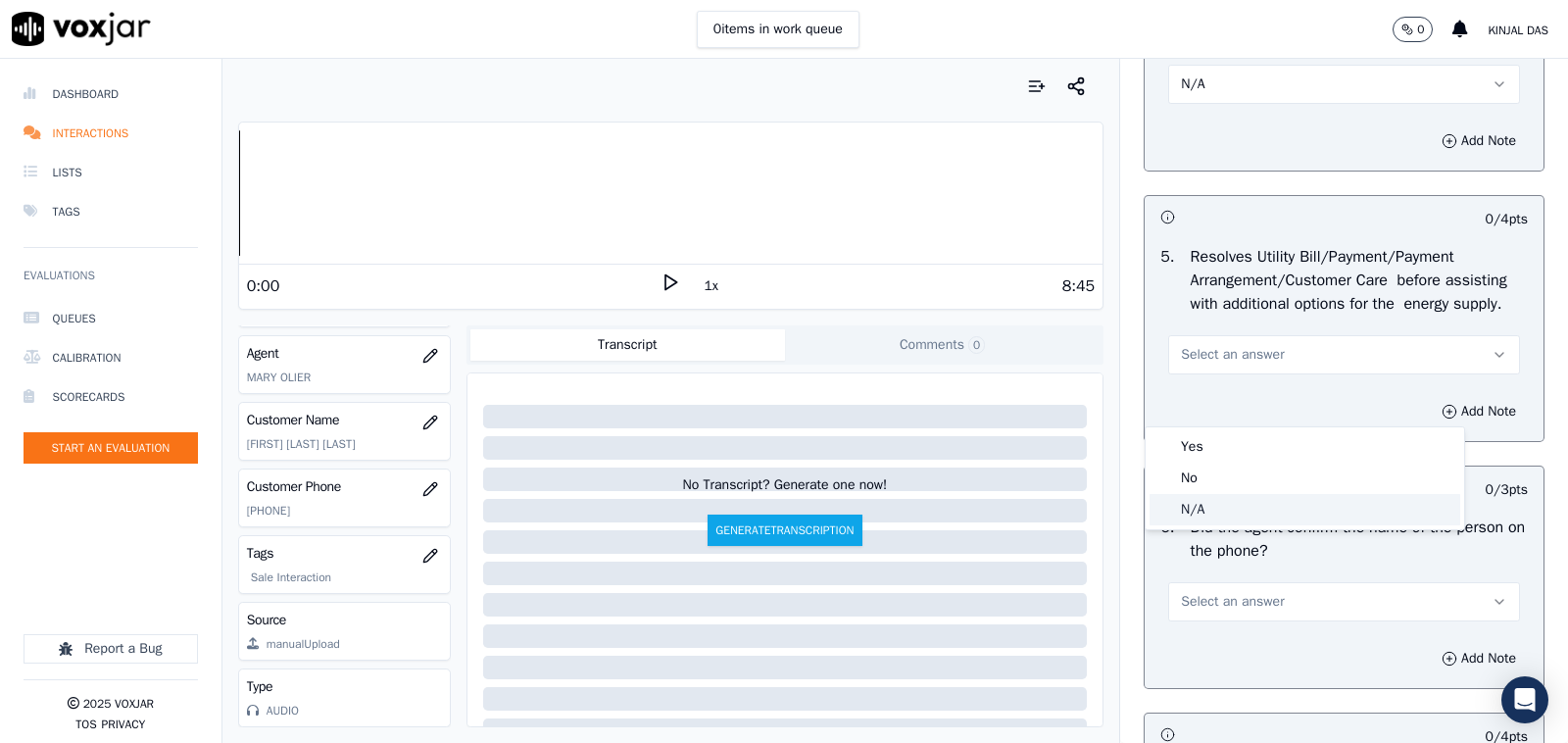 click on "N/A" 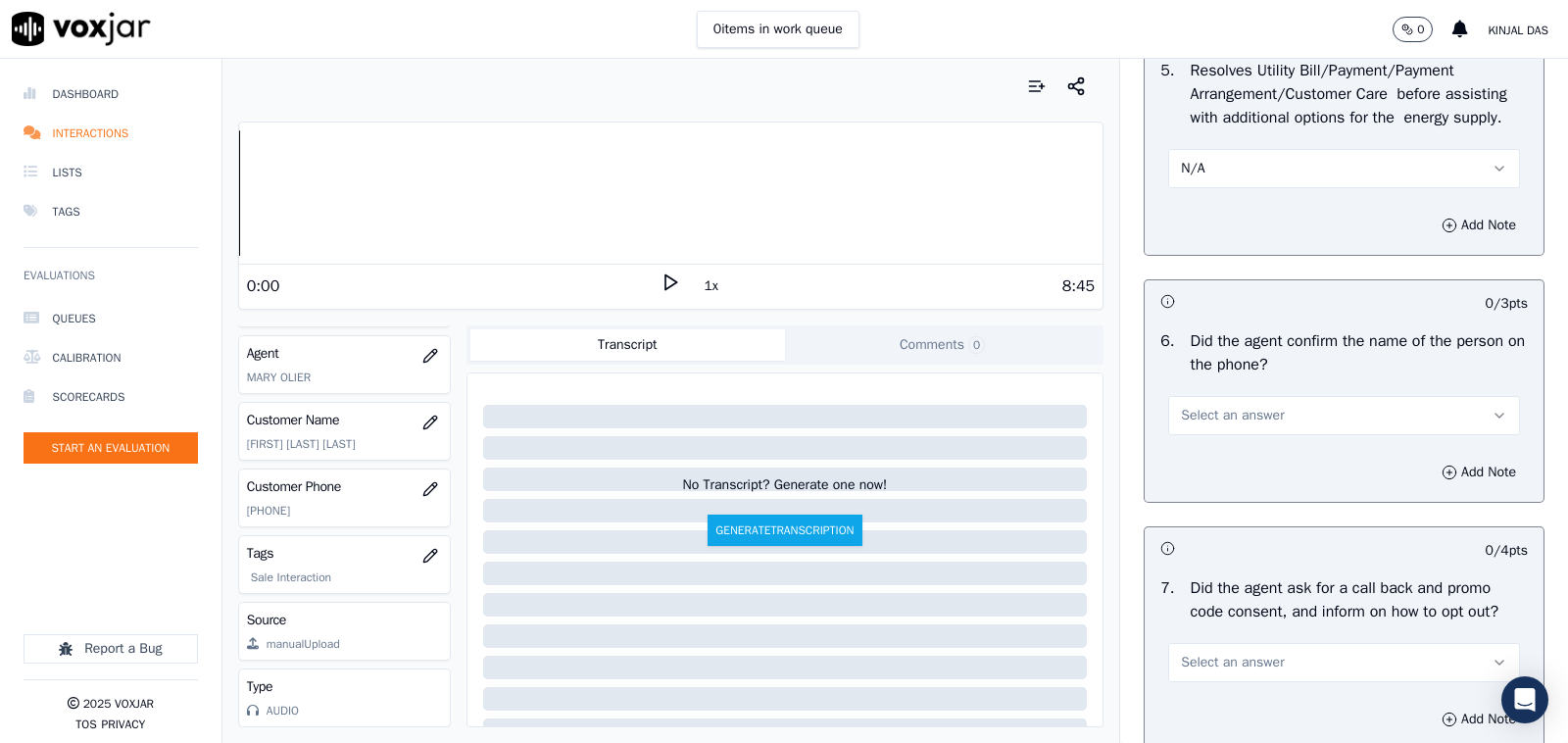 scroll, scrollTop: 1429, scrollLeft: 0, axis: vertical 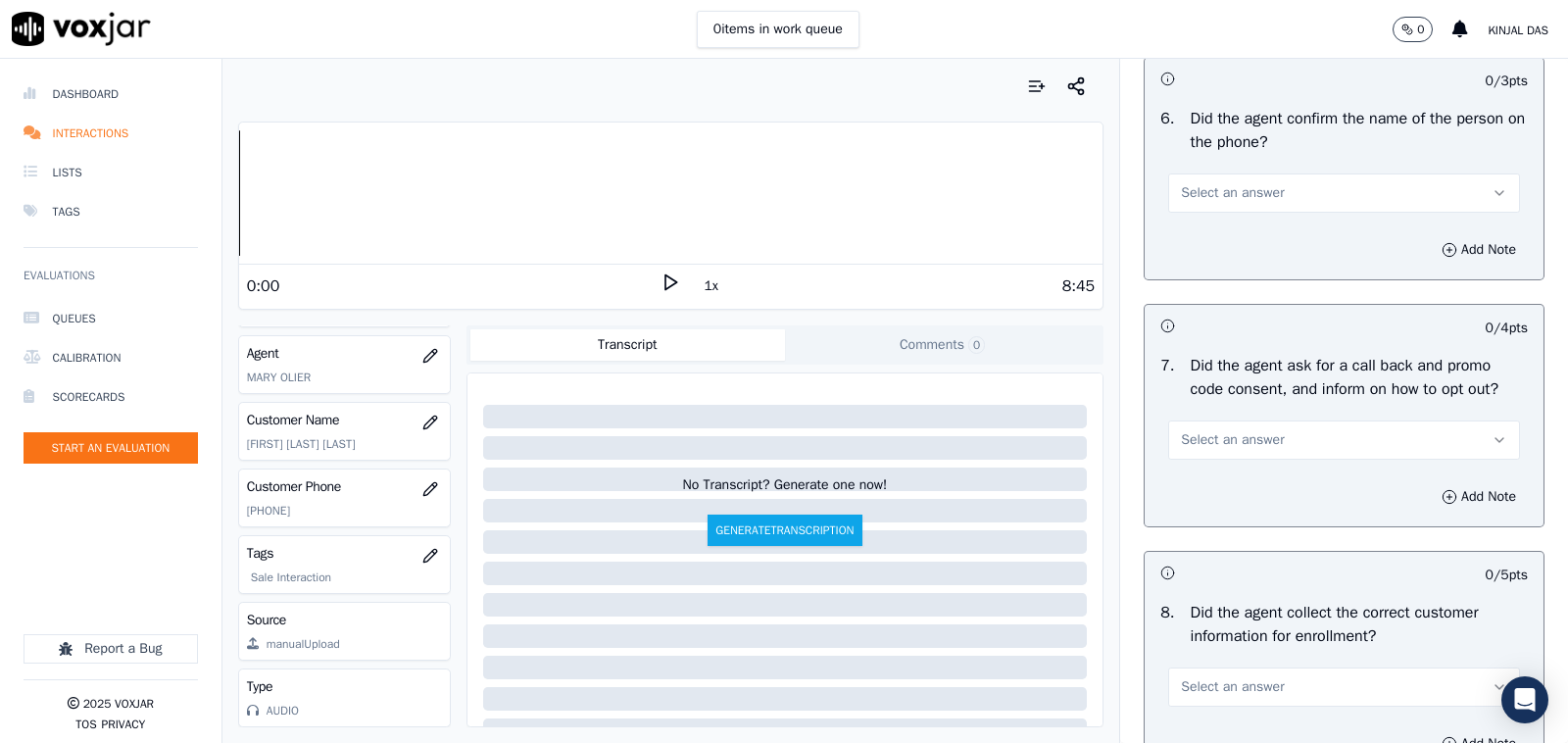 click on "Select an answer" at bounding box center [1344, 193] 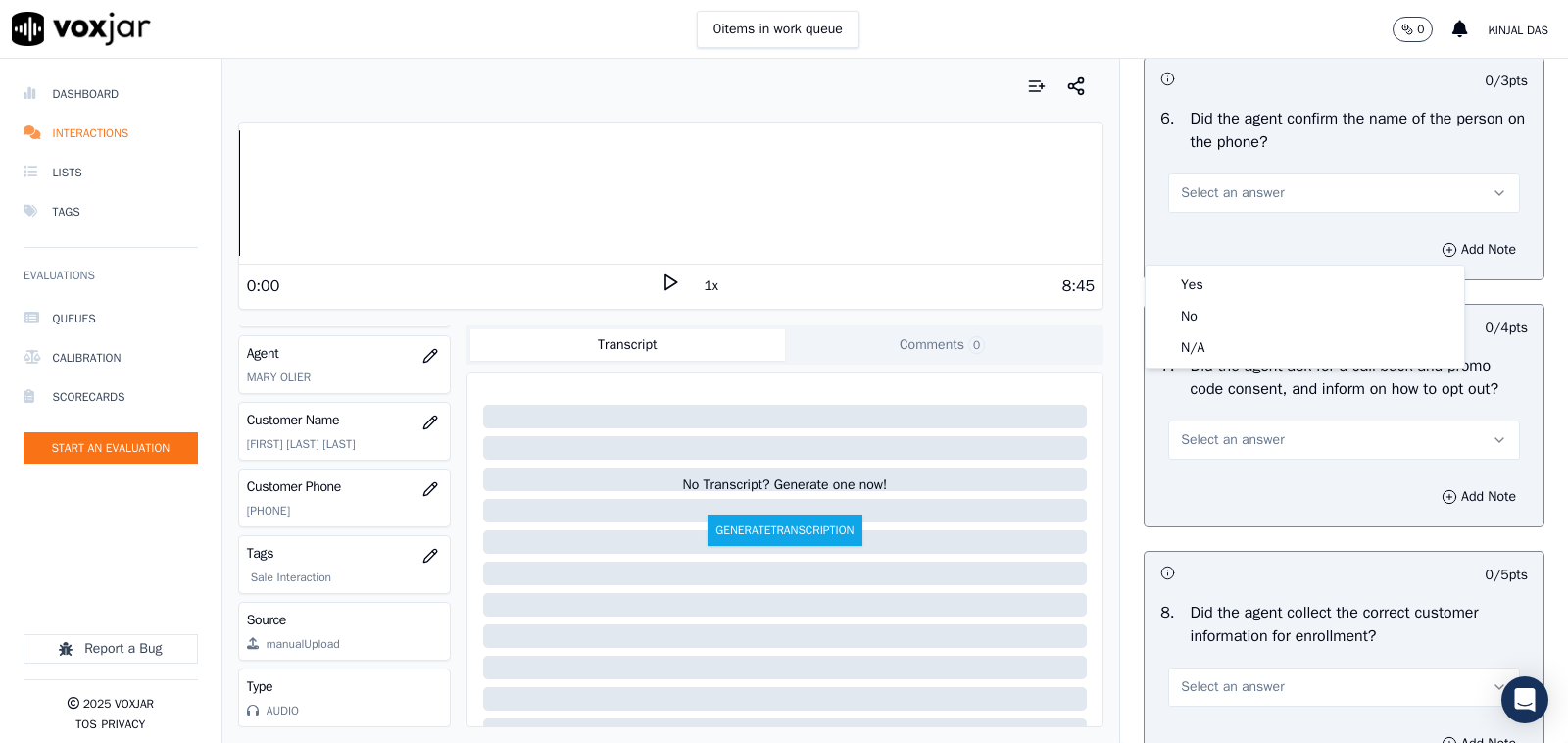 click on "Yes" at bounding box center (1304, 285) 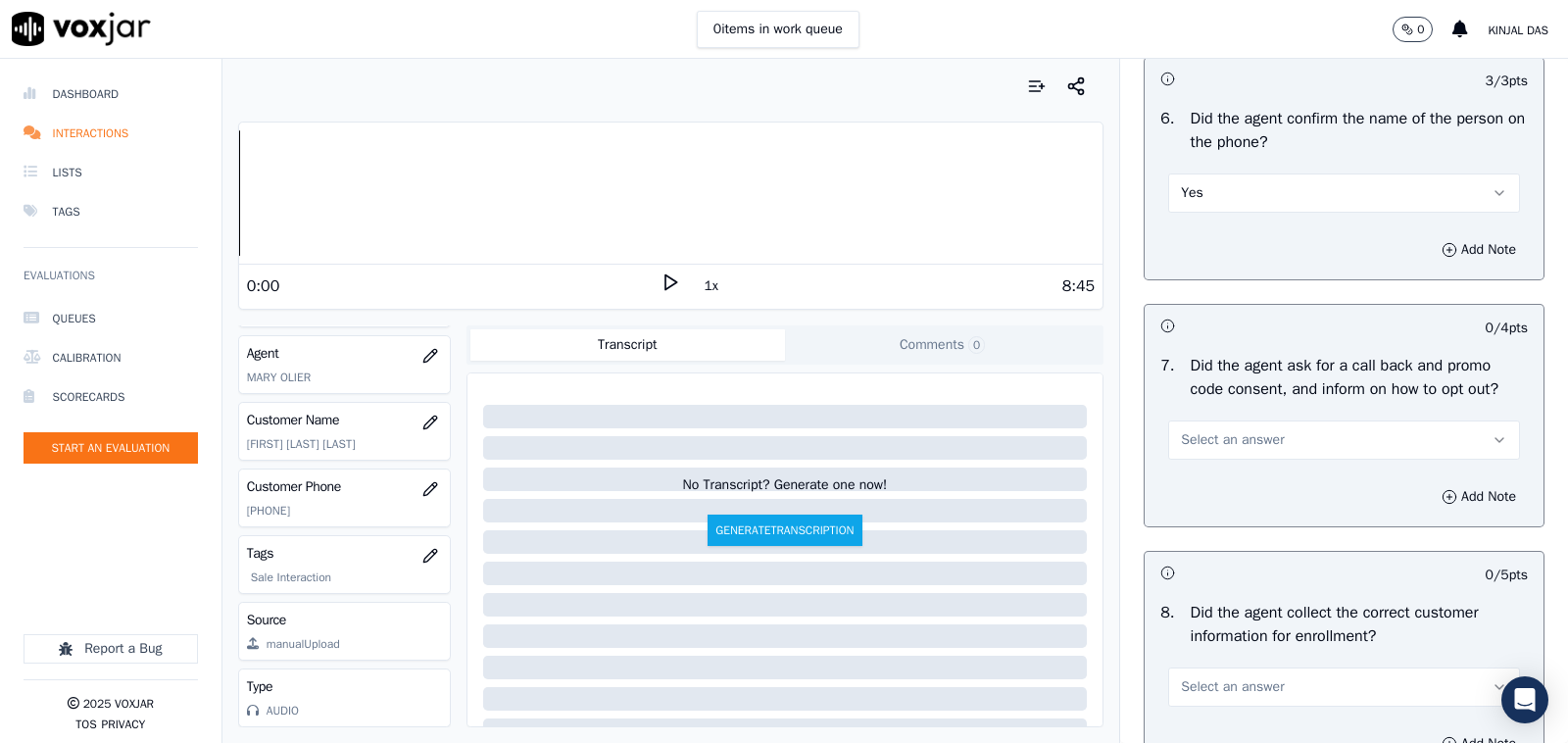 scroll, scrollTop: 1633, scrollLeft: 0, axis: vertical 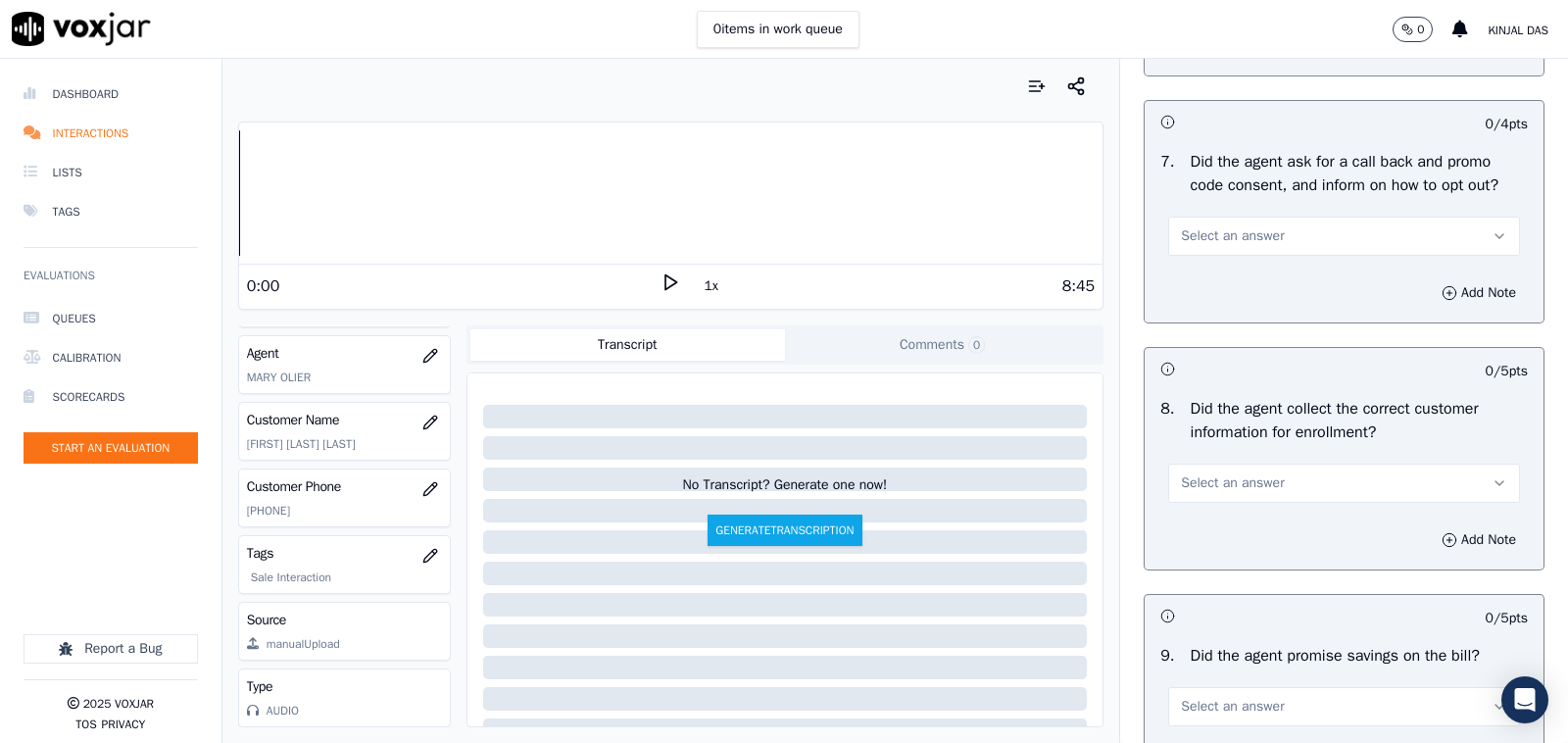 click on "Select an answer" at bounding box center [1232, 236] 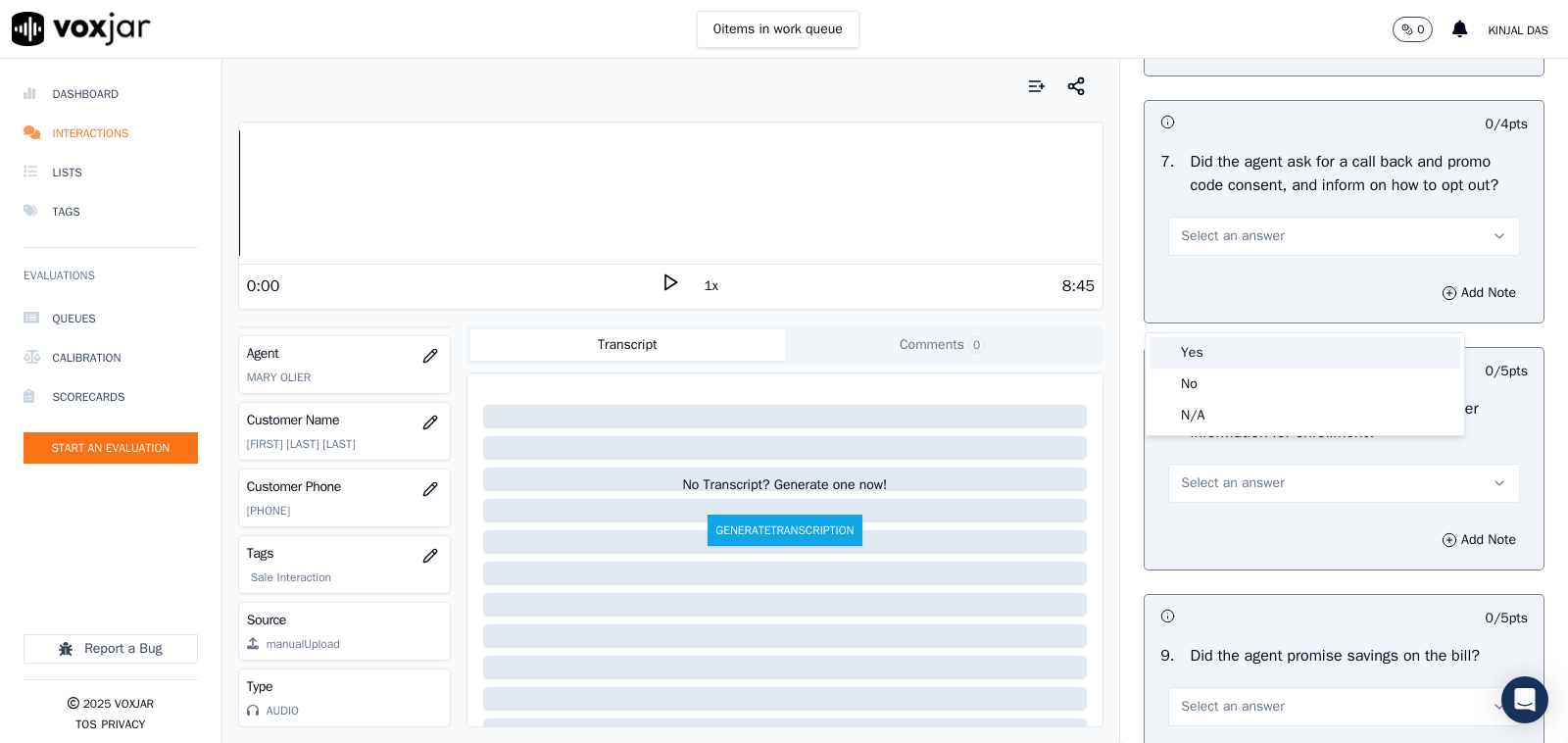 click on "Yes" at bounding box center (1304, 353) 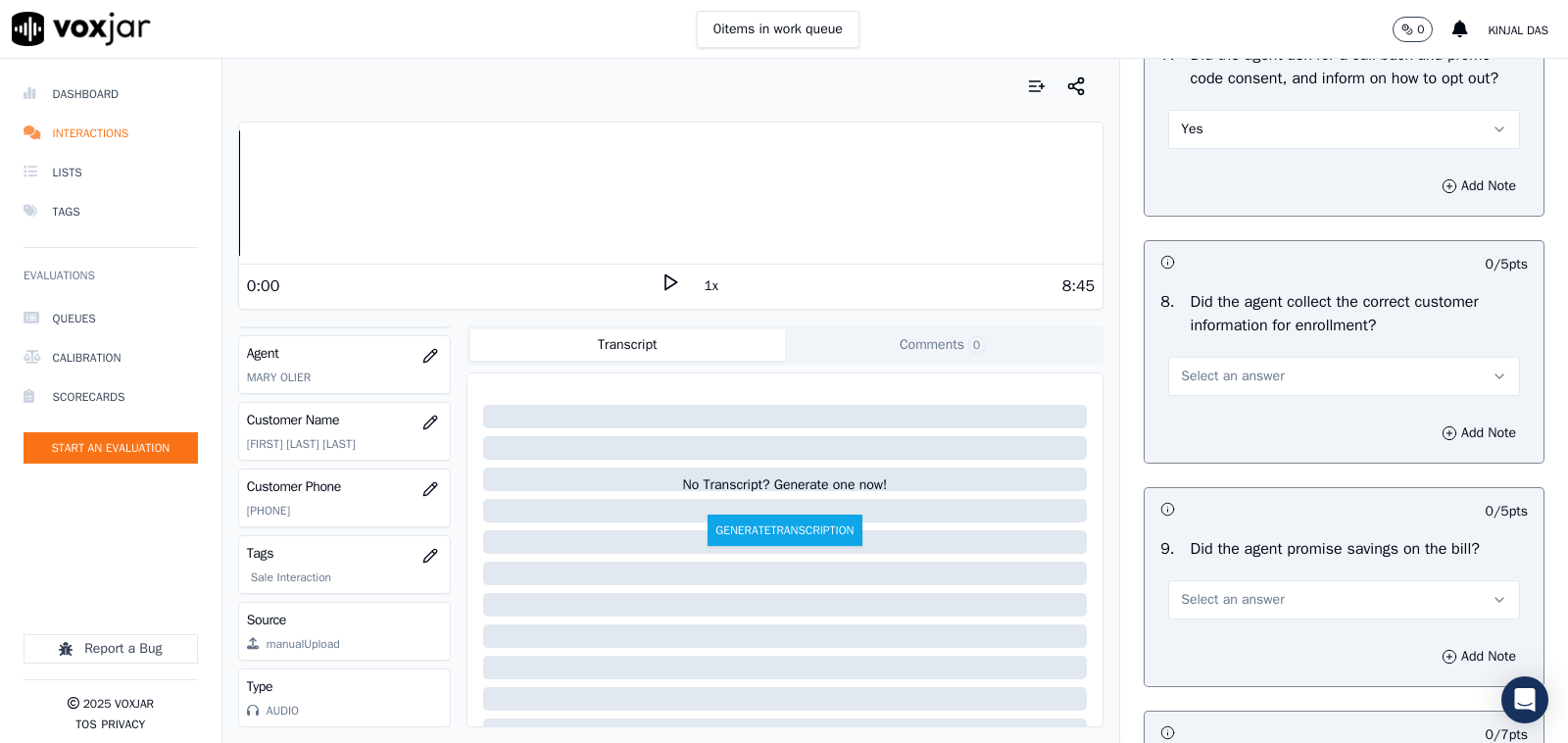 scroll, scrollTop: 2042, scrollLeft: 0, axis: vertical 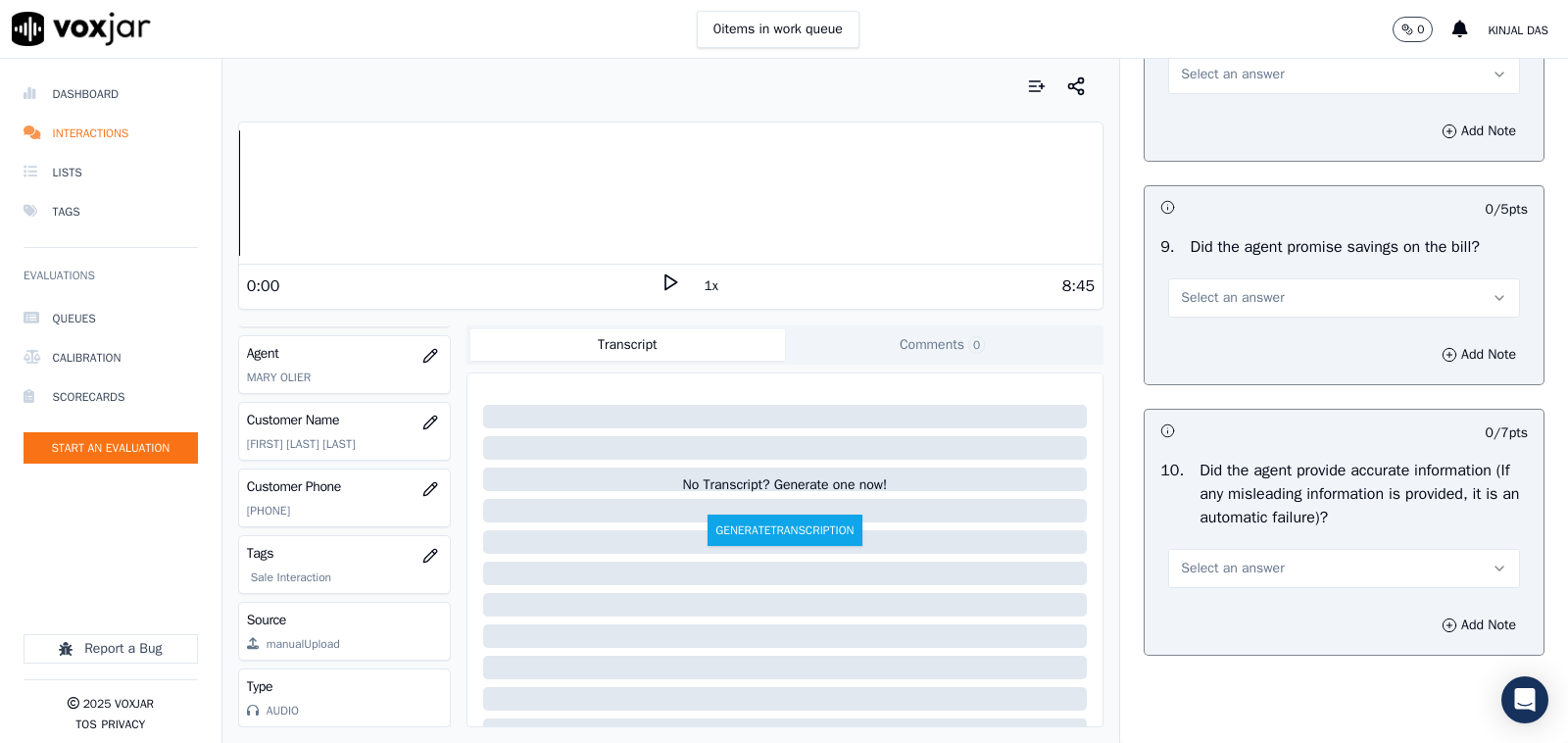 click on "Select an answer" at bounding box center (1232, 74) 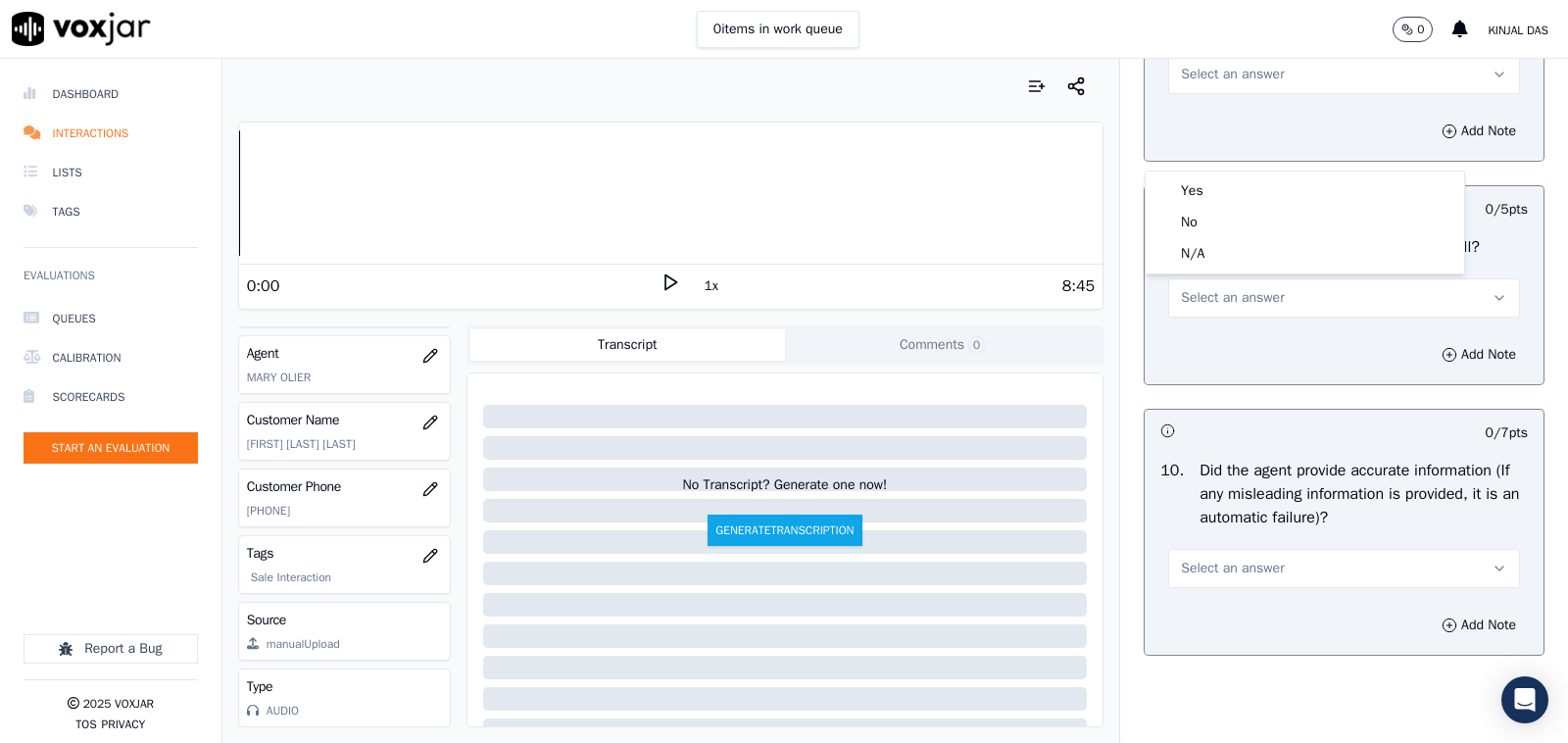 click on "Yes" at bounding box center [1304, 191] 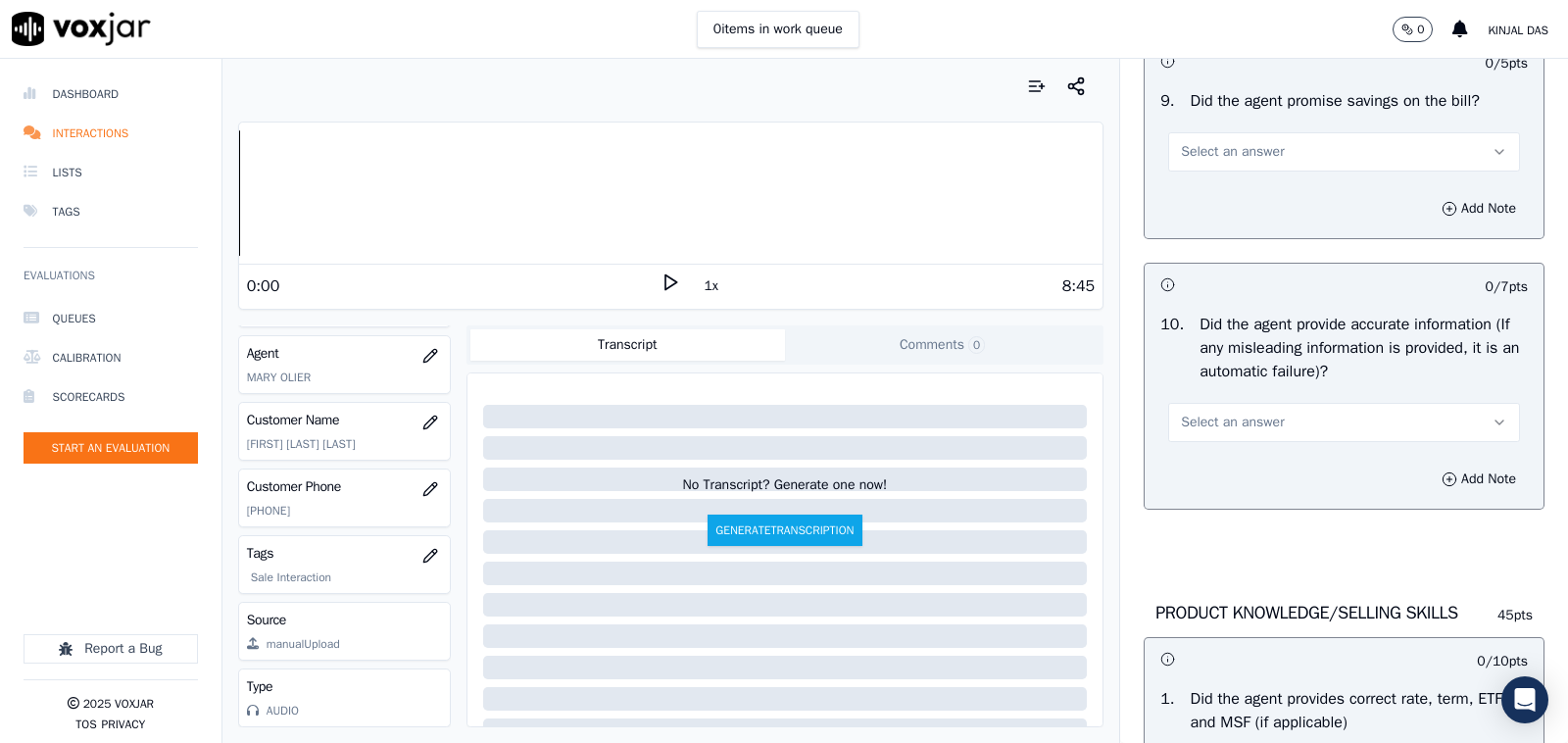 scroll, scrollTop: 2246, scrollLeft: 0, axis: vertical 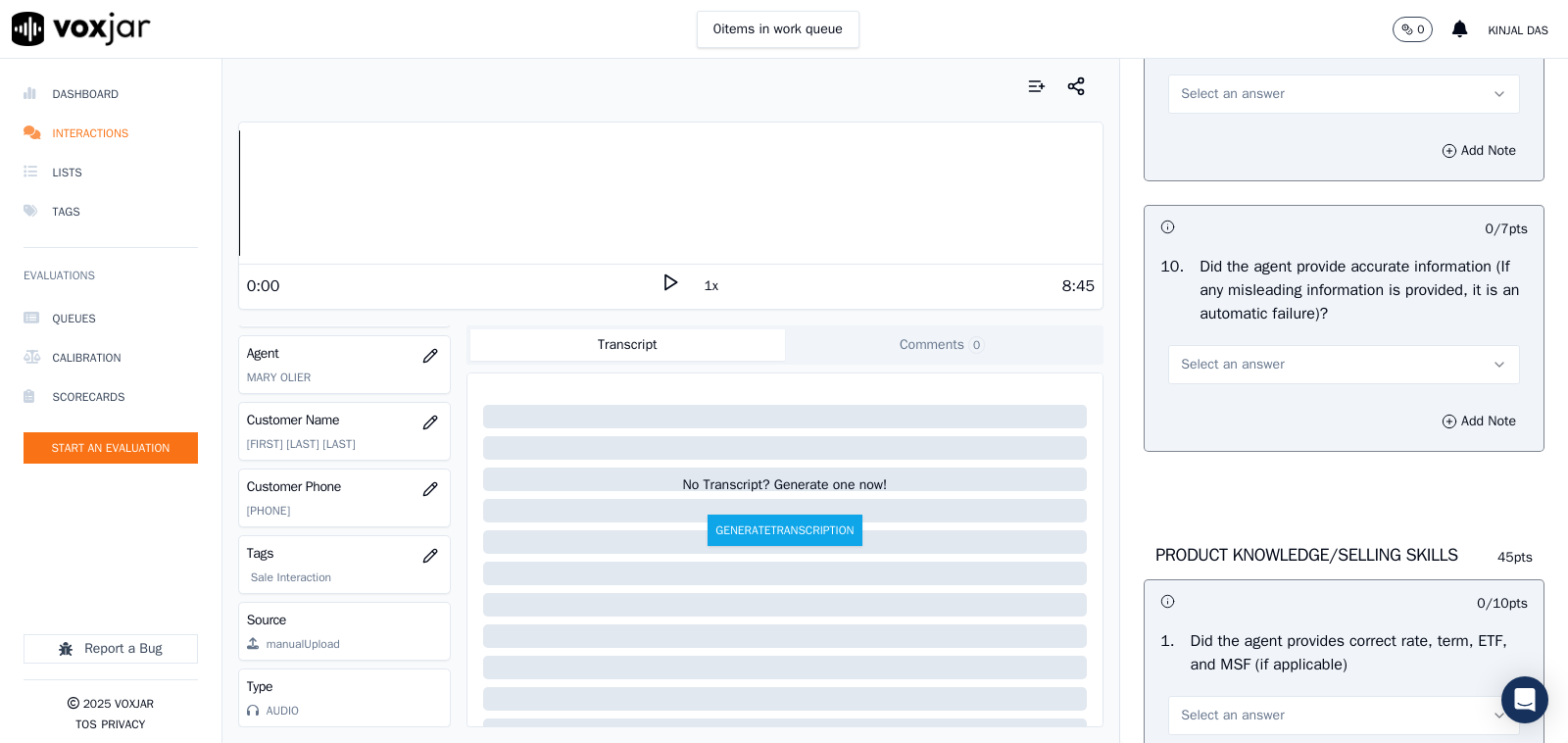 click on "Select an answer" at bounding box center [1232, 94] 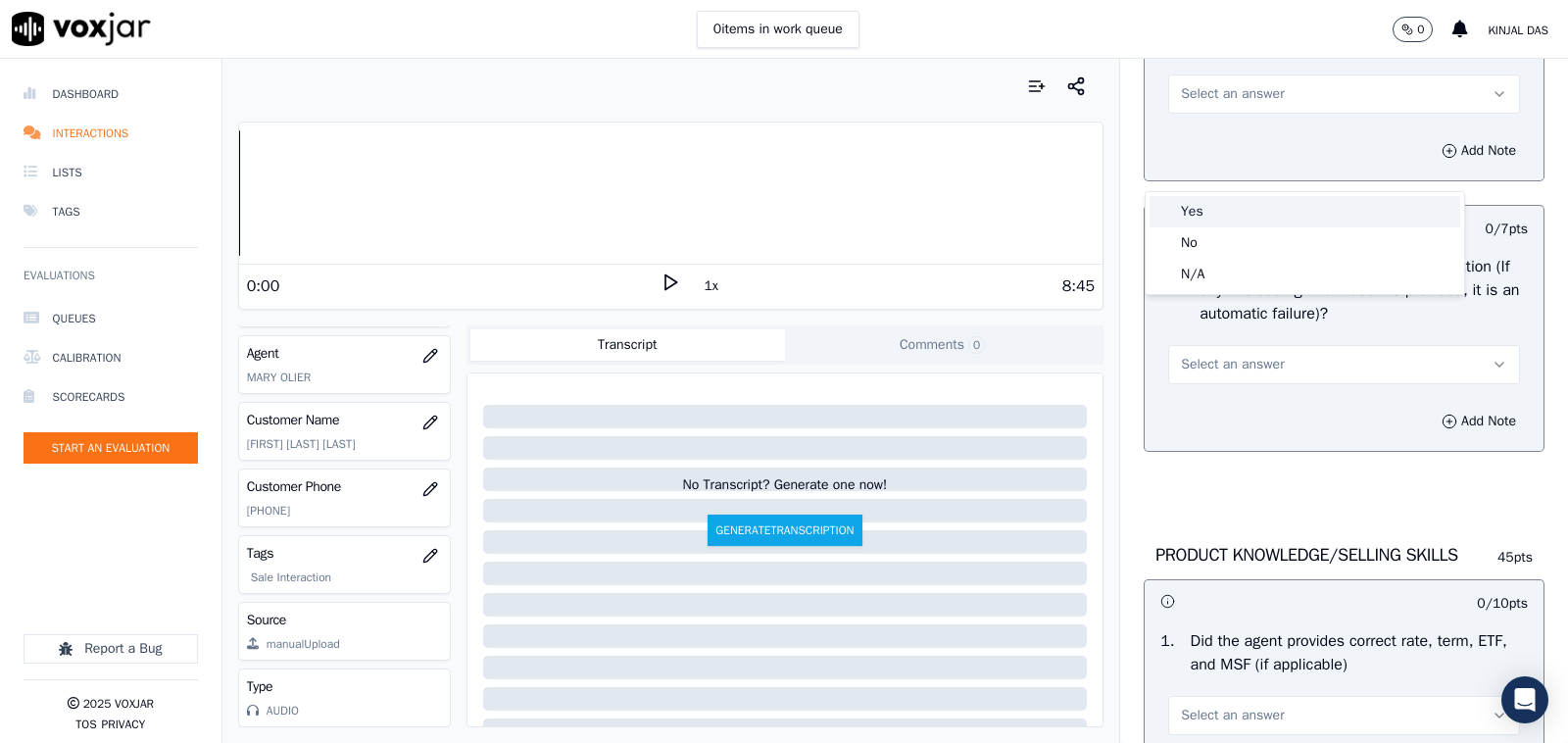 click on "Yes" at bounding box center [1304, 212] 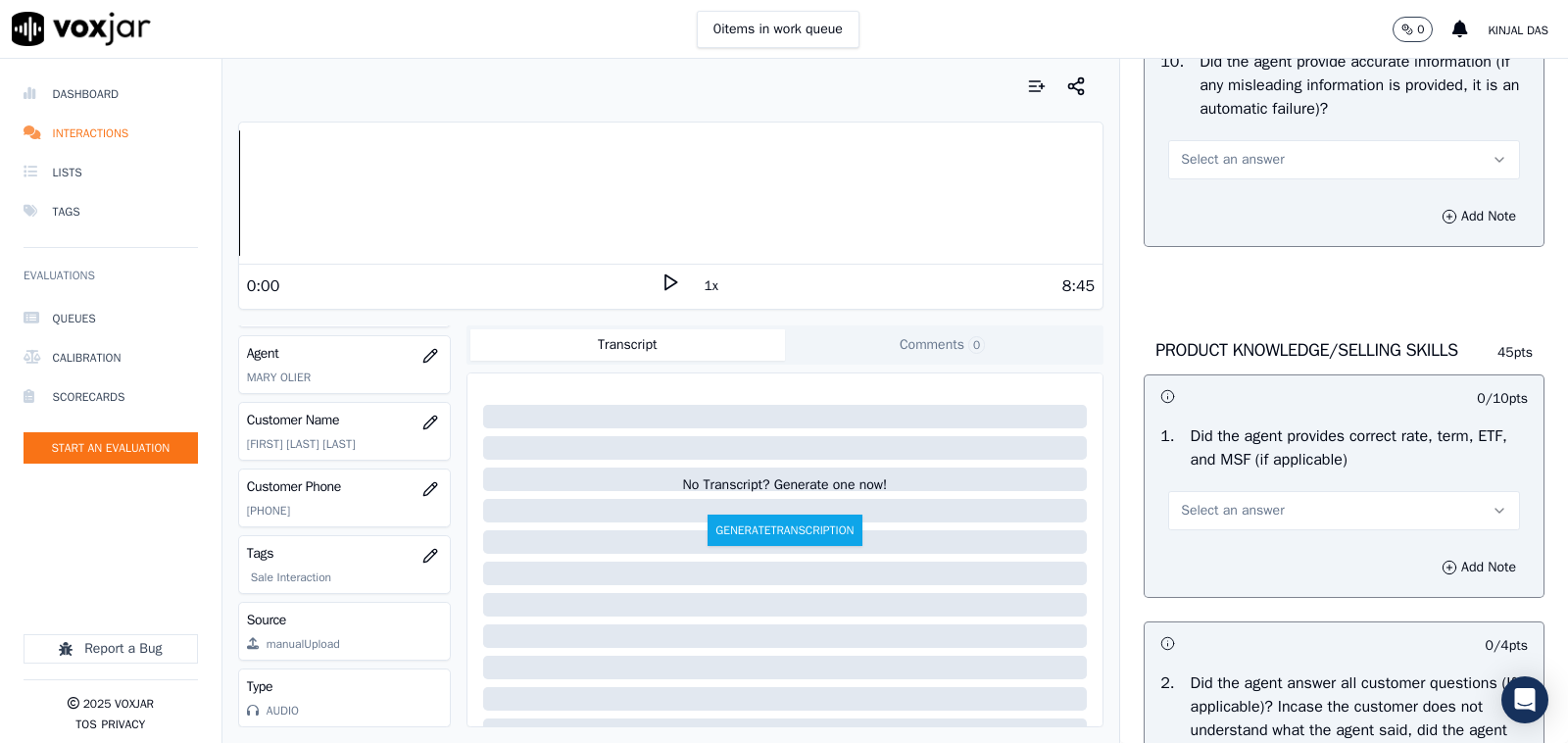 scroll, scrollTop: 2042, scrollLeft: 0, axis: vertical 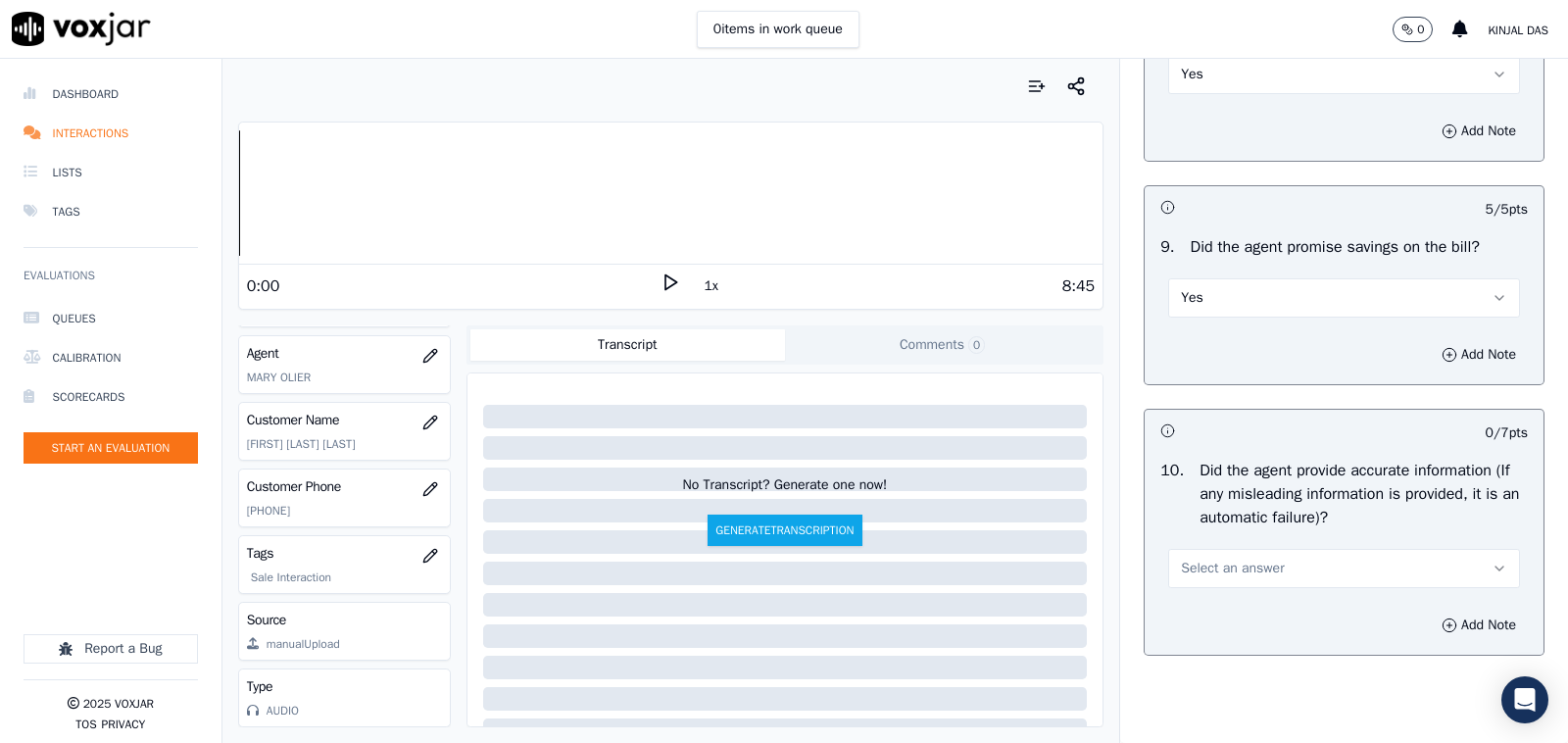 click on "Yes" at bounding box center (1344, 298) 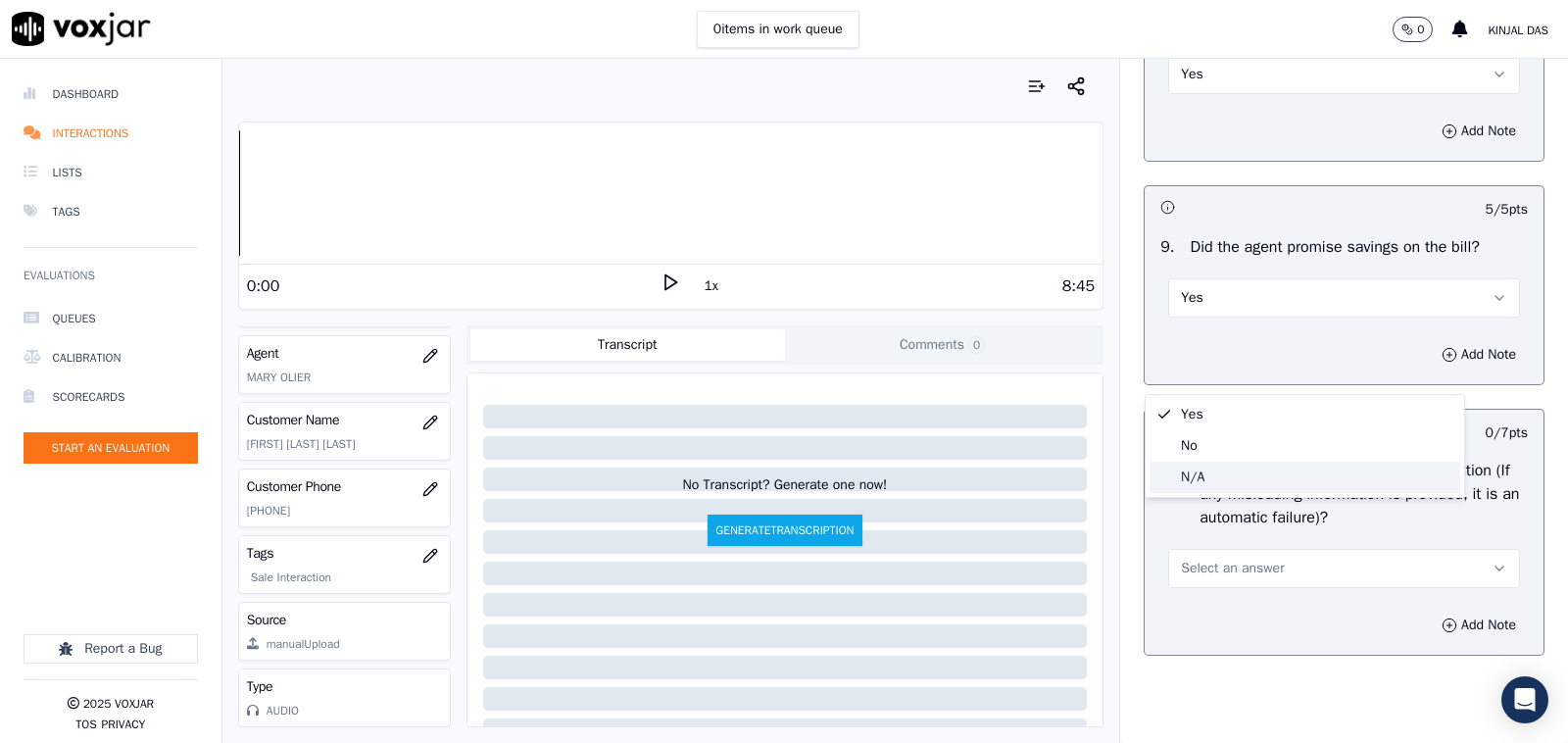 click on "N/A" 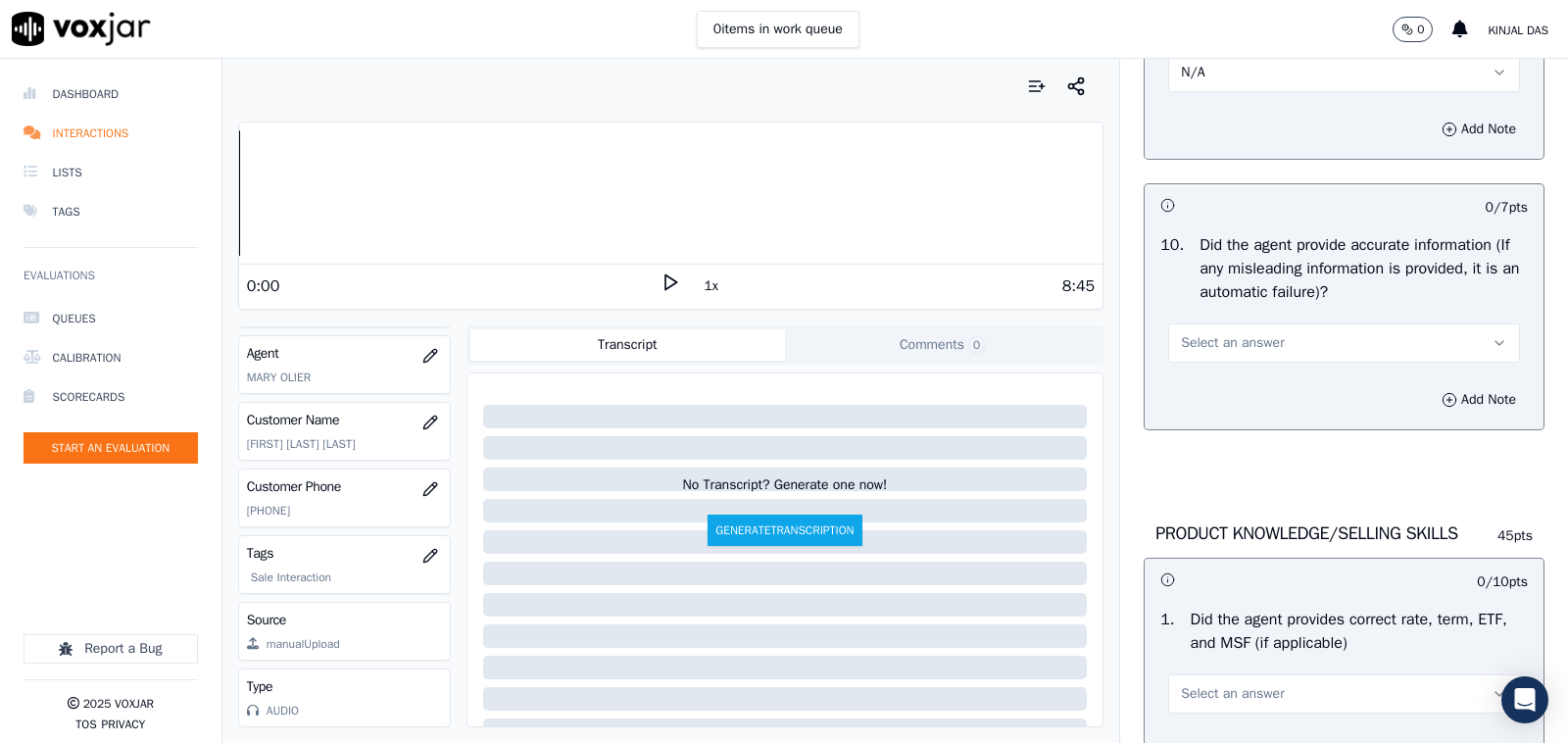 scroll, scrollTop: 2451, scrollLeft: 0, axis: vertical 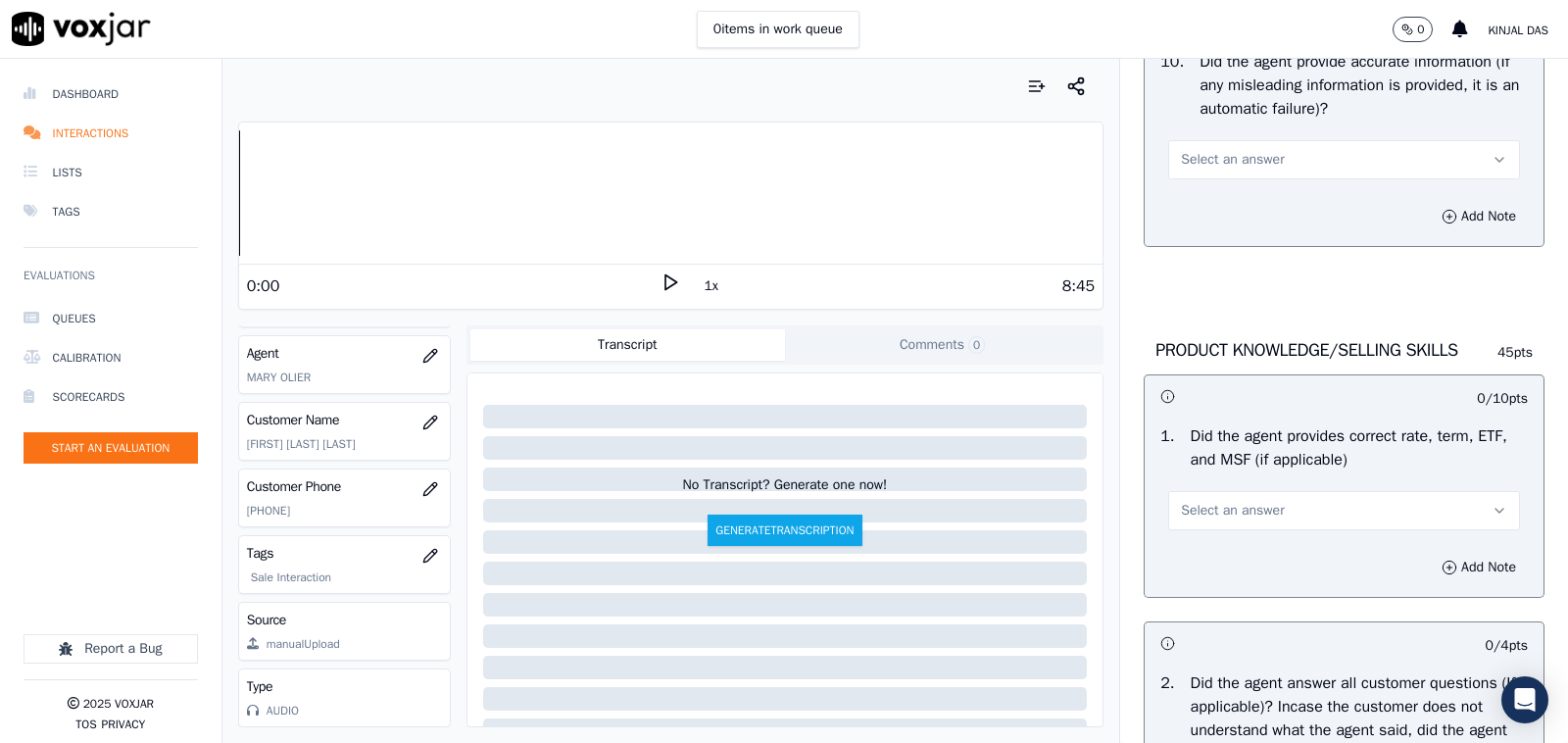 click on "Select an answer" at bounding box center [1344, 160] 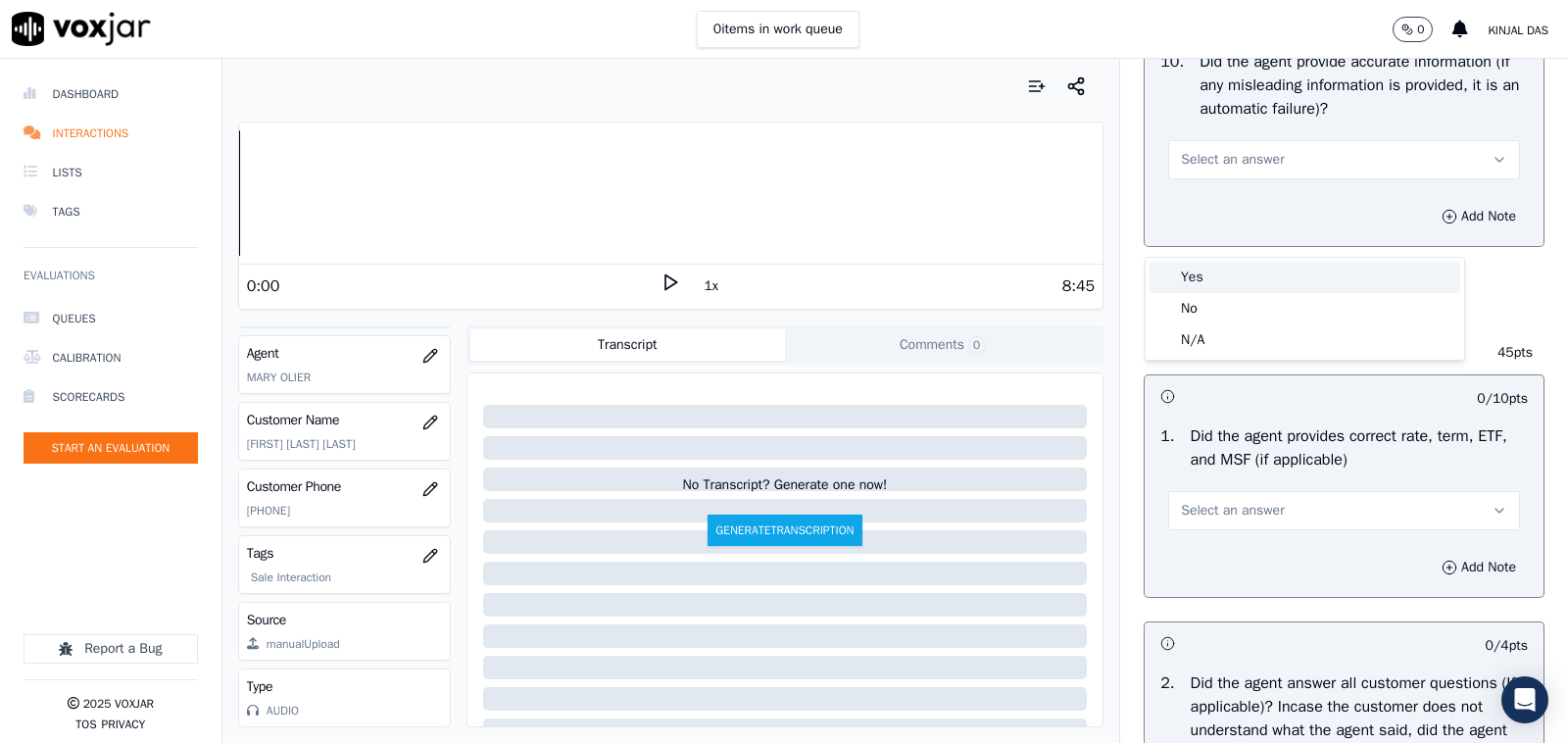 drag, startPoint x: 1211, startPoint y: 246, endPoint x: 1211, endPoint y: 329, distance: 83 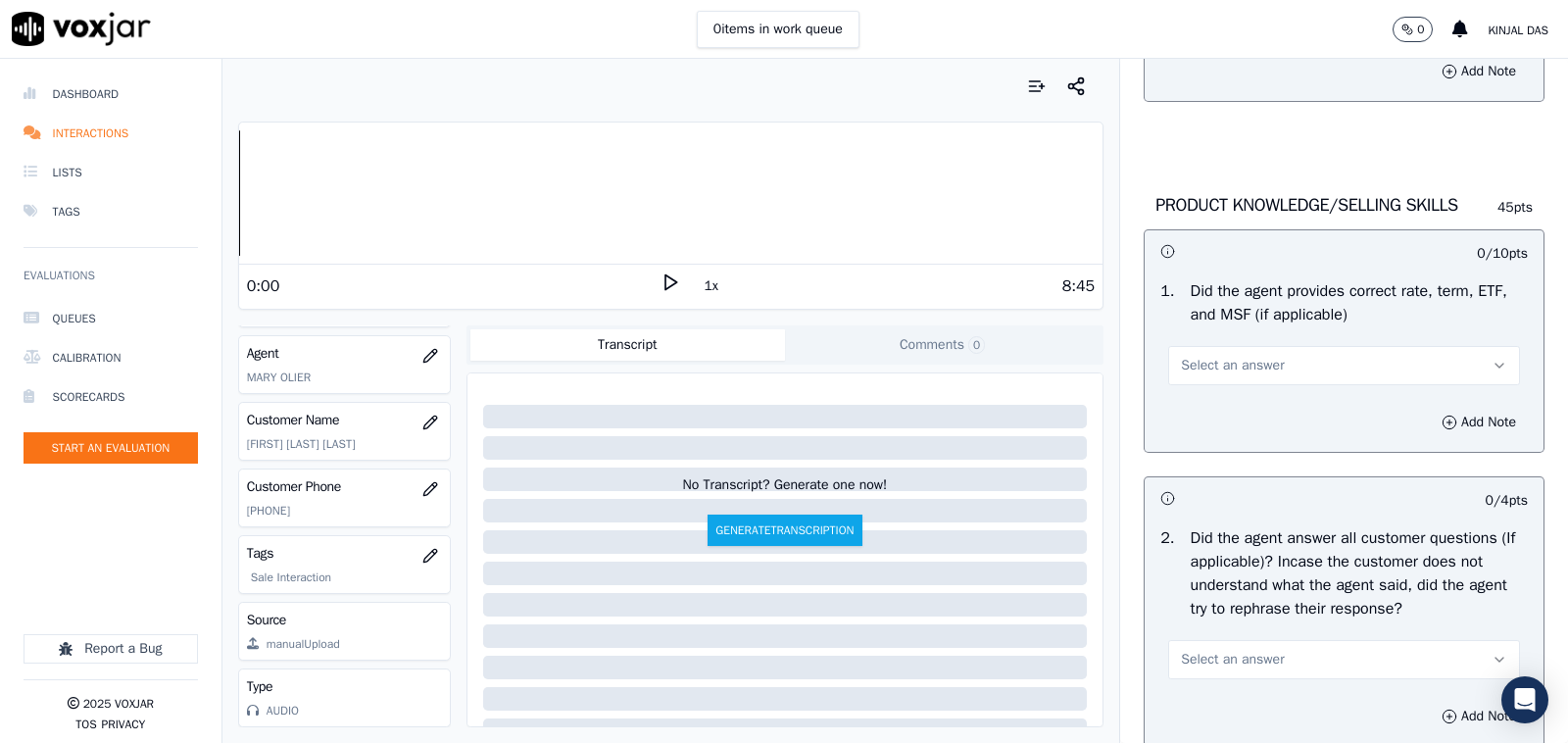 scroll, scrollTop: 2654, scrollLeft: 0, axis: vertical 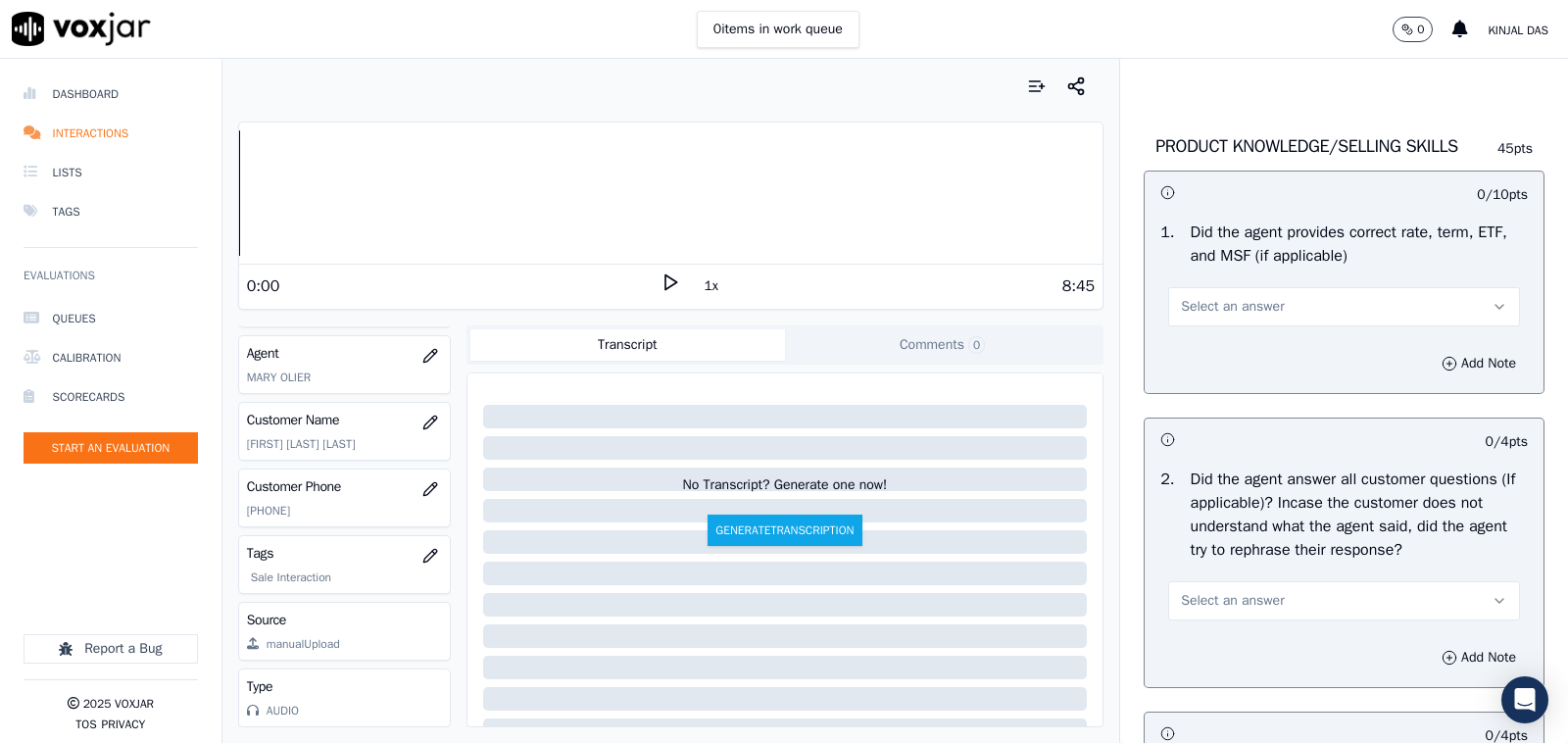 click on "Select an answer" at bounding box center (1232, 307) 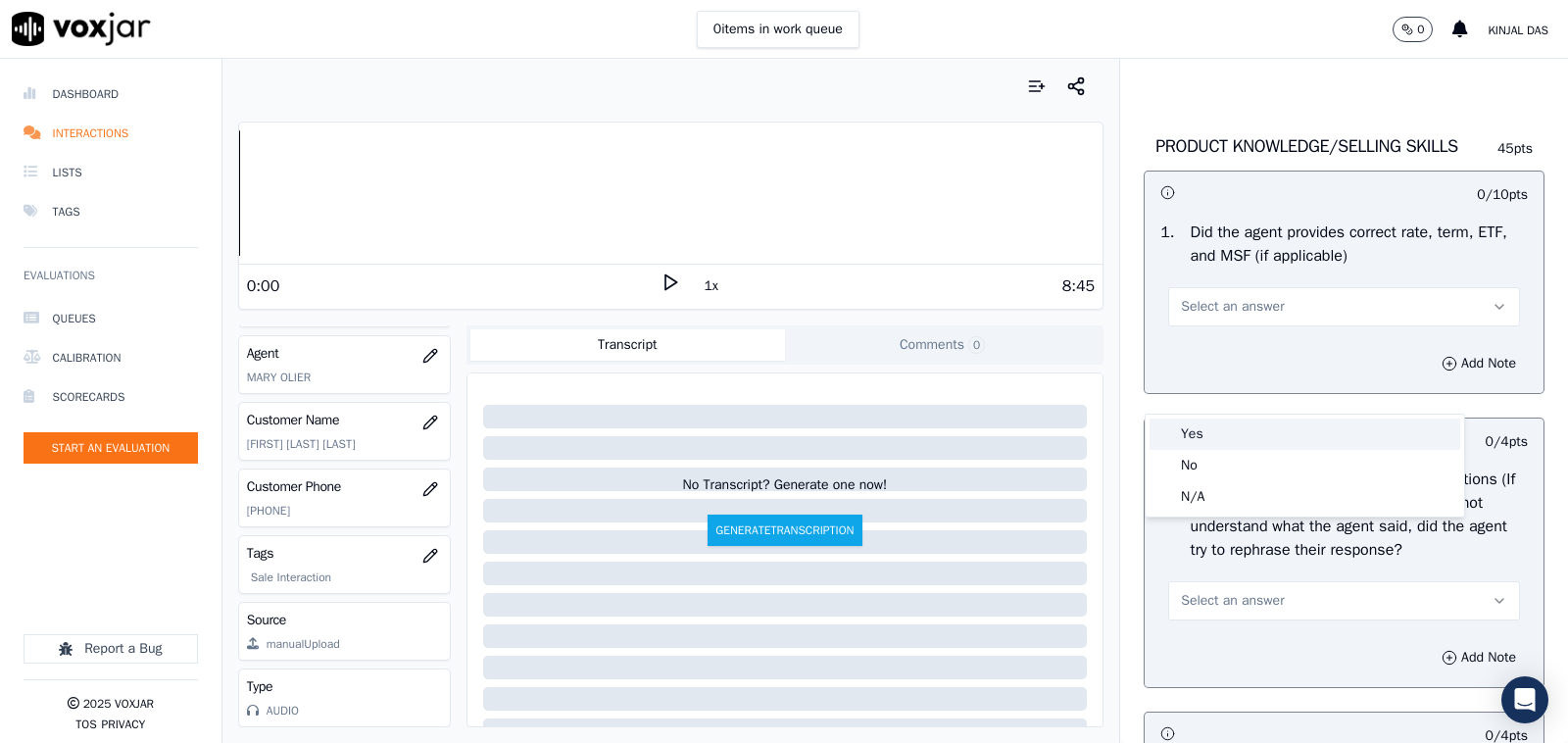 click on "Yes" at bounding box center [1304, 434] 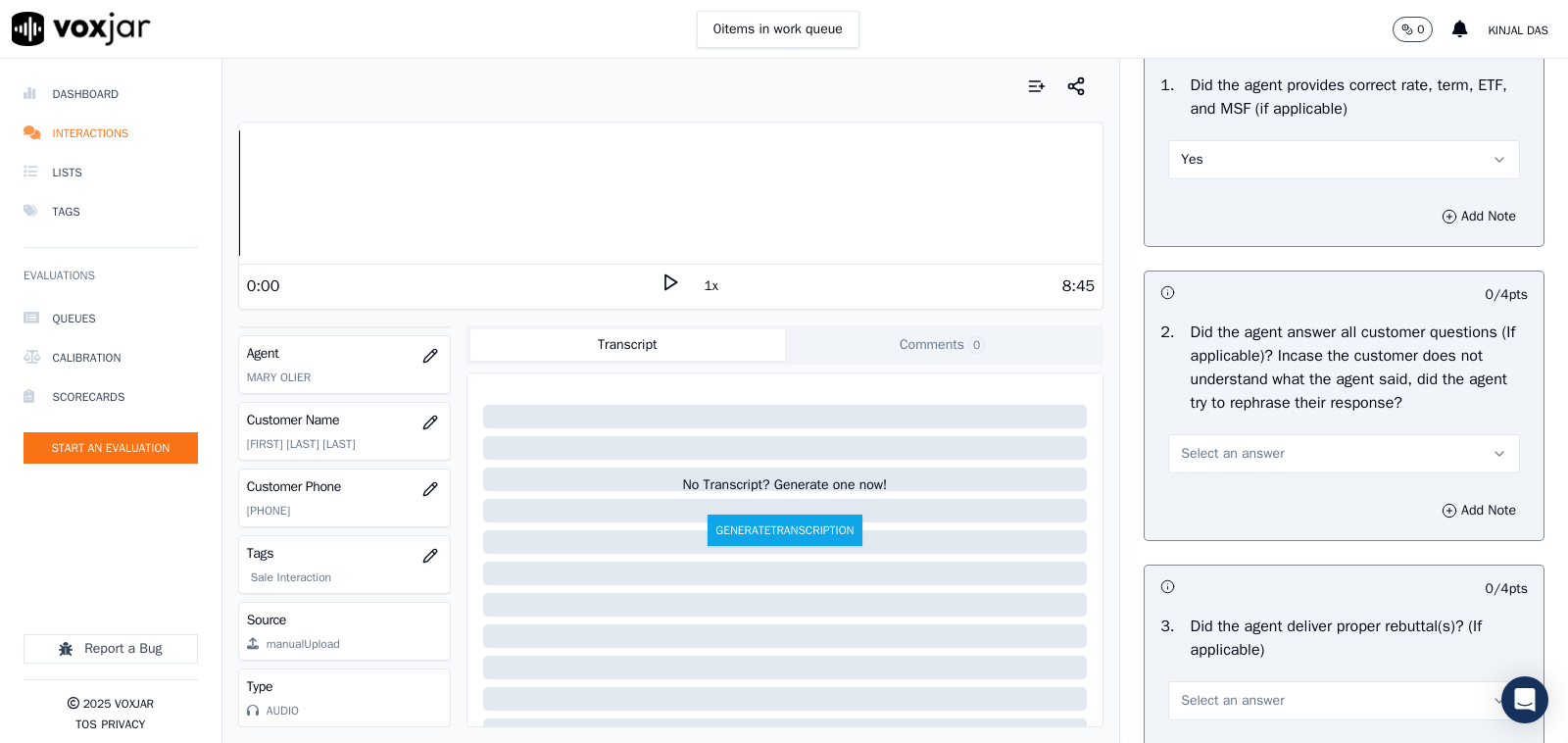 scroll, scrollTop: 2858, scrollLeft: 0, axis: vertical 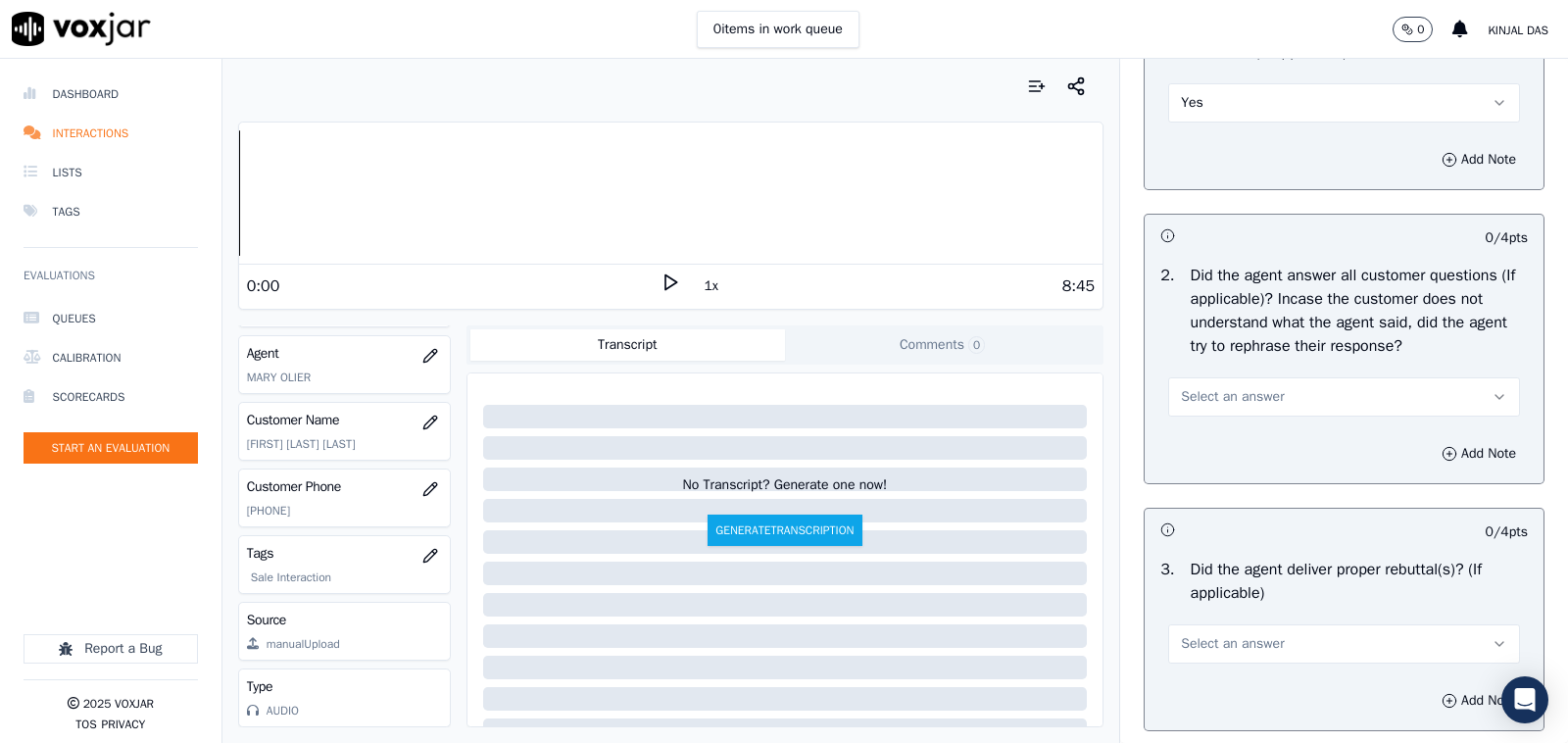 click on "Select an answer" at bounding box center (1232, 397) 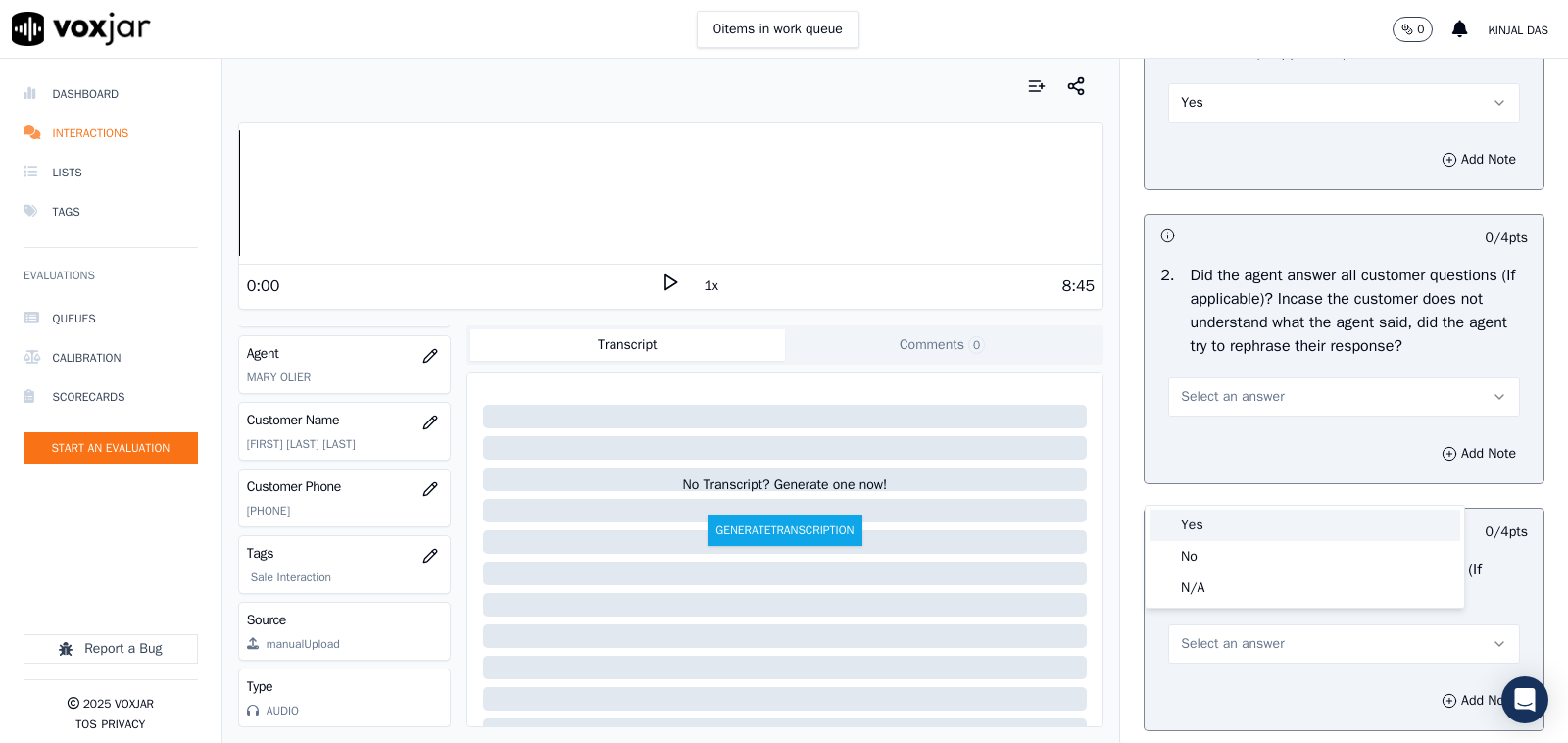click on "Yes" at bounding box center [1304, 525] 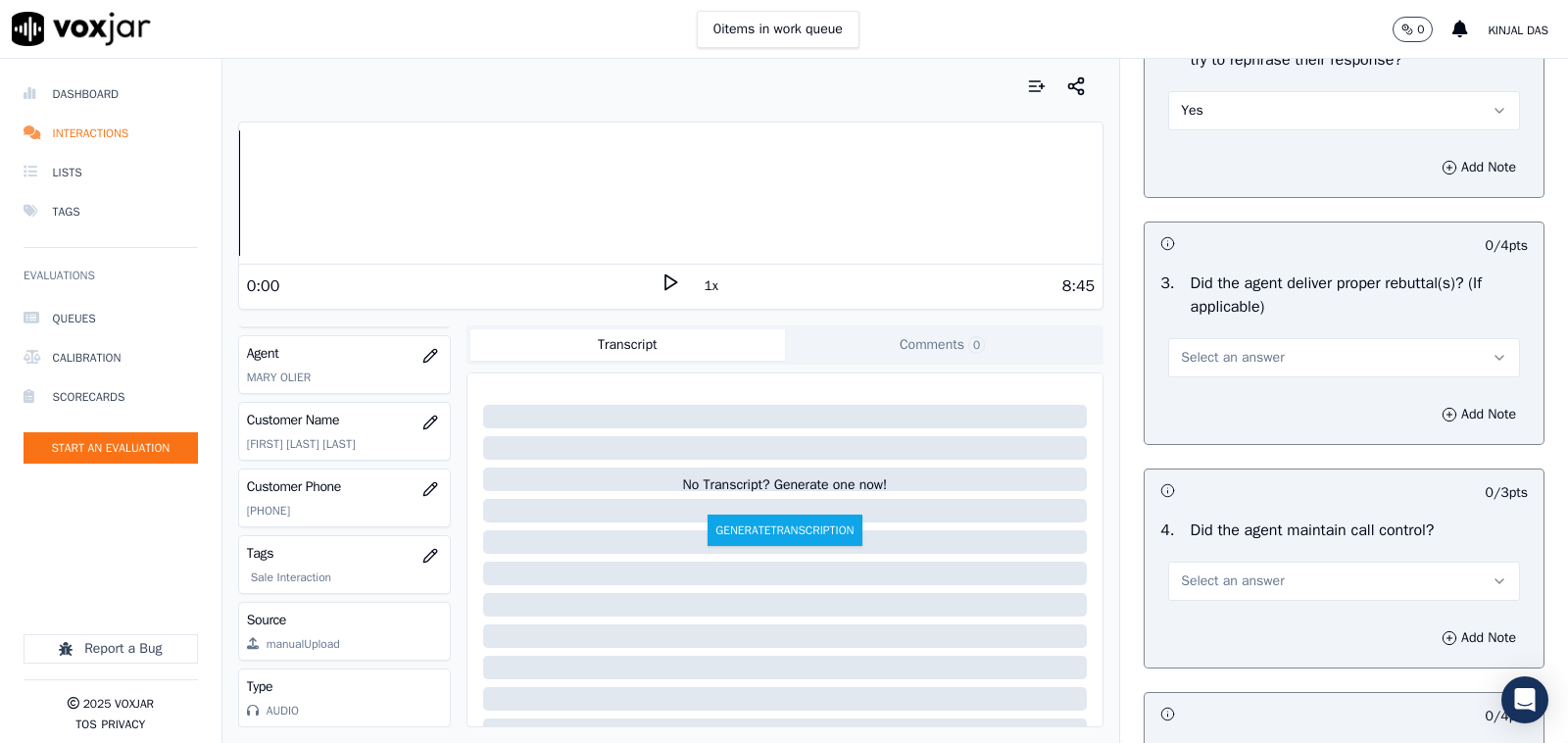 scroll, scrollTop: 3267, scrollLeft: 0, axis: vertical 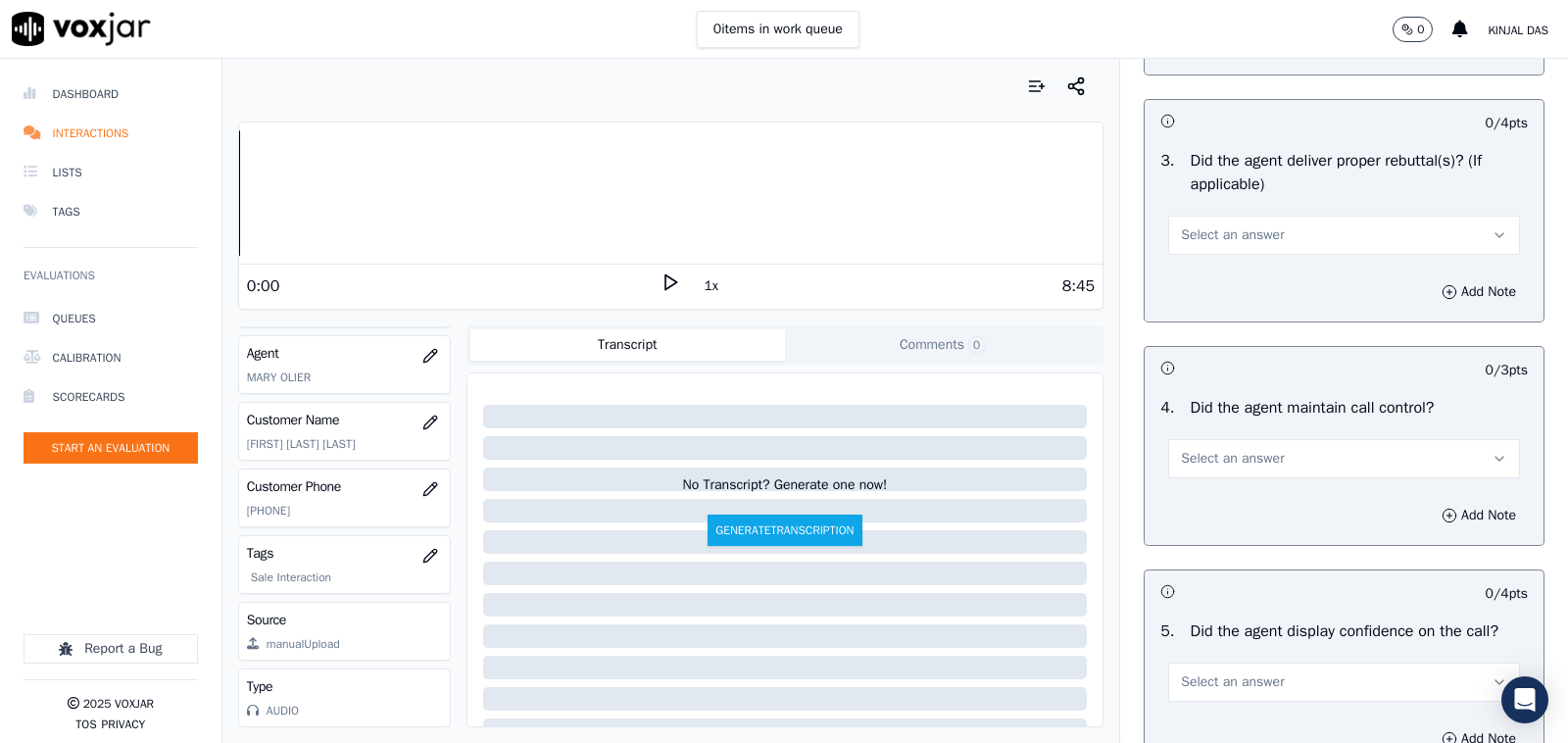 click on "Select an answer" at bounding box center [1232, 235] 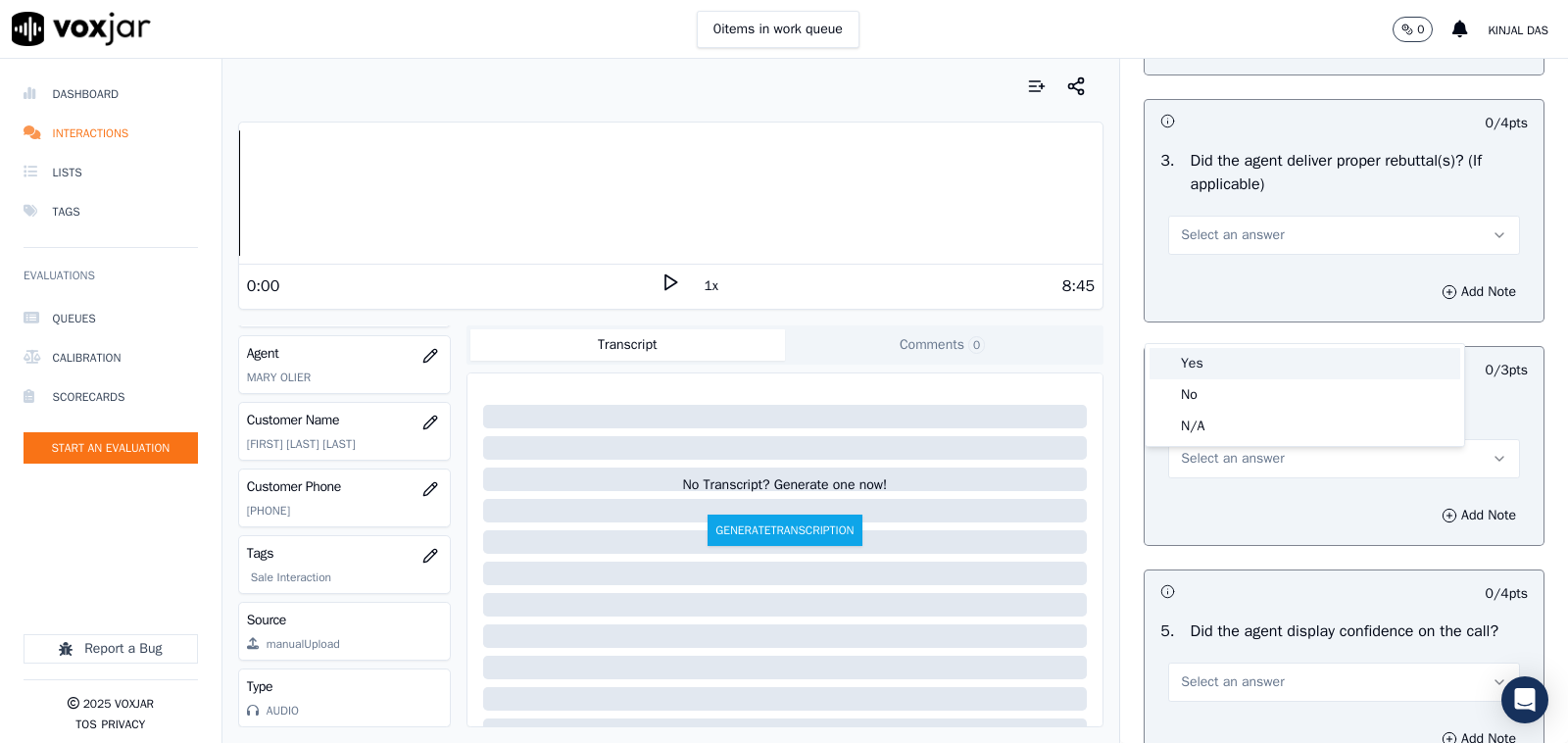 click on "Yes" at bounding box center (1304, 364) 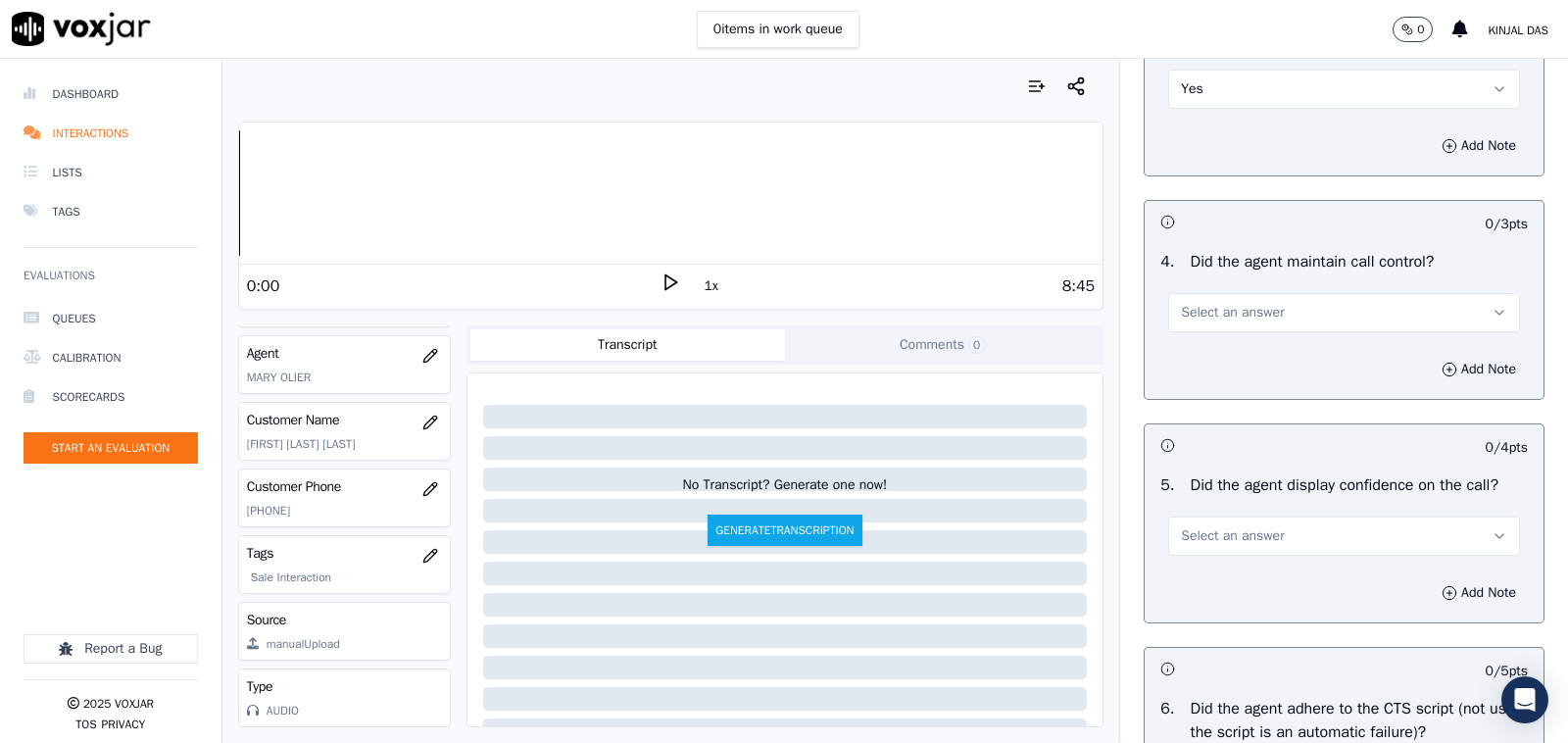 scroll, scrollTop: 3471, scrollLeft: 0, axis: vertical 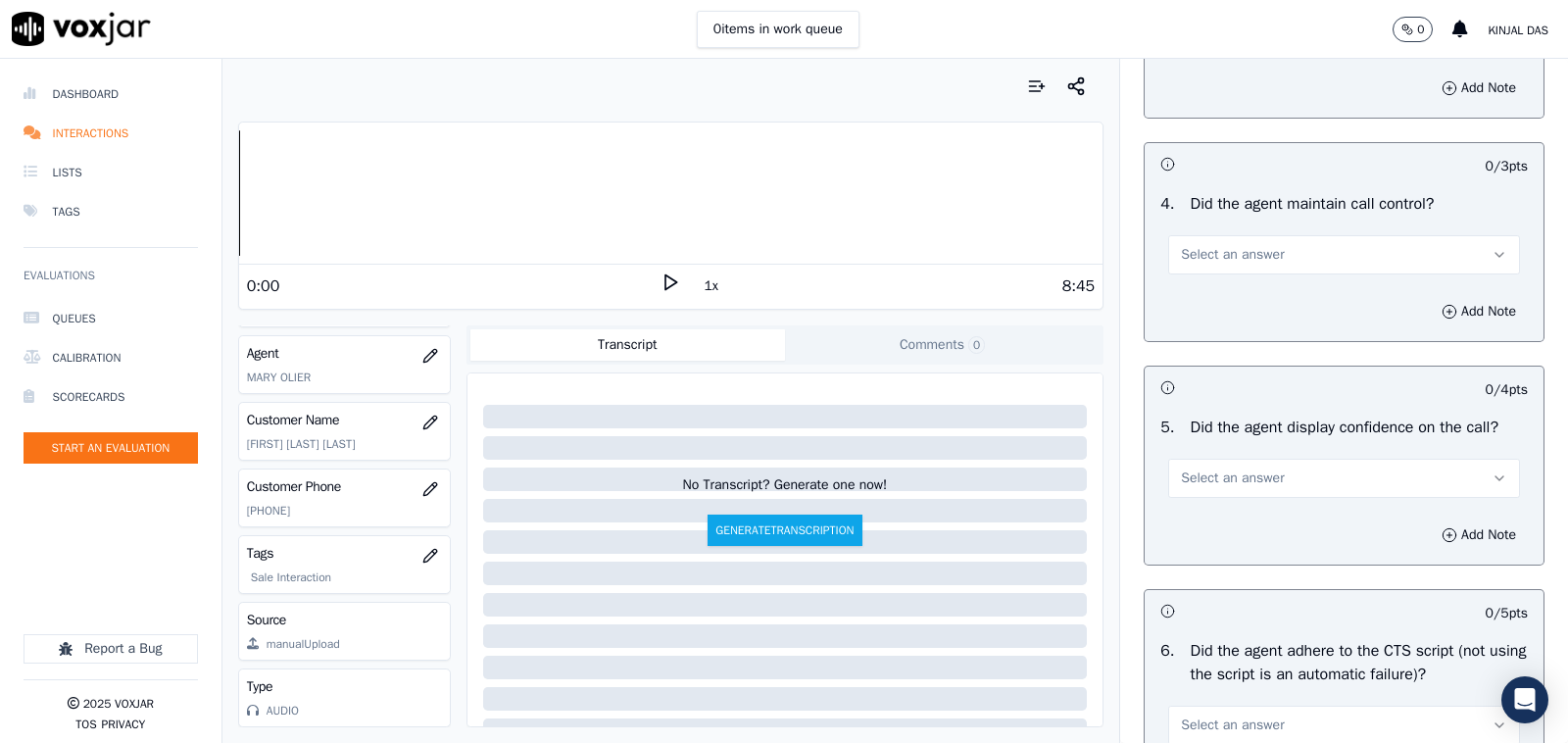 click on "Select an answer" at bounding box center [1232, 255] 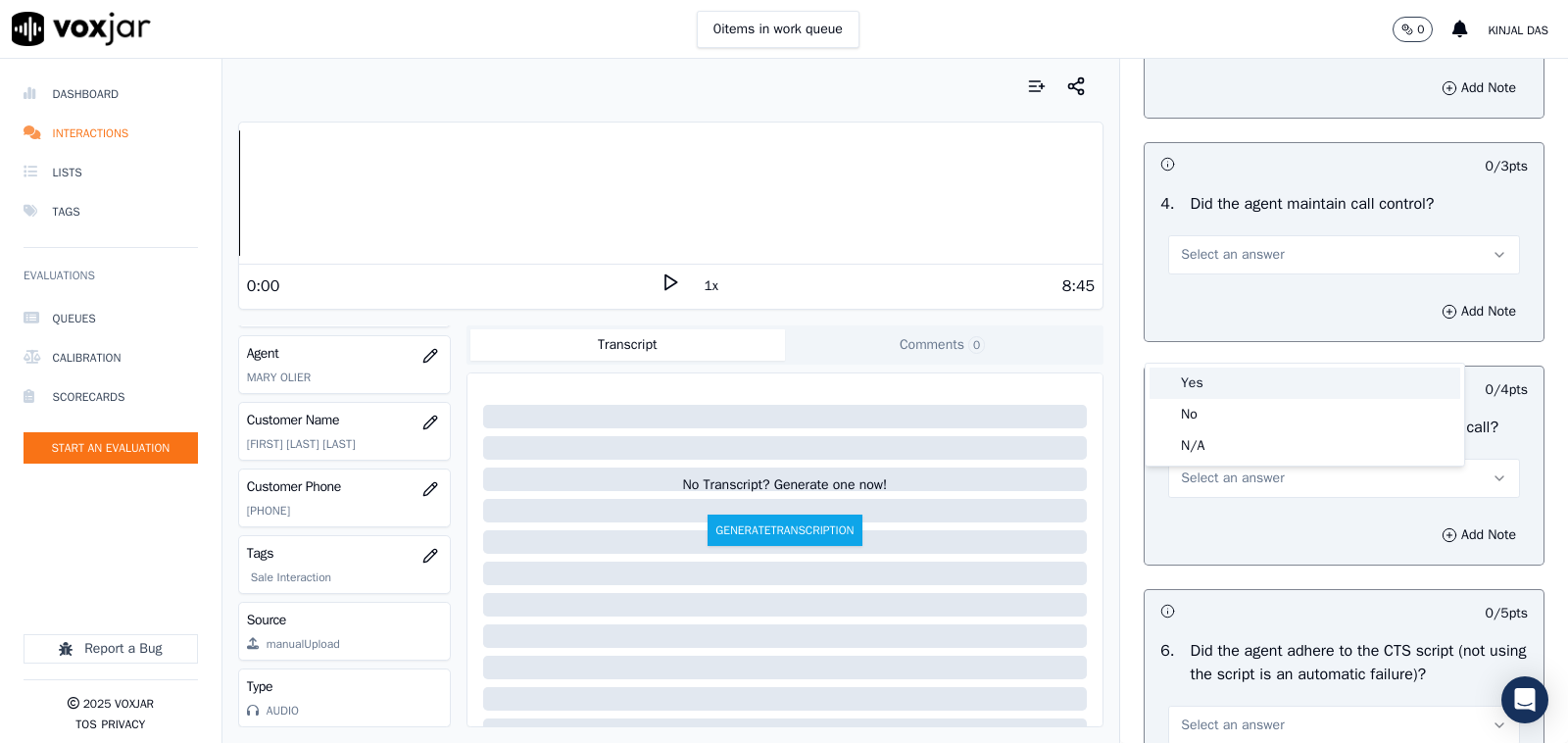 click on "Yes" at bounding box center (1304, 383) 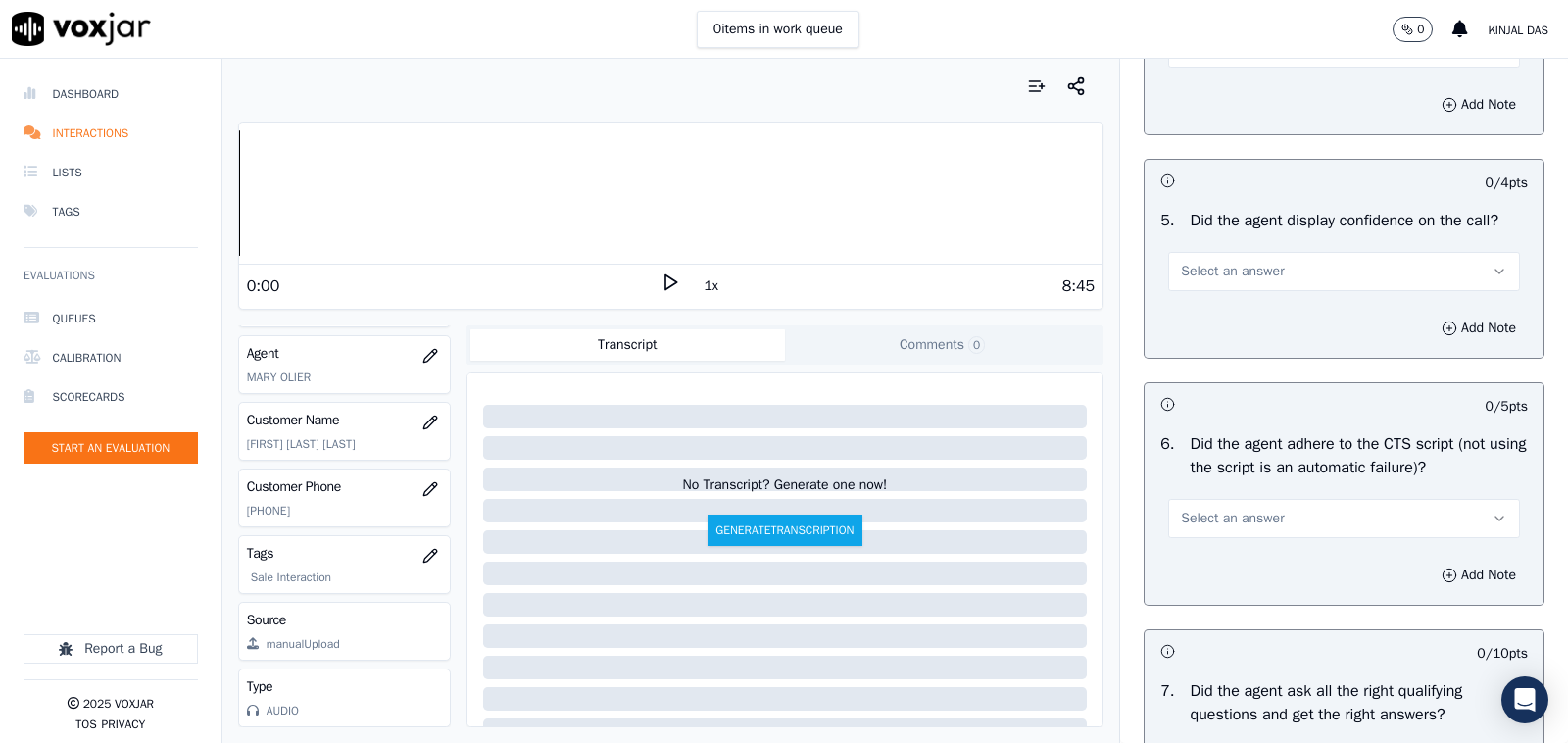 scroll, scrollTop: 3880, scrollLeft: 0, axis: vertical 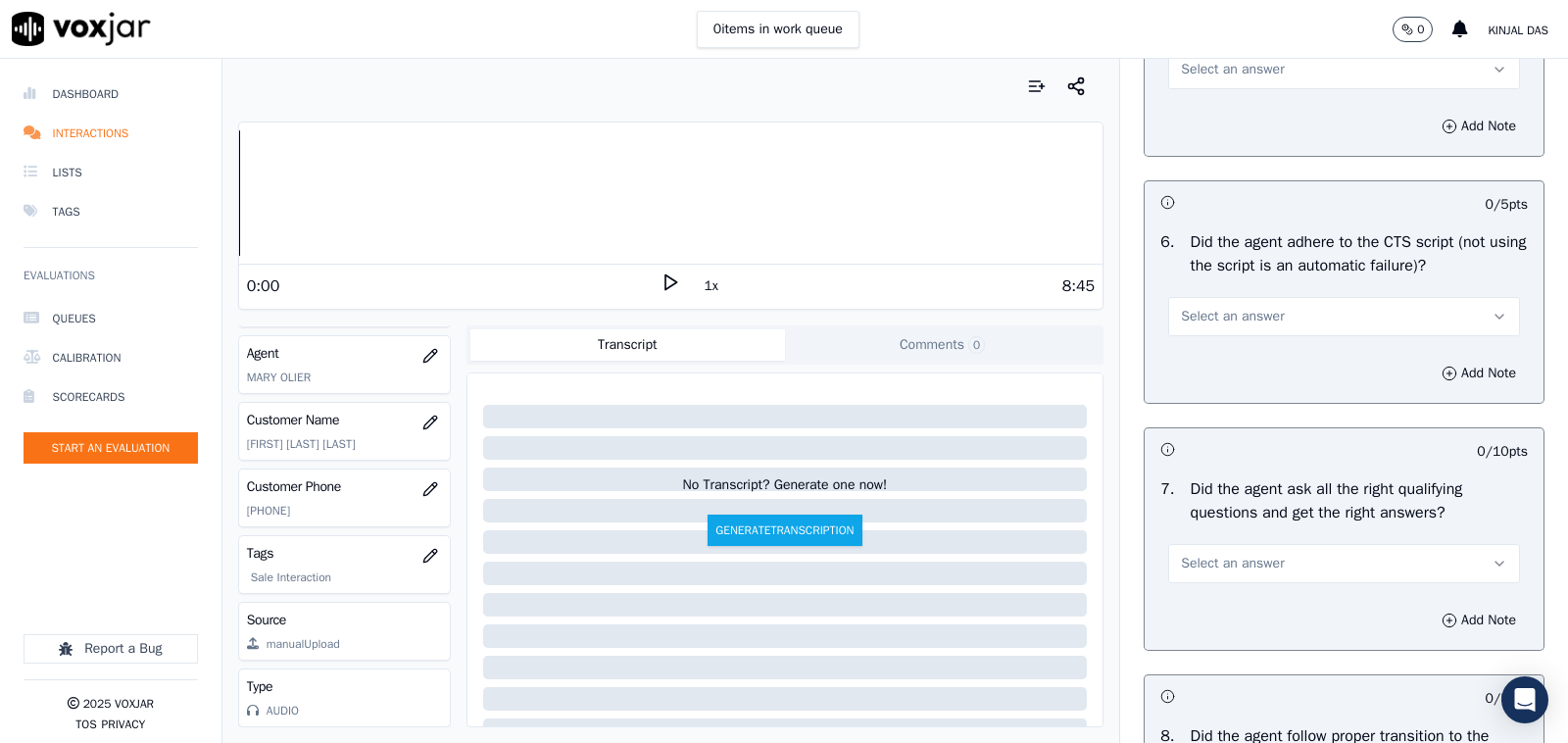 click on "Select an answer" at bounding box center (1232, 70) 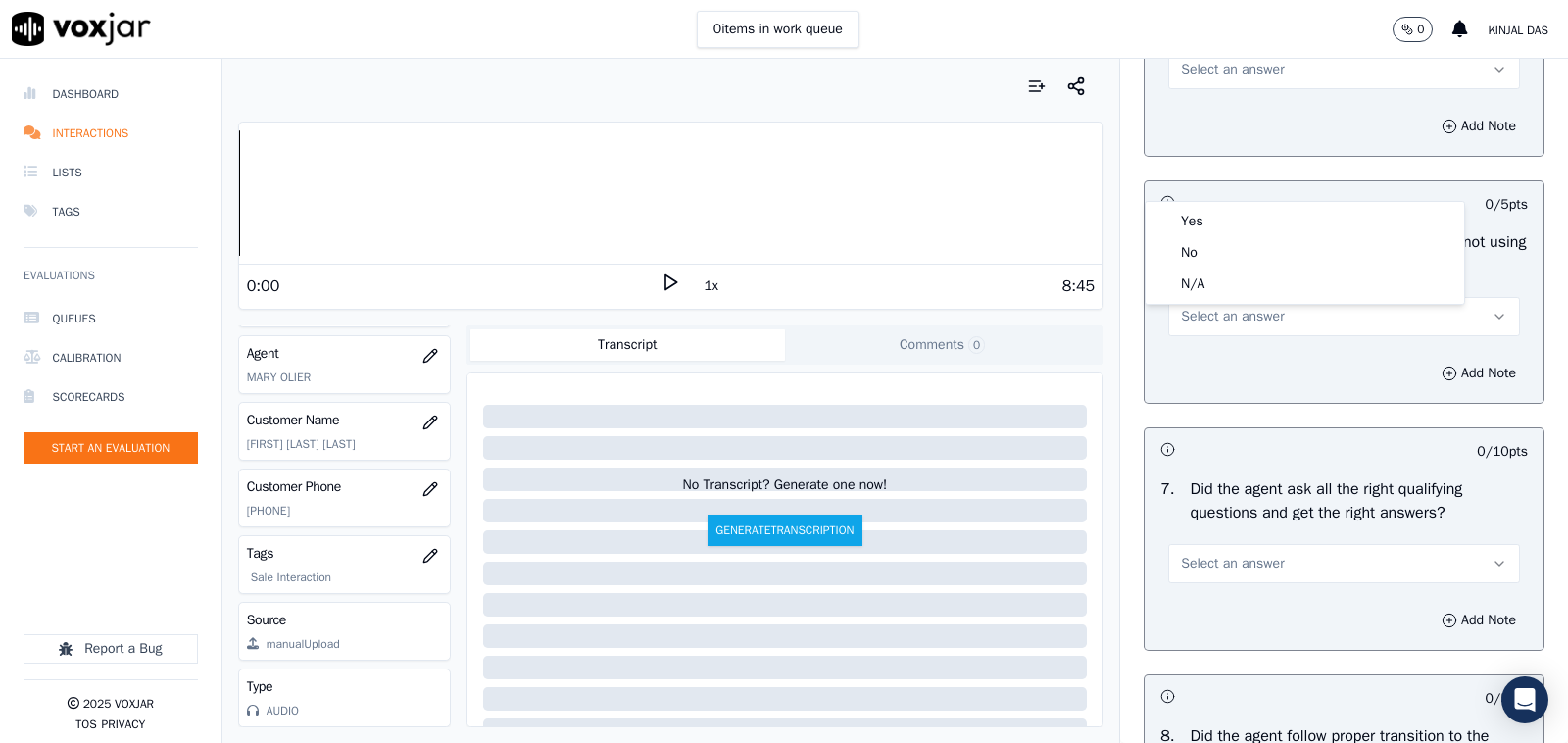 click on "Yes" at bounding box center [1304, 222] 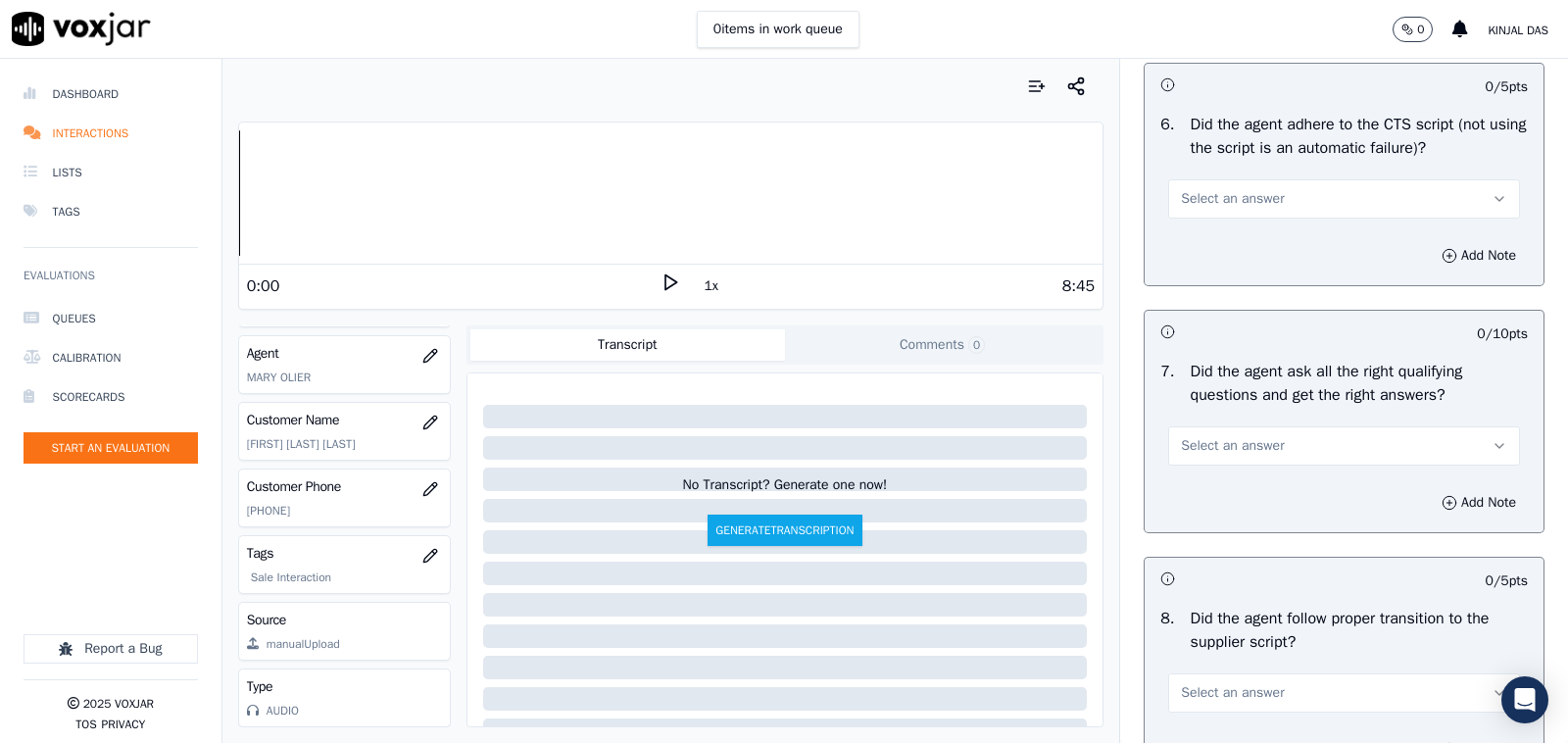 scroll, scrollTop: 4084, scrollLeft: 0, axis: vertical 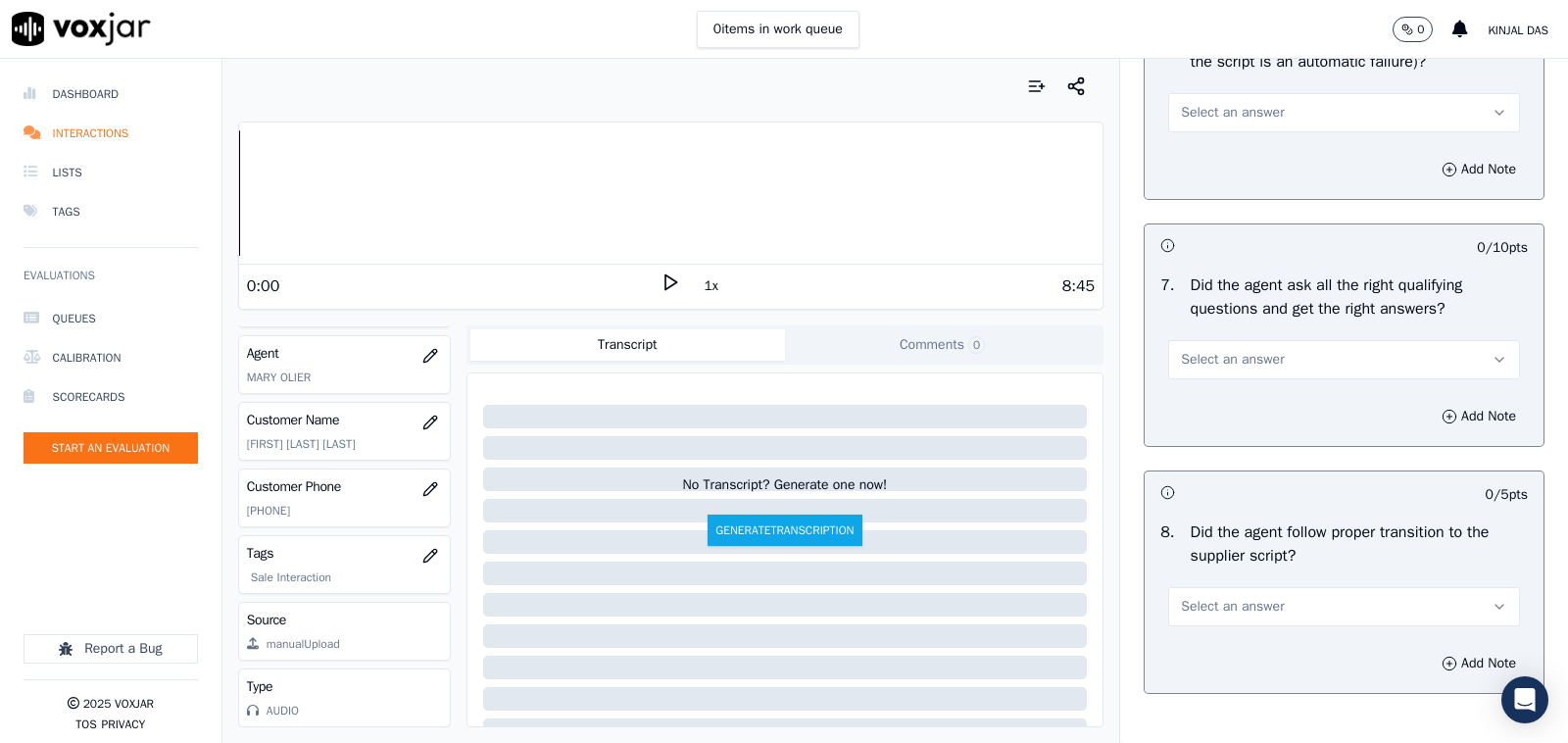 click on "Select an answer" at bounding box center (1232, 113) 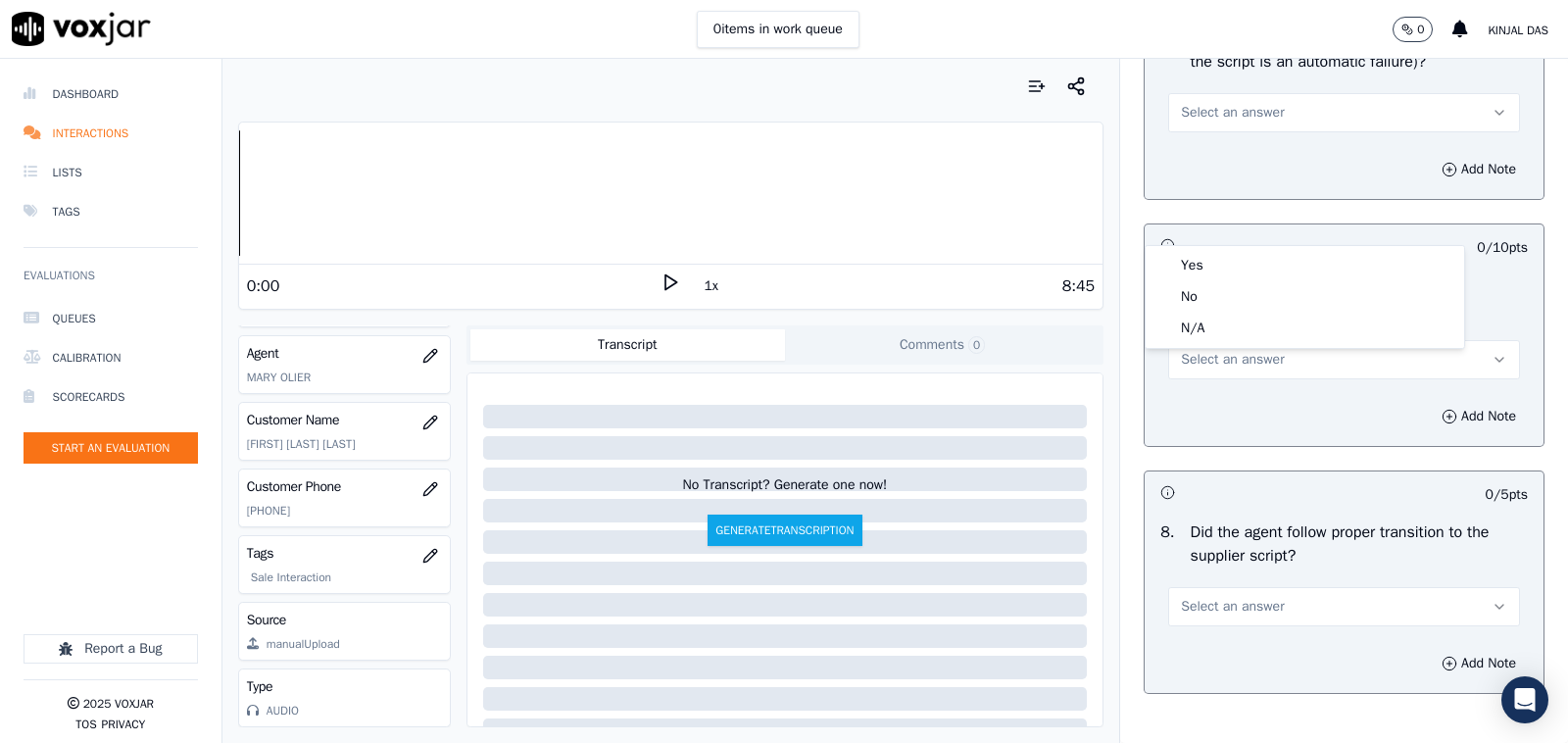 click on "Yes   No     N/A" at bounding box center [1304, 297] 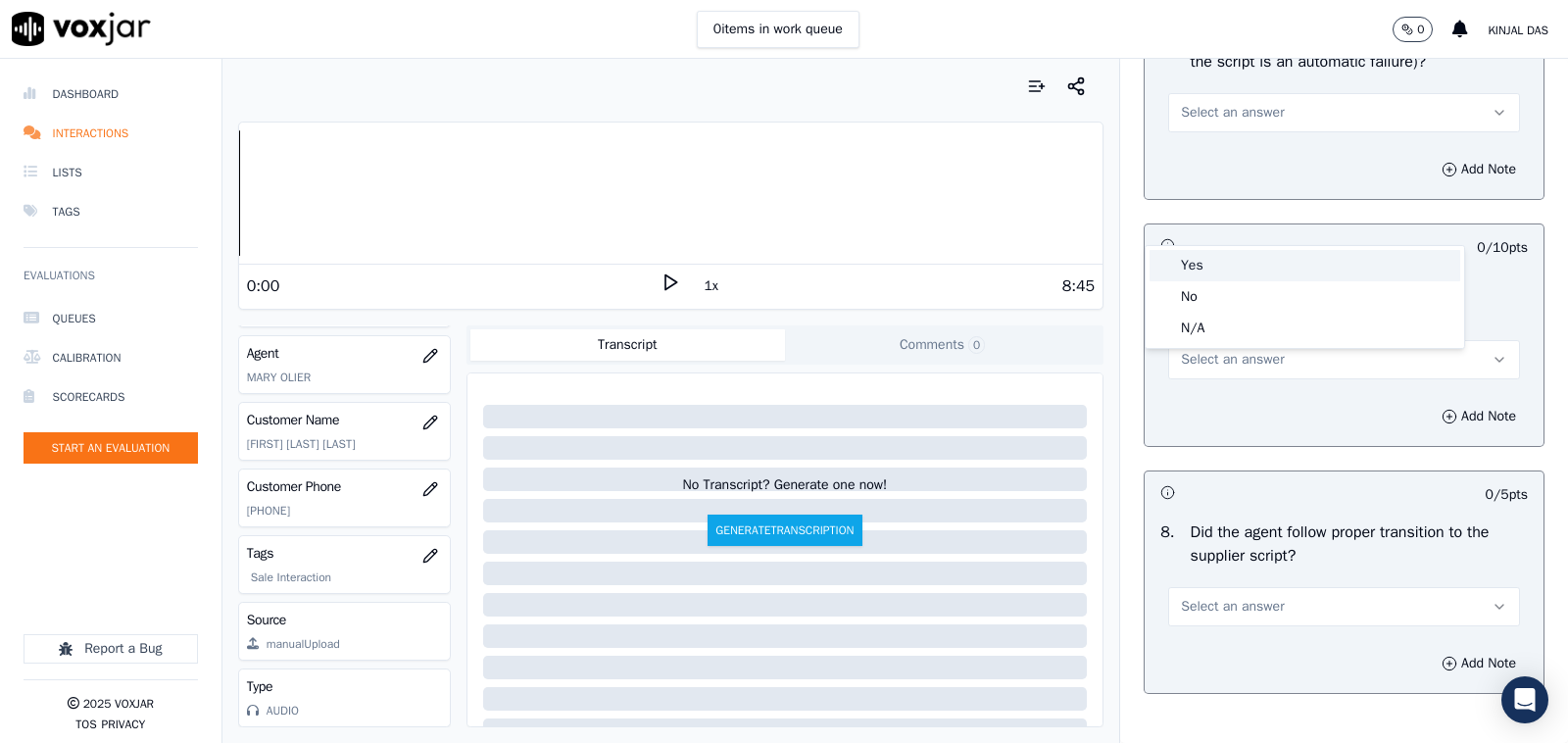 click on "Yes" at bounding box center [1304, 266] 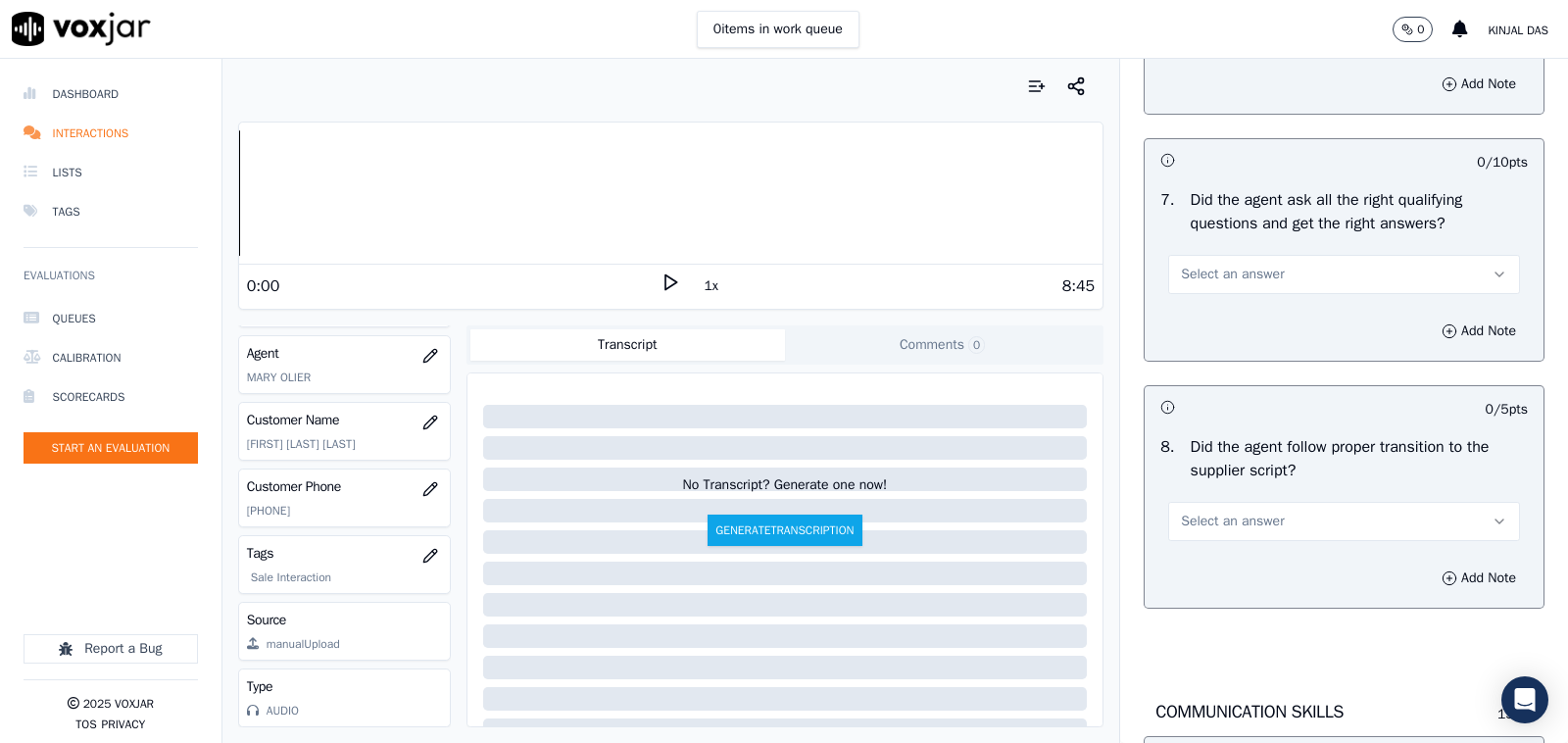 scroll, scrollTop: 4288, scrollLeft: 0, axis: vertical 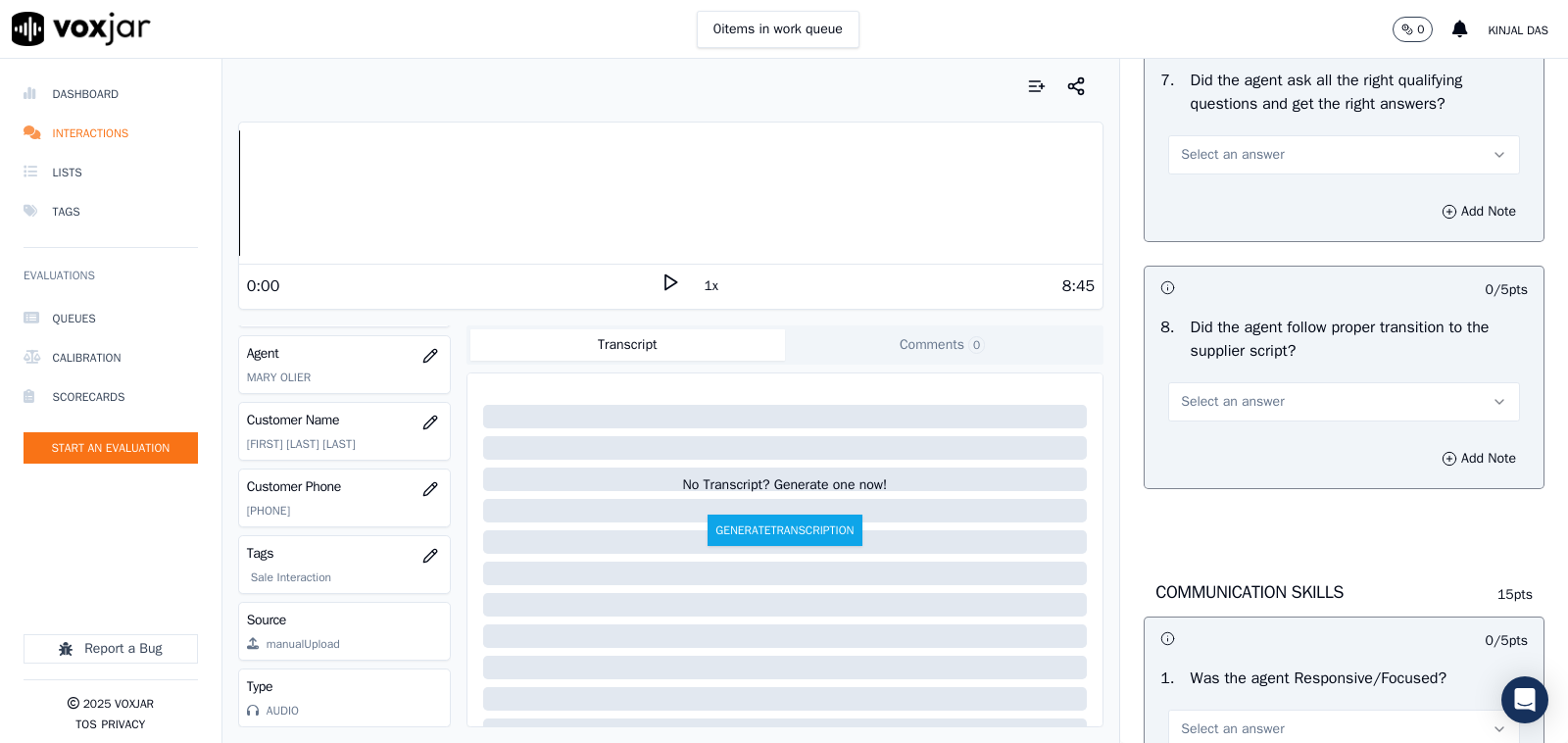 drag, startPoint x: 1207, startPoint y: 248, endPoint x: 1202, endPoint y: 274, distance: 26.4764 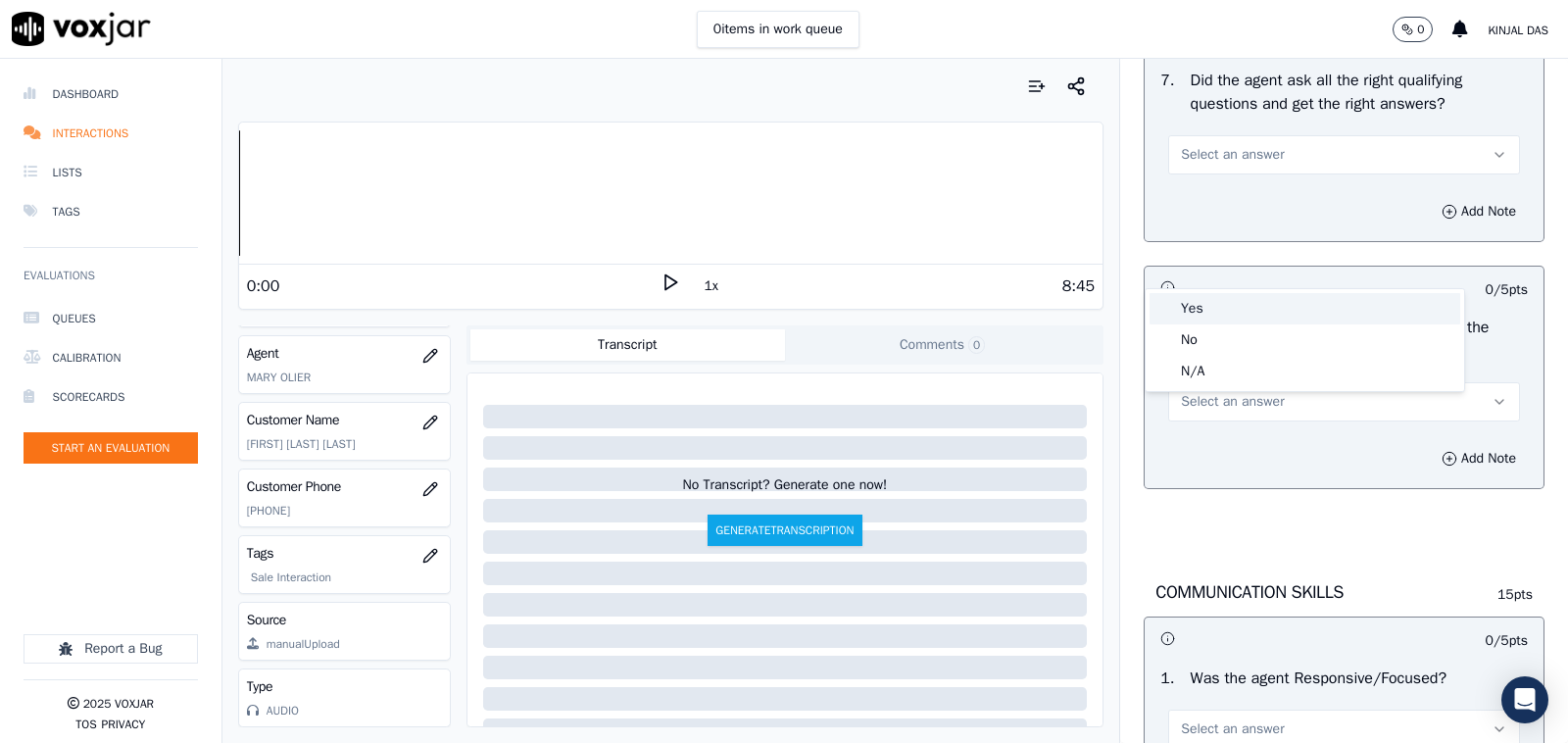 click on "Yes" at bounding box center (1304, 309) 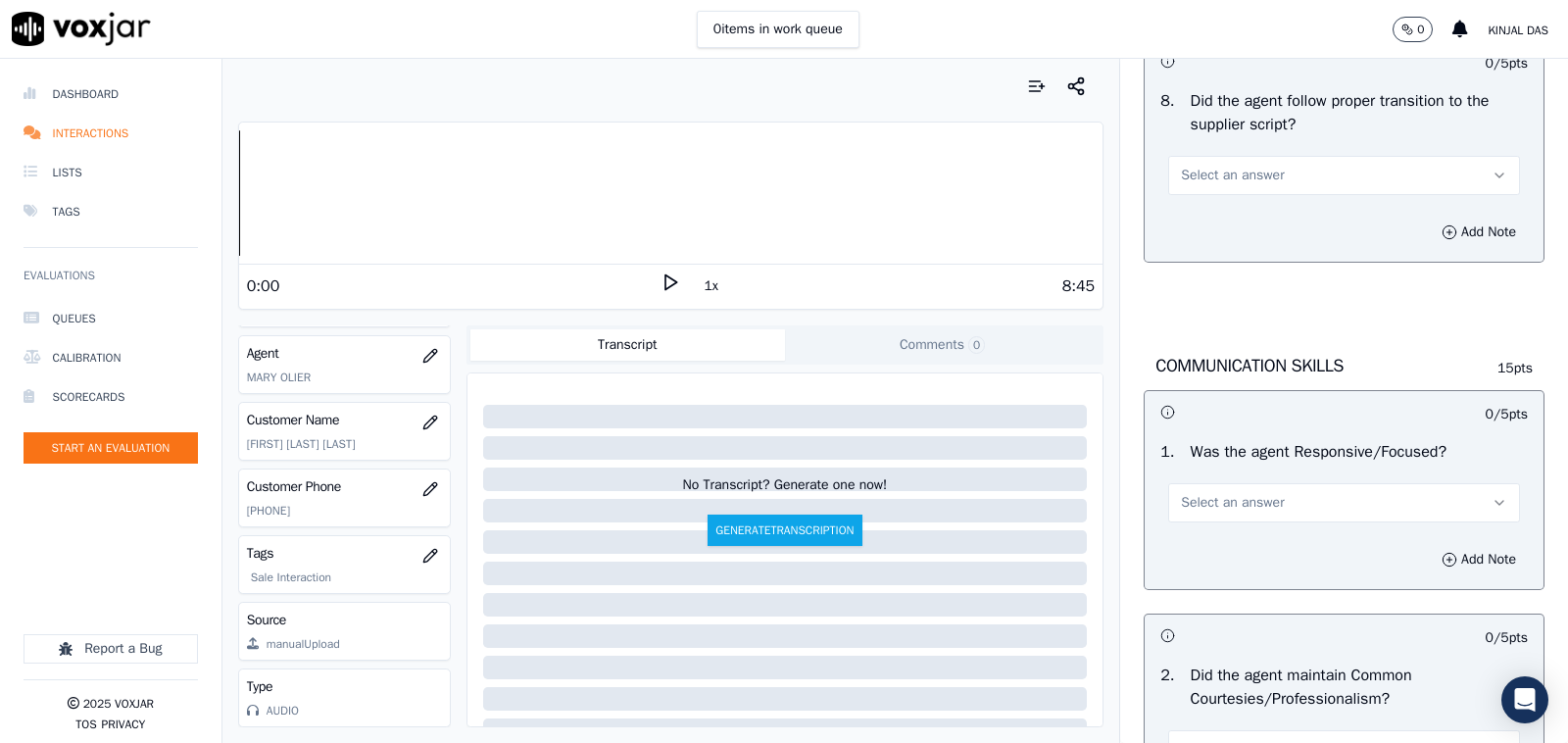 scroll, scrollTop: 4696, scrollLeft: 0, axis: vertical 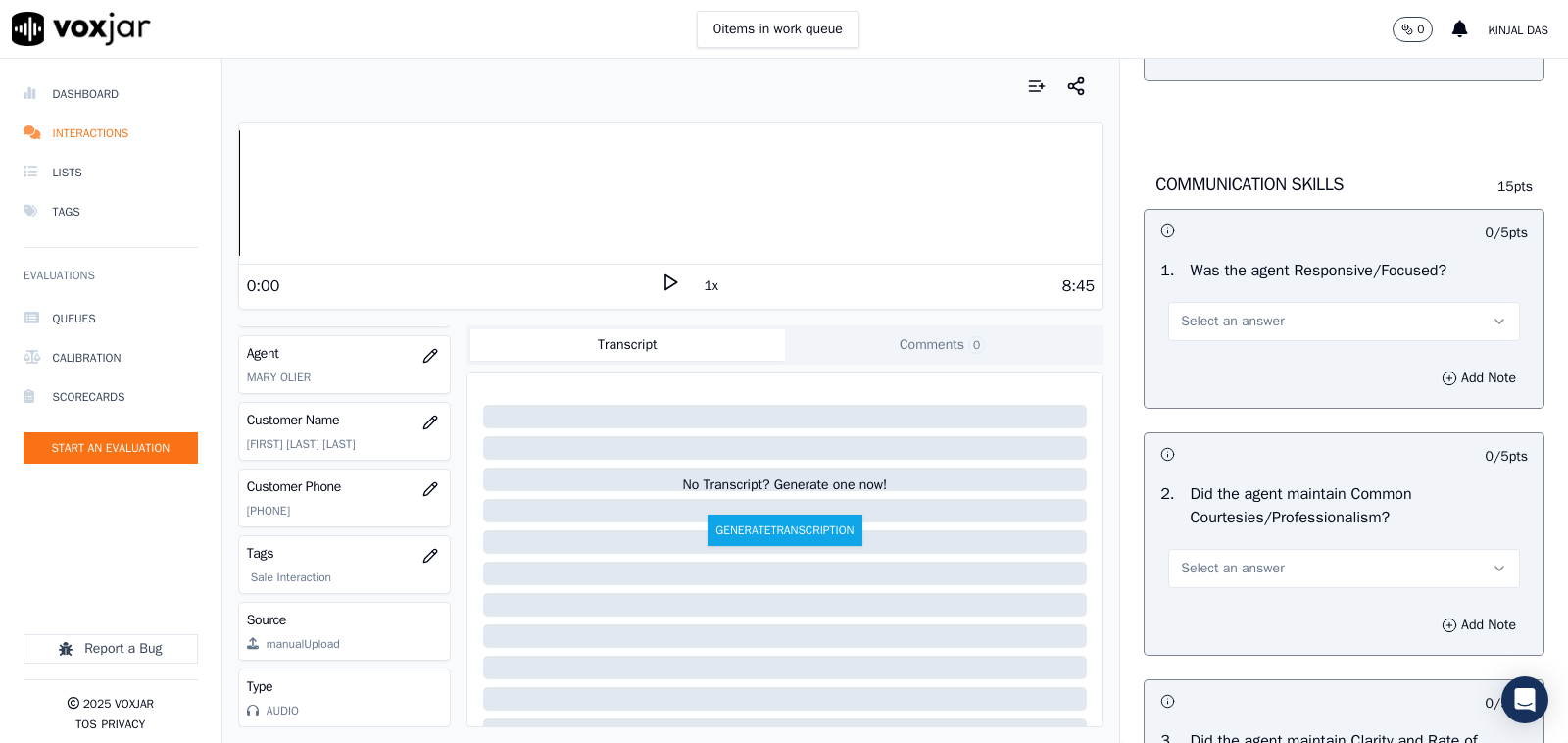 click on "Select an answer" at bounding box center [1344, -6] 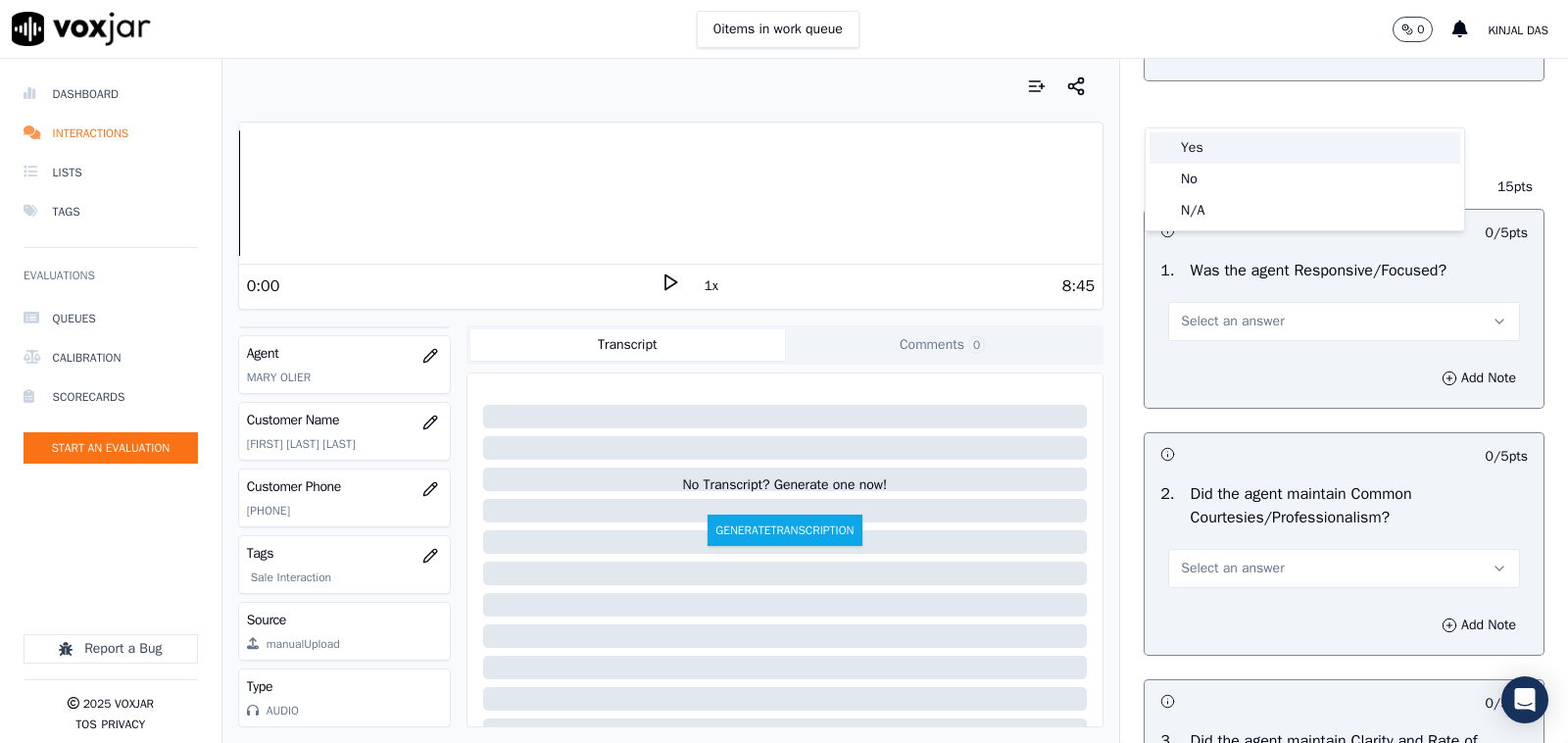 click on "Yes" at bounding box center [1304, 148] 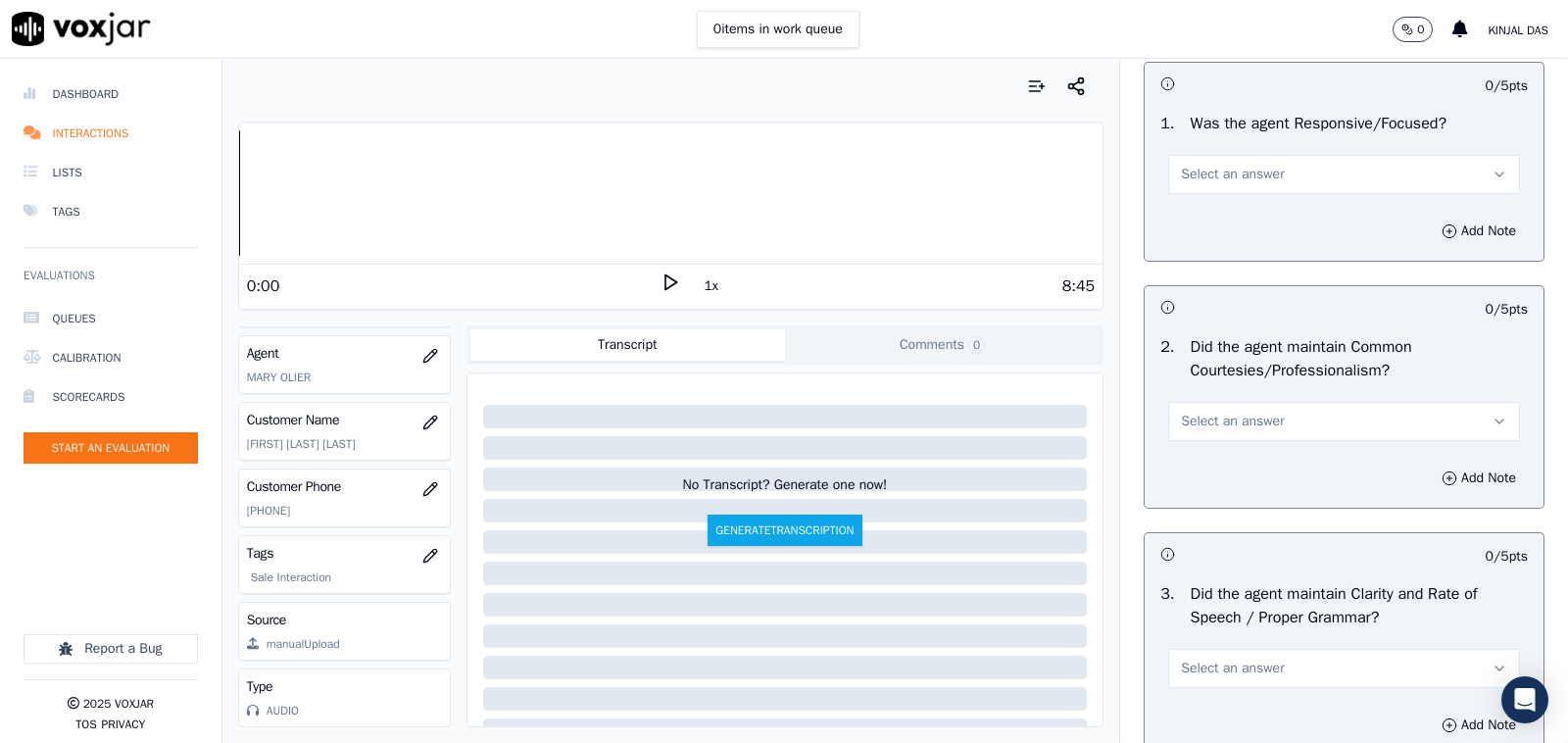 scroll, scrollTop: 4901, scrollLeft: 0, axis: vertical 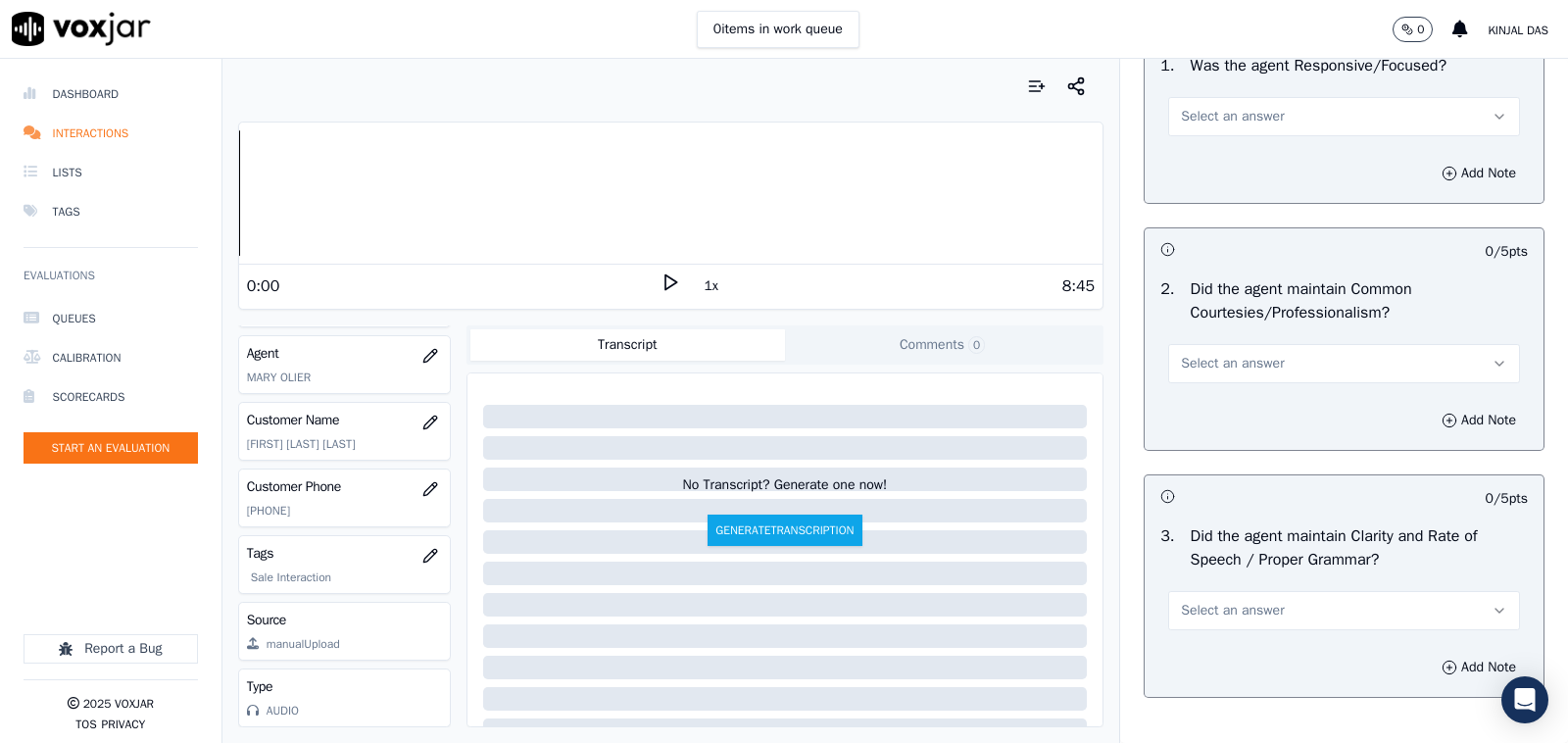 click on "Select an answer" at bounding box center (1232, 117) 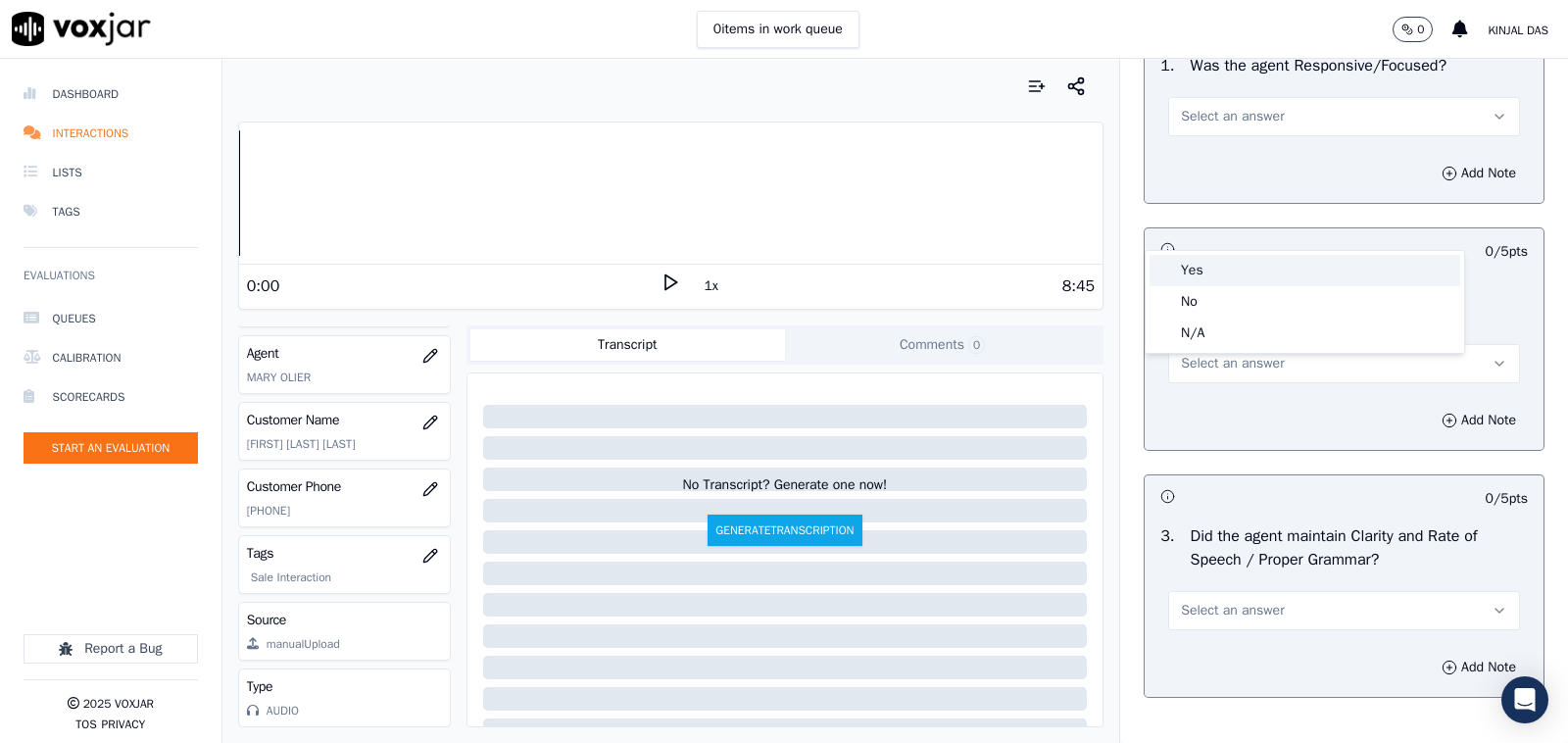 click on "Yes" at bounding box center [1304, 271] 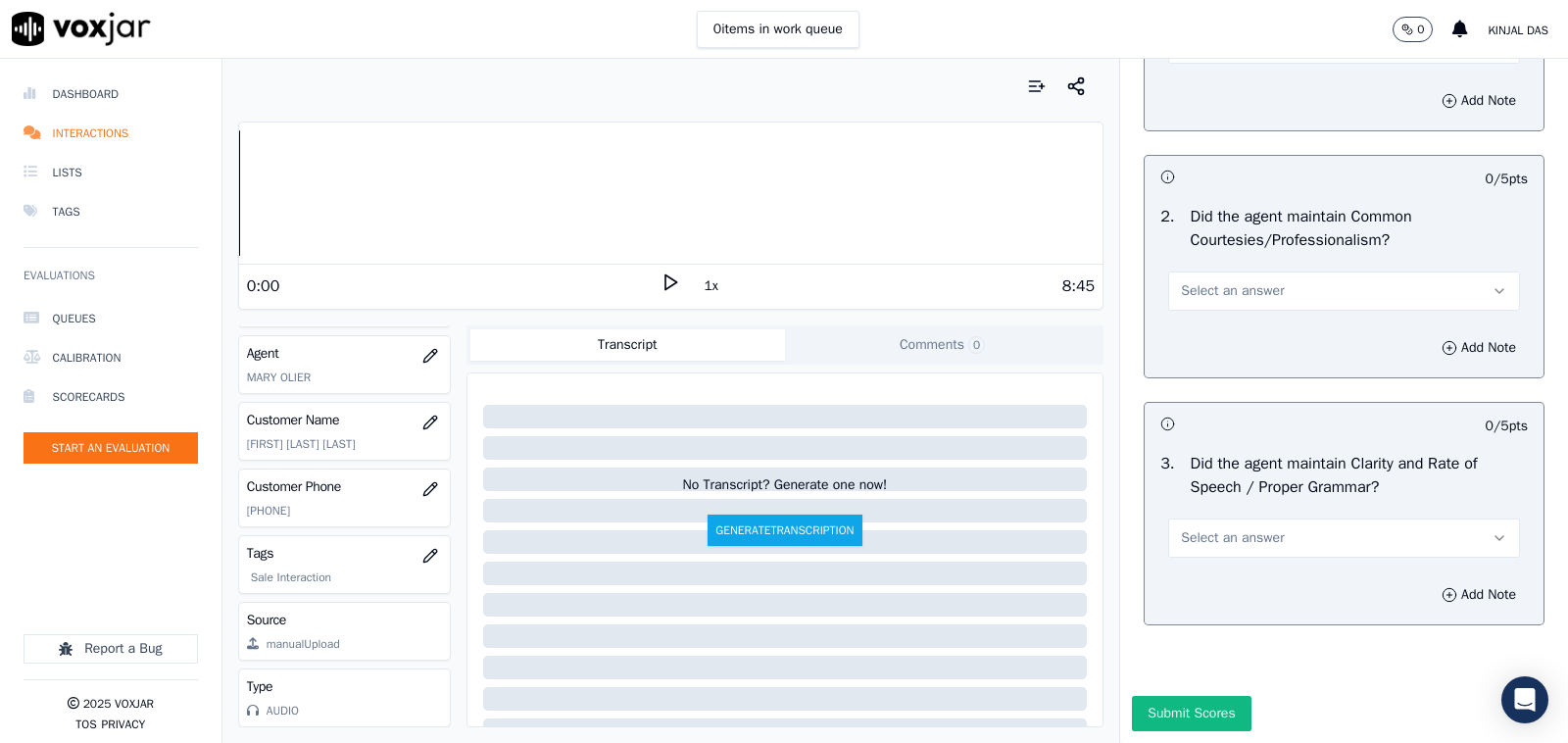 scroll, scrollTop: 5105, scrollLeft: 0, axis: vertical 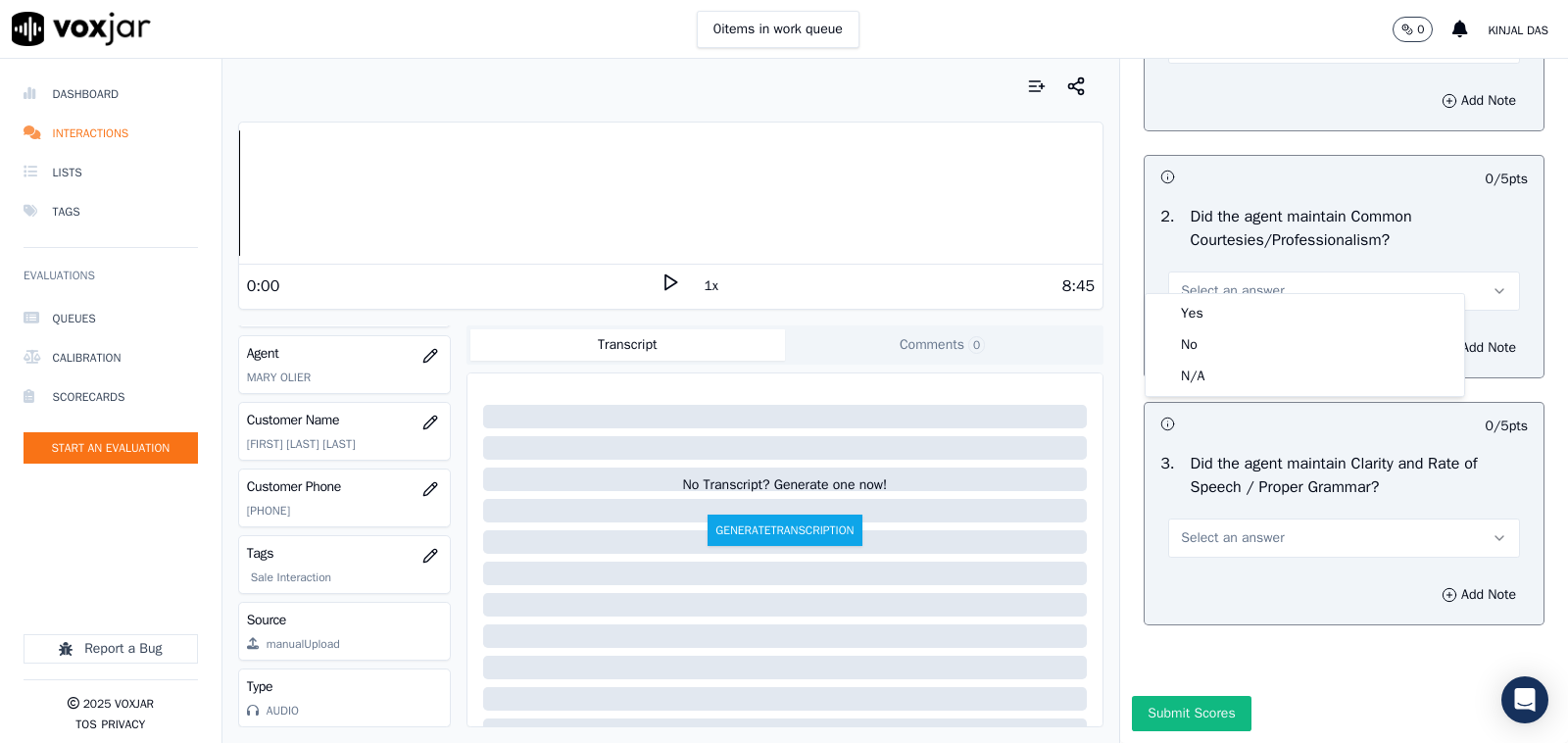 click on "Yes   No     N/A" at bounding box center [1304, 345] 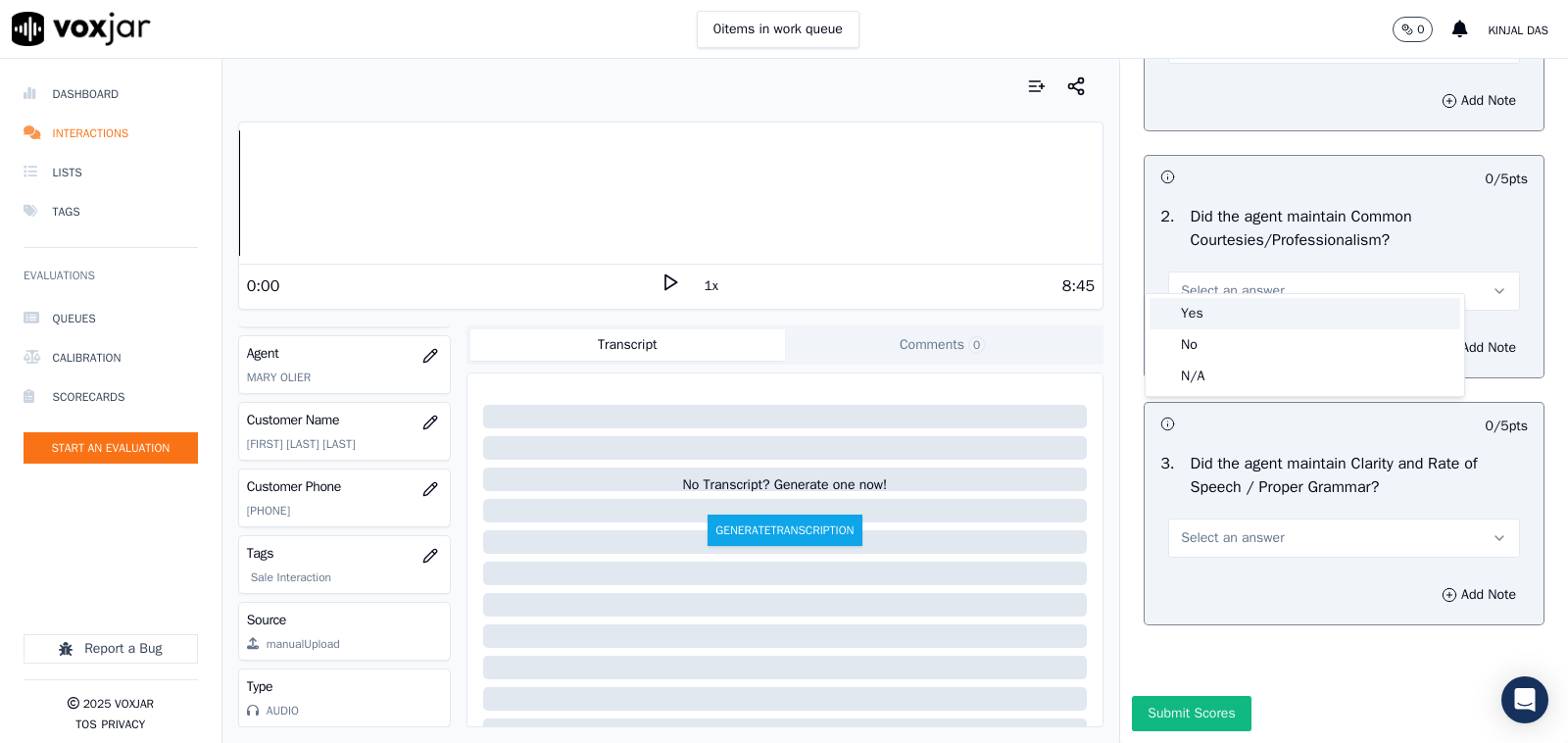 click on "Yes" at bounding box center (1304, 314) 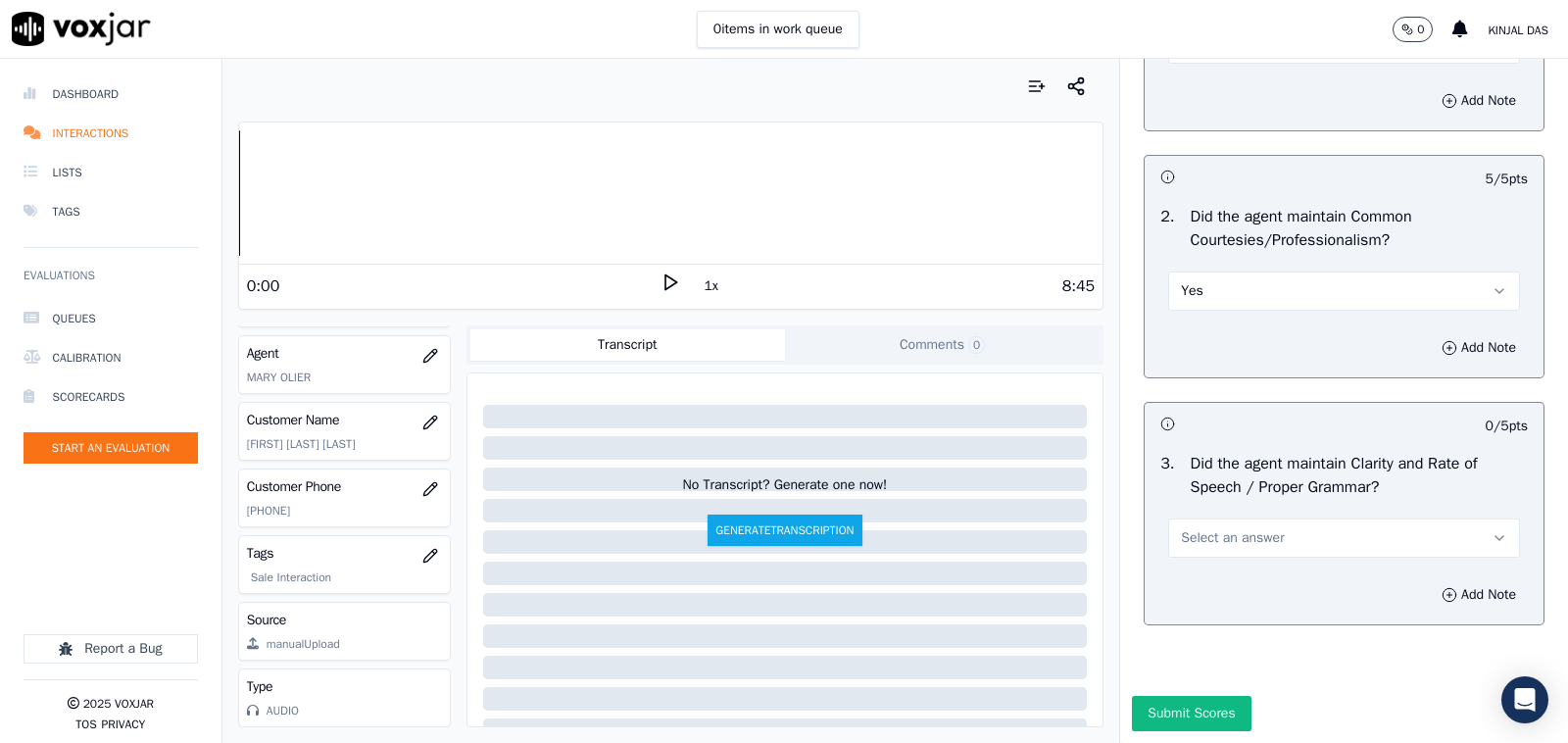 scroll, scrollTop: 5138, scrollLeft: 0, axis: vertical 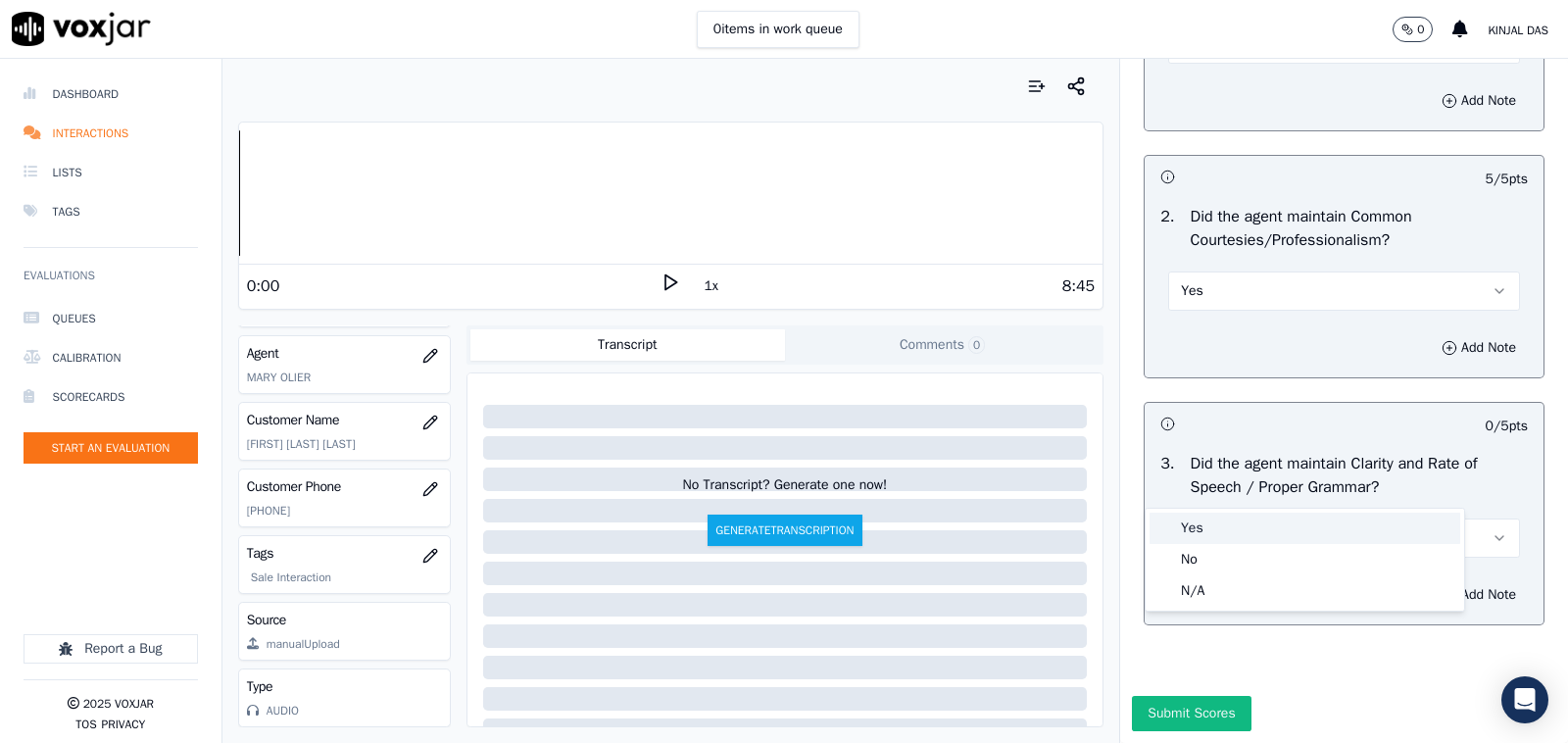 click on "Yes" at bounding box center (1304, 528) 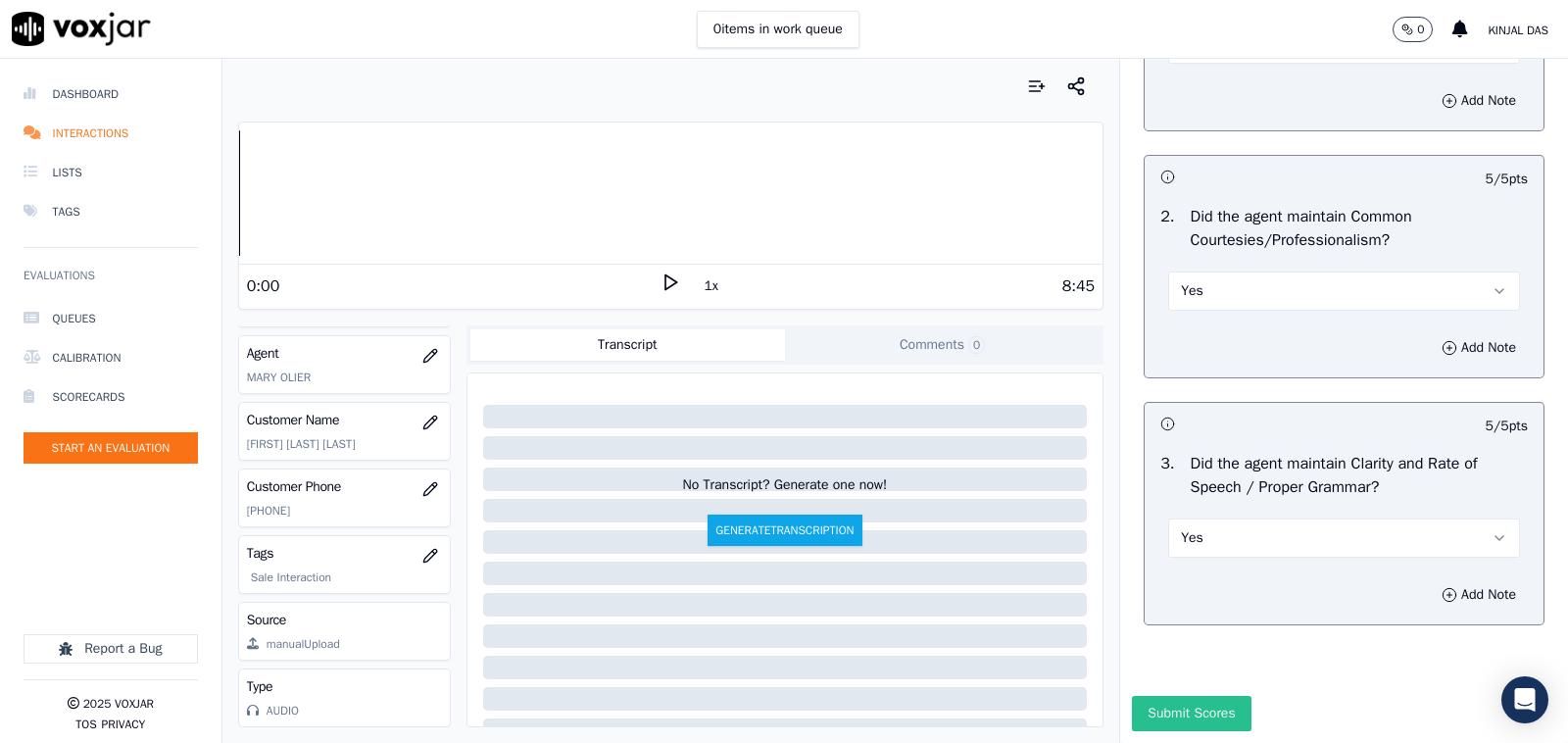 click on "Submit Scores" at bounding box center [1191, 714] 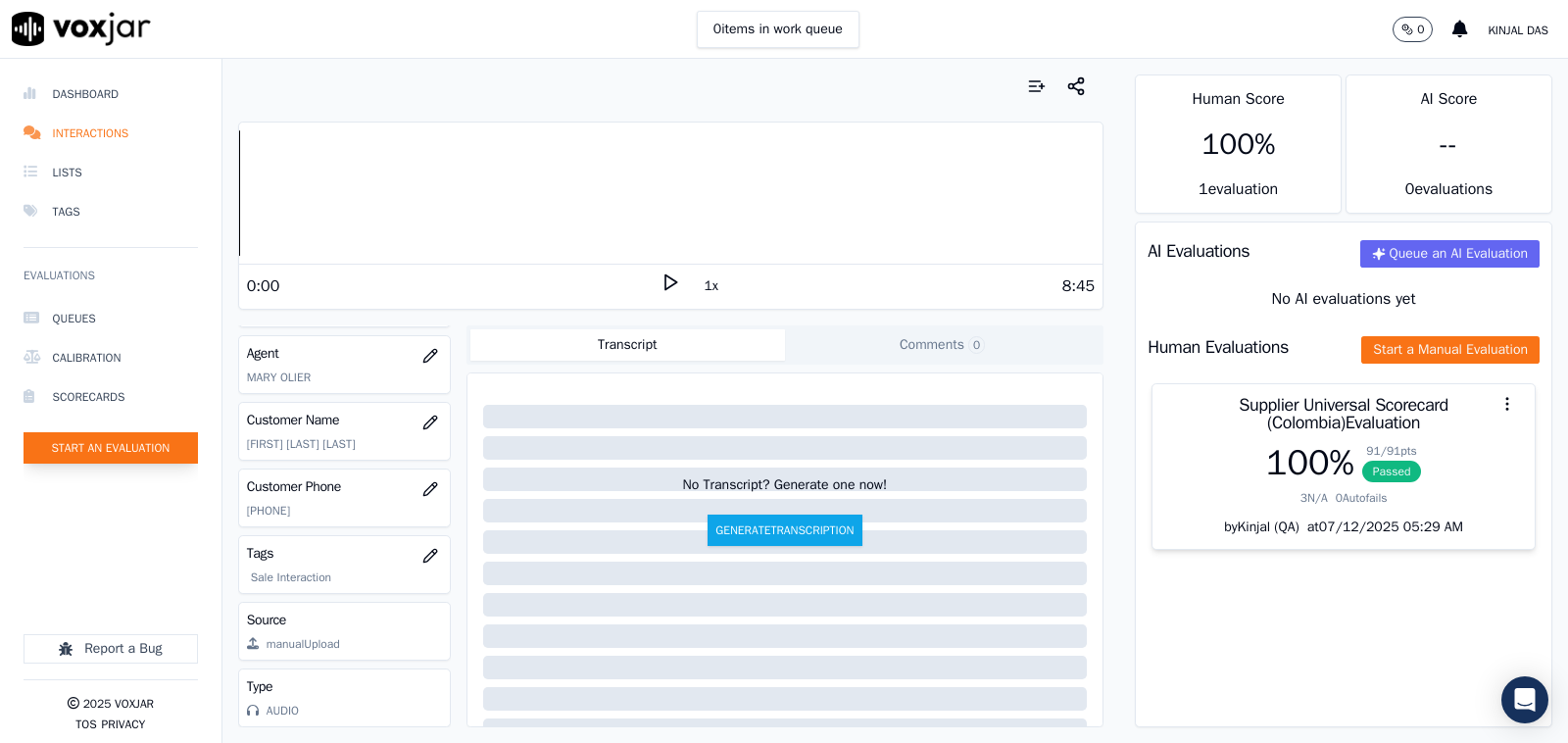 click on "Start an Evaluation" 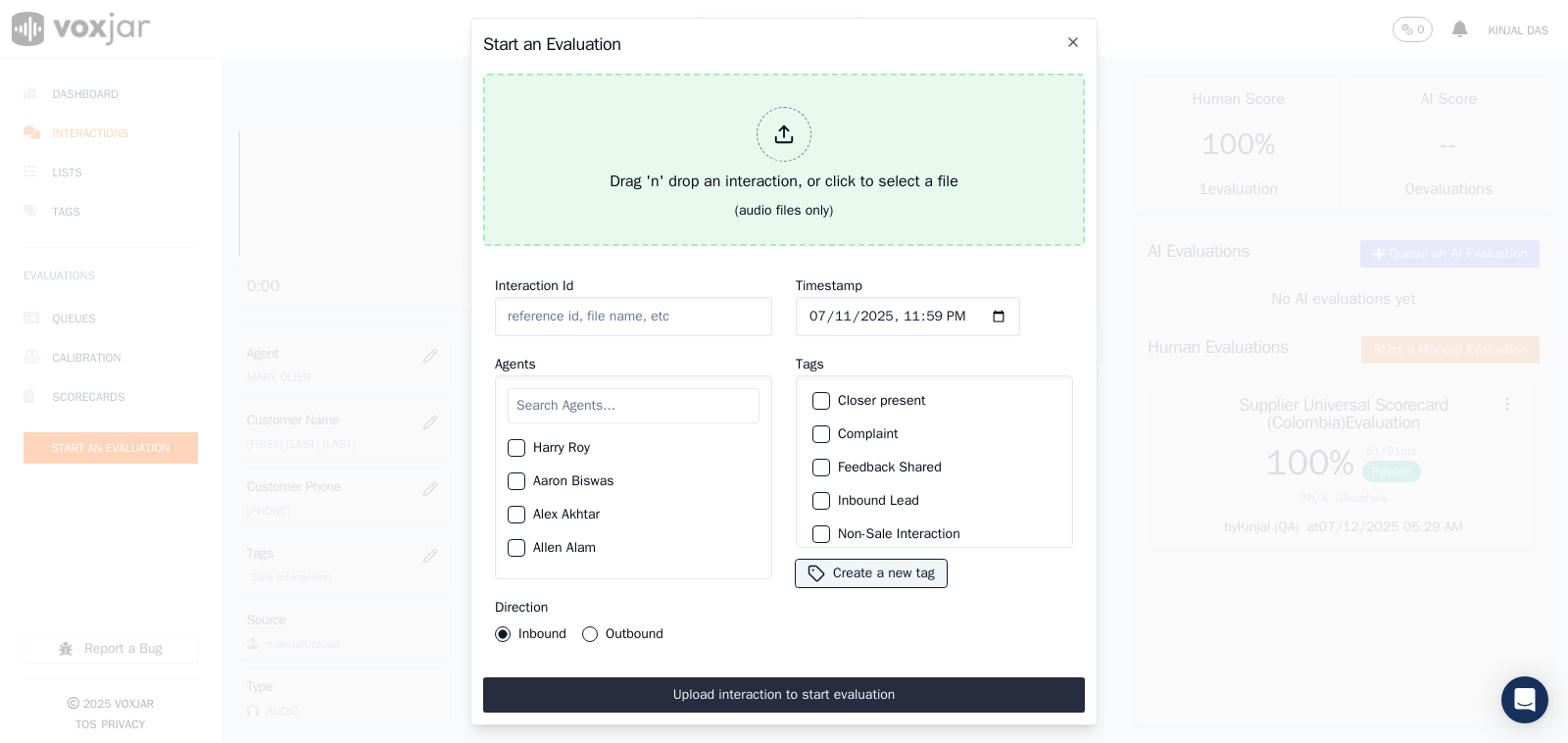 click on "Drag 'n' drop an interaction, or click to select a file" at bounding box center [784, 150] 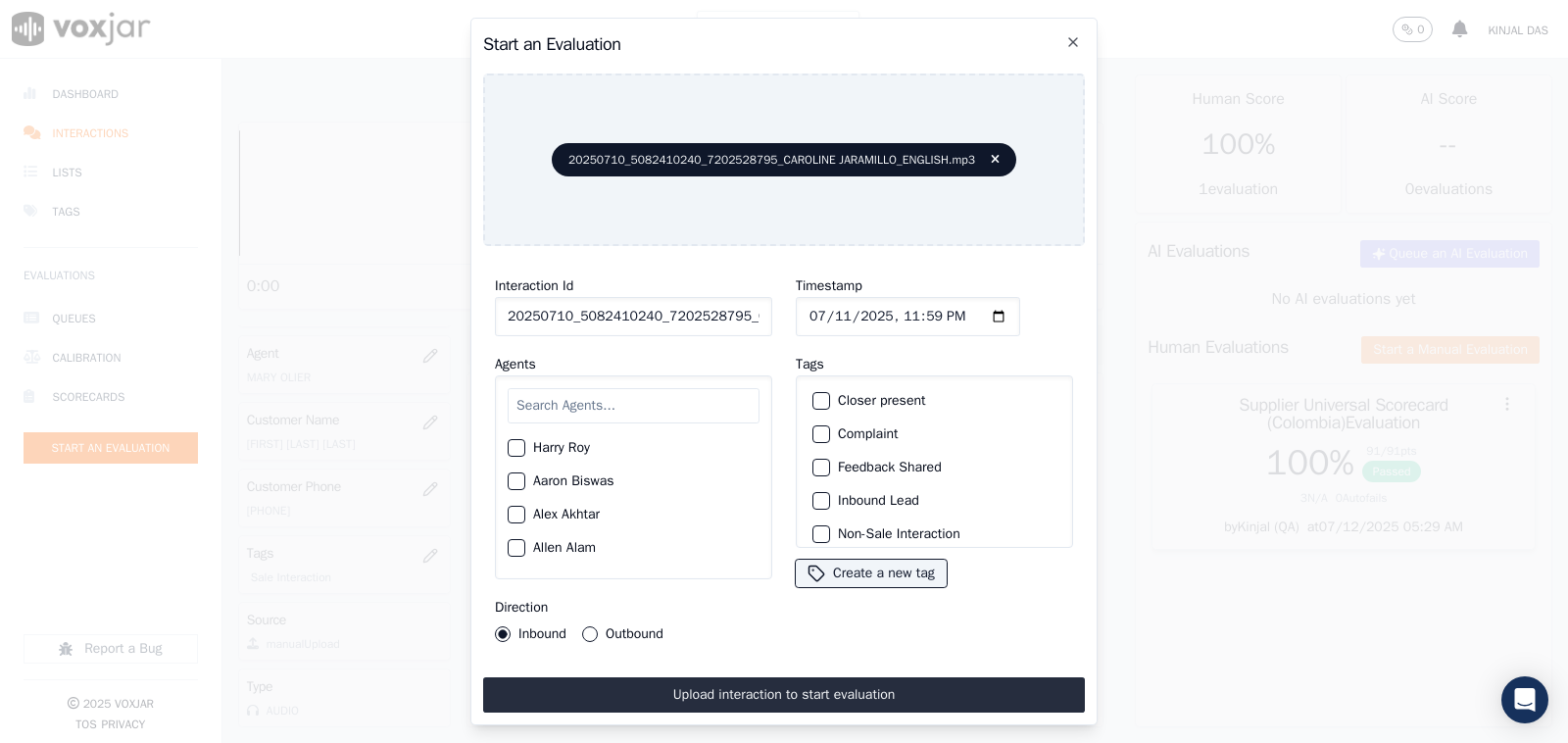 click on "20250710_5082410240_7202528795_CAROLINE JARAMILLO_ENGLISH.mp3" 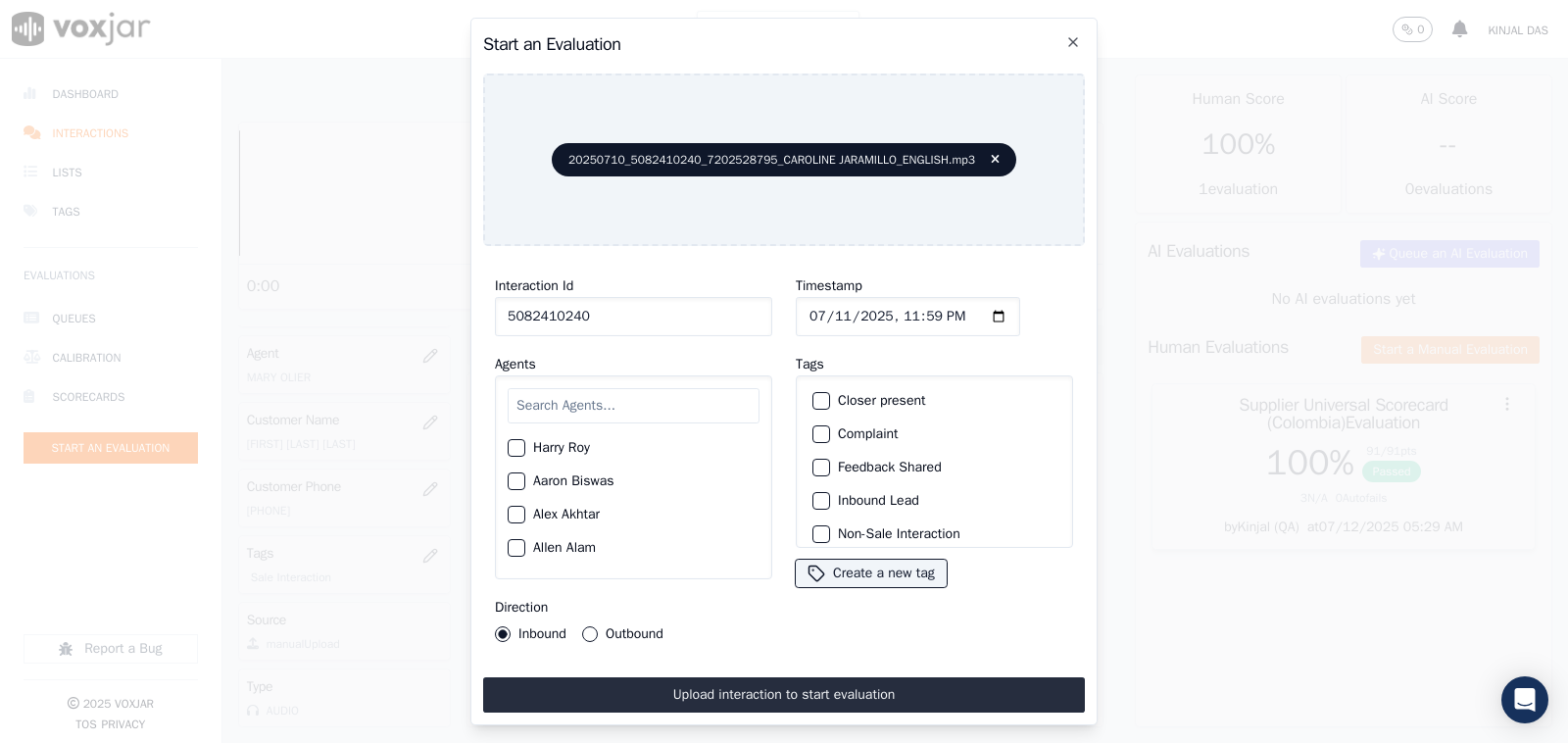 type on "5082410240" 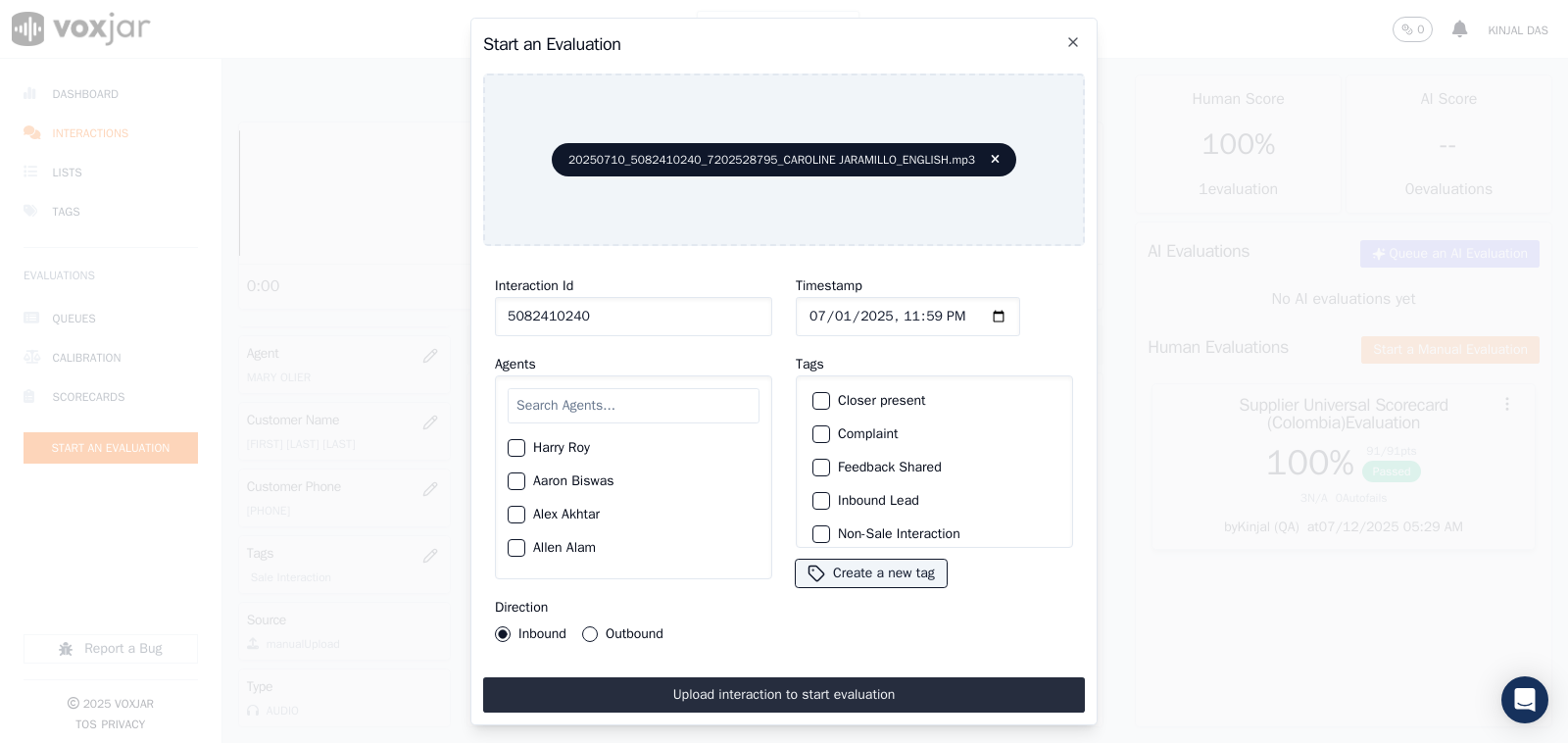 type on "2025-07-10T23:59" 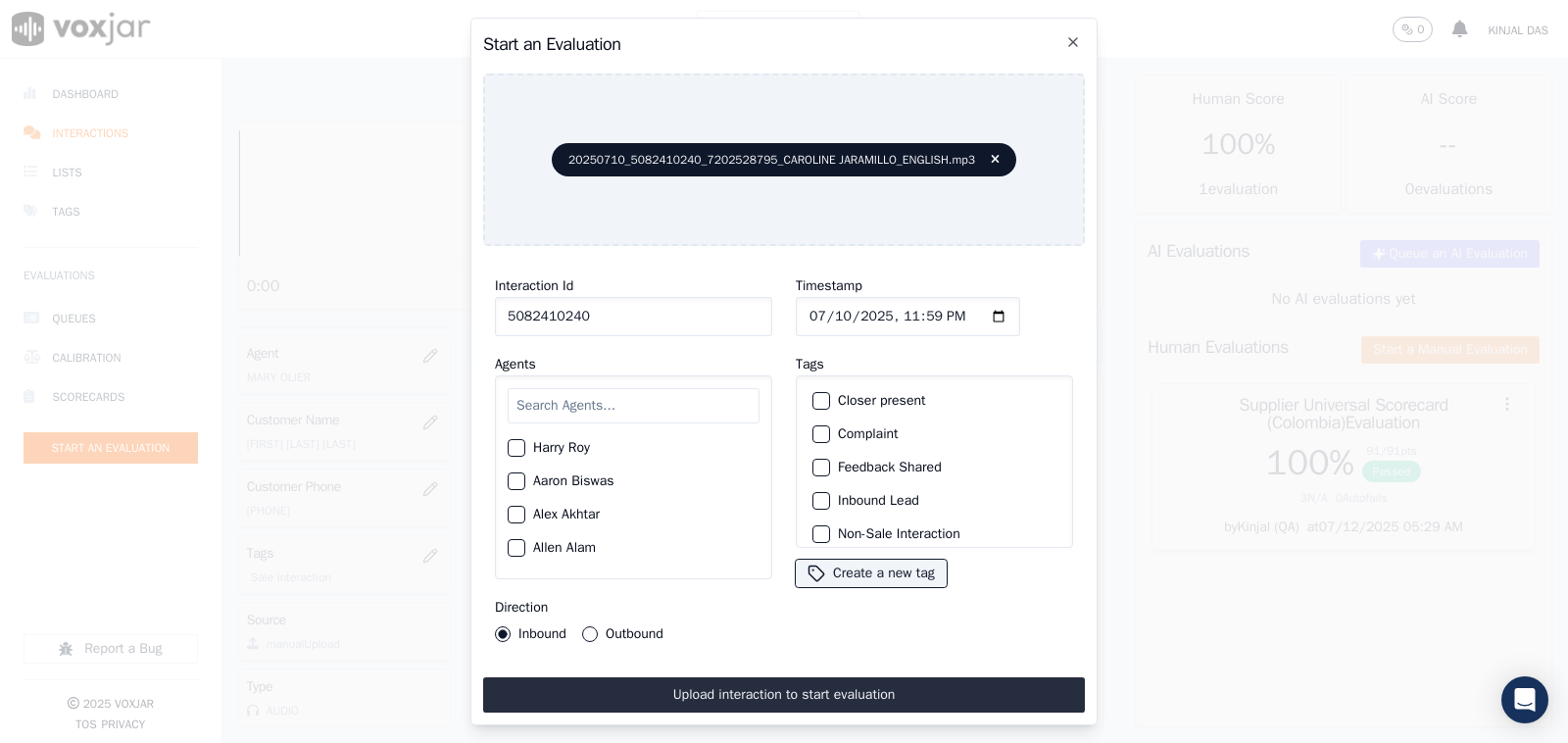click at bounding box center [633, 406] 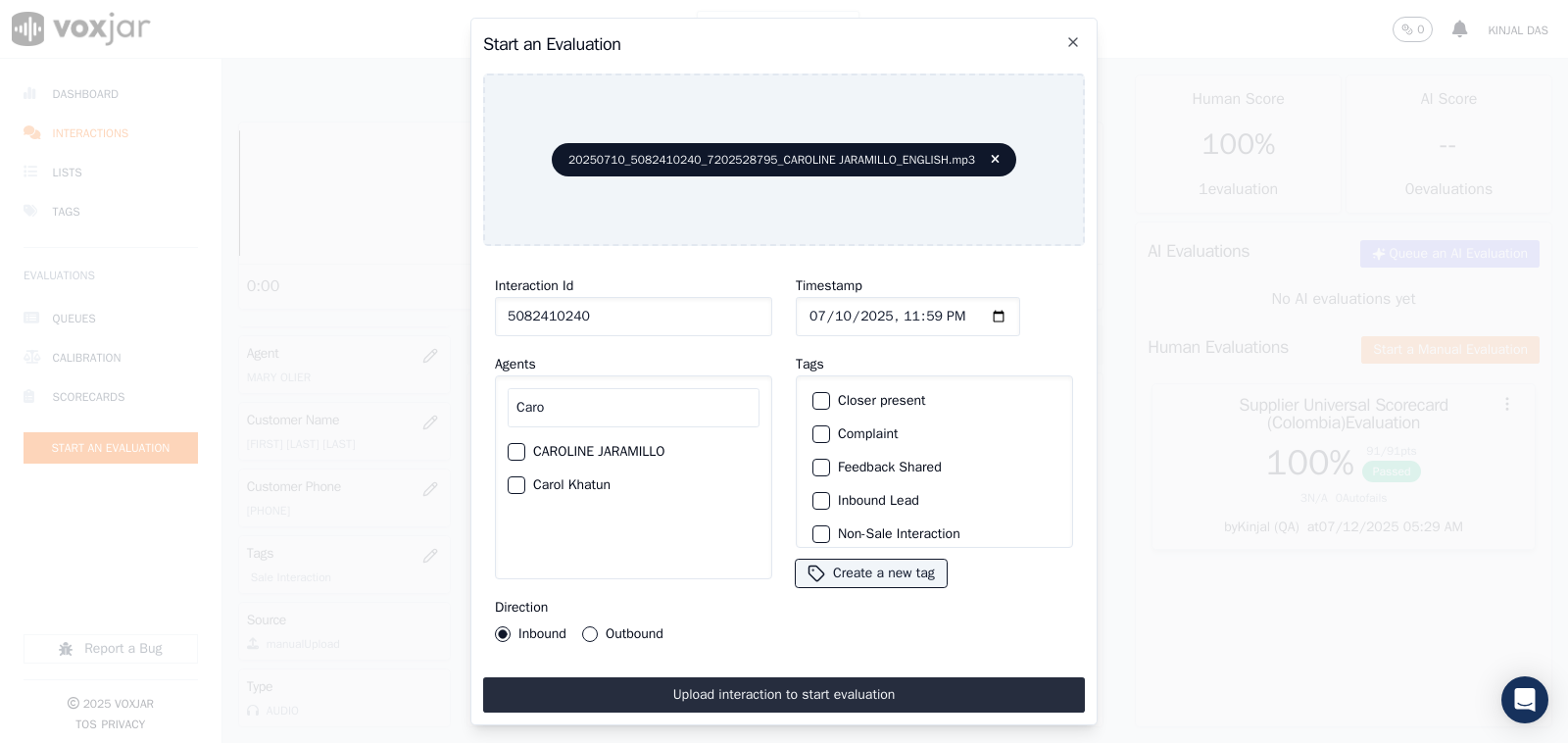 type on "Caro" 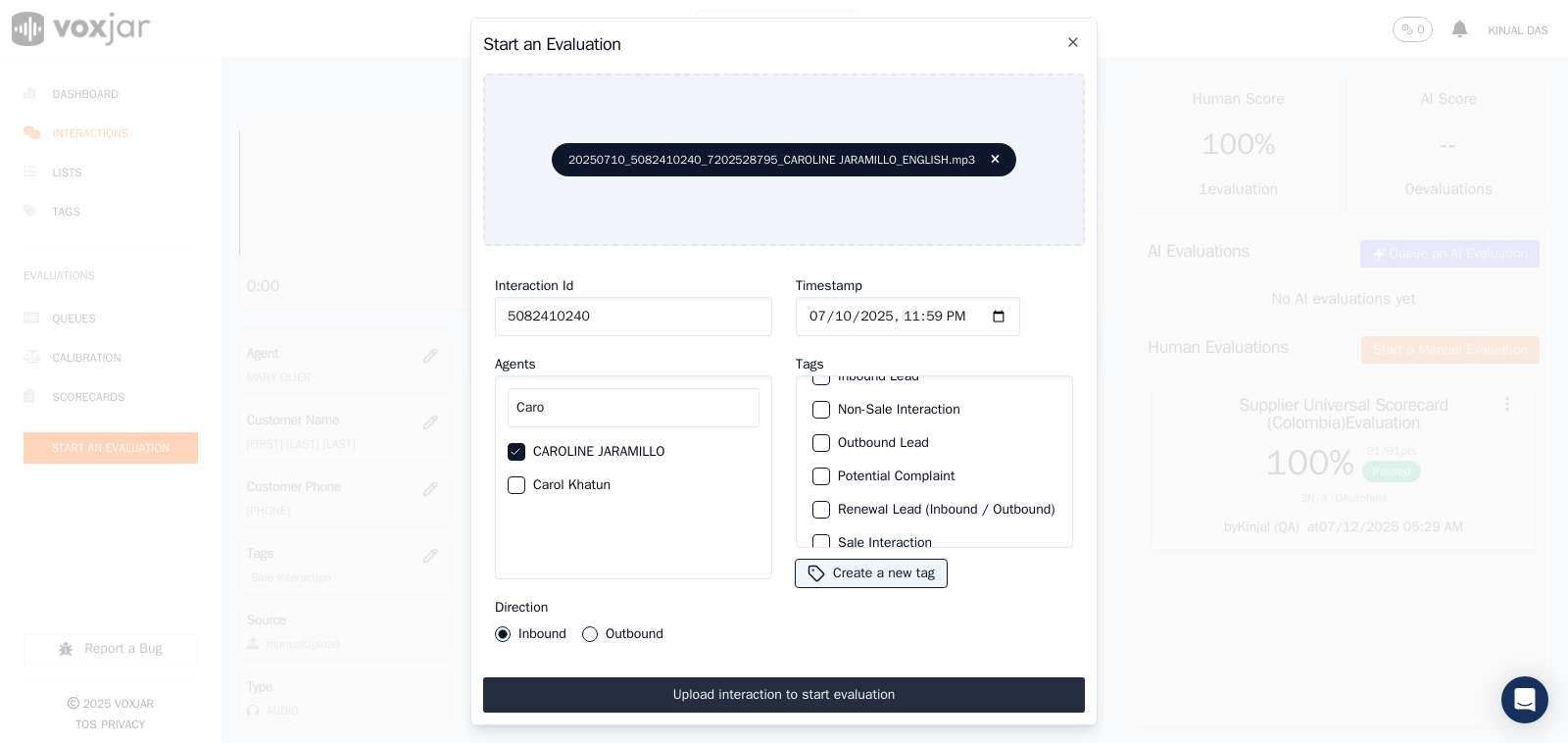 scroll, scrollTop: 177, scrollLeft: 0, axis: vertical 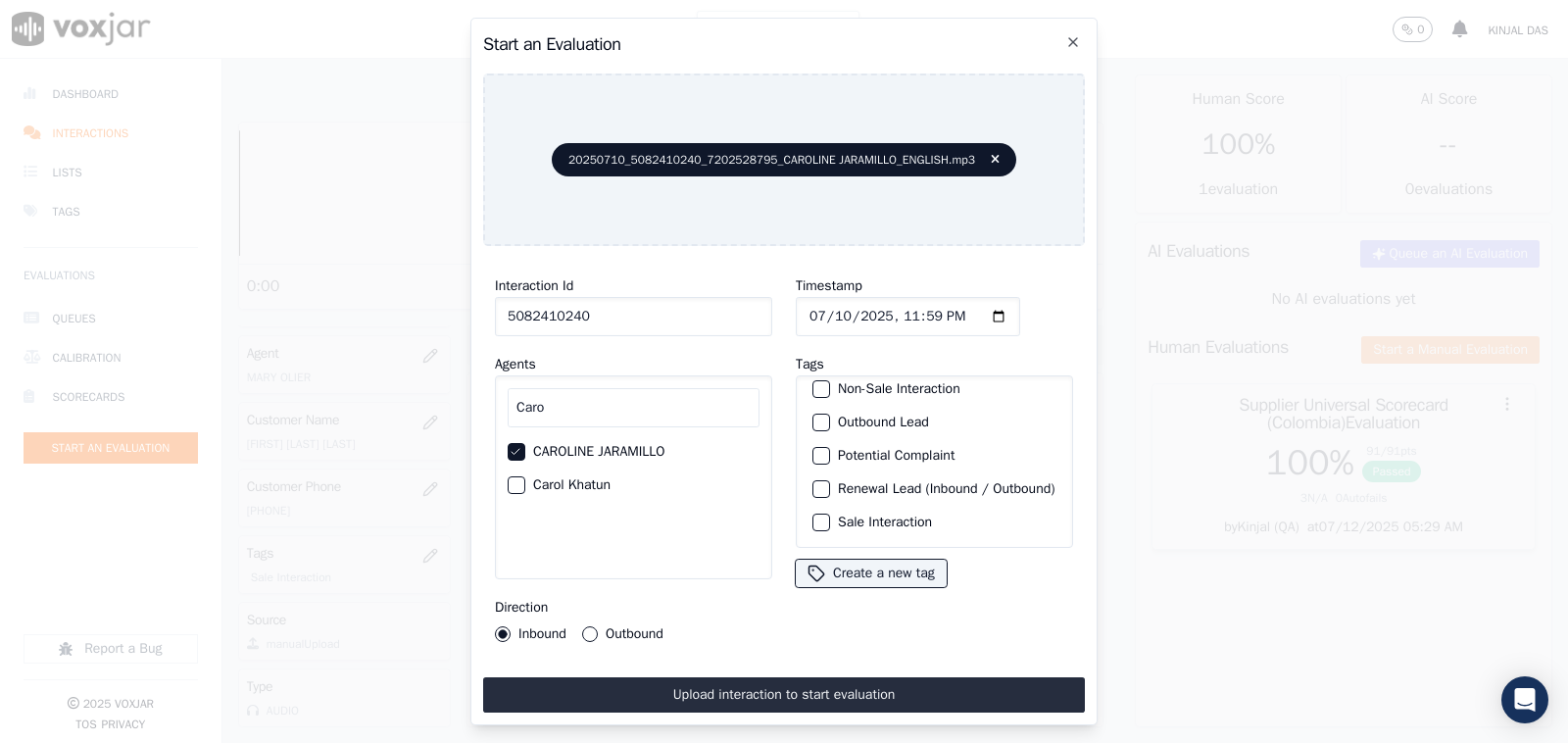 click on "Sale Interaction" 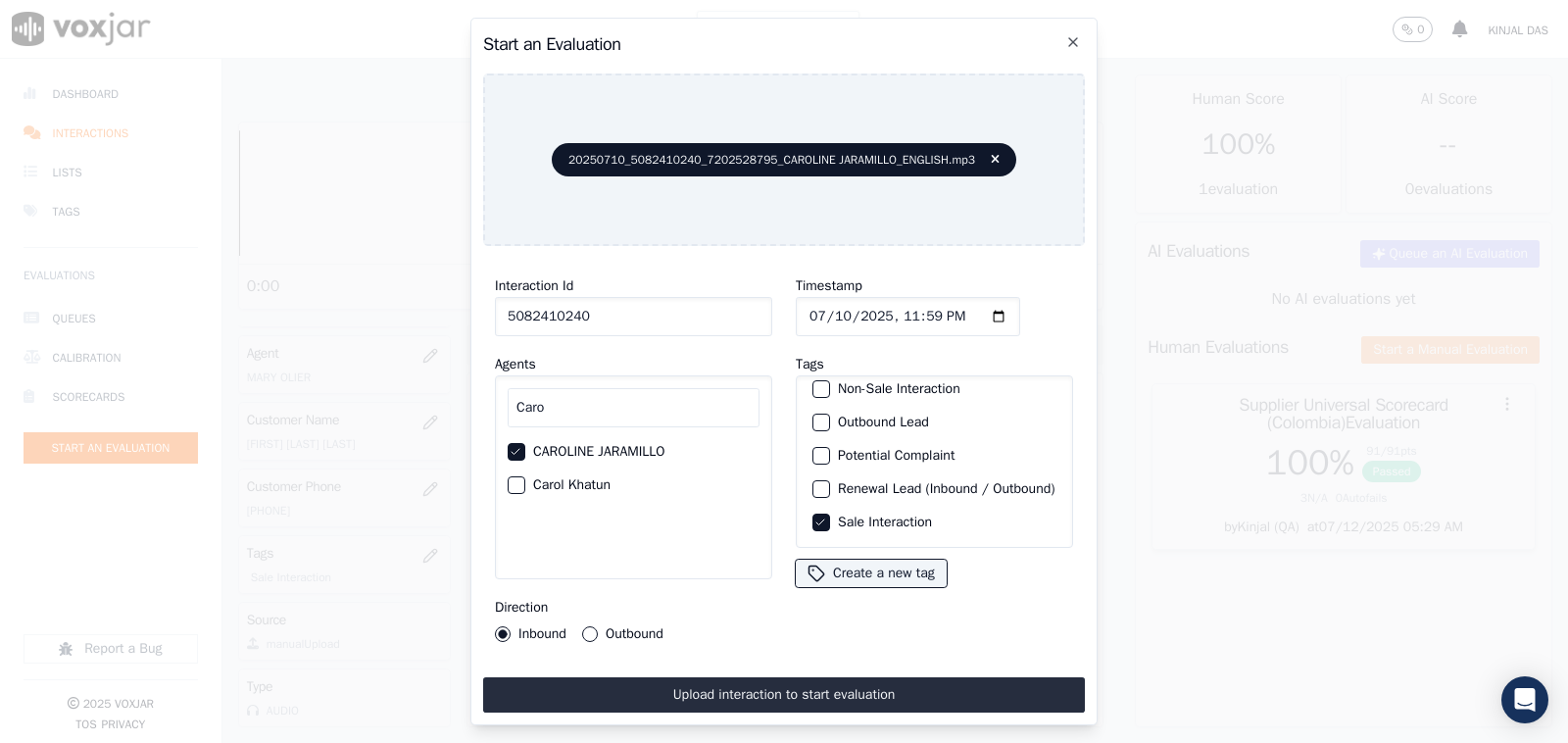 click on "Outbound" 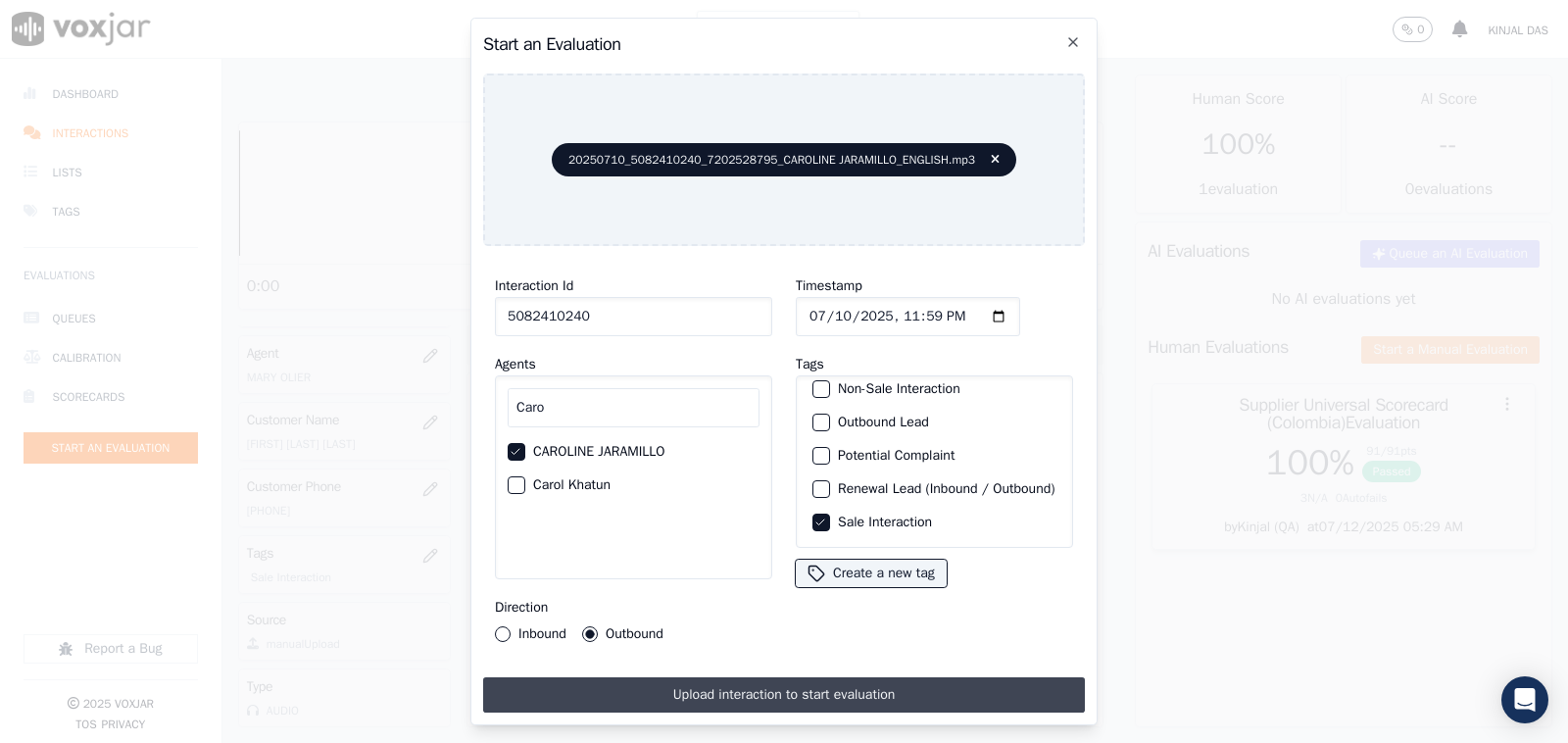 type 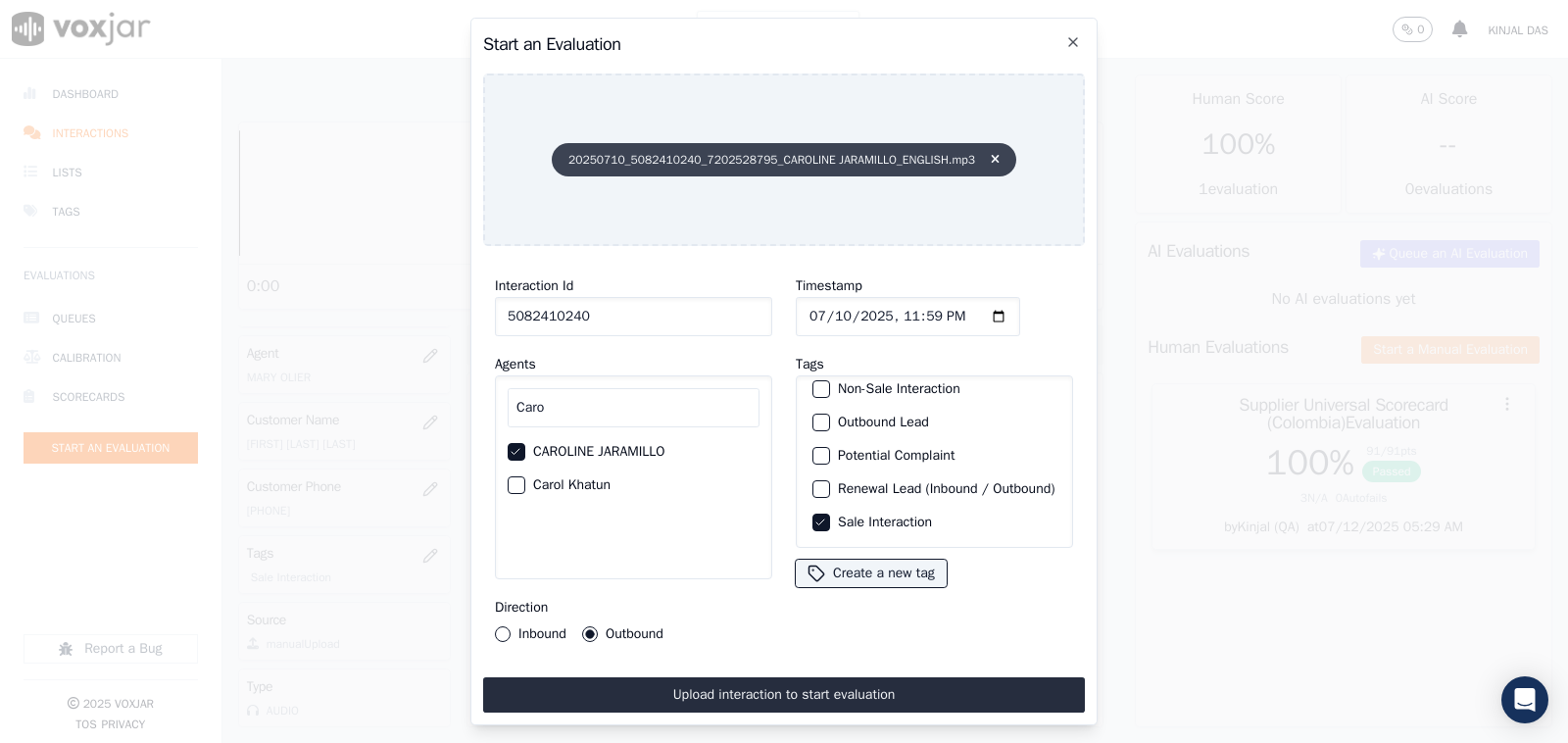 click at bounding box center (995, 160) 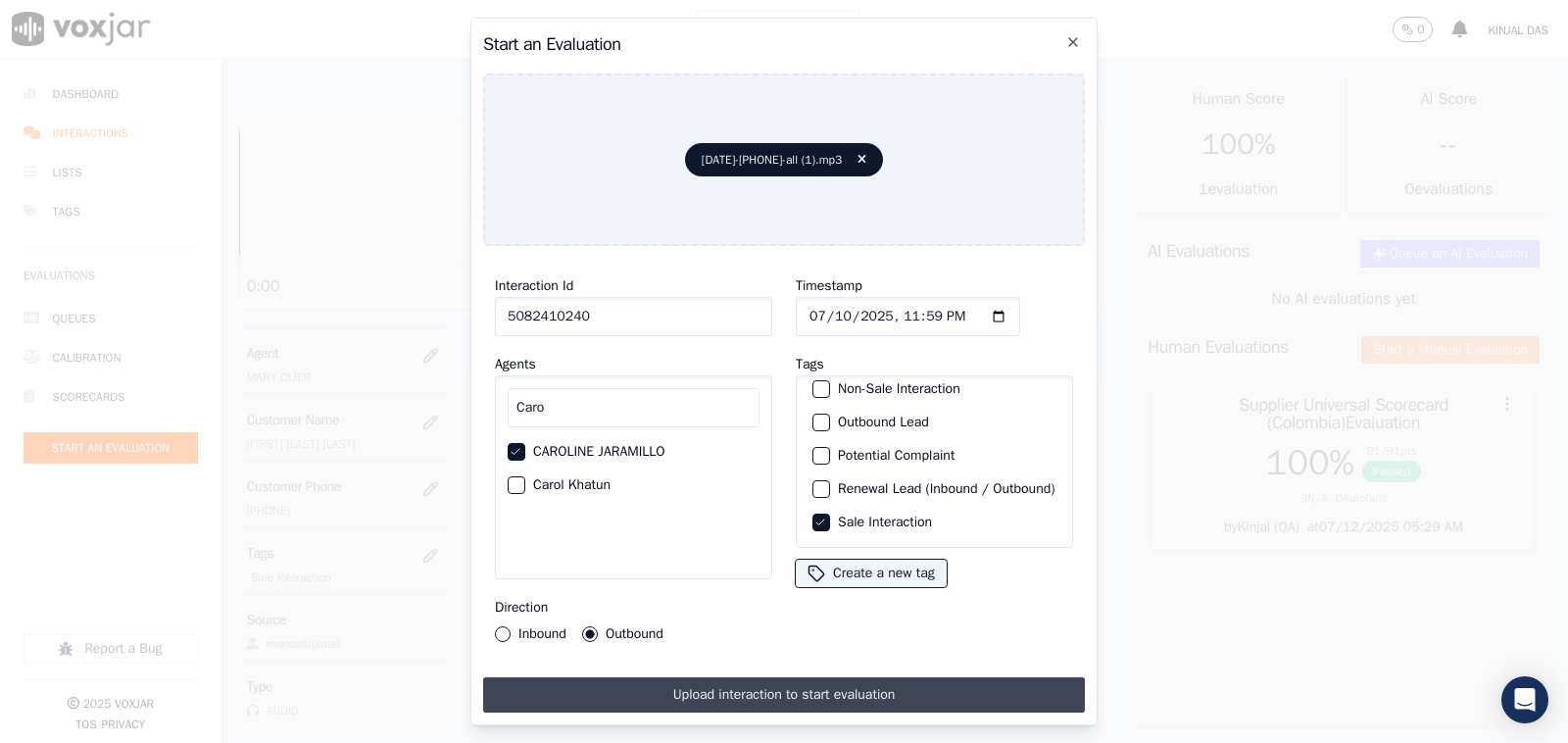 click on "Upload interaction to start evaluation" at bounding box center [784, 695] 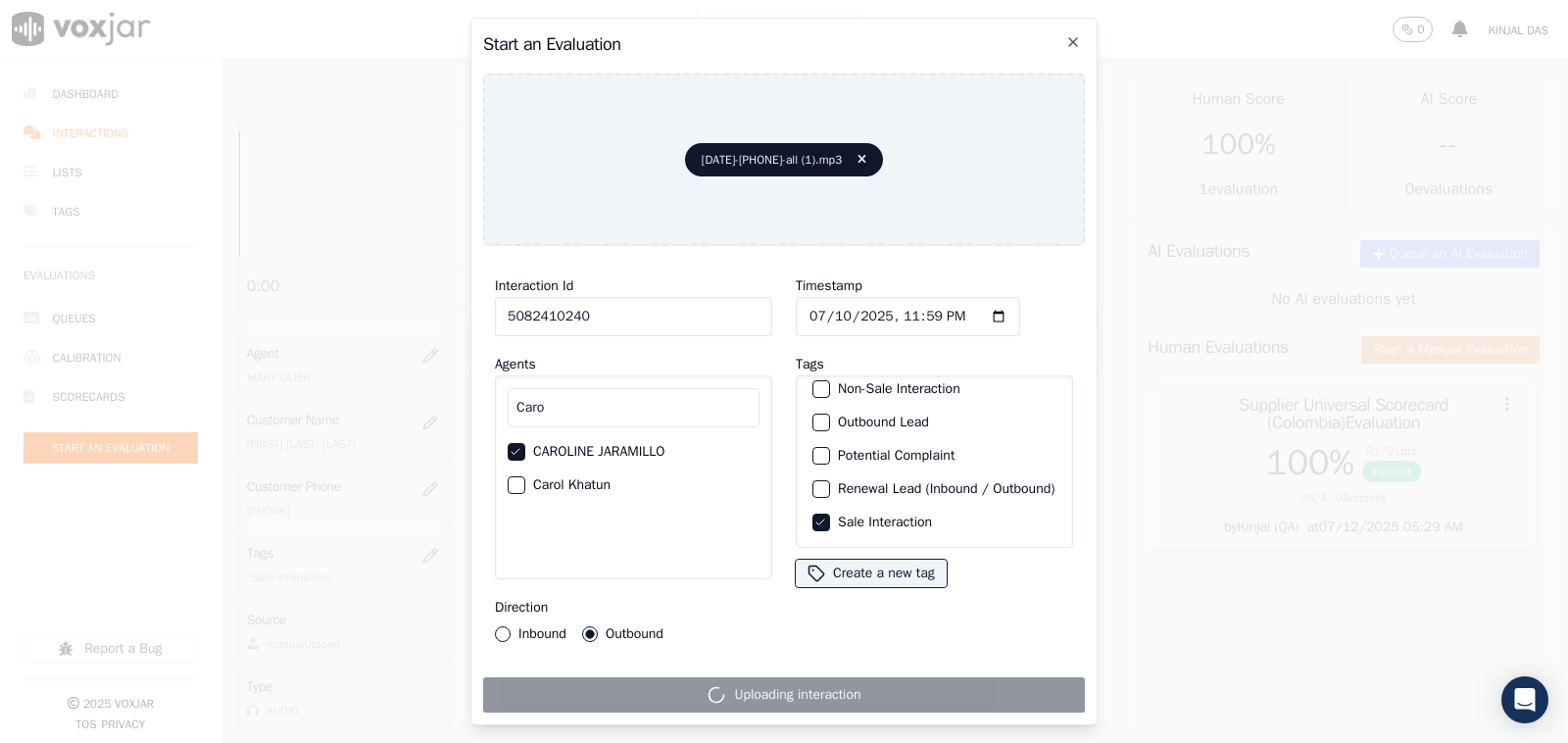 click on "Your browser does not support the audio element.   0:00     1x   8:45   Voxjar ID   11ee0eb0-9b44-4a1f-8489-3b155dcc1ad4   Source ID   7404578520   Timestamp
07/10/2025 11:58 pm     Agent
MARY OLIER         Customer Name     JOHN EDWARD PESTA JR     Customer Phone     7404578520     Tags
Sale Interaction     Source     manualUpload   Type     AUDIO       Transcript   Comments  0   No Transcript? Generate one now!   Generate  Transcription         Add Comment   Scores   Transcript   Metadata   Comments         Human Score   100 %   1  evaluation   AI Score   --   0  evaluation s     AI Evaluations
Queue an AI Evaluation   No AI evaluations yet   Human Evaluations   Start a Manual Evaluation         Supplier Universal Scorecard (Colombia)  Evaluation   100 %   91 / 91  pts   Passed   3  N/A   0  Autofails     by
Kinjal (QA)   at  07/12/2025 05:29 AM" 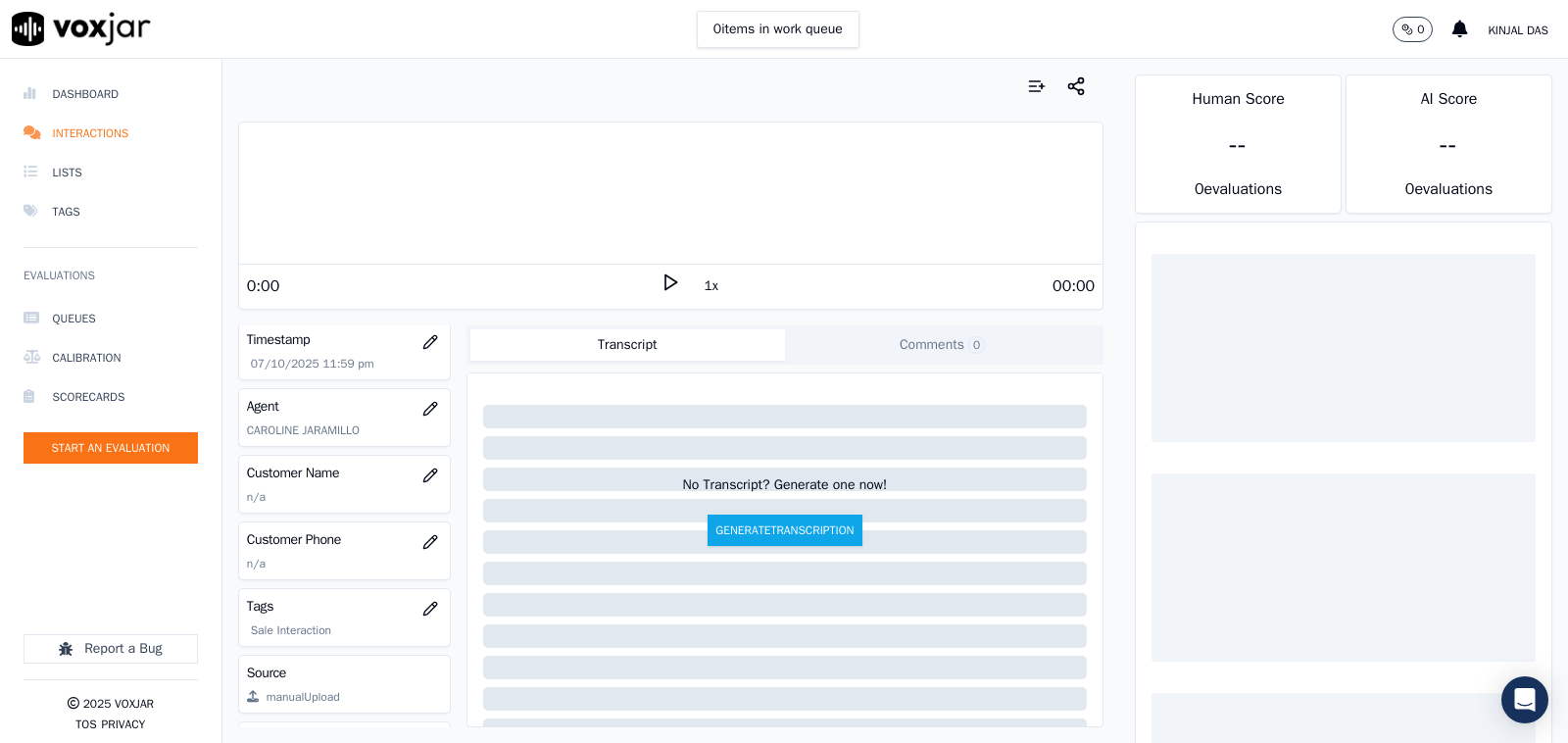 scroll, scrollTop: 265, scrollLeft: 0, axis: vertical 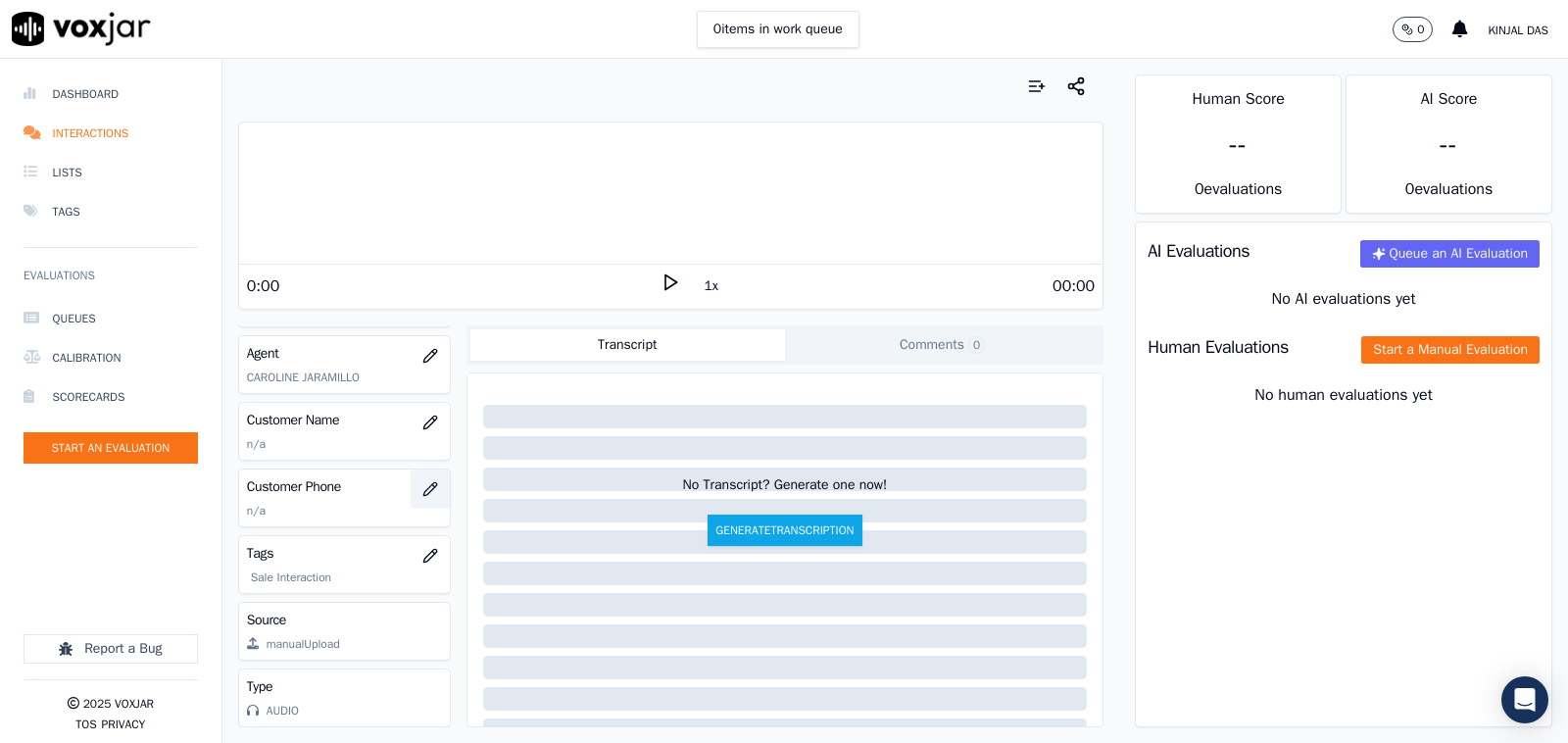 click at bounding box center [430, 489] 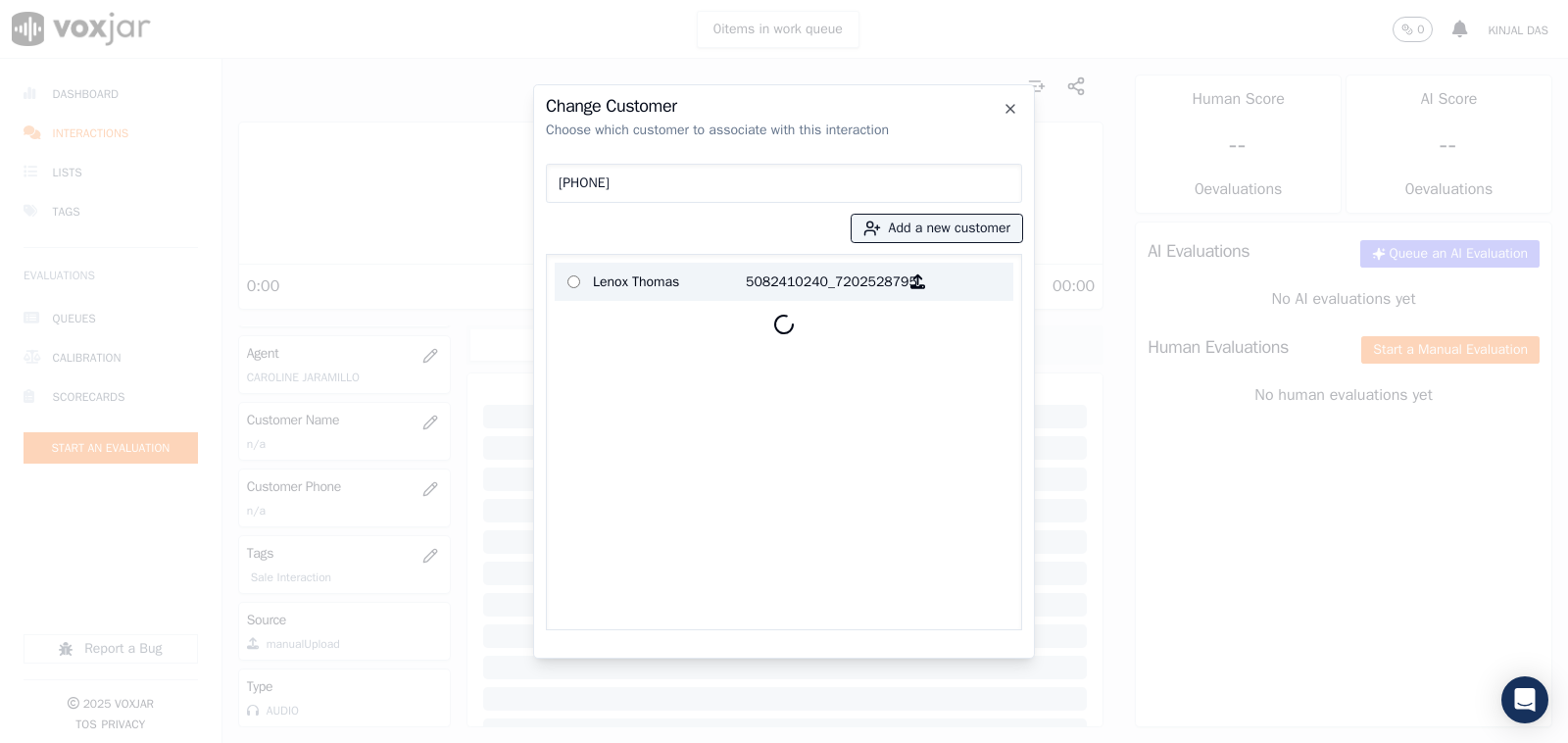 type on "7202528795" 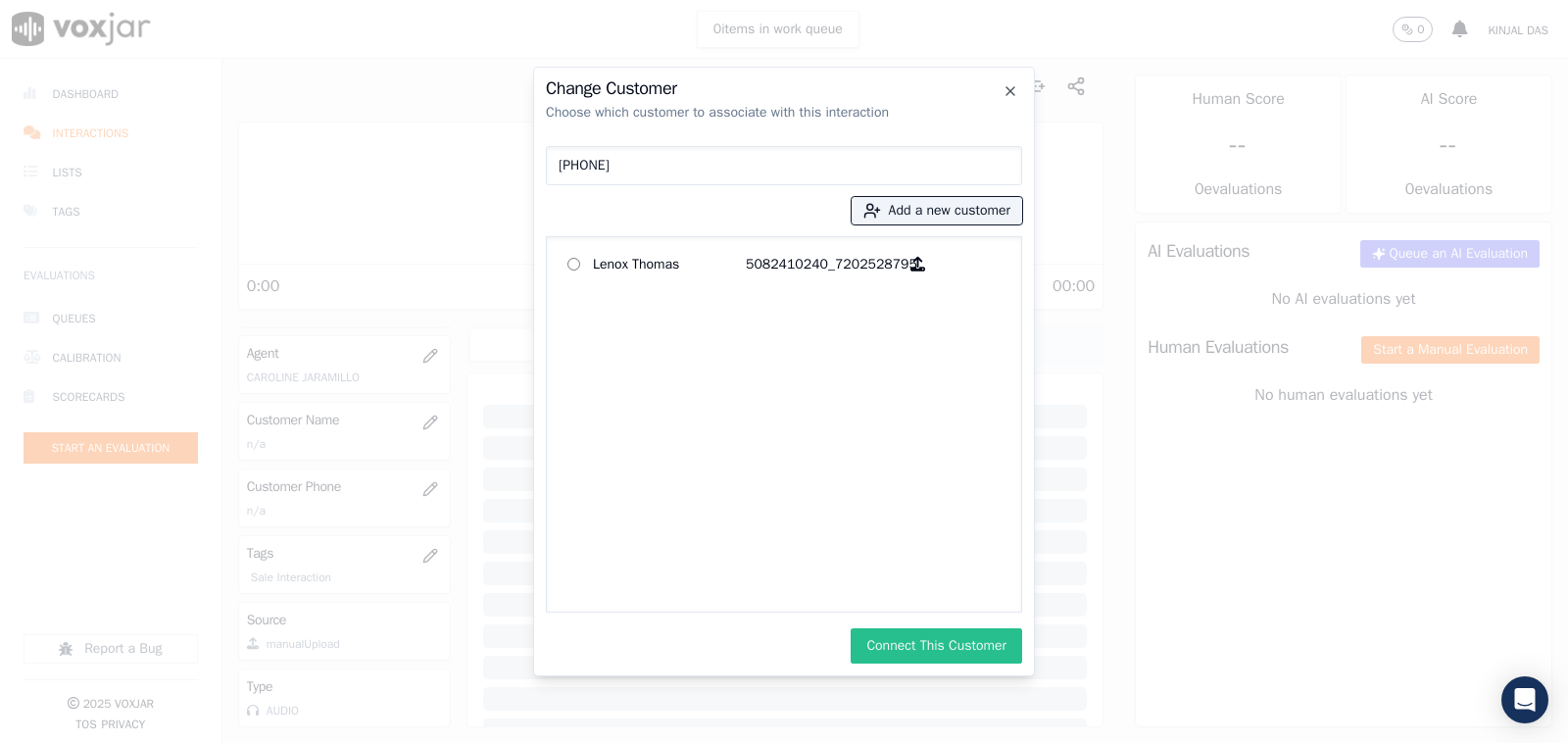 click on "Connect This Customer" at bounding box center [936, 646] 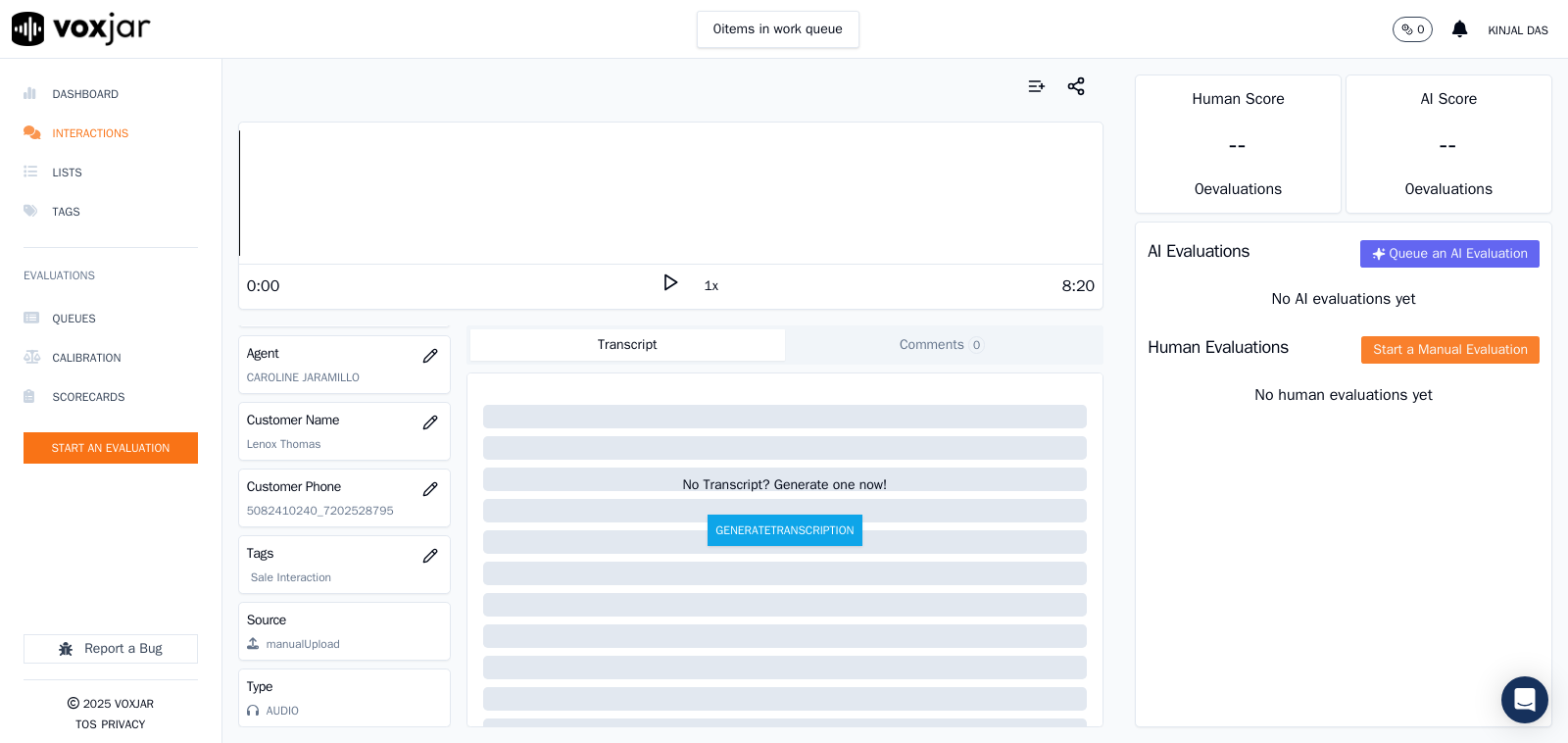 click on "Start a Manual Evaluation" 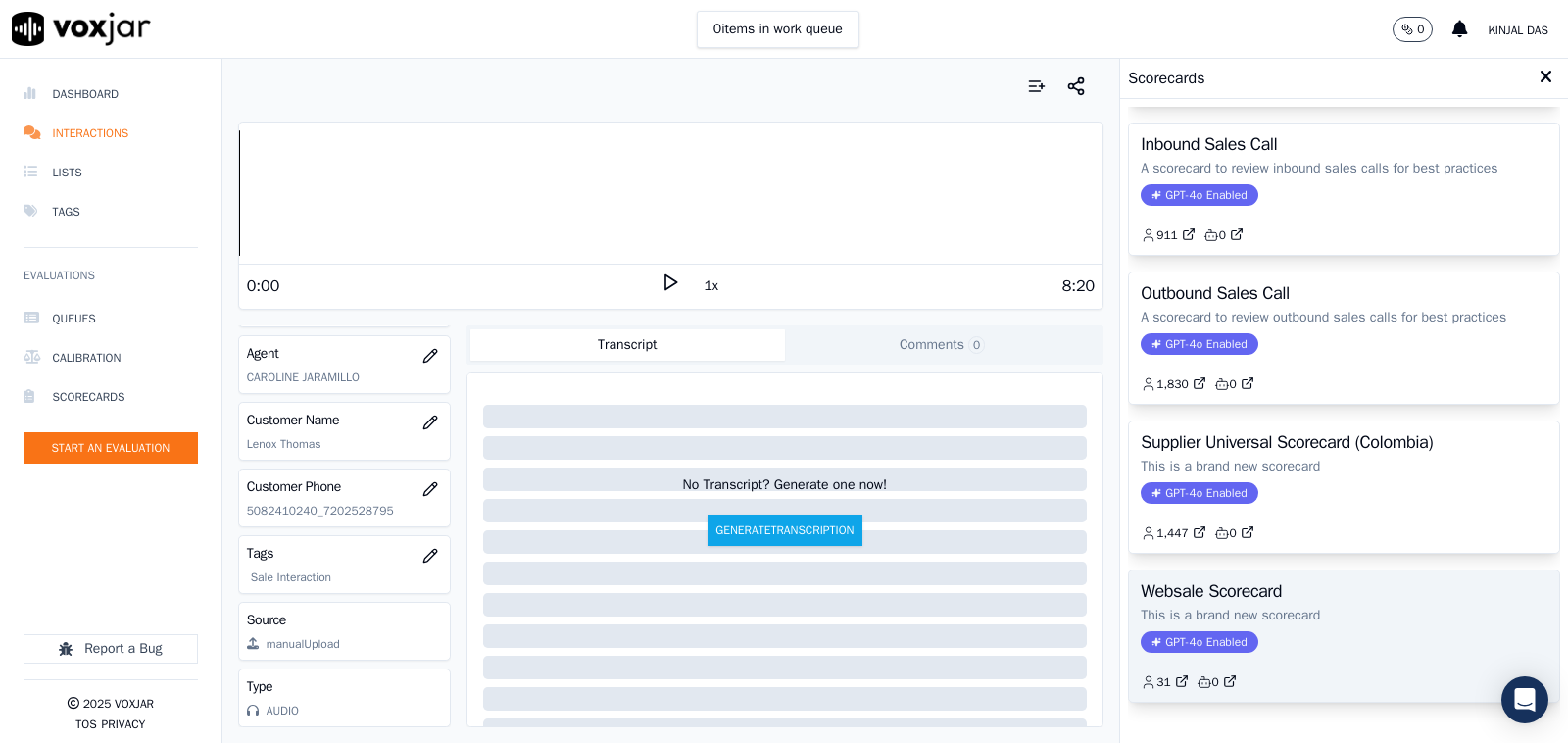scroll, scrollTop: 258, scrollLeft: 0, axis: vertical 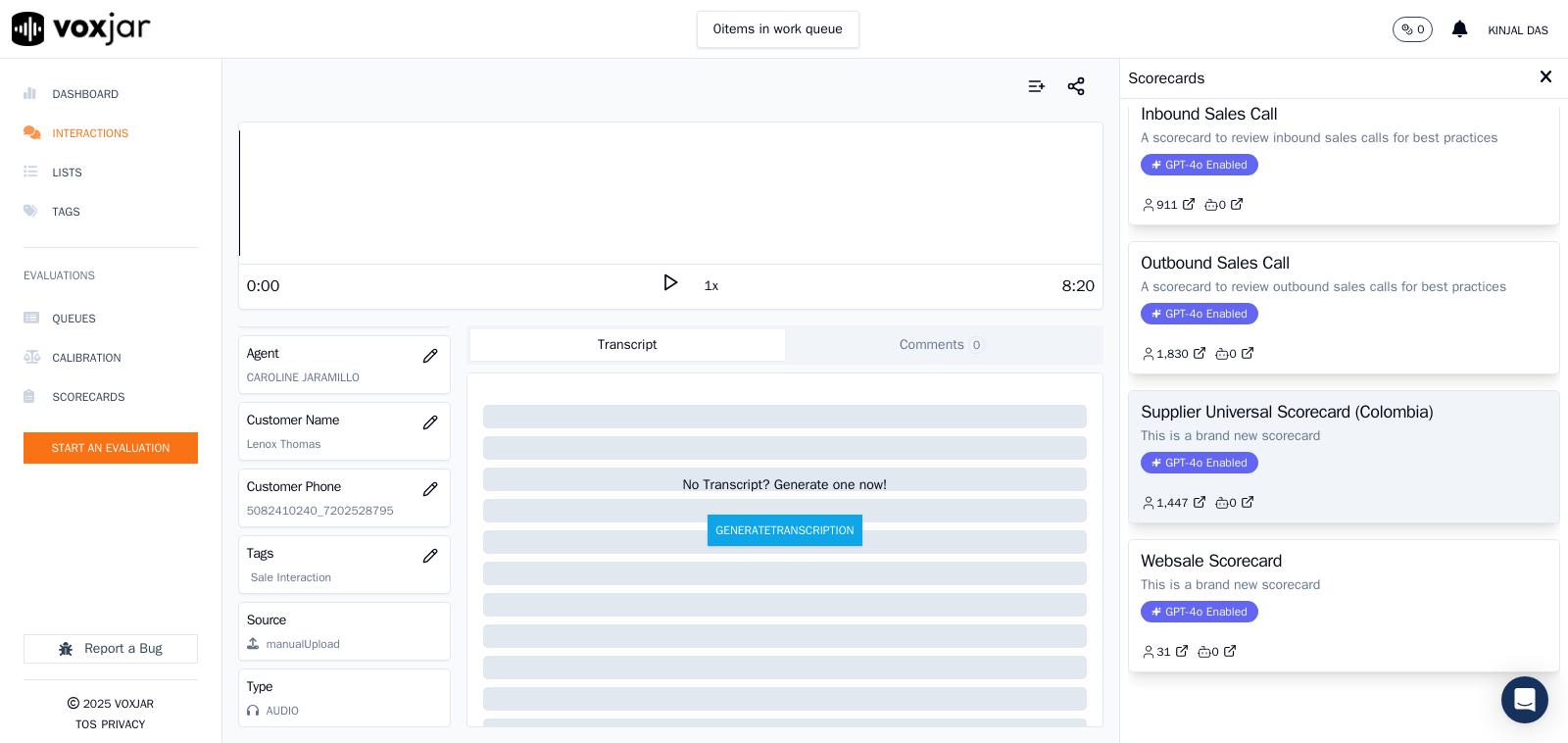 click on "Supplier Universal Scorecard (Colombia)" at bounding box center (1344, 412) 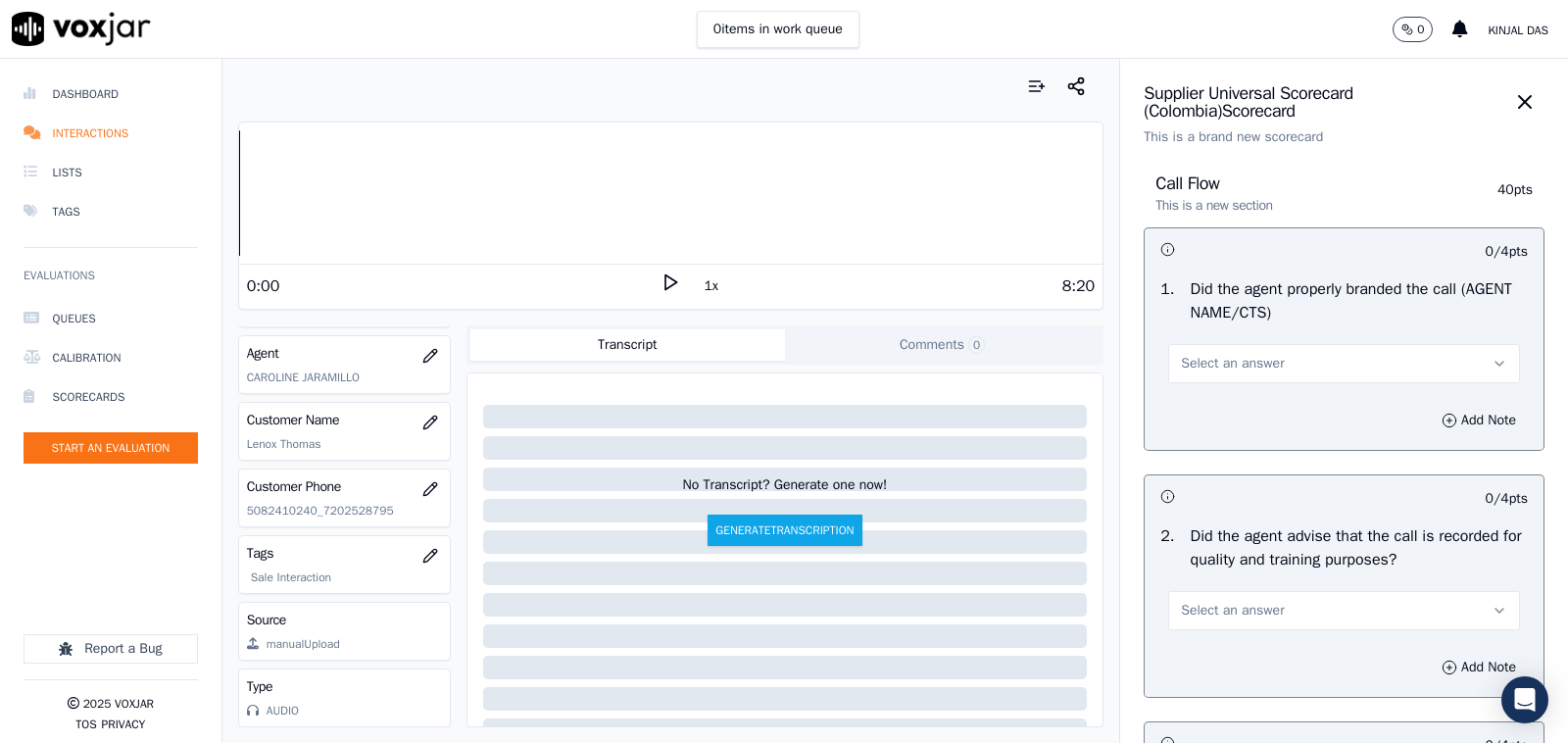 click on "Did the agent properly branded the call (AGENT NAME/CTS)" at bounding box center [1359, 301] 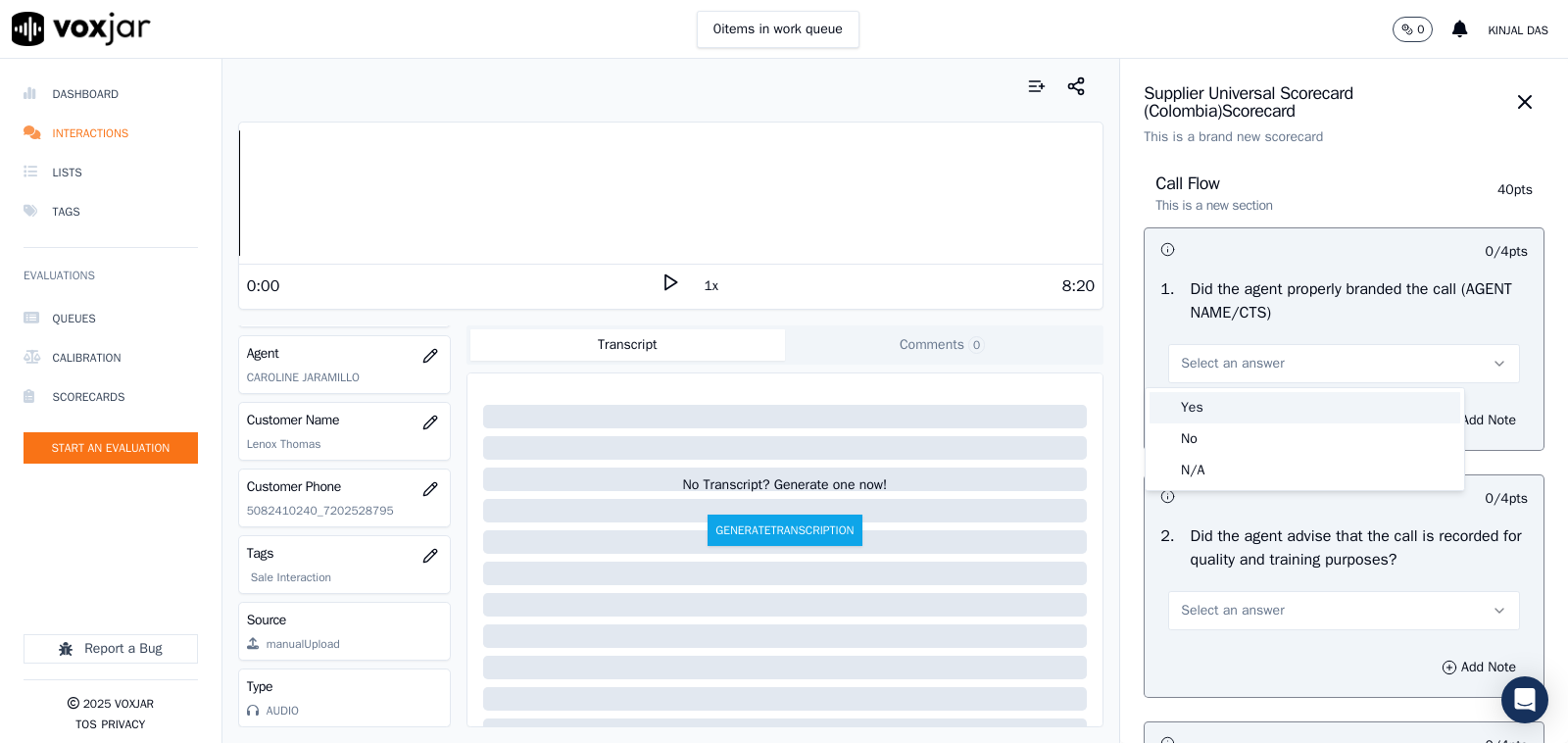 click on "Yes" at bounding box center (1304, 408) 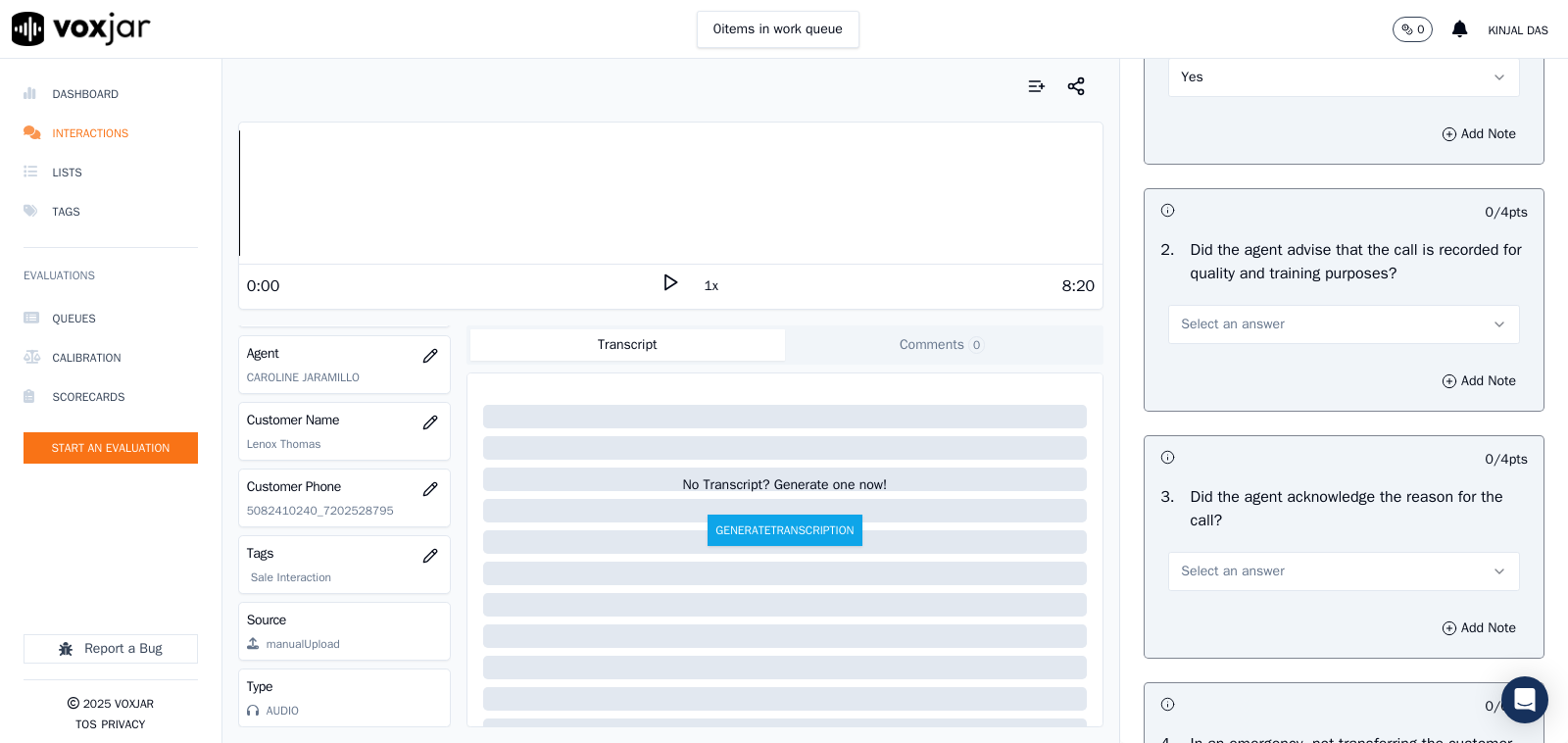 scroll, scrollTop: 408, scrollLeft: 0, axis: vertical 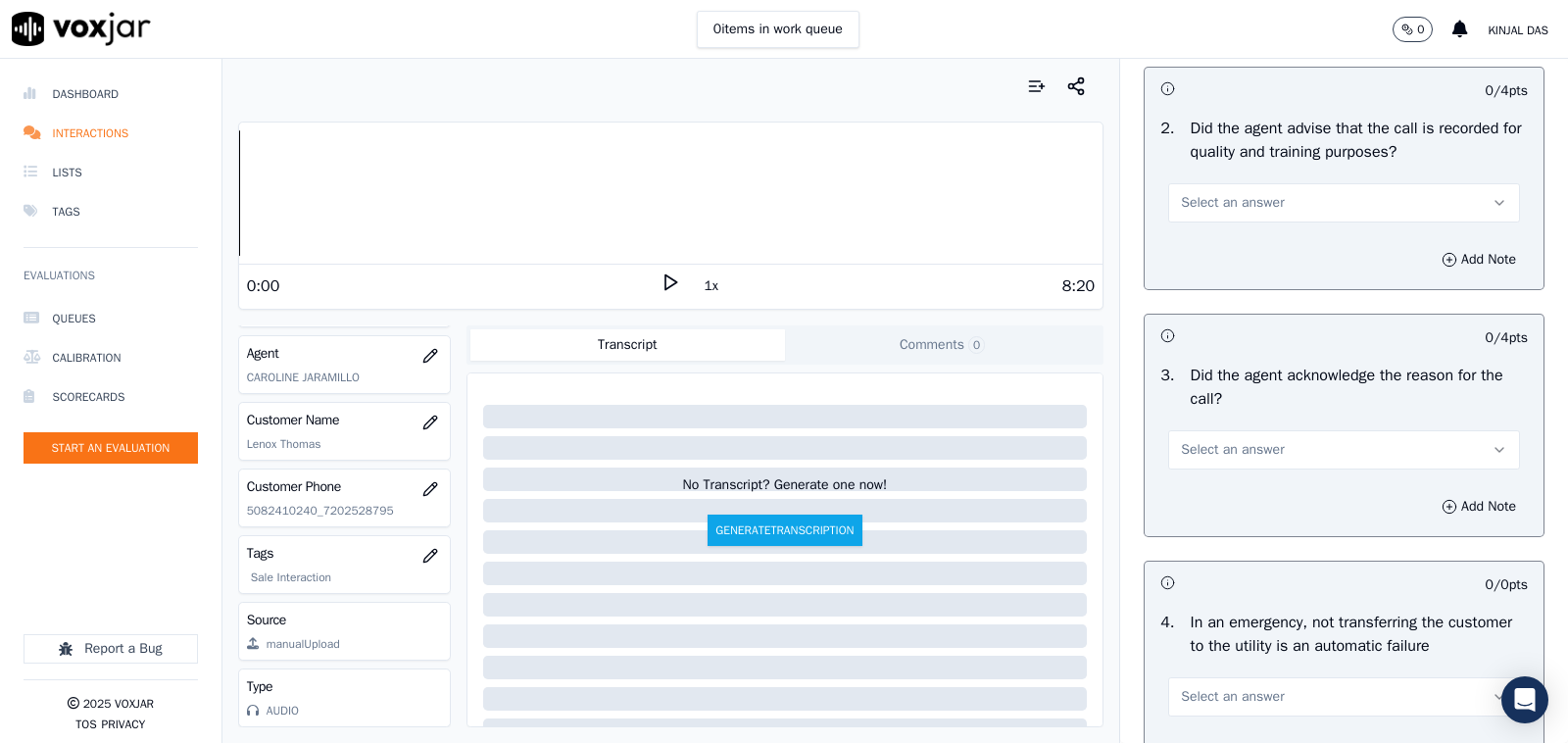 click on "Select an answer" at bounding box center [1232, 203] 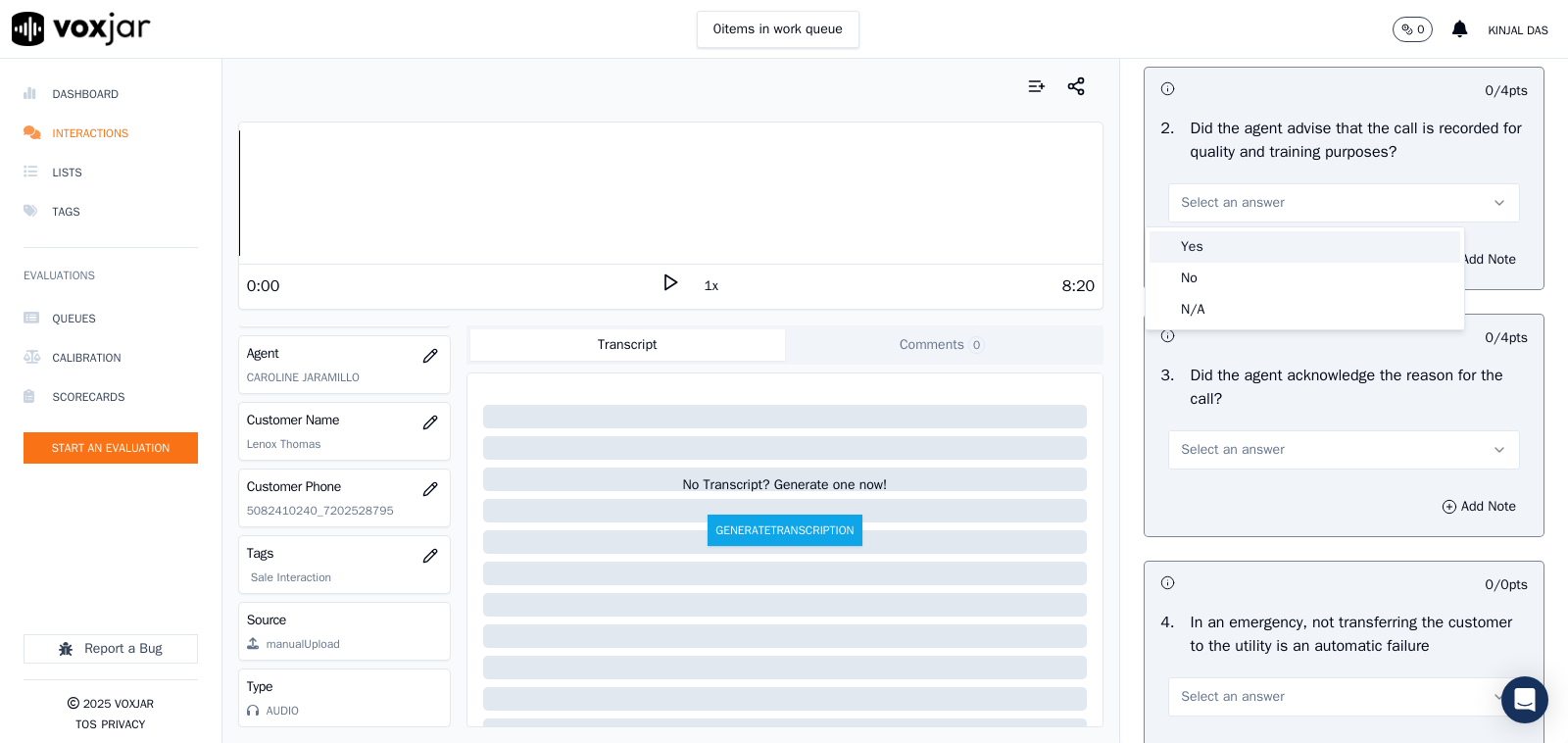 click on "Yes" at bounding box center [1304, 247] 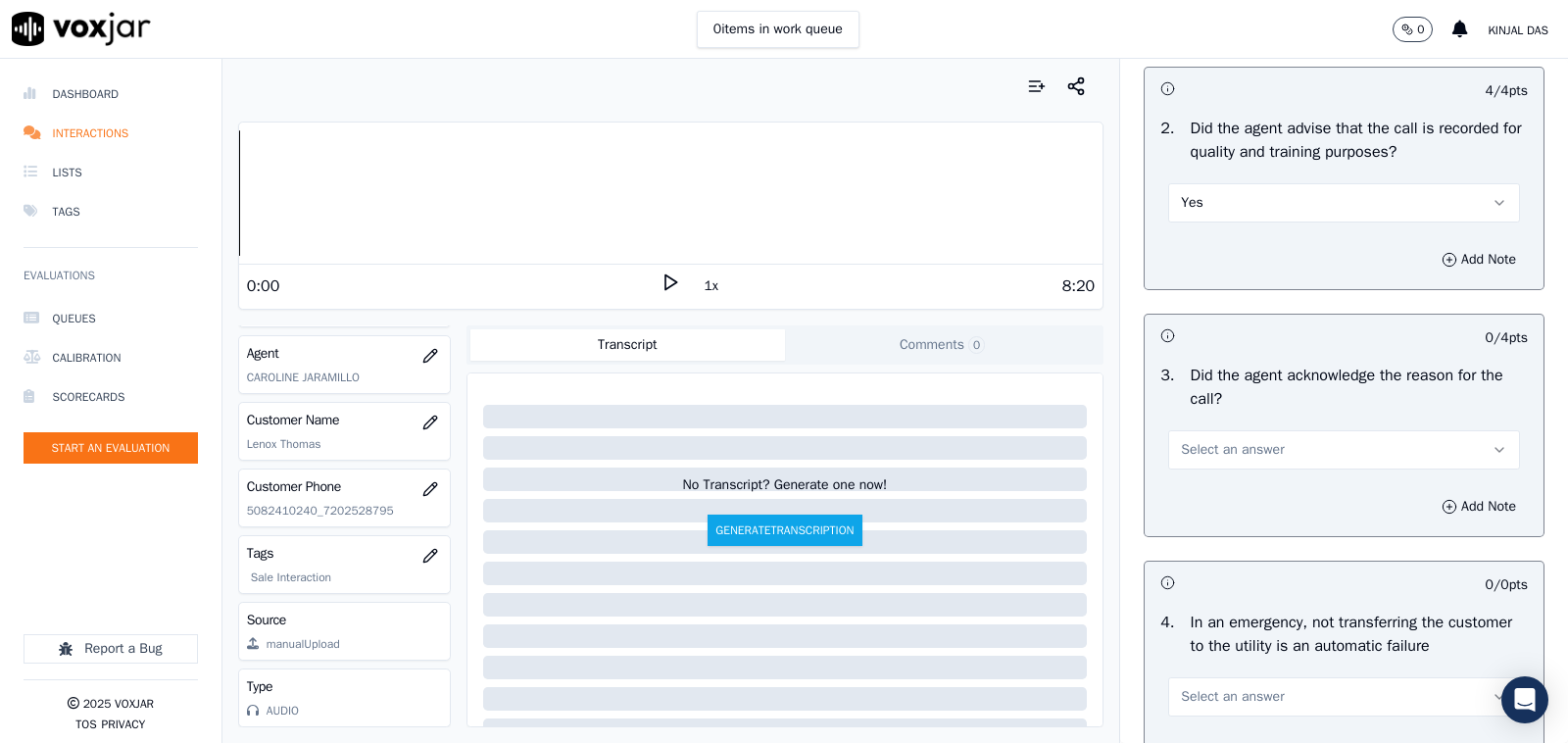 click on "Select an answer" at bounding box center [1344, 440] 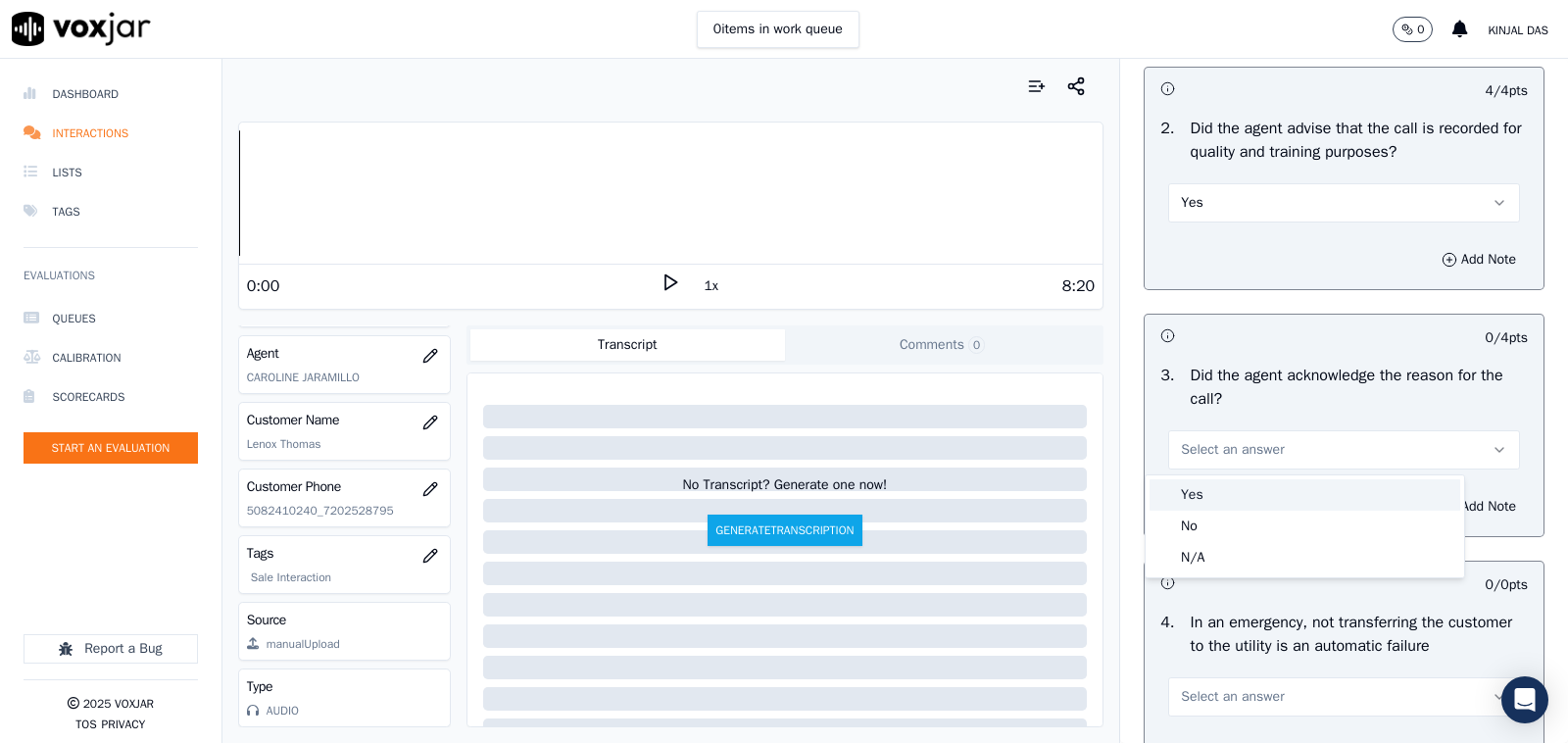 click on "Yes" at bounding box center (1304, 495) 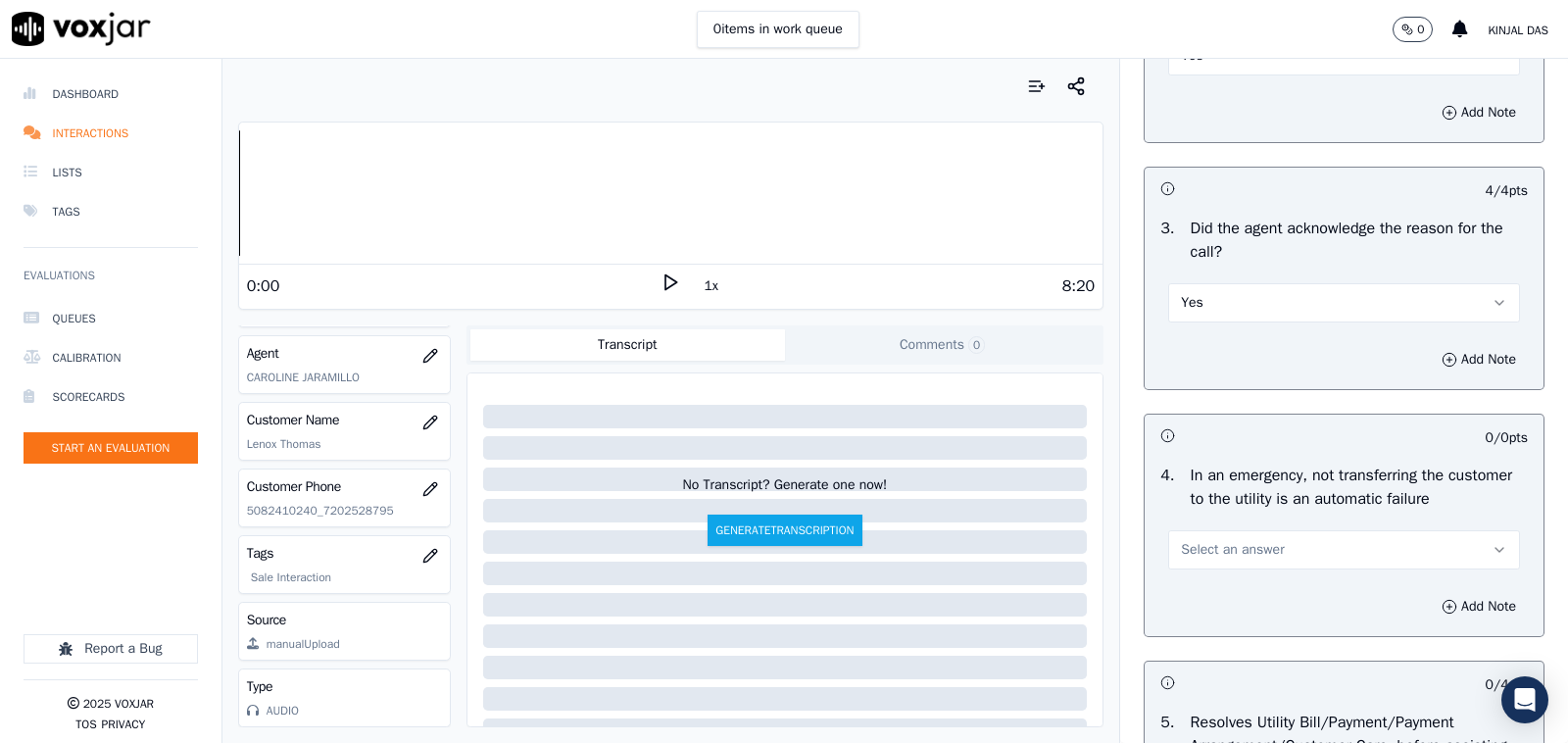 scroll, scrollTop: 613, scrollLeft: 0, axis: vertical 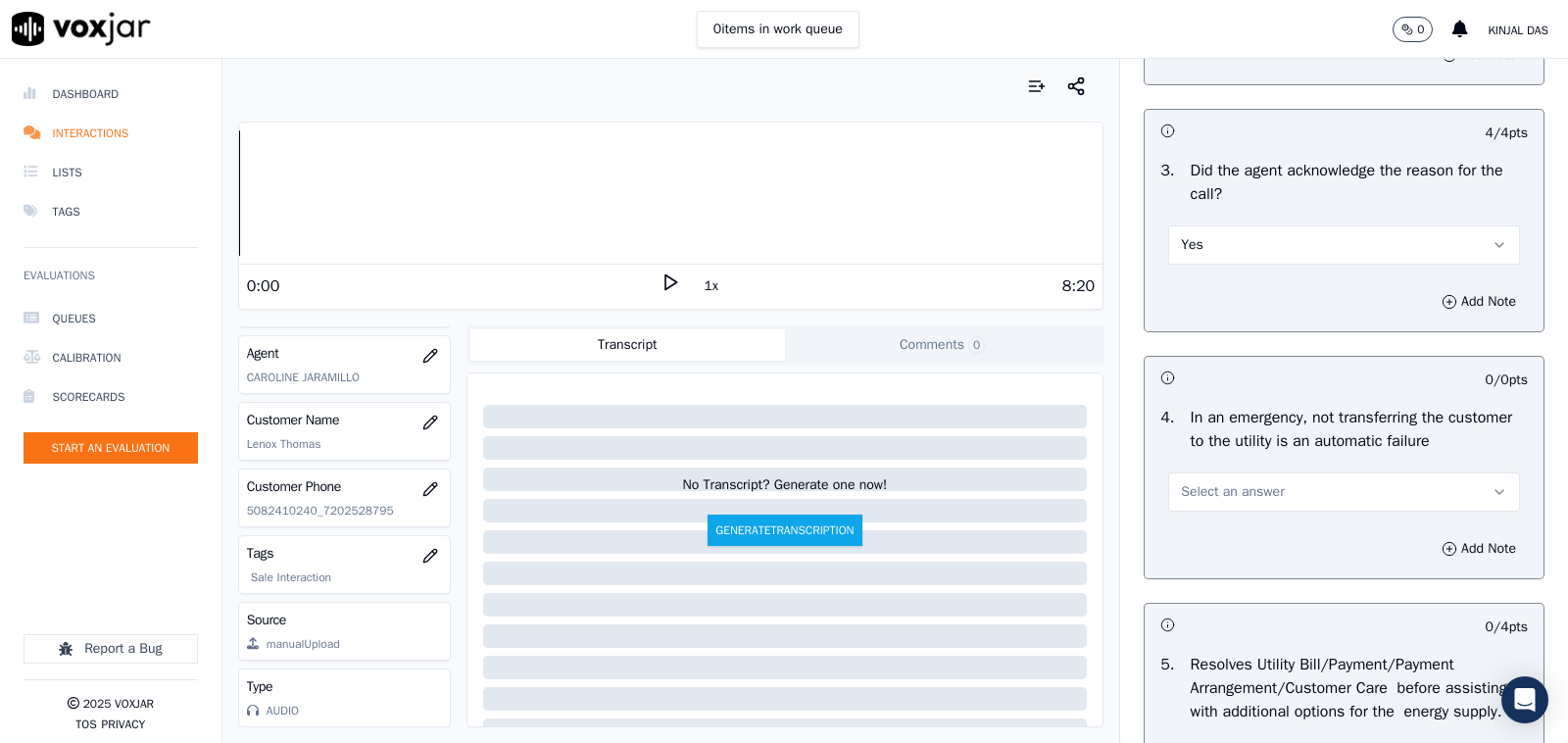 click on "Select an answer" at bounding box center (1232, 492) 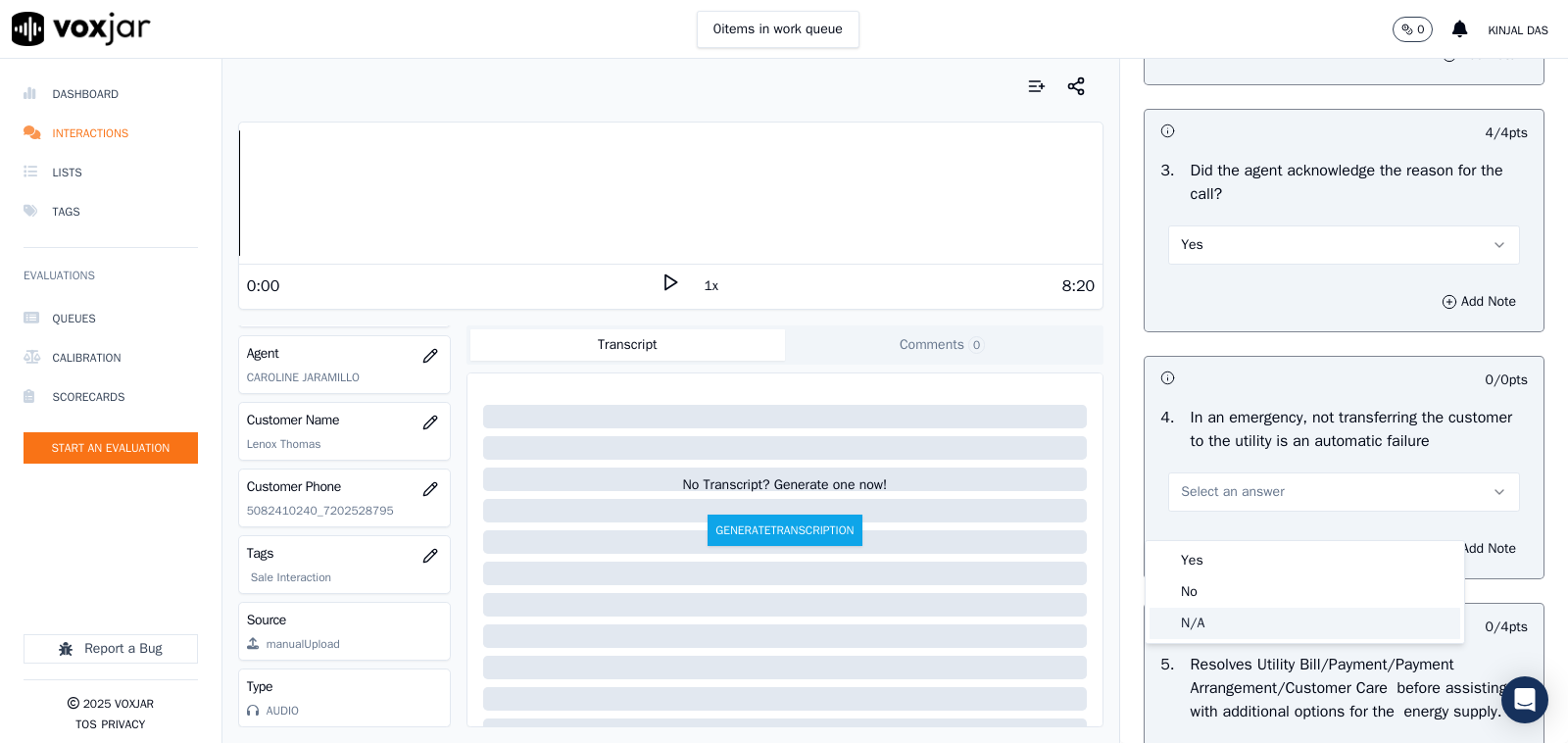 click on "N/A" 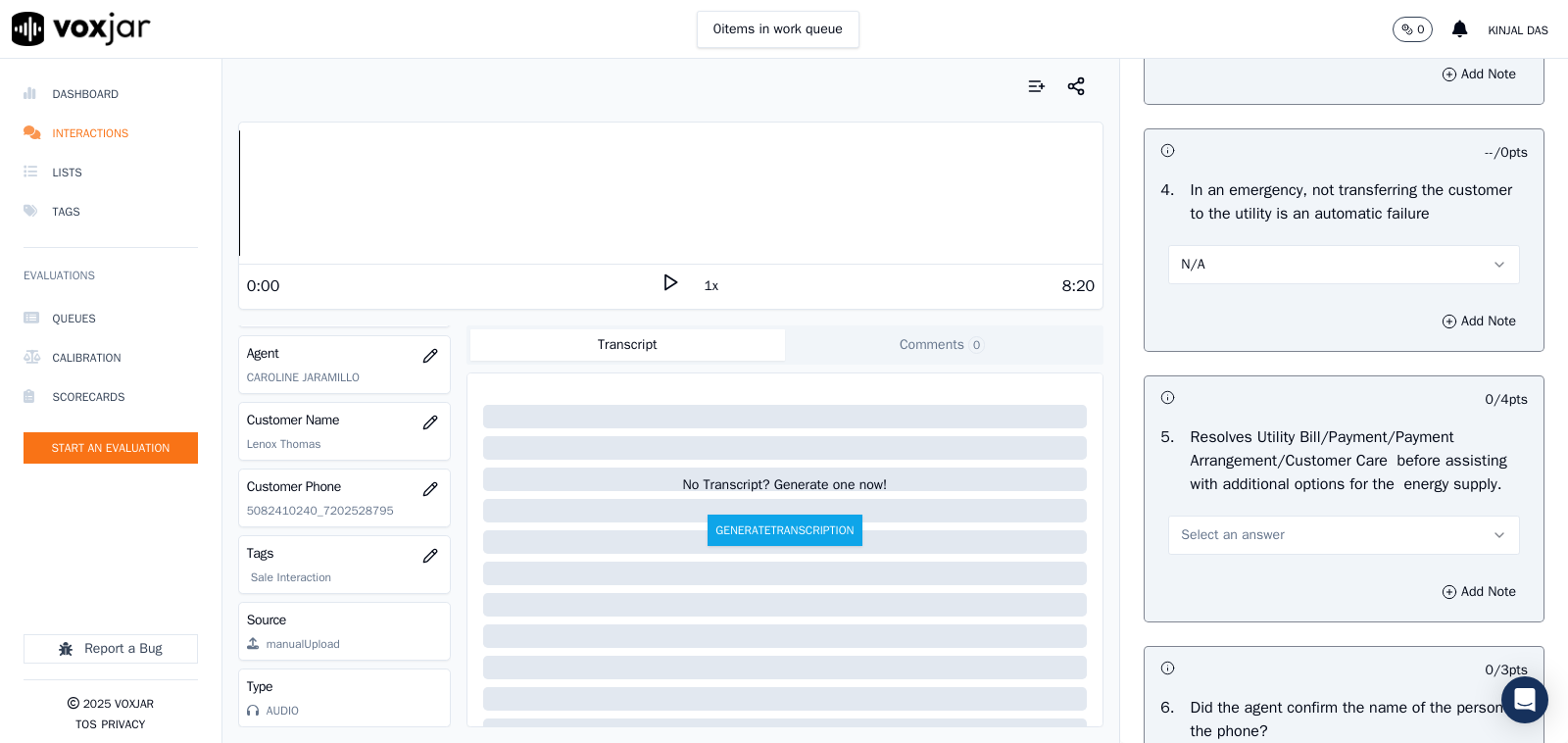 scroll, scrollTop: 1020, scrollLeft: 0, axis: vertical 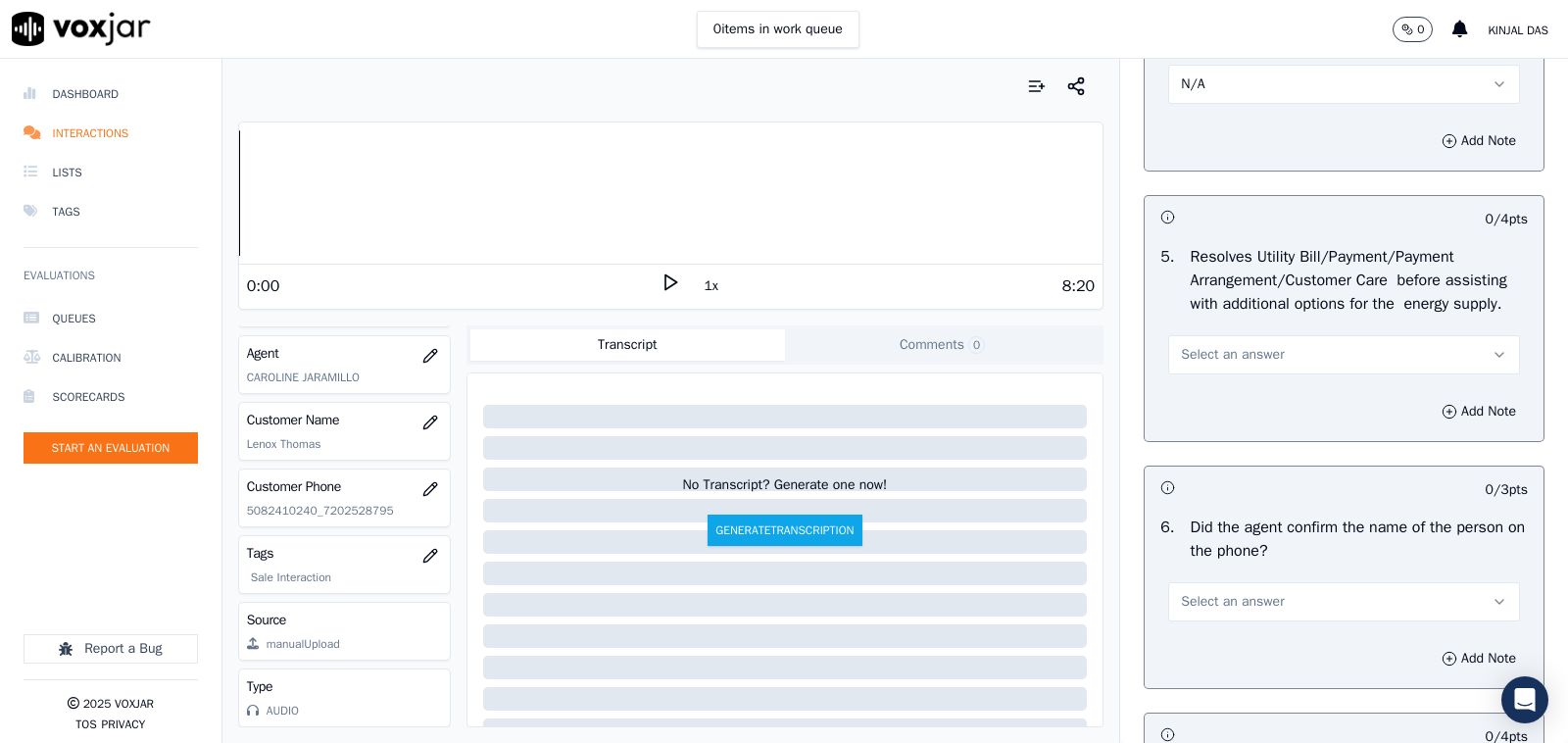 click on "Select an answer" at bounding box center (1344, 355) 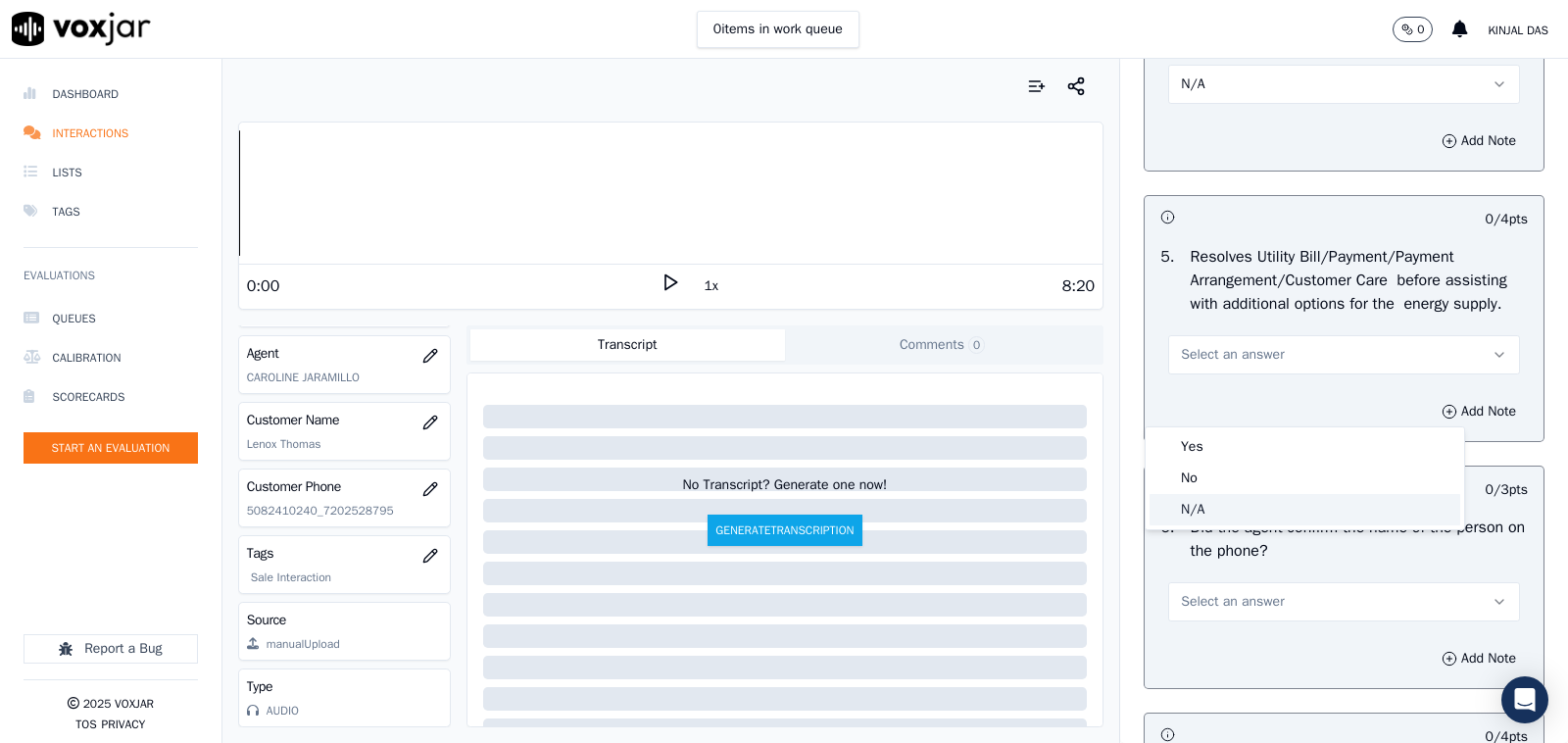 click on "N/A" 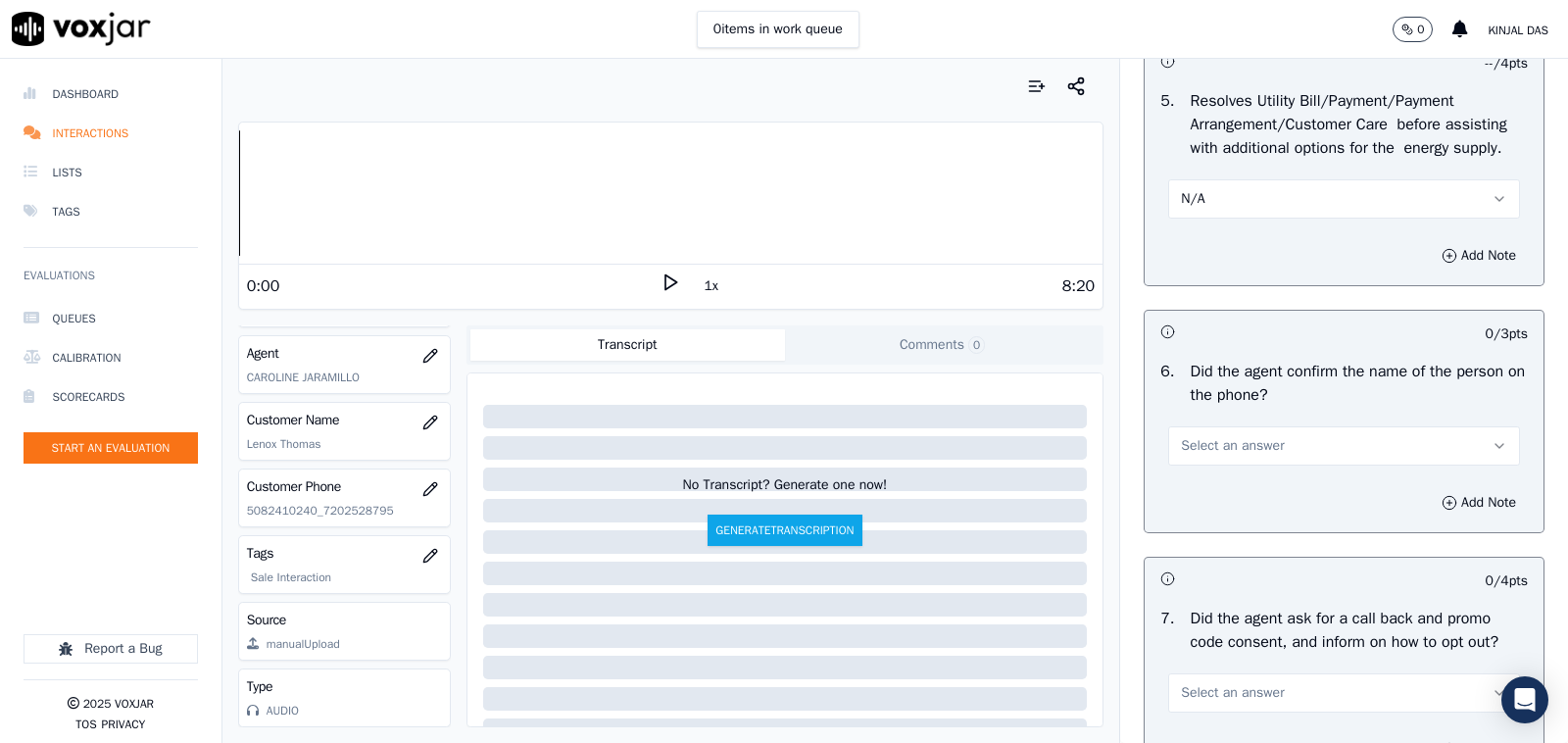 scroll, scrollTop: 1225, scrollLeft: 0, axis: vertical 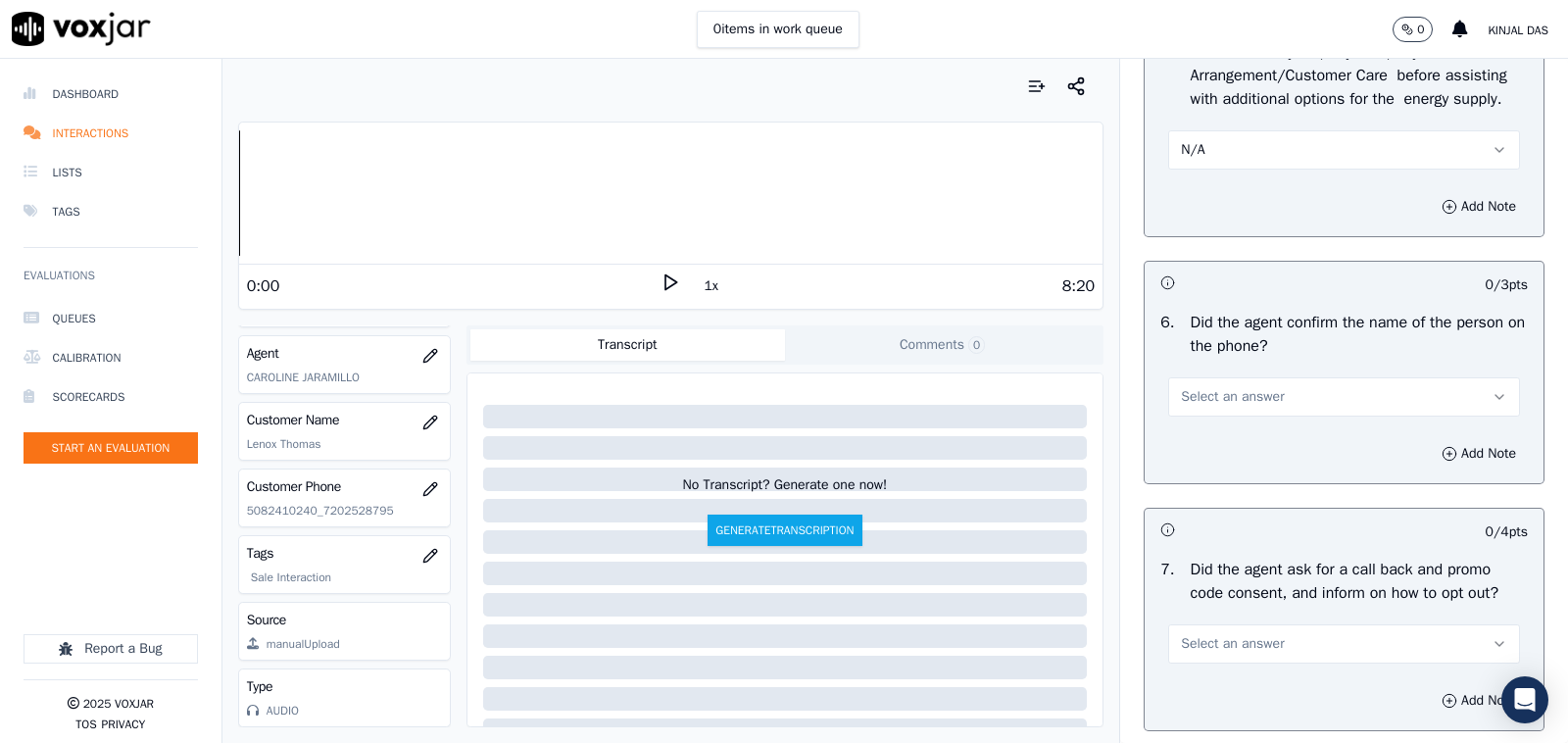 click on "Select an answer" at bounding box center (1232, 397) 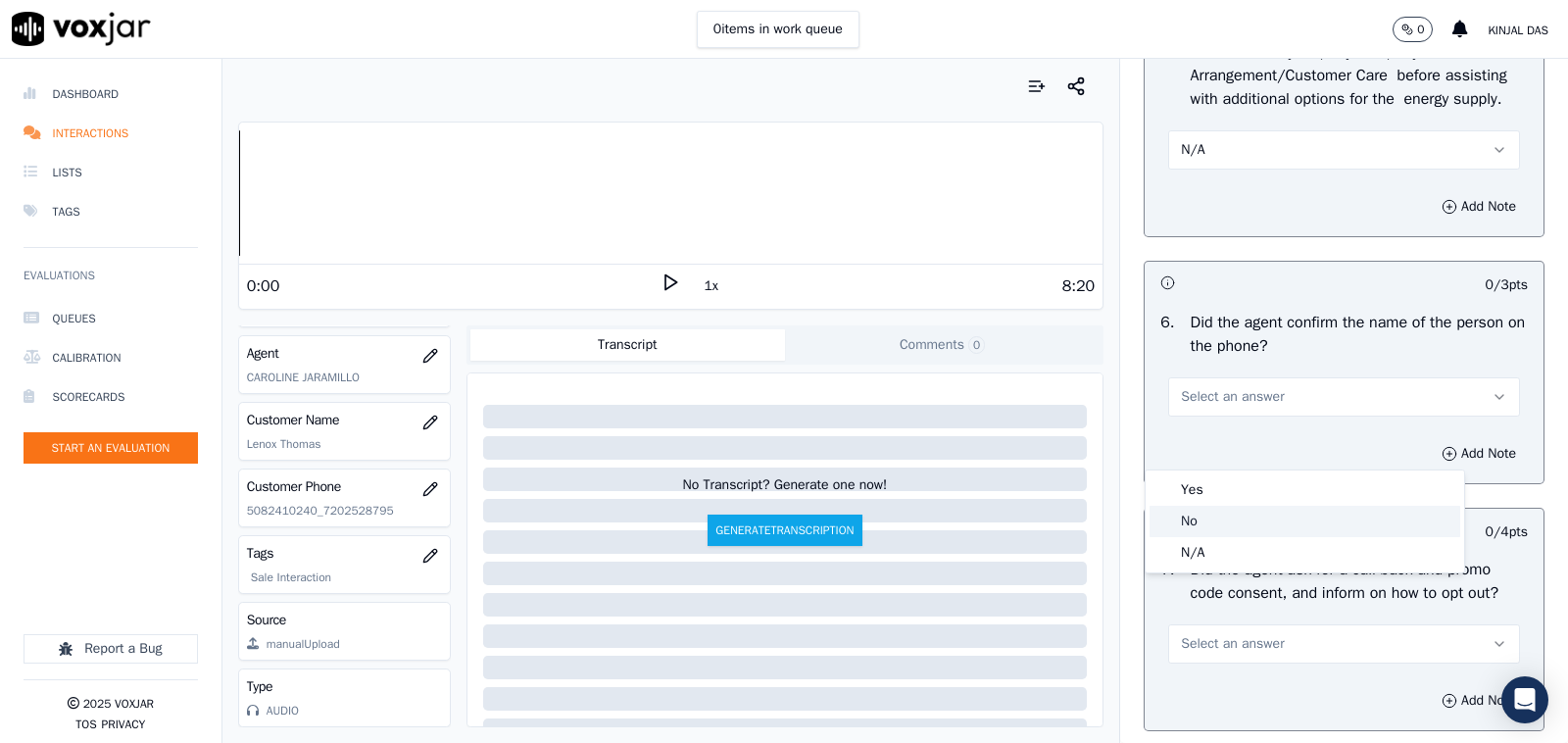 click on "No" 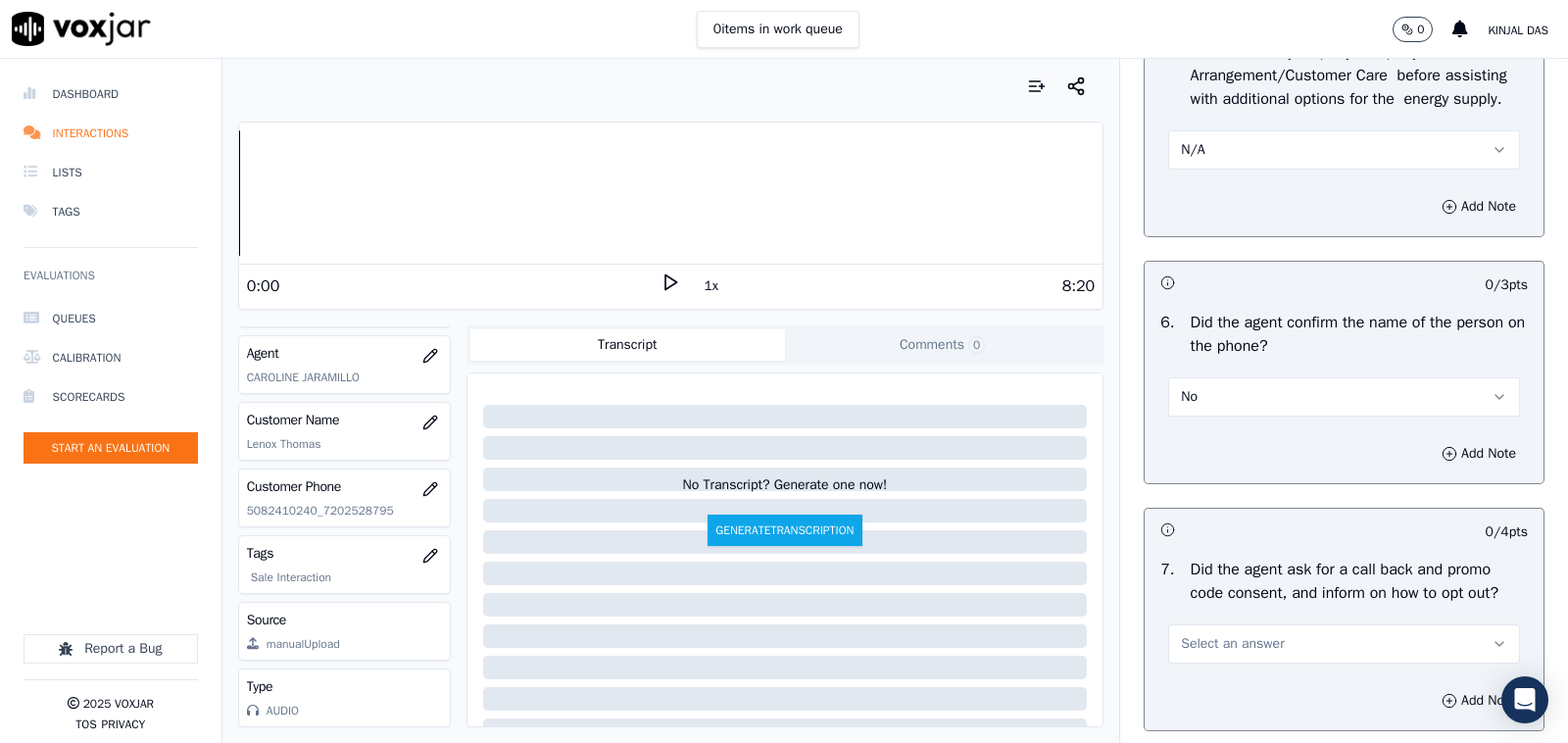 click on "No" at bounding box center (1344, 397) 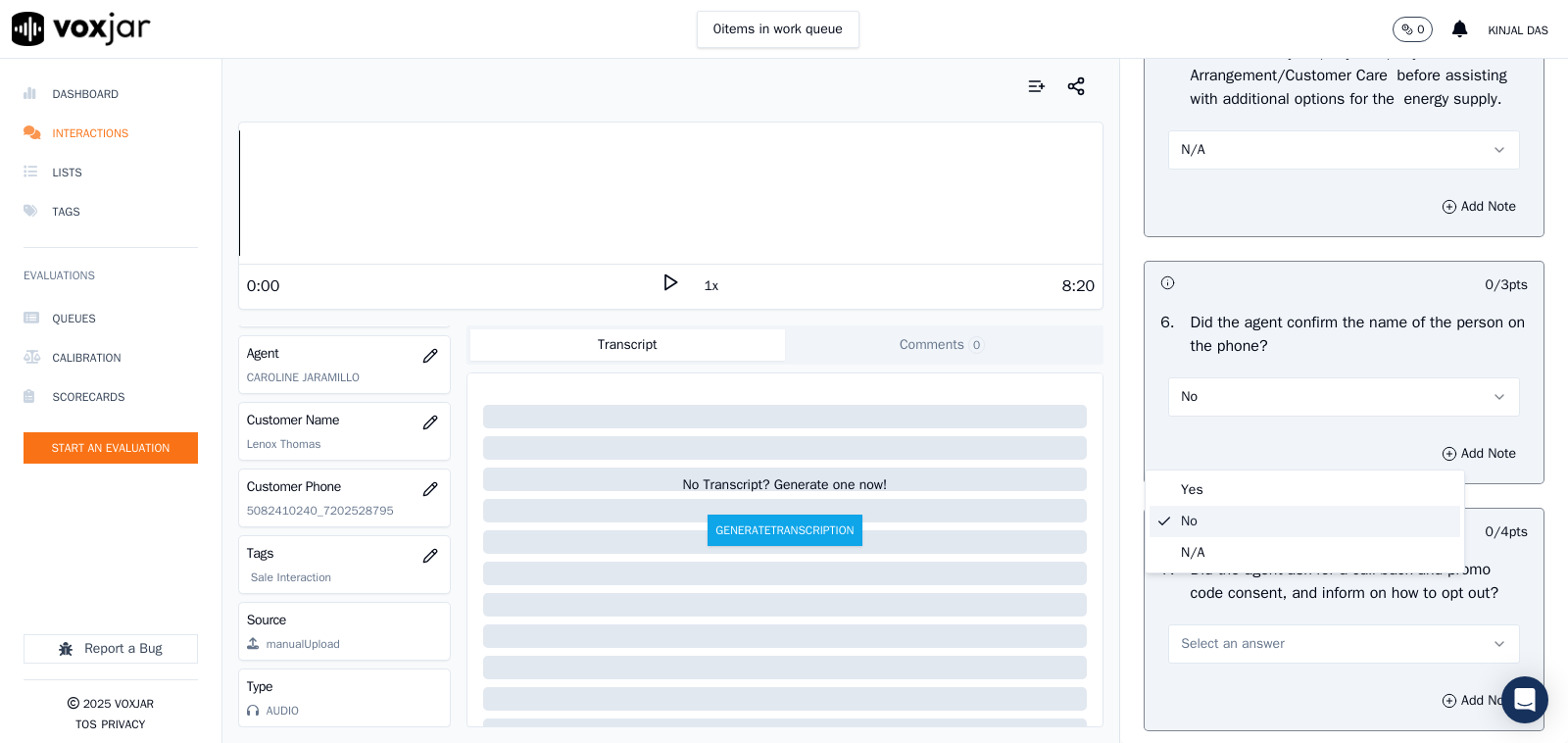 click on "Yes   No     N/A" at bounding box center [1304, 521] 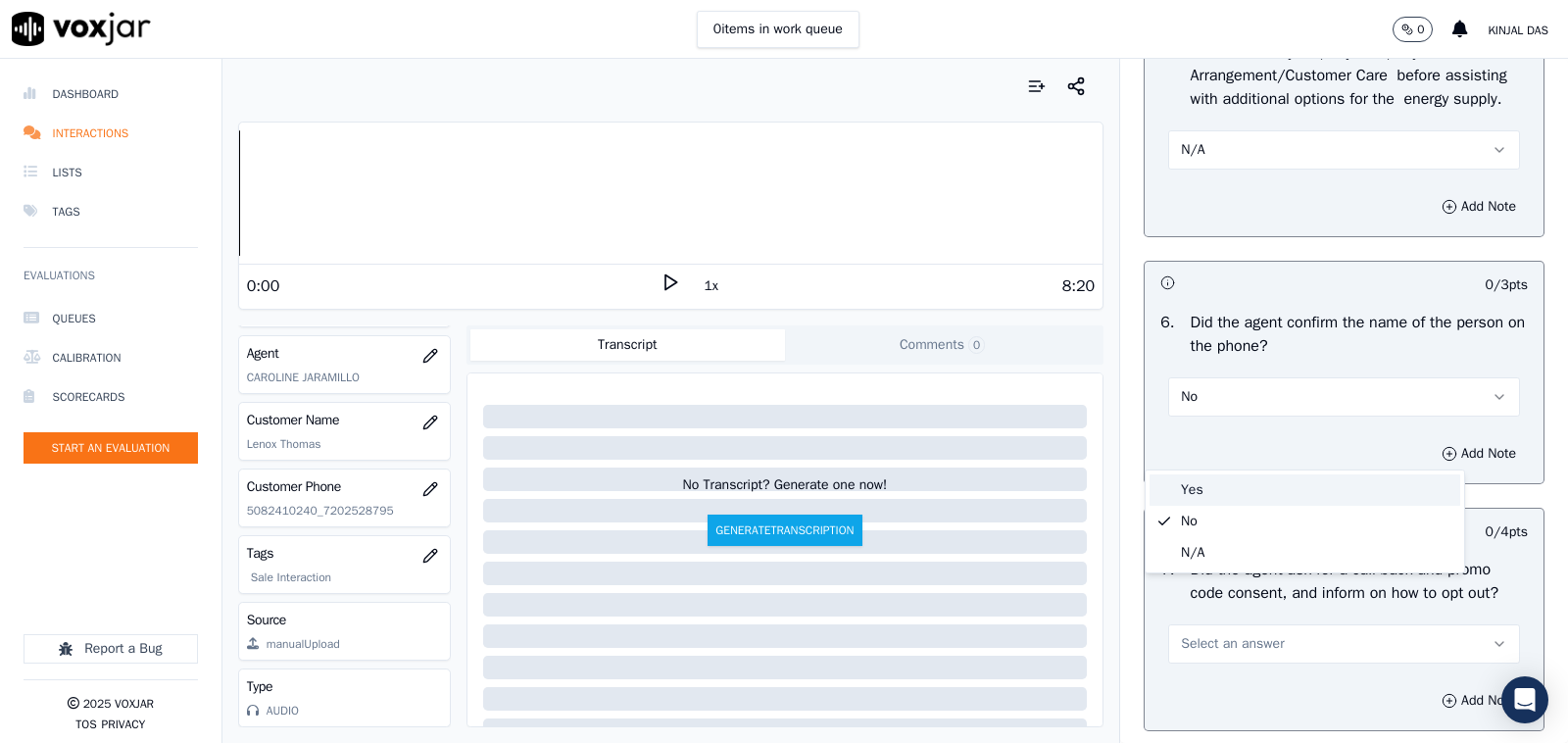 click on "Yes" at bounding box center [1304, 490] 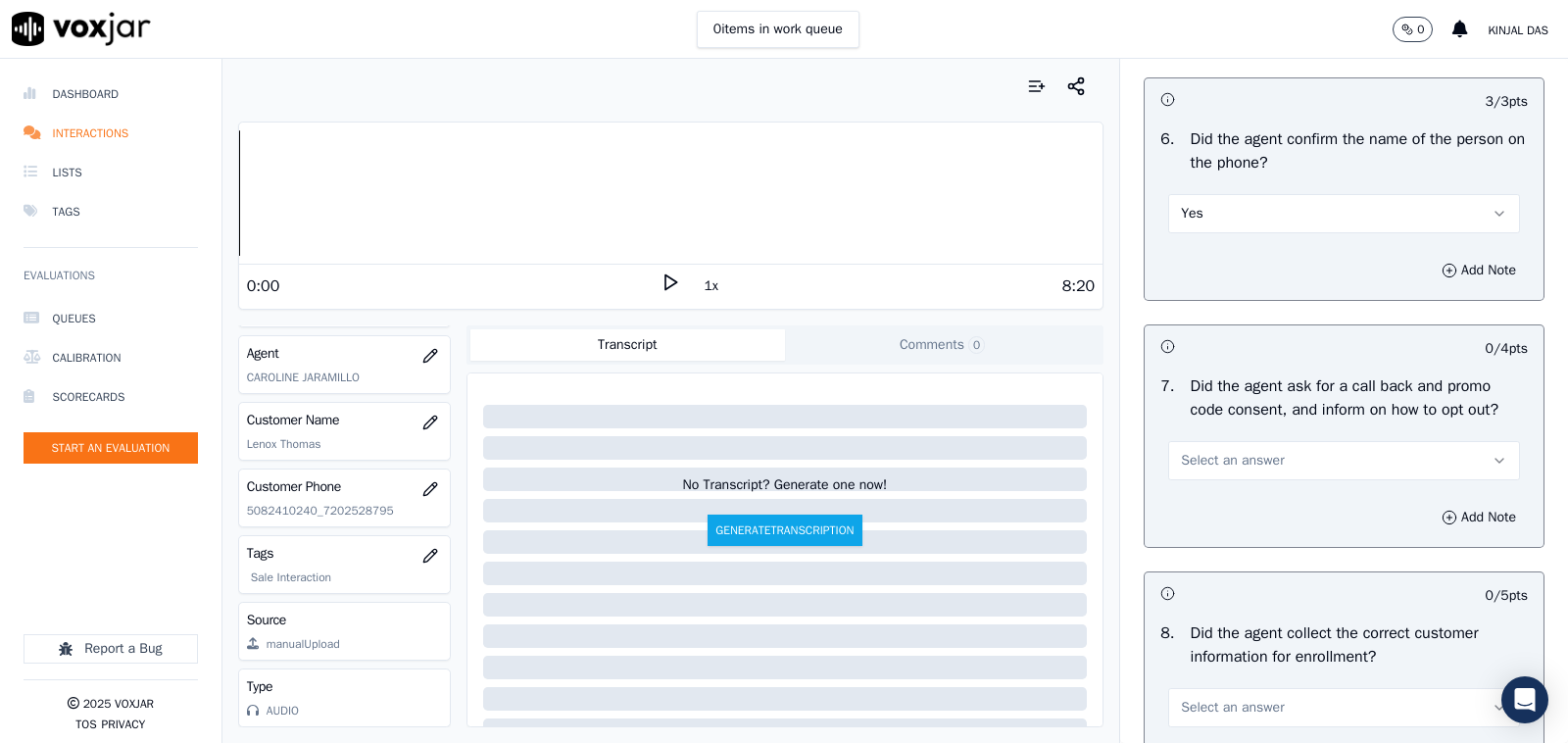 scroll, scrollTop: 1633, scrollLeft: 0, axis: vertical 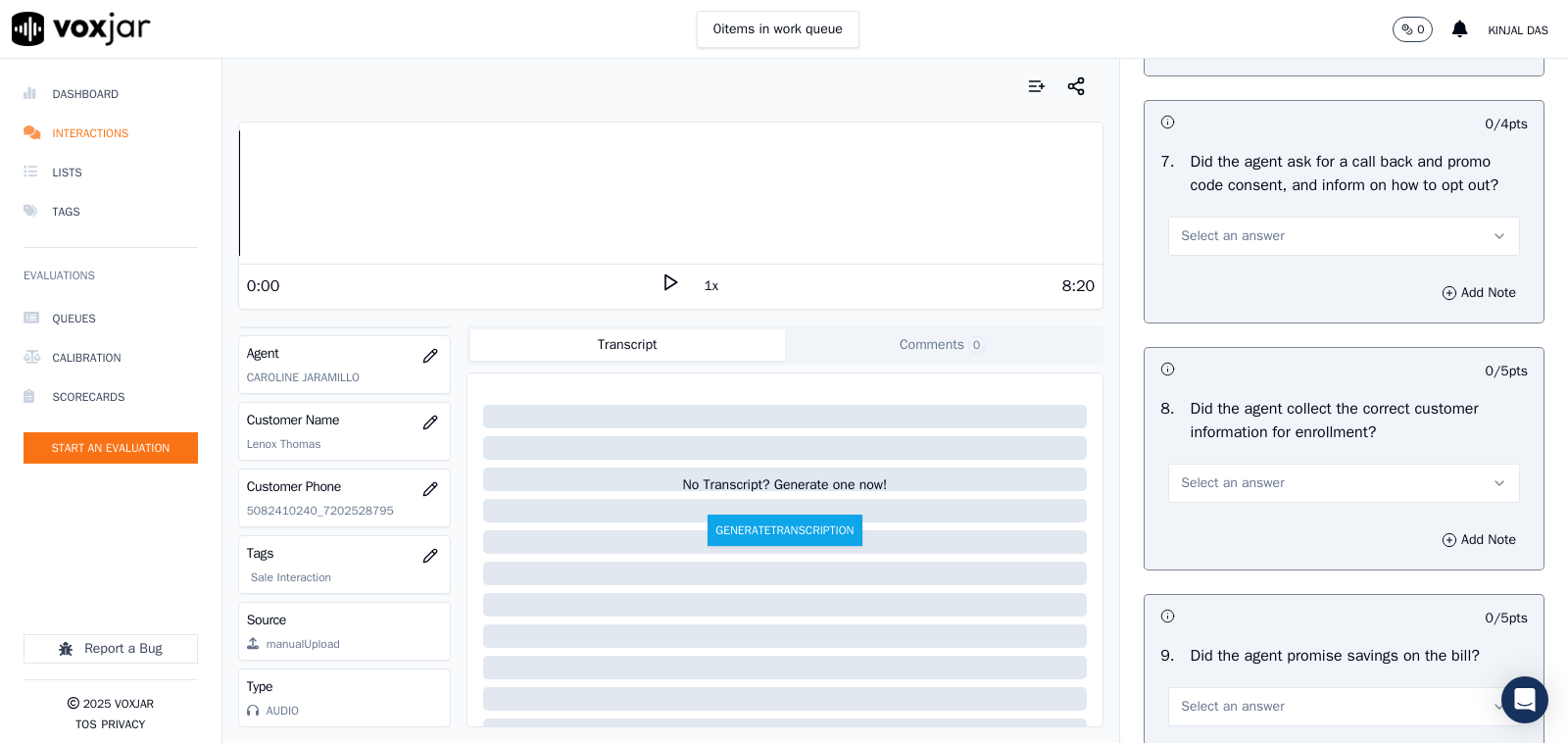 click on "Select an answer" at bounding box center (1232, 236) 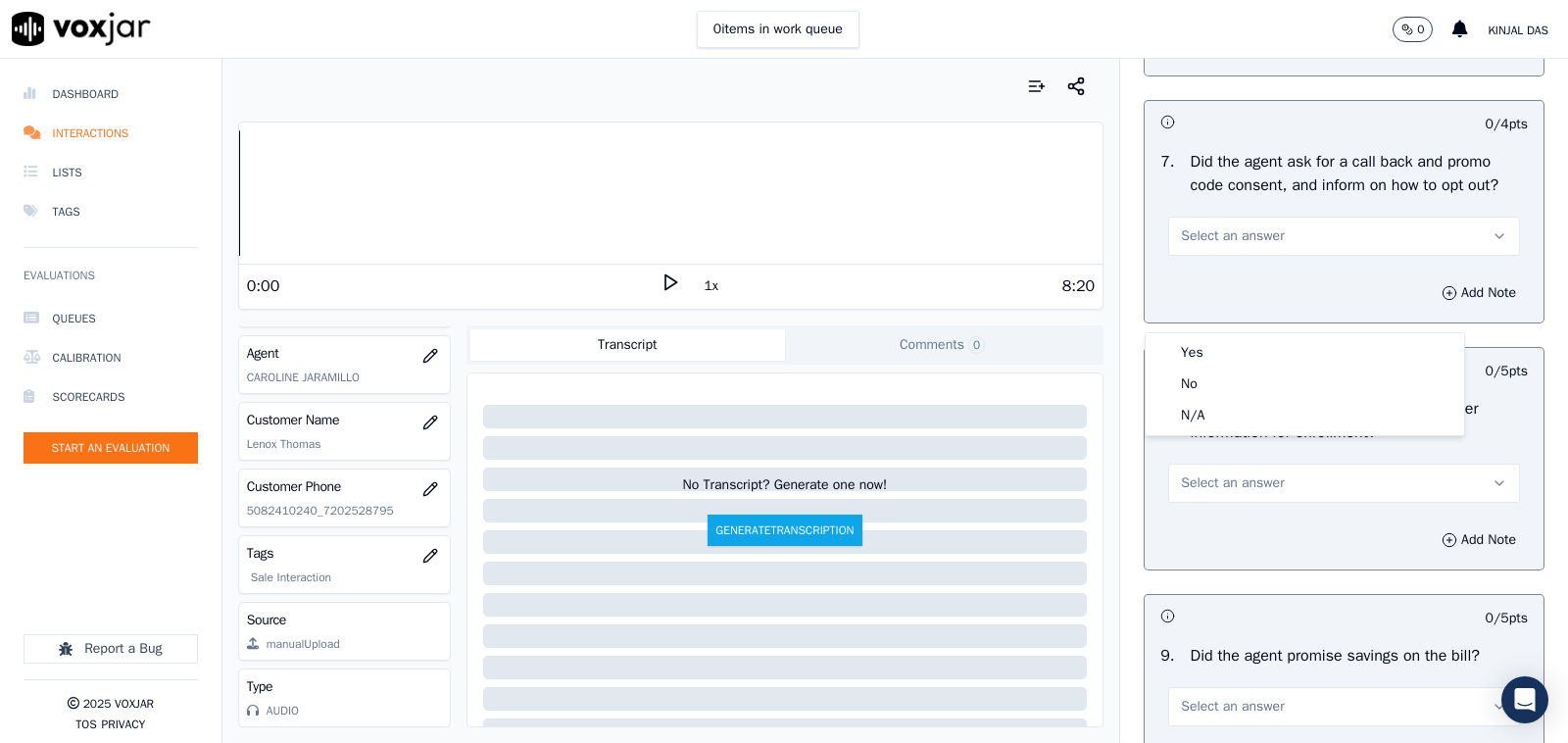click on "Yes" at bounding box center (1304, 353) 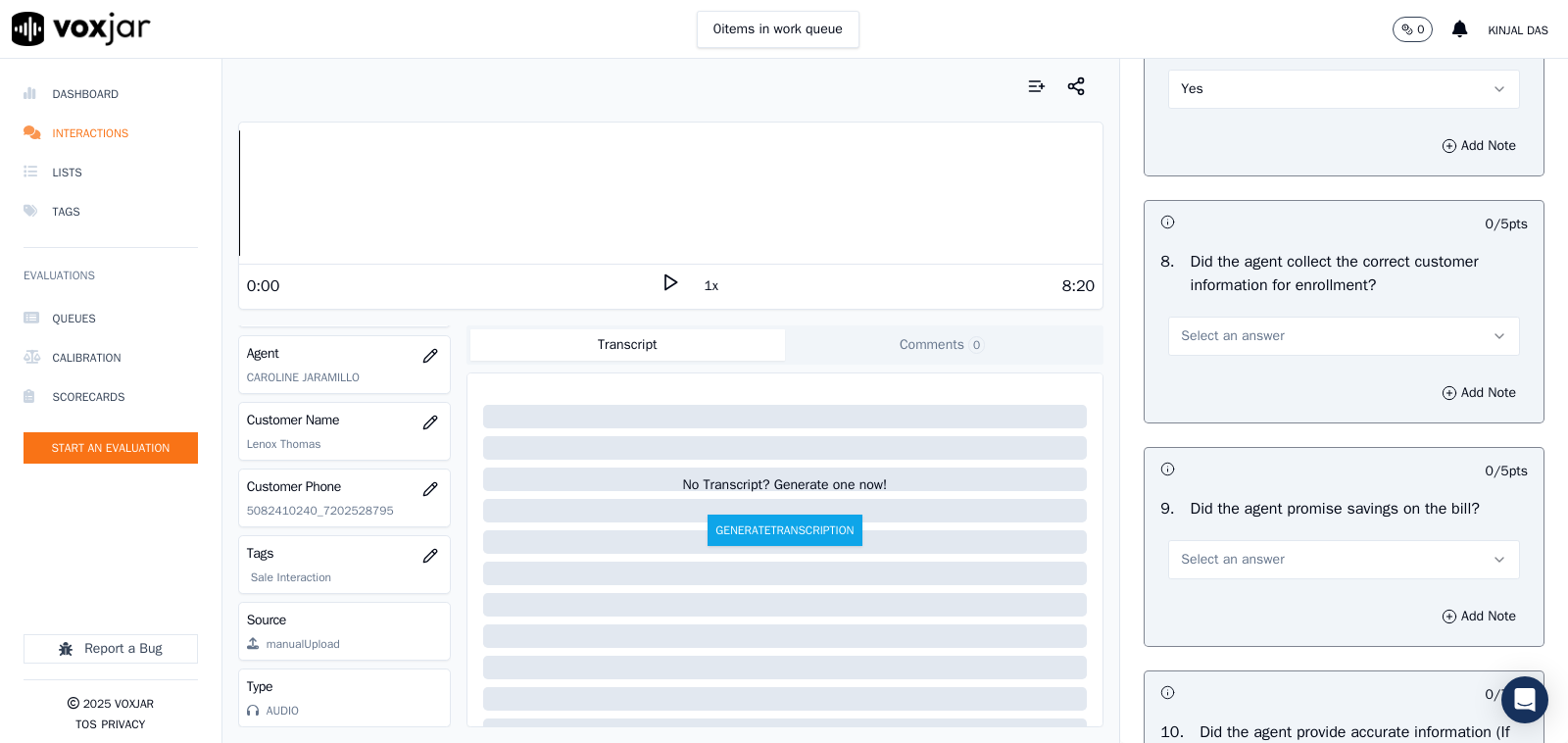 scroll, scrollTop: 1838, scrollLeft: 0, axis: vertical 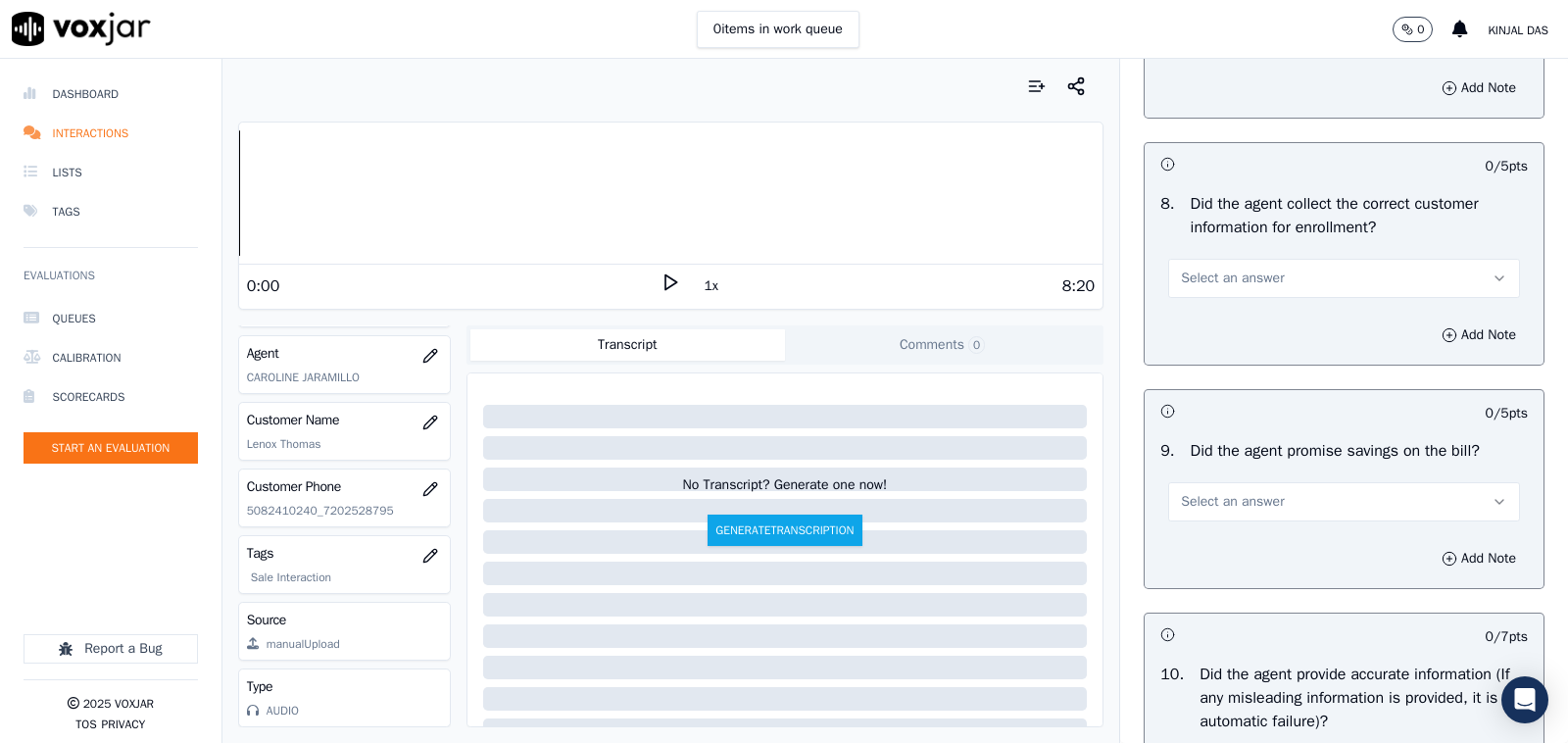 click on "Select an answer" at bounding box center (1232, 278) 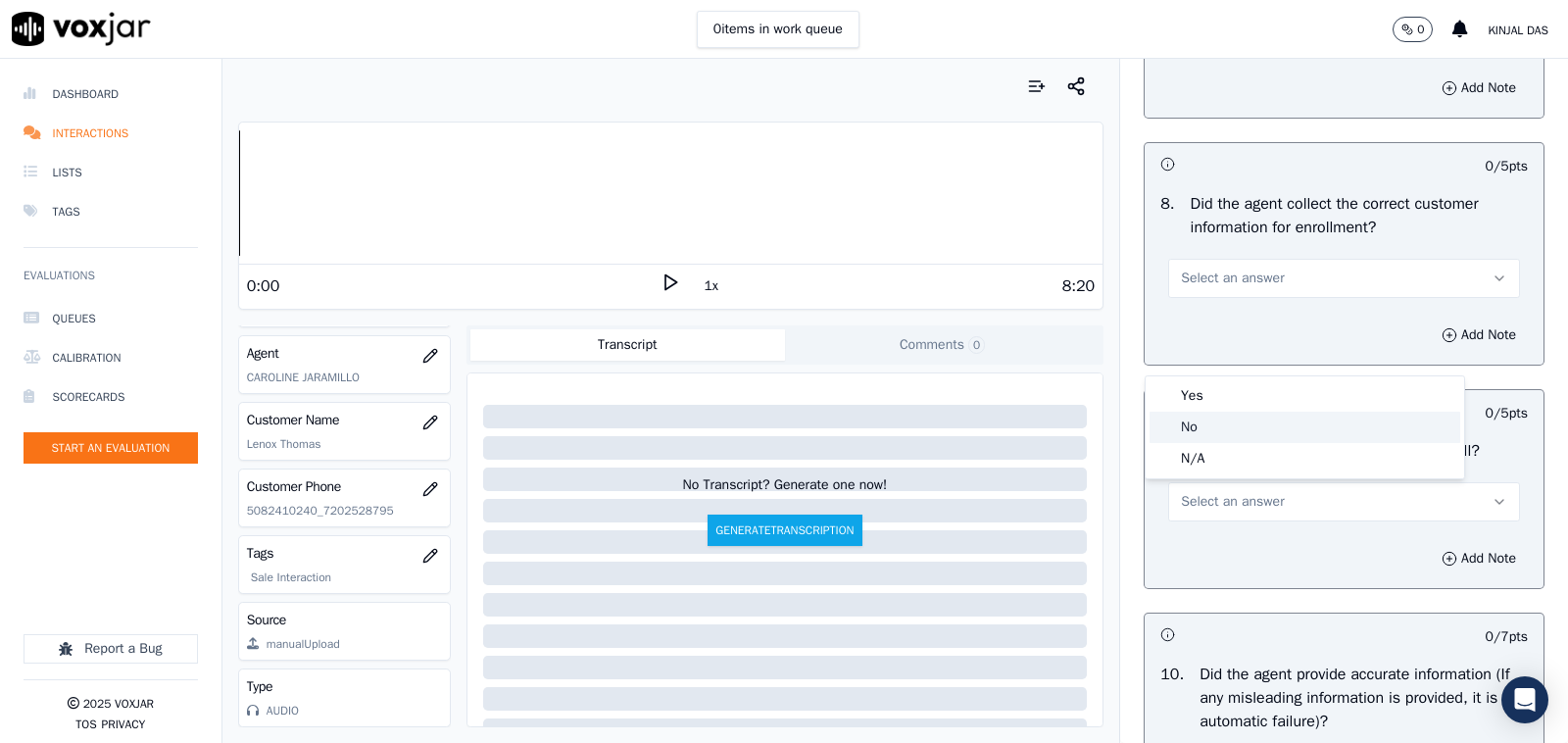 click on "No" 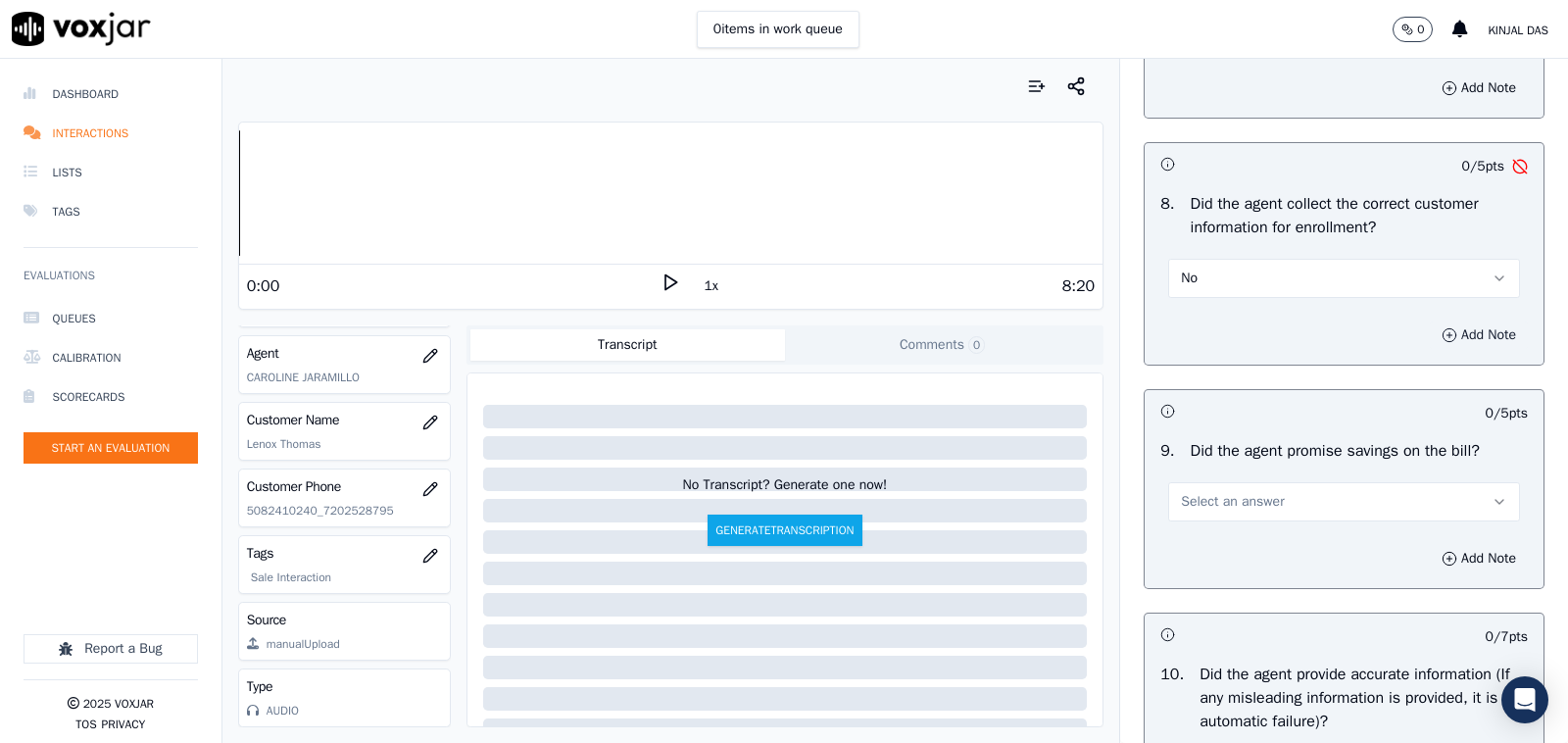 click on "Add Note" at bounding box center [1479, 335] 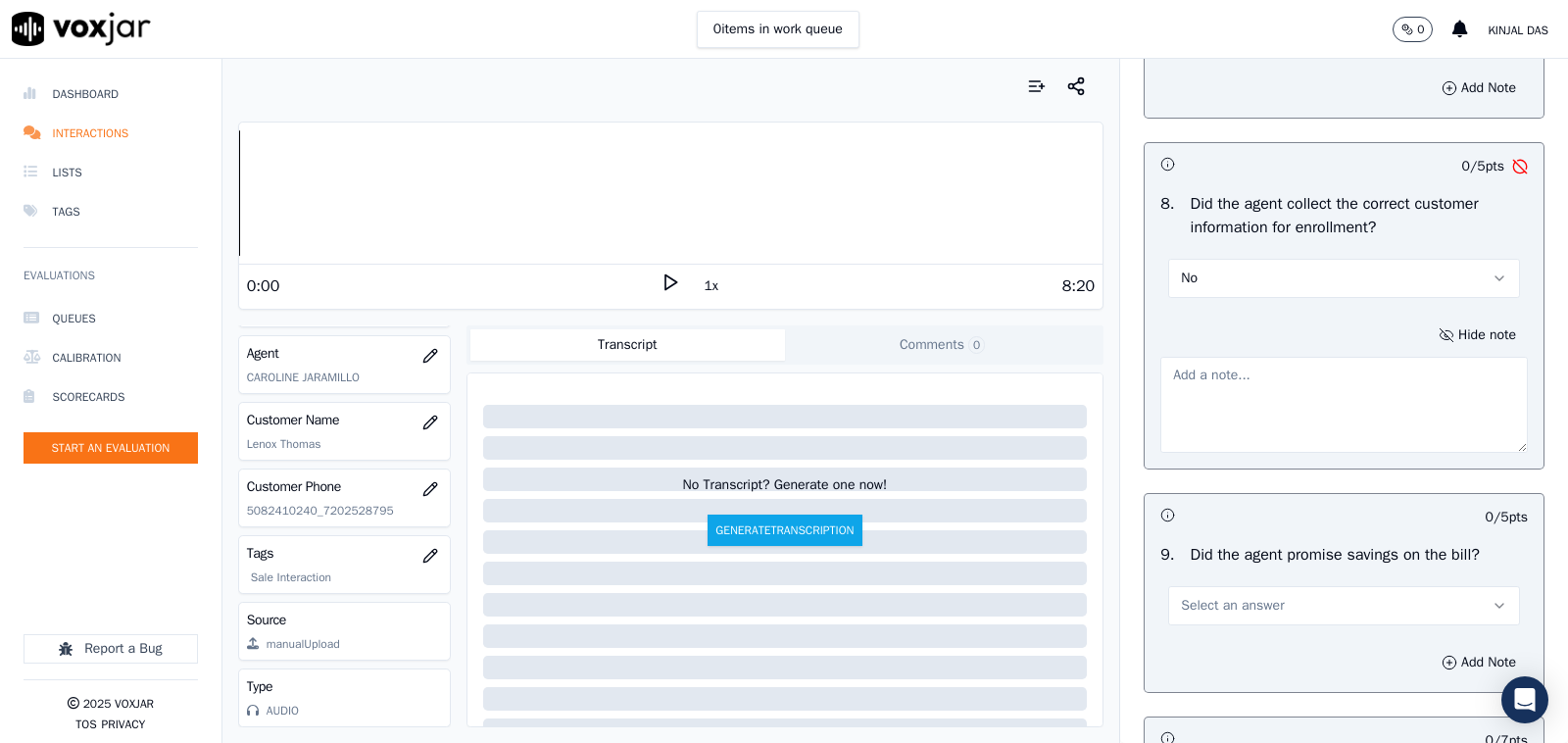 click at bounding box center (1344, 405) 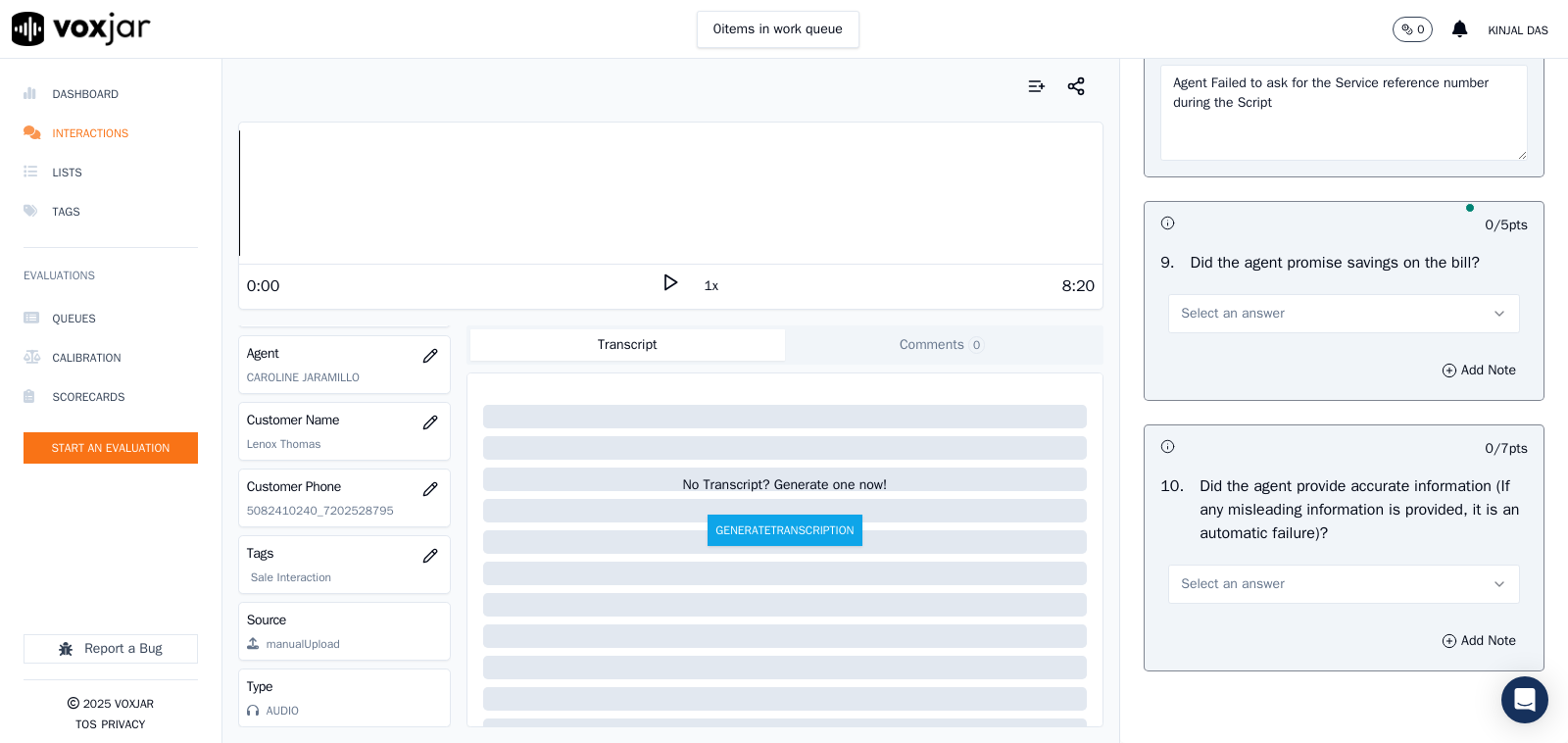 scroll, scrollTop: 2246, scrollLeft: 0, axis: vertical 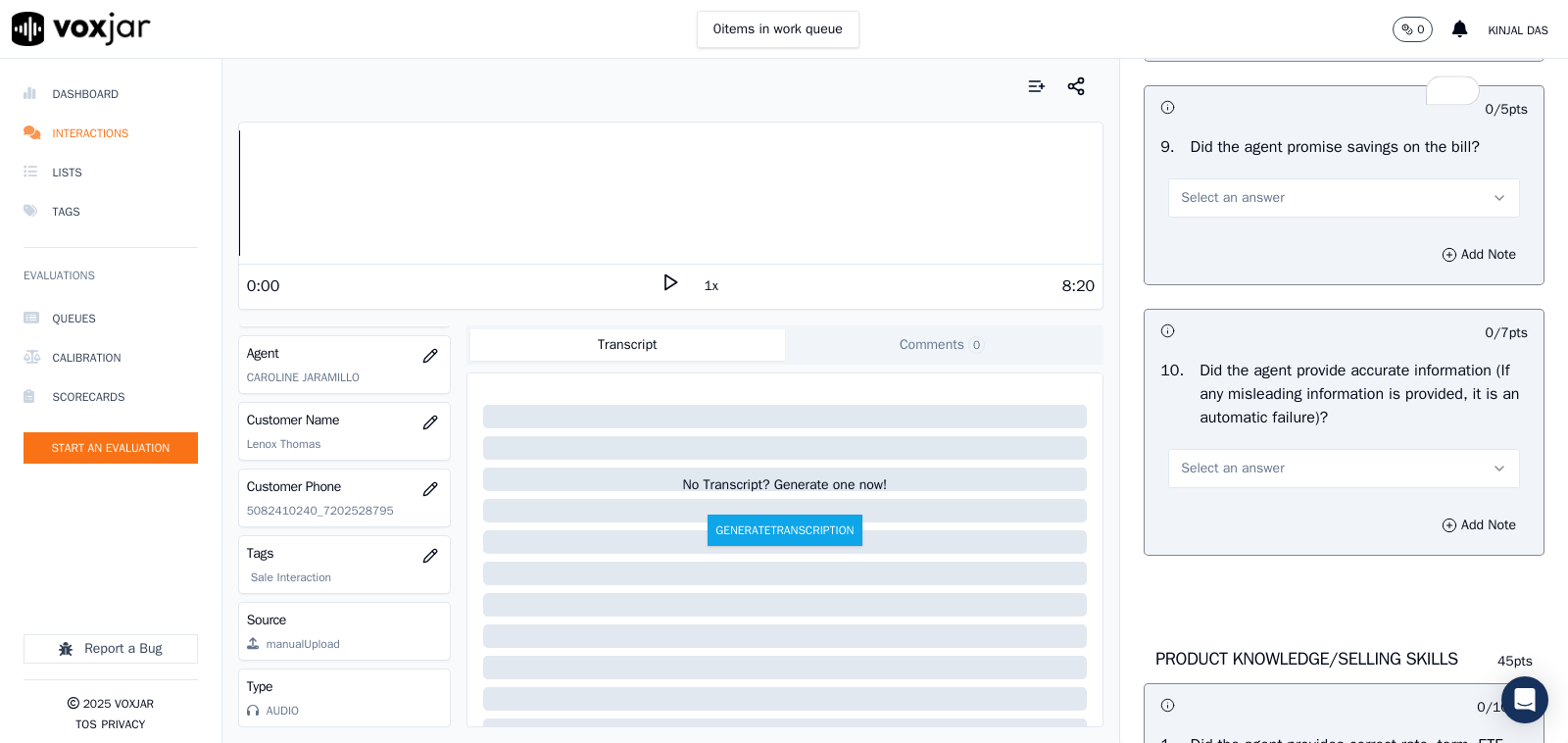type on "Agent Failed to ask for the Service reference number during the Script" 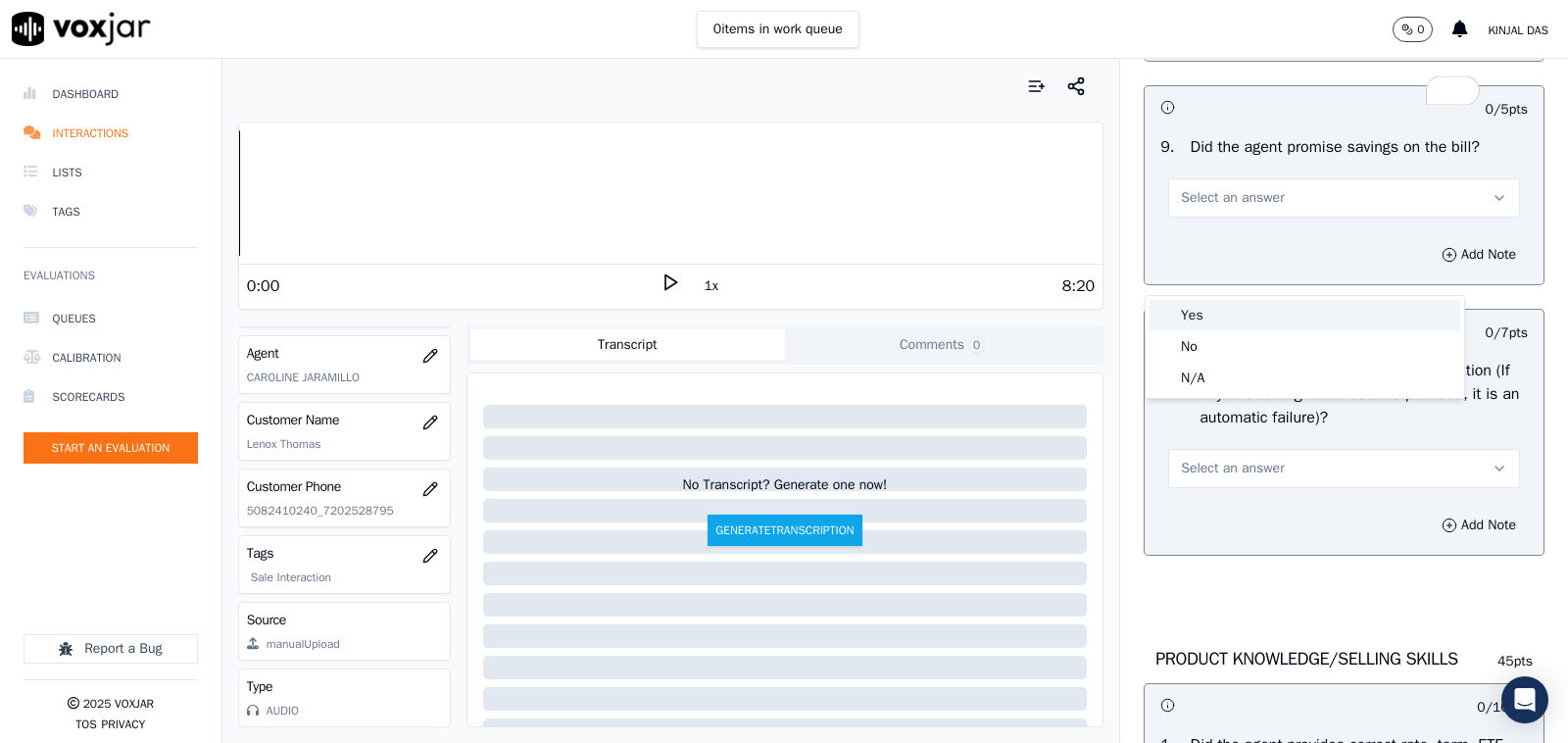 click on "Yes" at bounding box center [1304, 316] 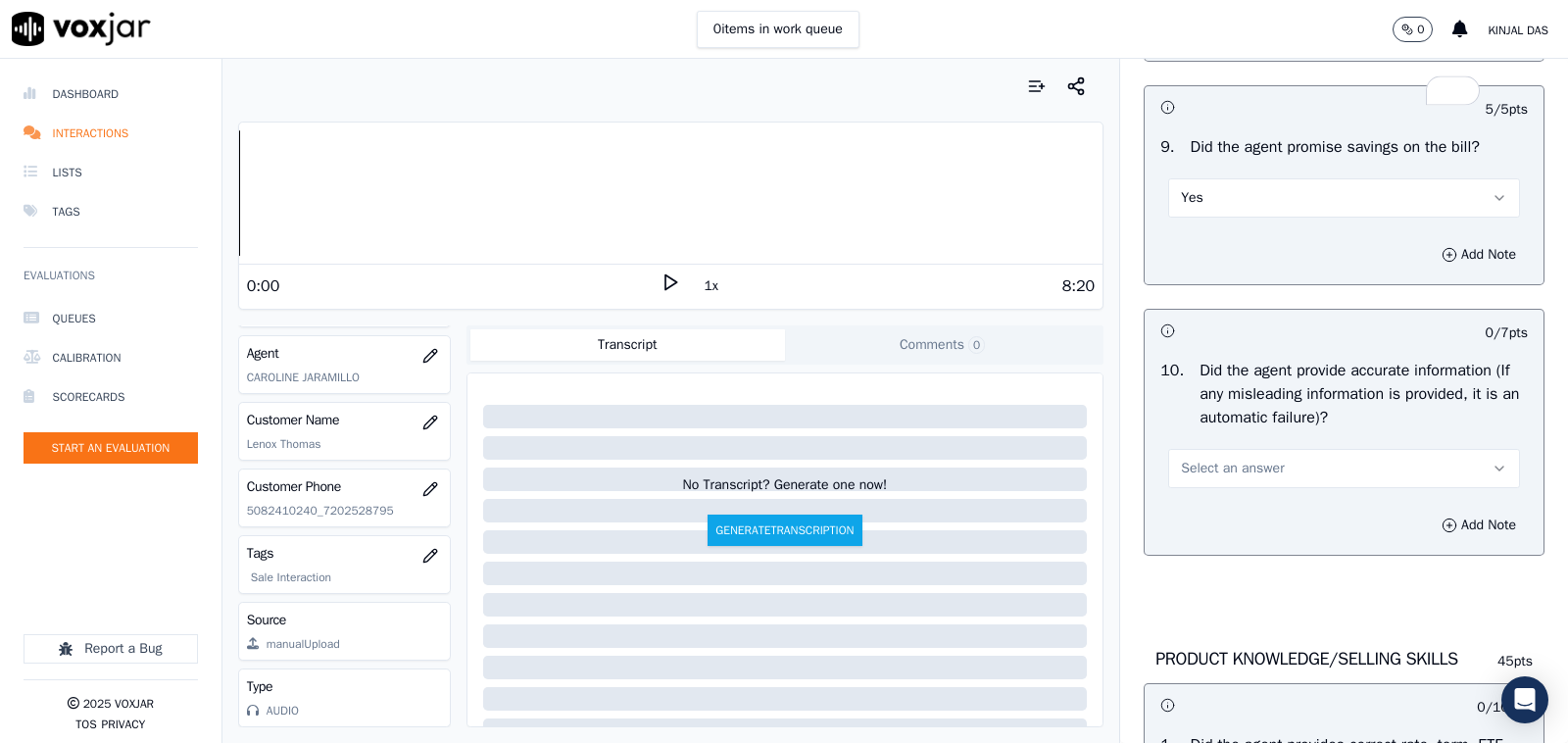 click on "Add Note" at bounding box center [1344, 255] 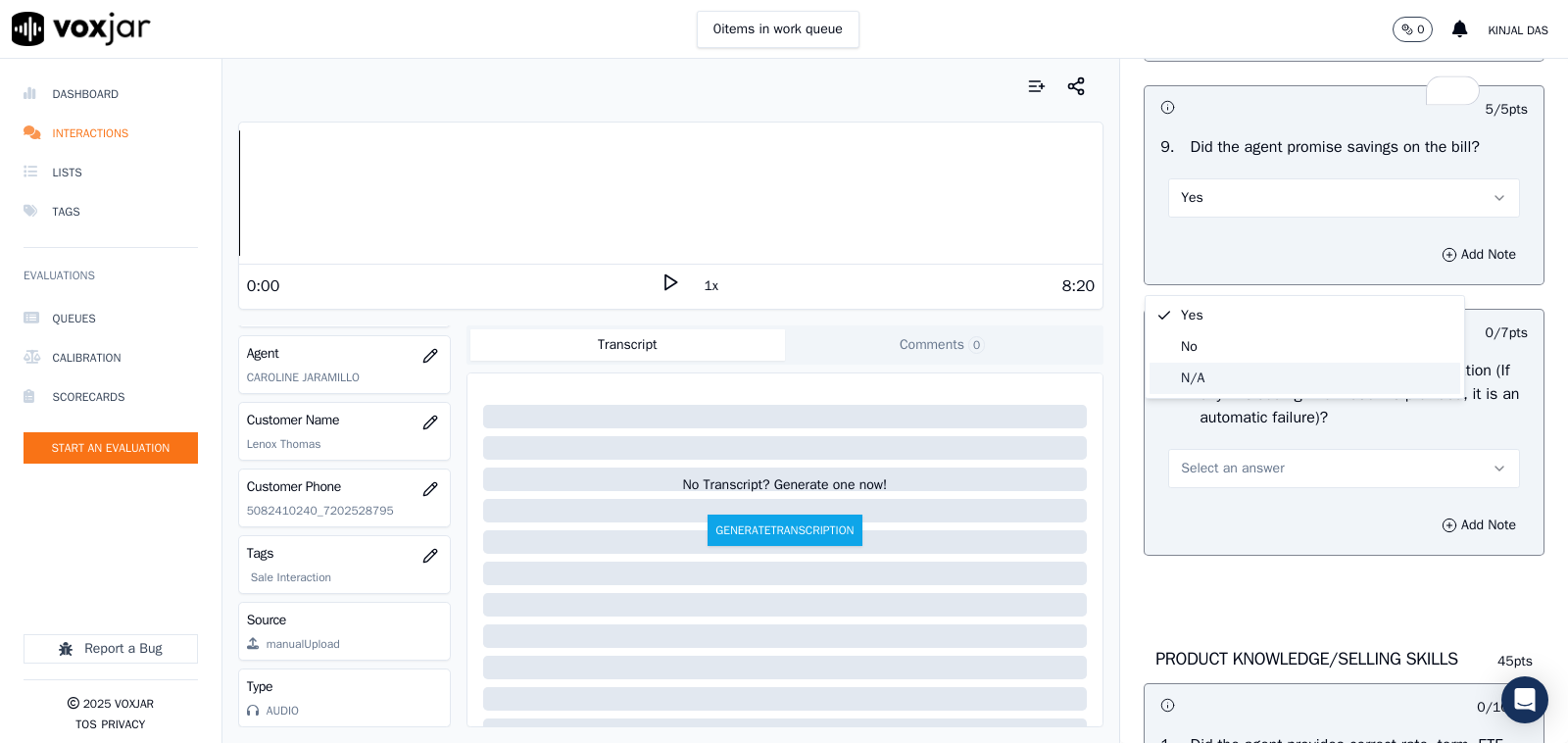 click on "N/A" 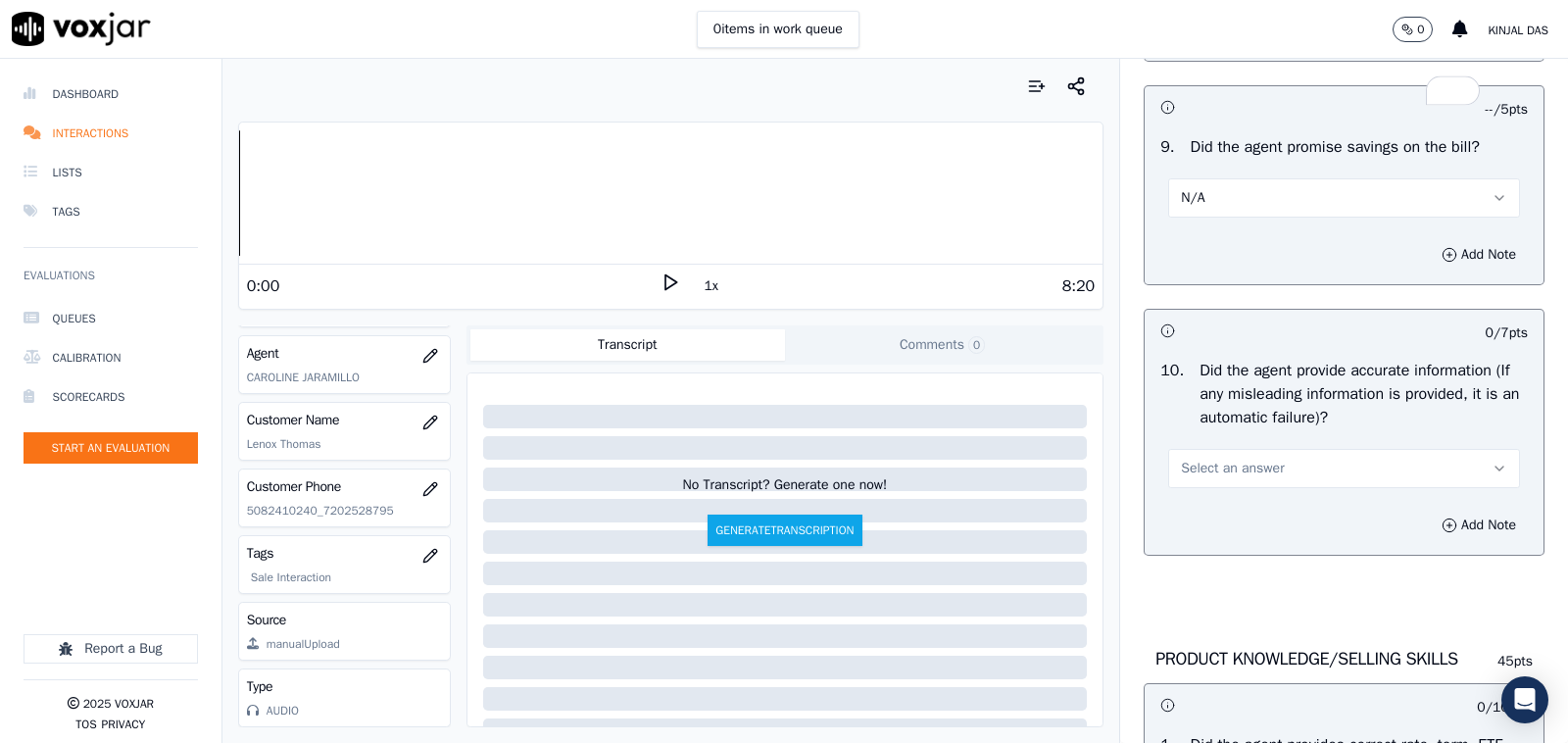 scroll, scrollTop: 2451, scrollLeft: 0, axis: vertical 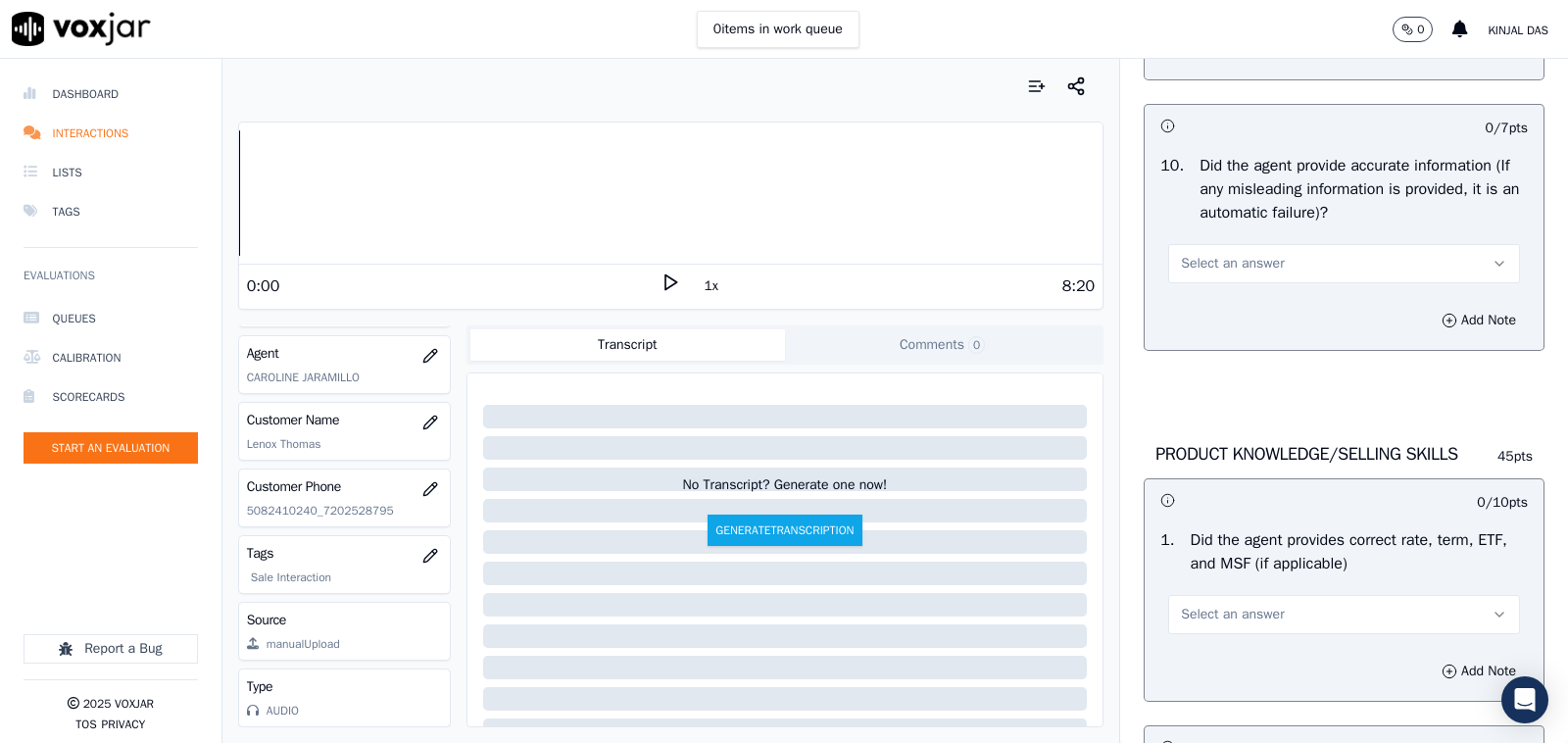 click on "Select an answer" at bounding box center [1232, 264] 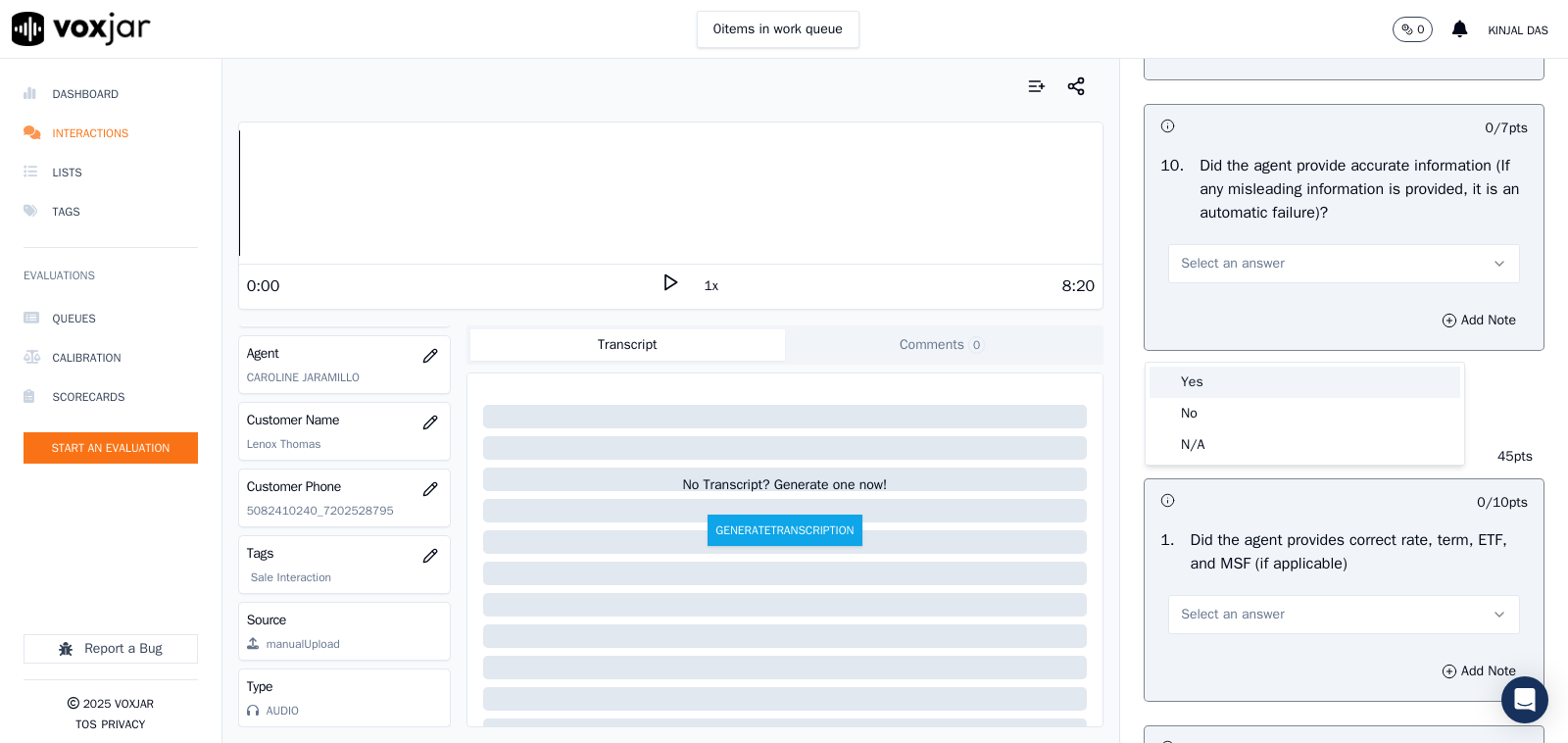 click on "Yes" at bounding box center [1304, 382] 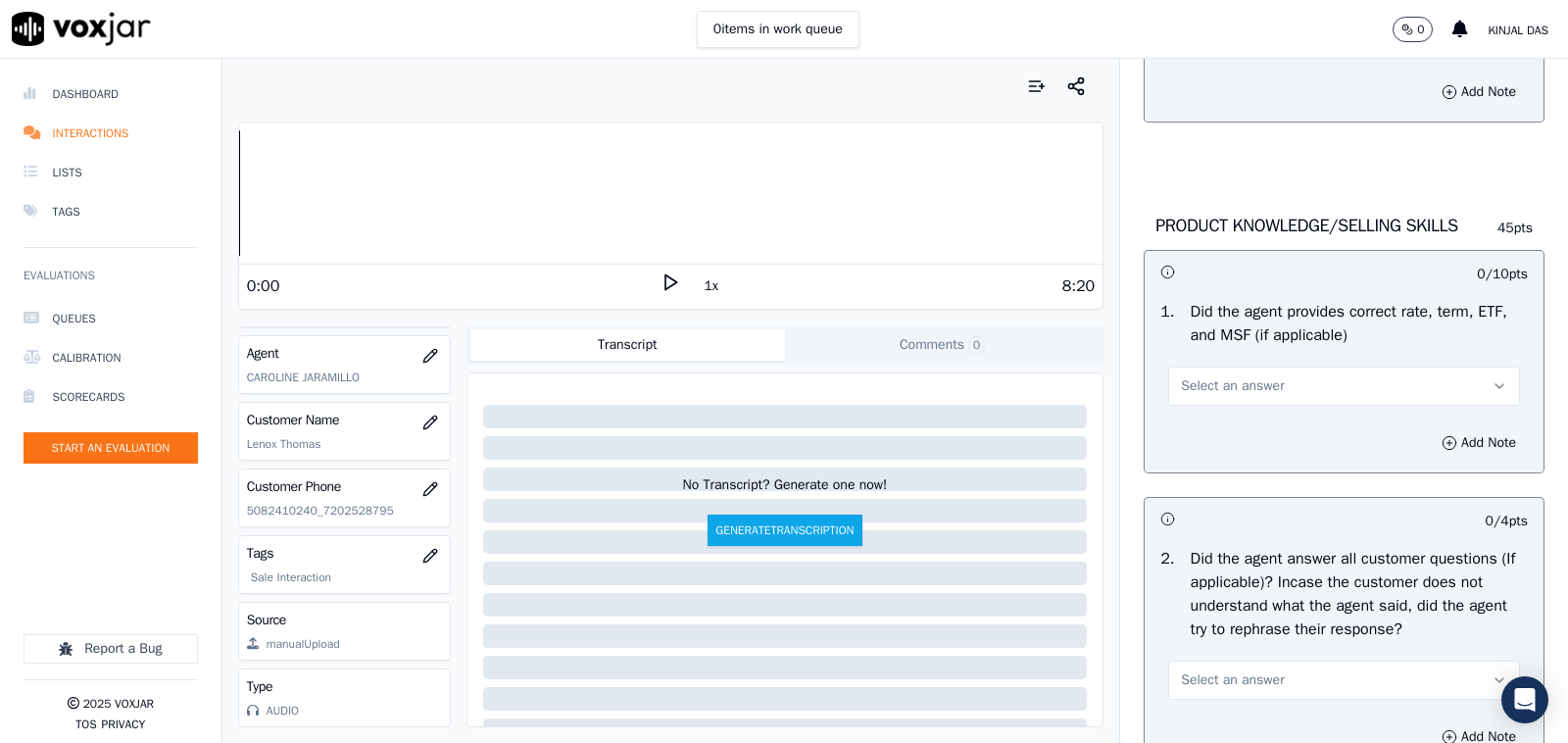 scroll, scrollTop: 2858, scrollLeft: 0, axis: vertical 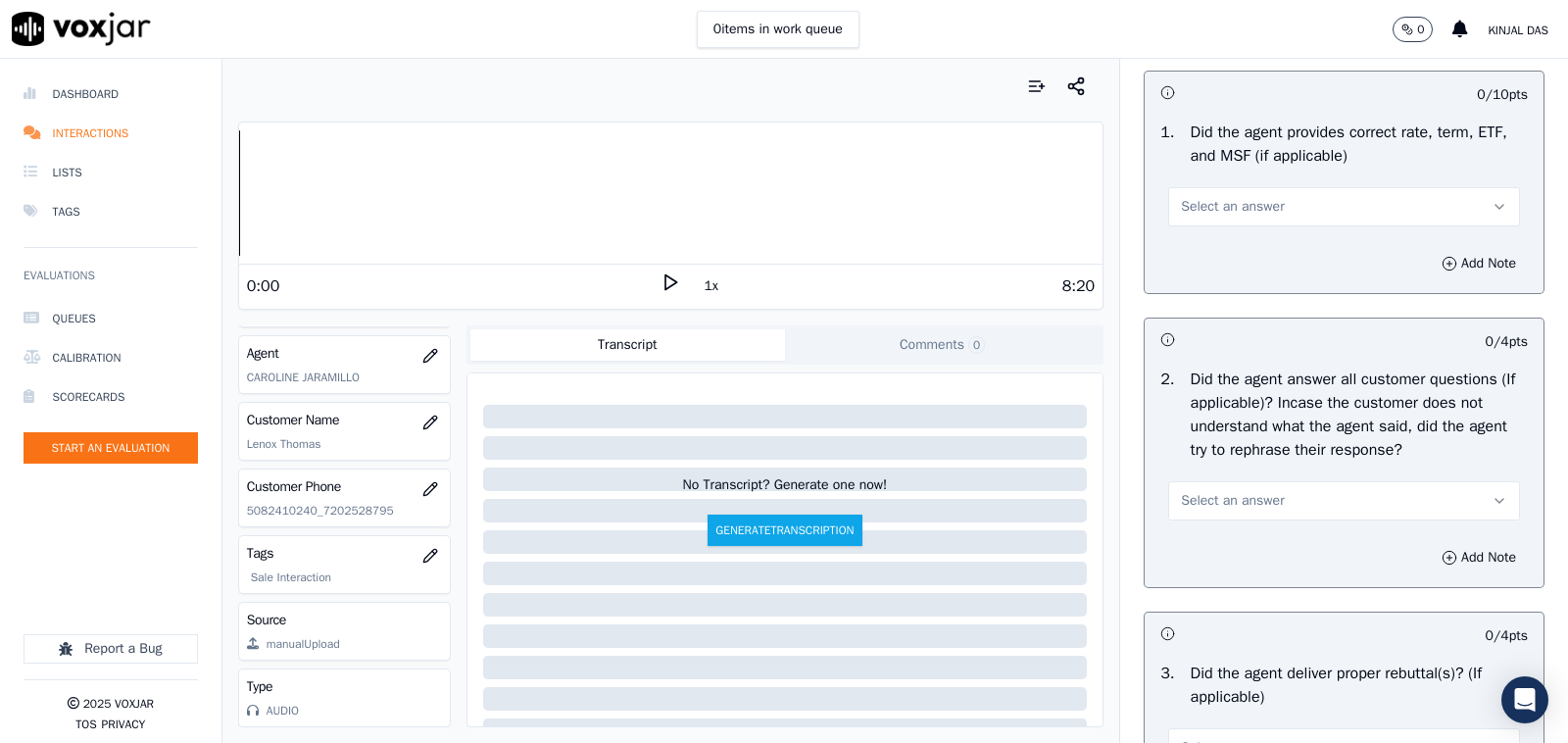 drag, startPoint x: 1223, startPoint y: 291, endPoint x: 1215, endPoint y: 309, distance: 19.697716 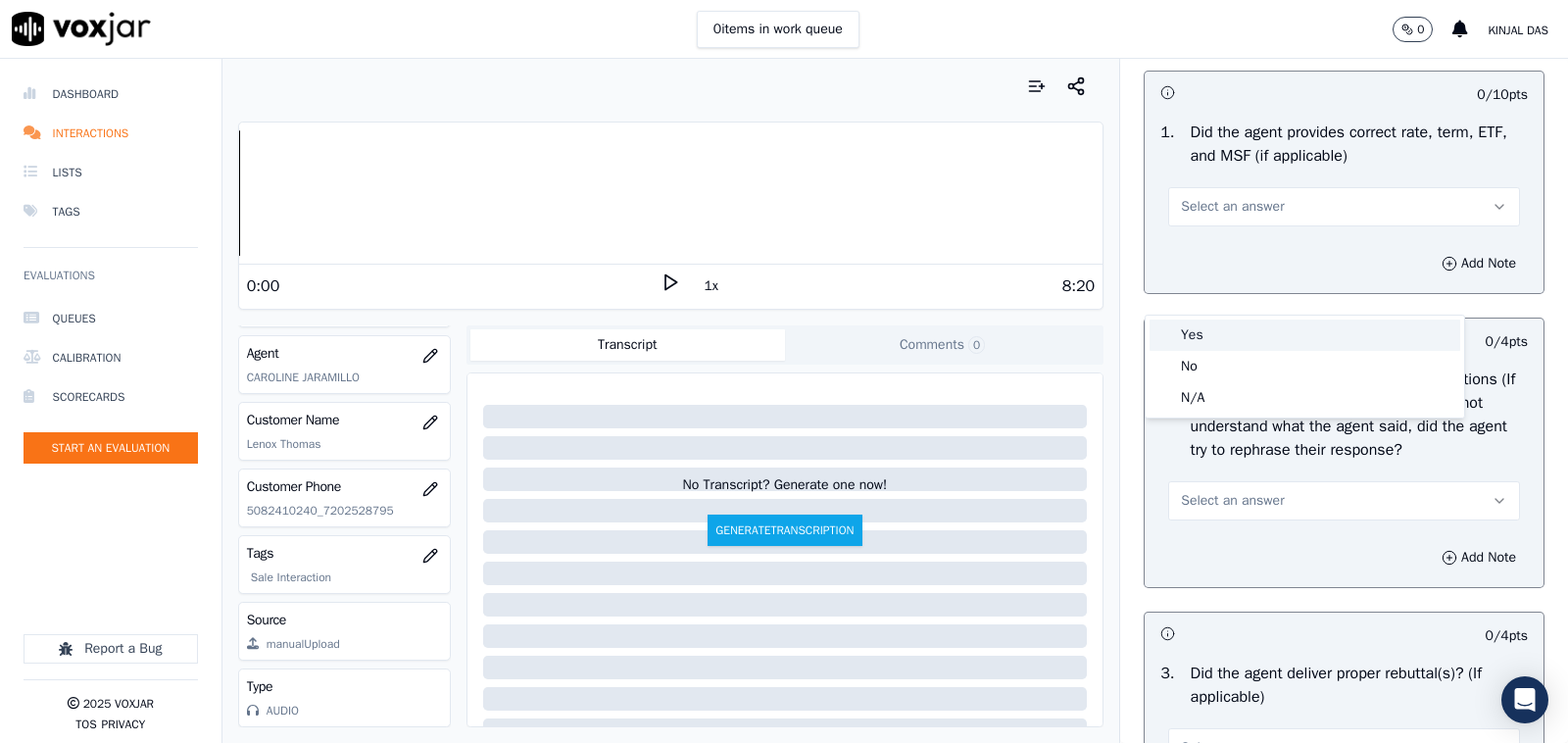 click on "Yes" at bounding box center [1304, 335] 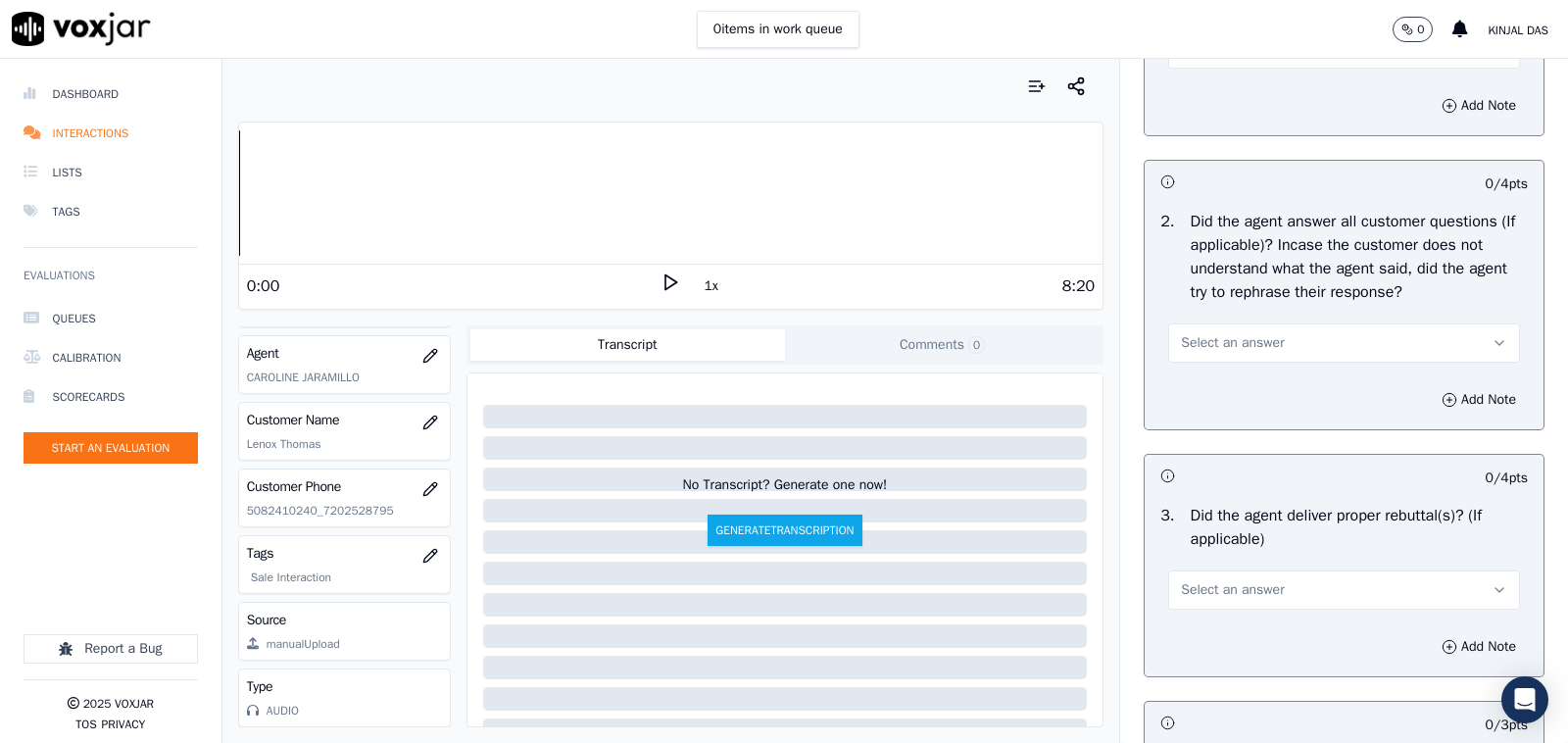 scroll, scrollTop: 3063, scrollLeft: 0, axis: vertical 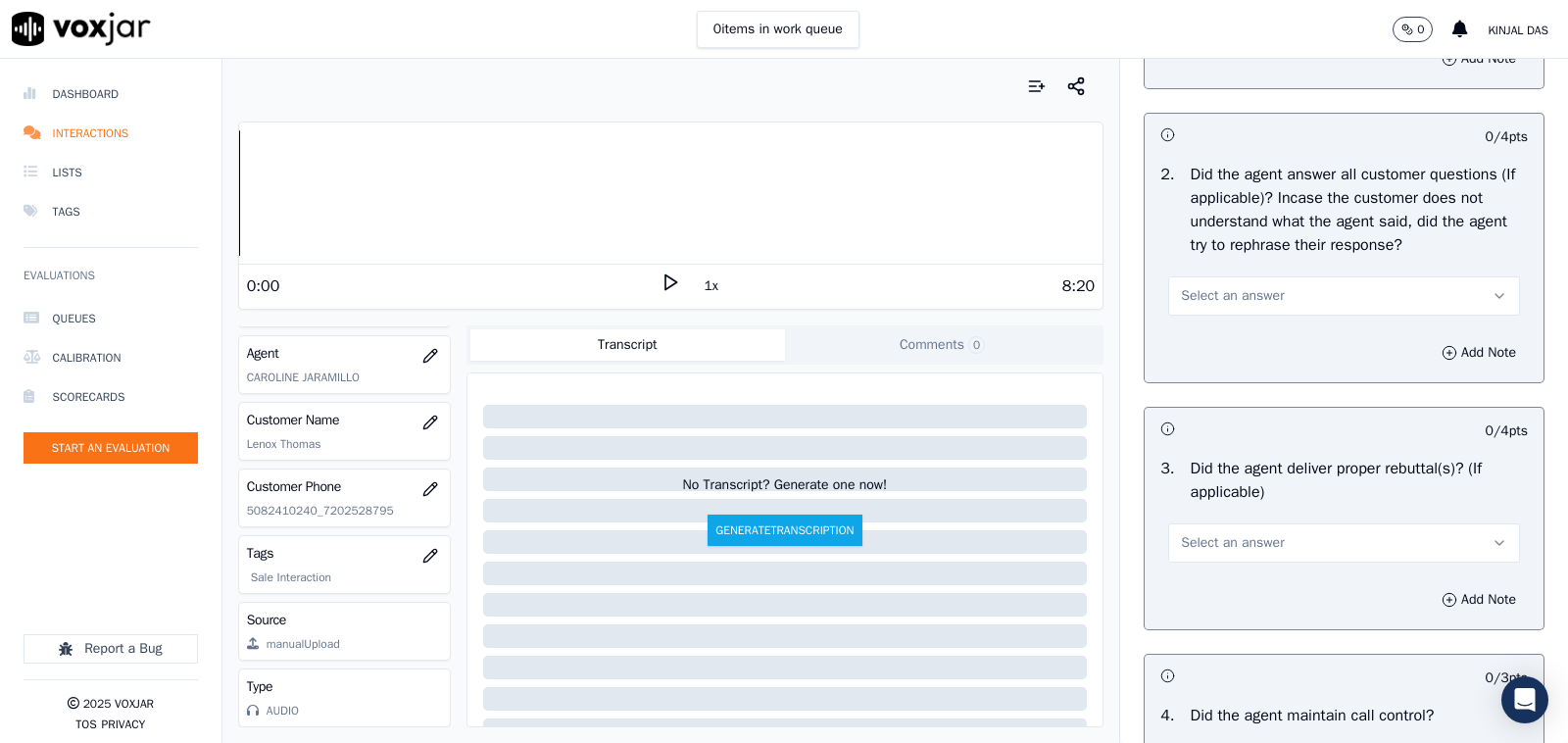 click on "Select an answer" at bounding box center [1344, 296] 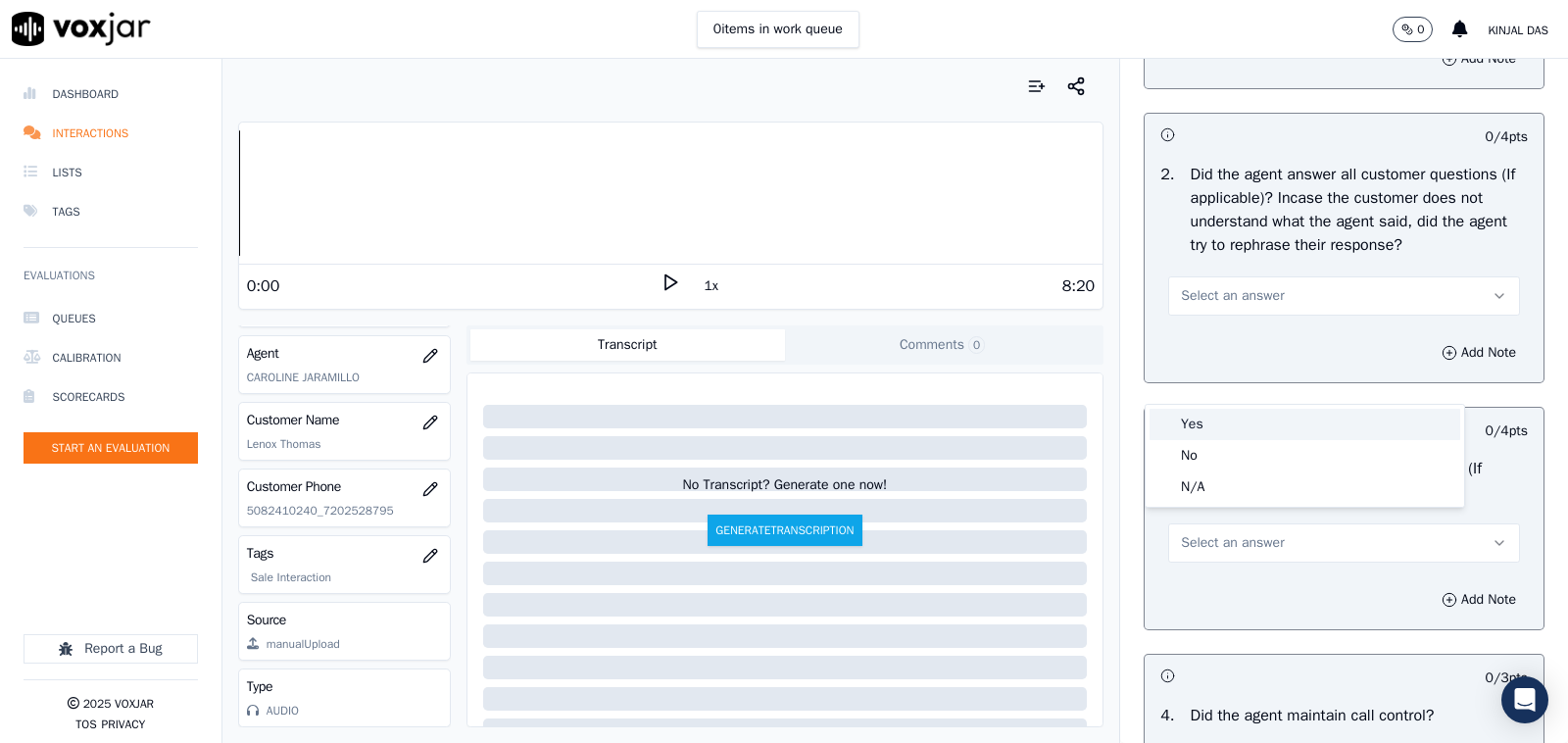 click on "Yes" at bounding box center (1304, 424) 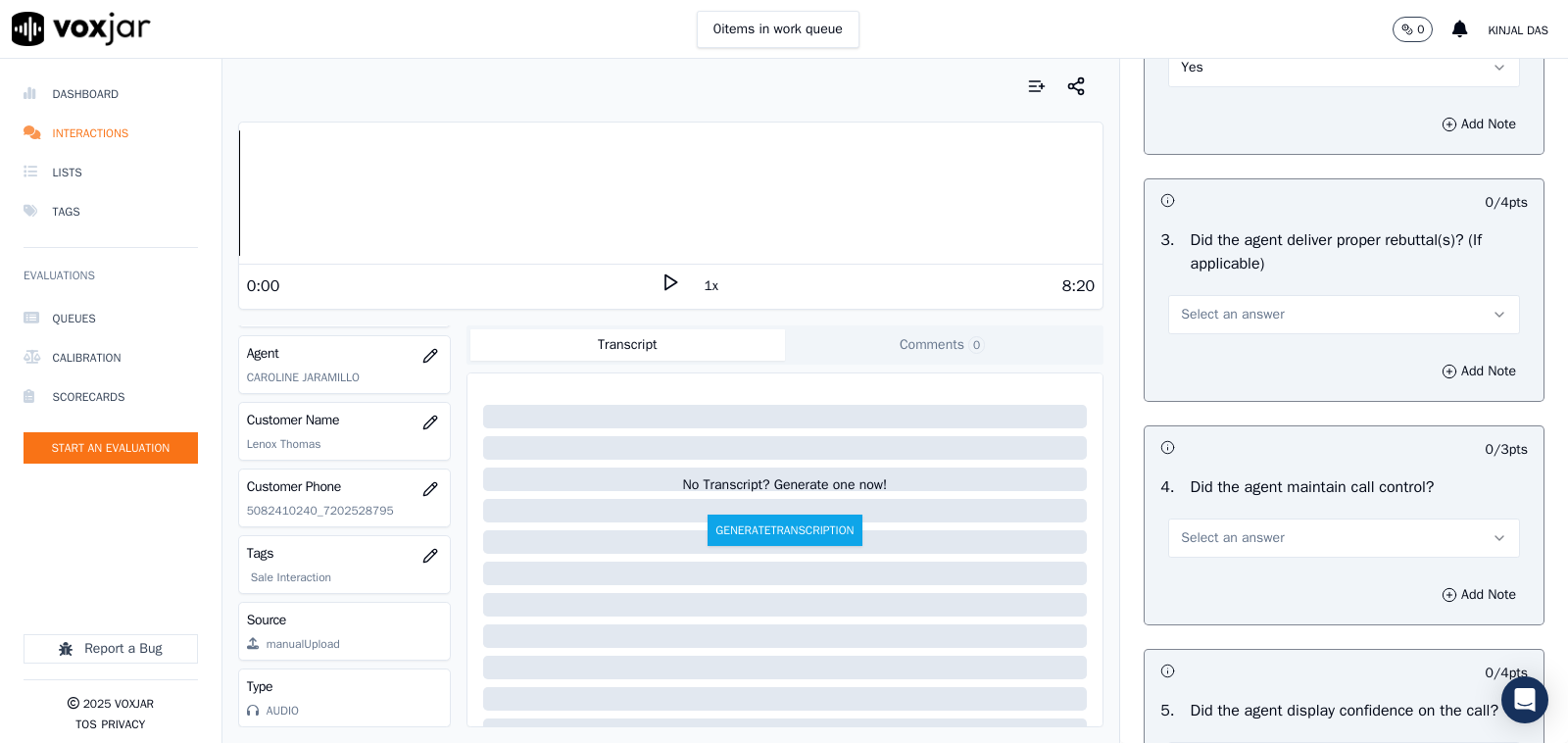 scroll, scrollTop: 3471, scrollLeft: 0, axis: vertical 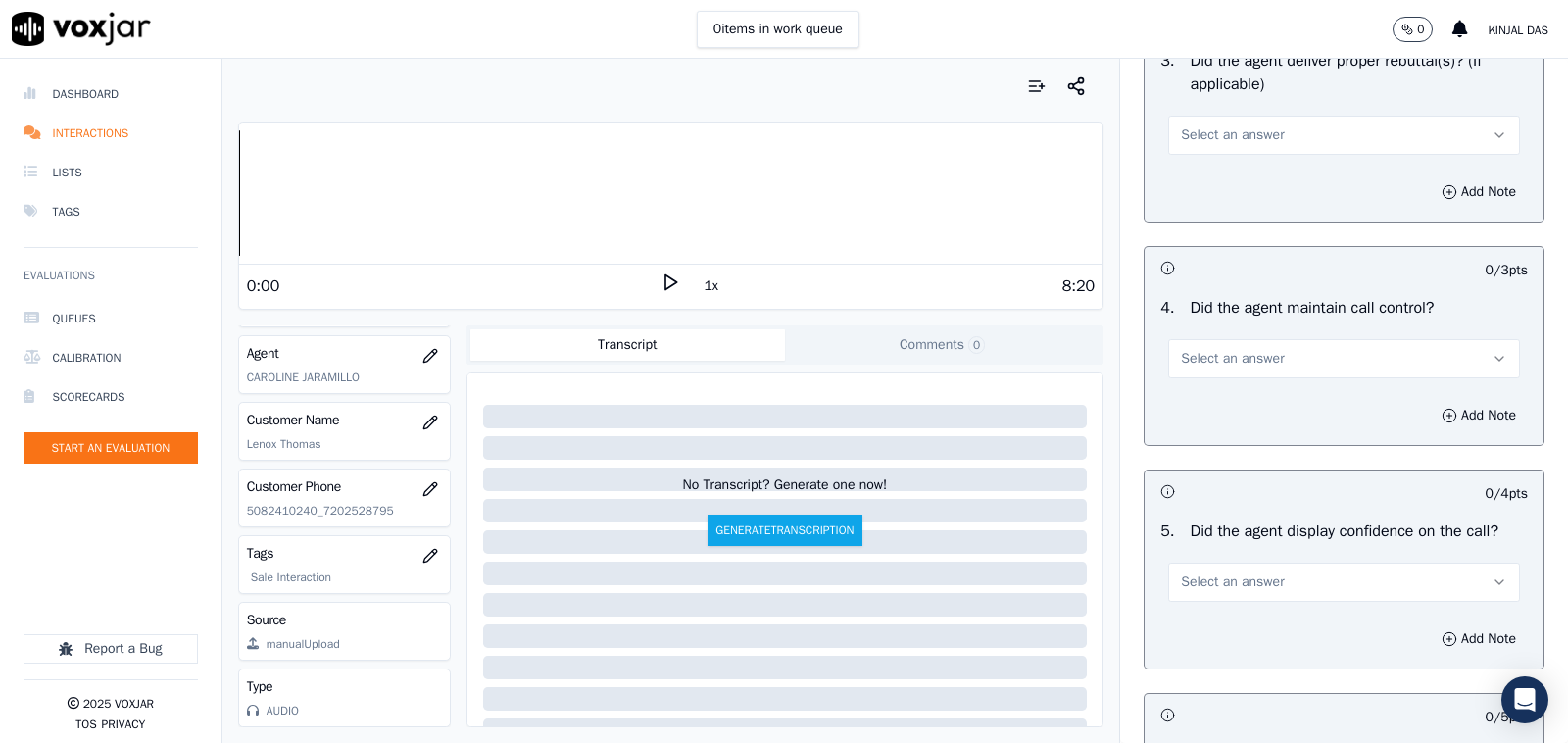 click on "Select an answer" at bounding box center (1232, 135) 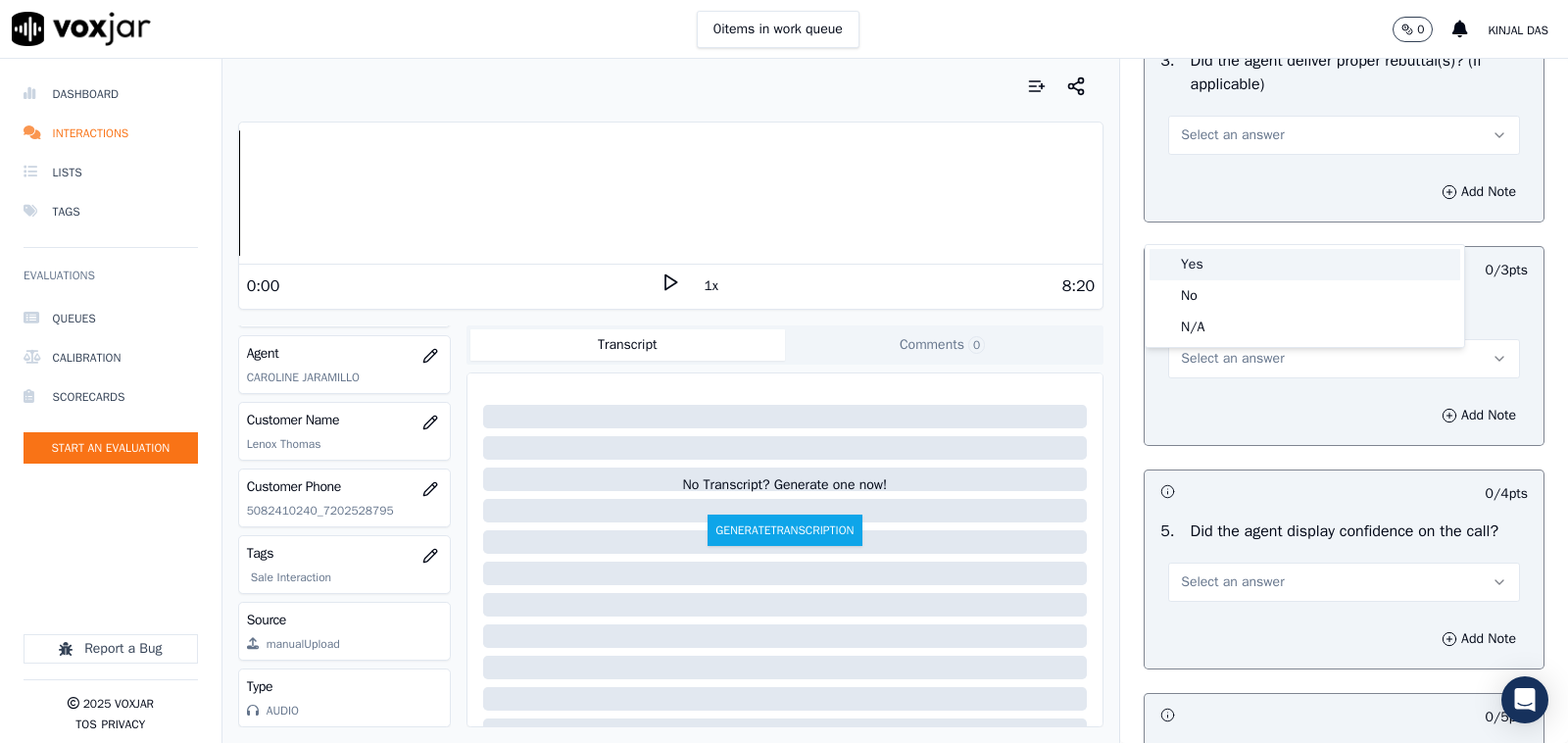click on "Yes" at bounding box center [1304, 265] 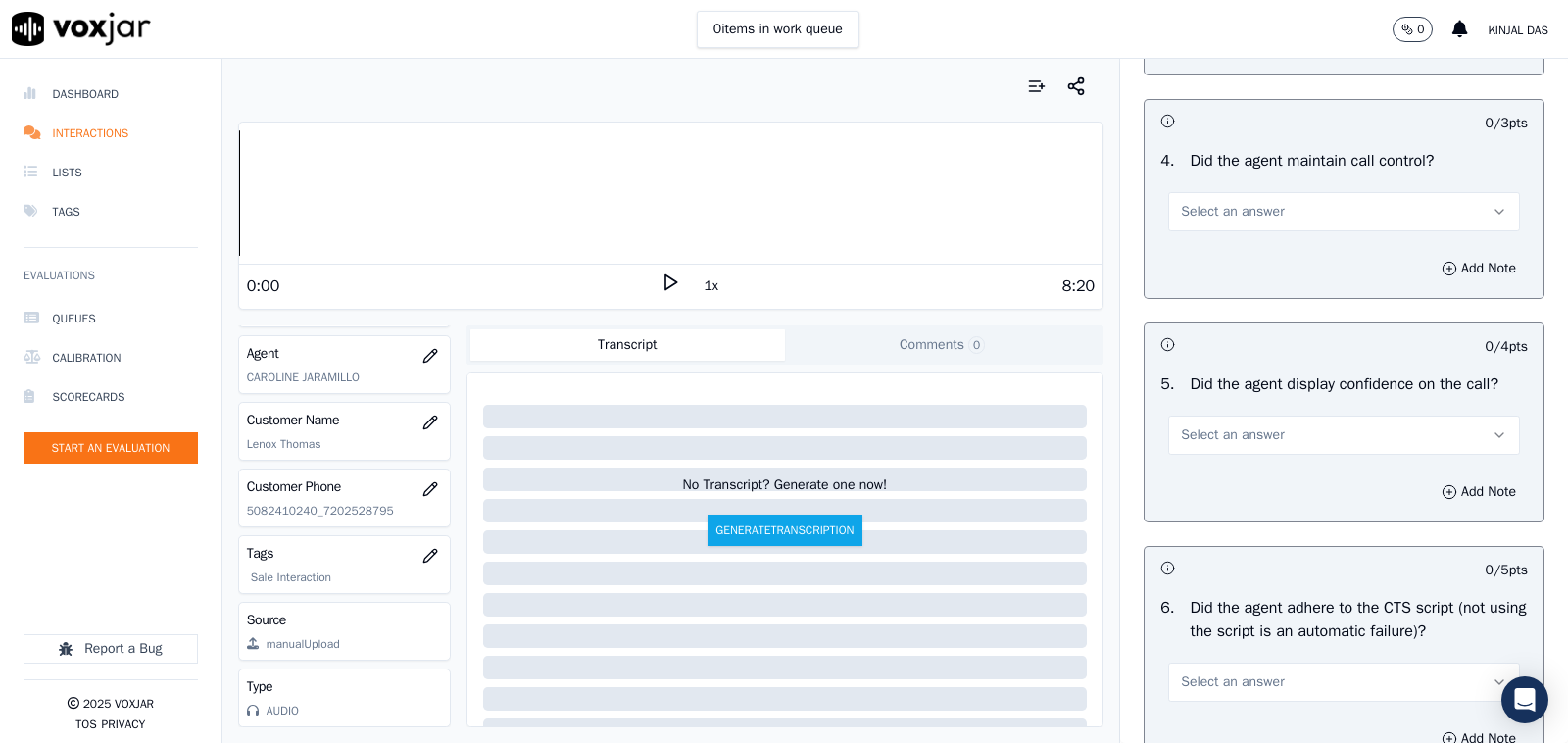 scroll, scrollTop: 3676, scrollLeft: 0, axis: vertical 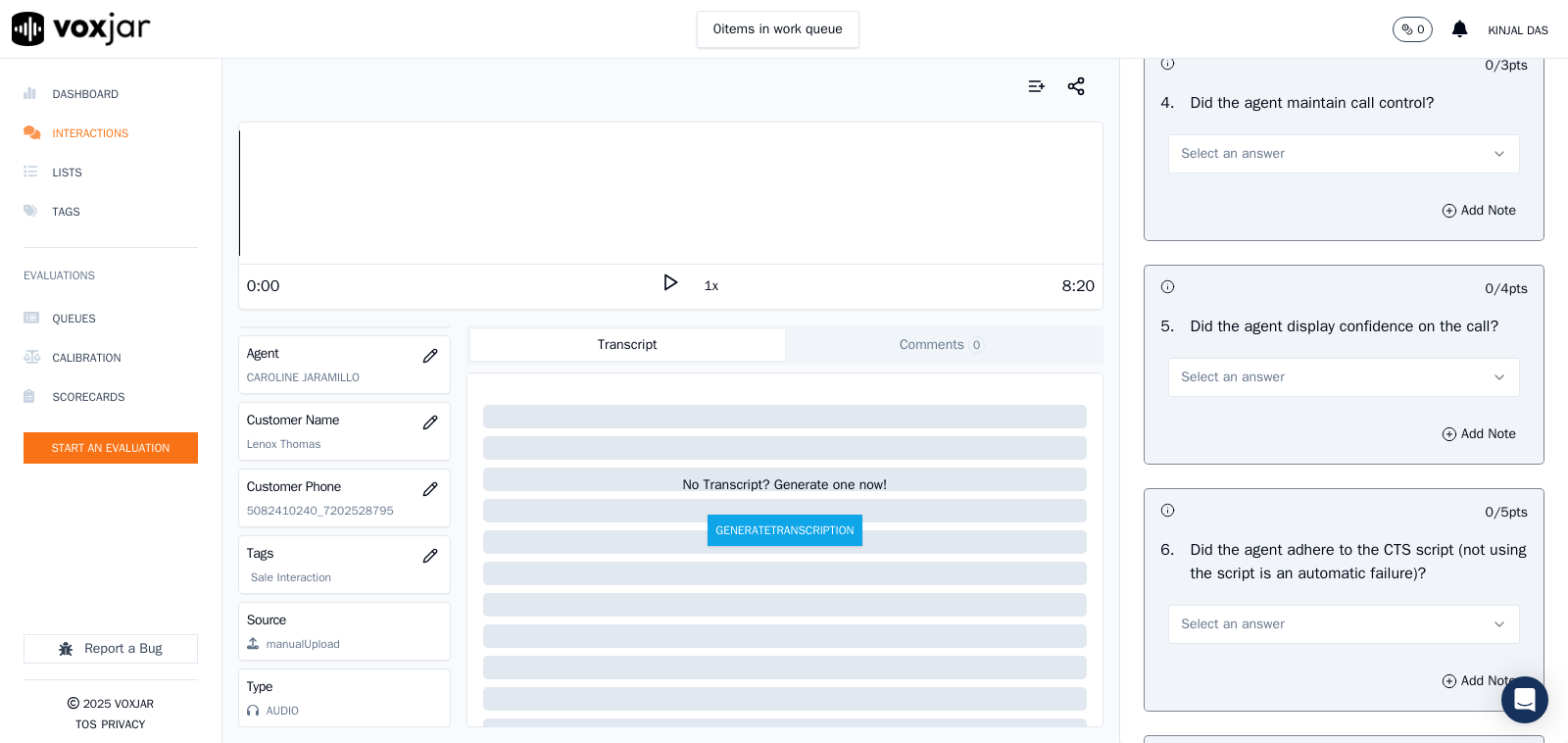 click on "Select an answer" at bounding box center (1344, 154) 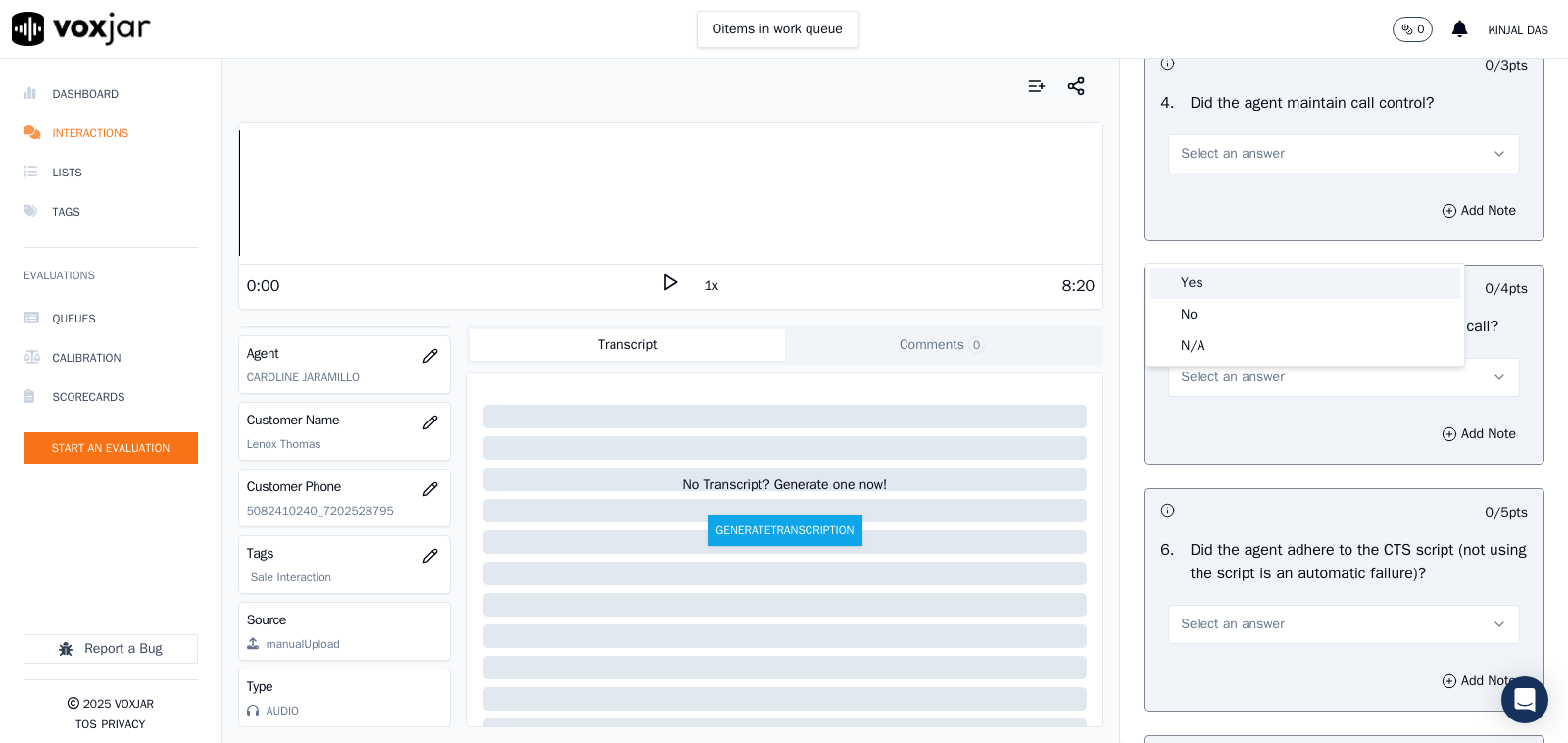 click on "Yes" at bounding box center (1304, 283) 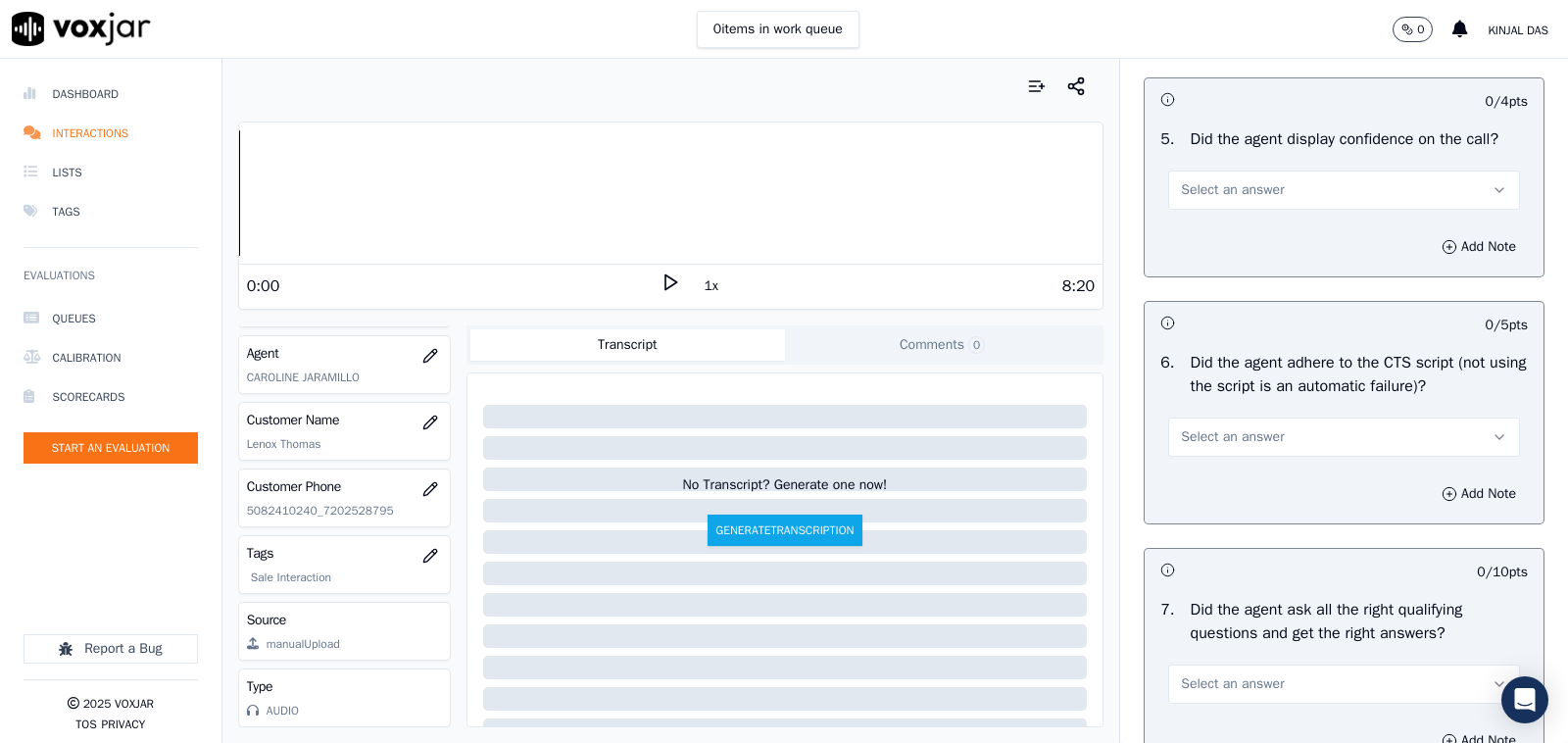 scroll, scrollTop: 4084, scrollLeft: 0, axis: vertical 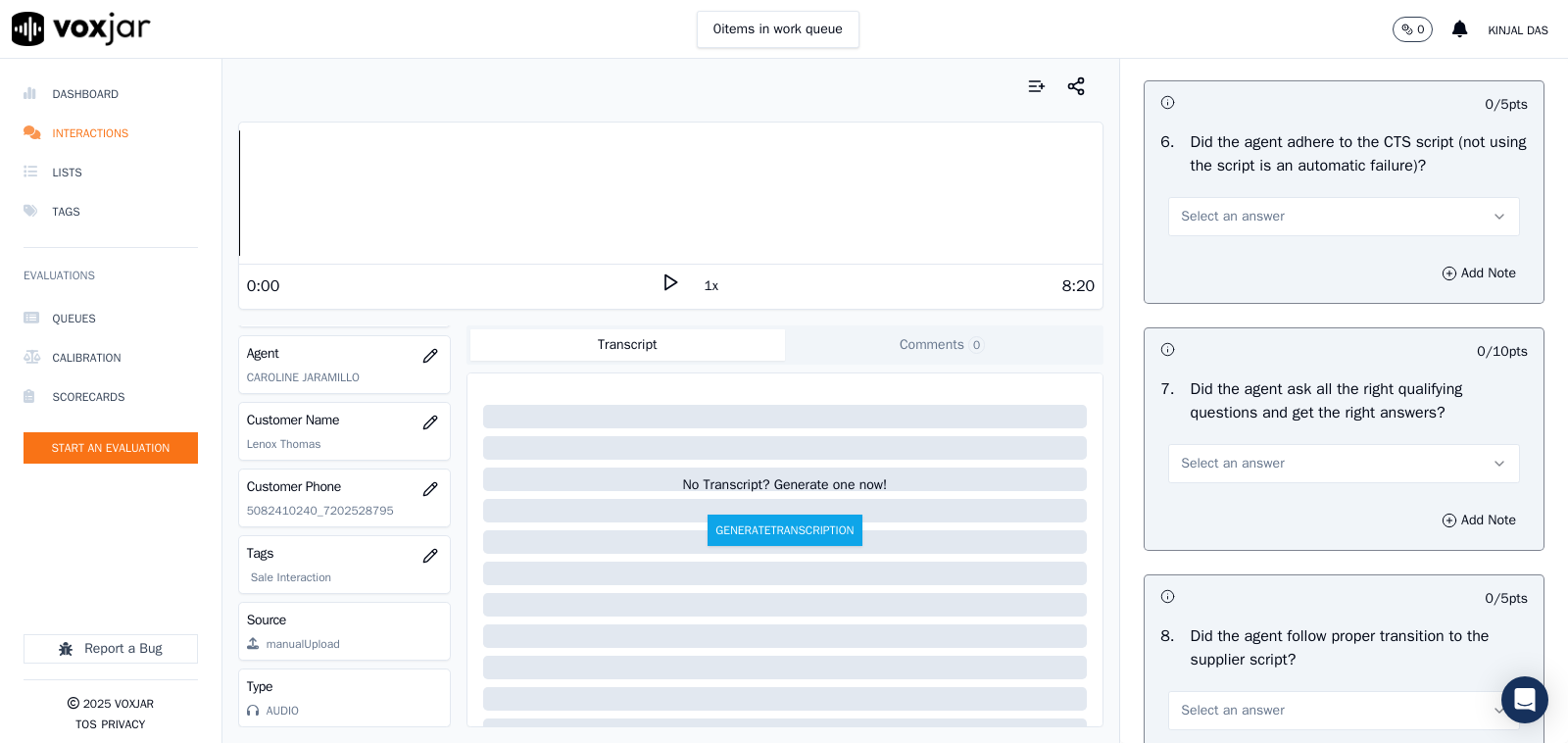 click on "Select an answer" at bounding box center [1232, -30] 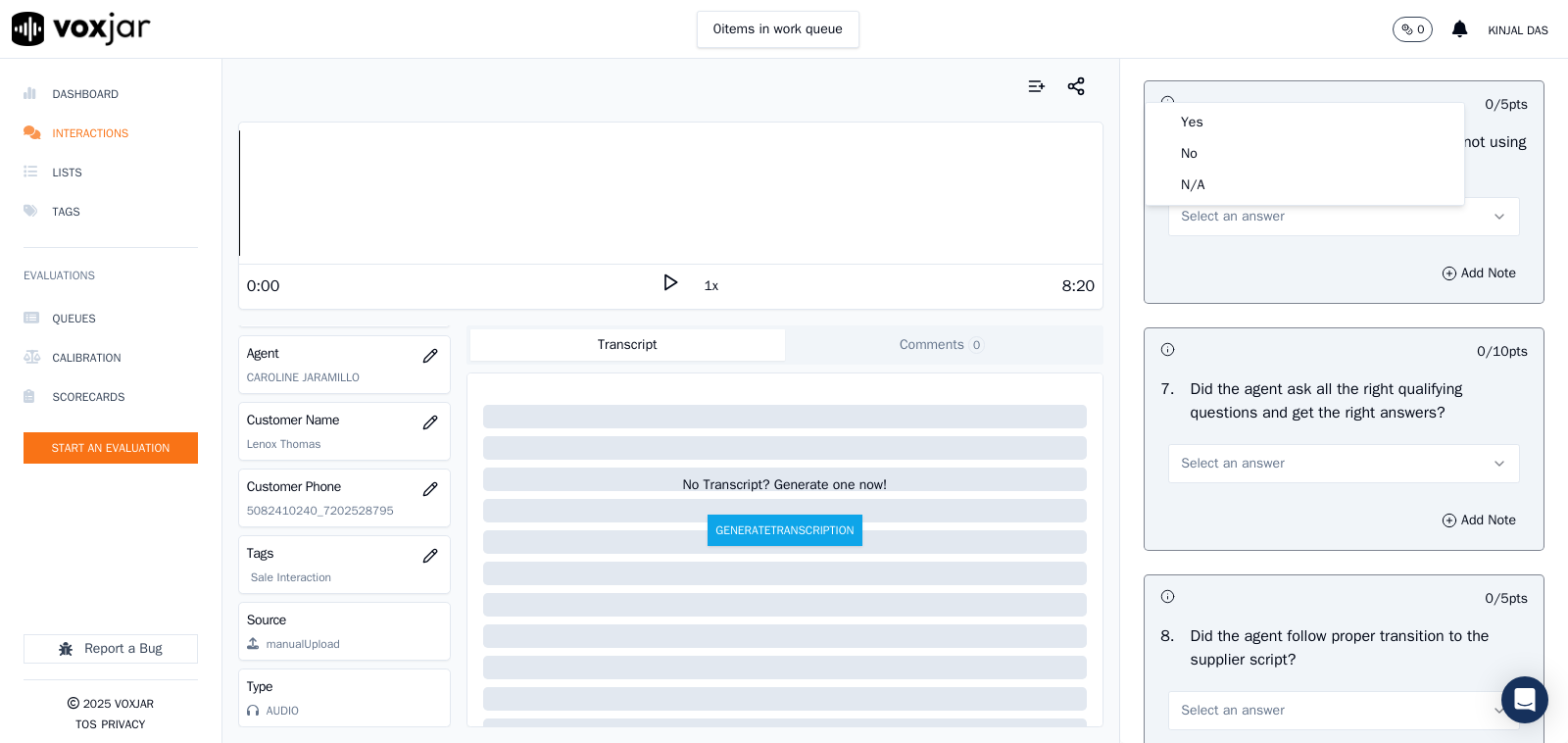 click on "Yes   No     N/A" at bounding box center [1304, 154] 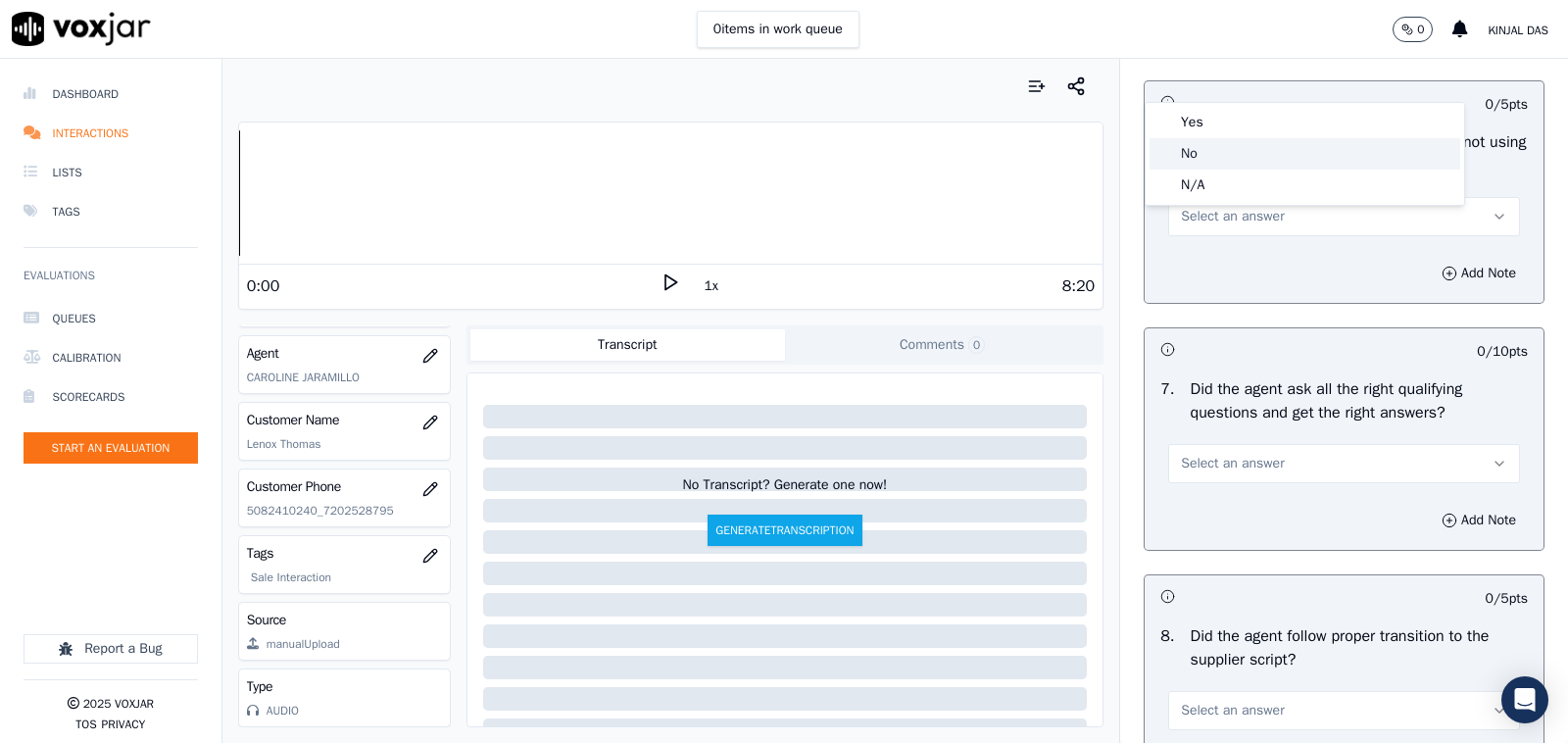 click on "Yes" at bounding box center [1304, 123] 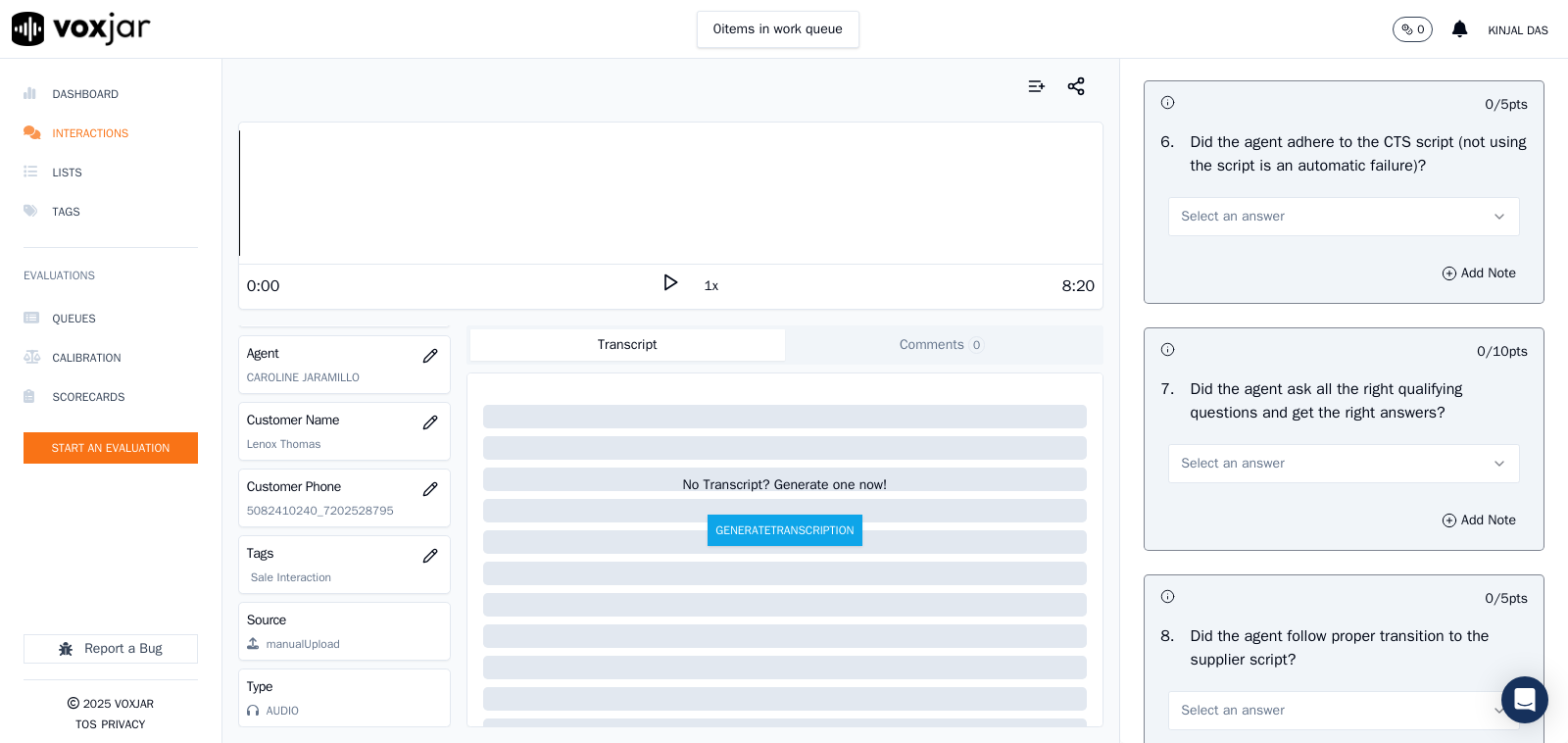 click on "Select an answer" at bounding box center [1232, 217] 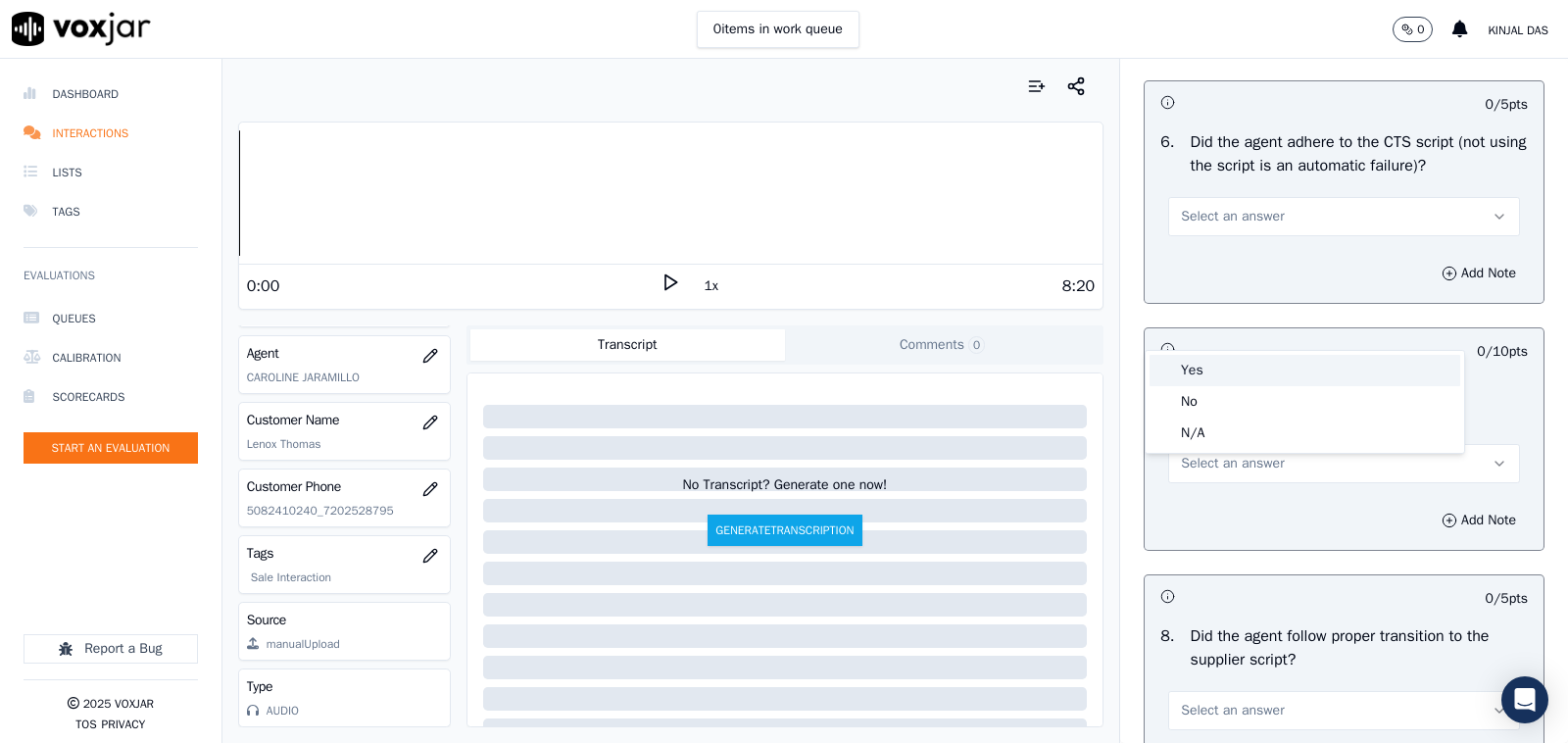 click on "Yes" at bounding box center (1304, 371) 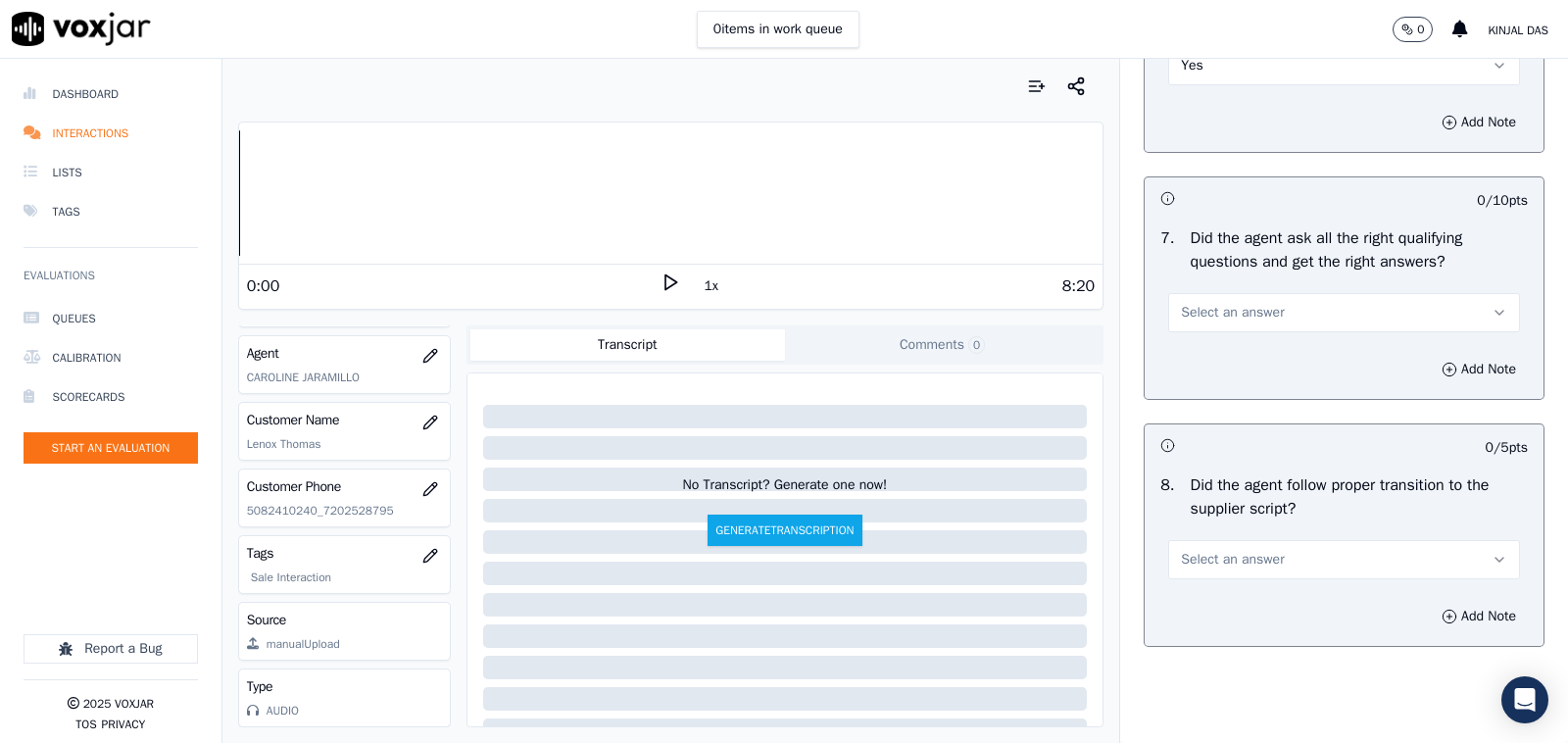 scroll, scrollTop: 4288, scrollLeft: 0, axis: vertical 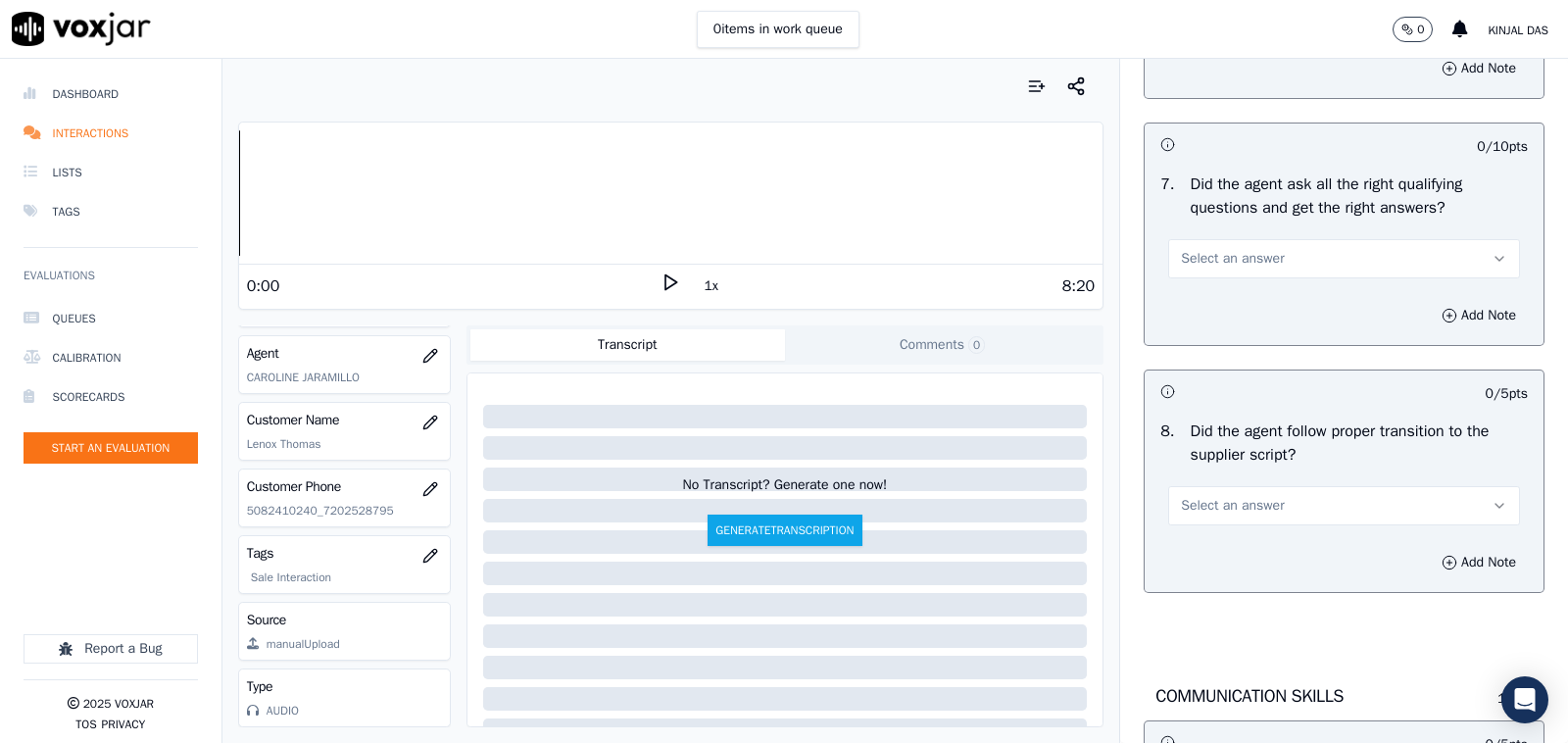 click on "Select an answer" at bounding box center (1232, 259) 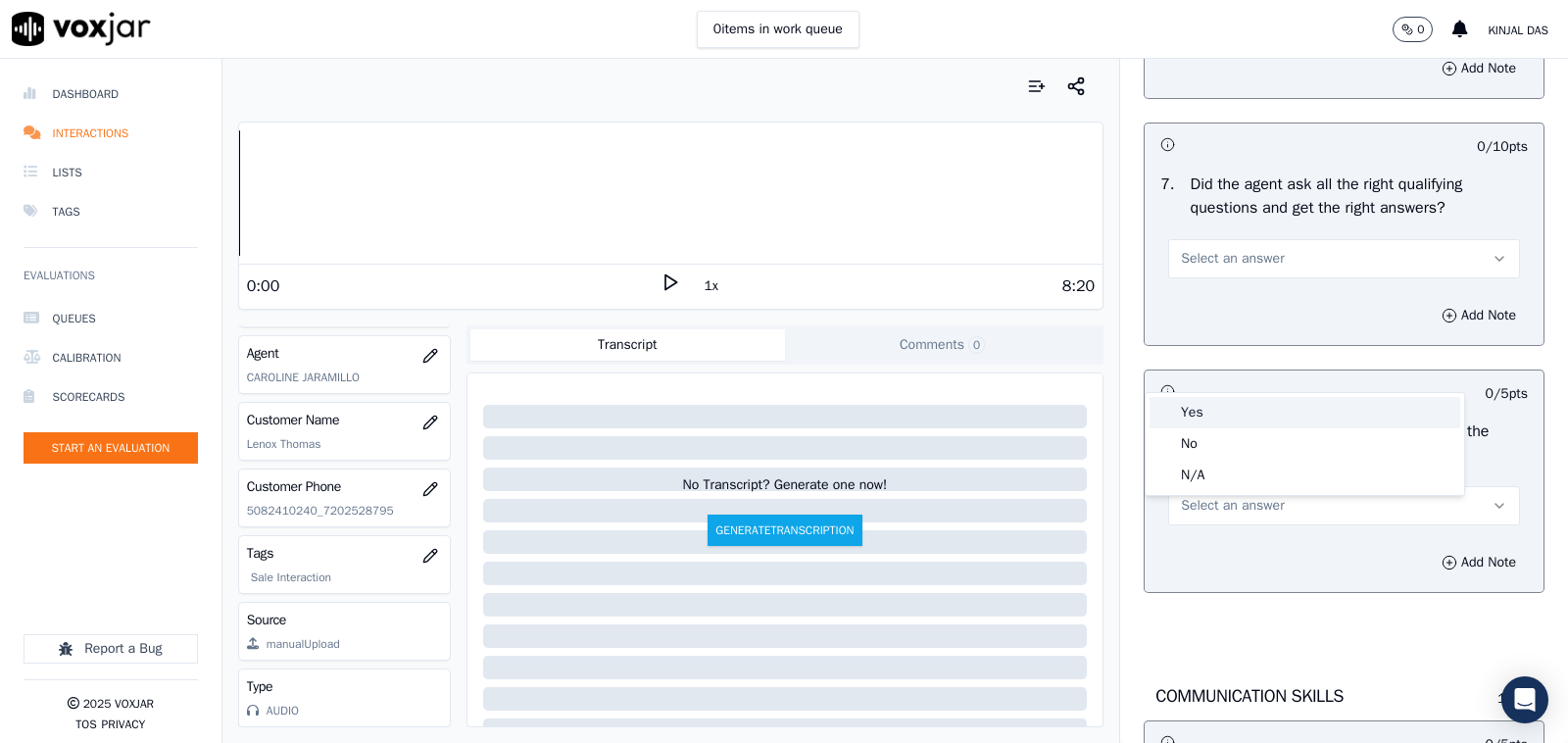 click on "Yes" at bounding box center (1304, 413) 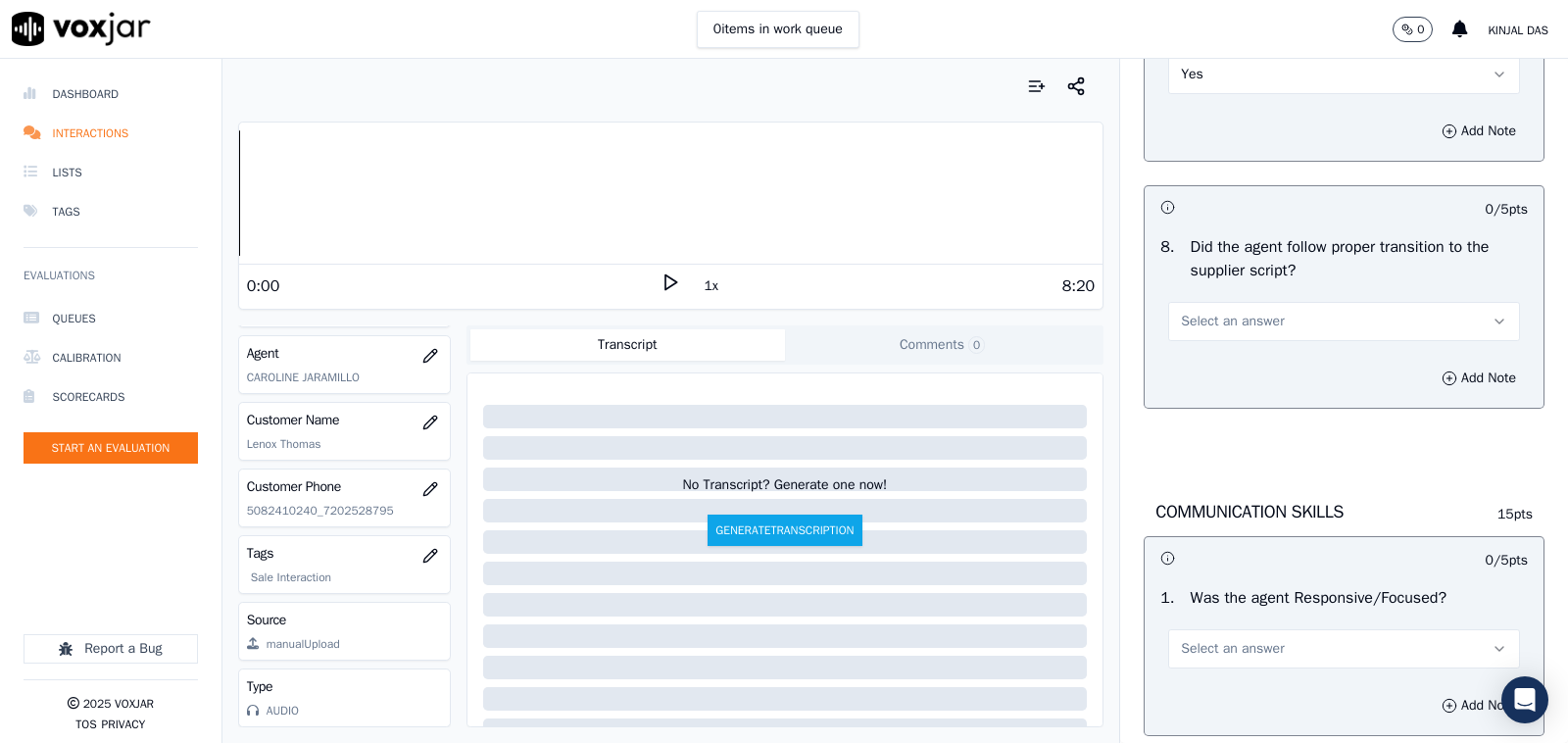 scroll, scrollTop: 4696, scrollLeft: 0, axis: vertical 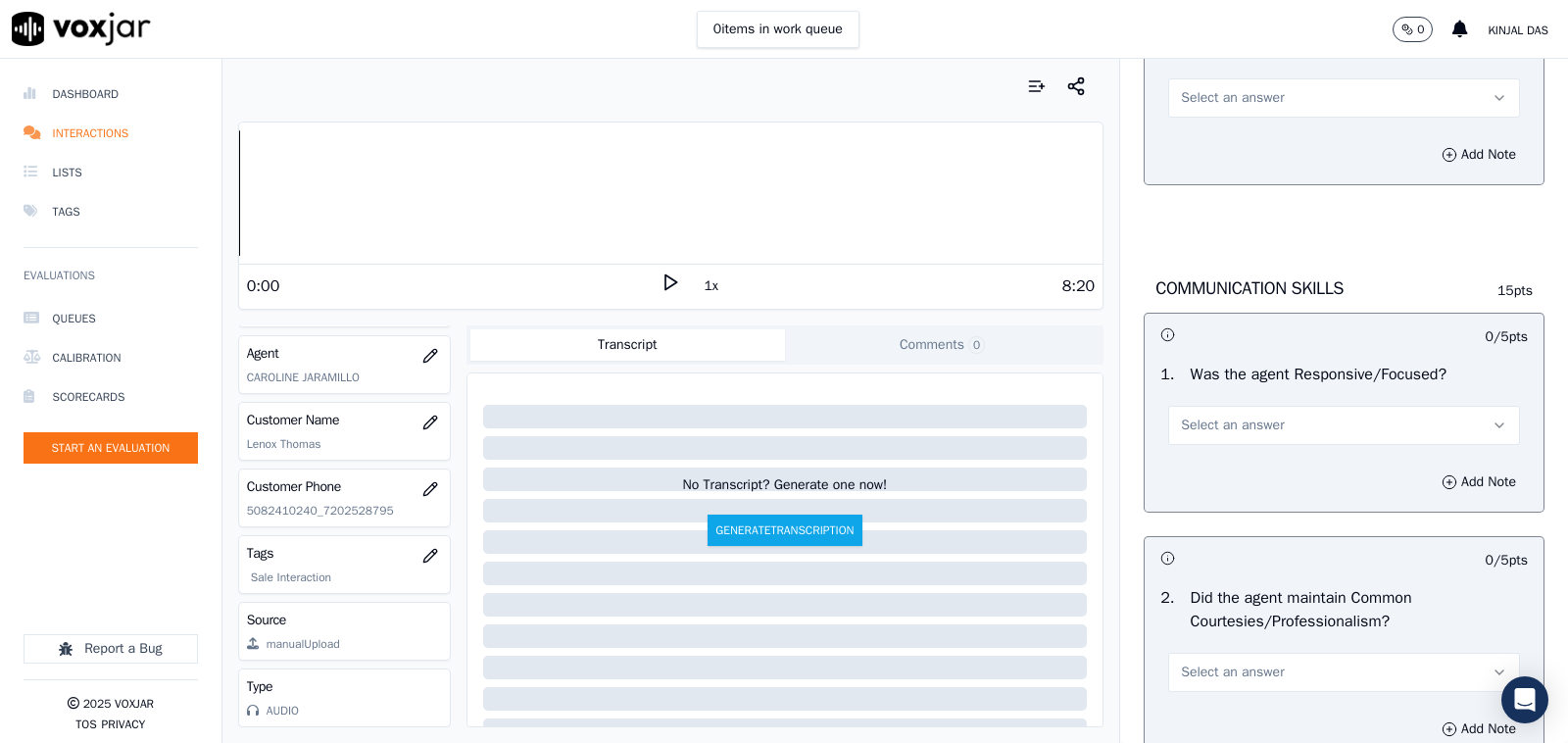 click on "Add Note" at bounding box center (1344, 155) 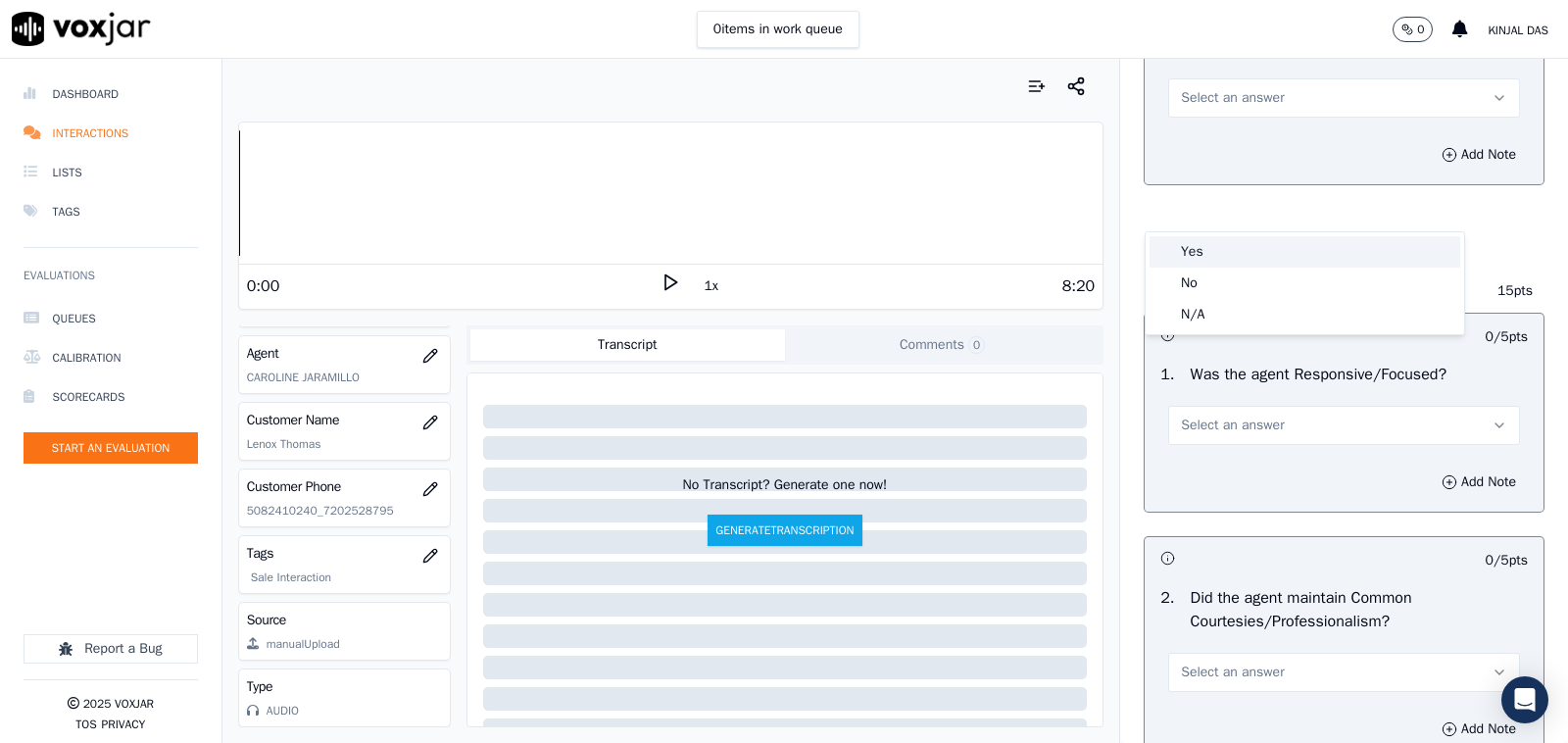 click on "Yes" at bounding box center (1304, 252) 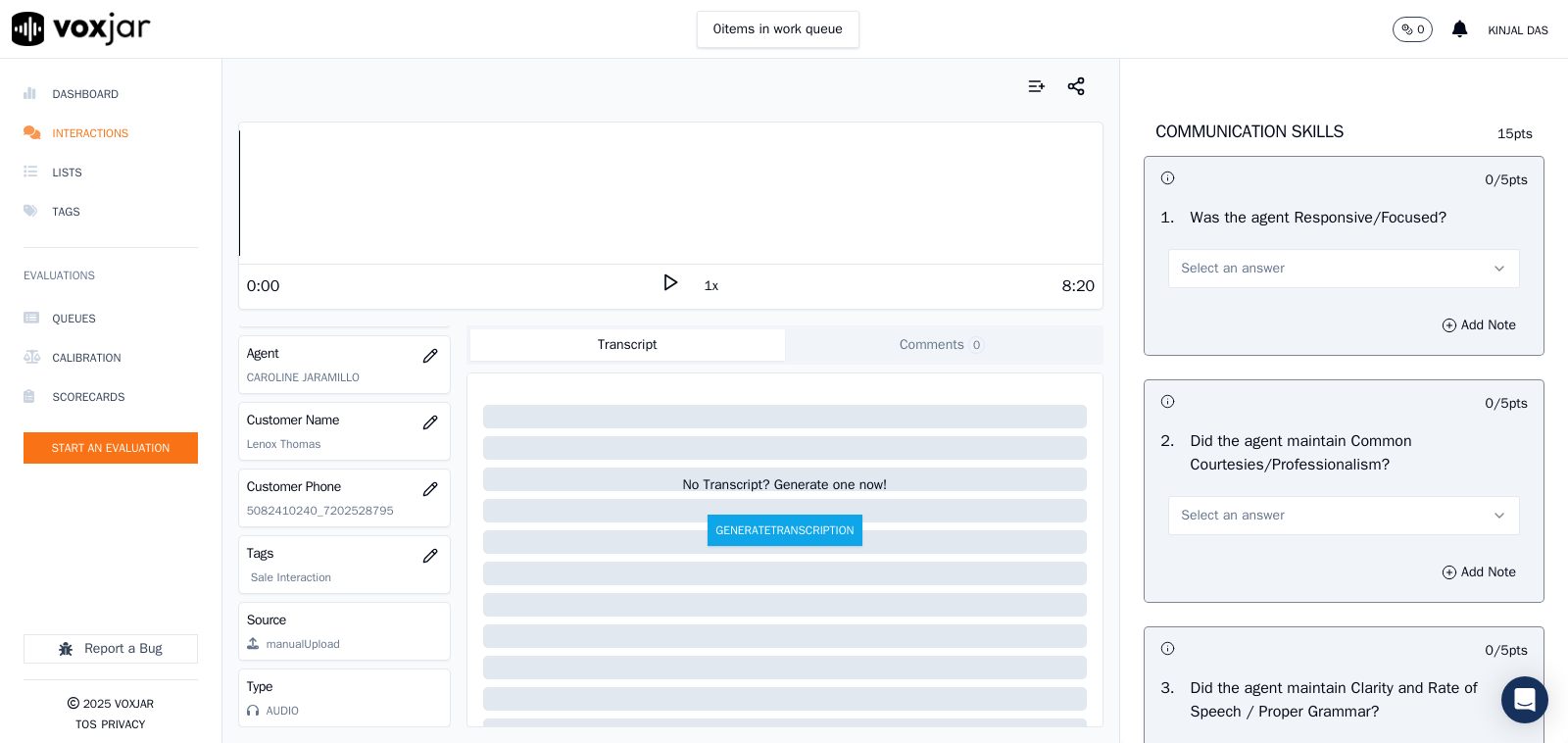scroll, scrollTop: 4901, scrollLeft: 0, axis: vertical 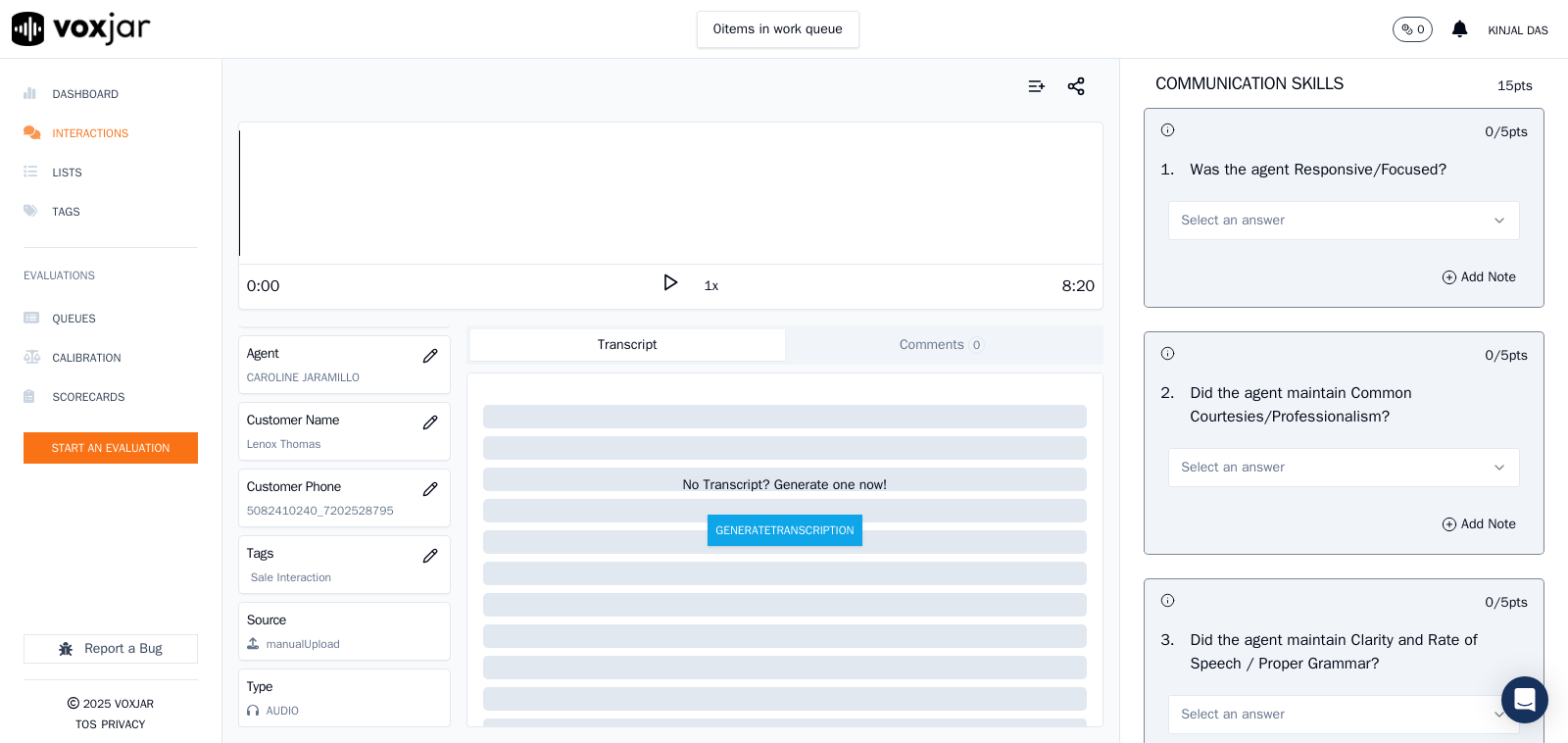 click on "Select an answer" at bounding box center [1344, 221] 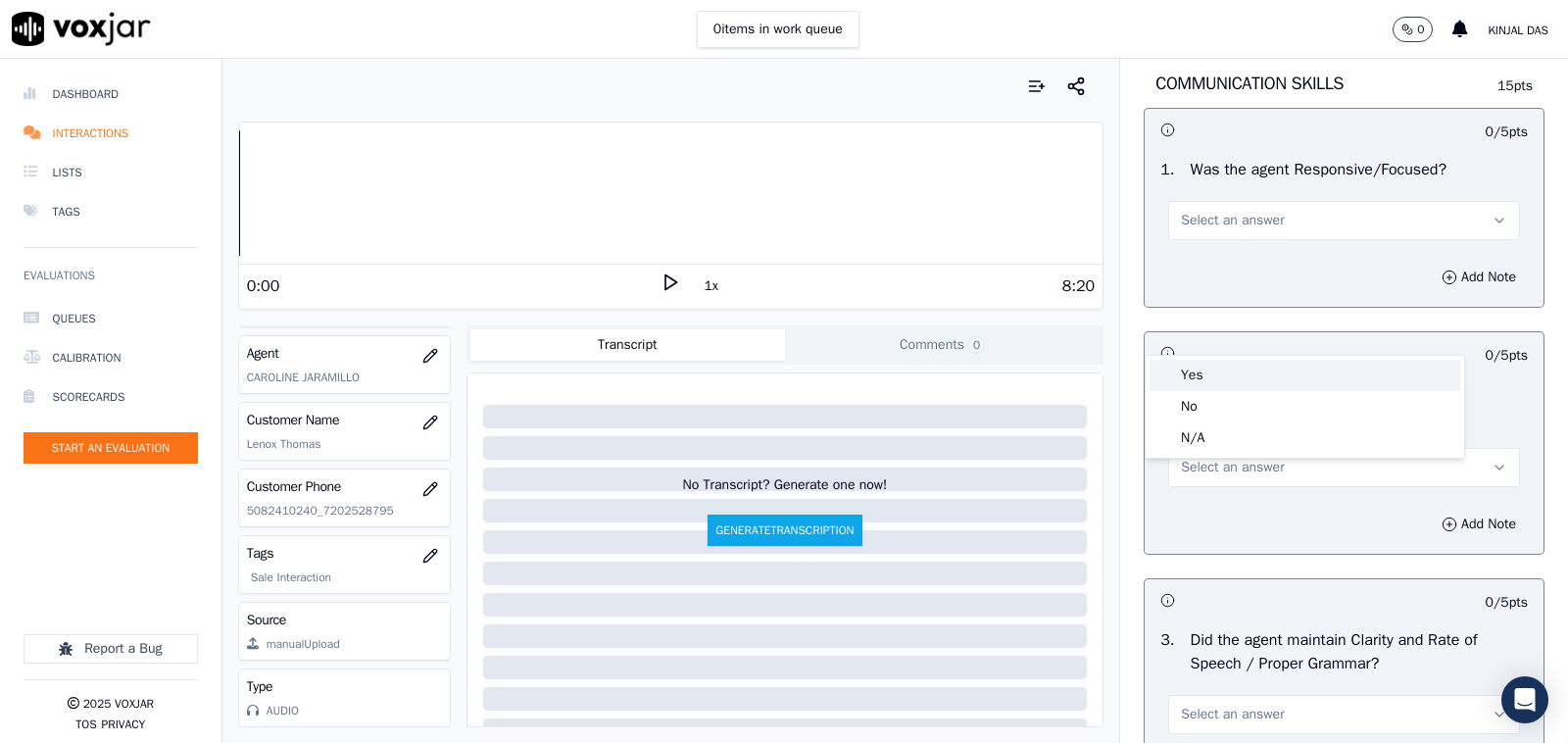 click on "Yes" at bounding box center (1304, 375) 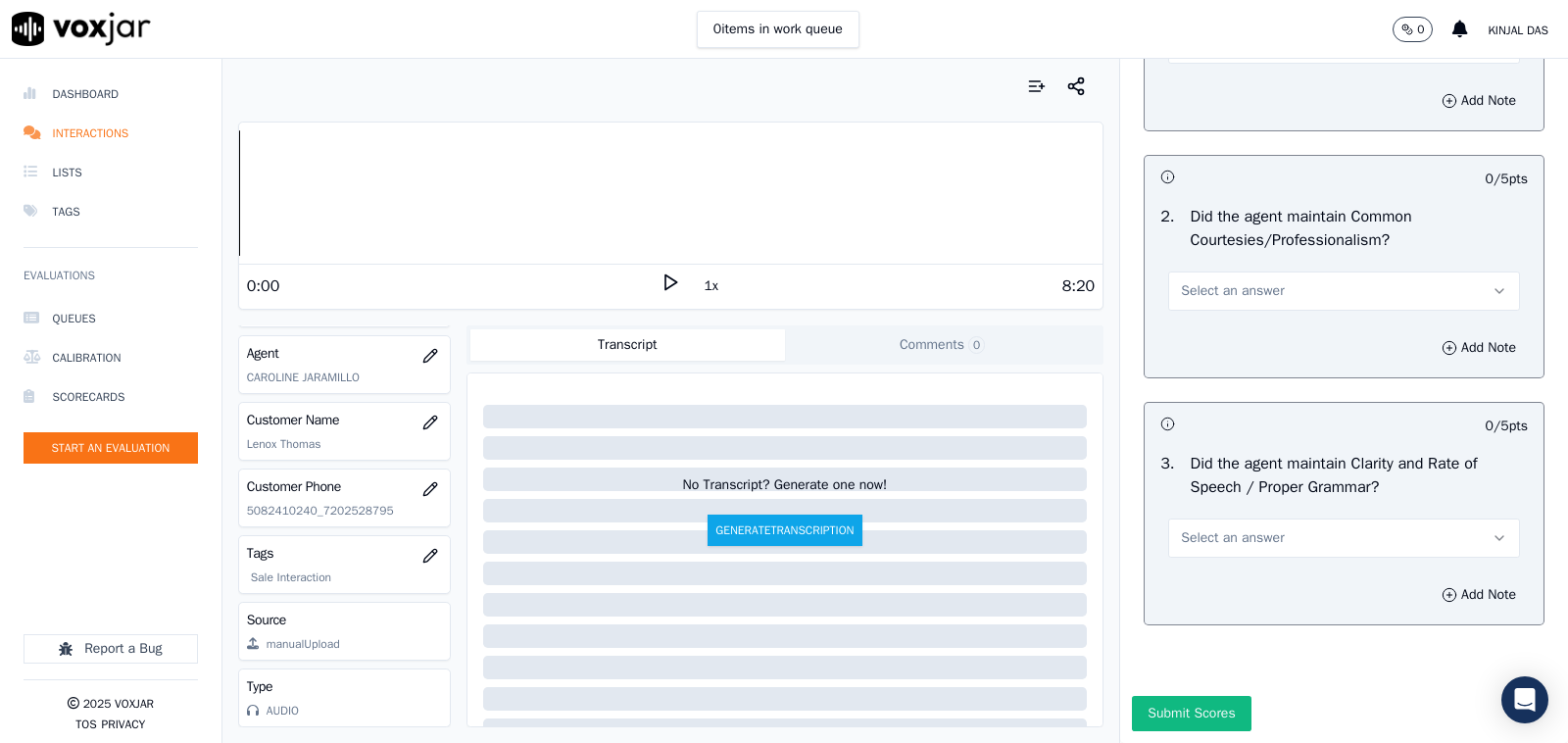click on "Select an answer" at bounding box center [1232, 291] 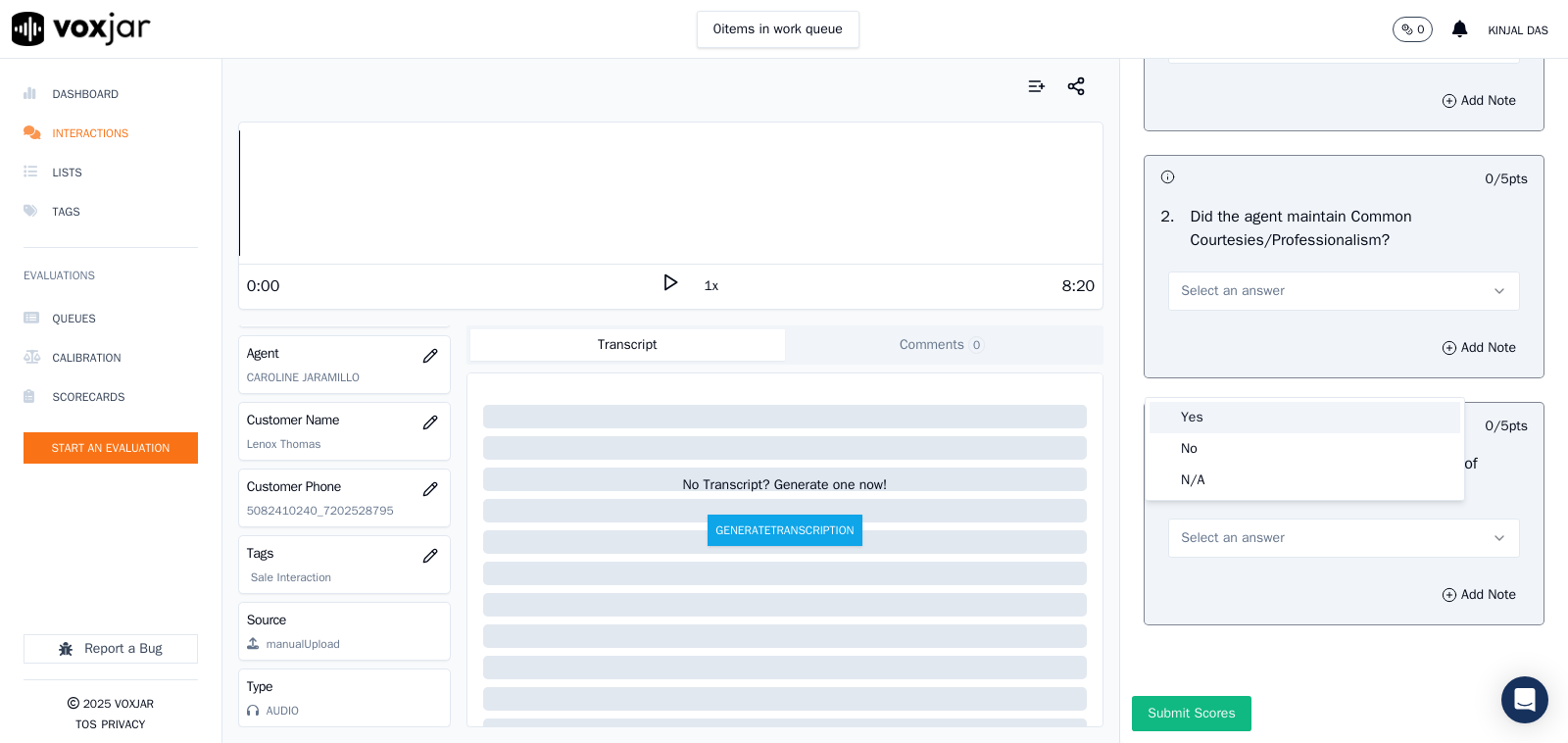 click on "Yes" at bounding box center [1304, 418] 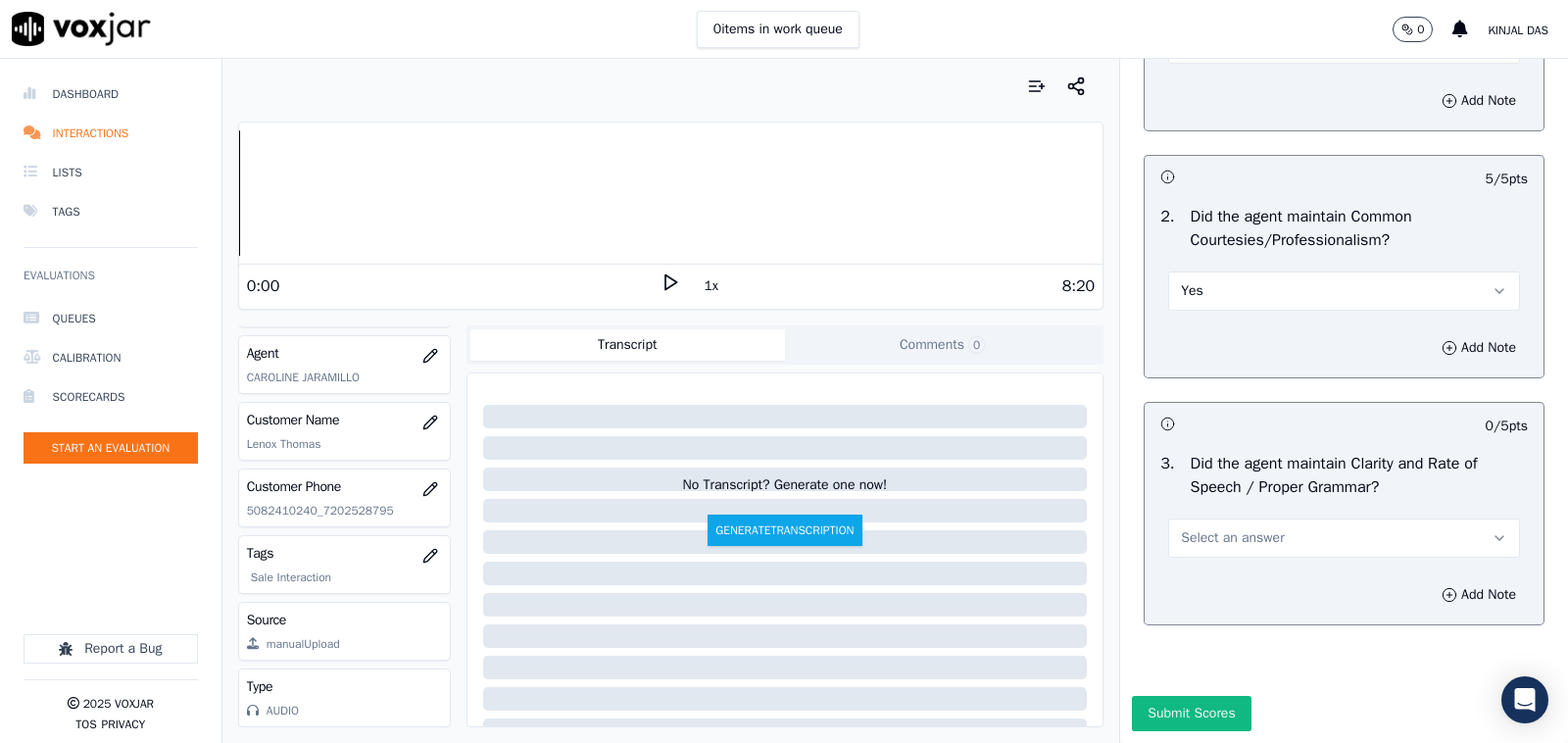 scroll, scrollTop: 5242, scrollLeft: 0, axis: vertical 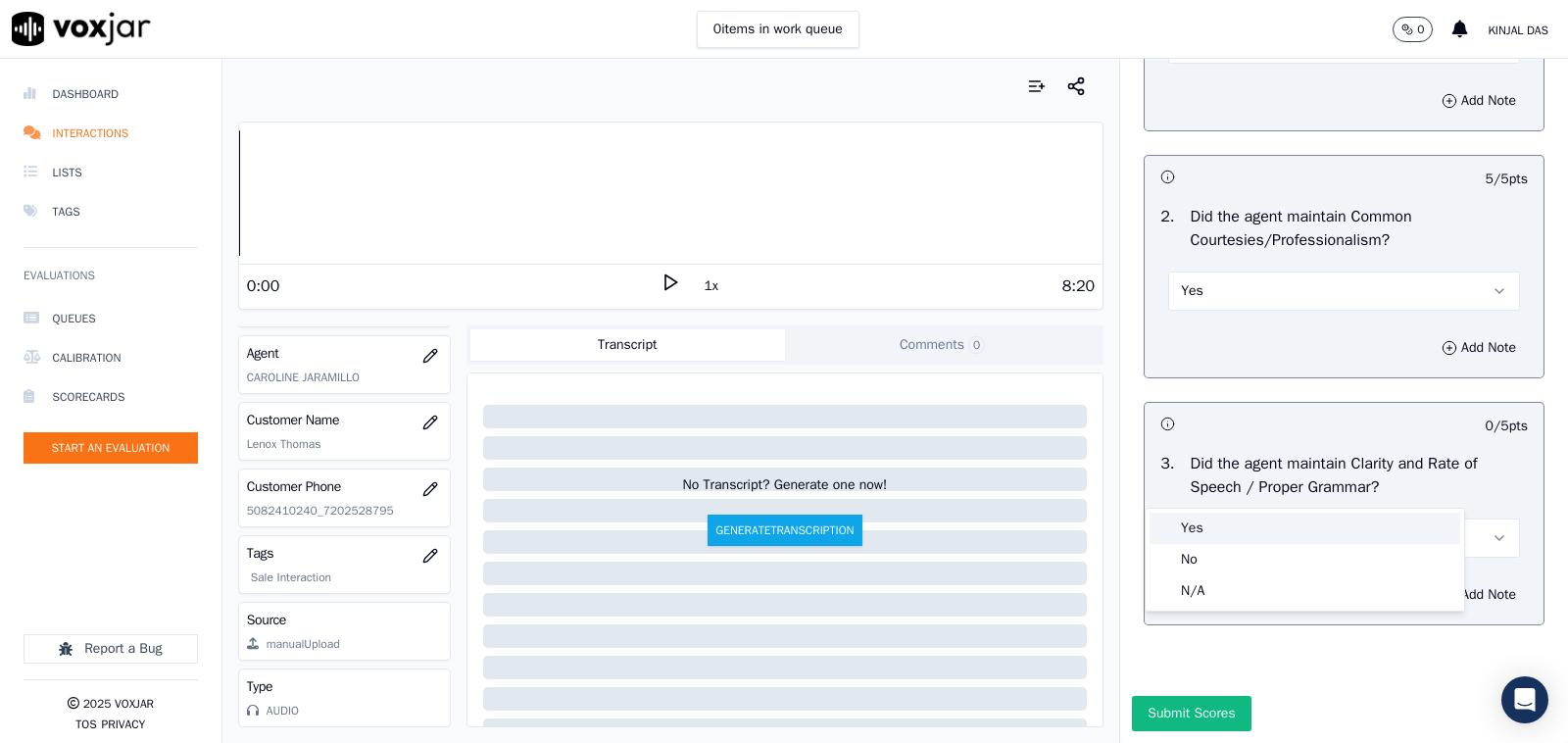 click on "Yes" at bounding box center (1304, 528) 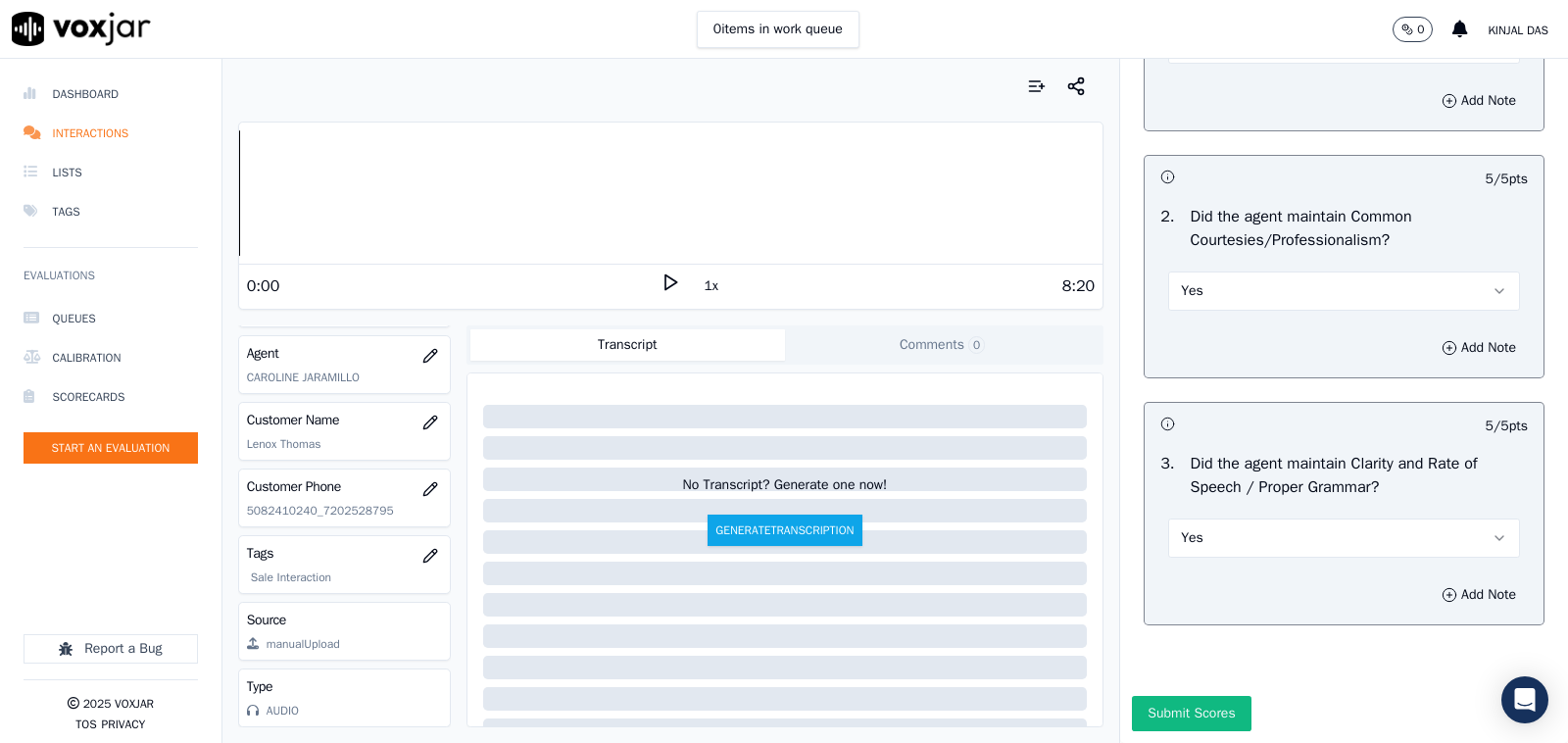 click on "Submit Scores" at bounding box center [1191, 714] 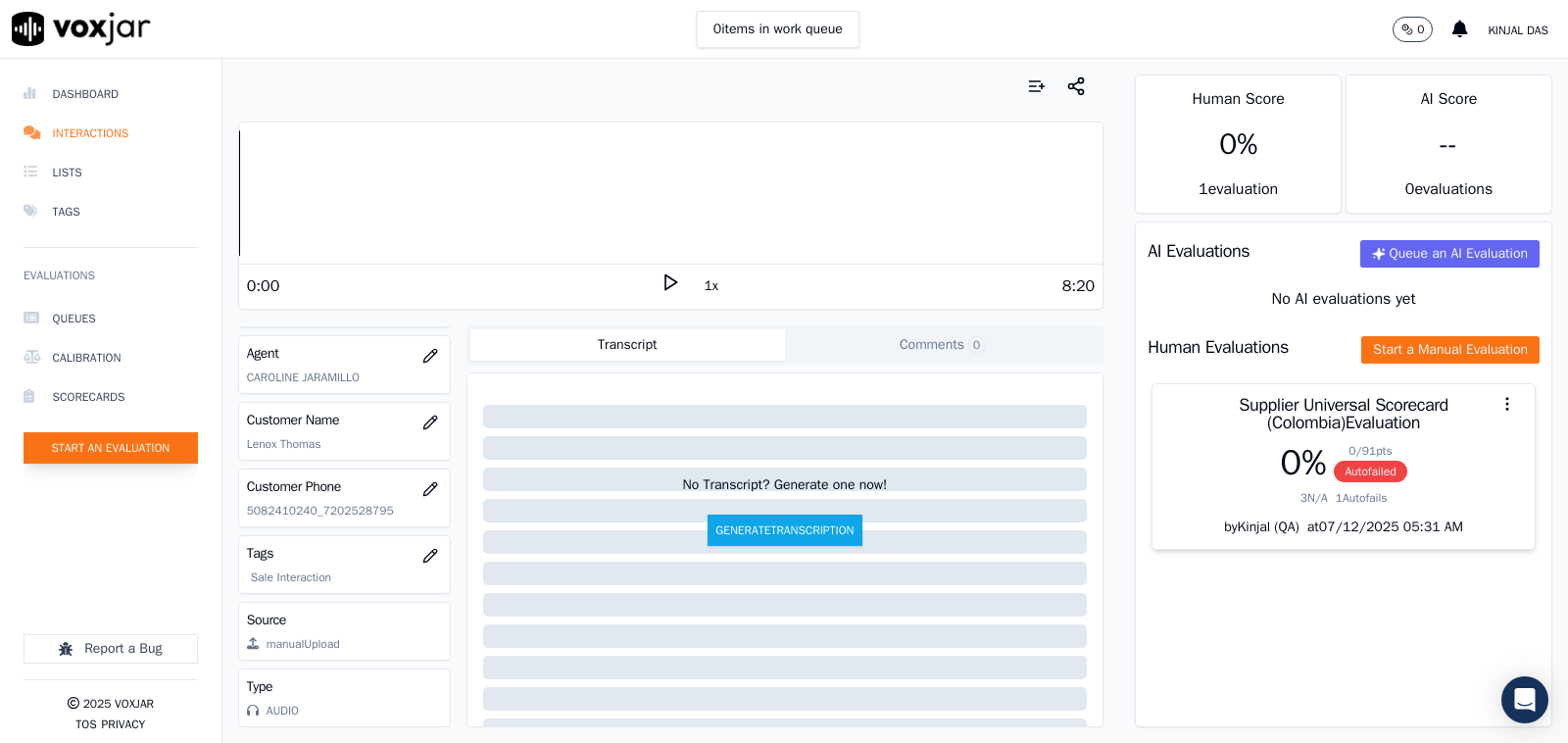click on "Start an Evaluation" 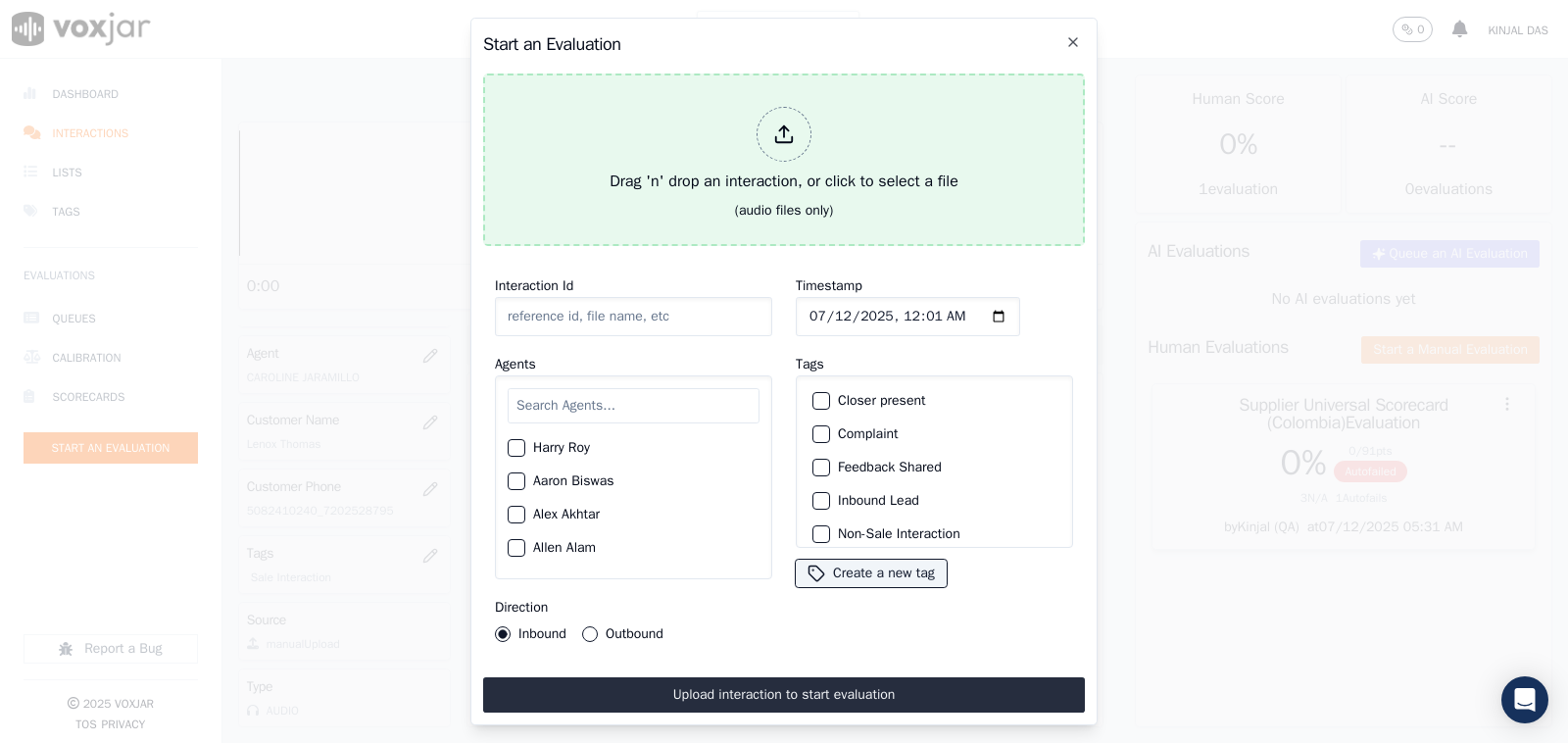 click on "Drag 'n' drop an interaction, or click to select a file" at bounding box center (784, 150) 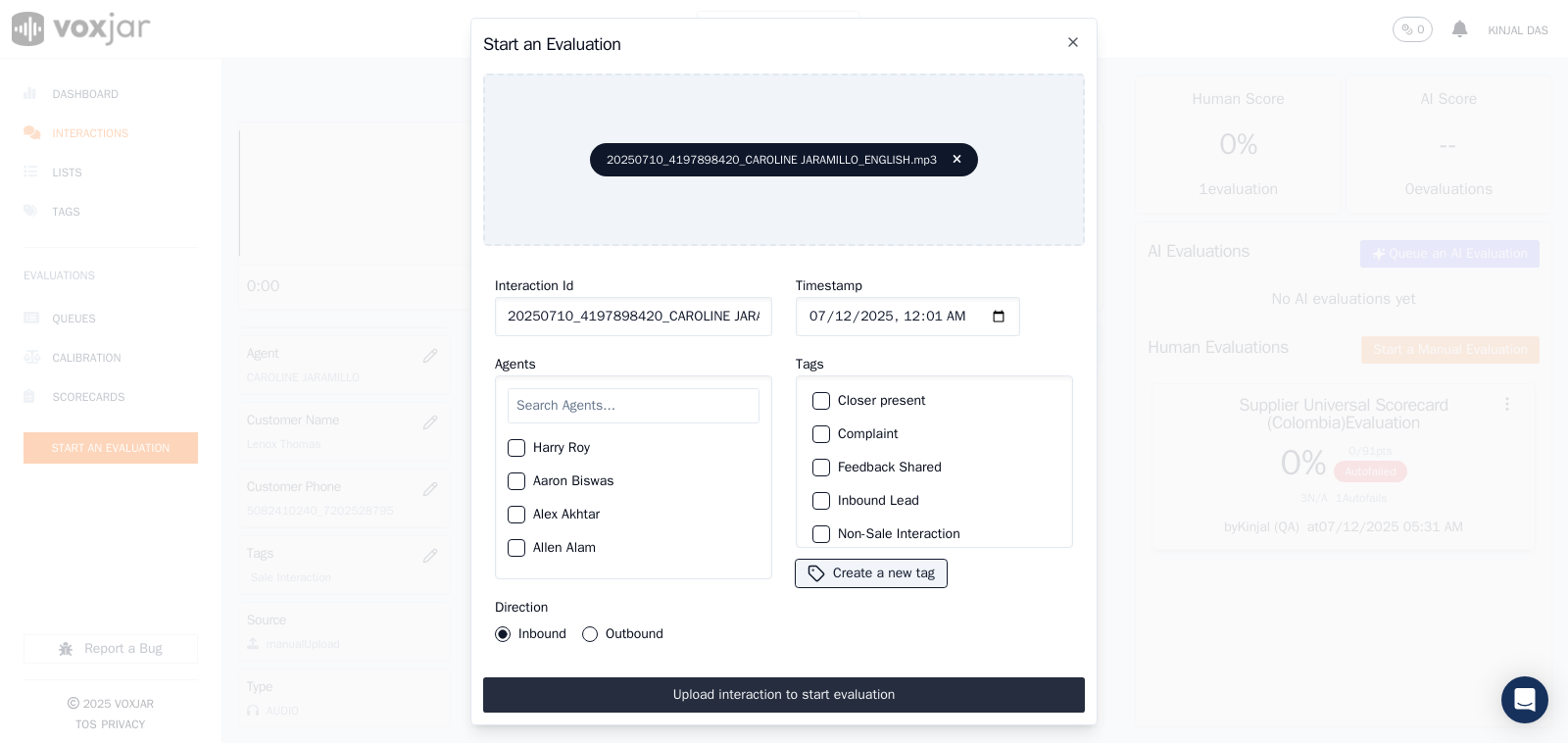click on "20250710_4197898420_CAROLINE JARAMILLO_ENGLISH.mp3" 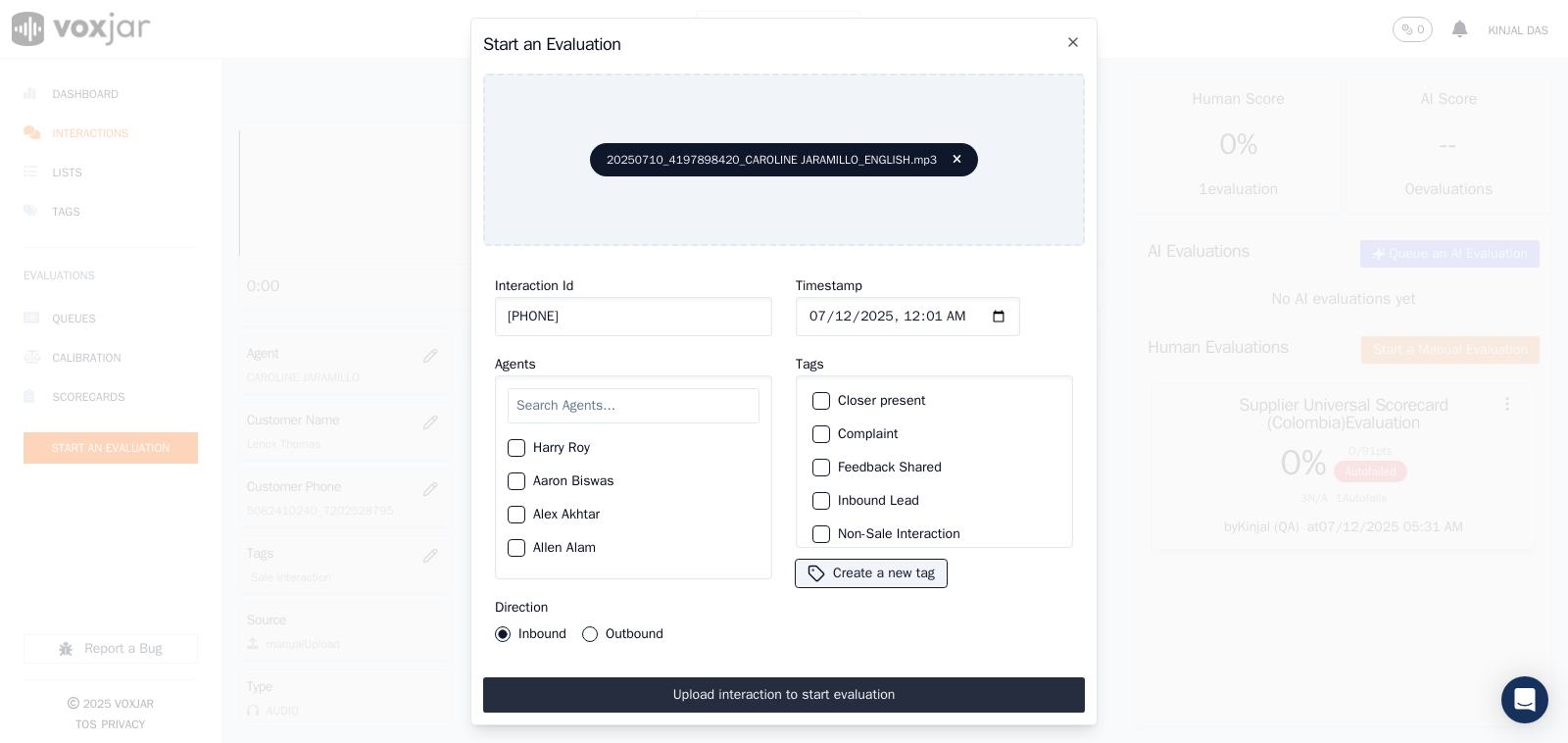 type on "[PHONE]" 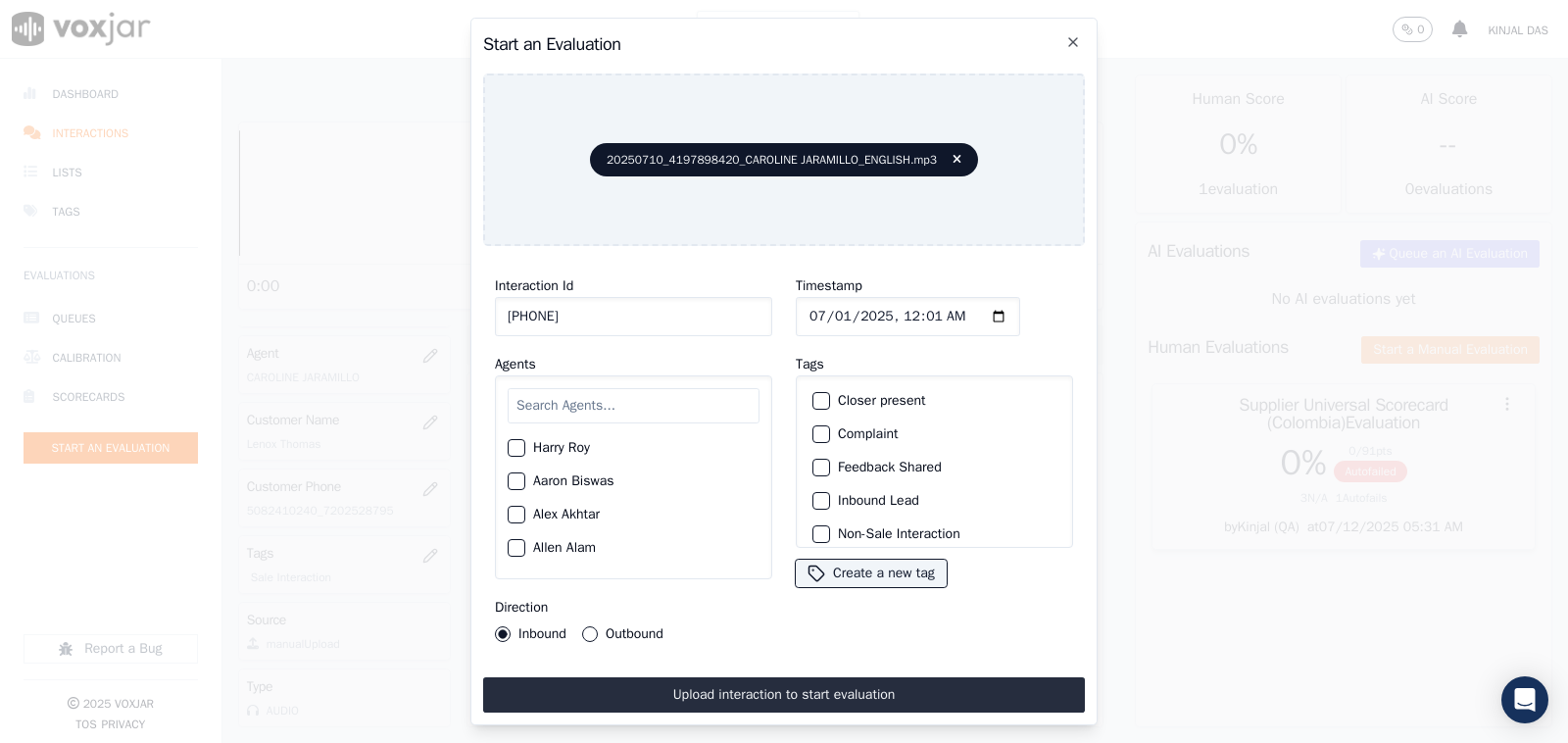 type on "2025-07-10T00:01" 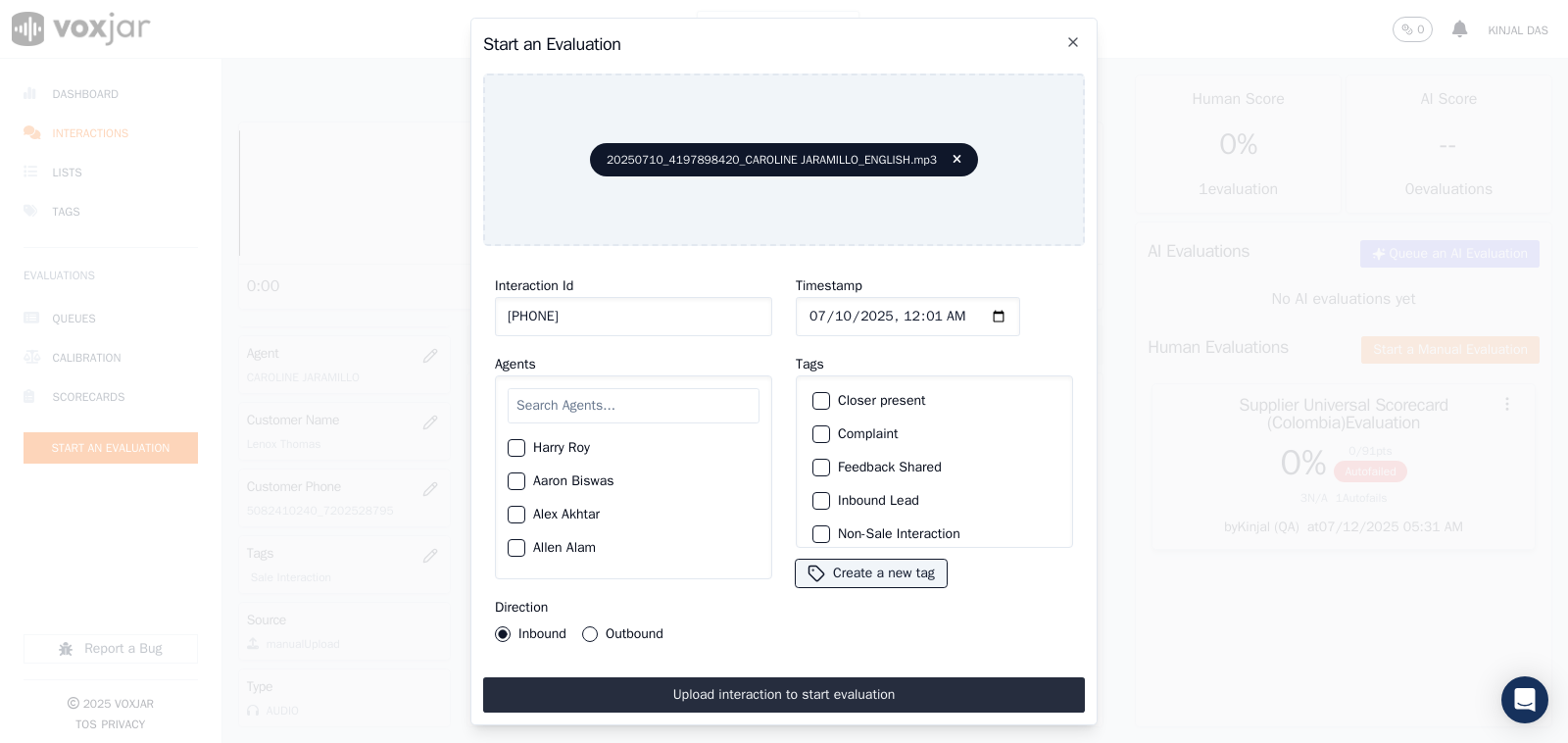 click on "Harry  Roy      Aaron Biswas     Alex Akhtar     Allen Alam      Andrew Anwar     Anna Das      Annie Singh     Brandon Roy     CAROLINE JARAMILLO     Carol Khatun     Catherine Roy     Chester Chatterjee     Chris Toppo     Christia Ghosh     DAVID ACUNA     Daniel Ali     David Stephen     Do not Count     Dominick Saha     ELIAN FLOREZ       Edward Banerjee     Ethan Mukherjee     Frank Sarkar     George Aich     ISIS ALZATE     JOSE LOZANO     Jack  Sharma     Jake Saha     James Murtuza     Janet Monterio     Jeniffer Banerjee     Jim Som     John Das     Jordan Shaqib     Justin Alam     Kelvin Chowdhury     LILIBETH VERGARA     LUISA CAMPO      MANUEL CASTILLO     MARY OLIER         MD Dilshad Alam - Justin     MICHELLE MARRERO     Marcus Kunwar     Mark Sharma     Martin Das     Max Sarkar     Mike Chhetri     Nick Saraf     Nigel Phillips     Nolan Mahanta     Olivia Samantha     Parker Majid     Richard Kumar     Ricky Singh     Ryan Roy     Sam Lakra      Sandy Pathak      Sara Dey" 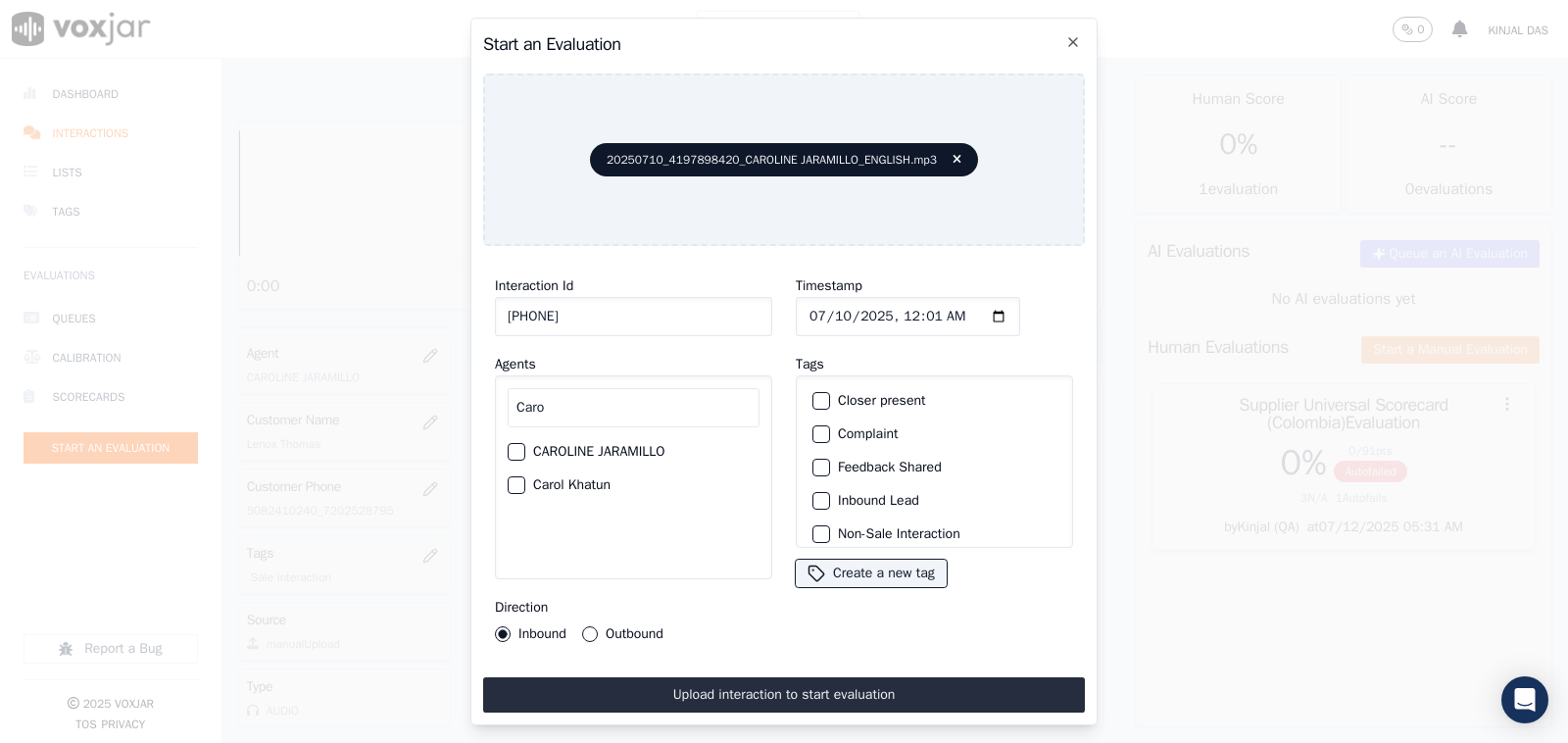 type on "Caro" 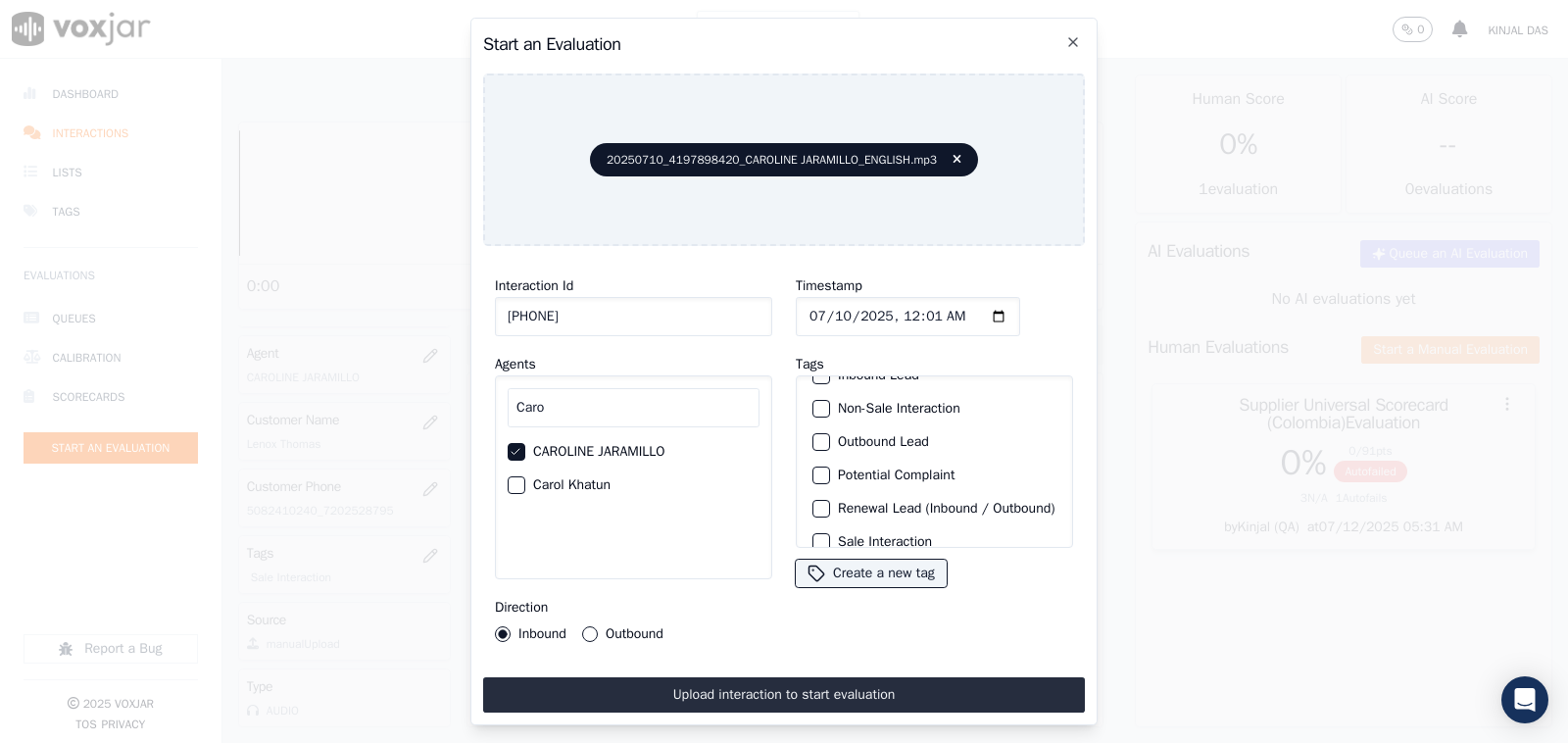 scroll, scrollTop: 177, scrollLeft: 0, axis: vertical 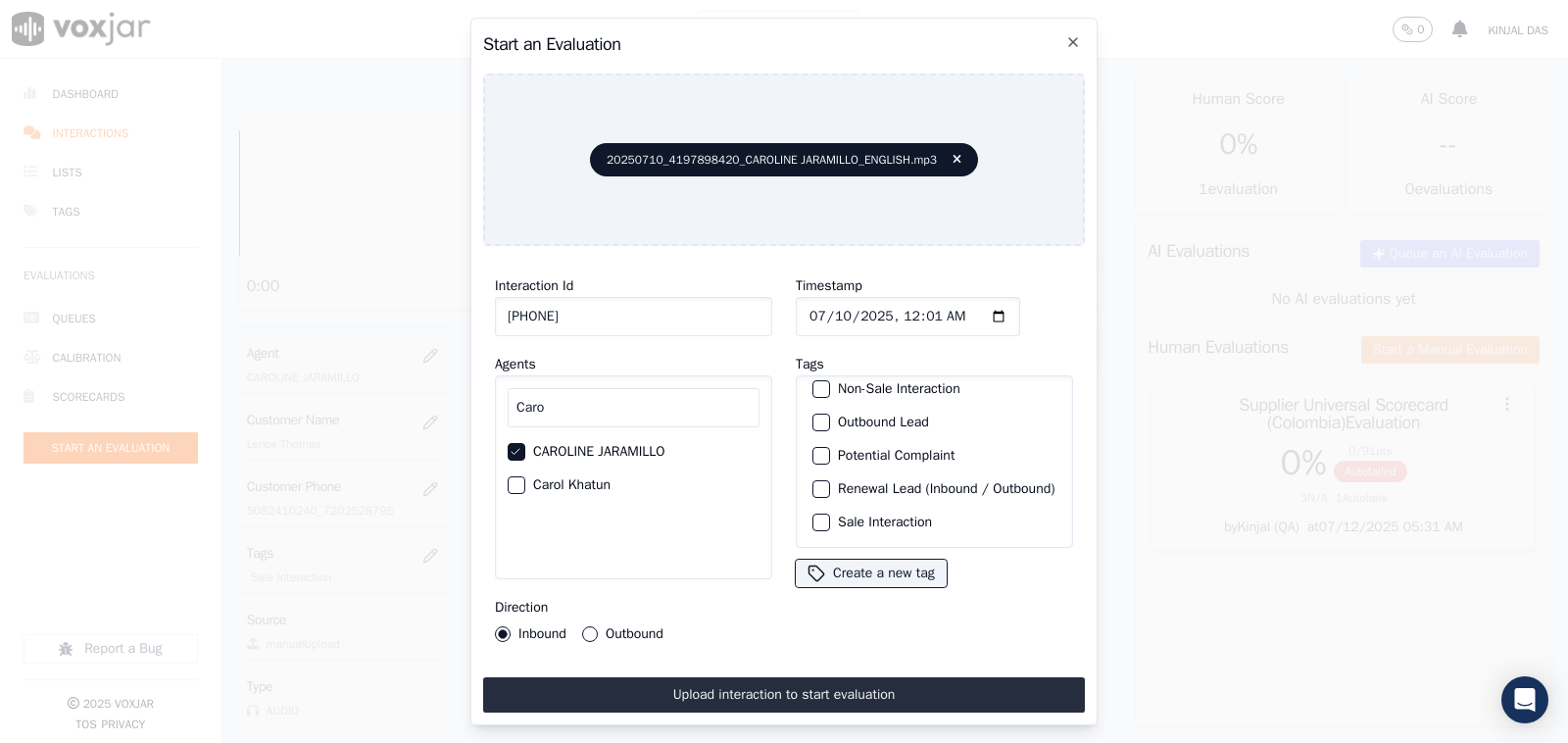 click on "Sale Interaction" 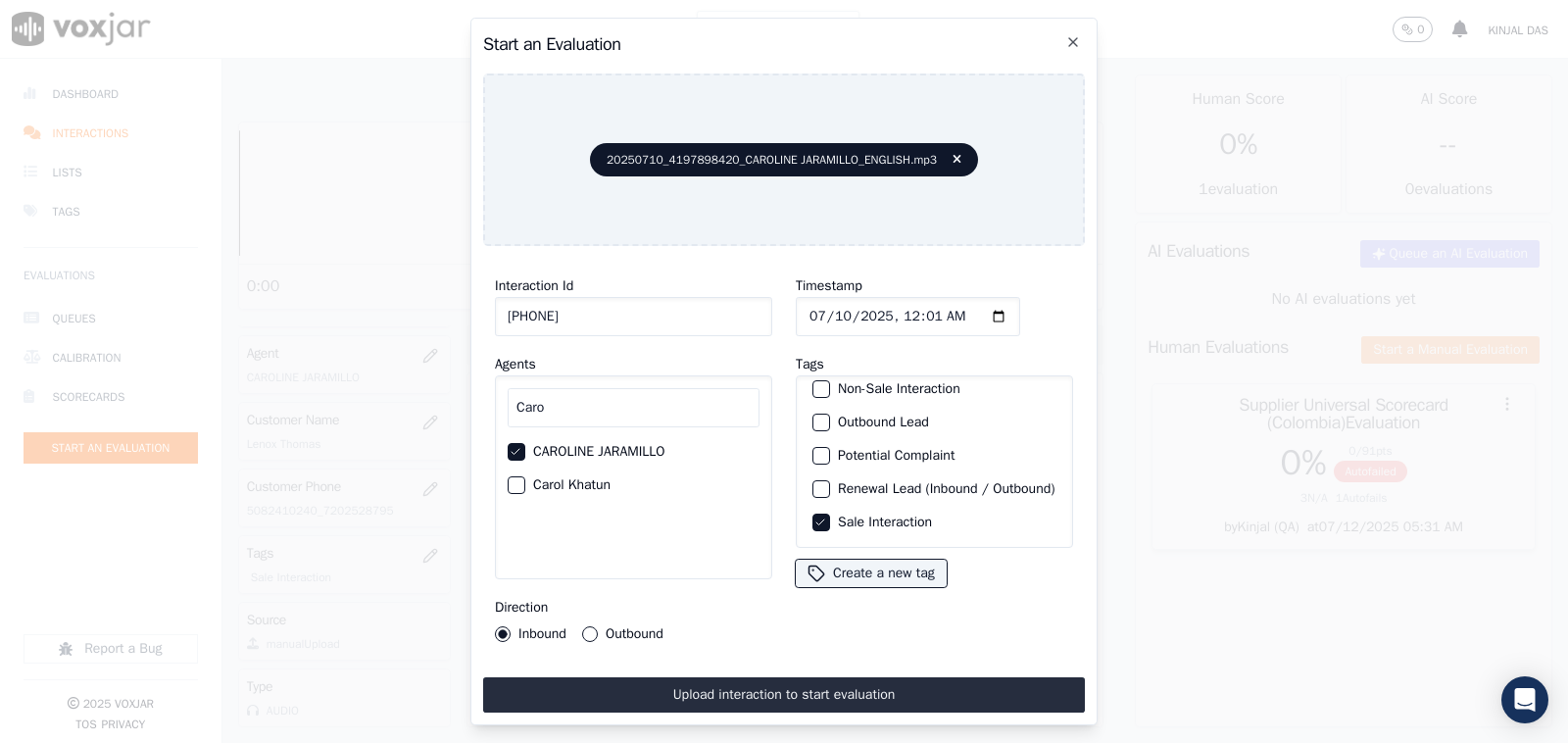 click on "Outbound" at bounding box center [590, 634] 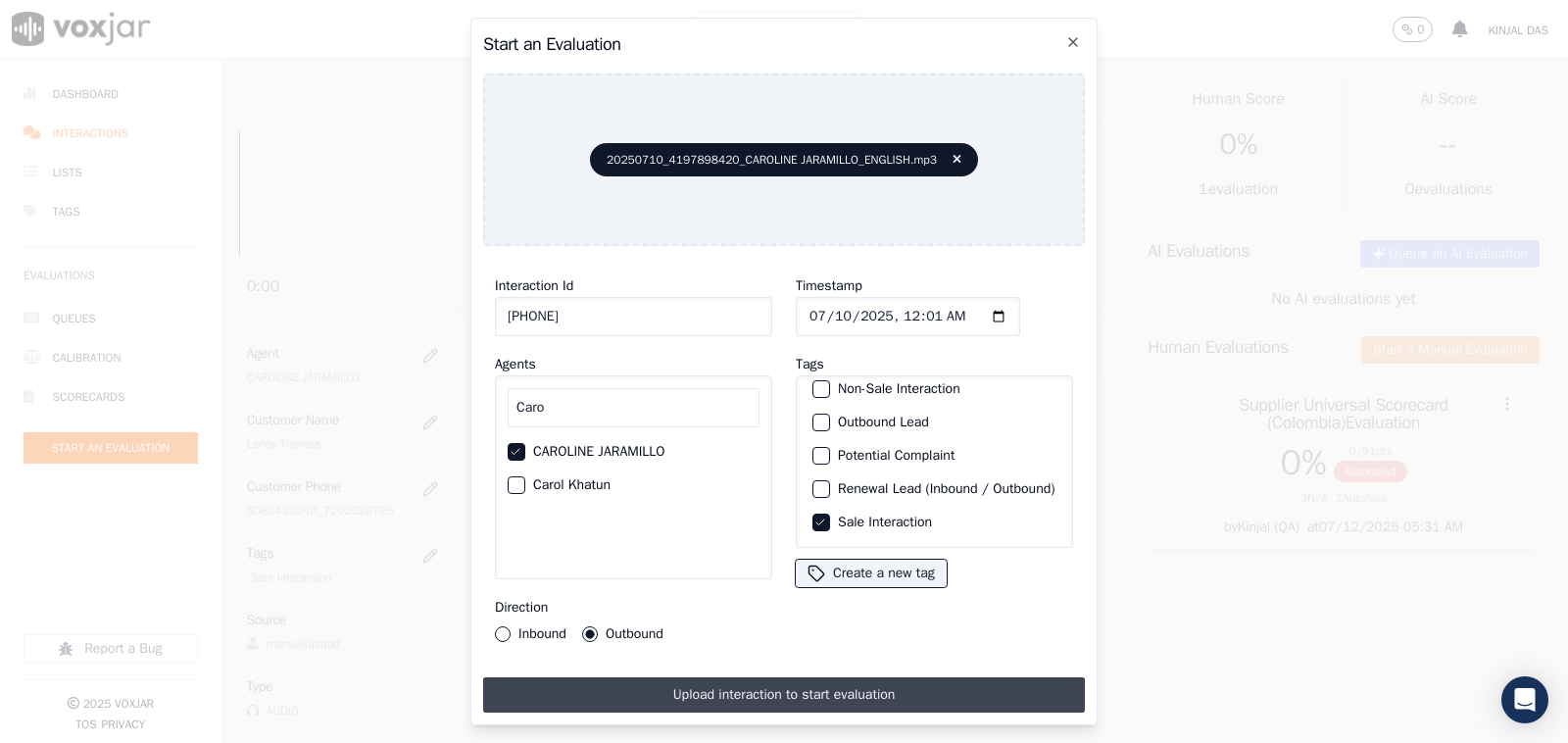 click on "Upload interaction to start evaluation" at bounding box center [784, 695] 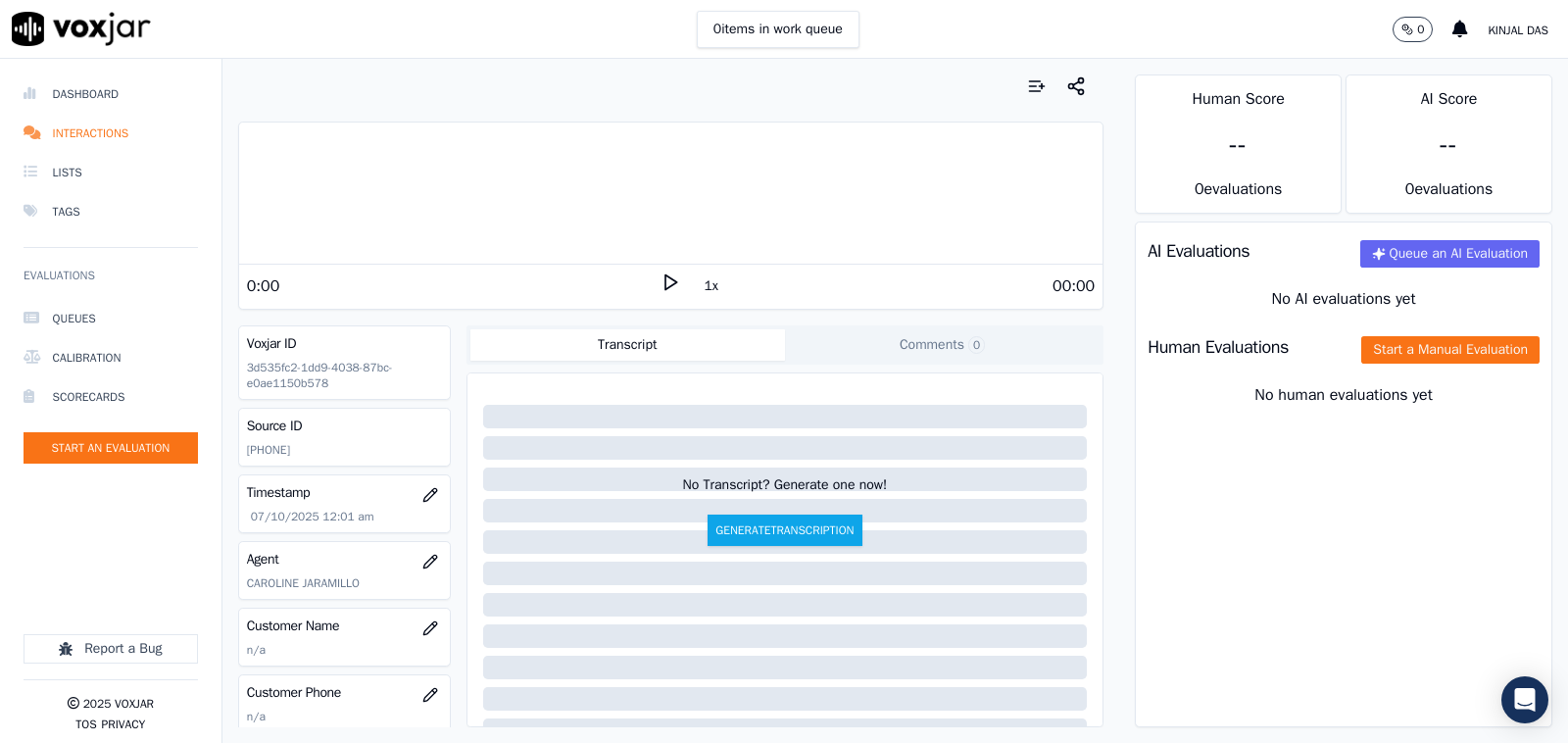 scroll, scrollTop: 204, scrollLeft: 0, axis: vertical 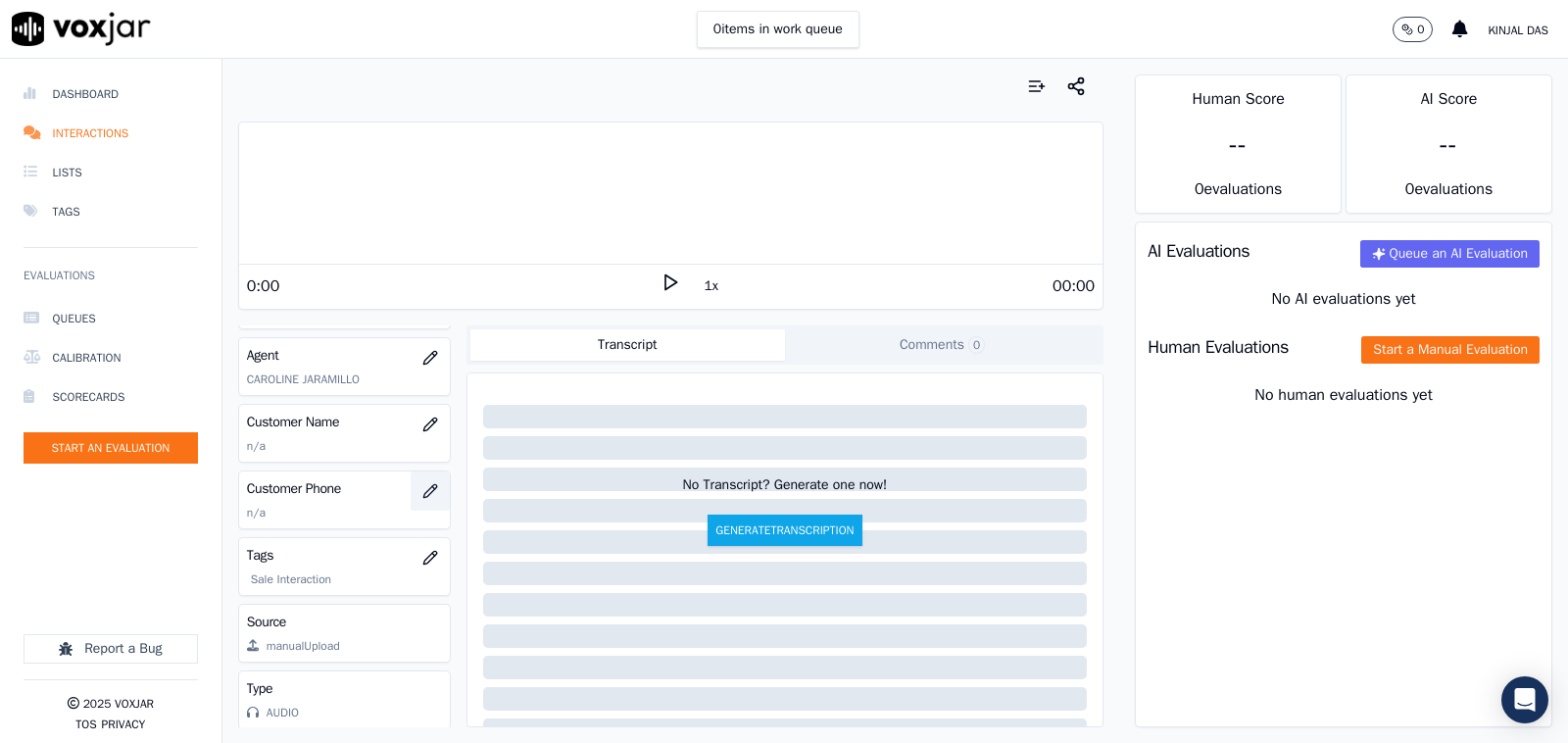 type 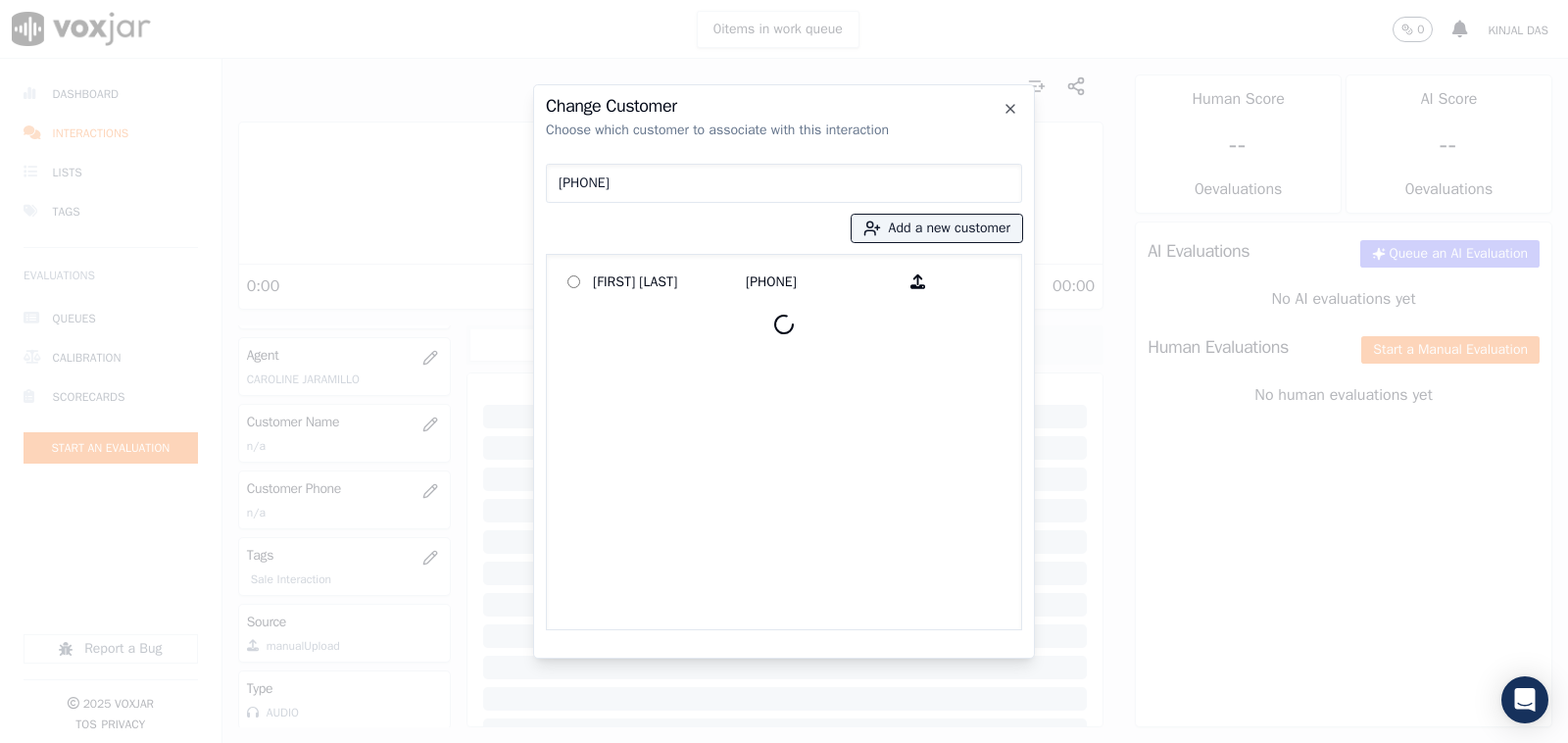 type on "[PHONE]" 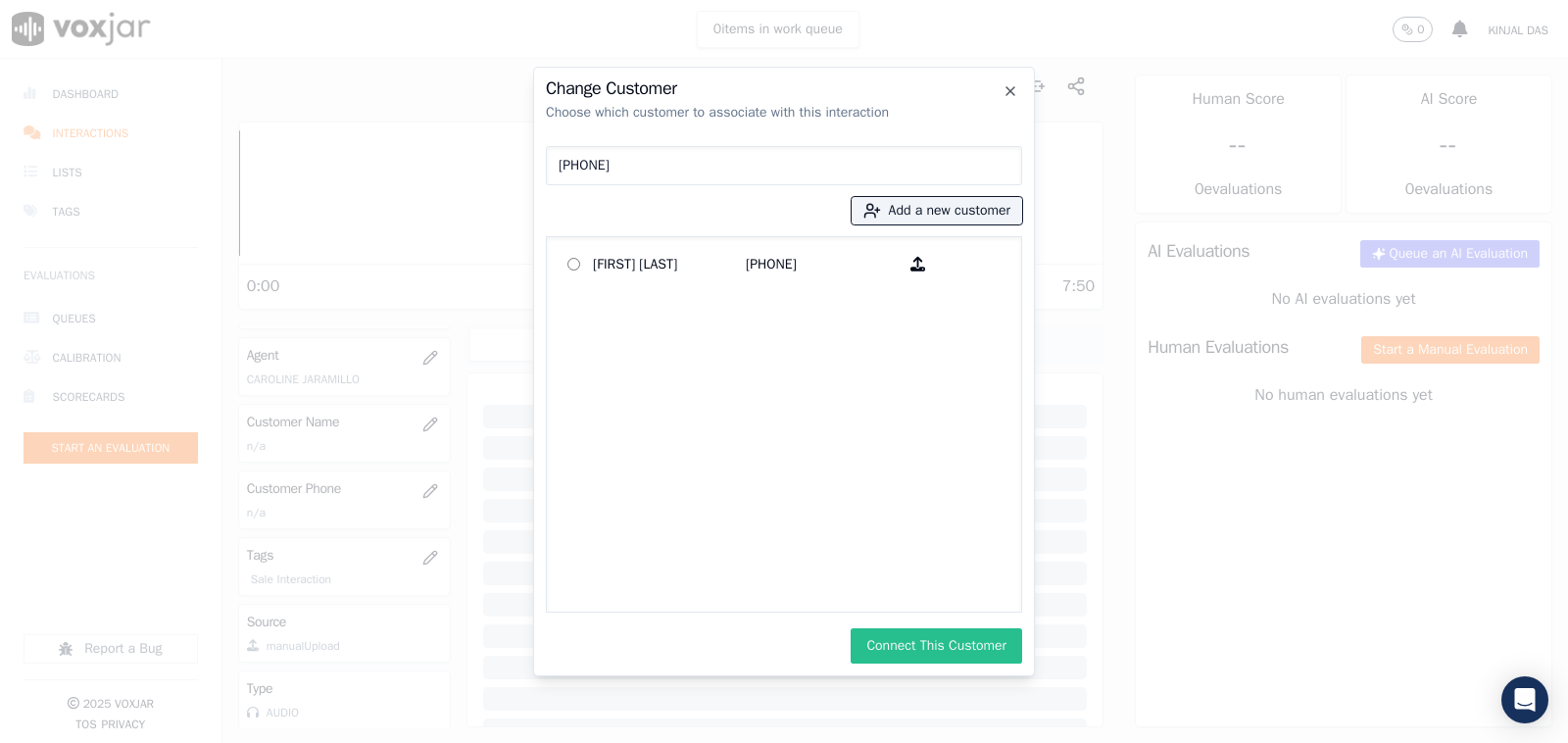 click on "Connect This Customer" at bounding box center [936, 646] 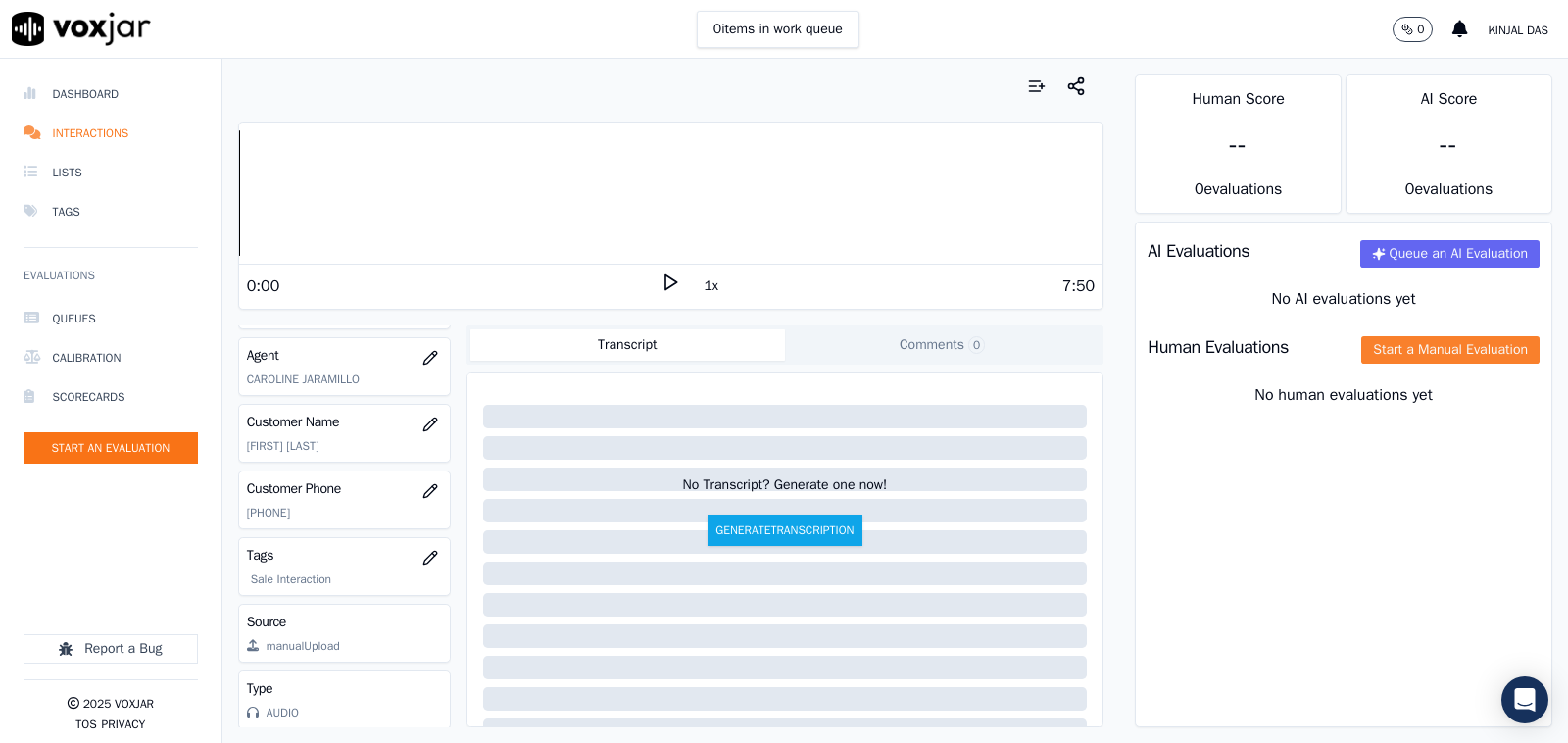 click on "Start a Manual Evaluation" 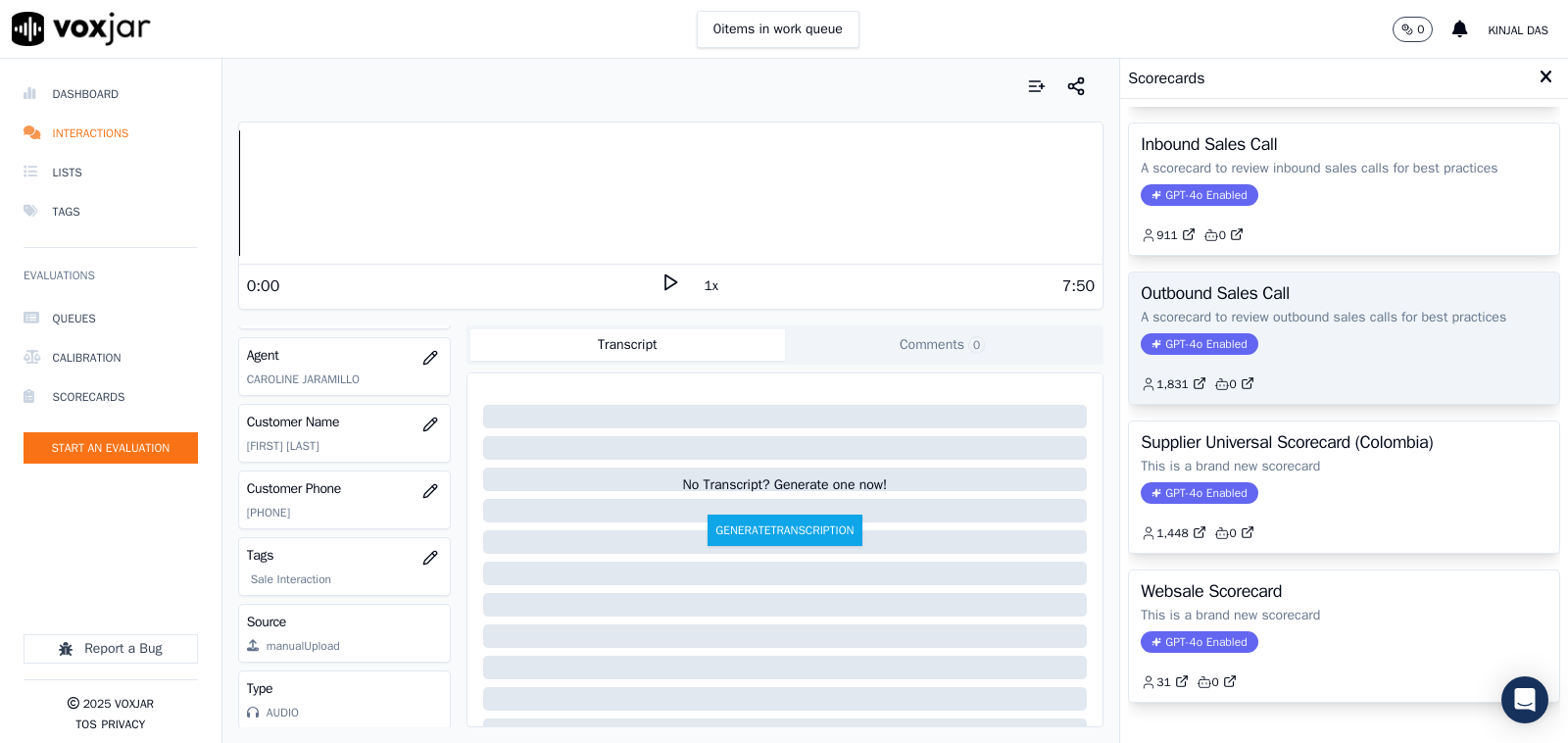 scroll, scrollTop: 258, scrollLeft: 0, axis: vertical 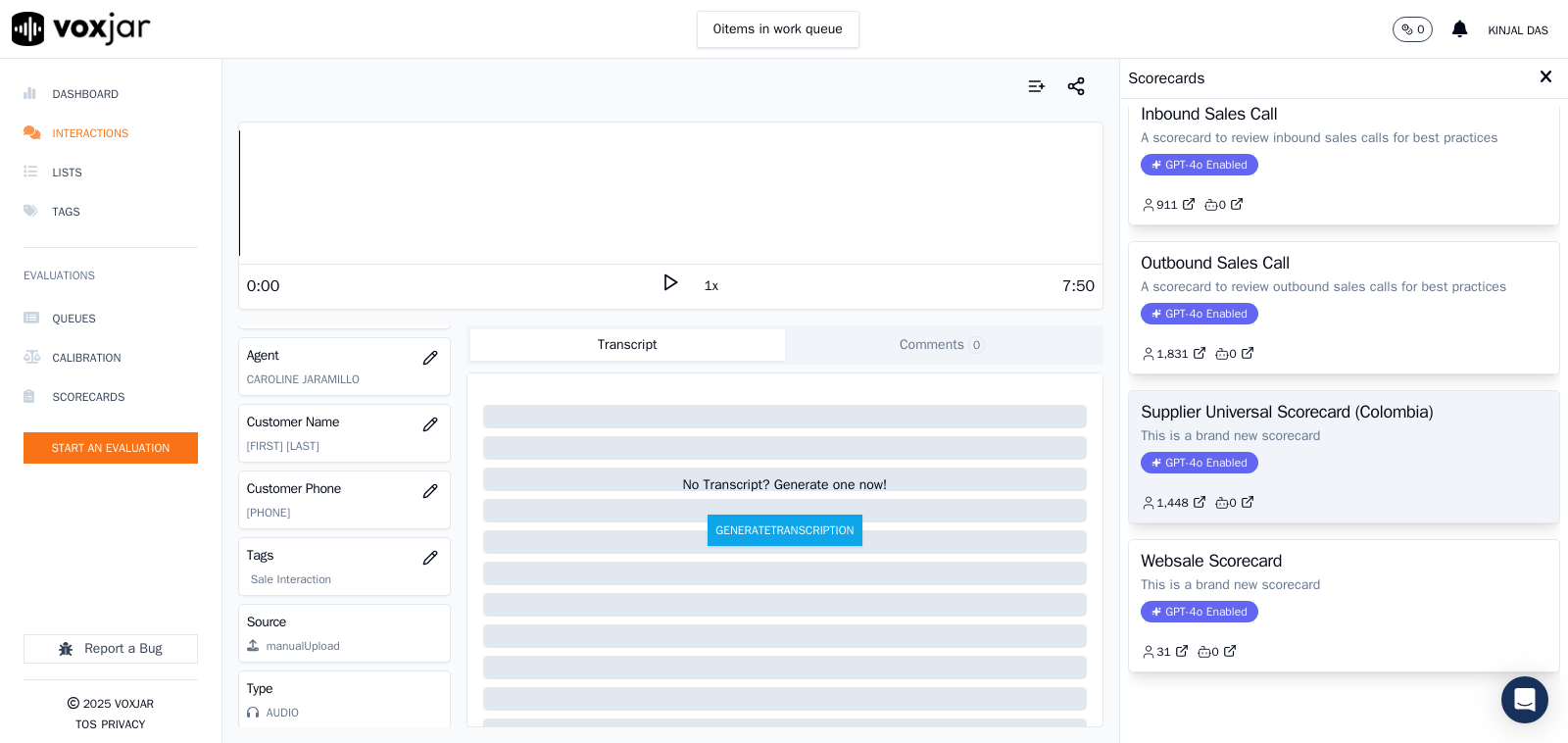 click on "This is a brand new scorecard" 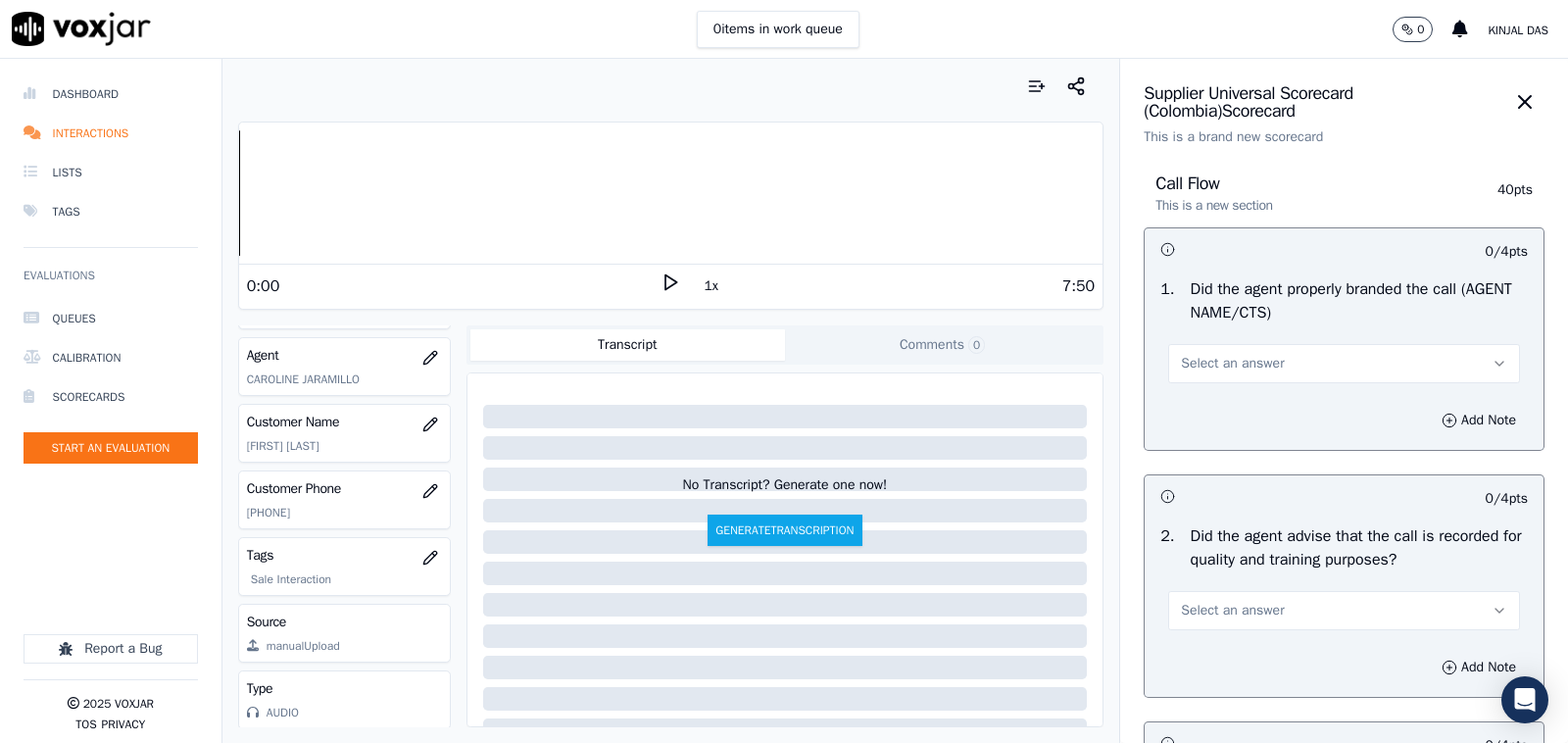 click on "Select an answer" at bounding box center (1344, 364) 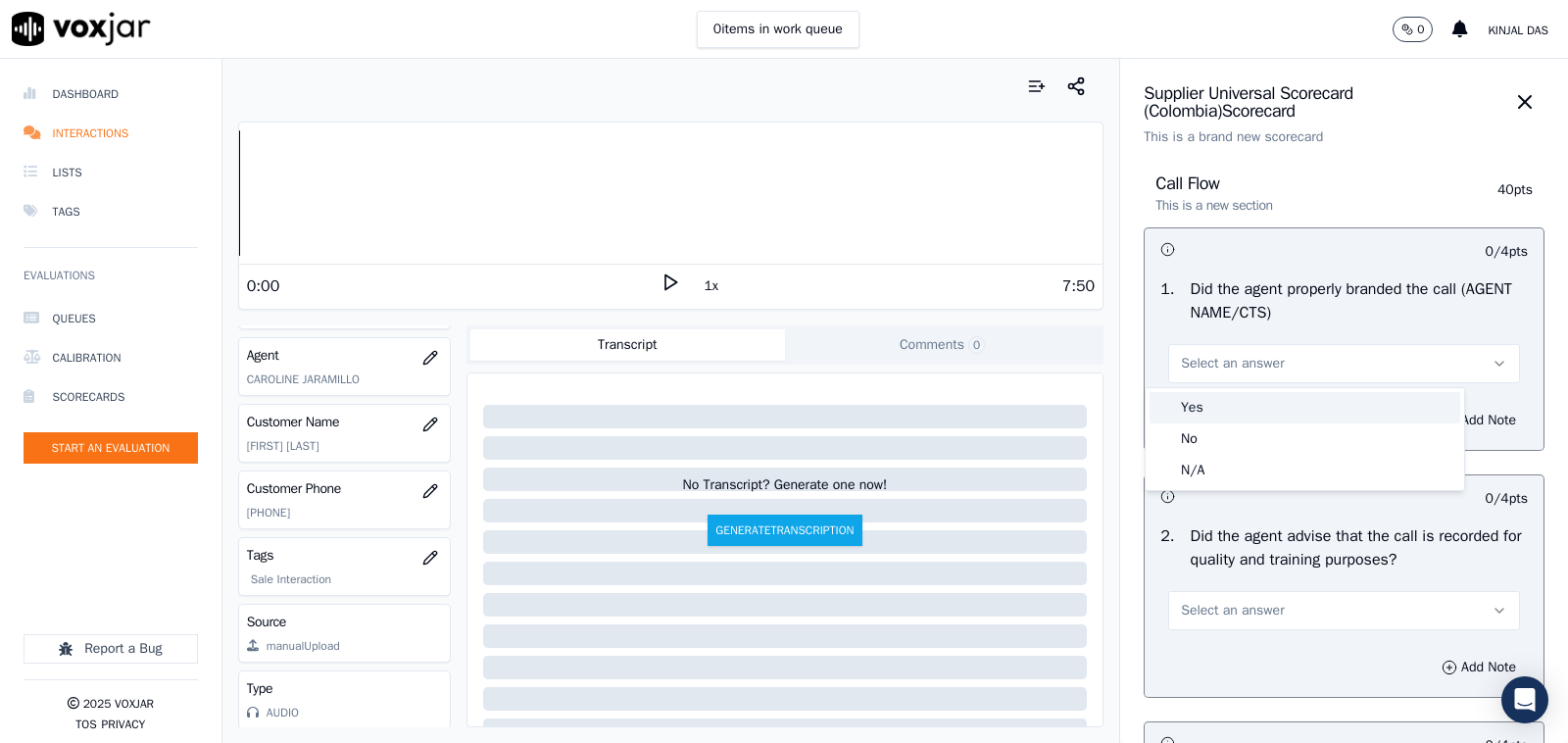 click on "Yes" at bounding box center [1304, 408] 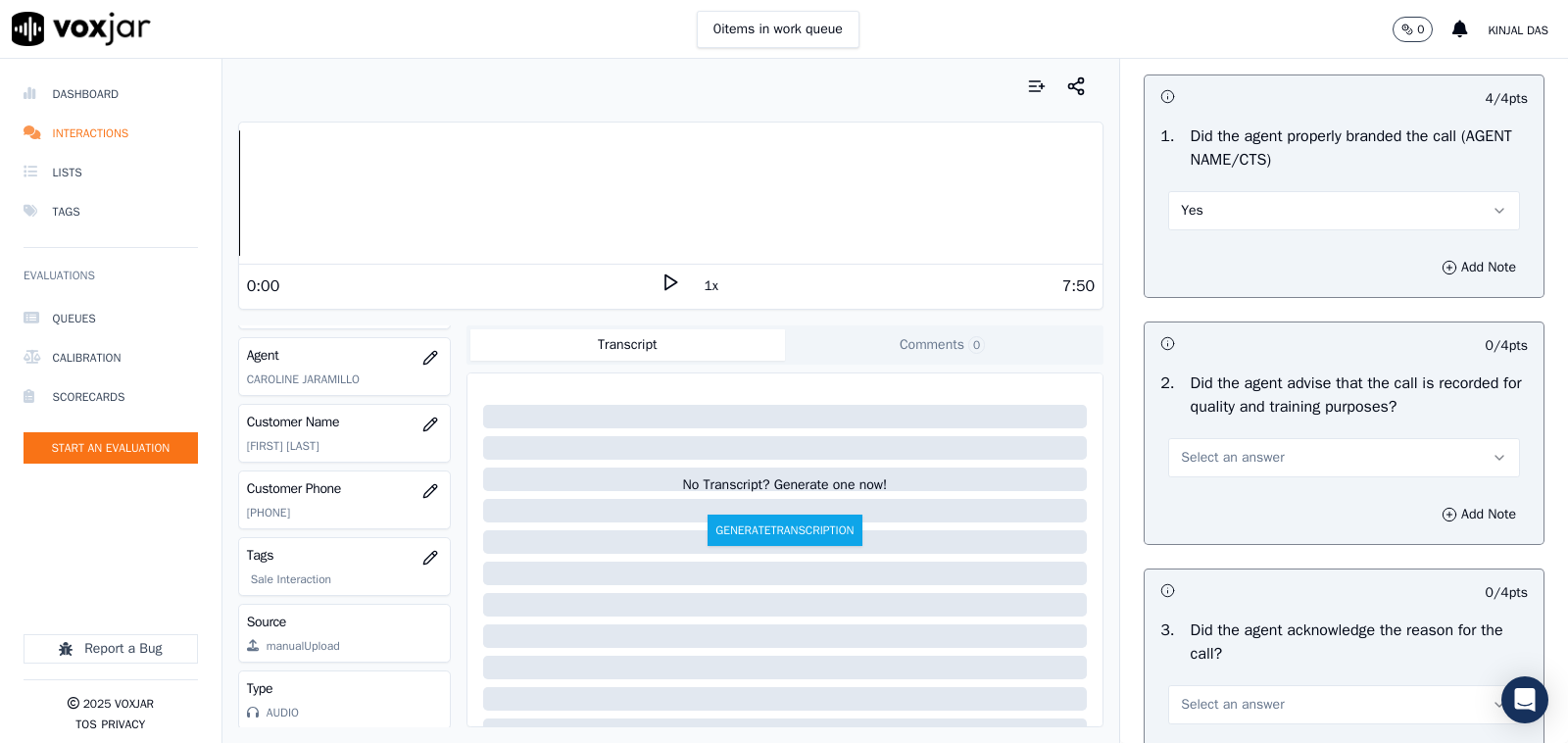 scroll, scrollTop: 204, scrollLeft: 0, axis: vertical 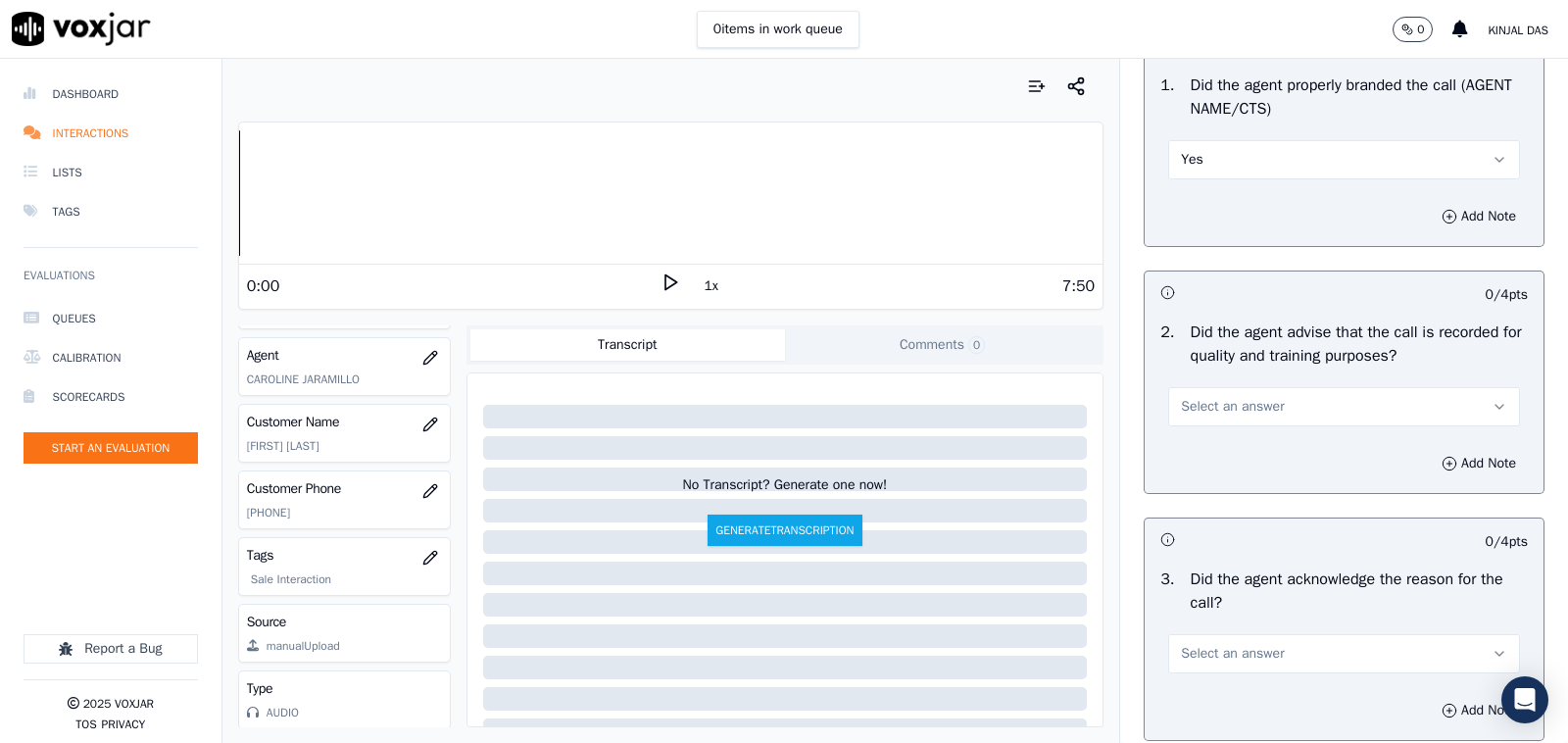 click on "Select an answer" at bounding box center [1232, 407] 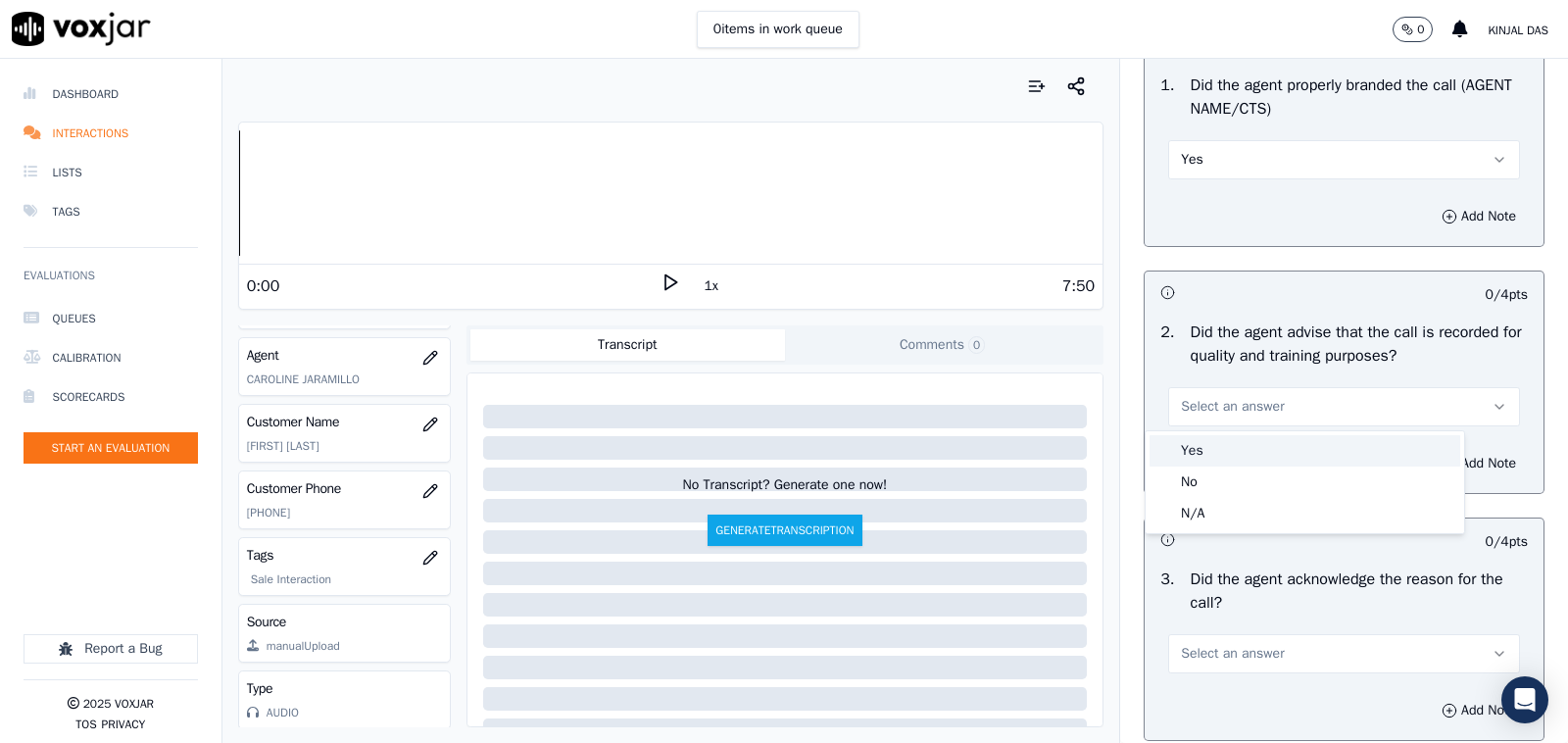 click on "Yes" at bounding box center [1304, 451] 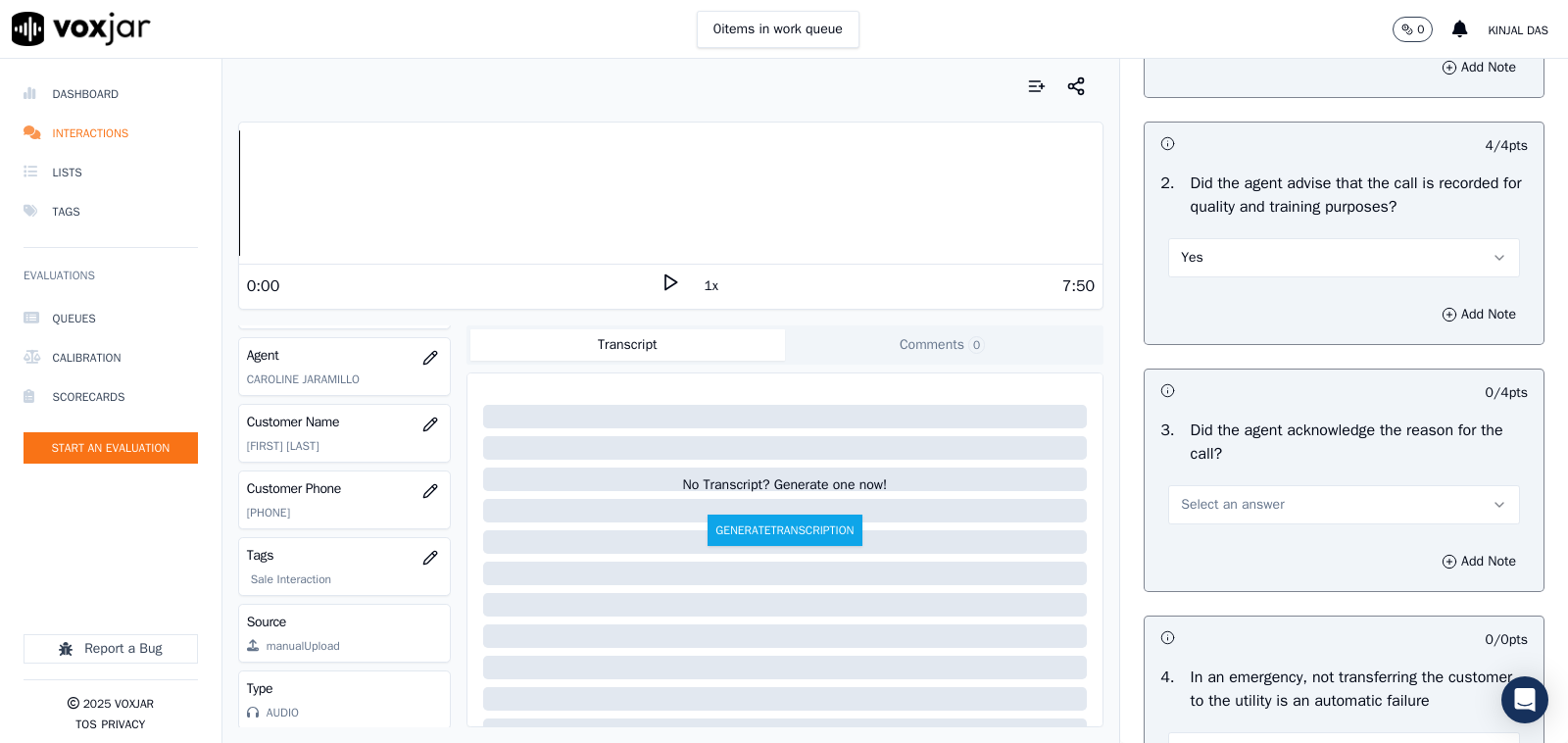 scroll, scrollTop: 408, scrollLeft: 0, axis: vertical 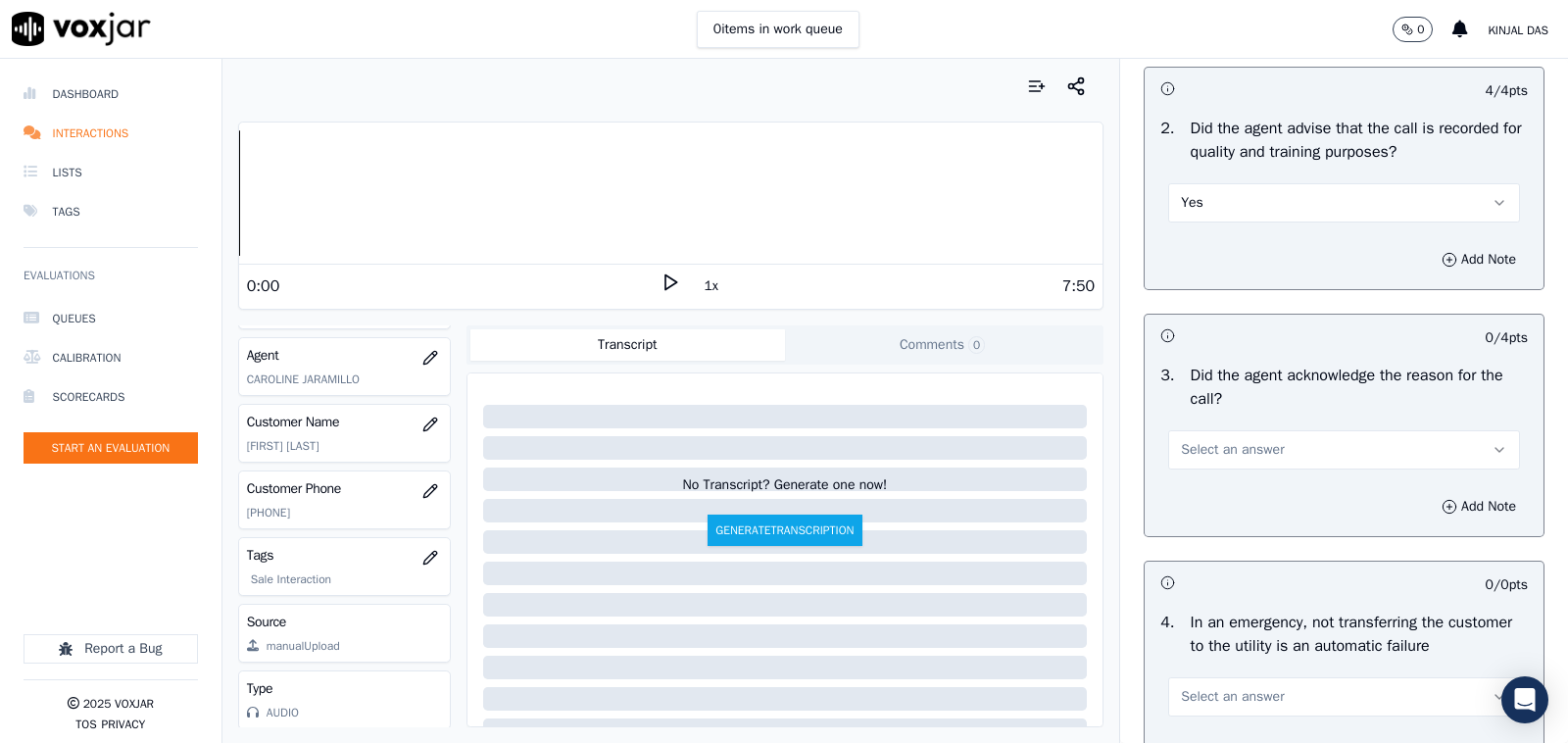 drag, startPoint x: 1197, startPoint y: 419, endPoint x: 1194, endPoint y: 438, distance: 19.23538 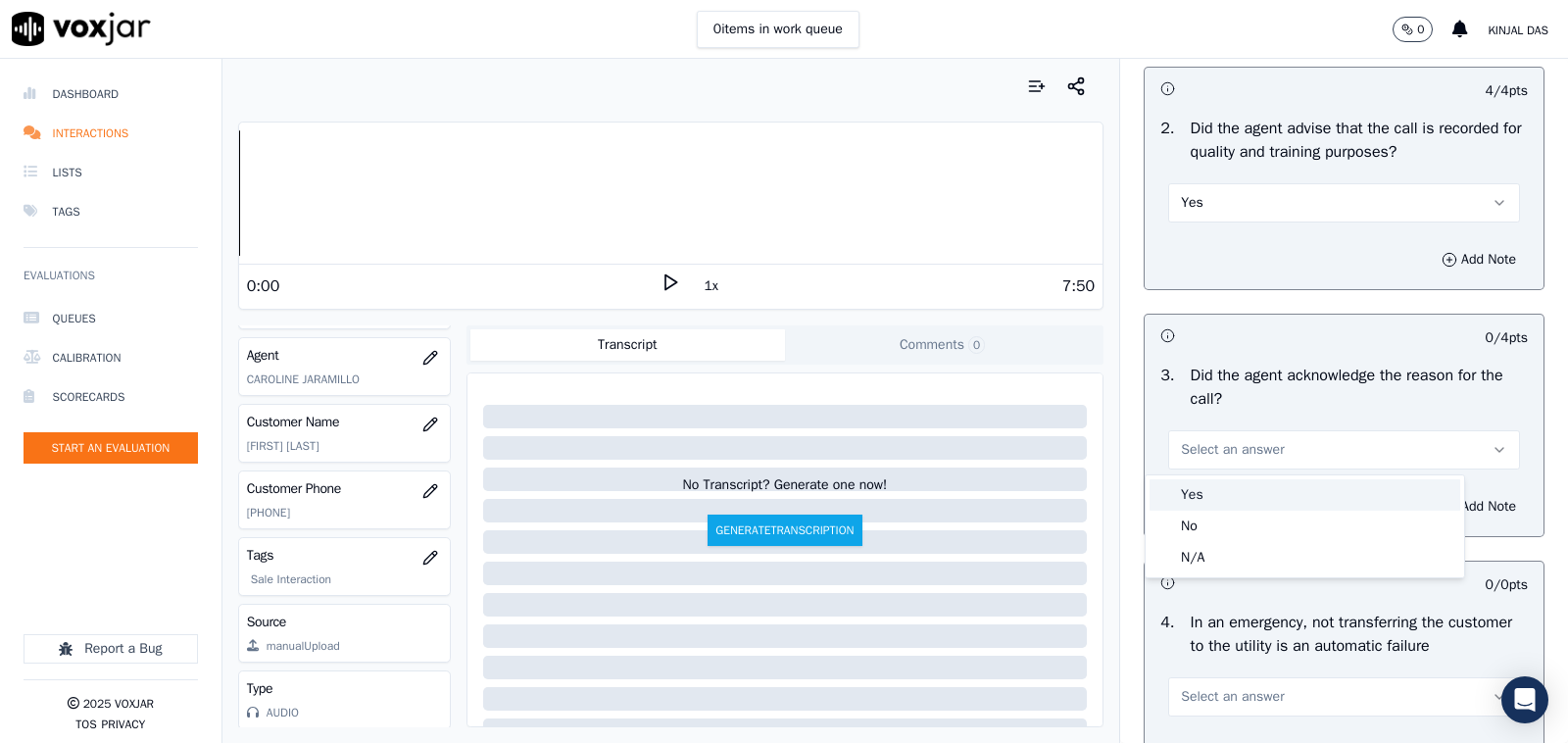 click on "Yes" at bounding box center (1304, 495) 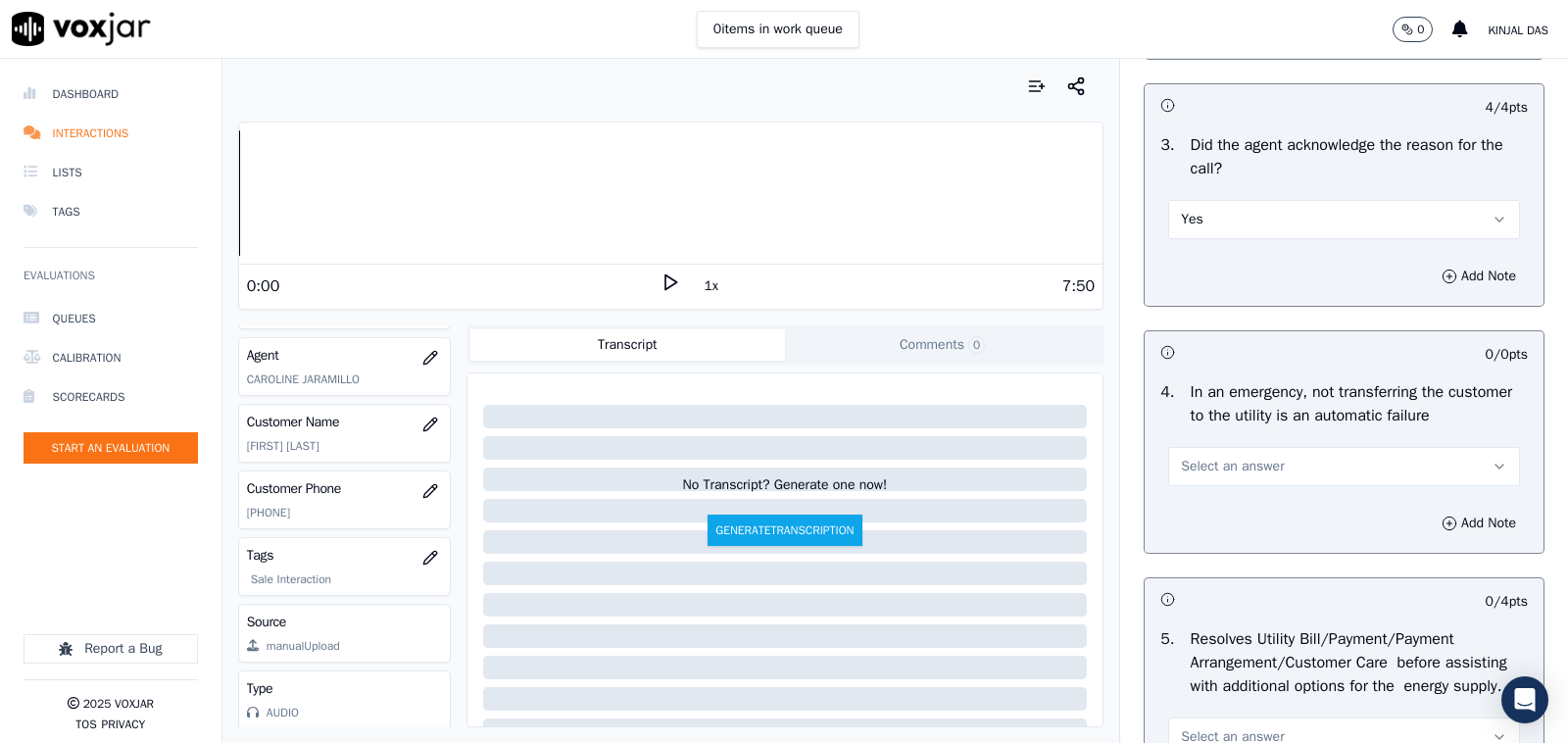 scroll, scrollTop: 817, scrollLeft: 0, axis: vertical 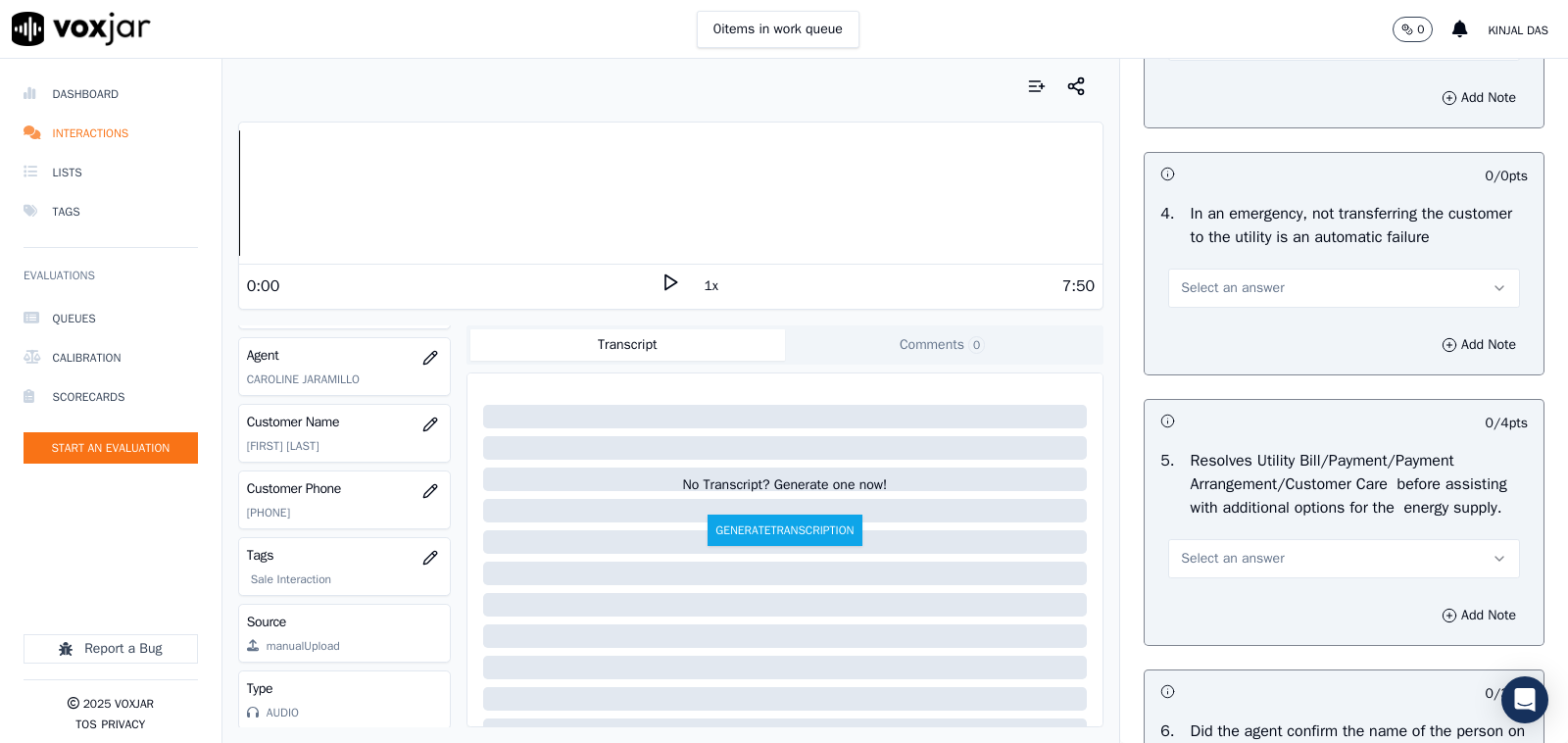 click on "Select an answer" at bounding box center [1344, 288] 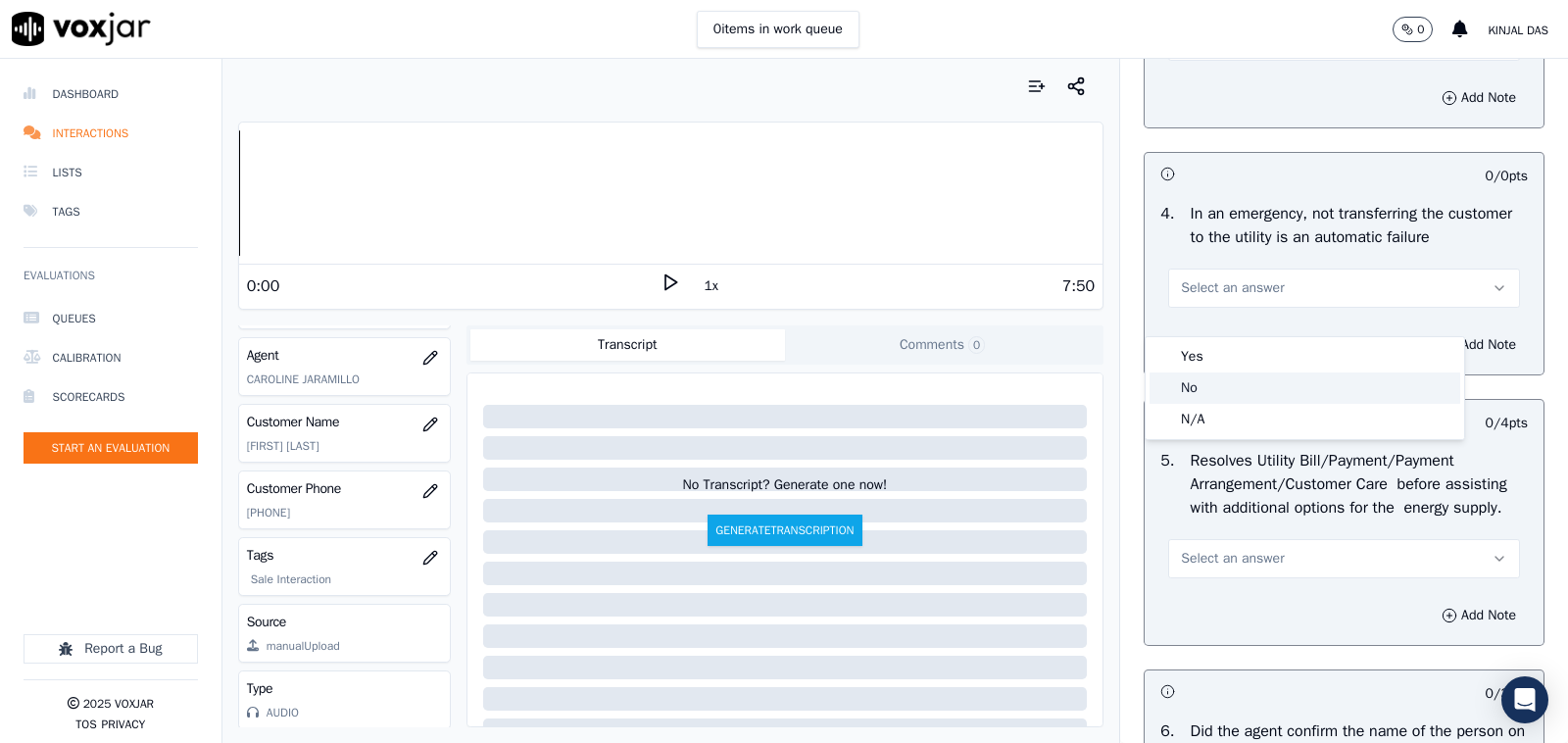 click on "N/A" 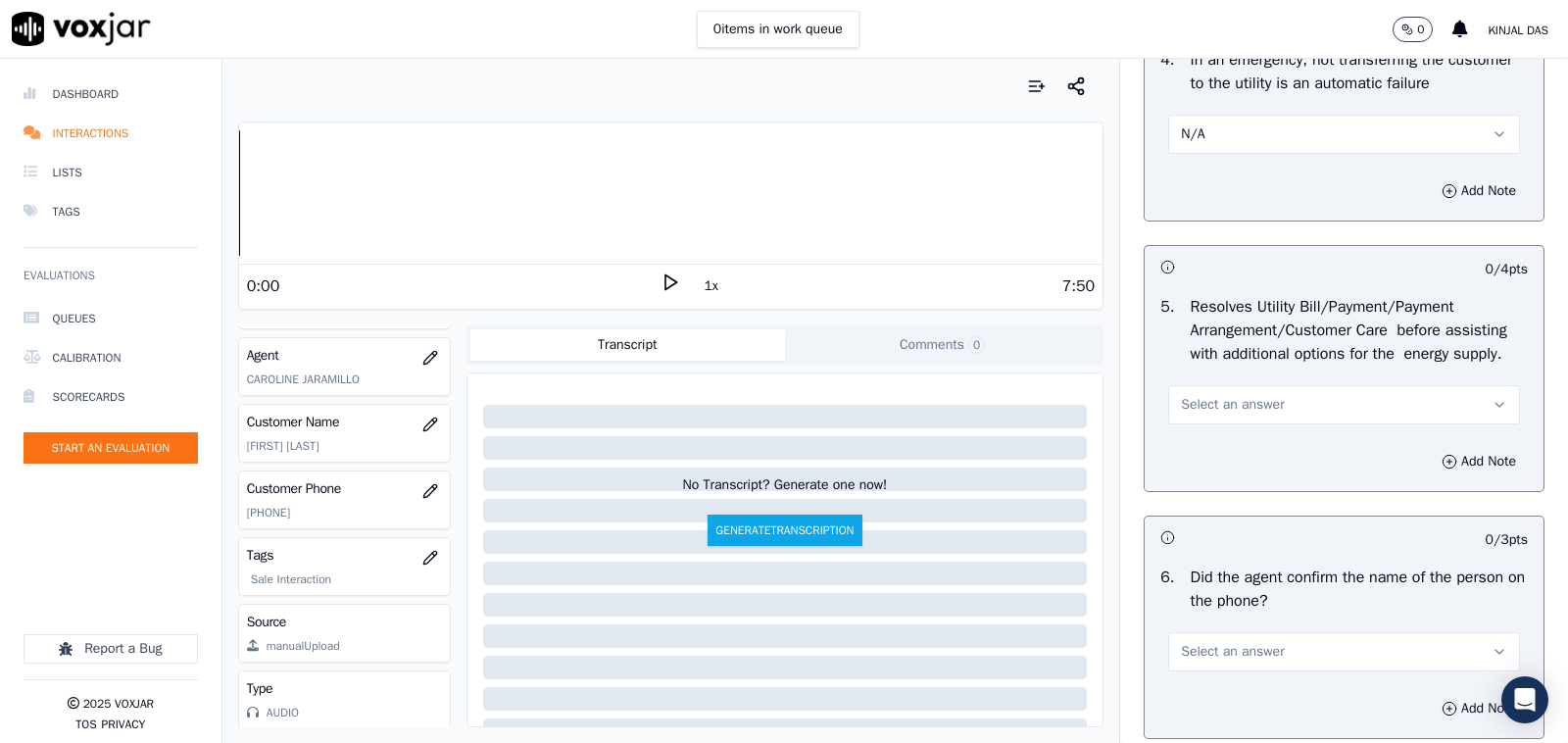 scroll, scrollTop: 1020, scrollLeft: 0, axis: vertical 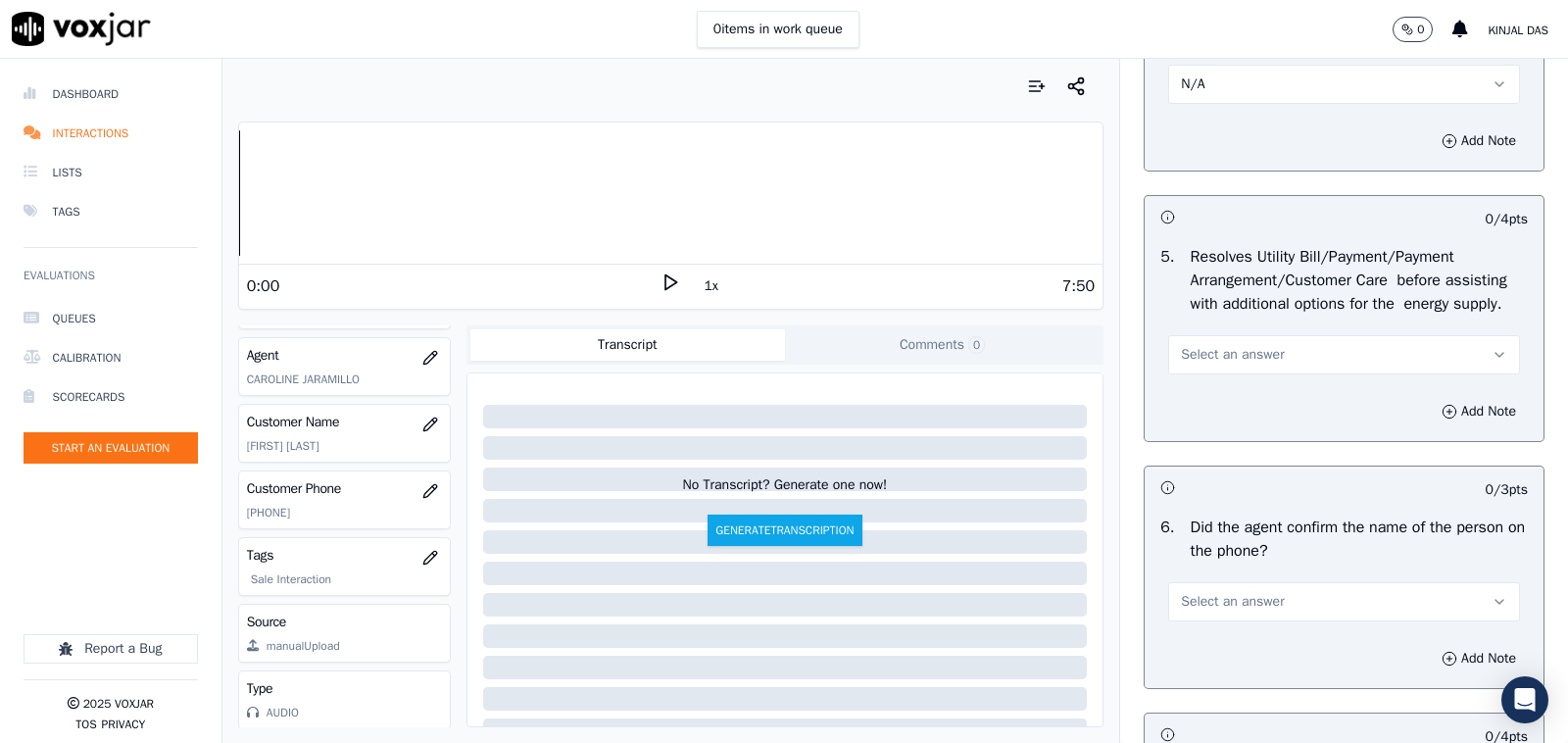 click on "Select an answer" at bounding box center (1232, 355) 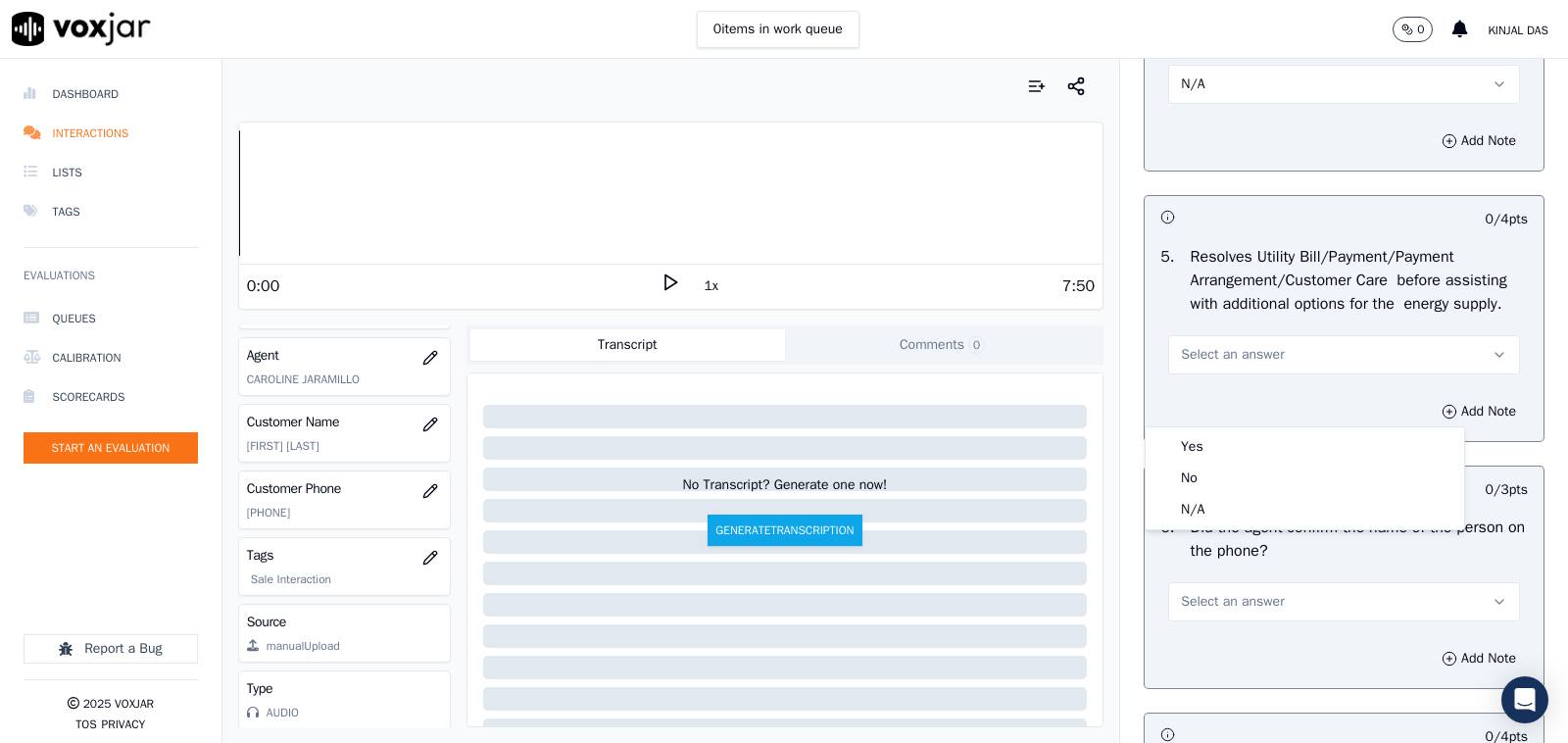 drag, startPoint x: 1186, startPoint y: 527, endPoint x: 1186, endPoint y: 515, distance: 12 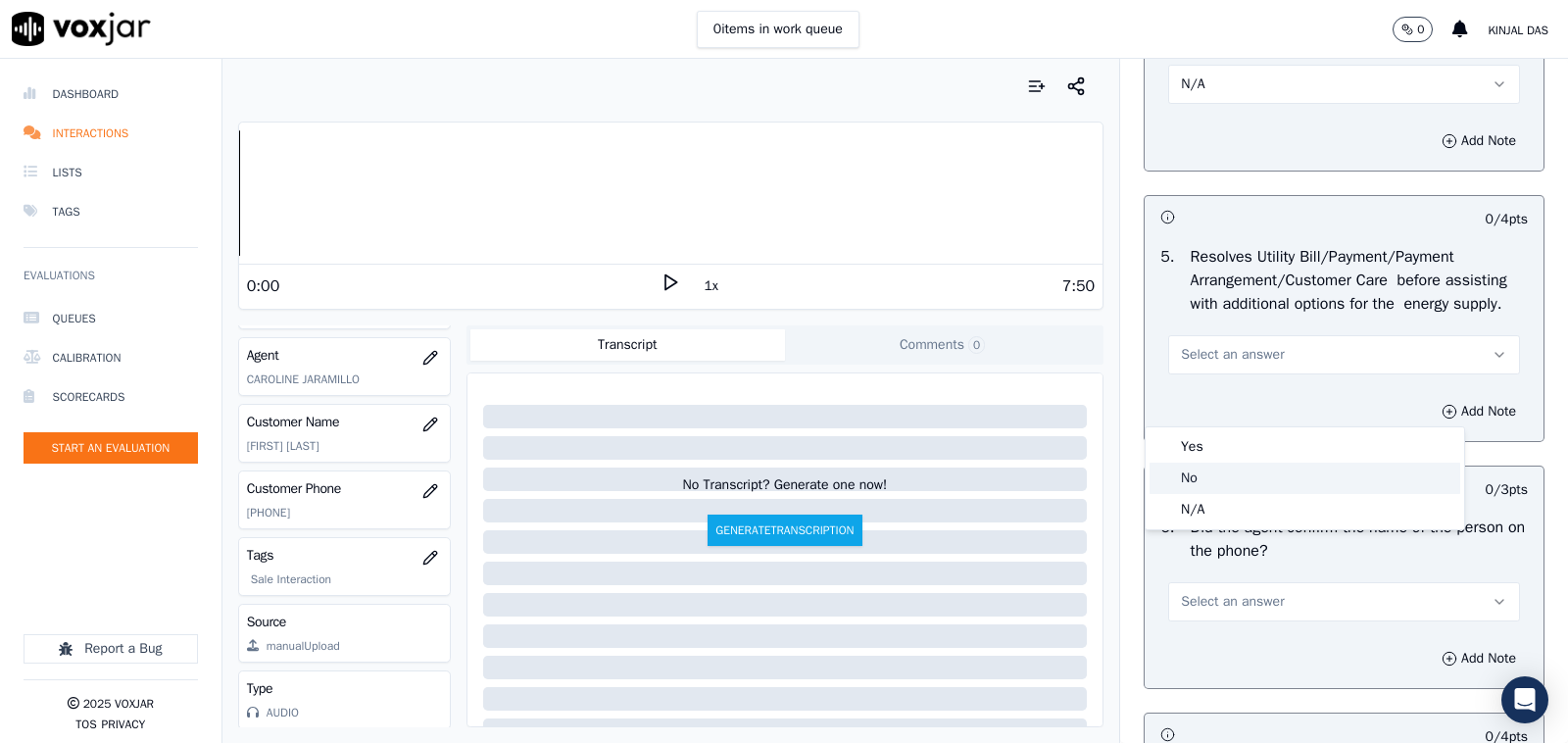 click on "N/A" 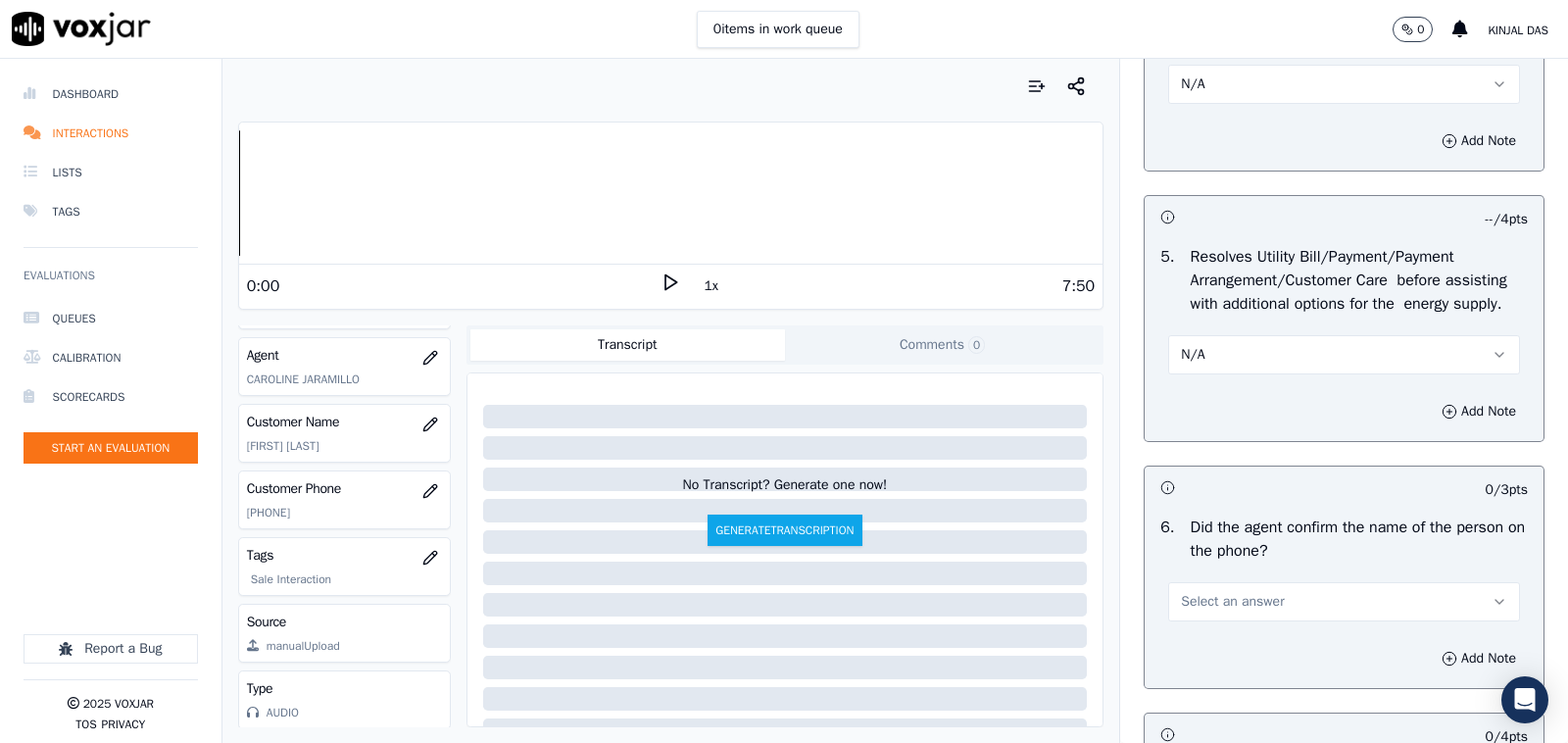 scroll, scrollTop: 1429, scrollLeft: 0, axis: vertical 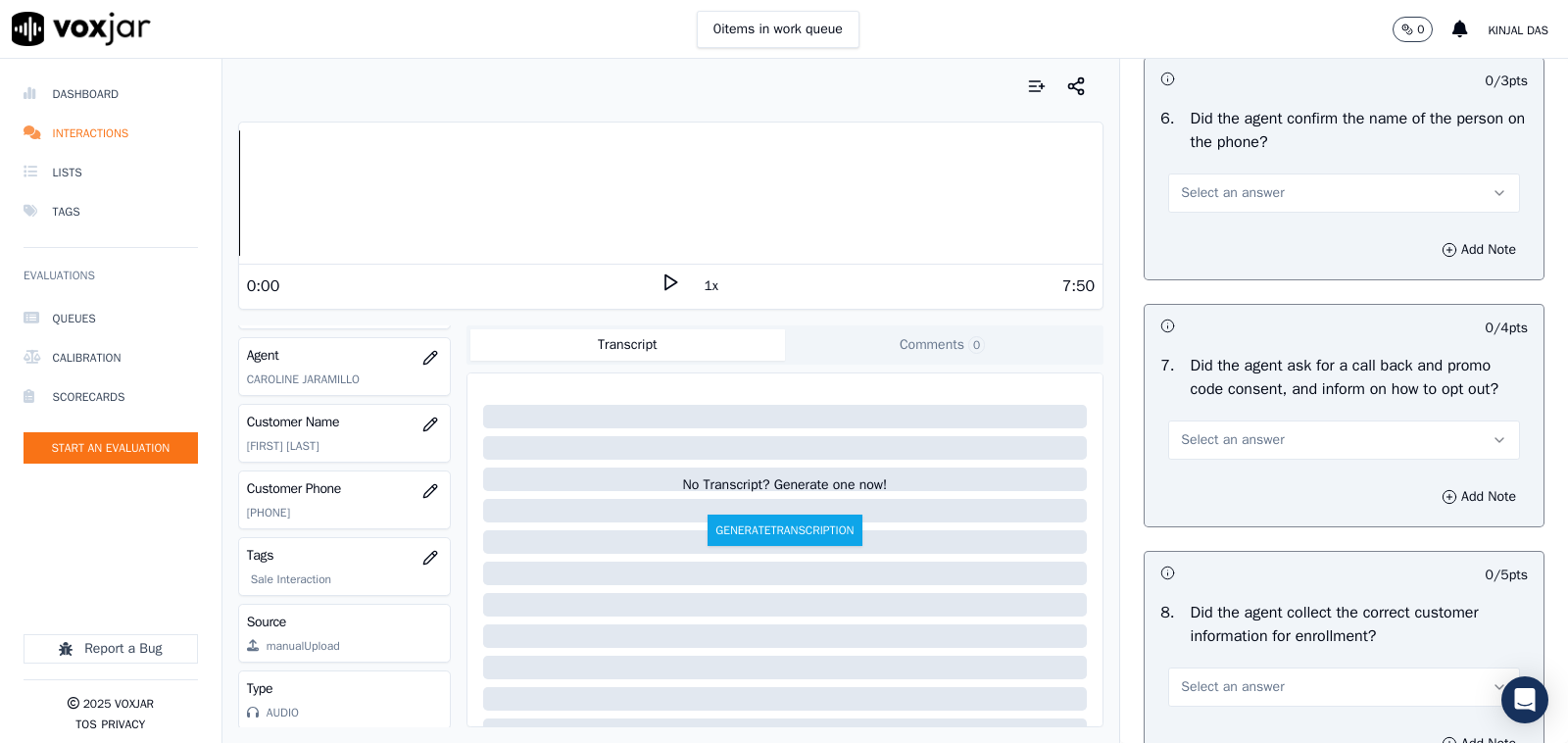 click on "6 .   Did the agent confirm the name of the person on the phone?
Select an answer" at bounding box center [1344, 160] 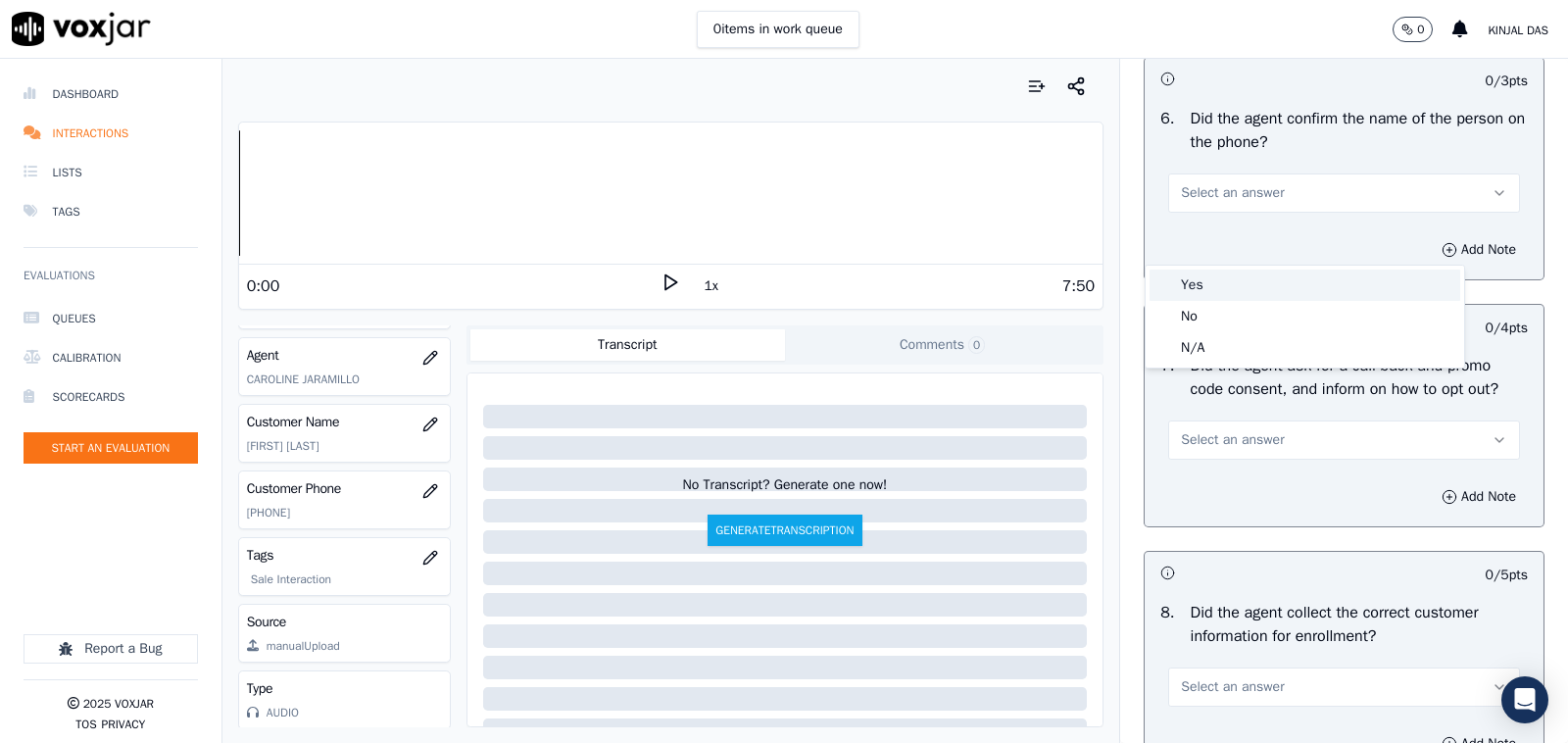 click on "Yes" at bounding box center (1304, 285) 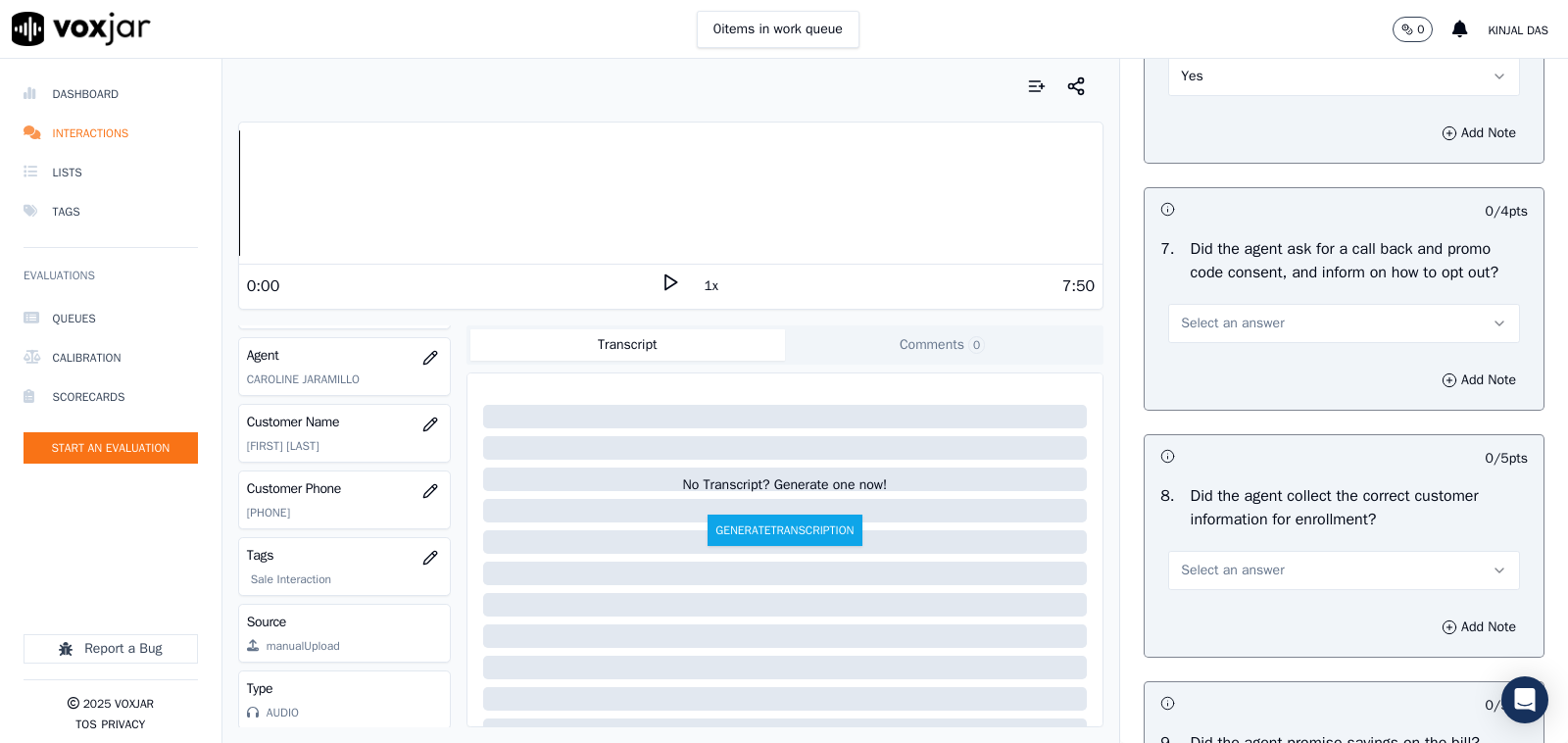 scroll, scrollTop: 1633, scrollLeft: 0, axis: vertical 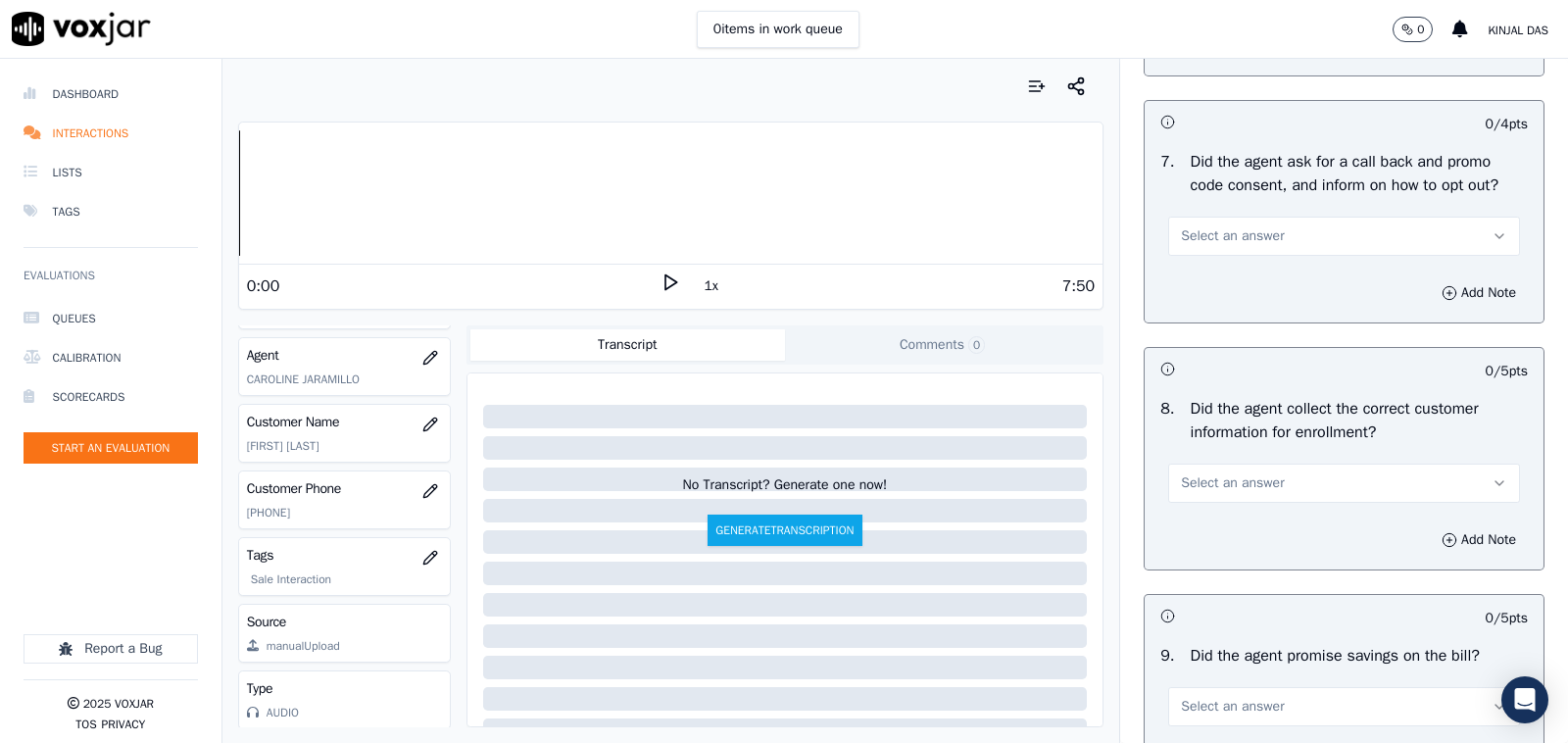 click on "Select an answer" at bounding box center (1232, 236) 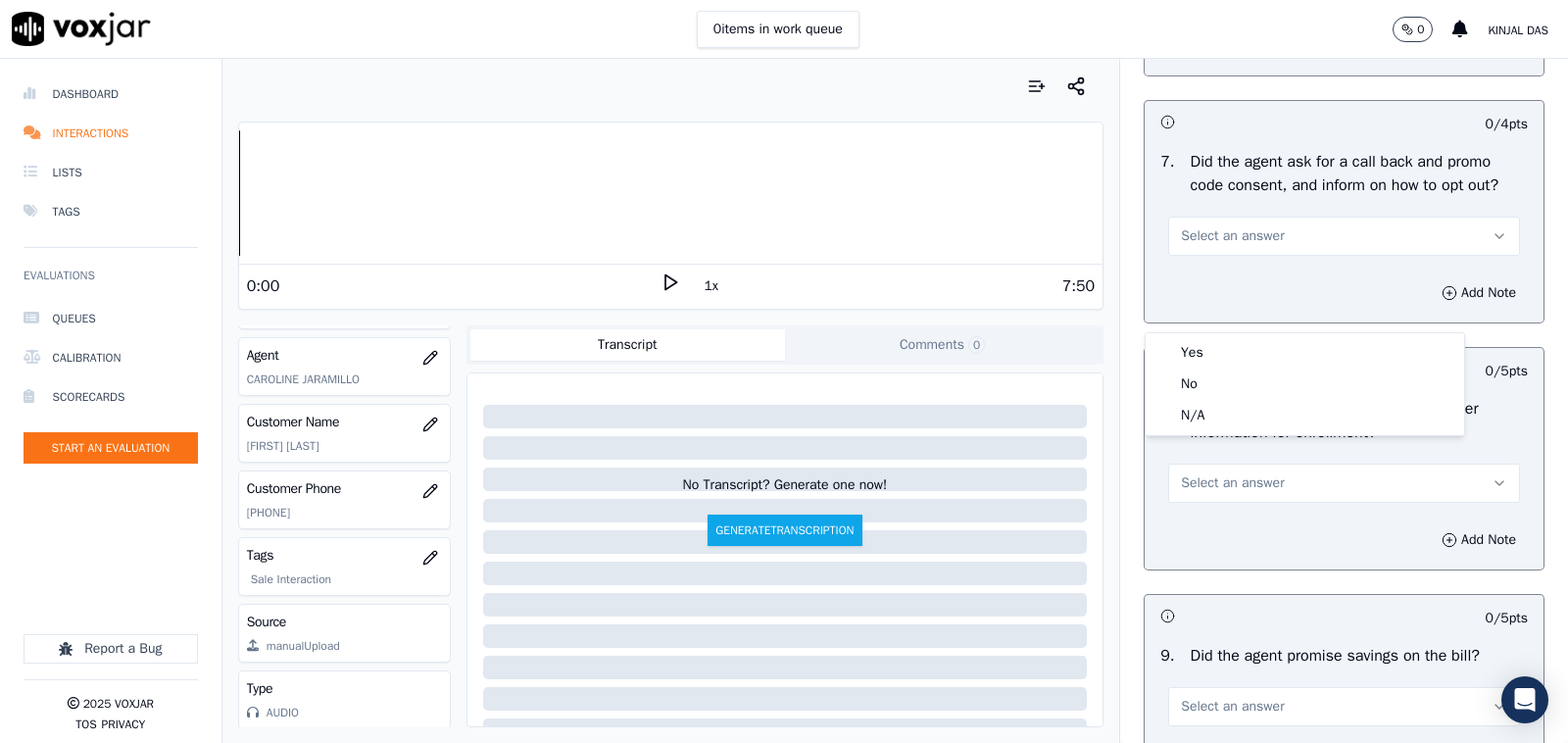 click on "Yes" at bounding box center [1304, 353] 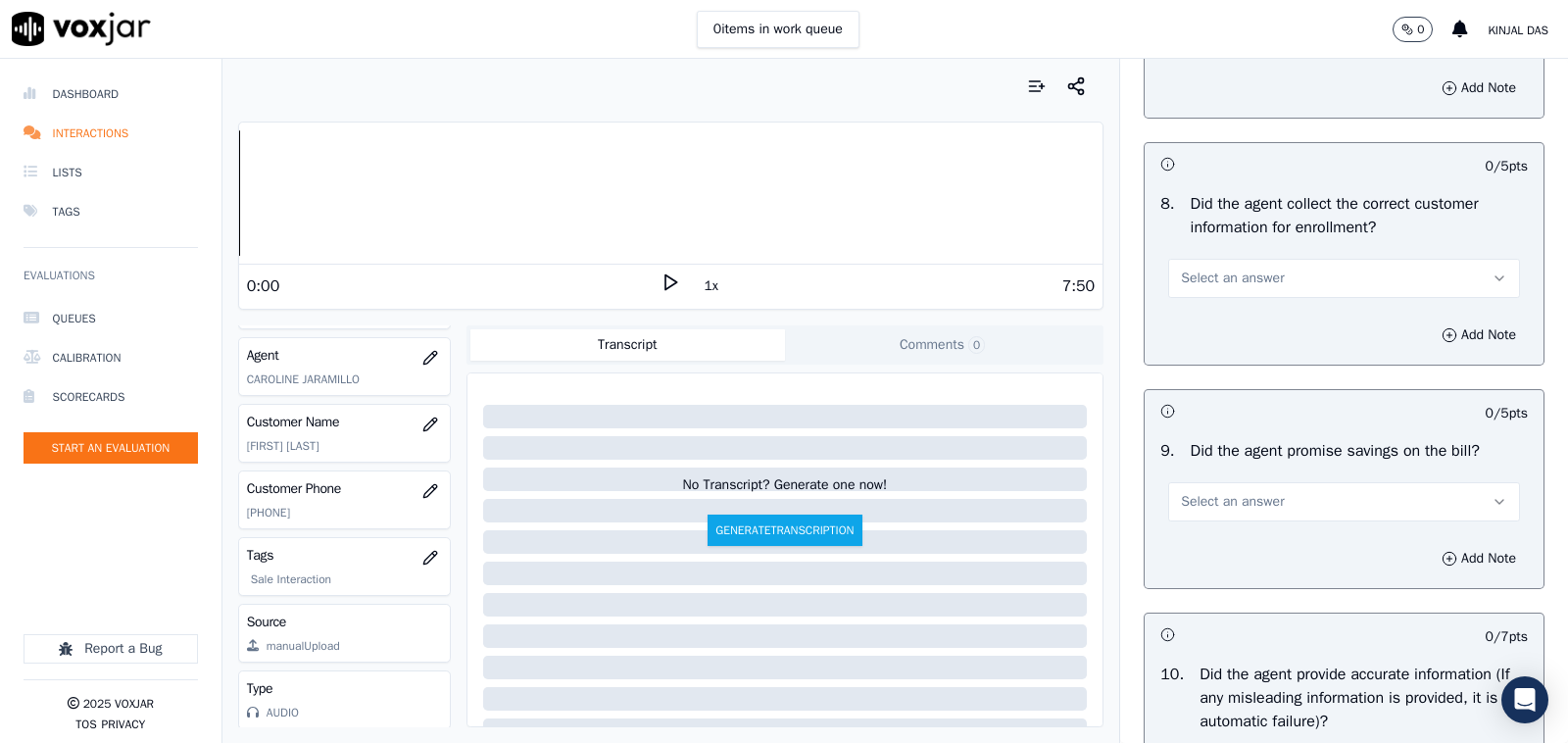 click on "Select an answer" at bounding box center (1232, 278) 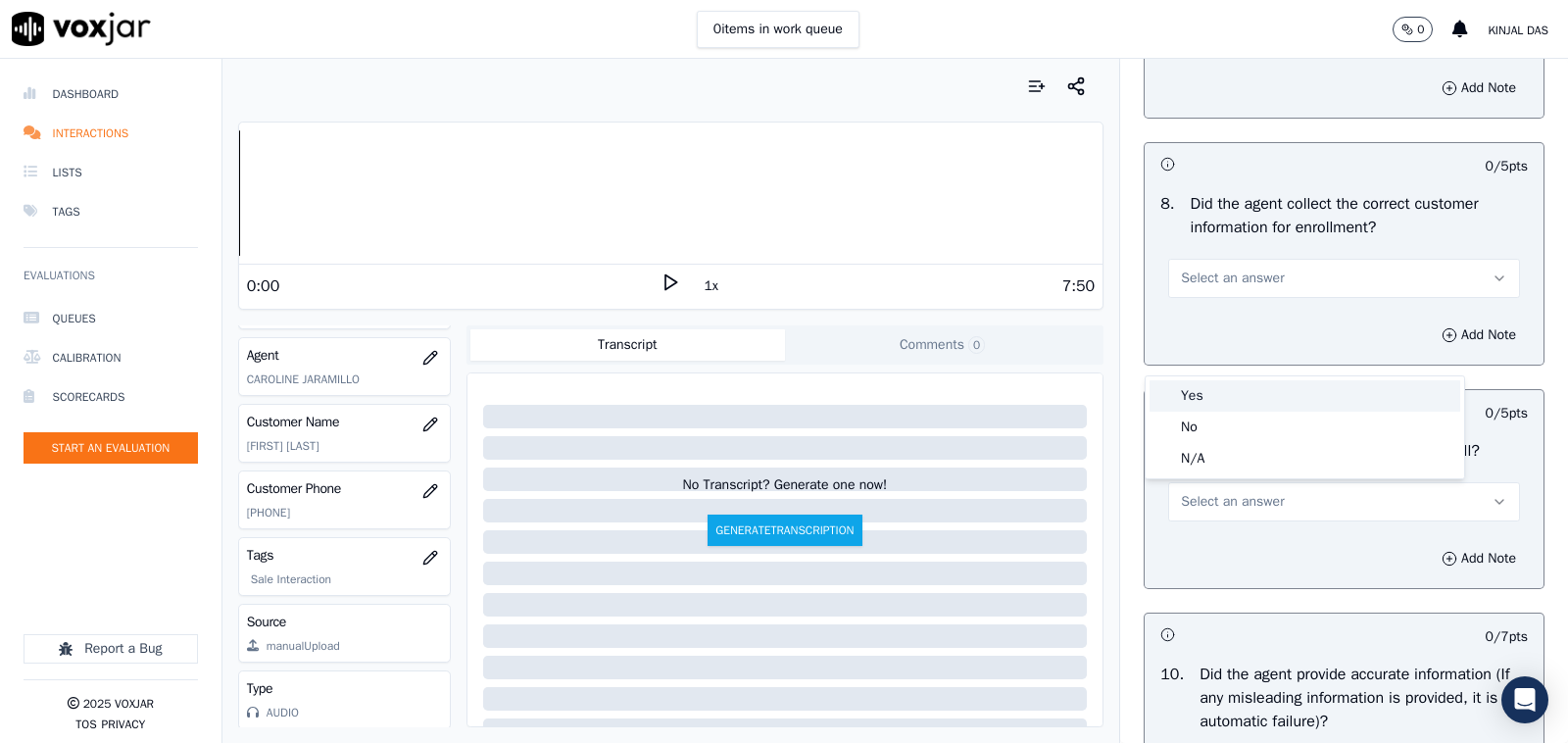click on "Yes" at bounding box center (1304, 396) 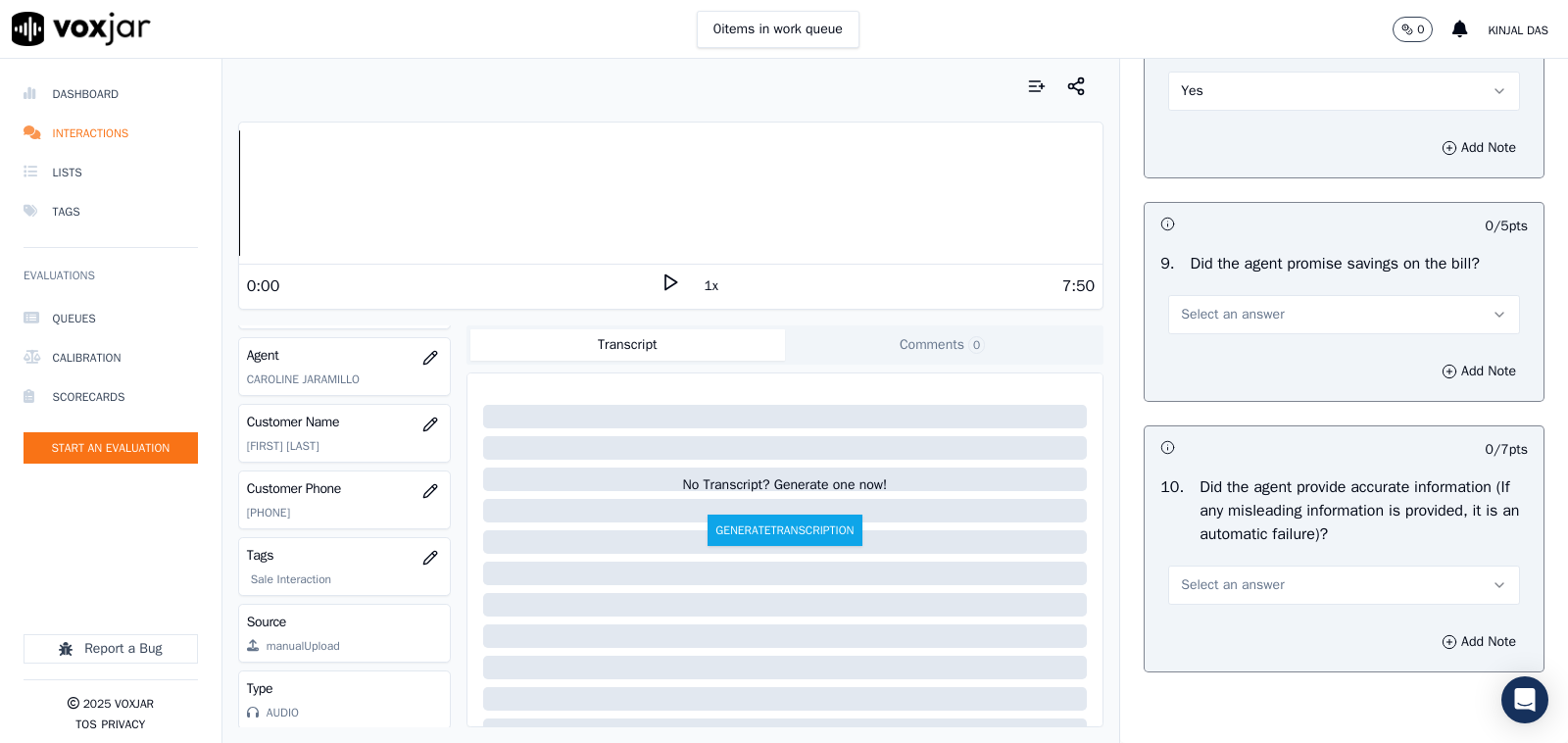 scroll, scrollTop: 2246, scrollLeft: 0, axis: vertical 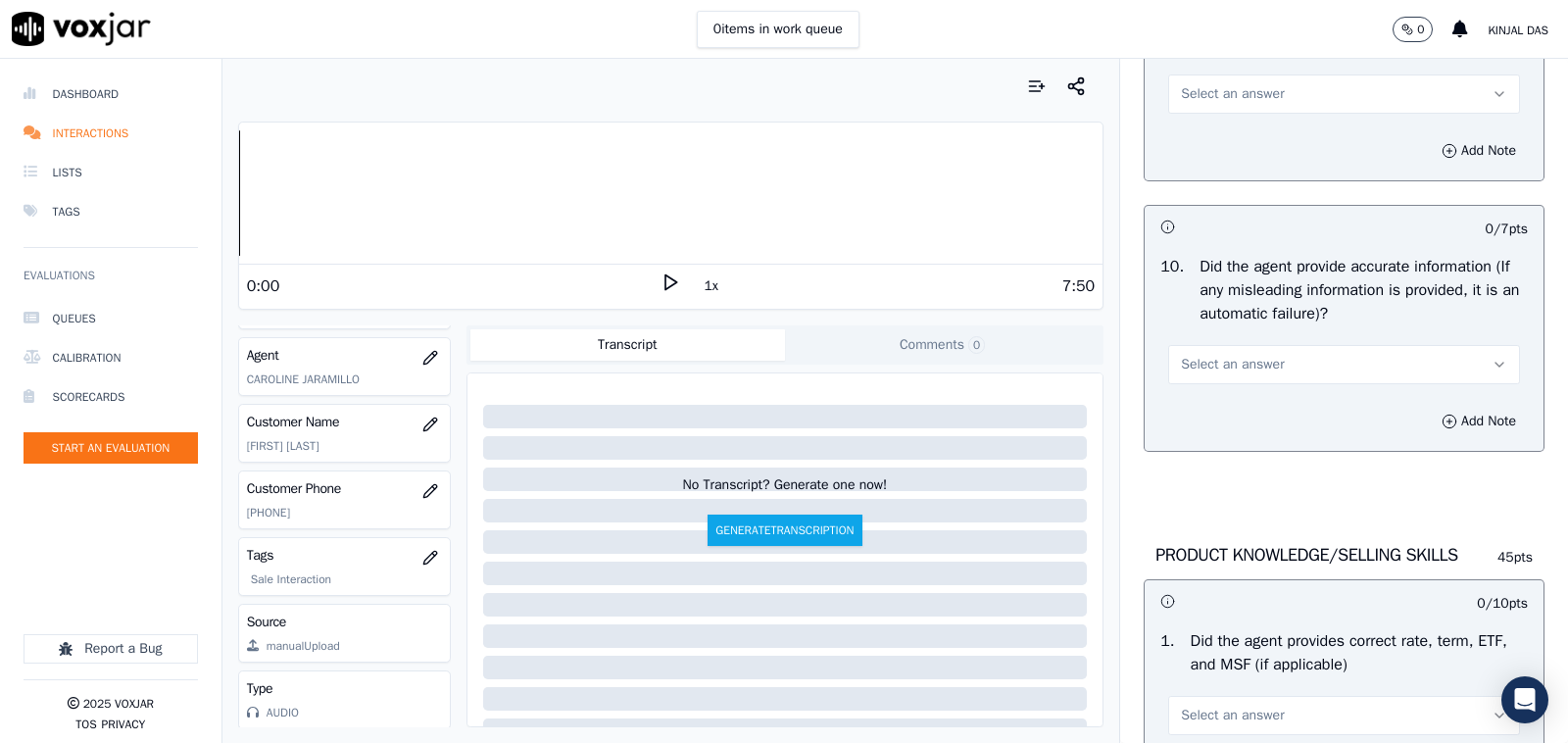 click on "Select an answer" at bounding box center (1232, 94) 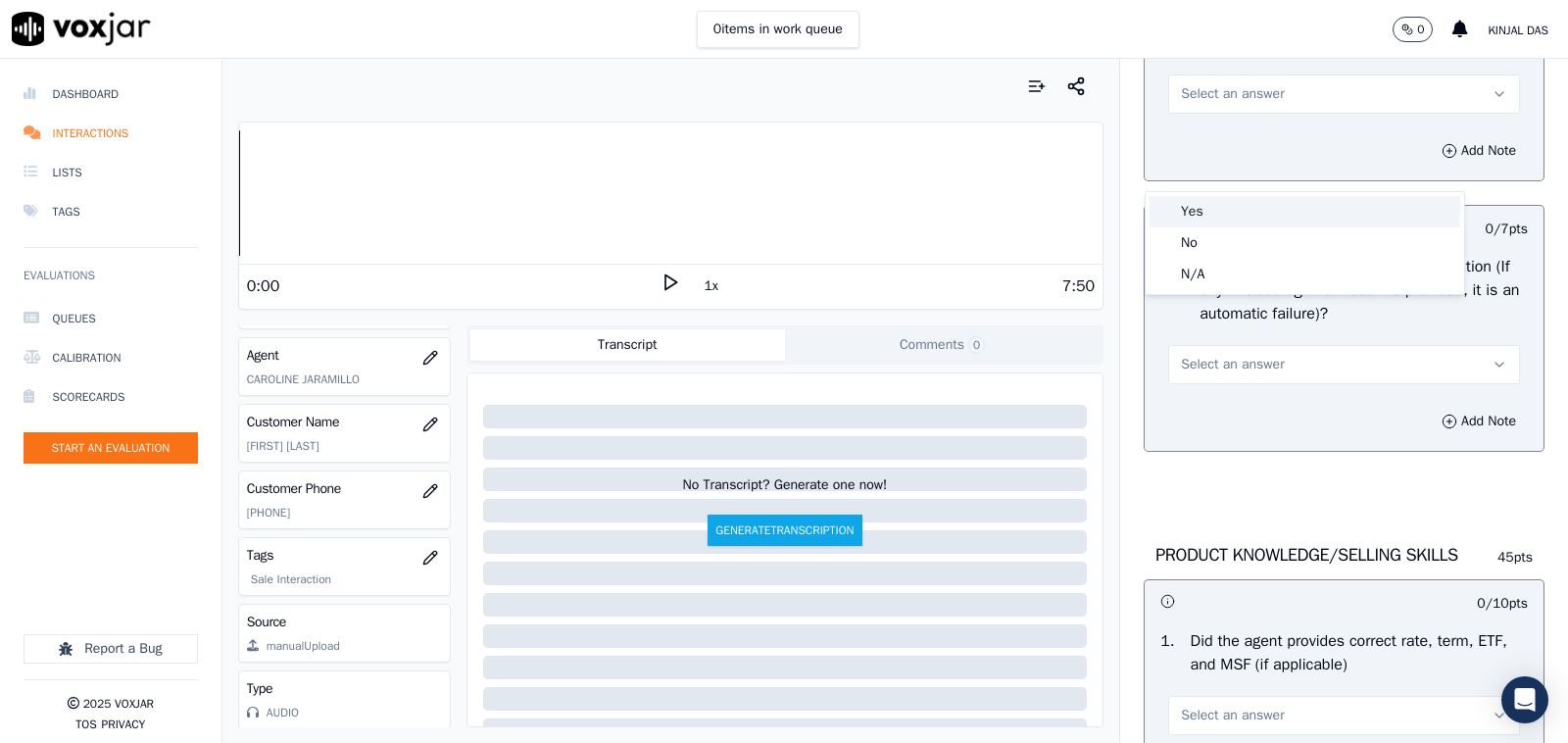 click on "Yes" at bounding box center [1304, 212] 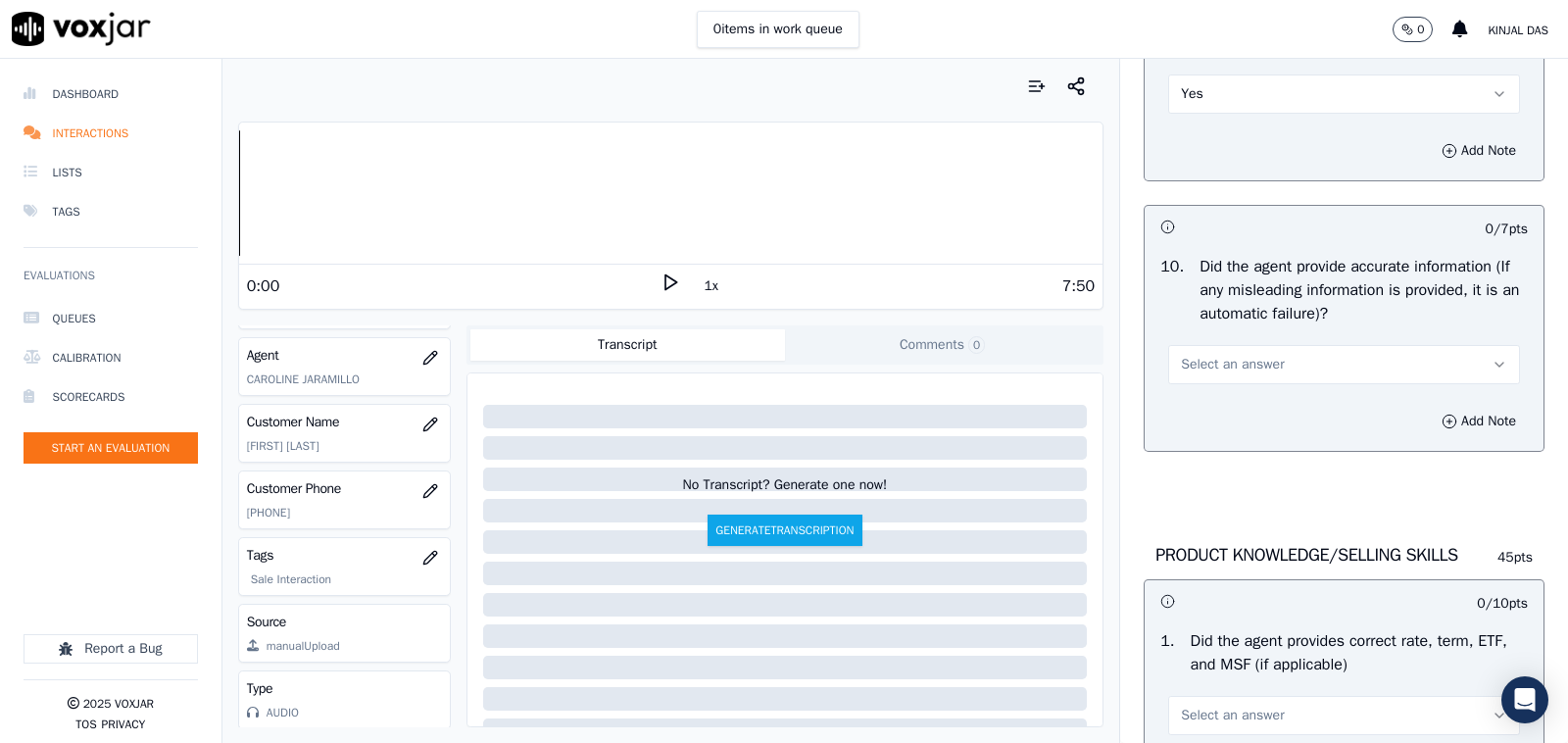 click on "Yes" at bounding box center [1344, 94] 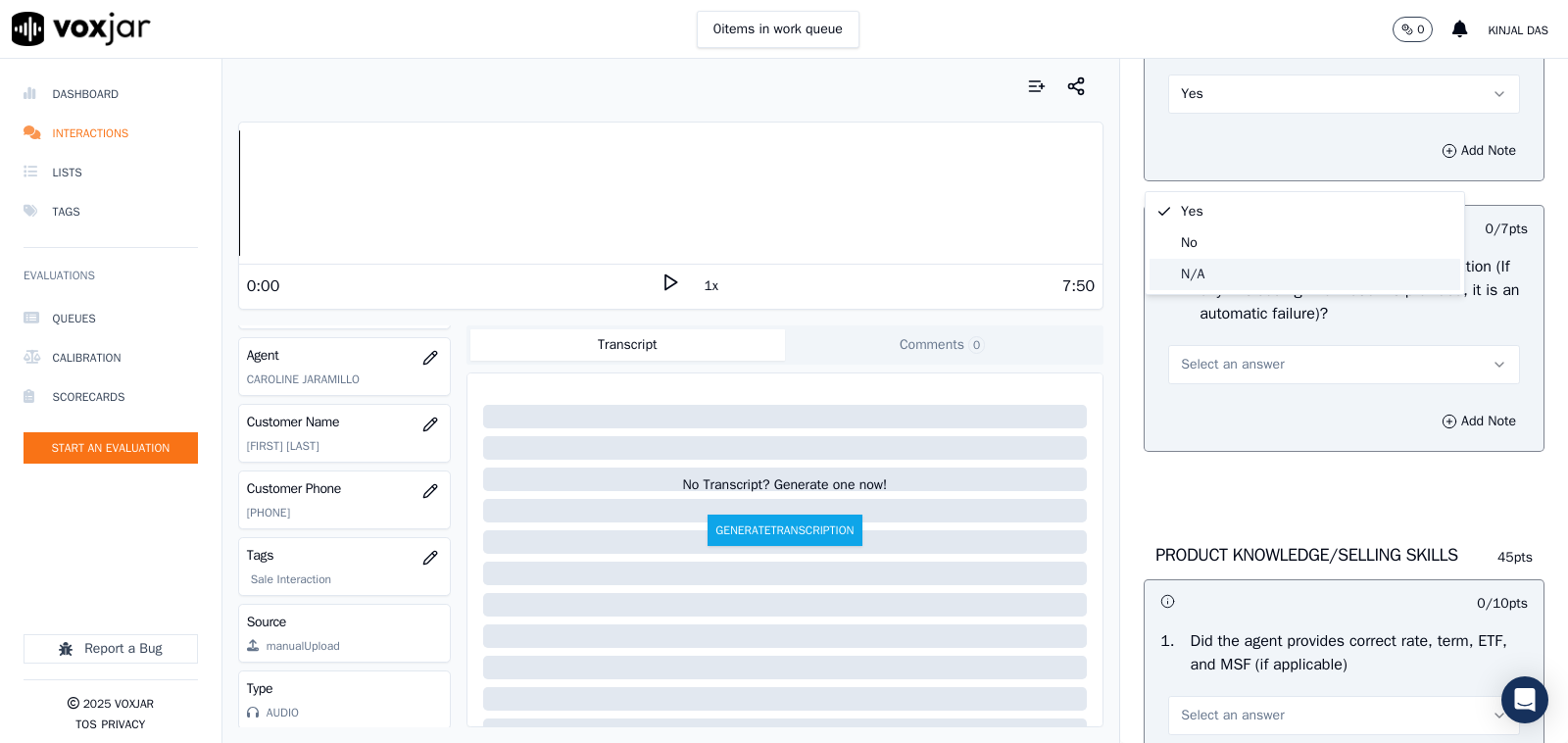 click on "N/A" 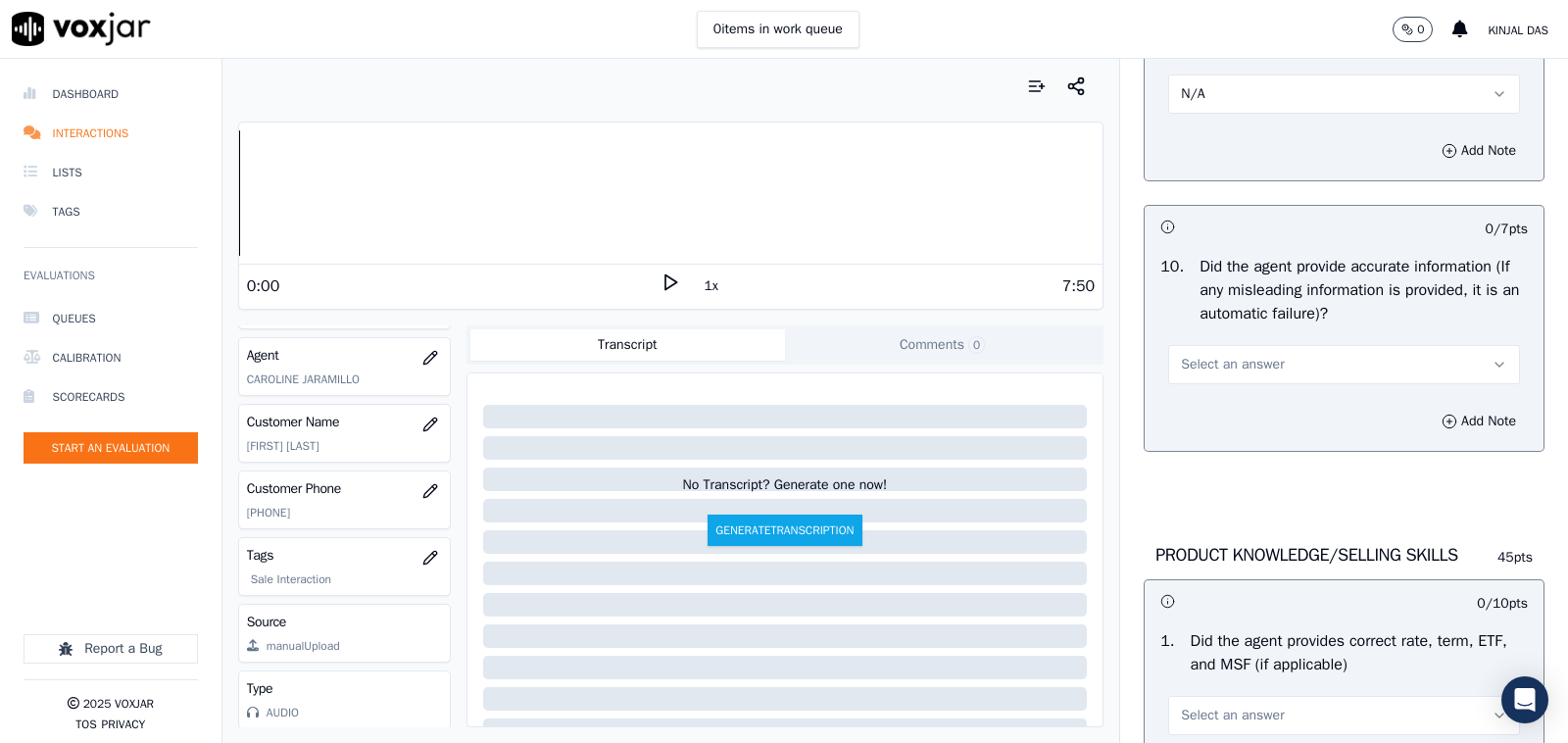 click on "Select an answer" at bounding box center [1232, 365] 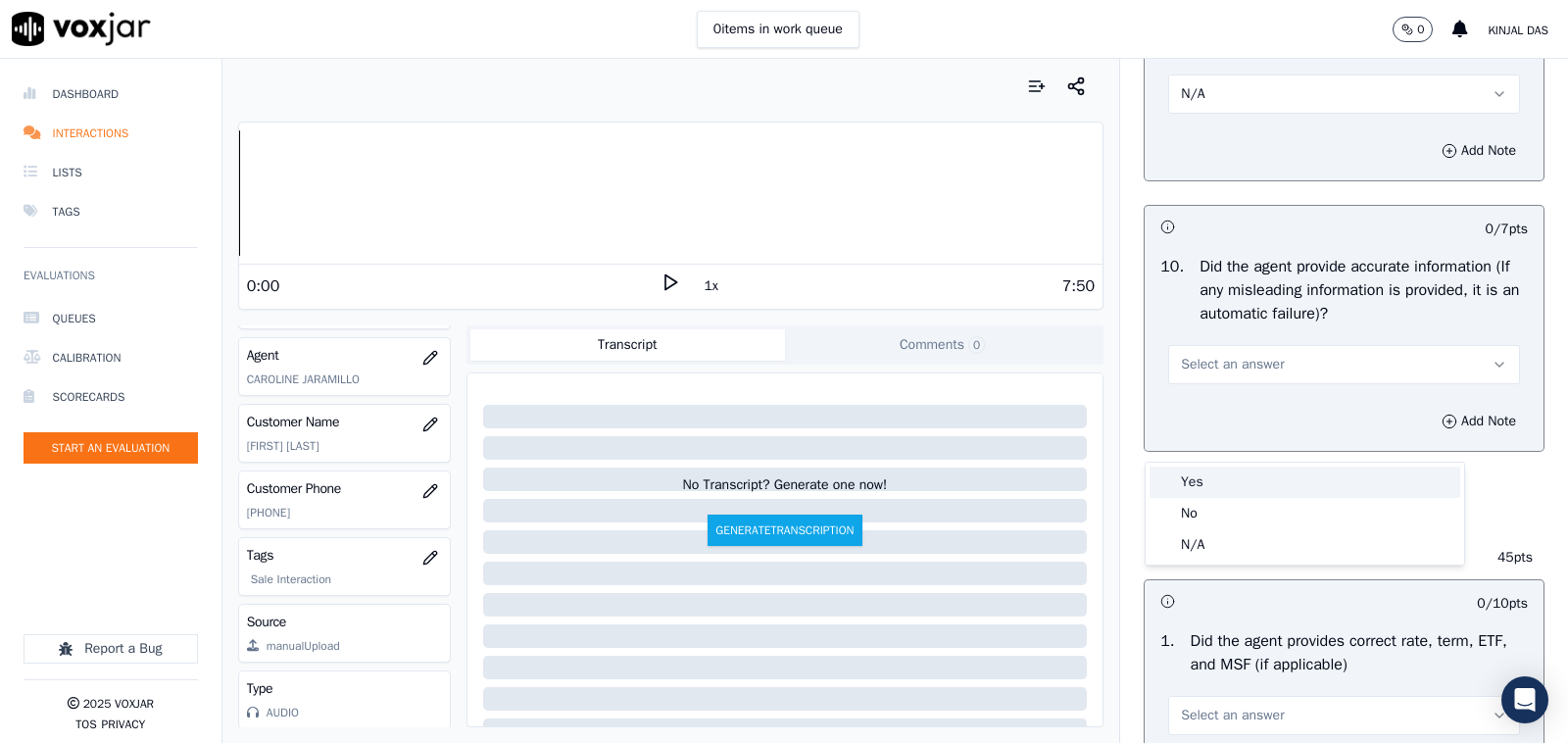 click on "Yes" at bounding box center [1304, 482] 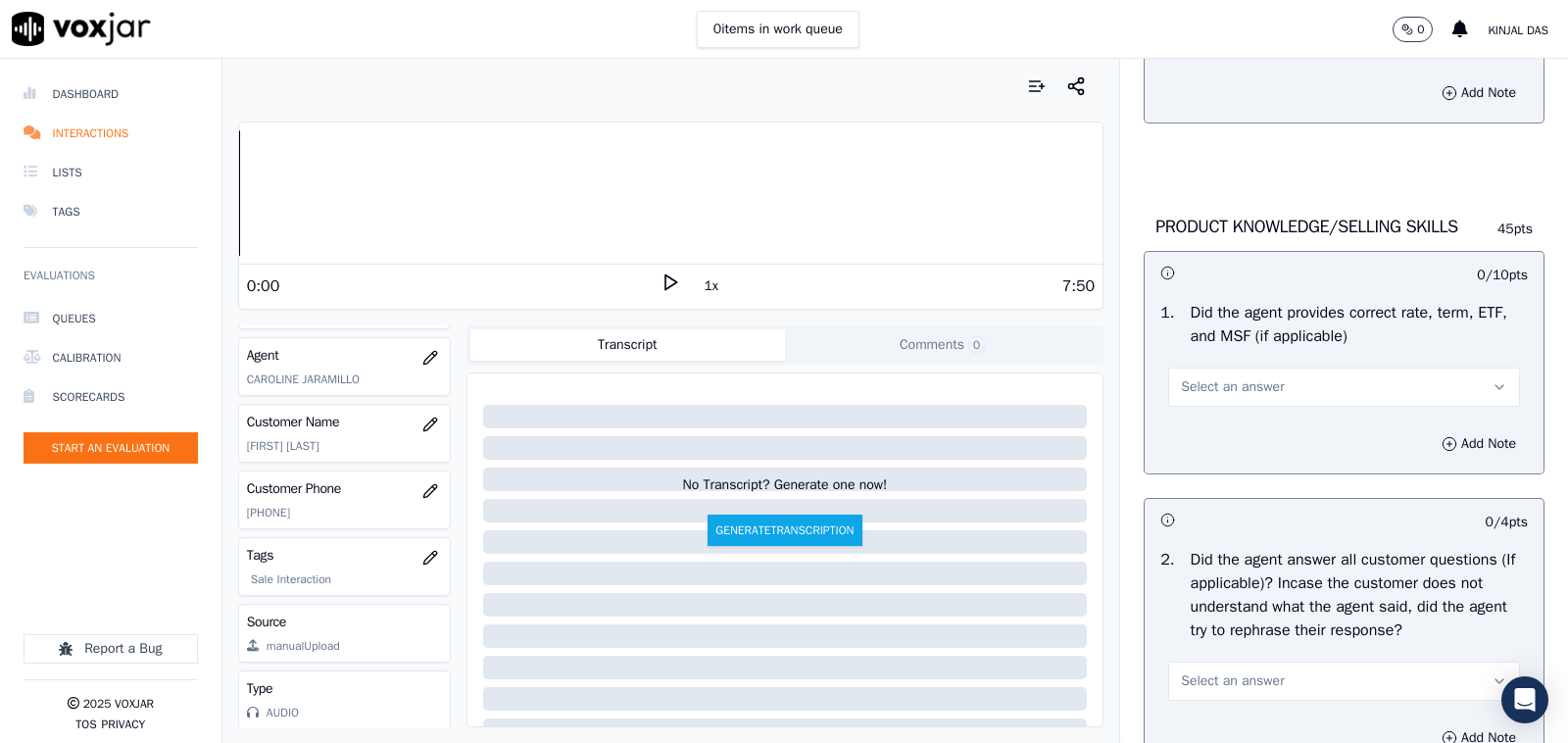 scroll, scrollTop: 2654, scrollLeft: 0, axis: vertical 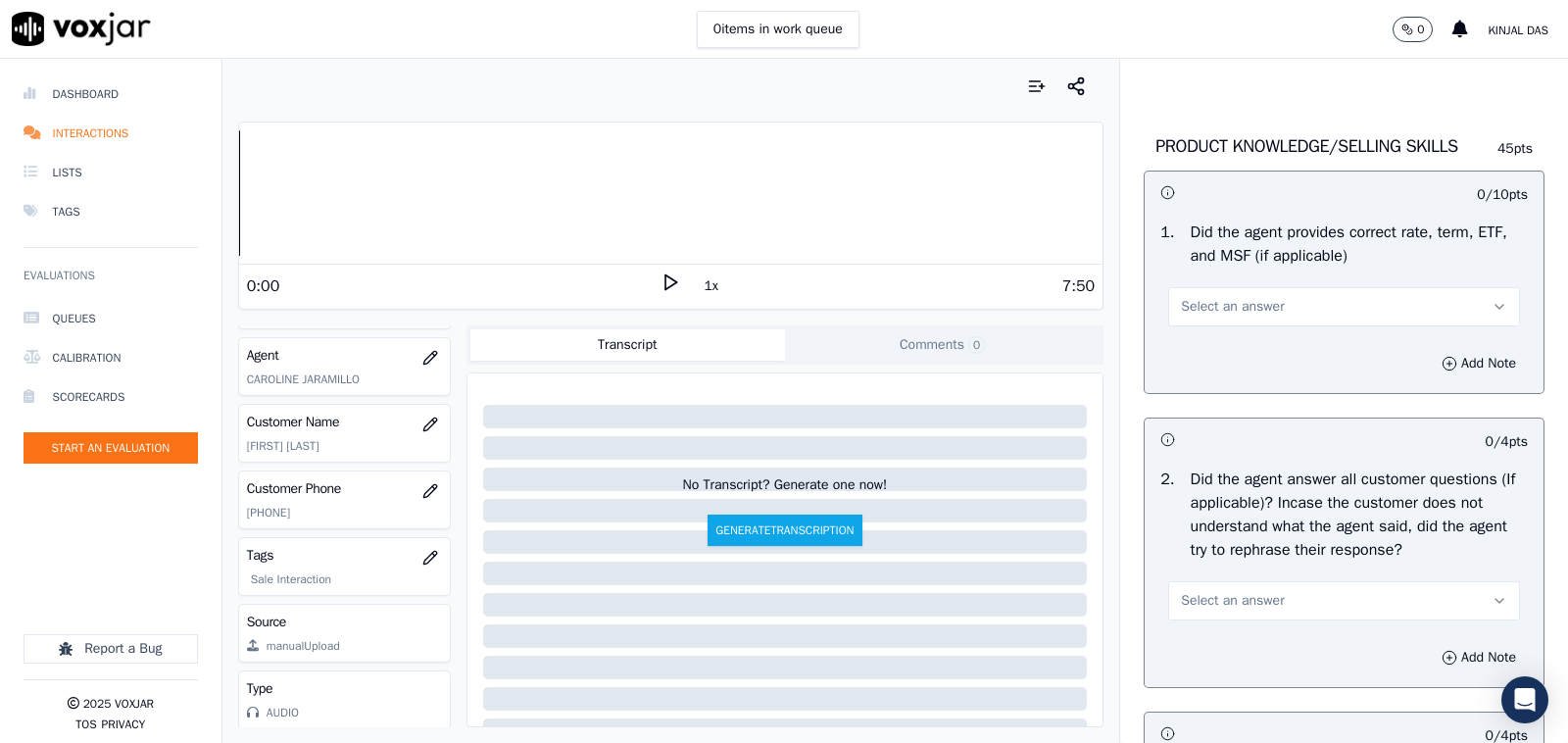 click on "Select an answer" at bounding box center [1344, 307] 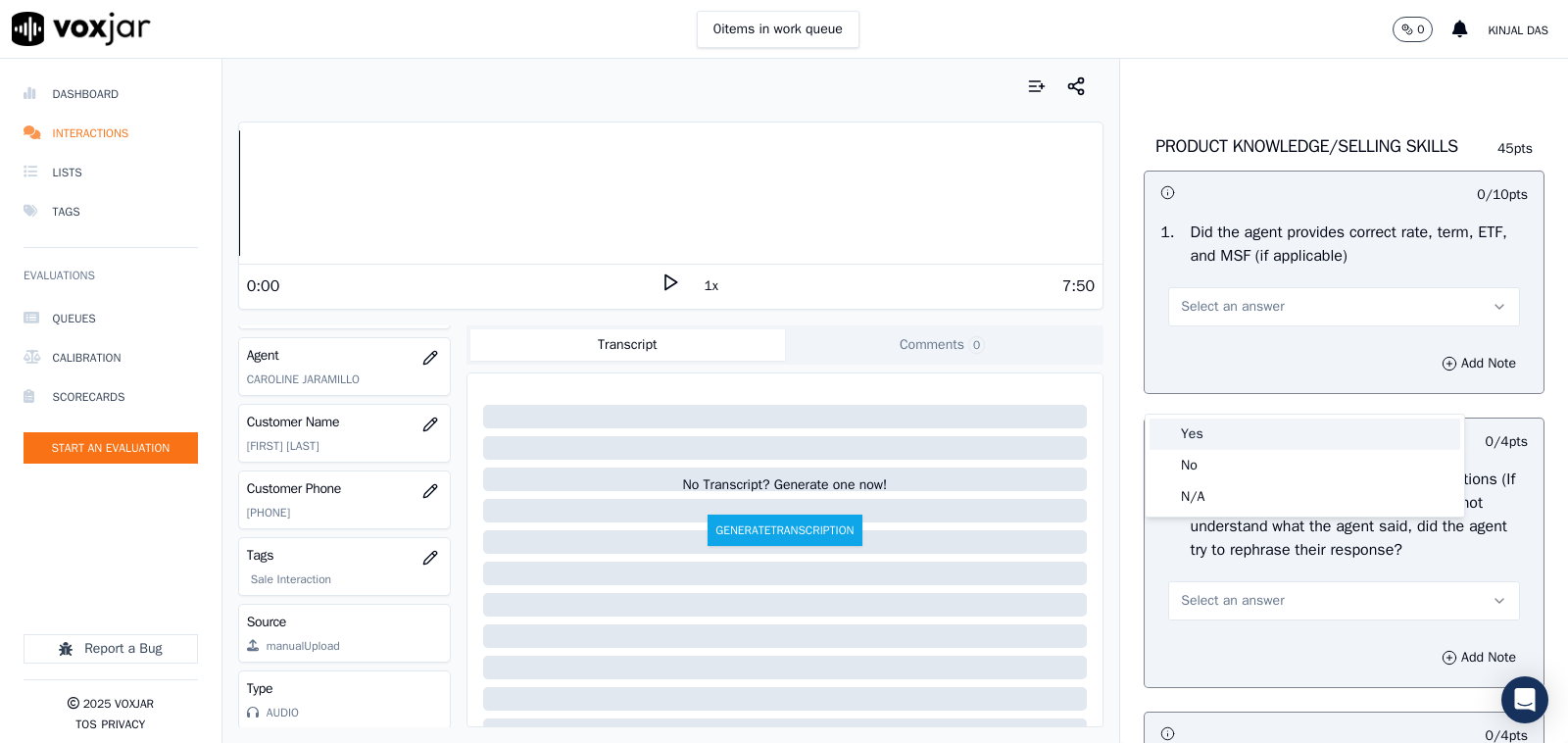 click on "Yes" at bounding box center [1304, 434] 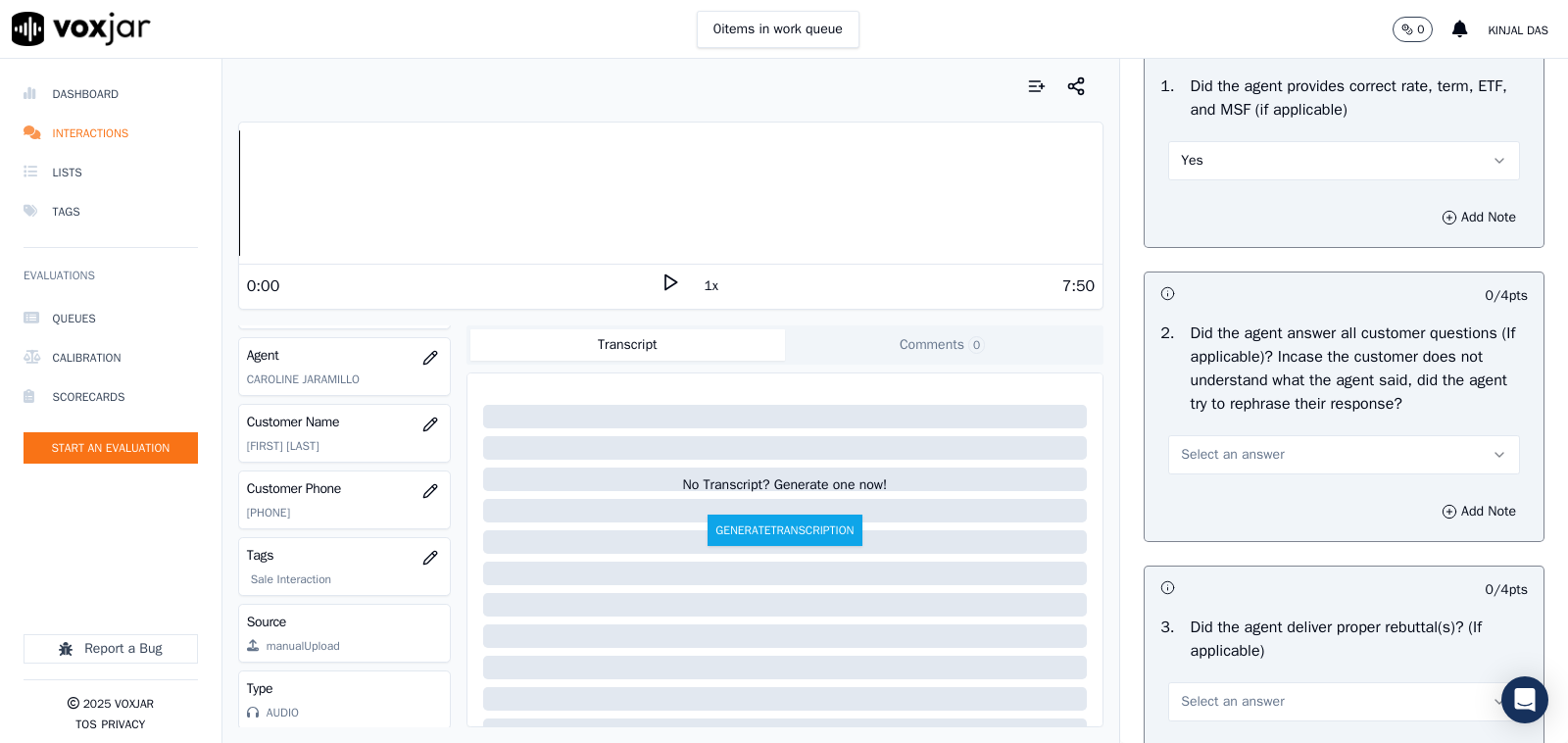 scroll, scrollTop: 2858, scrollLeft: 0, axis: vertical 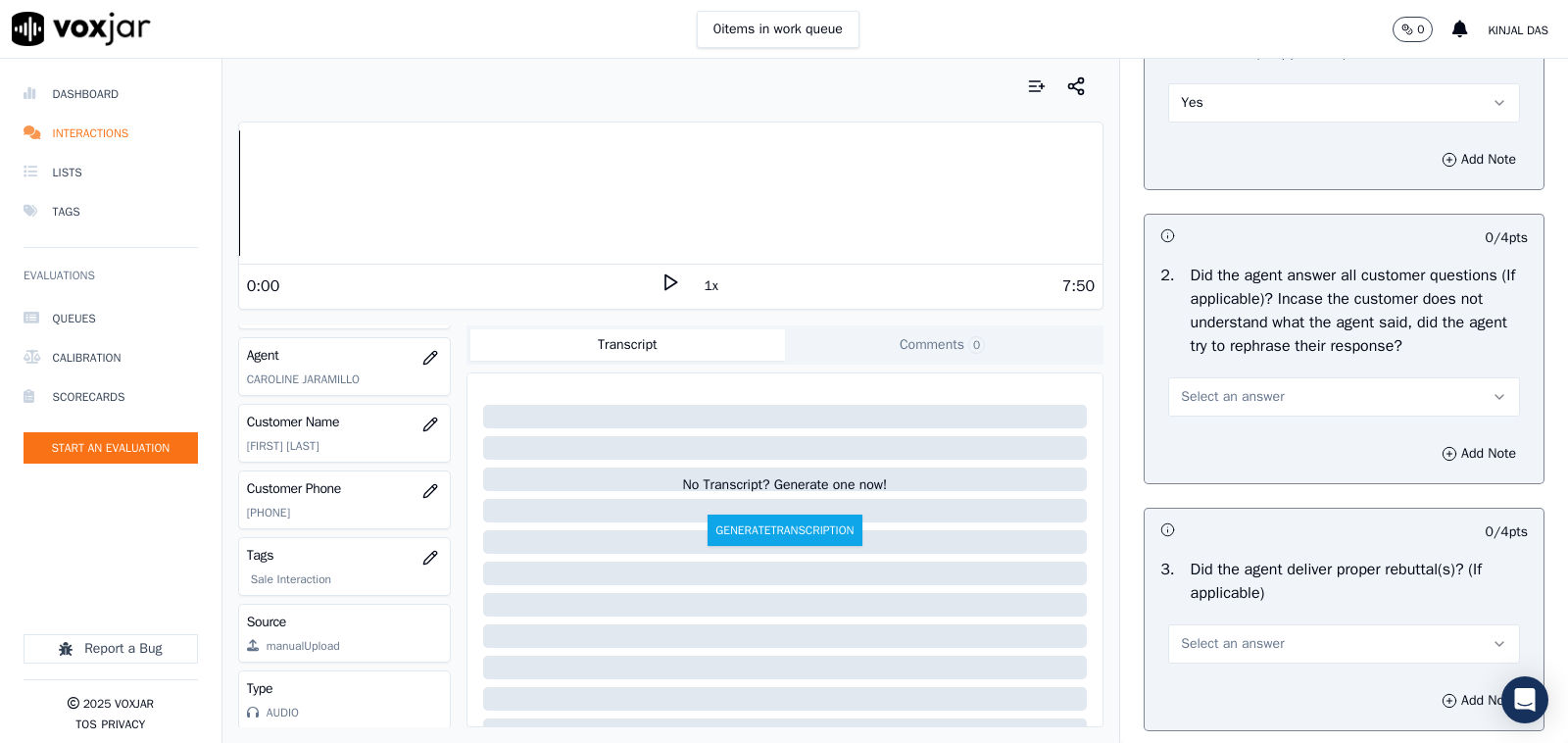 drag, startPoint x: 1201, startPoint y: 475, endPoint x: 1197, endPoint y: 496, distance: 21.377558 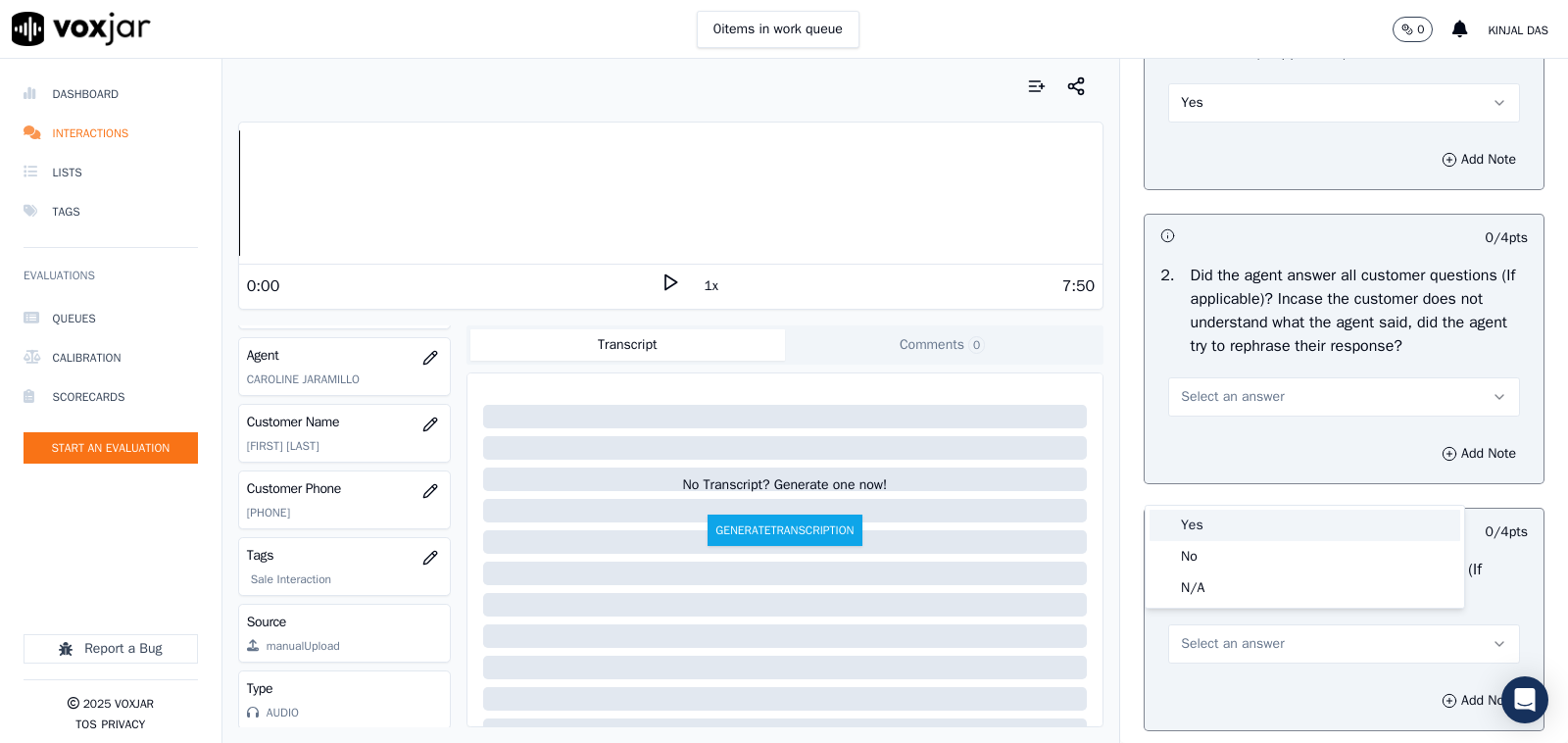 click on "Yes" at bounding box center [1304, 525] 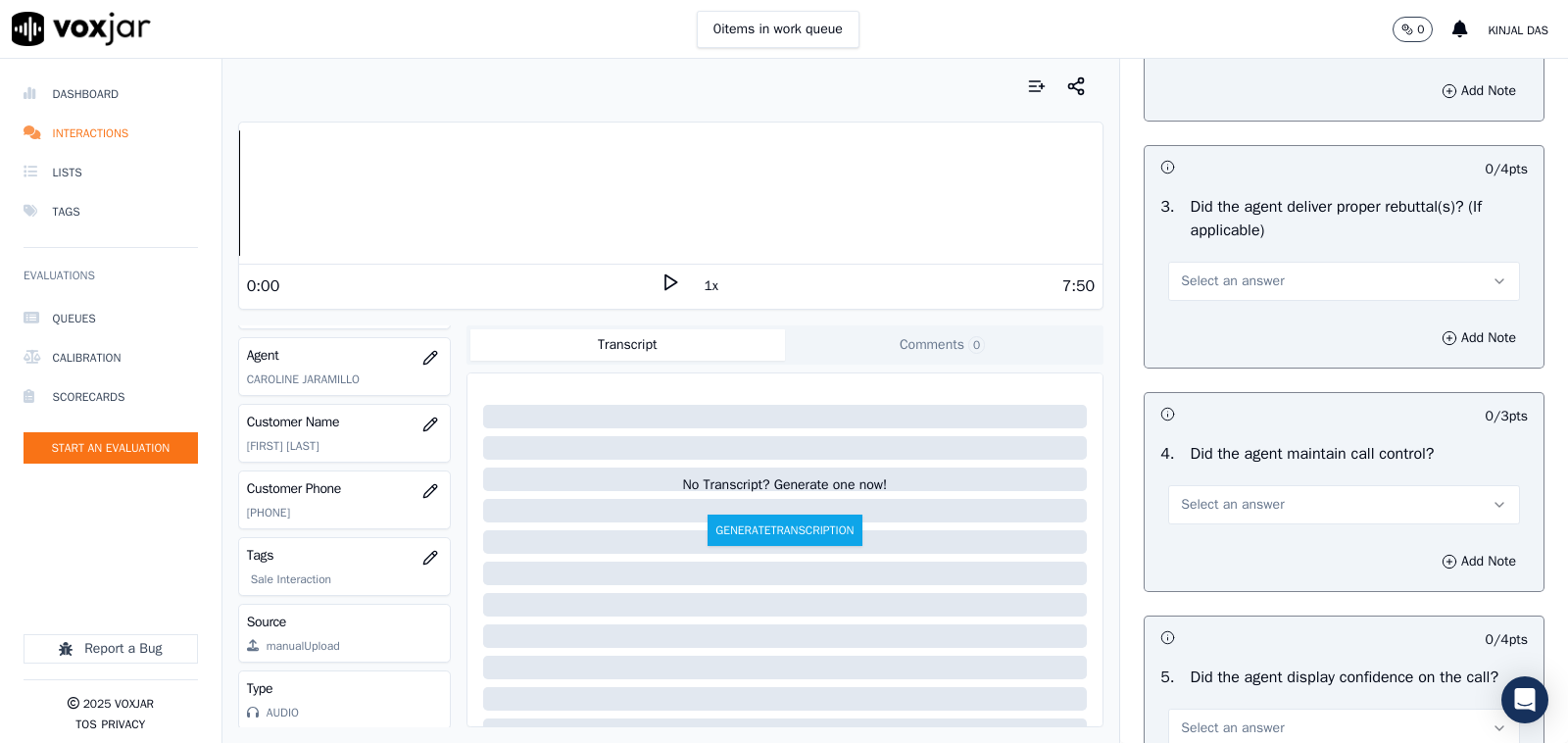 scroll, scrollTop: 3267, scrollLeft: 0, axis: vertical 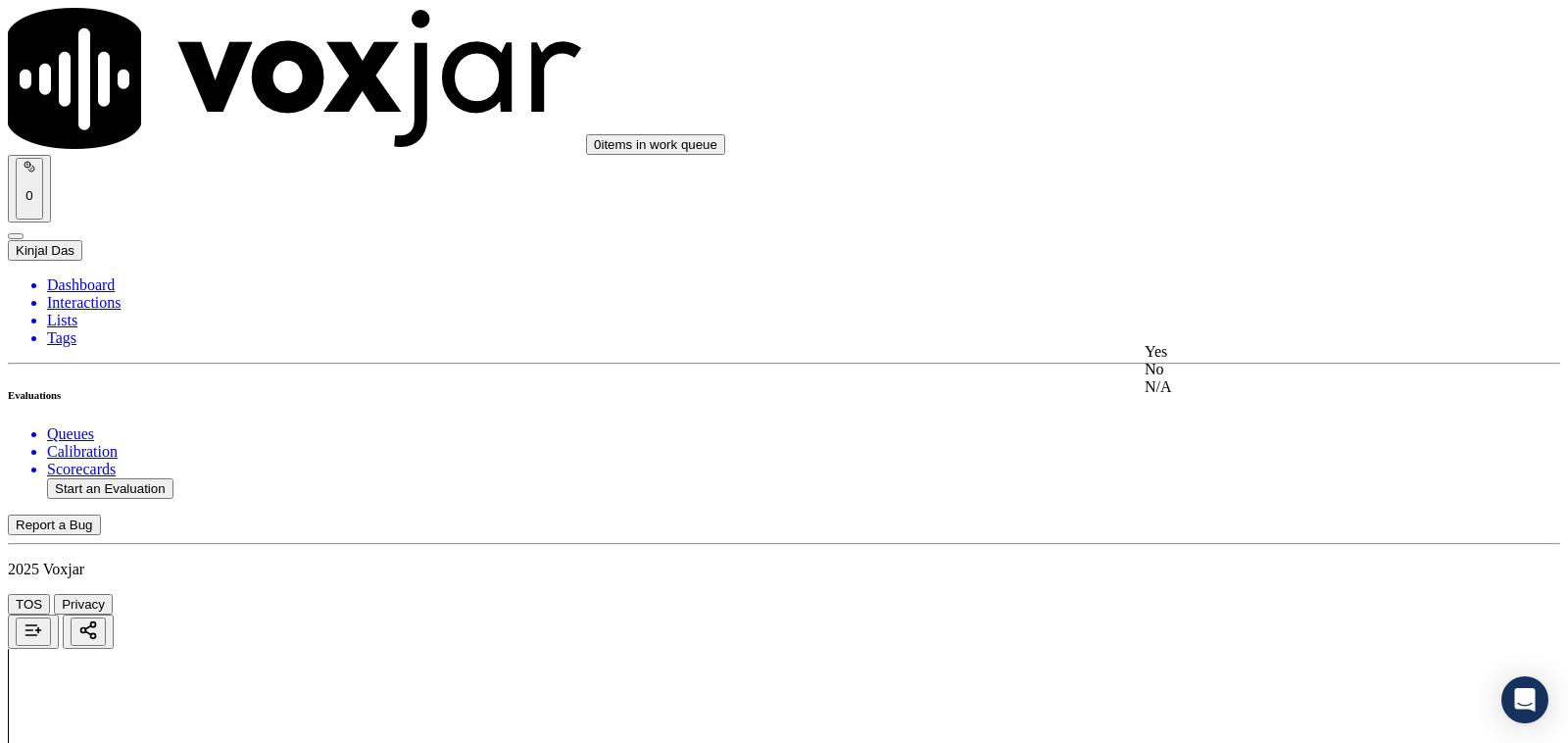 click on "Yes" at bounding box center [1304, 352] 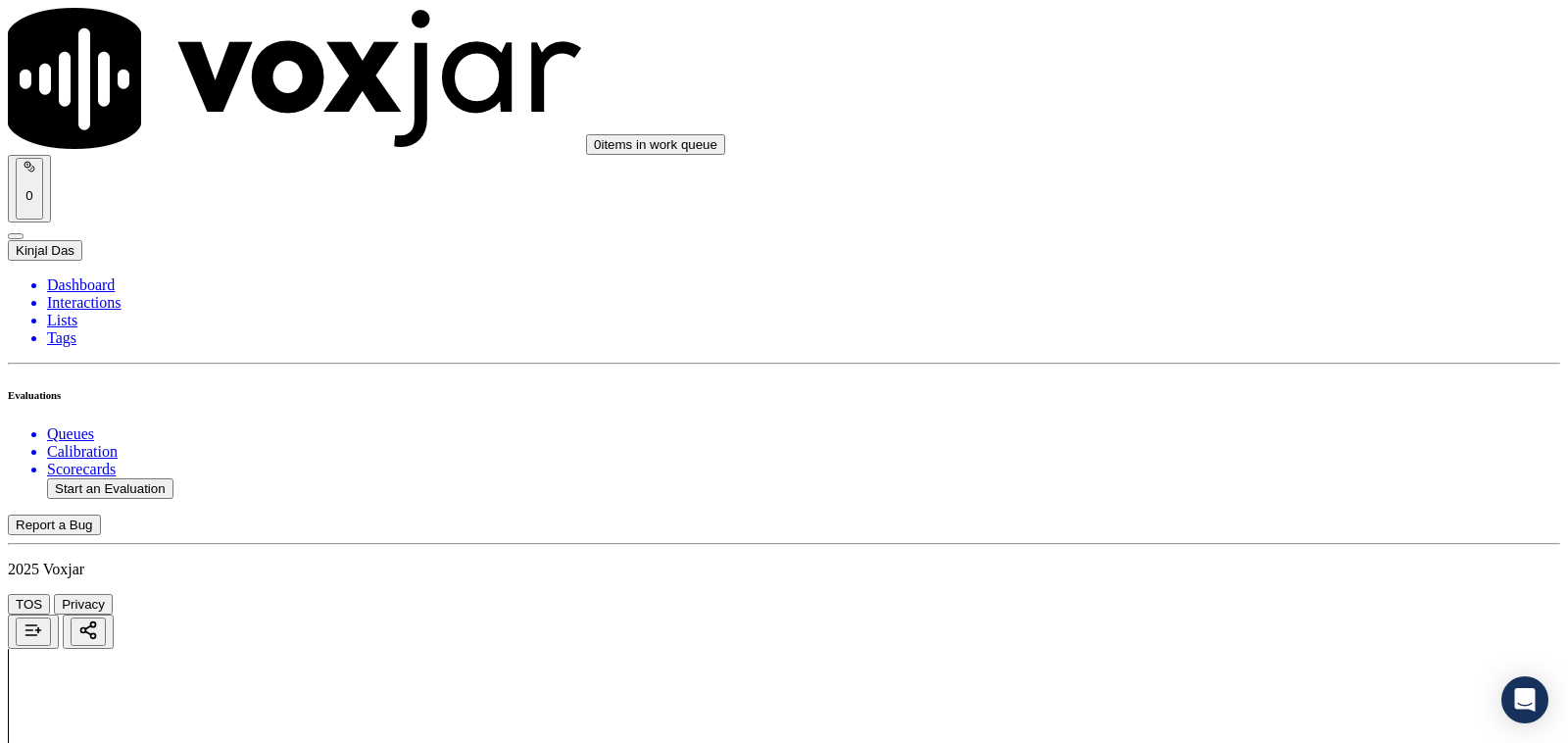 scroll, scrollTop: 3471, scrollLeft: 0, axis: vertical 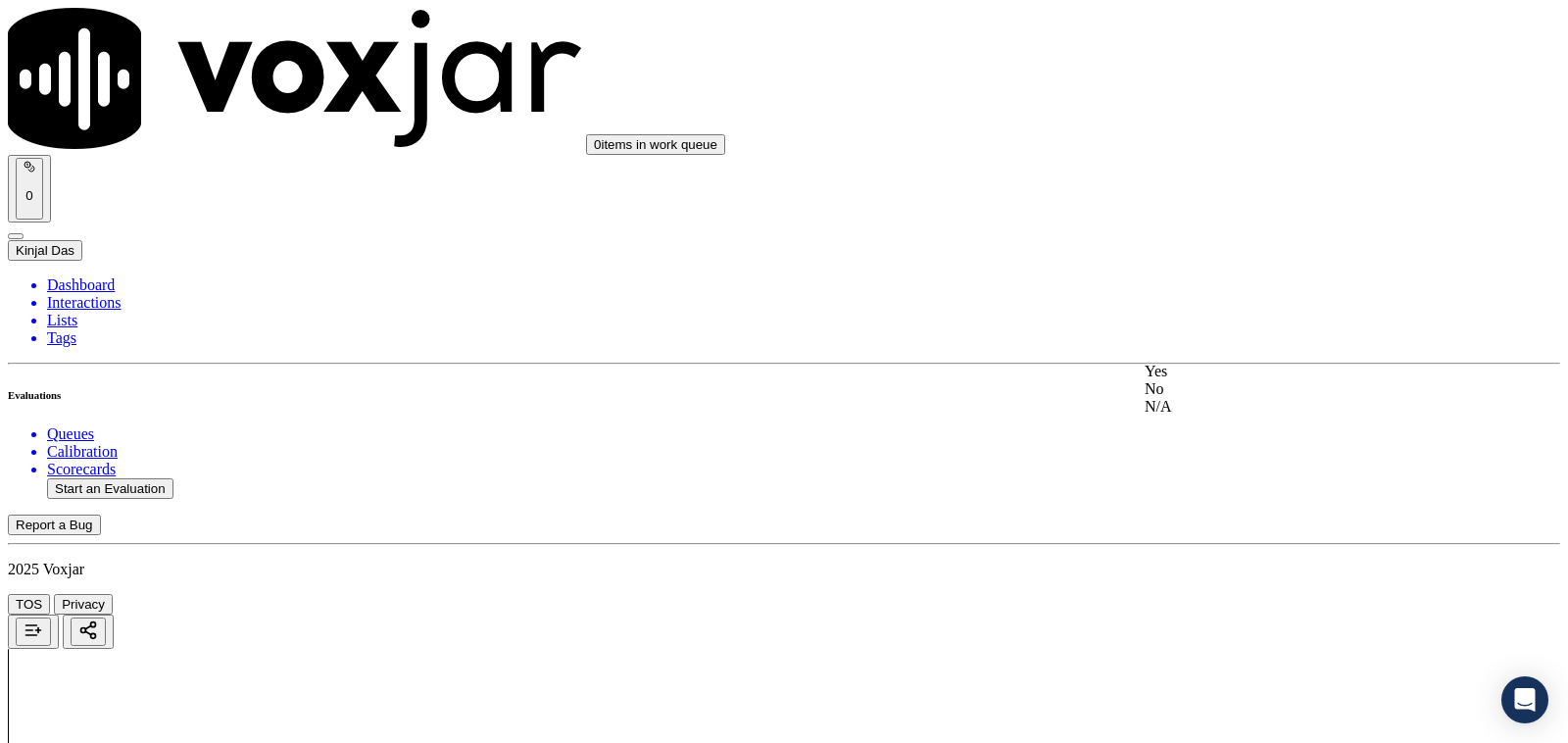 click on "Yes" at bounding box center (1304, 372) 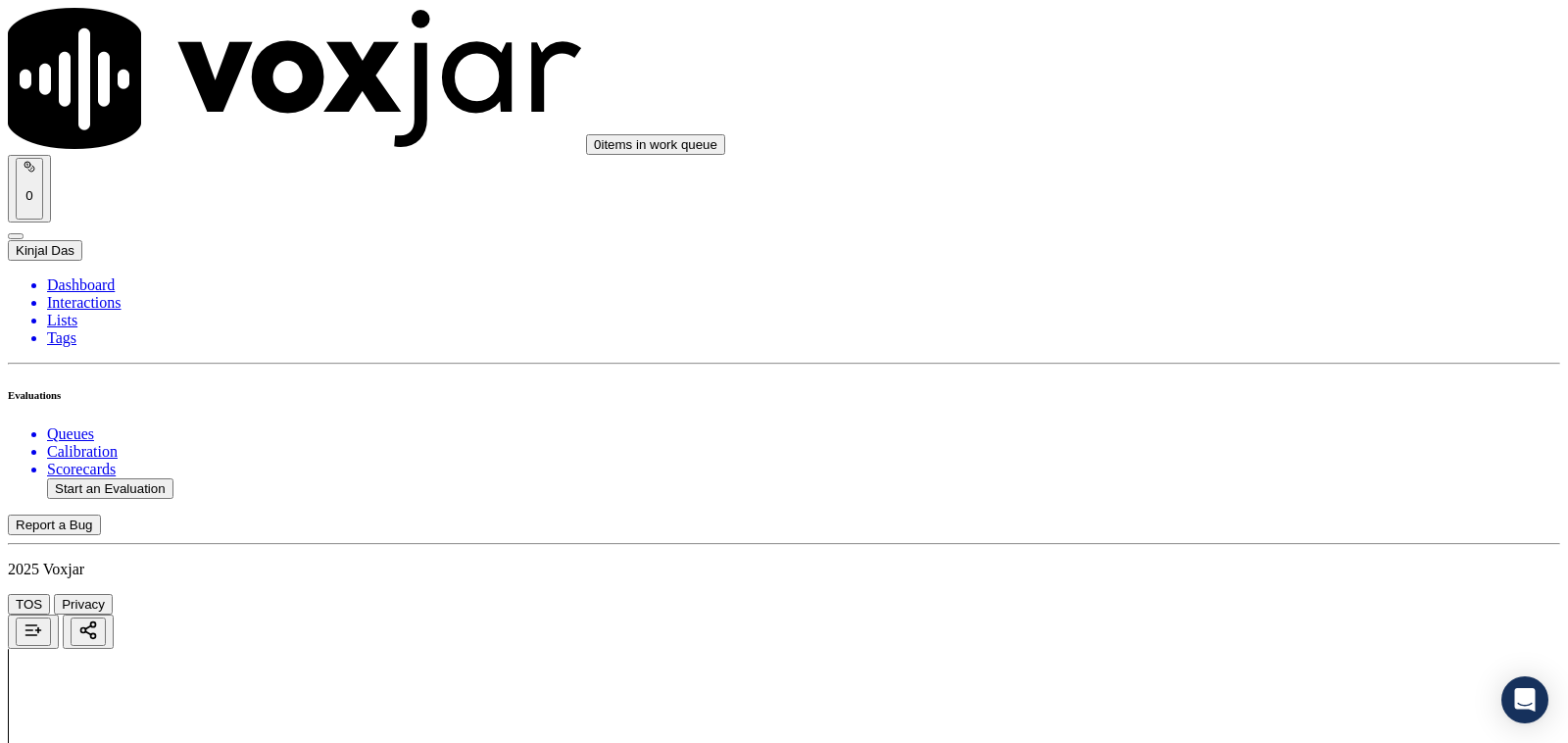 scroll, scrollTop: 3880, scrollLeft: 0, axis: vertical 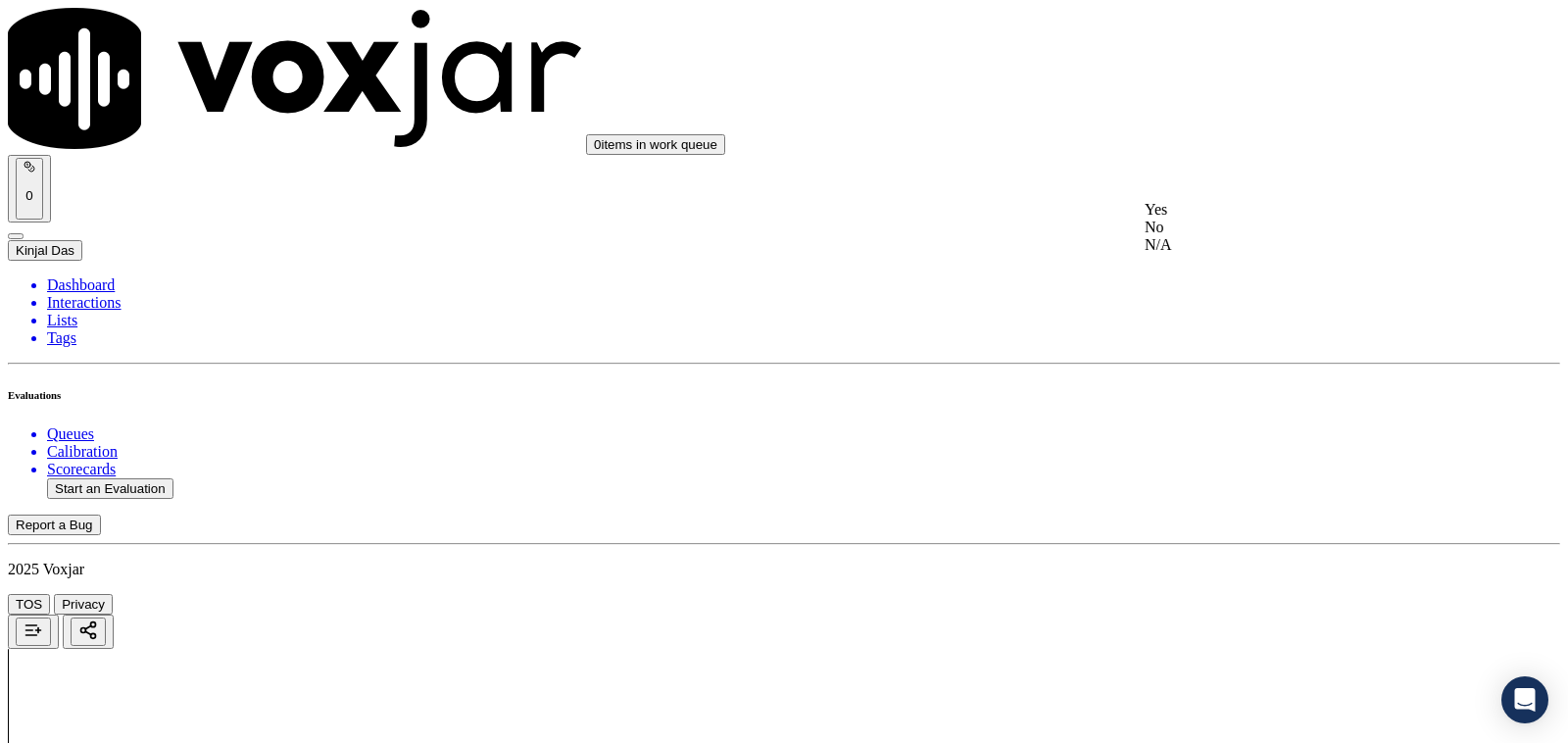 click on "Yes" at bounding box center (1304, 210) 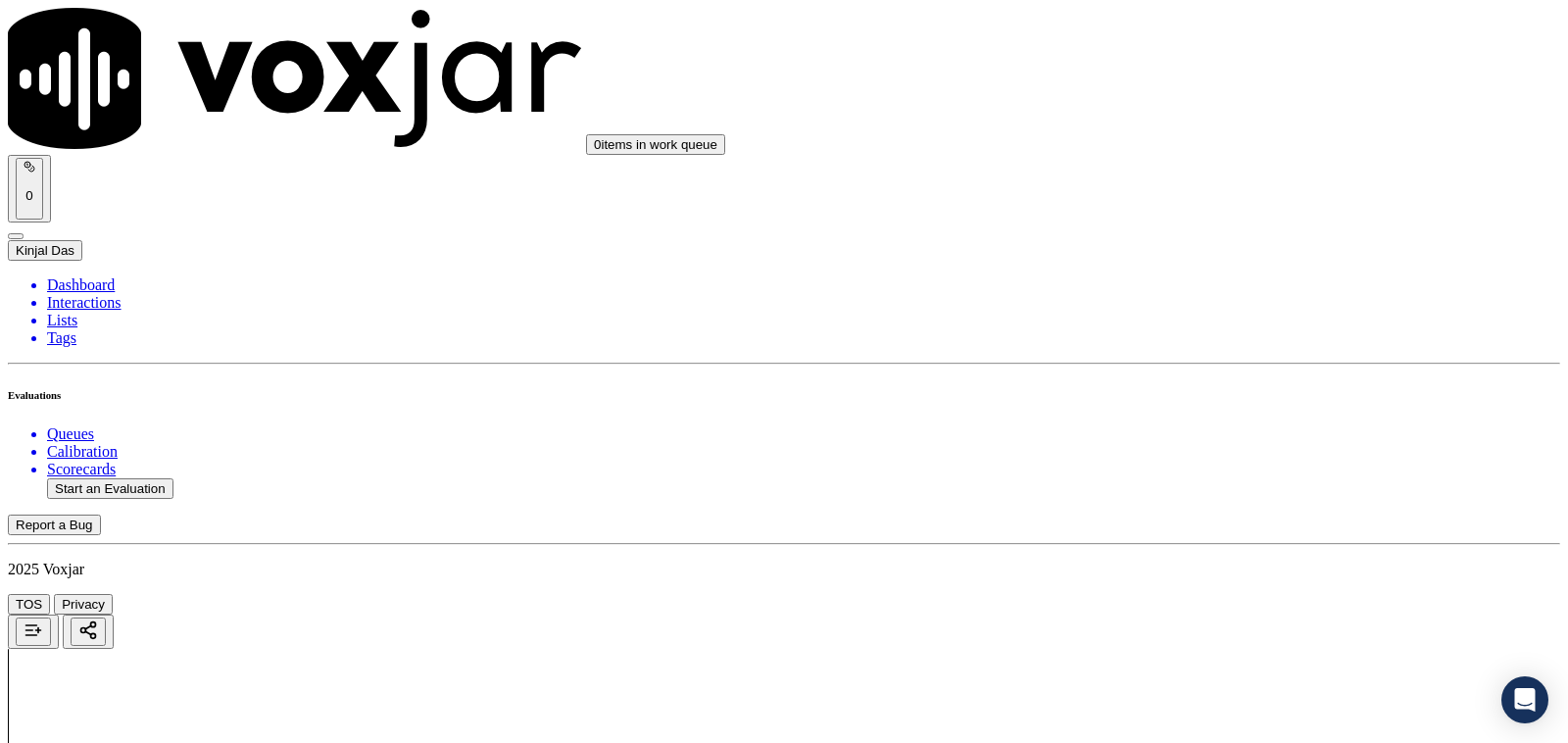 scroll, scrollTop: 4084, scrollLeft: 0, axis: vertical 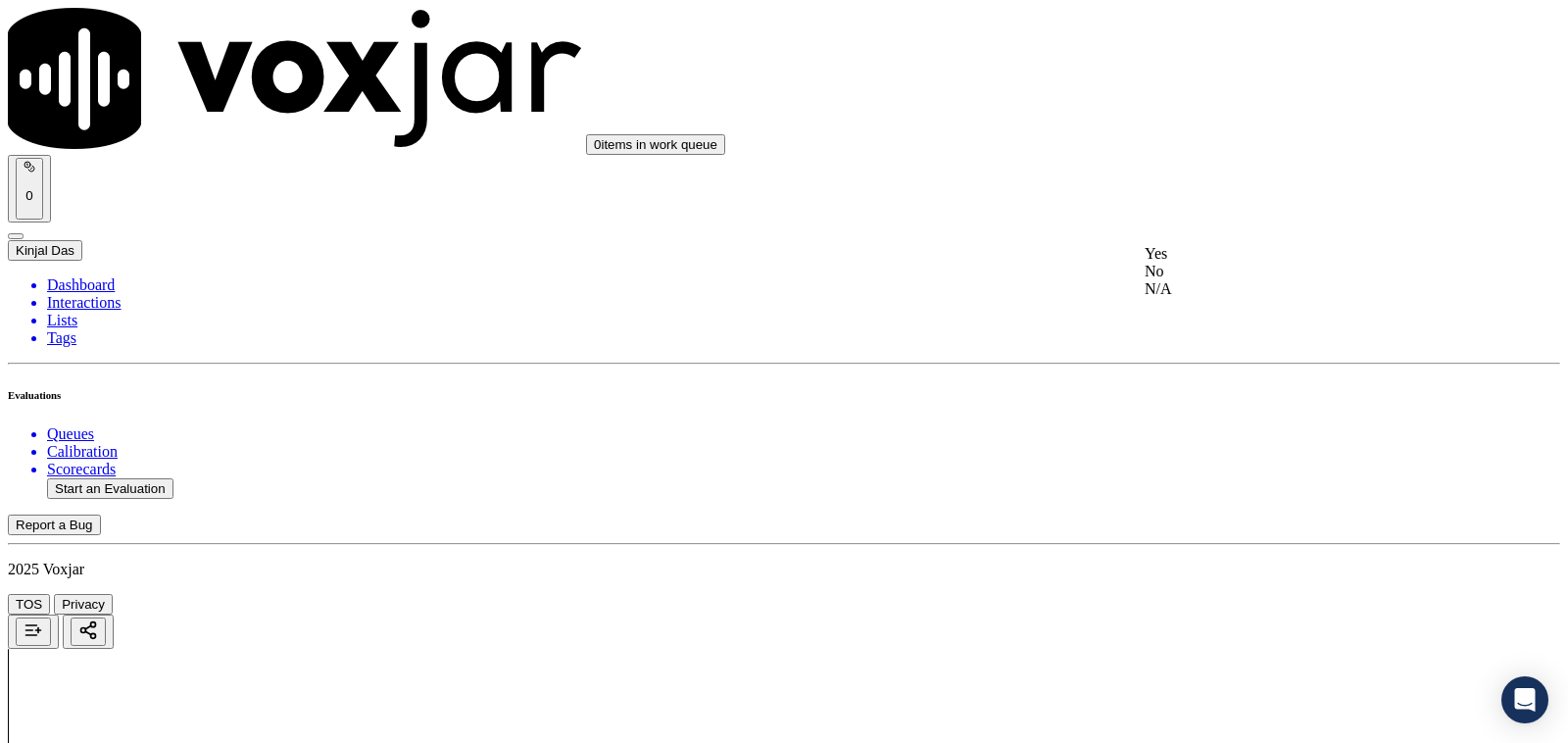 click on "Yes" at bounding box center (1304, 254) 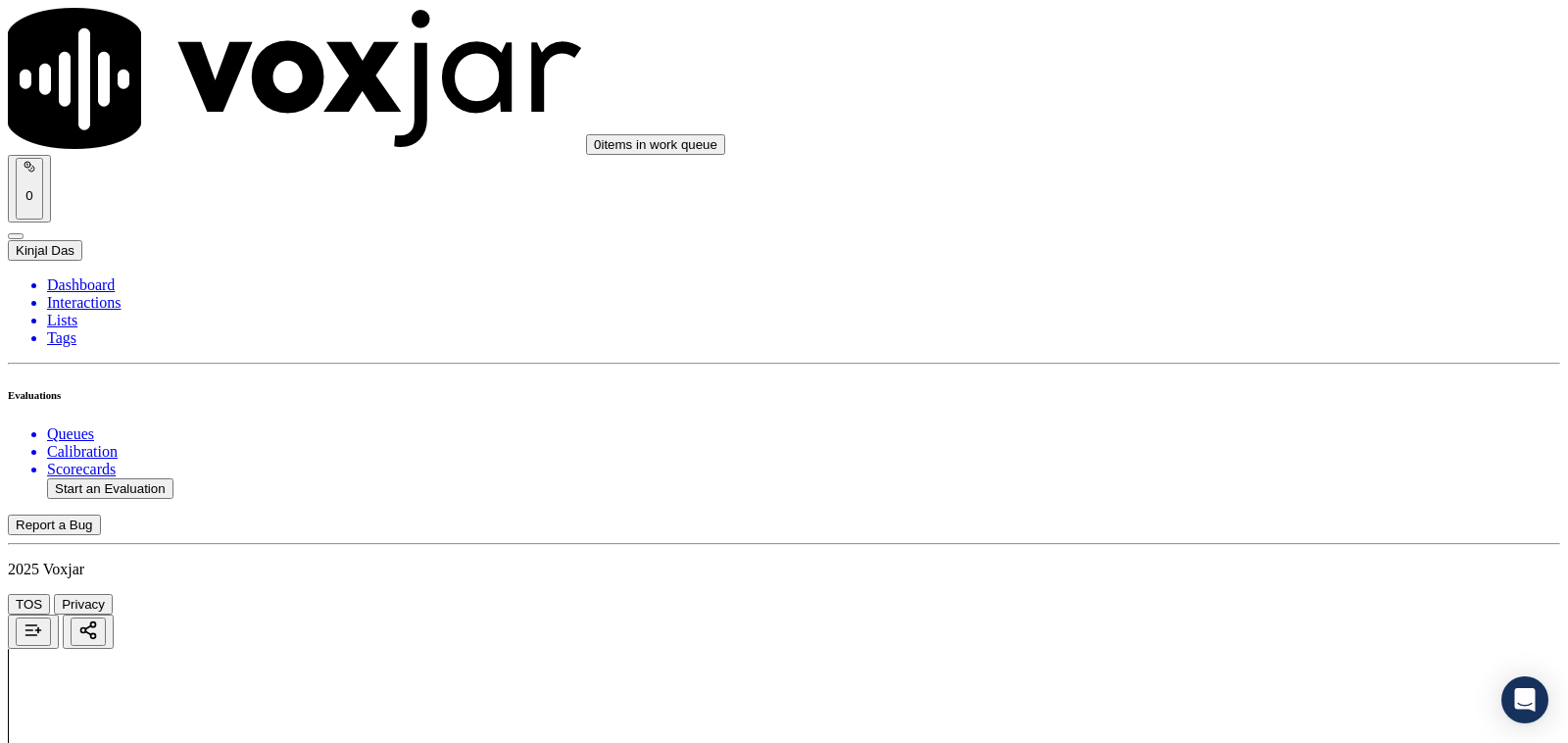 scroll, scrollTop: 4288, scrollLeft: 0, axis: vertical 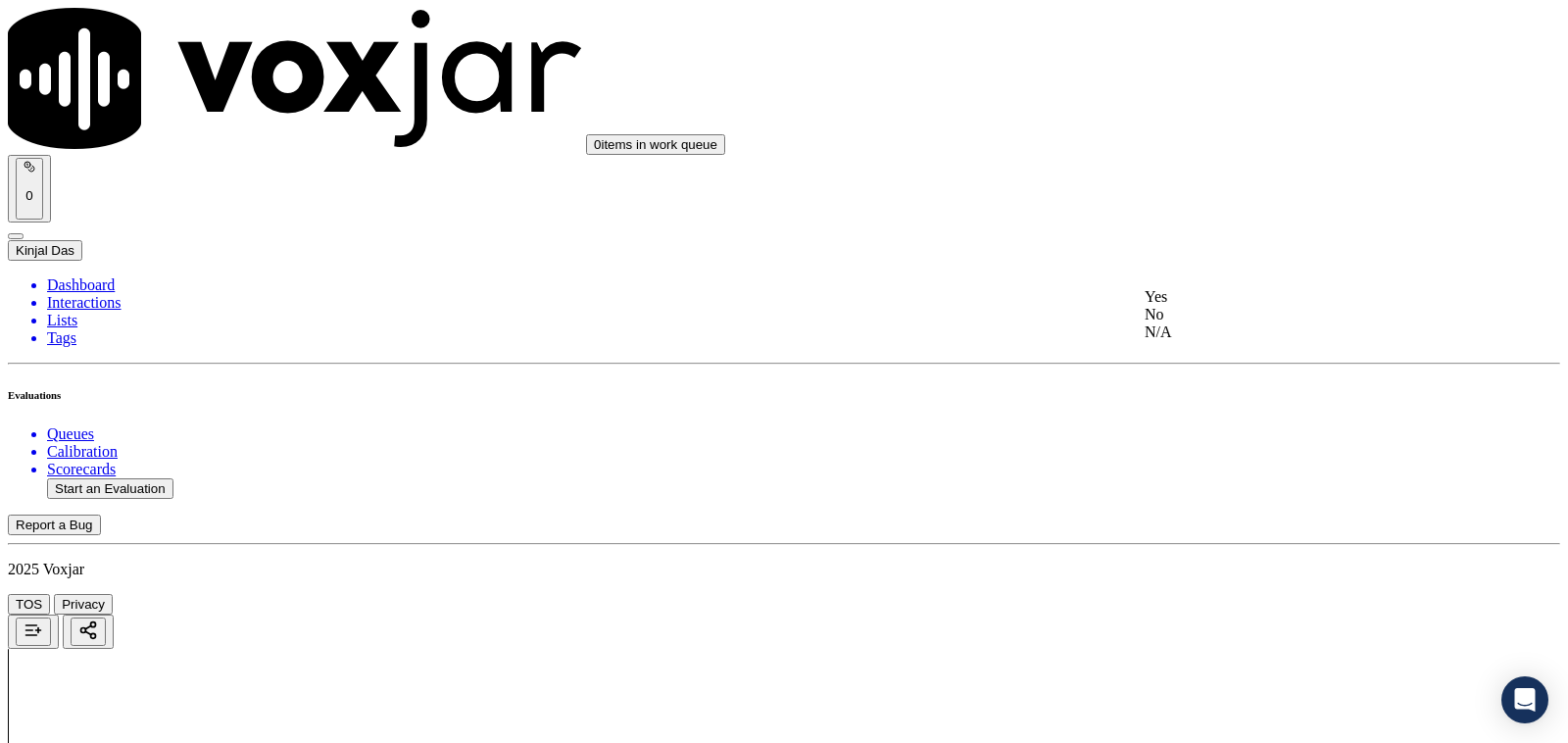 click on "Yes" at bounding box center [1304, 297] 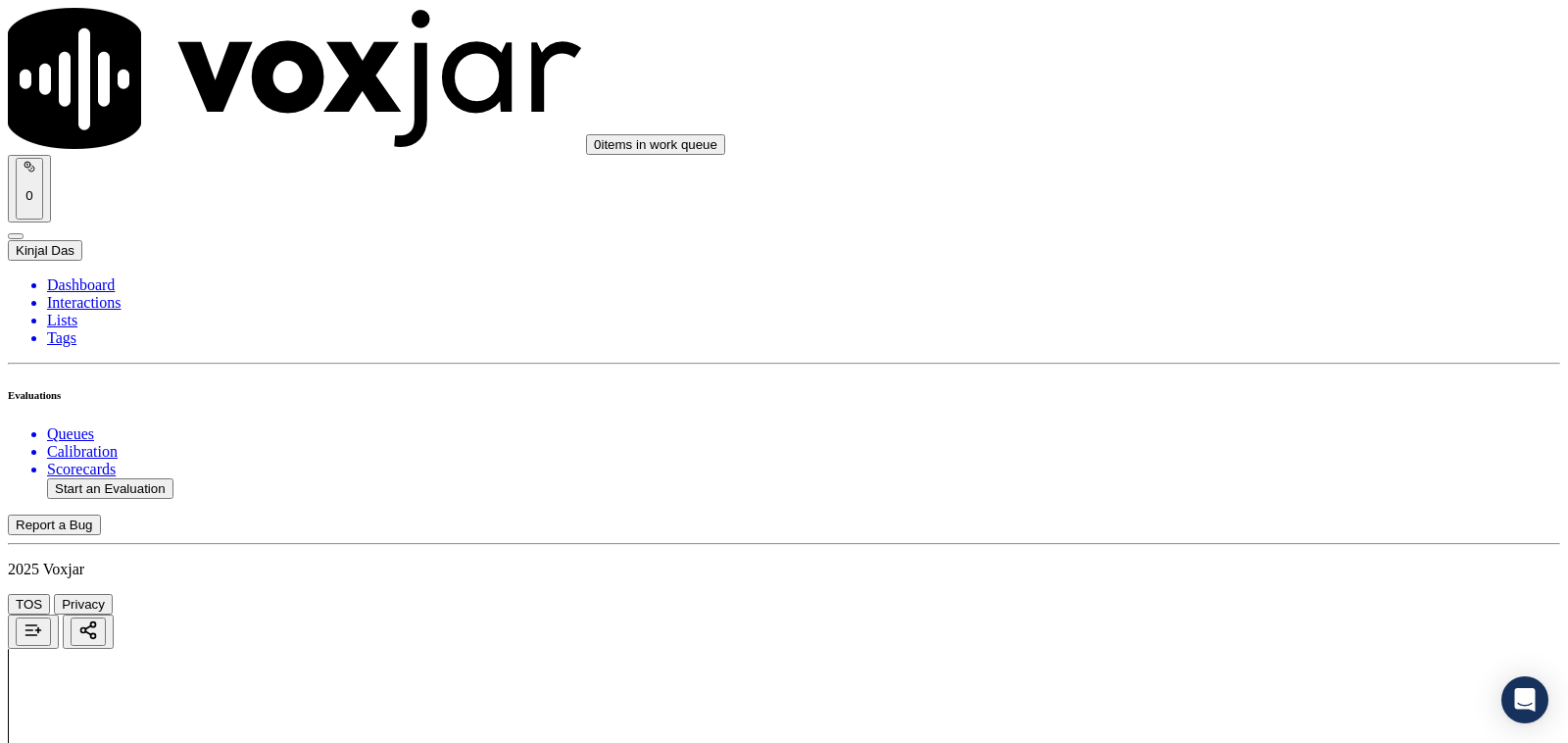 drag, startPoint x: 1189, startPoint y: 306, endPoint x: 1184, endPoint y: 324, distance: 18.681542 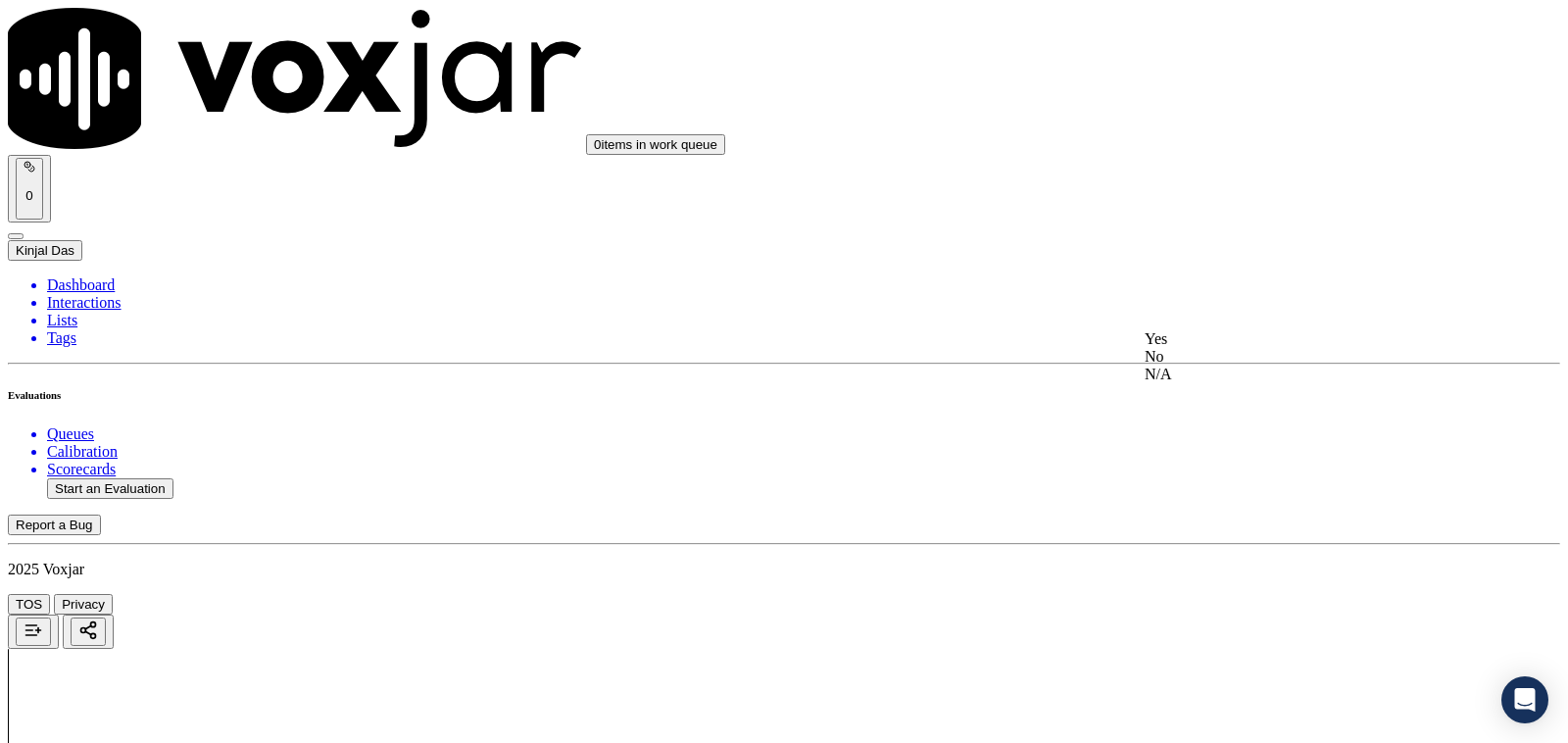 click on "Yes" at bounding box center (1304, 339) 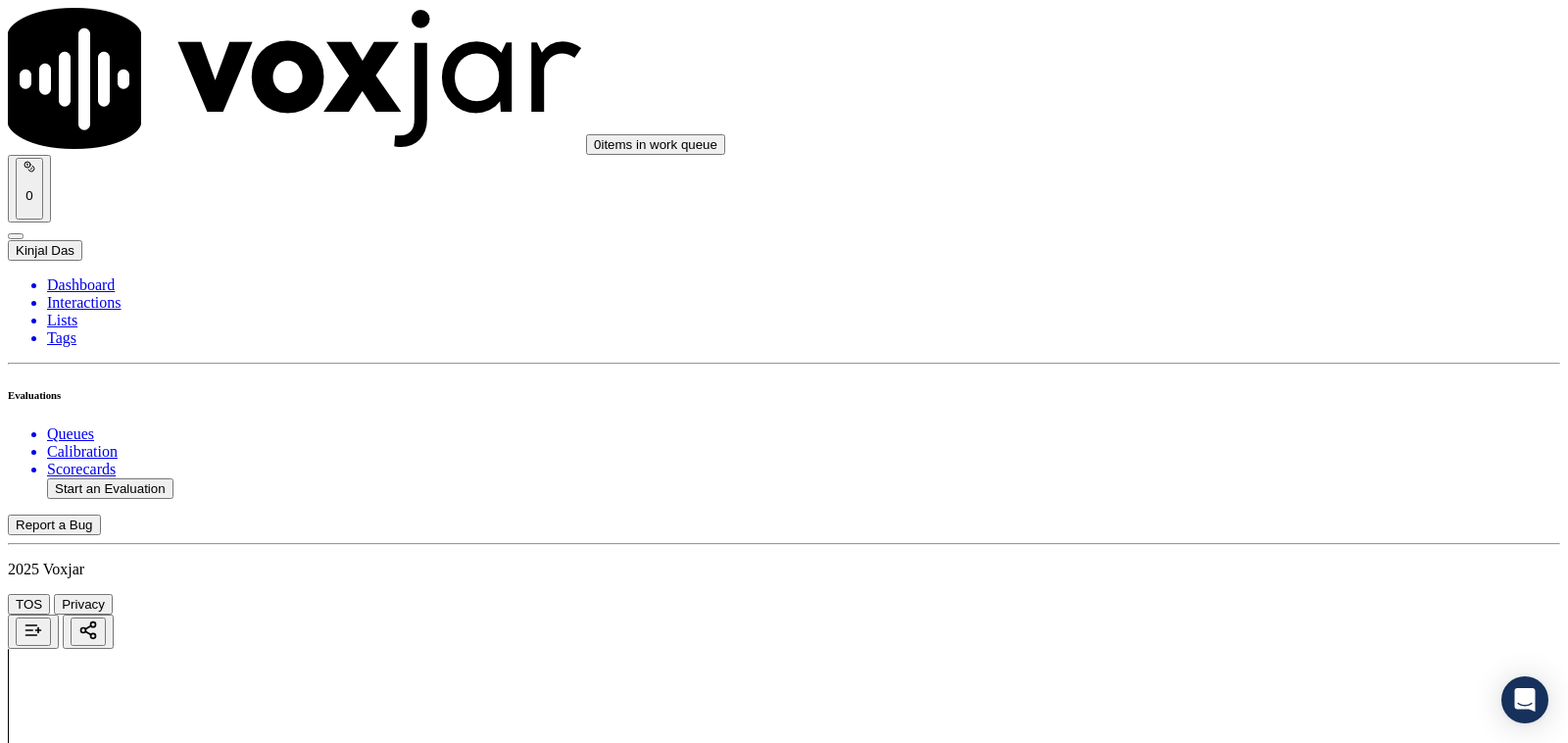 scroll, scrollTop: 4901, scrollLeft: 0, axis: vertical 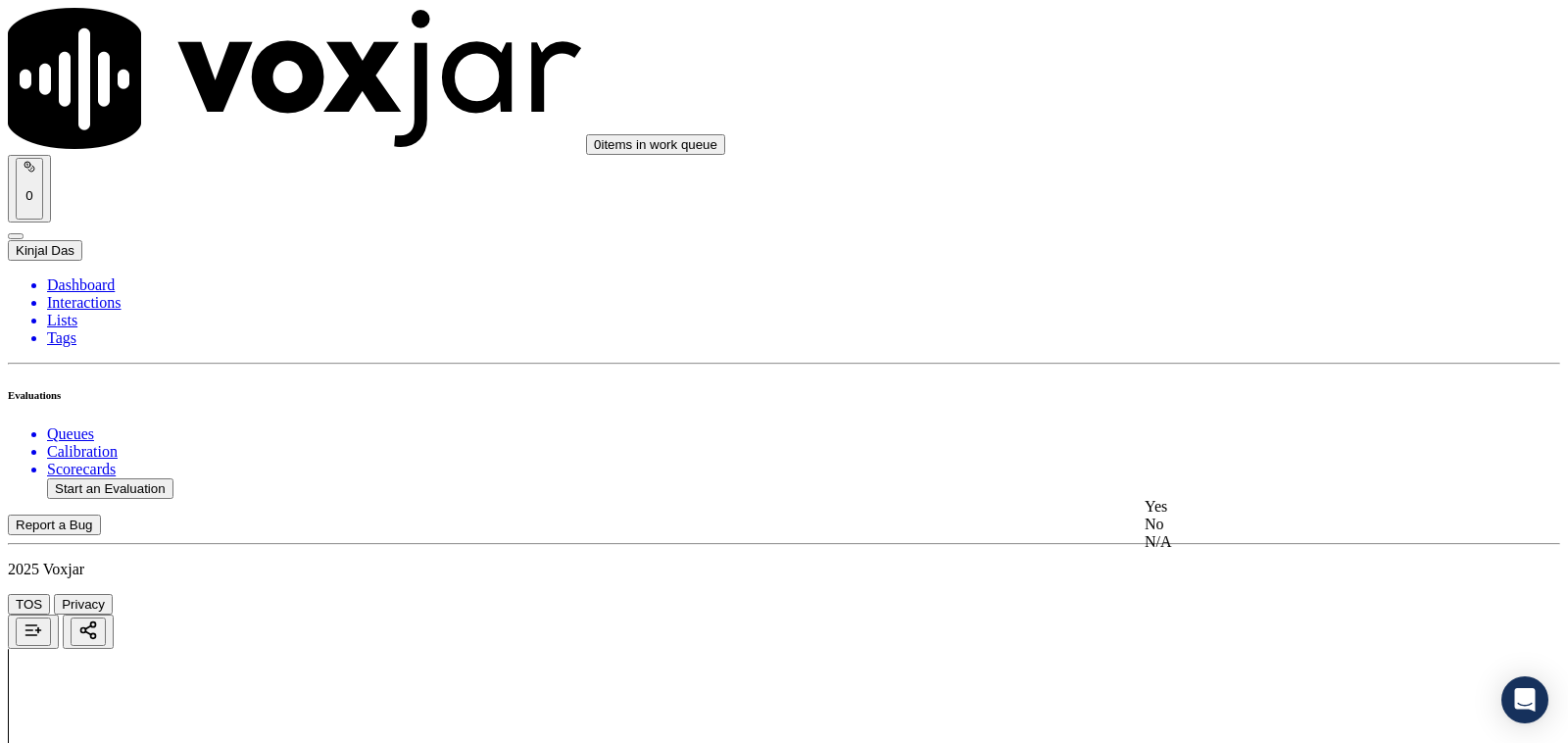 click on "Yes" at bounding box center [1304, 507] 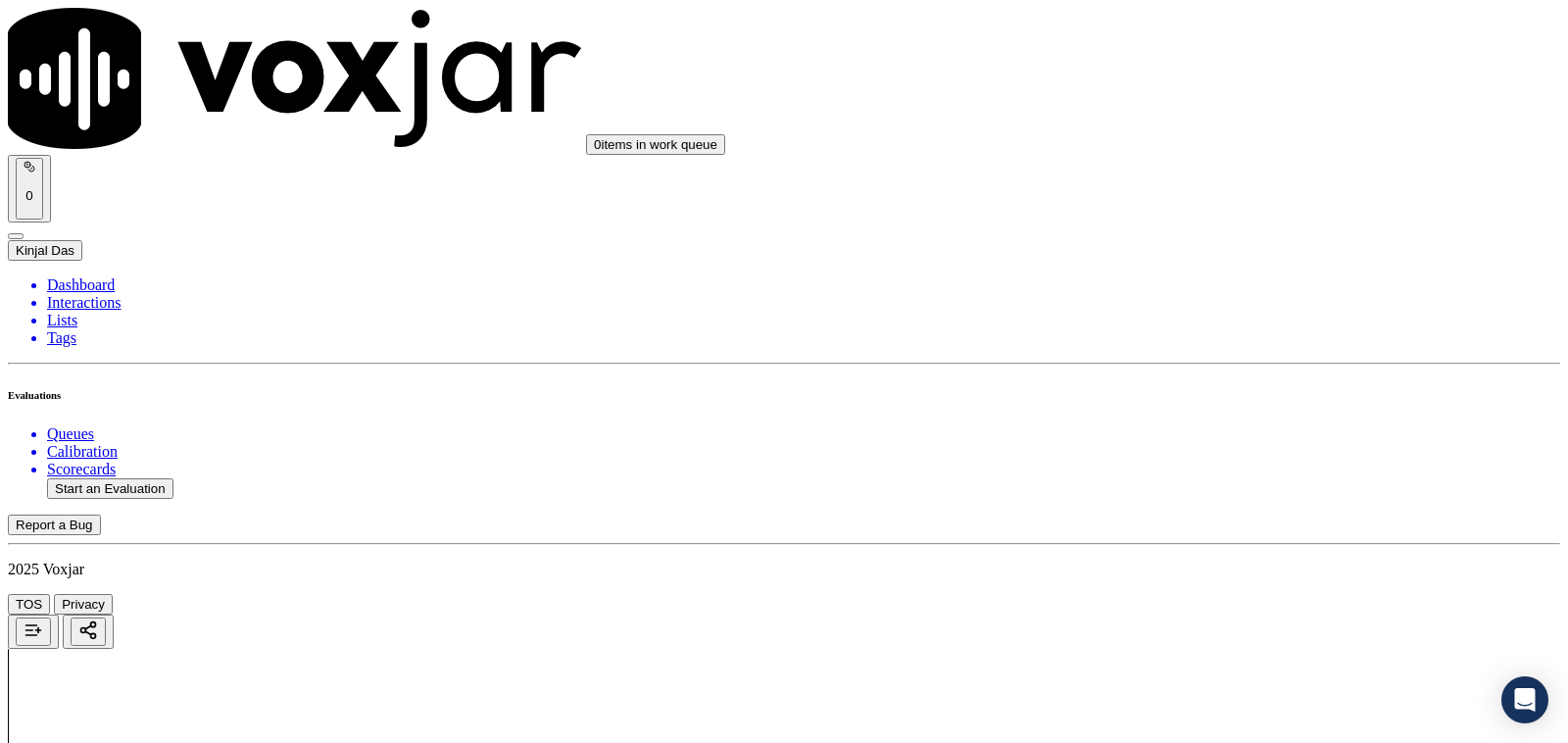 click on "Select an answer" at bounding box center (66, 6664) 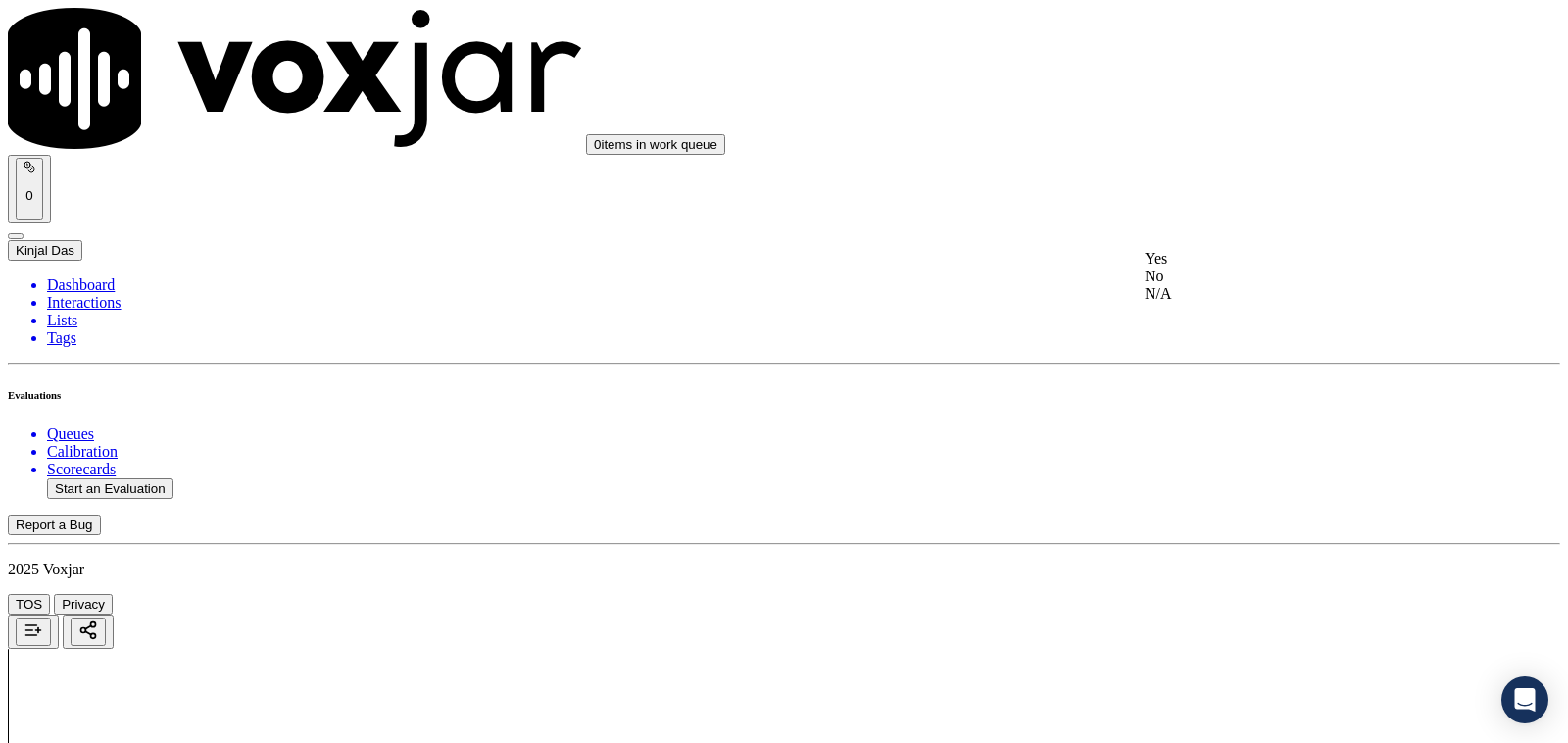 click on "Yes" at bounding box center [1304, 259] 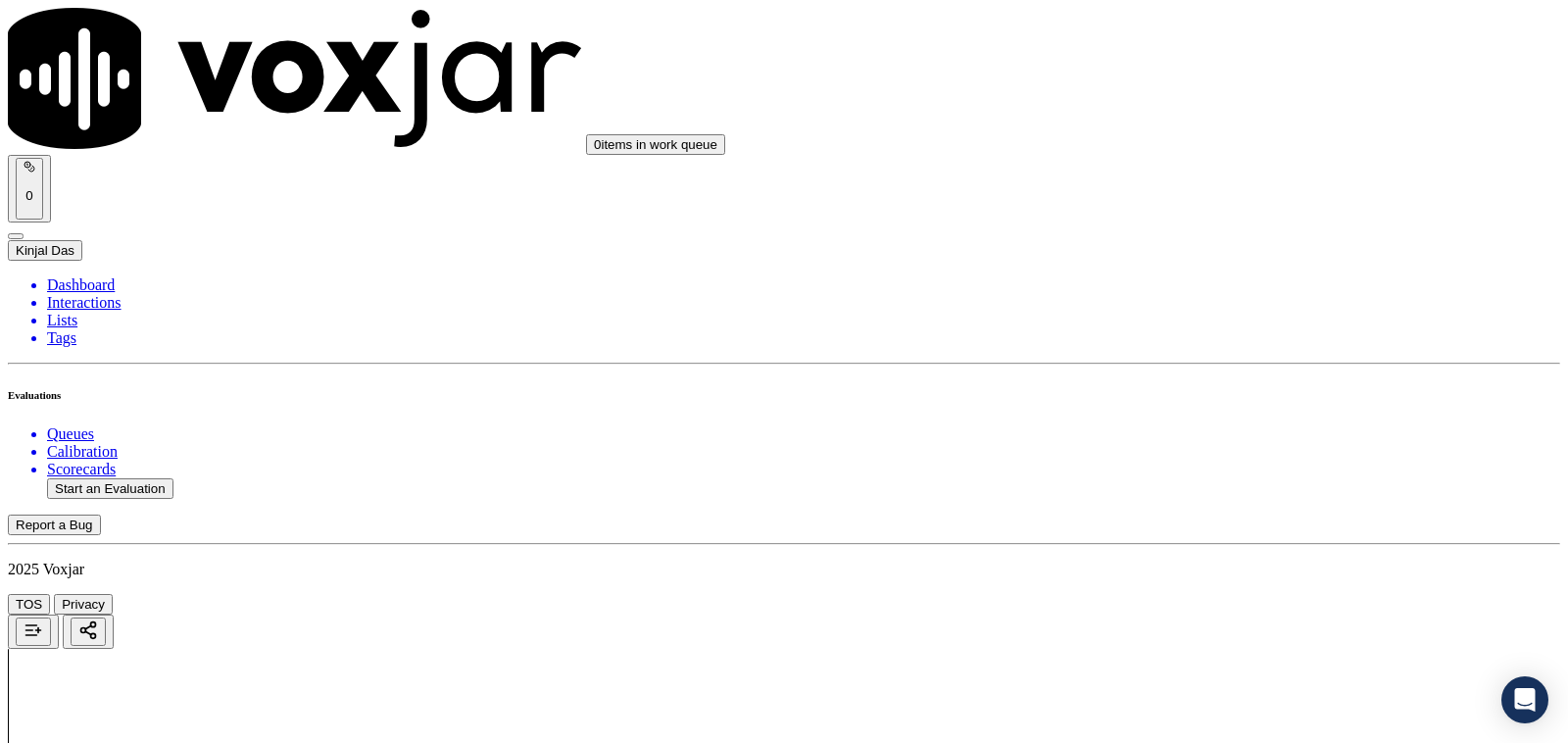 scroll, scrollTop: 5105, scrollLeft: 0, axis: vertical 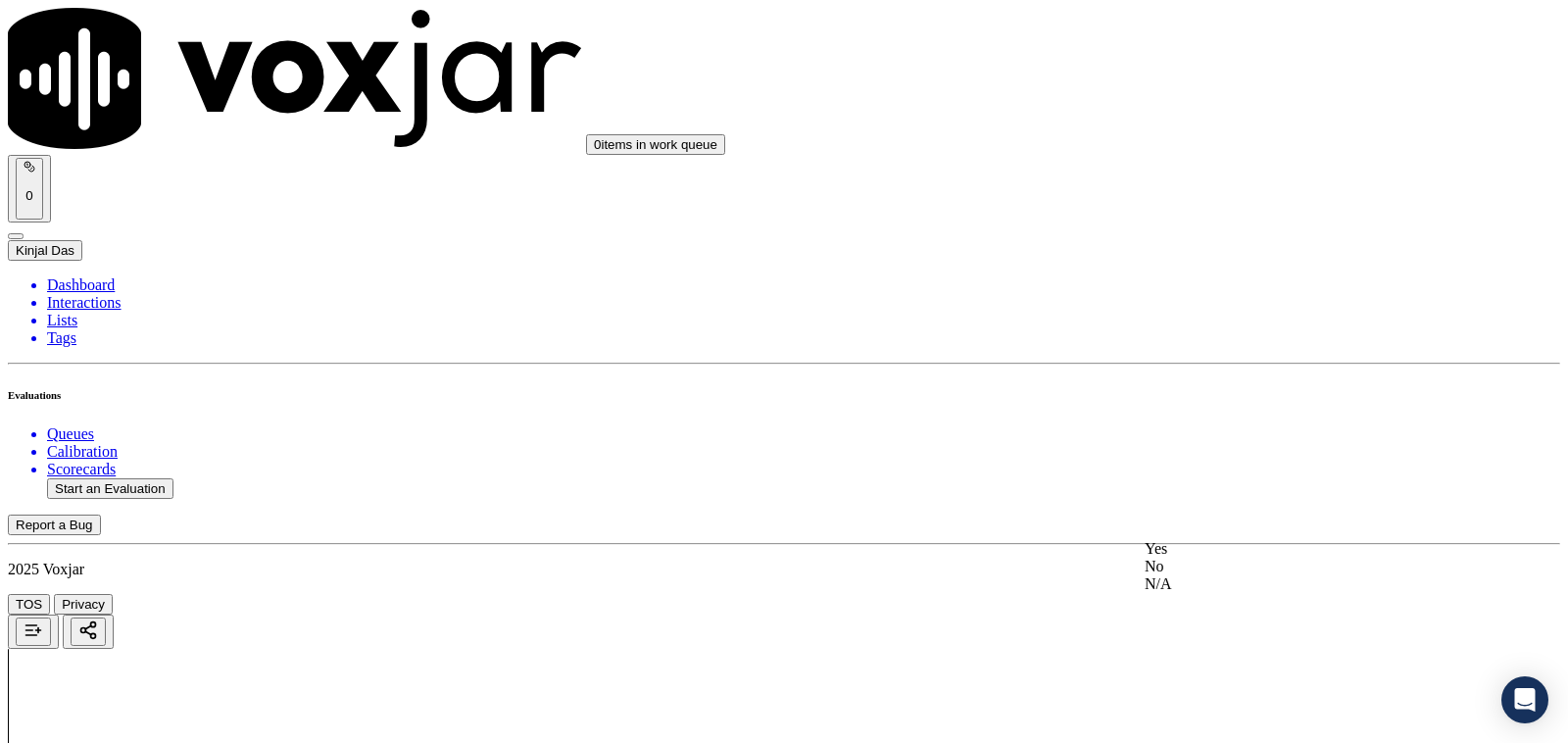 click on "Yes" at bounding box center [1304, 549] 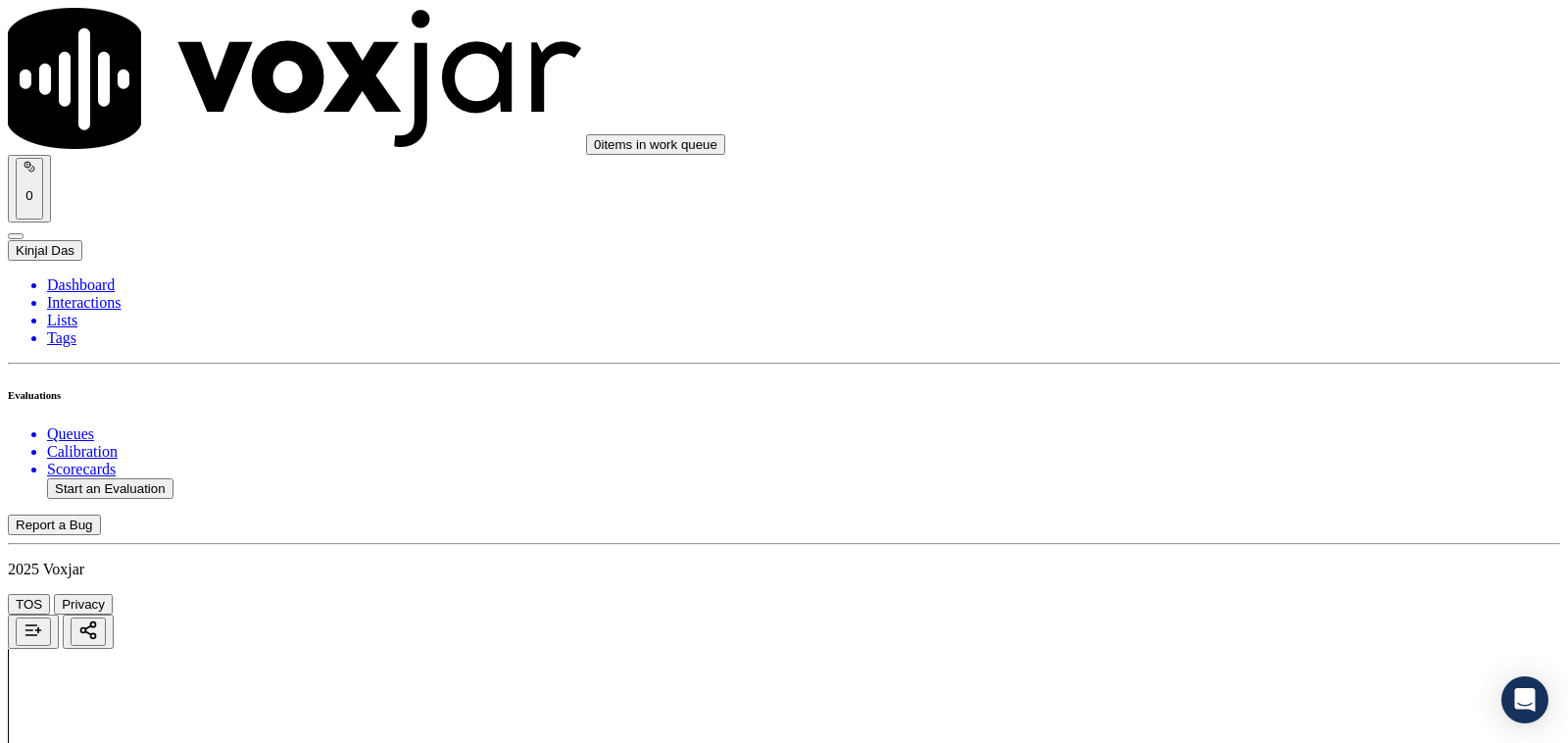 scroll, scrollTop: 5138, scrollLeft: 0, axis: vertical 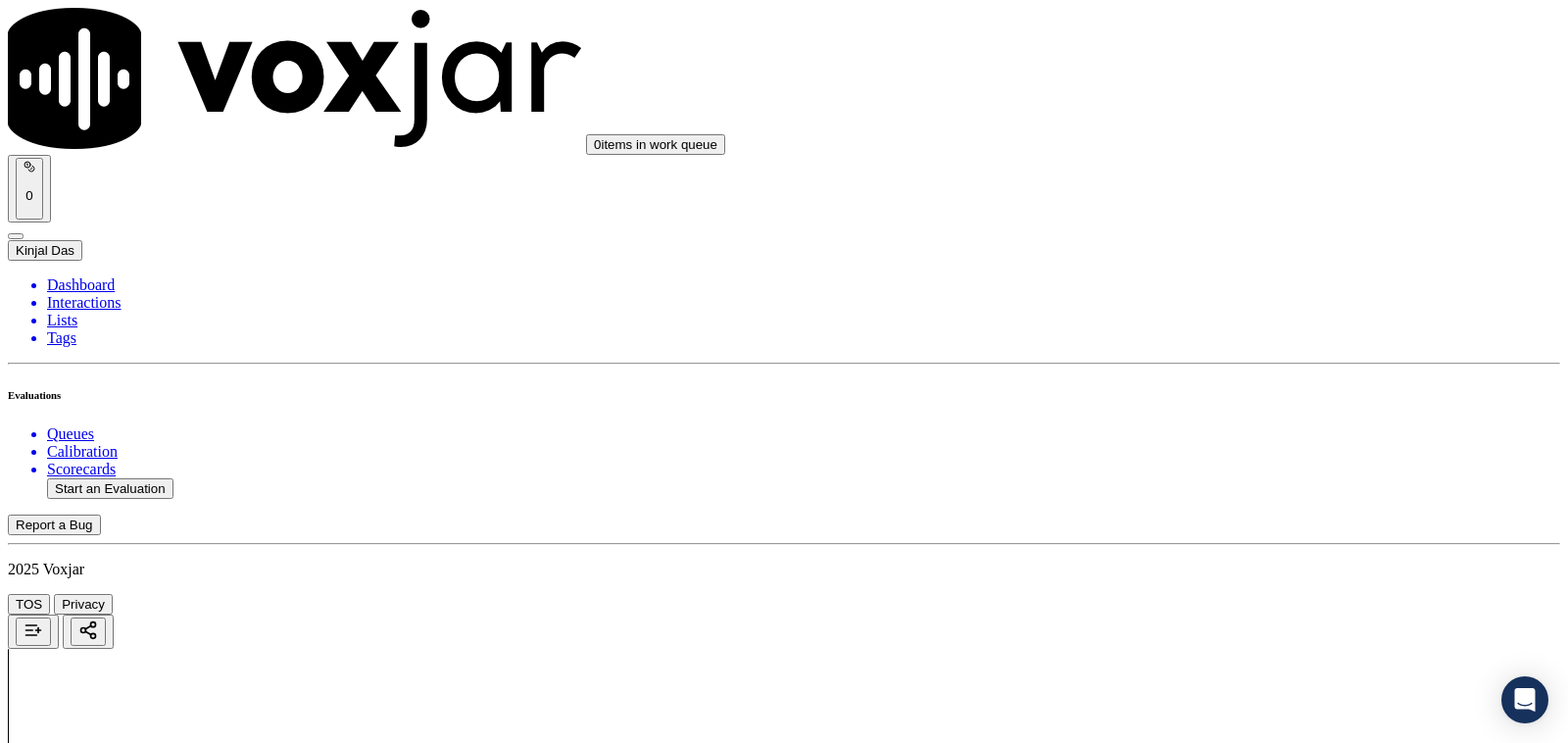 click on "Start an Evaluation" 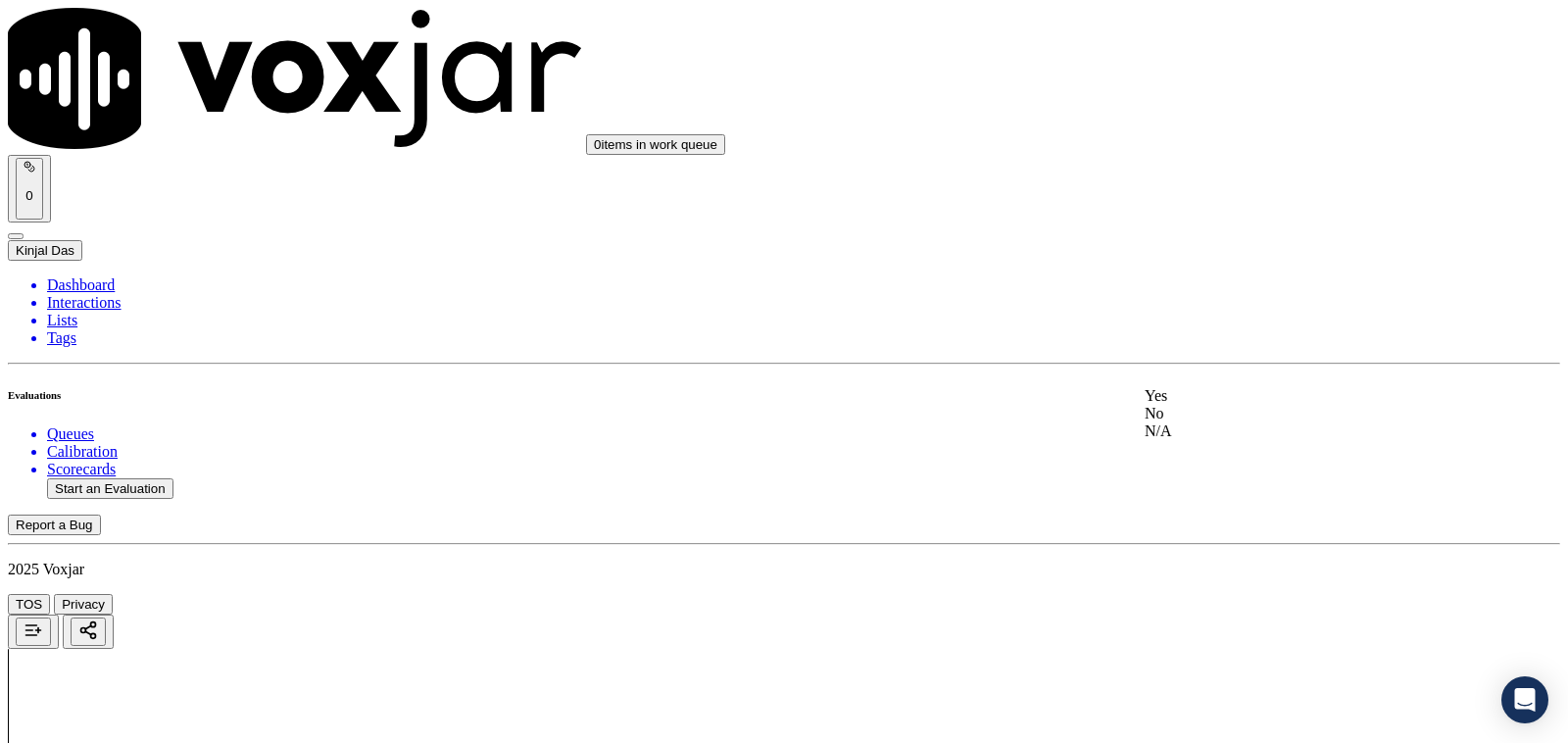 click on "Yes" at bounding box center [1304, 396] 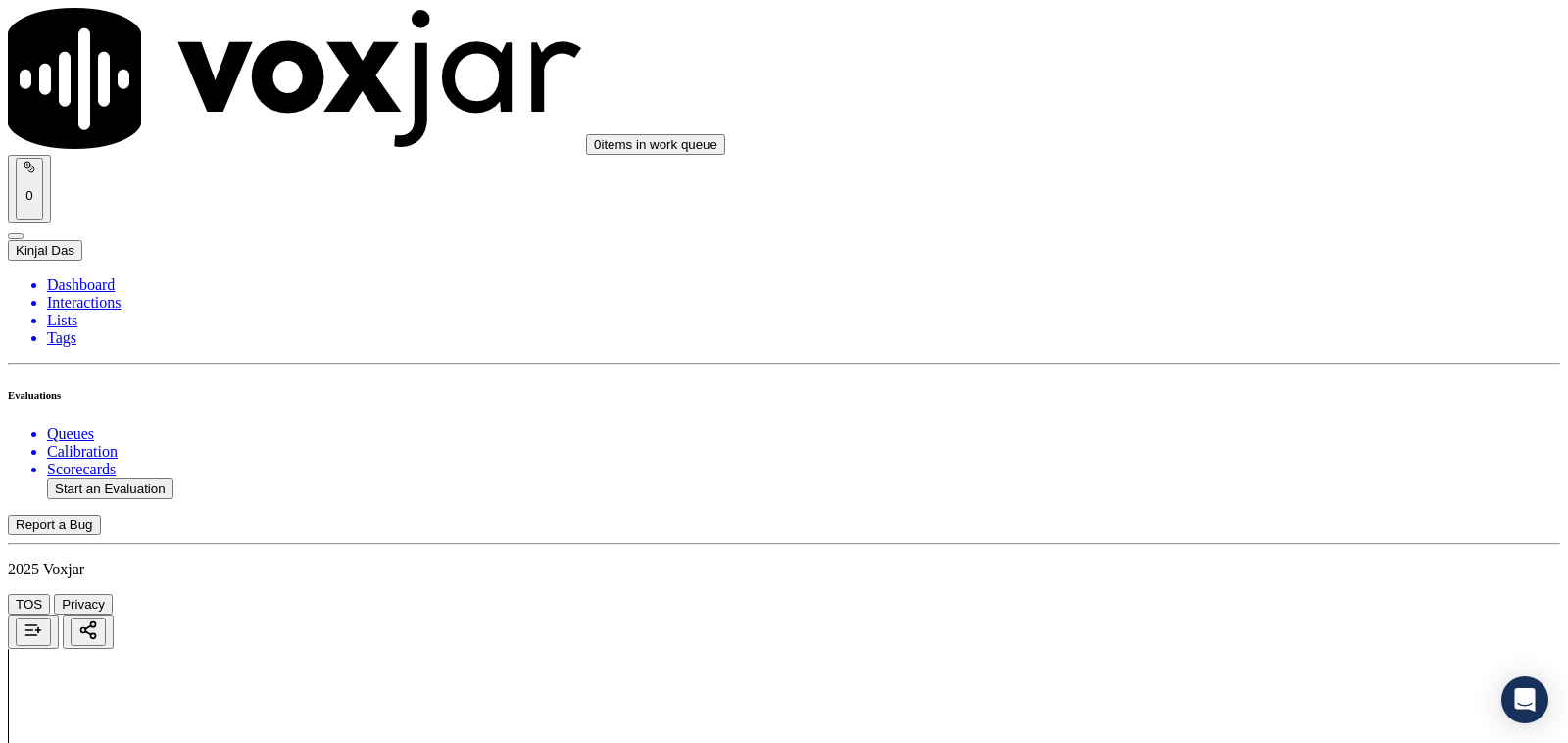 scroll, scrollTop: 408, scrollLeft: 0, axis: vertical 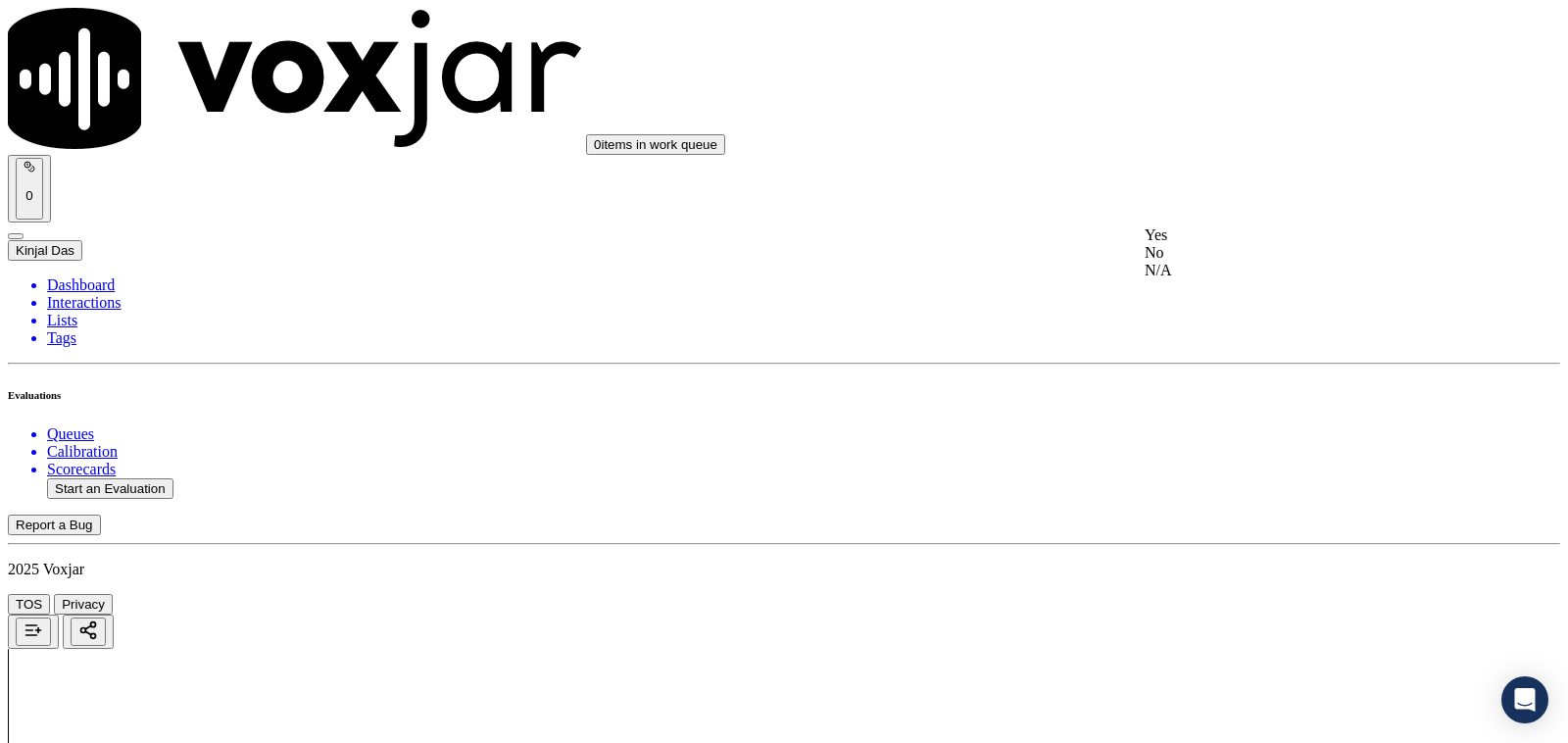 click on "Yes   No     N/A" at bounding box center (1304, 253) 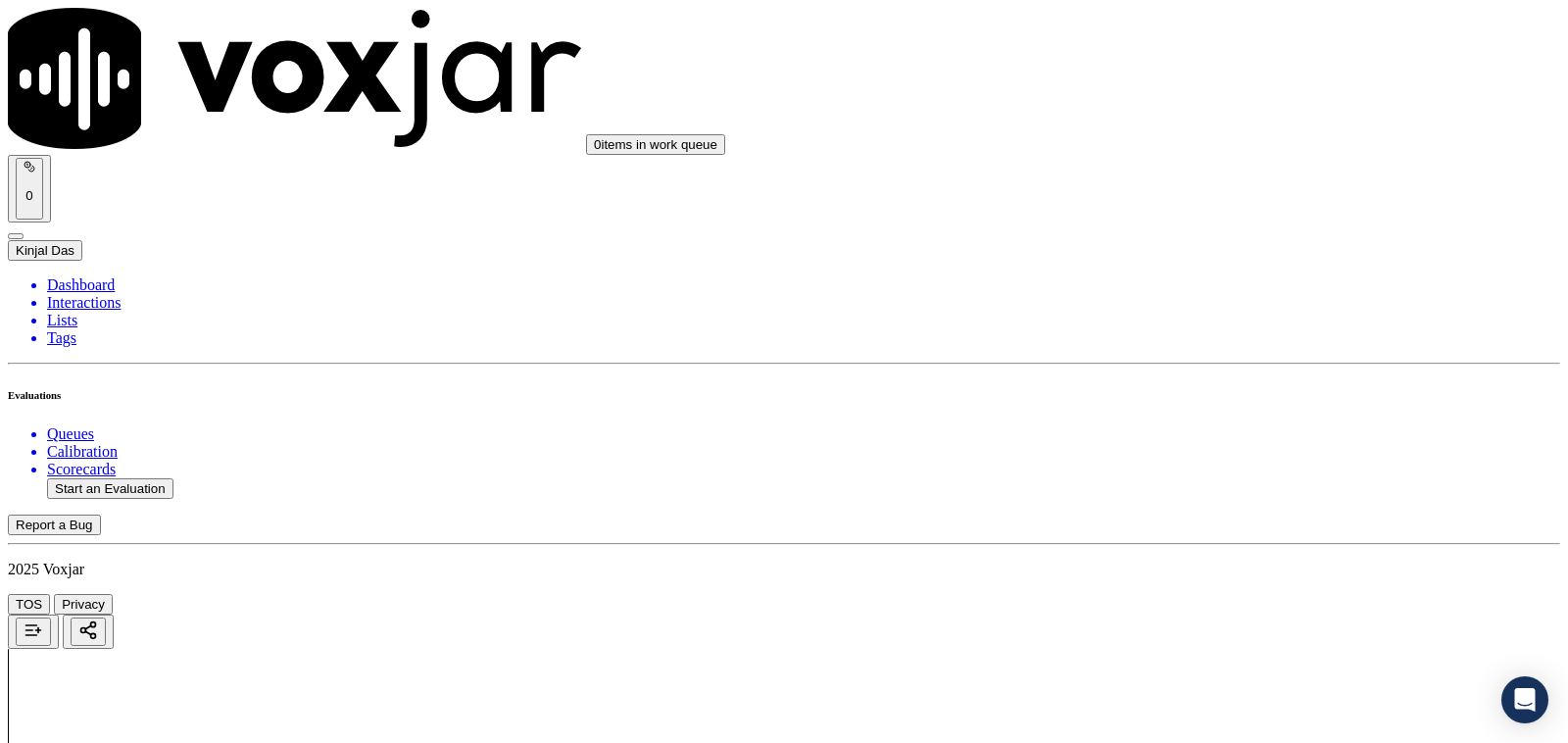 scroll, scrollTop: 613, scrollLeft: 0, axis: vertical 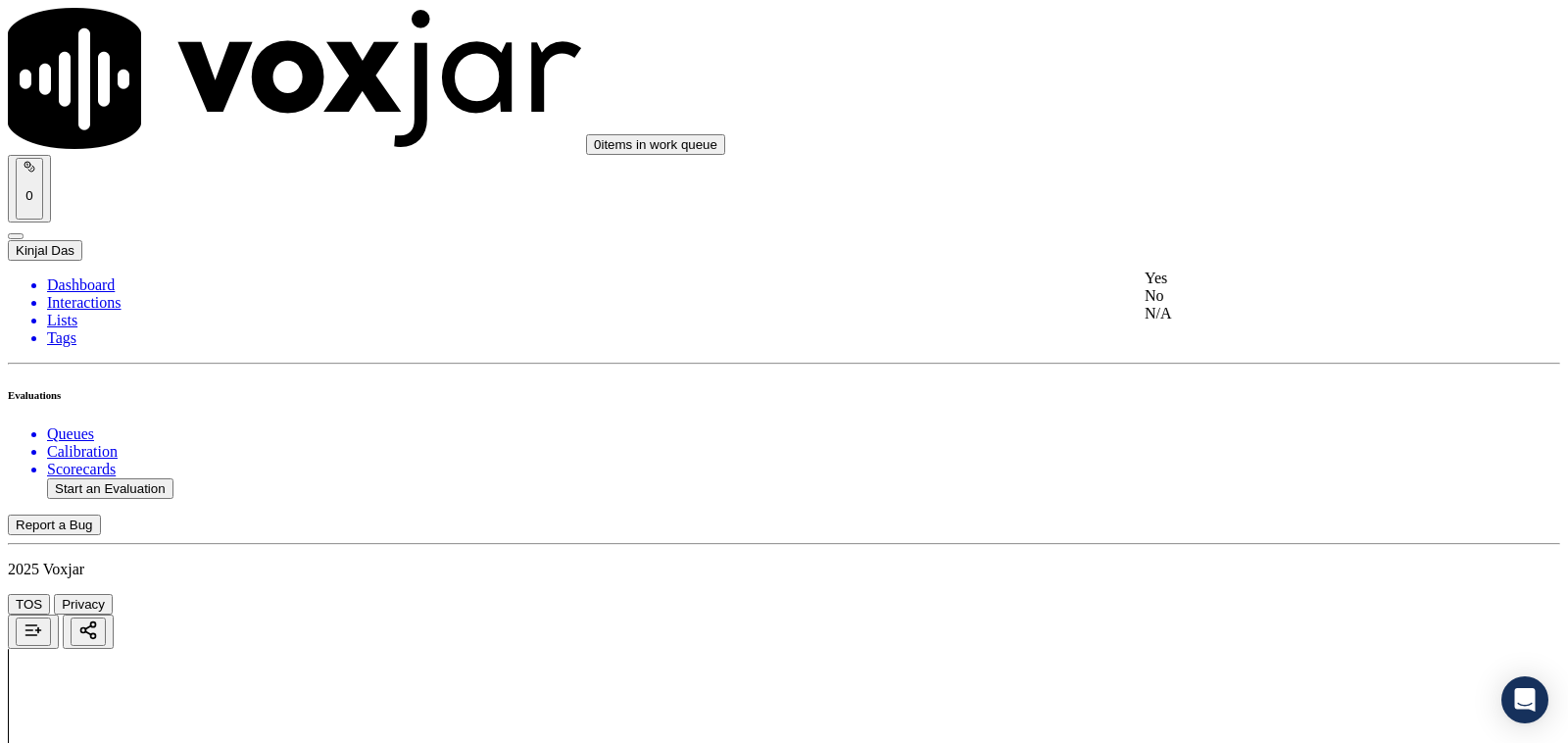 click on "Yes" at bounding box center (1304, 278) 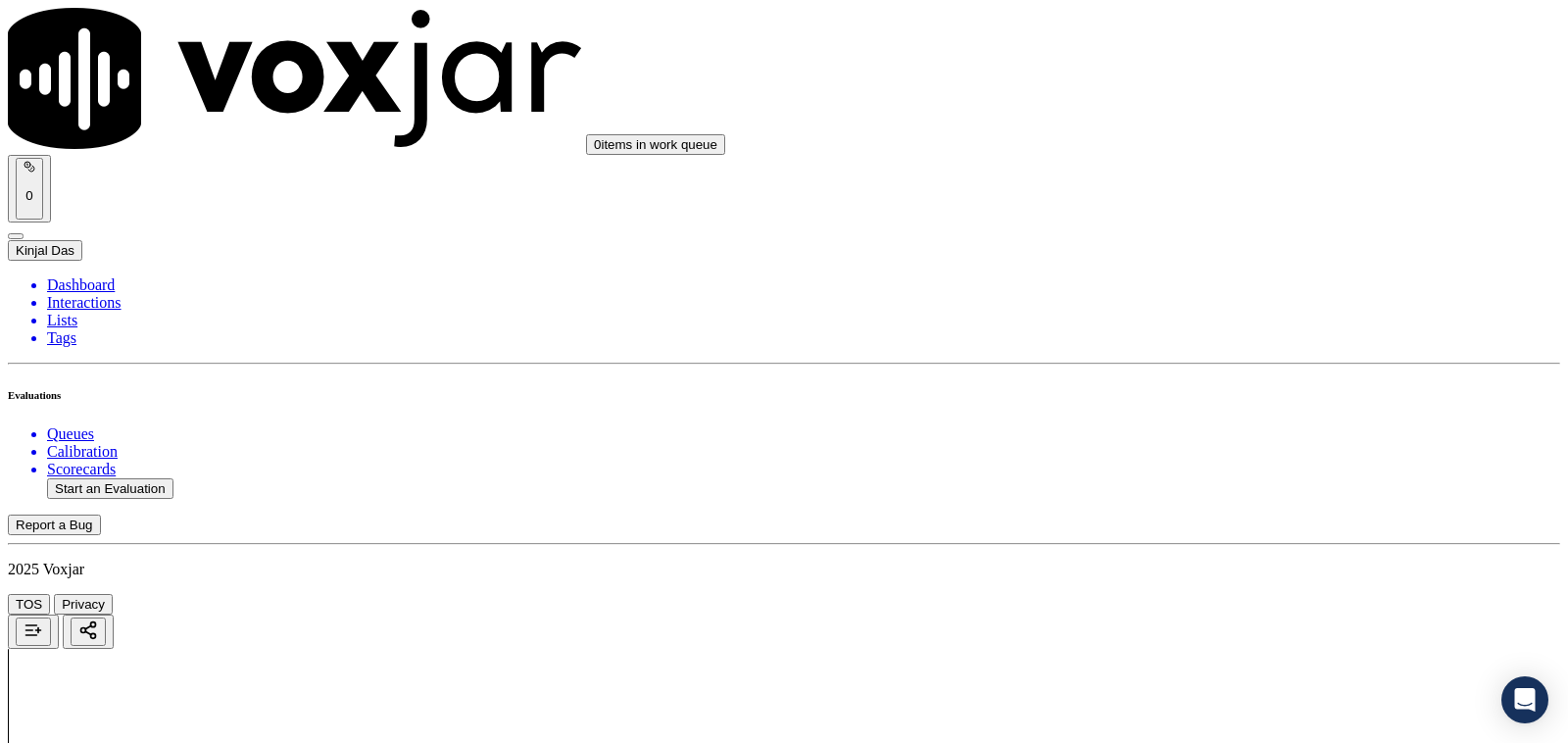 click on "Select an answer" at bounding box center [66, 3050] 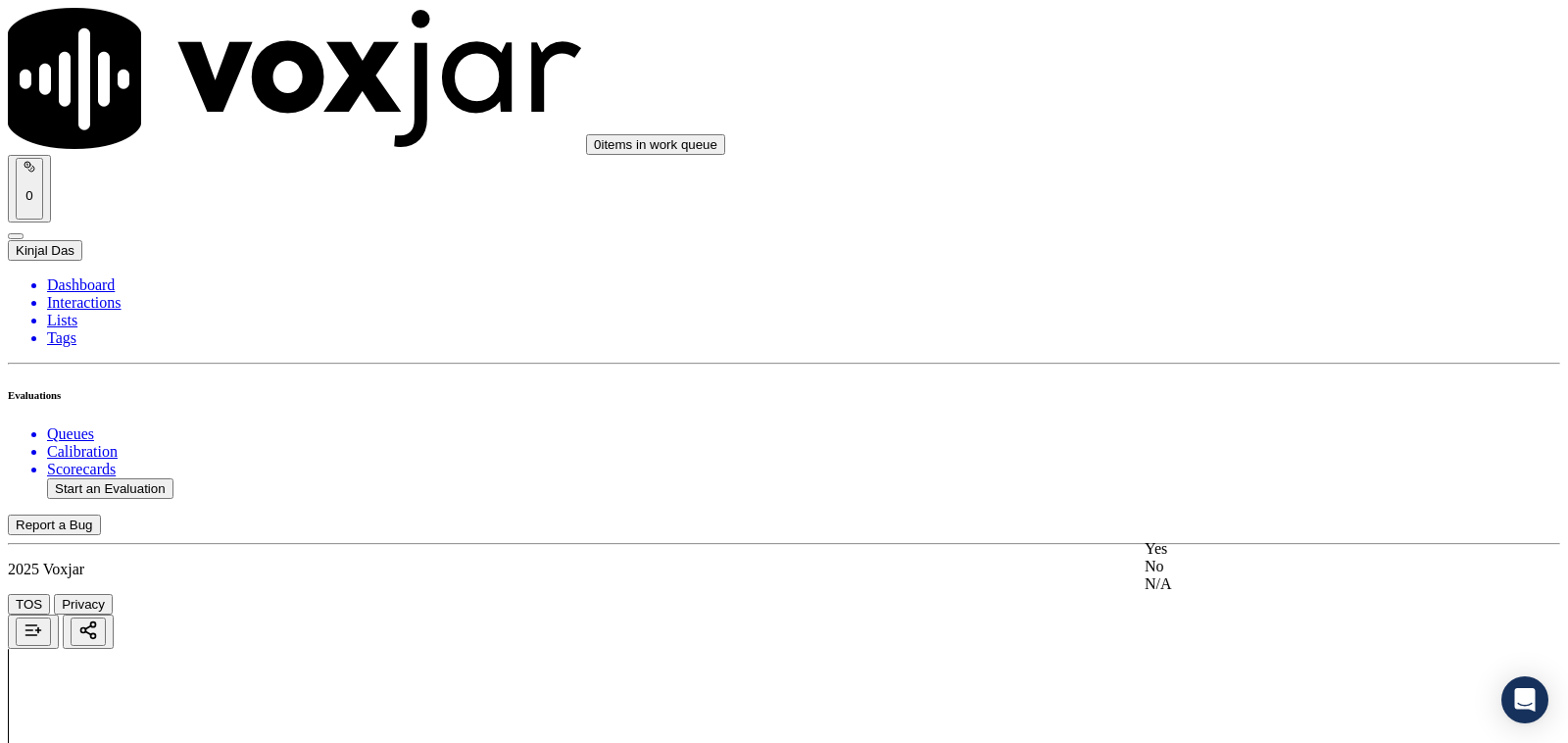 click on "N/A" 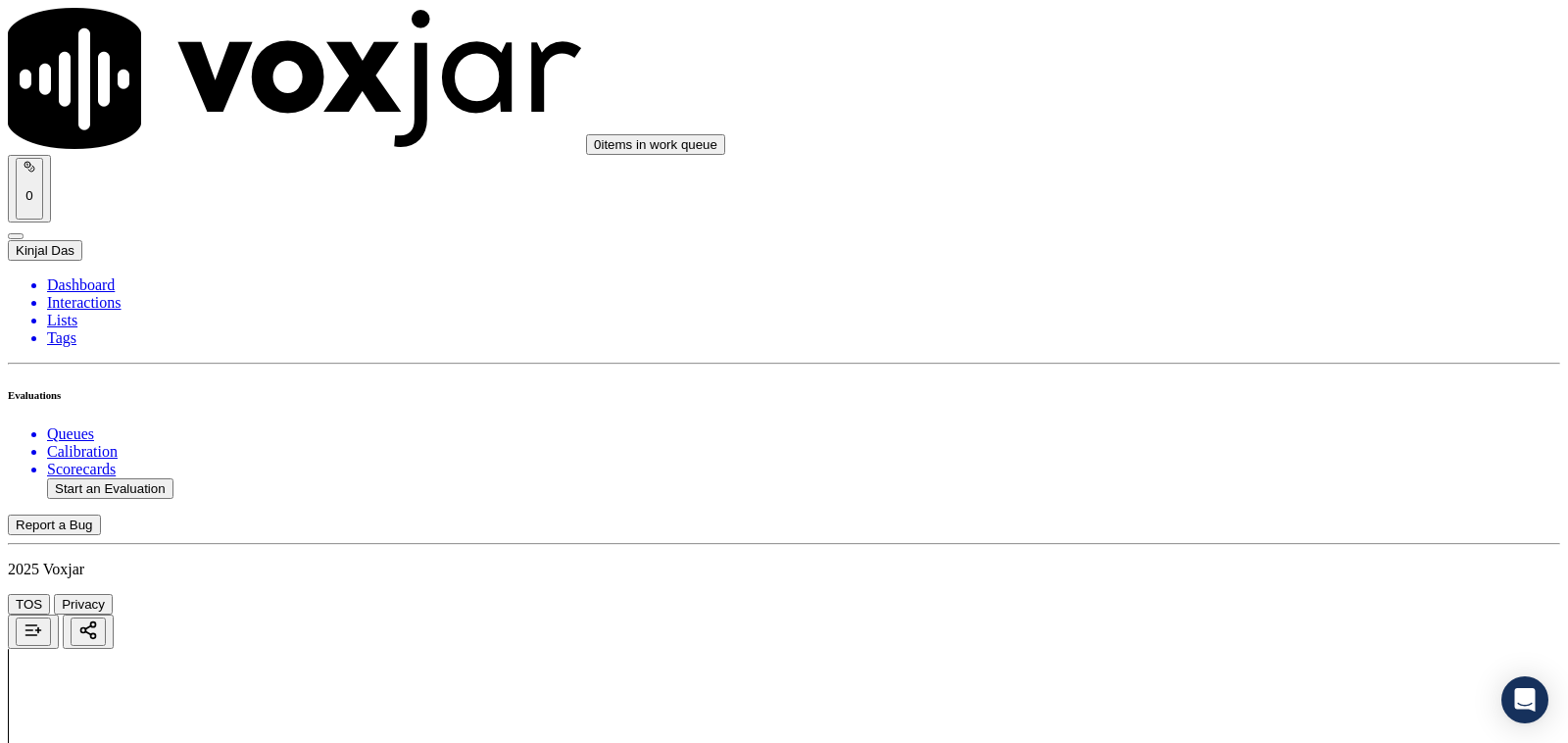 scroll, scrollTop: 1020, scrollLeft: 0, axis: vertical 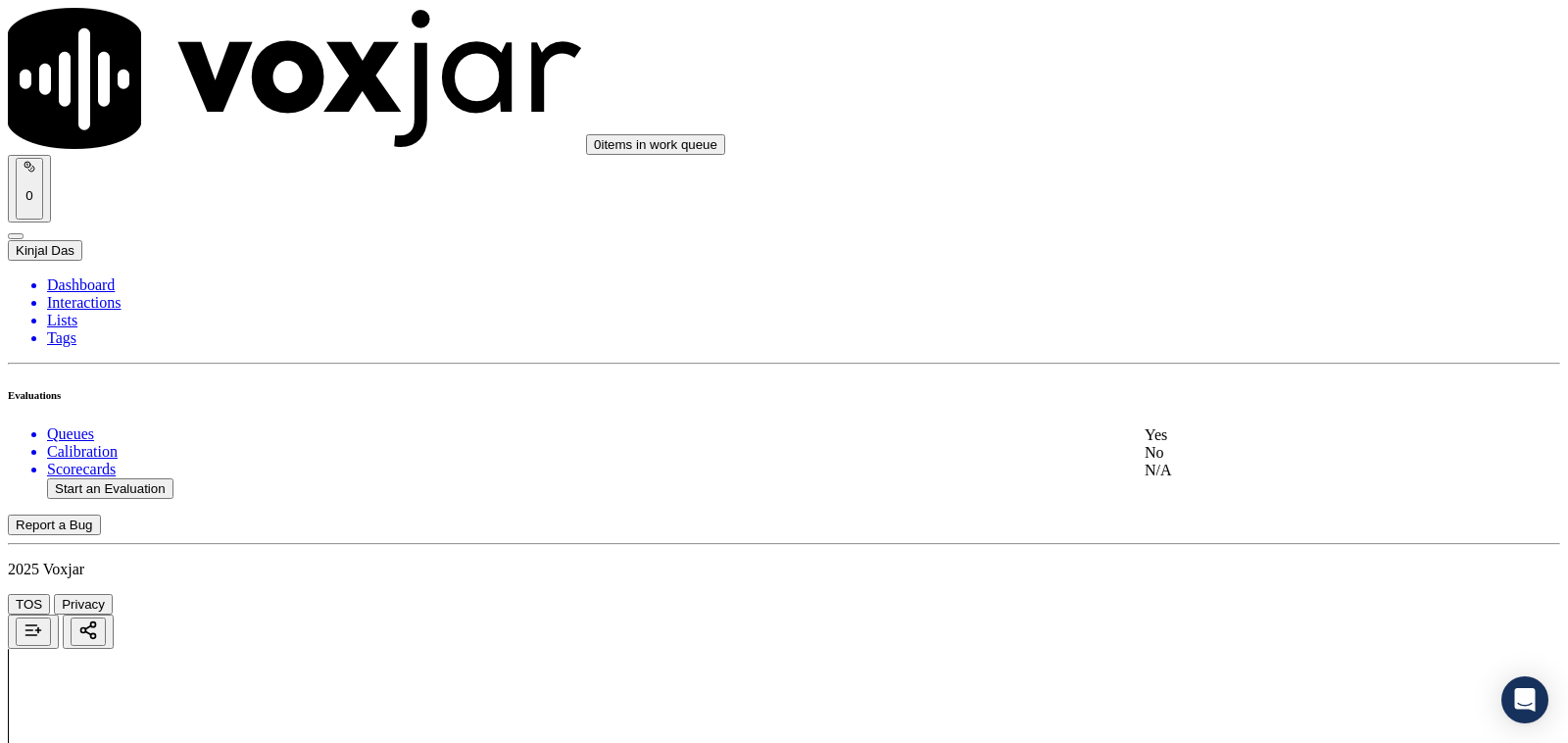 click on "N/A" 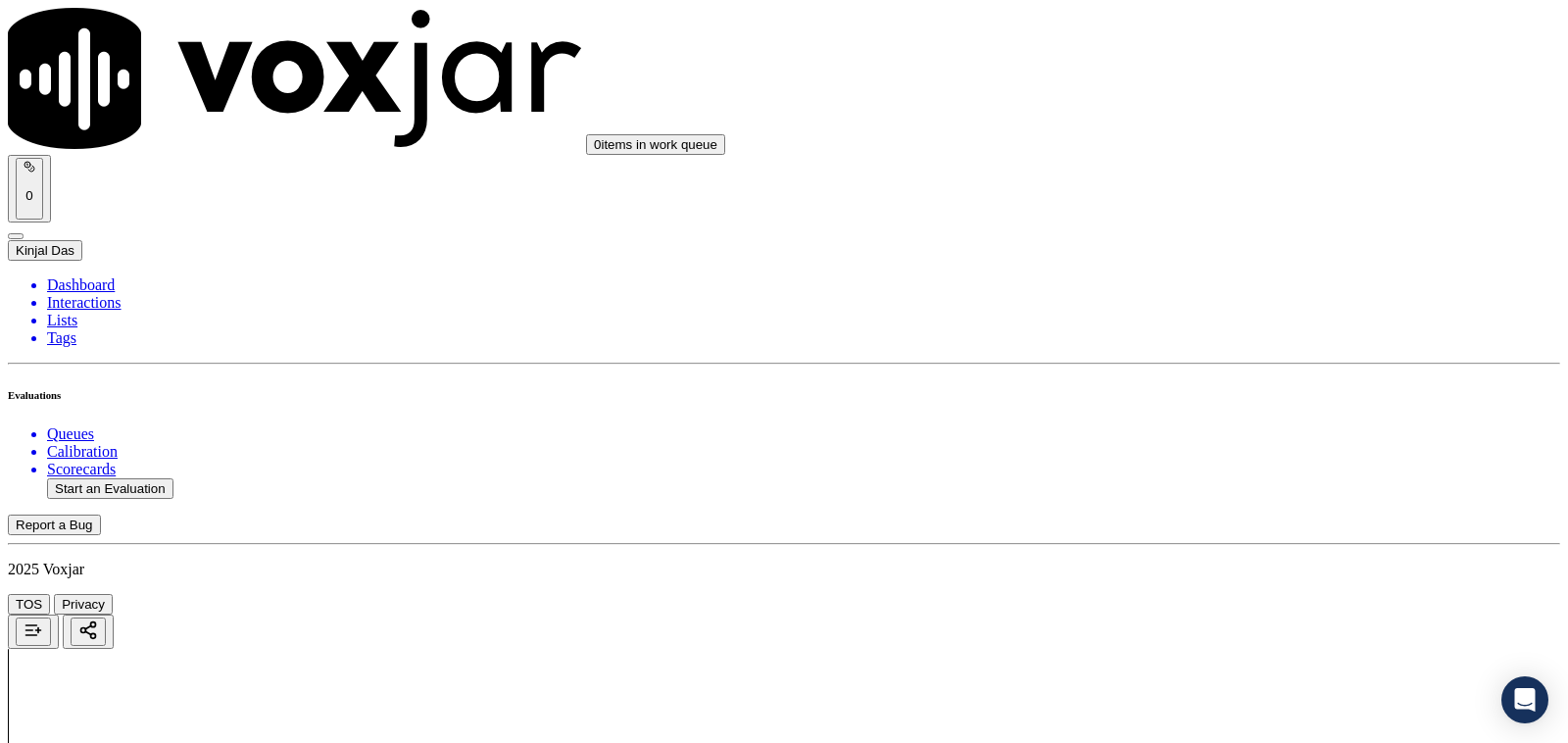 scroll, scrollTop: 1225, scrollLeft: 0, axis: vertical 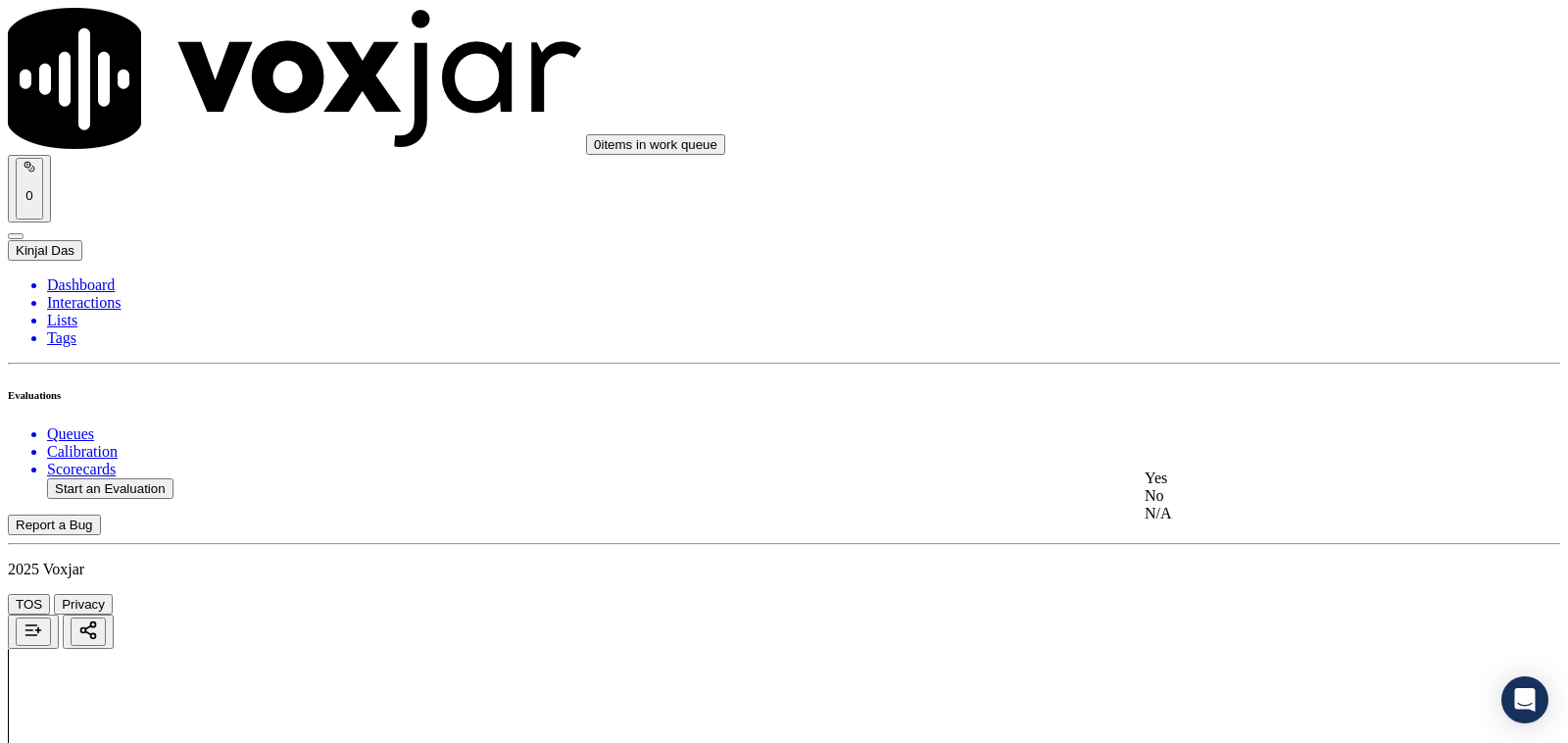 click on "Yes" at bounding box center (1304, 478) 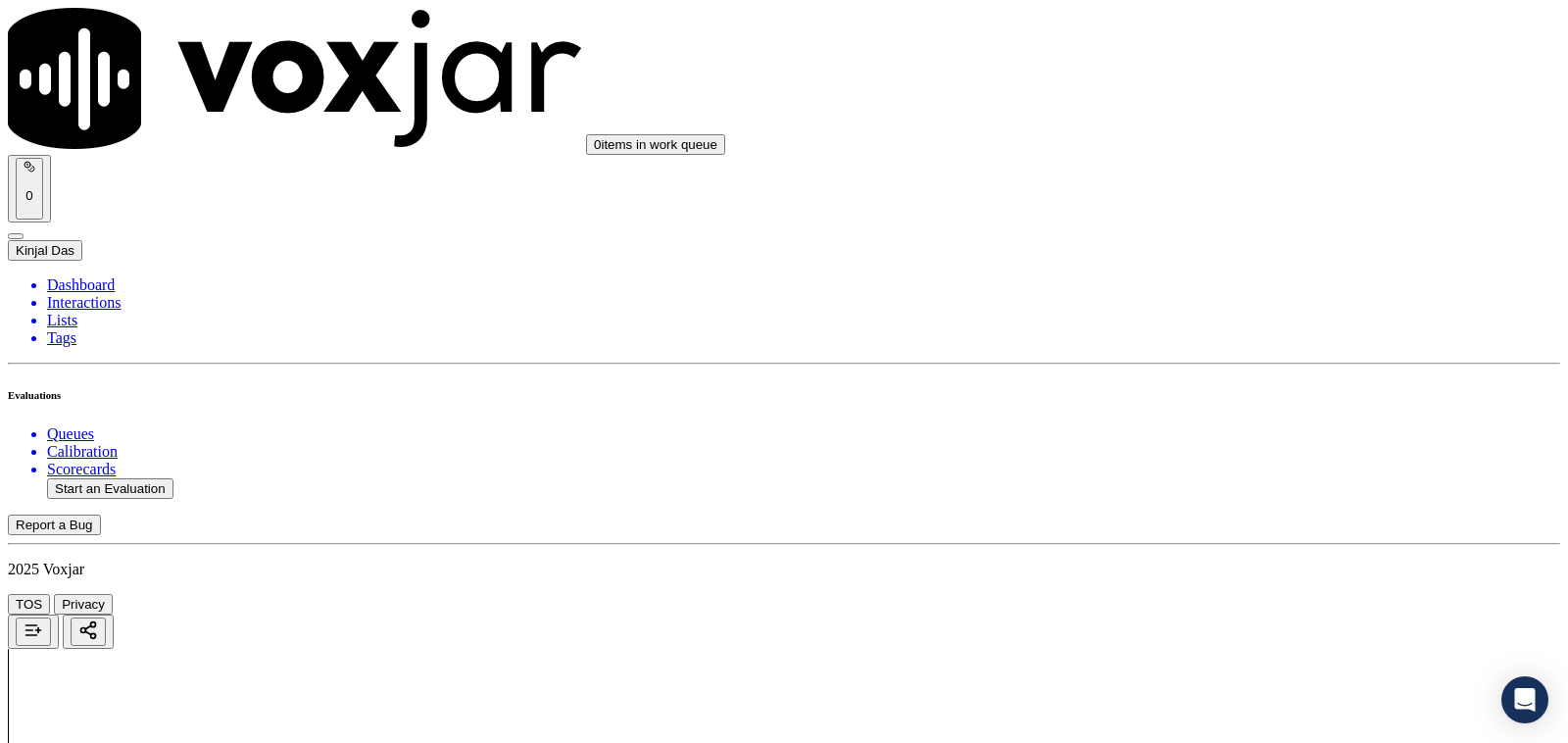 scroll, scrollTop: 1429, scrollLeft: 0, axis: vertical 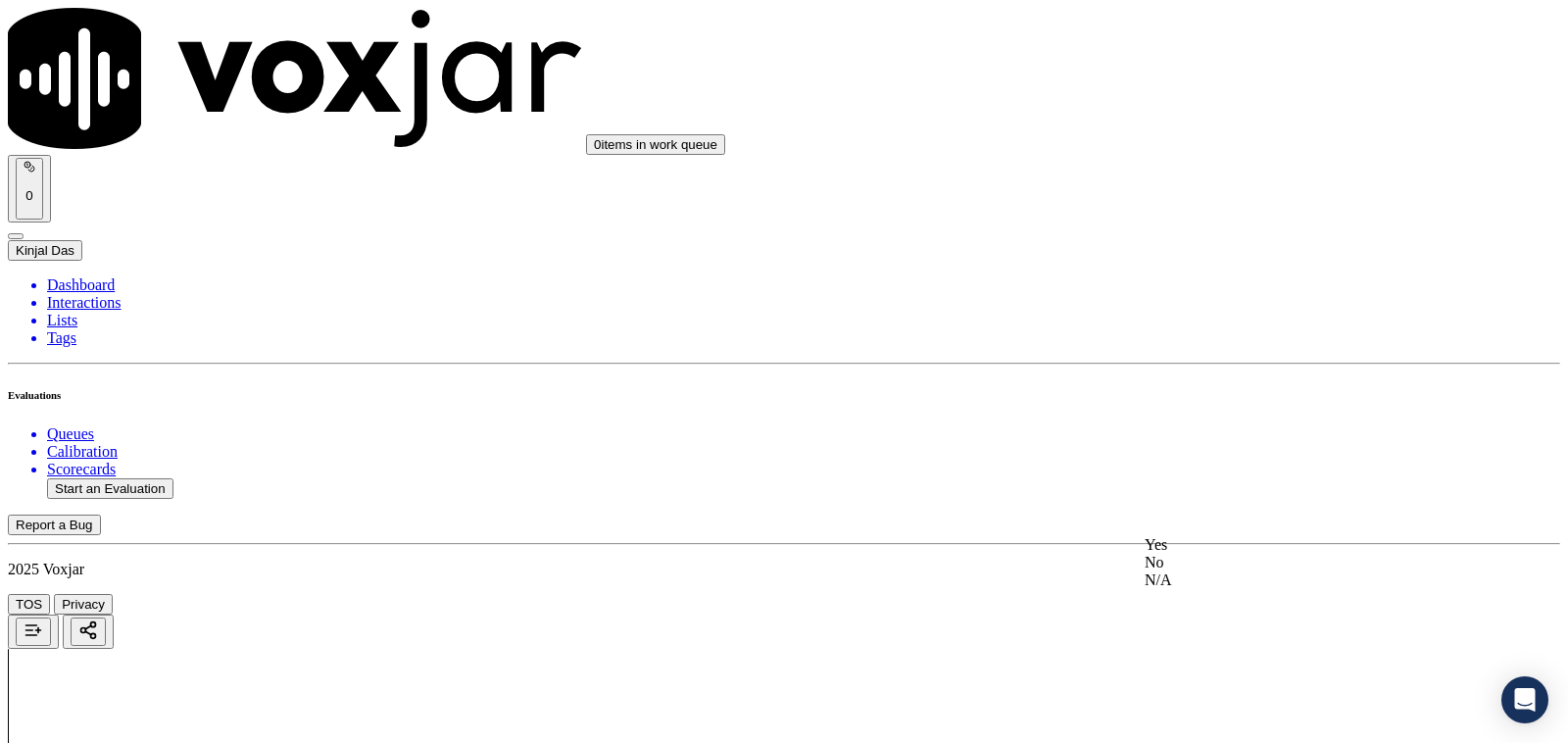 click on "Yes" at bounding box center (1304, 545) 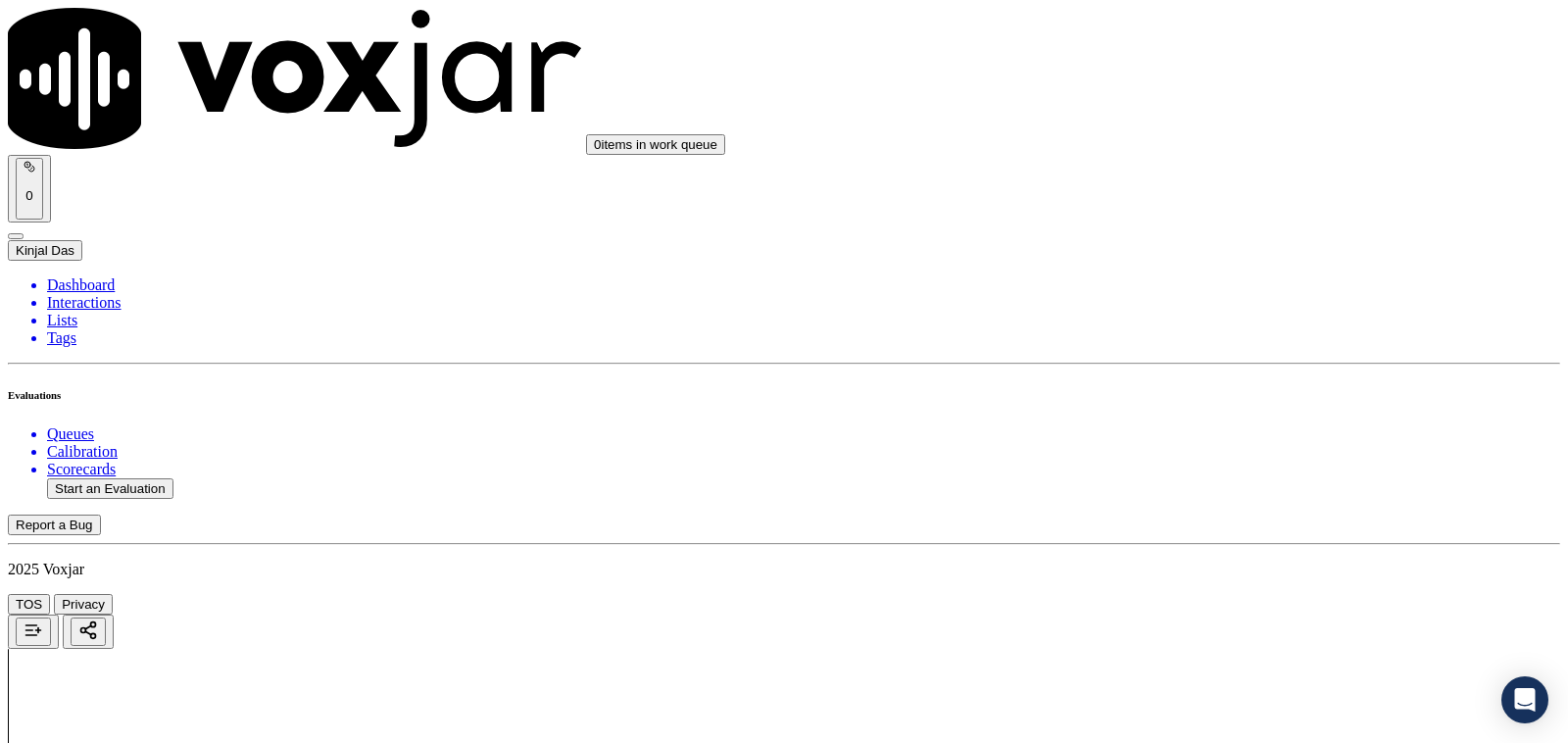 scroll, scrollTop: 1838, scrollLeft: 0, axis: vertical 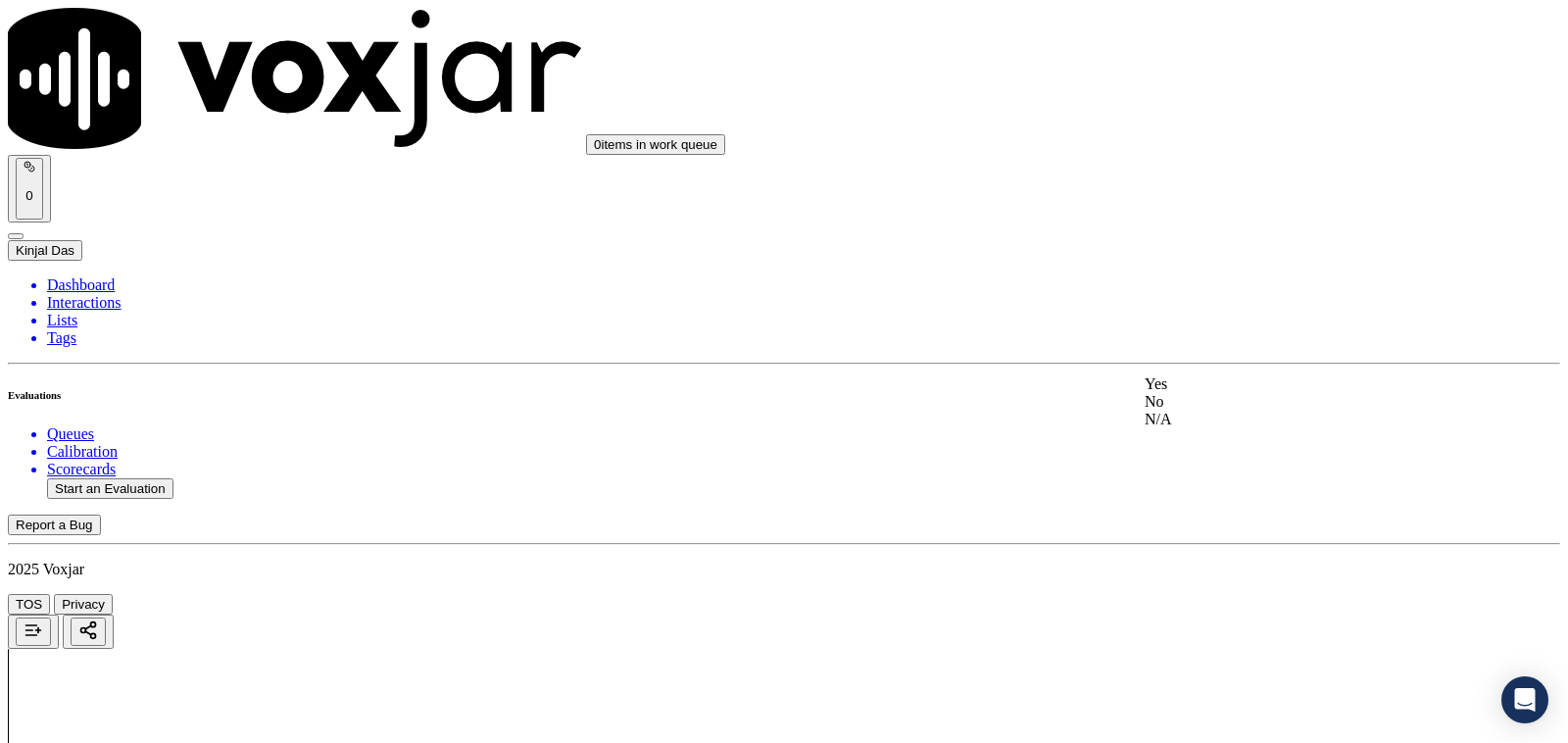 click on "Yes" at bounding box center (1304, 384) 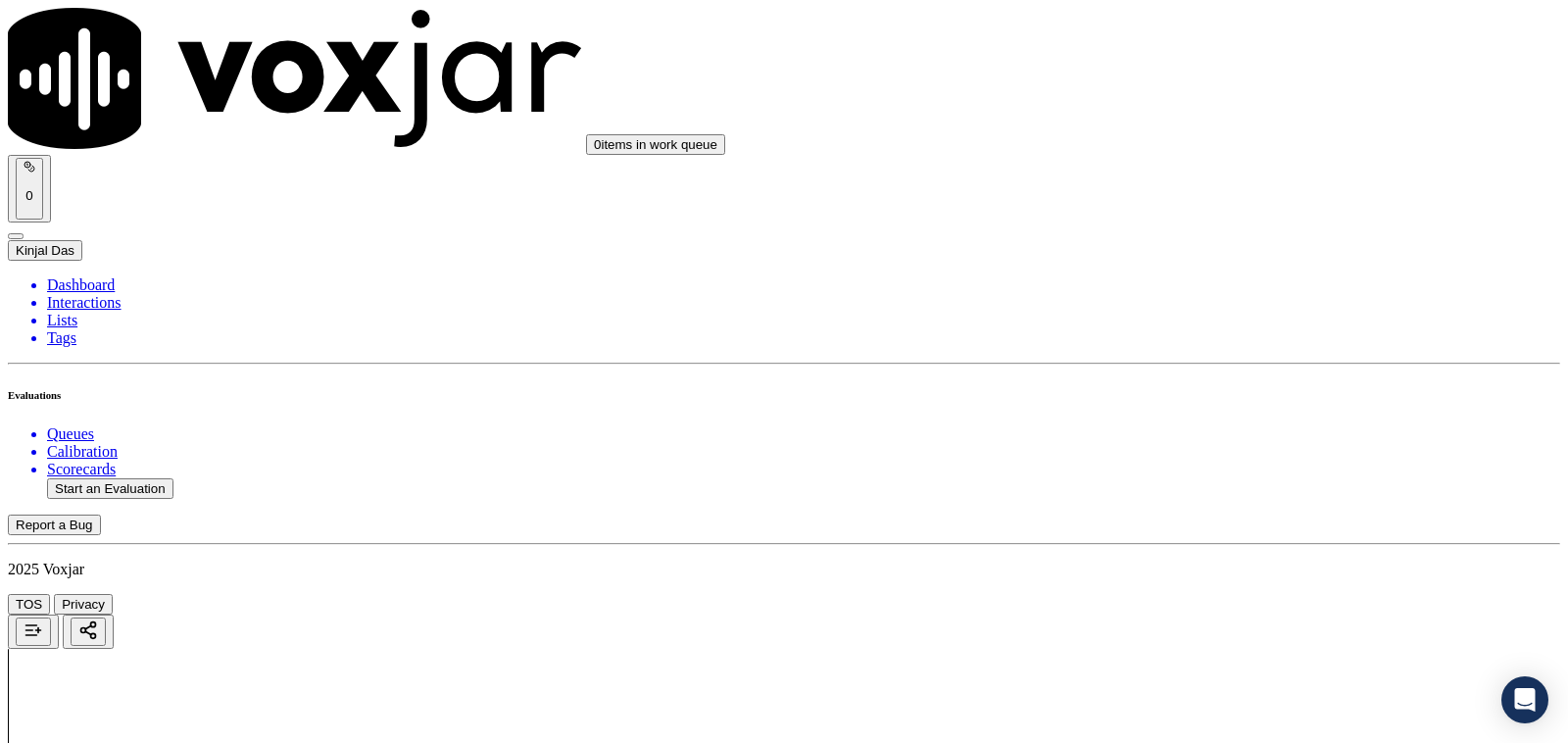 click on "Yes" at bounding box center [27, 3978] 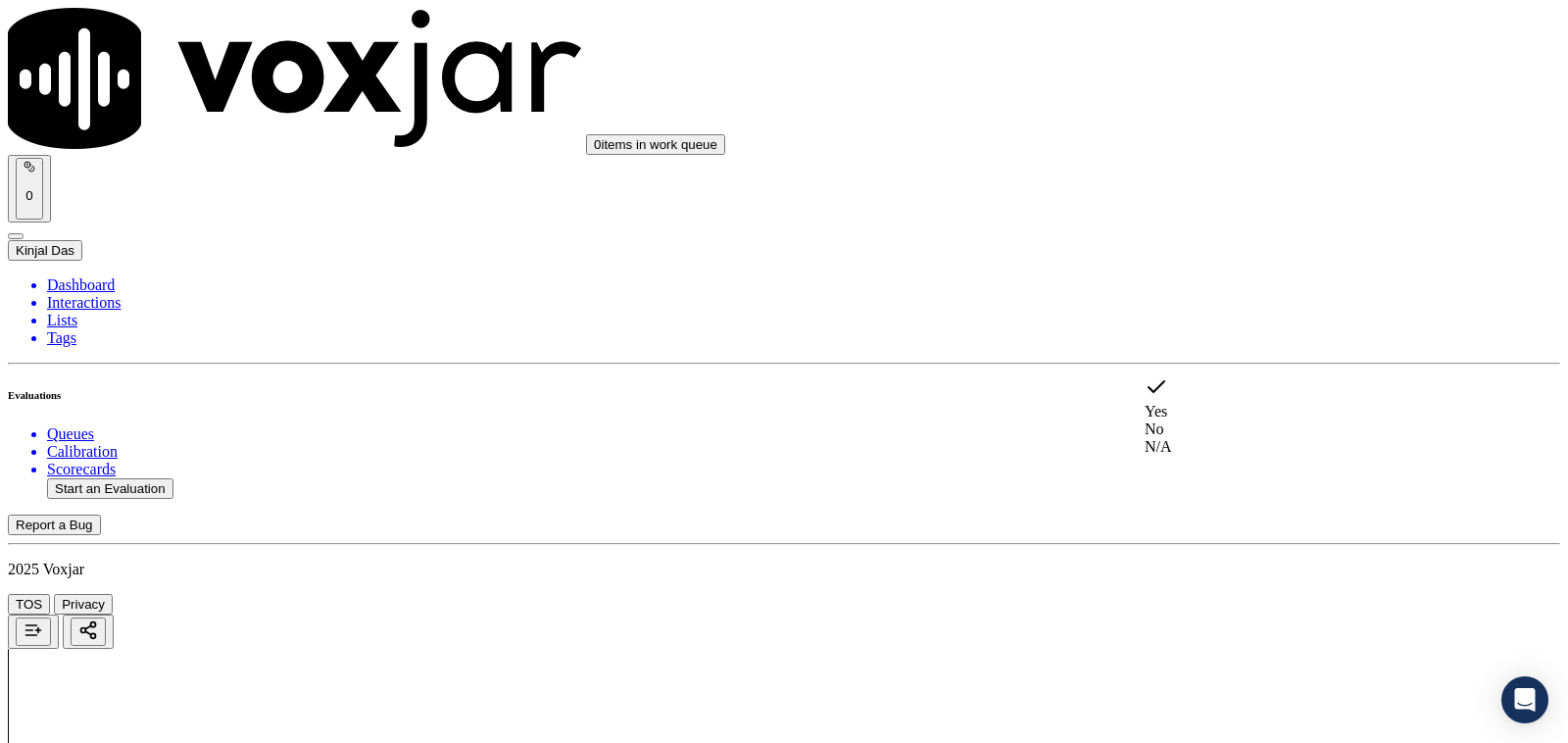 click on "N/A" 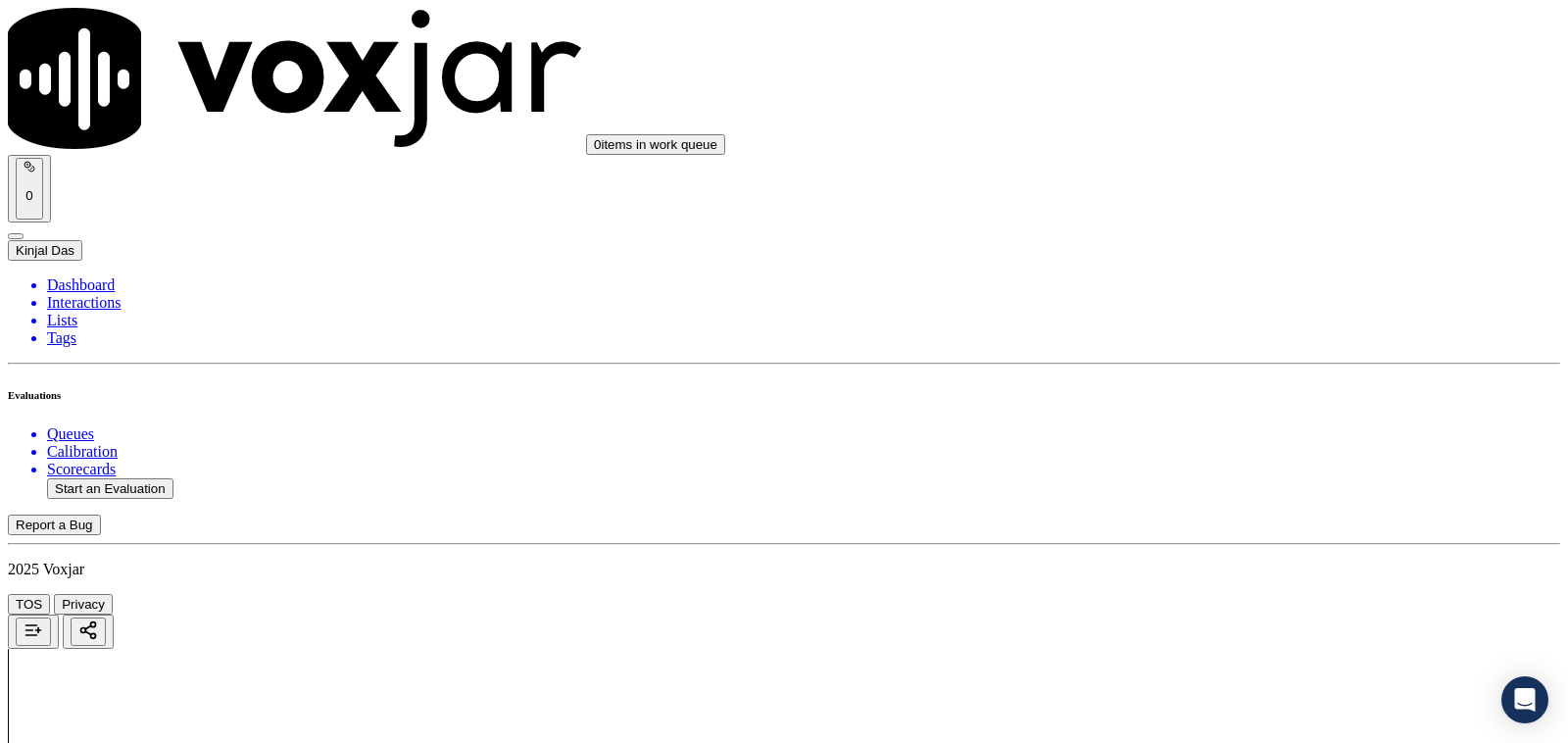 click on "N/A" at bounding box center (27, 3978) 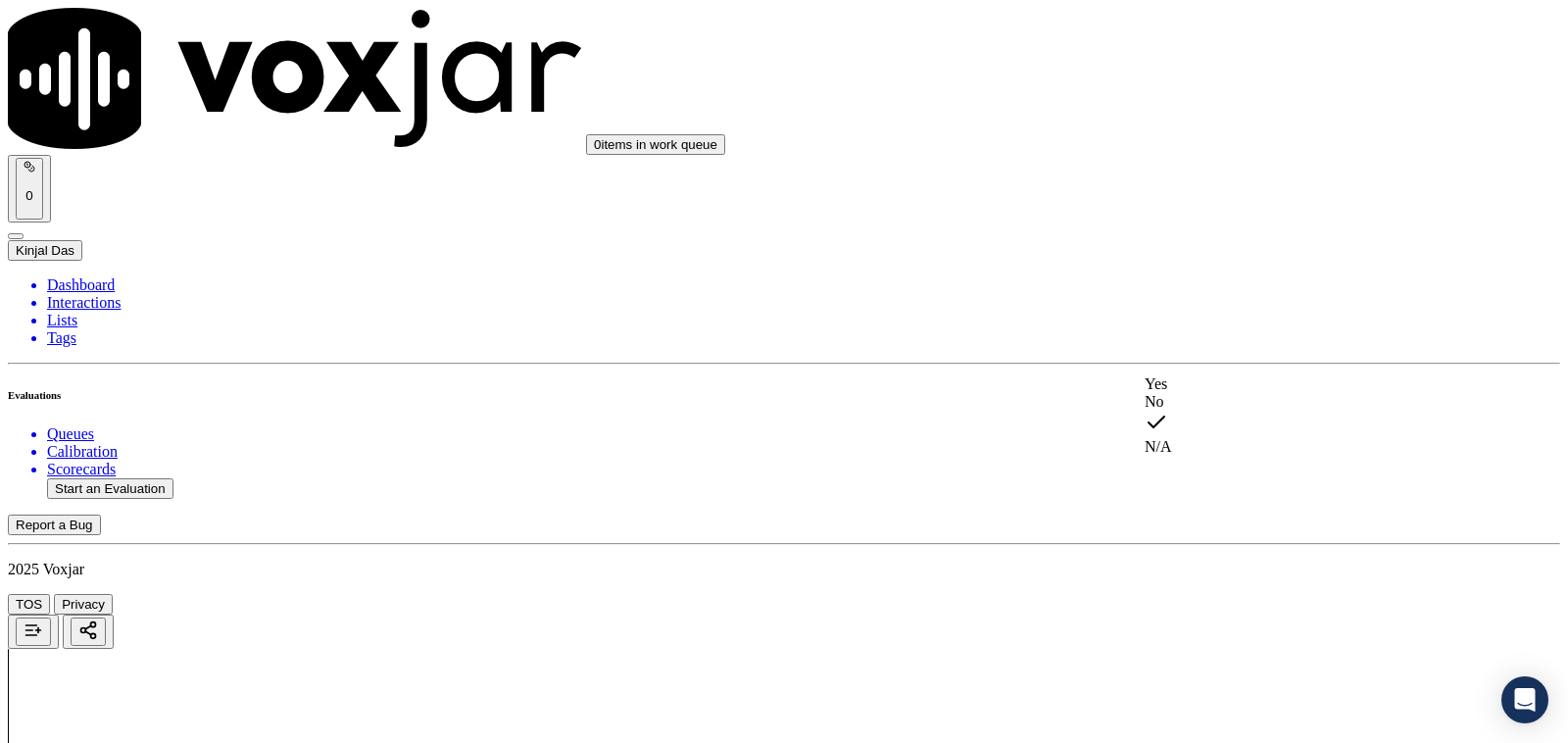 click on "Yes" at bounding box center (1304, 384) 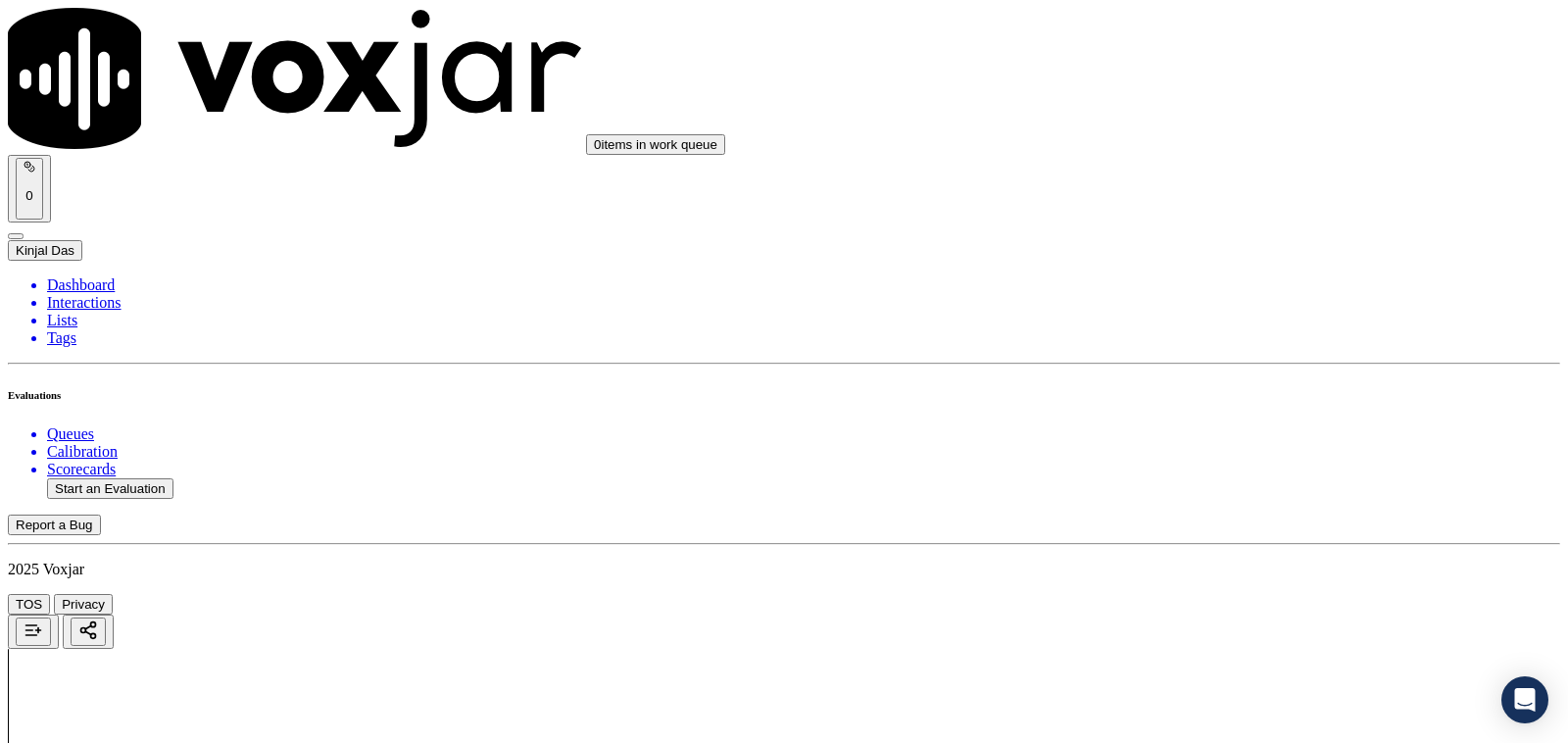 click on "Yes" at bounding box center (27, 3978) 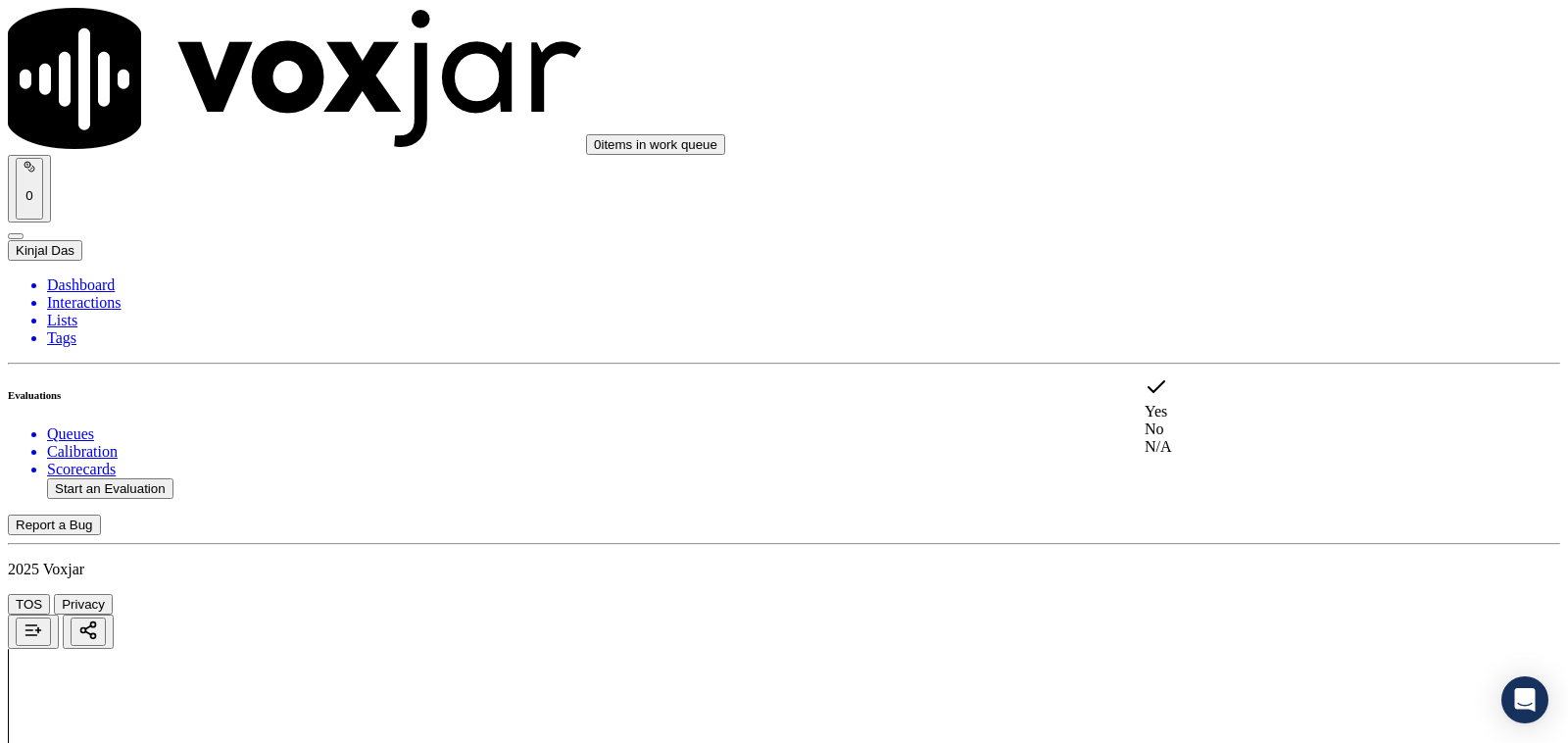 click on "No" 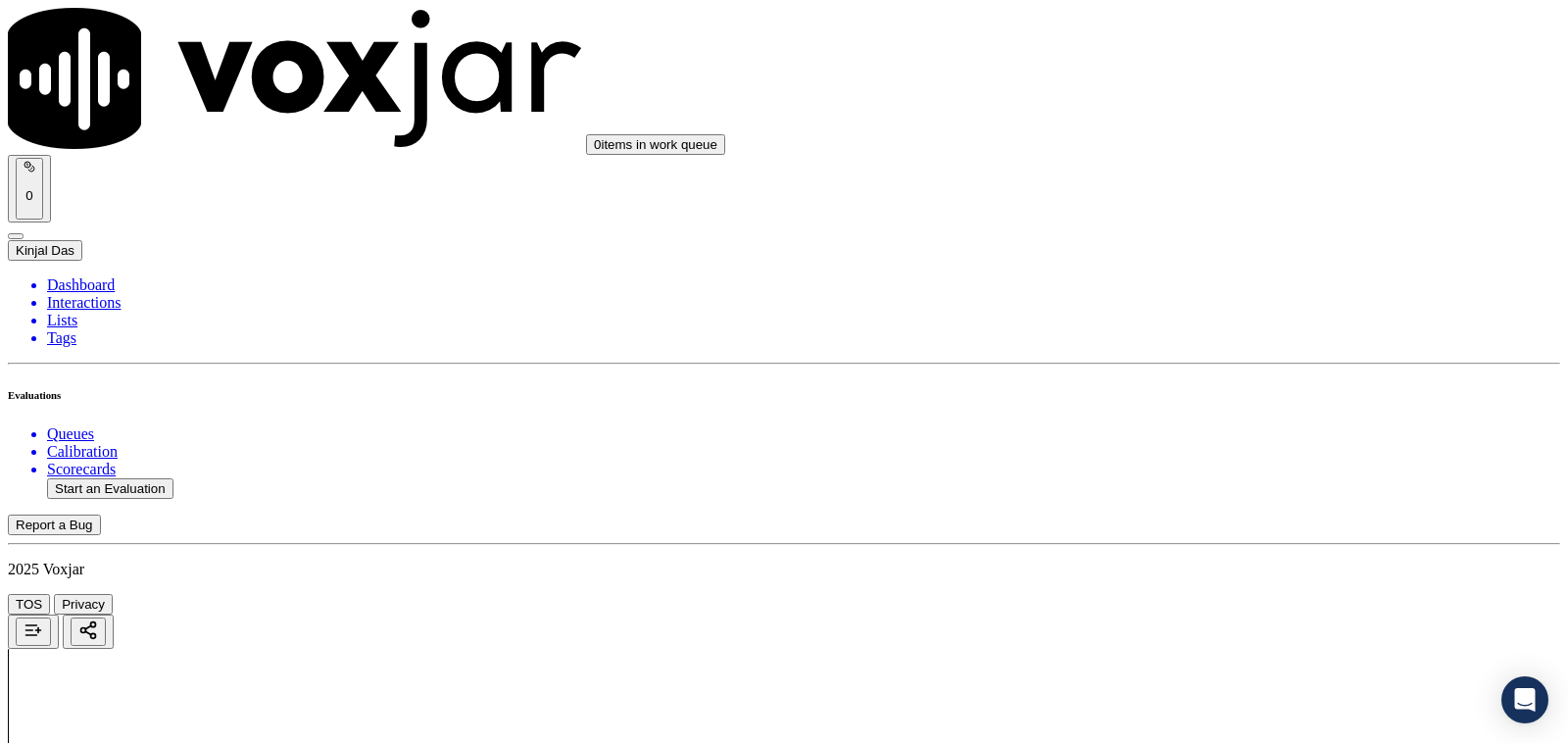 click on "Add Note" at bounding box center [51, 4053] 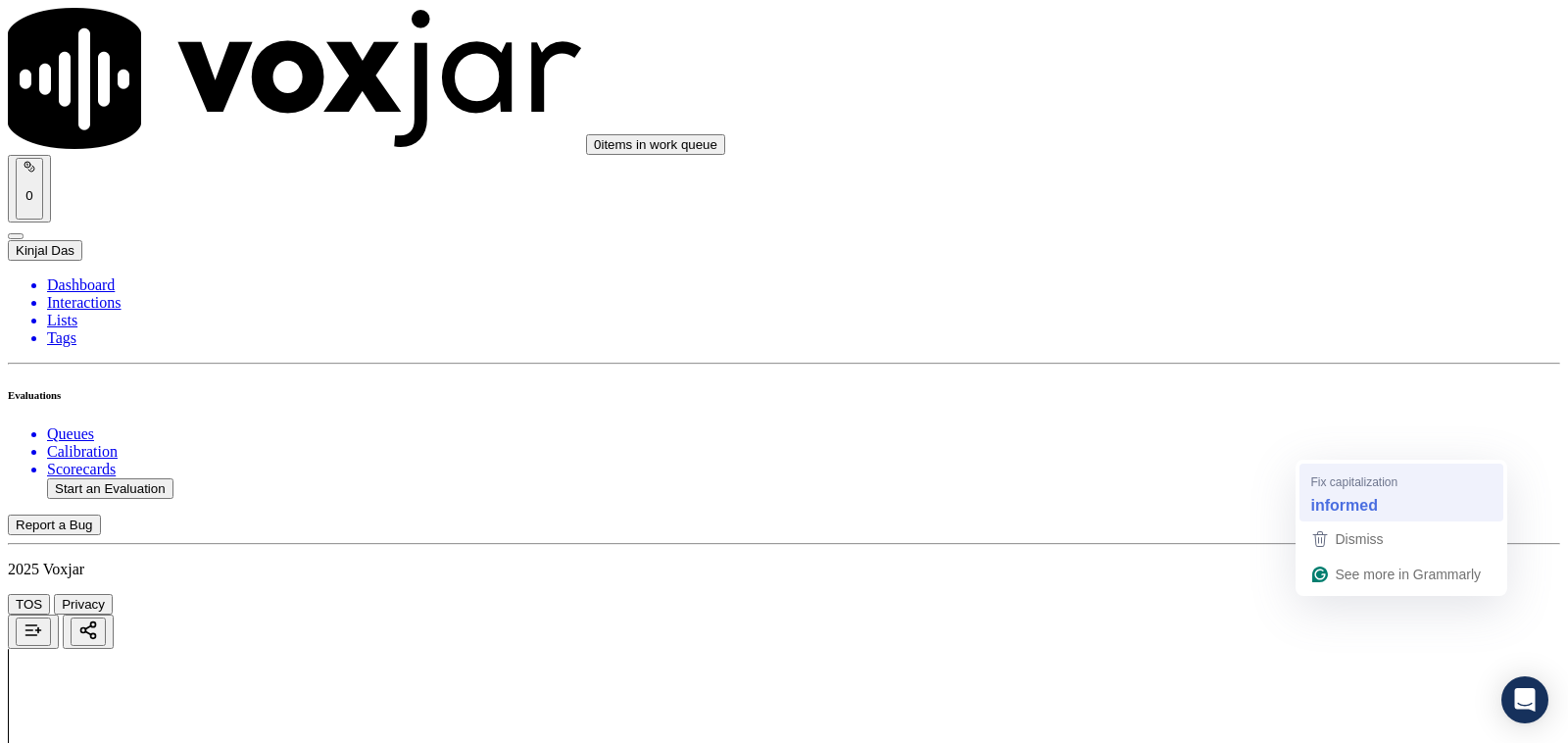 type on "Wrong Customer number, Informed by the CX. agent failed to verify the same" 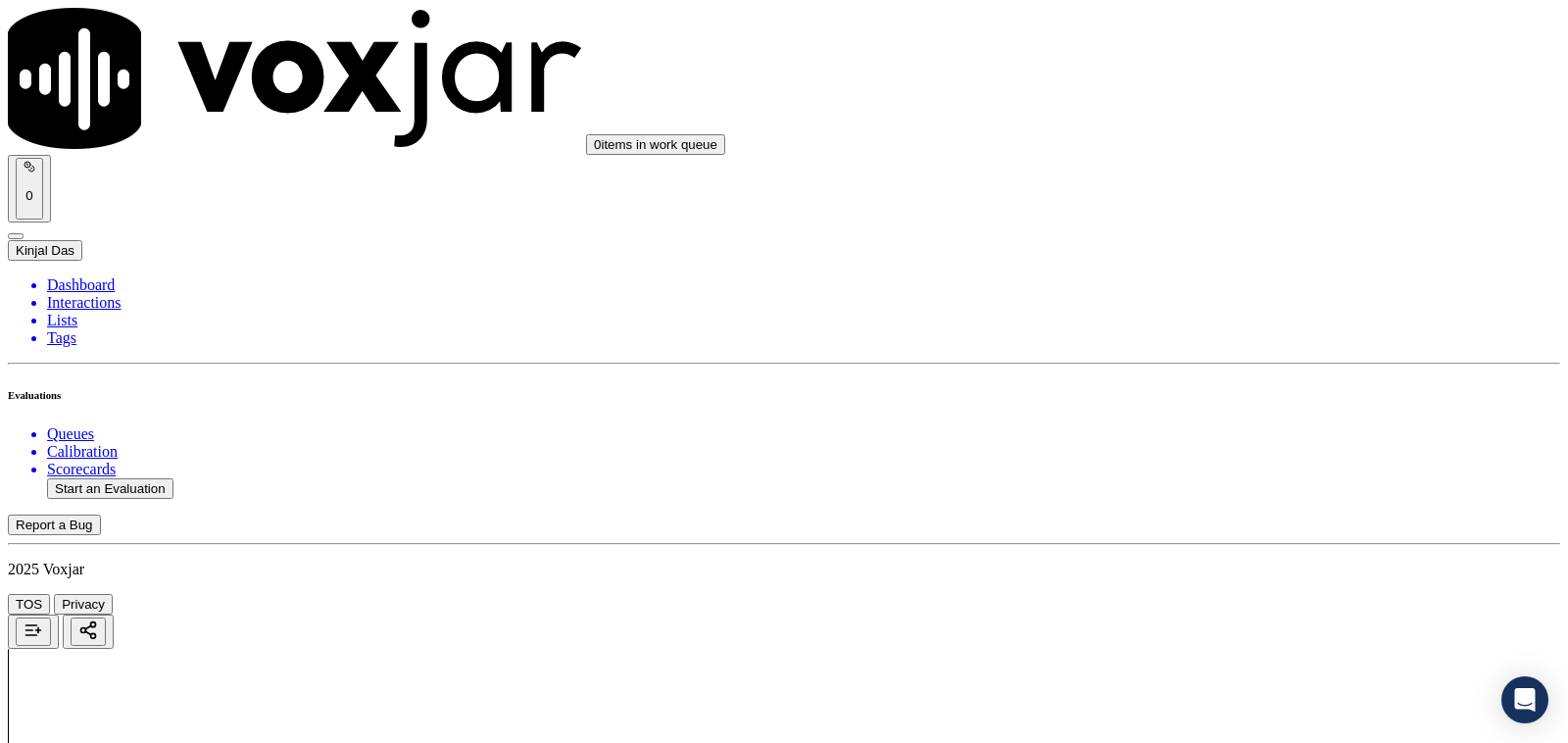 scroll, scrollTop: 2246, scrollLeft: 0, axis: vertical 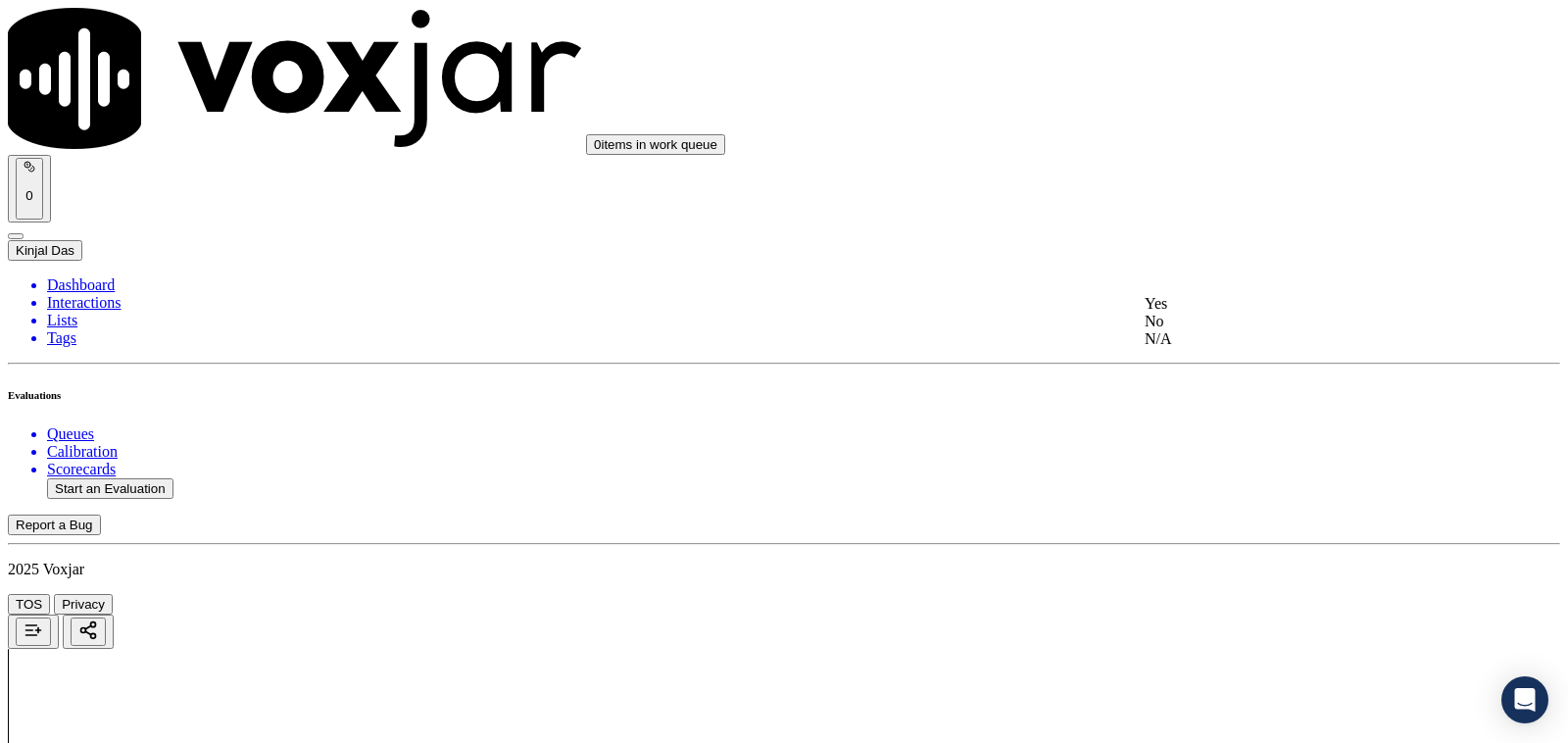 click on "N/A" 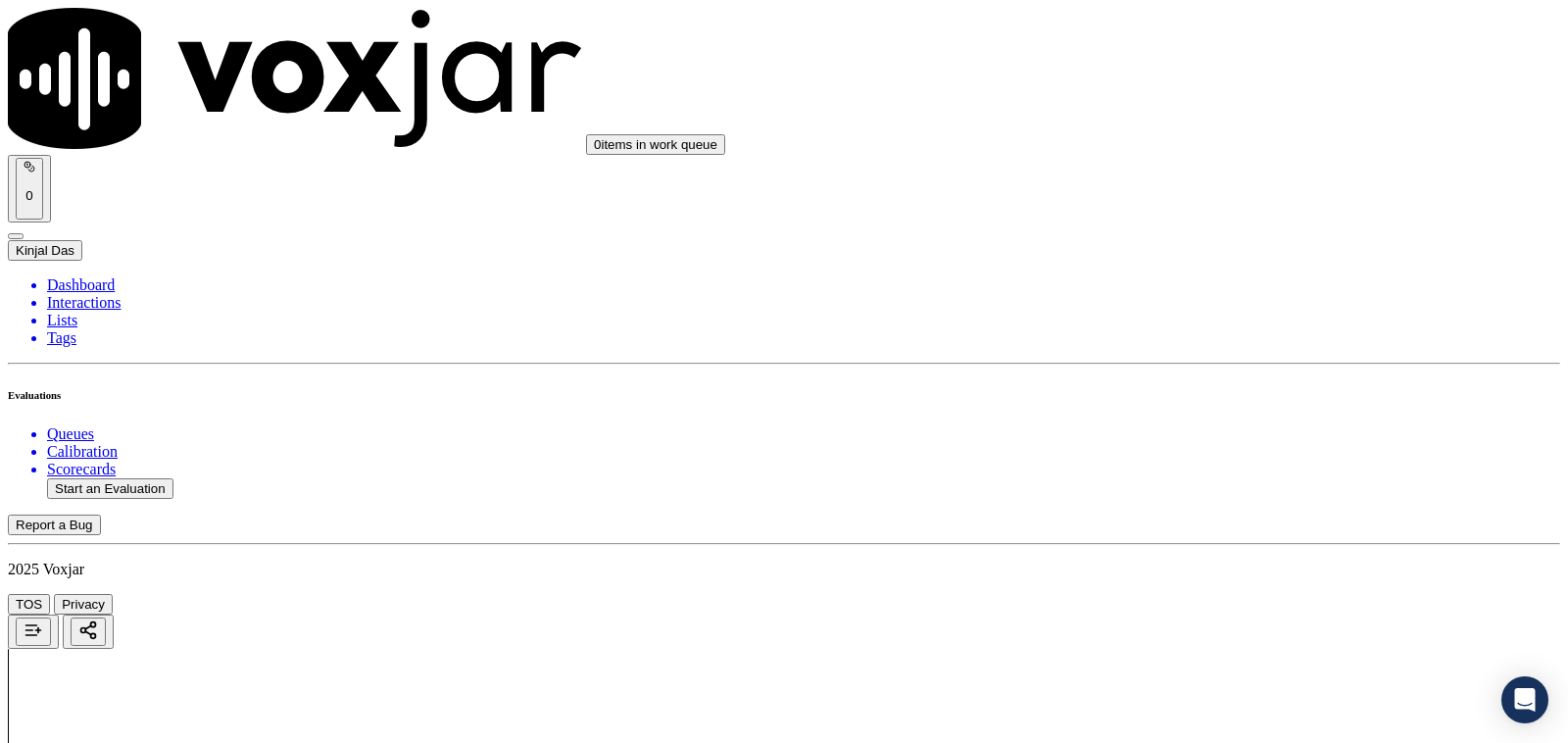 scroll, scrollTop: 2451, scrollLeft: 0, axis: vertical 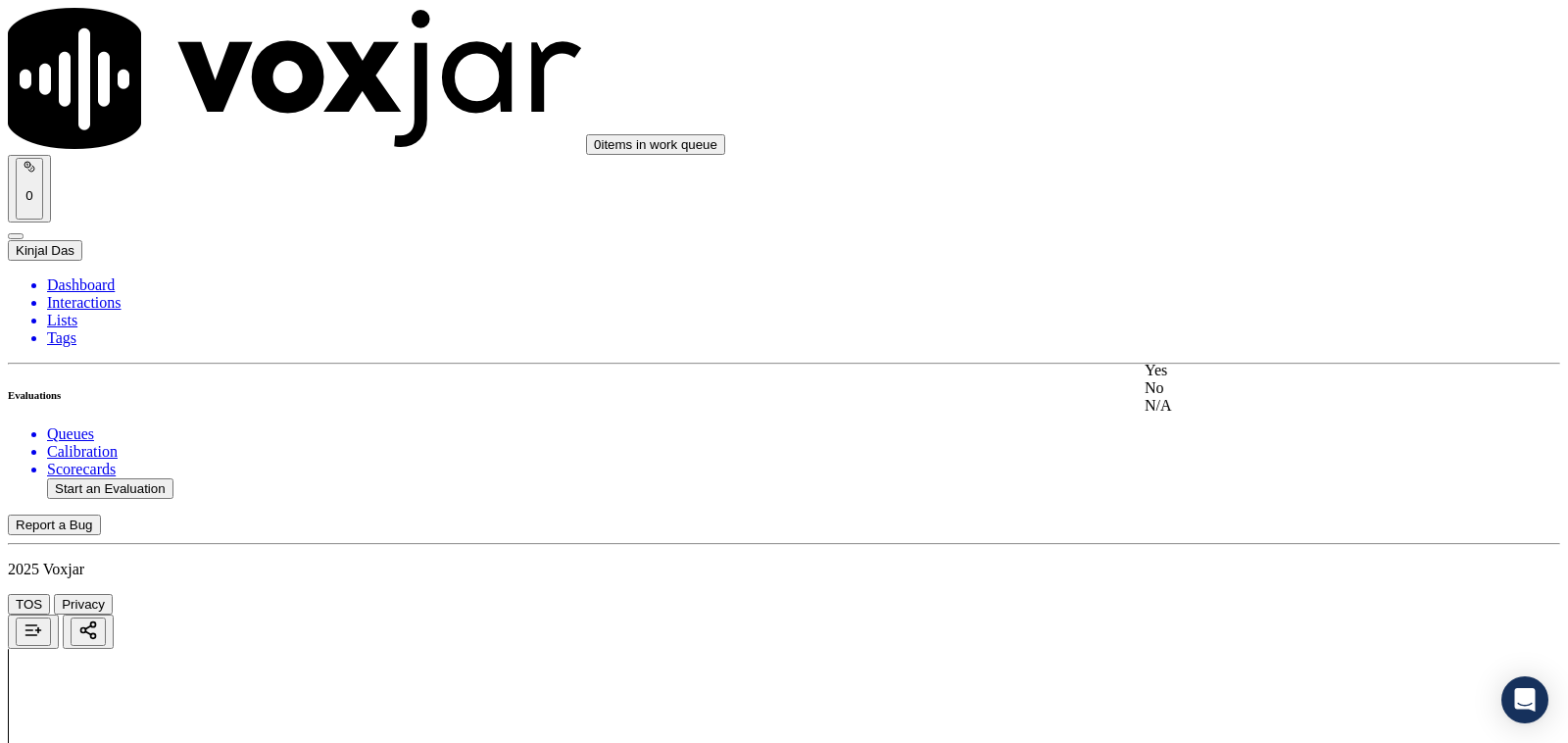 click on "Yes" at bounding box center [1304, 371] 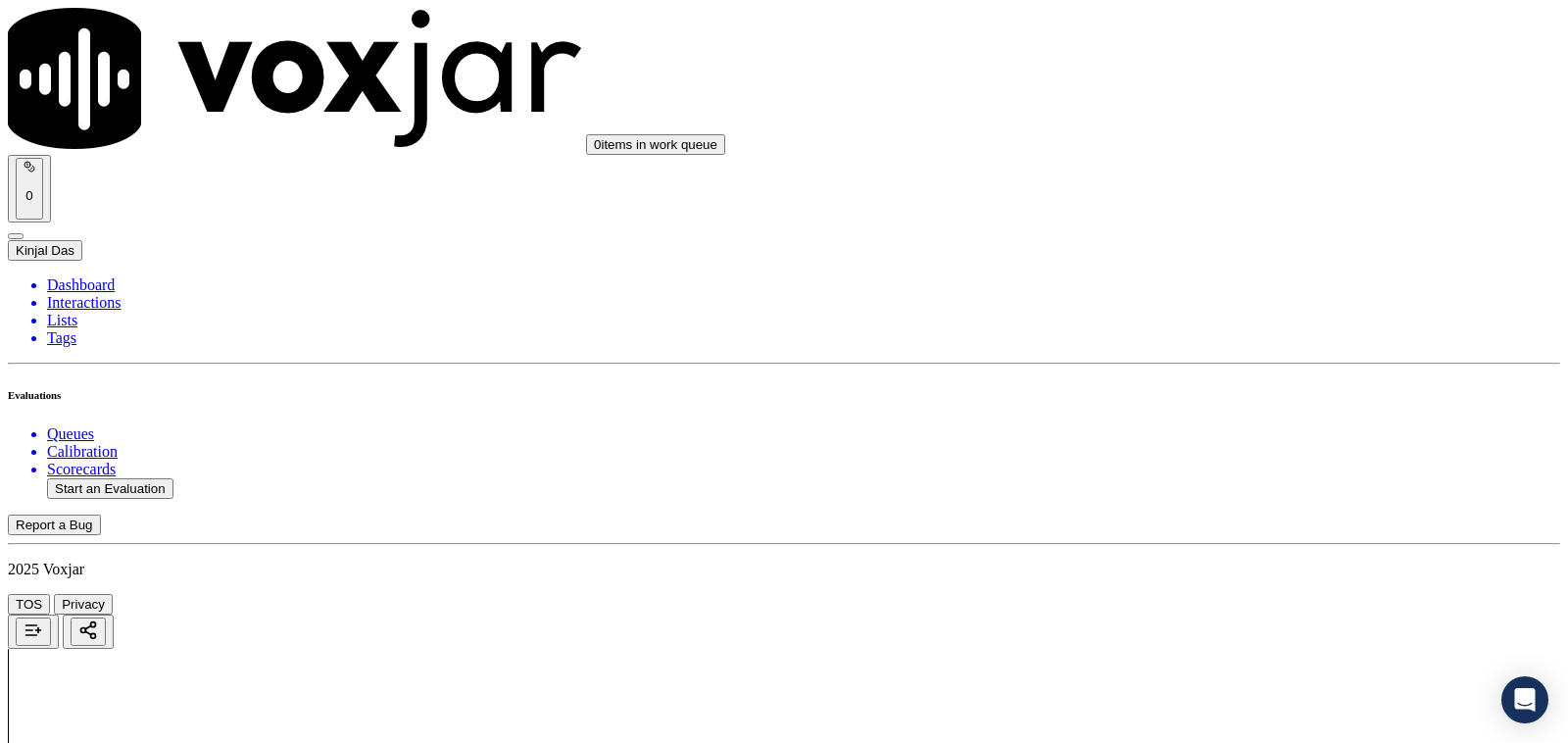 scroll, scrollTop: 2654, scrollLeft: 0, axis: vertical 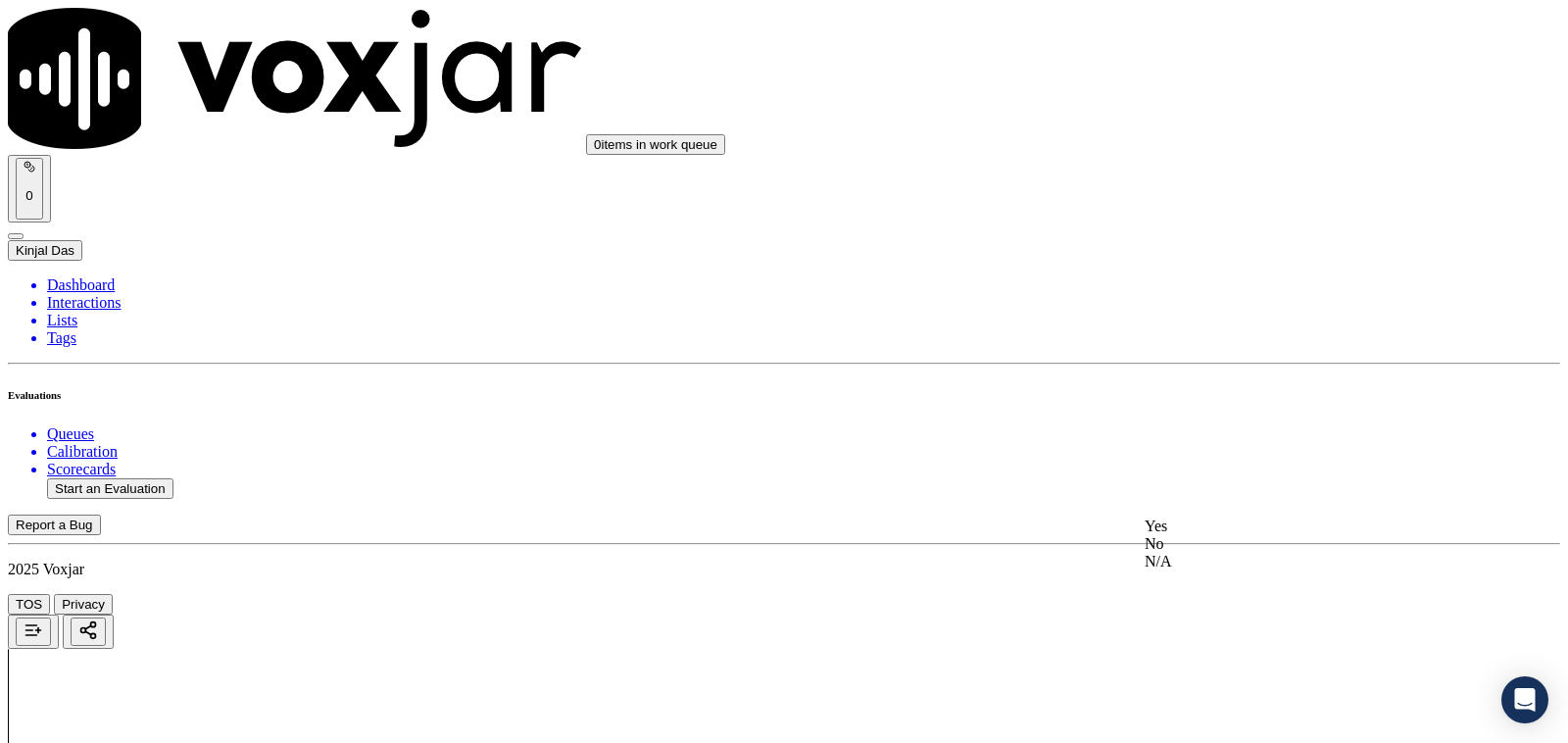 click on "Yes" at bounding box center (1304, 526) 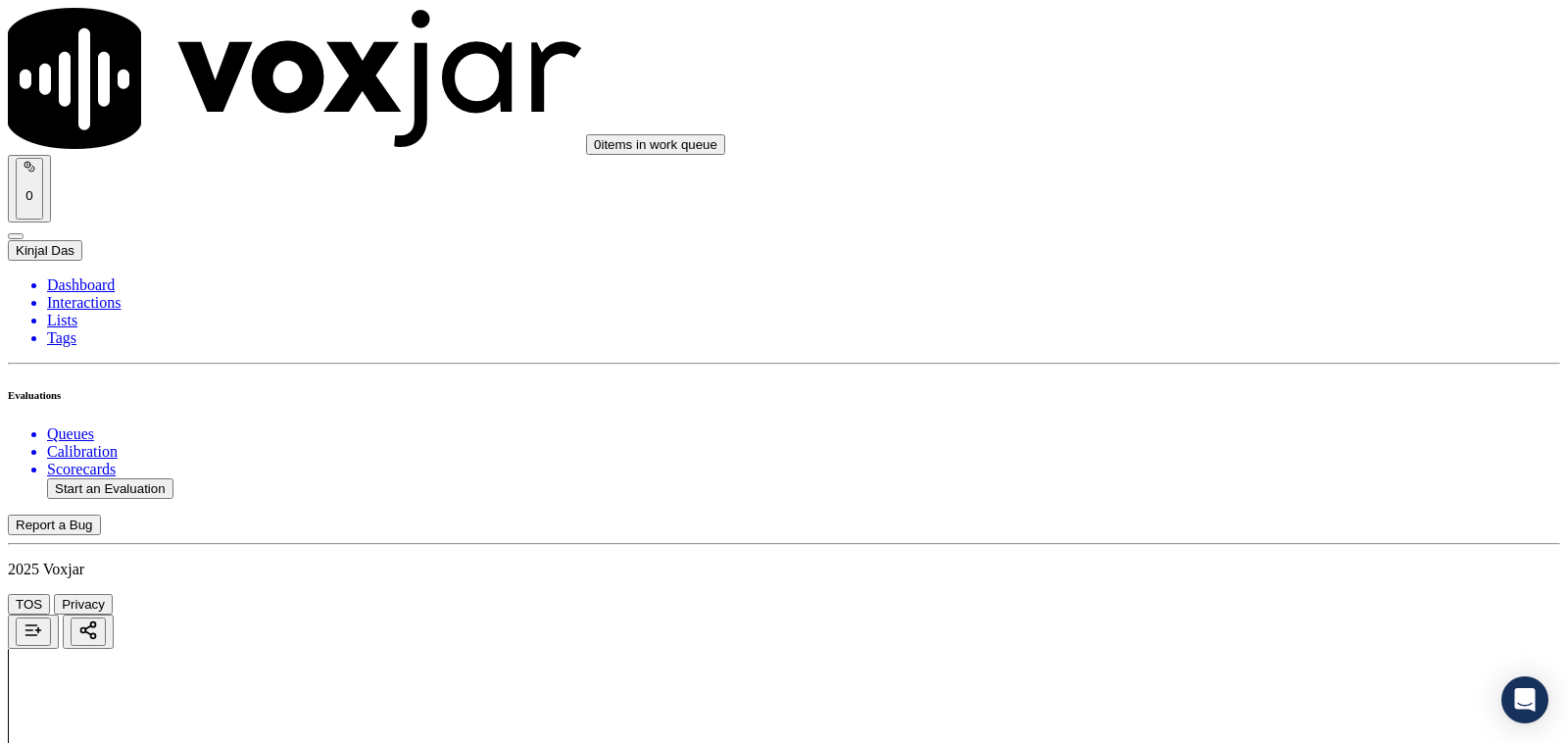 scroll, scrollTop: 3063, scrollLeft: 0, axis: vertical 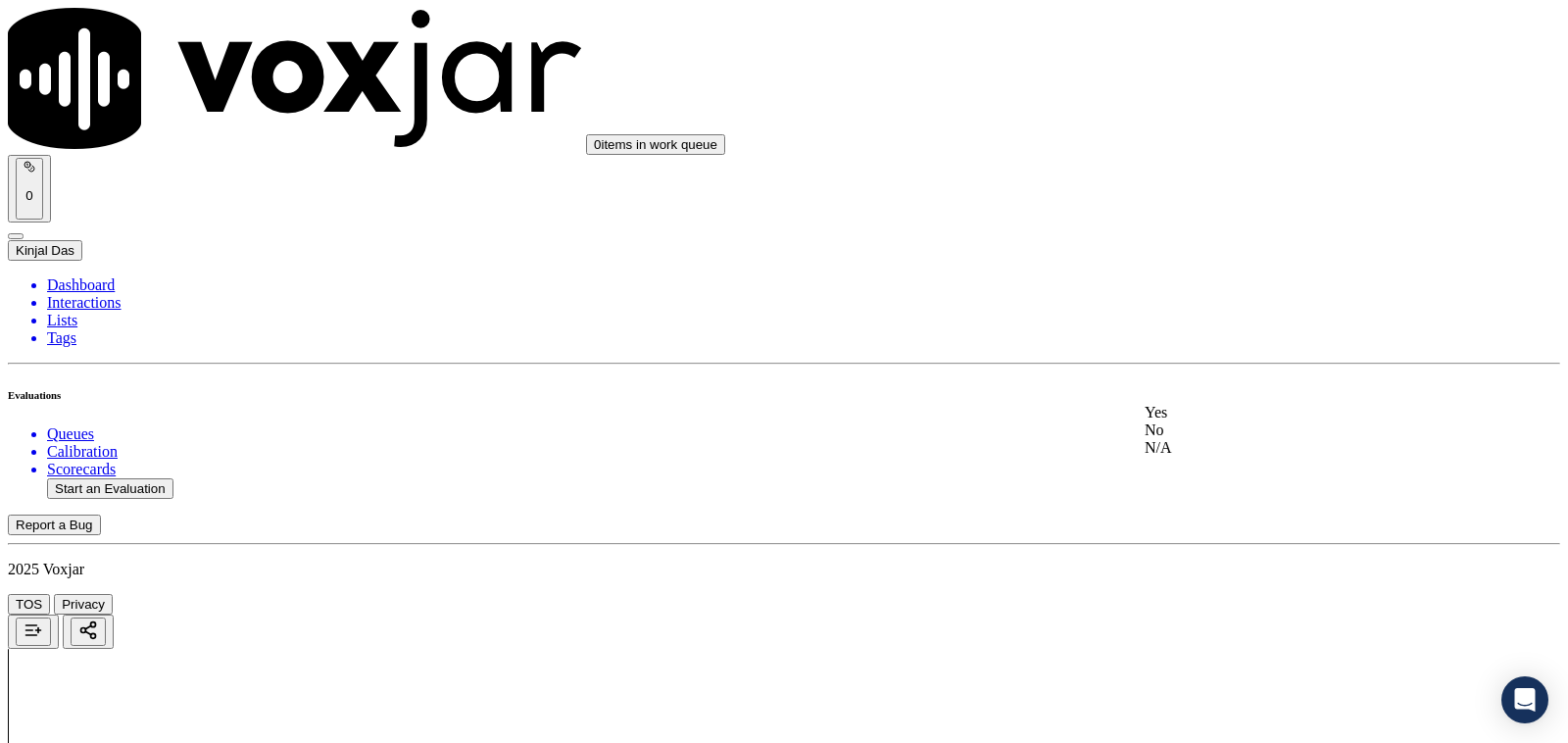 click on "Yes" at bounding box center (1304, 413) 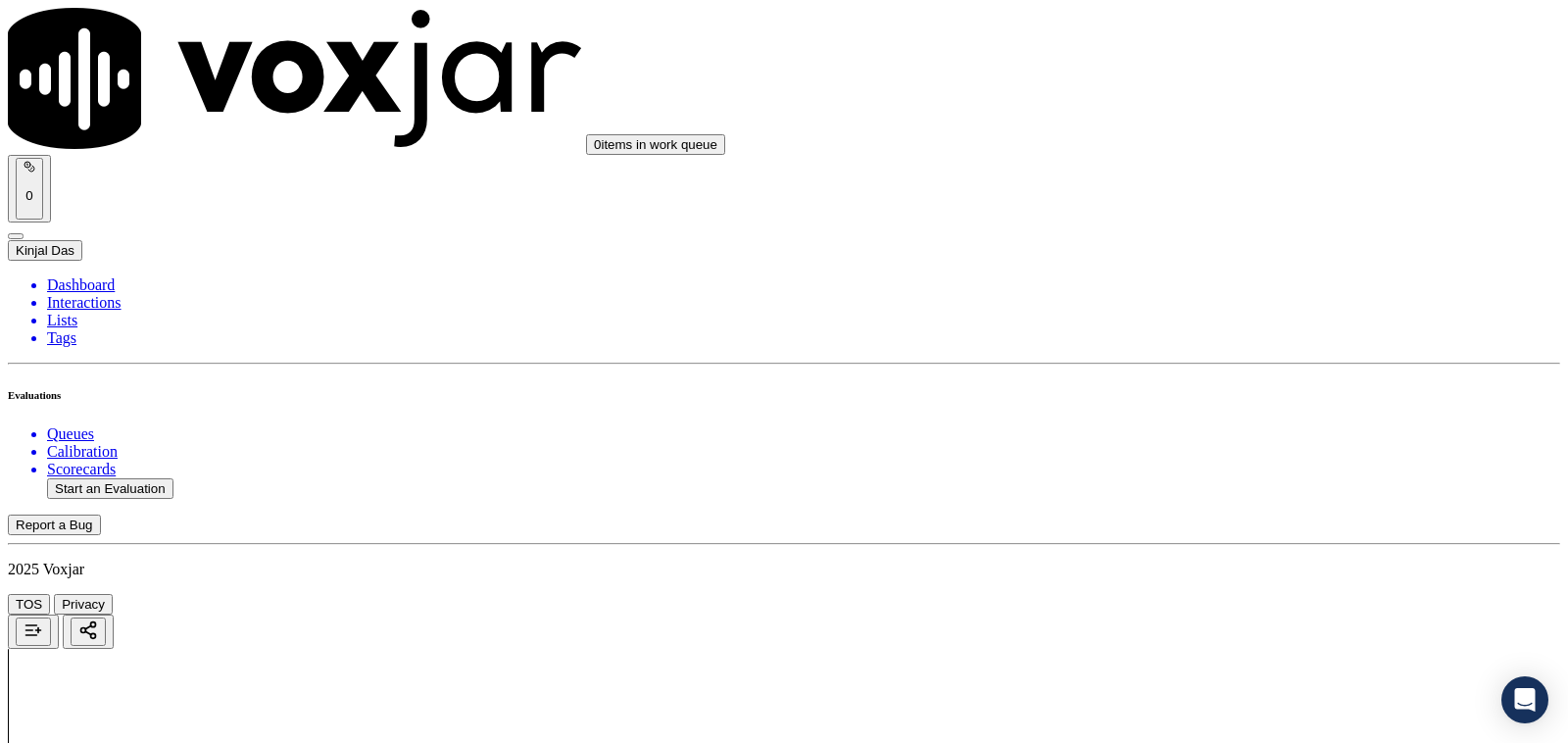 scroll, scrollTop: 3471, scrollLeft: 0, axis: vertical 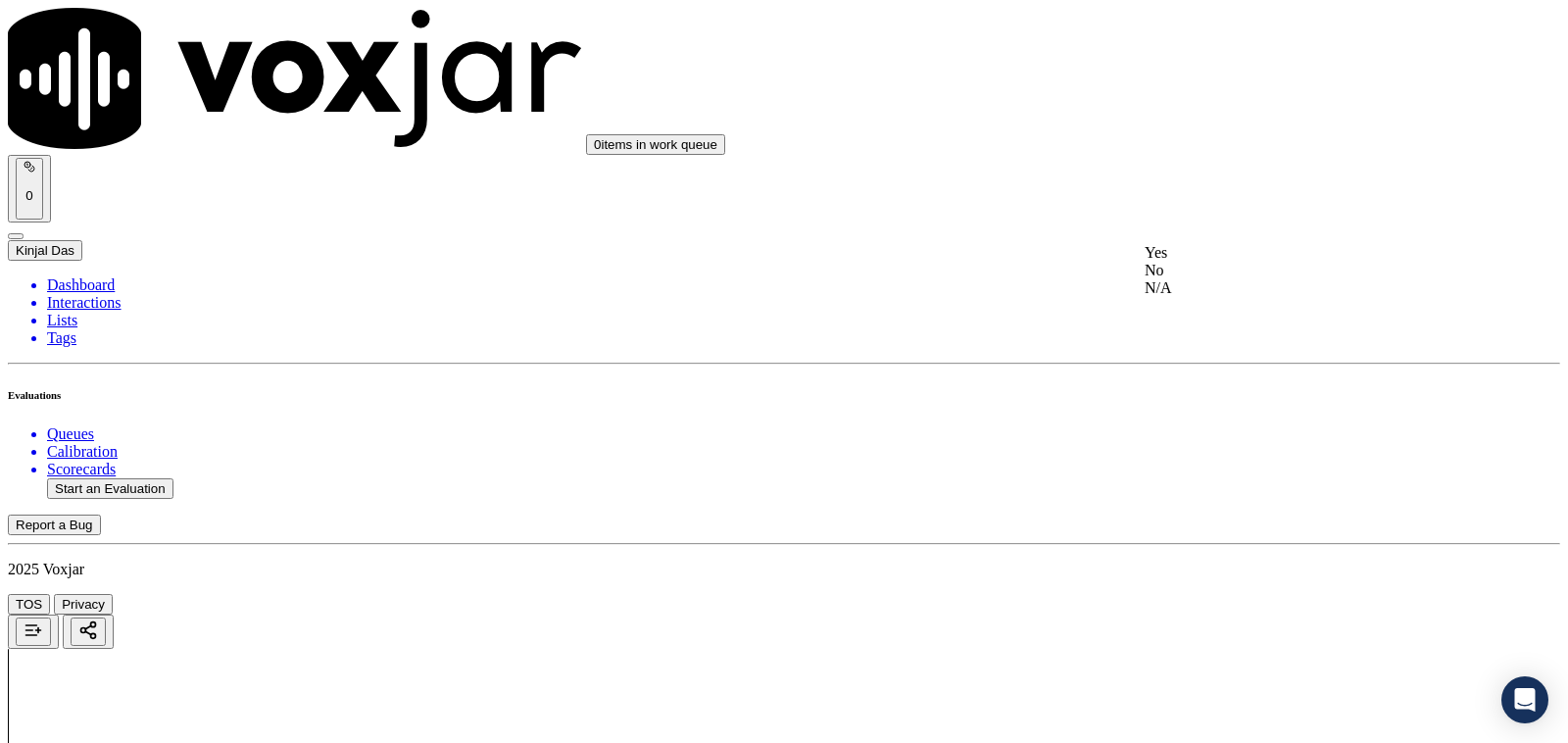 click on "Yes" at bounding box center (1304, 253) 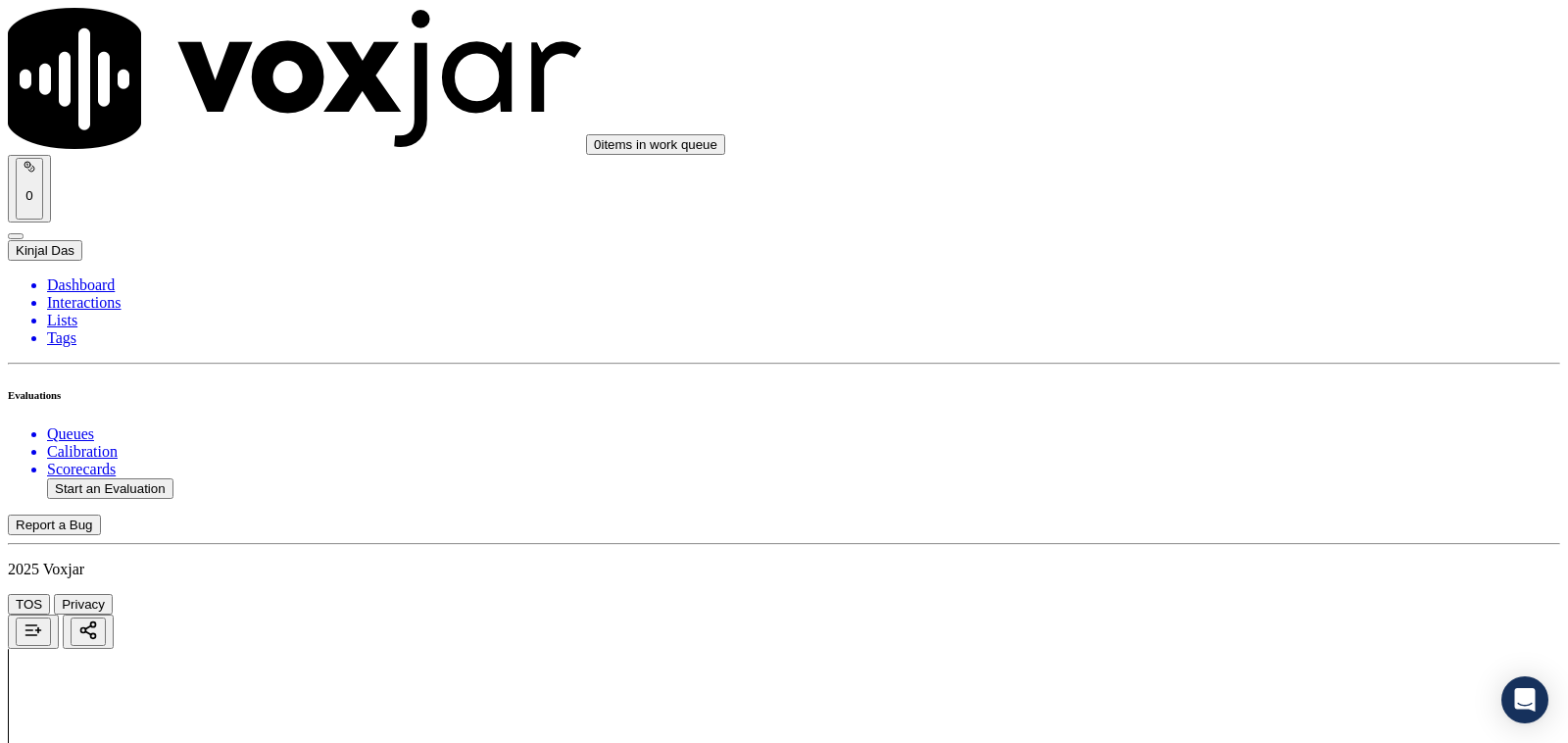 scroll, scrollTop: 3471, scrollLeft: 0, axis: vertical 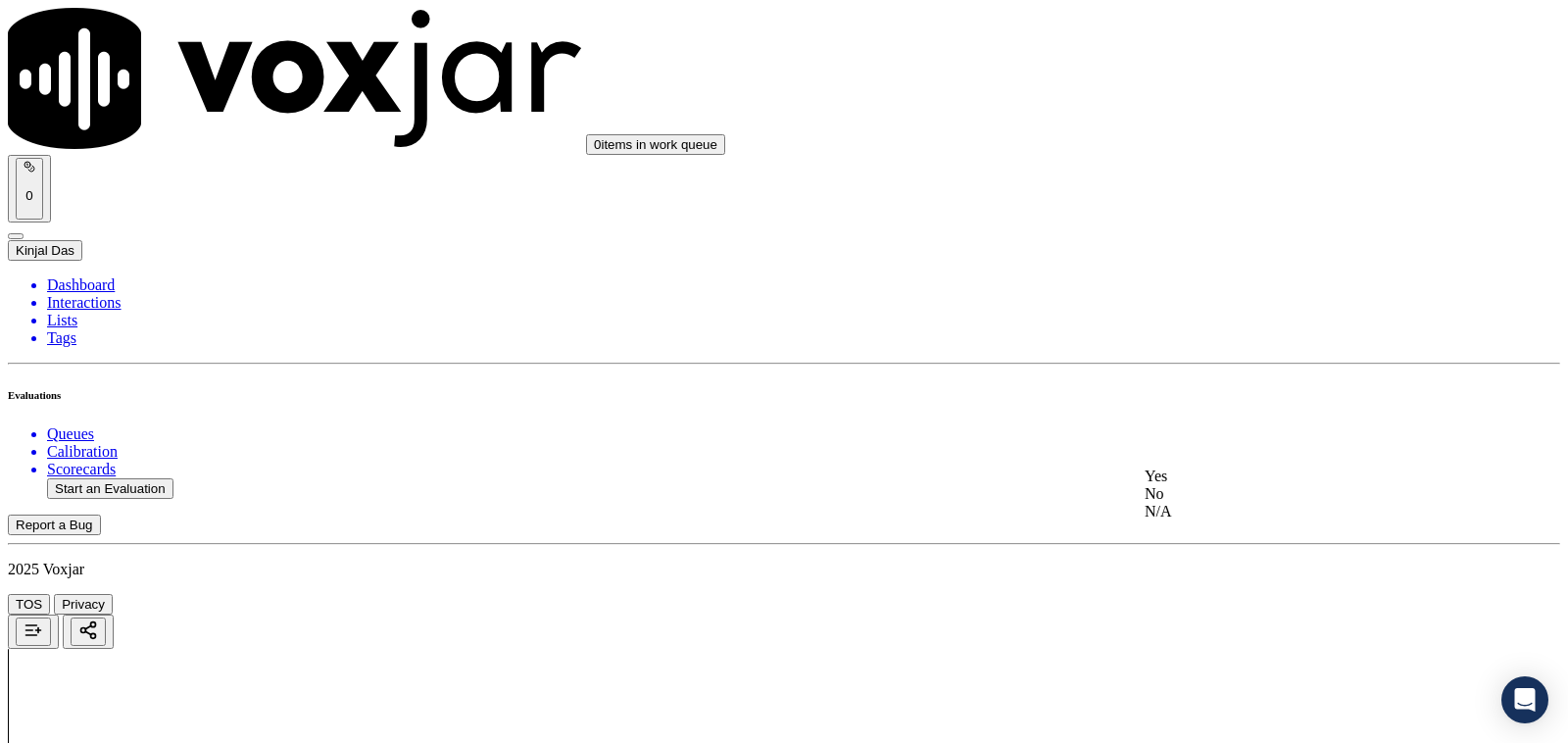 click on "Yes" at bounding box center [1304, 476] 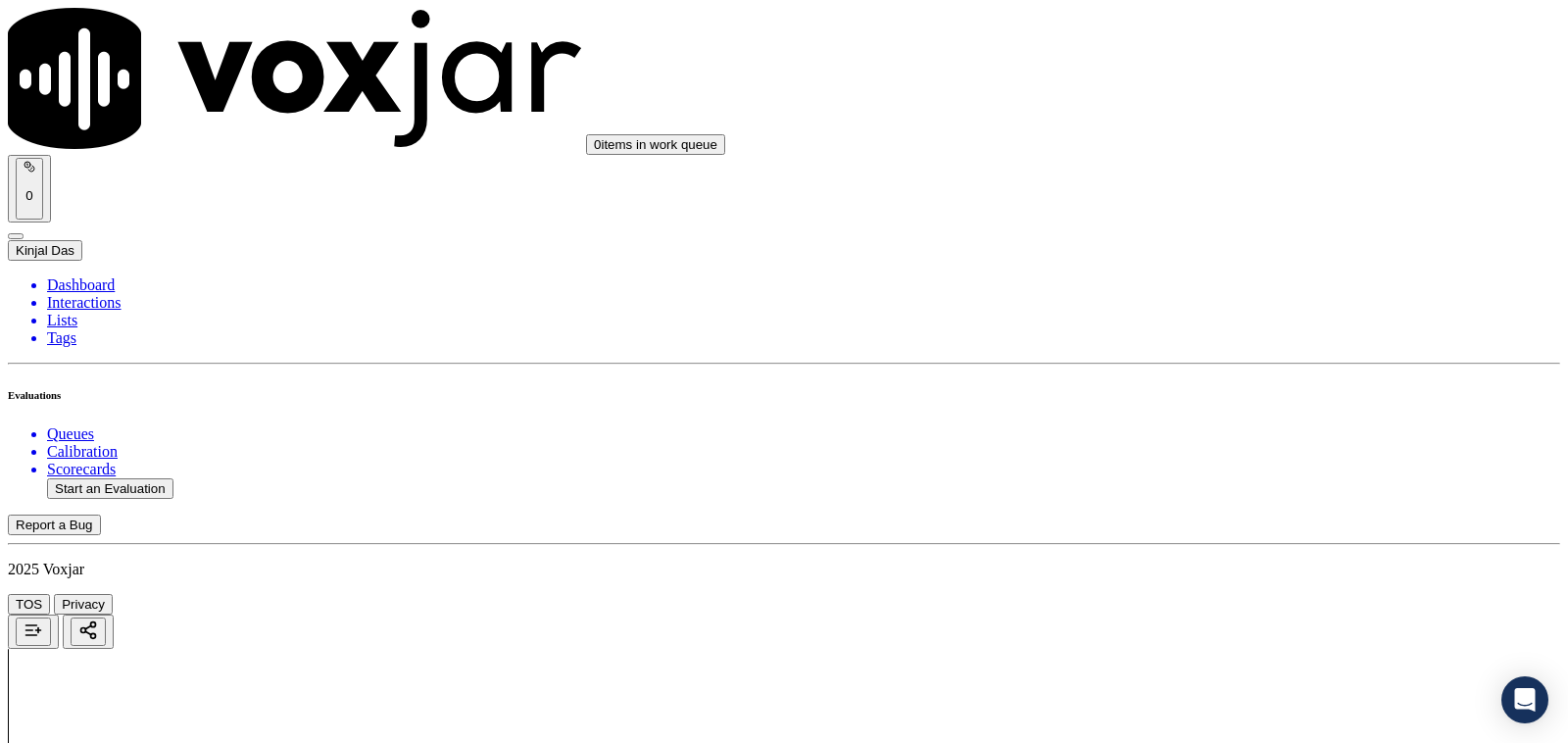 scroll, scrollTop: 3676, scrollLeft: 0, axis: vertical 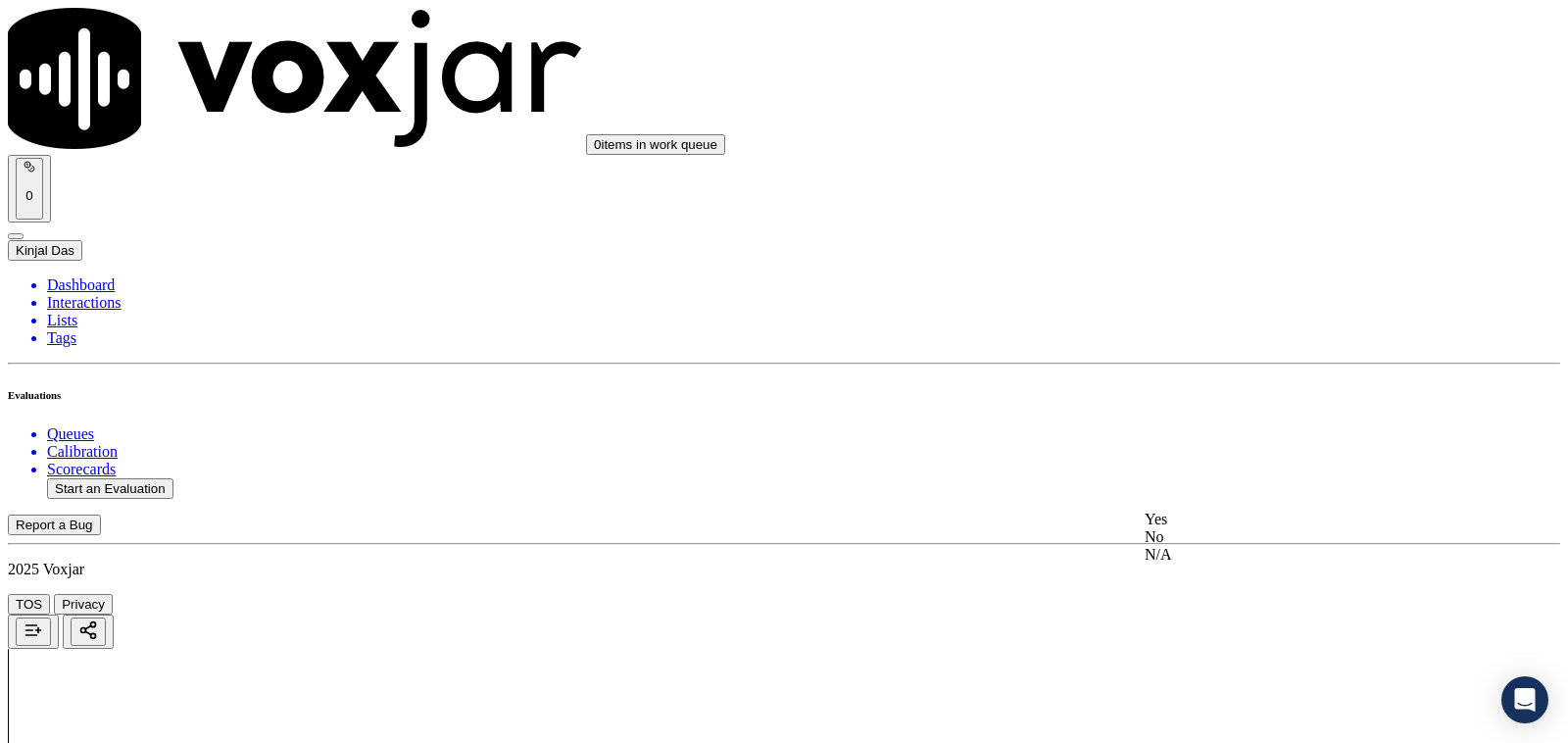click on "No" 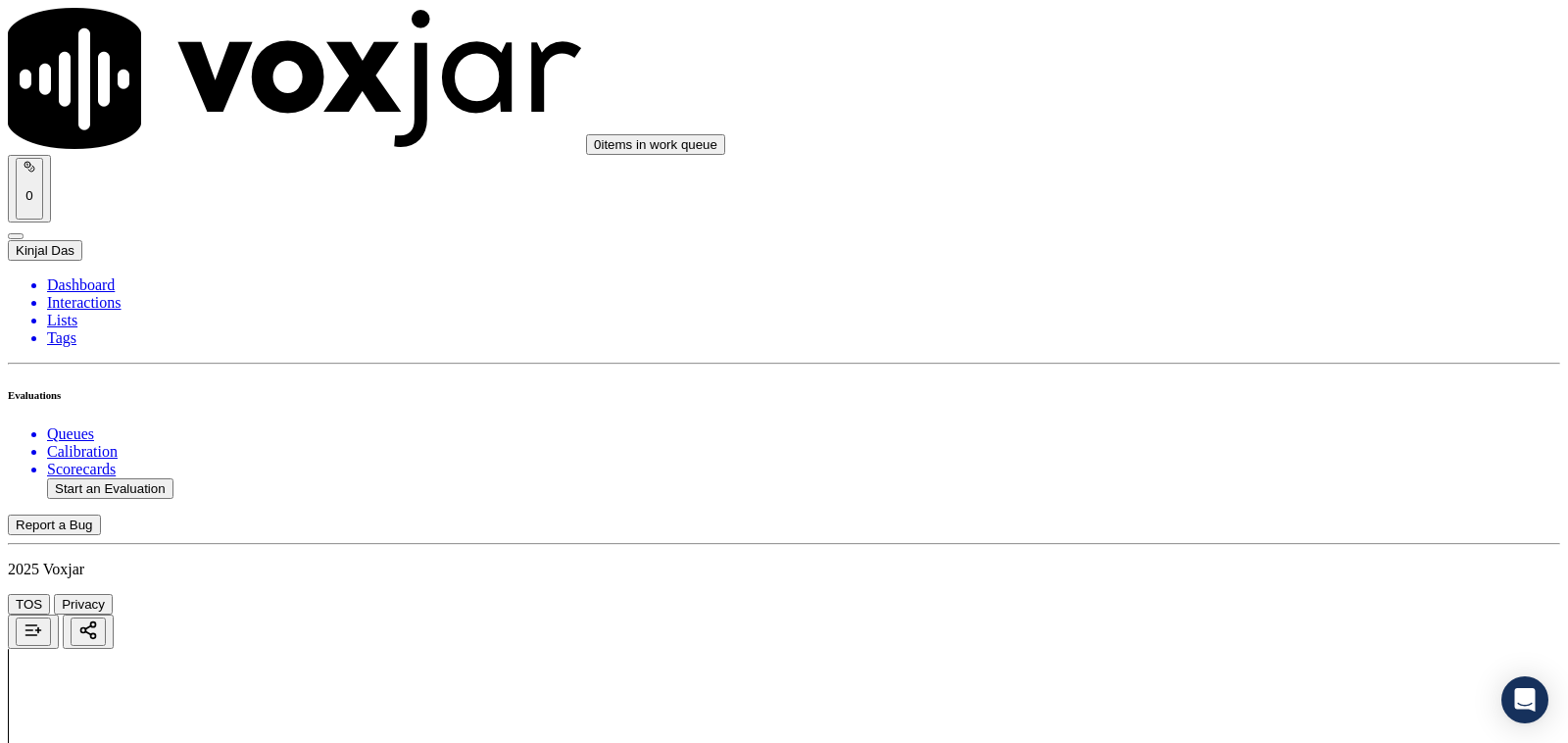 click on "No" at bounding box center [27, 5796] 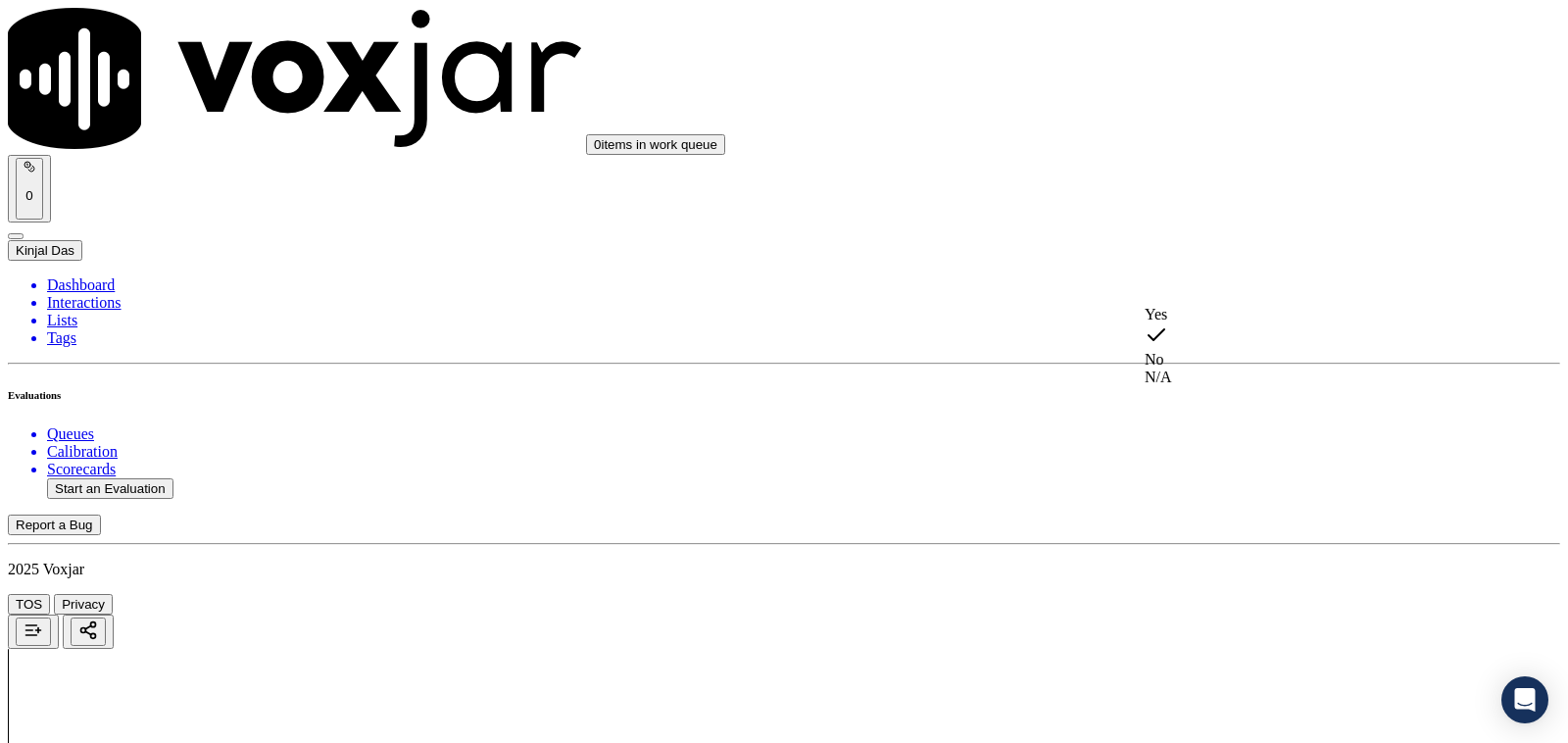 click on "Yes" at bounding box center (1304, 315) 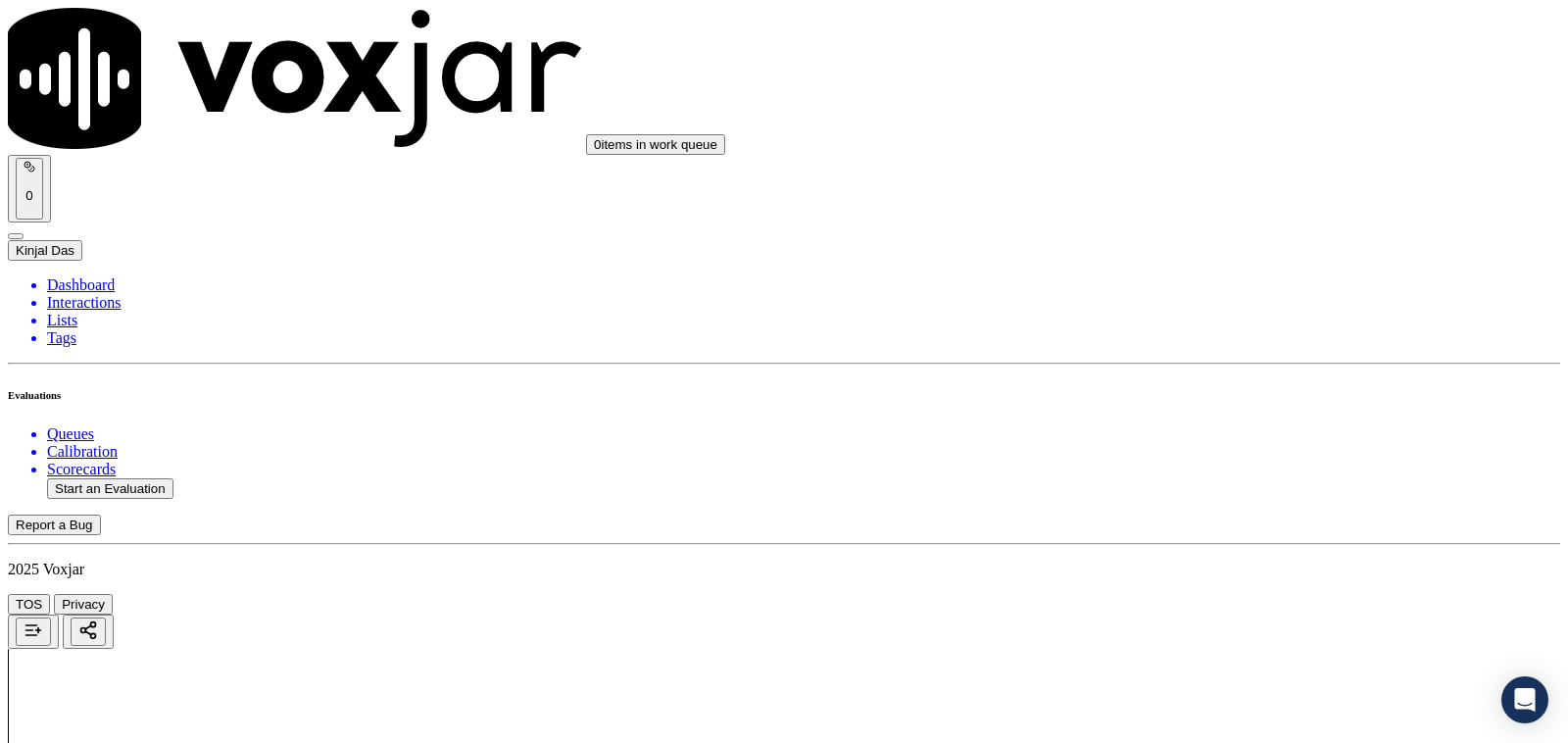 click on "Select an answer" at bounding box center [66, 6014] 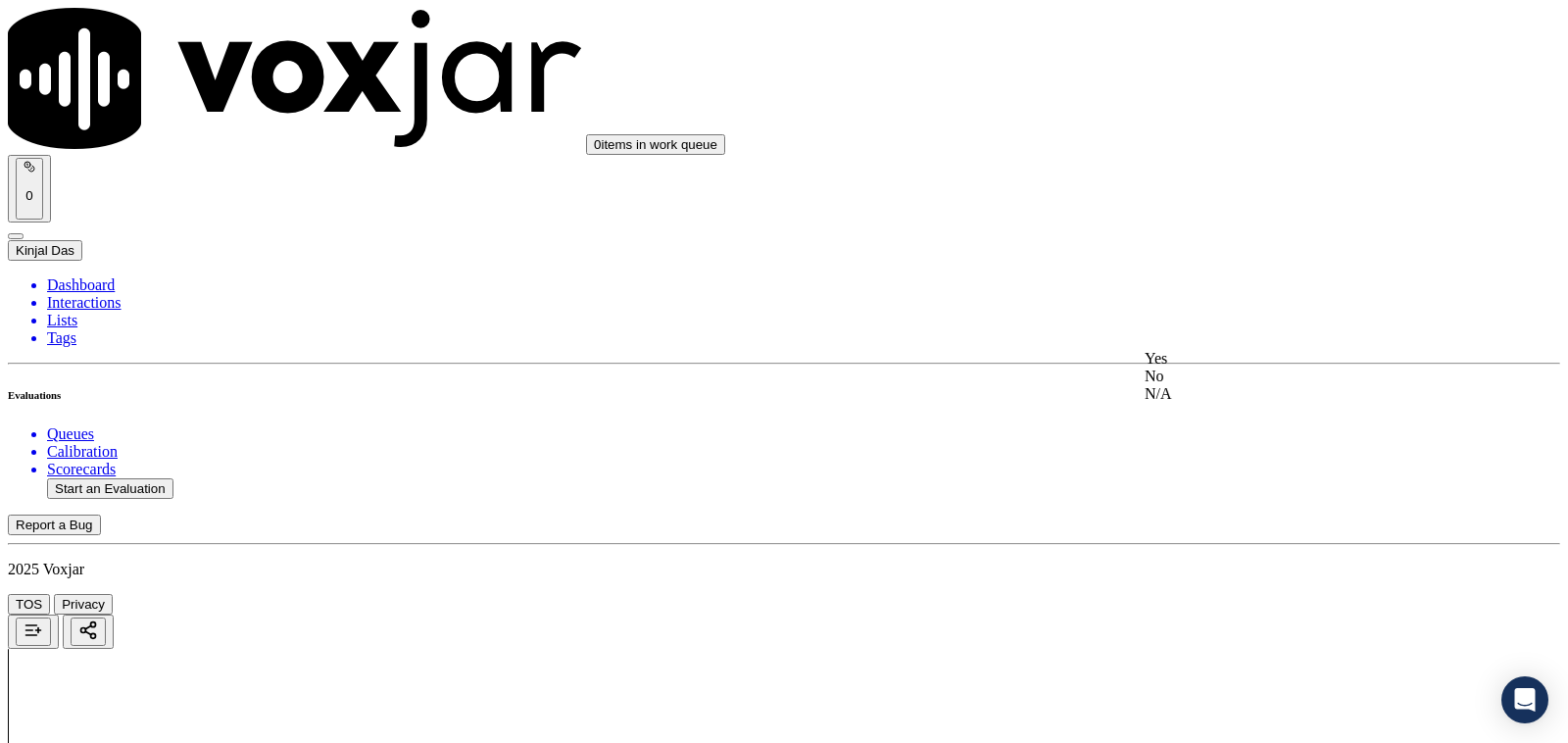 click on "Yes" at bounding box center (1304, 359) 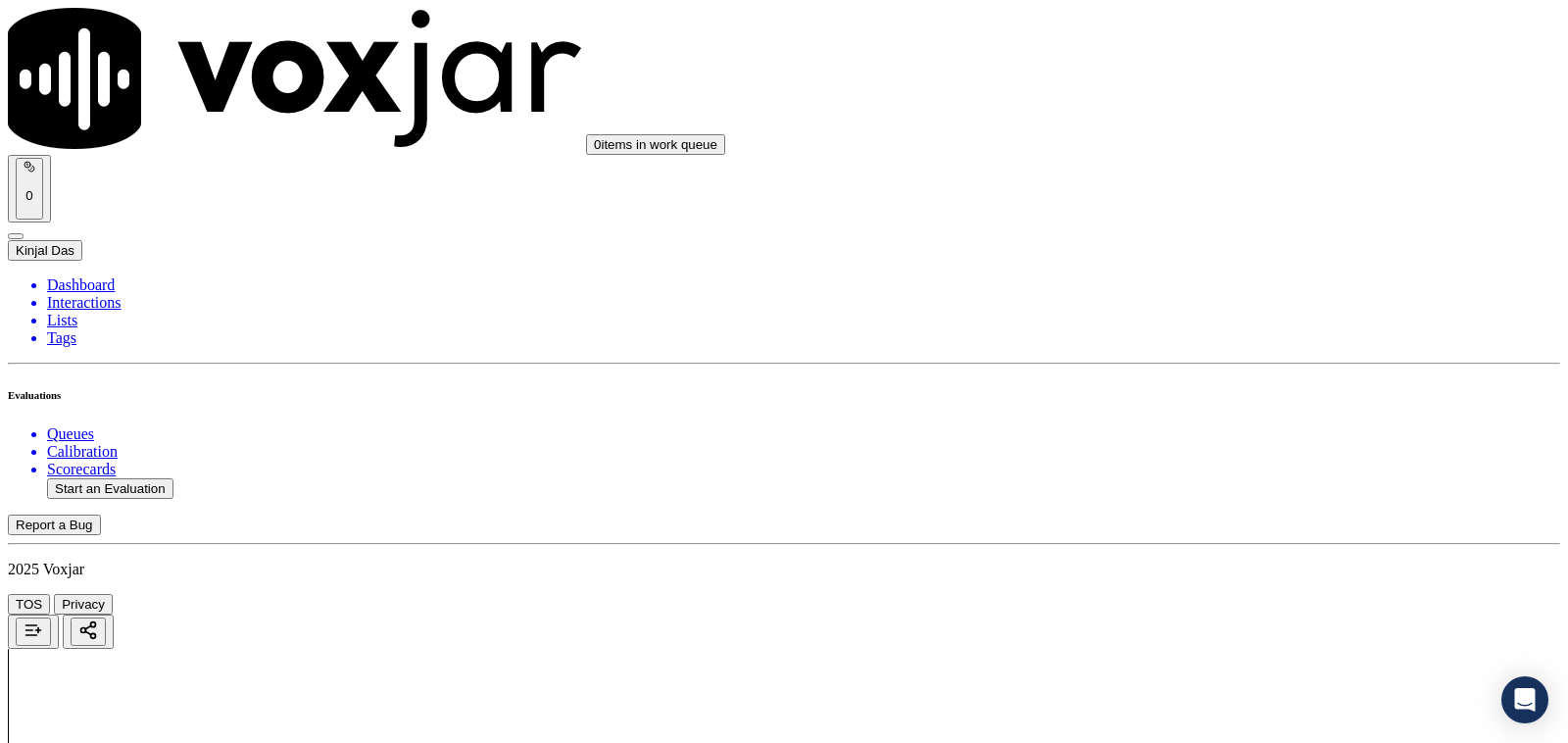 scroll, scrollTop: 4492, scrollLeft: 0, axis: vertical 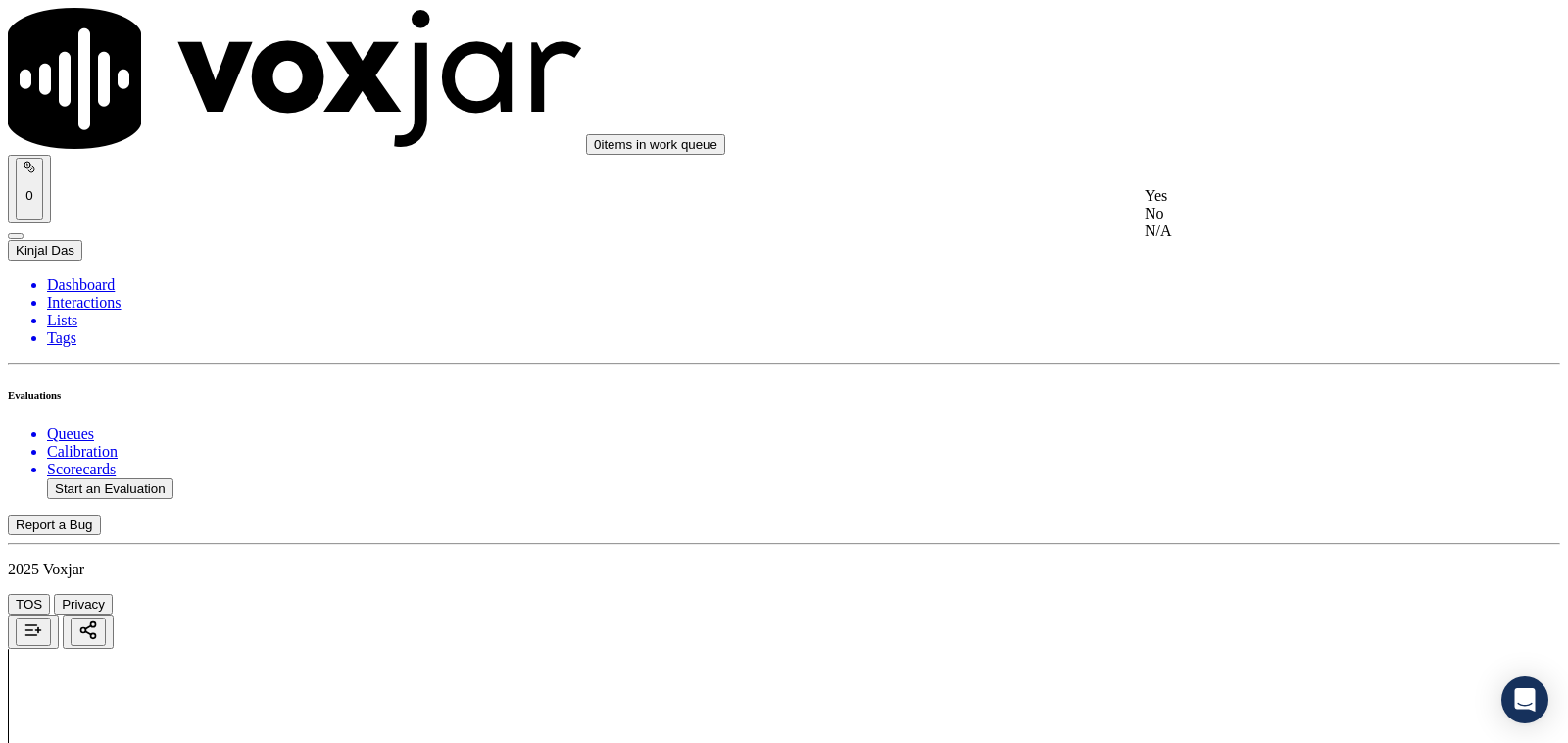 click on "Yes" at bounding box center [1304, 196] 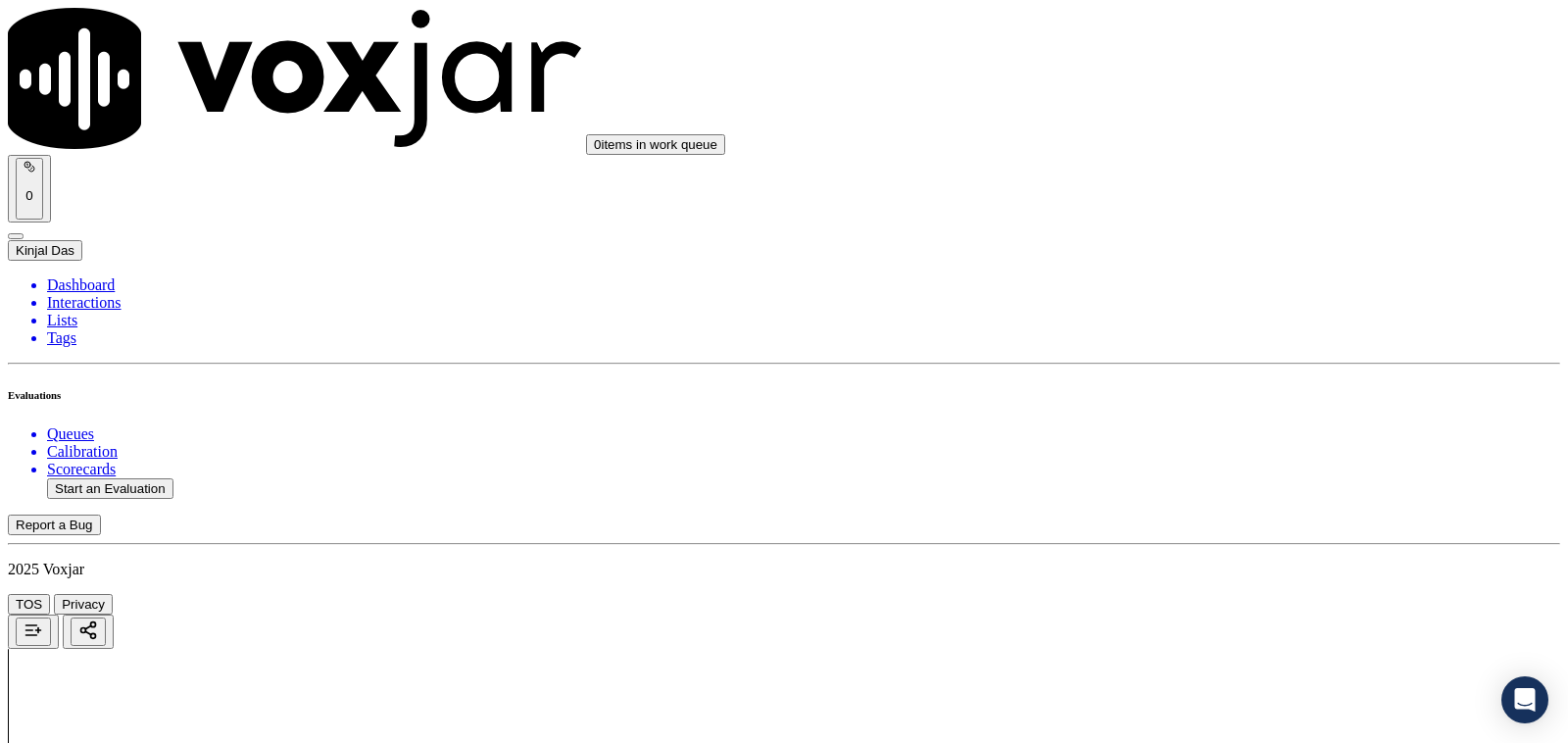 scroll, scrollTop: 4696, scrollLeft: 0, axis: vertical 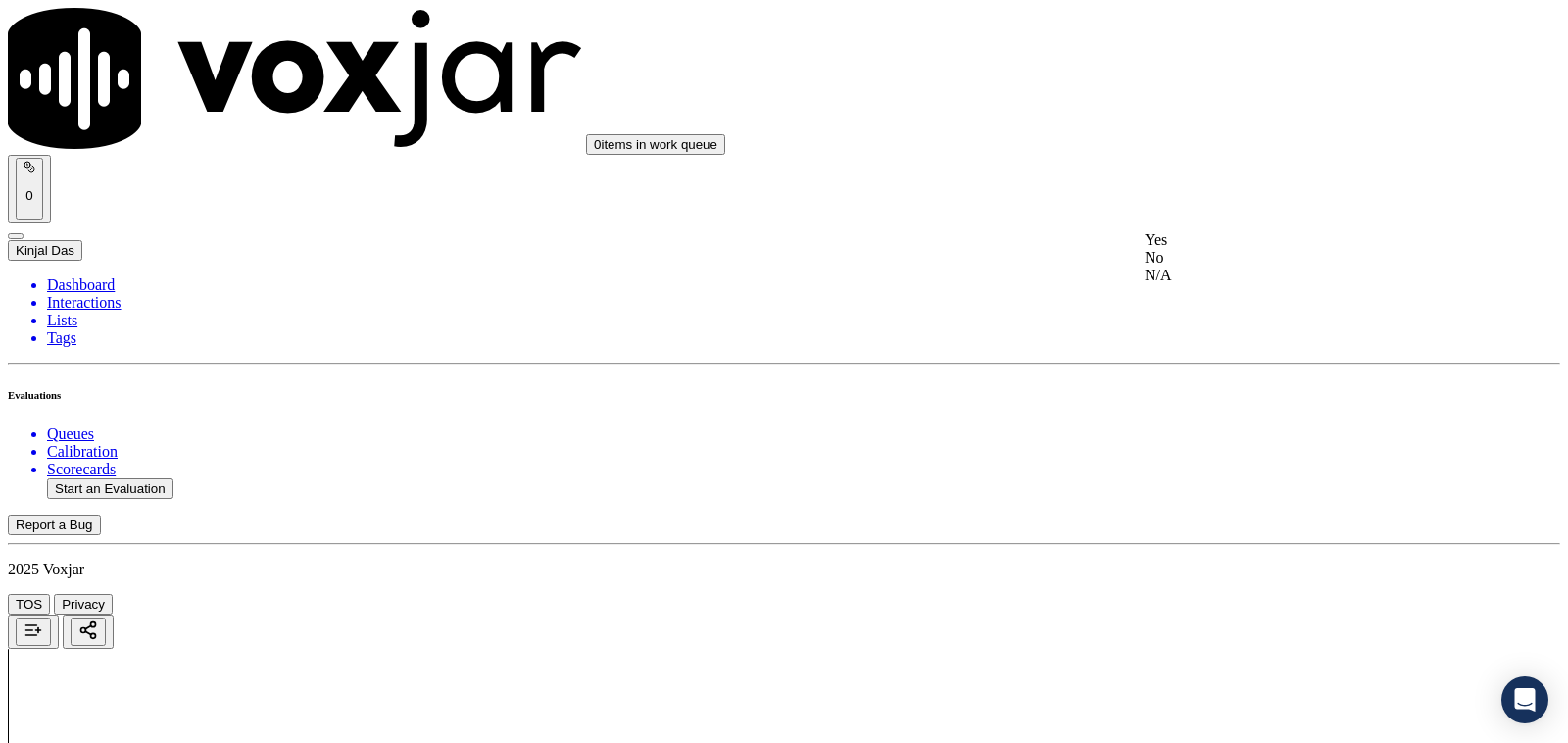 click on "Yes" at bounding box center [1304, 240] 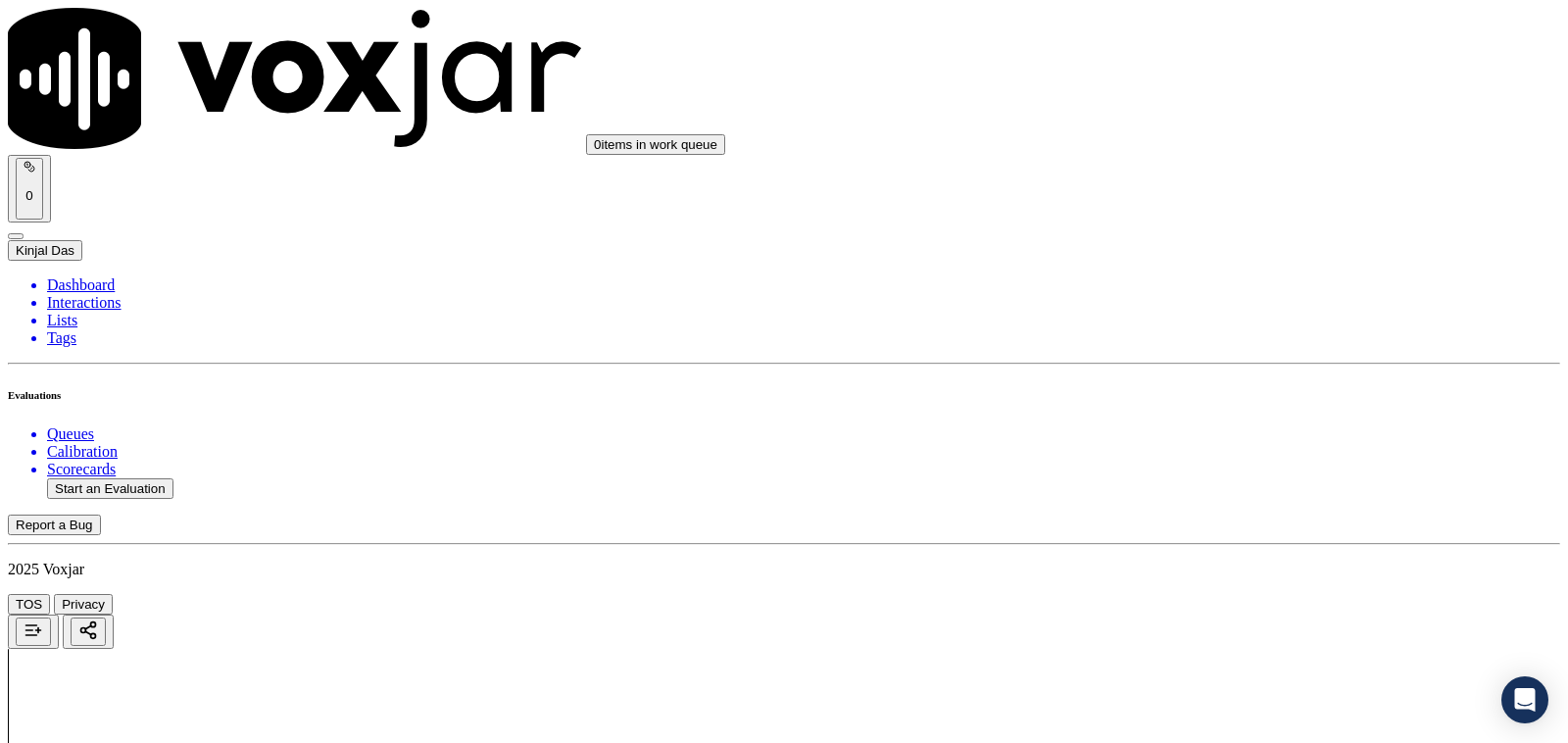 scroll, scrollTop: 5105, scrollLeft: 0, axis: vertical 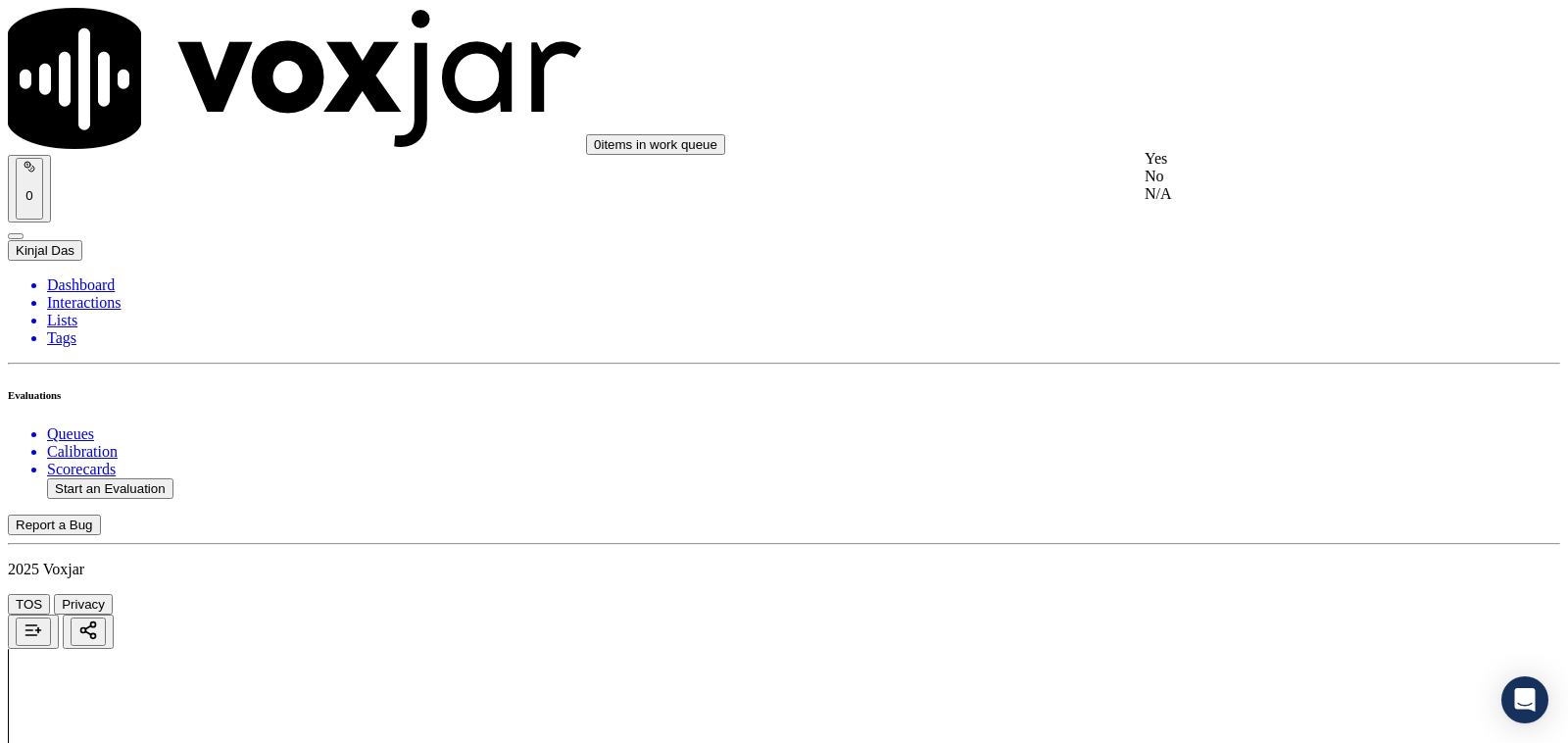 click on "Yes" at bounding box center [1304, 159] 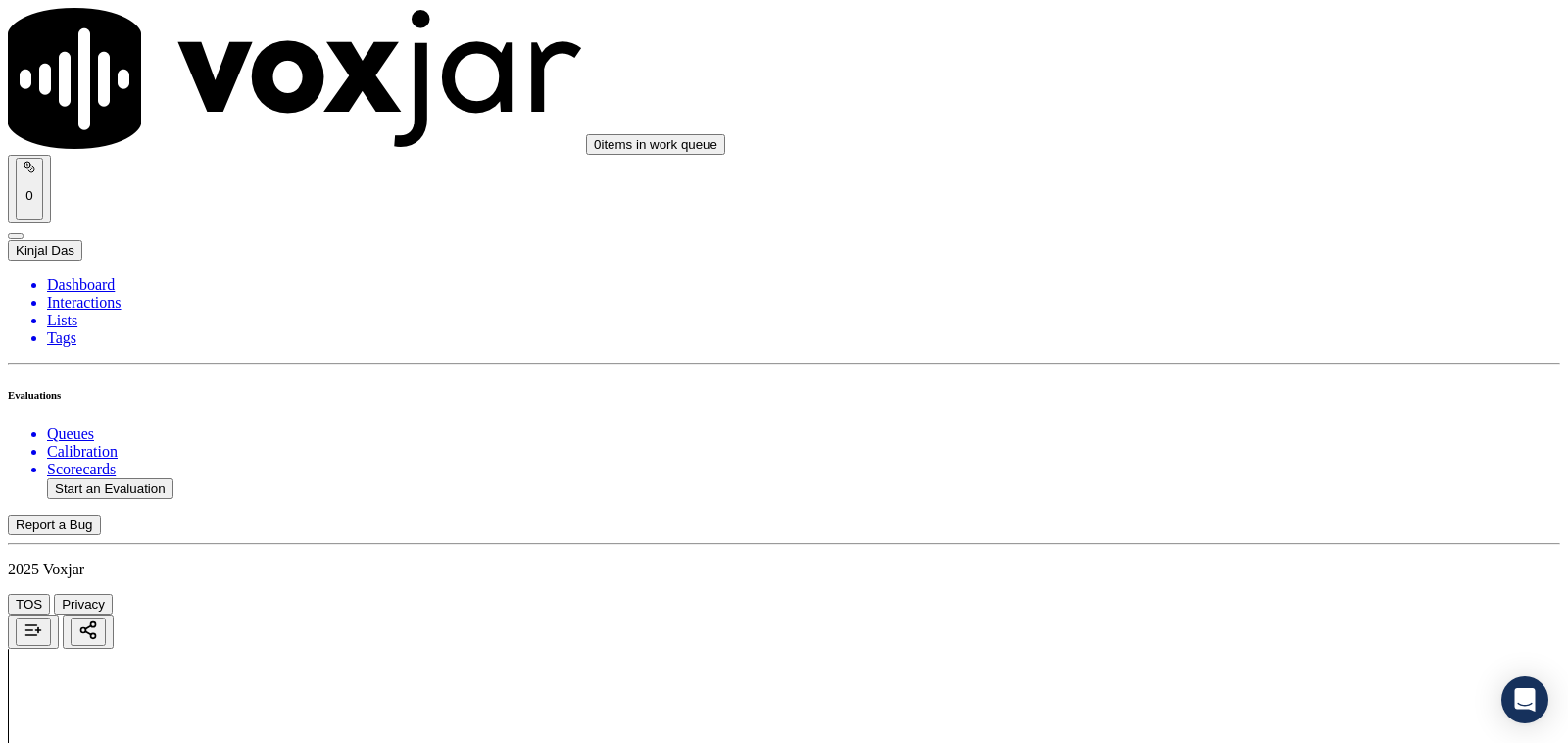 click on "Select an answer" at bounding box center (66, 7031) 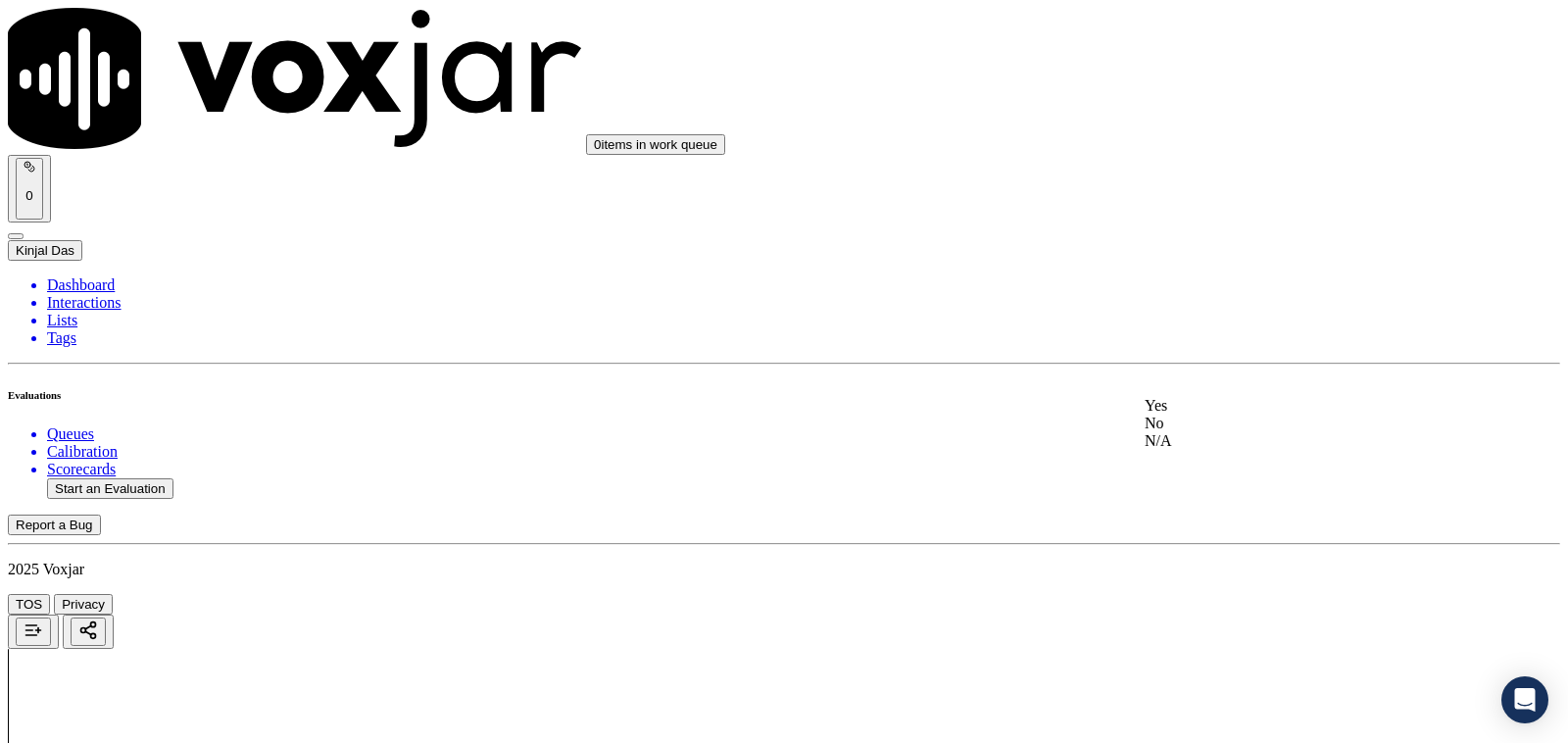 click on "Yes" at bounding box center (1304, 406) 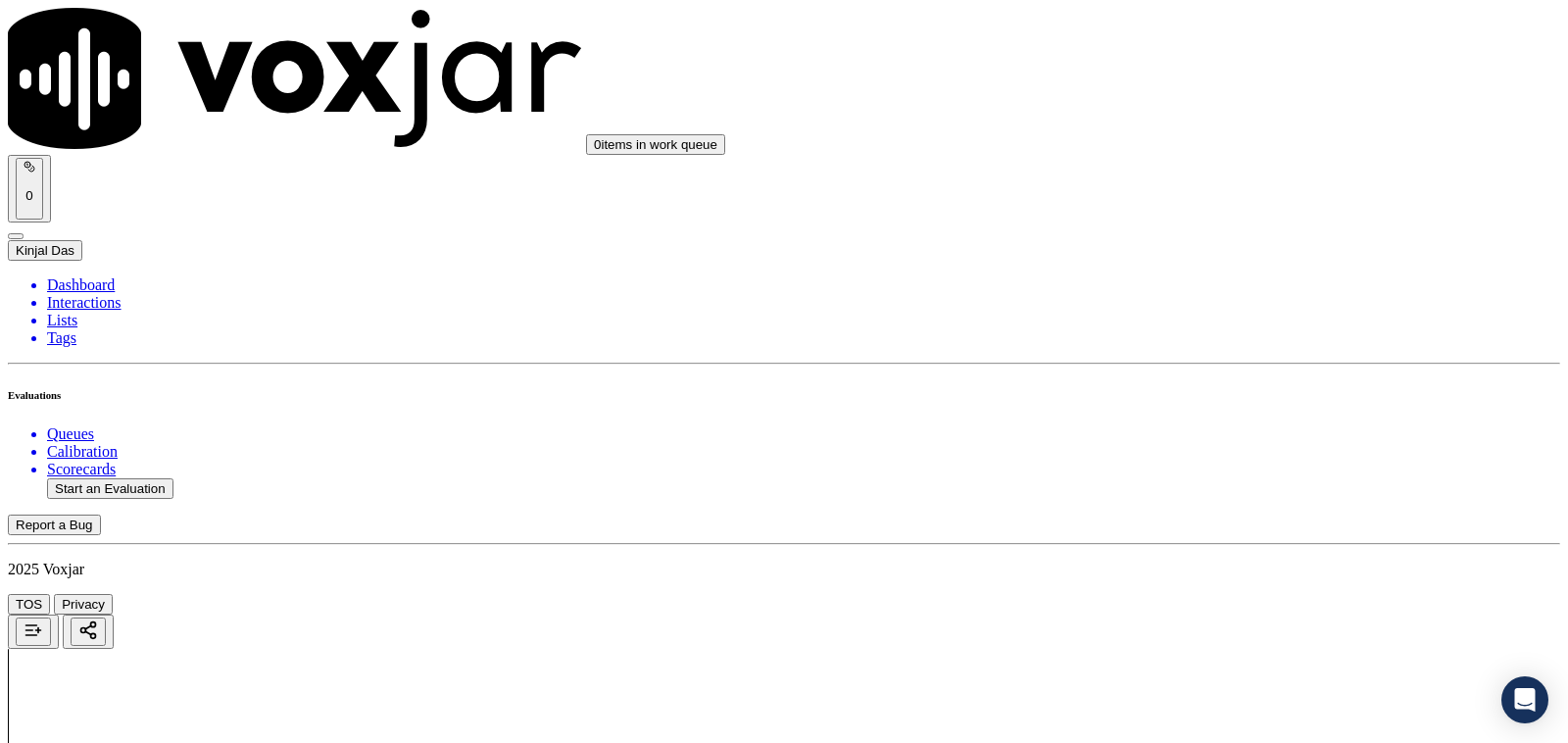 scroll, scrollTop: 5242, scrollLeft: 0, axis: vertical 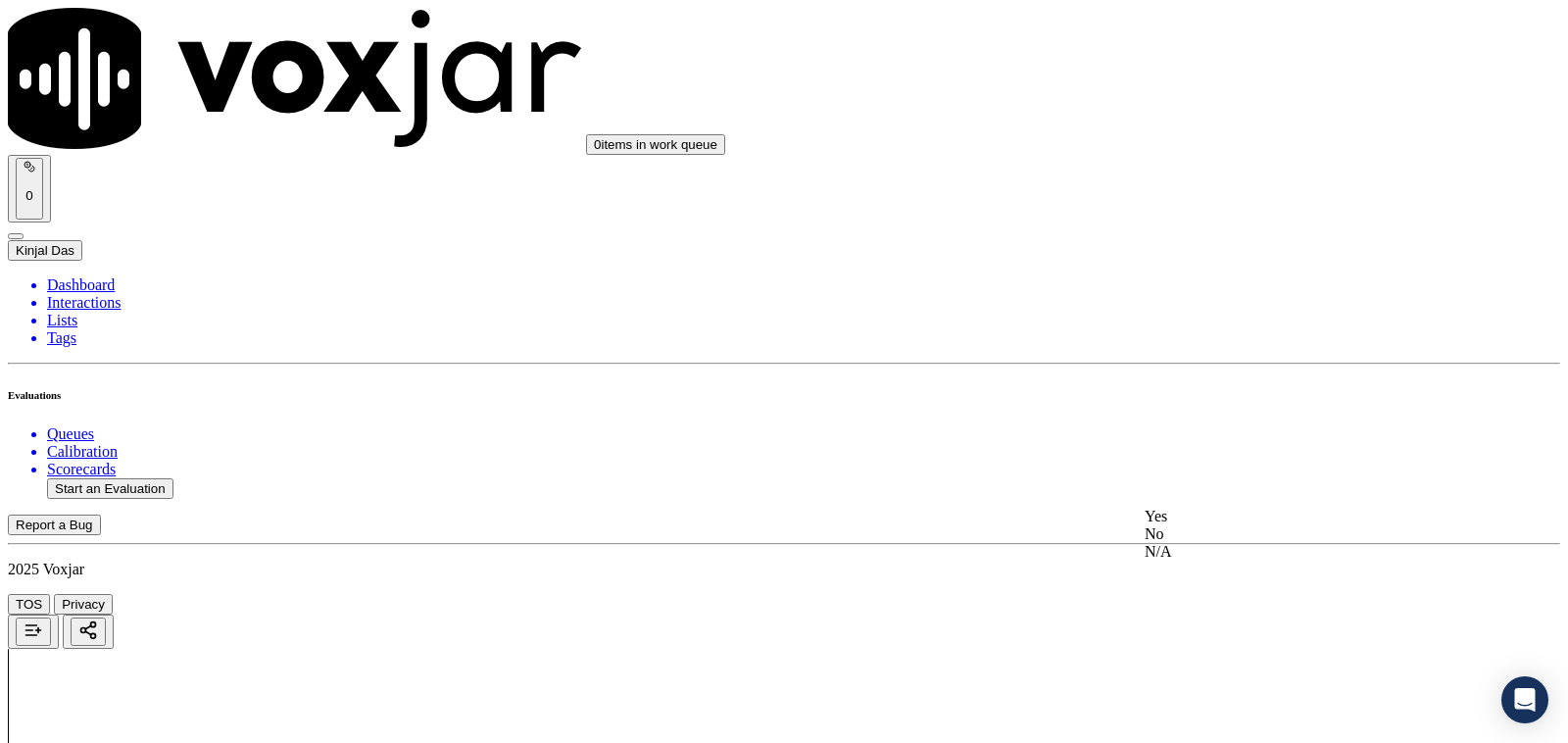 click on "Yes" at bounding box center [1304, 517] 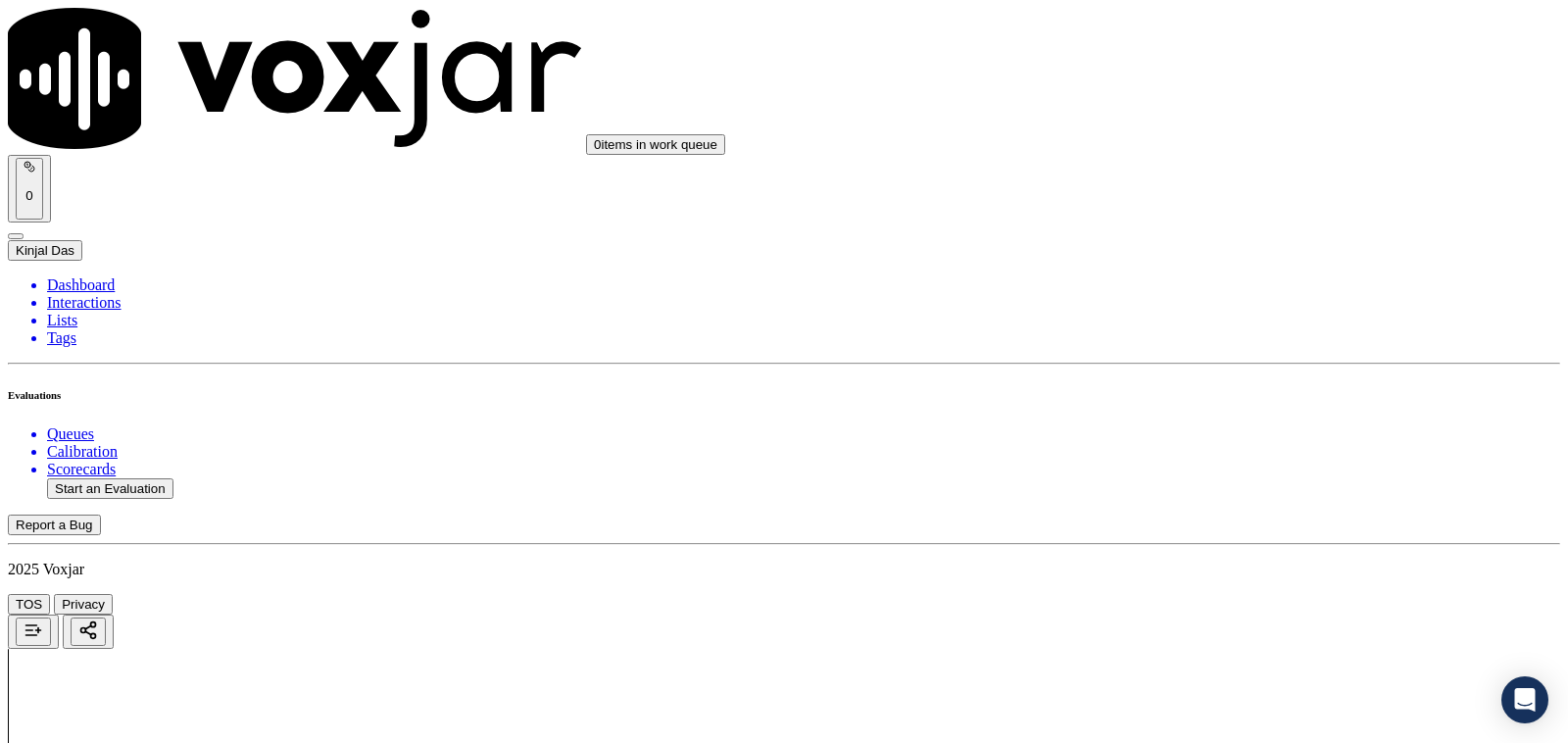 click on "Submit Scores" at bounding box center (58, 7320) 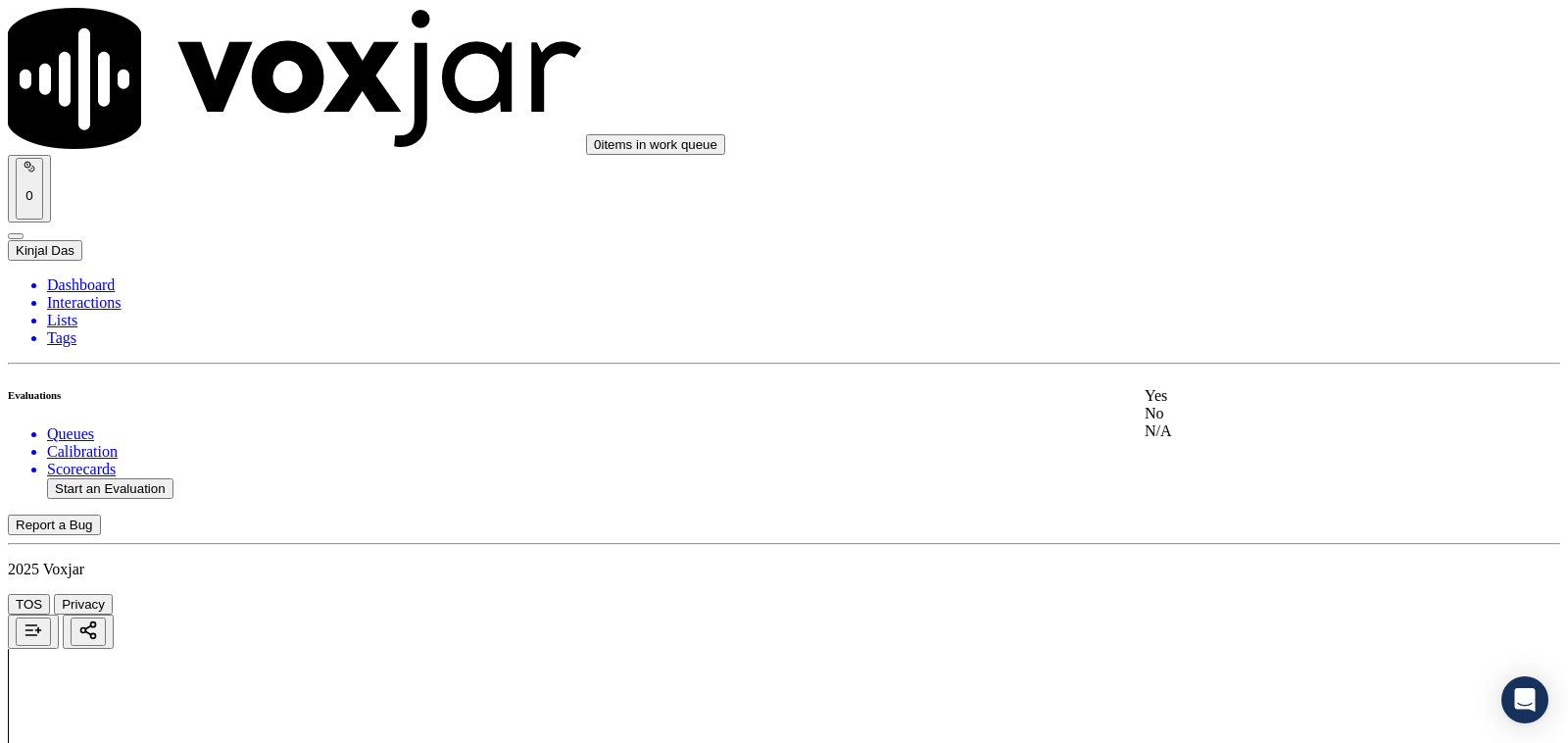 click on "Yes" at bounding box center (1304, 396) 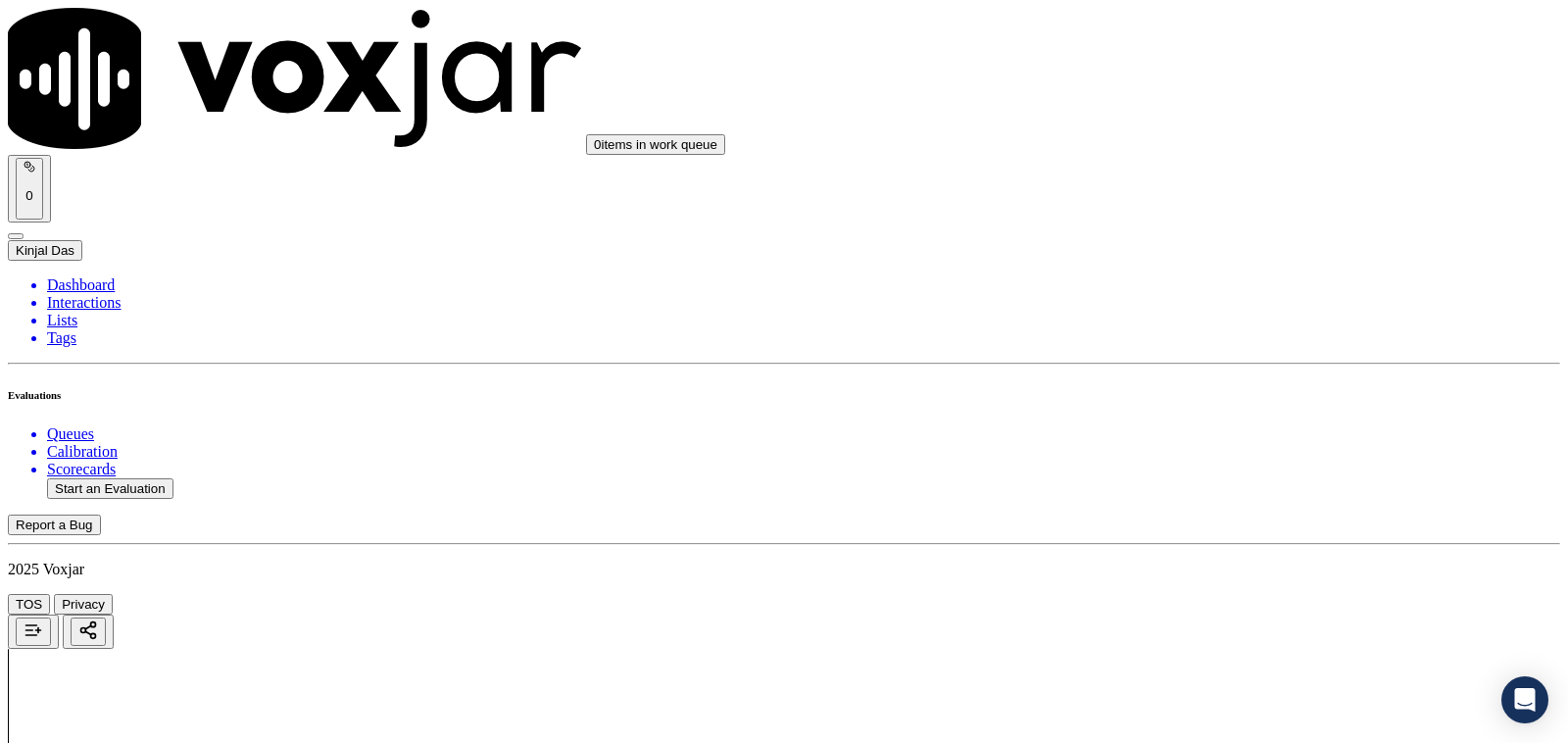 scroll, scrollTop: 408, scrollLeft: 0, axis: vertical 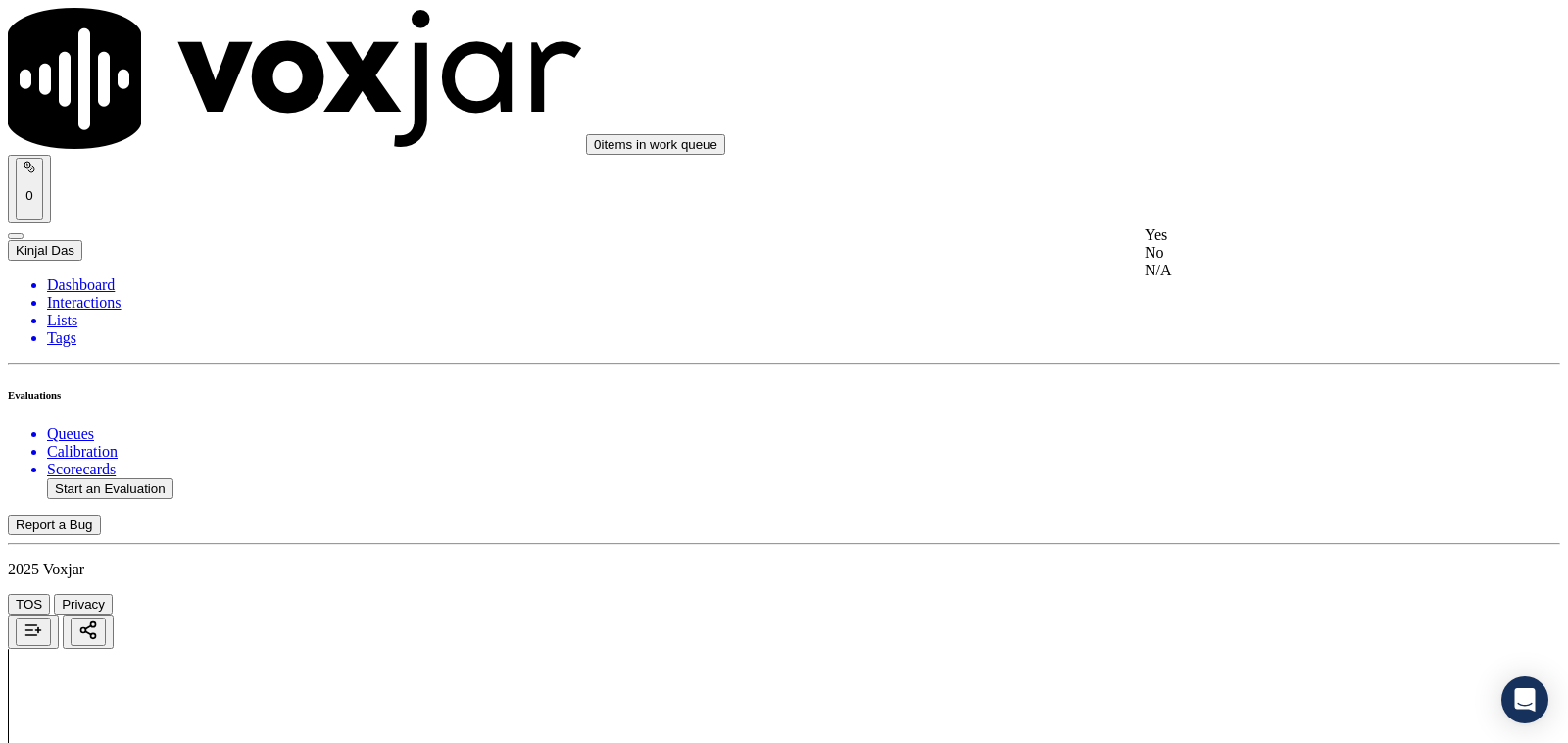 click on "Yes" at bounding box center [1304, 235] 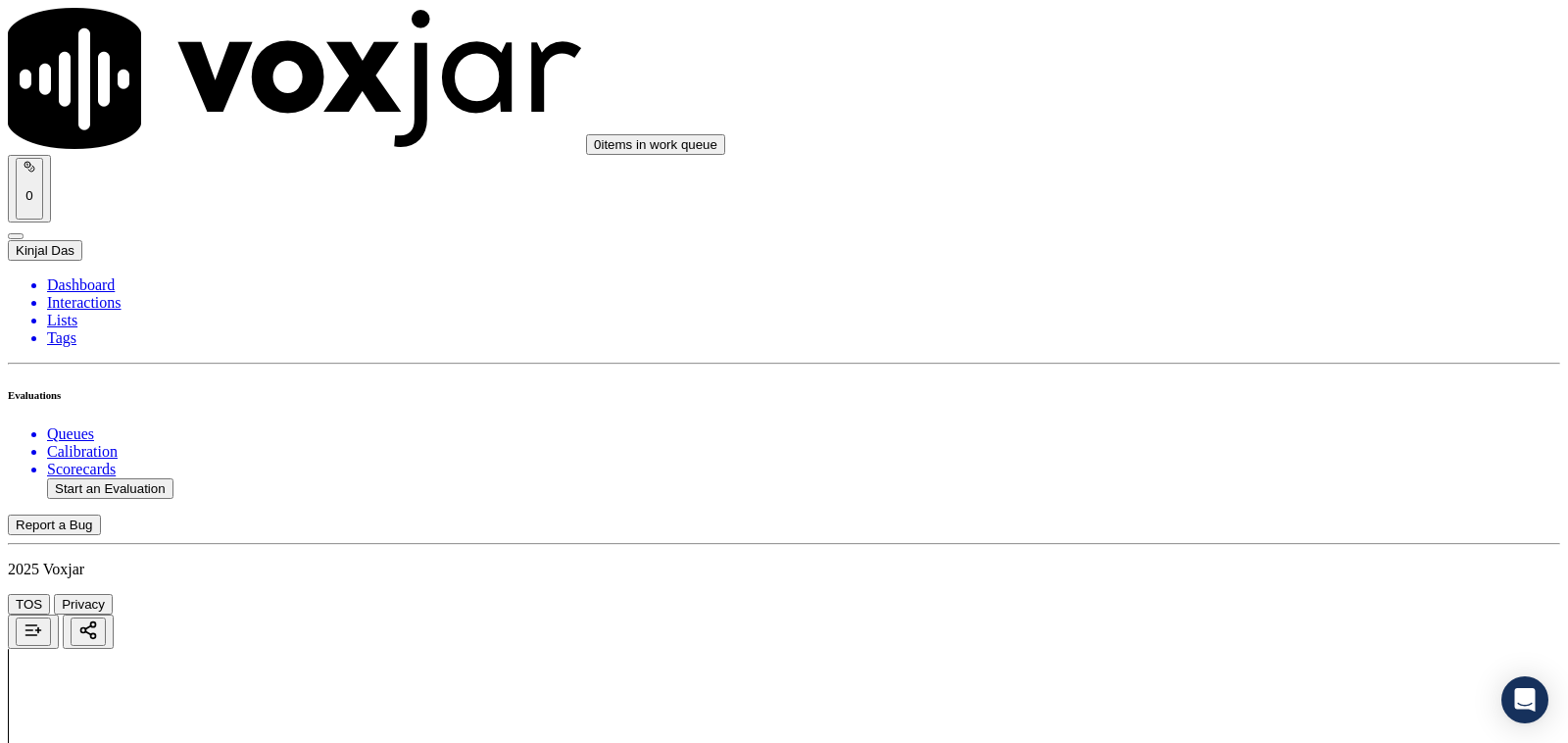 click on "Select an answer" at bounding box center (66, 2804) 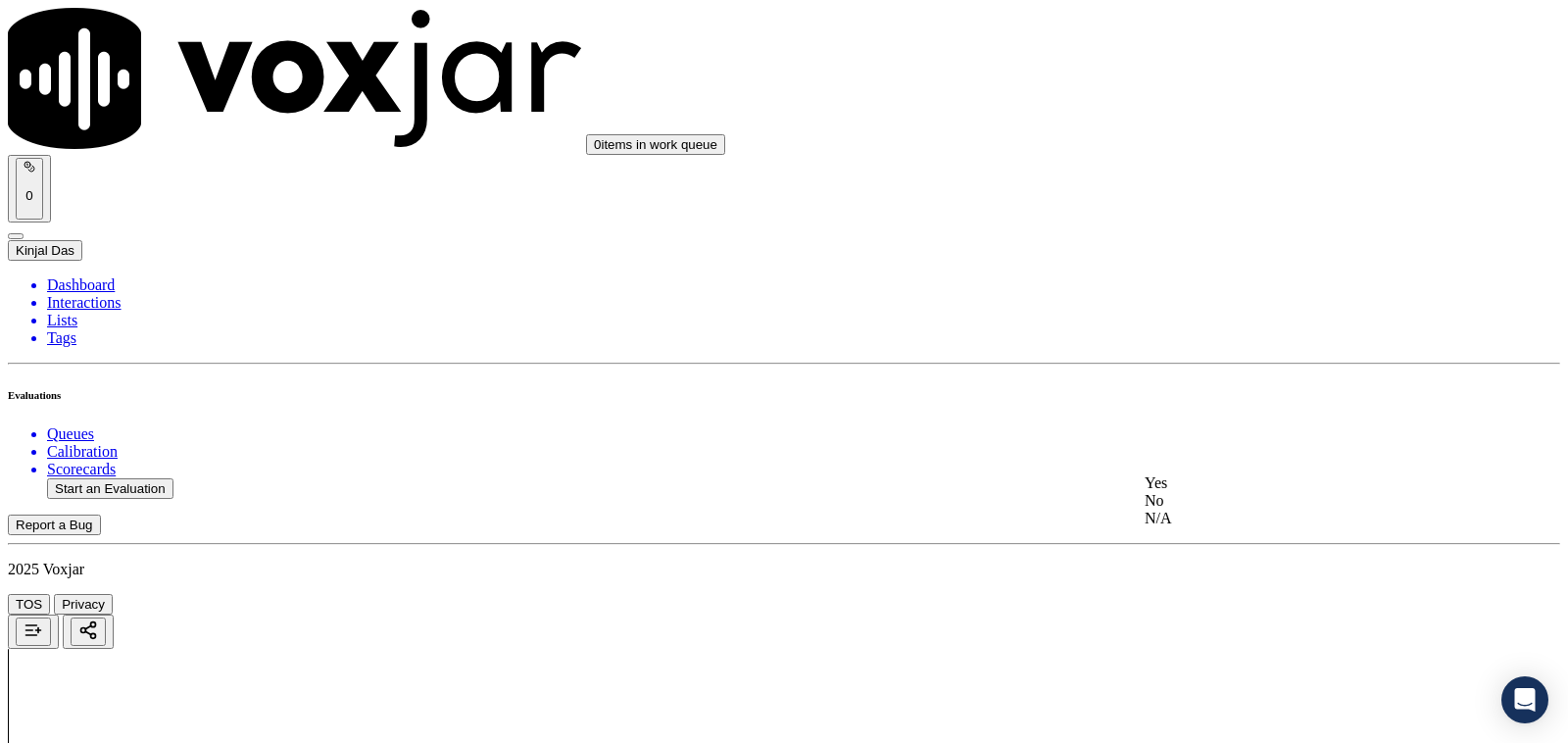 click on "Yes" at bounding box center (1304, 483) 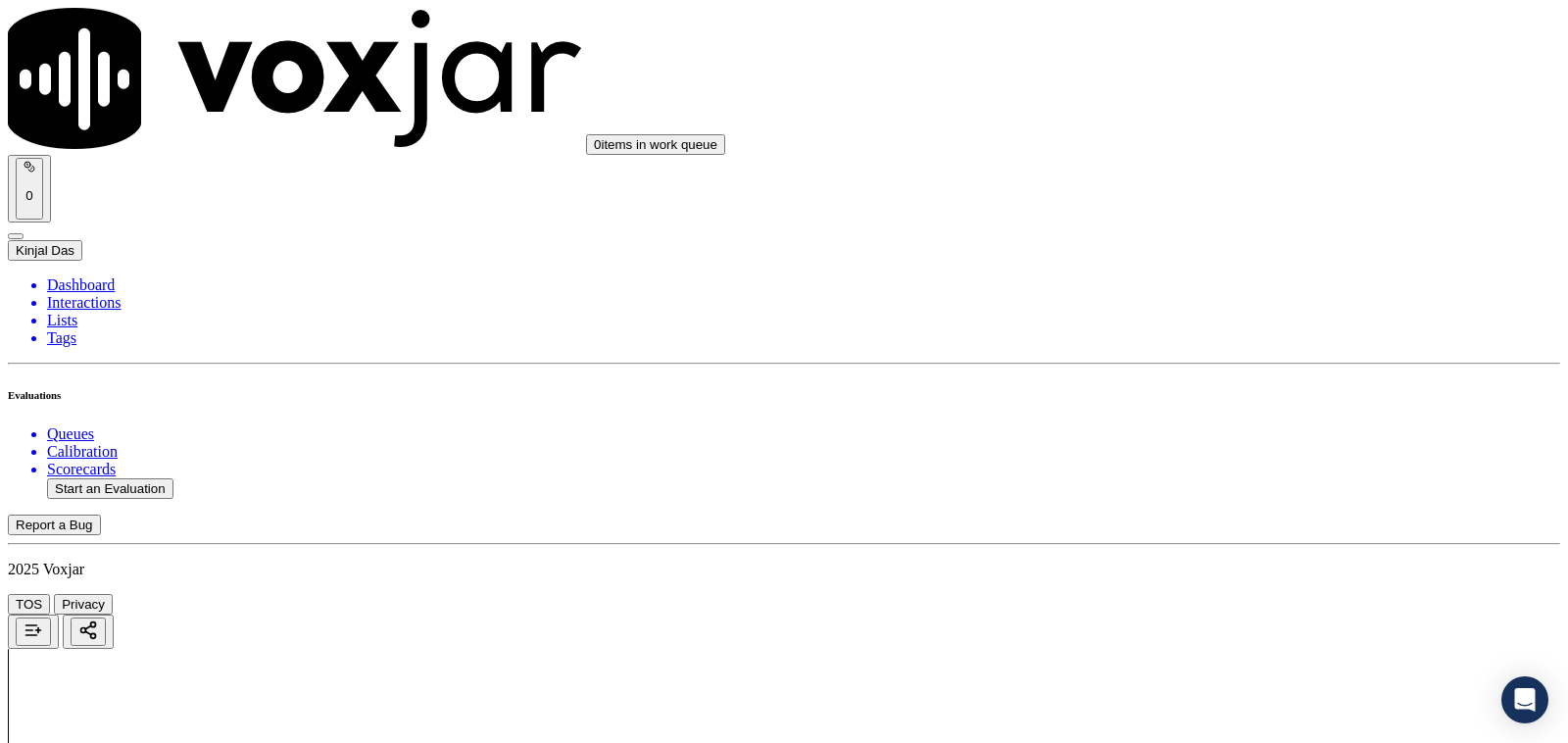 scroll, scrollTop: 817, scrollLeft: 0, axis: vertical 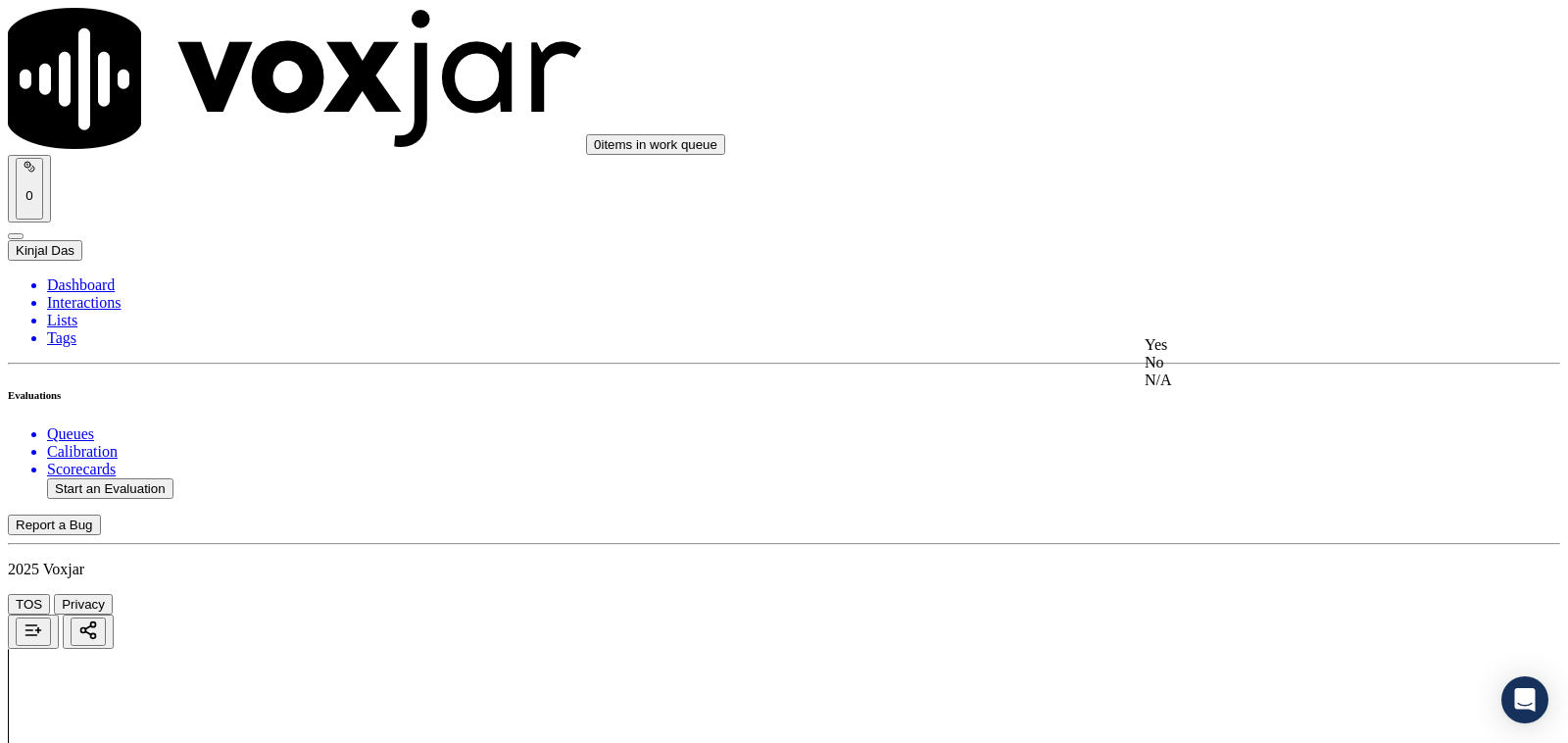 click on "N/A" 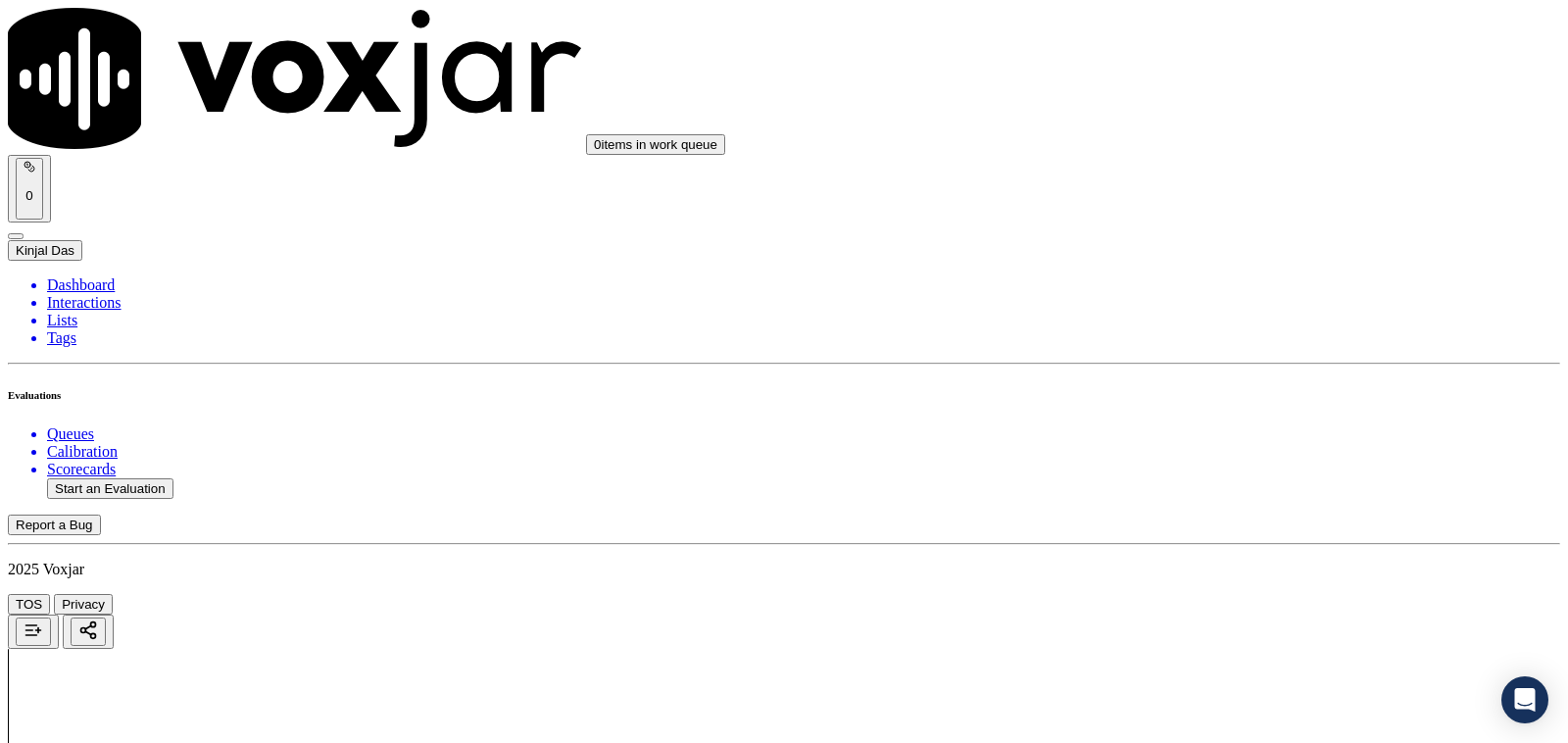 scroll, scrollTop: 1020, scrollLeft: 0, axis: vertical 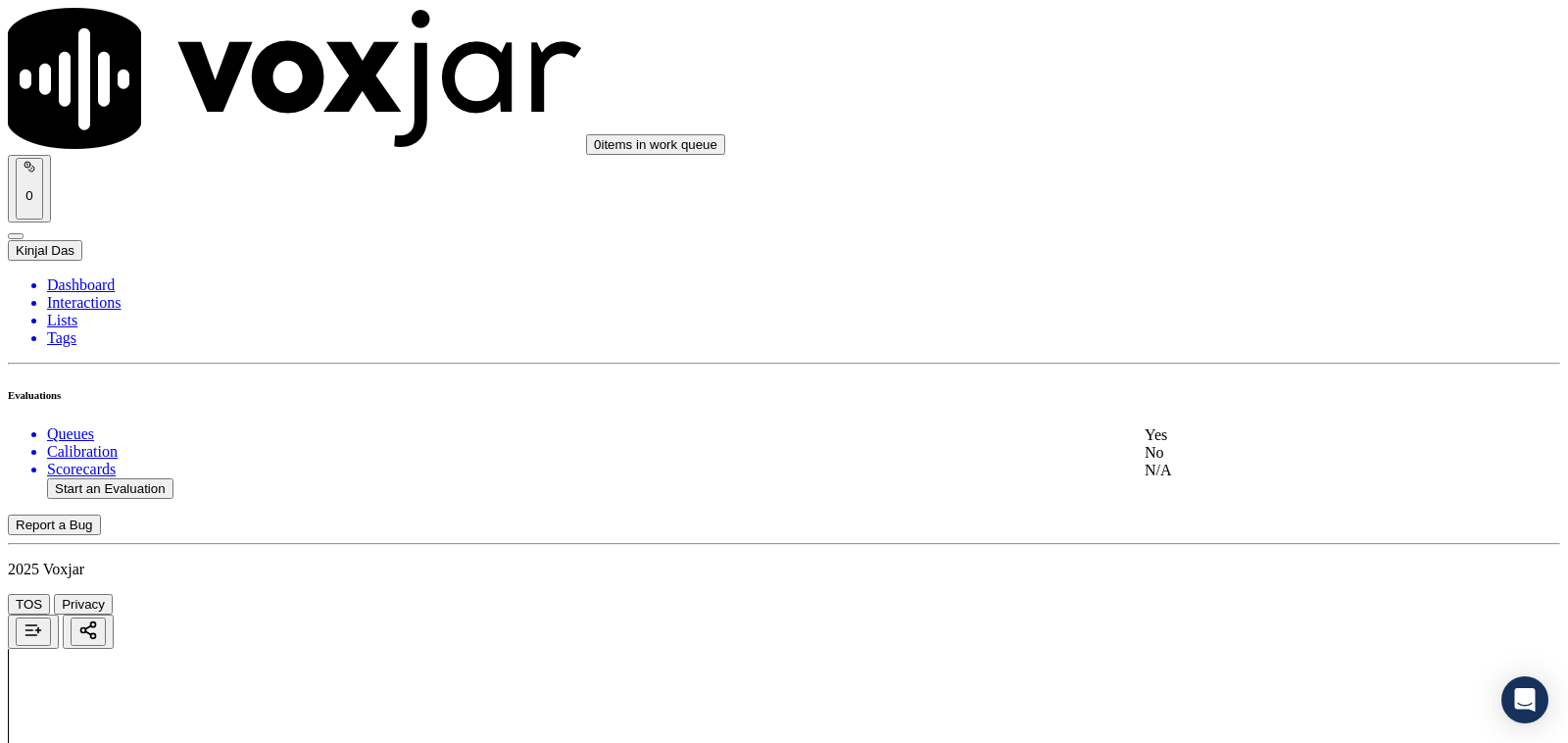 click on "N/A" 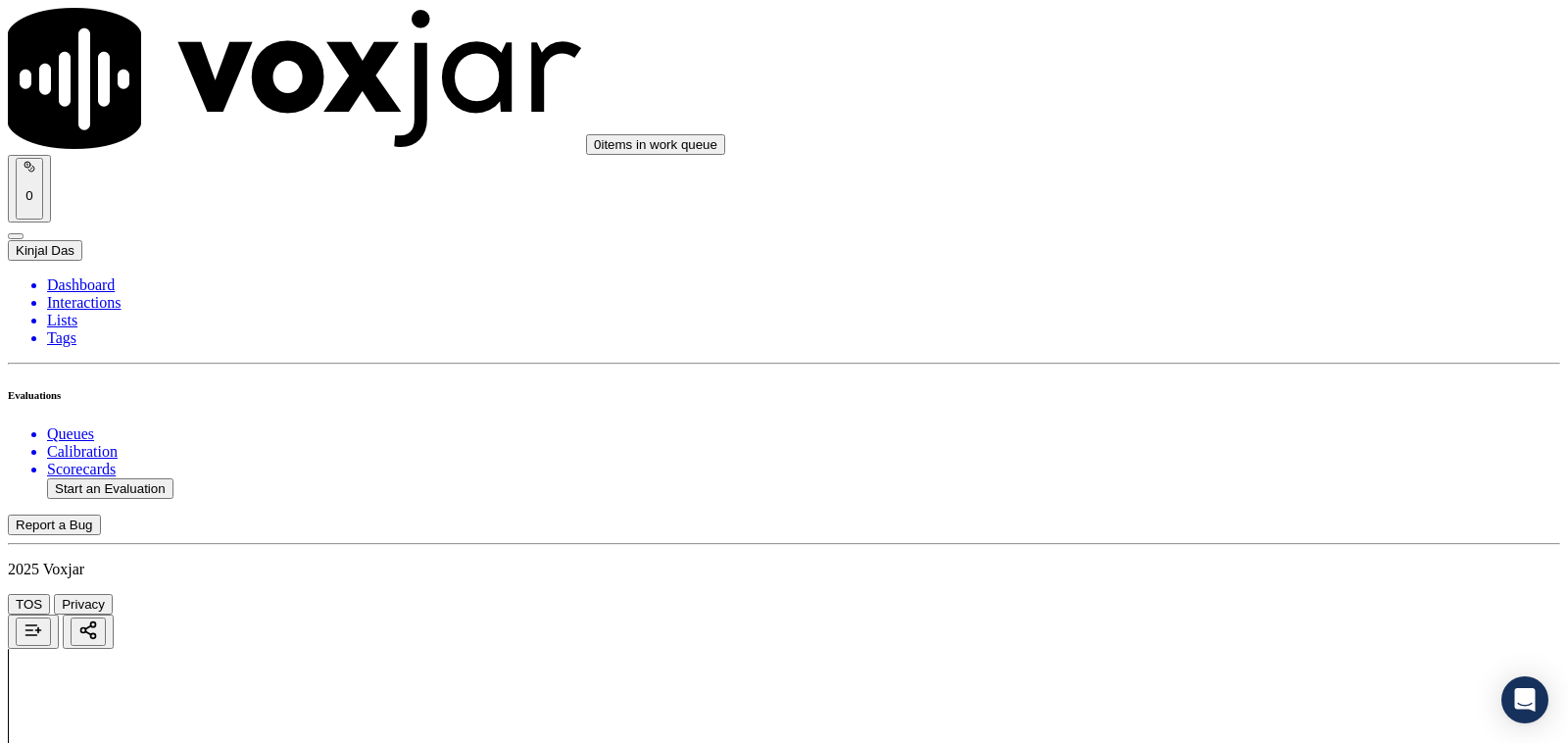 scroll, scrollTop: 1225, scrollLeft: 0, axis: vertical 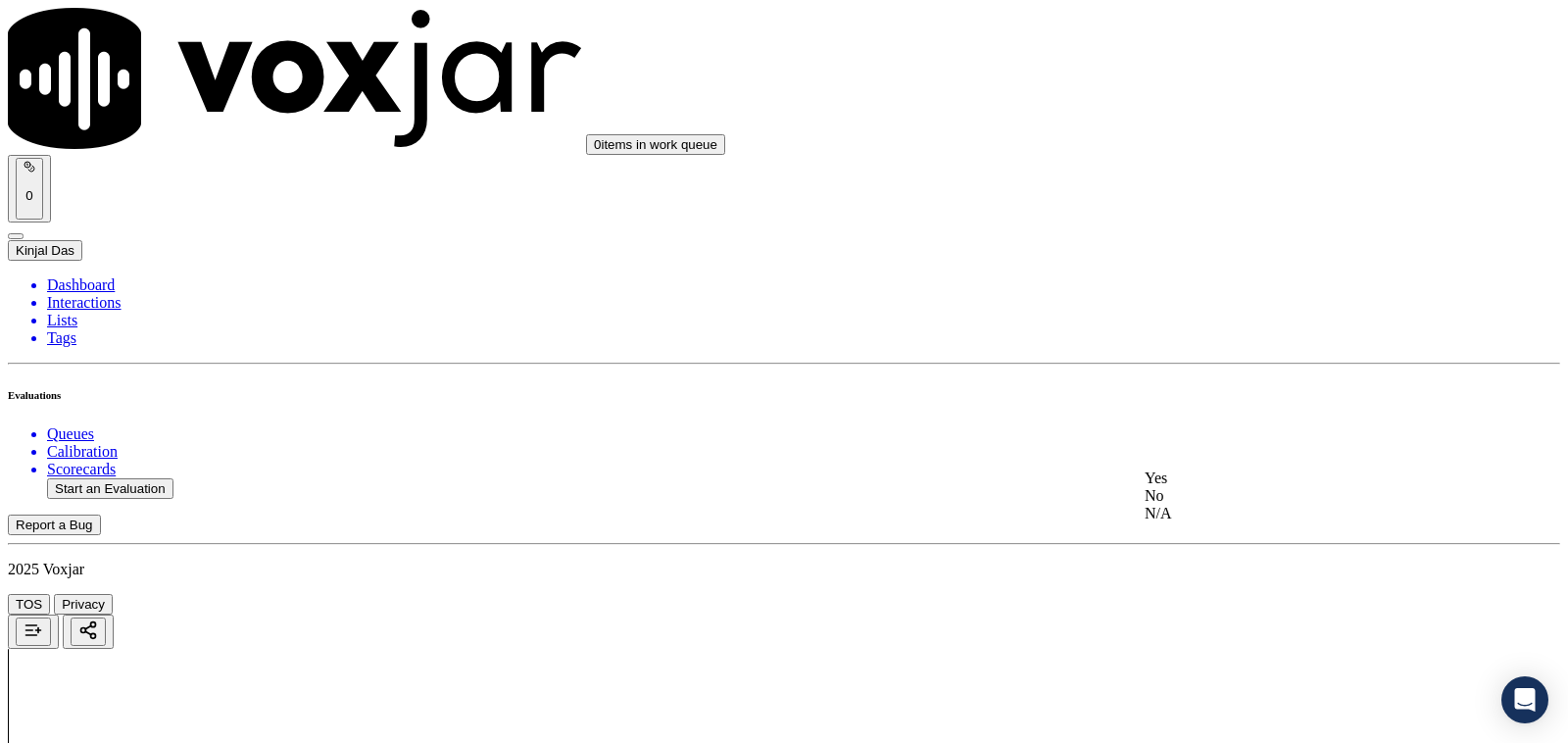 click on "Yes" at bounding box center [1304, 478] 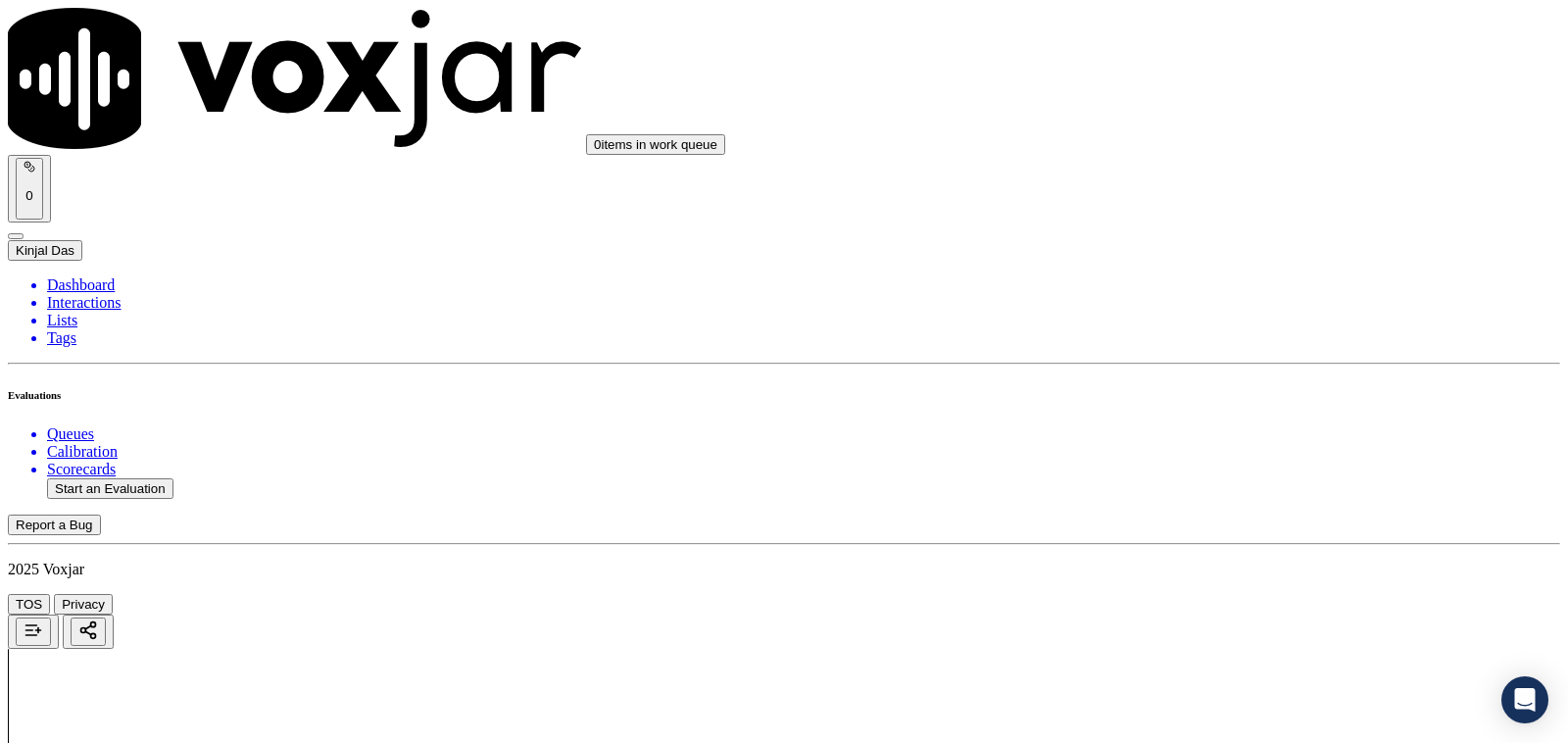 scroll, scrollTop: 1429, scrollLeft: 0, axis: vertical 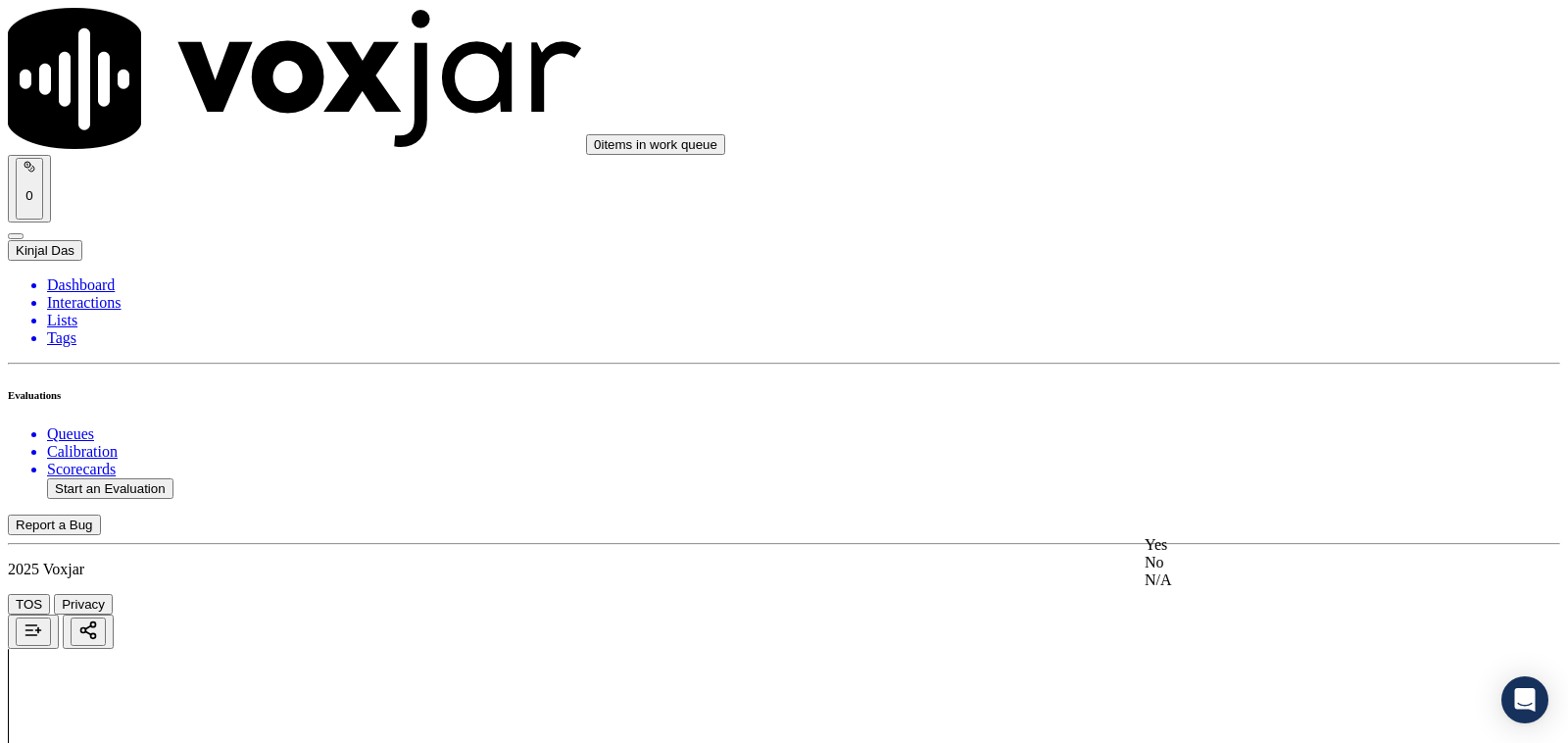 click on "Yes" at bounding box center (1304, 545) 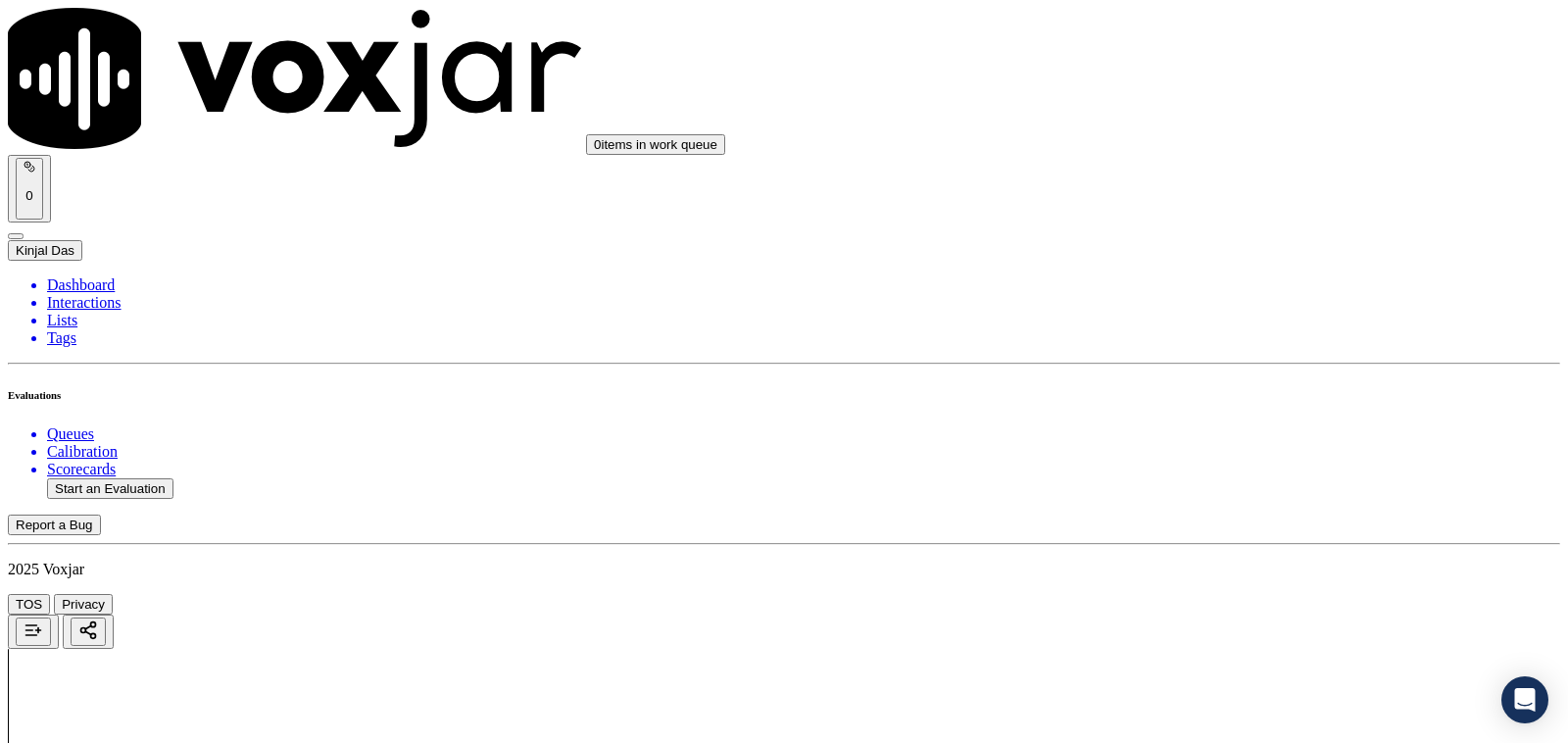 scroll, scrollTop: 1838, scrollLeft: 0, axis: vertical 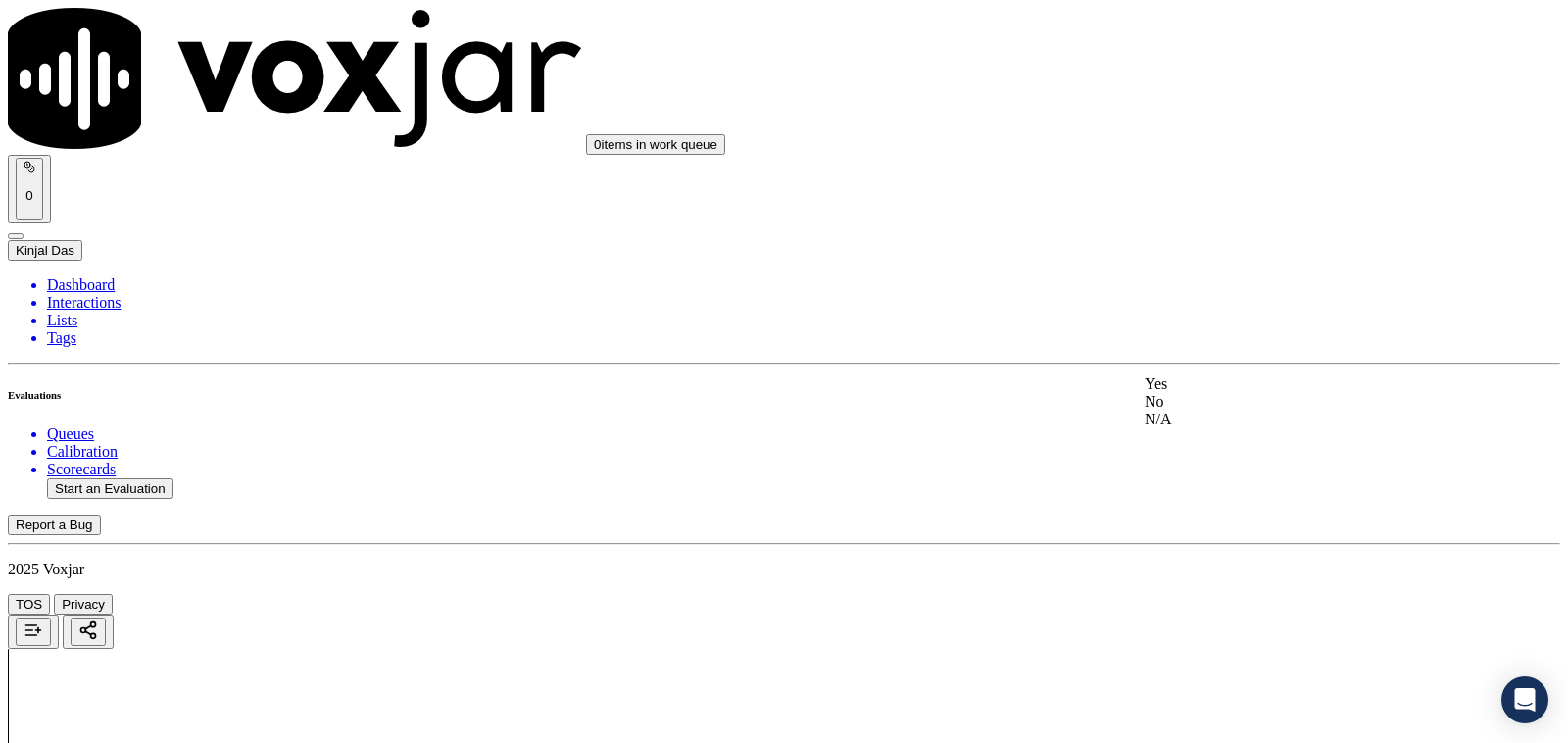 click on "Yes" at bounding box center (1304, 384) 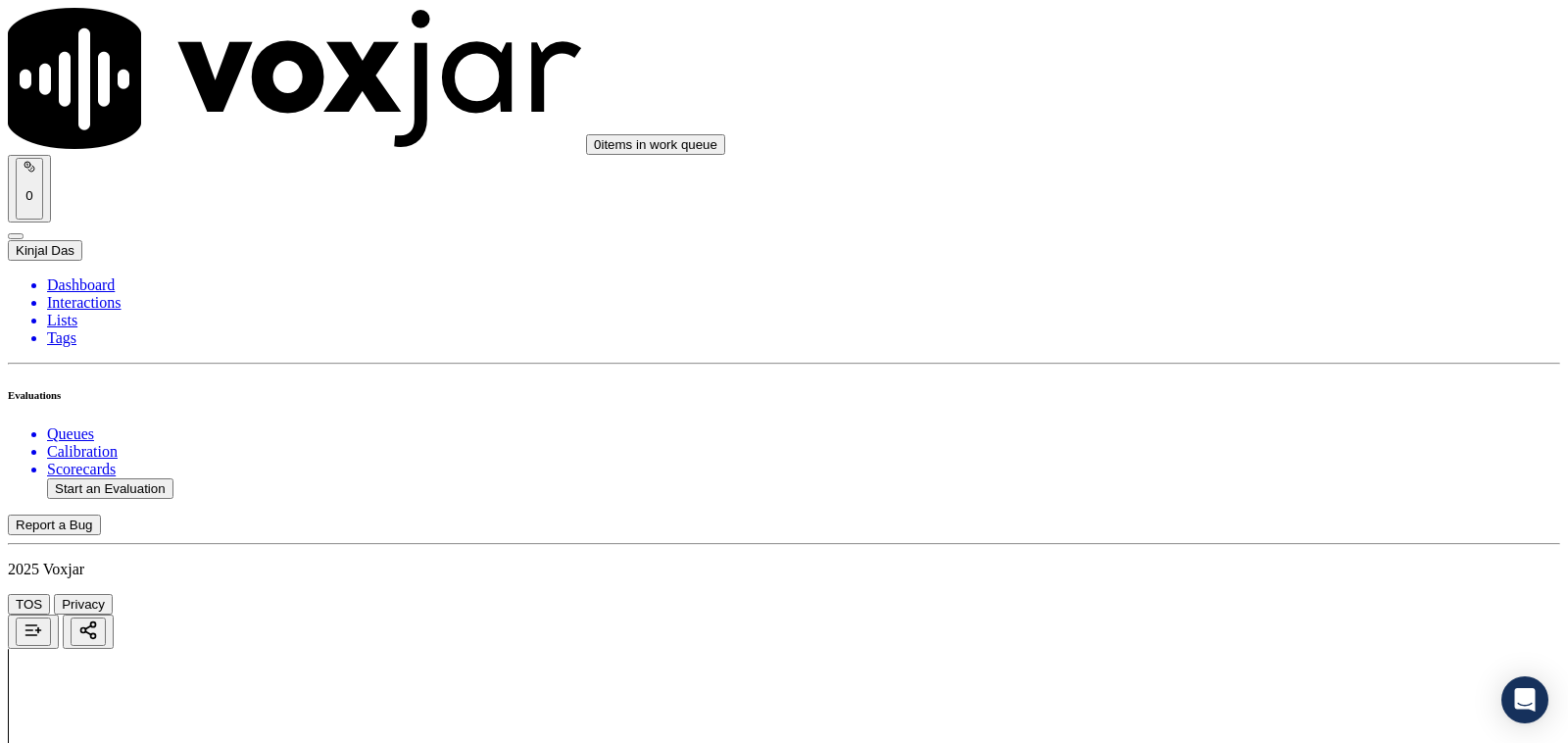 scroll, scrollTop: 2042, scrollLeft: 0, axis: vertical 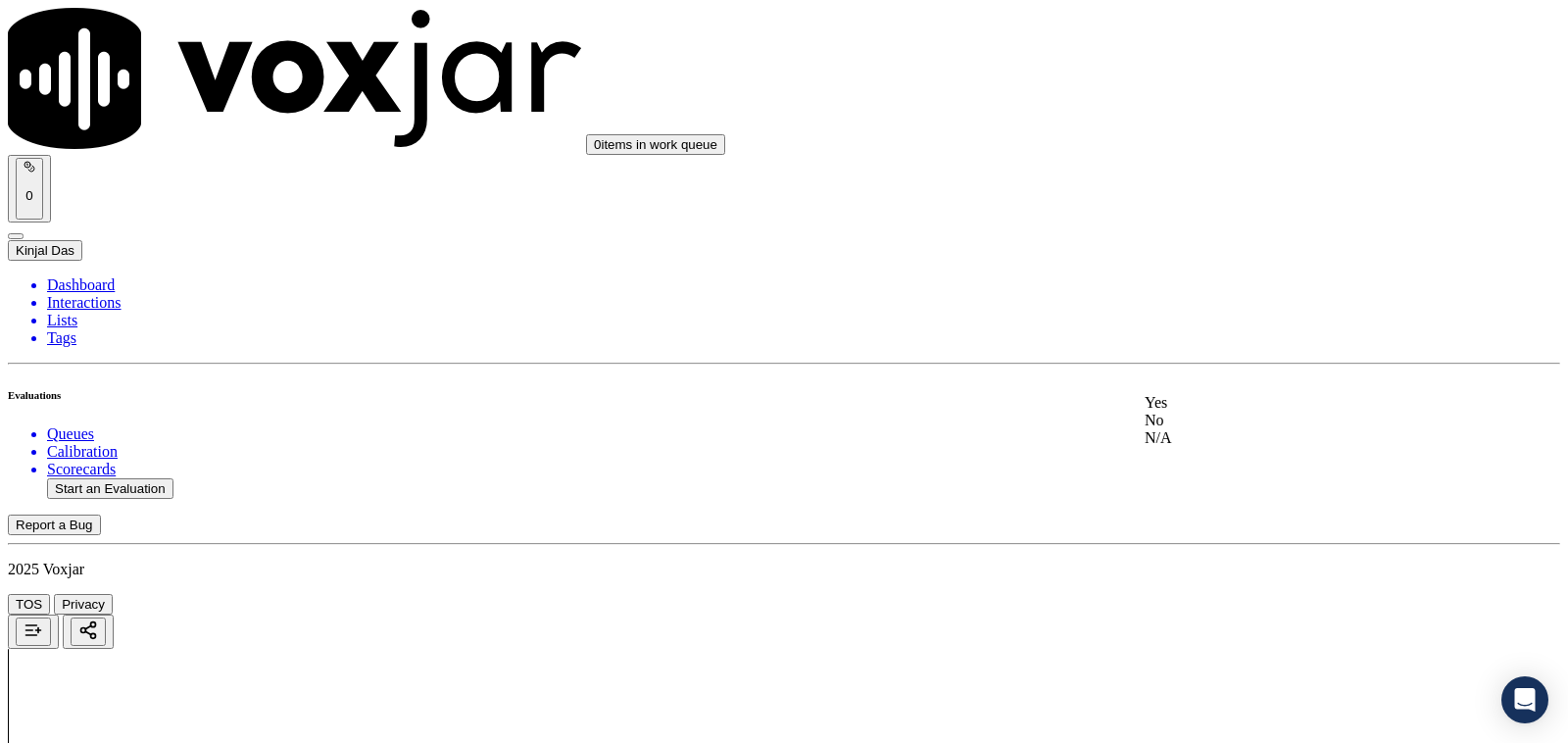 click on "No" 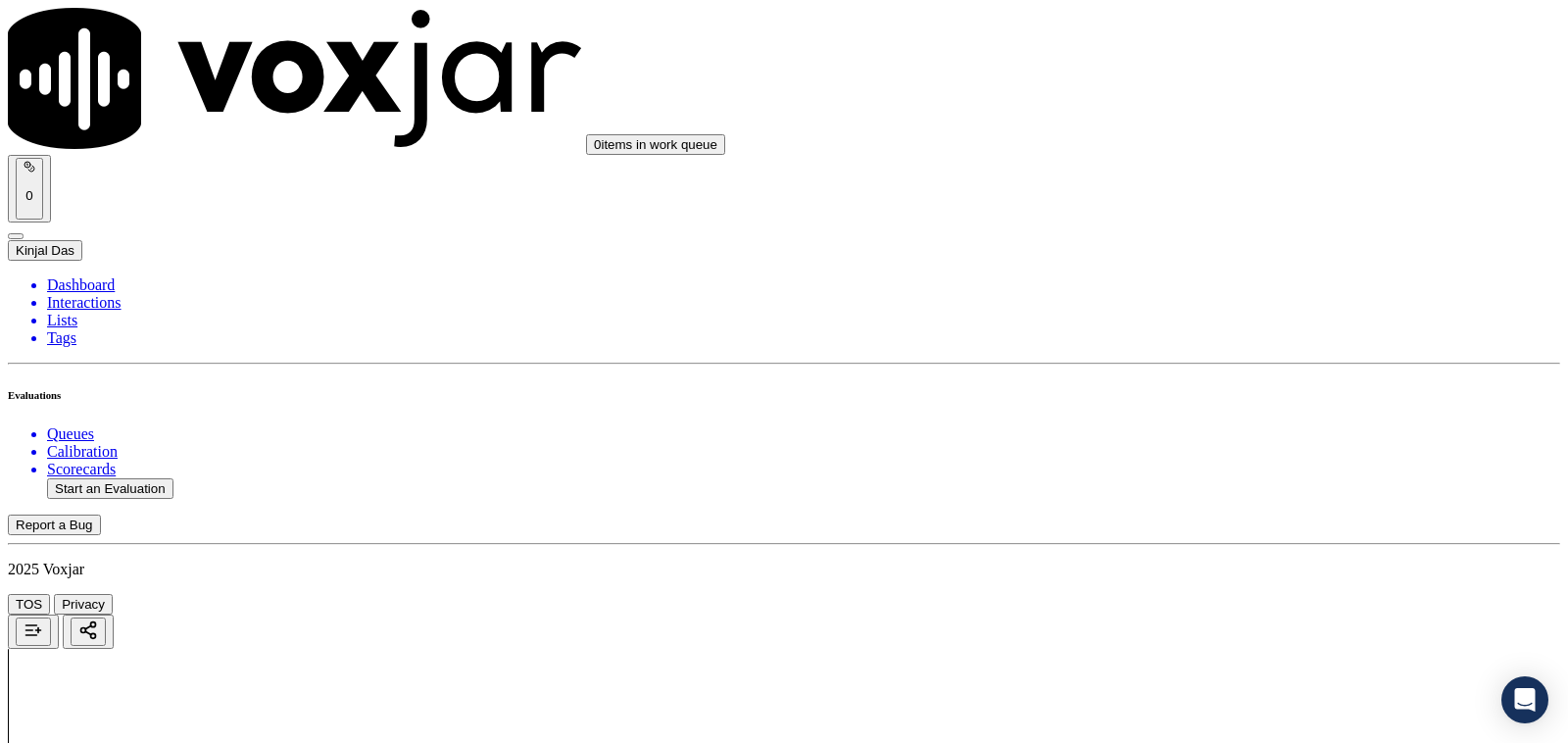 click on "No" at bounding box center [27, 4209] 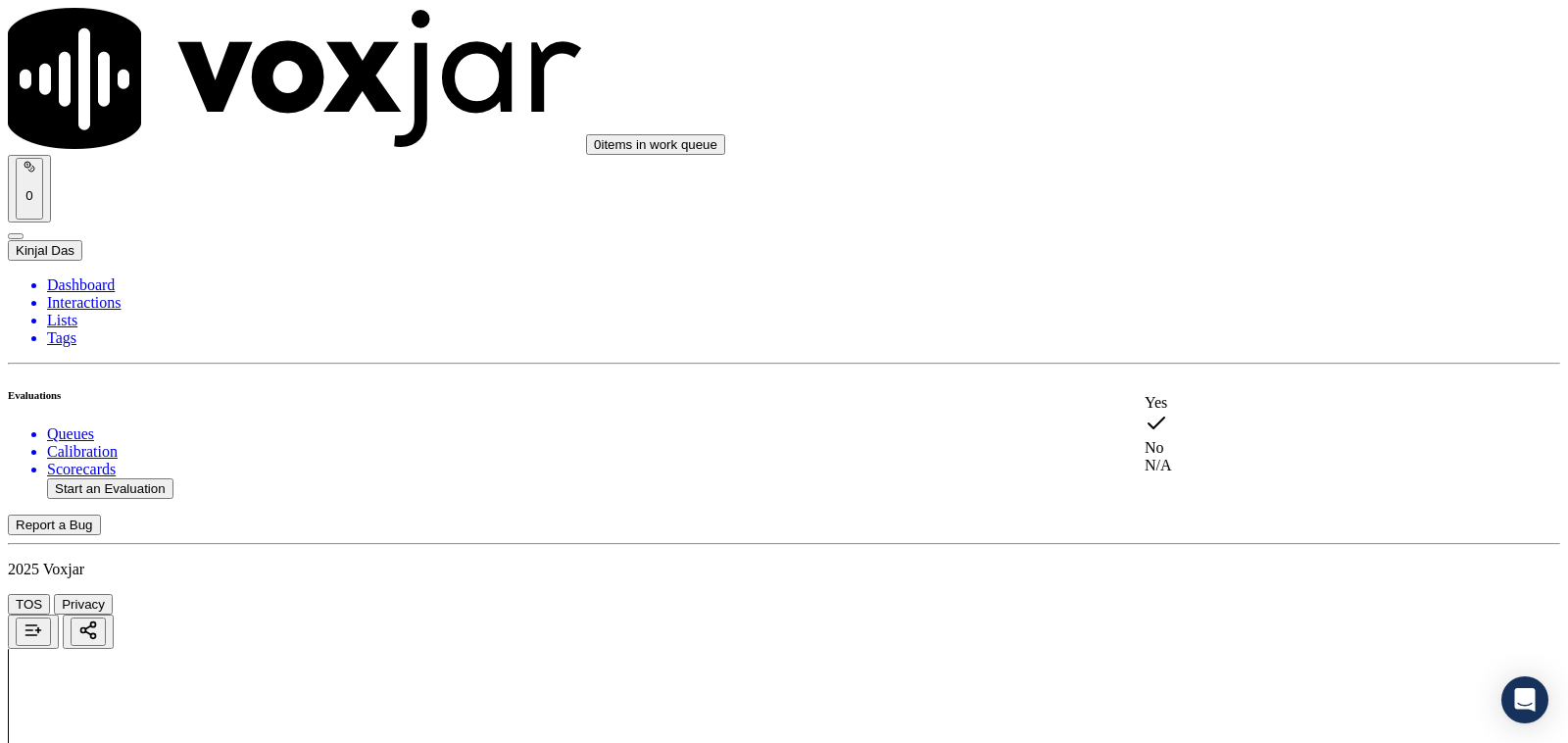 drag, startPoint x: 1199, startPoint y: 476, endPoint x: 1201, endPoint y: 467, distance: 9.219544 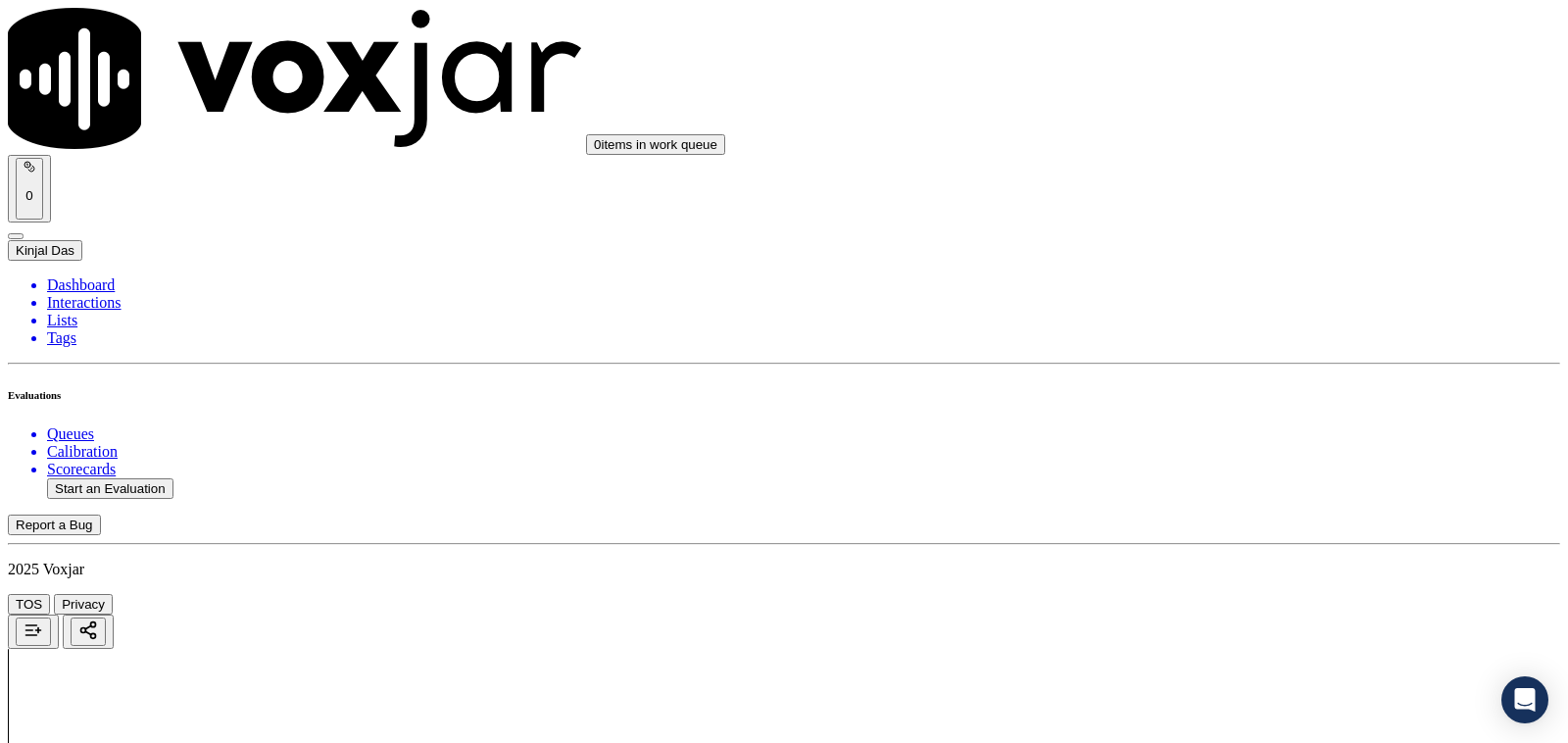 scroll, scrollTop: 2451, scrollLeft: 0, axis: vertical 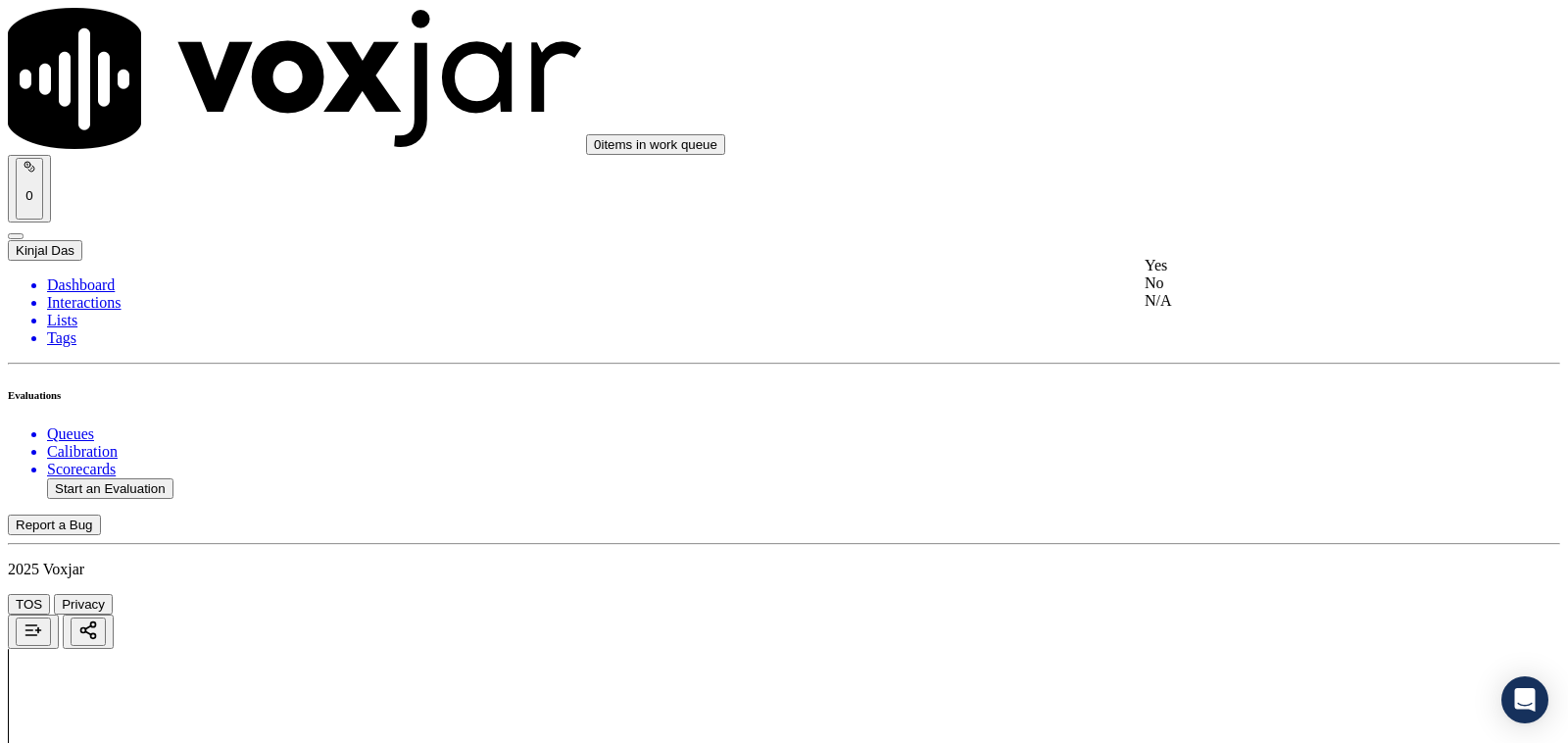 click at bounding box center (1145, 265) 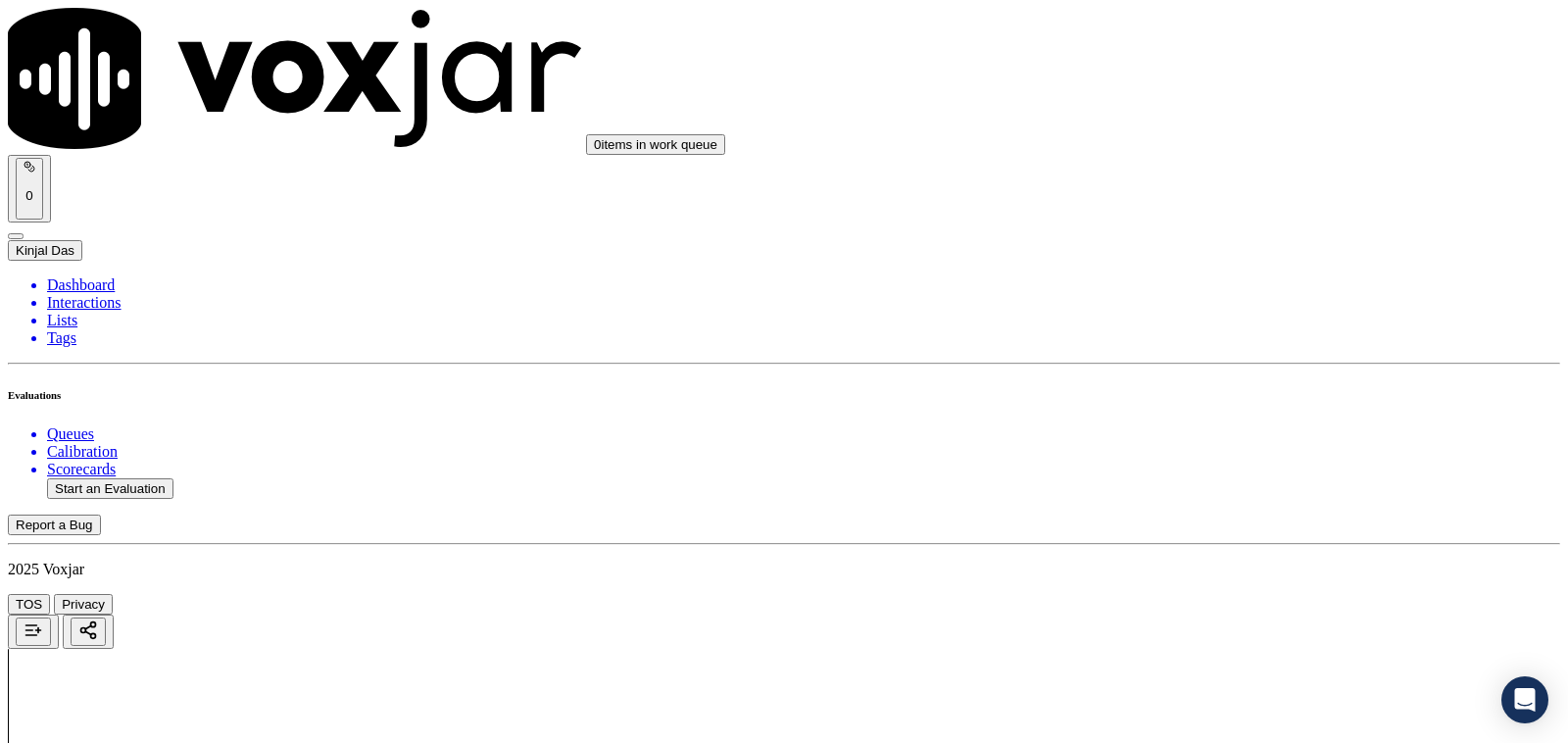scroll, scrollTop: 2654, scrollLeft: 0, axis: vertical 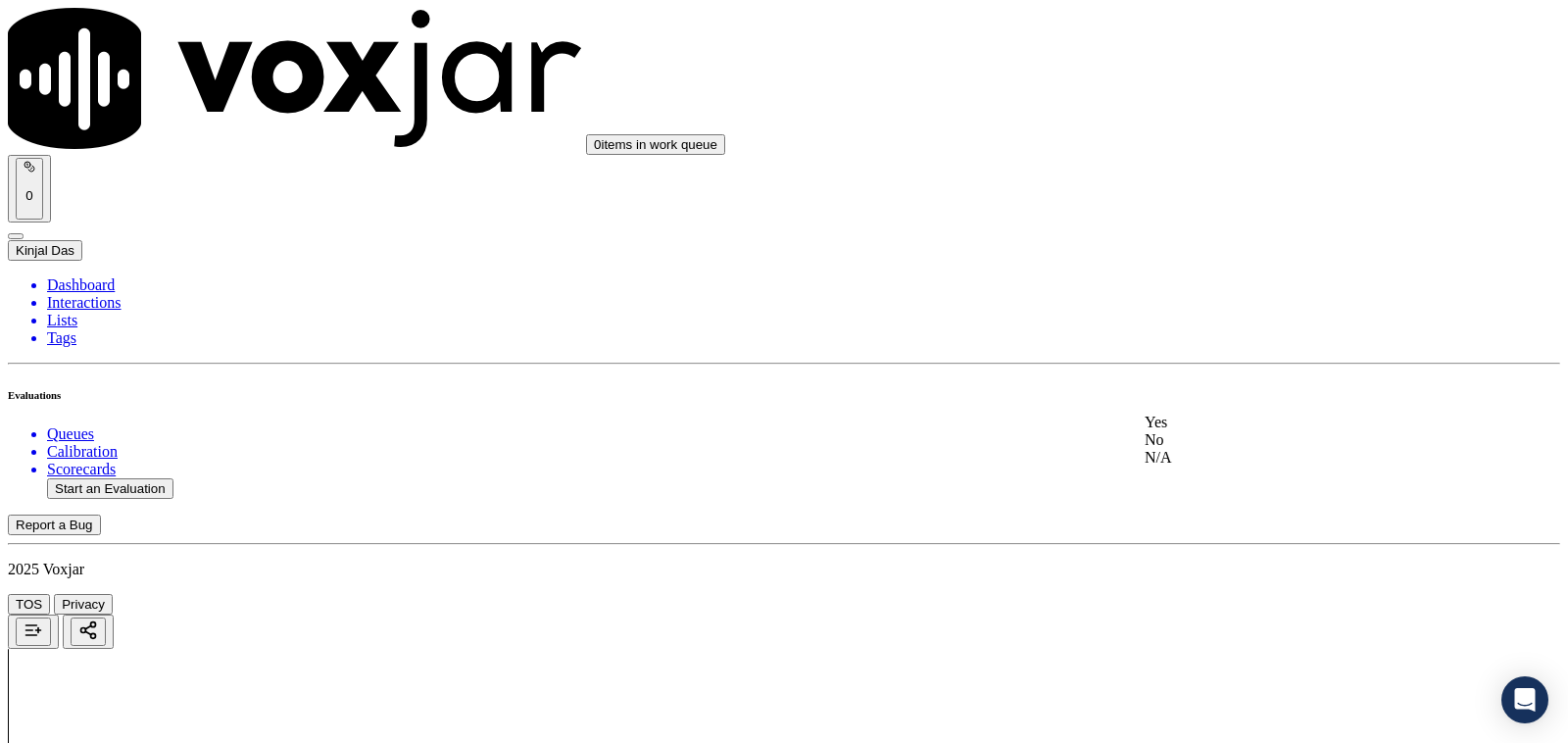 click on "Yes" at bounding box center [1304, 422] 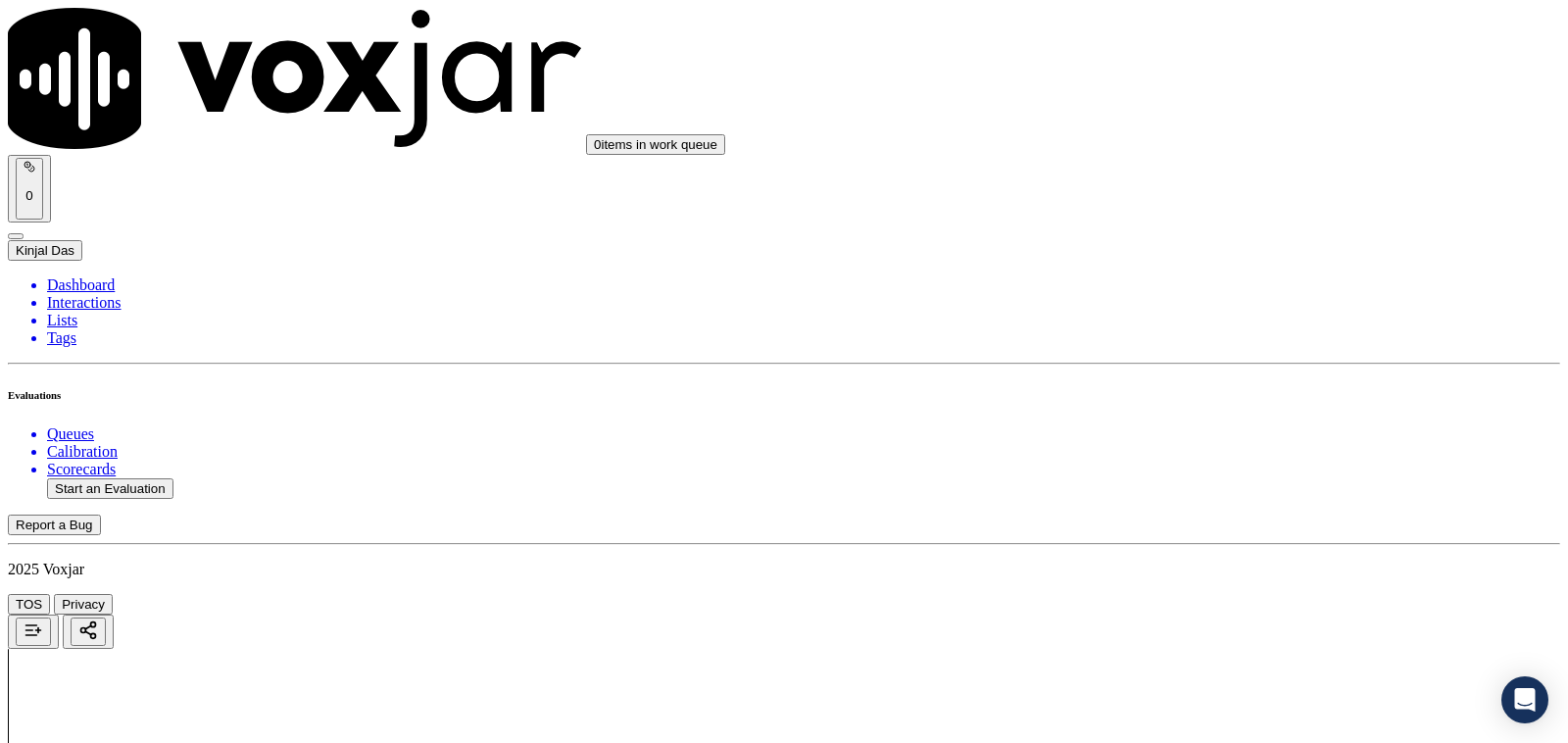 scroll, scrollTop: 2858, scrollLeft: 0, axis: vertical 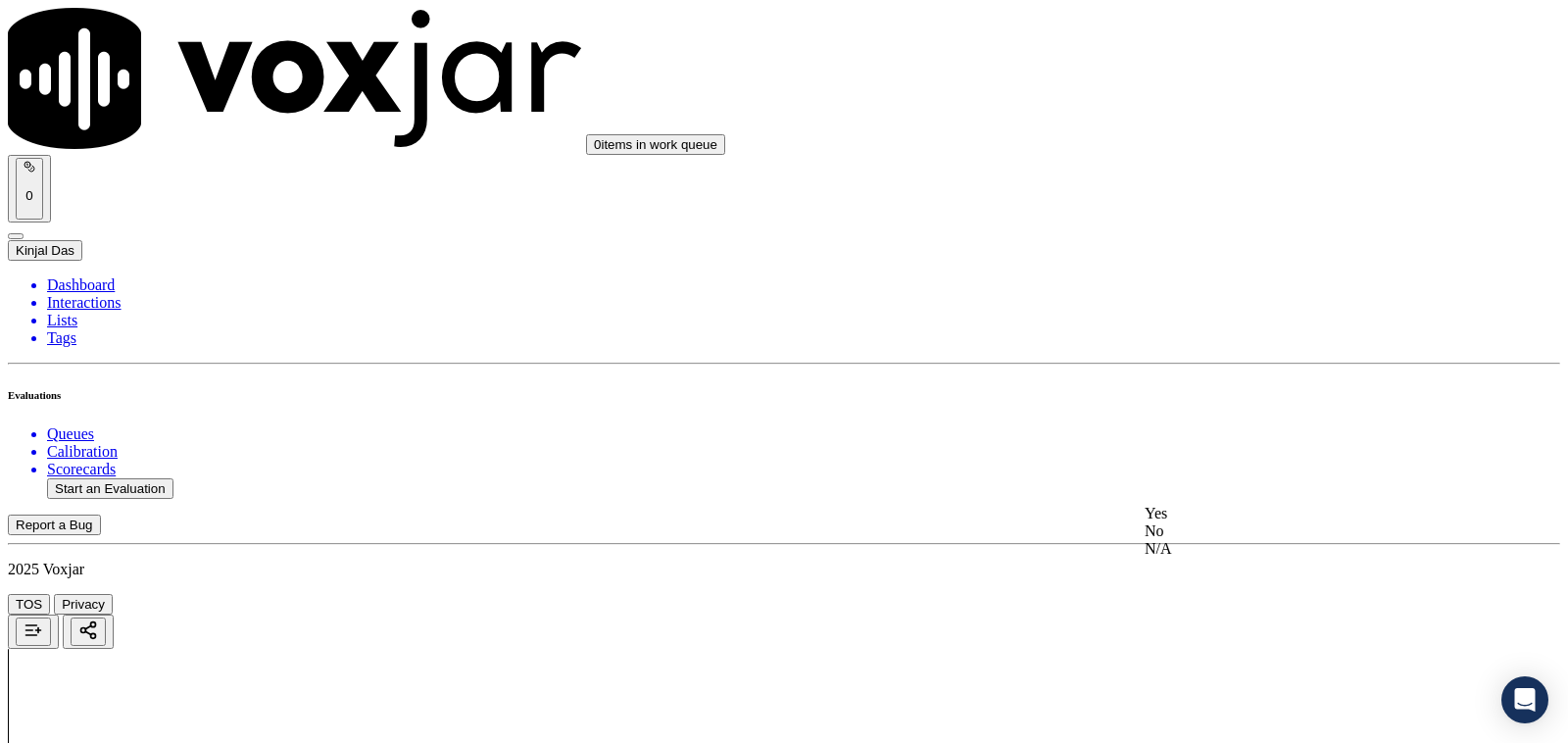 click on "Yes" at bounding box center [1304, 514] 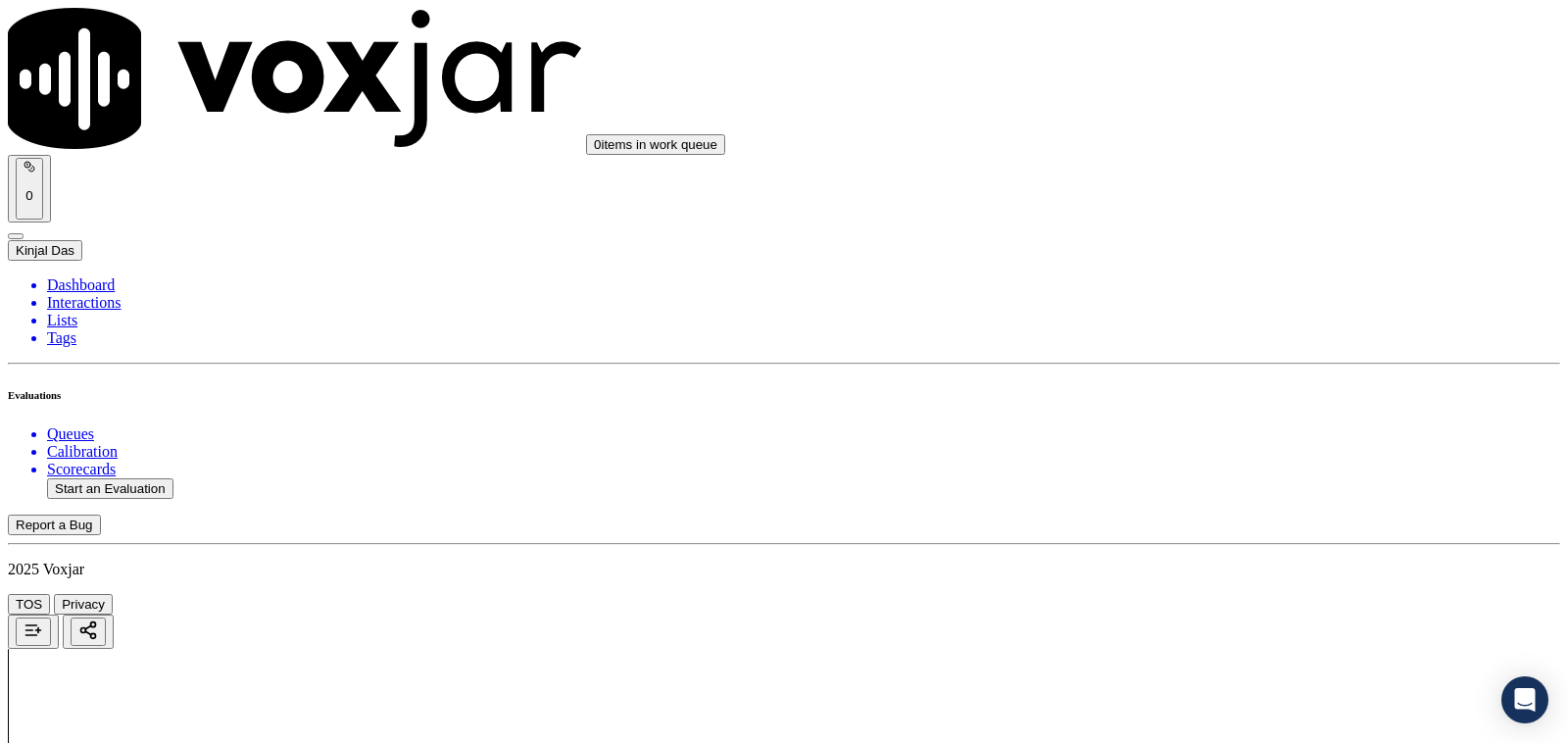scroll, scrollTop: 3267, scrollLeft: 0, axis: vertical 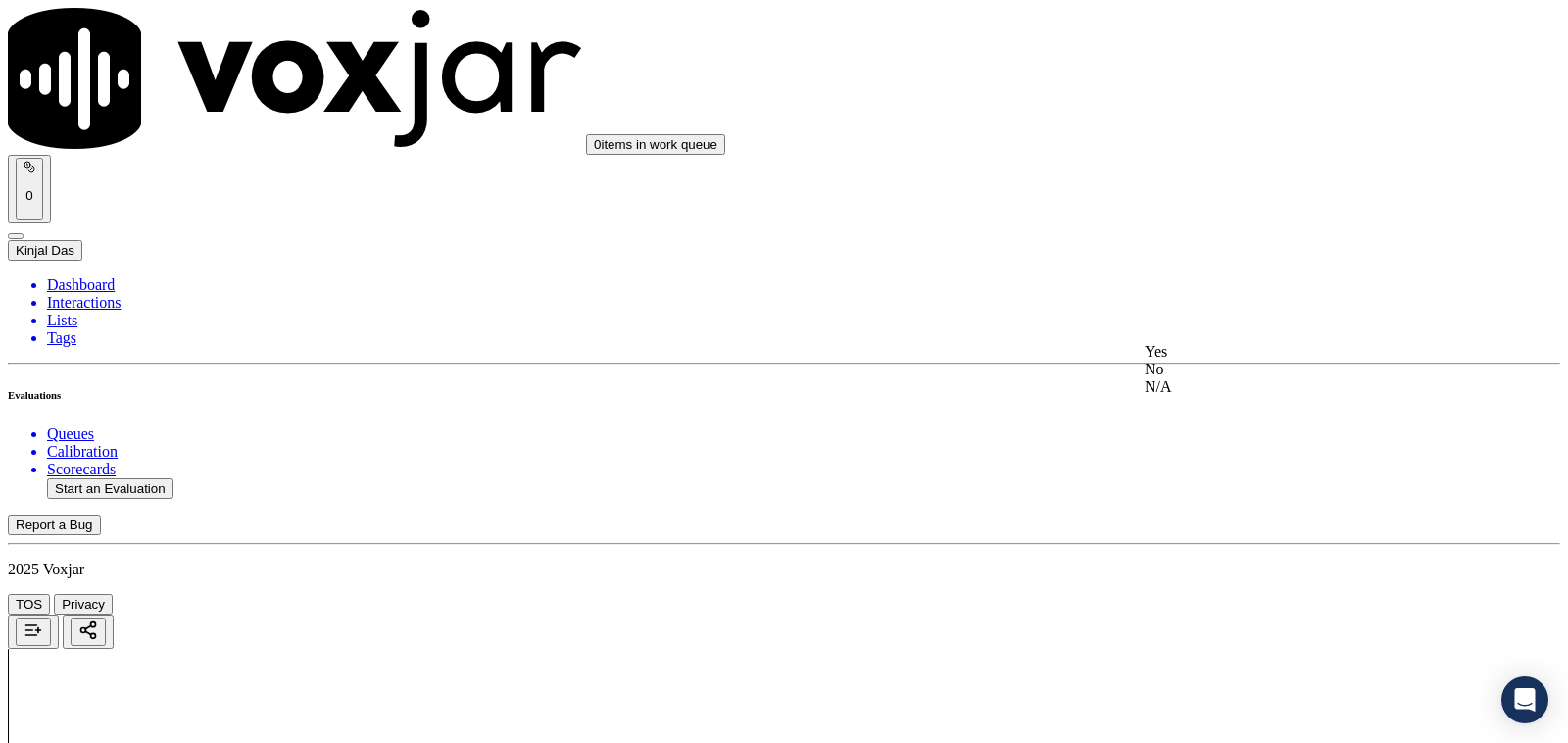 click on "Yes" at bounding box center (1304, 352) 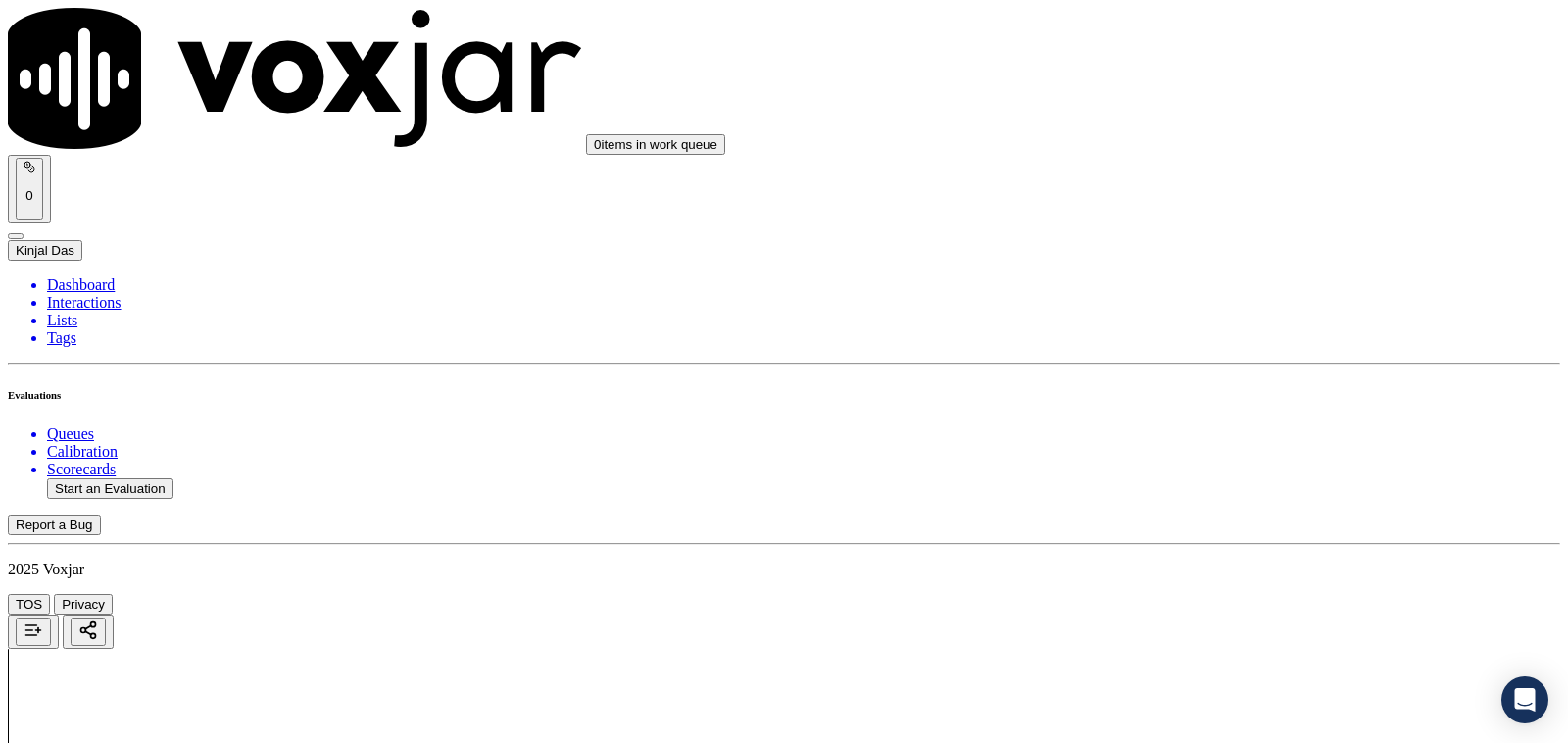 scroll, scrollTop: 3471, scrollLeft: 0, axis: vertical 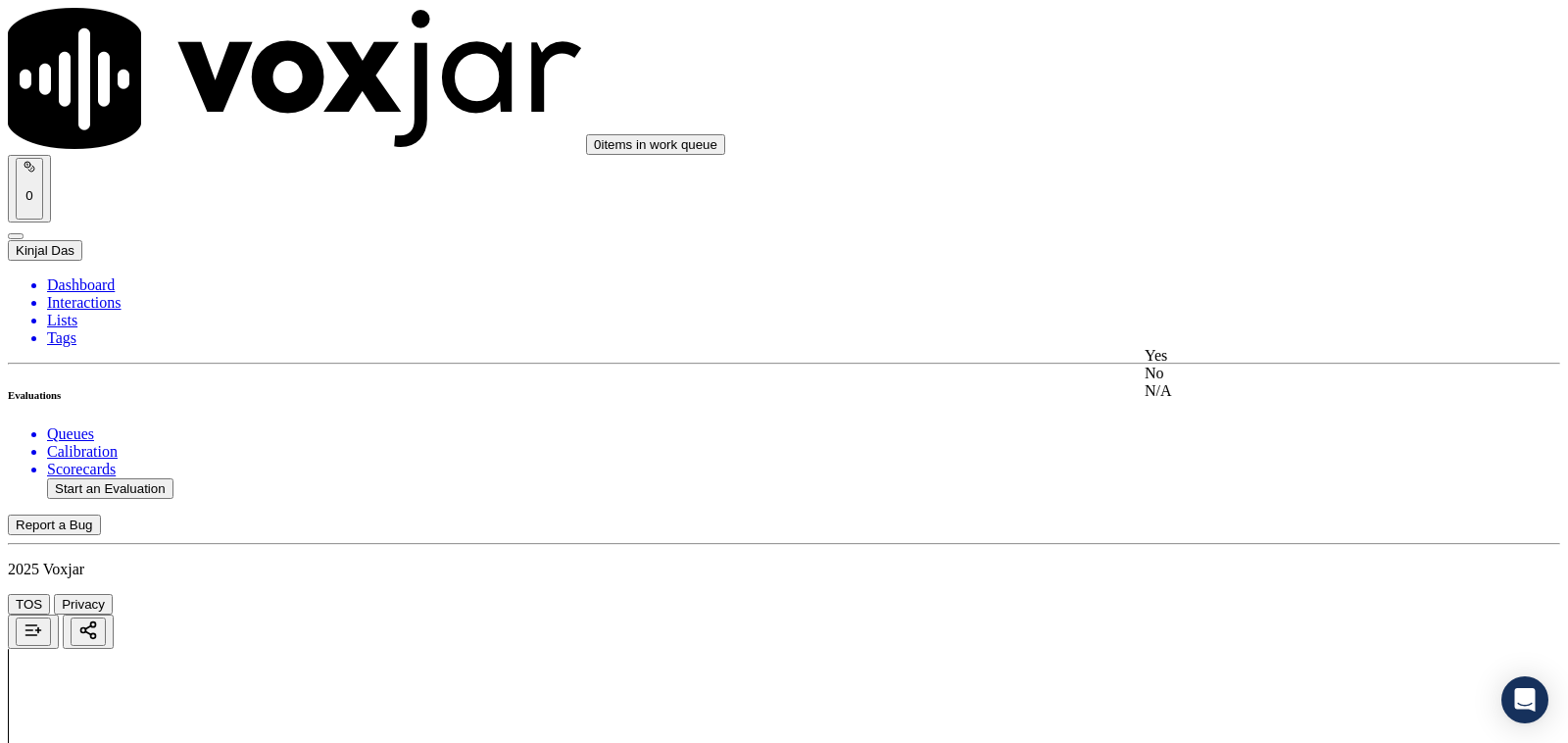 click on "Yes" at bounding box center [1304, 356] 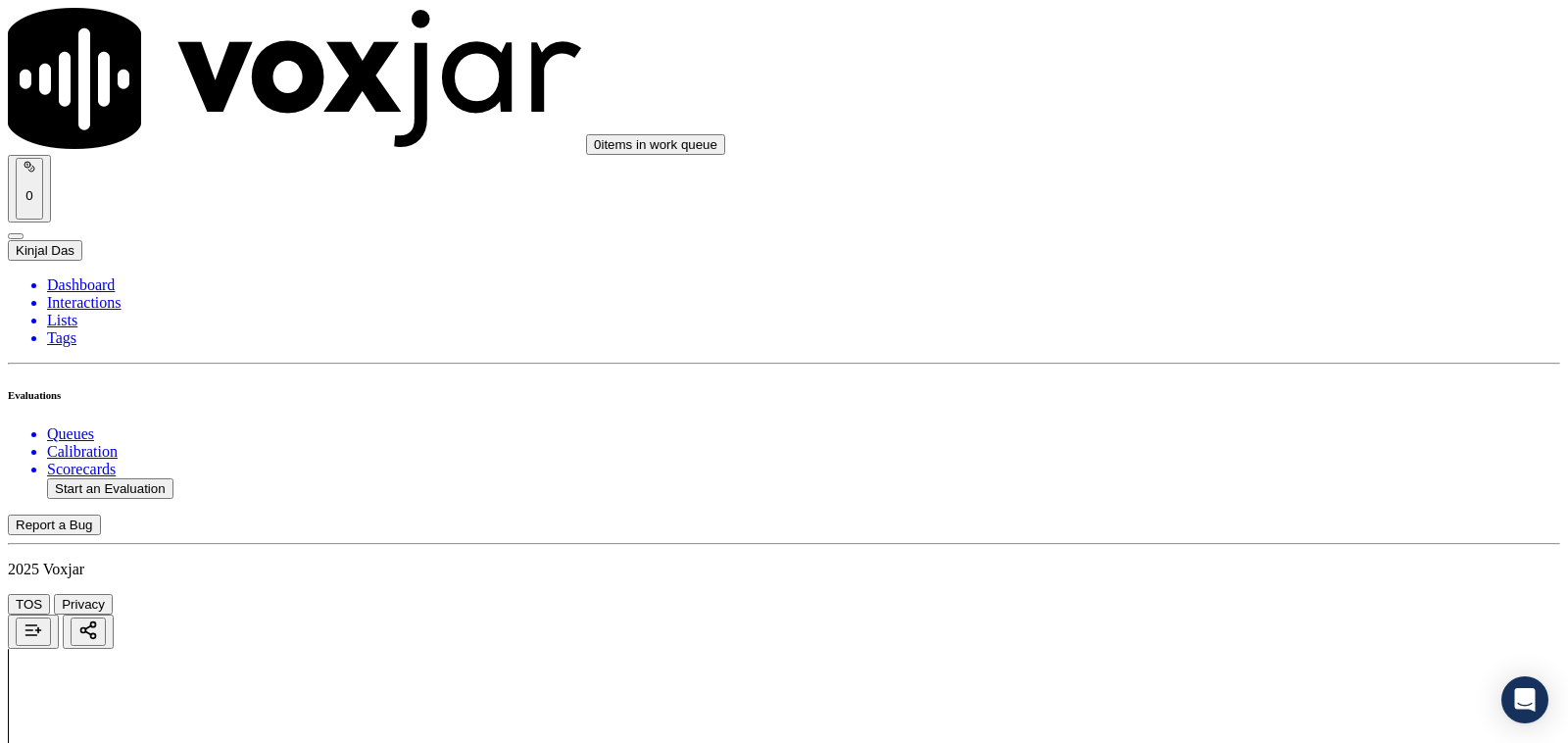 drag, startPoint x: 1197, startPoint y: 361, endPoint x: 1193, endPoint y: 382, distance: 21.37756 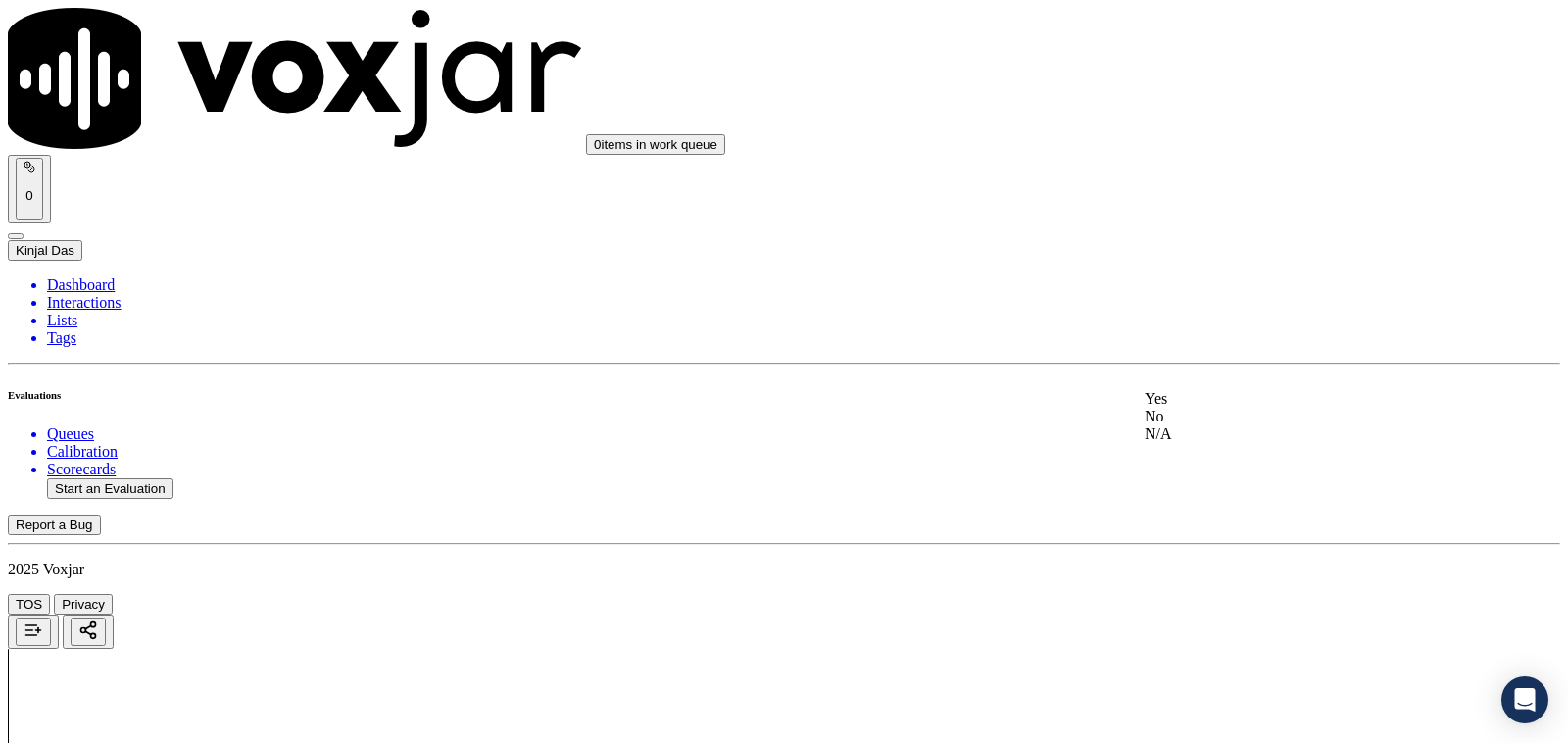 click on "Yes" at bounding box center [1304, 399] 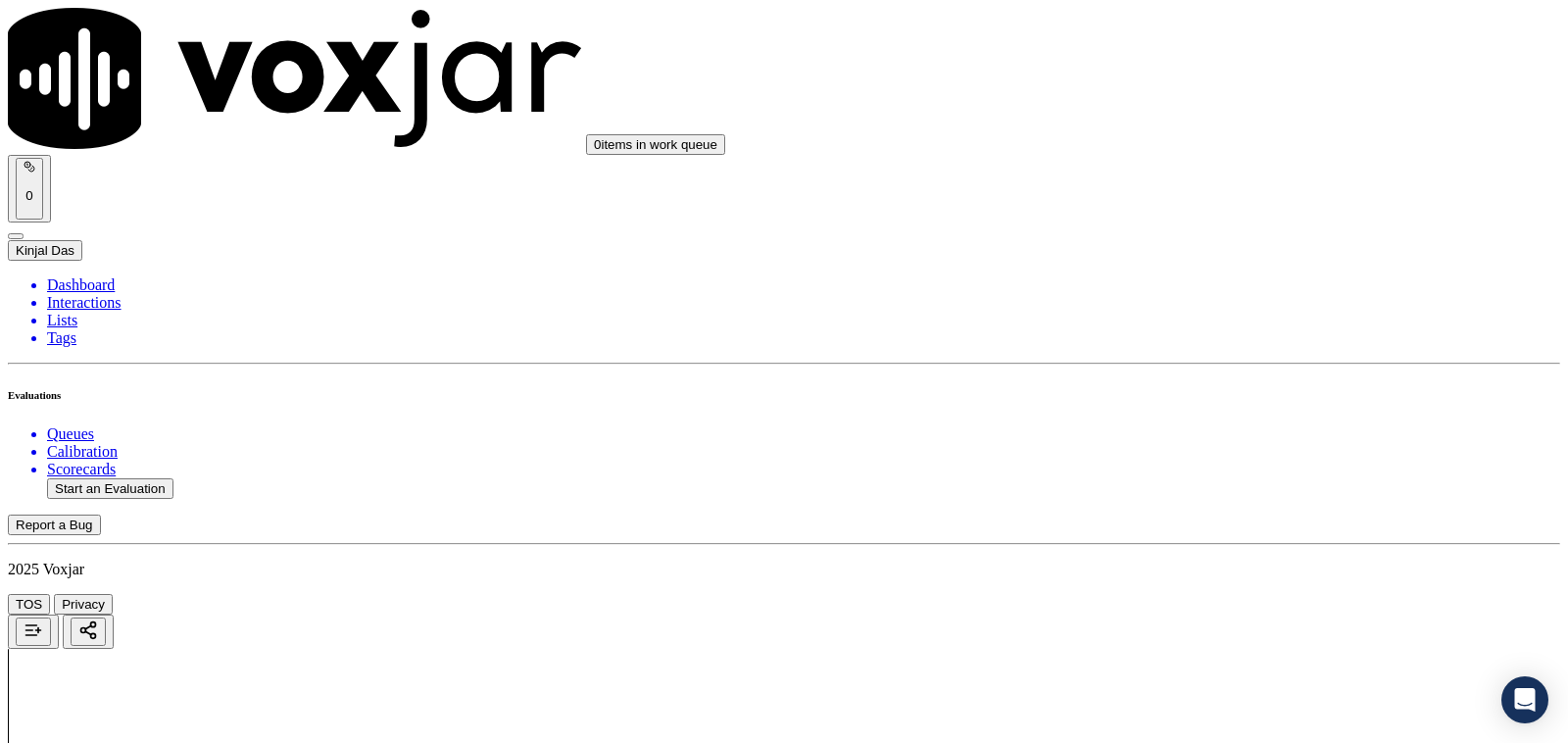 scroll, scrollTop: 3896, scrollLeft: 0, axis: vertical 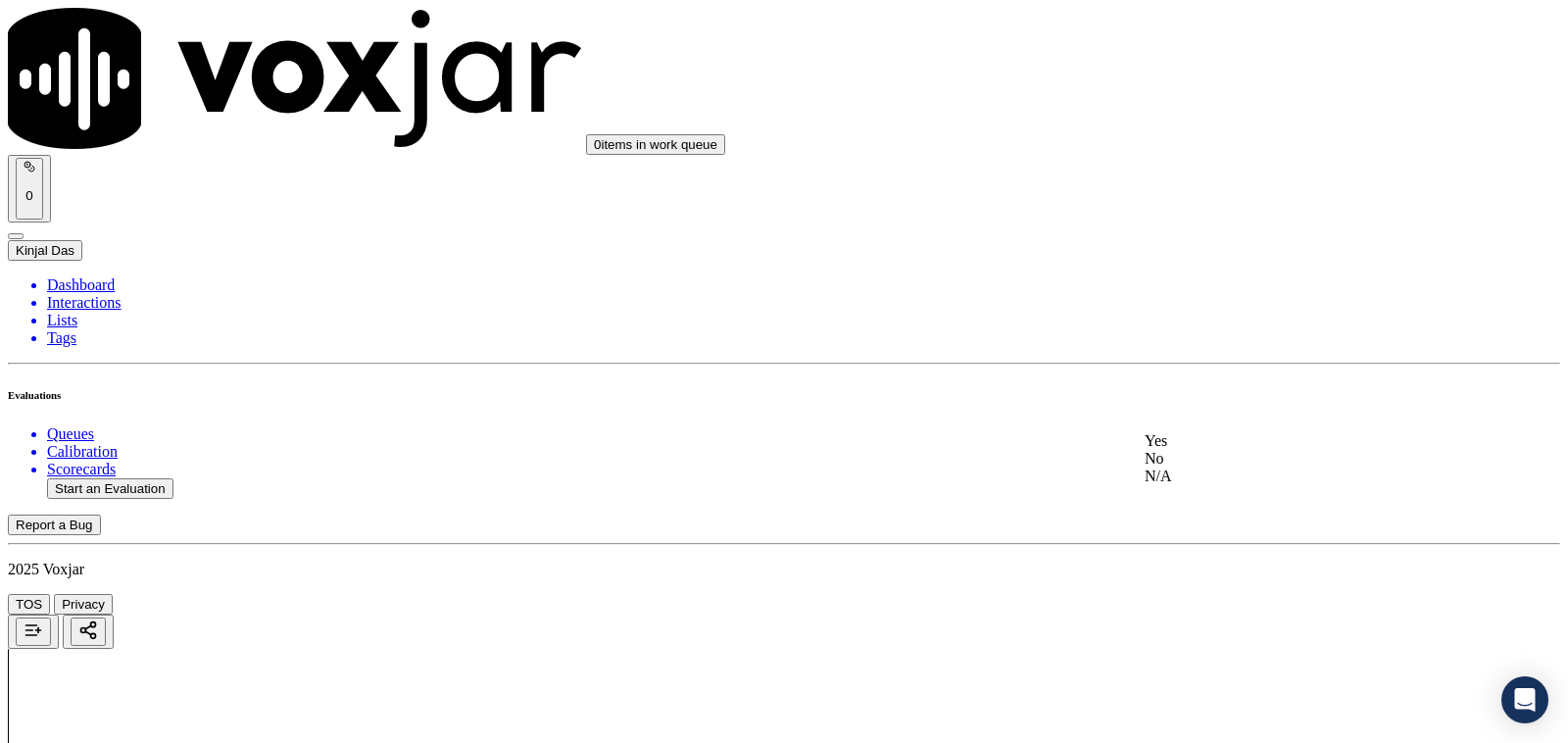 click on "Yes   No     N/A" at bounding box center [1304, 459] 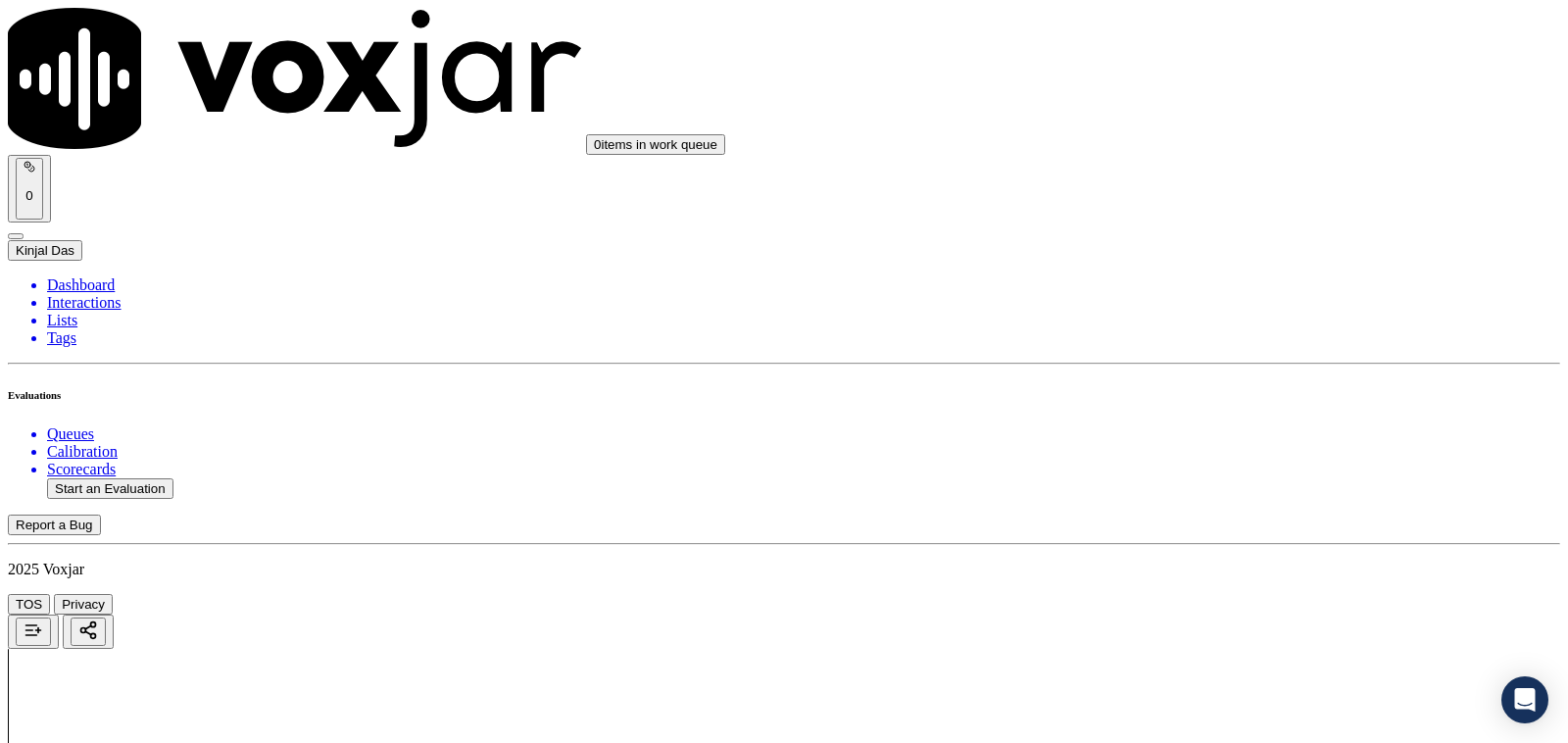 scroll, scrollTop: 4304, scrollLeft: 0, axis: vertical 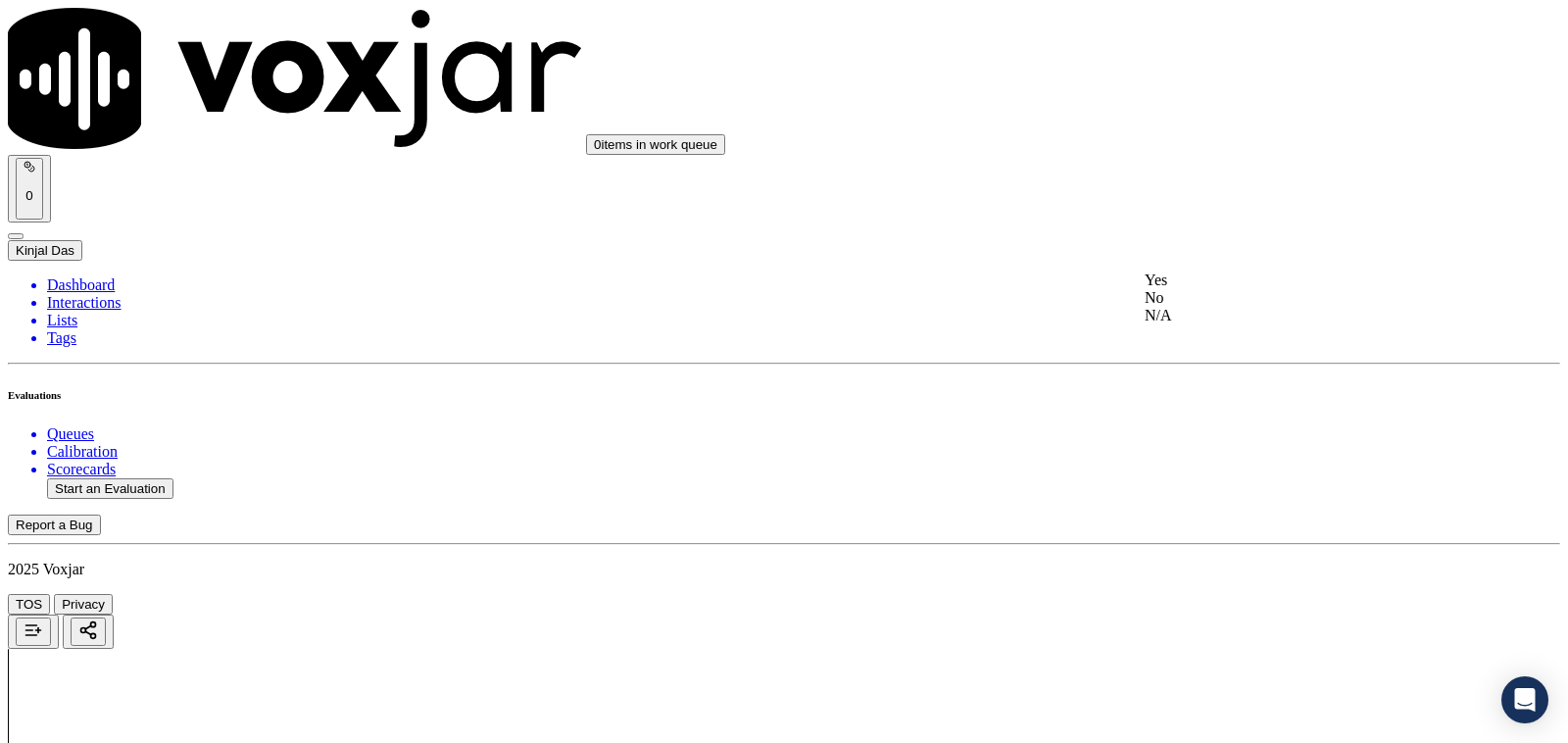 click on "Yes" at bounding box center (1304, 280) 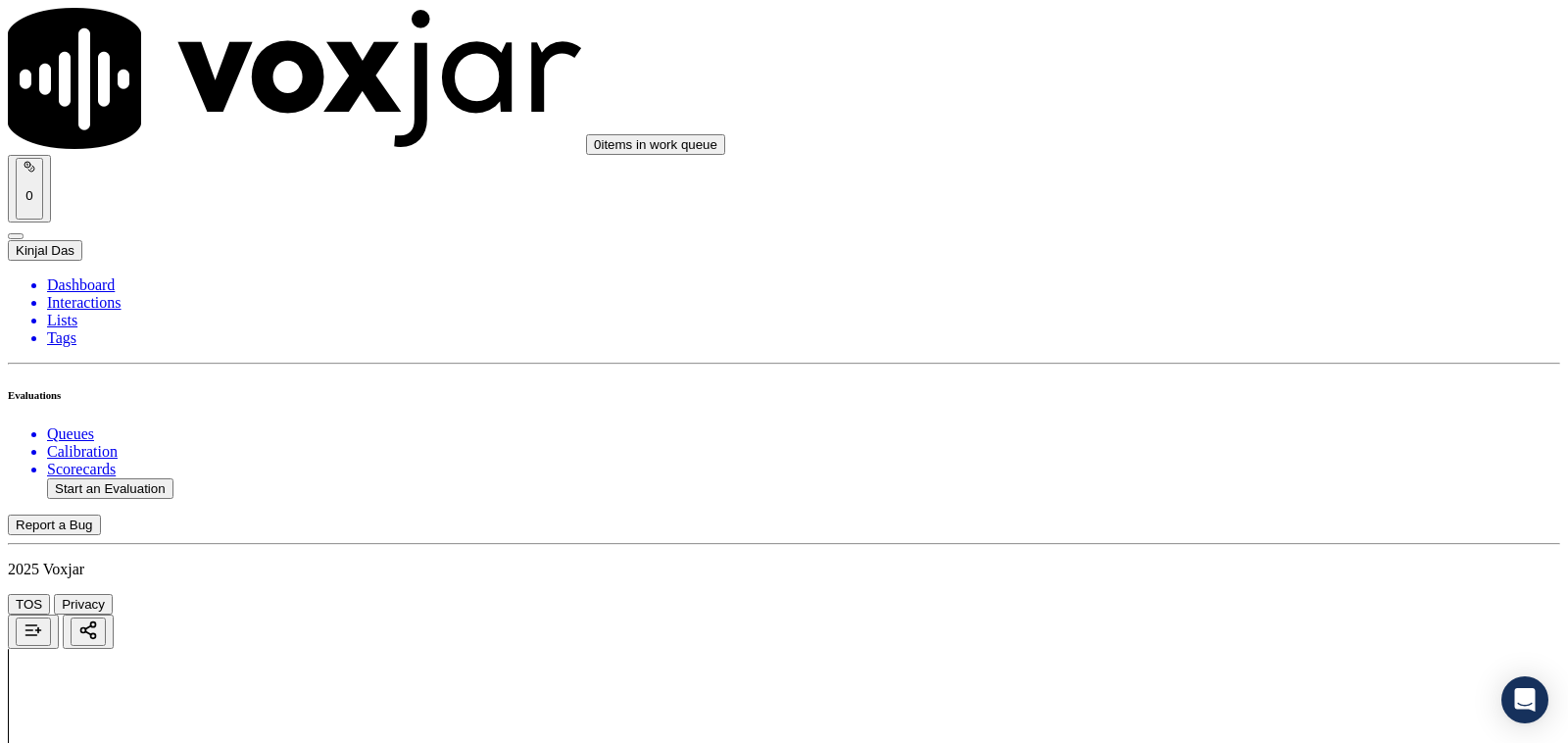 scroll, scrollTop: 4509, scrollLeft: 0, axis: vertical 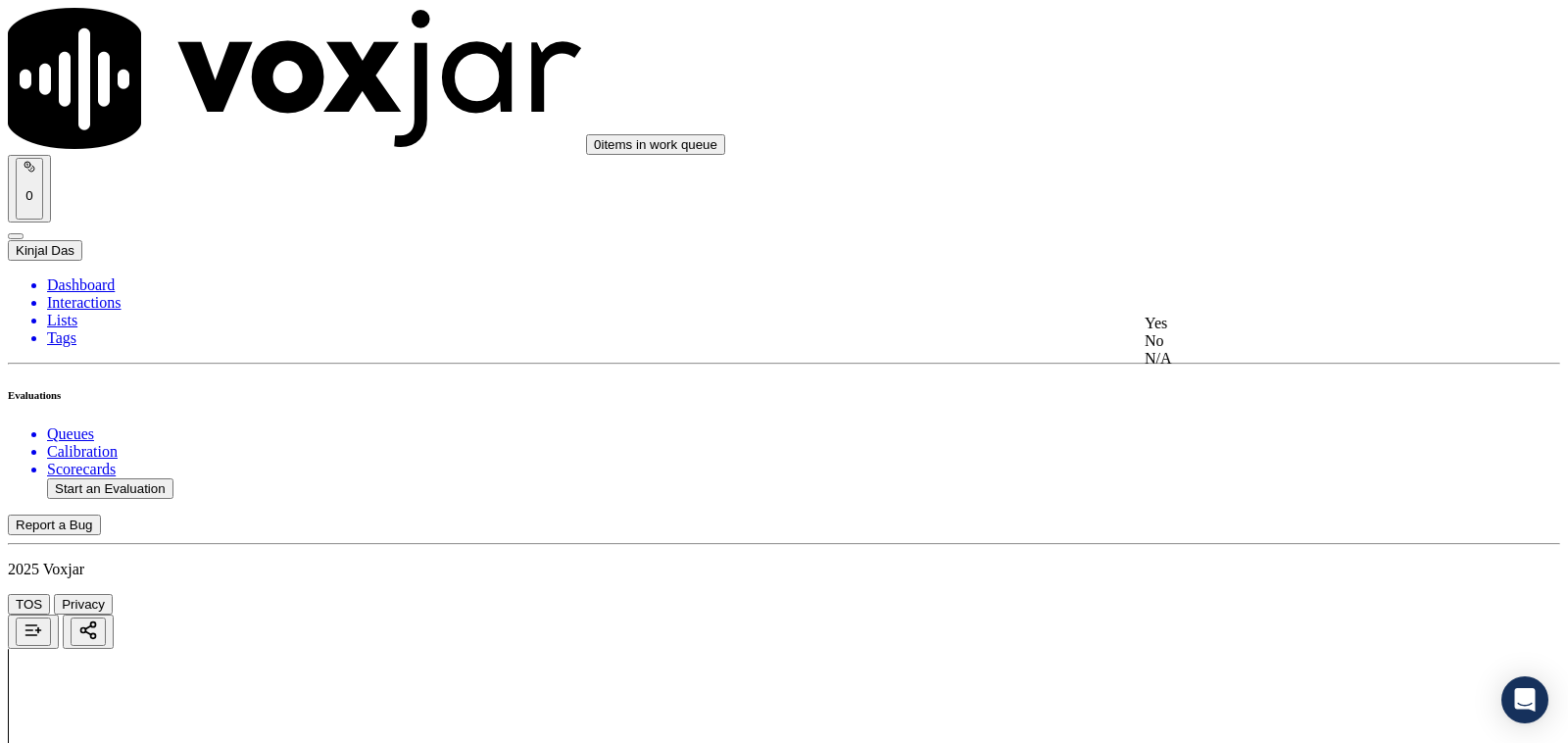click on "Yes" at bounding box center (1304, 323) 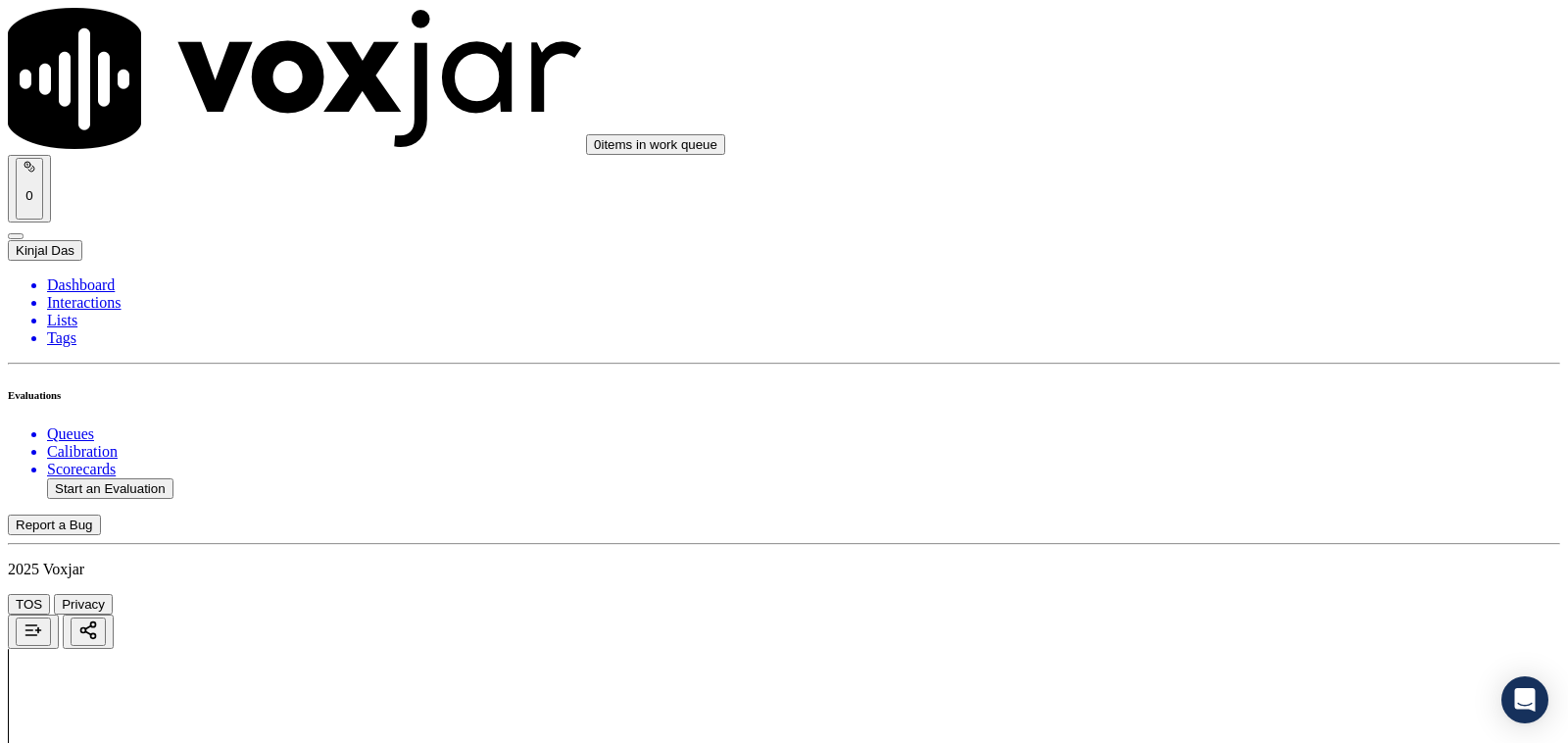 scroll, scrollTop: 4712, scrollLeft: 0, axis: vertical 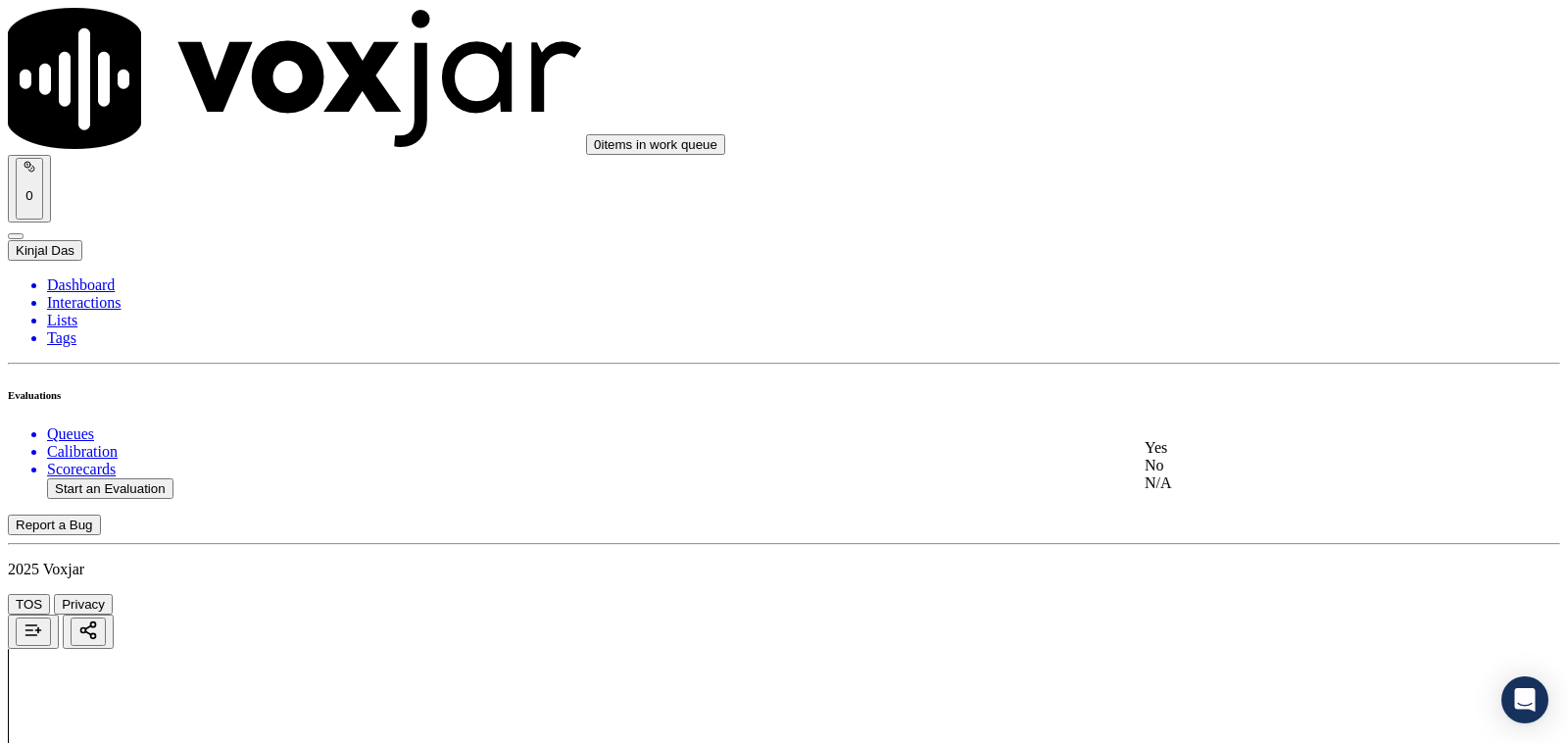 click on "Yes" at bounding box center (1304, 448) 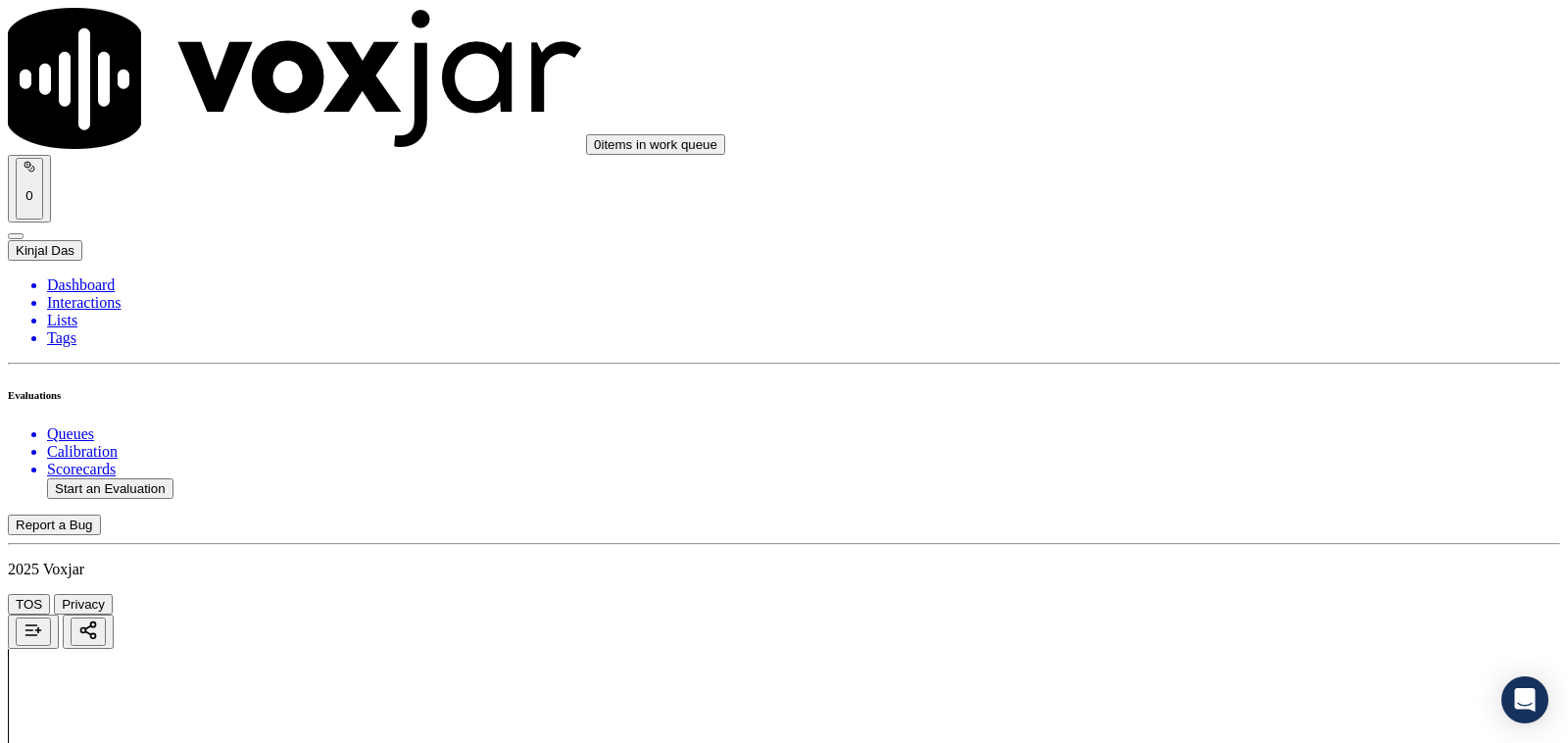 scroll, scrollTop: 4917, scrollLeft: 0, axis: vertical 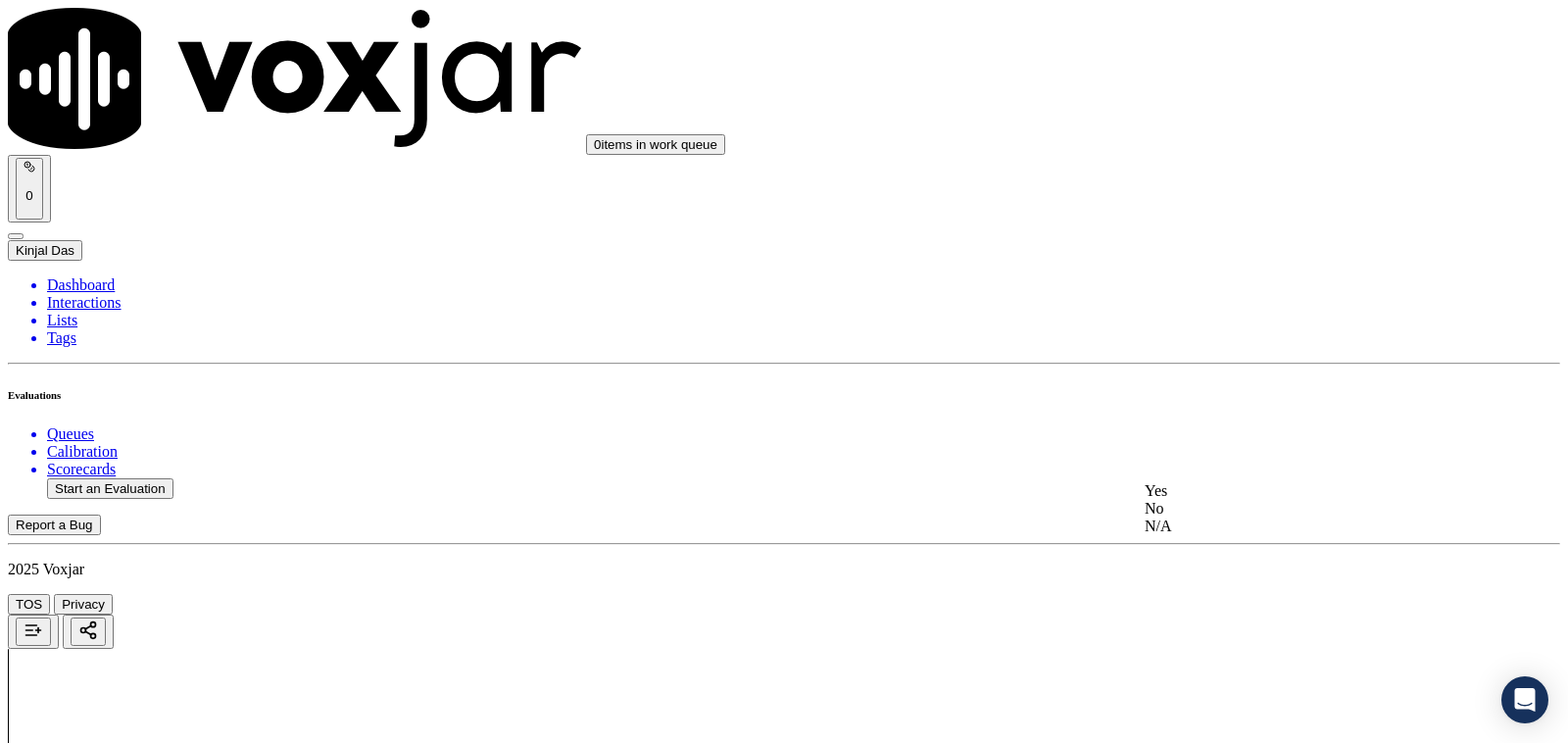 click on "Yes" at bounding box center (1304, 491) 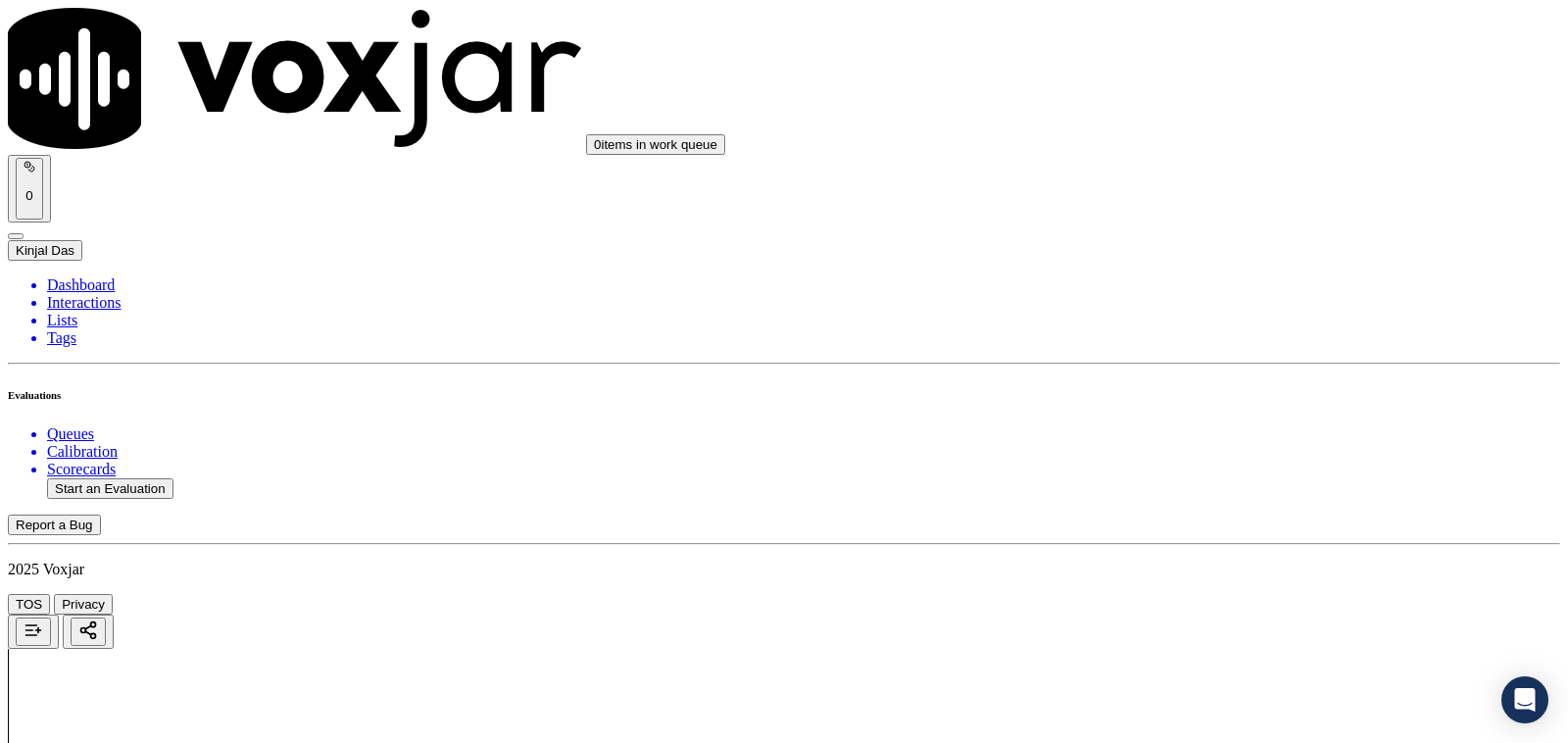 scroll, scrollTop: 5122, scrollLeft: 0, axis: vertical 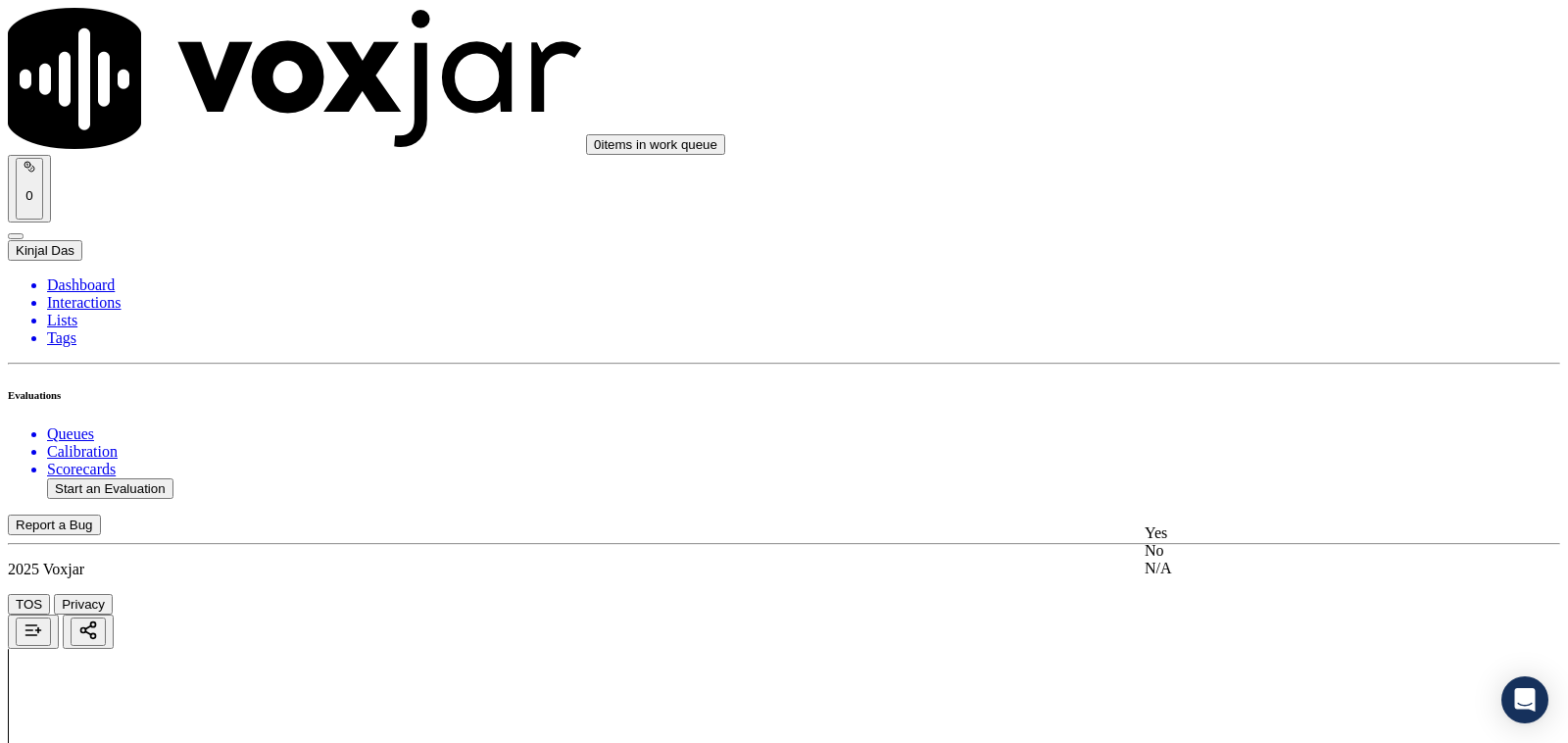 drag, startPoint x: 1183, startPoint y: 541, endPoint x: 1206, endPoint y: 506, distance: 41.880783 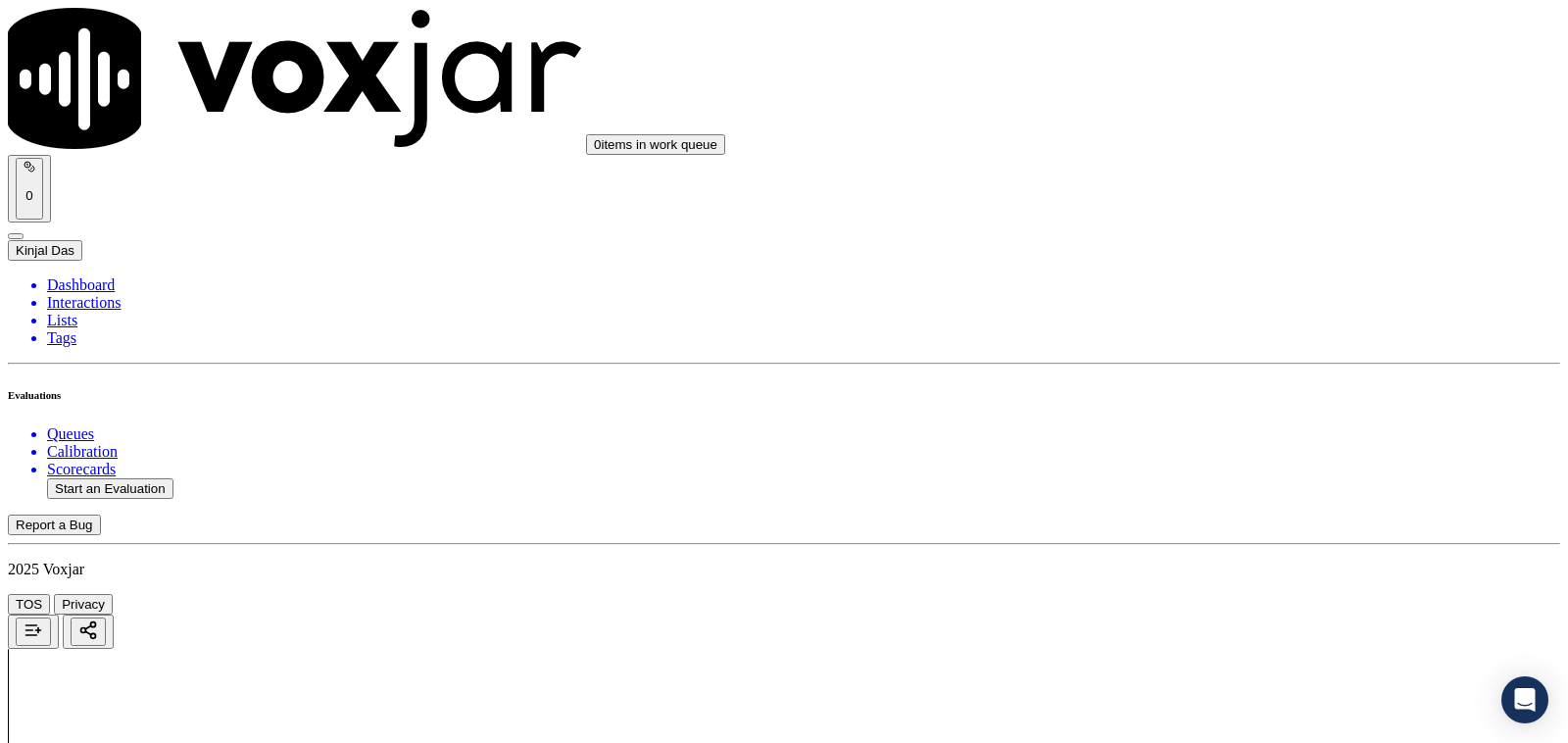 click on "Submit Scores" at bounding box center (58, 7200) 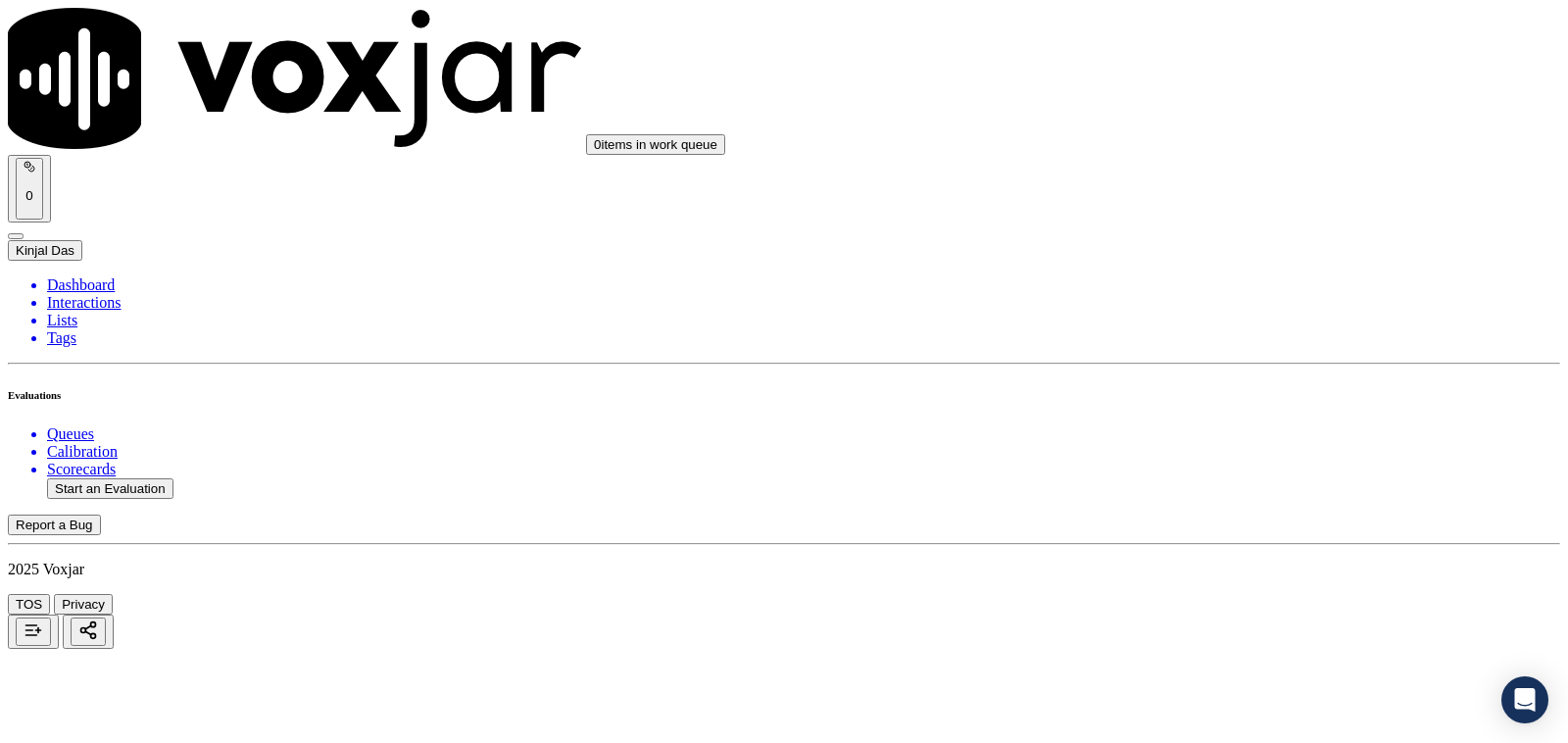 scroll, scrollTop: 204, scrollLeft: 0, axis: vertical 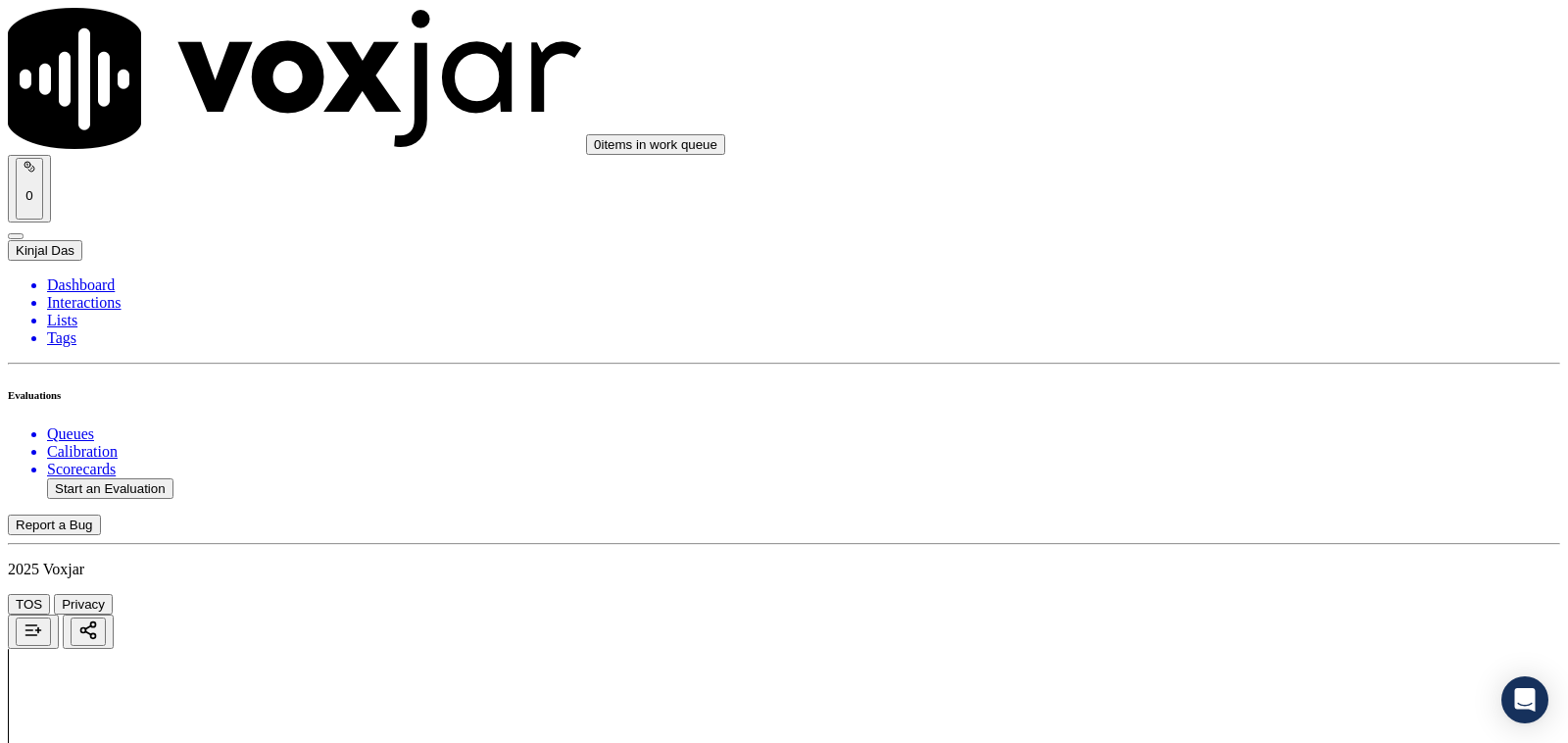 click on "Connect This Customer" at bounding box center [84, 2206] 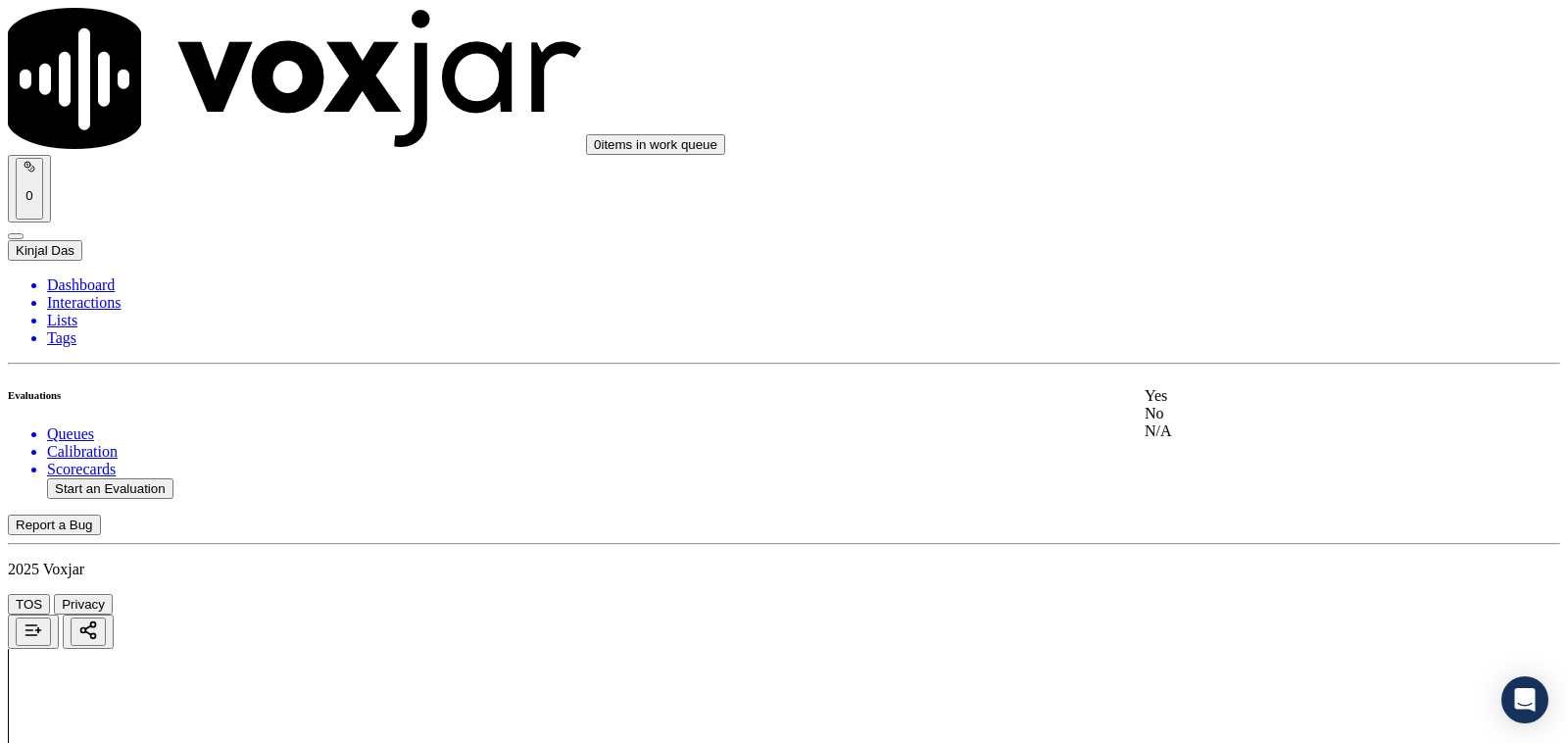 click on "Yes" at bounding box center [1304, 396] 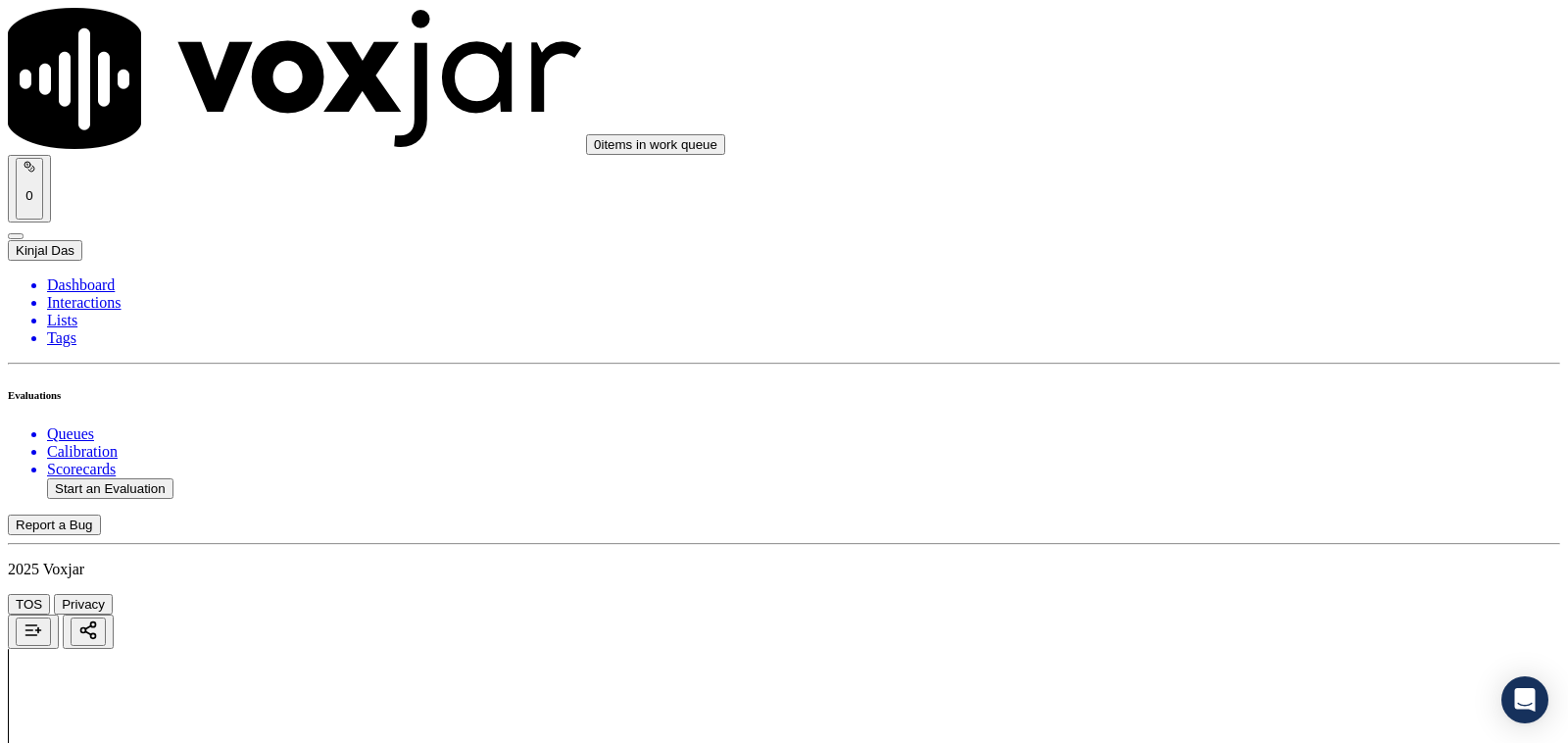 scroll, scrollTop: 408, scrollLeft: 0, axis: vertical 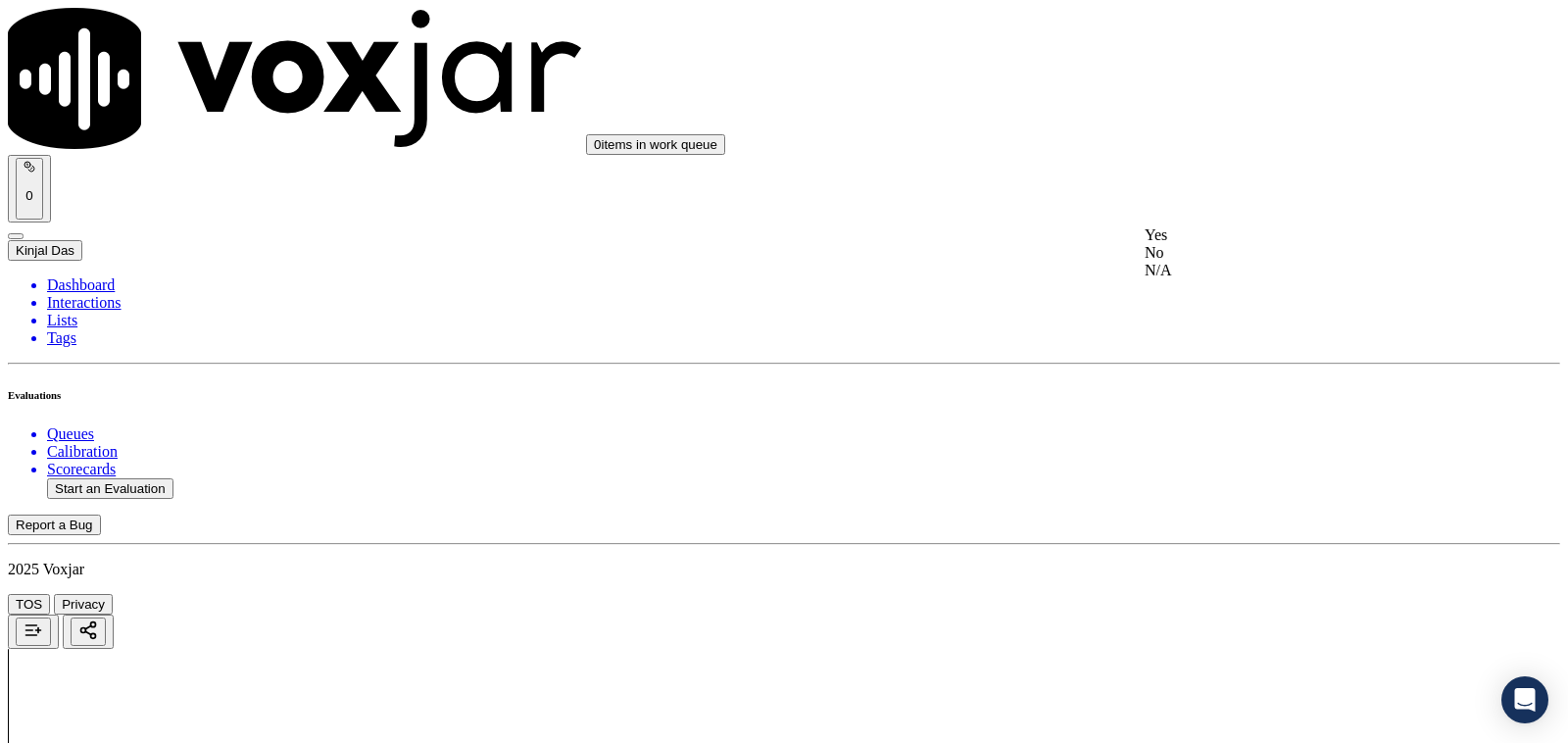 click on "No" 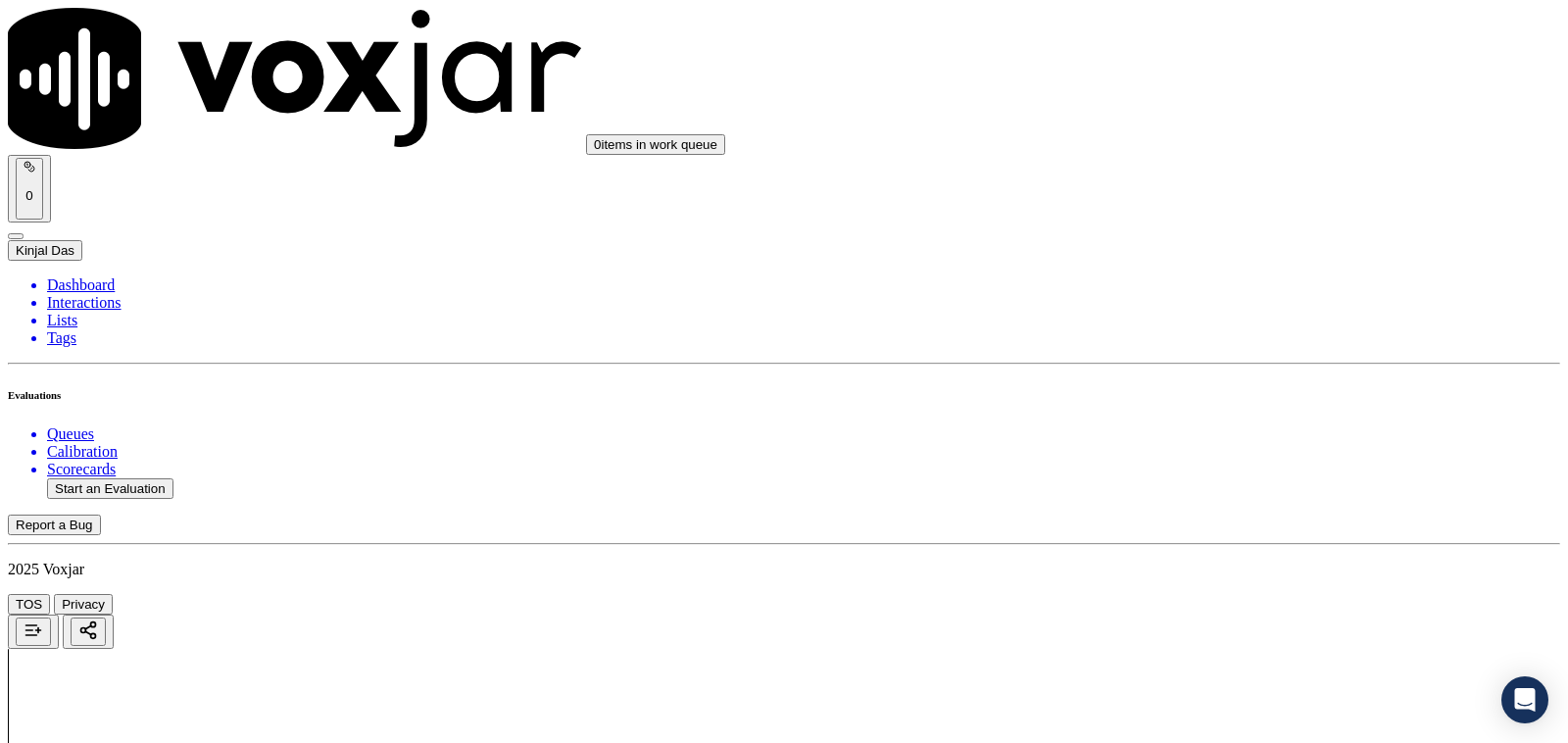 drag, startPoint x: 1207, startPoint y: 183, endPoint x: 1201, endPoint y: 207, distance: 24.738634 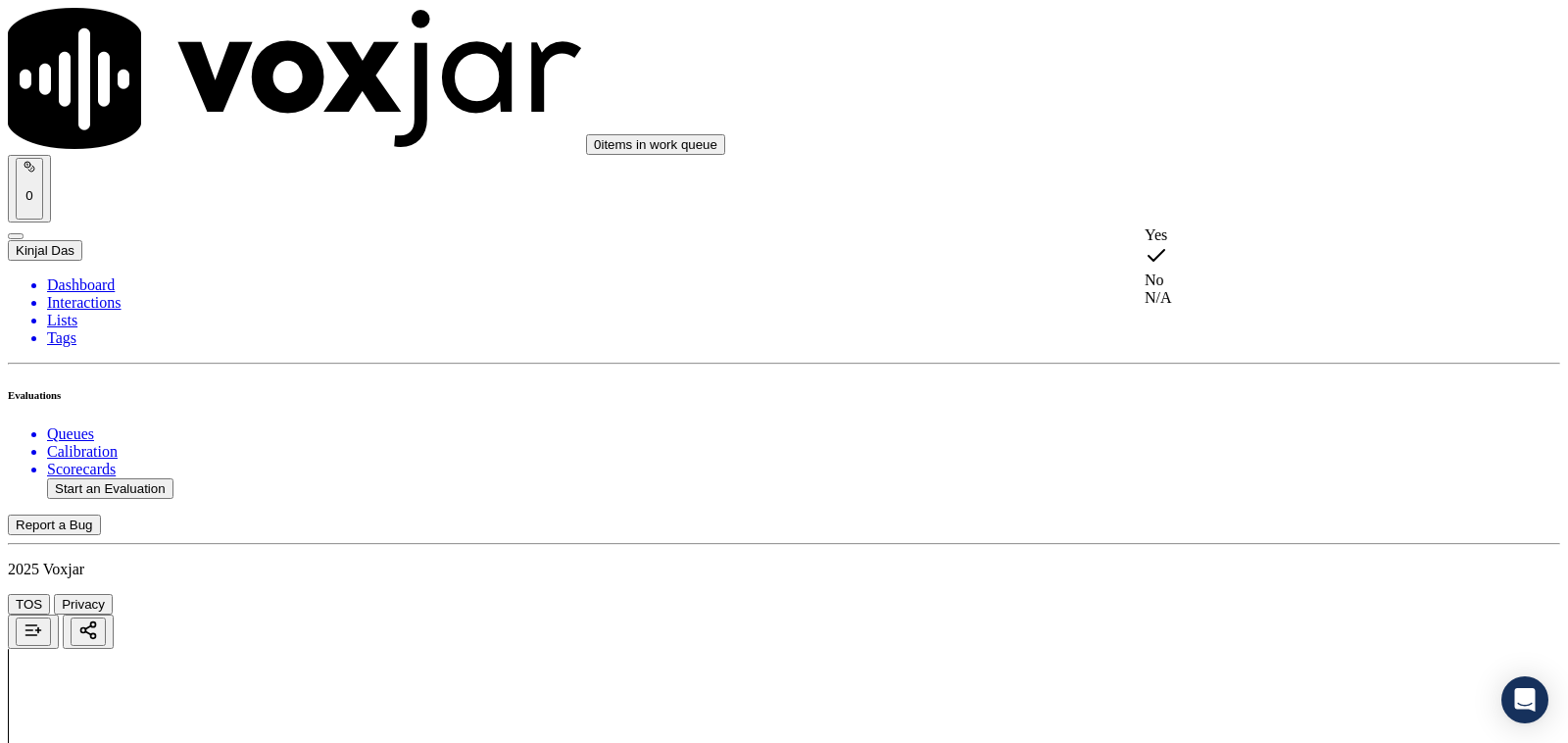 click on "No" at bounding box center (27, 2587) 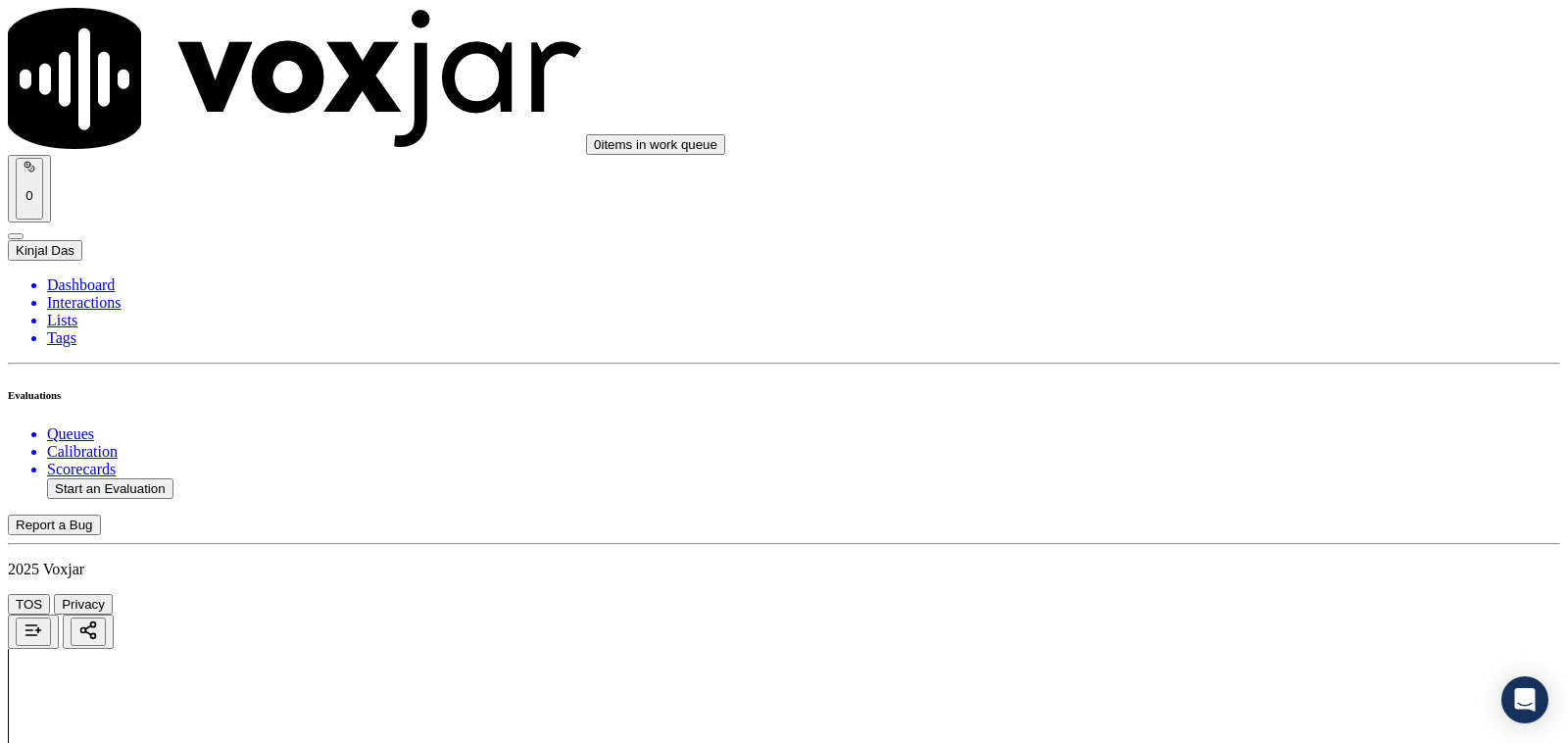 click on "Add Note" at bounding box center [784, 2622] 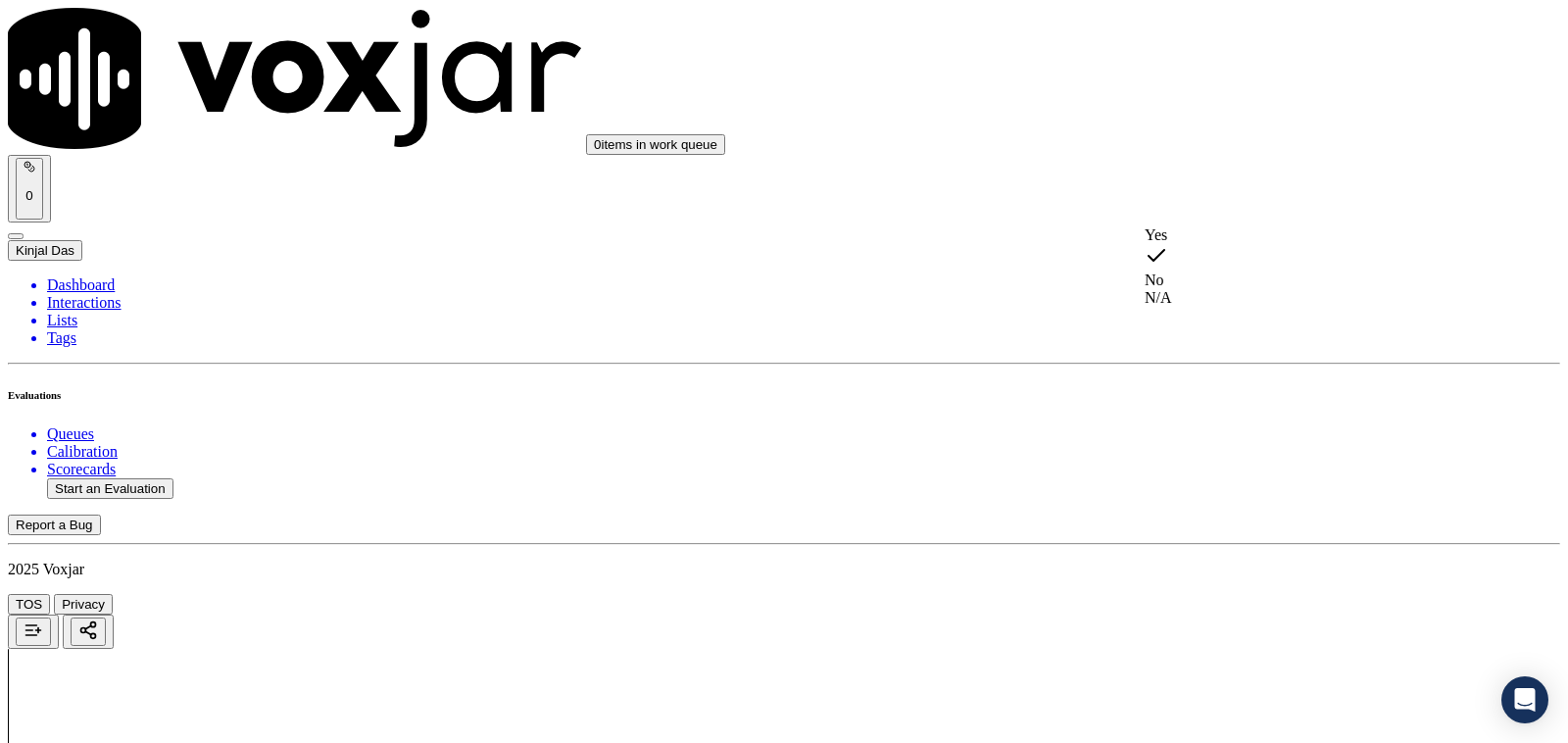 click on "Yes" at bounding box center [1304, 235] 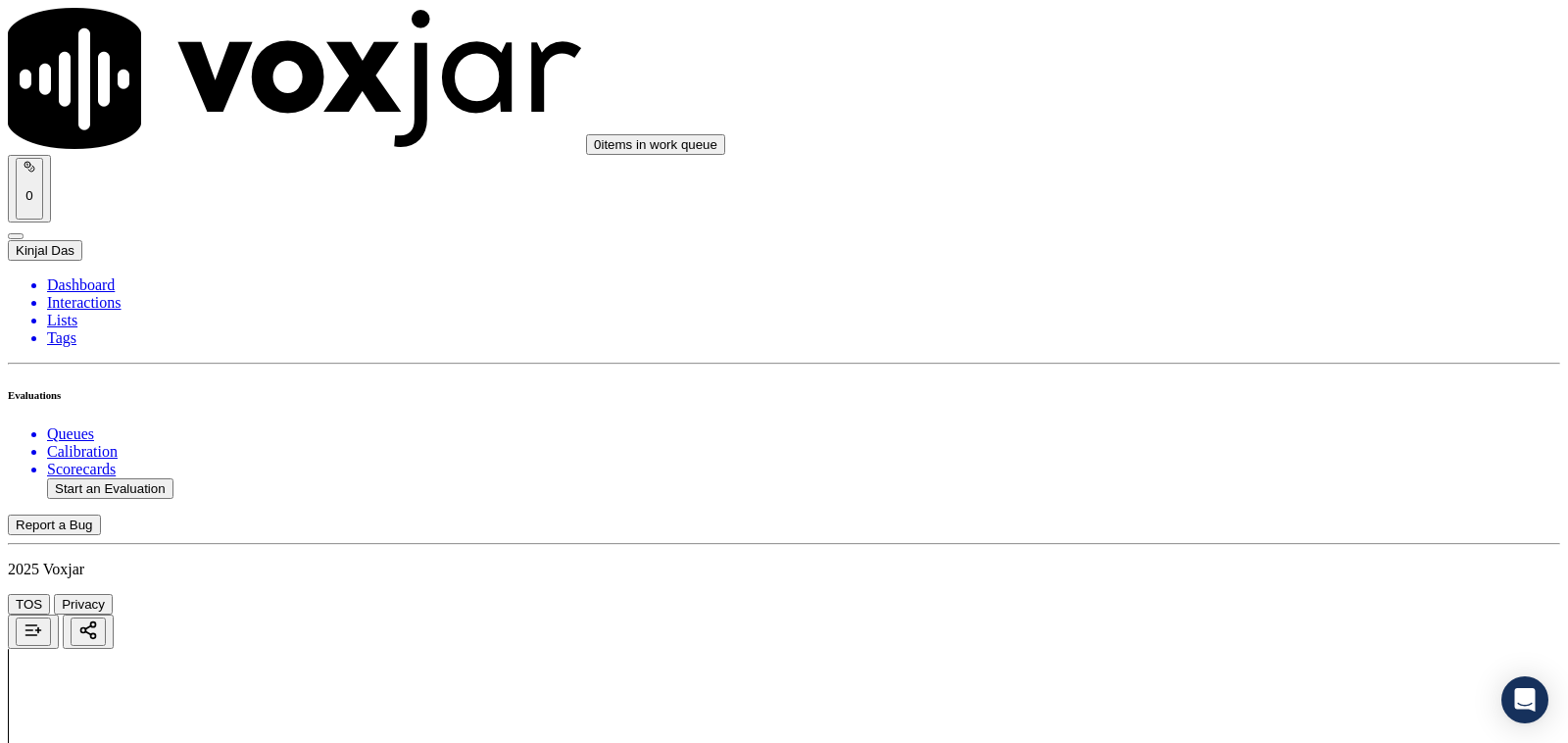 scroll, scrollTop: 613, scrollLeft: 0, axis: vertical 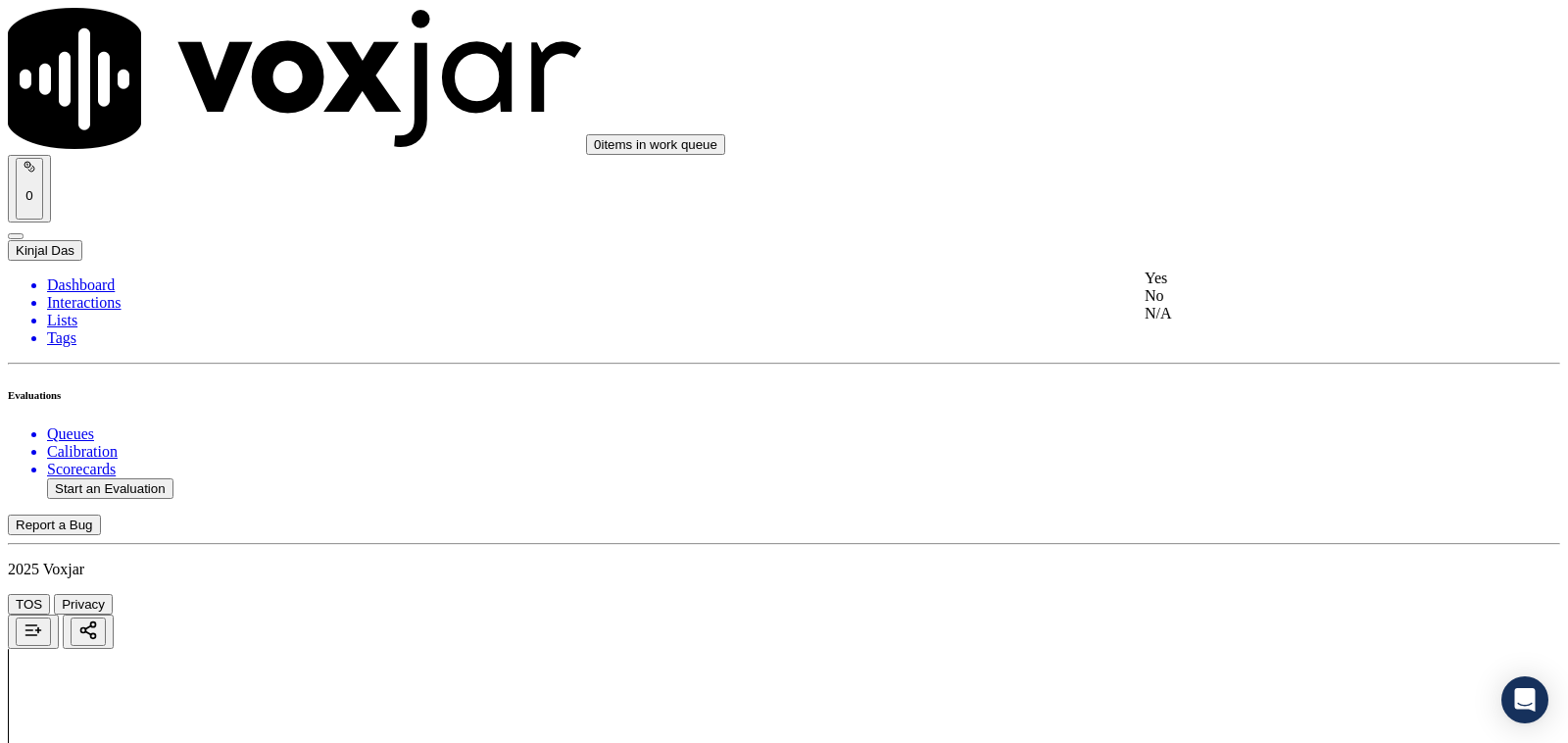click on "Yes" at bounding box center [1304, 278] 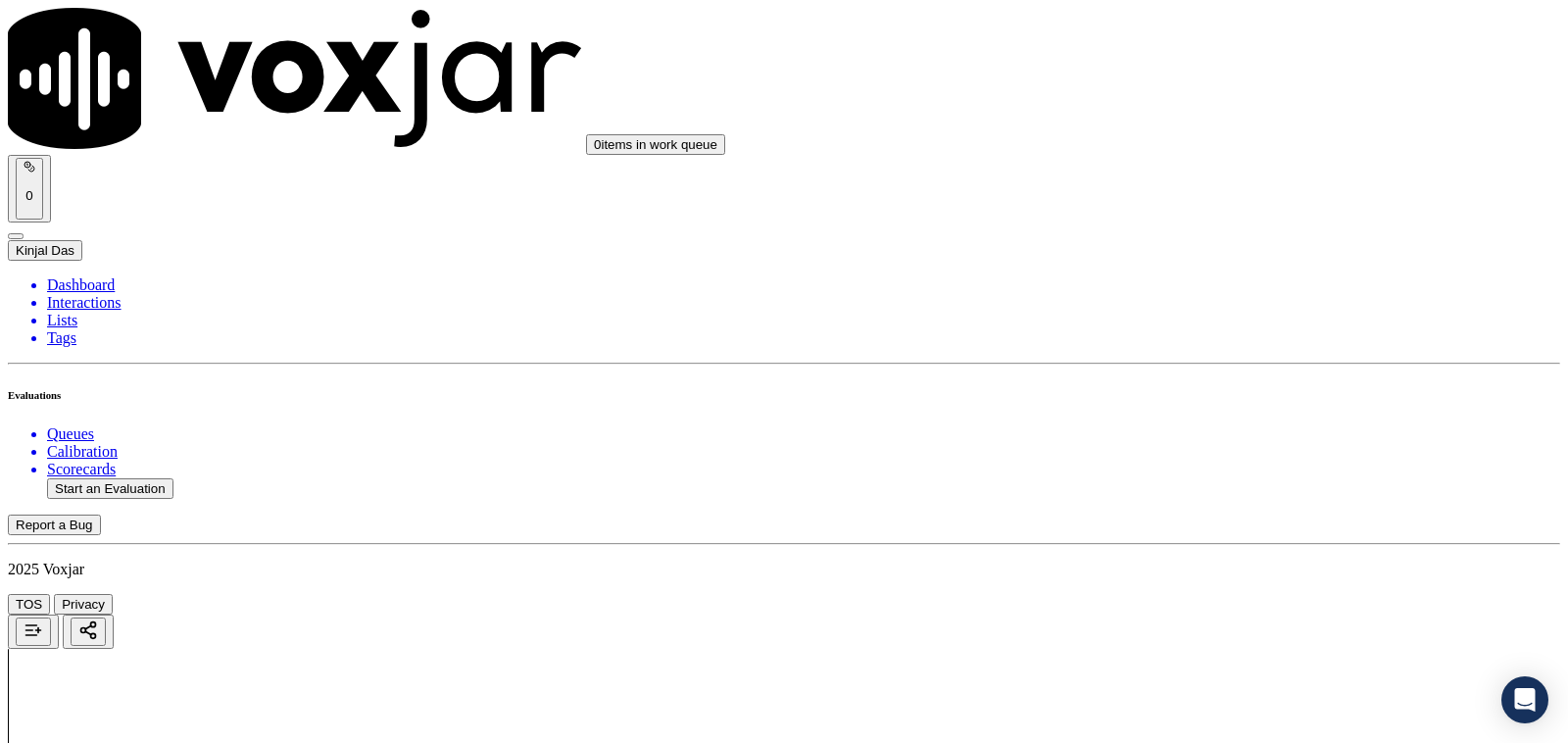 scroll, scrollTop: 1020, scrollLeft: 0, axis: vertical 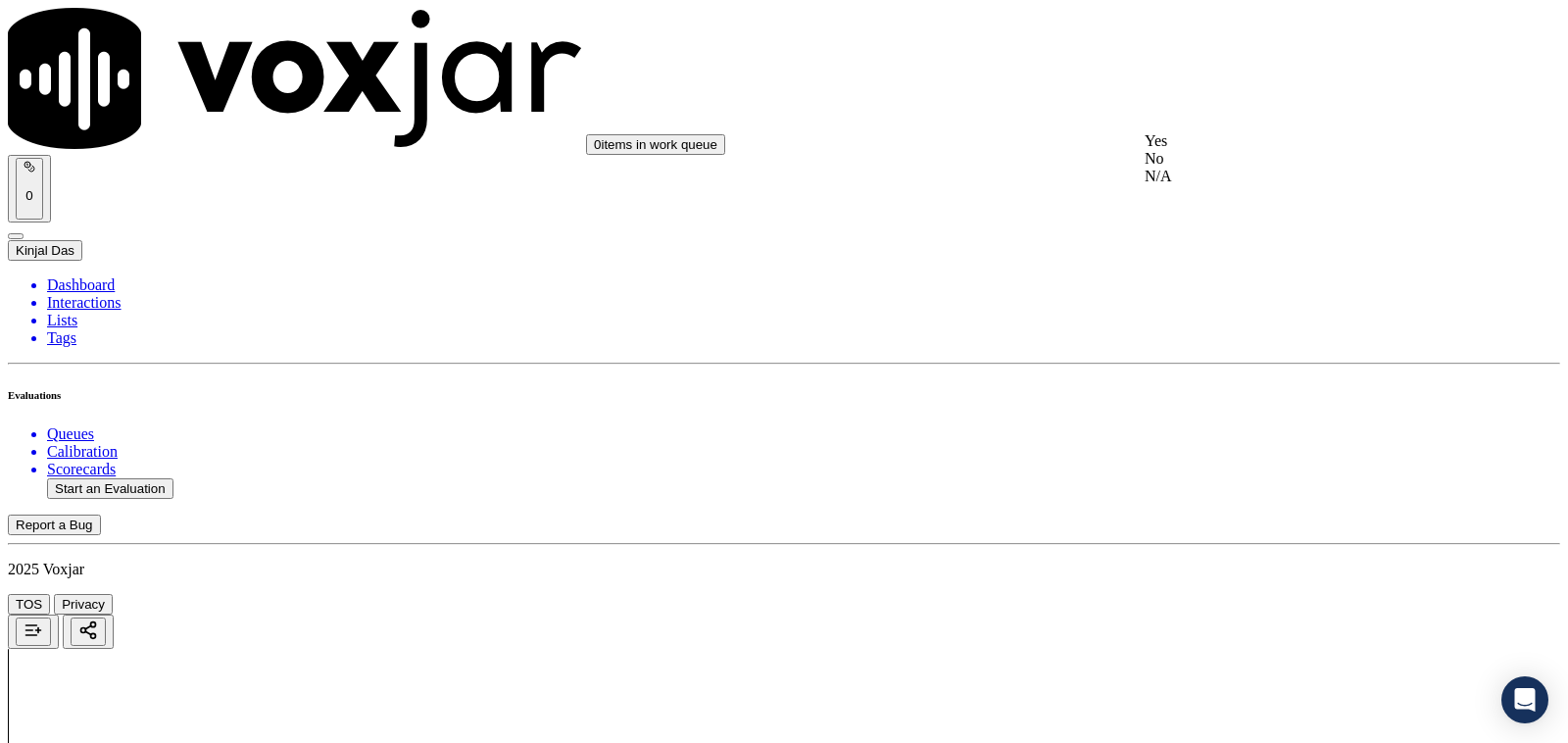 click on "N/A" 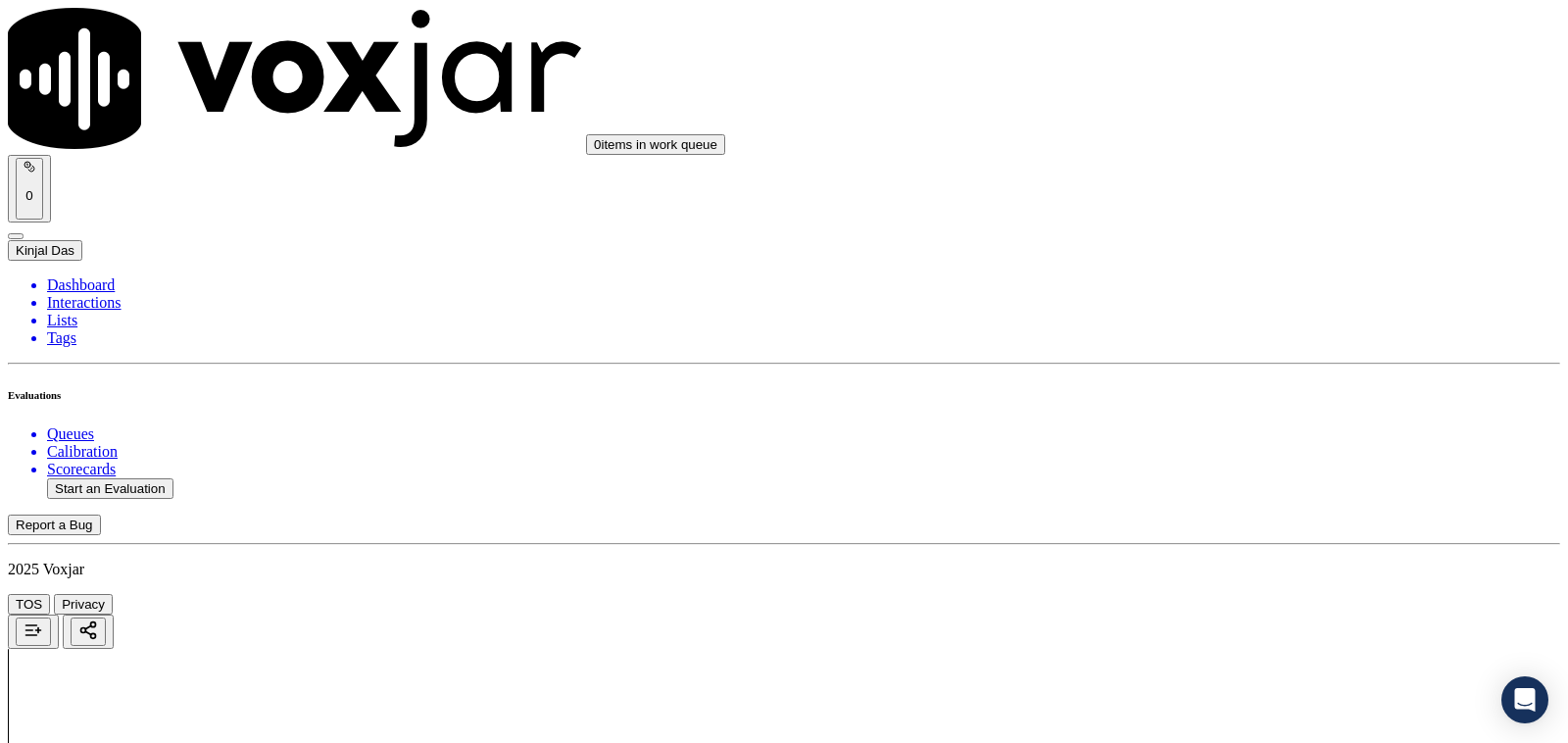 scroll, scrollTop: 1225, scrollLeft: 0, axis: vertical 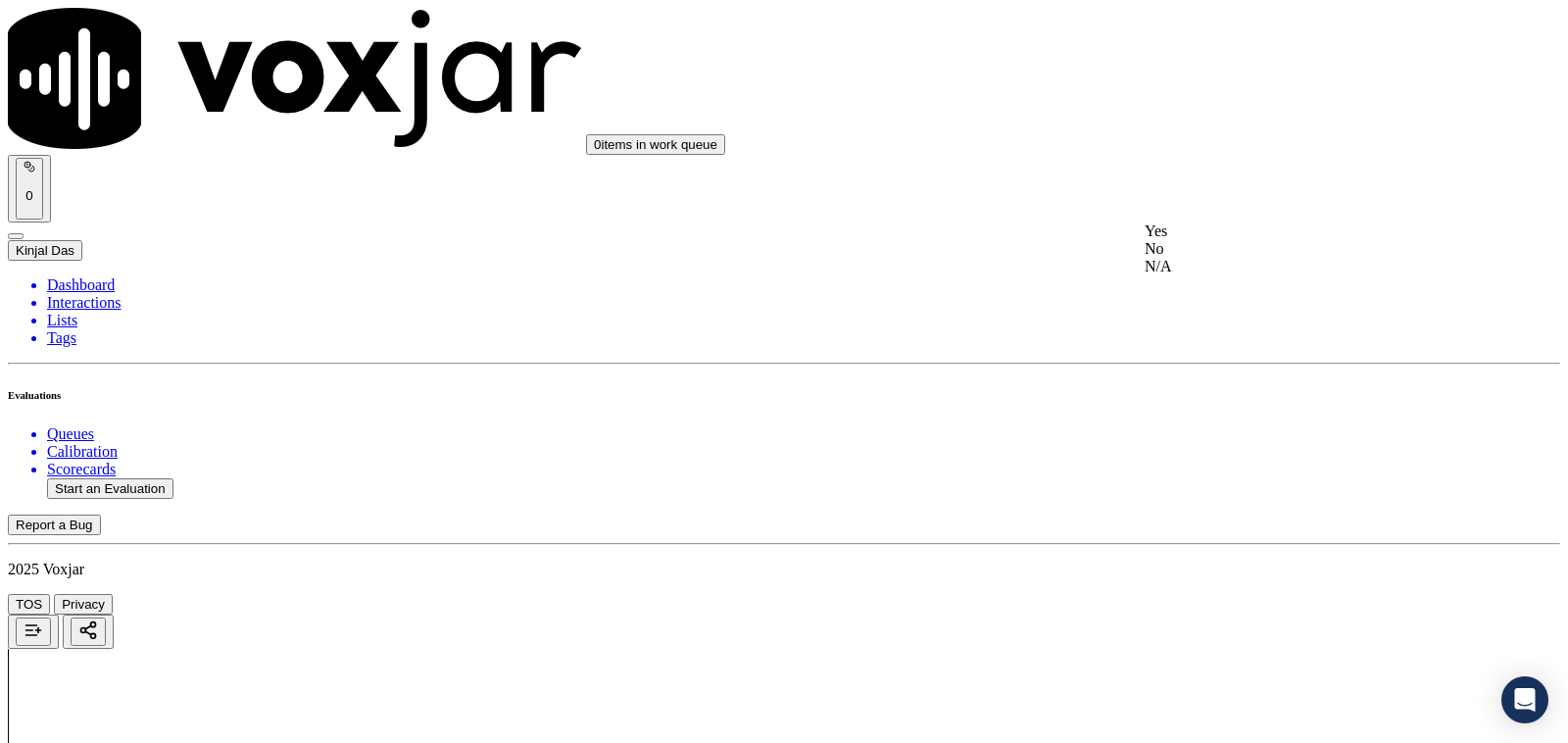 click on "No" 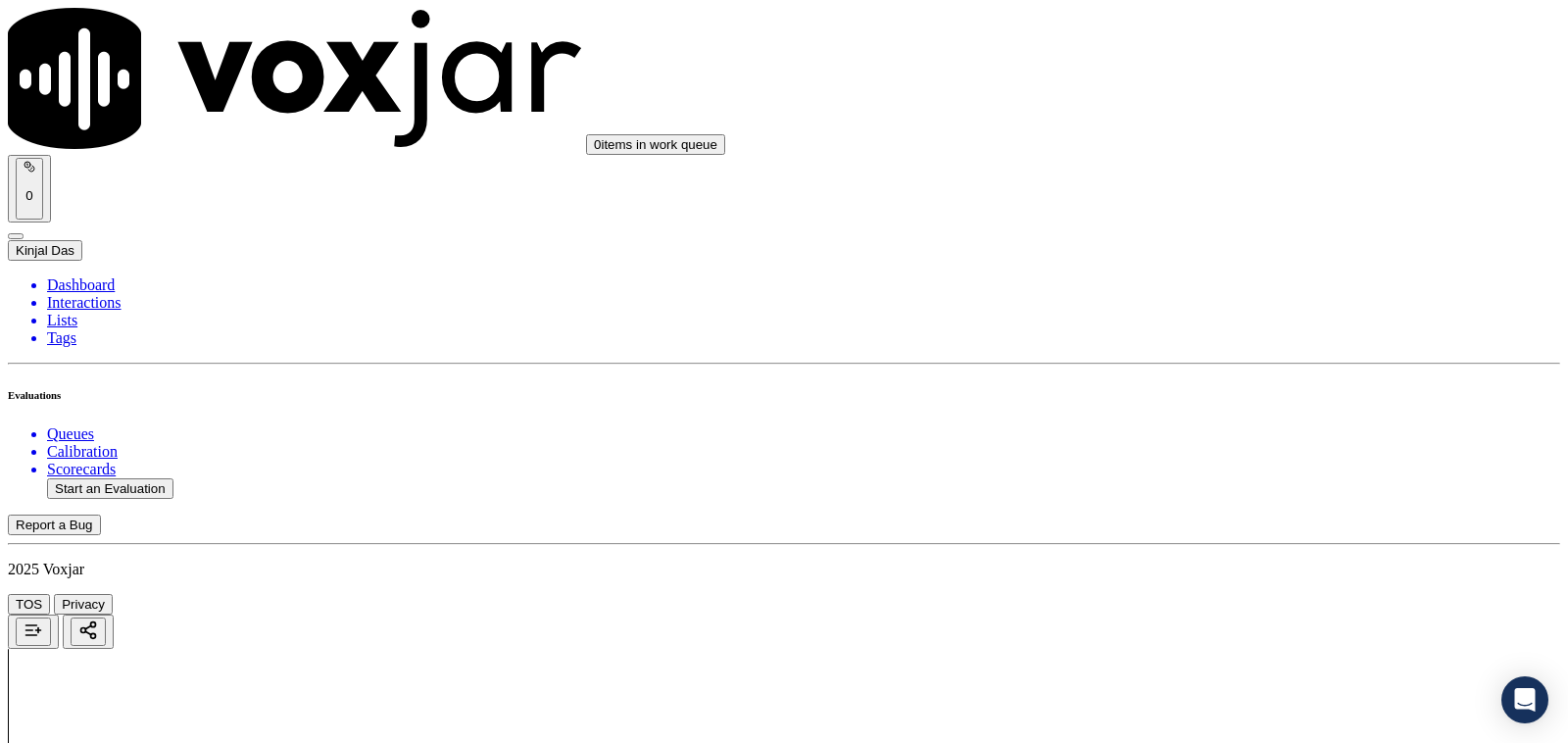 drag, startPoint x: 1192, startPoint y: 183, endPoint x: 1188, endPoint y: 218, distance: 35.22783 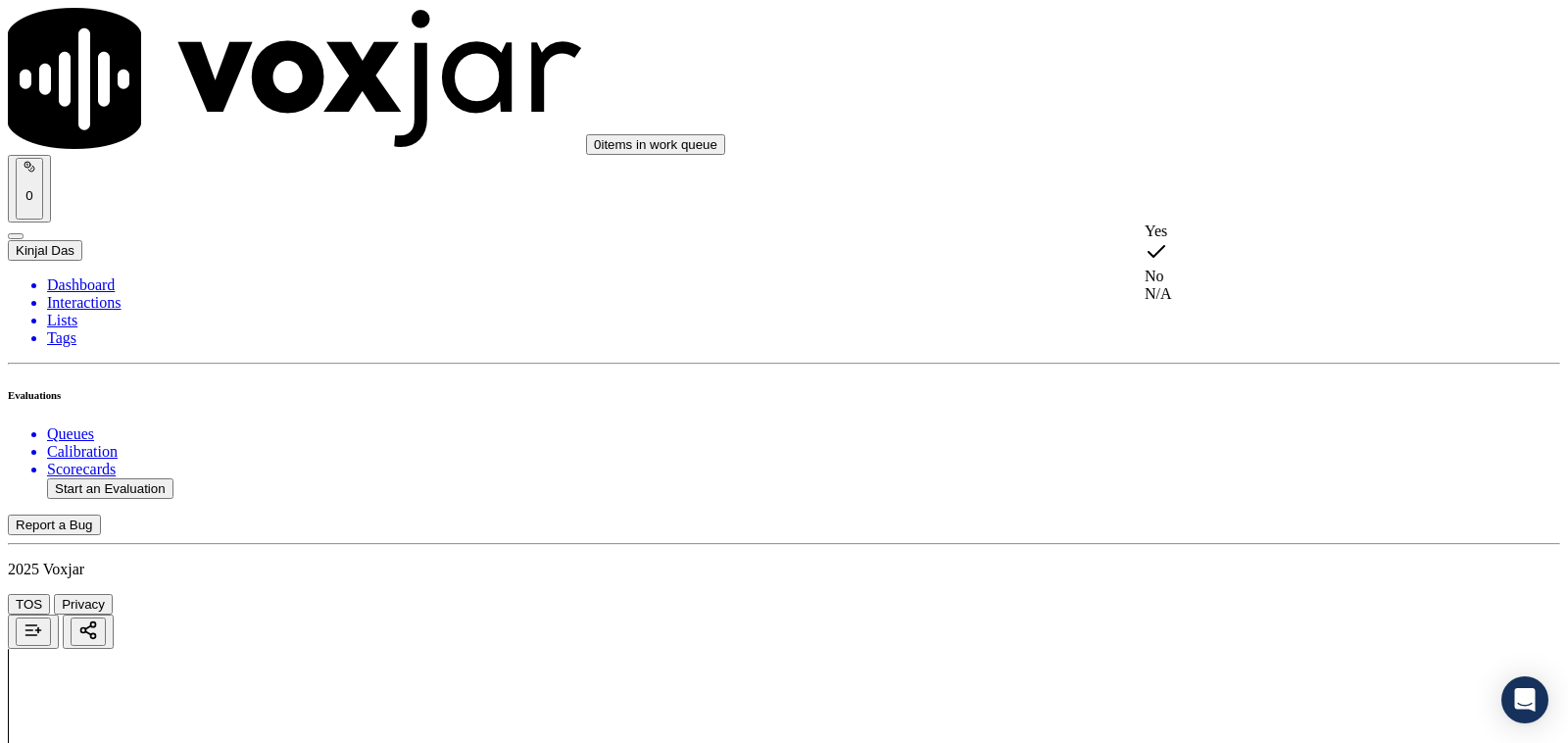 click on "N/A" 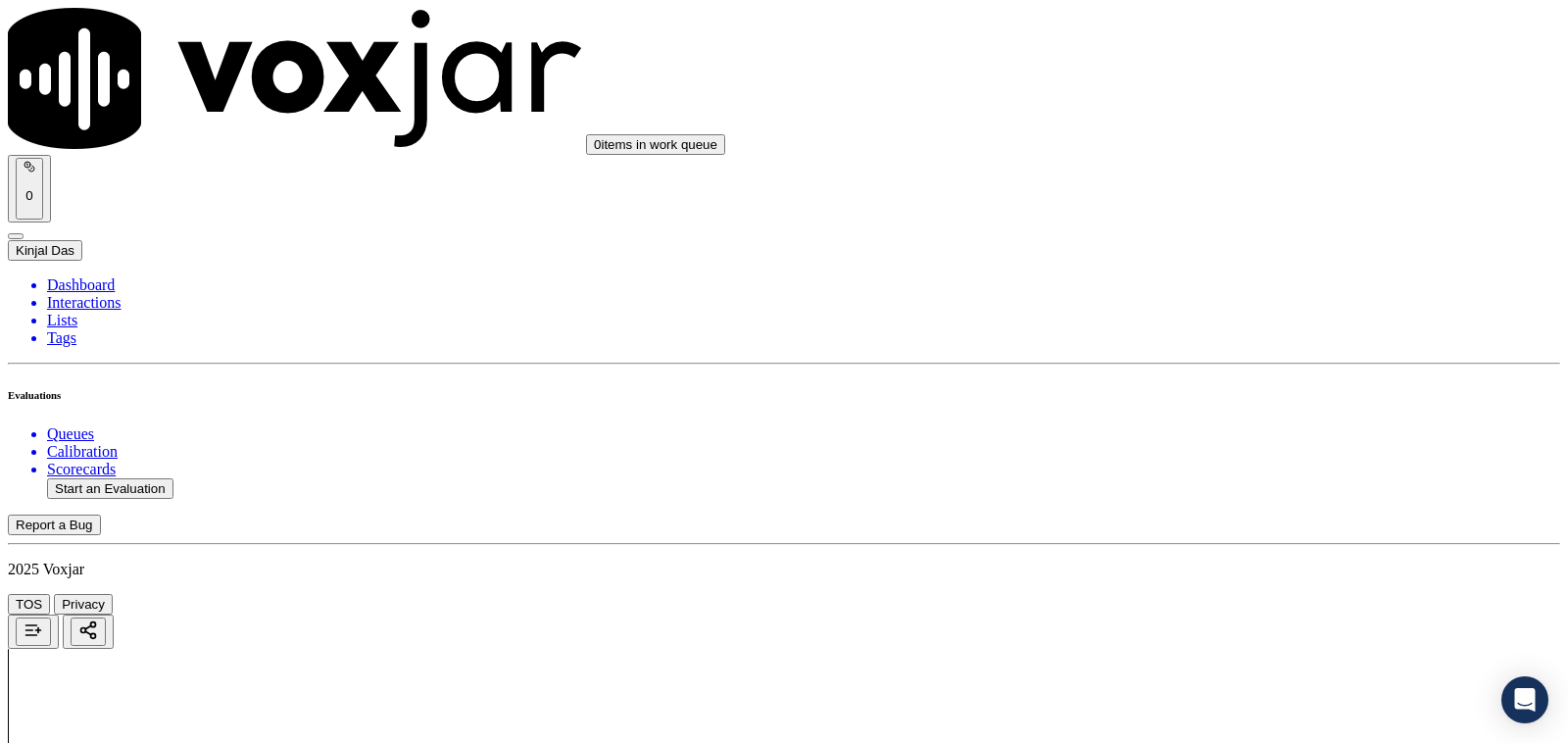 scroll, scrollTop: 1429, scrollLeft: 0, axis: vertical 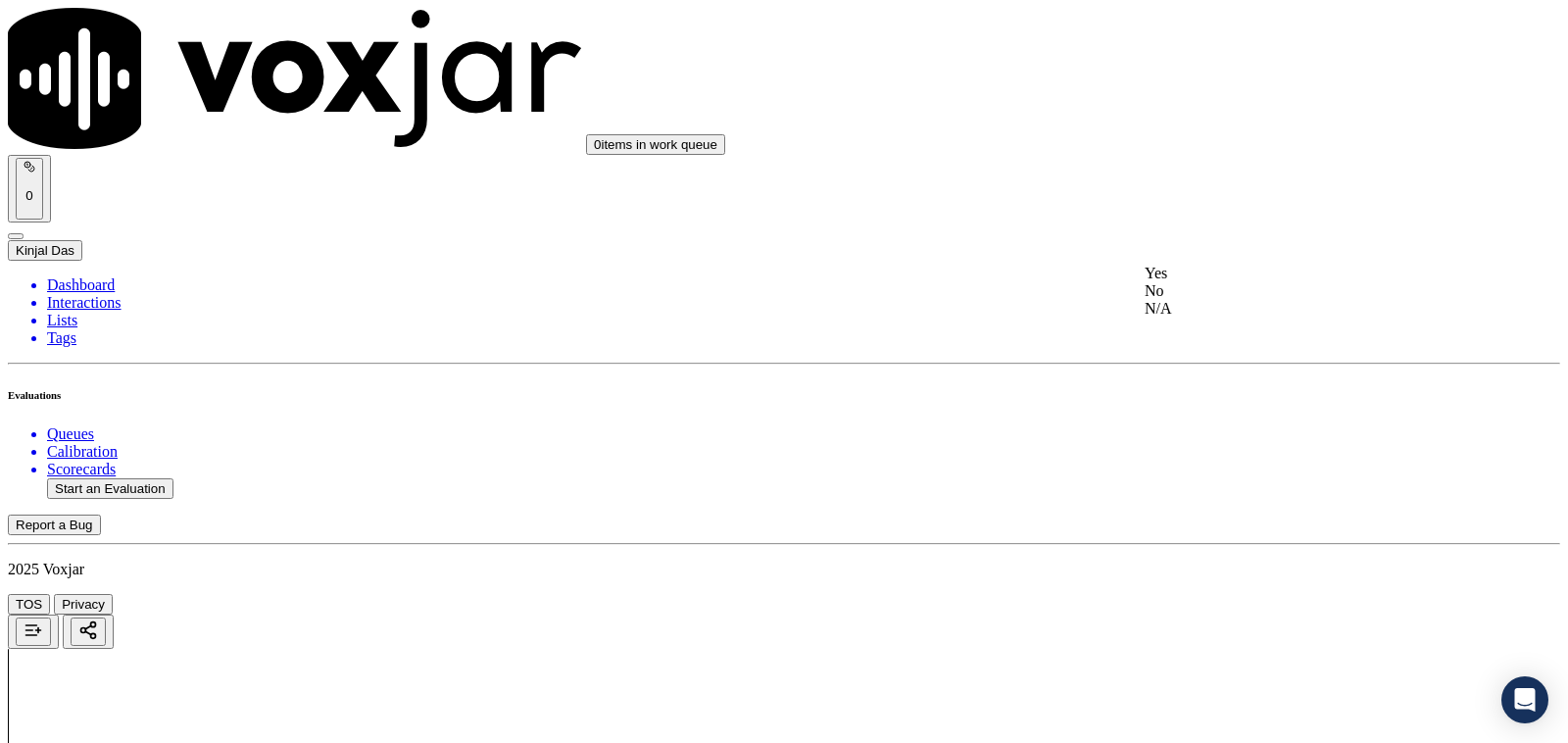 click on "Yes" at bounding box center (1304, 273) 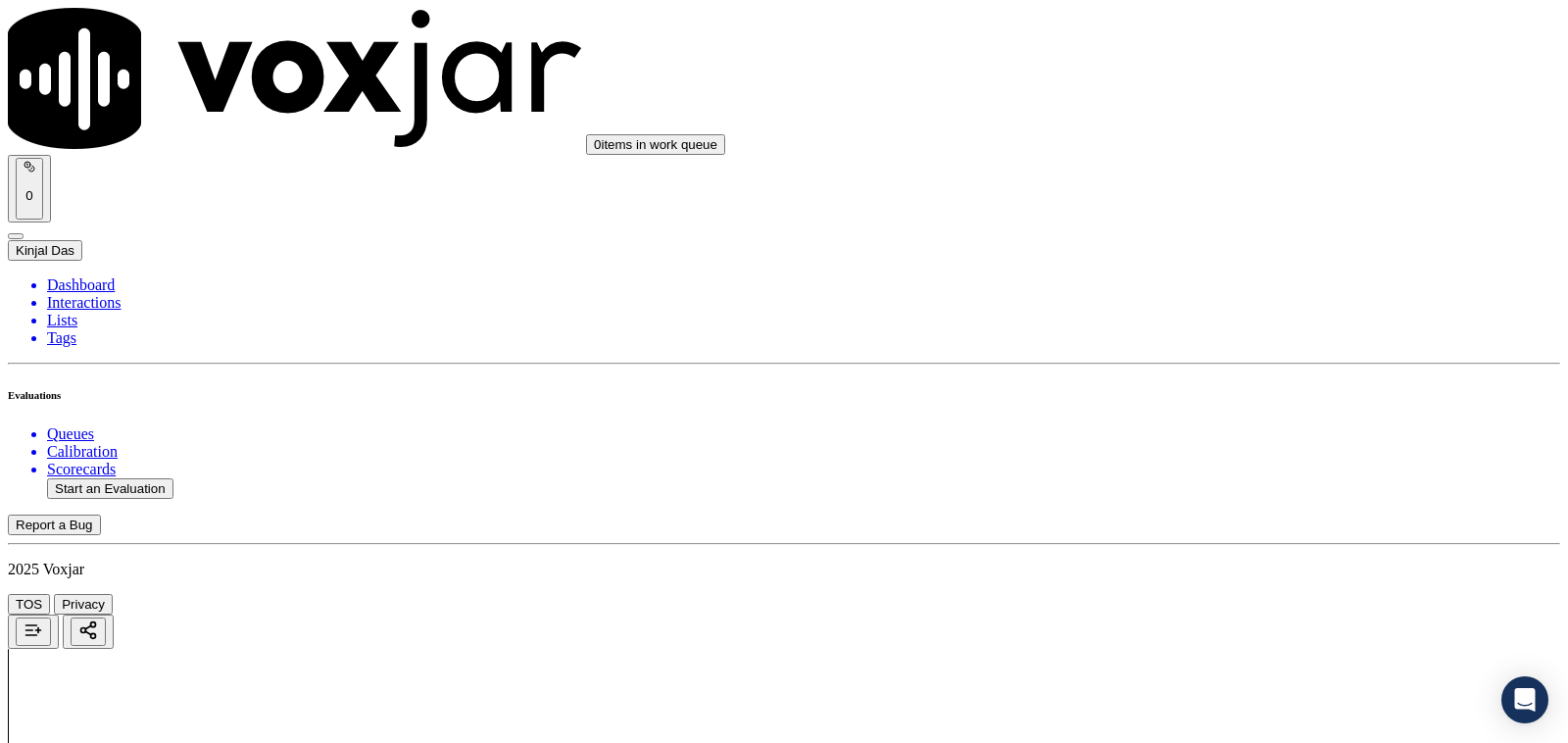 scroll, scrollTop: 1633, scrollLeft: 0, axis: vertical 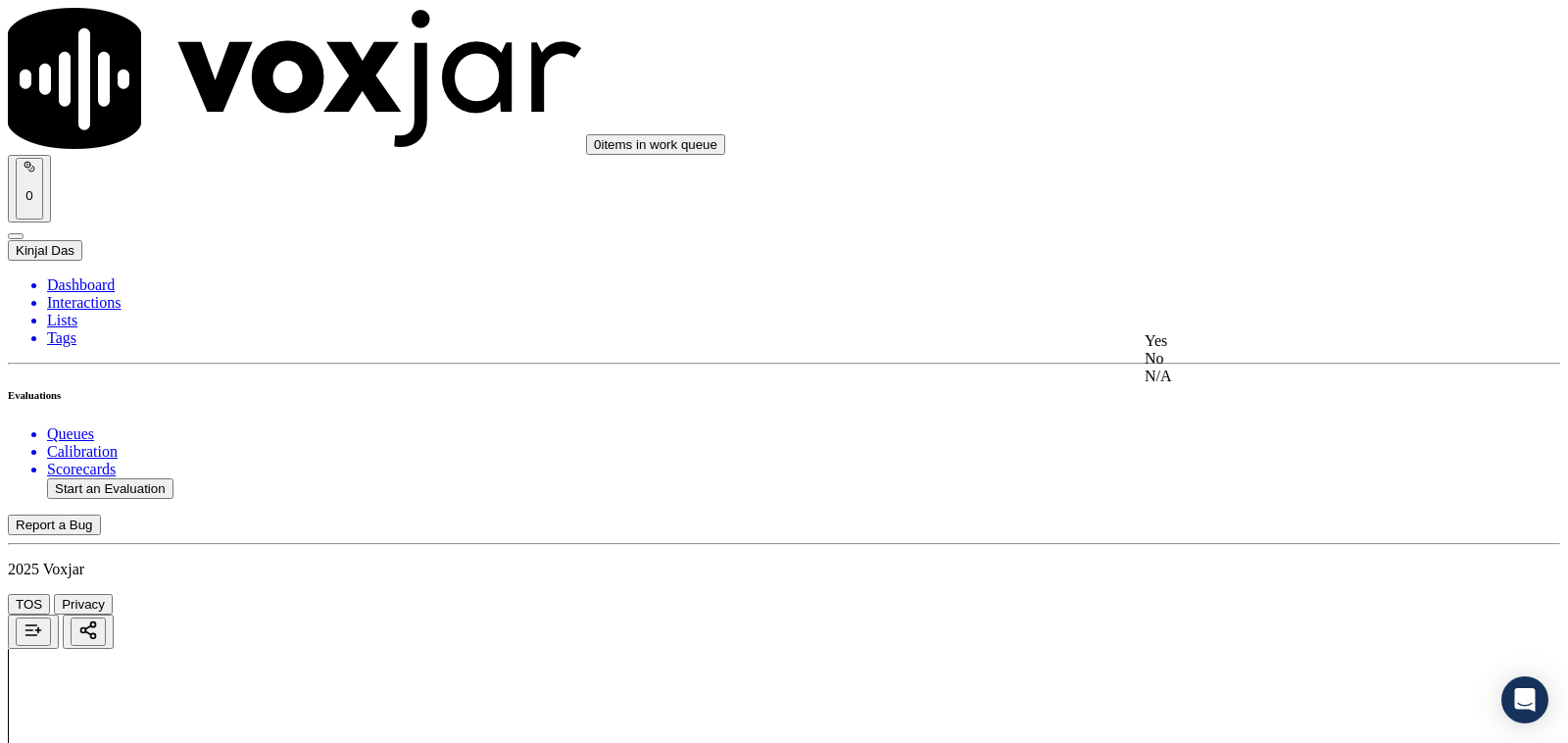 click on "Yes" at bounding box center (1304, 341) 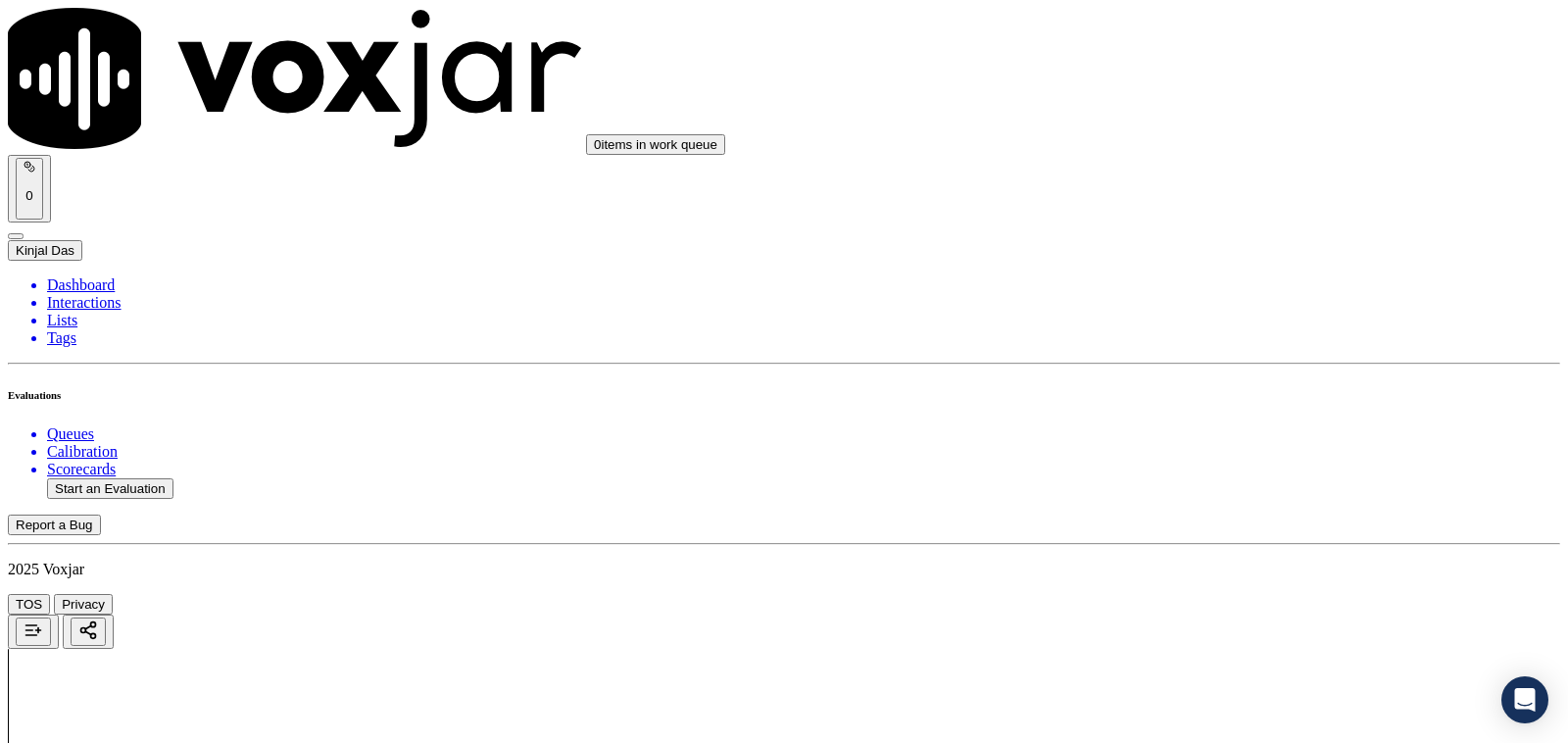 scroll, scrollTop: 1838, scrollLeft: 0, axis: vertical 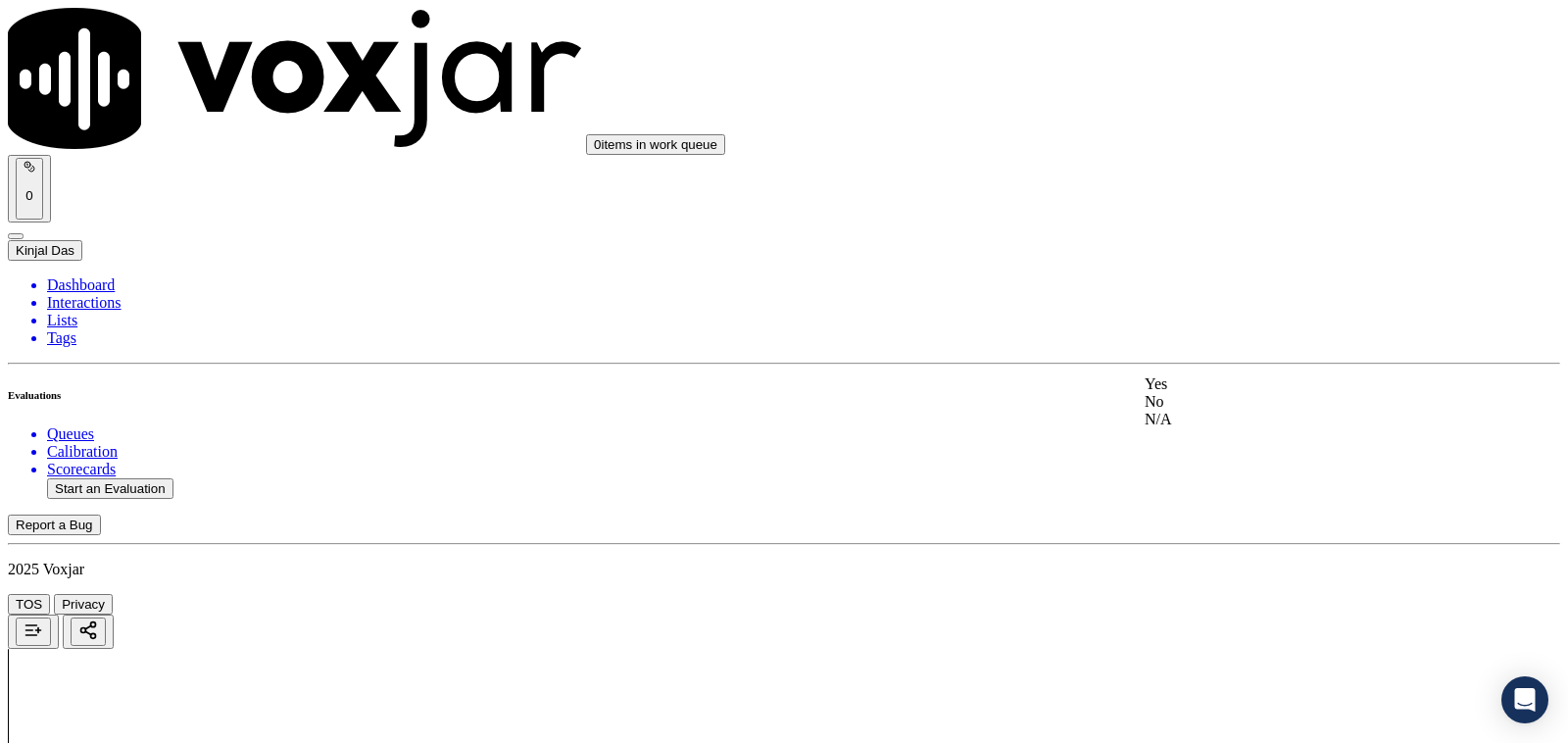 click on "Yes" at bounding box center (1304, 384) 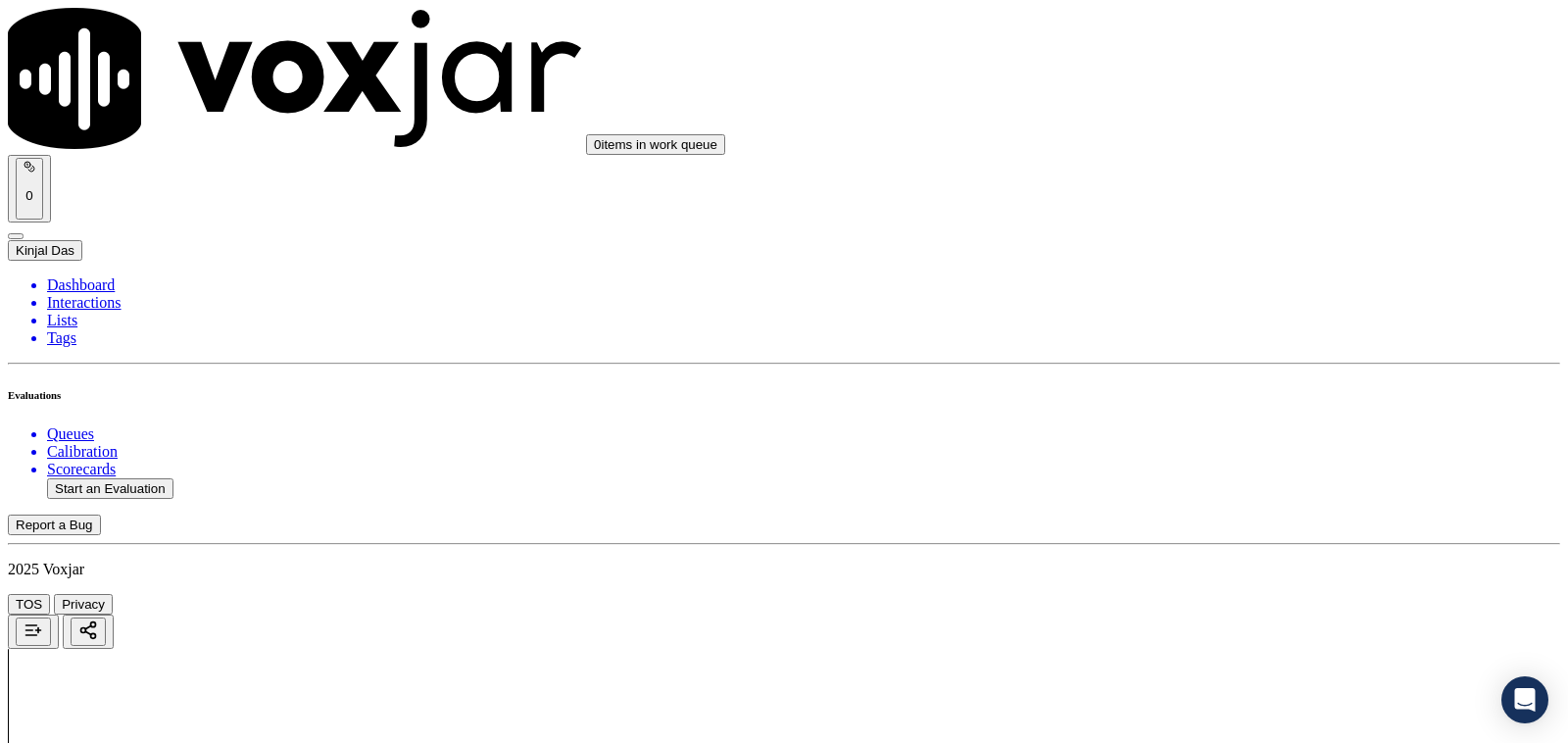 scroll, scrollTop: 2042, scrollLeft: 0, axis: vertical 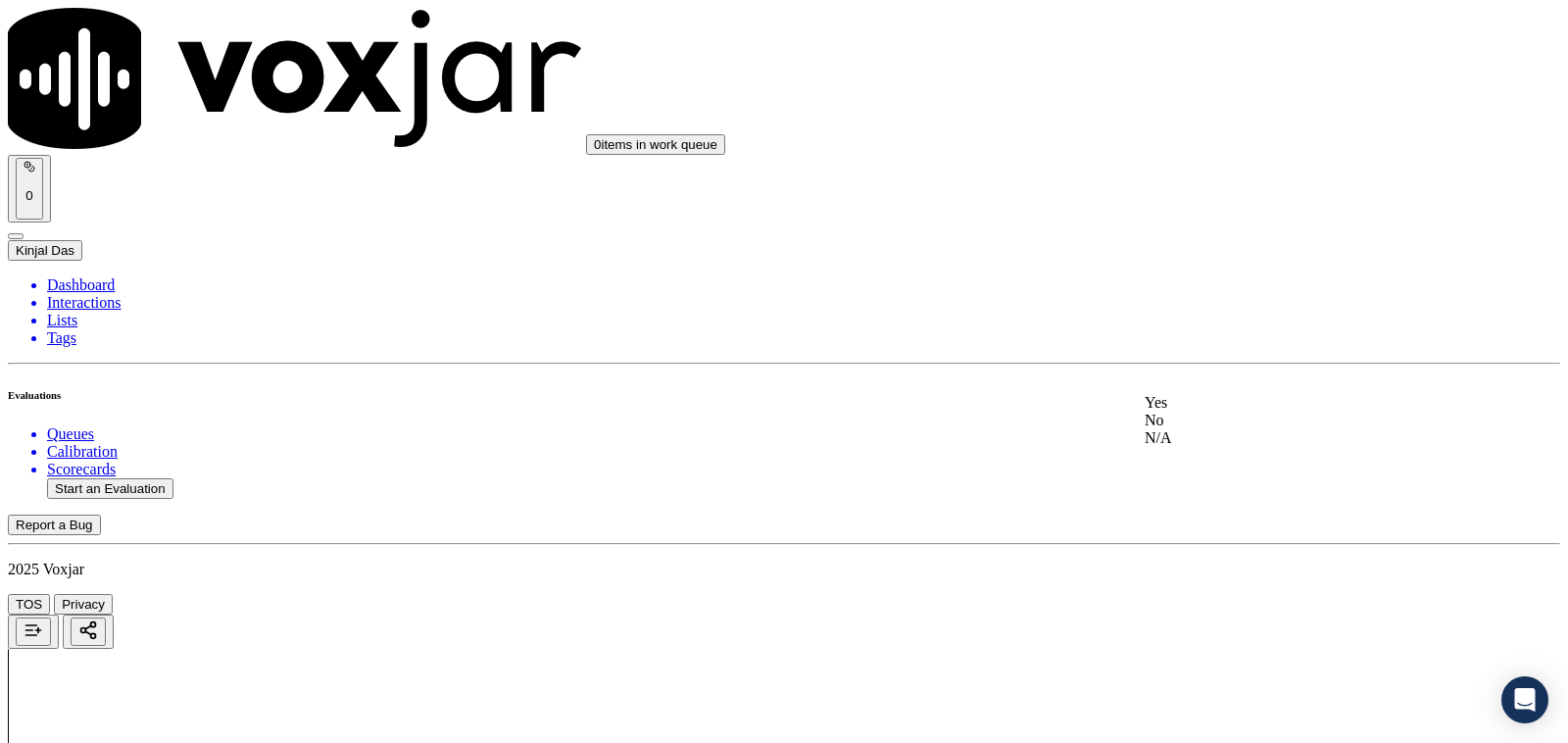 click on "N/A" 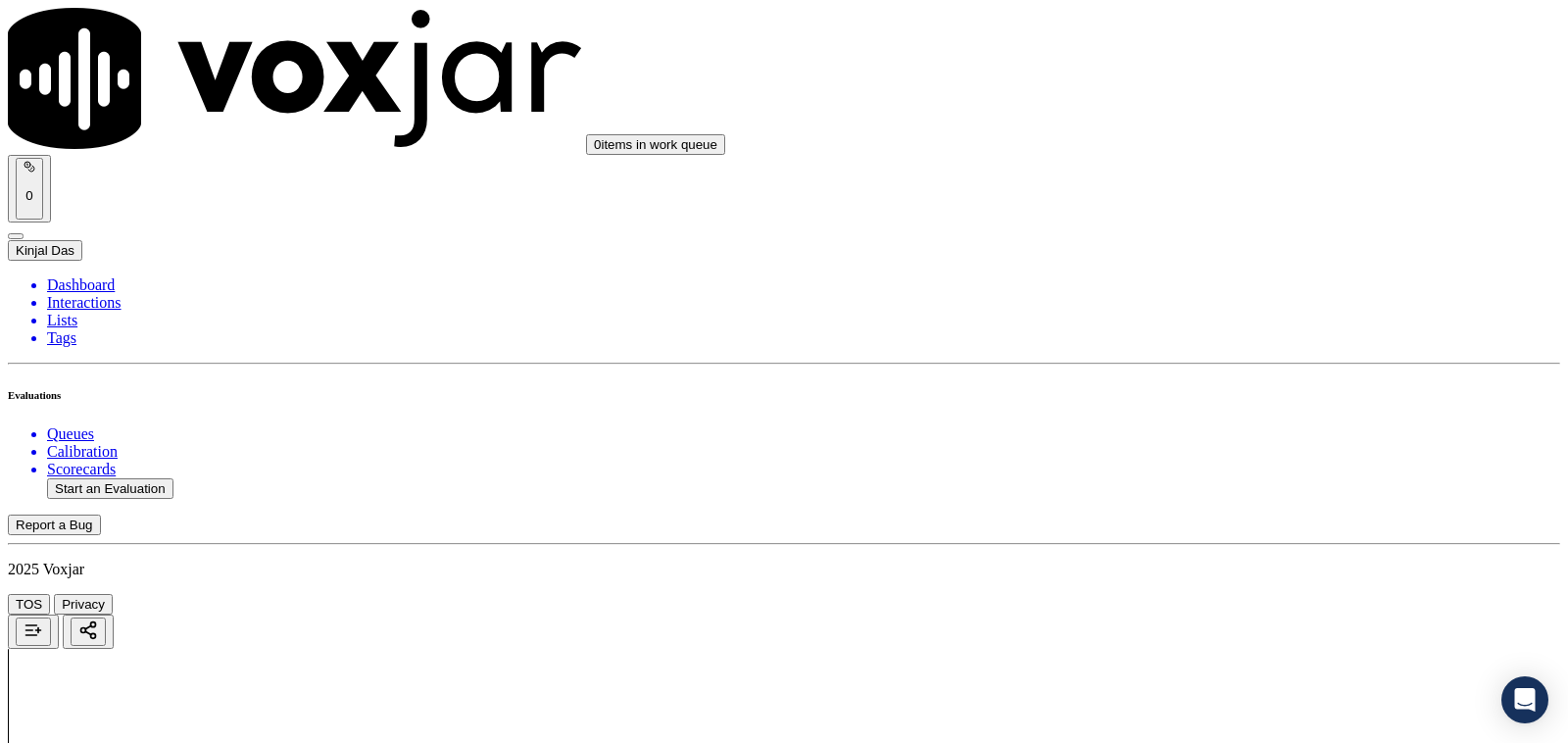 scroll, scrollTop: 2246, scrollLeft: 0, axis: vertical 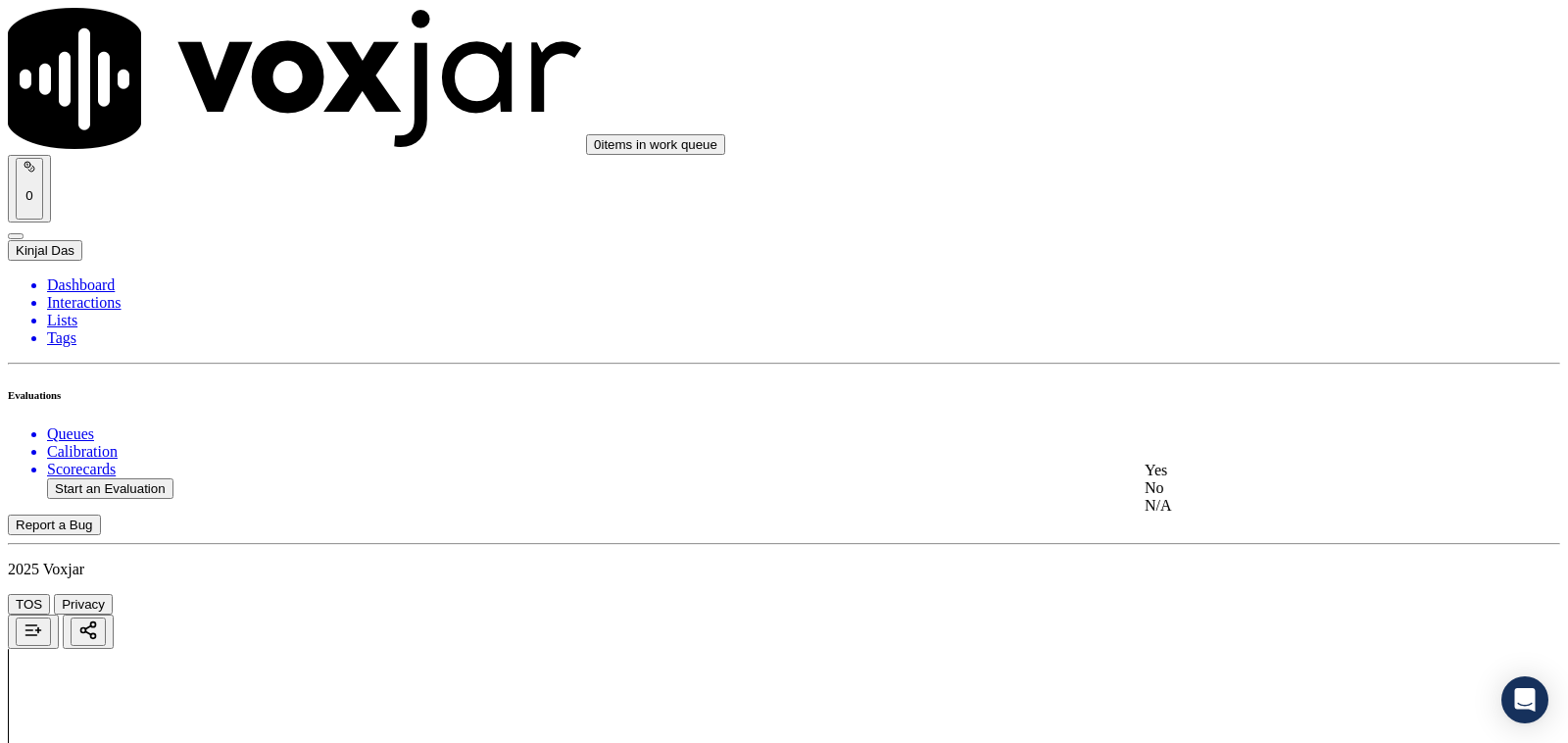 click on "Yes" at bounding box center (1304, 471) 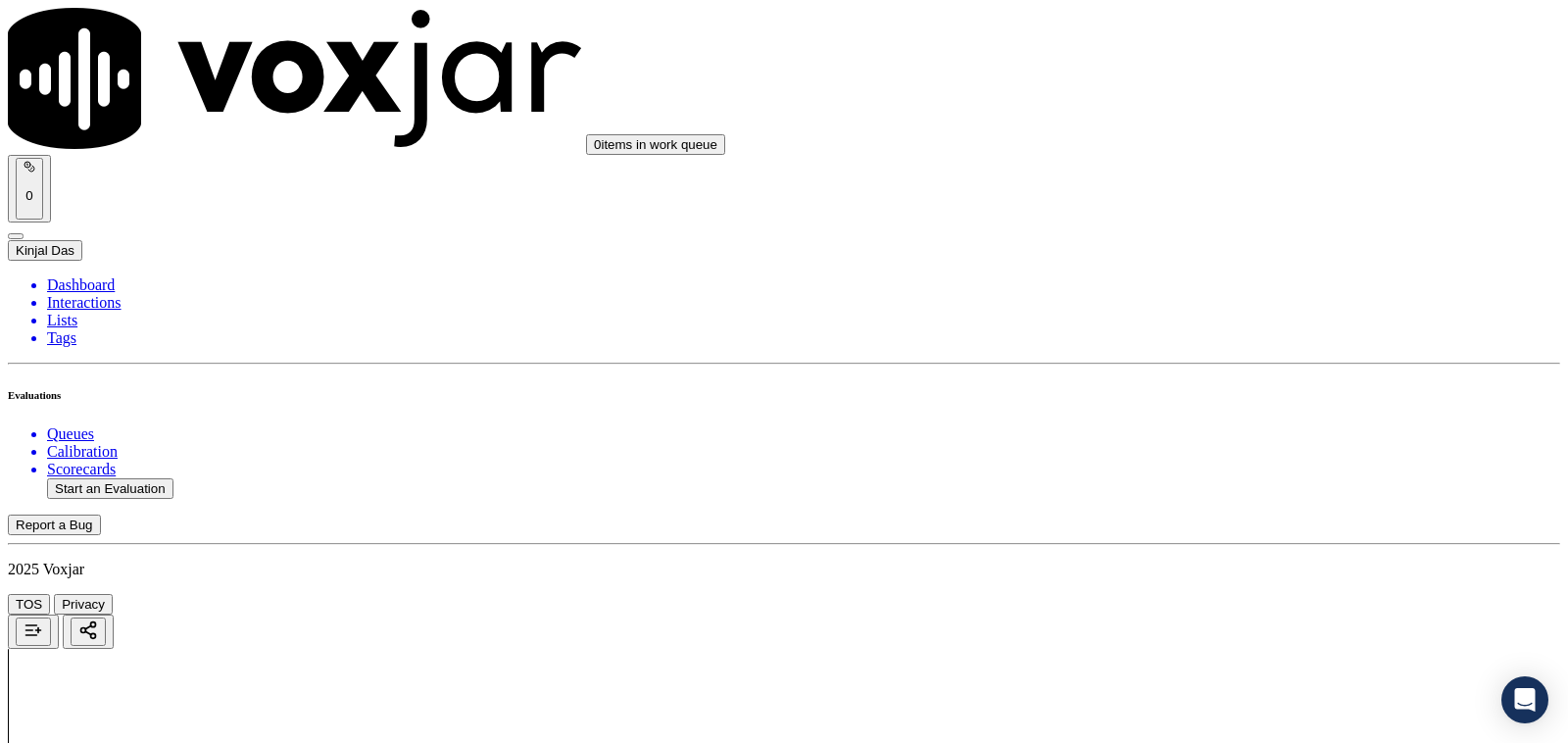 scroll, scrollTop: 2654, scrollLeft: 0, axis: vertical 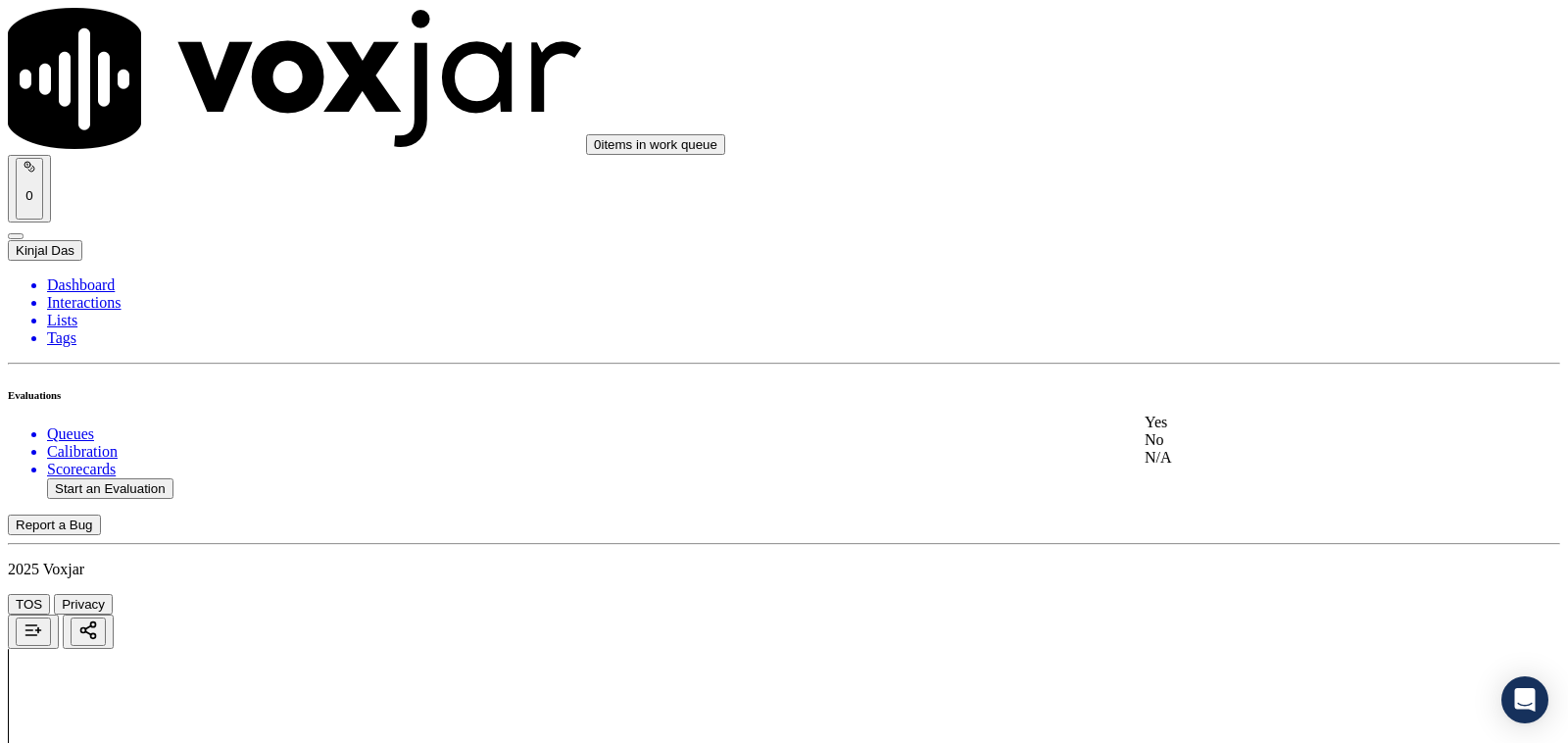 click on "Yes" at bounding box center [1304, 422] 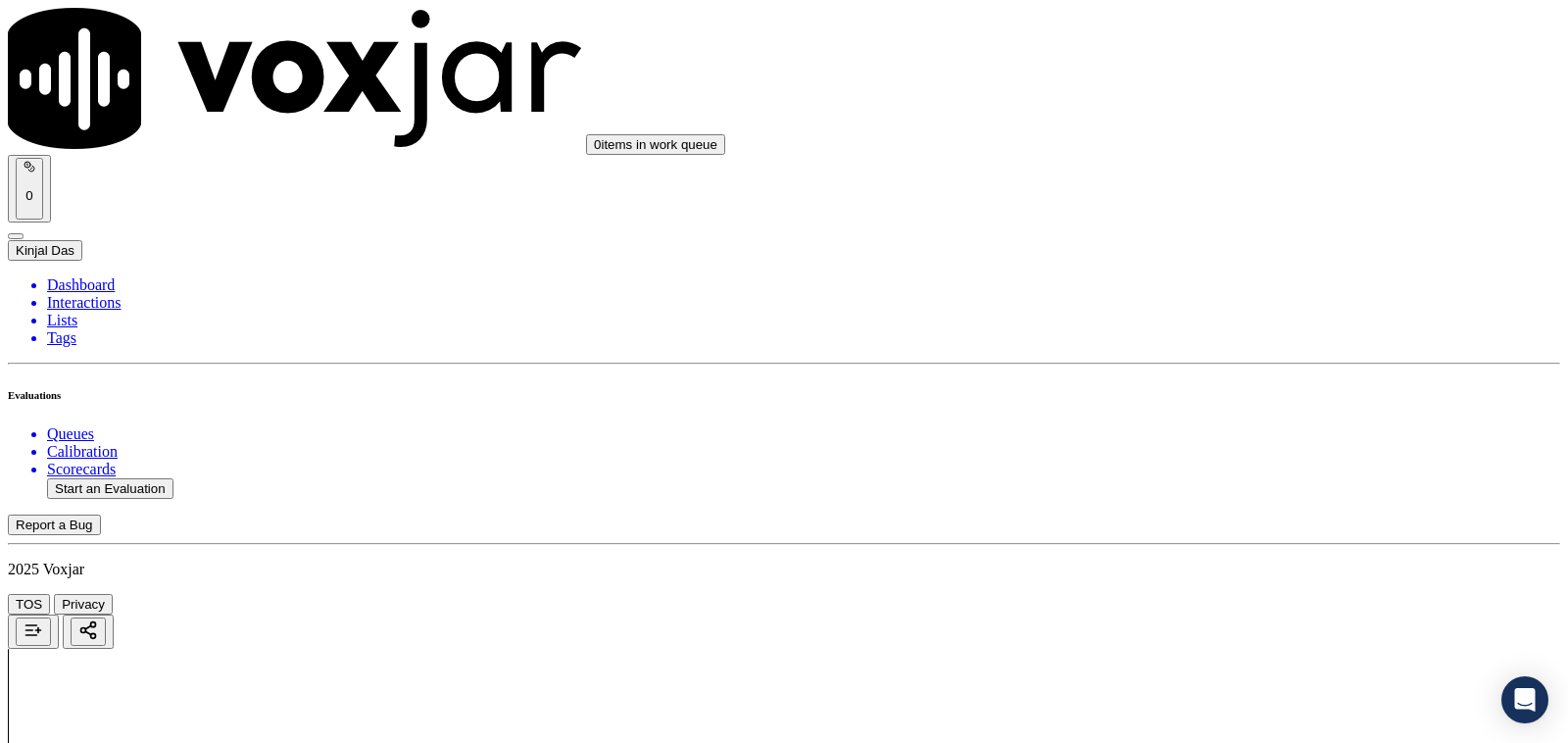 scroll, scrollTop: 3063, scrollLeft: 0, axis: vertical 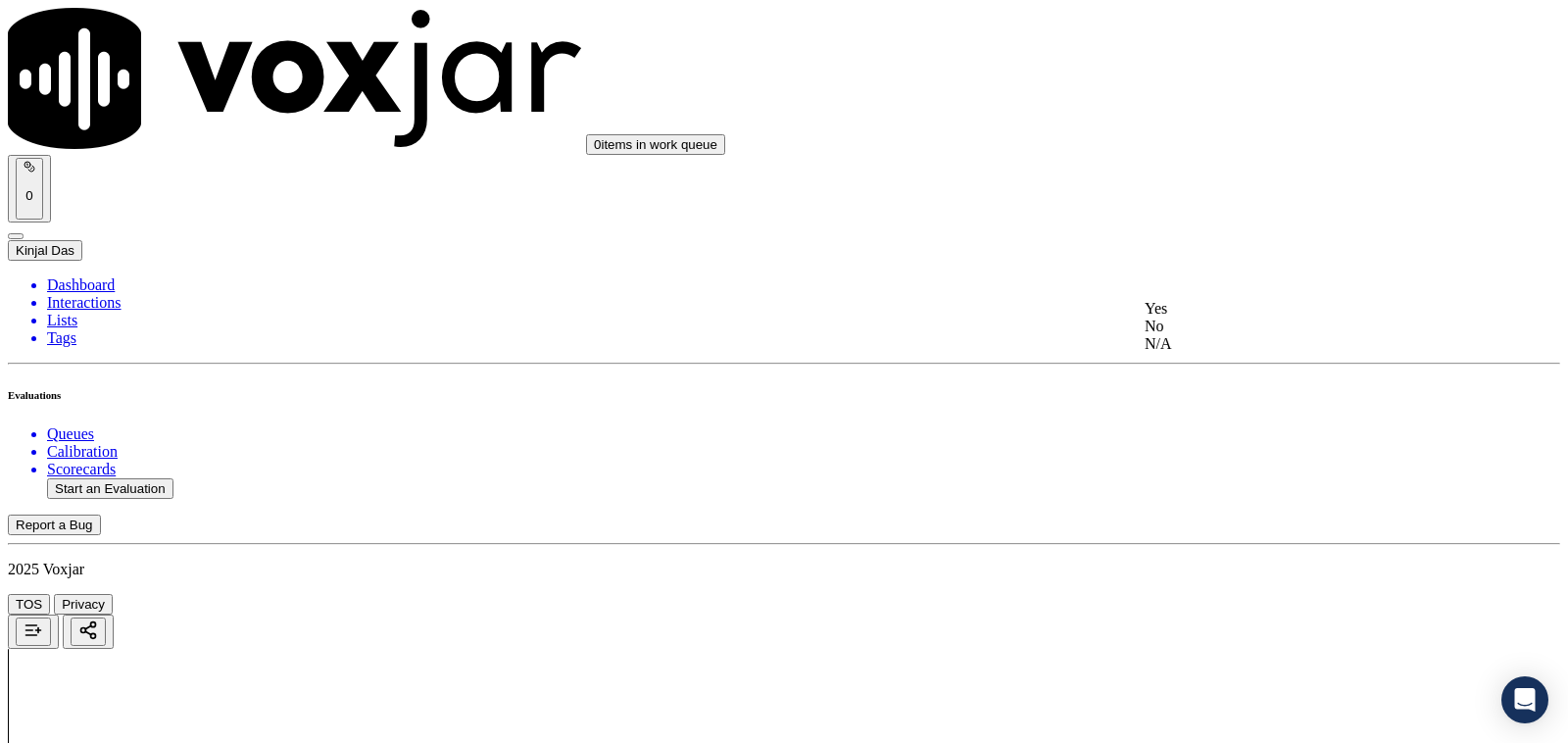 click on "Yes" at bounding box center [1304, 309] 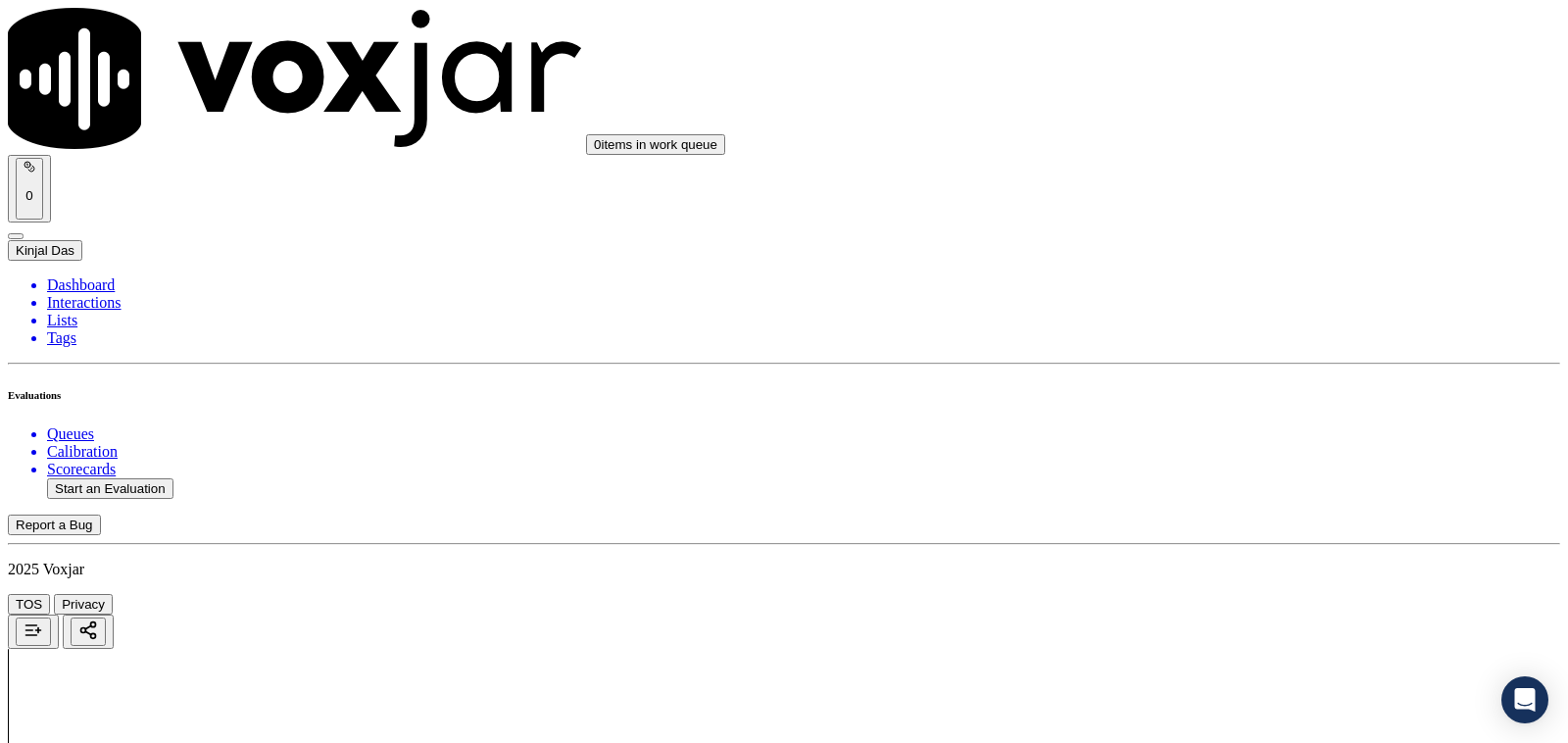 scroll, scrollTop: 3267, scrollLeft: 0, axis: vertical 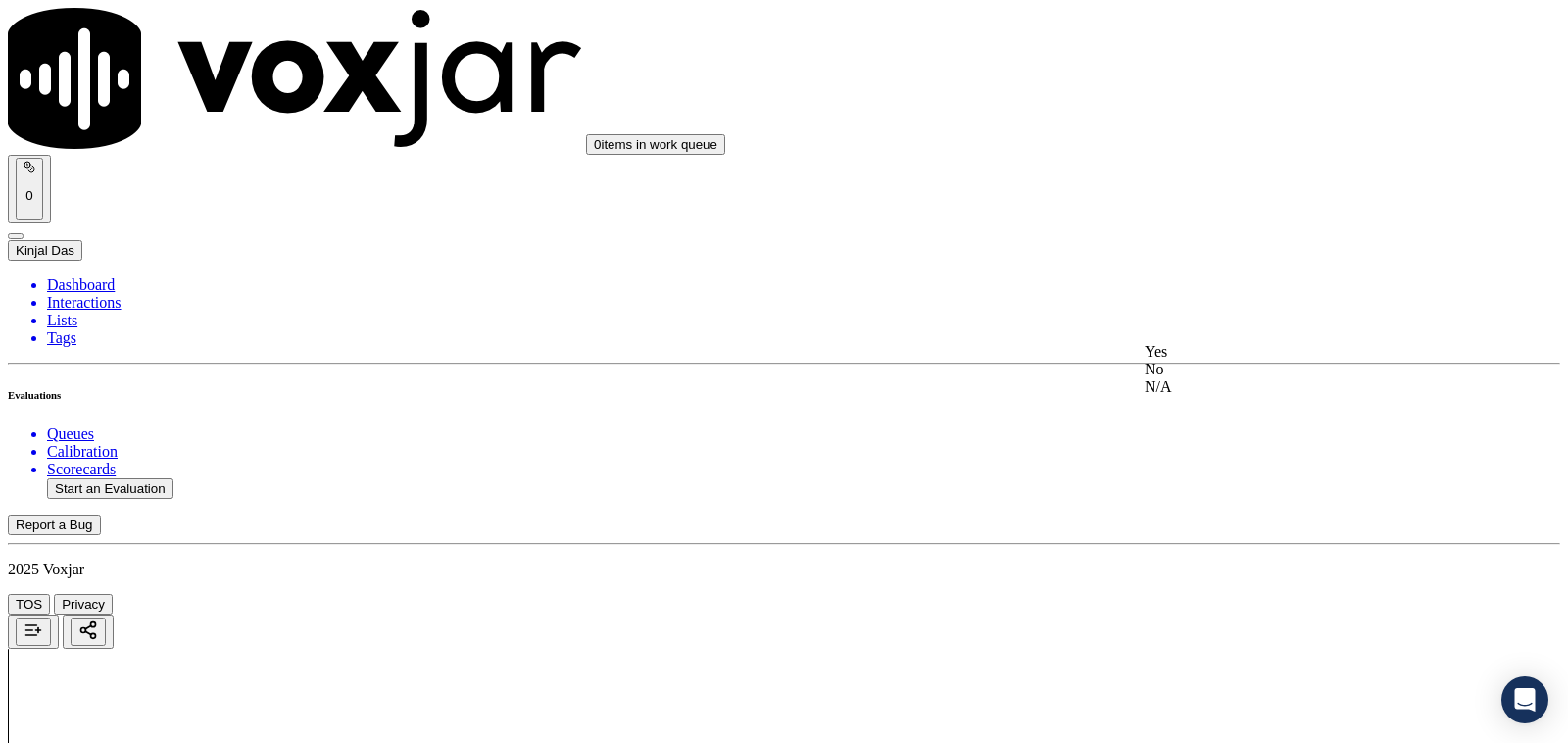 click on "Yes" at bounding box center [1304, 352] 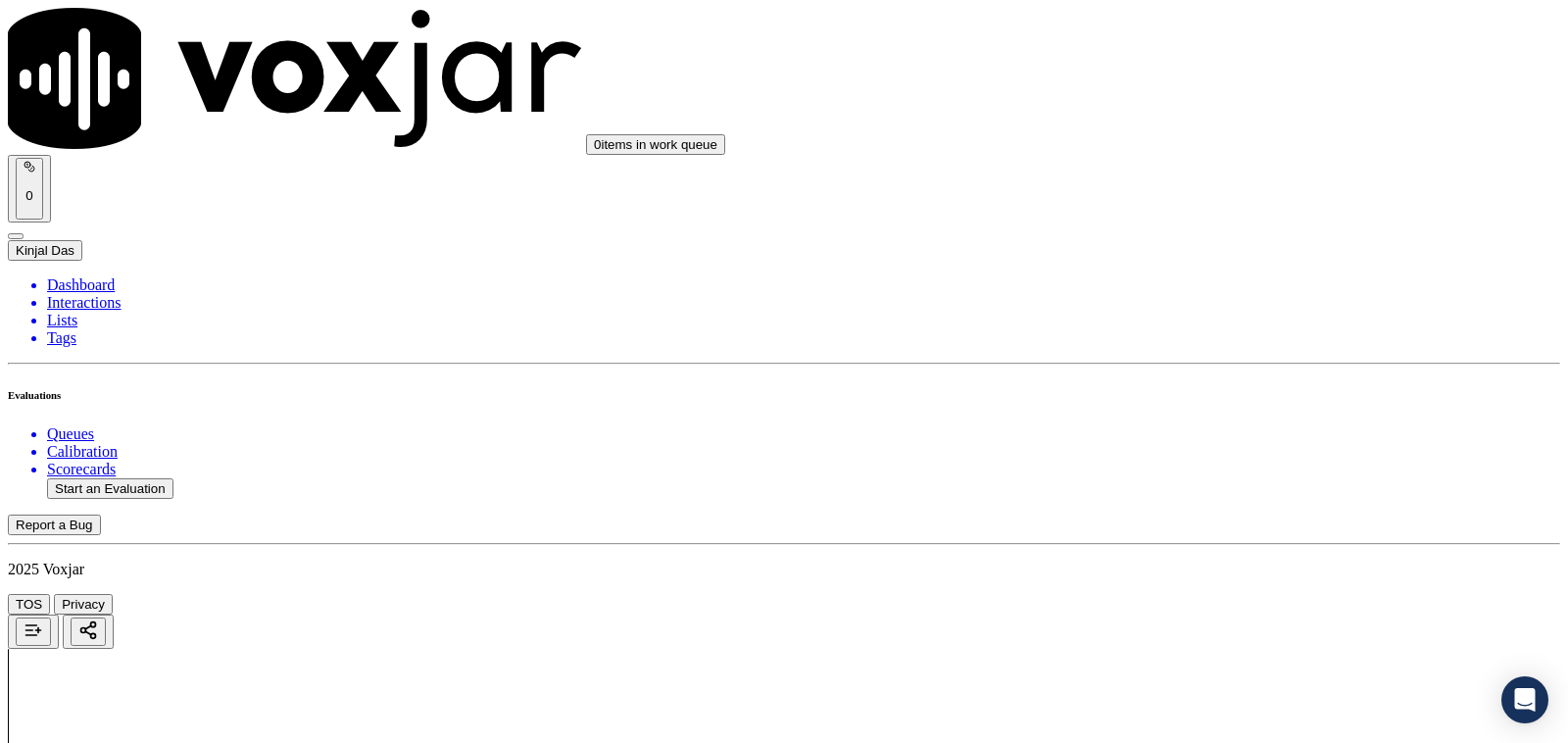 click on "Select an answer" at bounding box center [66, 5430] 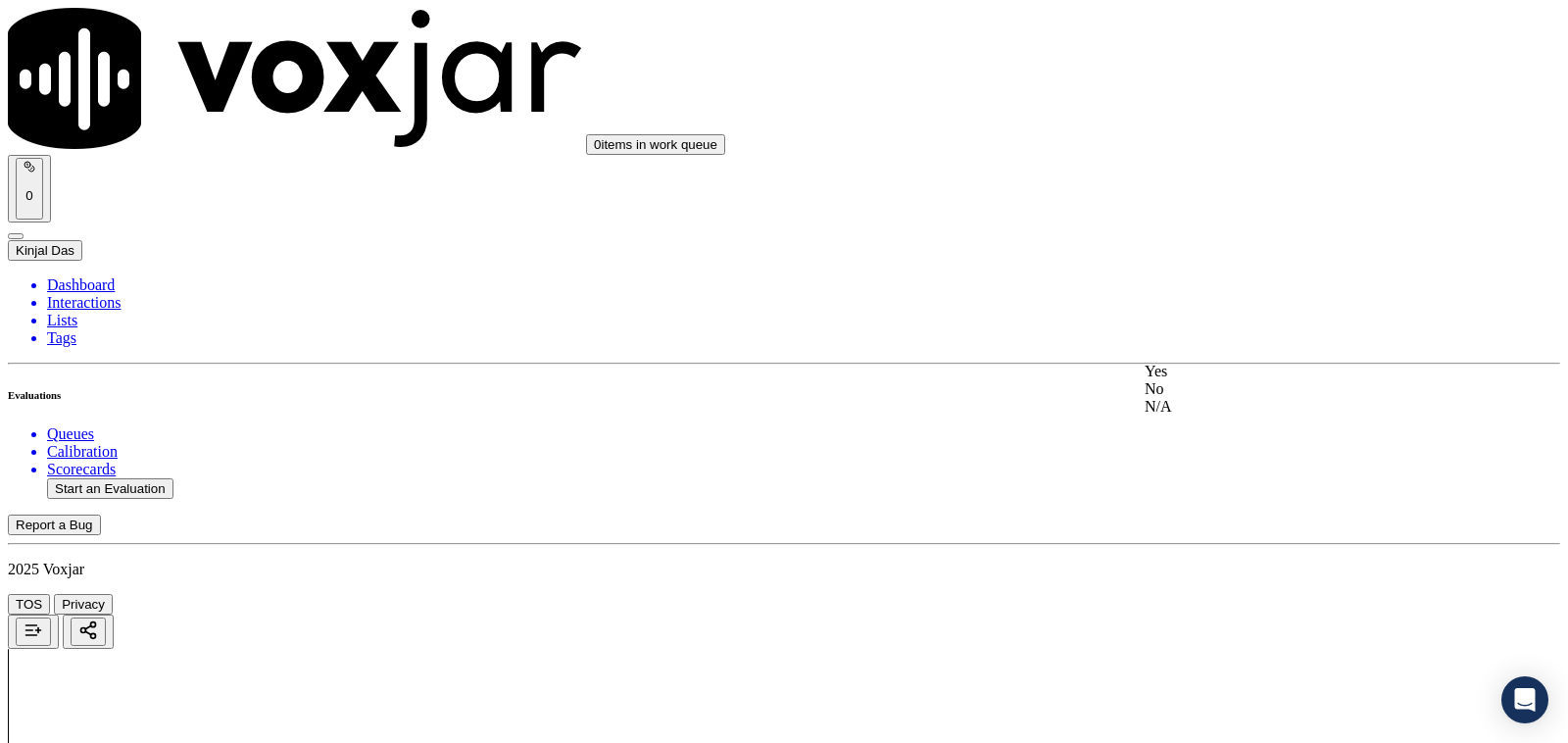 click on "Yes" at bounding box center [1304, 372] 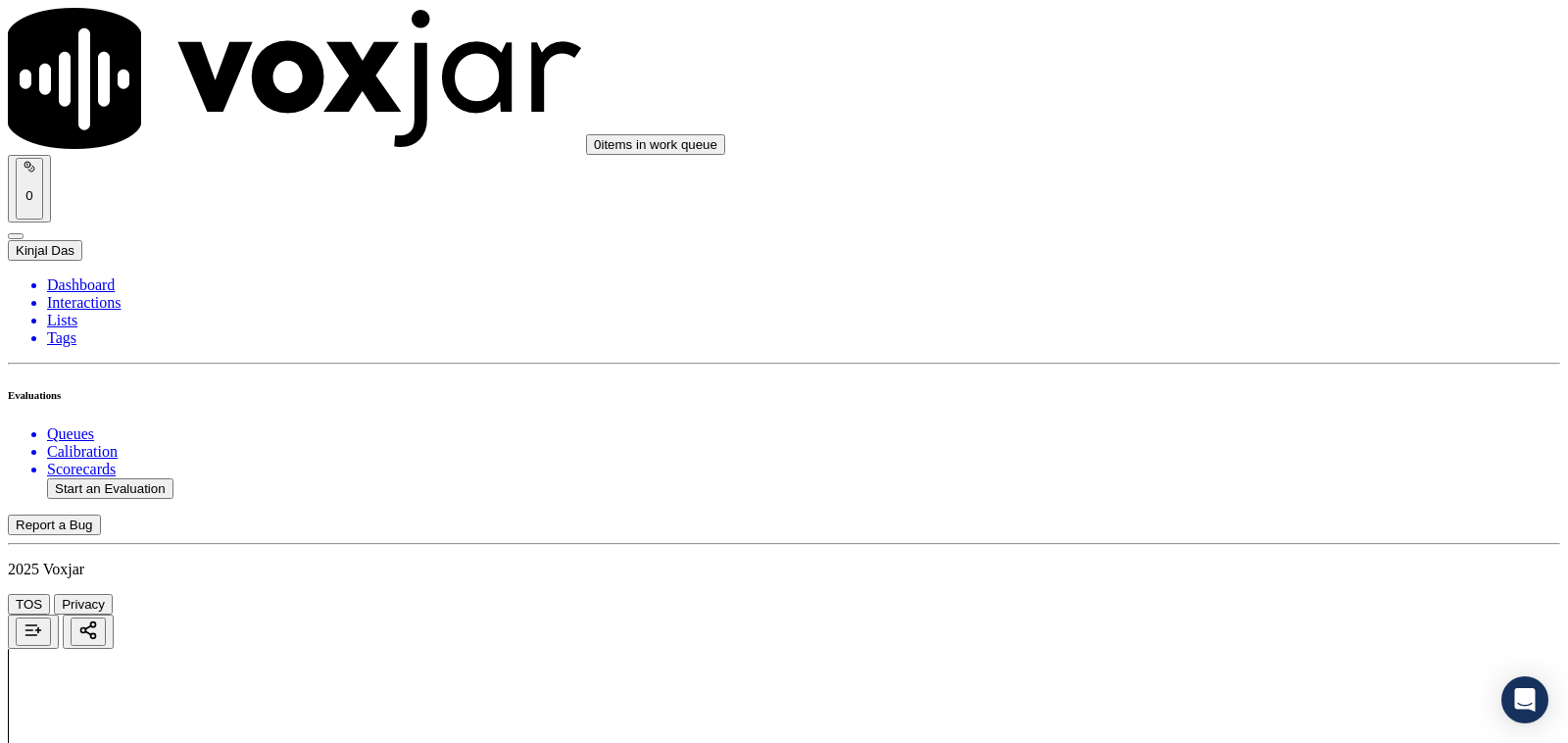 scroll, scrollTop: 3880, scrollLeft: 0, axis: vertical 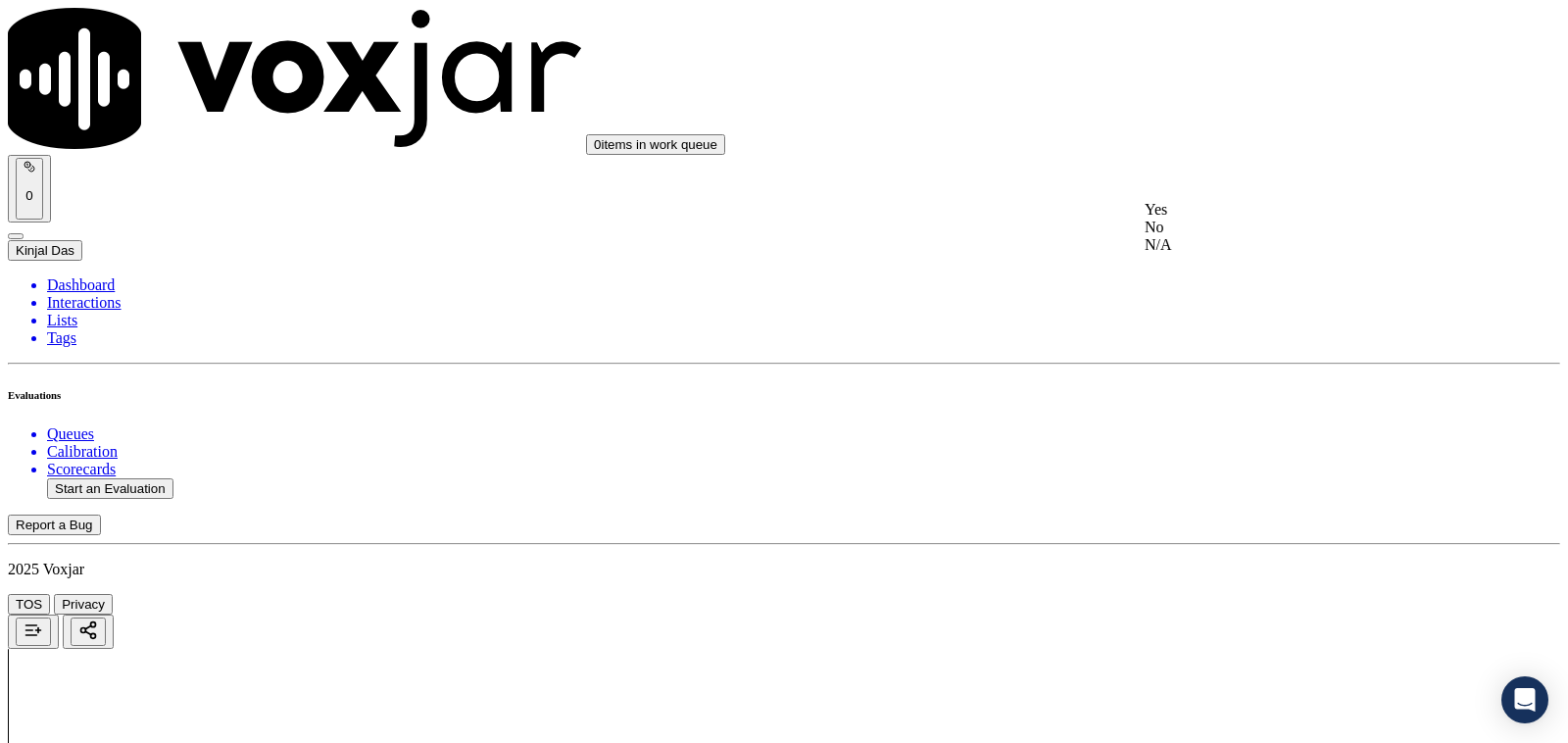 click on "Yes" at bounding box center (1304, 210) 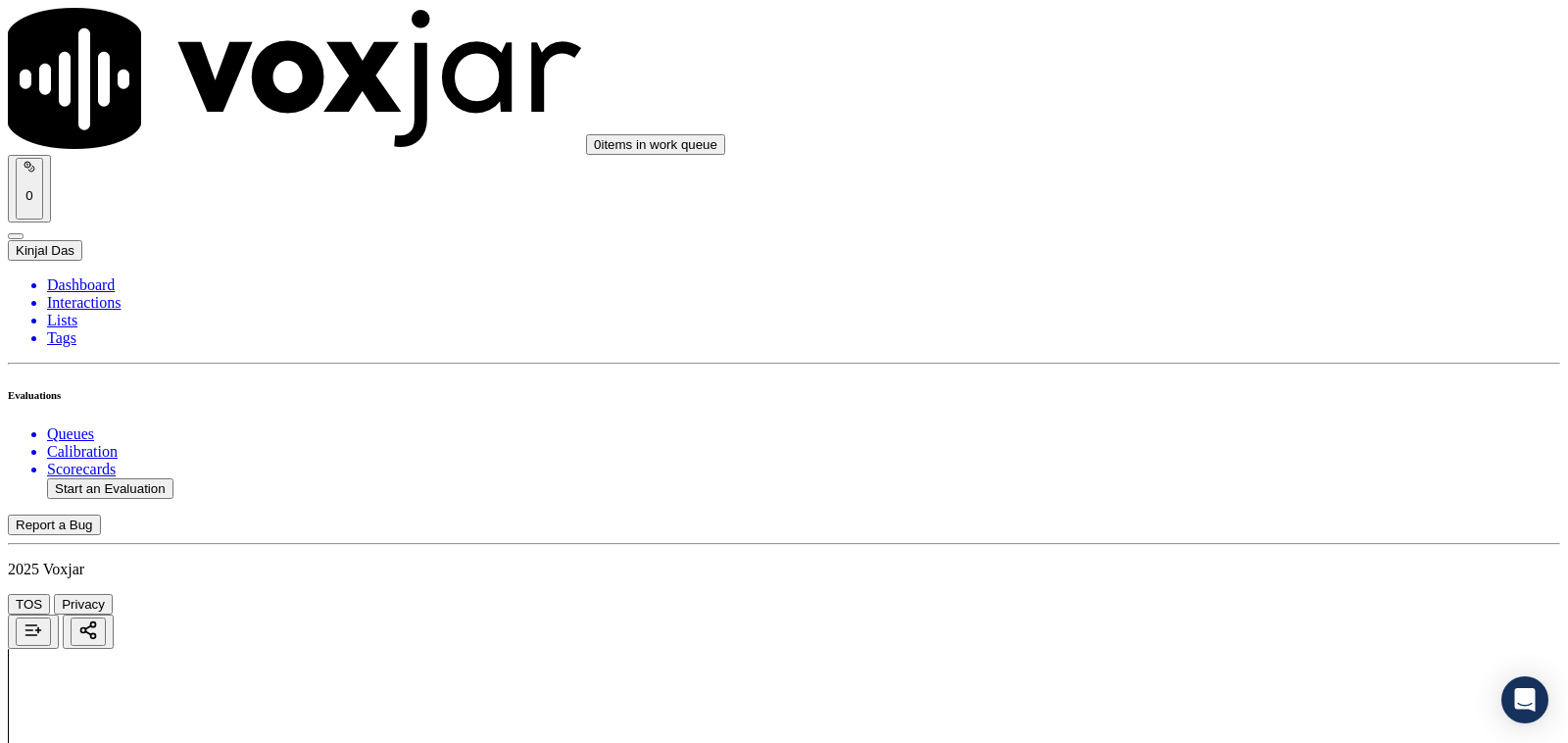 scroll, scrollTop: 4084, scrollLeft: 0, axis: vertical 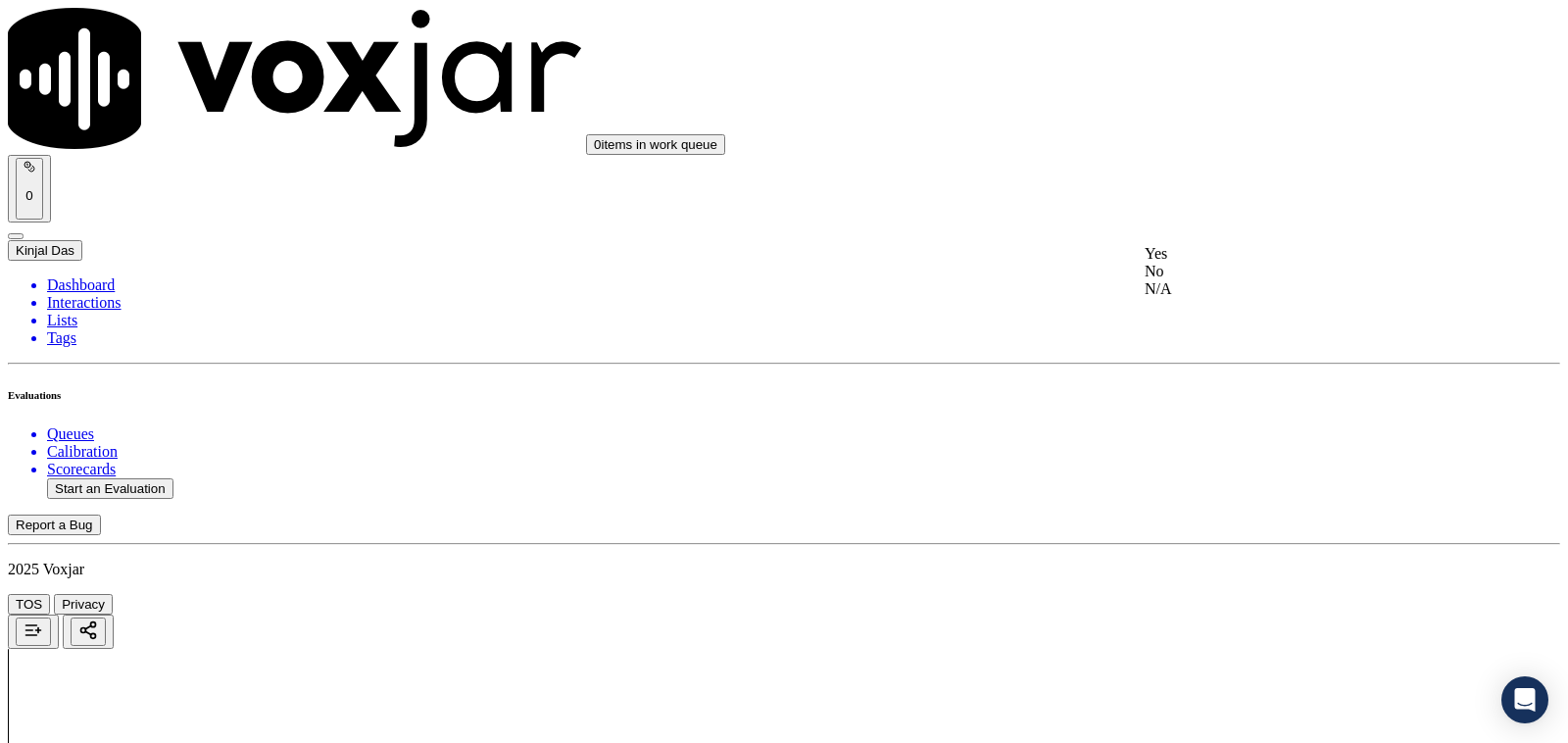 click on "Yes" at bounding box center [1304, 254] 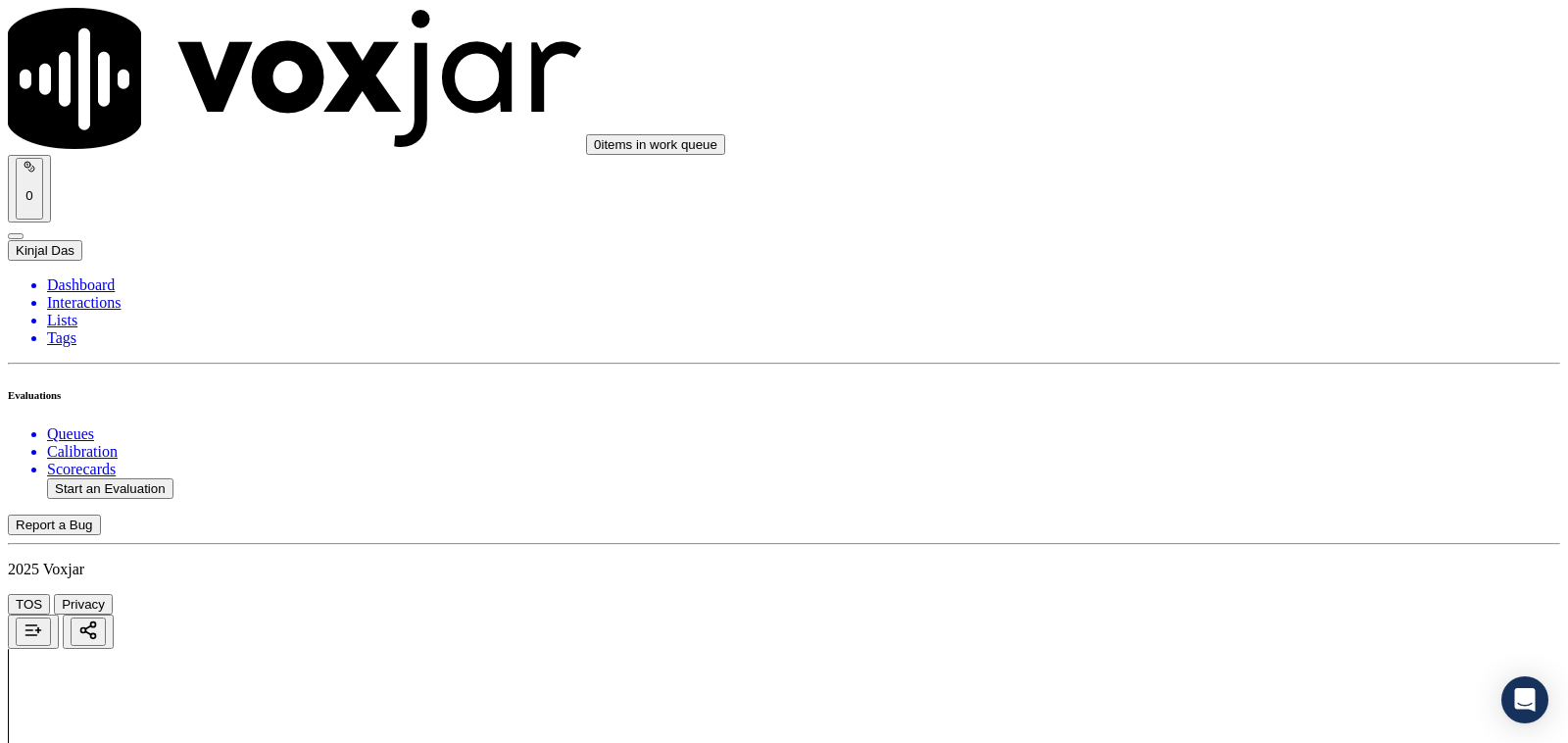 scroll, scrollTop: 4288, scrollLeft: 0, axis: vertical 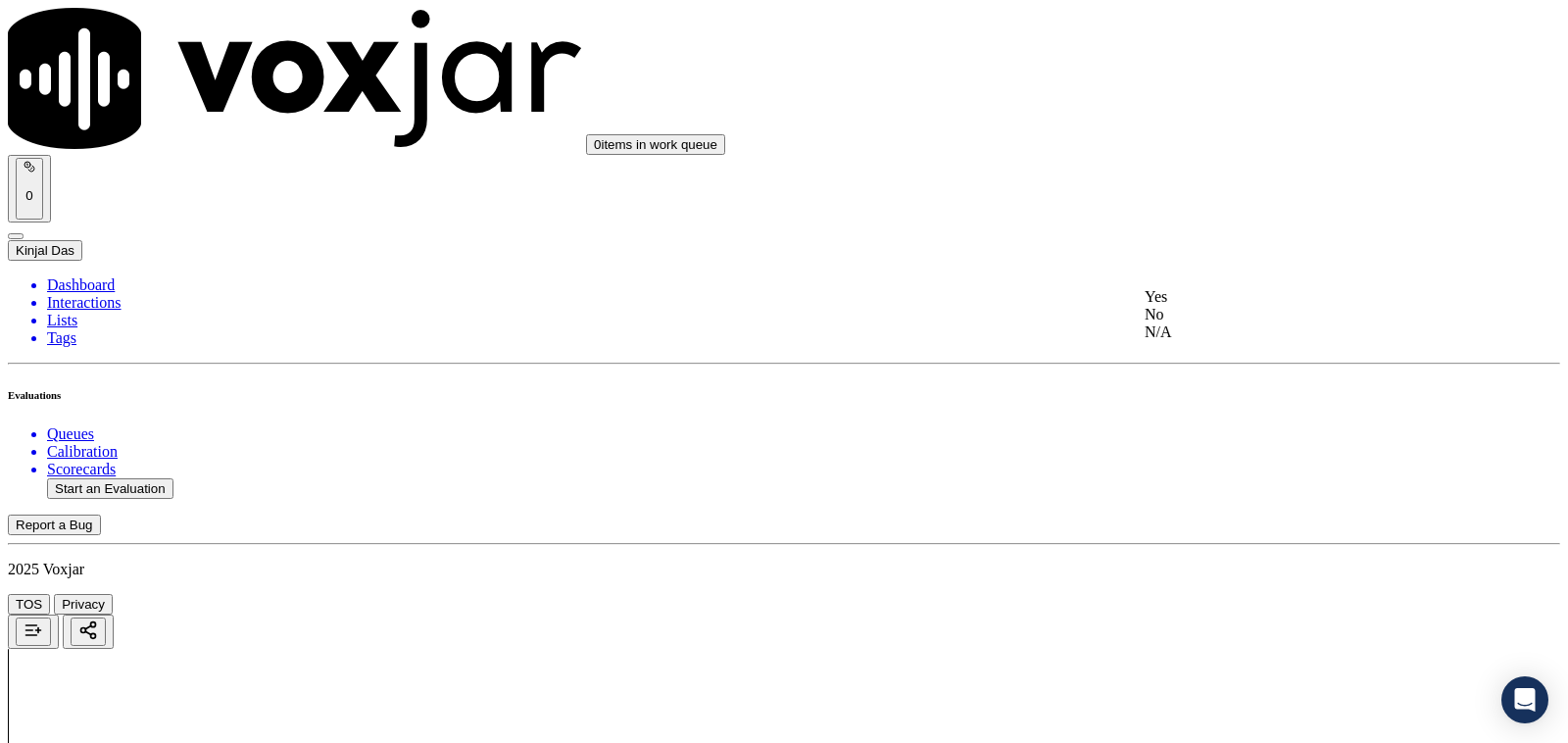 click on "Yes" at bounding box center (1304, 297) 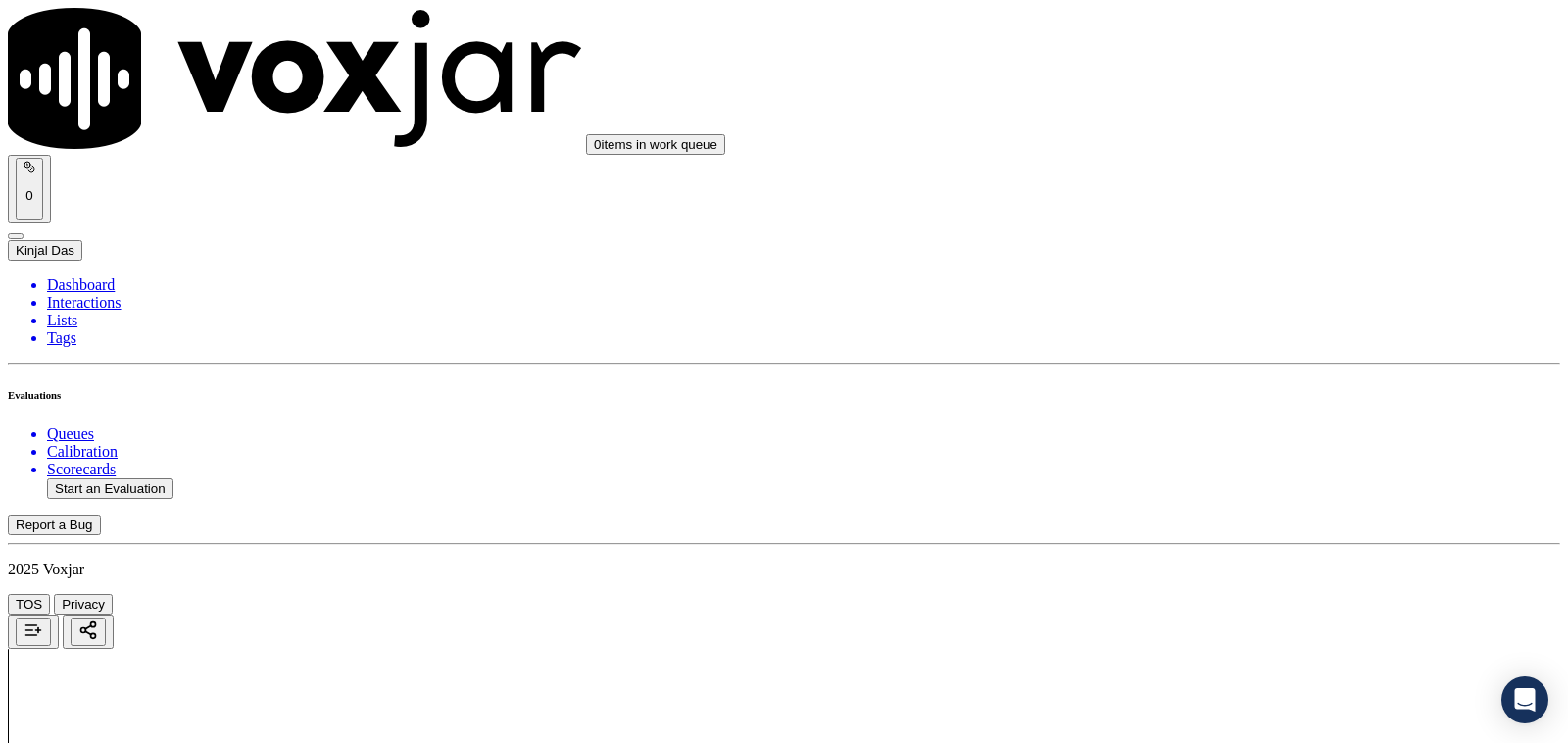 click on "Select an answer" at bounding box center (66, 6357) 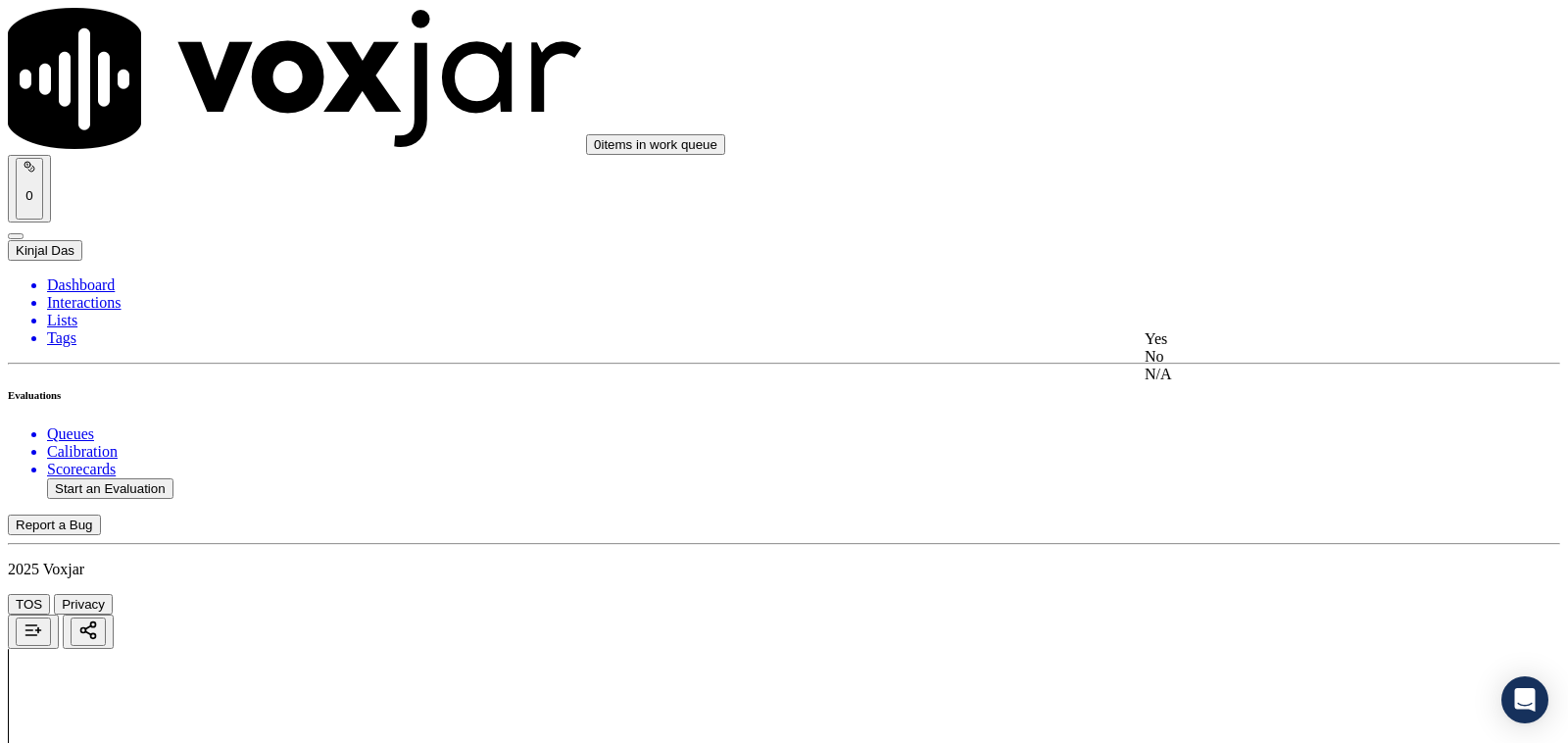 click on "Yes" at bounding box center (1304, 339) 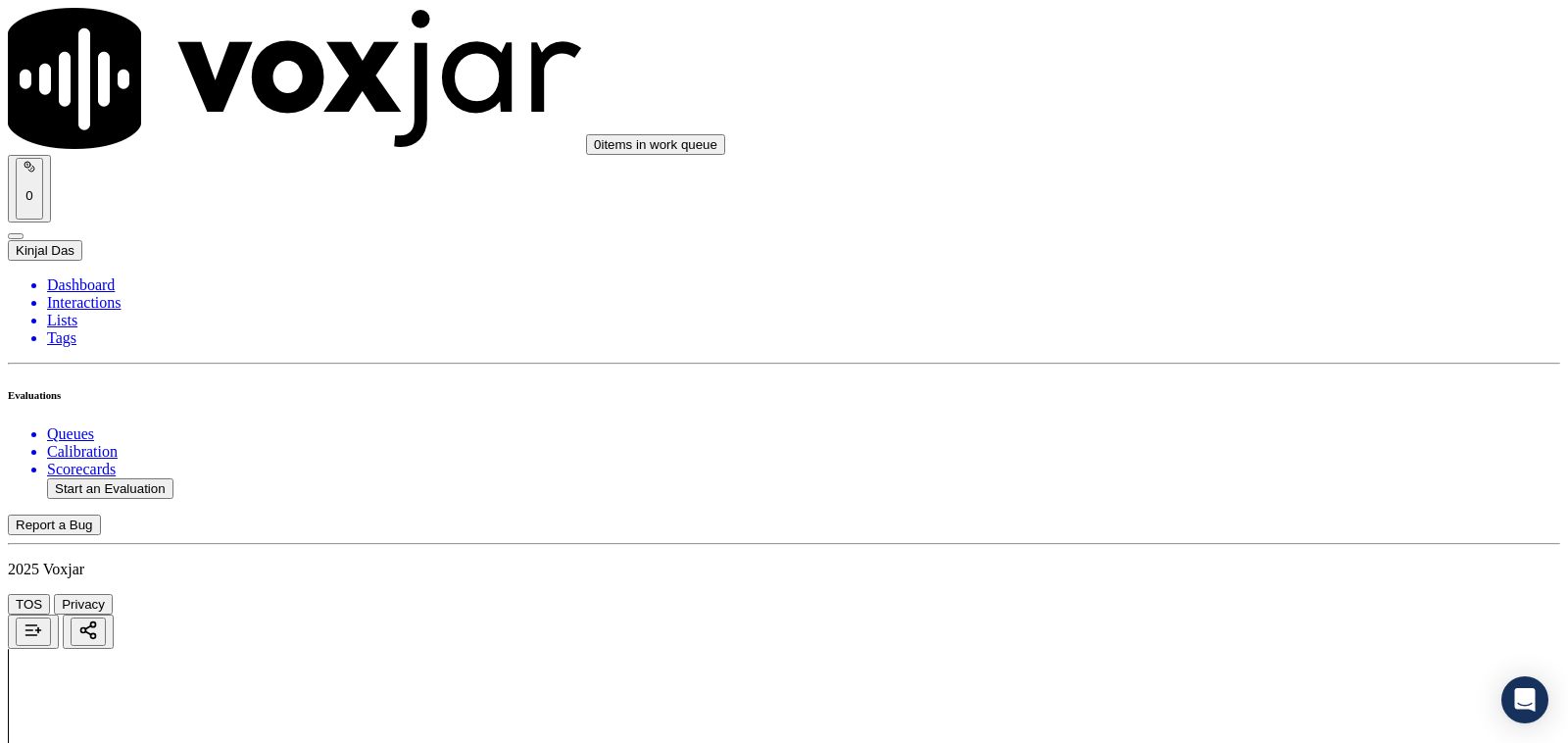 scroll, scrollTop: 4696, scrollLeft: 0, axis: vertical 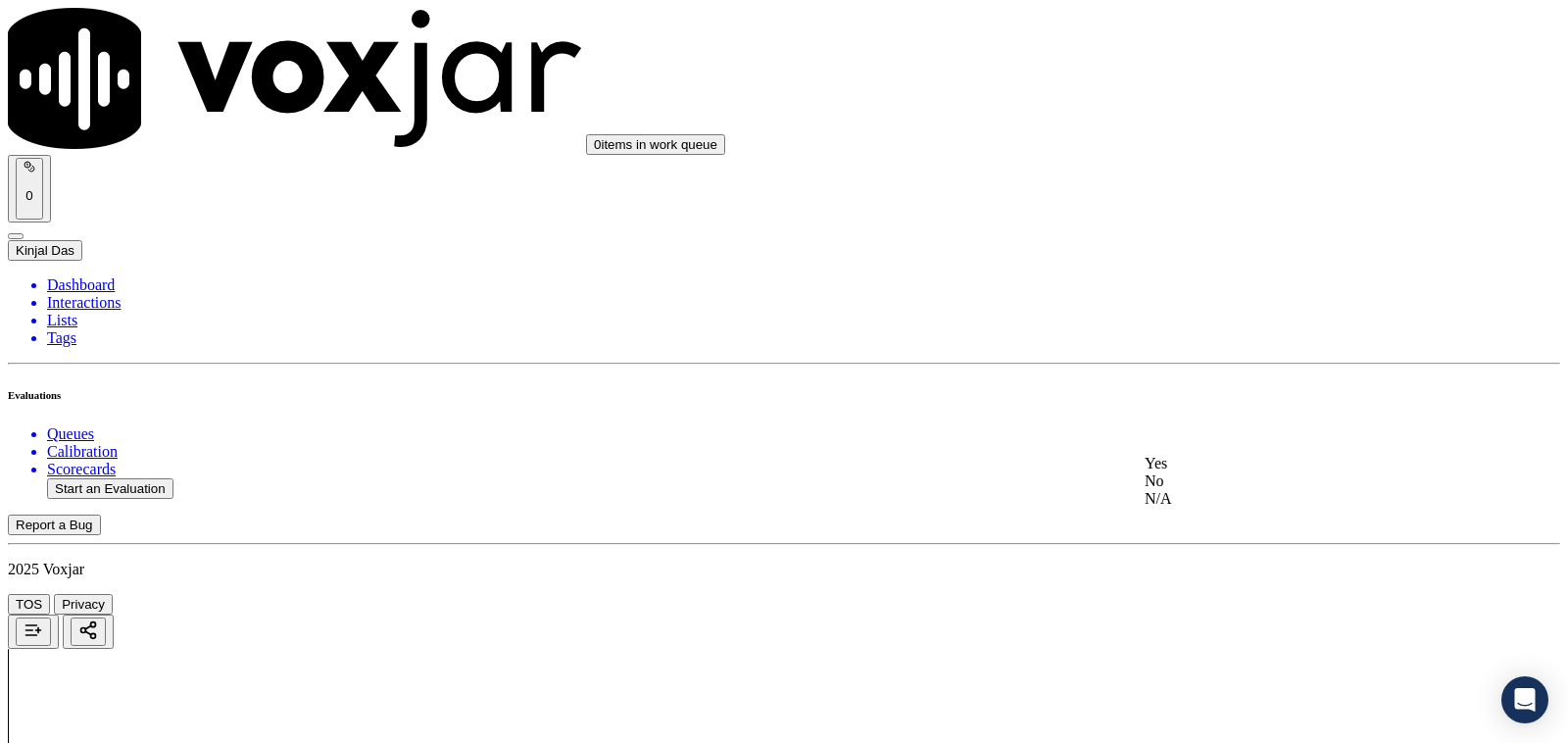 click on "Yes" at bounding box center [1304, 464] 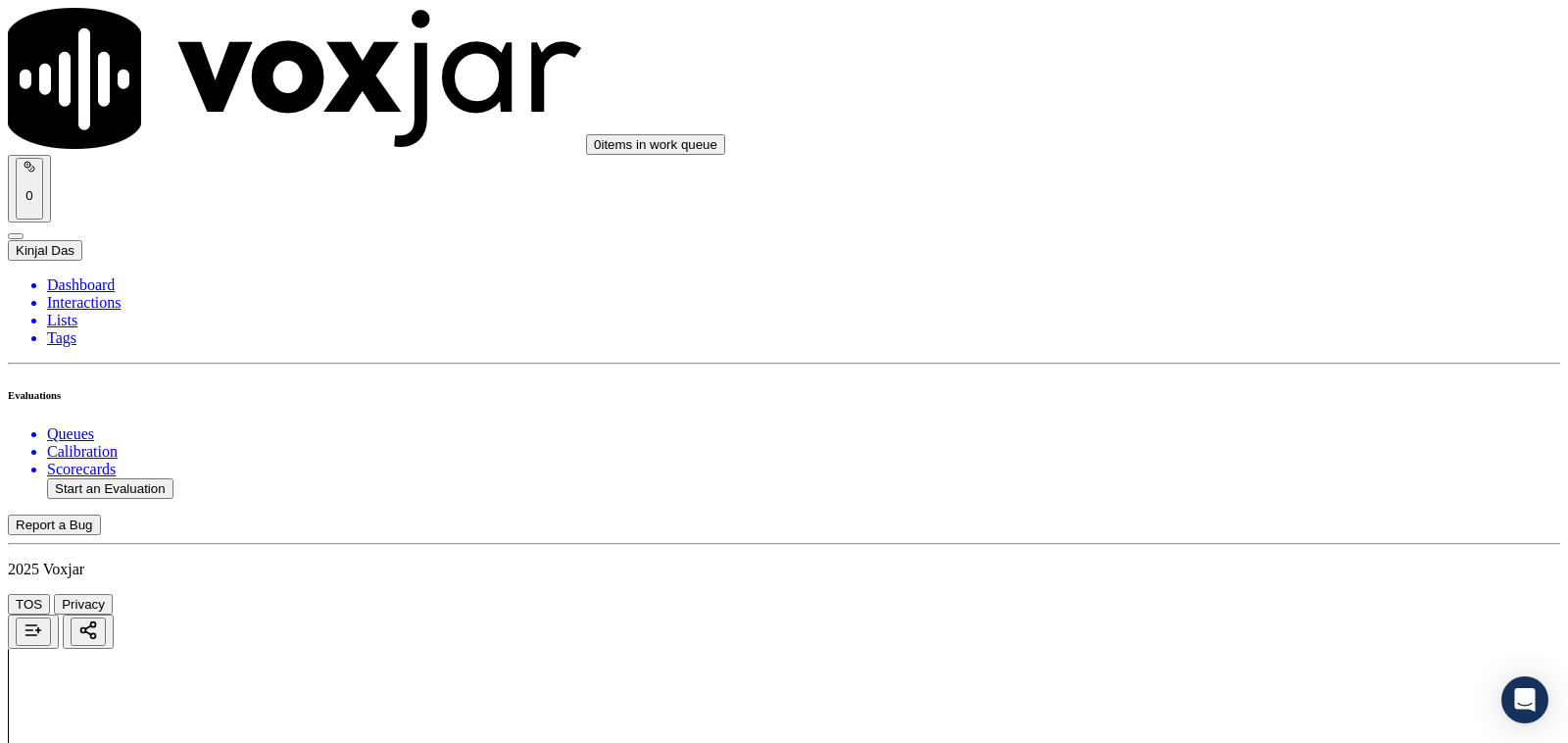 scroll, scrollTop: 4901, scrollLeft: 0, axis: vertical 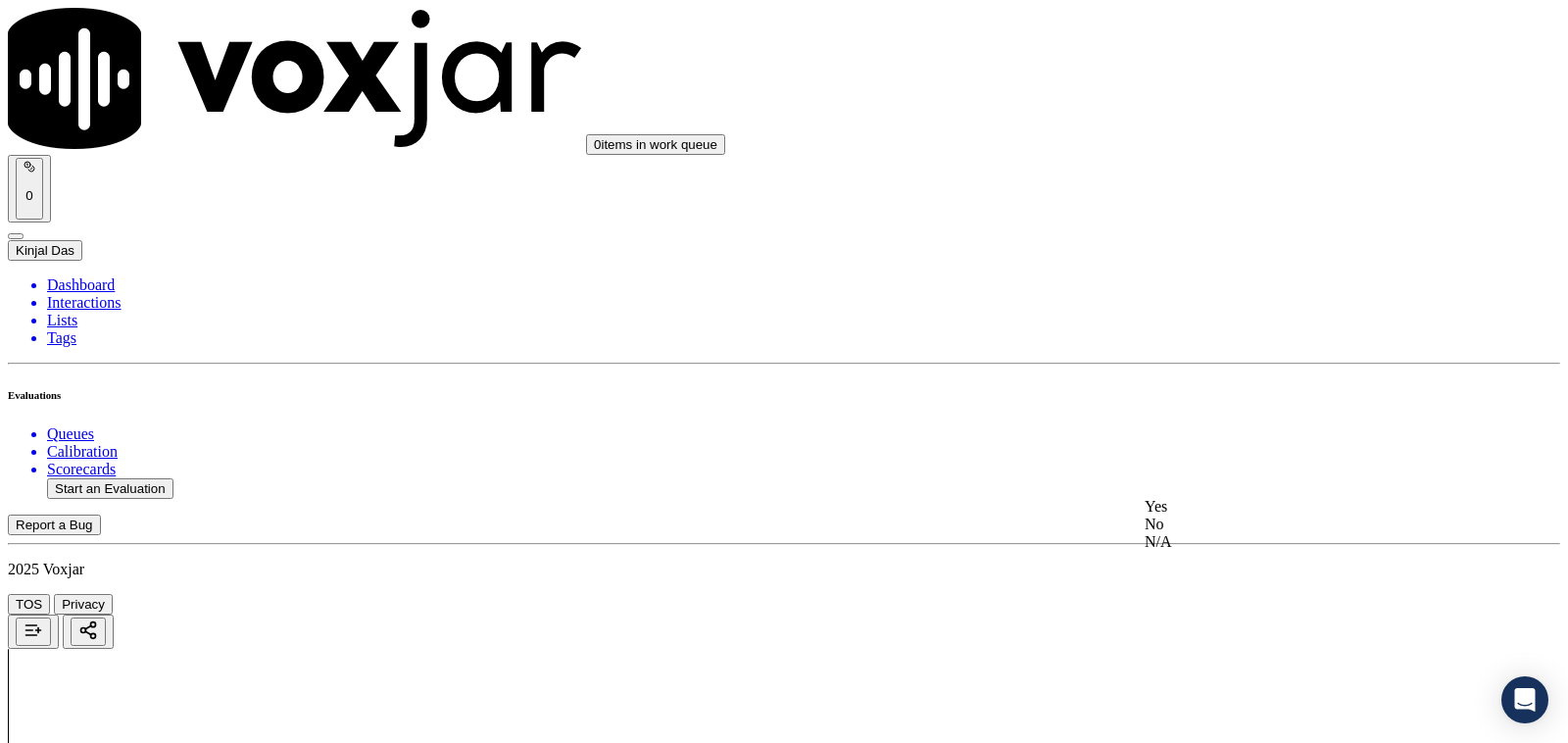 click on "Yes" at bounding box center [1304, 507] 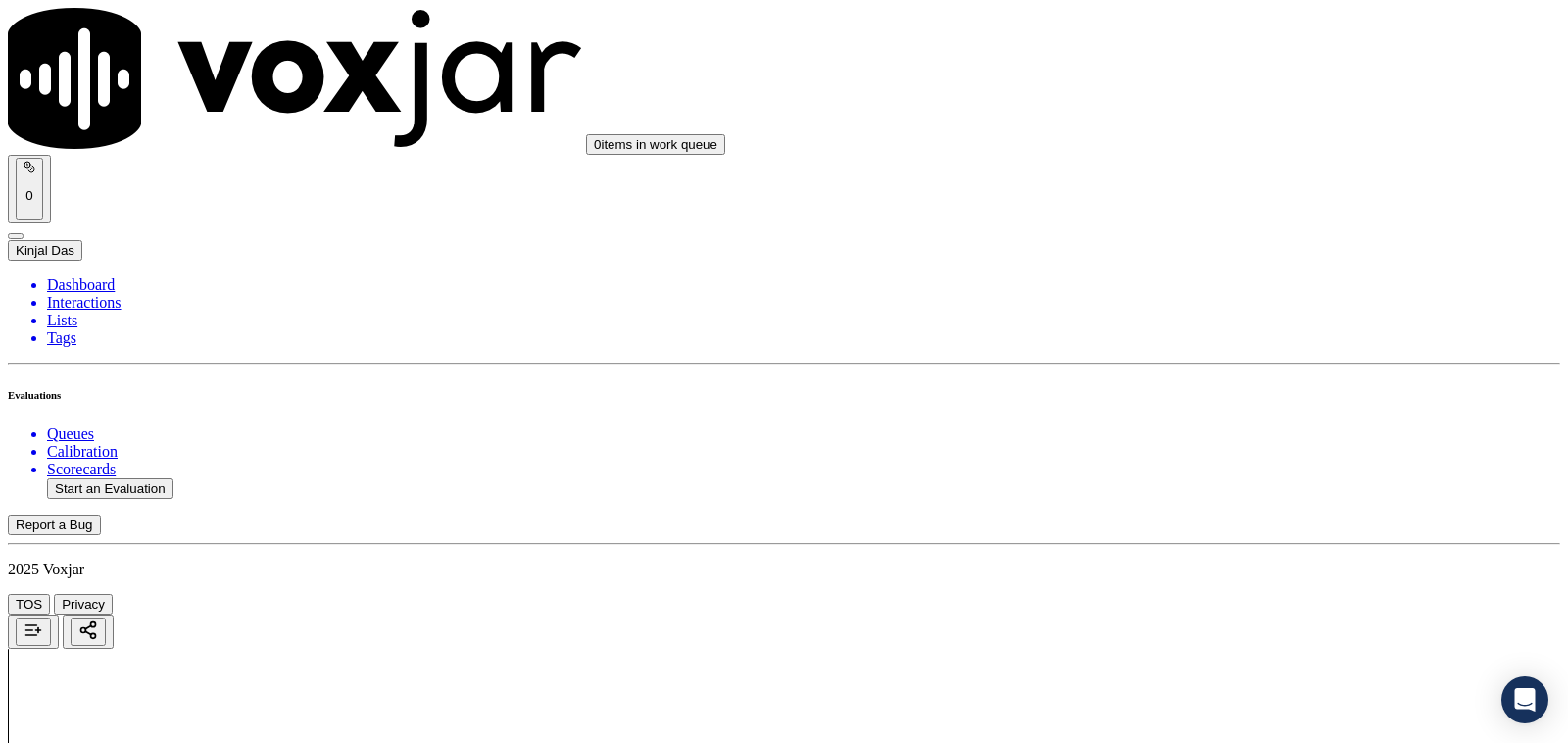 scroll, scrollTop: 5138, scrollLeft: 0, axis: vertical 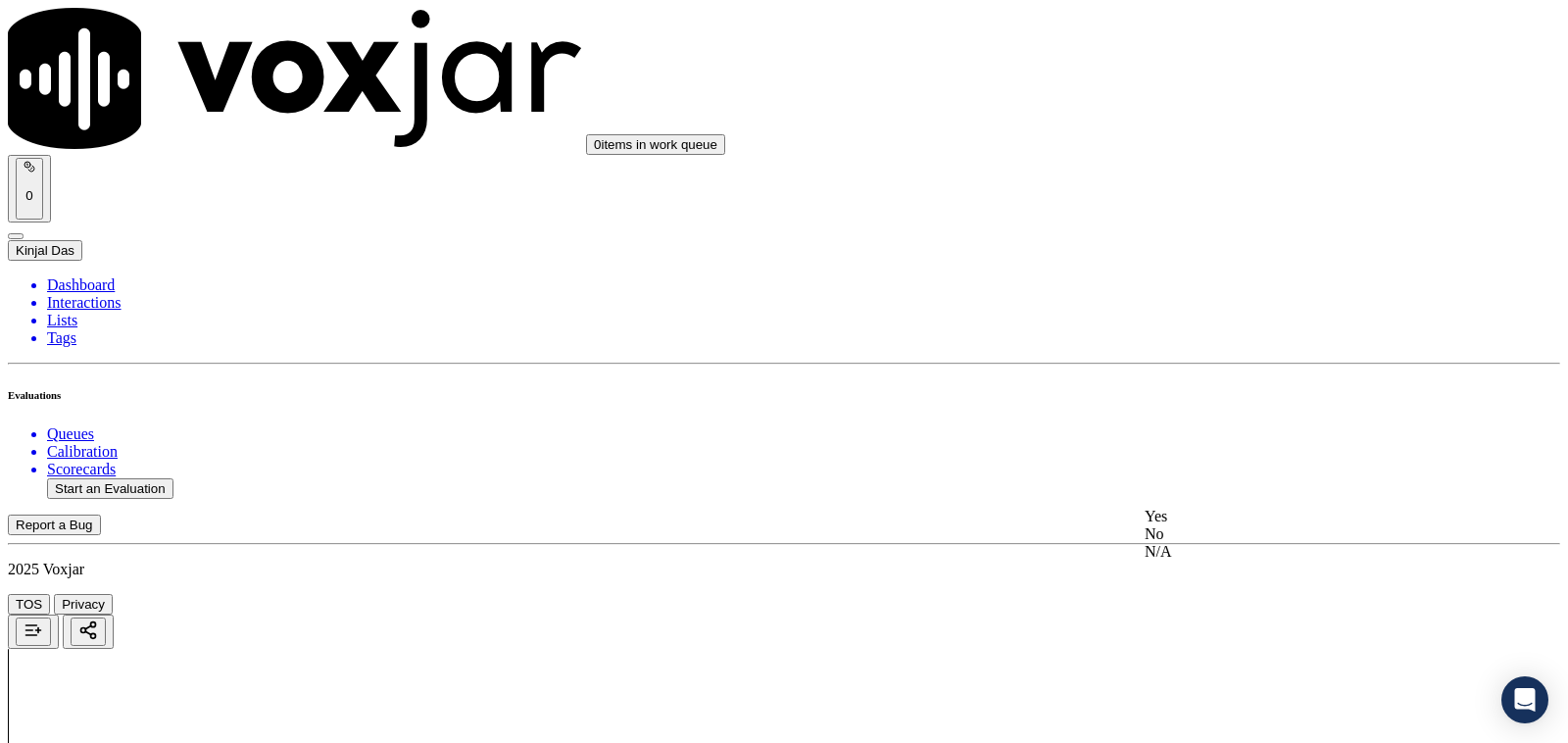 click on "Yes" at bounding box center (1304, 517) 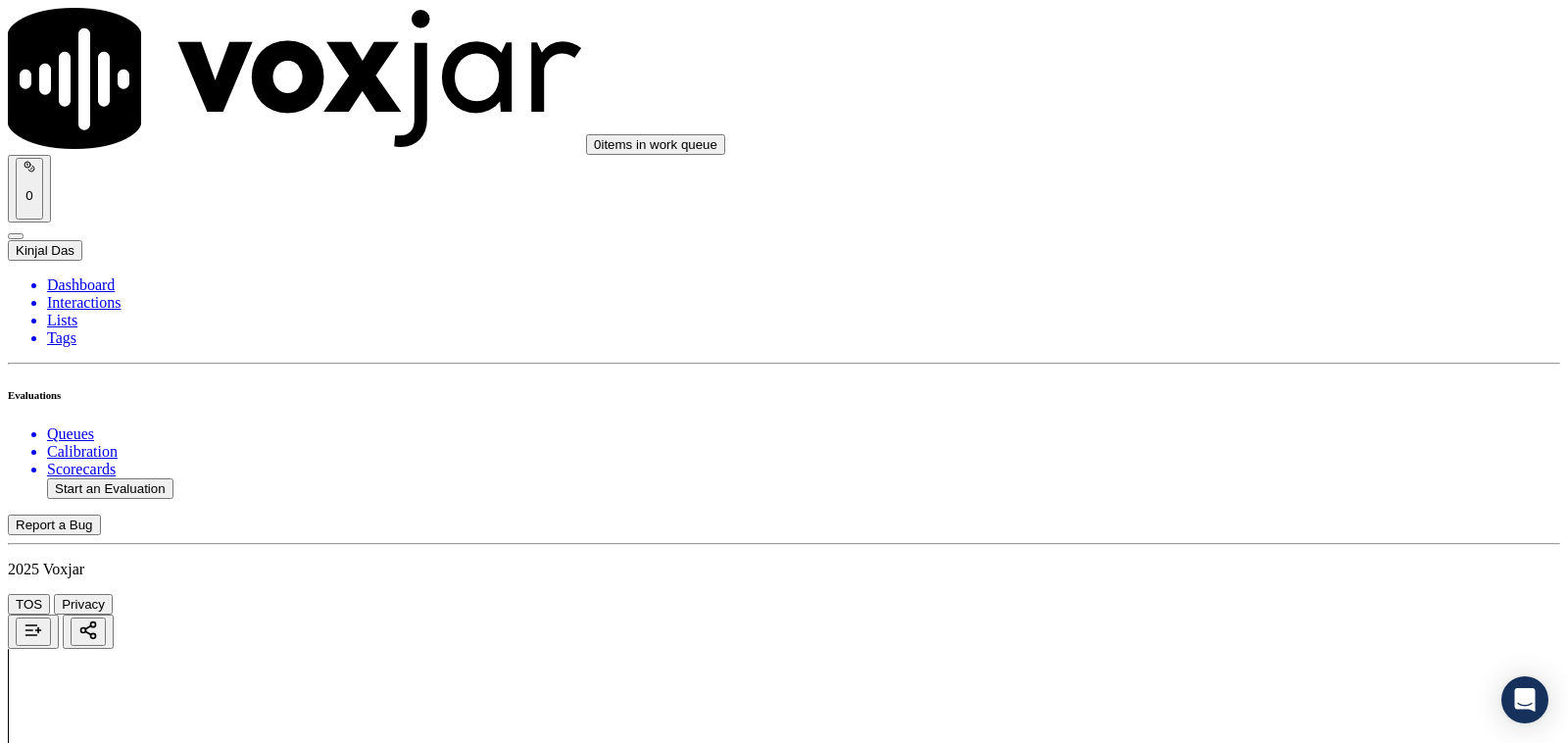 click on "Submit Scores" at bounding box center (58, 7200) 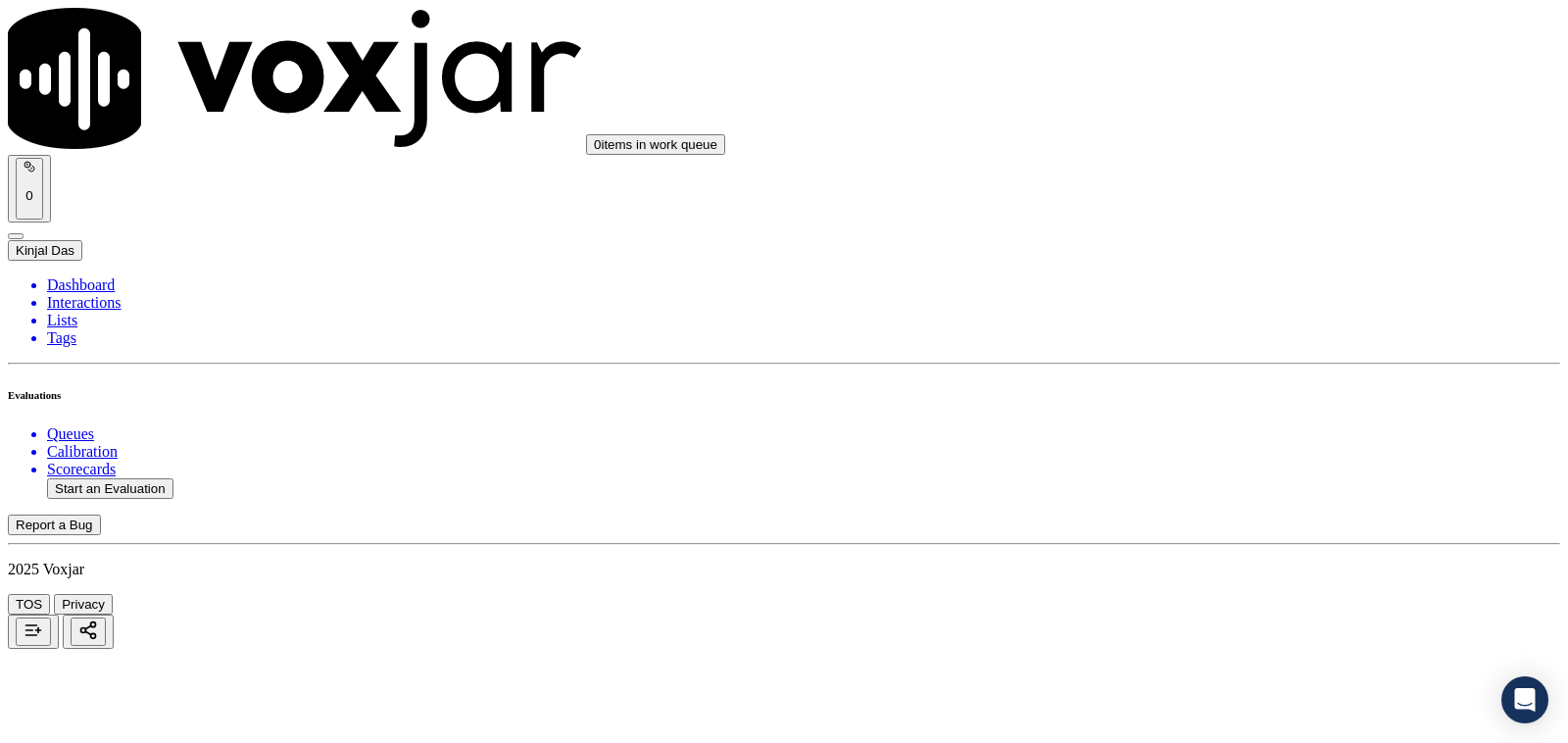 scroll, scrollTop: 265, scrollLeft: 0, axis: vertical 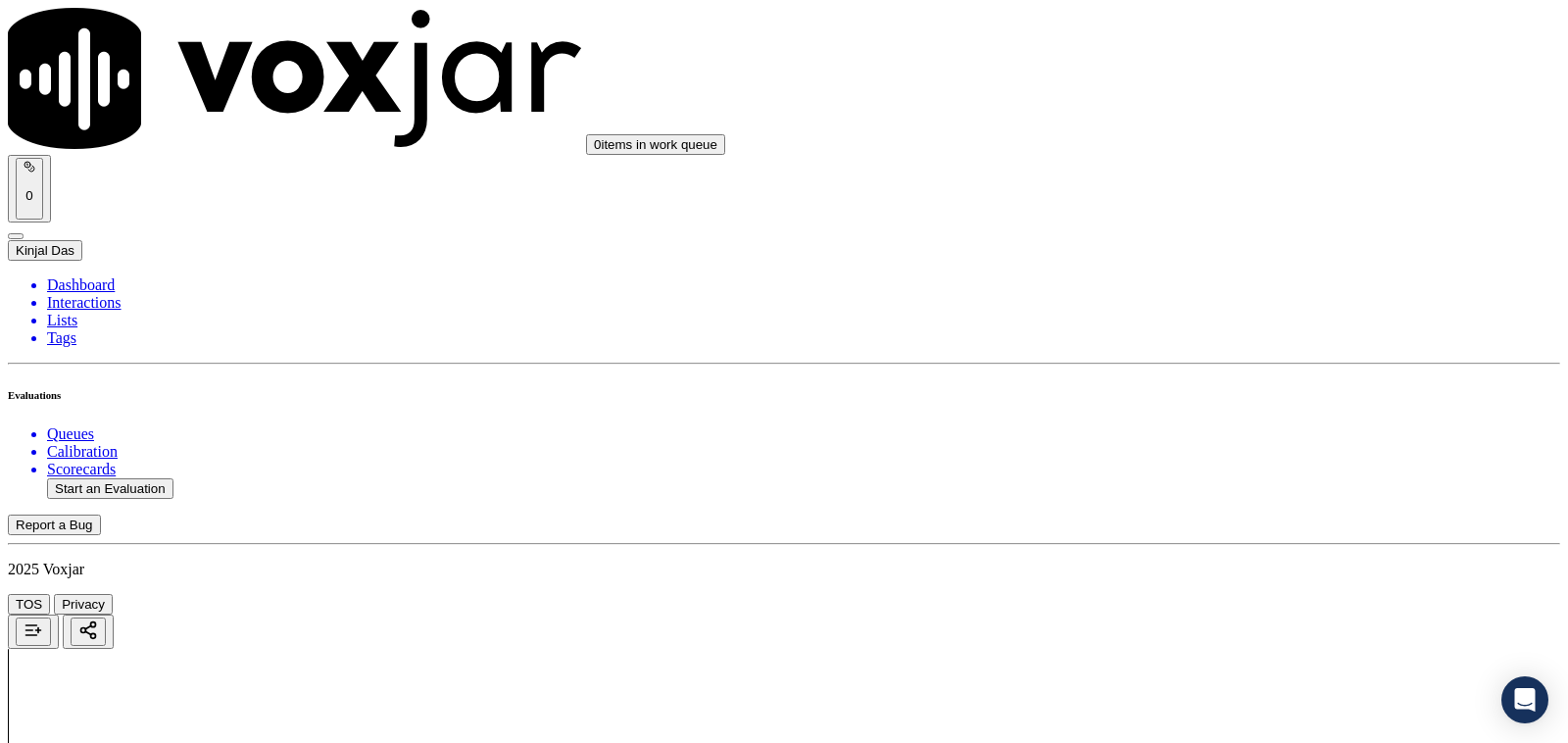 click on "Start a Manual Evaluation" 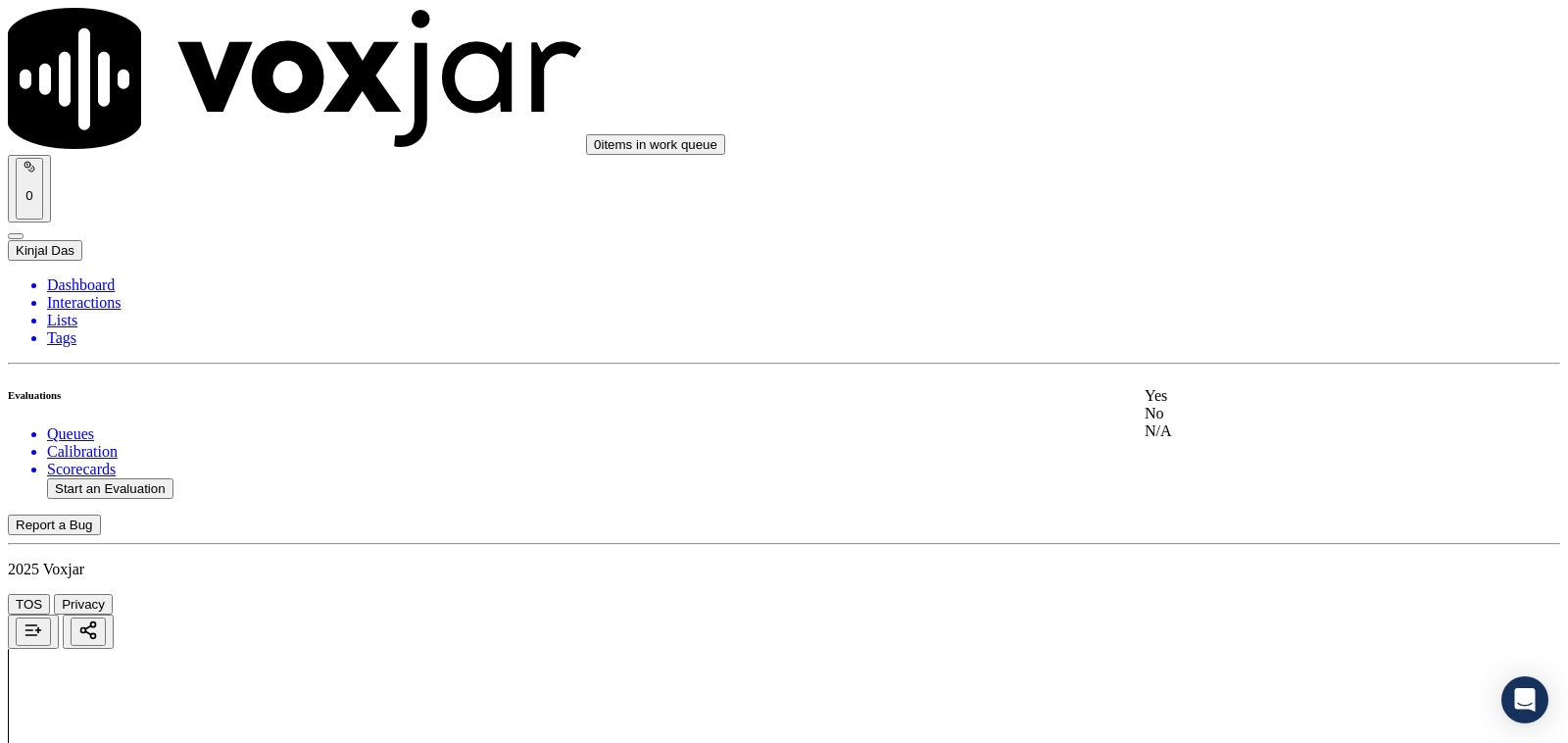 click on "Yes" at bounding box center [1304, 396] 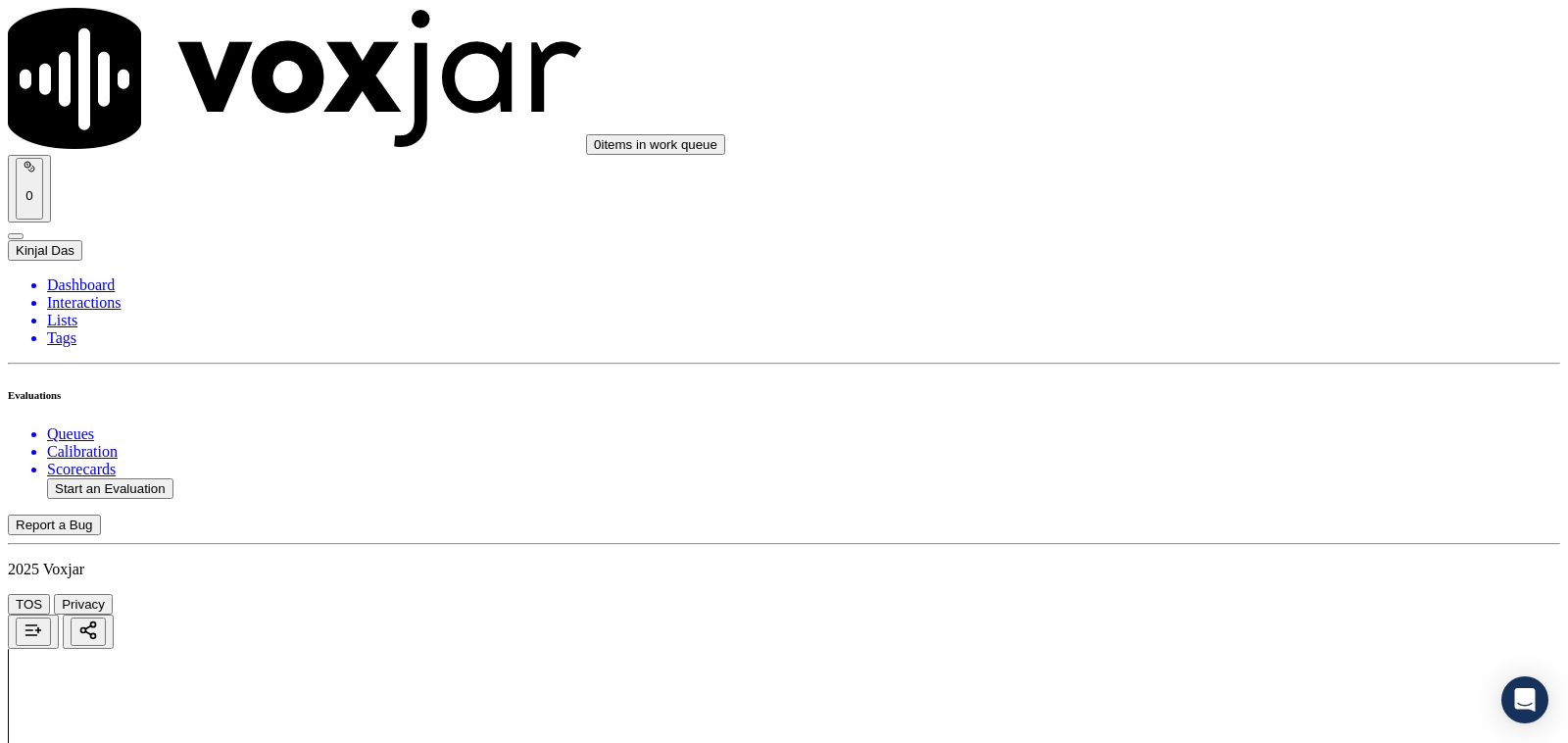 scroll, scrollTop: 408, scrollLeft: 0, axis: vertical 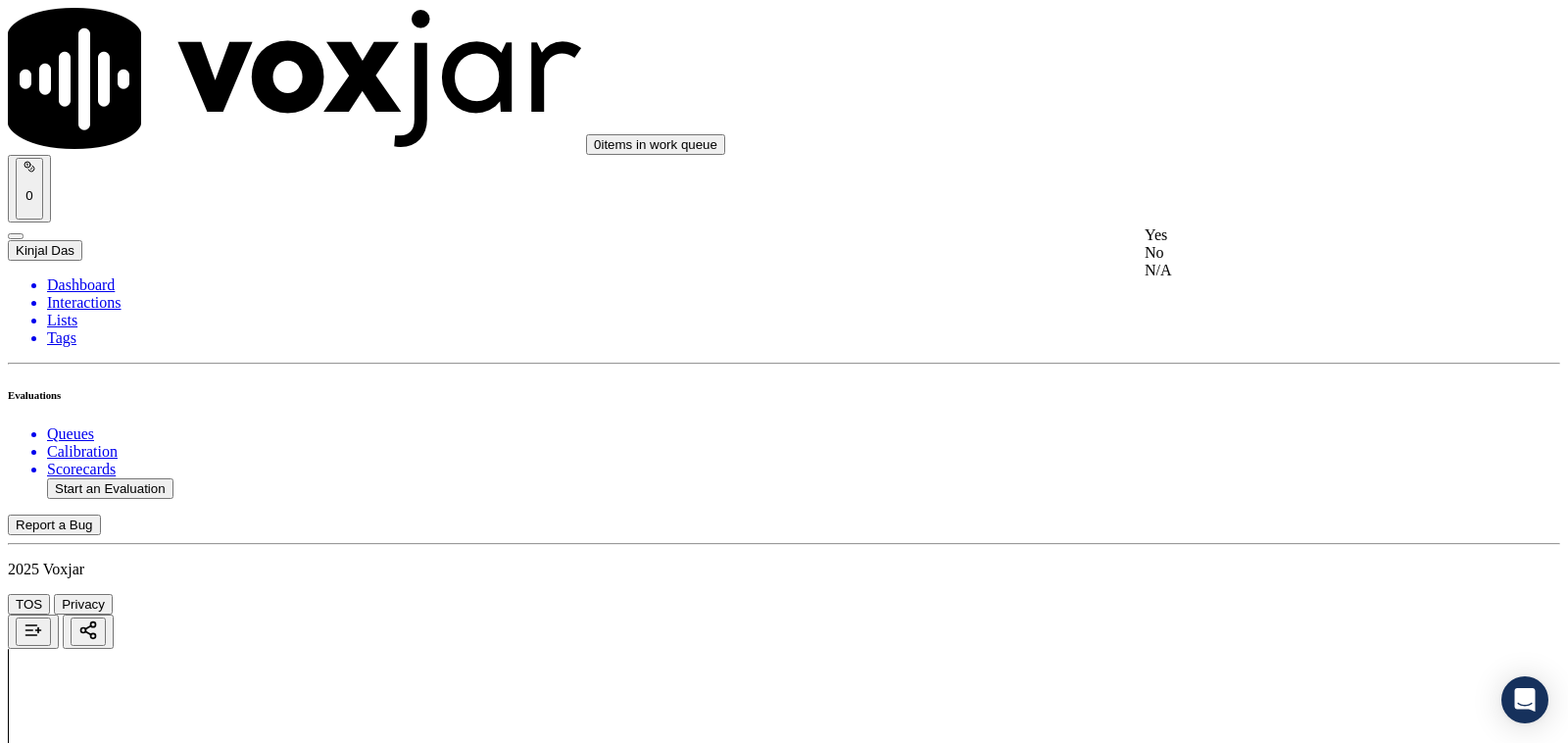 click on "Yes" at bounding box center [1304, 235] 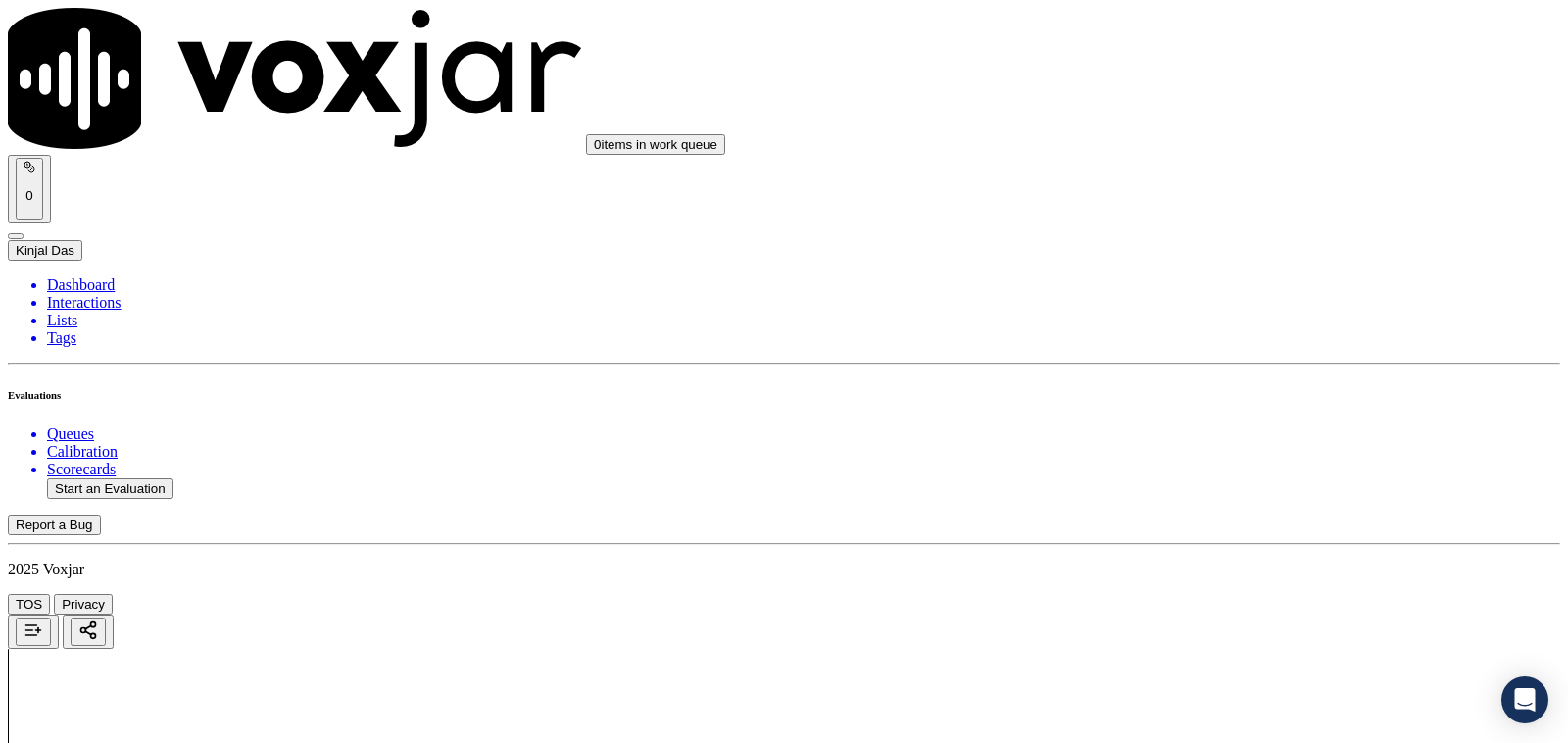 scroll, scrollTop: 613, scrollLeft: 0, axis: vertical 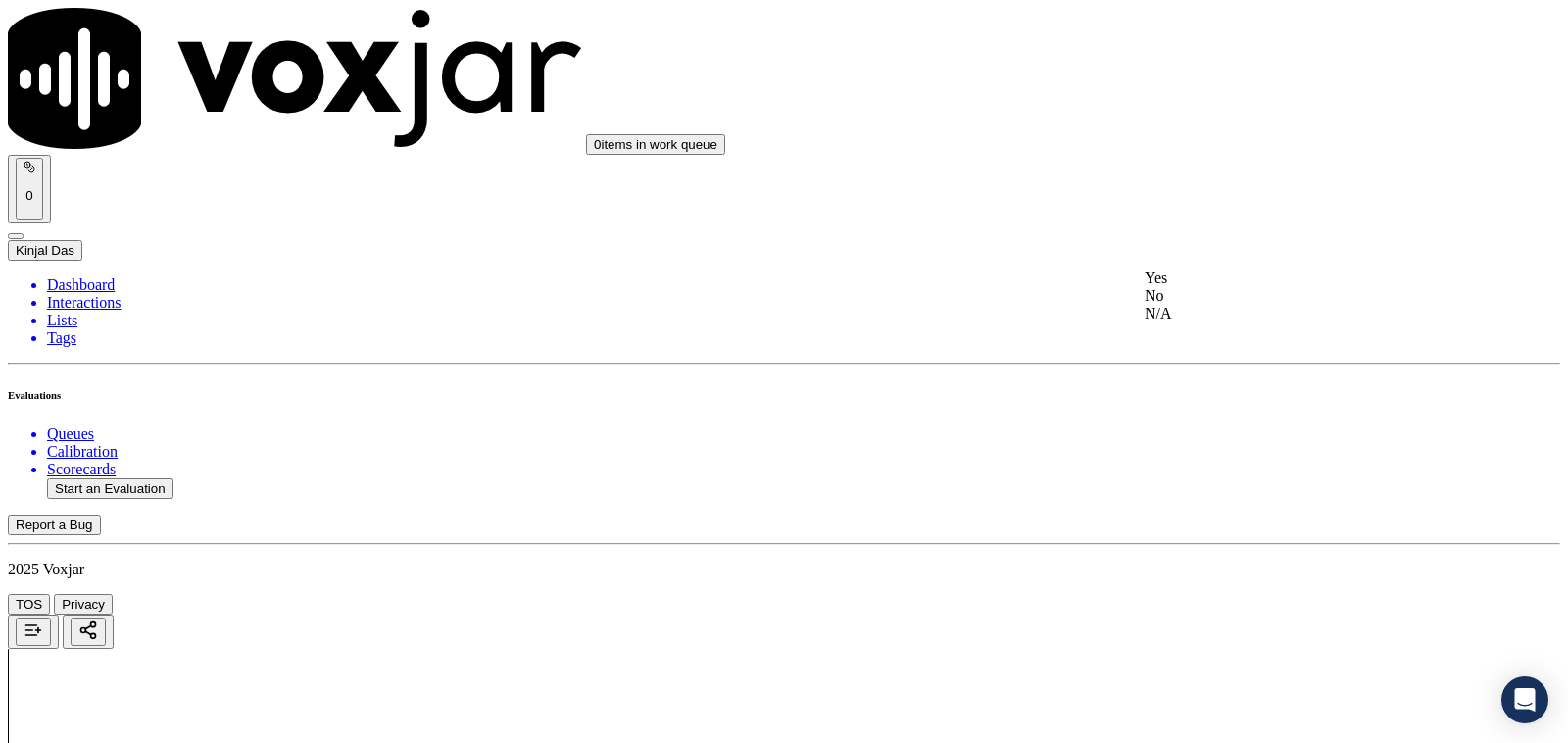 click on "Yes" at bounding box center (1304, 278) 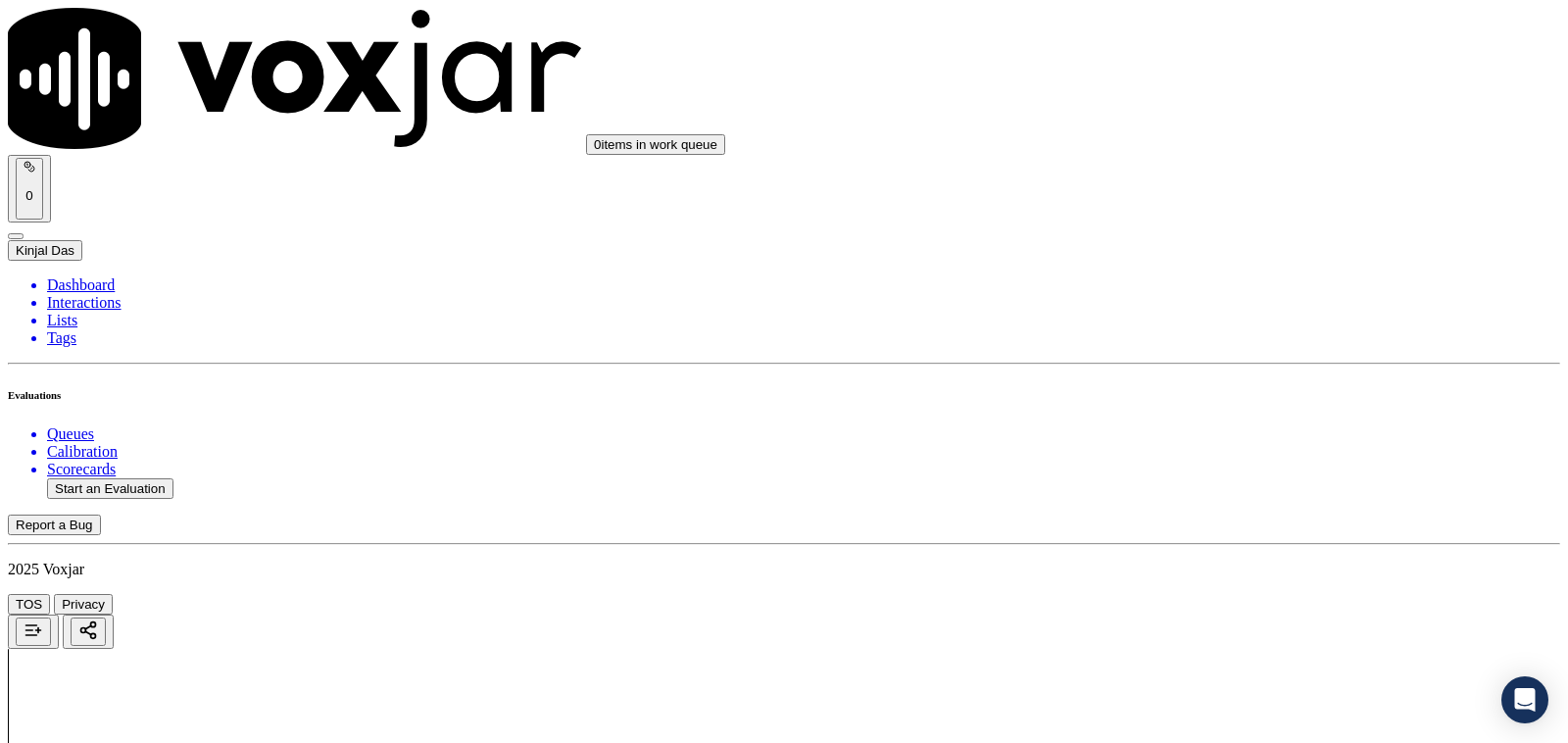 scroll, scrollTop: 817, scrollLeft: 0, axis: vertical 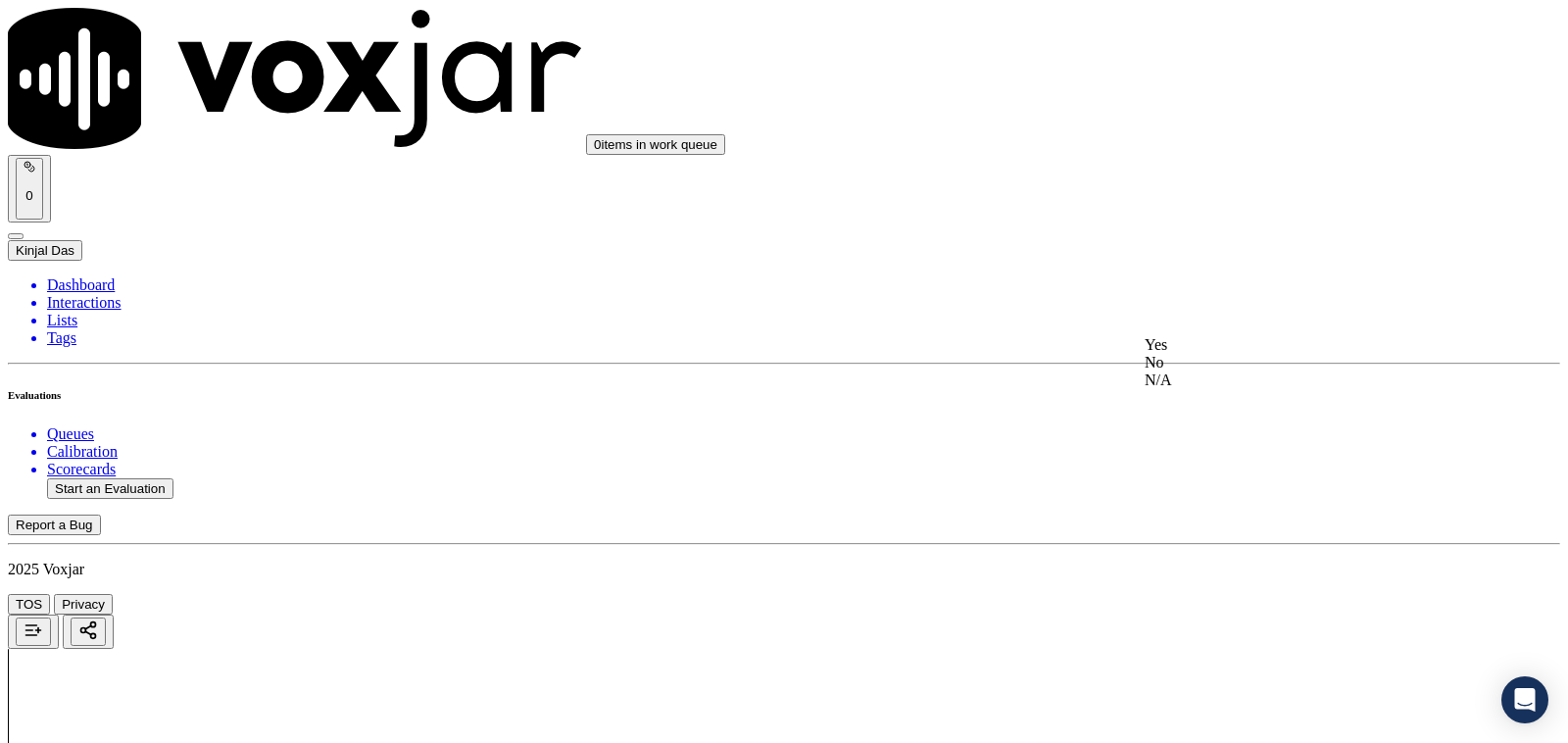 click at bounding box center [784, 3128] 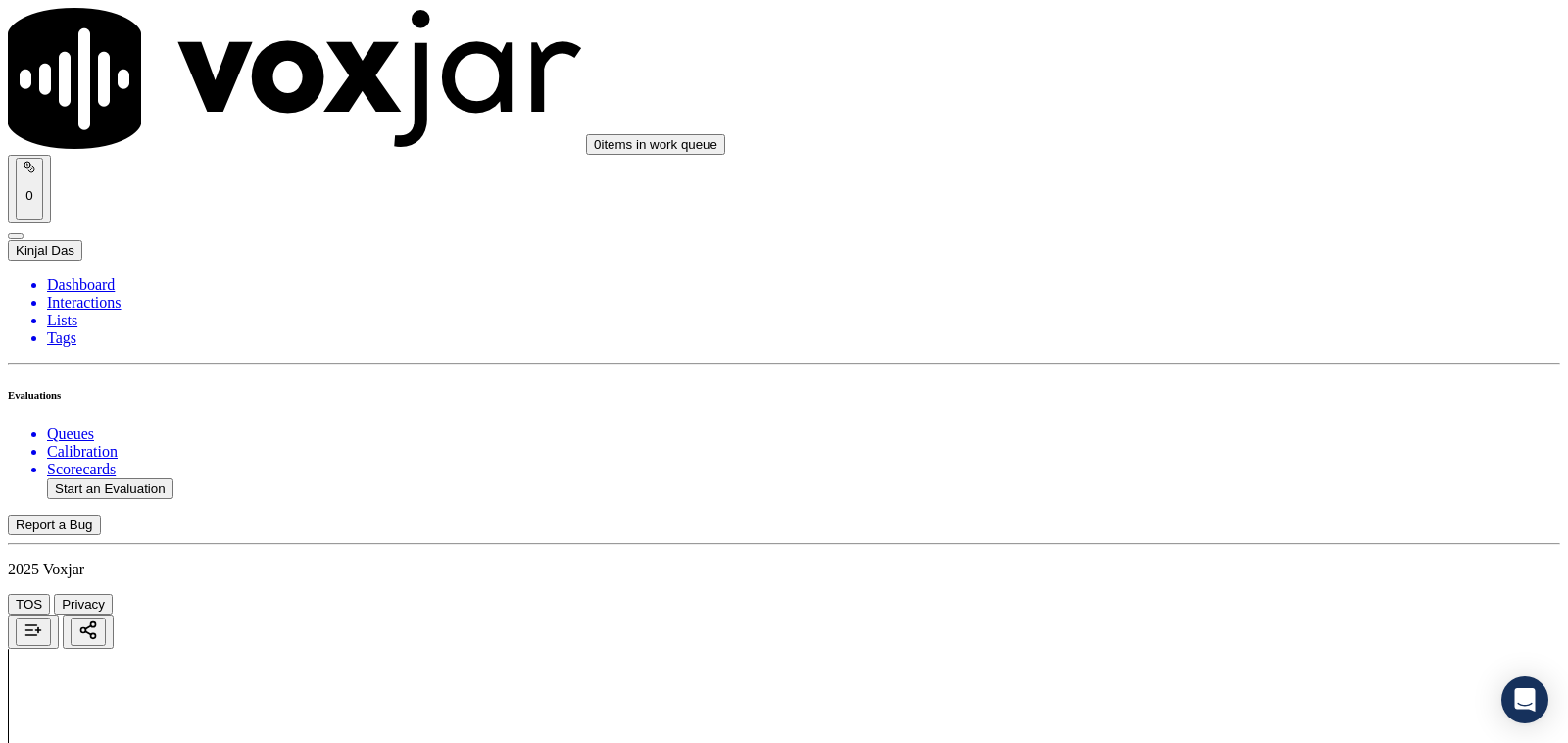 click on "4 / 4  pts     1 .   Did the agent properly branded the call (AGENT NAME/CTS)
Yes          Add Note                           4 / 4  pts     2 .   Did the agent advise that the call is recorded for quality and training purposes?
Yes          Add Note                           4 / 4  pts     3 .   Did the agent acknowledge the reason for the call?
Yes          Add Note                           0 / 0  pts     4 .   In an emergency, not transferring the customer to the utility is an automatic failure   Select an answer          Add Note                           0 / 4  pts     5 .   Resolves Utility Bill/Payment/Payment Arrangement/Customer Care  before assisting with additional options for the  energy supply.   Select an answer          Add Note                           0 / 3  pts     6 .   Did the agent confirm the name of the person on the phone?
Select an answer          Add Note                           0 / 4  pts     7 .     Select an answer          Add Note" at bounding box center (784, 3340) 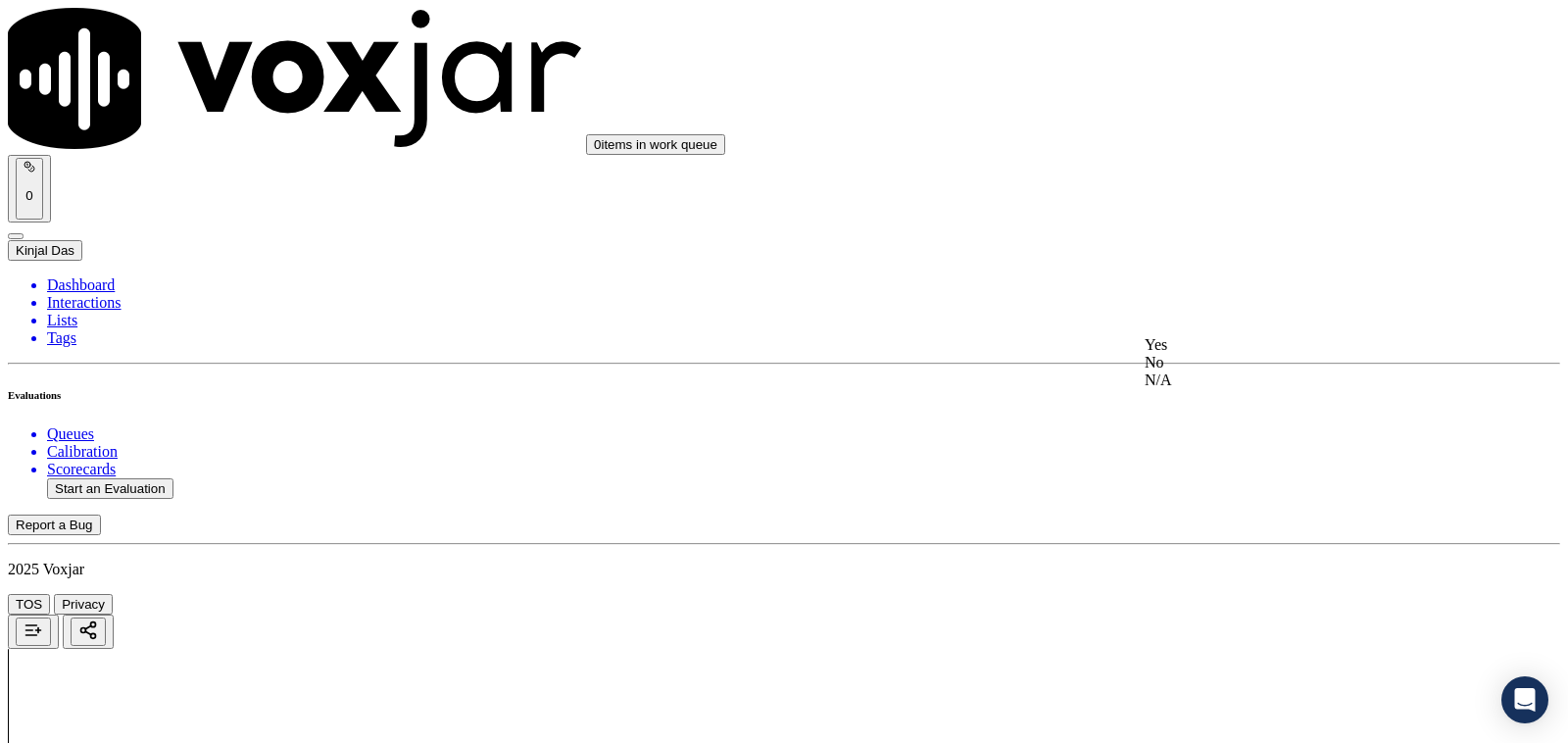 click on "N/A" 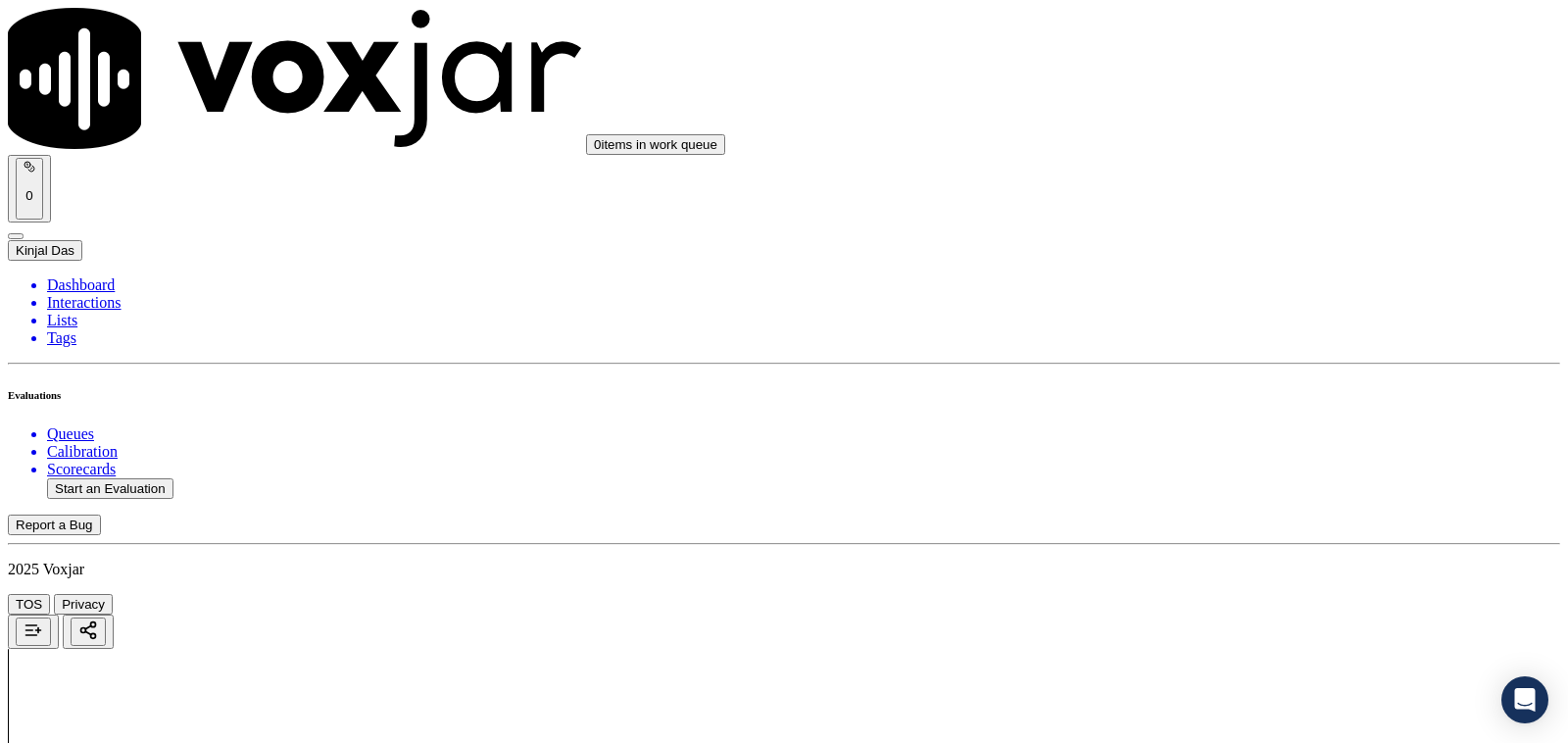 scroll, scrollTop: 1020, scrollLeft: 0, axis: vertical 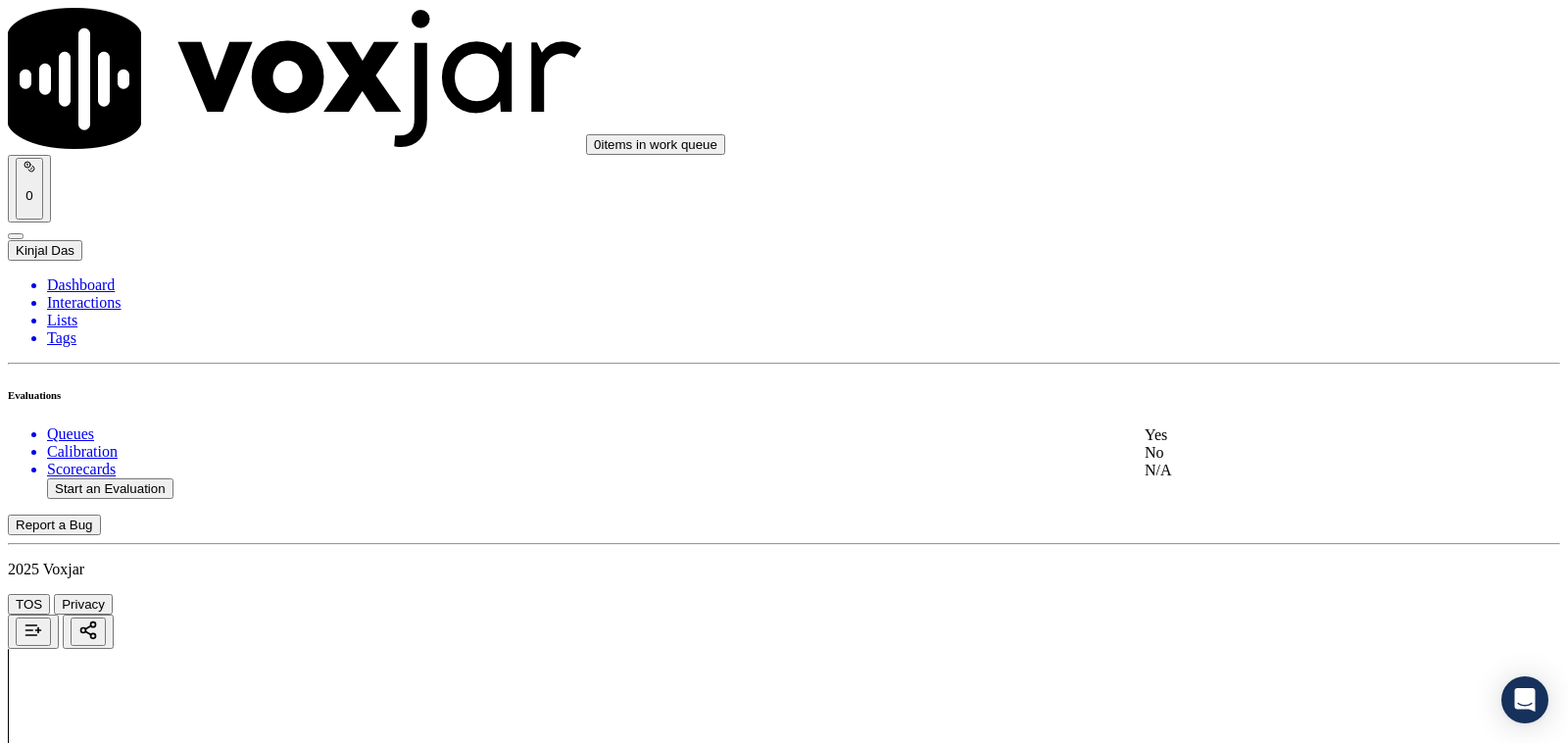click on "N/A" 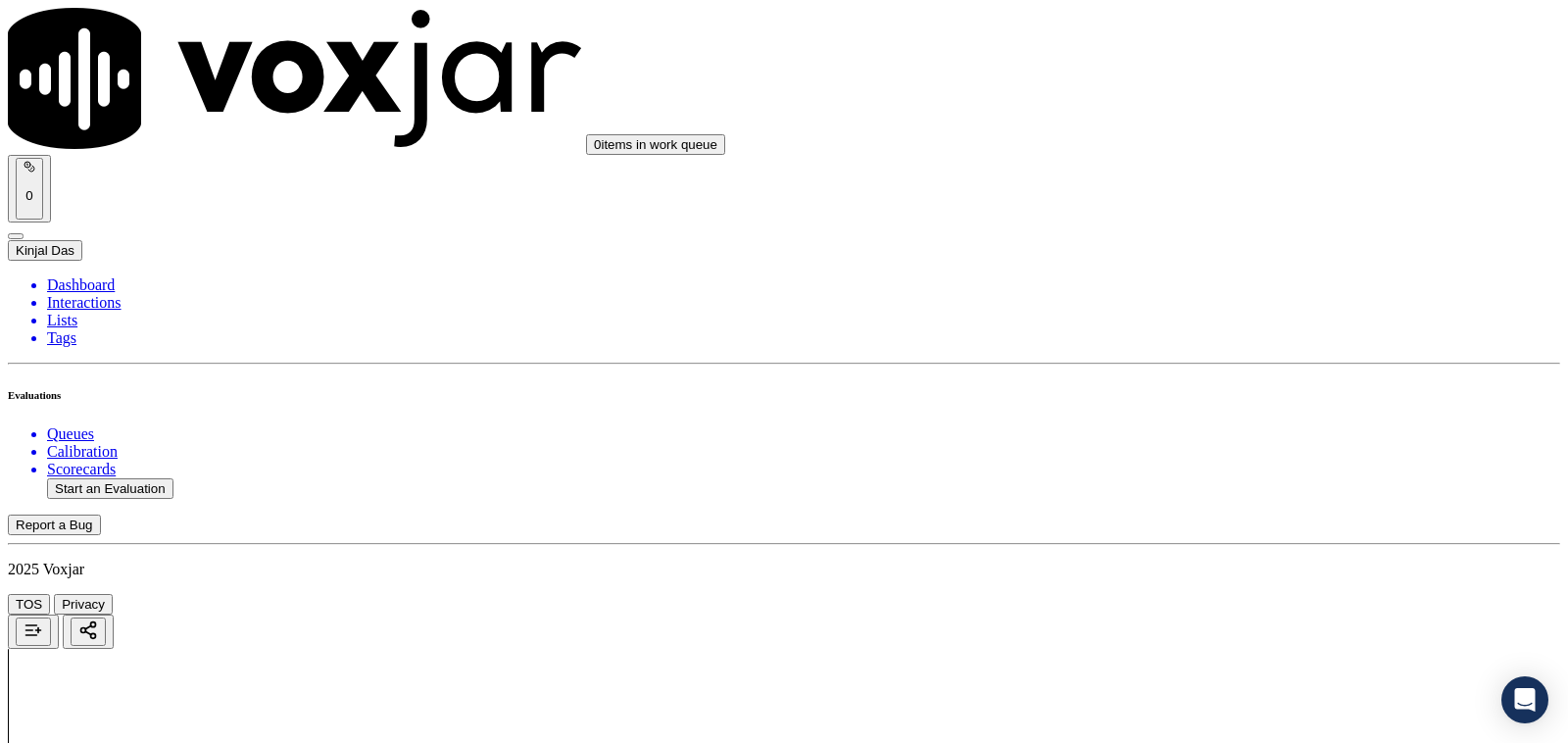 scroll, scrollTop: 1225, scrollLeft: 0, axis: vertical 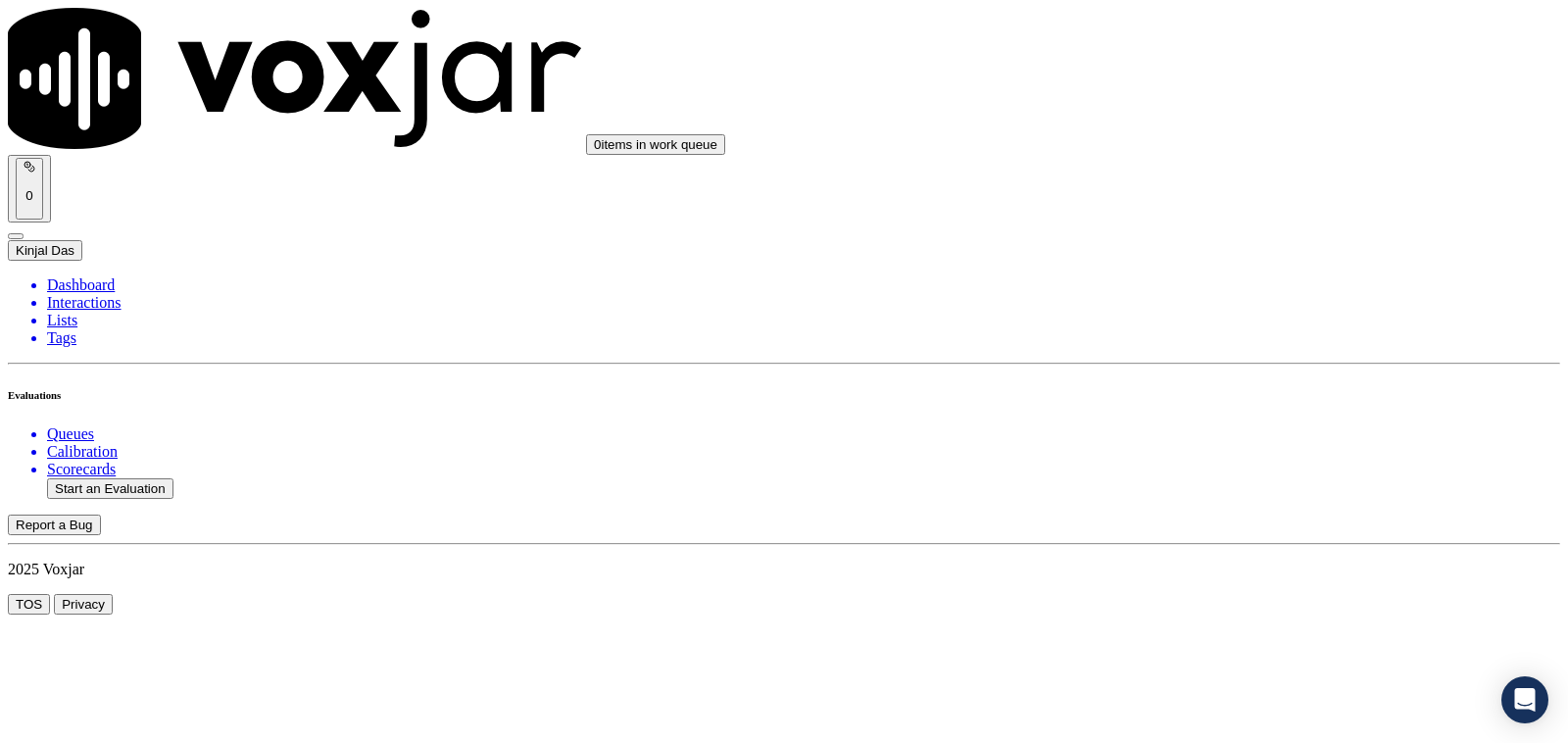 click 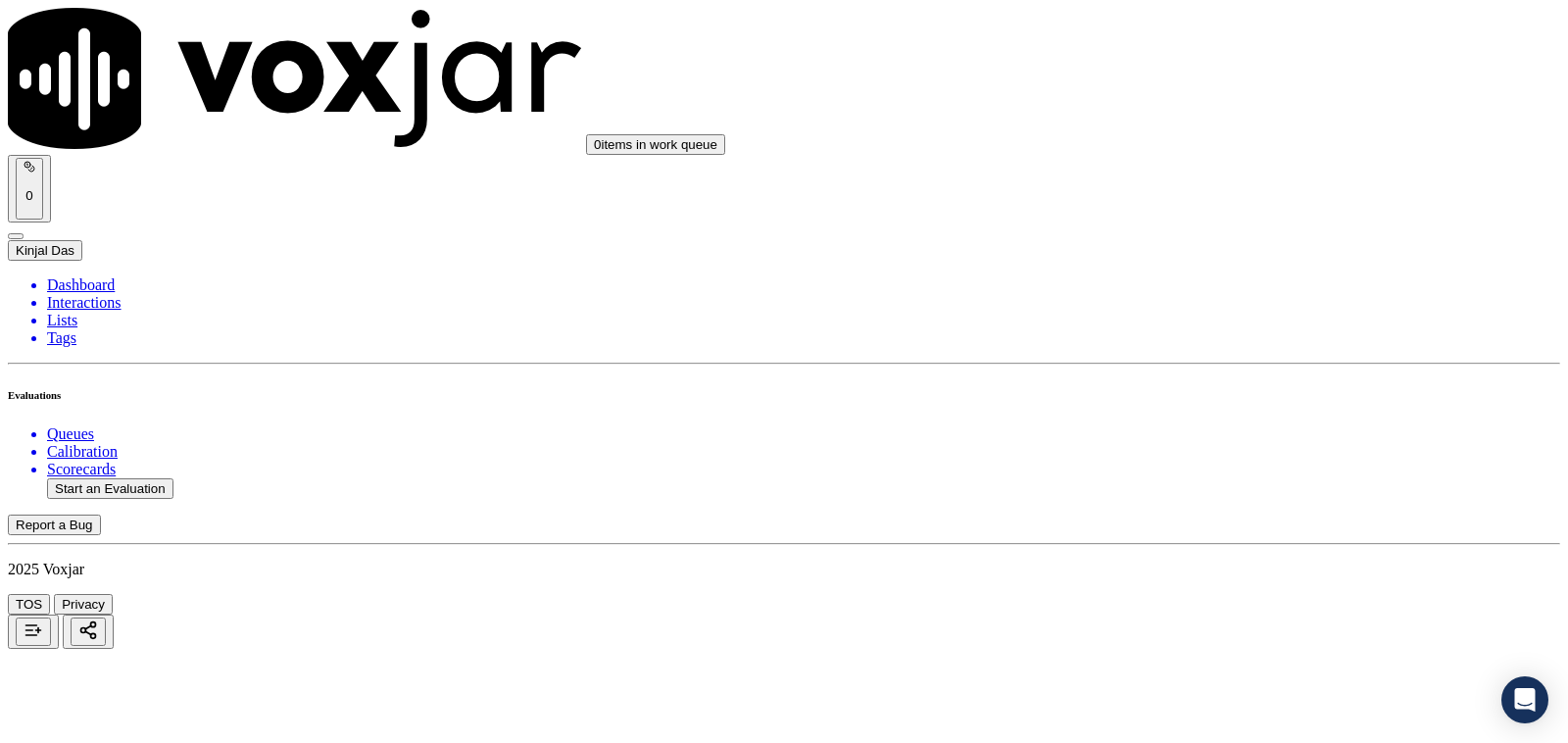 scroll, scrollTop: 204, scrollLeft: 0, axis: vertical 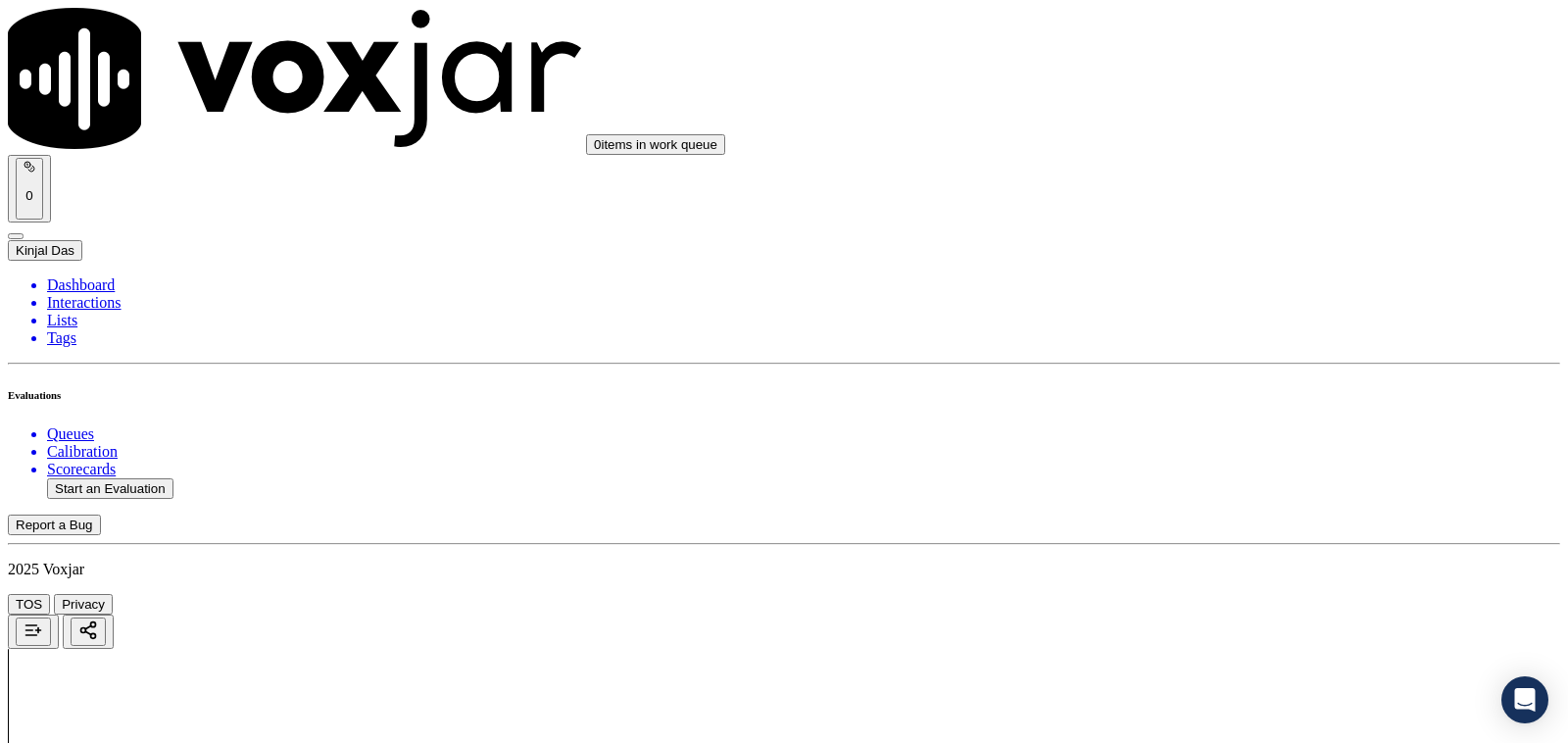 click on "Connect This Customer" at bounding box center (84, 2206) 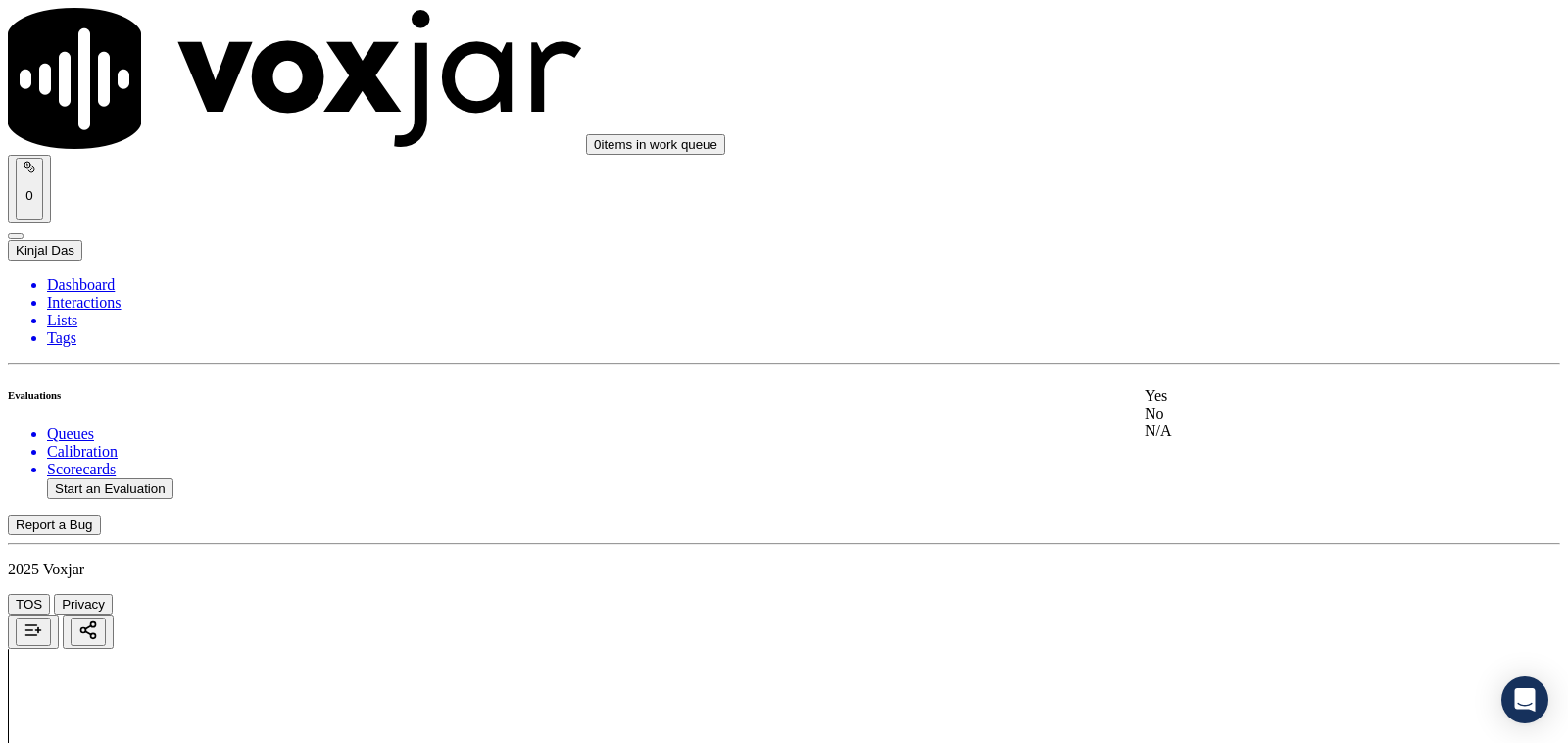 click on "1 .   Did the agent properly branded the call (AGENT NAME/CTS)
Select an answer" at bounding box center [784, 2321] 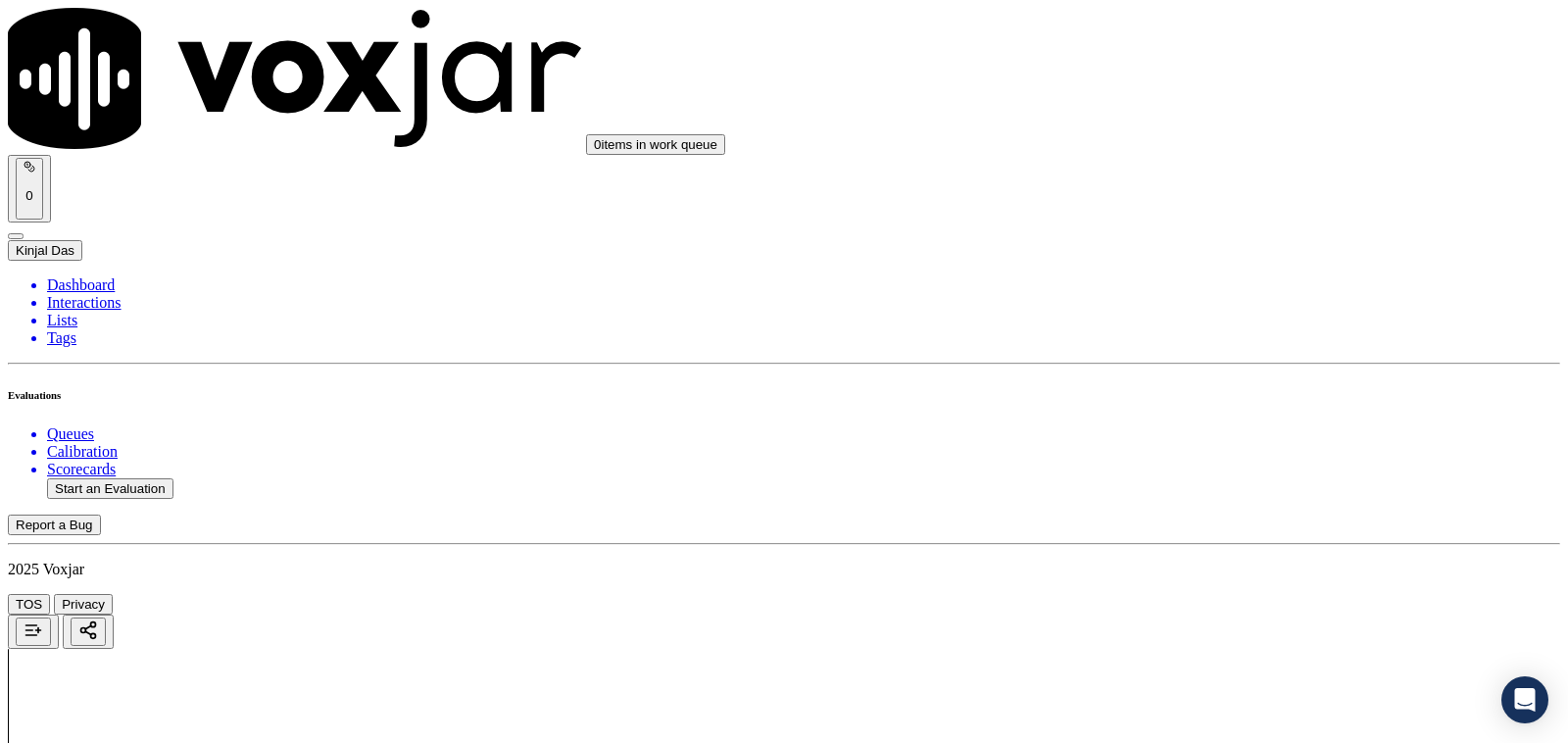click on "Add Note" at bounding box center [784, 2390] 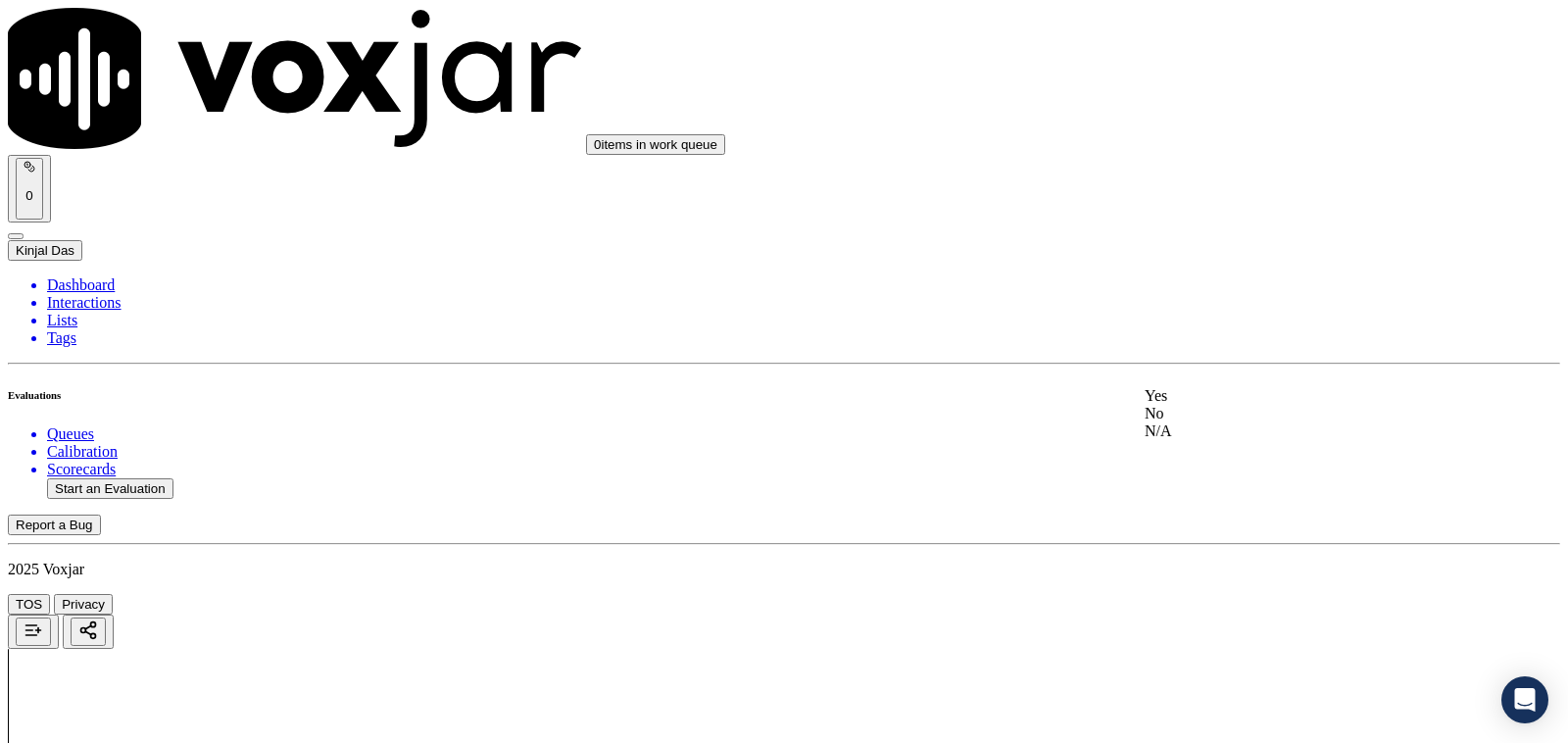 click on "Yes" at bounding box center (1304, 396) 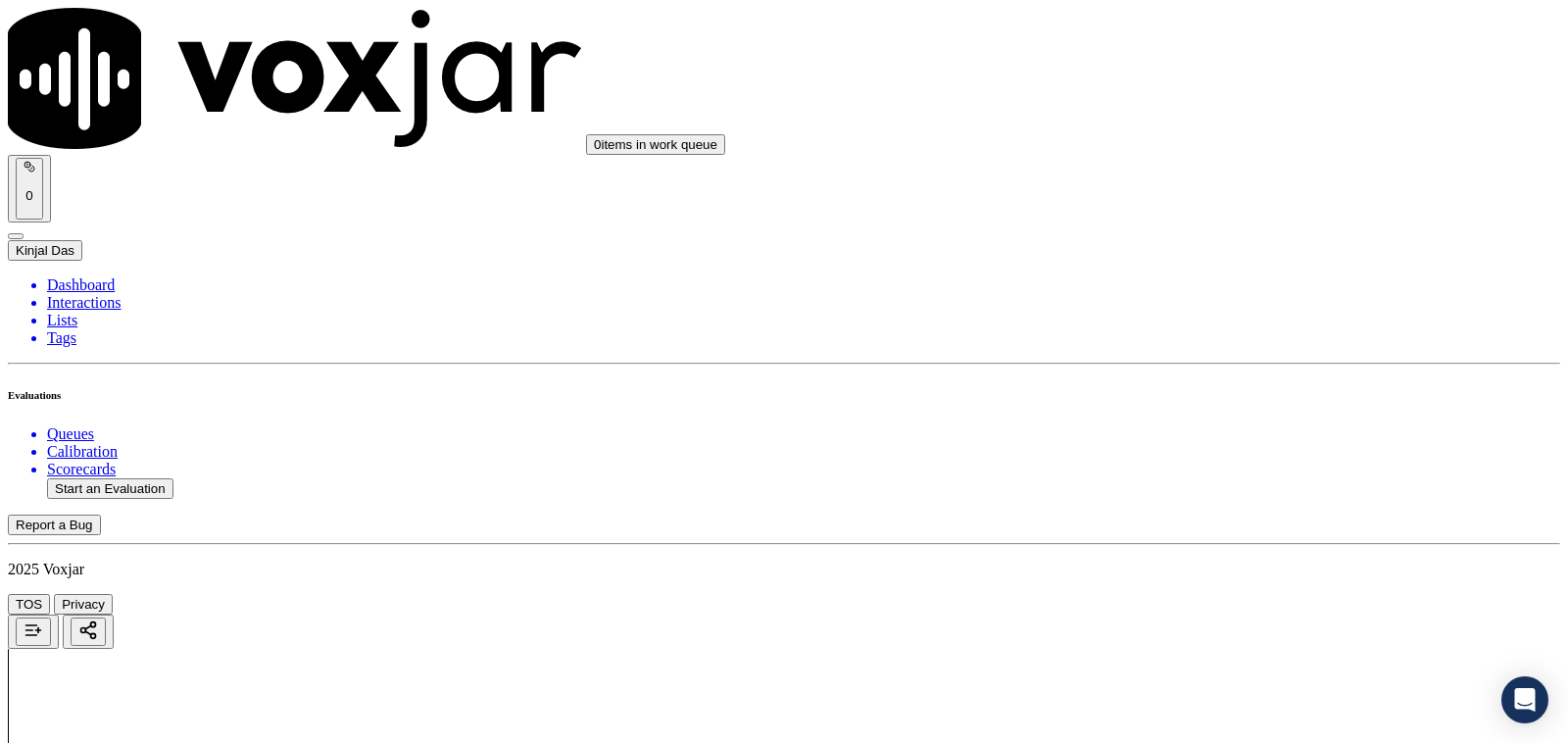 scroll, scrollTop: 408, scrollLeft: 0, axis: vertical 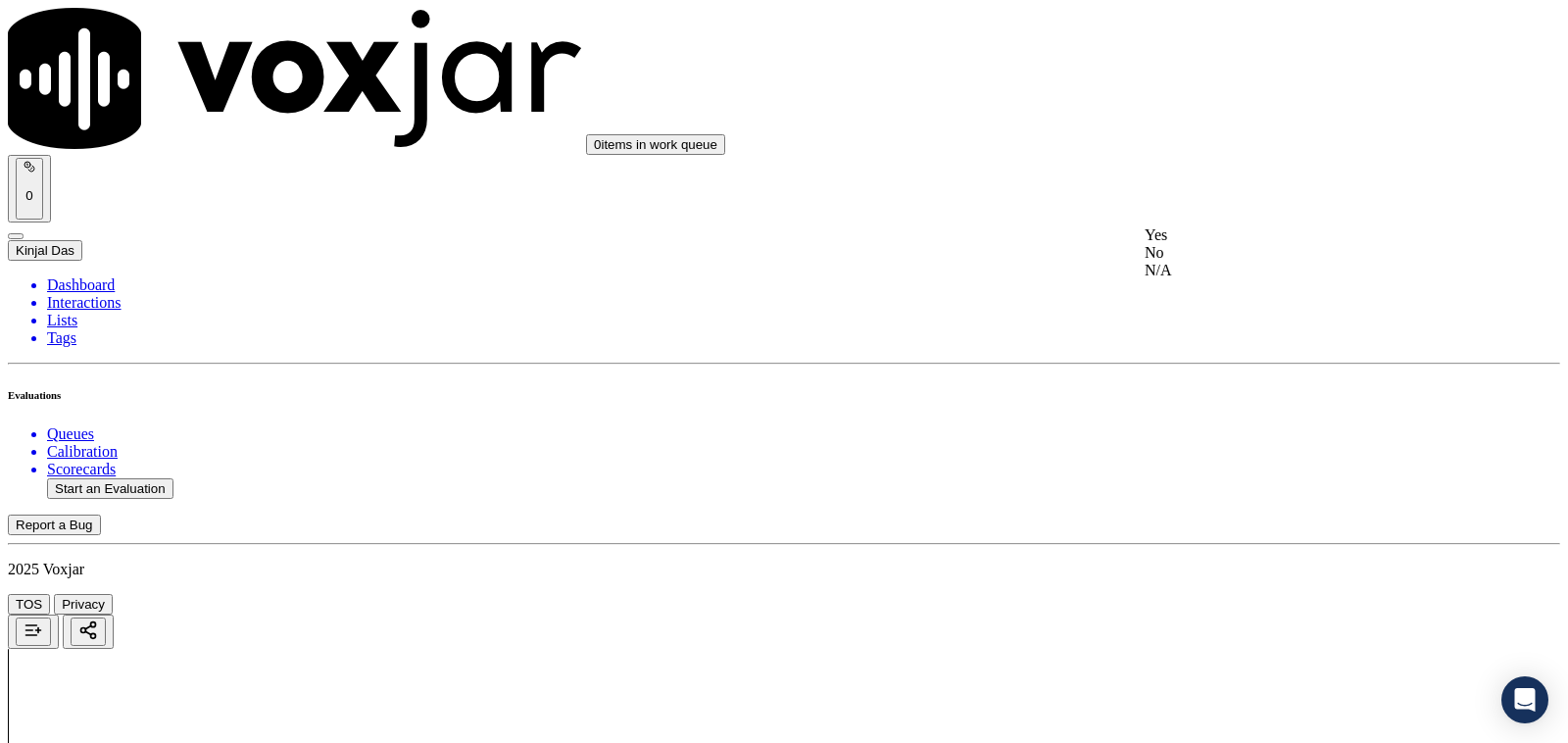 click on "No" 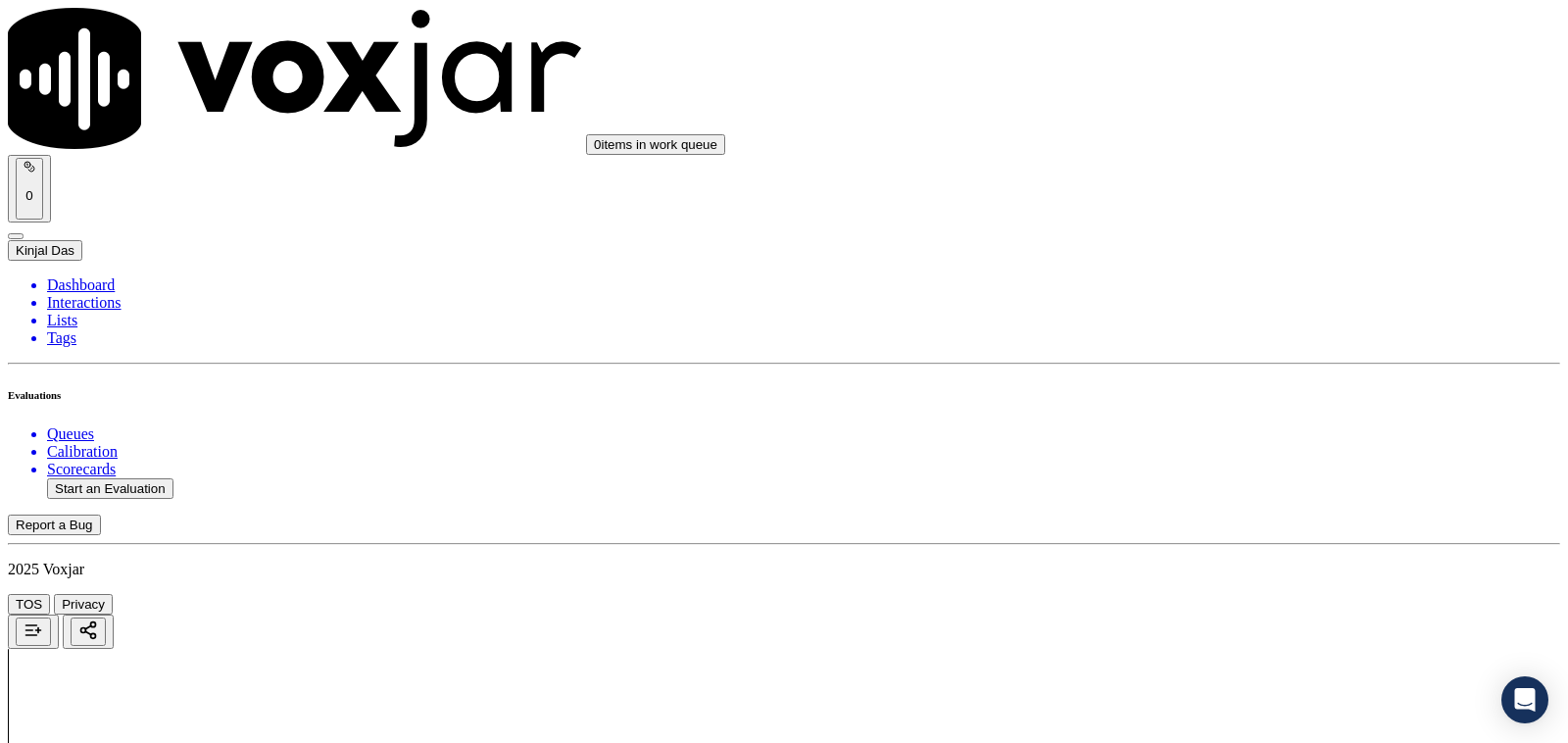 click on "No" at bounding box center (27, 2587) 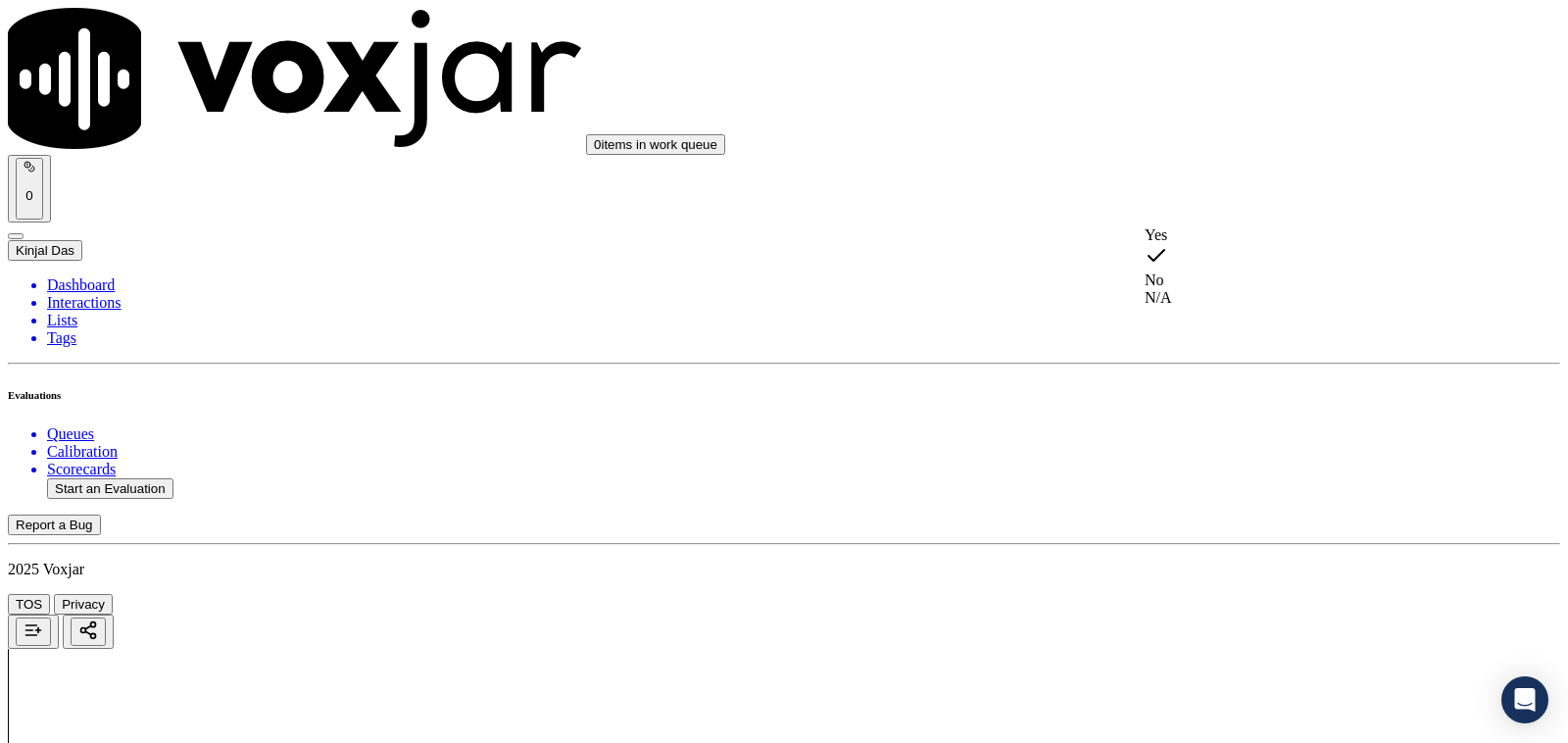 click on "Yes" at bounding box center (1304, 235) 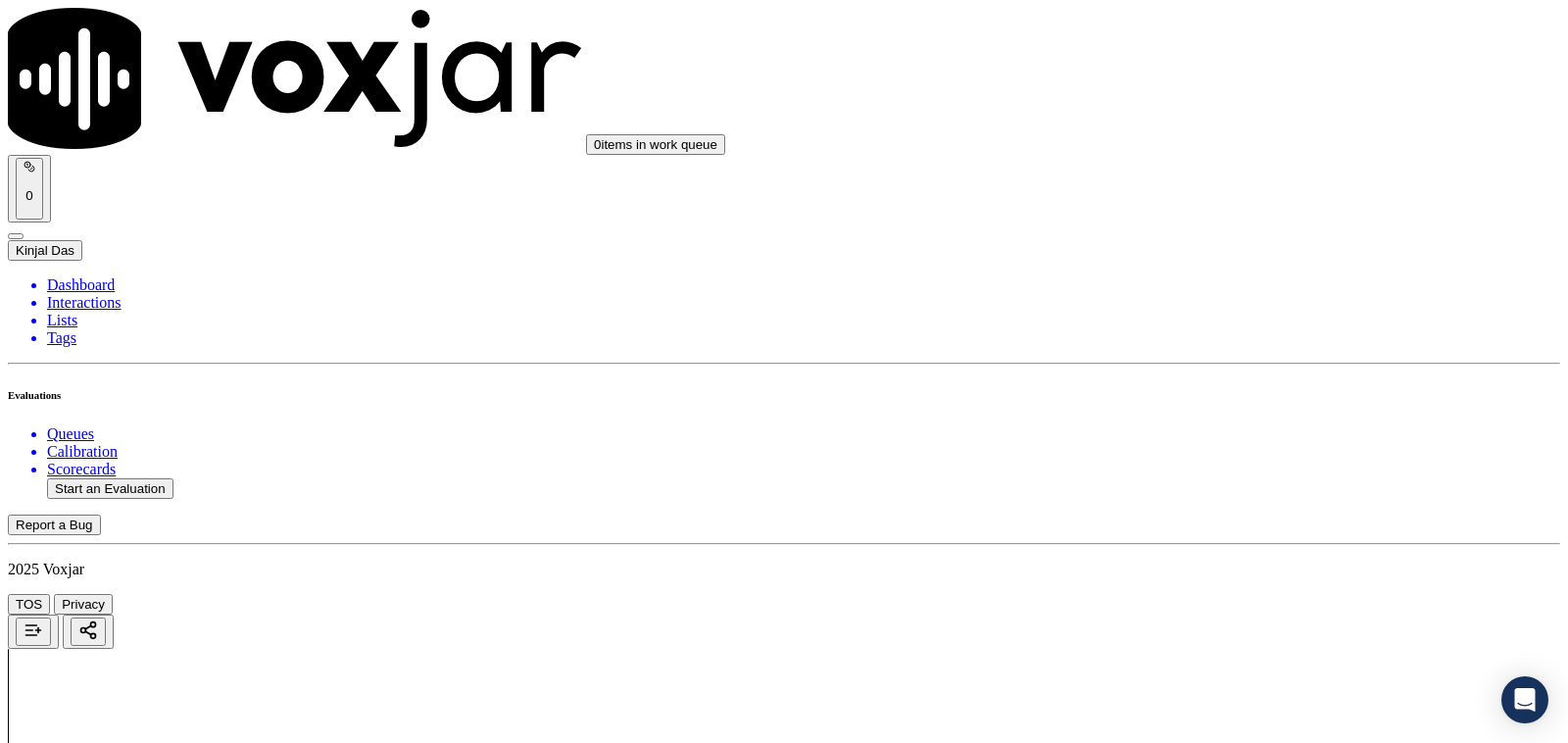 click on "Select an answer" at bounding box center [66, 2818] 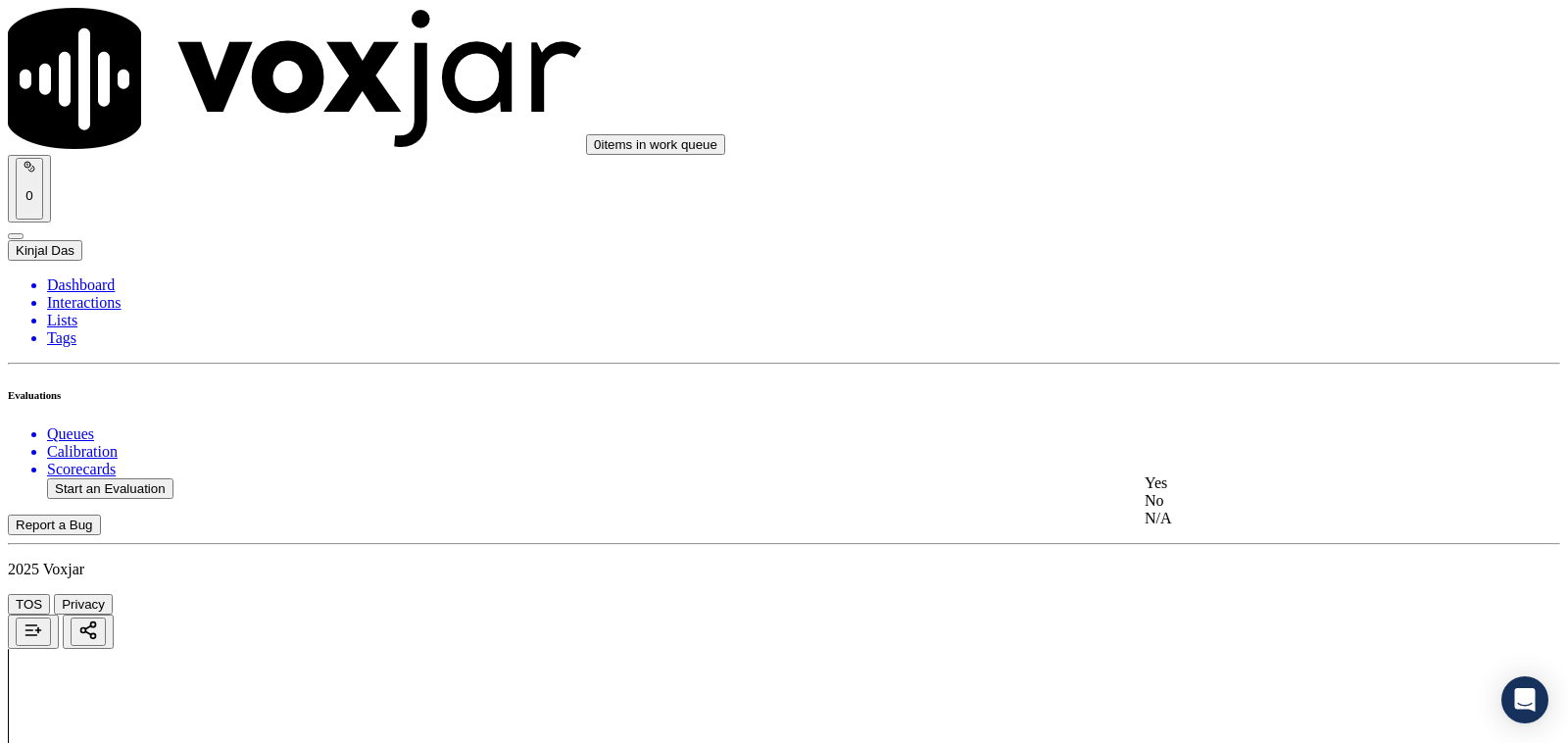 click on "Yes" at bounding box center (1304, 483) 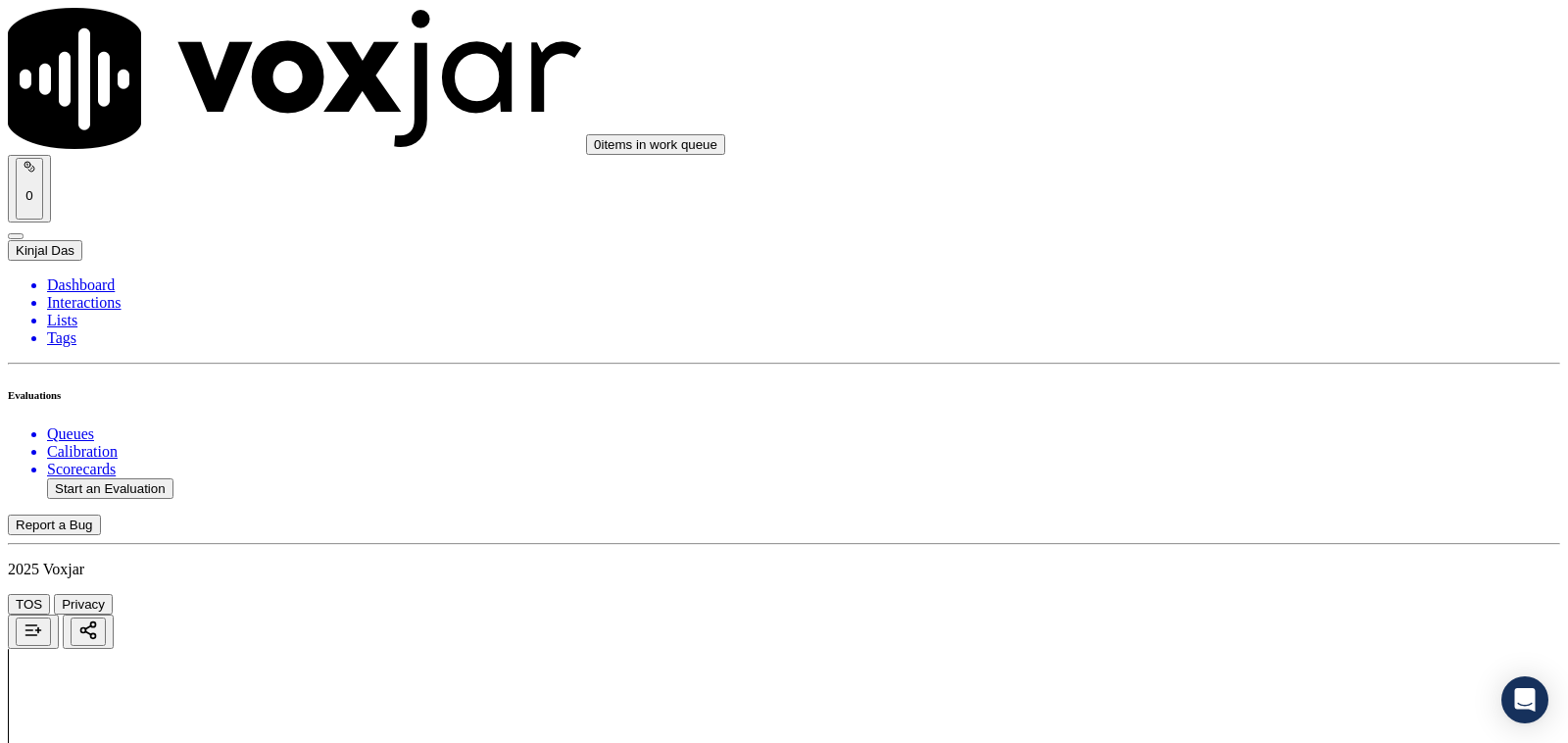 scroll, scrollTop: 613, scrollLeft: 0, axis: vertical 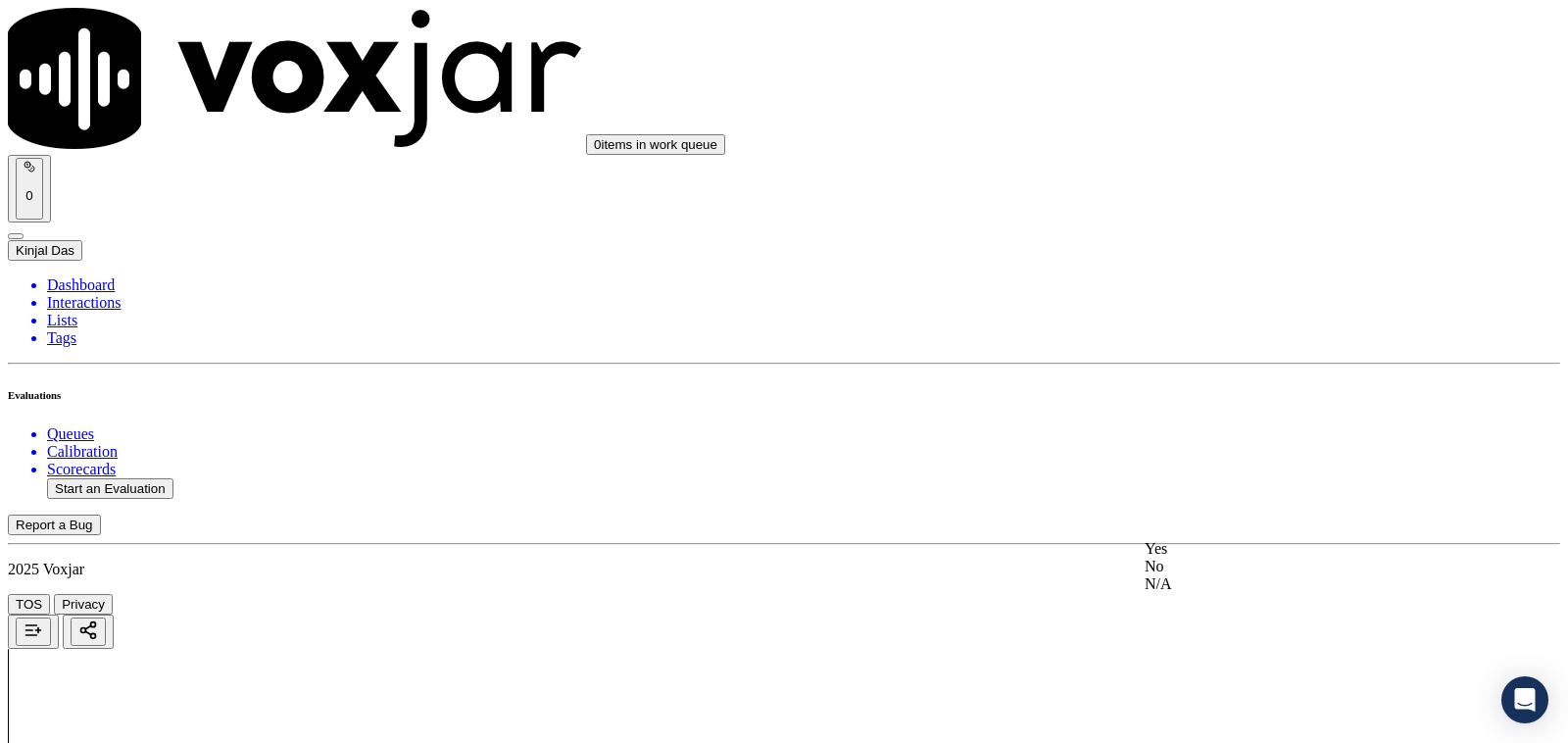 click on "No" 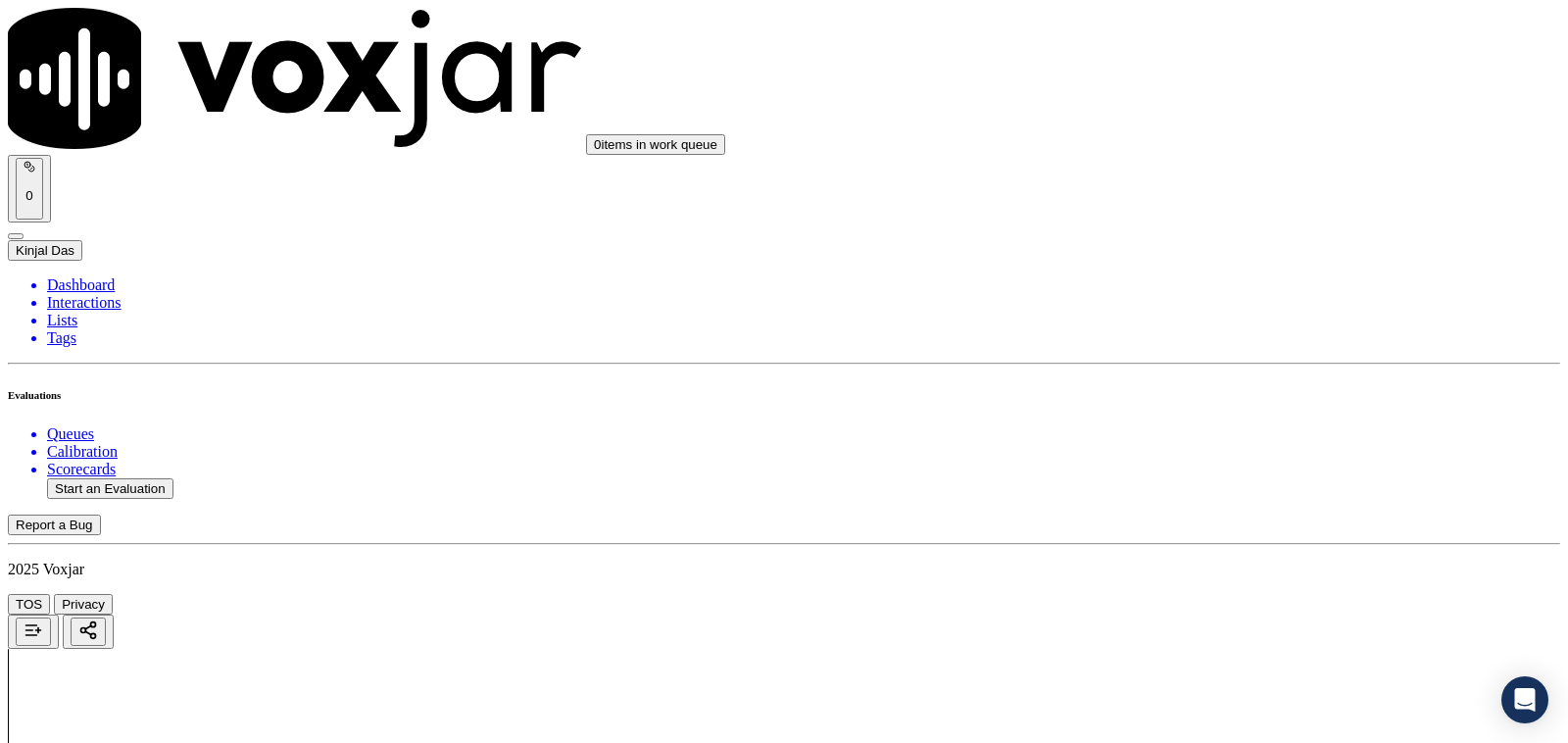 click on "No" at bounding box center [27, 3091] 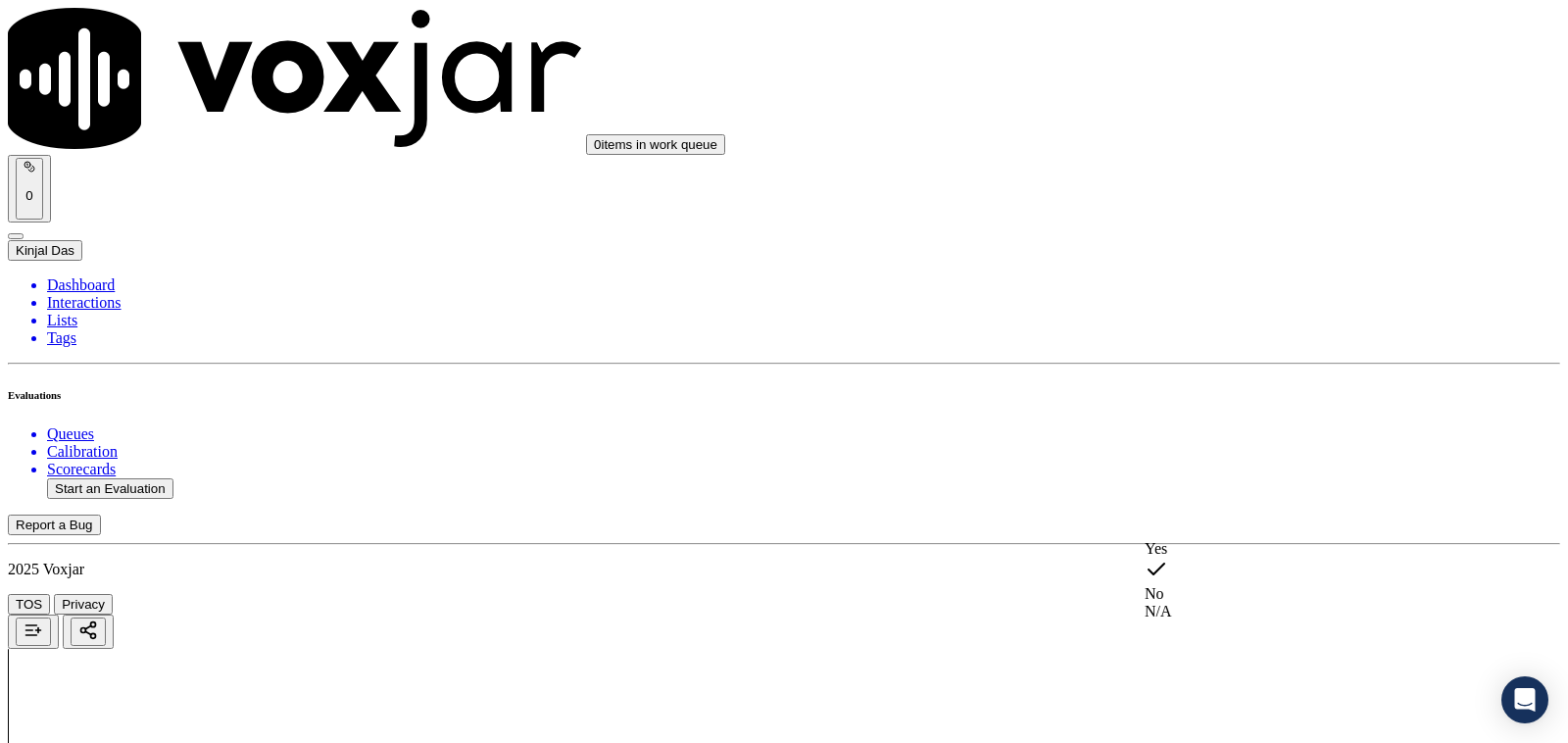 click on "N/A" 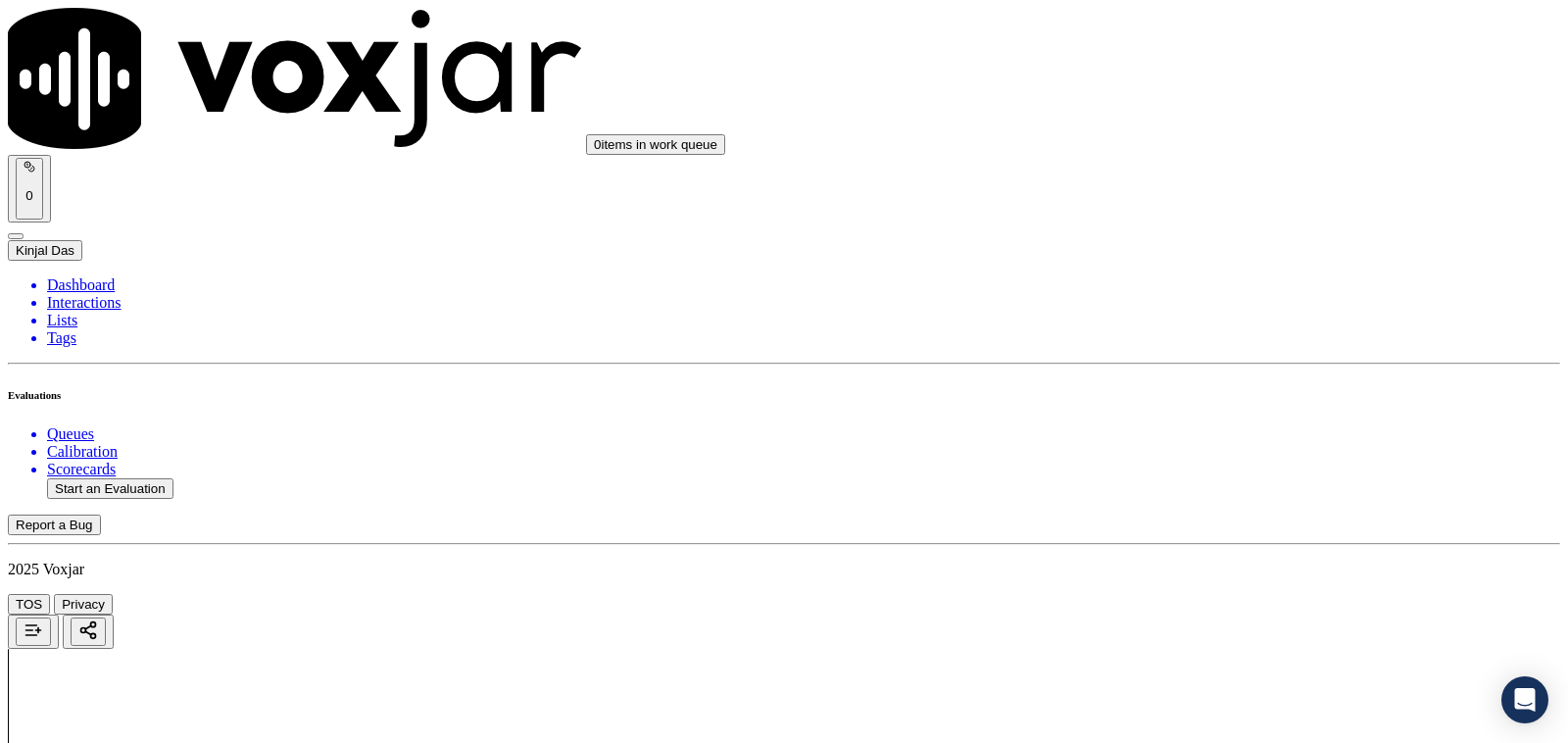 scroll, scrollTop: 1020, scrollLeft: 0, axis: vertical 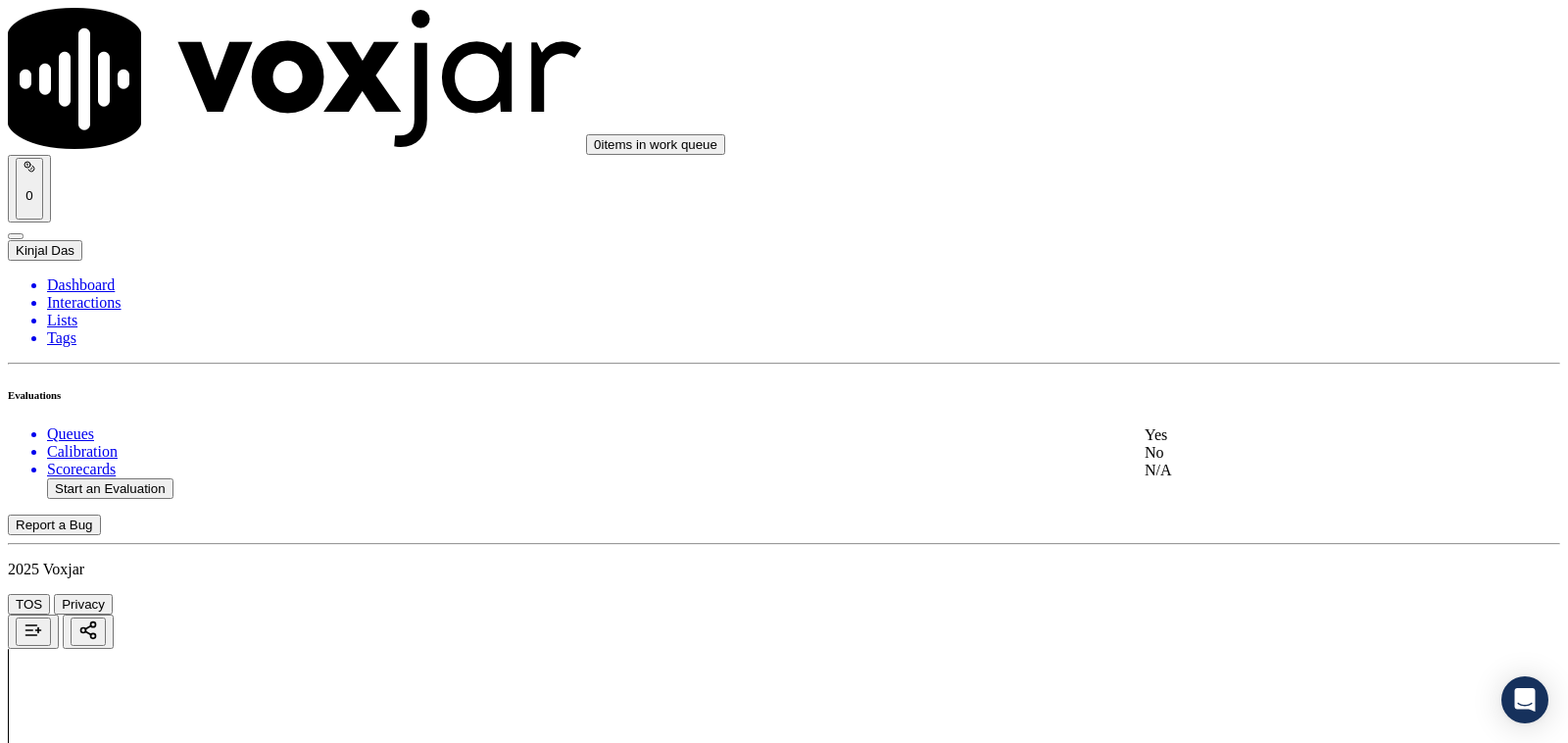 click on "N/A" 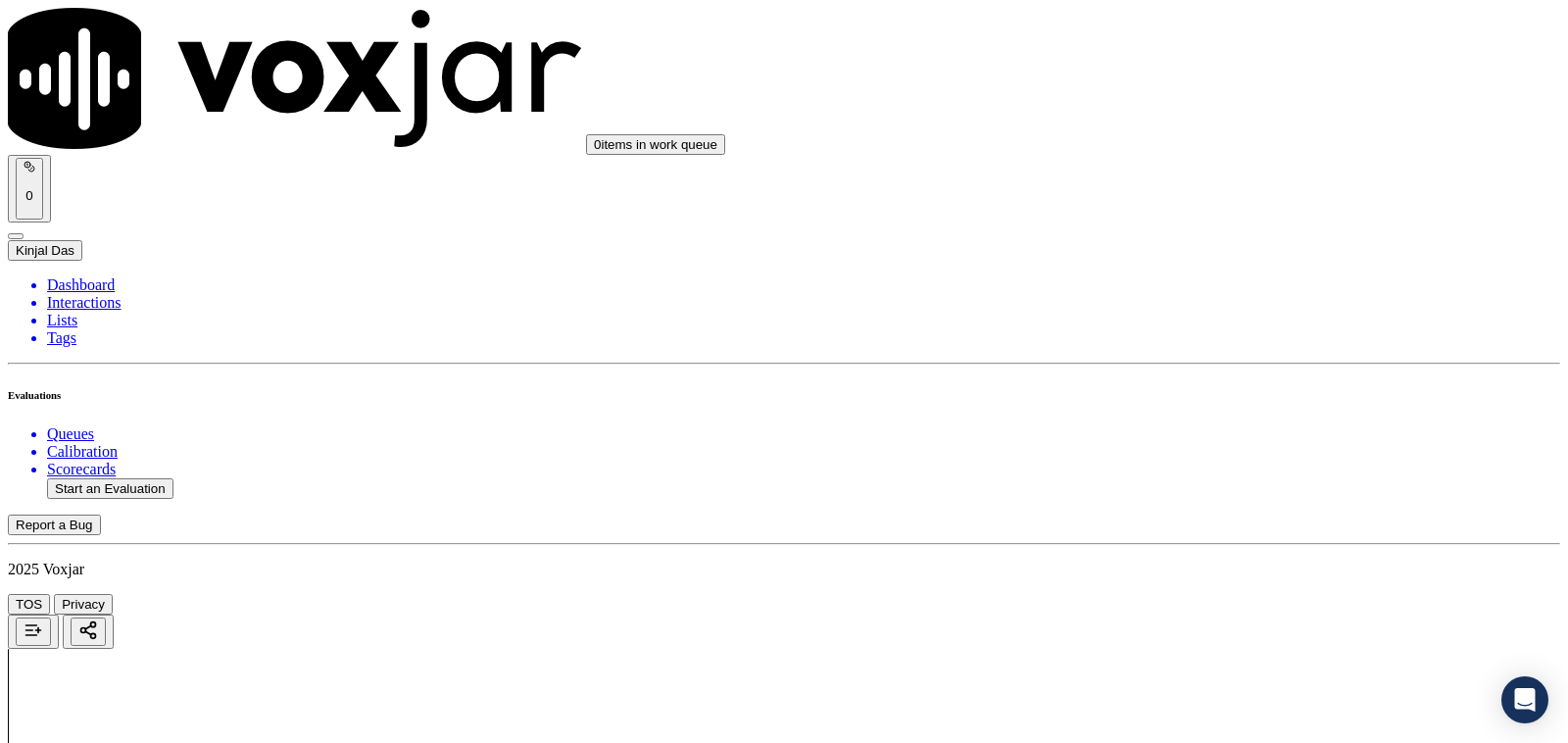scroll, scrollTop: 1225, scrollLeft: 0, axis: vertical 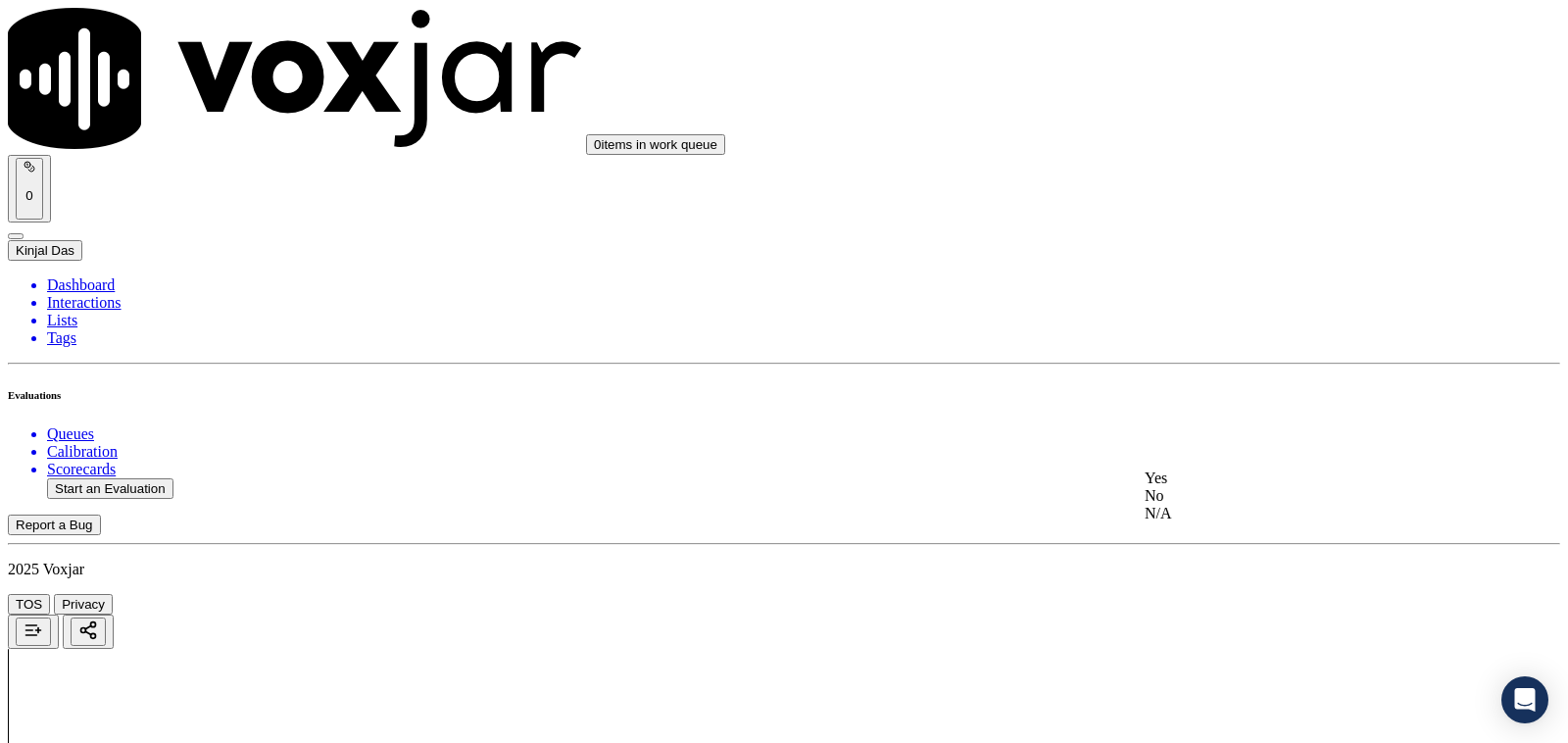click on "Yes" at bounding box center (1304, 478) 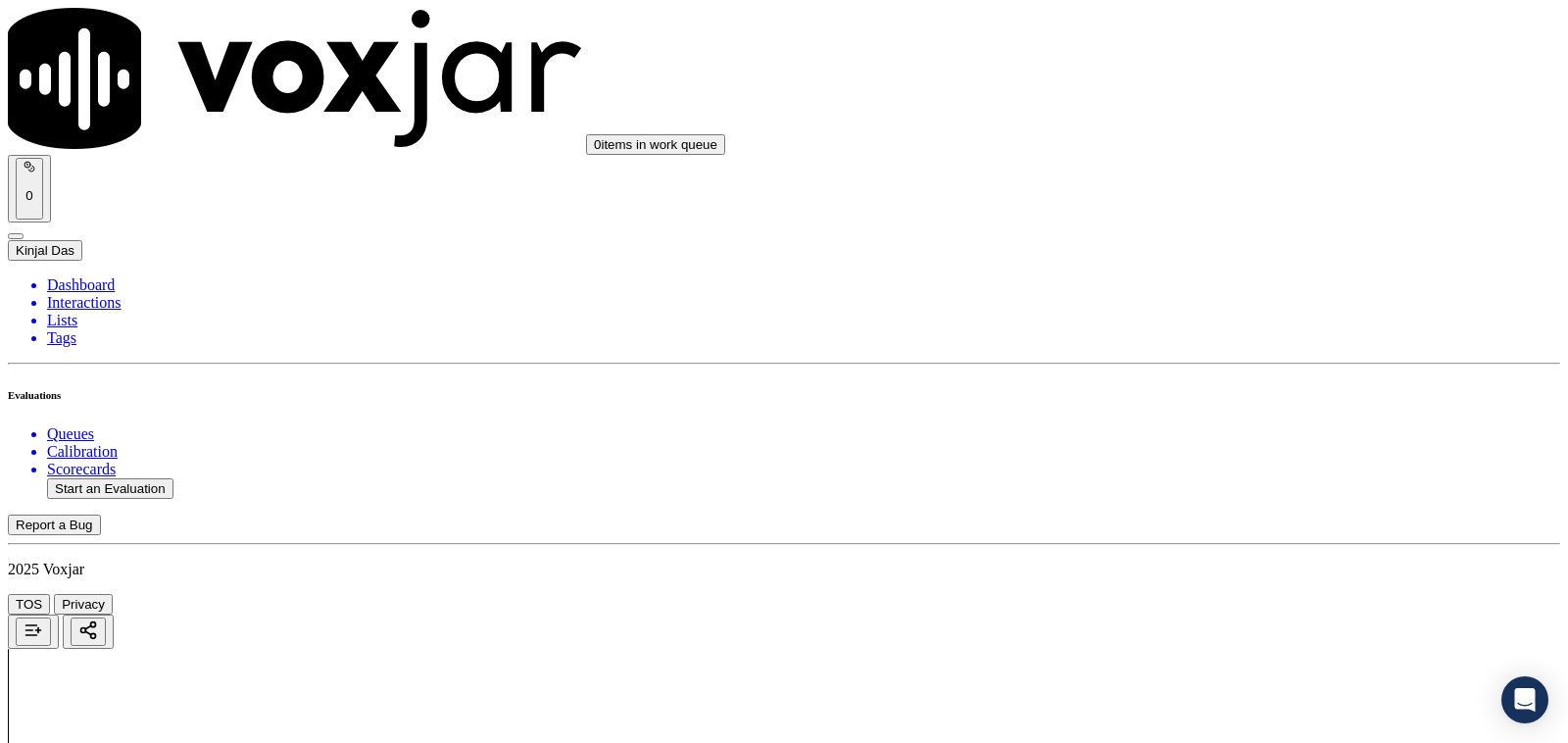 scroll, scrollTop: 1429, scrollLeft: 0, axis: vertical 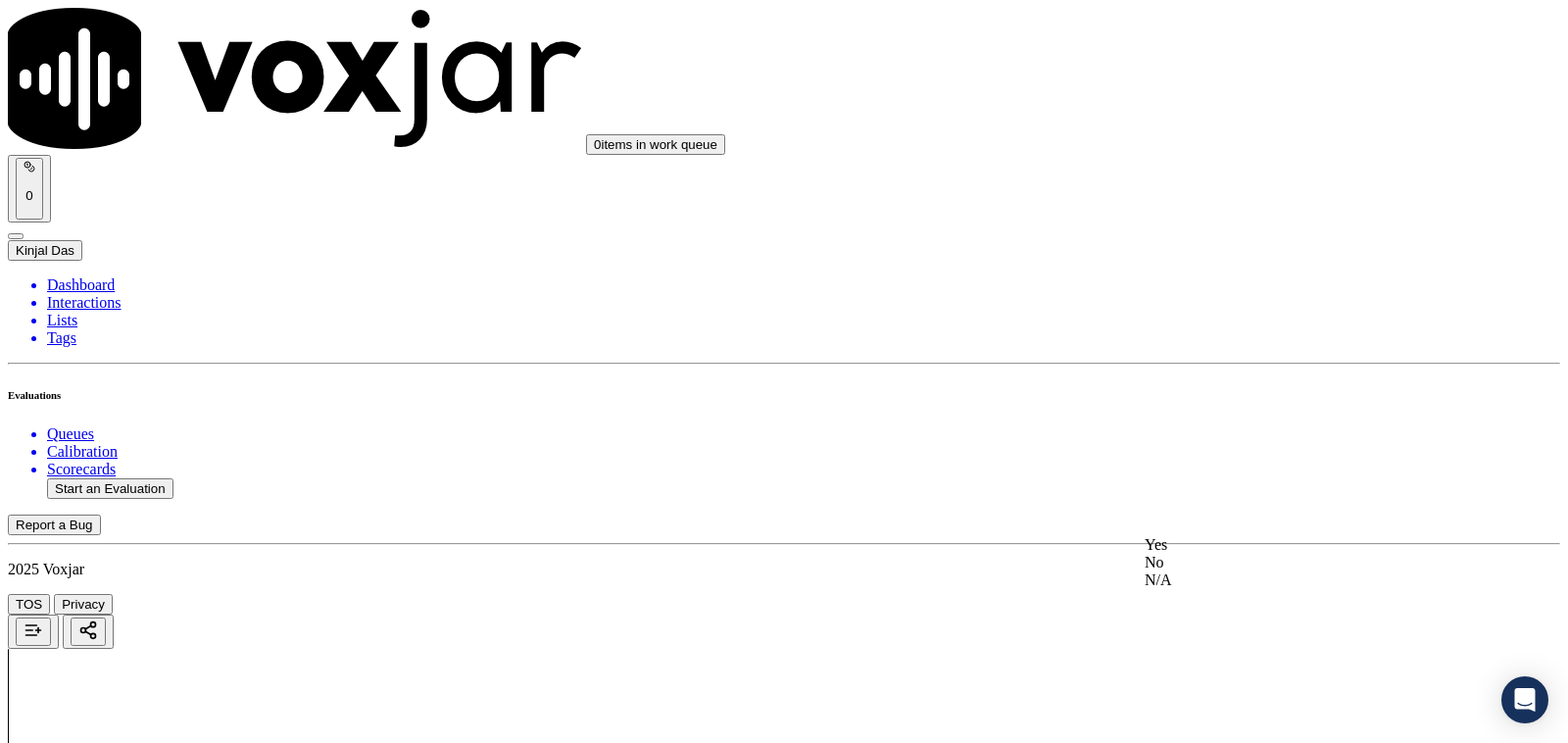 click on "Yes" at bounding box center [1304, 545] 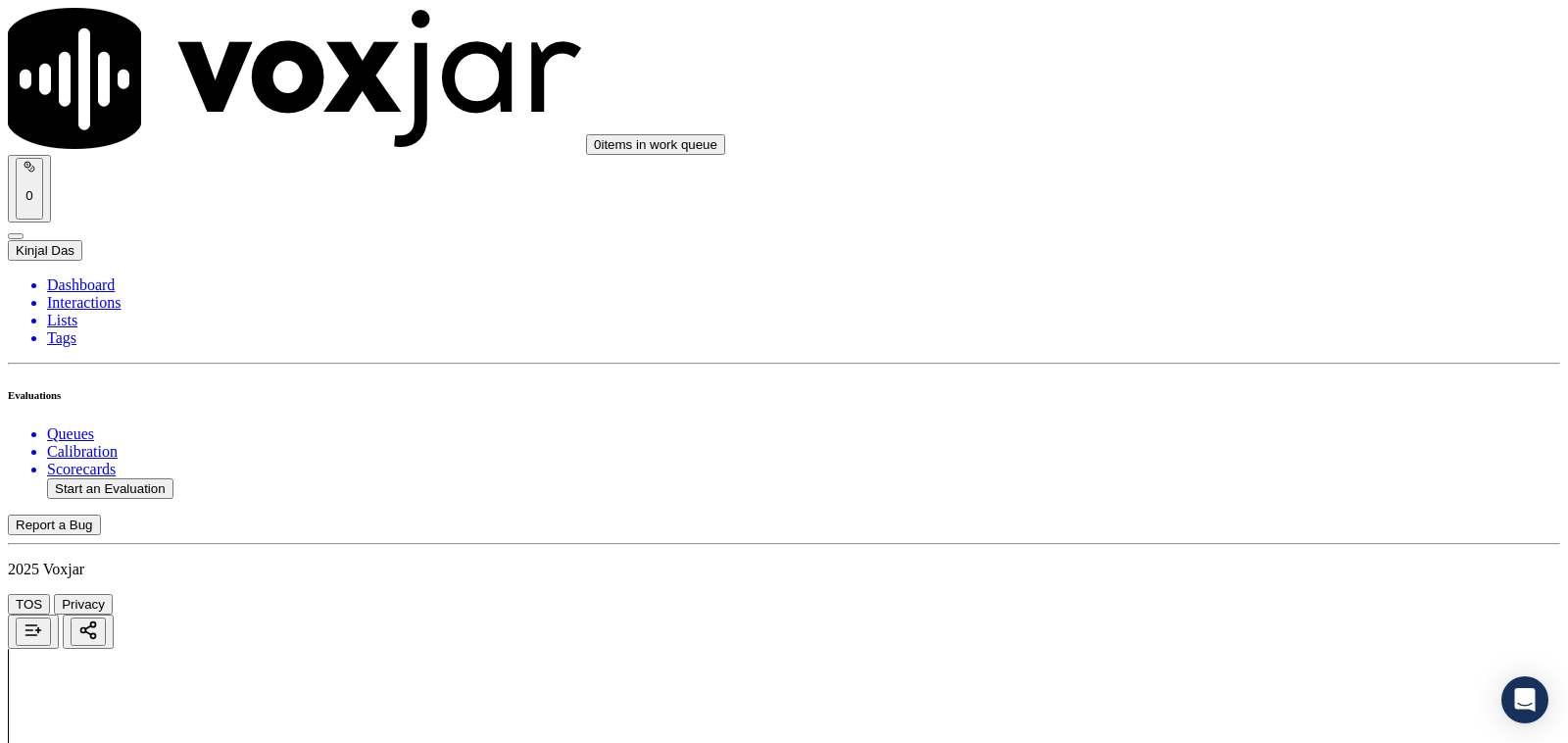 scroll, scrollTop: 2042, scrollLeft: 0, axis: vertical 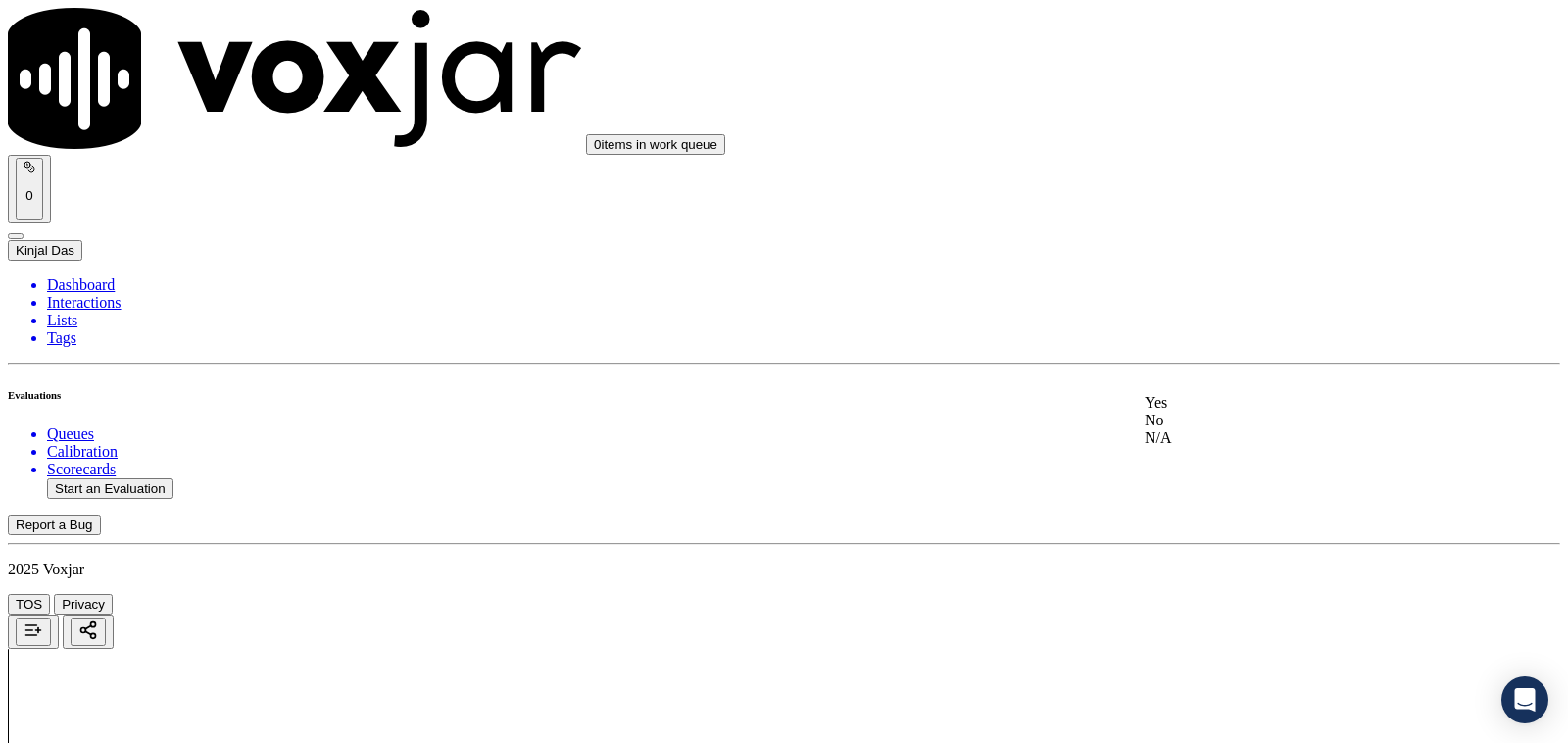 click on "N/A" 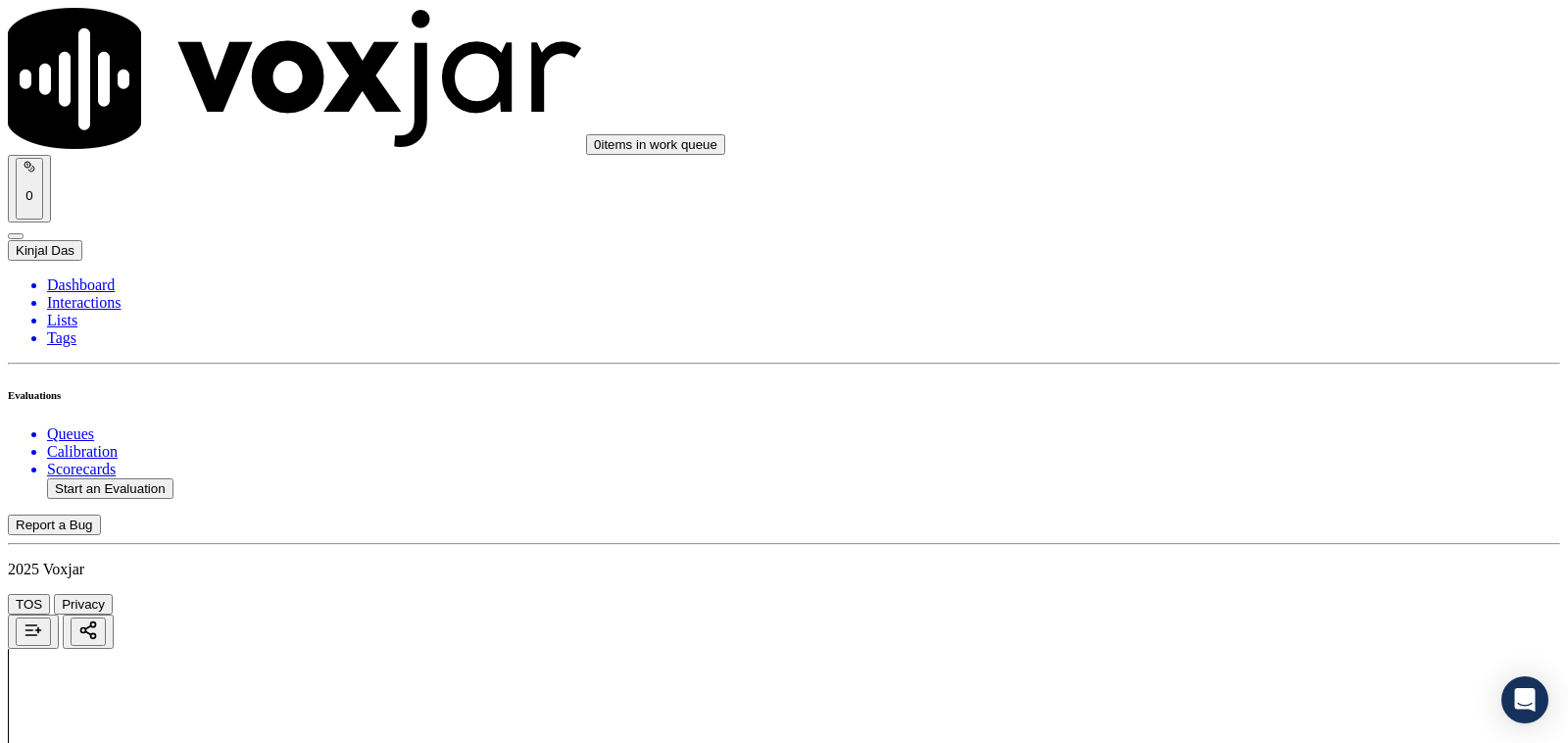 click on "Select an answer" at bounding box center [66, 3964] 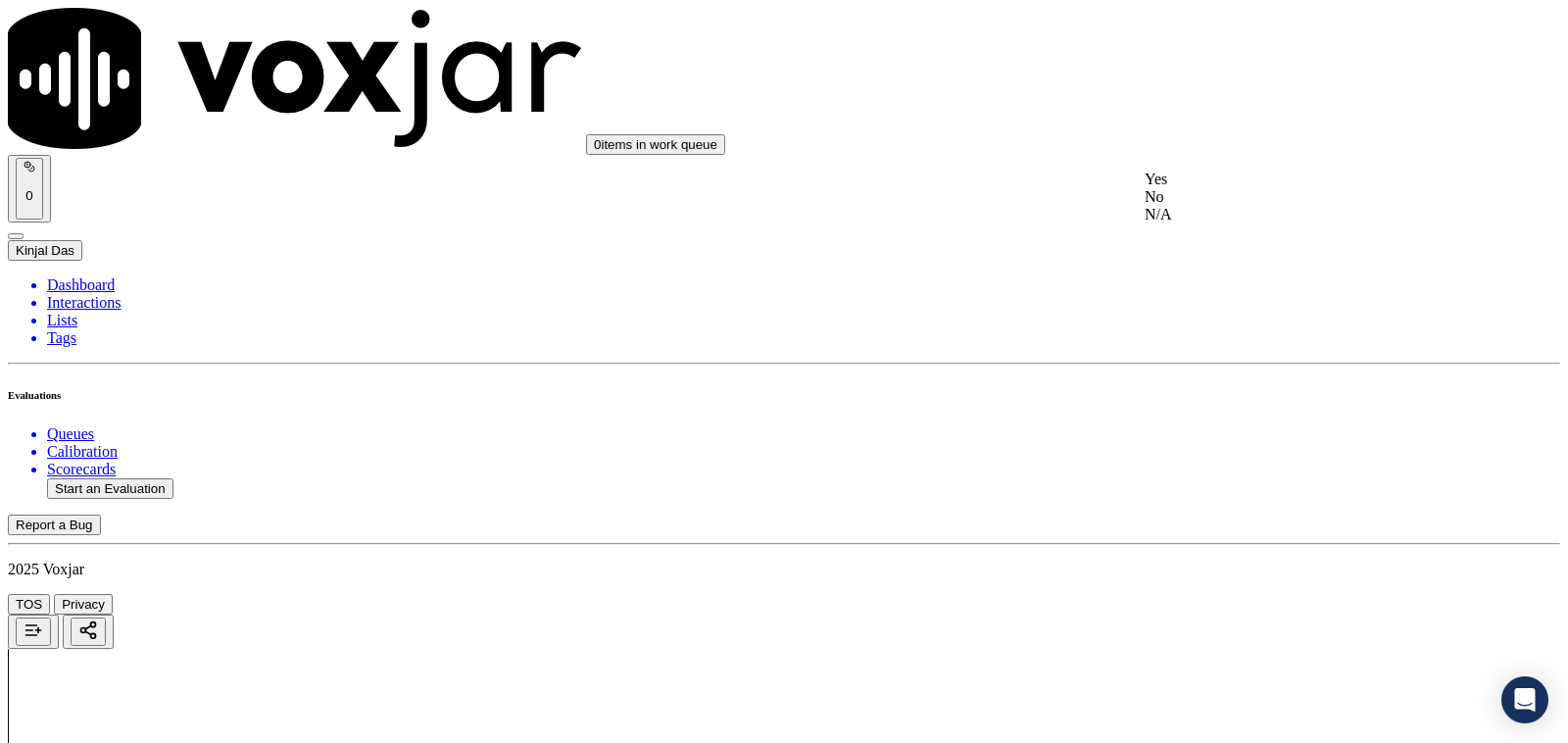 click on "Yes" at bounding box center (1304, 179) 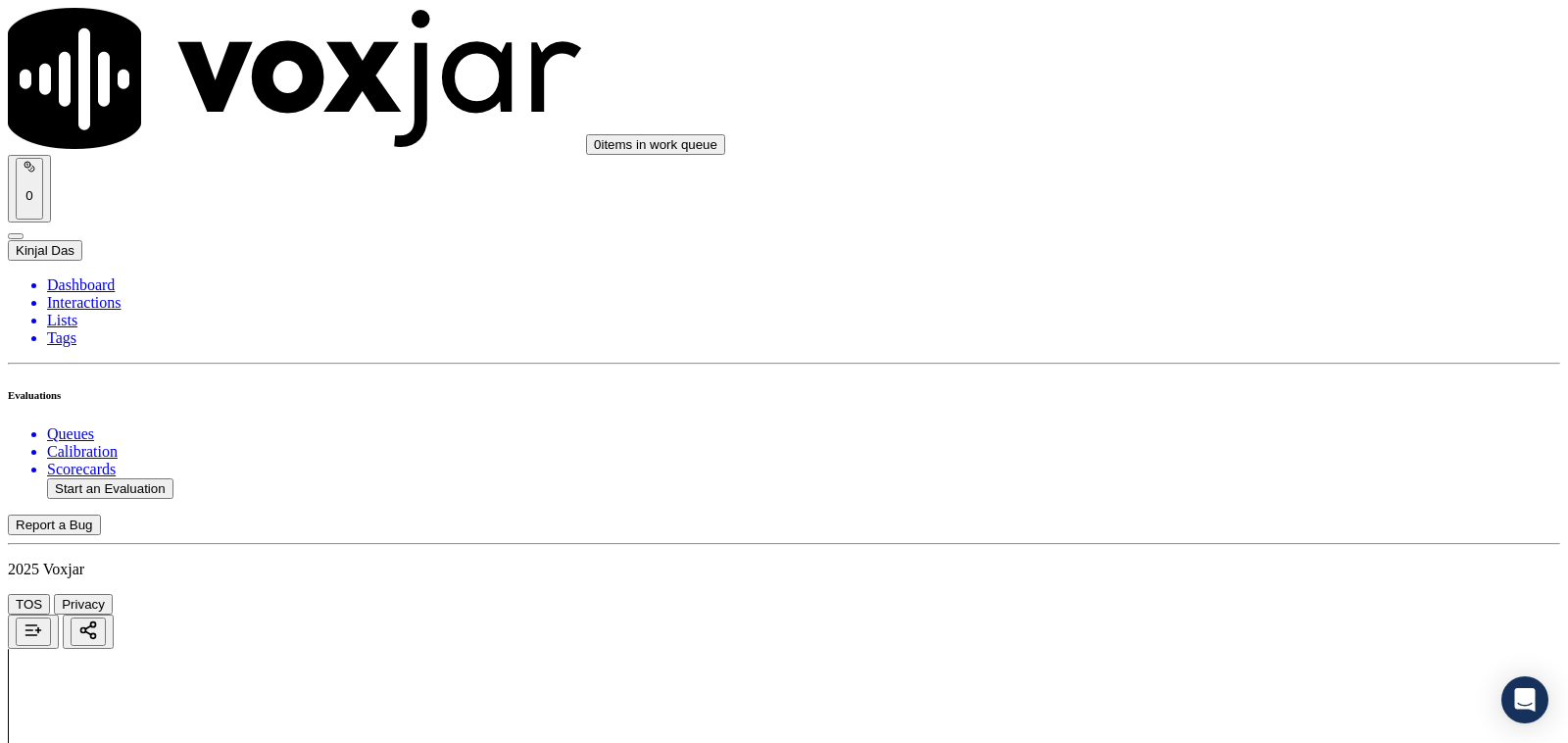 scroll, scrollTop: 2246, scrollLeft: 0, axis: vertical 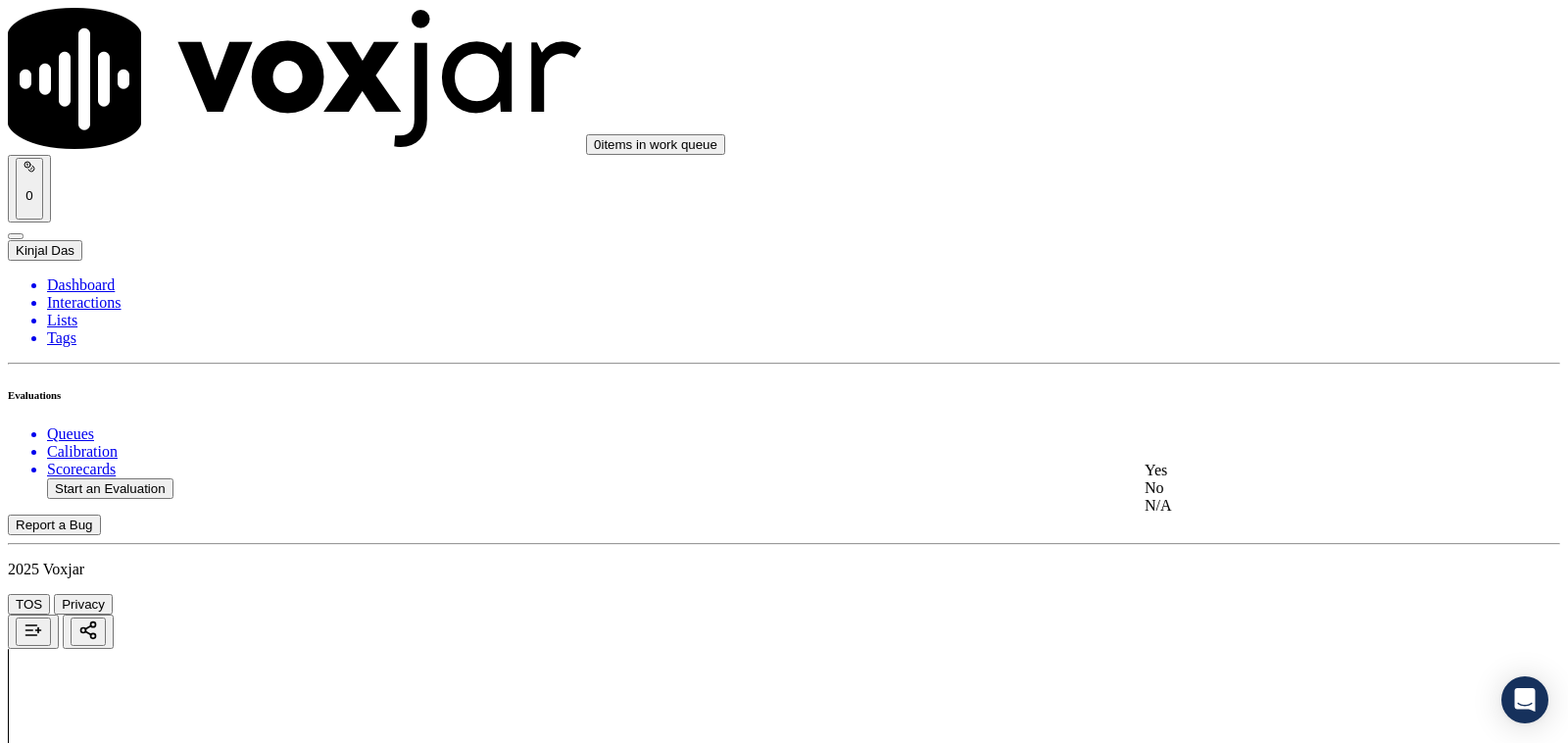 click on "Yes" at bounding box center [1304, 471] 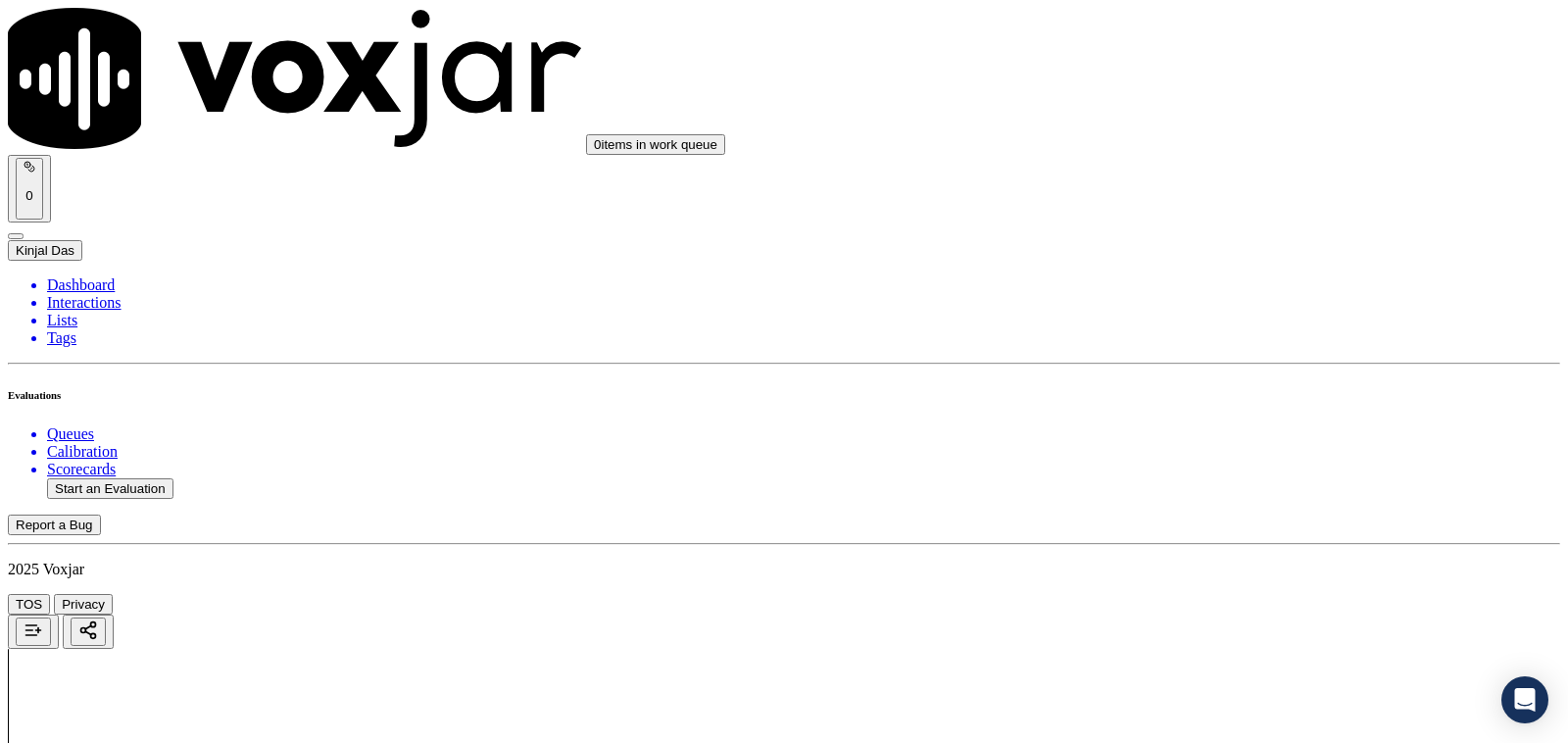 scroll, scrollTop: 2858, scrollLeft: 0, axis: vertical 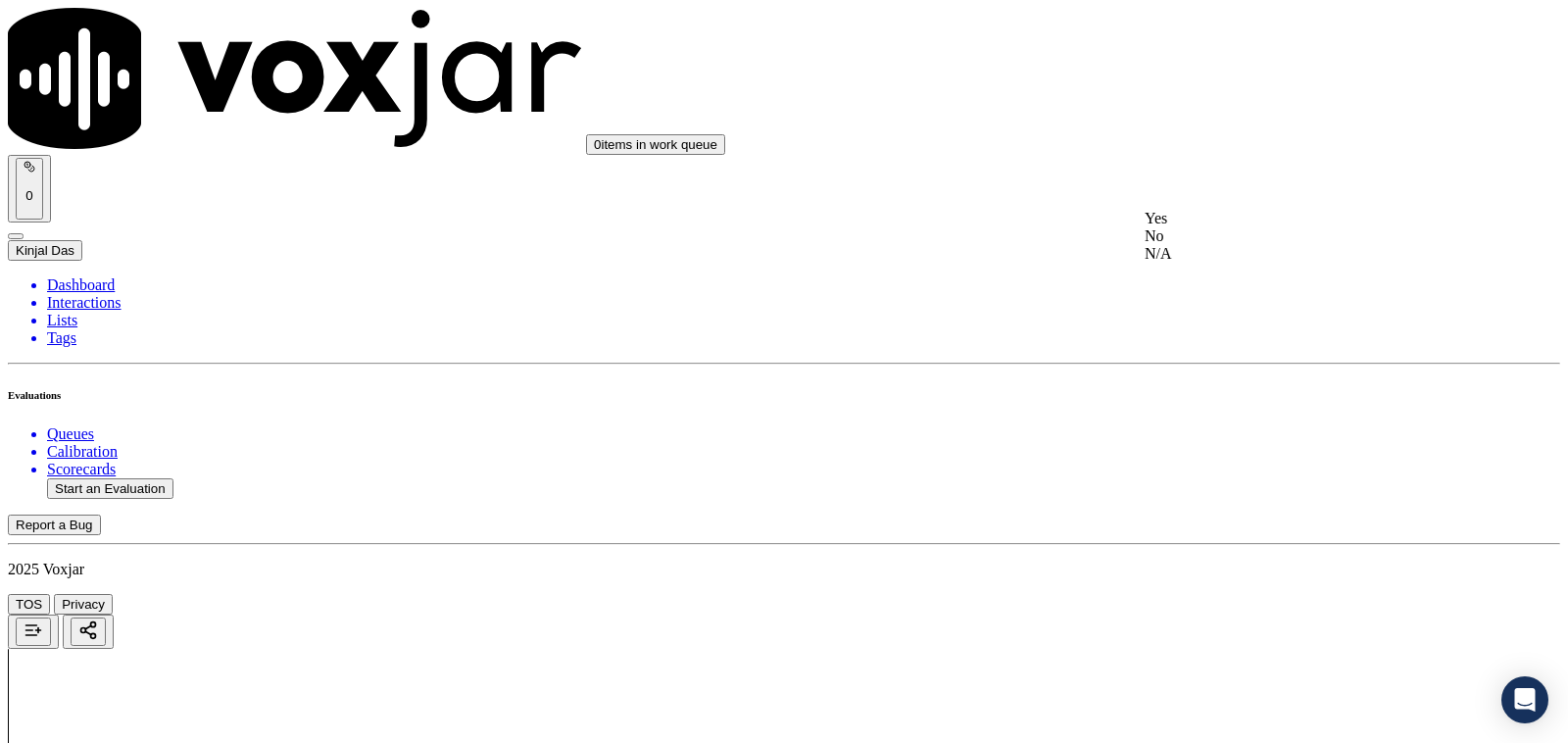 click on "Yes" at bounding box center [1304, 219] 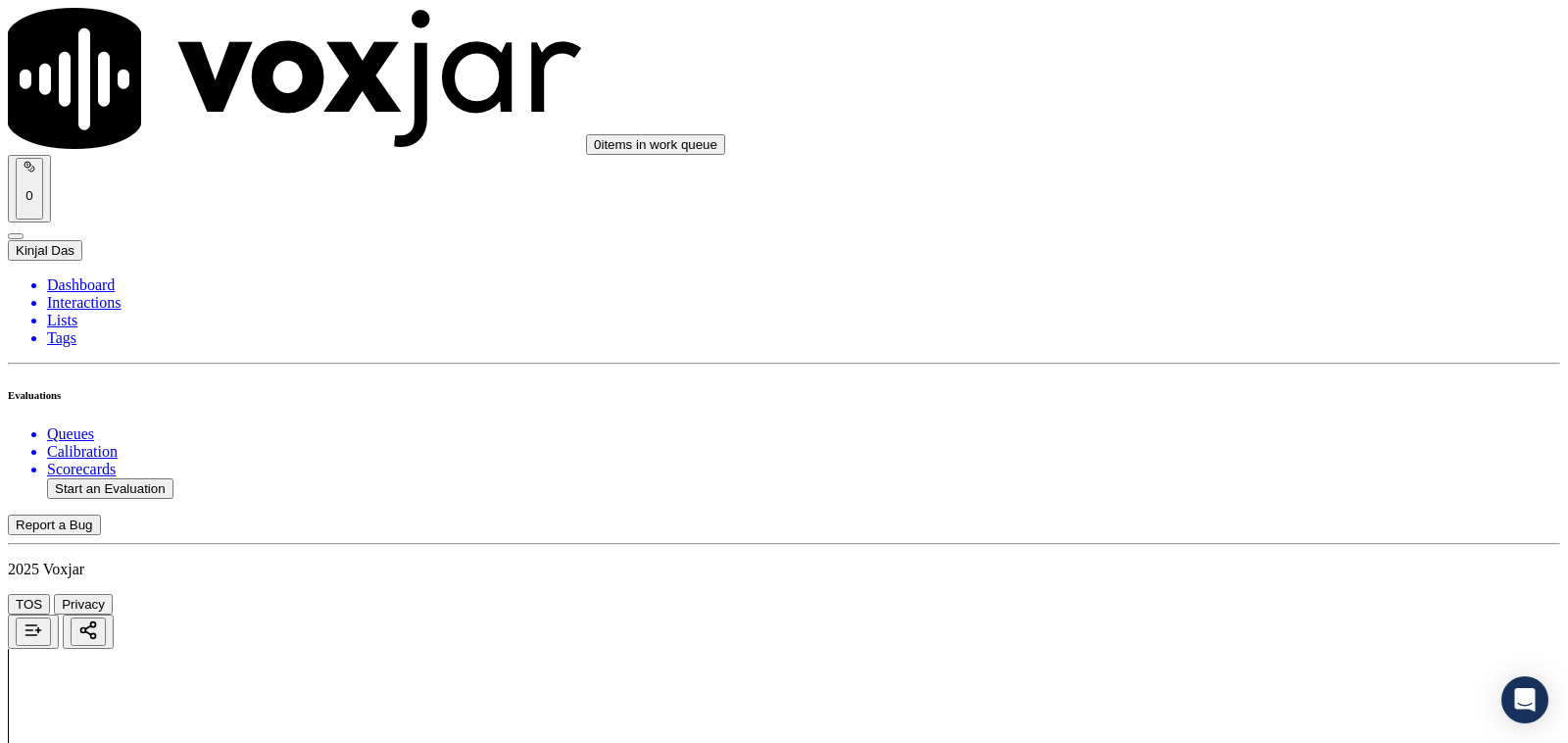 scroll, scrollTop: 3063, scrollLeft: 0, axis: vertical 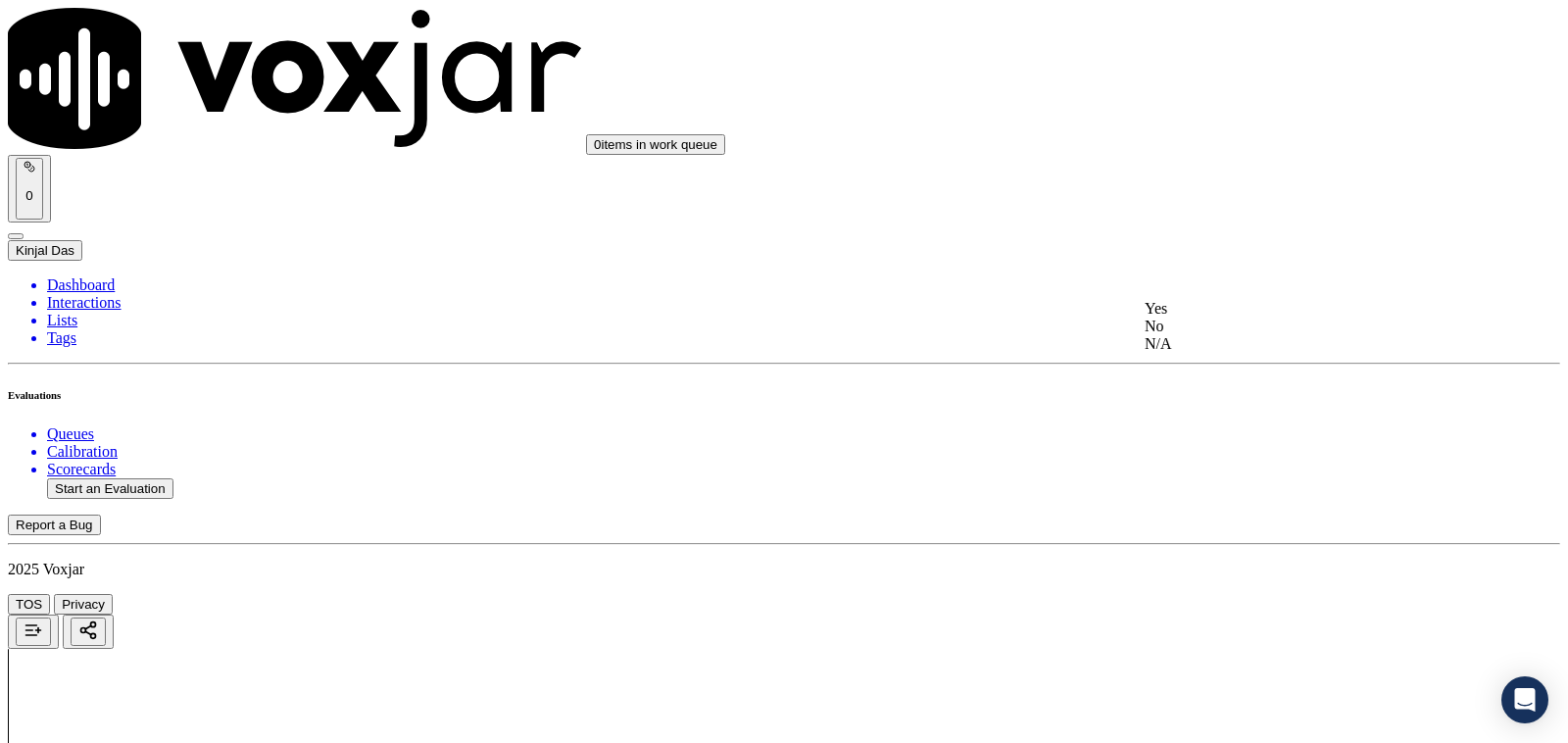 click on "Yes" at bounding box center [1304, 309] 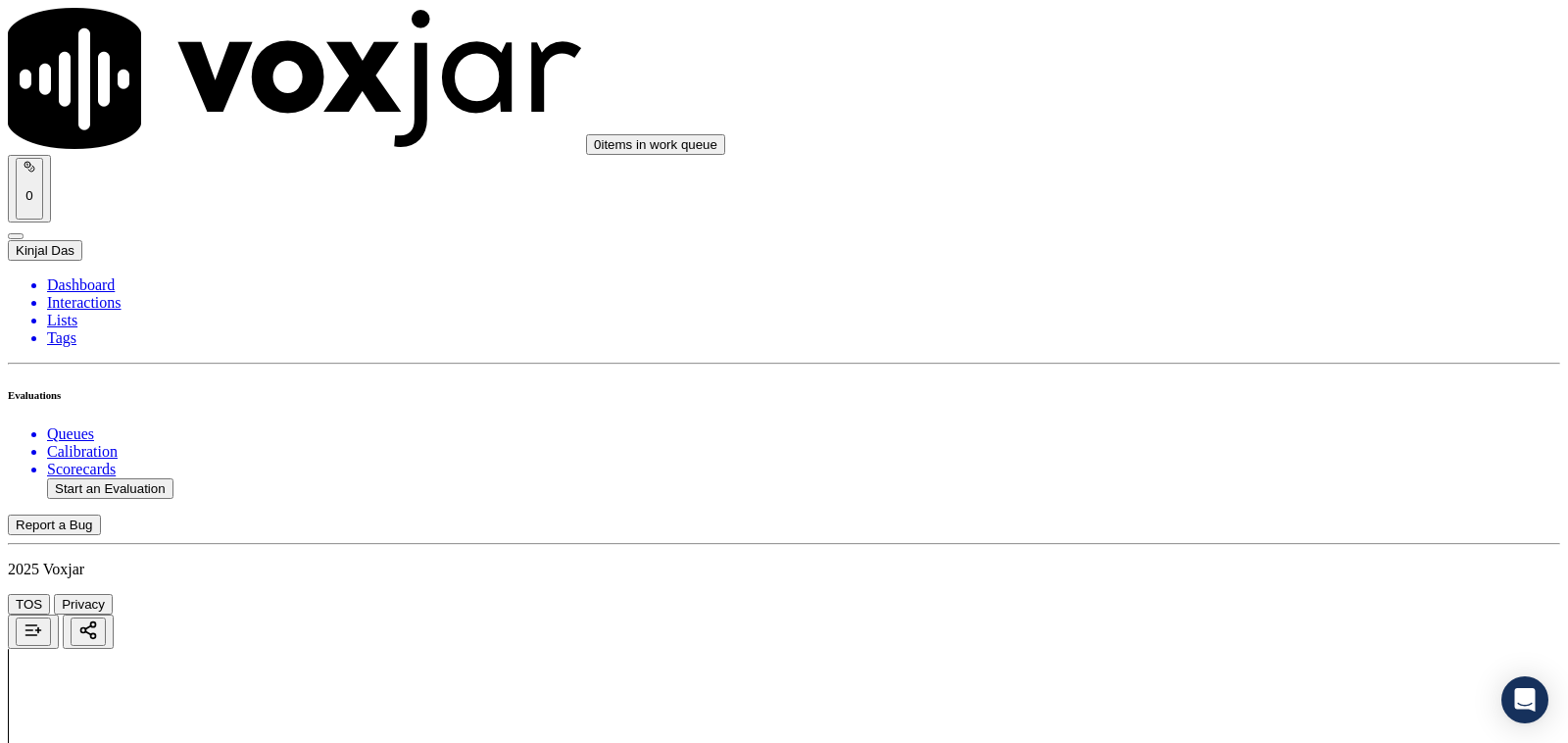 scroll, scrollTop: 3267, scrollLeft: 0, axis: vertical 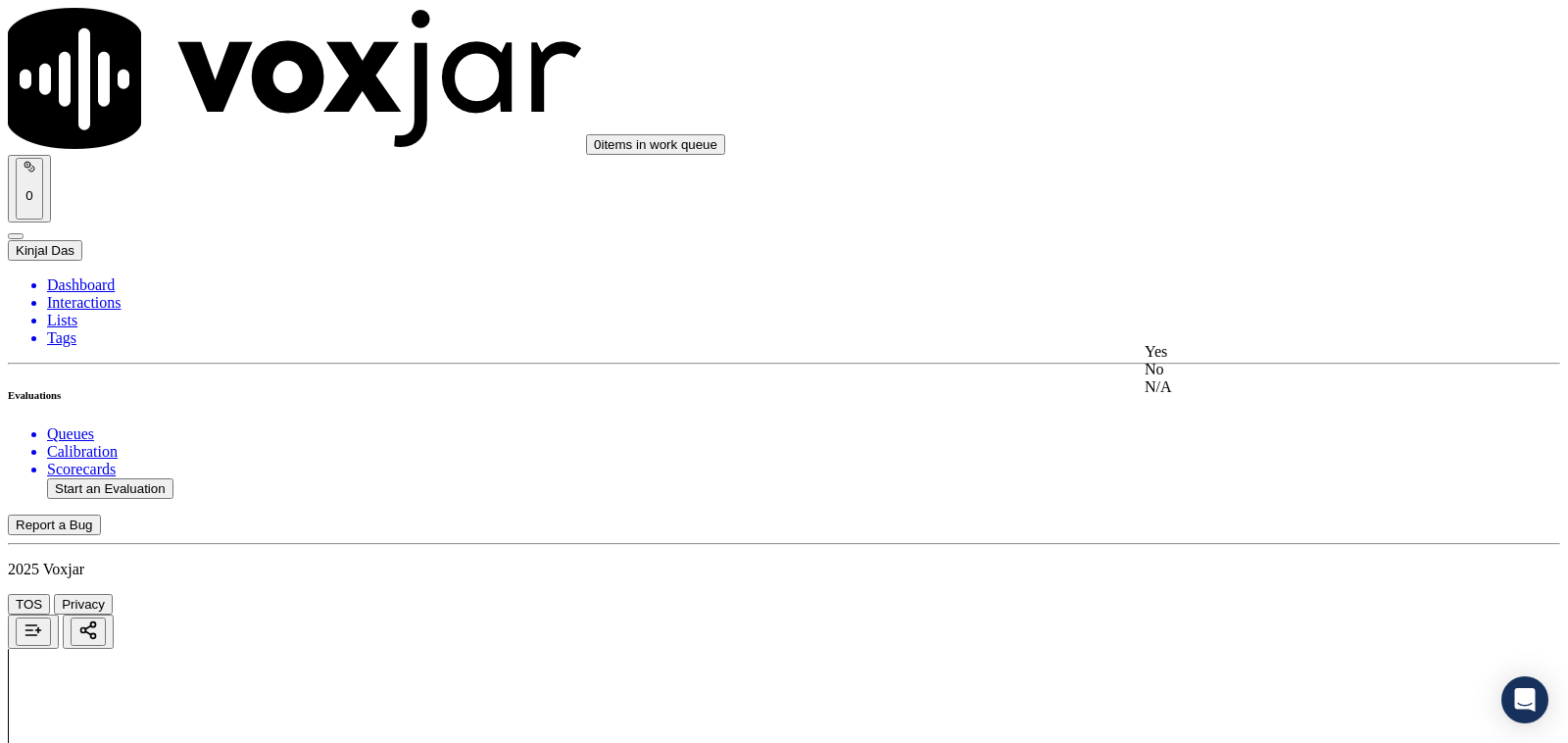 click on "Yes" at bounding box center (1304, 352) 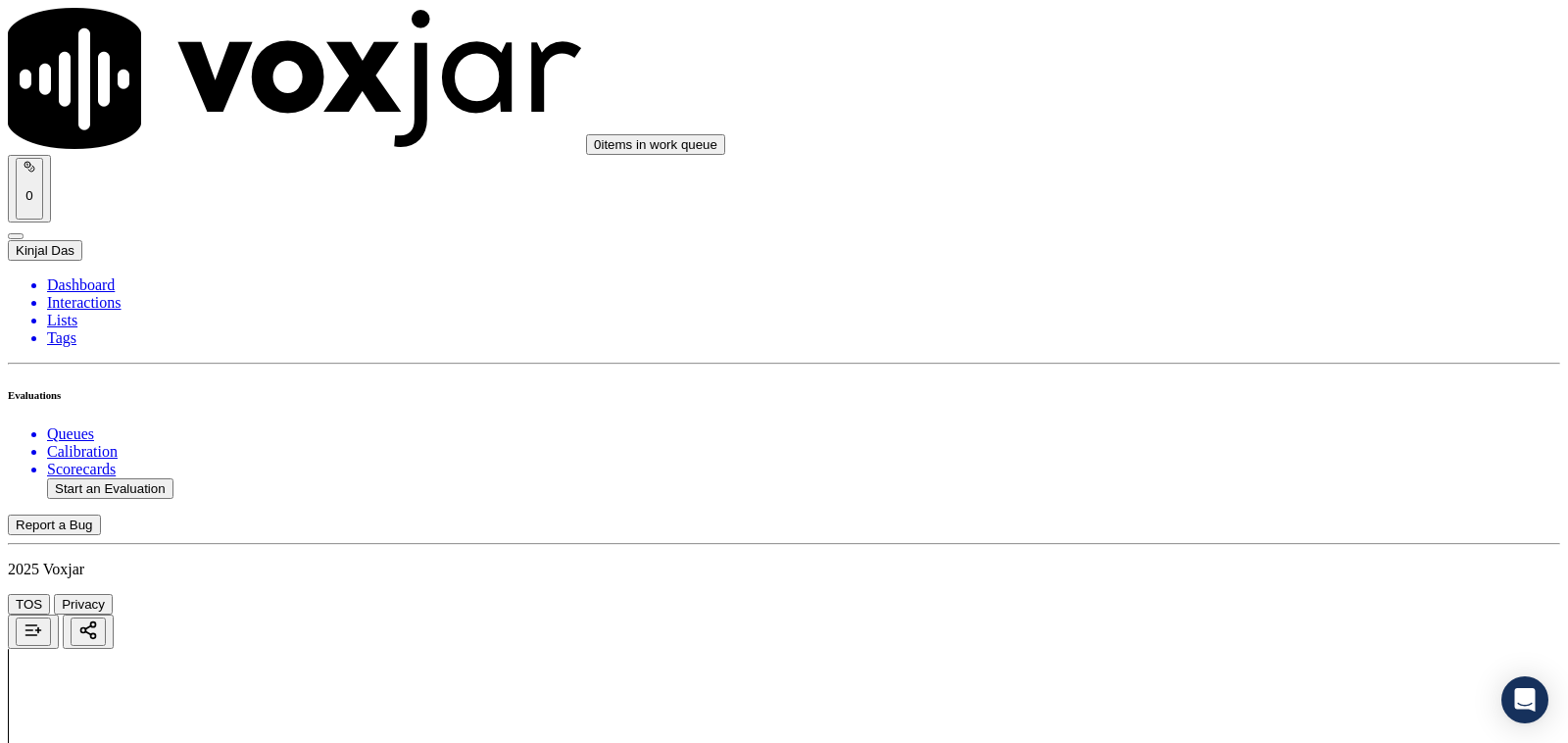 scroll, scrollTop: 3471, scrollLeft: 0, axis: vertical 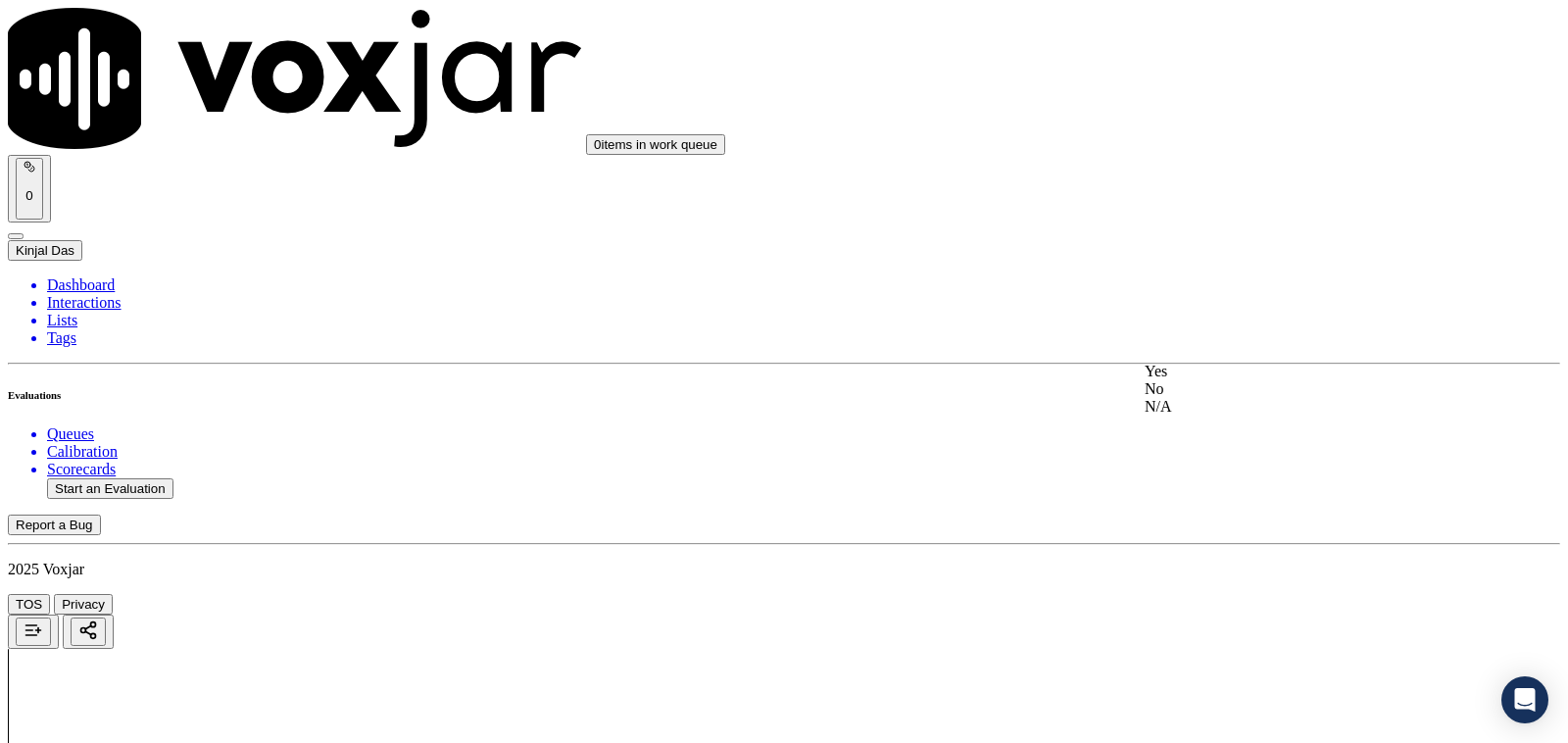 click on "Yes" at bounding box center (1304, 372) 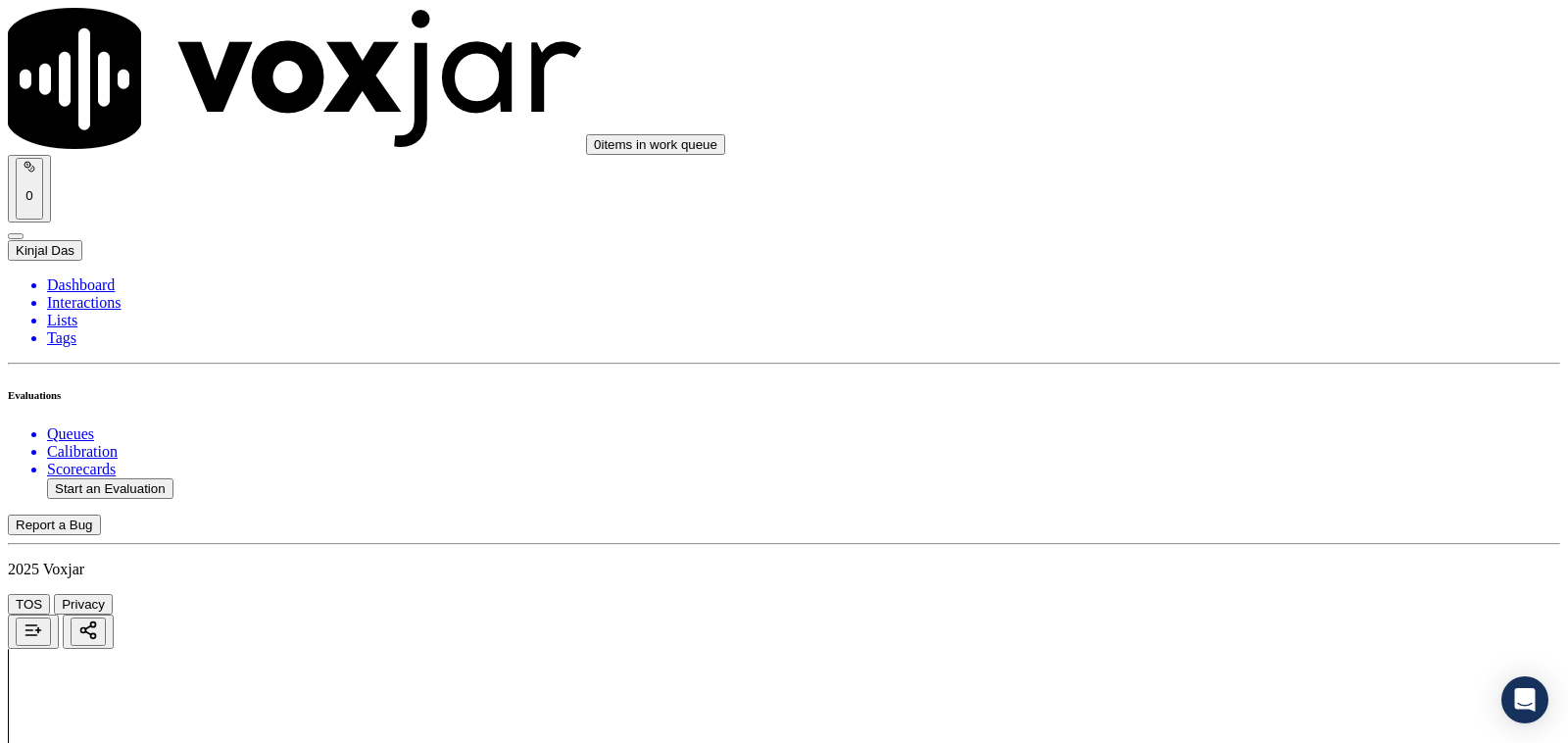 scroll, scrollTop: 3676, scrollLeft: 0, axis: vertical 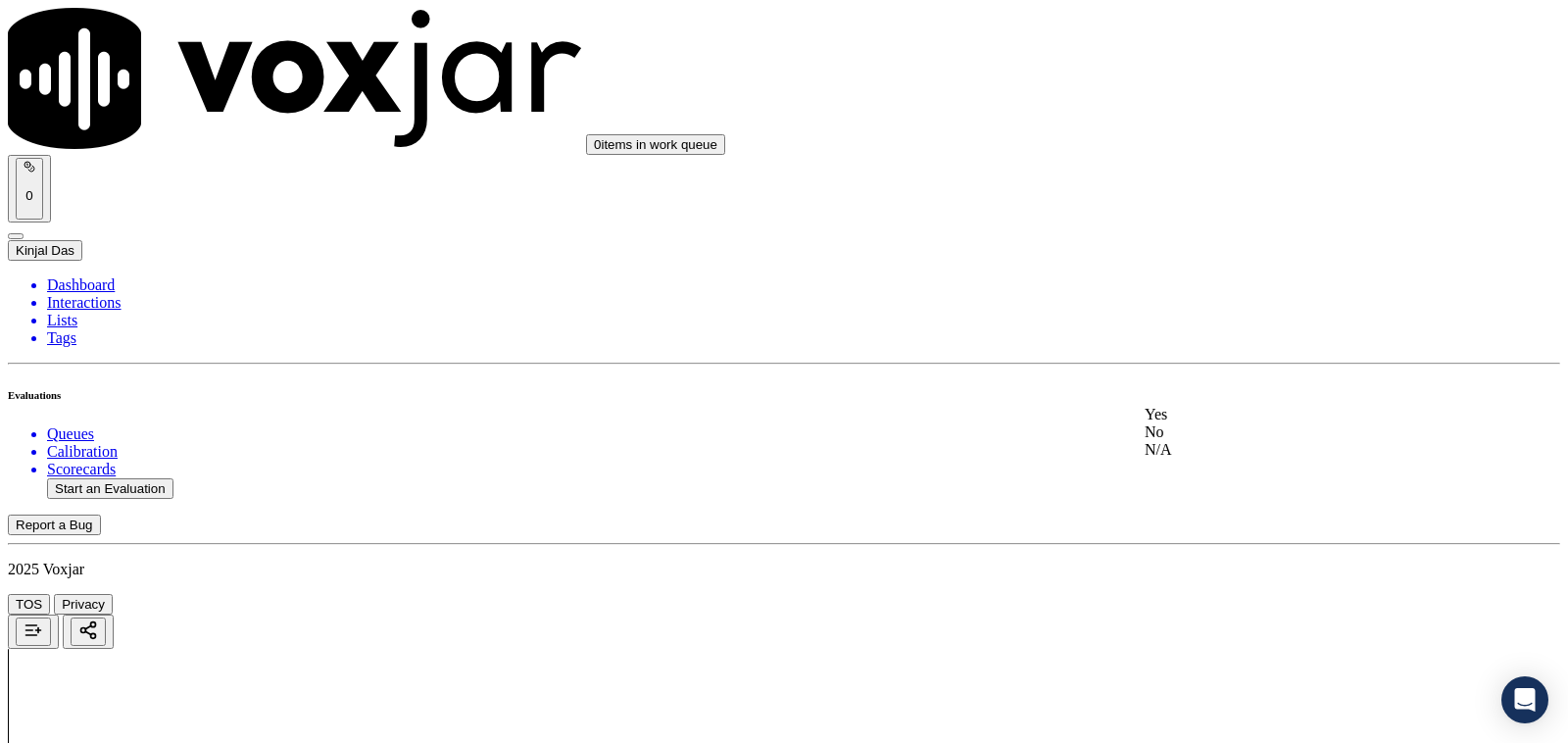 click on "Yes" at bounding box center [1304, 415] 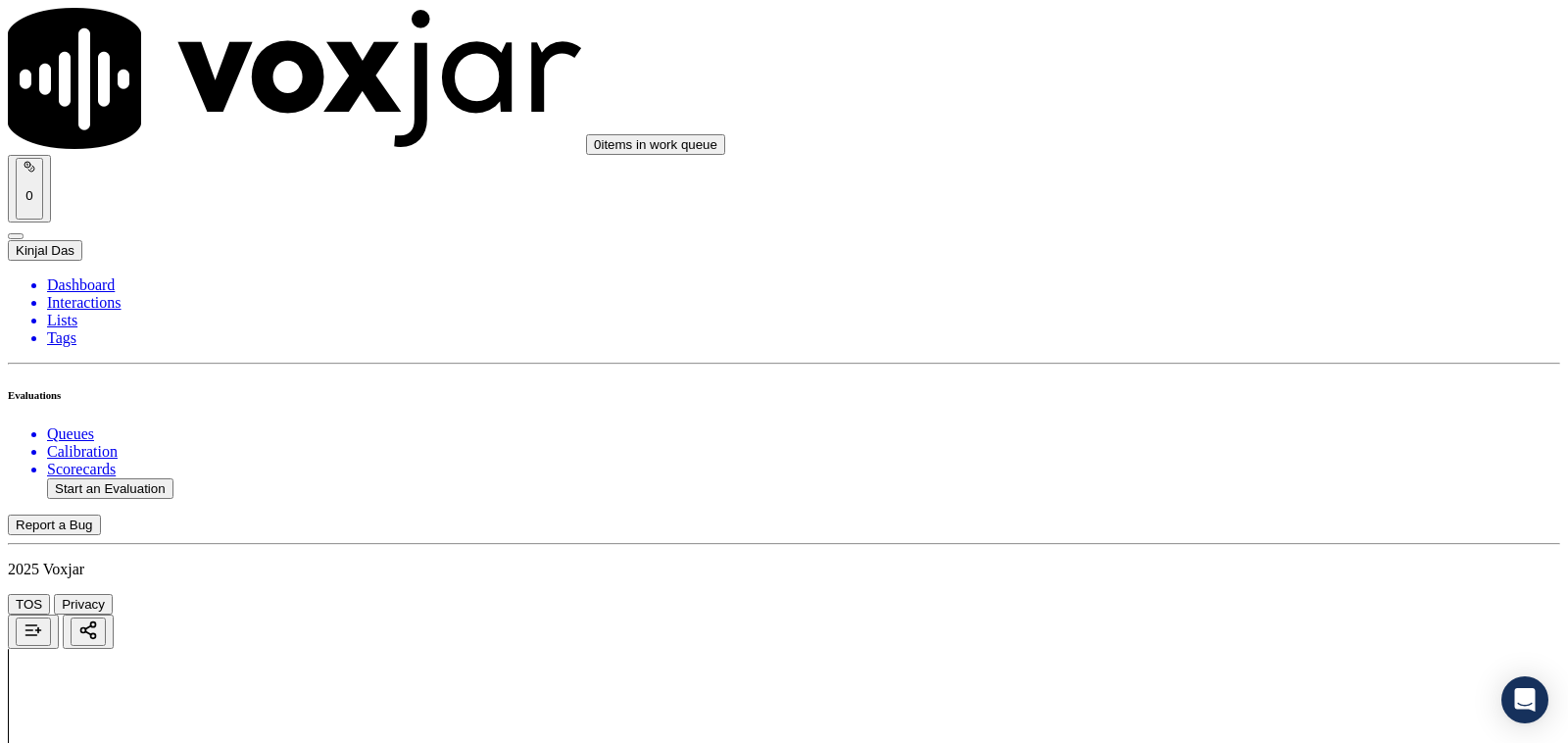 scroll, scrollTop: 3880, scrollLeft: 0, axis: vertical 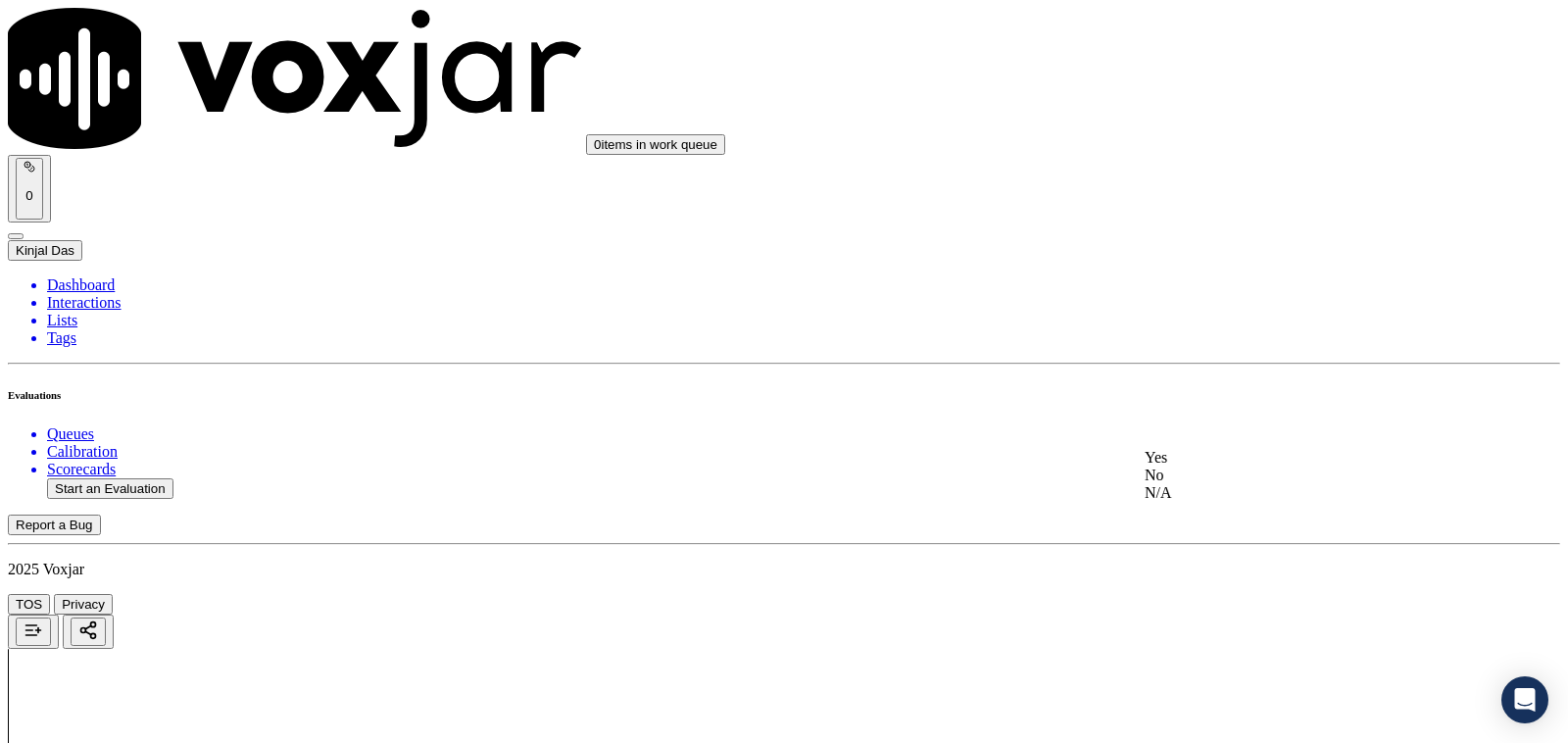 click on "Yes" at bounding box center [1304, 458] 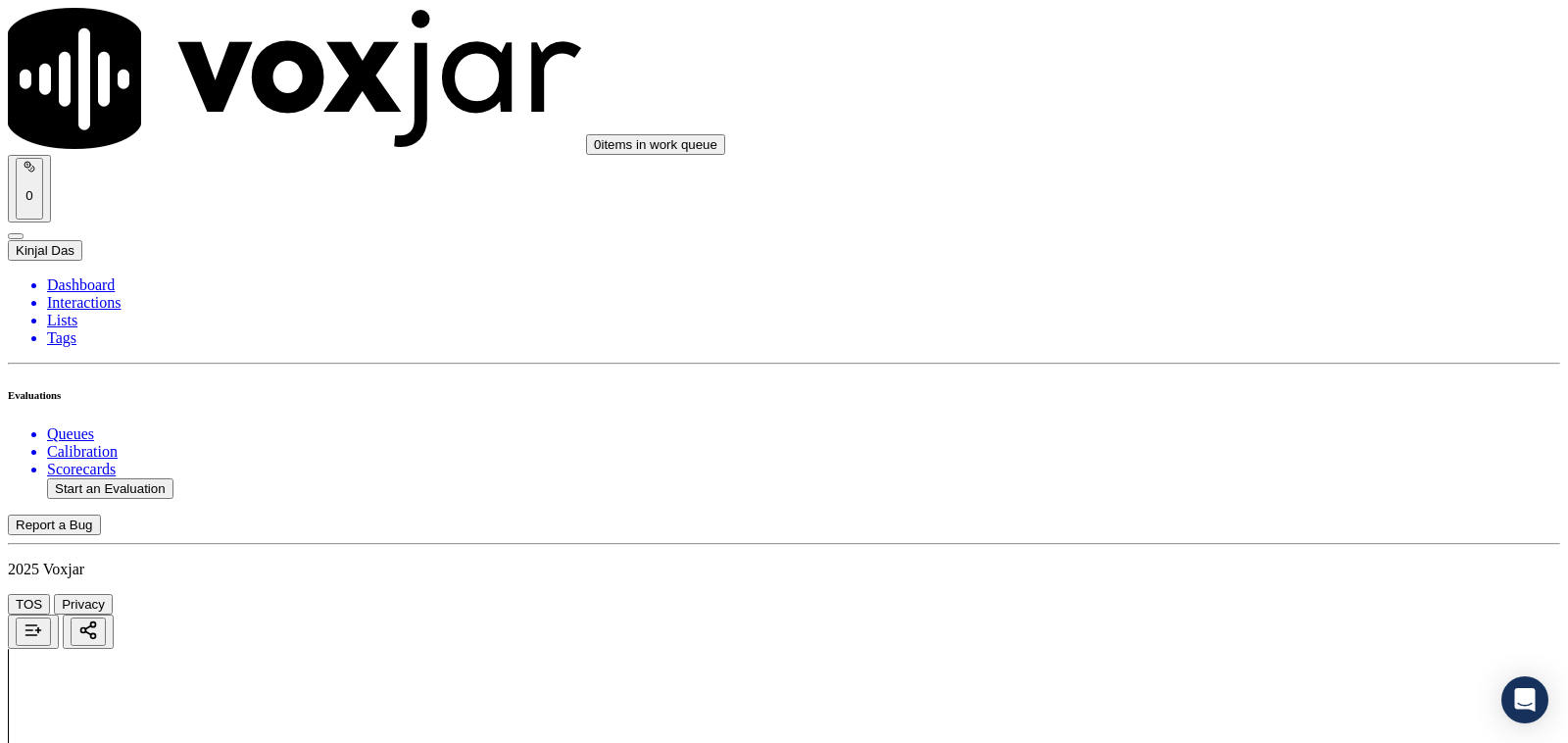 scroll, scrollTop: 4084, scrollLeft: 0, axis: vertical 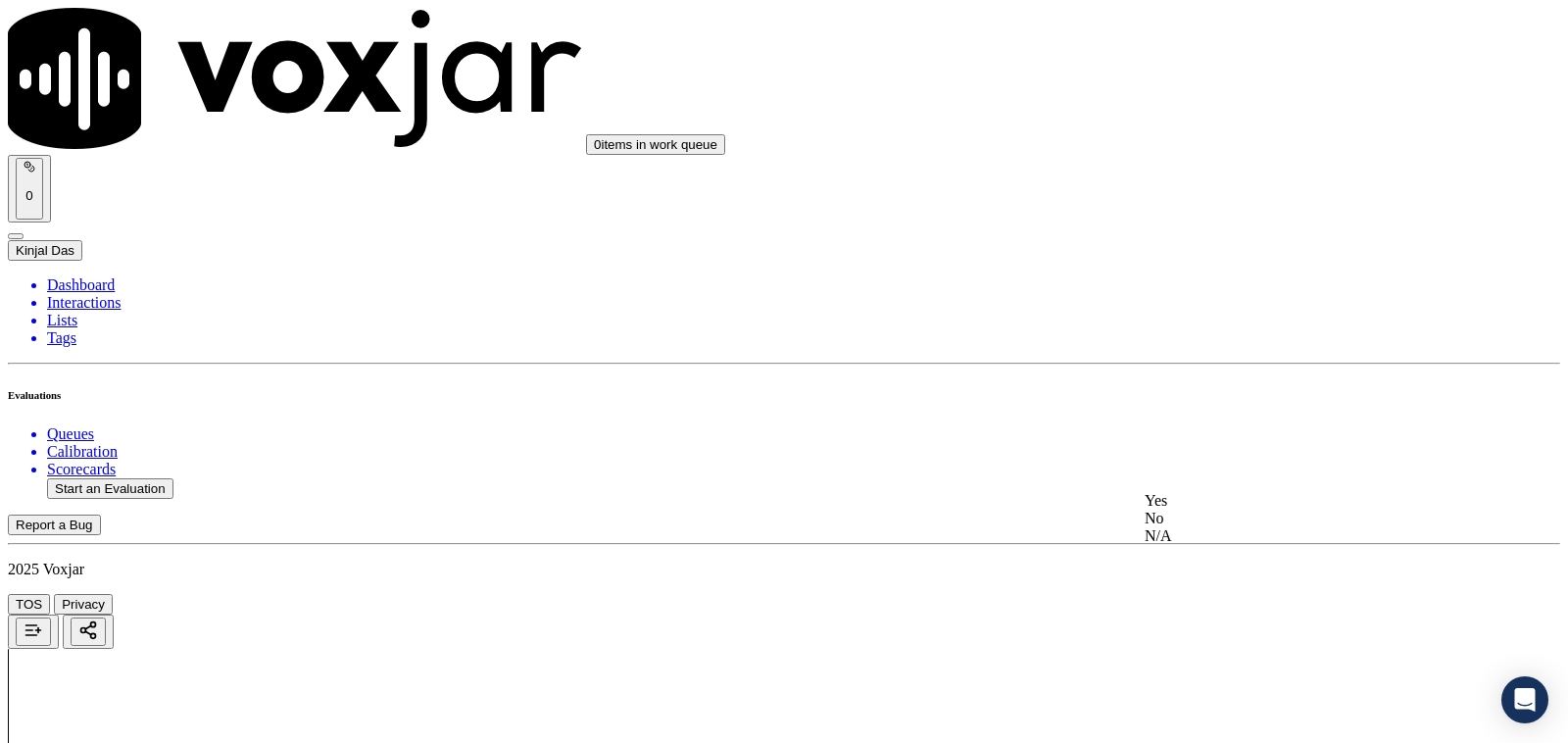 click on "Yes" at bounding box center [1304, 501] 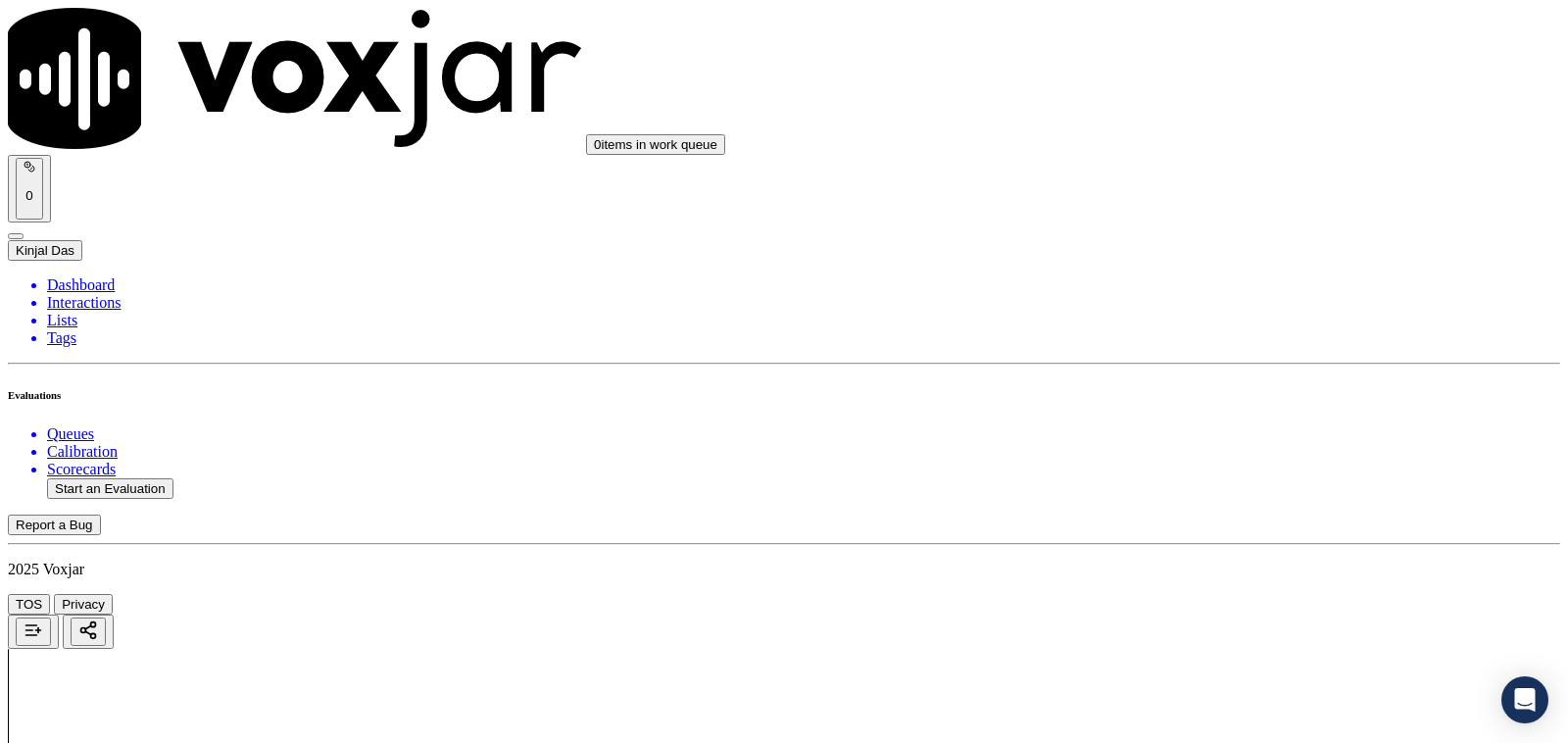 scroll, scrollTop: 4288, scrollLeft: 0, axis: vertical 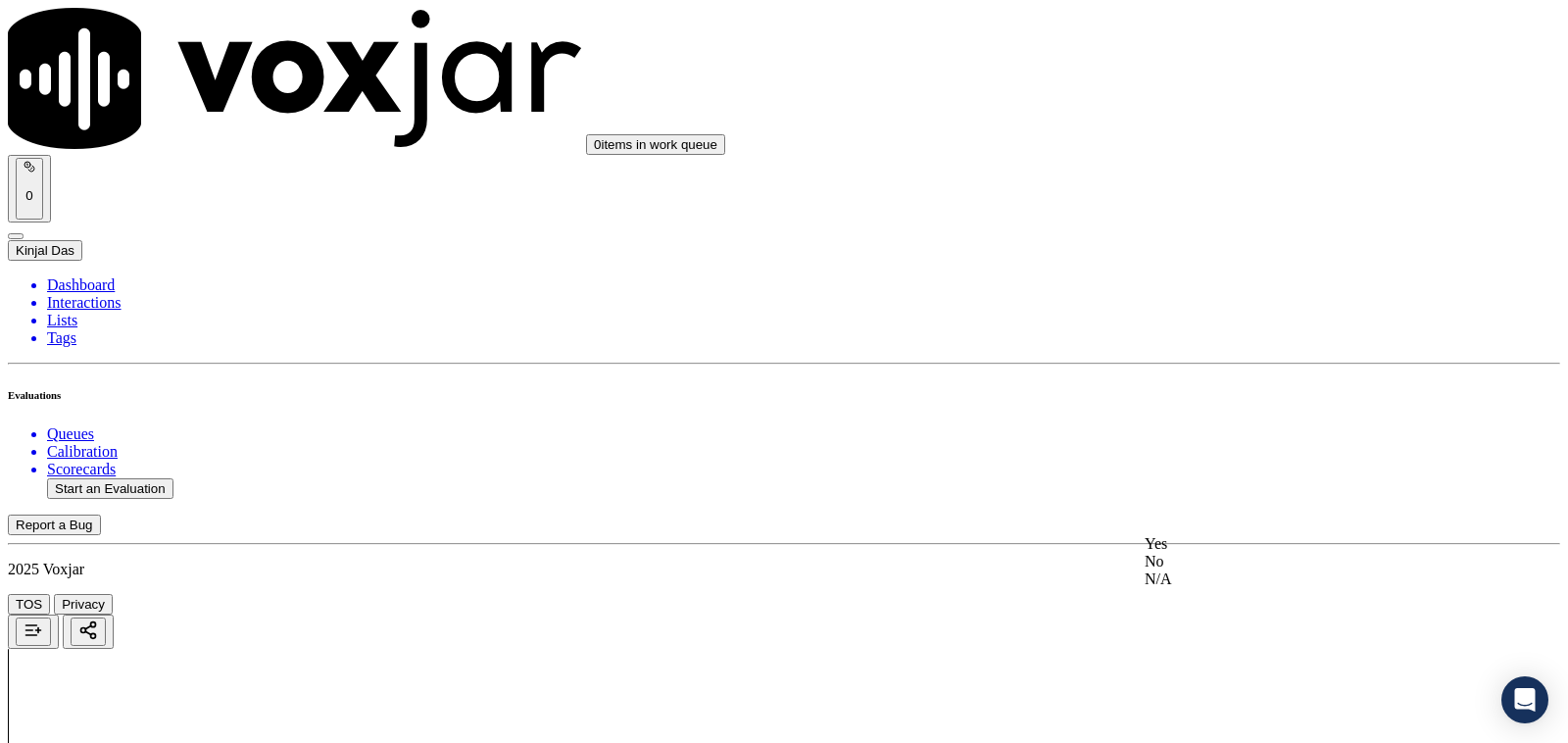 click on "Yes" at bounding box center (1304, 544) 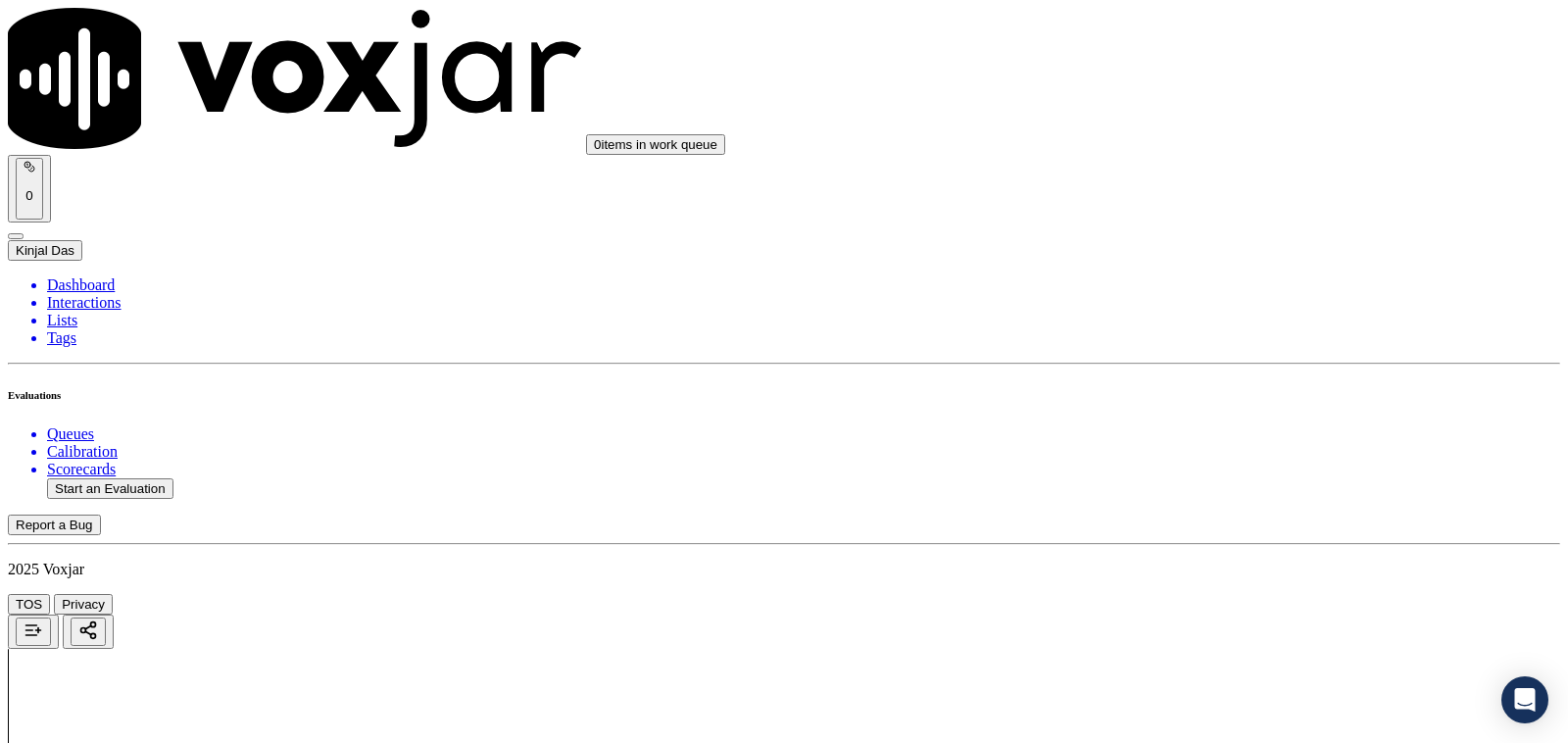 scroll, scrollTop: 4696, scrollLeft: 0, axis: vertical 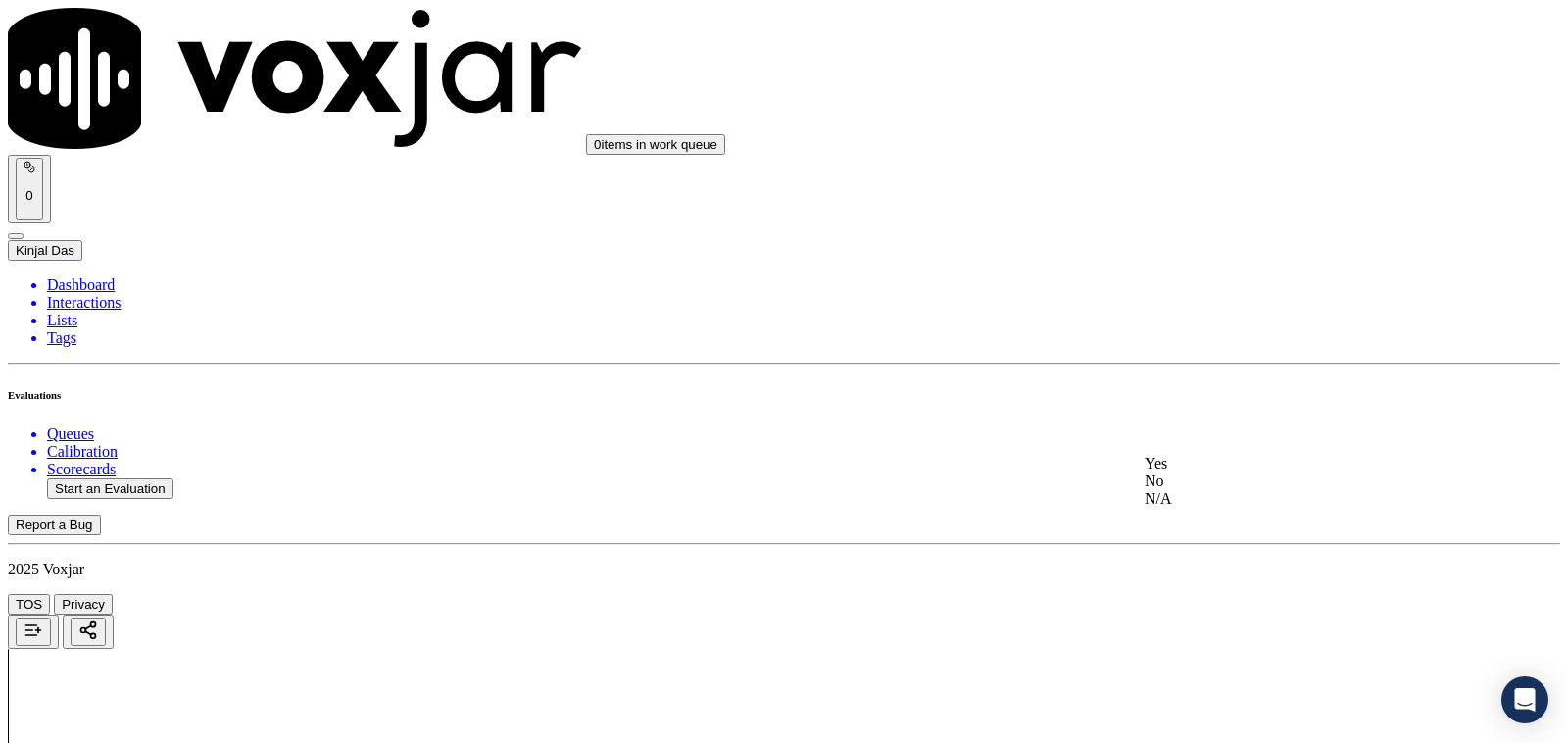drag, startPoint x: 1191, startPoint y: 434, endPoint x: 1191, endPoint y: 468, distance: 34 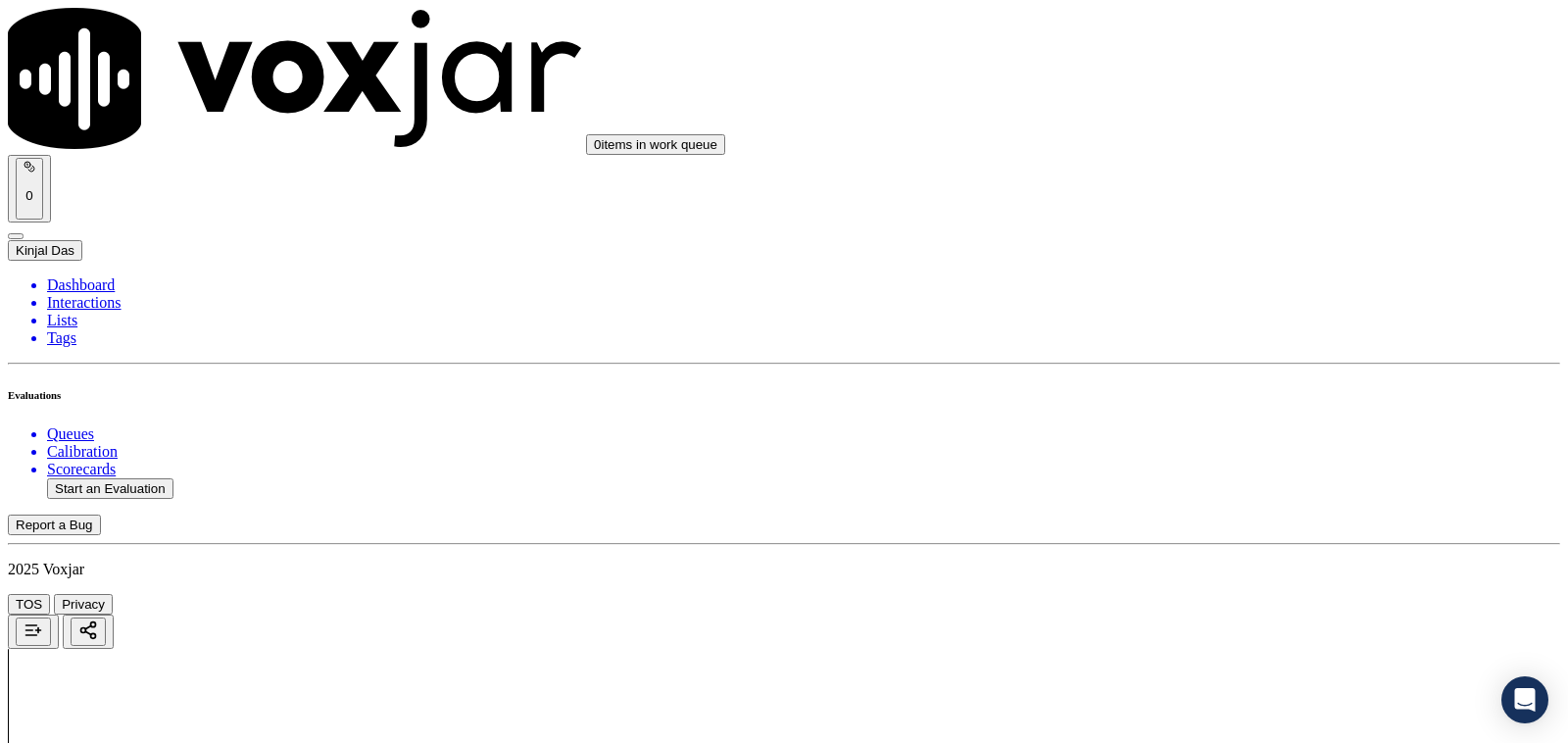 scroll, scrollTop: 4901, scrollLeft: 0, axis: vertical 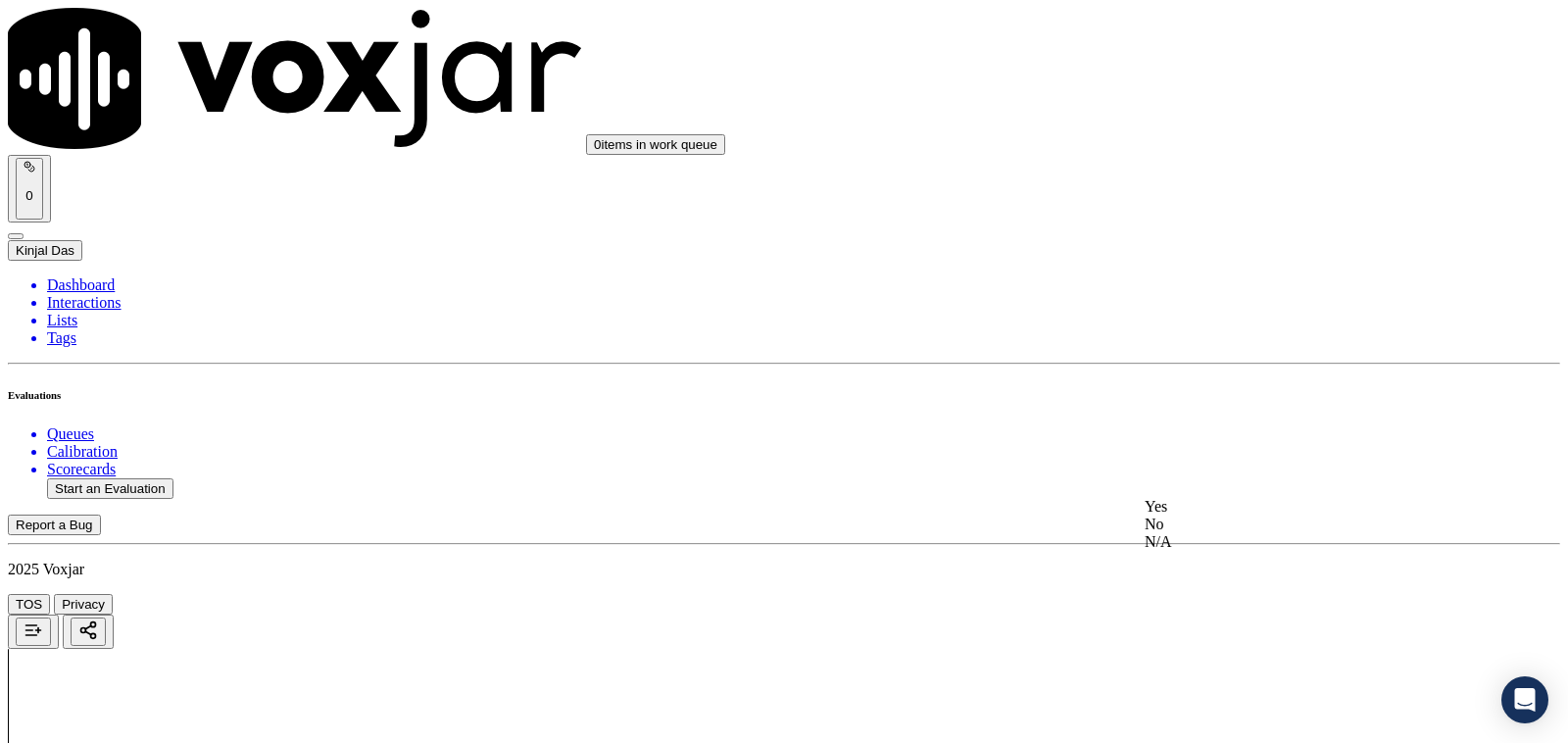 click on "2 .   Did the agent maintain Common Courtesies/Professionalism?   Select an answer" at bounding box center [784, 6877] 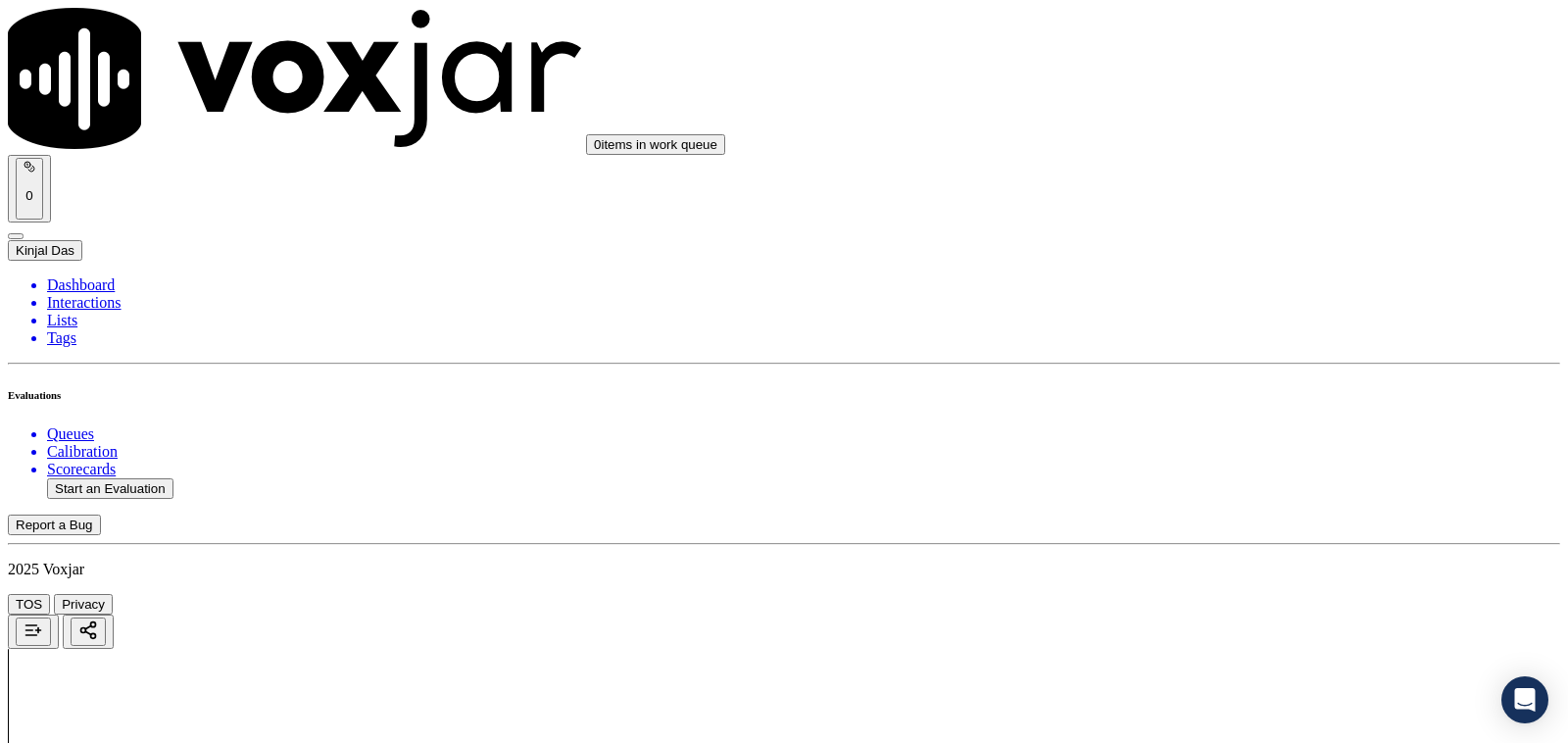 click on "Select an answer" at bounding box center (66, 6897) 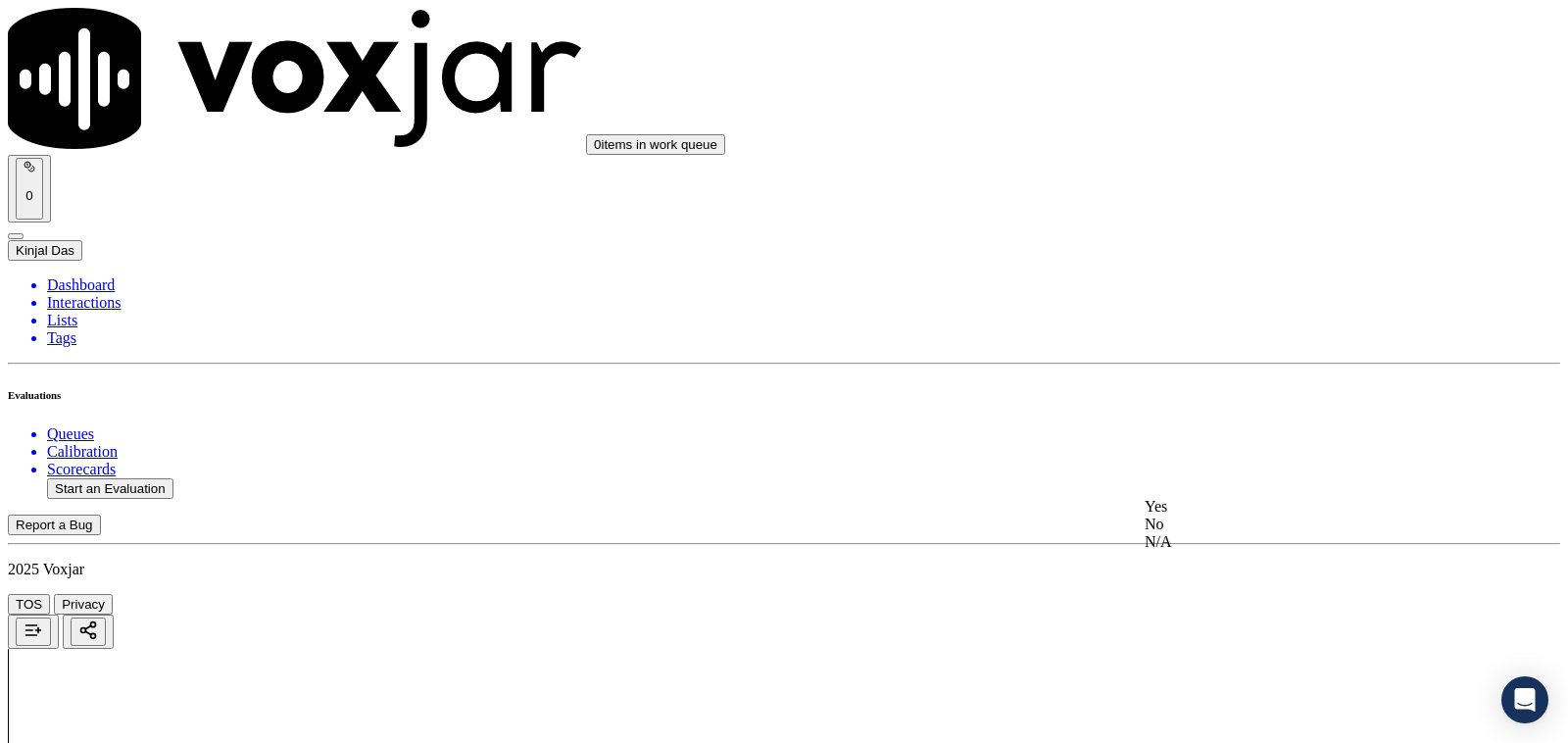 click on "Yes" at bounding box center [1304, 507] 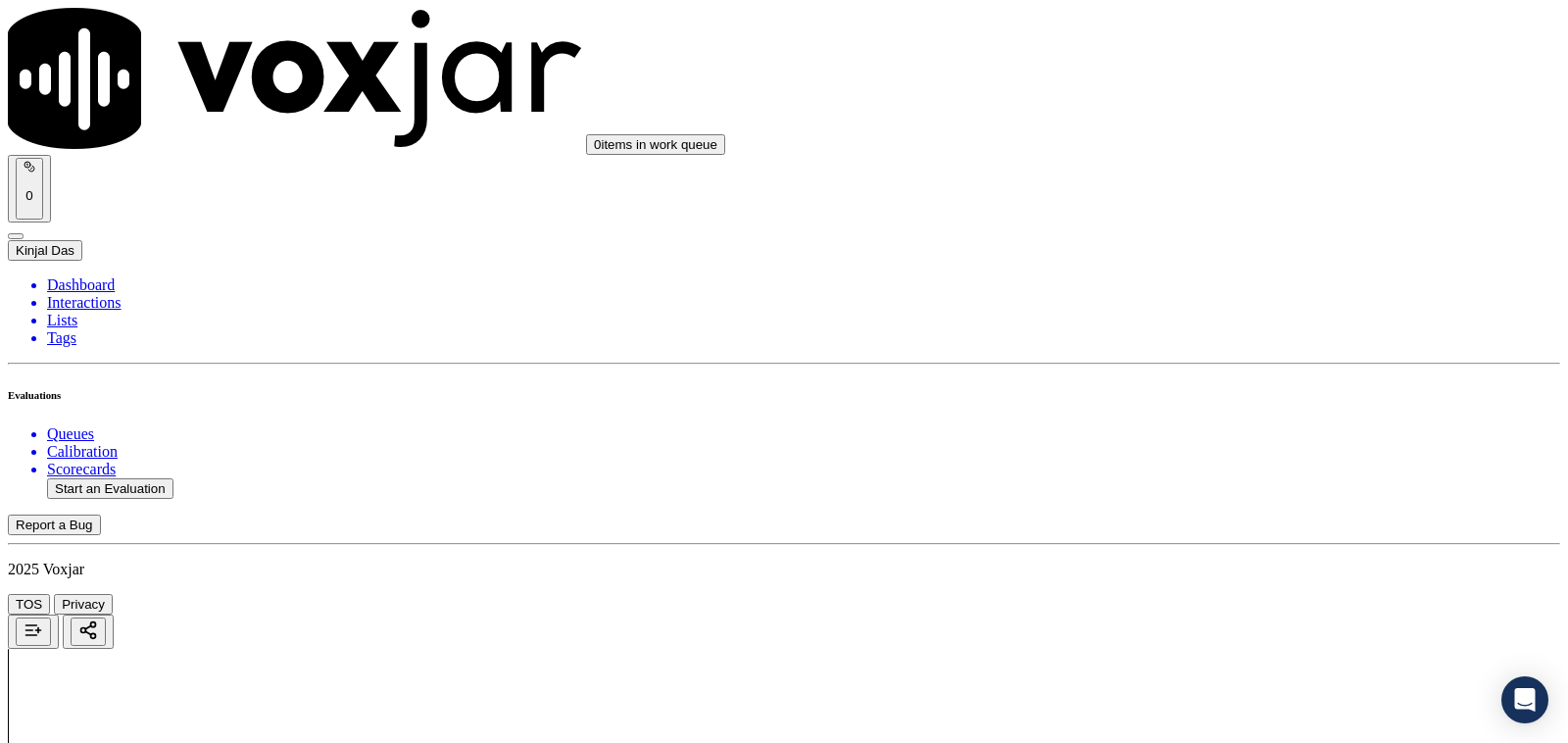 scroll, scrollTop: 5138, scrollLeft: 0, axis: vertical 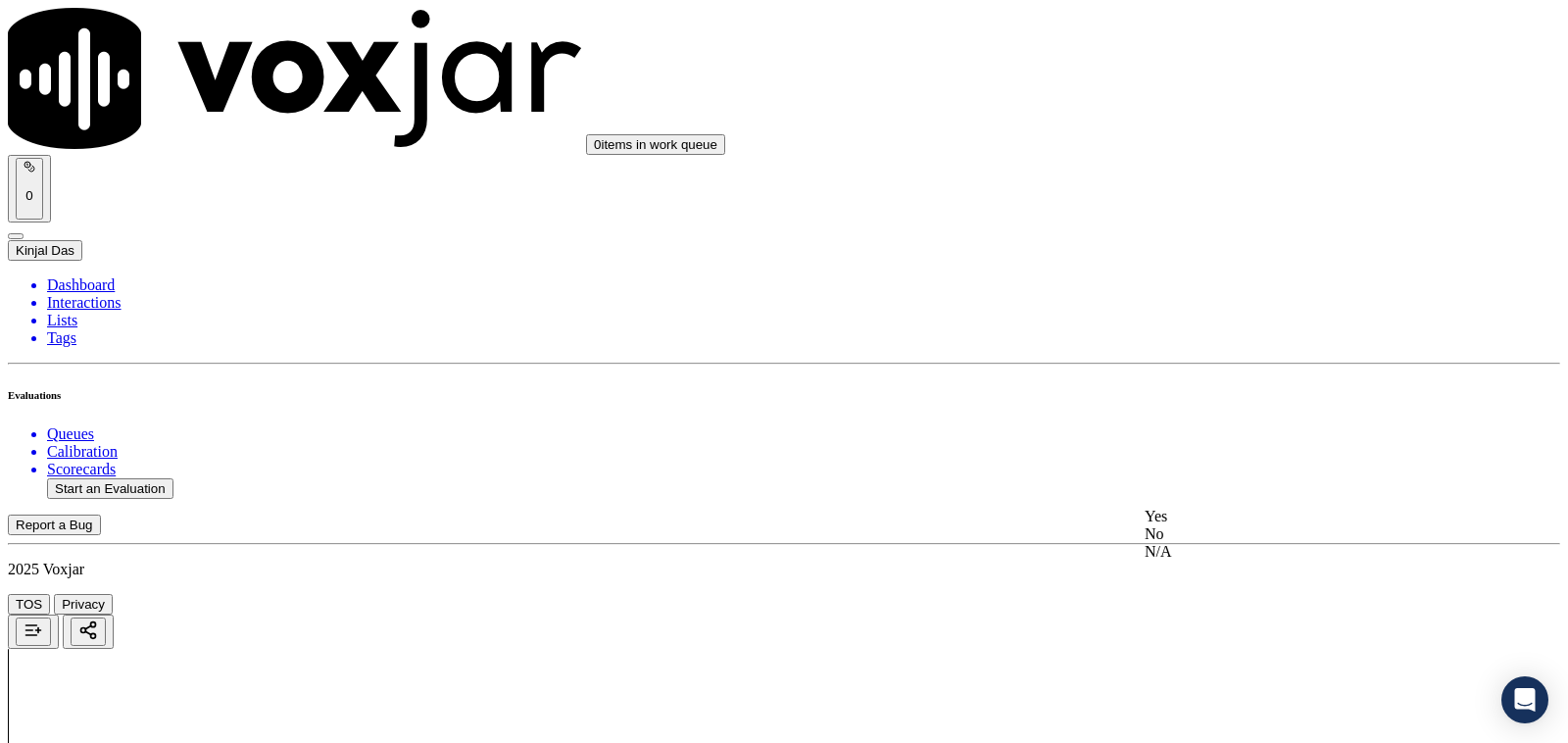 click on "Yes   No     N/A" at bounding box center (1304, 534) 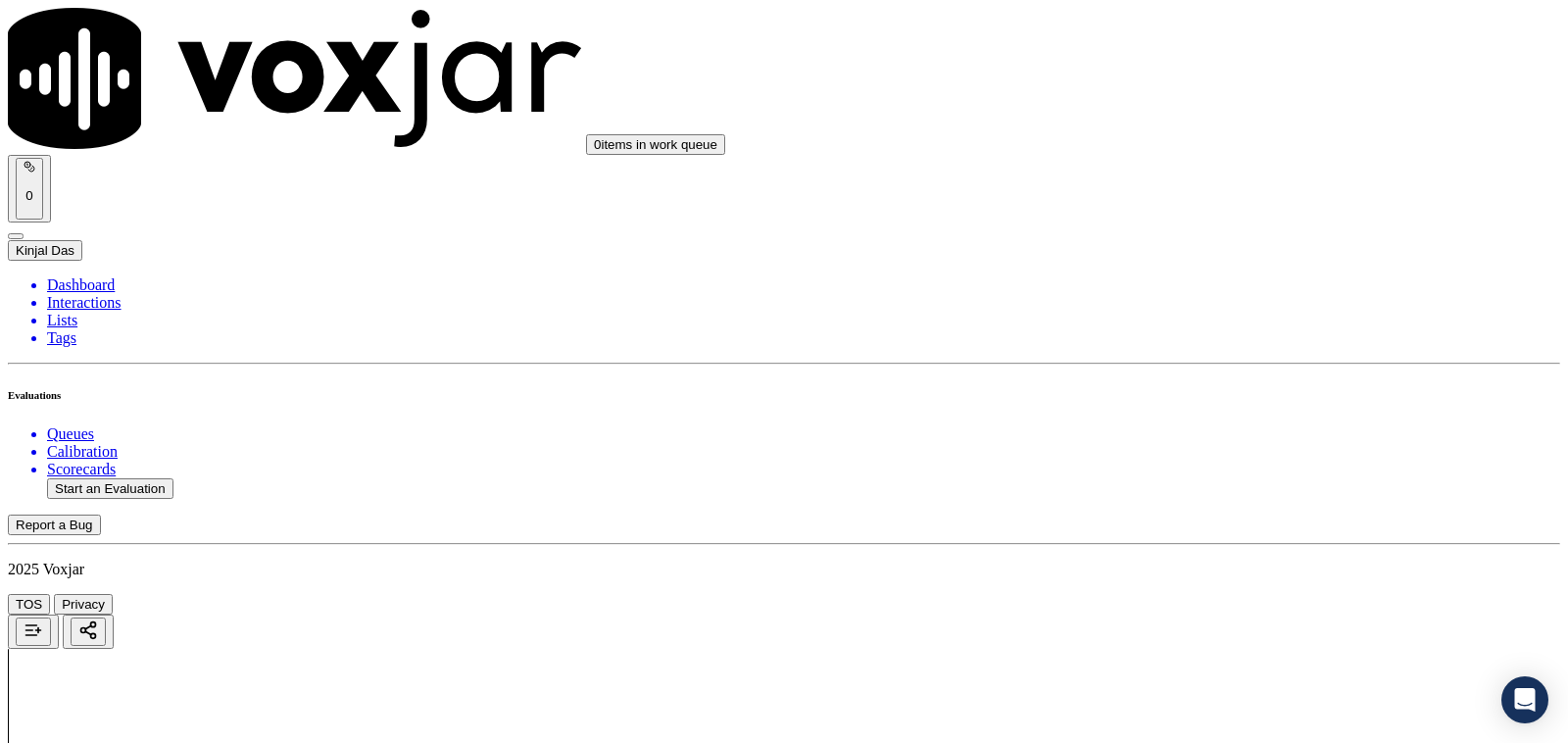 click on "Submit Scores" at bounding box center [58, 7200] 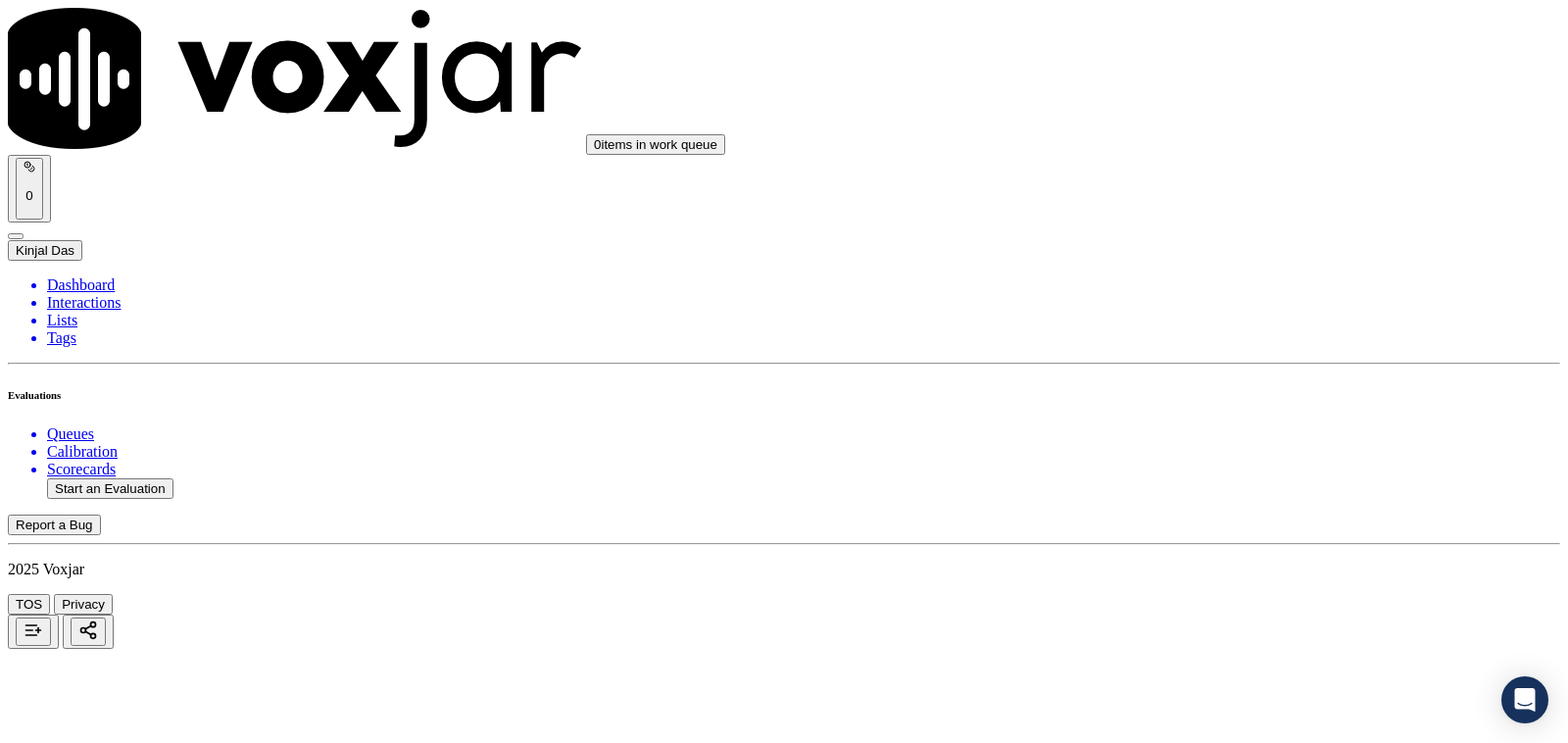 scroll, scrollTop: 265, scrollLeft: 0, axis: vertical 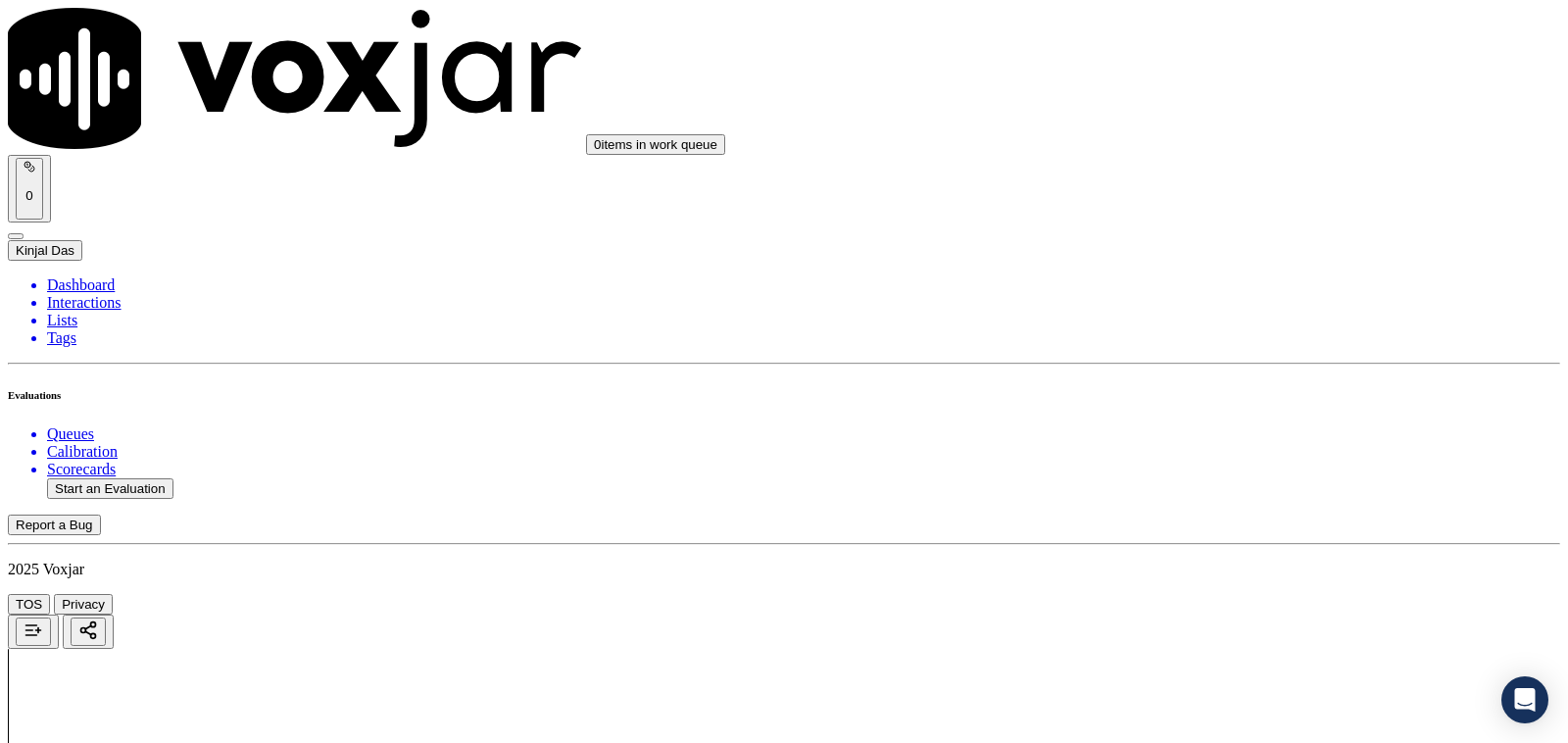 type on "7402741507" 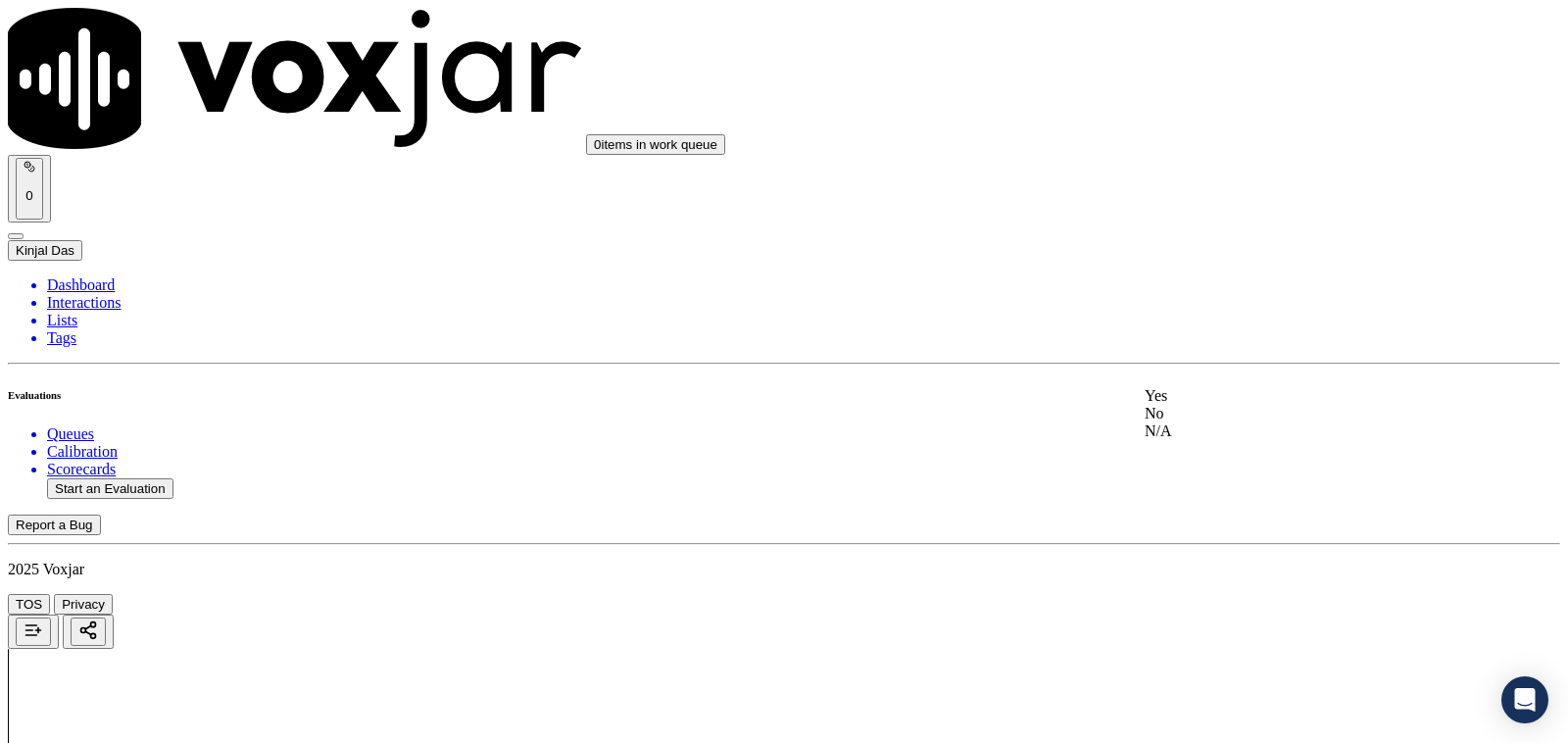 click on "Yes" at bounding box center [1304, 396] 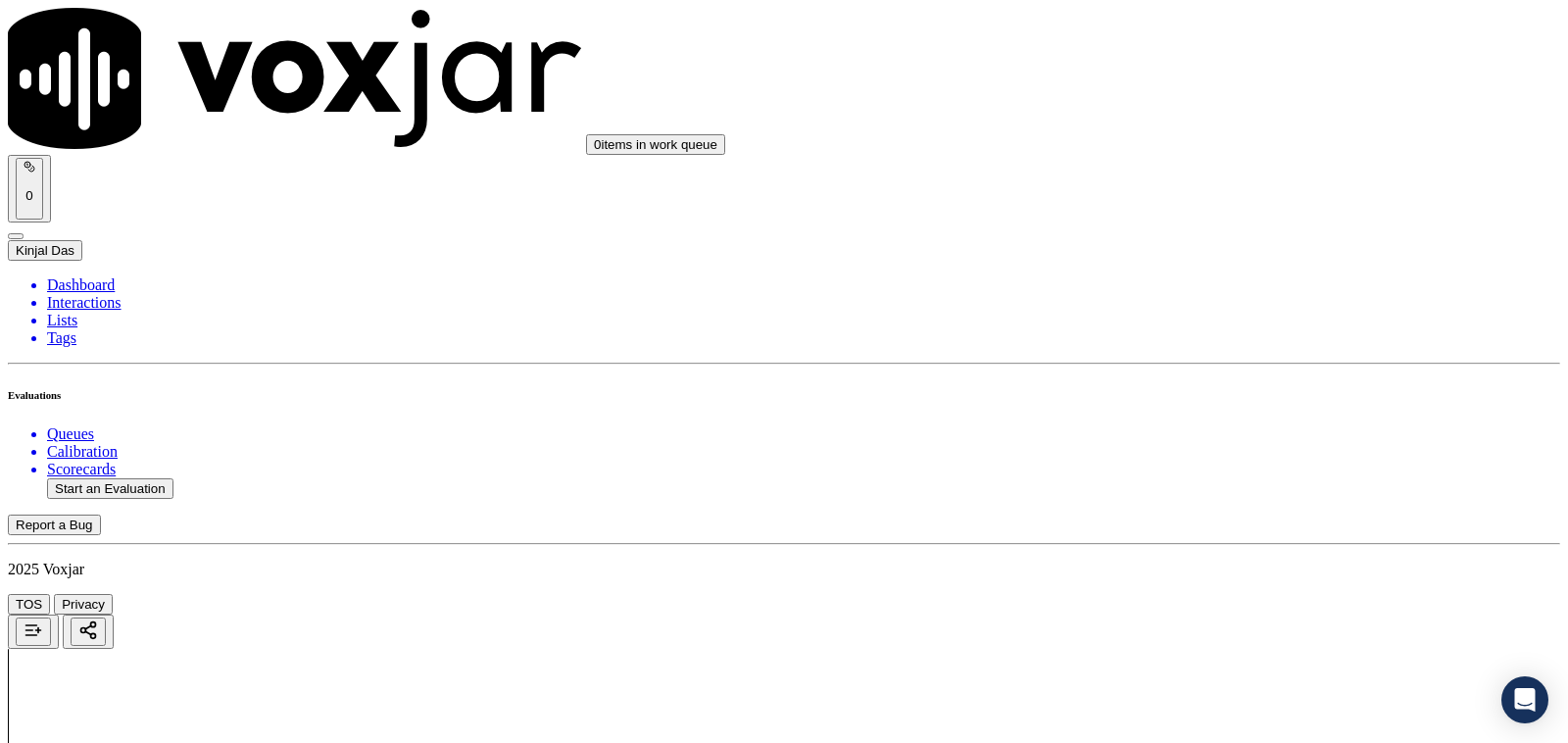 scroll, scrollTop: 613, scrollLeft: 0, axis: vertical 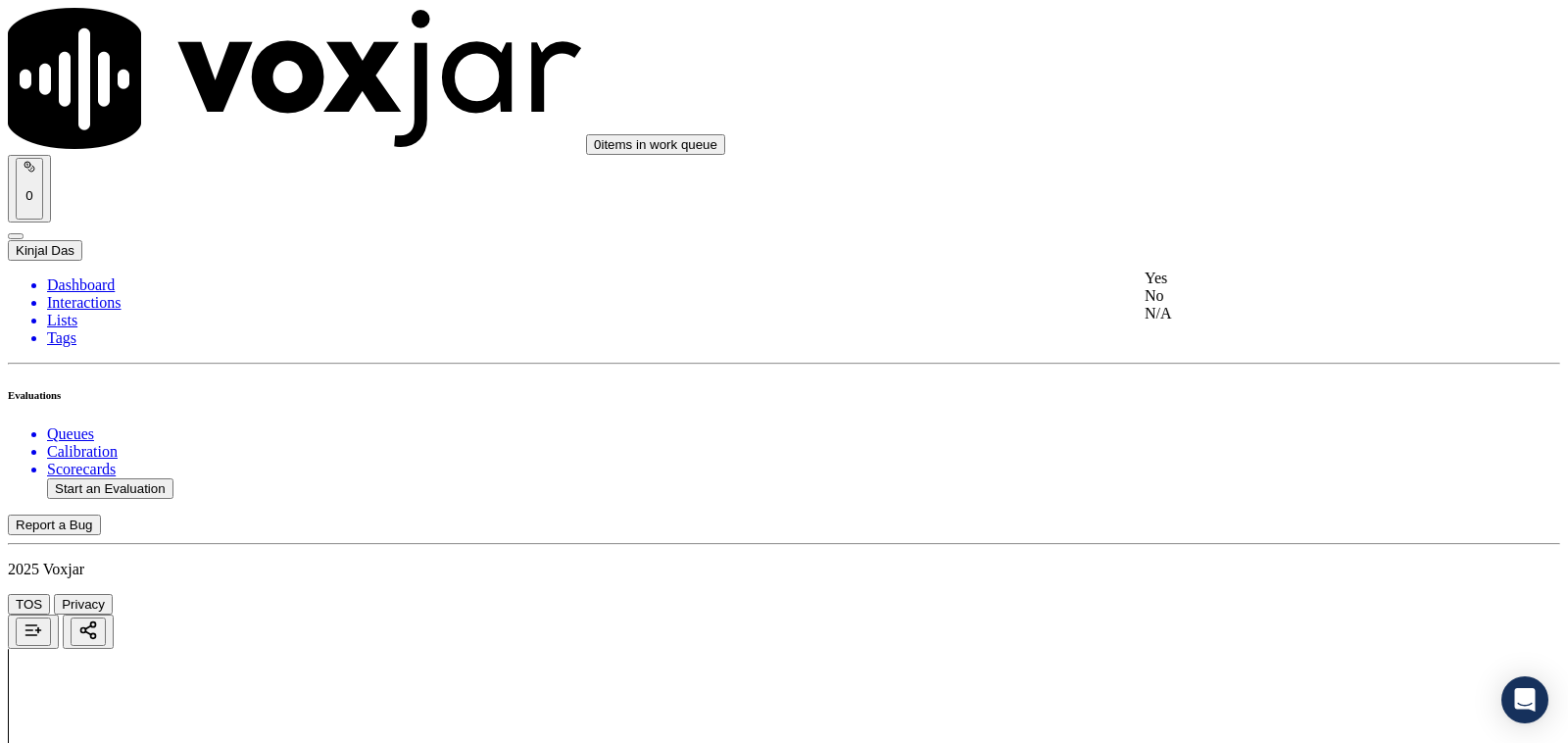 click on "Yes" at bounding box center (1304, 278) 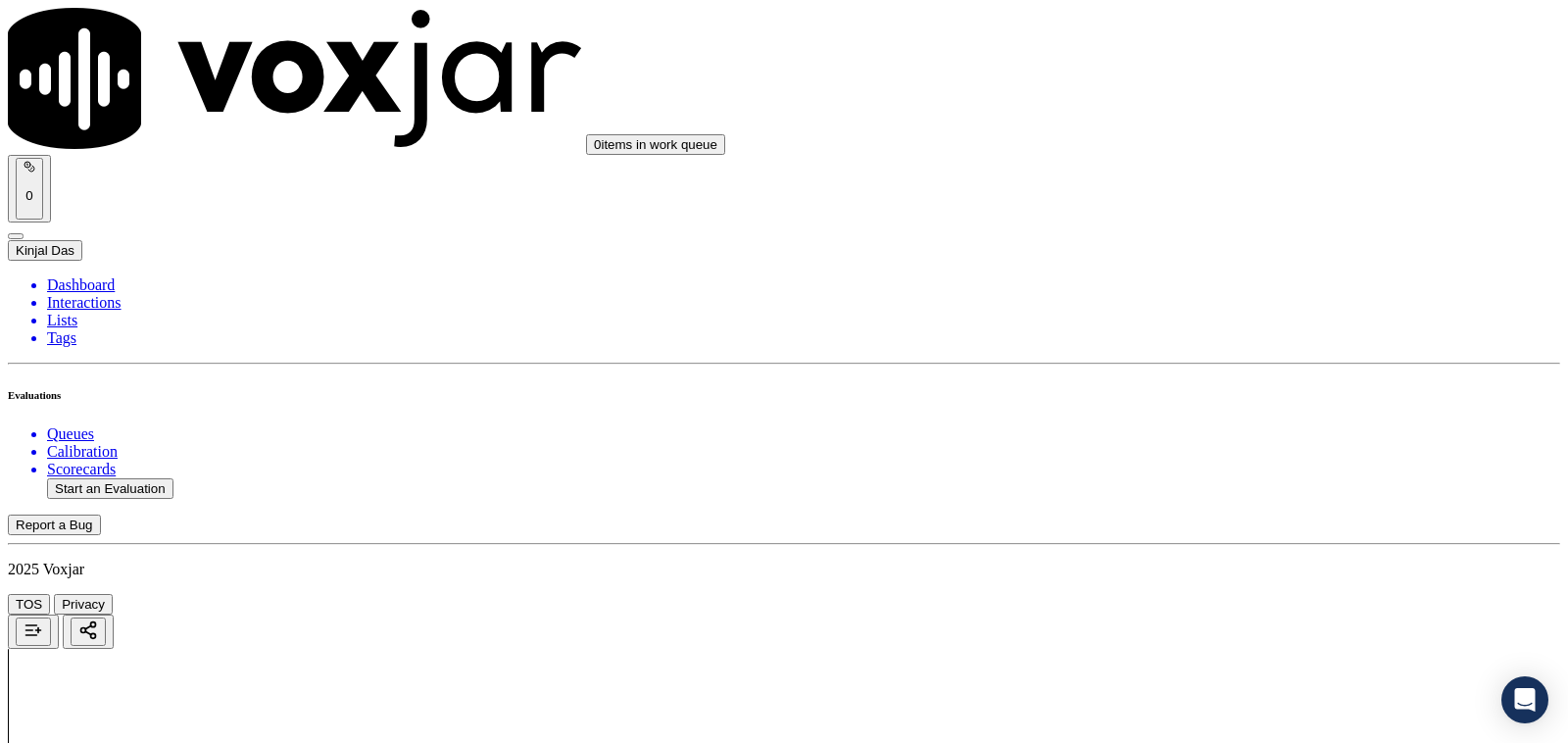 scroll, scrollTop: 408, scrollLeft: 0, axis: vertical 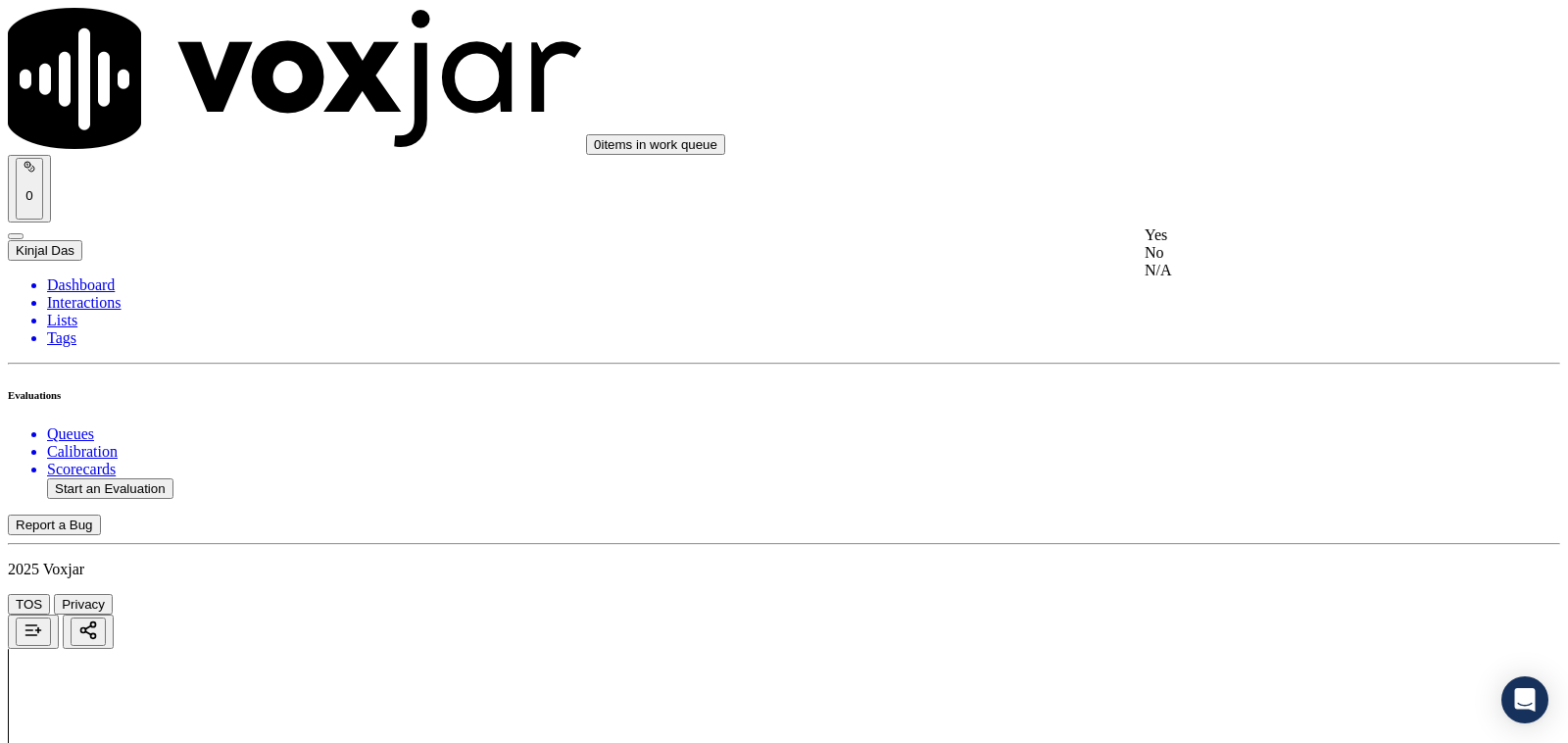 click on "Yes" at bounding box center (1304, 235) 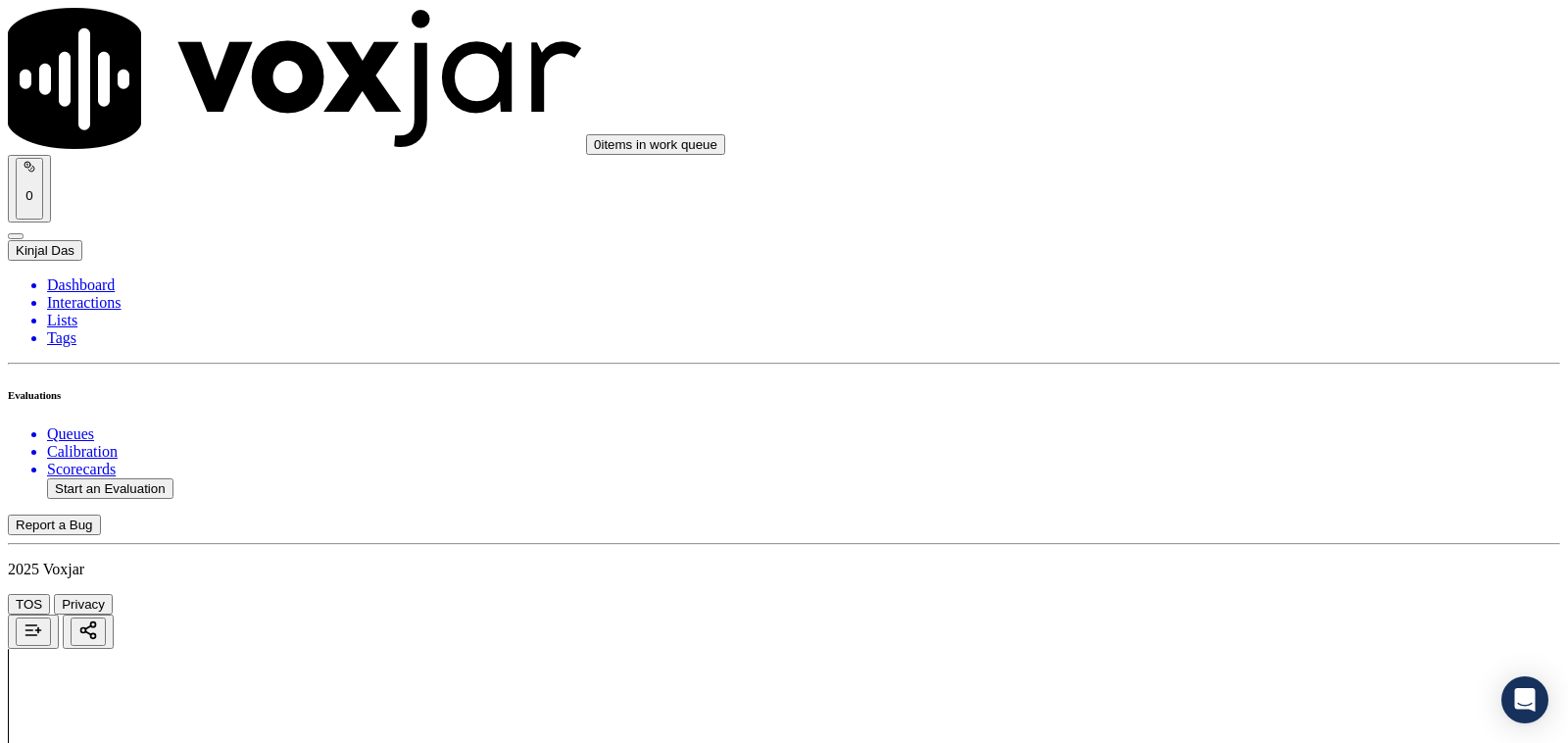 scroll, scrollTop: 613, scrollLeft: 0, axis: vertical 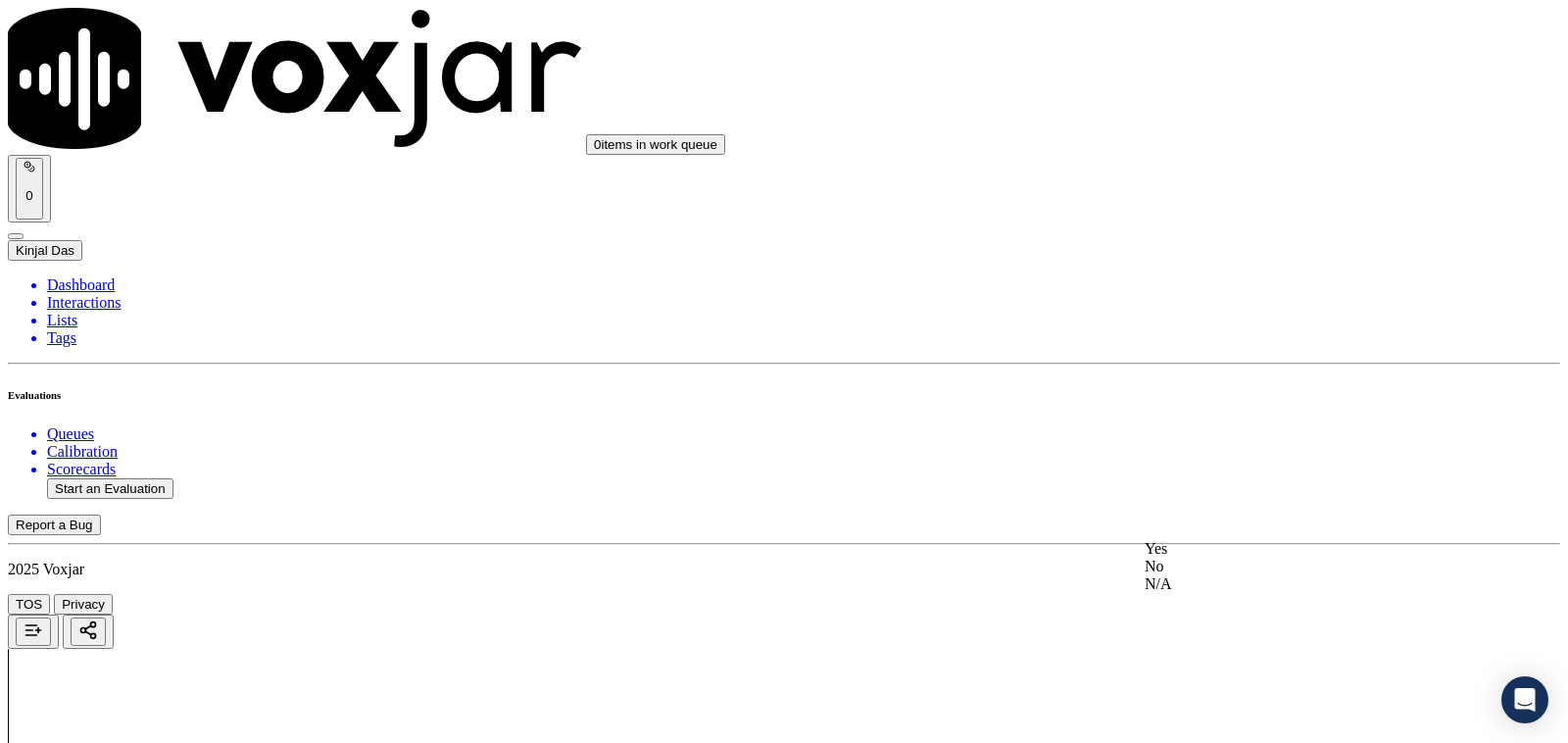 click on "N/A" 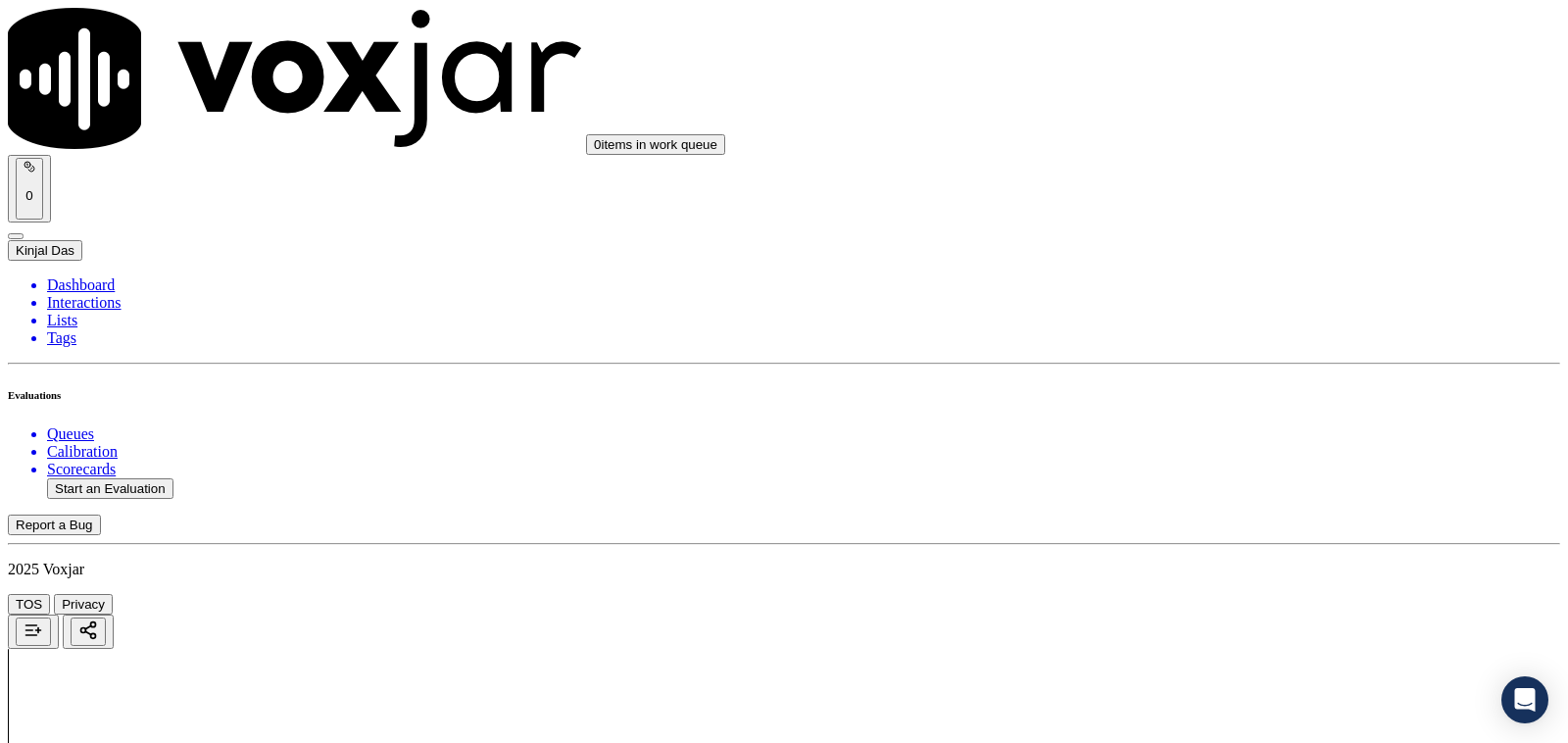 scroll, scrollTop: 1020, scrollLeft: 0, axis: vertical 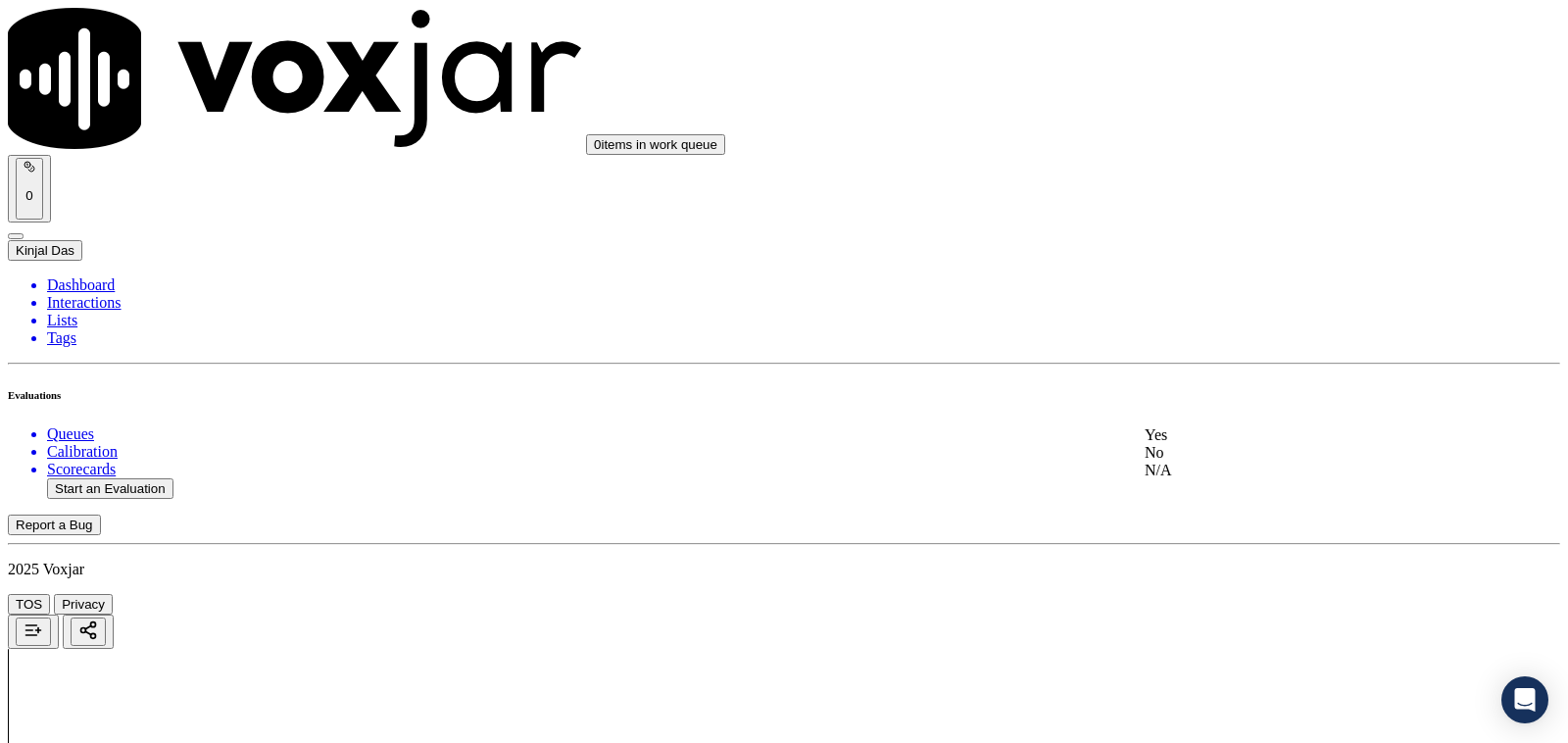 click on "N/A" 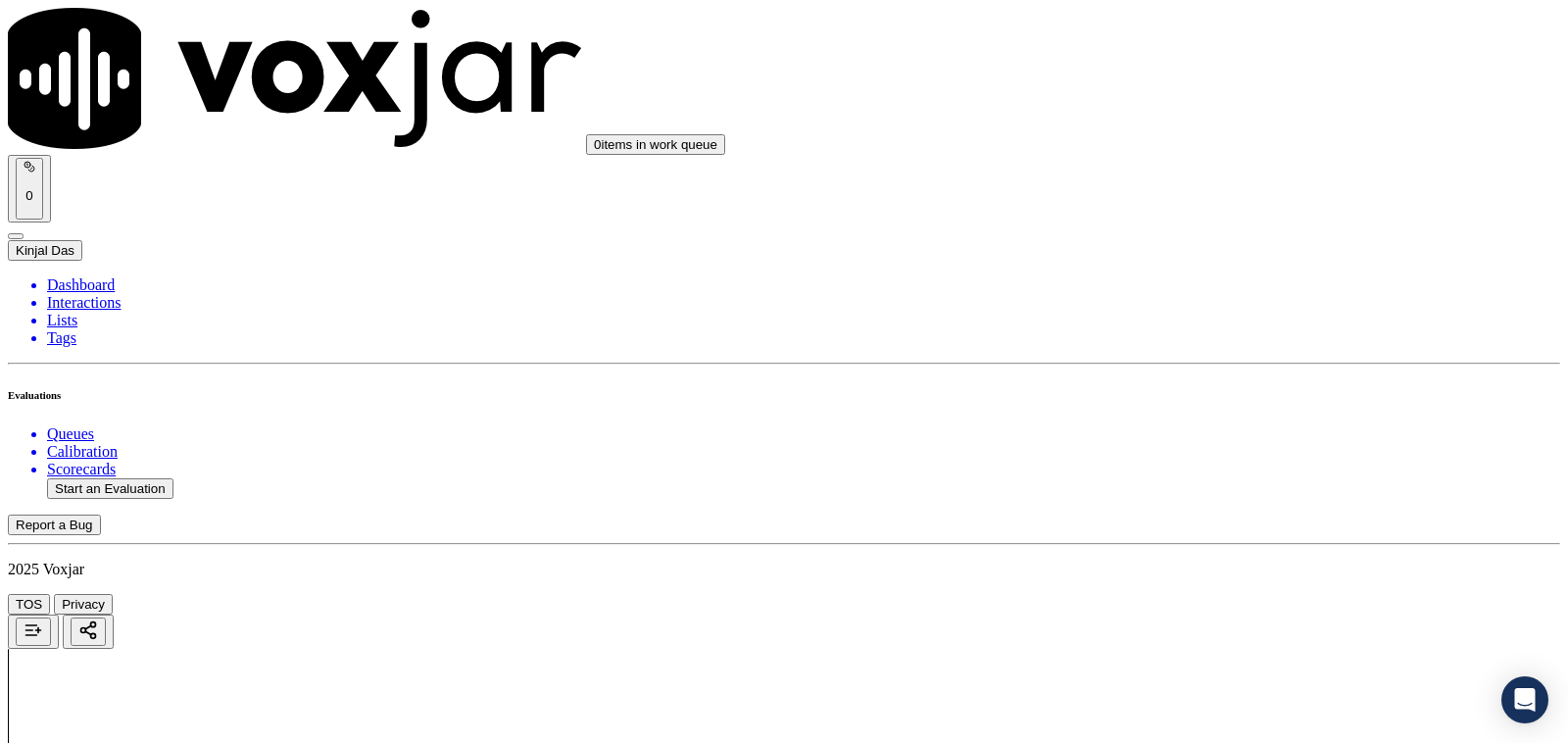 scroll, scrollTop: 1225, scrollLeft: 0, axis: vertical 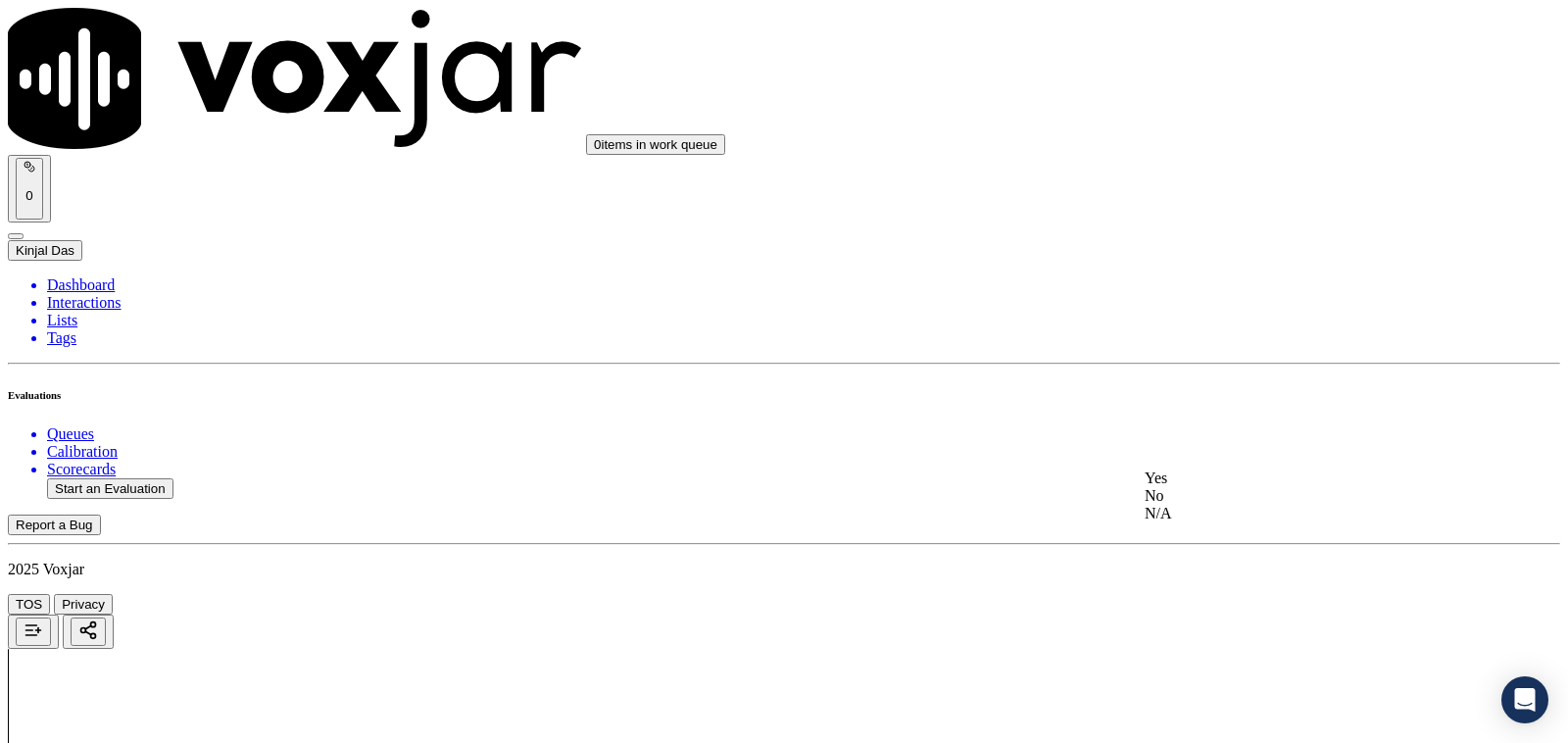 click on "Yes" at bounding box center (1304, 478) 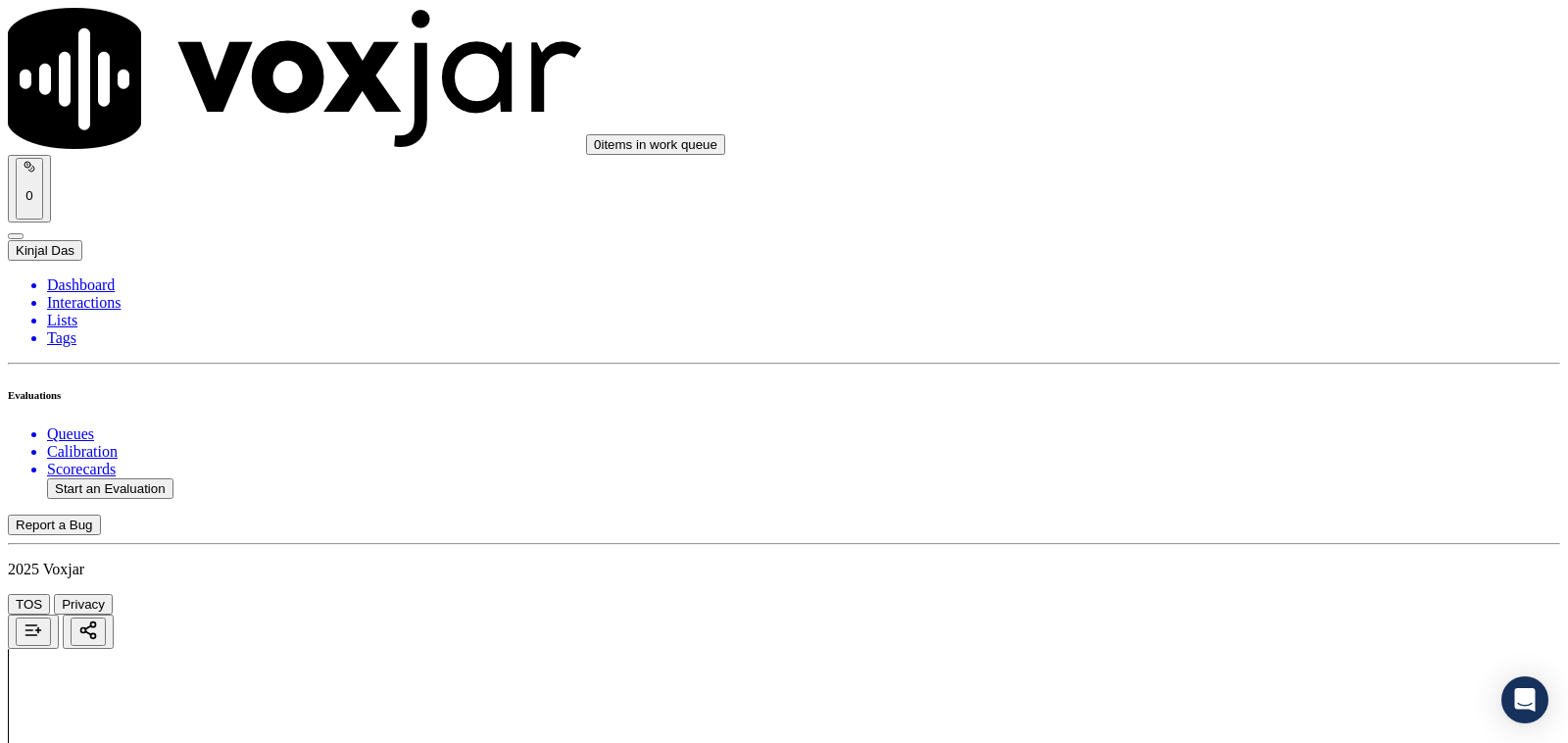 scroll, scrollTop: 1429, scrollLeft: 0, axis: vertical 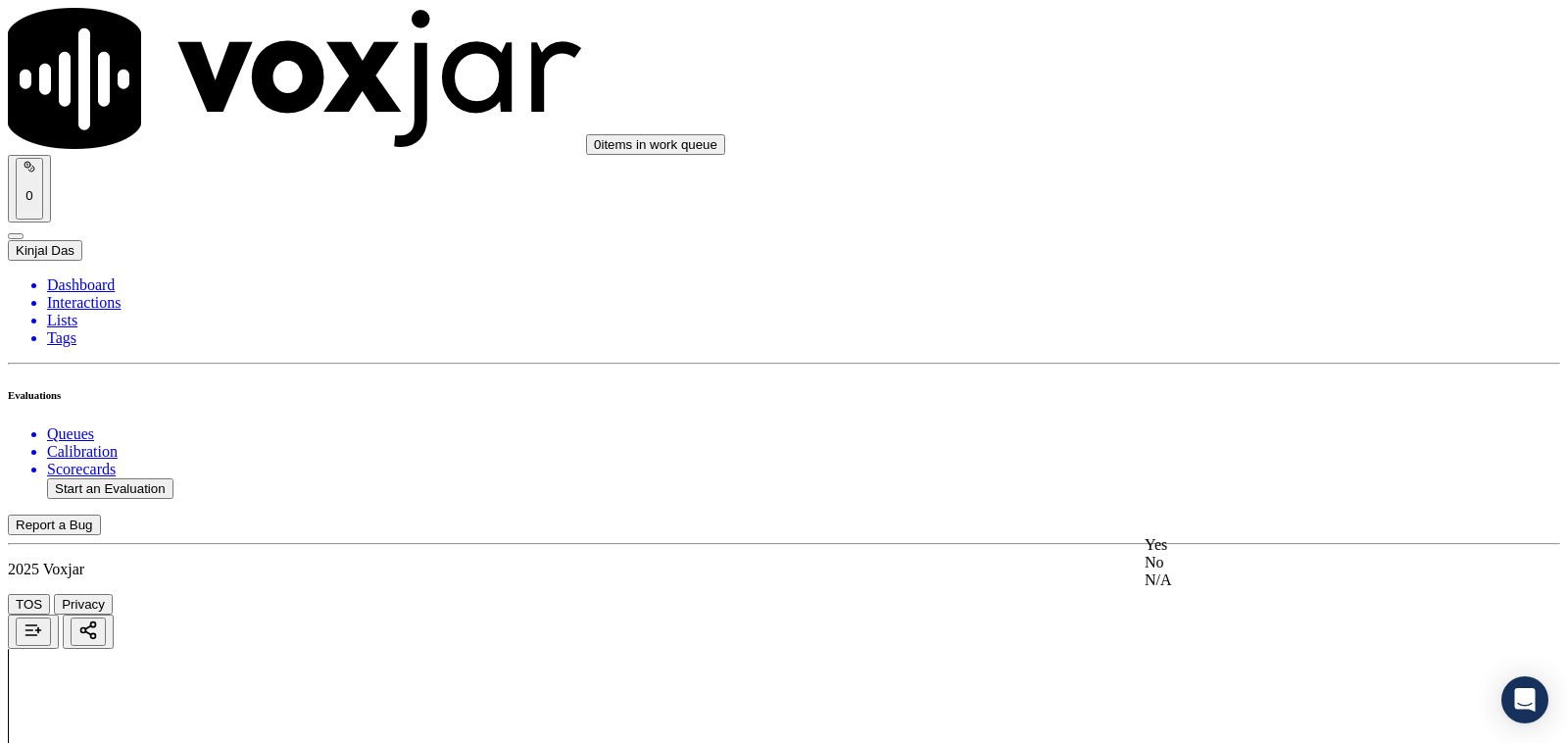 click on "Yes" at bounding box center (1304, 545) 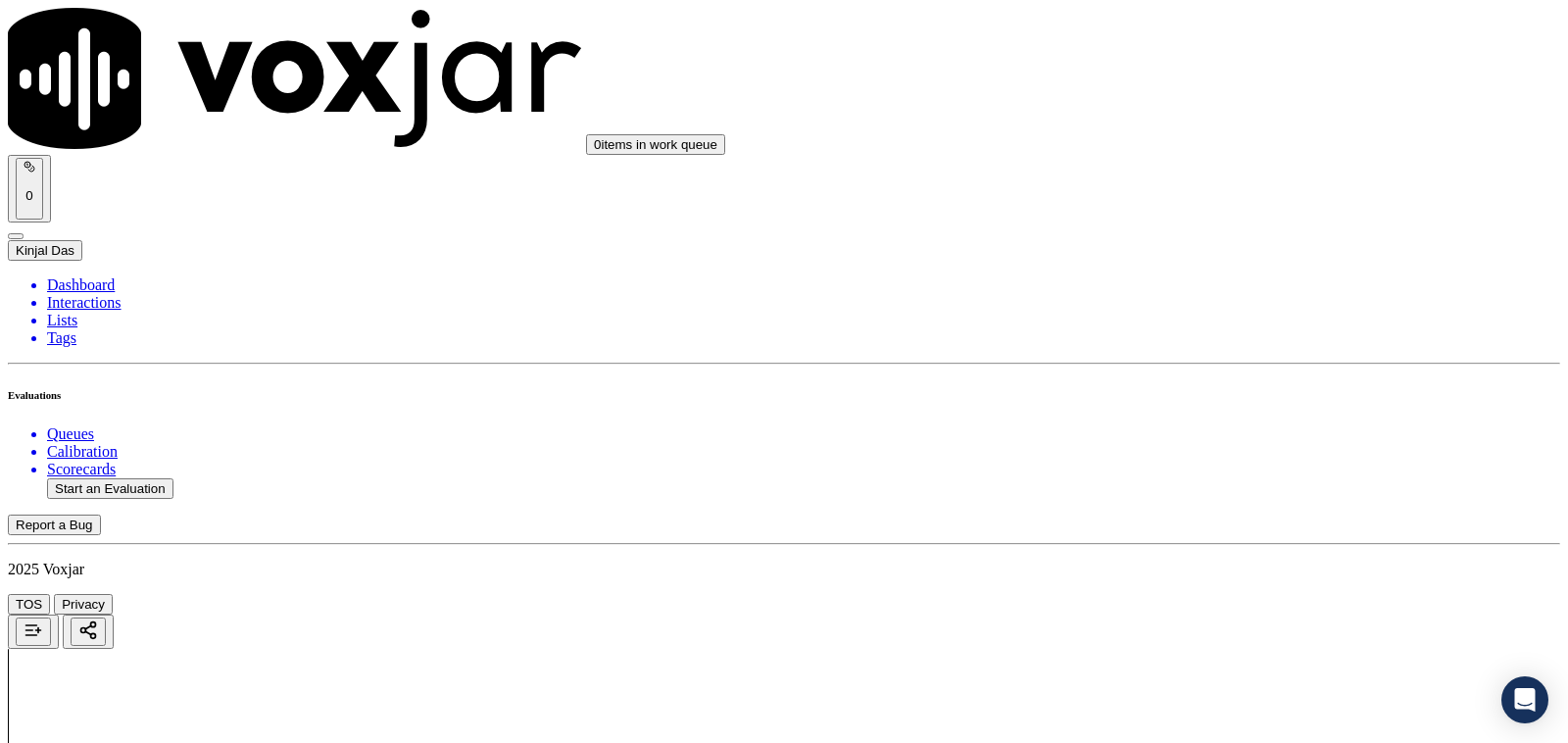 scroll, scrollTop: 1633, scrollLeft: 0, axis: vertical 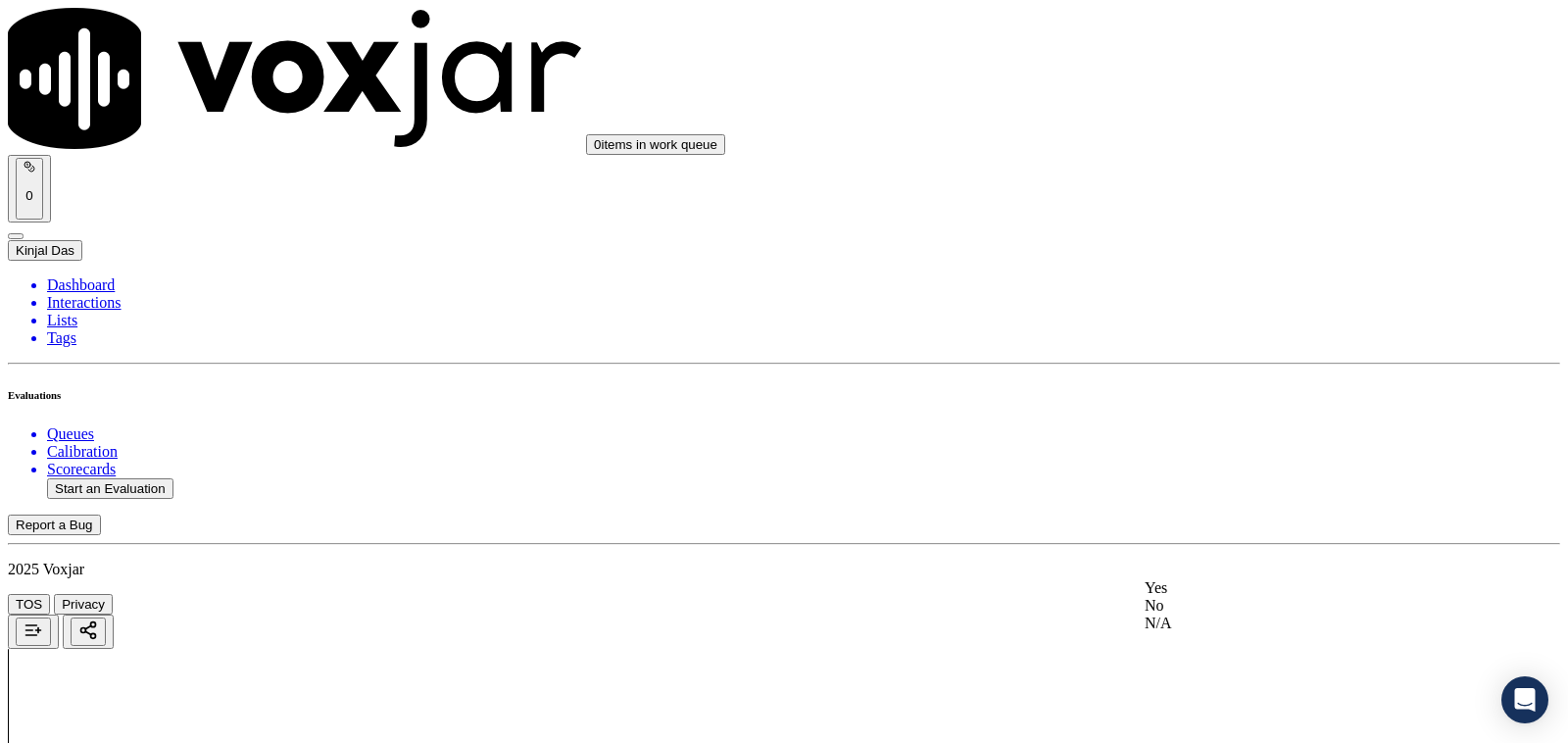 click on "Yes" at bounding box center (1304, 588) 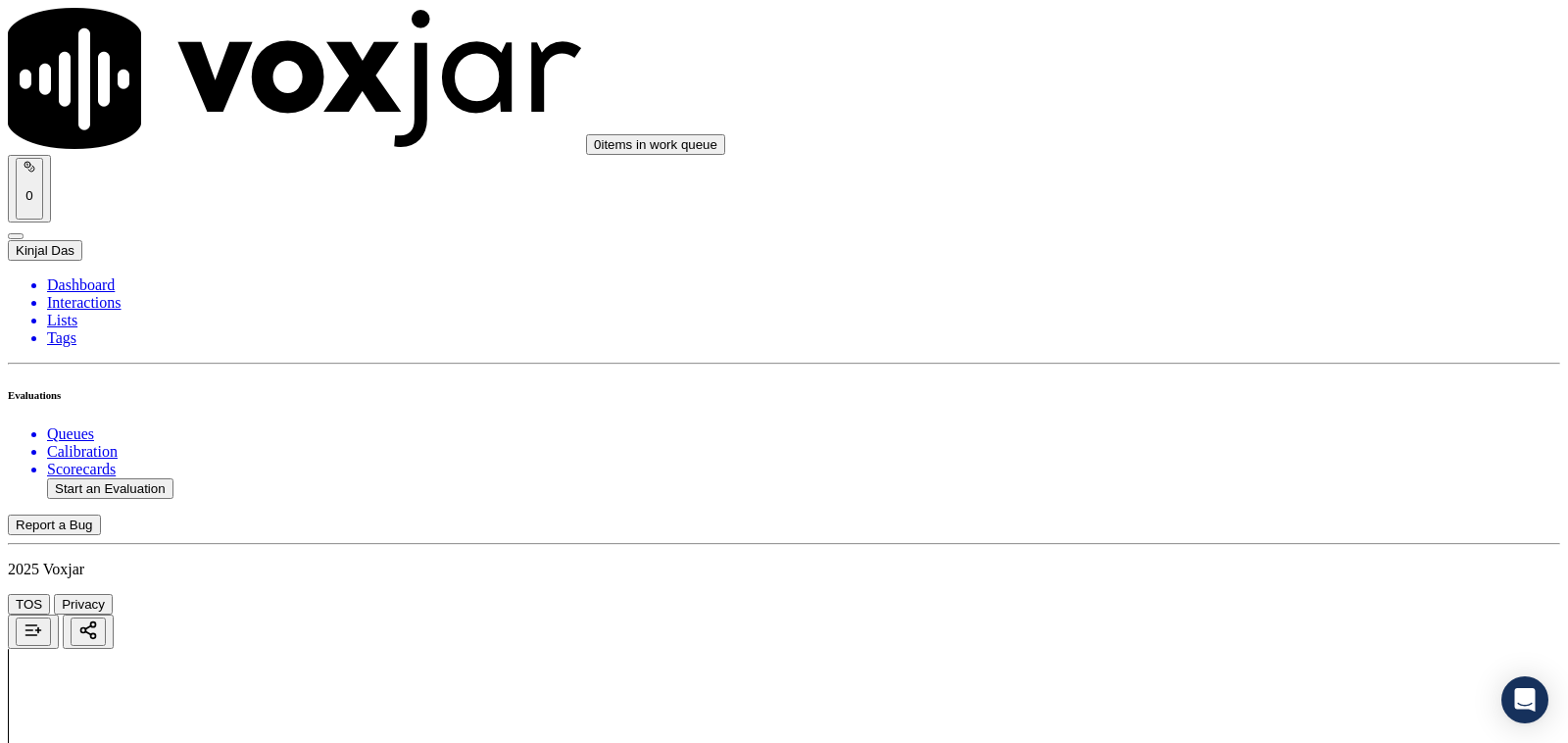 scroll, scrollTop: 2042, scrollLeft: 0, axis: vertical 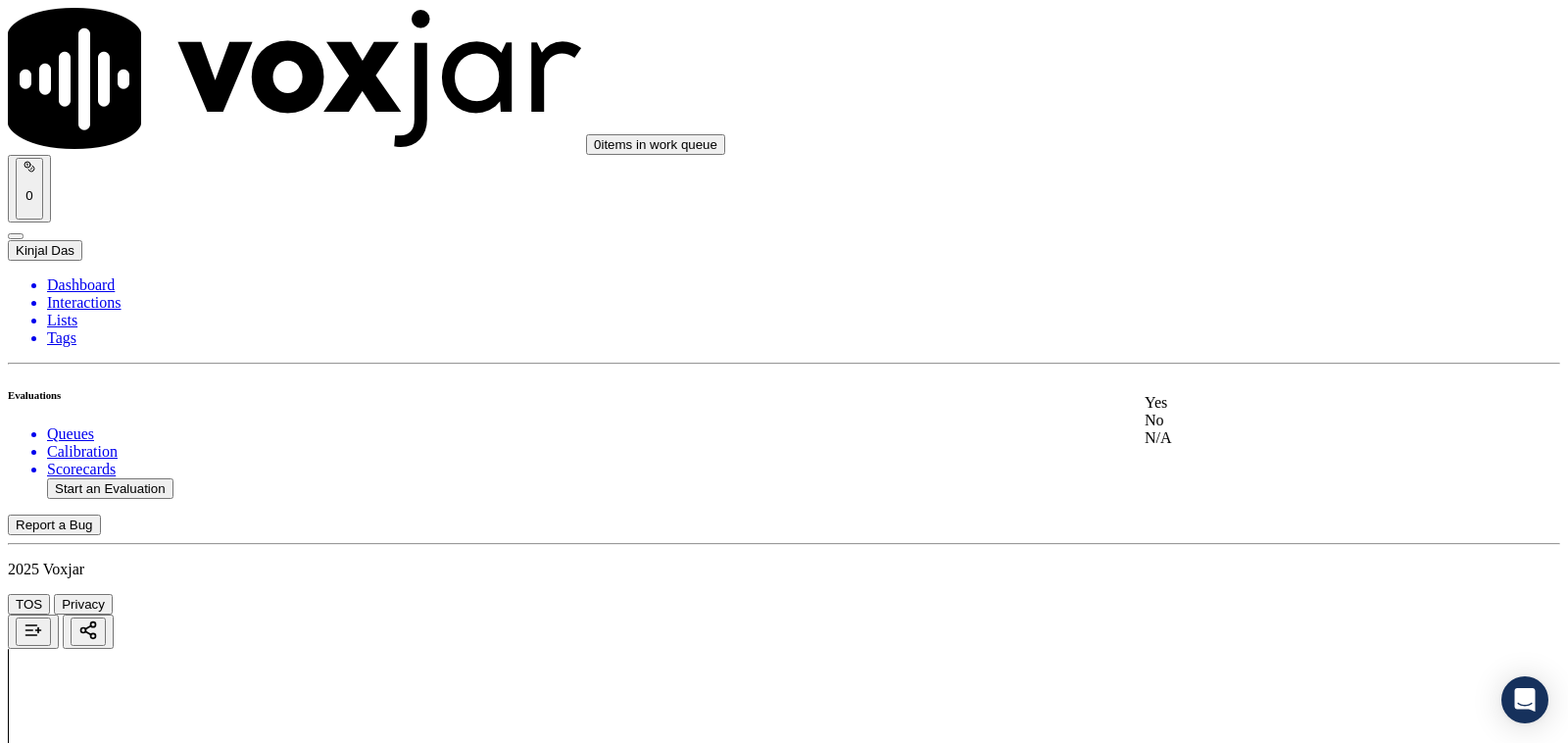 click on "N/A" 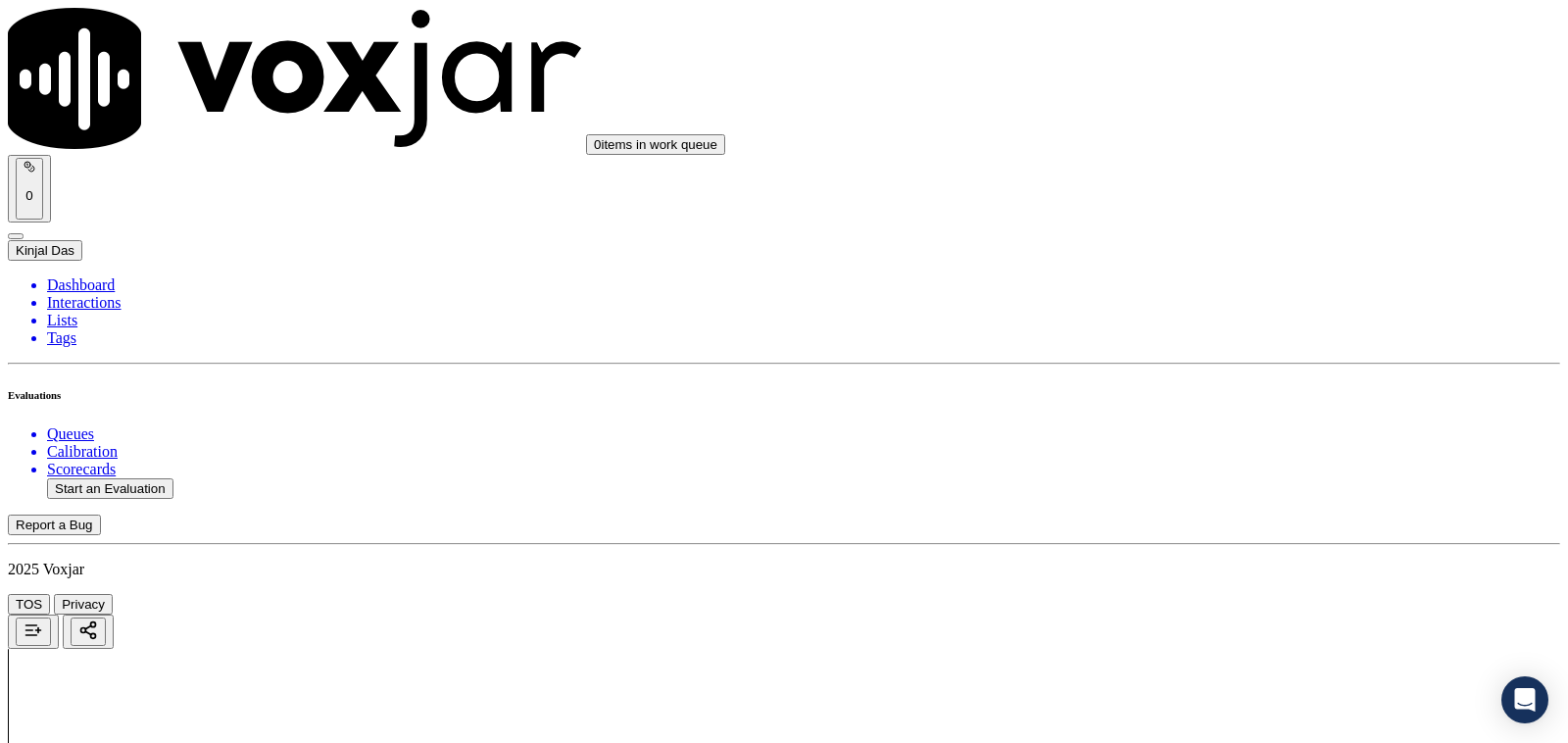 scroll, scrollTop: 2246, scrollLeft: 0, axis: vertical 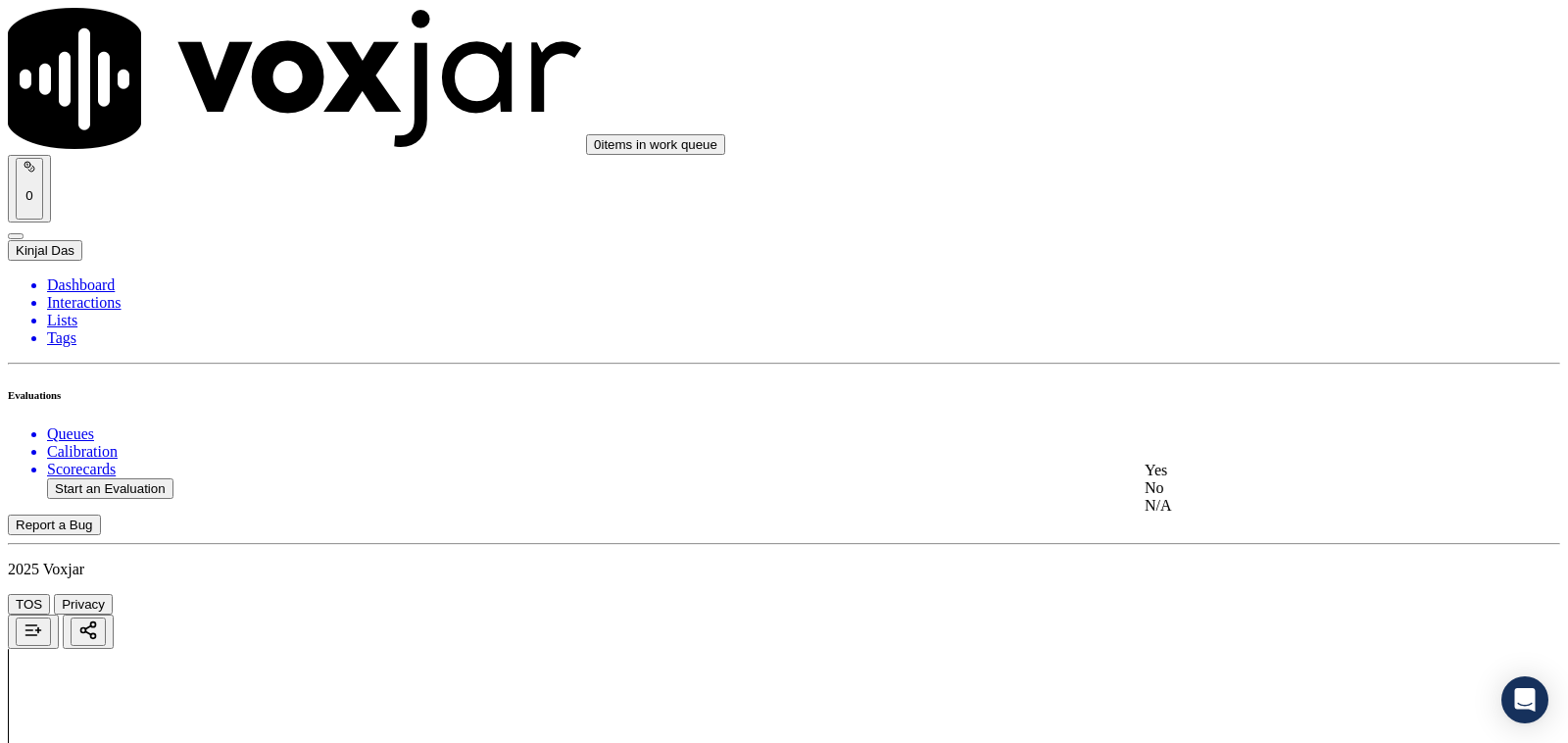 click on "Yes" at bounding box center [1304, 471] 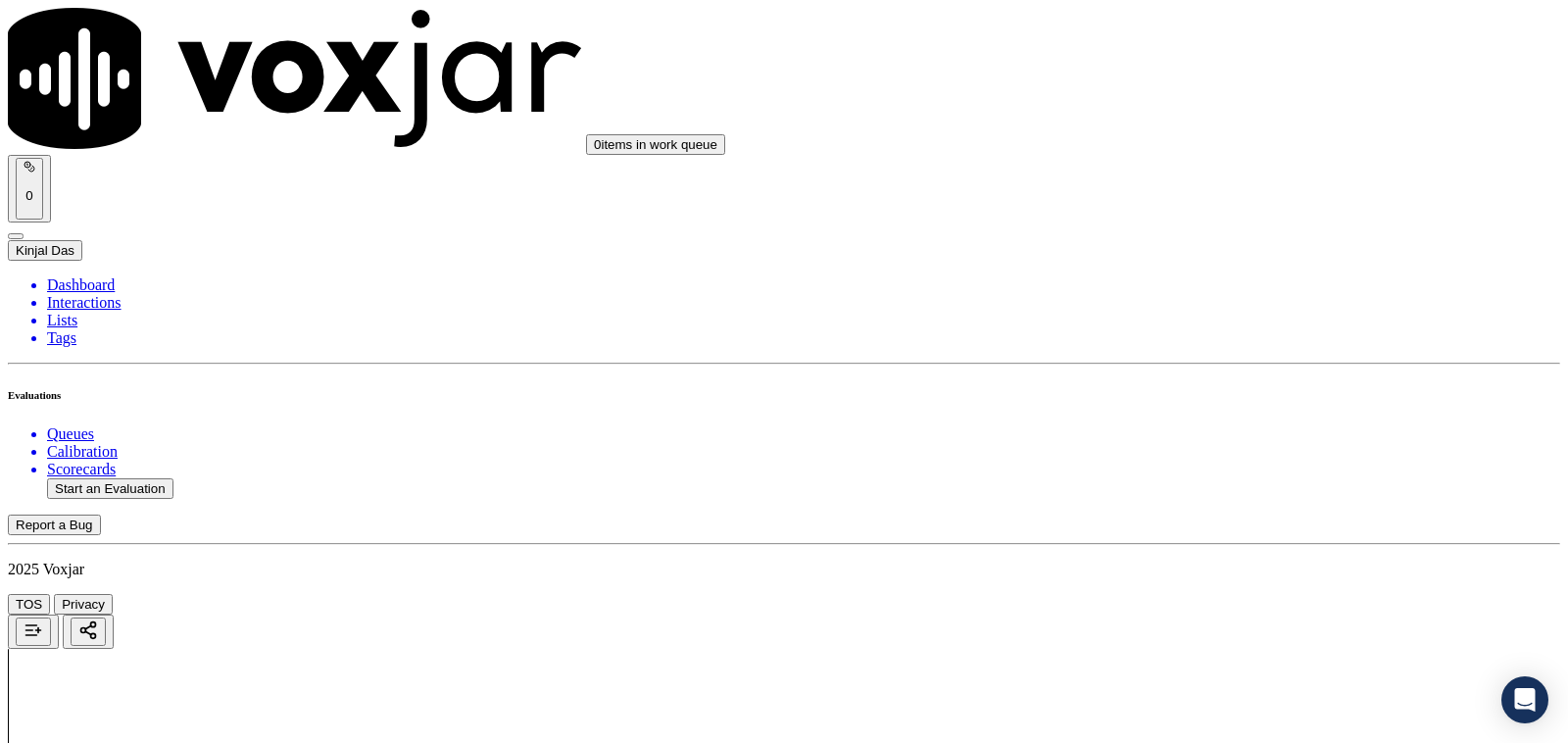 scroll, scrollTop: 2451, scrollLeft: 0, axis: vertical 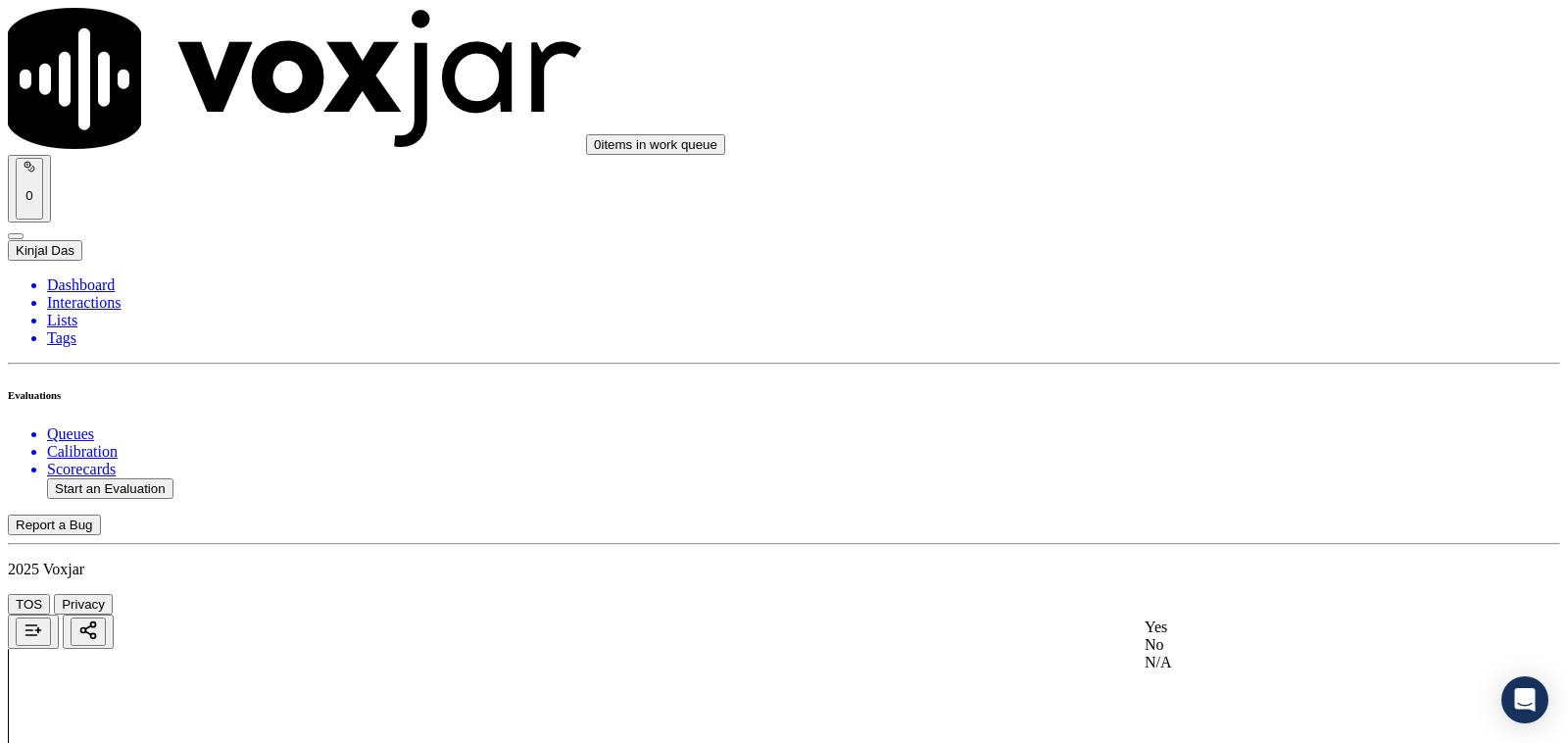click on "Yes" at bounding box center (1304, 627) 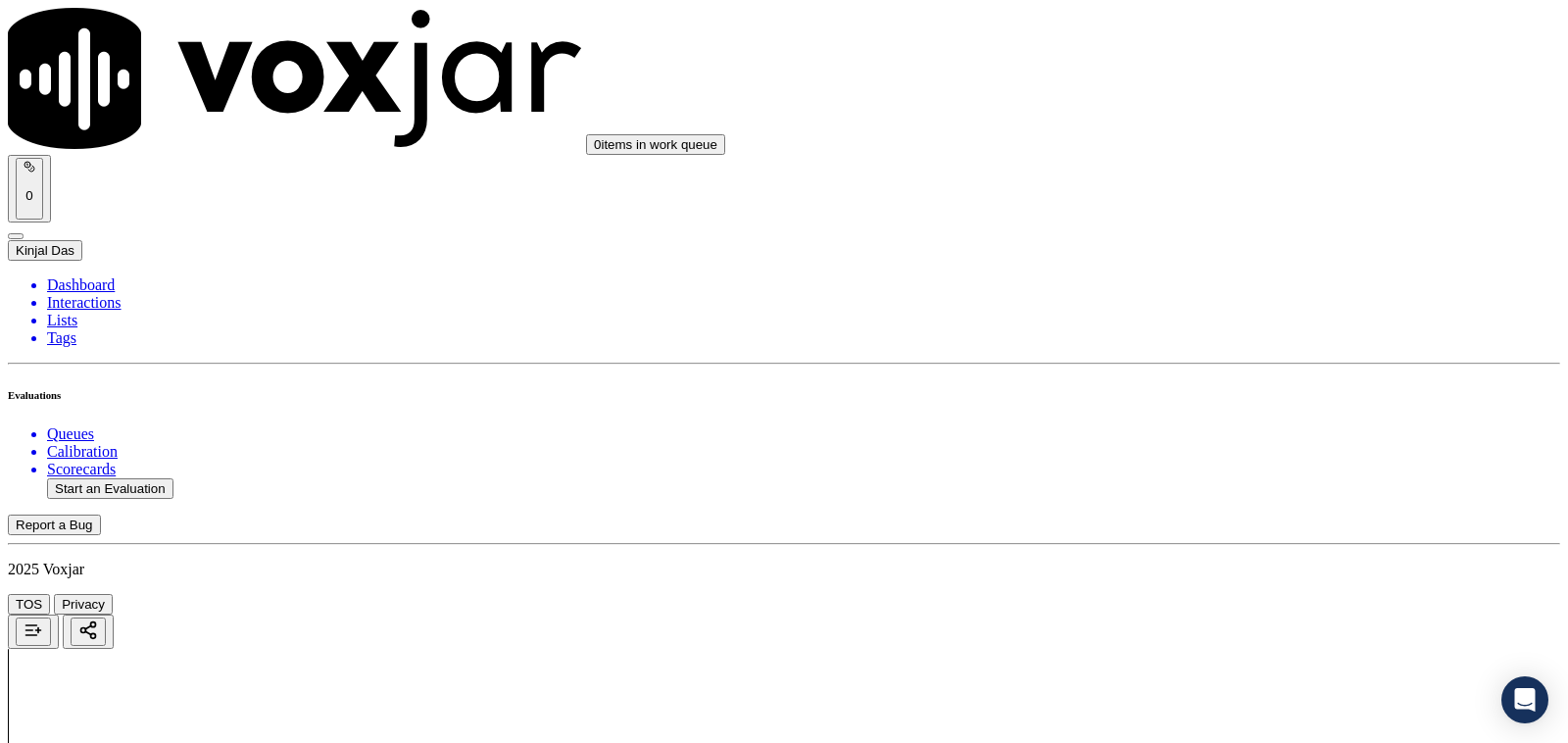 scroll, scrollTop: 2858, scrollLeft: 0, axis: vertical 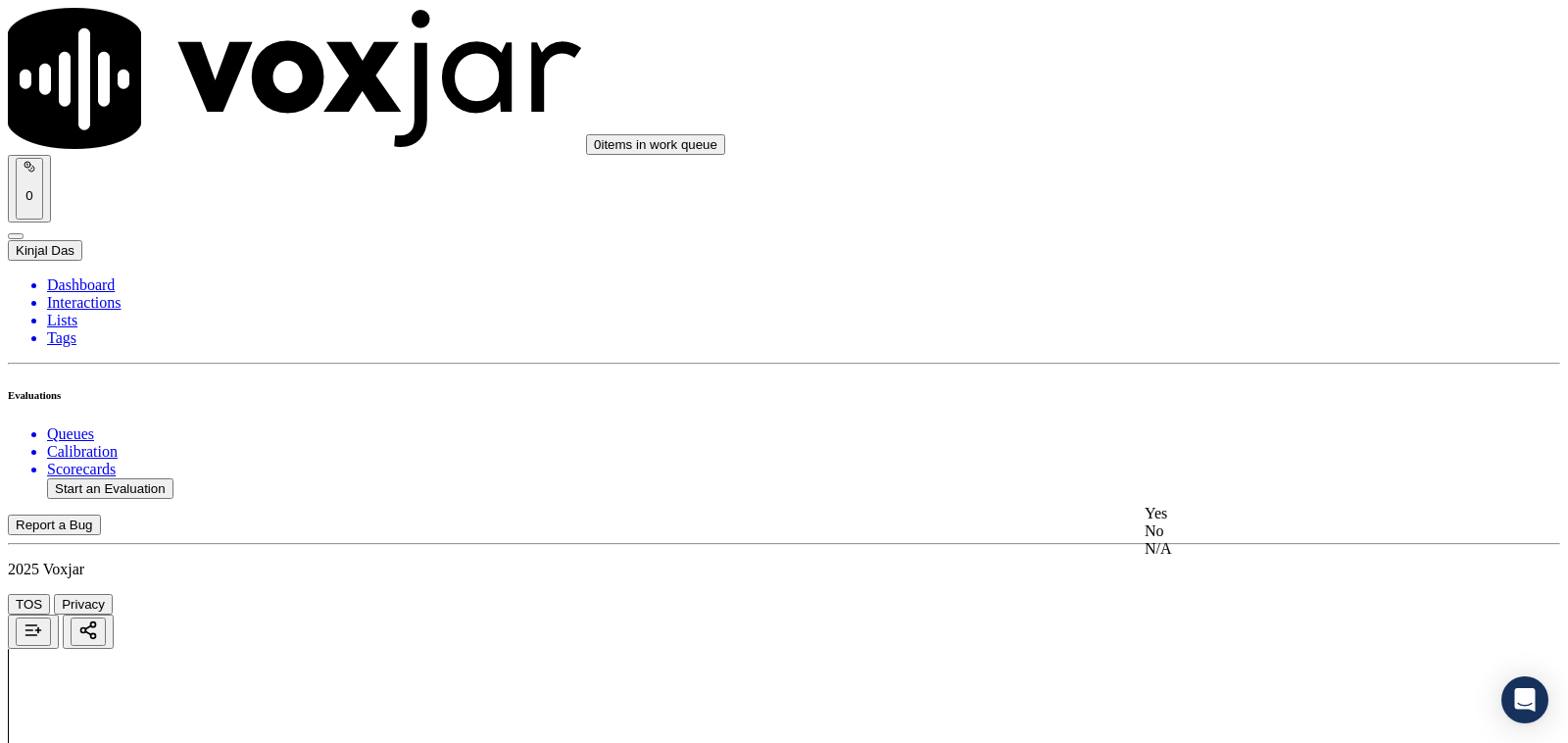click on "Yes" at bounding box center [1304, 514] 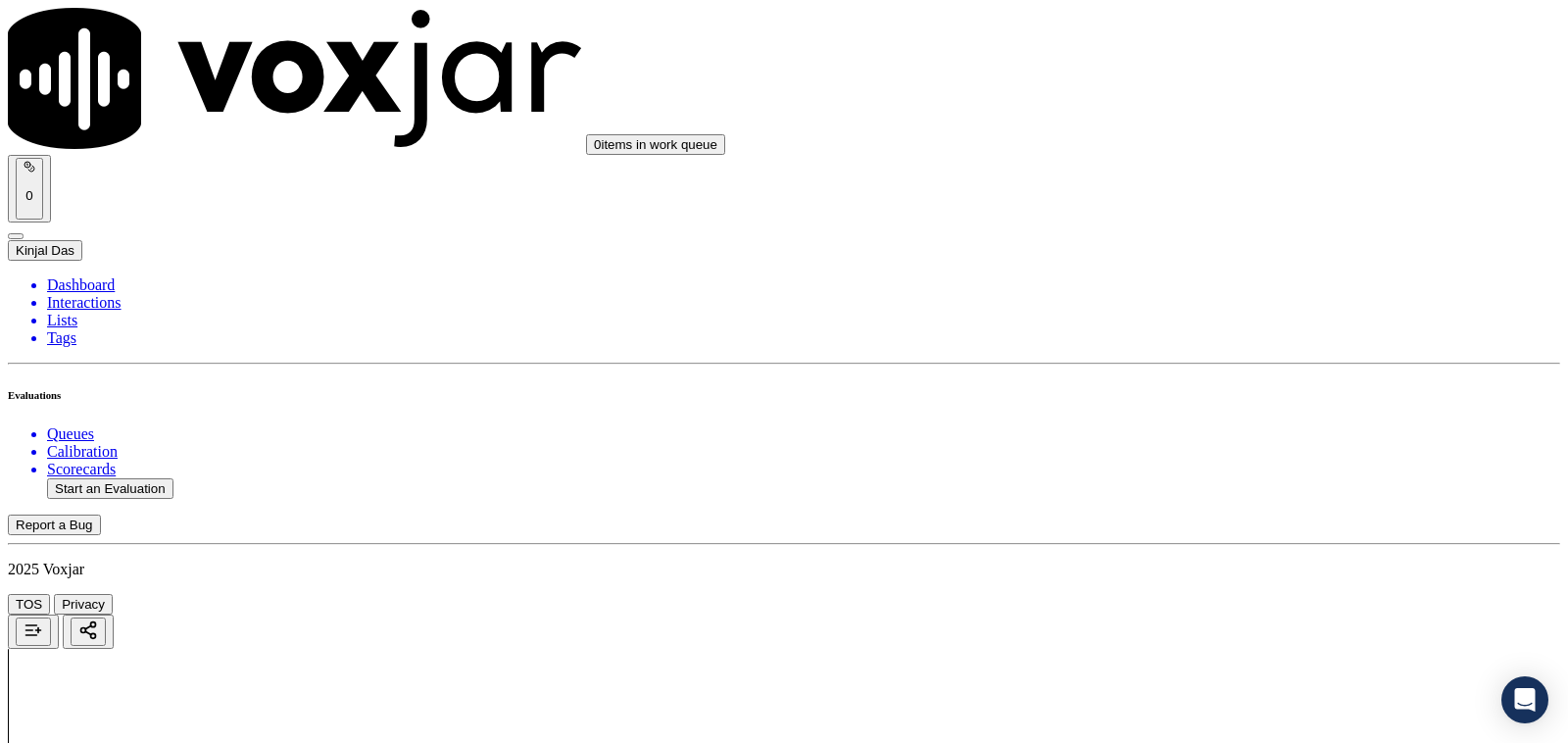 scroll, scrollTop: 3267, scrollLeft: 0, axis: vertical 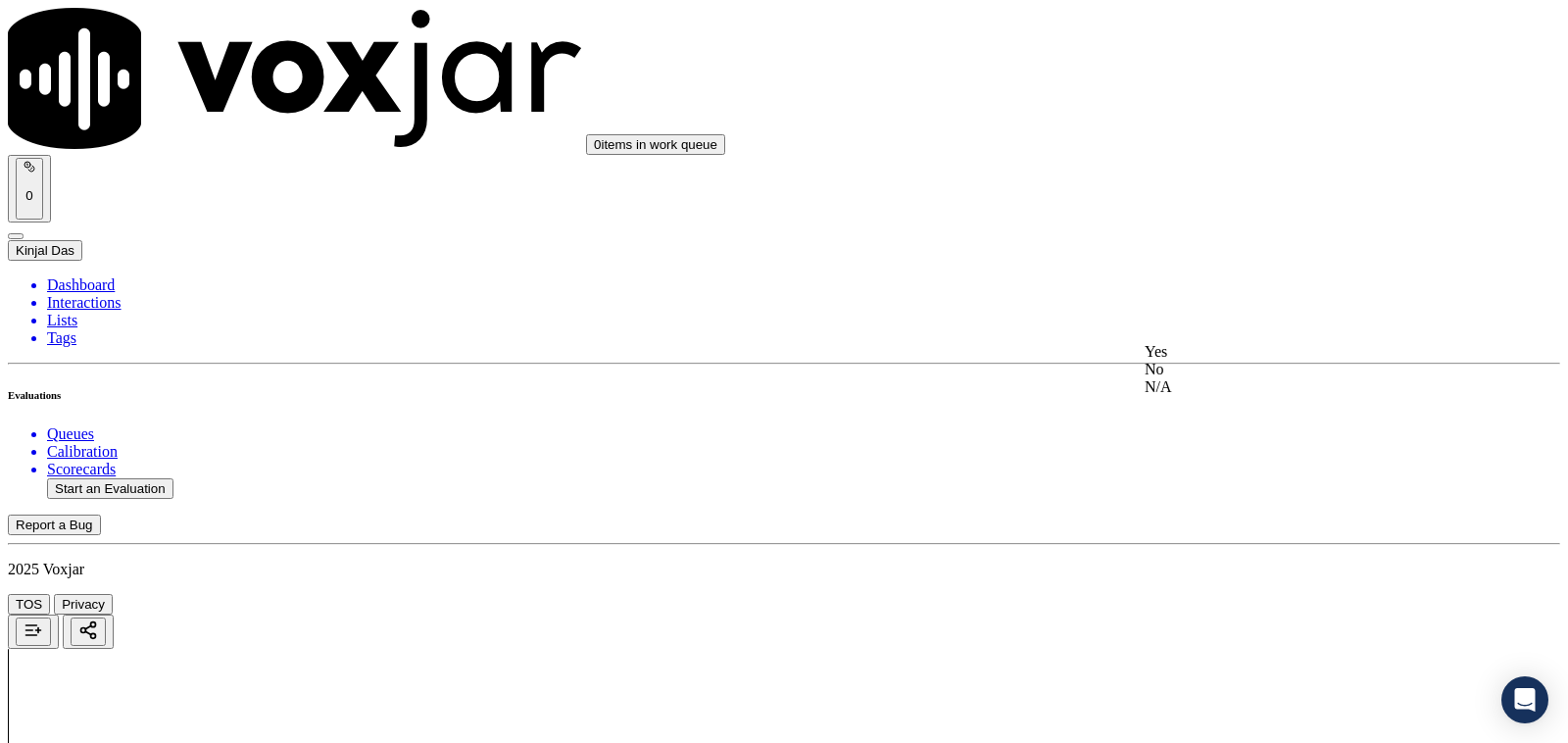 click on "Yes" at bounding box center [1304, 352] 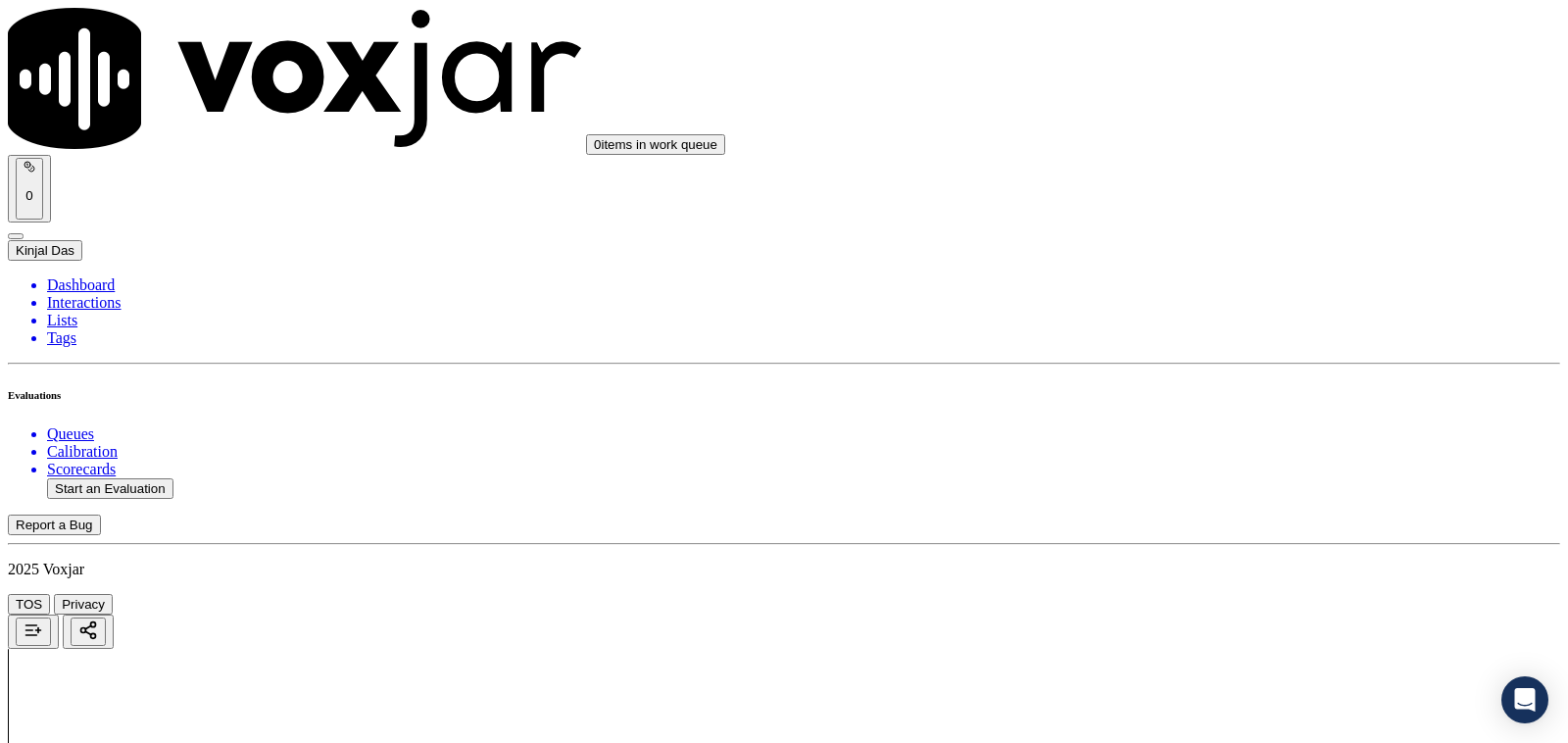 scroll, scrollTop: 3471, scrollLeft: 0, axis: vertical 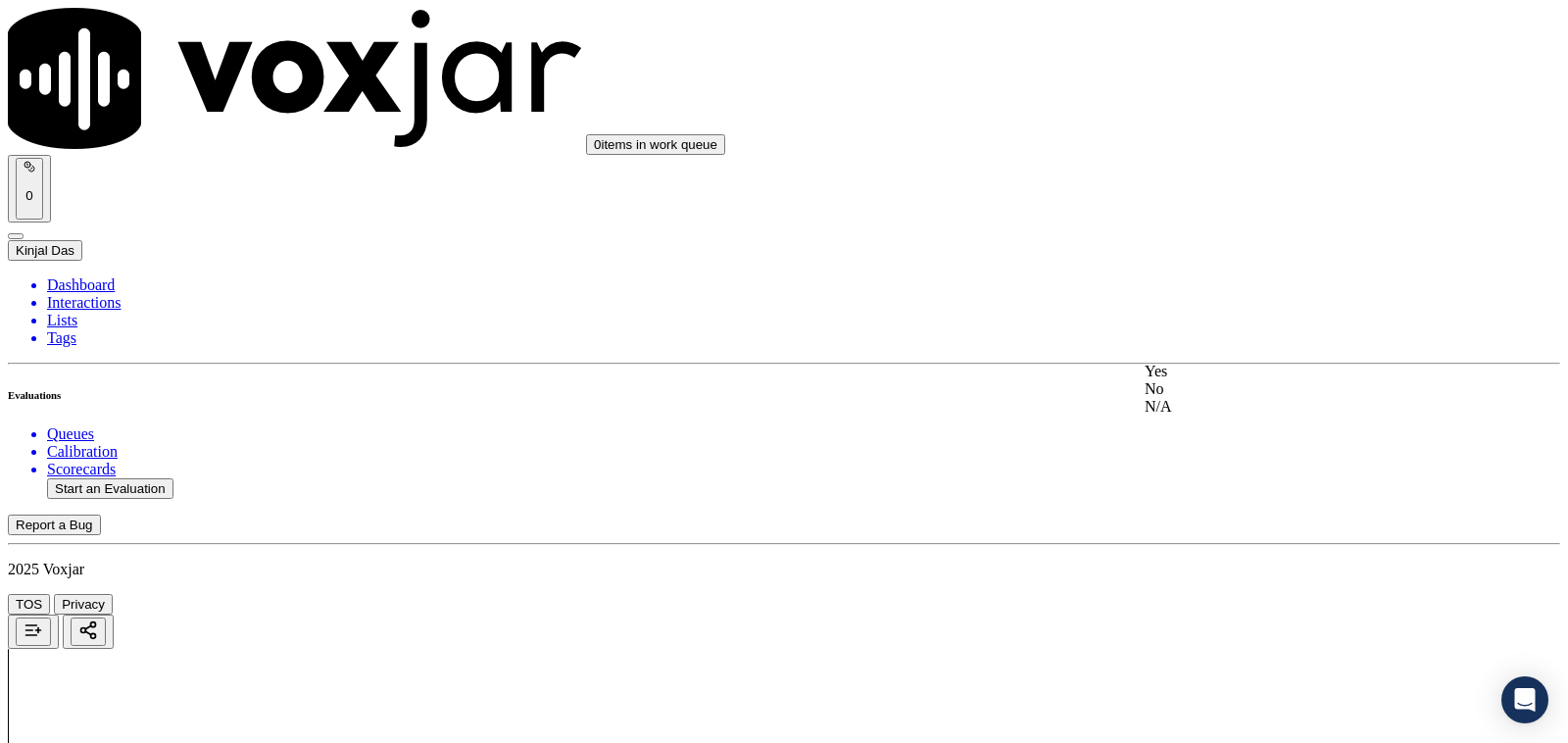 click on "Yes" at bounding box center [1304, 372] 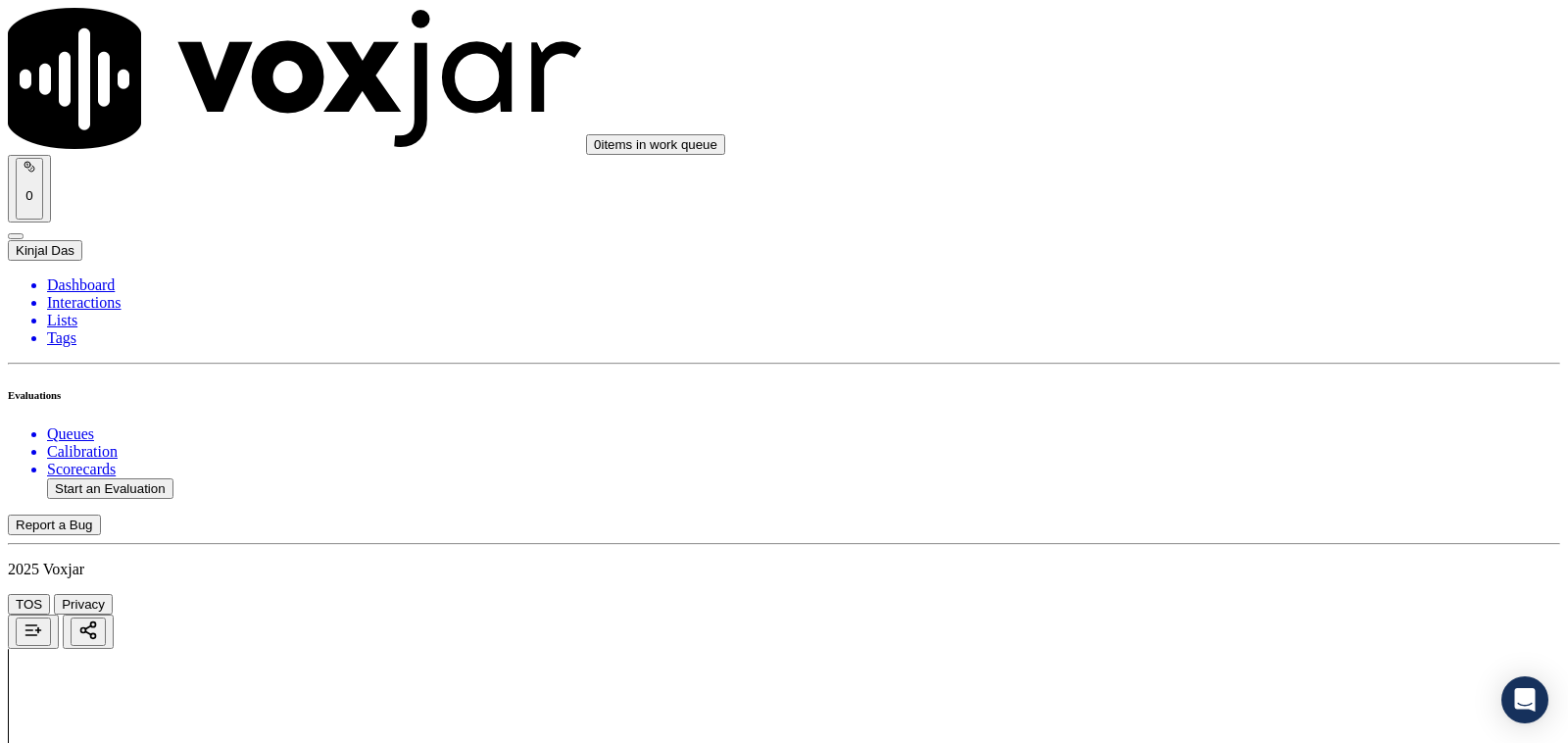scroll, scrollTop: 3676, scrollLeft: 0, axis: vertical 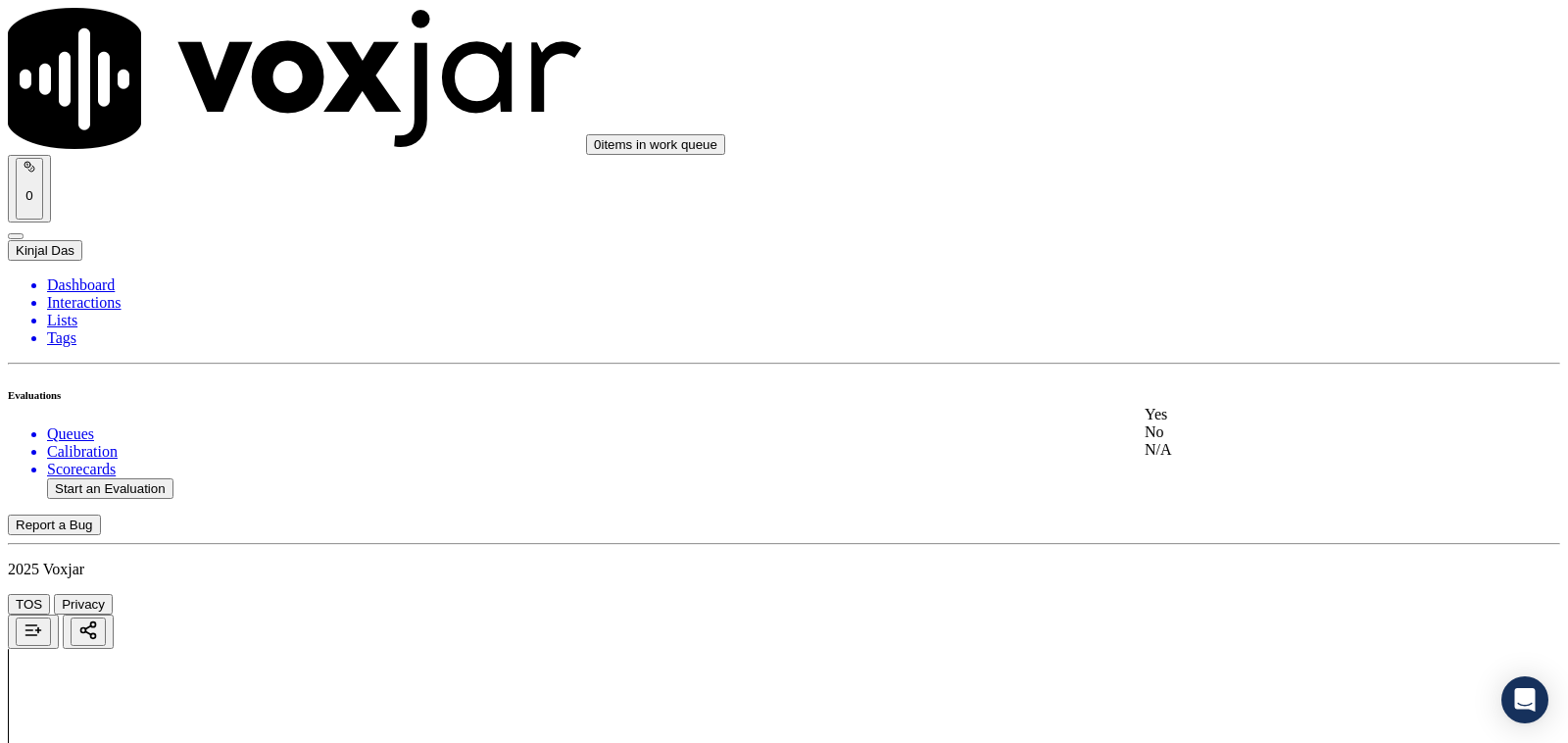 click on "Yes" at bounding box center [1304, 415] 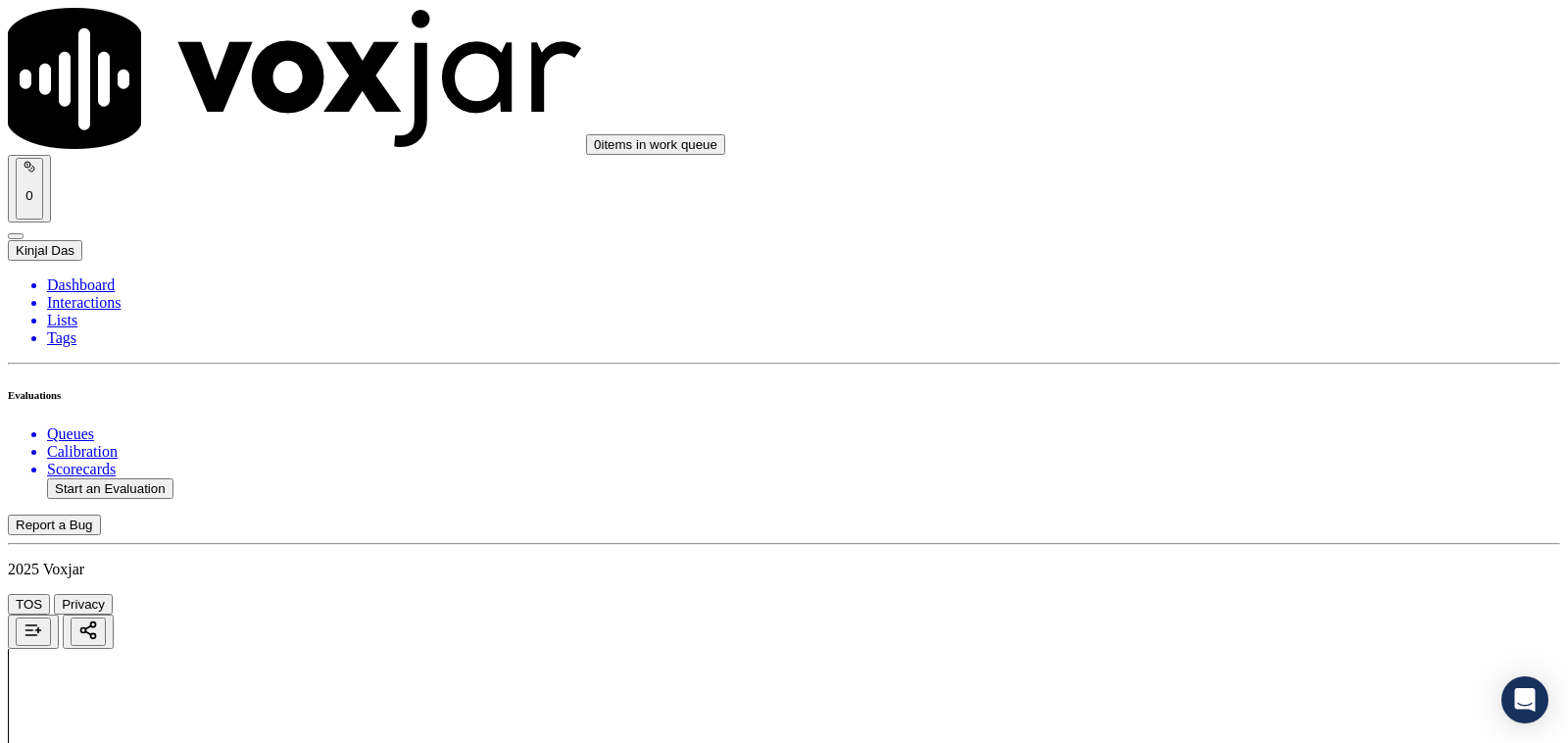 scroll, scrollTop: 3880, scrollLeft: 0, axis: vertical 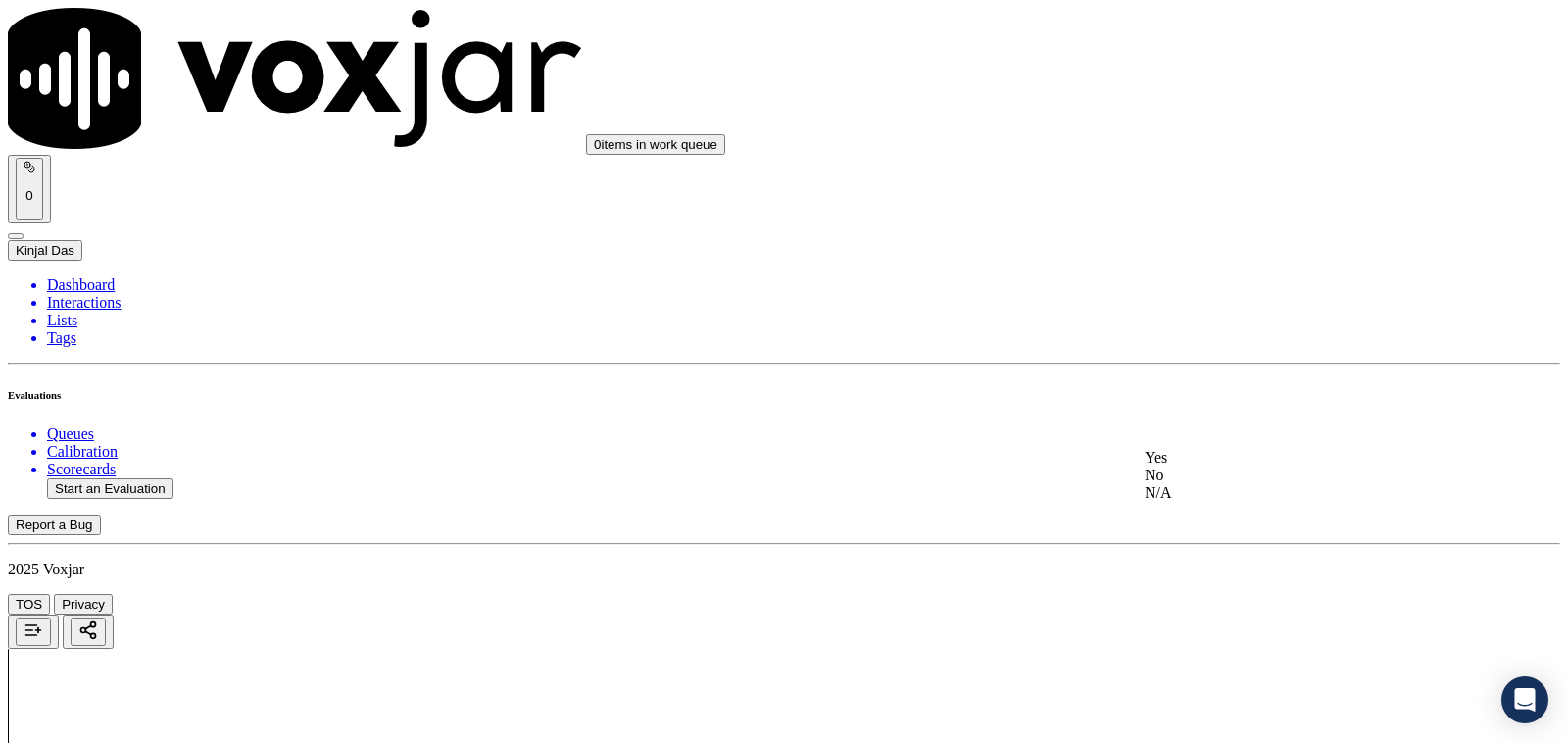 click on "Yes" at bounding box center (1304, 458) 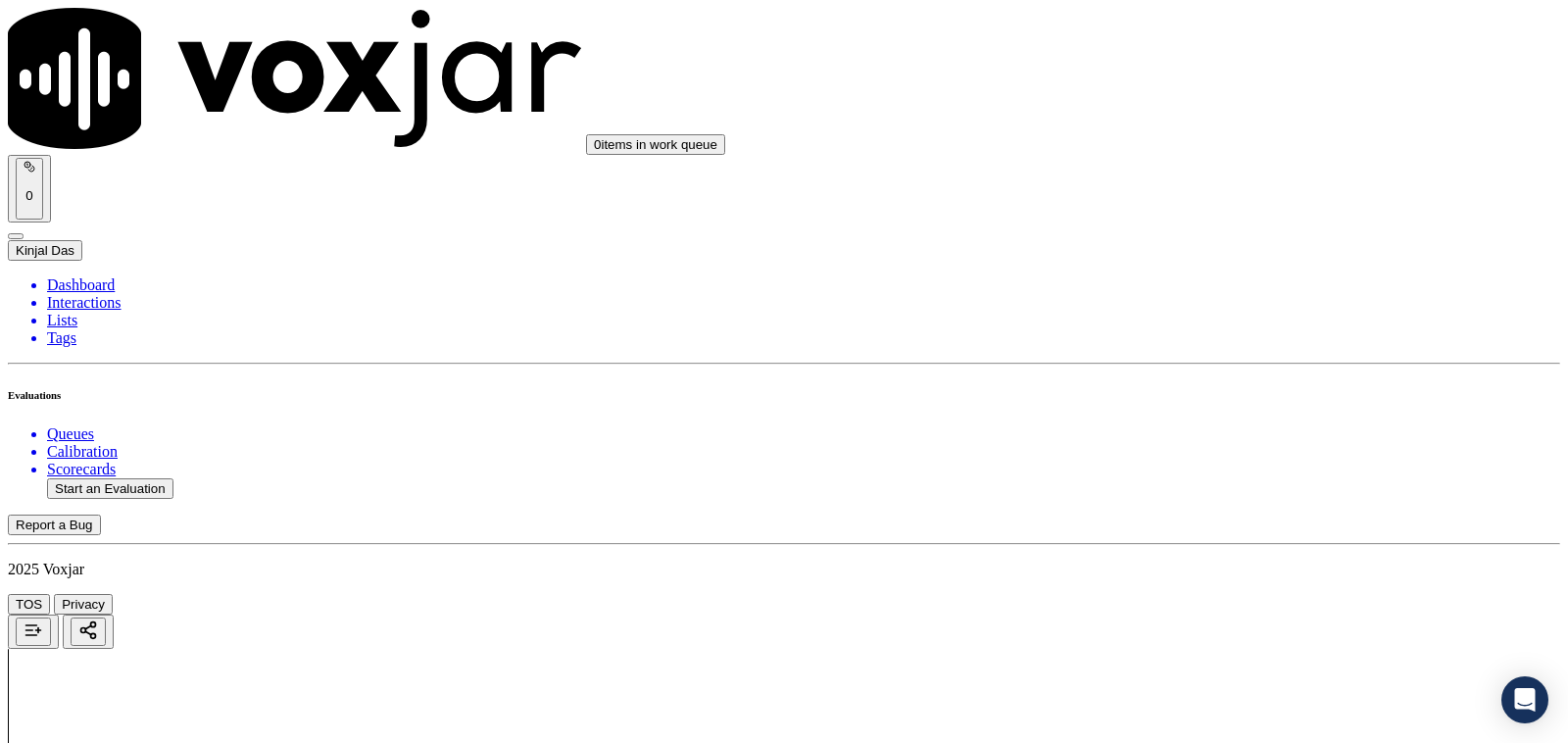 scroll, scrollTop: 4084, scrollLeft: 0, axis: vertical 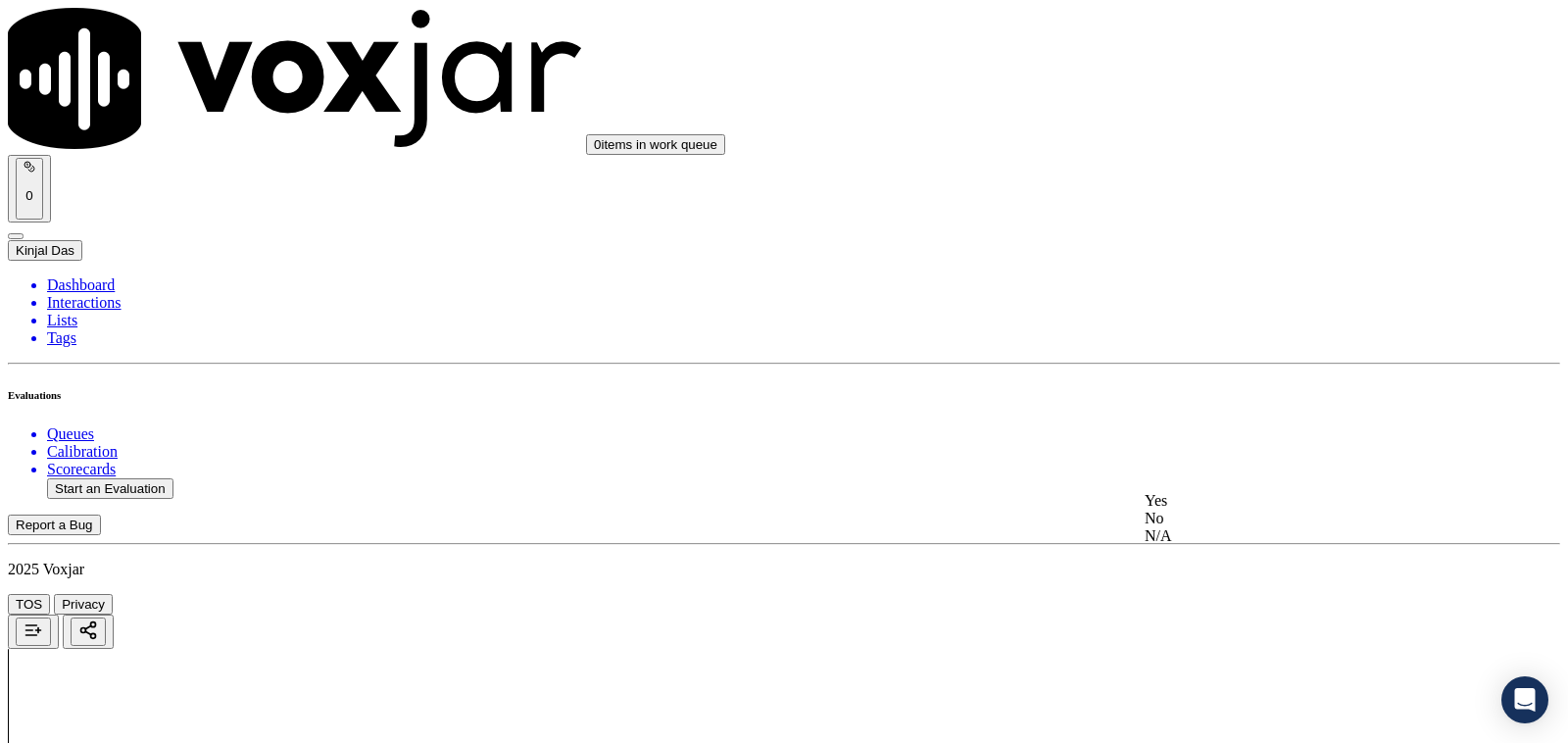 click on "Yes" at bounding box center [1304, 501] 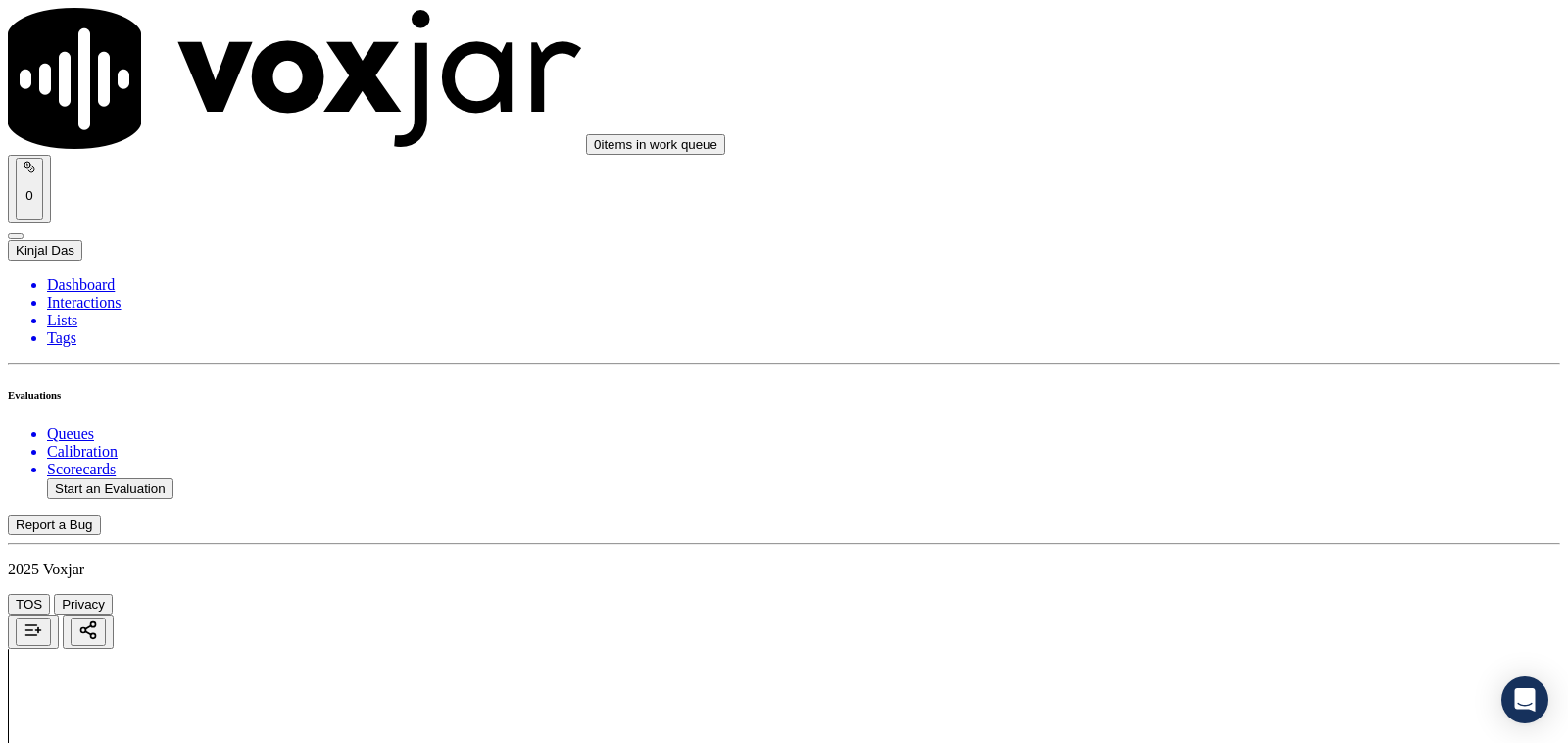 scroll, scrollTop: 4288, scrollLeft: 0, axis: vertical 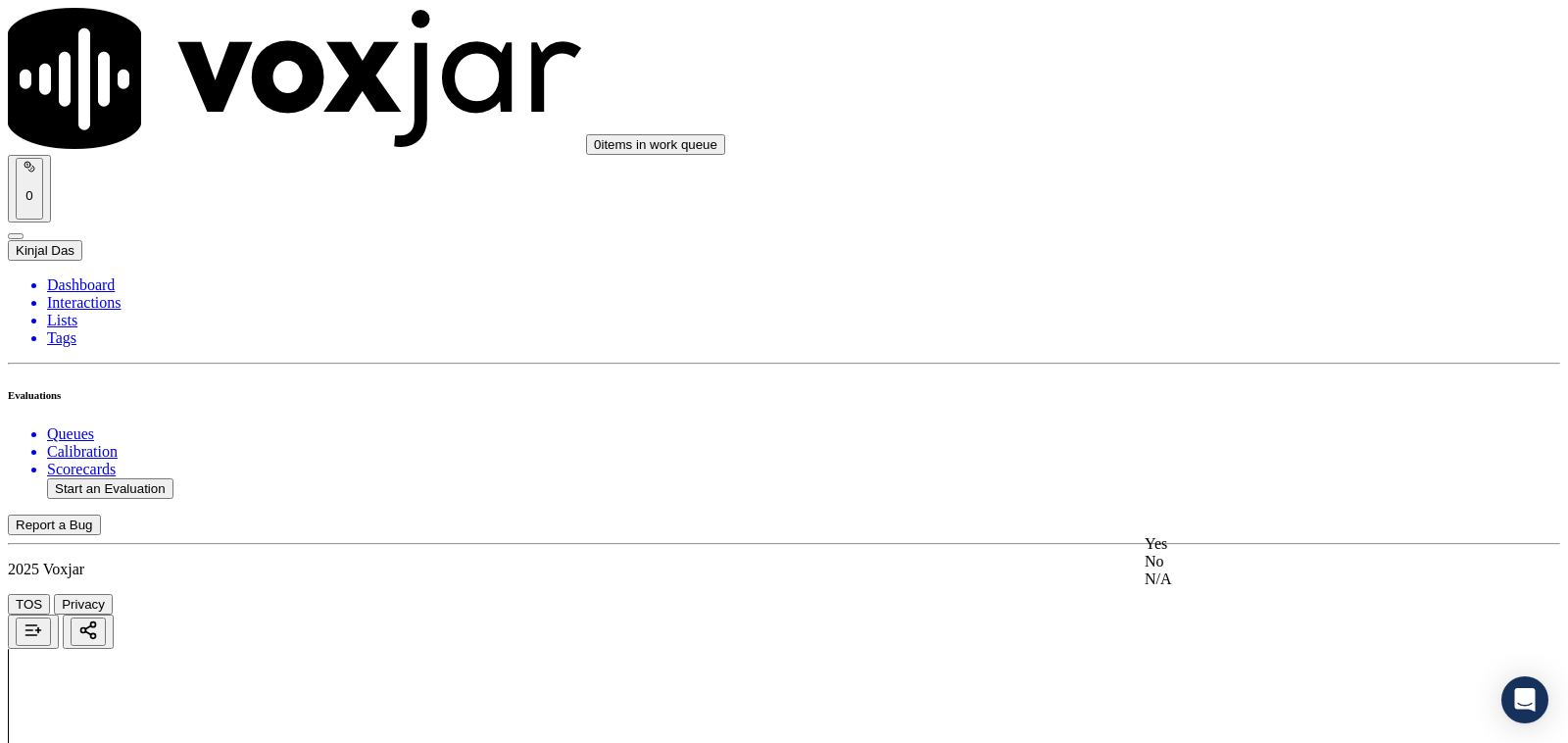 click on "Yes" at bounding box center (1304, 544) 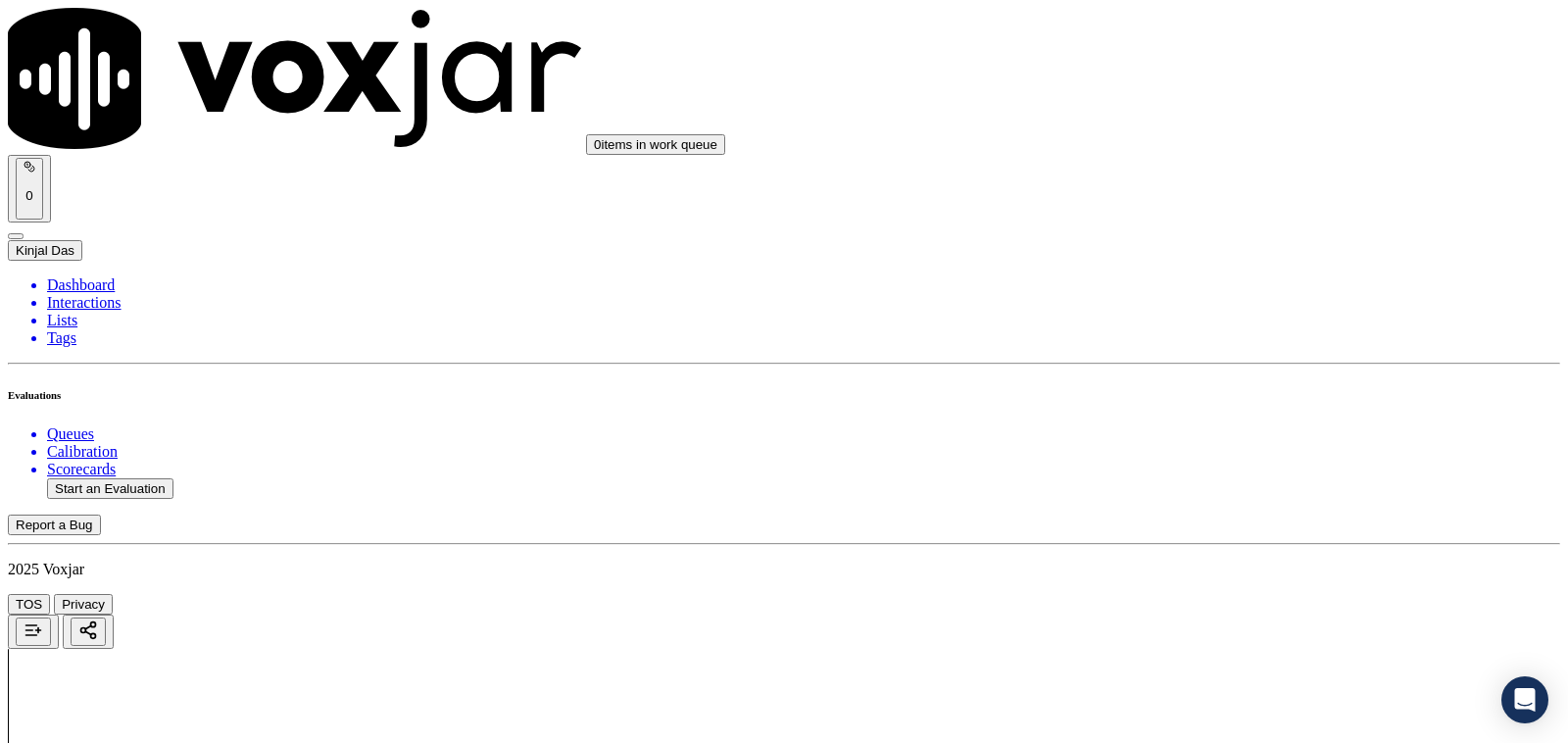 scroll, scrollTop: 4696, scrollLeft: 0, axis: vertical 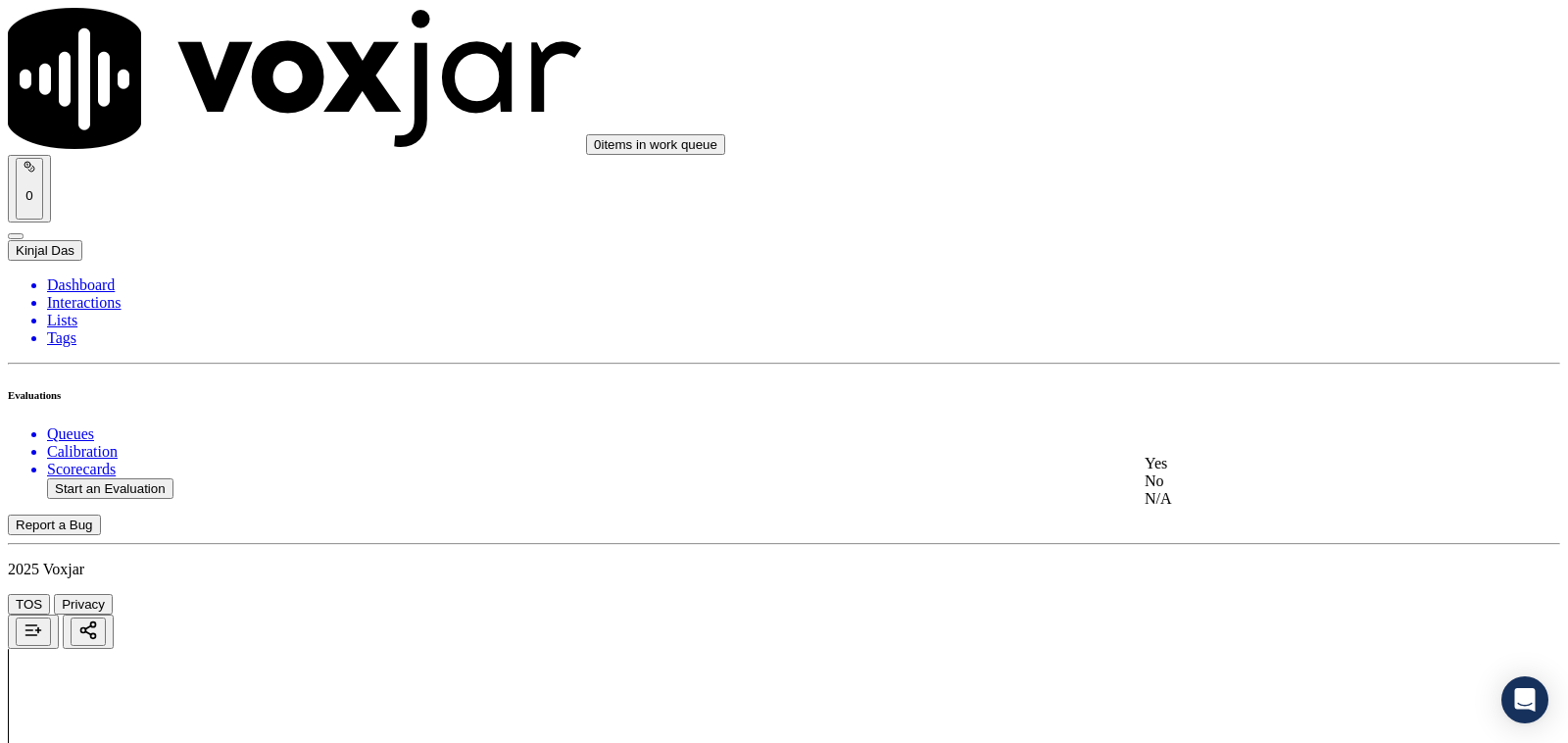 click on "Yes" at bounding box center (1304, 464) 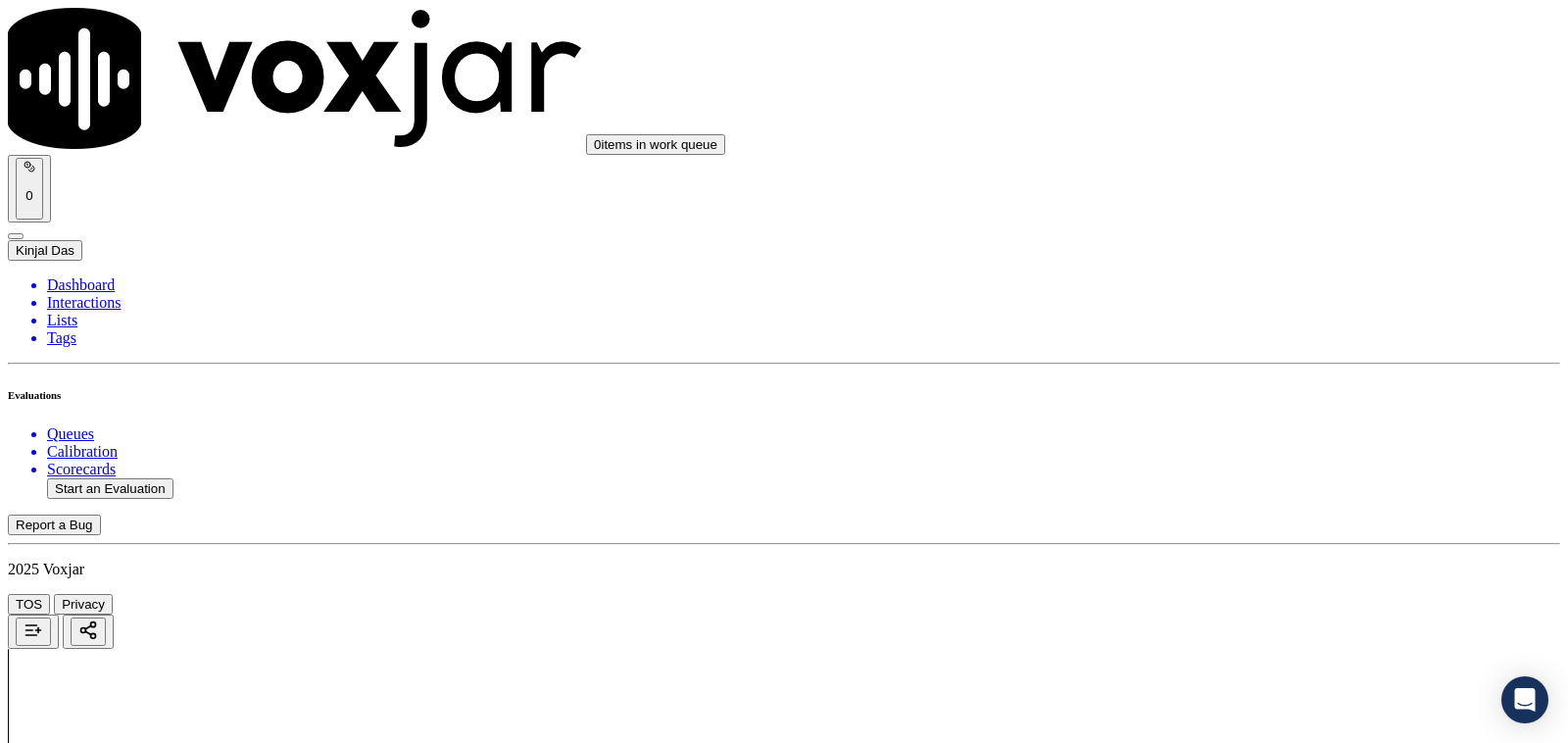 scroll, scrollTop: 5105, scrollLeft: 0, axis: vertical 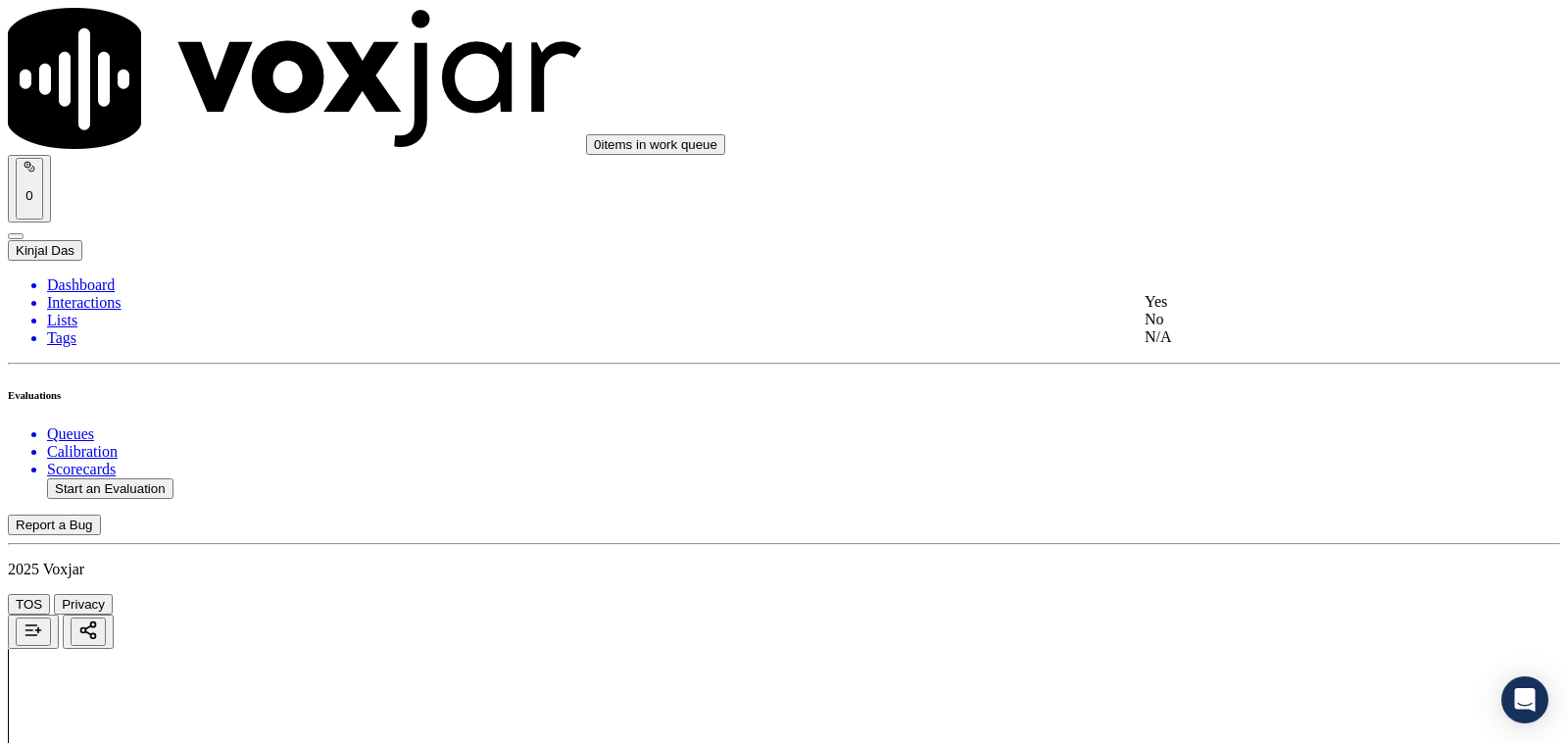 click on "Yes" at bounding box center [1304, 302] 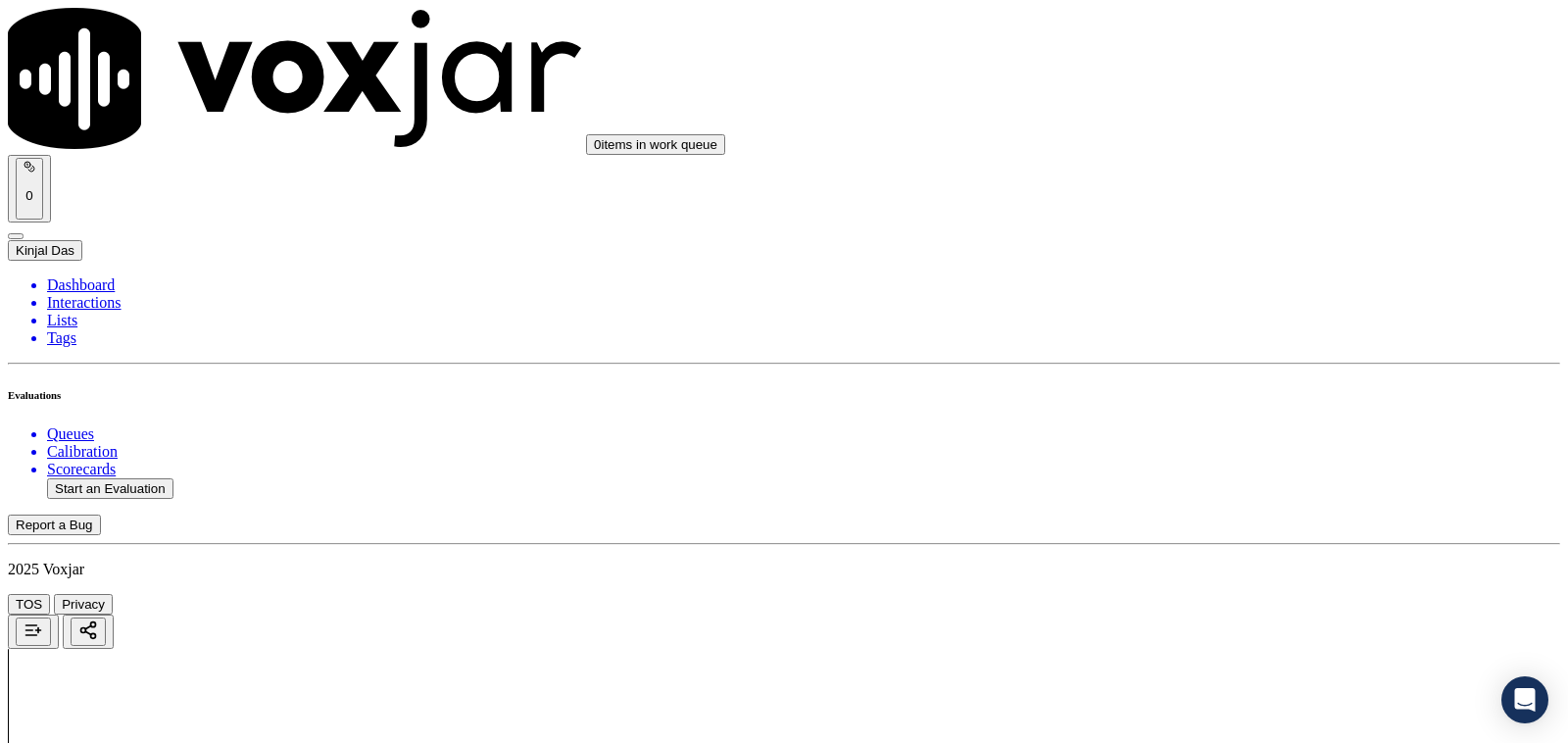 click on "Select an answer" at bounding box center (66, 7128) 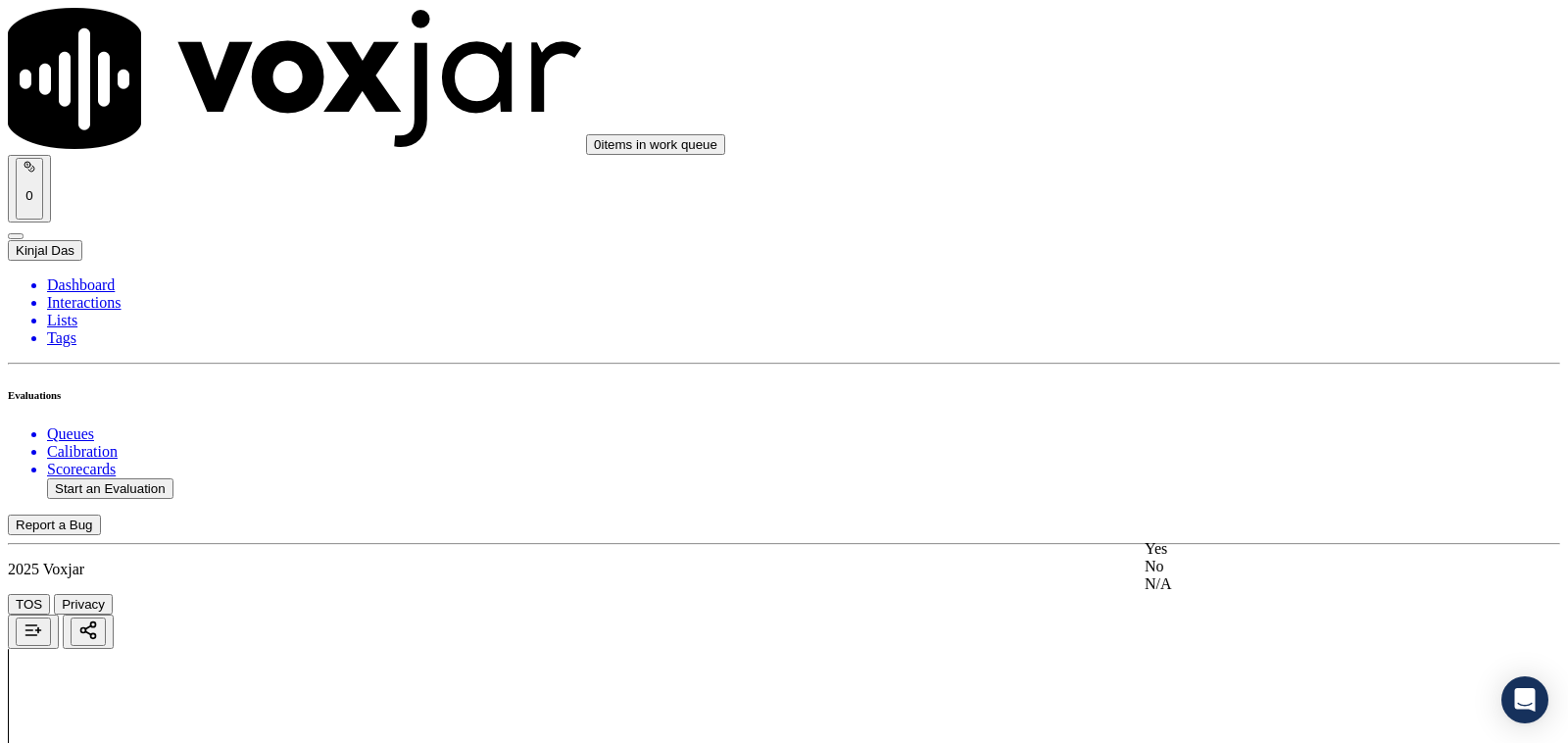 click on "Yes" at bounding box center [1304, 549] 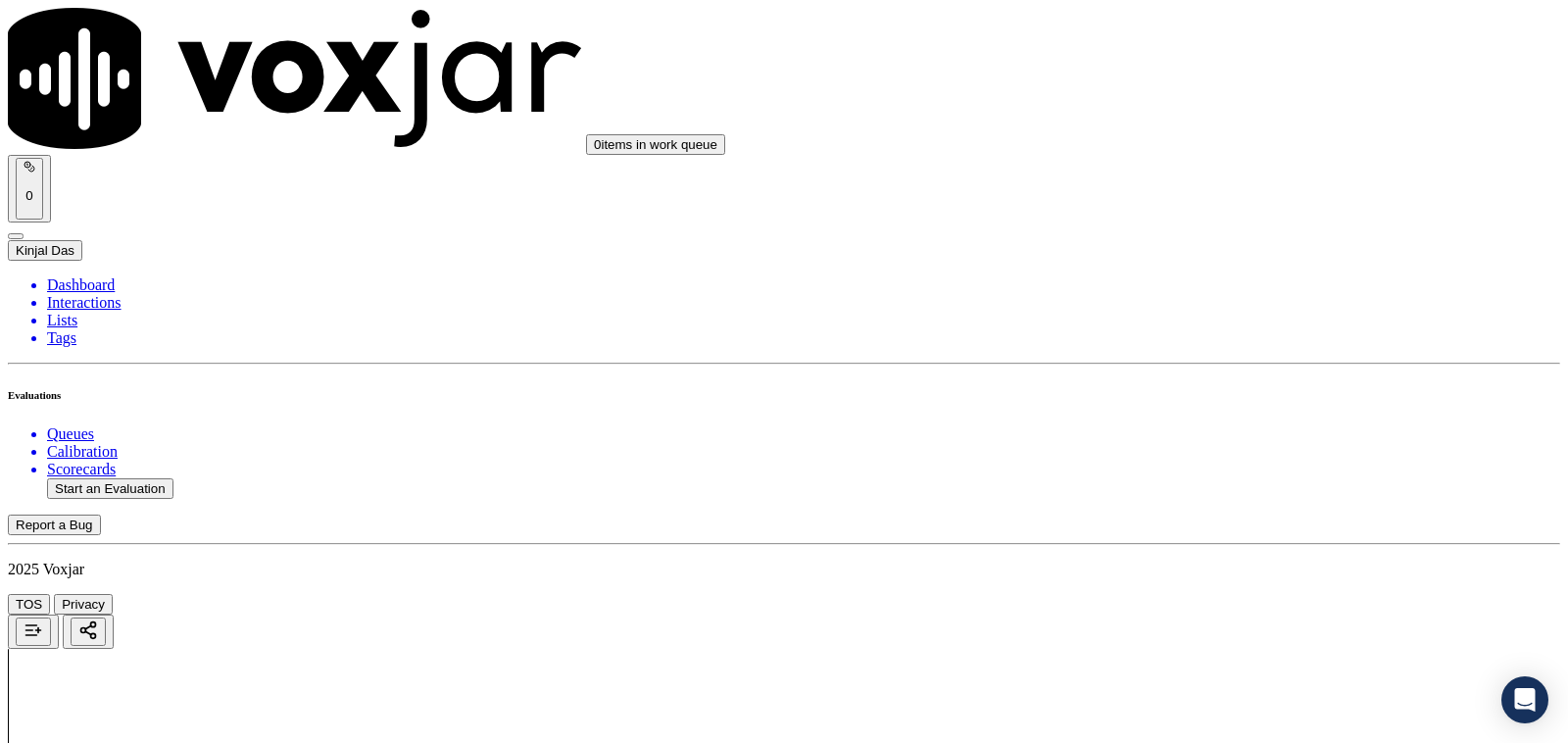 click on "Submit Scores" at bounding box center (58, 7200) 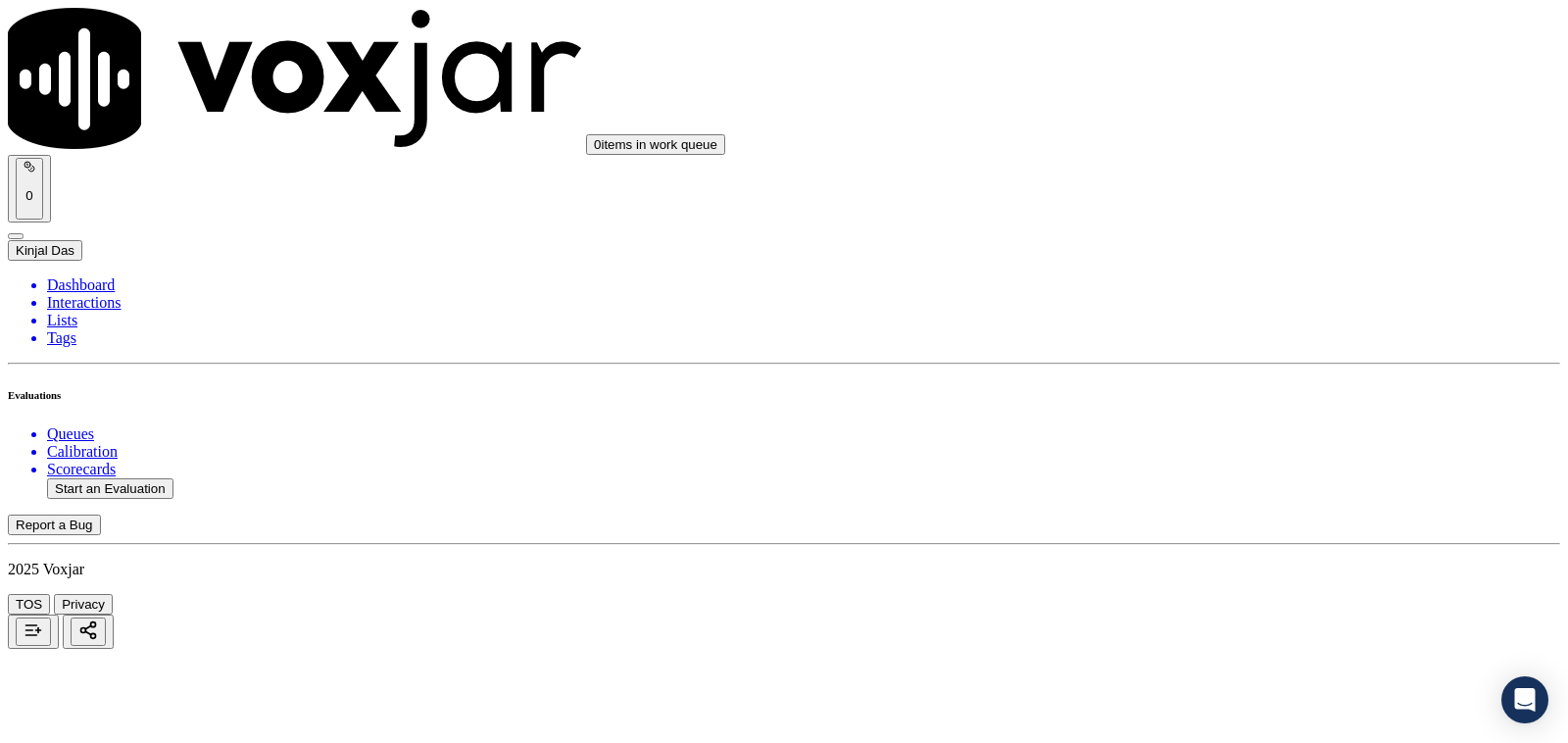 scroll, scrollTop: 204, scrollLeft: 0, axis: vertical 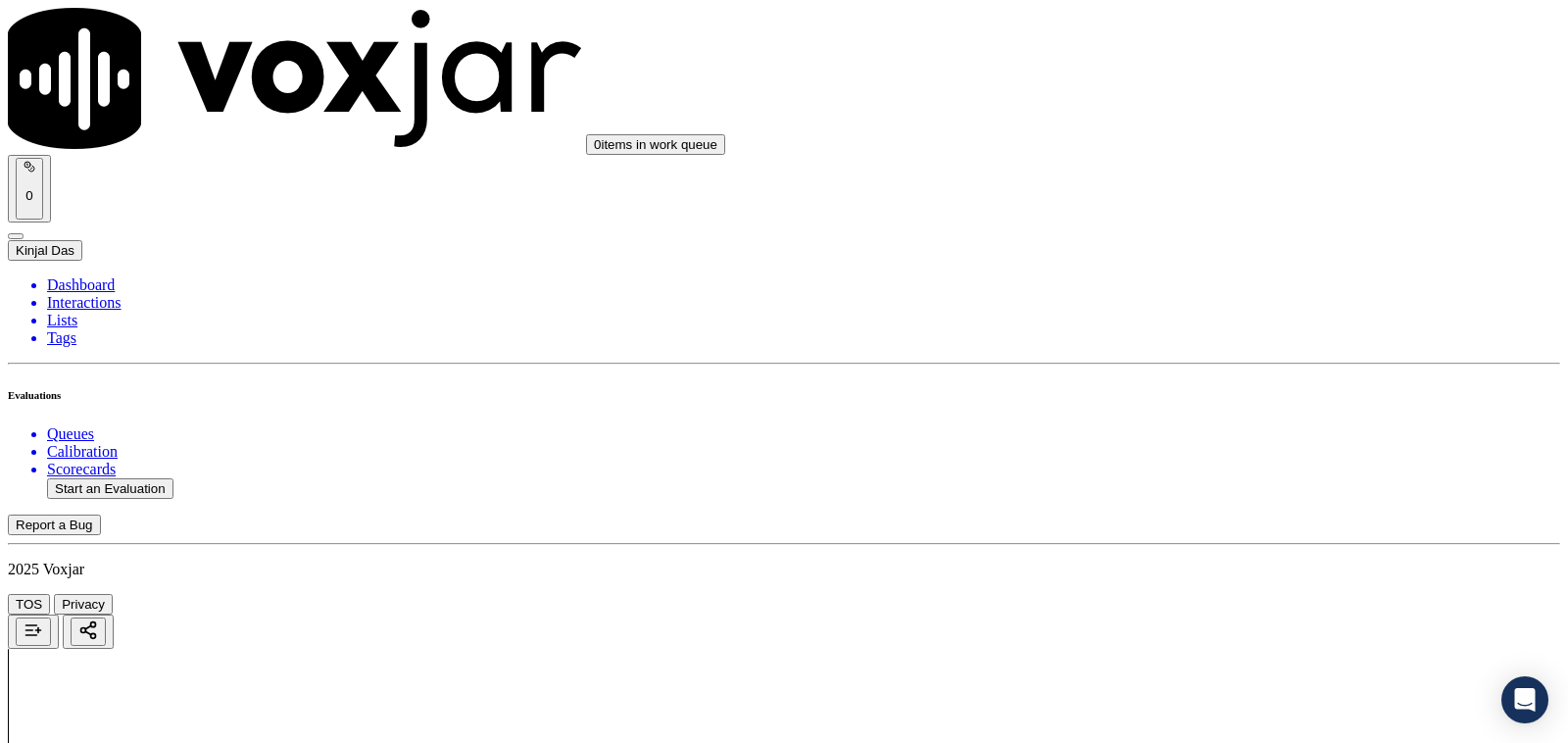 type on "[PHONE]" 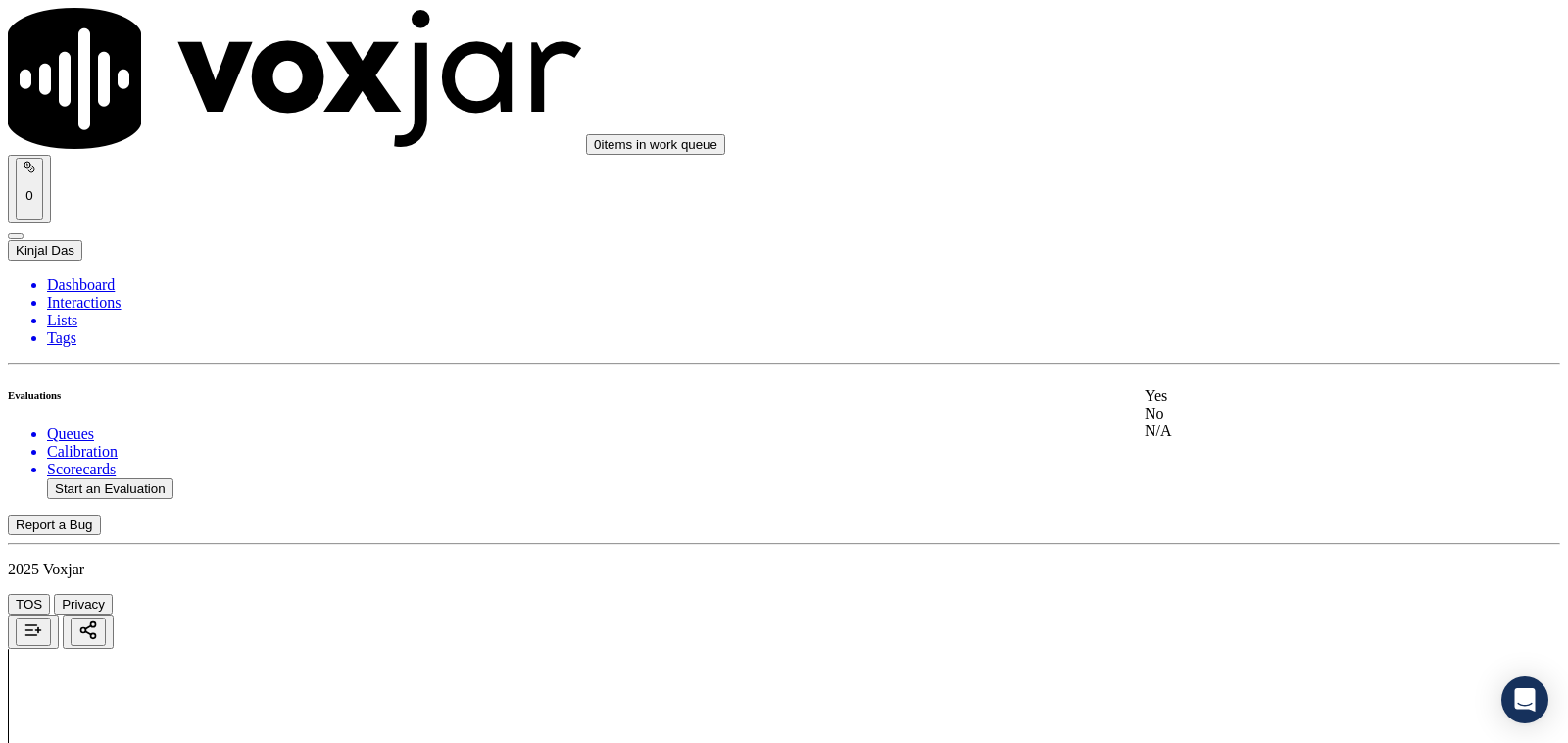drag, startPoint x: 1211, startPoint y: 378, endPoint x: 1208, endPoint y: 351, distance: 27.166155 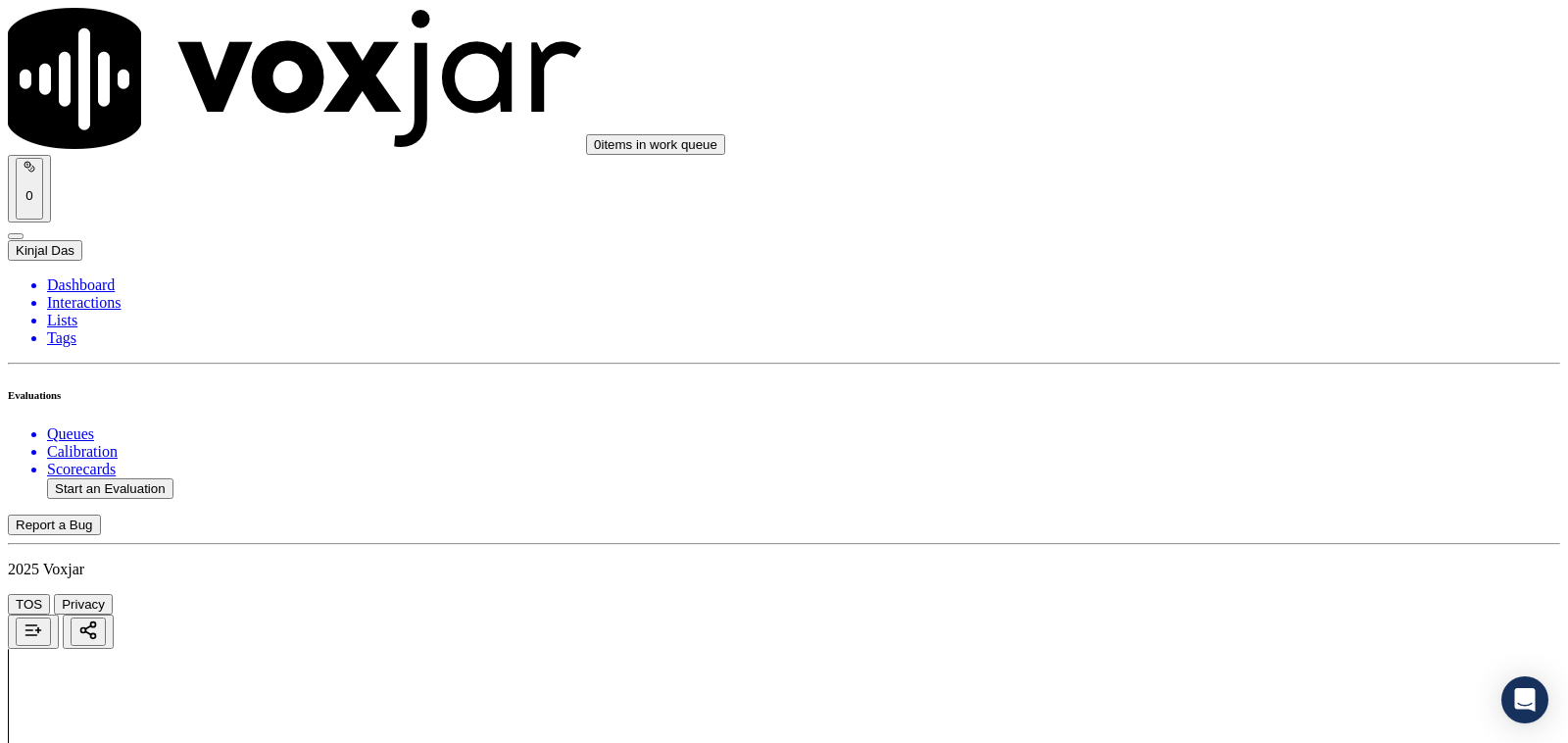 scroll, scrollTop: 408, scrollLeft: 0, axis: vertical 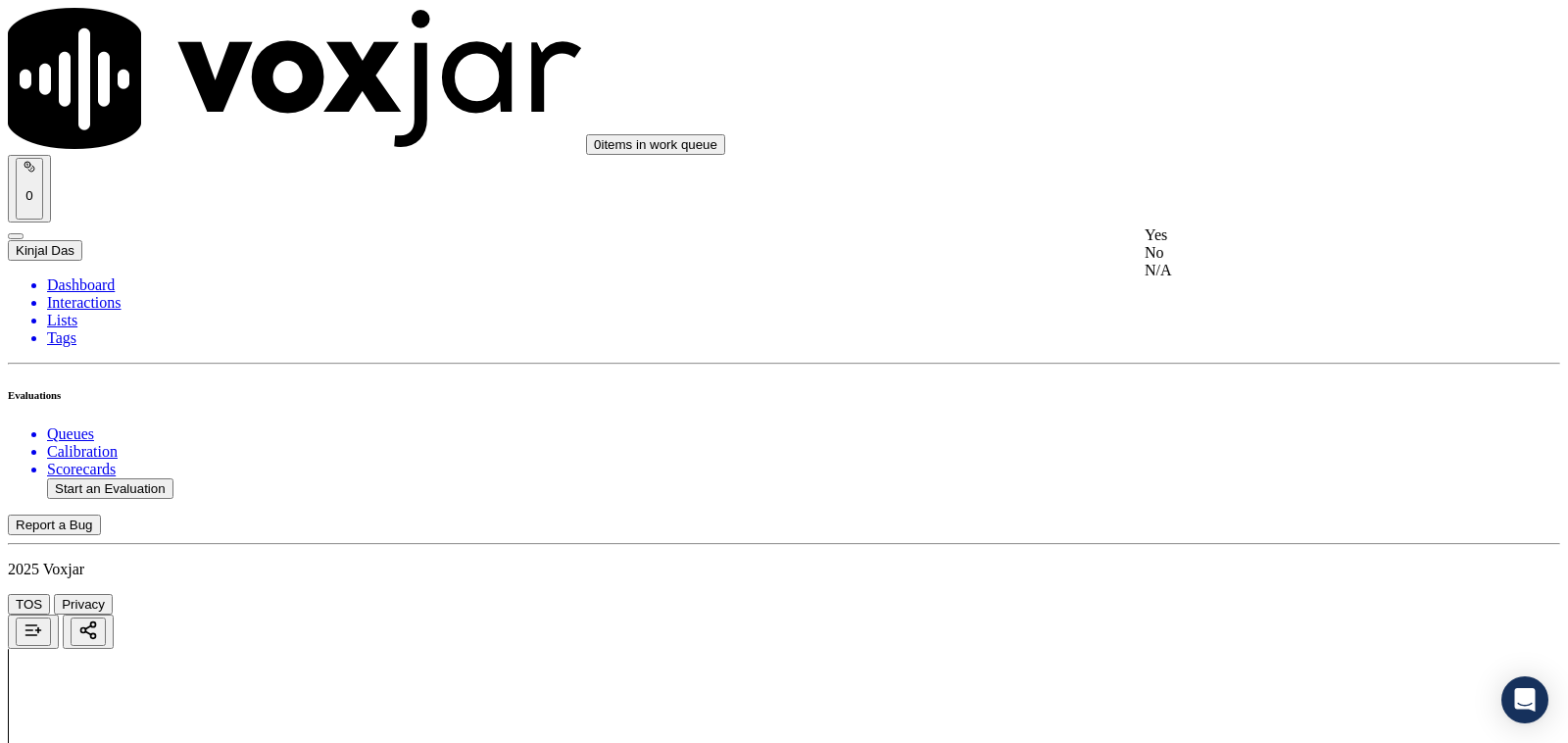 click on "Yes" at bounding box center [1304, 235] 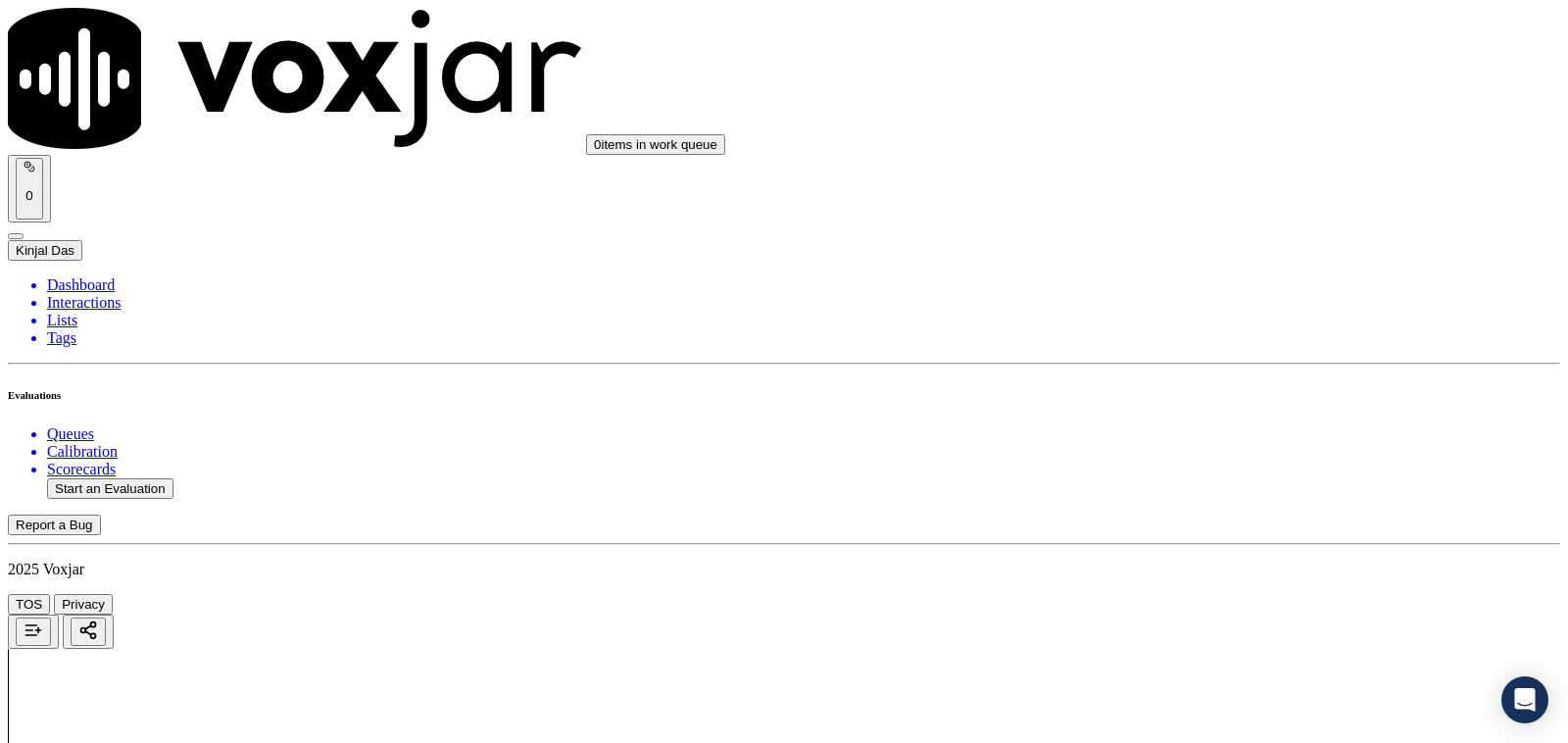 click on "Select an answer" at bounding box center [66, 2818] 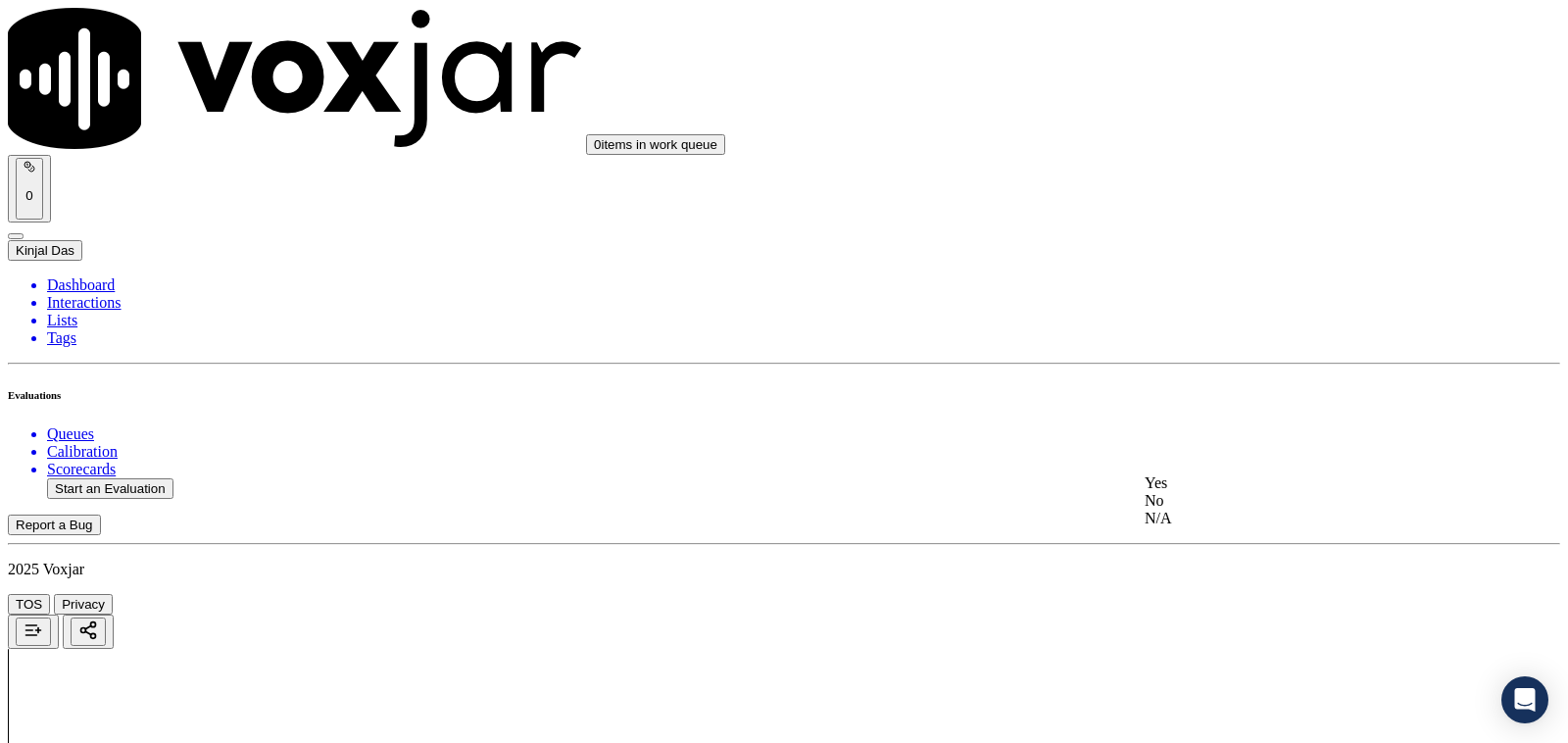 click on "Yes" at bounding box center [1304, 483] 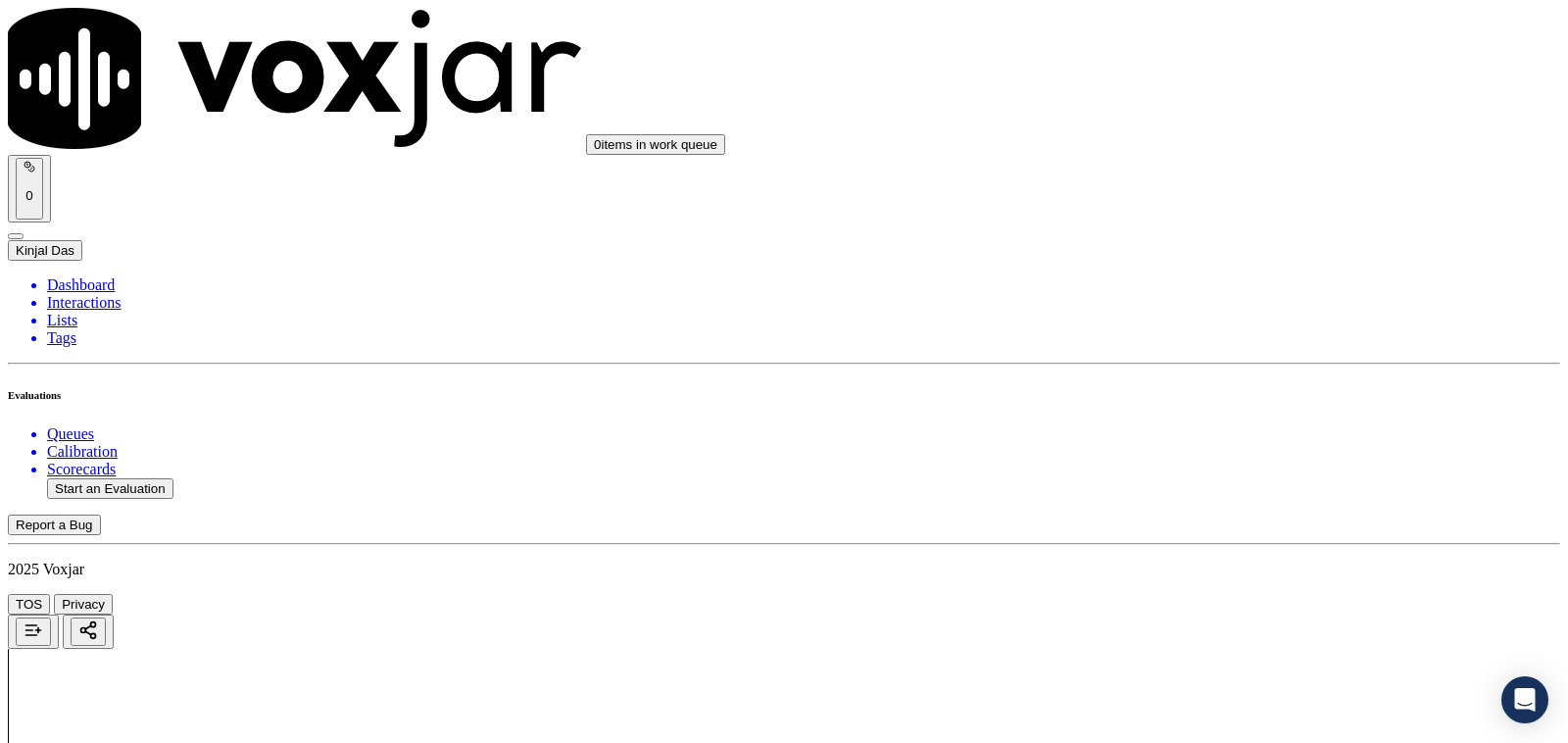 scroll, scrollTop: 817, scrollLeft: 0, axis: vertical 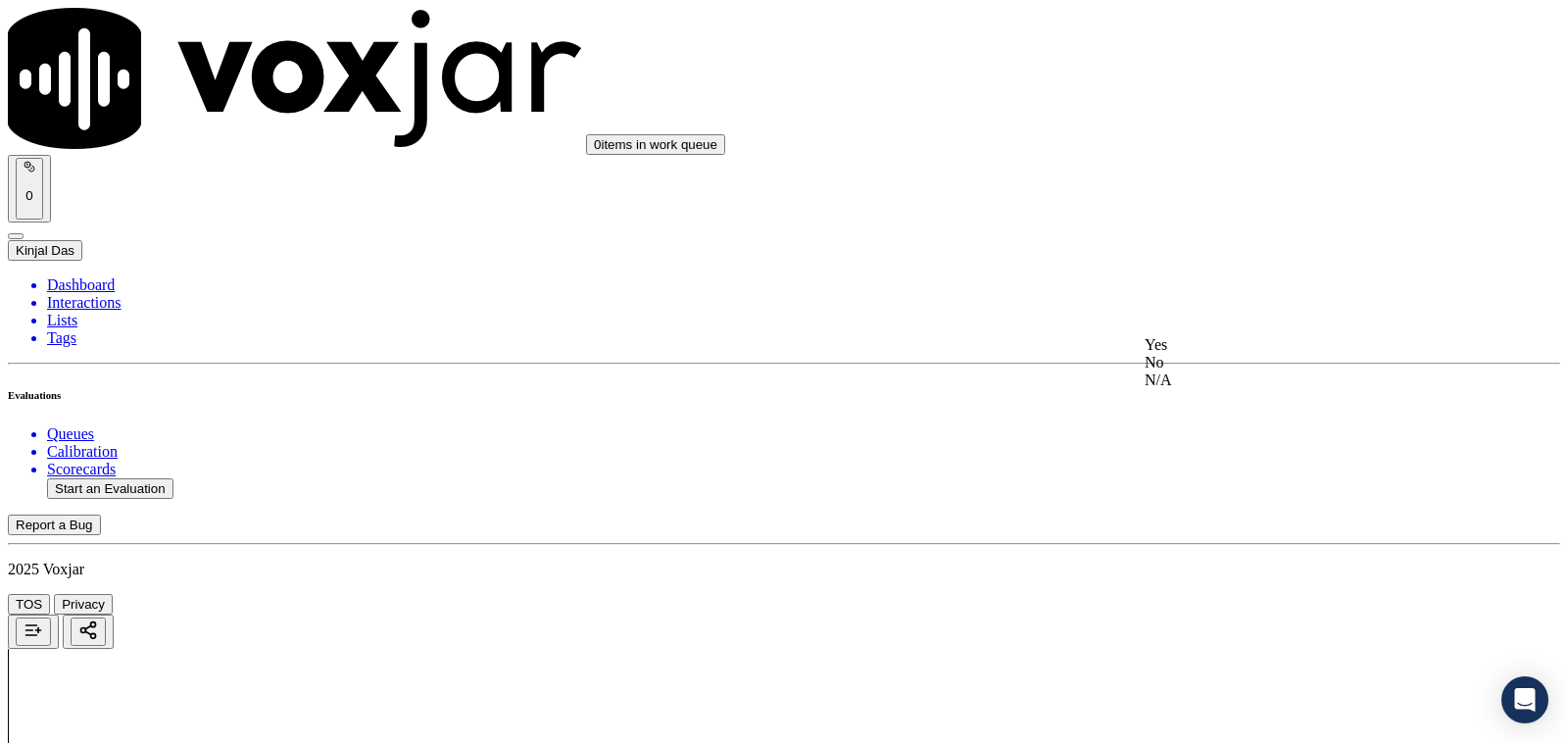 click on "N/A" 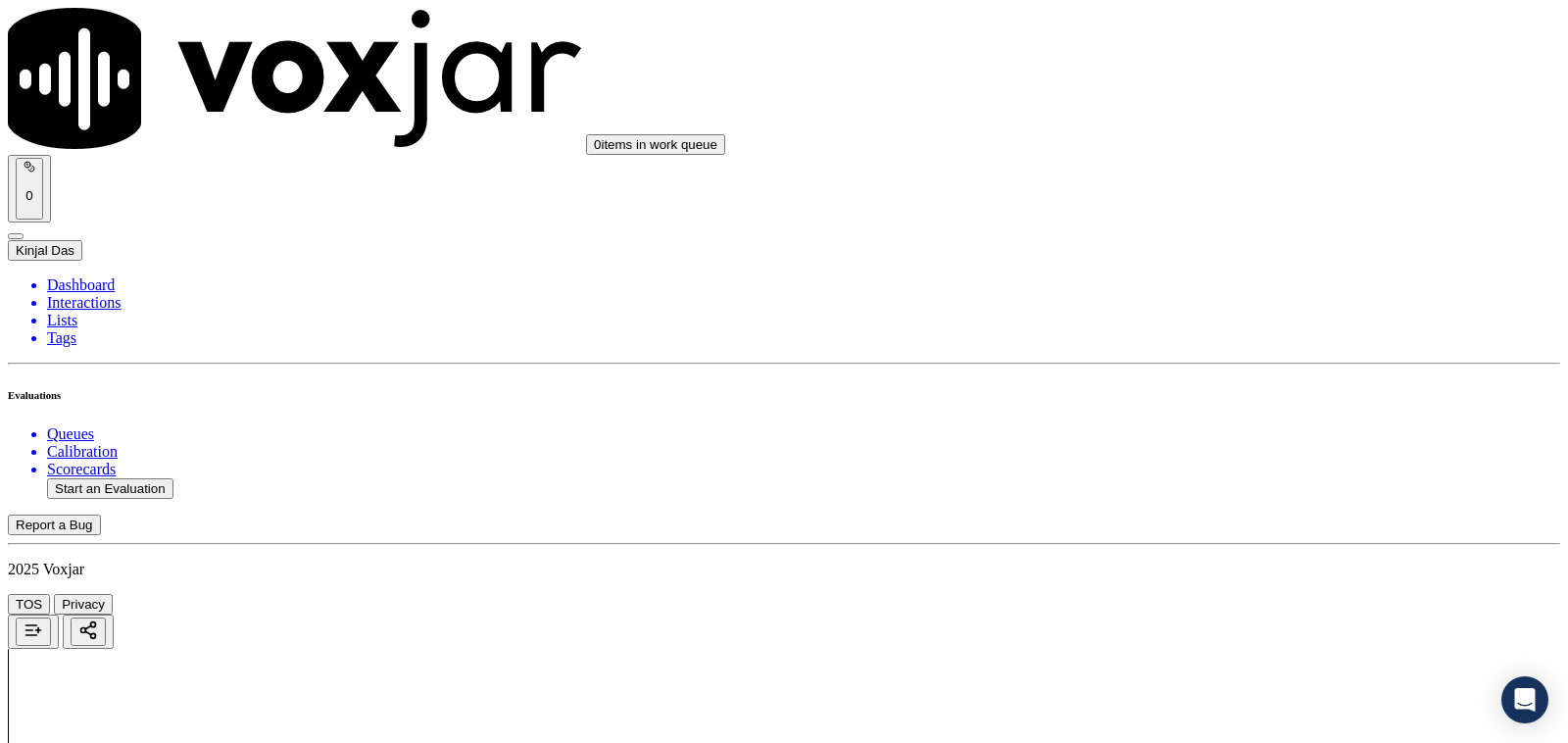 scroll, scrollTop: 1225, scrollLeft: 0, axis: vertical 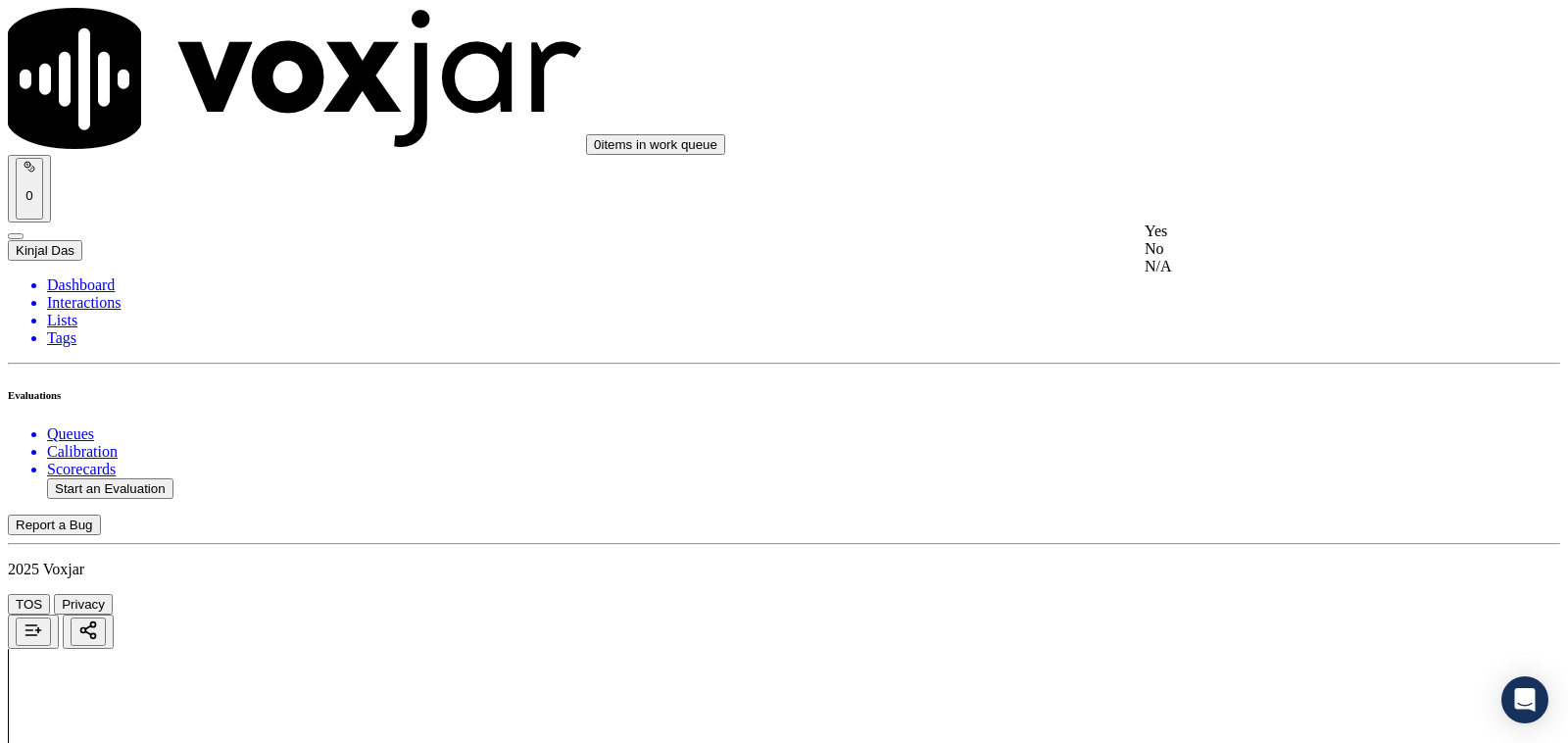click on "N/A" 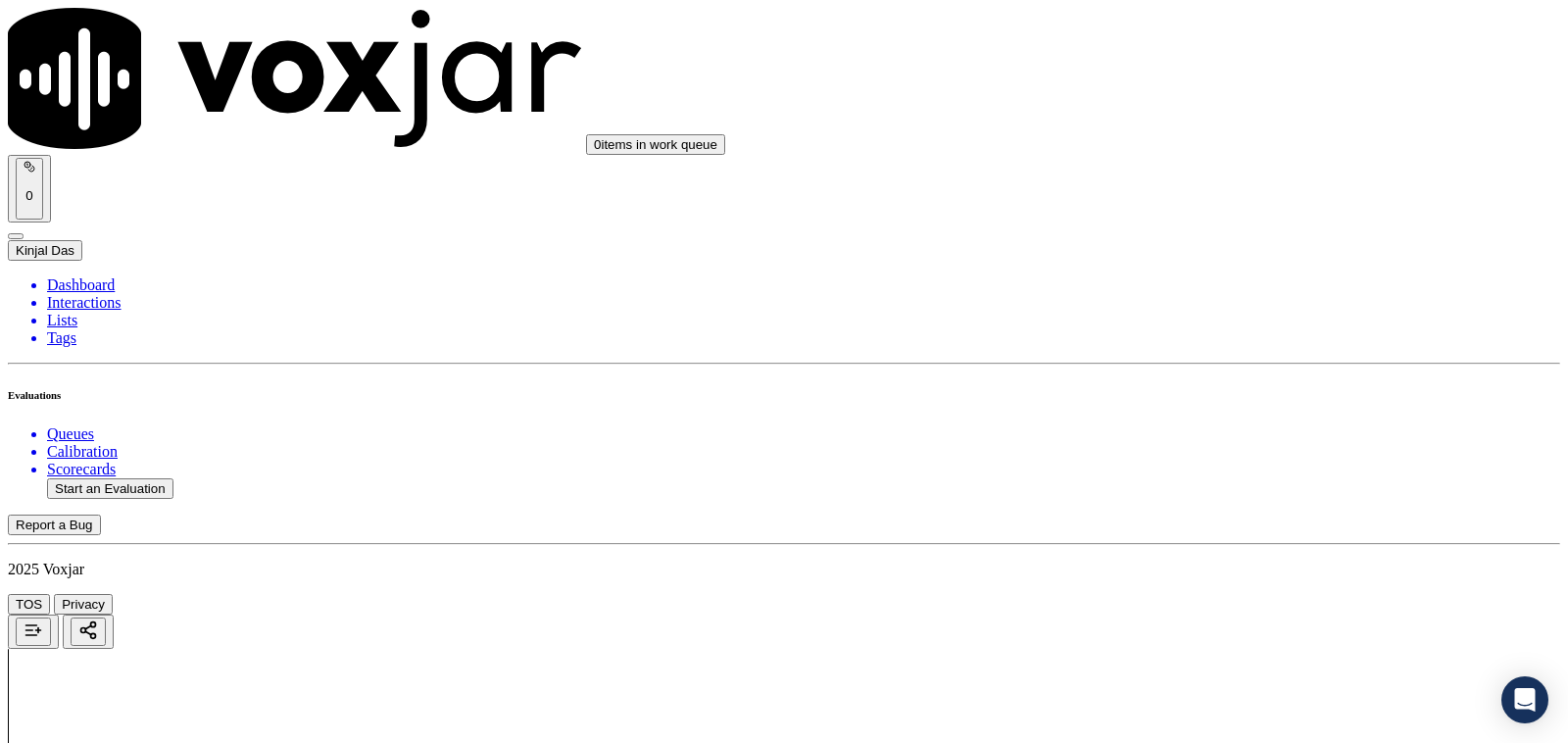 scroll, scrollTop: 1429, scrollLeft: 0, axis: vertical 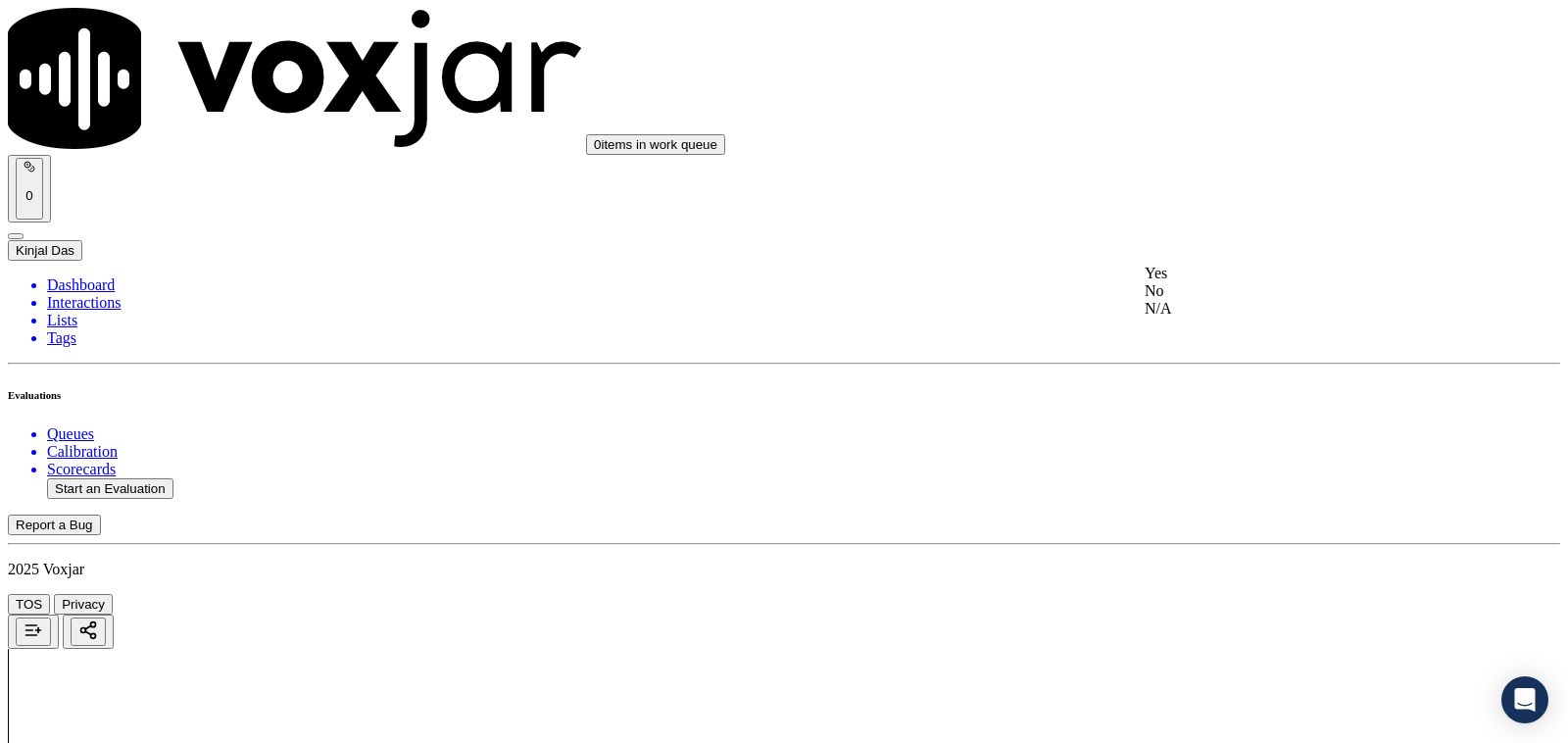 click on "Yes" at bounding box center [1304, 273] 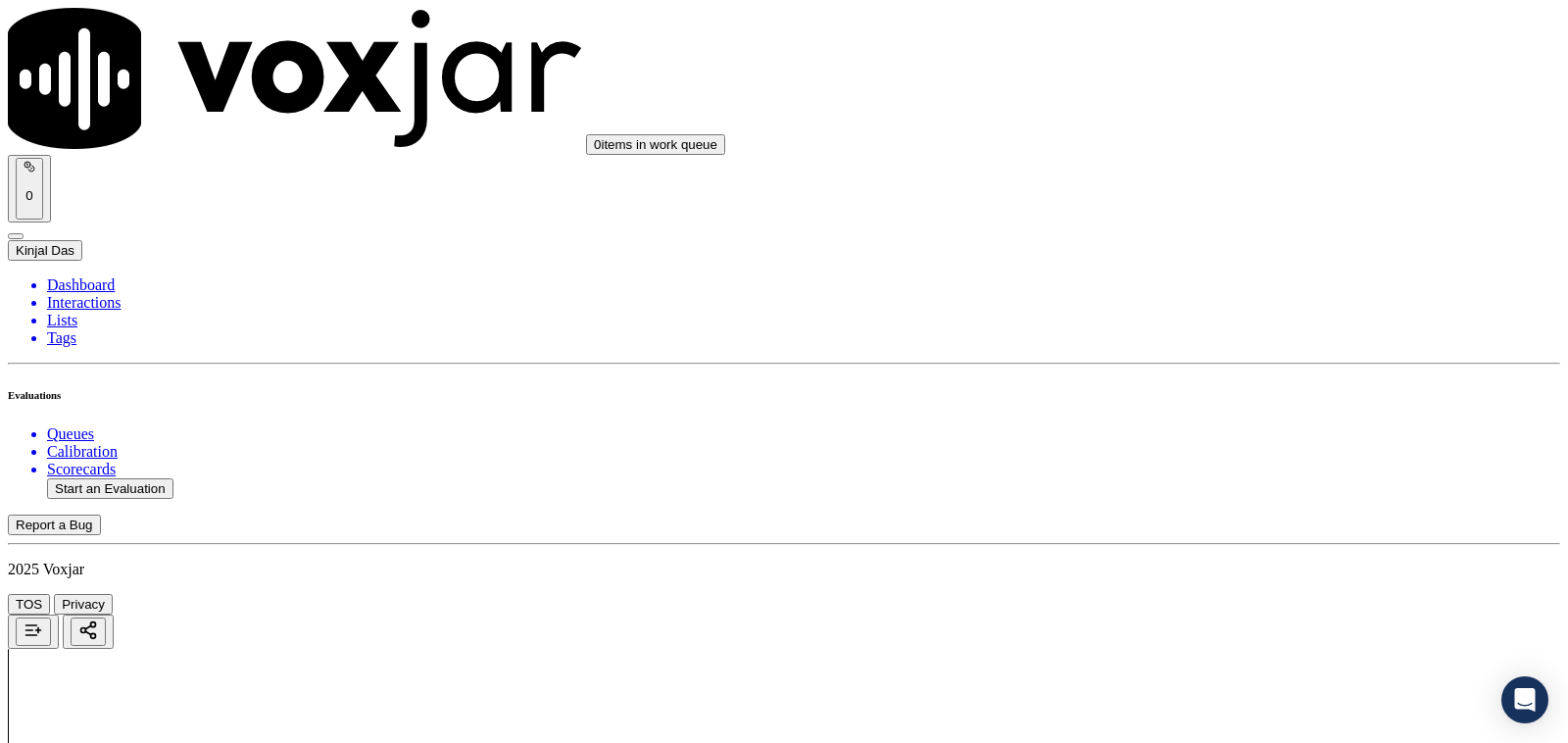 click on "Select an answer" at bounding box center (66, 3732) 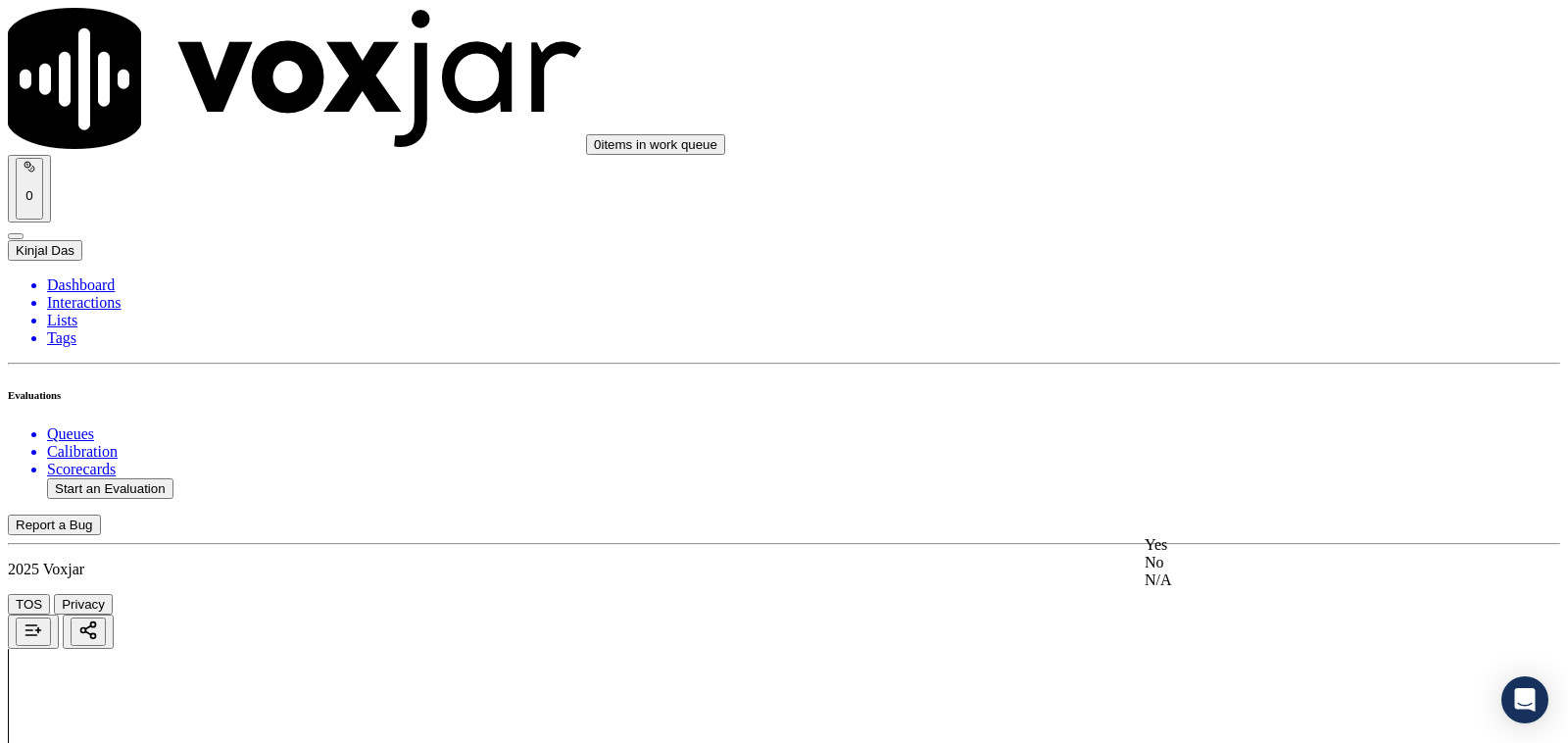 click on "Yes" at bounding box center (1304, 545) 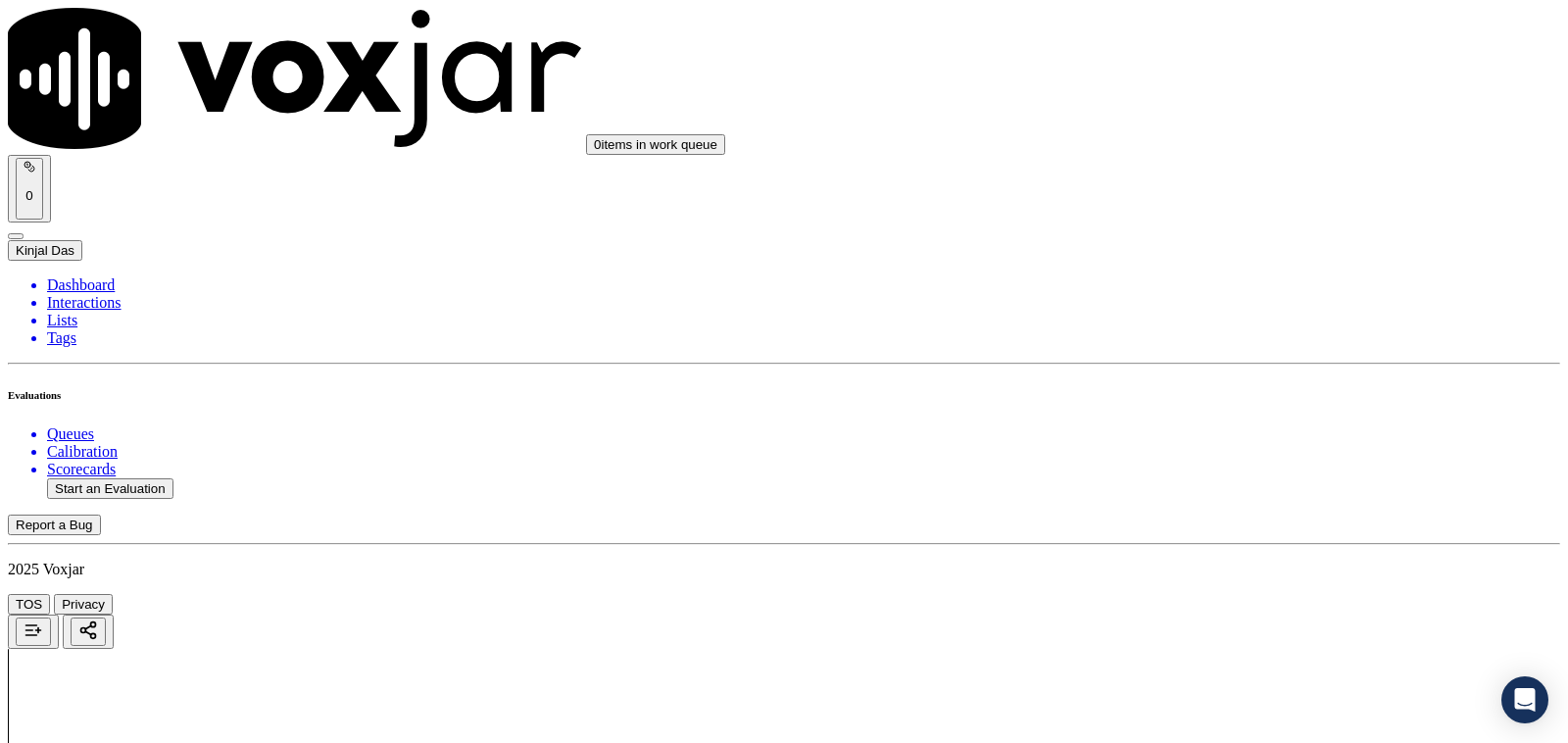 scroll, scrollTop: 1633, scrollLeft: 0, axis: vertical 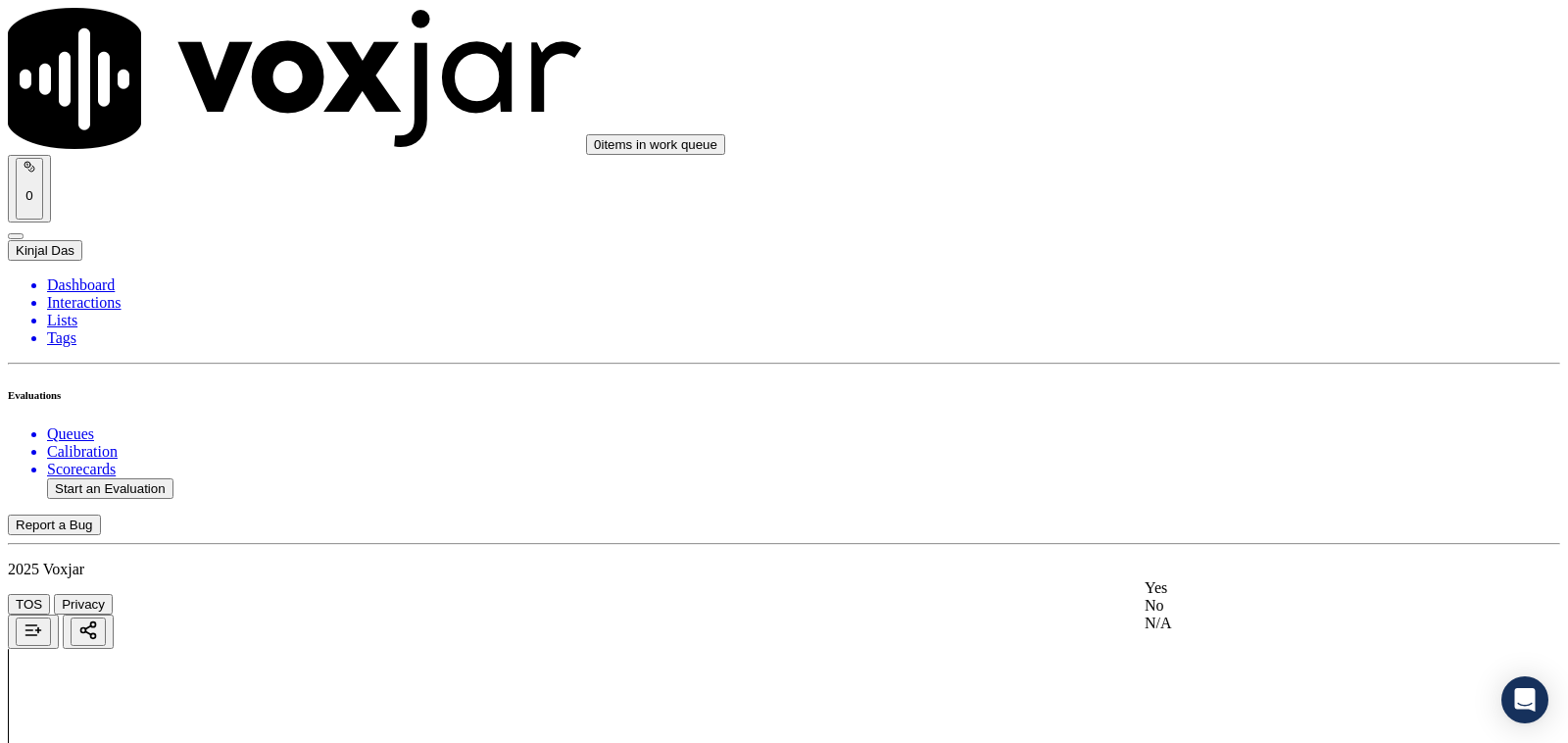 click on "Yes" at bounding box center [1304, 588] 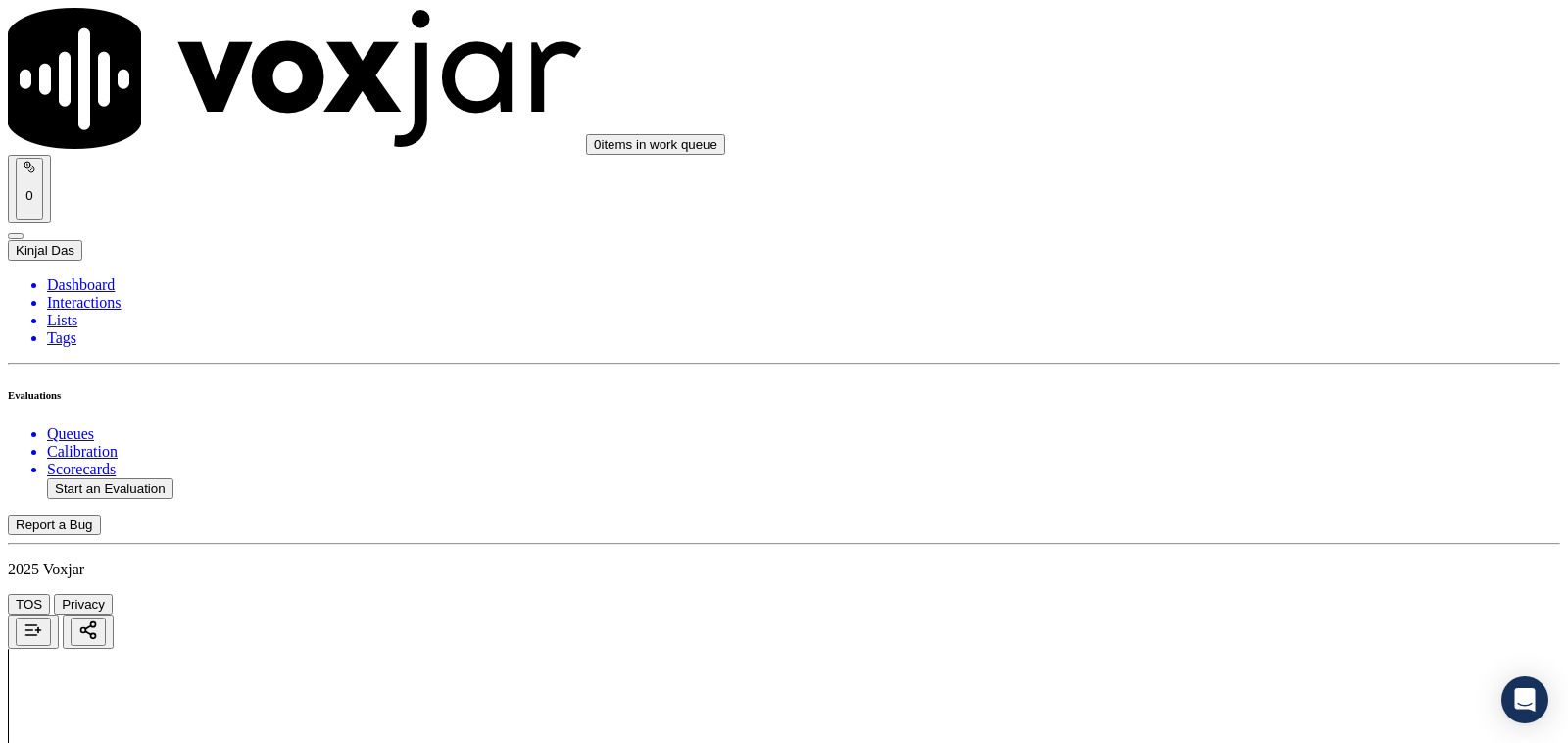 scroll, scrollTop: 2042, scrollLeft: 0, axis: vertical 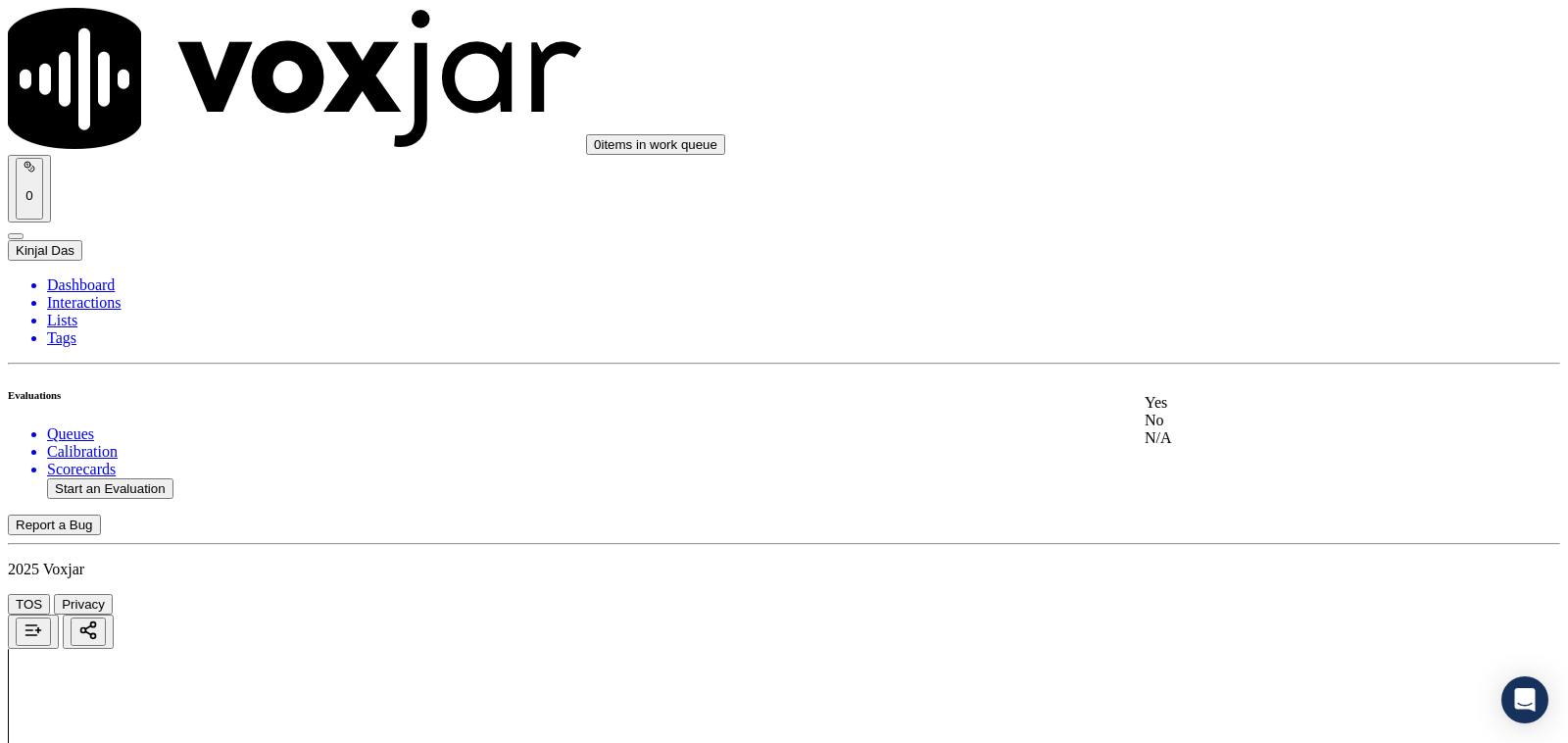 click on "N/A" 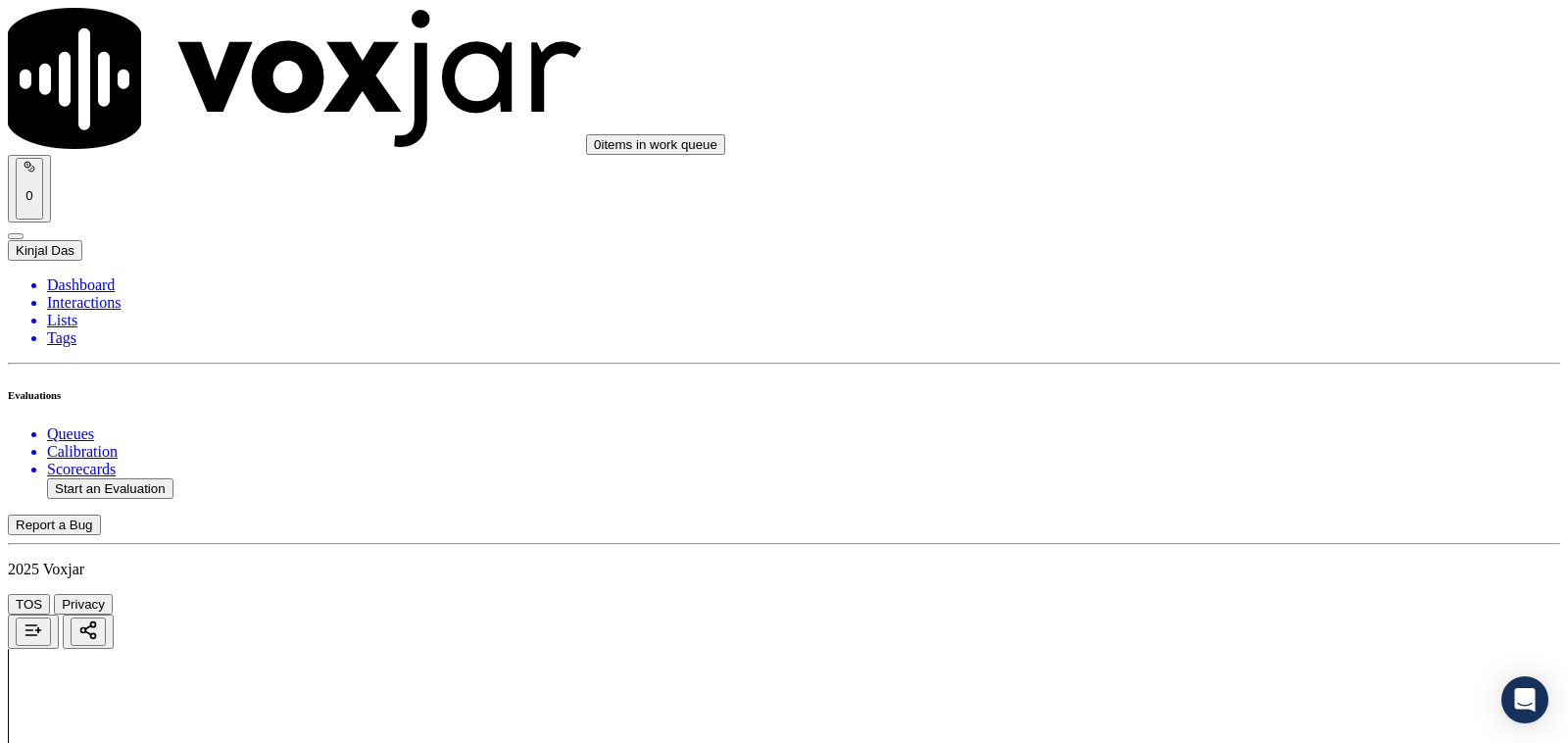 scroll, scrollTop: 2246, scrollLeft: 0, axis: vertical 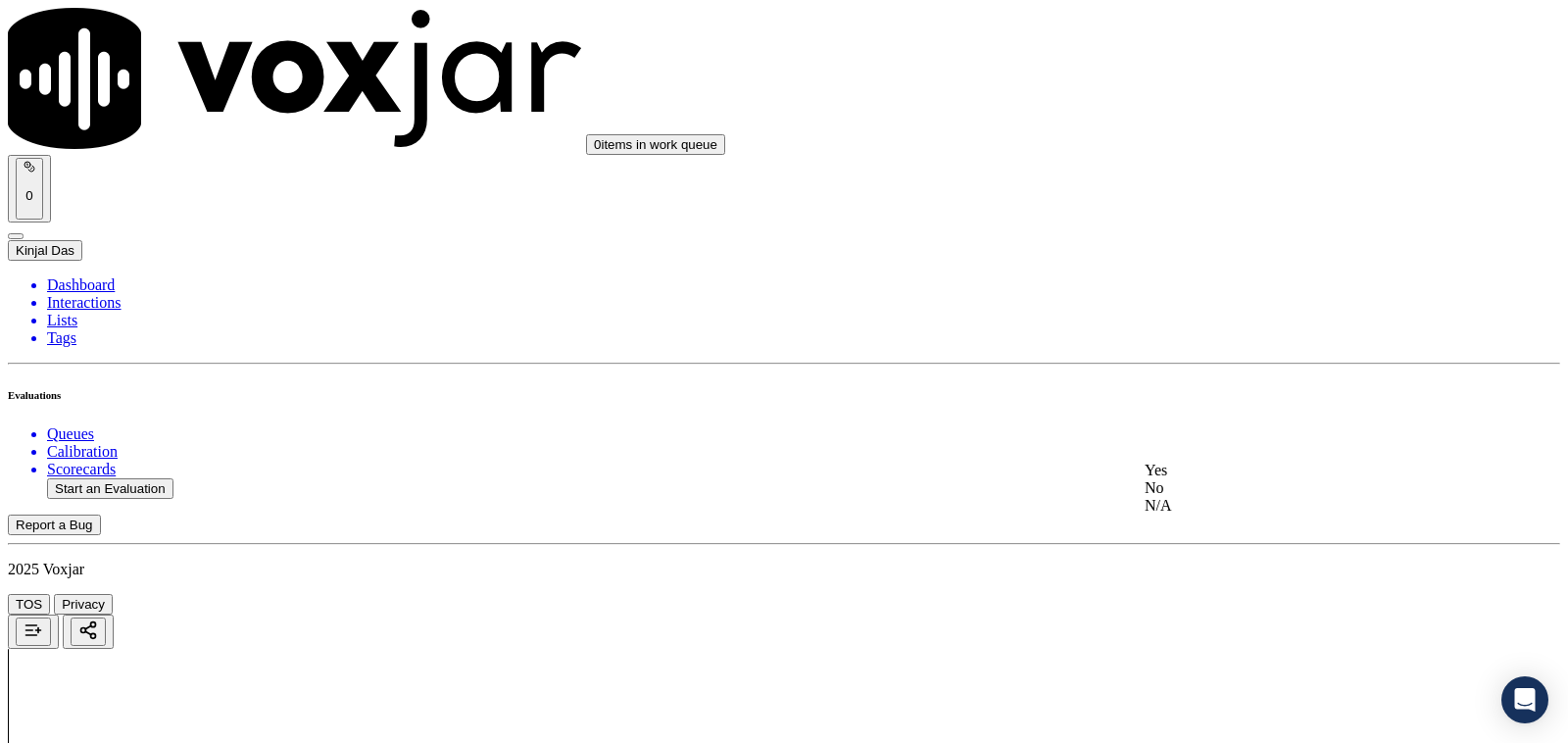 click on "Yes" at bounding box center (1304, 471) 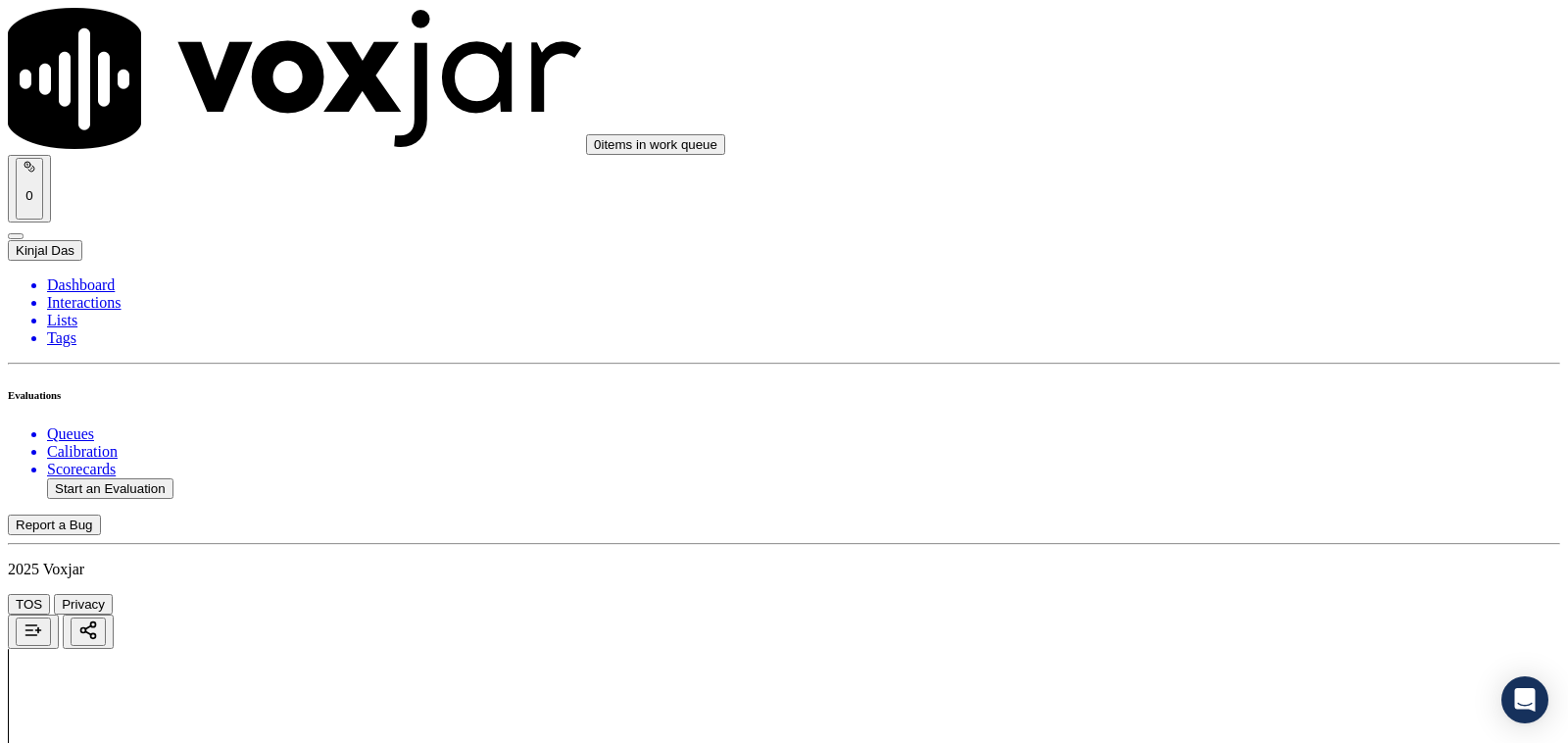 scroll, scrollTop: 2654, scrollLeft: 0, axis: vertical 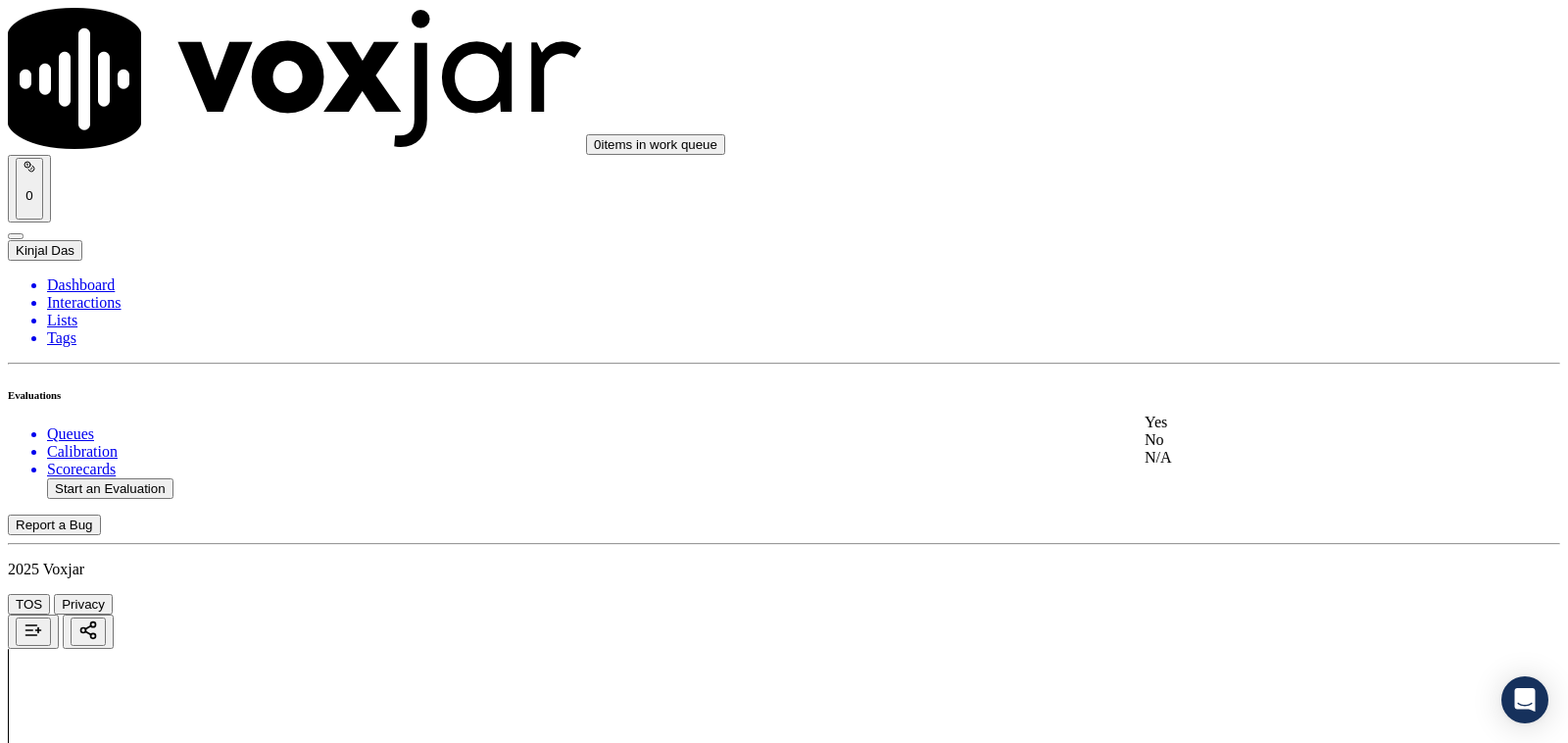 click on "Yes" at bounding box center (1304, 422) 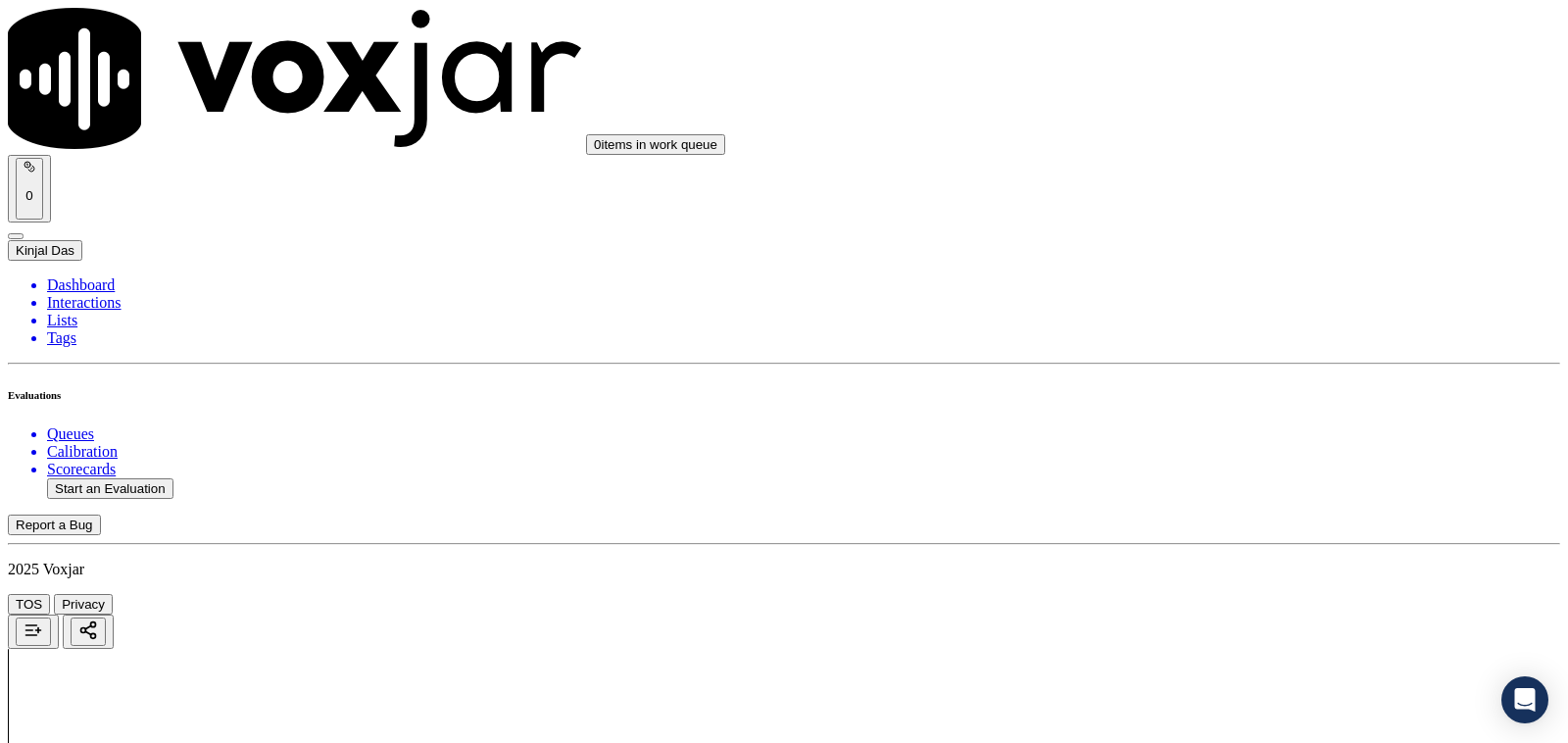 scroll, scrollTop: 3063, scrollLeft: 0, axis: vertical 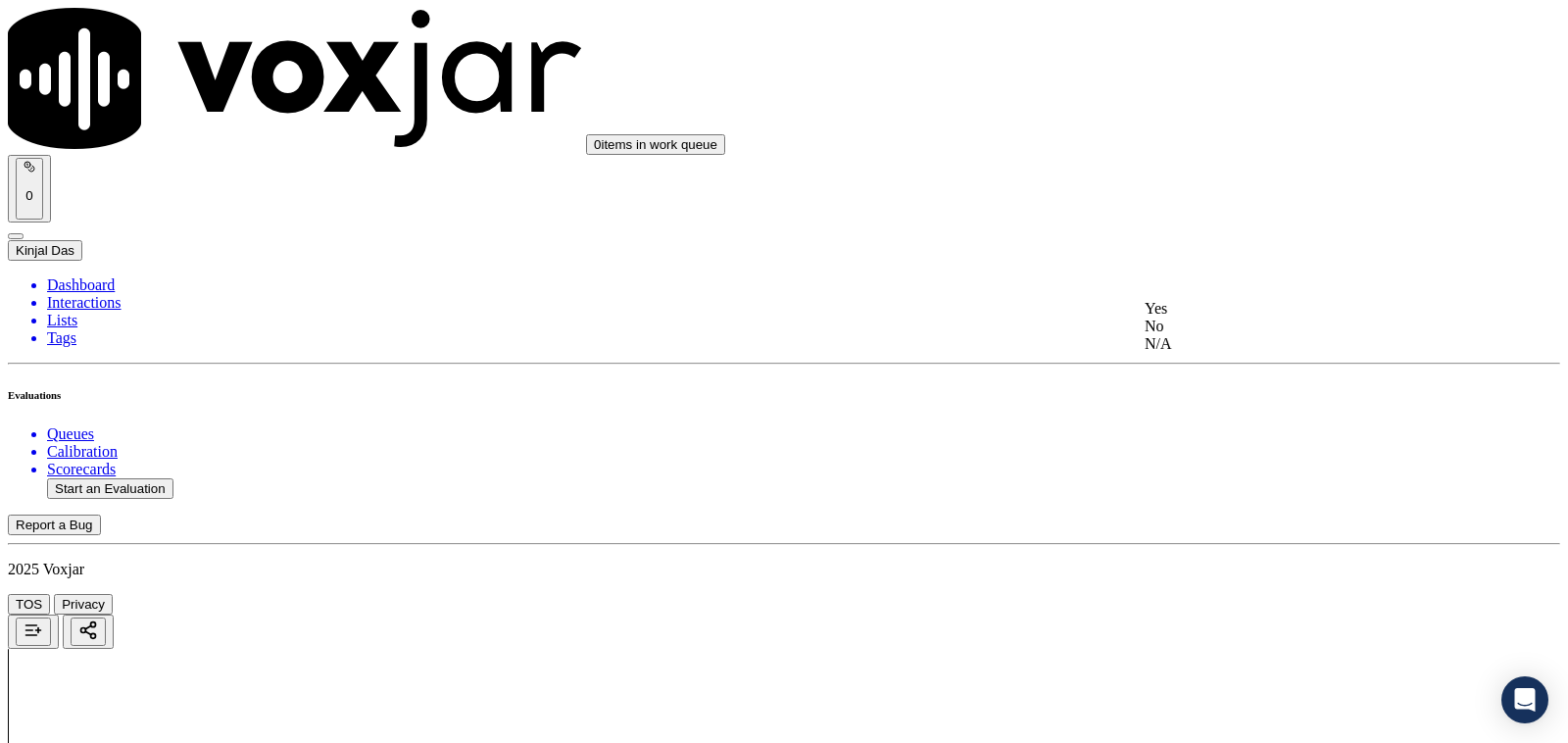 click on "Yes" at bounding box center (1304, 309) 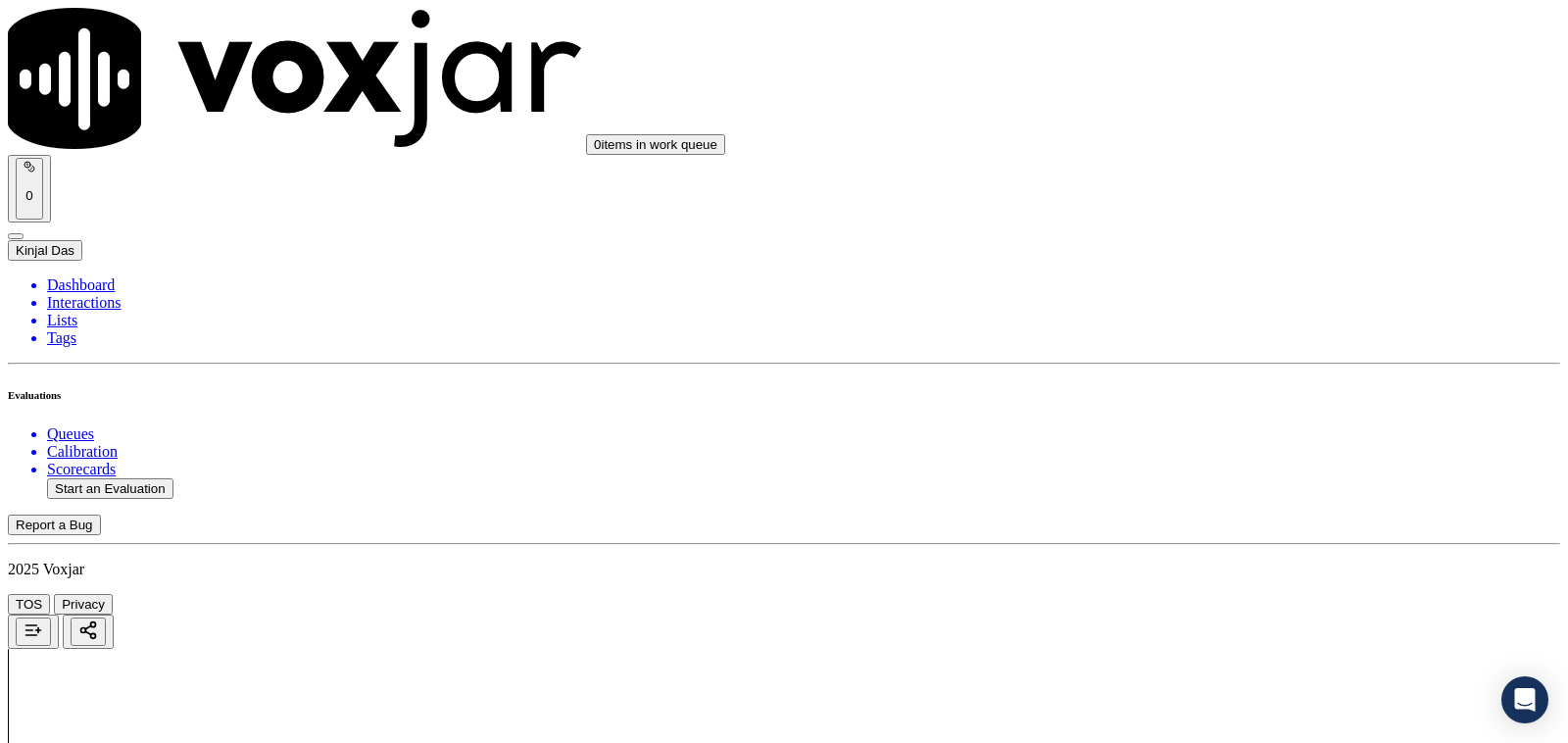 scroll, scrollTop: 3267, scrollLeft: 0, axis: vertical 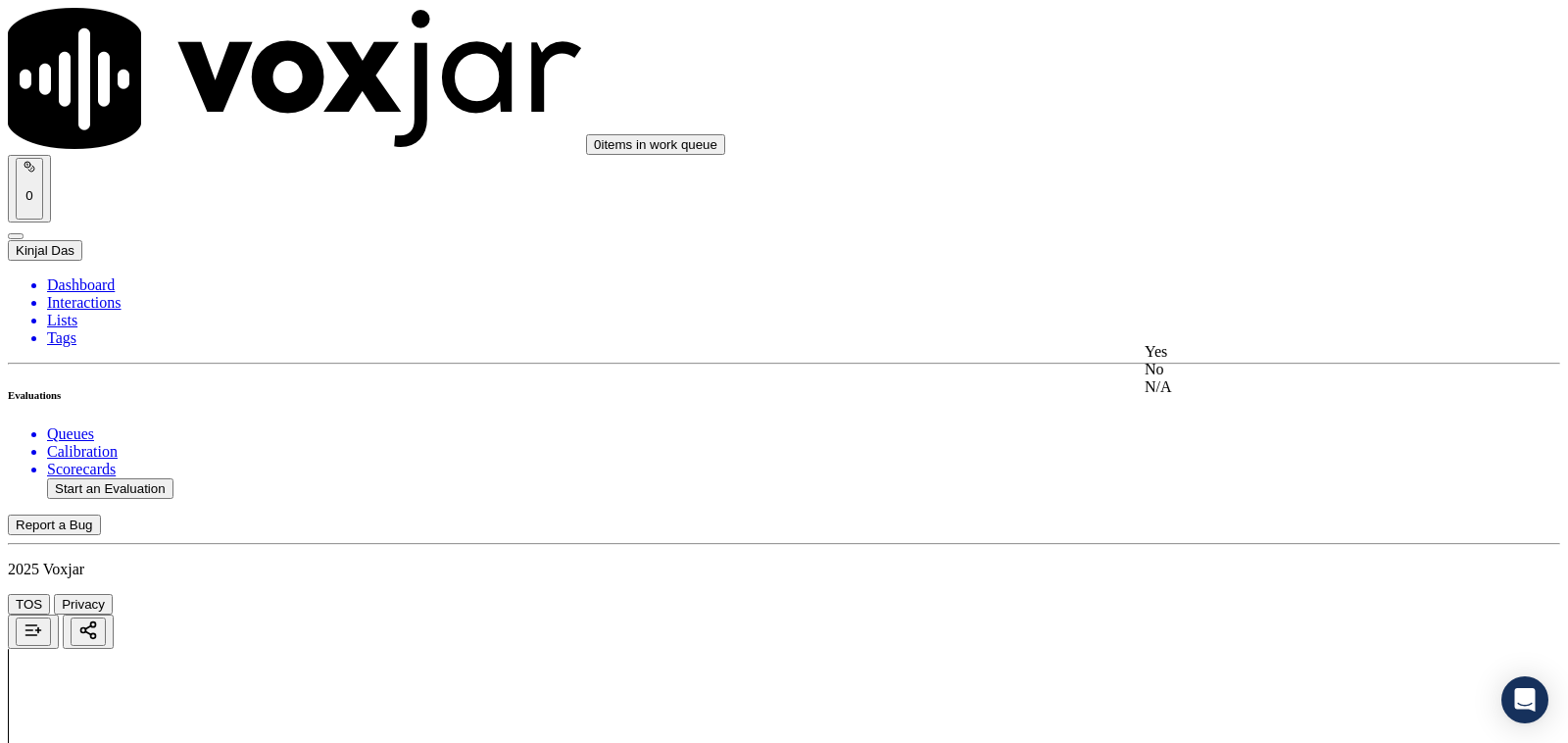 click on "Yes" at bounding box center (1304, 352) 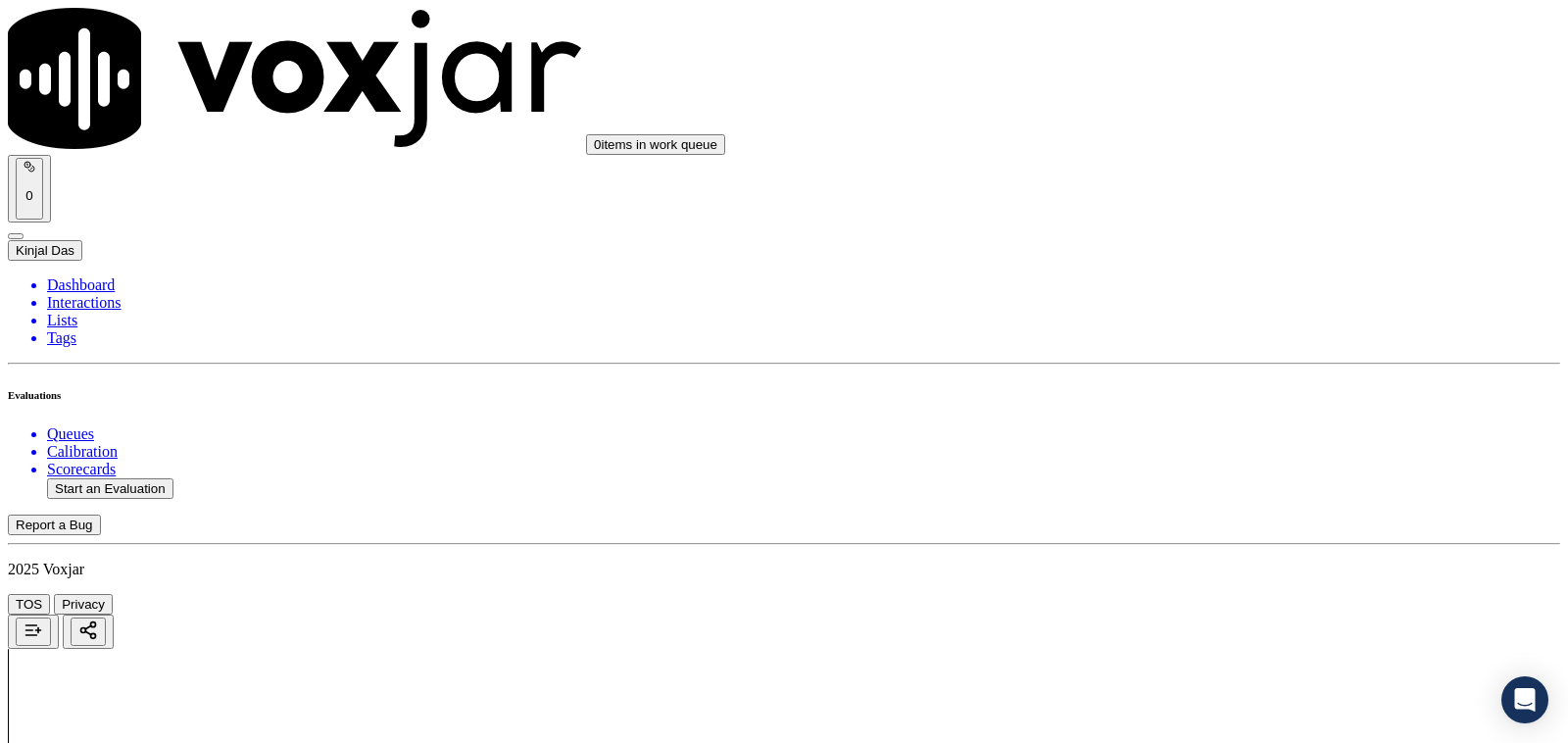 scroll, scrollTop: 3471, scrollLeft: 0, axis: vertical 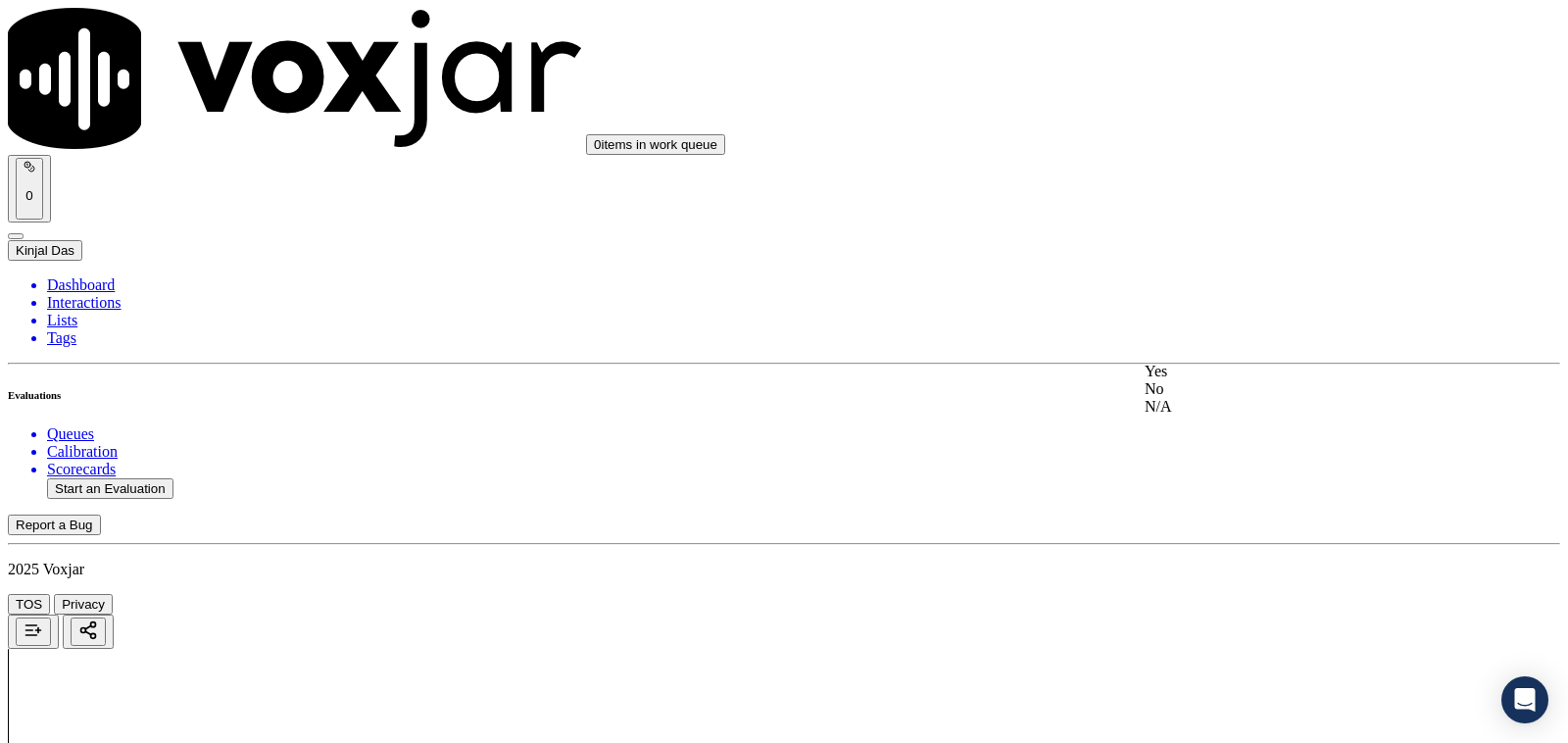 click on "No" 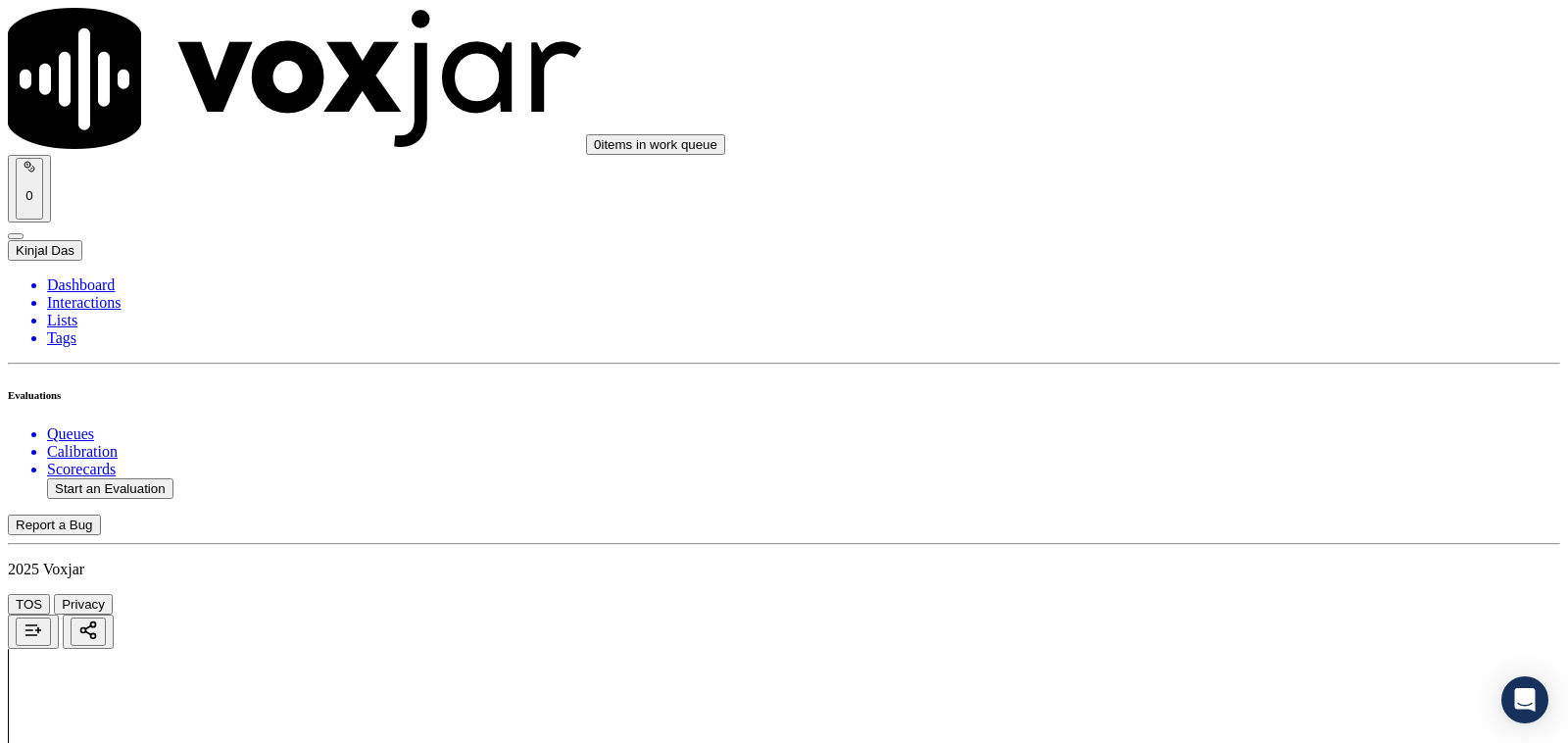 click on "No" at bounding box center (26, 5430) 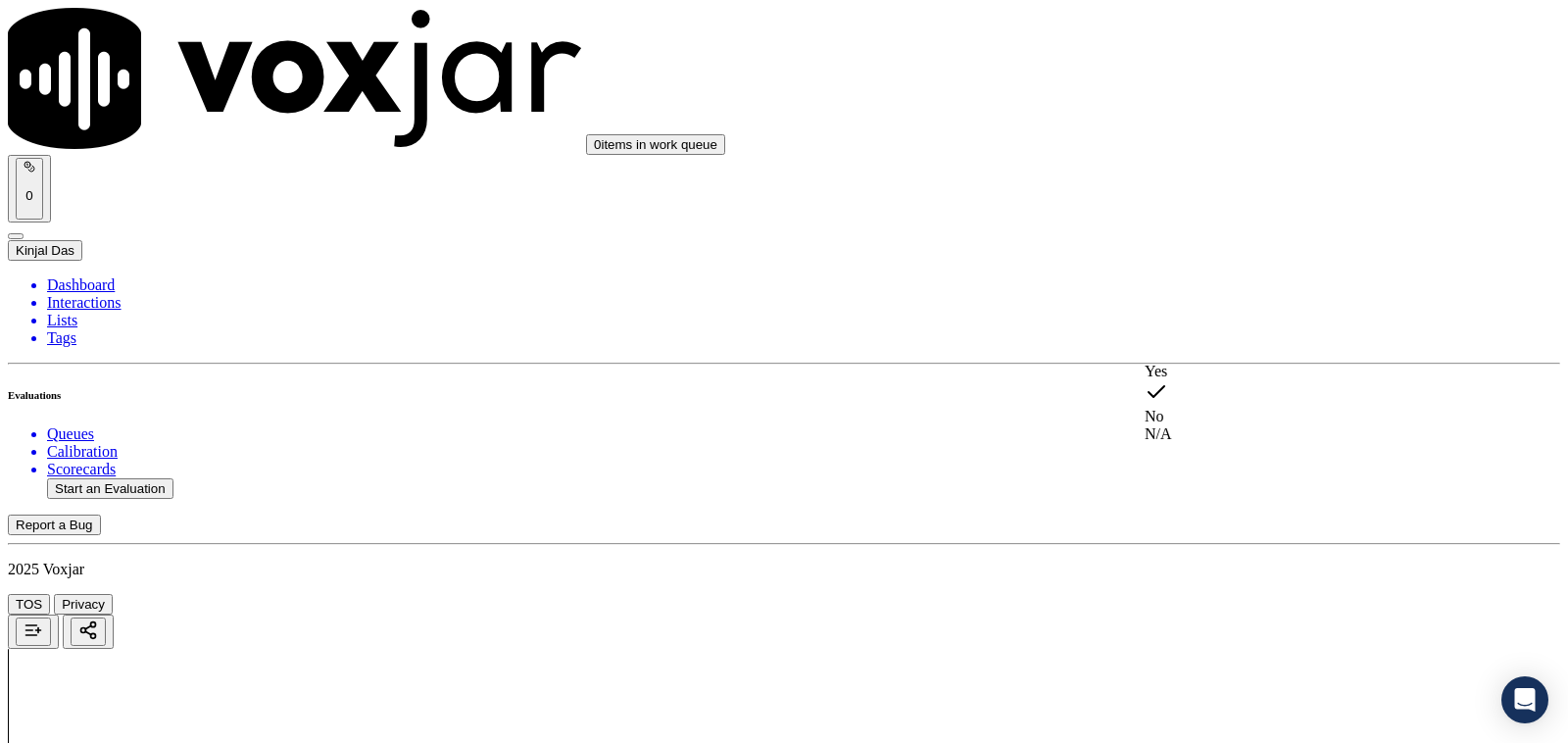 click on "Yes   No     N/A" at bounding box center [1304, 403] 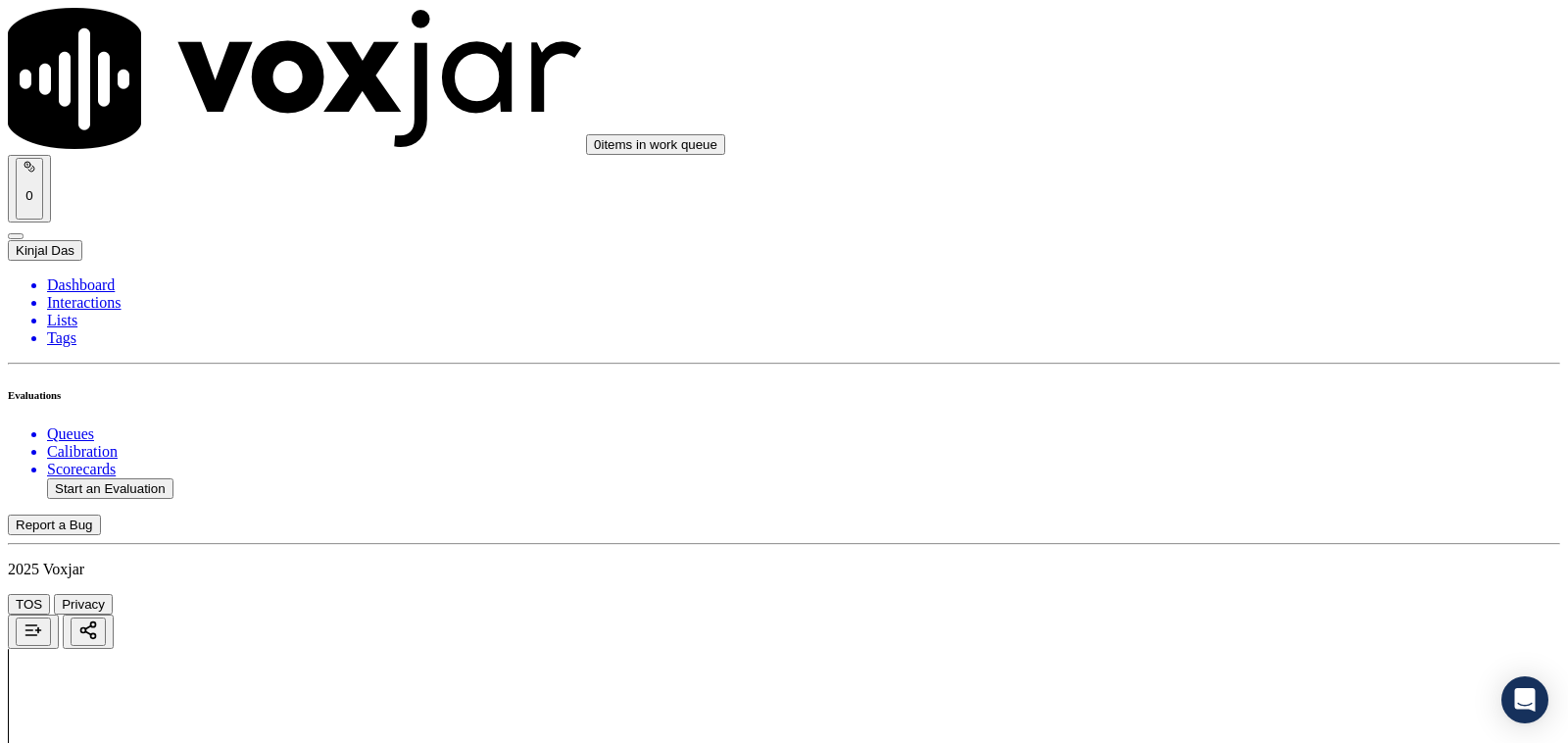 scroll, scrollTop: 3880, scrollLeft: 0, axis: vertical 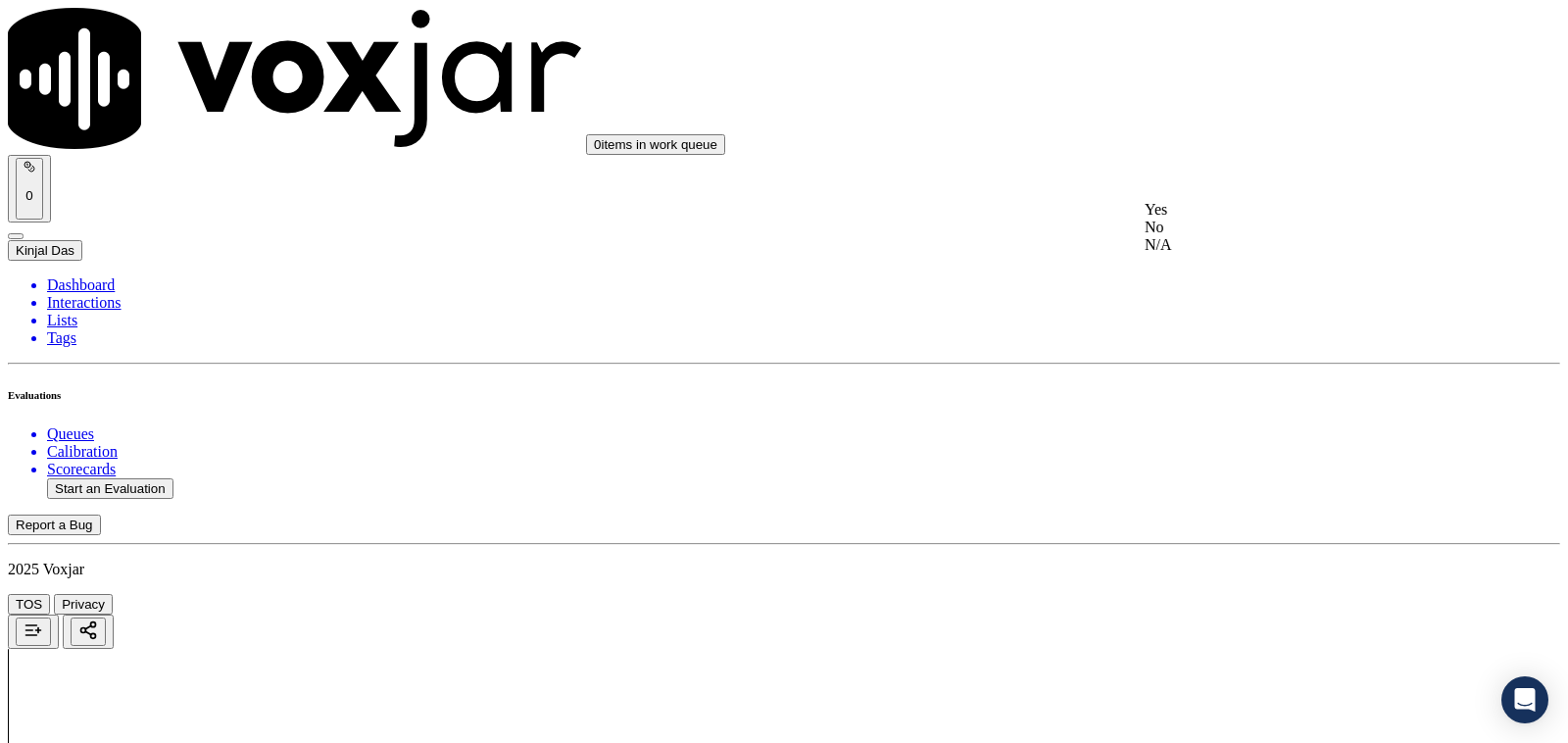 click on "Yes" at bounding box center [1304, 210] 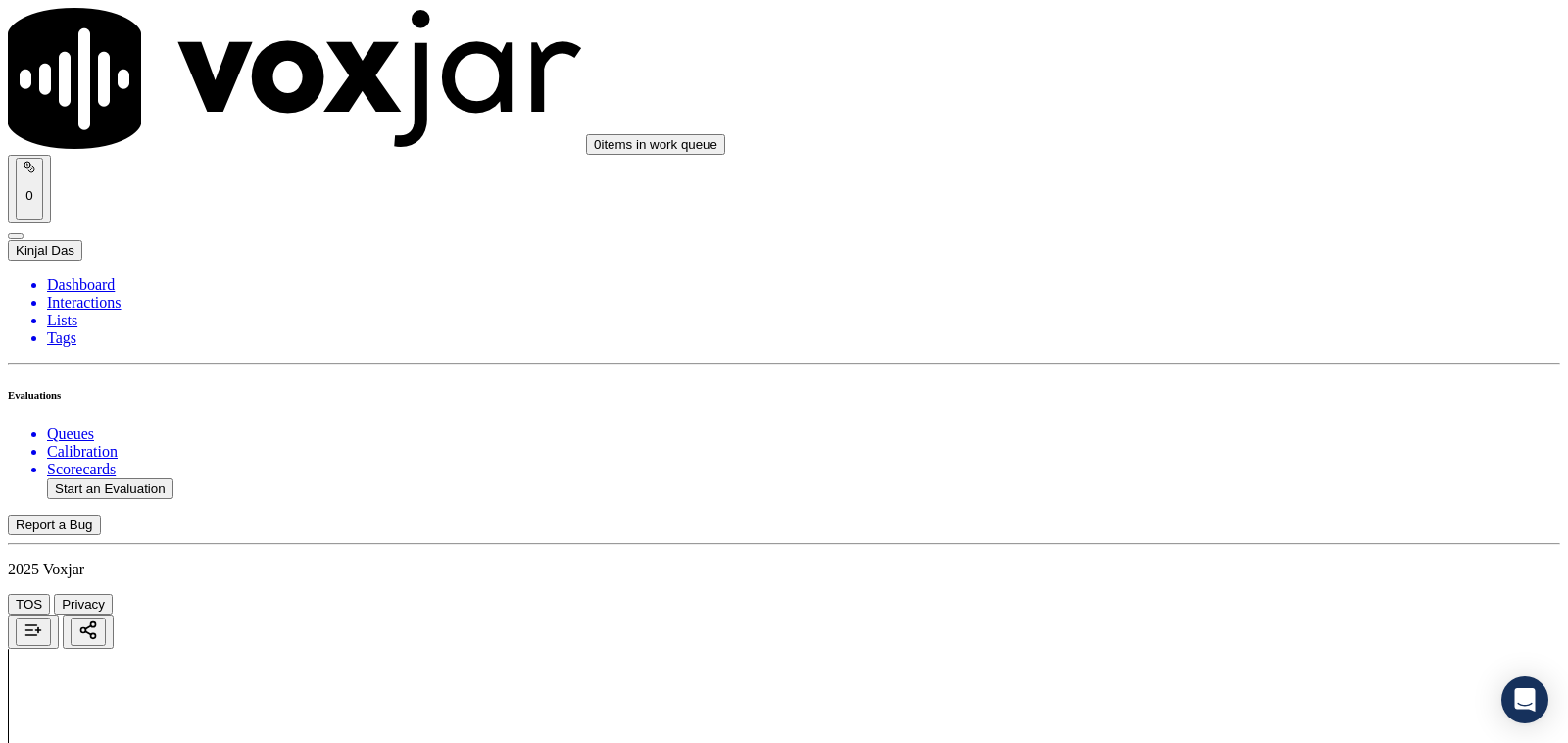 click on "Select an answer" at bounding box center (66, 5907) 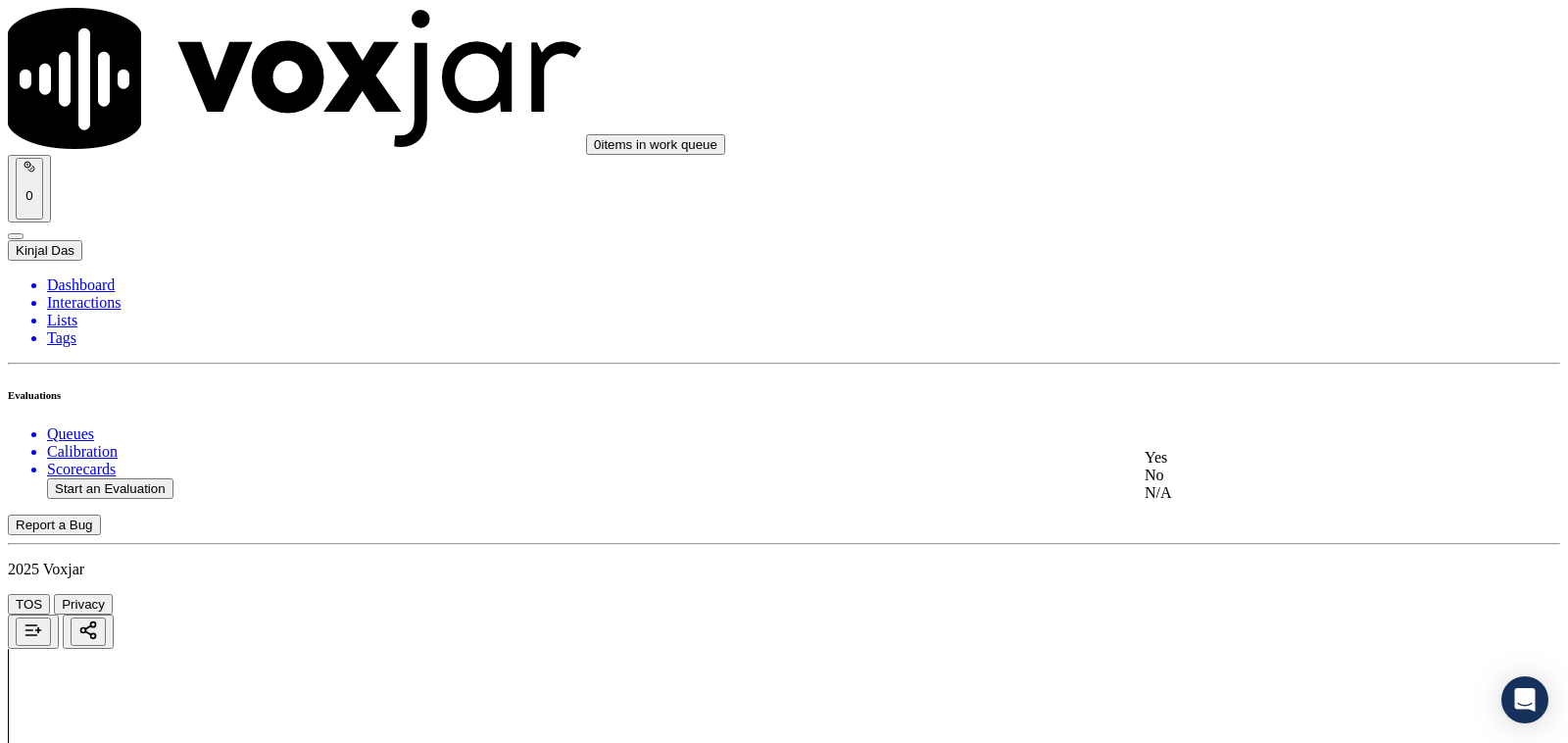 click on "Yes" at bounding box center (1304, 458) 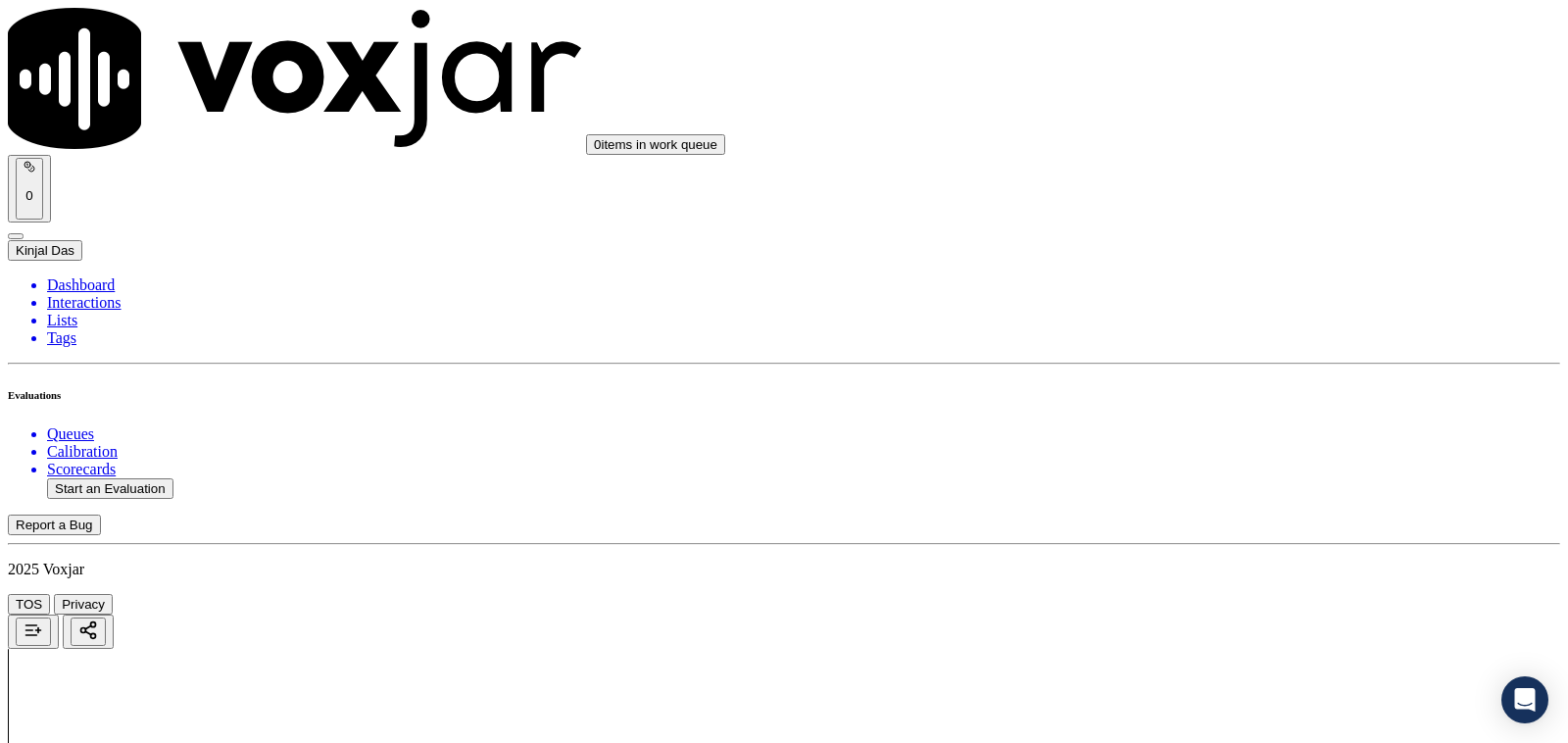 scroll, scrollTop: 4288, scrollLeft: 0, axis: vertical 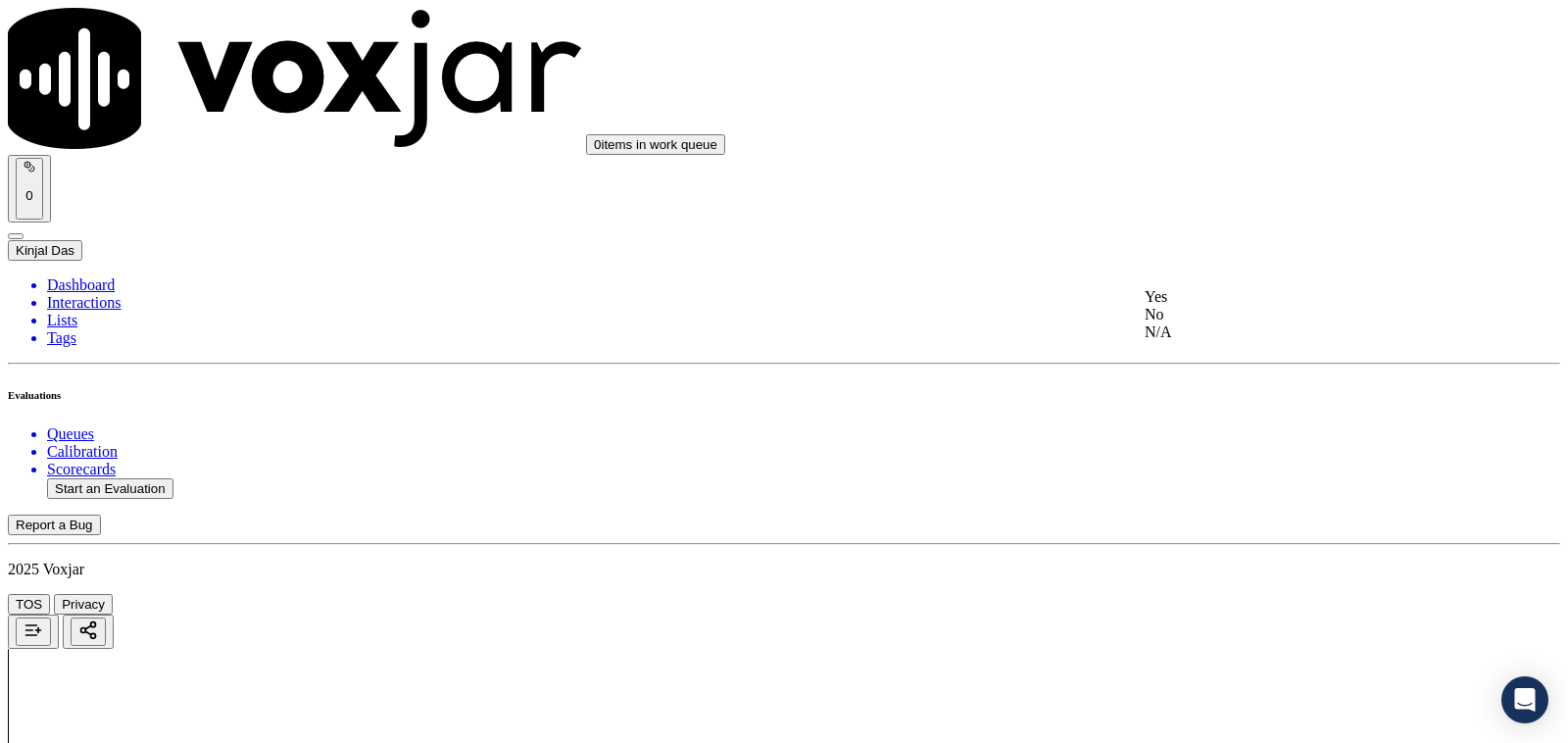 click on "Yes" at bounding box center [1304, 297] 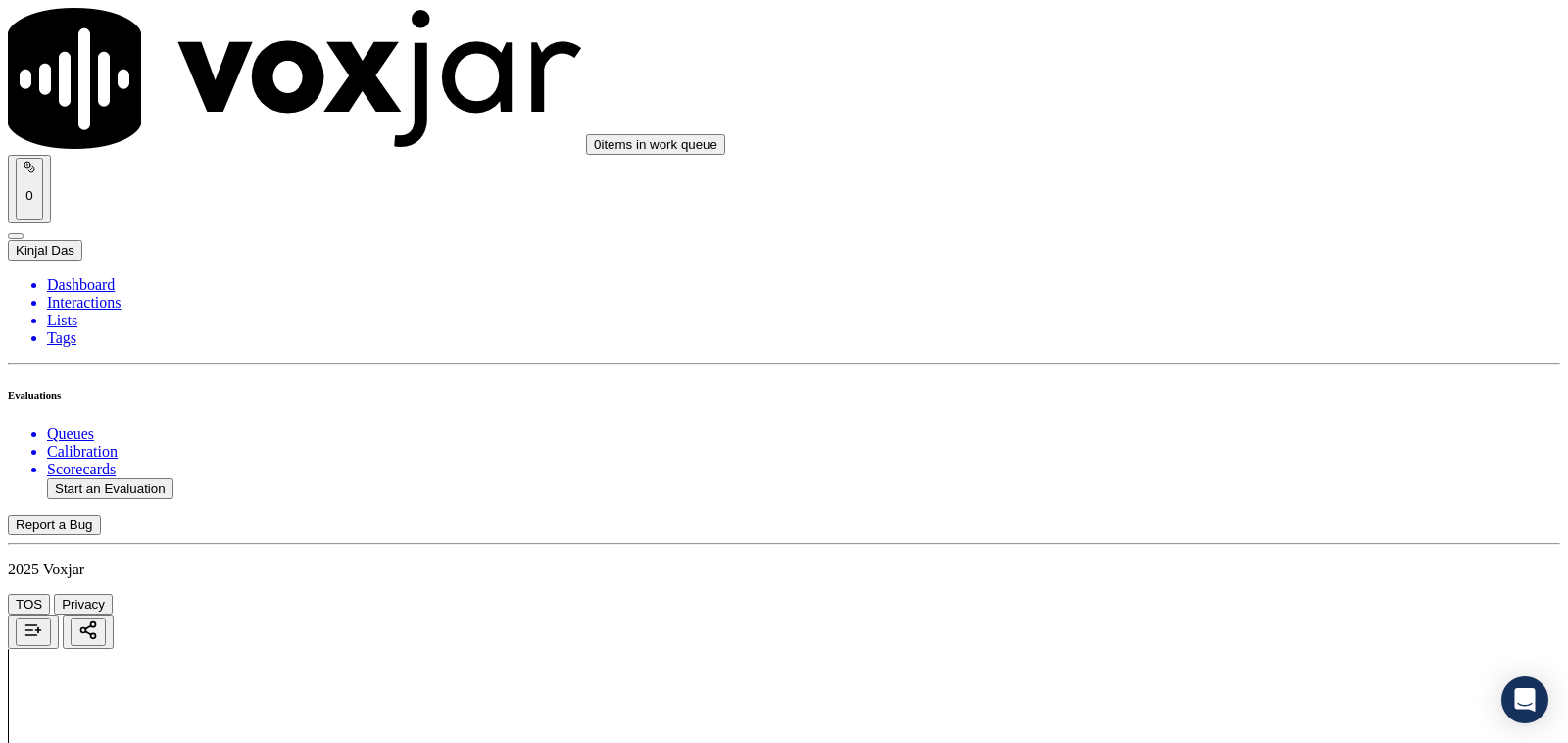 click on "Select an answer" at bounding box center (66, 6357) 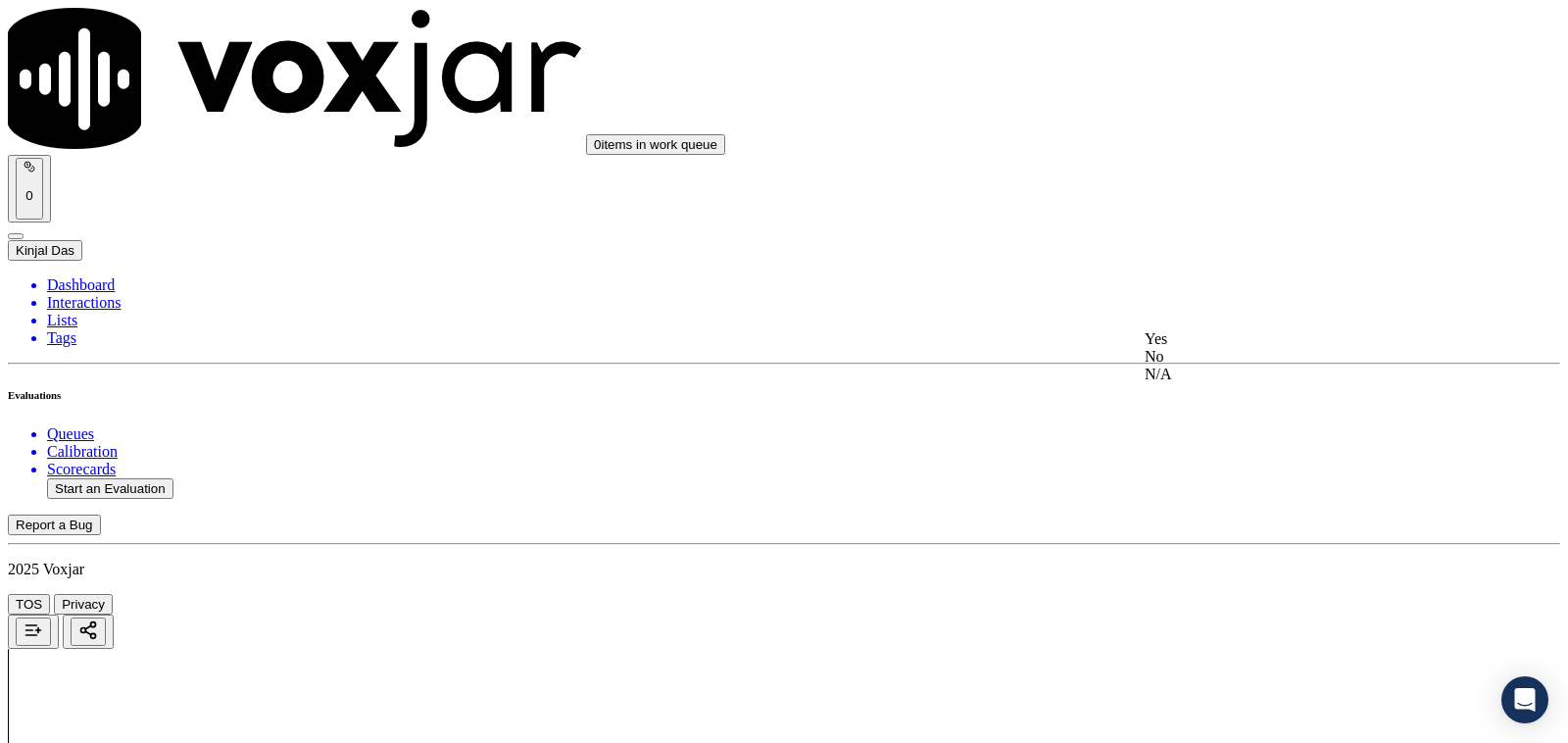 click on "Yes" at bounding box center [1304, 339] 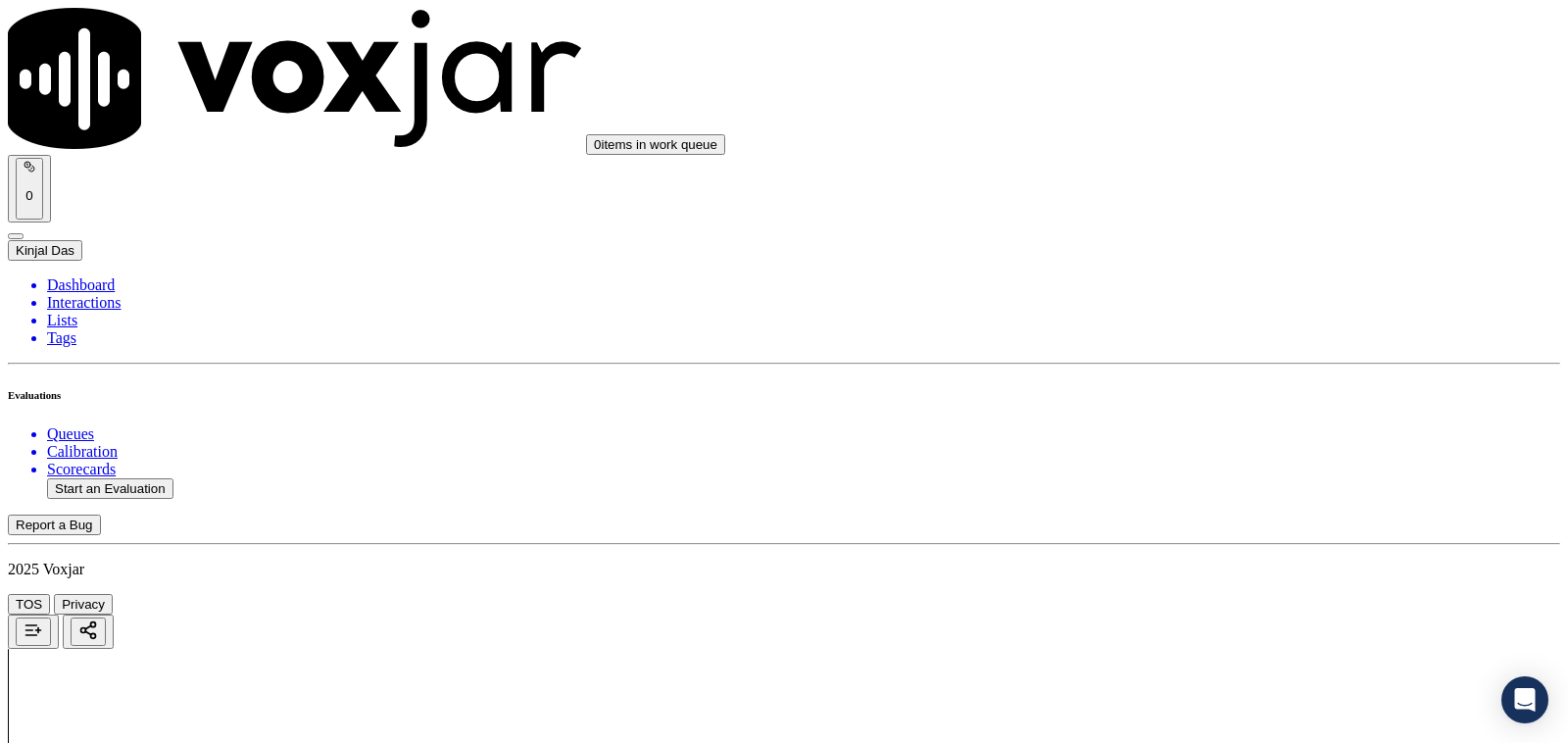 scroll, scrollTop: 4696, scrollLeft: 0, axis: vertical 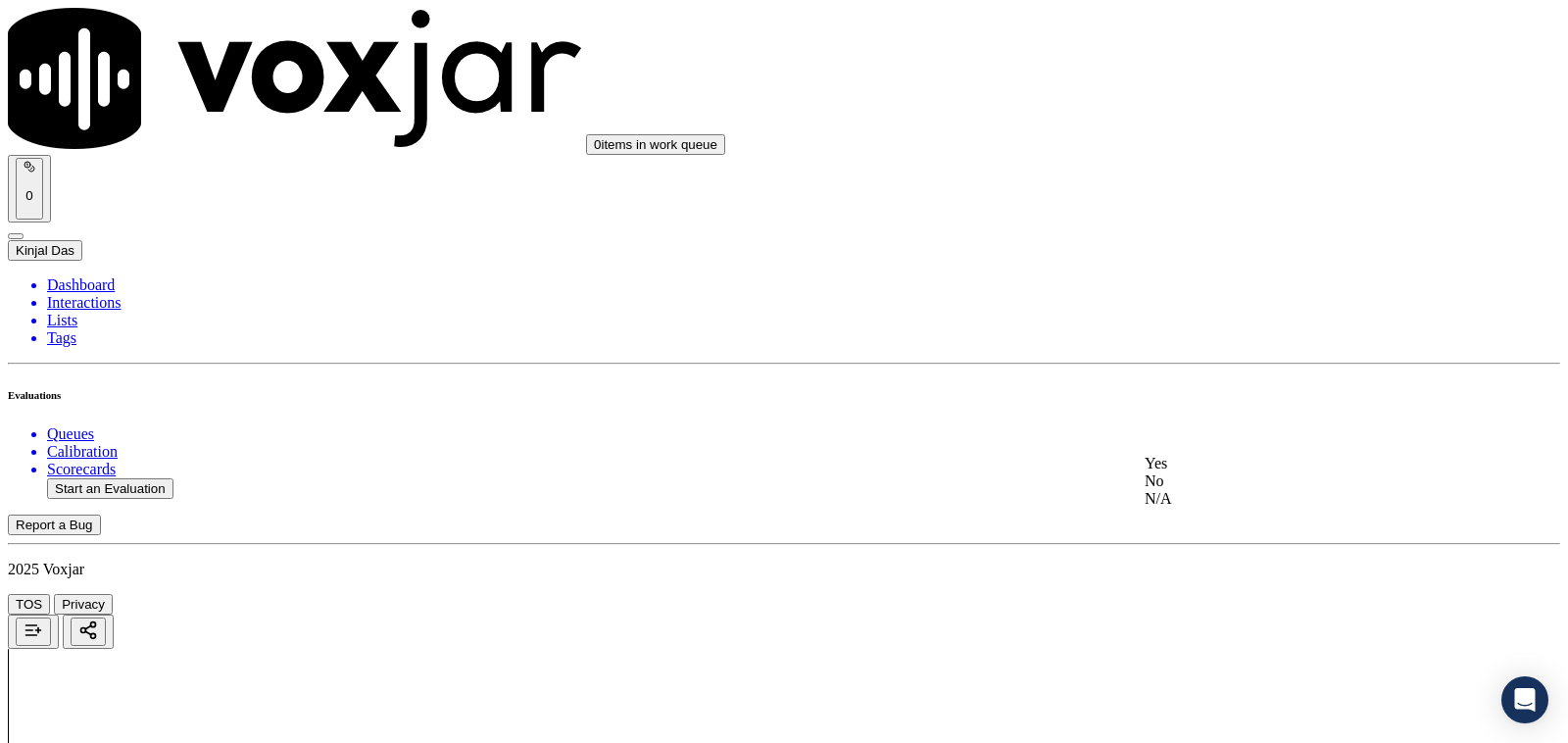 click on "Yes" at bounding box center (1304, 464) 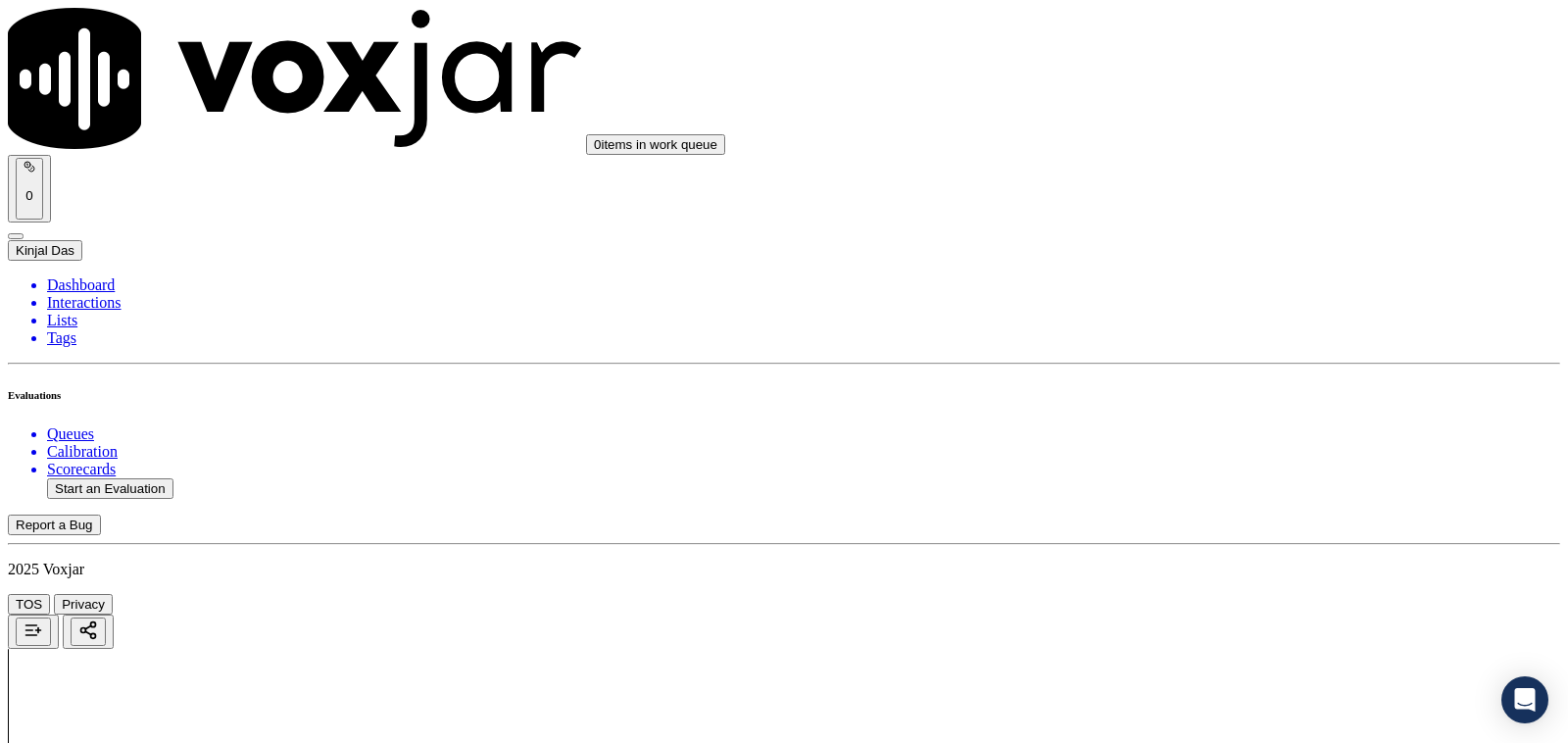 scroll, scrollTop: 5105, scrollLeft: 0, axis: vertical 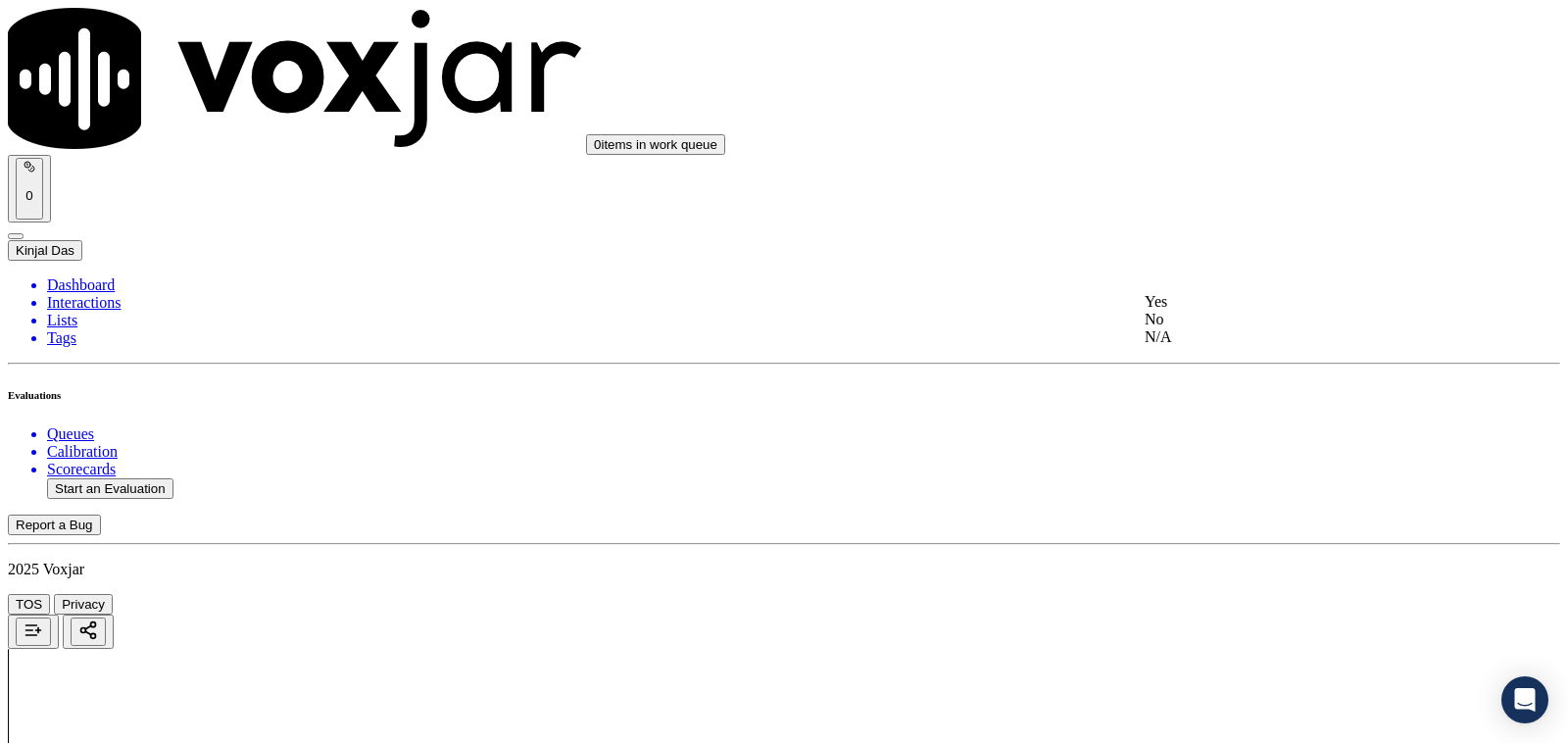 click on "Yes" at bounding box center [1304, 302] 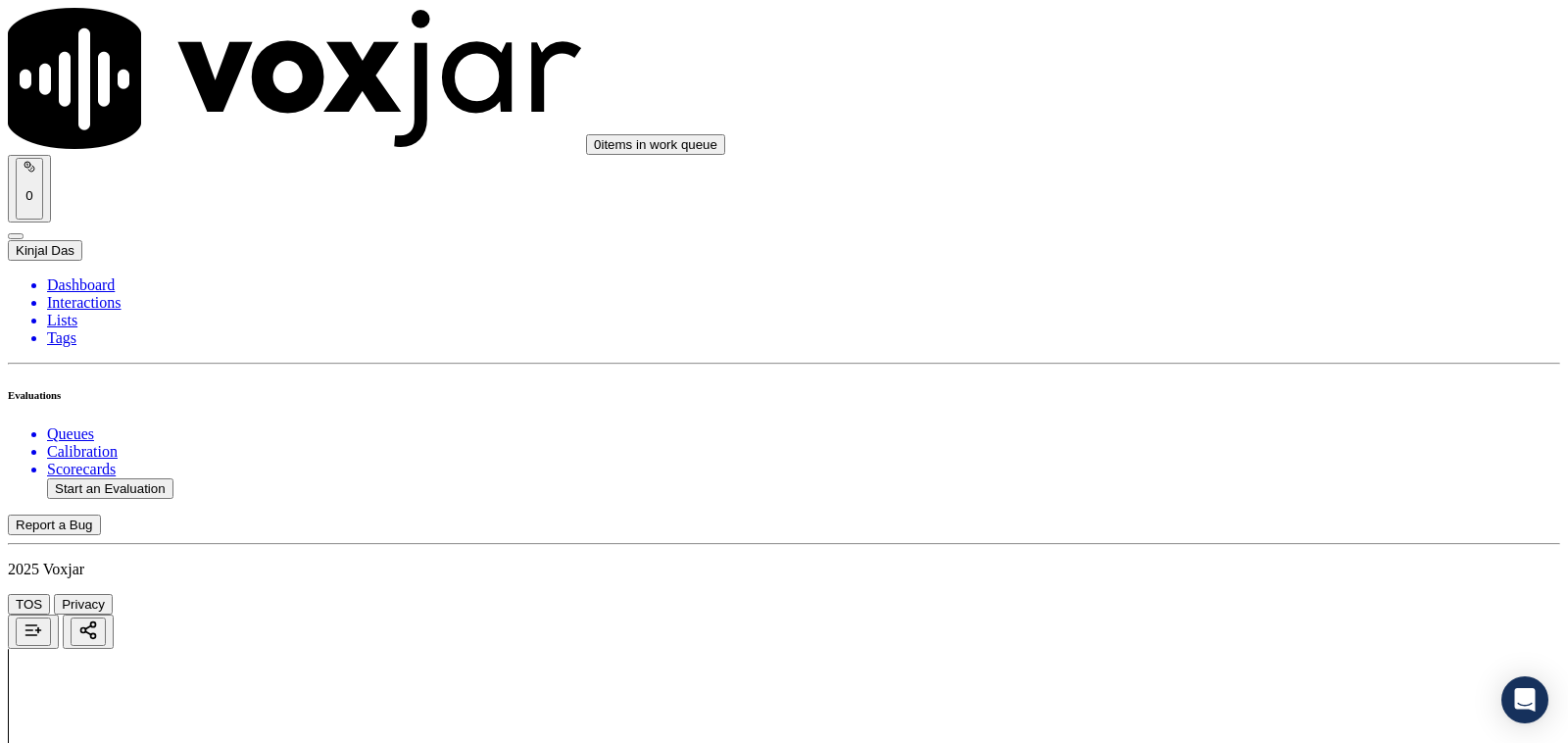 click on "Select an answer" at bounding box center (66, 7142) 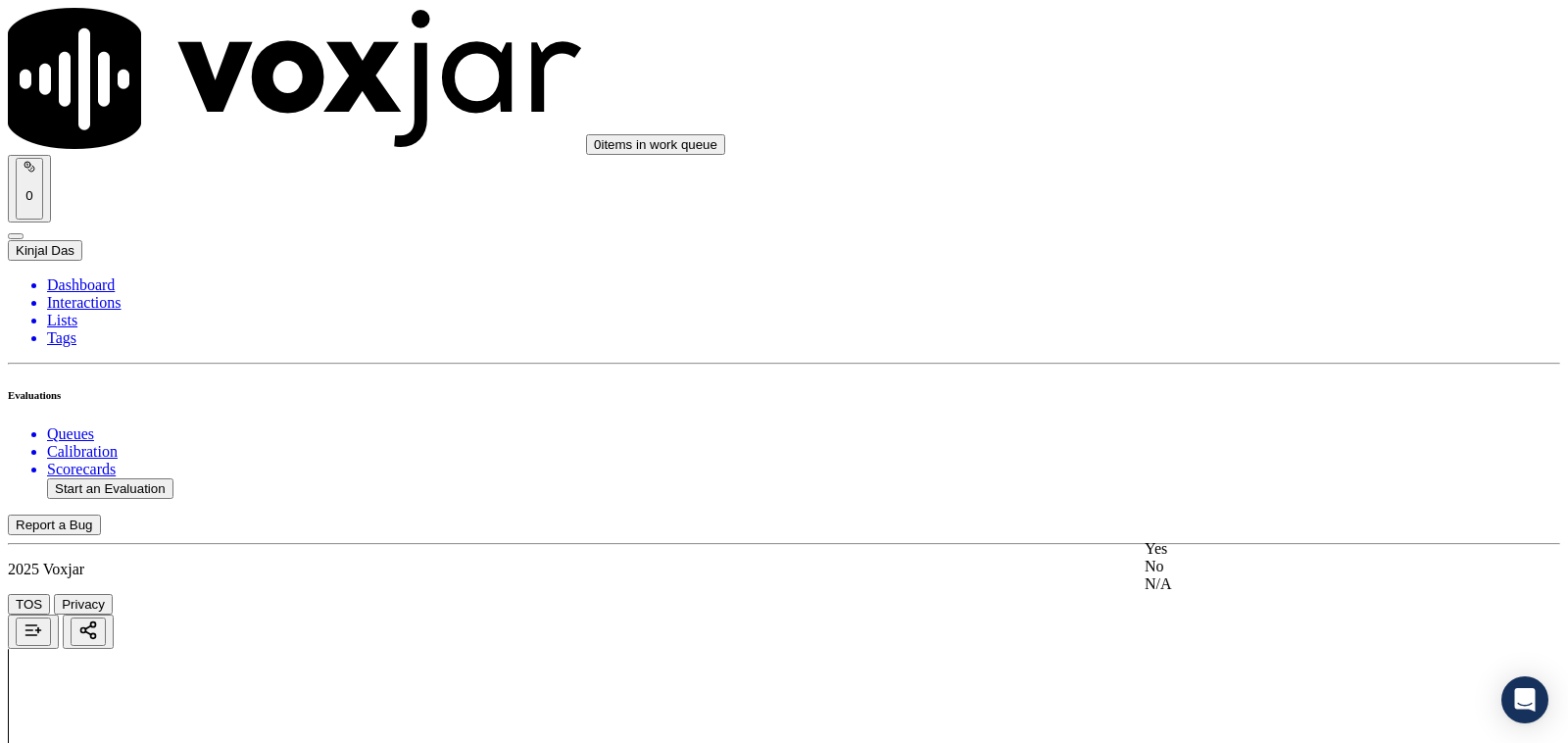 click on "Yes" at bounding box center [1304, 549] 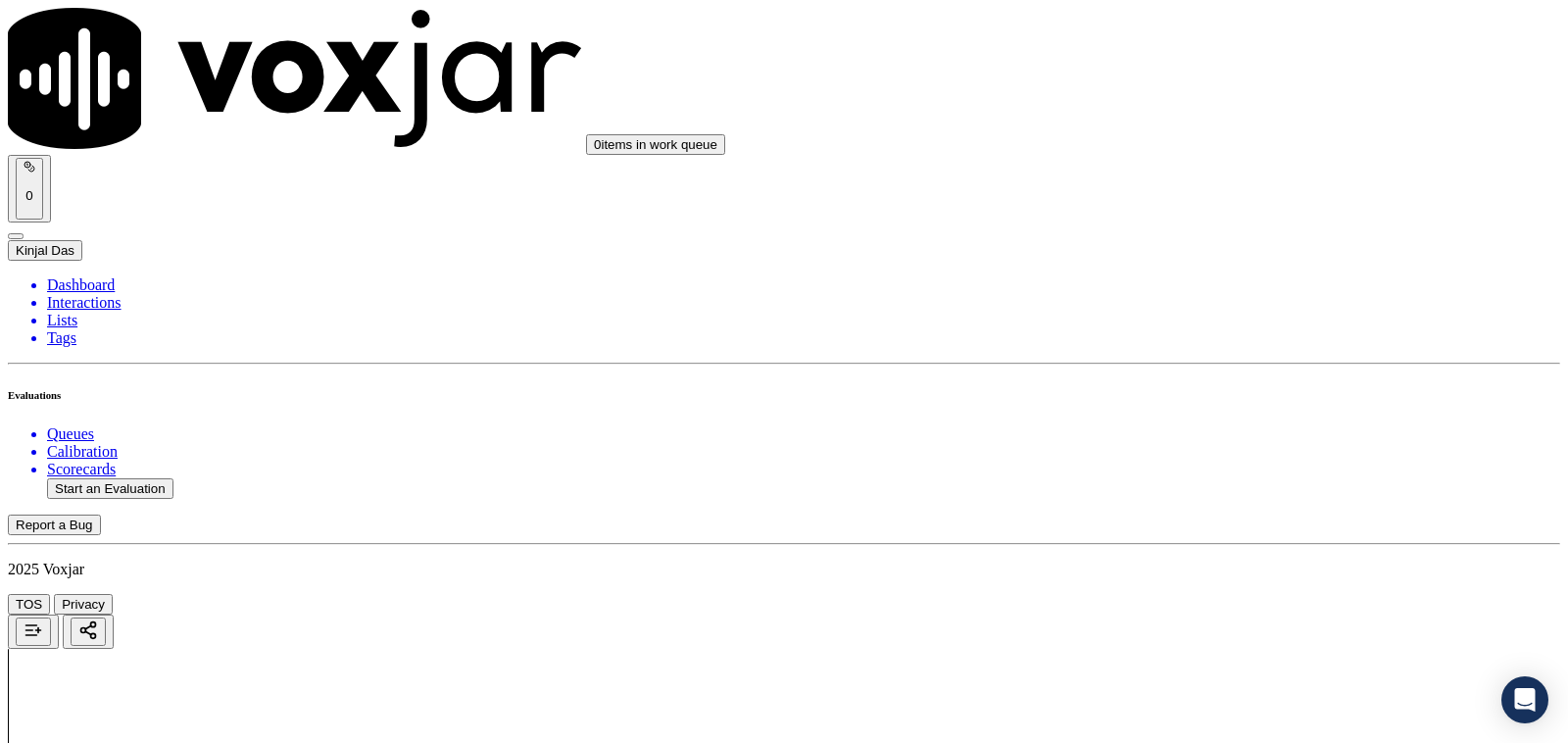 click on "Submit Scores" at bounding box center [58, 7200] 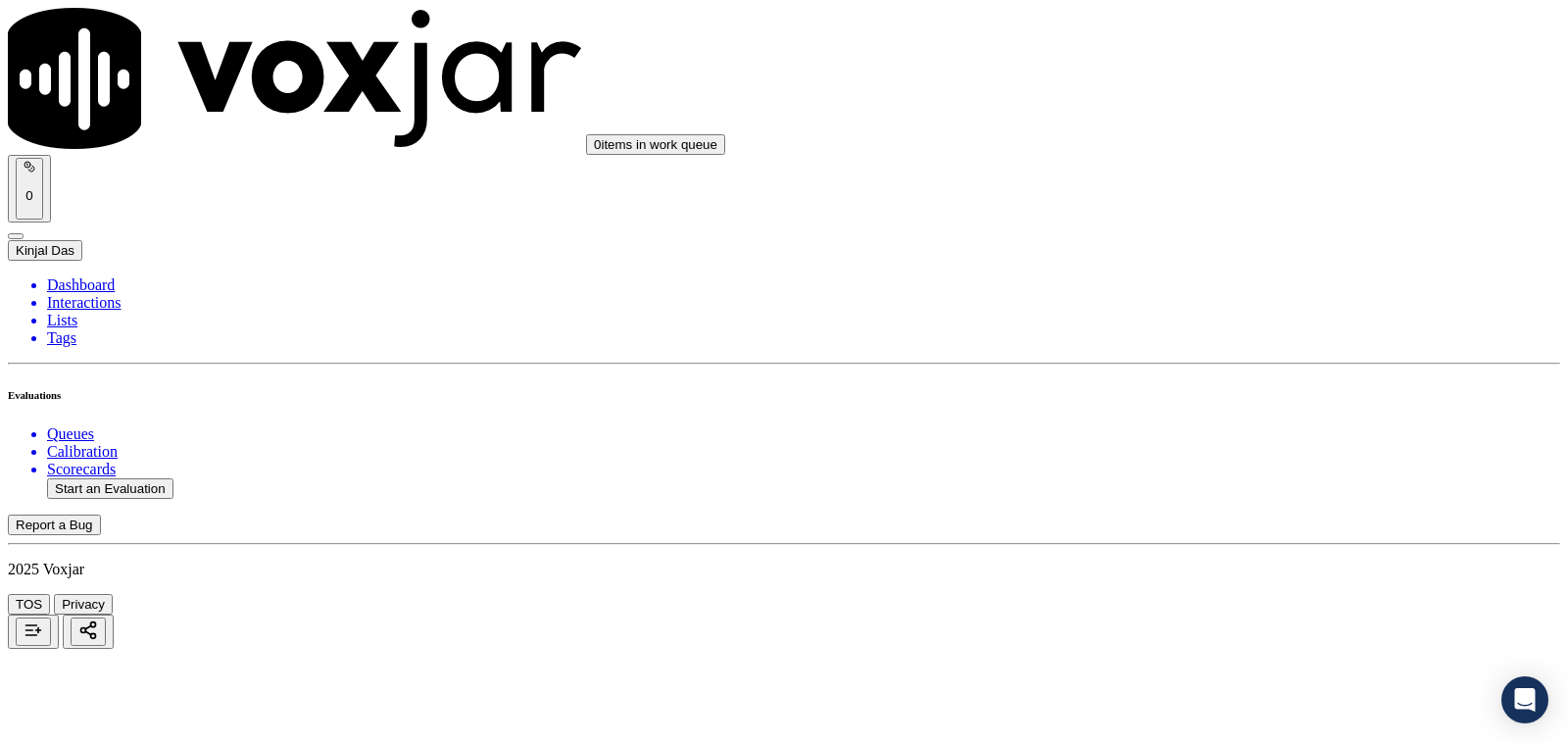scroll, scrollTop: 265, scrollLeft: 0, axis: vertical 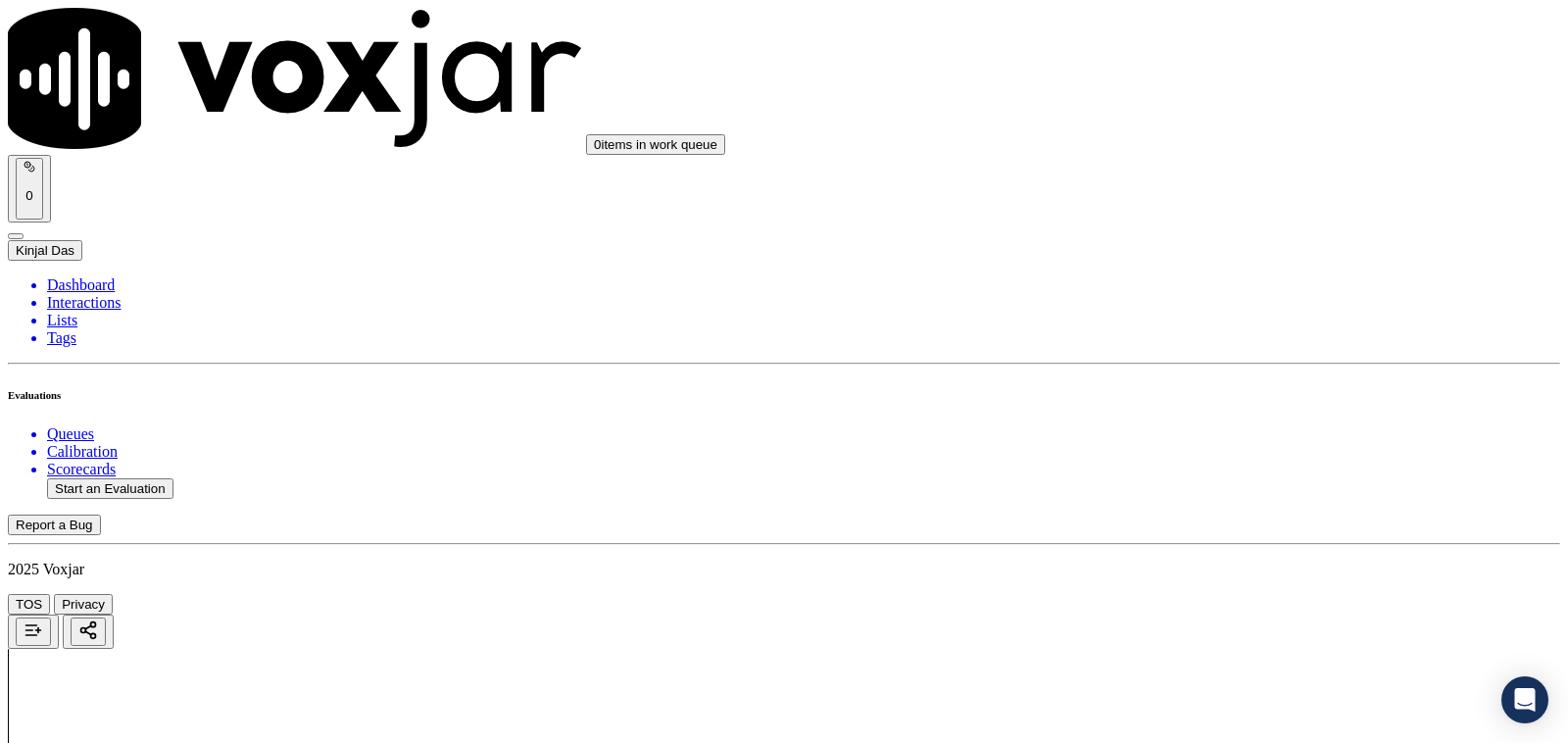click on "Start a Manual Evaluation" 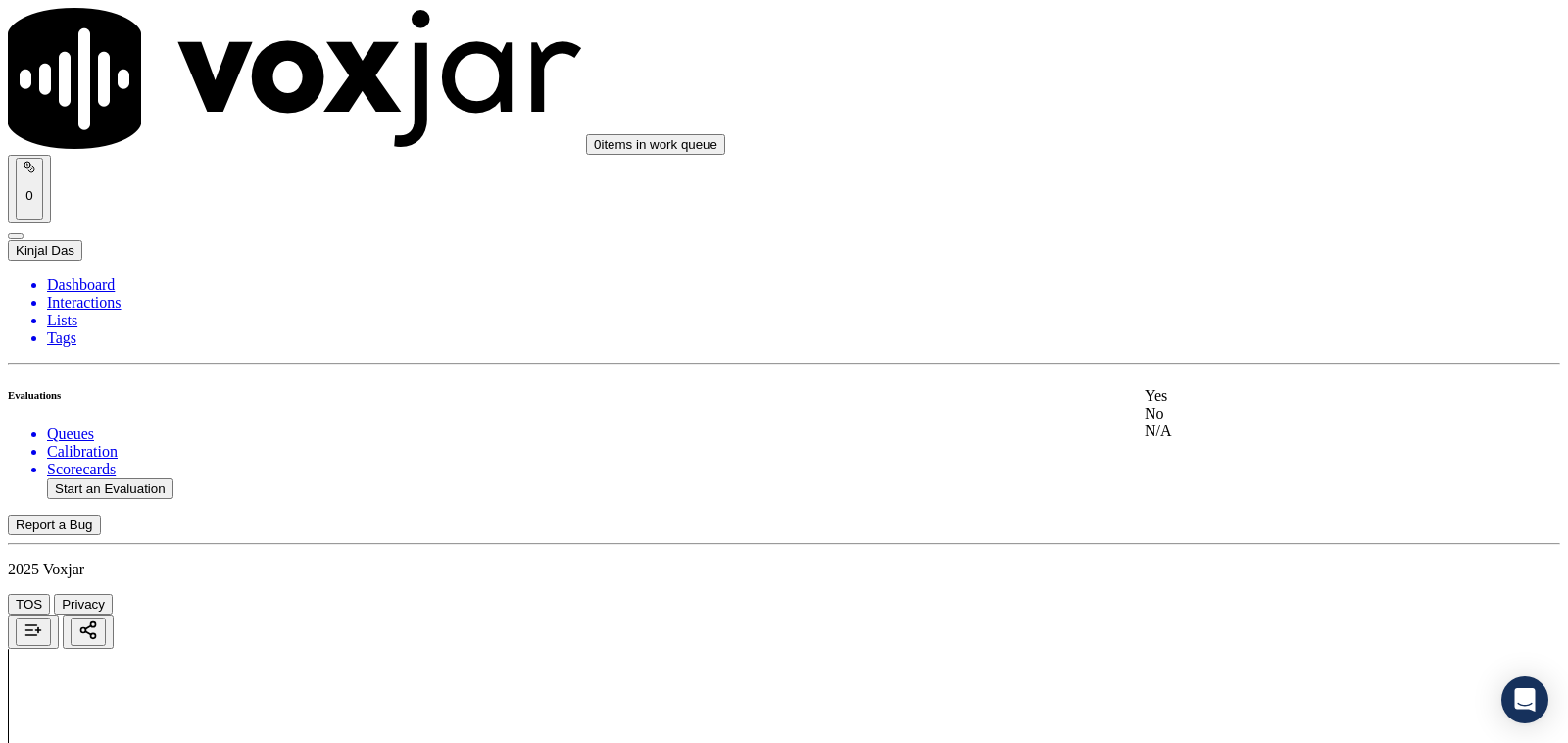 click on "Yes" at bounding box center (1304, 396) 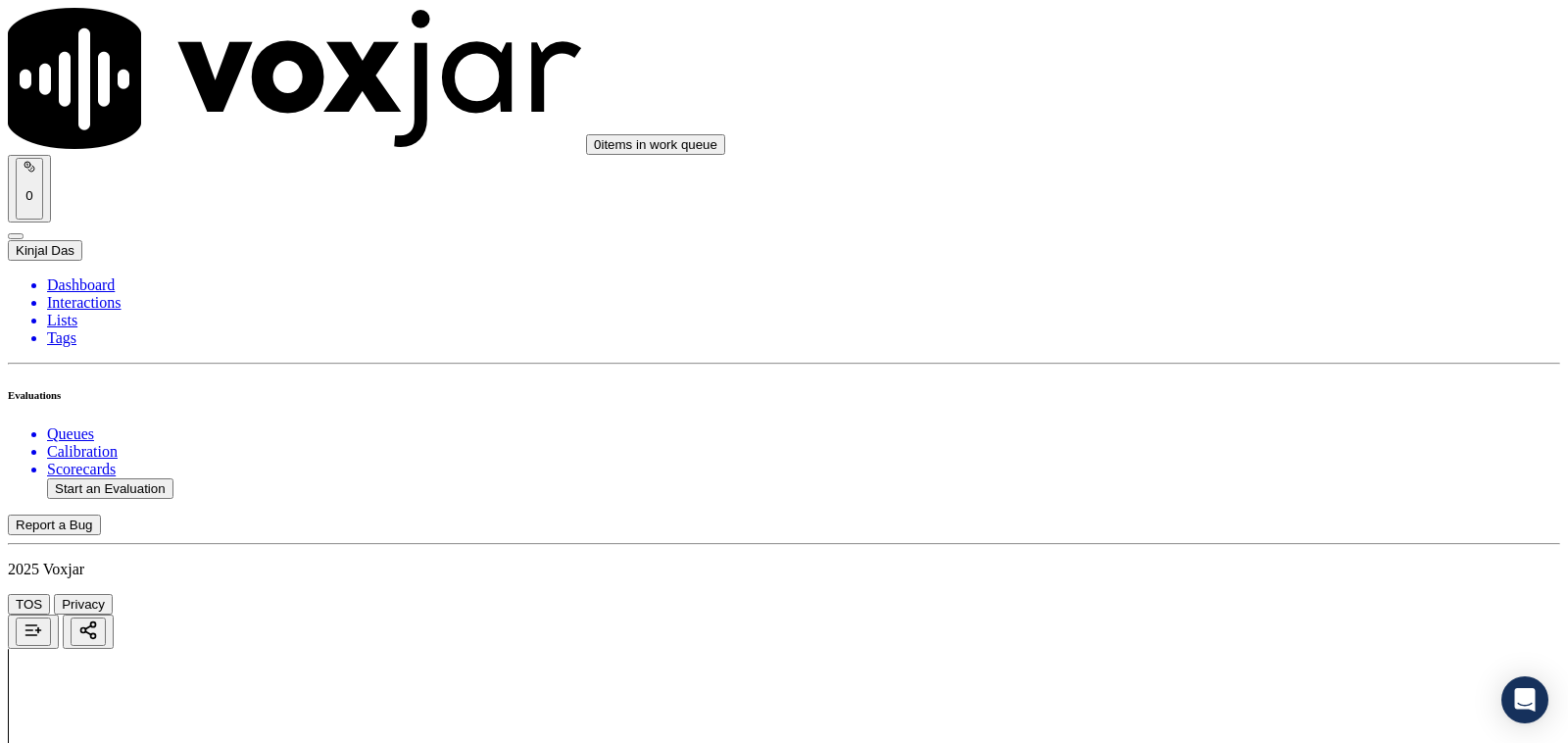 scroll, scrollTop: 408, scrollLeft: 0, axis: vertical 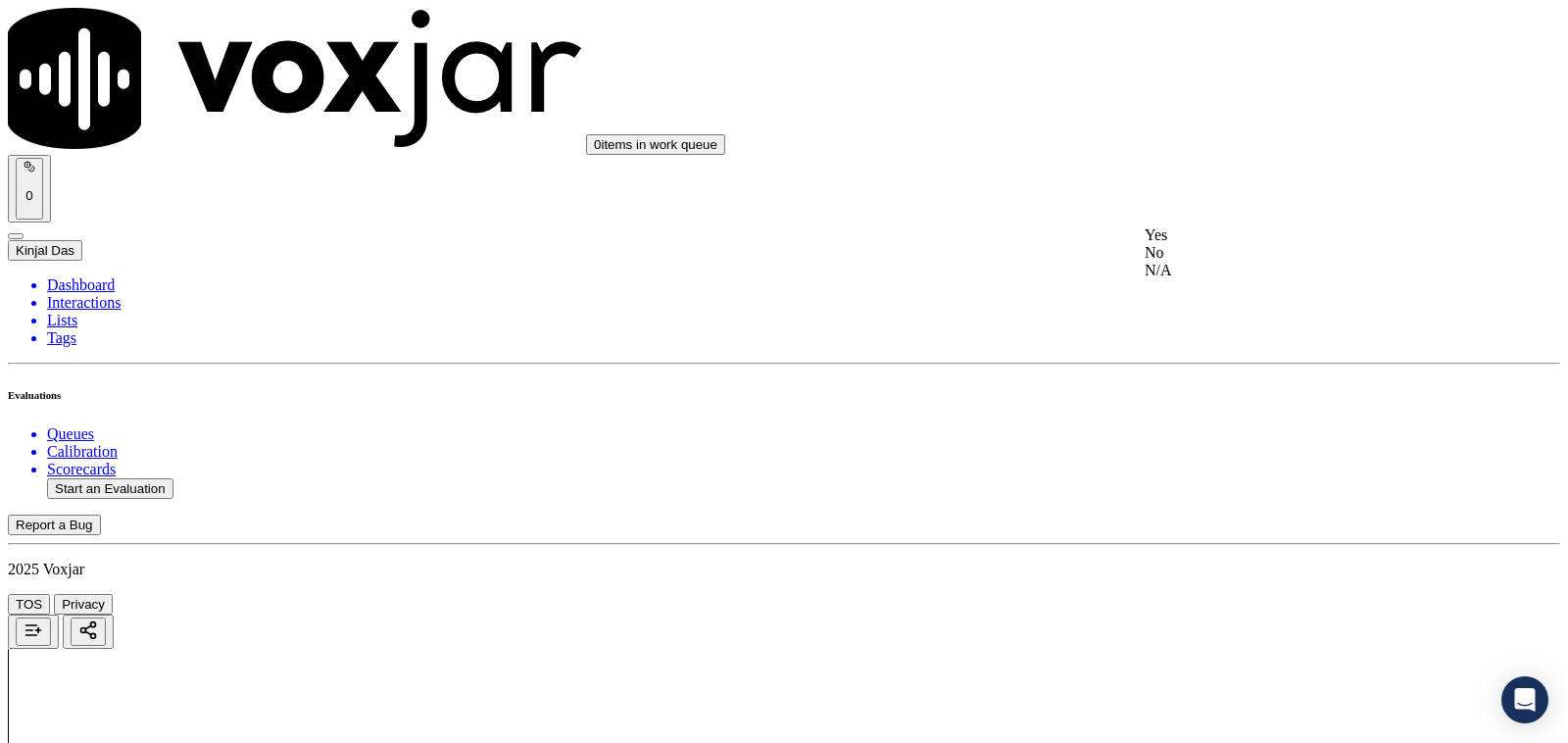 drag, startPoint x: 1189, startPoint y: 263, endPoint x: 1189, endPoint y: 252, distance: 11 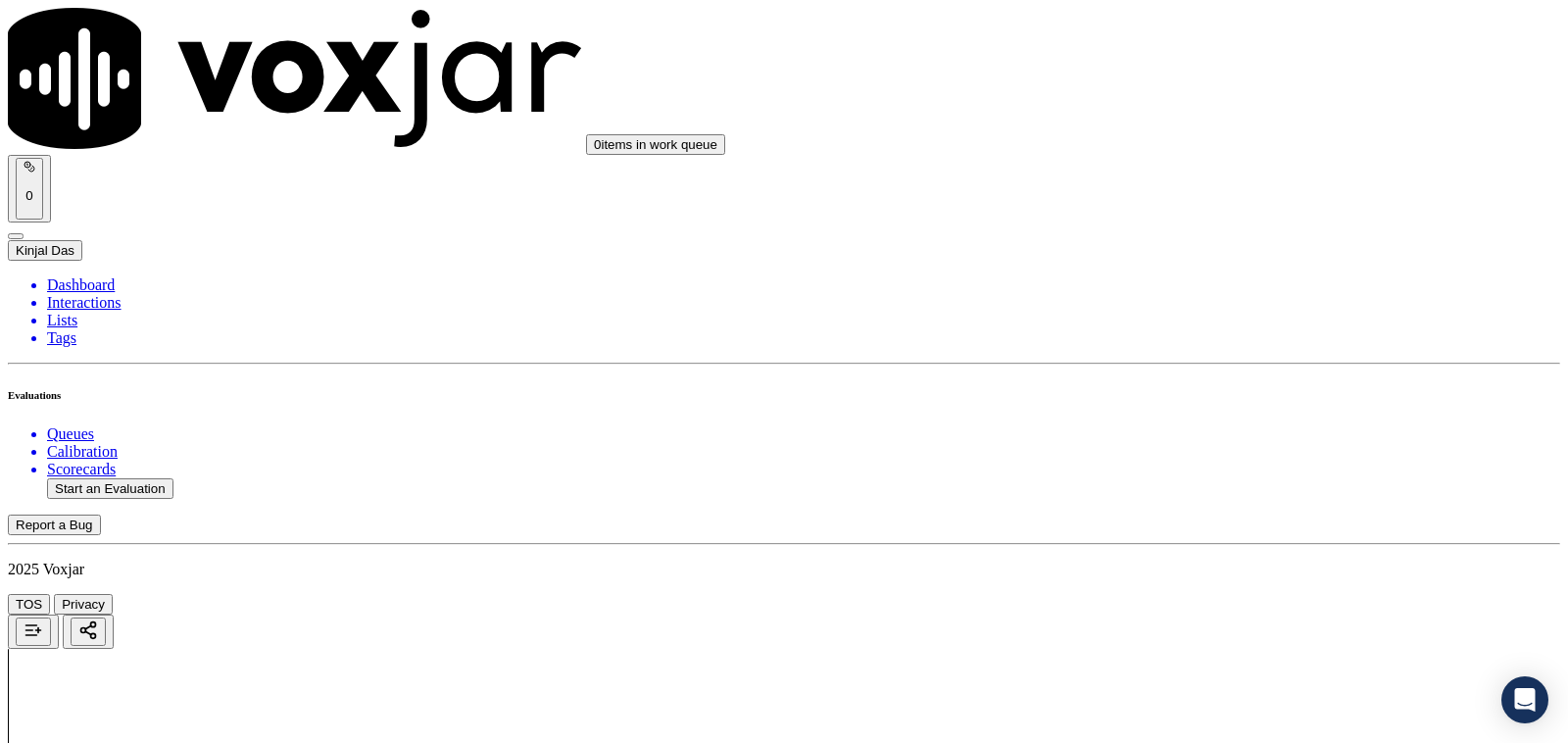 click on "Select an answer" at bounding box center (66, 2804) 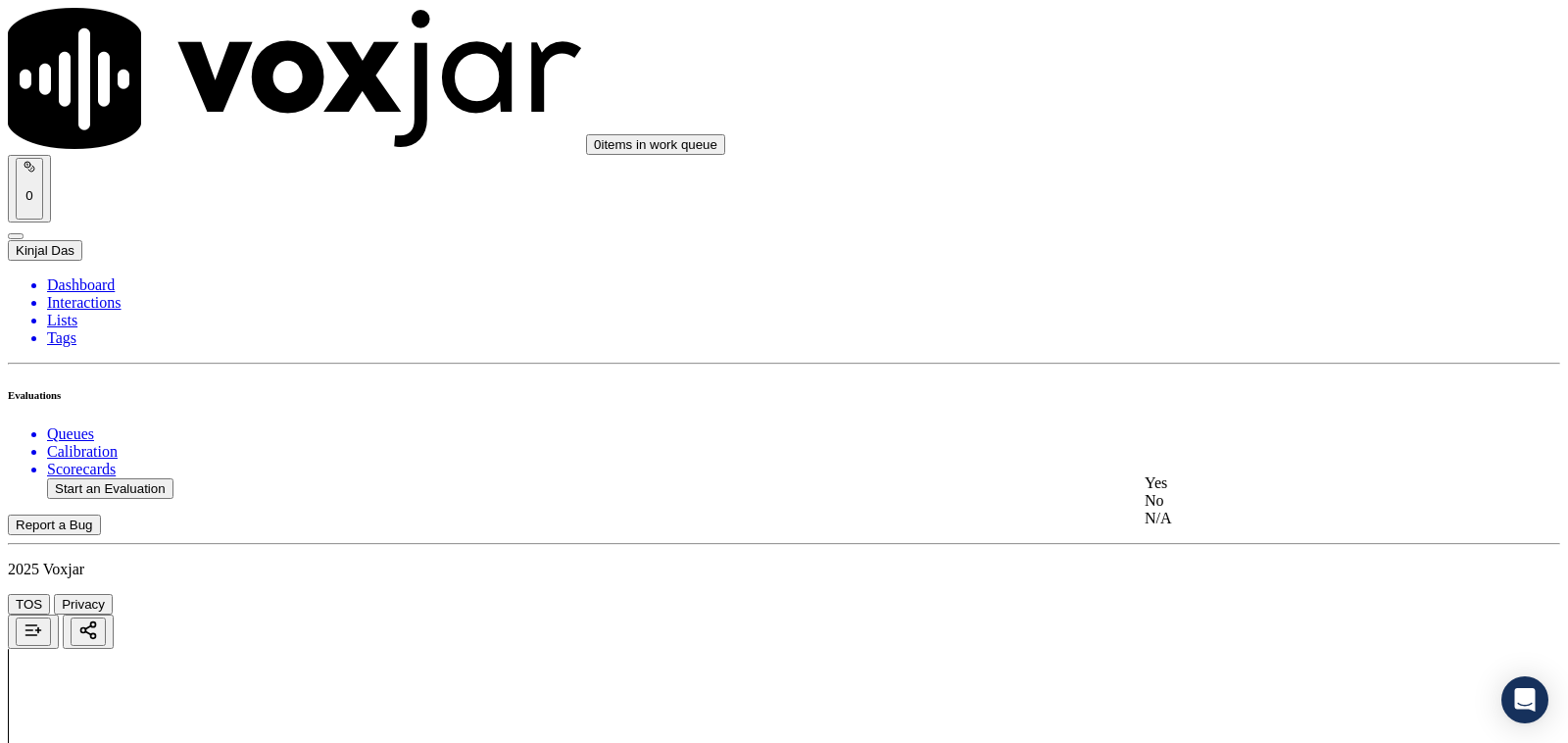click on "Yes" at bounding box center (1304, 483) 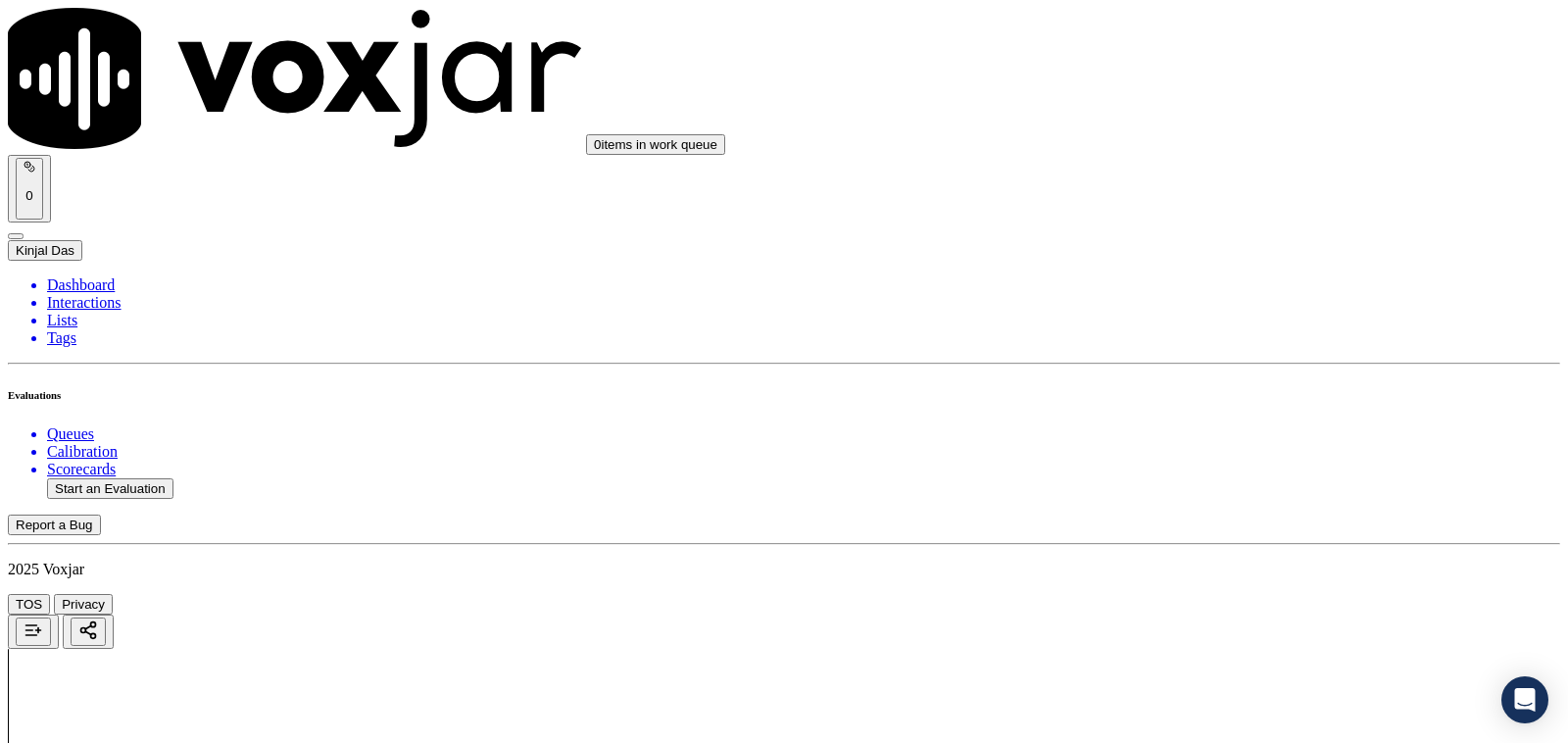 scroll, scrollTop: 817, scrollLeft: 0, axis: vertical 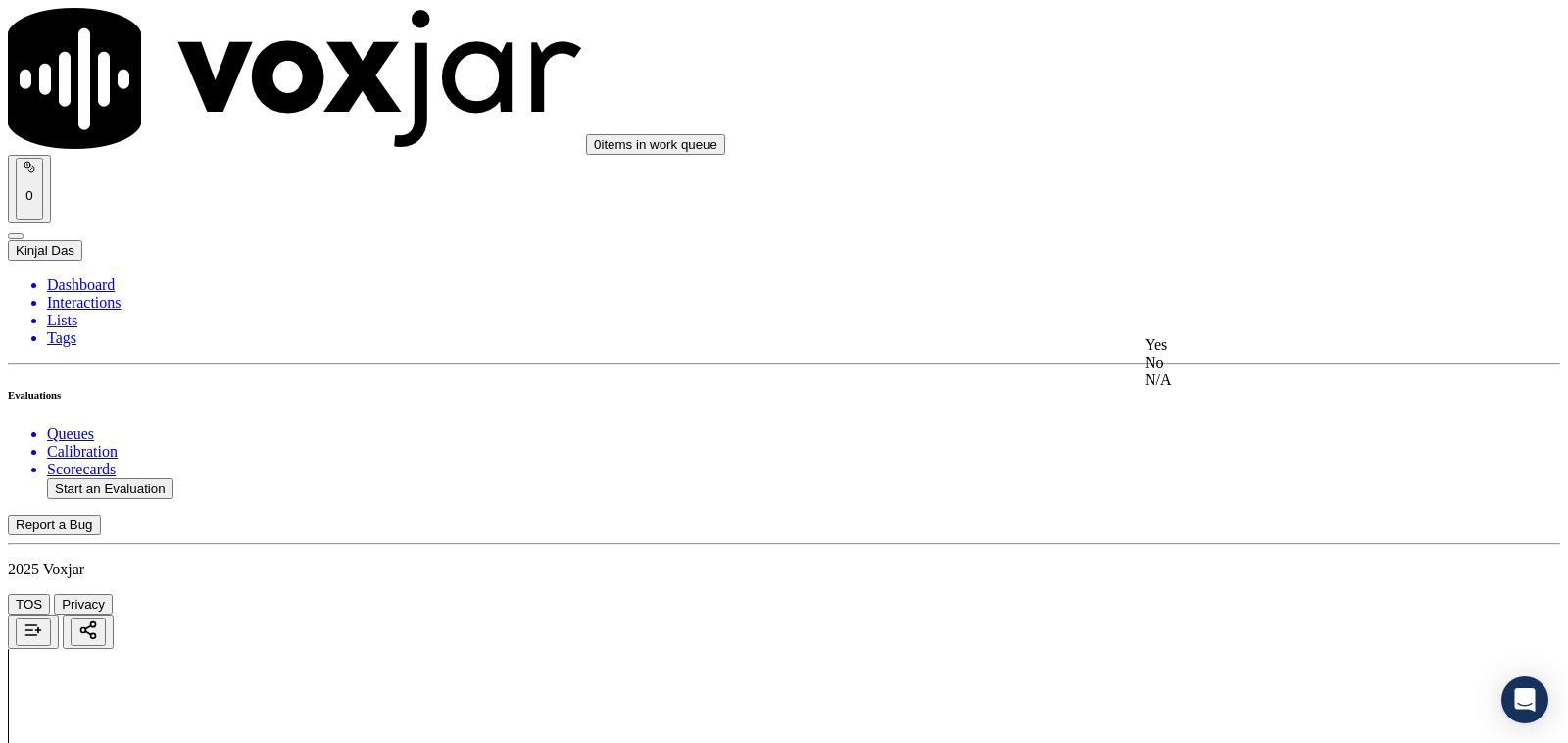 click on "N/A" 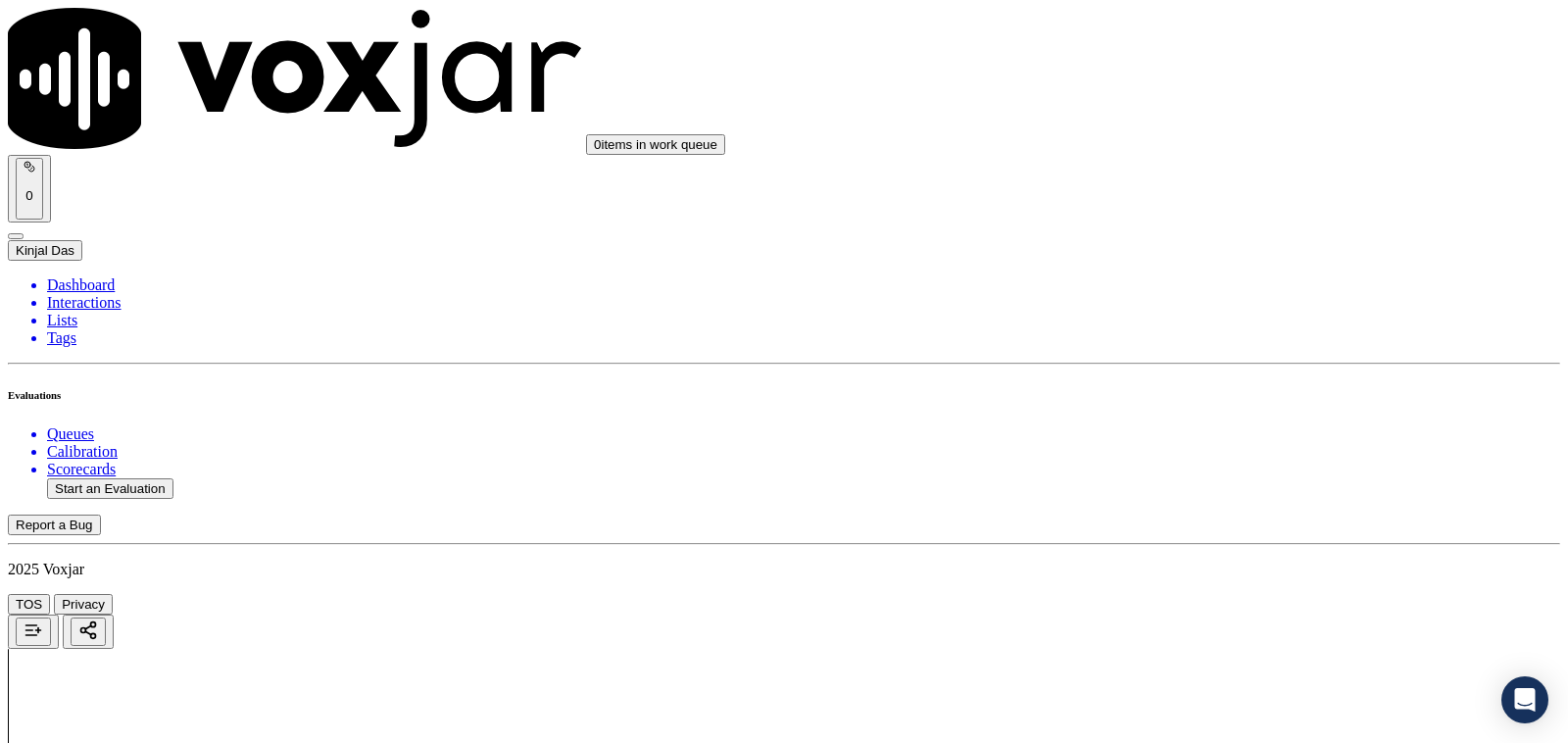 scroll, scrollTop: 1225, scrollLeft: 0, axis: vertical 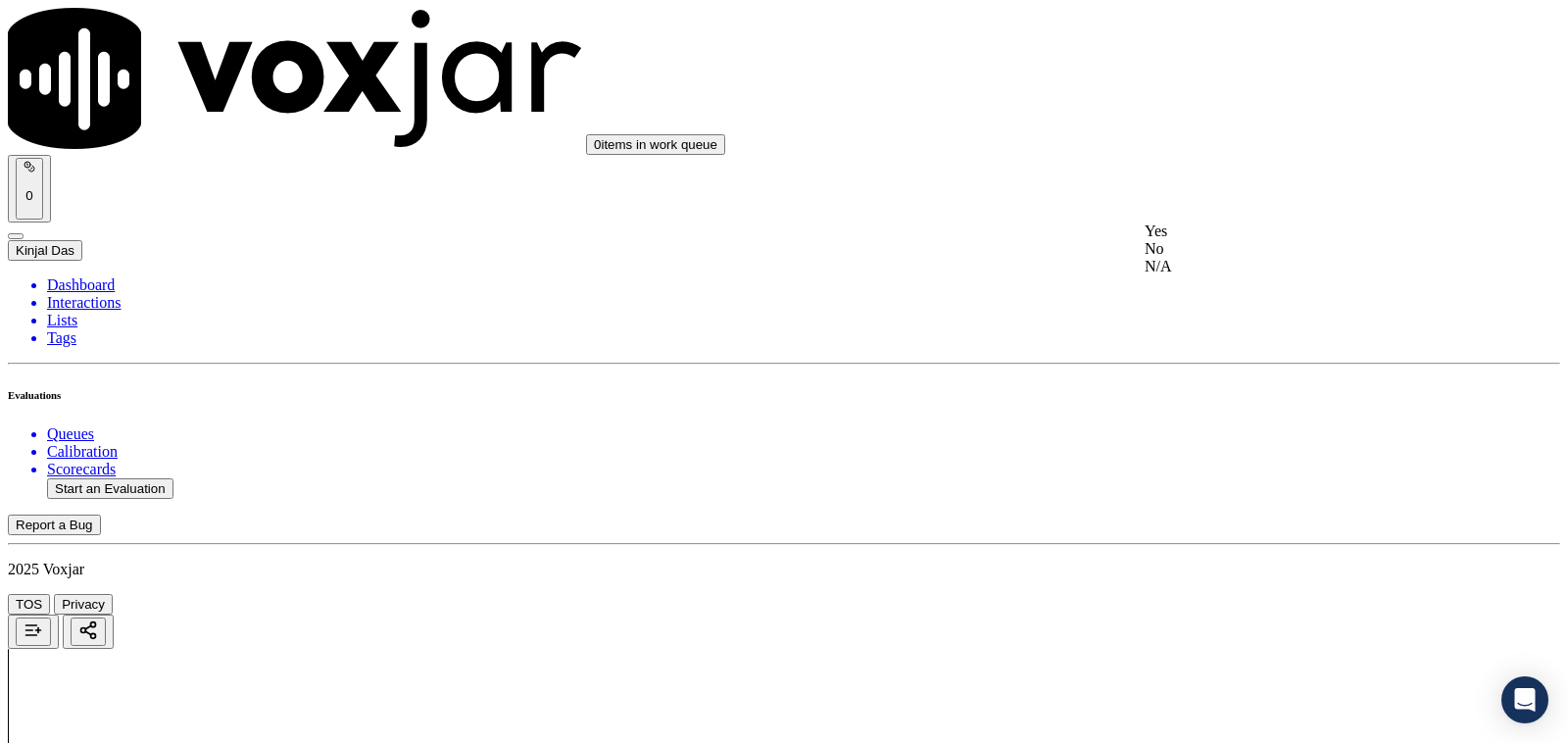 click on "Yes   No     N/A" at bounding box center [1304, 249] 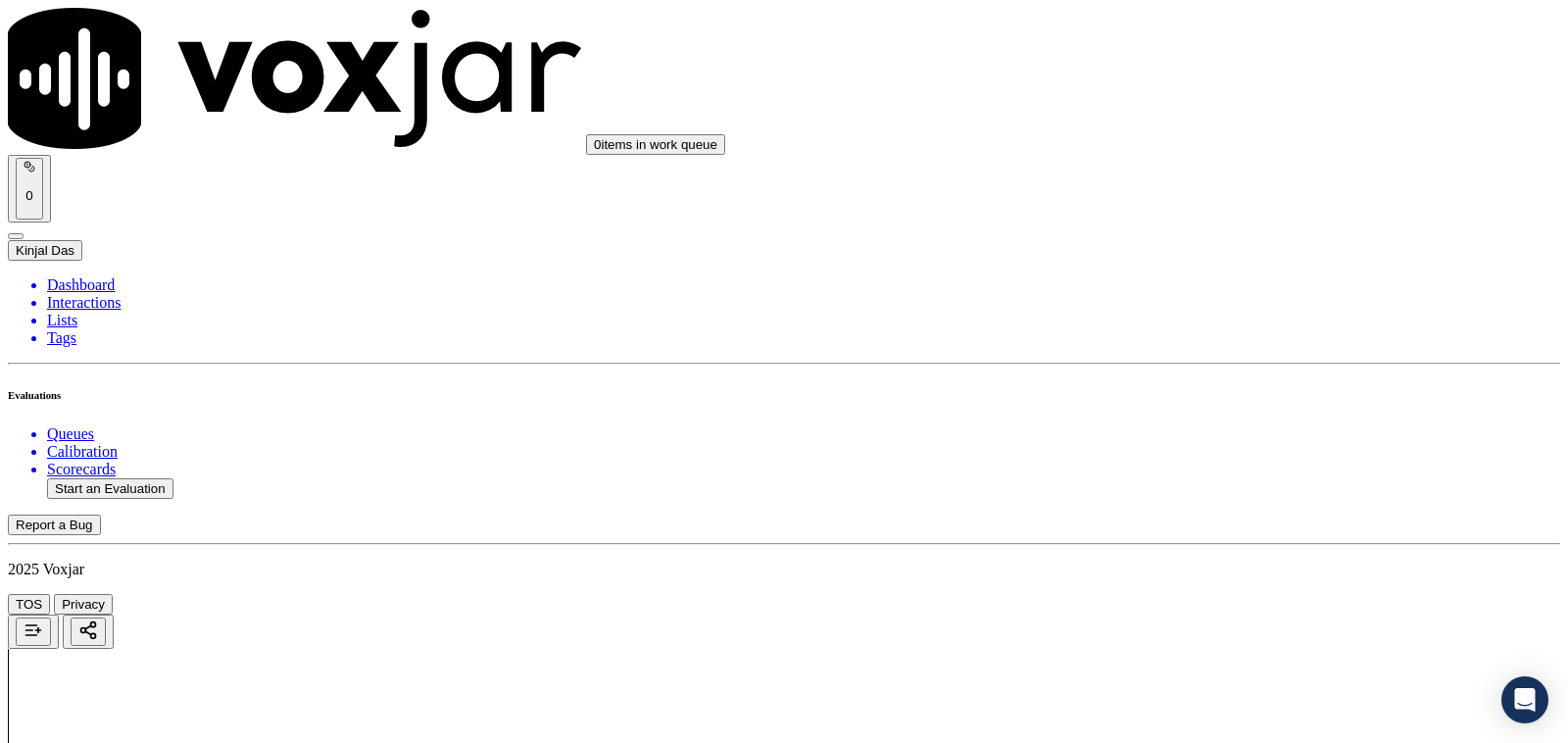 drag, startPoint x: 1212, startPoint y: 436, endPoint x: 1210, endPoint y: 453, distance: 17.117243 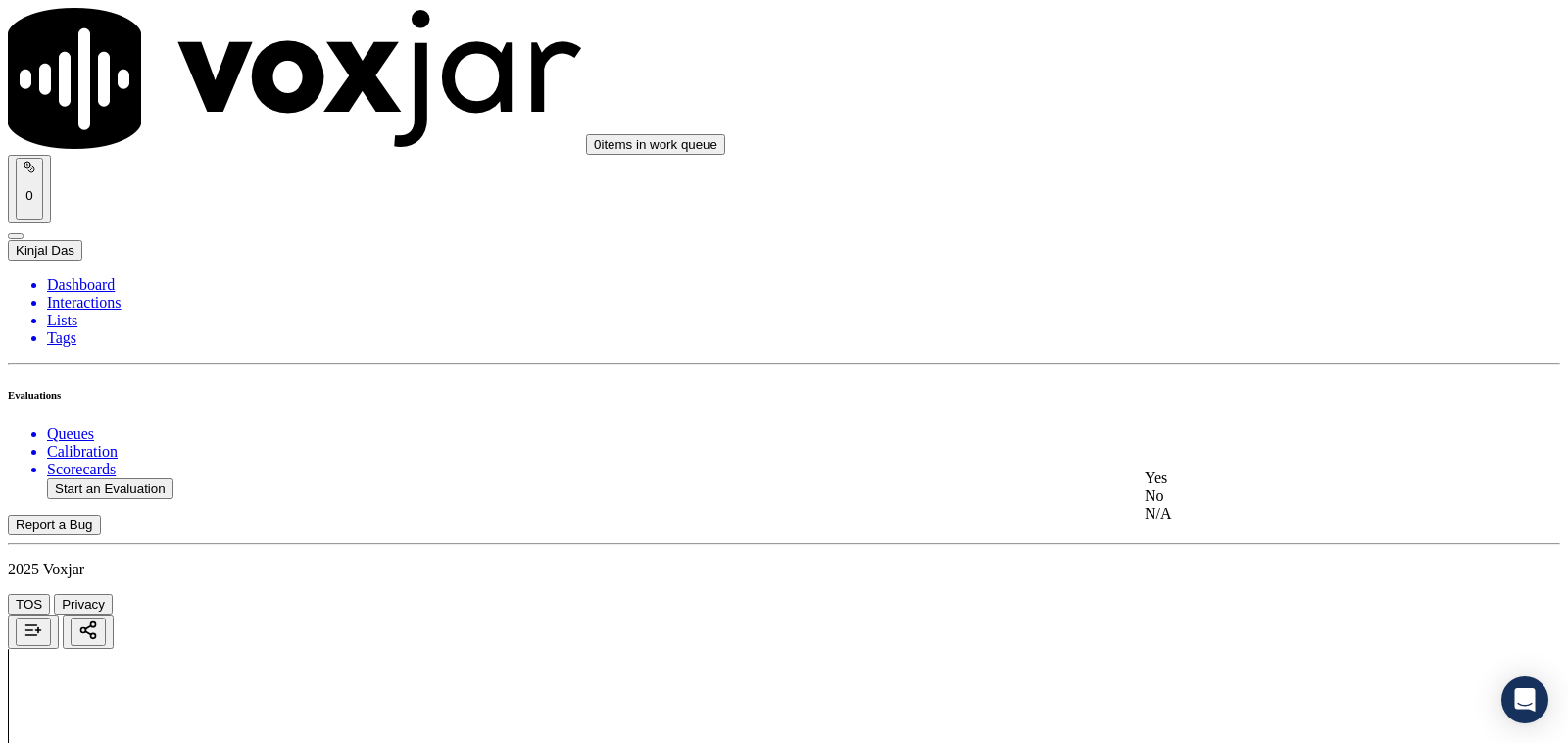 click on "Yes" at bounding box center (1304, 478) 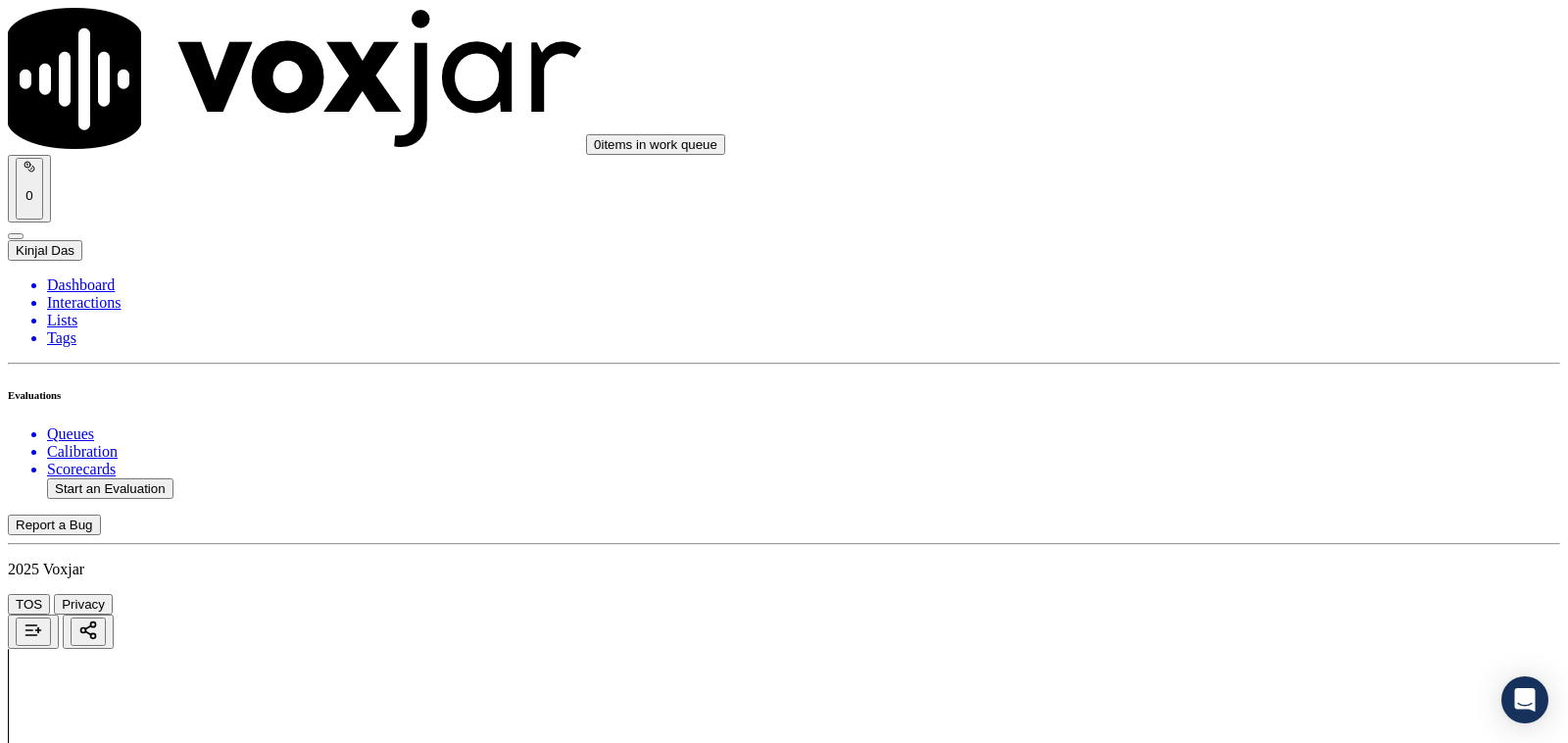 scroll, scrollTop: 1429, scrollLeft: 0, axis: vertical 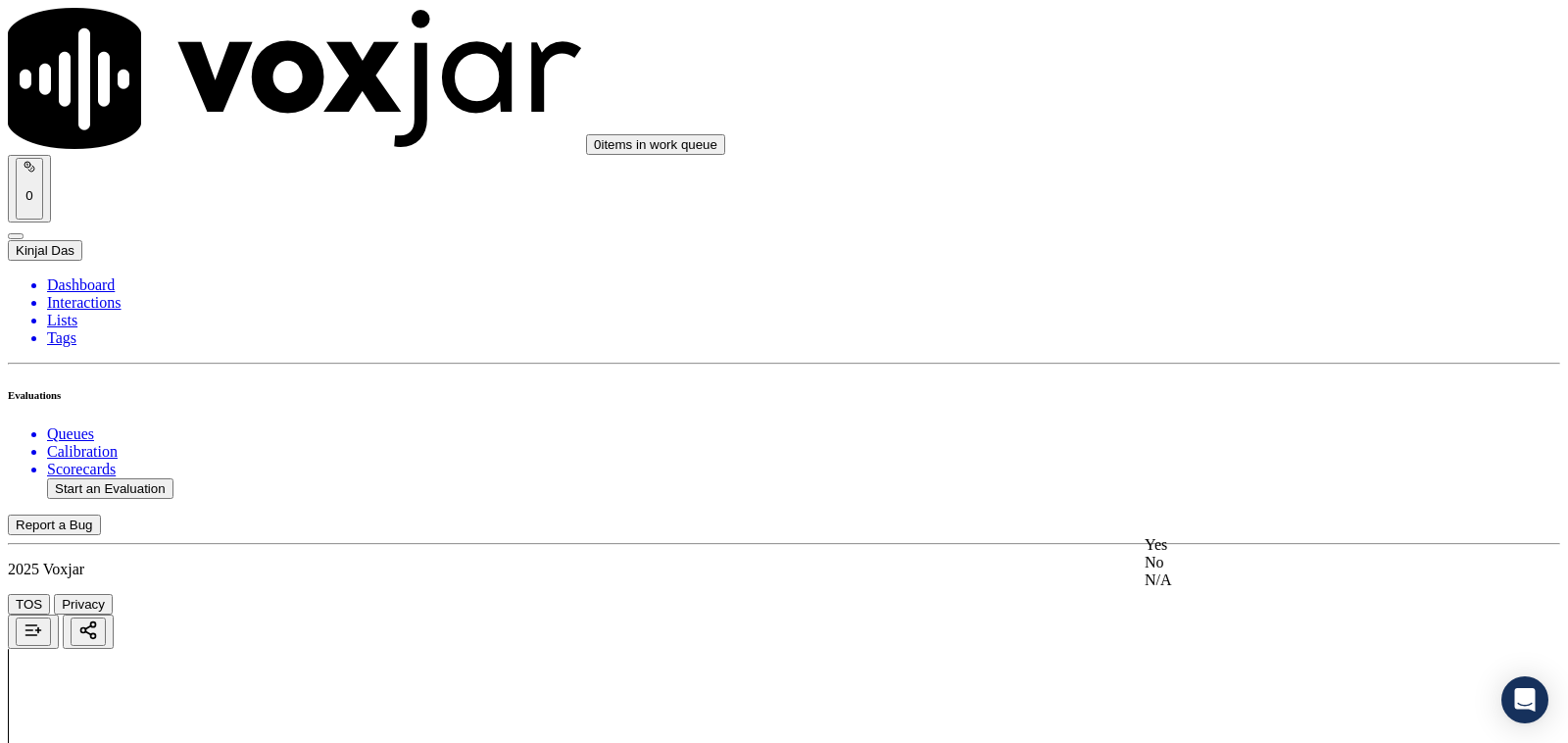 click on "Yes   No     N/A" at bounding box center (1304, 563) 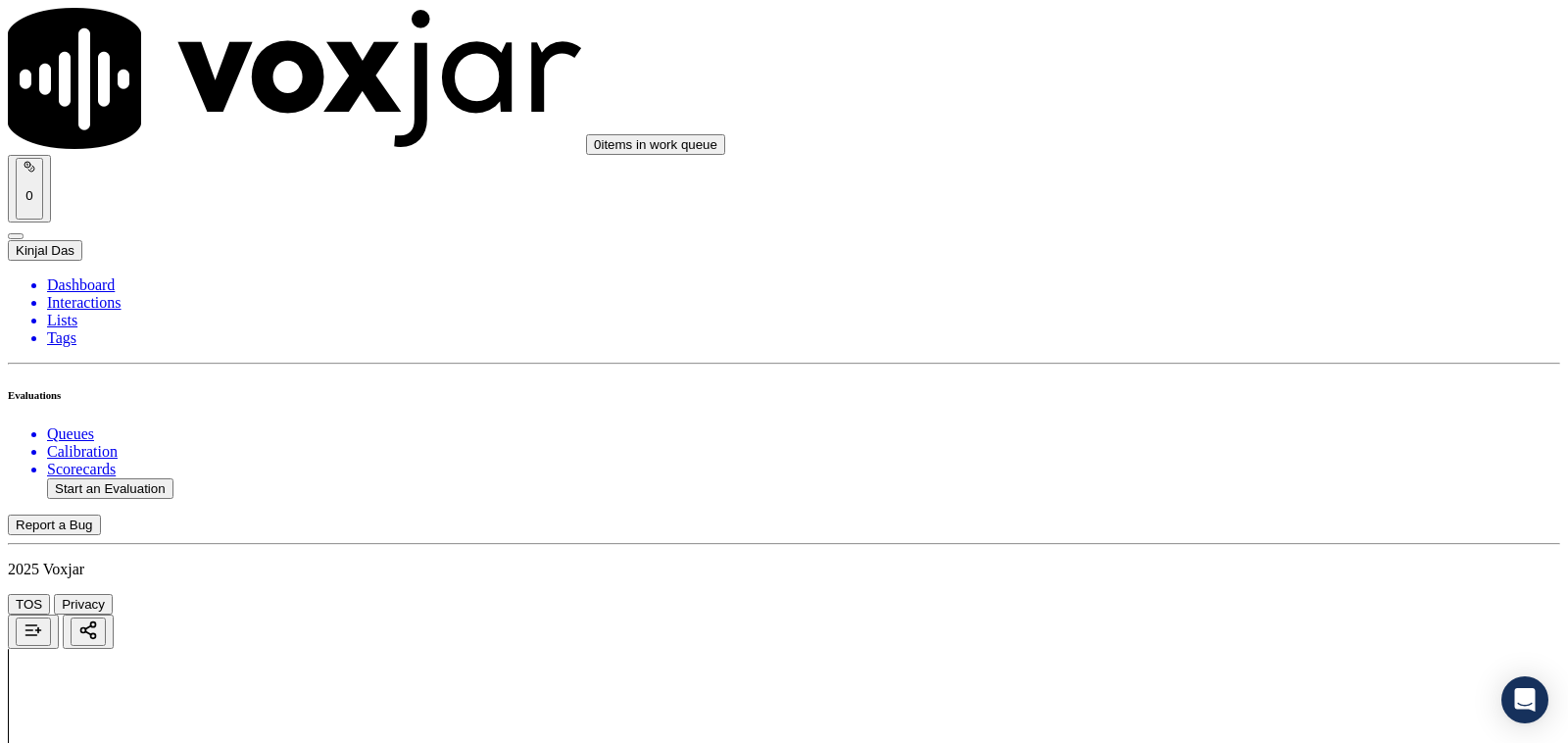 scroll, scrollTop: 1633, scrollLeft: 0, axis: vertical 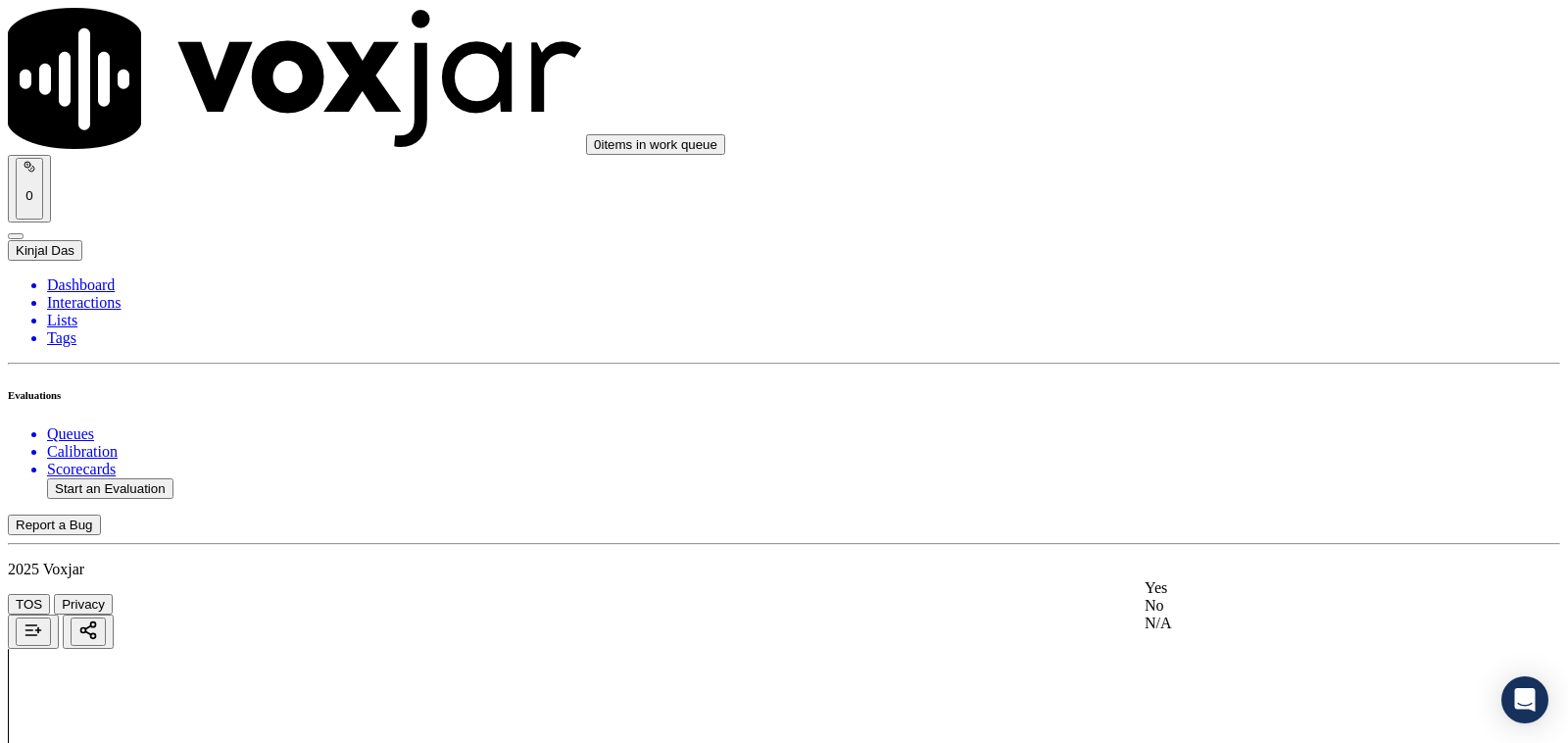 click on "Yes" at bounding box center (1304, 588) 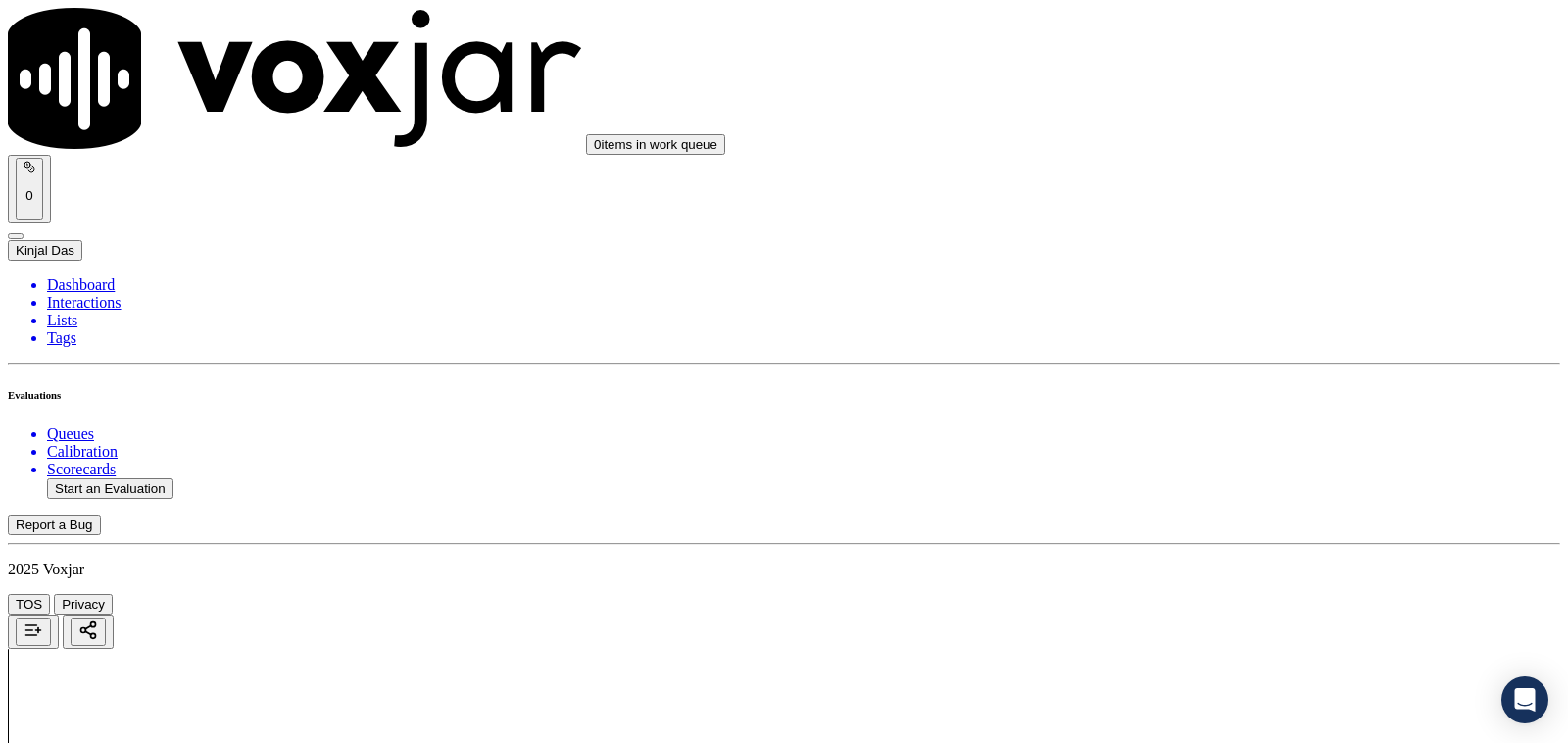 scroll, scrollTop: 2042, scrollLeft: 0, axis: vertical 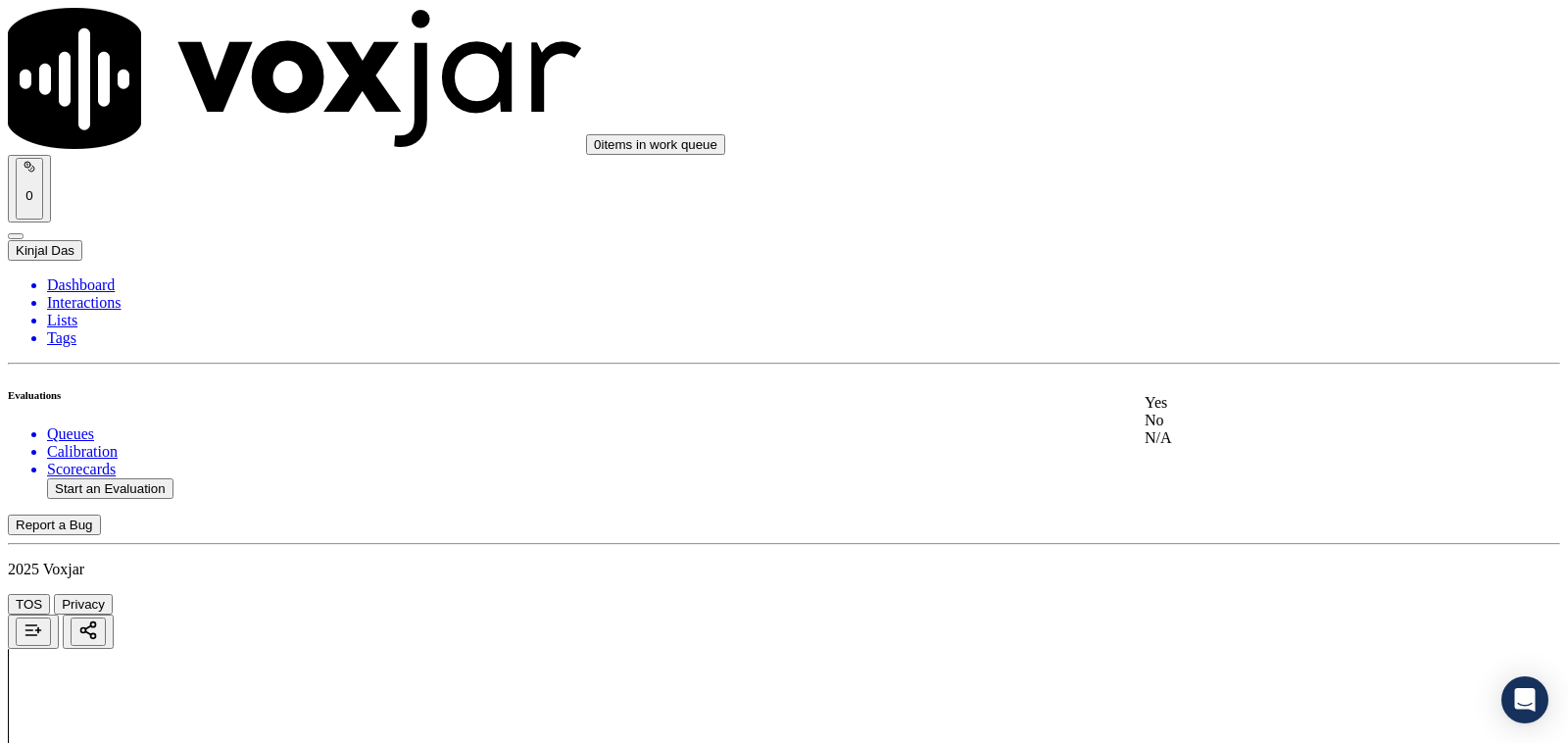 click on "Yes" at bounding box center (1304, 403) 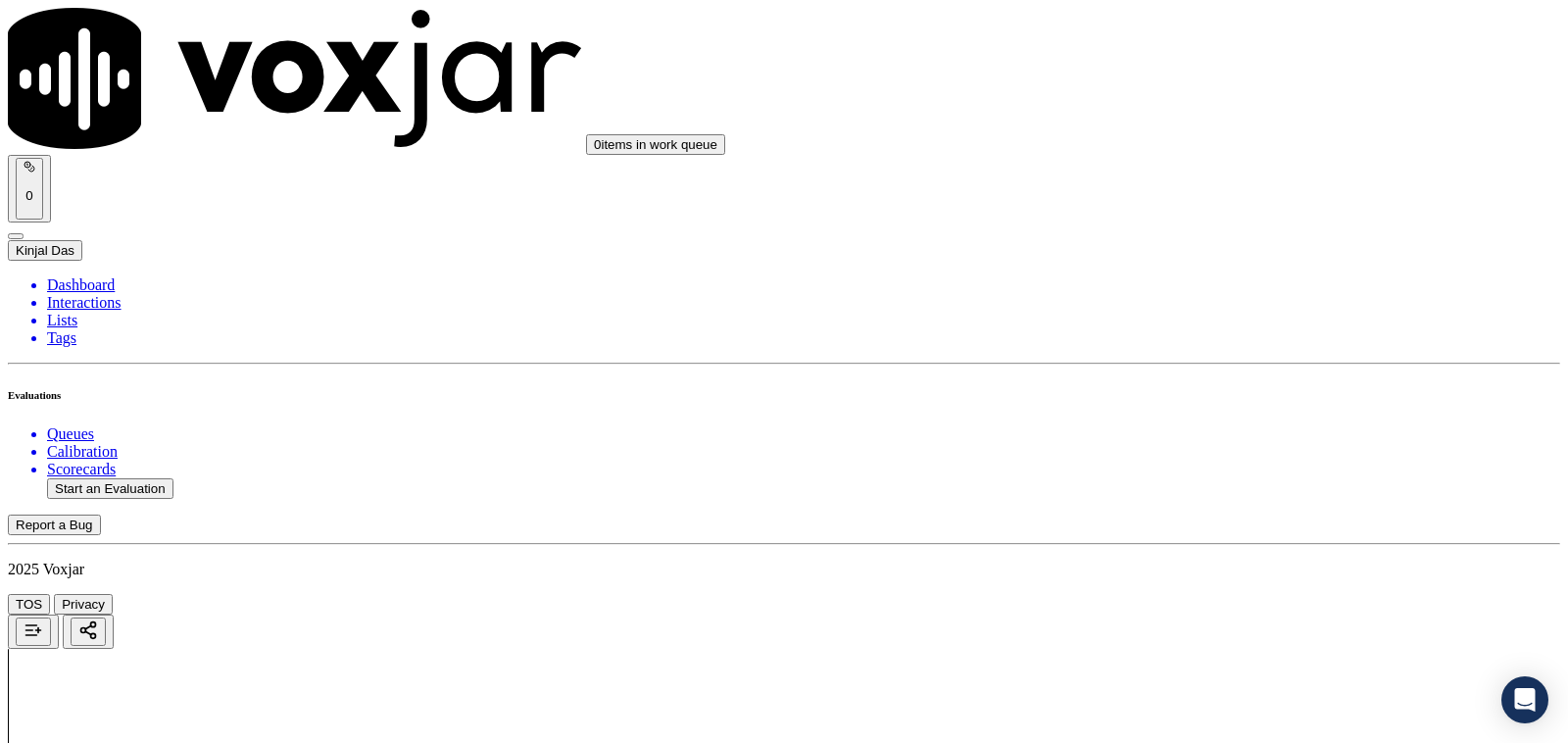drag, startPoint x: 1230, startPoint y: 365, endPoint x: 1231, endPoint y: 378, distance: 13.038405 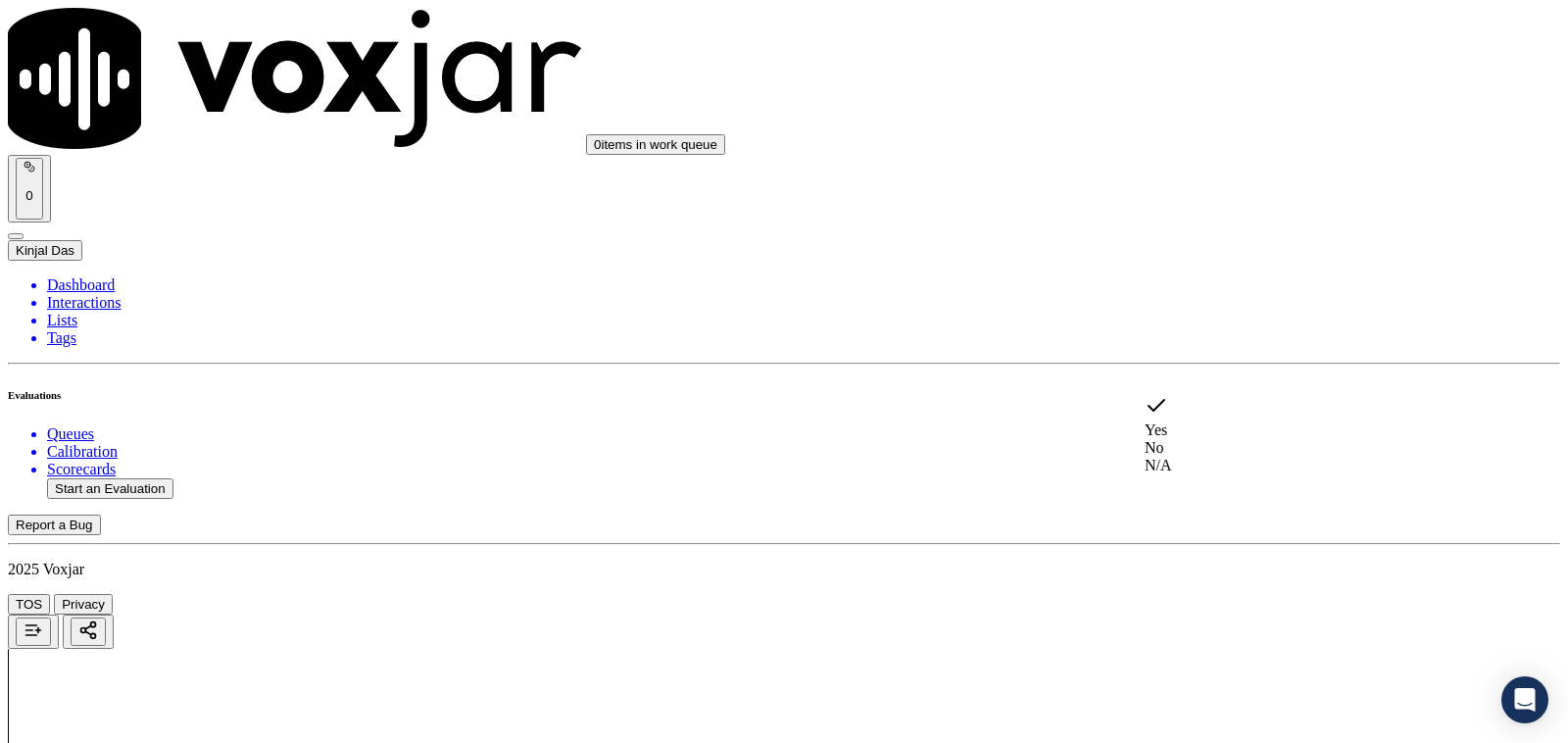 drag, startPoint x: 1222, startPoint y: 464, endPoint x: 1267, endPoint y: 314, distance: 156.6046 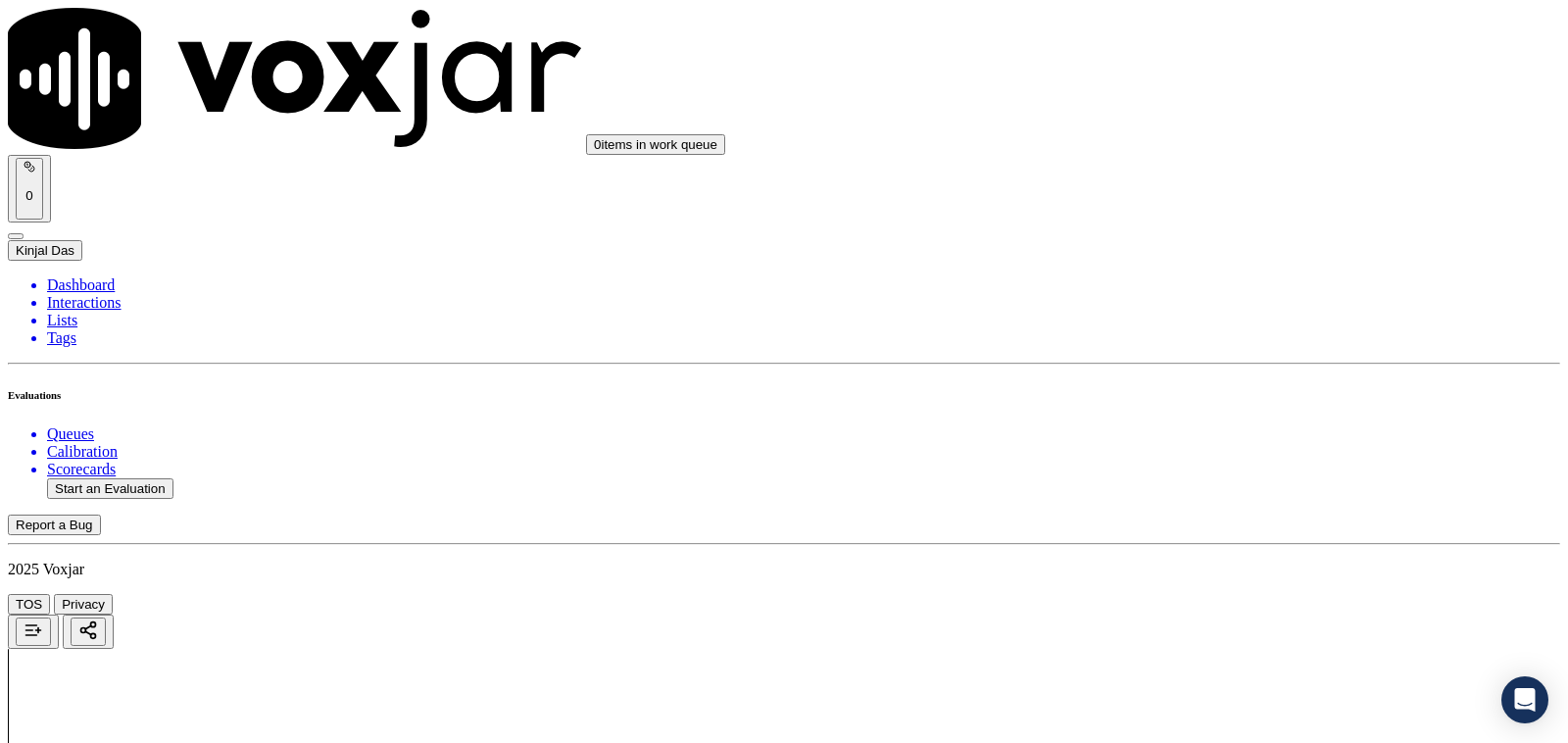scroll, scrollTop: 2451, scrollLeft: 0, axis: vertical 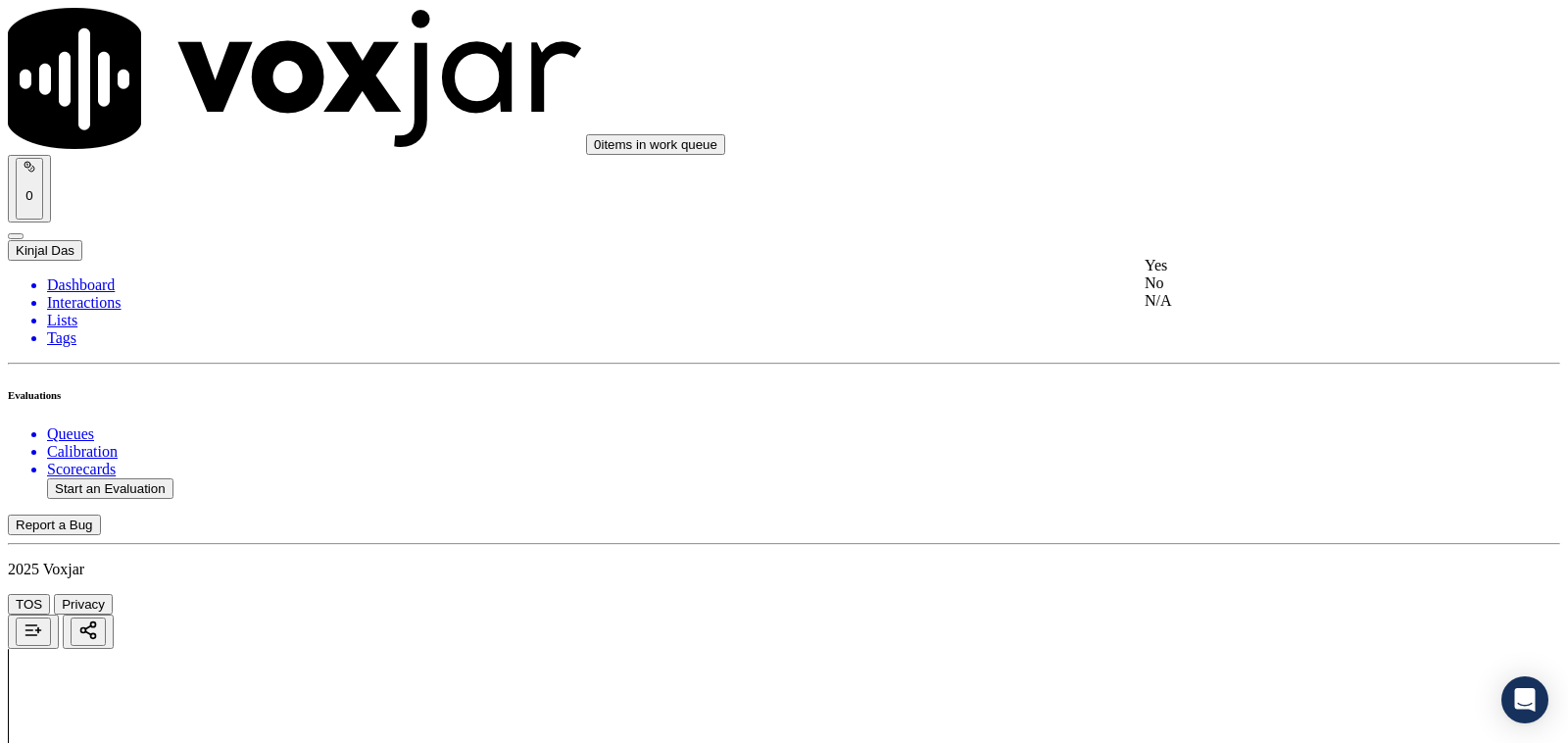 click on "Yes" at bounding box center (1304, 266) 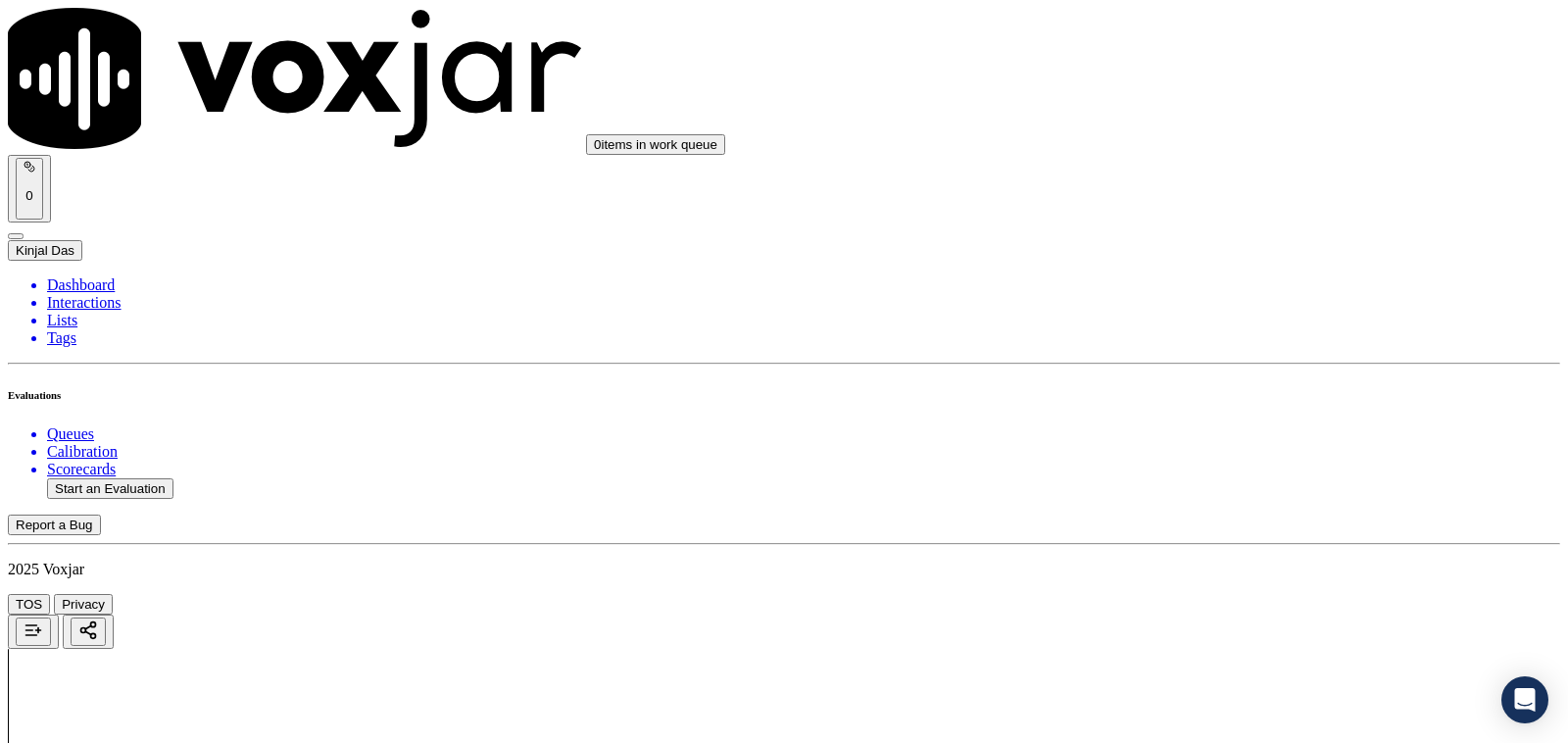 click 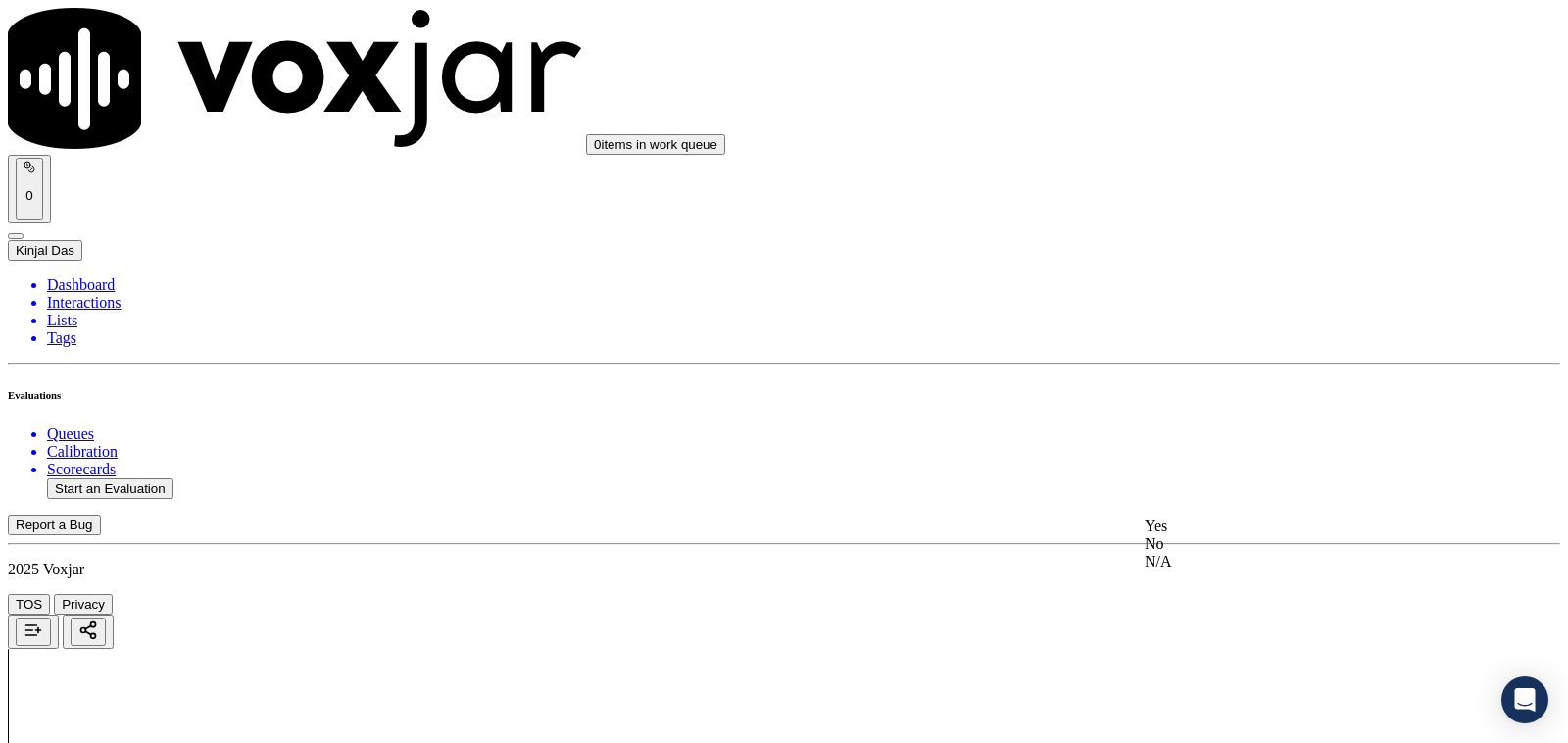 click on "Yes" at bounding box center [1304, 526] 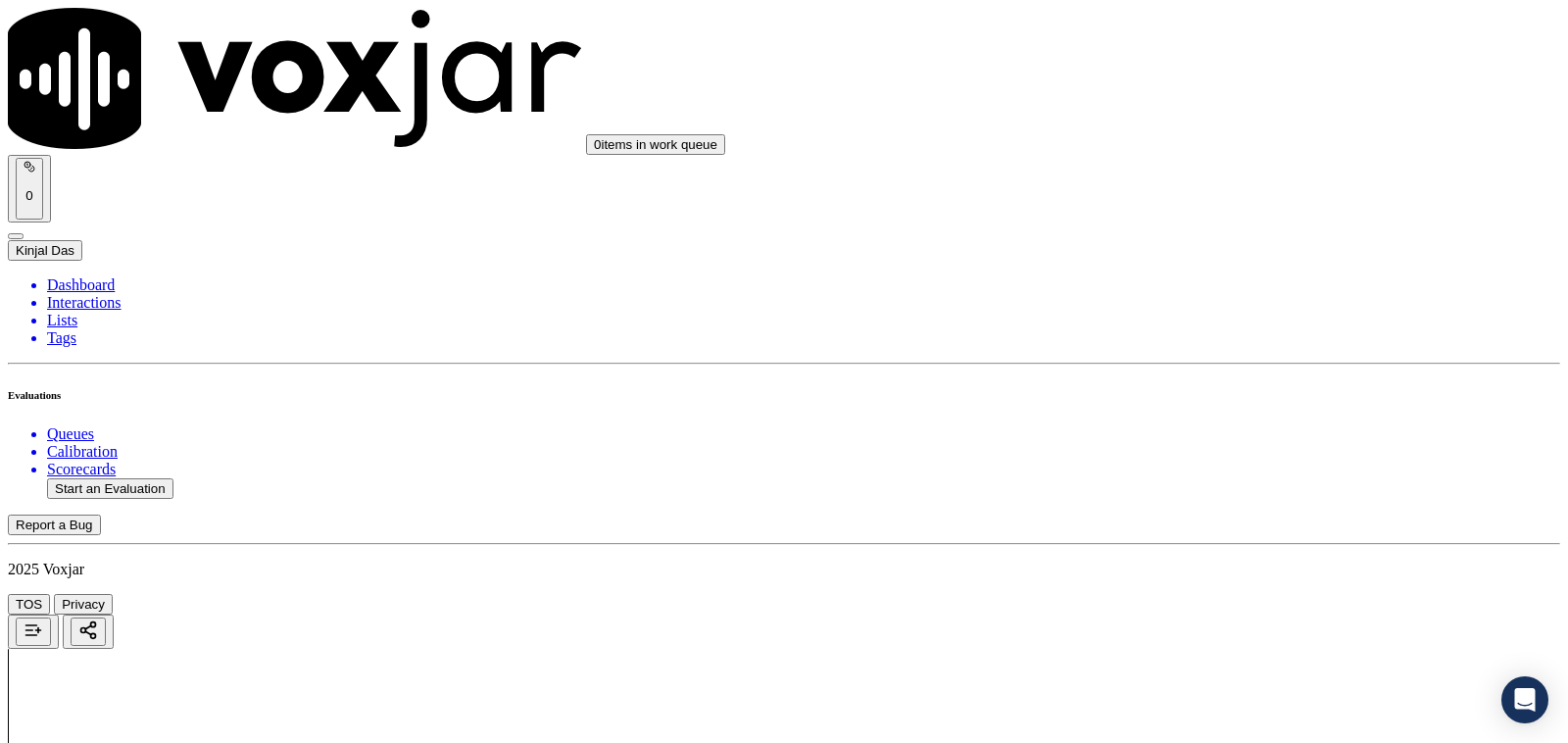 click on "Add Note" at bounding box center (51, 4864) 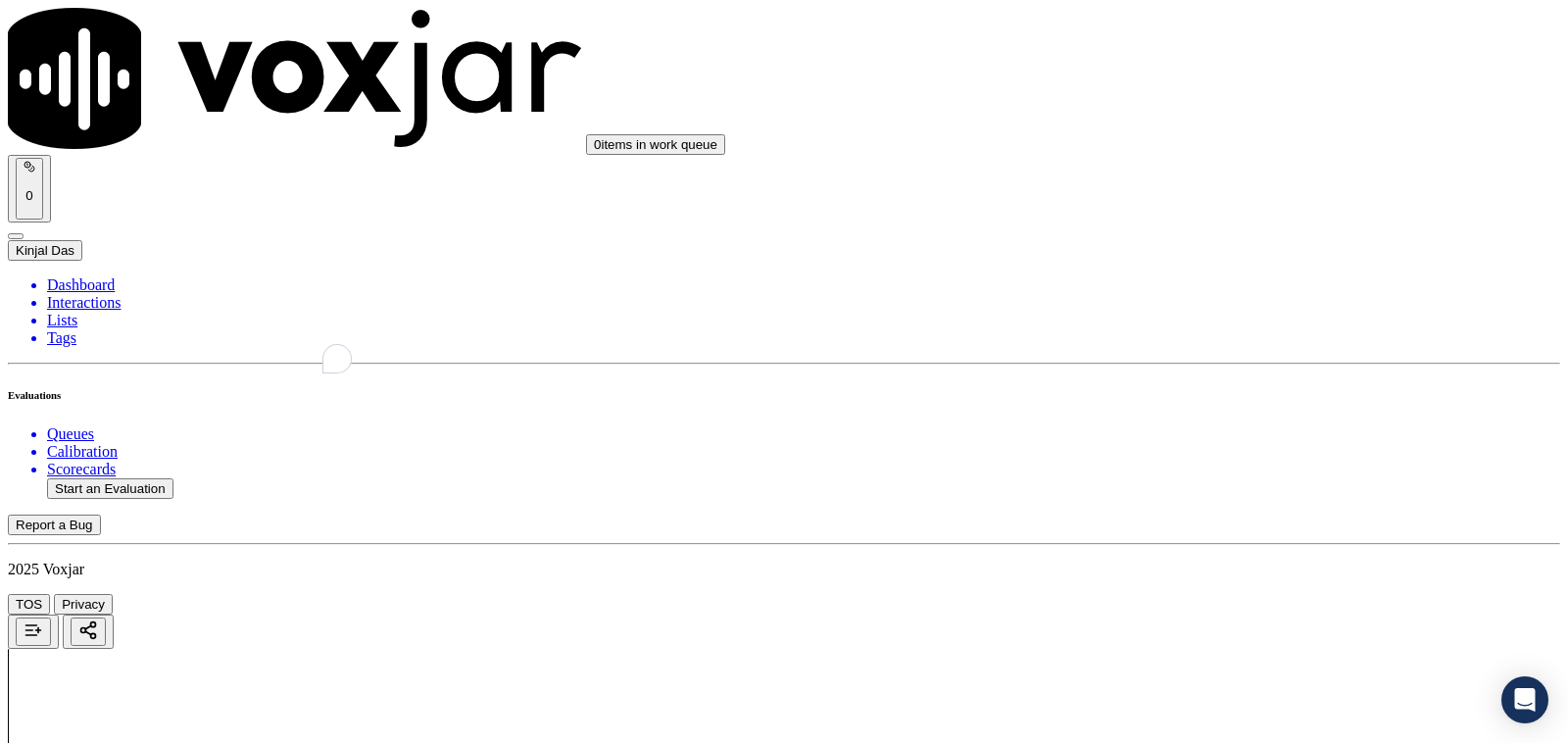 click at bounding box center [86, 4915] 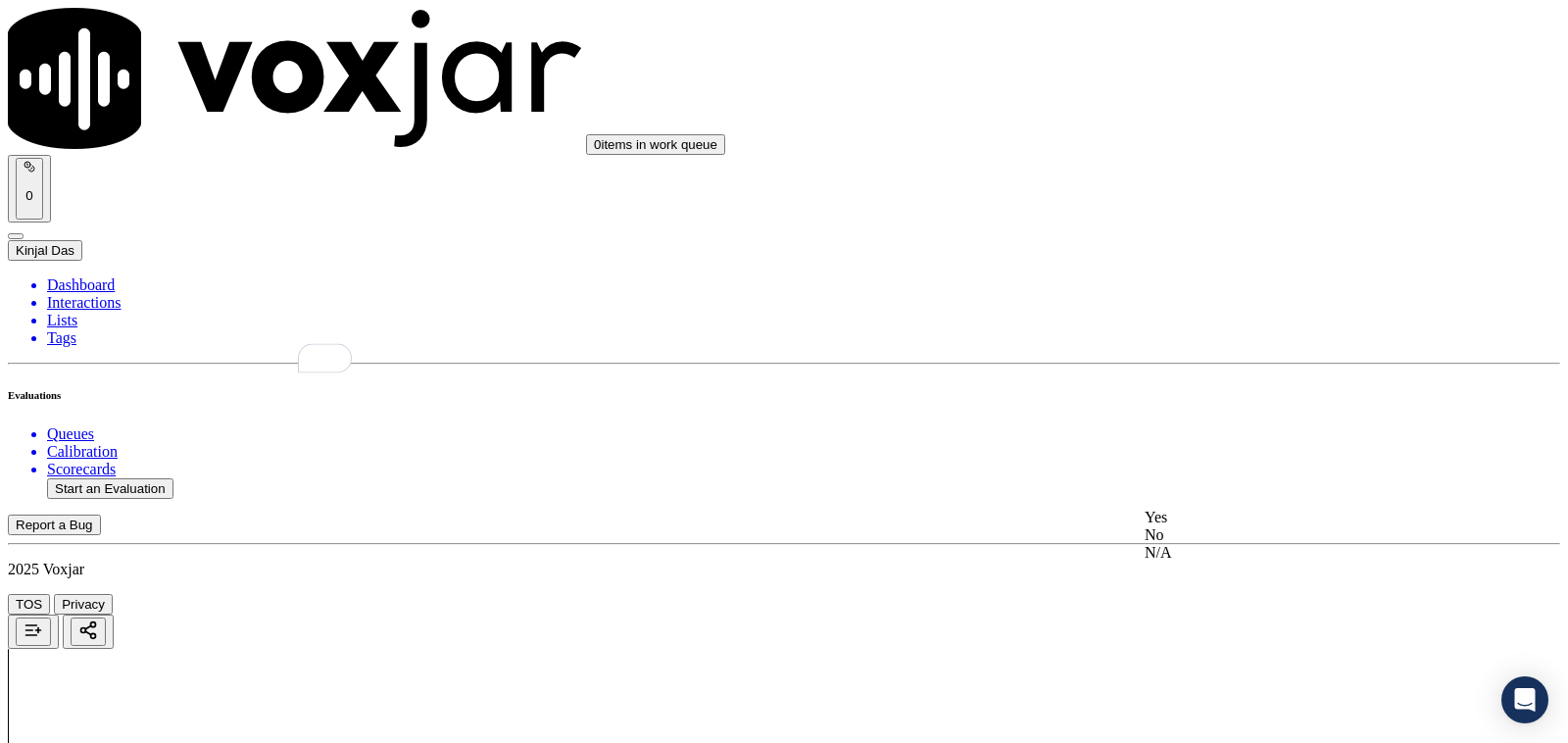 click on "Yes" at bounding box center [1304, 518] 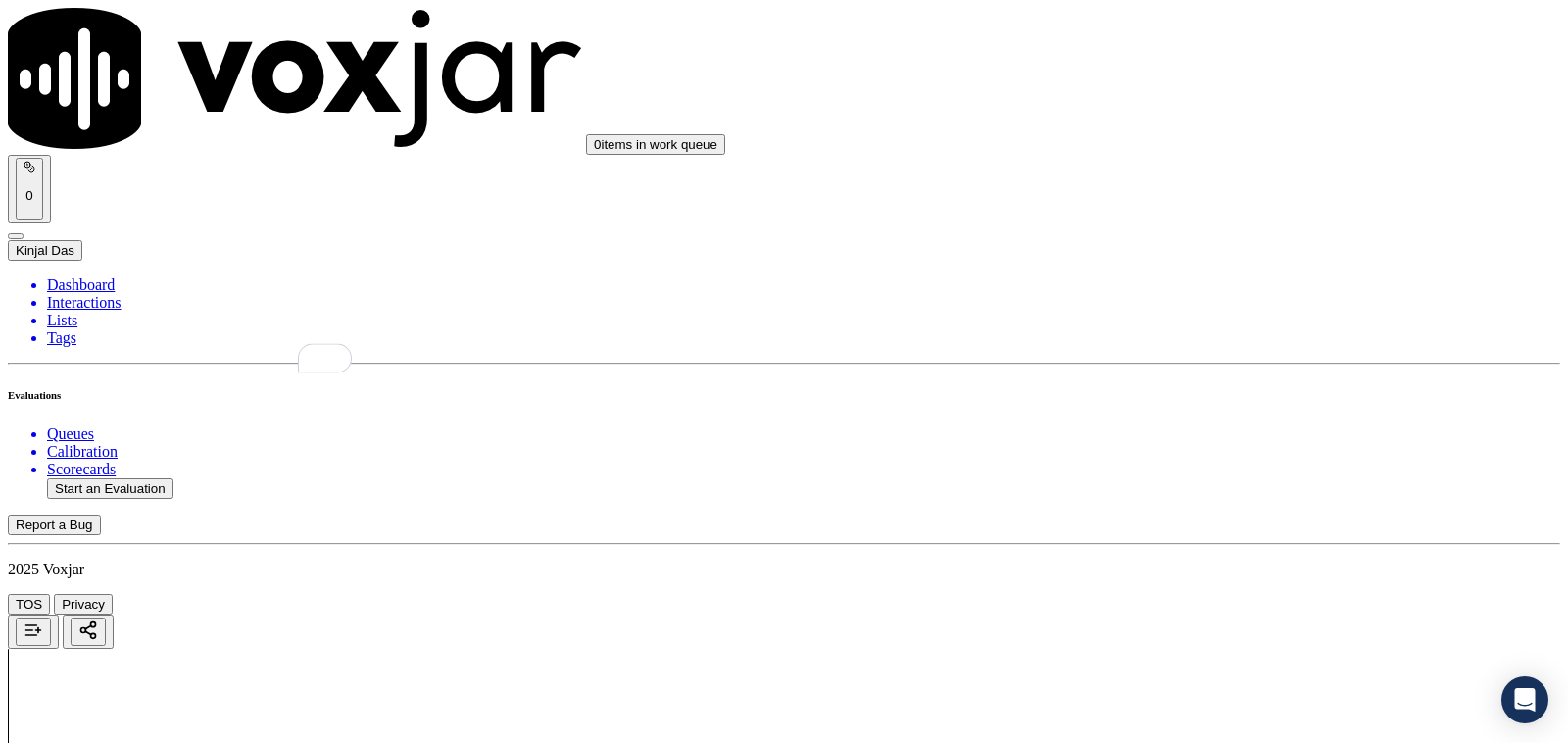 scroll, scrollTop: 3471, scrollLeft: 0, axis: vertical 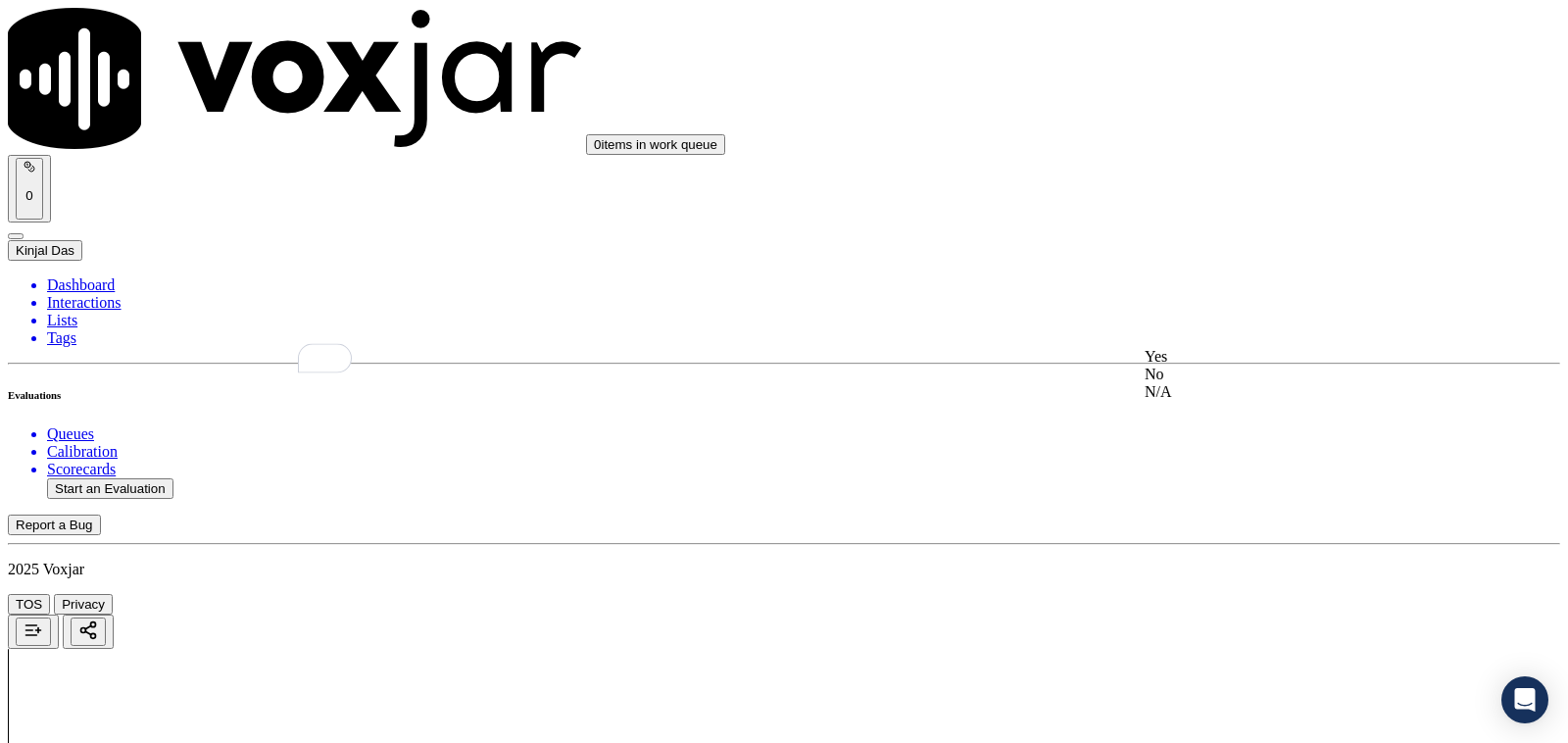 click on "Yes" at bounding box center [1304, 357] 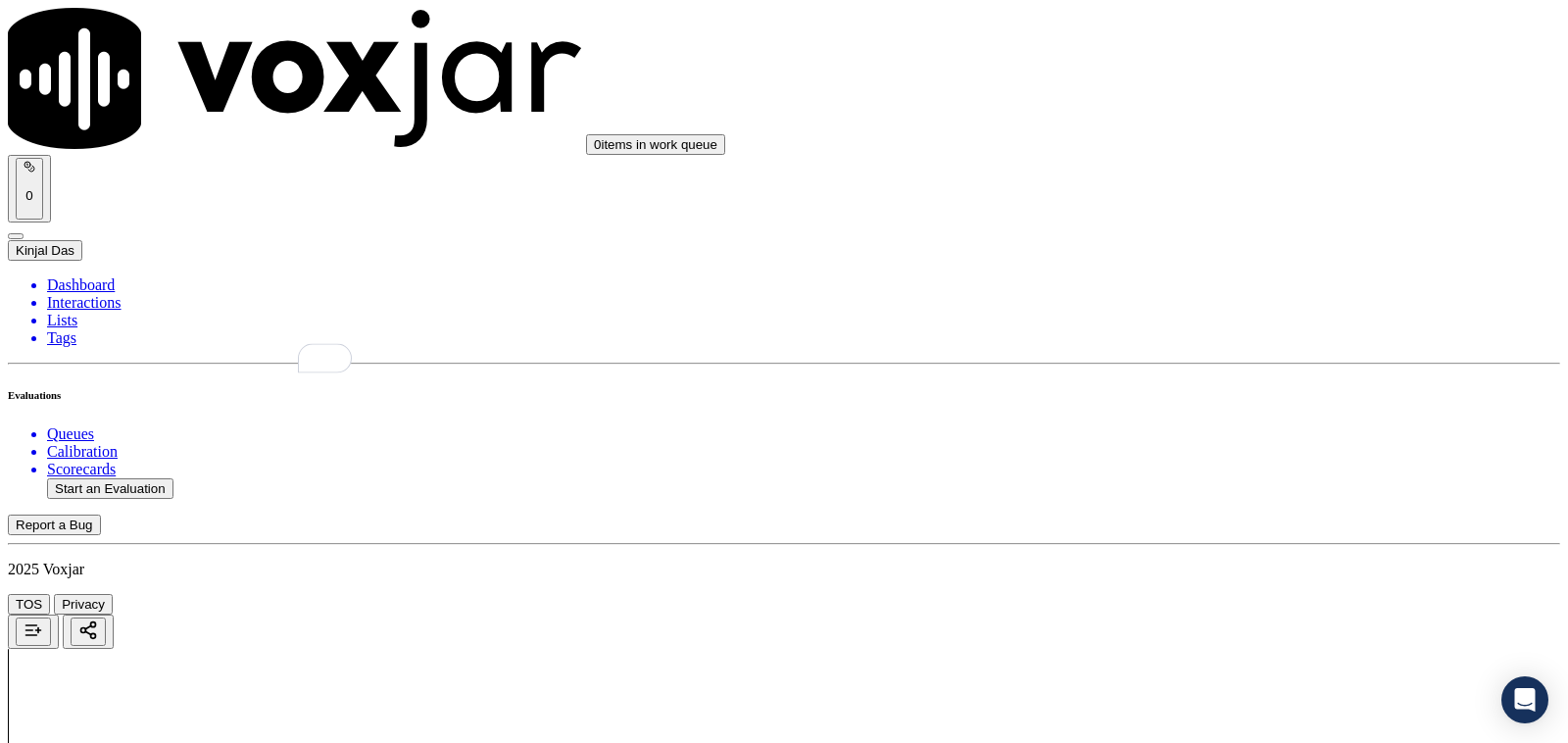 click on "Select an answer" at bounding box center (66, 5591) 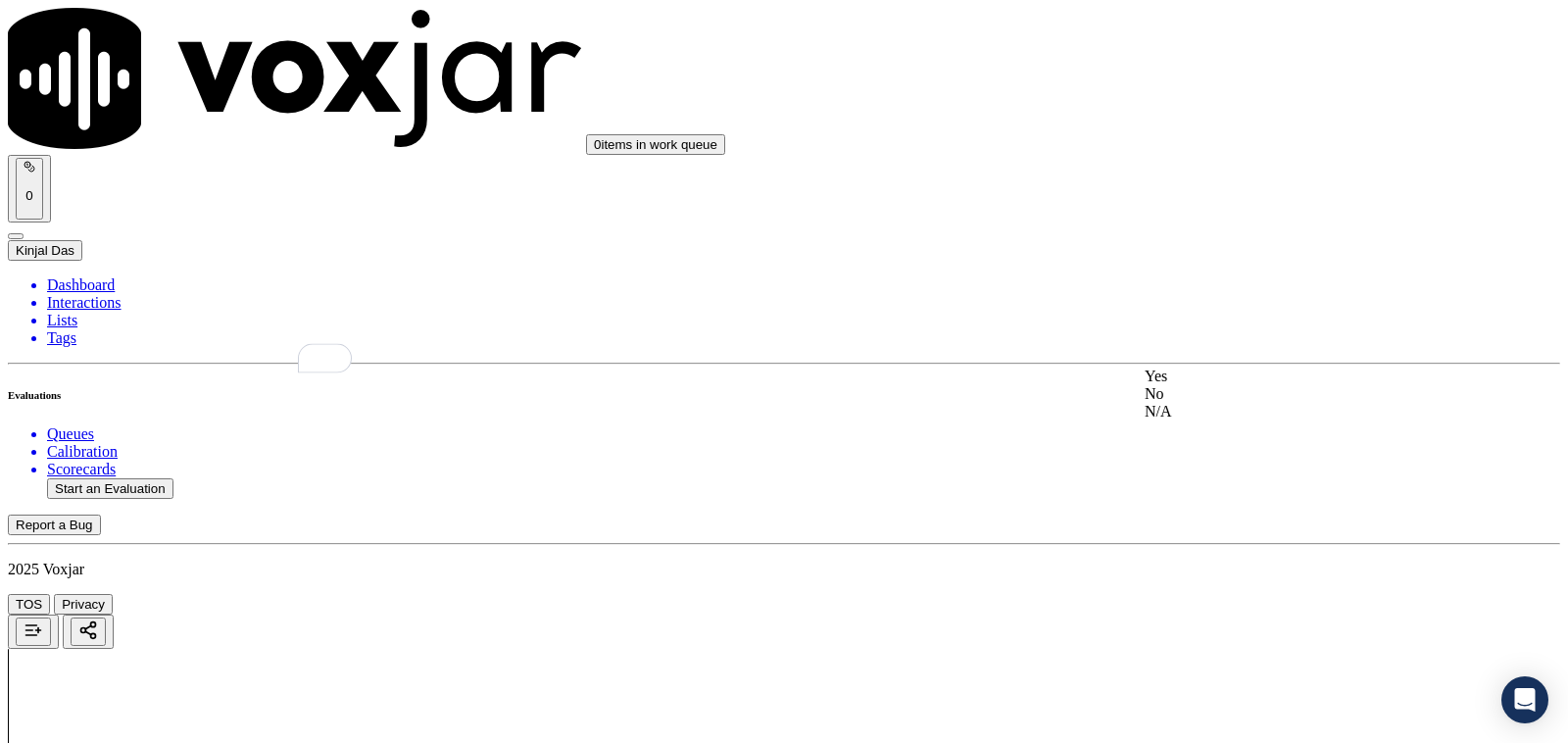 click on "Yes" at bounding box center [1304, 376] 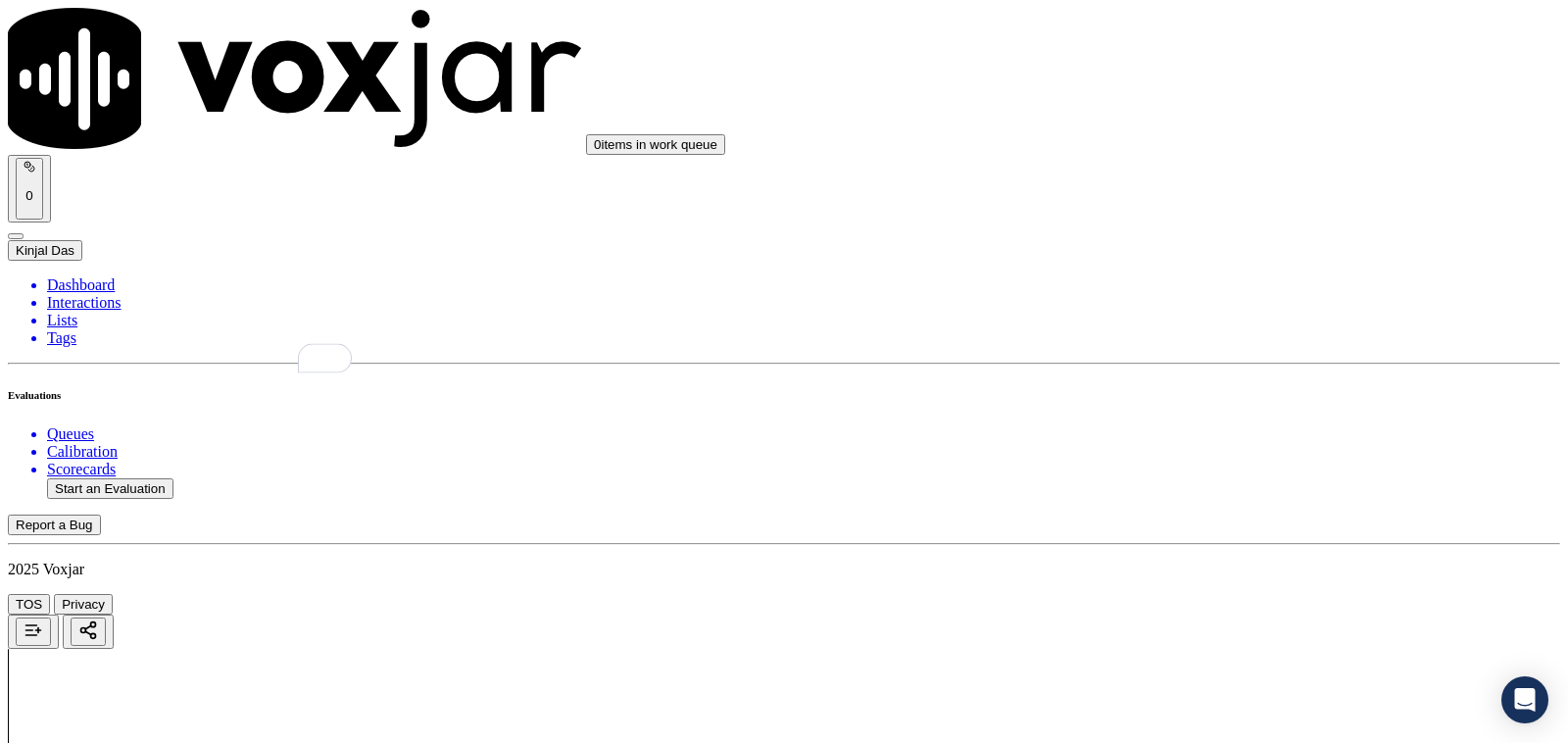 scroll, scrollTop: 4084, scrollLeft: 0, axis: vertical 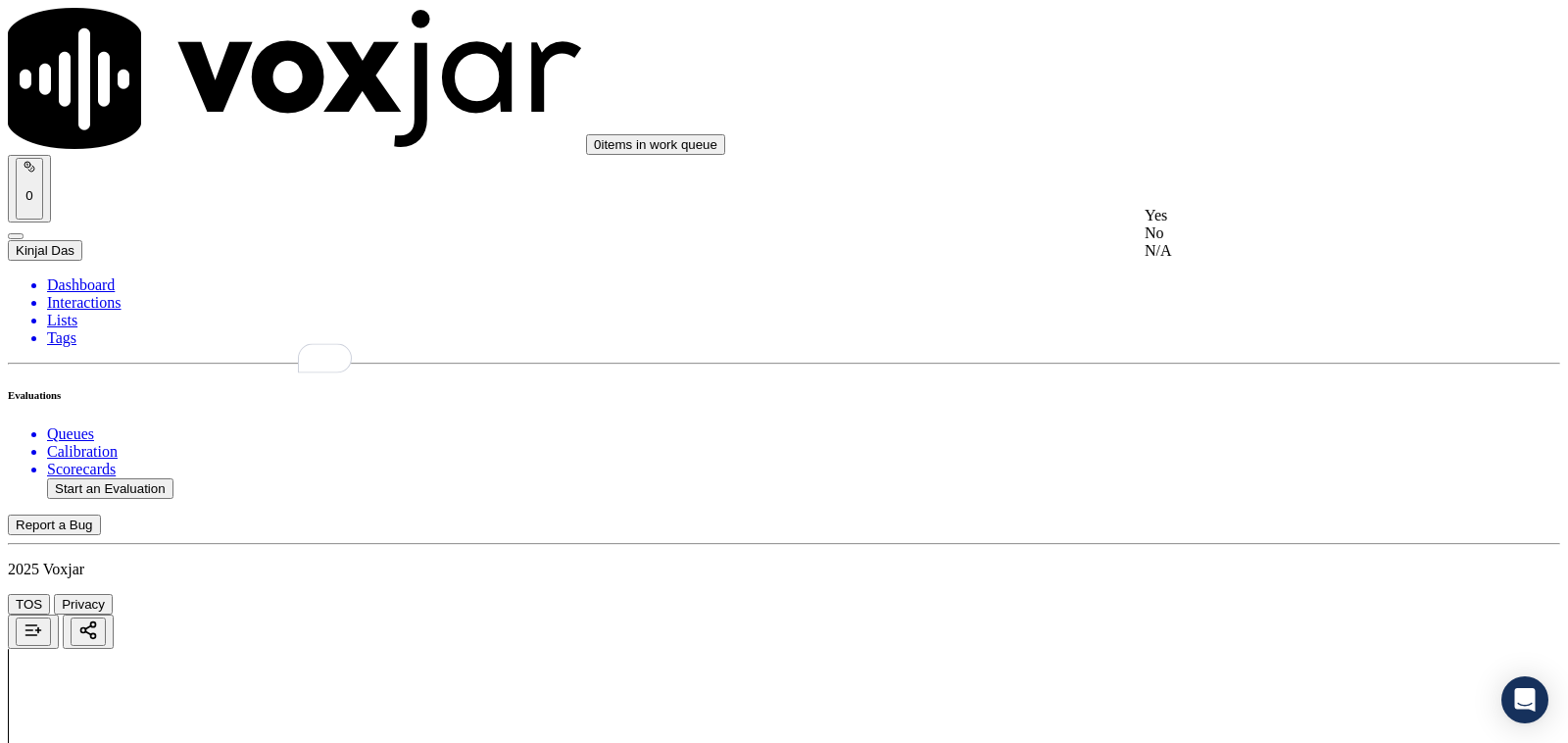 click on "Yes" at bounding box center (1304, 216) 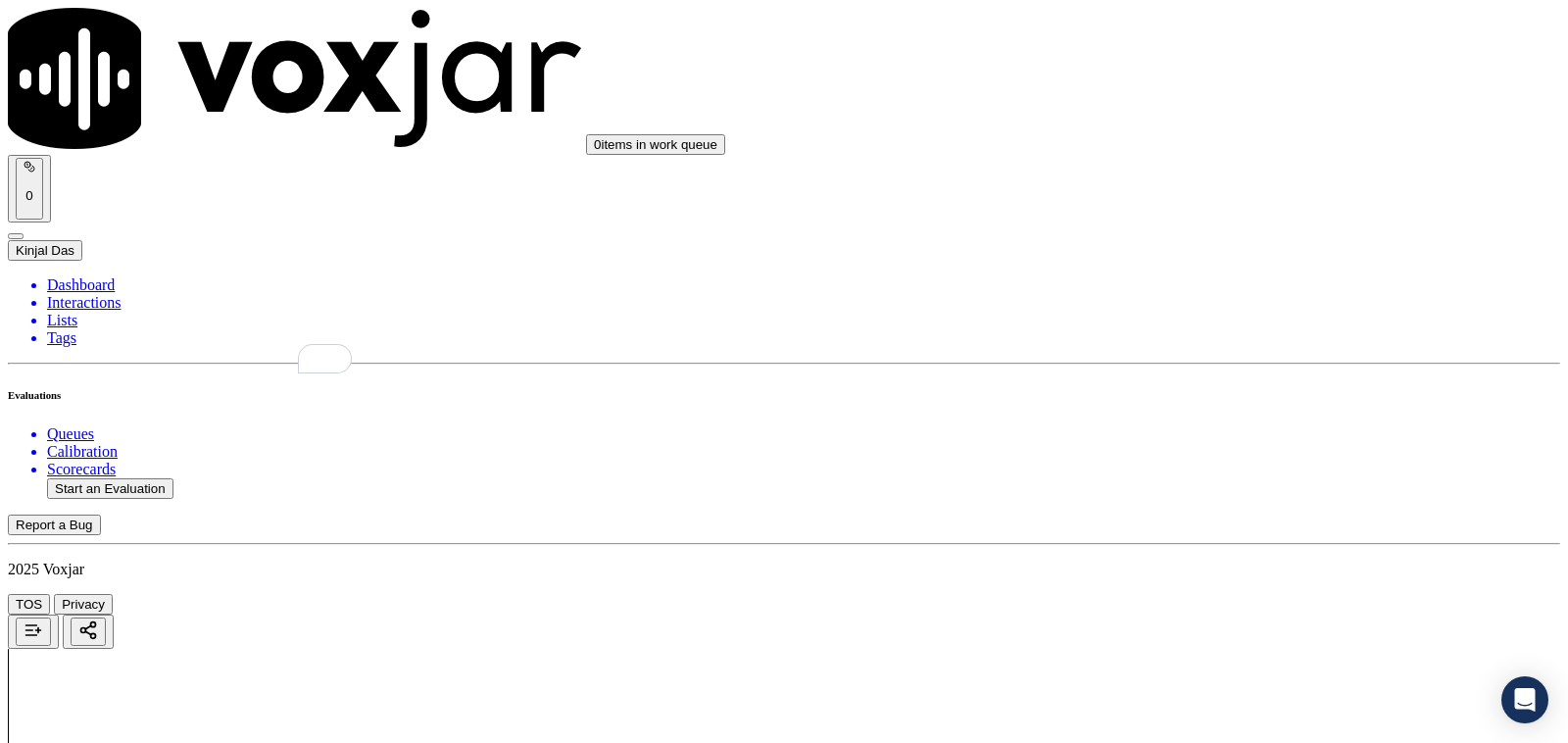 click on "Select an answer" at bounding box center [66, 6054] 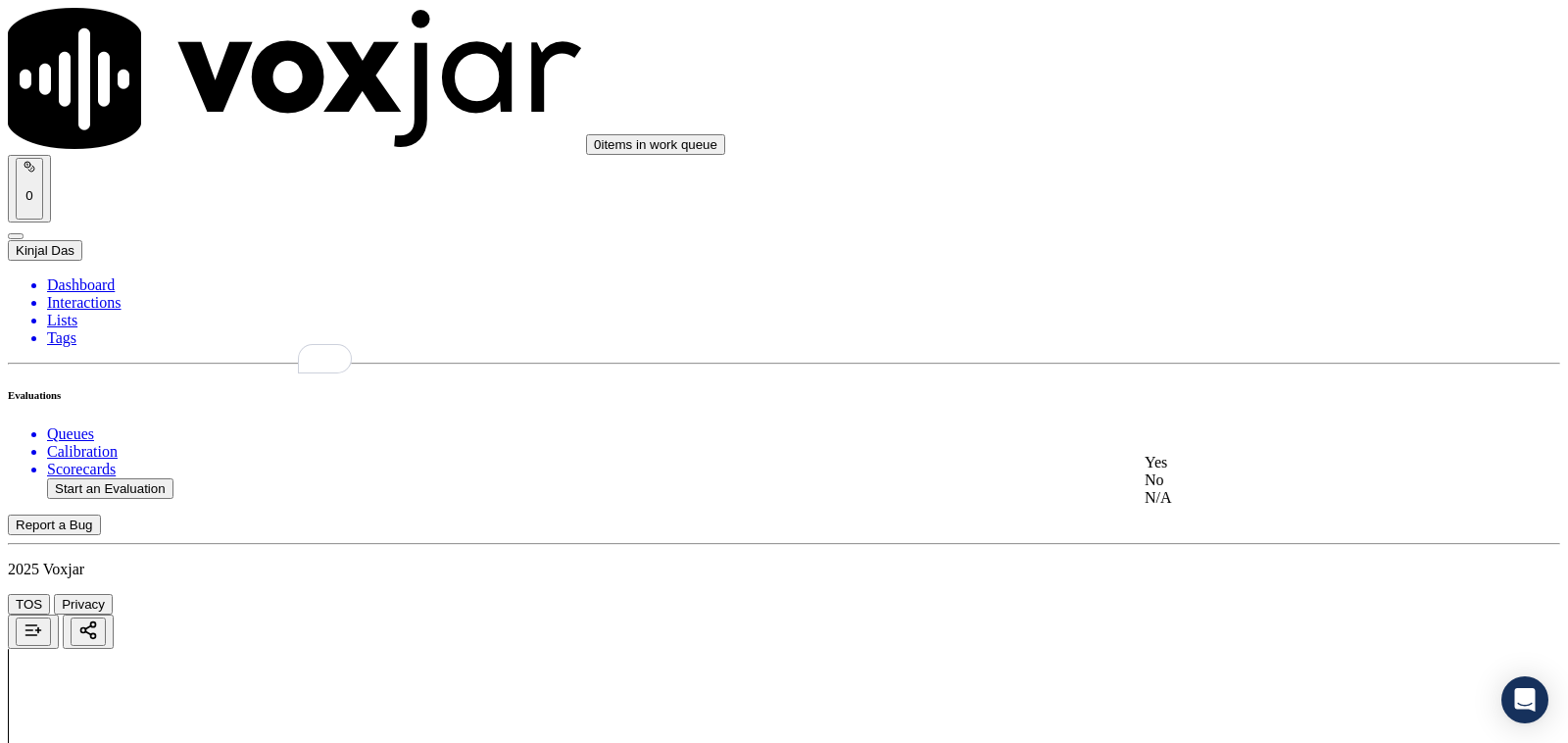 click on "Yes" at bounding box center (1304, 463) 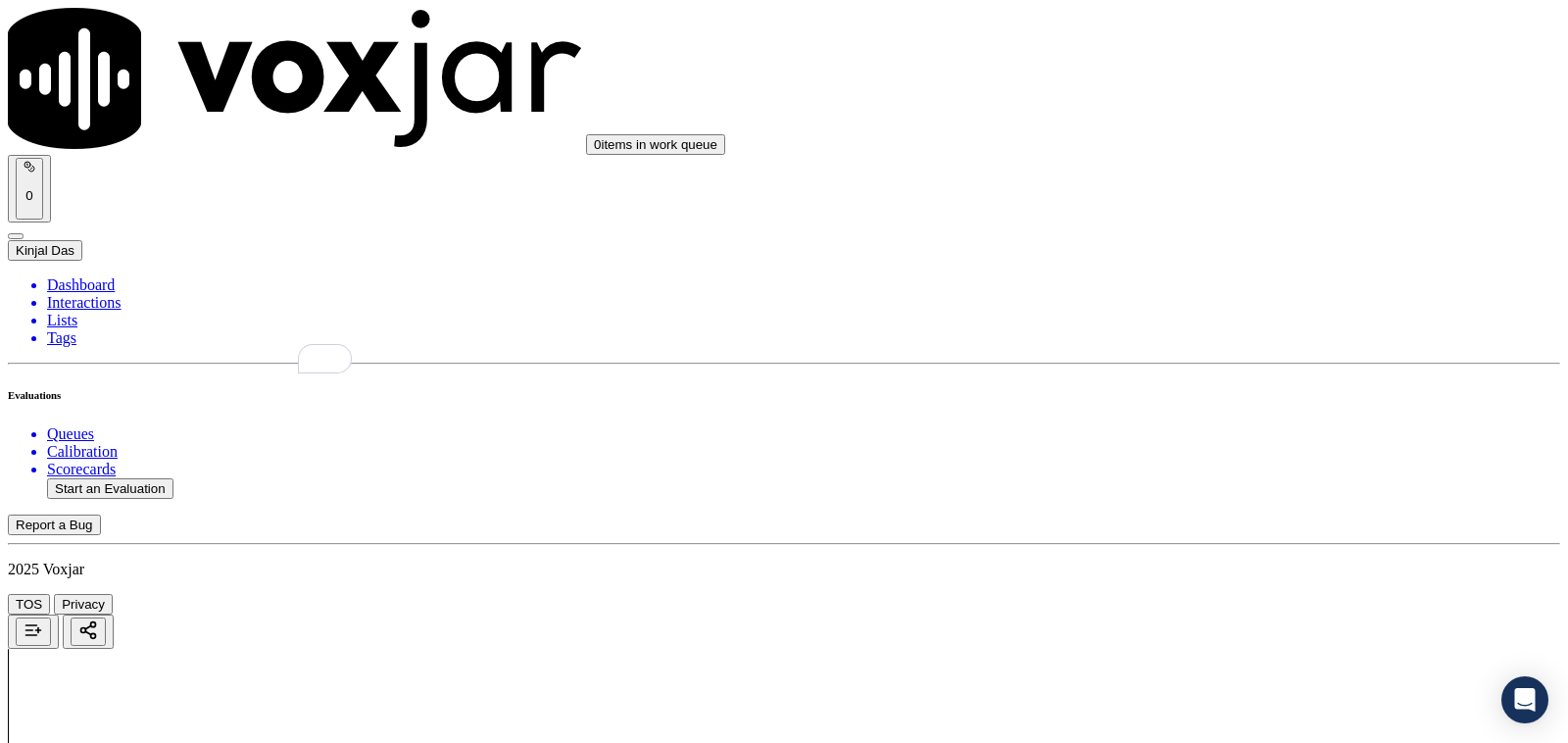 scroll, scrollTop: 4492, scrollLeft: 0, axis: vertical 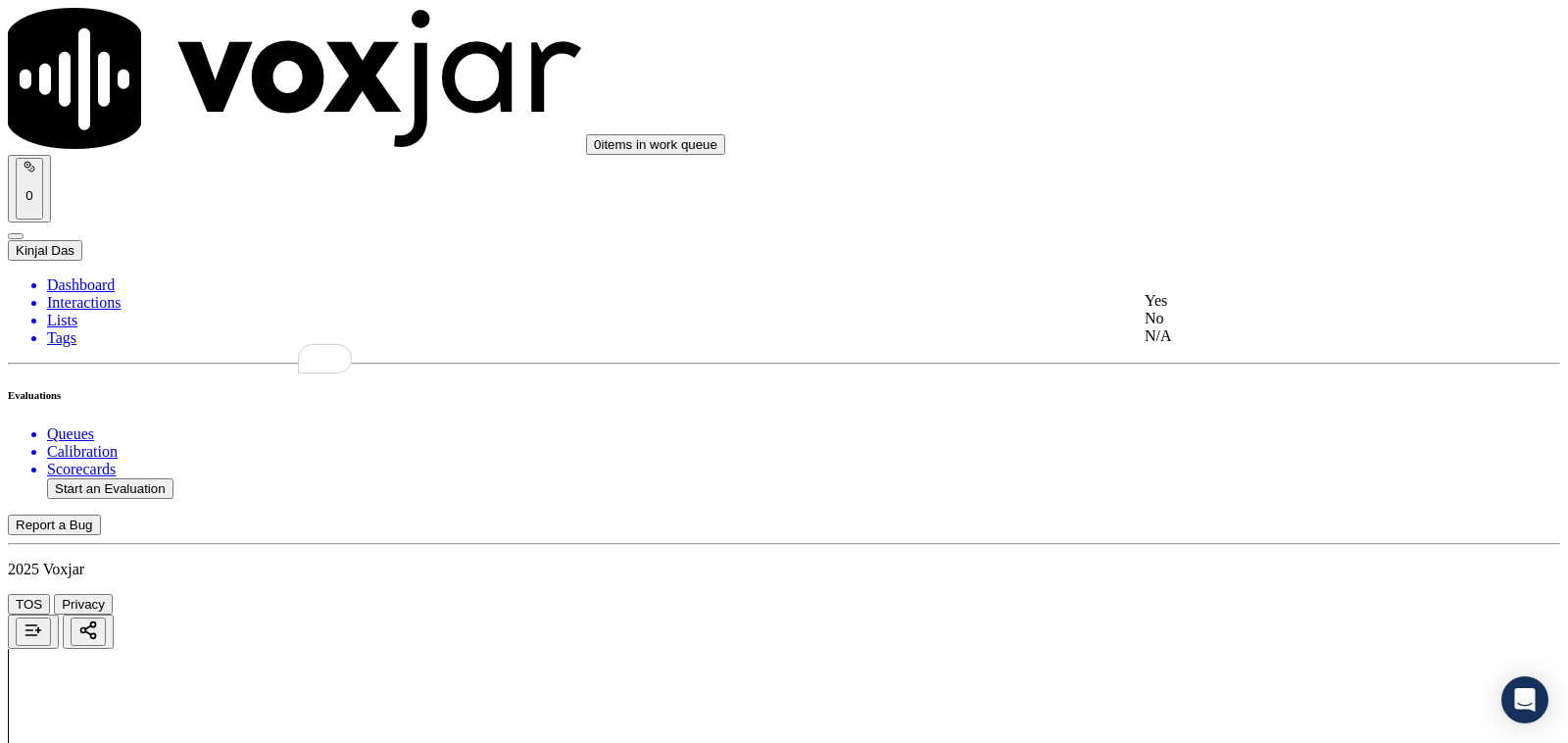 click on "Yes" at bounding box center (1304, 301) 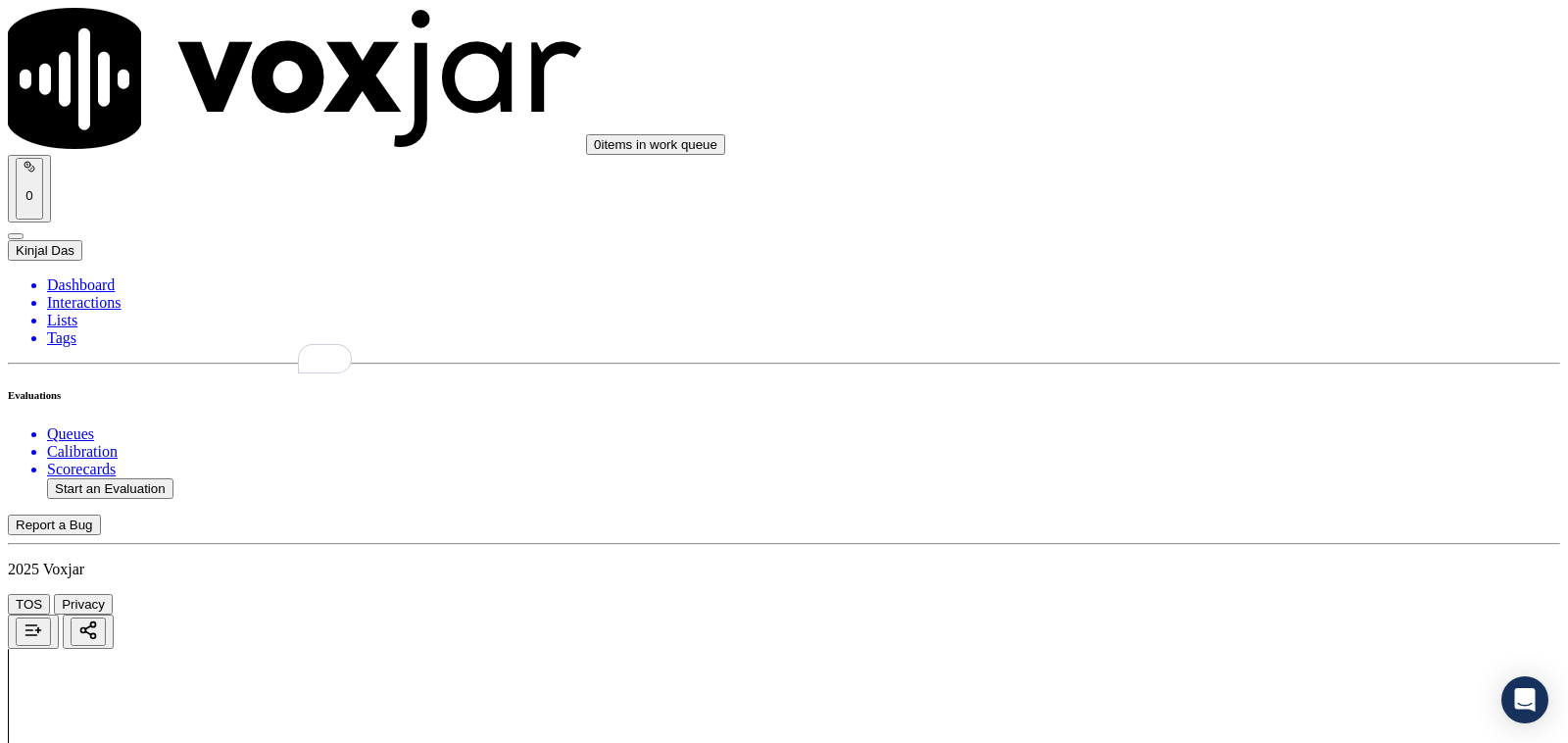 scroll, scrollTop: 4696, scrollLeft: 0, axis: vertical 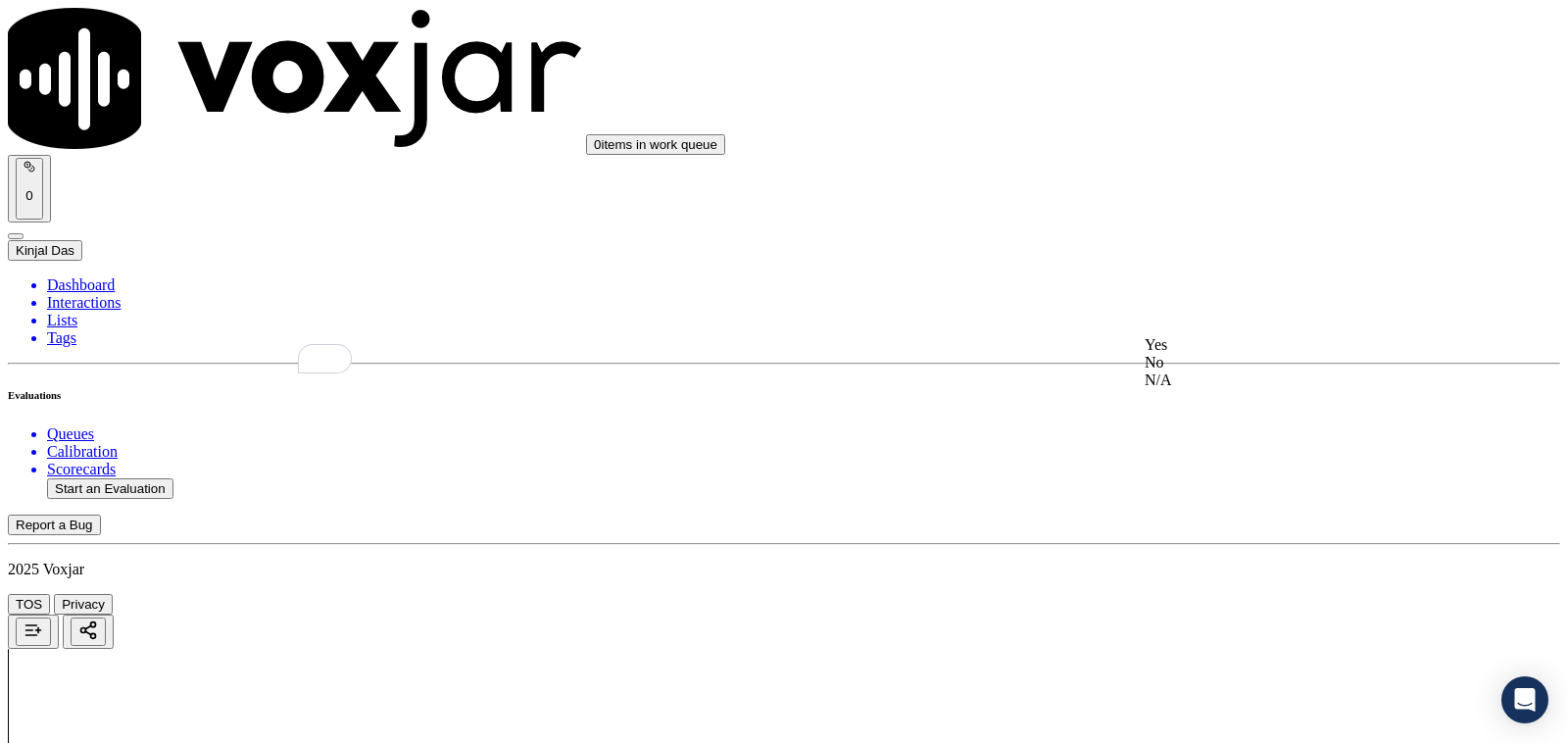 click on "Yes" at bounding box center [1304, 345] 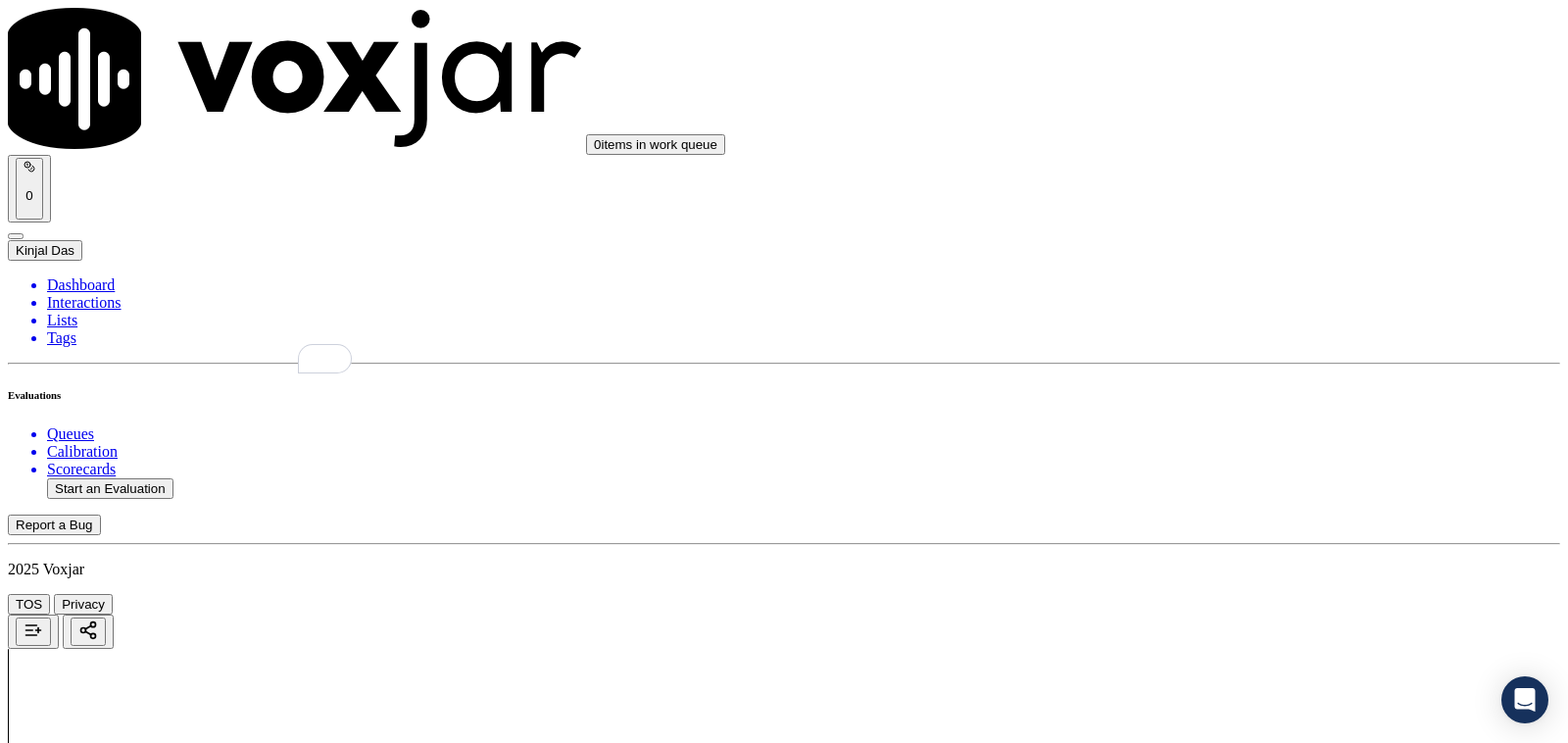 scroll, scrollTop: 5105, scrollLeft: 0, axis: vertical 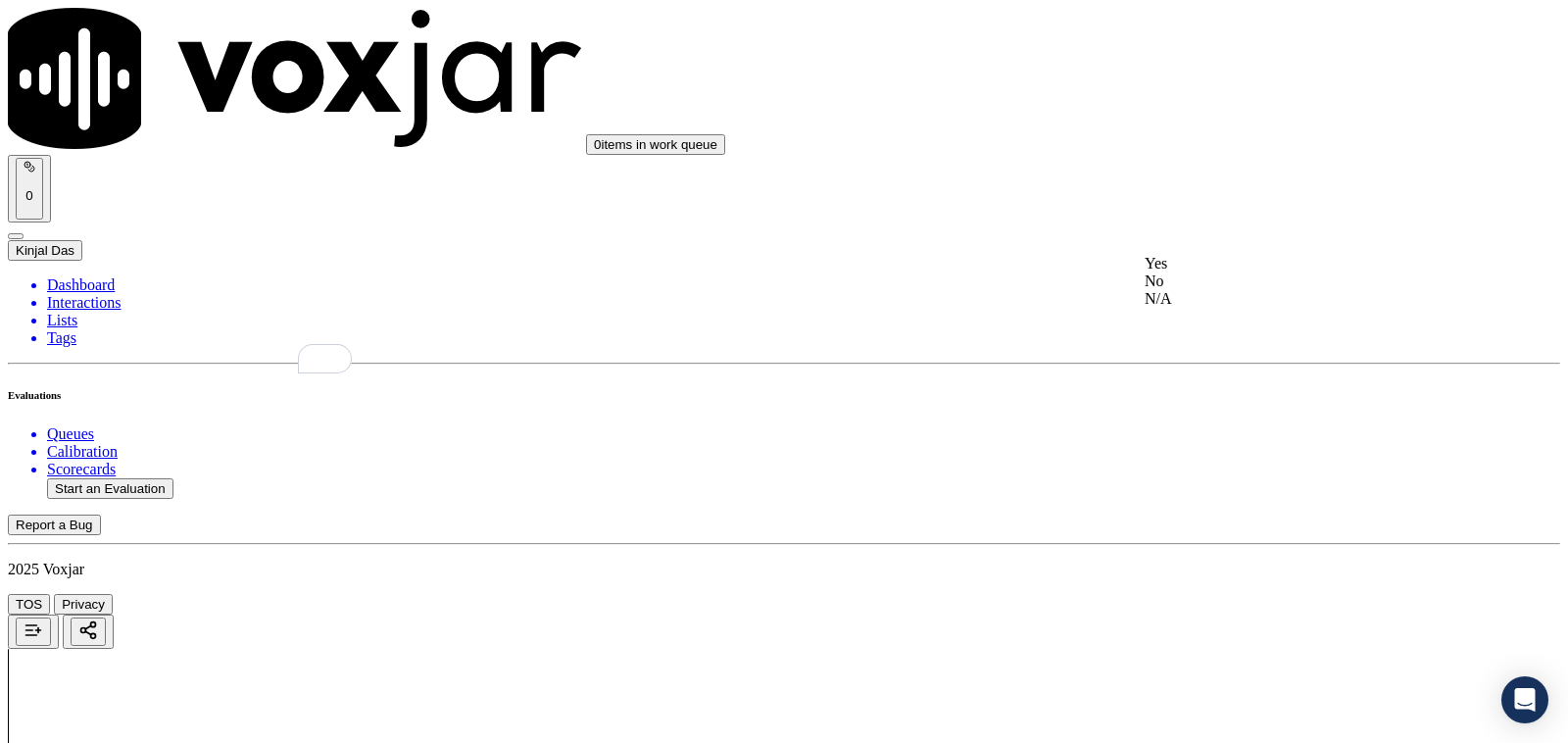 click on "Yes" at bounding box center [1304, 264] 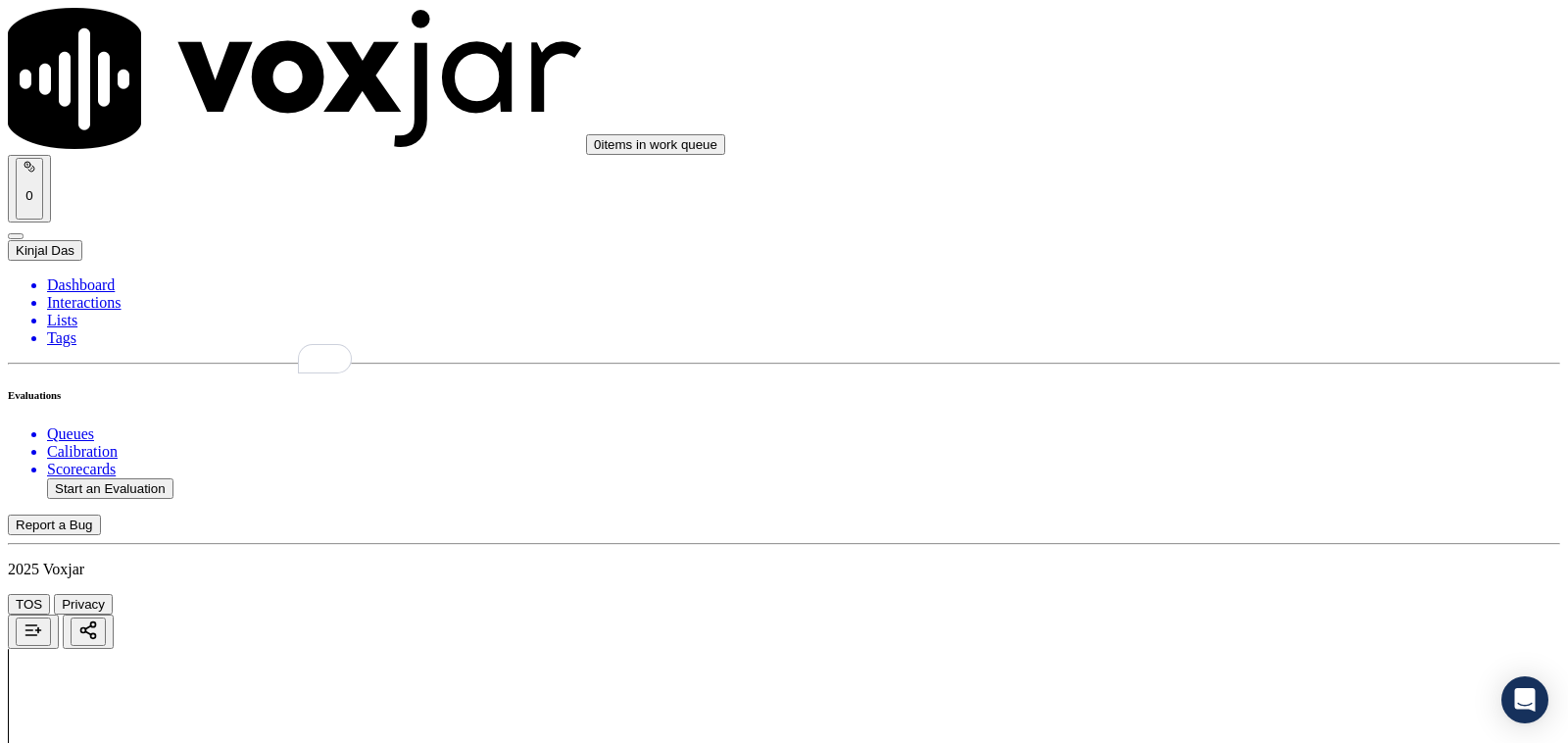 scroll, scrollTop: 5309, scrollLeft: 0, axis: vertical 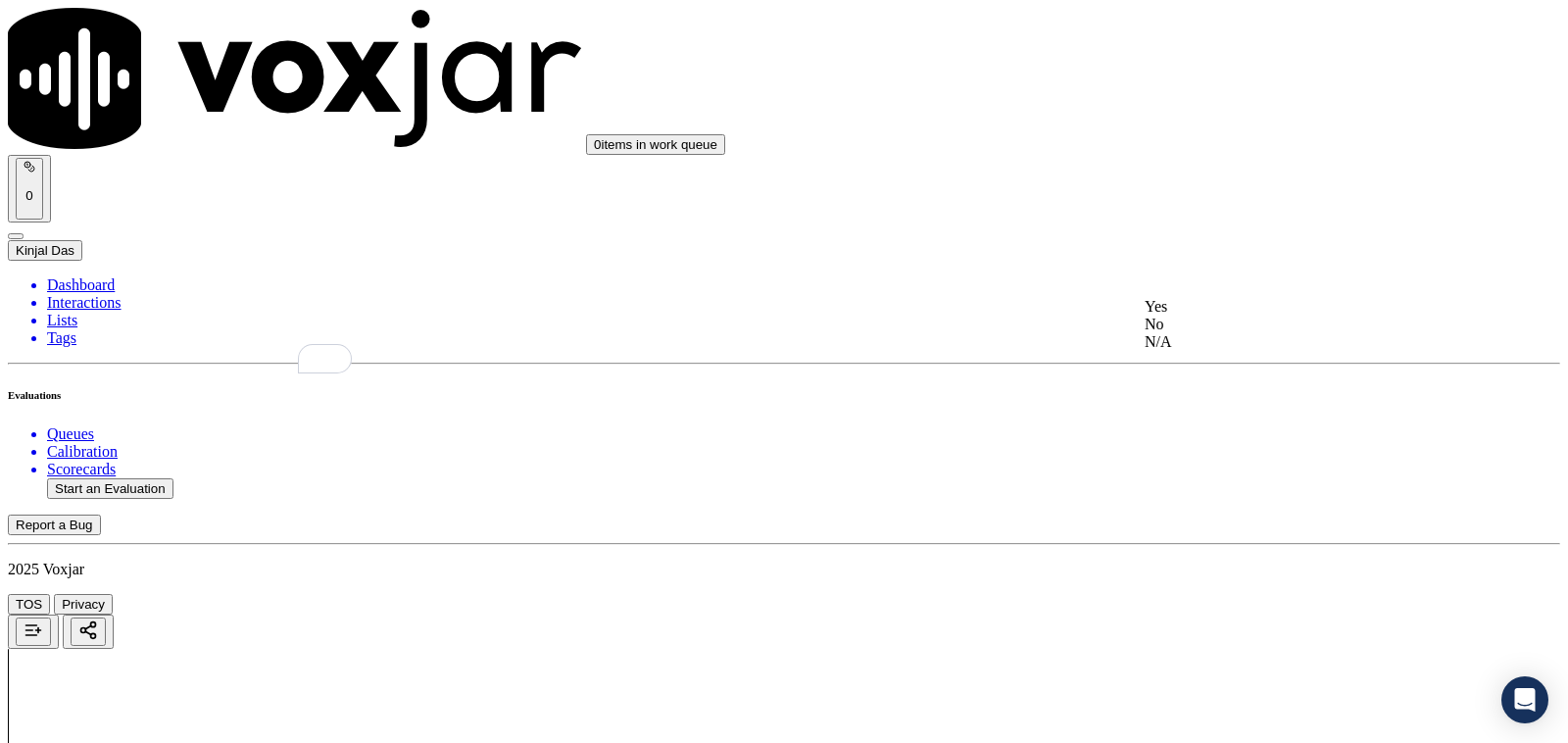 click on "Yes" at bounding box center (1304, 307) 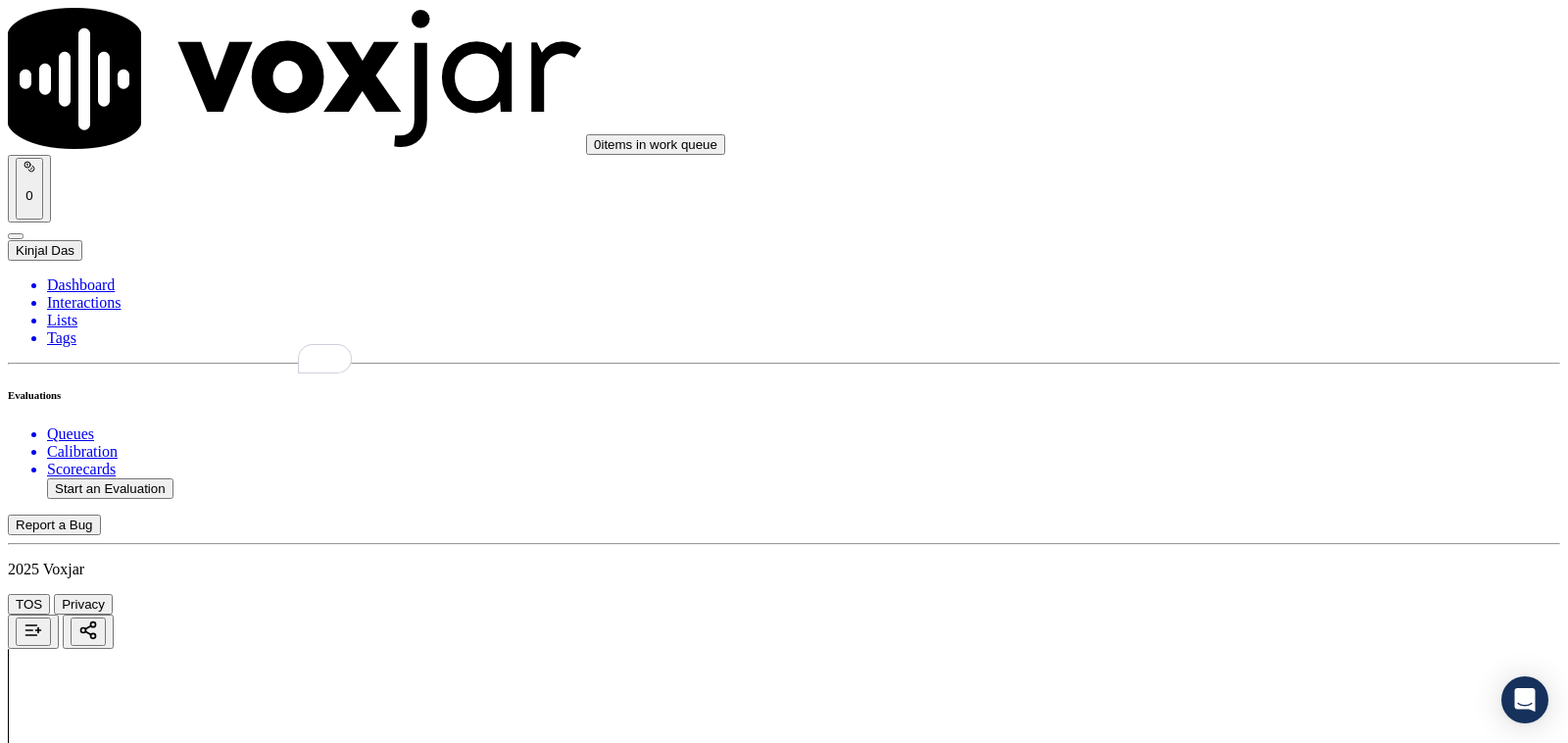 click on "Select an answer" at bounding box center (66, 7289) 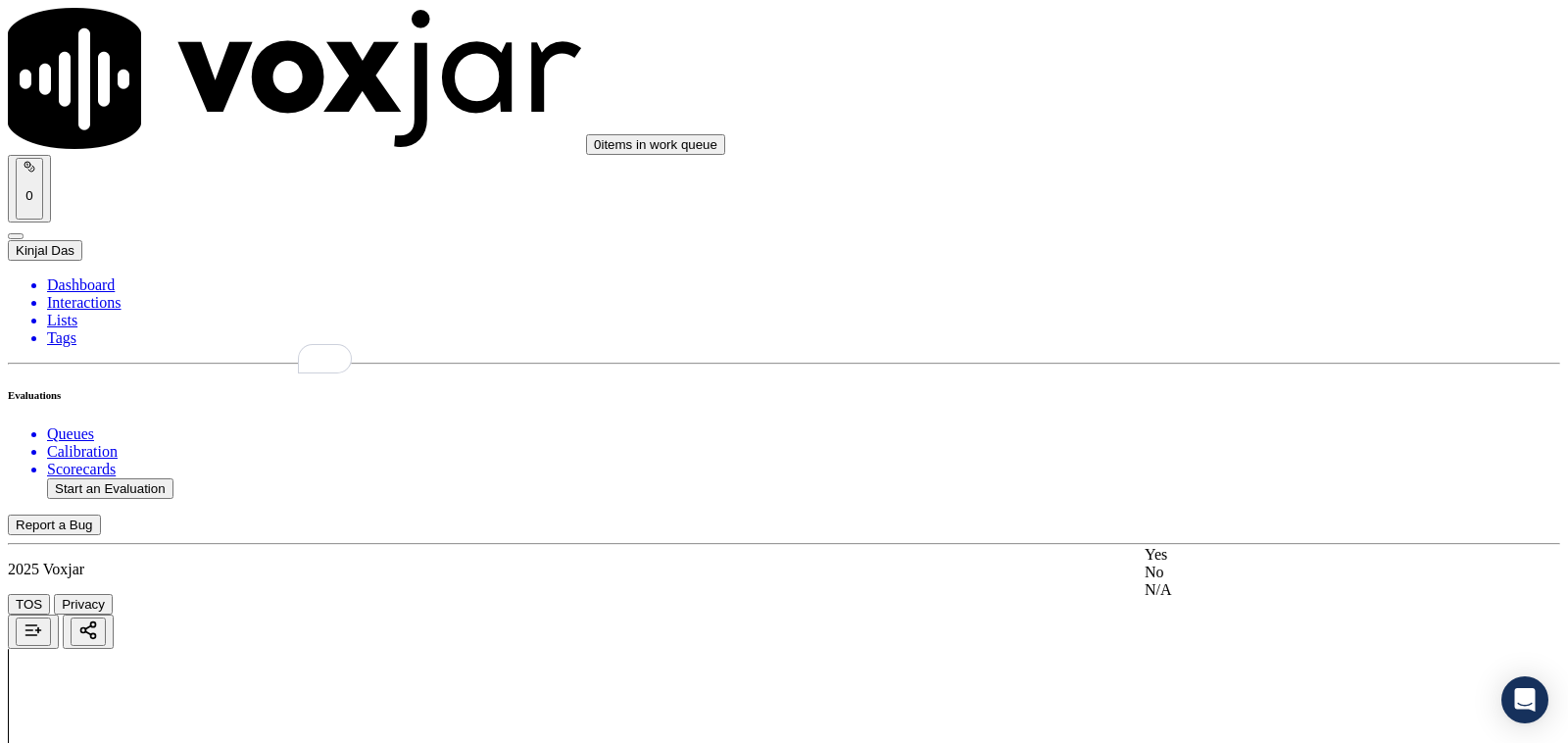 click on "Yes" at bounding box center (1304, 555) 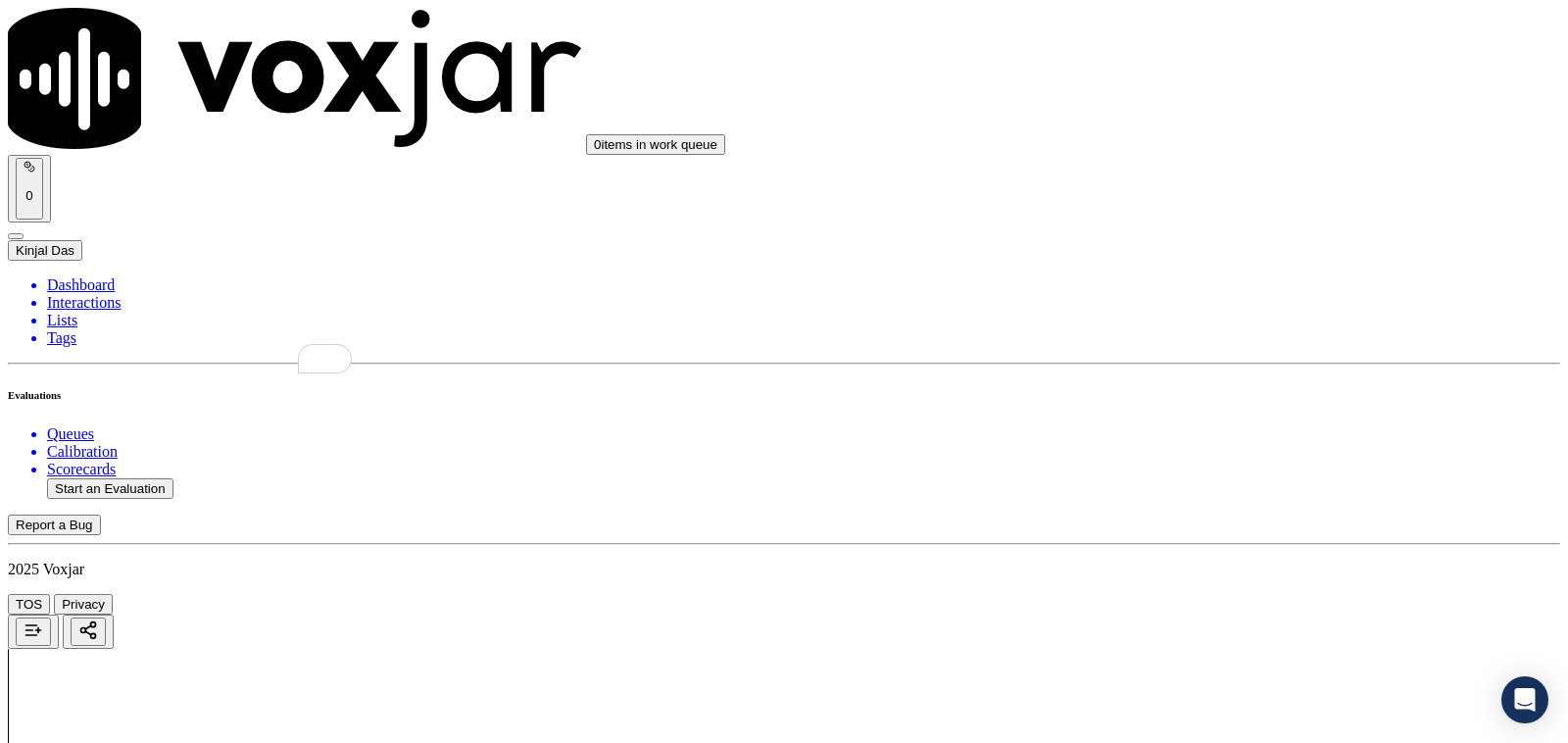 click on "Submit Scores" at bounding box center [58, 7360] 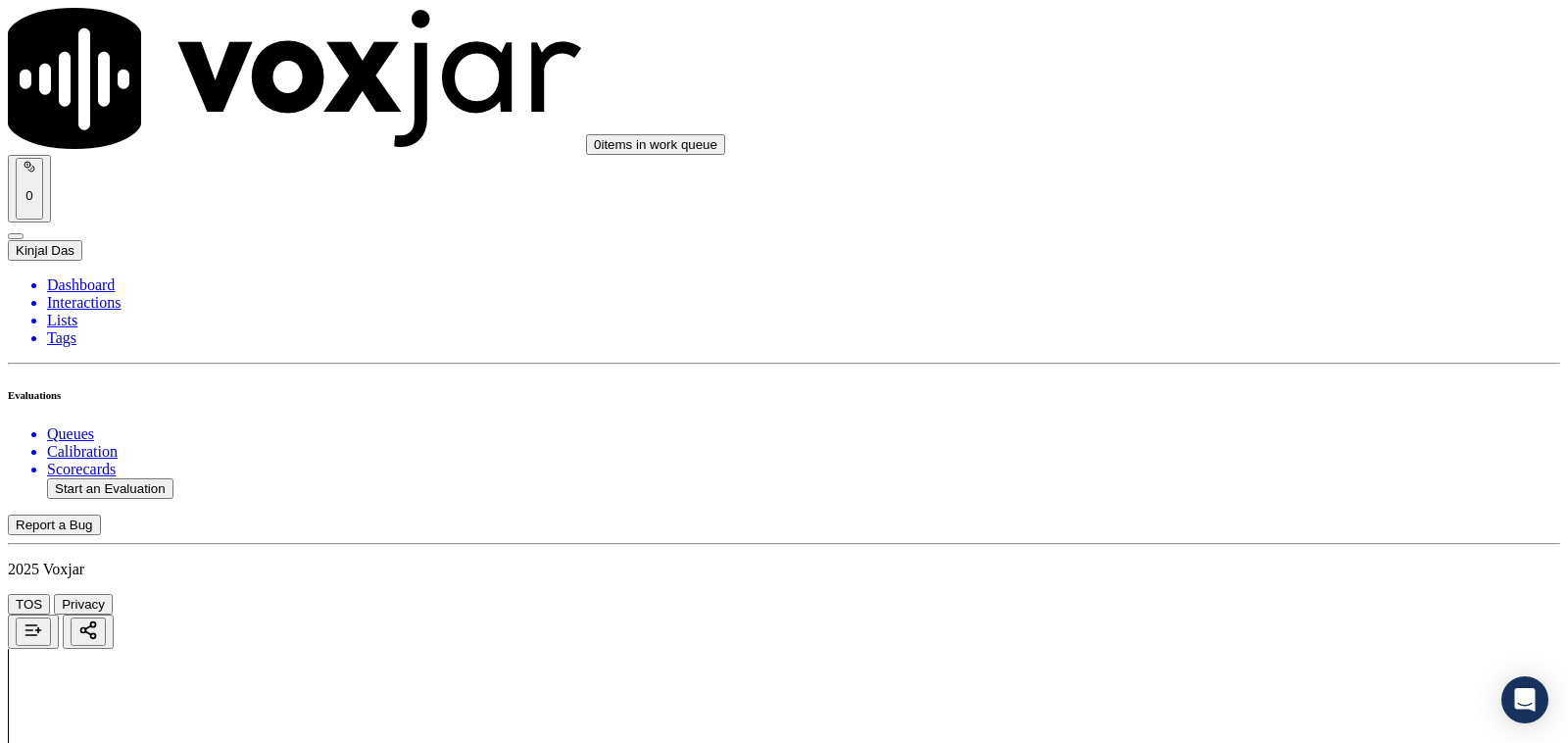 click on "Start an Evaluation" 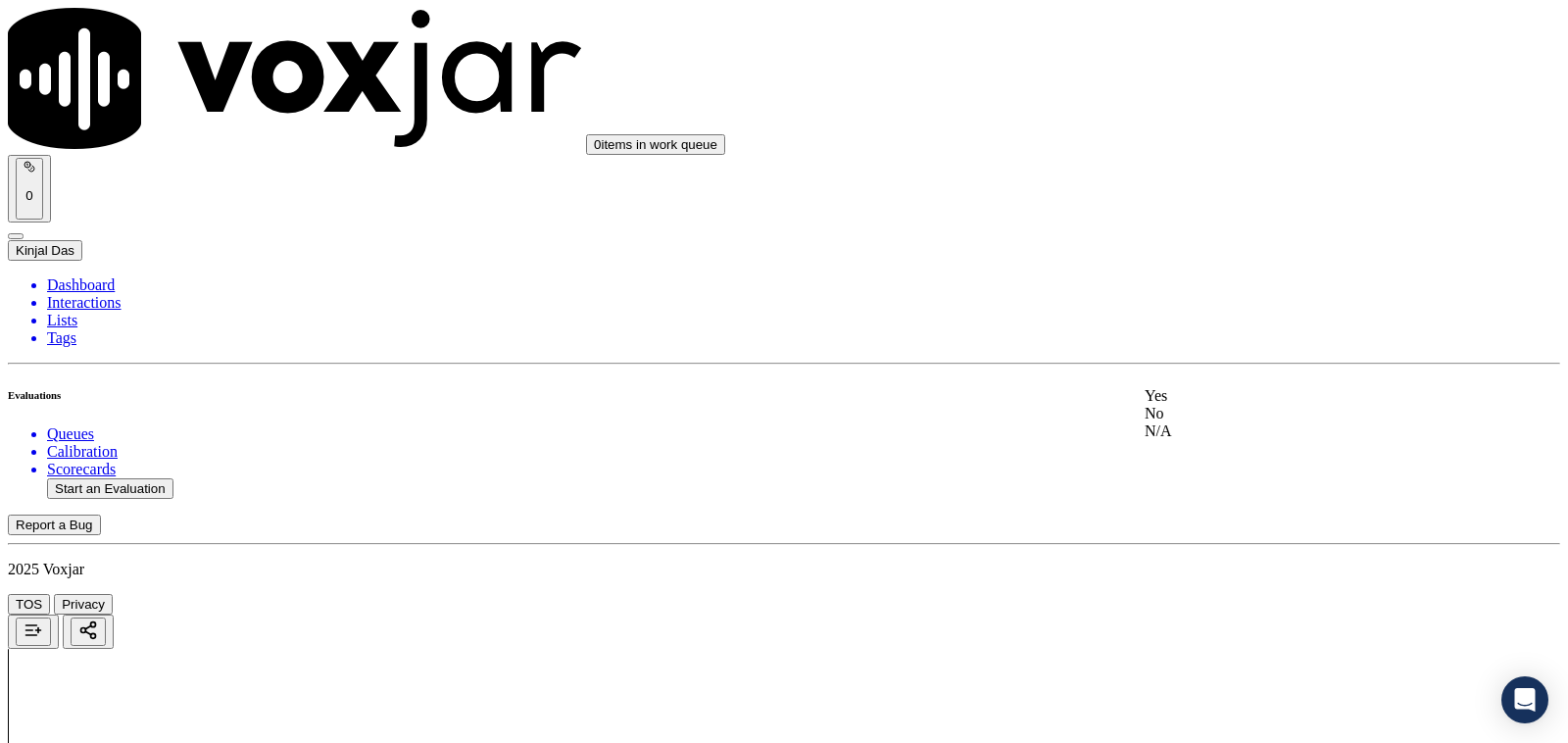 click on "Yes" at bounding box center [1304, 396] 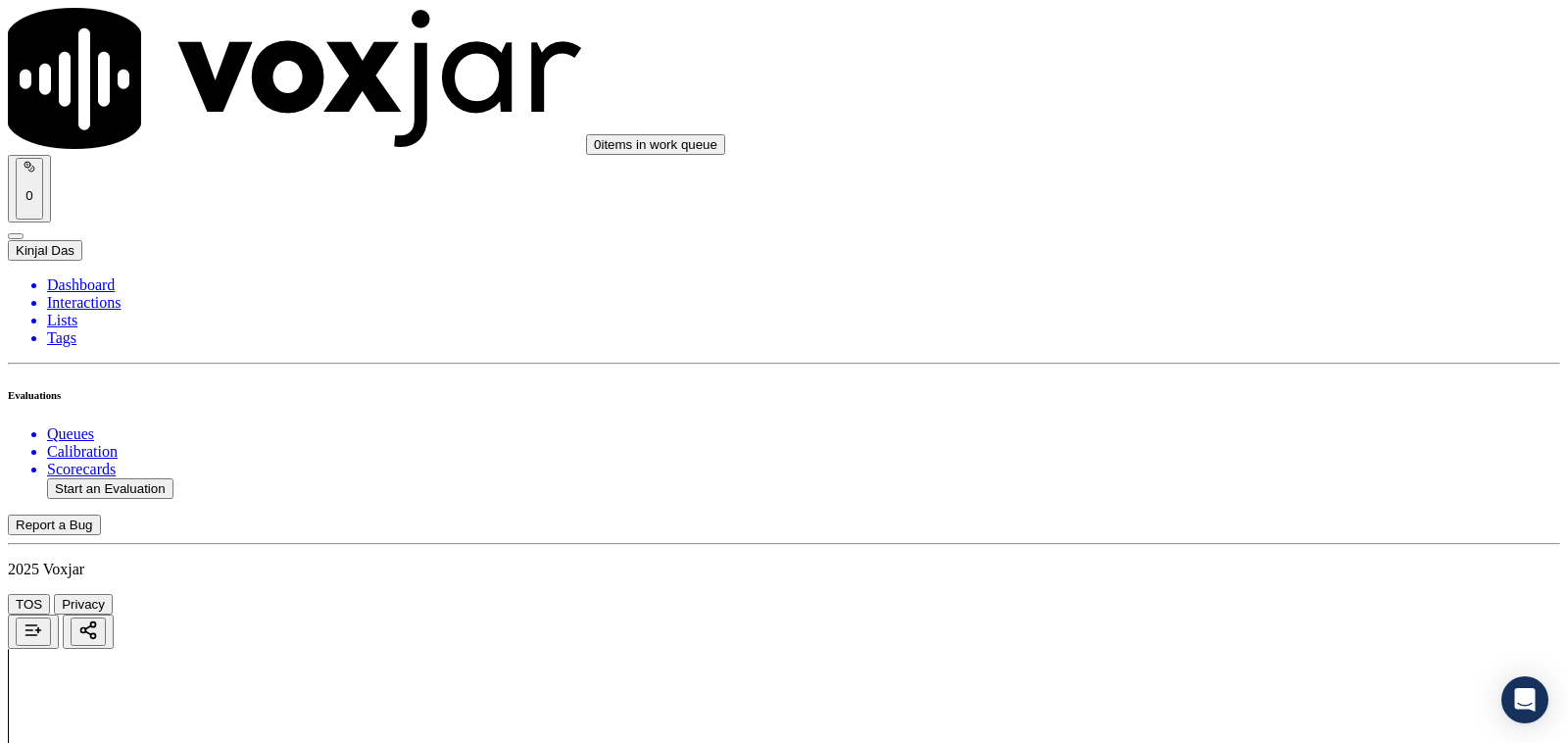 scroll, scrollTop: 204, scrollLeft: 0, axis: vertical 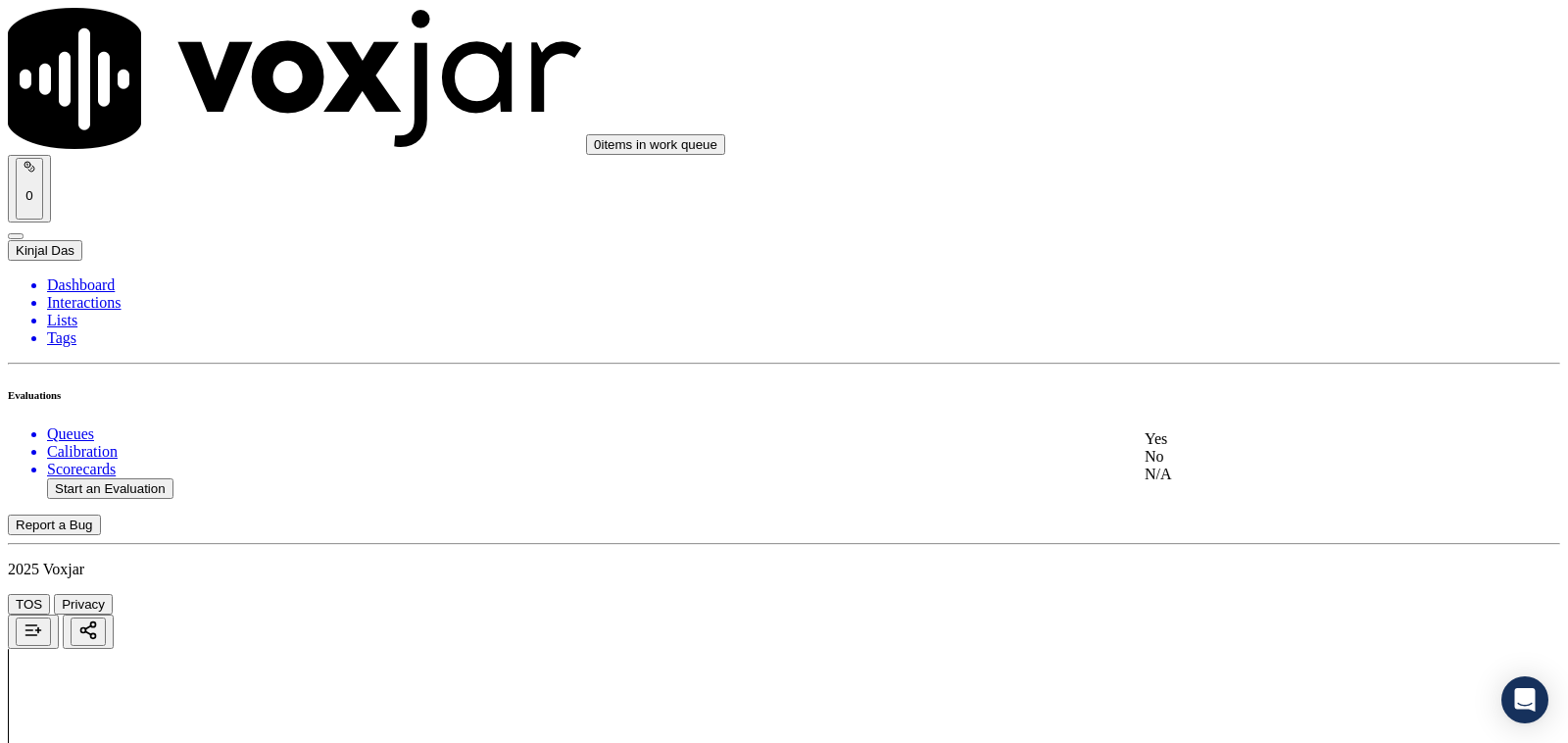 click on "Yes" at bounding box center (1304, 439) 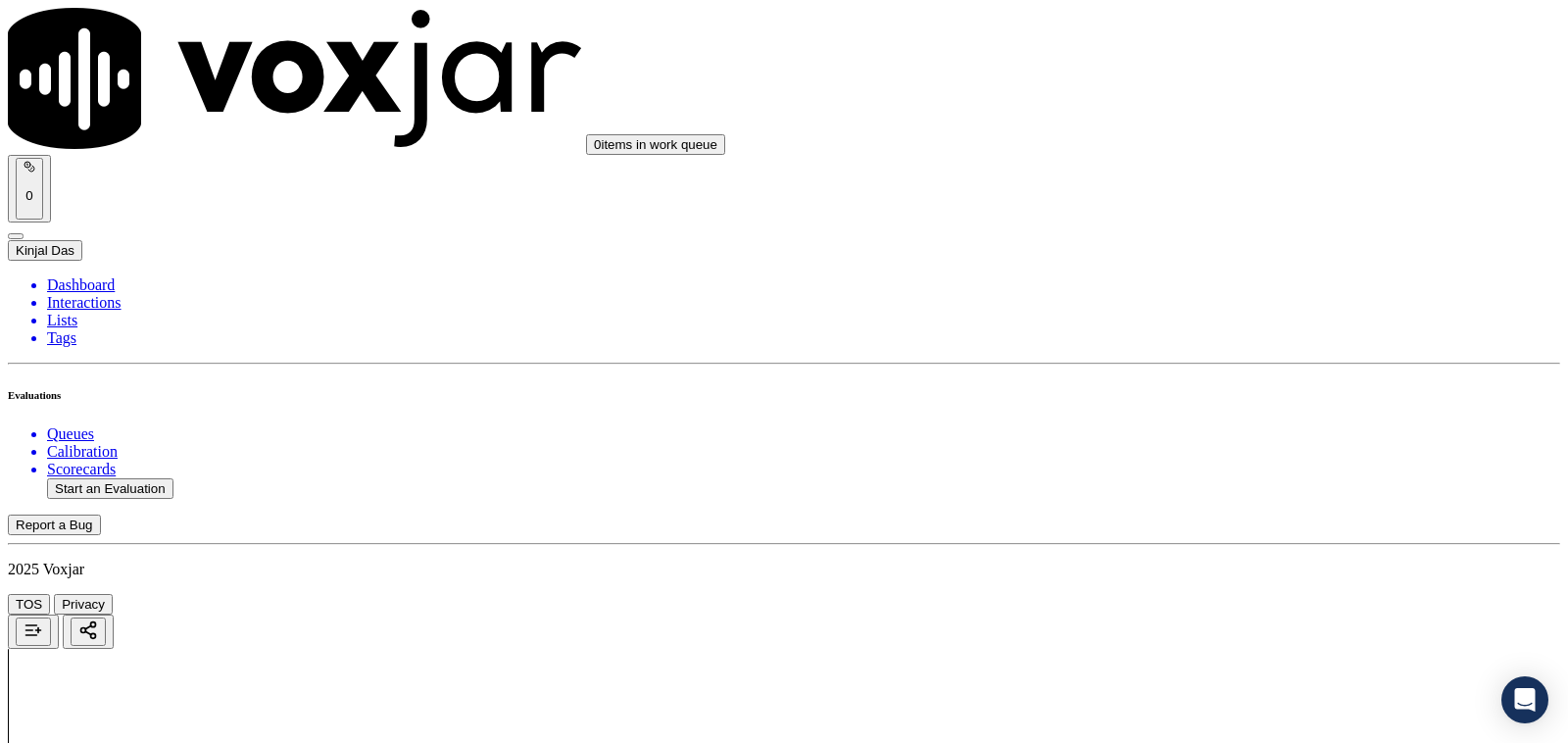 scroll, scrollTop: 613, scrollLeft: 0, axis: vertical 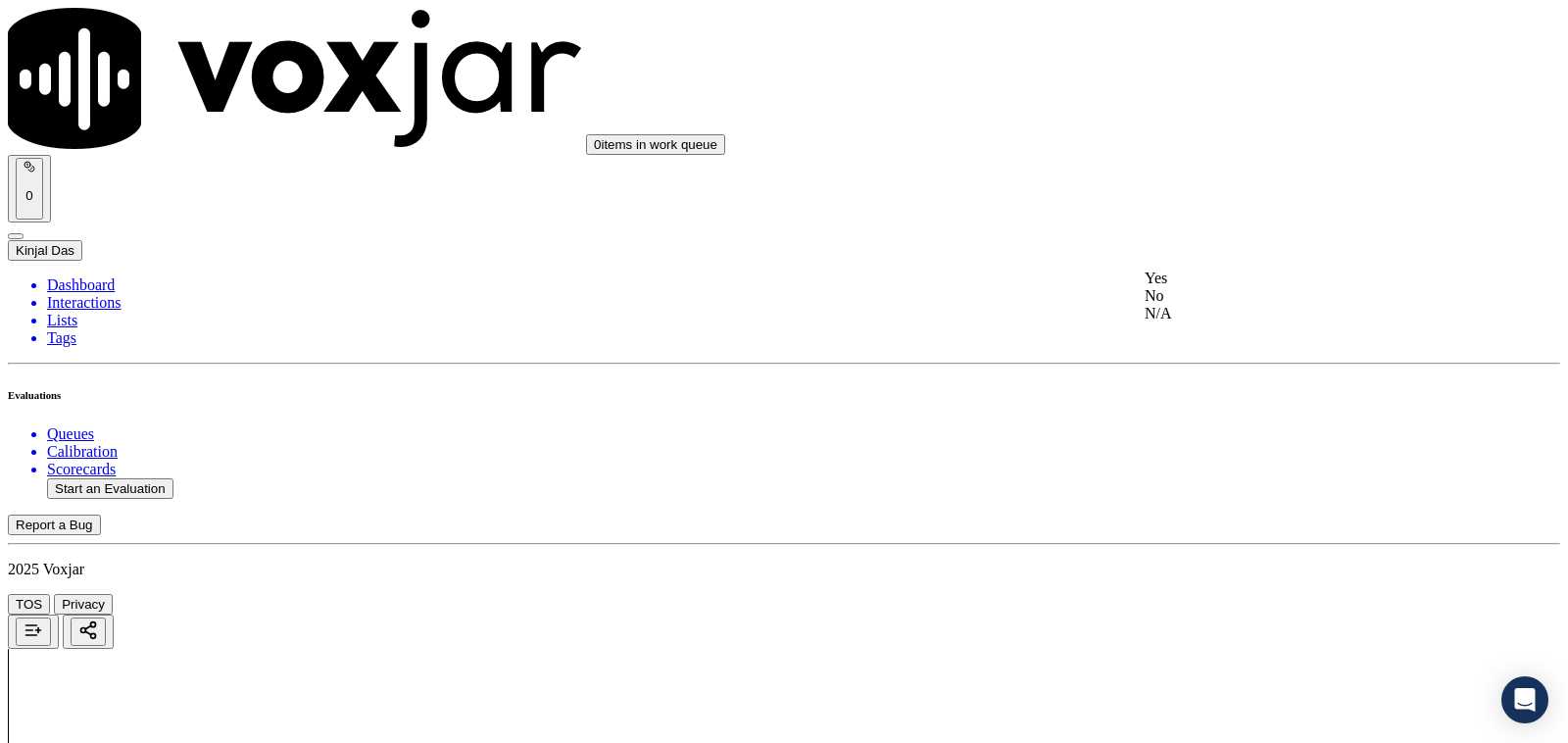 click on "Yes" at bounding box center [1304, 278] 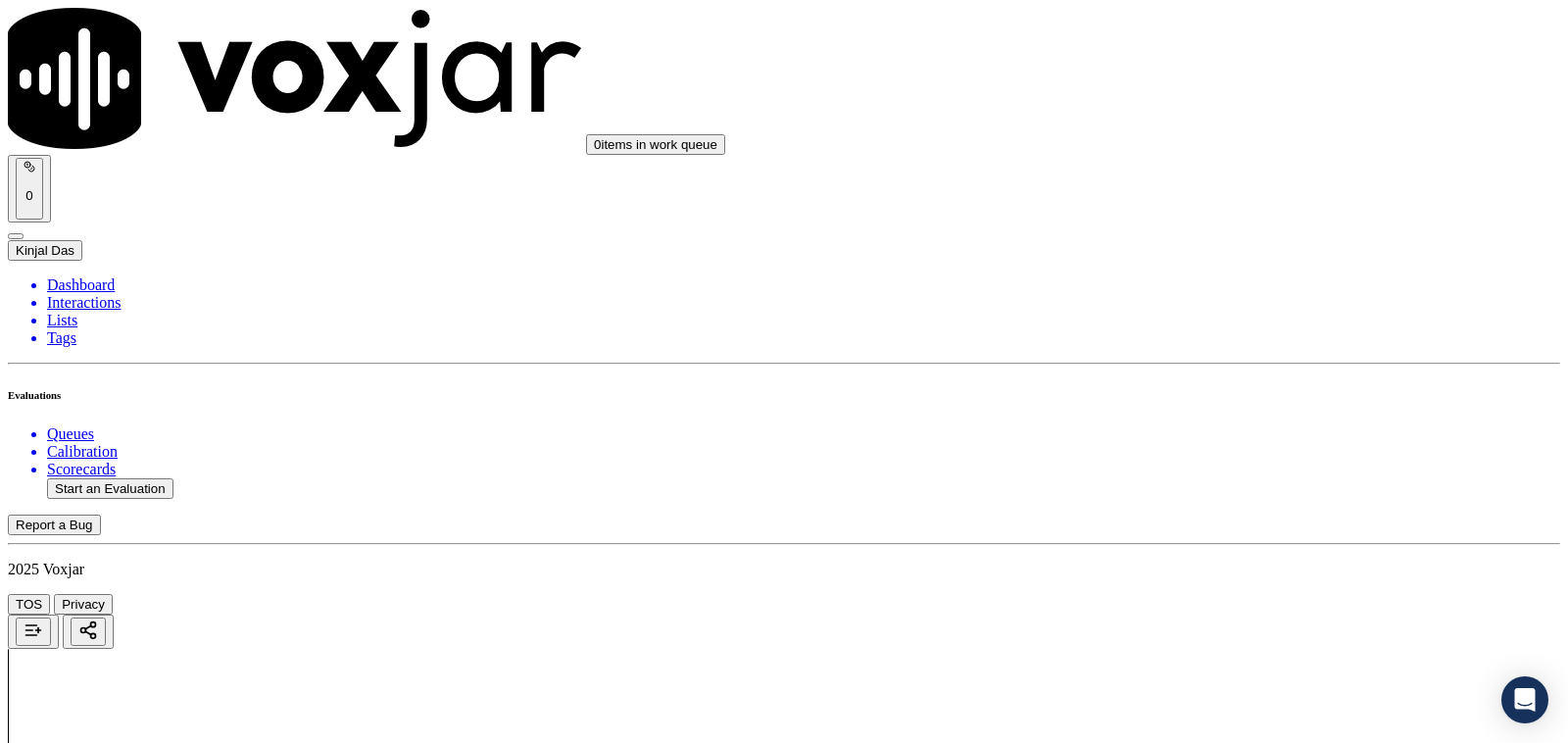 click on "Select an answer" at bounding box center (66, 3050) 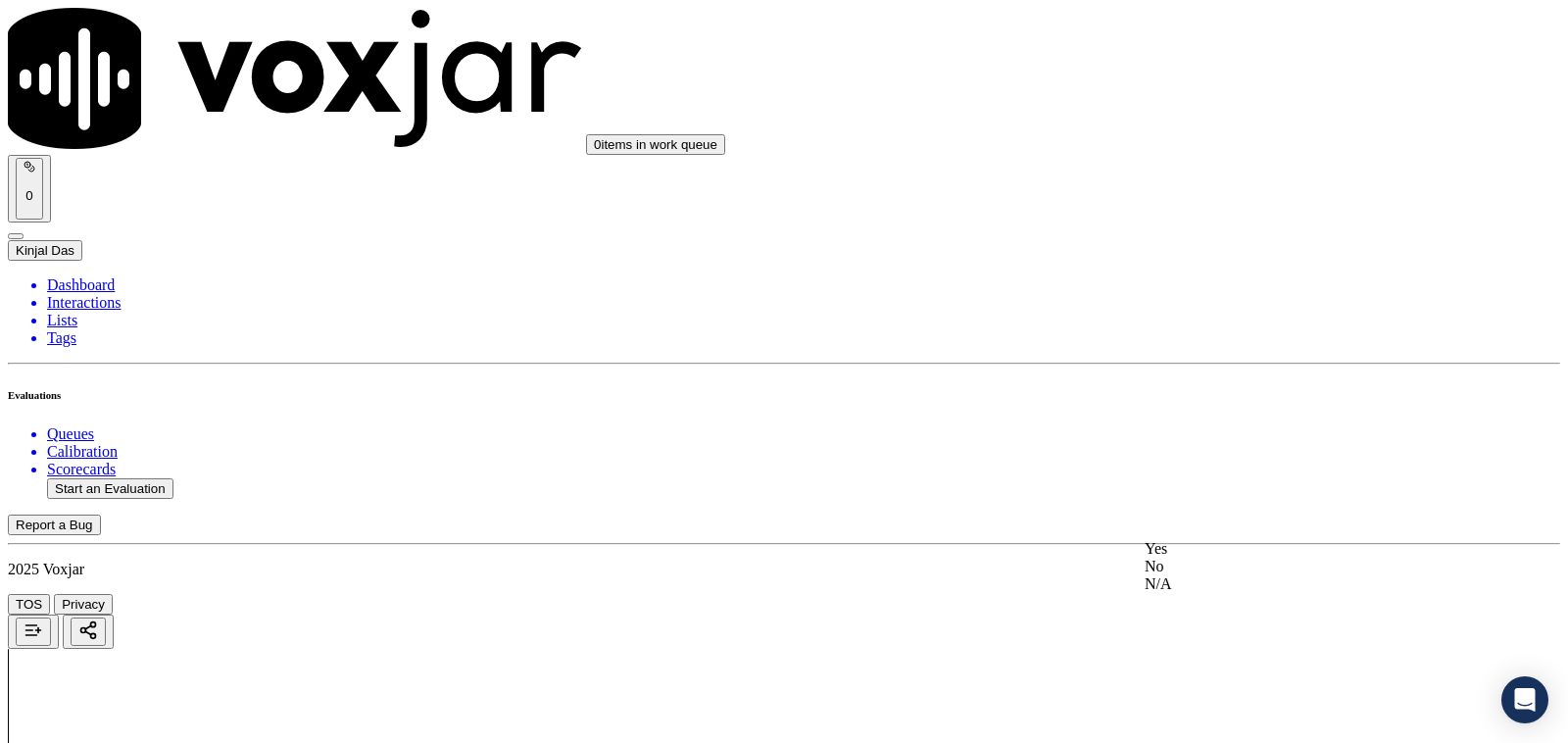 click on "N/A" 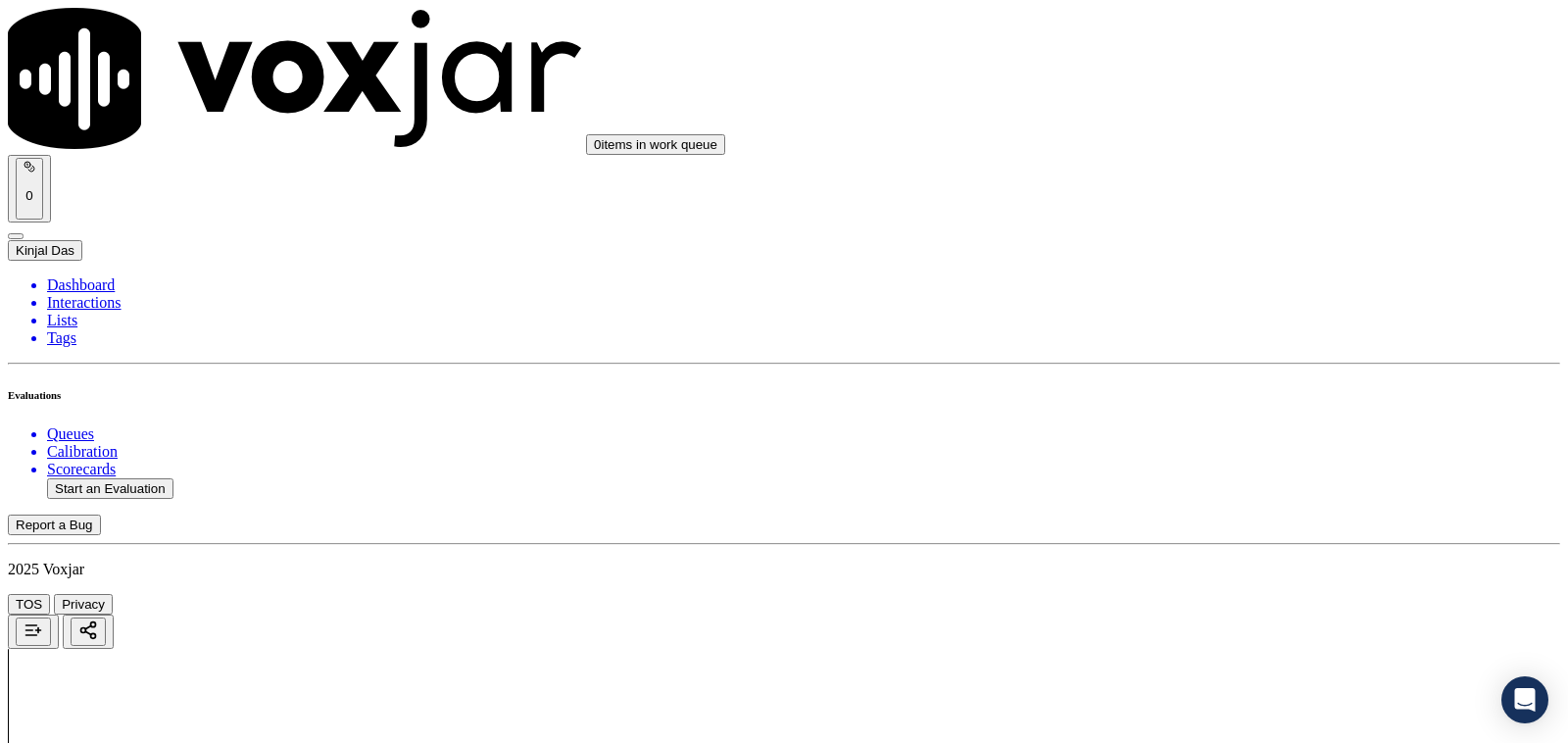 scroll, scrollTop: 1020, scrollLeft: 0, axis: vertical 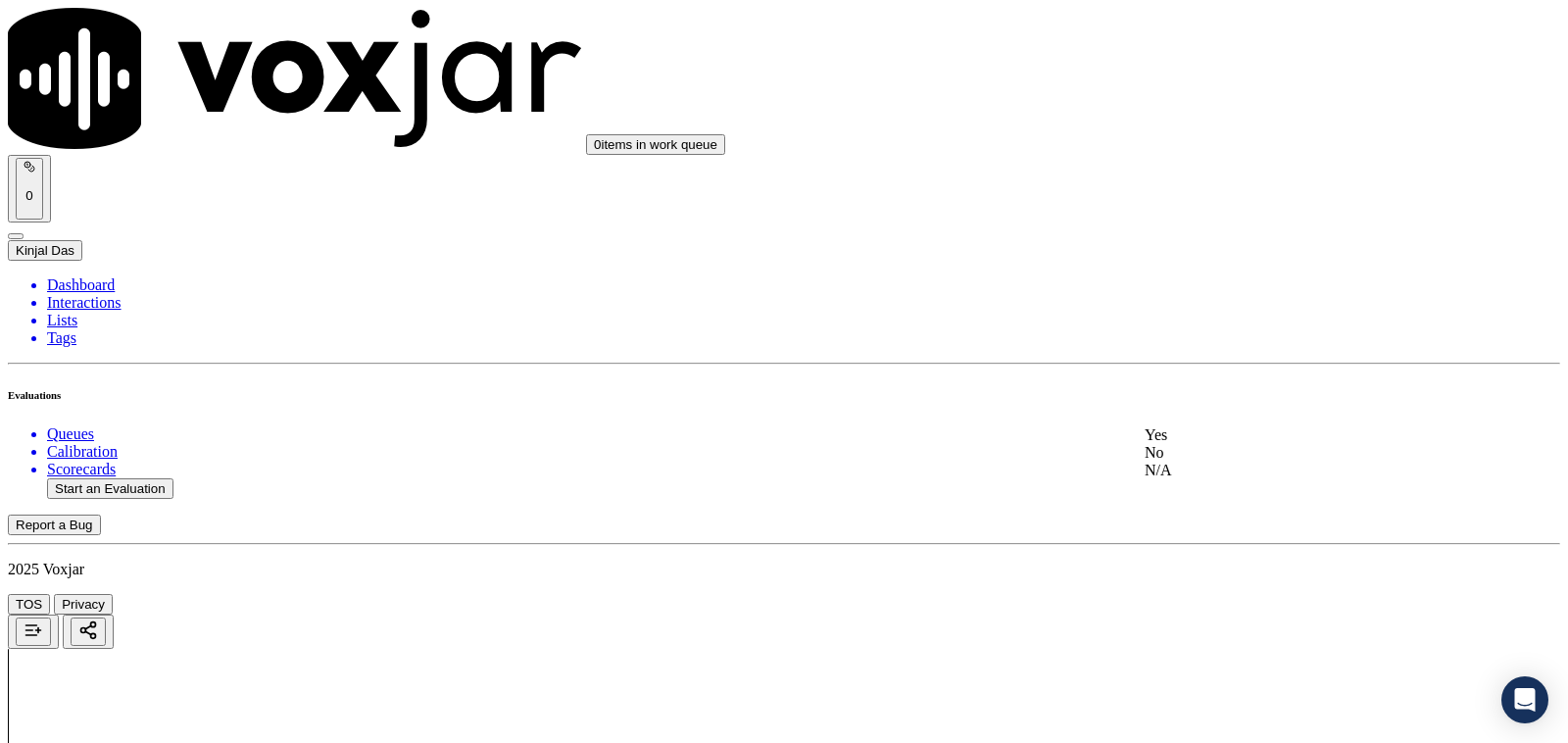 click on "N/A" 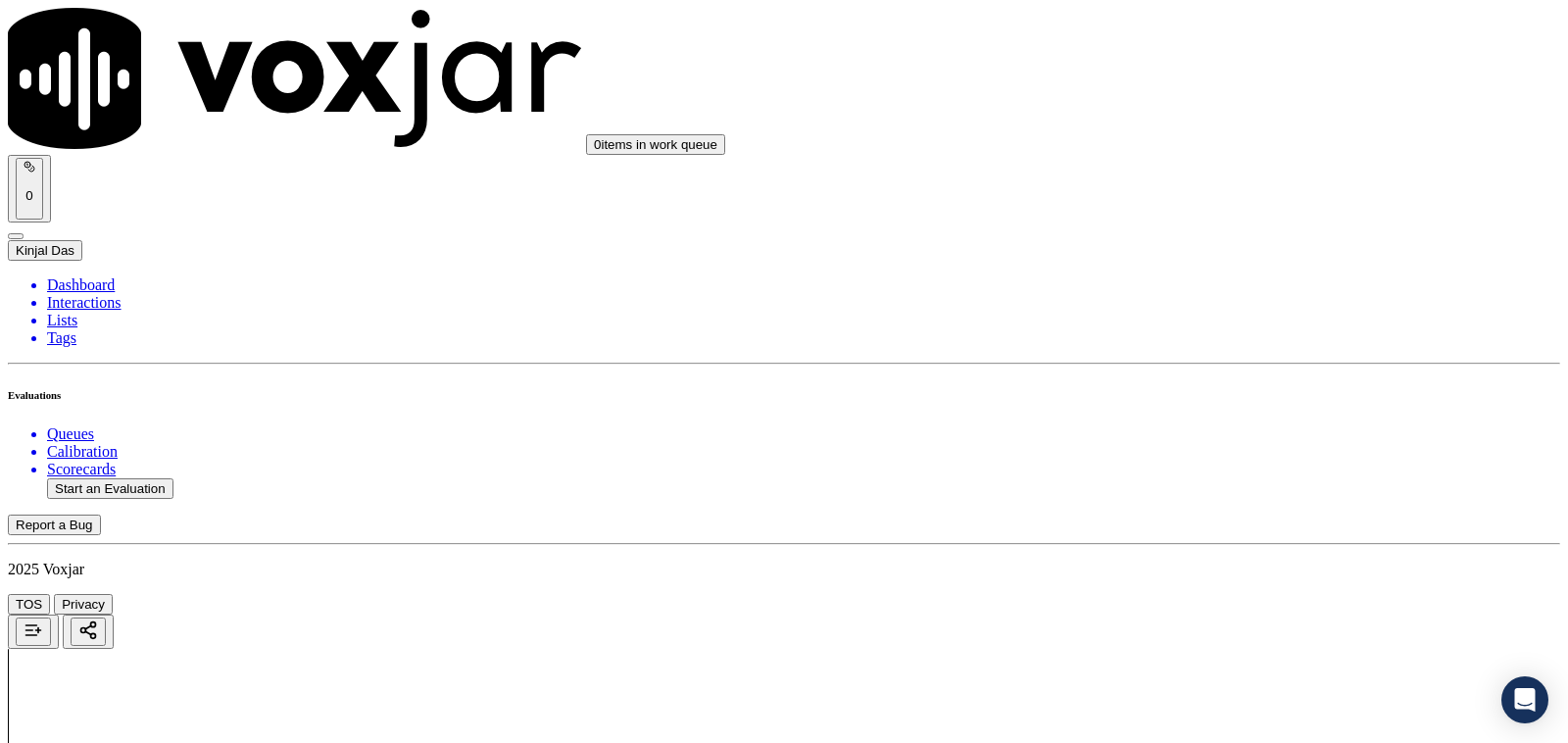 scroll, scrollTop: 1225, scrollLeft: 0, axis: vertical 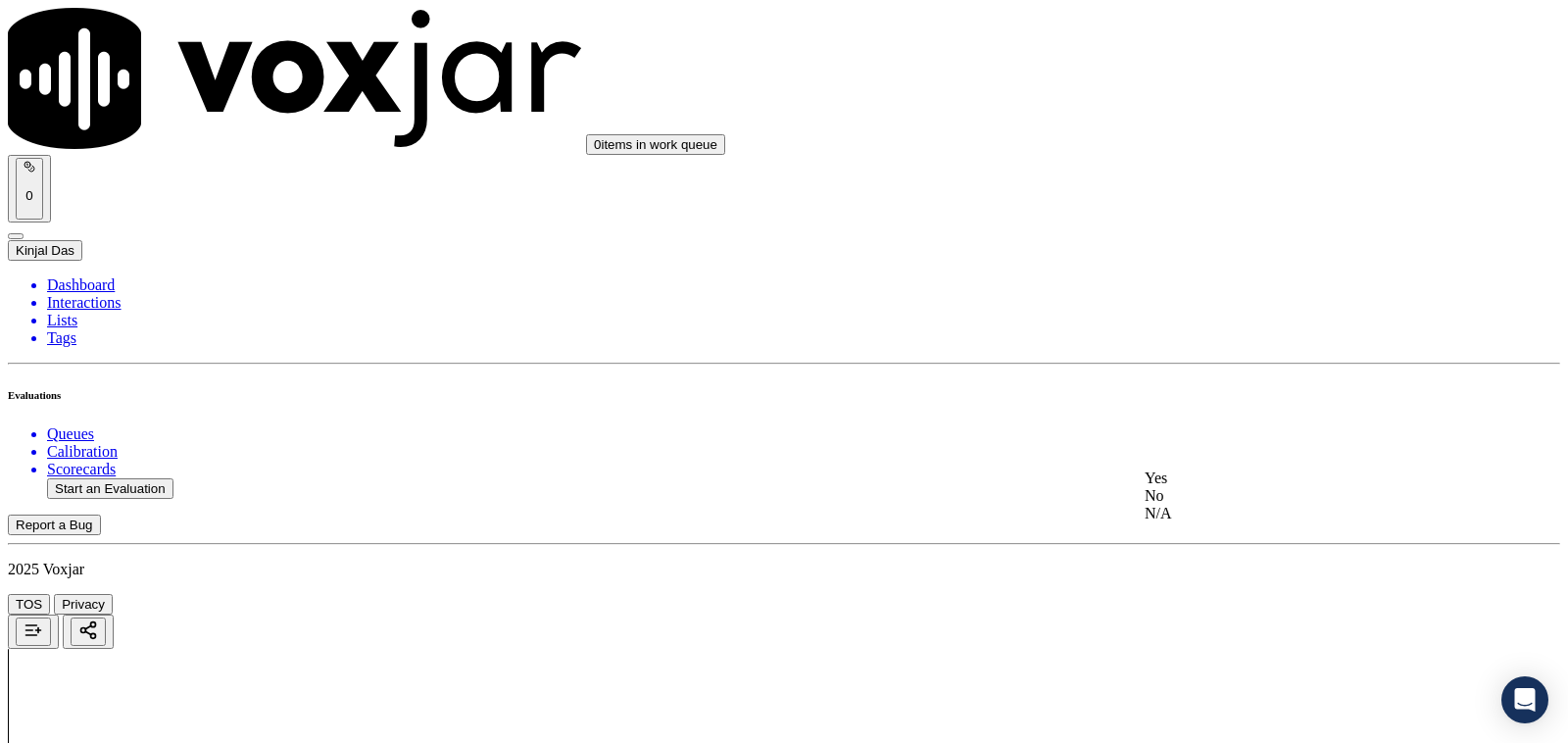 click on "Yes" at bounding box center [1304, 478] 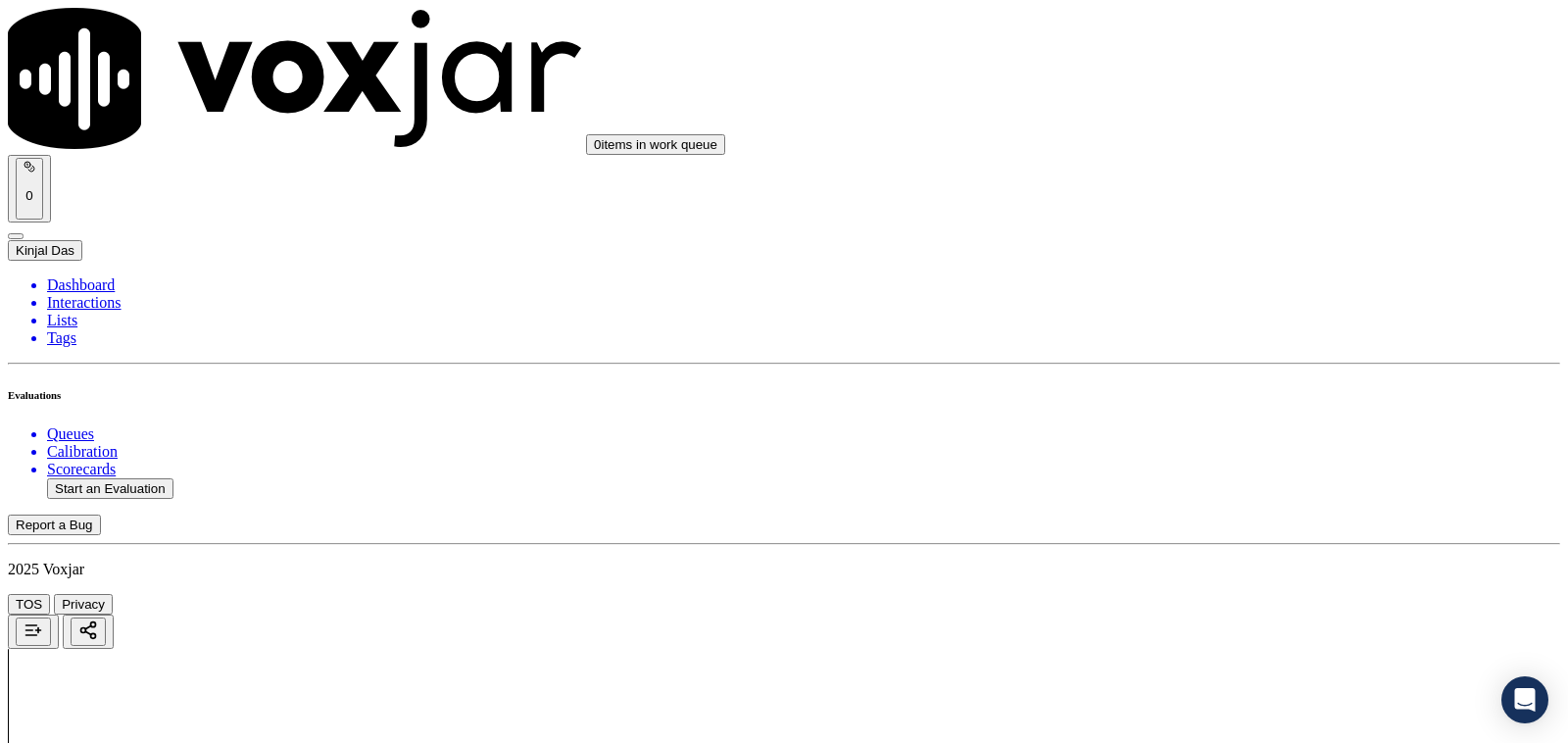 scroll, scrollTop: 1429, scrollLeft: 0, axis: vertical 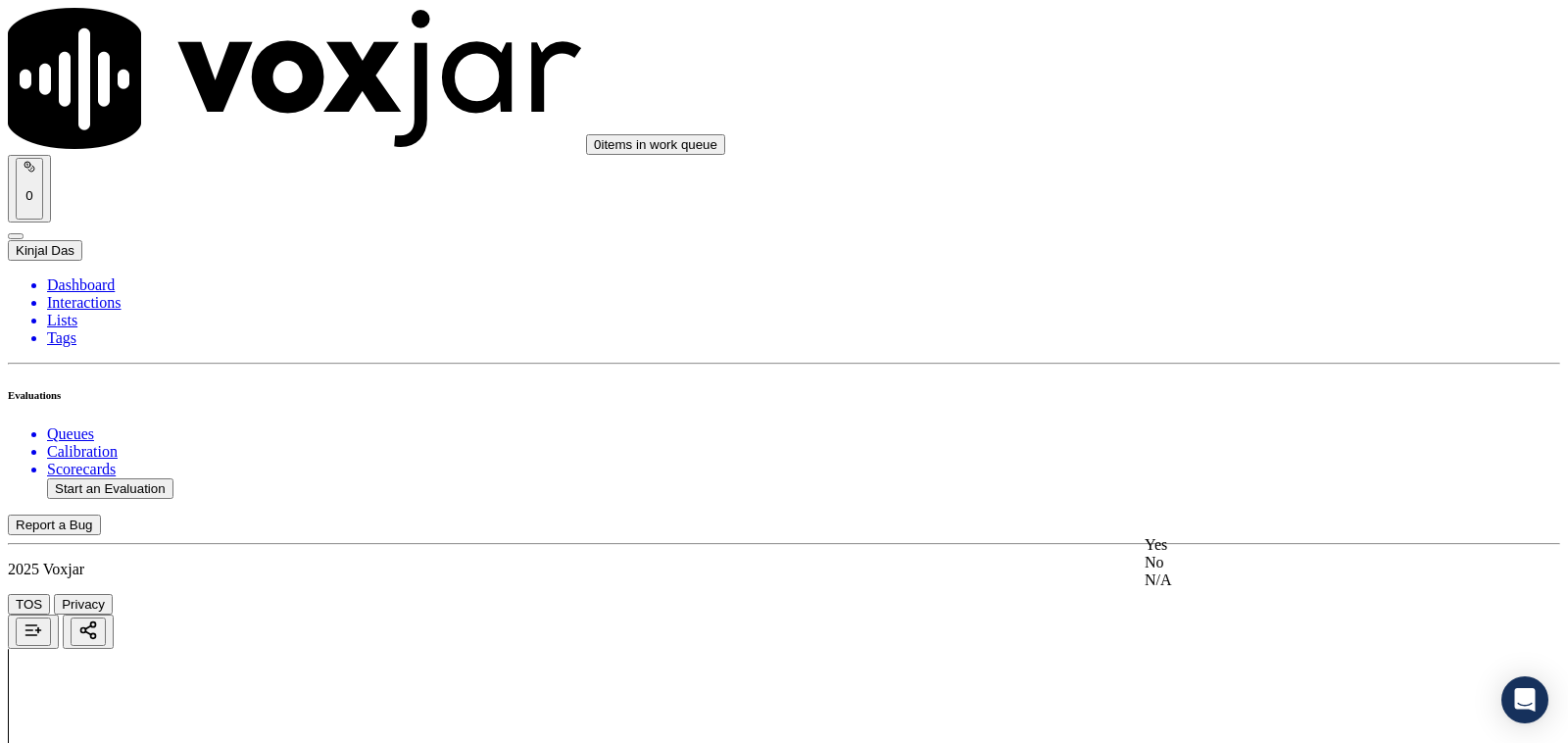 drag, startPoint x: 1212, startPoint y: 531, endPoint x: 1223, endPoint y: 438, distance: 93.64828 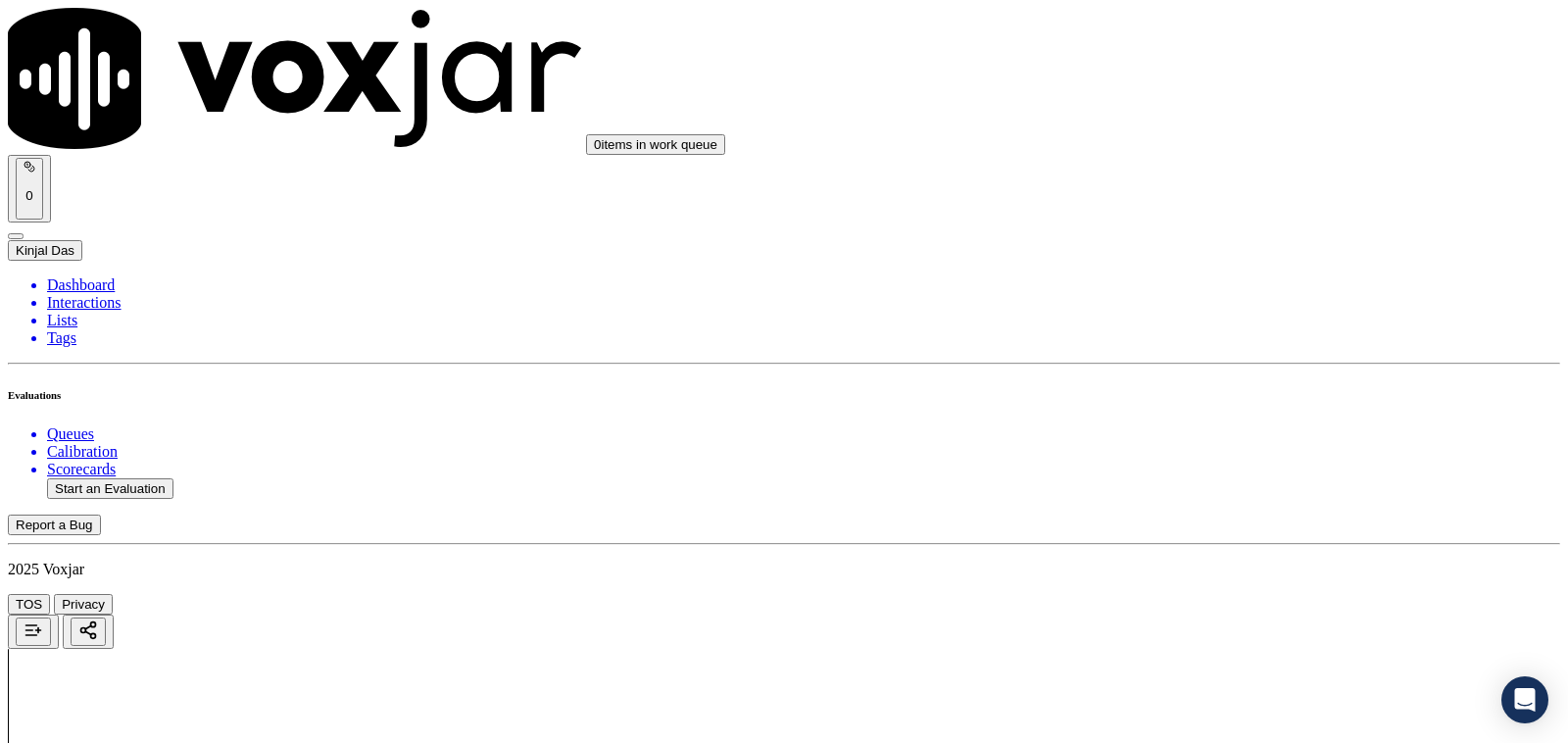 scroll, scrollTop: 1838, scrollLeft: 0, axis: vertical 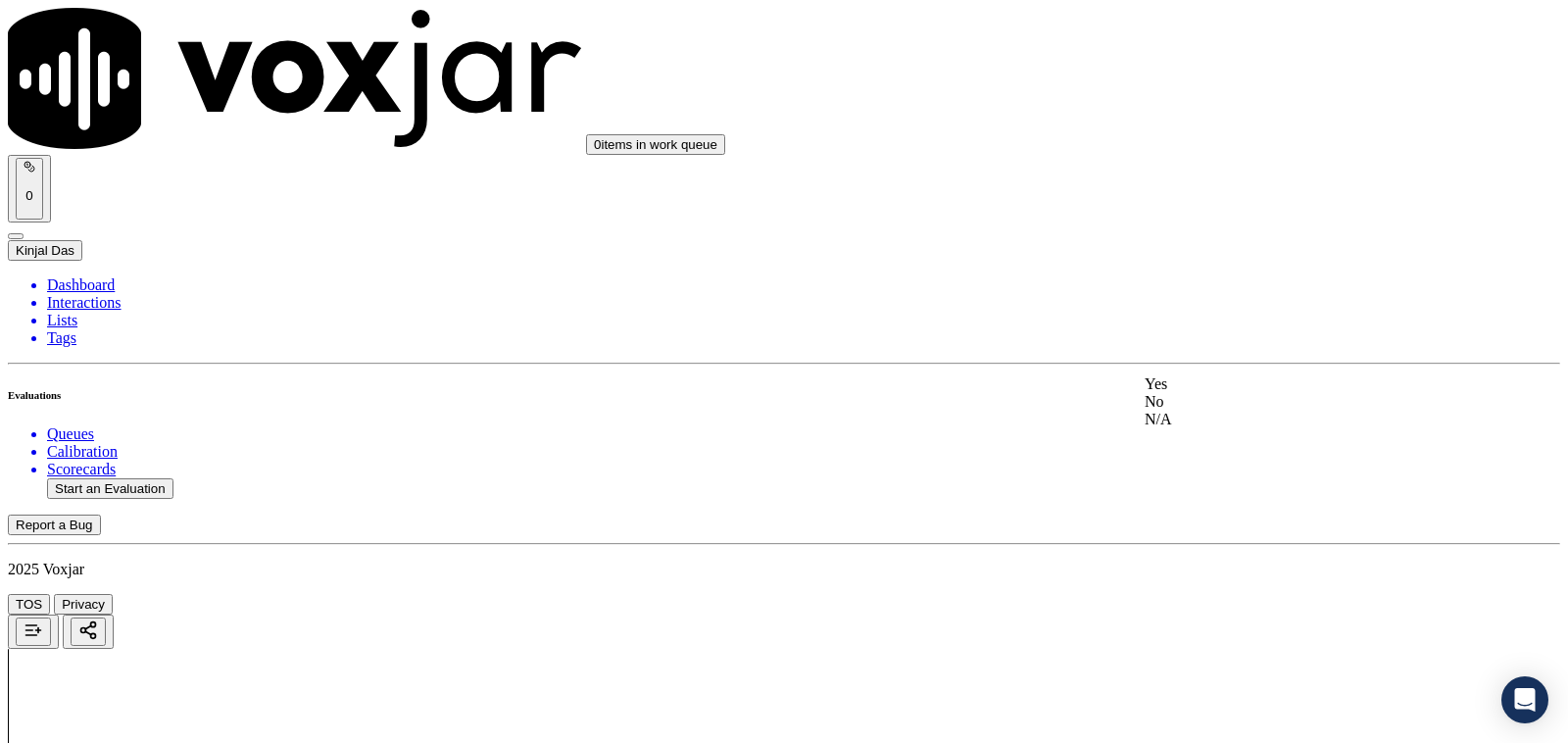 click on "Select an answer" at bounding box center (66, 3964) 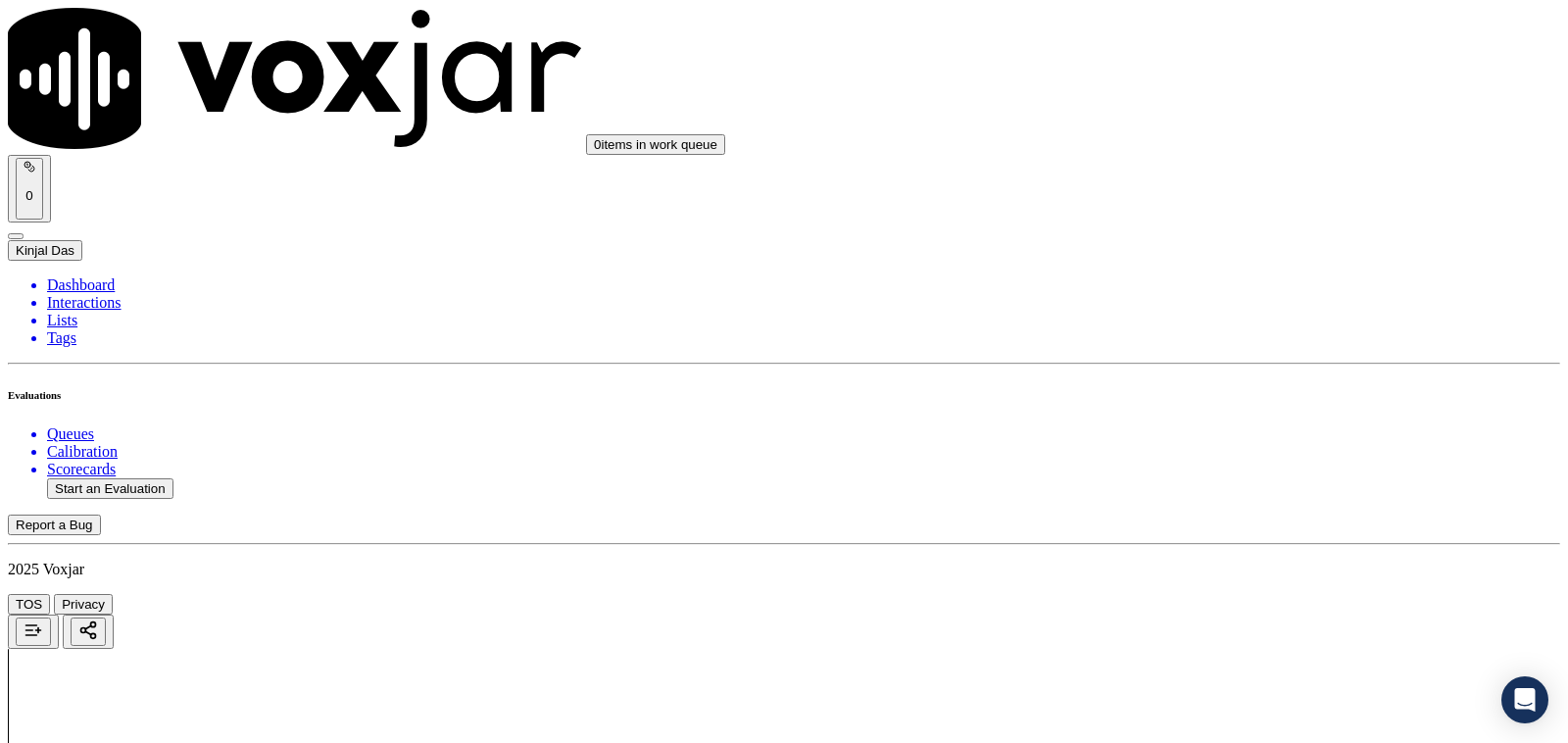 click on "Select an answer" at bounding box center (66, 3978) 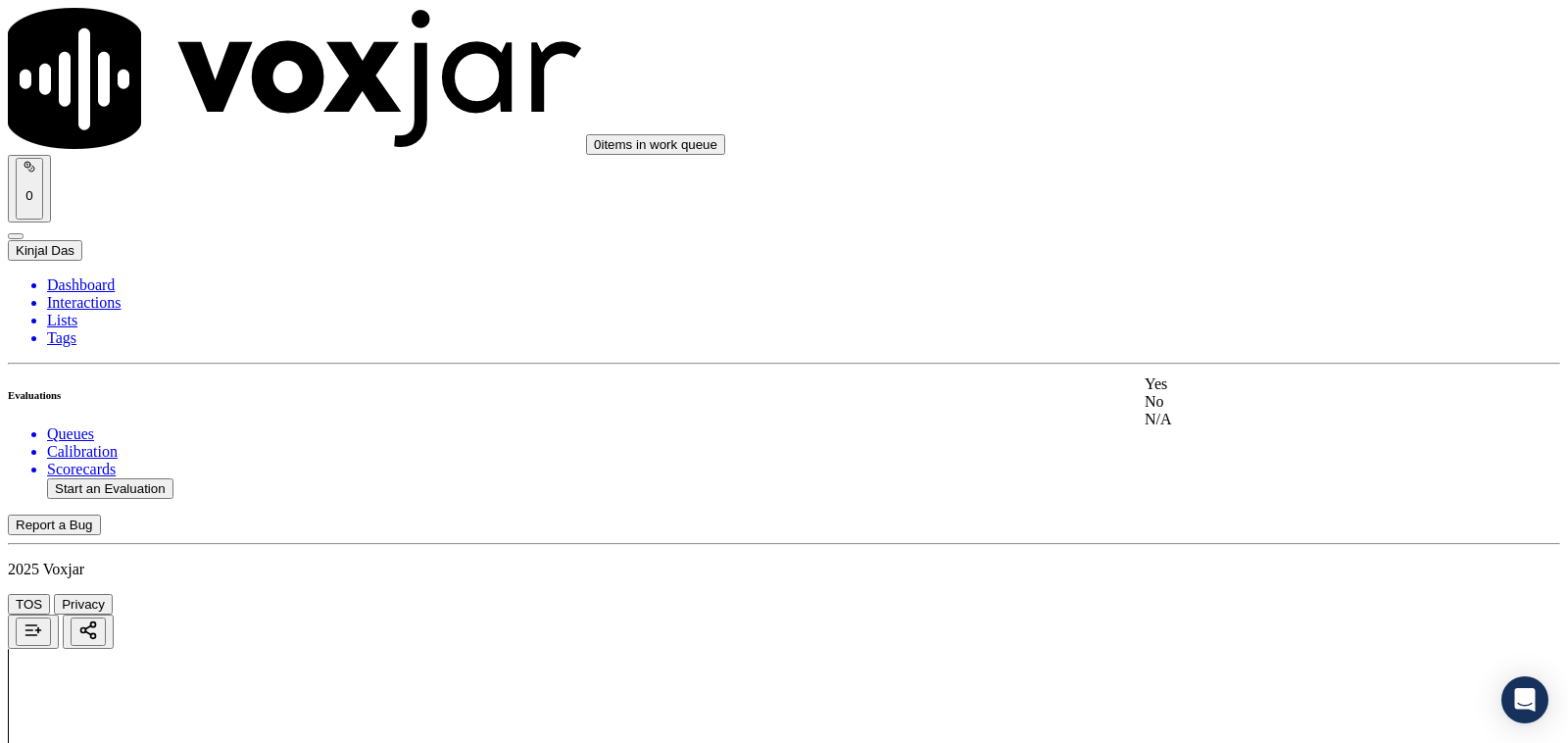 click on "No" 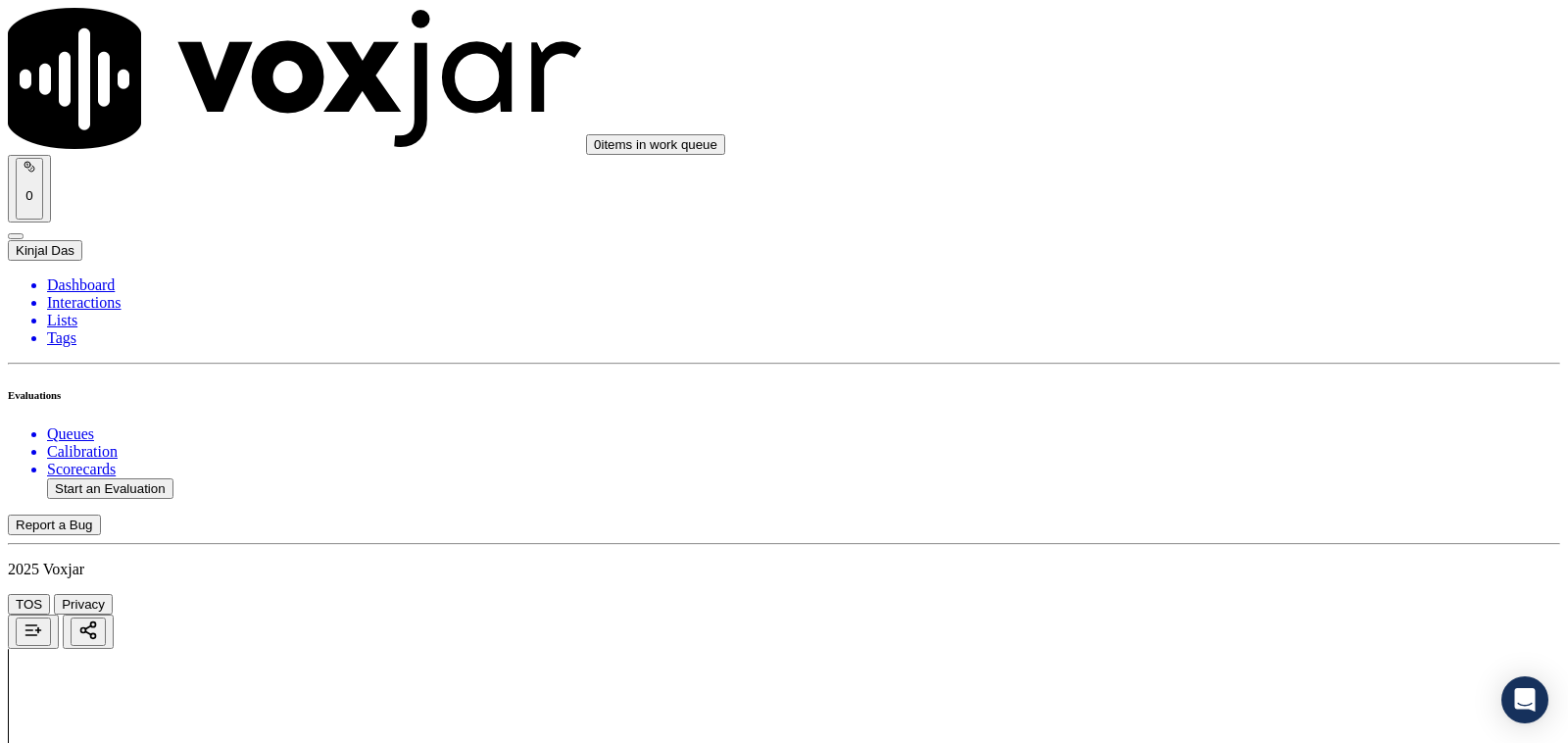 click on "Add Note" at bounding box center [51, 4053] 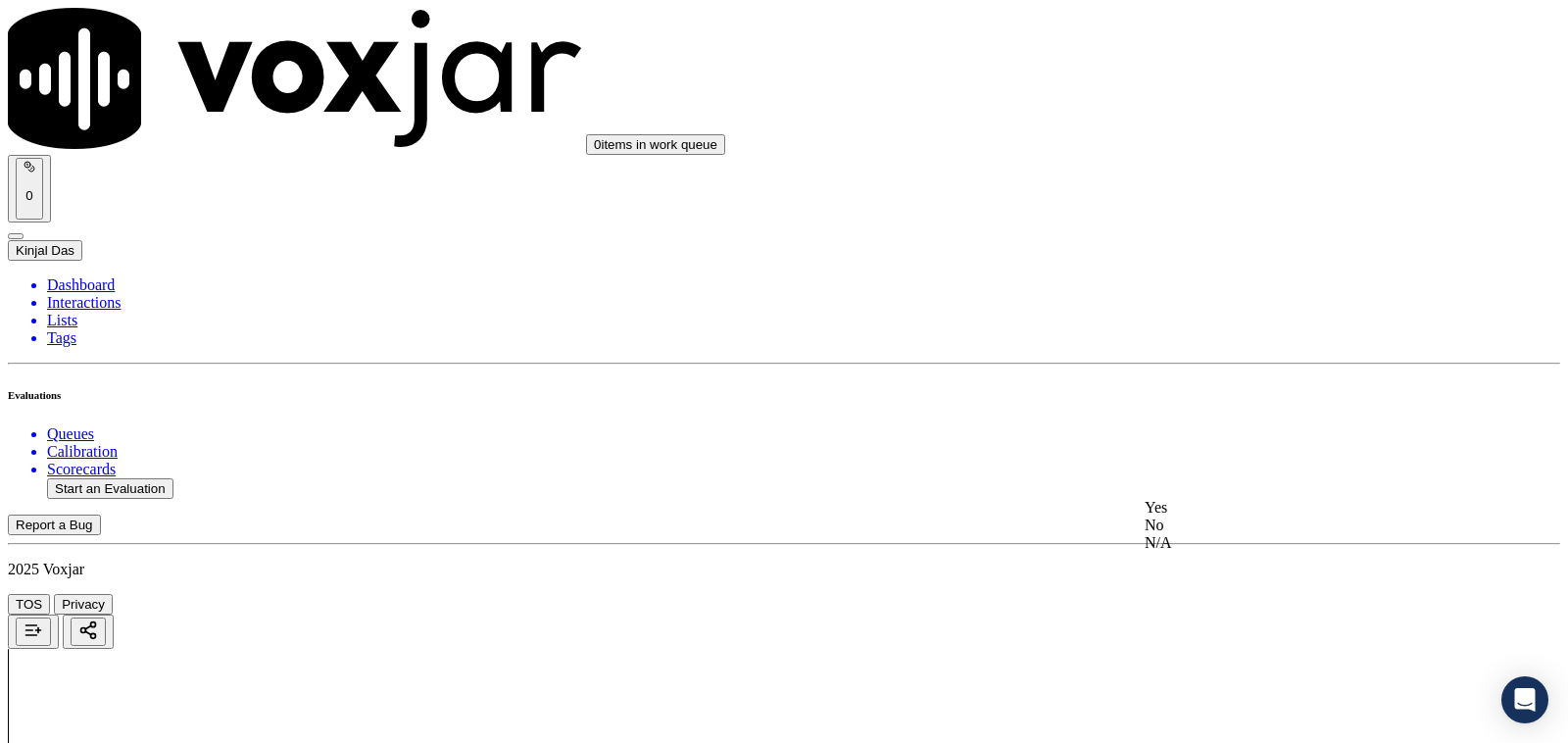 click on "N/A" 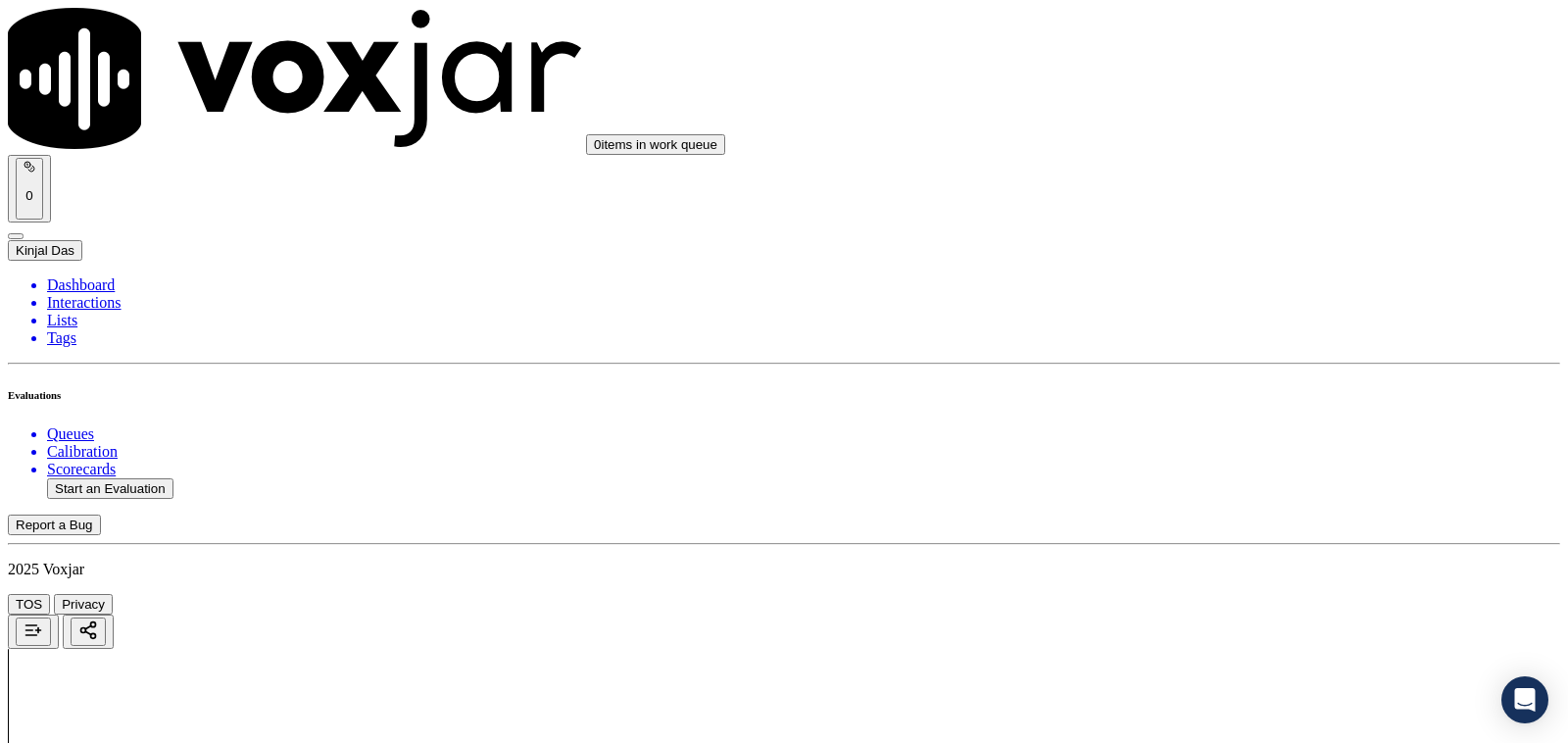 scroll, scrollTop: 2042, scrollLeft: 0, axis: vertical 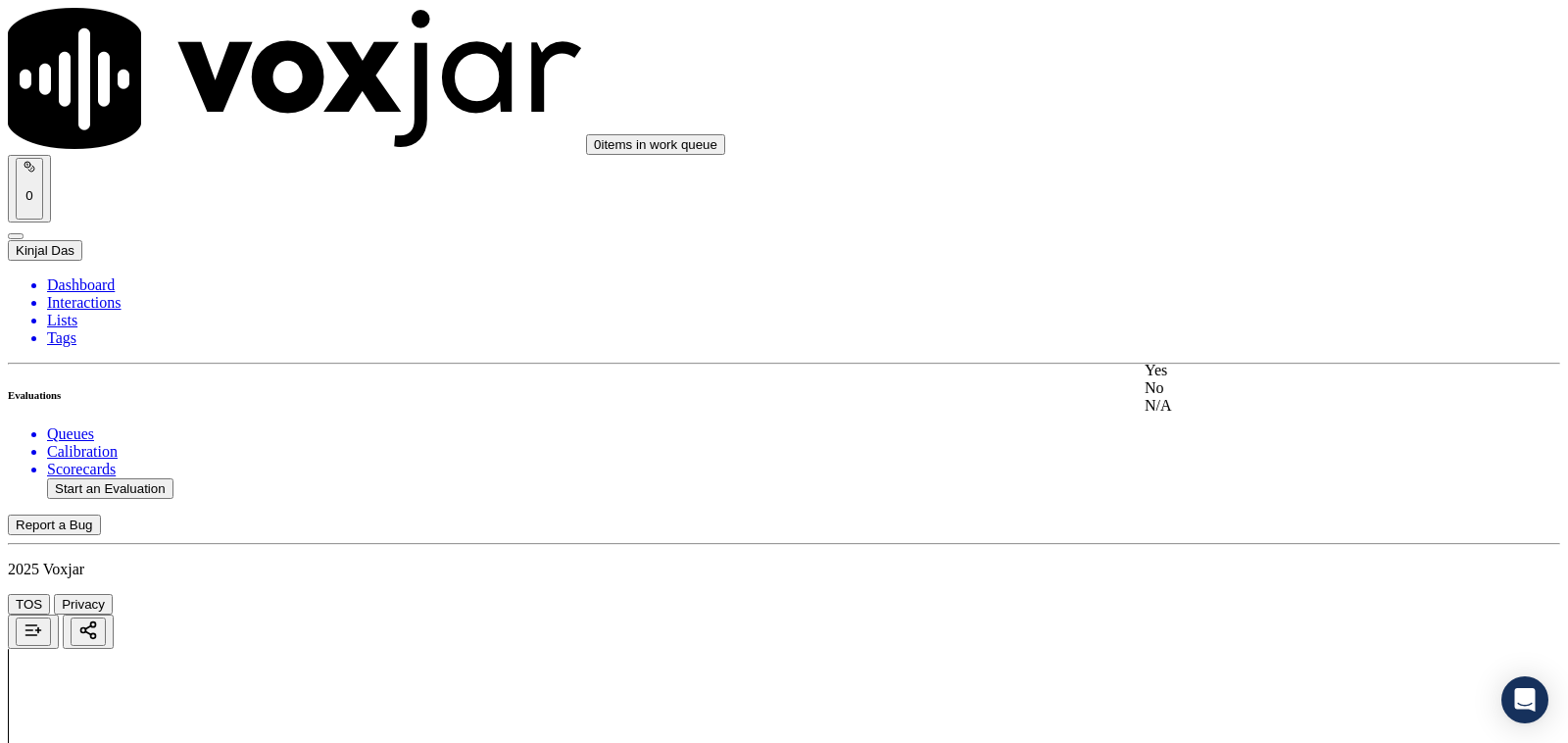 click on "Yes" at bounding box center (1304, 371) 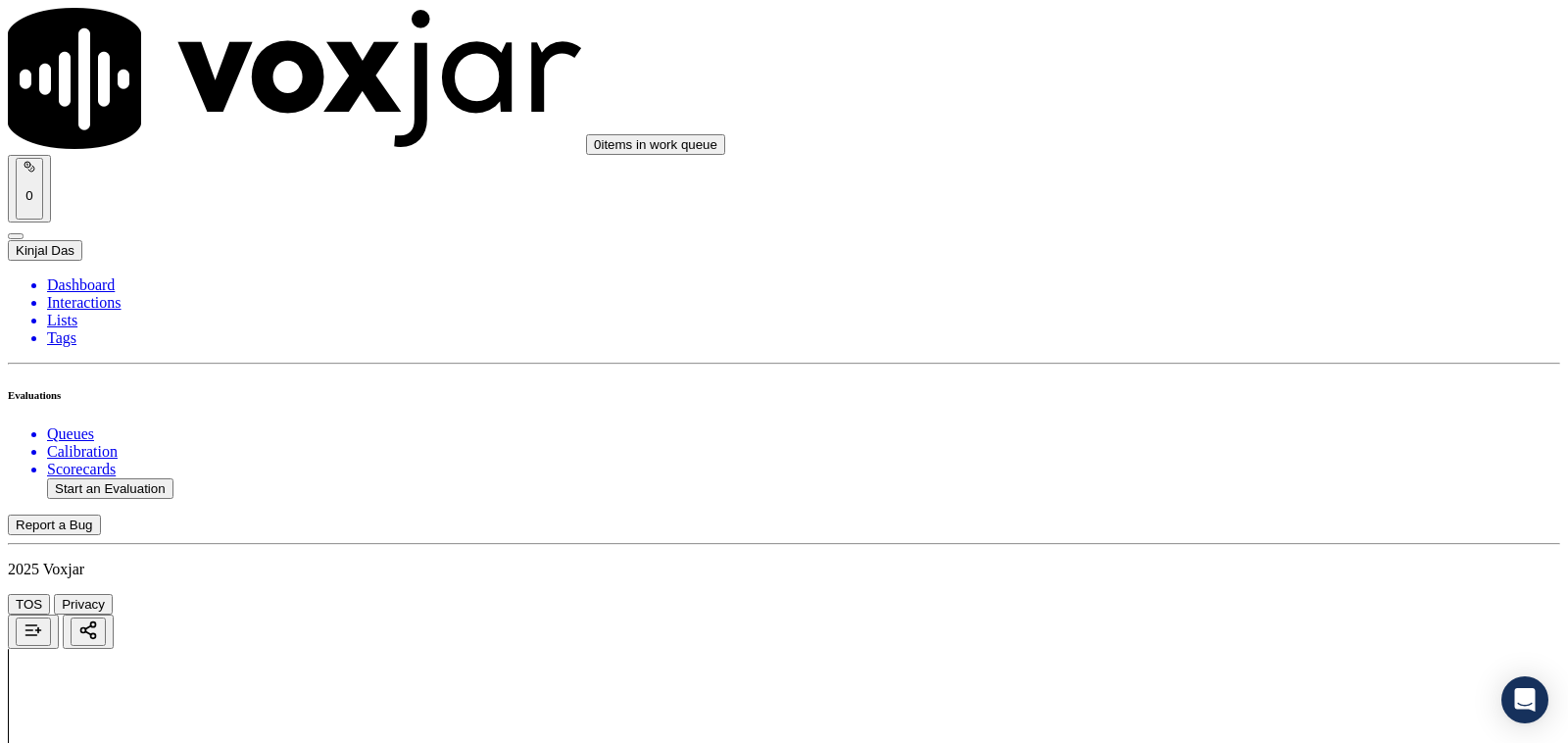 scroll, scrollTop: 2858, scrollLeft: 0, axis: vertical 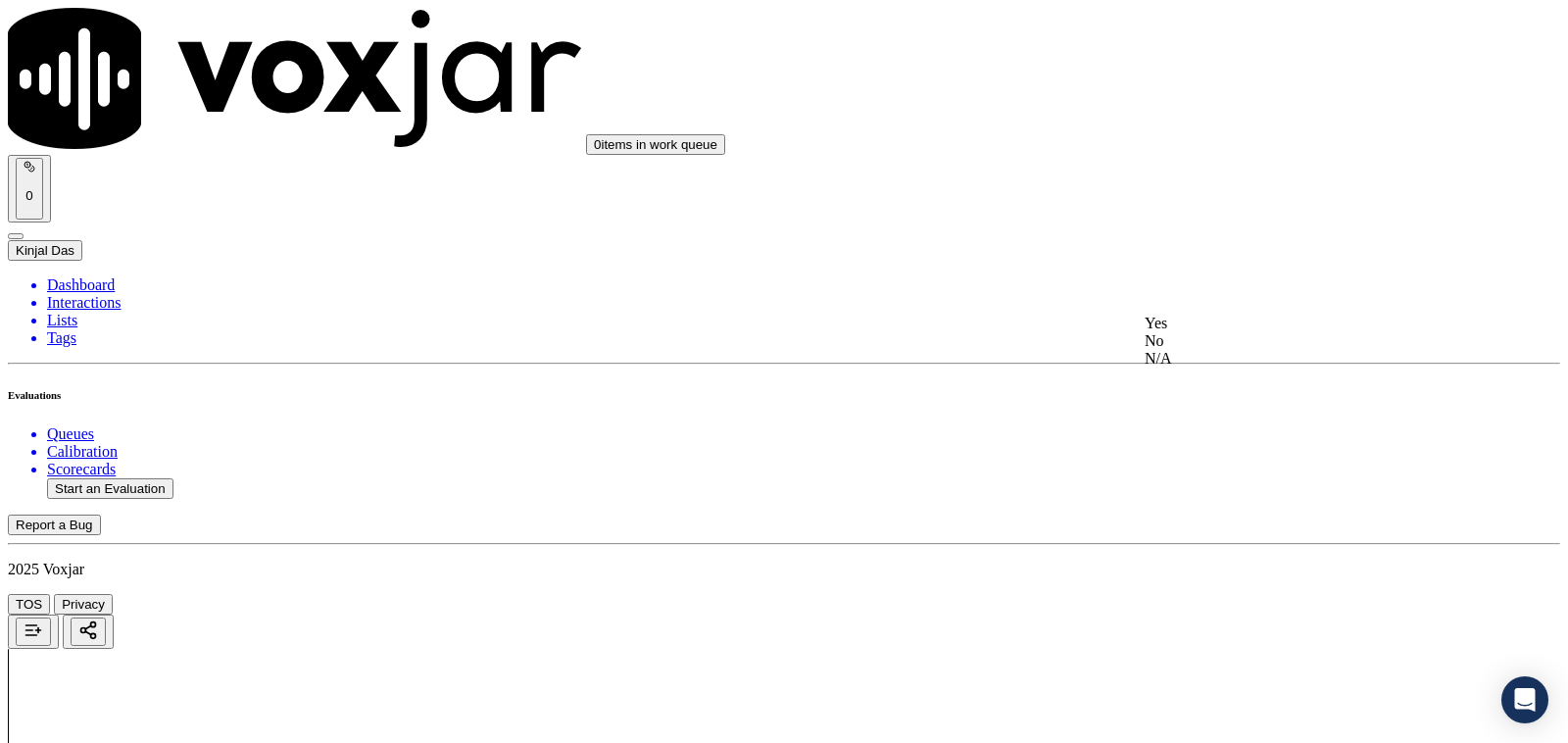 click on "No" 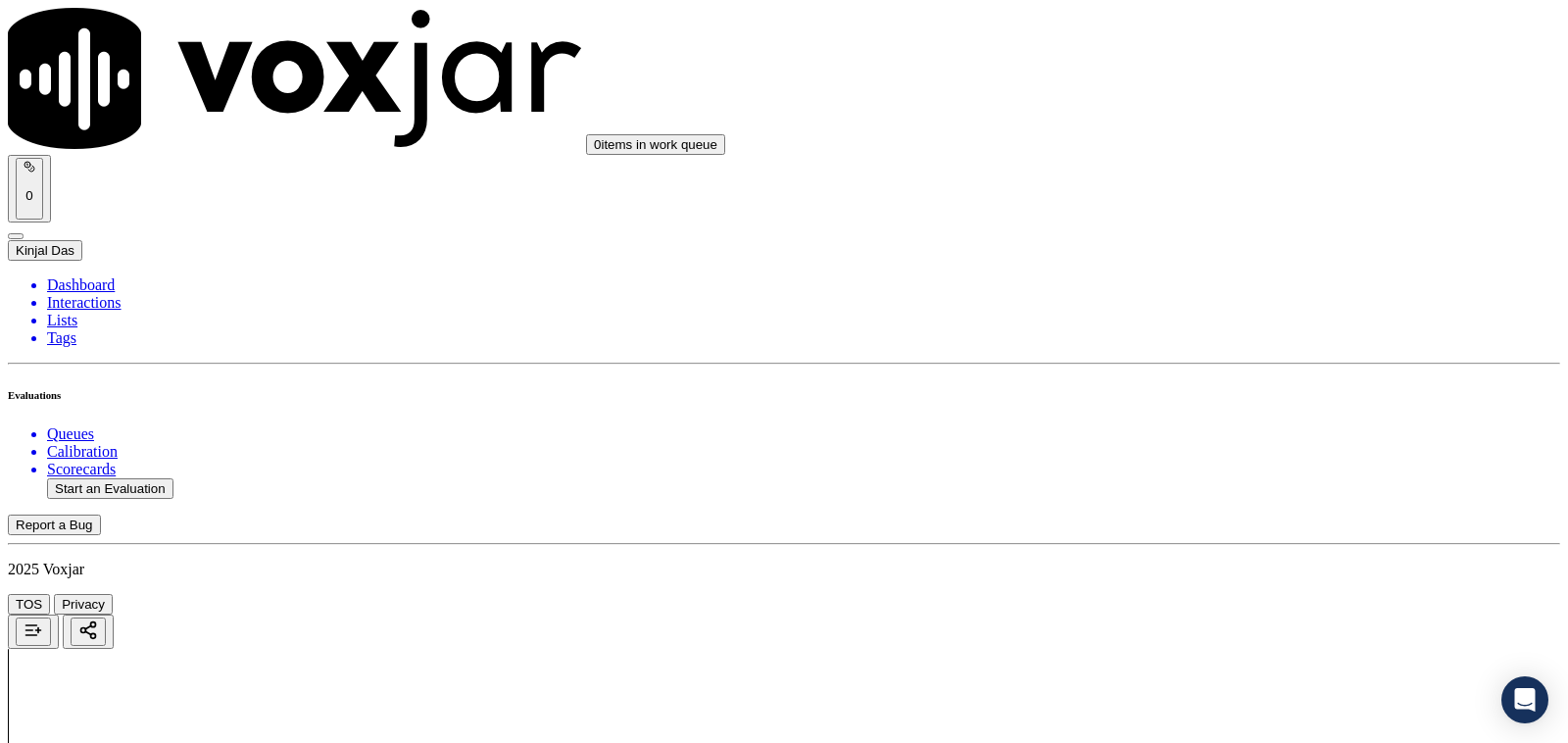 click on "Add Note" at bounding box center [51, 4944] 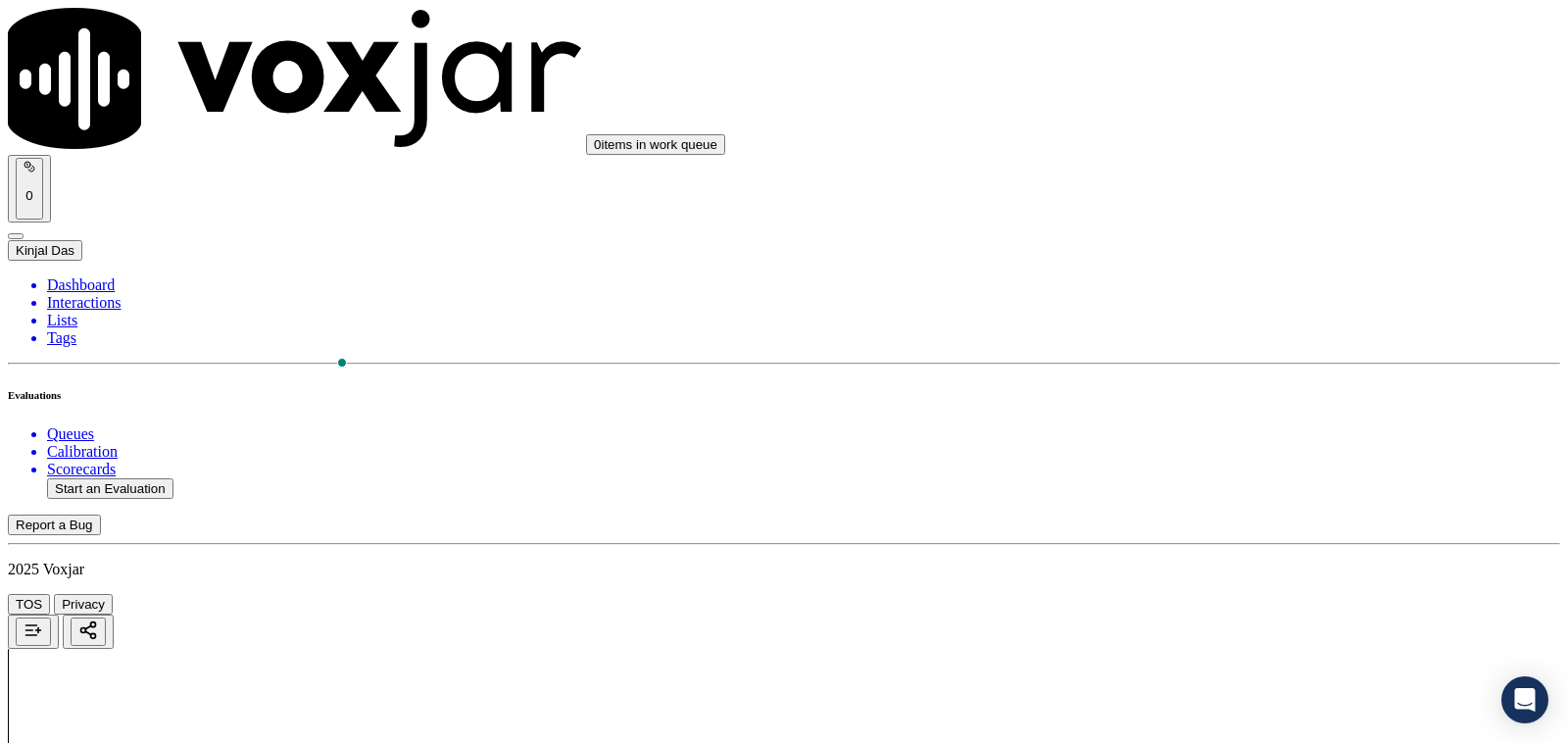 type on "Wrong" 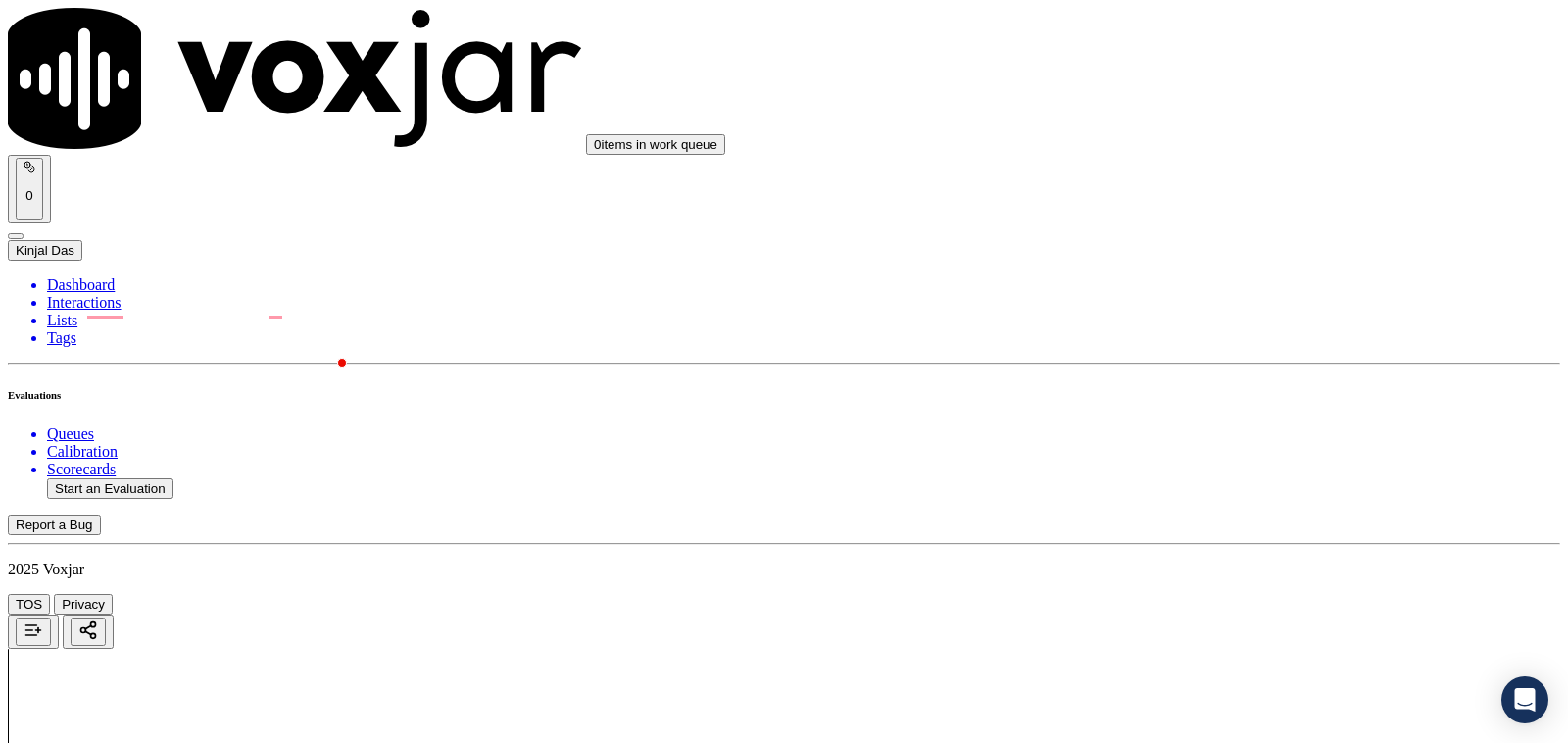 scroll, scrollTop: 3063, scrollLeft: 0, axis: vertical 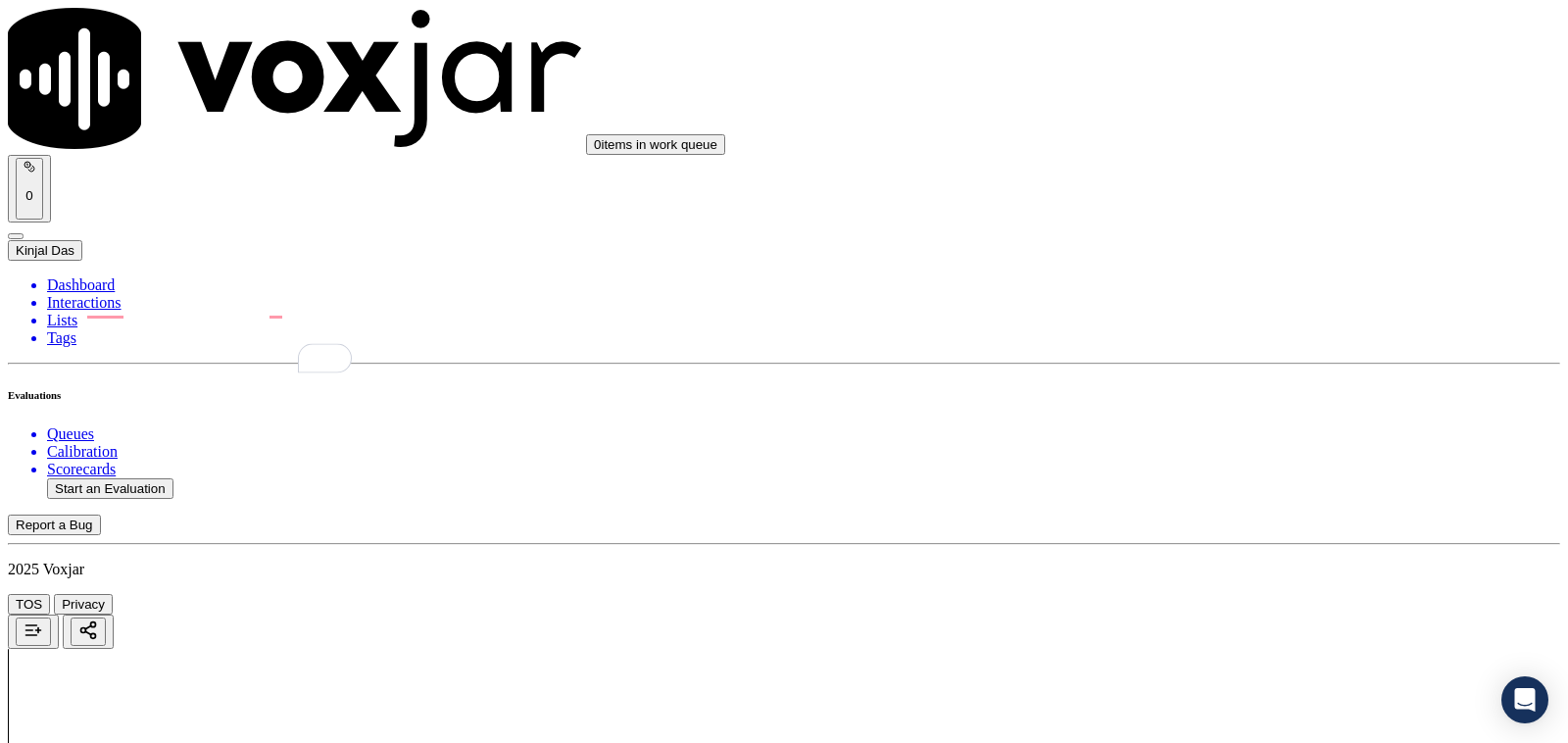 type on "wrong rates , term and ETF informed to the CX" 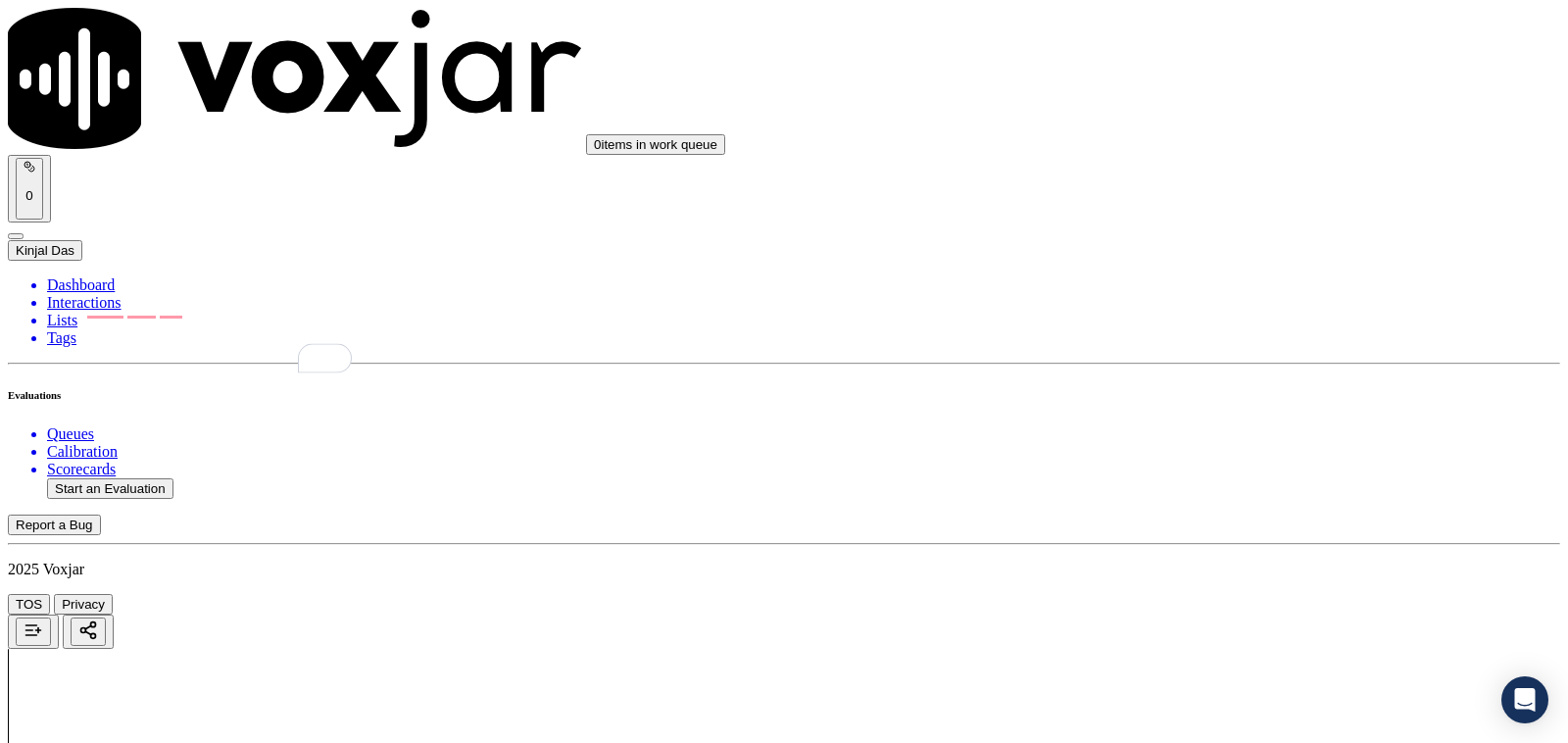 click on "Select an answer" at bounding box center [66, 5208] 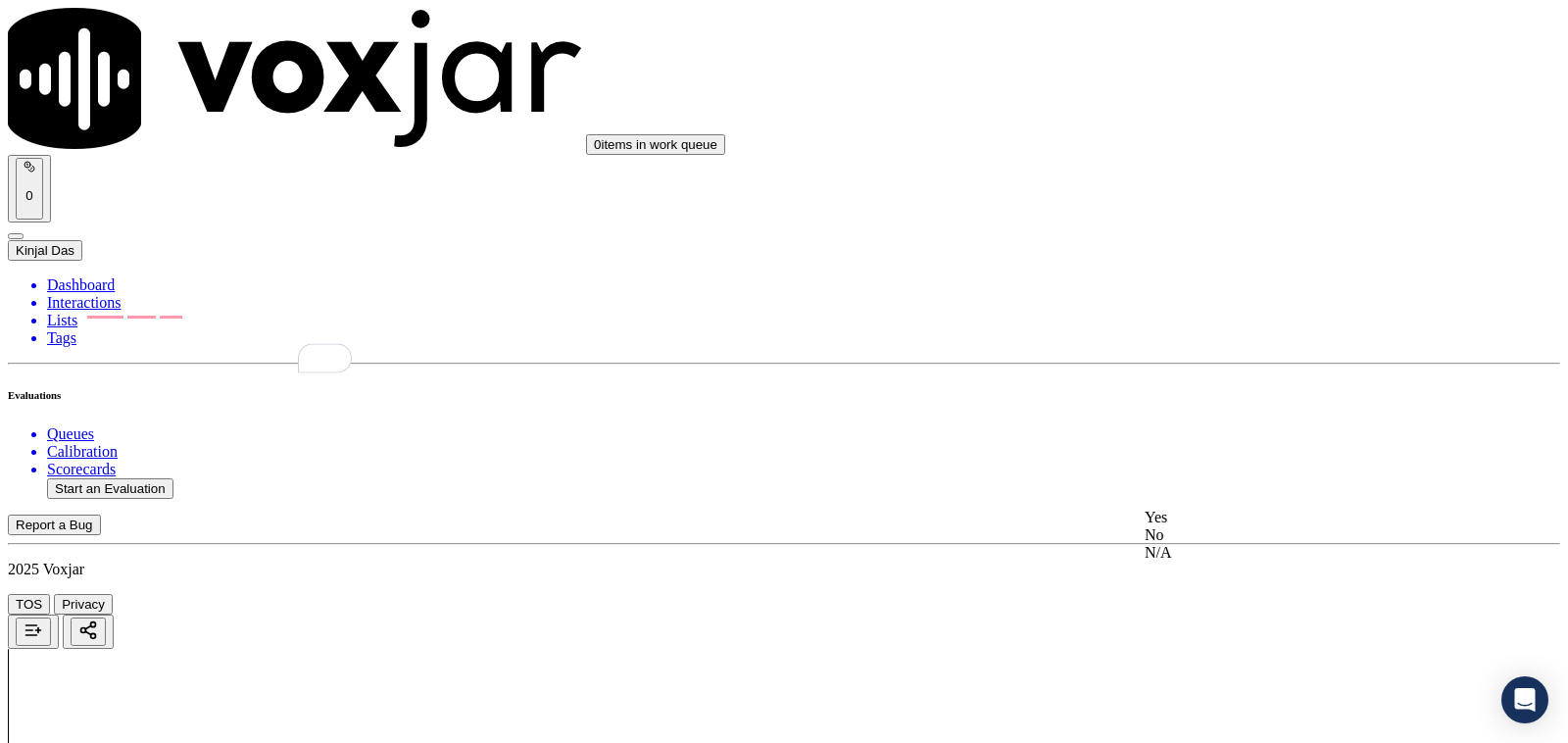 click on "Yes" at bounding box center (1304, 518) 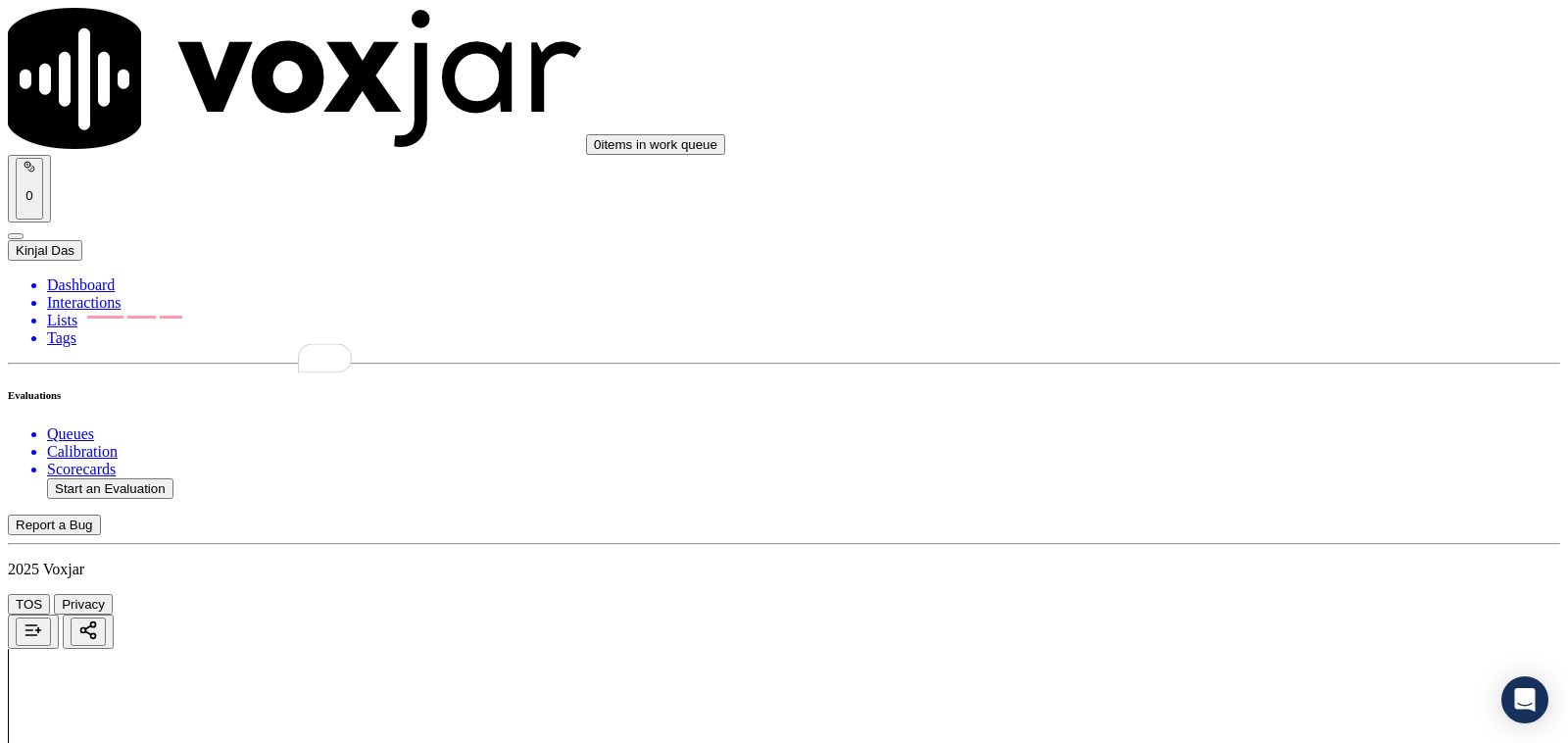 scroll, scrollTop: 3471, scrollLeft: 0, axis: vertical 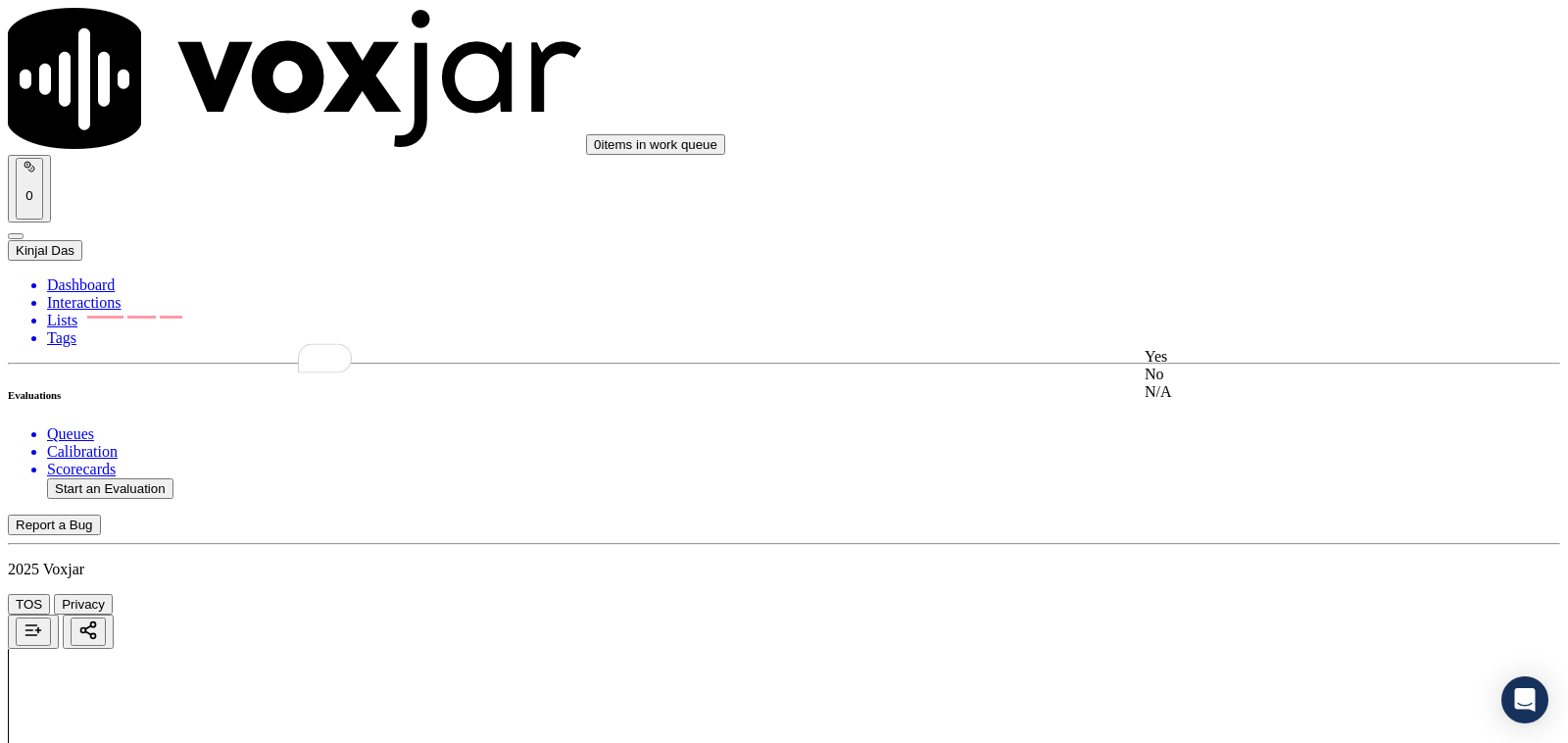 click on "Yes" at bounding box center (1304, 357) 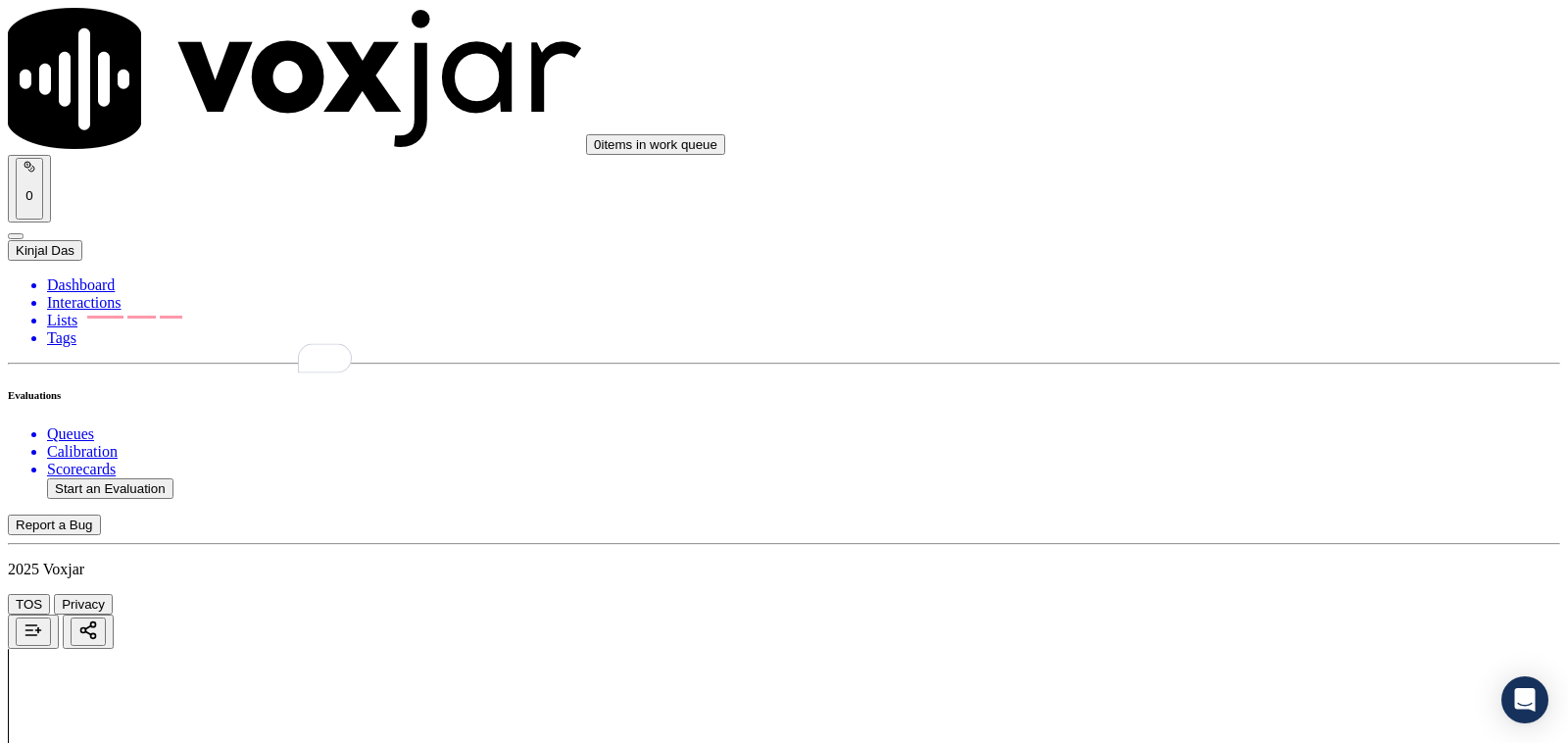 scroll, scrollTop: 3063, scrollLeft: 0, axis: vertical 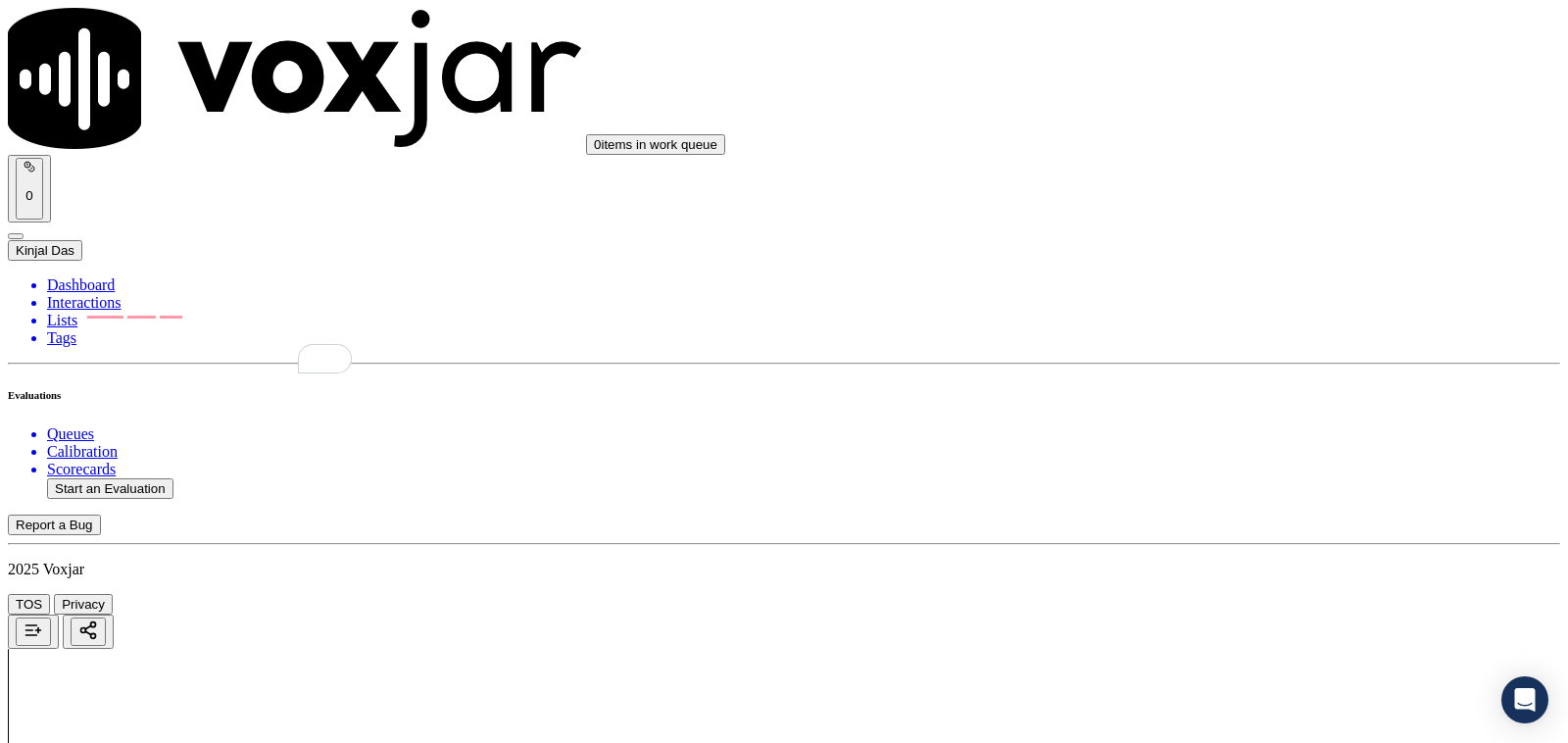 click on "wrong rates , term and ETF informed to the CX" at bounding box center (86, 4995) 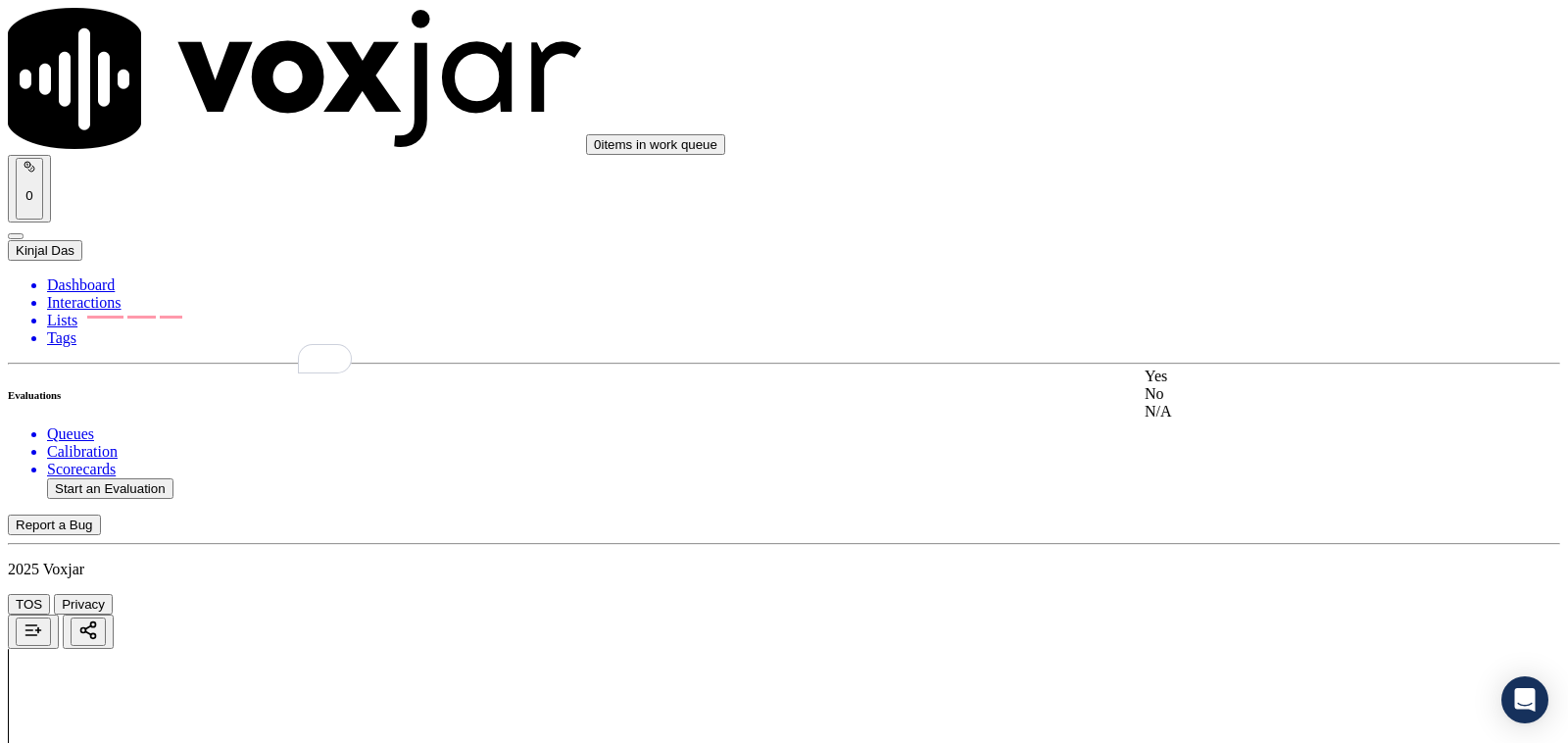 click on "Yes" at bounding box center [1304, 376] 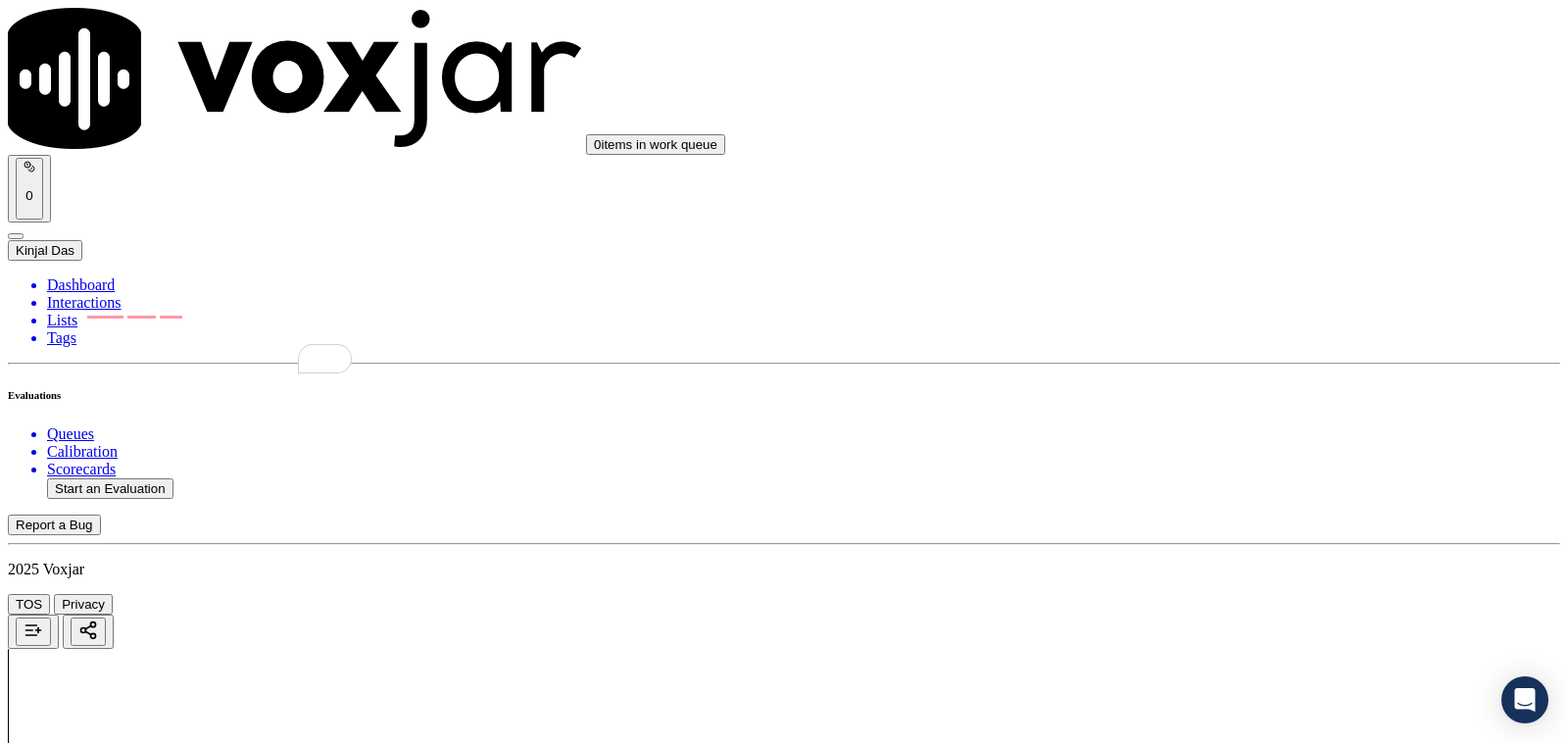 scroll, scrollTop: 4084, scrollLeft: 0, axis: vertical 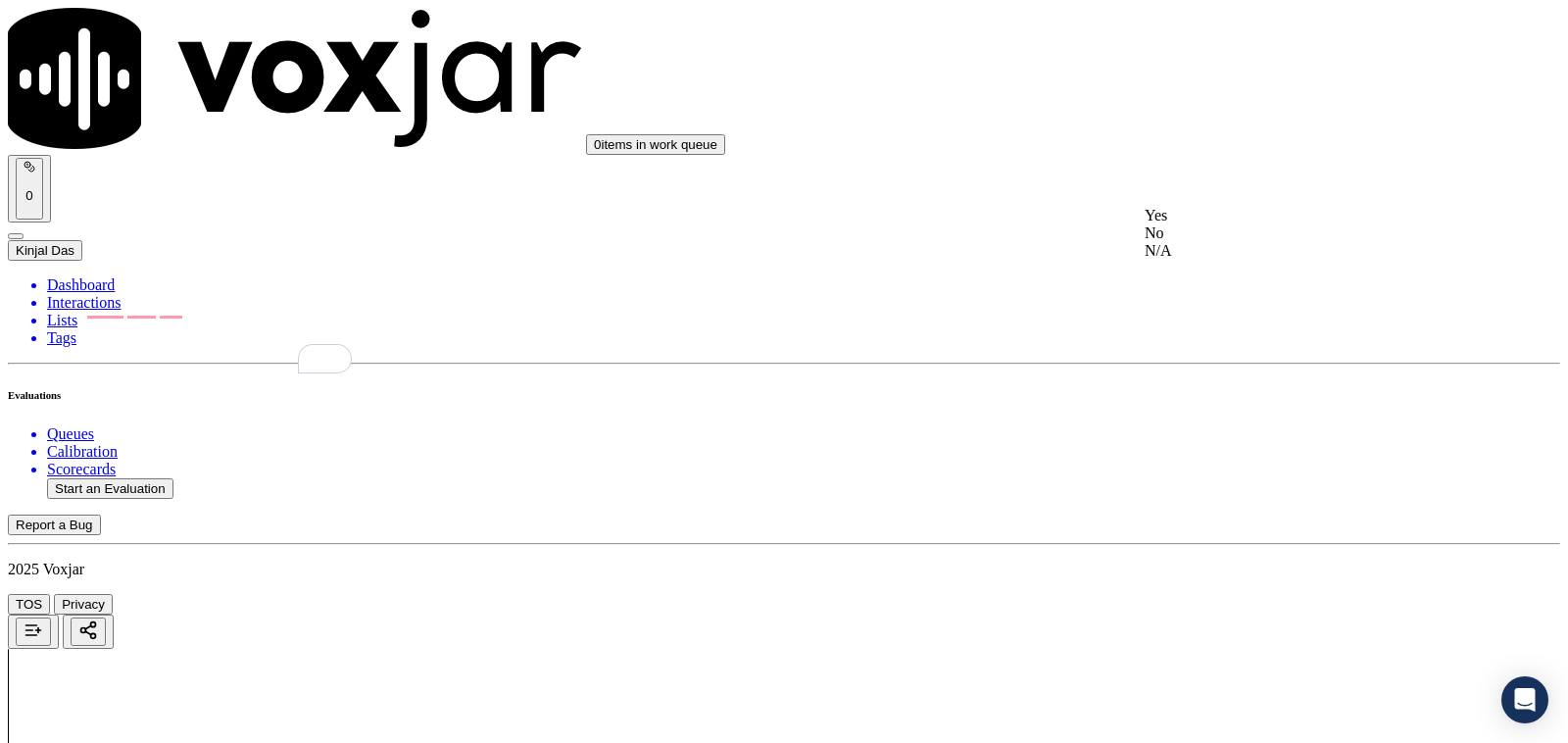 click on "Yes" at bounding box center [1304, 216] 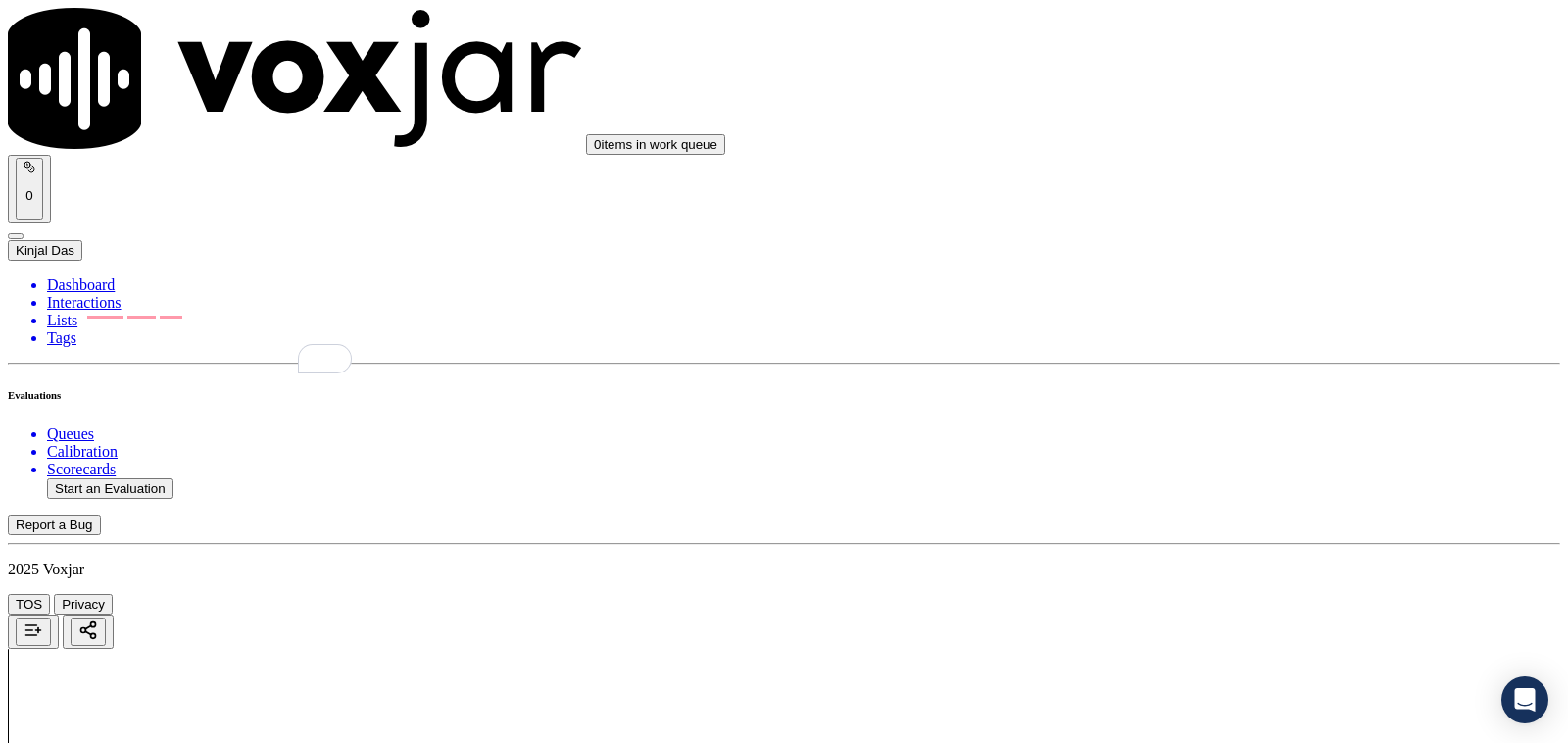 click on "Select an answer" at bounding box center (784, 6148) 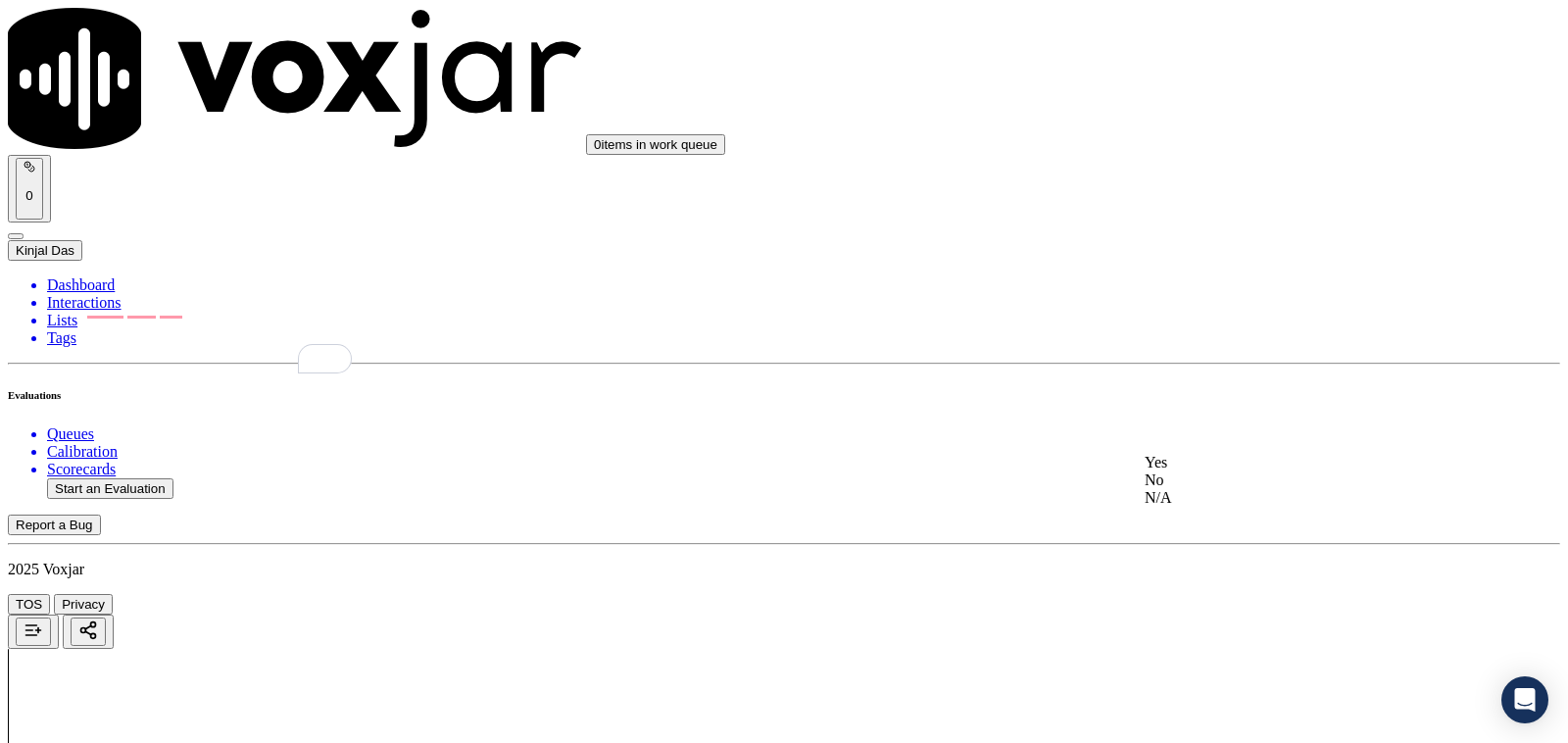 click on "No" 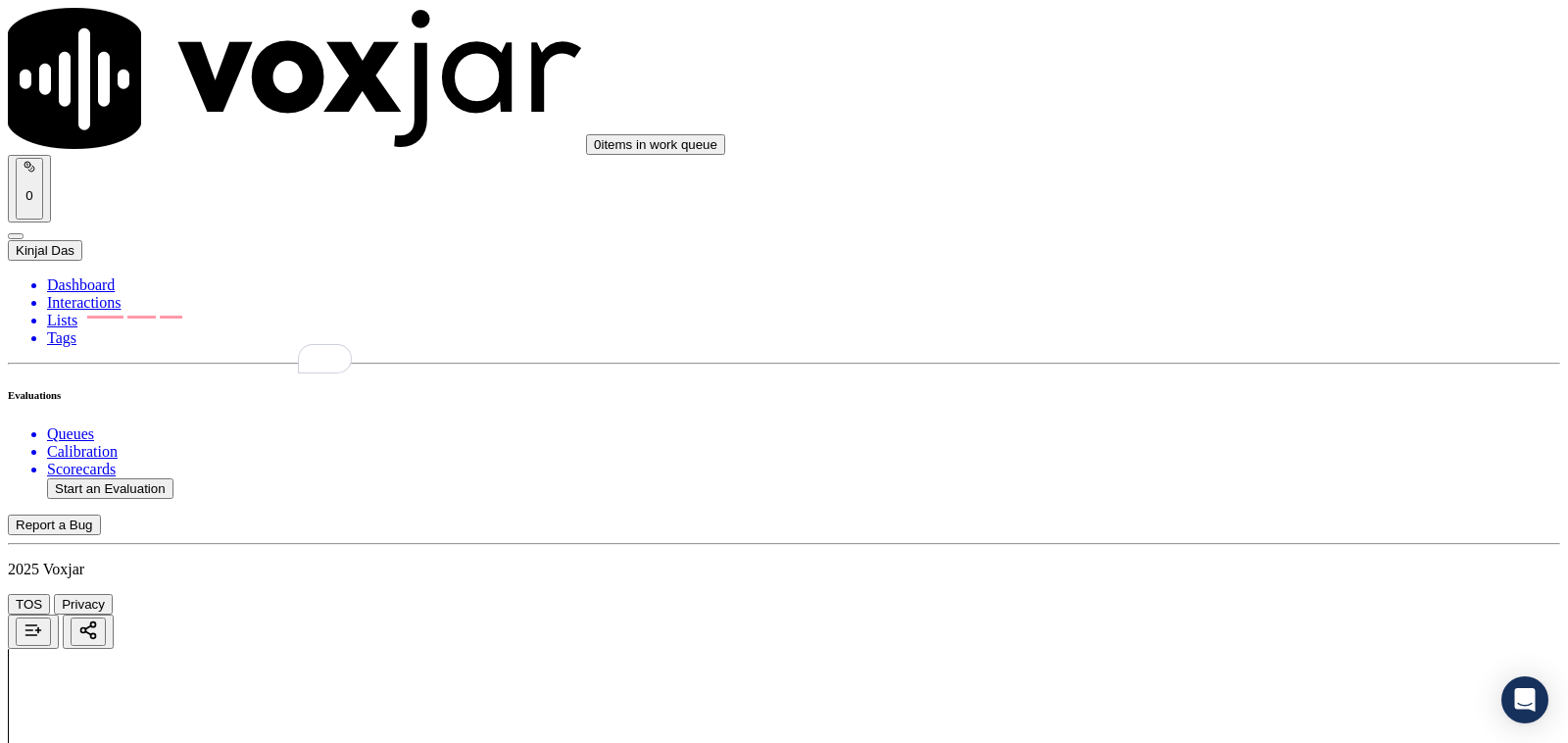 click on "Add Note" at bounding box center (51, 6223) 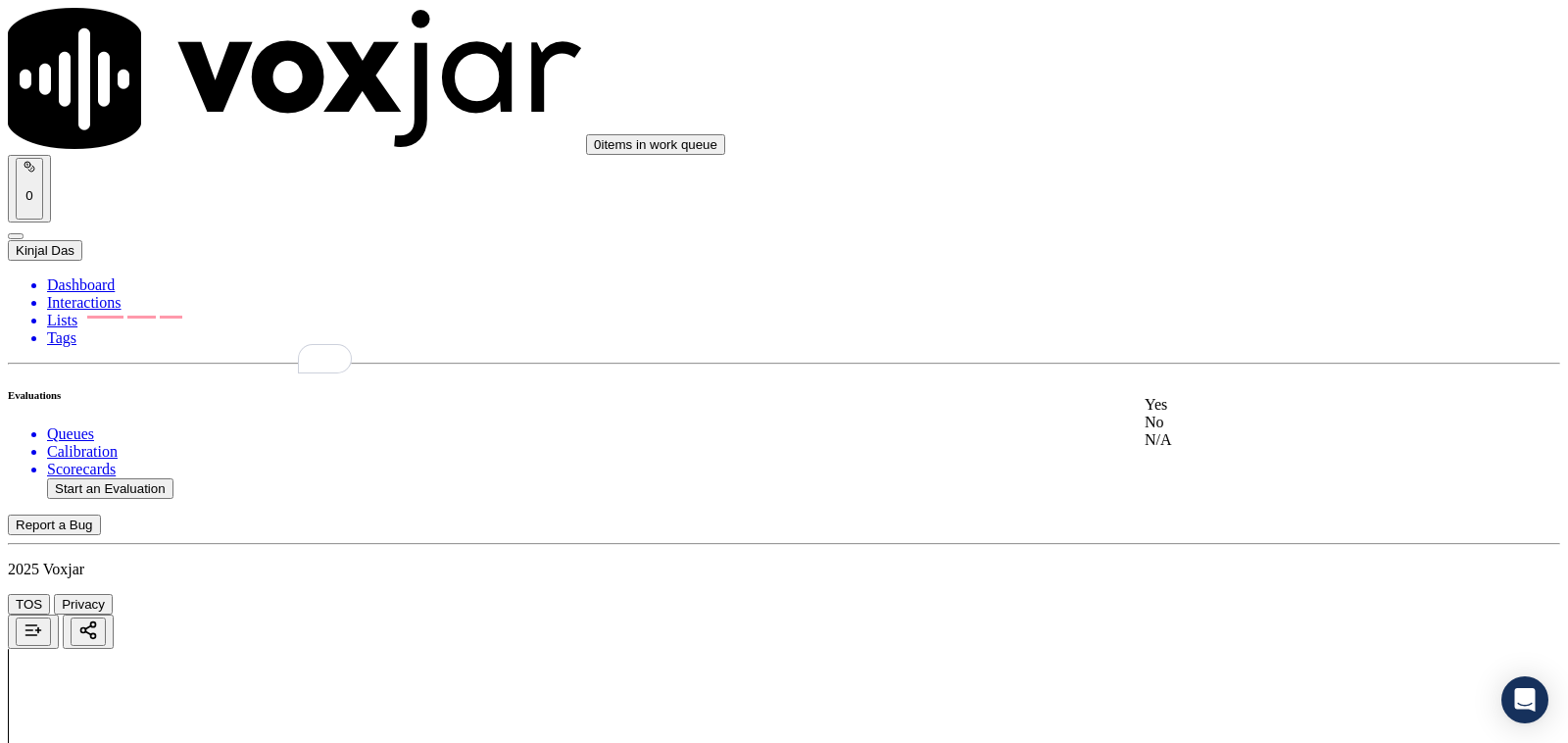 click on "Yes" at bounding box center [1304, 405] 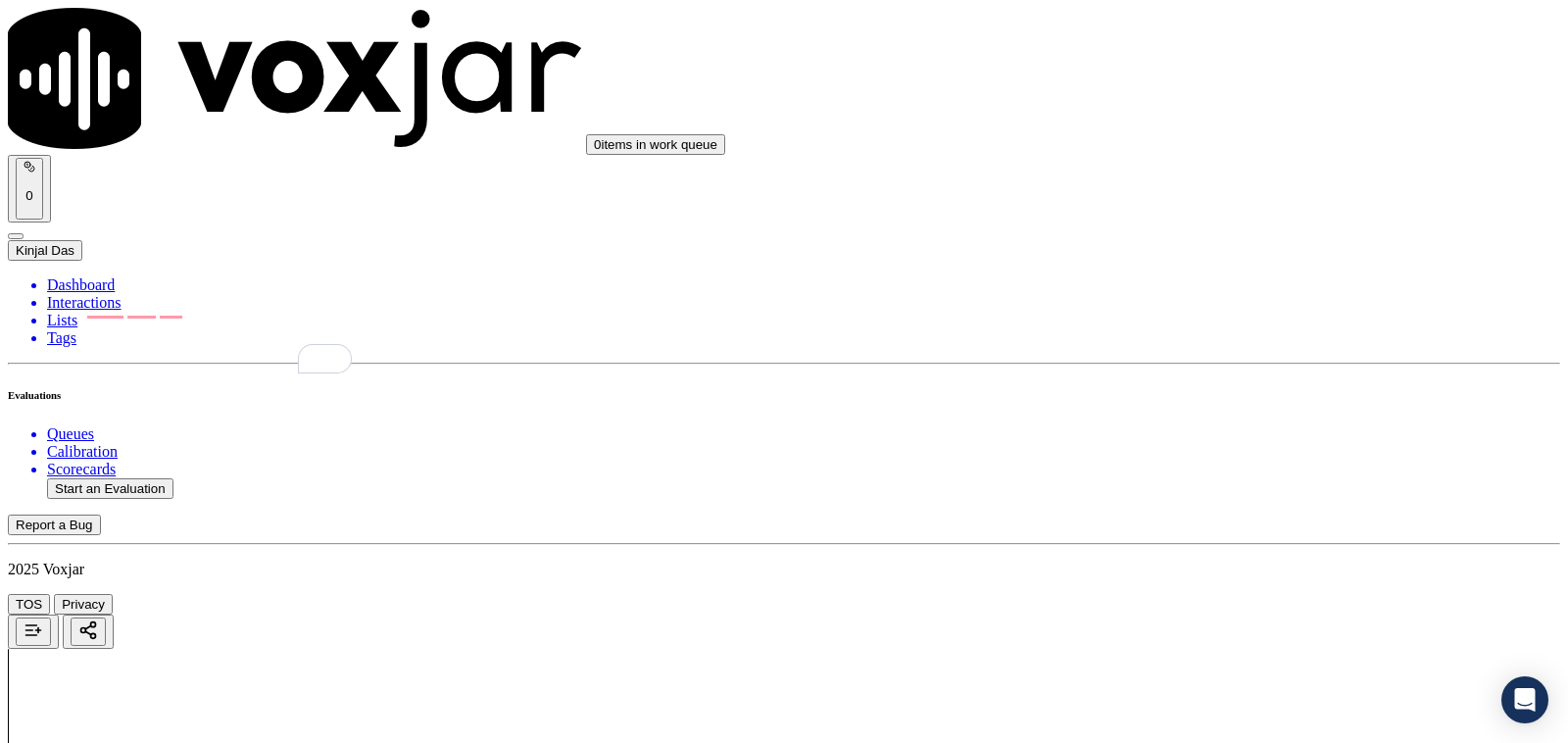 scroll, scrollTop: 4696, scrollLeft: 0, axis: vertical 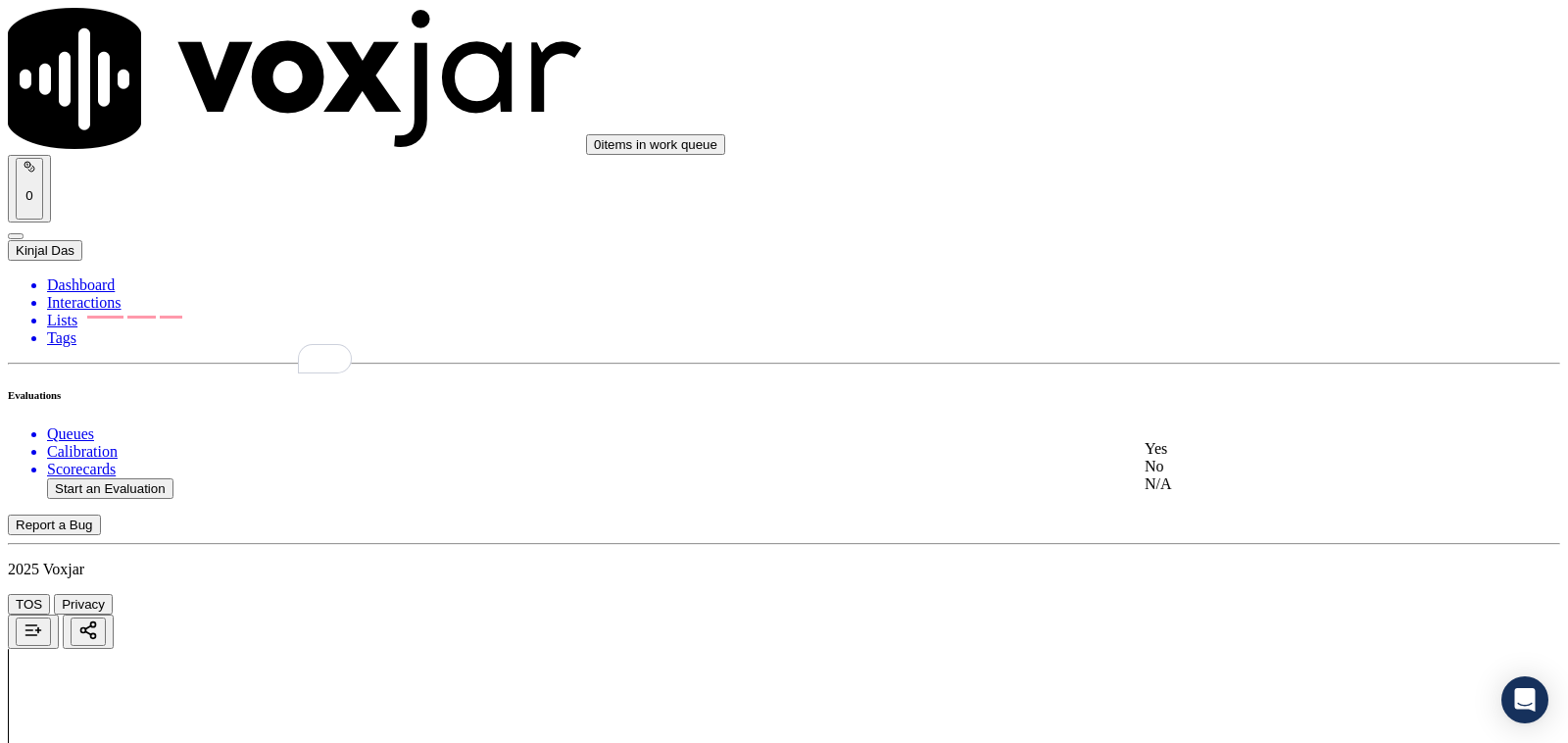click on "Yes" at bounding box center (1304, 449) 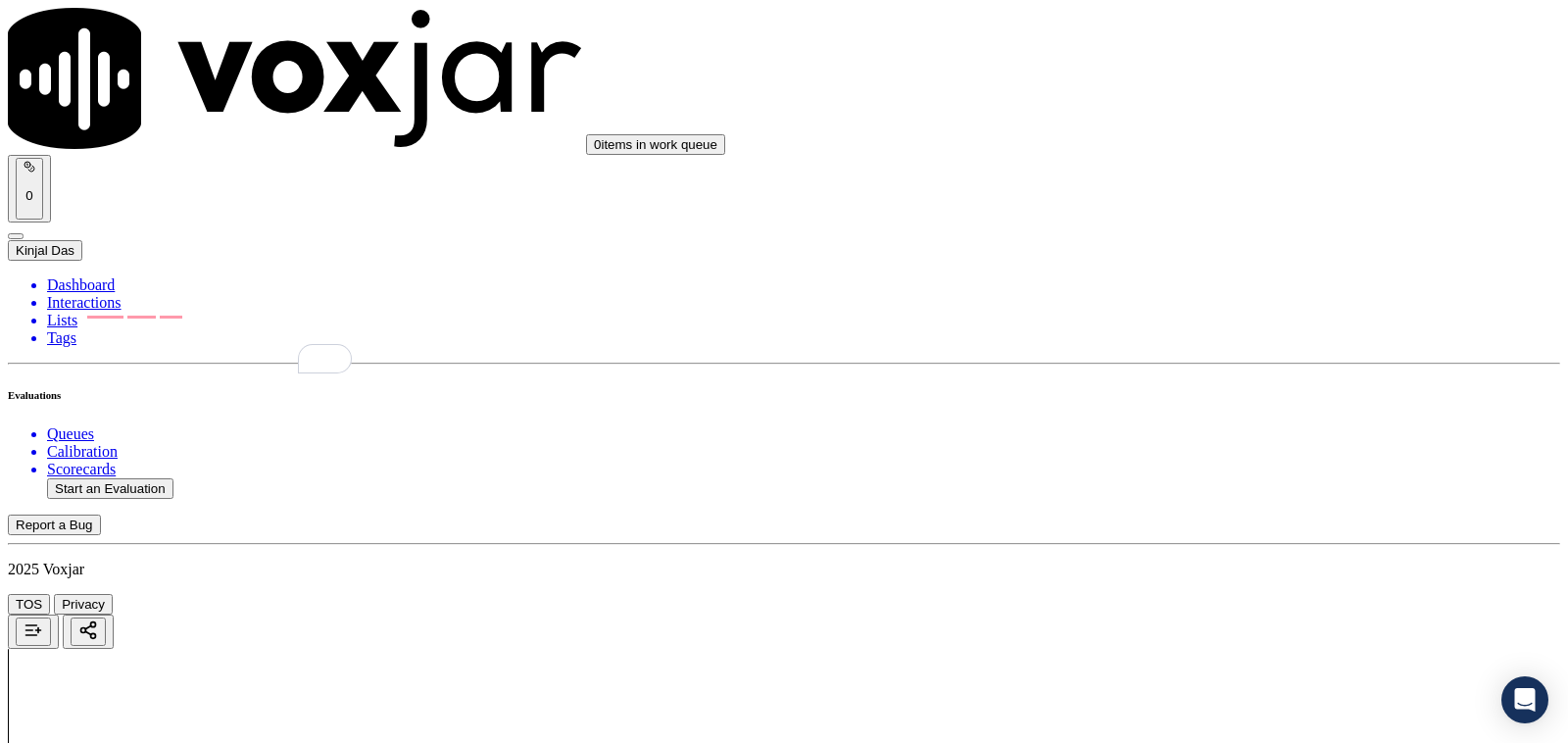 scroll, scrollTop: 5105, scrollLeft: 0, axis: vertical 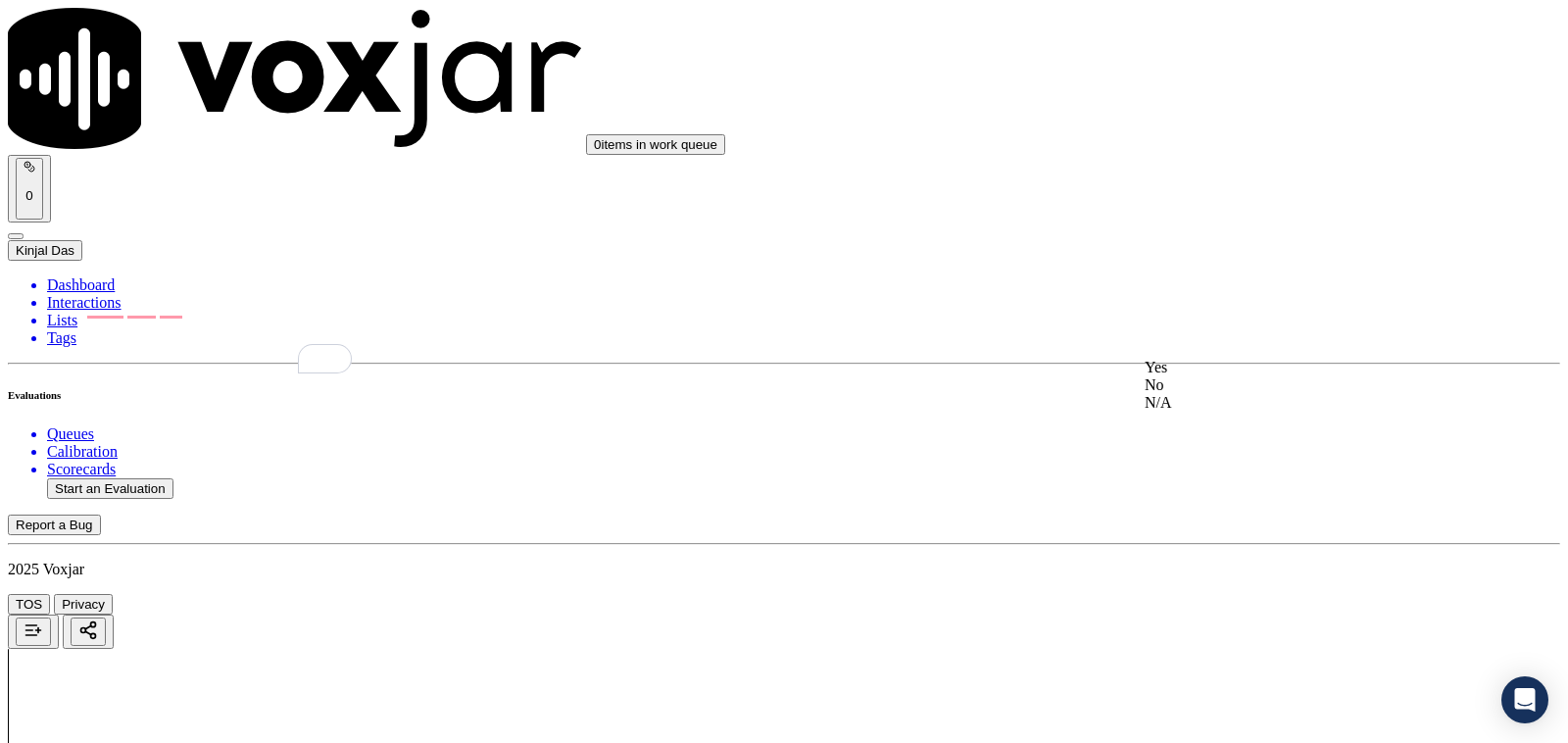 click on "No" 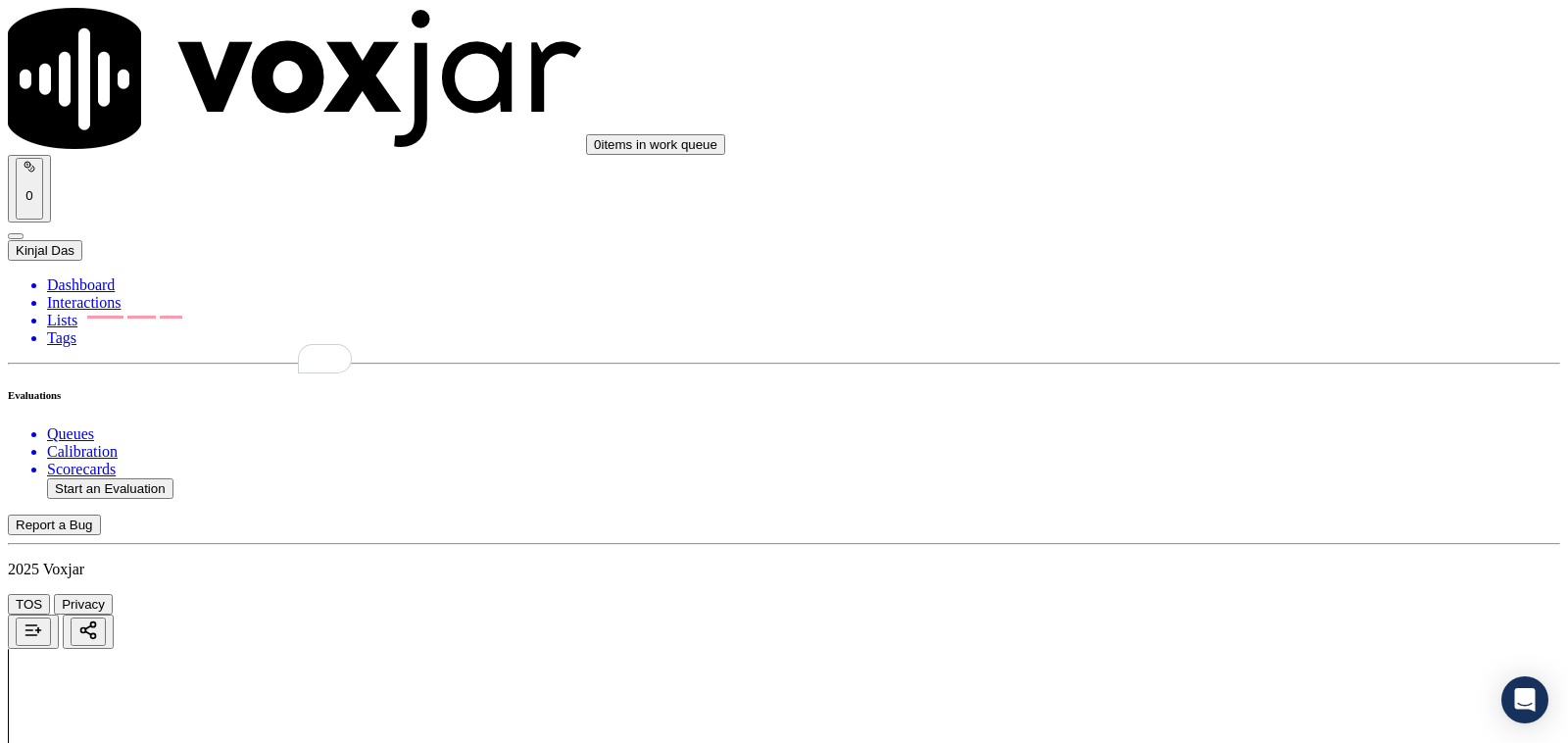 click on "Add Note" at bounding box center [51, 7075] 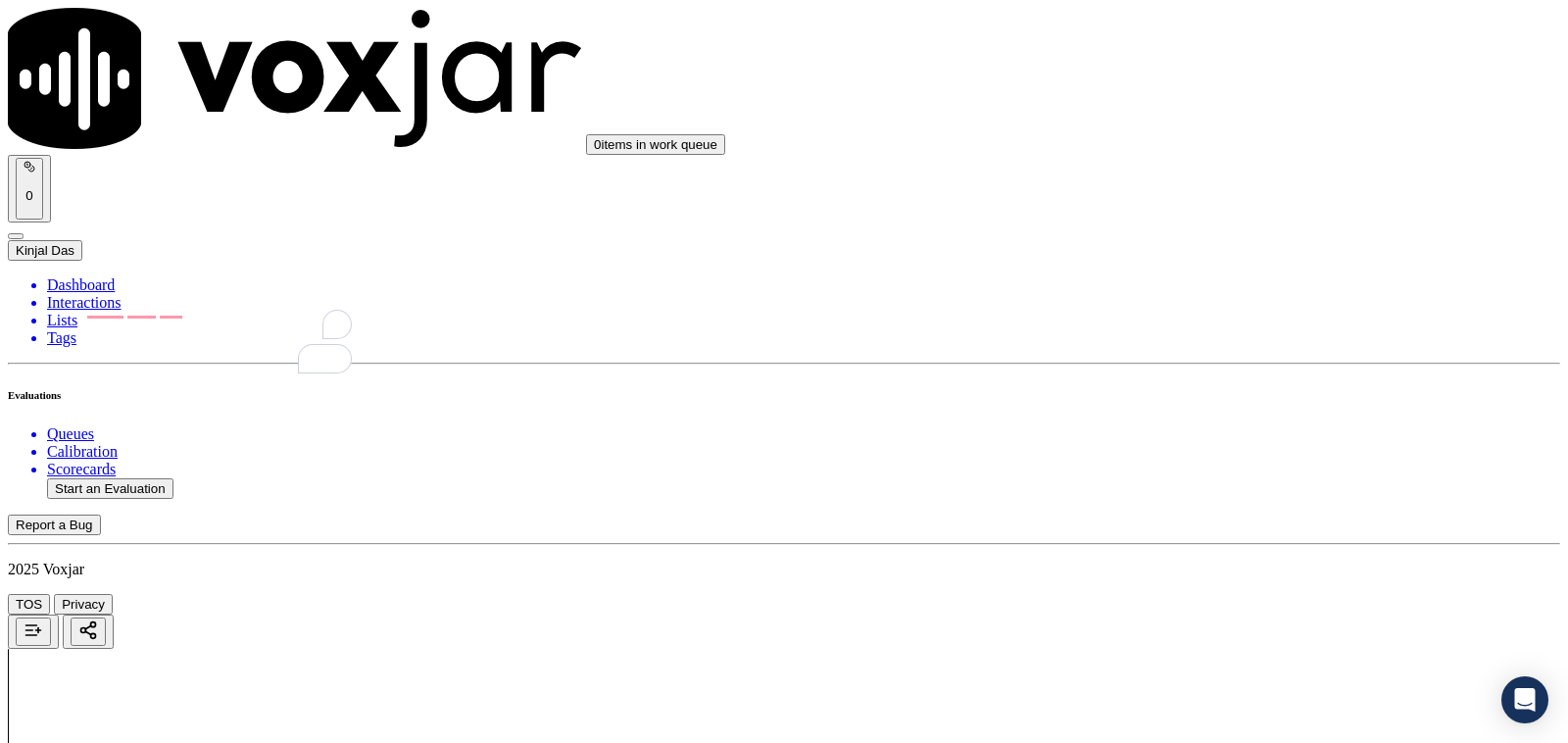 click at bounding box center (86, 7134) 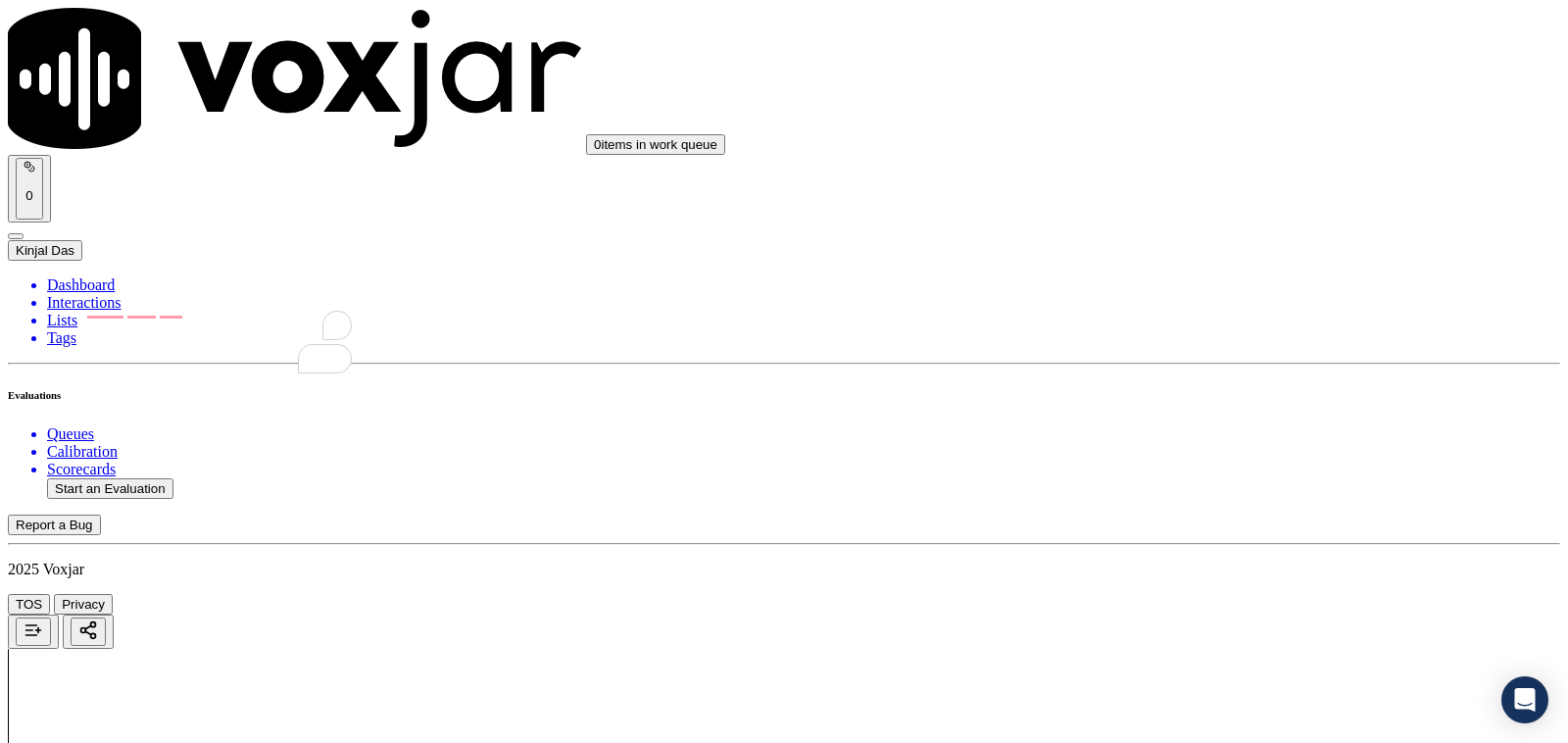 scroll, scrollTop: 5556, scrollLeft: 0, axis: vertical 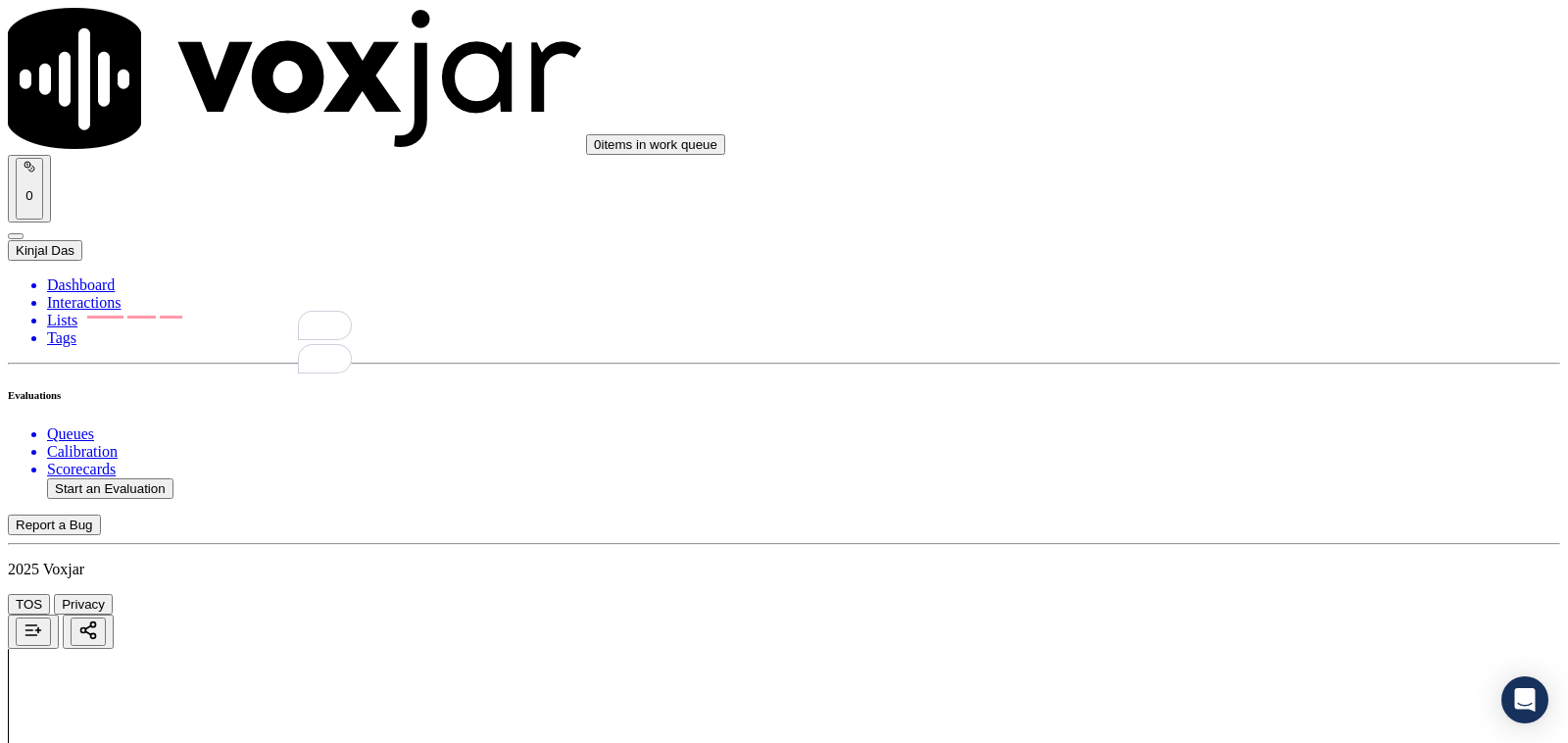 type on "wrong rates , term and ETF informed to the CX" 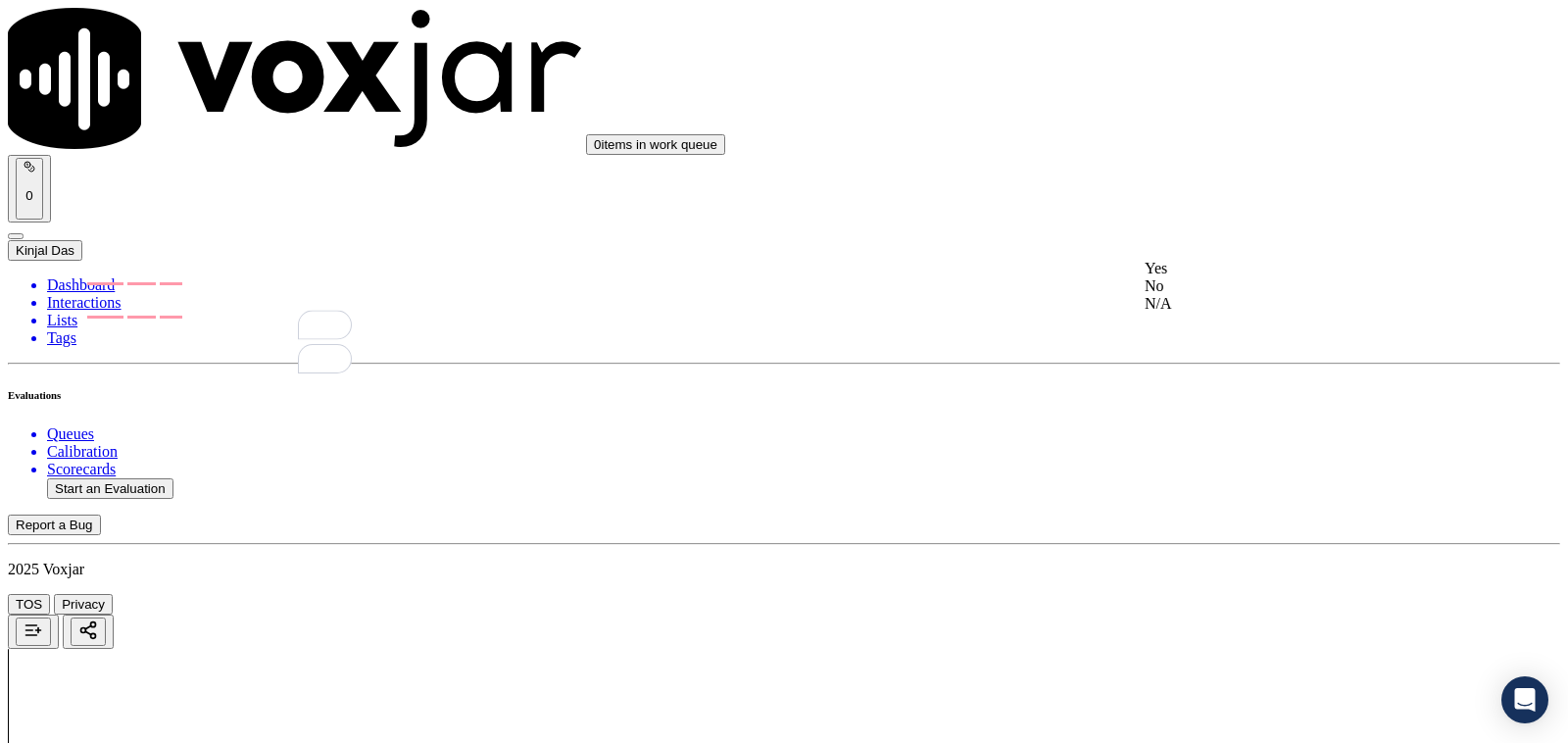drag, startPoint x: 1203, startPoint y: 290, endPoint x: 1201, endPoint y: 306, distance: 16.124515 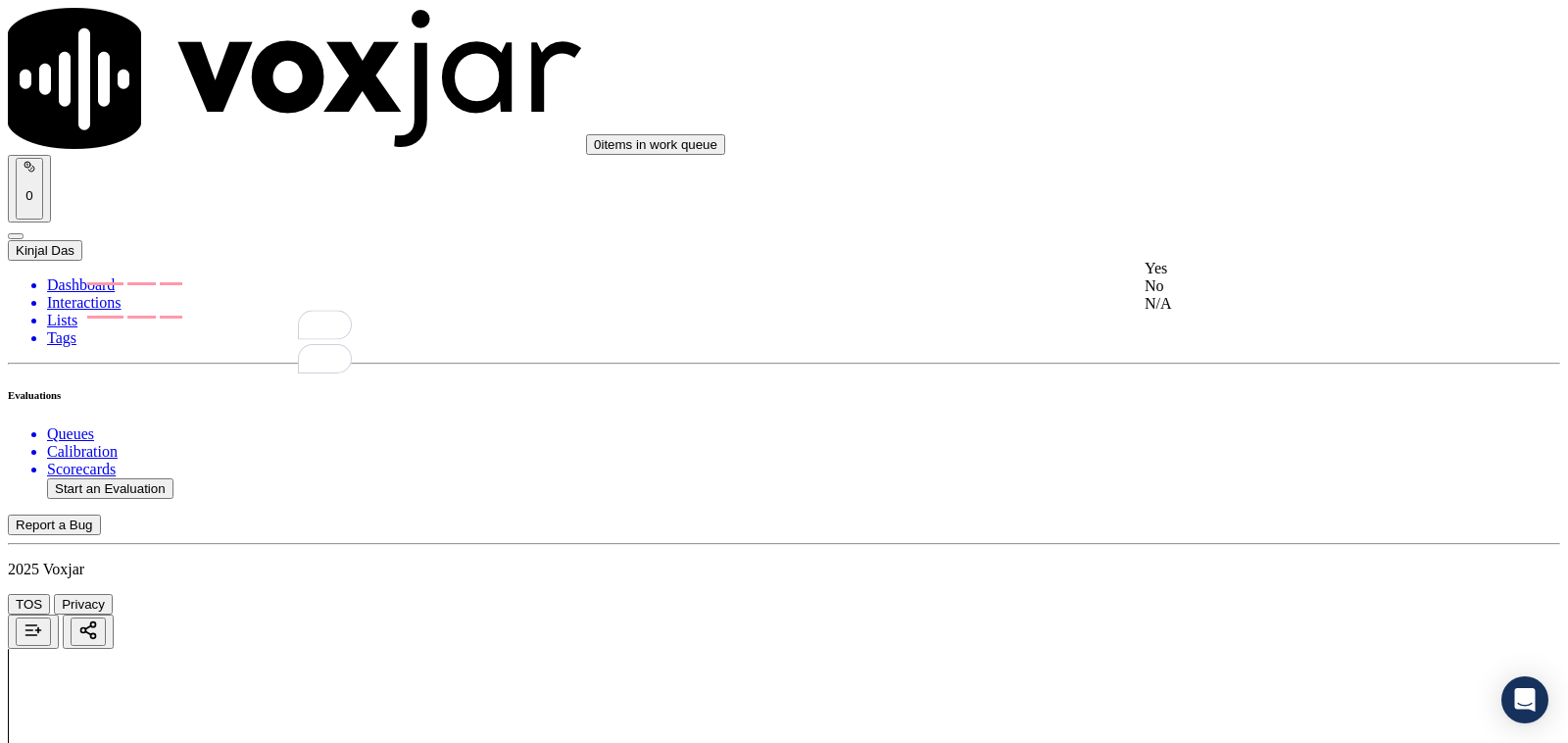 click on "Yes" at bounding box center (1304, 269) 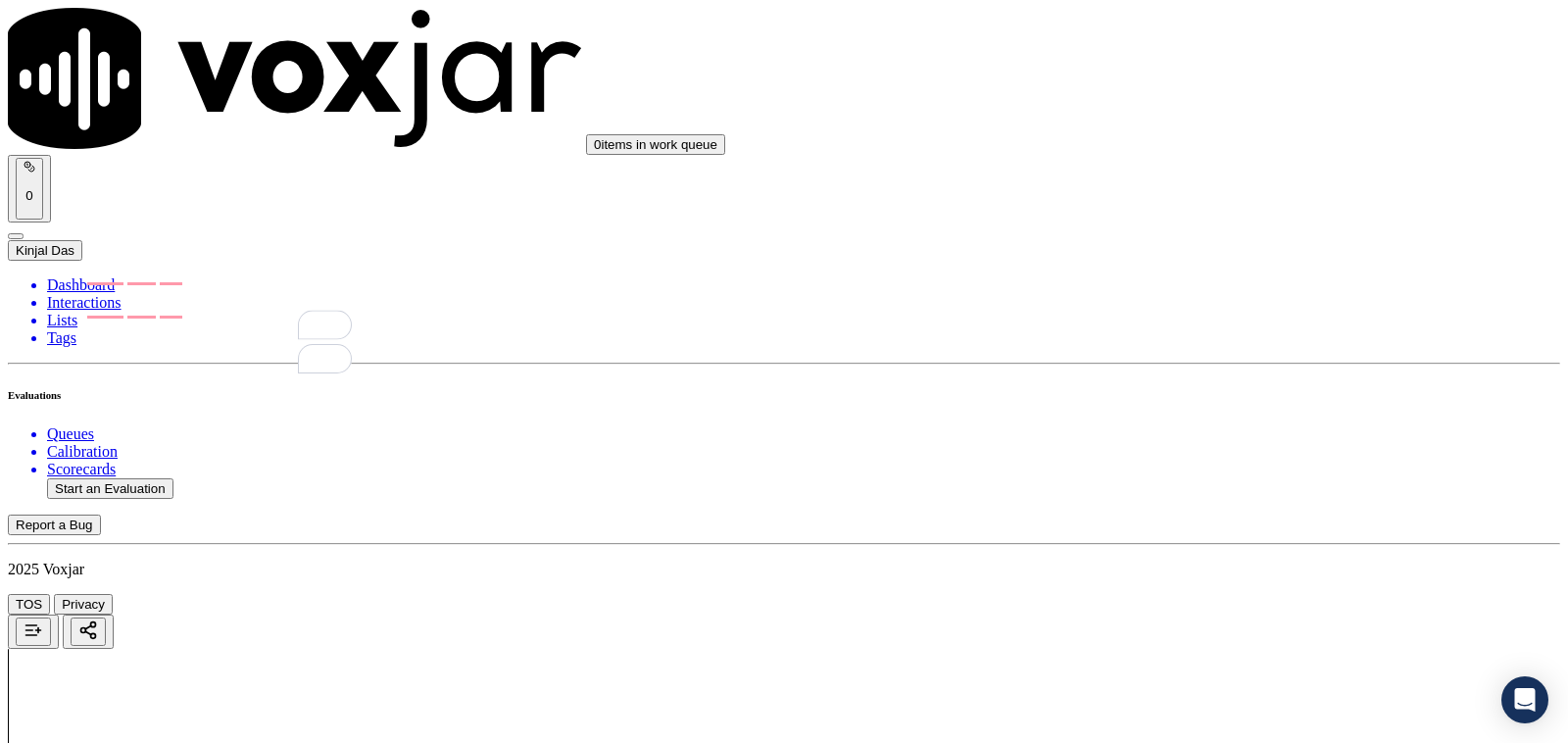 click on "Select an answer" at bounding box center (66, 7570) 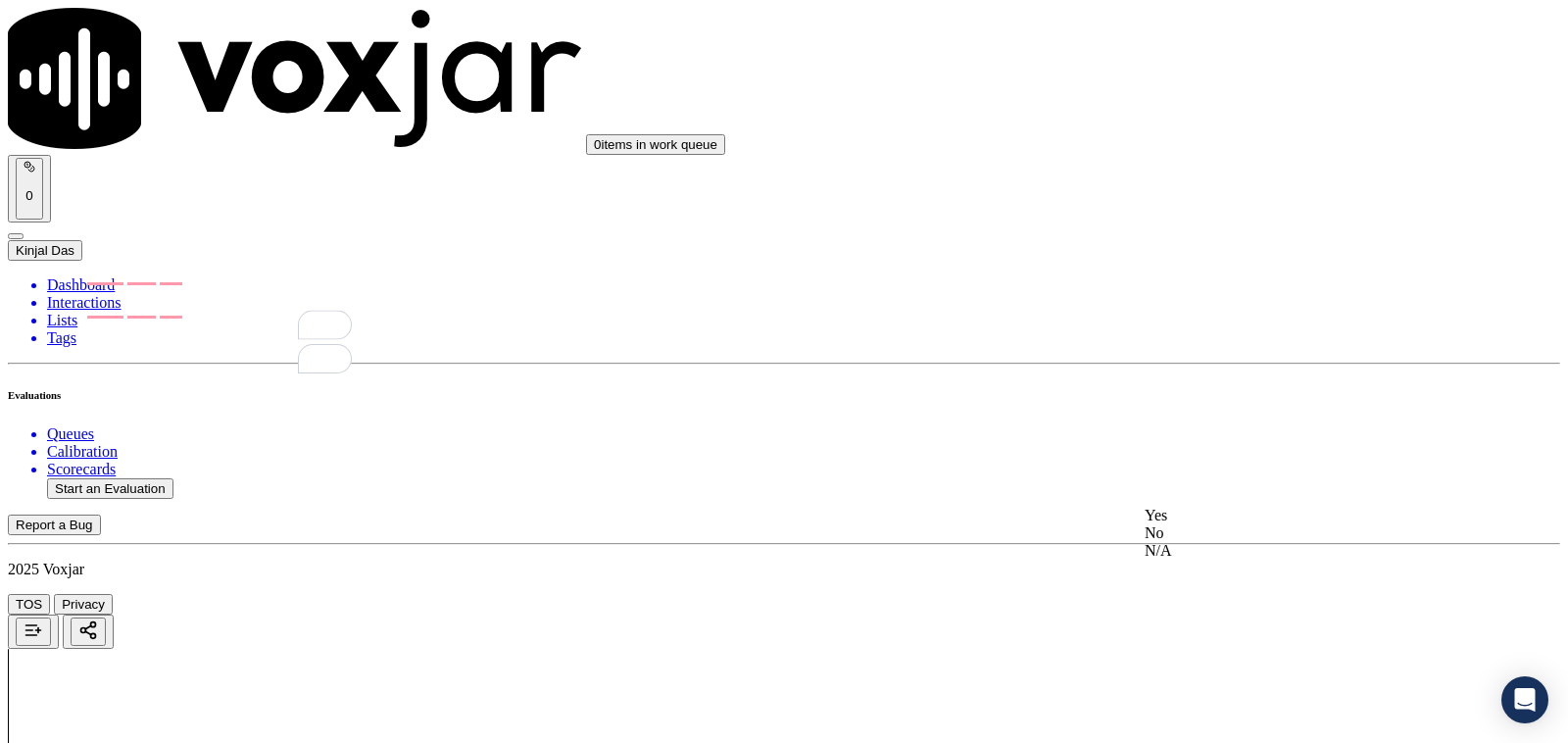 click on "Yes" at bounding box center (1304, 516) 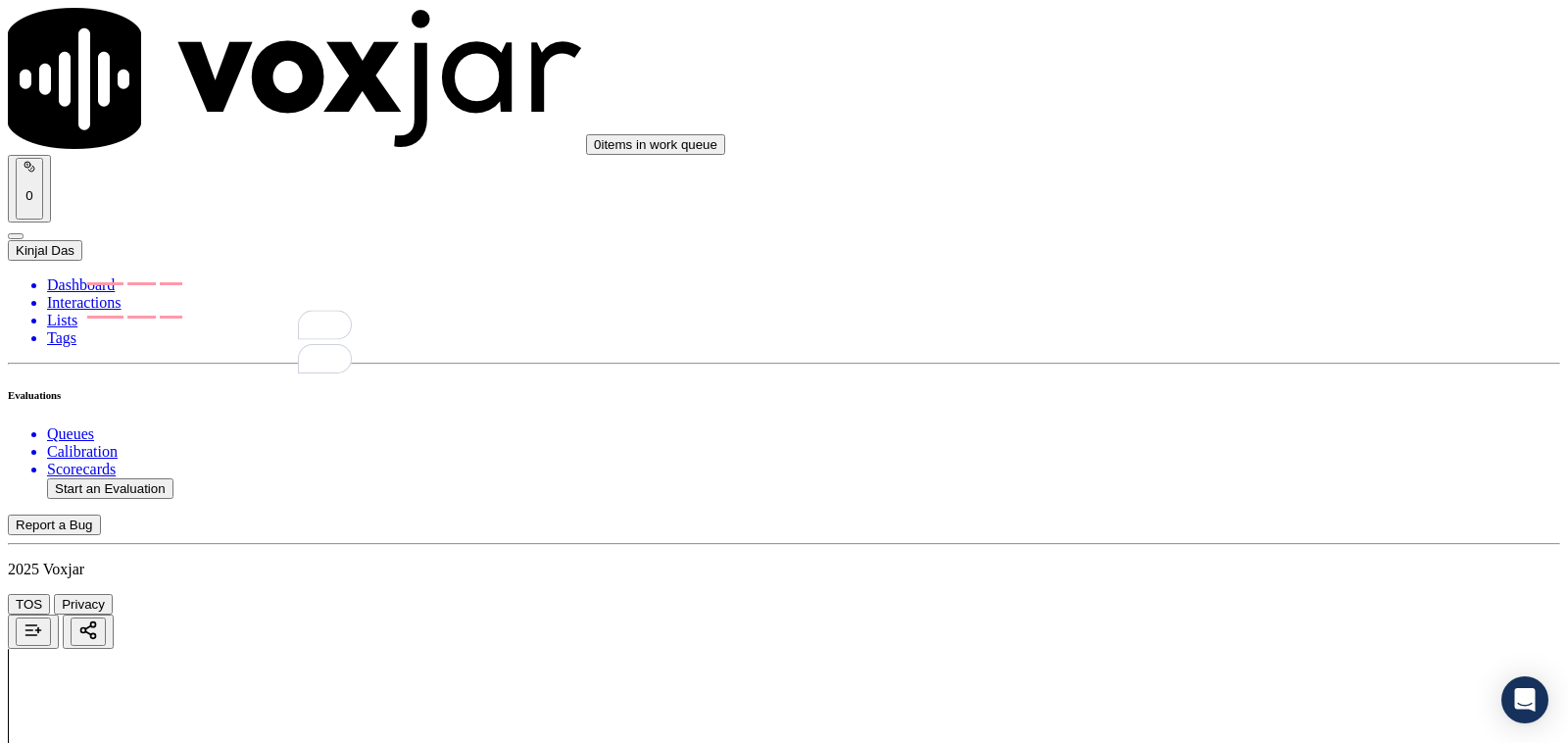 click on "Submit Scores" at bounding box center [58, 7642] 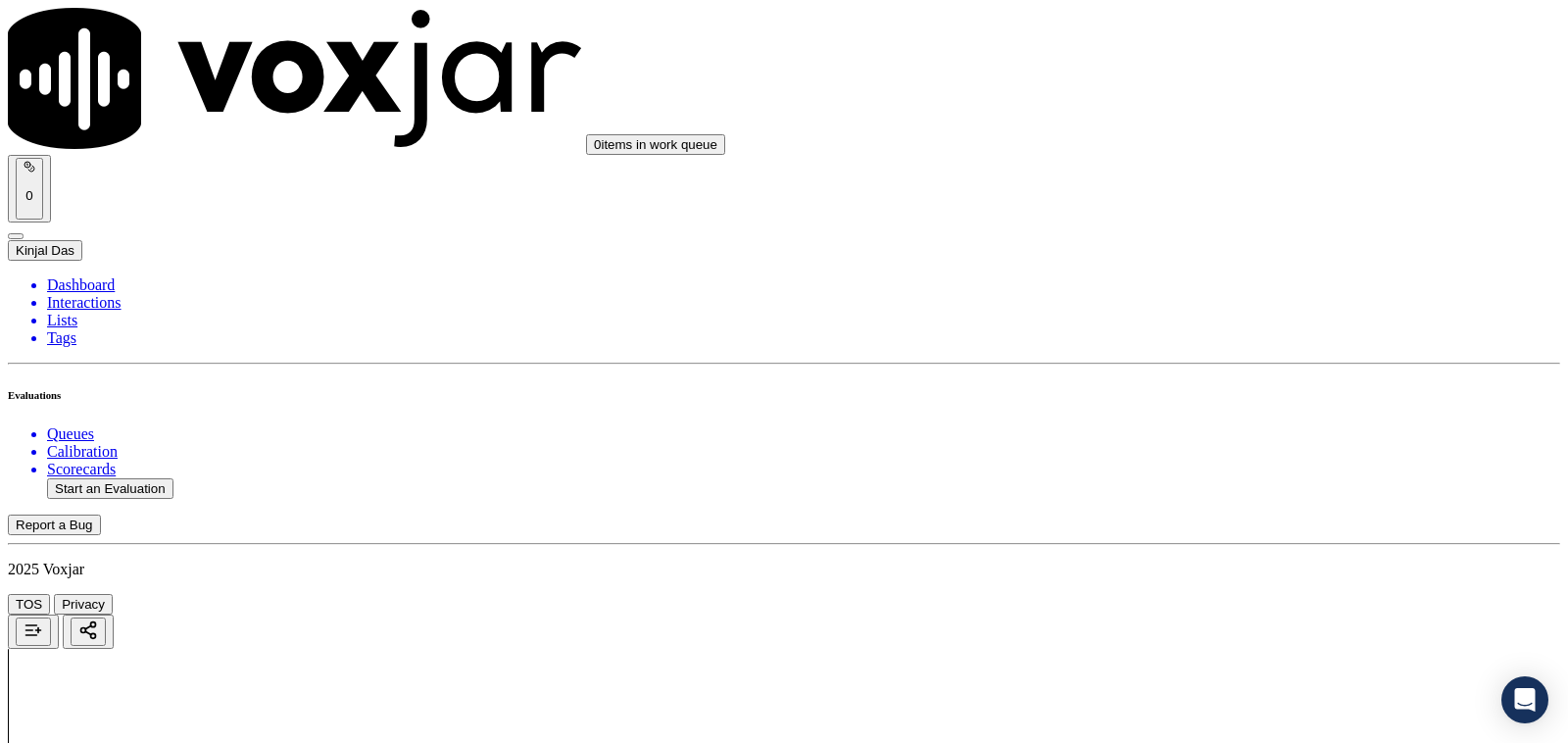 click on "Start an Evaluation" 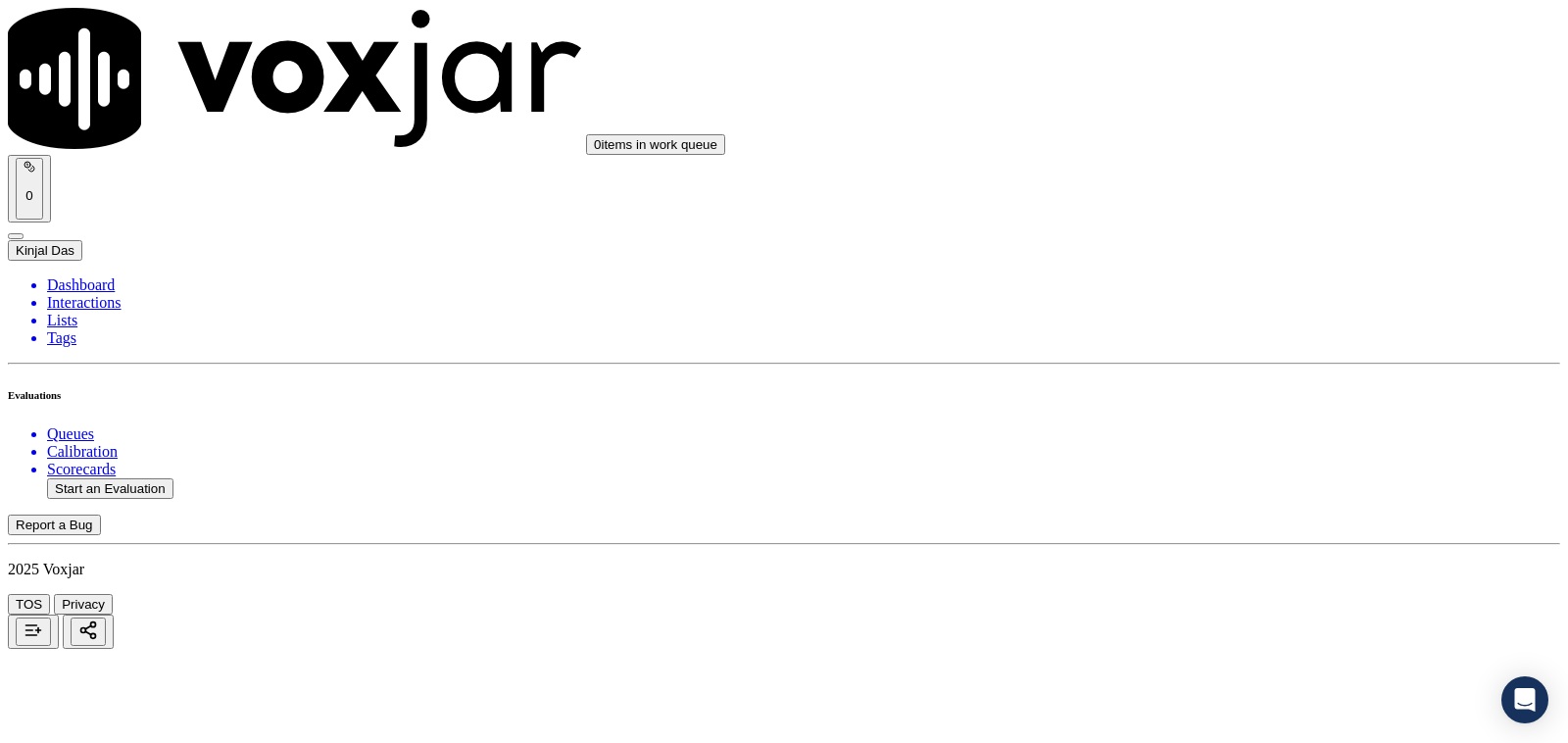 scroll, scrollTop: 204, scrollLeft: 0, axis: vertical 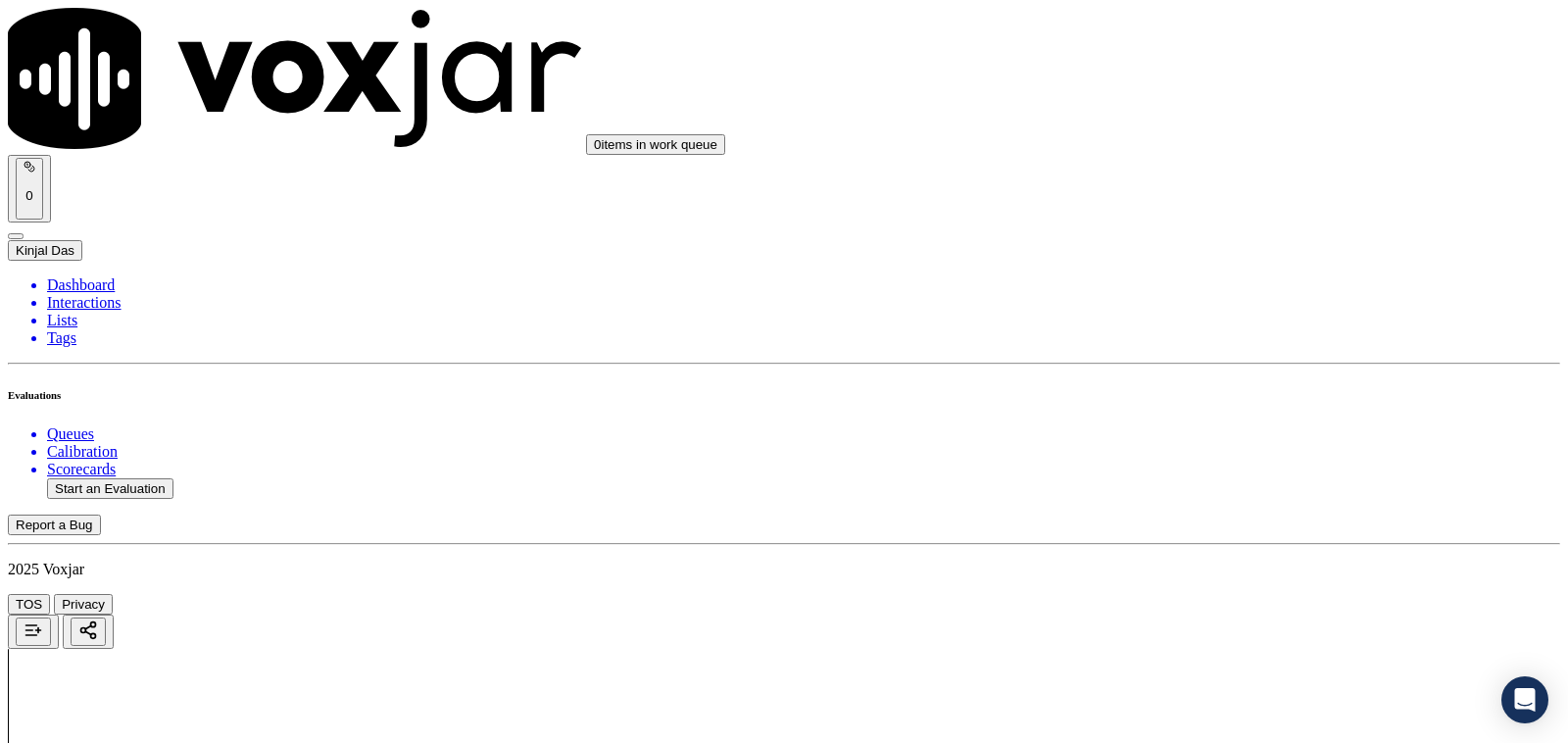 click on "Connect This Customer" at bounding box center [84, 2206] 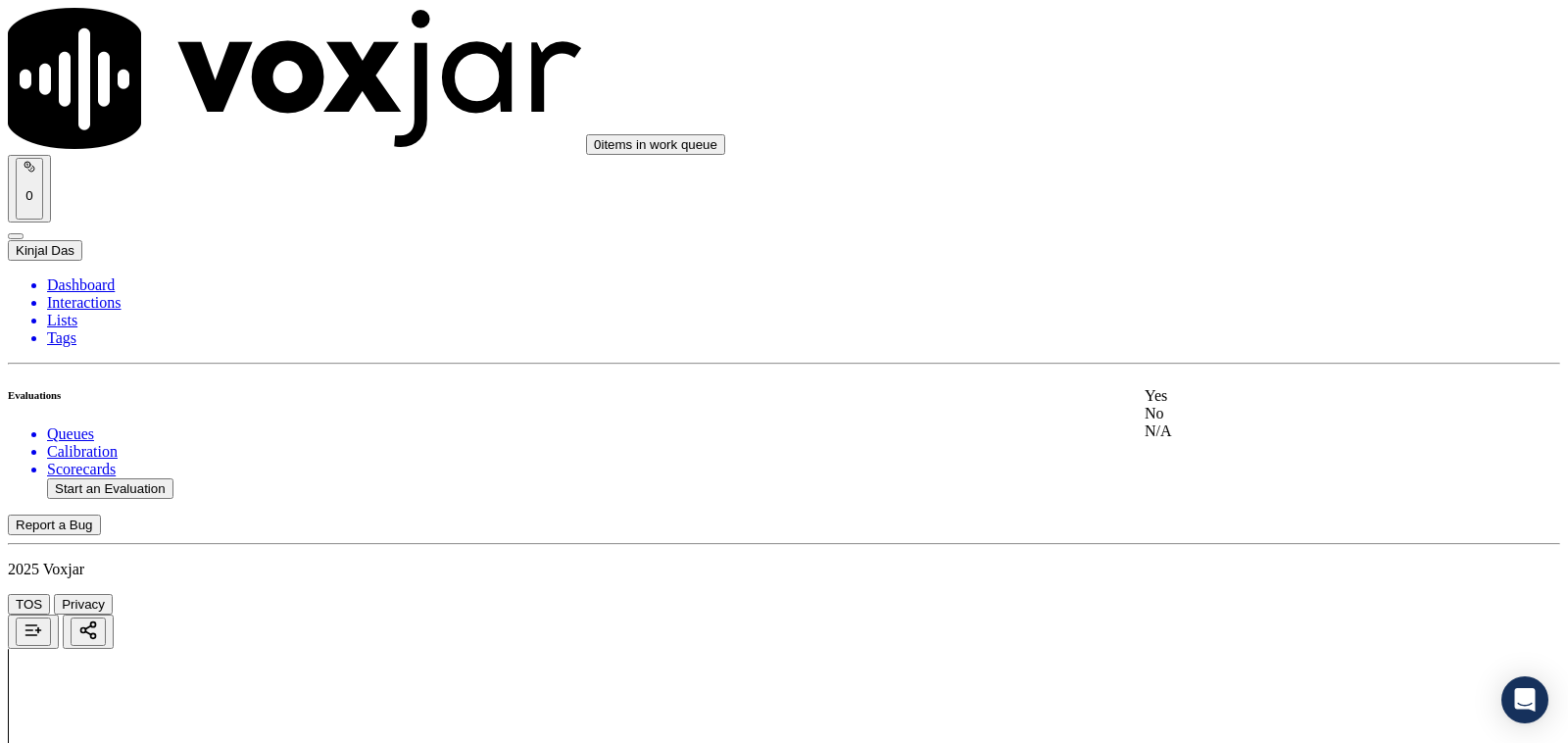 click on "Yes" at bounding box center [1304, 396] 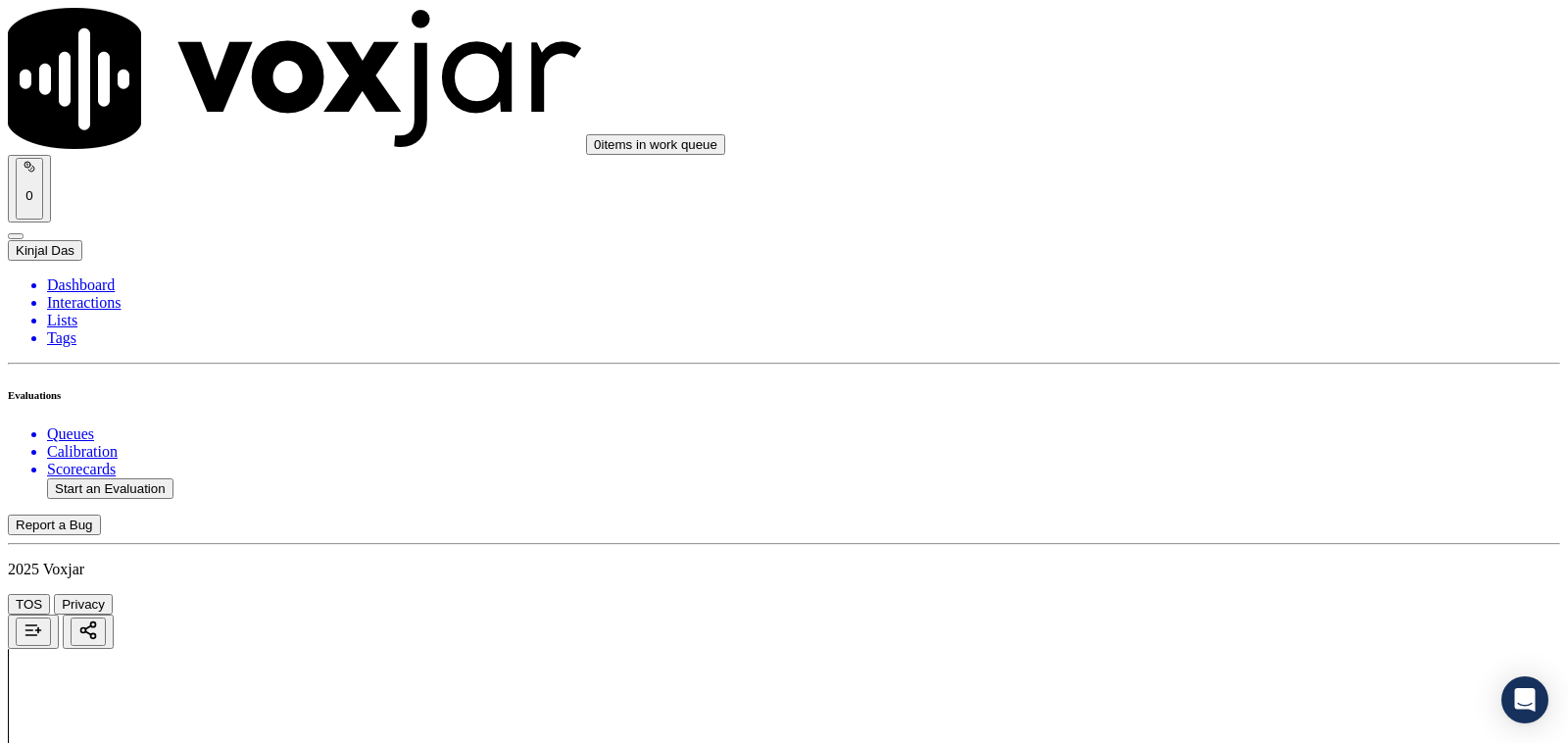 scroll, scrollTop: 408, scrollLeft: 0, axis: vertical 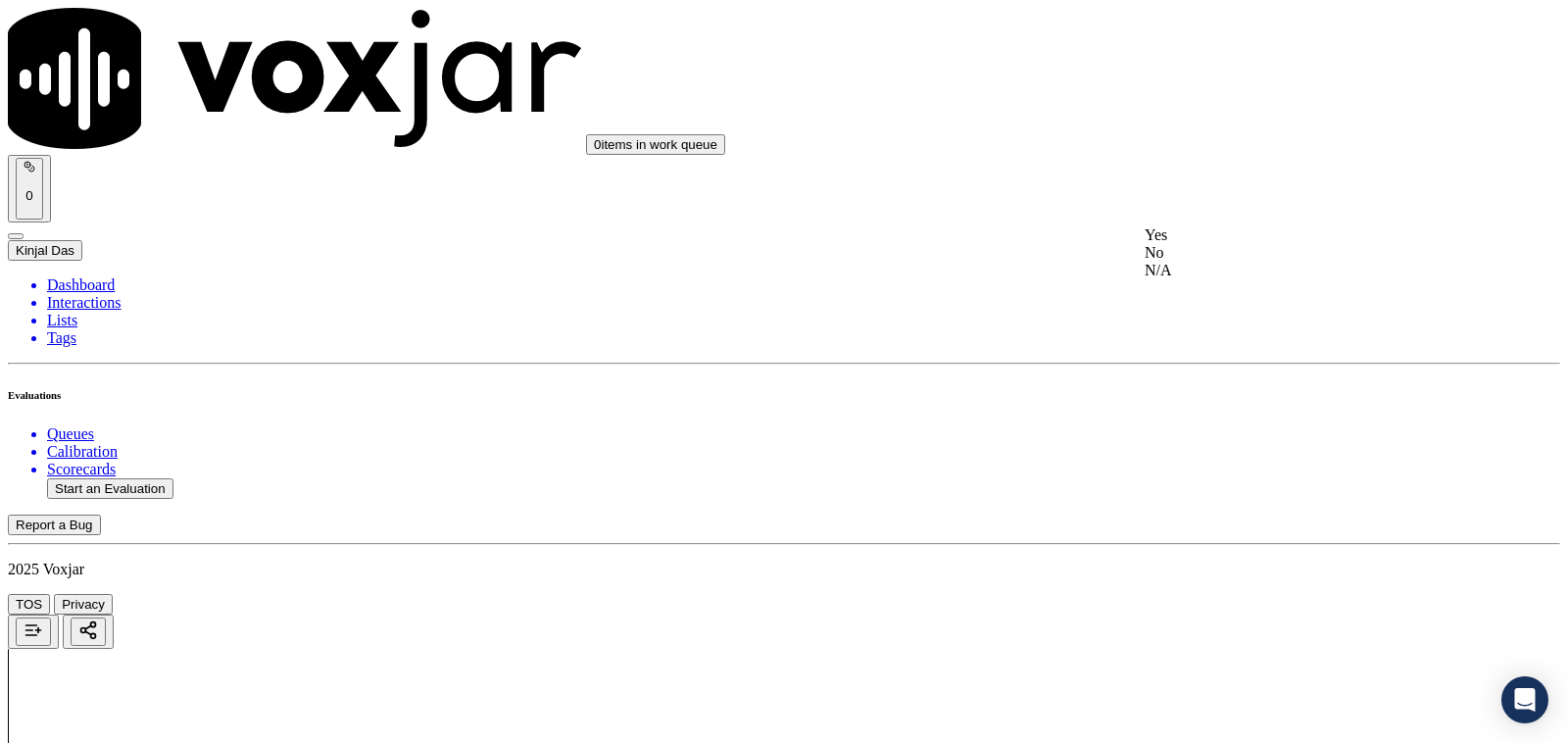 click on "Yes" at bounding box center (1304, 235) 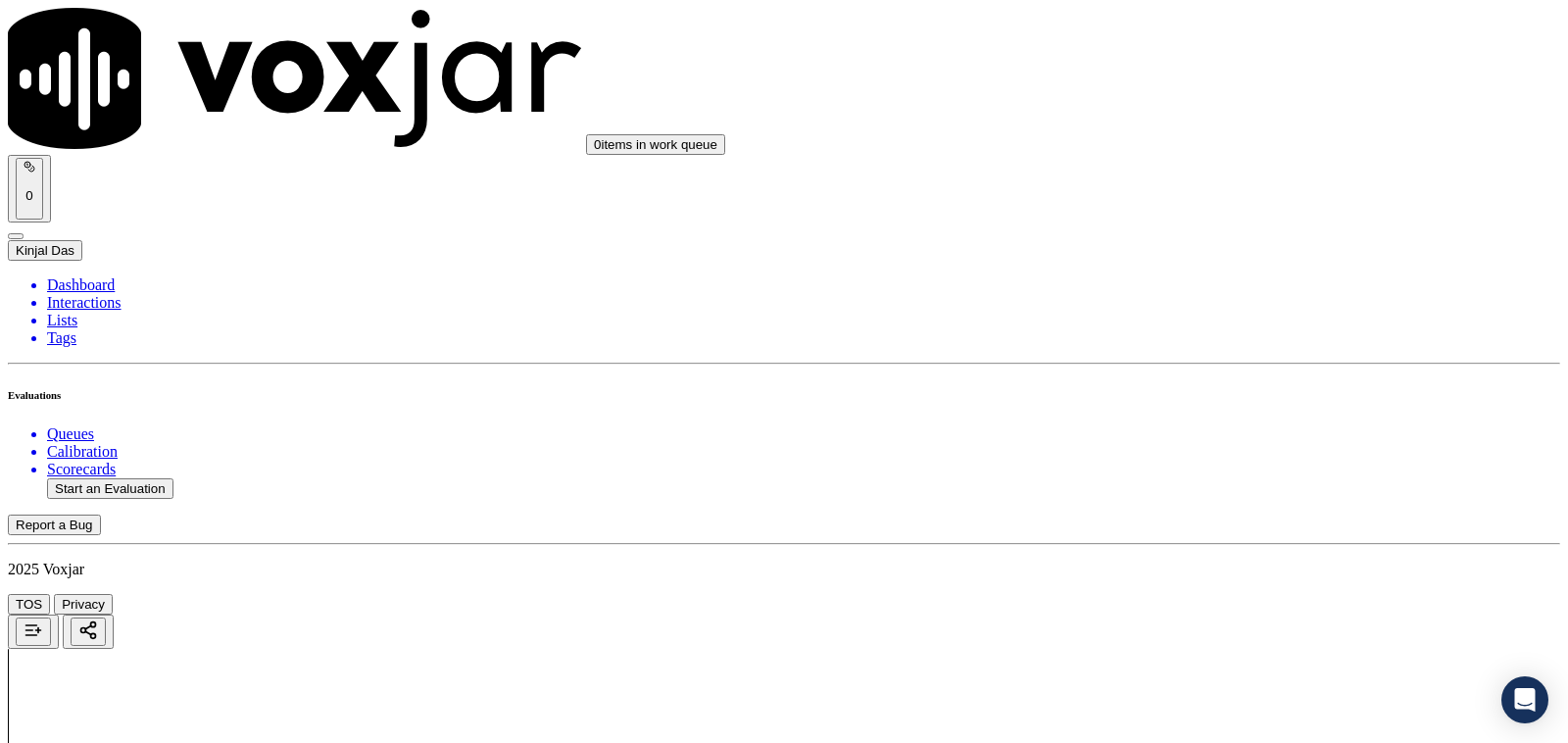 scroll, scrollTop: 613, scrollLeft: 0, axis: vertical 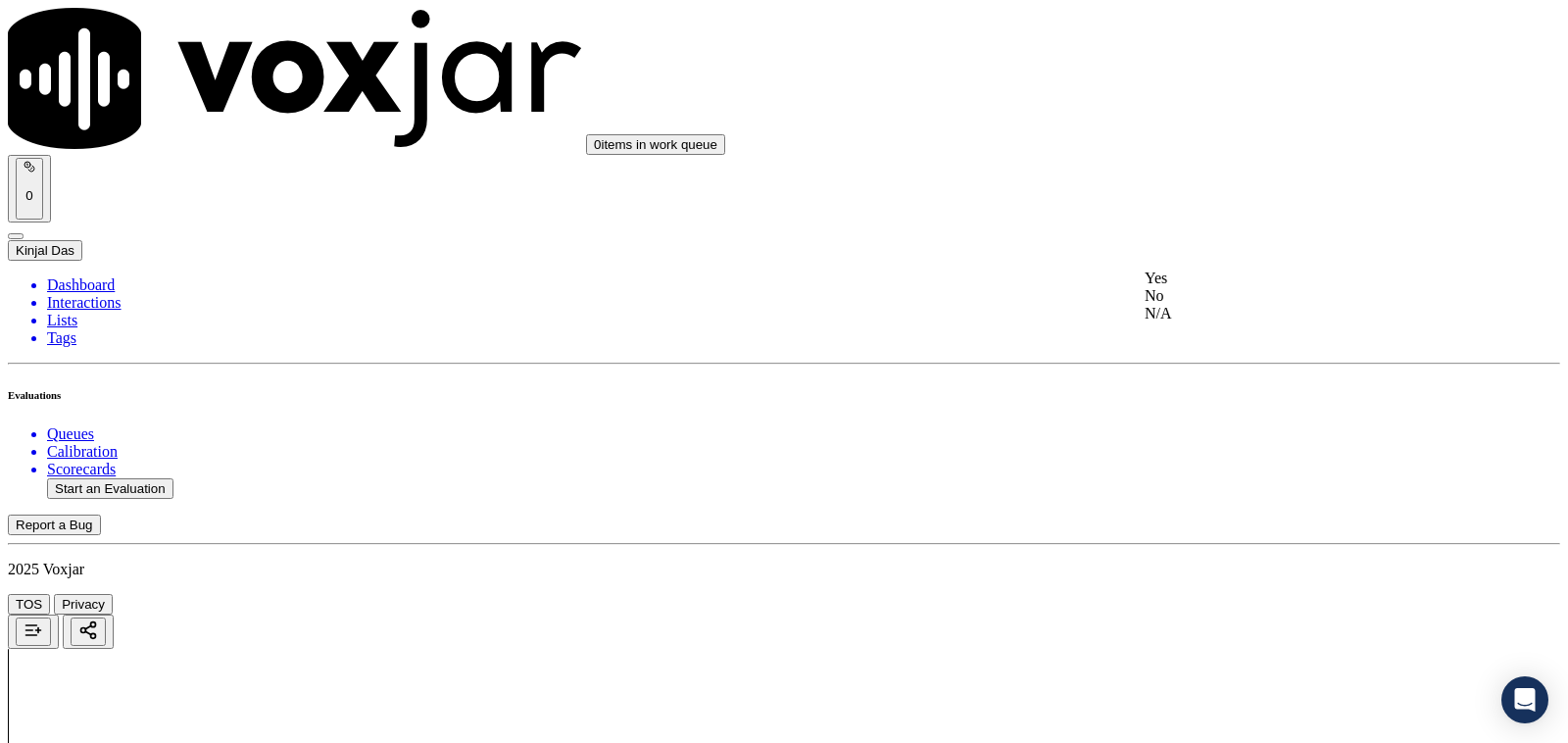 click on "Yes   No     N/A" at bounding box center [1304, 296] 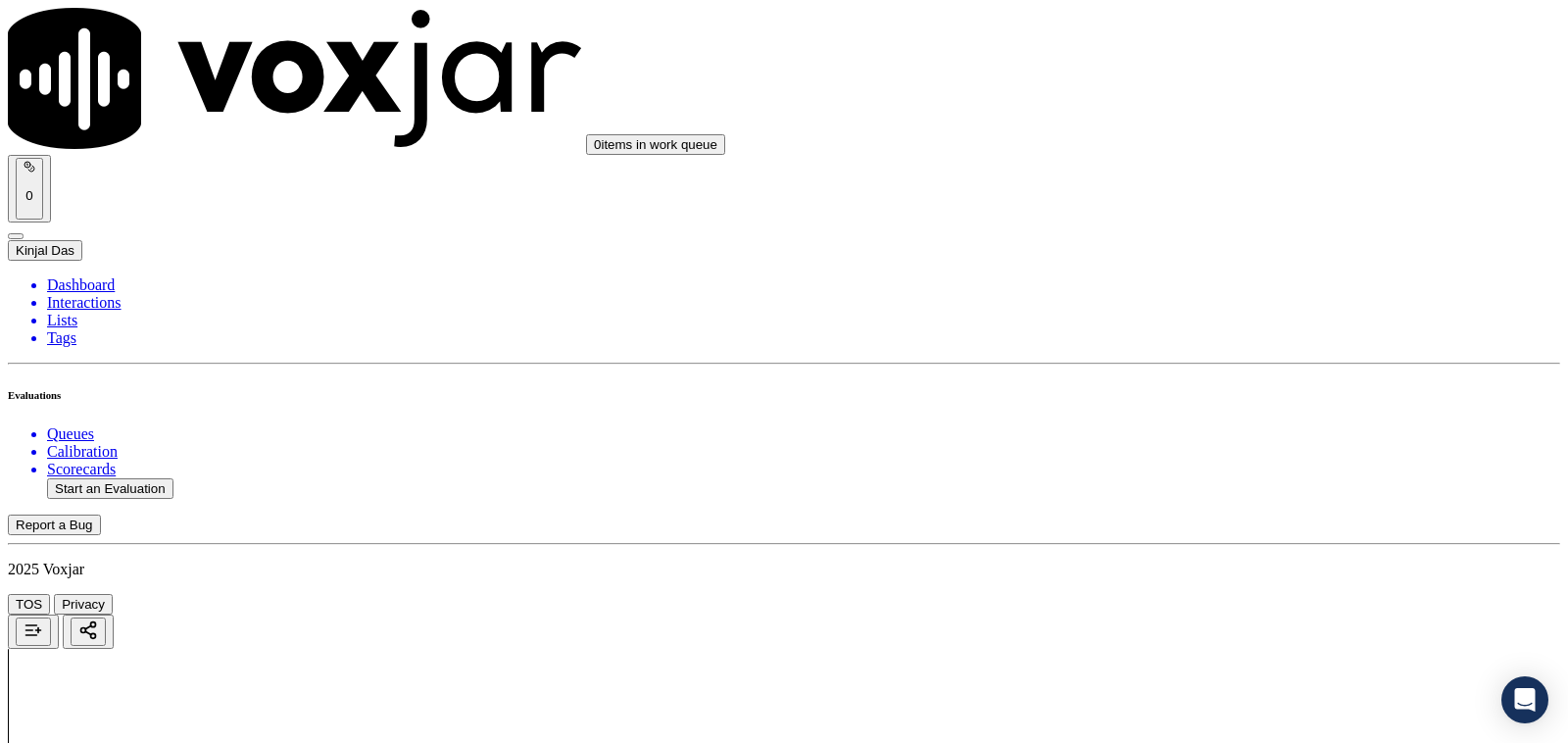 scroll, scrollTop: 817, scrollLeft: 0, axis: vertical 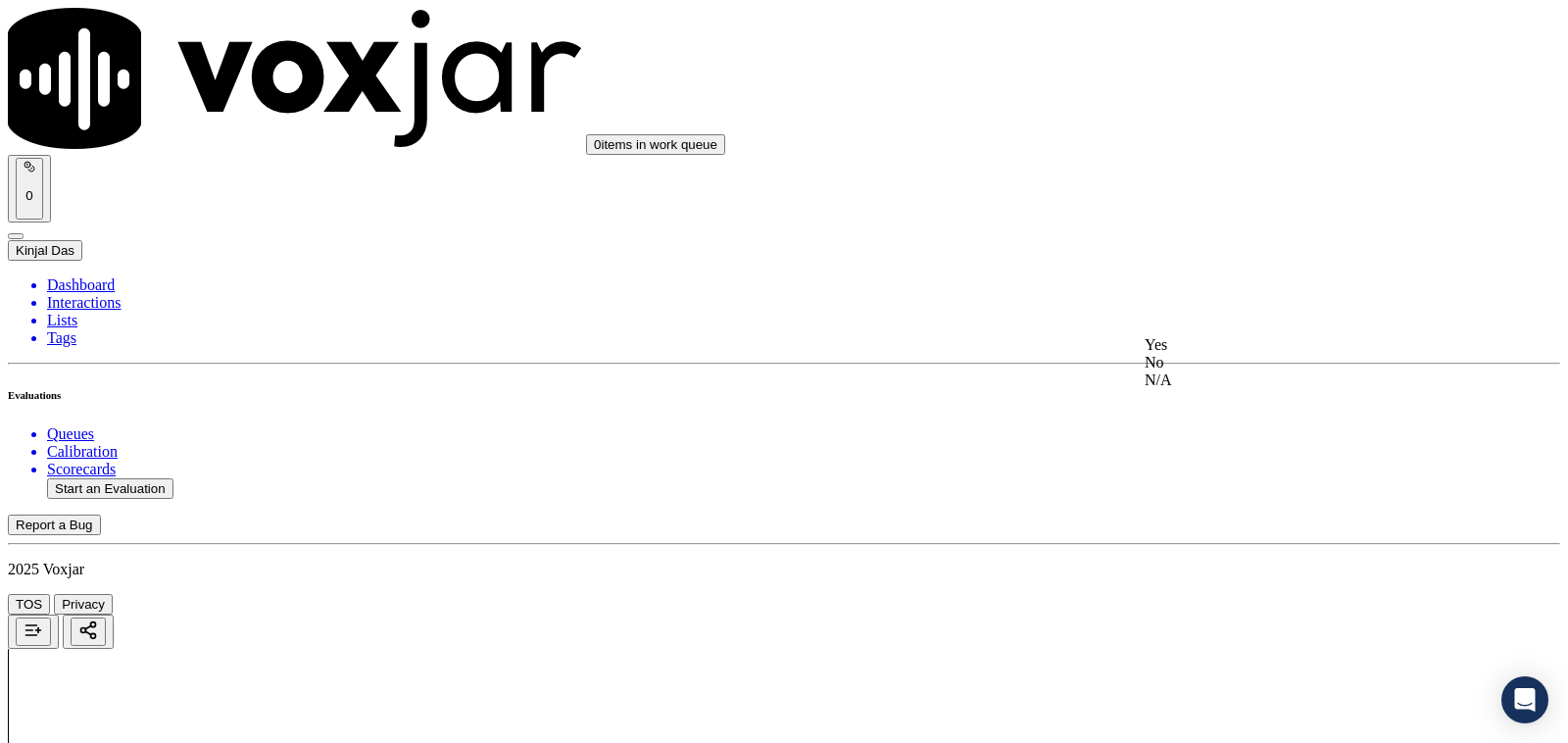 click on "N/A" 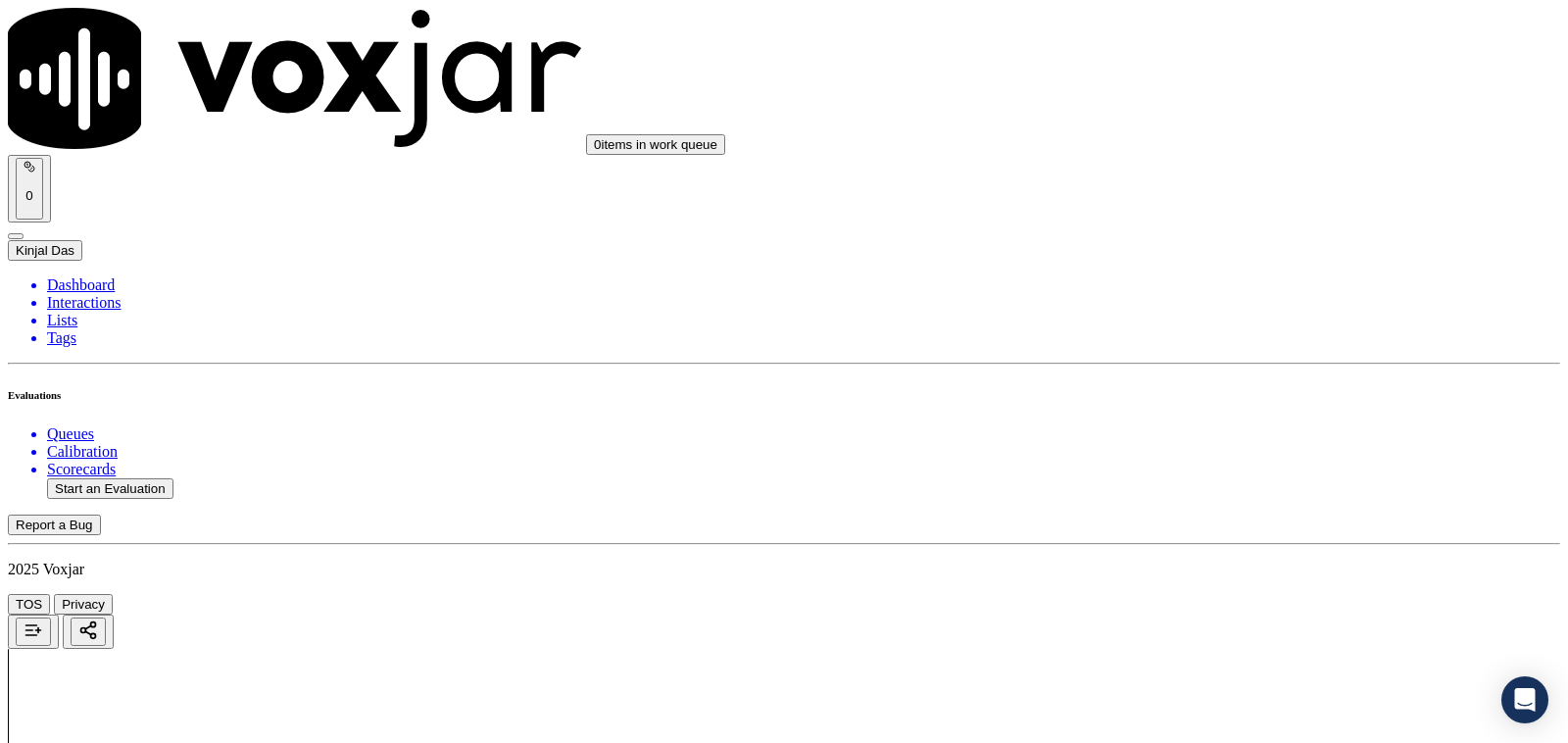 scroll, scrollTop: 1020, scrollLeft: 0, axis: vertical 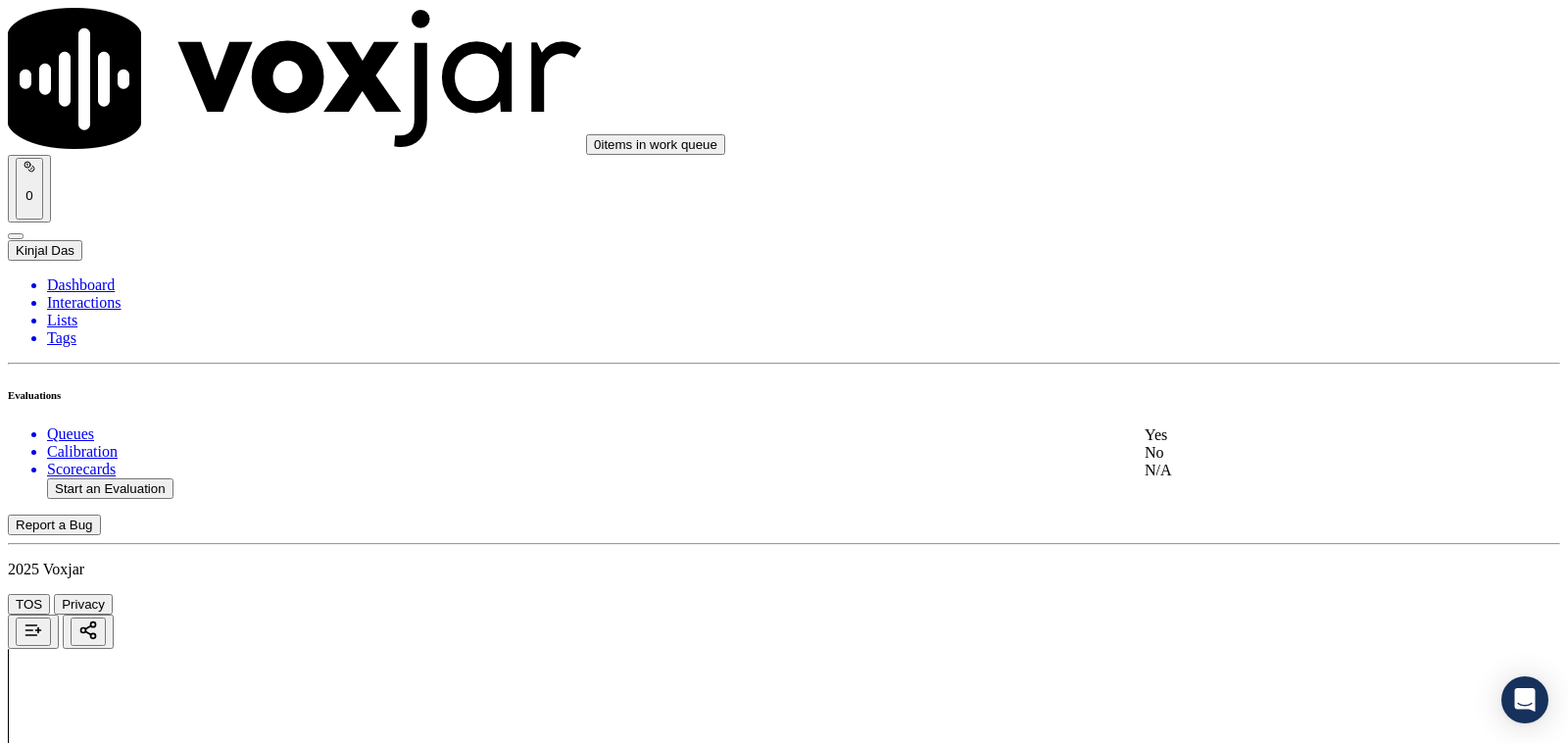 drag, startPoint x: 1226, startPoint y: 505, endPoint x: 1241, endPoint y: 400, distance: 106.06602 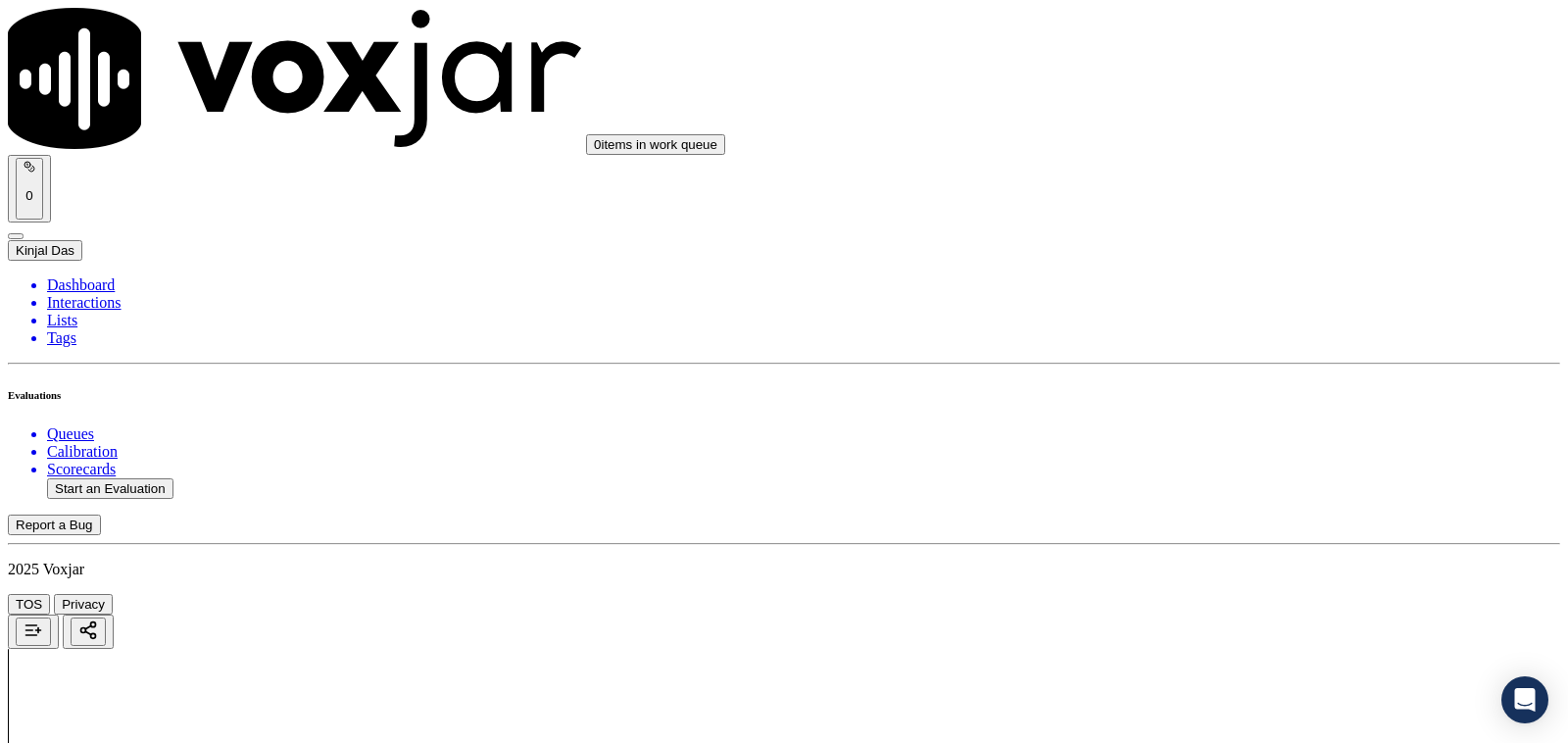 scroll, scrollTop: 1225, scrollLeft: 0, axis: vertical 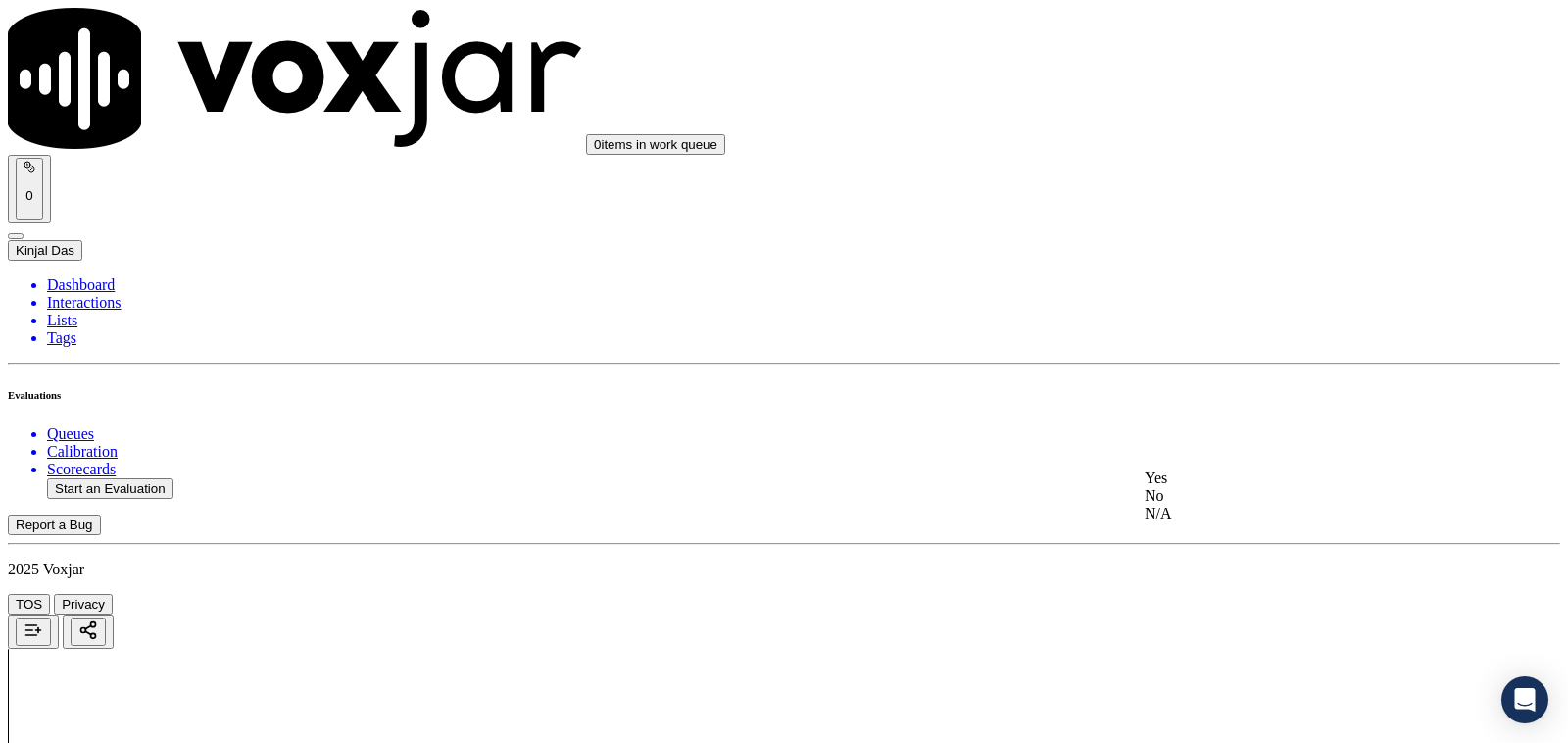 click on "Yes" at bounding box center (1304, 478) 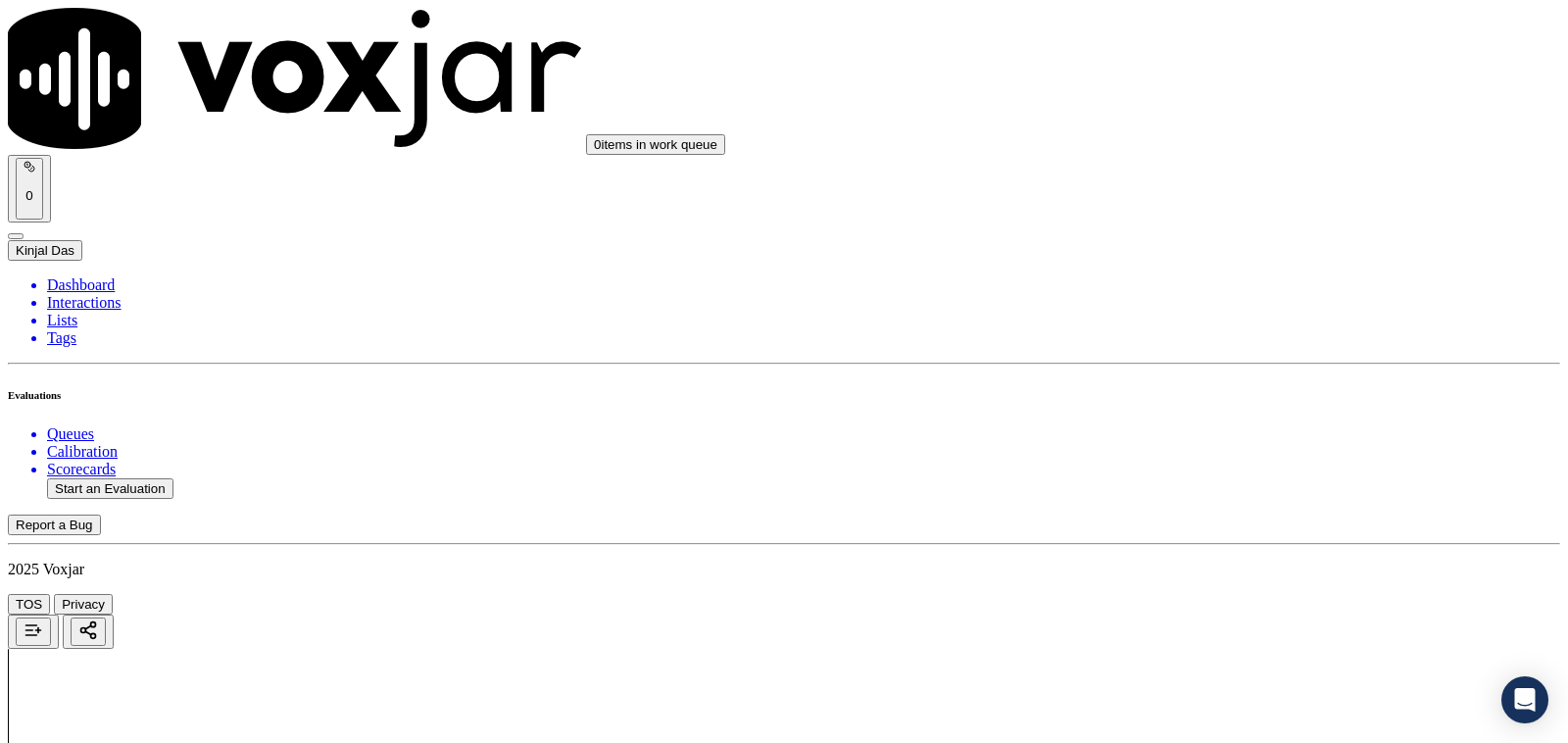 scroll, scrollTop: 1633, scrollLeft: 0, axis: vertical 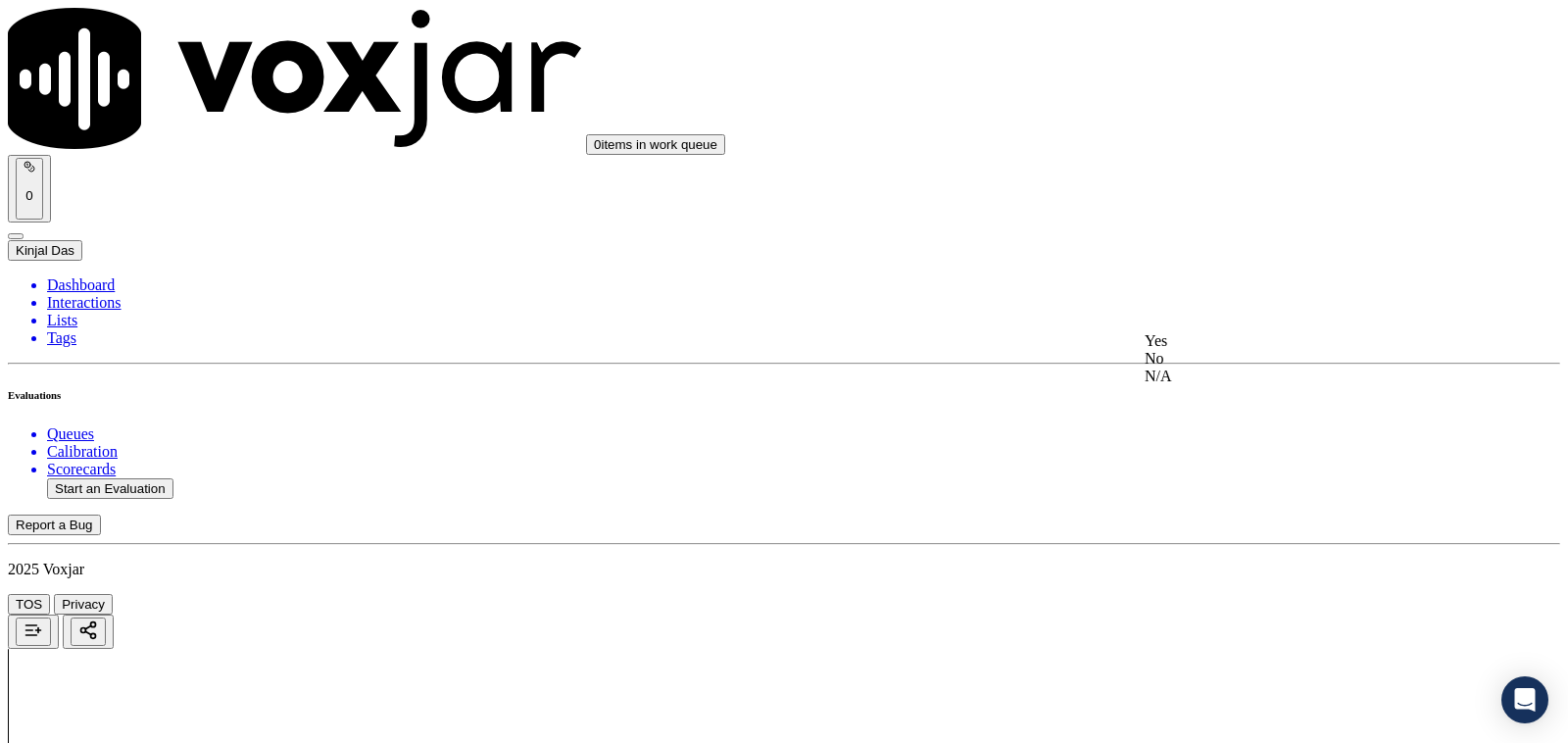 click on "Yes" at bounding box center (1304, 341) 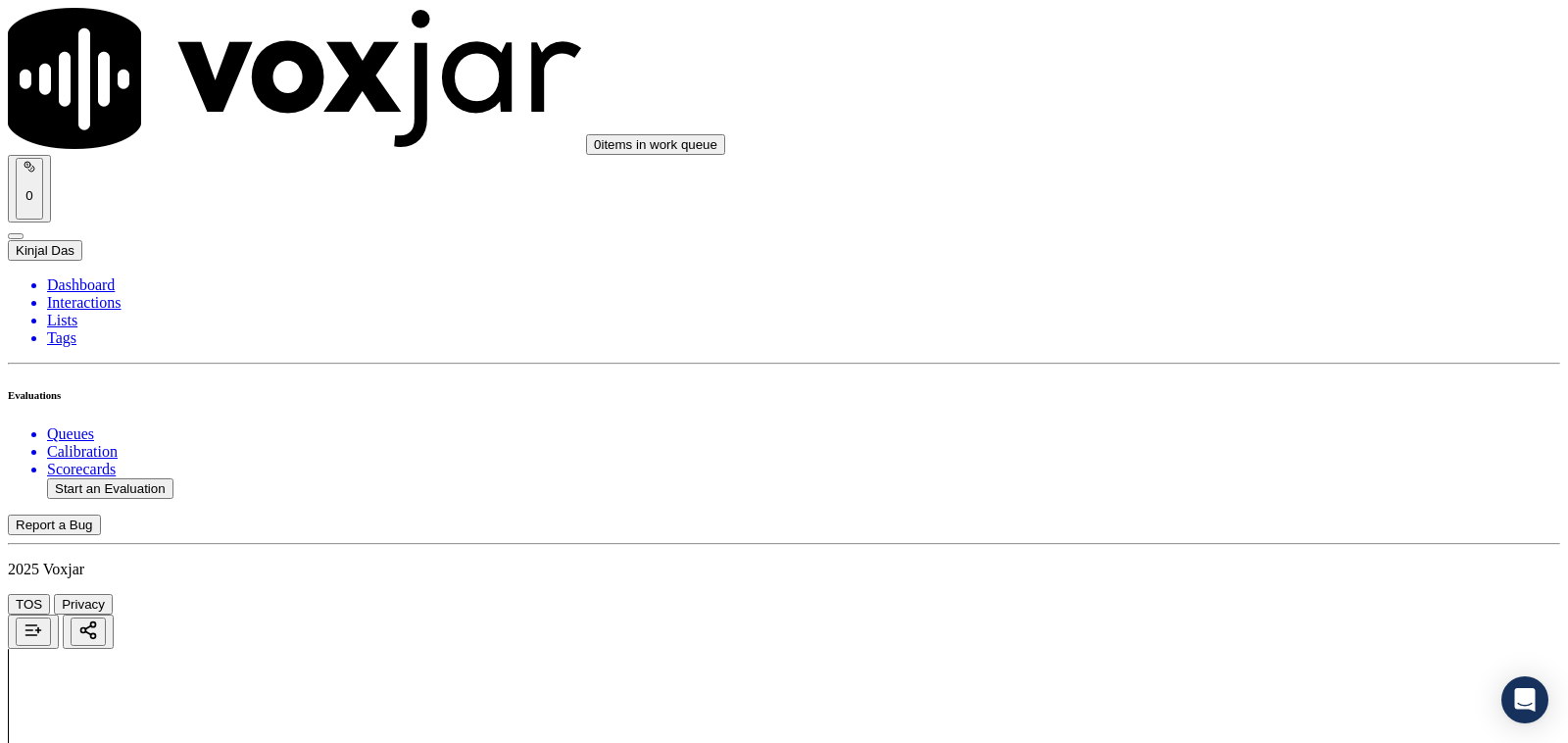 scroll, scrollTop: 2042, scrollLeft: 0, axis: vertical 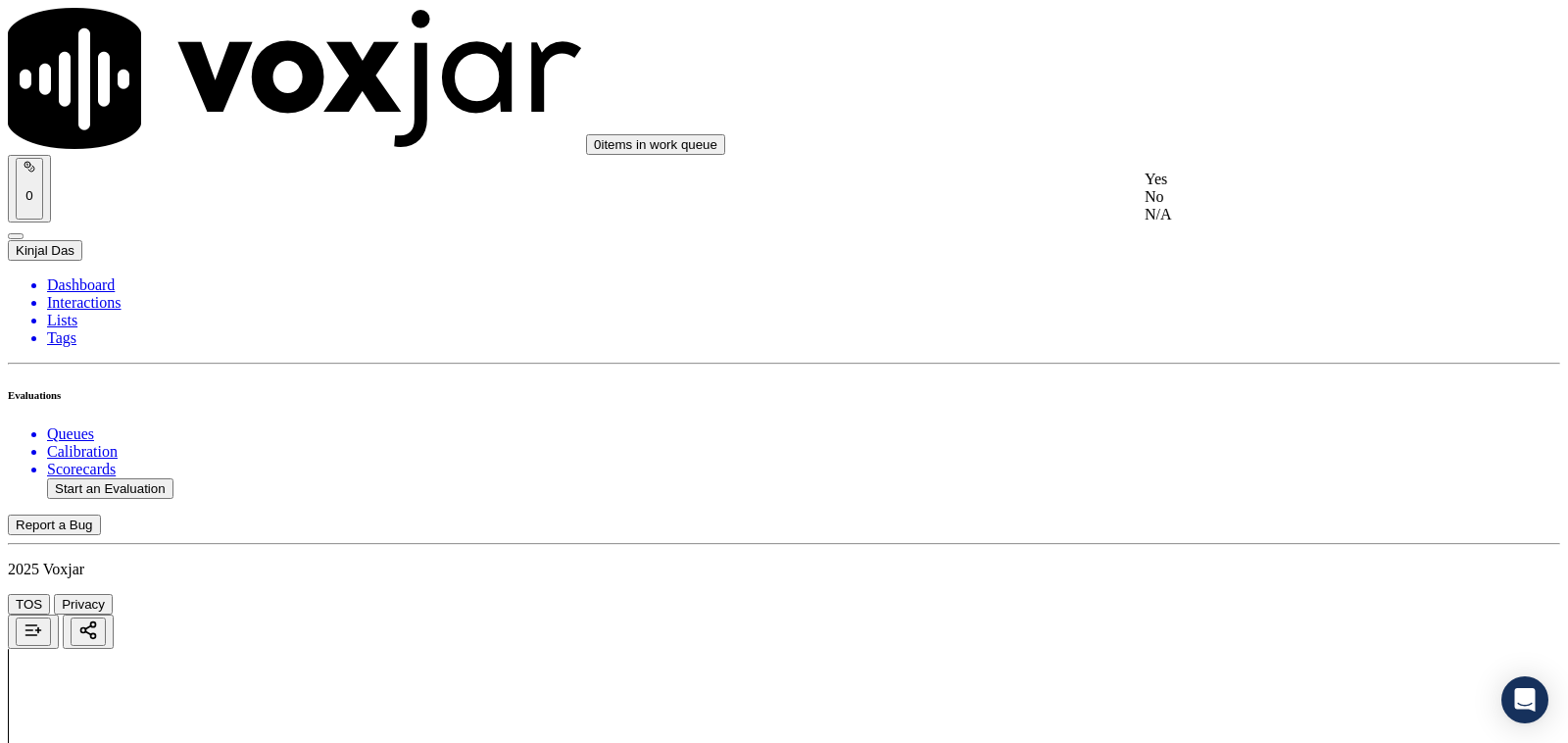 click on "Yes" at bounding box center (1304, 179) 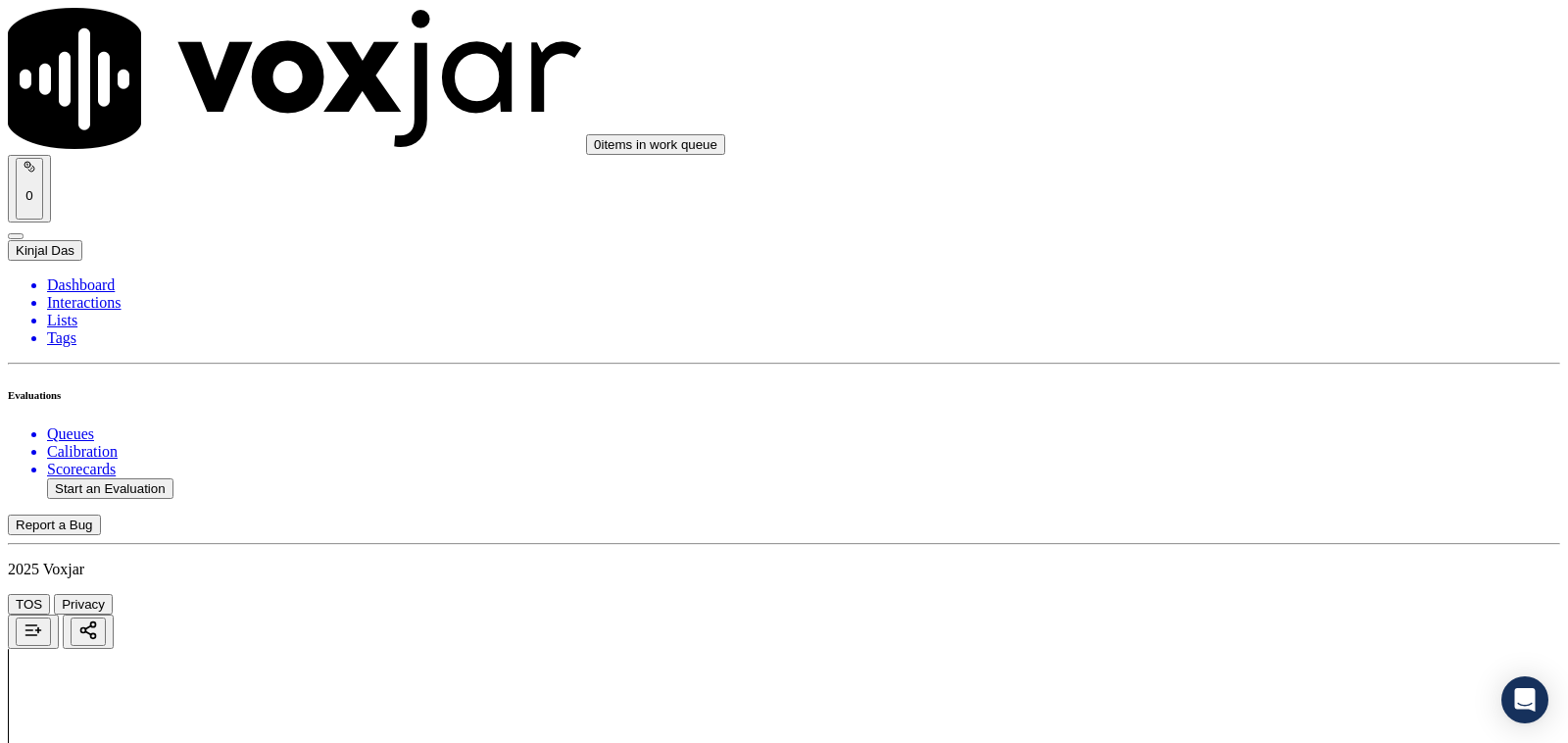 click on "Select an answer" at bounding box center (66, 4209) 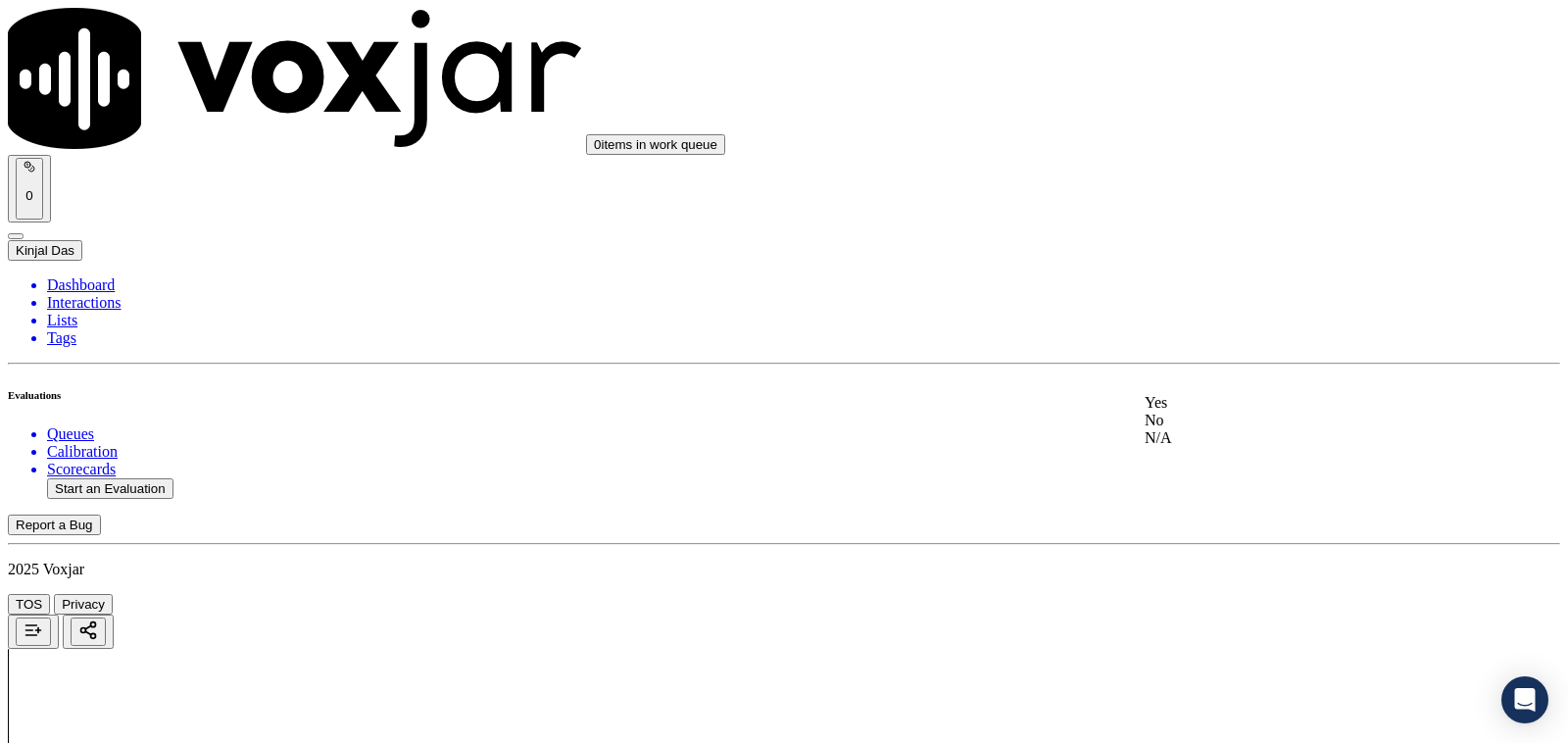 click on "N/A" 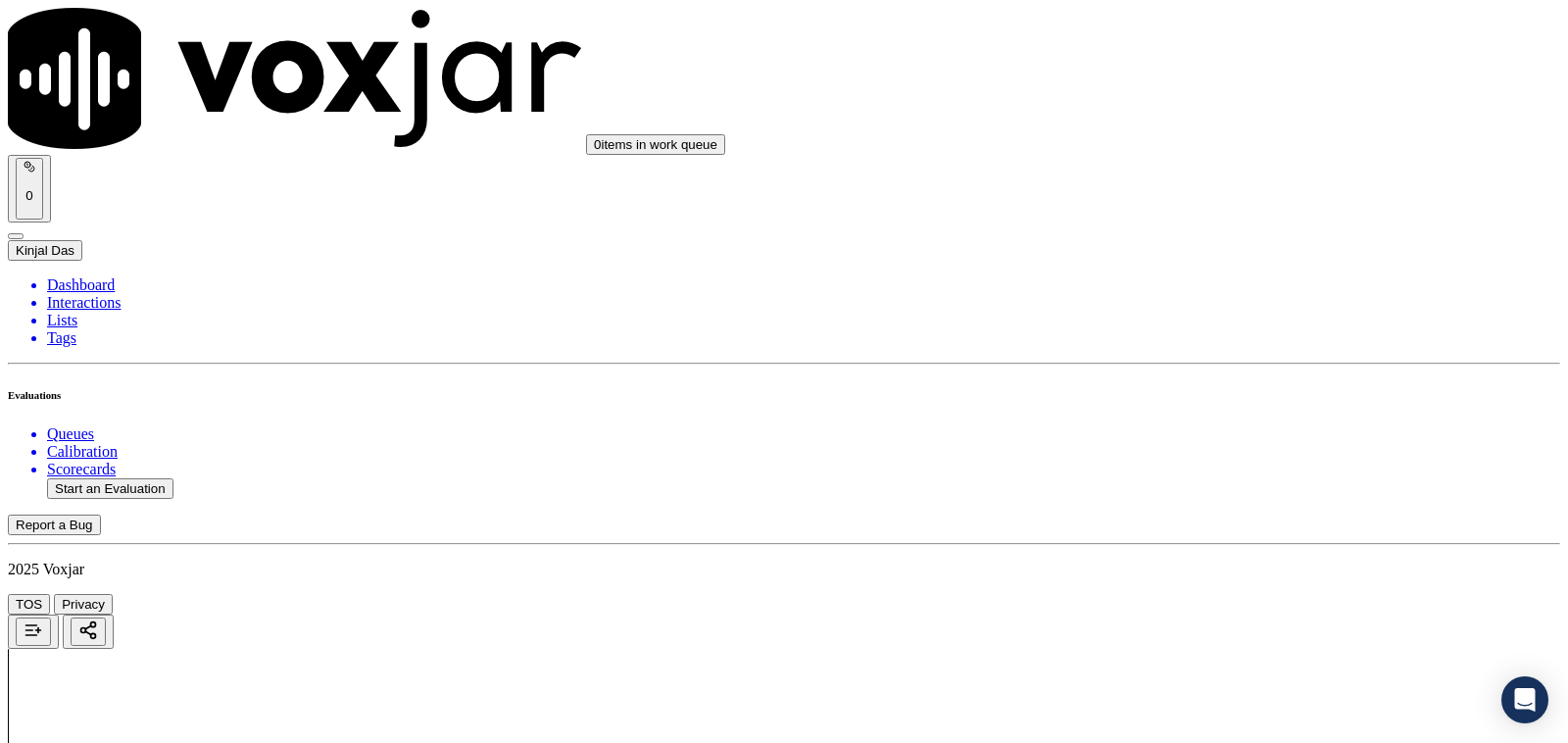 scroll, scrollTop: 2451, scrollLeft: 0, axis: vertical 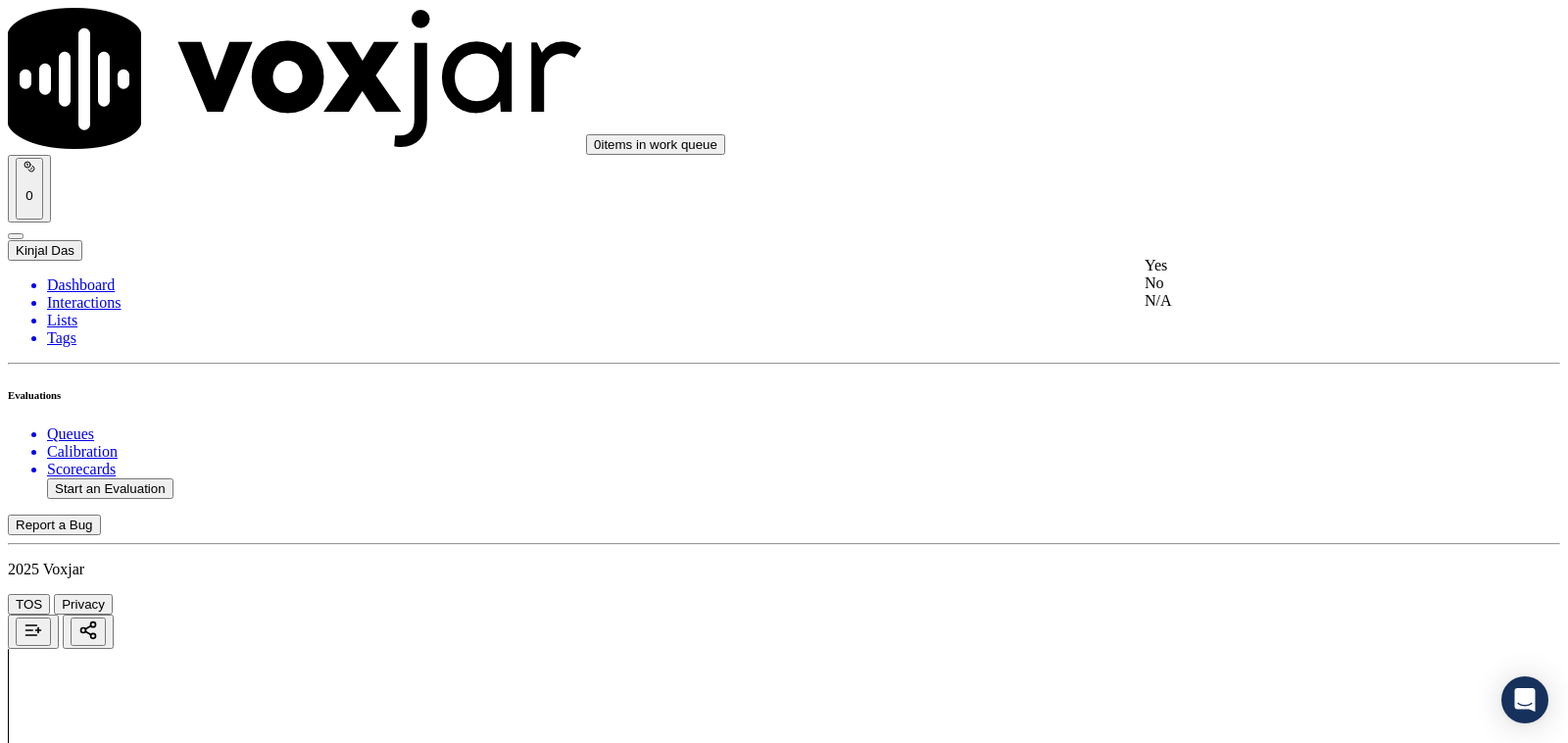 click on "Yes" at bounding box center (1304, 266) 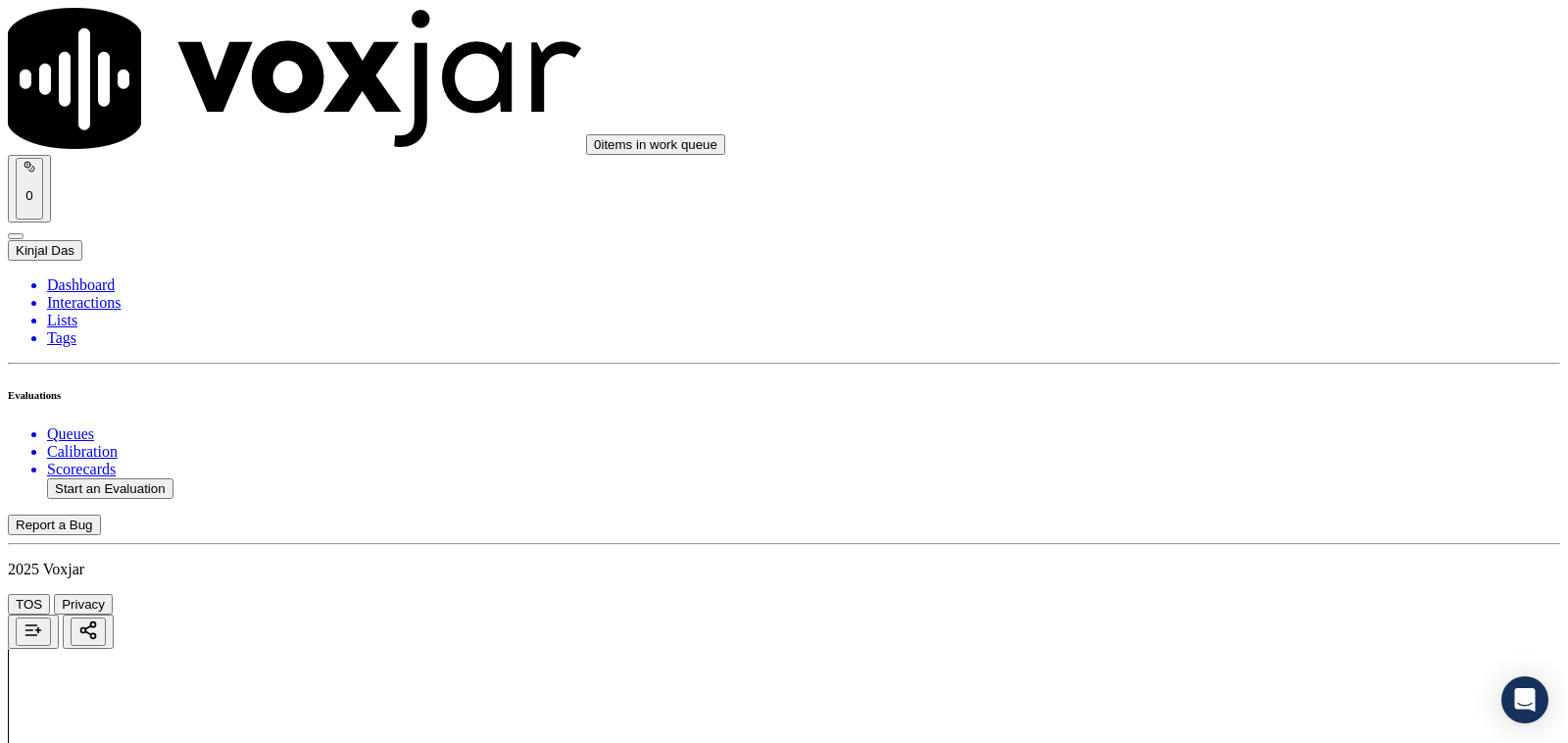scroll, scrollTop: 2654, scrollLeft: 0, axis: vertical 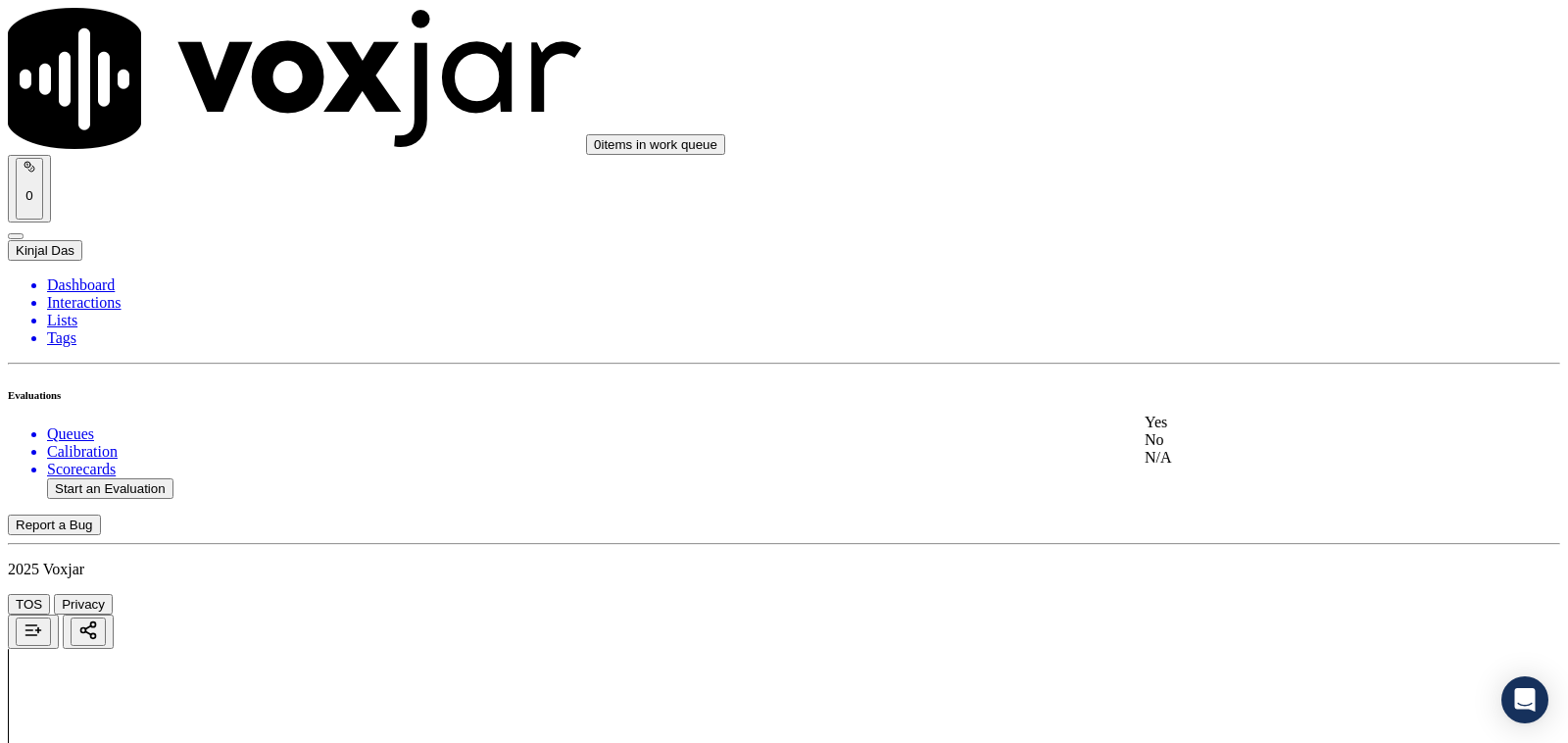 click on "Yes" at bounding box center [1304, 422] 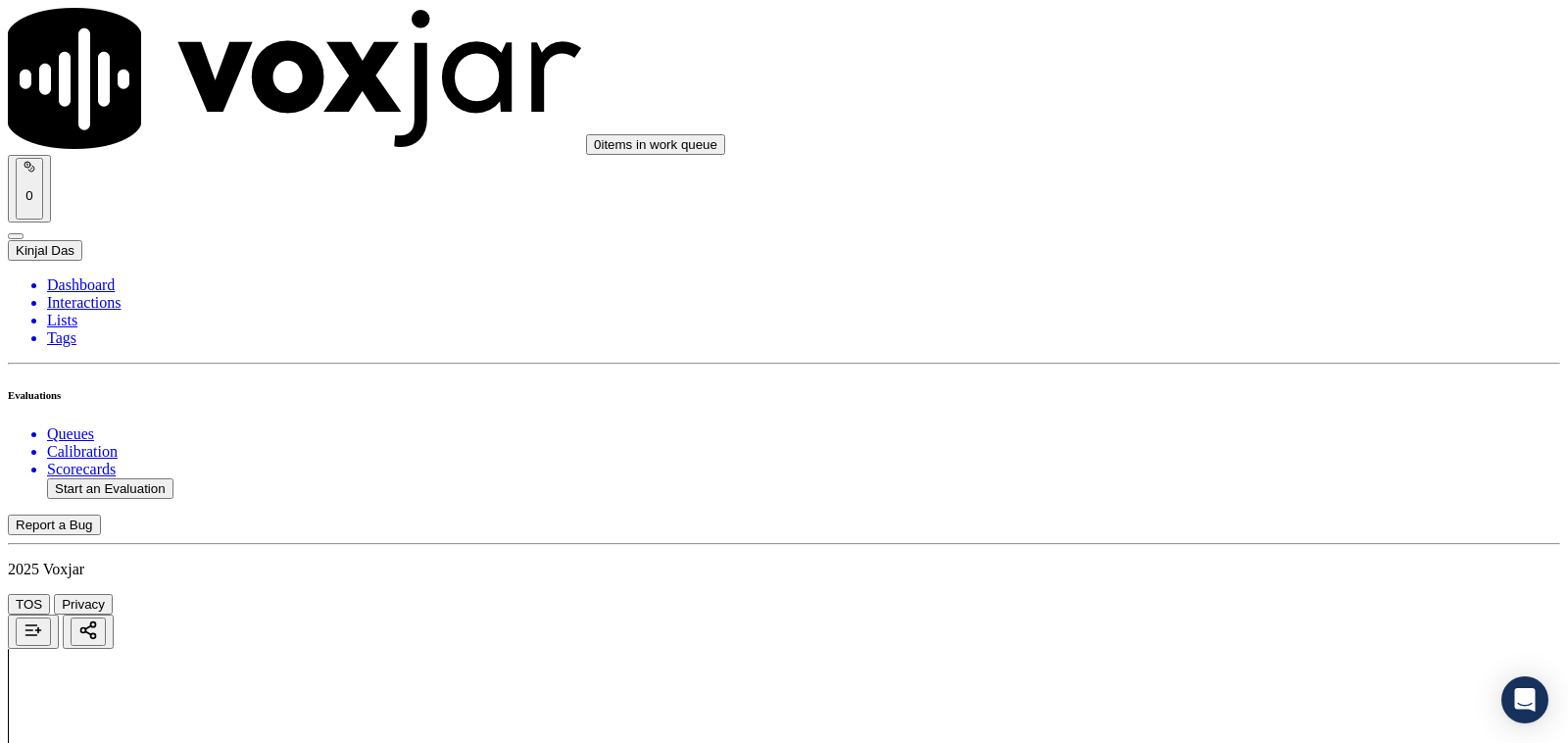 scroll, scrollTop: 3063, scrollLeft: 0, axis: vertical 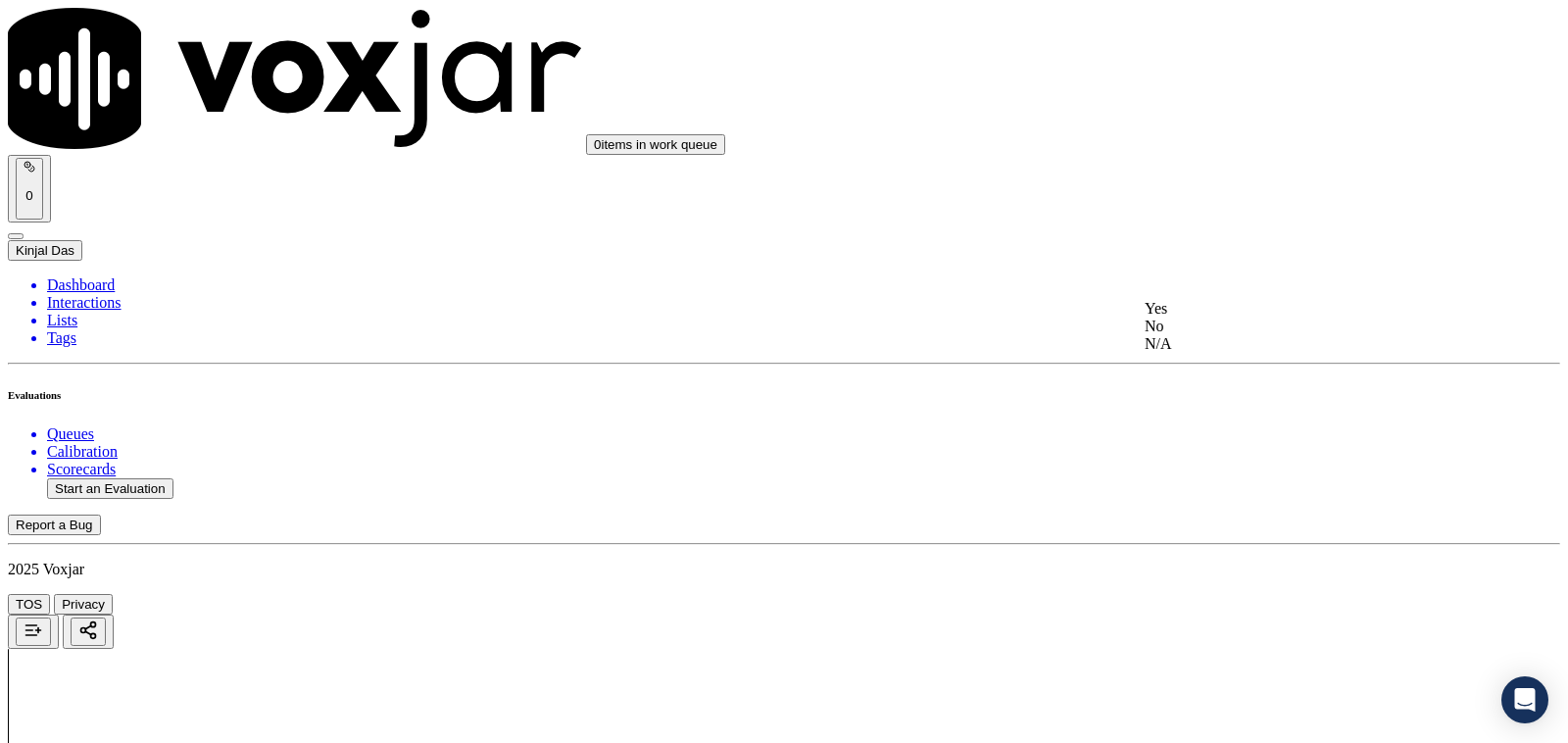 click on "Yes" at bounding box center (1304, 309) 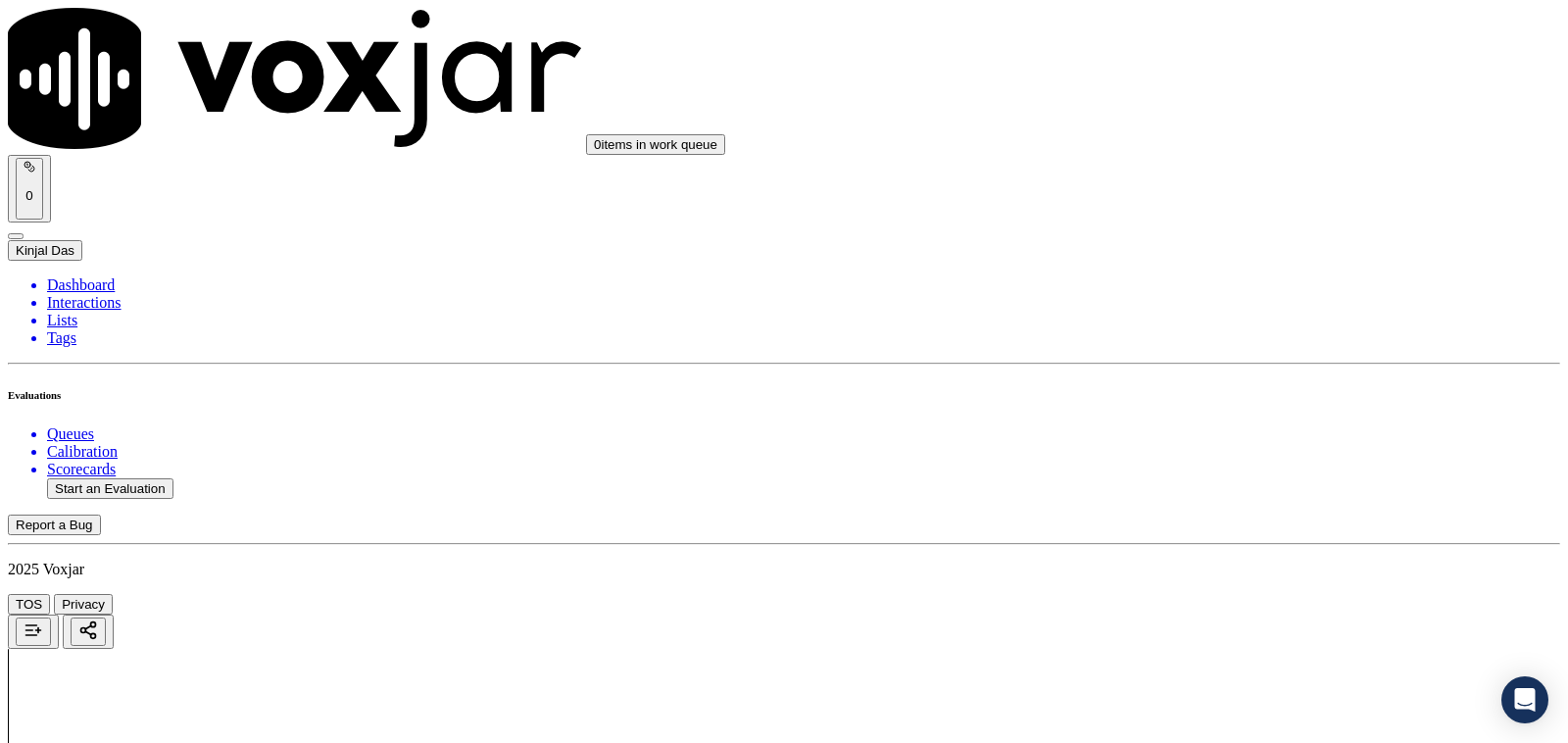 scroll, scrollTop: 3267, scrollLeft: 0, axis: vertical 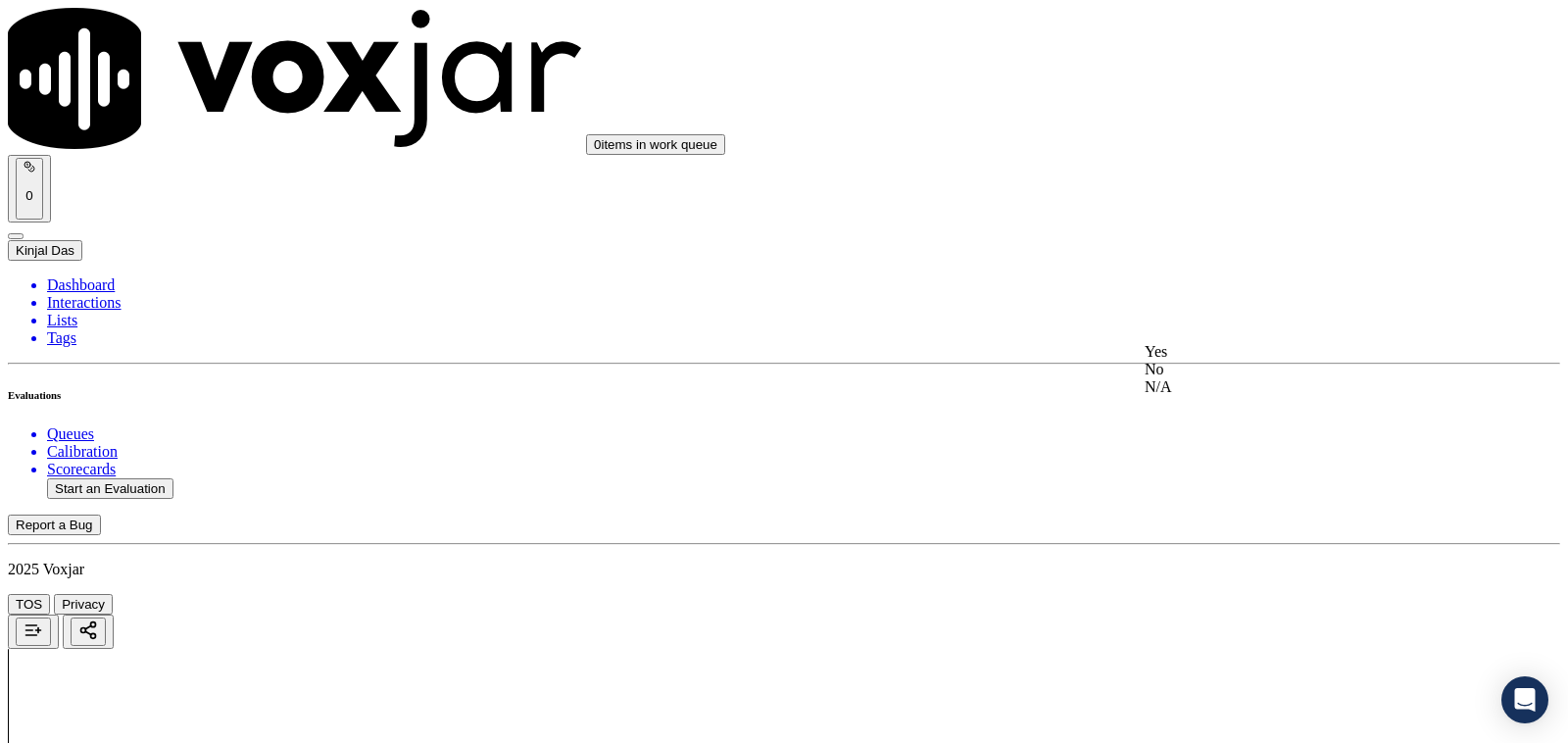 click on "Yes" at bounding box center (1304, 352) 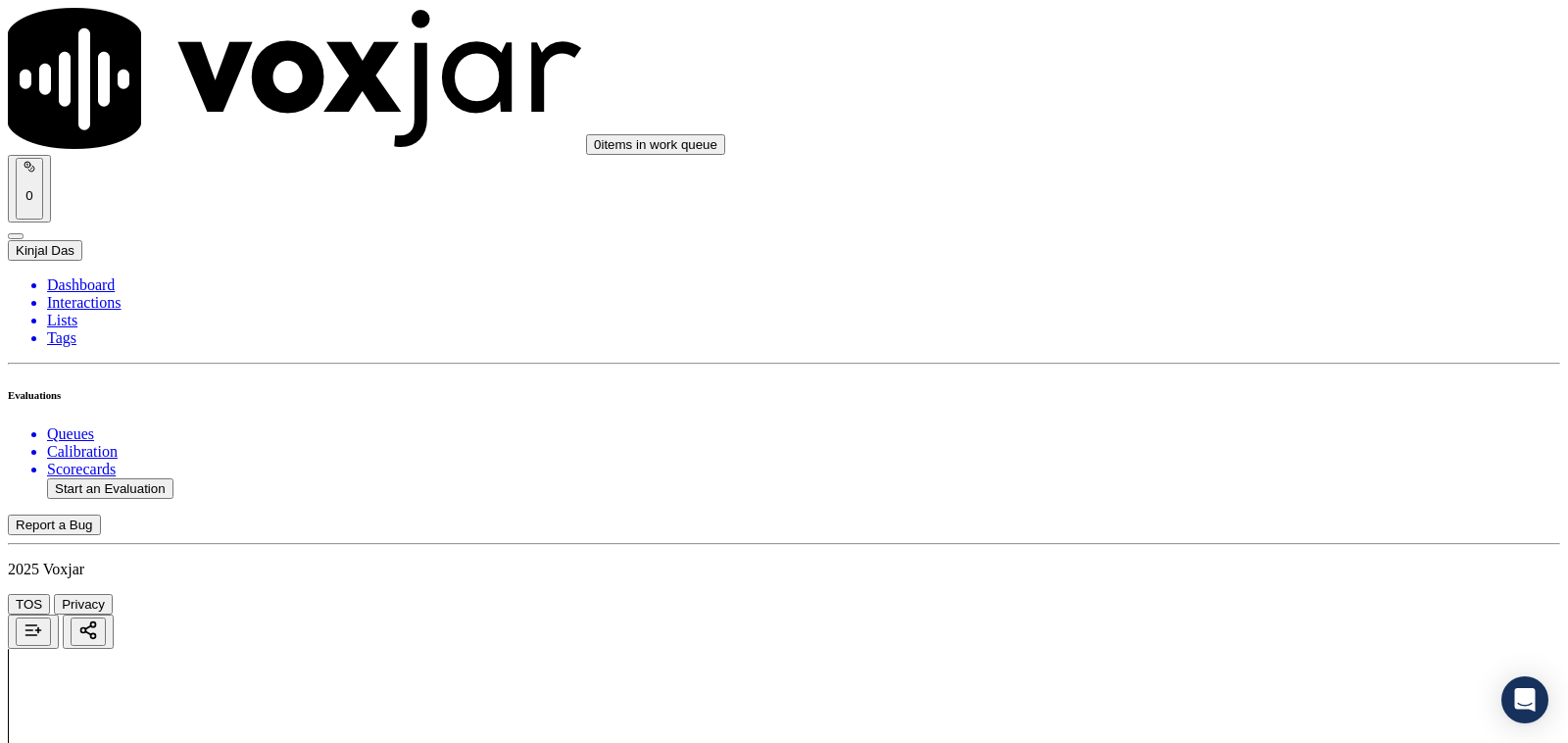 click on "Select an answer" at bounding box center [66, 5444] 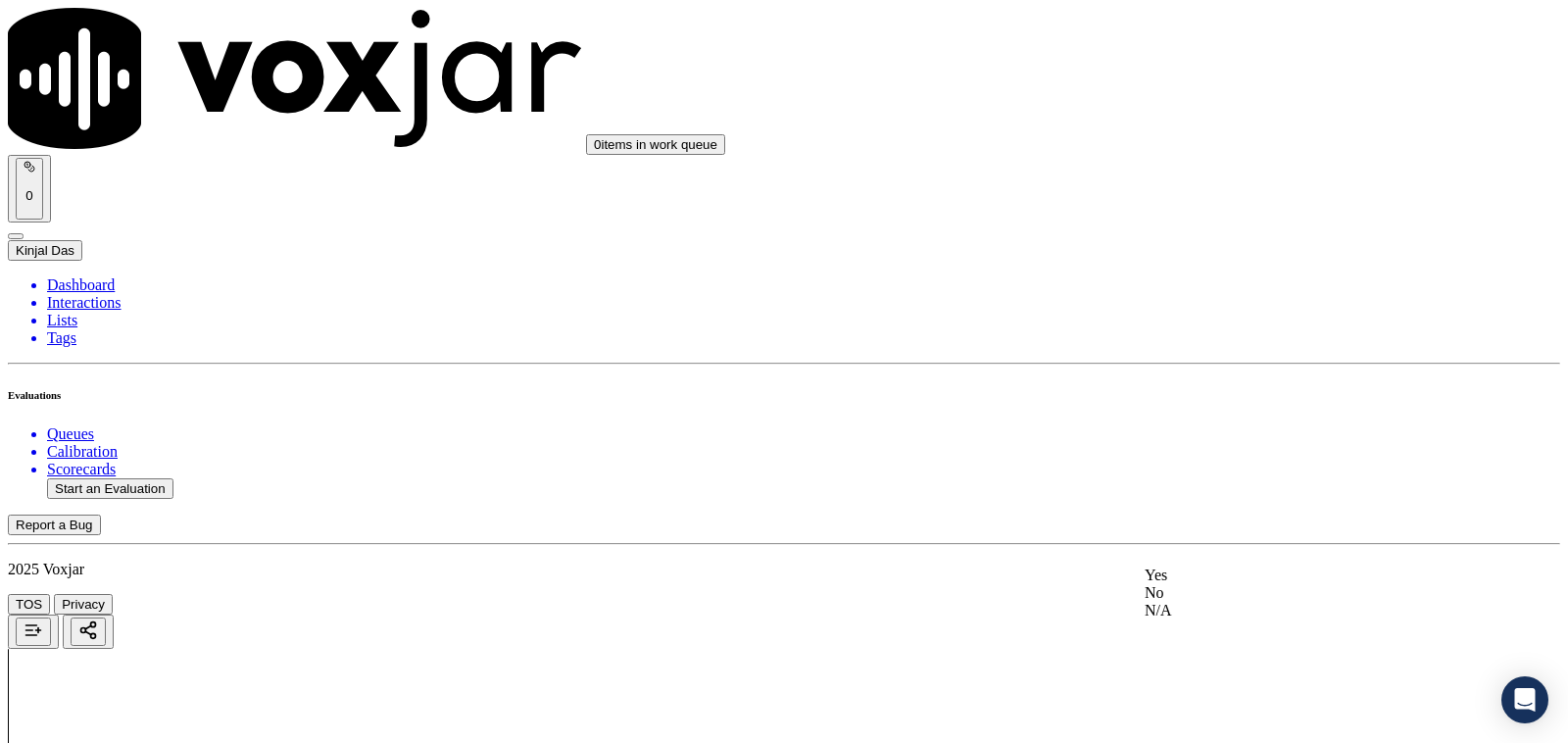 click on "Yes" at bounding box center (1304, 575) 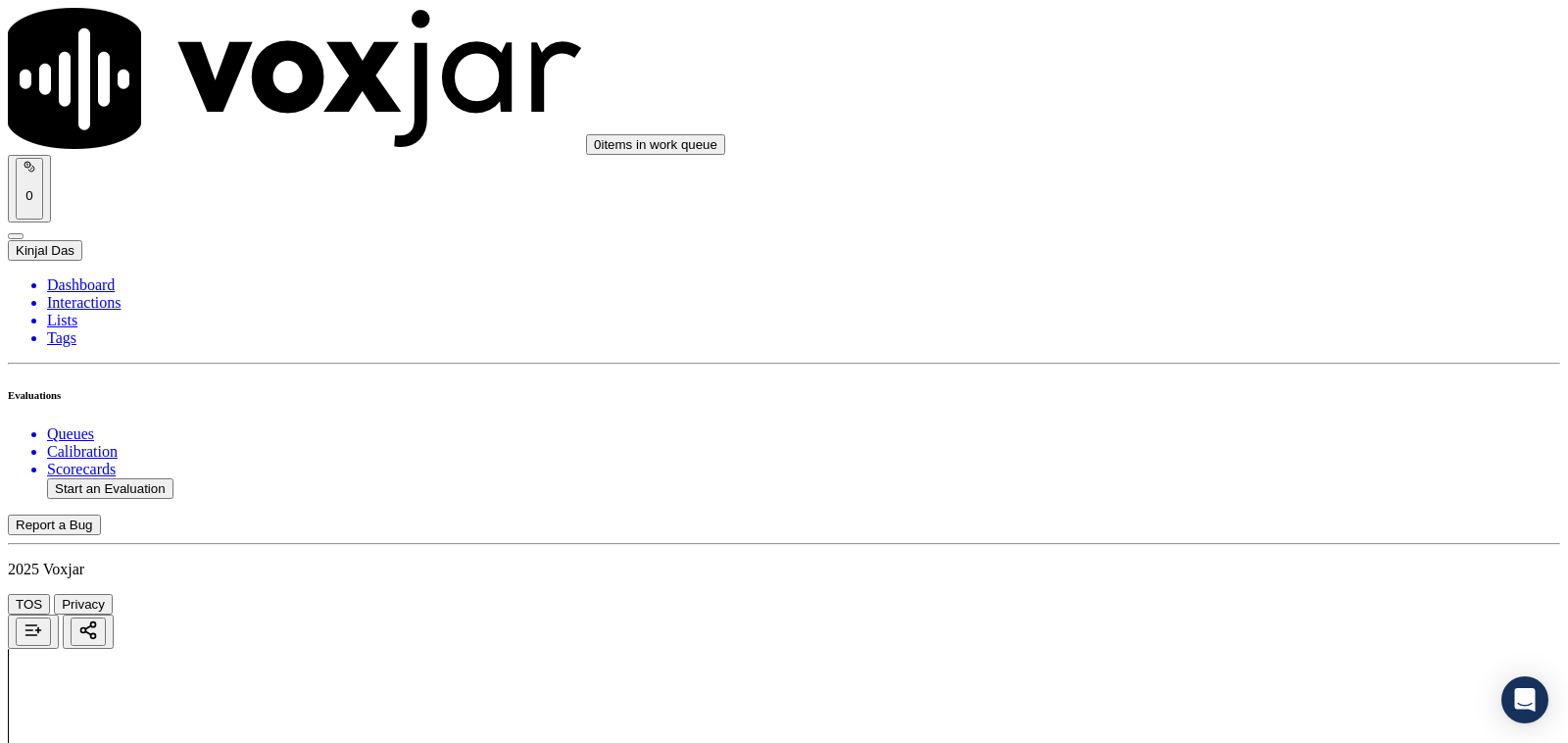 scroll, scrollTop: 3676, scrollLeft: 0, axis: vertical 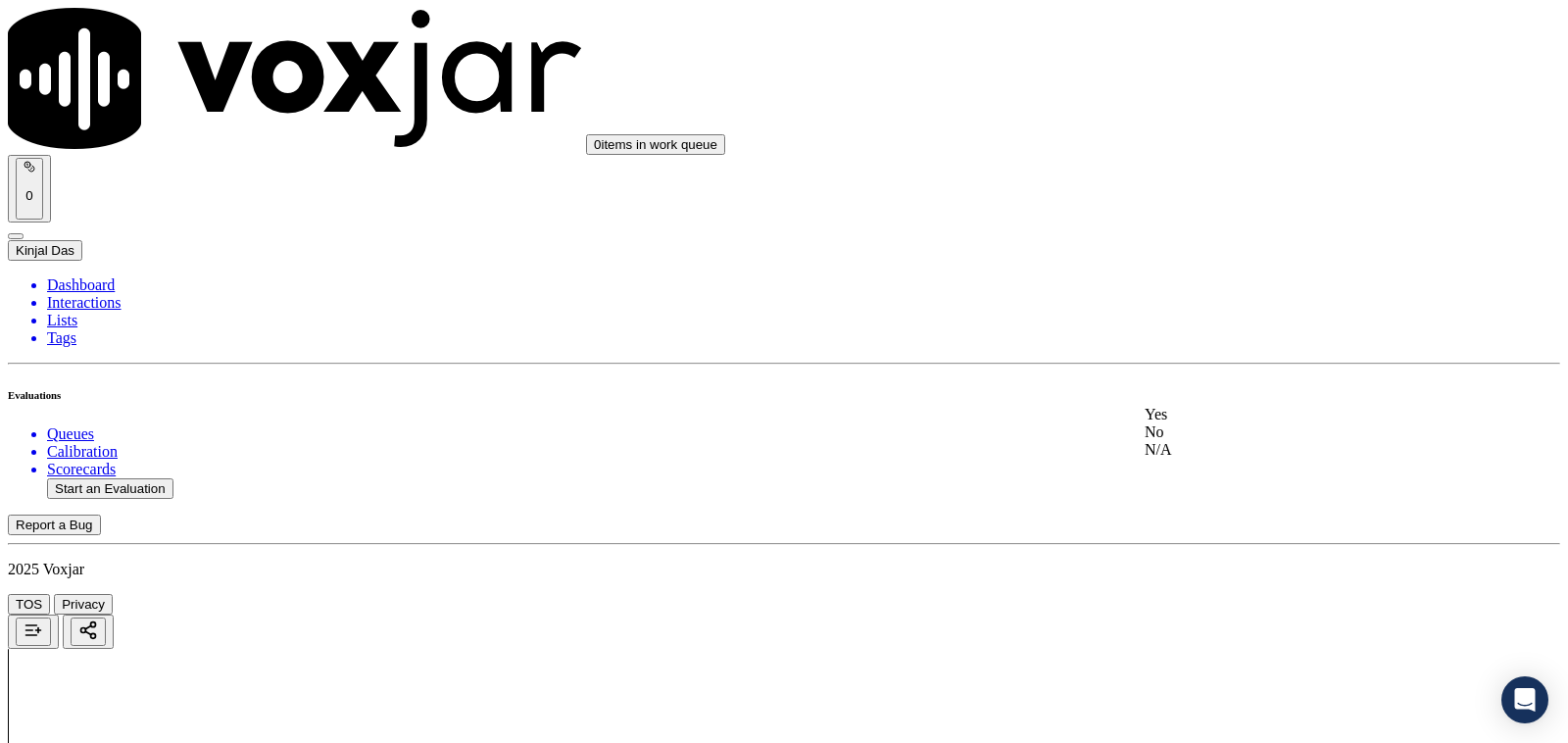 click on "Yes" at bounding box center (1304, 415) 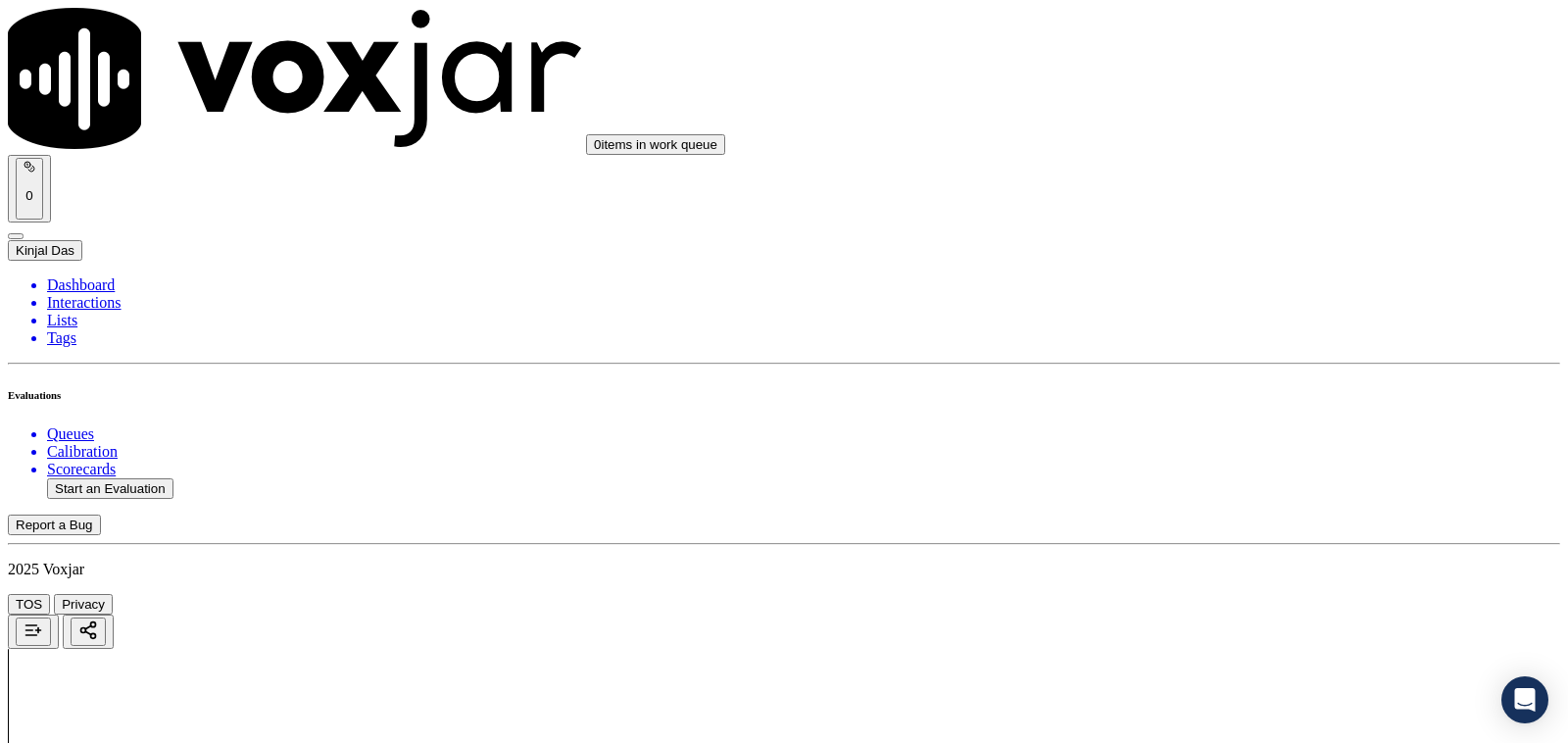 scroll, scrollTop: 3880, scrollLeft: 0, axis: vertical 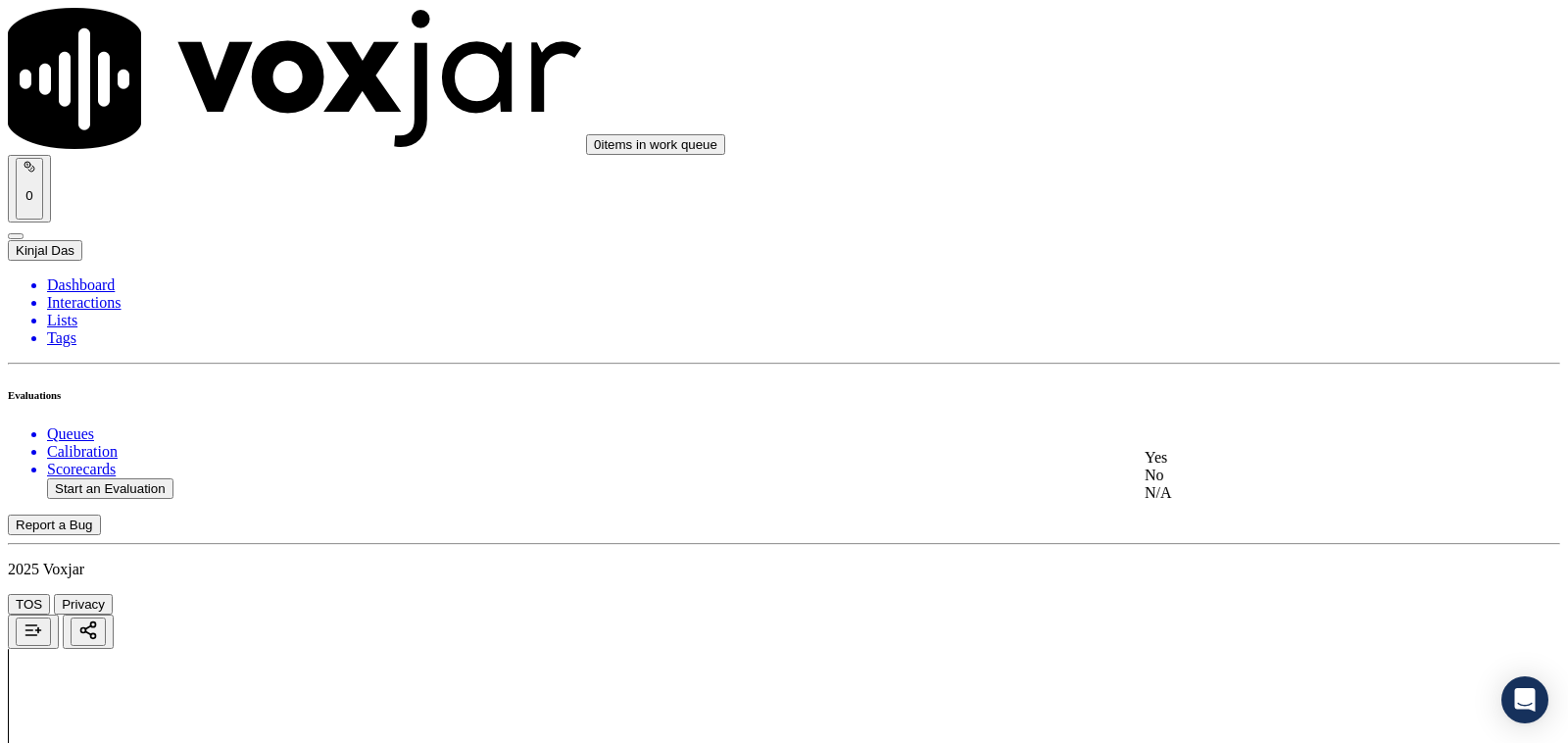 click on "No" 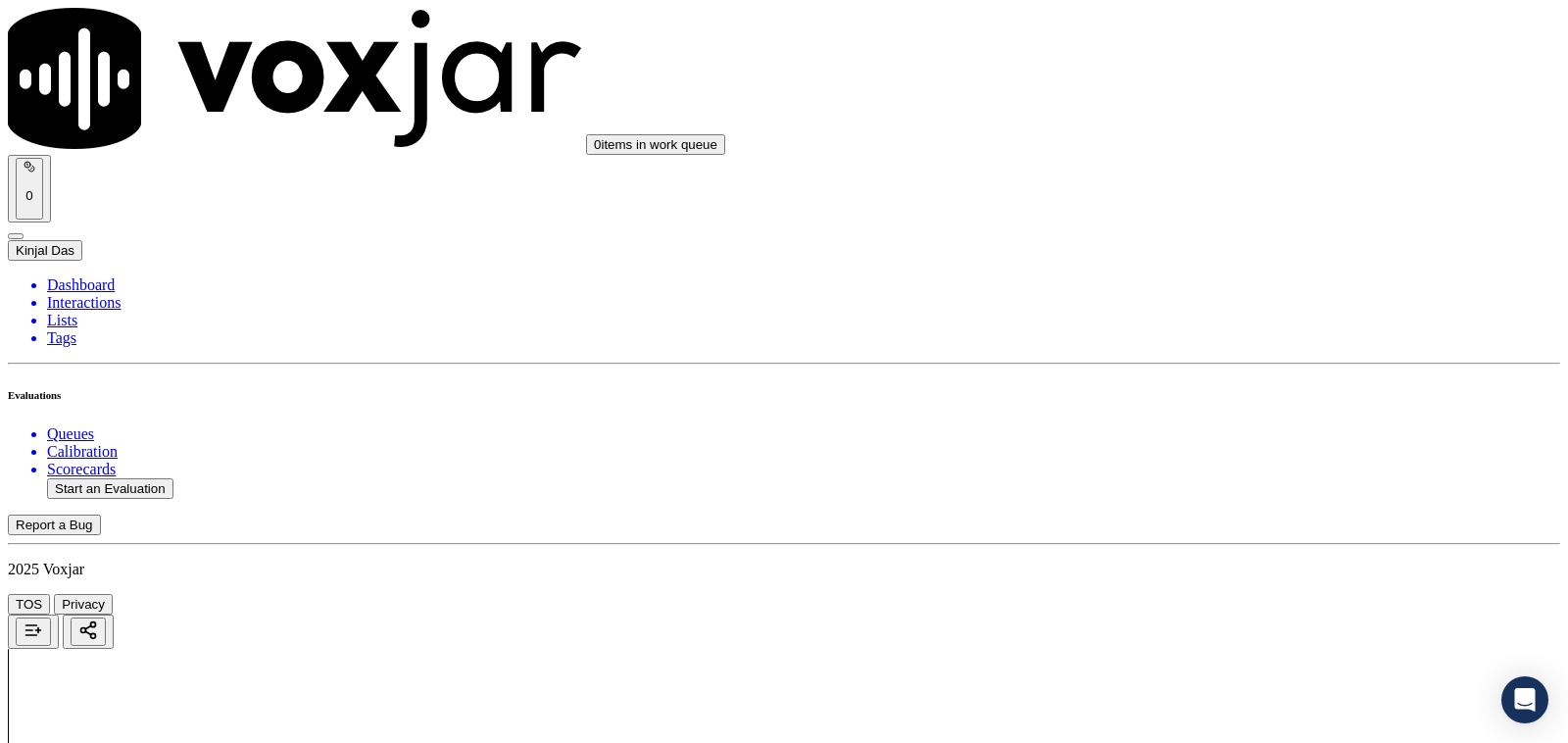click on "No" at bounding box center [27, 5947] 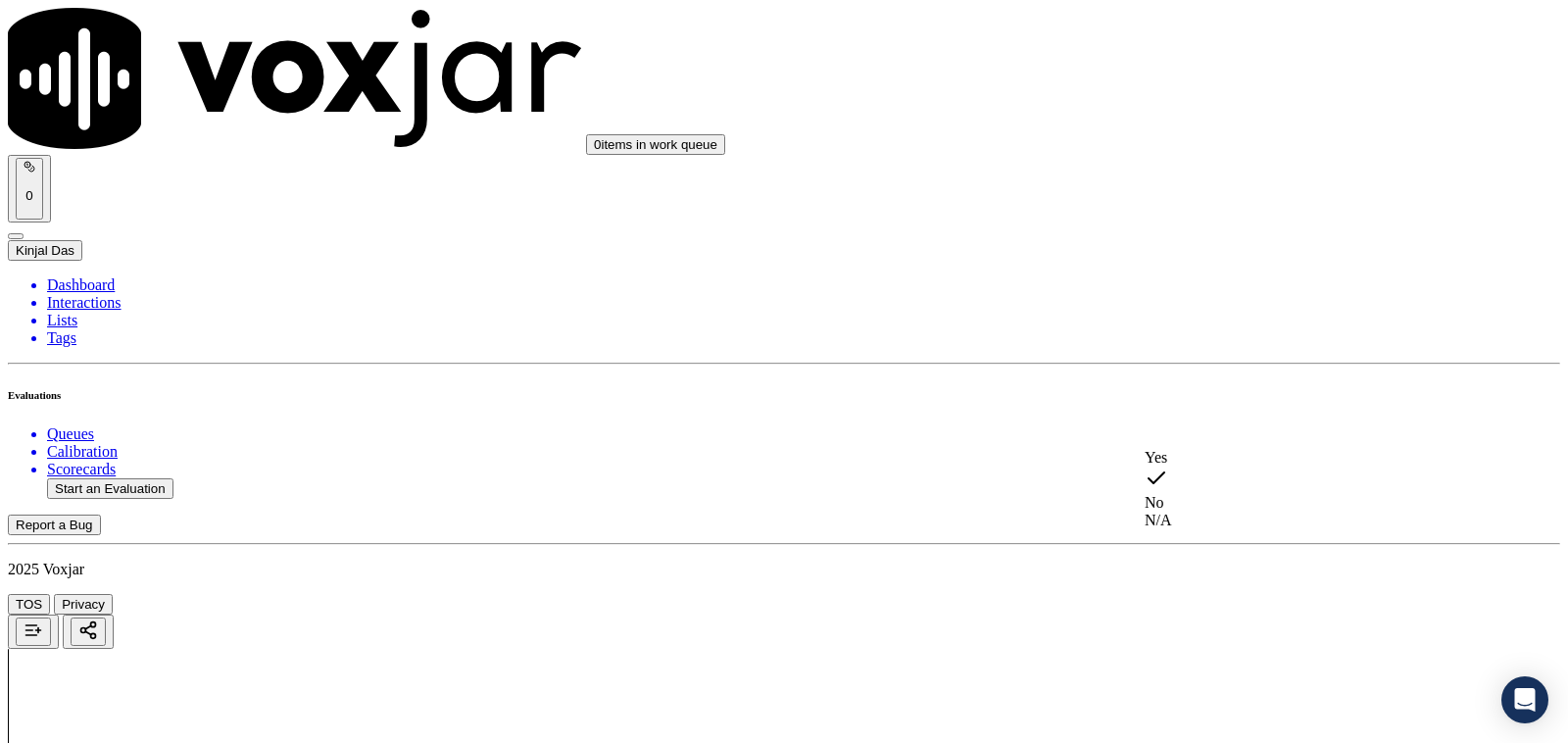click on "Yes" at bounding box center [1304, 458] 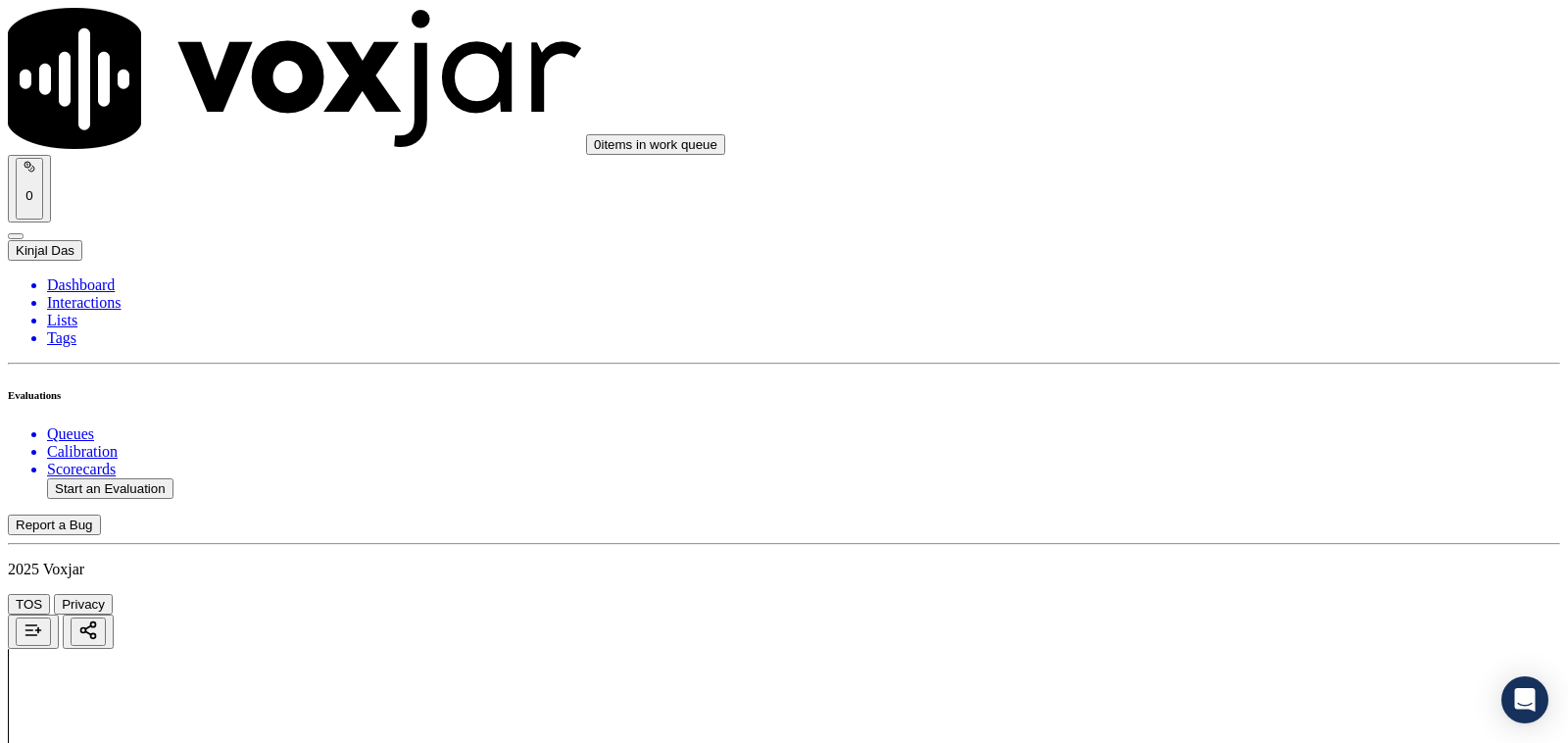 scroll, scrollTop: 4492, scrollLeft: 0, axis: vertical 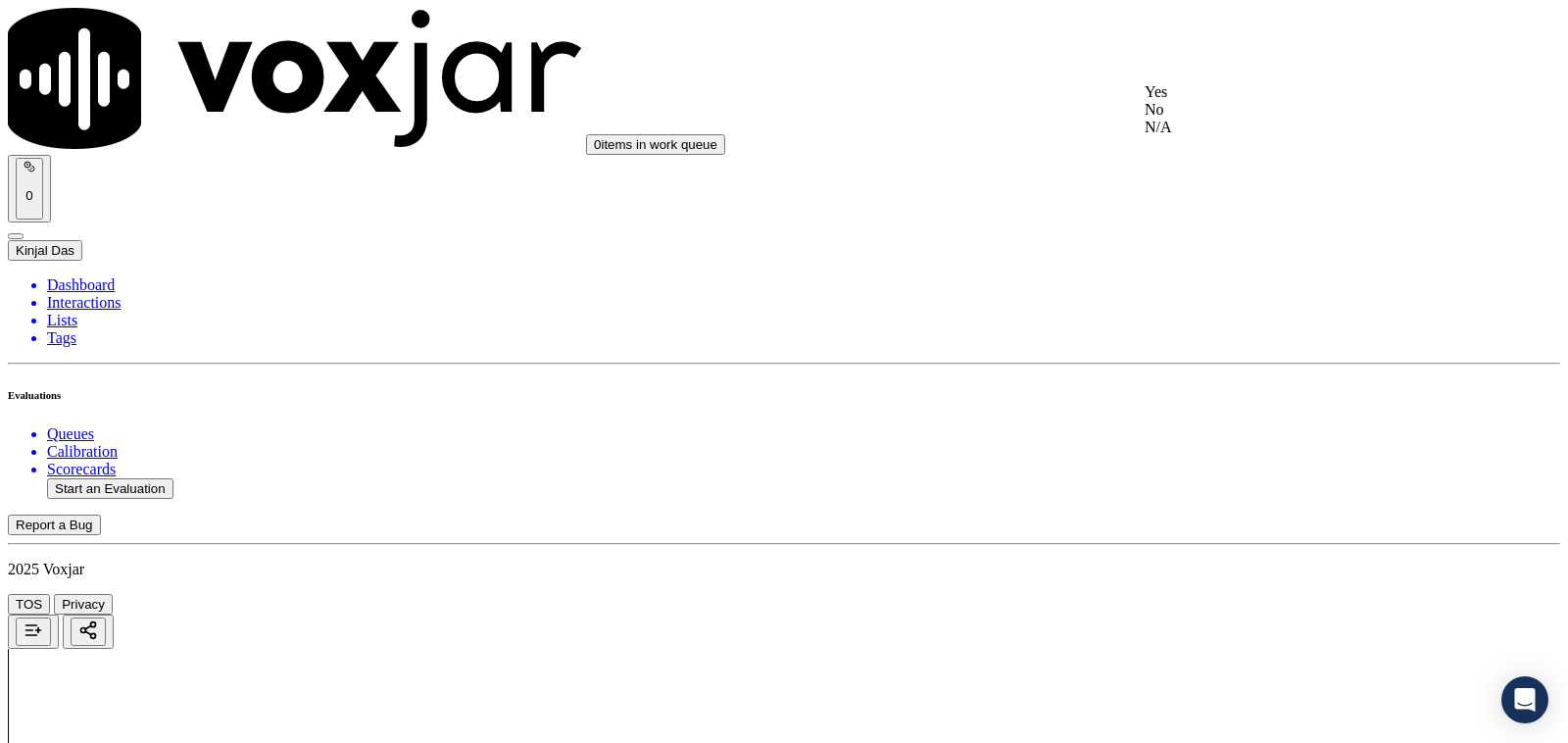 click on "Yes" at bounding box center [1304, 92] 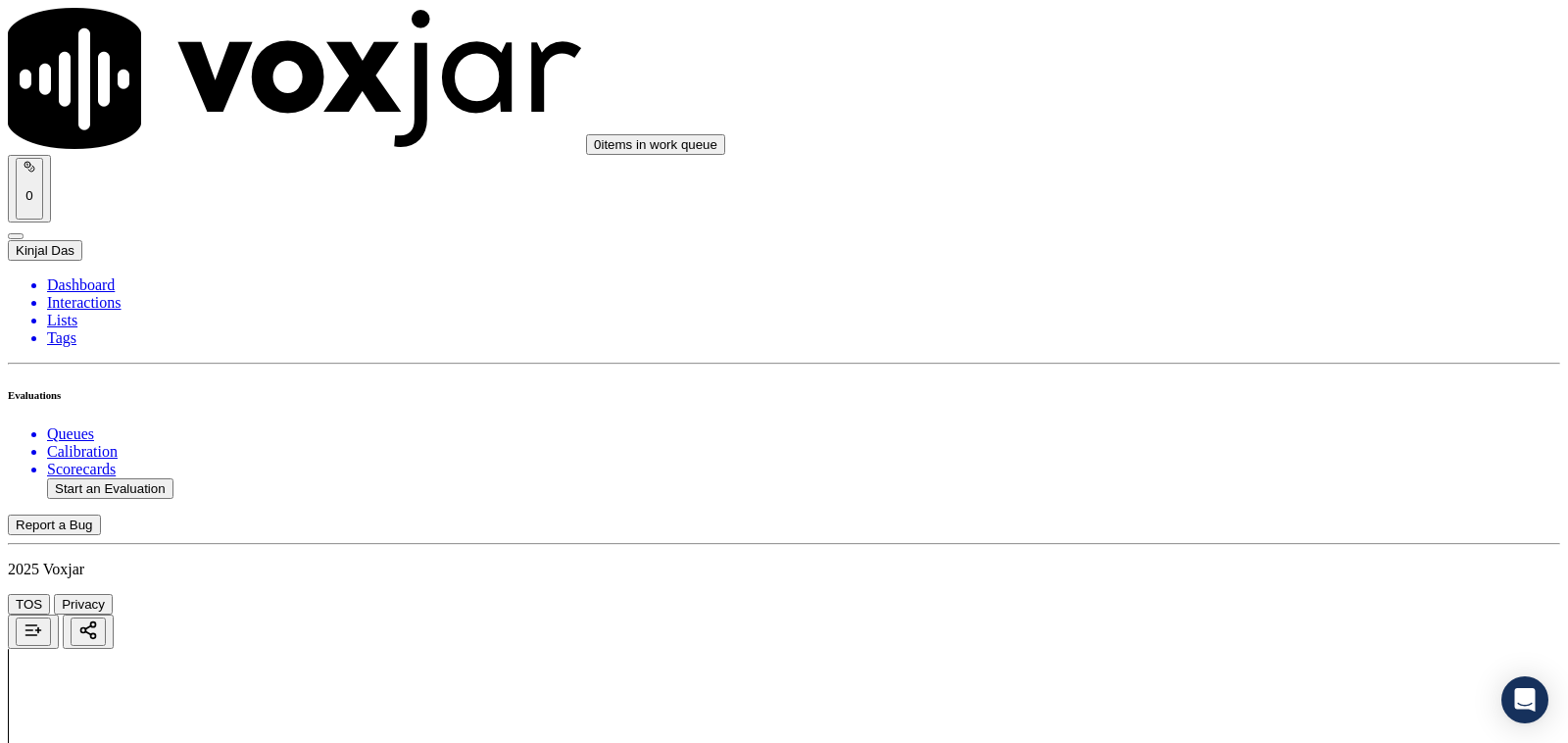 scroll, scrollTop: 4492, scrollLeft: 0, axis: vertical 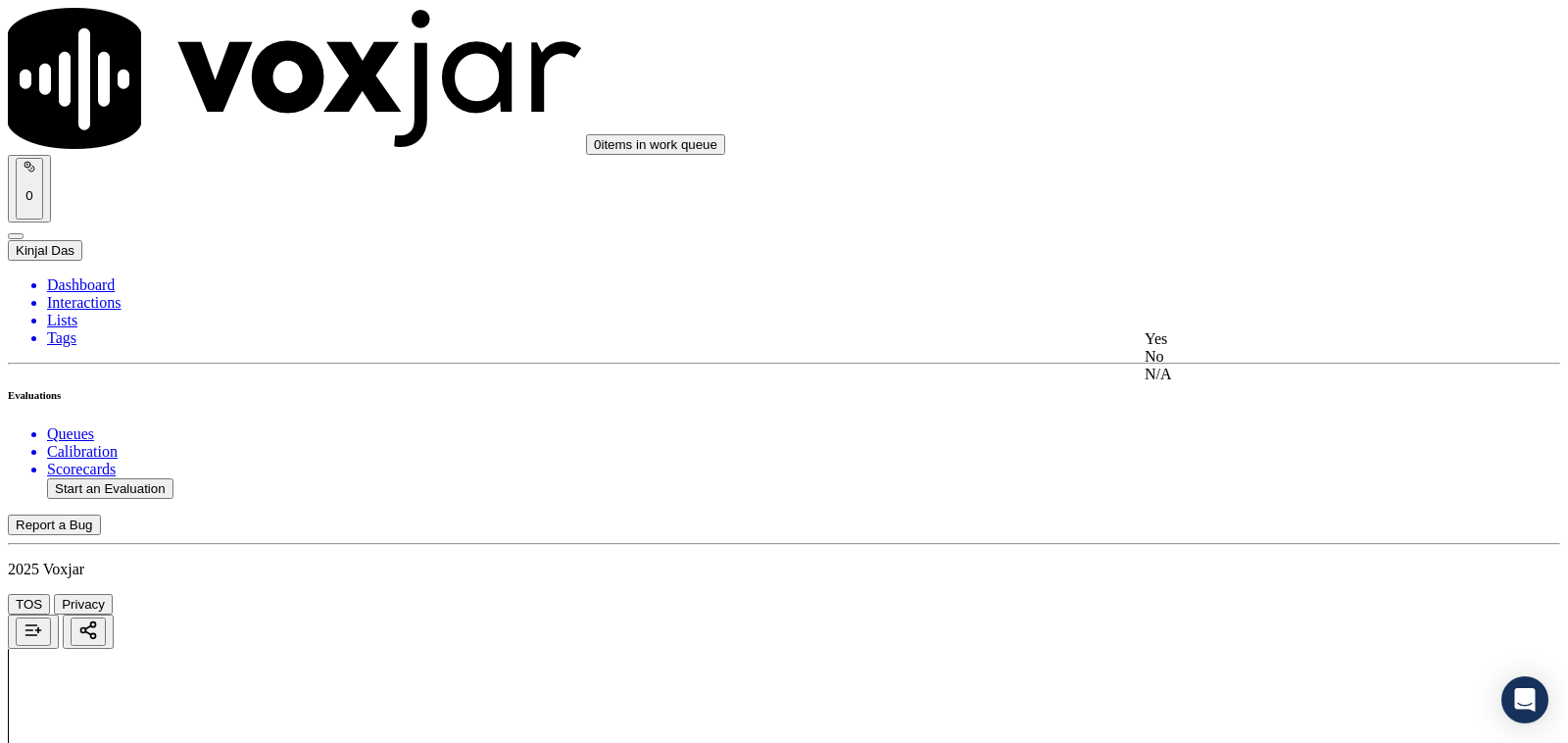 drag, startPoint x: 1192, startPoint y: 351, endPoint x: 1193, endPoint y: 336, distance: 15.033296 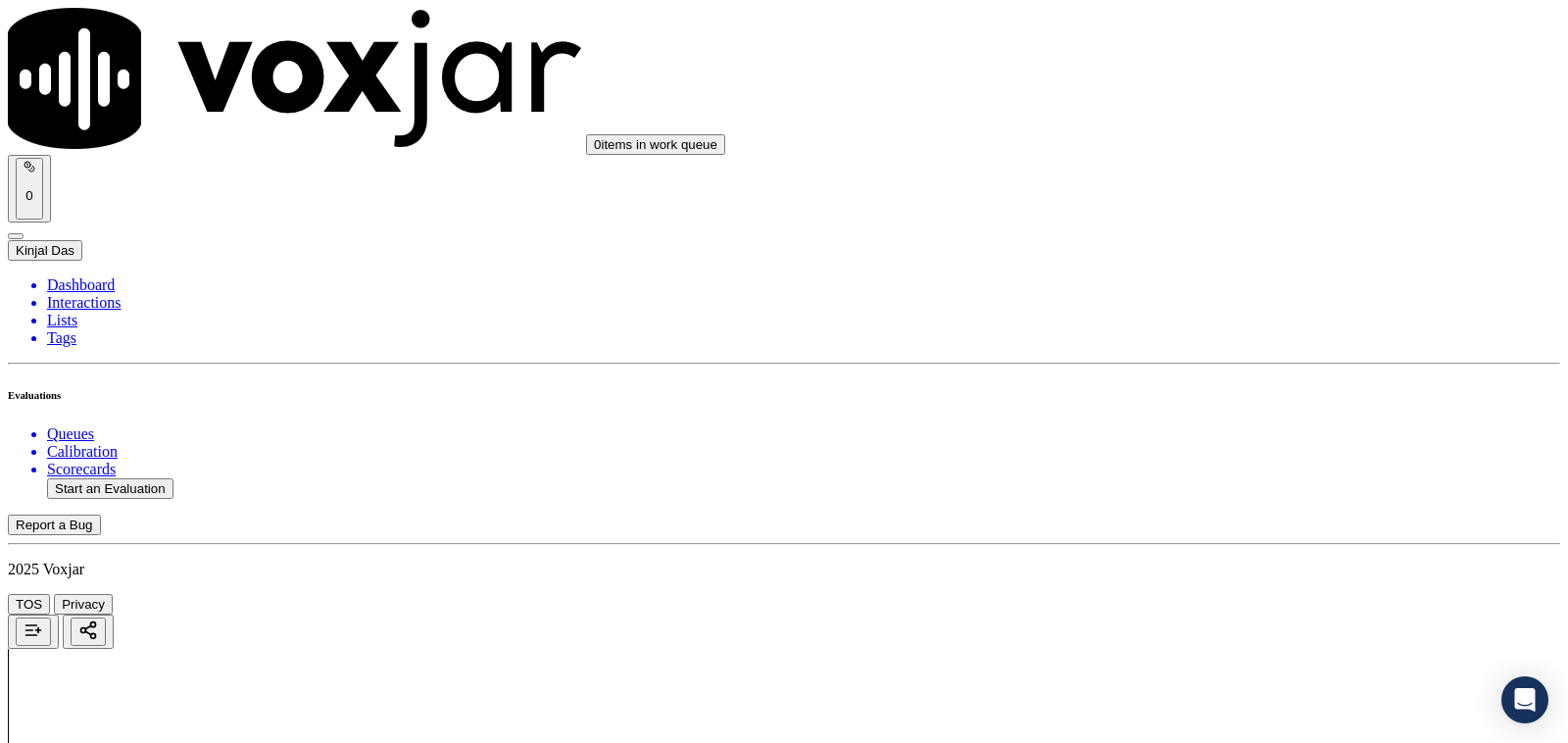 scroll, scrollTop: 4901, scrollLeft: 0, axis: vertical 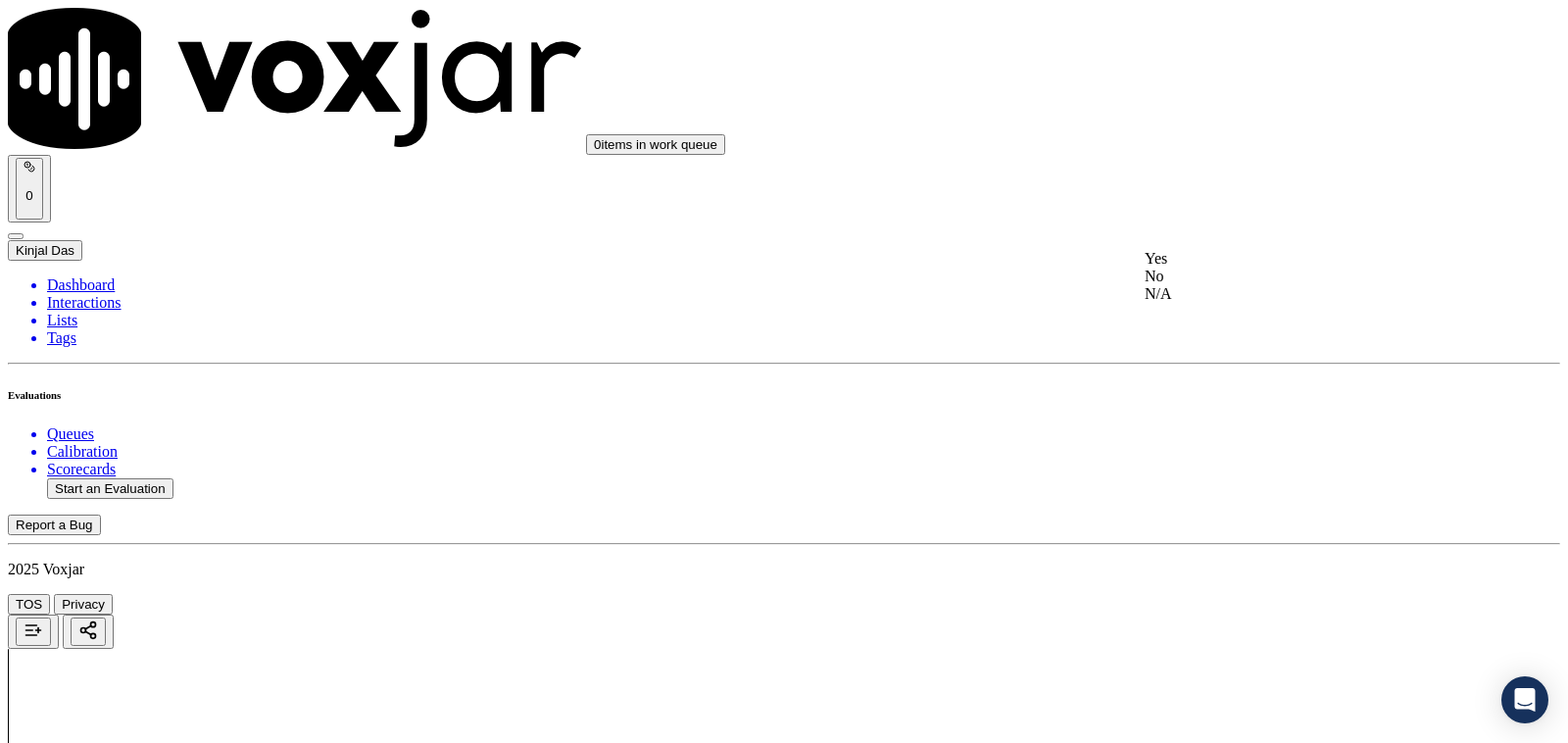click on "0  items in work queue     0         Kinjal Das             Dashboard   Interactions   Lists   Tags       Evaluations     Queues   Calibration   Scorecards   Start an Evaluation
Report a Bug       2025   Voxjar   TOS   Privacy             Your browser does not support the audio element.   0:00     1x   8:36   Voxjar ID   15160b4f-5014-4e7e-94d4-ee08fc541905   Source ID   [PHONE]     Timestamp
[DATE] [TIME]     Agent
ISIS ALZATE     Customer Name     KELLY FLETCHER     Customer Phone     [PHONE]_[PHONE]     Tags
Sale Interaction     Source     manualUpload   Type     AUDIO       Transcript   Comments  0   No Transcript? Generate one now!   Generate  Transcription         Add Comment   Scores   Transcript   Metadata   Comments         Human Score   --   0  evaluation s   AI Score   --   0  evaluation s     AI Evaluations
Queue an AI Evaluation   No AI evaluations yet   Human Evaluations   Start a Manual Evaluation" at bounding box center (784, 3609) 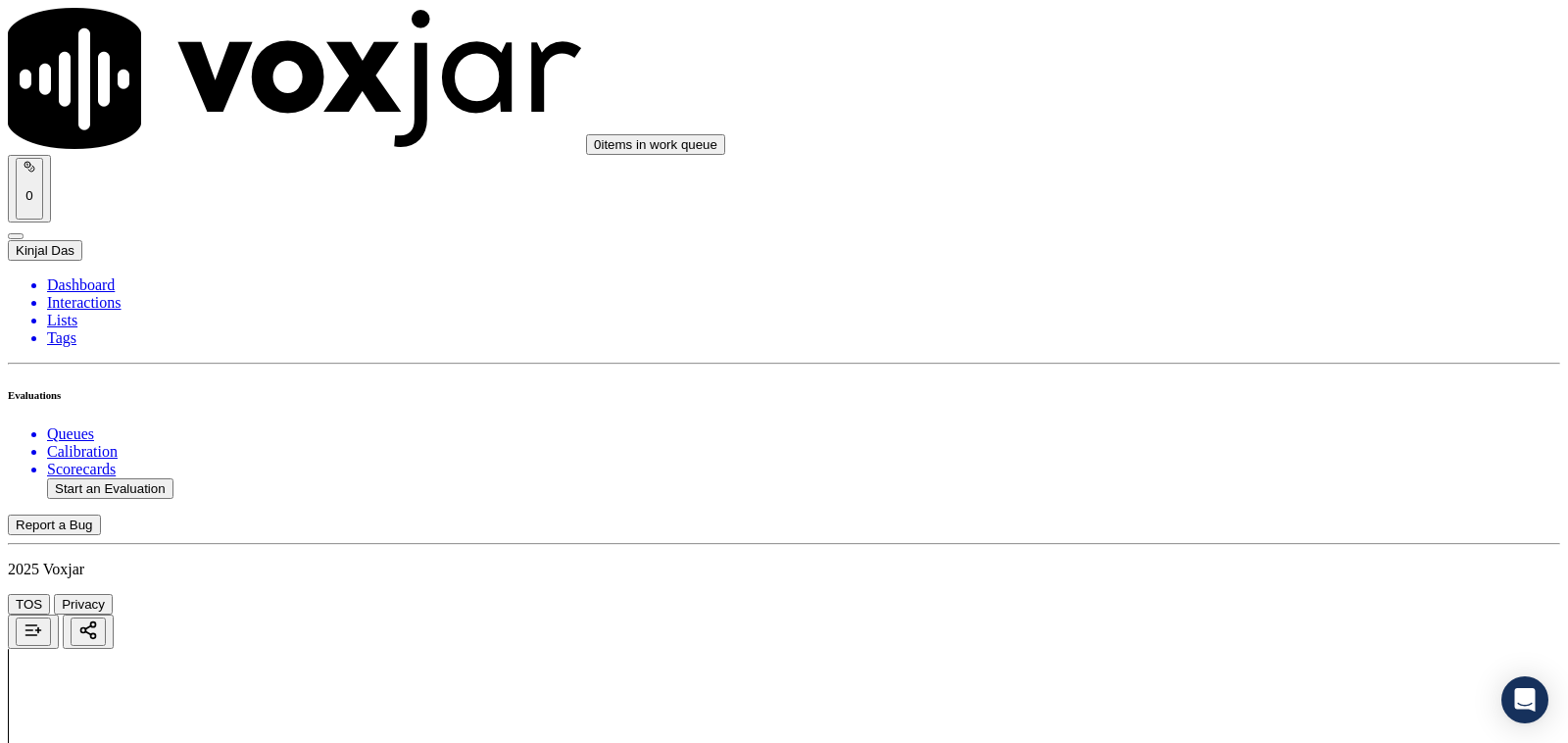 scroll, scrollTop: 5138, scrollLeft: 0, axis: vertical 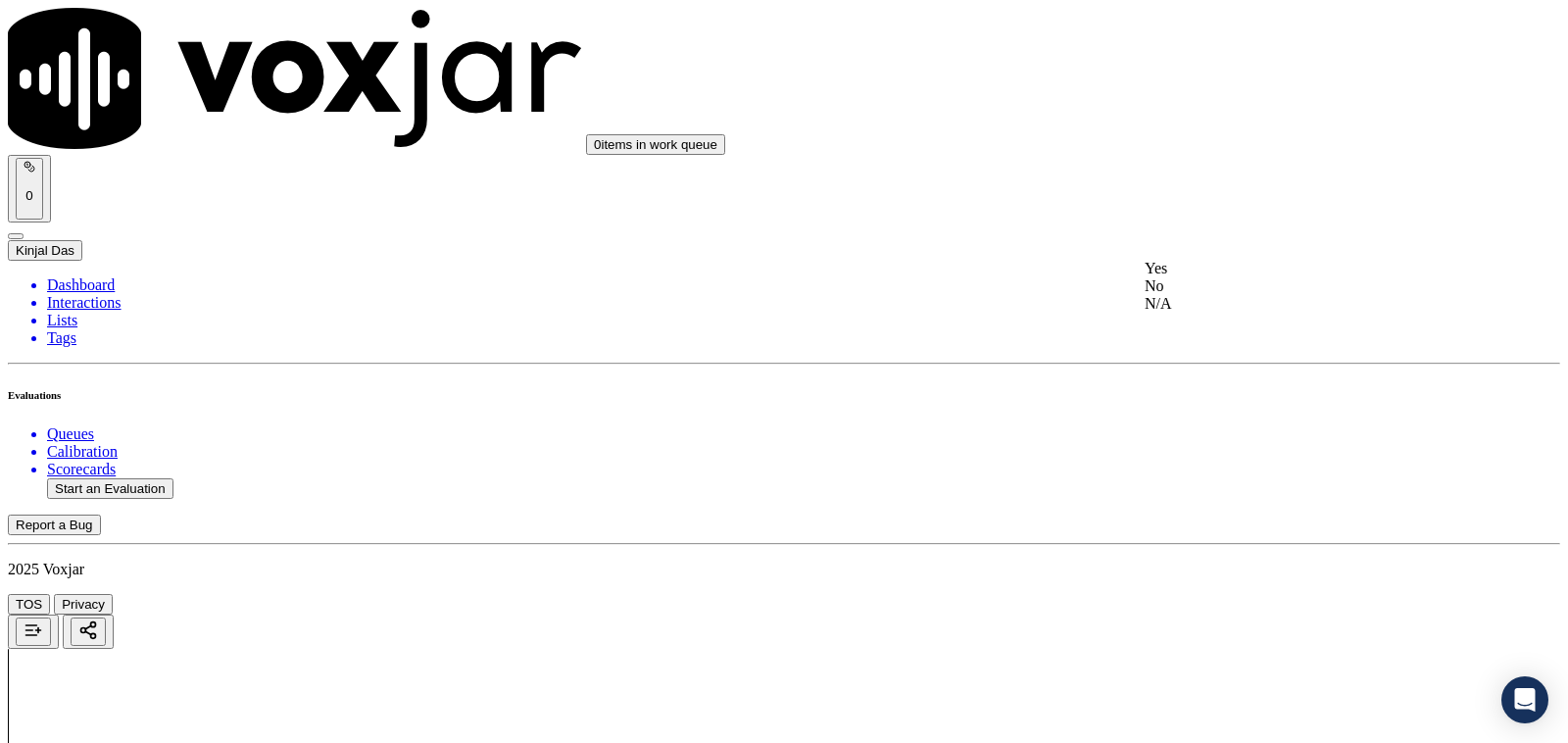 click on "Yes" at bounding box center (1304, 269) 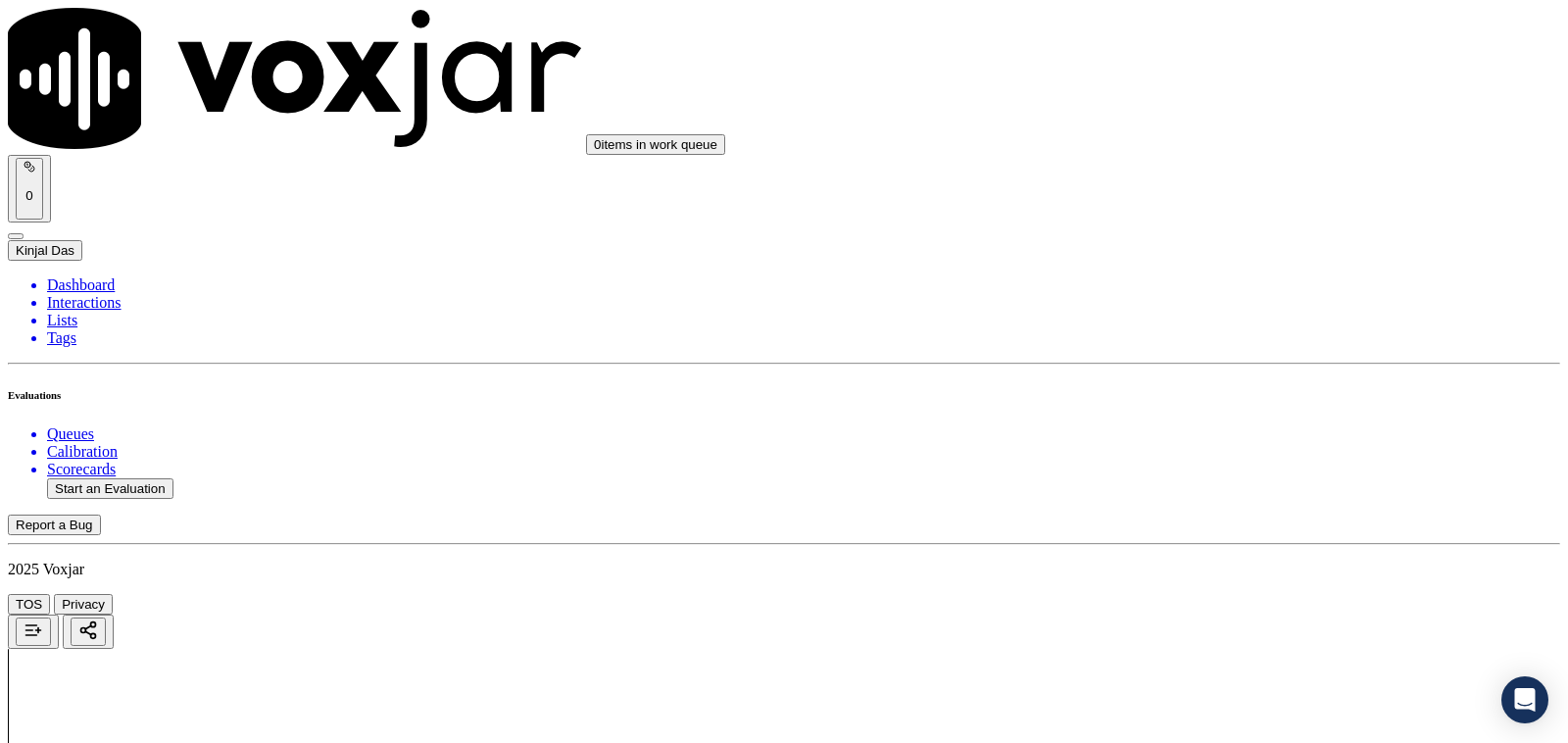 drag, startPoint x: 1201, startPoint y: 477, endPoint x: 1198, endPoint y: 496, distance: 19.235384 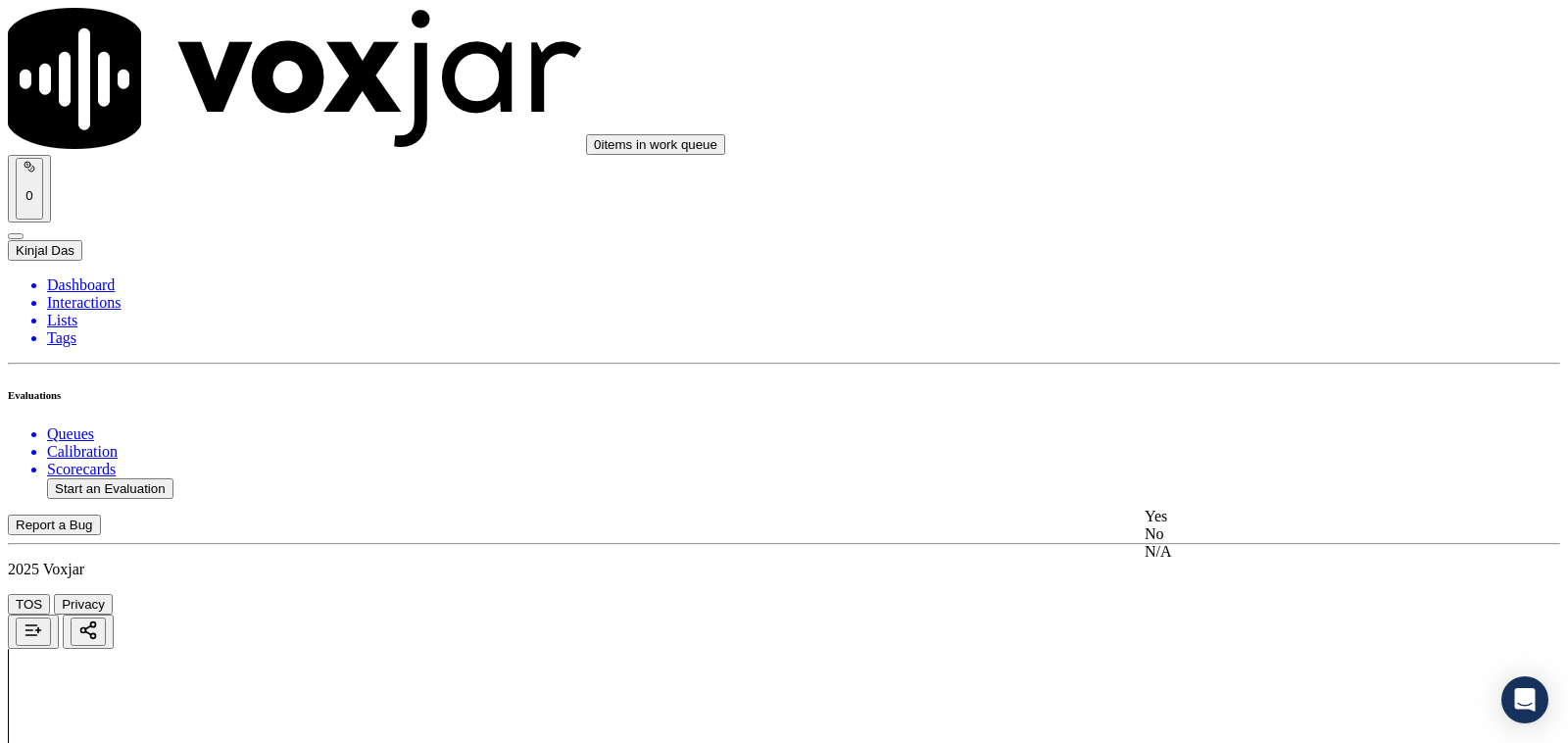 click on "Yes" at bounding box center [1304, 517] 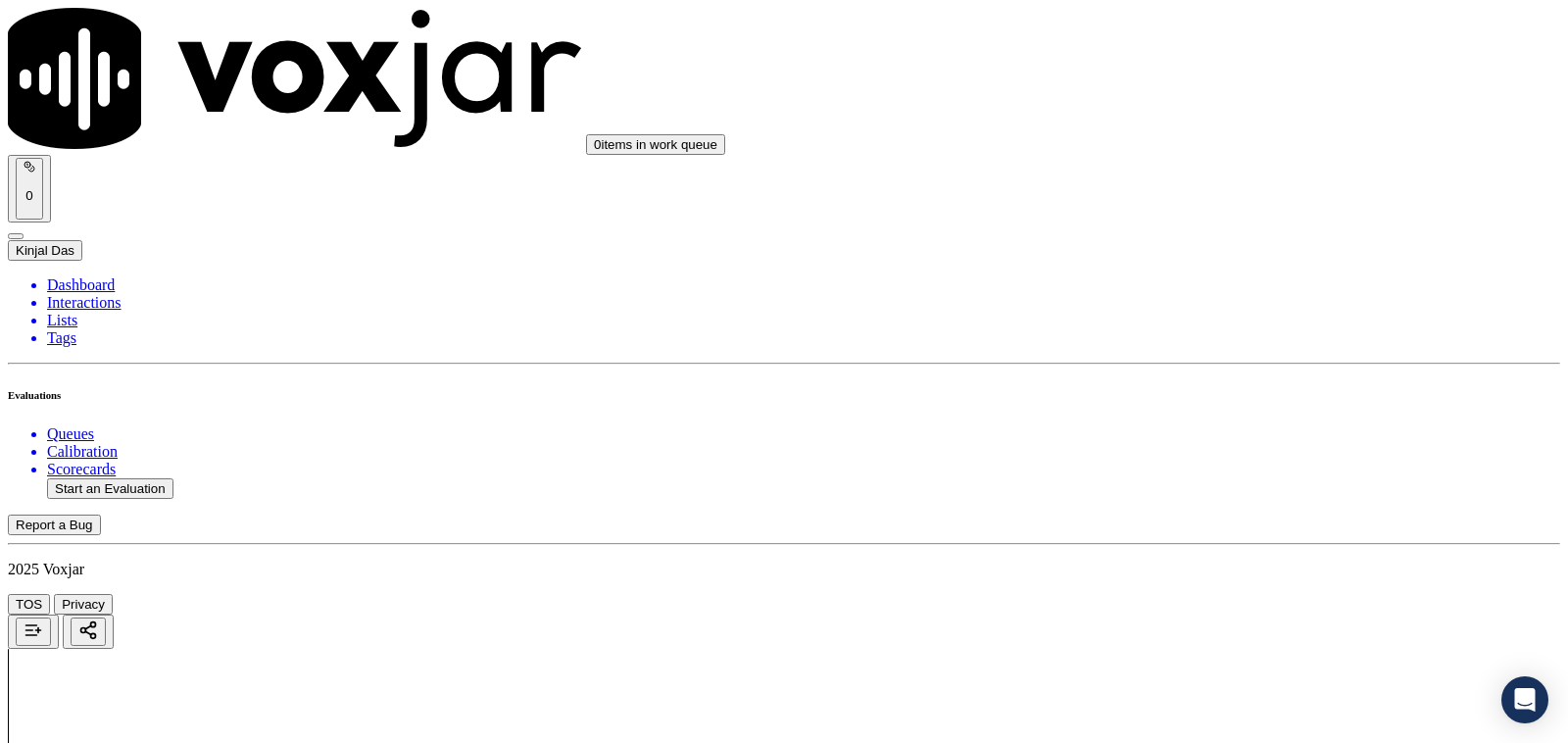 click on "Submit Scores" at bounding box center (58, 7200) 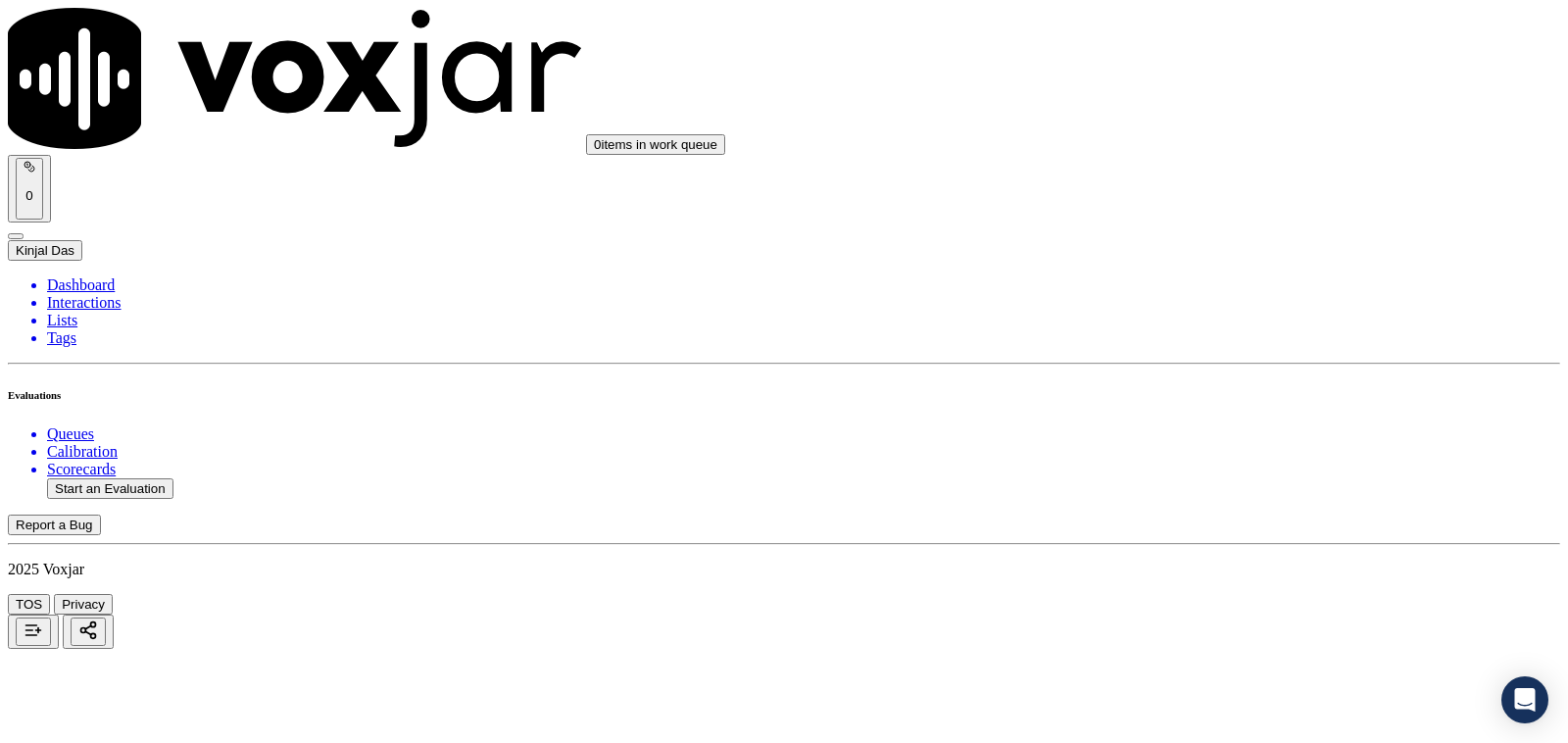 scroll, scrollTop: 265, scrollLeft: 0, axis: vertical 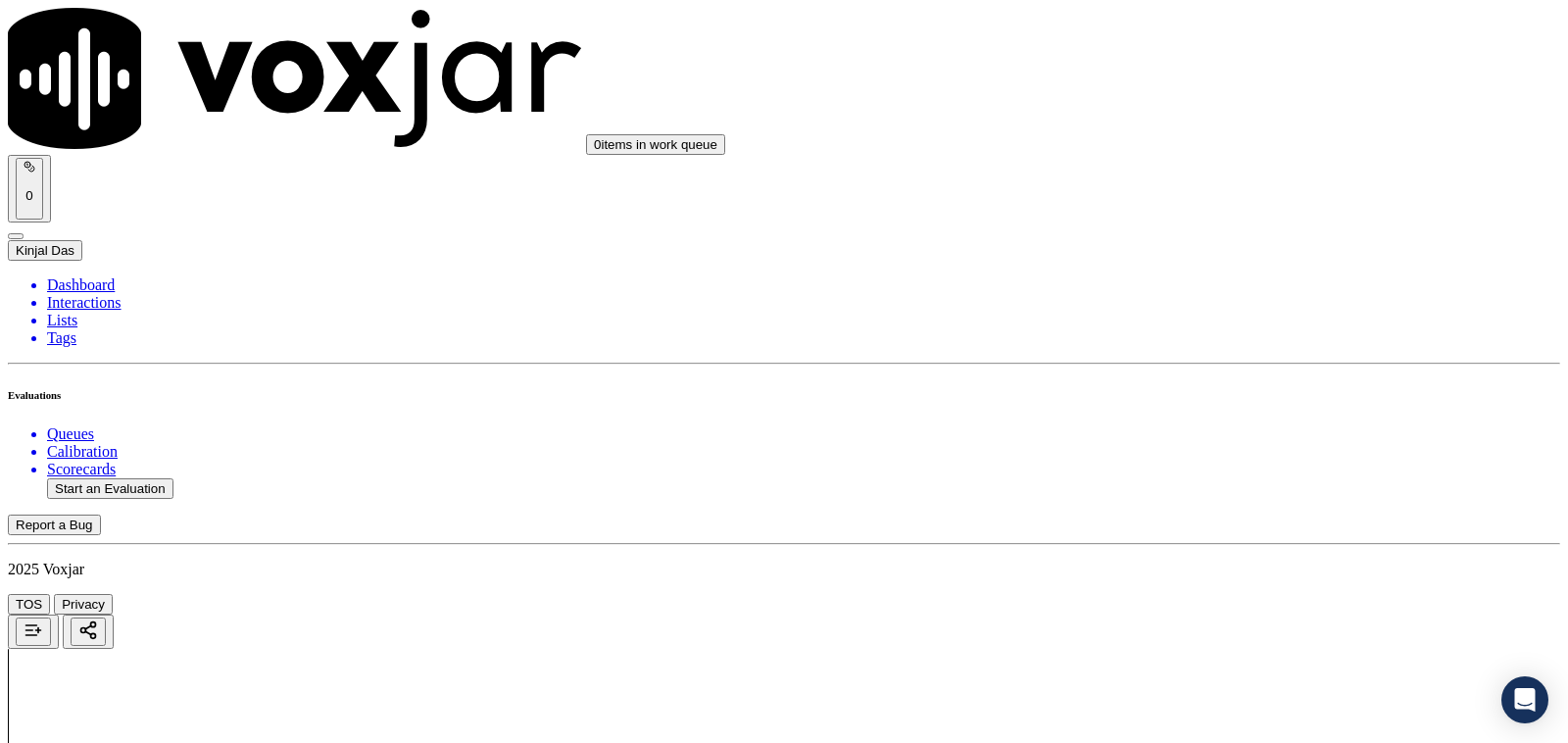 click on "Start a Manual Evaluation" 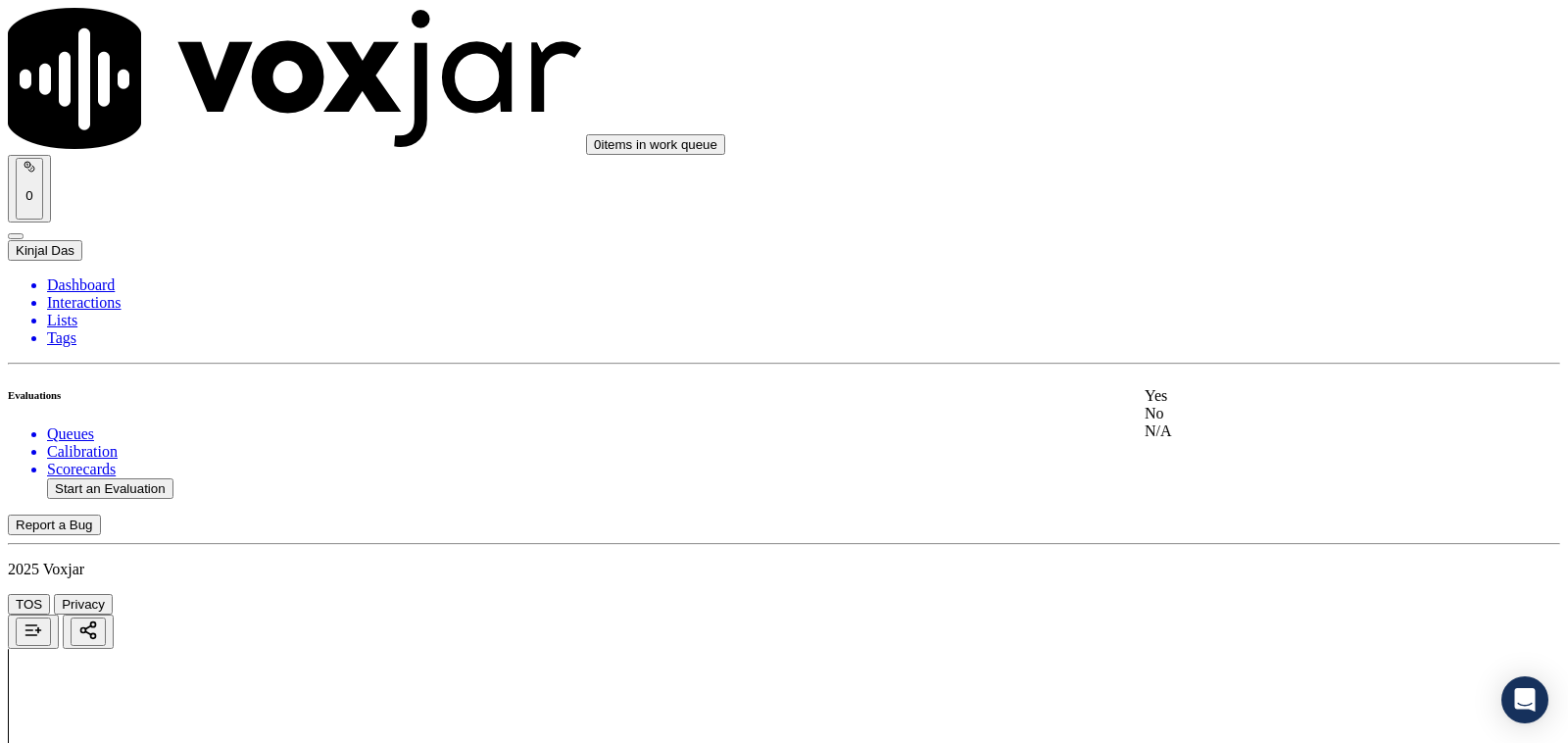 click on "Yes" at bounding box center (1304, 396) 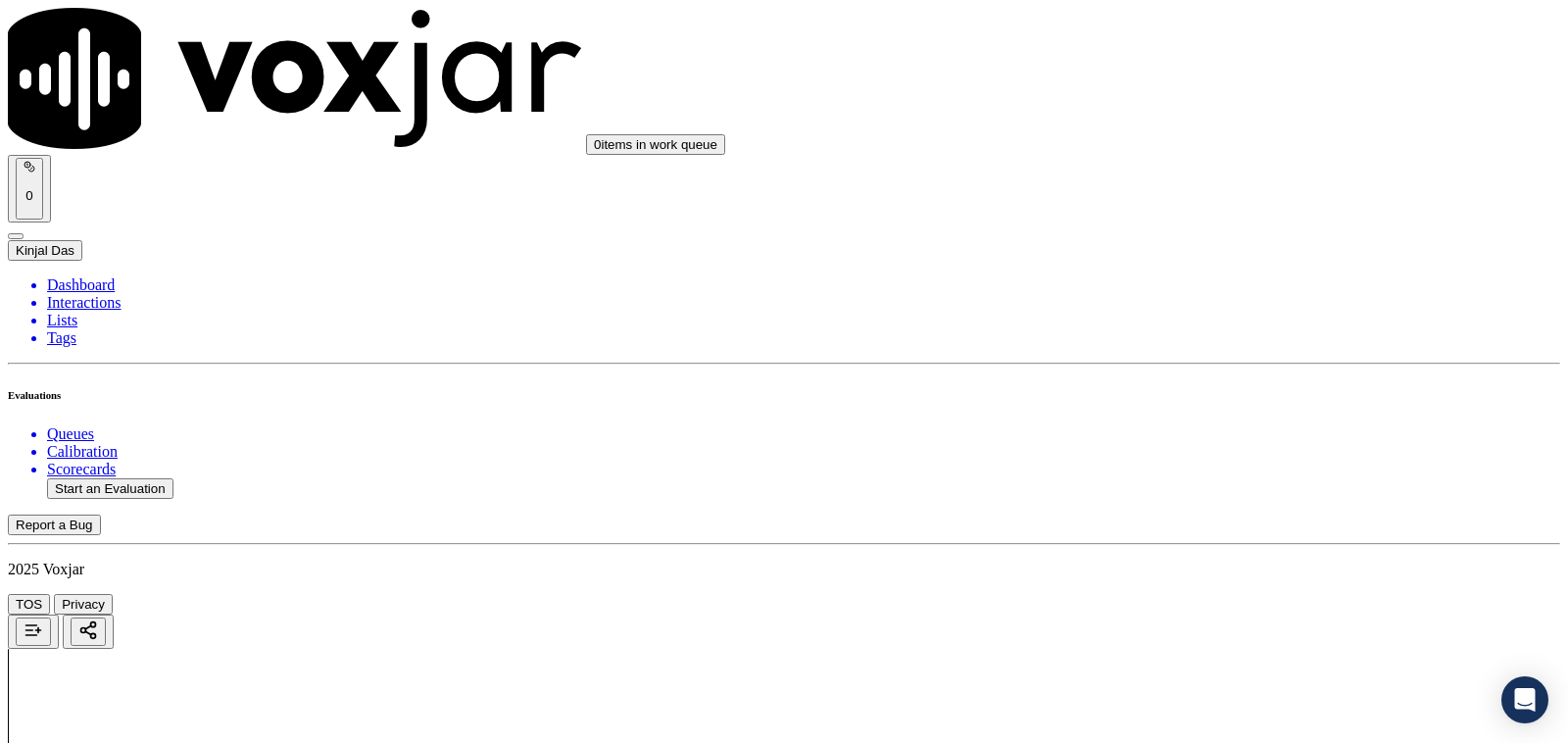 scroll, scrollTop: 408, scrollLeft: 0, axis: vertical 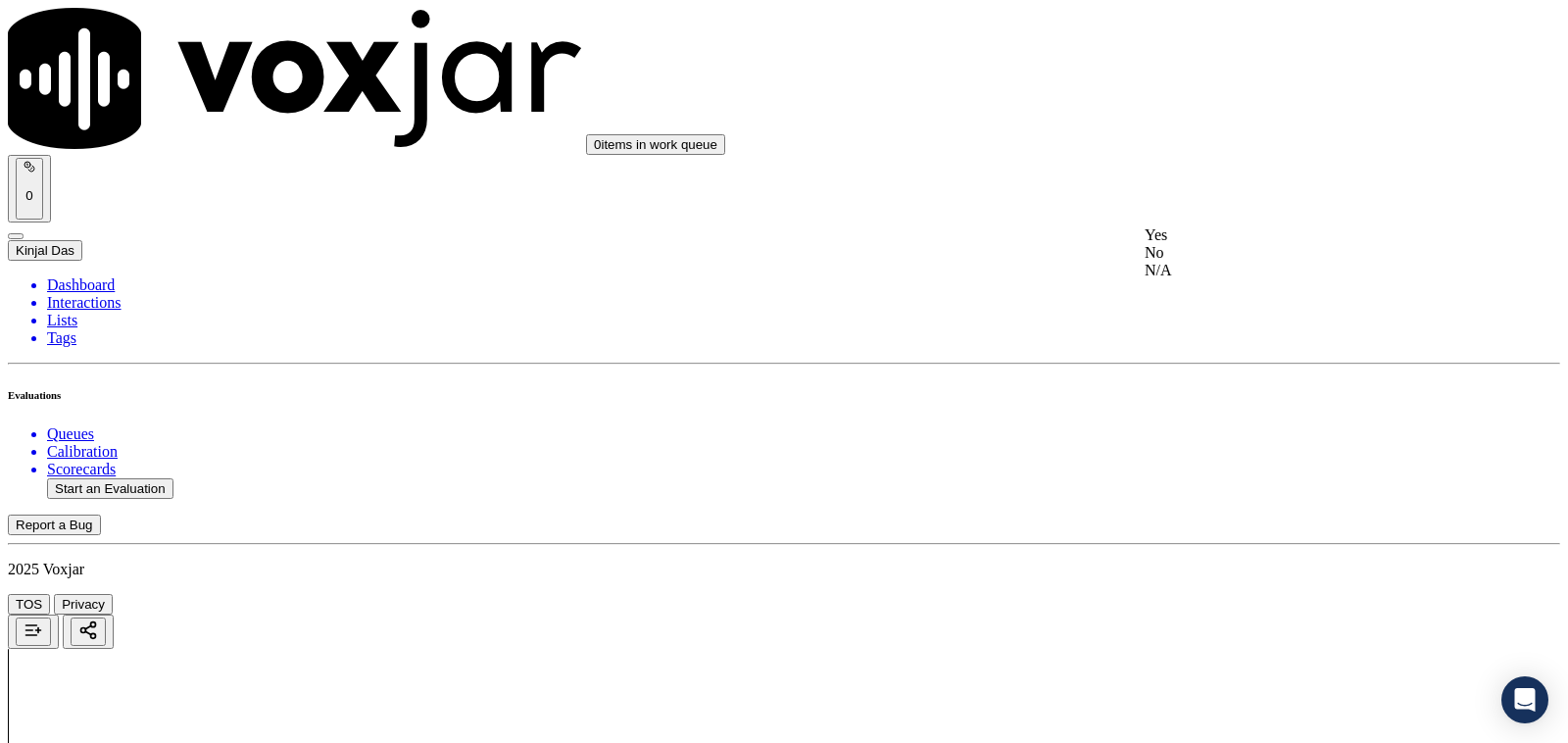 click on "Yes" at bounding box center [1304, 235] 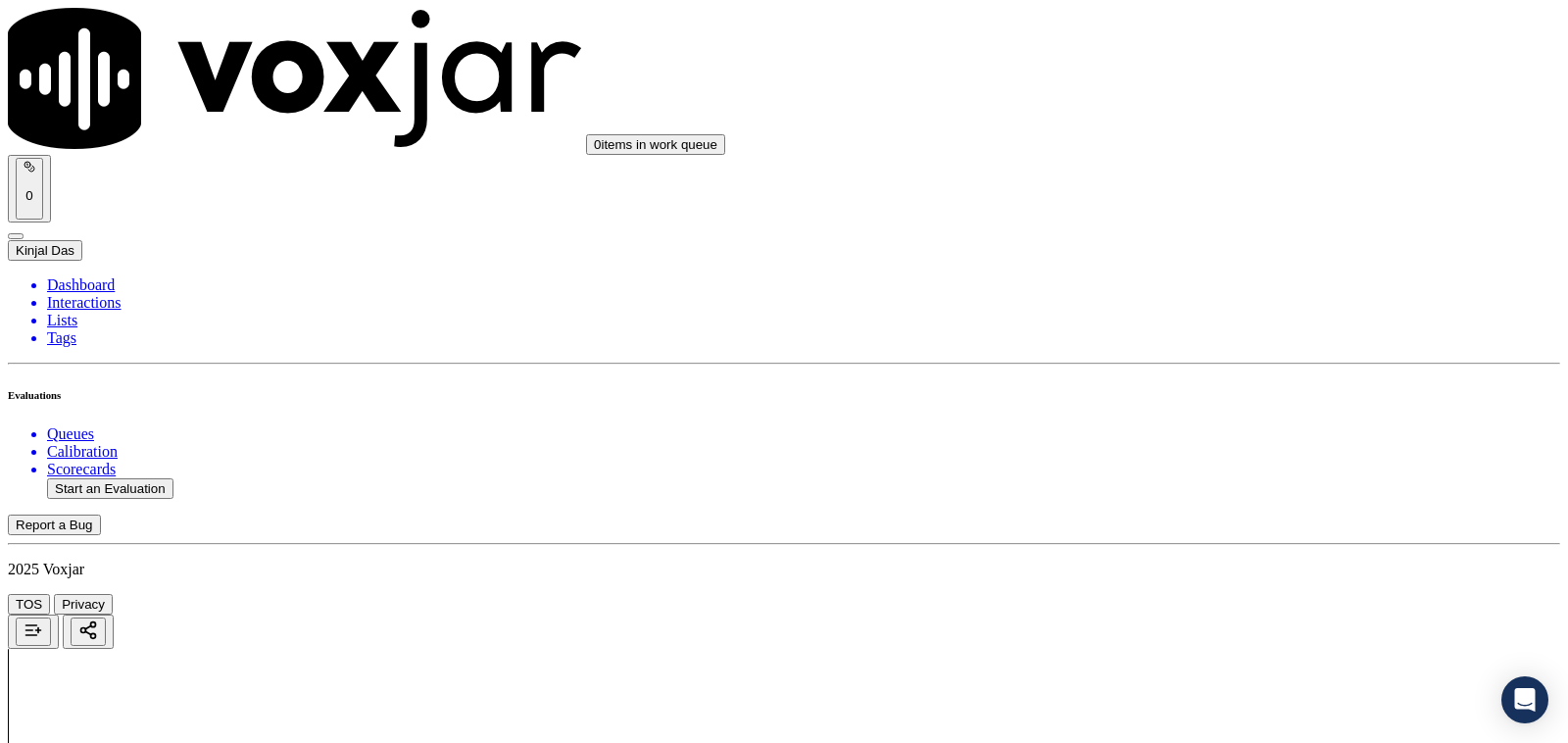 scroll, scrollTop: 613, scrollLeft: 0, axis: vertical 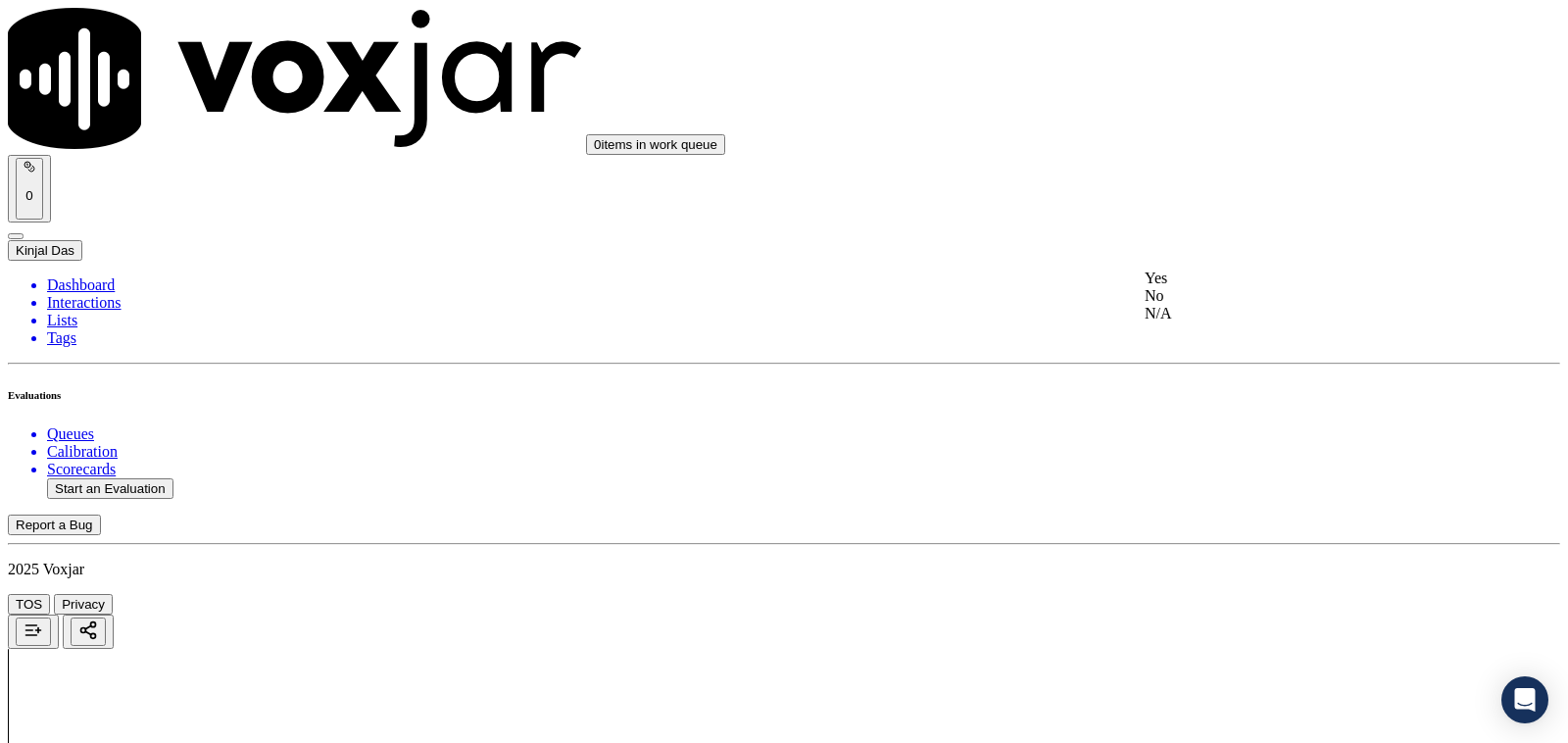 click on "Select an answer" at bounding box center [66, 2818] 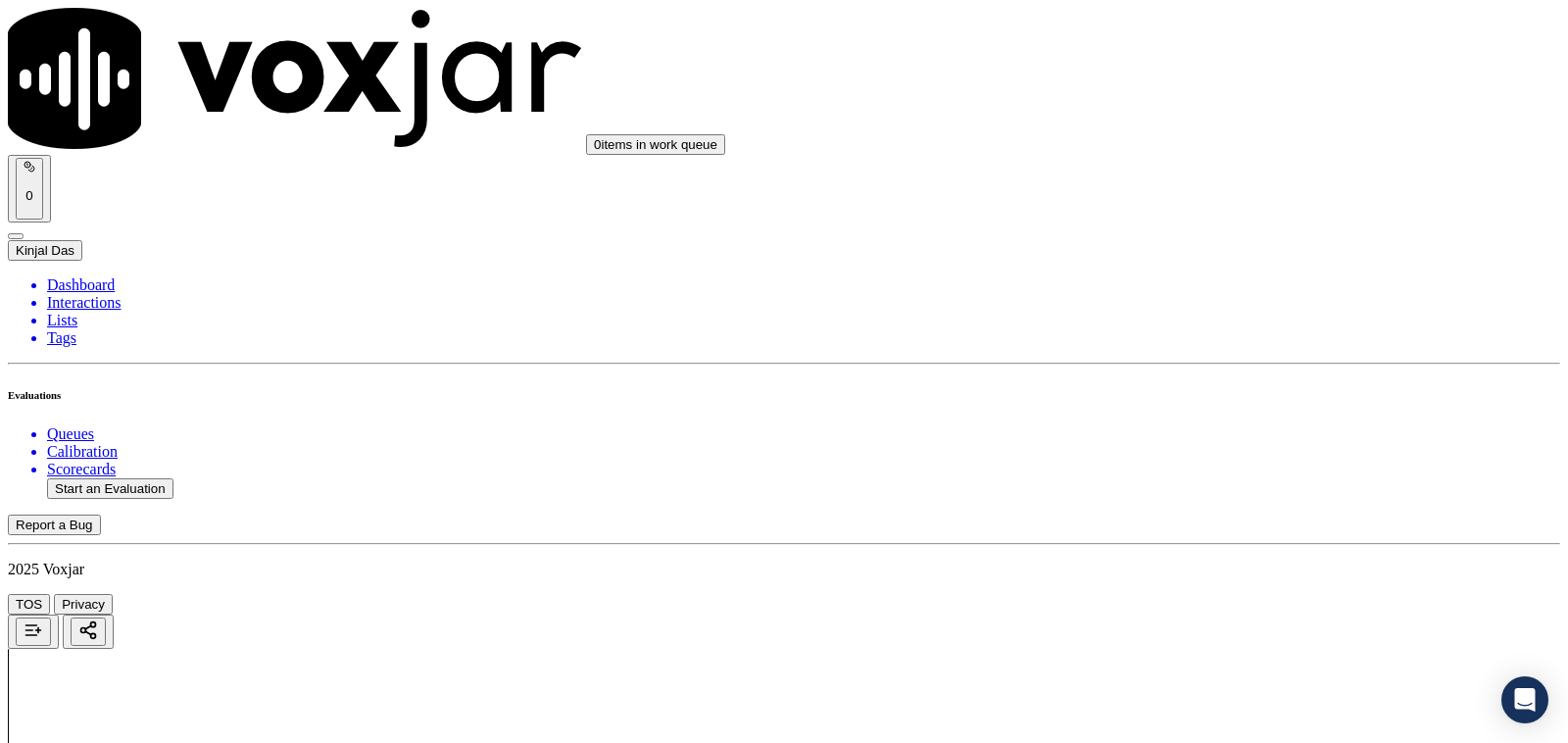 click on "Add Note" at bounding box center [784, 2853] 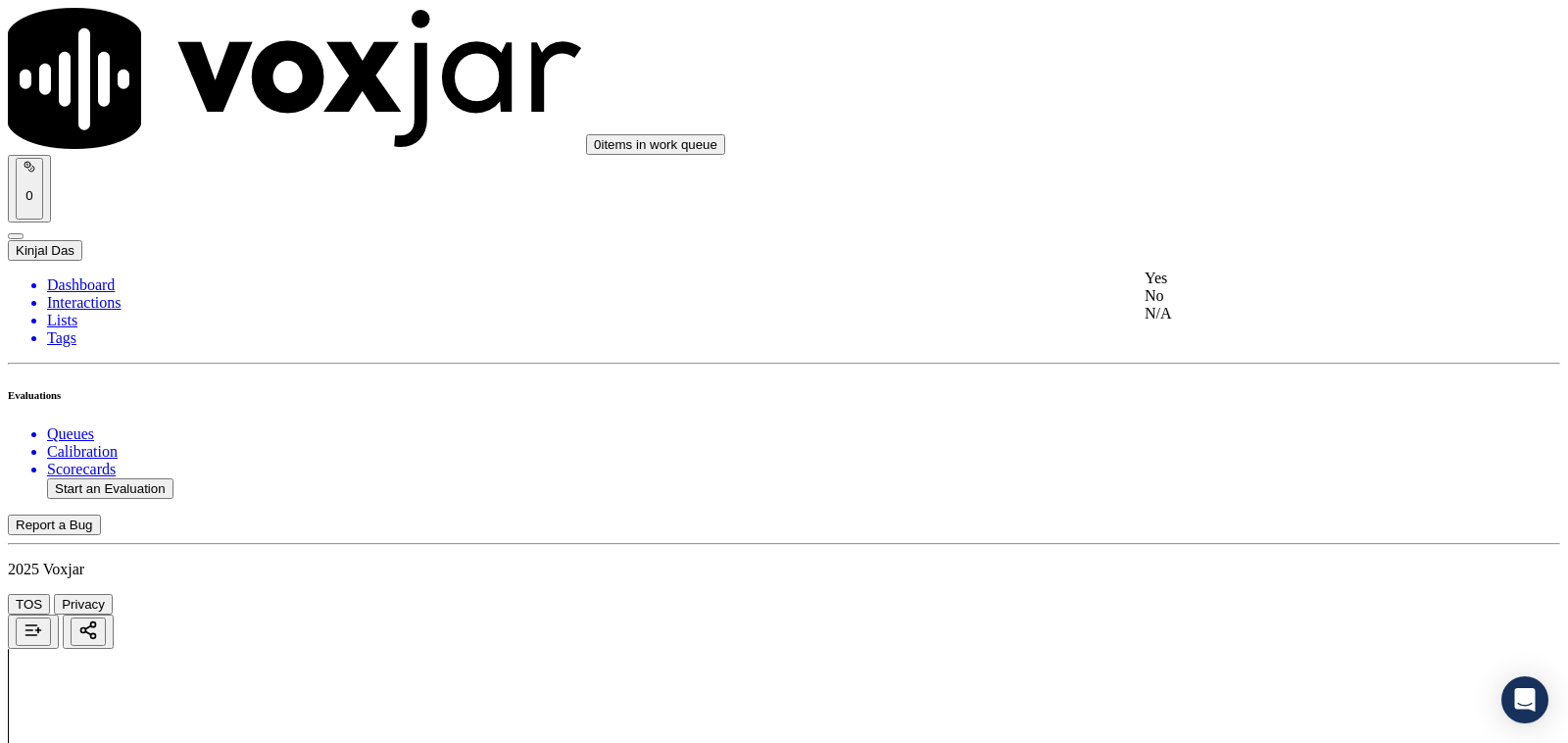 click on "Yes" at bounding box center (1304, 278) 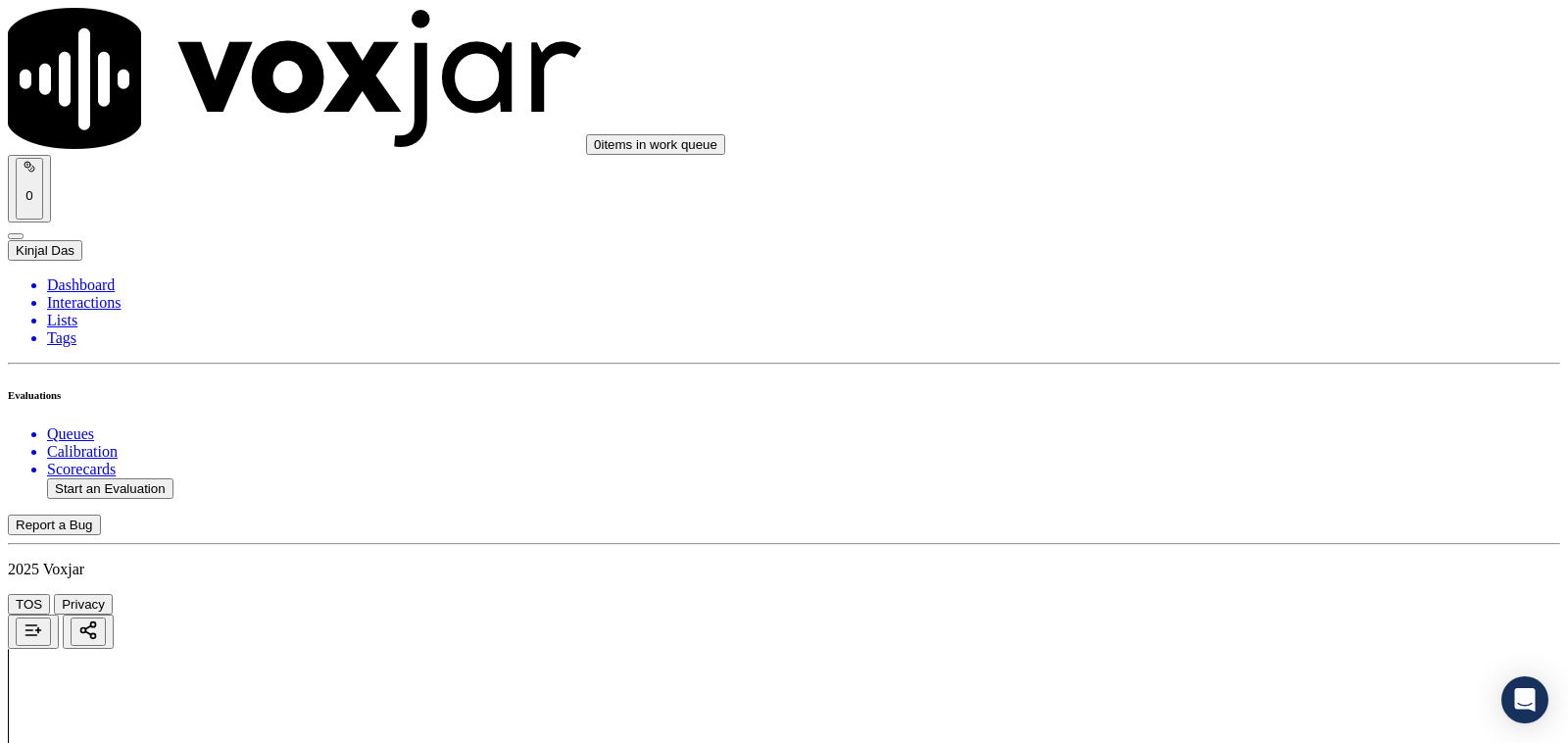 scroll, scrollTop: 1020, scrollLeft: 0, axis: vertical 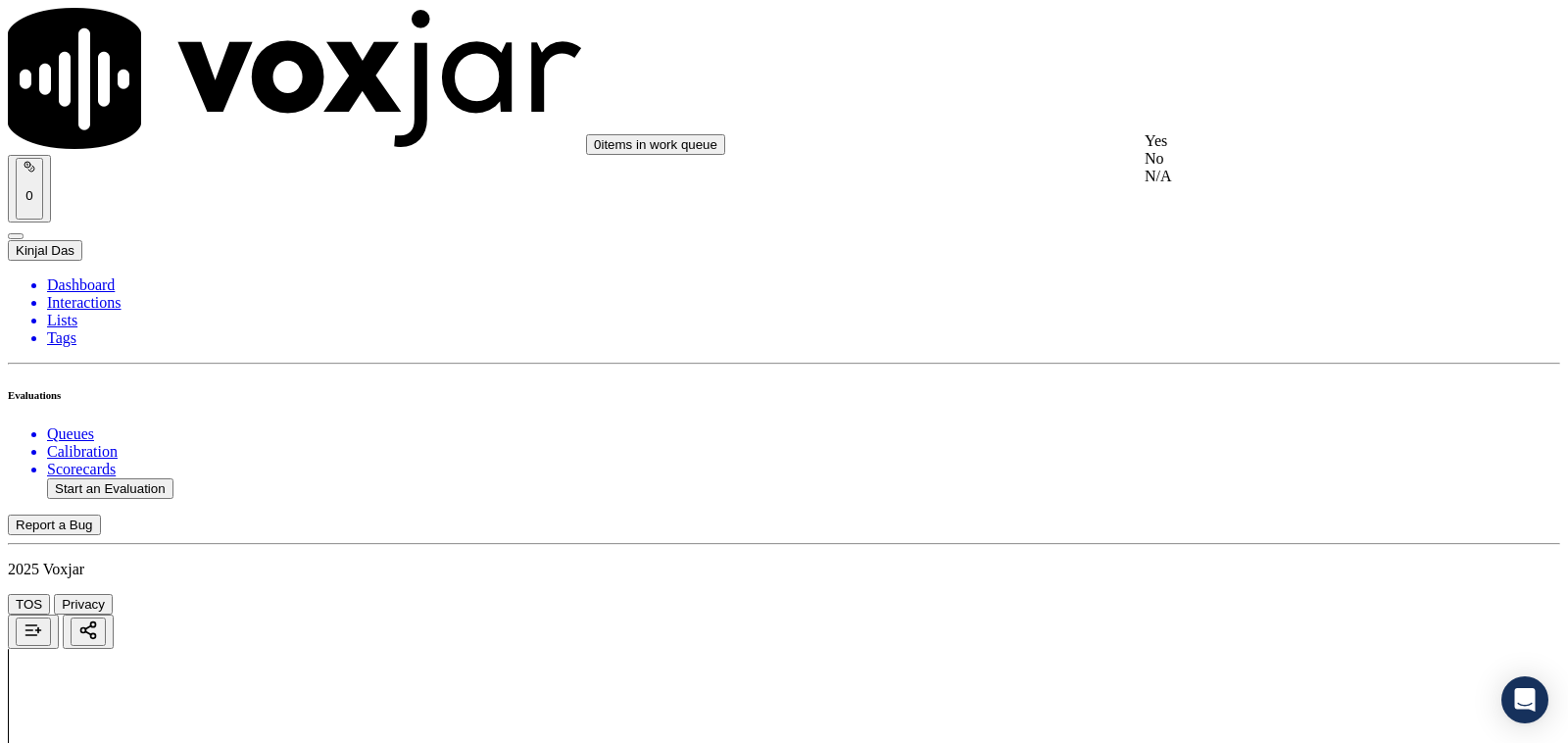 click on "N/A" 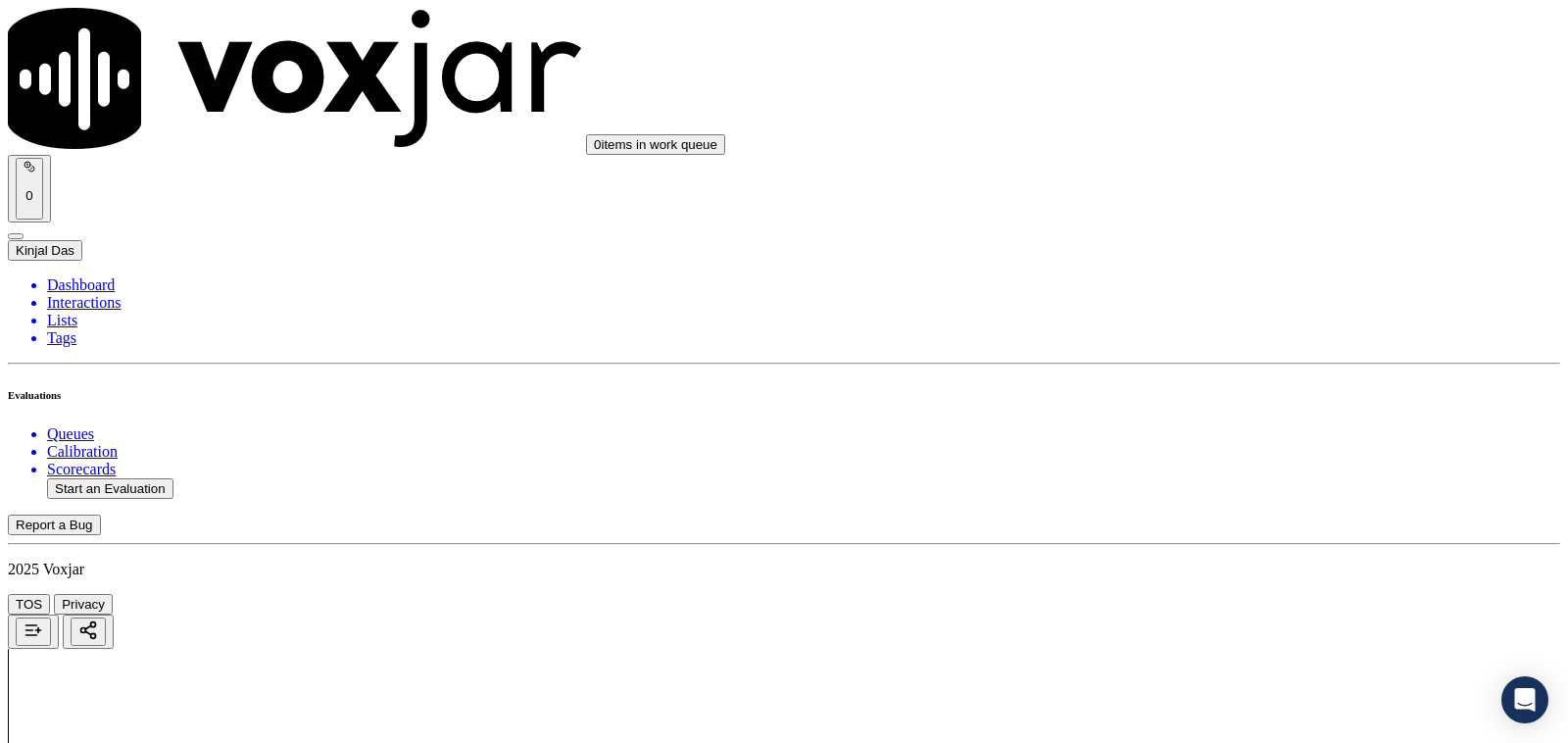 scroll, scrollTop: 1225, scrollLeft: 0, axis: vertical 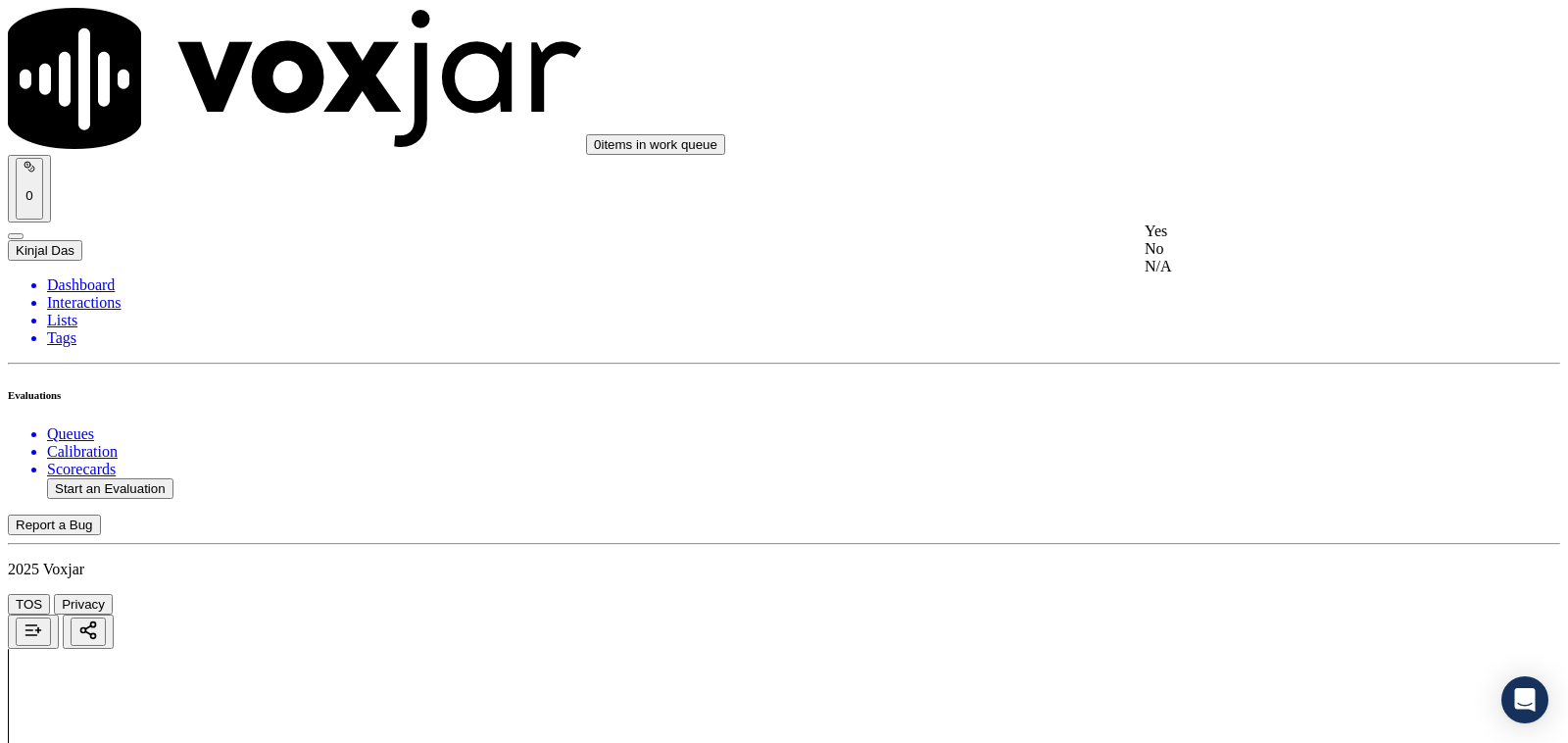 click on "N/A" 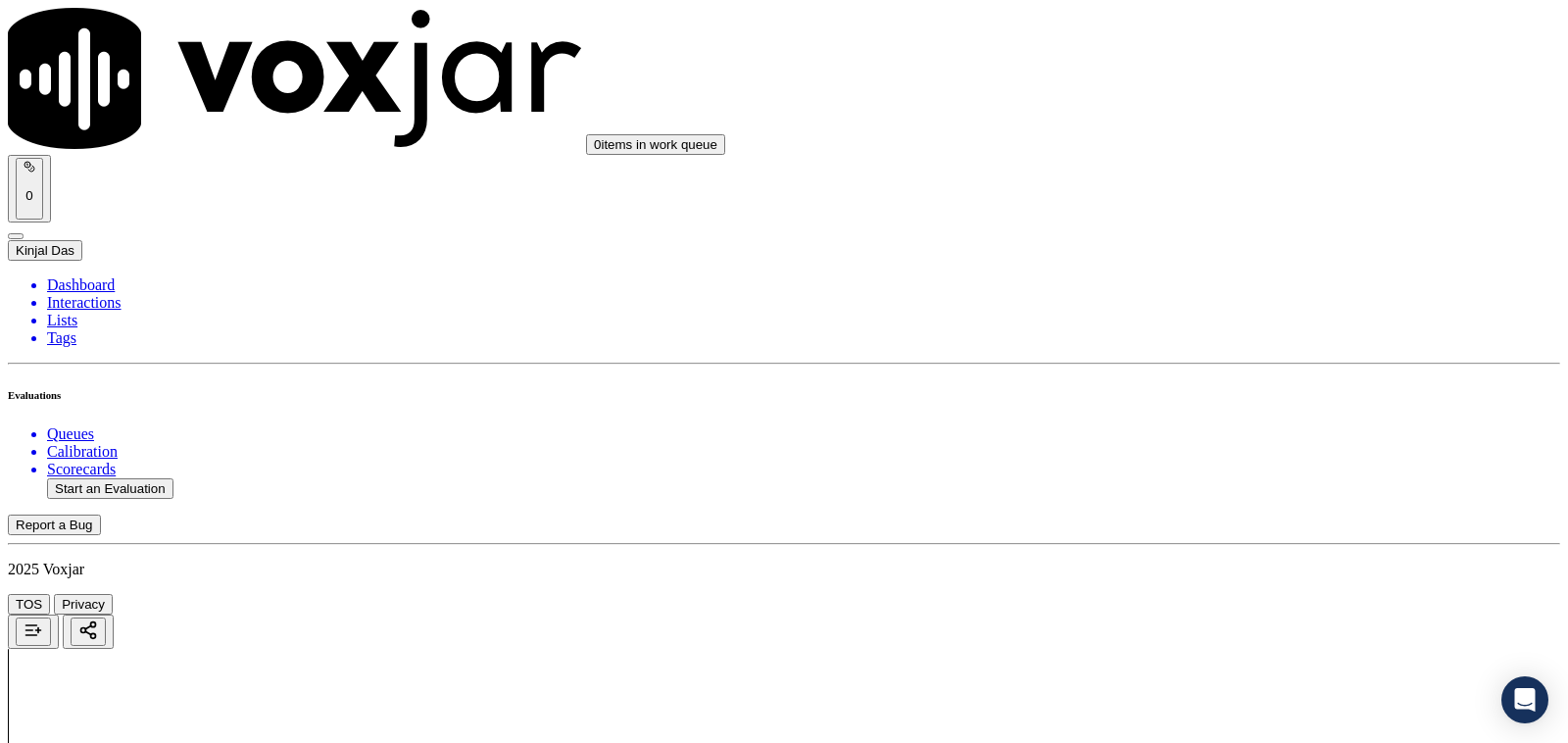 scroll, scrollTop: 1429, scrollLeft: 0, axis: vertical 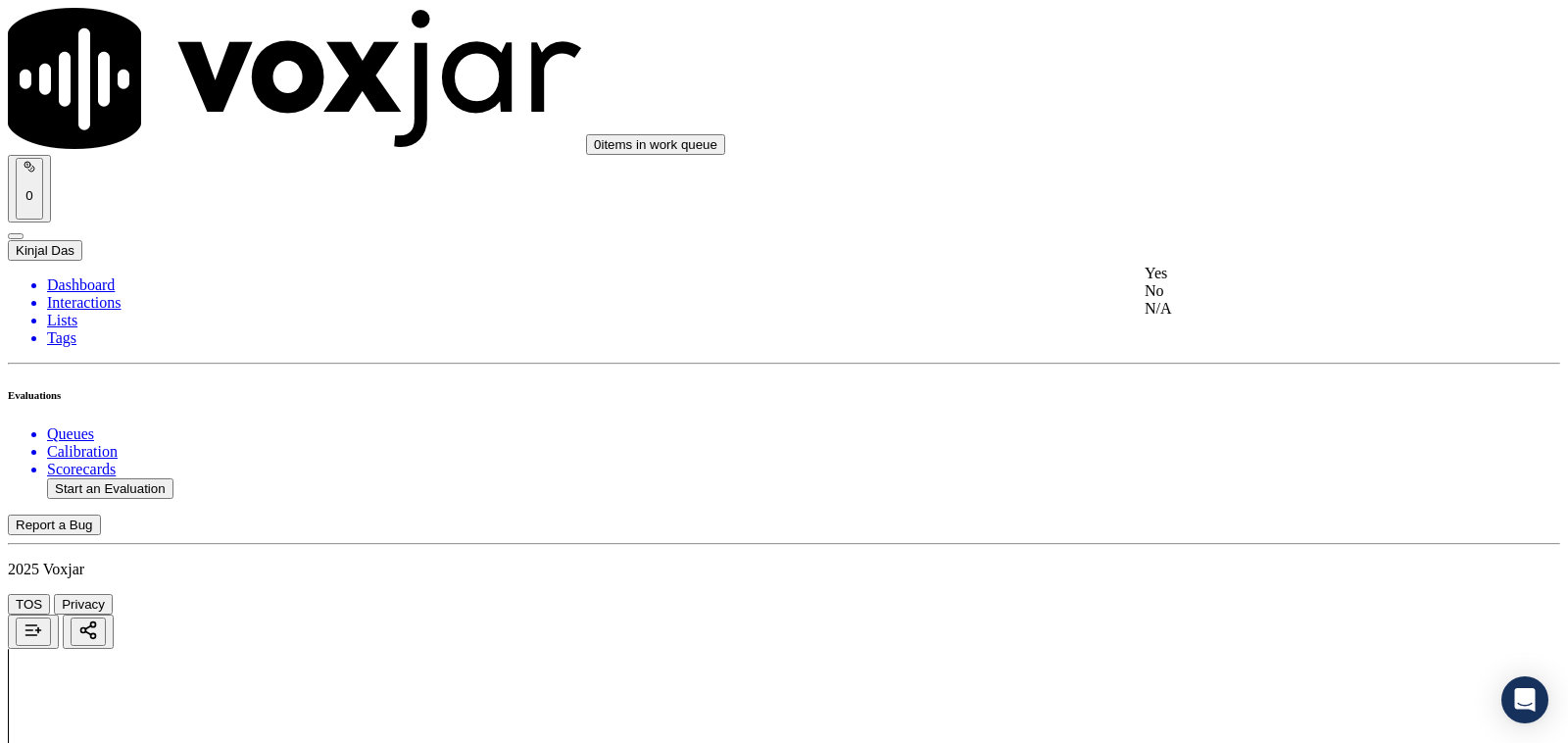 drag, startPoint x: 1198, startPoint y: 287, endPoint x: 1198, endPoint y: 276, distance: 11 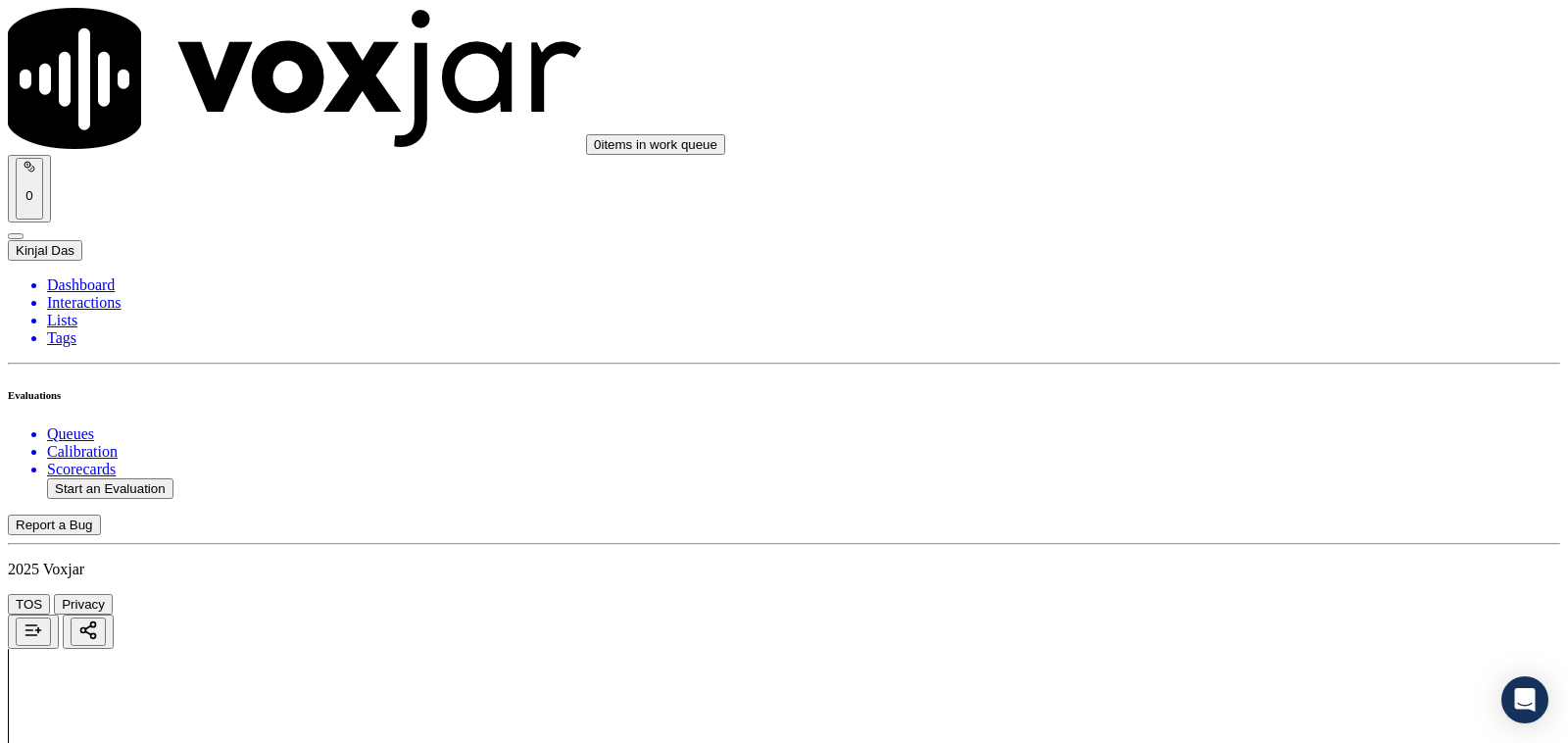 scroll, scrollTop: 1633, scrollLeft: 0, axis: vertical 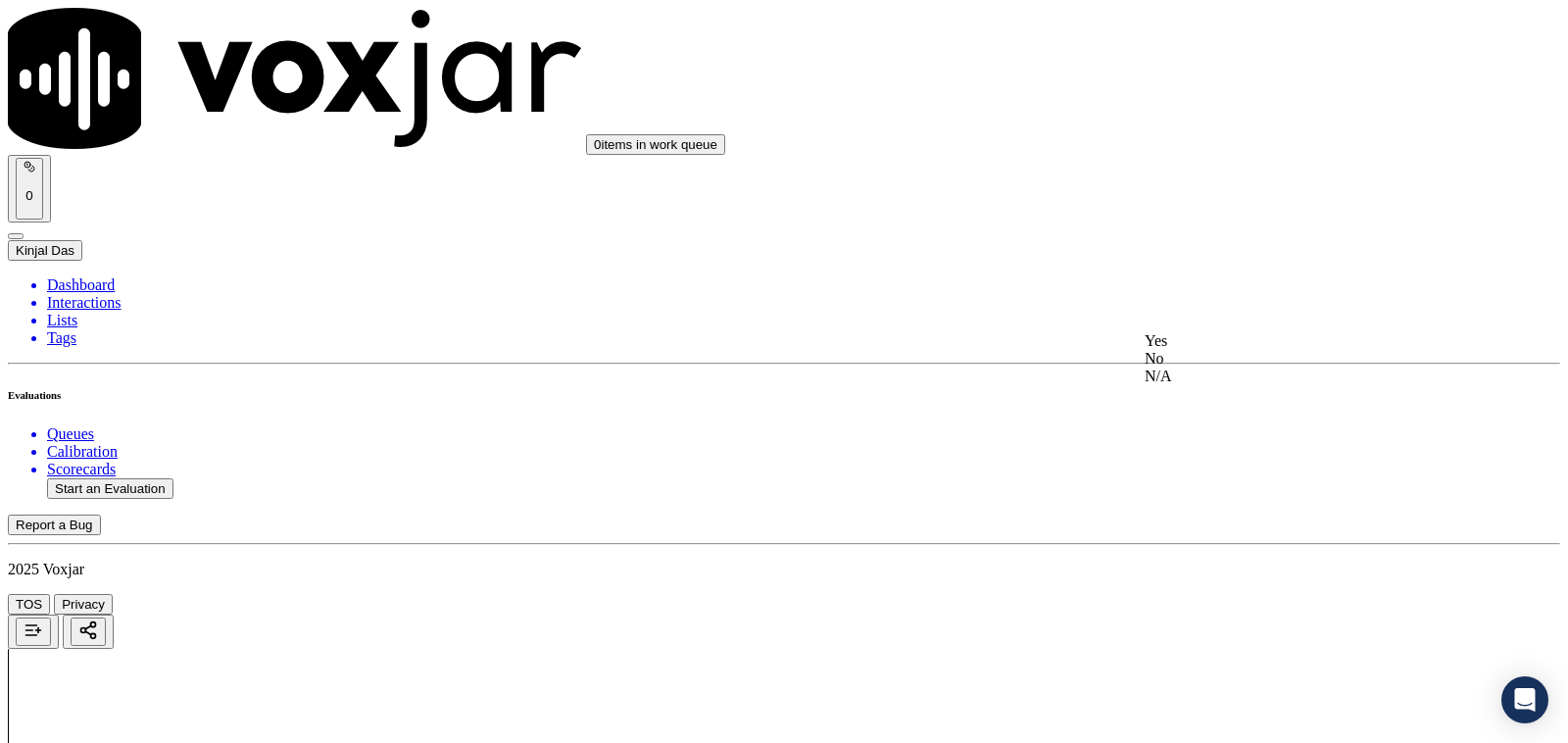 click on "Yes" at bounding box center (1304, 341) 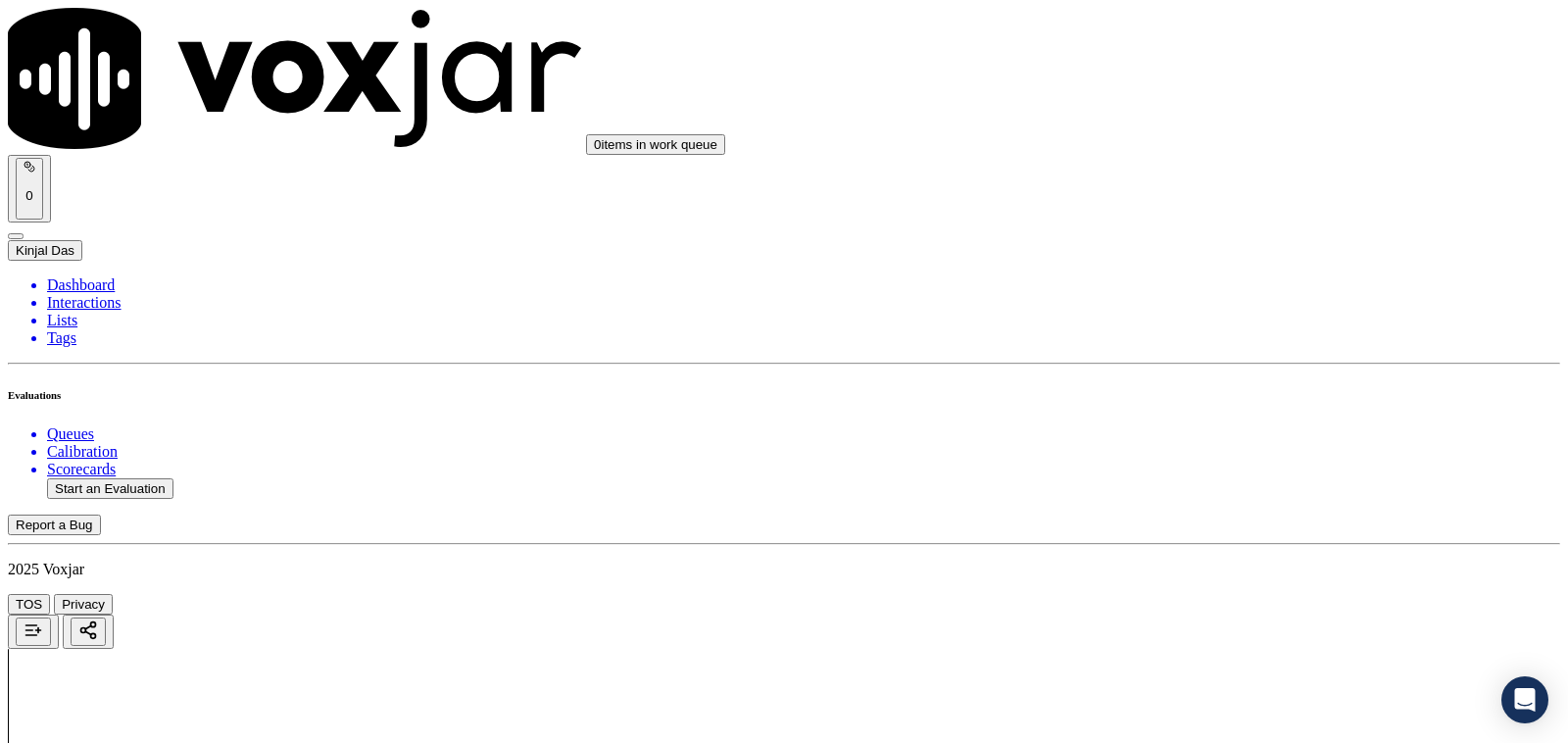 scroll, scrollTop: 1838, scrollLeft: 0, axis: vertical 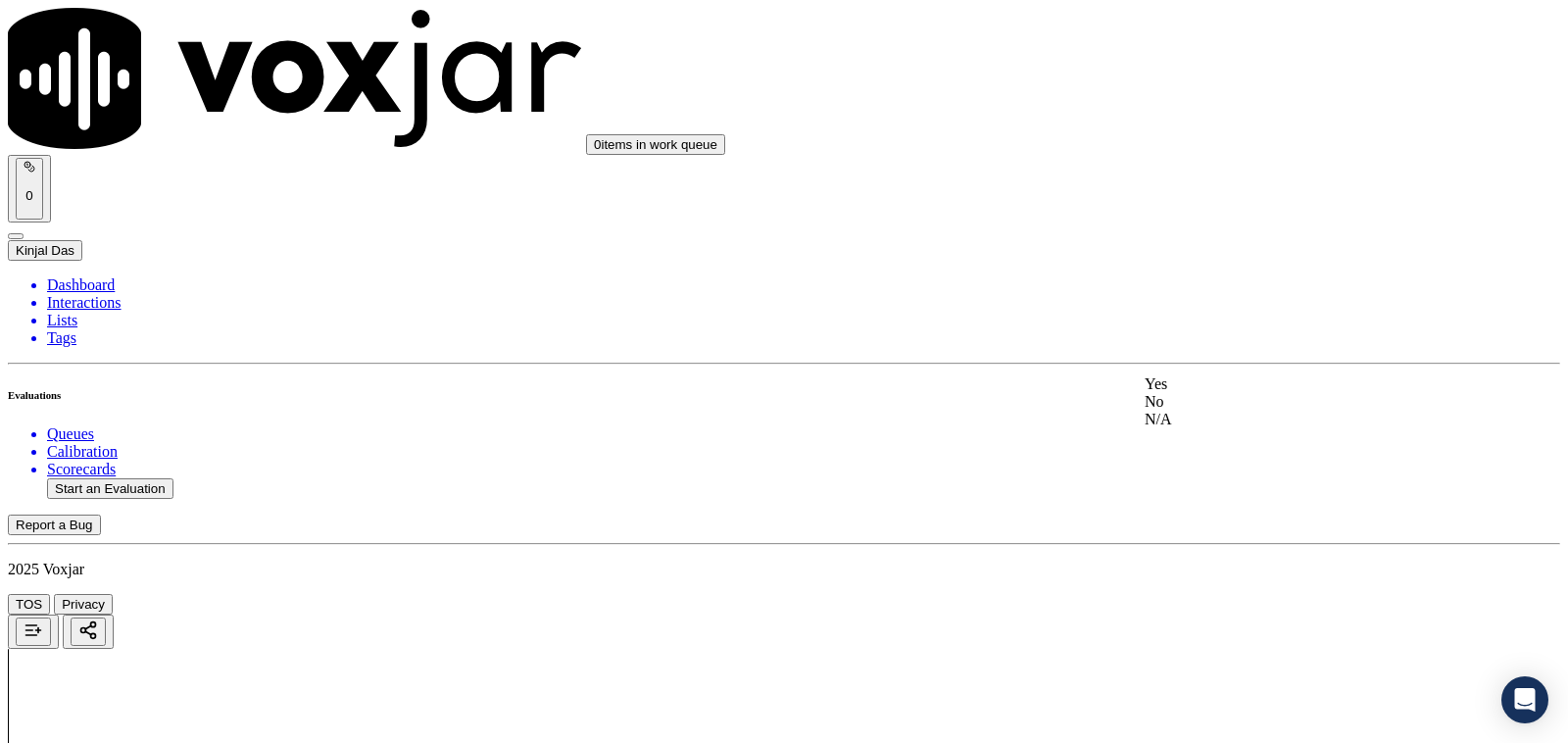 click on "Yes" at bounding box center [1304, 384] 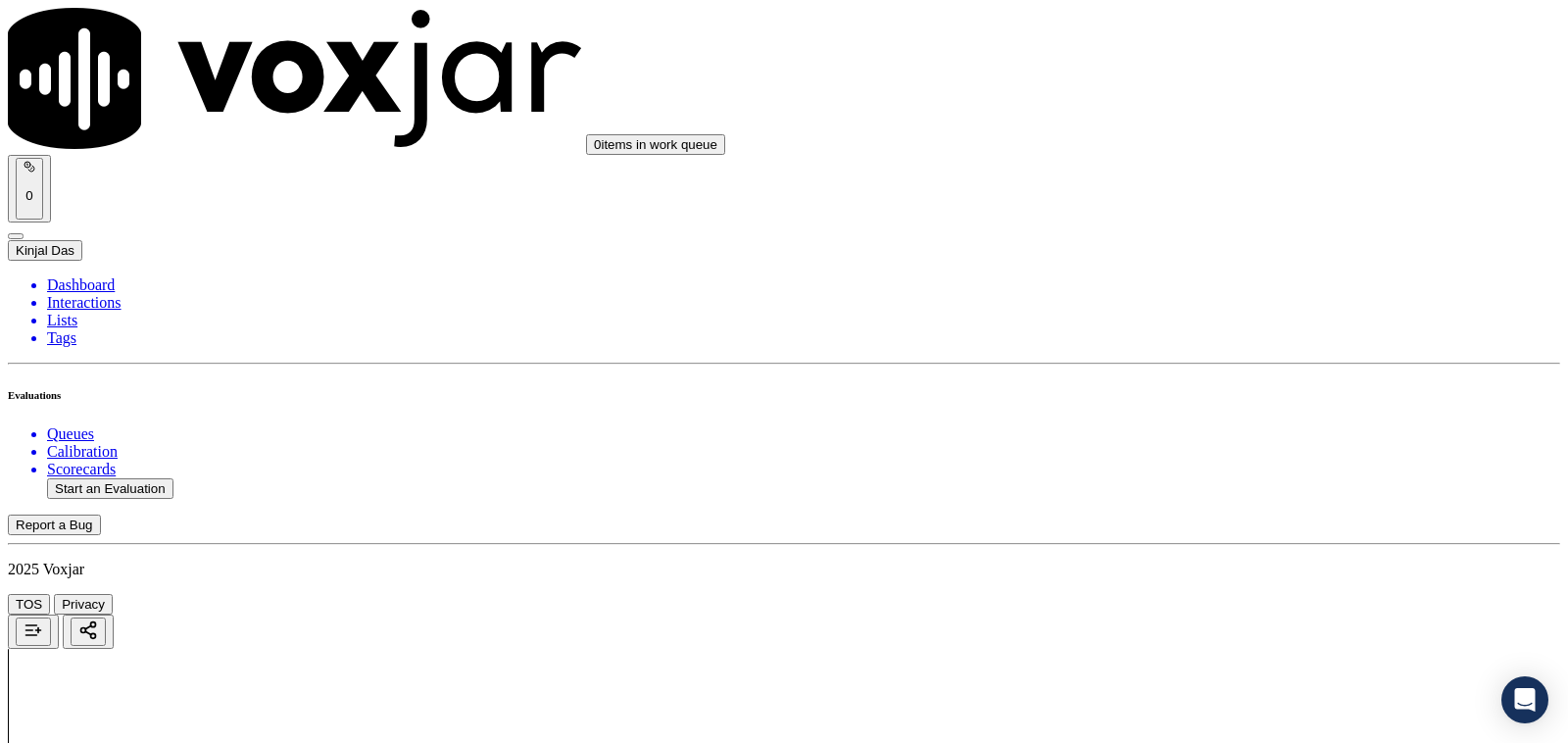 scroll, scrollTop: 2042, scrollLeft: 0, axis: vertical 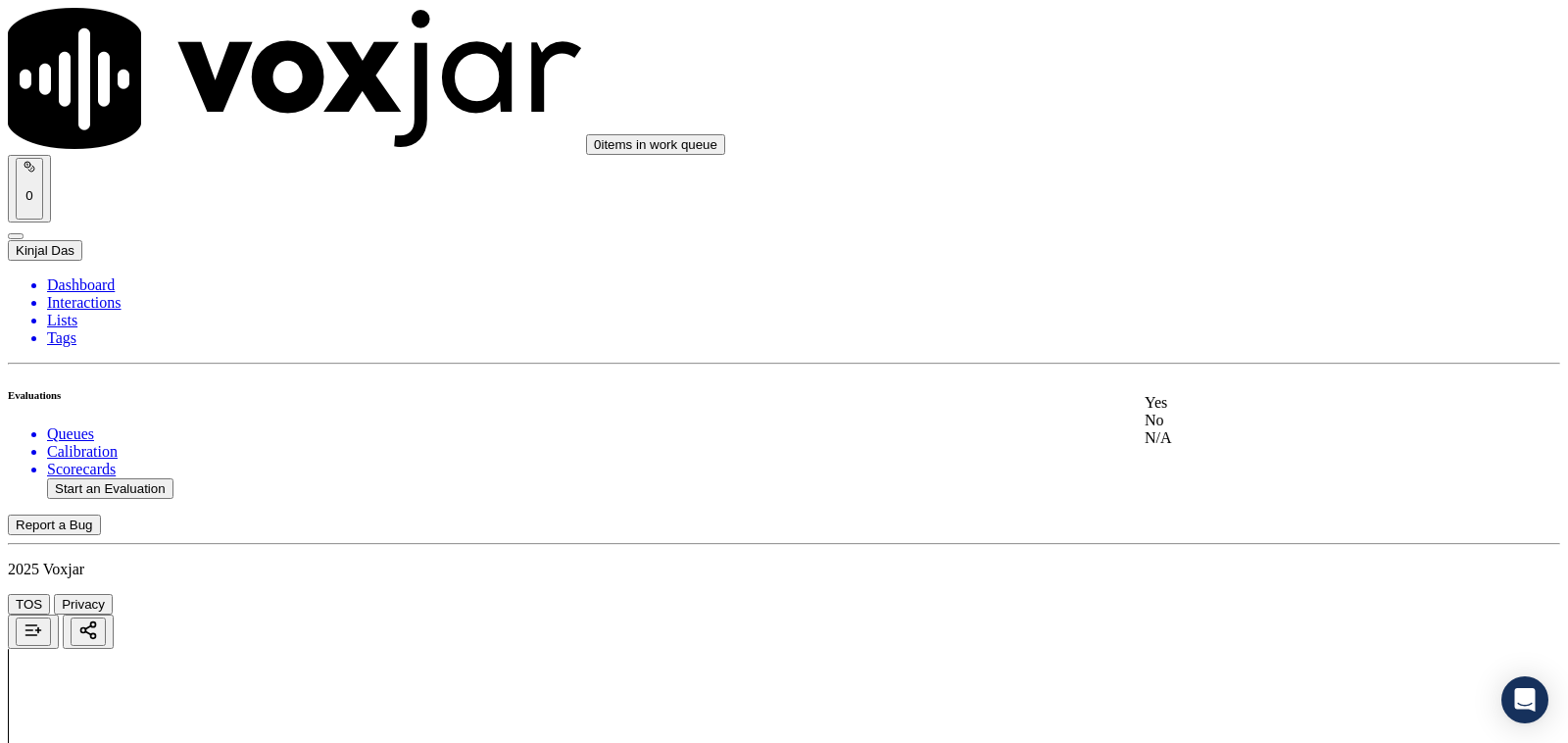 click on "N/A" 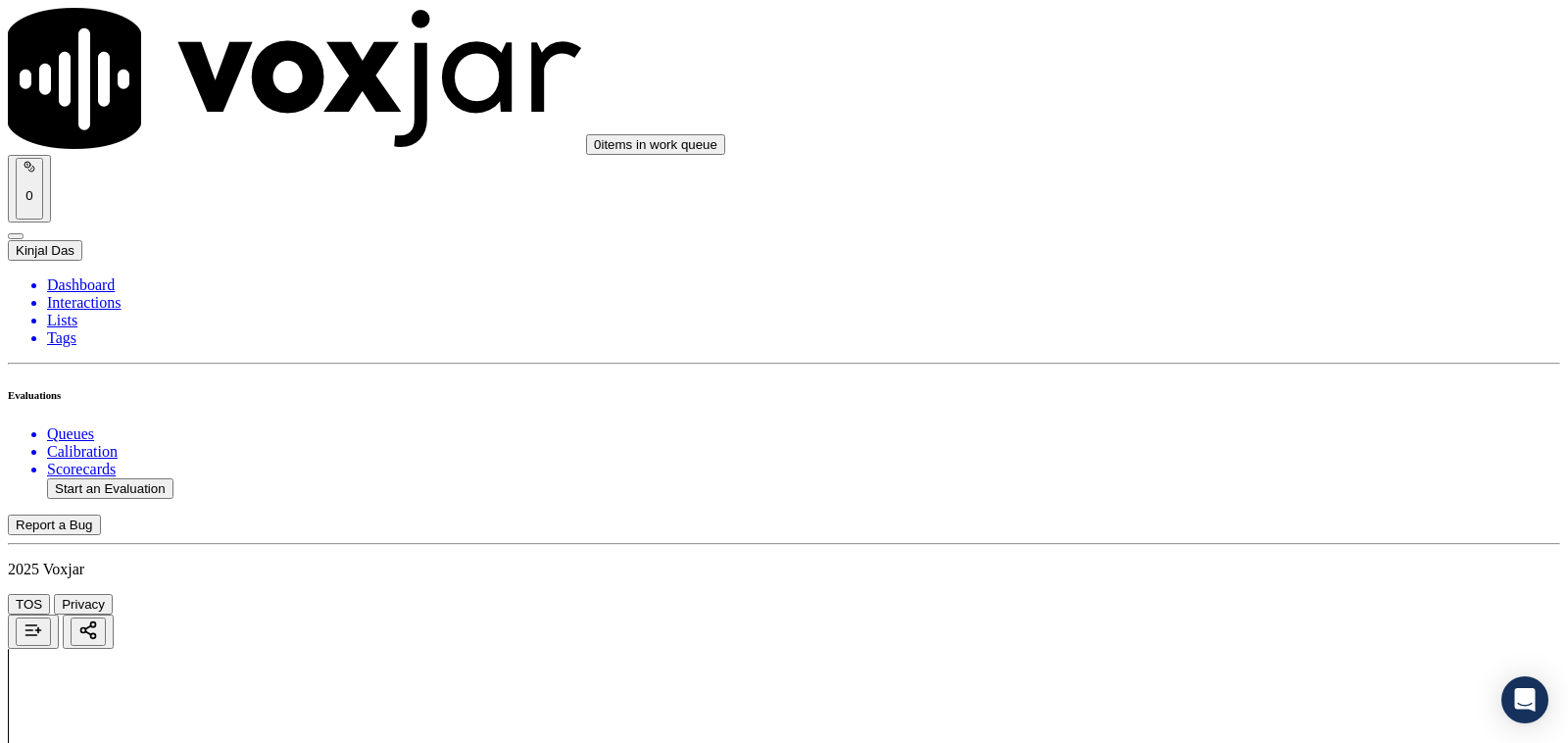 scroll, scrollTop: 2246, scrollLeft: 0, axis: vertical 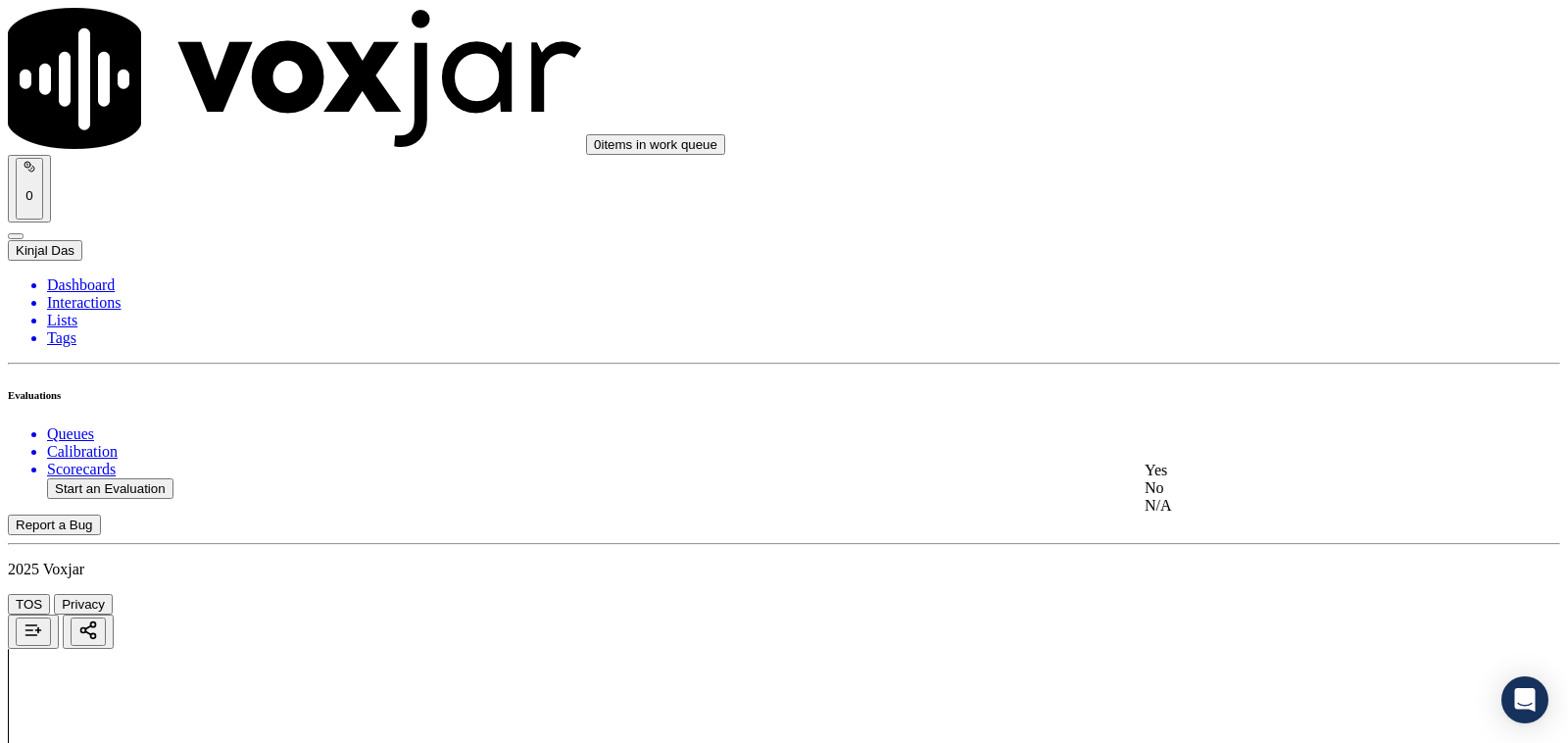 click on "Yes" at bounding box center [1304, 471] 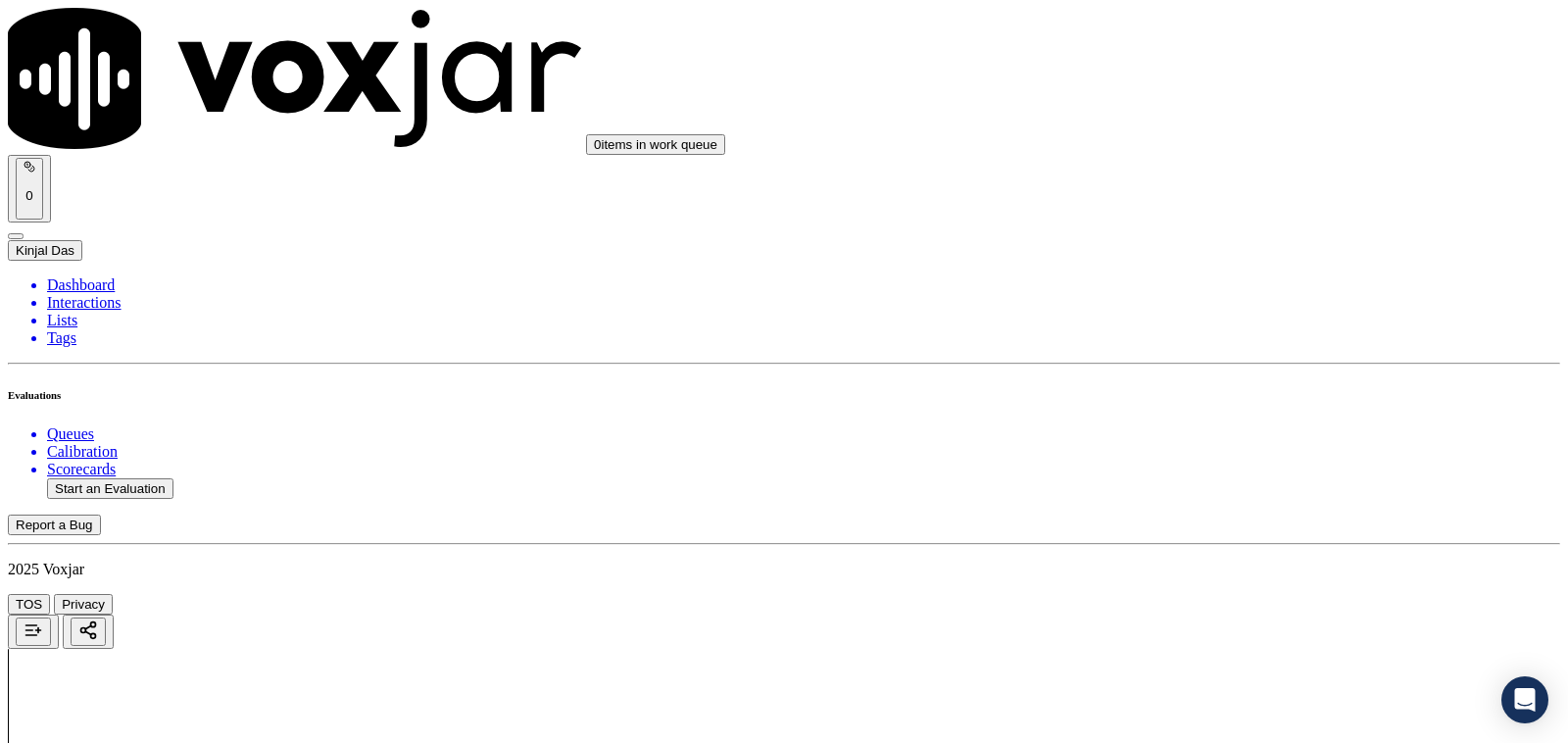 scroll, scrollTop: 2858, scrollLeft: 0, axis: vertical 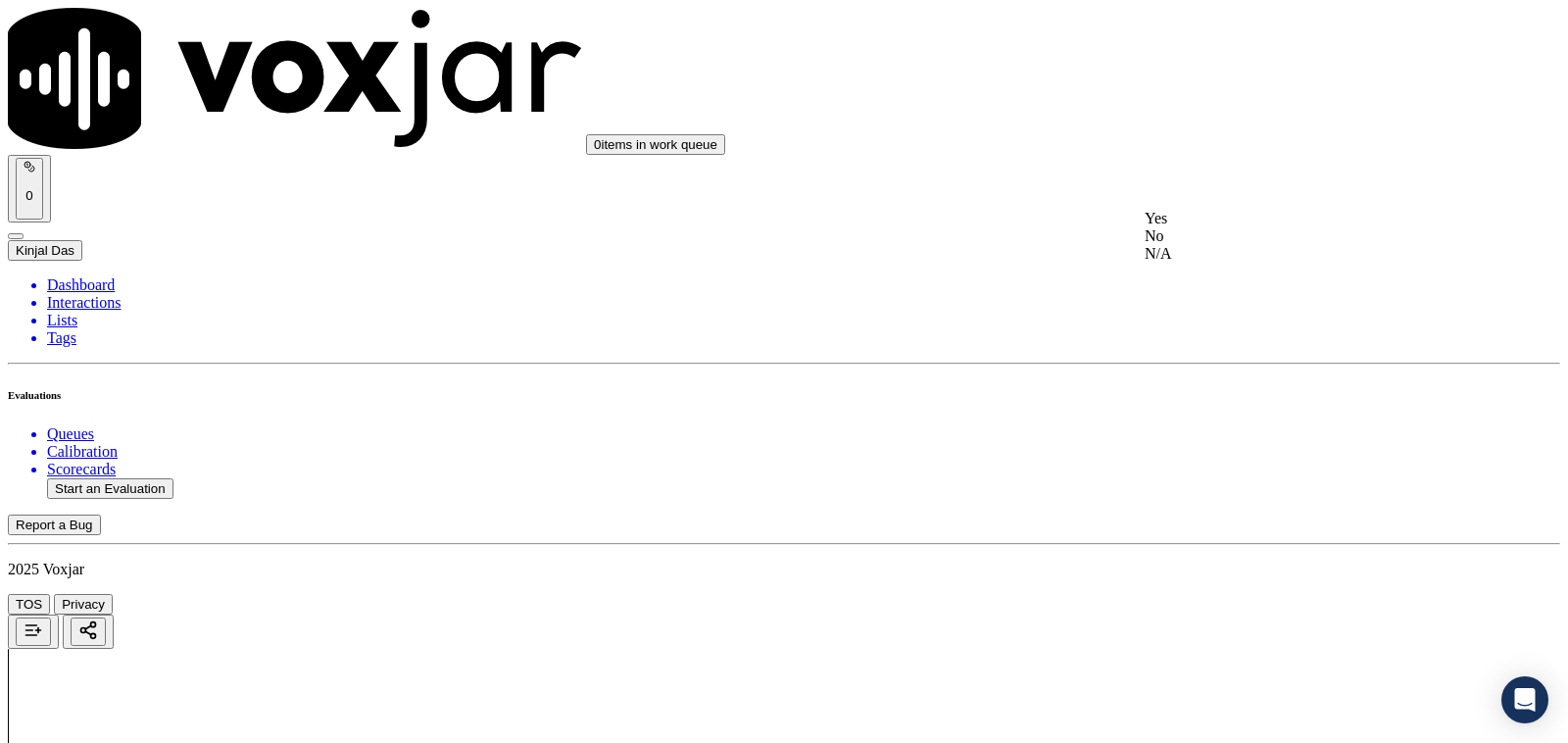 click on "Yes" at bounding box center (1304, 219) 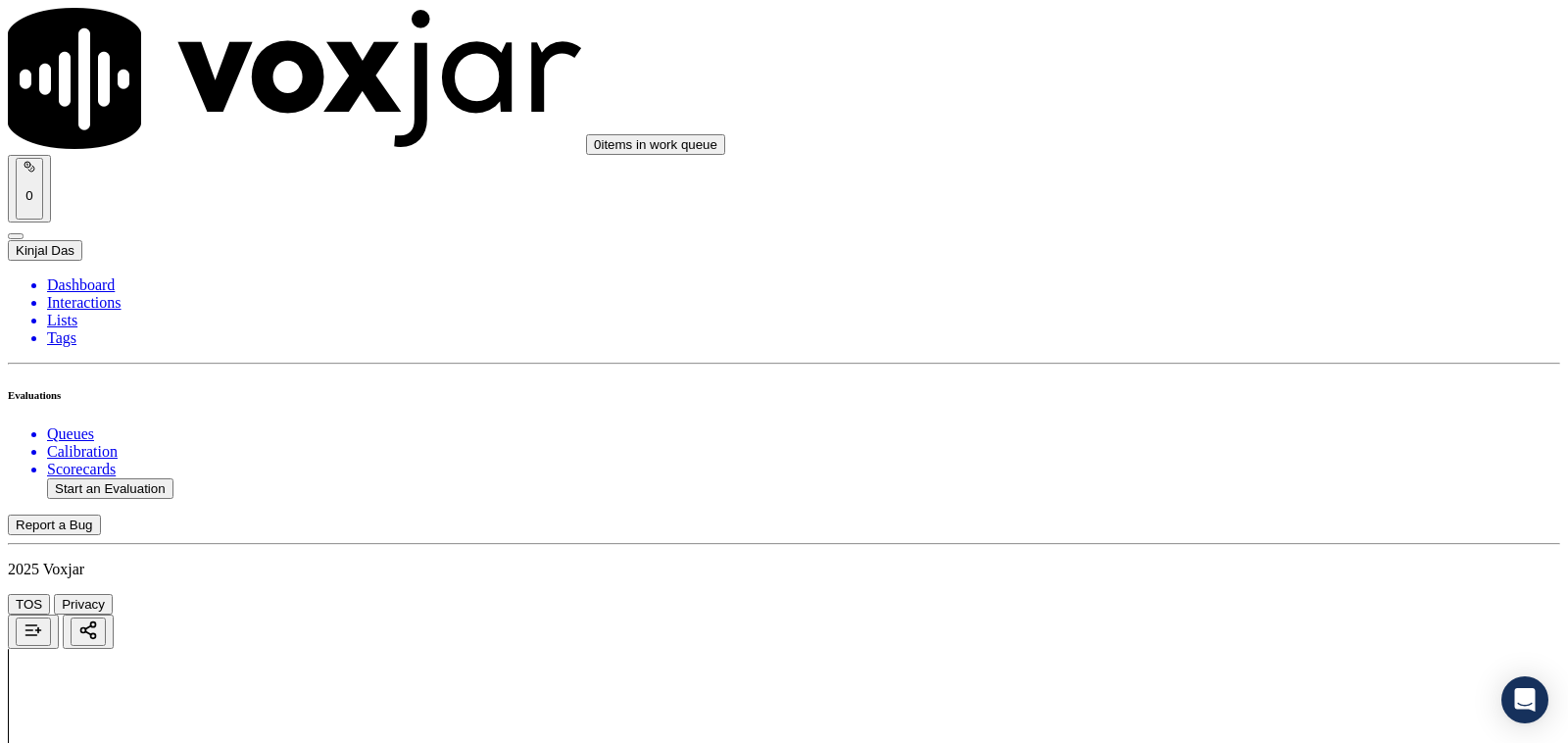 scroll, scrollTop: 3063, scrollLeft: 0, axis: vertical 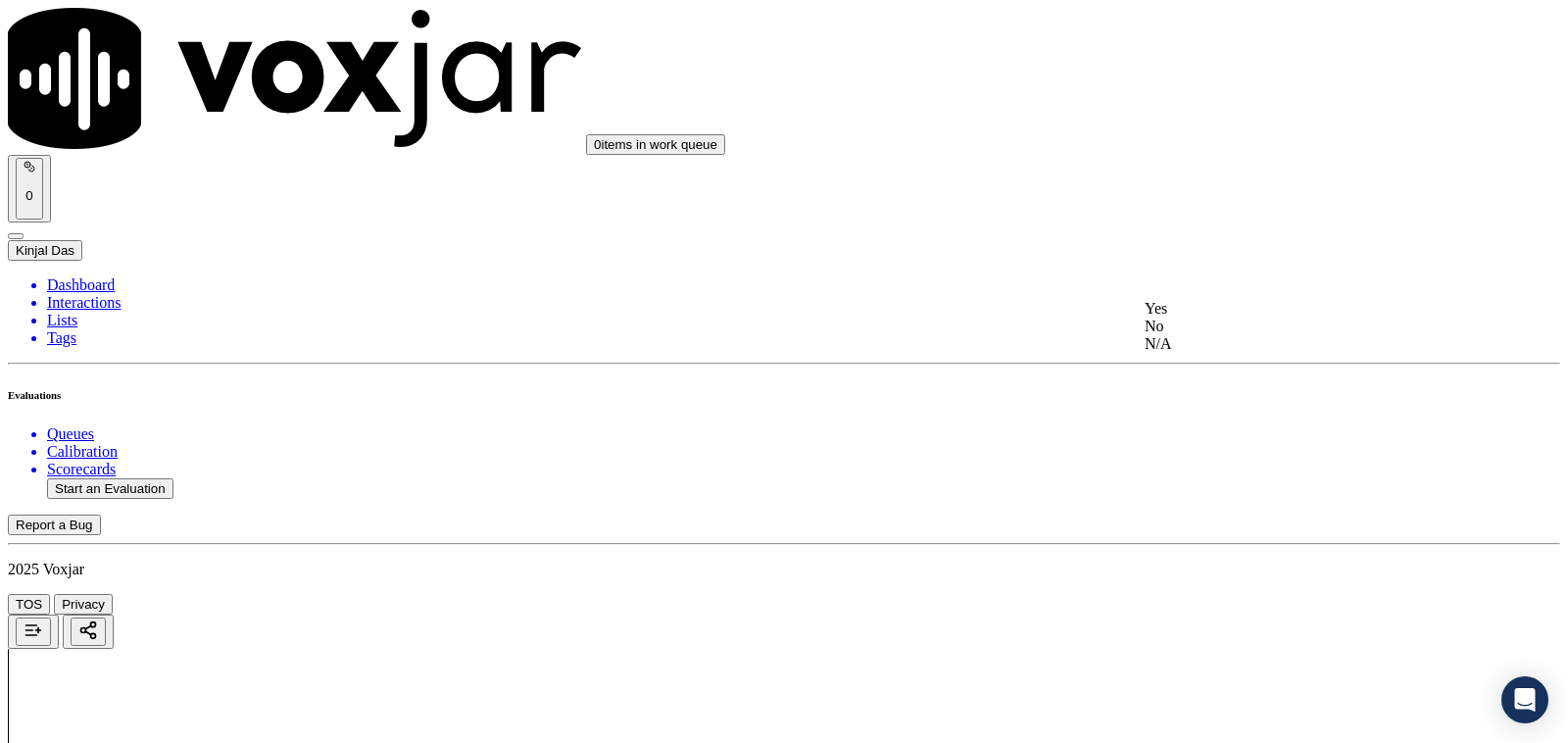 drag, startPoint x: 1203, startPoint y: 274, endPoint x: 1184, endPoint y: 315, distance: 45.188494 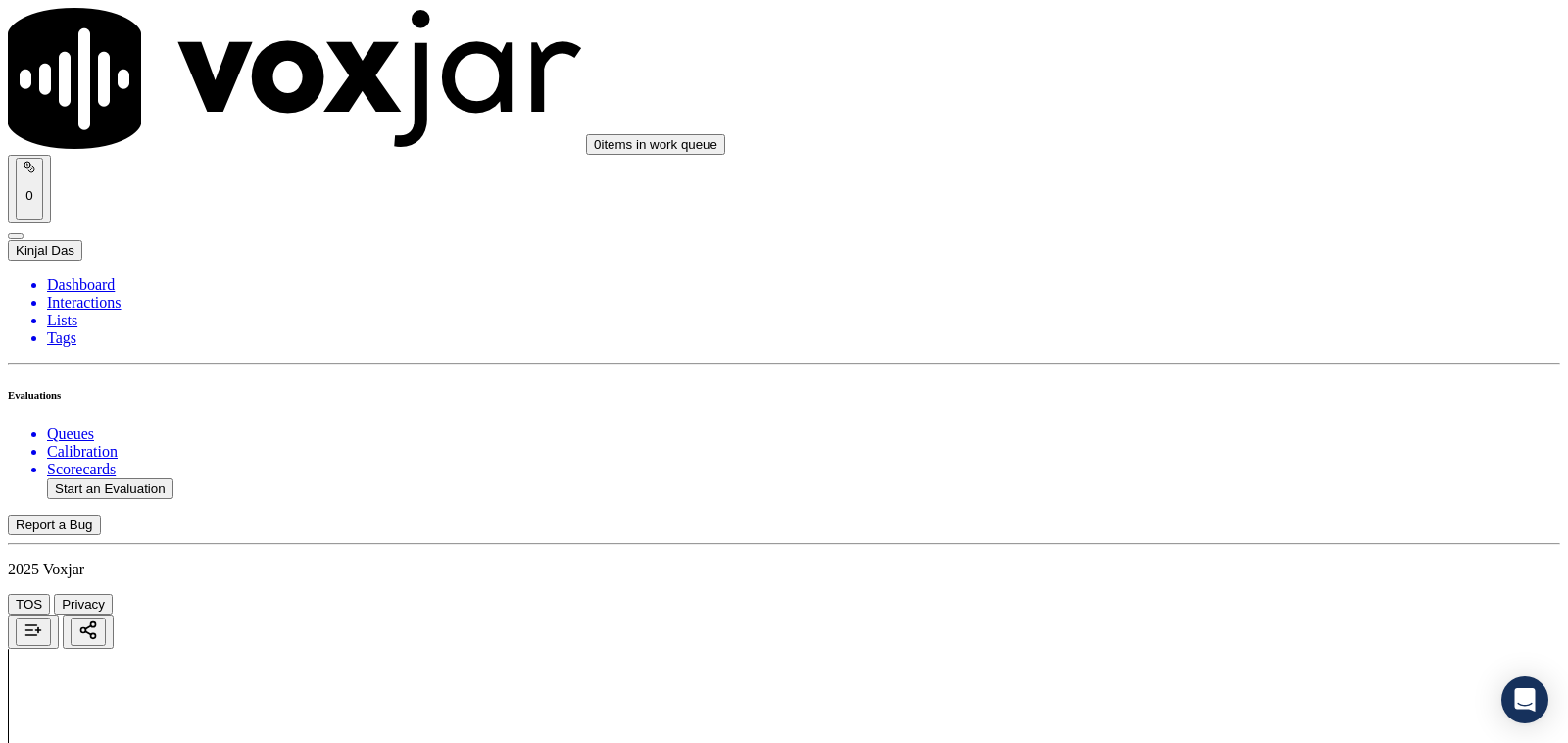 scroll, scrollTop: 3267, scrollLeft: 0, axis: vertical 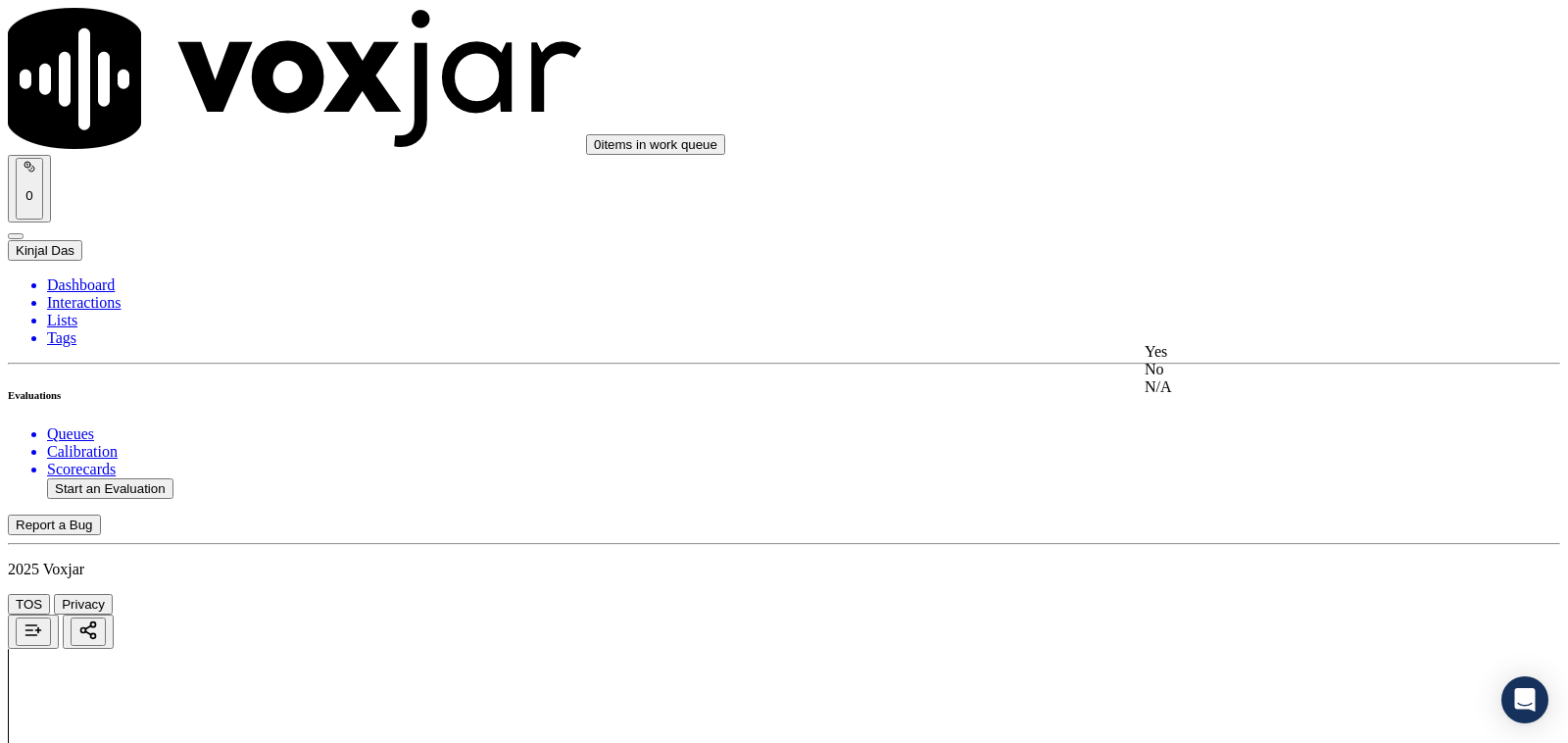 click on "Yes" at bounding box center (1304, 352) 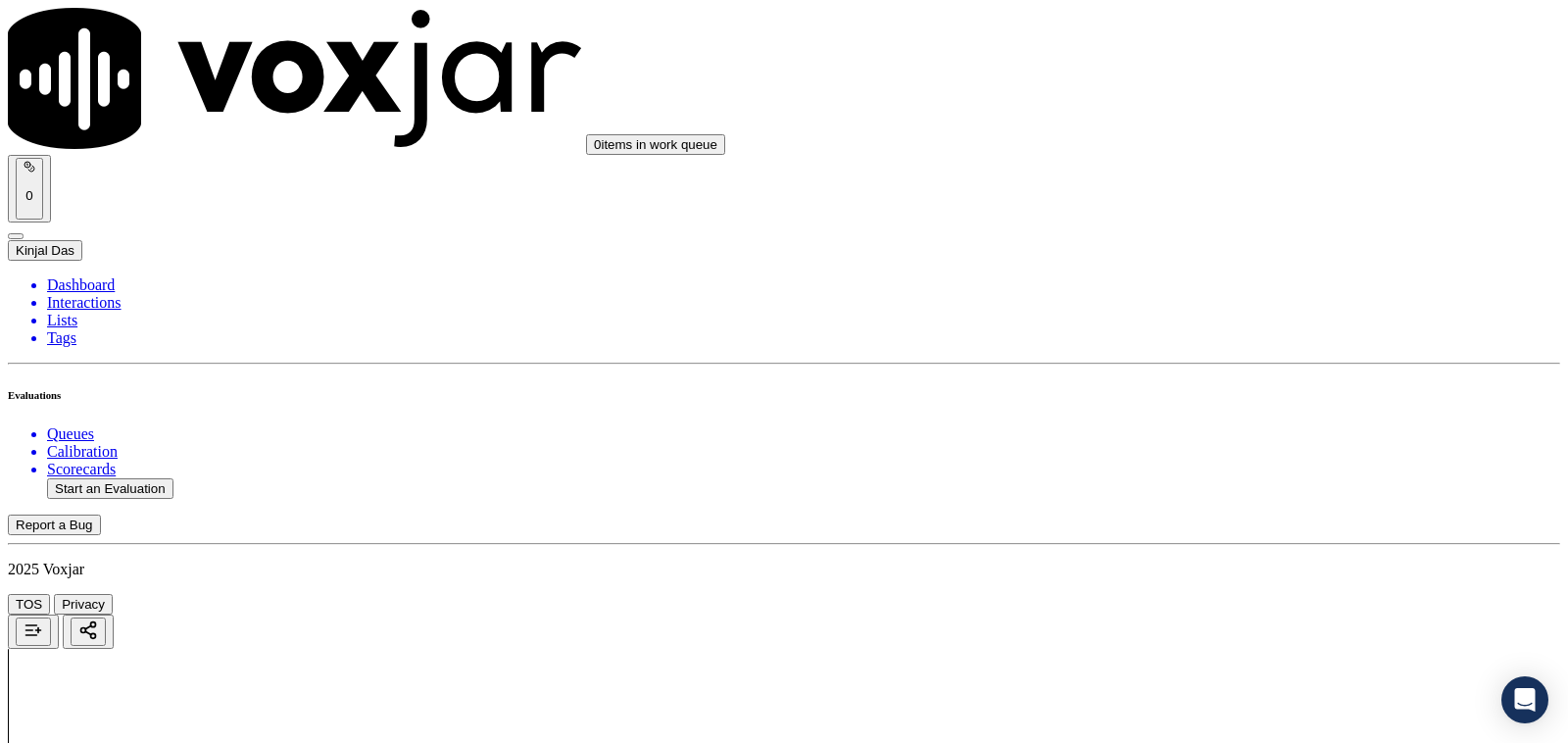 scroll, scrollTop: 3676, scrollLeft: 0, axis: vertical 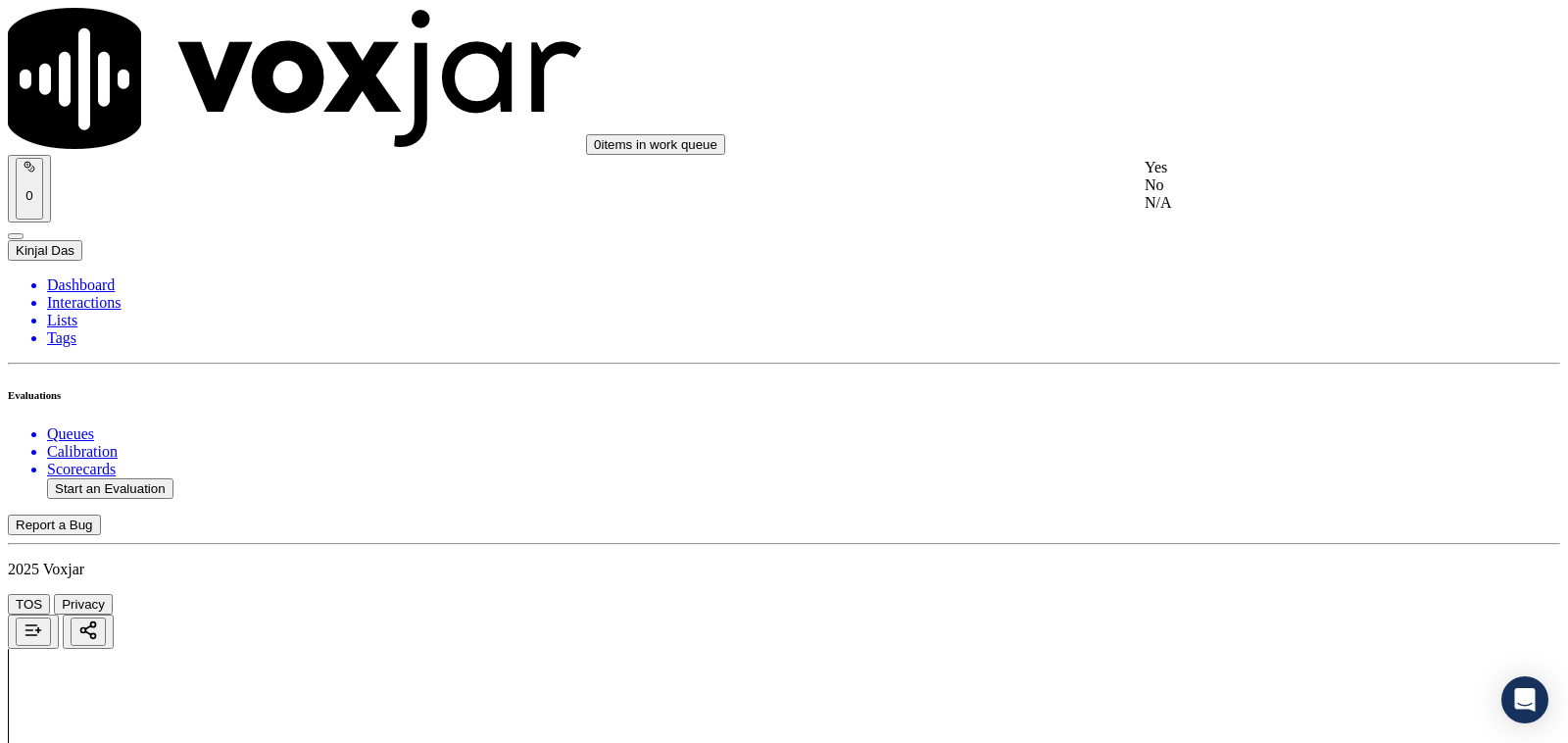 click on "Yes" at bounding box center (1304, 168) 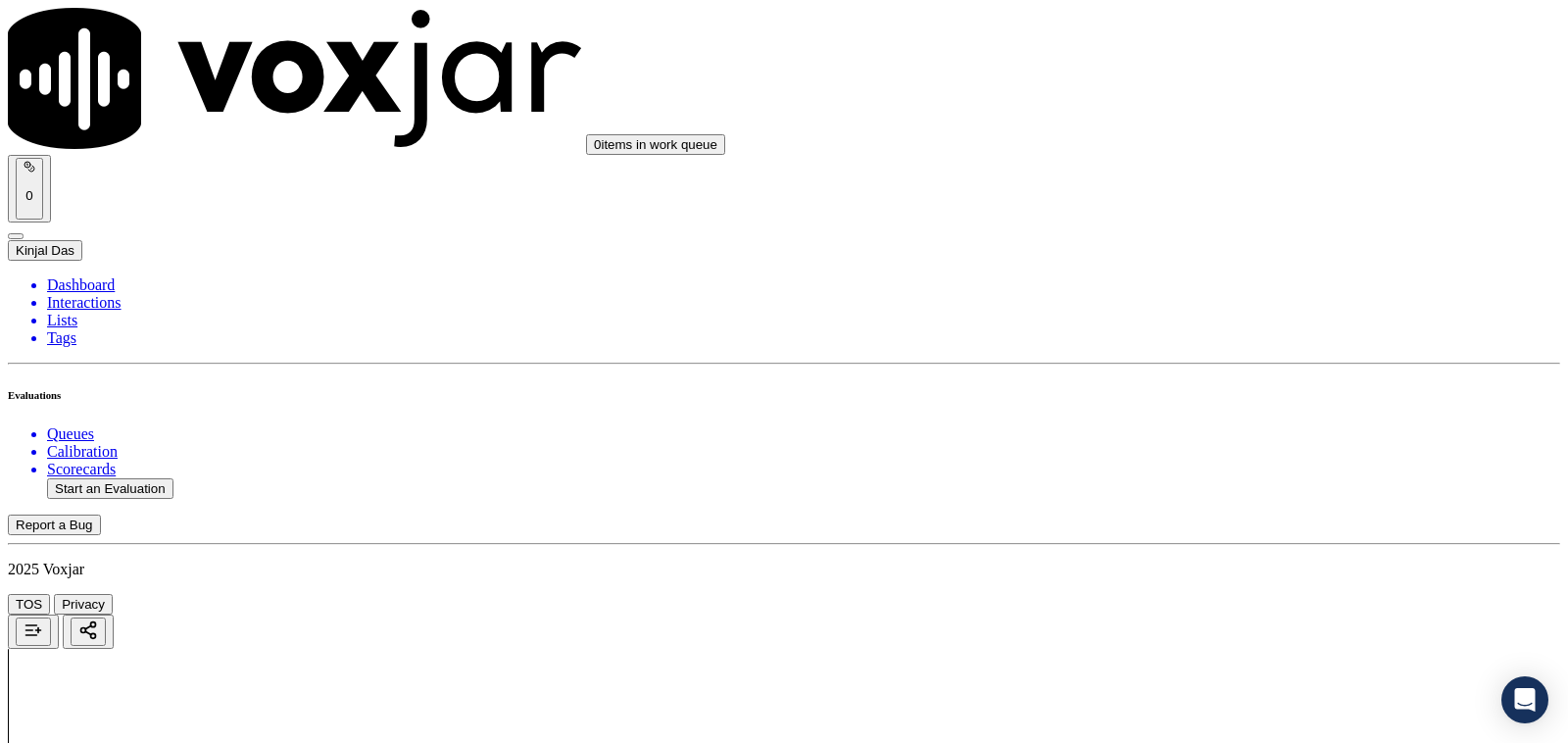 click on "Select an answer" at bounding box center [66, 5662] 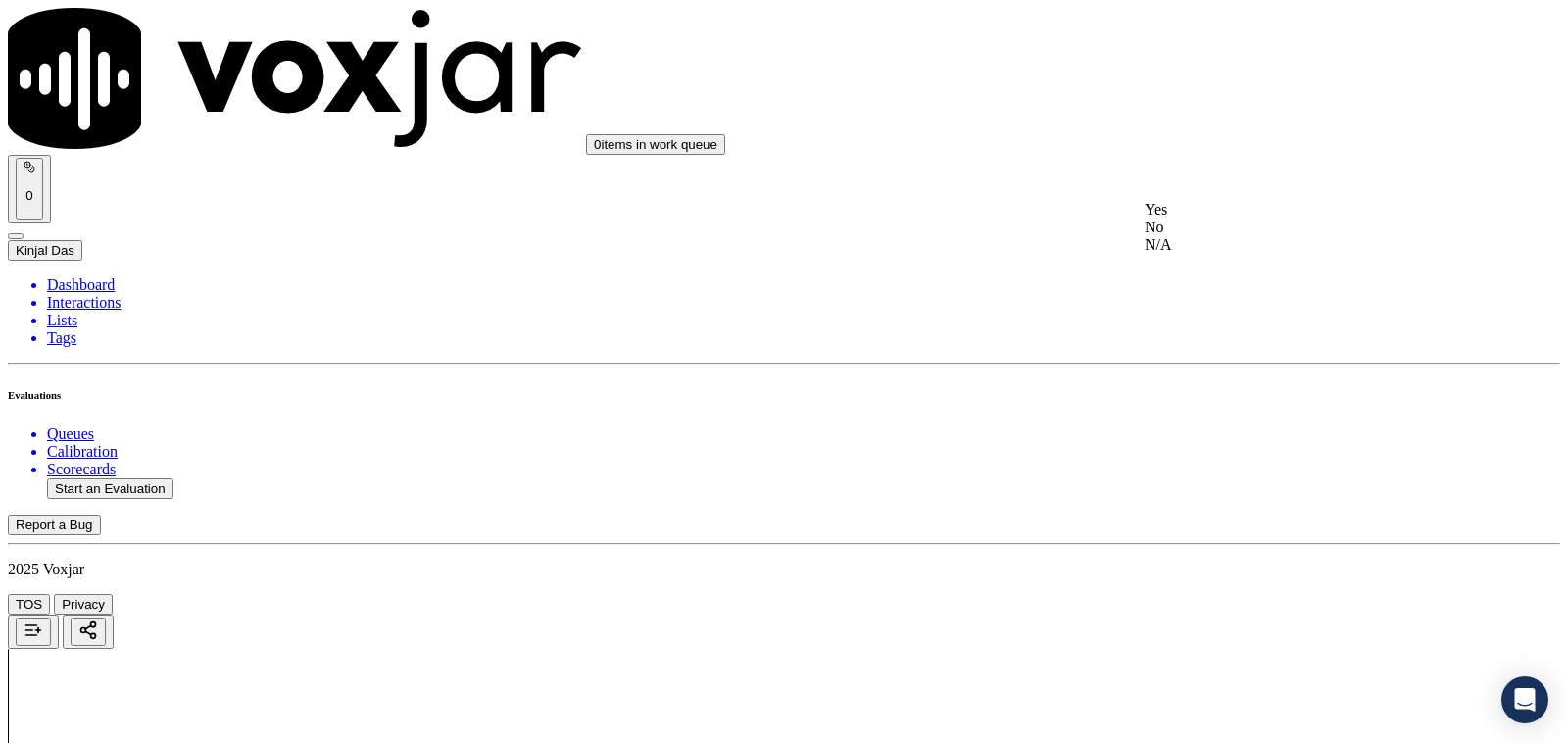 click on "Yes" at bounding box center (1304, 210) 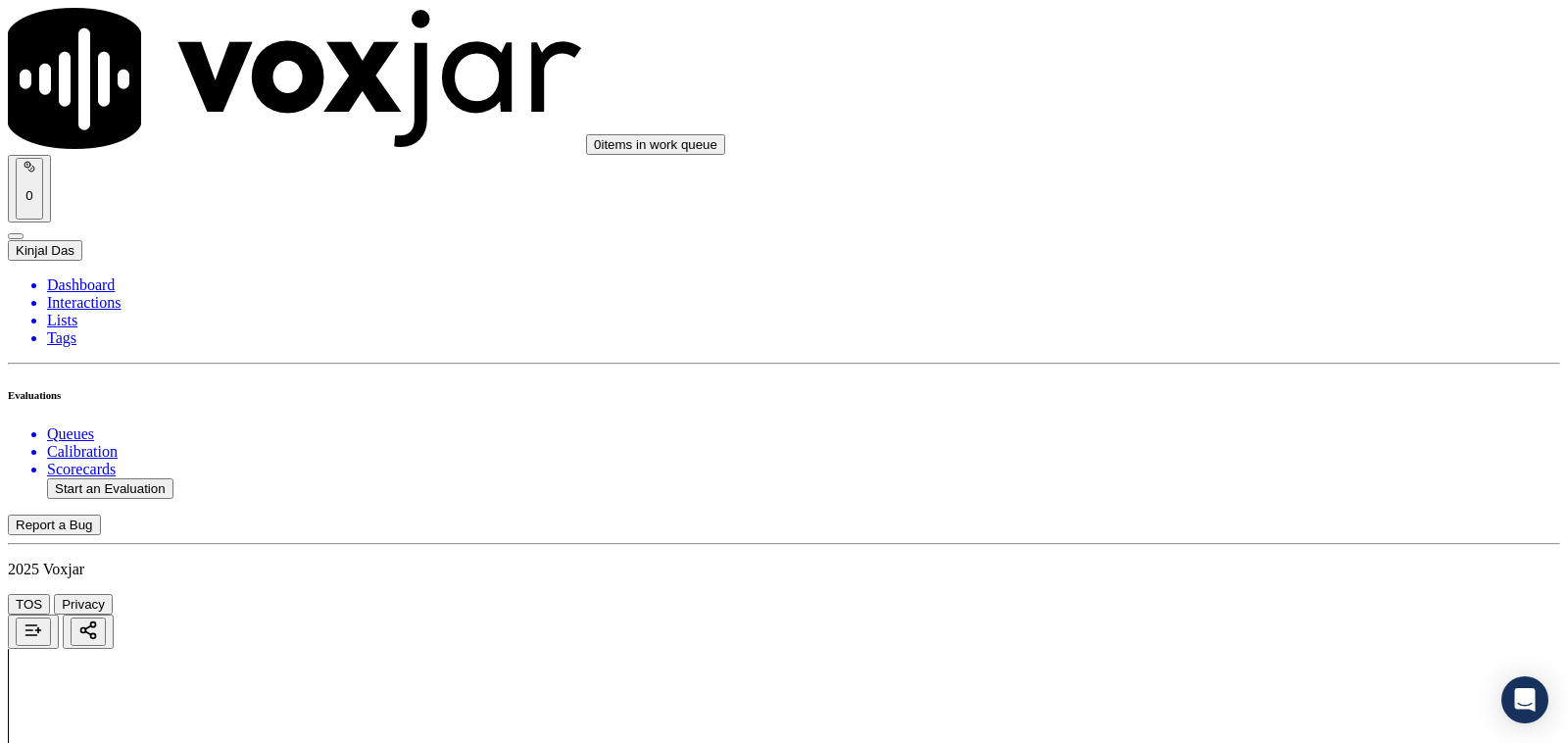 scroll, scrollTop: 4084, scrollLeft: 0, axis: vertical 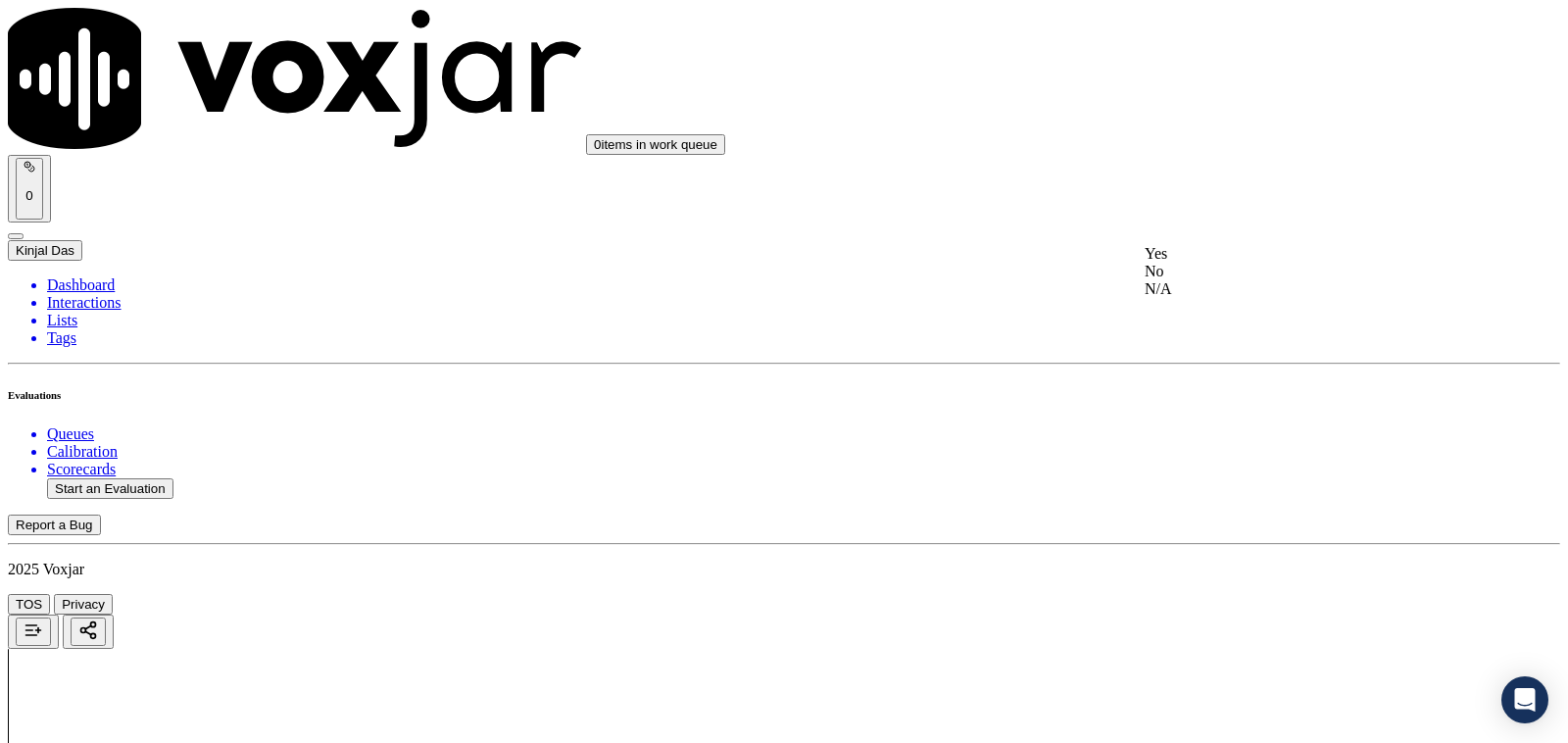 click on "Yes" at bounding box center (1304, 254) 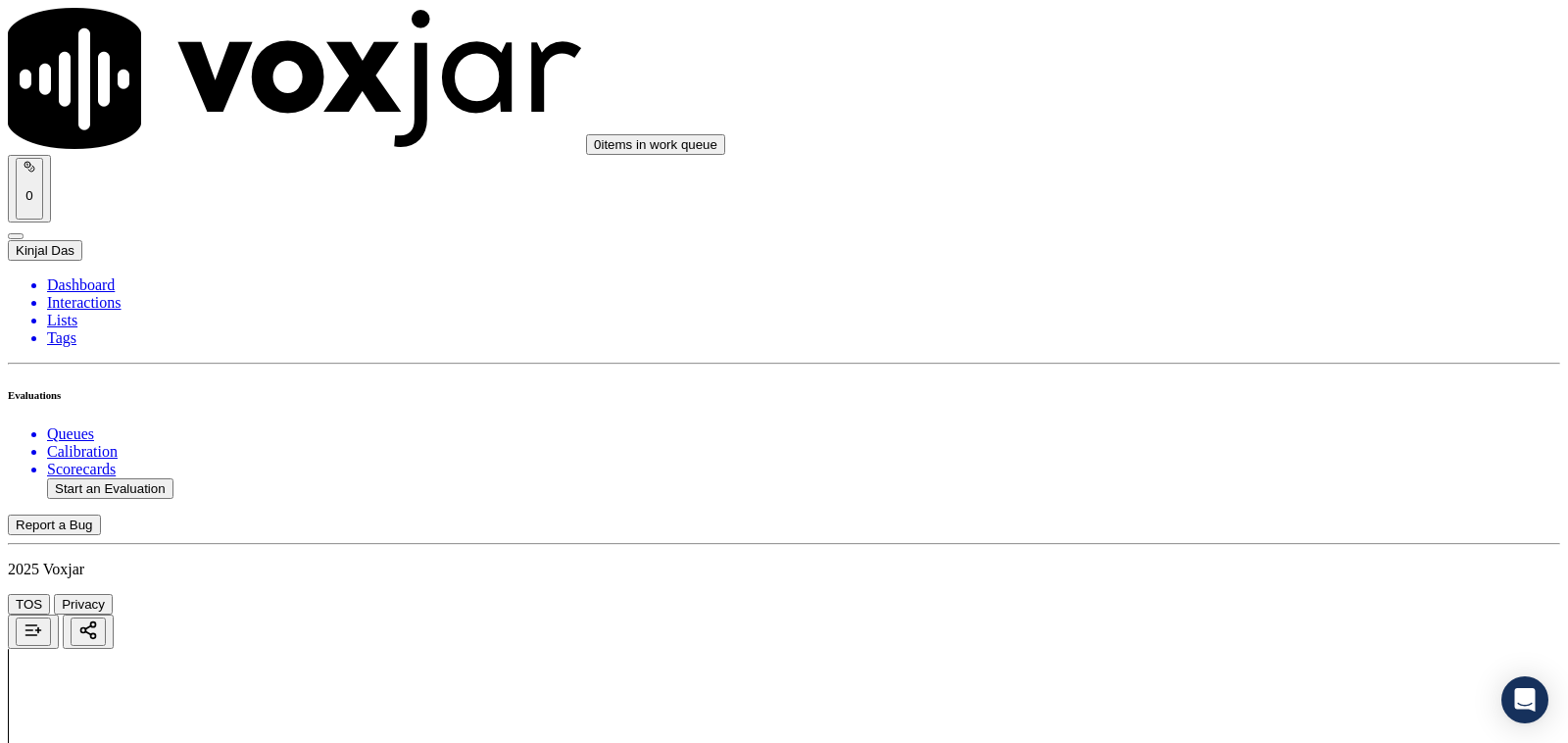 scroll, scrollTop: 4288, scrollLeft: 0, axis: vertical 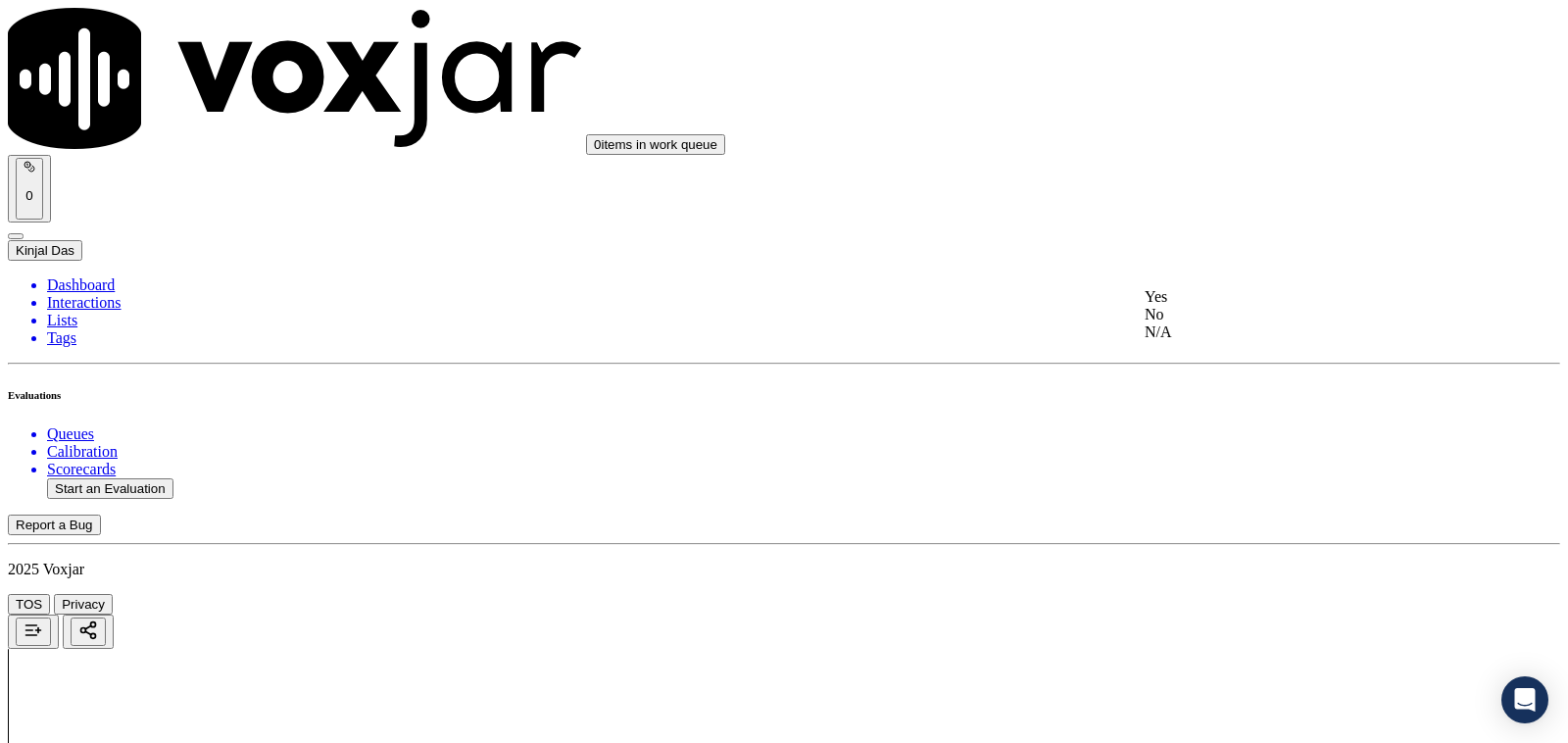 click on "Yes" at bounding box center (1304, 297) 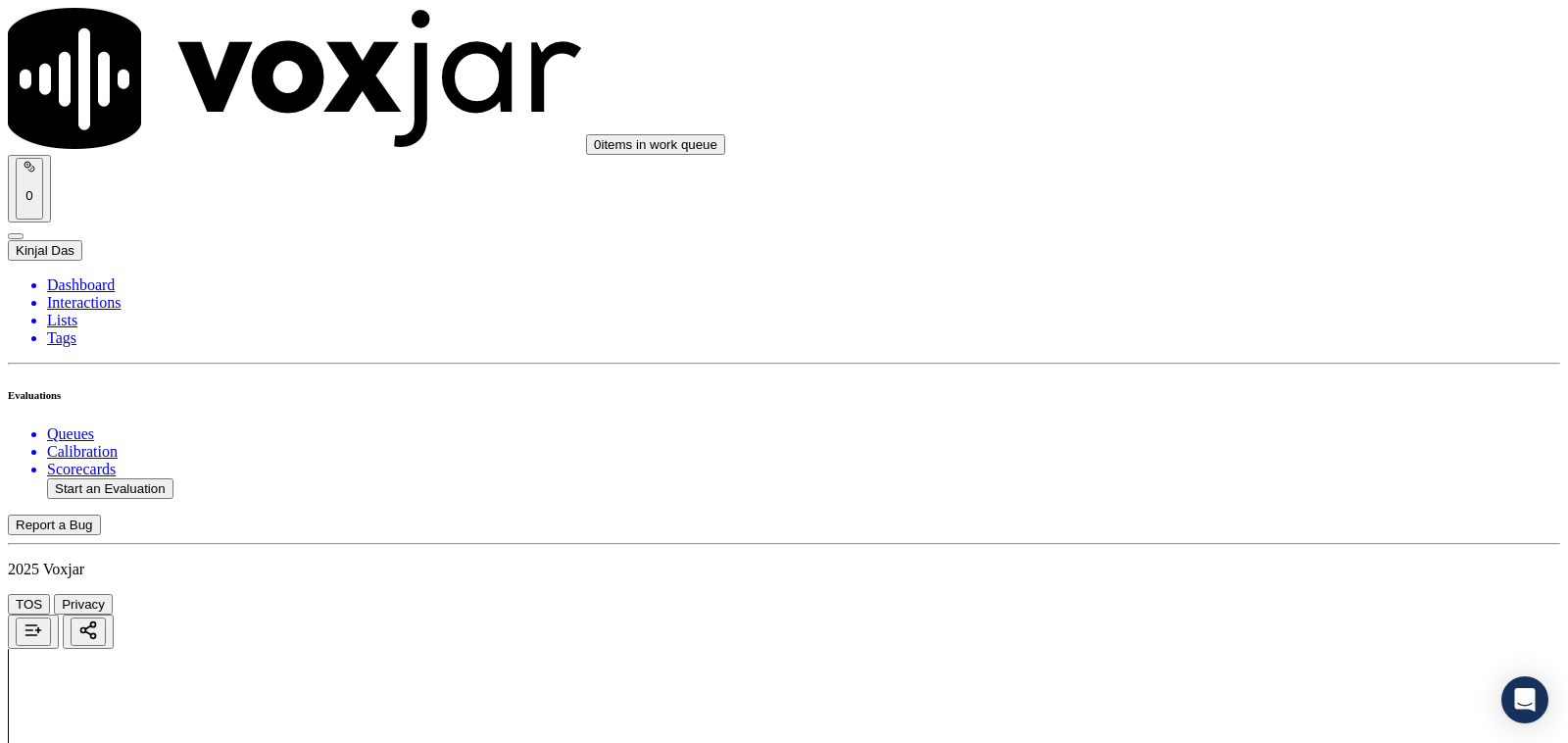 scroll, scrollTop: 4696, scrollLeft: 0, axis: vertical 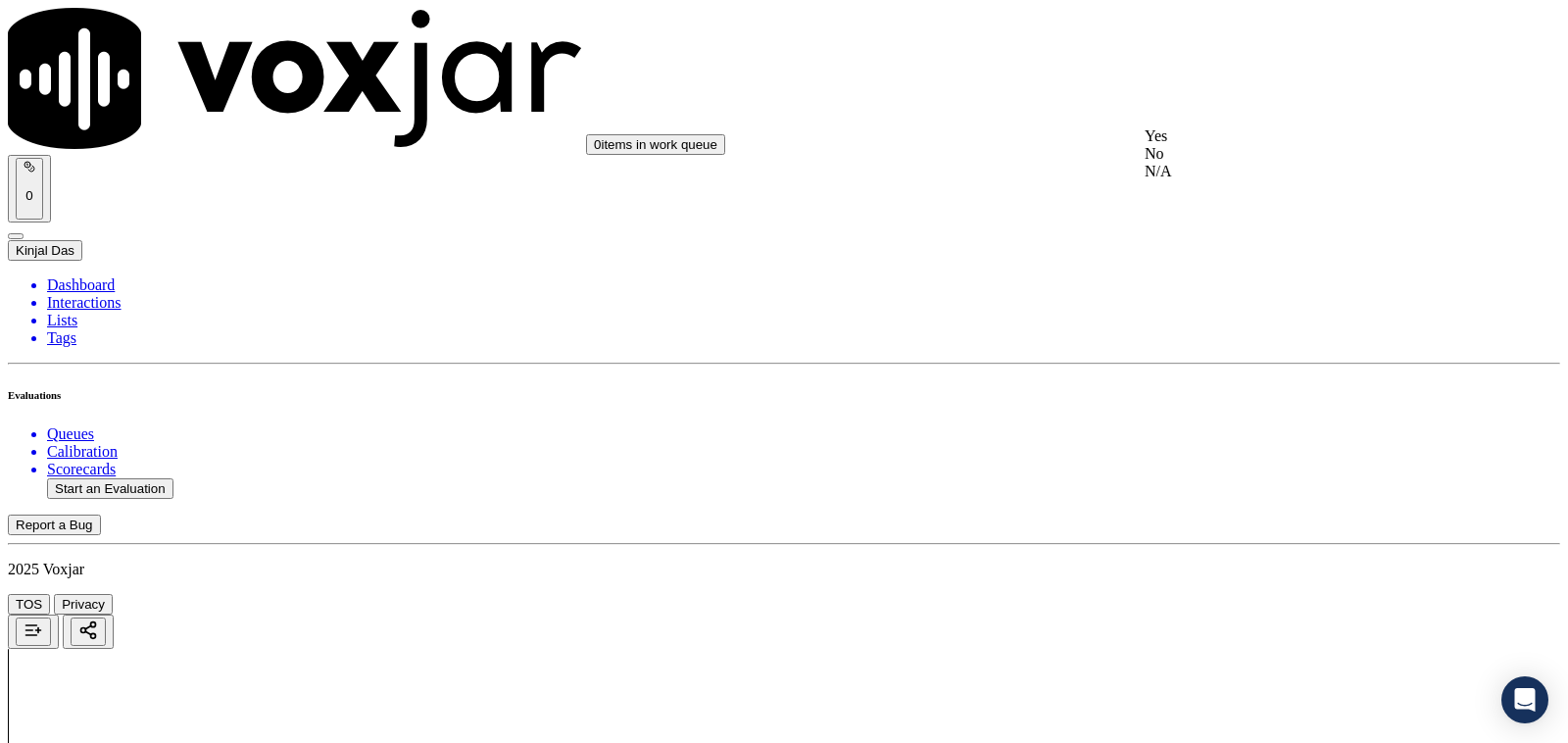 click on "Yes" at bounding box center [1304, 136] 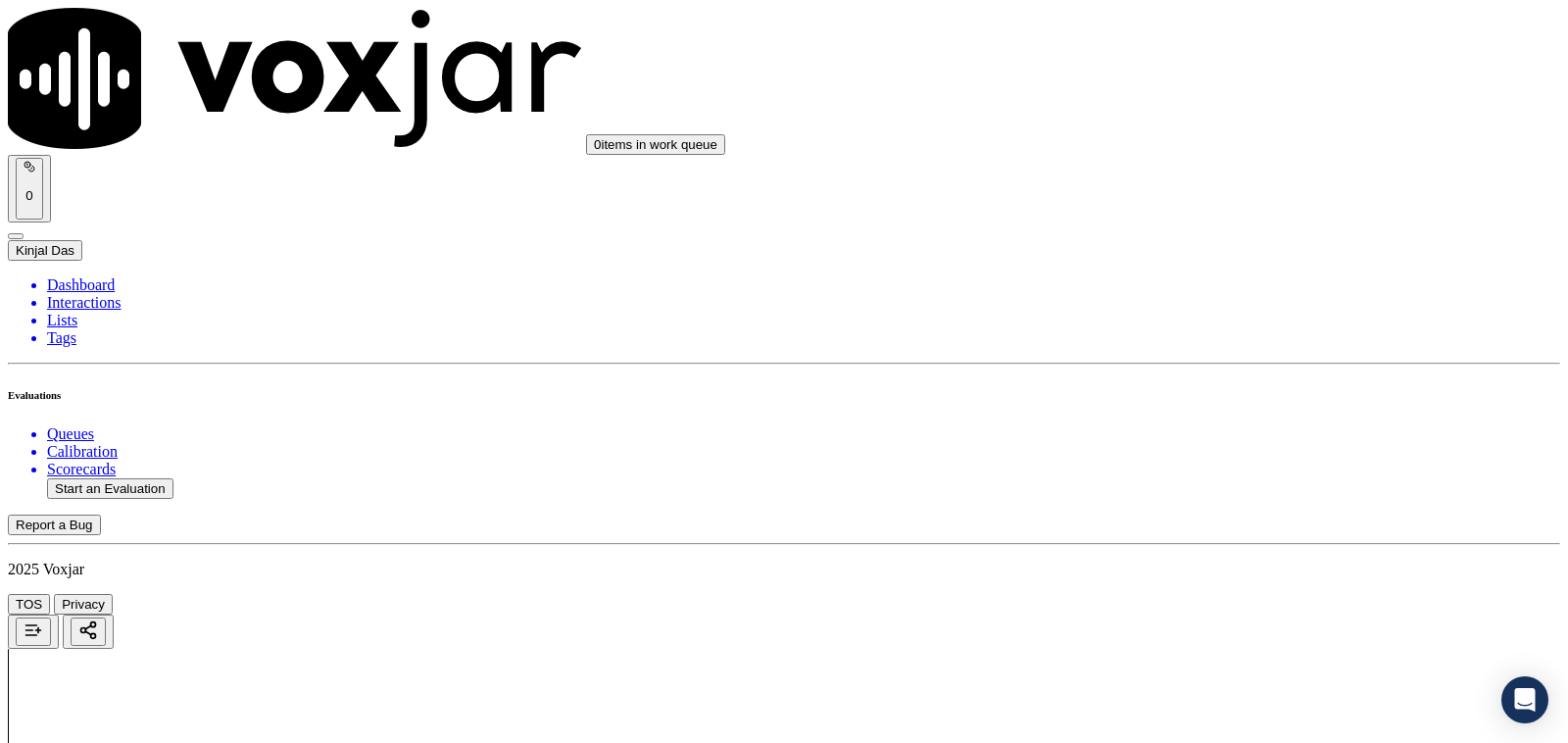 scroll, scrollTop: 4901, scrollLeft: 0, axis: vertical 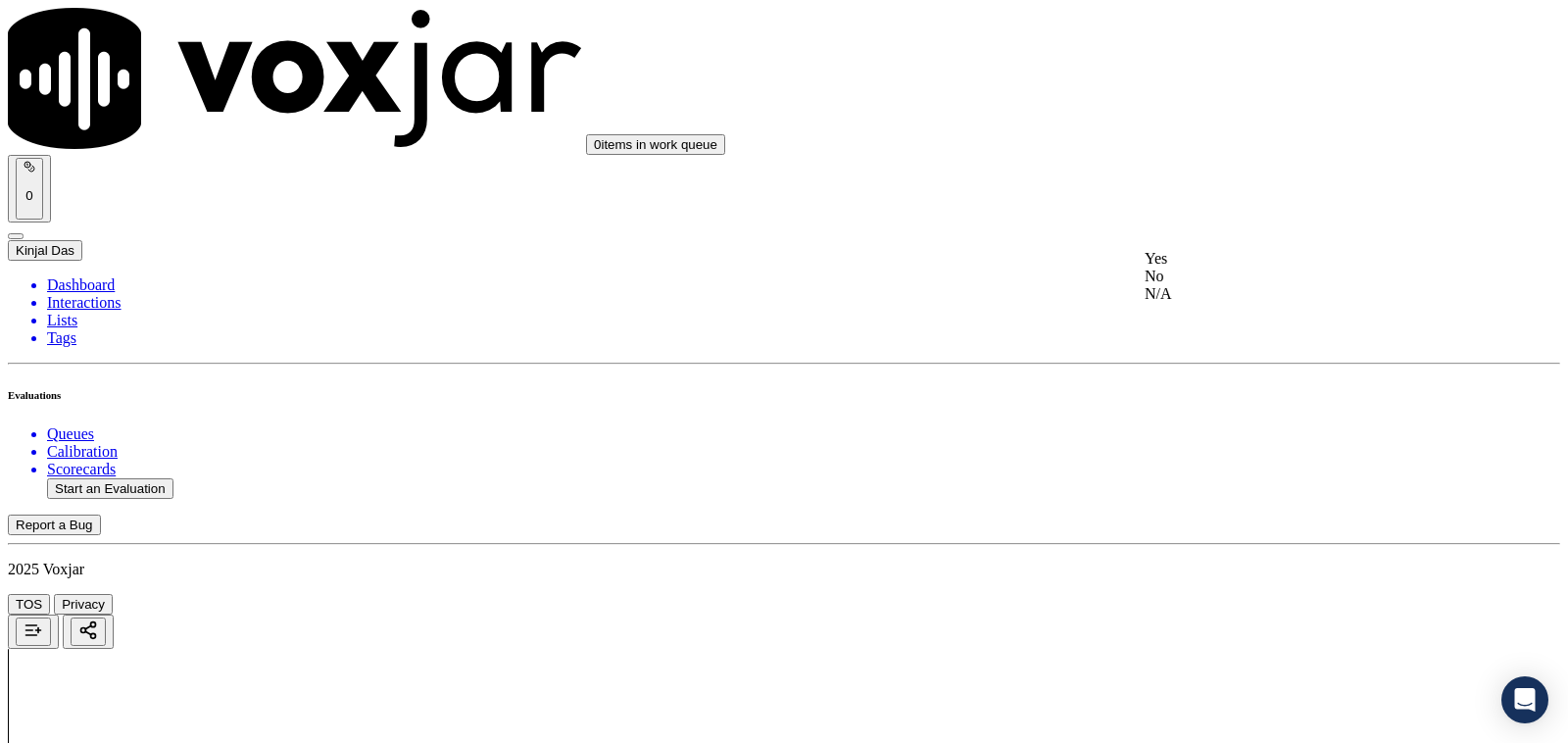 click on "Yes" at bounding box center (1304, 259) 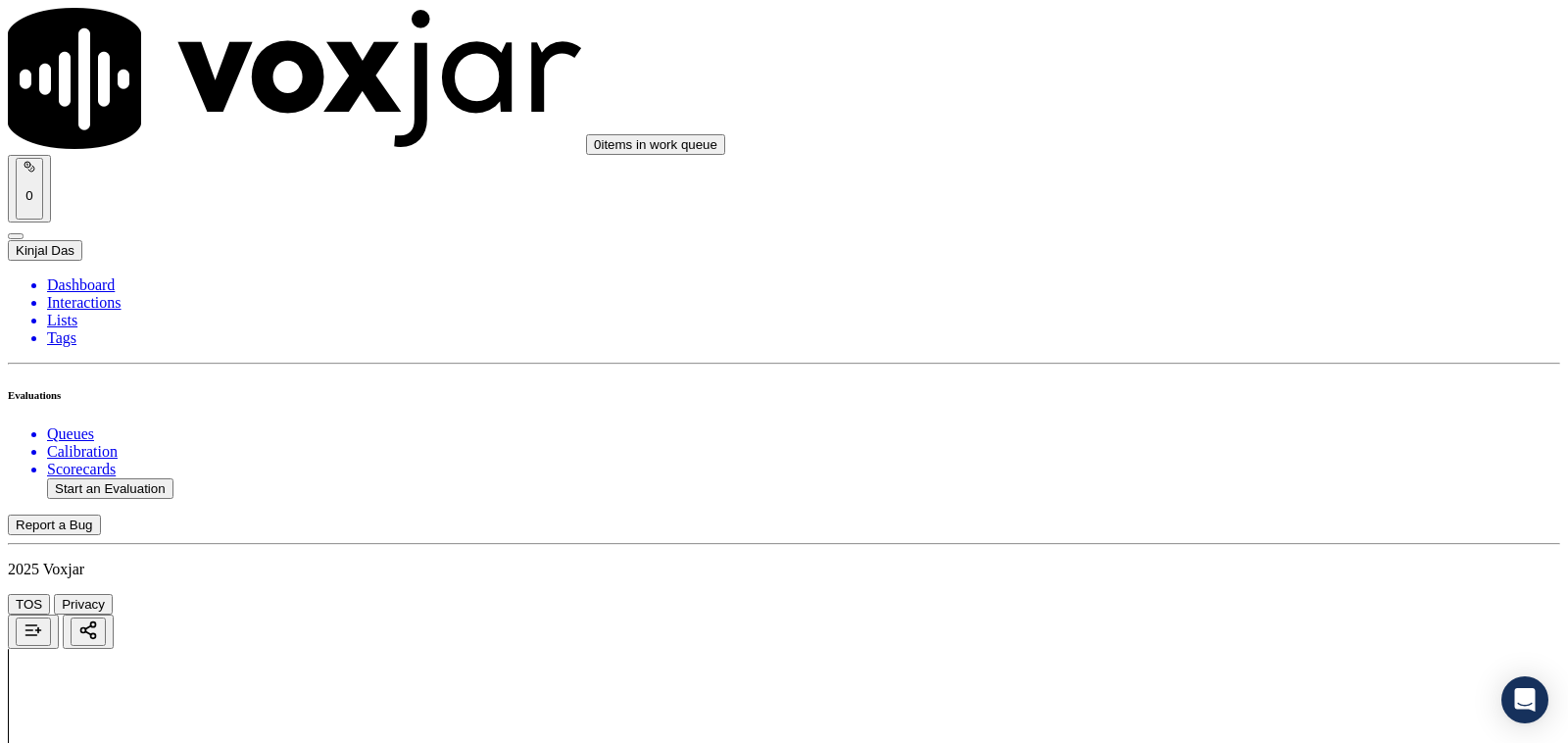 scroll, scrollTop: 5138, scrollLeft: 0, axis: vertical 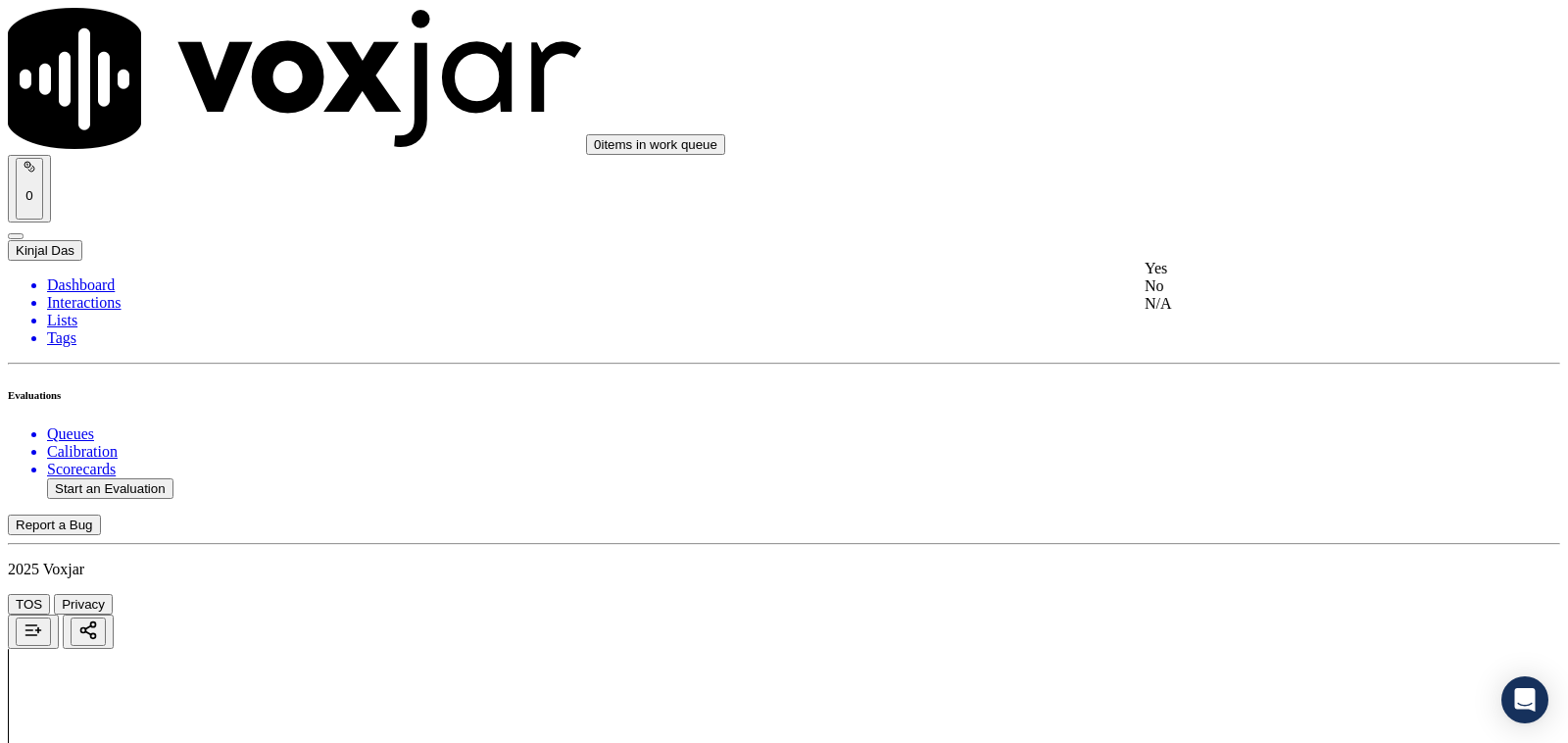 click on "Yes" at bounding box center (1304, 269) 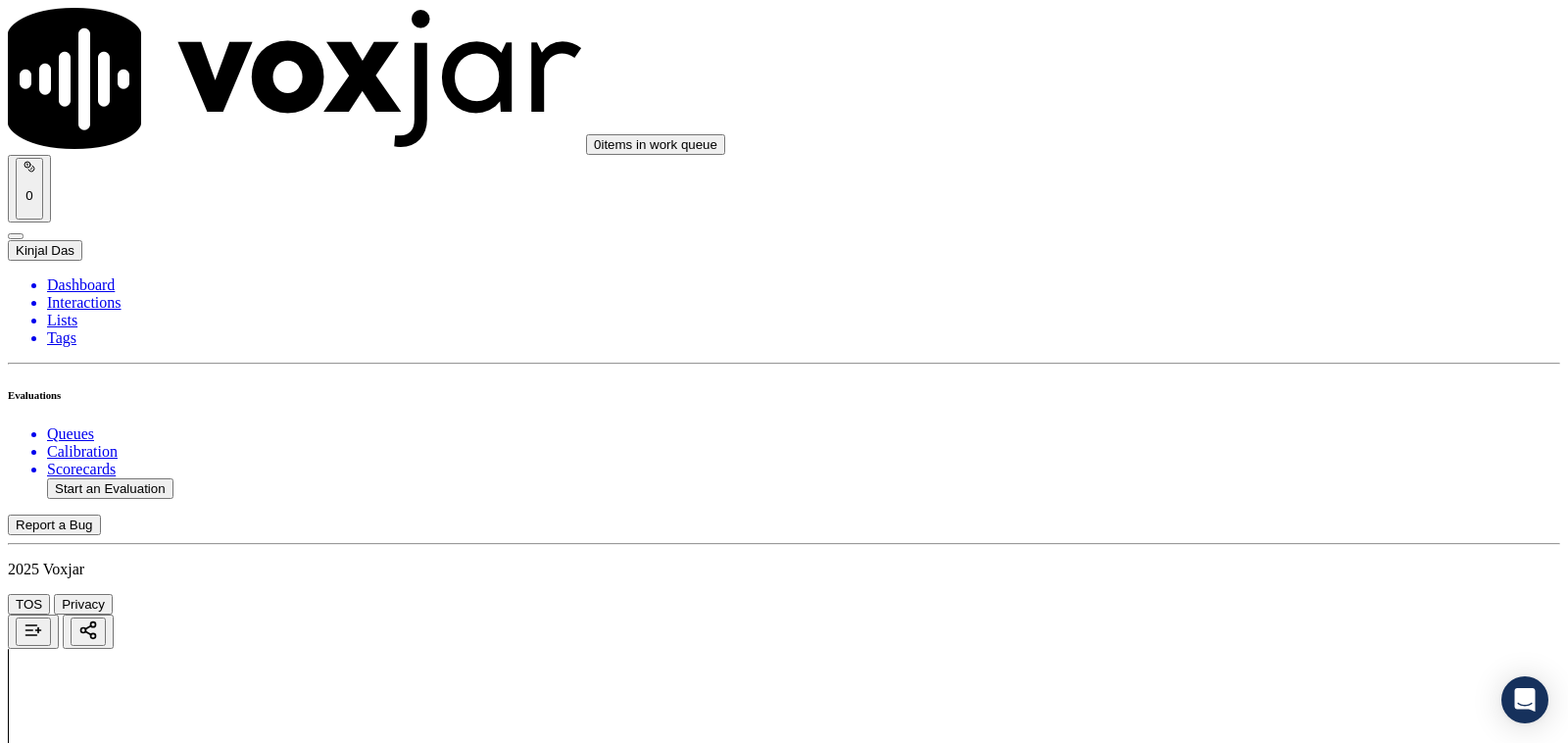 drag, startPoint x: 1206, startPoint y: 478, endPoint x: 1193, endPoint y: 500, distance: 25.553865 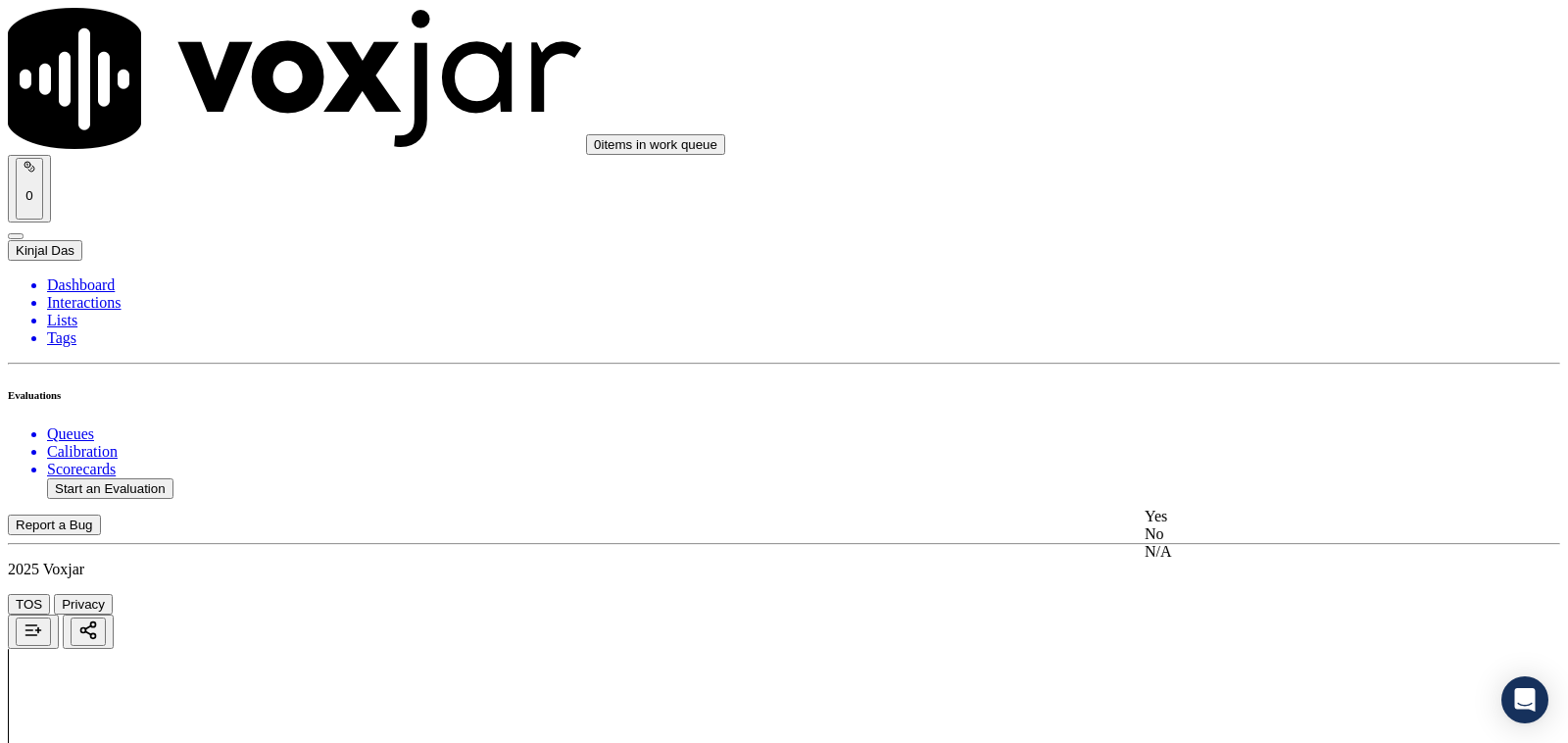 click on "Yes" at bounding box center (1304, 517) 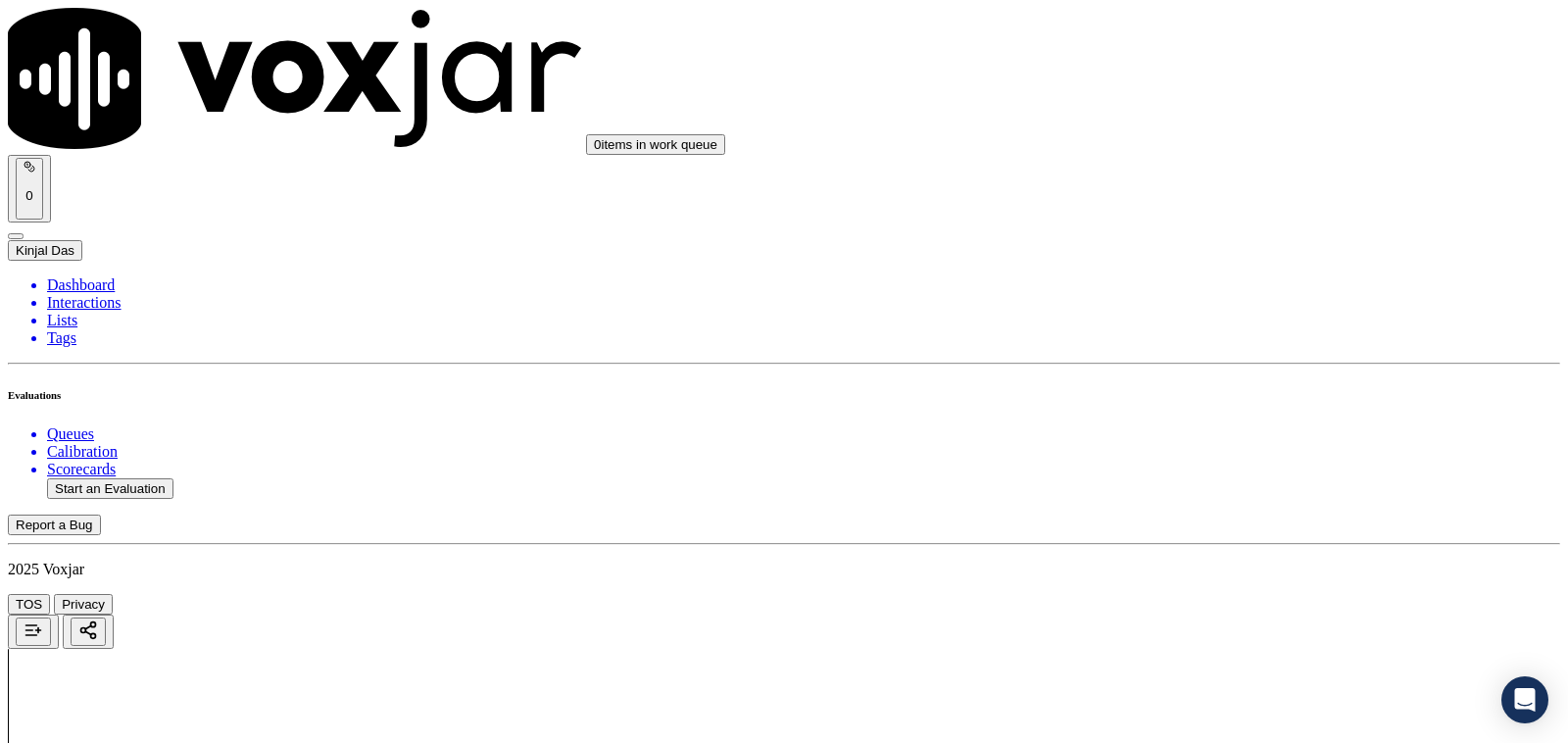 click on "Submit Scores" at bounding box center (58, 7200) 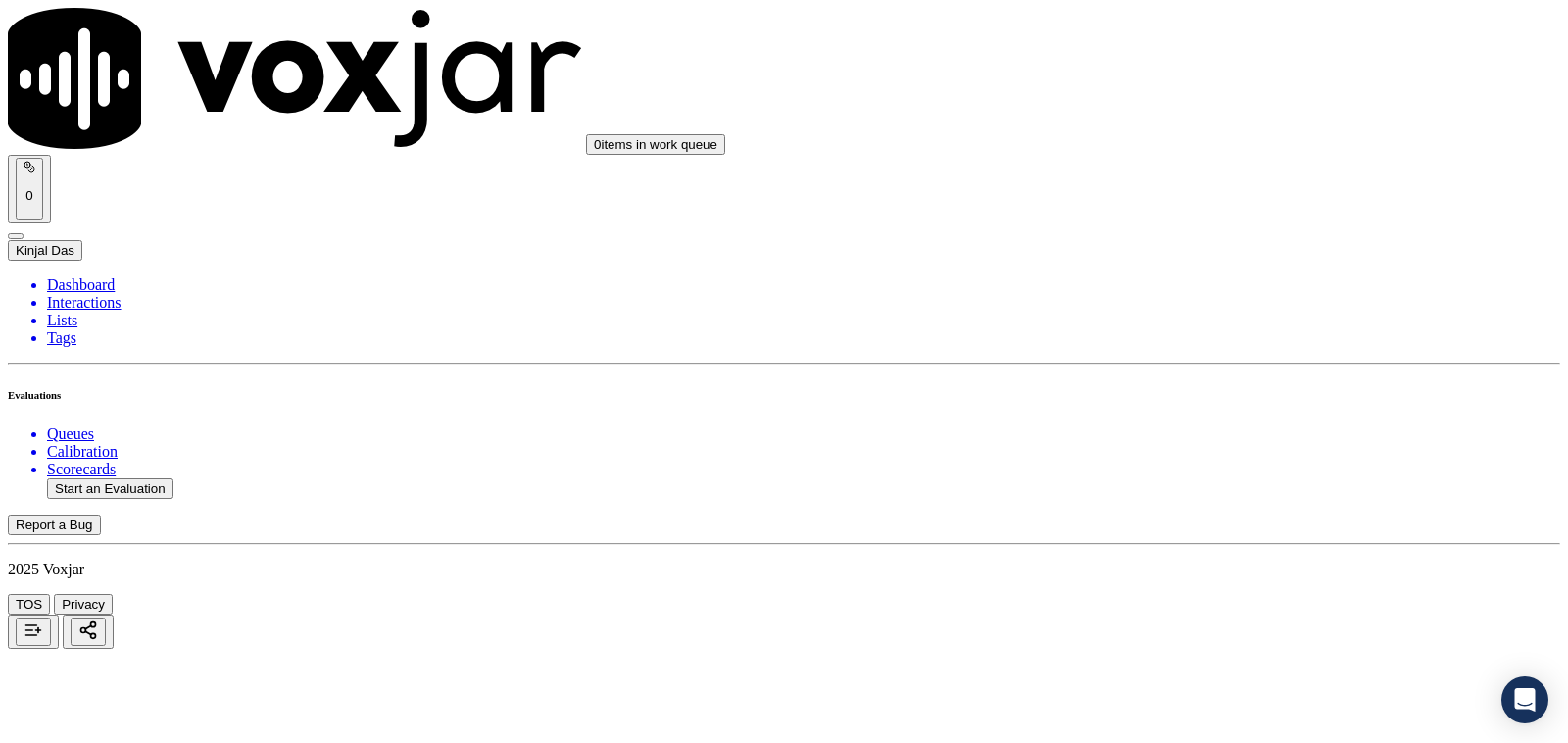 scroll, scrollTop: 265, scrollLeft: 0, axis: vertical 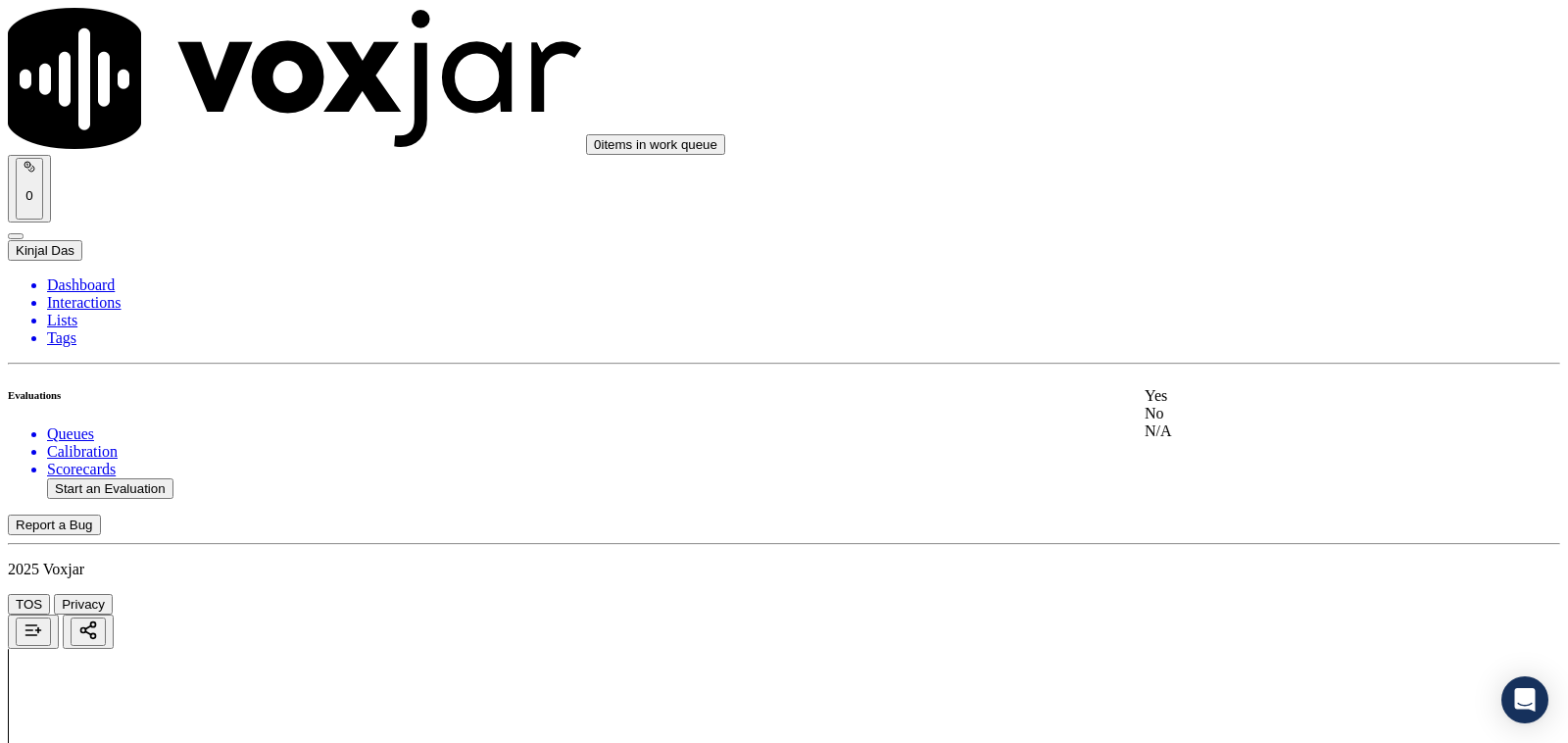 drag, startPoint x: 1223, startPoint y: 392, endPoint x: 1225, endPoint y: 380, distance: 12.165525 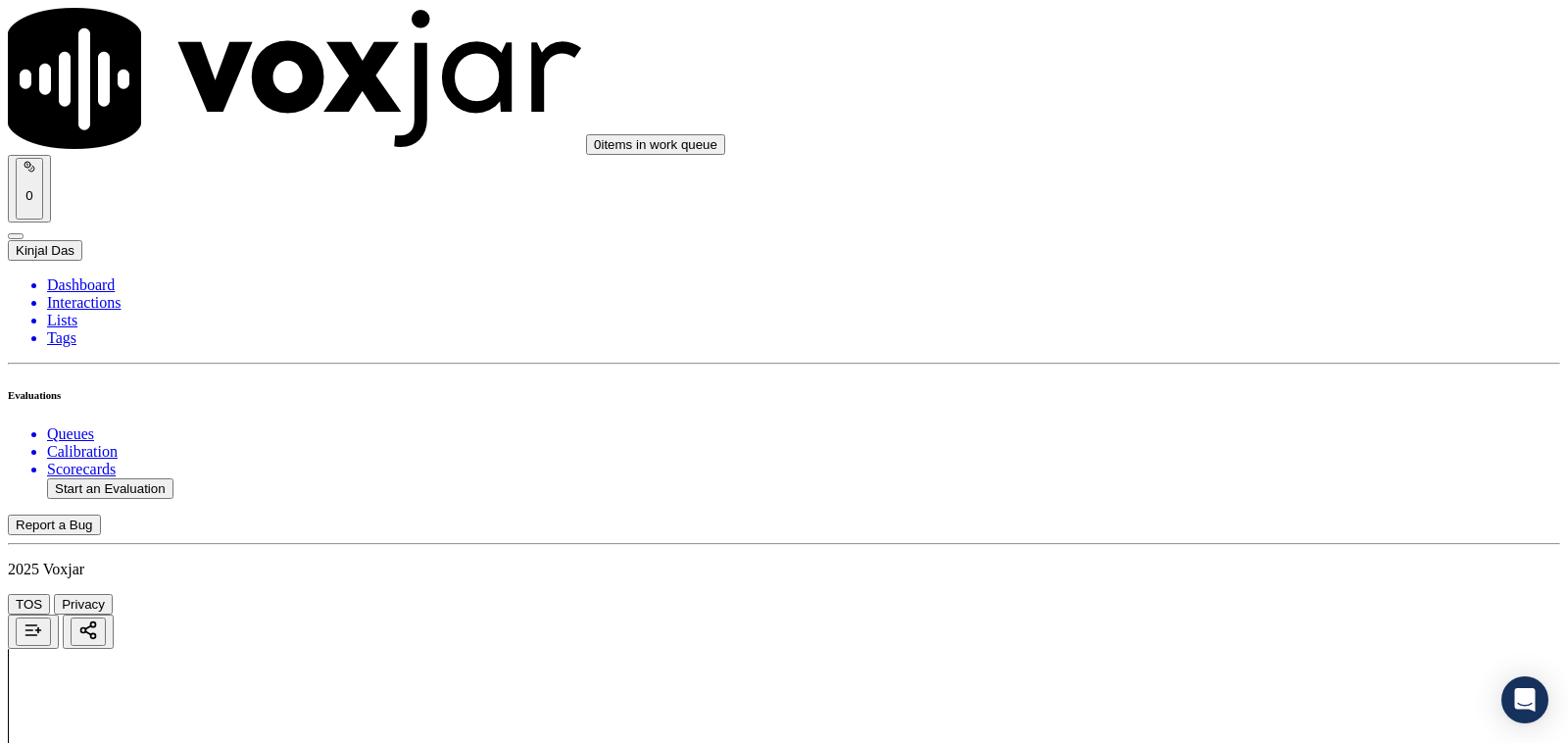 scroll, scrollTop: 2246, scrollLeft: 0, axis: vertical 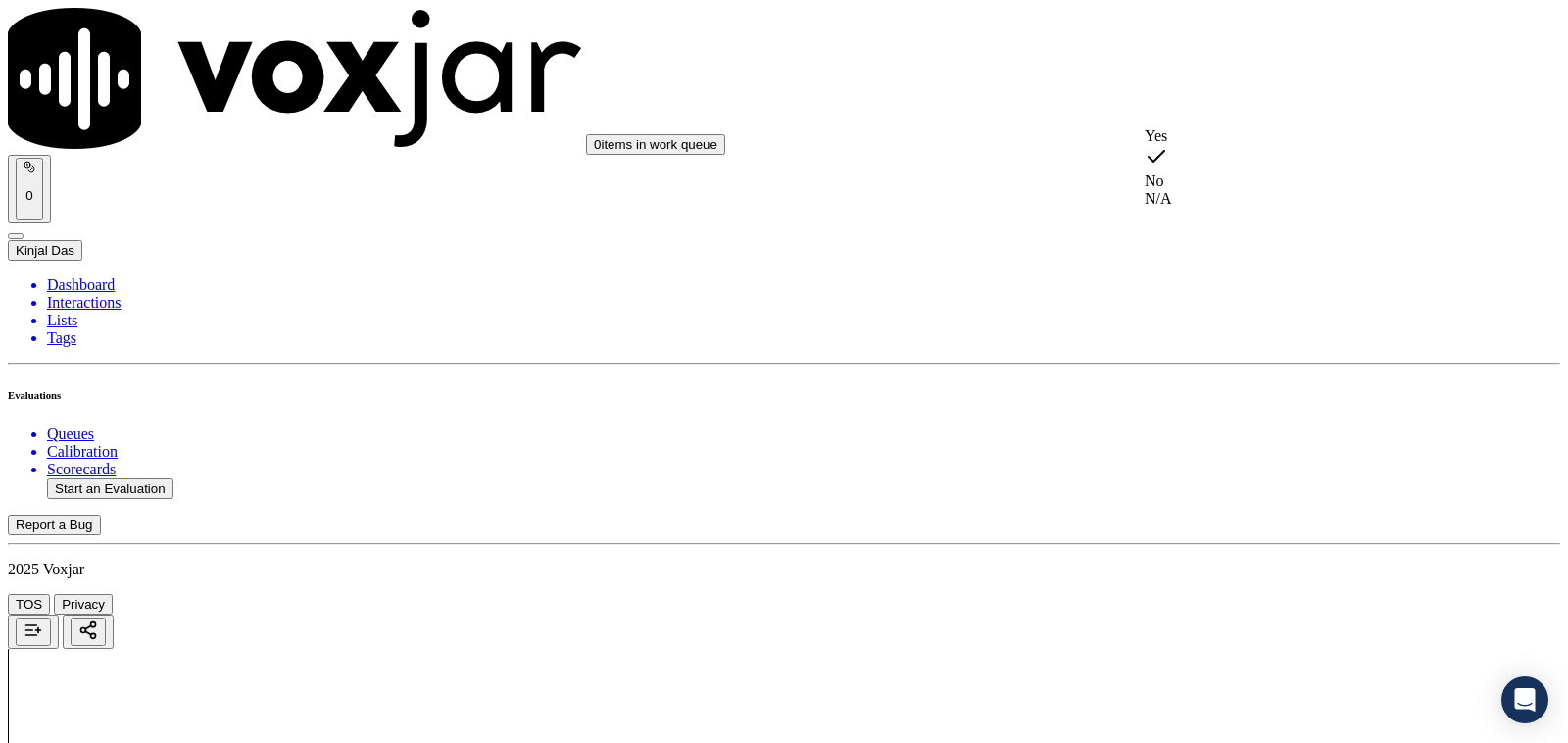 drag, startPoint x: 1187, startPoint y: 135, endPoint x: 1189, endPoint y: 174, distance: 39.05125 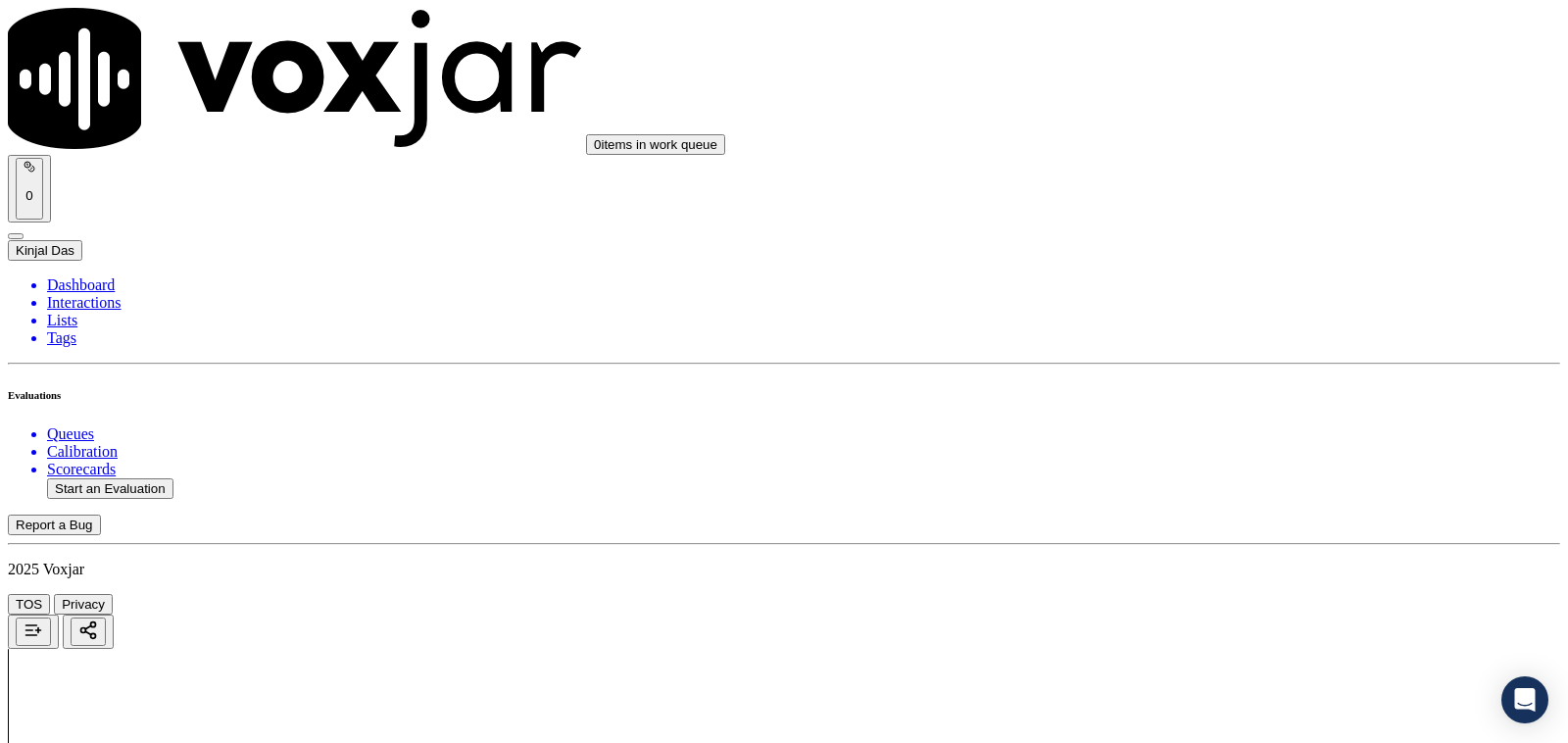 scroll, scrollTop: 5138, scrollLeft: 0, axis: vertical 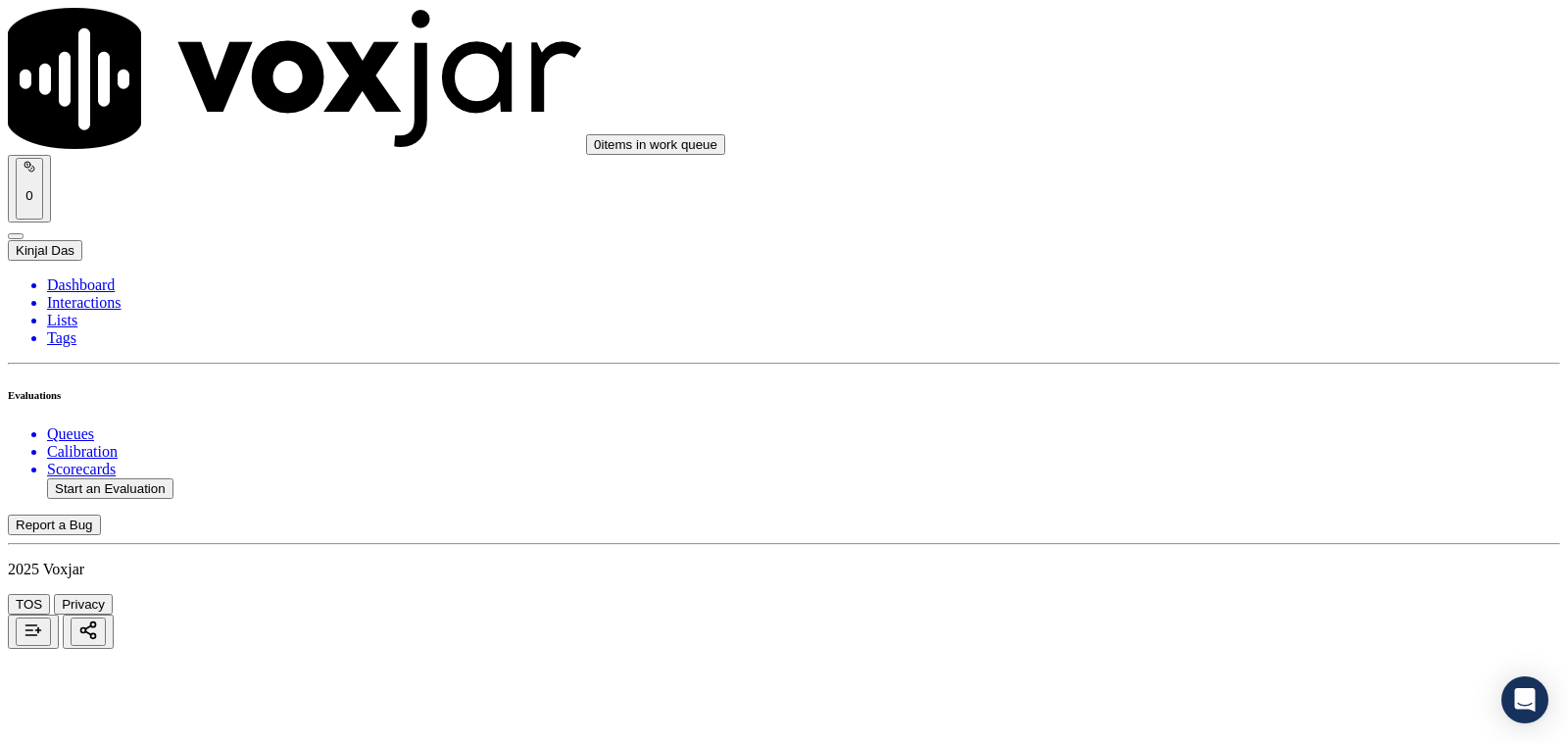 type 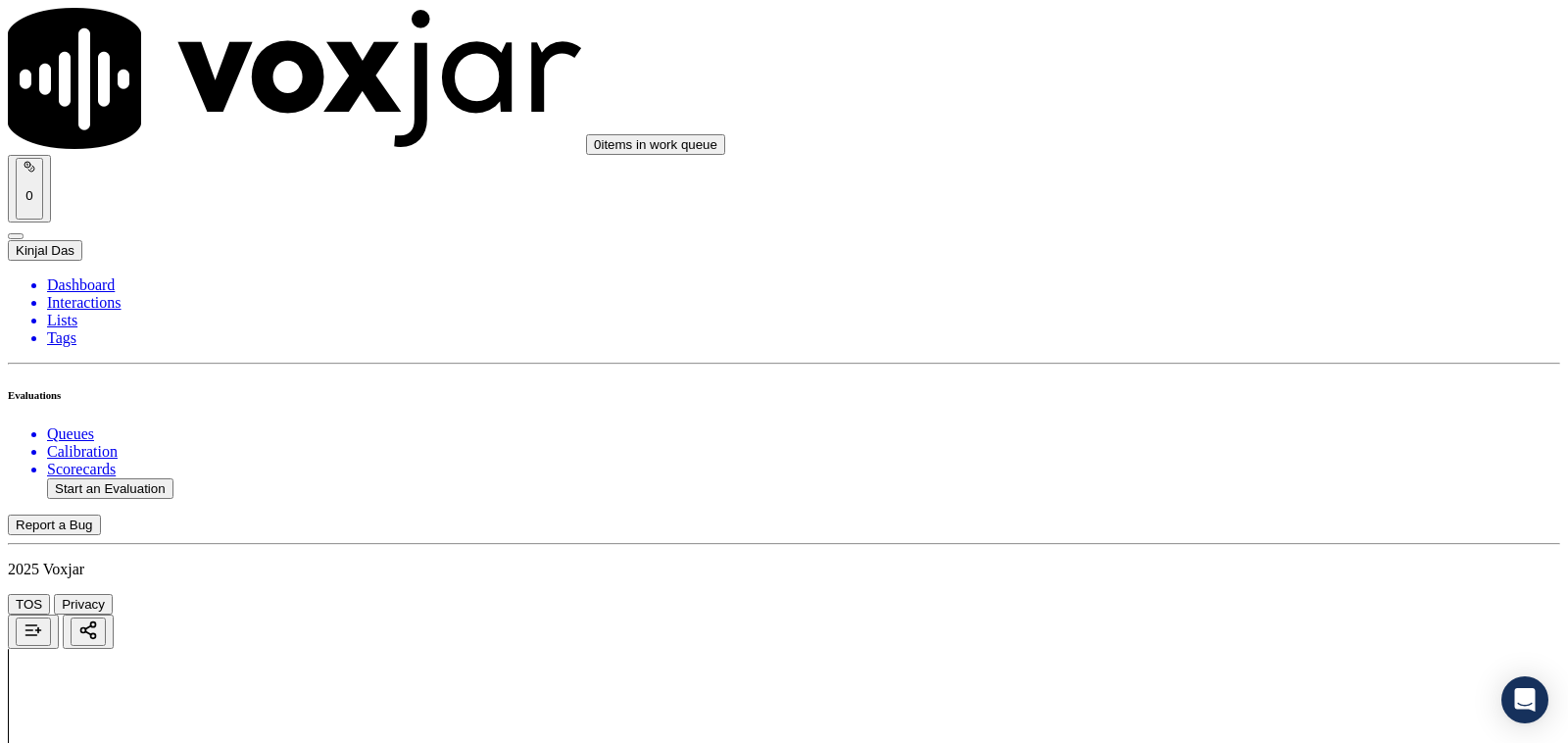 scroll, scrollTop: 258, scrollLeft: 0, axis: vertical 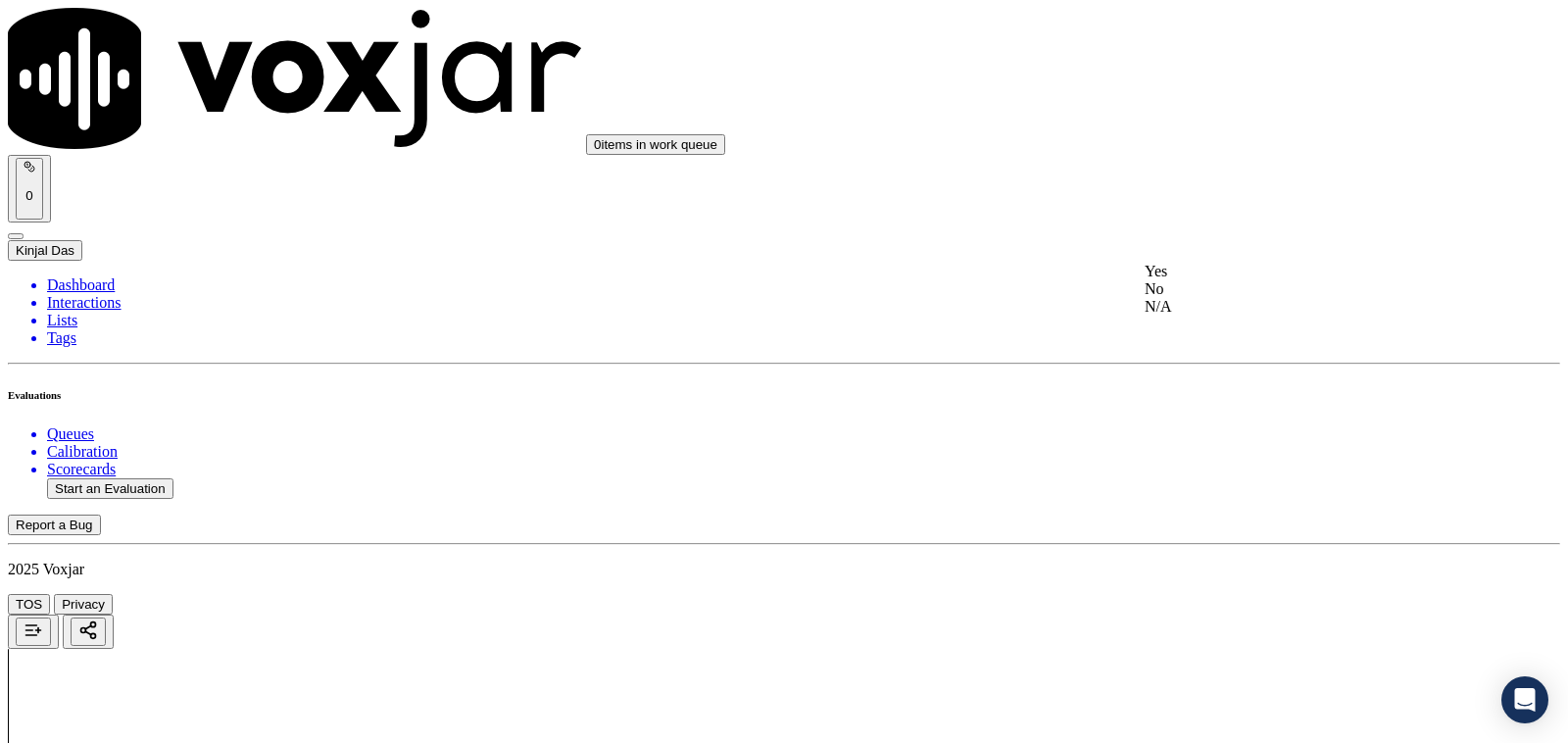 drag, startPoint x: 1186, startPoint y: 255, endPoint x: 1193, endPoint y: 279, distance: 25 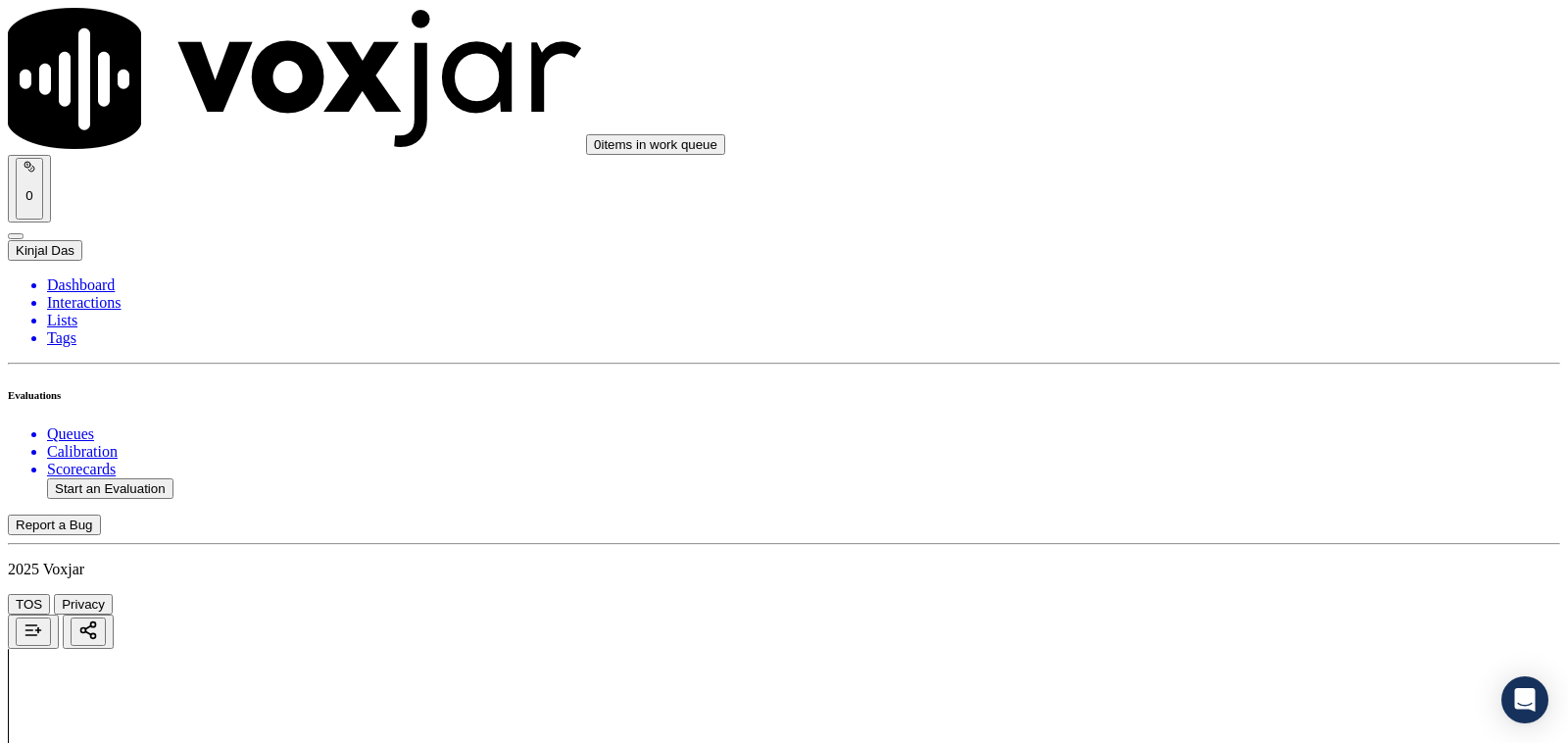 scroll, scrollTop: 4084, scrollLeft: 0, axis: vertical 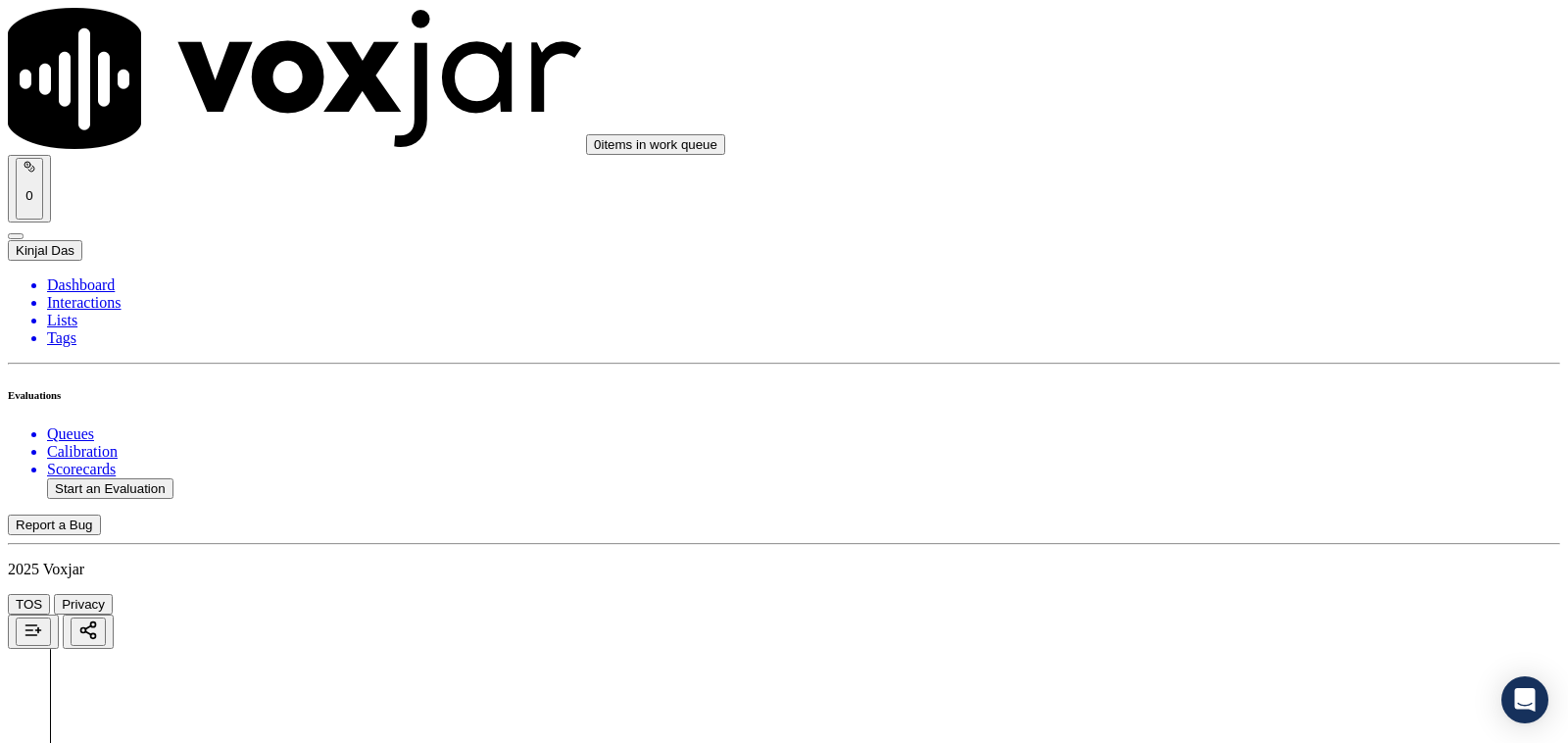 drag, startPoint x: 1202, startPoint y: 335, endPoint x: 1202, endPoint y: 363, distance: 28 